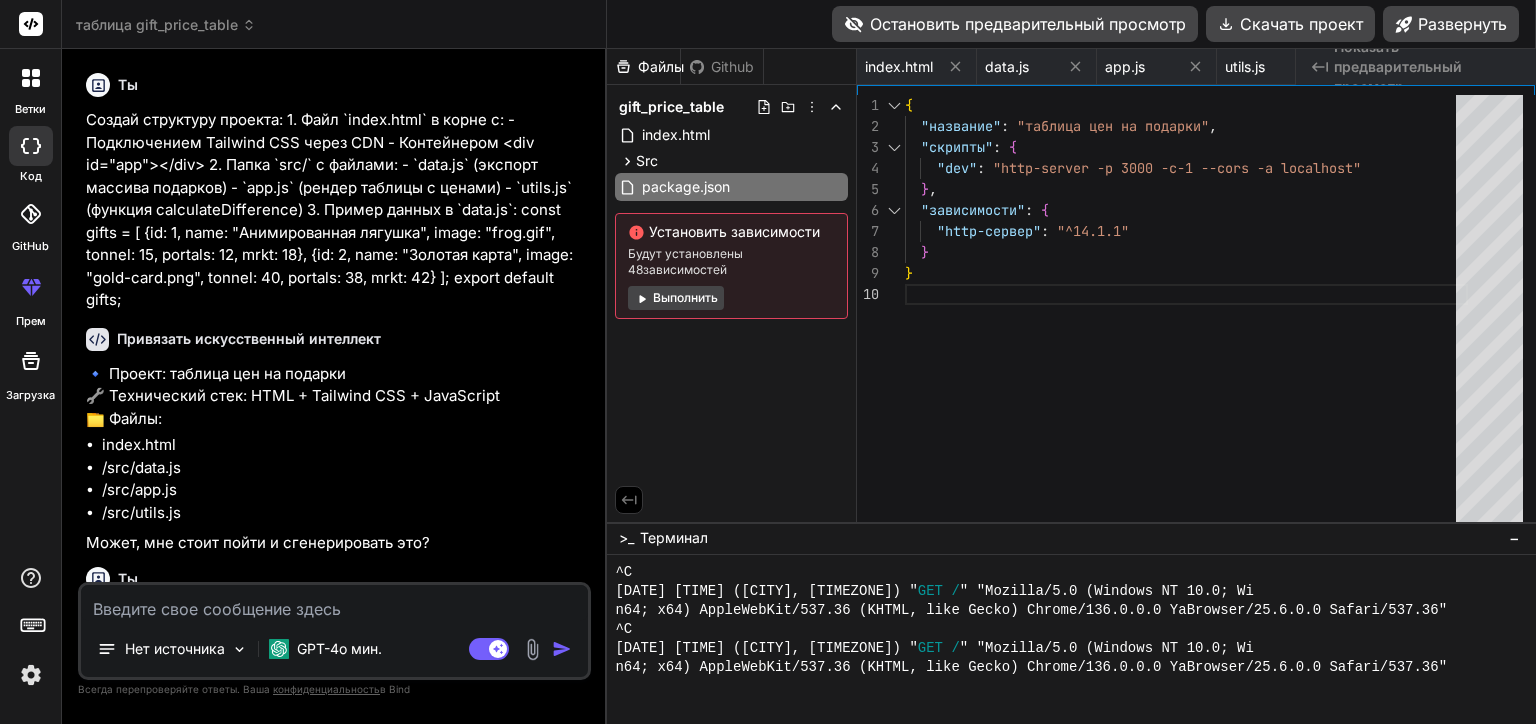 scroll, scrollTop: 0, scrollLeft: 0, axis: both 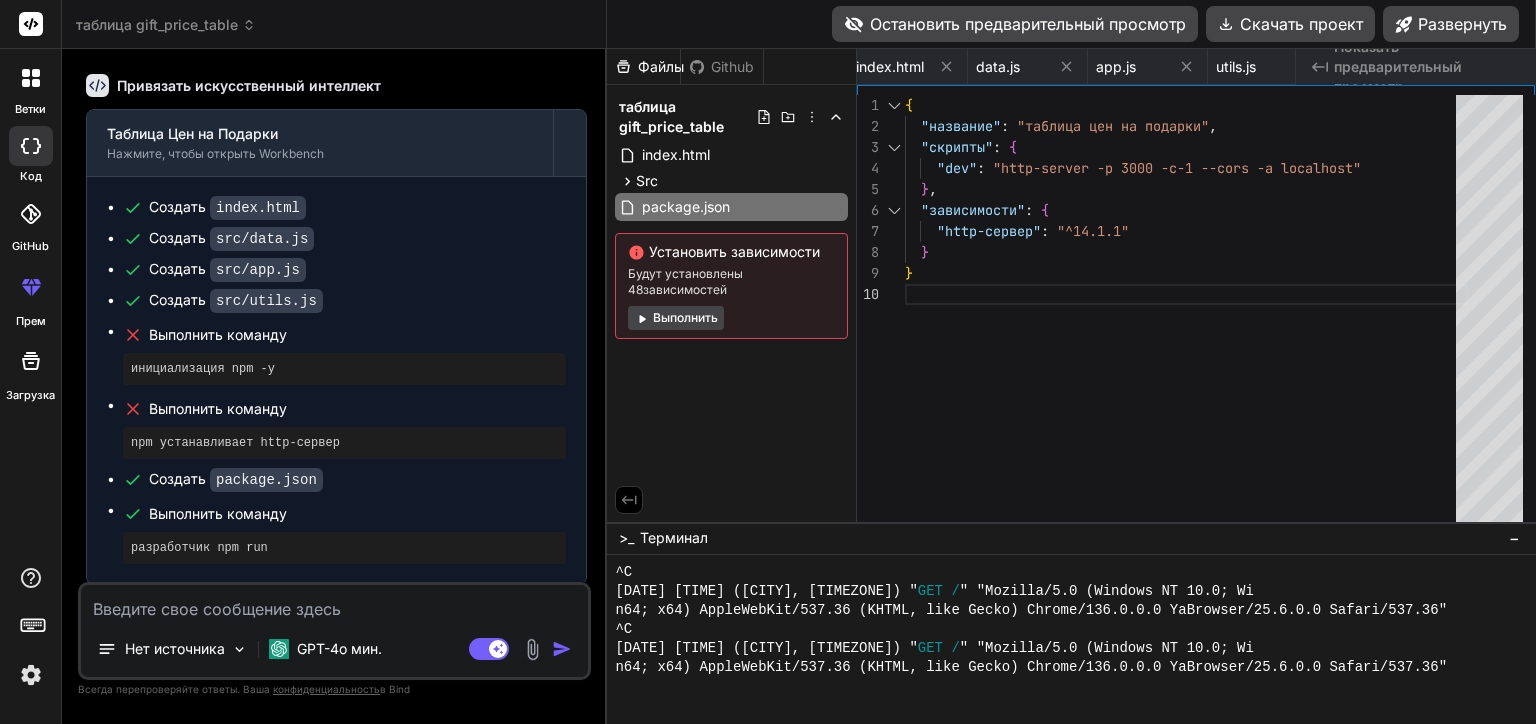click on "Остановить предварительный просмотр" at bounding box center [1015, 24] 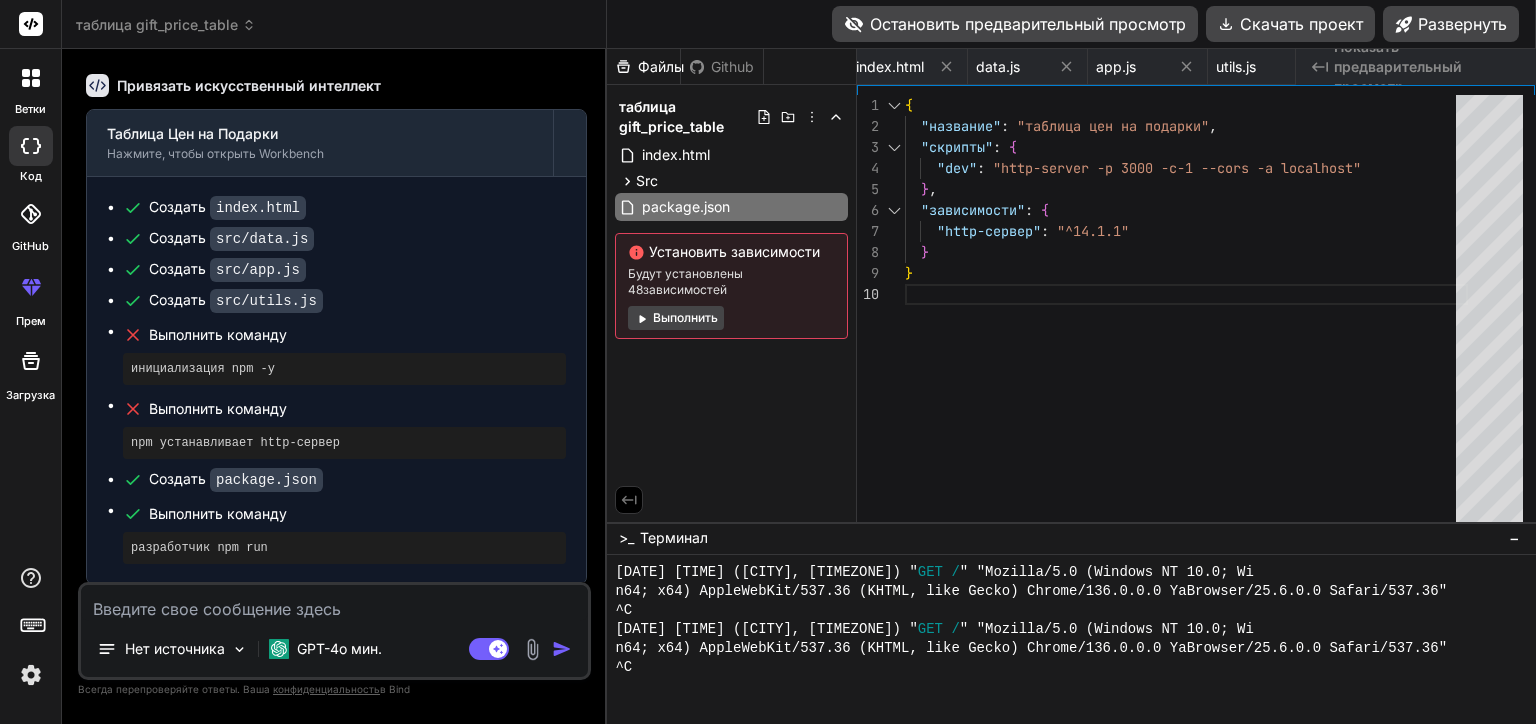click on "Остановить предварительный просмотр" at bounding box center [1015, 24] 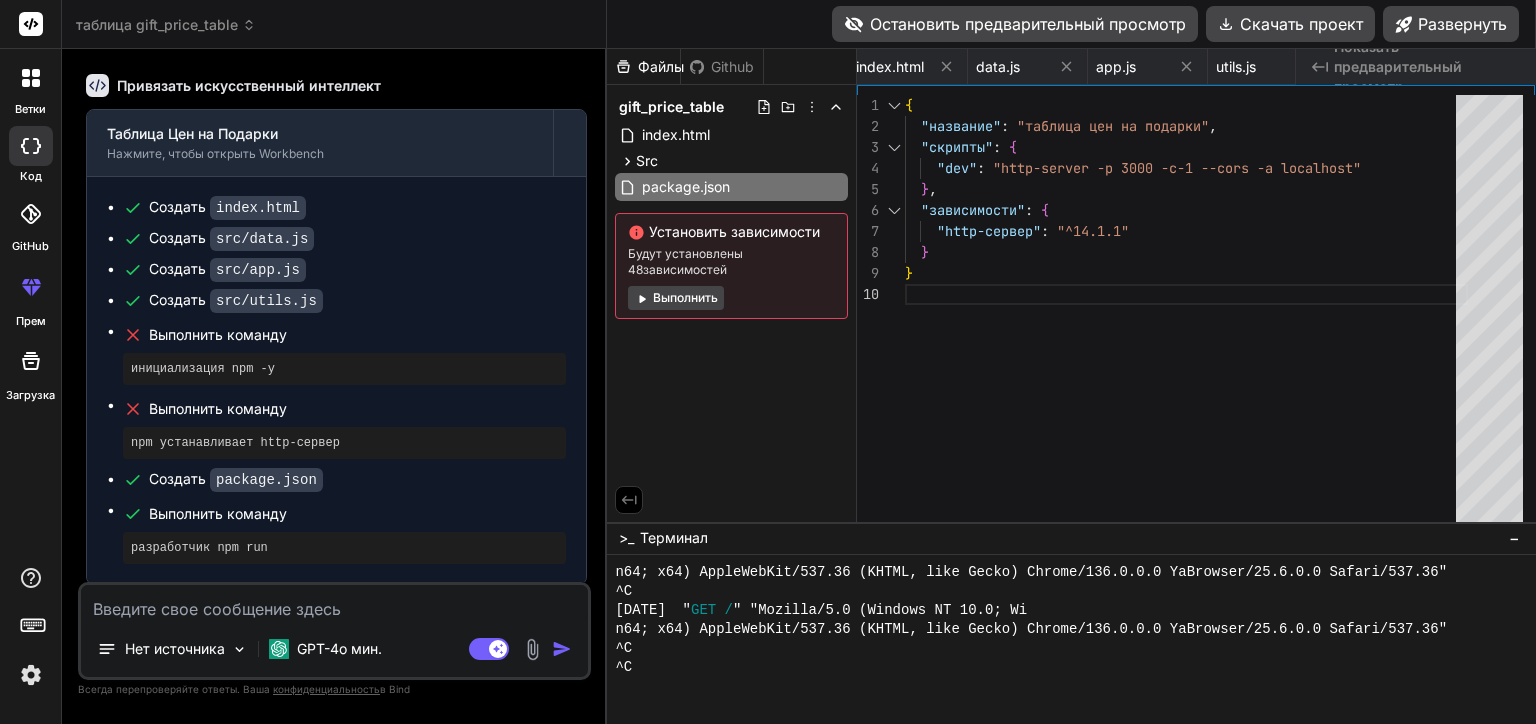 scroll, scrollTop: 1766, scrollLeft: 0, axis: vertical 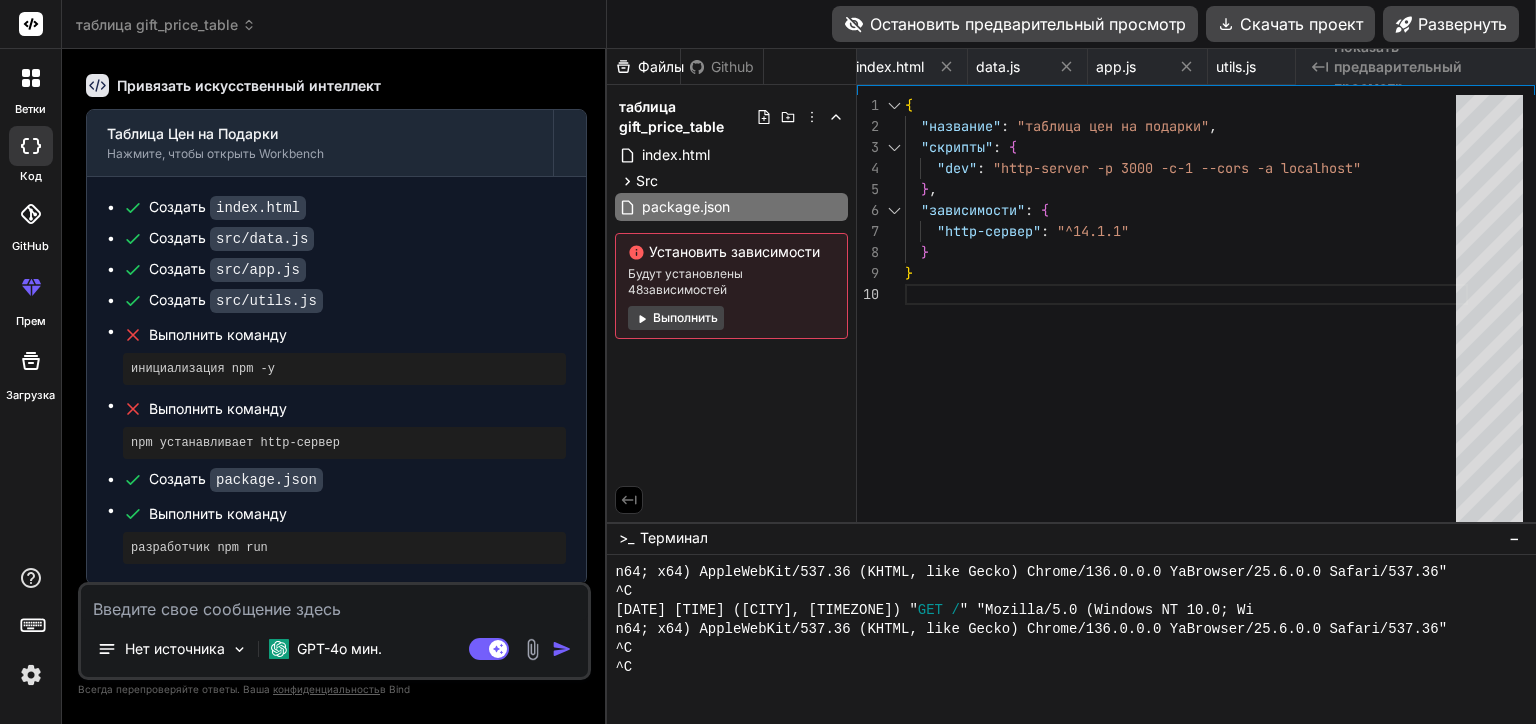 click on "Показать предварительный просмотр" at bounding box center (1427, 67) 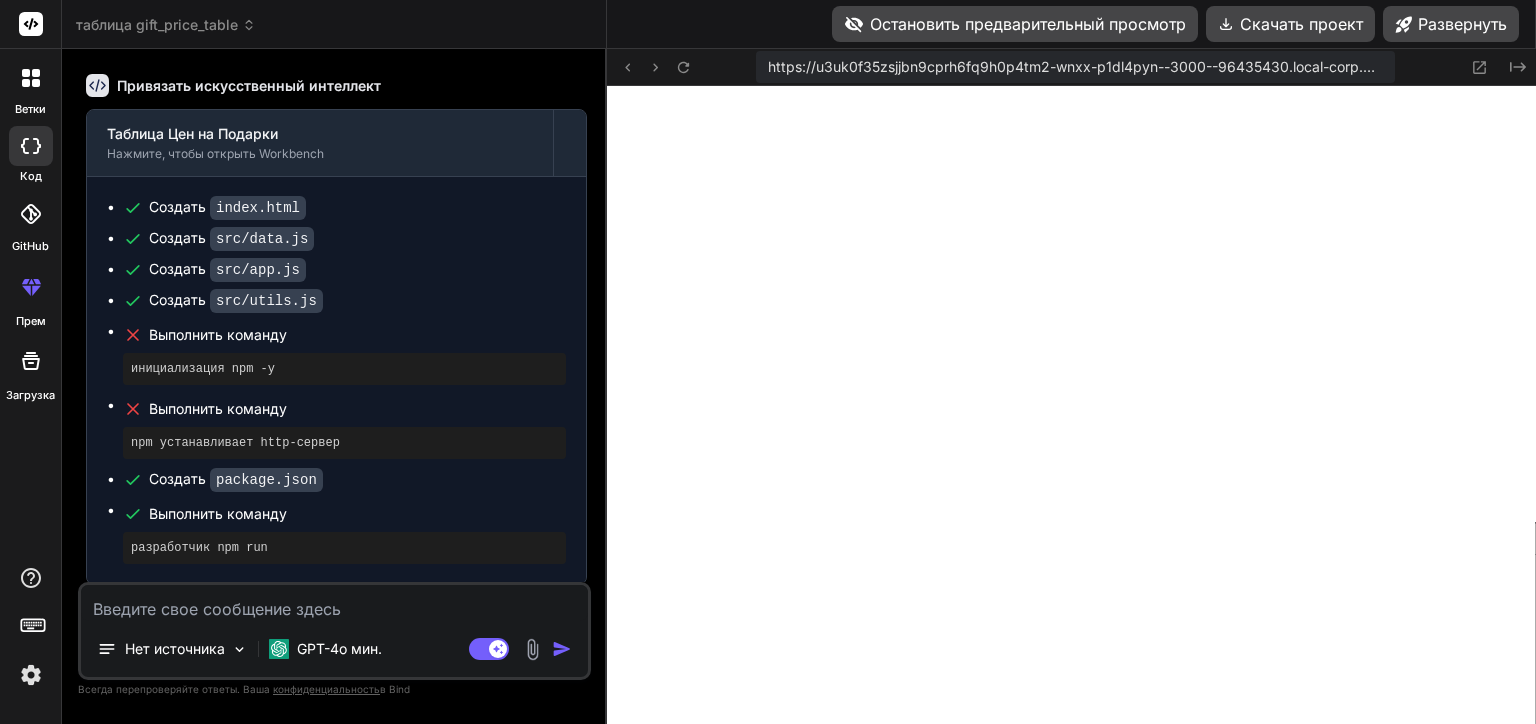 click on "Остановить предварительный просмотр" at bounding box center [1015, 24] 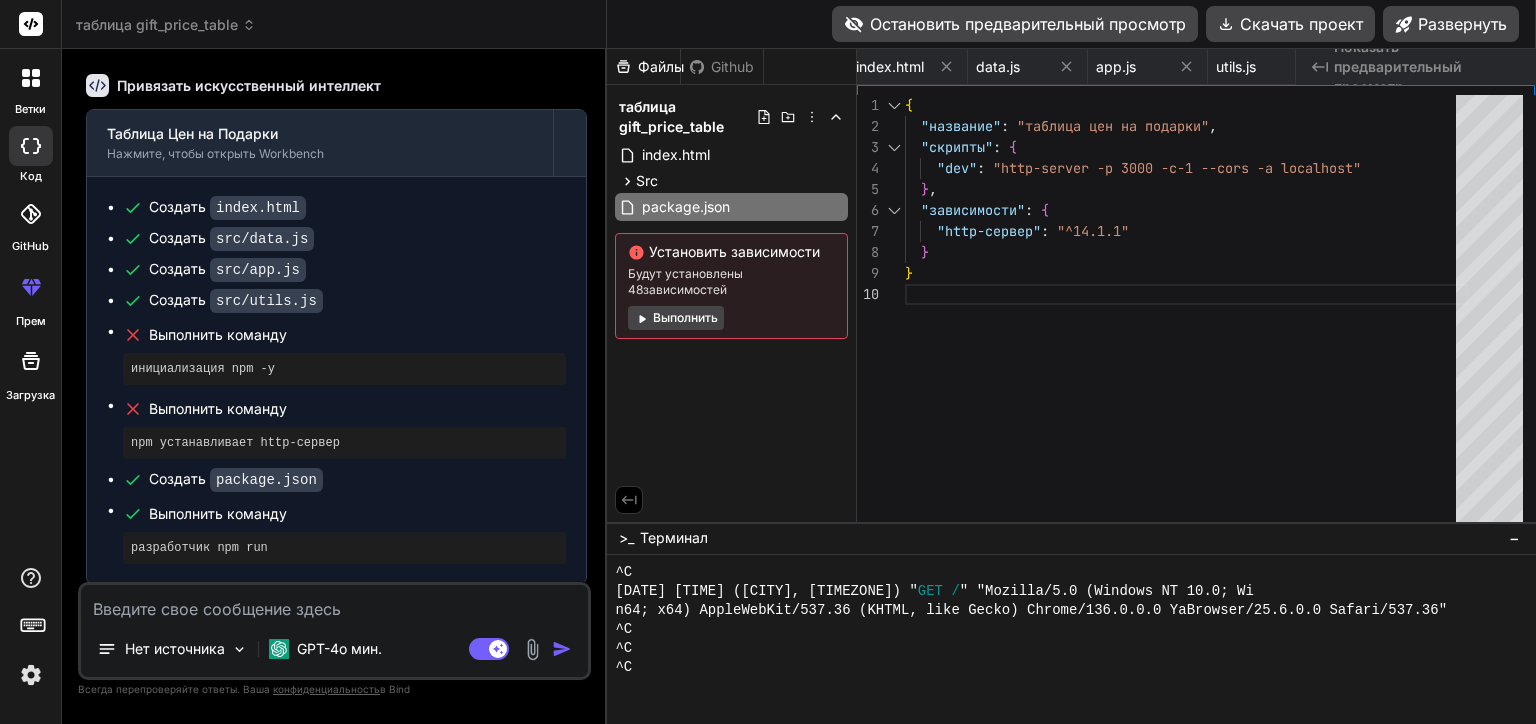 click on "Остановить предварительный просмотр" at bounding box center [1015, 24] 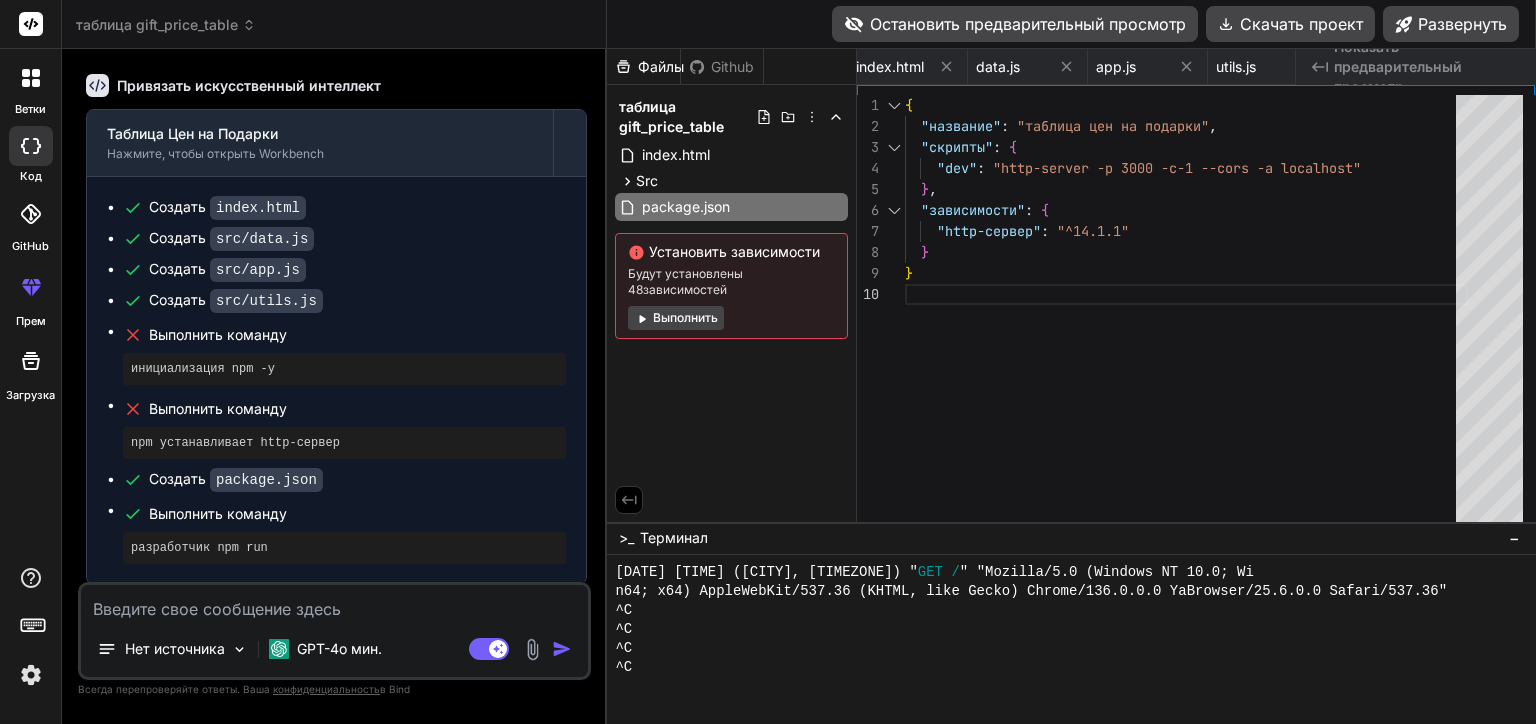click on "Остановить предварительный просмотр" at bounding box center [1015, 24] 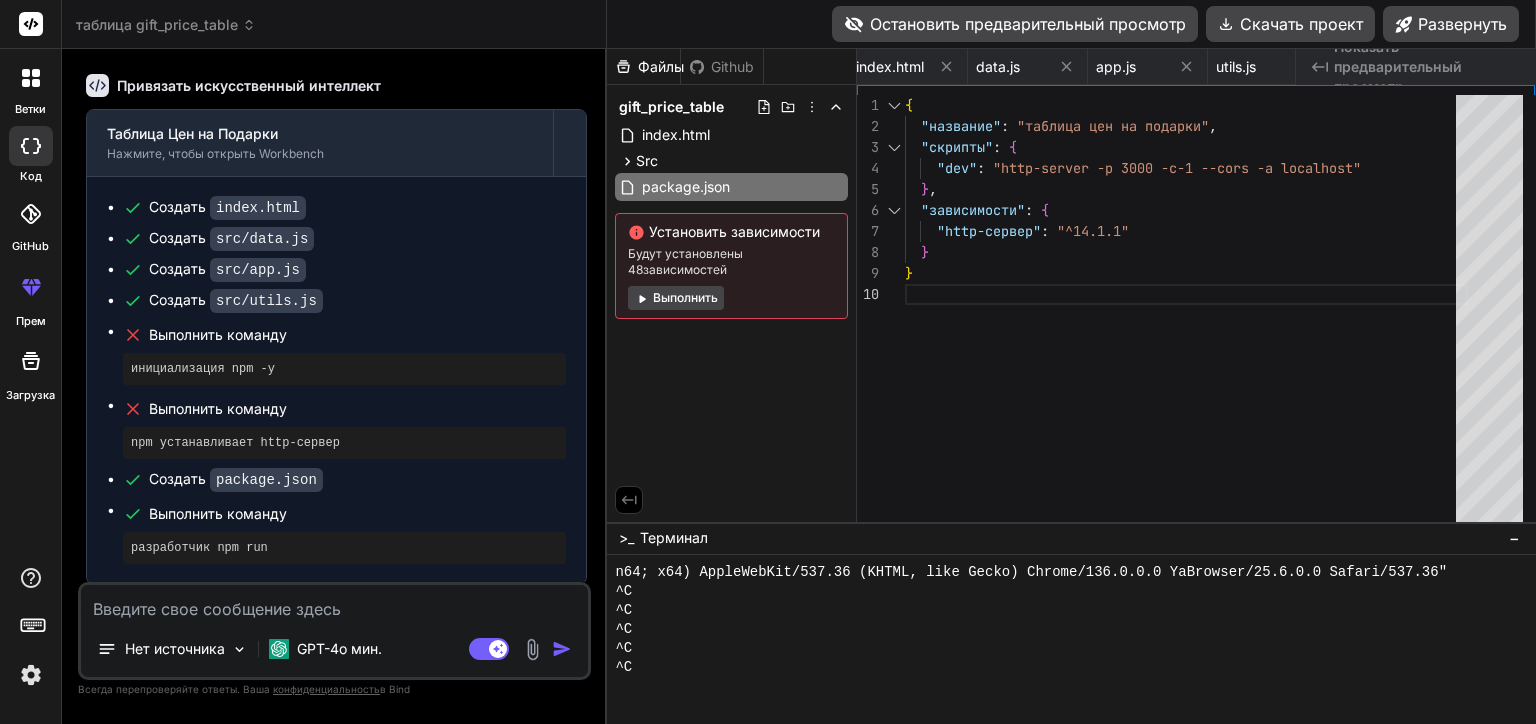 click on "Остановить предварительный просмотр" at bounding box center [1015, 24] 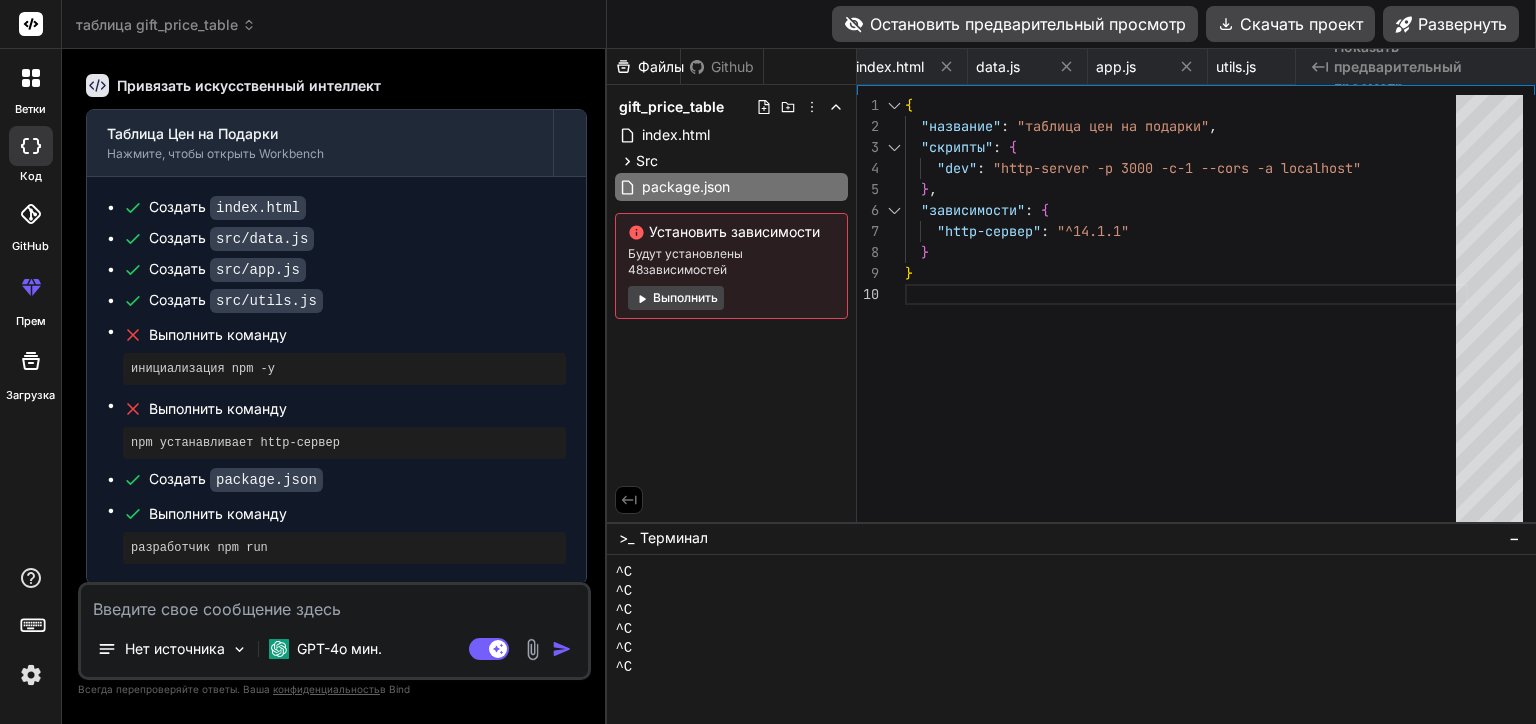 click on "Остановить предварительный просмотр" at bounding box center (1015, 24) 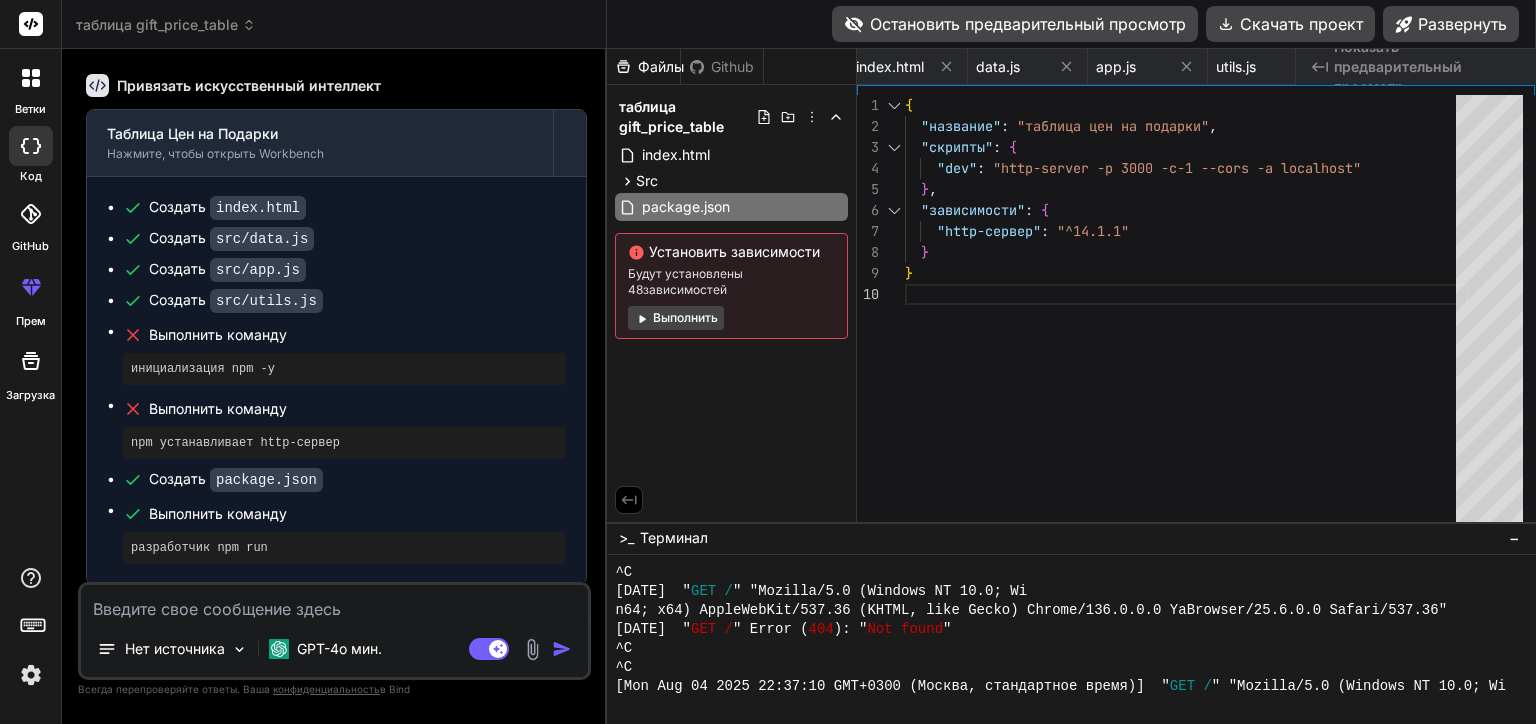 scroll, scrollTop: 1562, scrollLeft: 0, axis: vertical 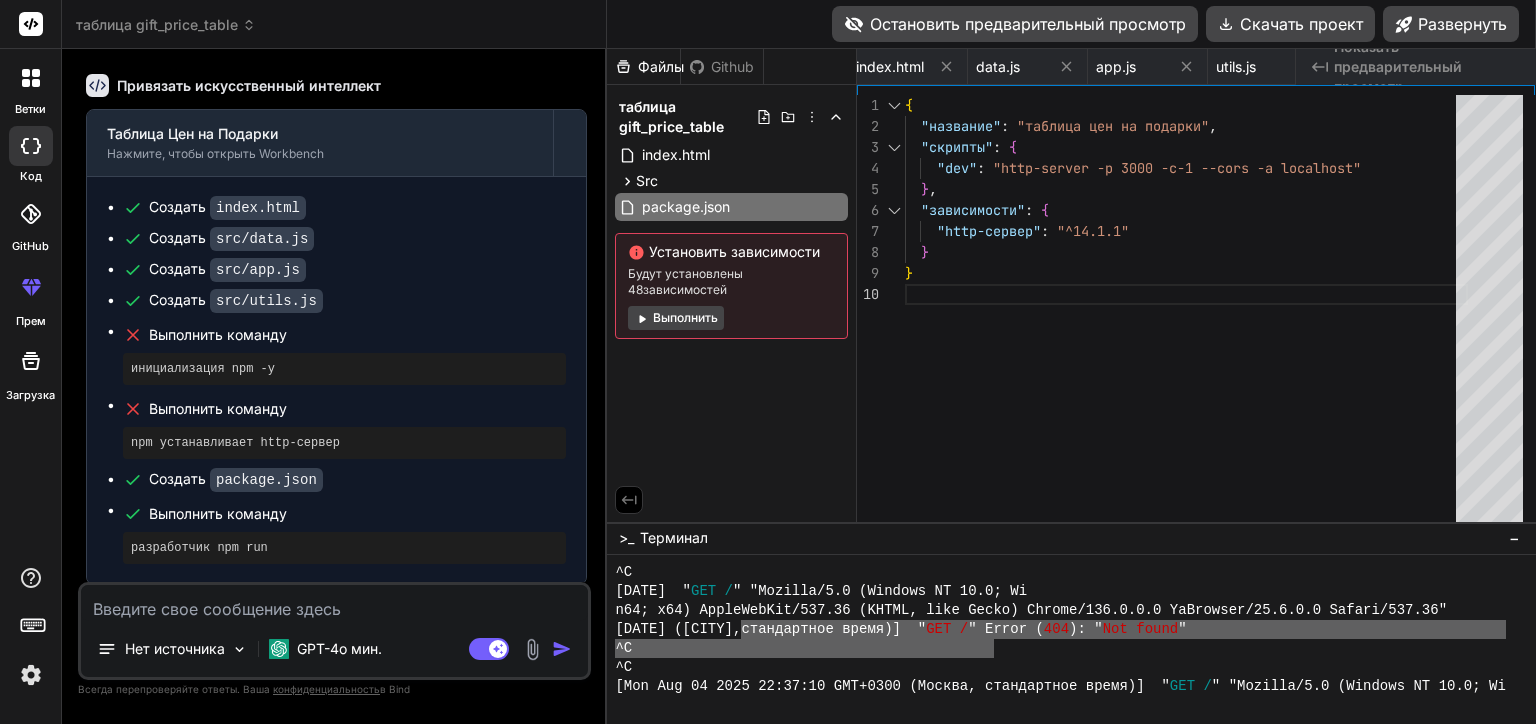 drag, startPoint x: 998, startPoint y: 640, endPoint x: 1052, endPoint y: 630, distance: 54.91812 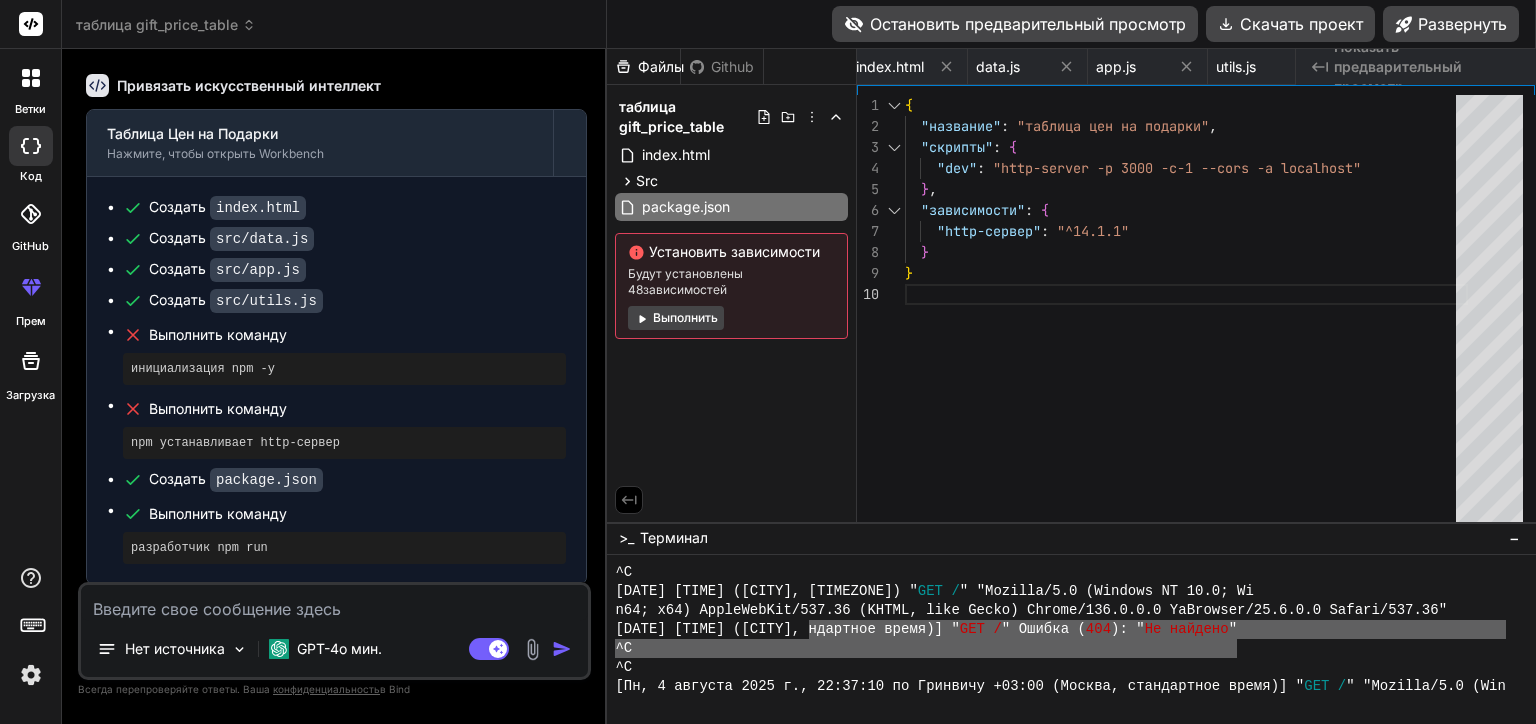 drag, startPoint x: 1226, startPoint y: 640, endPoint x: 1031, endPoint y: 624, distance: 195.6553 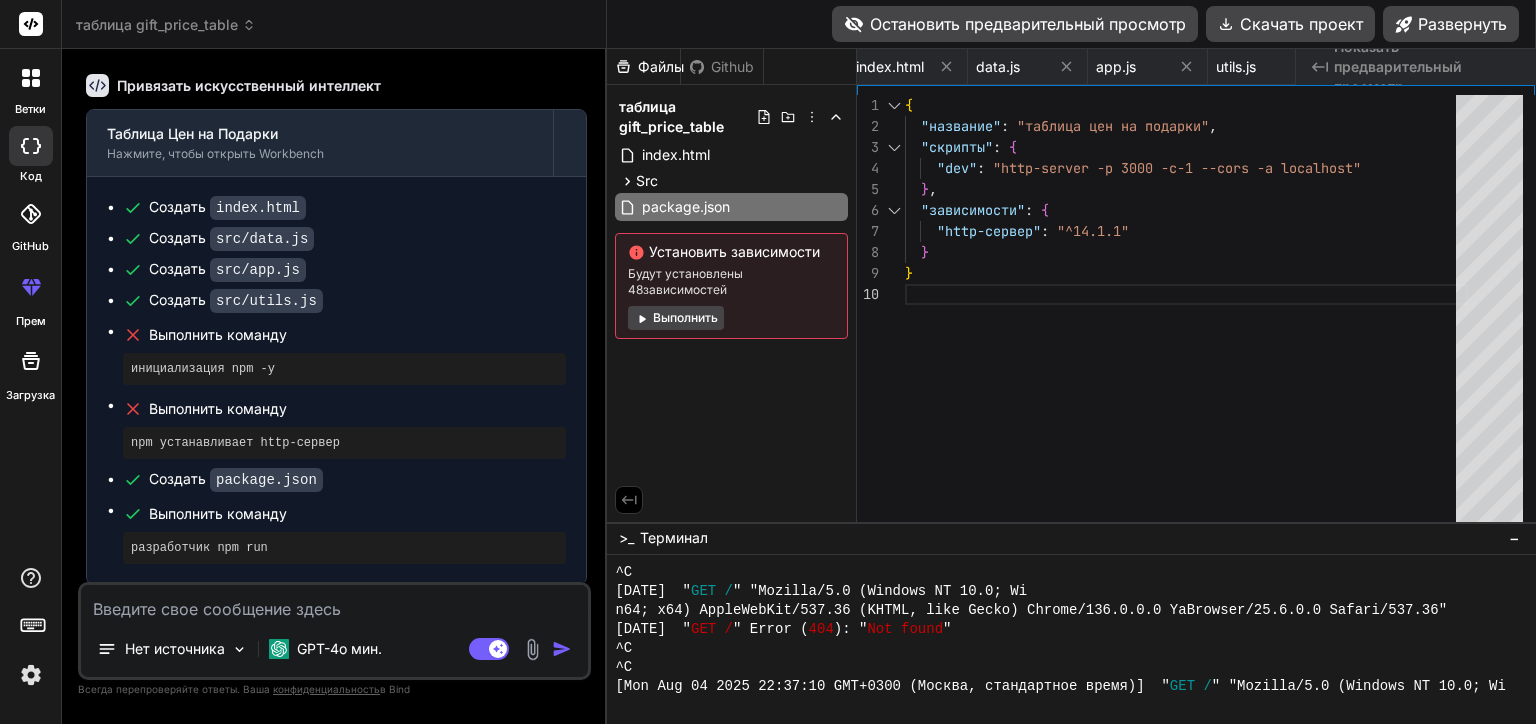 click on "^C" at bounding box center (1060, 667) 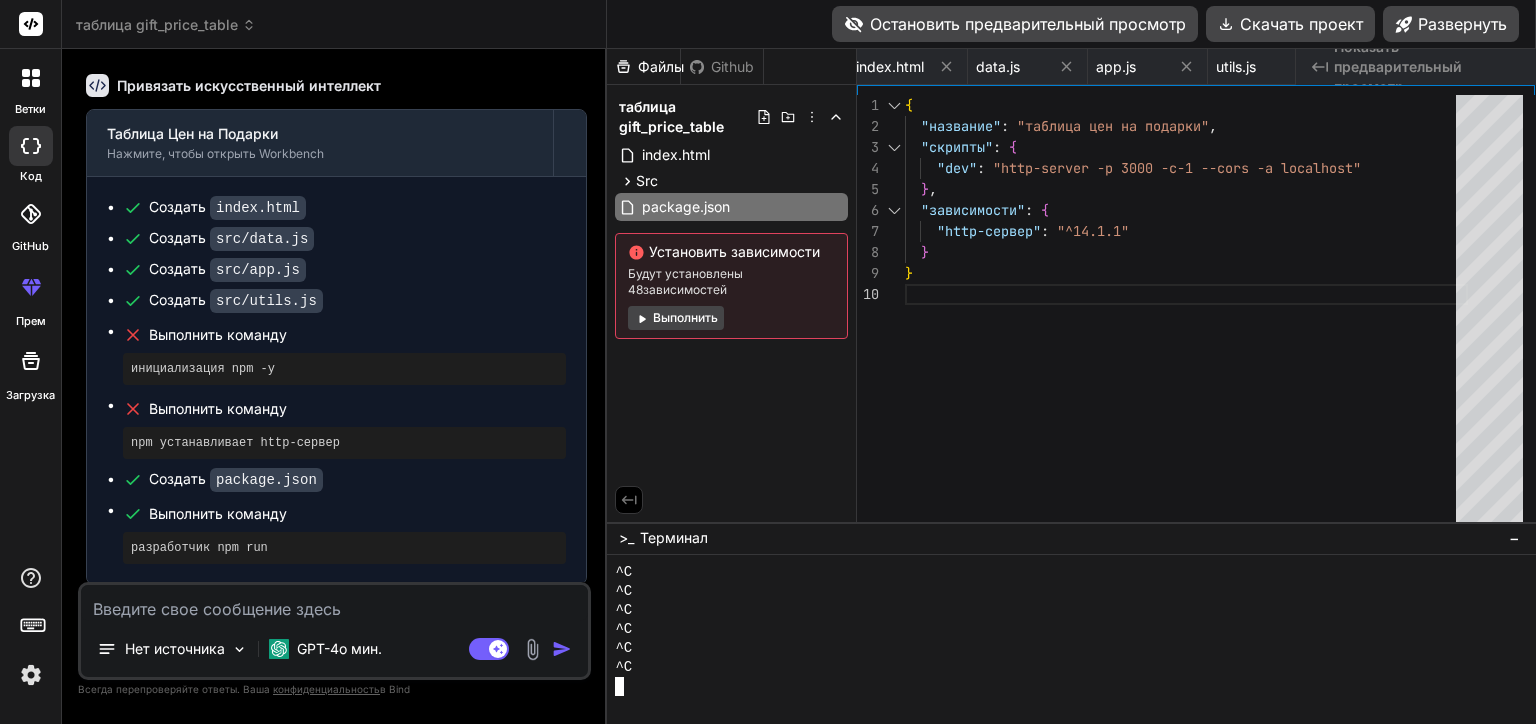 scroll, scrollTop: 1863, scrollLeft: 0, axis: vertical 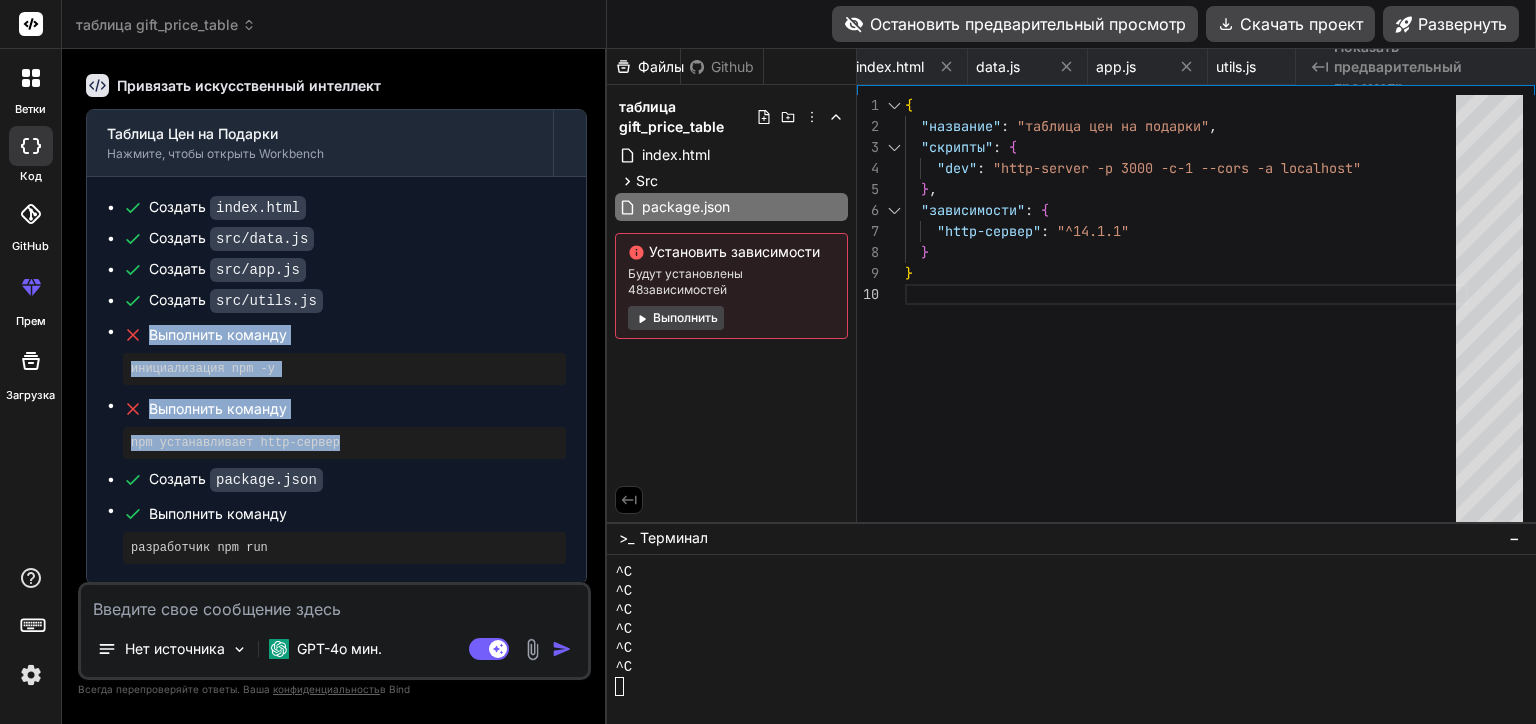 drag, startPoint x: 345, startPoint y: 441, endPoint x: 119, endPoint y: 332, distance: 250.91234 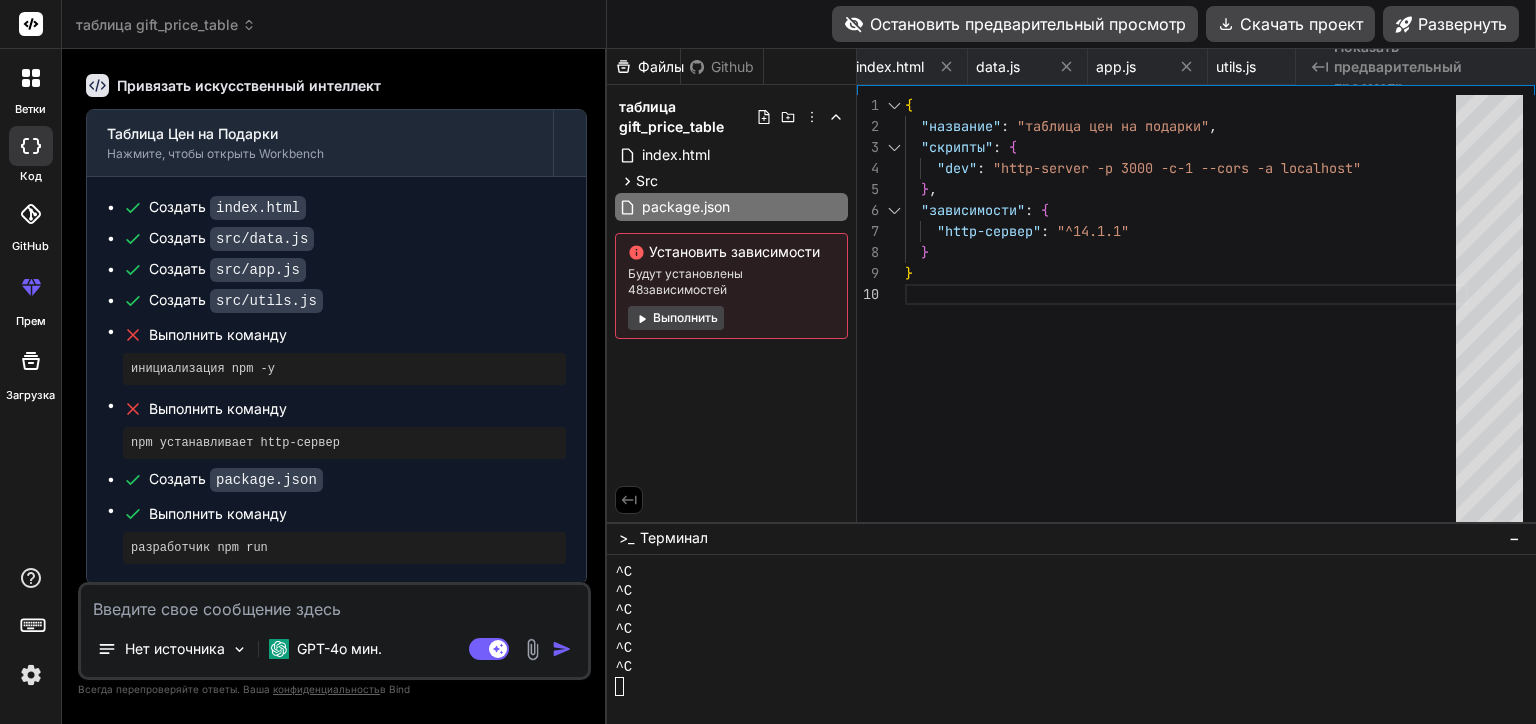 paste on "npm init -y" 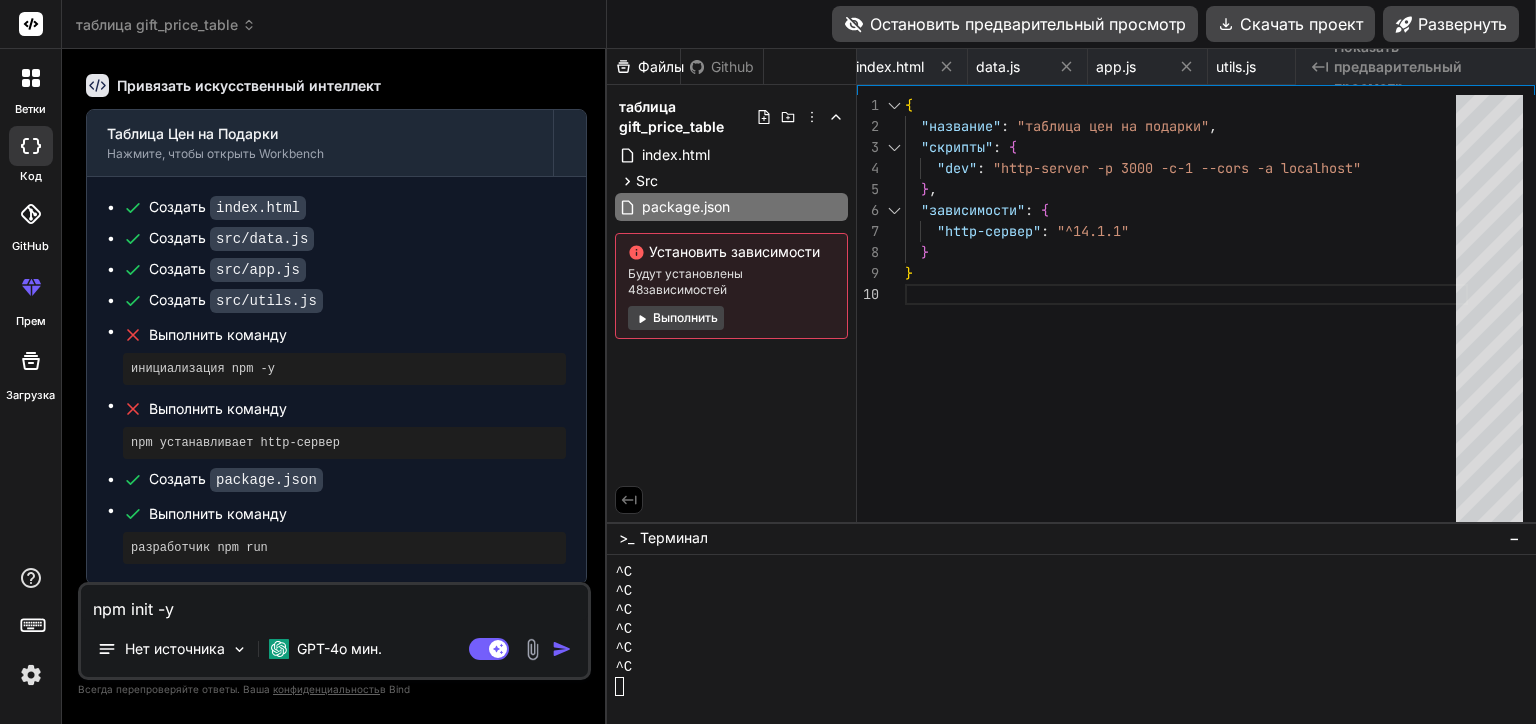 type on "x" 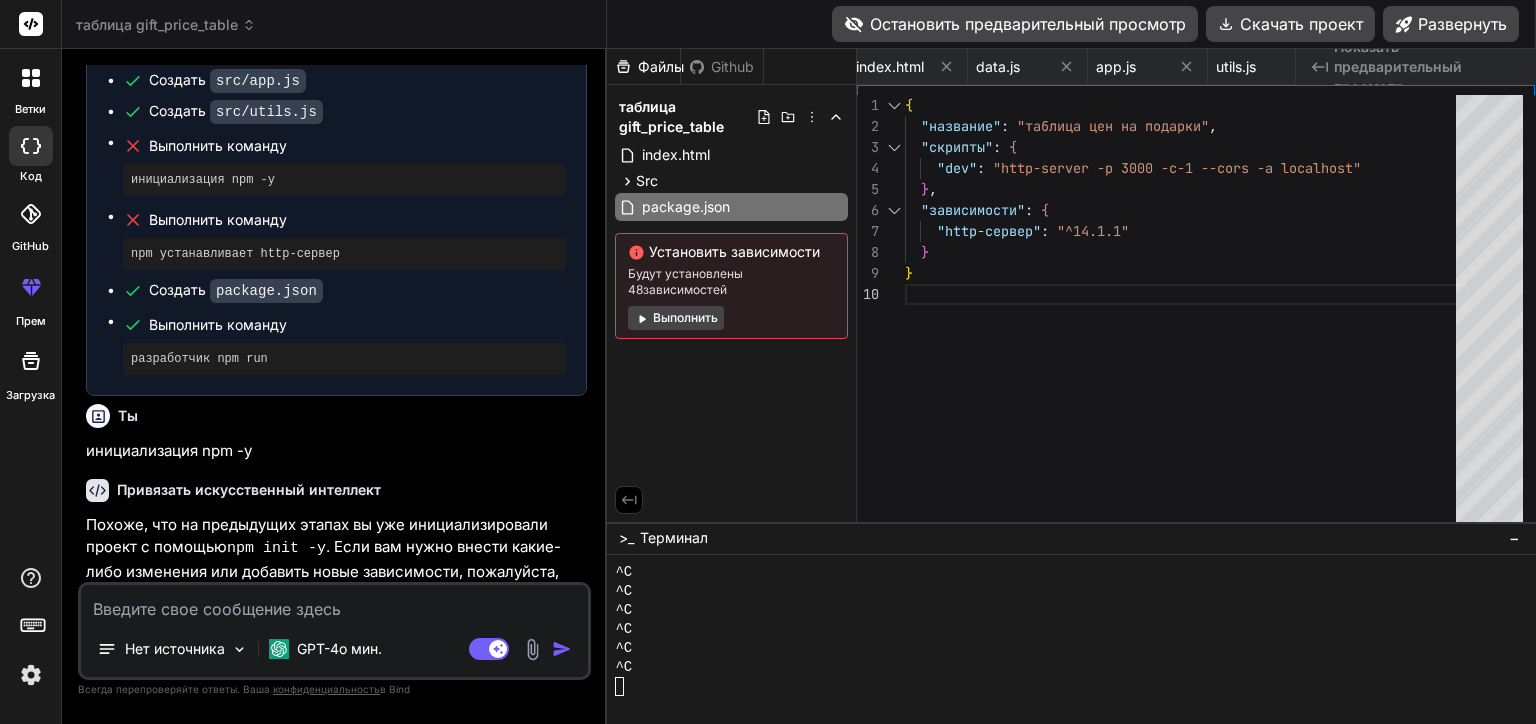 scroll, scrollTop: 774, scrollLeft: 0, axis: vertical 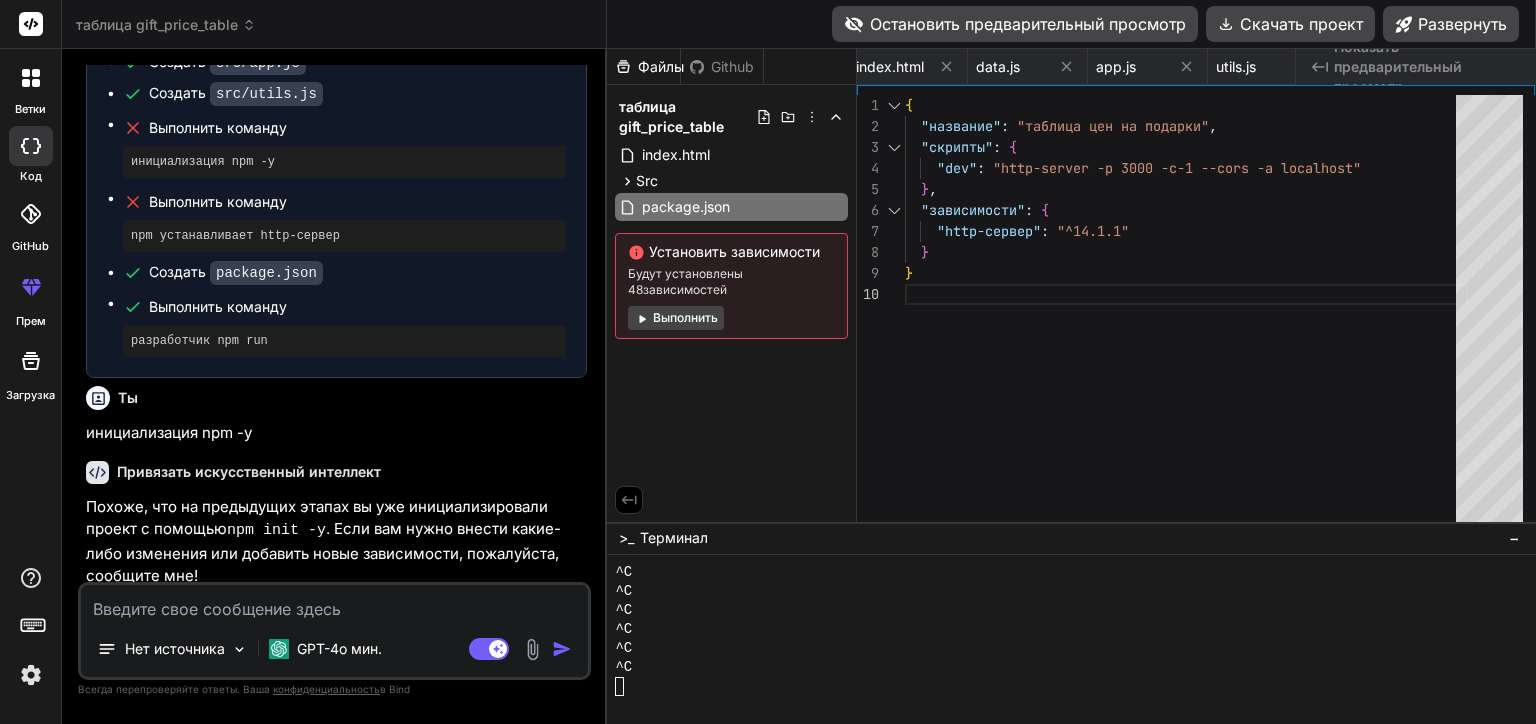 type on "x" 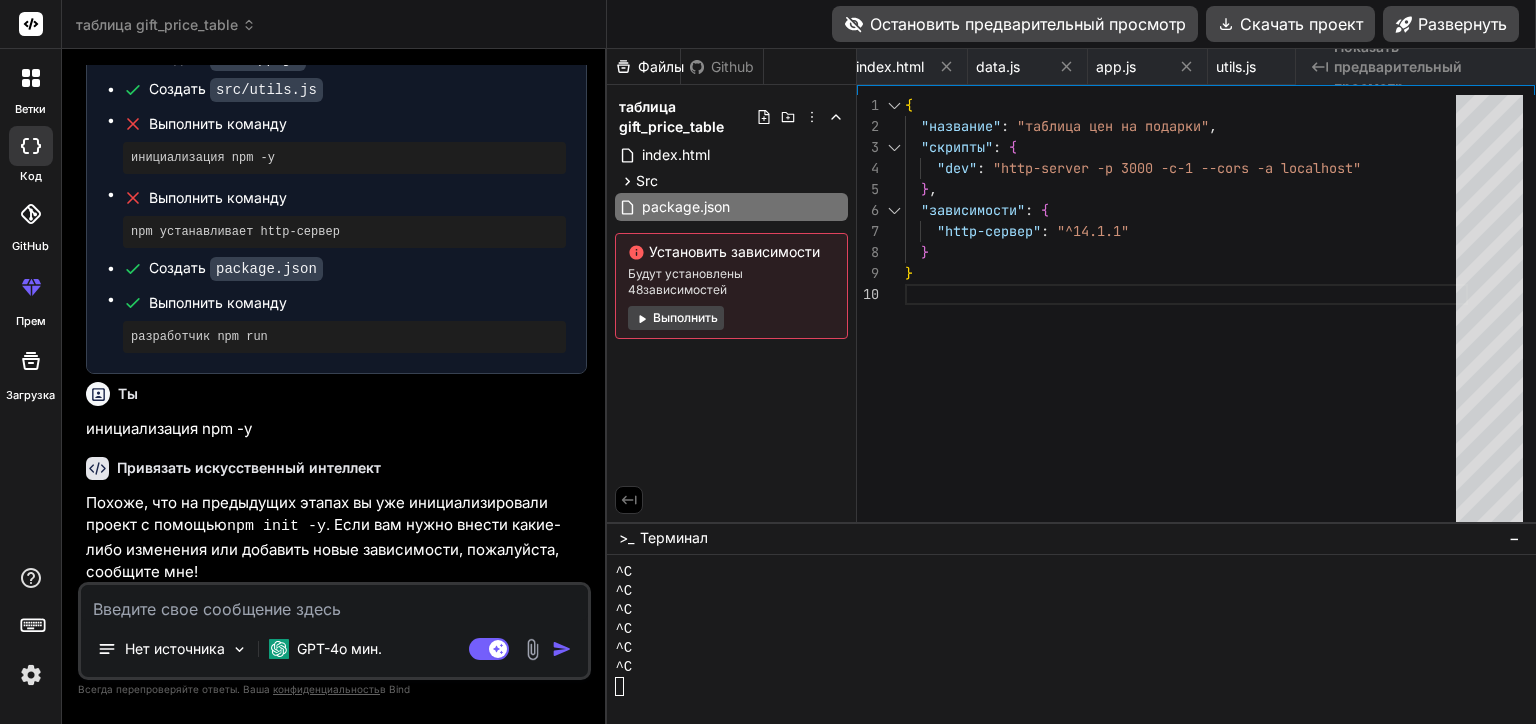 click at bounding box center [334, 603] 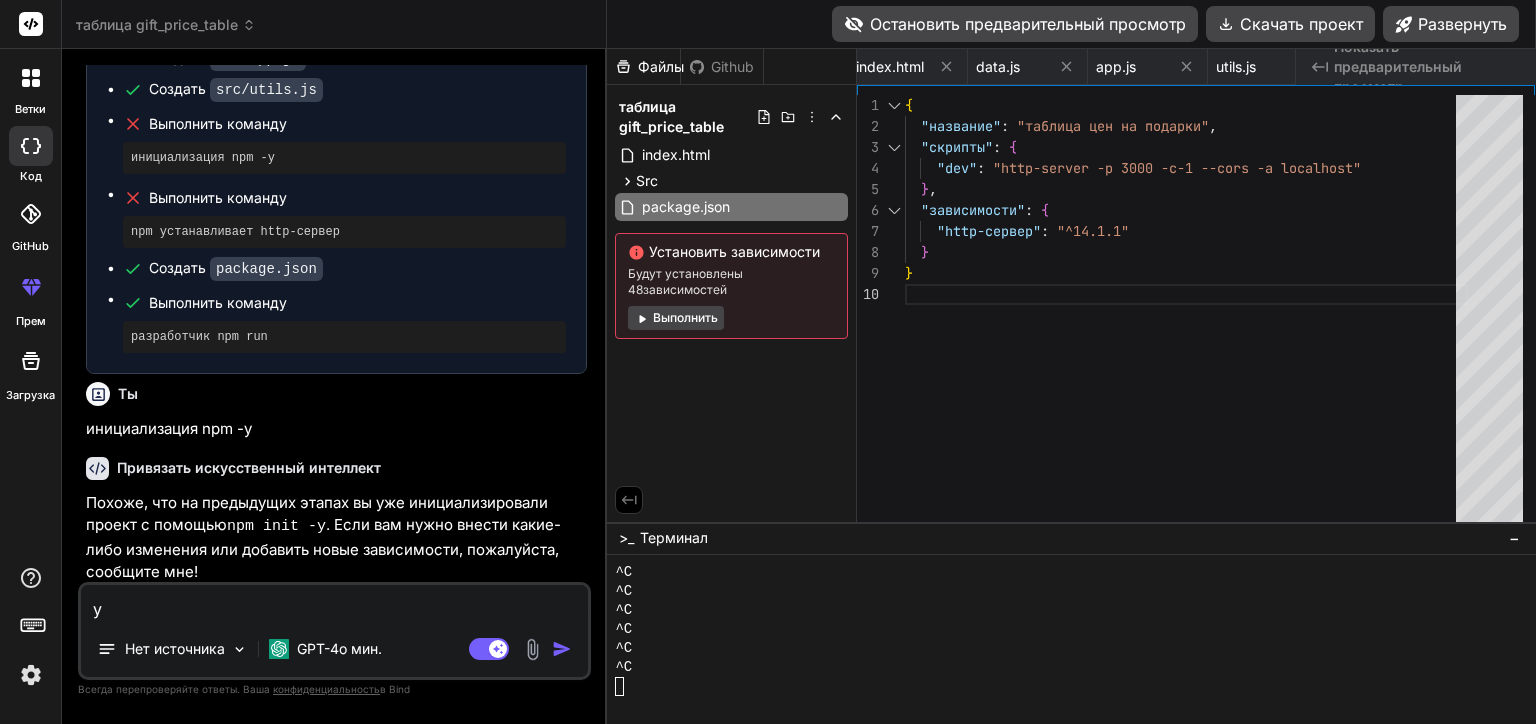 type on "ус" 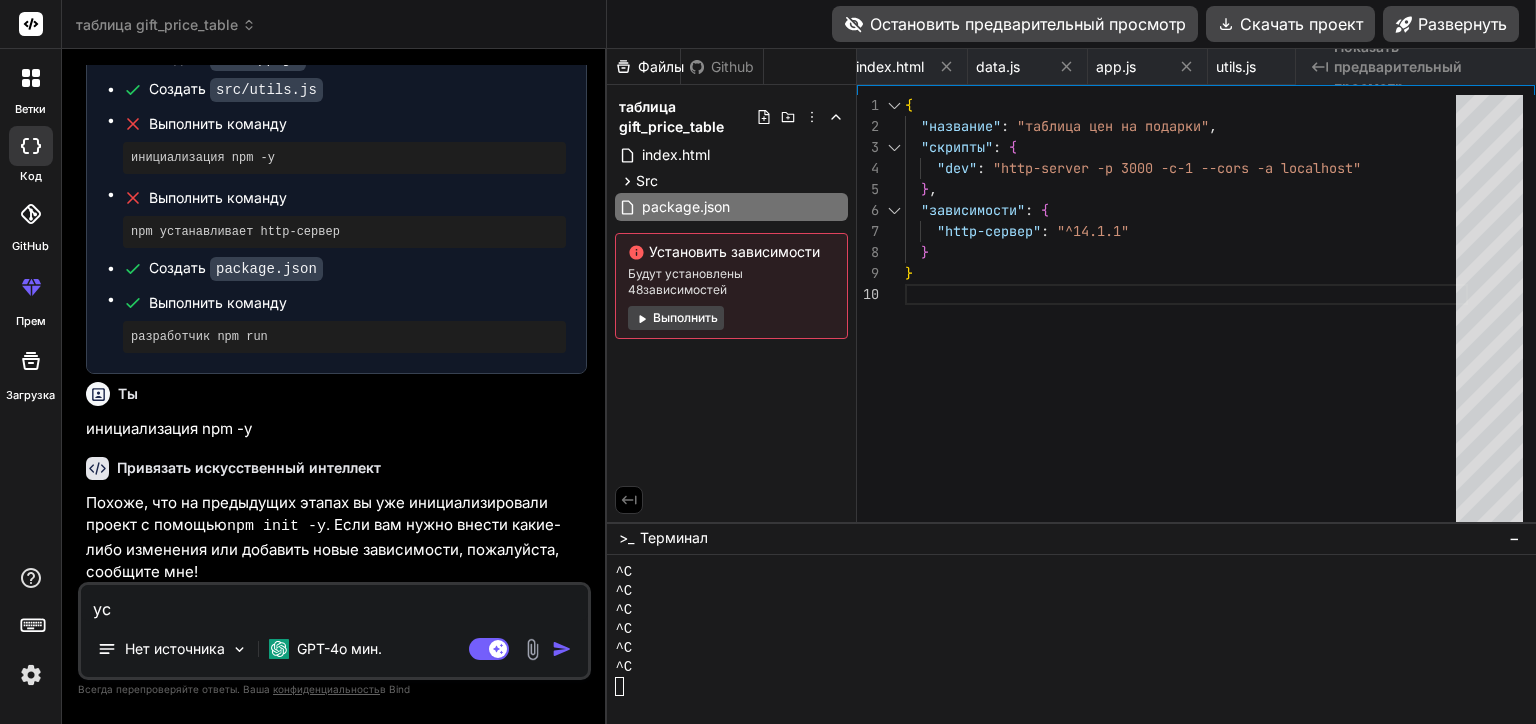 type on "уст" 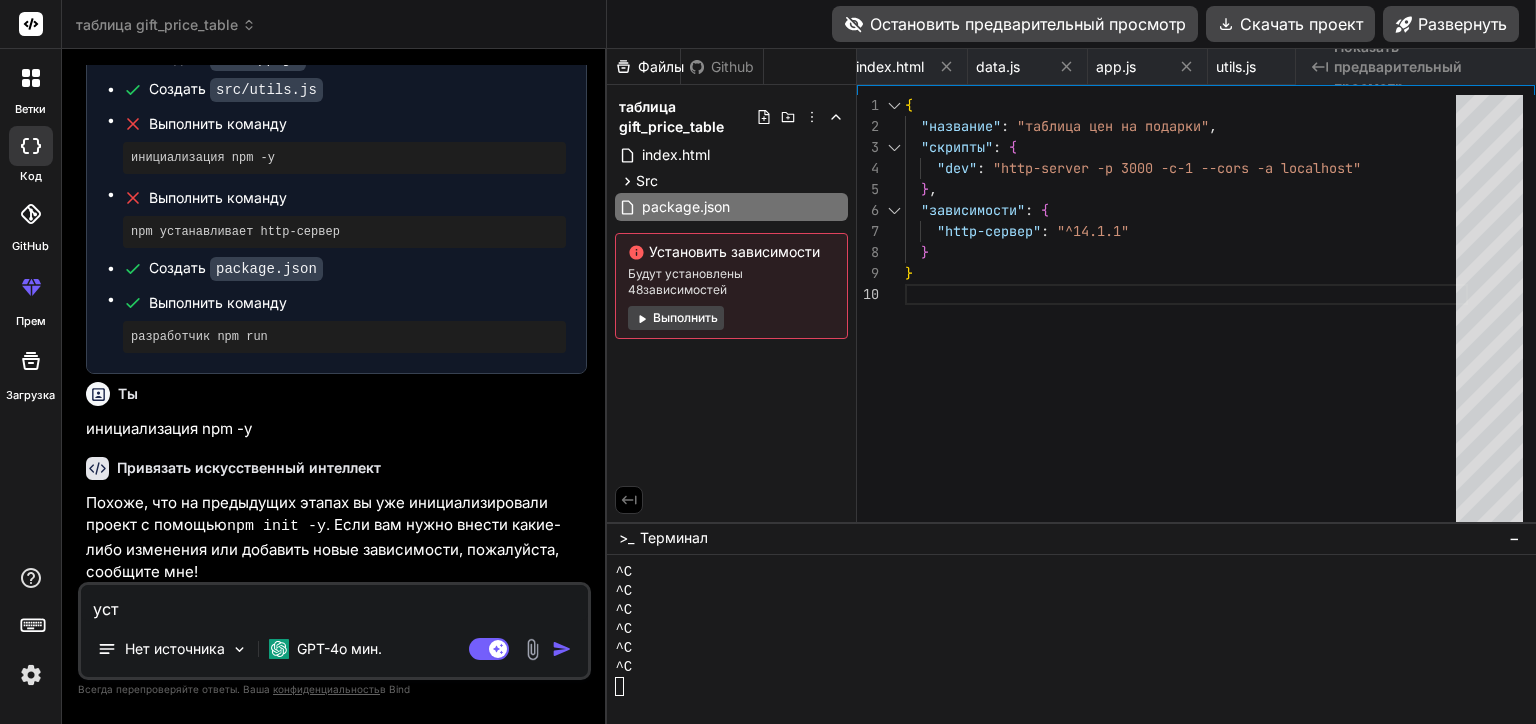 type on "уста" 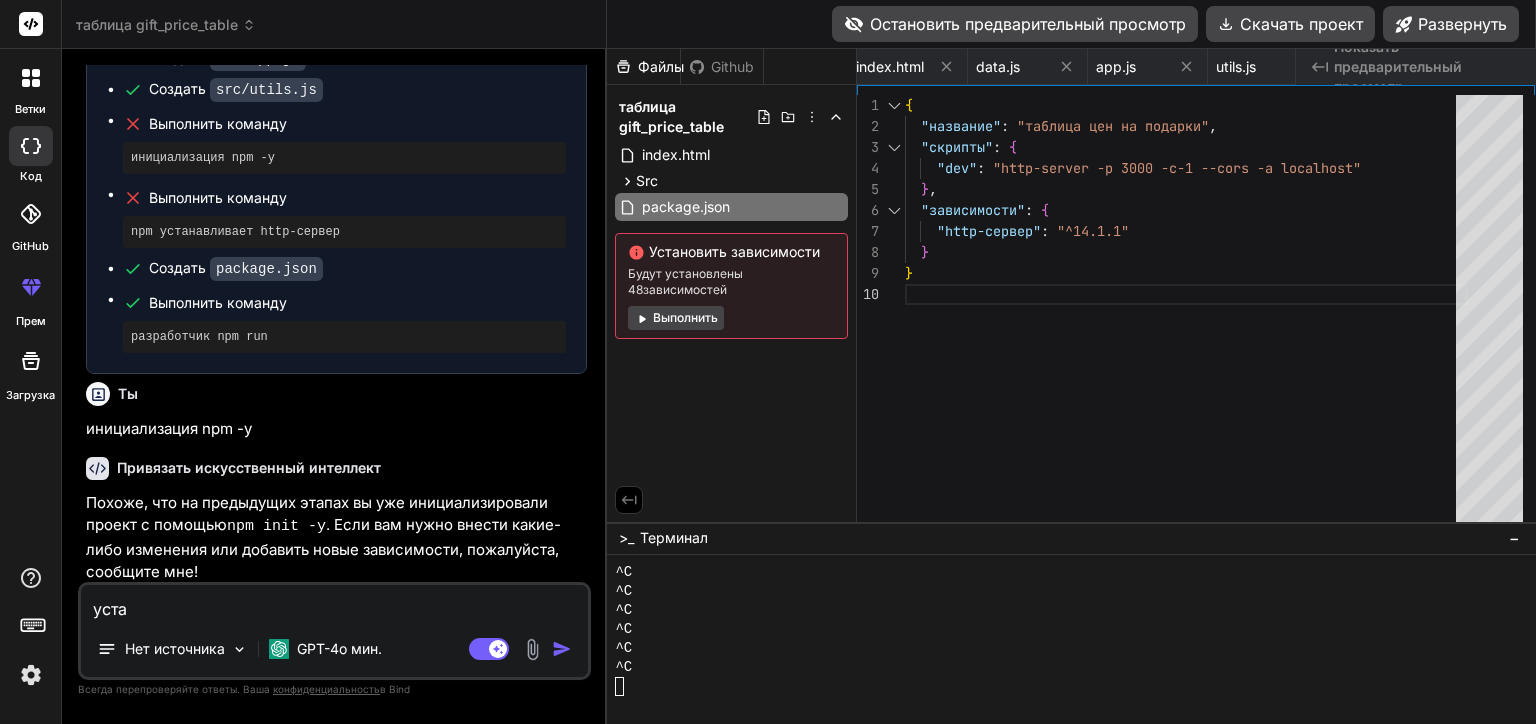 type on "устан" 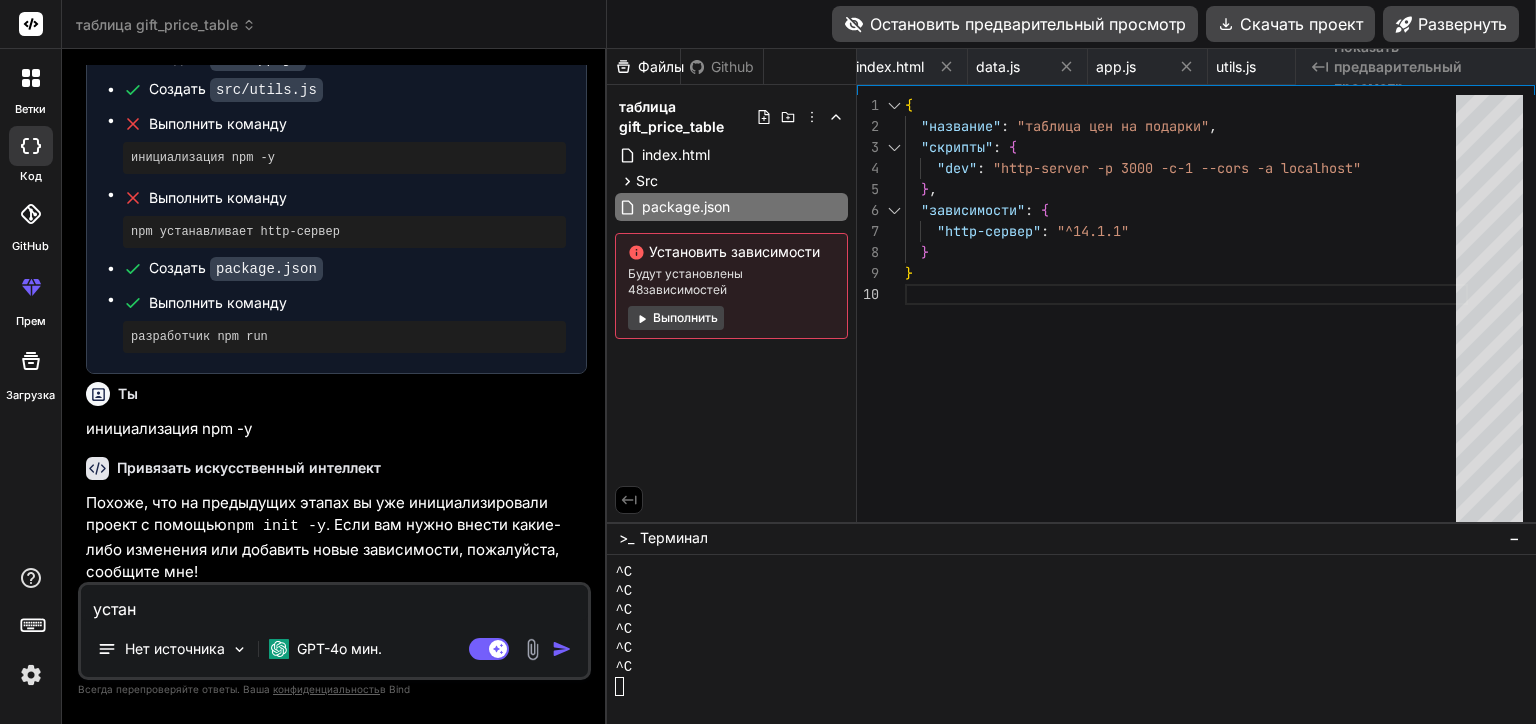 type on "устано" 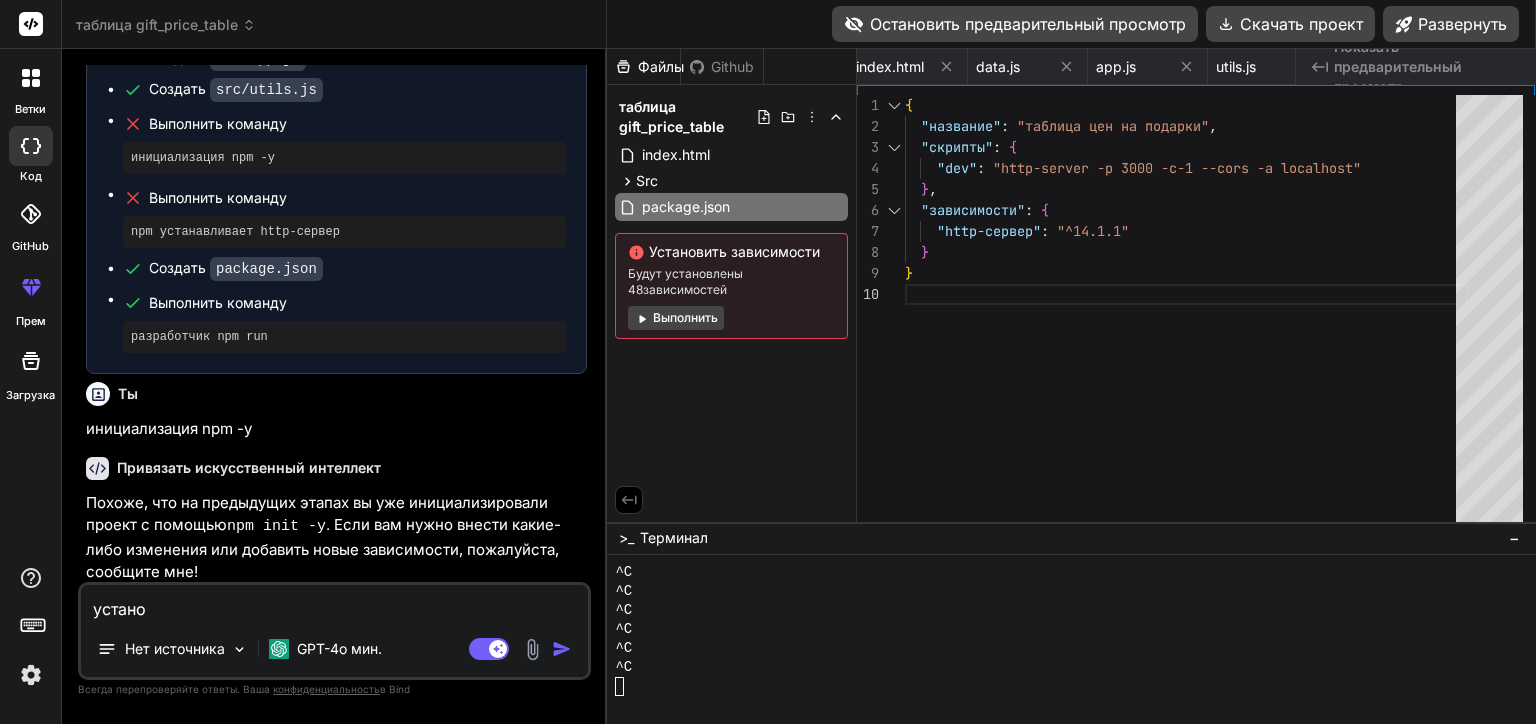 type on "установ" 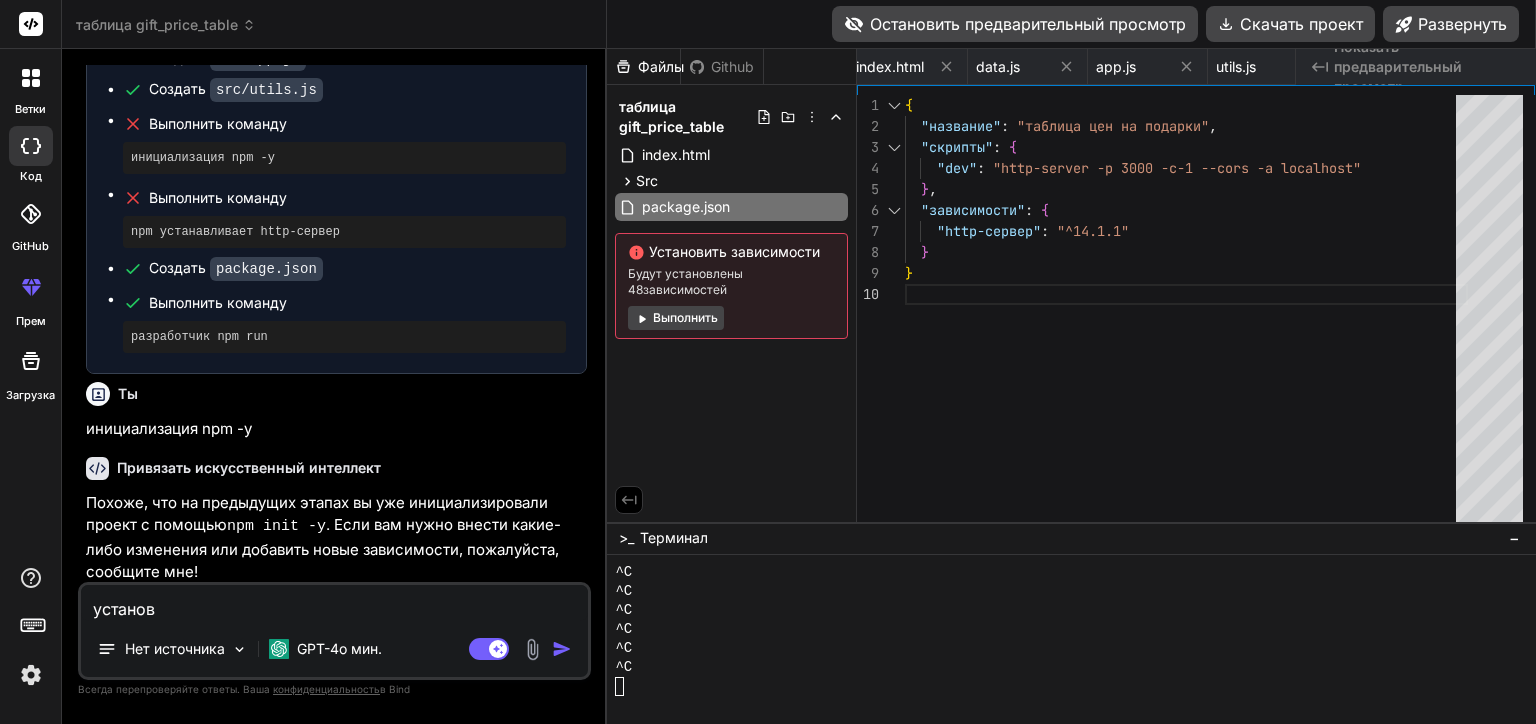 type on "установи" 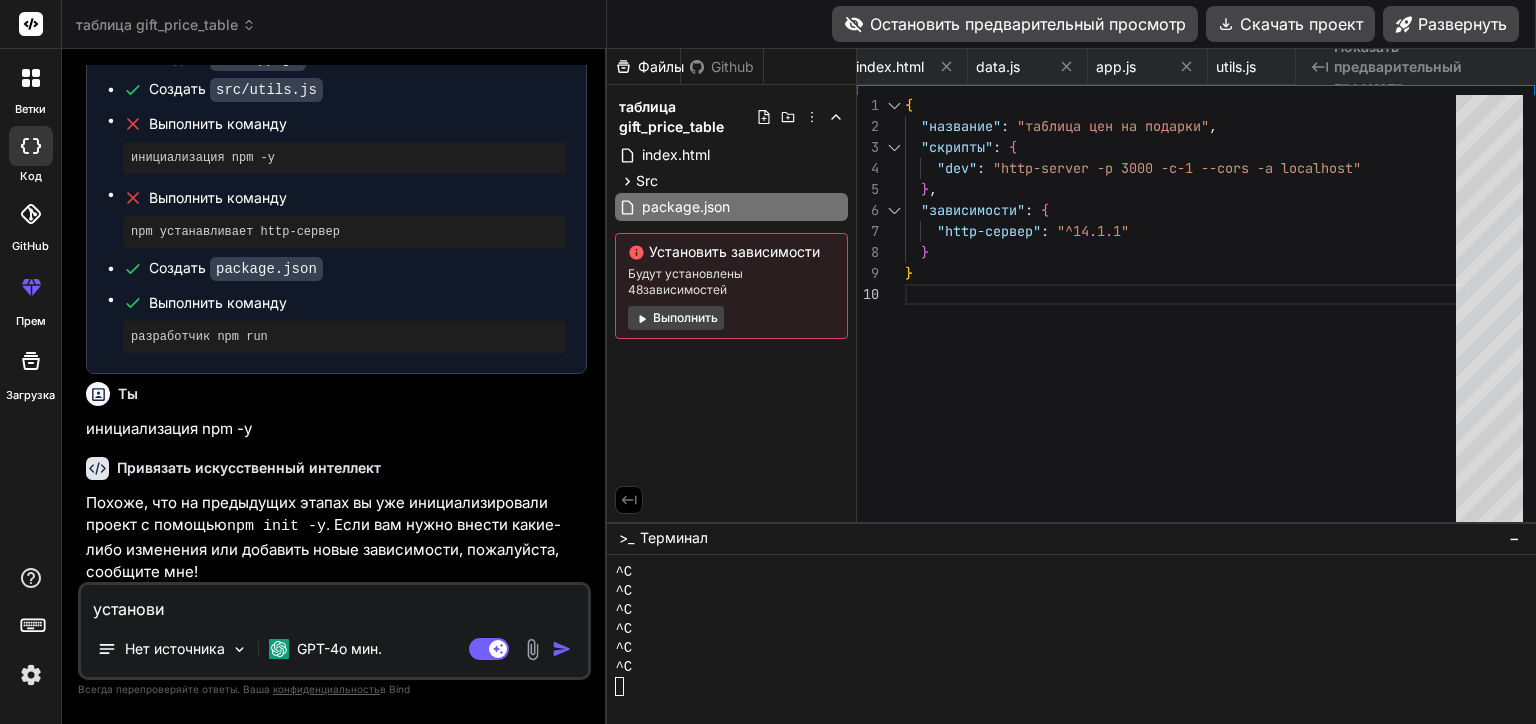 type on "установит" 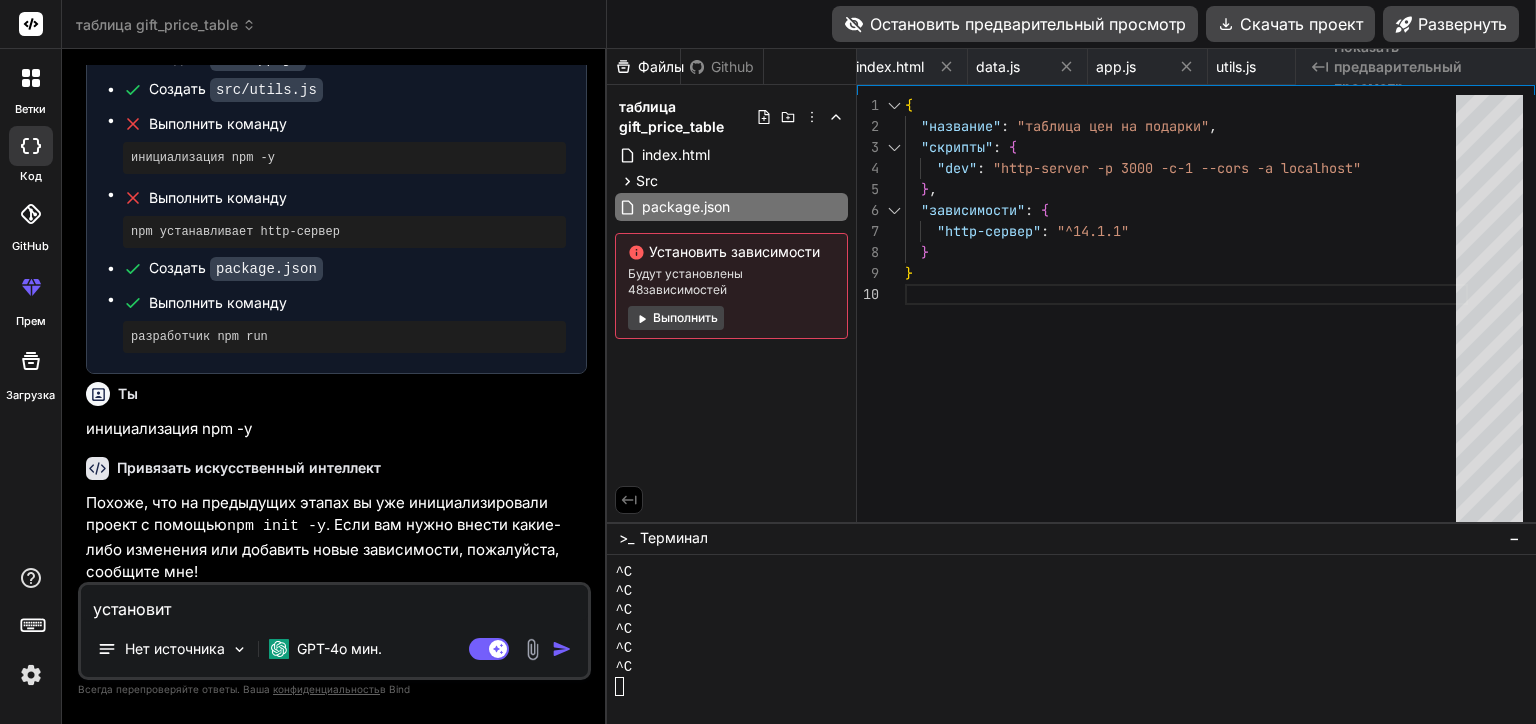 type on "установить" 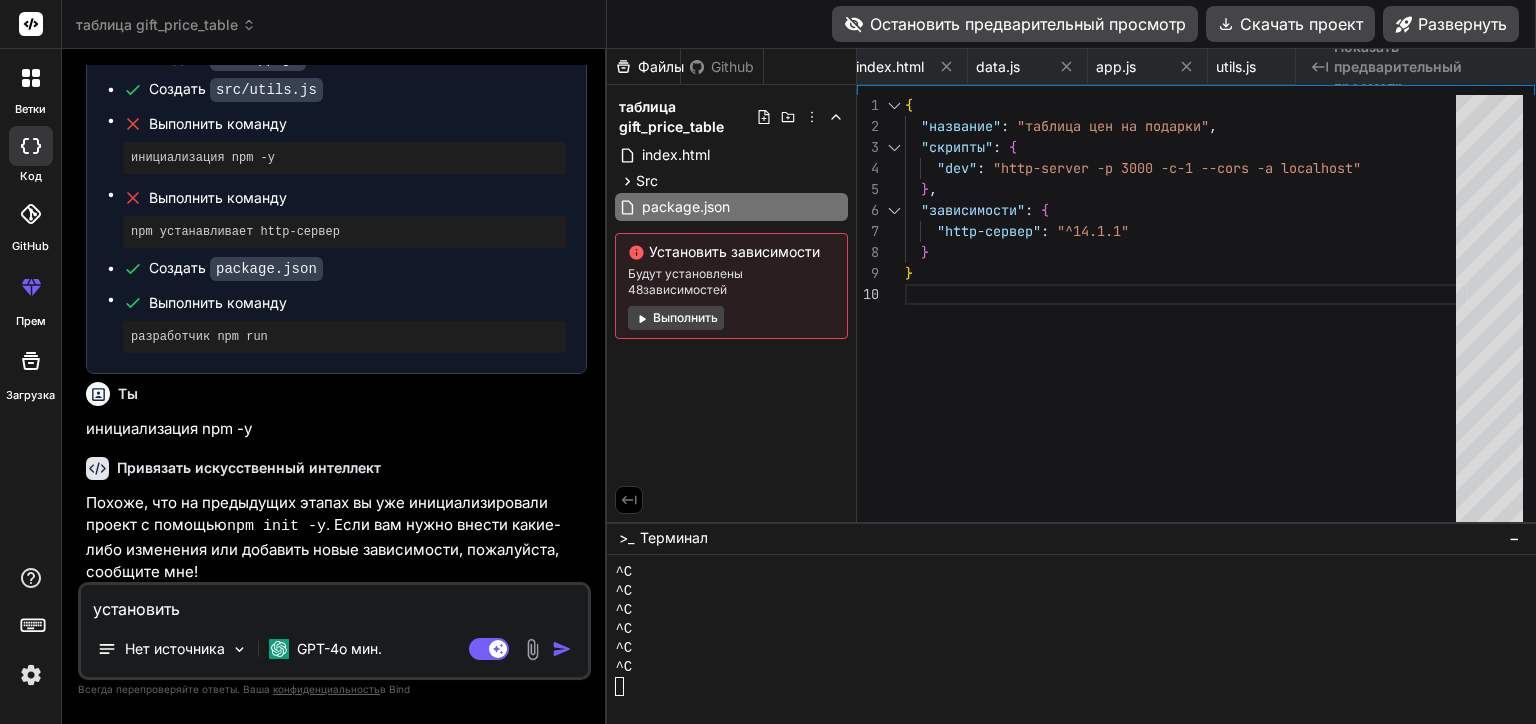 type on "установить" 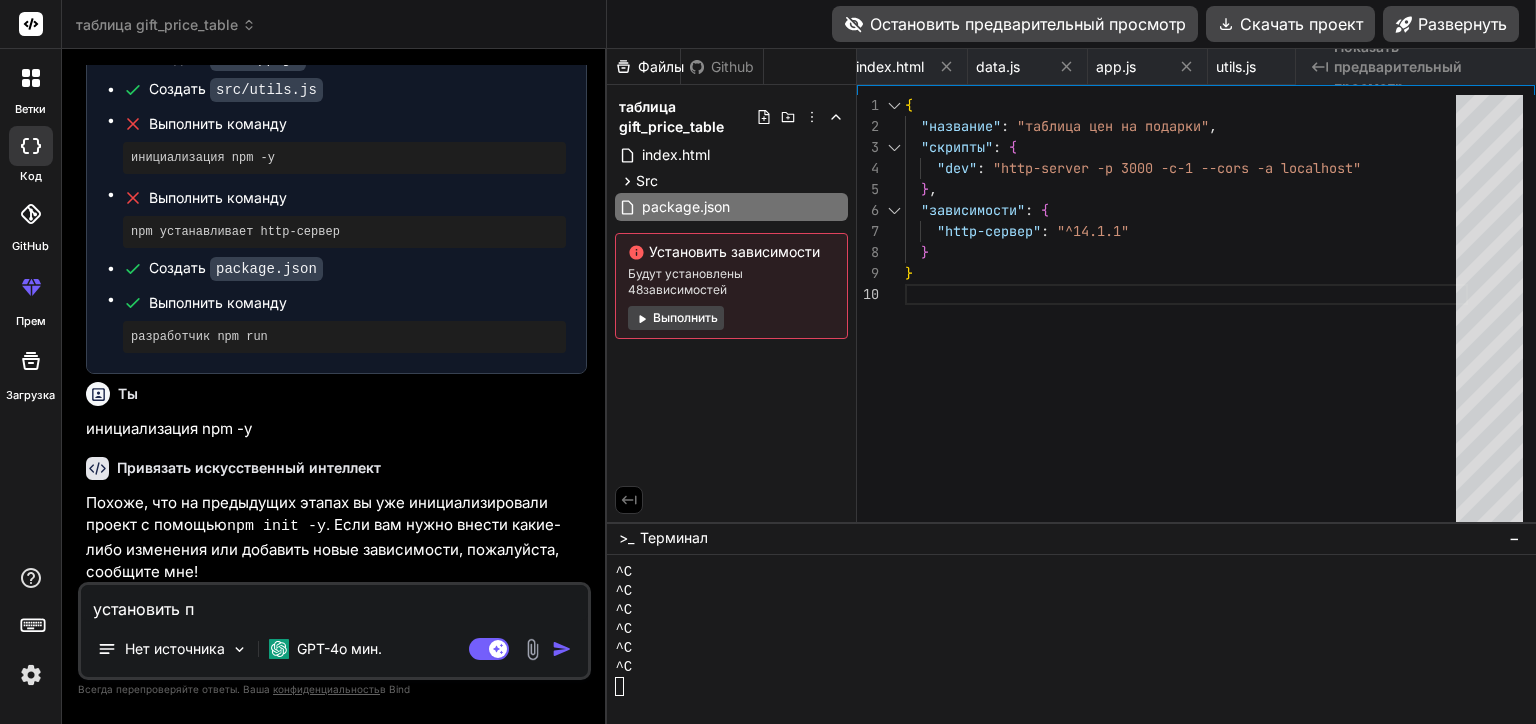 type on "установить по" 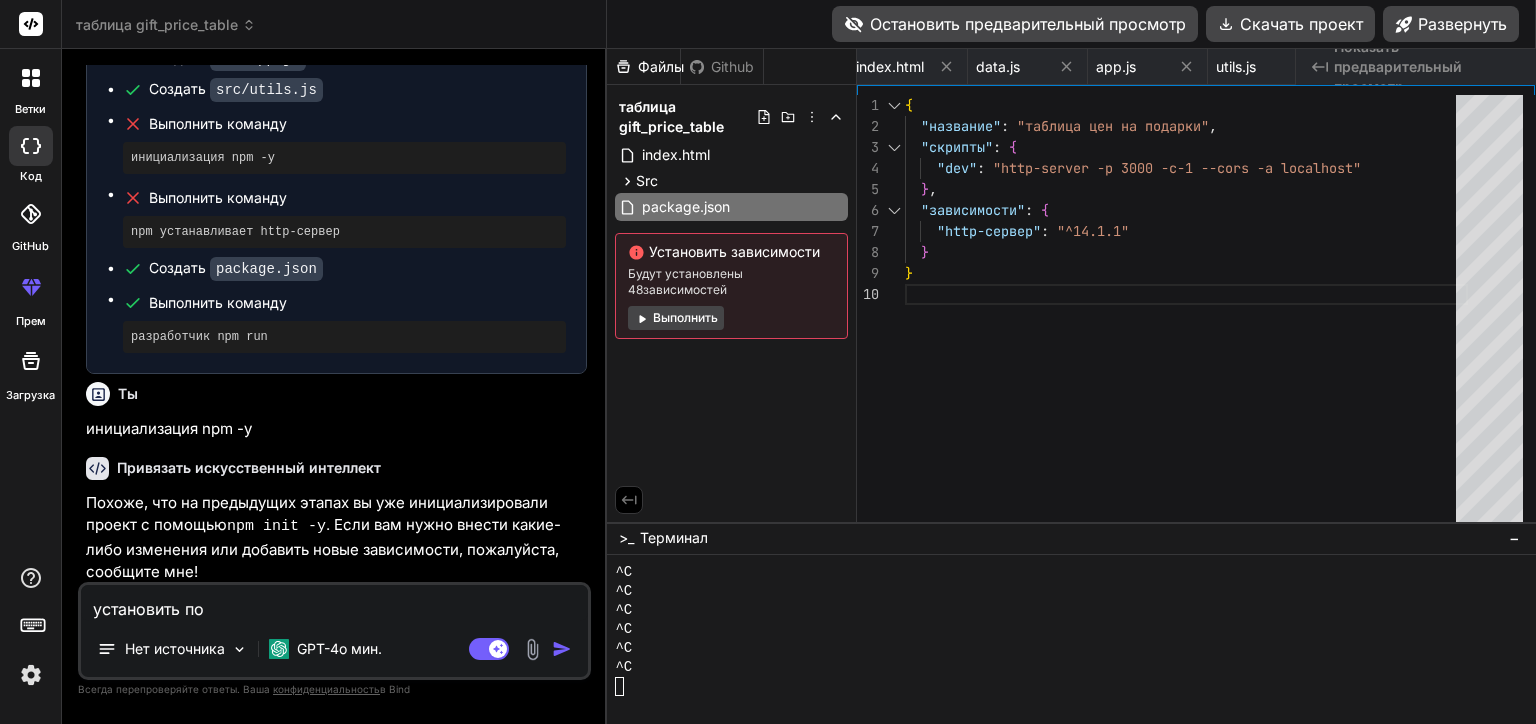 type on "установить пов" 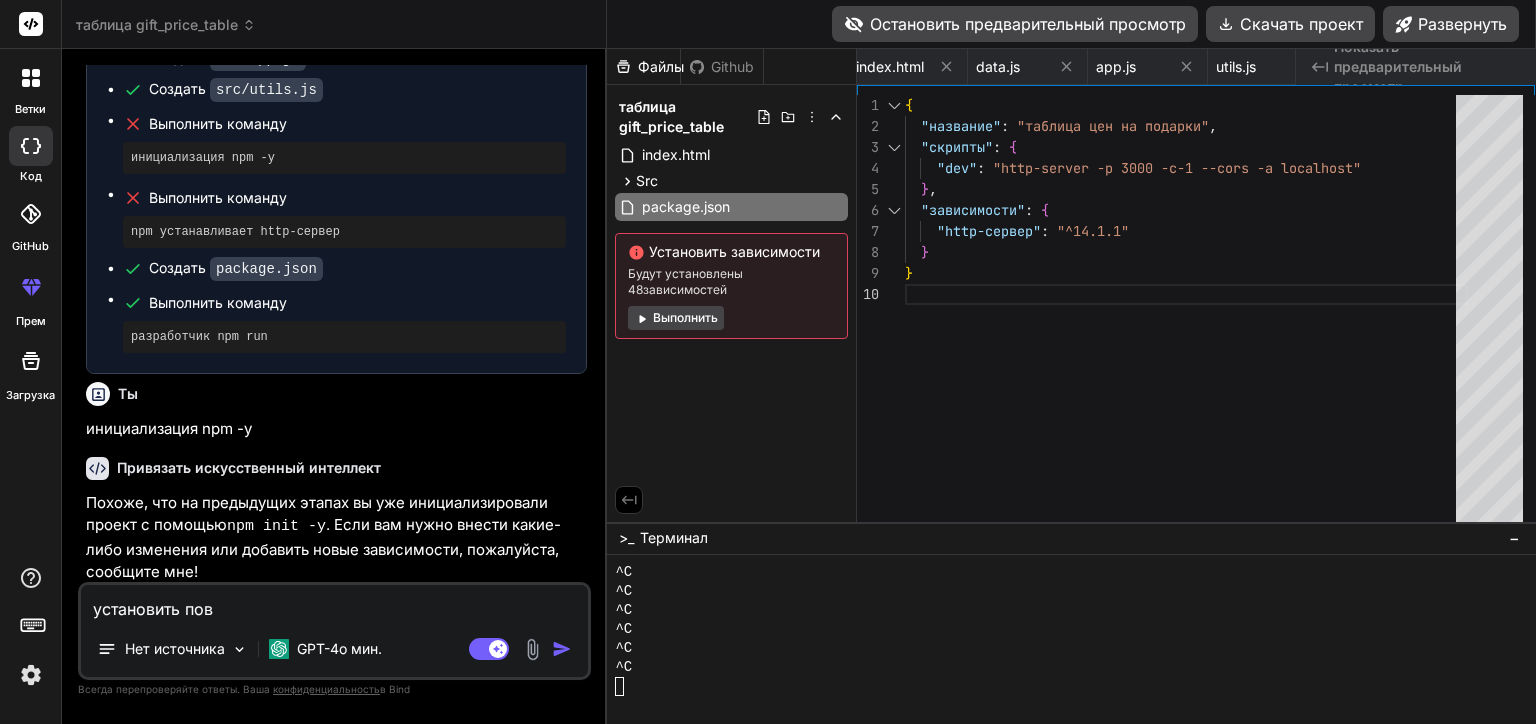 type on "установить пово" 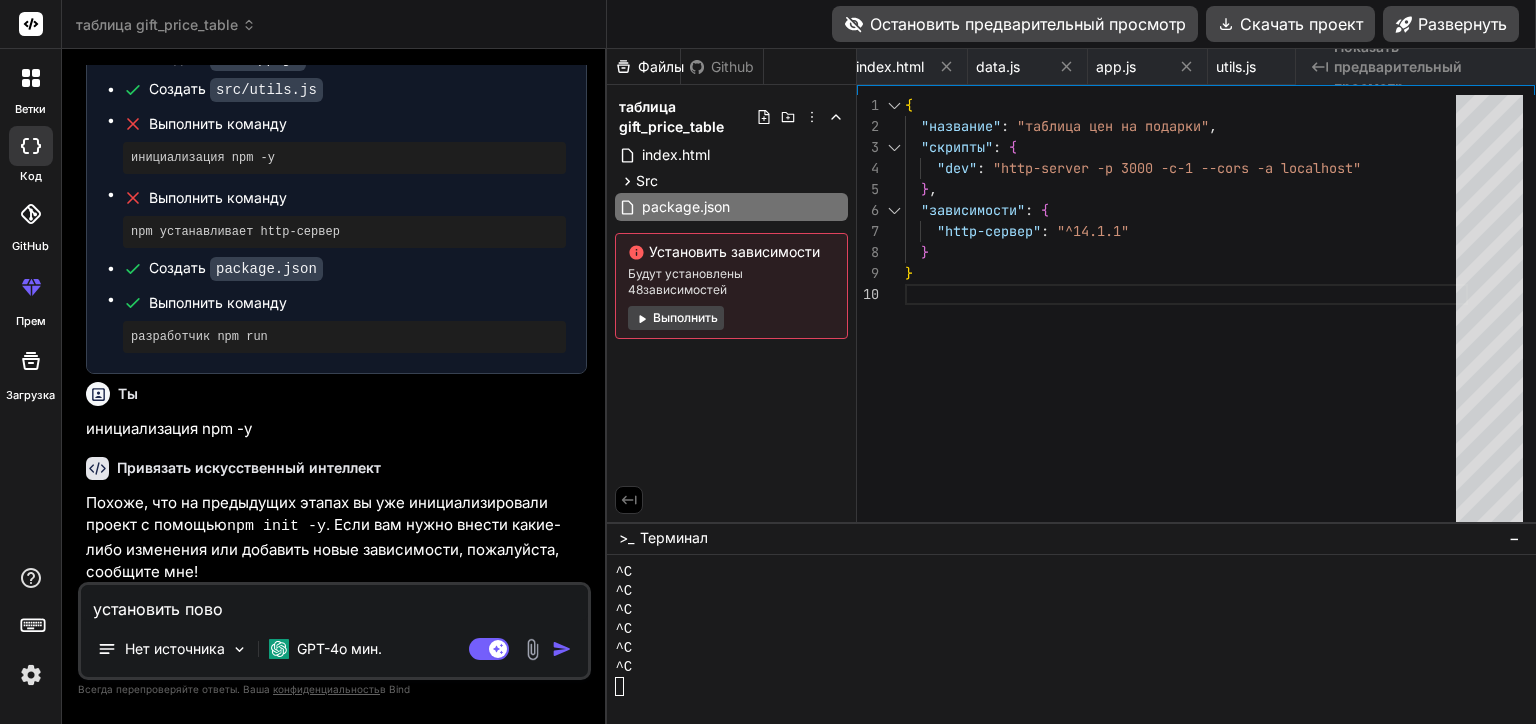 type on "установить пов" 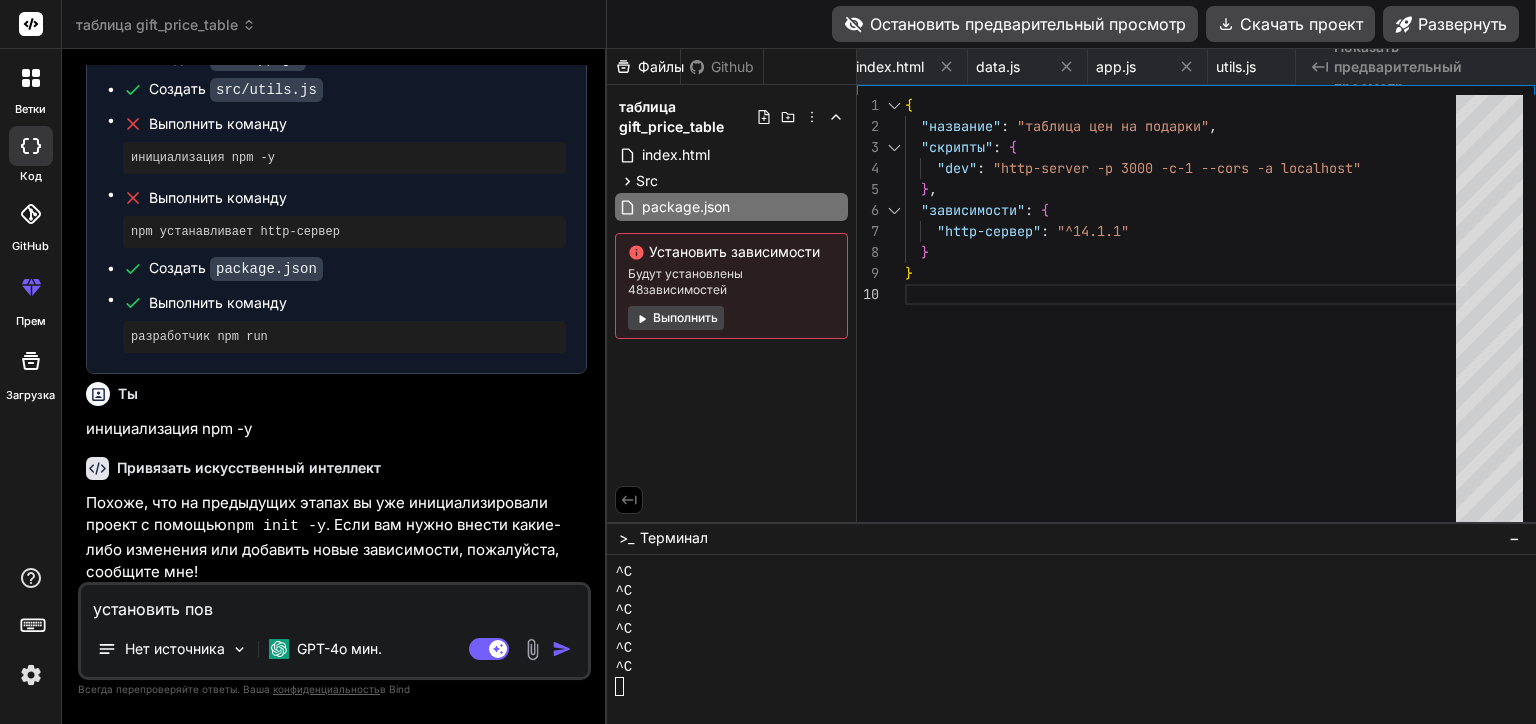 type on "установить по" 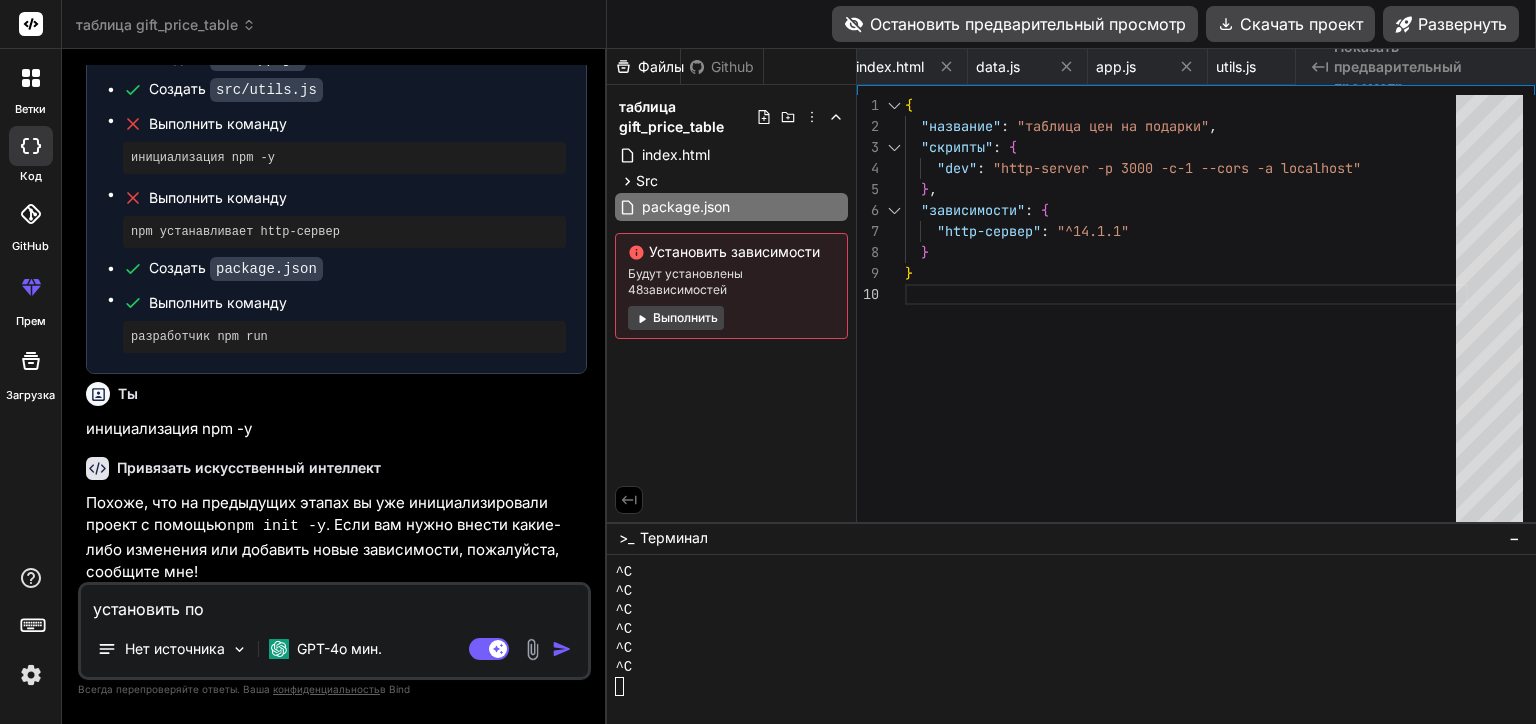 type on "установить п" 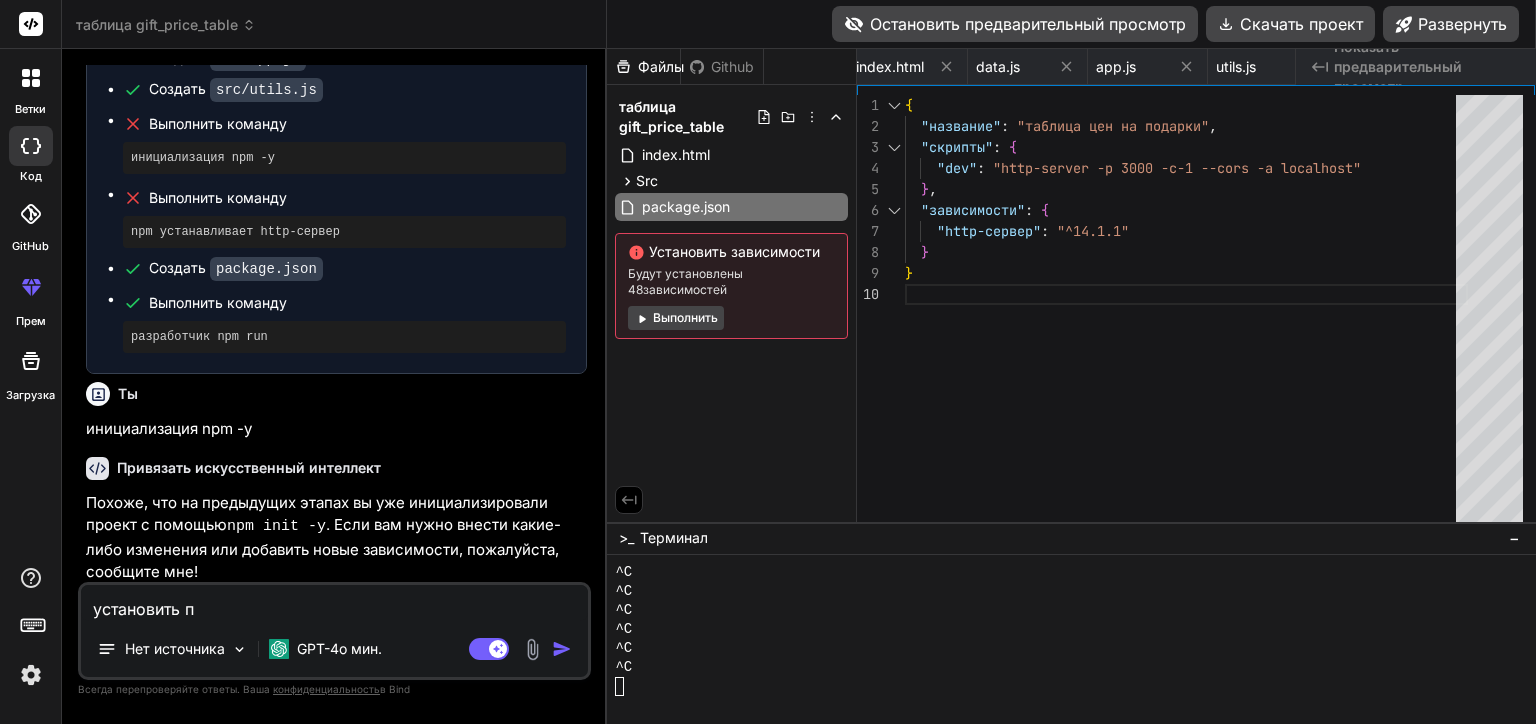 type on "x" 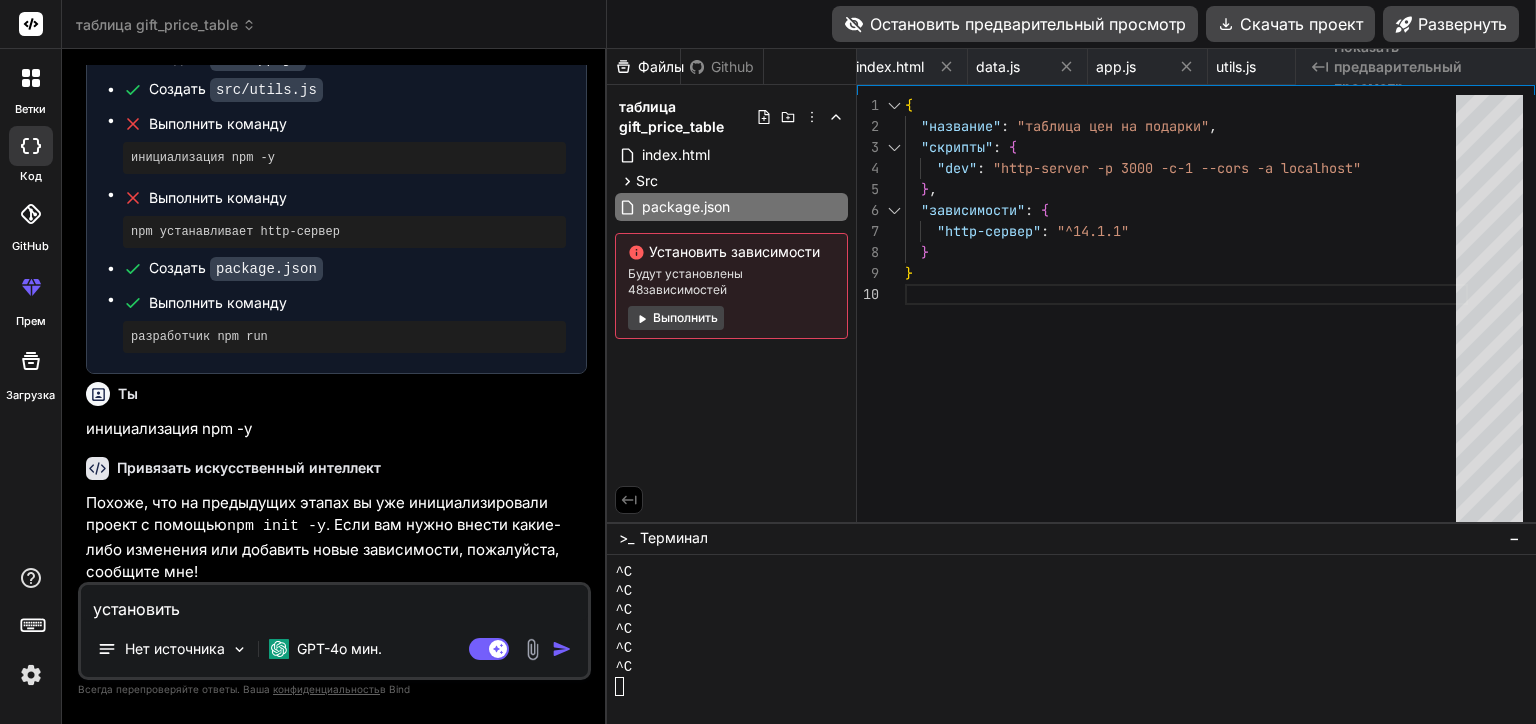 type on "установить п" 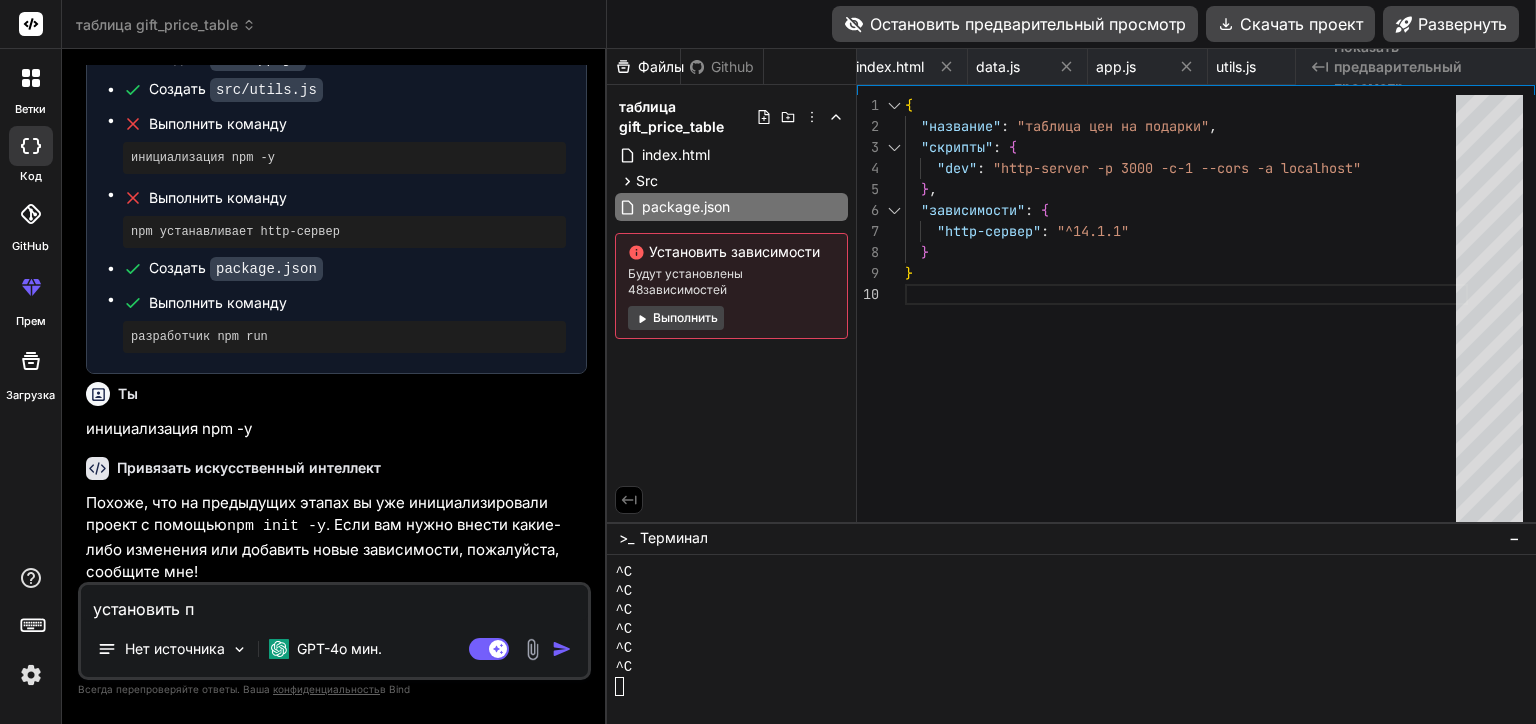 type on "установить по" 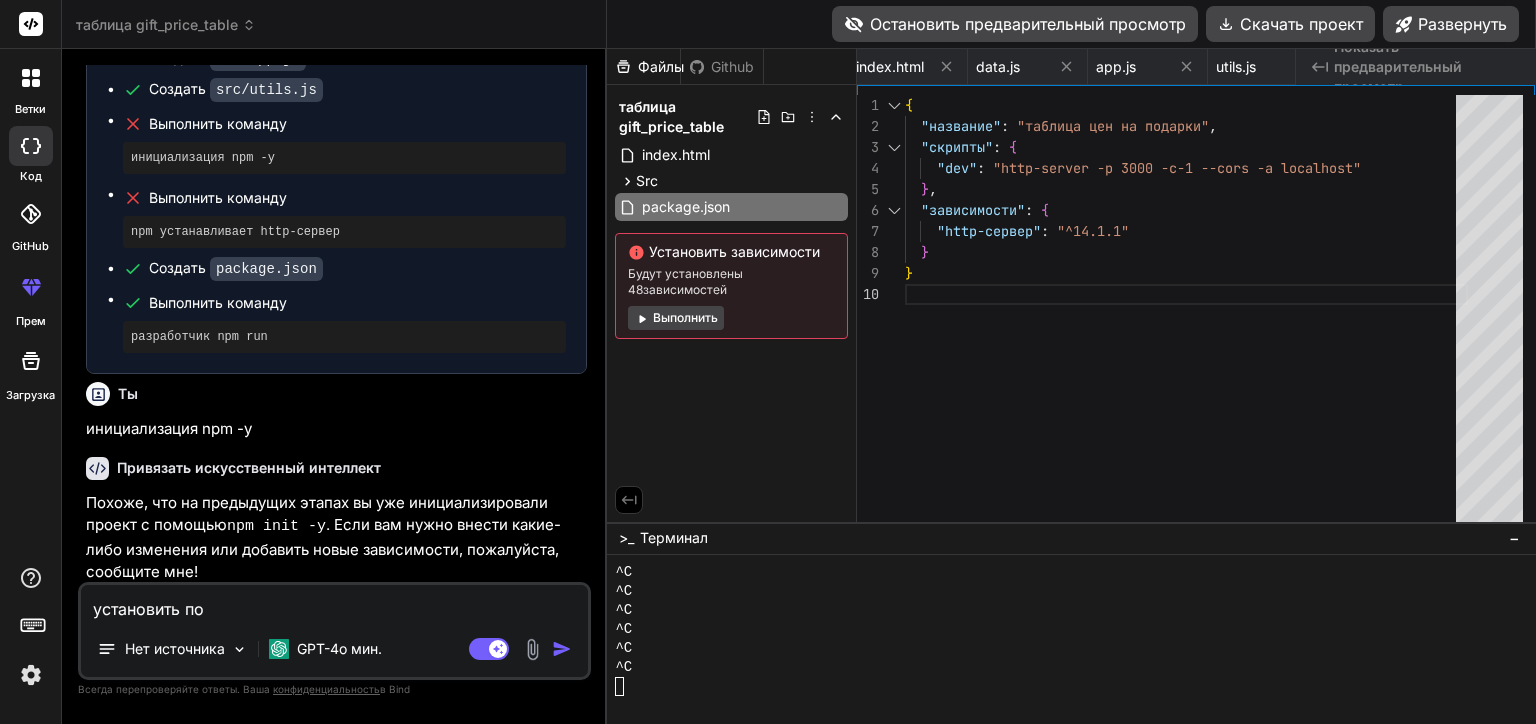 type on "установить пов" 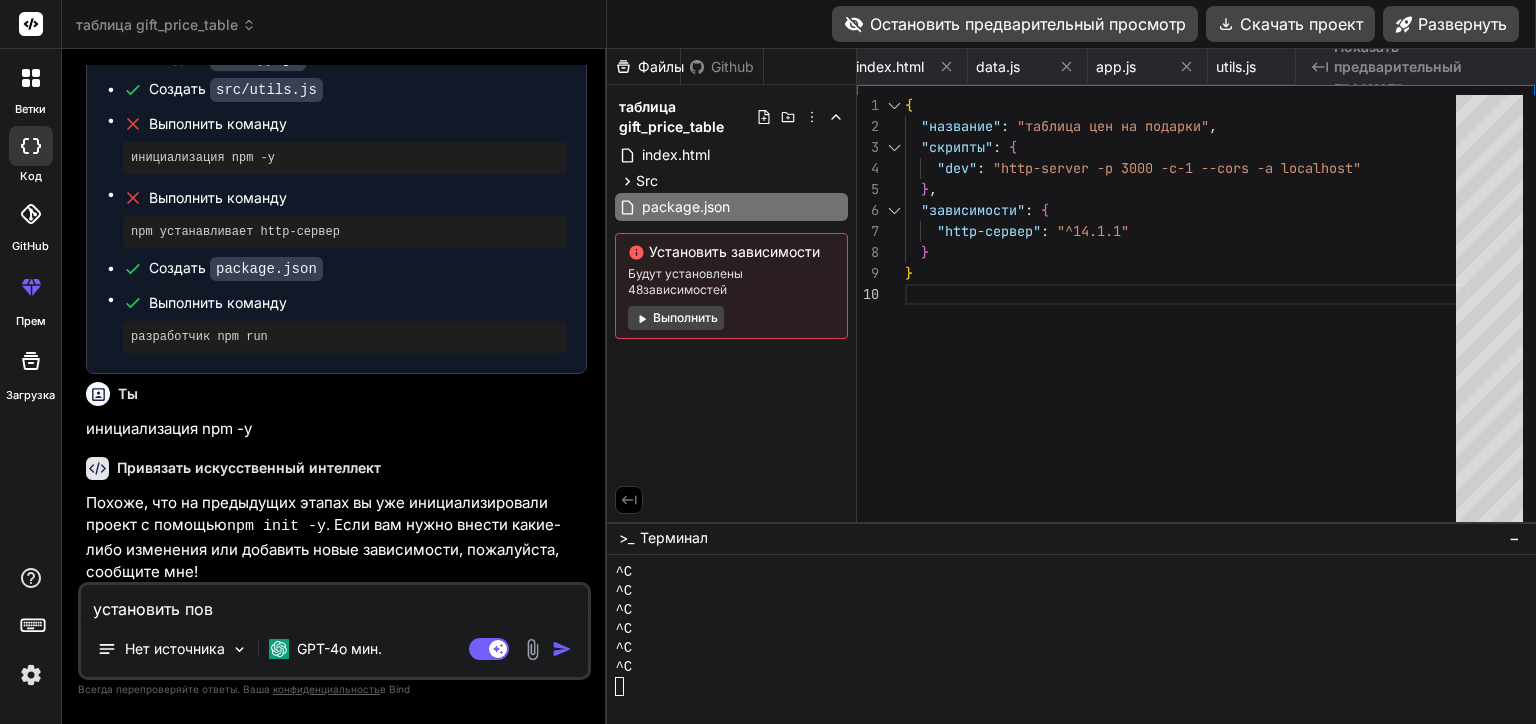 type on "установить повт" 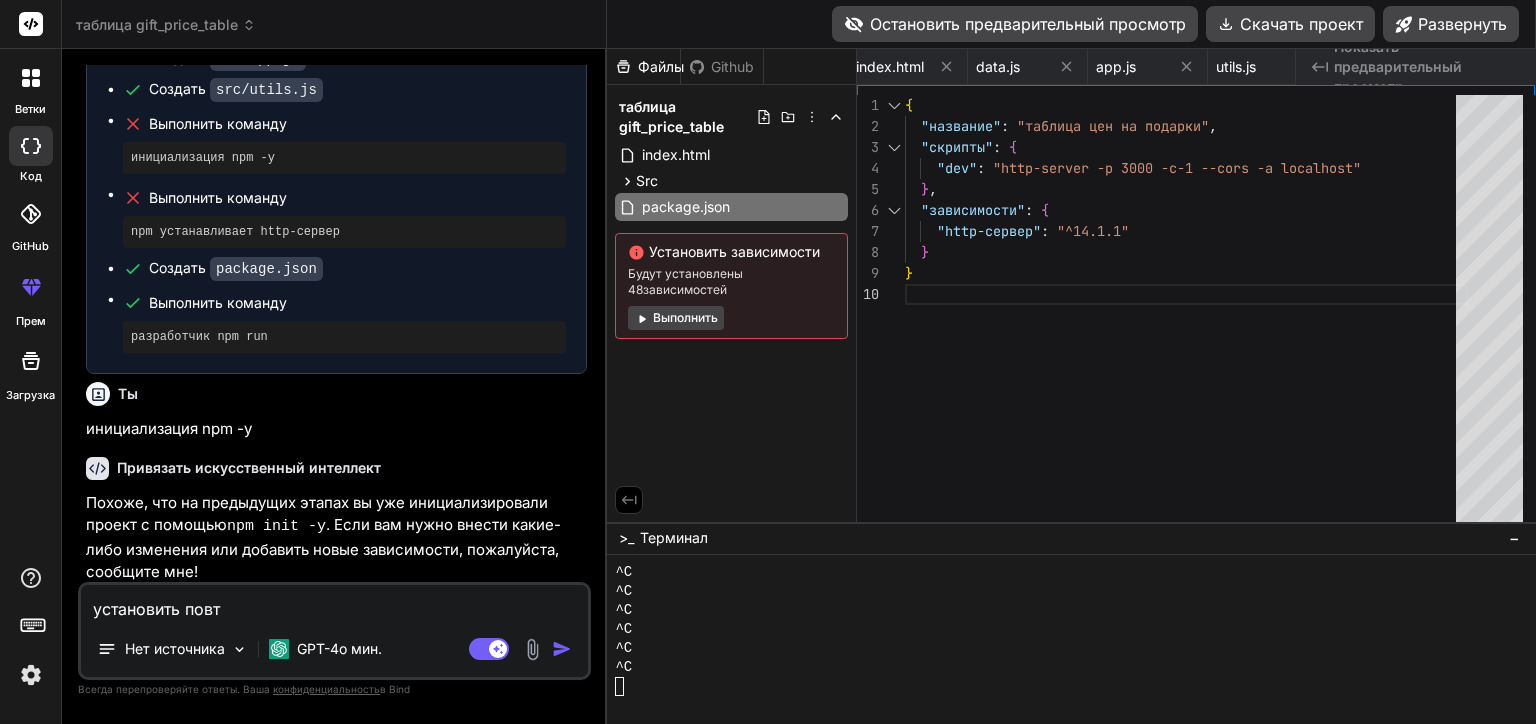 type on "установить повто" 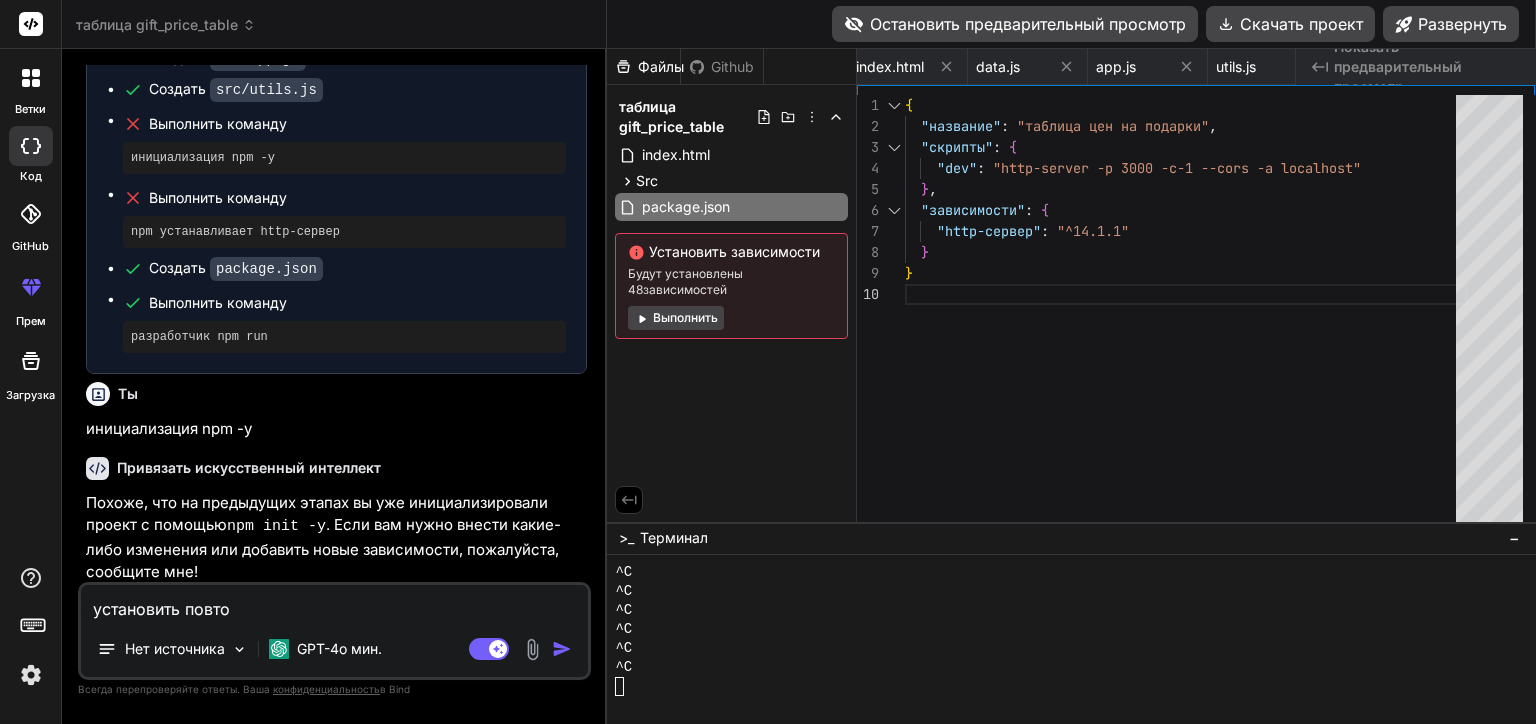 type on "установить повтор" 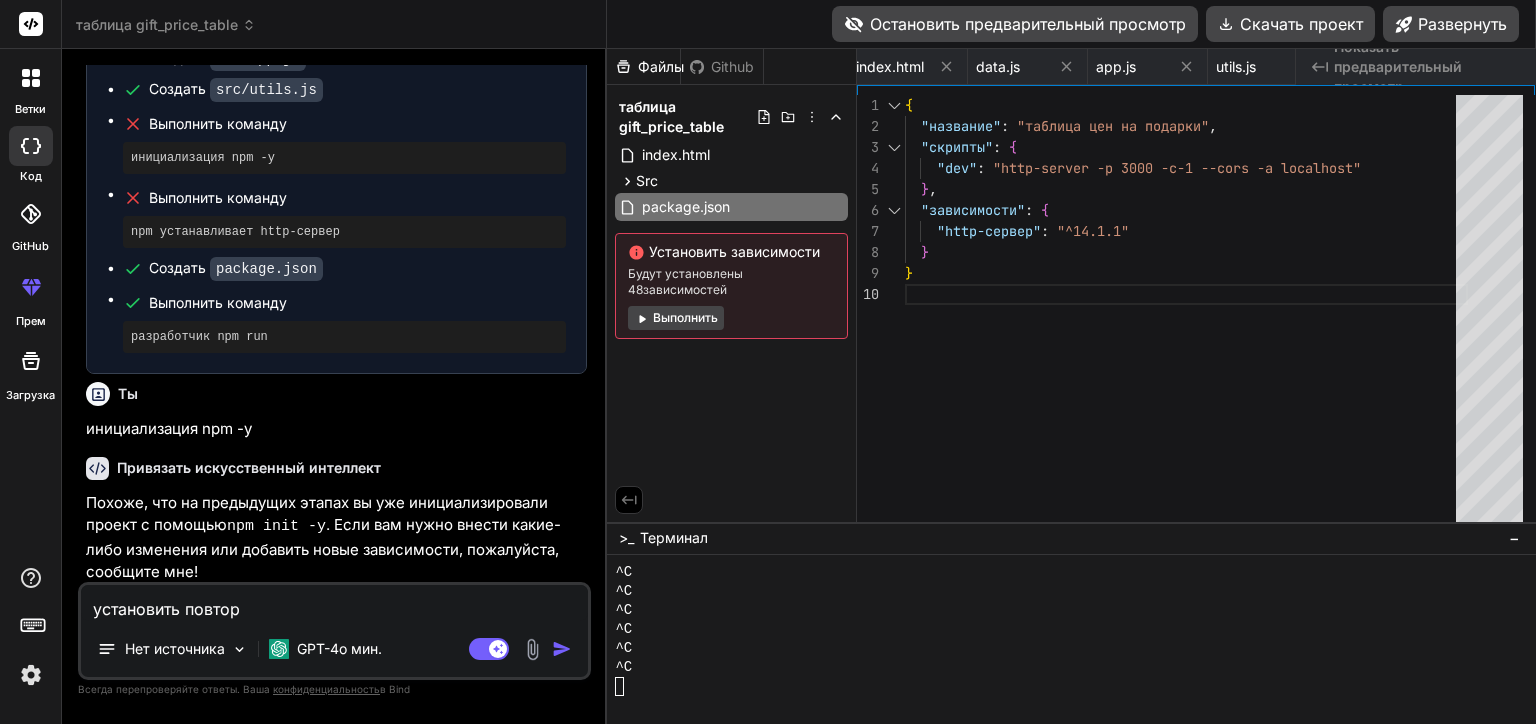 type on "установить повторн" 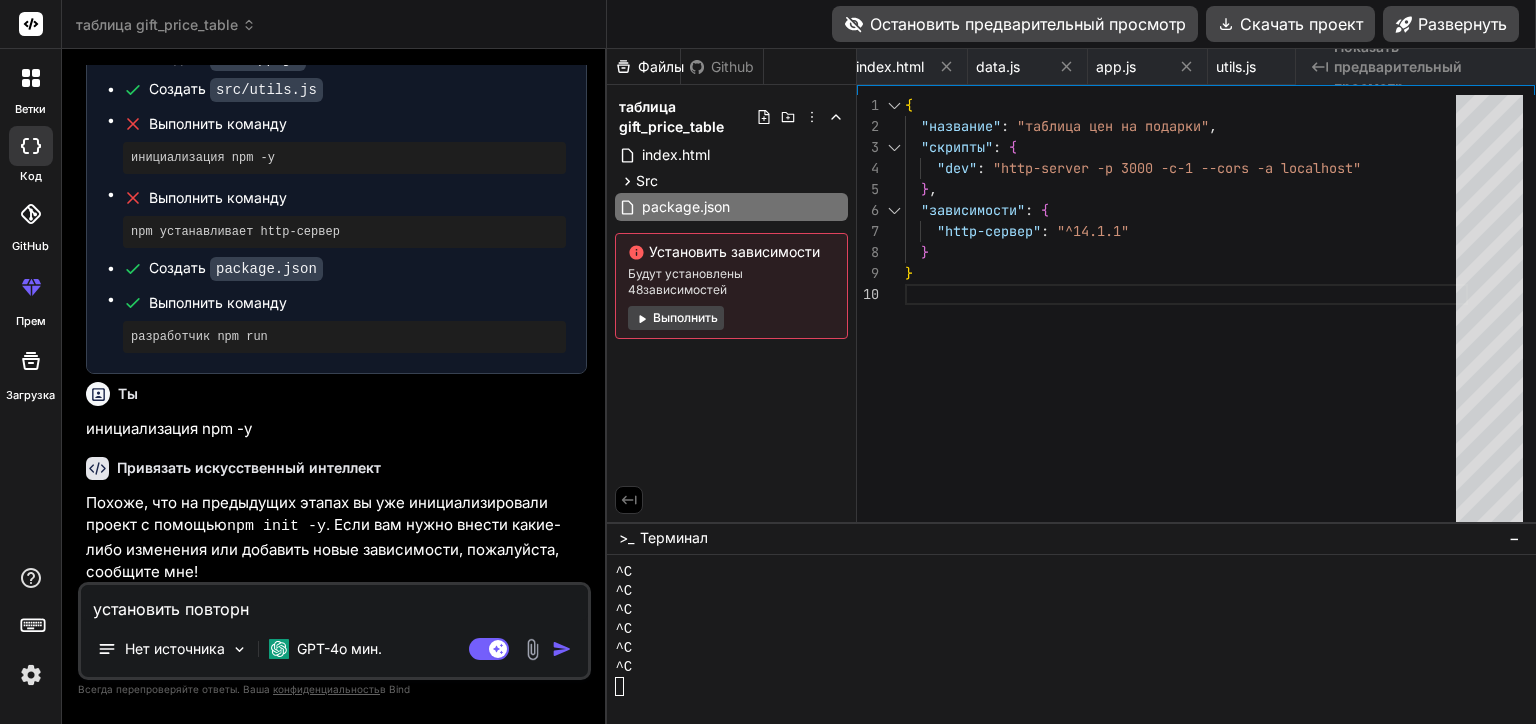 type on "установить повторно" 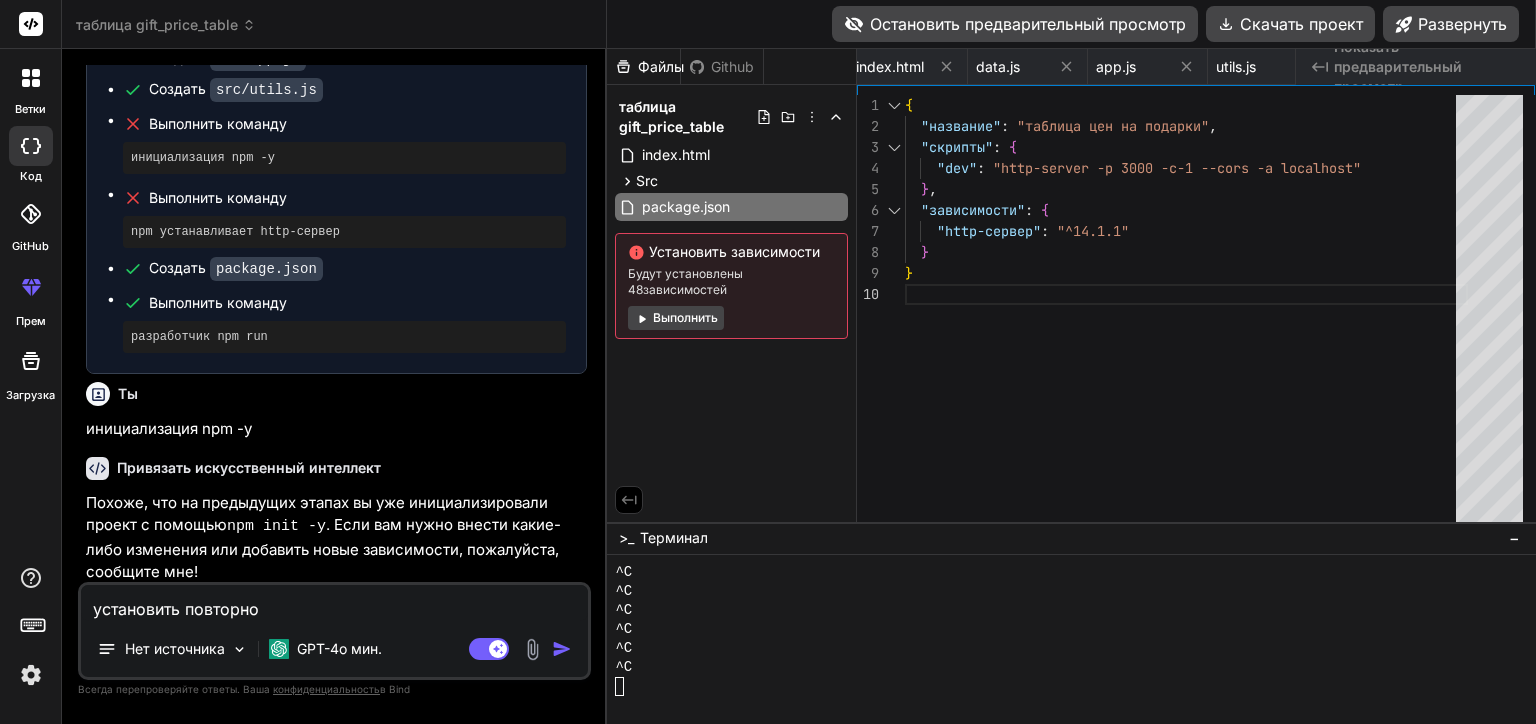 type on "установить повторно" 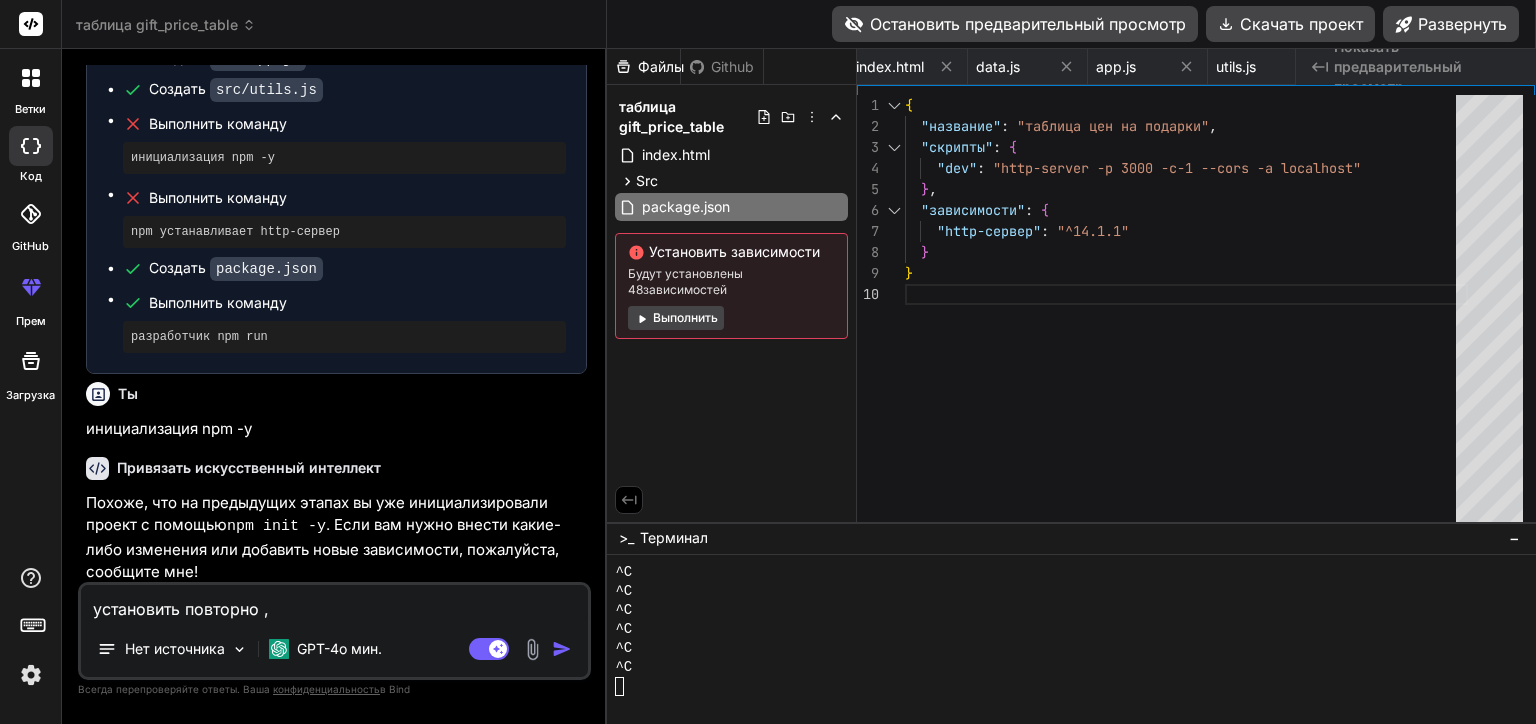 type on "установить повторно ," 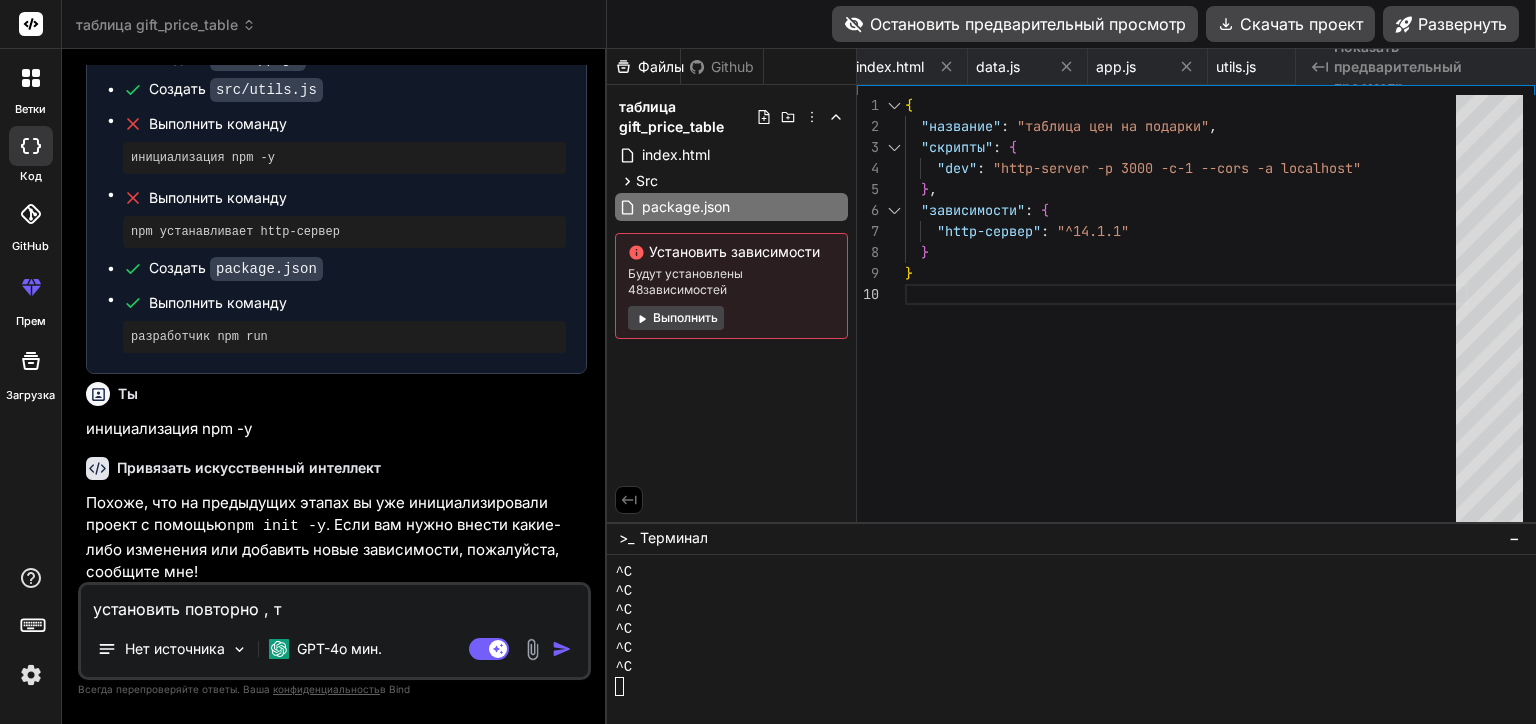 type on "установить повторно , та" 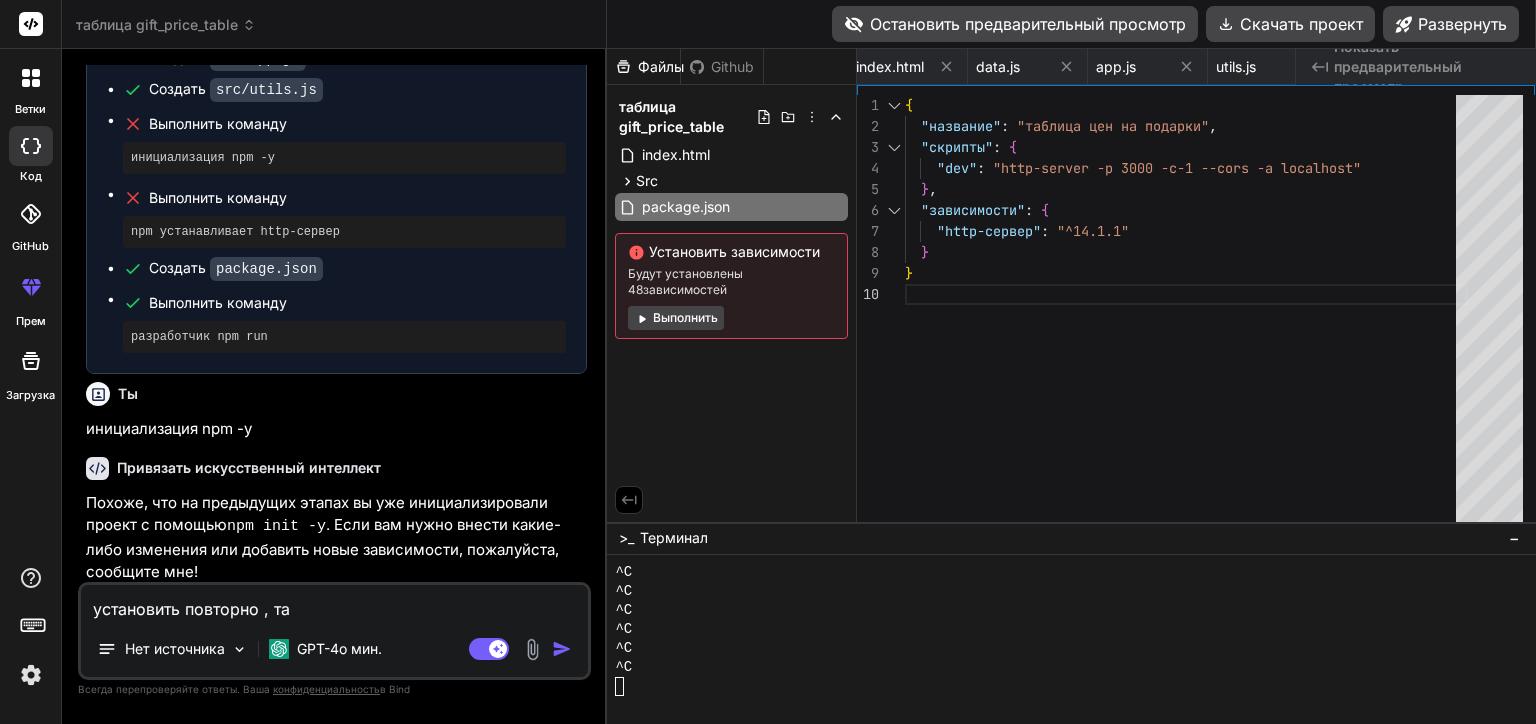 type on "x" 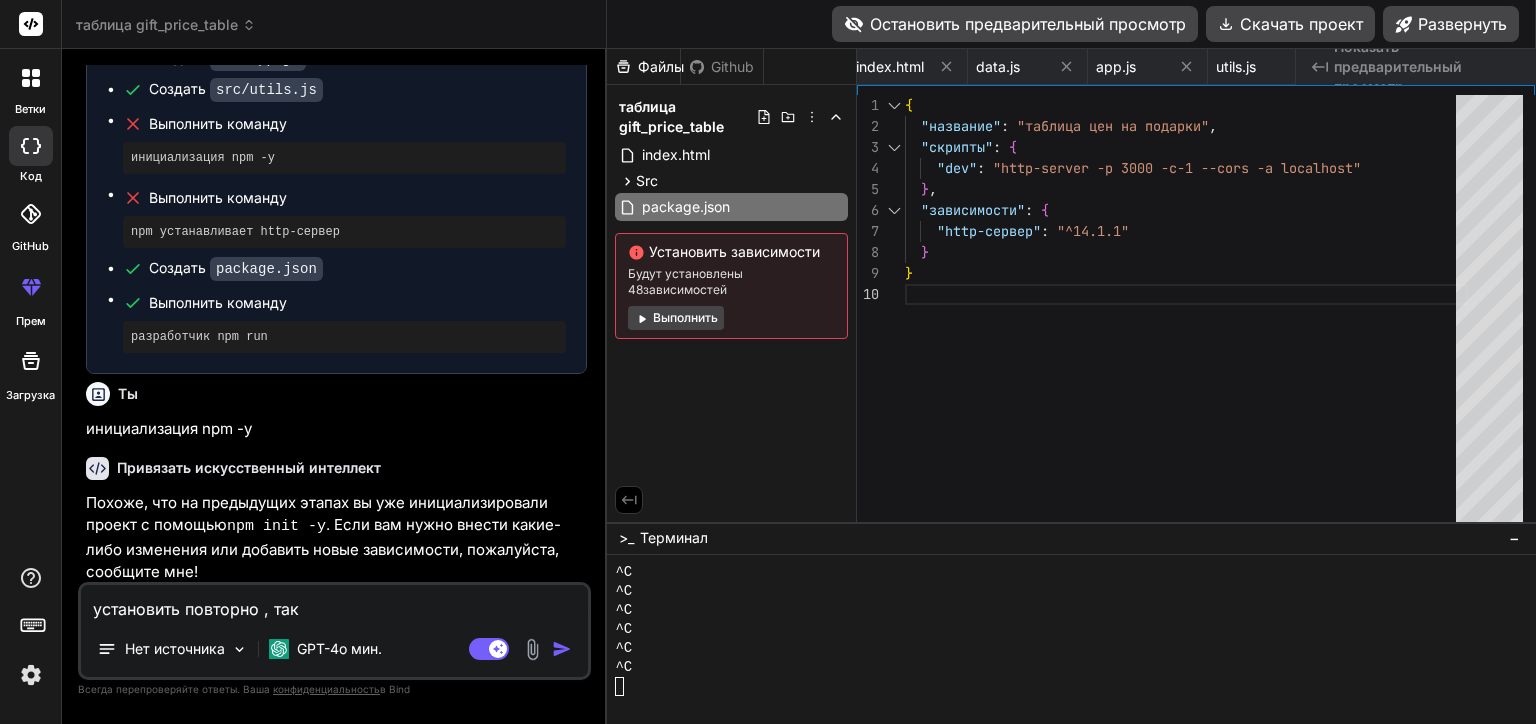 type on "установить повторно , так" 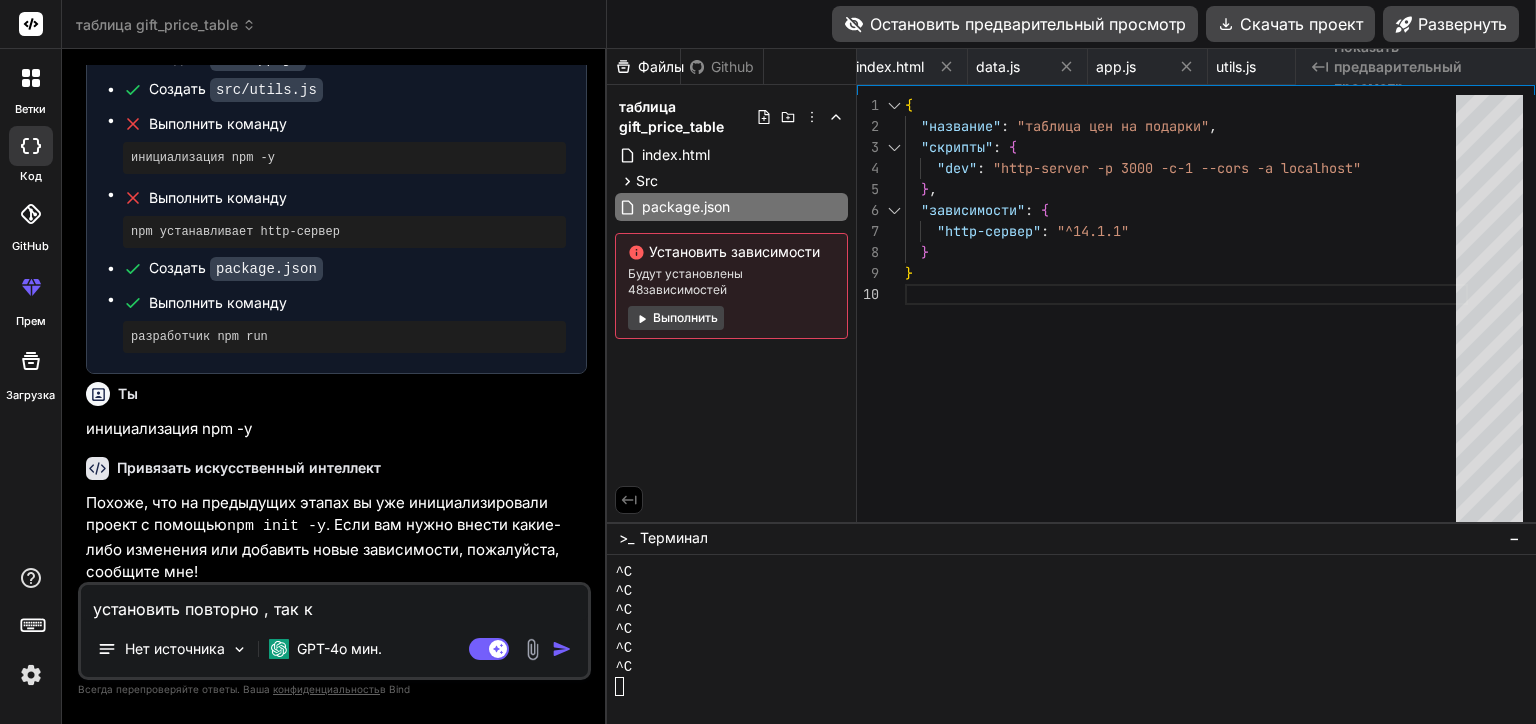 type on "установить повторно , так ка" 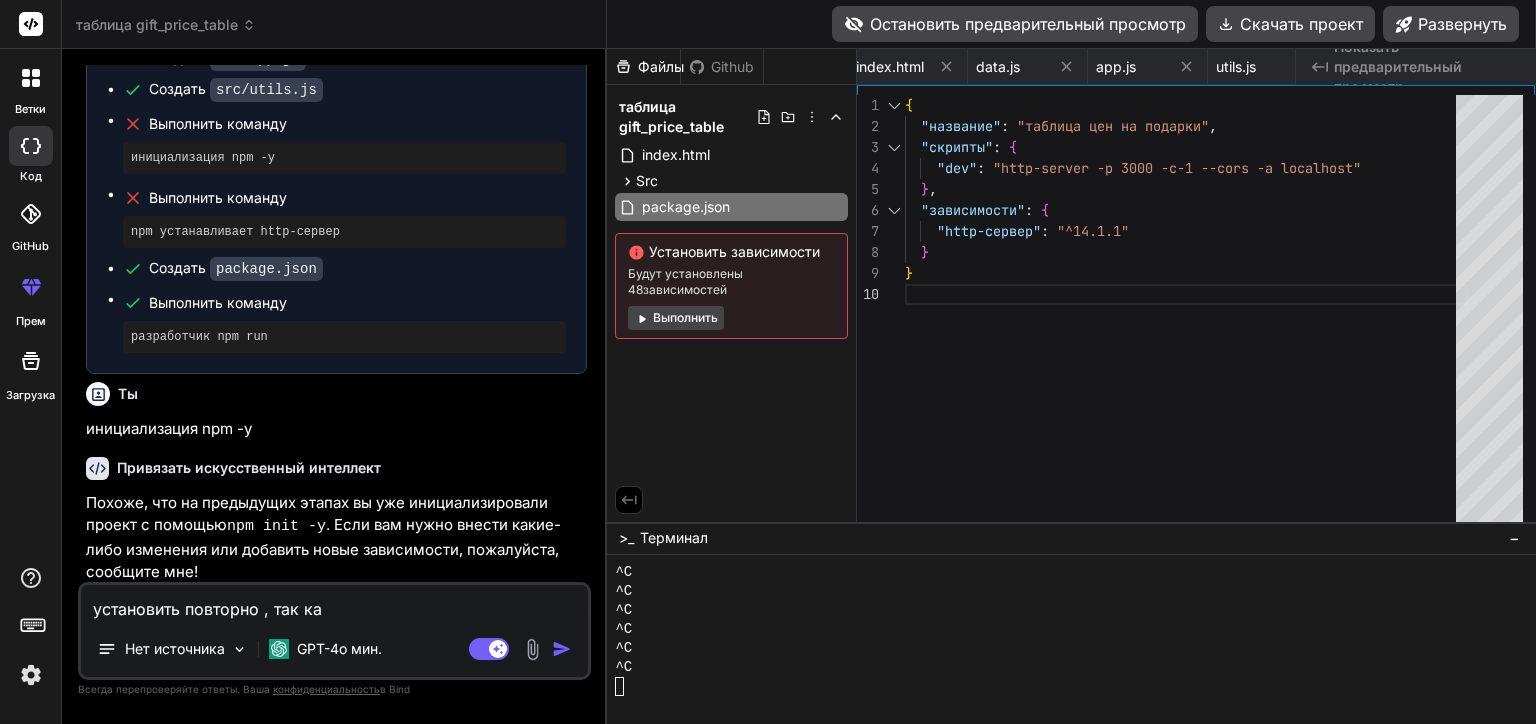 type on "установить повторно , так как" 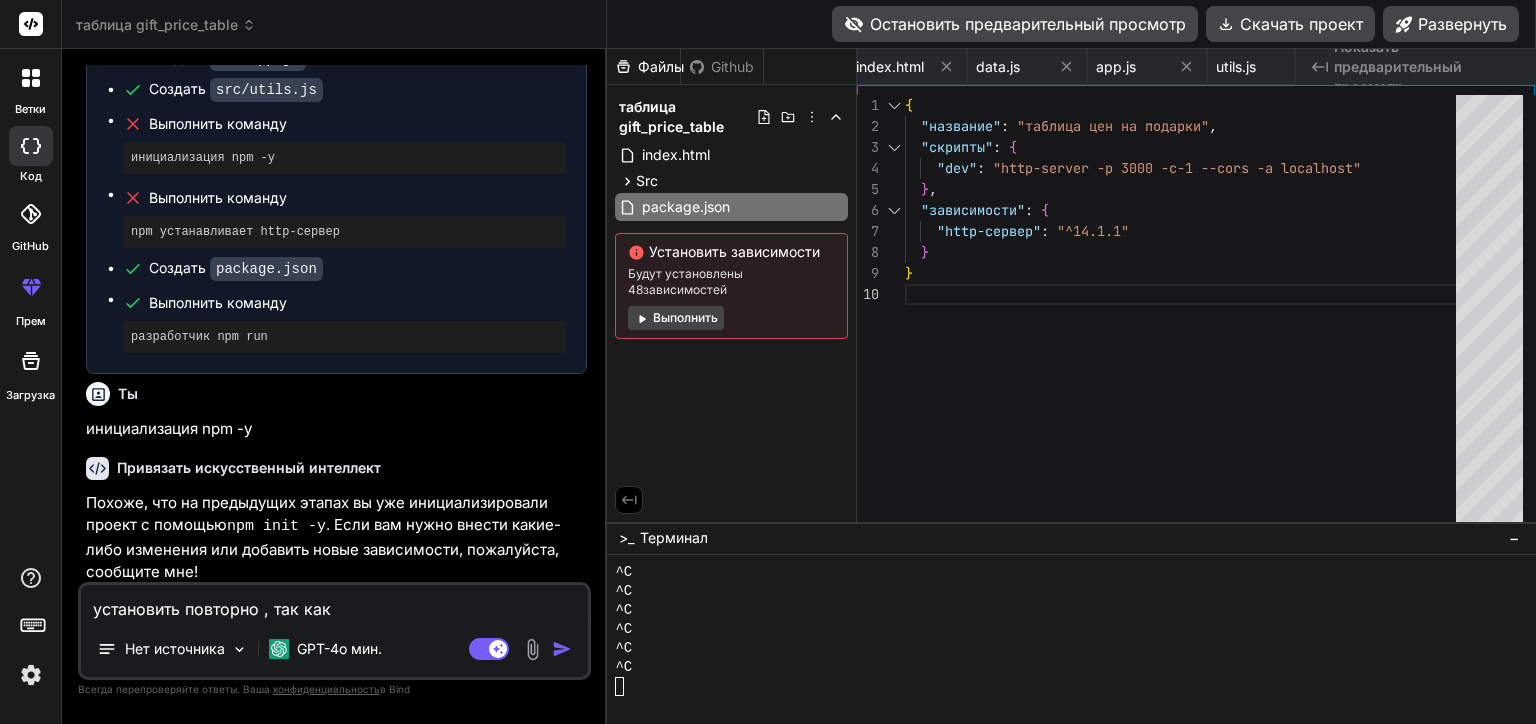 type on "установить повторно , так как" 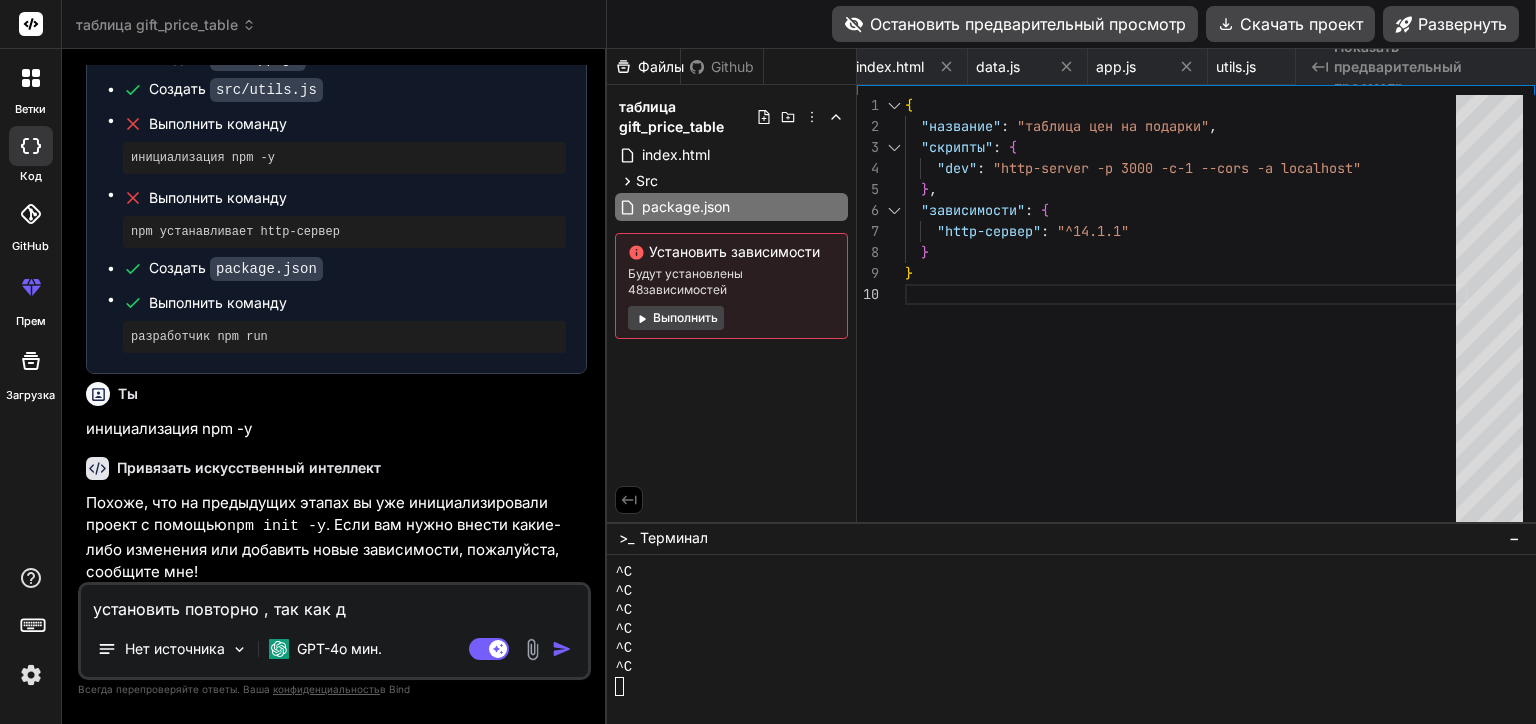 type on "установить повторно , так как до" 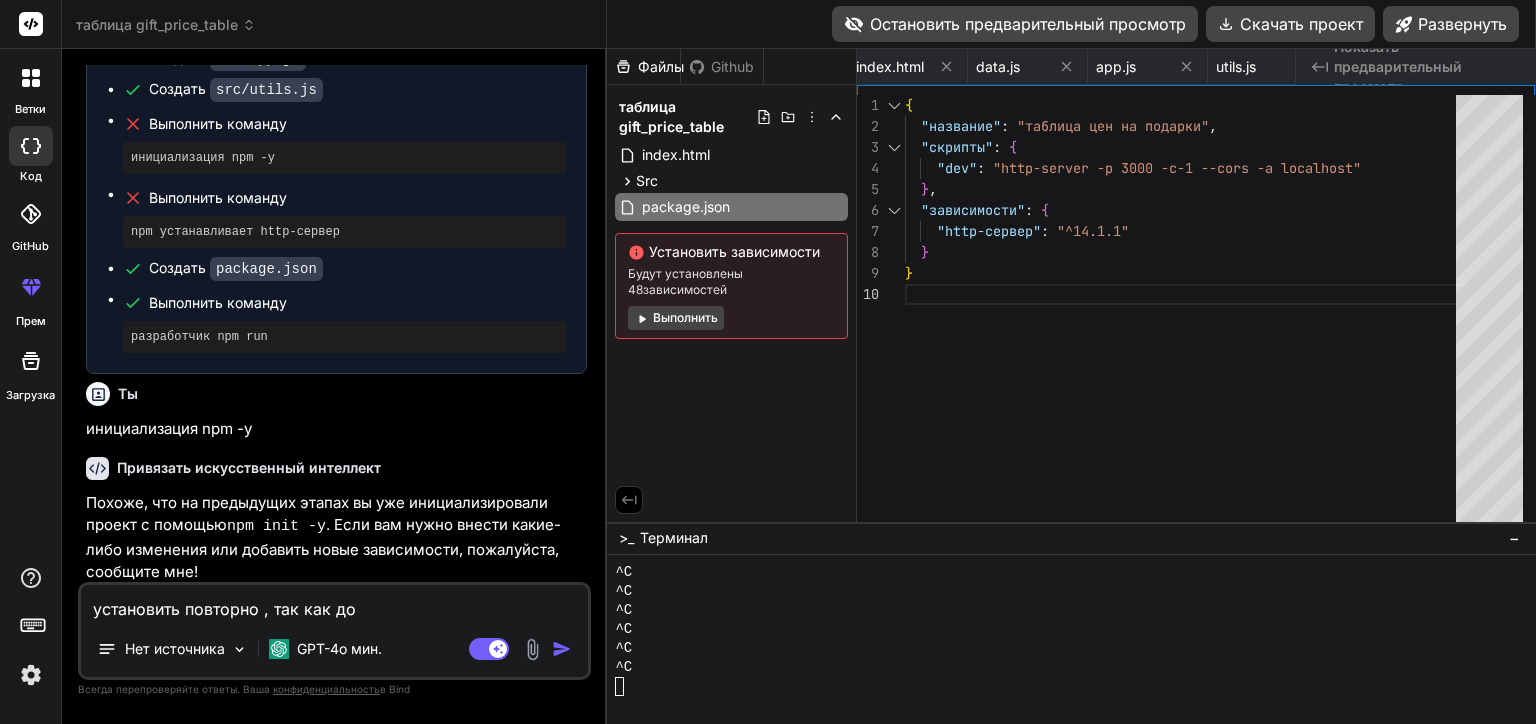 type on "установить повторно , так как до" 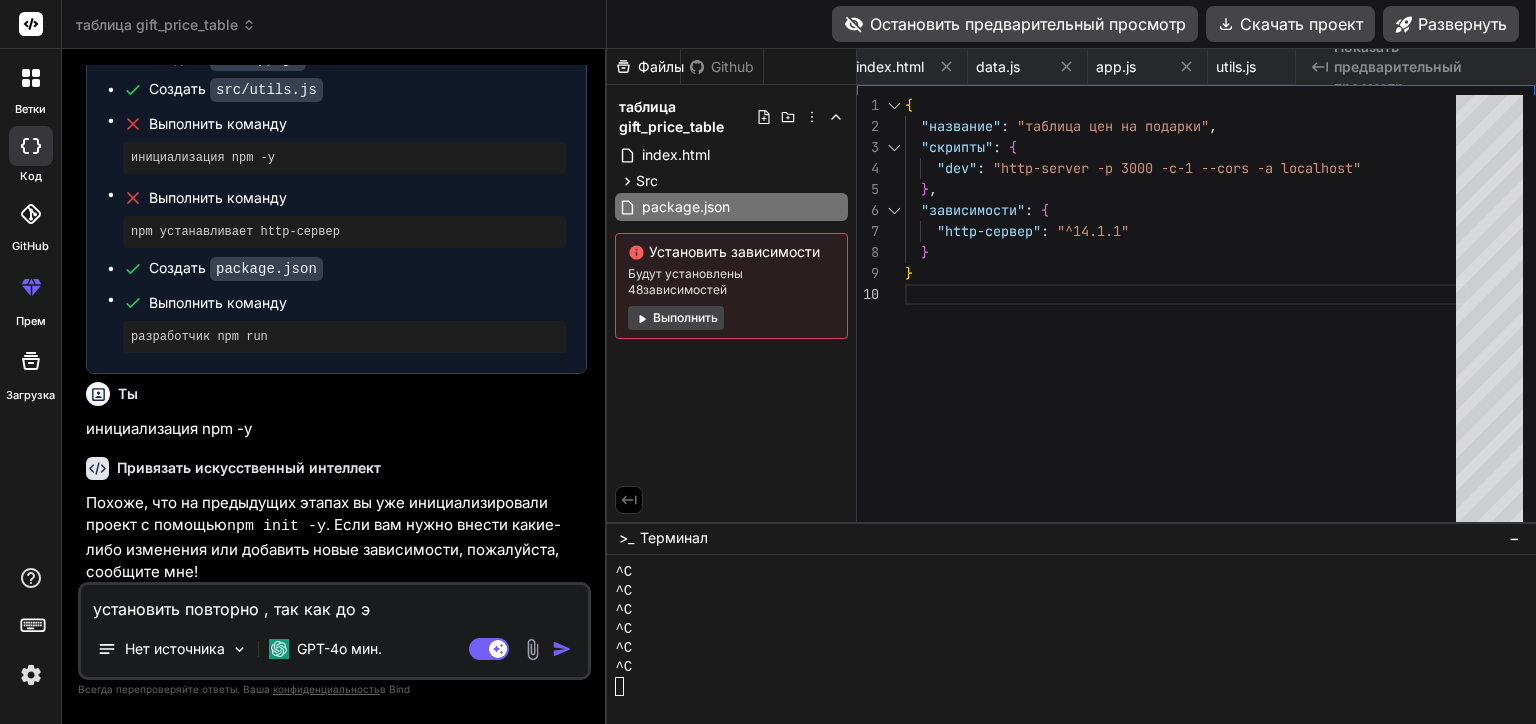 type on "установить повторно , так как до эт" 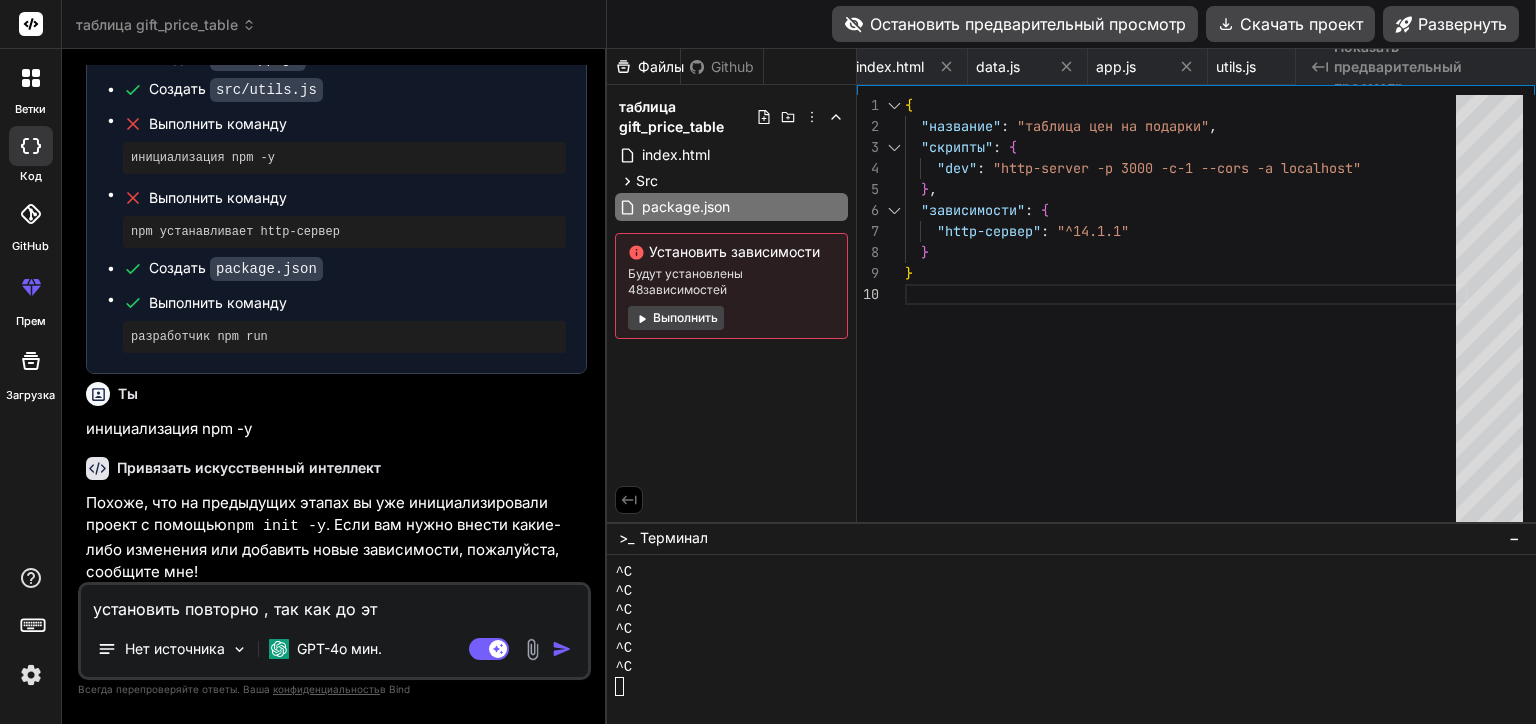 type on "установить повторно , так как до это" 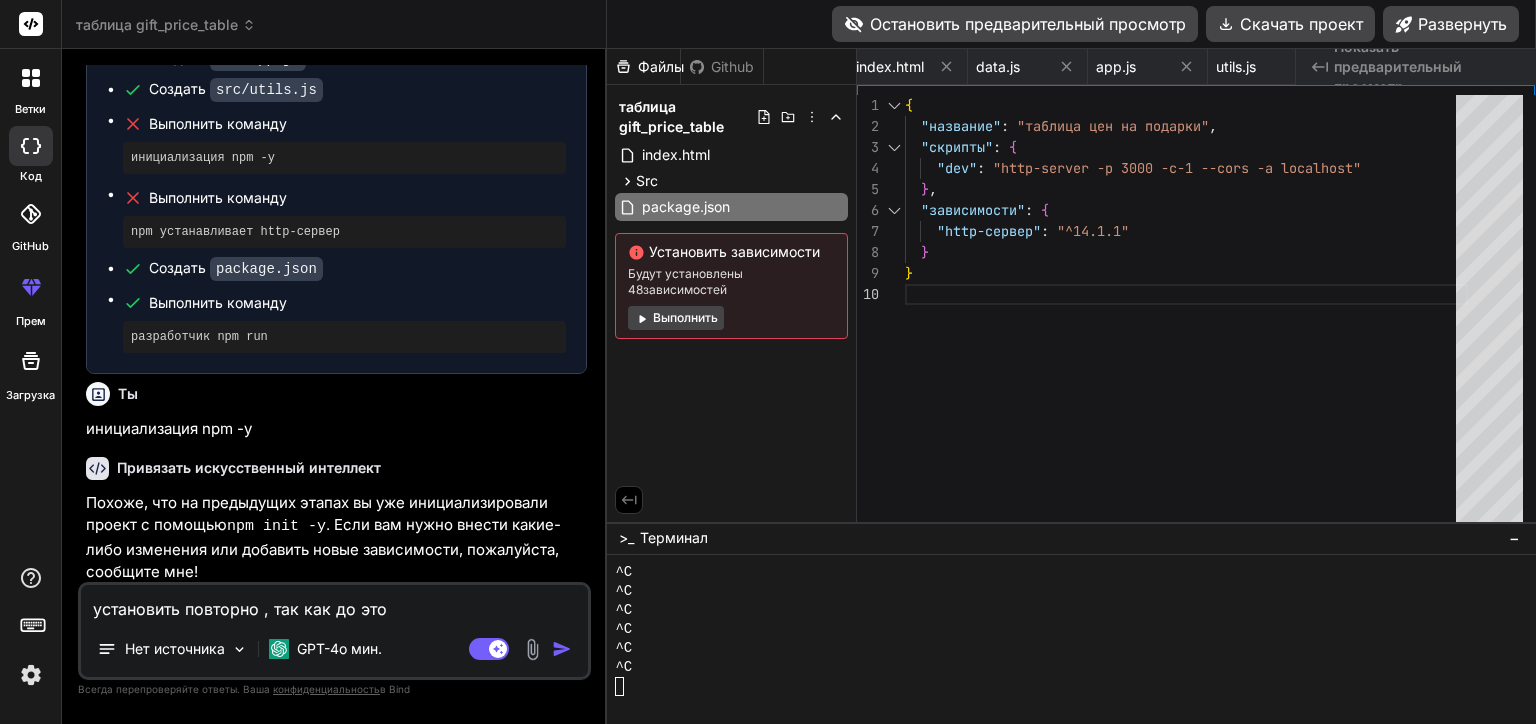 type on "установить повторно , так как до этог" 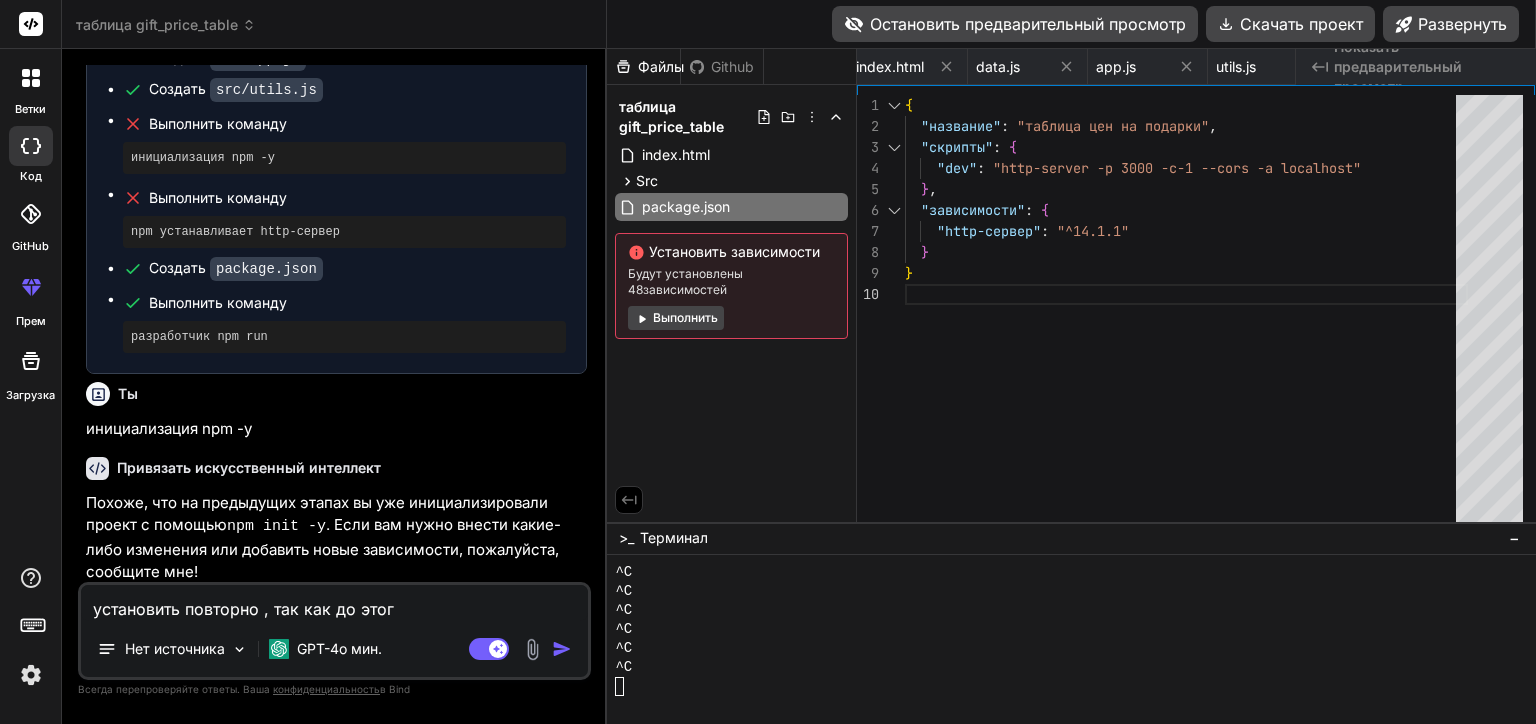 type on "установить повторно , так как до этого" 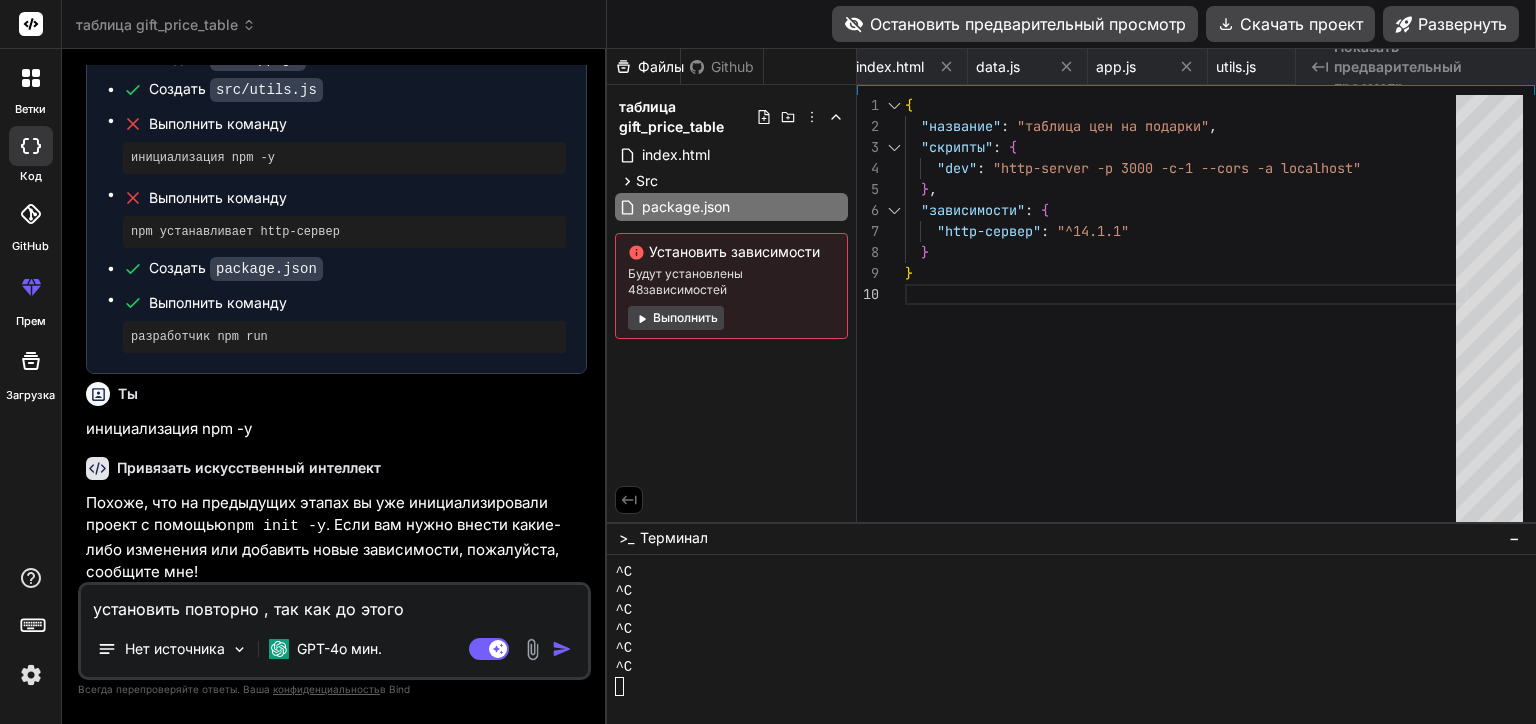 type on "x" 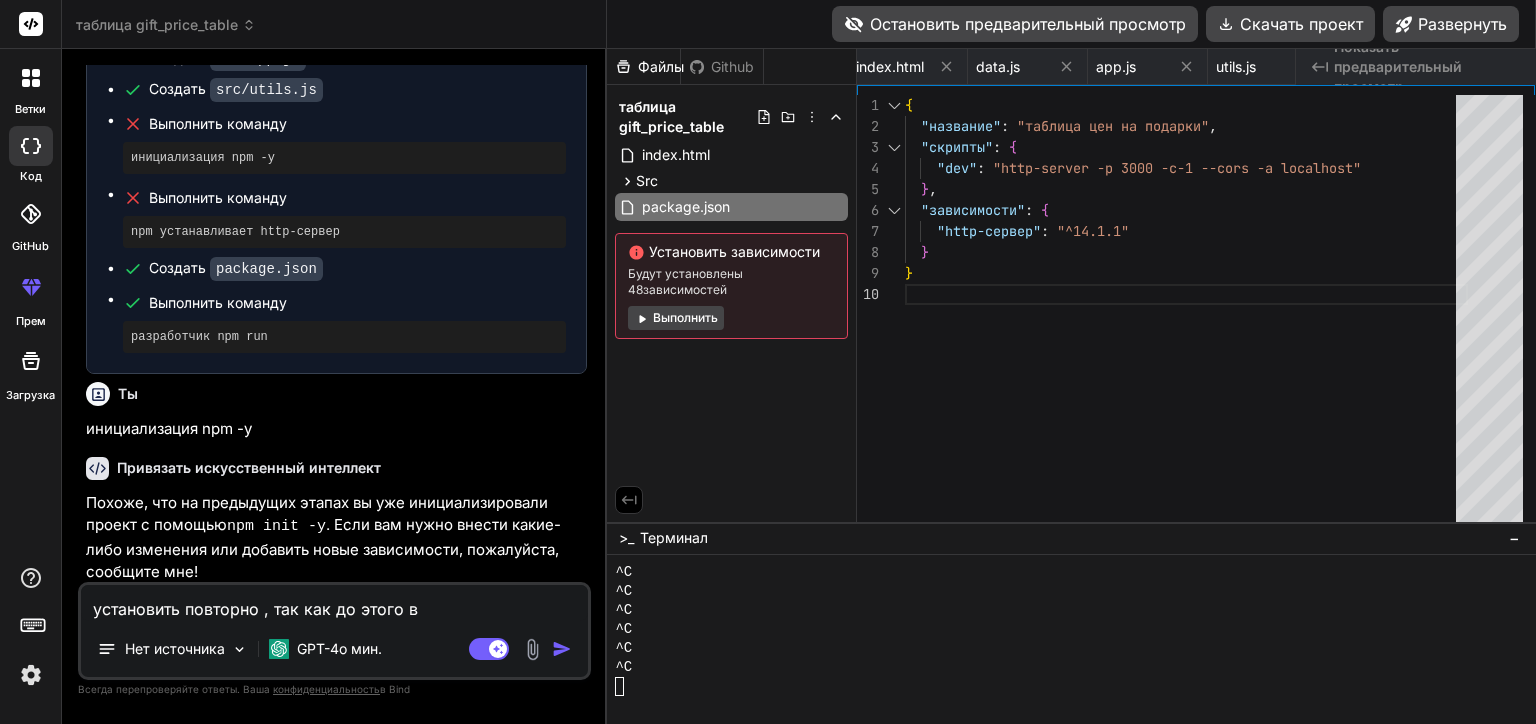 type on "установить повторно , так как до этого вы" 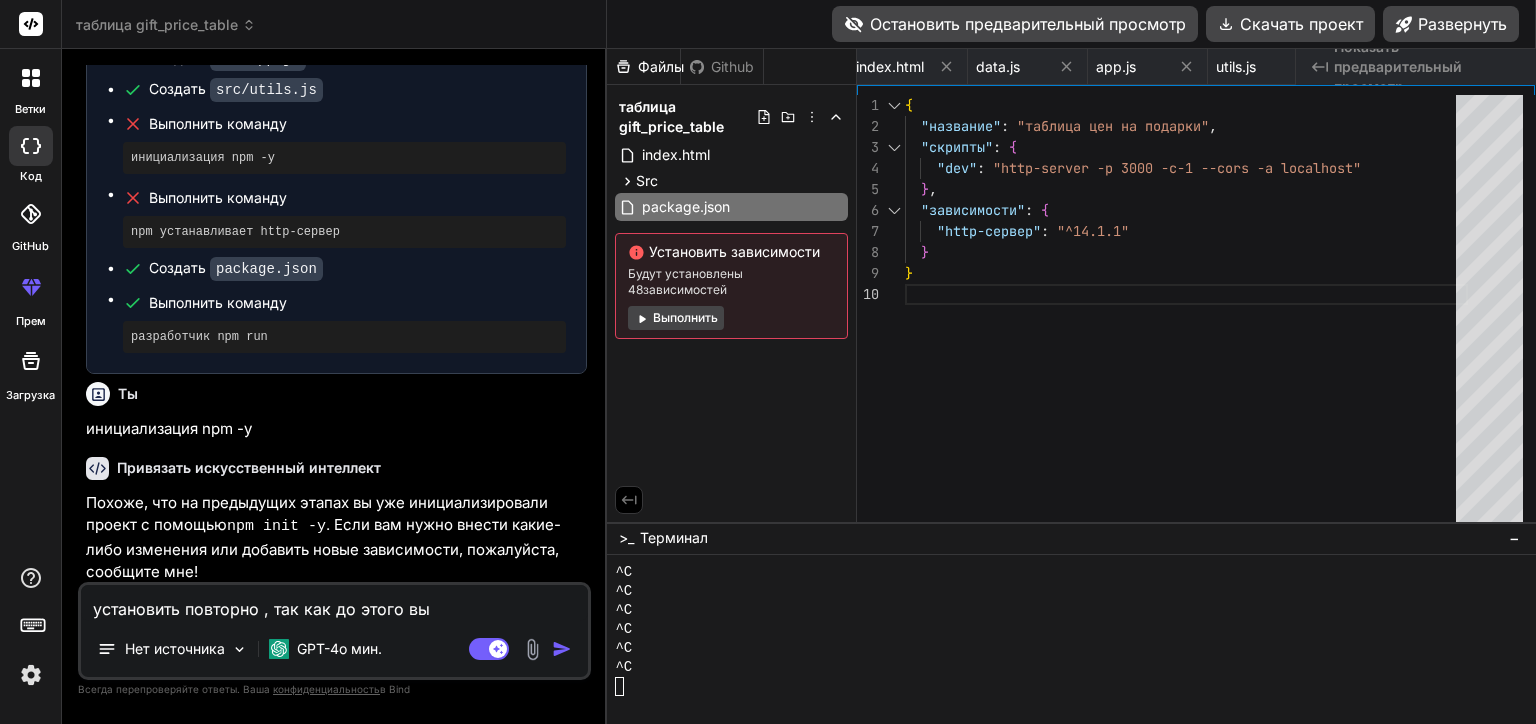 type on "установить повторно , так как до этого выш" 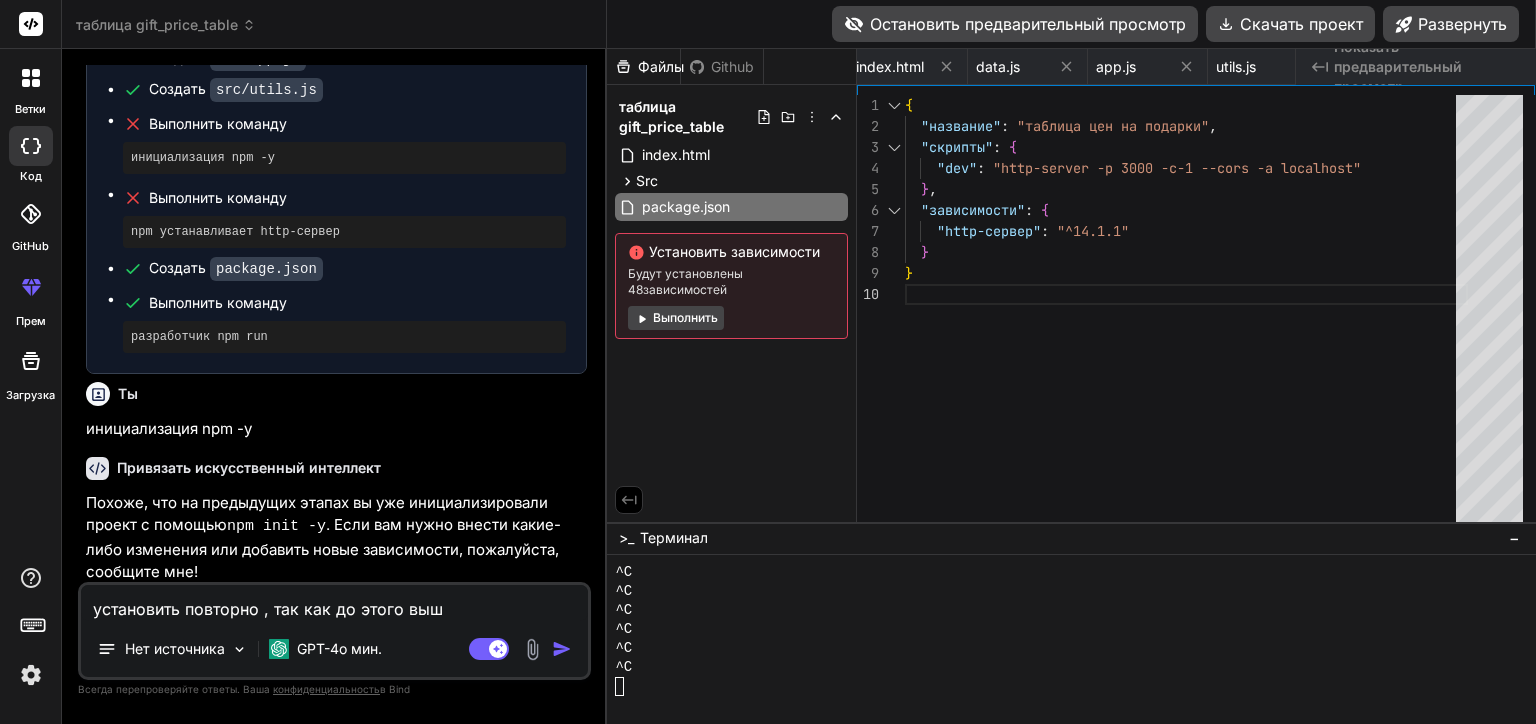 type on "установить повторно , так как до этого вышл" 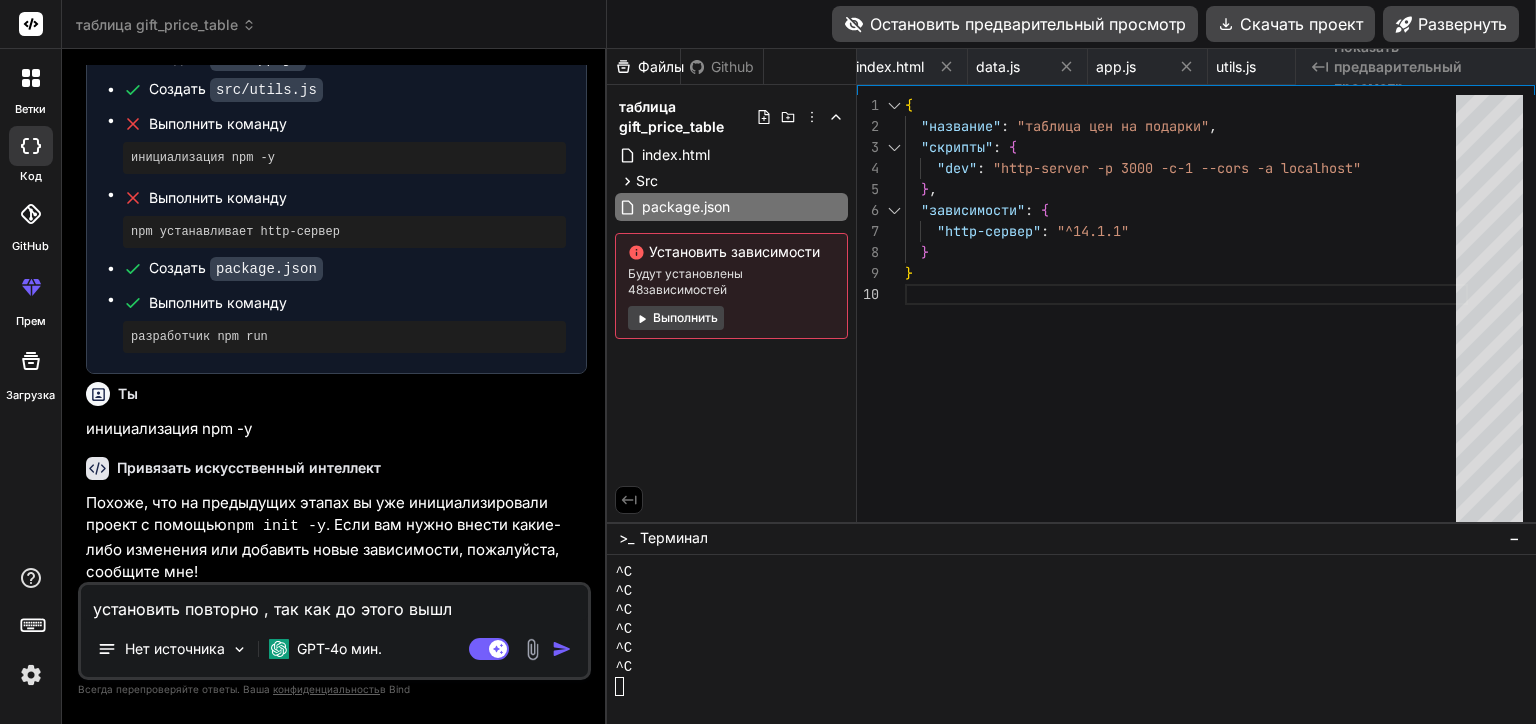 type on "установить повторно , так как до этого вышла" 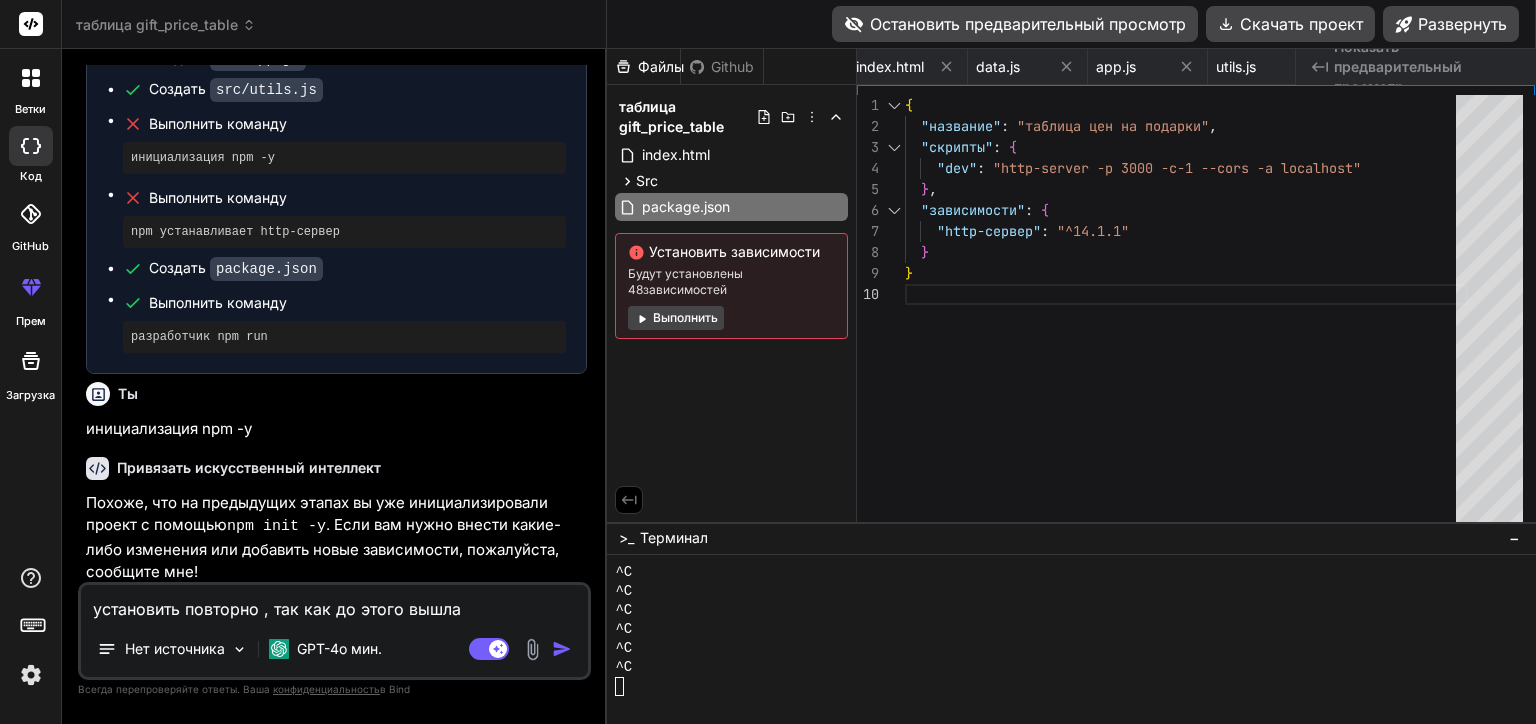 type on "установить повторно , так как до этого вышлао" 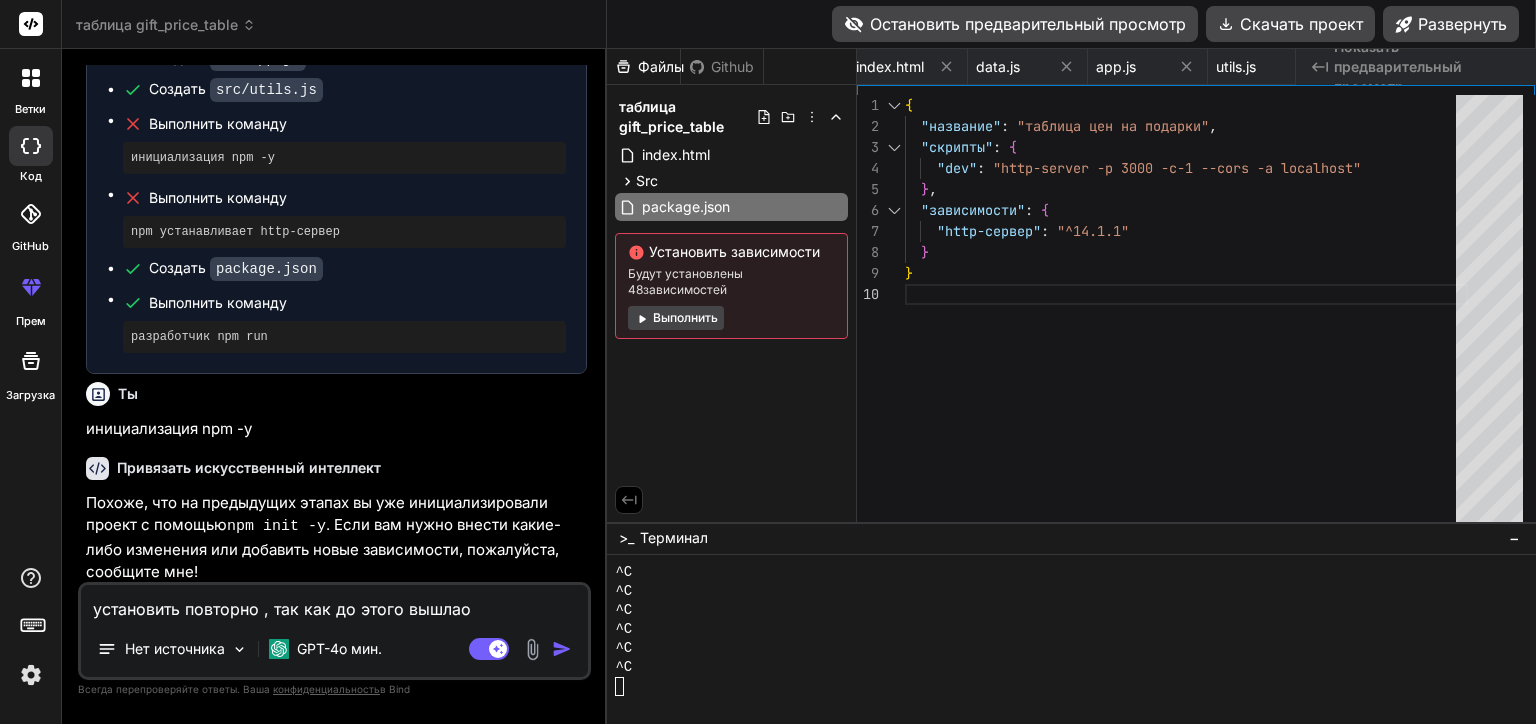type on "установить повторно , так как до этого вышла" 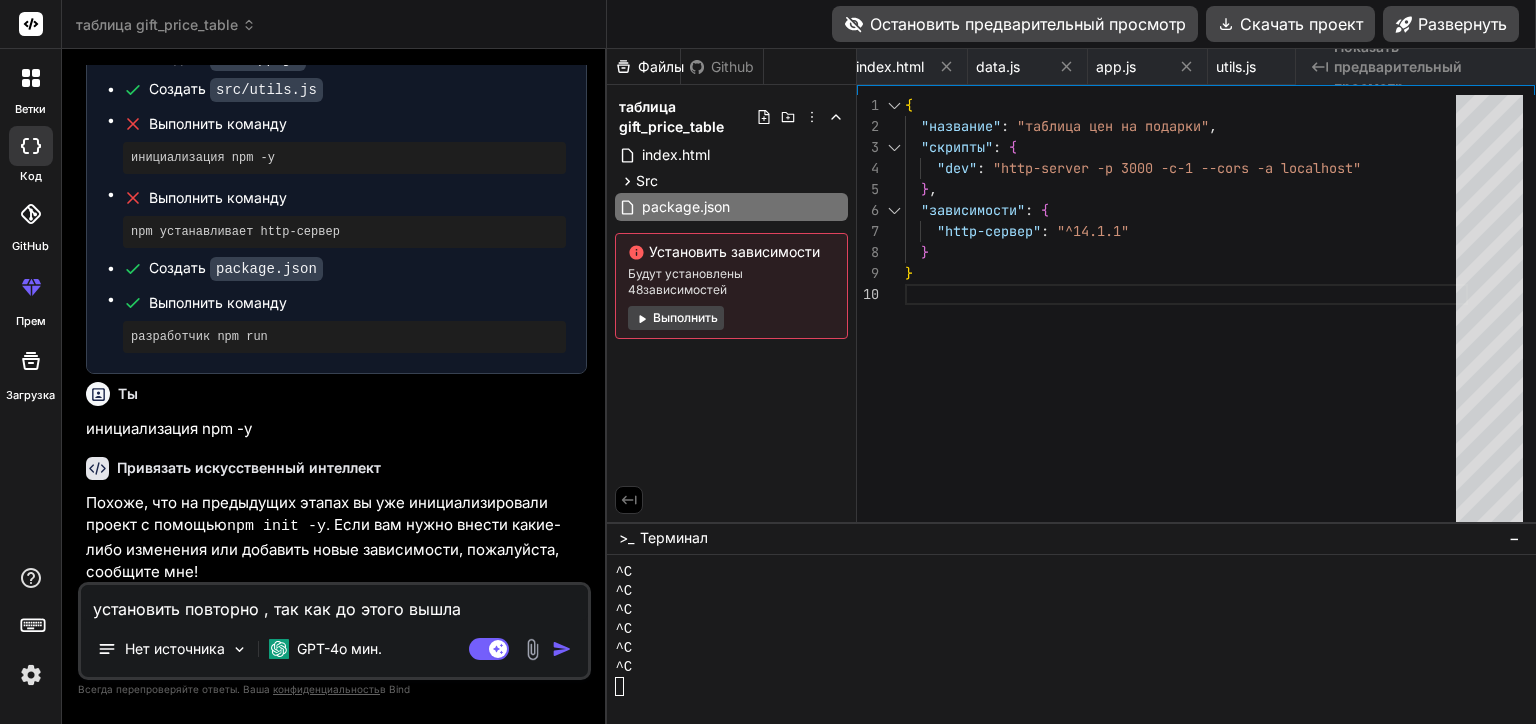 type on "установить повторно , так как до этого вышла" 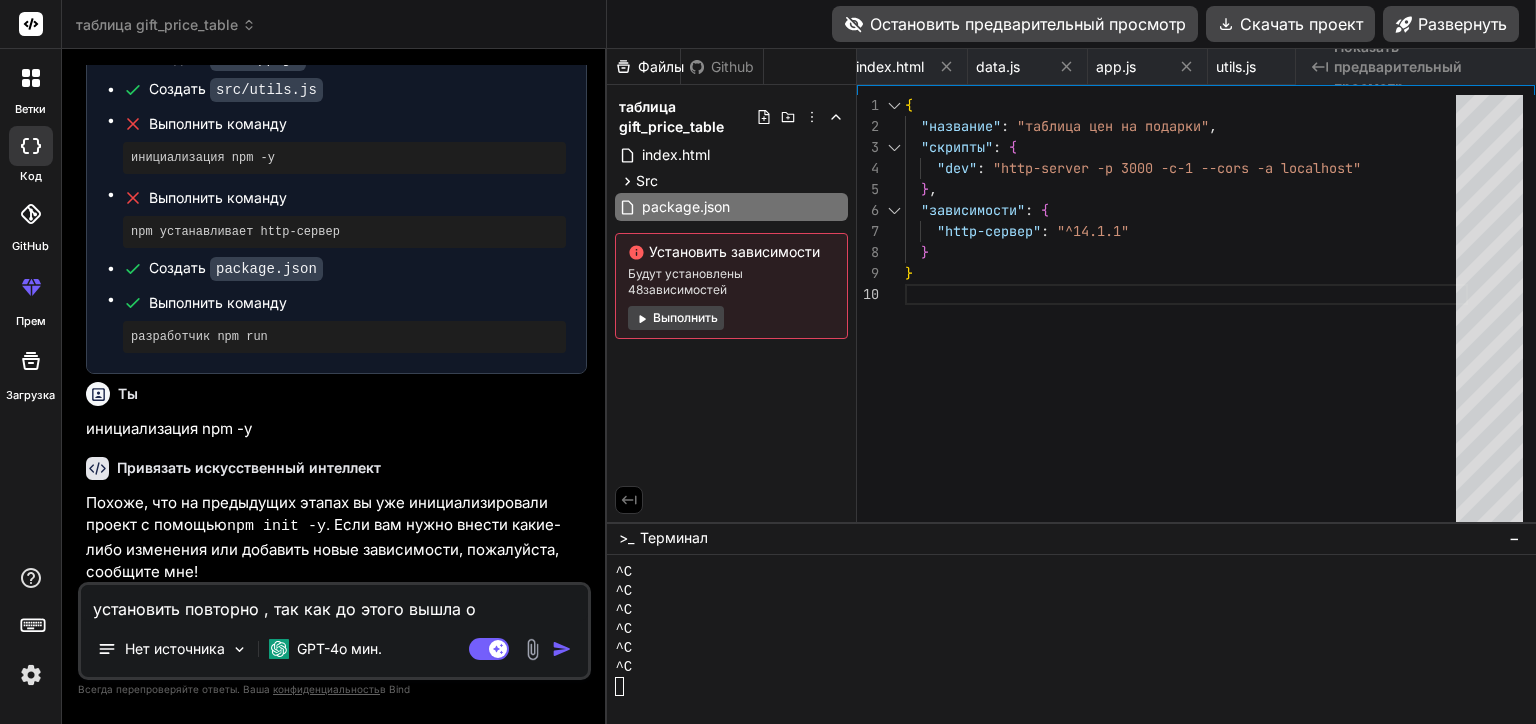 type on "установить повторно , так как до этого вышла ош" 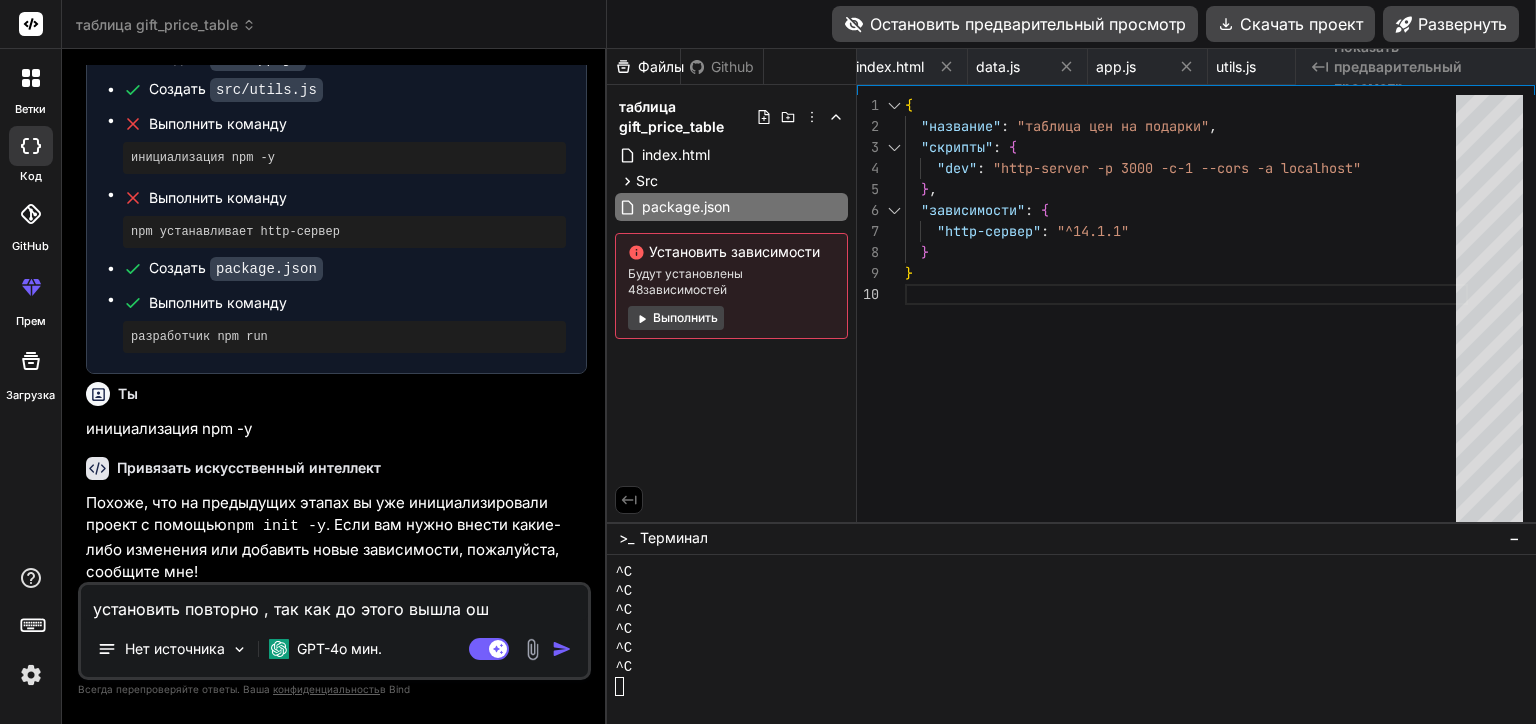 type on "установить повторно , так как до этого вышла оши" 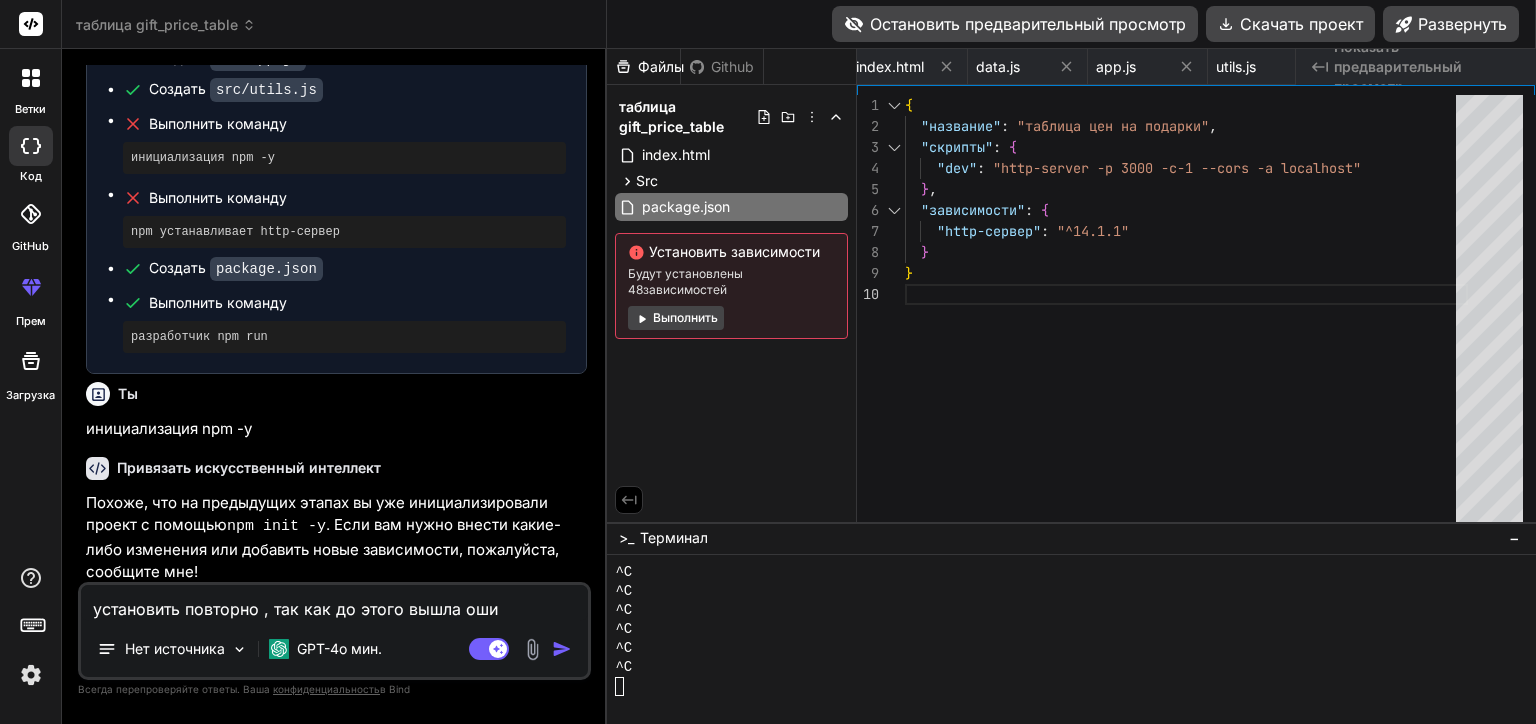 type on "установить повторно , так как до этого вышла ошиь" 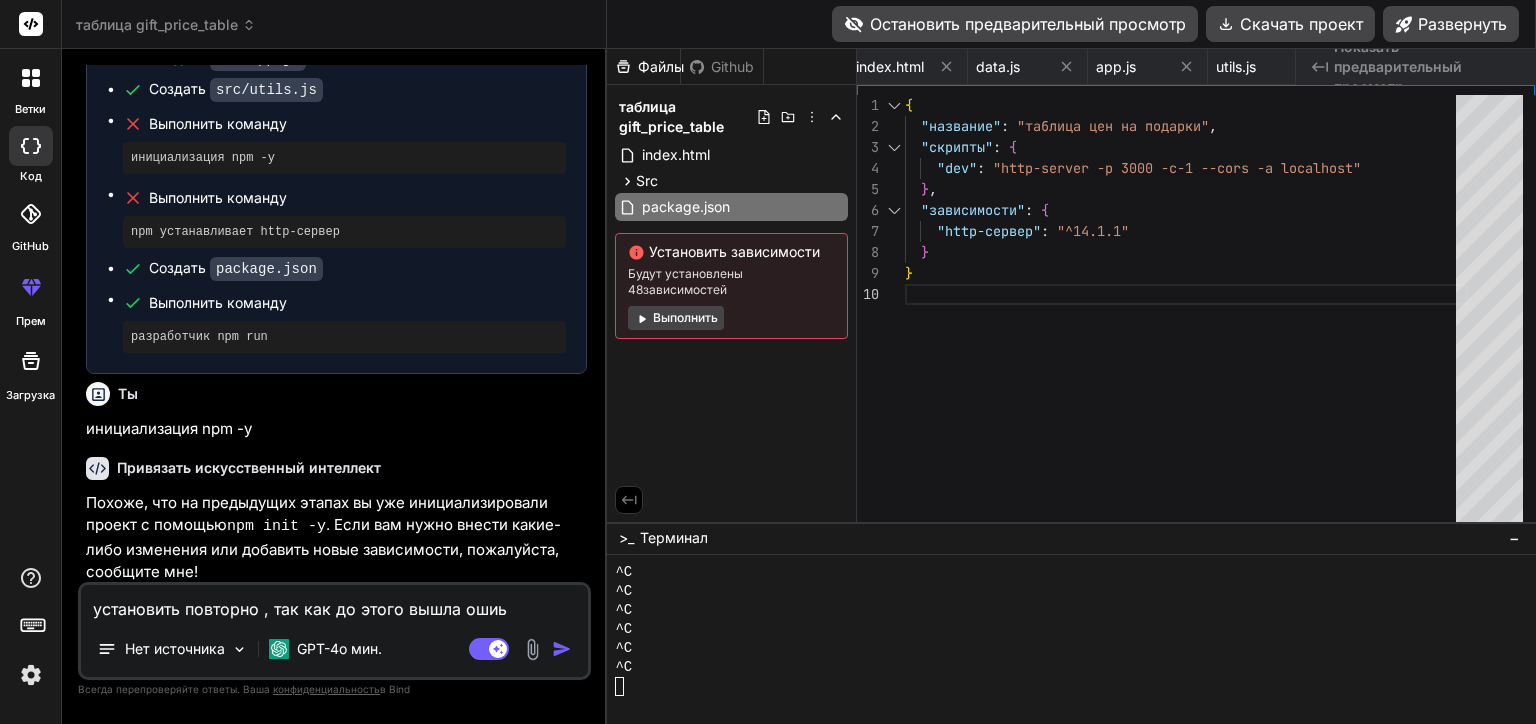 type on "установить повторно , так как до этого вышла ошиьк" 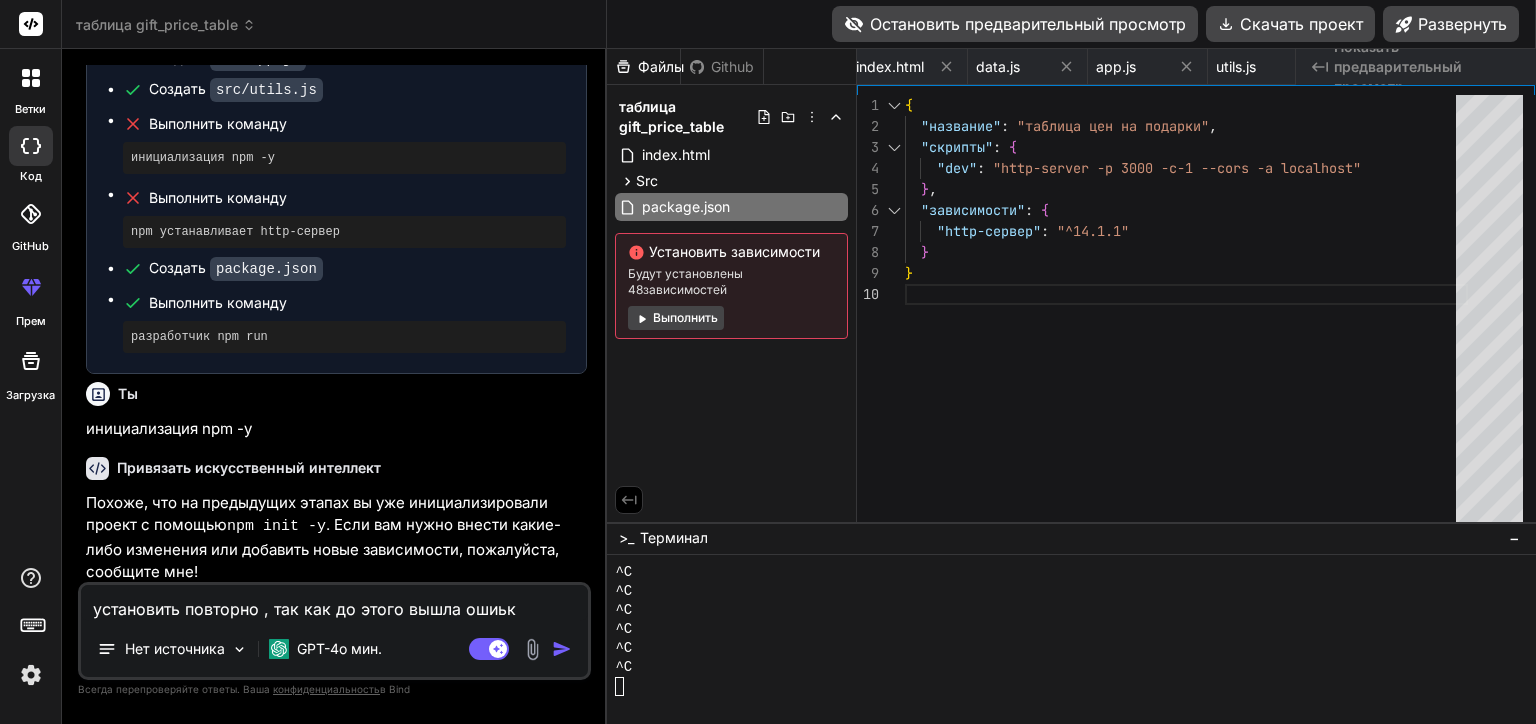 type on "установить повторно , так как до этого вышла ошиька" 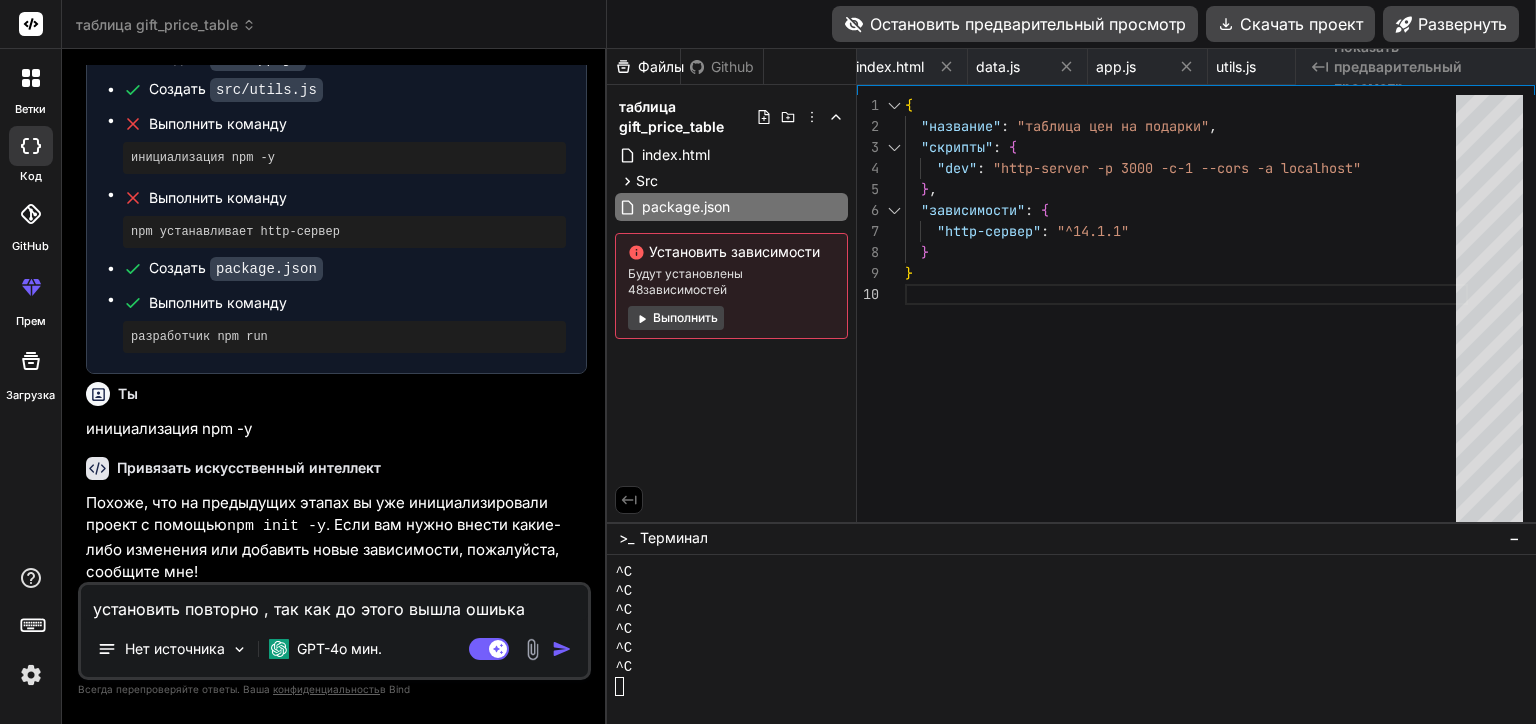 type on "установить повторно , так как до этого вышла ошиька" 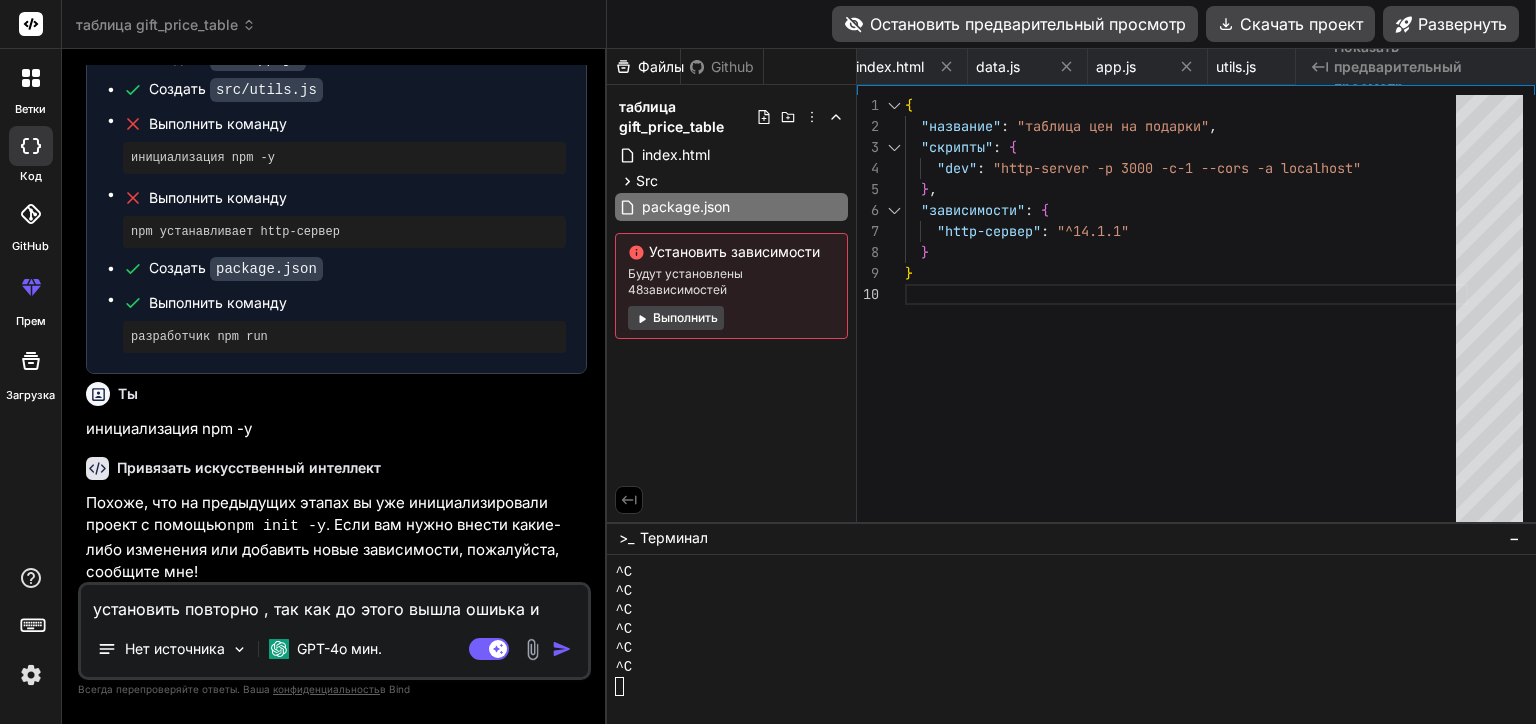 type on "установить повторно , так как до этого вышла ошиька и" 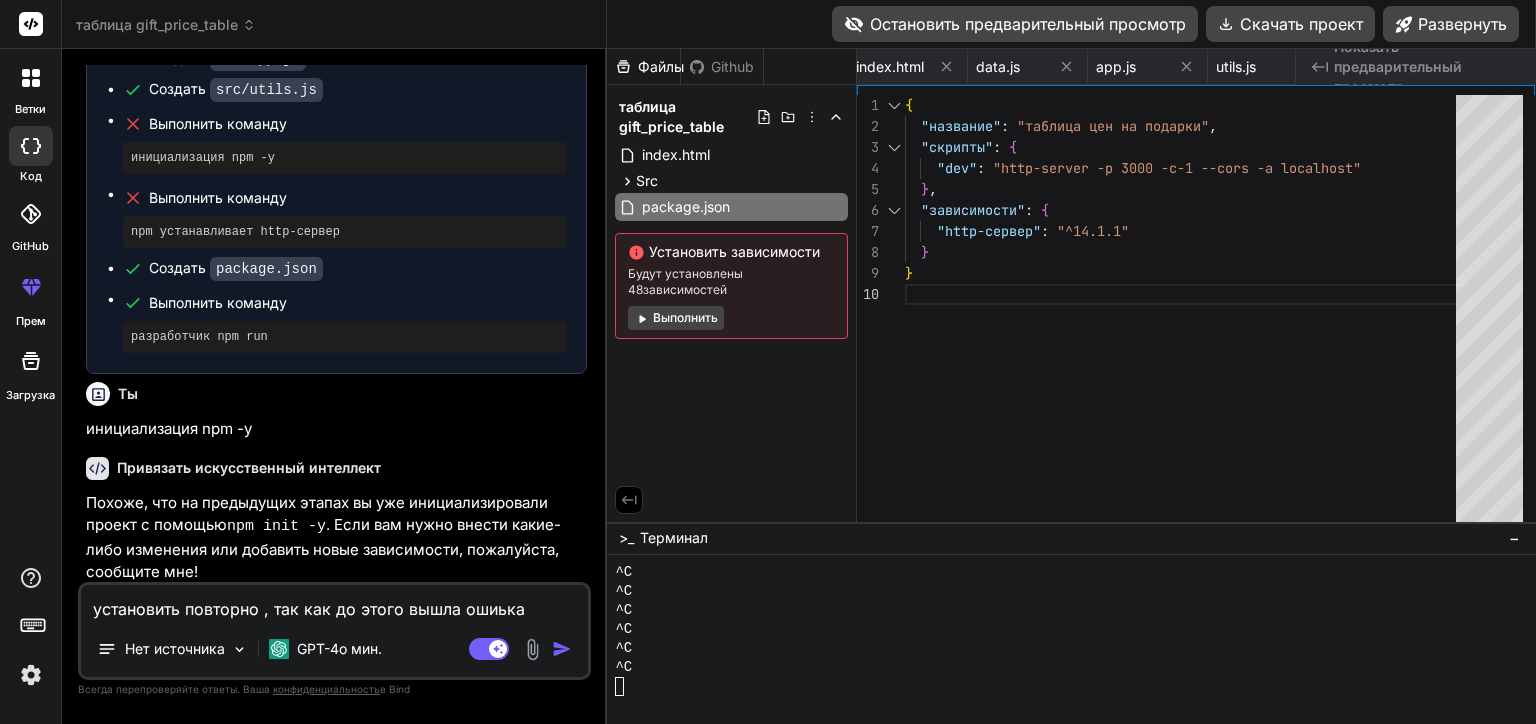 type on "установить повторно , так как до этого вышла ошиька" 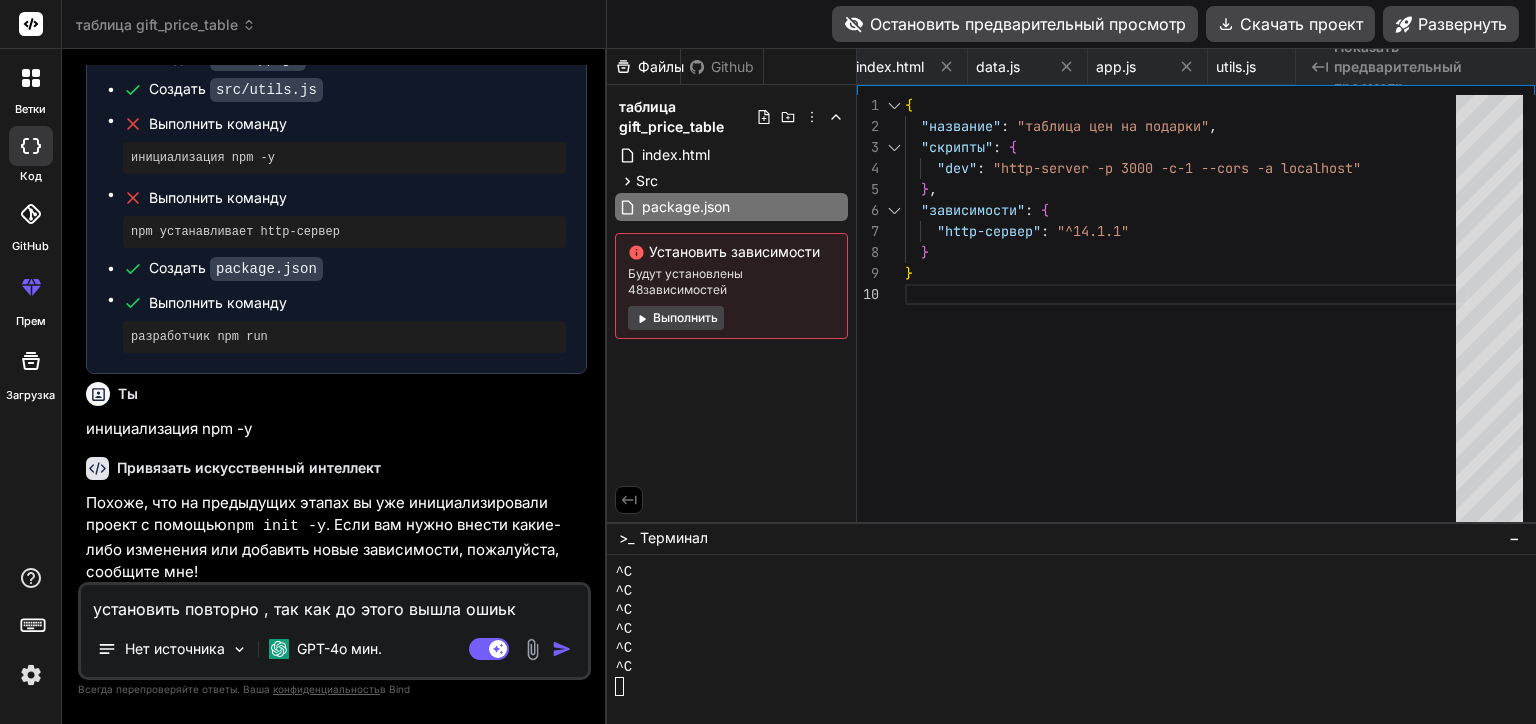 type on "установить повторно , так как до этого вышла ошиь" 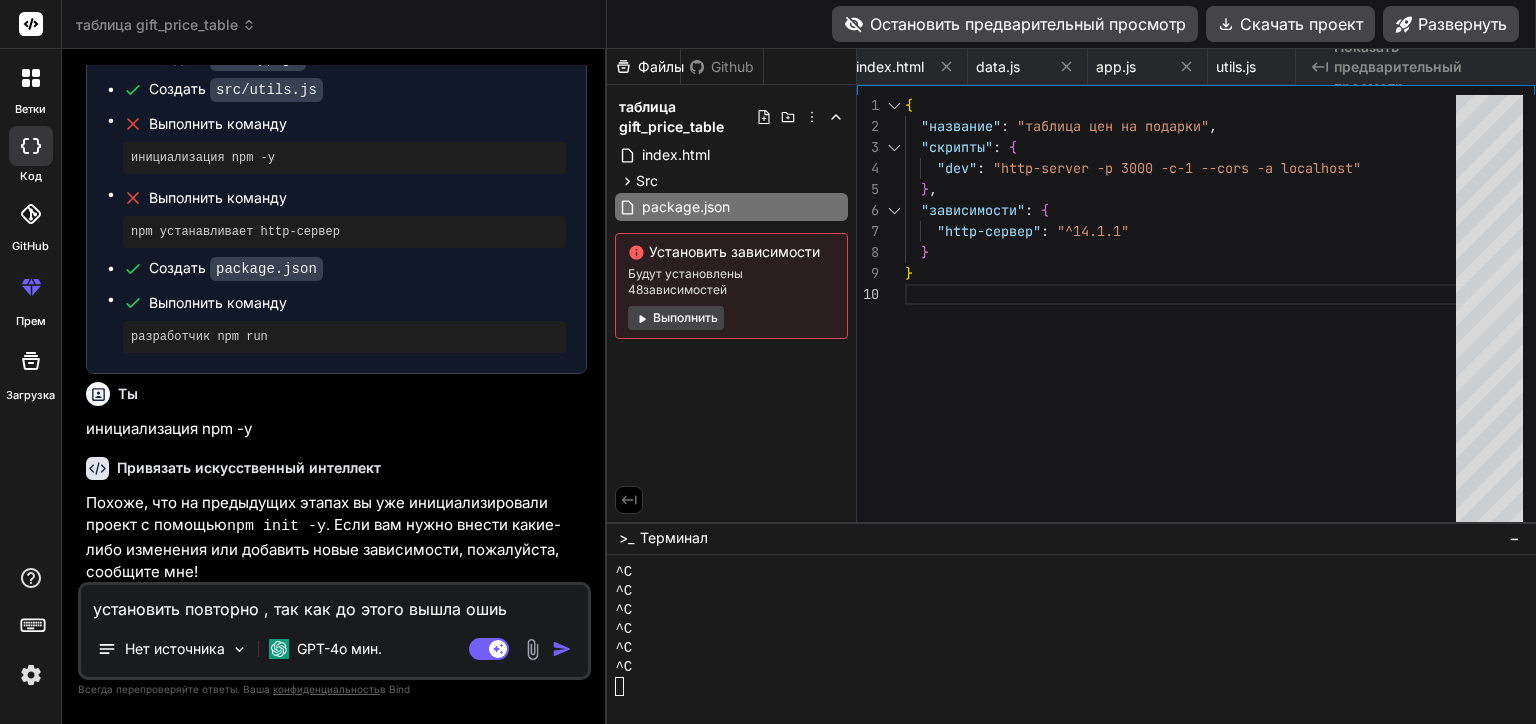 type on "установить повторно , так как до этого вышла оши" 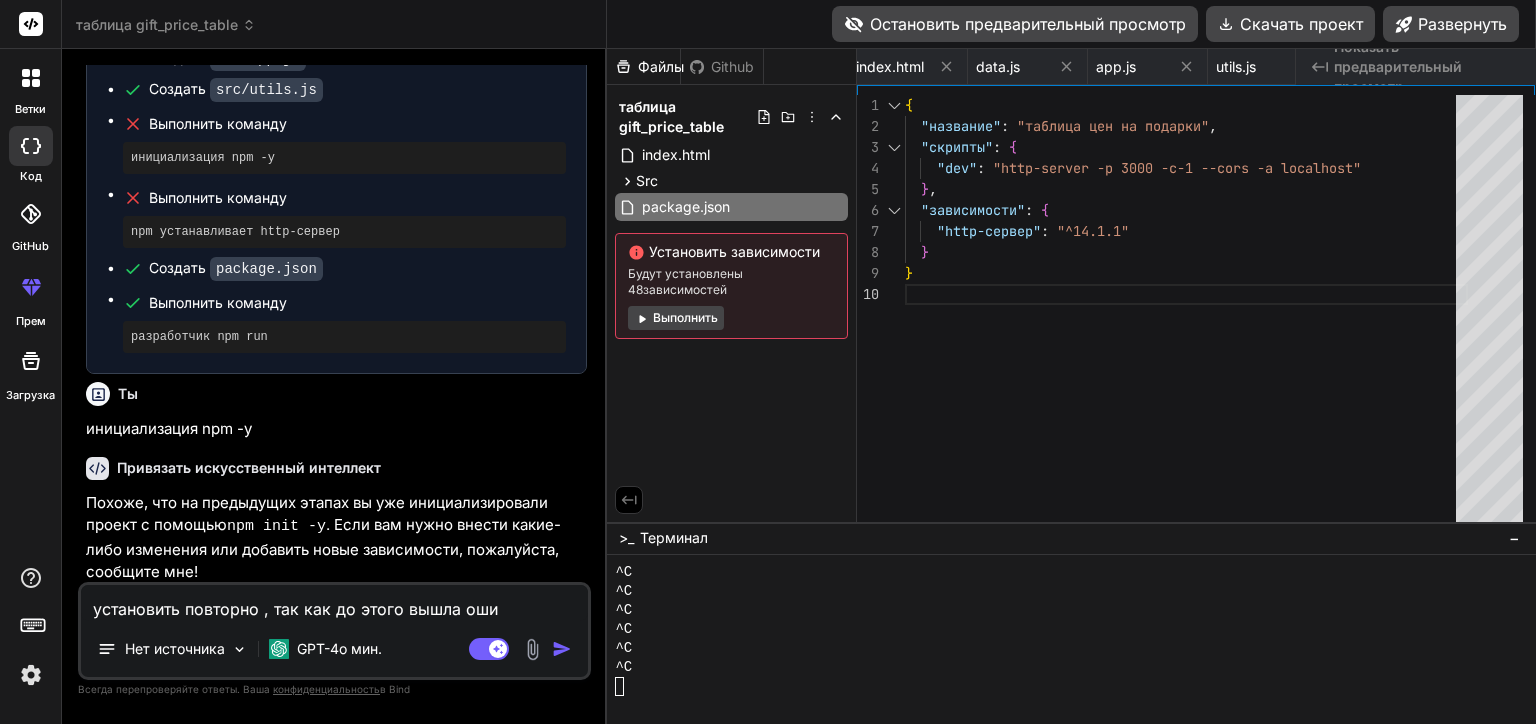 type on "установить повторно , так как до этого вышла ошиб" 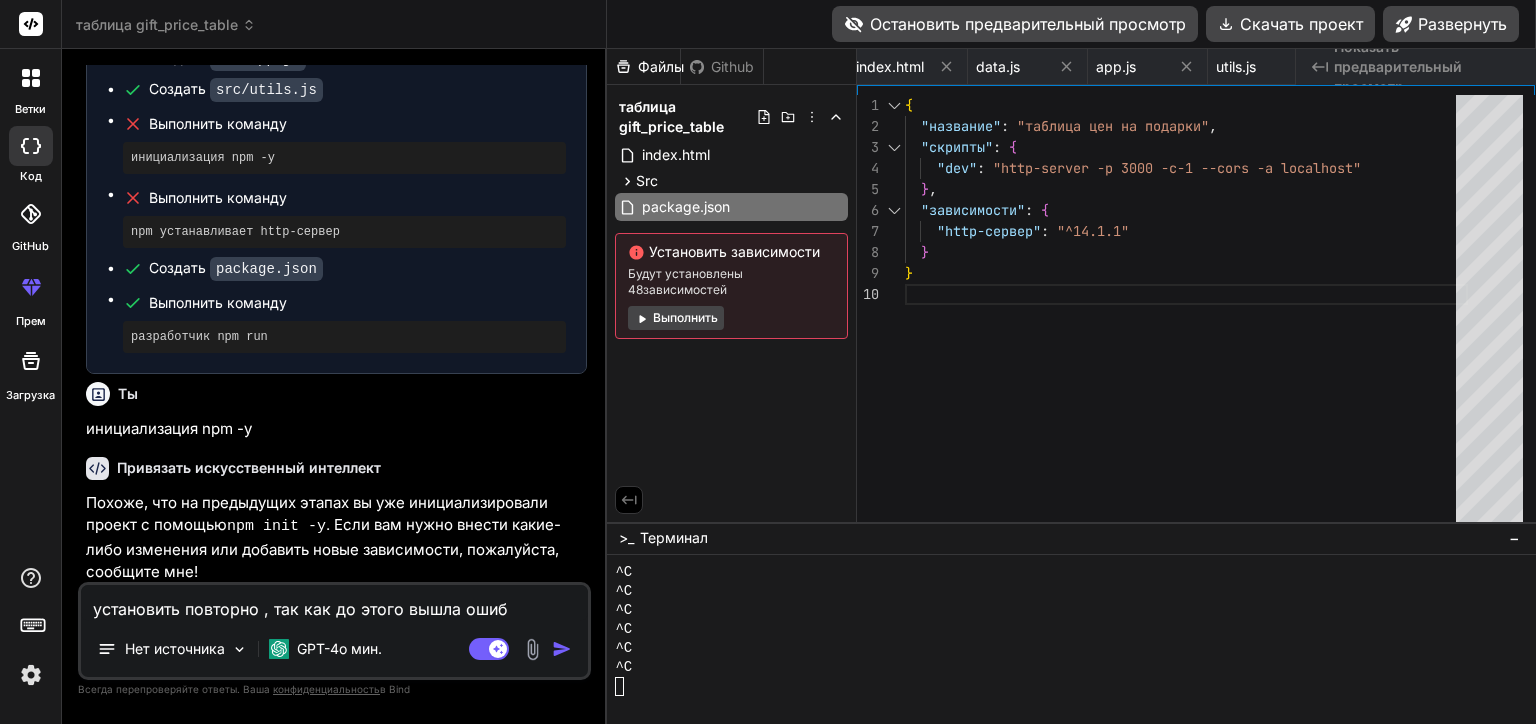 type on "установить повторно , так как до этого вышла ошибк" 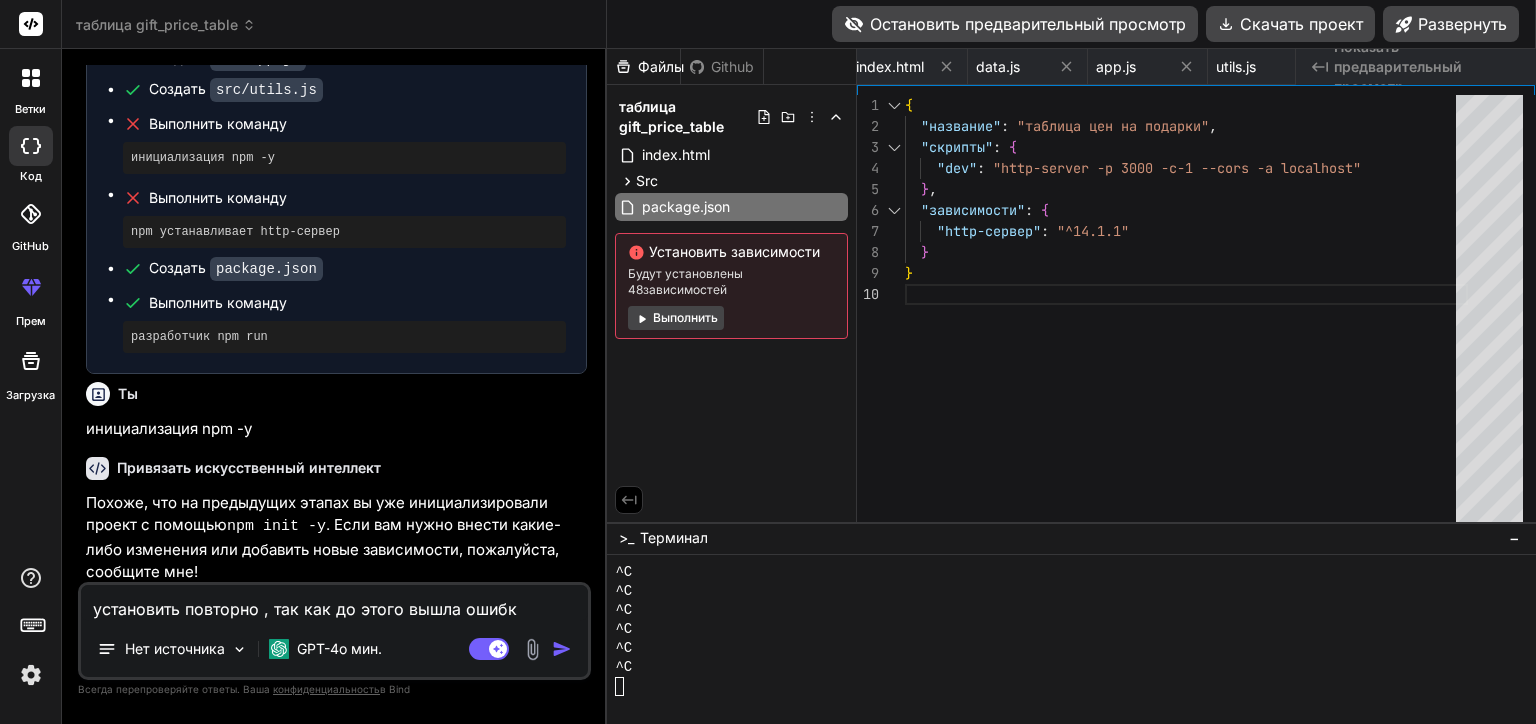 type on "x" 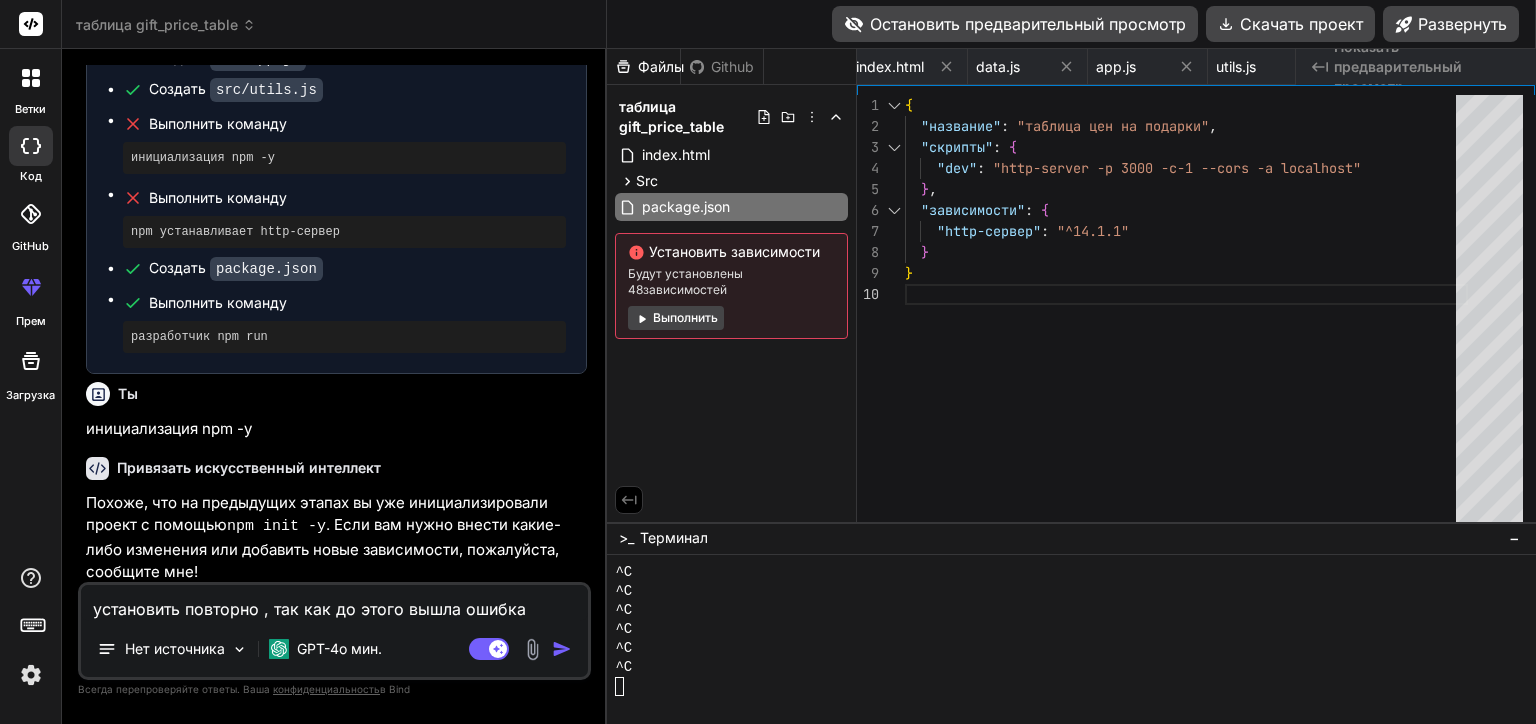 type on "установить повторно , так как до этого вышла ошибка" 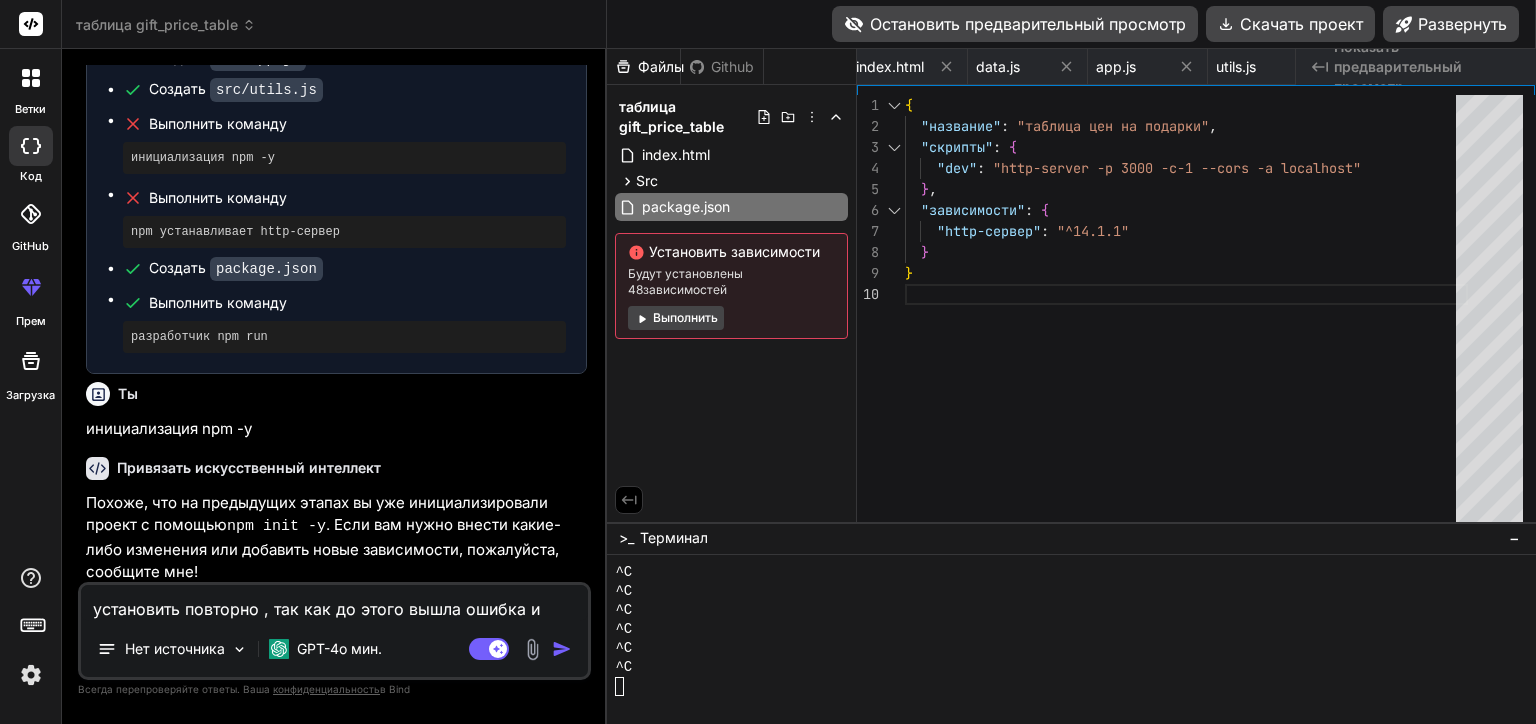 type on "установить повторно , так как до этого вышла ошибка и" 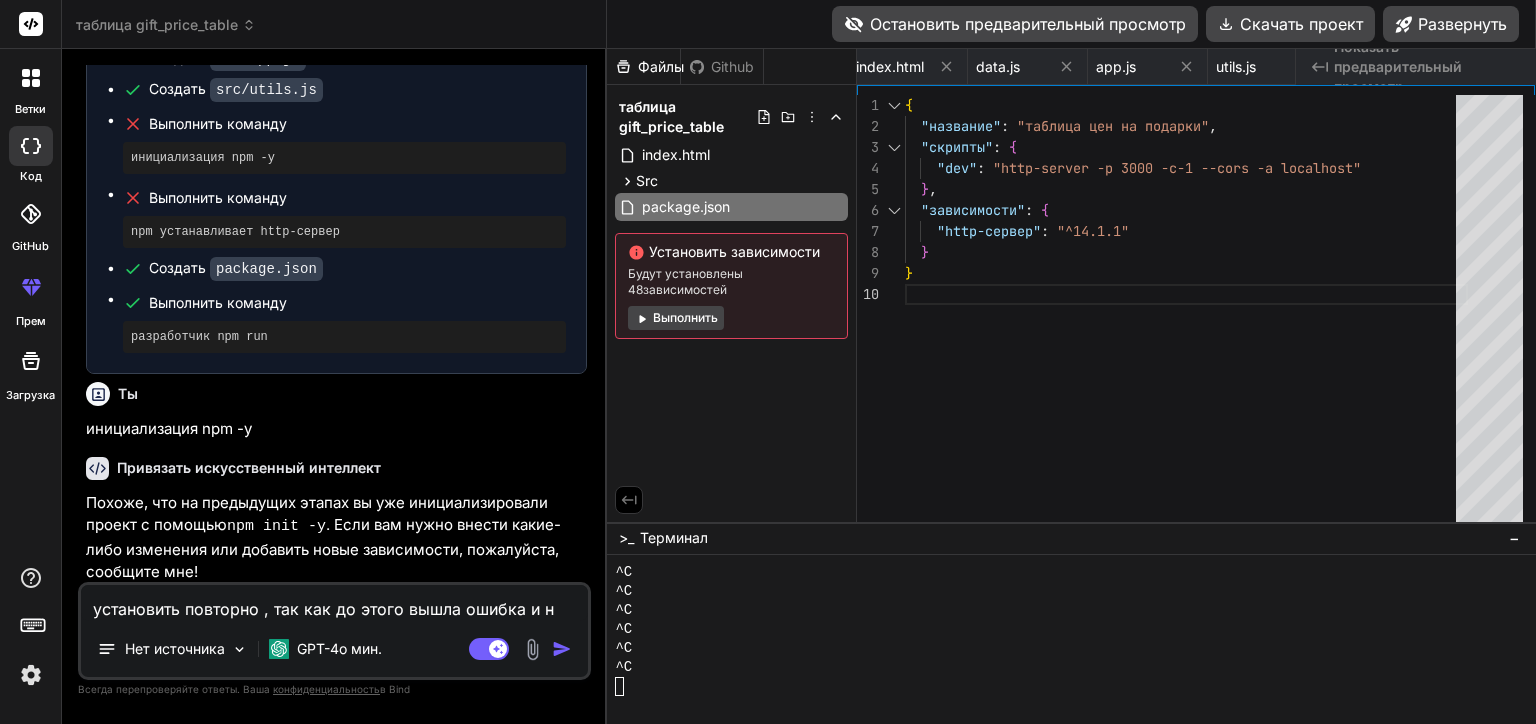 type on "установить повторно , так как до этого вышла ошибка и не" 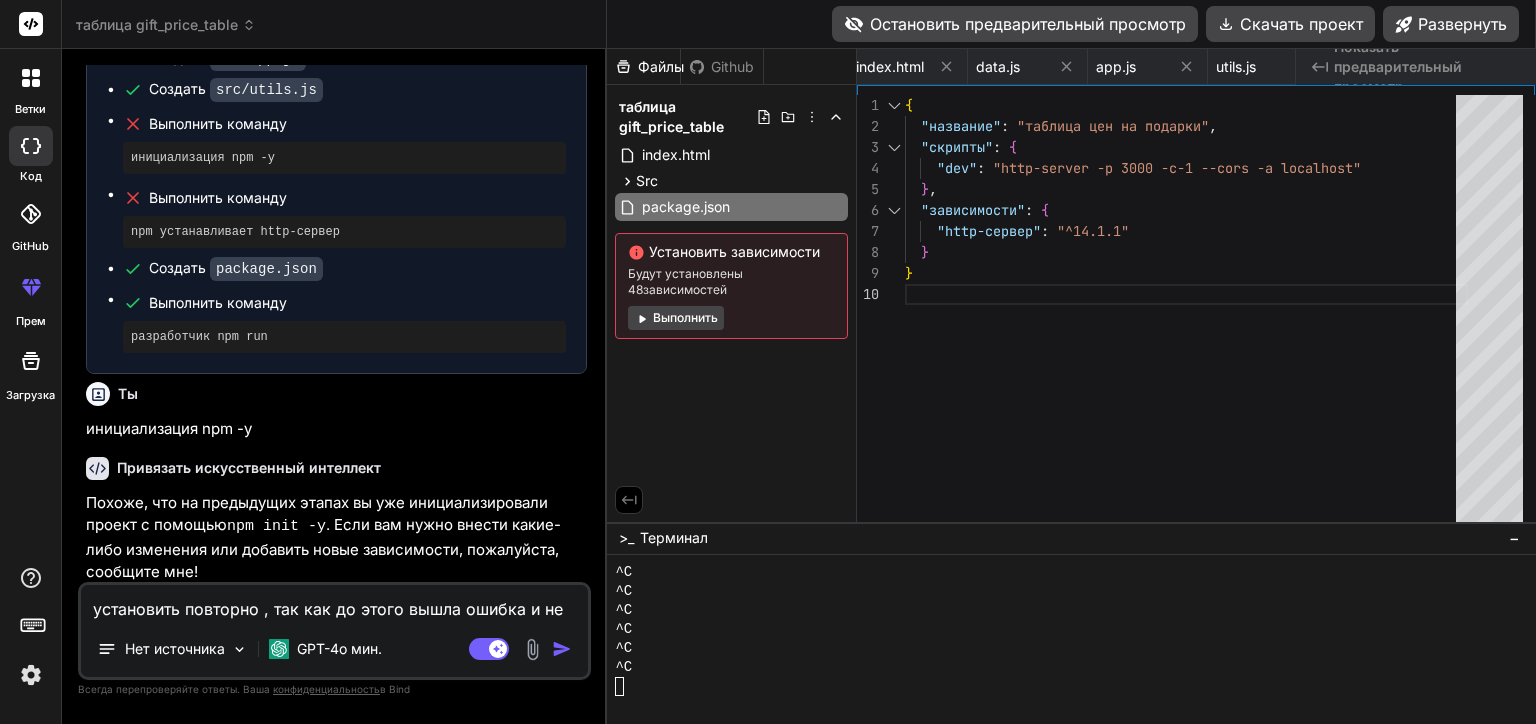 type on "установить повторно , так как до этого вышла ошибка и не" 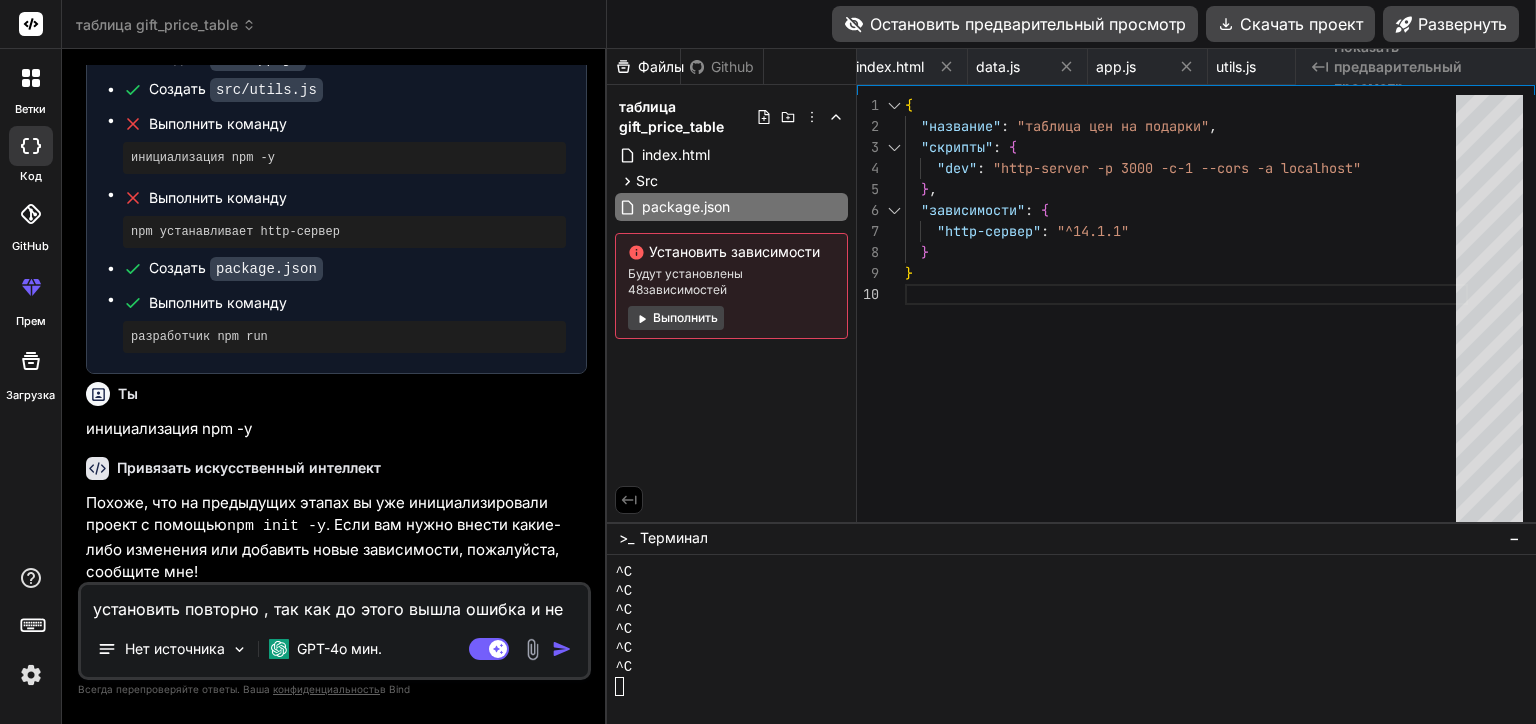 type on "установить повторно , так как до этого вышла ошибка и не ут" 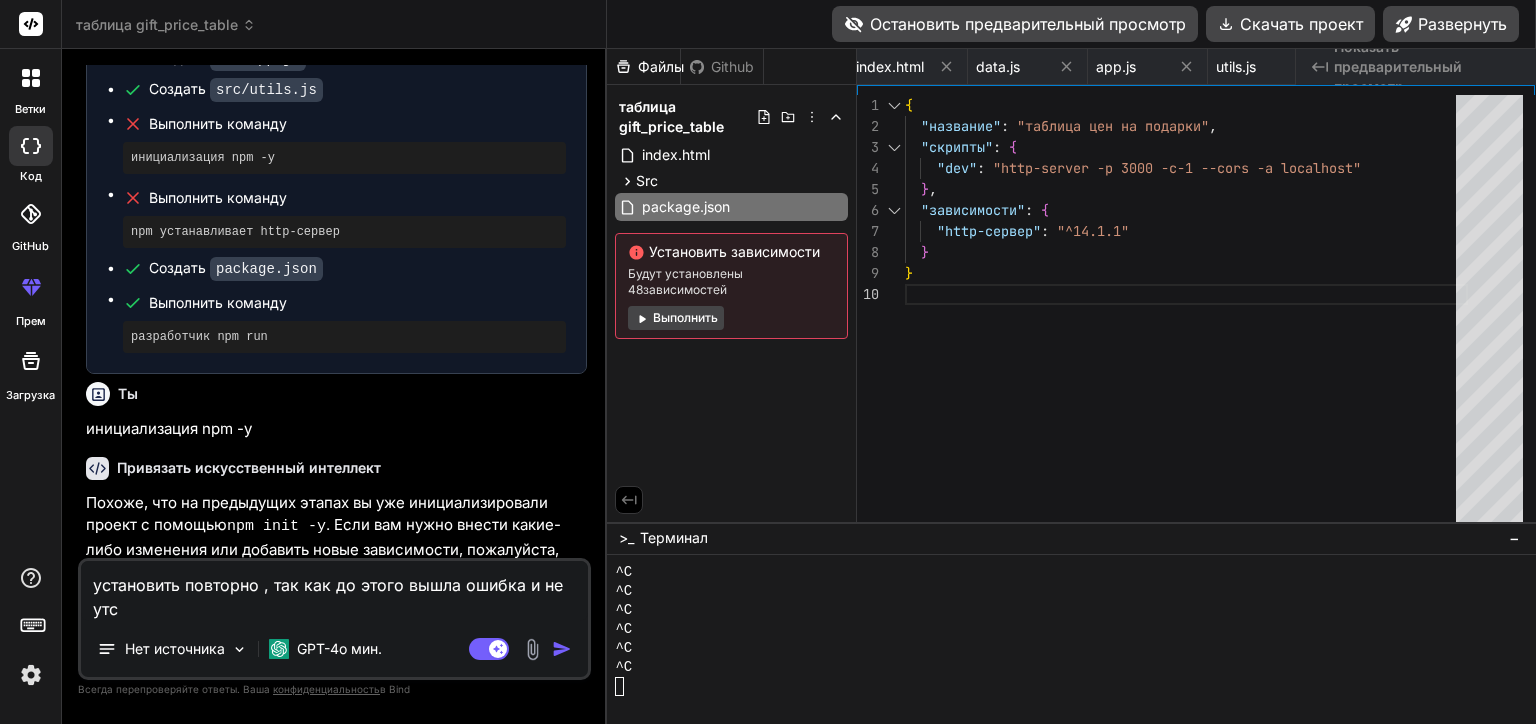 type on "установить повторно , так как до этого вышла ошибка и не утсн" 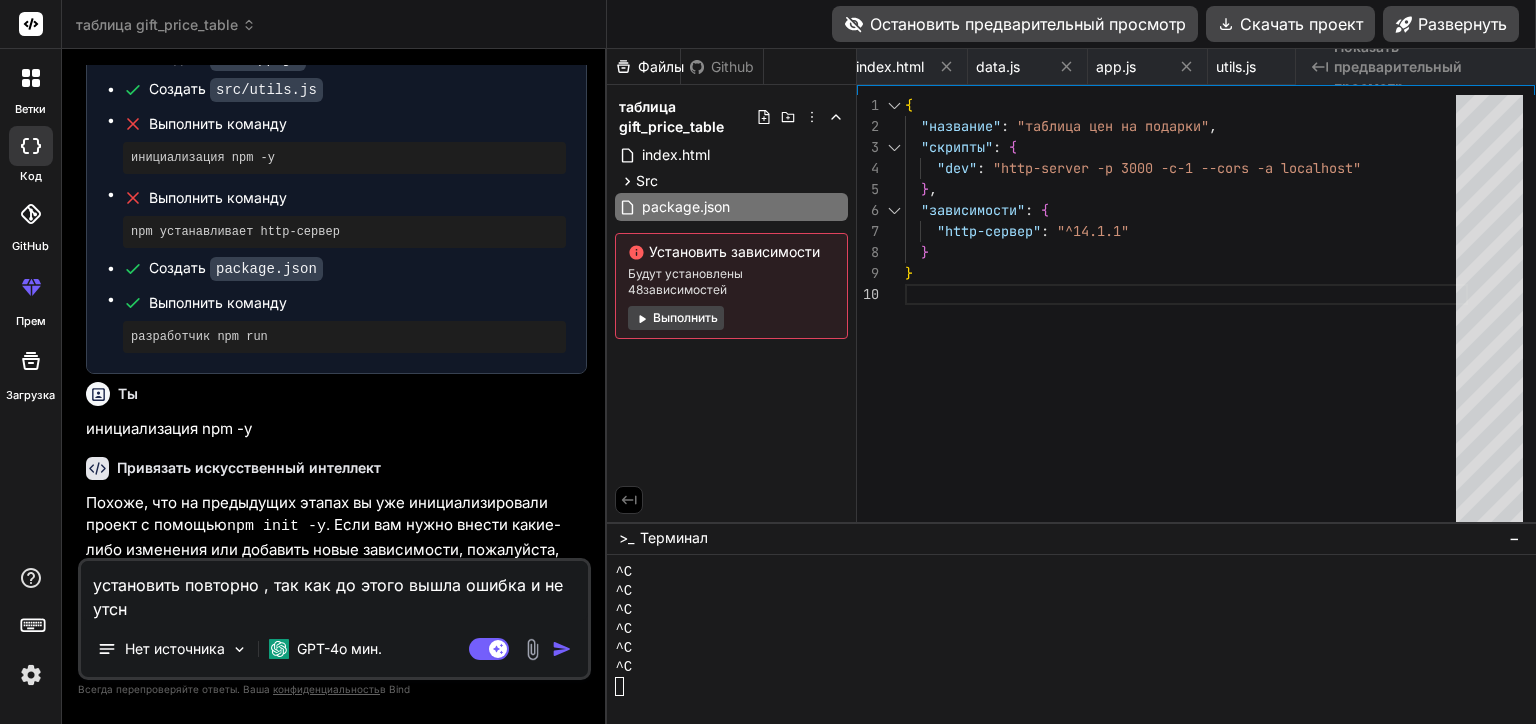 type on "установить повторно , так как до этого вышла ошибка и не утсно" 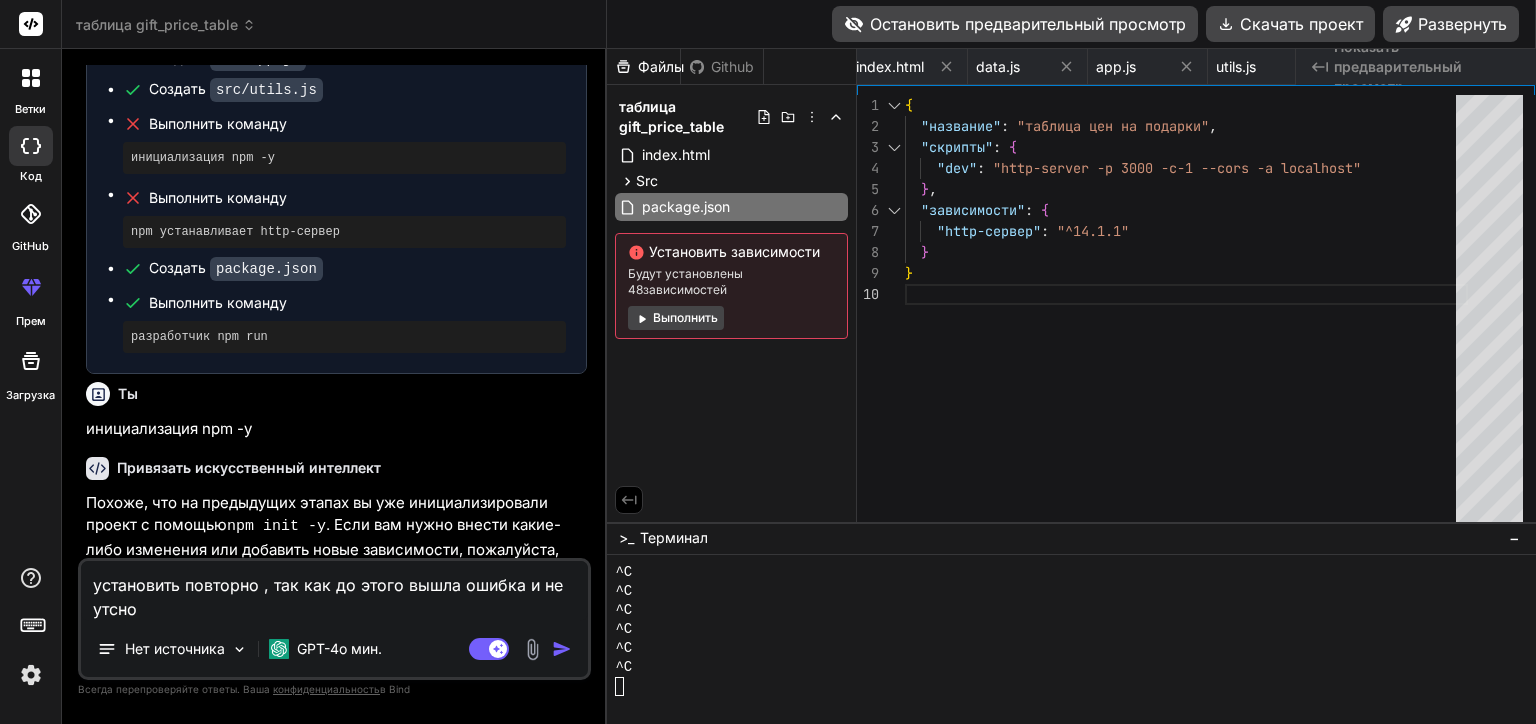 type on "установить повторно , так как до этого вышла ошибка и не утснов" 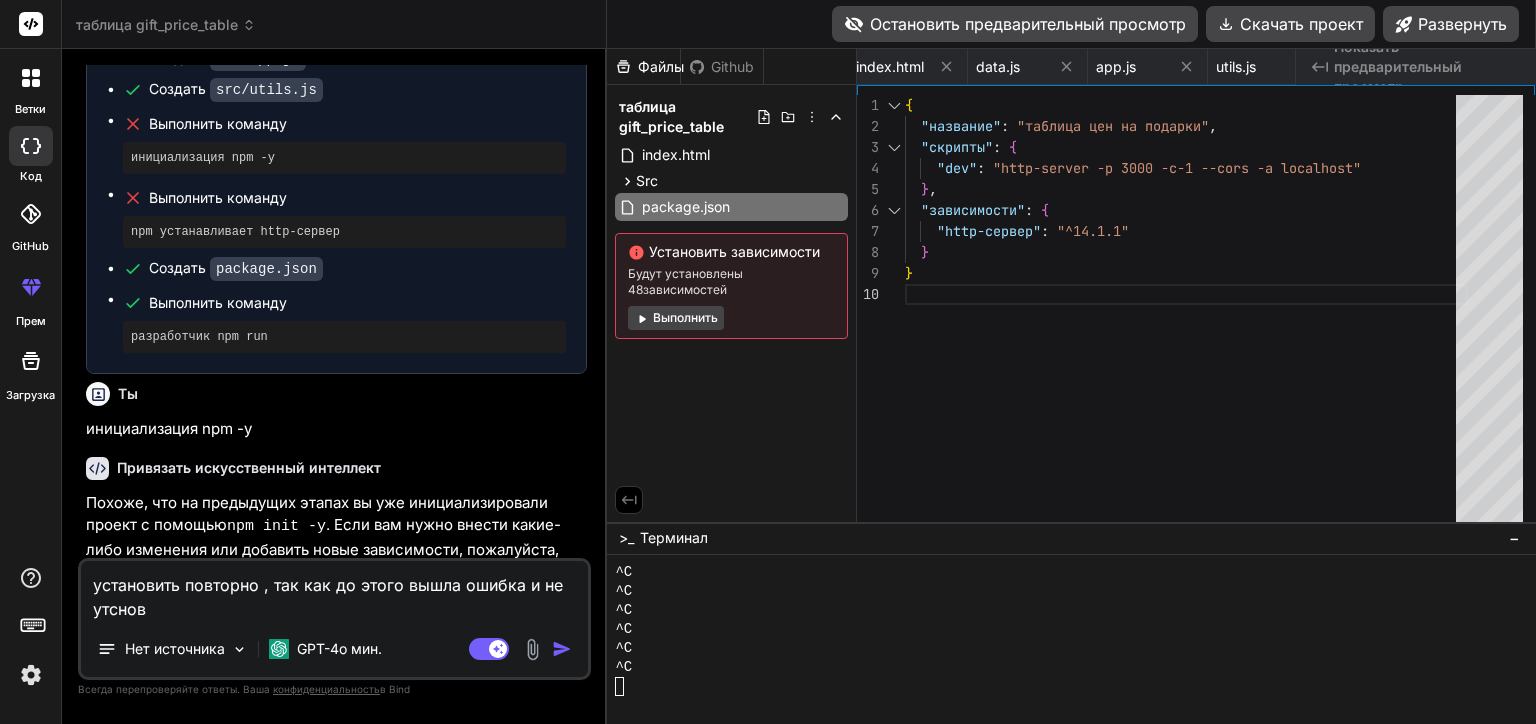 type on "x" 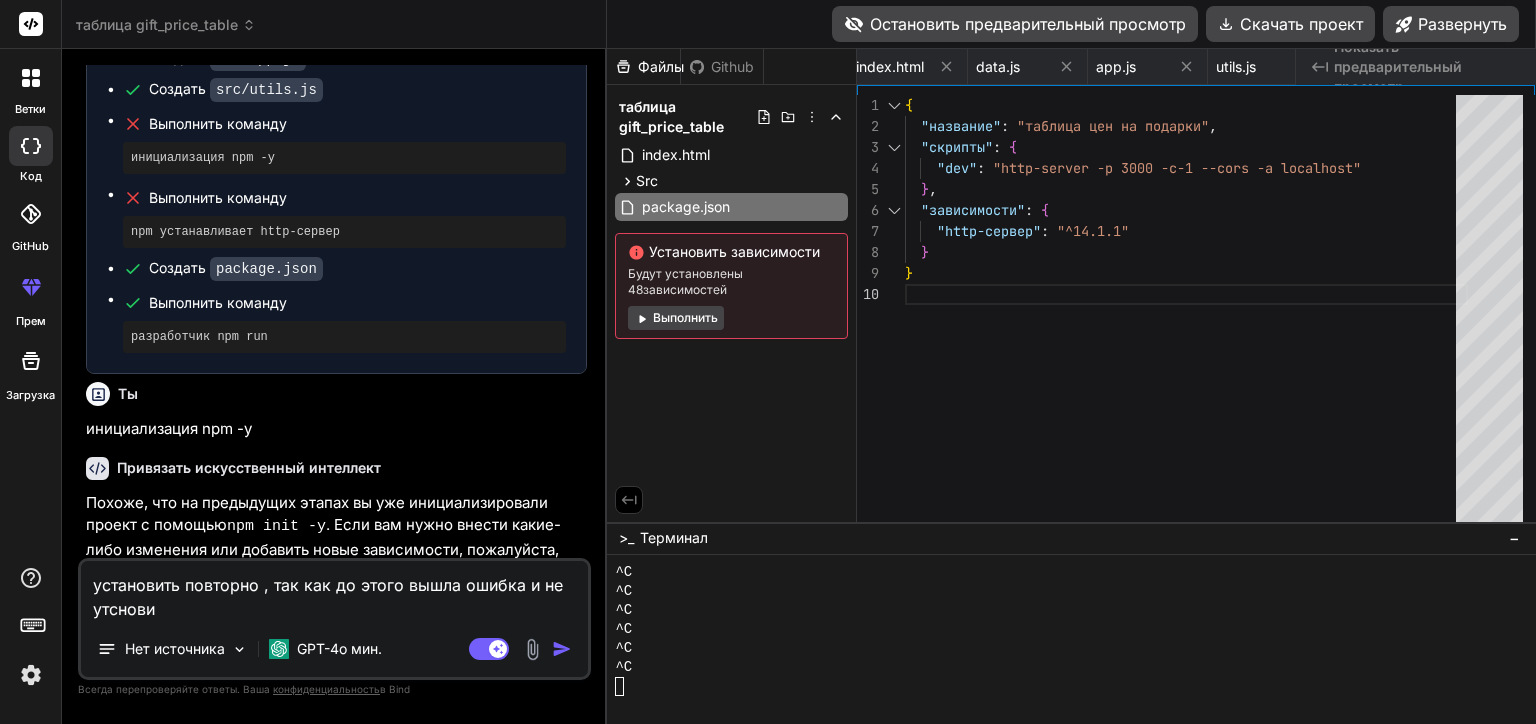 type on "установить повторно , так как до этого вышла ошибка и не утсновил" 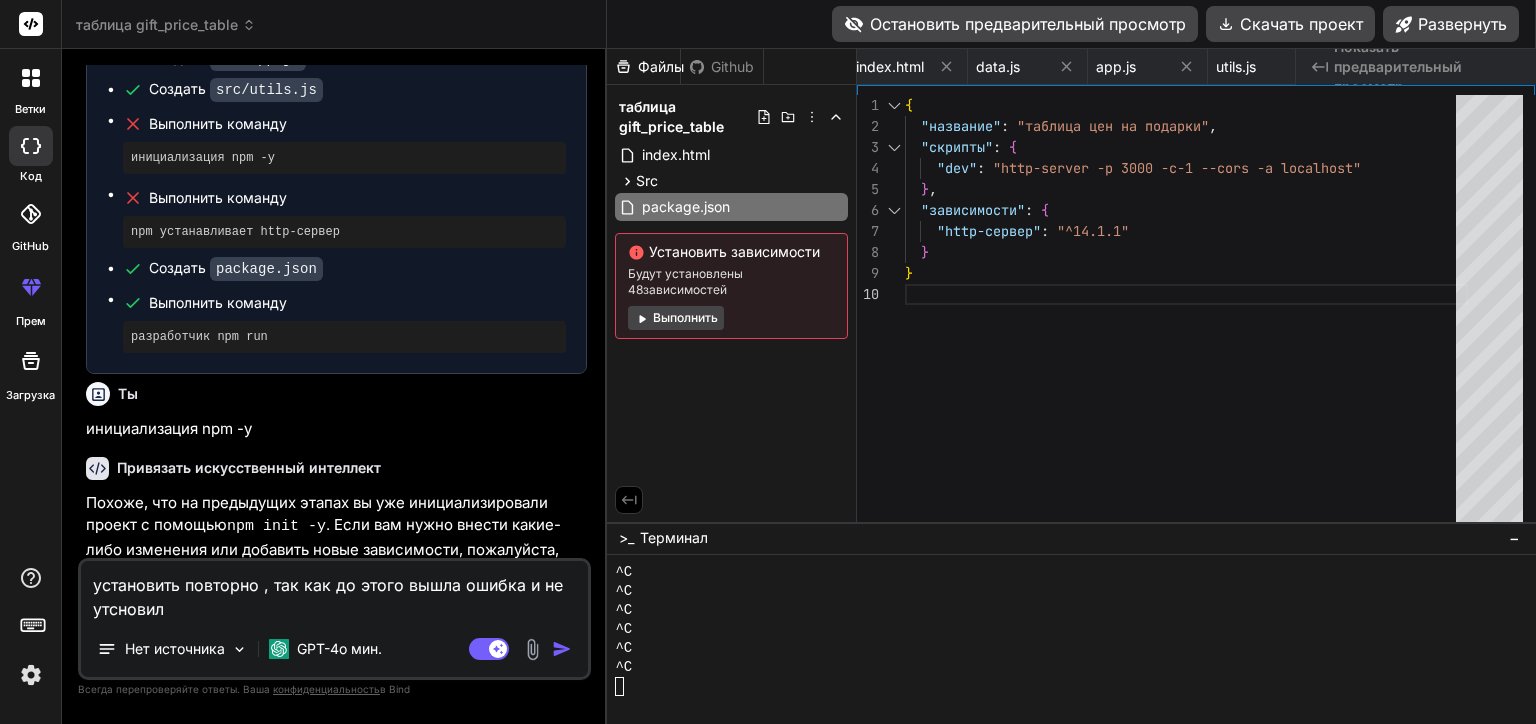 type on "установить повторно , так как до этого вышла ошибка и не утсновило" 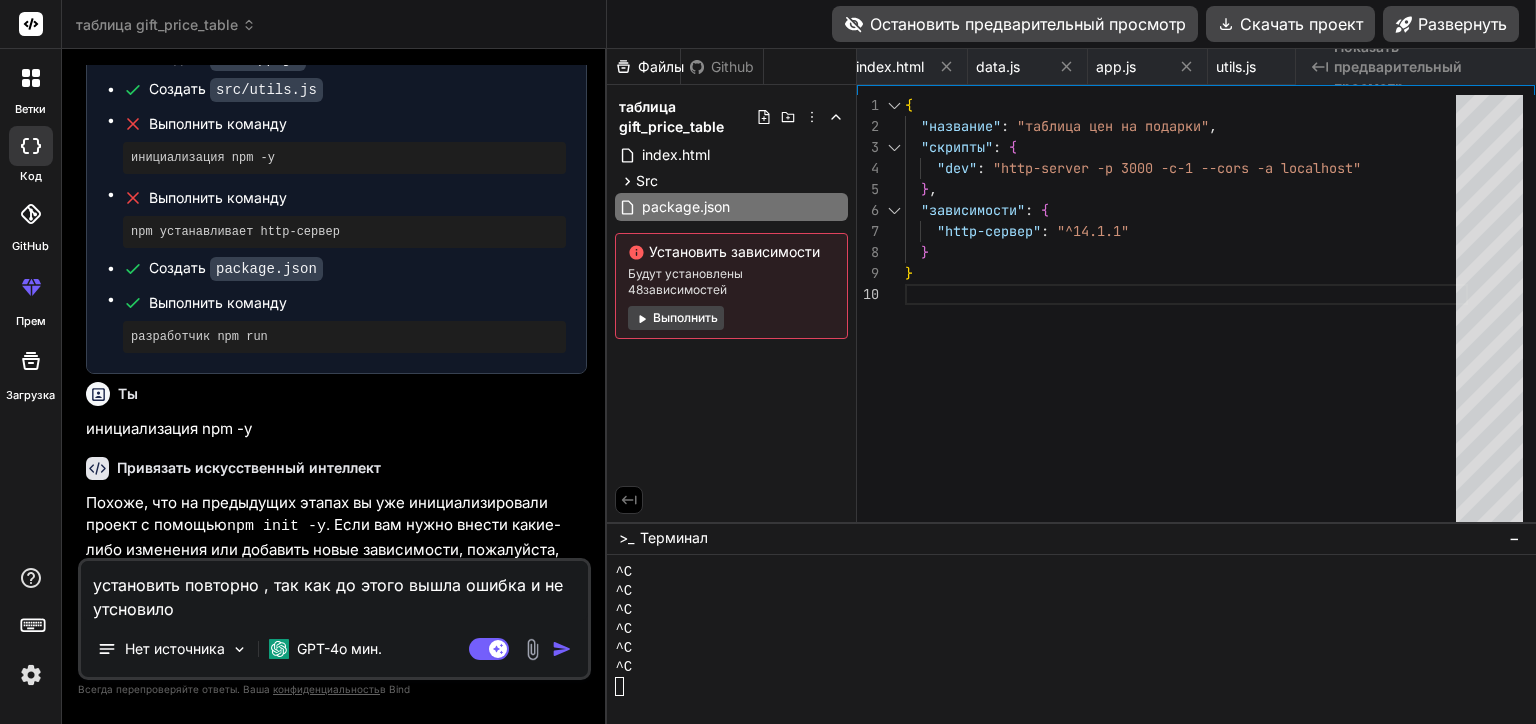 type on "установить повторно , так как до этого вышла ошибка и не утсновилос" 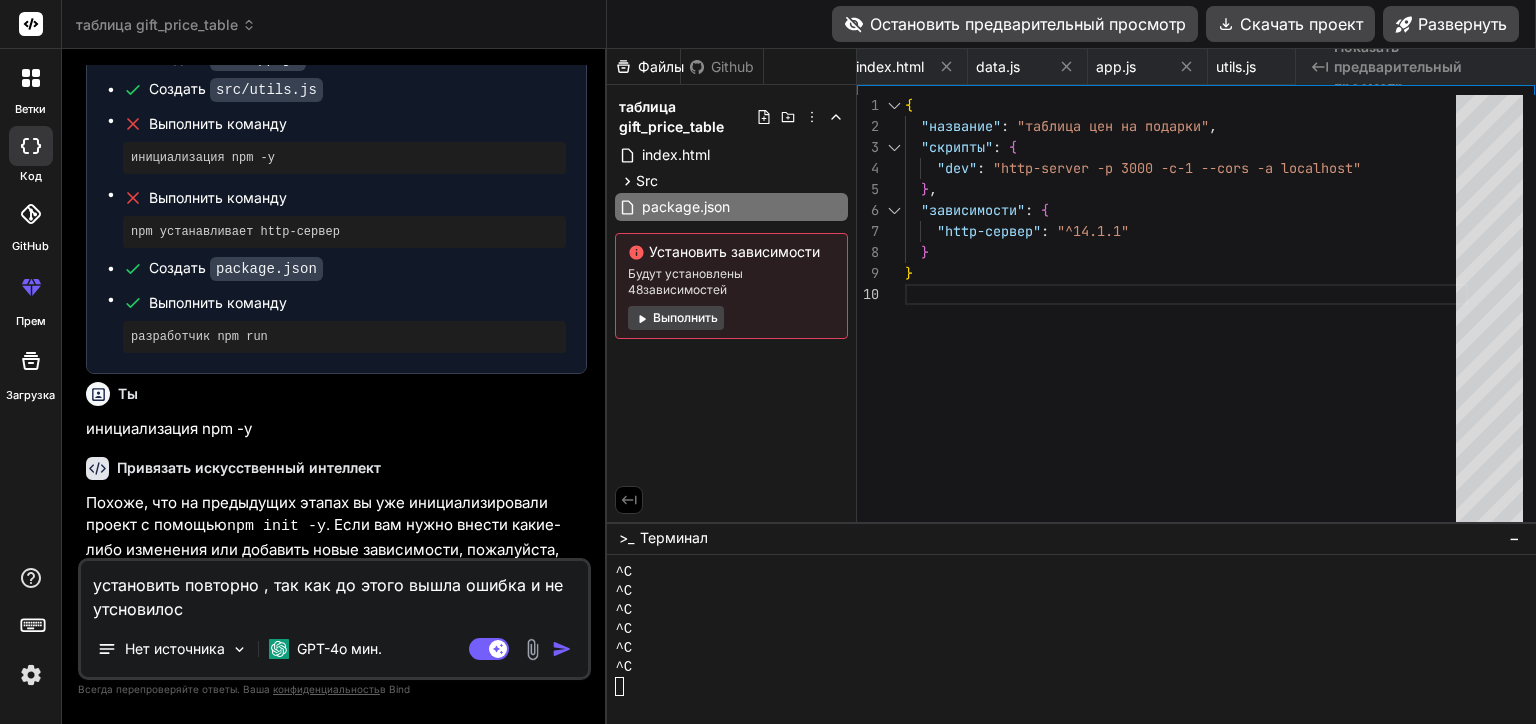 type on "установить повторно , так как до этого вышла ошибка и не утсновилось" 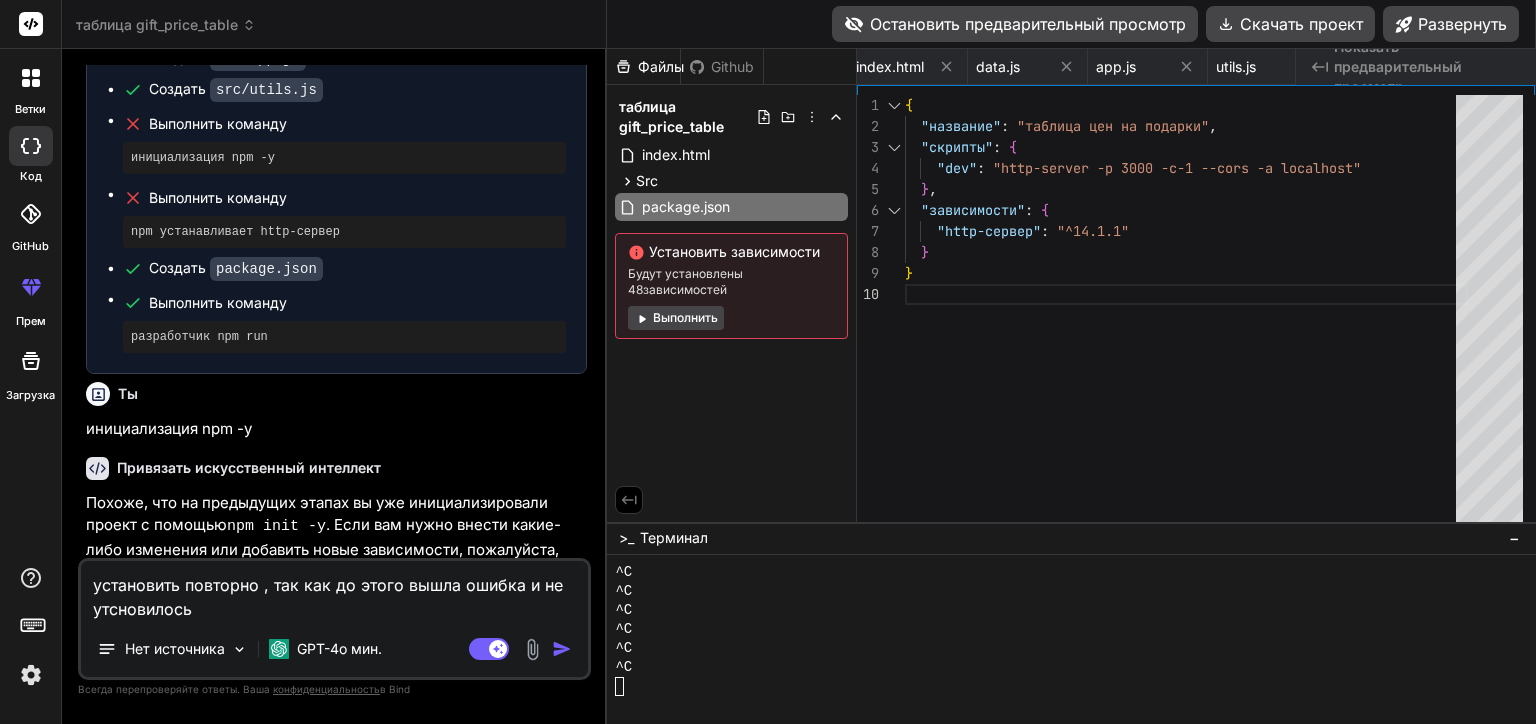 type on "x" 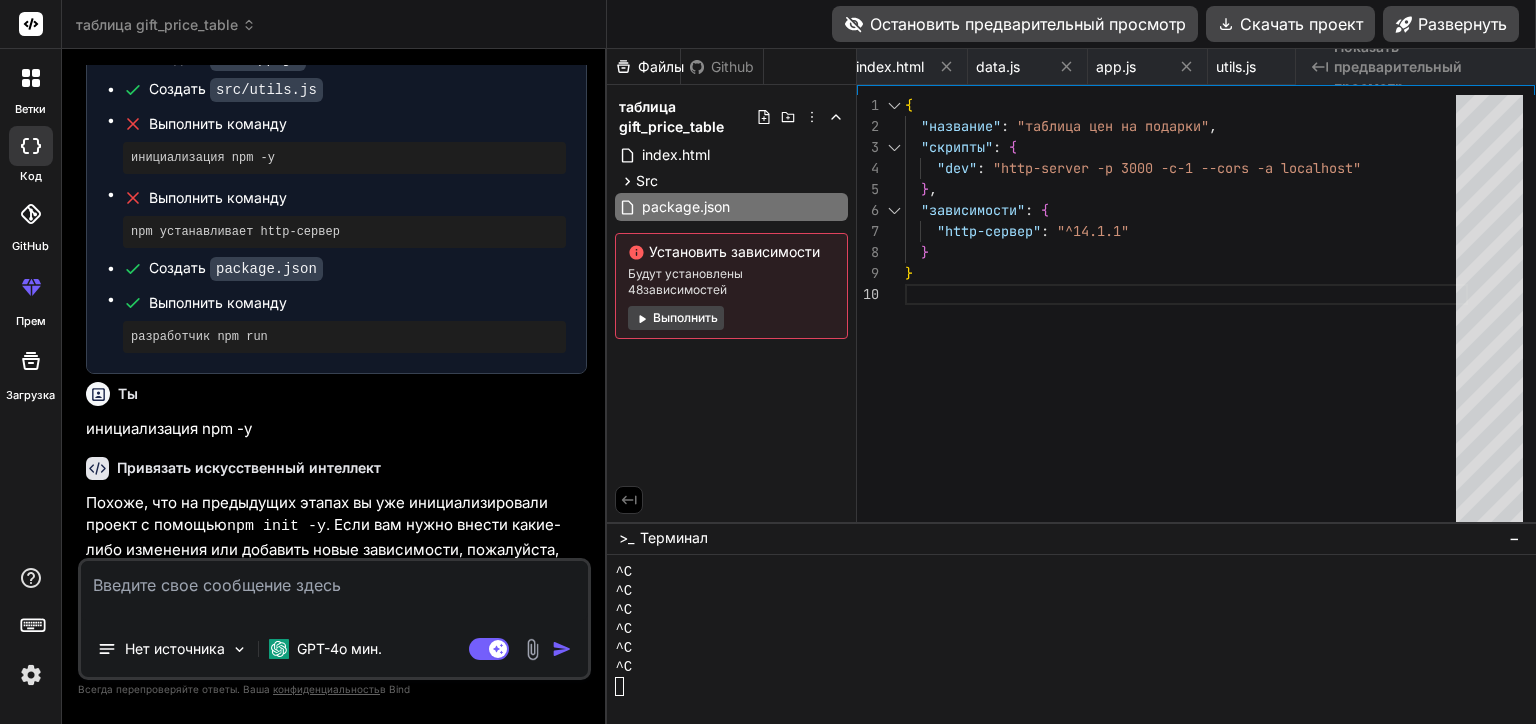 type on "\" 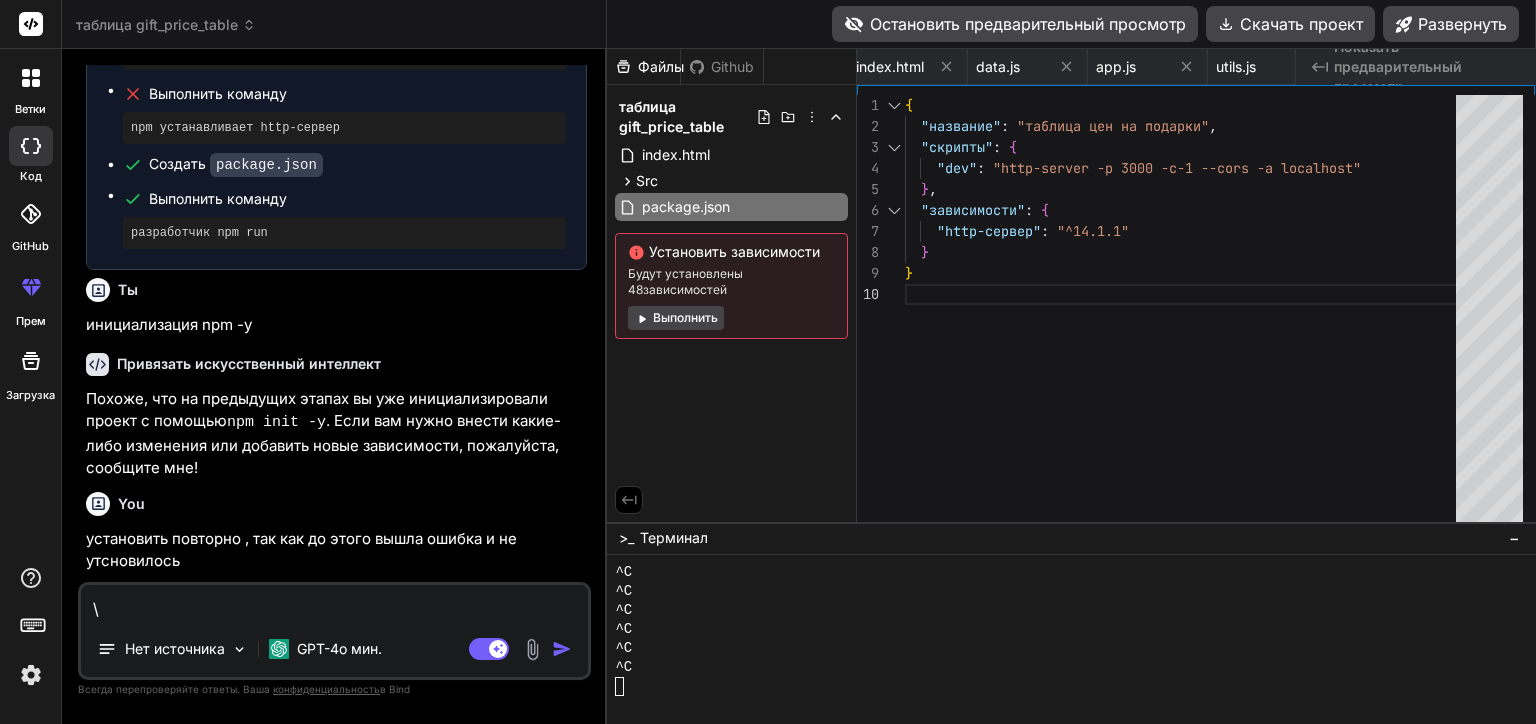 scroll, scrollTop: 1008, scrollLeft: 0, axis: vertical 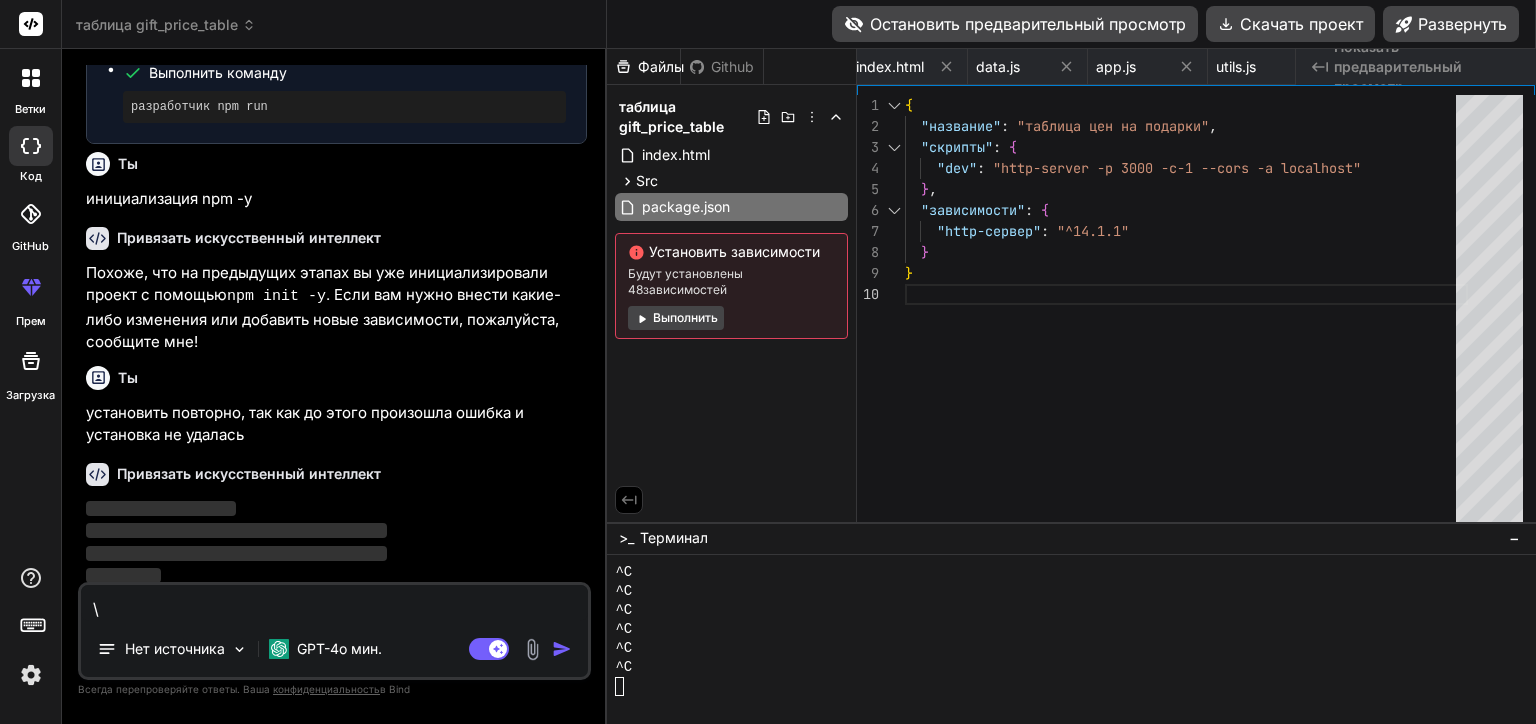 type 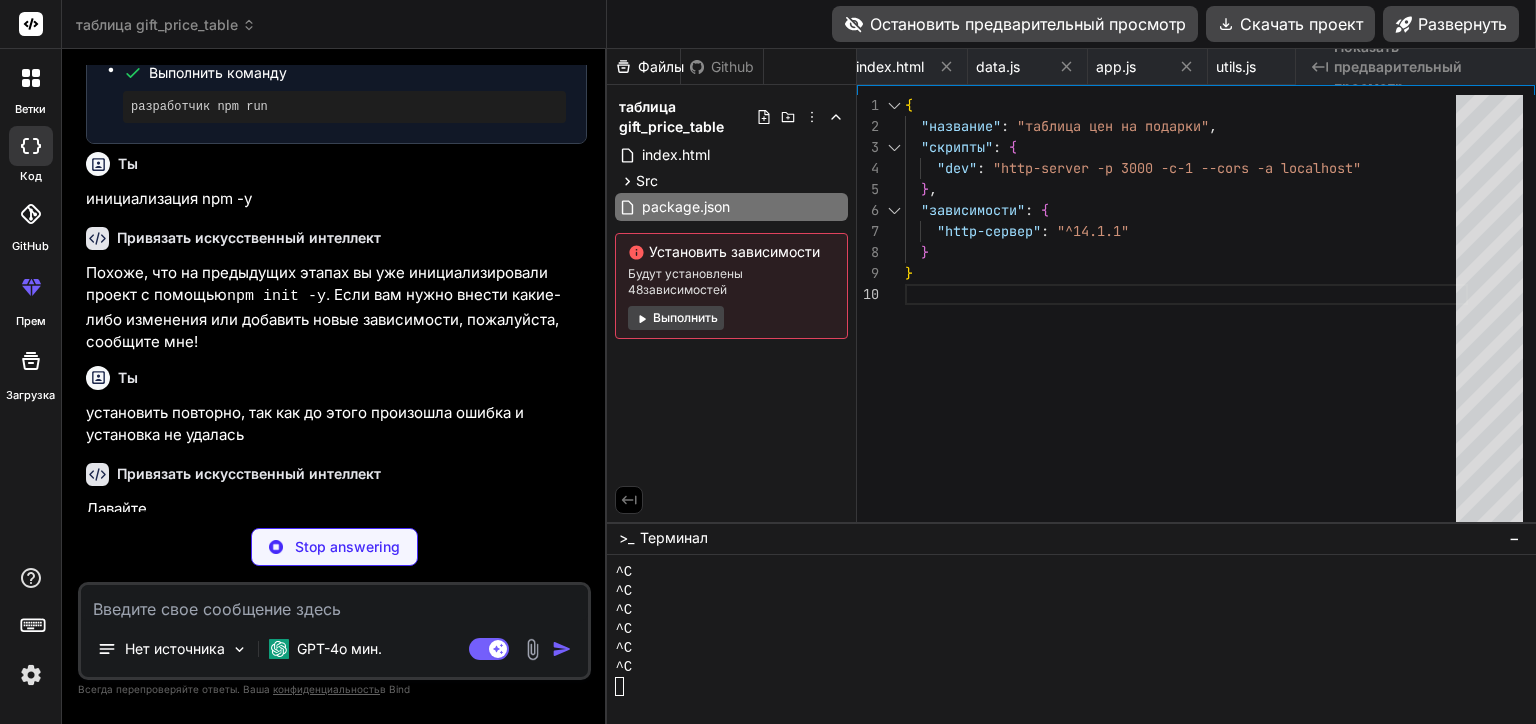 scroll, scrollTop: 1008, scrollLeft: 0, axis: vertical 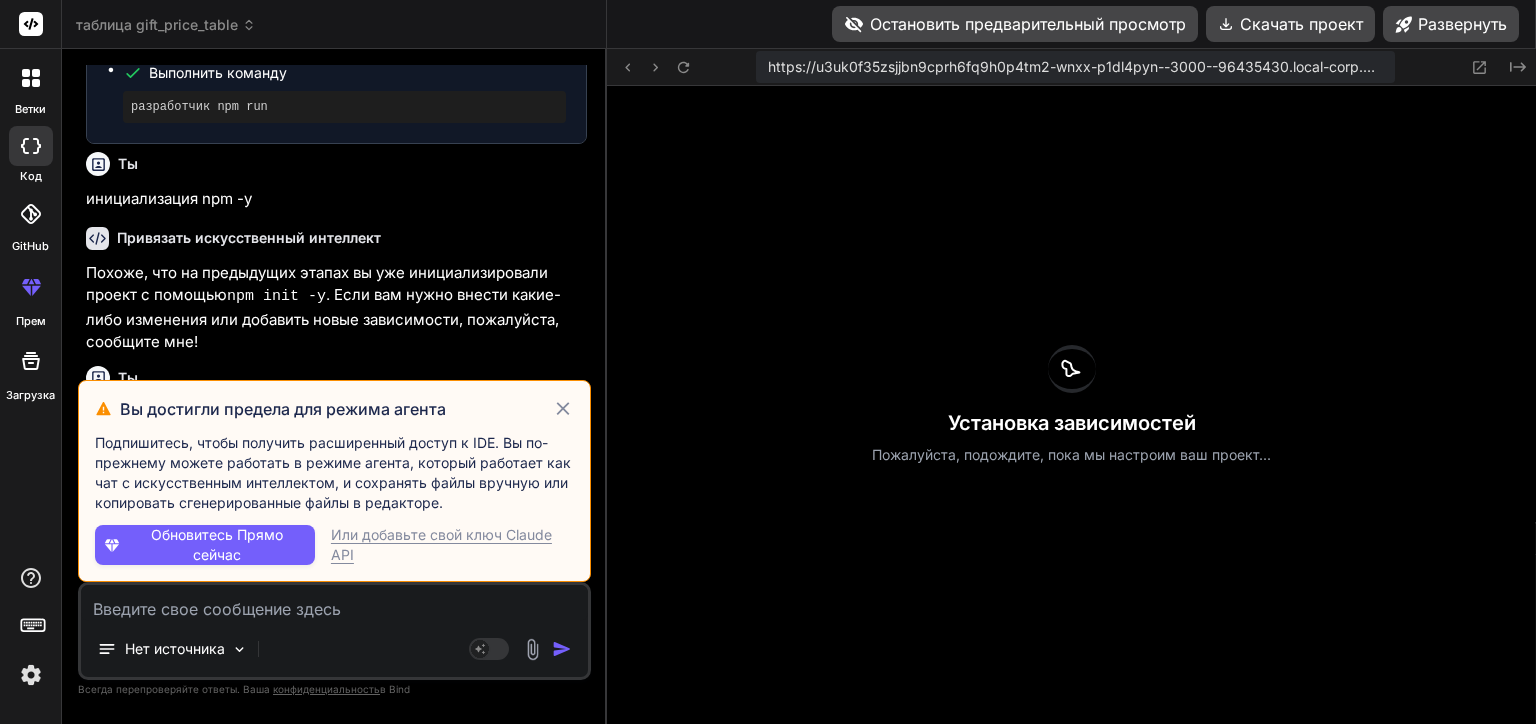 click 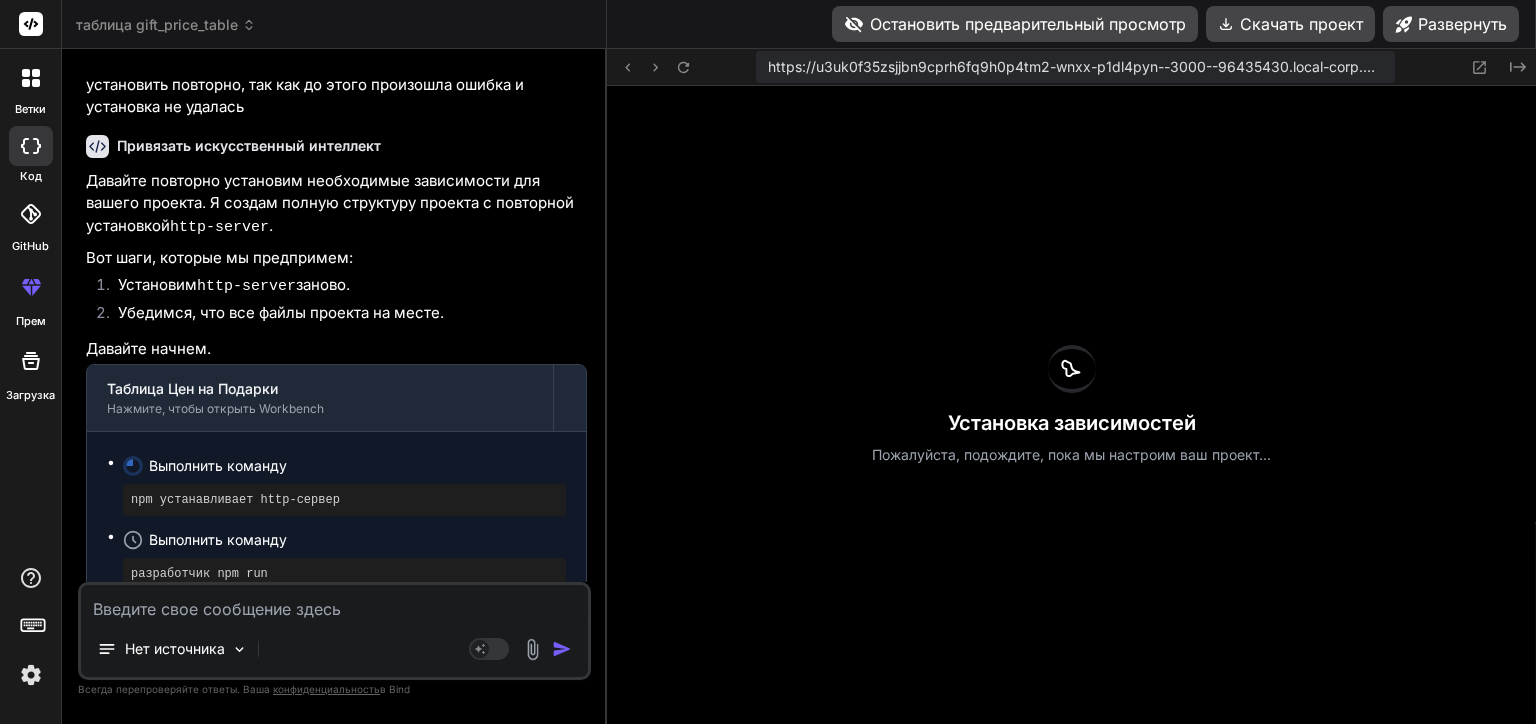 scroll, scrollTop: 1357, scrollLeft: 0, axis: vertical 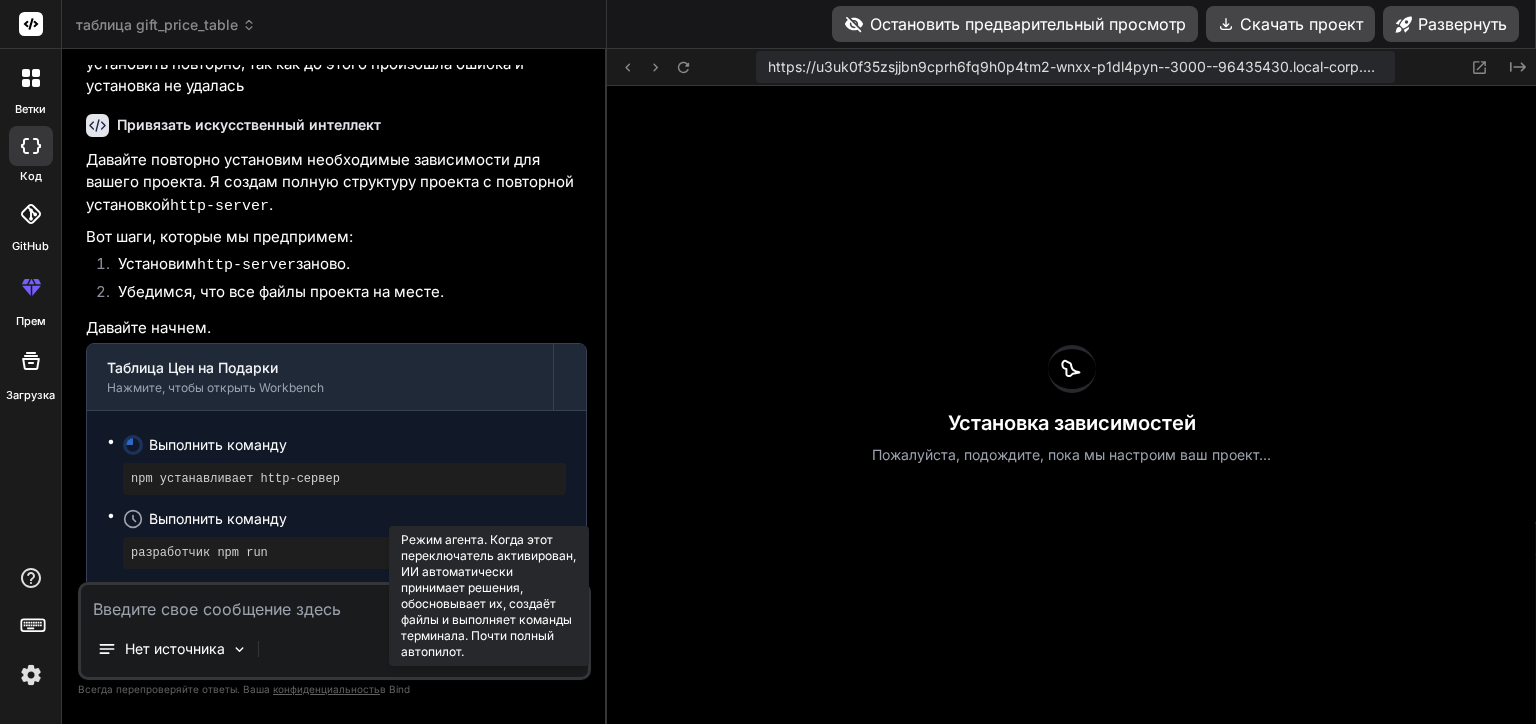 click 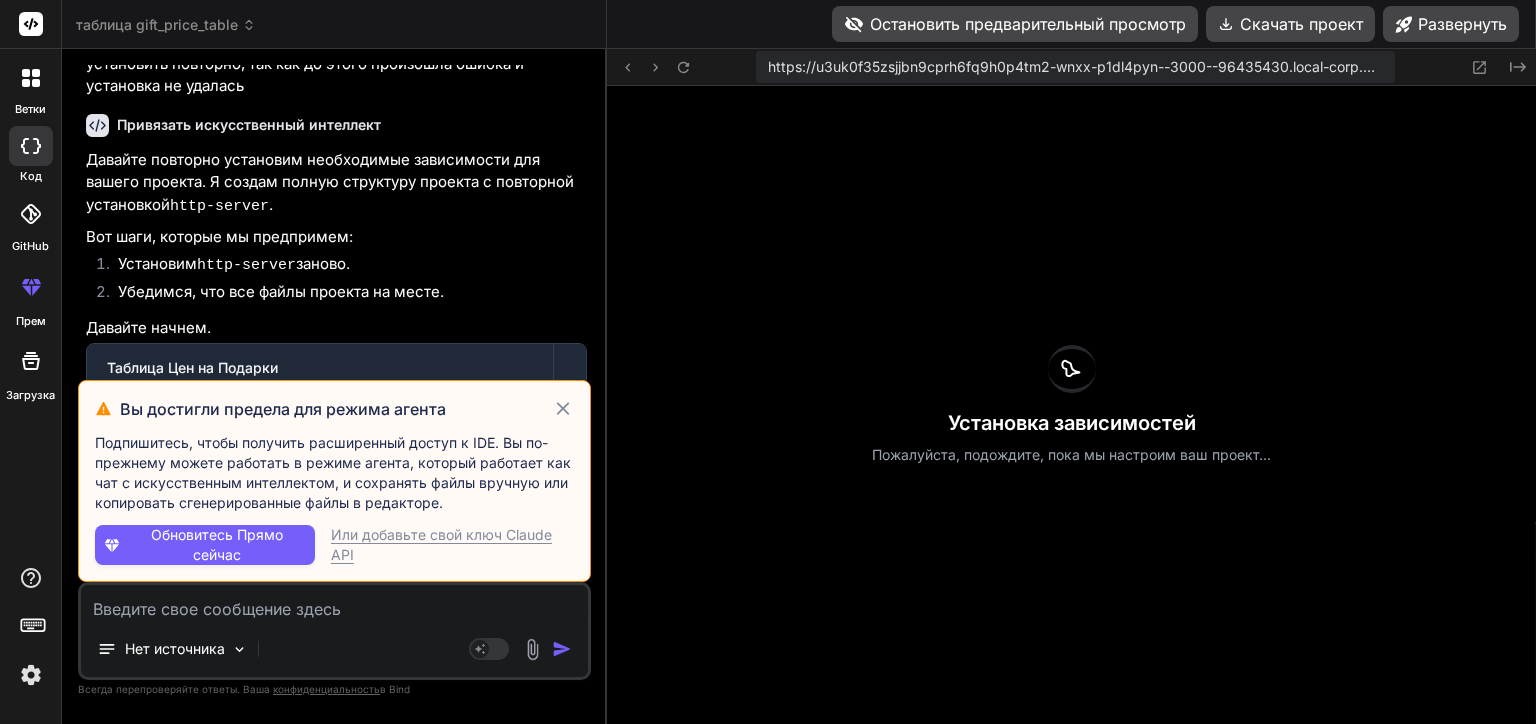 click 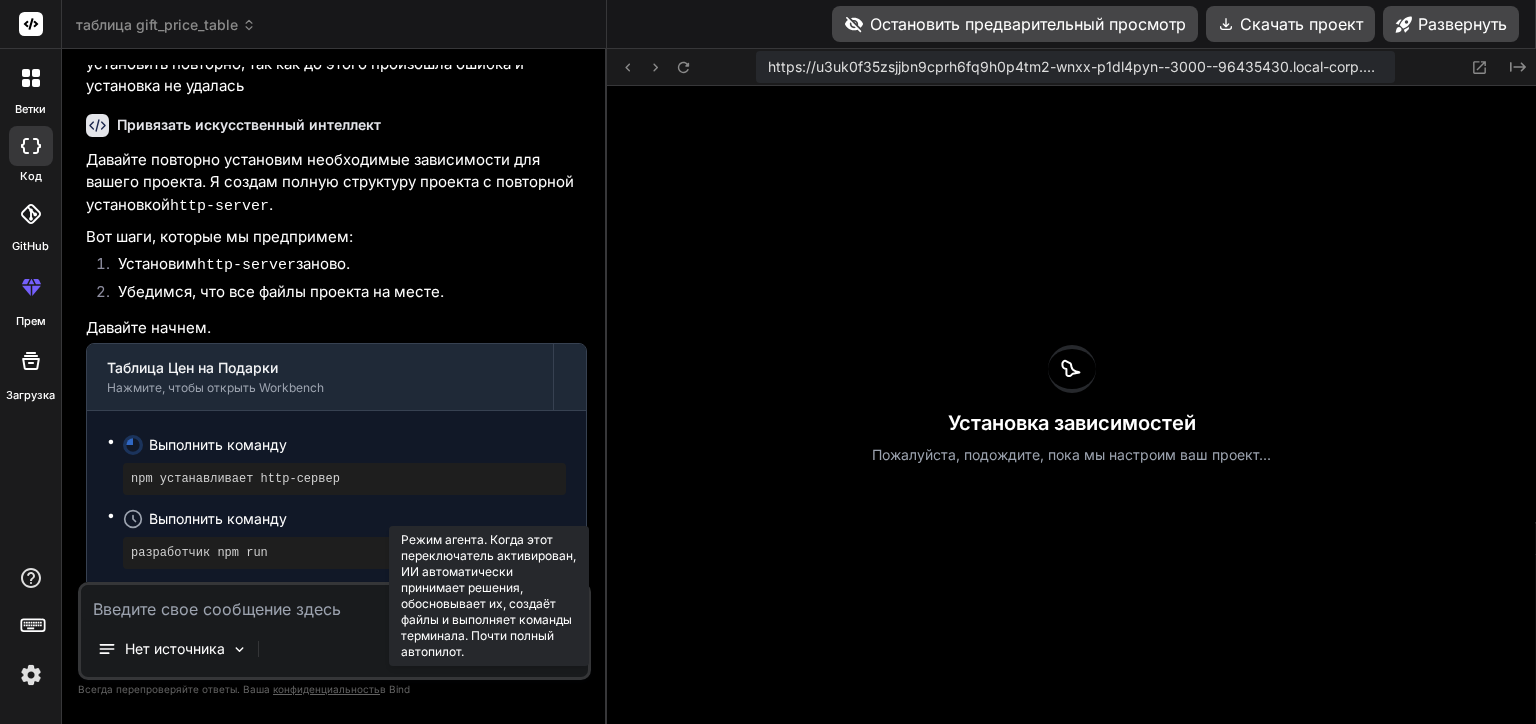 click 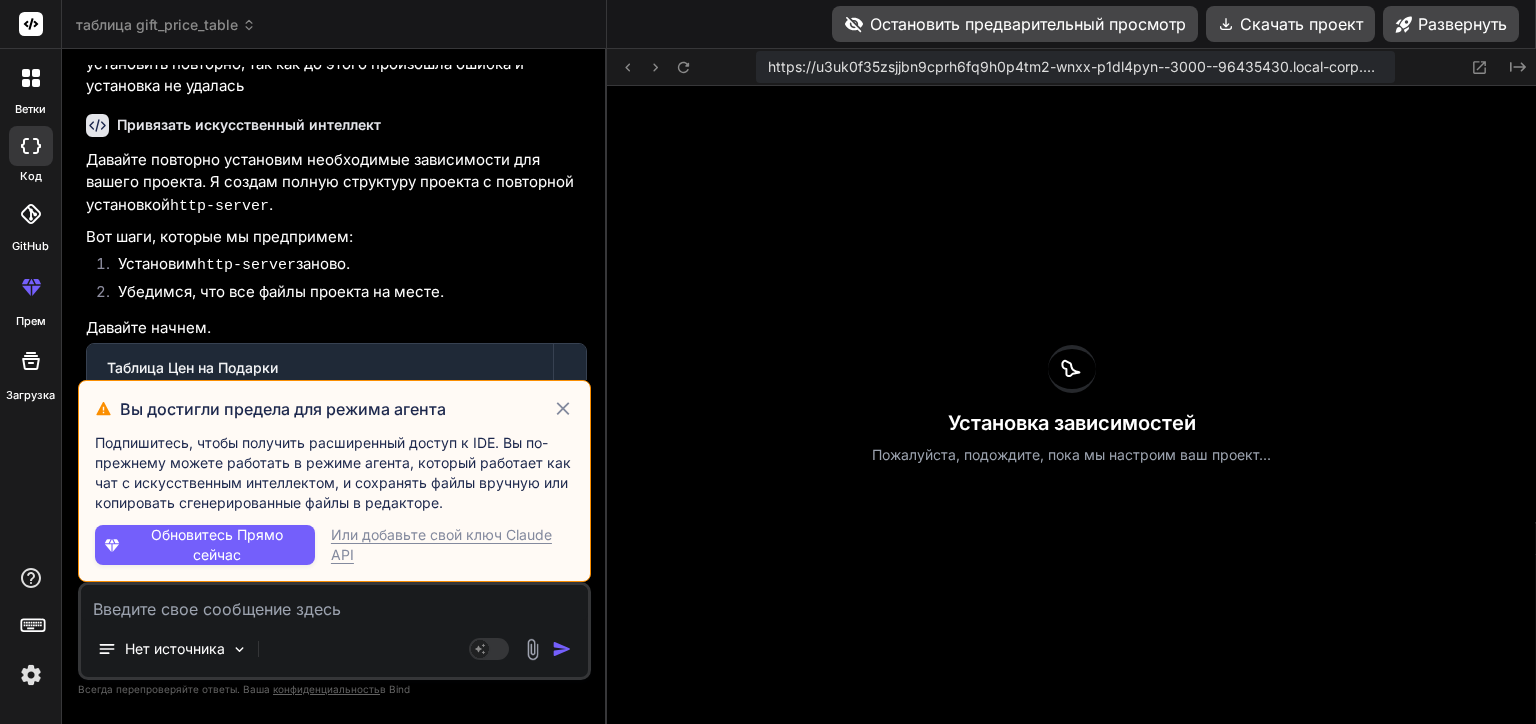 click 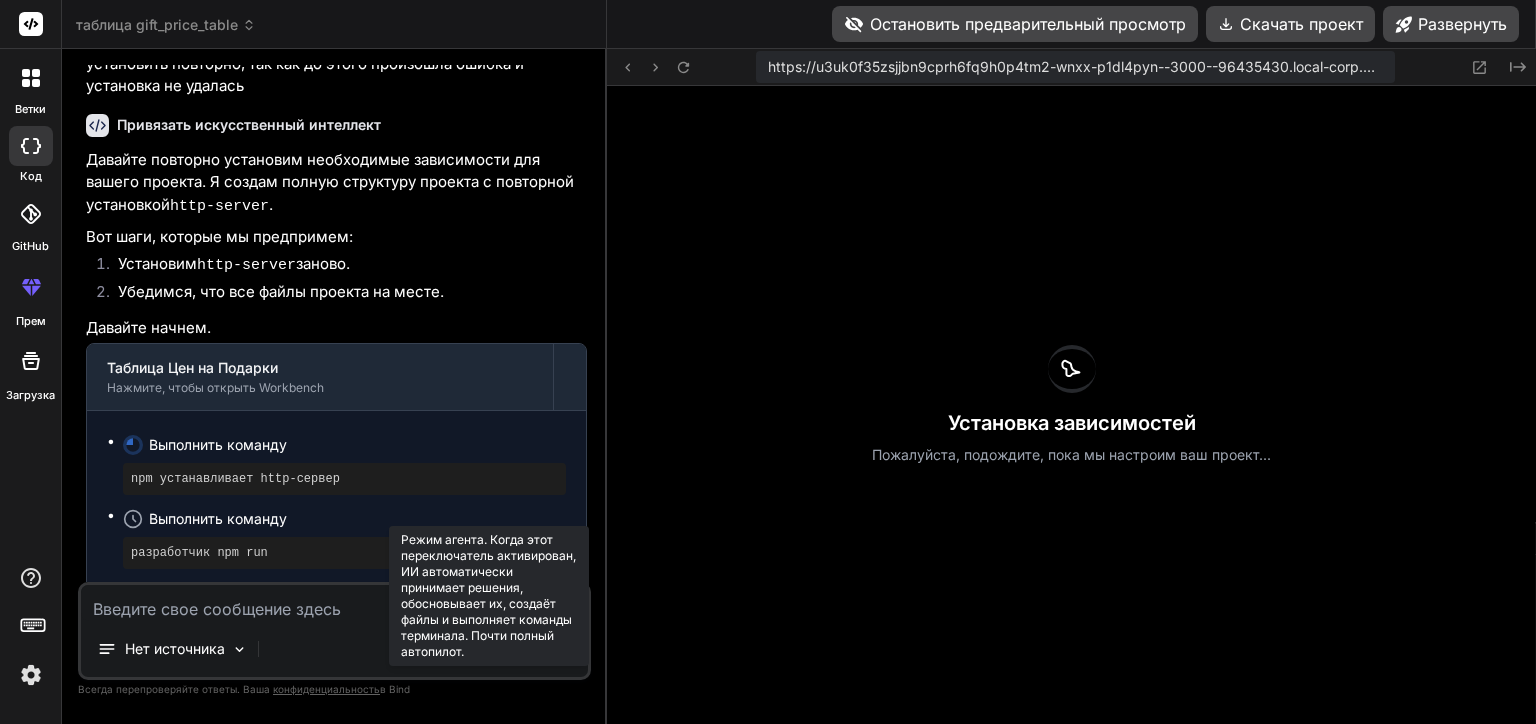 click 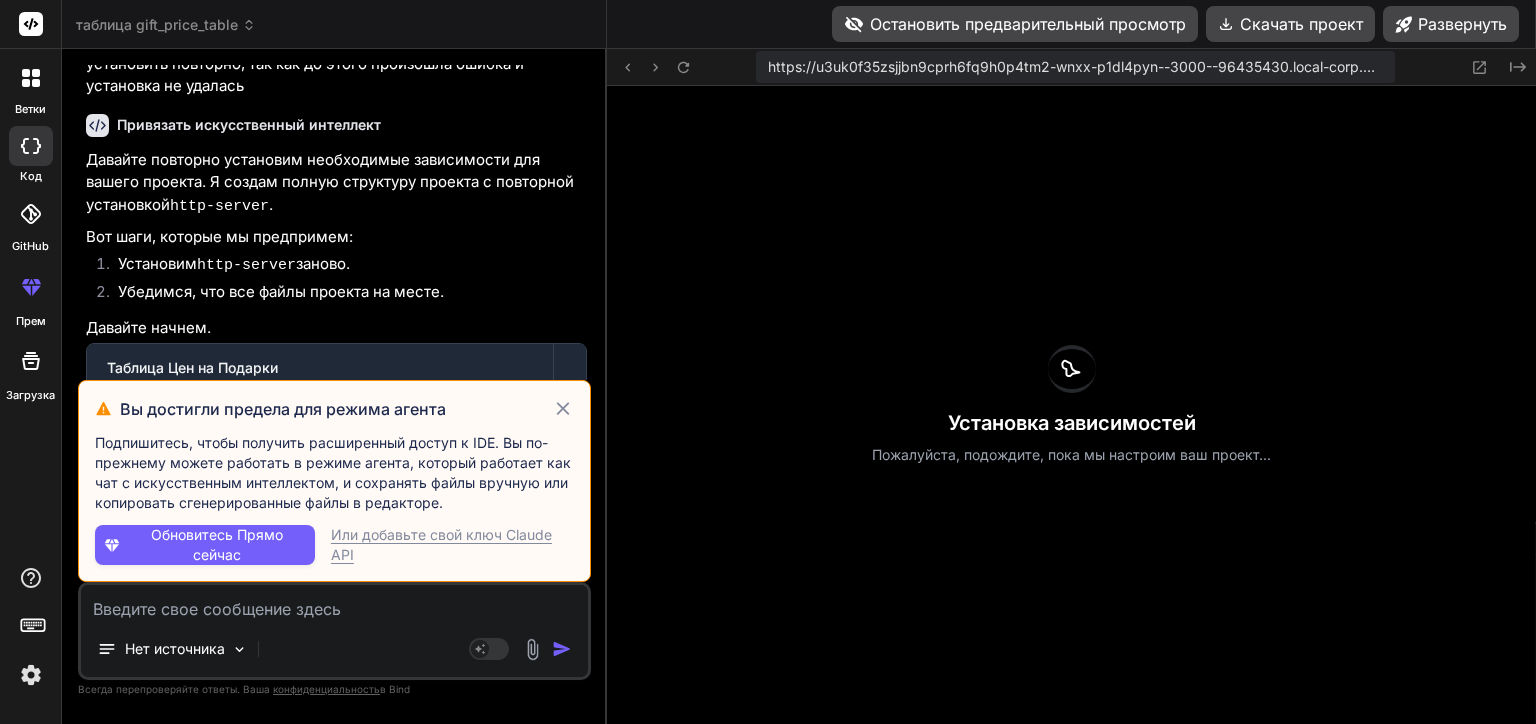 click on "Обновитесь Прямо сейчас" at bounding box center (217, 545) 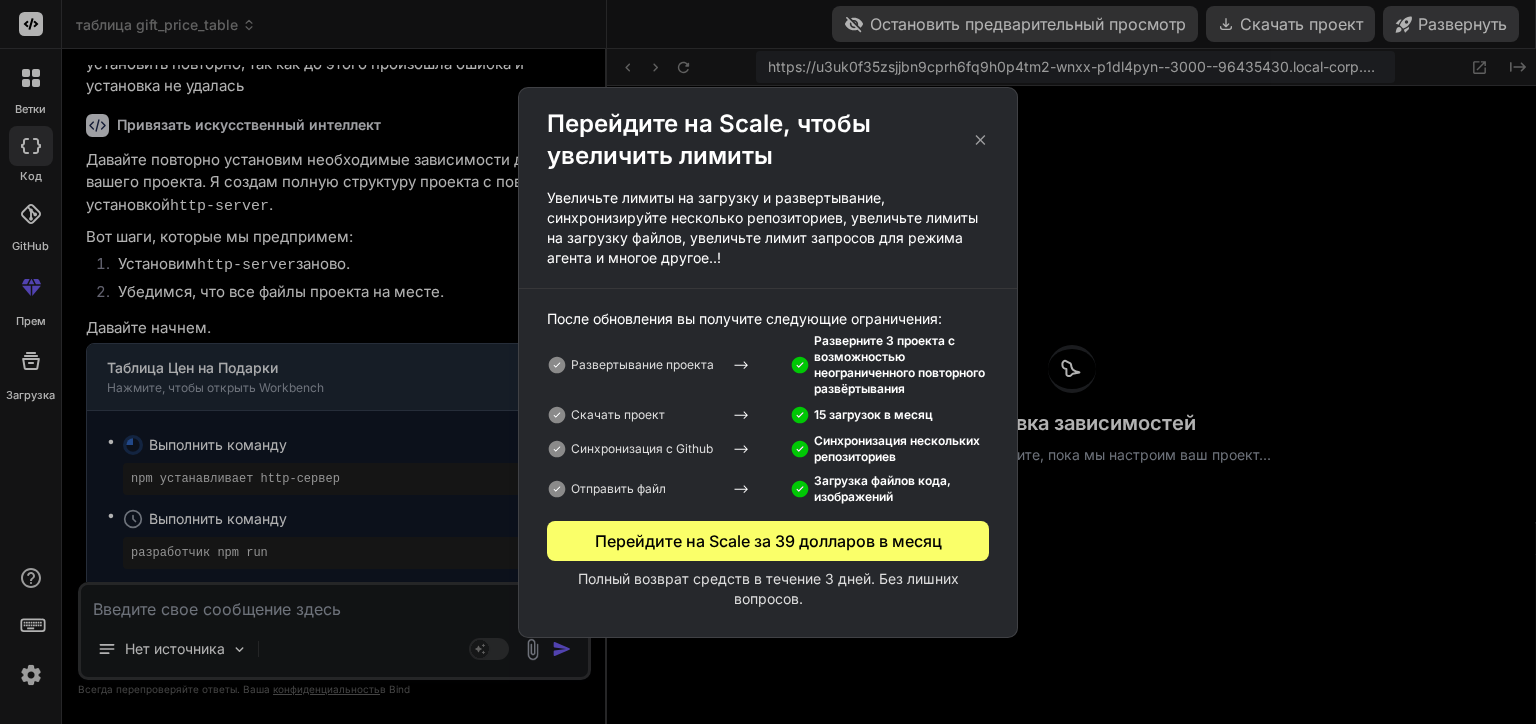 click on "Полный возврат средств в течение 3 дней. Без лишних вопросов." at bounding box center [768, 589] 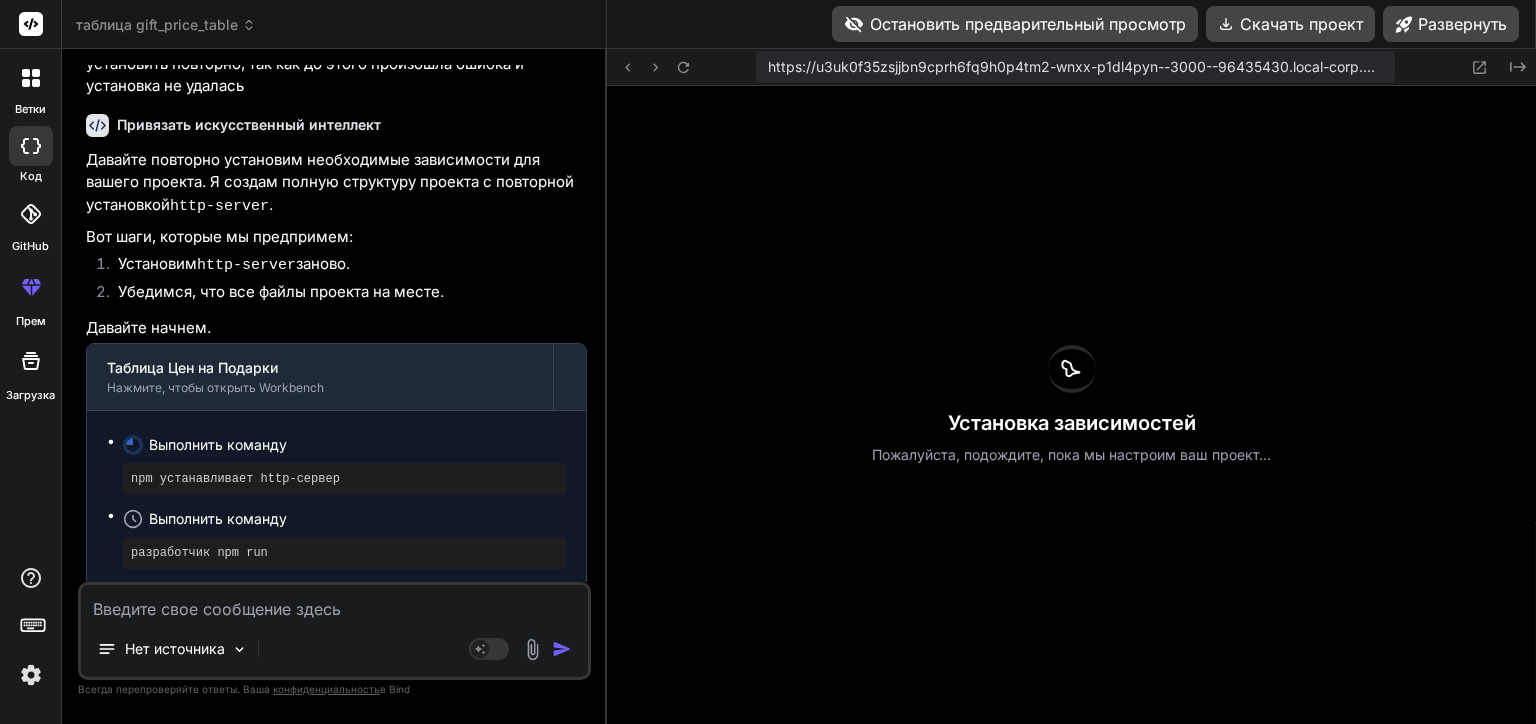 click at bounding box center [31, 675] 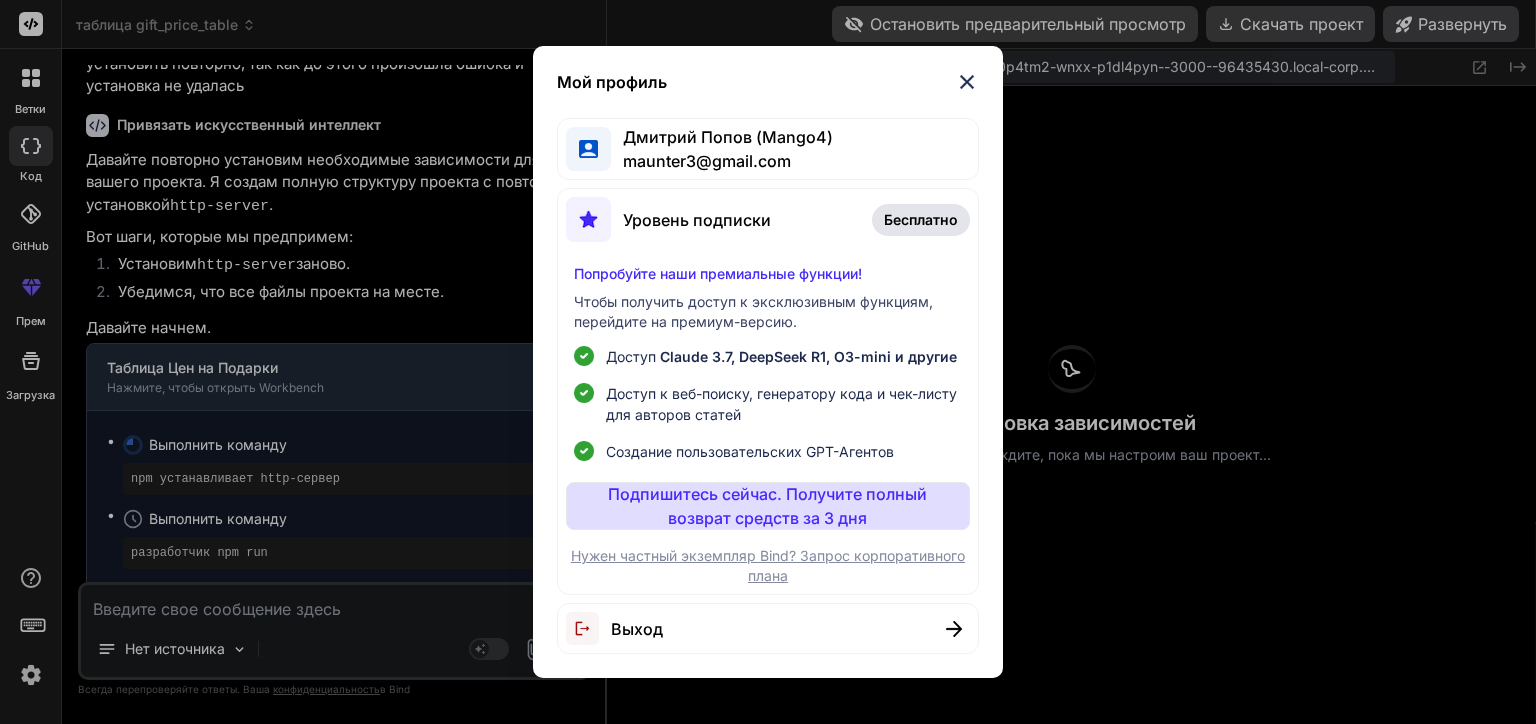 click on "Подпишитесь сейчас. Получите полный возврат средств за 3 дня" at bounding box center [767, 506] 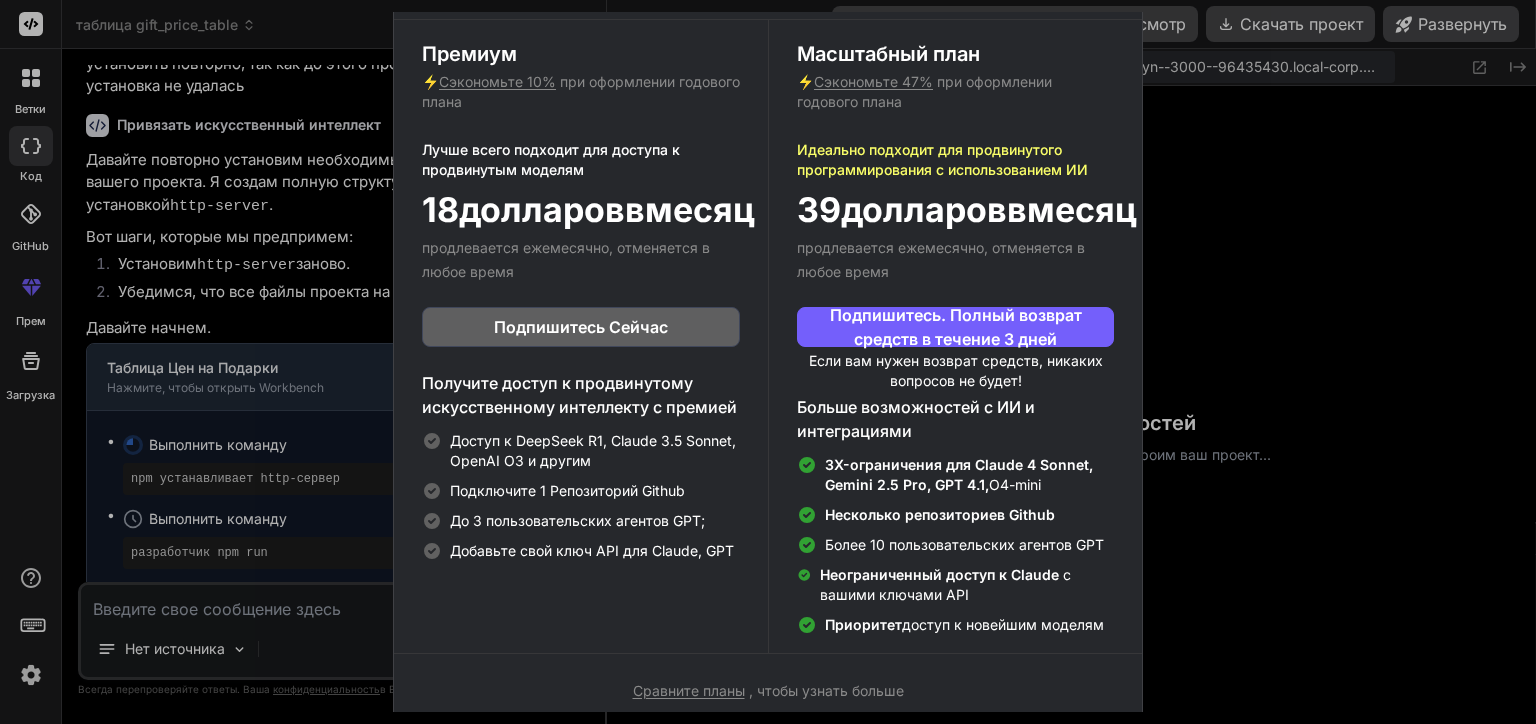 scroll, scrollTop: 152, scrollLeft: 0, axis: vertical 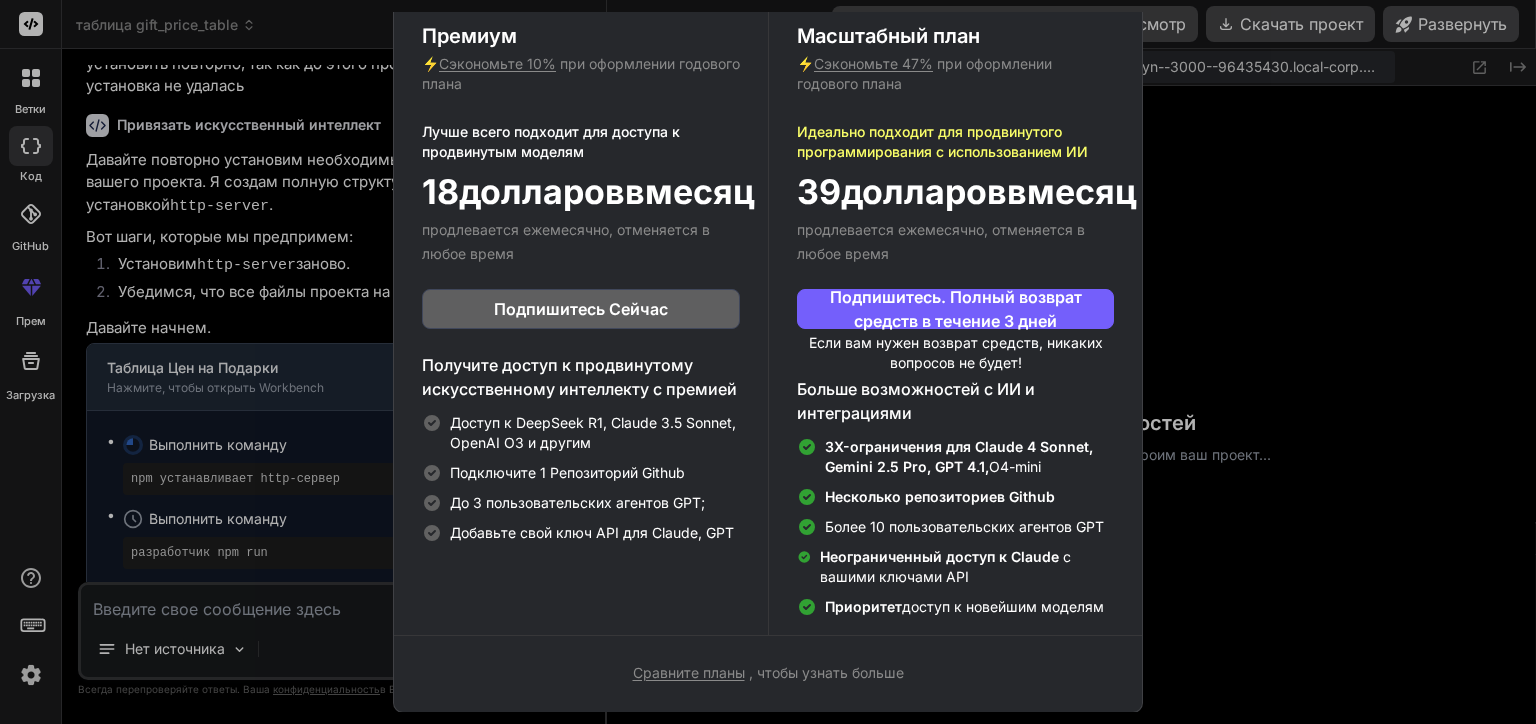 click on "Обновите подписку, чтобы получить доступ к расширенному ИИ и интеграции  Посмотреть Годовую Цену Премиум   ⚡ Сэкономьте 10%    при оформлении годового плана Лучше всего подходит для доступа к продвинутым моделям 18доллароввмесяц продлевается ежемесячно, отменяется в любое время Подпишитесь Сейчас Получите доступ к продвинутому искусственному интеллекту с премией Доступ к DeepSeek R1, Claude 3.5 Sonnet, OpenAI O3 и другим Подключите 1 Репозиторий Github До 3 пользовательских агентов GPT; Добавьте свой ключ API для Claude, GPT Масштабный план   ⚡ Сэкономьте 47%   39доллароввмесяц O4-mini" at bounding box center [768, 362] 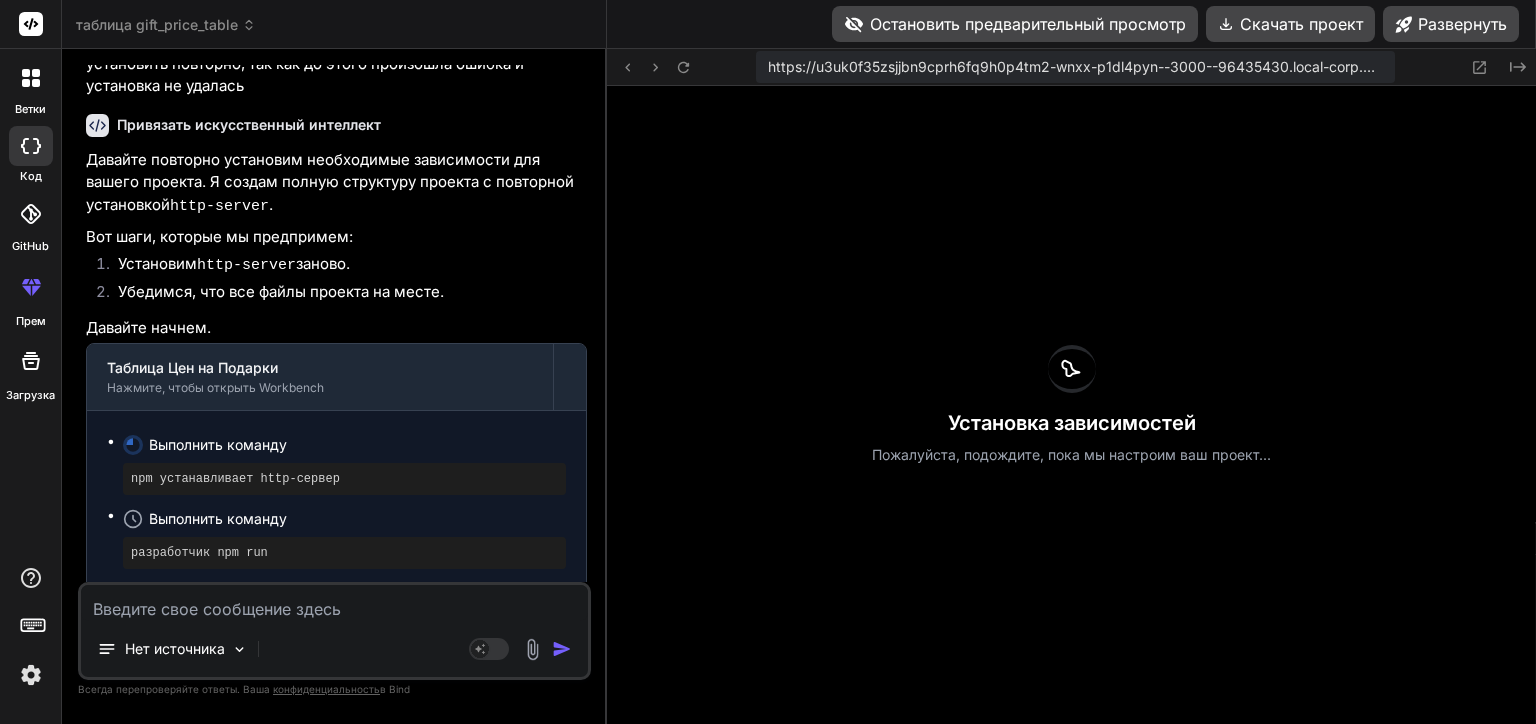 click at bounding box center [31, 675] 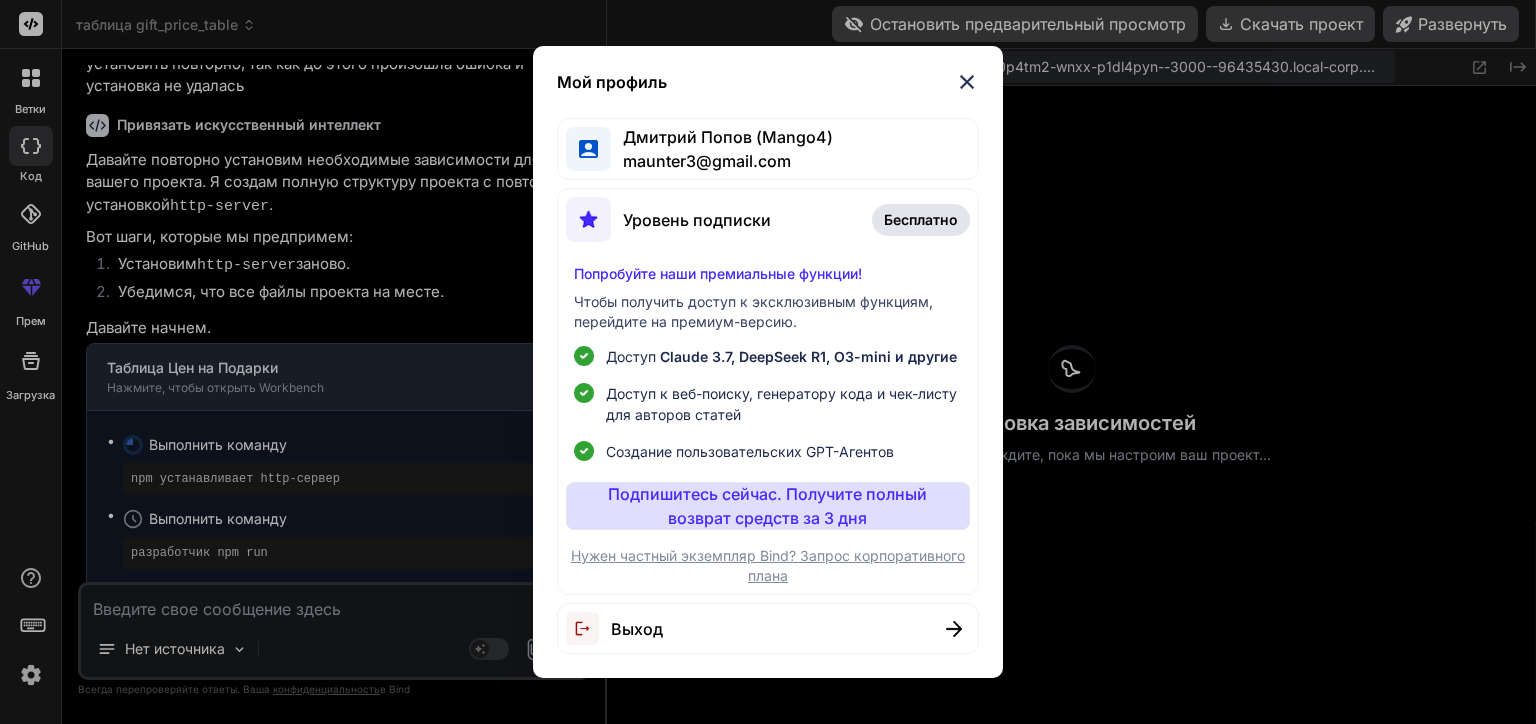 click at bounding box center [967, 82] 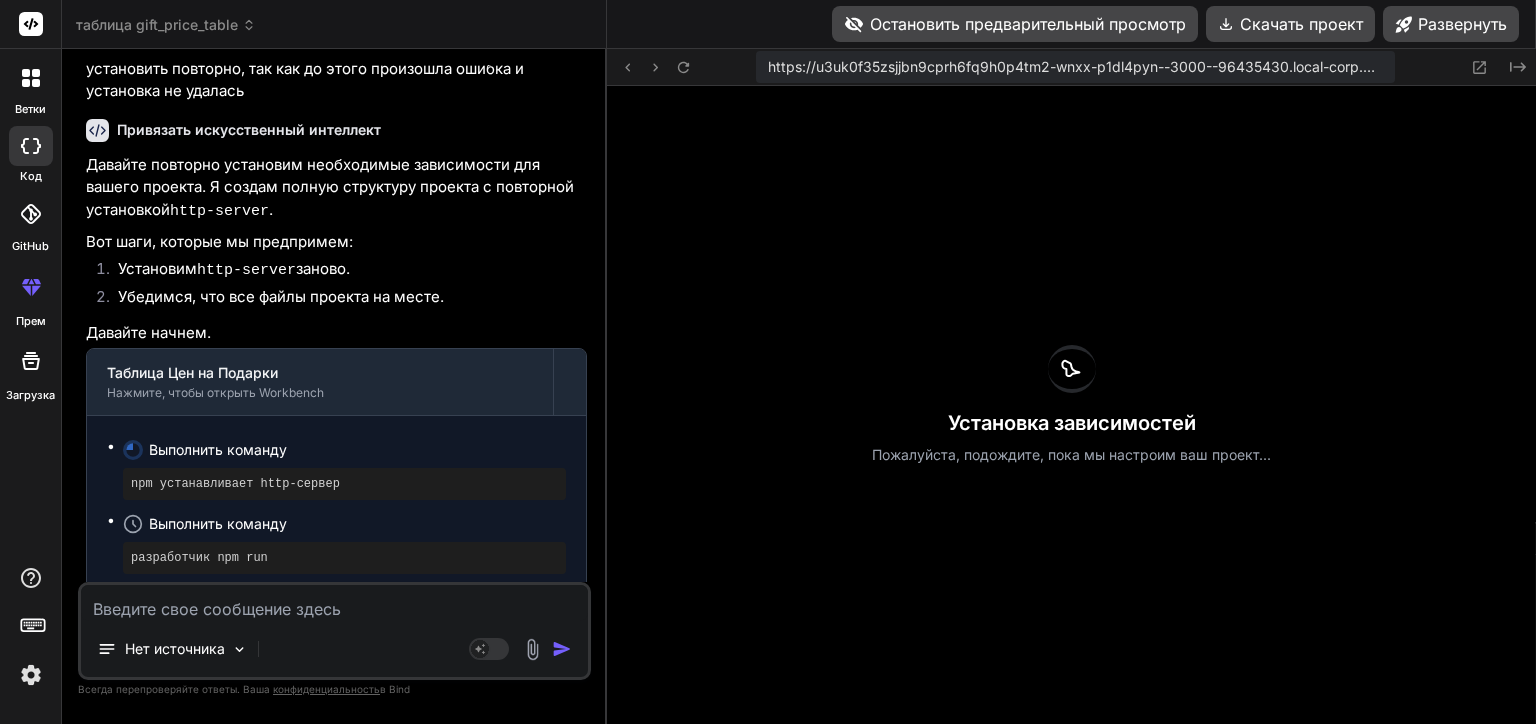 scroll, scrollTop: 1357, scrollLeft: 0, axis: vertical 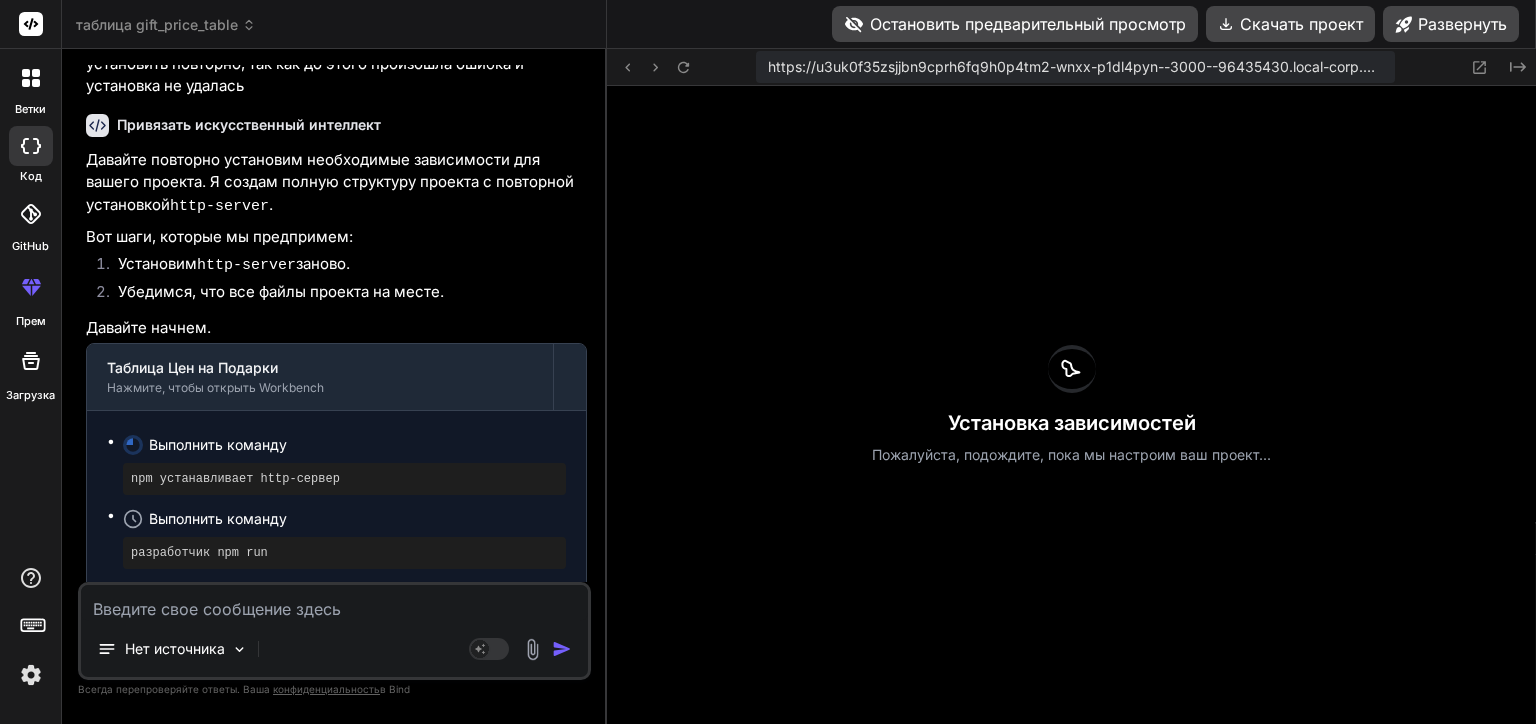 type on "x" 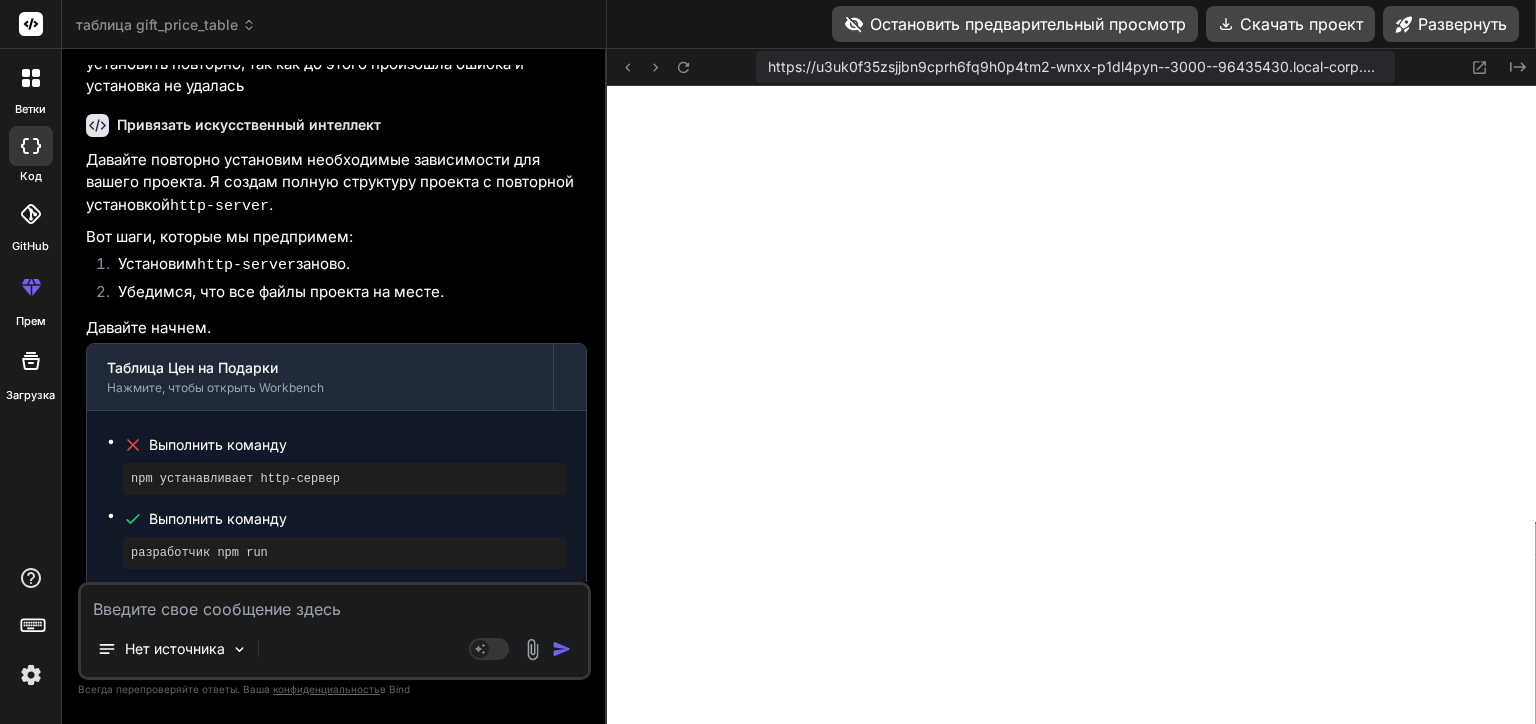 scroll, scrollTop: 1939, scrollLeft: 0, axis: vertical 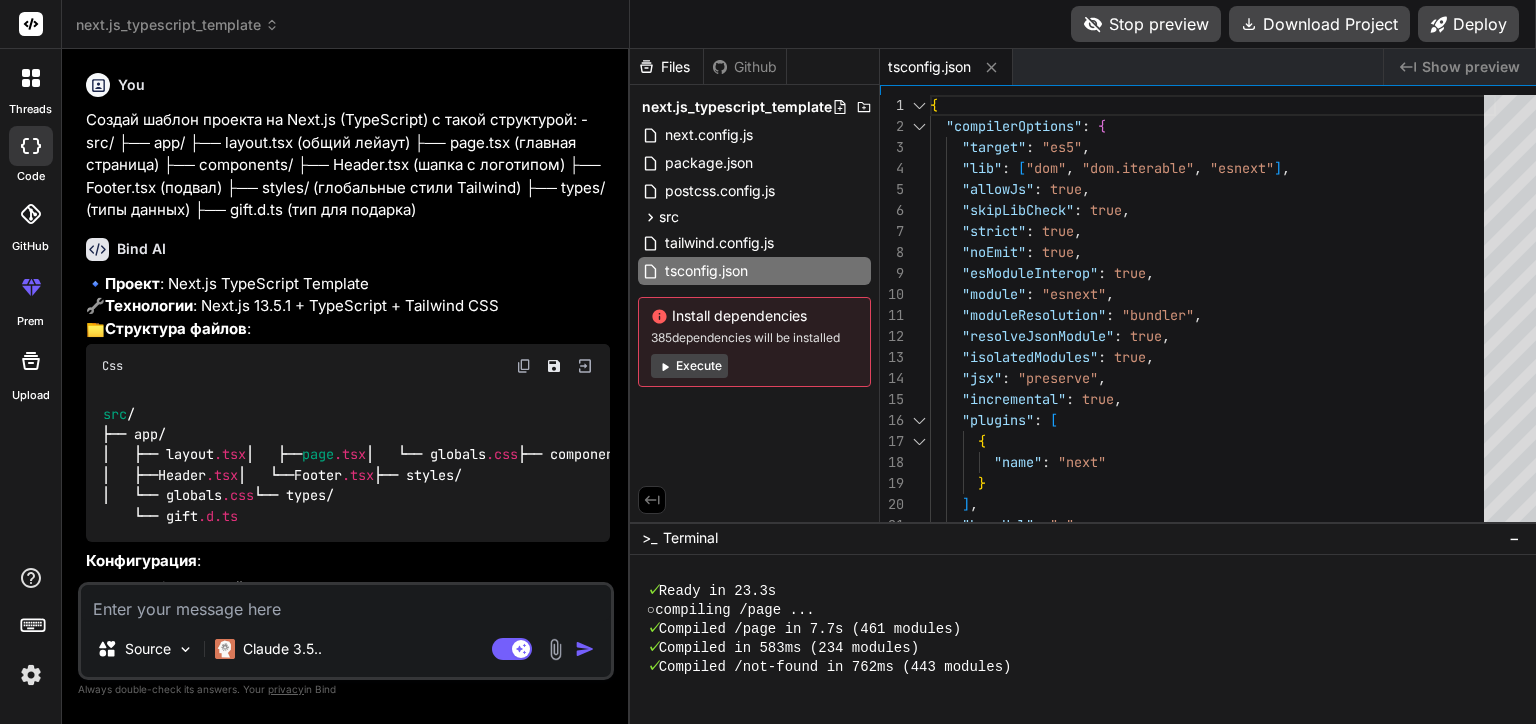 click at bounding box center (31, 675) 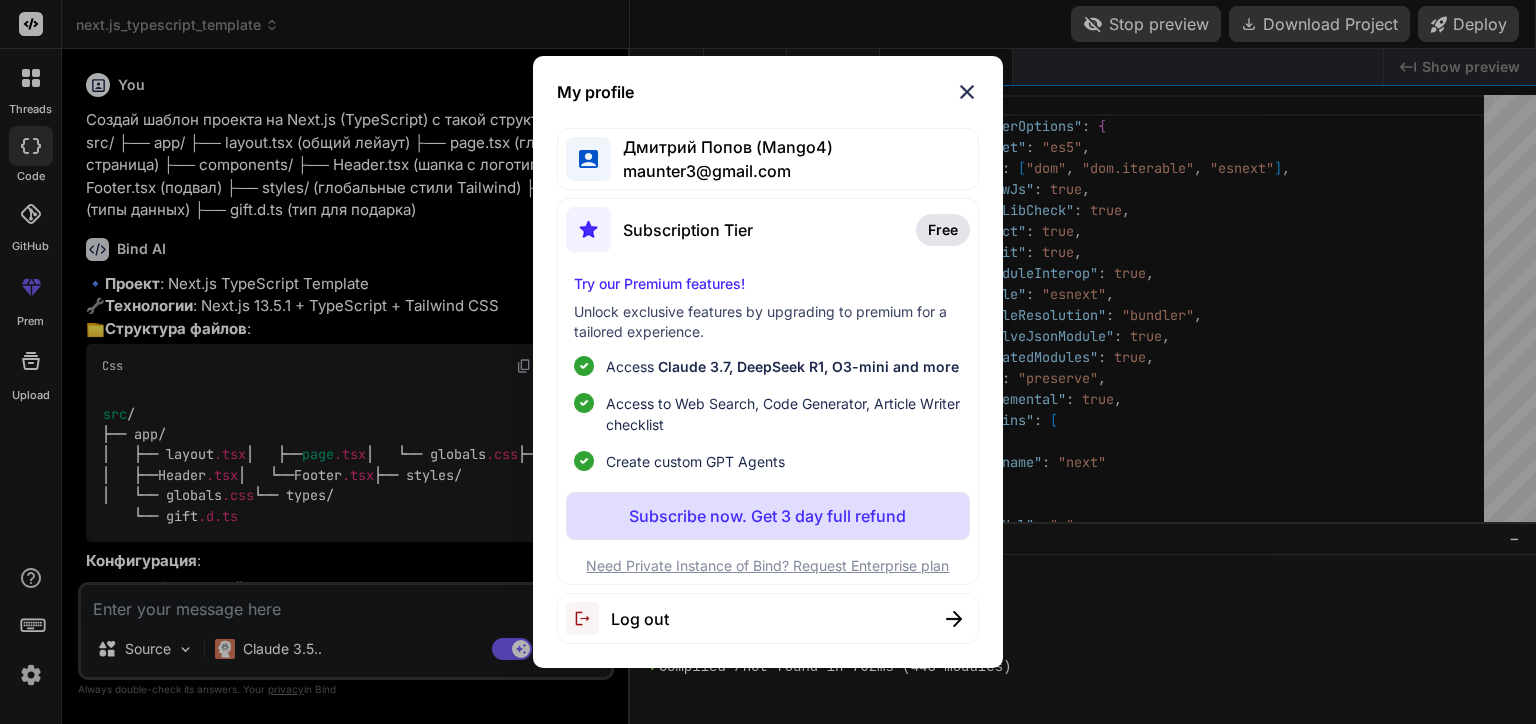click on "Subscribe now. Get 3 day full refund" at bounding box center (767, 516) 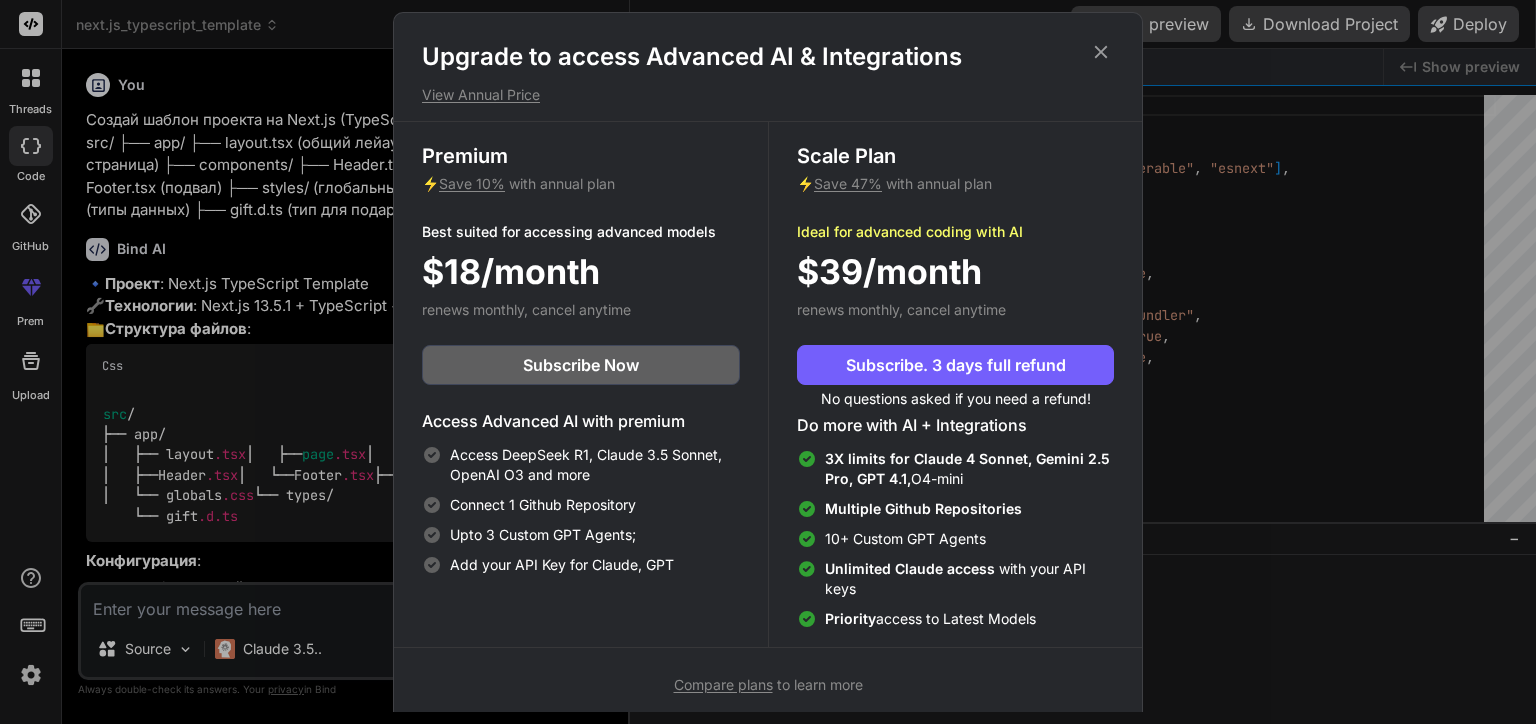 click on "Compare plans" at bounding box center (723, 684) 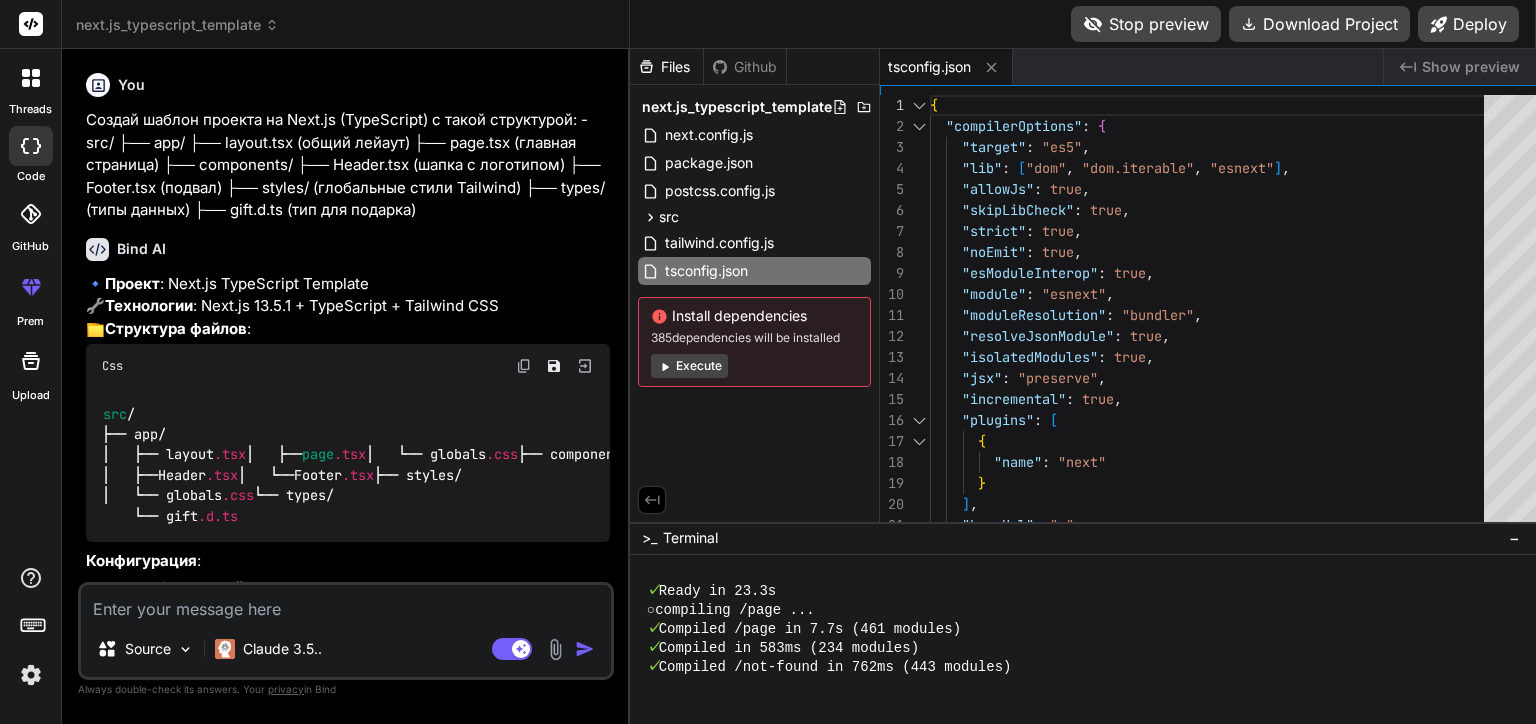 click at bounding box center [31, 675] 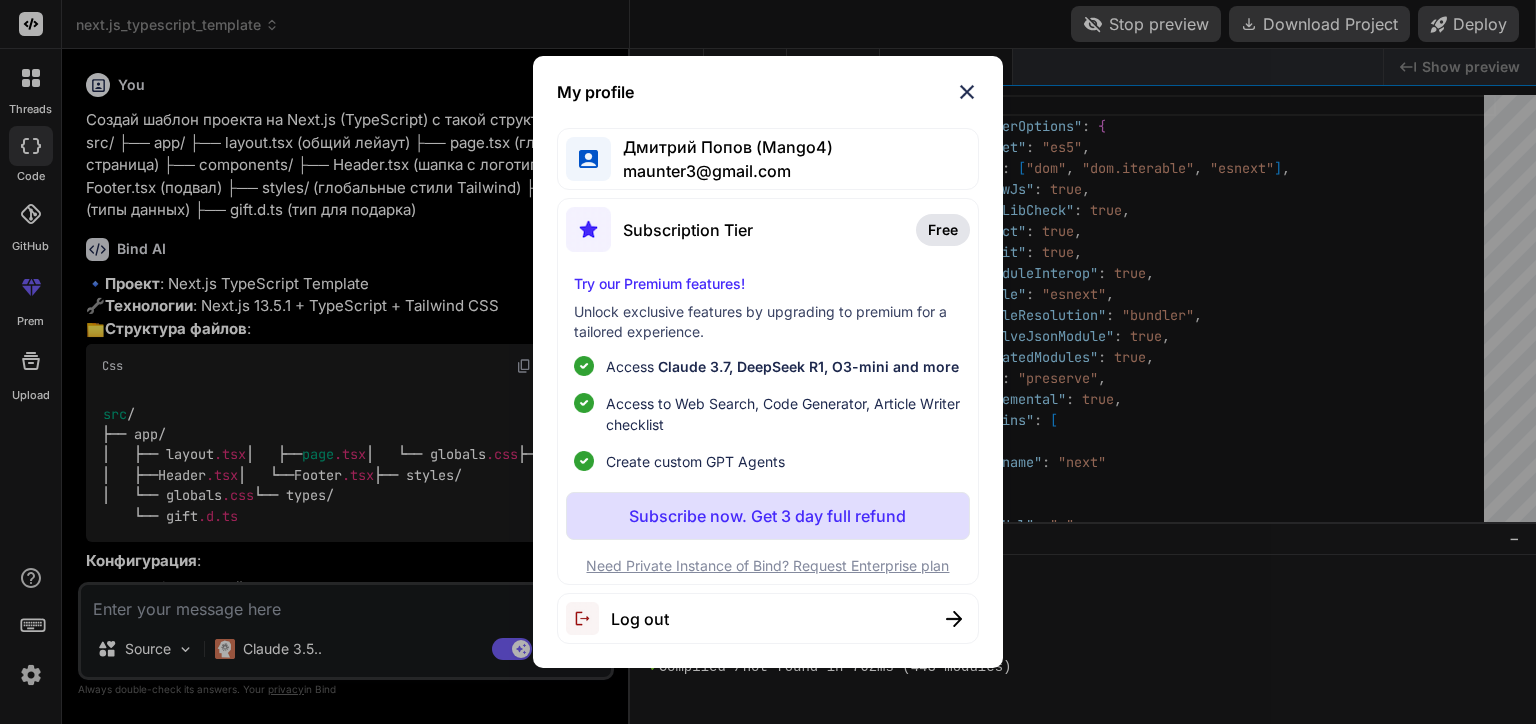 click on "Subscribe now. Get 3 day full refund" at bounding box center (767, 516) 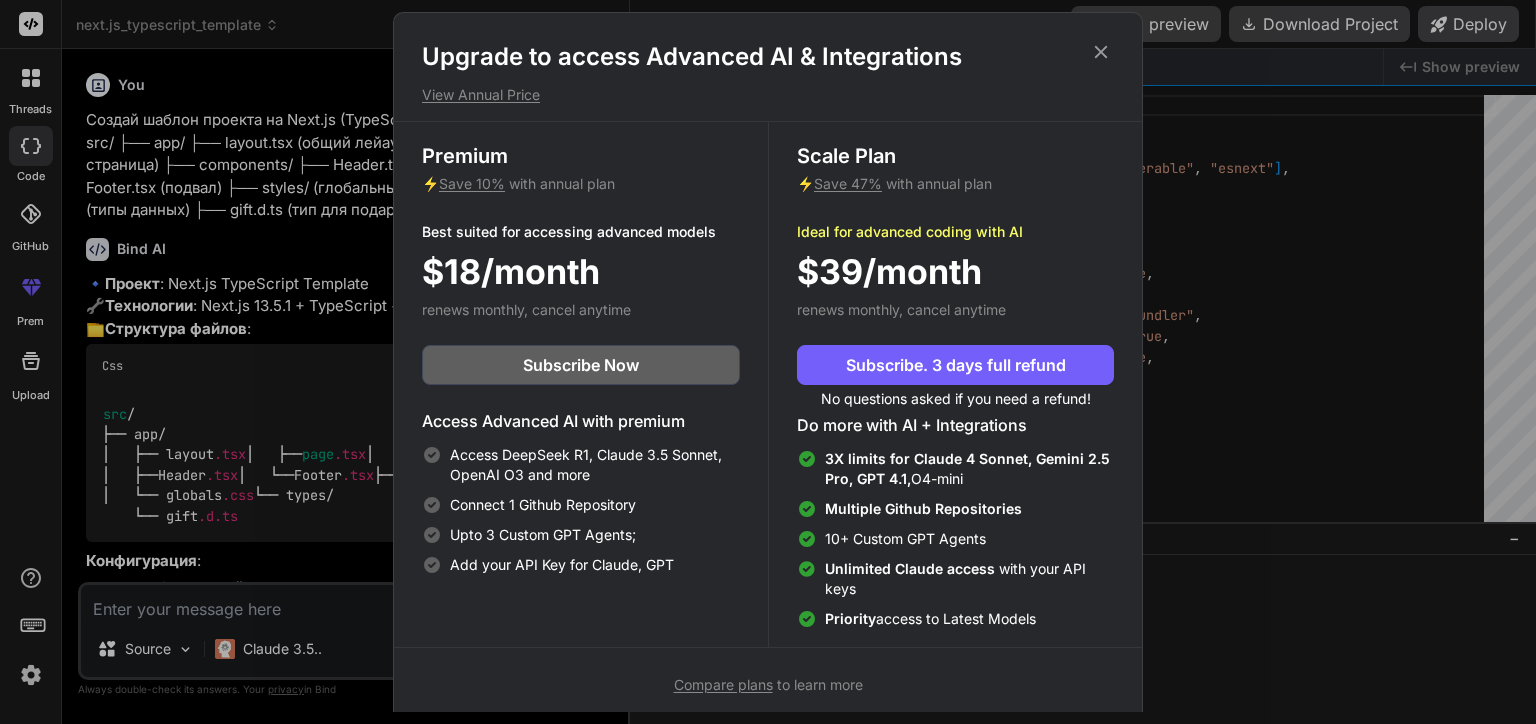 click 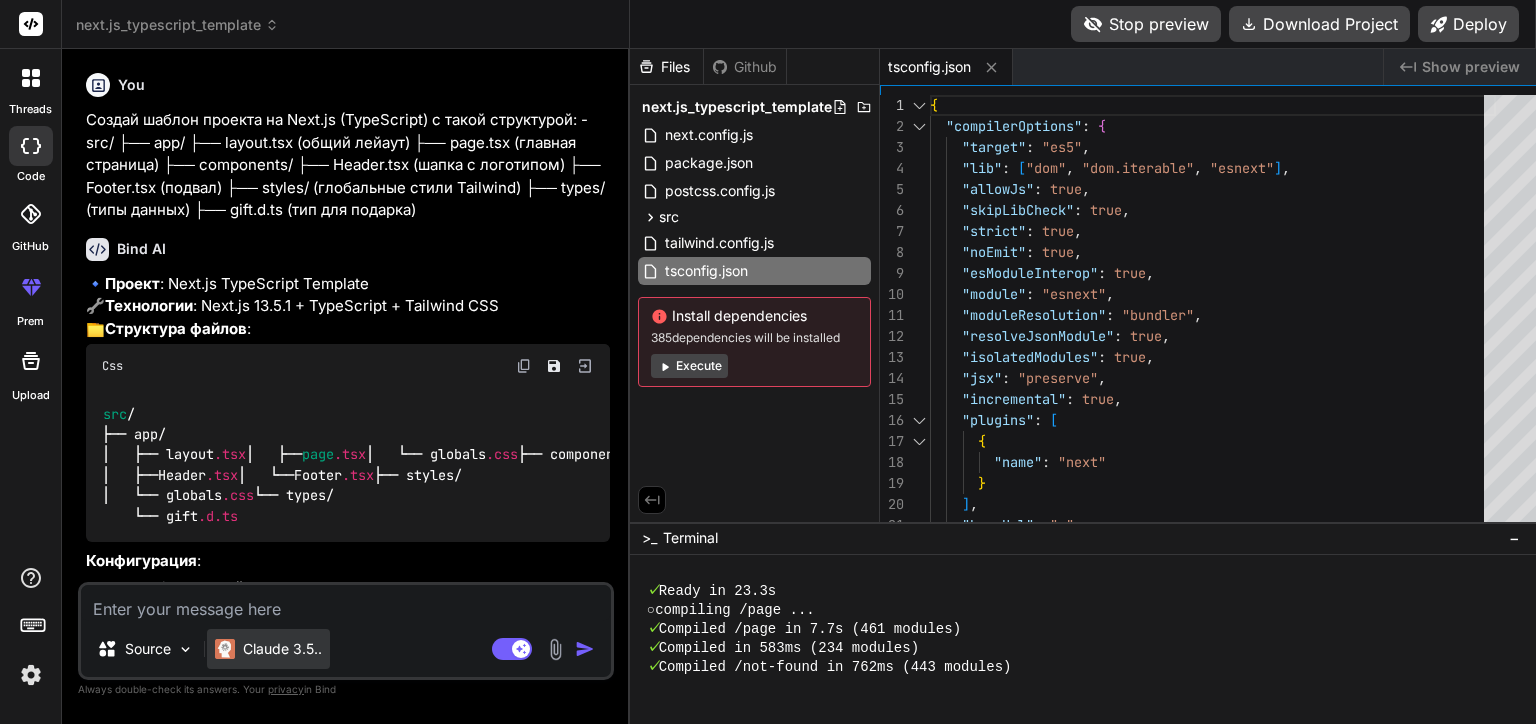 click on "Claude 3.5.." at bounding box center (282, 649) 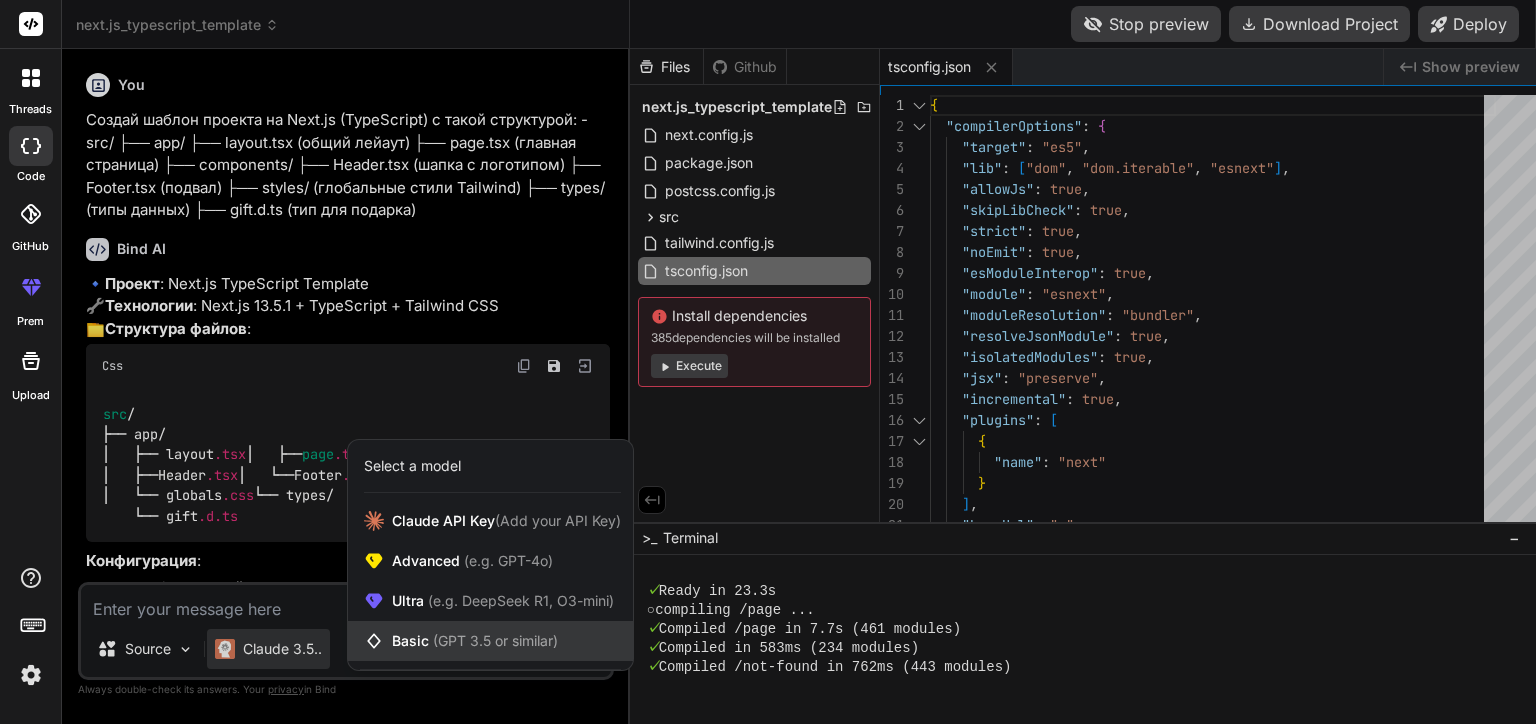 click on "(GPT 3.5 or similar)" at bounding box center [495, 640] 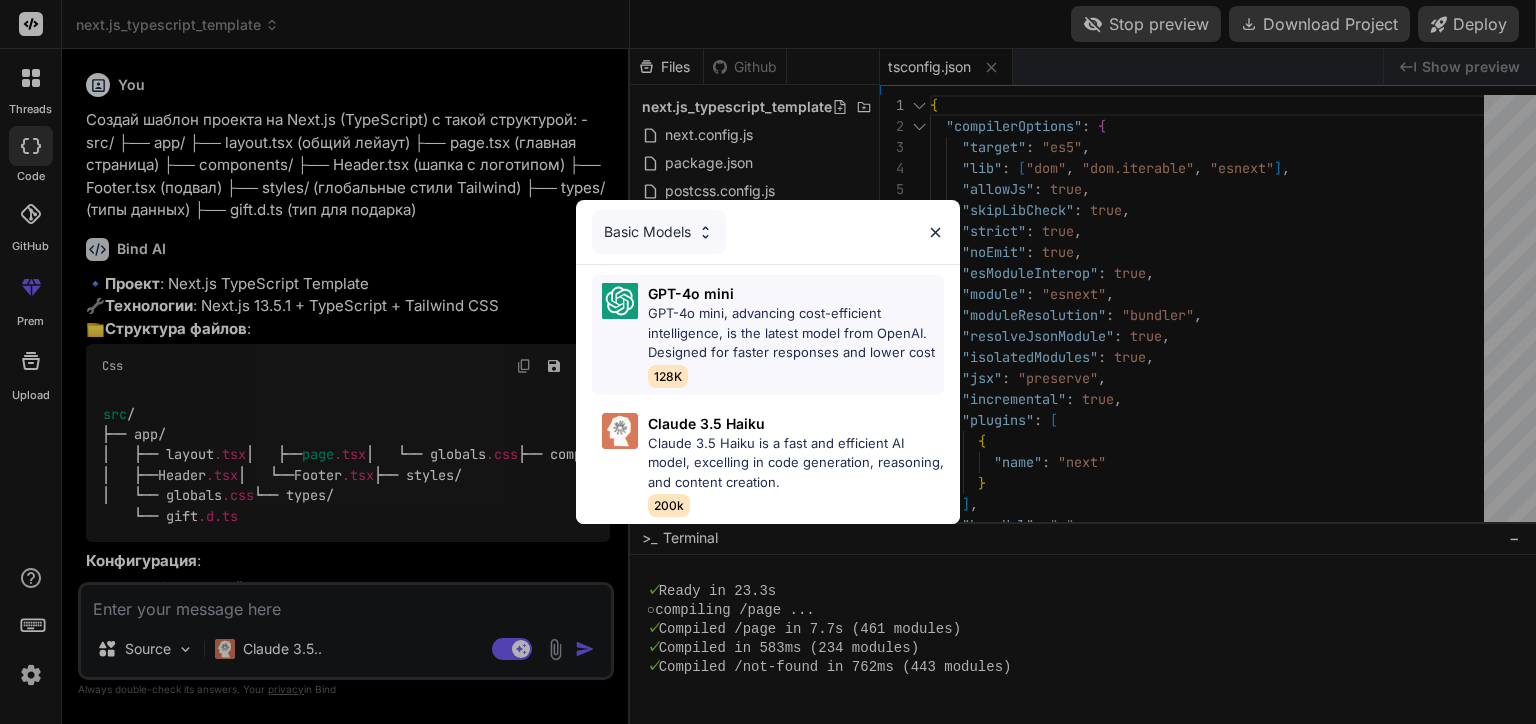 click on "GPT-4o mini, advancing cost-efficient intelligence, is the latest model from OpenAI. Designed for faster responses and lower cost" at bounding box center [796, 333] 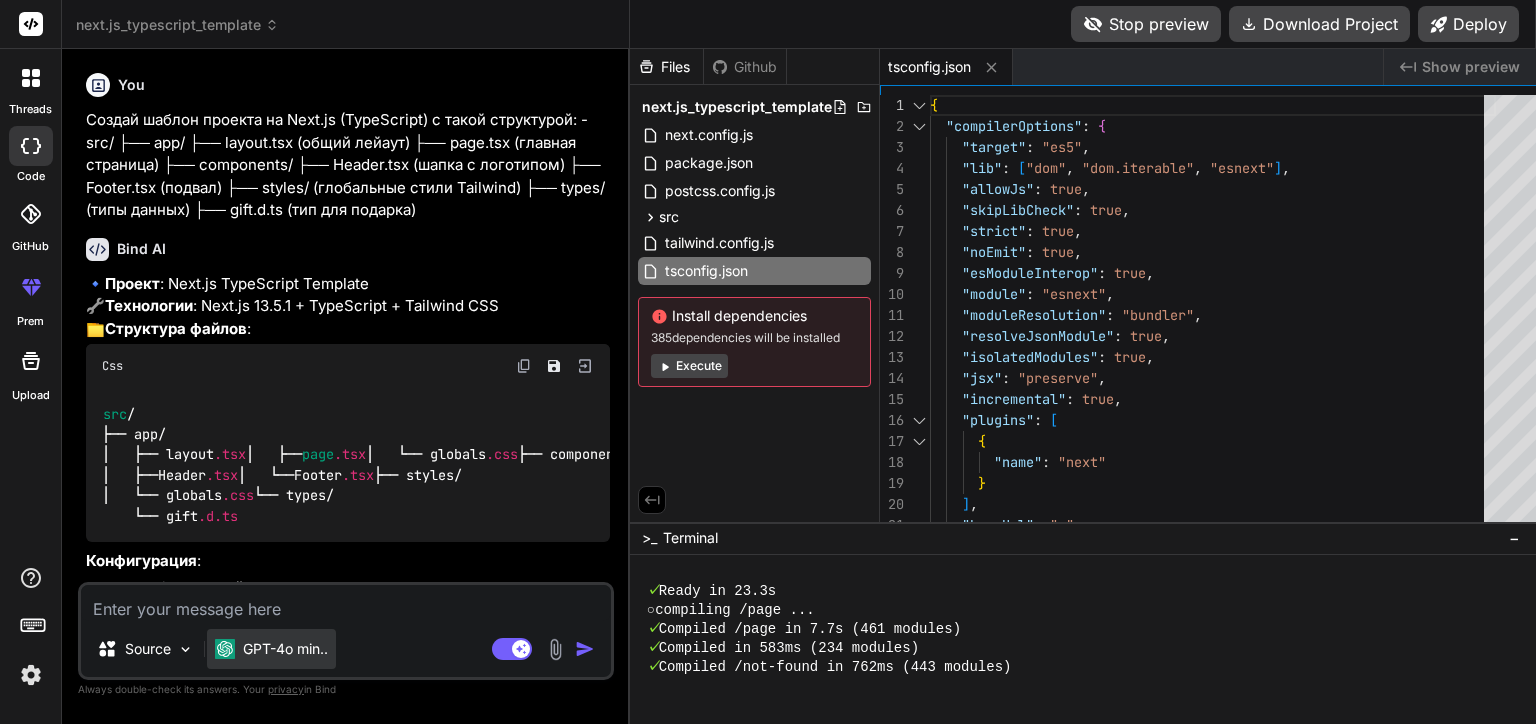 click on "GPT-4o min.." at bounding box center (285, 649) 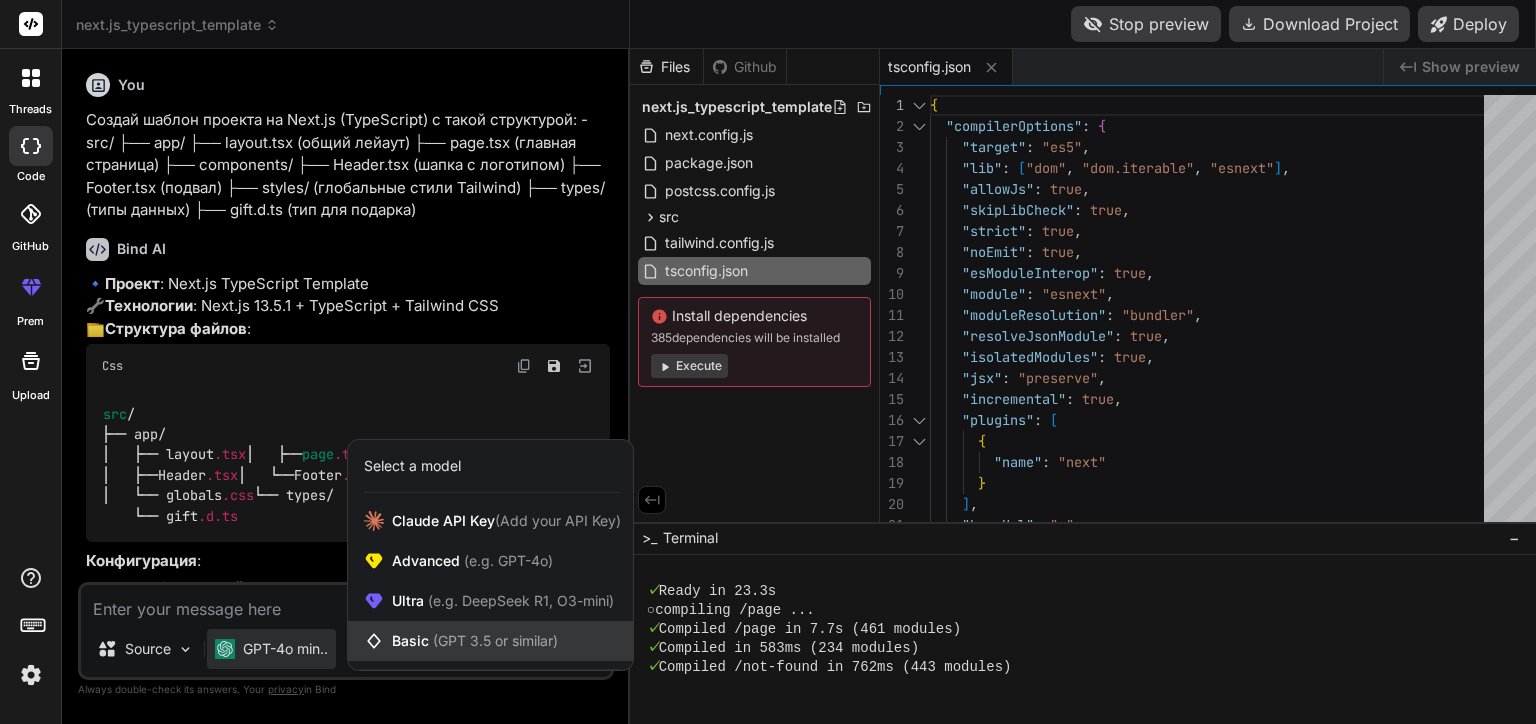 click on "(GPT 3.5 or similar)" at bounding box center (495, 640) 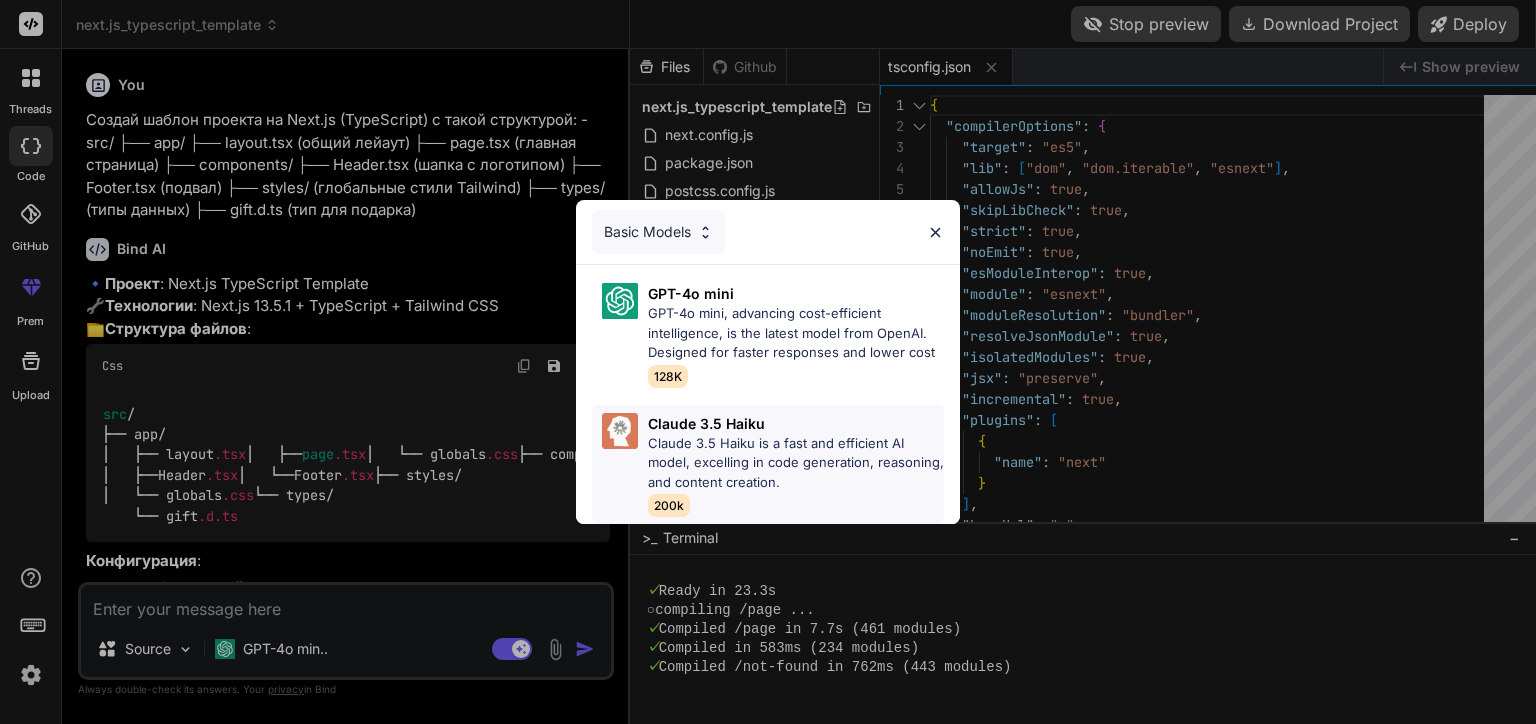 click on "Claude 3.5 Haiku is a fast and efficient AI model, excelling in code generation, reasoning, and content creation." at bounding box center [796, 463] 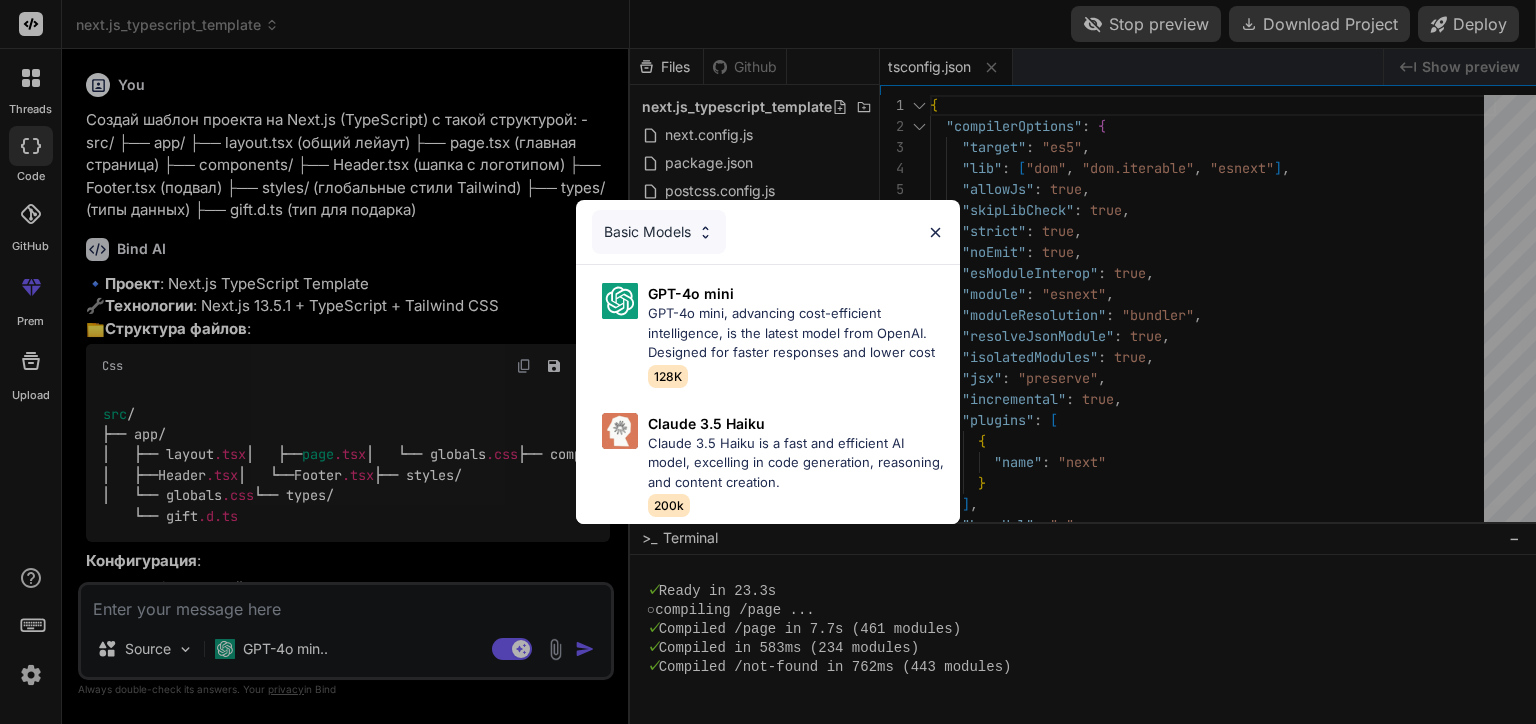 type on "x" 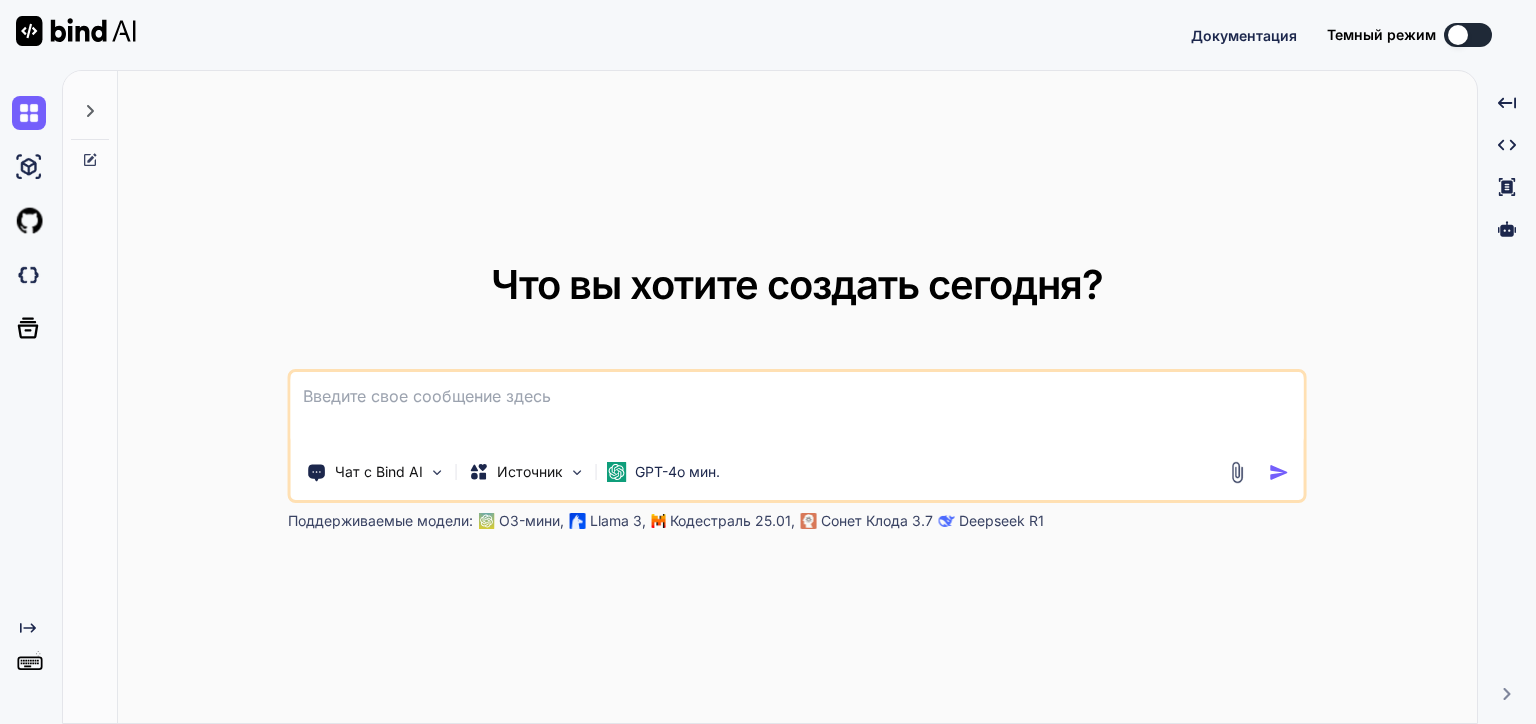 scroll, scrollTop: 0, scrollLeft: 0, axis: both 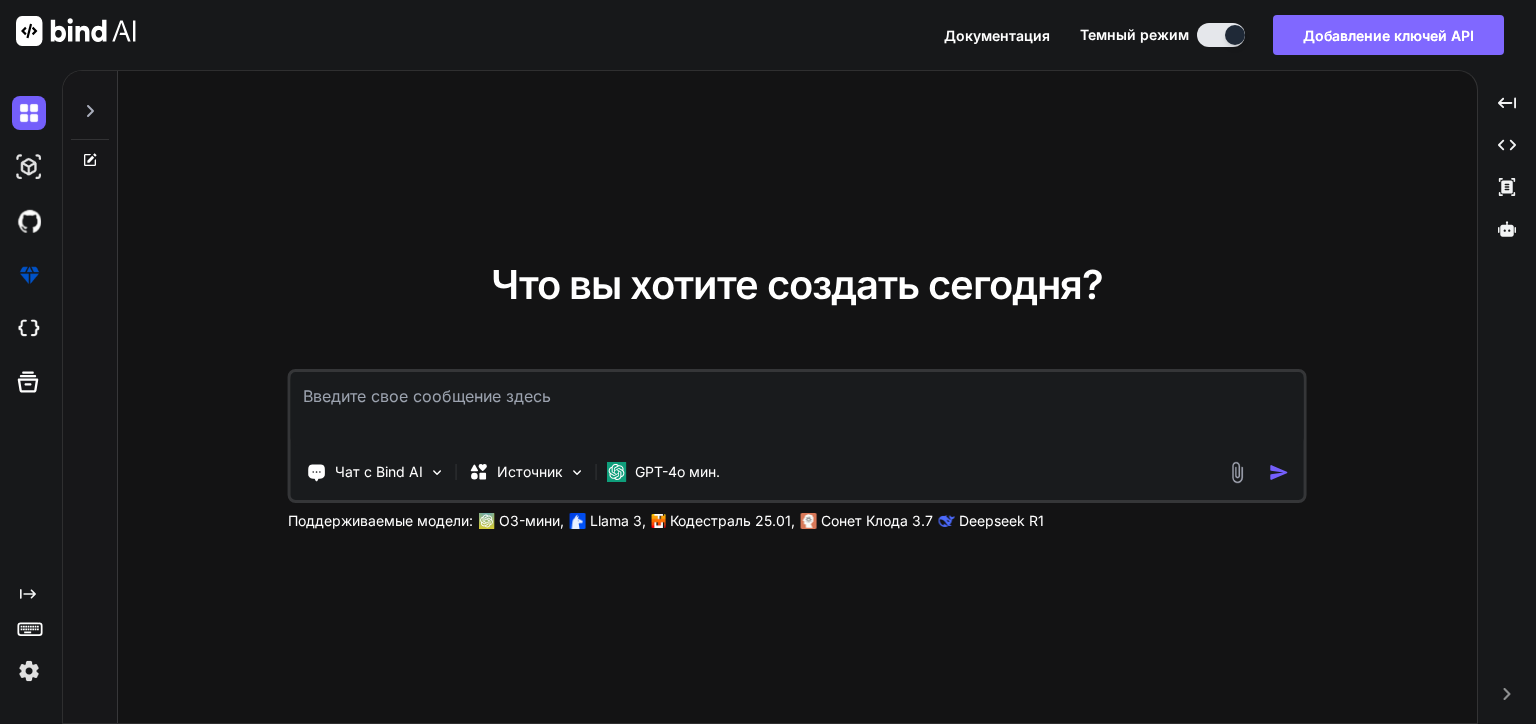 click on "Добавление ключей API" at bounding box center [1388, 35] 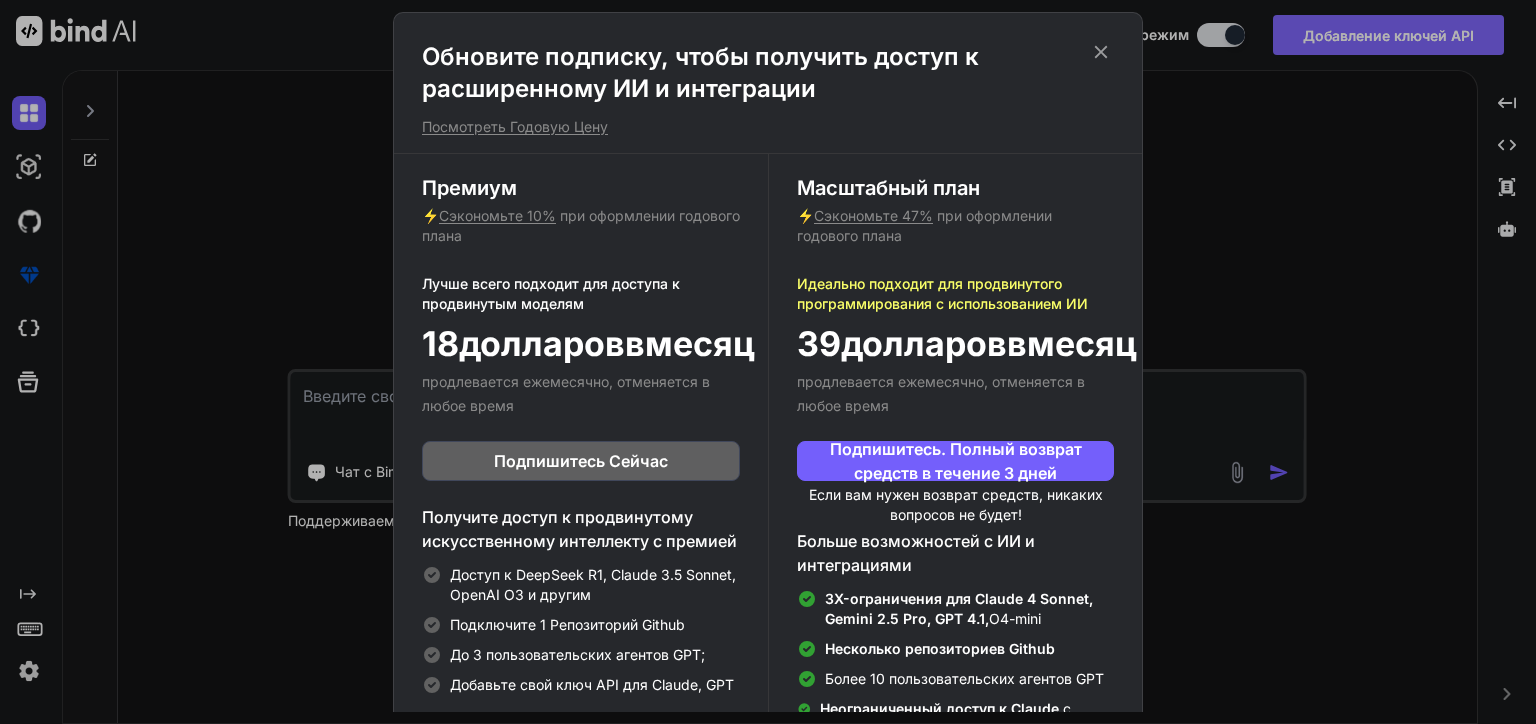 type on "x" 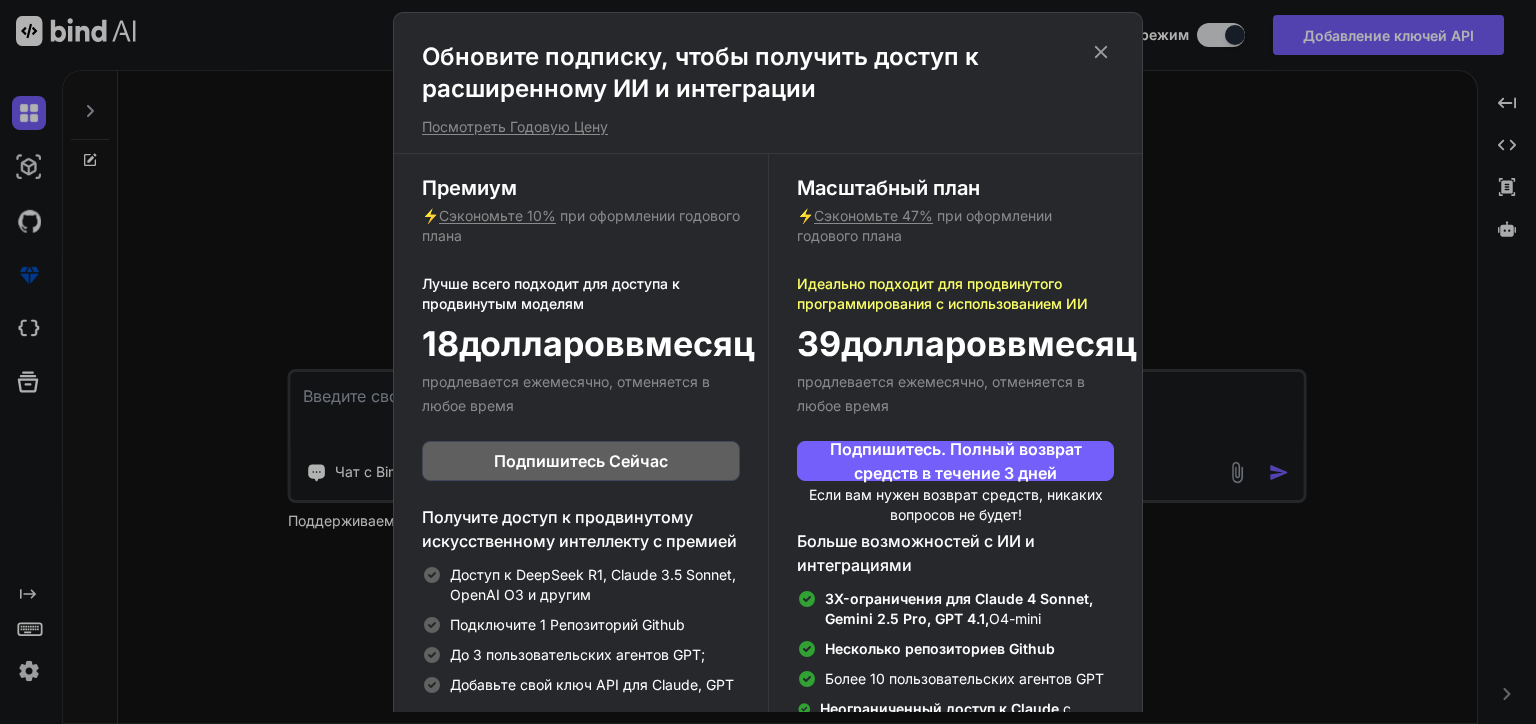 scroll, scrollTop: 152, scrollLeft: 0, axis: vertical 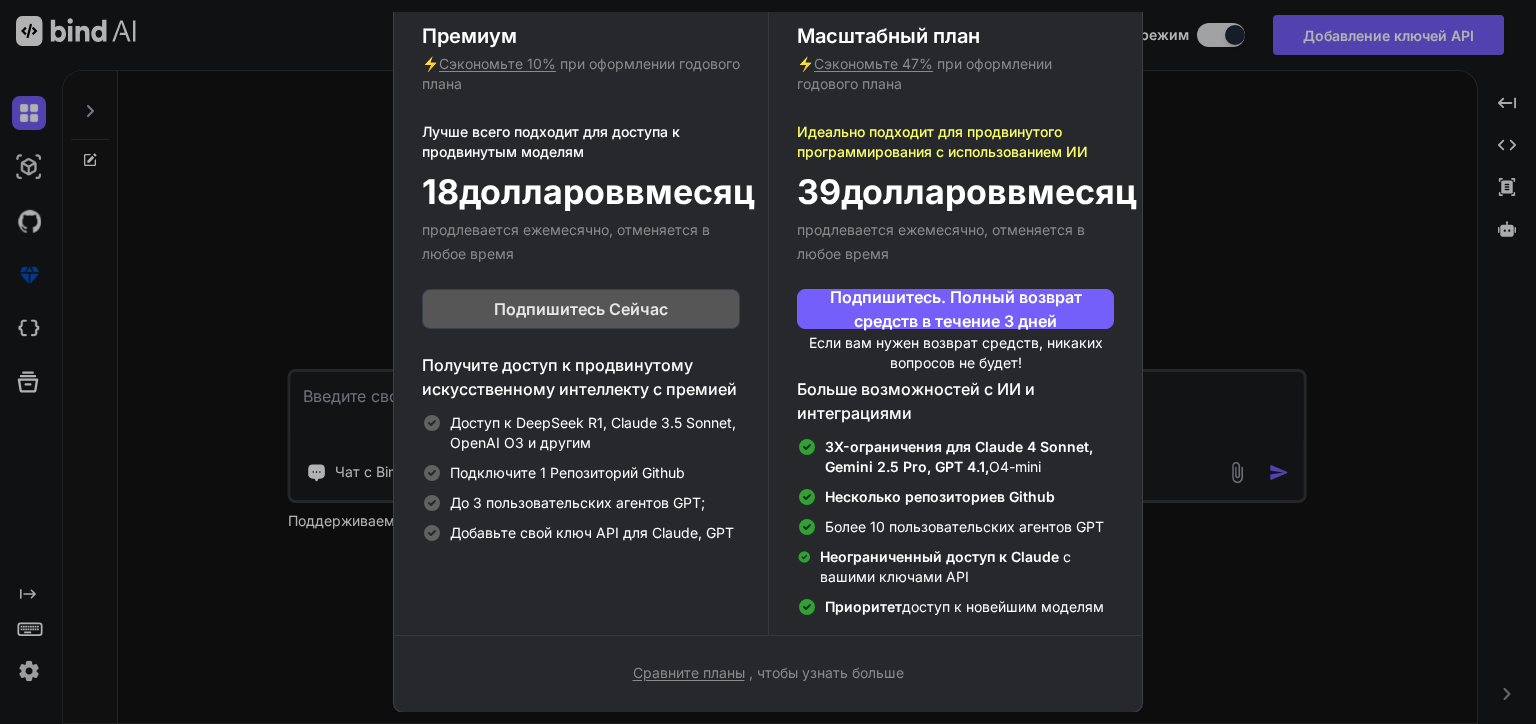 click on "Подпишитесь Сейчас" at bounding box center (581, 309) 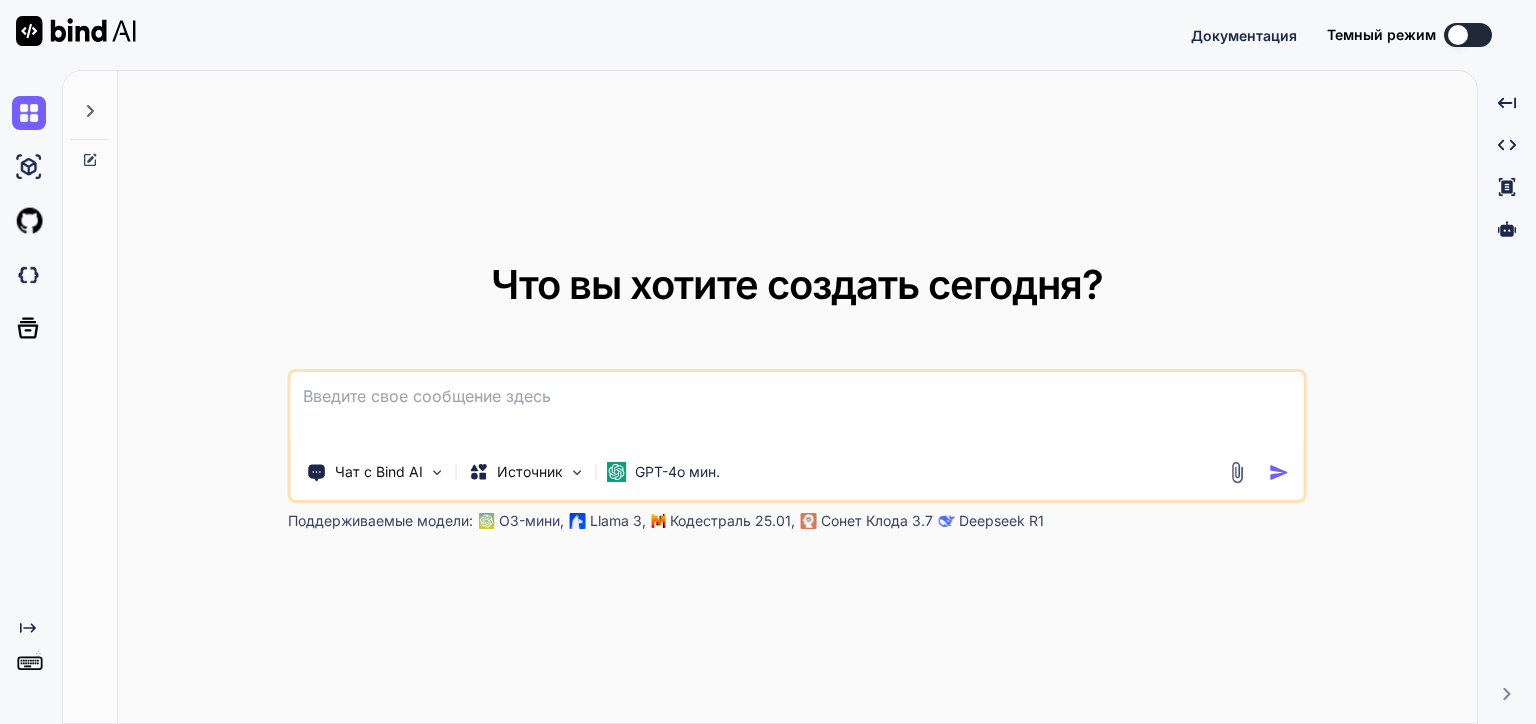 scroll, scrollTop: 0, scrollLeft: 0, axis: both 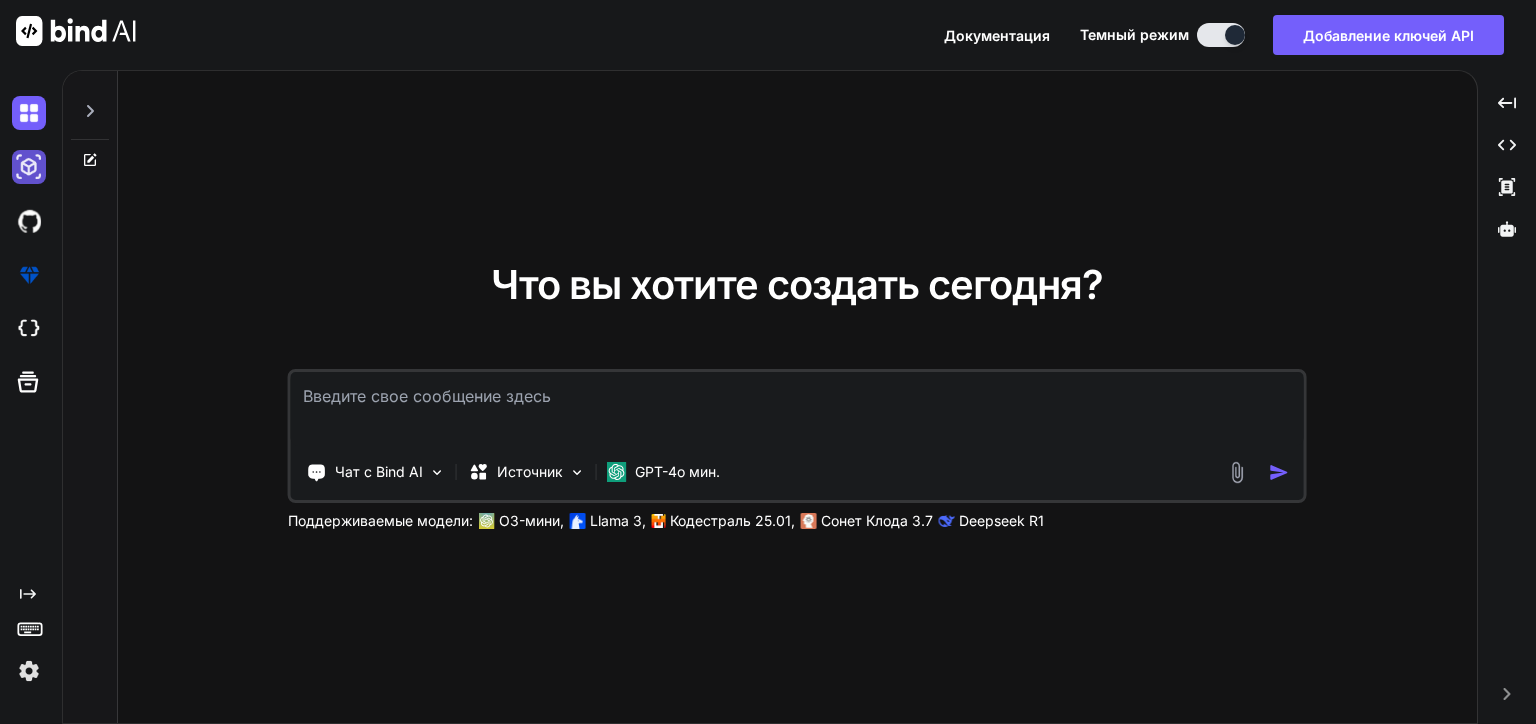 click at bounding box center (29, 167) 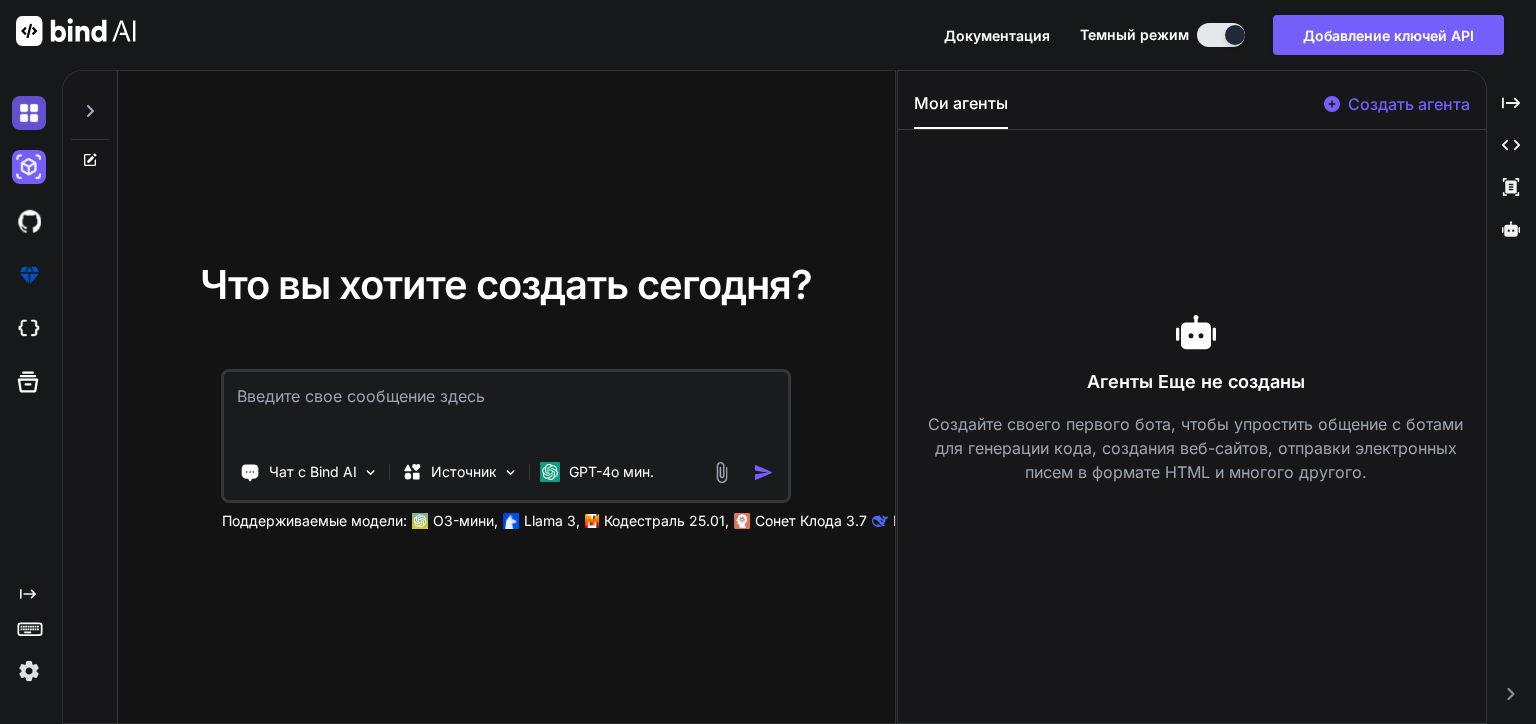 click at bounding box center (29, 113) 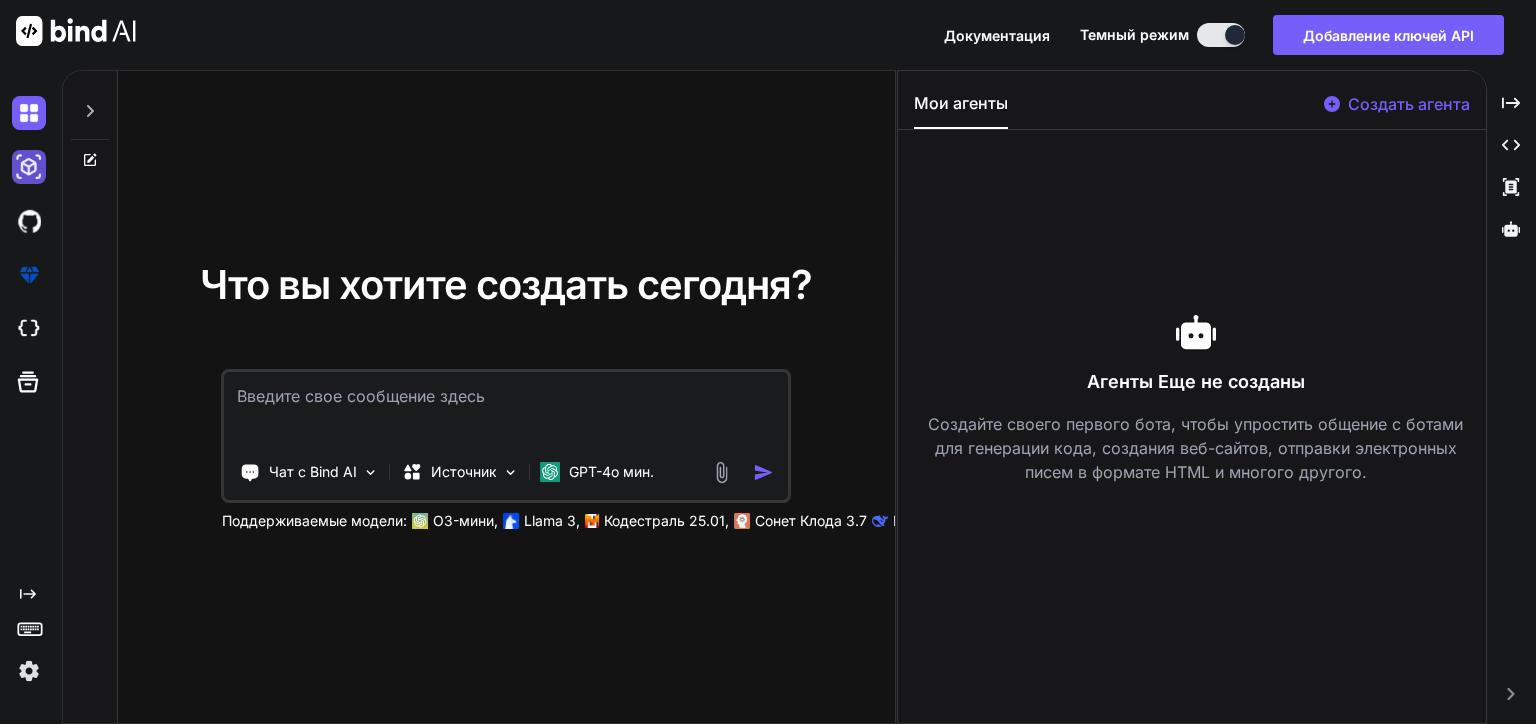 click at bounding box center [29, 167] 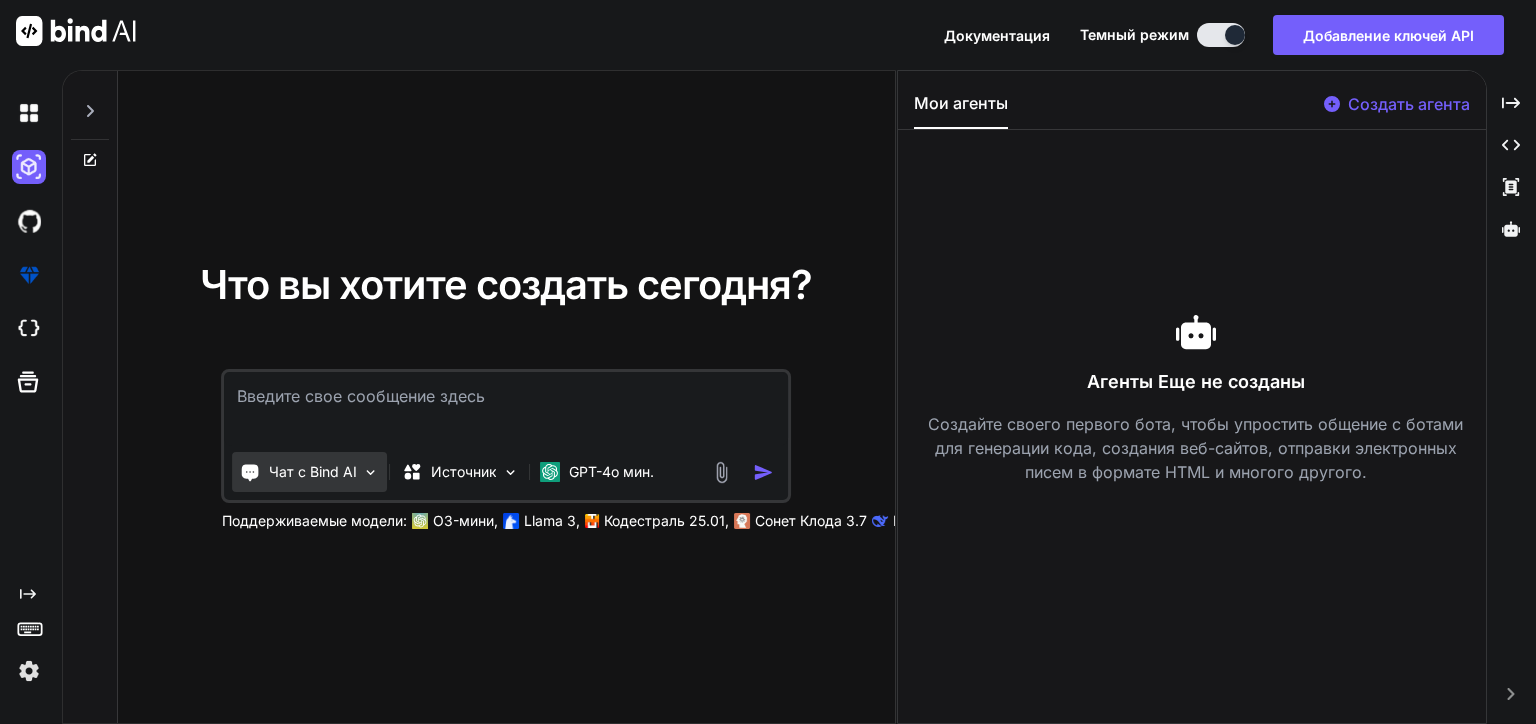 click at bounding box center [371, 472] 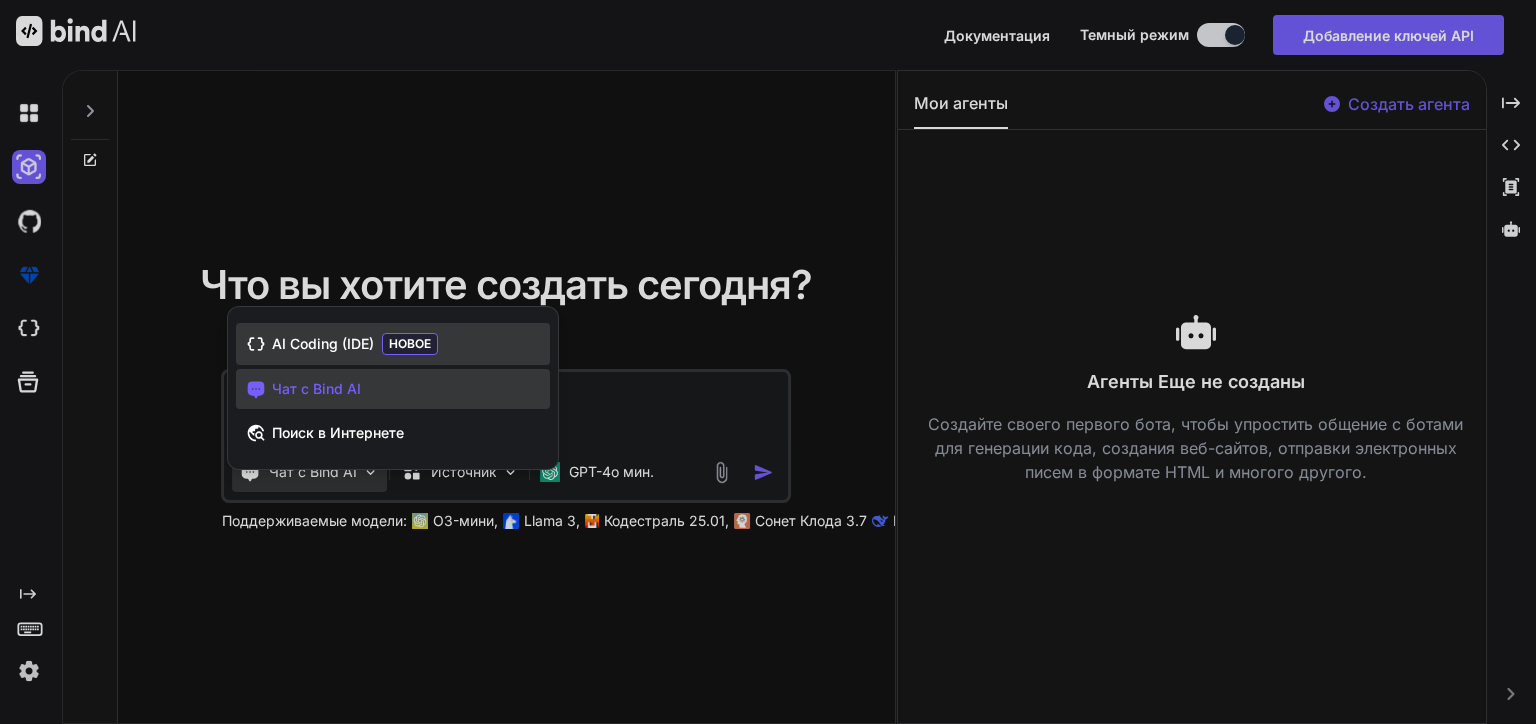click on "AI Coding (IDE)" at bounding box center (323, 344) 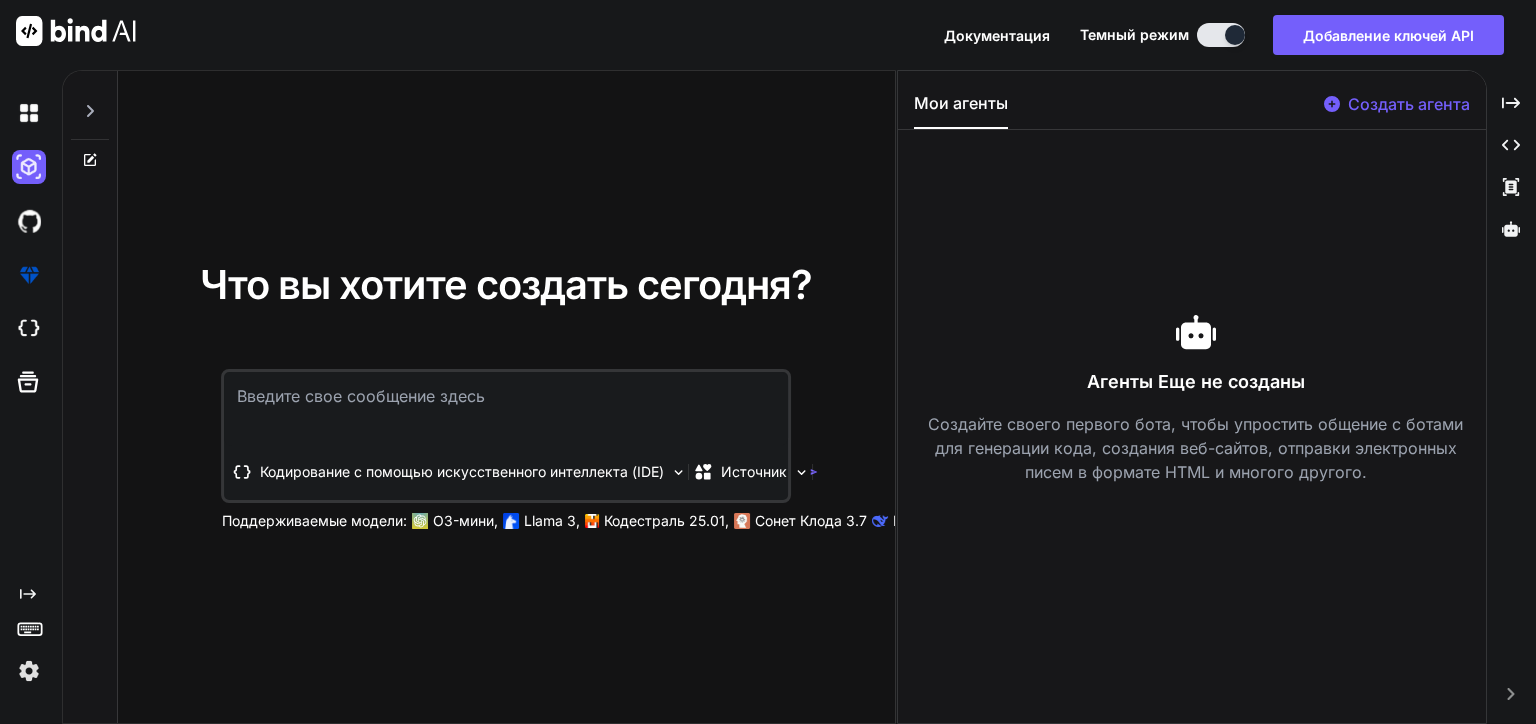 click at bounding box center [29, 671] 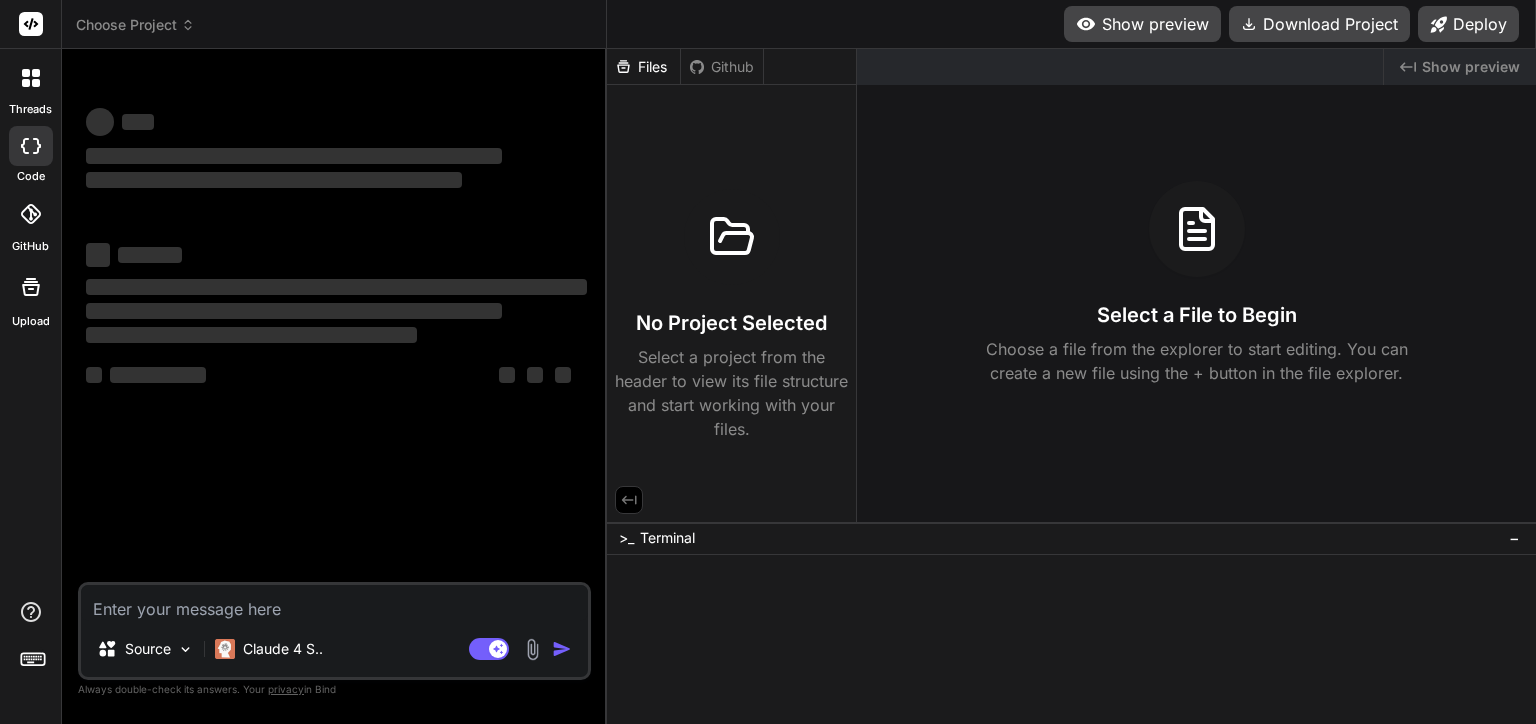 scroll, scrollTop: 0, scrollLeft: 0, axis: both 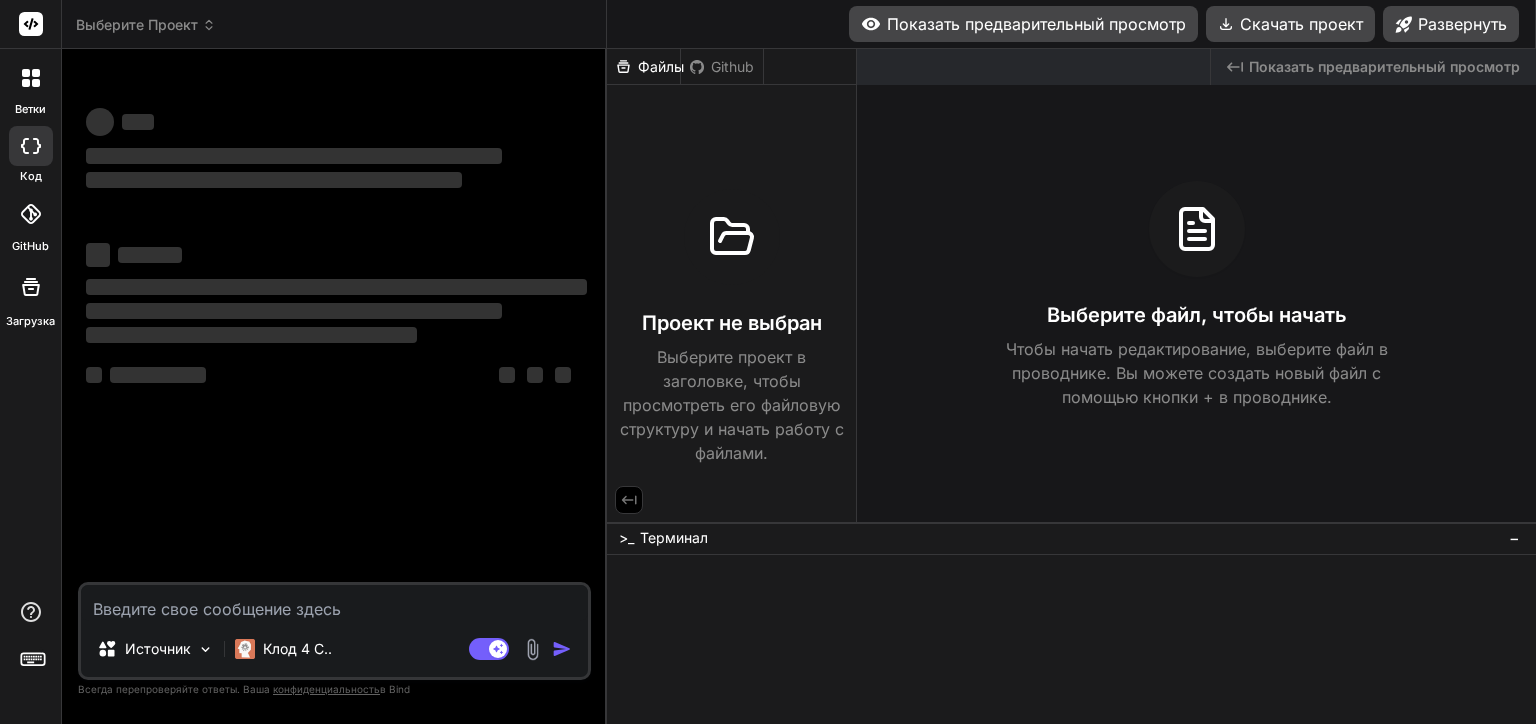 type on "x" 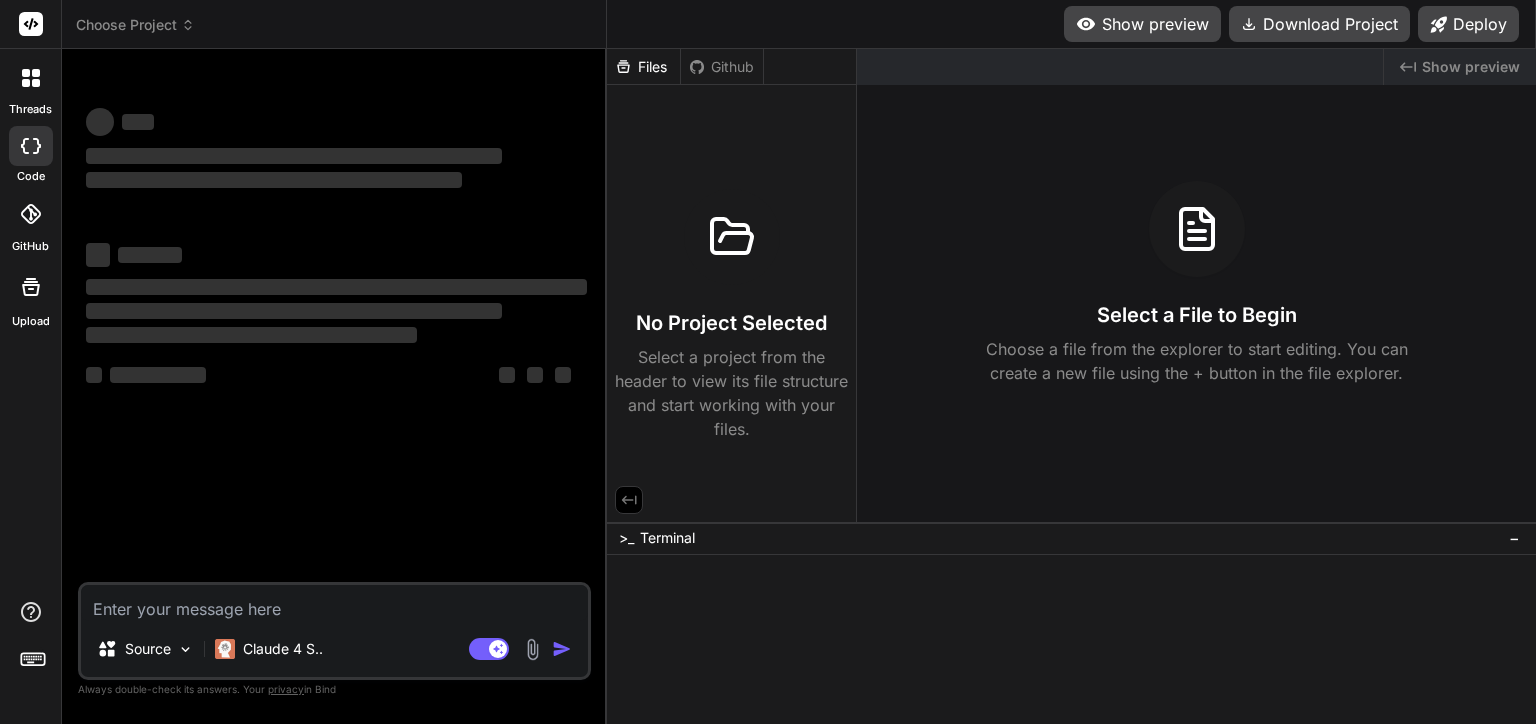 scroll, scrollTop: 0, scrollLeft: 0, axis: both 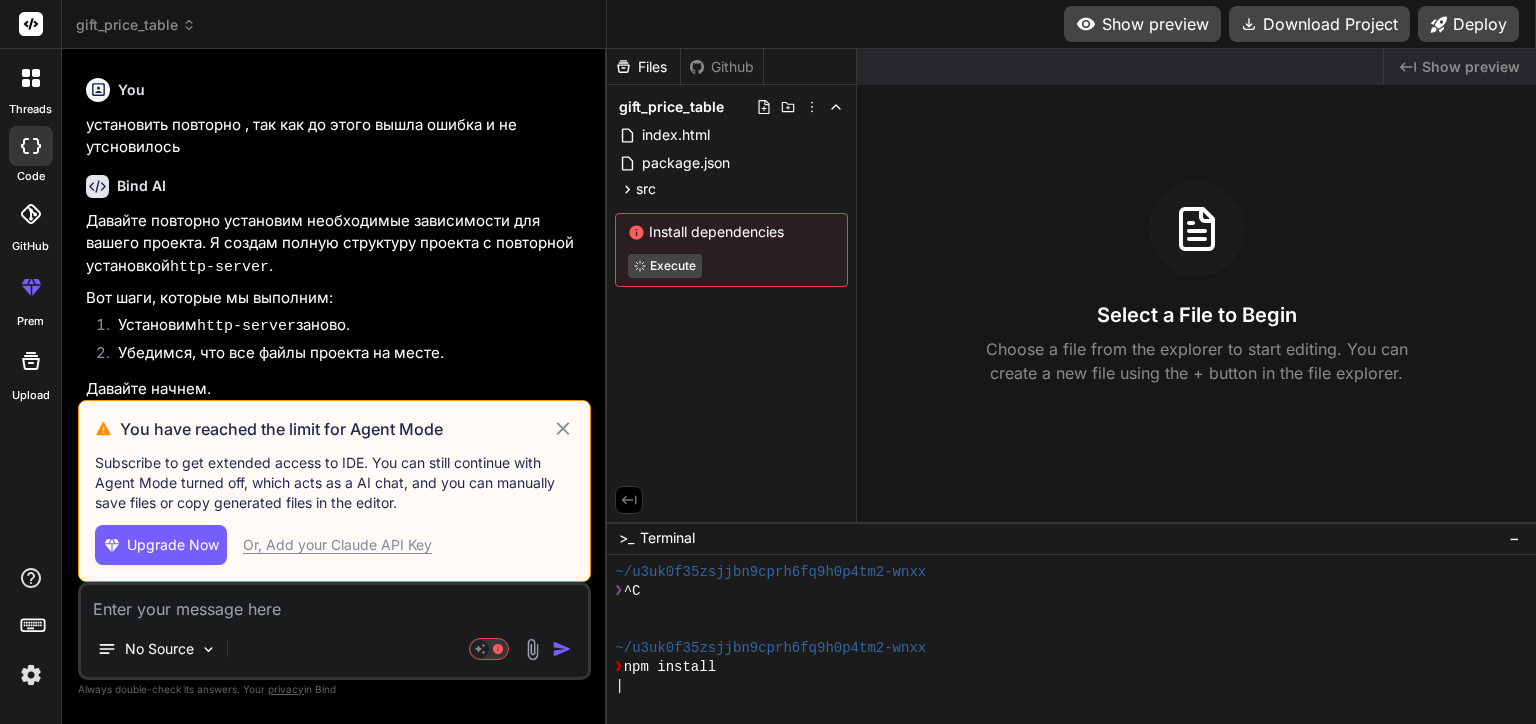 click 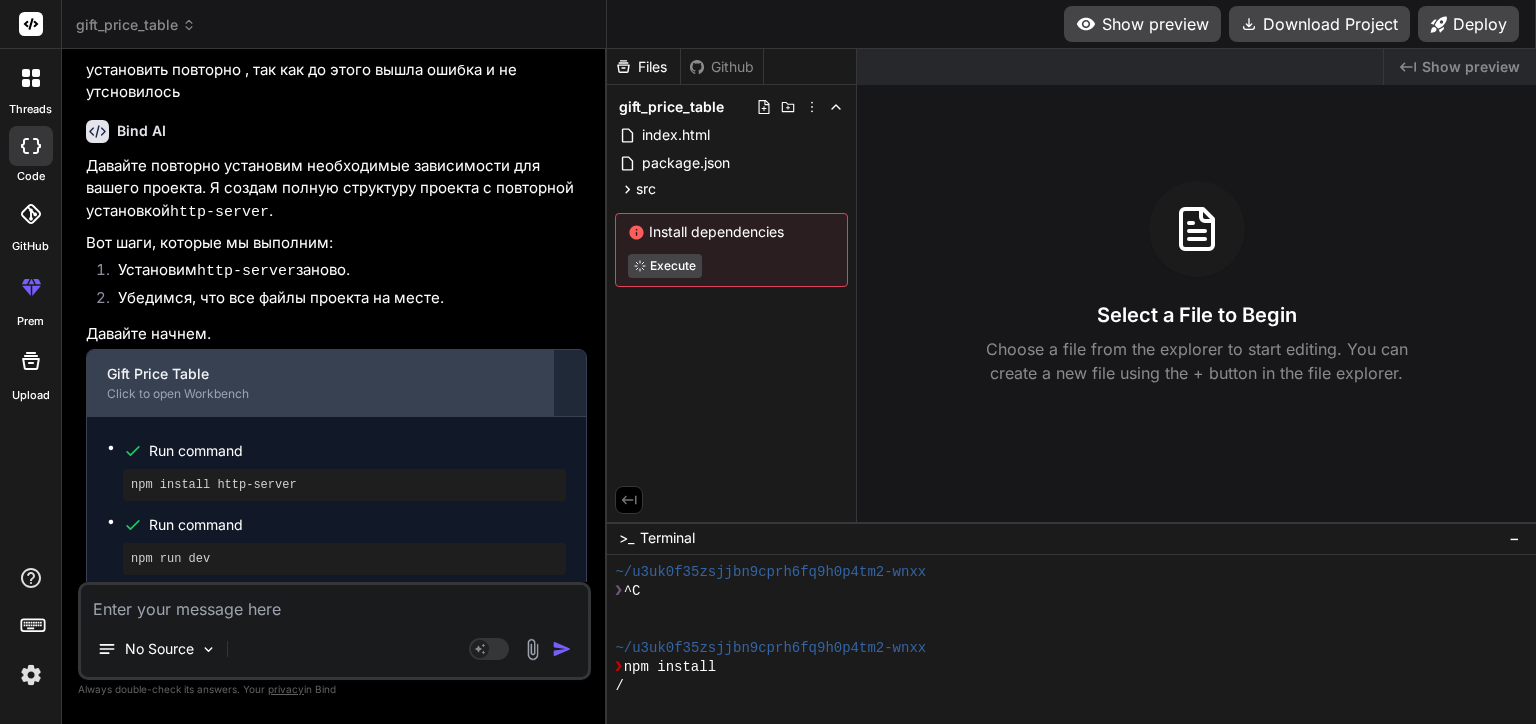 scroll, scrollTop: 1021, scrollLeft: 0, axis: vertical 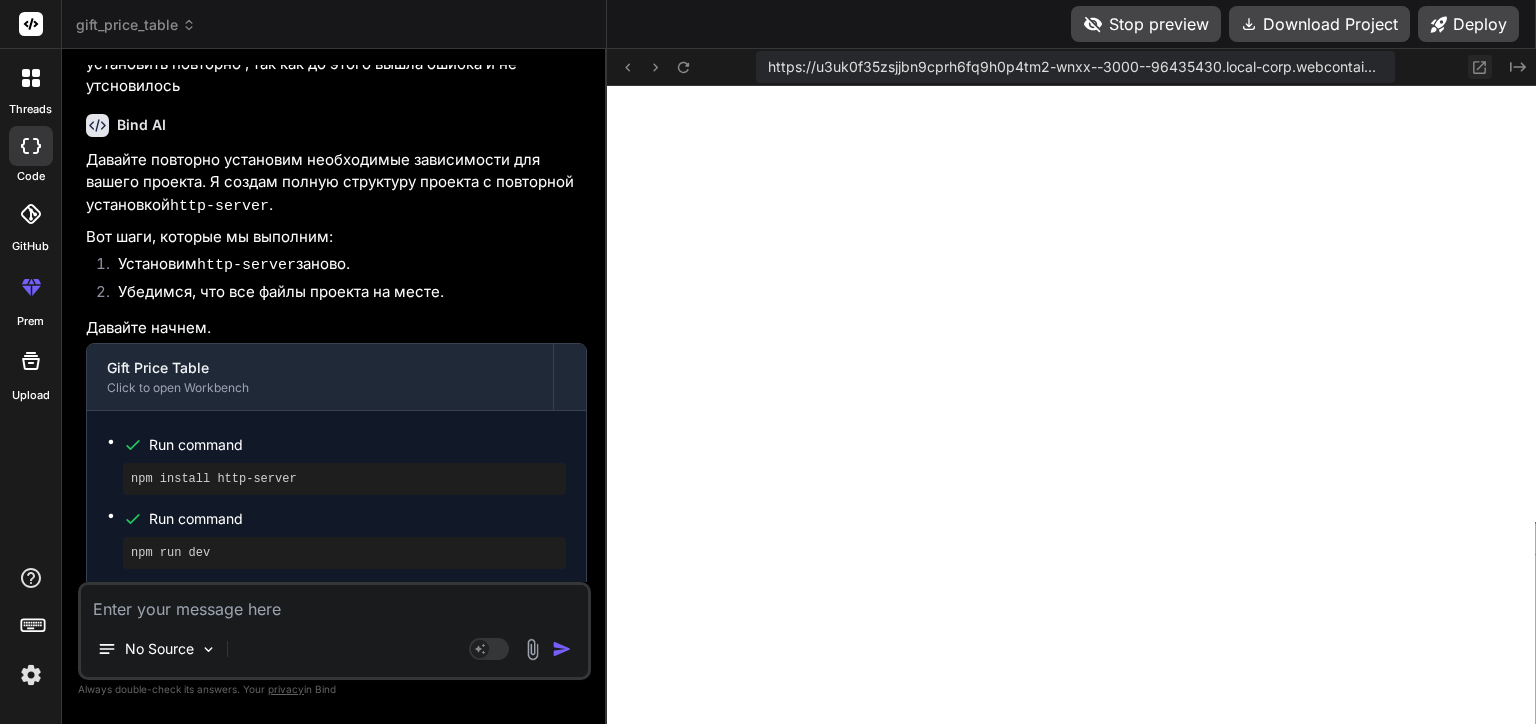 click 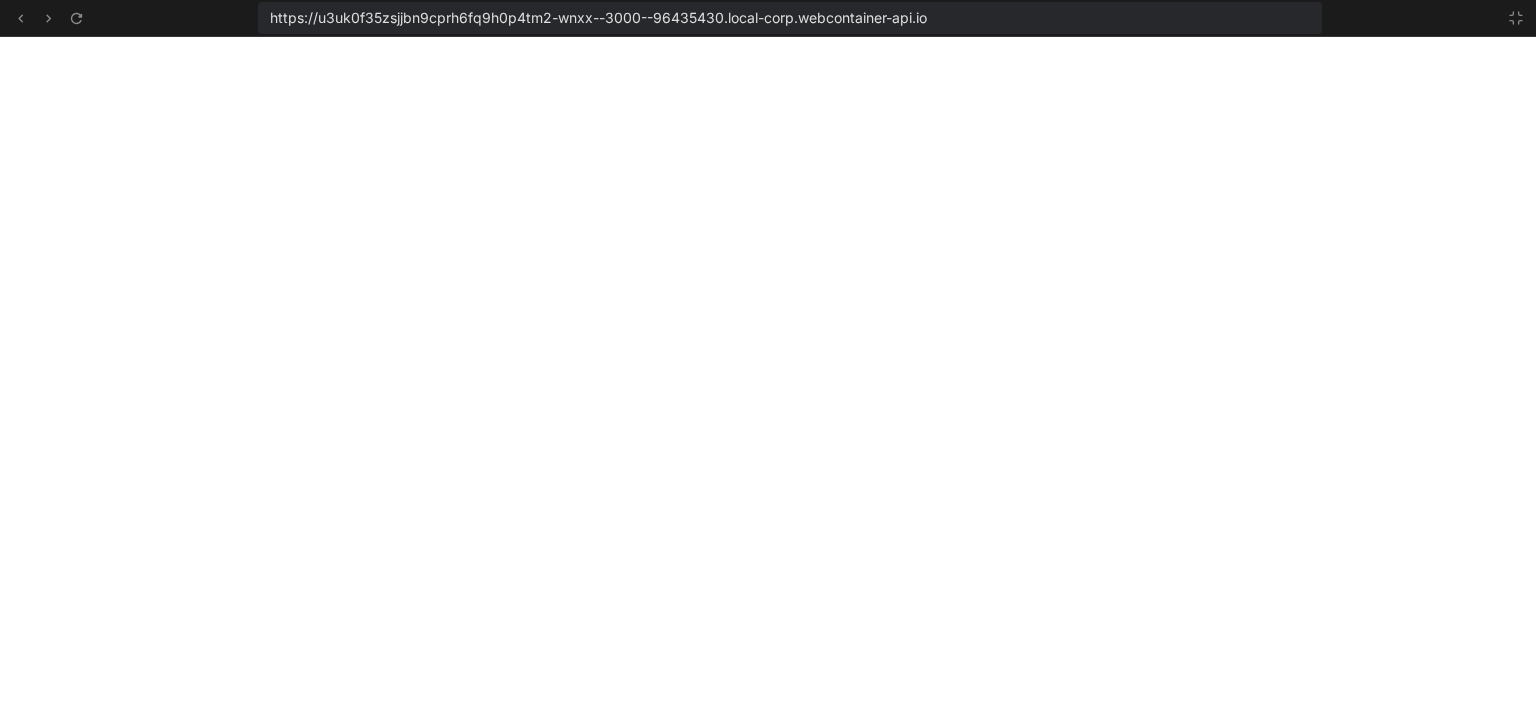 scroll, scrollTop: 1420, scrollLeft: 0, axis: vertical 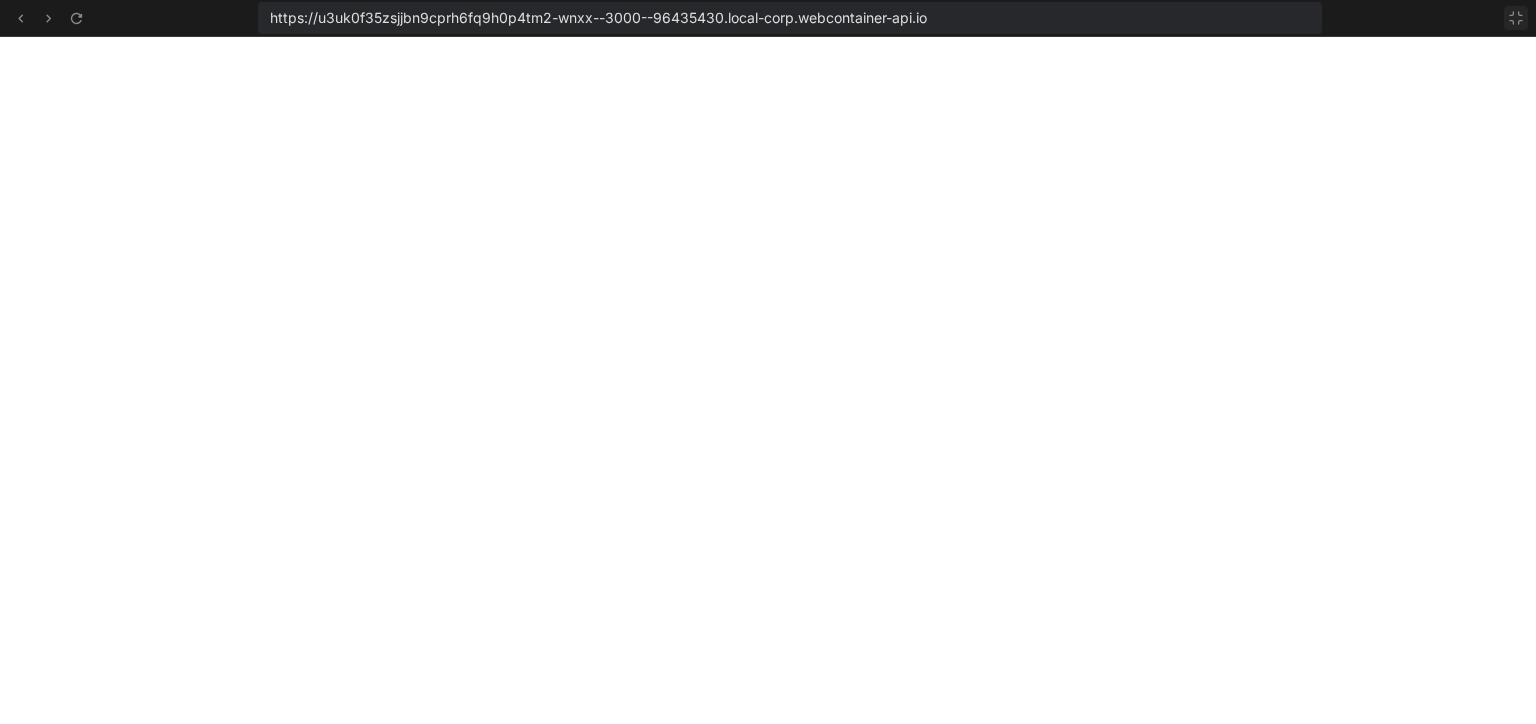 click 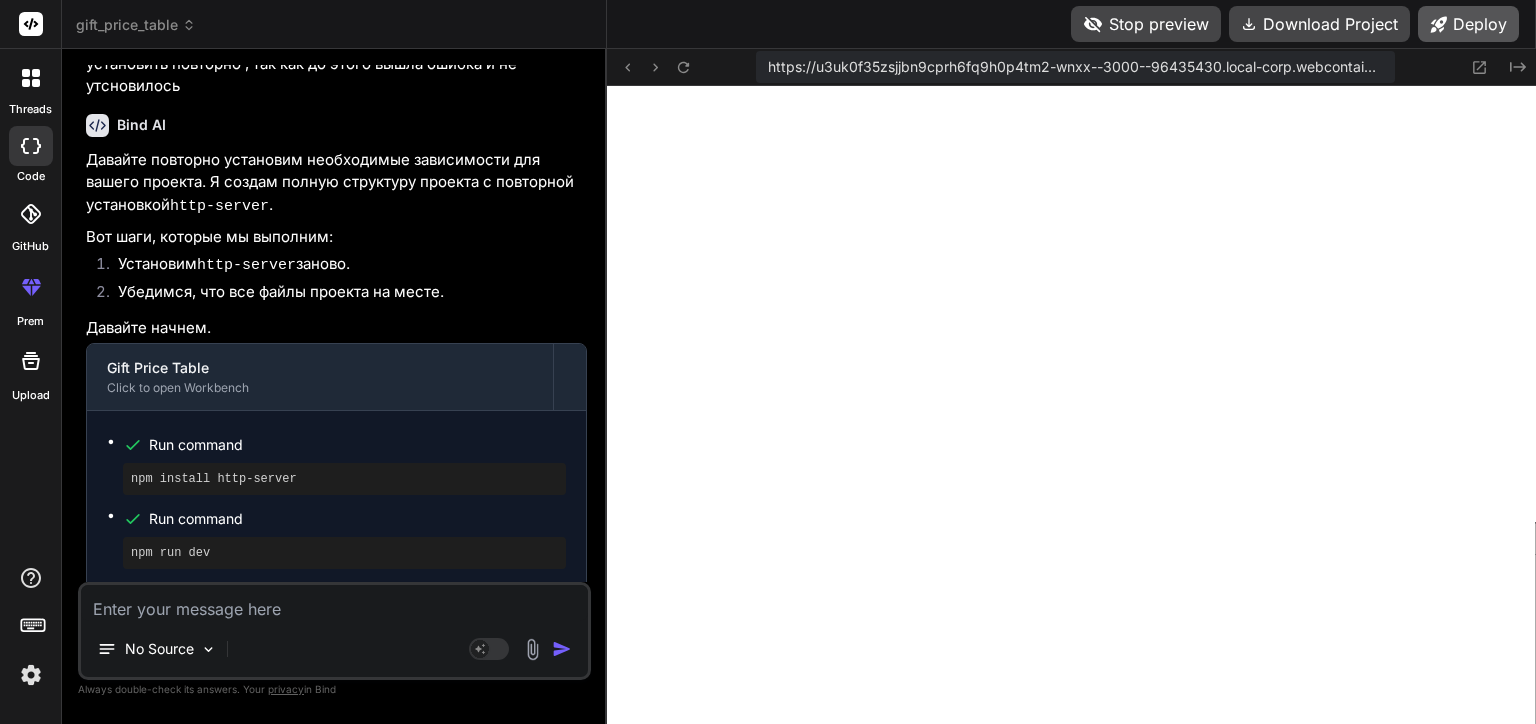 scroll, scrollTop: 1804, scrollLeft: 0, axis: vertical 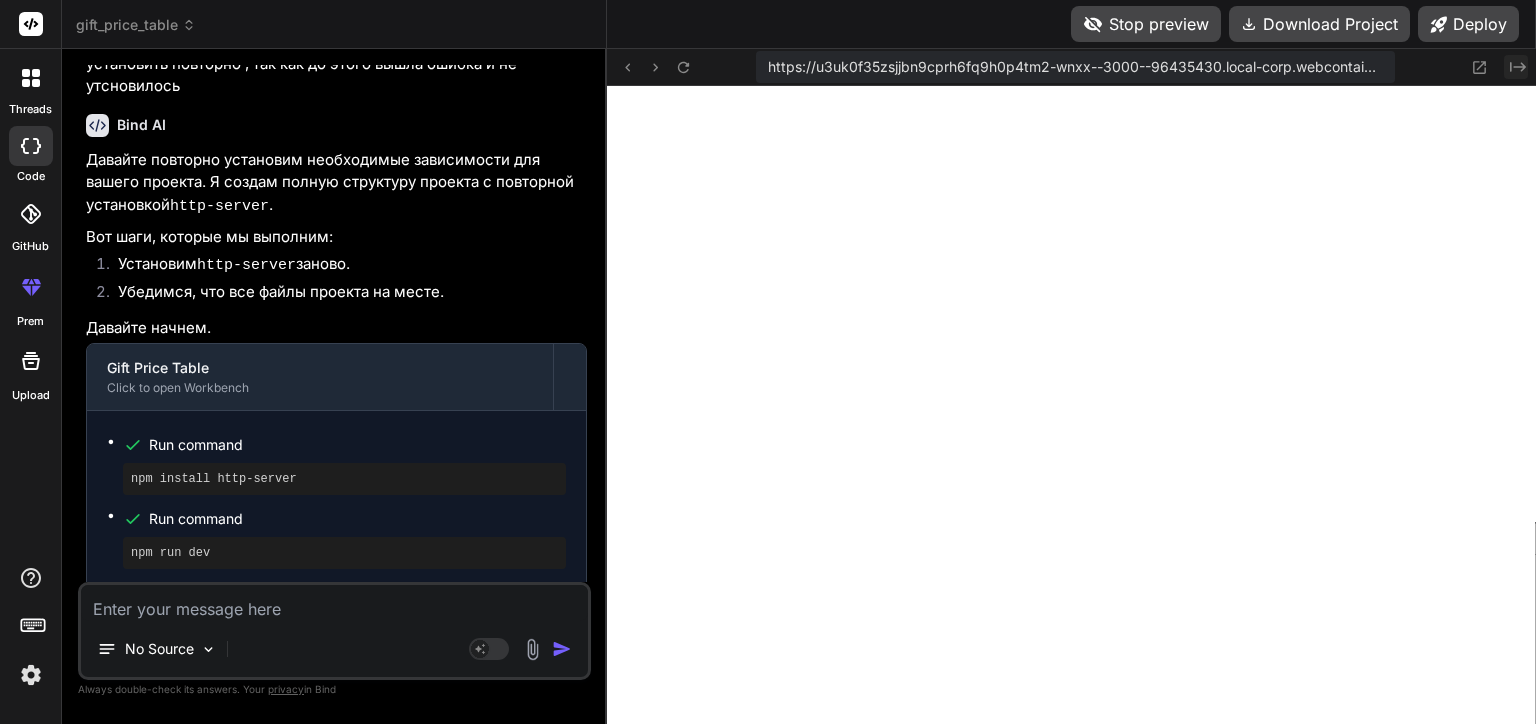 click on "Created with Pixso." 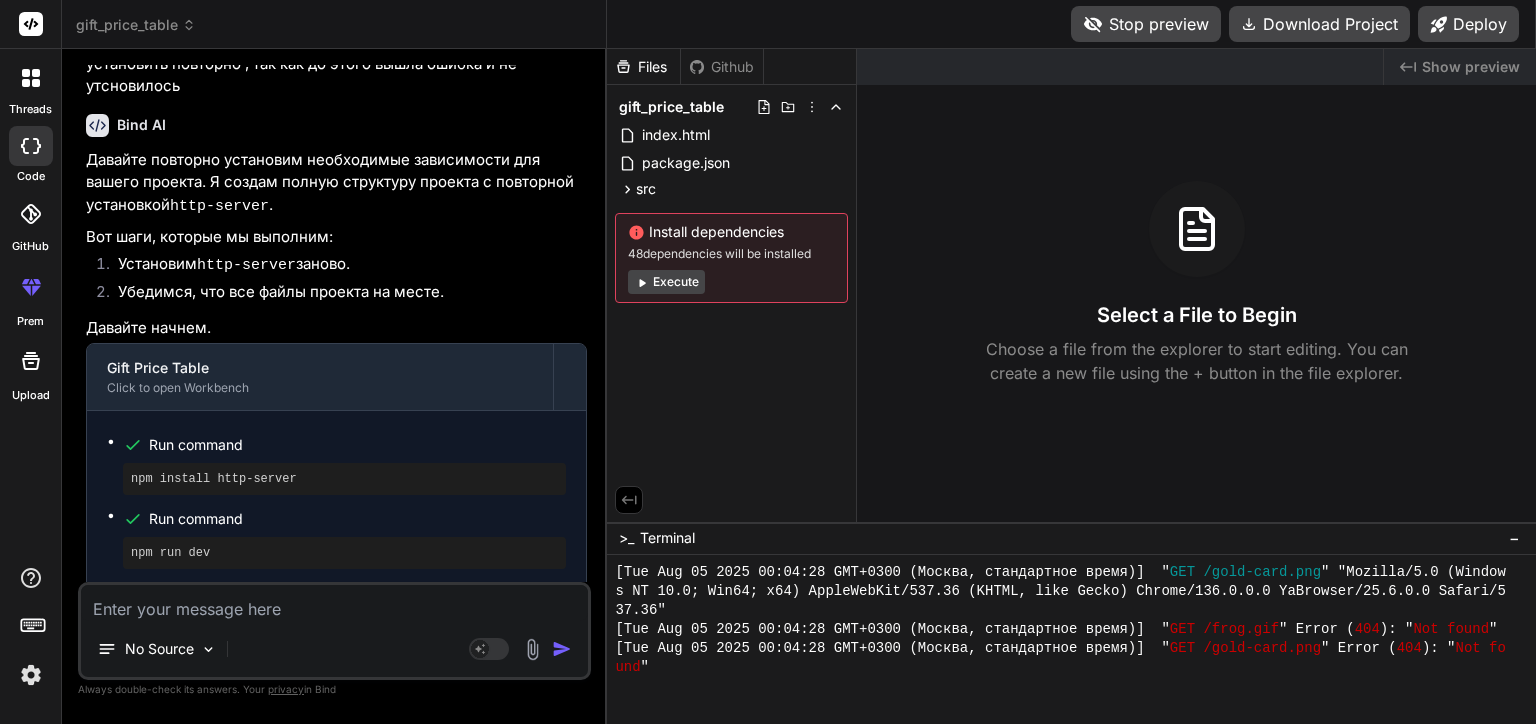 click on "Show preview" at bounding box center [1471, 67] 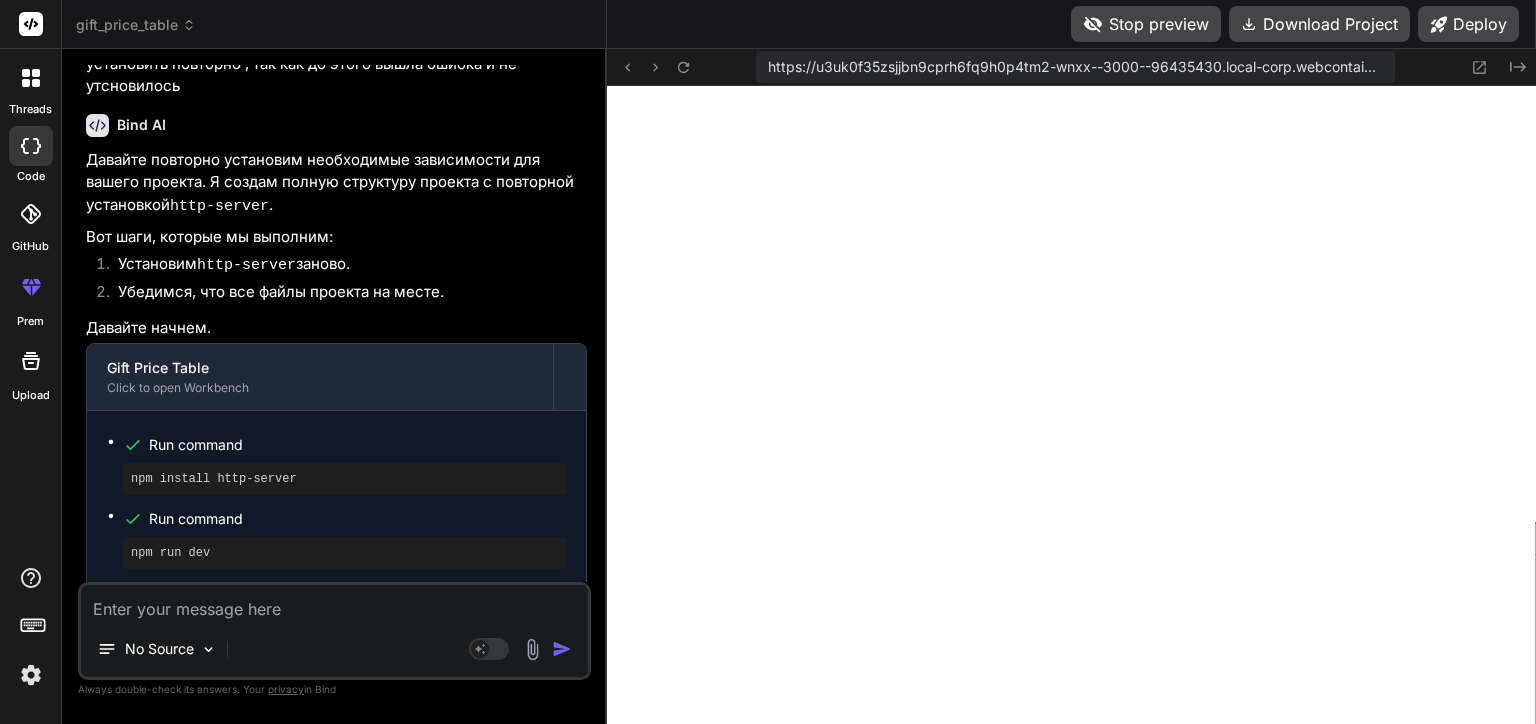 click on "Stop preview" at bounding box center [1146, 24] 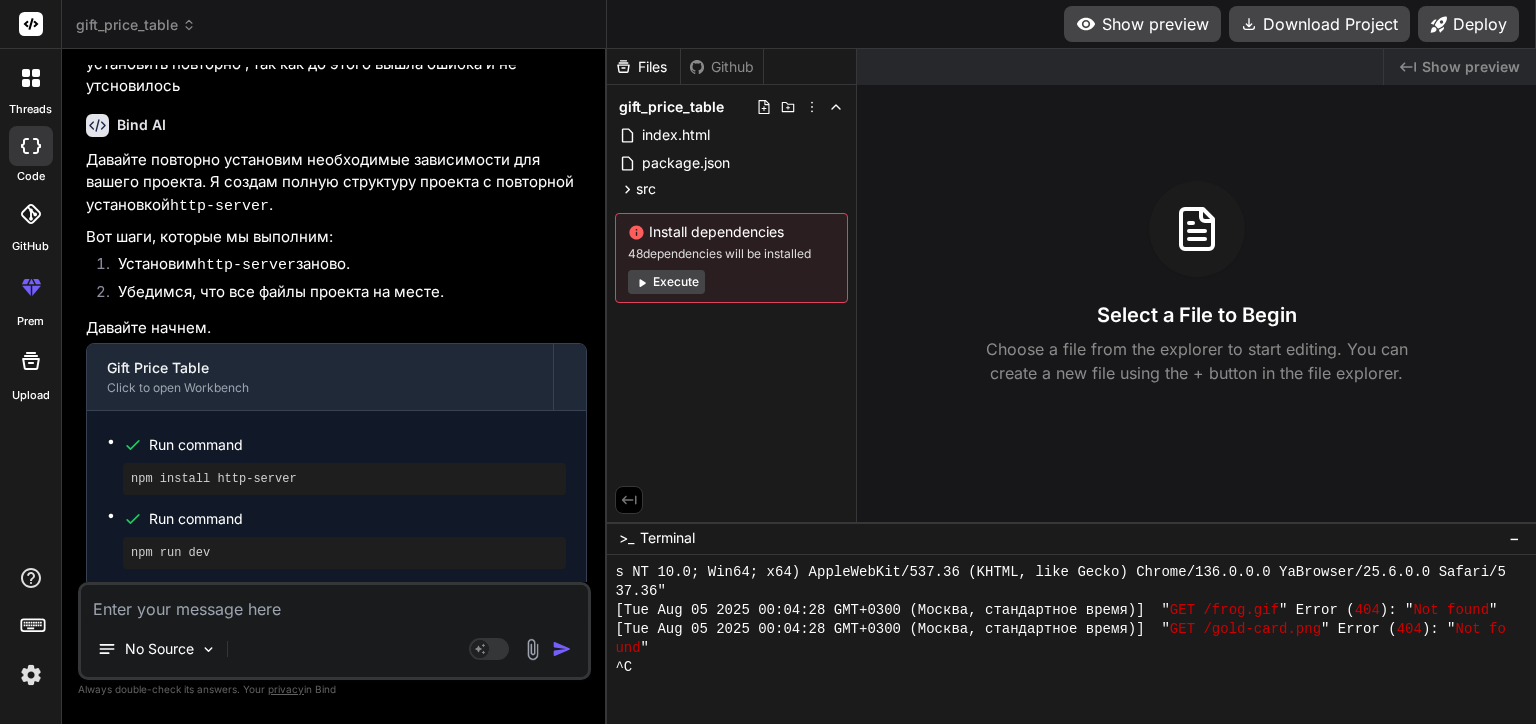 scroll, scrollTop: 1900, scrollLeft: 0, axis: vertical 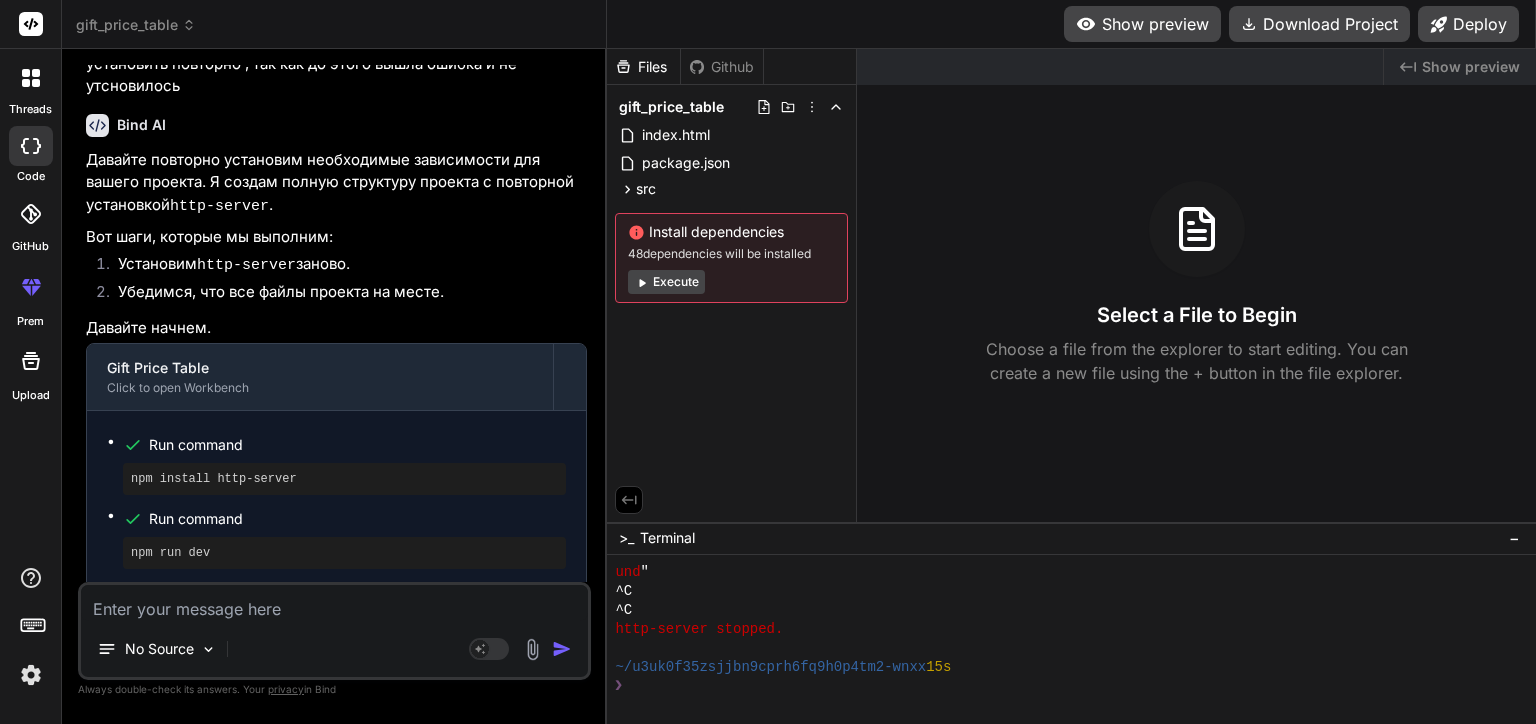 click on "Show preview" at bounding box center [1142, 24] 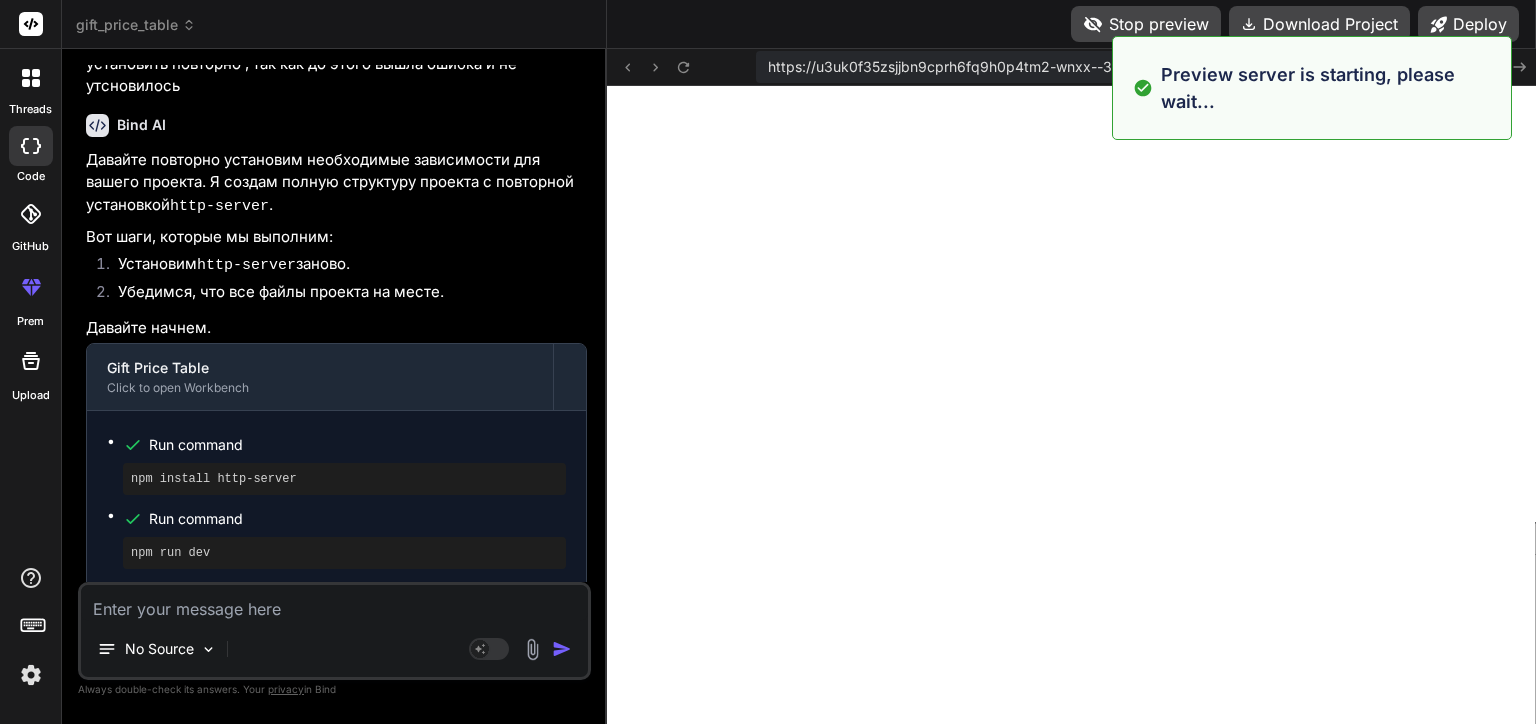 scroll, scrollTop: 2841, scrollLeft: 0, axis: vertical 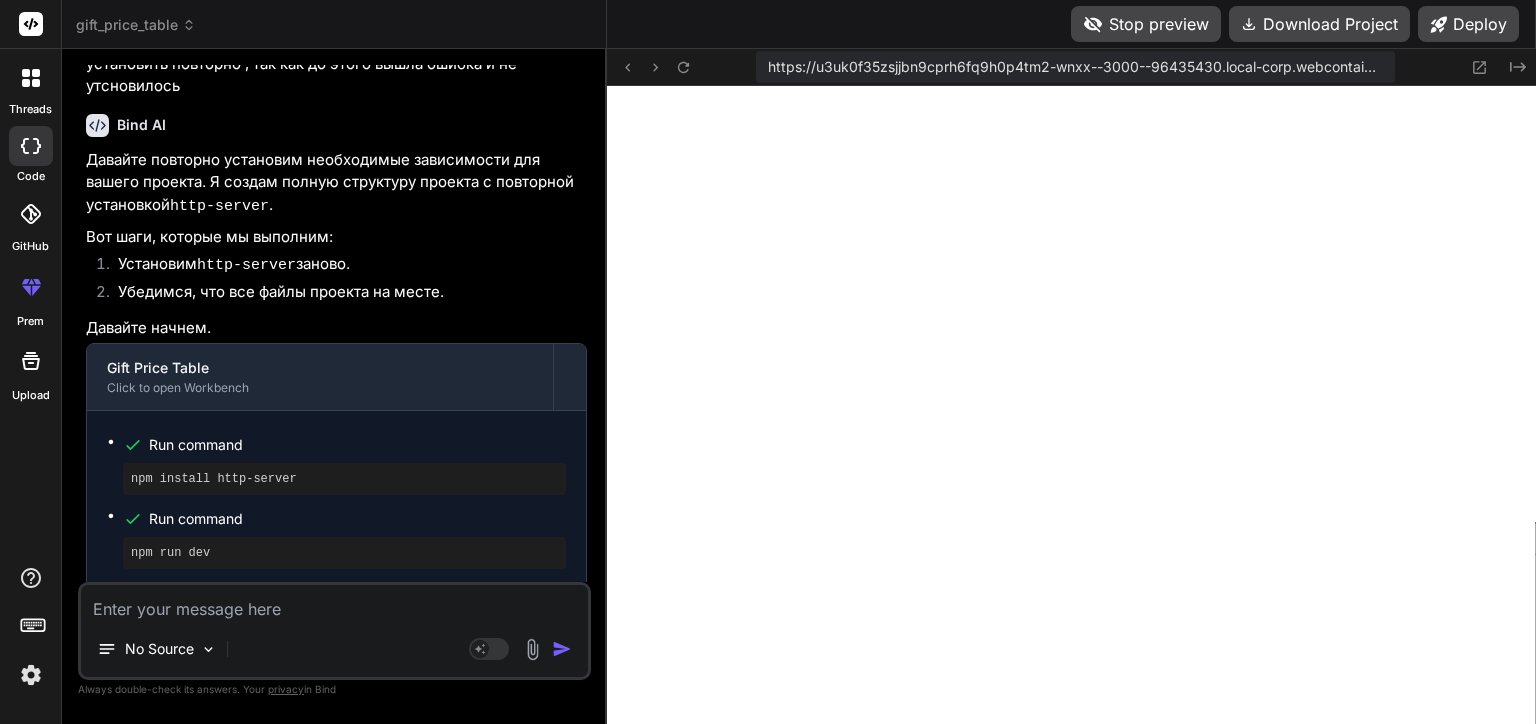click at bounding box center [334, 603] 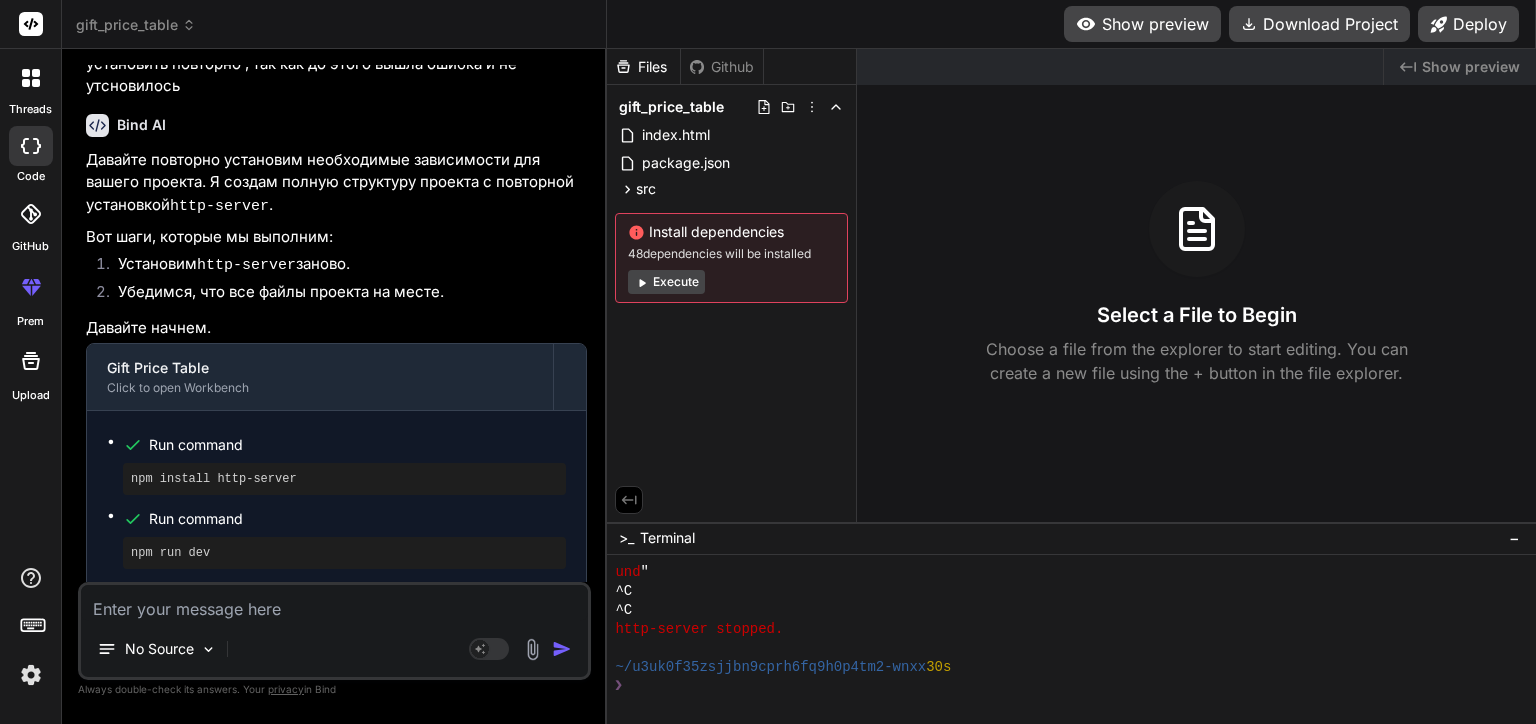 scroll, scrollTop: 2937, scrollLeft: 0, axis: vertical 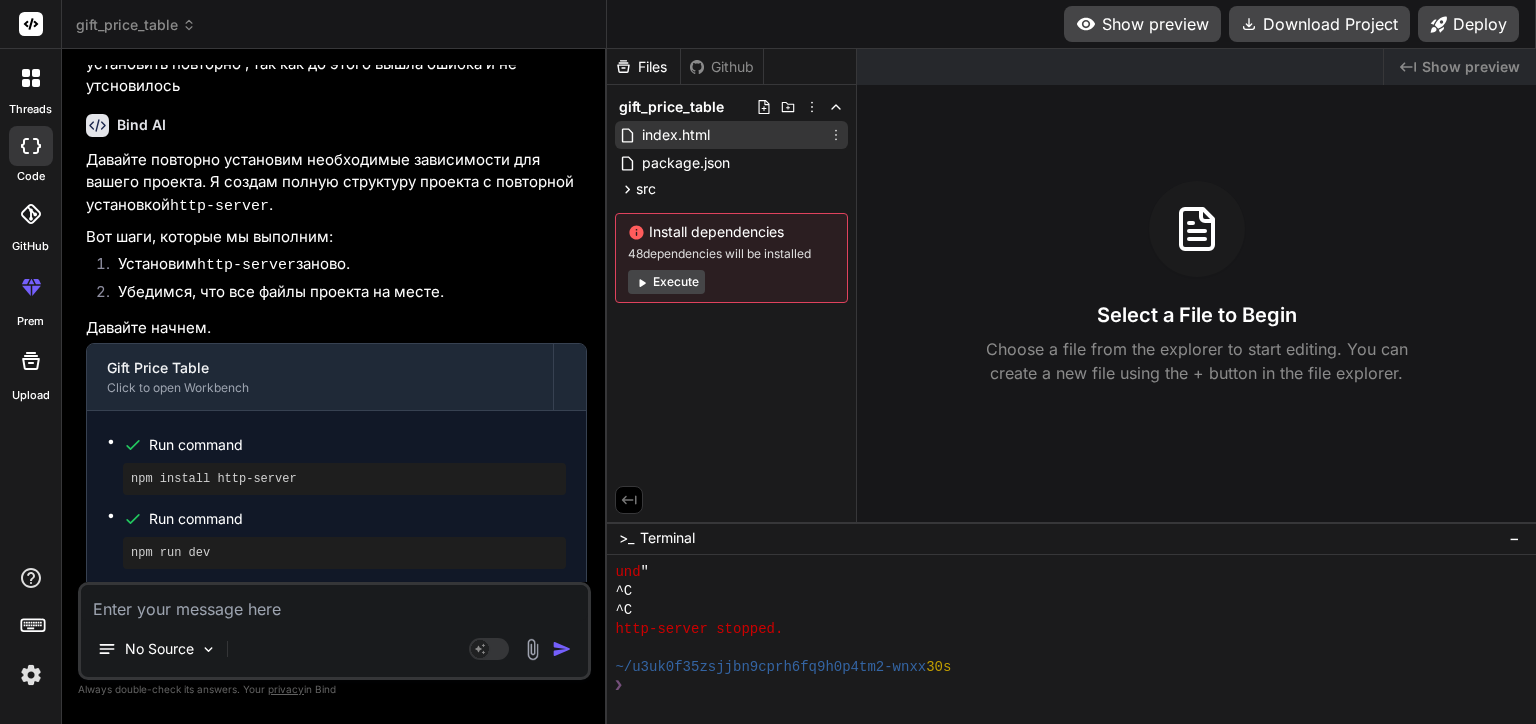 click on "index.html" at bounding box center (676, 135) 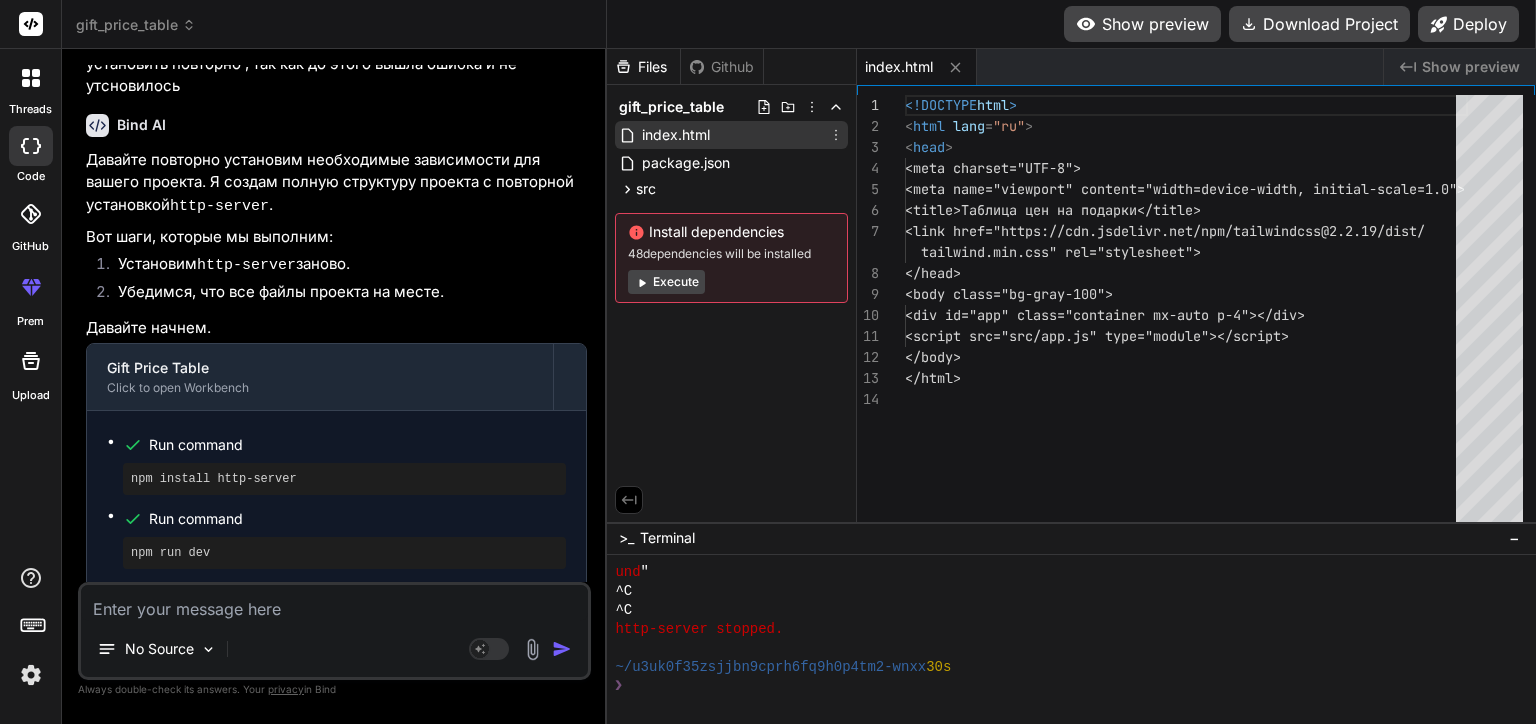type on "x" 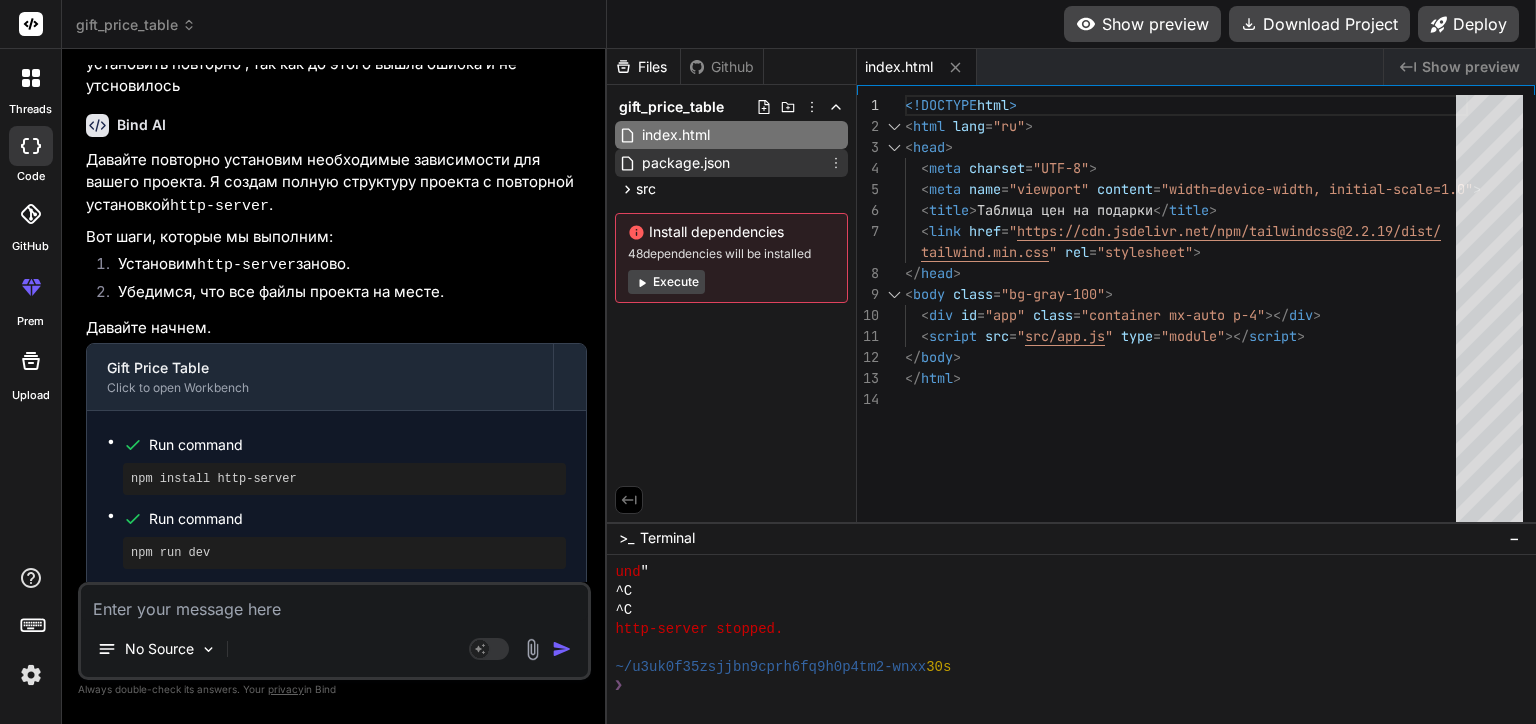 click 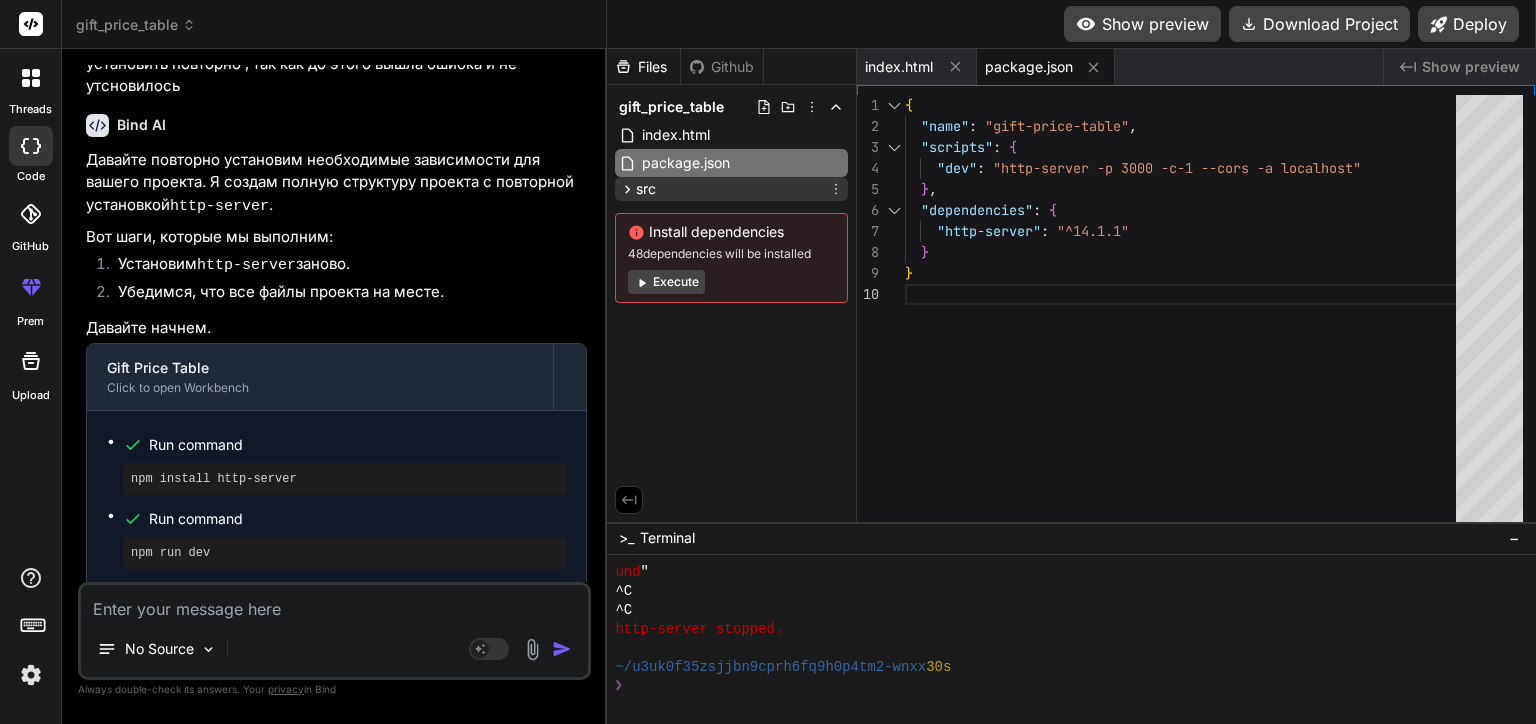 click 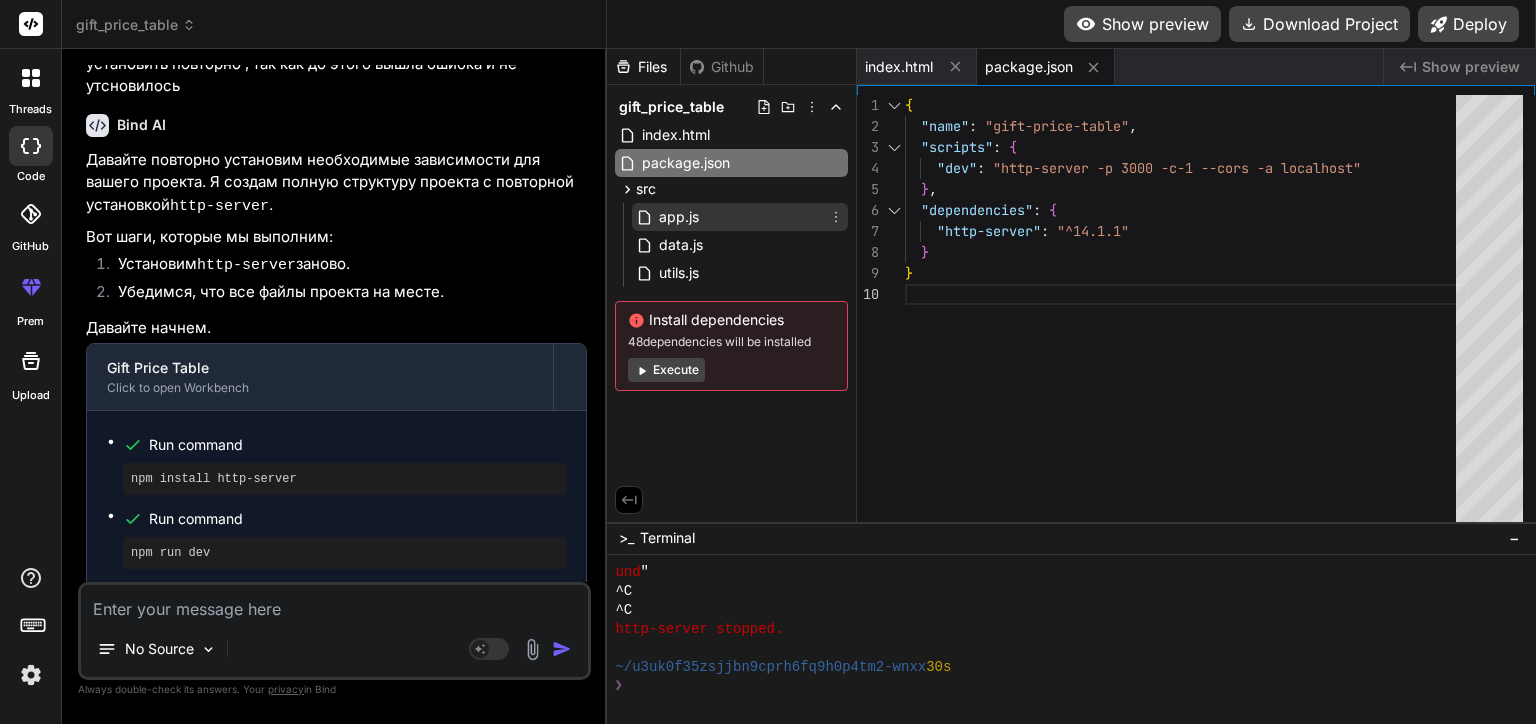 click on "app.js" at bounding box center (679, 217) 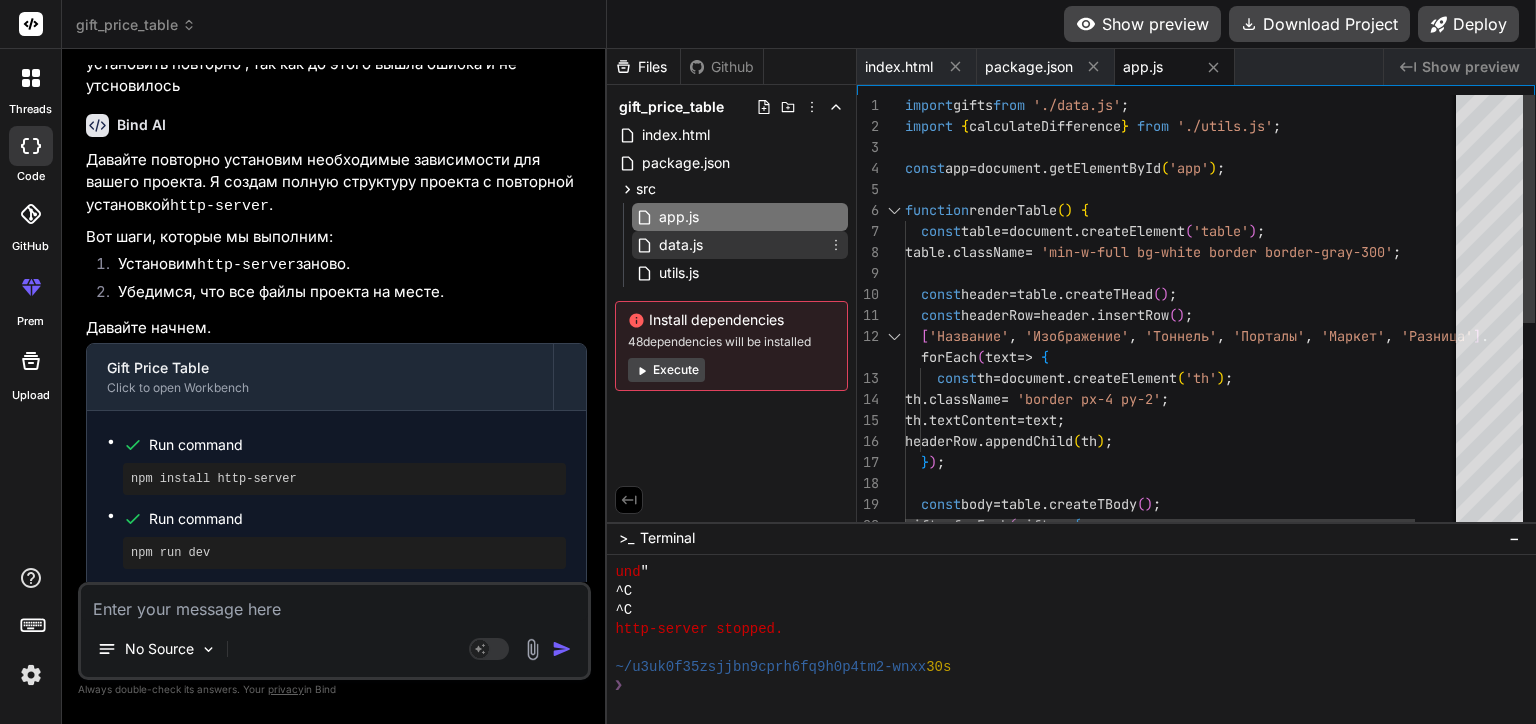 click on "data.js" at bounding box center (681, 245) 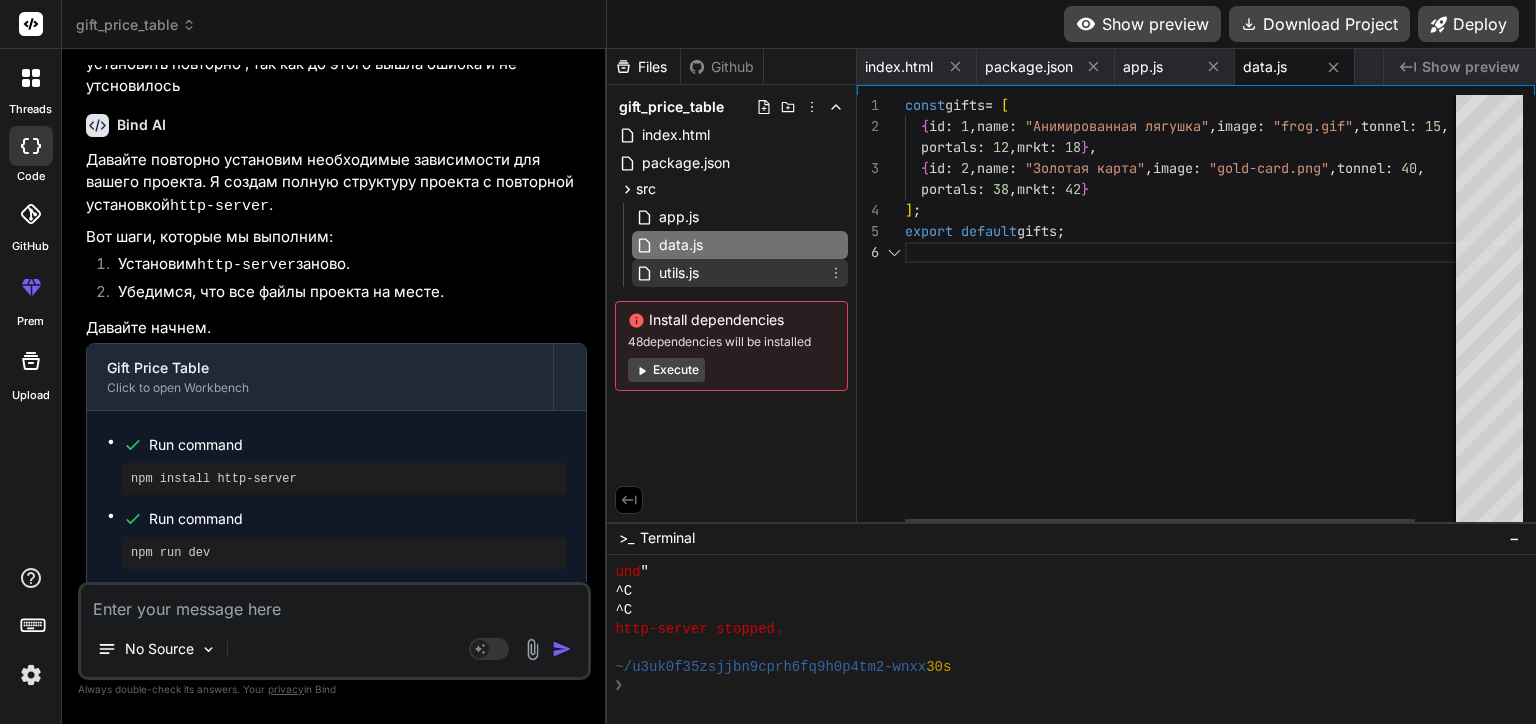 click on "utils.js" at bounding box center (679, 273) 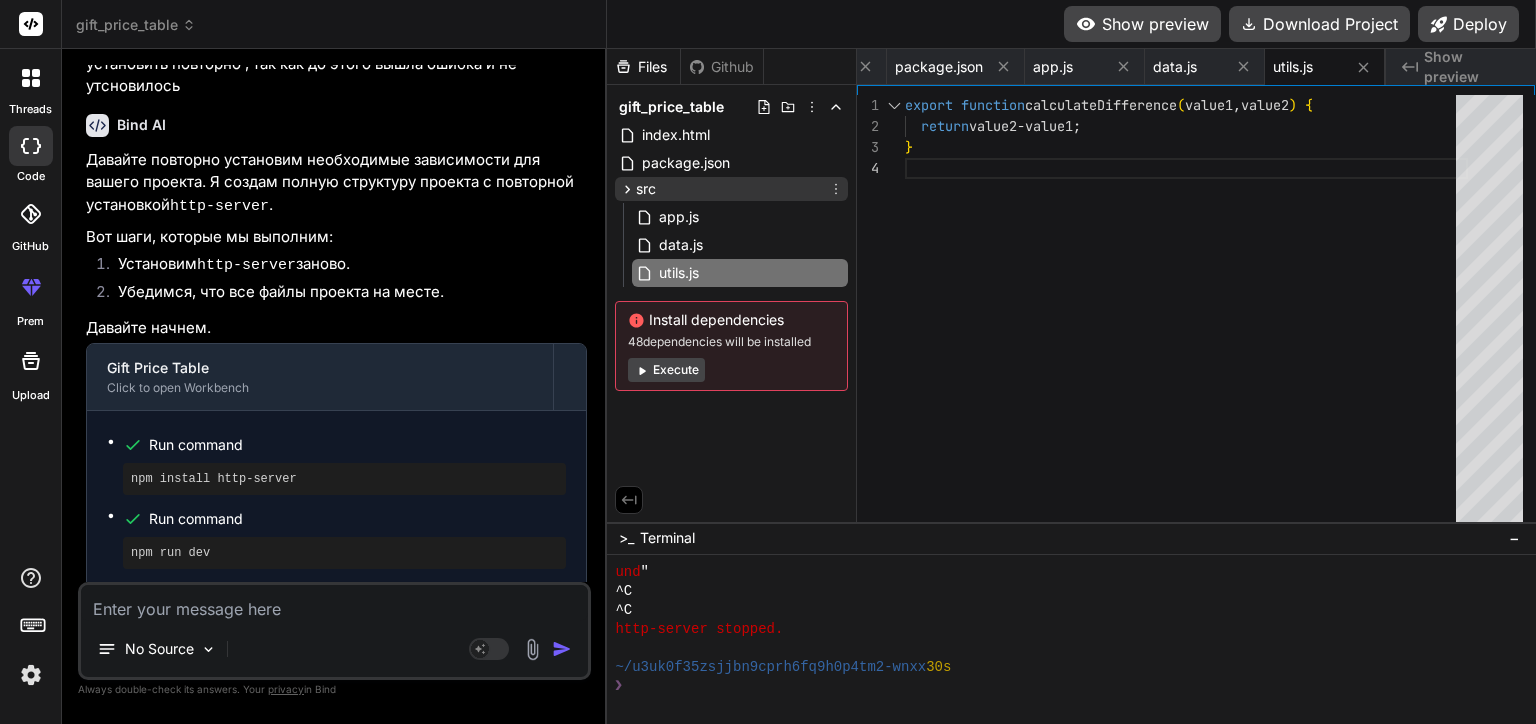 click on "src" at bounding box center [731, 189] 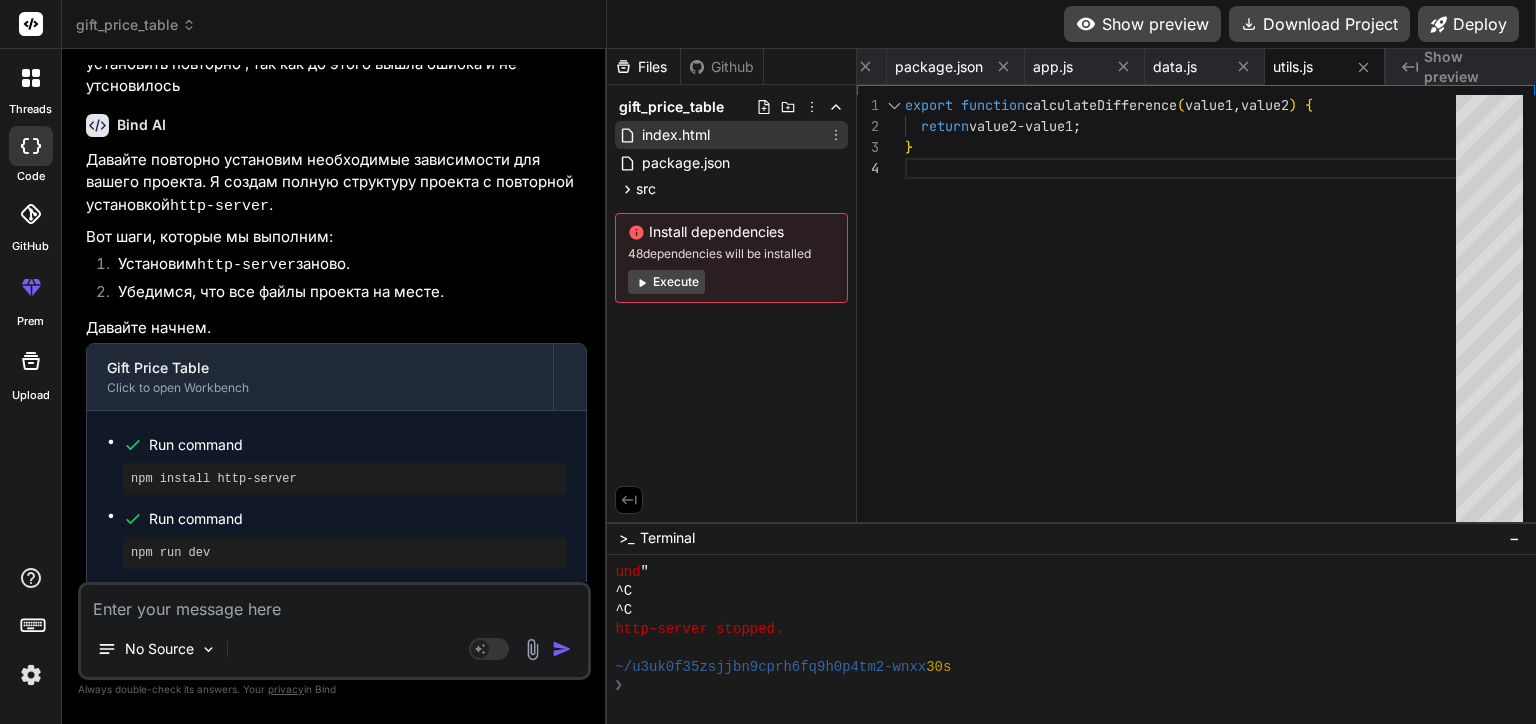 click on "index.html" at bounding box center [676, 135] 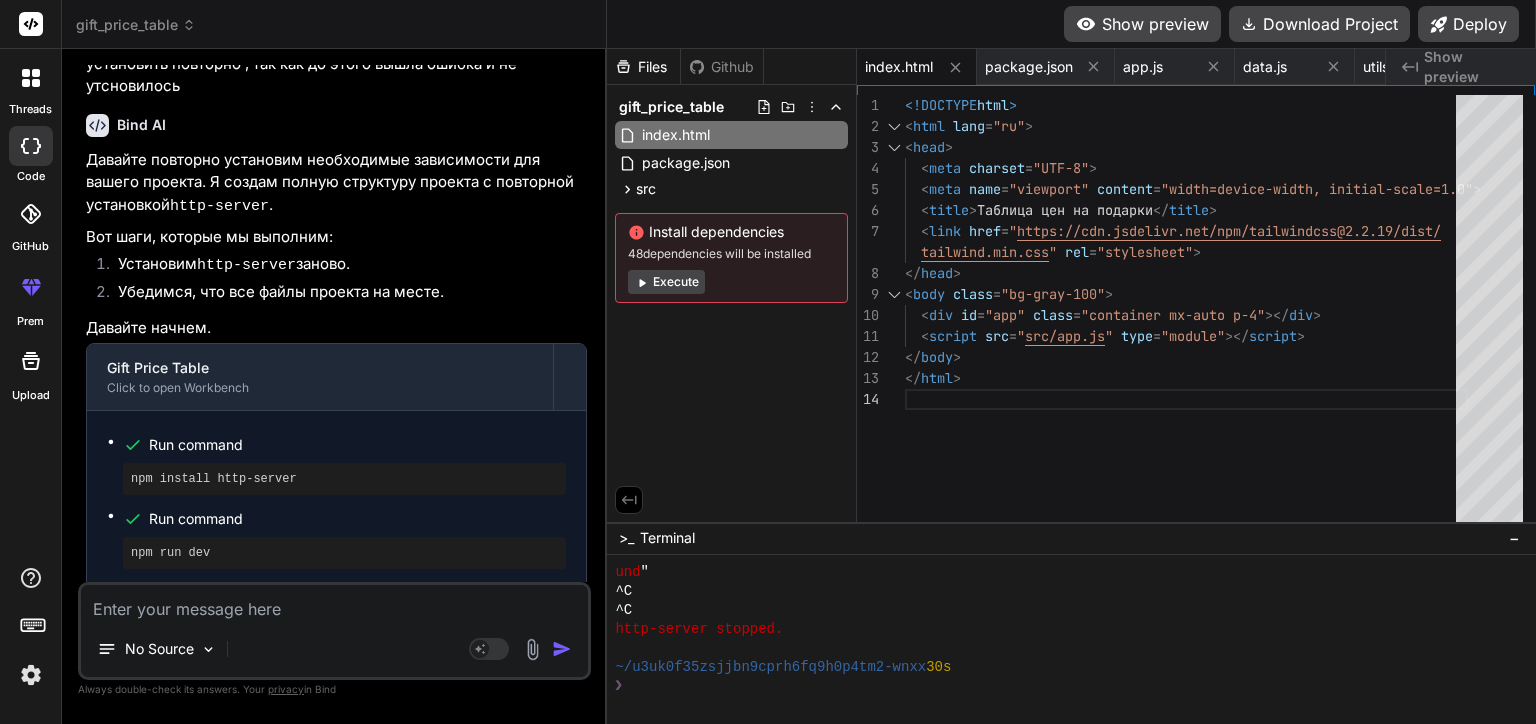 click at bounding box center [334, 603] 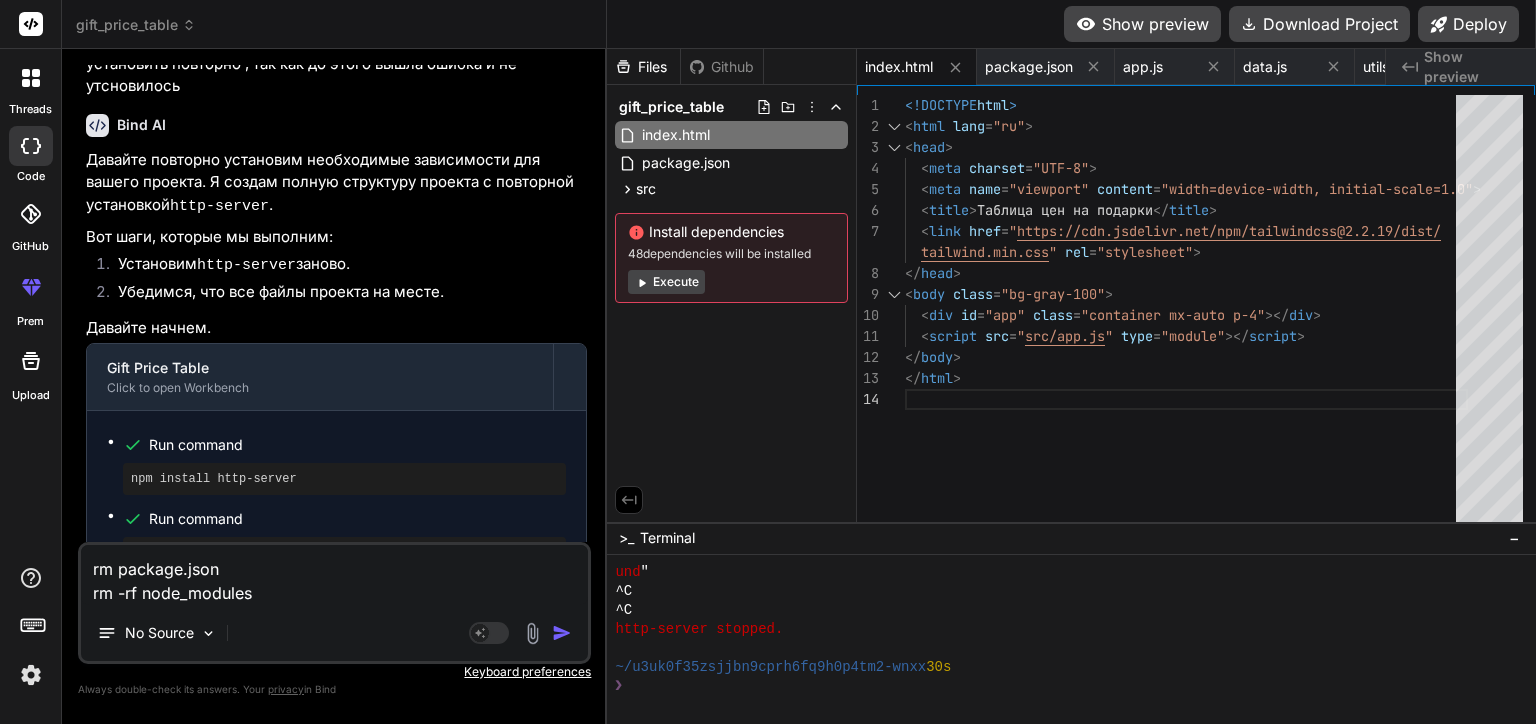 type on "x" 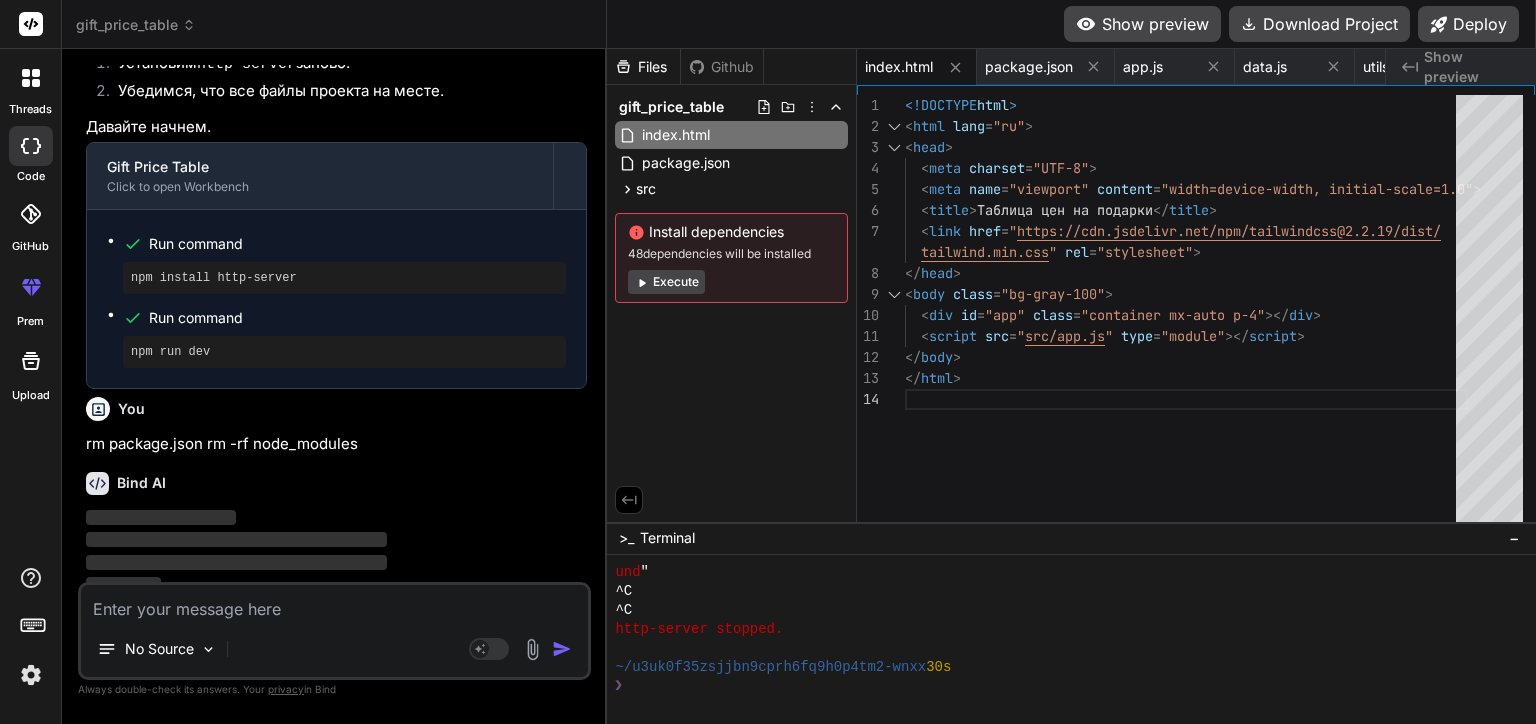 scroll, scrollTop: 1229, scrollLeft: 0, axis: vertical 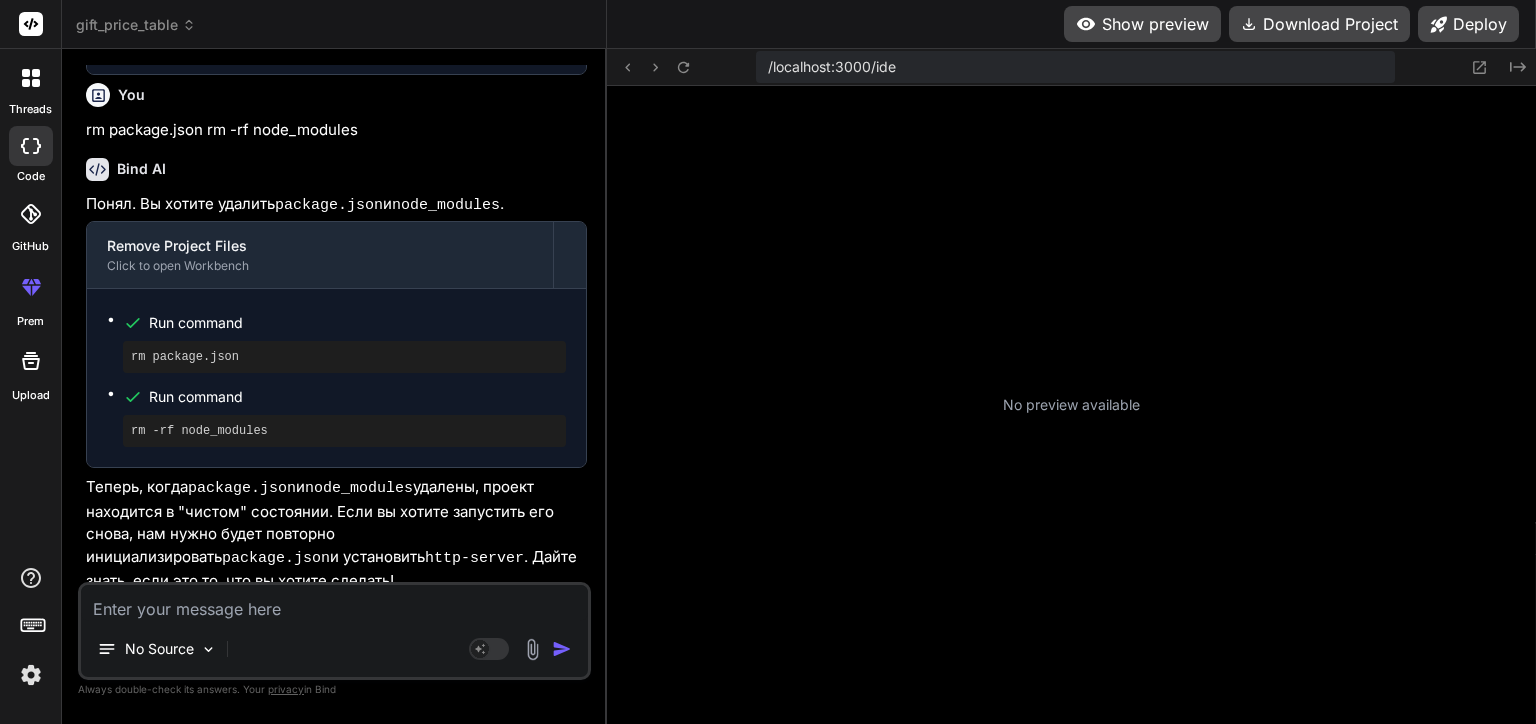 click on "Show preview" at bounding box center [1142, 24] 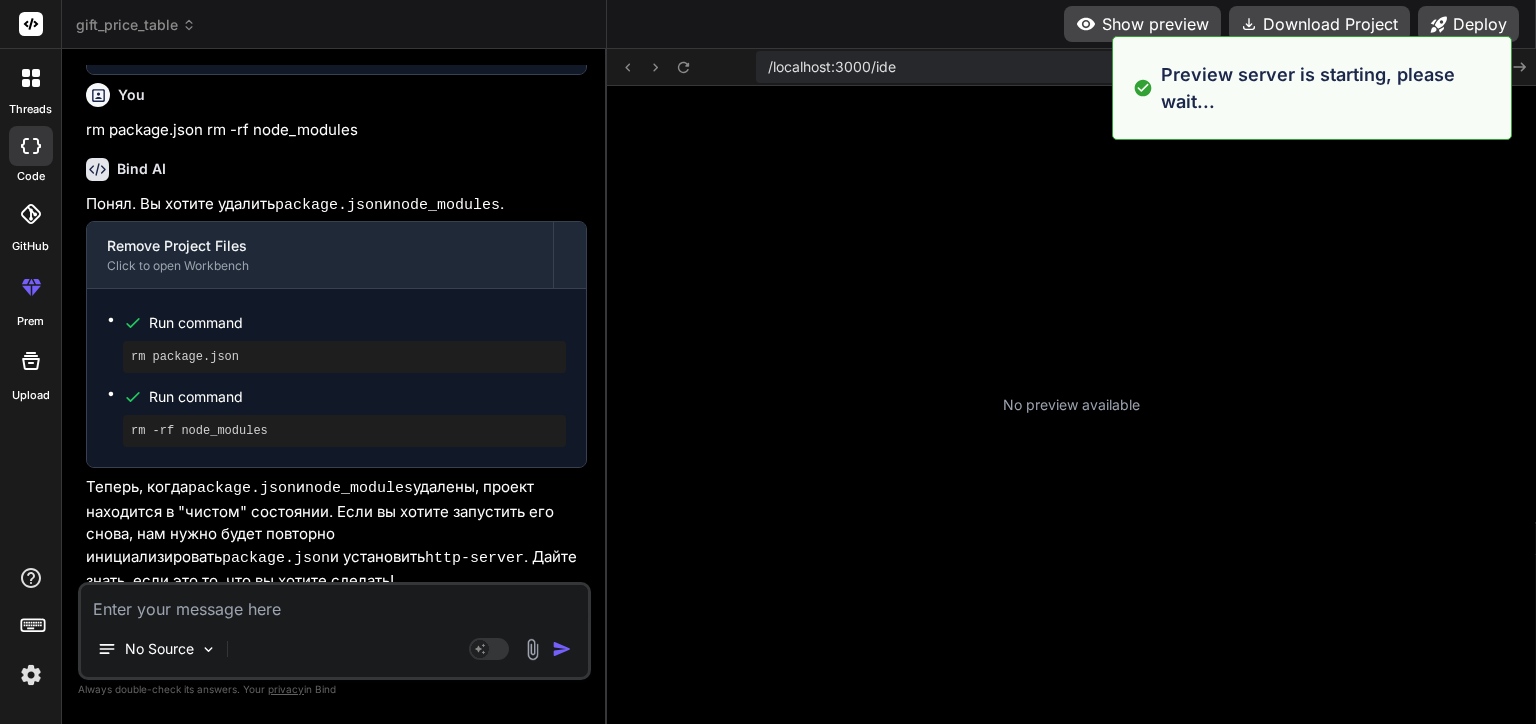 scroll, scrollTop: 3360, scrollLeft: 0, axis: vertical 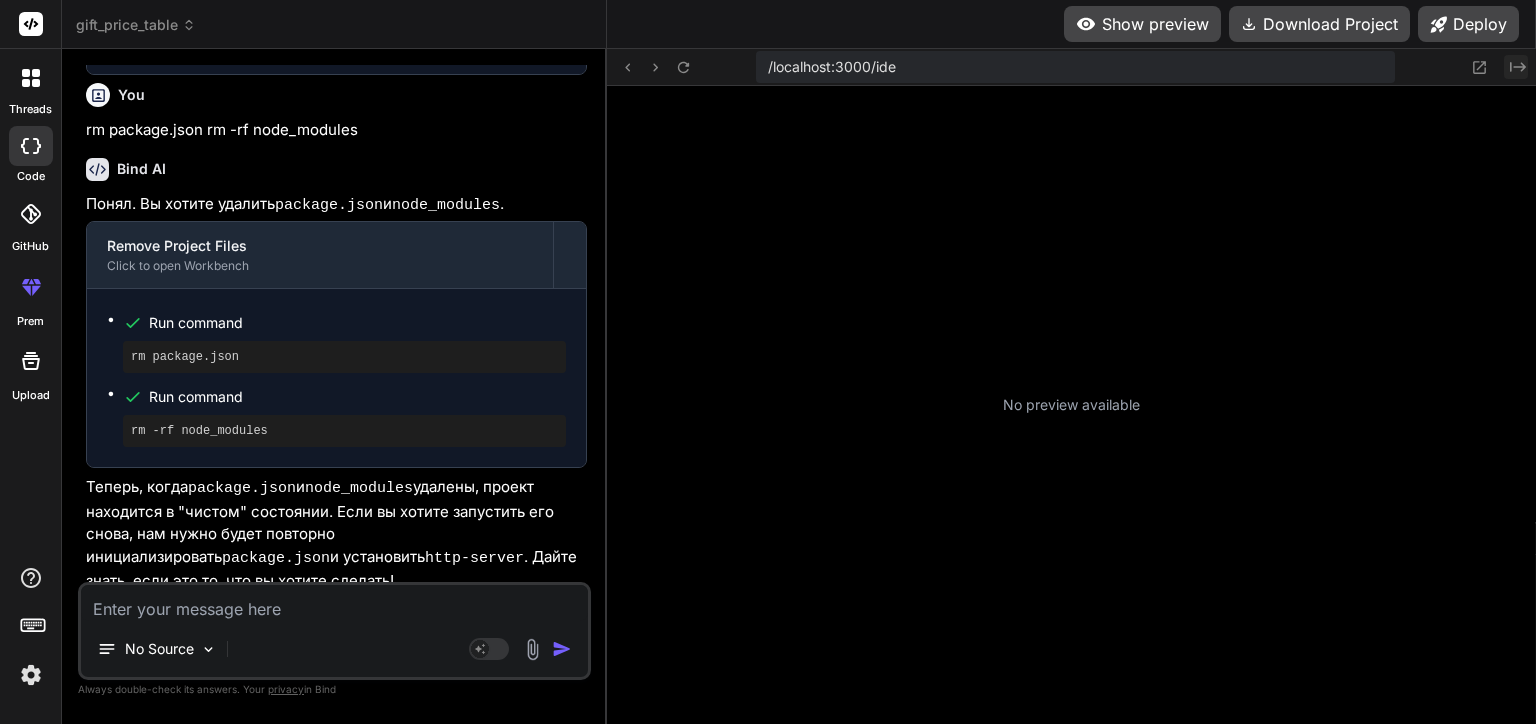 click on "Created with Pixso." 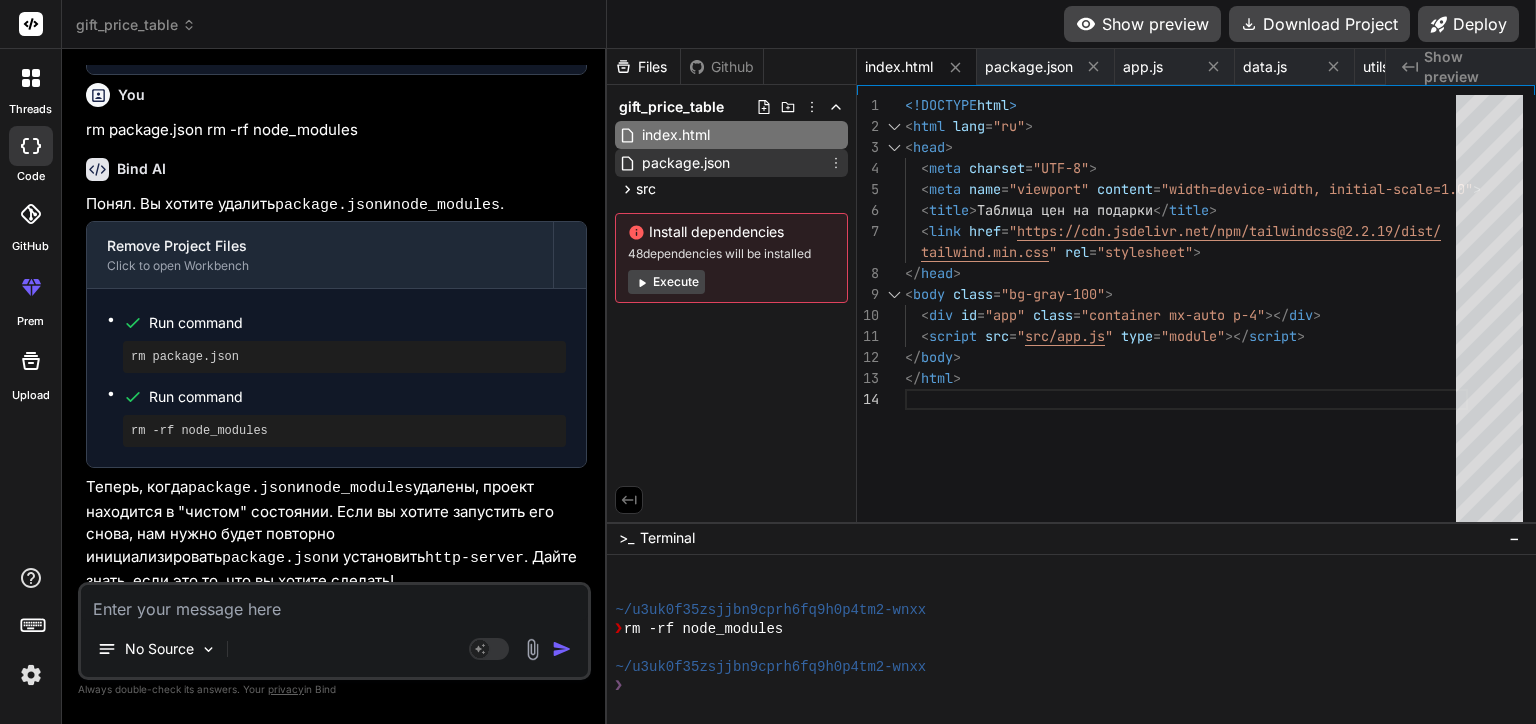 click on "package.json" at bounding box center [731, 163] 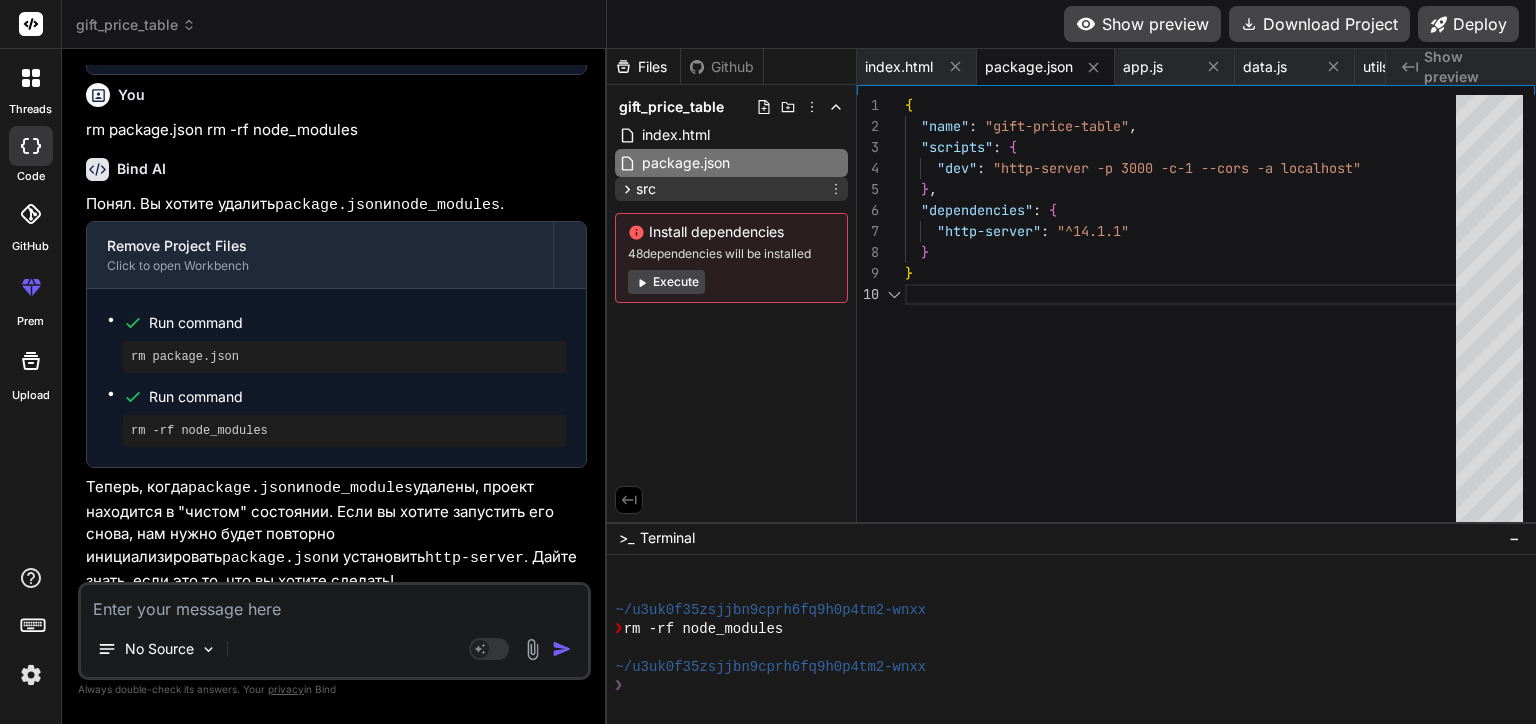 click on "src" at bounding box center [731, 189] 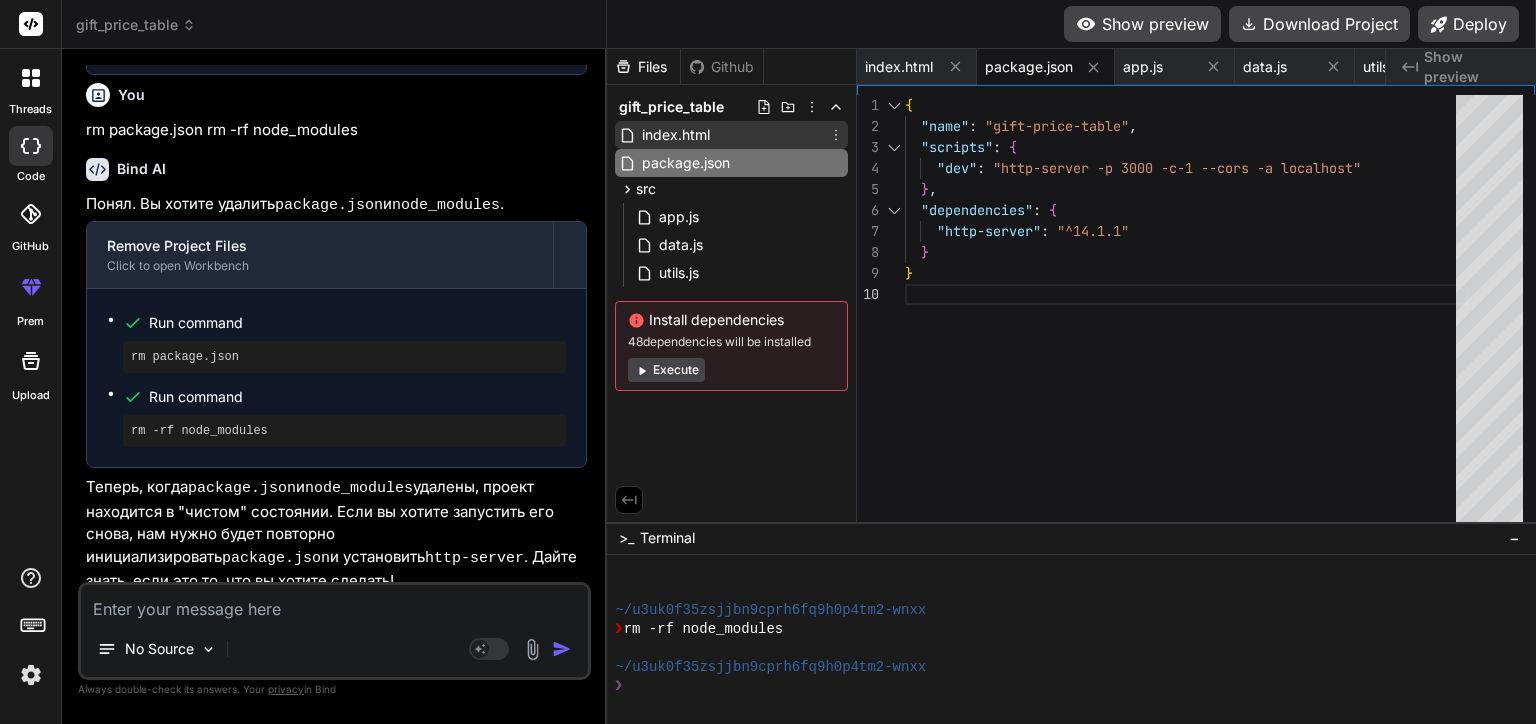 click on "index.html" at bounding box center (731, 135) 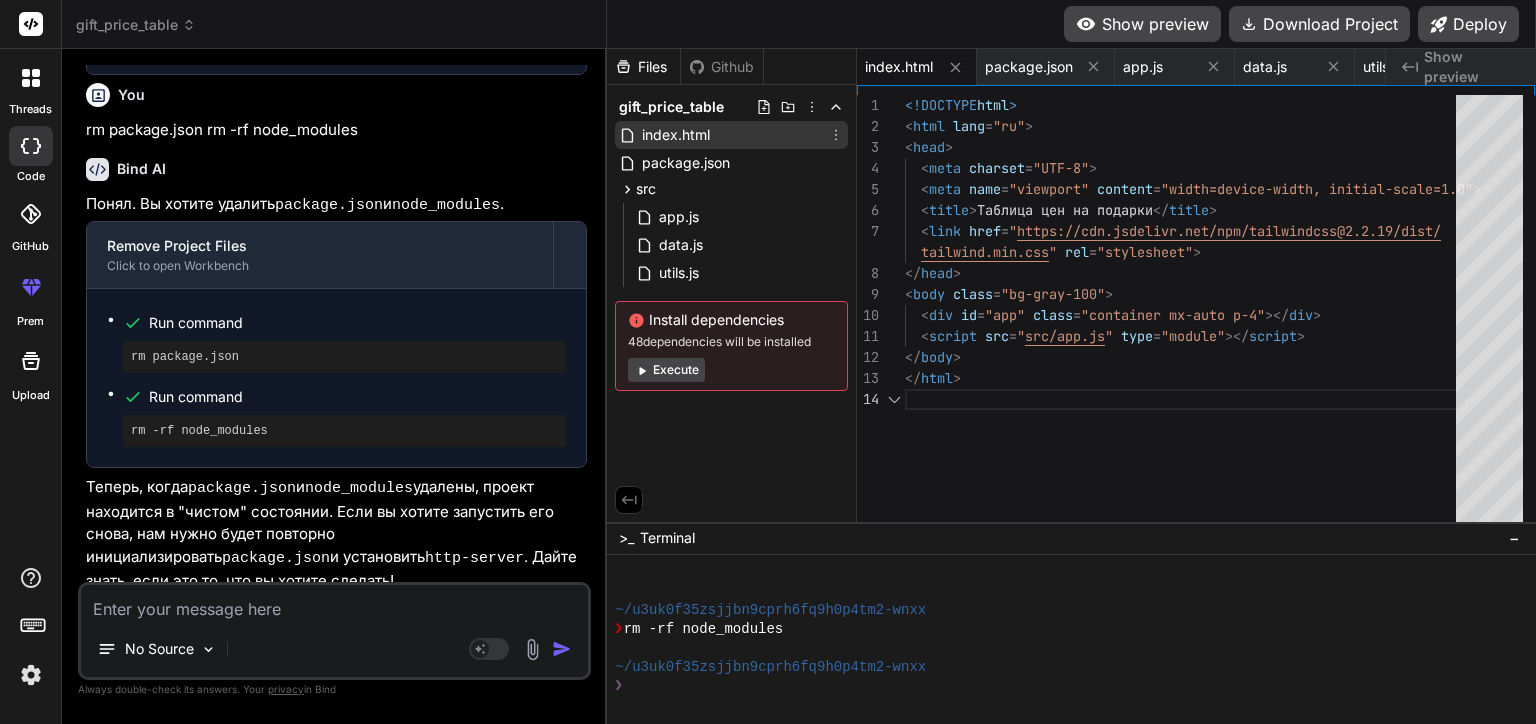 click on "index.html" at bounding box center (731, 135) 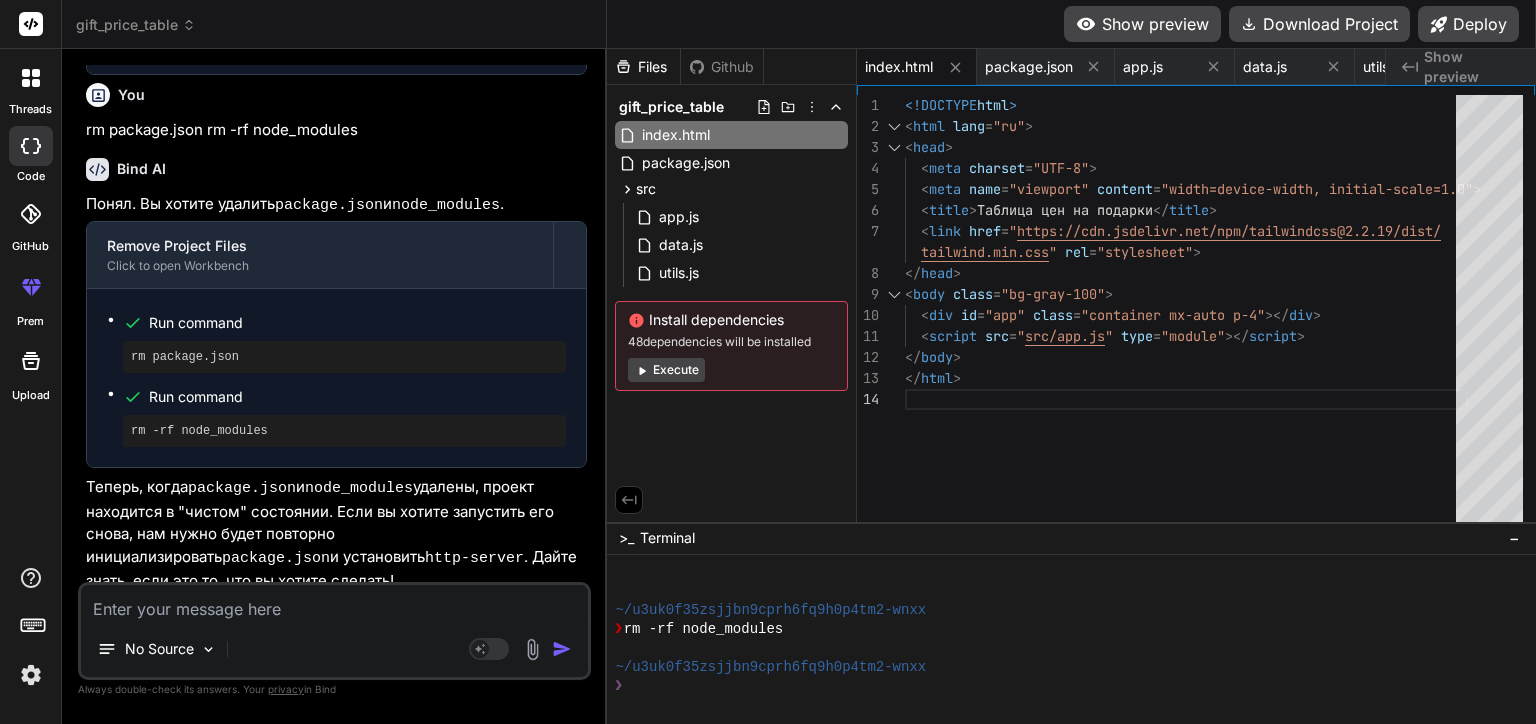 click on "Show preview" at bounding box center (1142, 24) 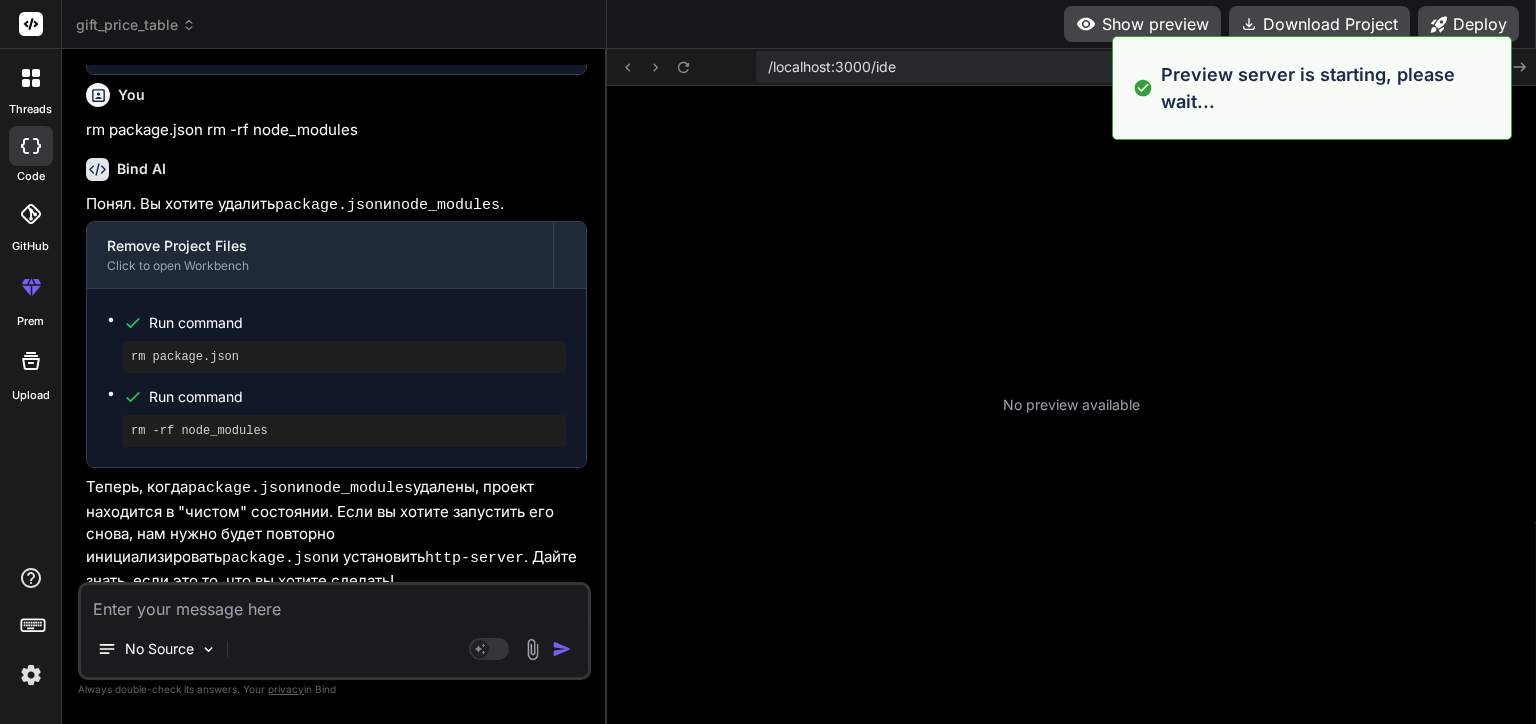 scroll, scrollTop: 3494, scrollLeft: 0, axis: vertical 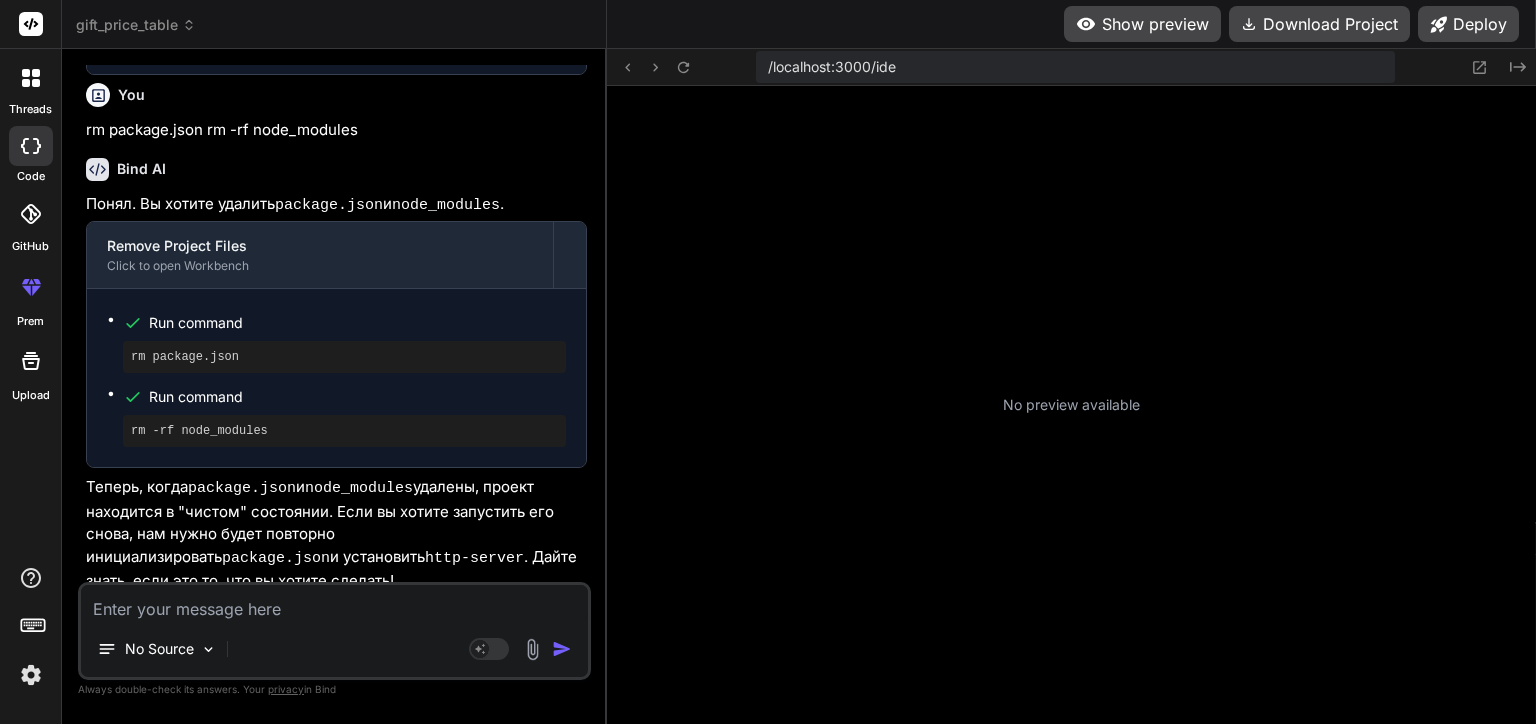 click at bounding box center [334, 603] 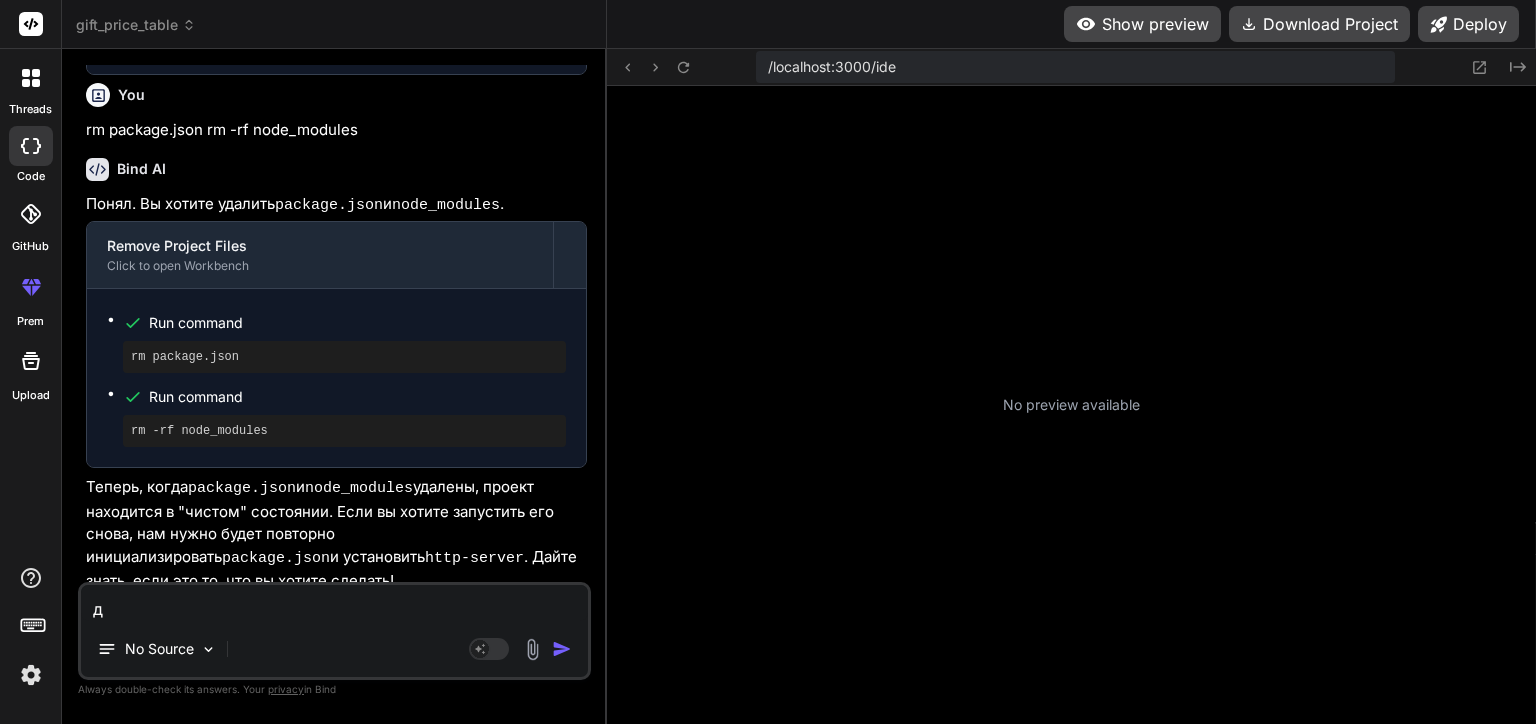 type on "да" 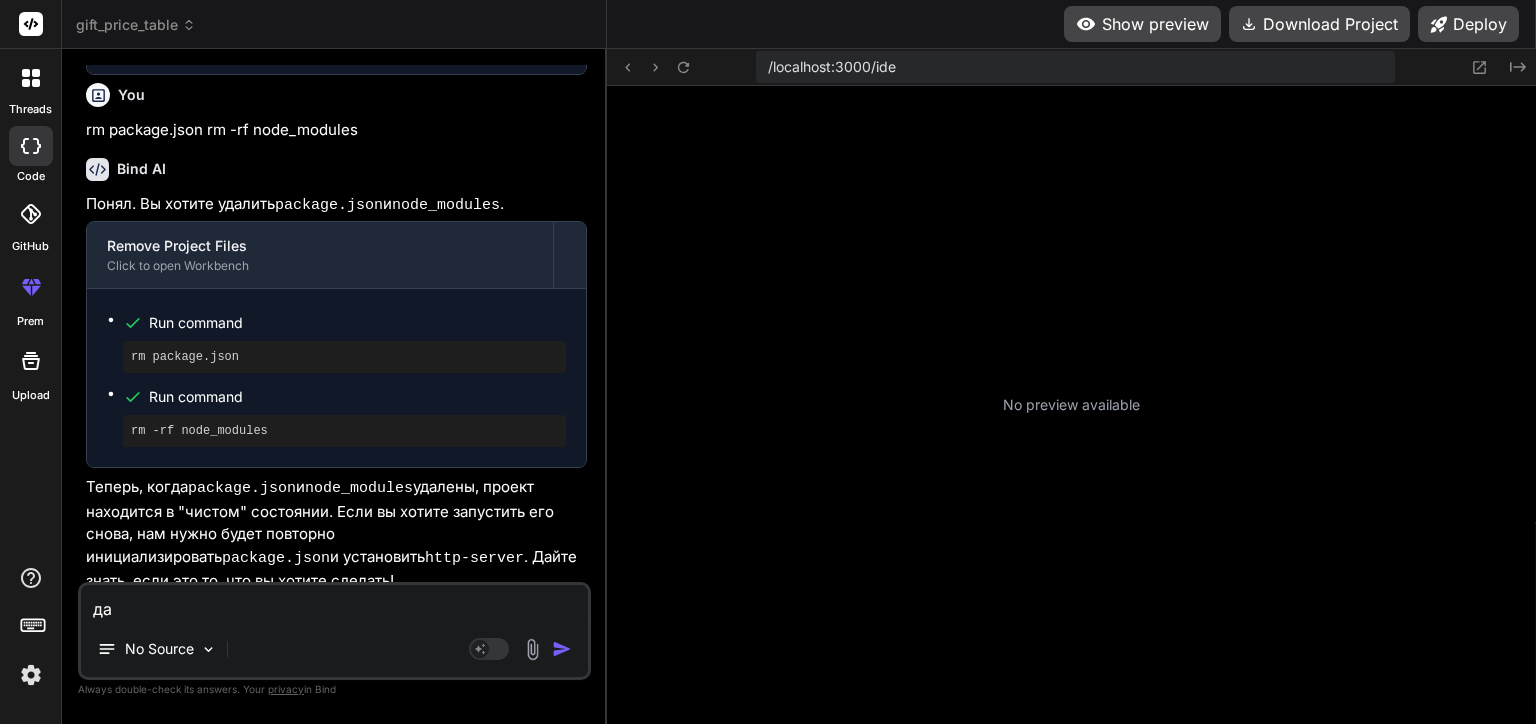 type on "да" 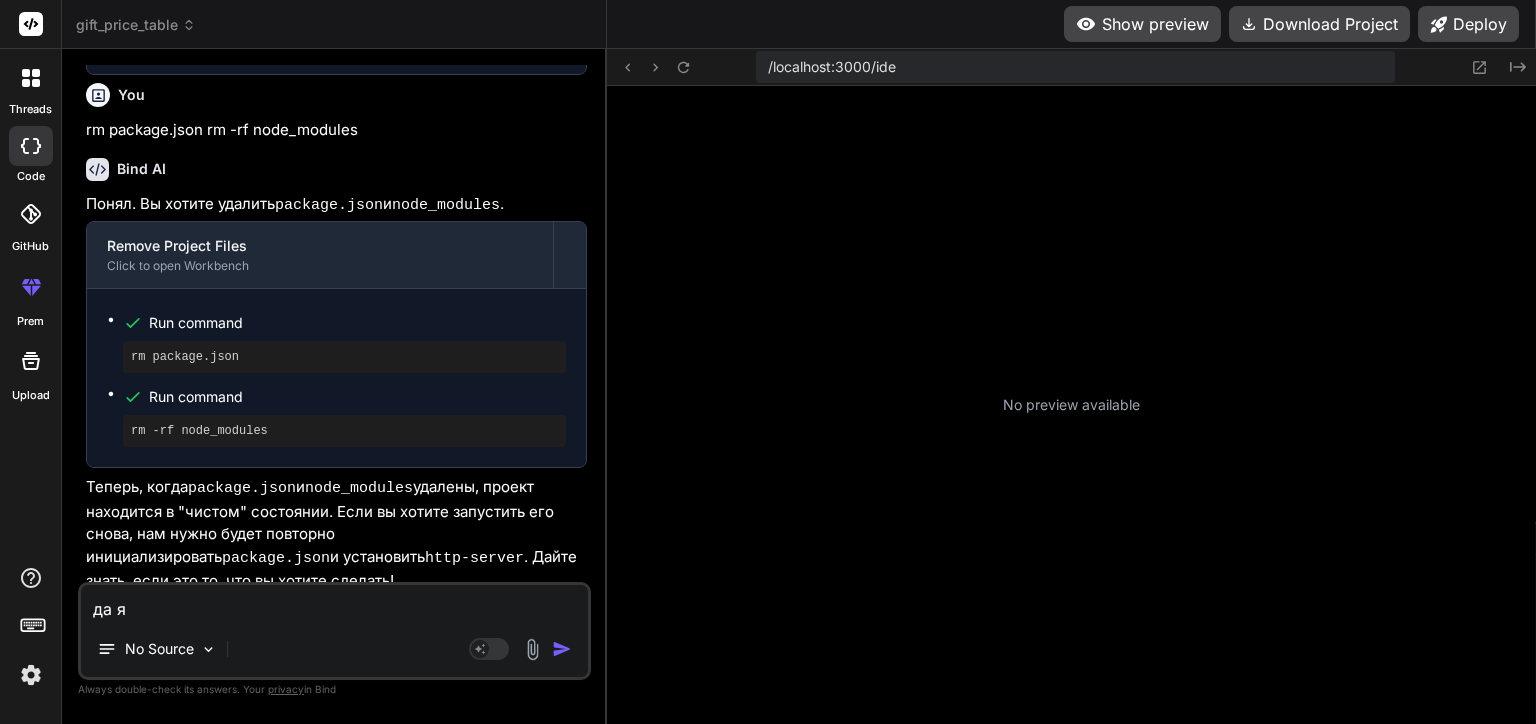 type on "да я" 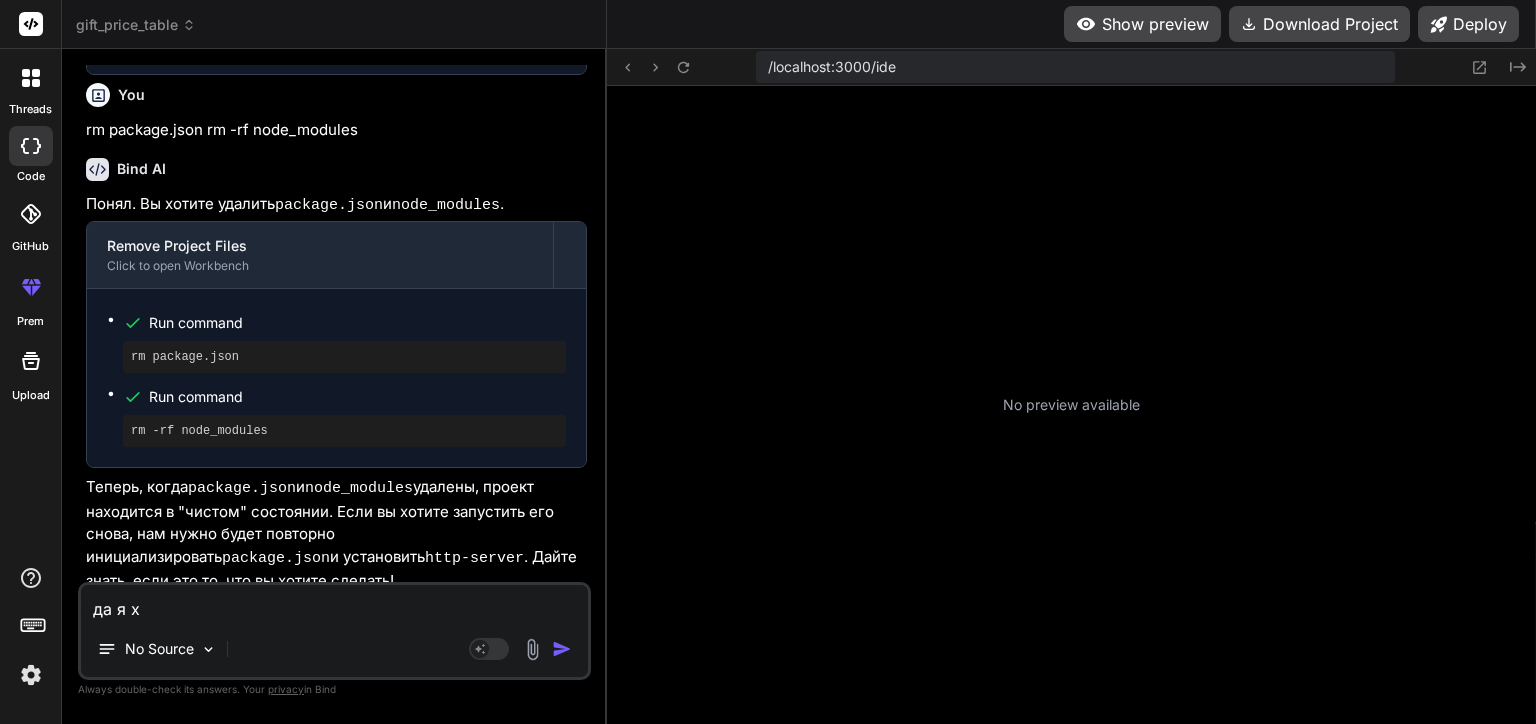 type on "да я хо" 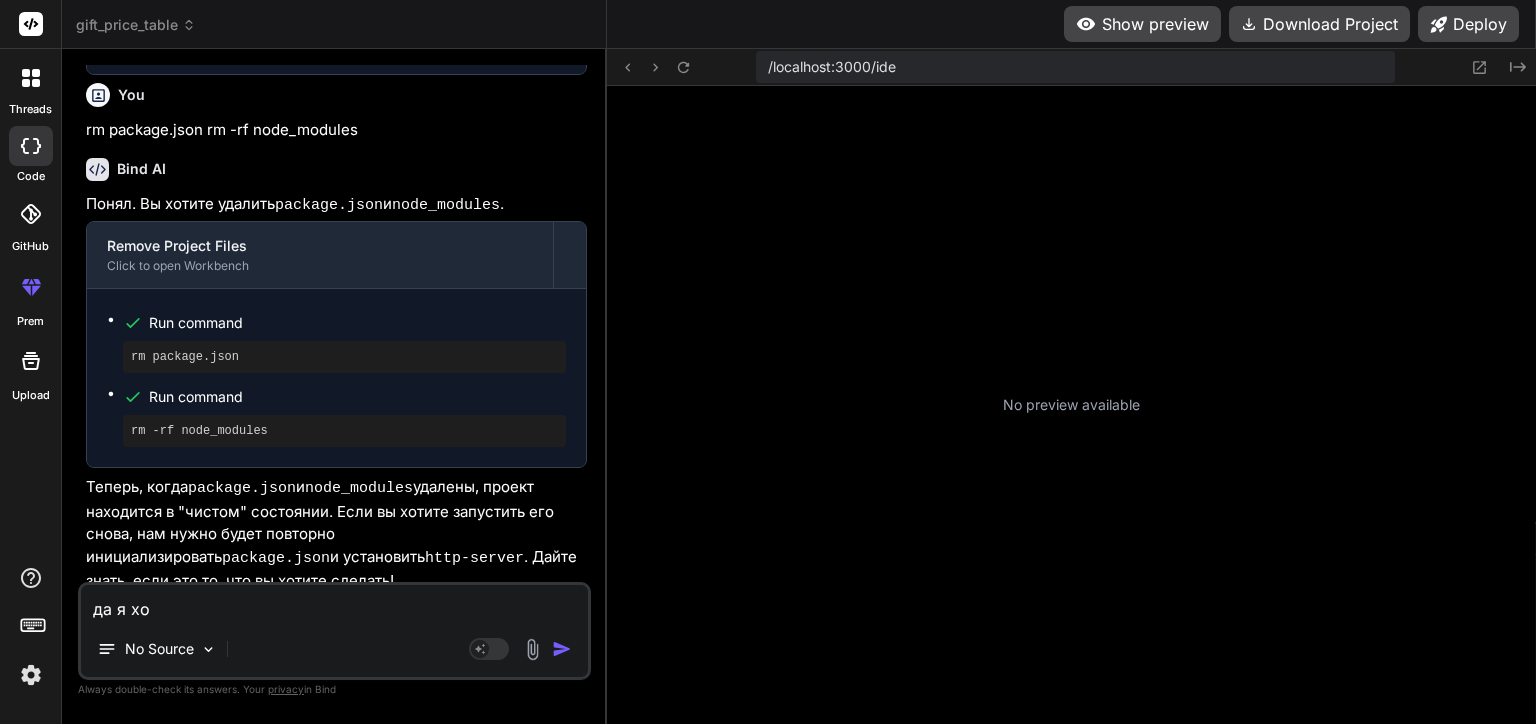 type on "да я хоч" 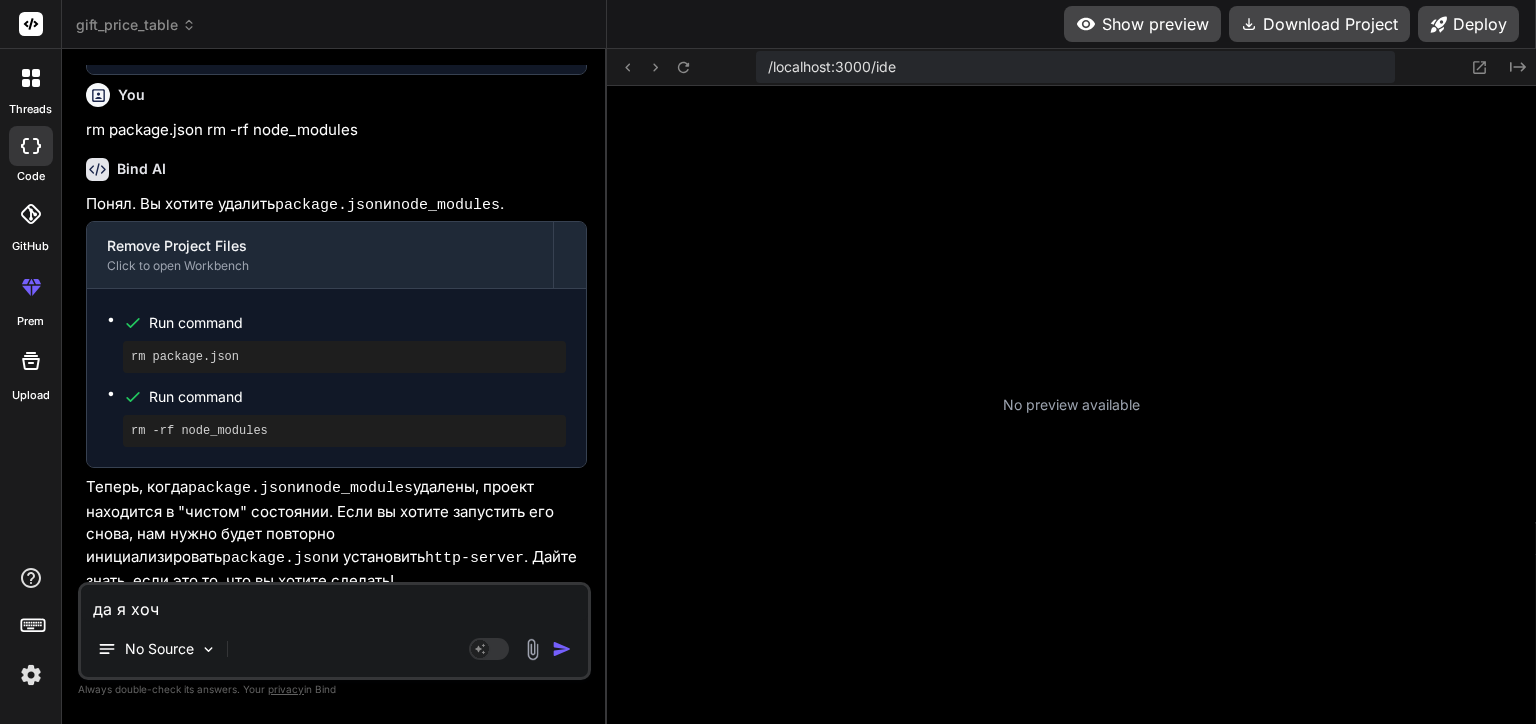 type on "да я хочу" 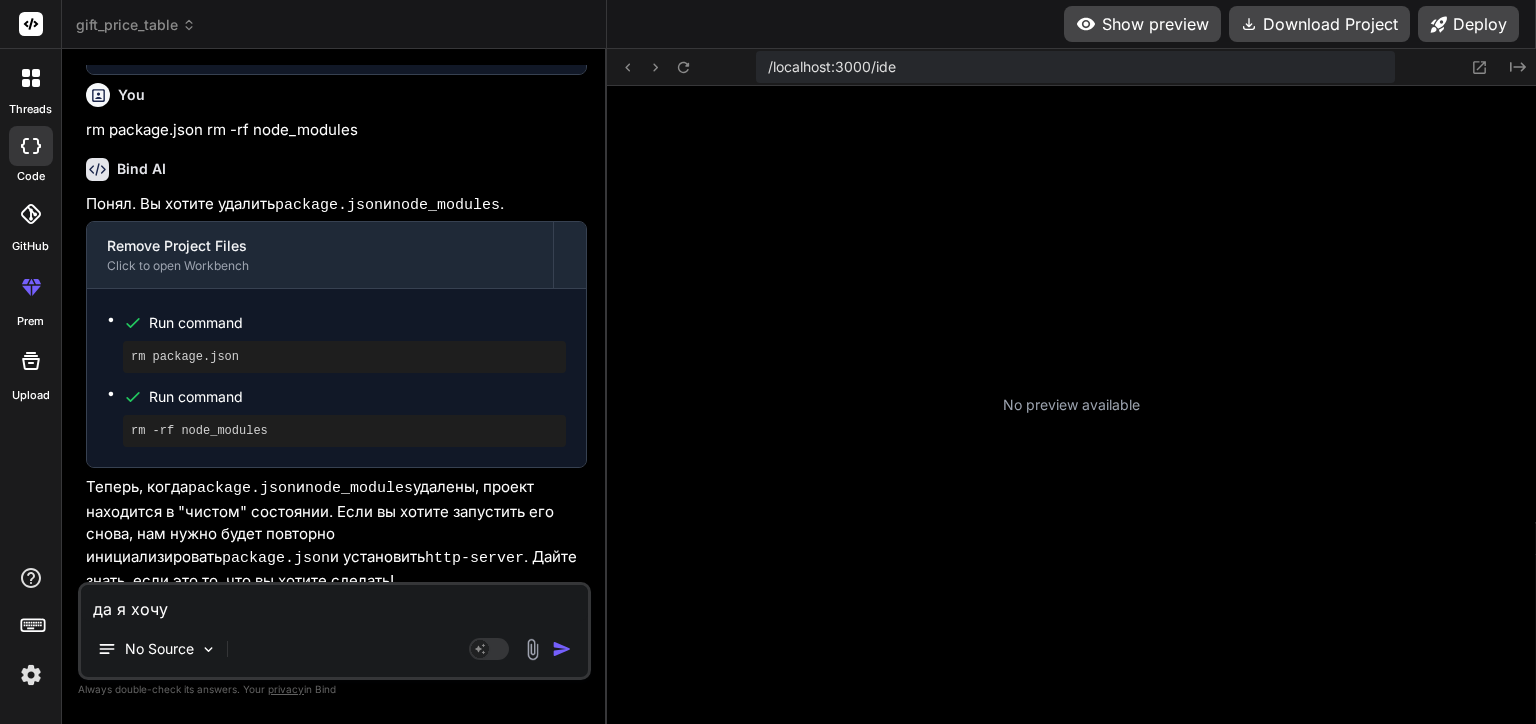 type on "да я хочу" 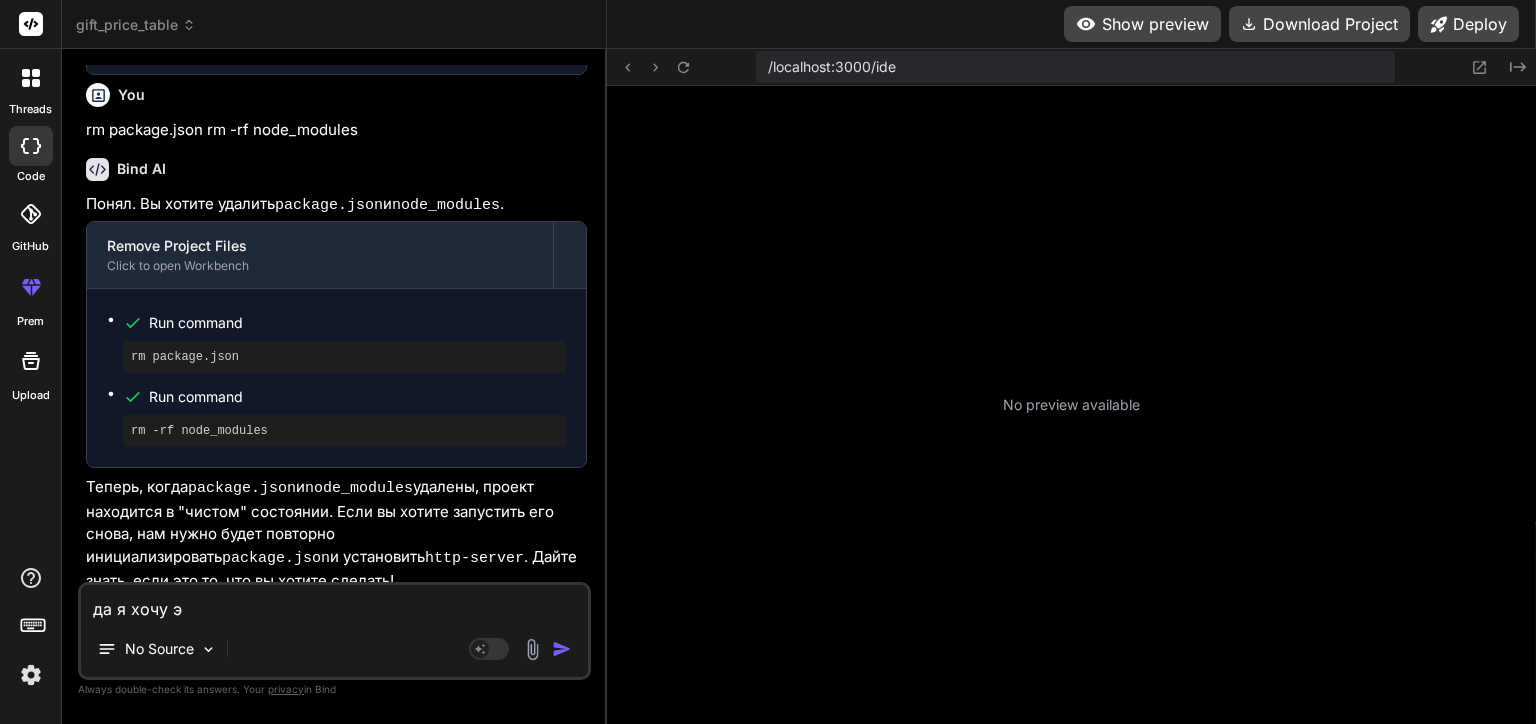 type on "да я хочу эт" 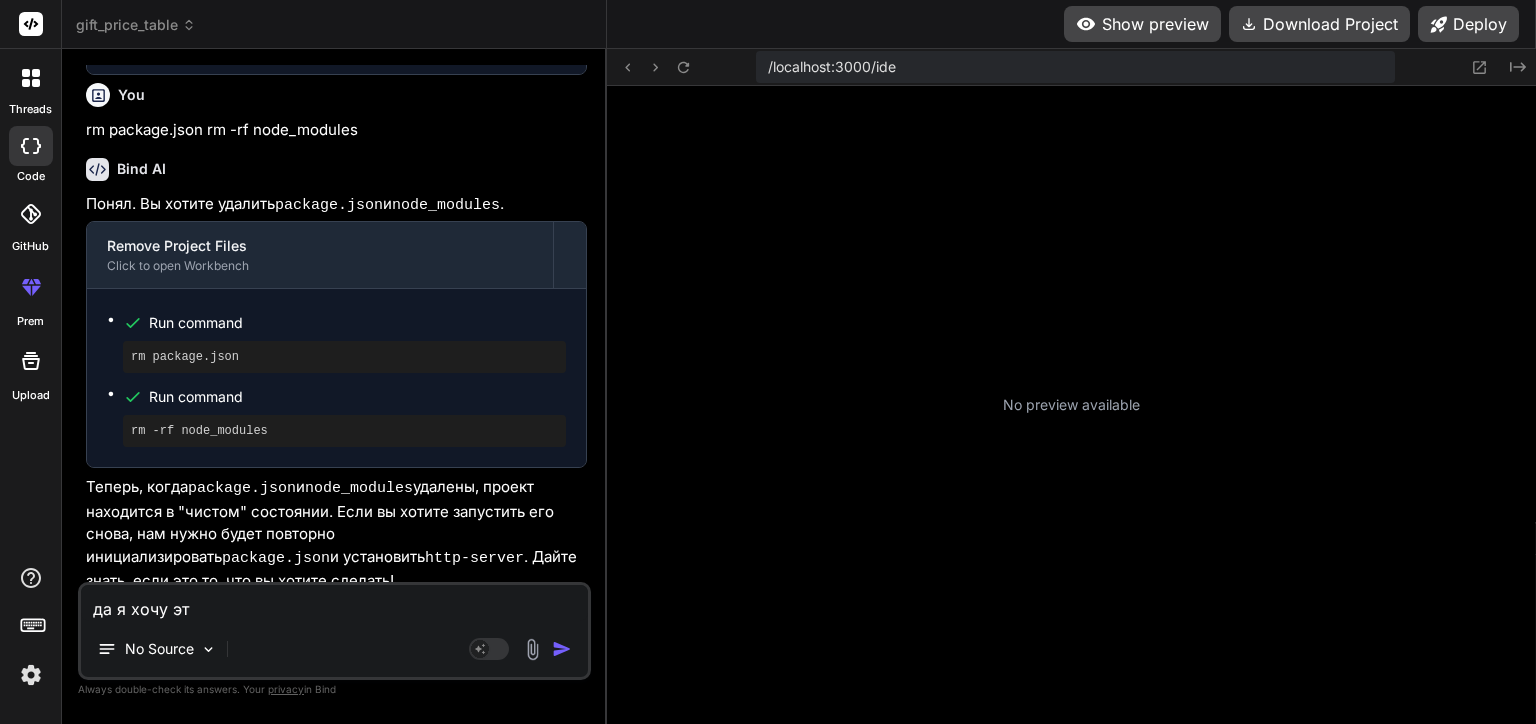 type on "x" 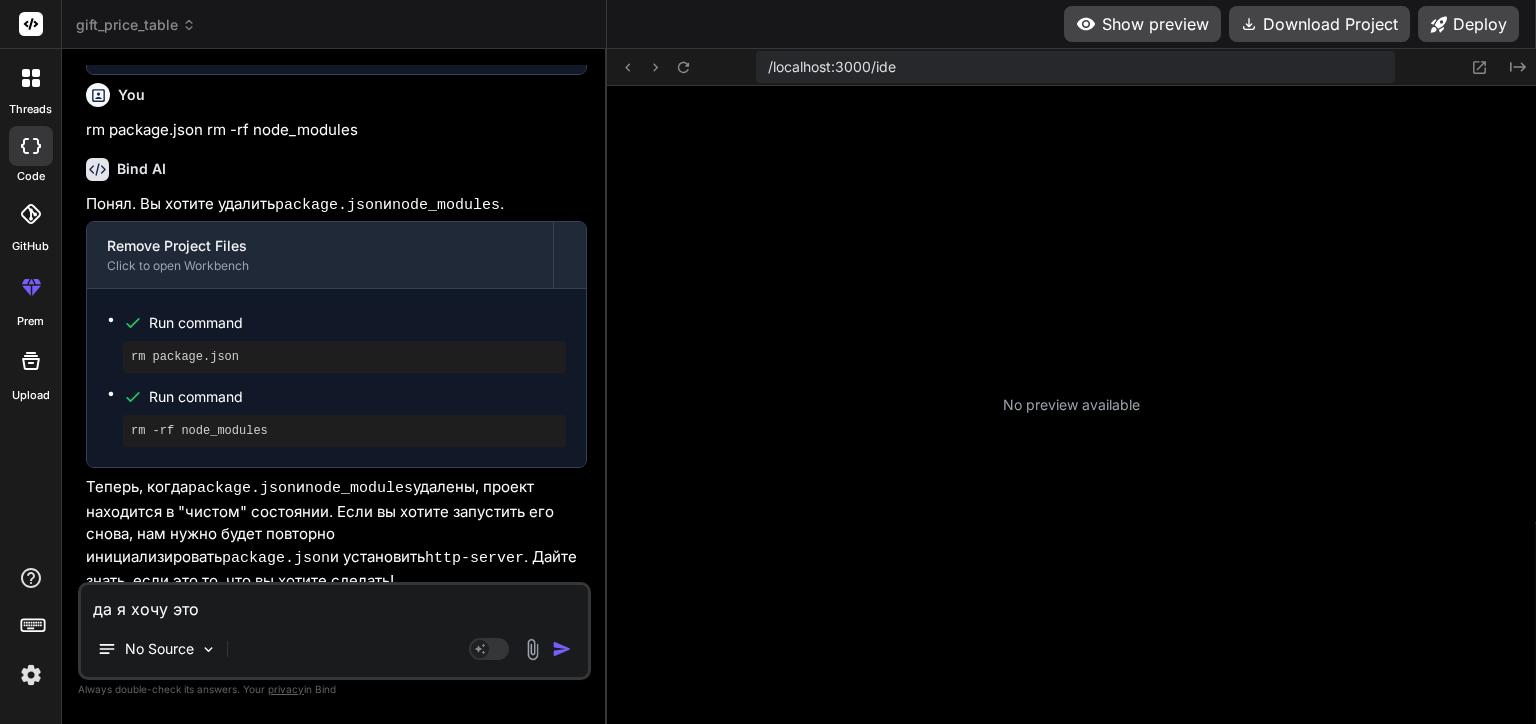 type on "да я хочу это" 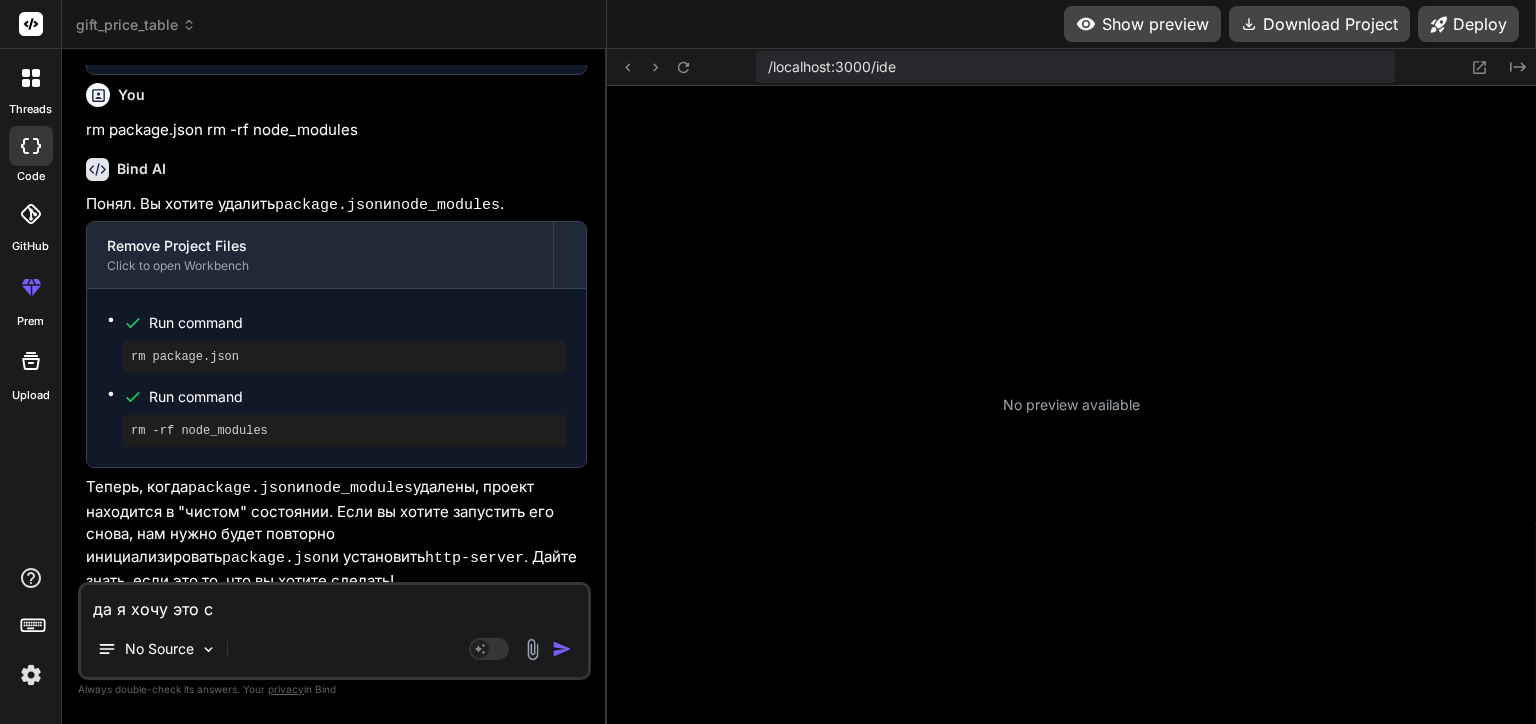 type on "x" 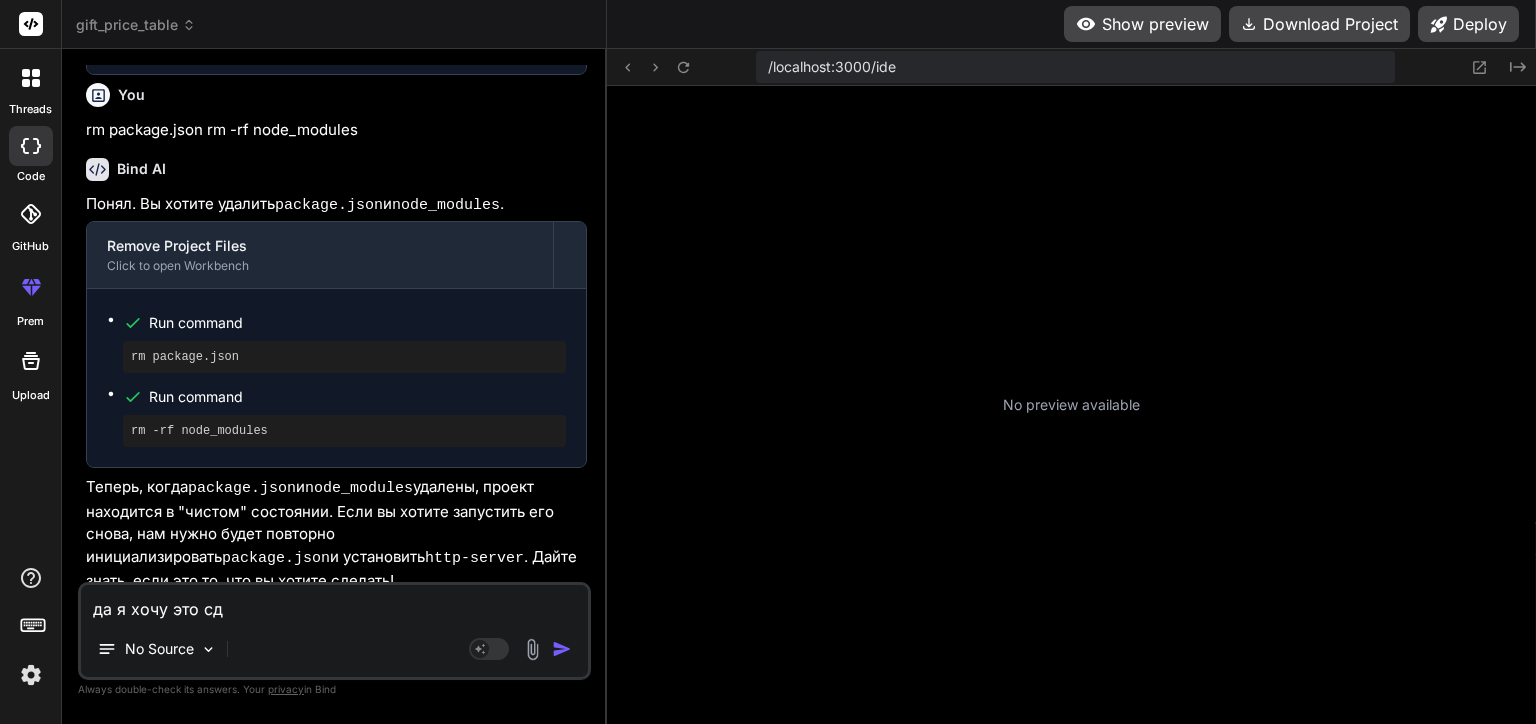 type on "да я хочу это сде" 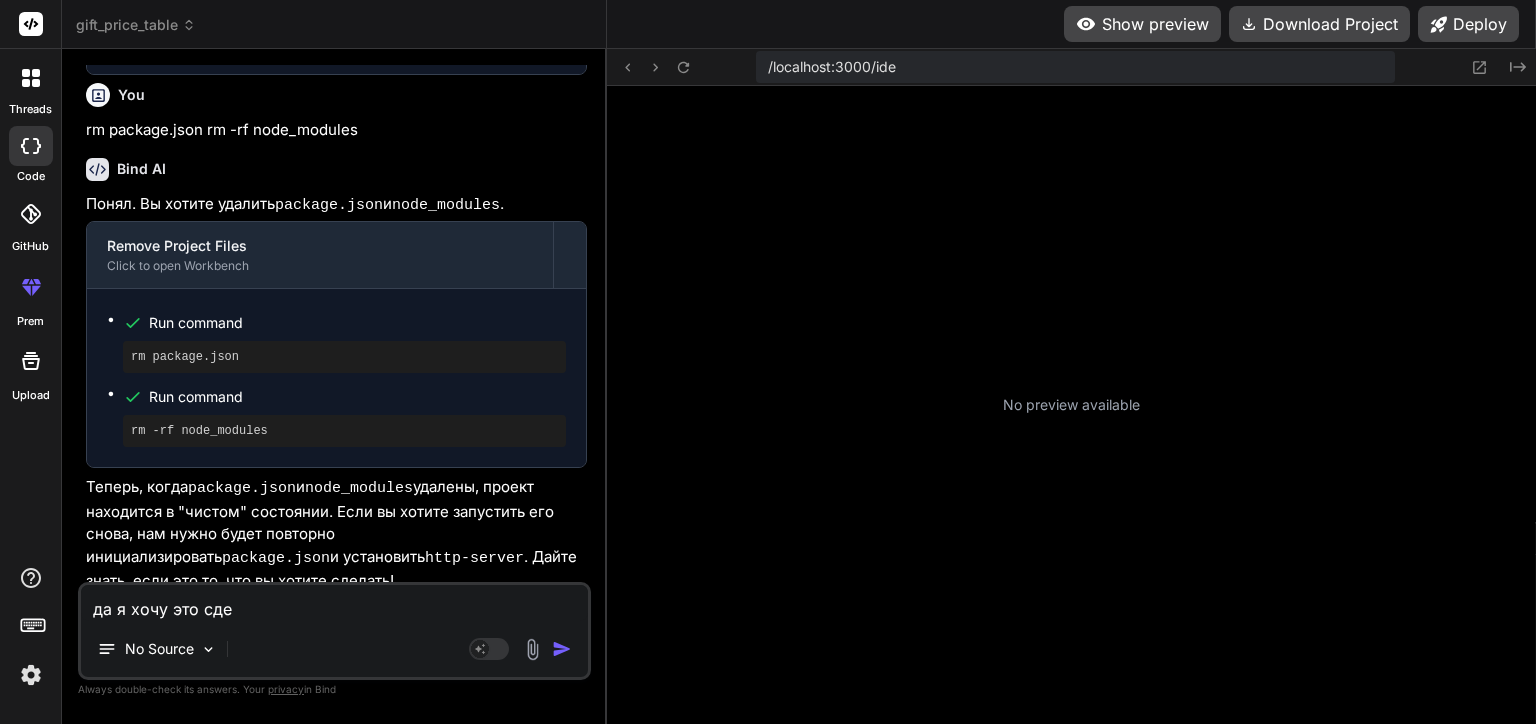 type on "да я хочу это сдел" 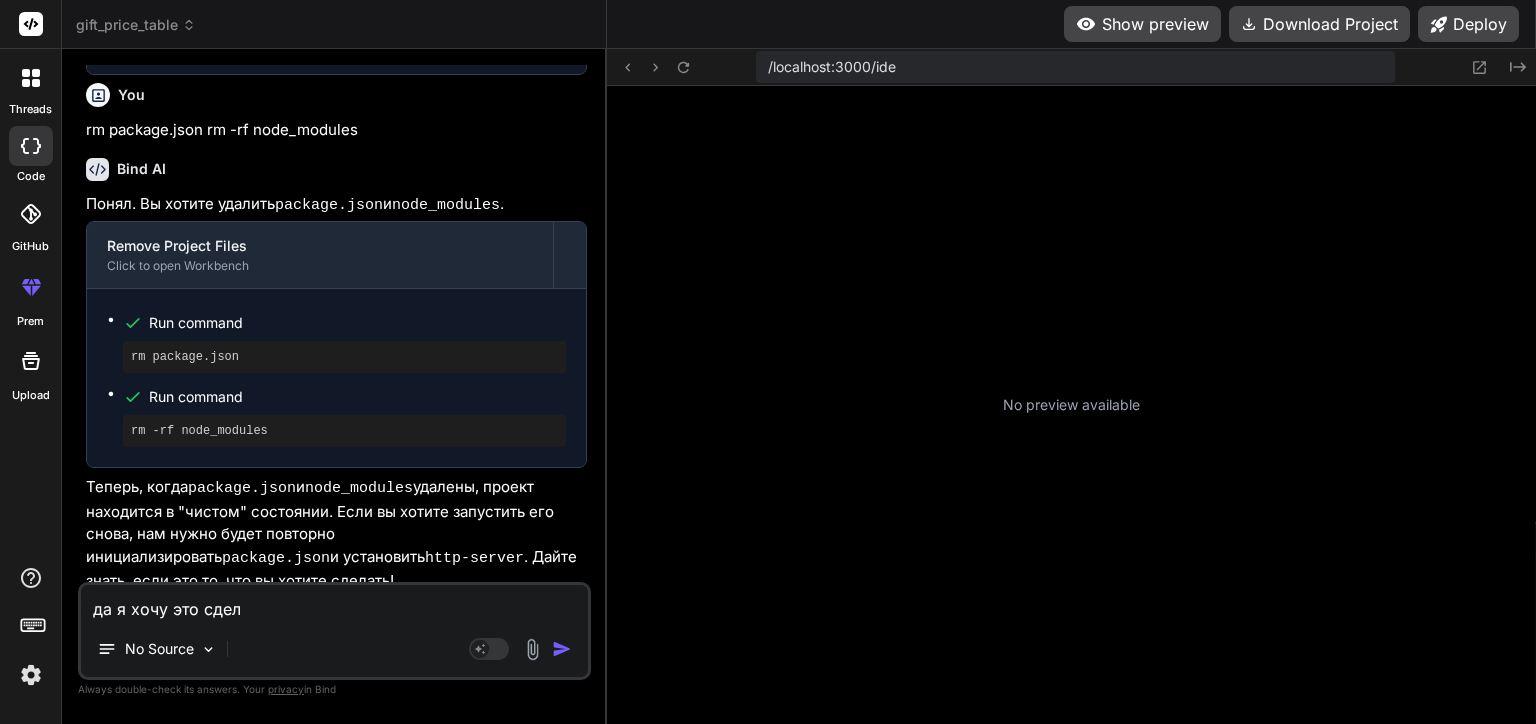type on "x" 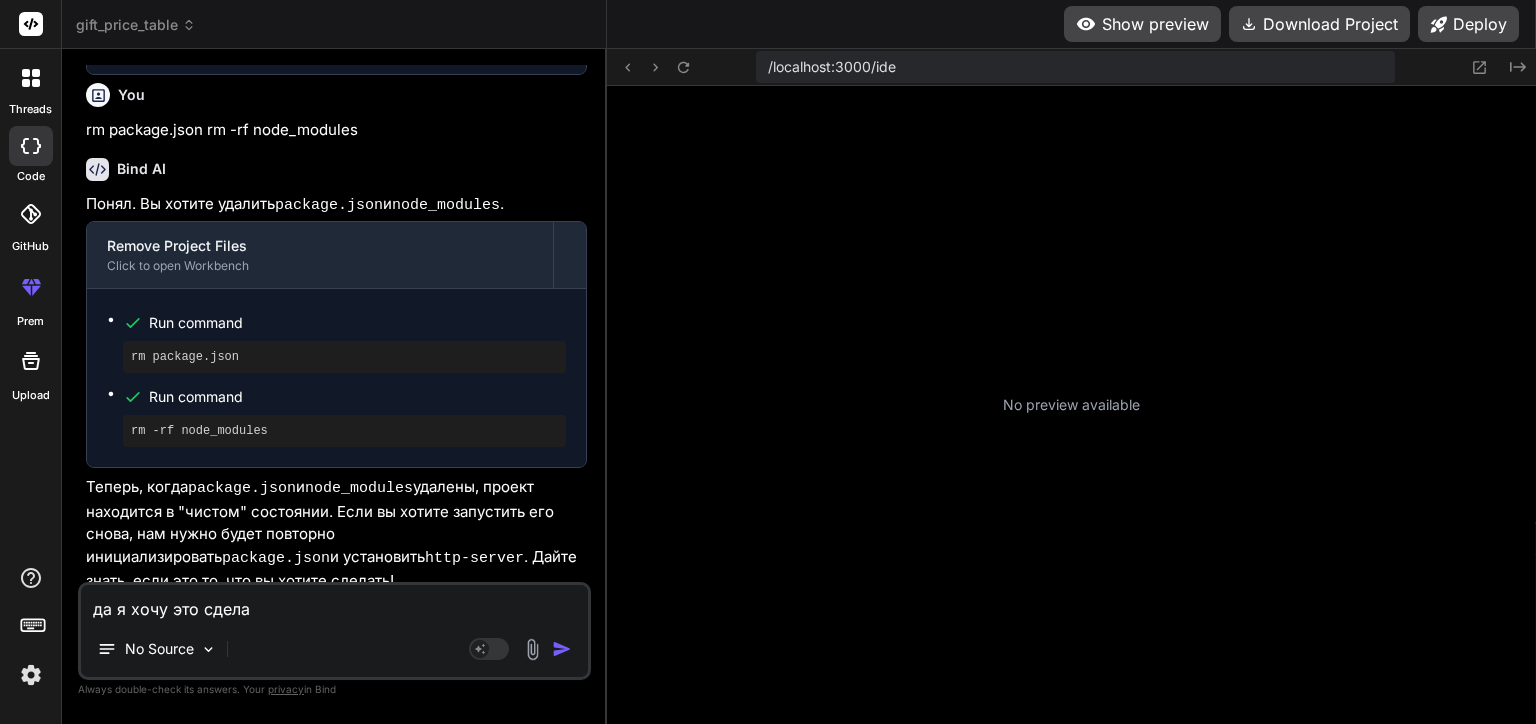 type on "да я хочу это сделат" 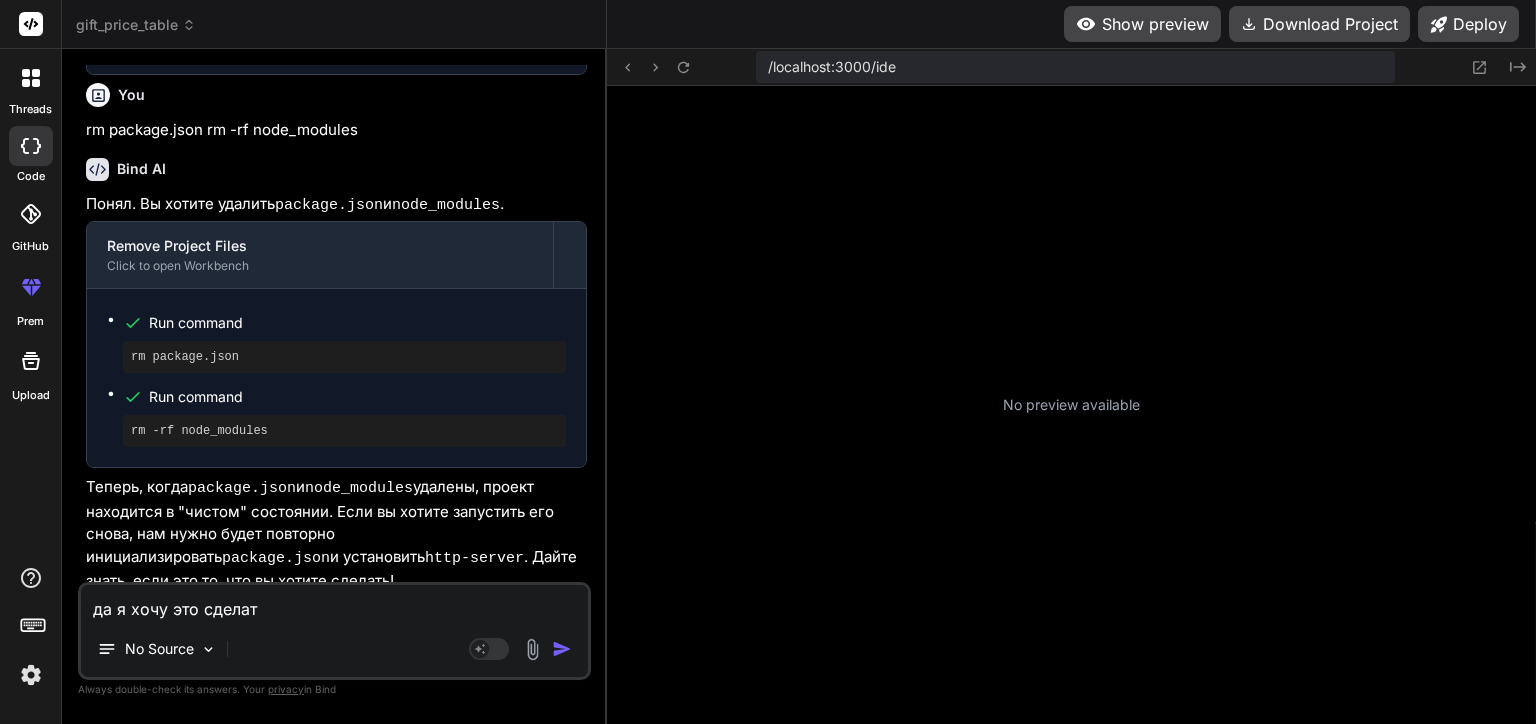 type on "x" 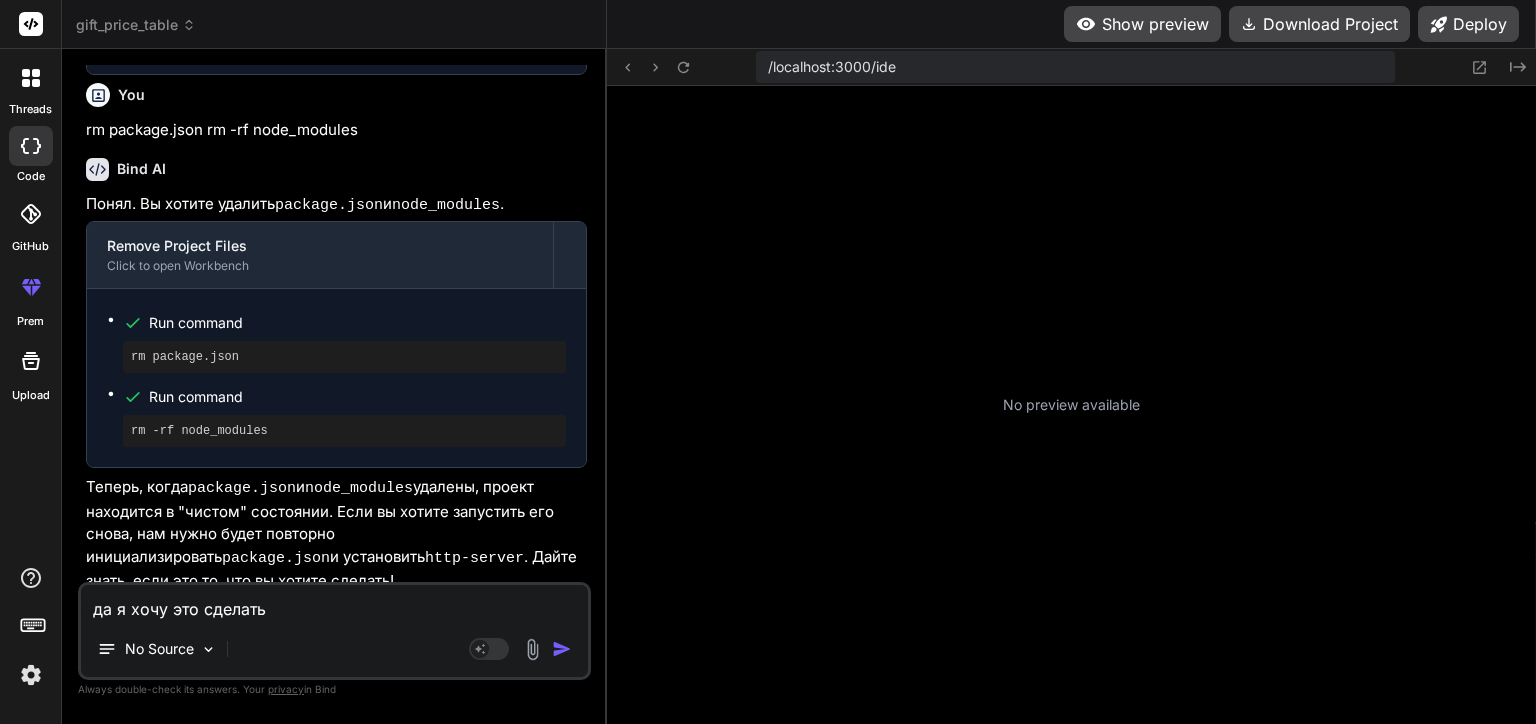 type on "да я хочу это сделать" 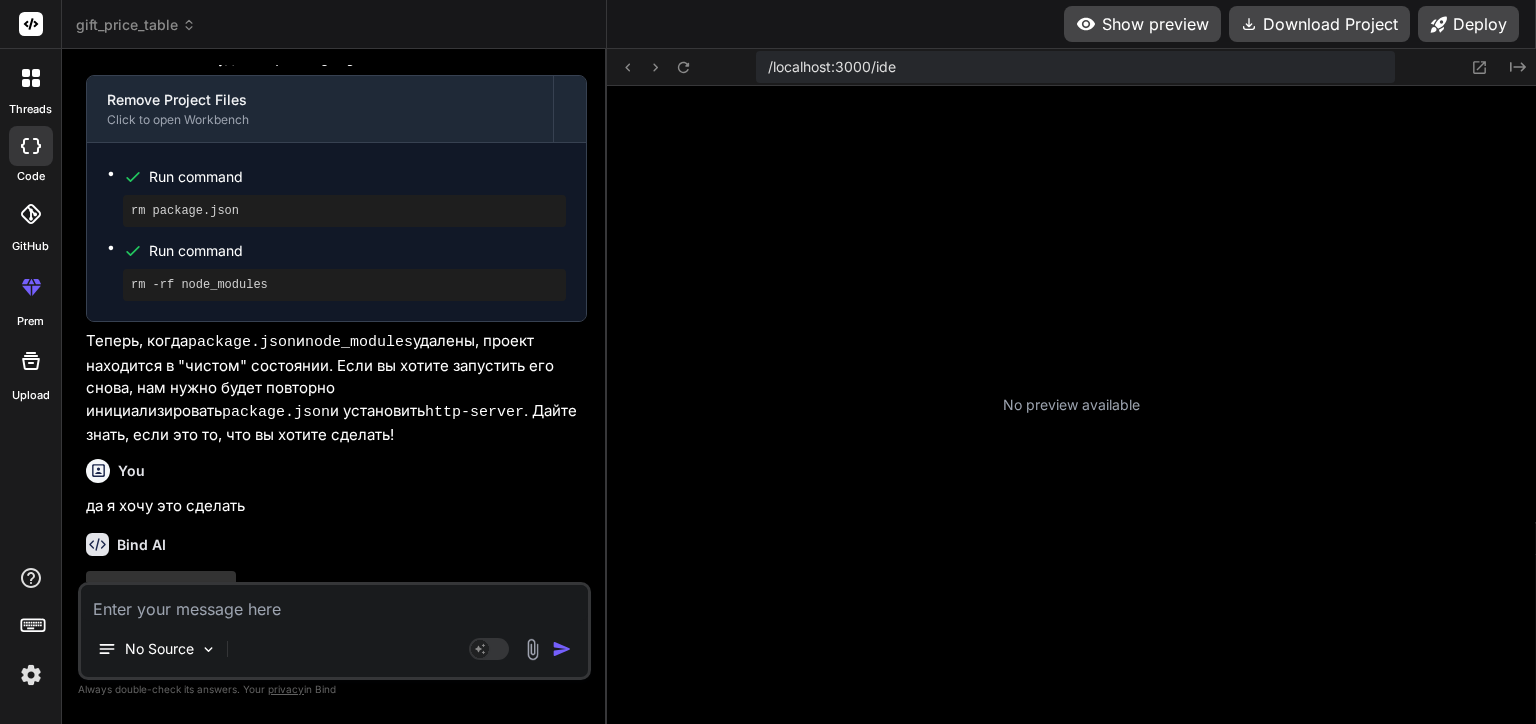 scroll, scrollTop: 1744, scrollLeft: 0, axis: vertical 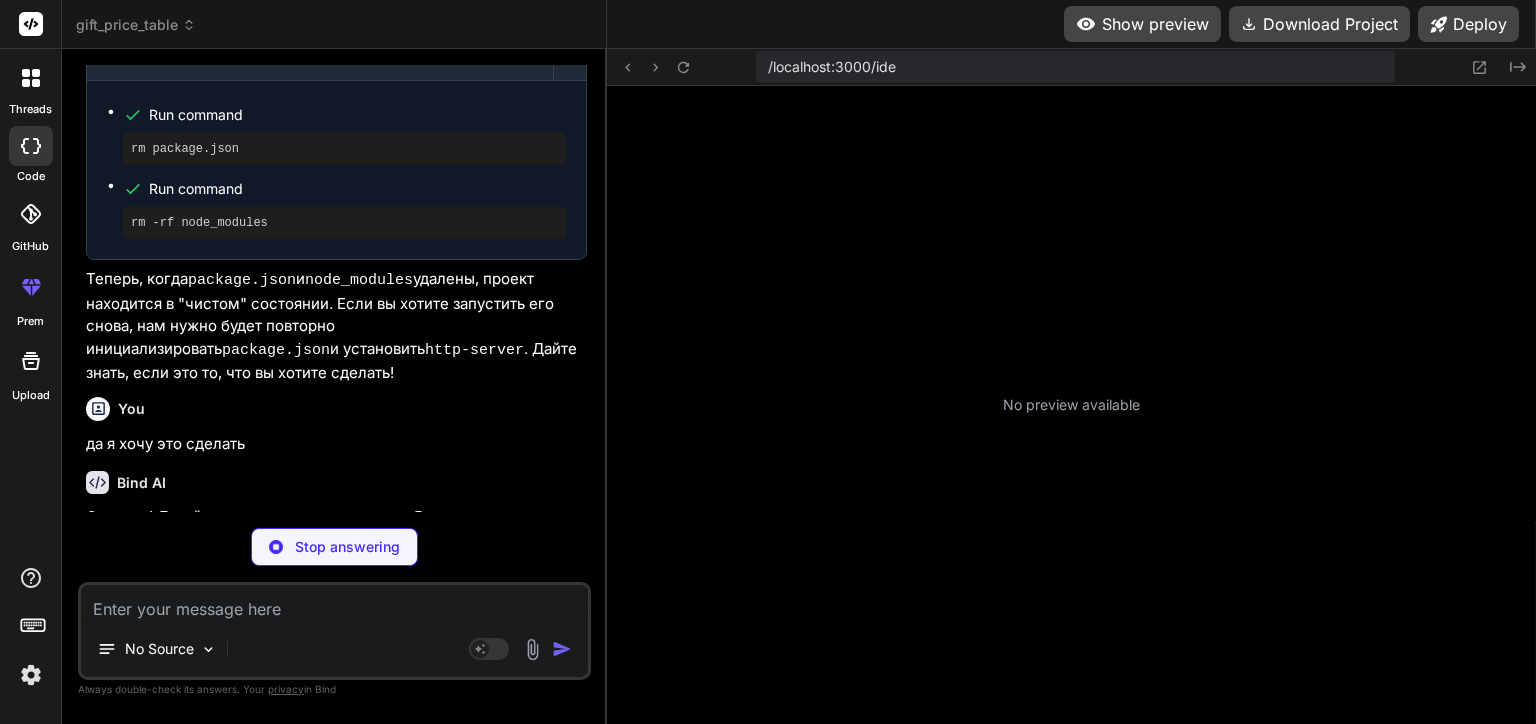 type on "x" 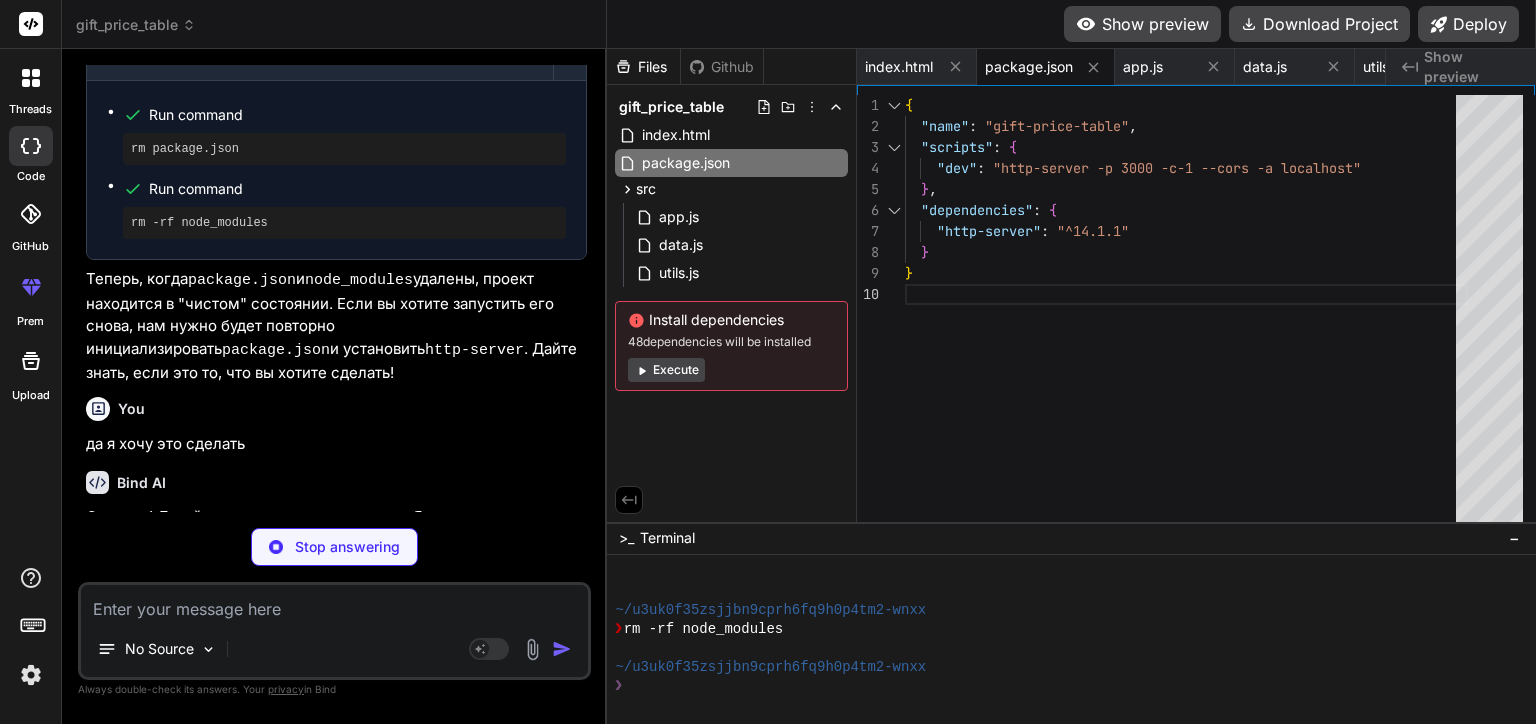 type on "x" 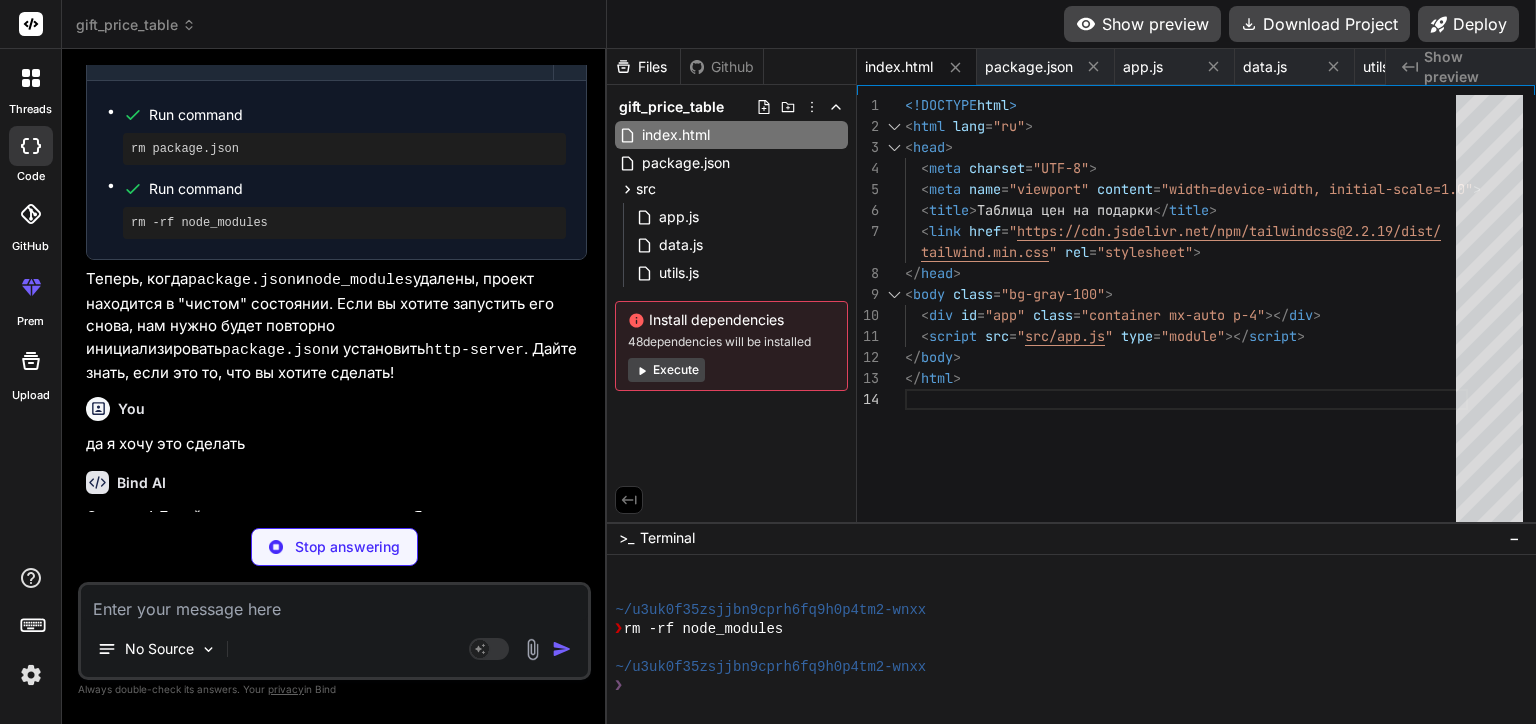 type on "x" 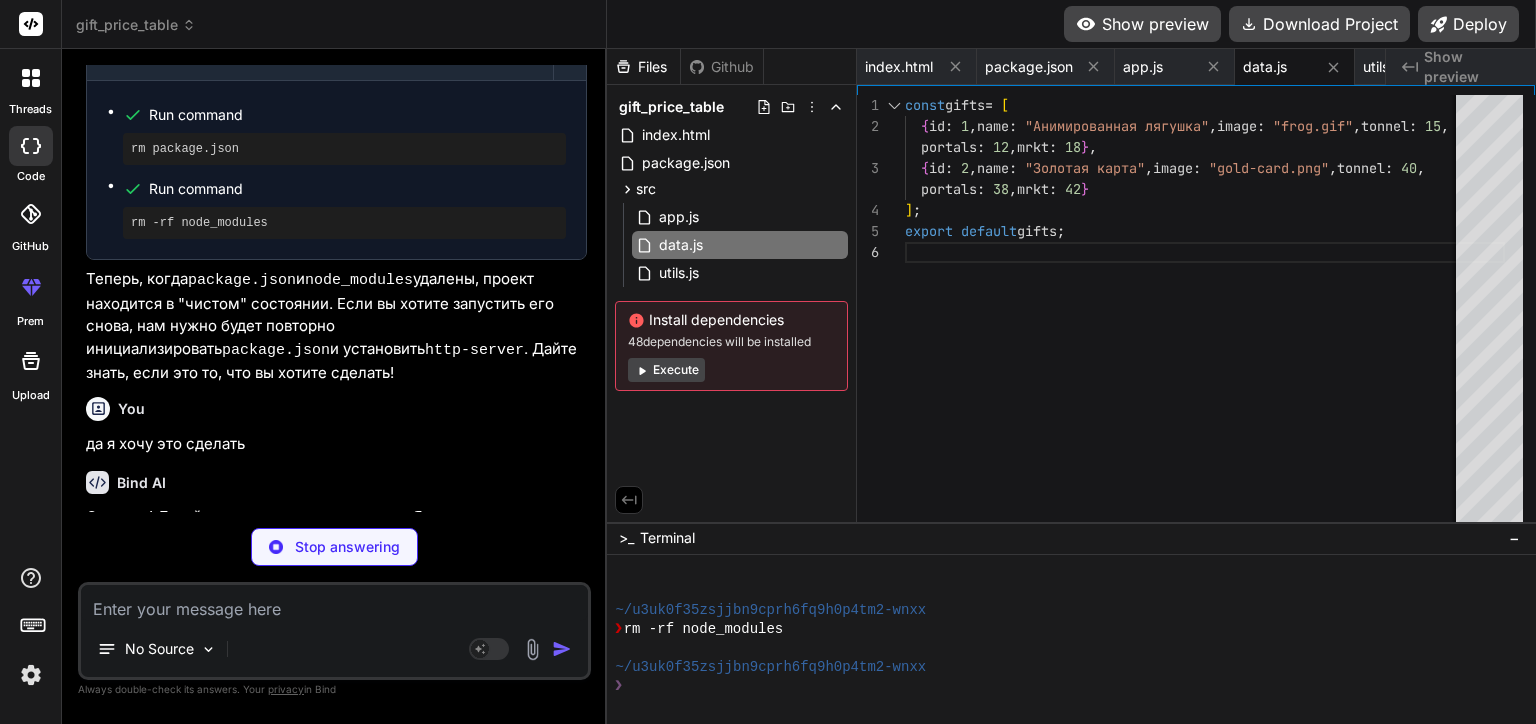 type on "x" 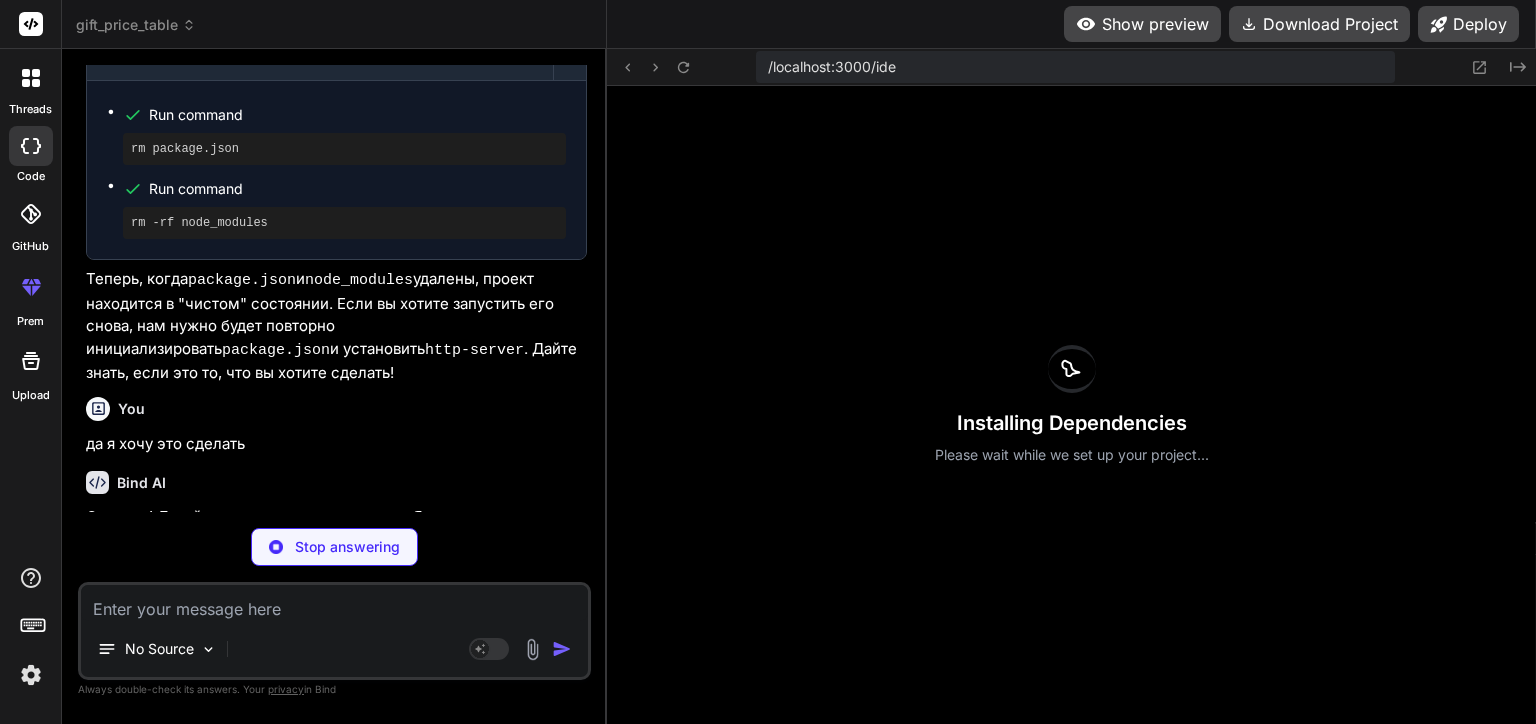 scroll, scrollTop: 0, scrollLeft: 90, axis: horizontal 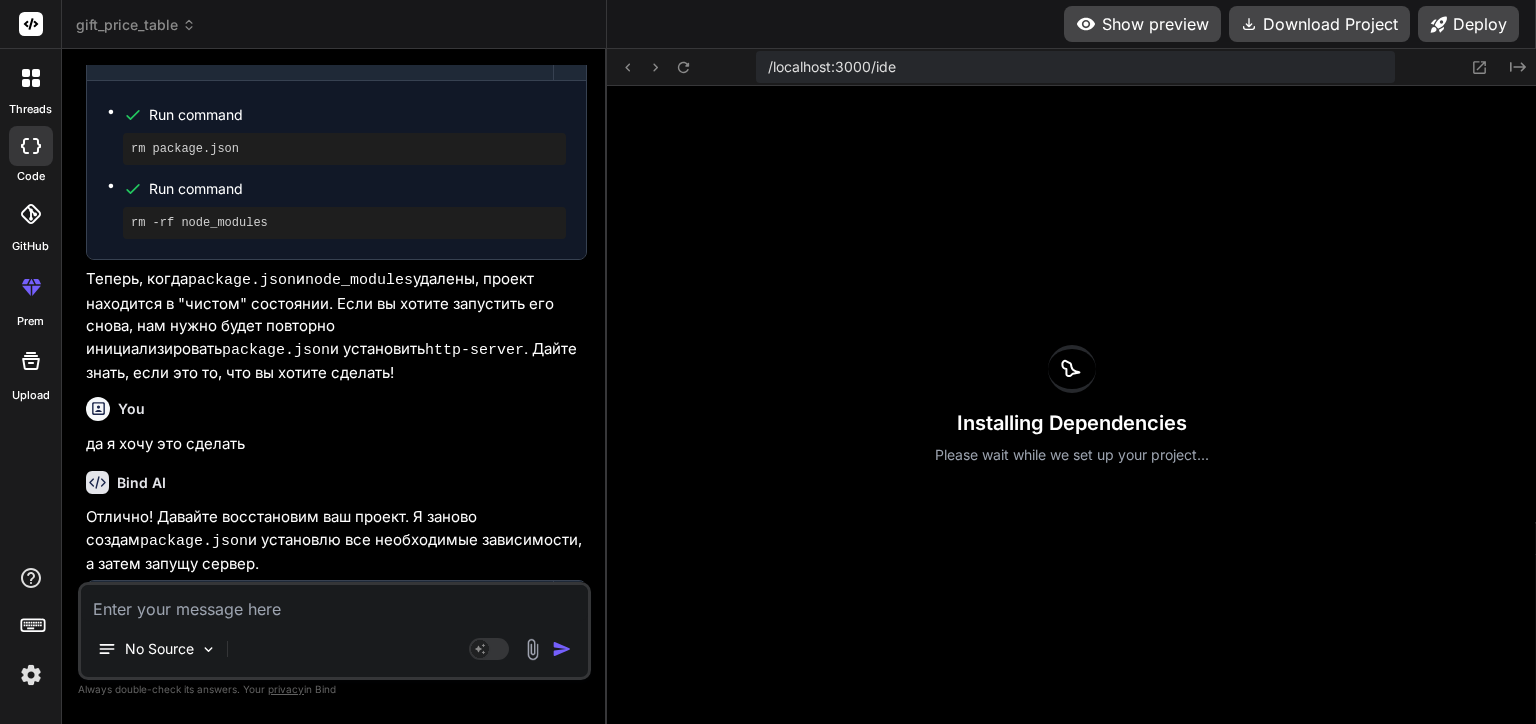 type on "x" 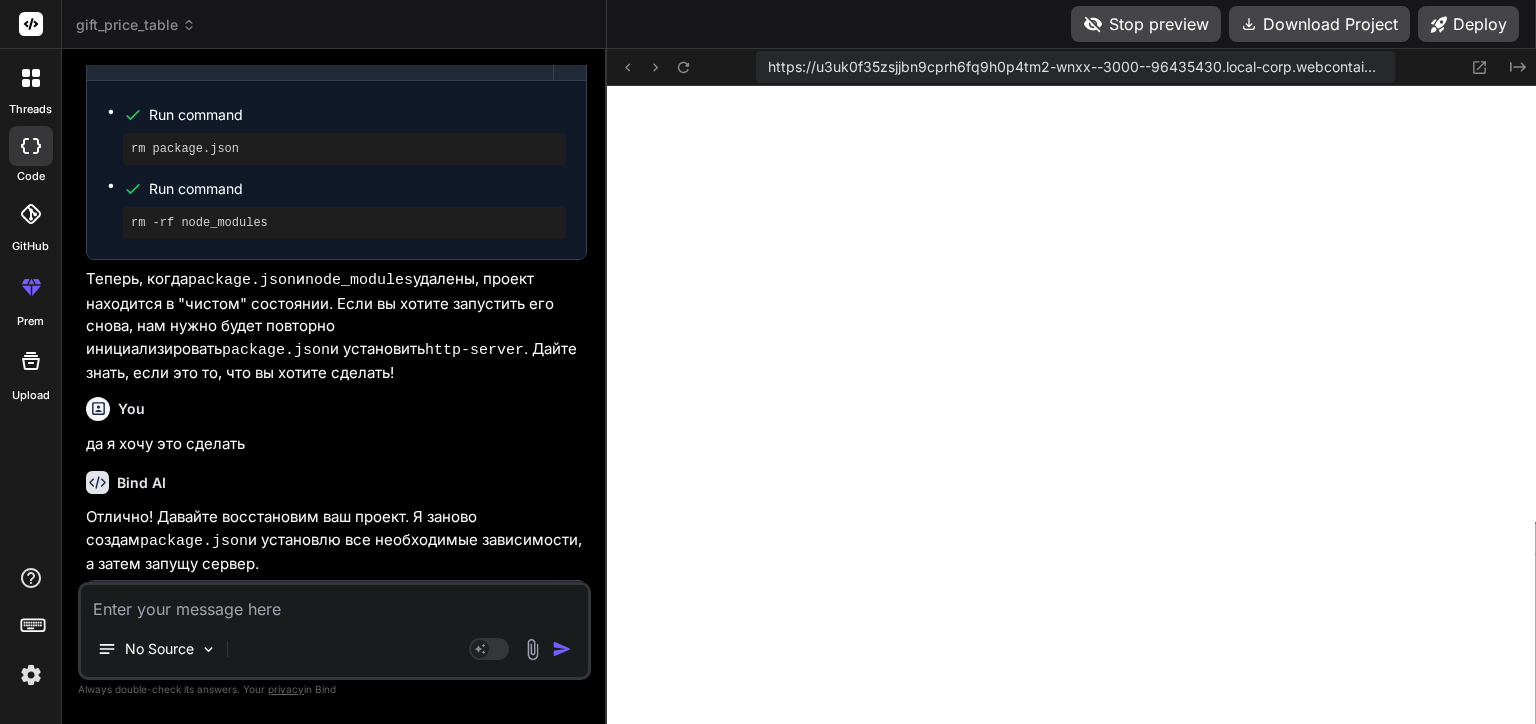 scroll, scrollTop: 4780, scrollLeft: 0, axis: vertical 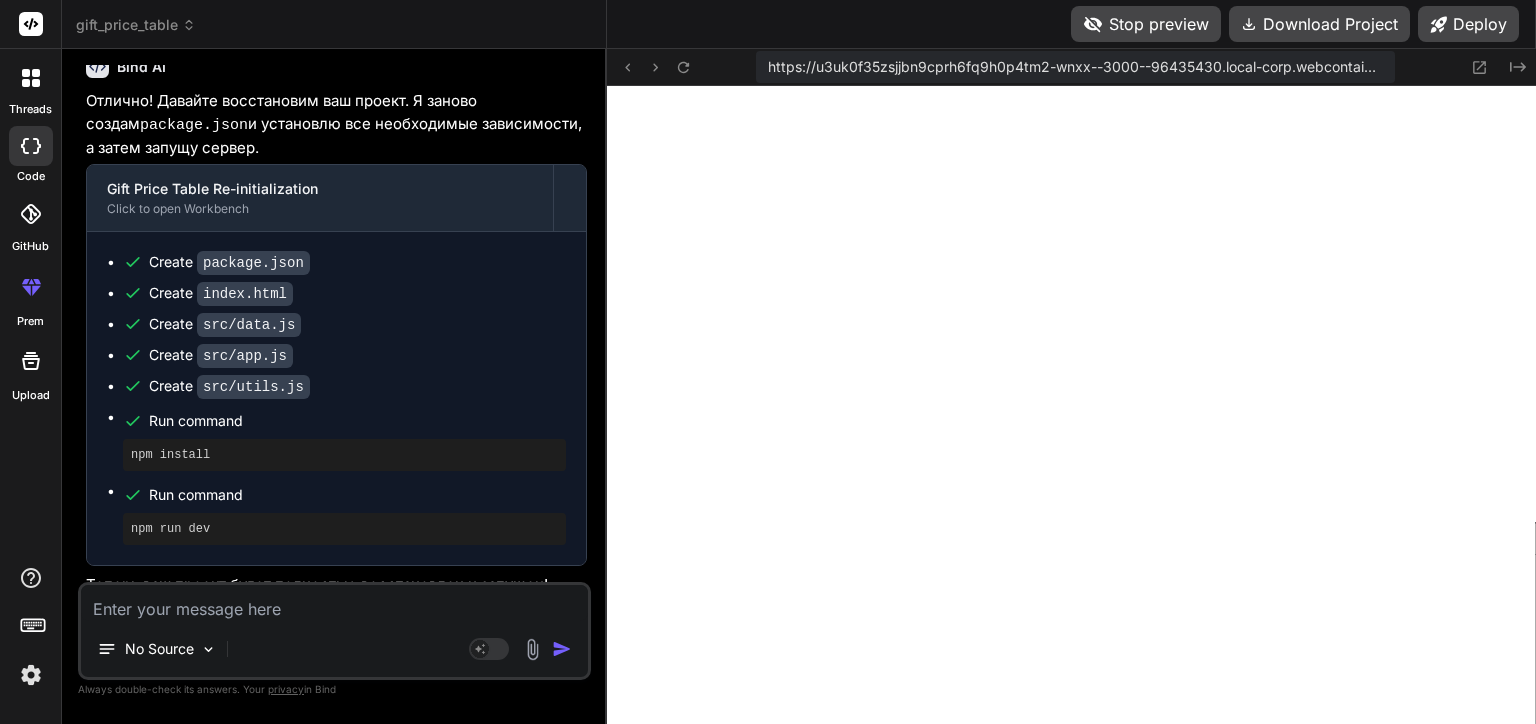 click at bounding box center [334, 603] 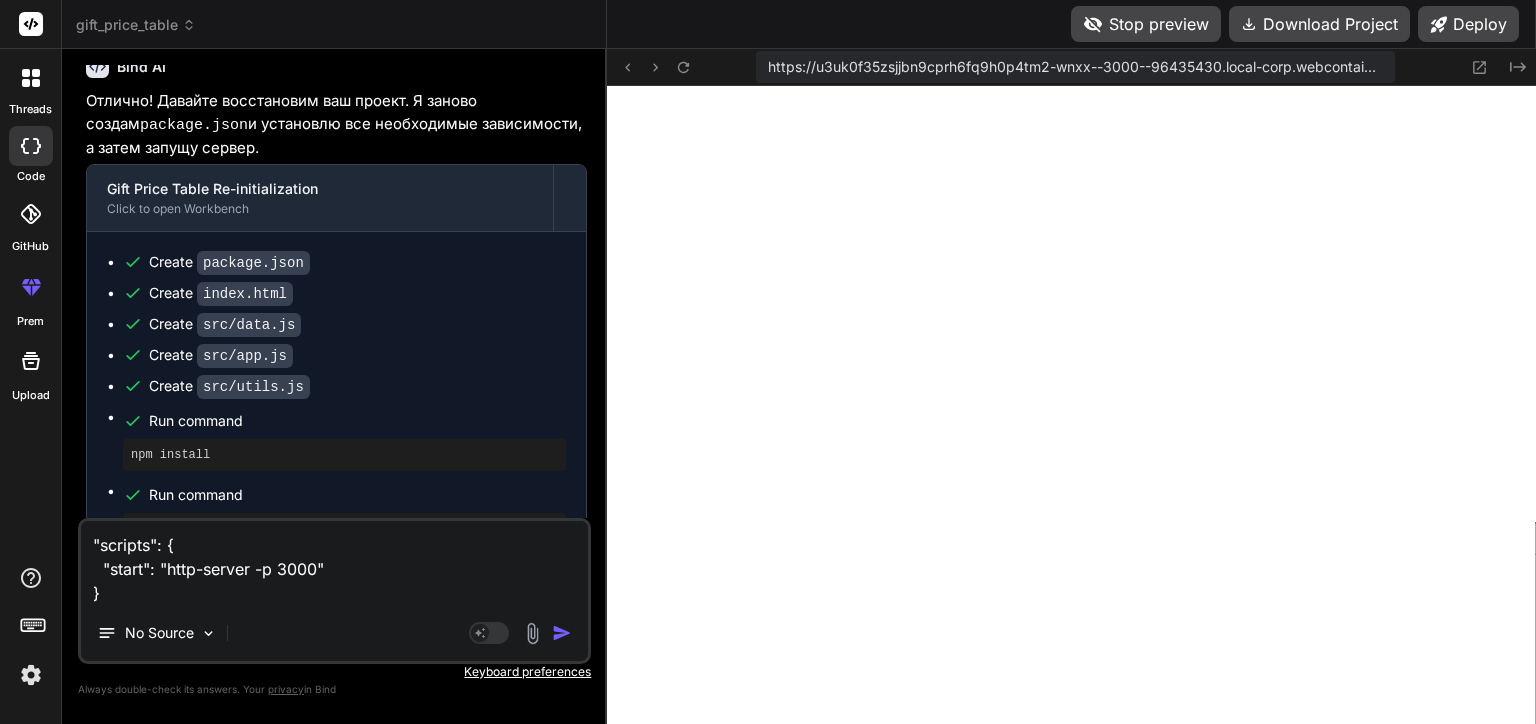 type on "x" 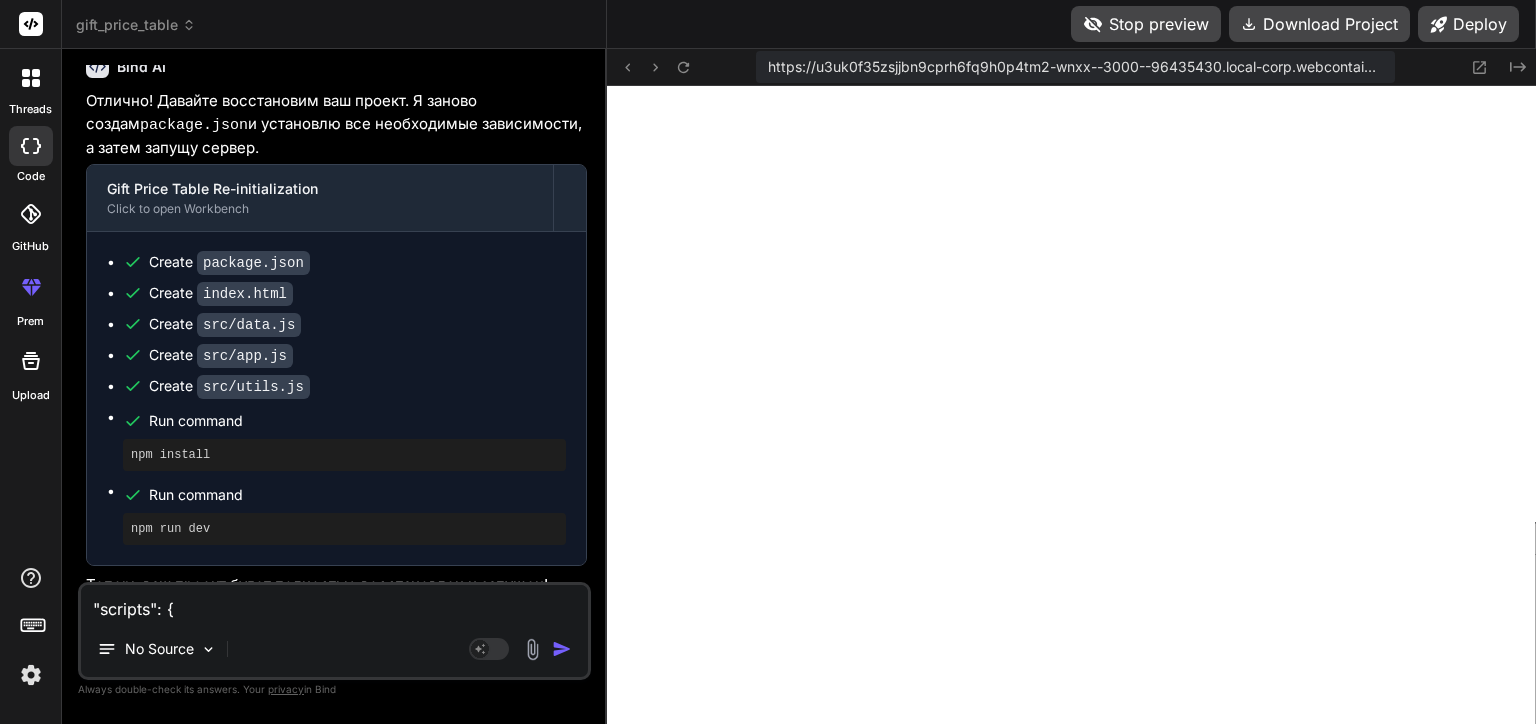 type 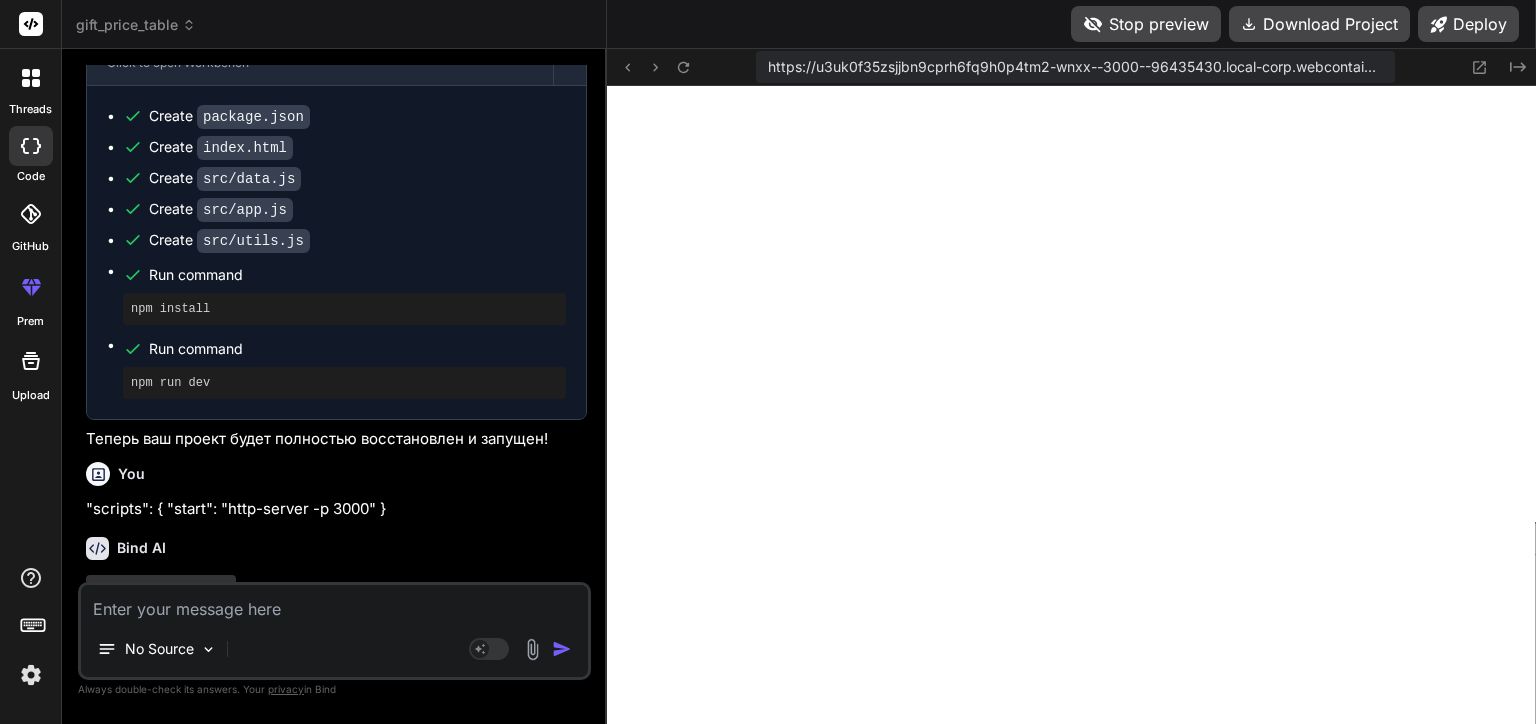 scroll, scrollTop: 2368, scrollLeft: 0, axis: vertical 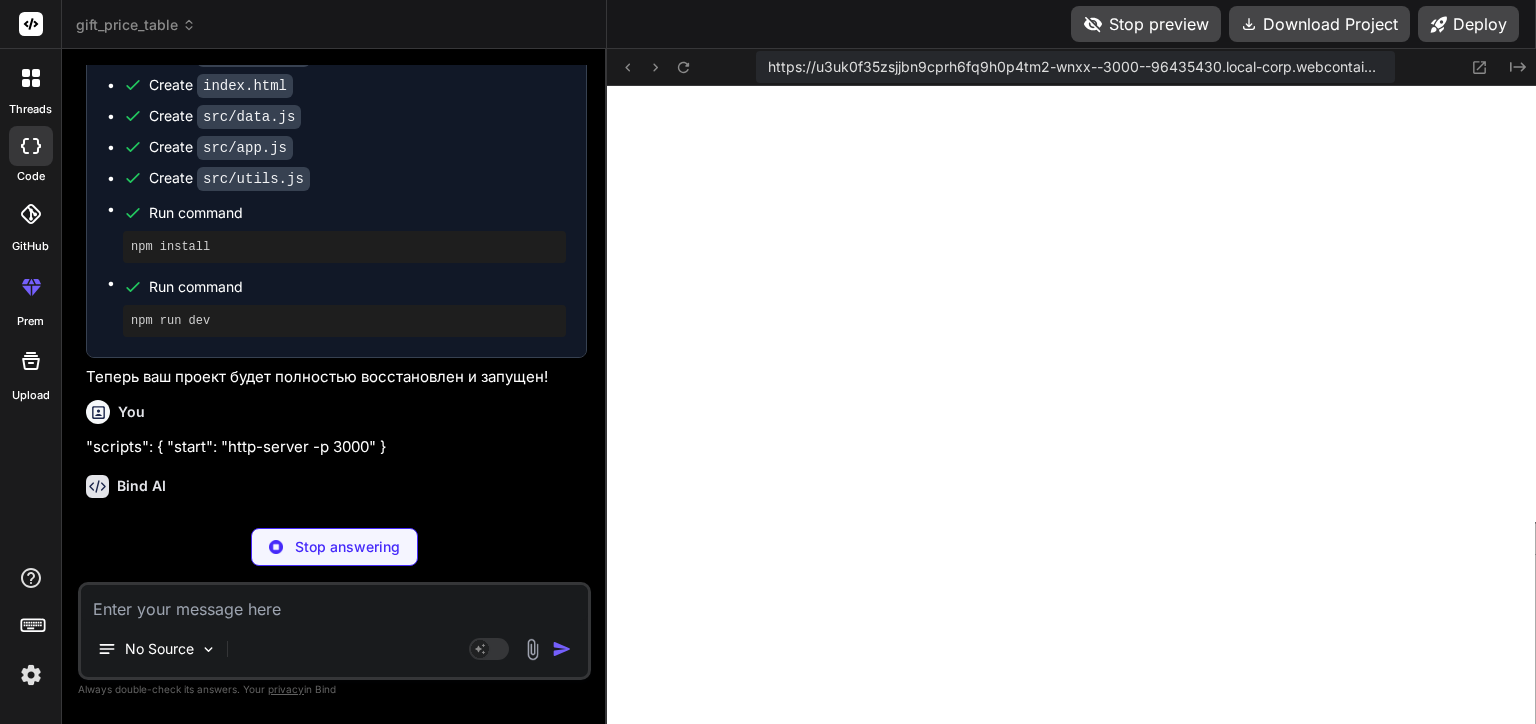type on "x" 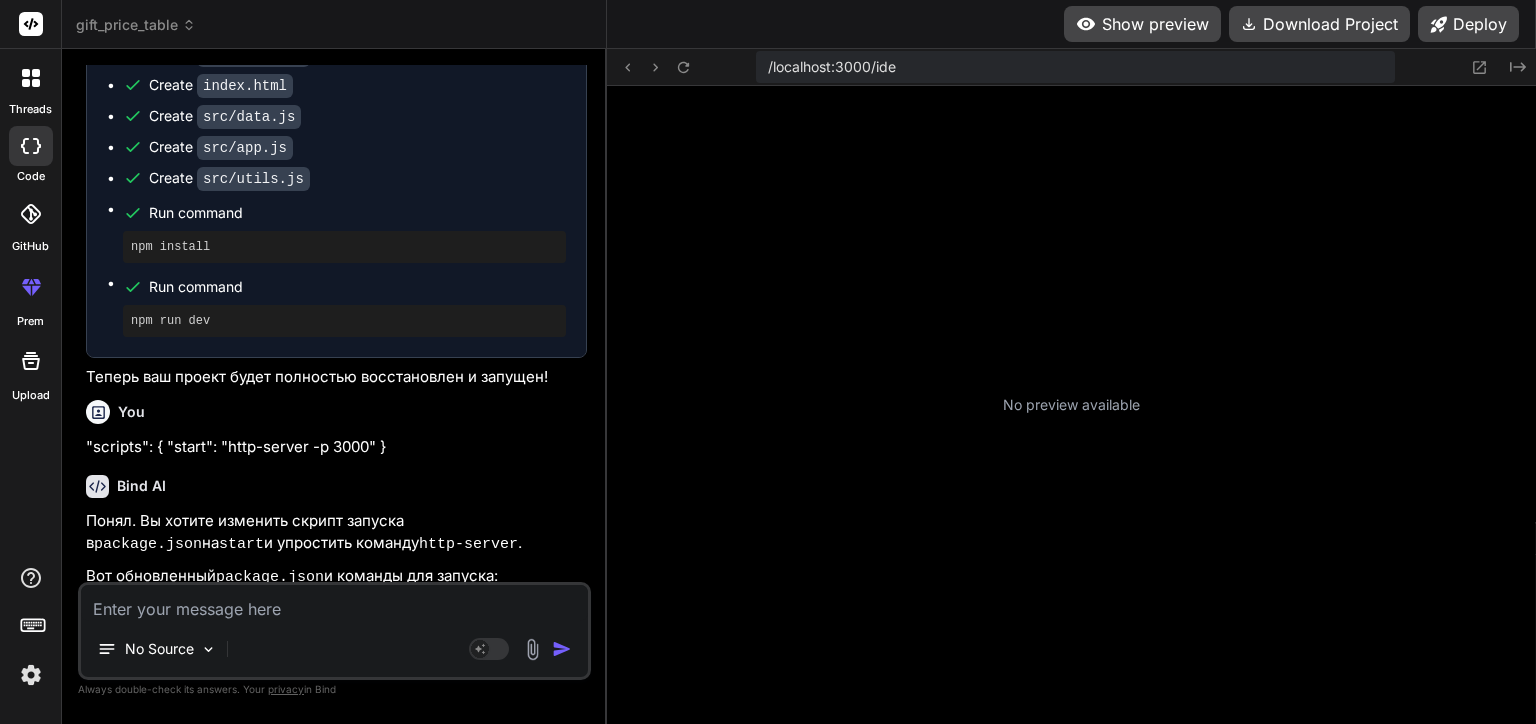 type on "x" 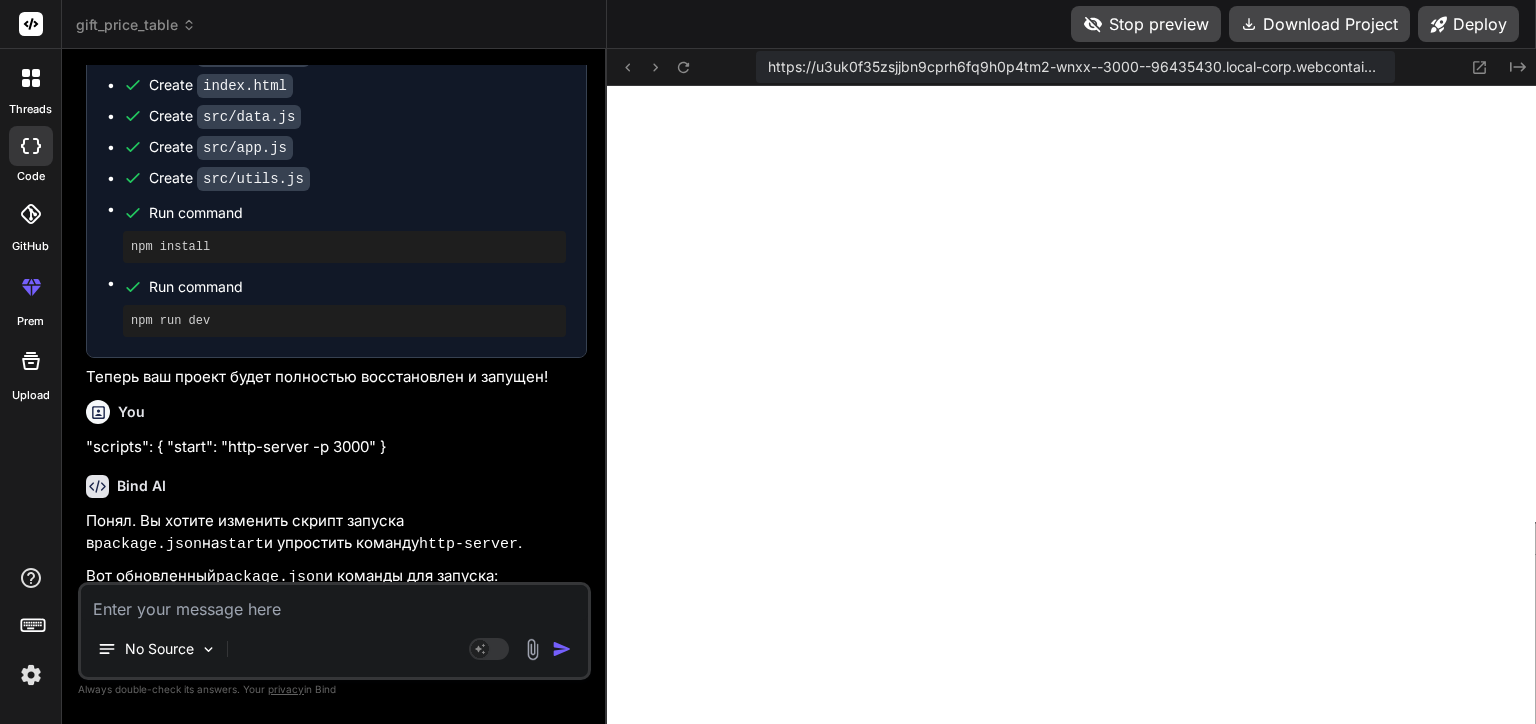 scroll, scrollTop: 6105, scrollLeft: 0, axis: vertical 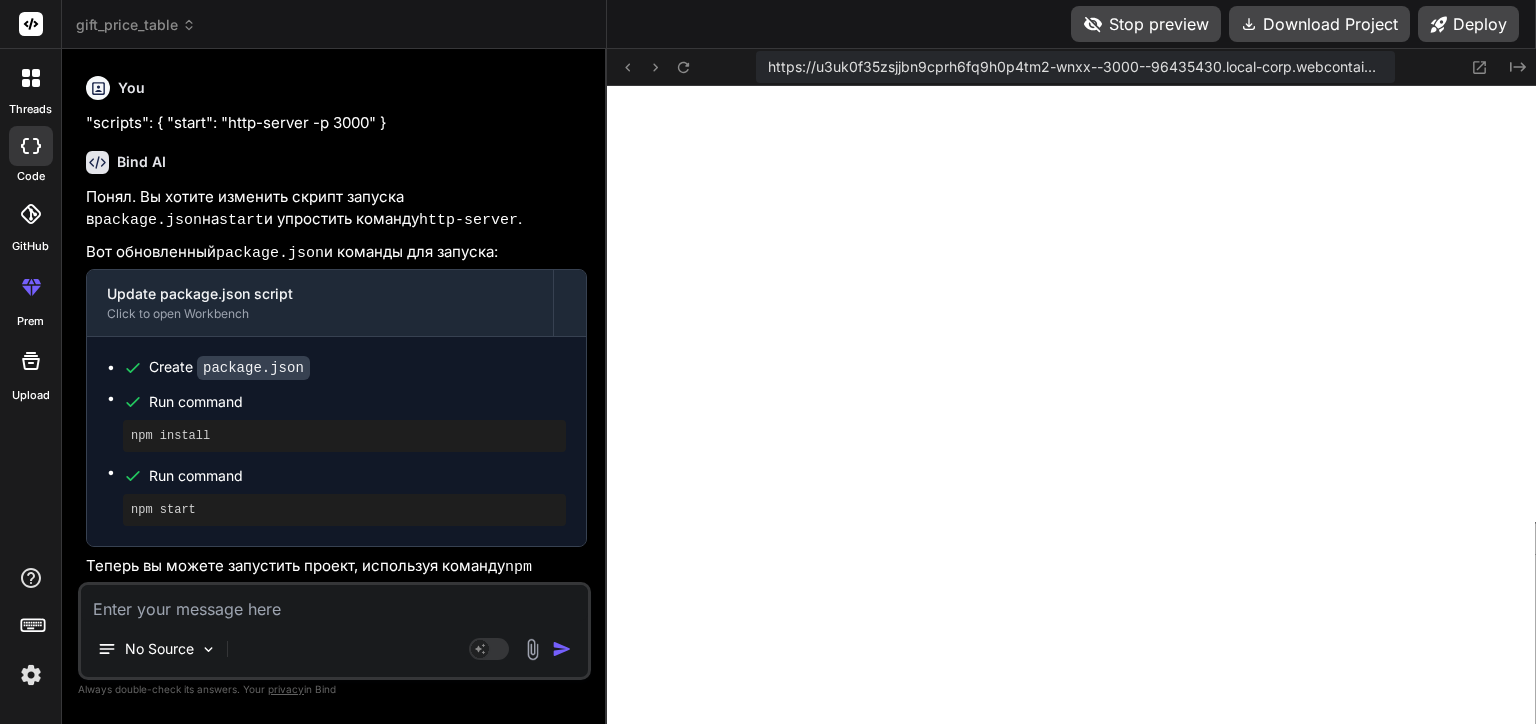 paste on "npm start" 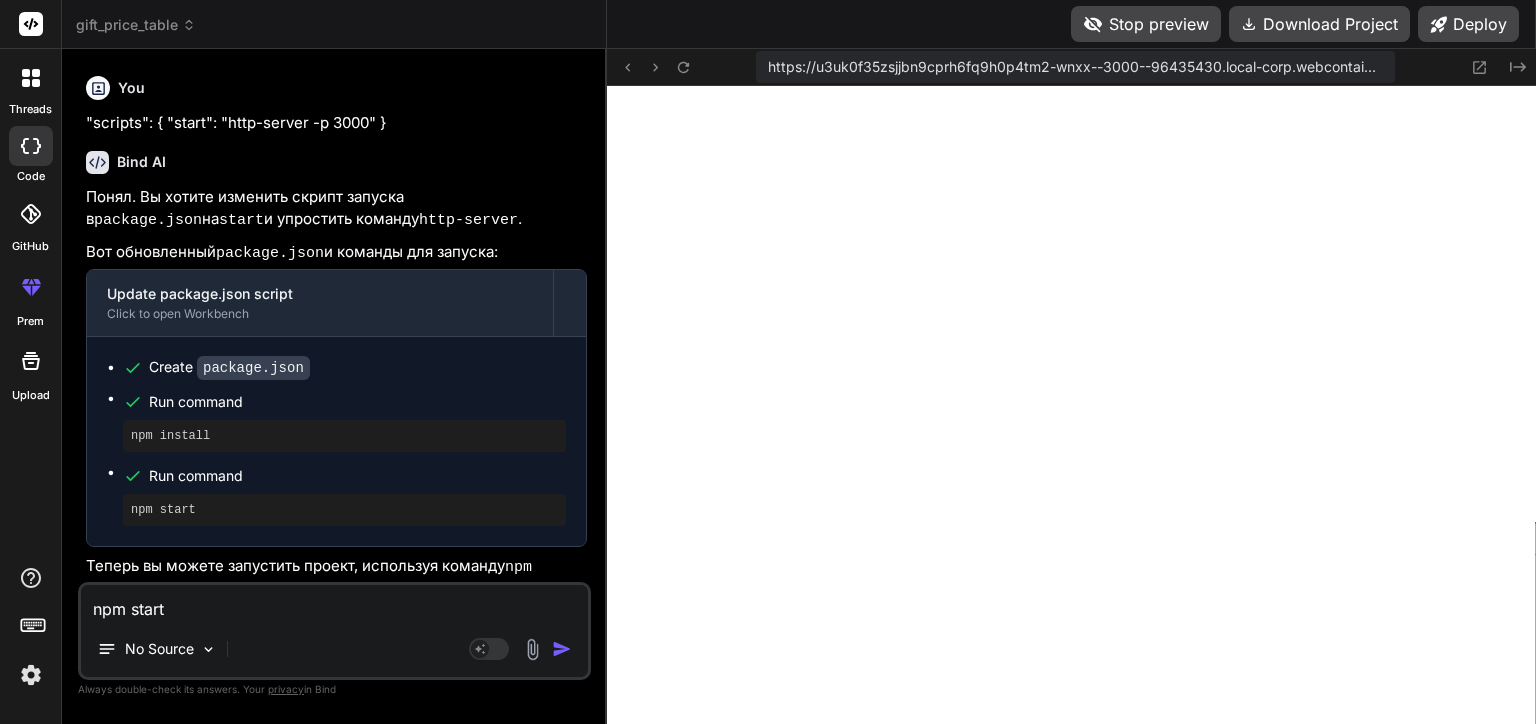 type on "x" 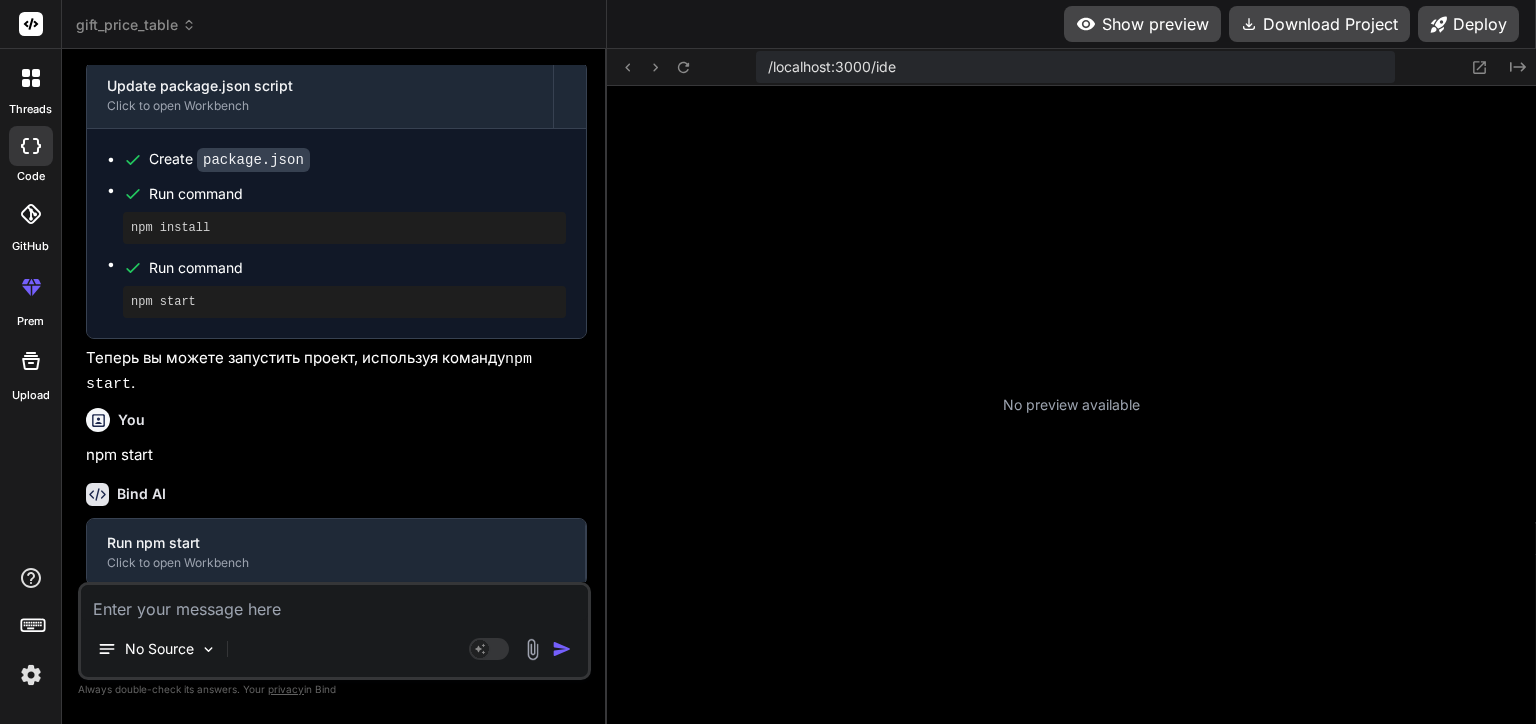 scroll, scrollTop: 2877, scrollLeft: 0, axis: vertical 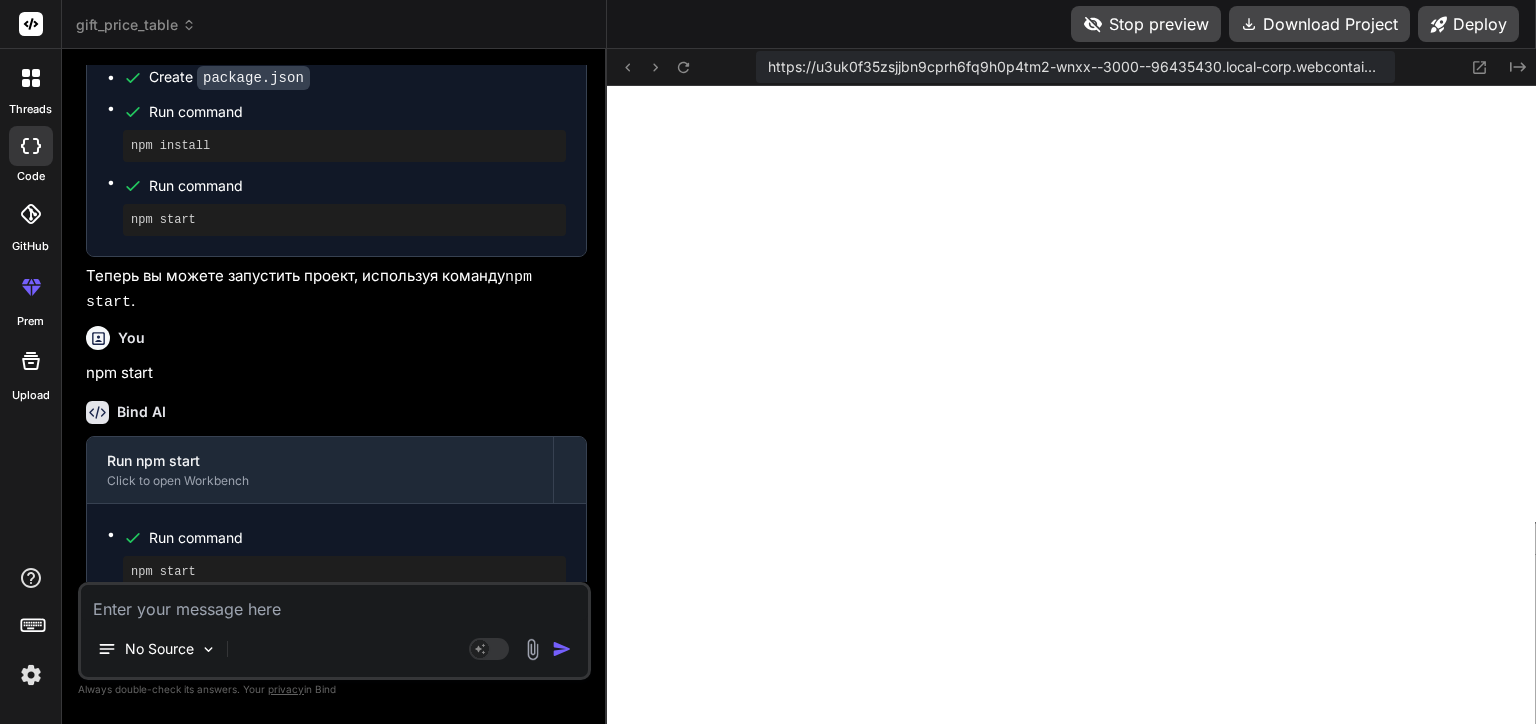 click on "Stop preview" at bounding box center (1146, 24) 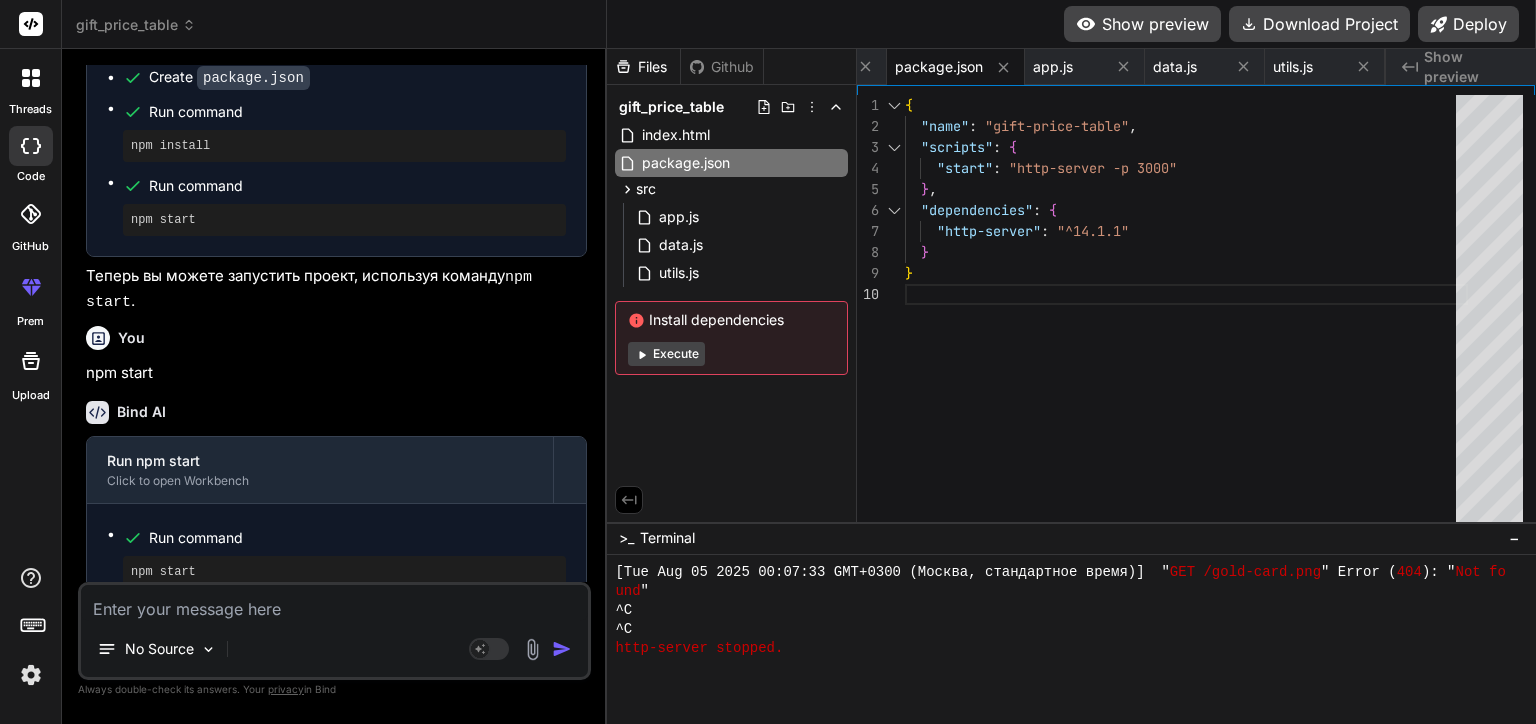 scroll, scrollTop: 7219, scrollLeft: 0, axis: vertical 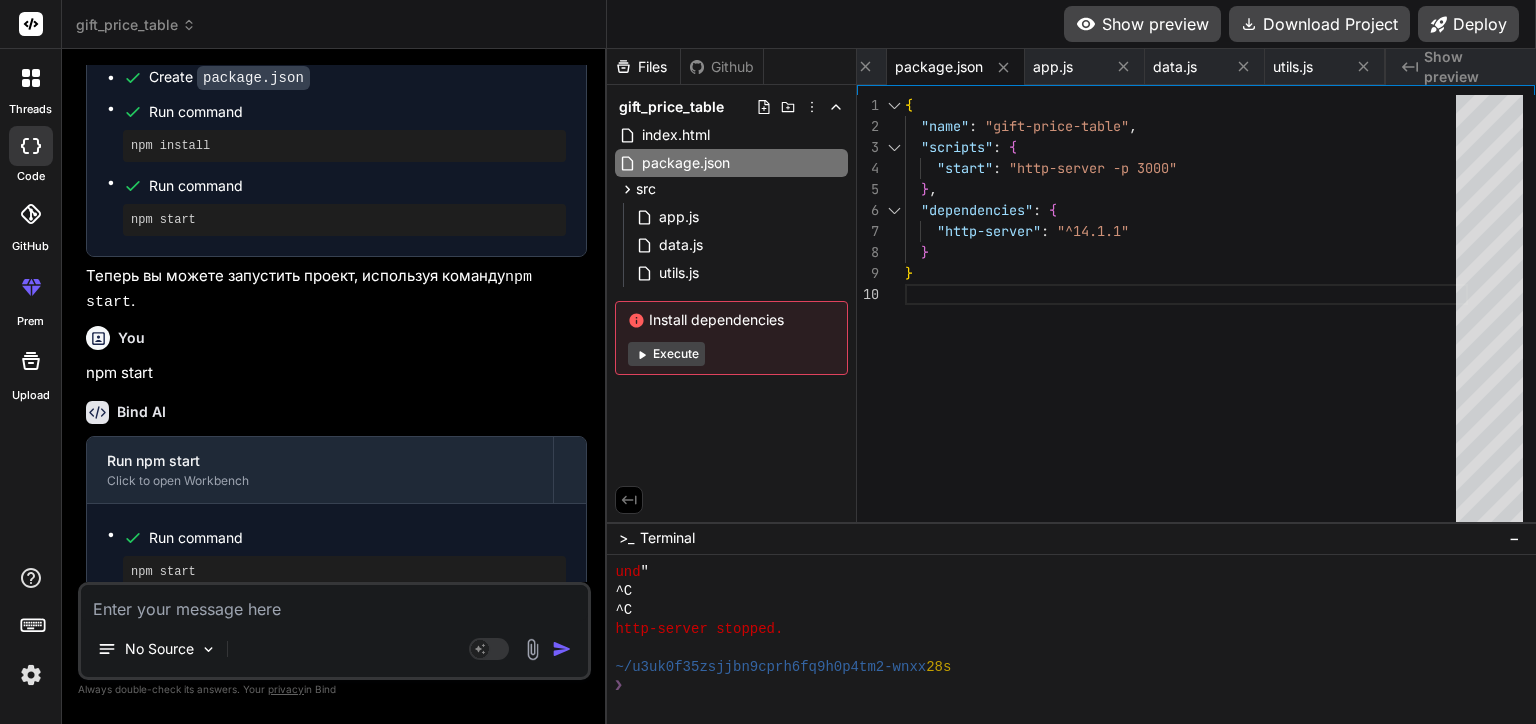 click on "Show preview" at bounding box center [1142, 24] 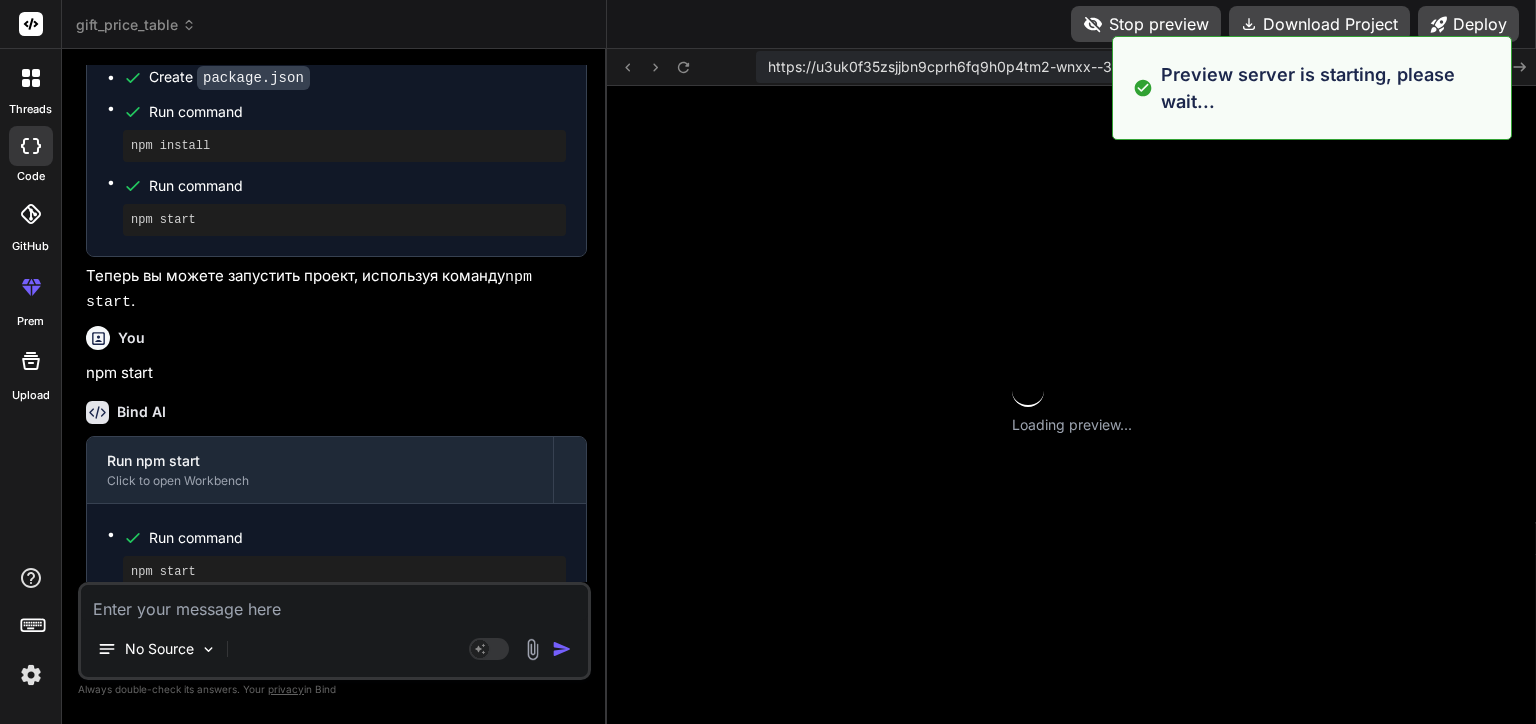 click 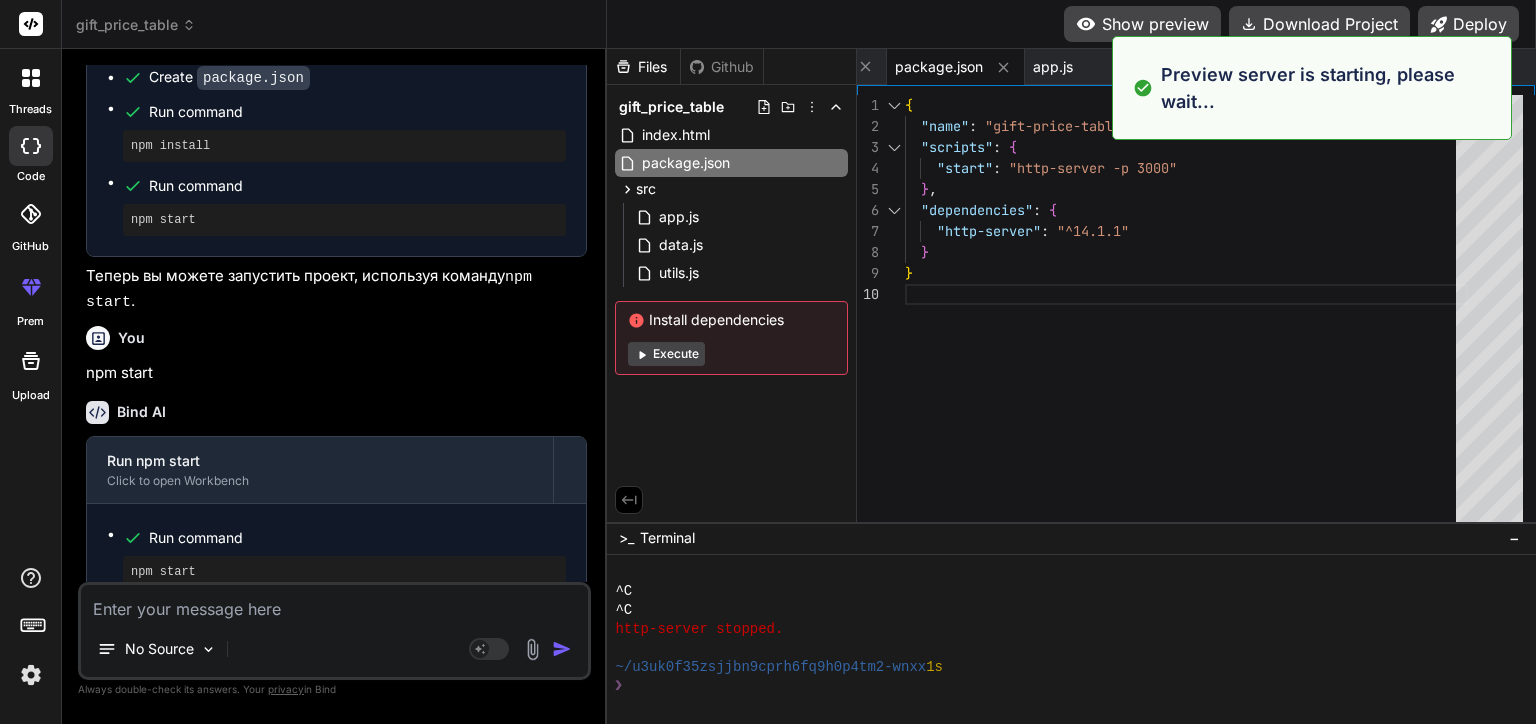 click 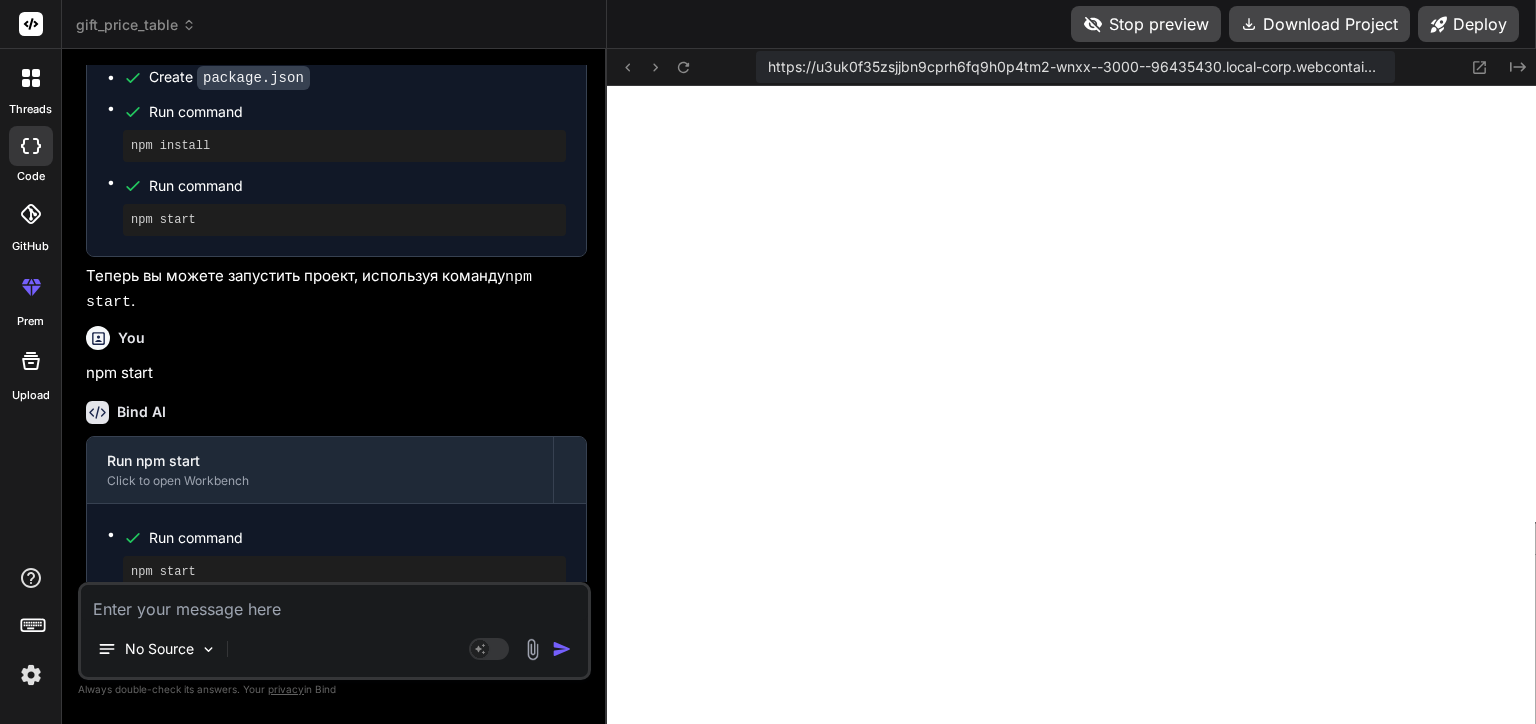 scroll, scrollTop: 8812, scrollLeft: 0, axis: vertical 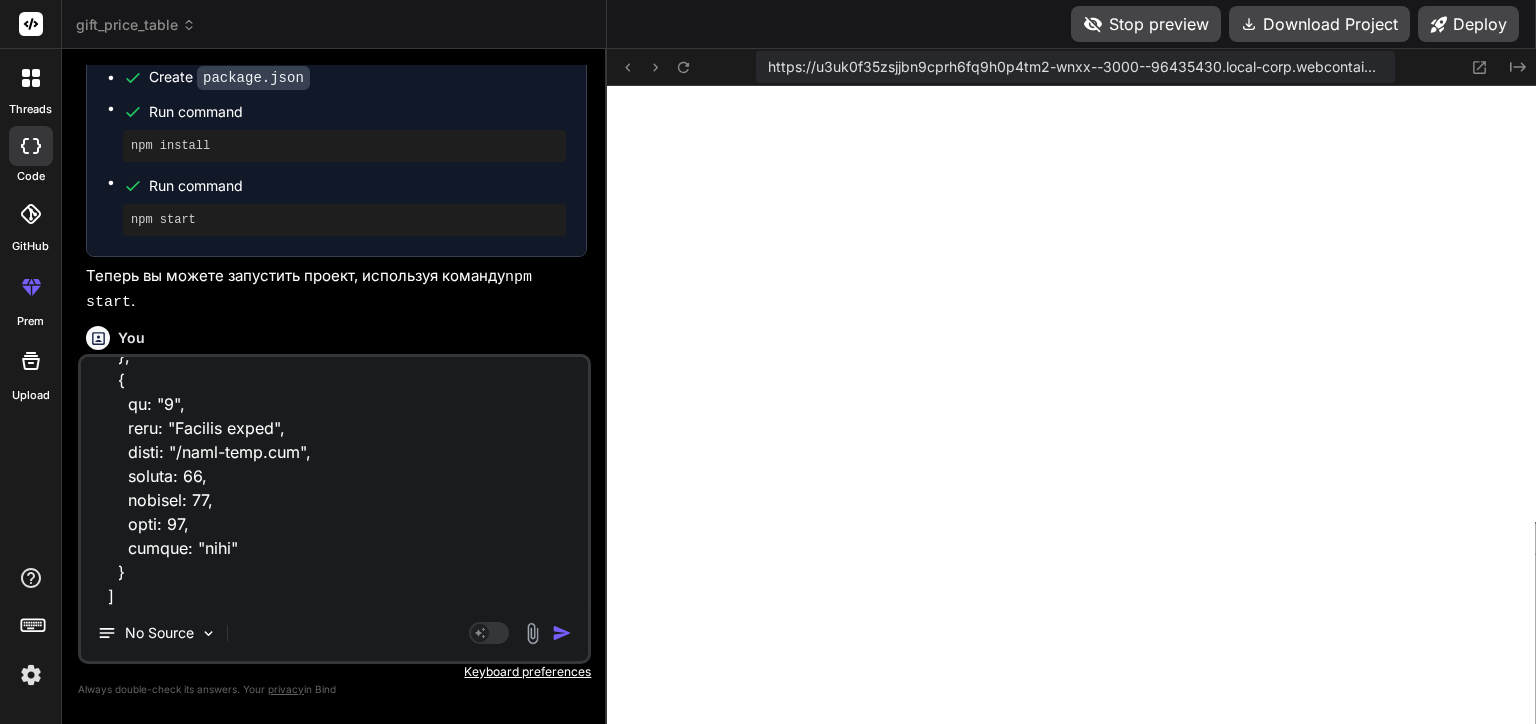 type on "x" 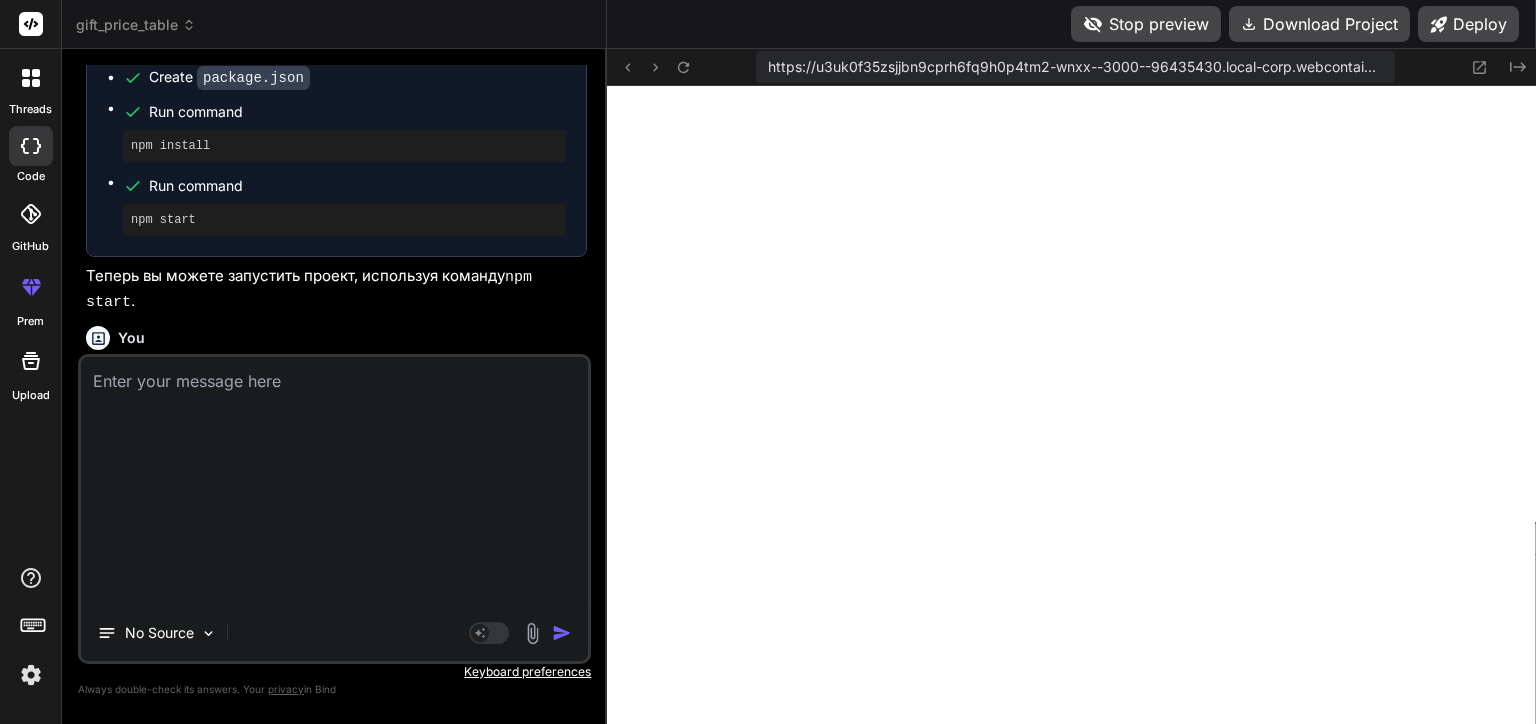 scroll, scrollTop: 0, scrollLeft: 0, axis: both 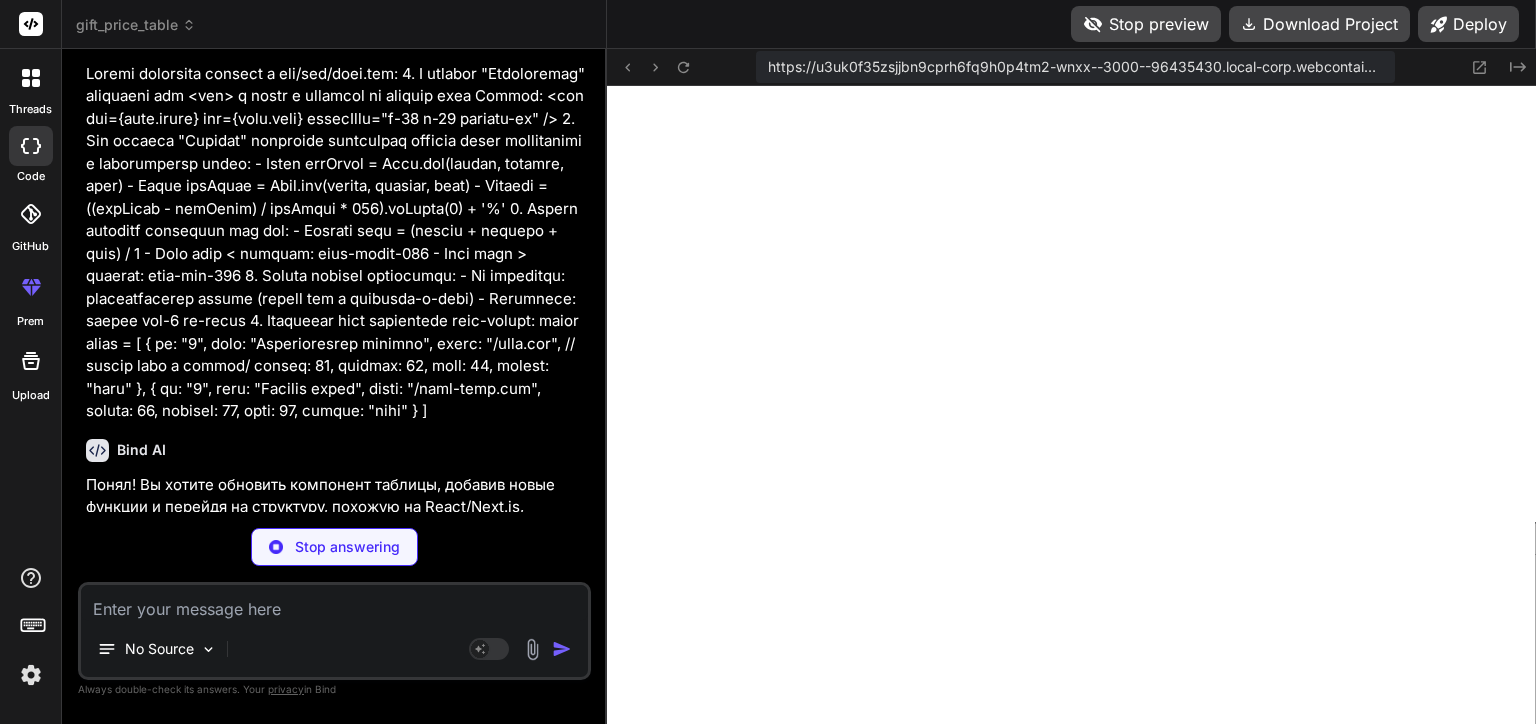 type on "x" 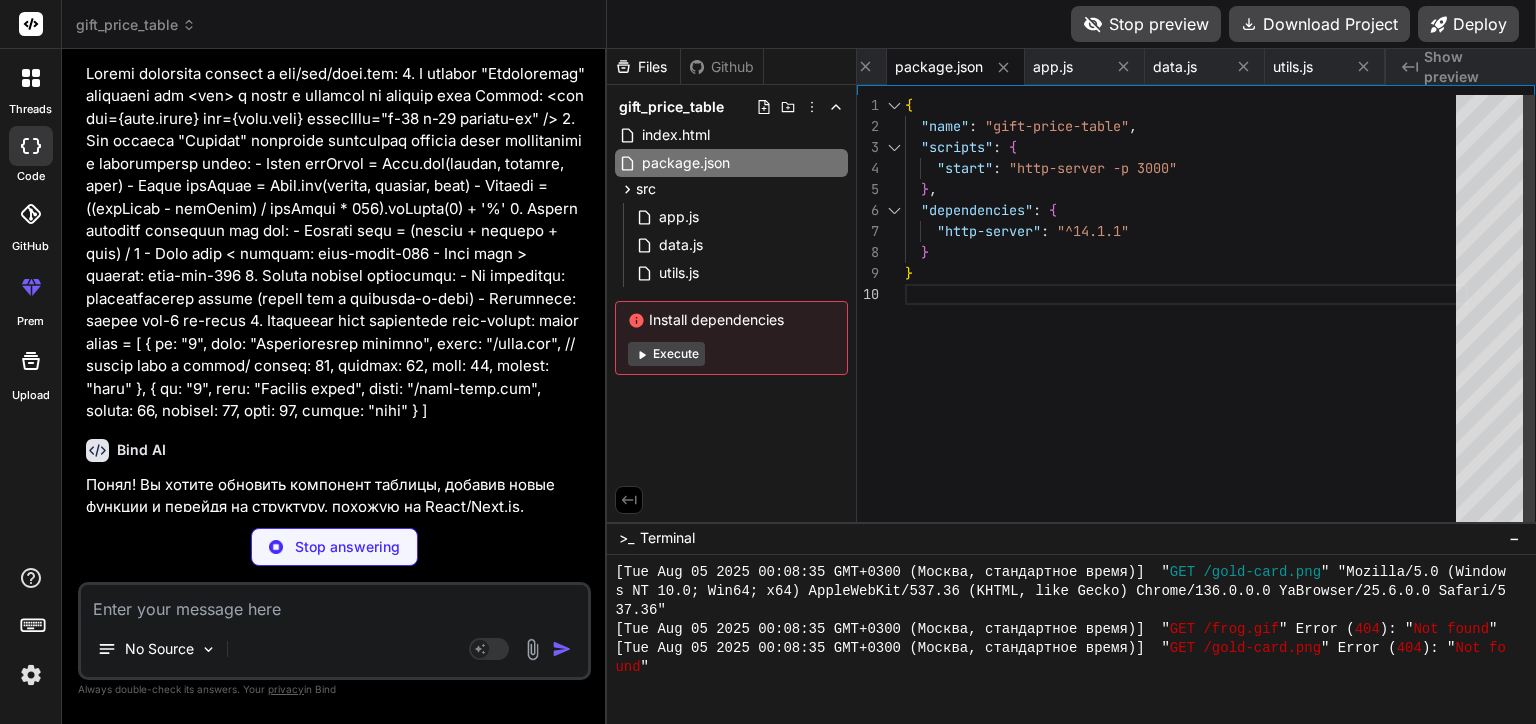 type on "x" 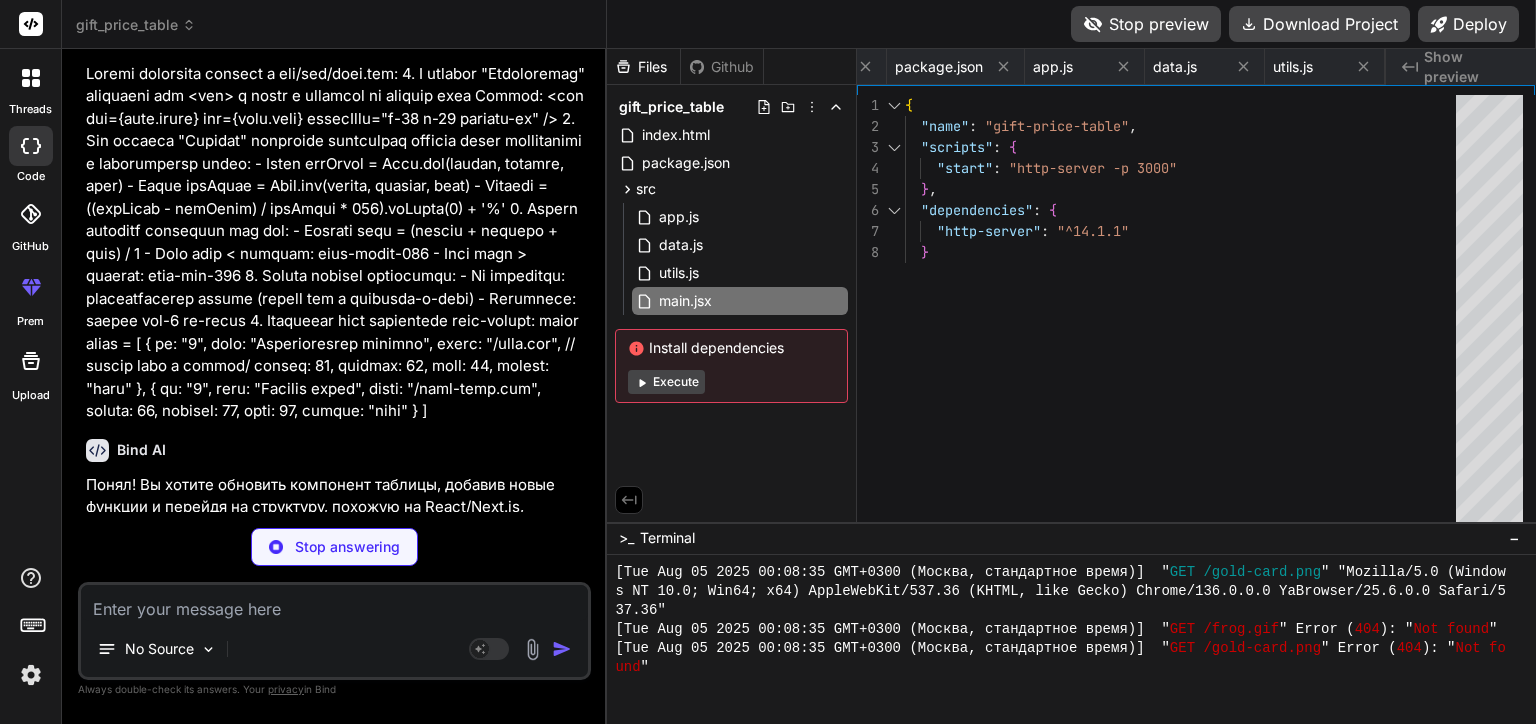 type on "x" 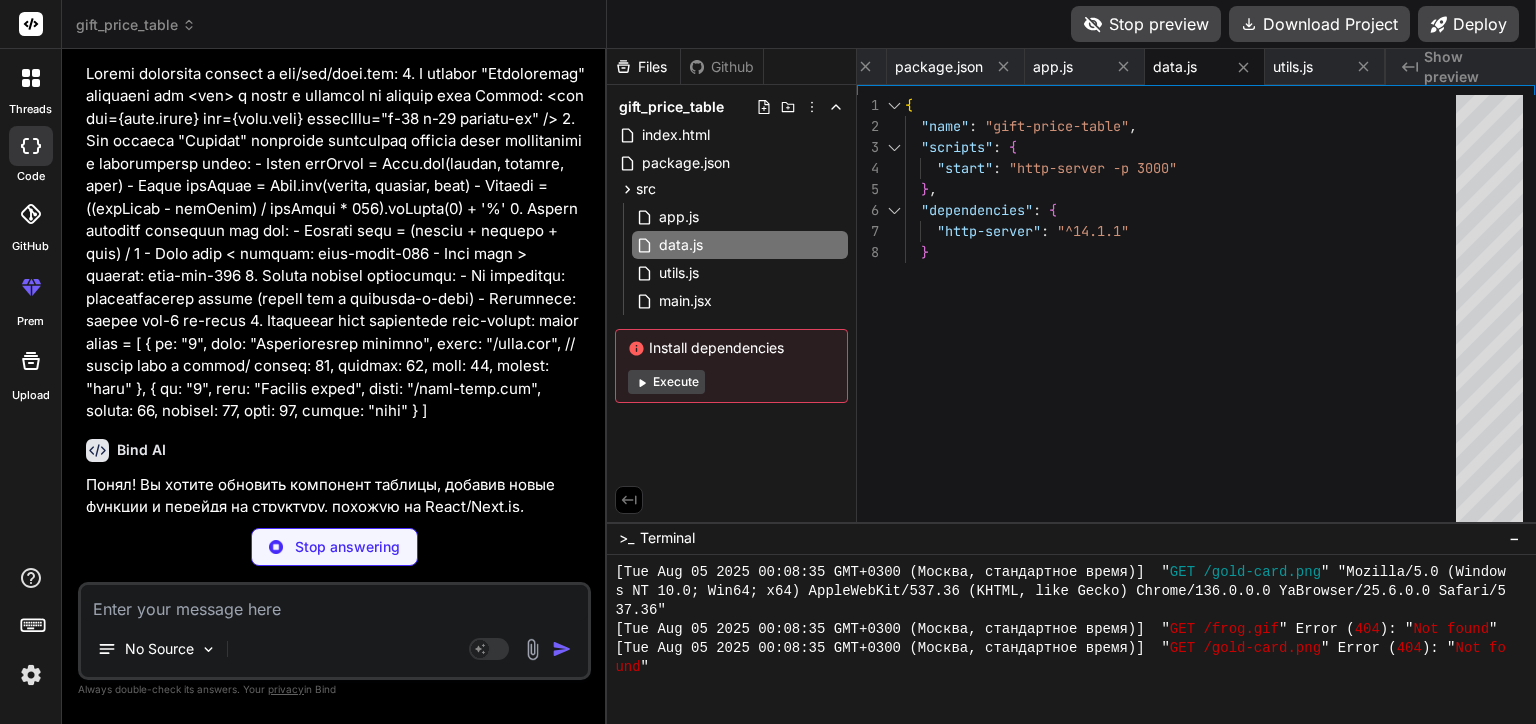 type on "x" 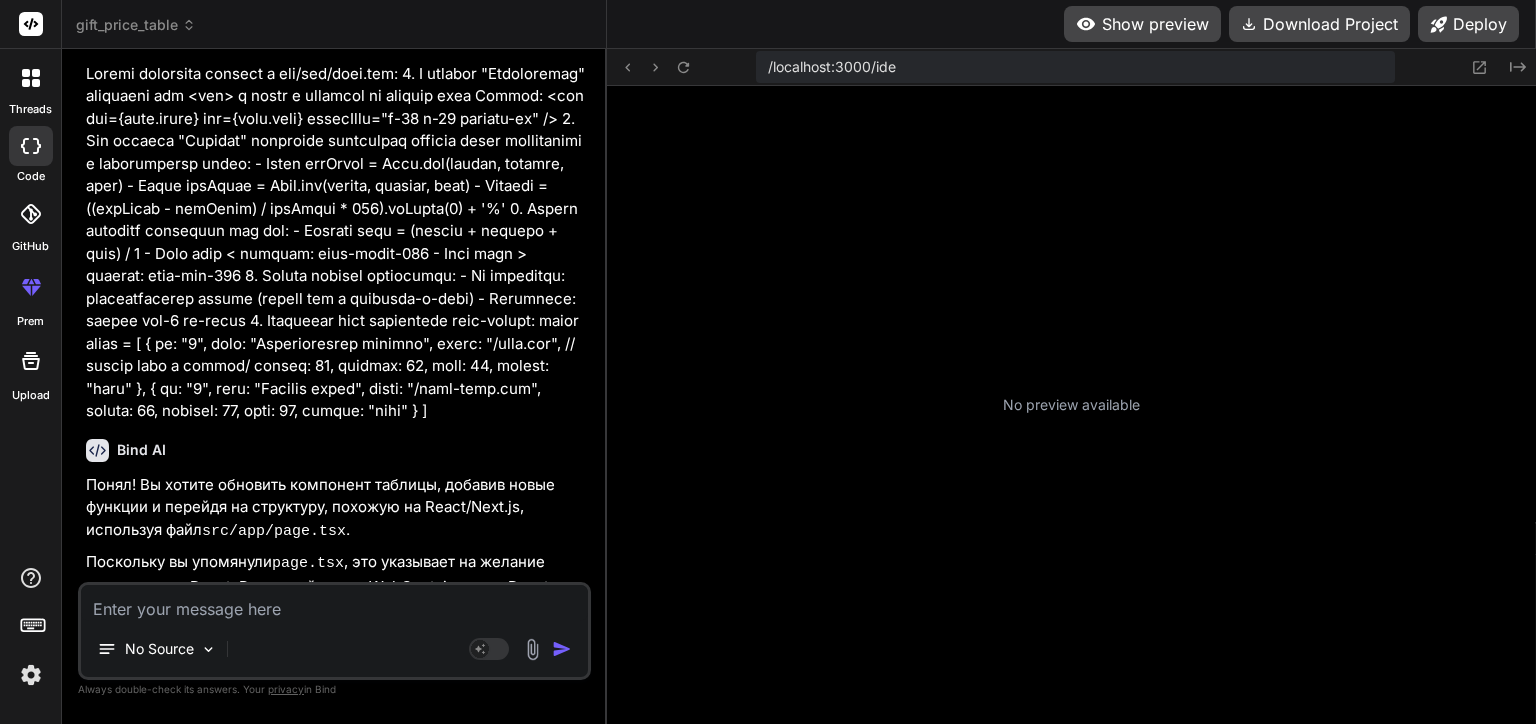 scroll, scrollTop: 0, scrollLeft: 594, axis: horizontal 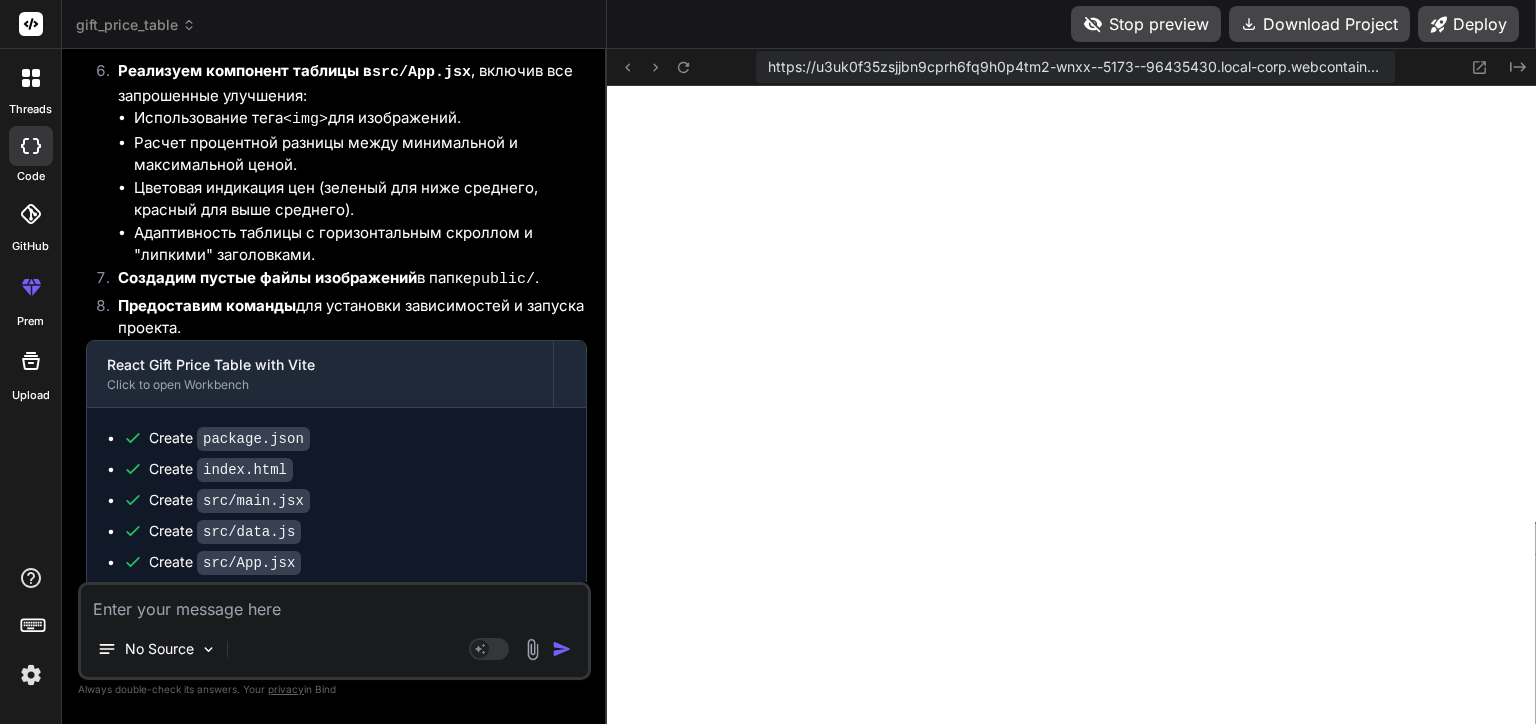 click on "Stop preview" at bounding box center [1146, 24] 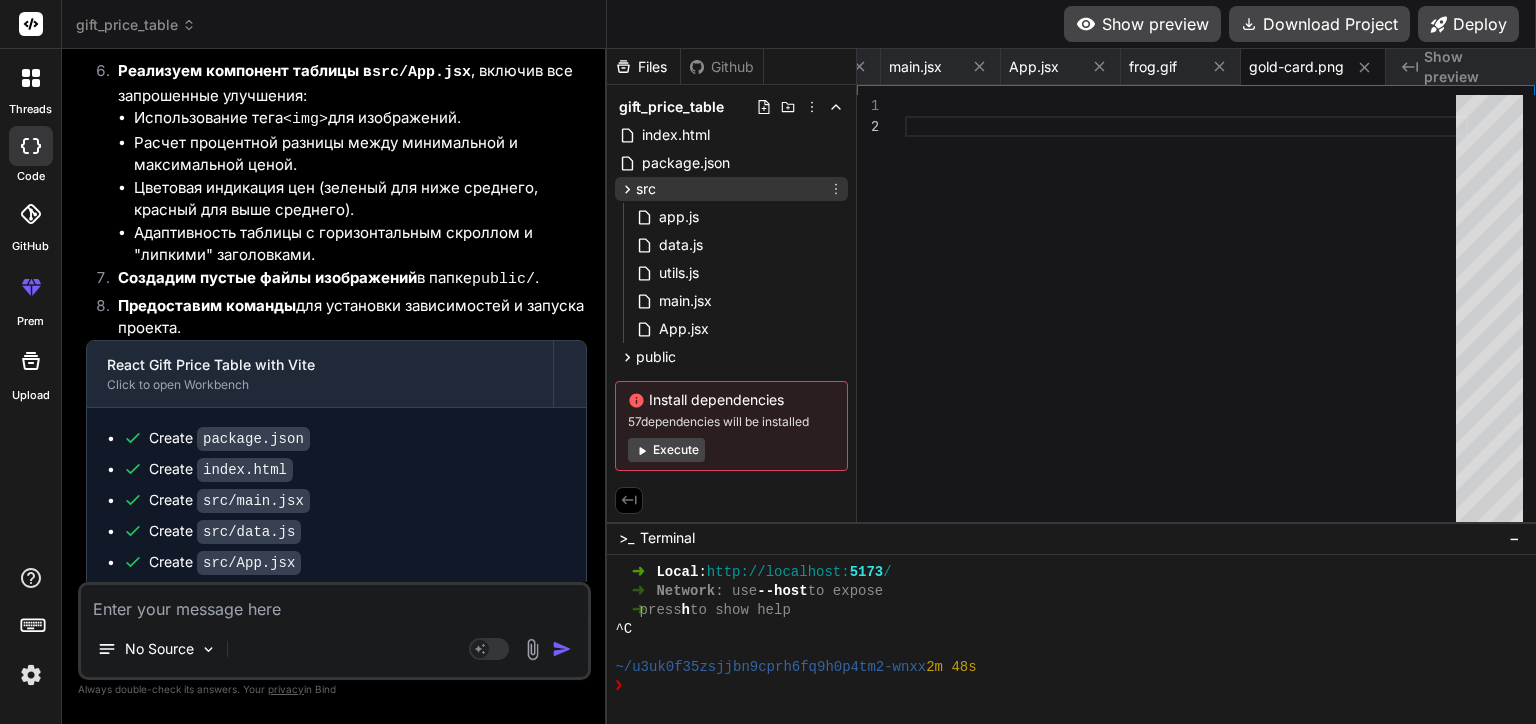 click on "package.json" at bounding box center (731, 163) 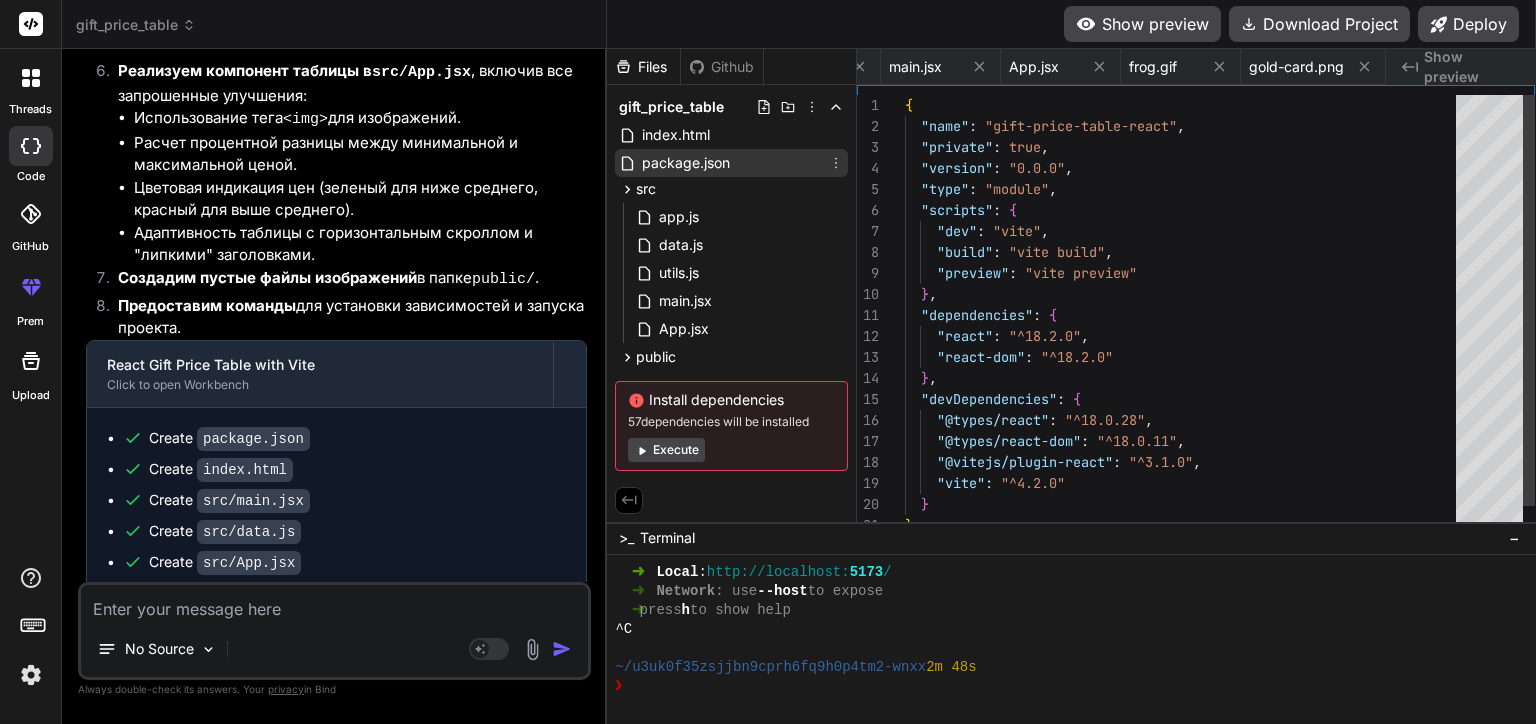 scroll, scrollTop: 0, scrollLeft: 120, axis: horizontal 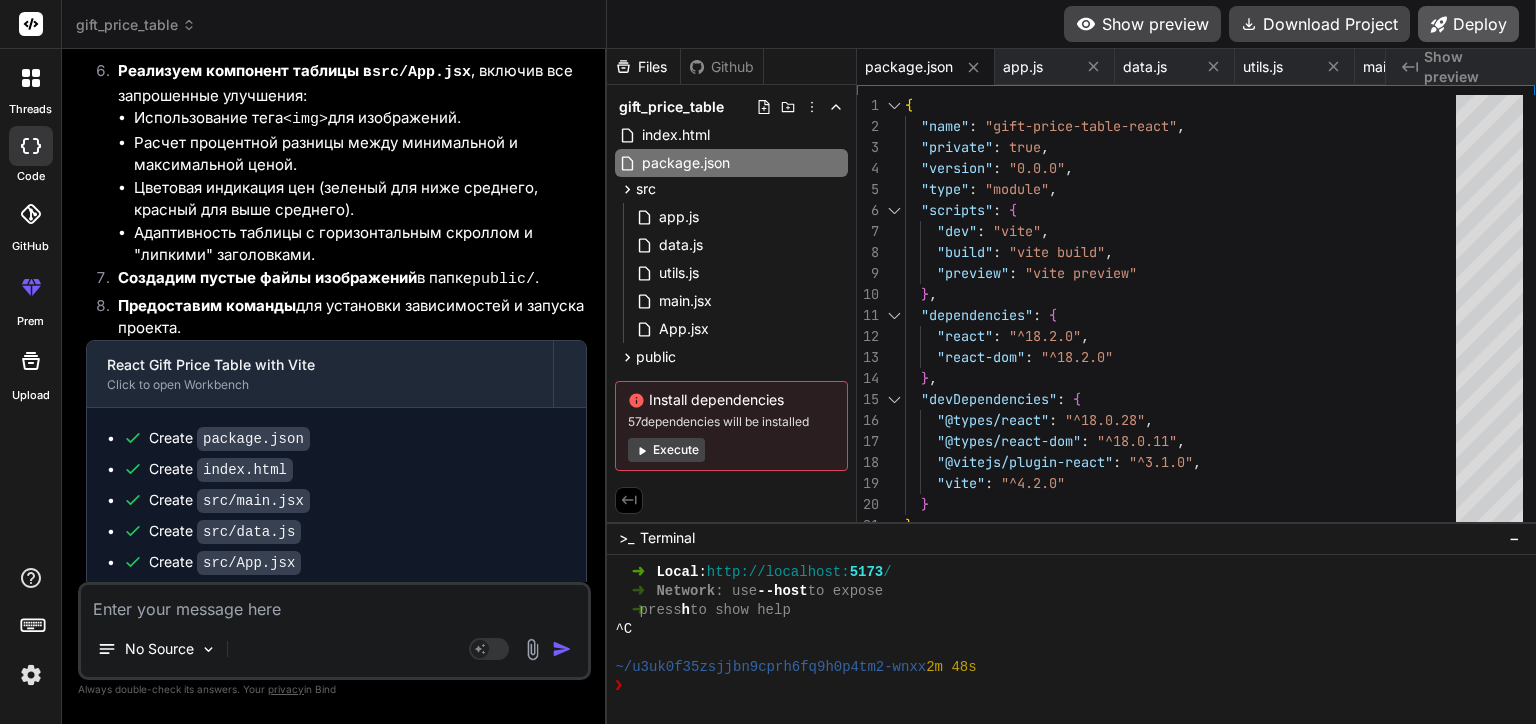 click on "Deploy" at bounding box center [1468, 24] 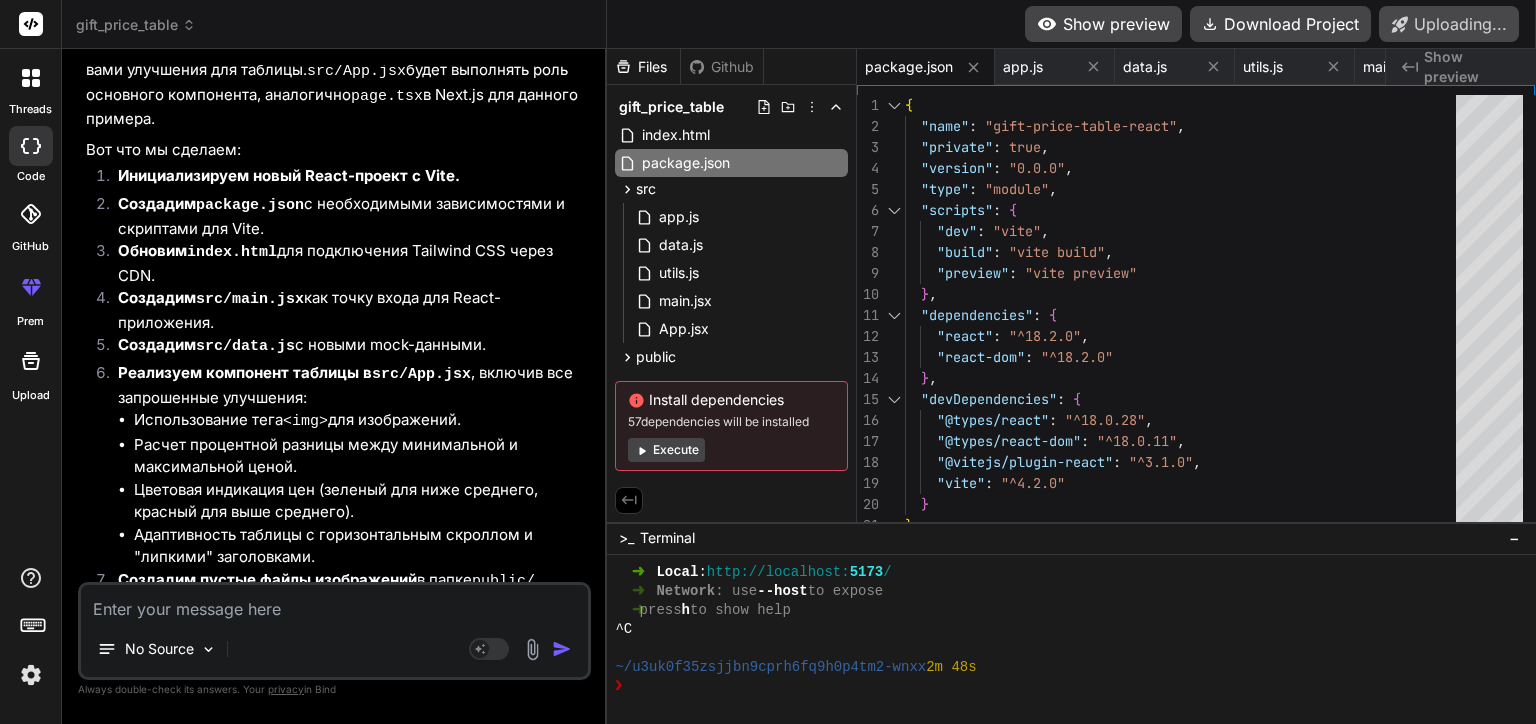 scroll, scrollTop: 3949, scrollLeft: 0, axis: vertical 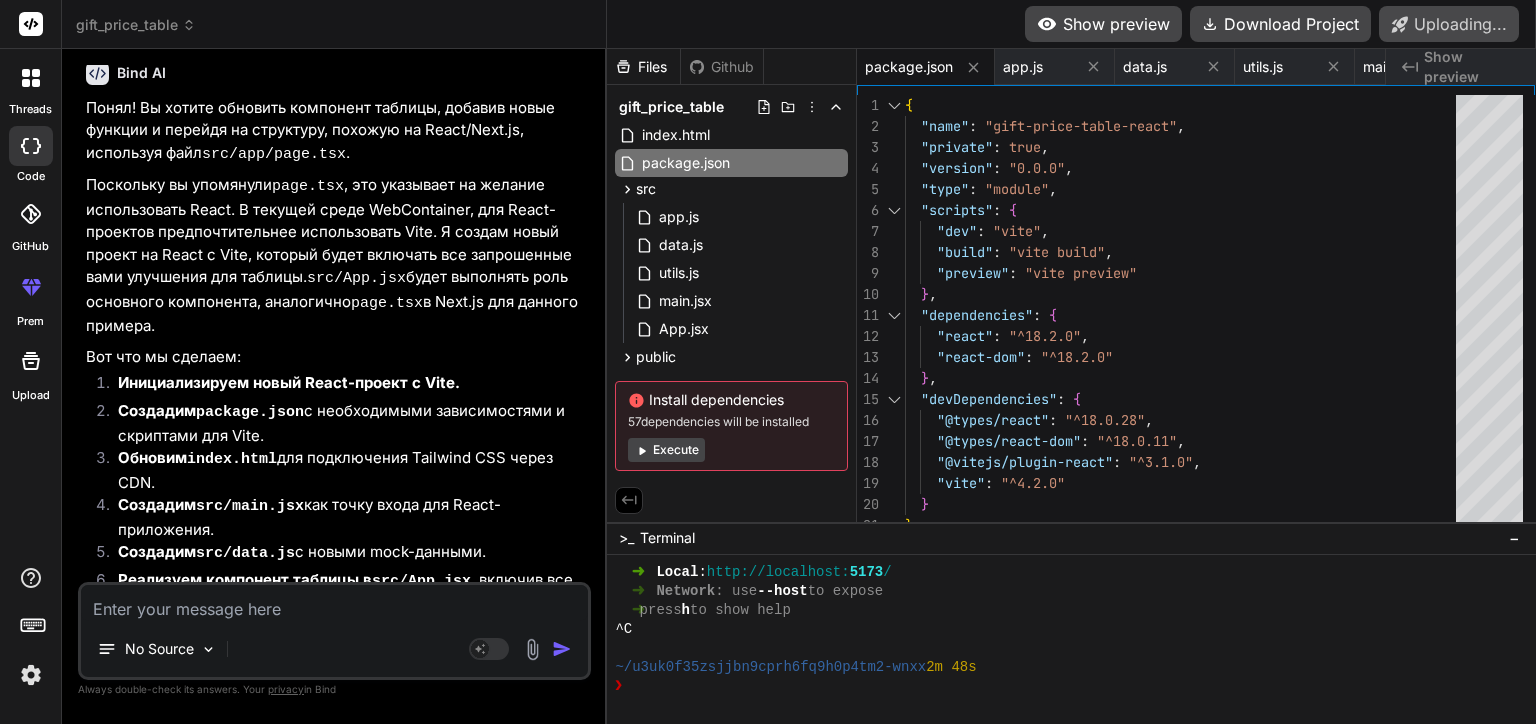 type on "x" 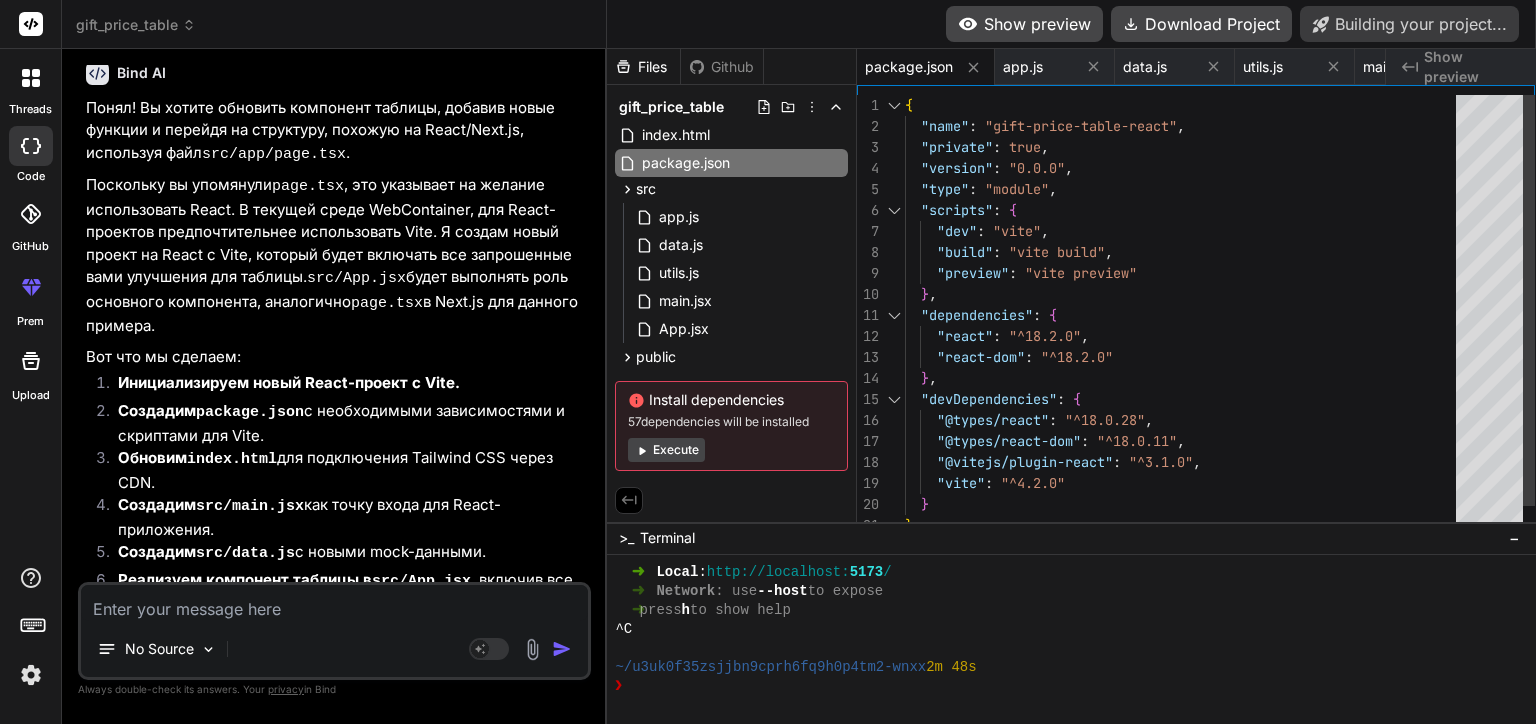 type on "{
"name": "gift-price-table-react",
"private": true,
"version": "0.0.0",
"type": "module",
"scripts": {
"dev": "vite",
"build": "vite build",
"preview": "vite preview"
}," 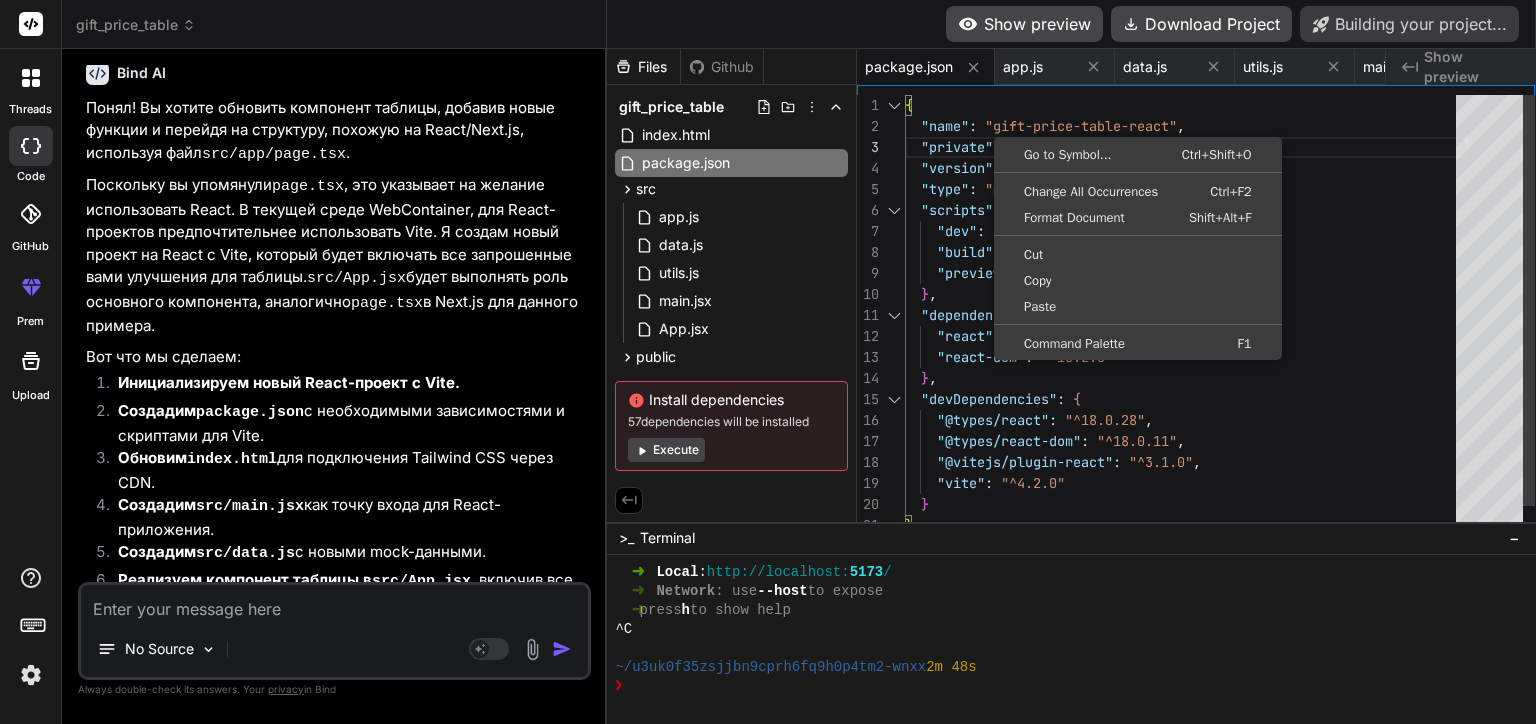 scroll, scrollTop: 0, scrollLeft: 0, axis: both 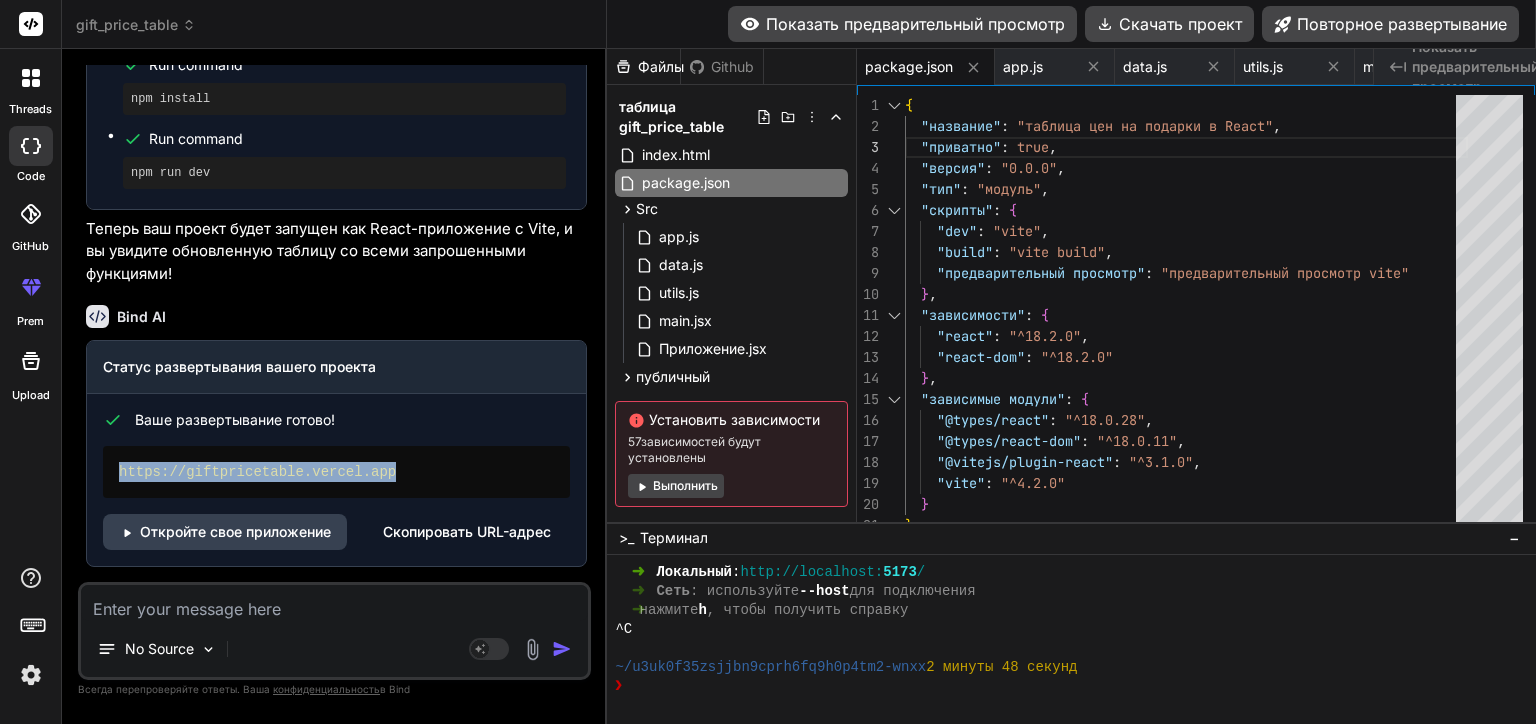 drag, startPoint x: 385, startPoint y: 475, endPoint x: 107, endPoint y: 471, distance: 278.02878 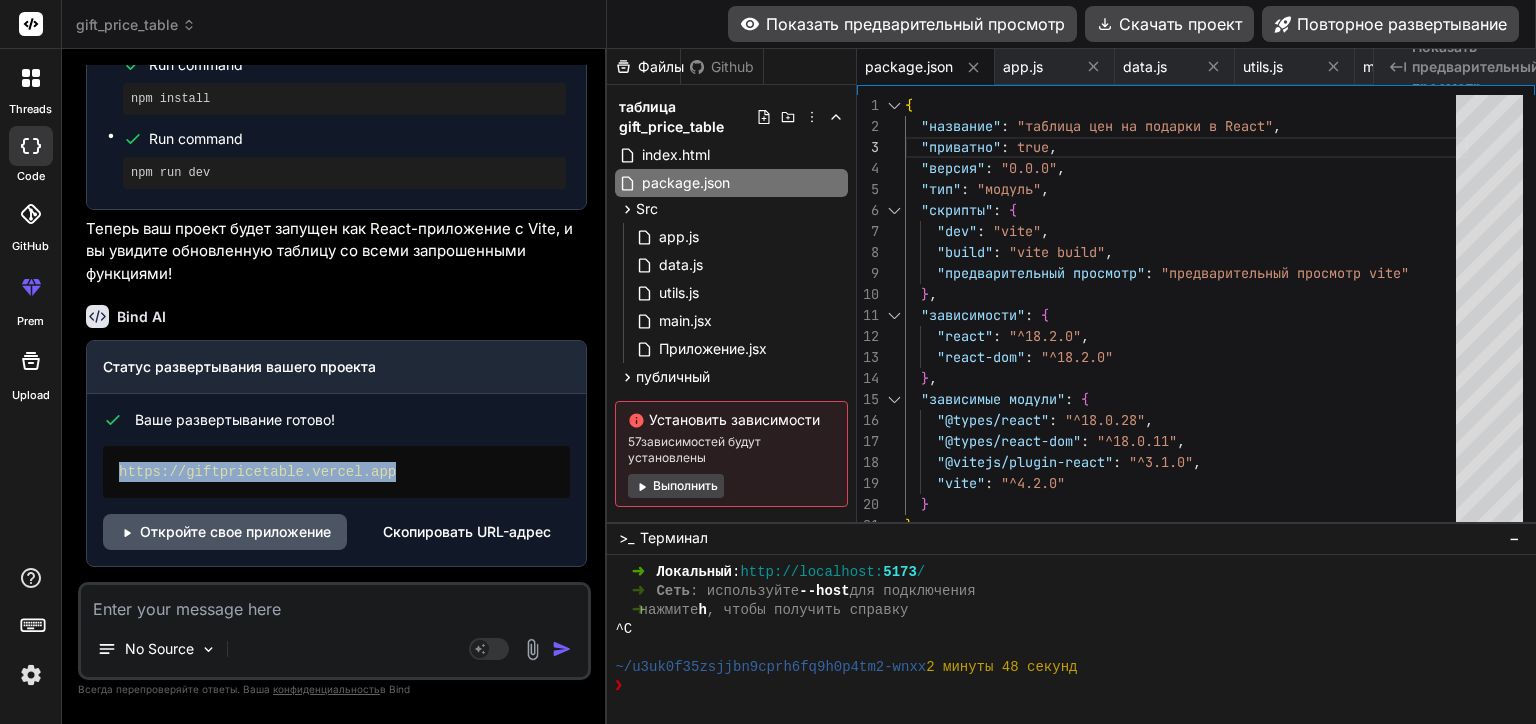 click on "Откройте свое приложение" at bounding box center [225, 532] 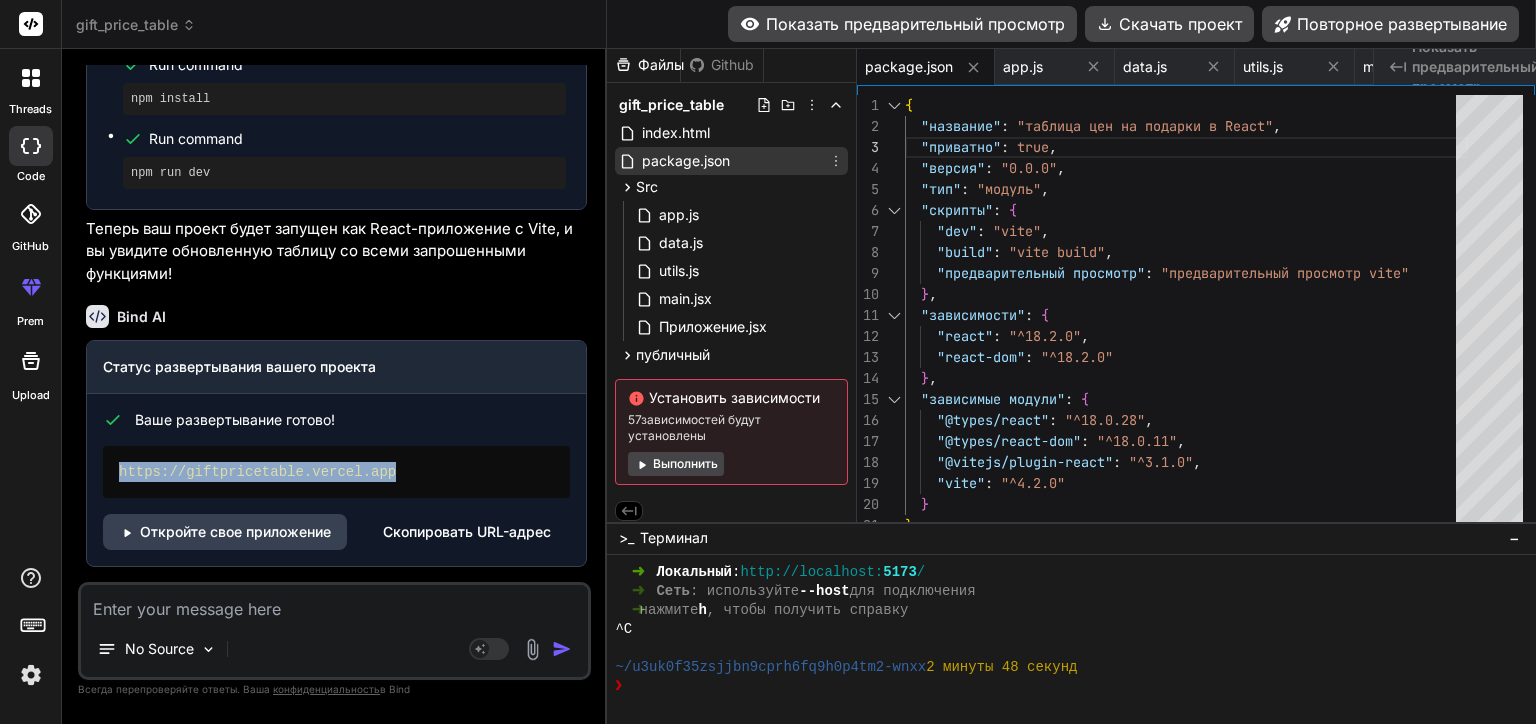 scroll, scrollTop: 0, scrollLeft: 0, axis: both 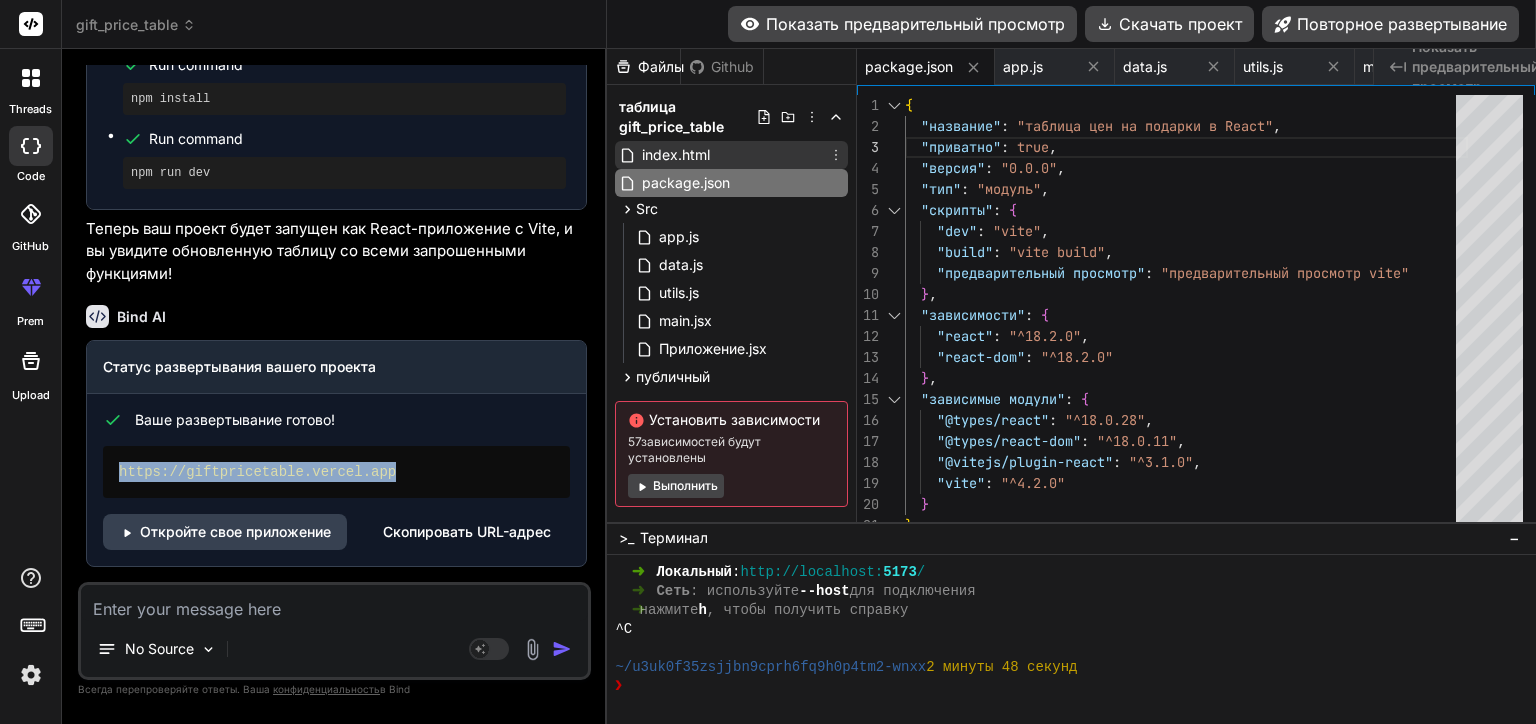 click on "index.html" at bounding box center [676, 155] 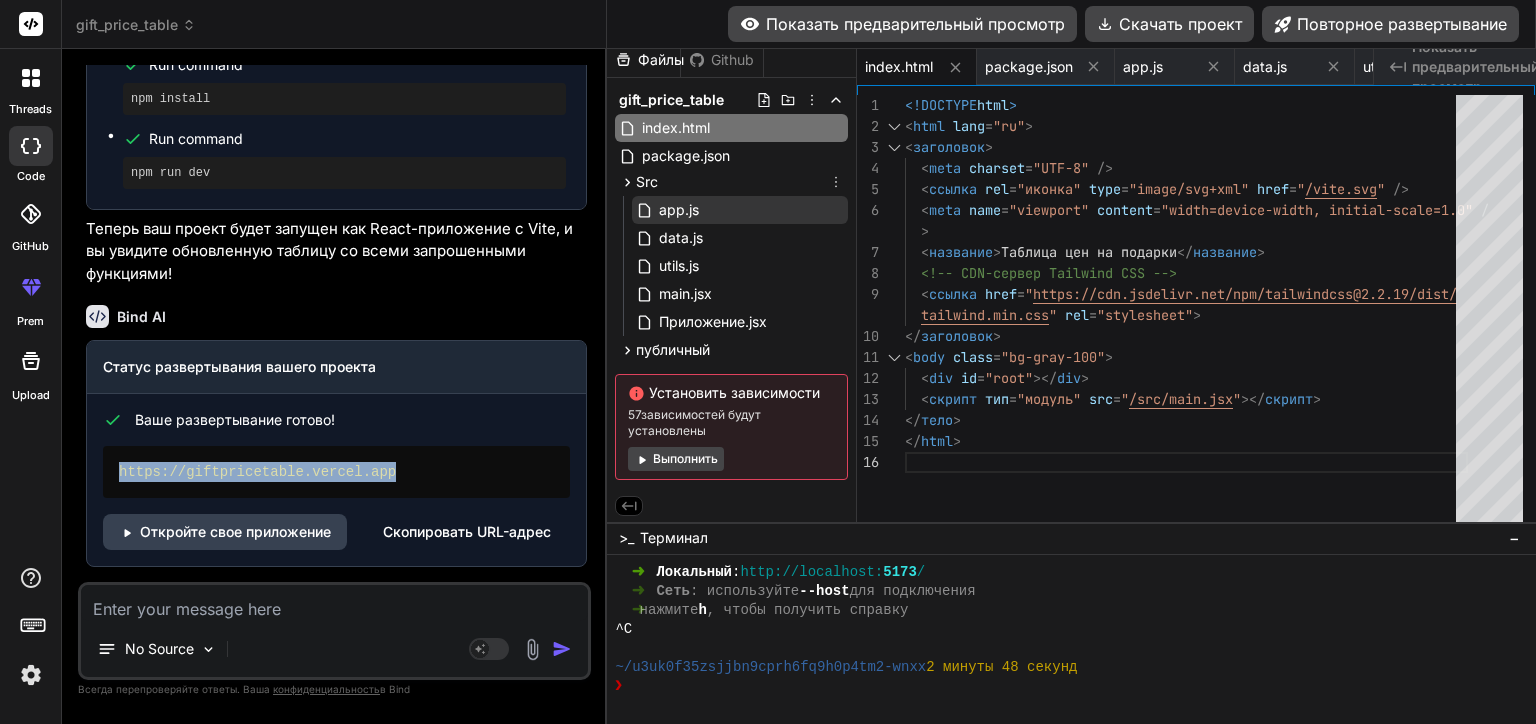 scroll, scrollTop: 8, scrollLeft: 0, axis: vertical 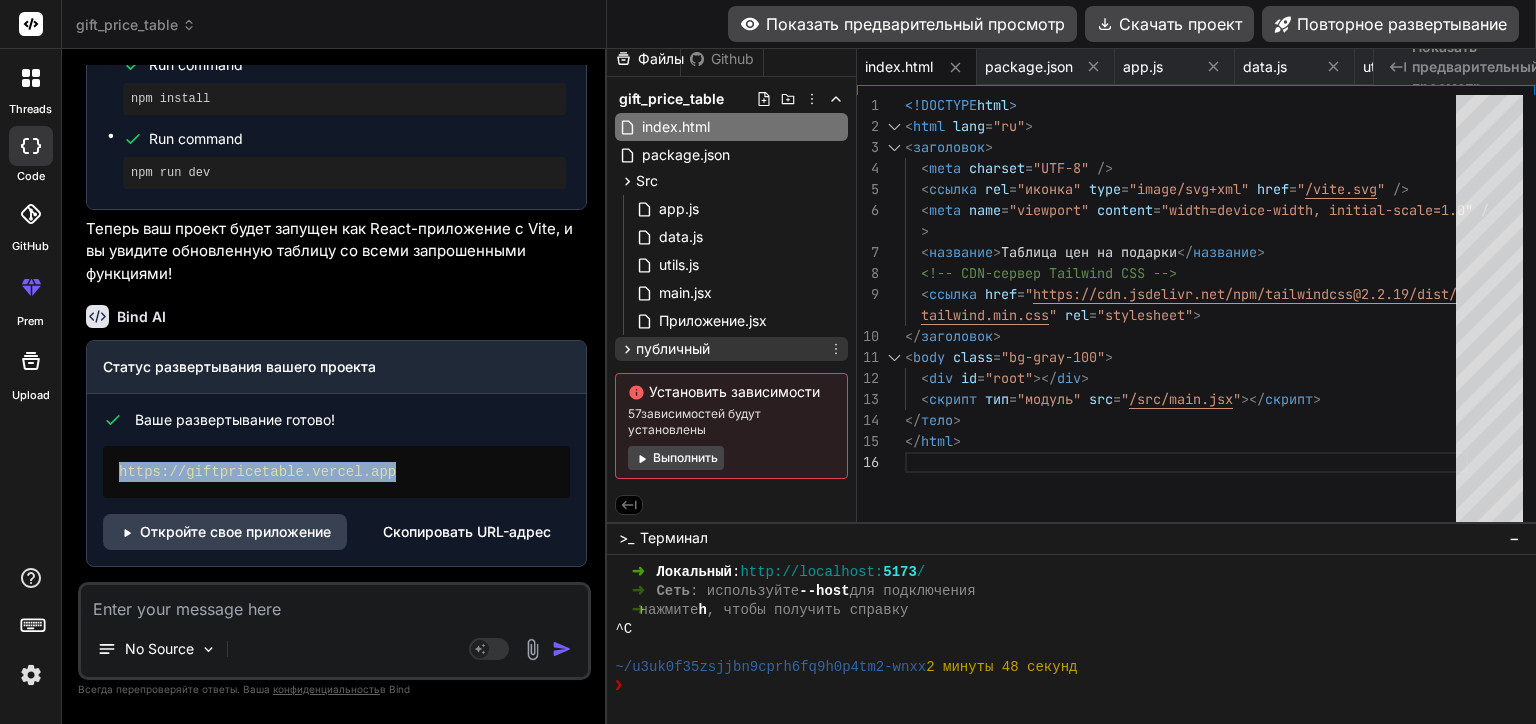 click on "публичный" at bounding box center [673, 349] 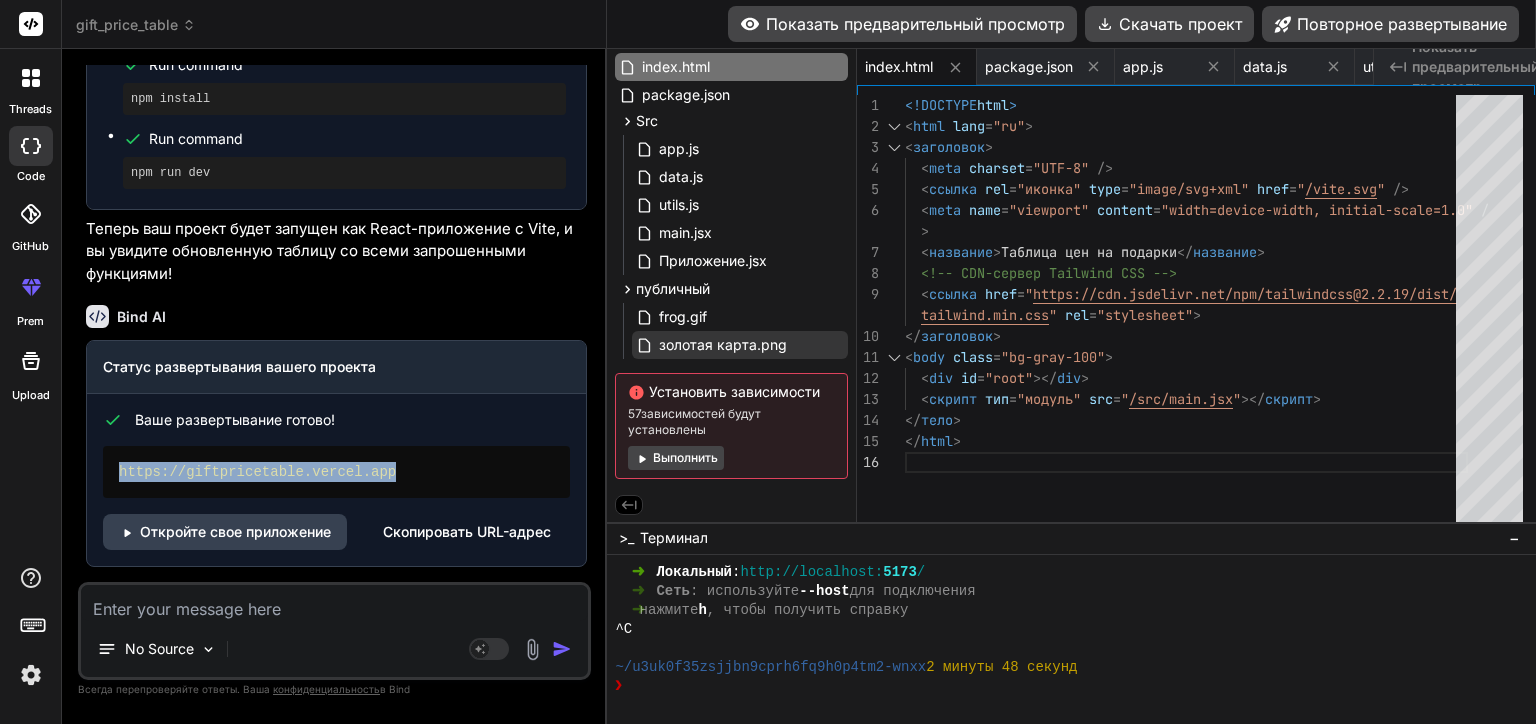 scroll, scrollTop: 68, scrollLeft: 0, axis: vertical 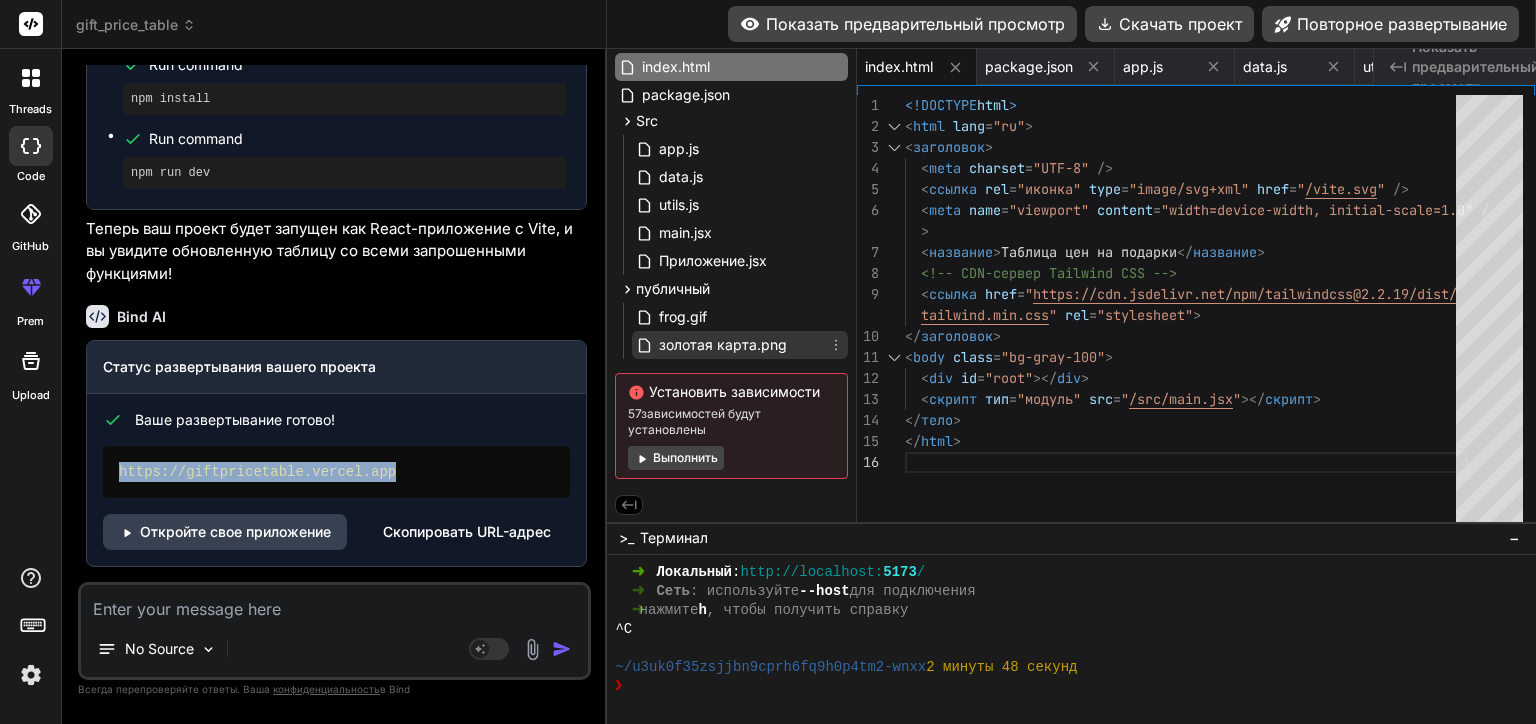 click on "золотая карта.png" at bounding box center (723, 345) 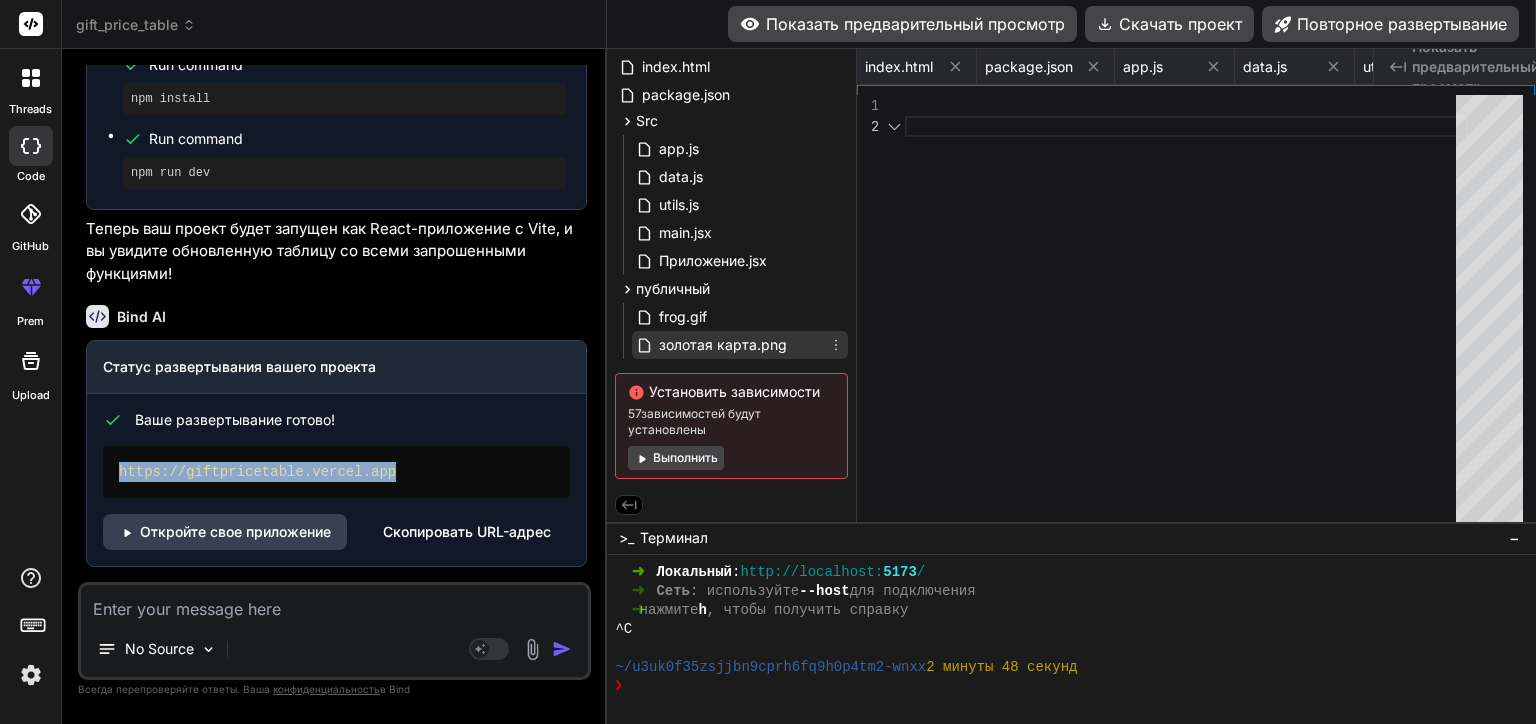 scroll, scrollTop: 0, scrollLeft: 644, axis: horizontal 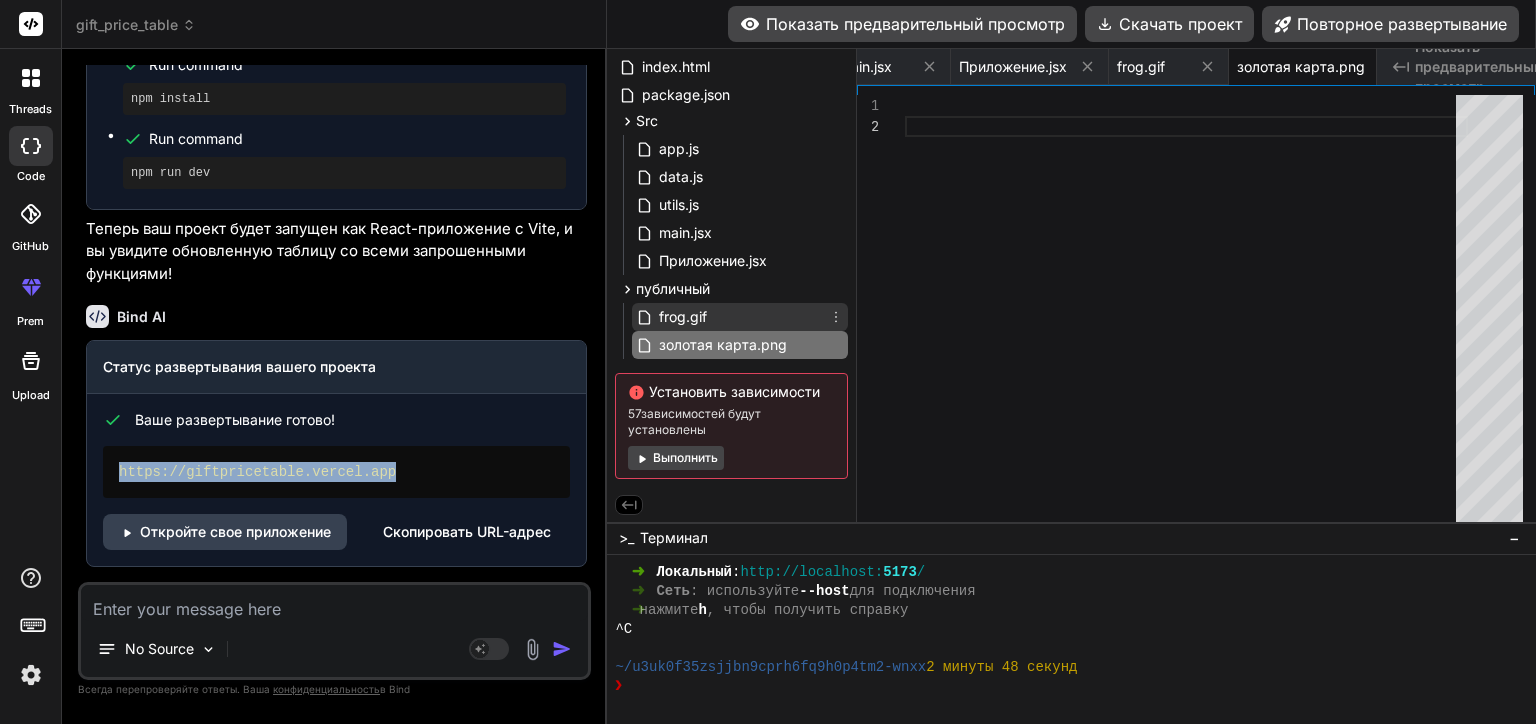 click on "frog.gif" at bounding box center (740, 317) 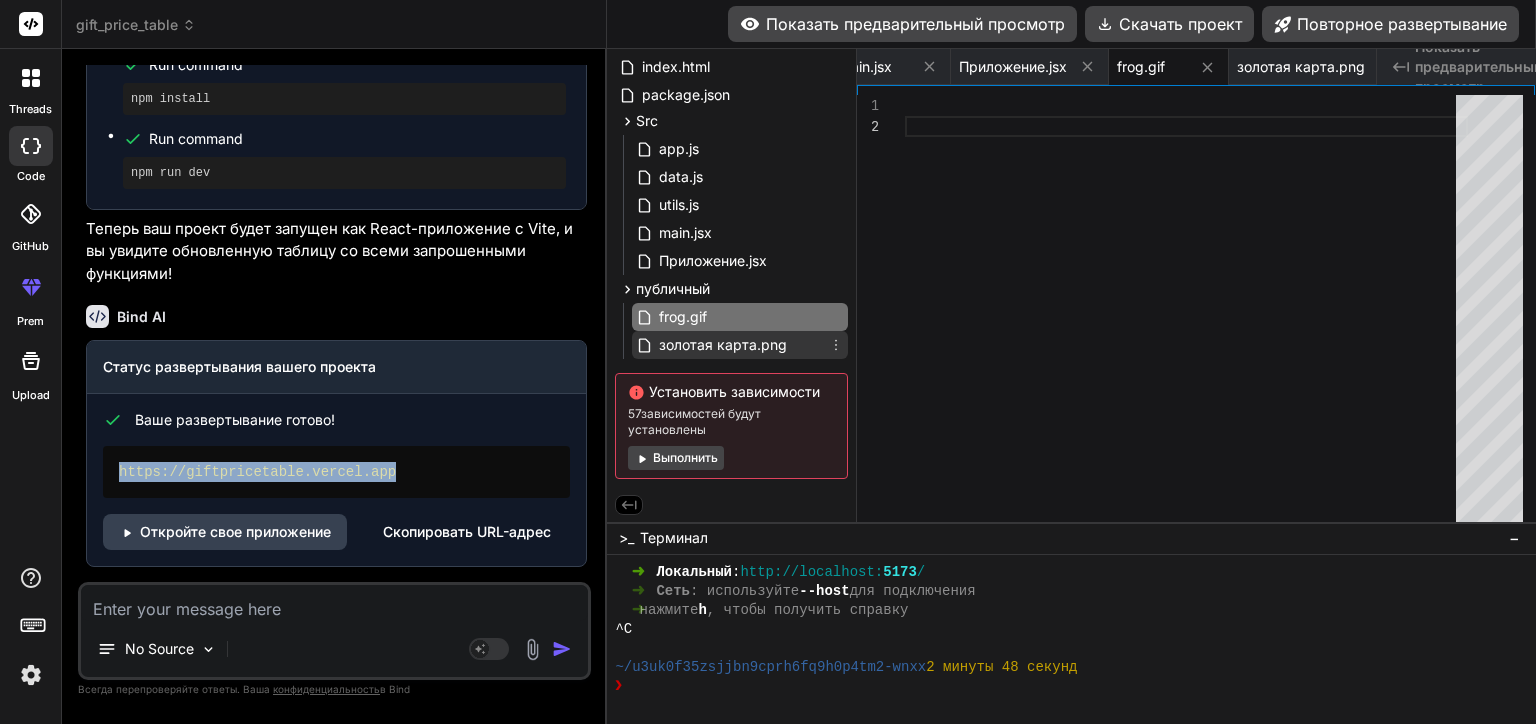 scroll, scrollTop: 88, scrollLeft: 0, axis: vertical 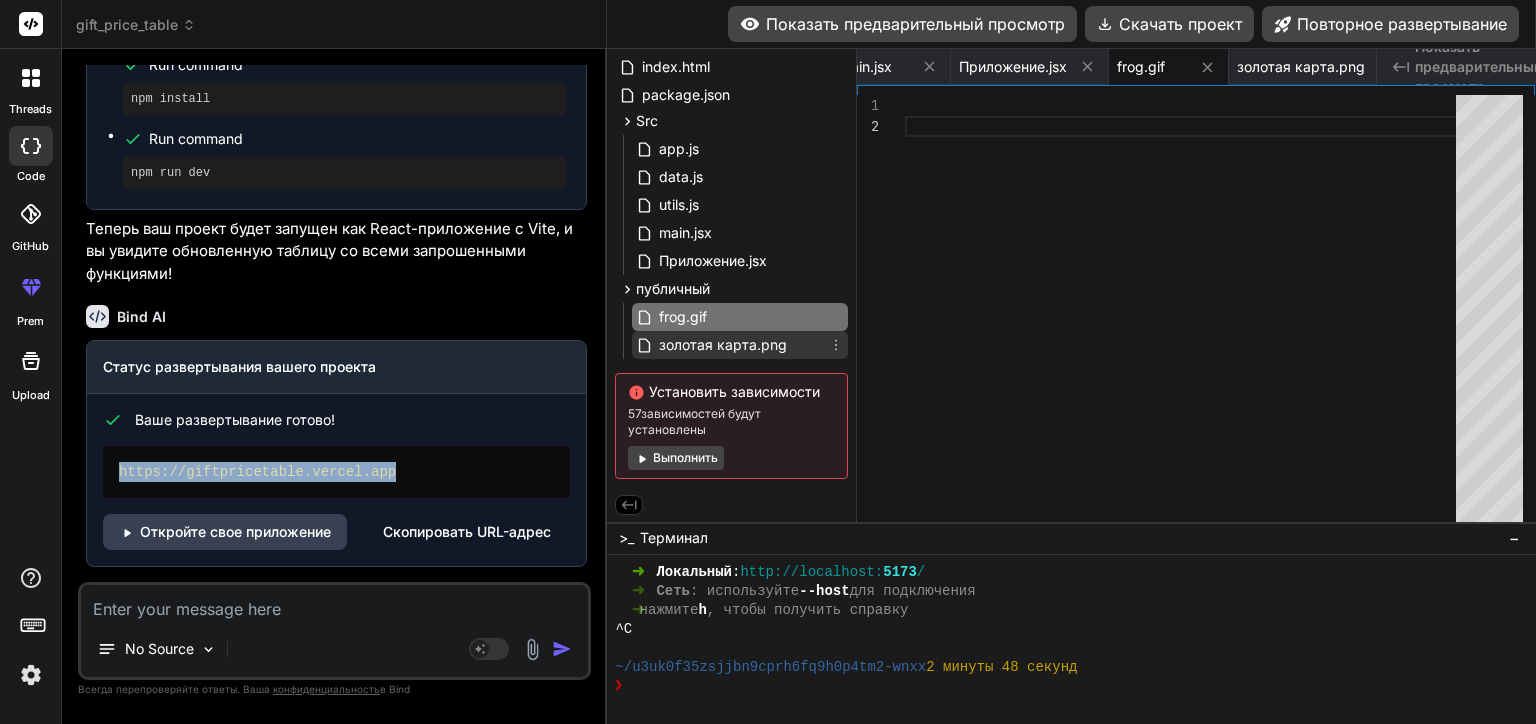 click on "золотая карта.png" at bounding box center [723, 345] 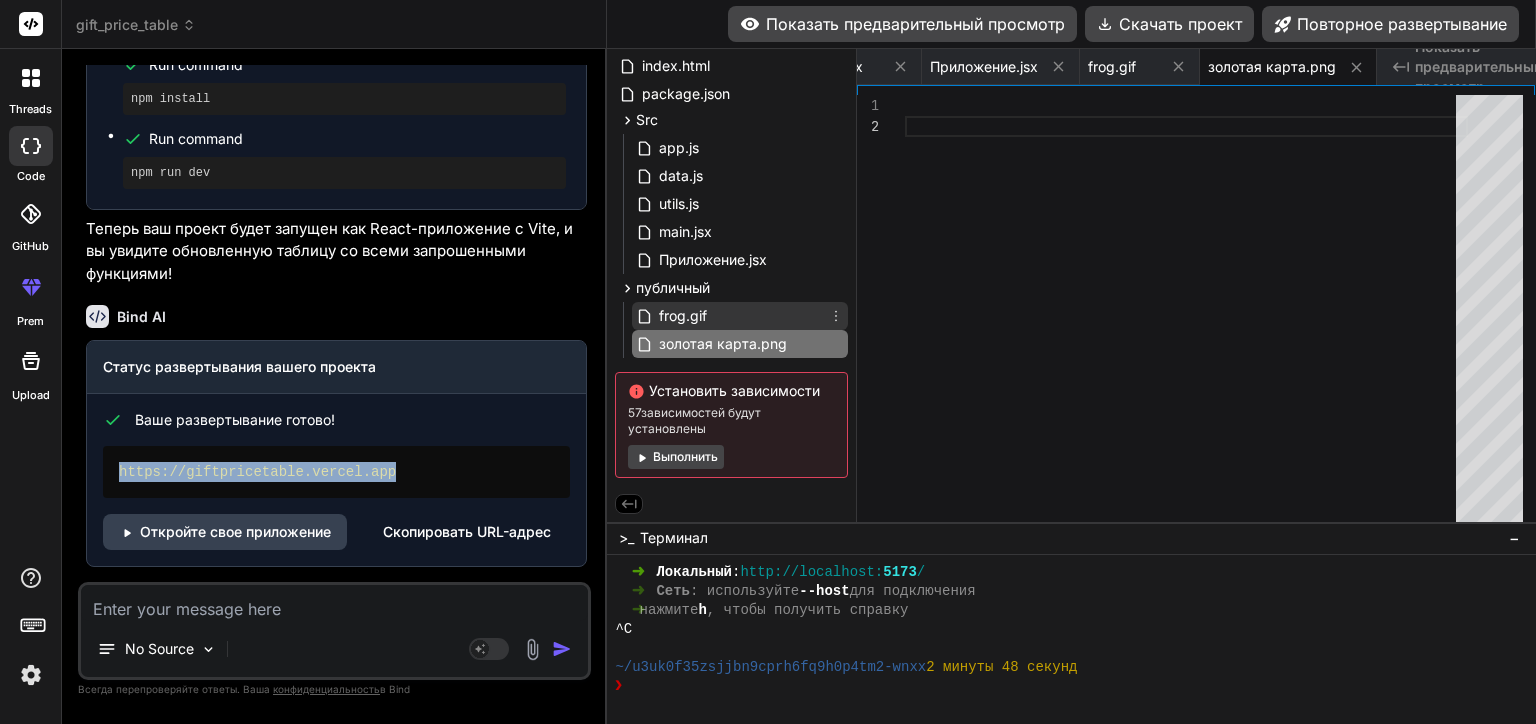 scroll, scrollTop: 68, scrollLeft: 0, axis: vertical 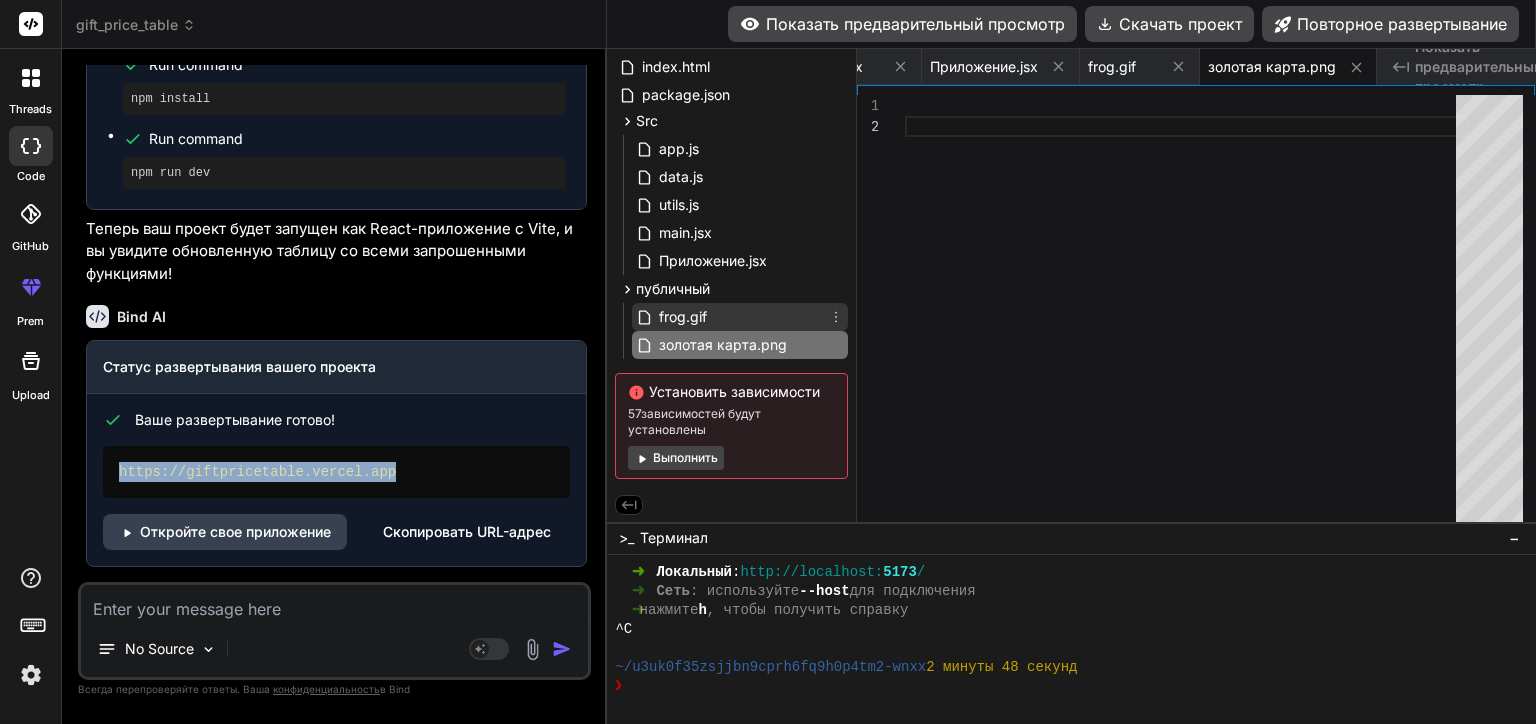 click on "frog.gif" at bounding box center (740, 317) 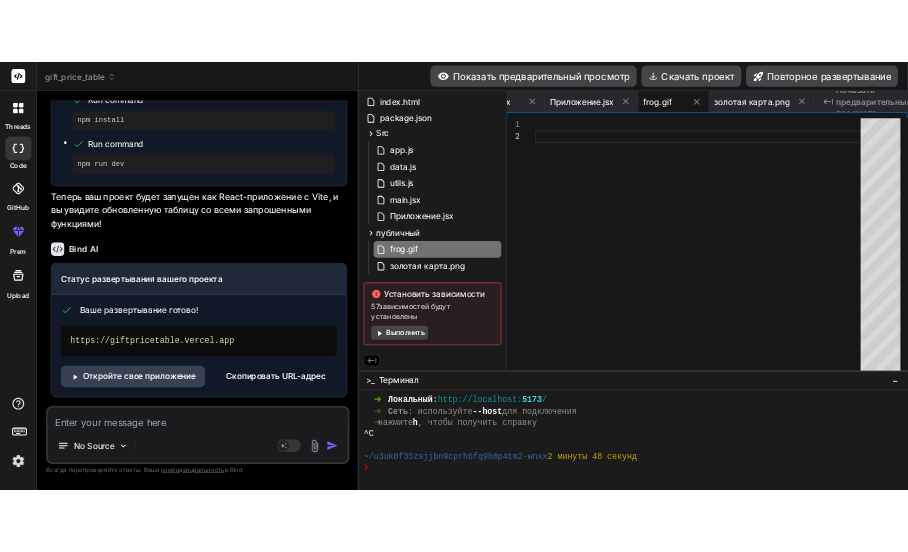 scroll, scrollTop: 0, scrollLeft: 0, axis: both 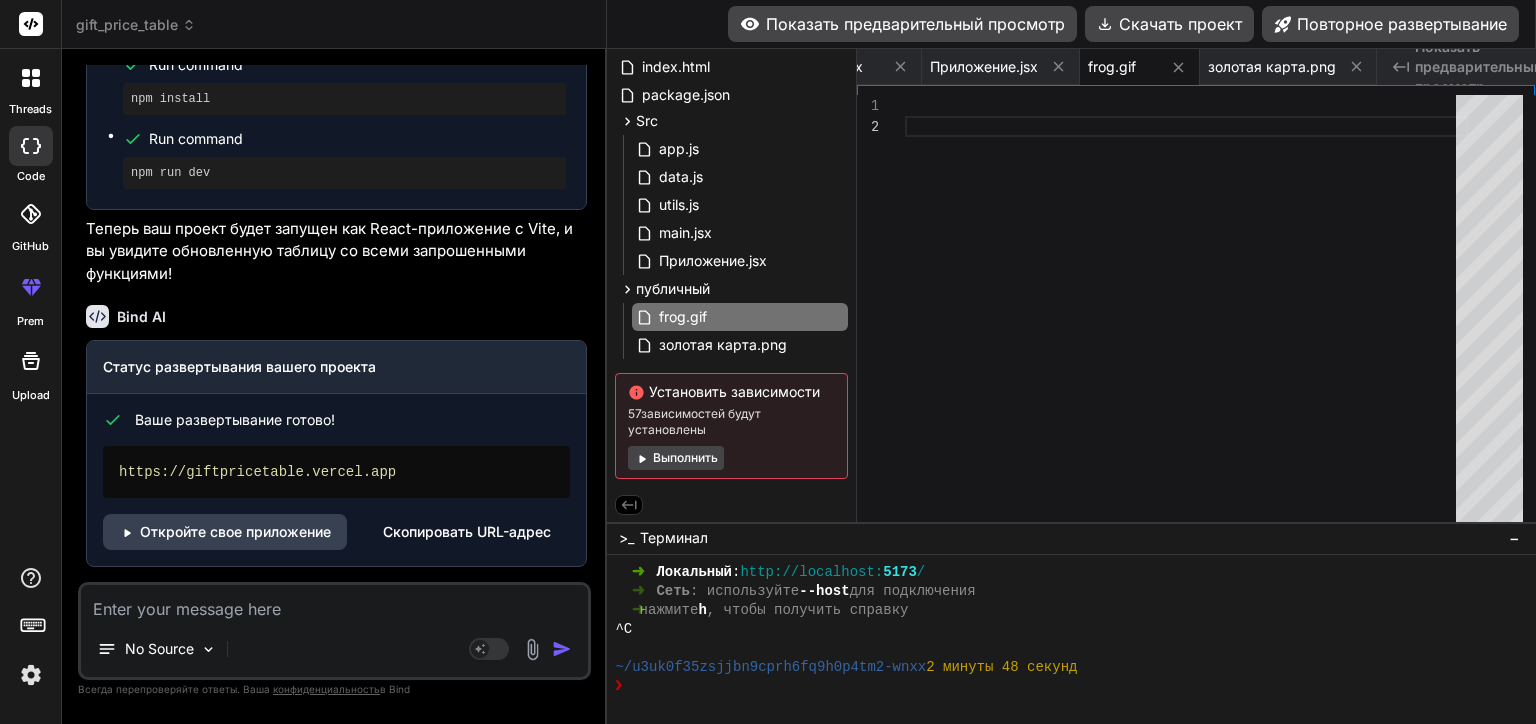 click at bounding box center [1186, 313] 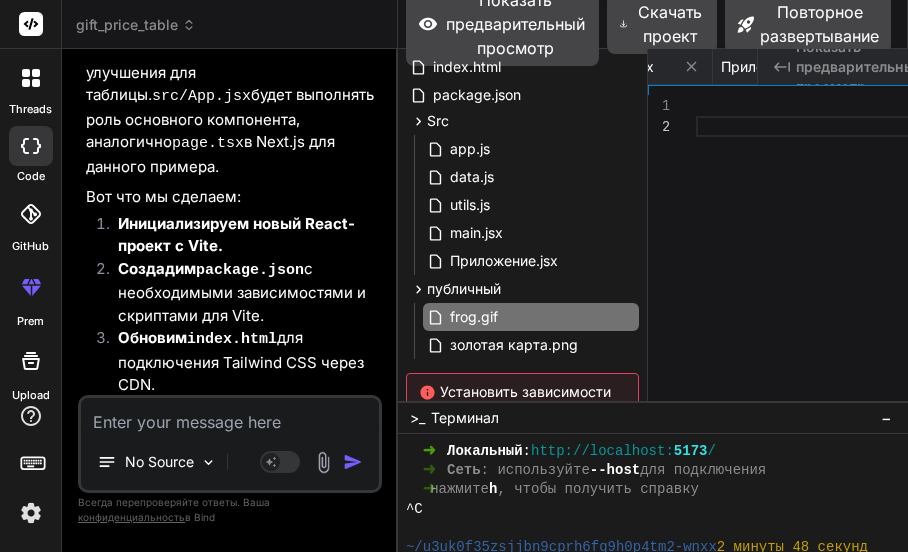scroll, scrollTop: 11059, scrollLeft: 0, axis: vertical 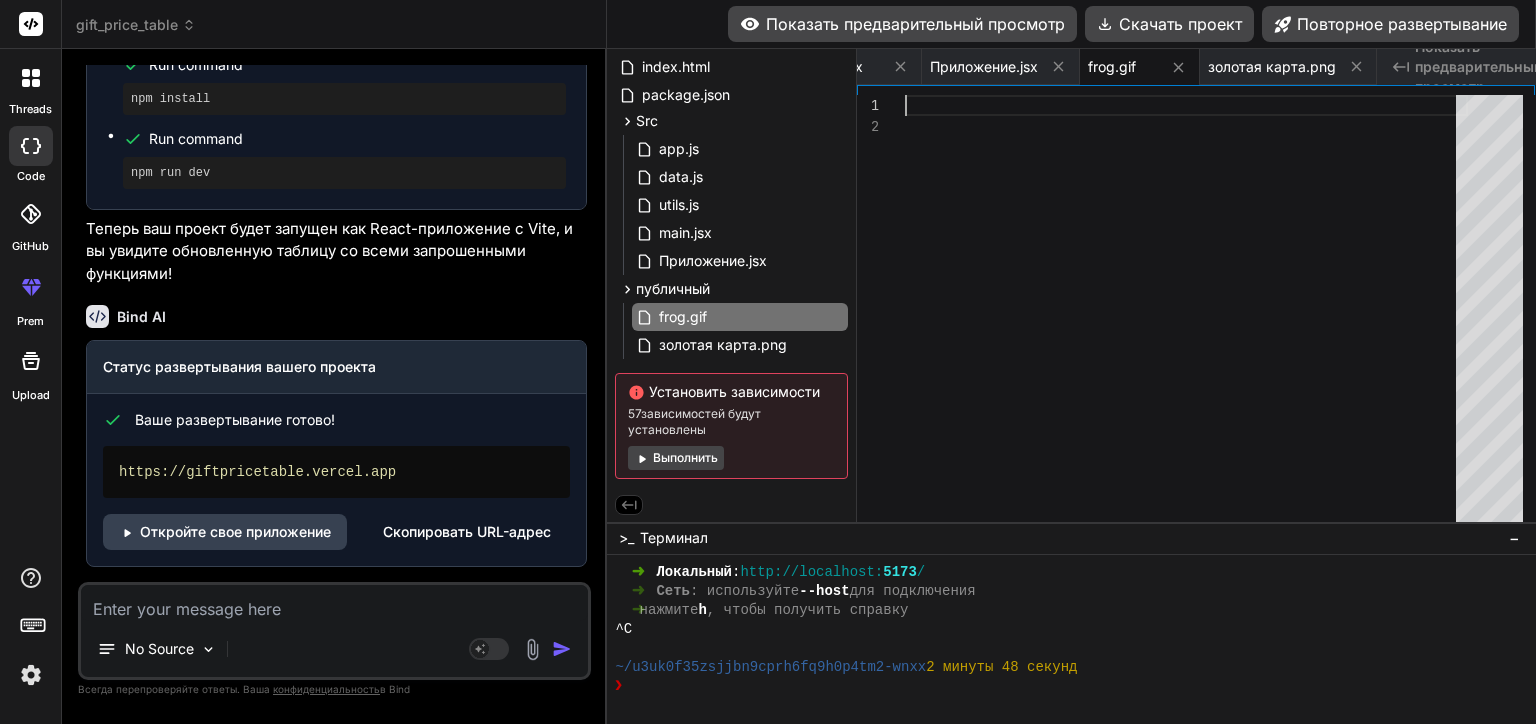click at bounding box center [1186, 313] 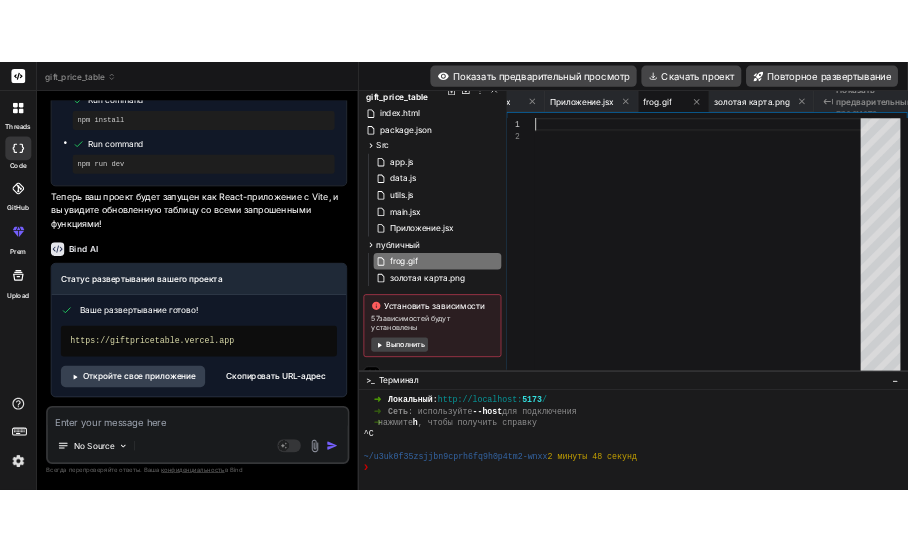 scroll, scrollTop: 88, scrollLeft: 0, axis: vertical 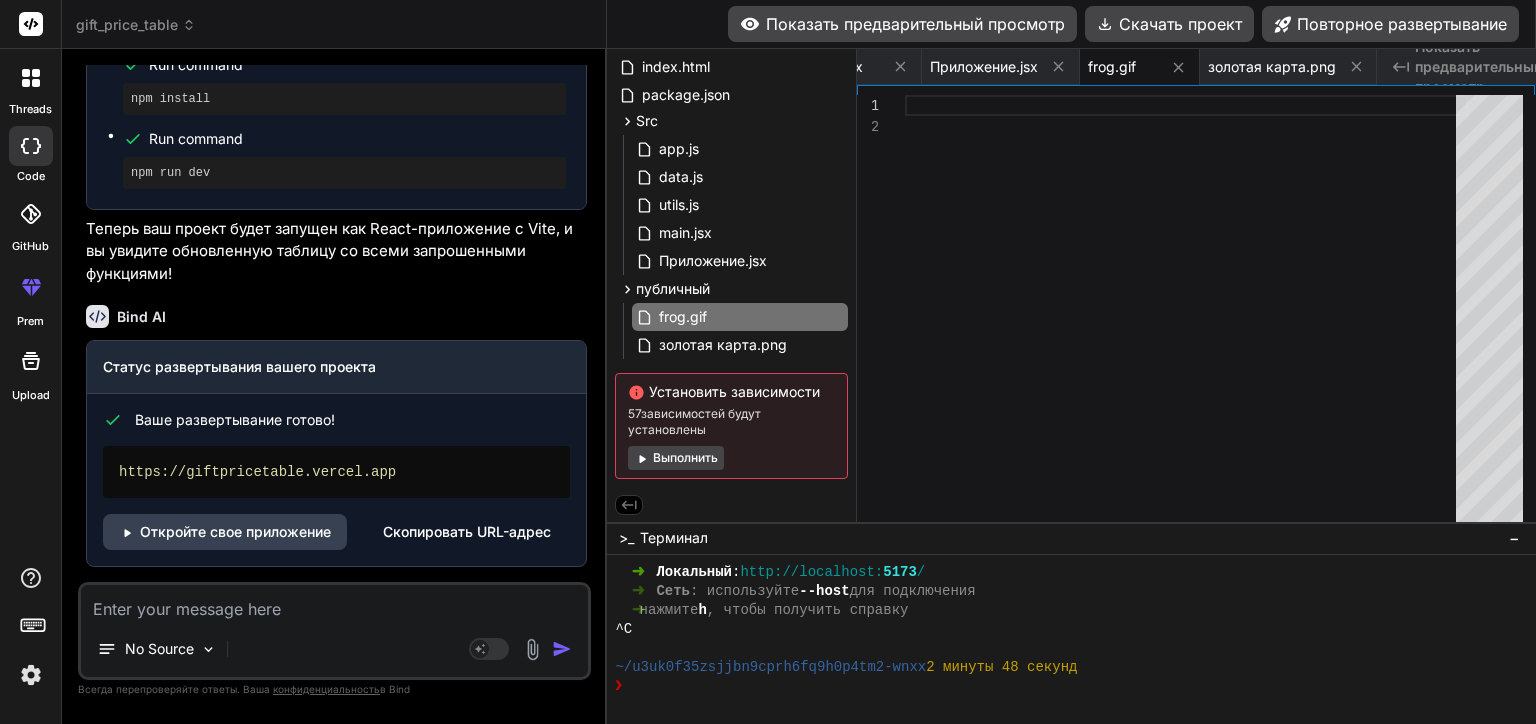 click 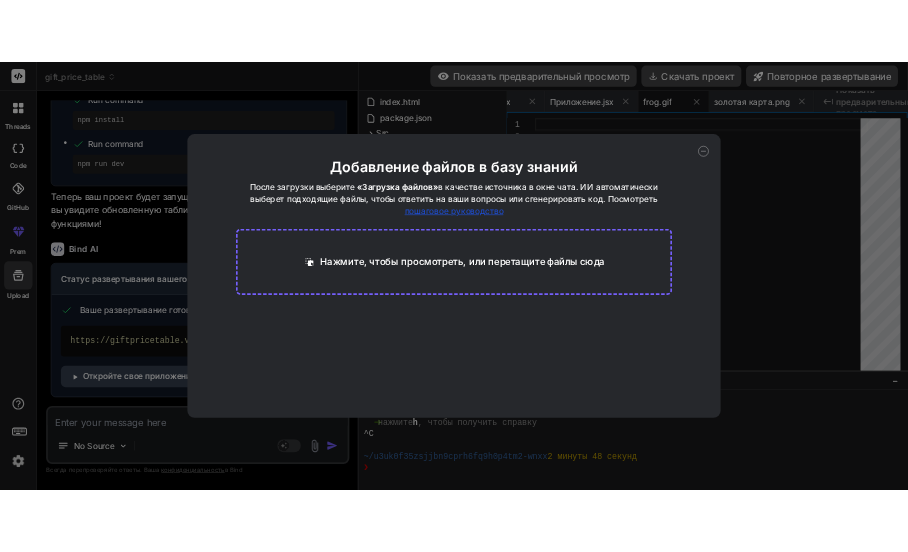 scroll, scrollTop: 11059, scrollLeft: 0, axis: vertical 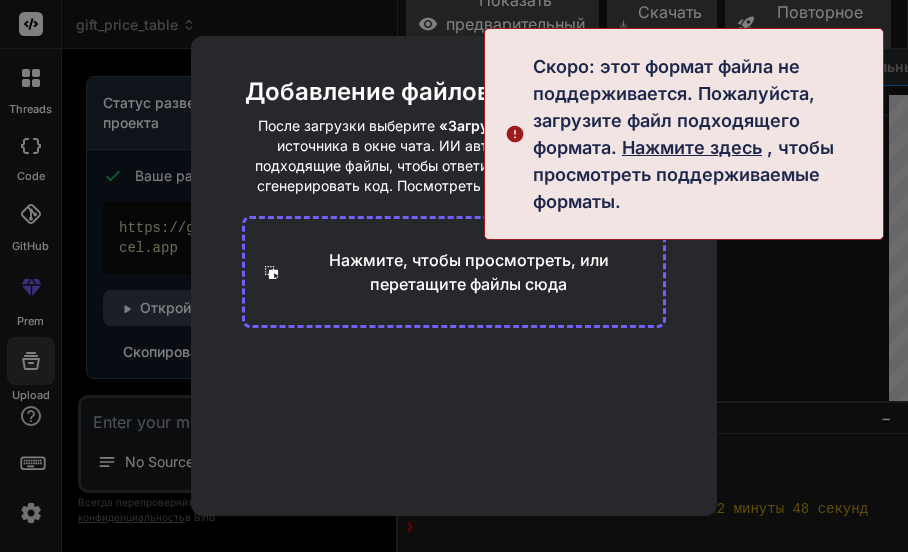 click on "Нажмите здесь" at bounding box center [692, 147] 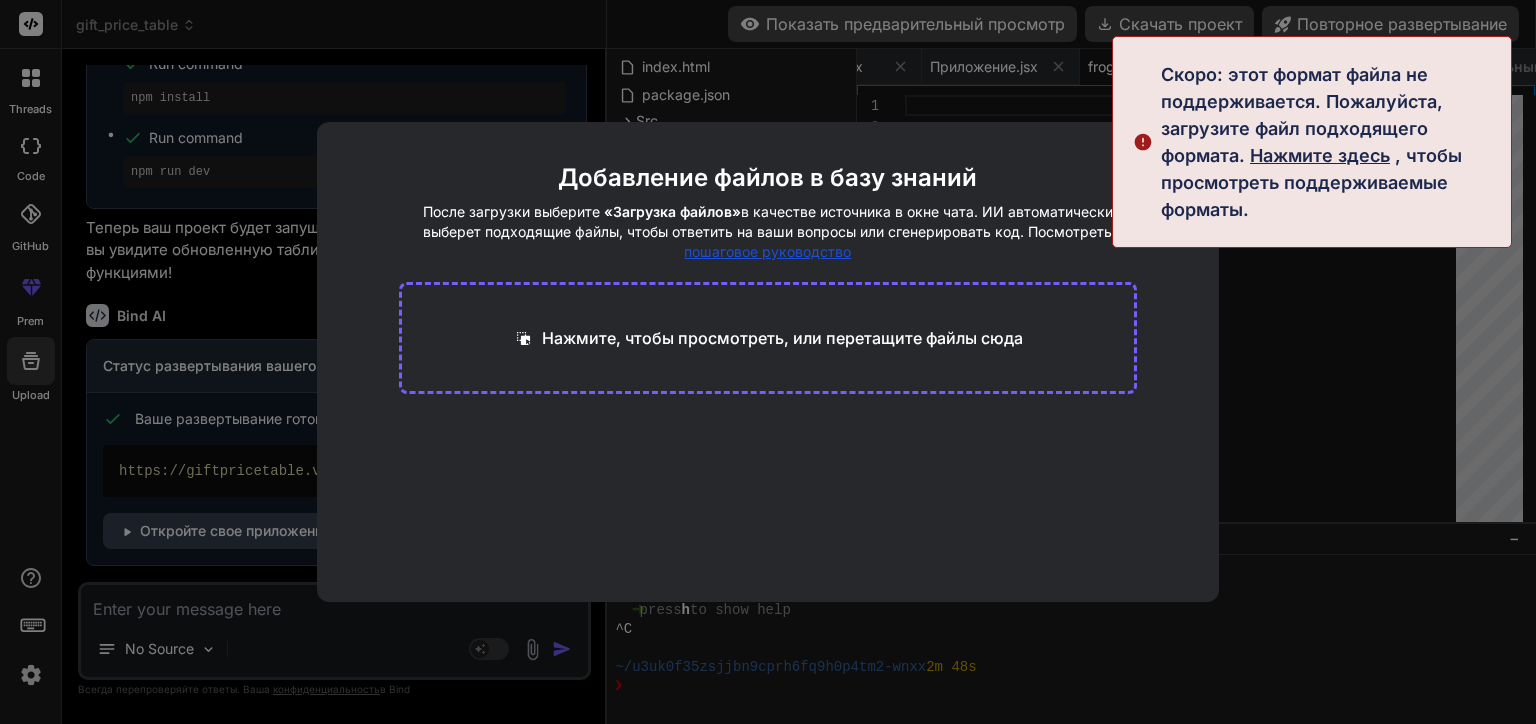 scroll, scrollTop: 9523, scrollLeft: 0, axis: vertical 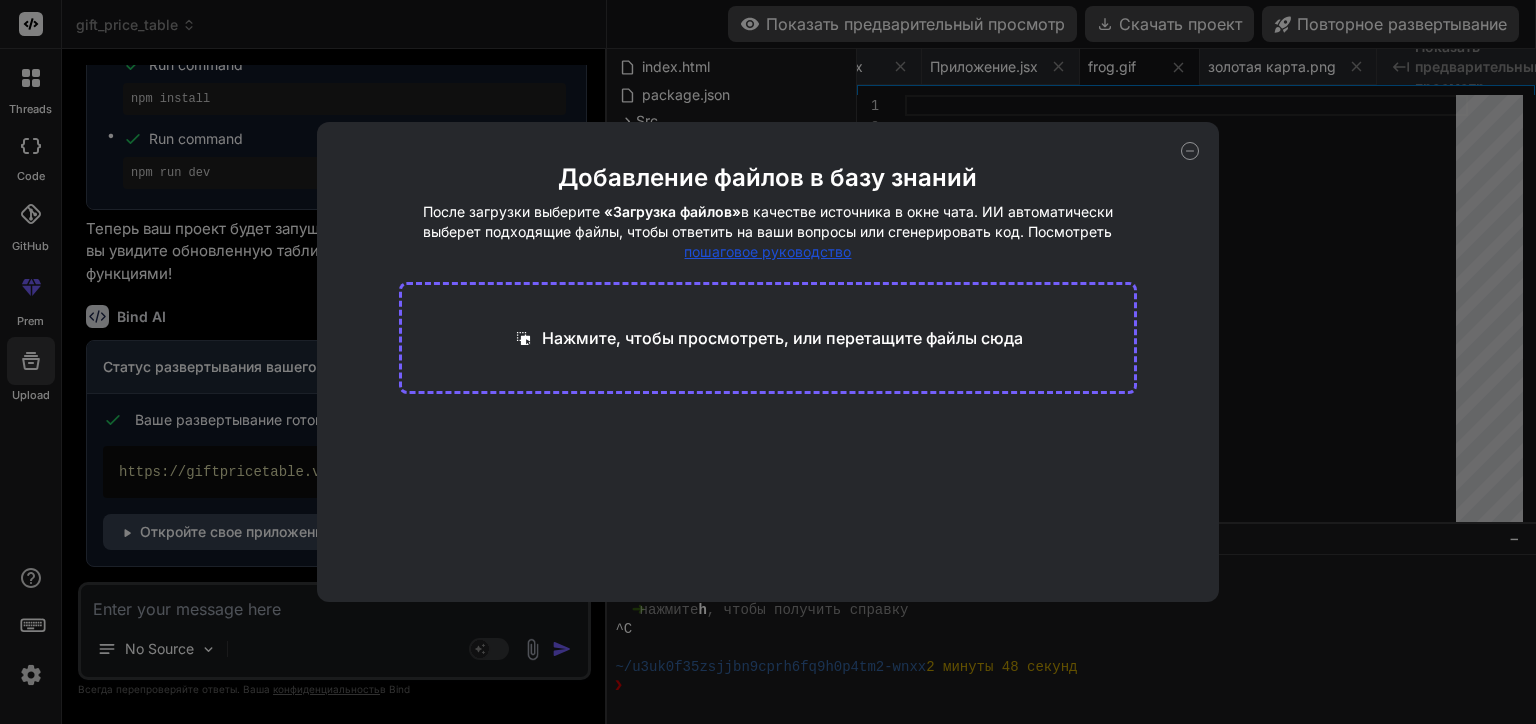 click 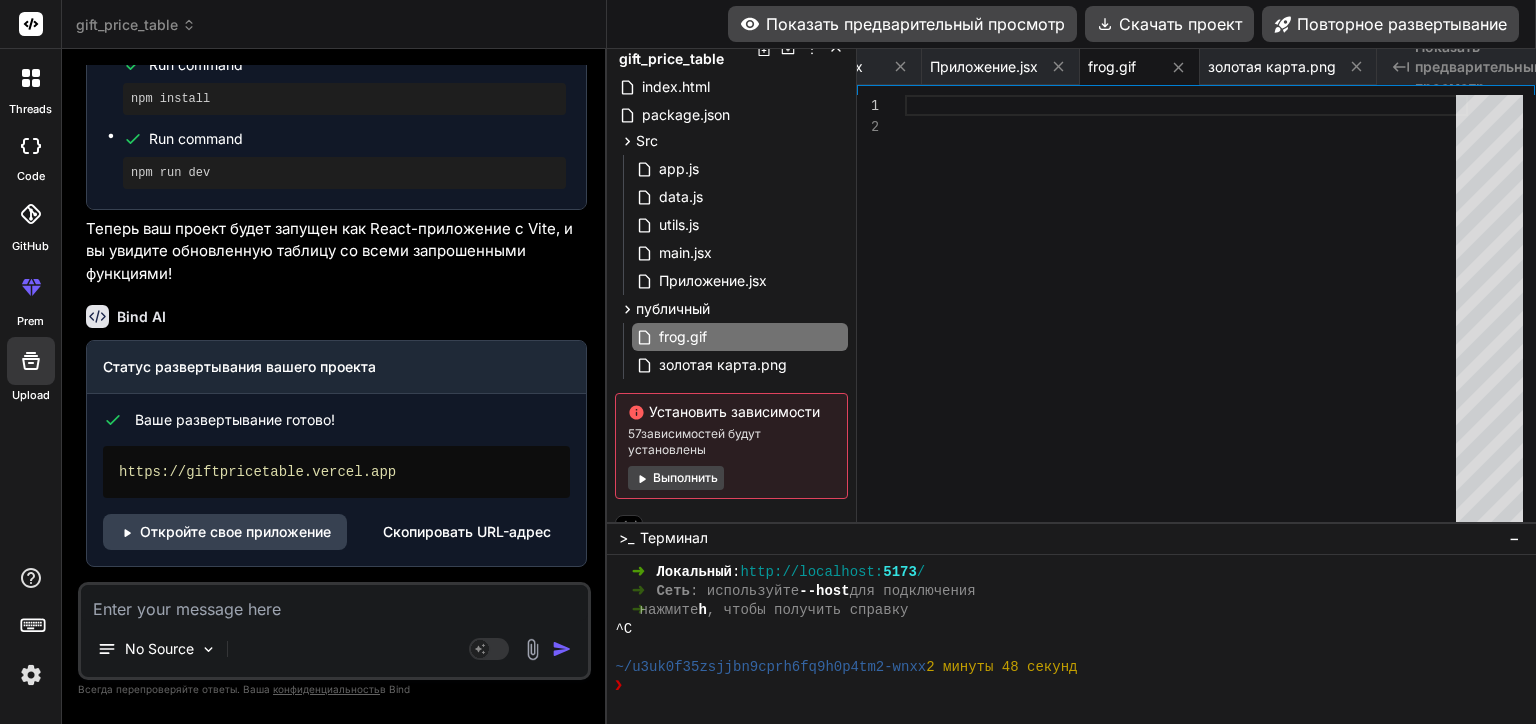 scroll, scrollTop: 88, scrollLeft: 0, axis: vertical 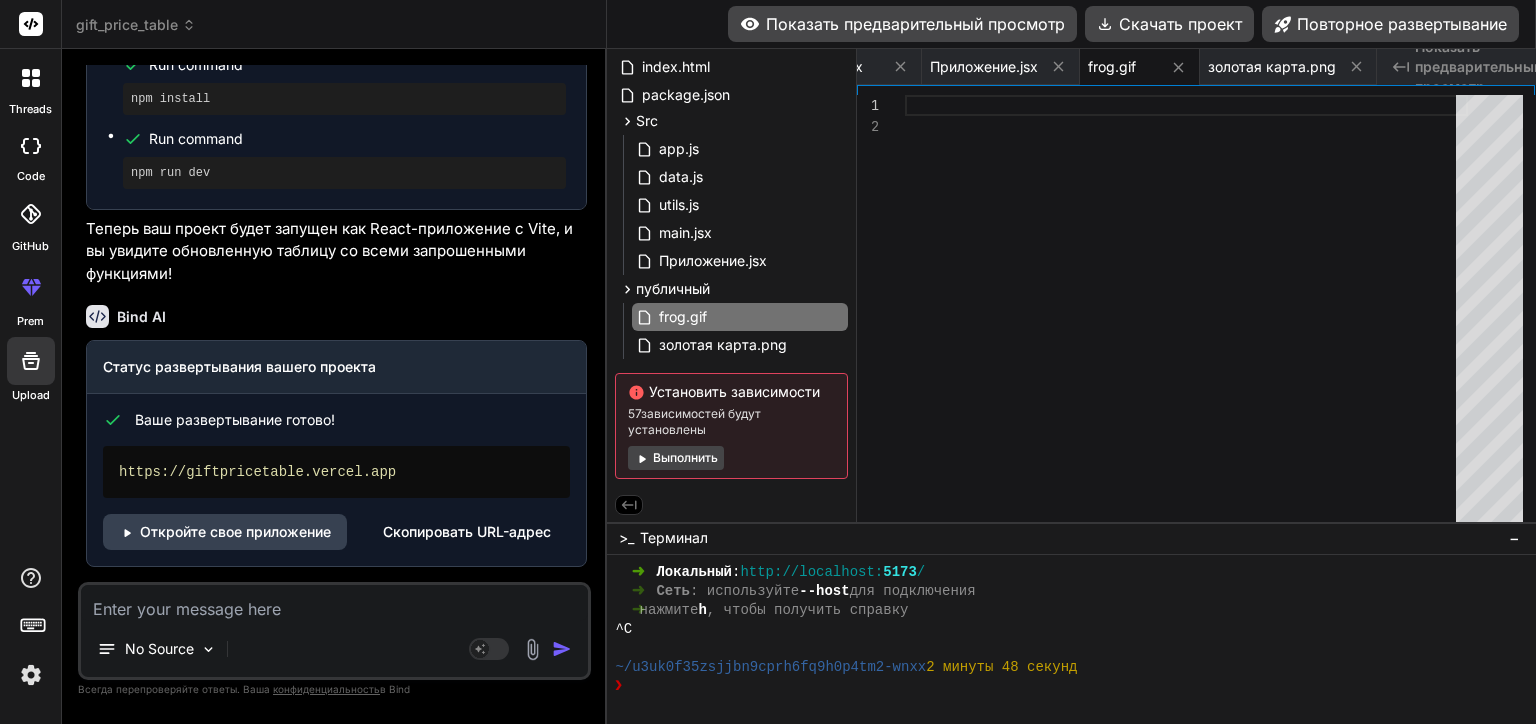 click at bounding box center [334, 603] 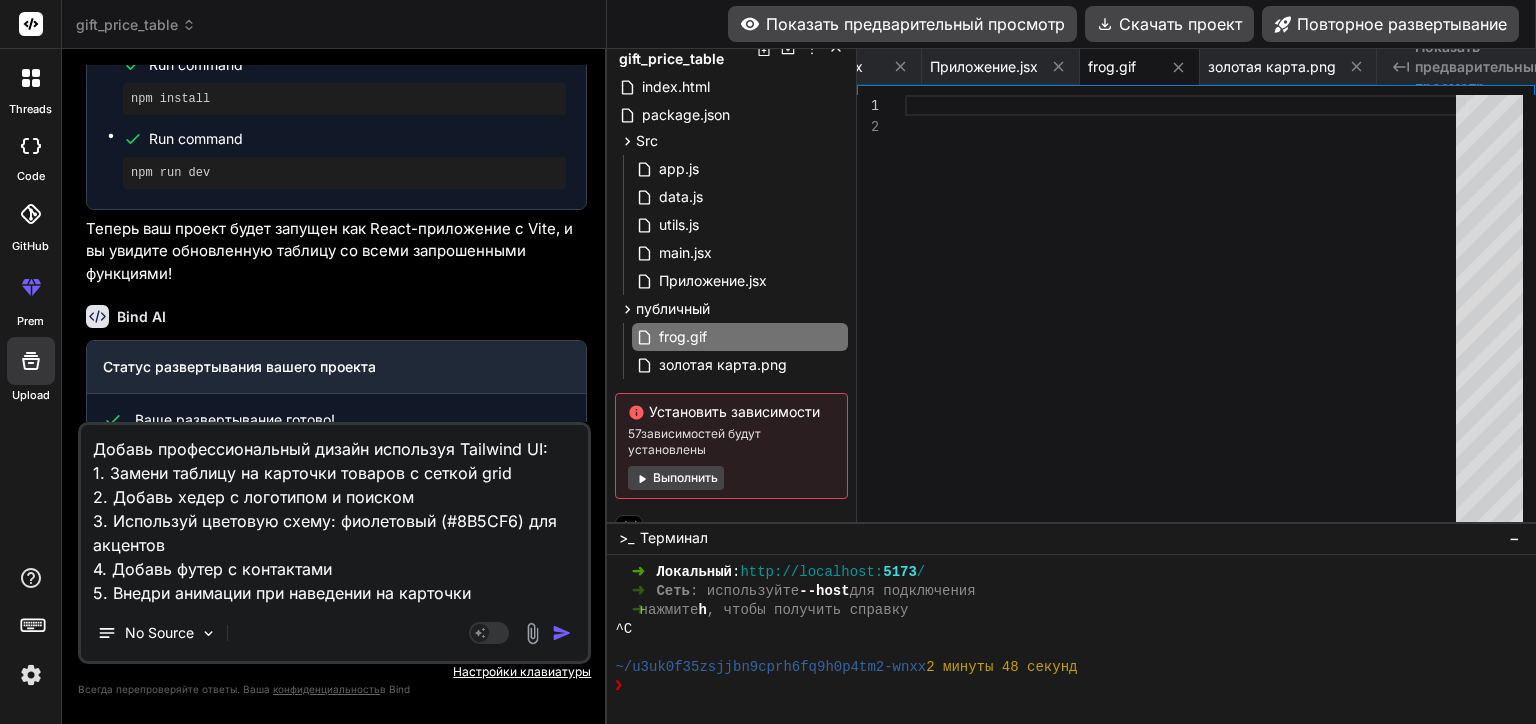 scroll, scrollTop: 88, scrollLeft: 0, axis: vertical 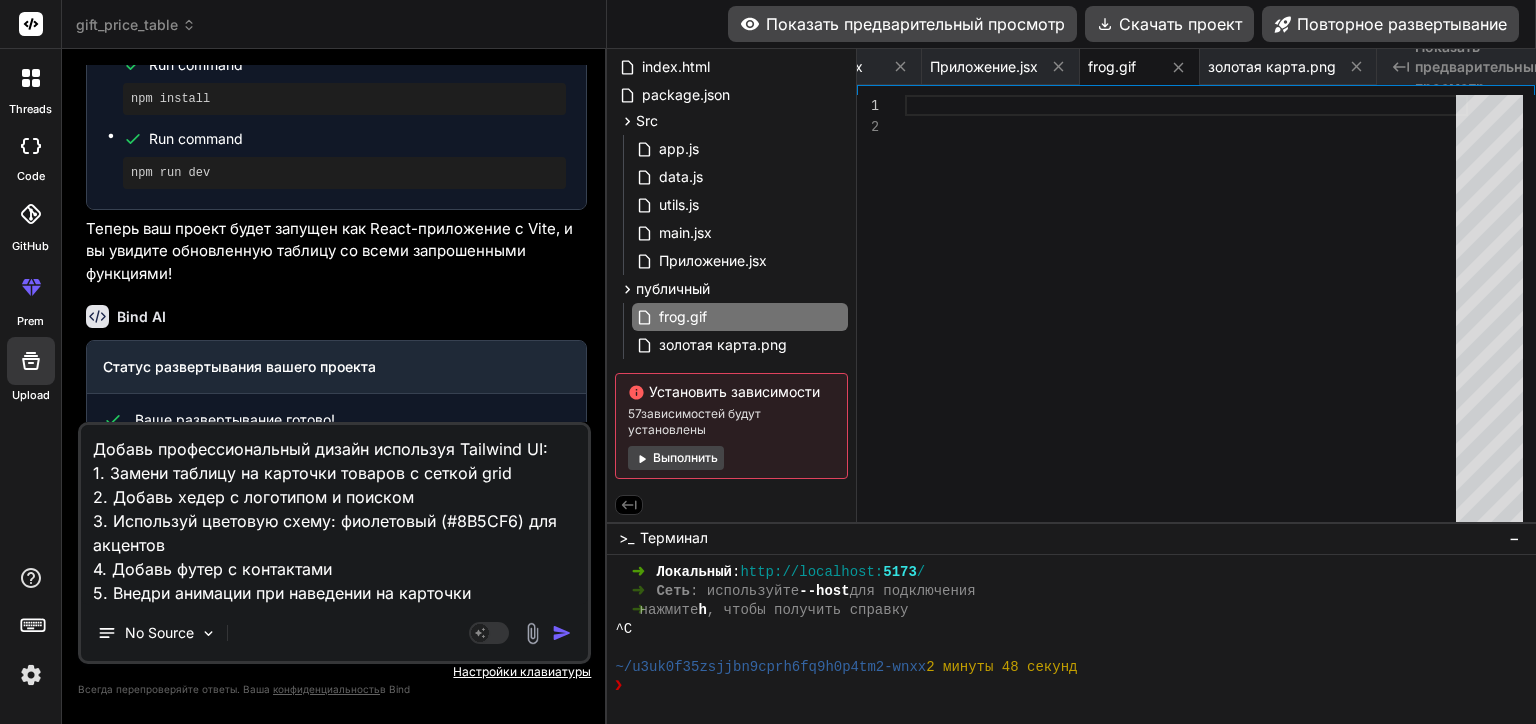 type on "Добавь профессиональный дизайн используя Tailwind UI:
1. Замени таблицу на карточки товаров с сеткой grid
2. Добавь хедер с логотипом и поиском
3. Используй цветовую схему: фиолетовый (#8B5CF6) для акцентов
4. Добавь футер с контактами
5. Внедри анимации при наведении на карточки" 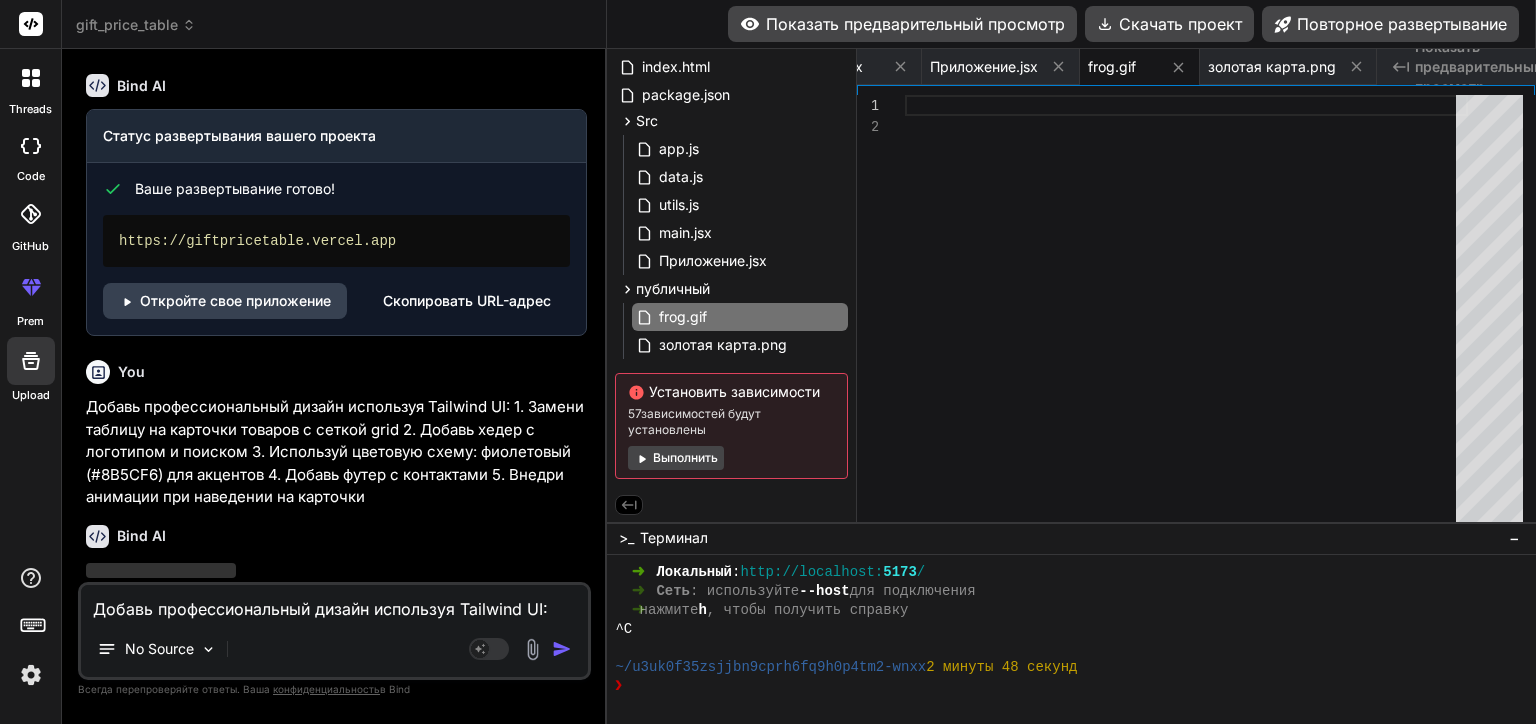 scroll, scrollTop: 5348, scrollLeft: 0, axis: vertical 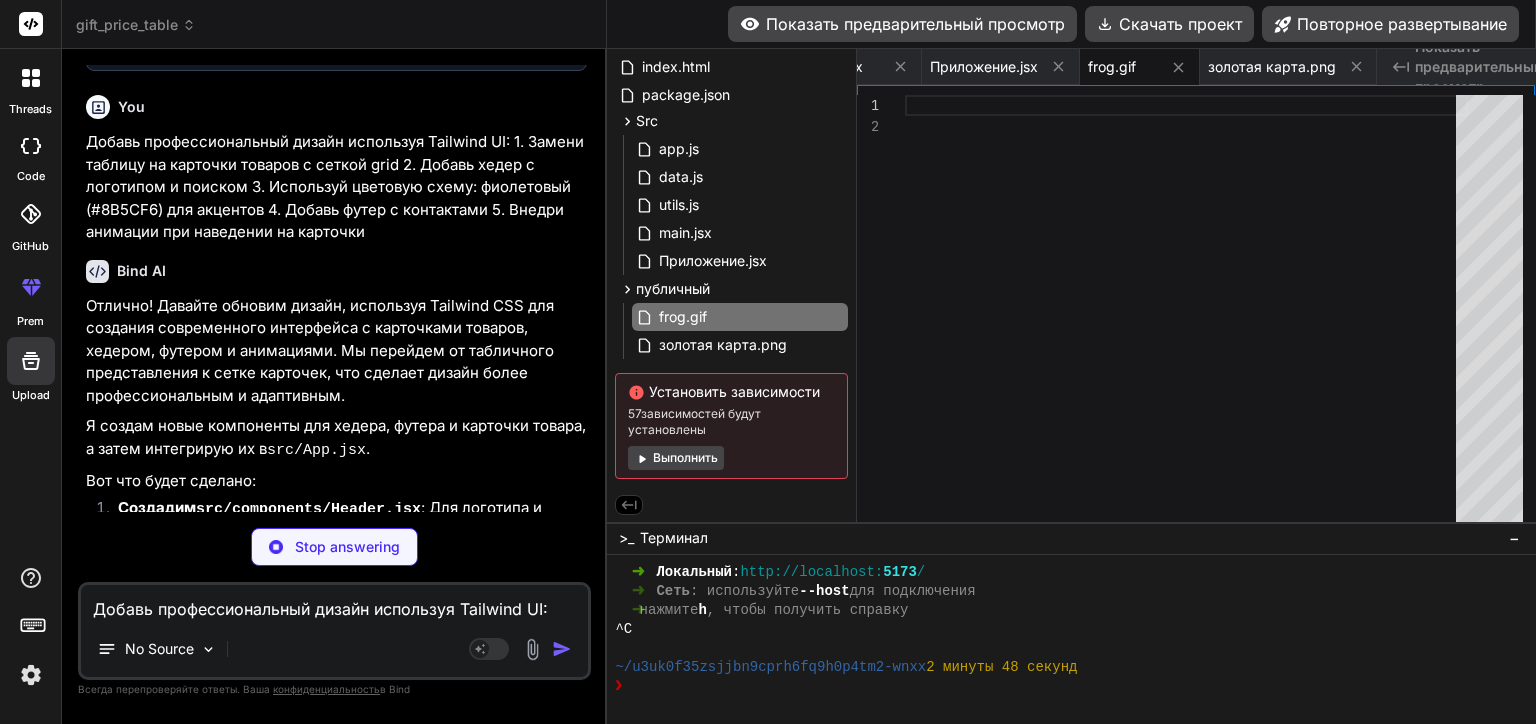 type on "x" 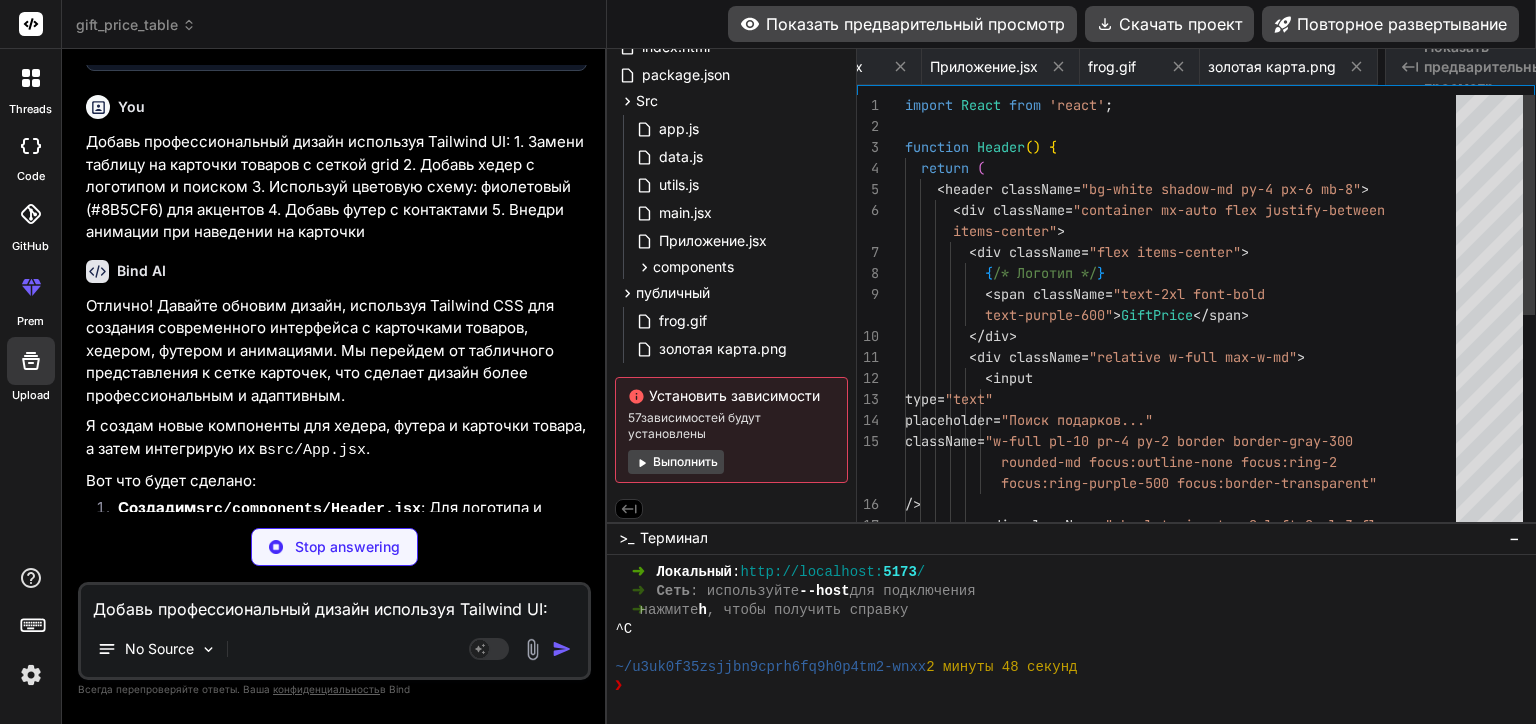 scroll, scrollTop: 0, scrollLeft: 784, axis: horizontal 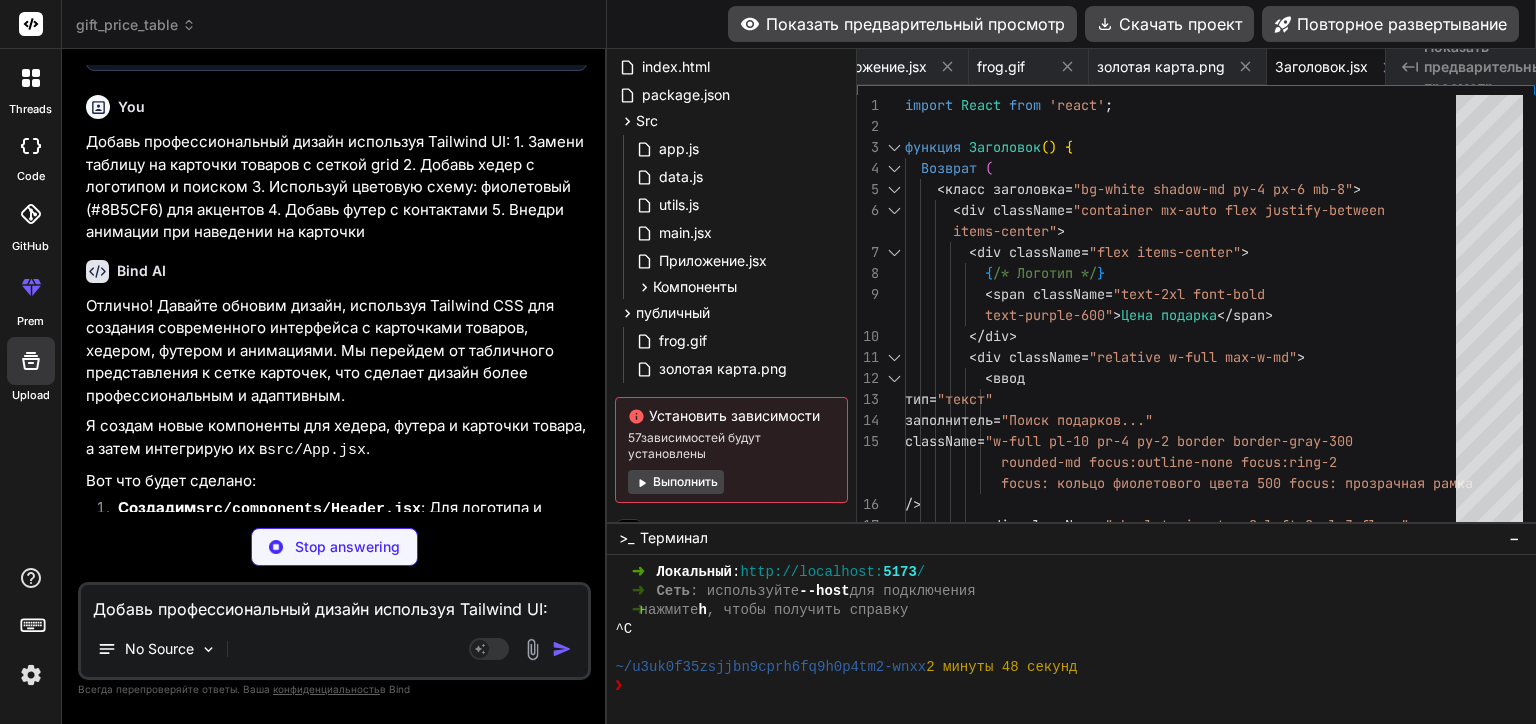 type on "x" 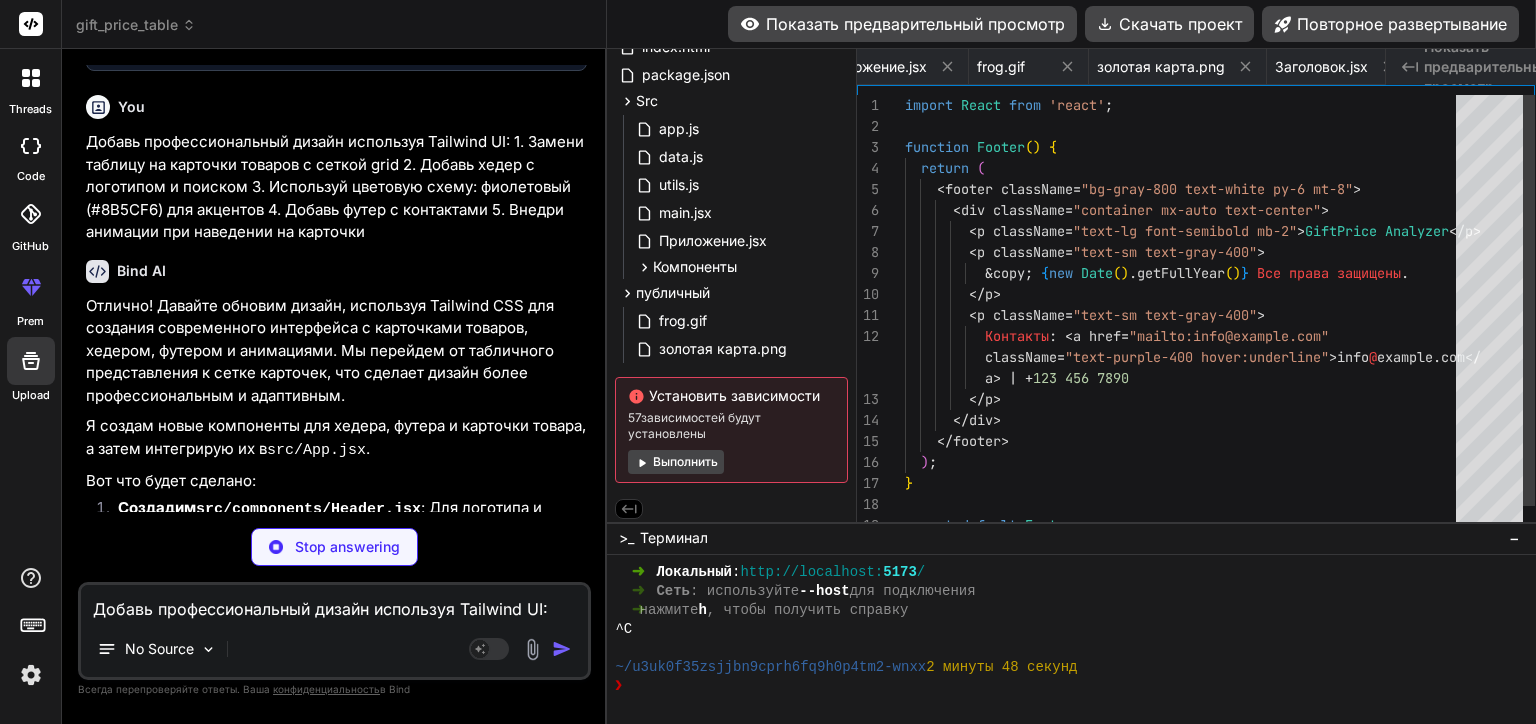 scroll, scrollTop: 0, scrollLeft: 928, axis: horizontal 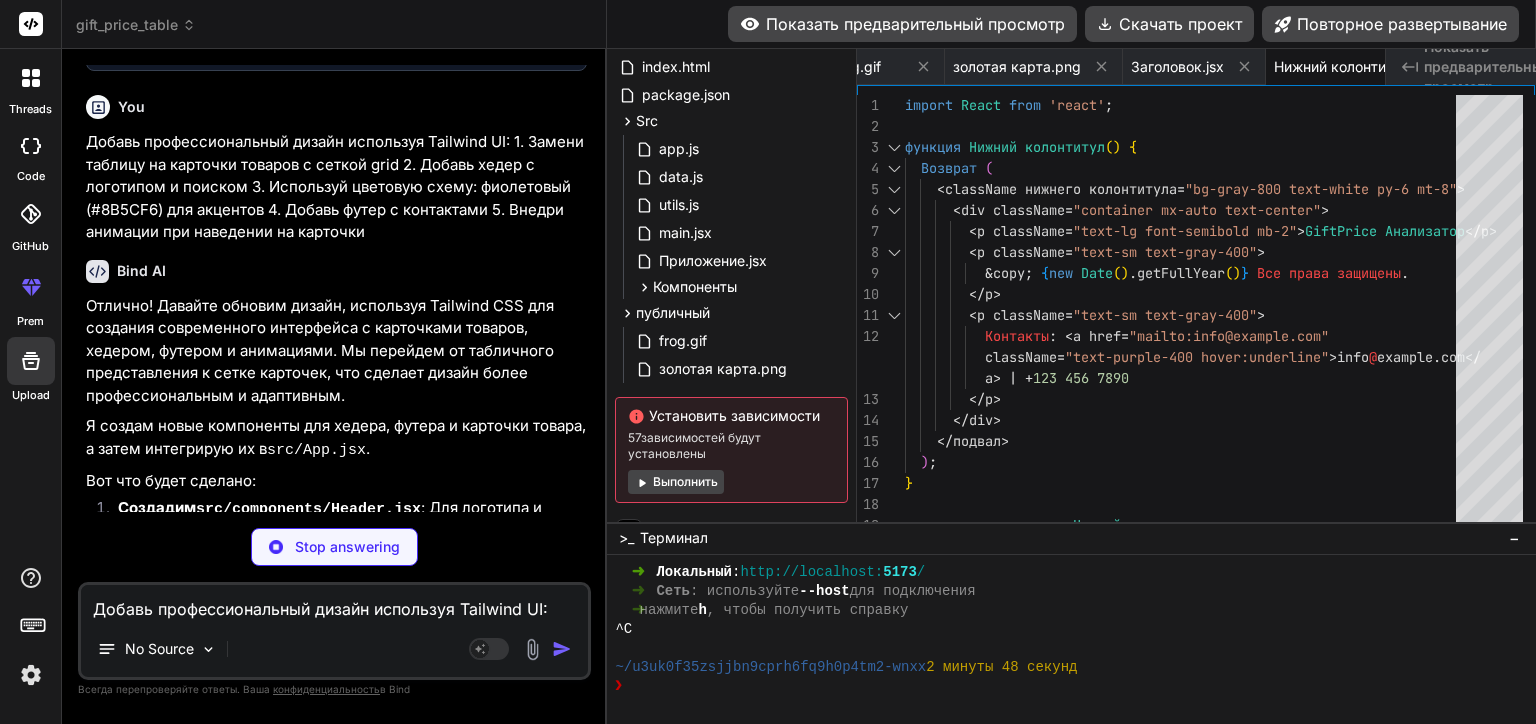 type on "x" 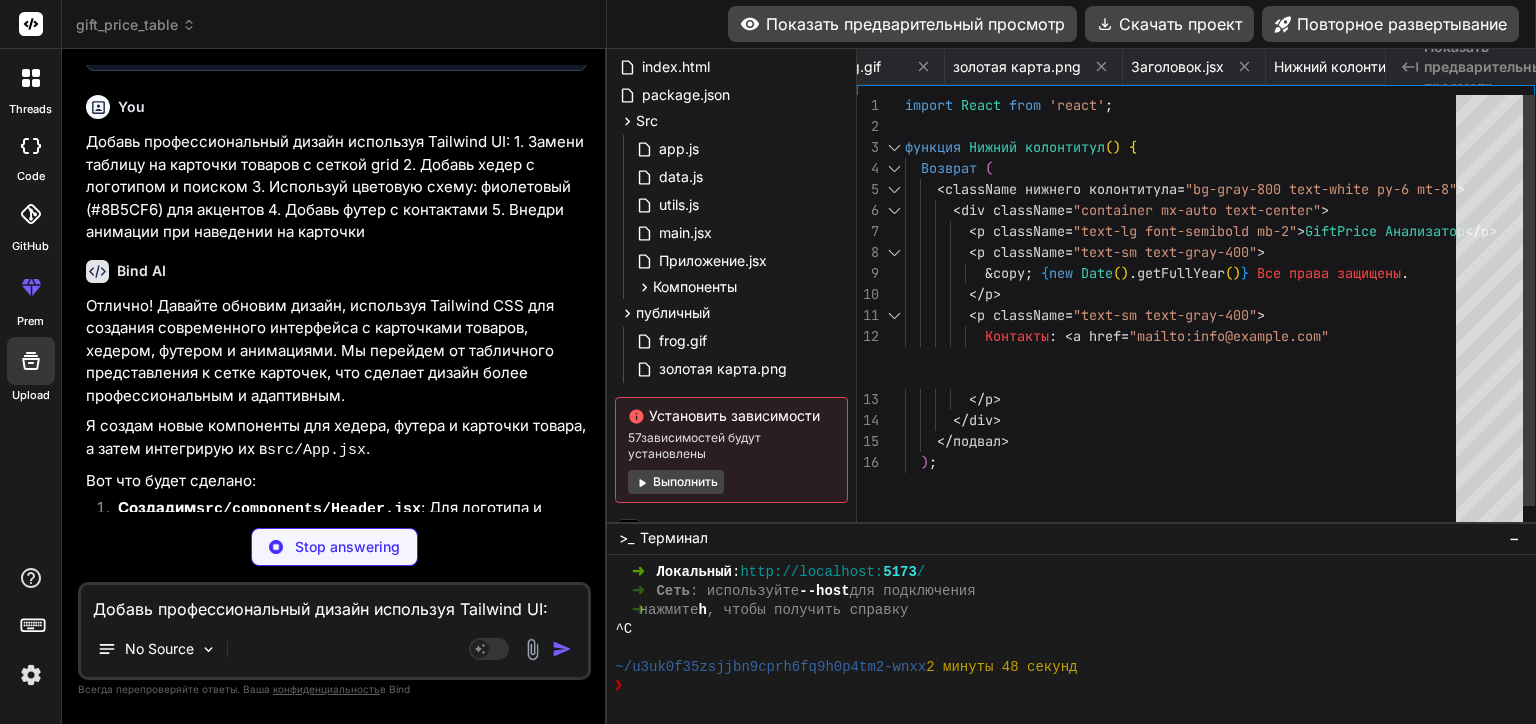 type on "x" 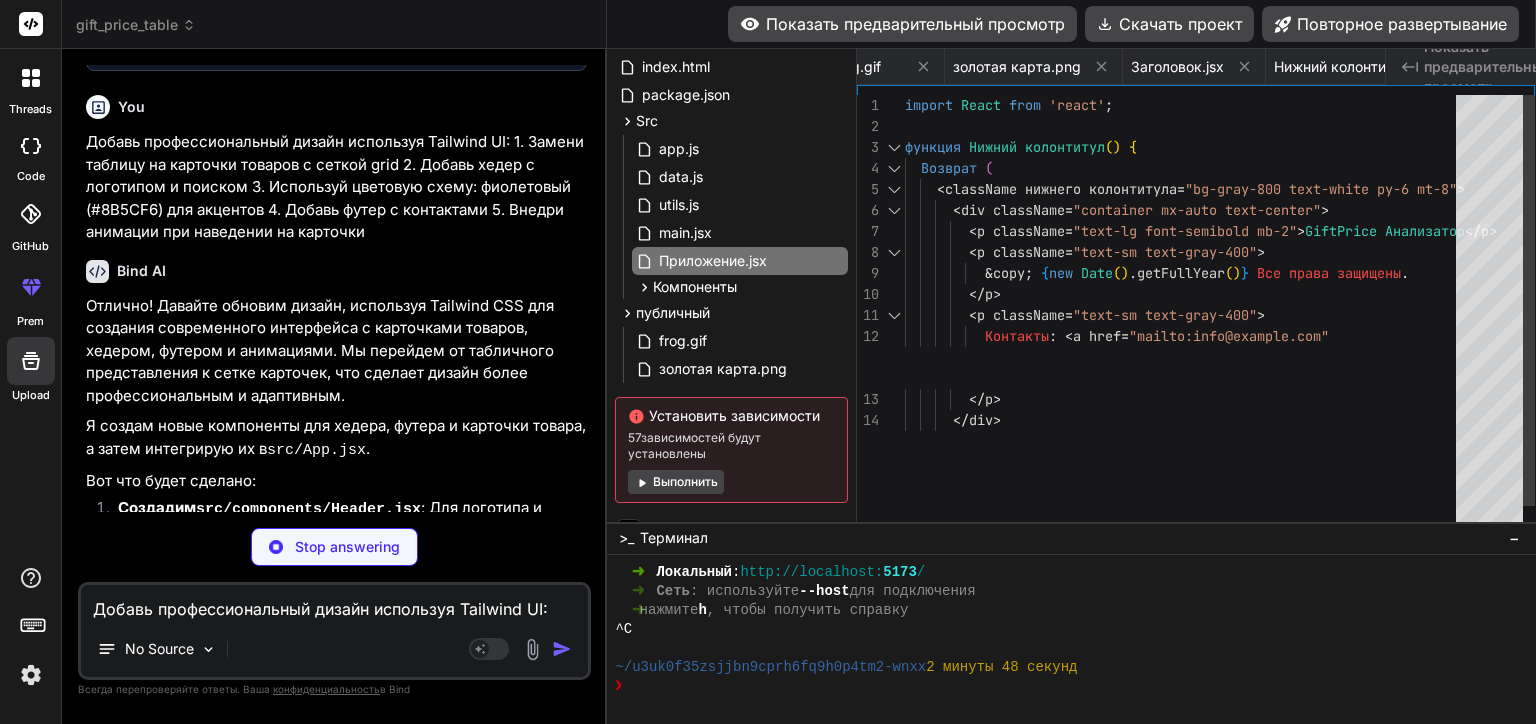 type on "x" 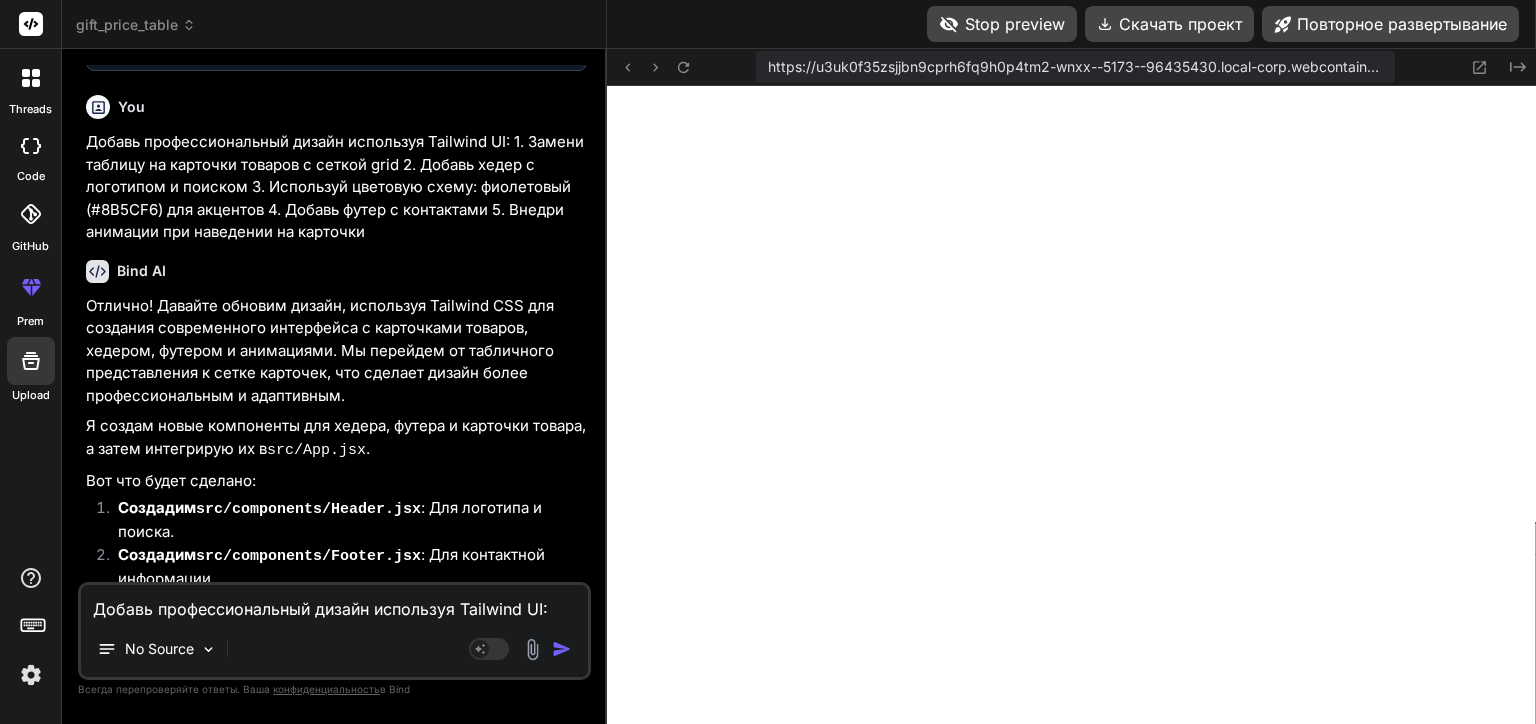 scroll, scrollTop: 0, scrollLeft: 1489, axis: horizontal 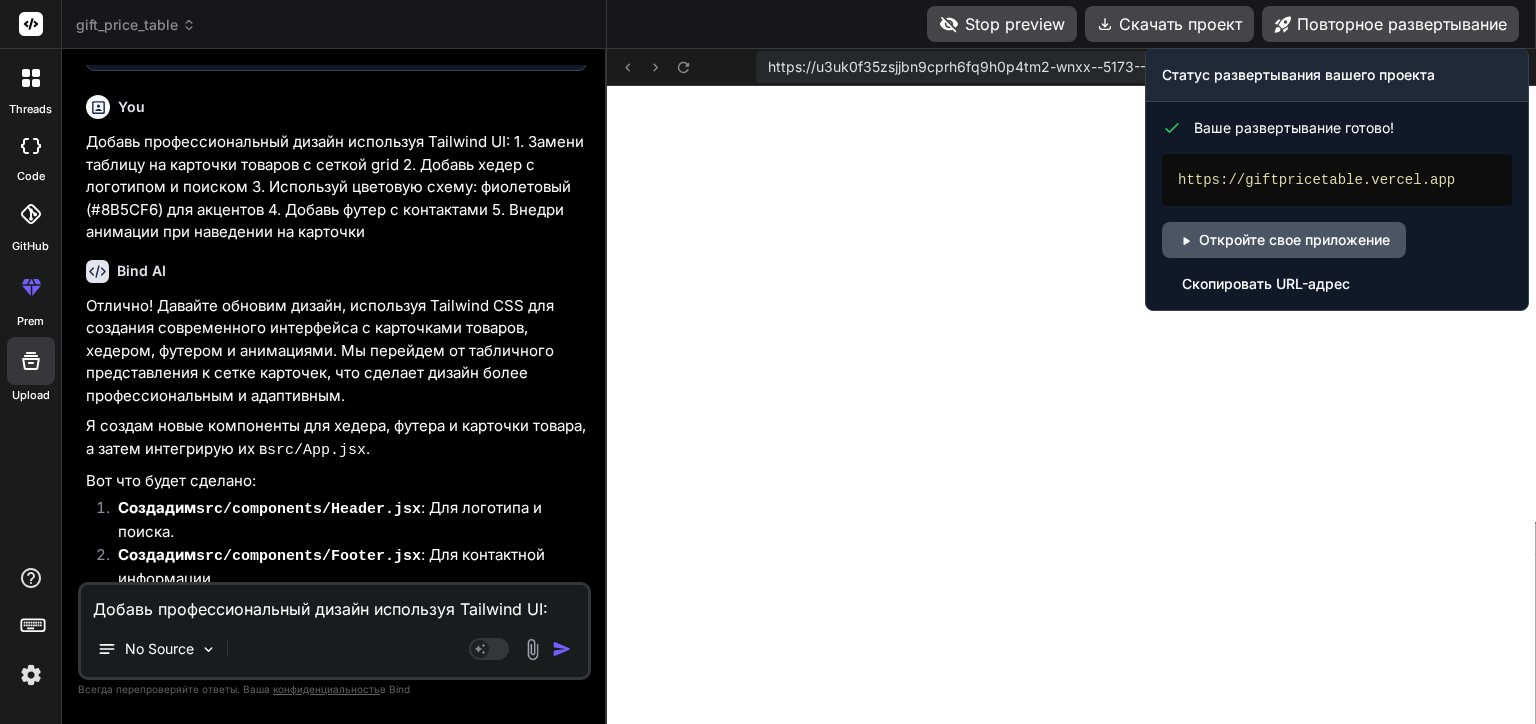 click on "Откройте свое приложение" at bounding box center (1284, 240) 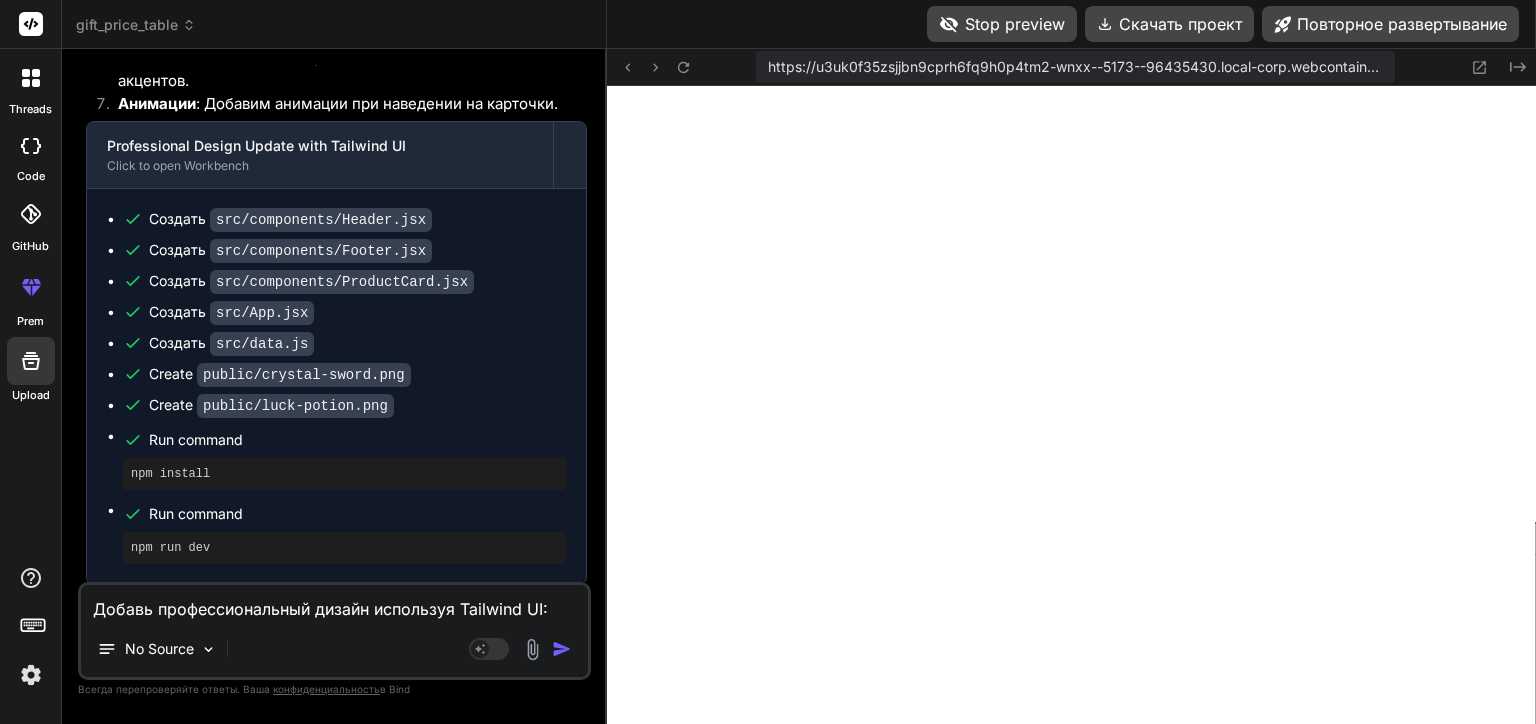 scroll, scrollTop: 6441, scrollLeft: 0, axis: vertical 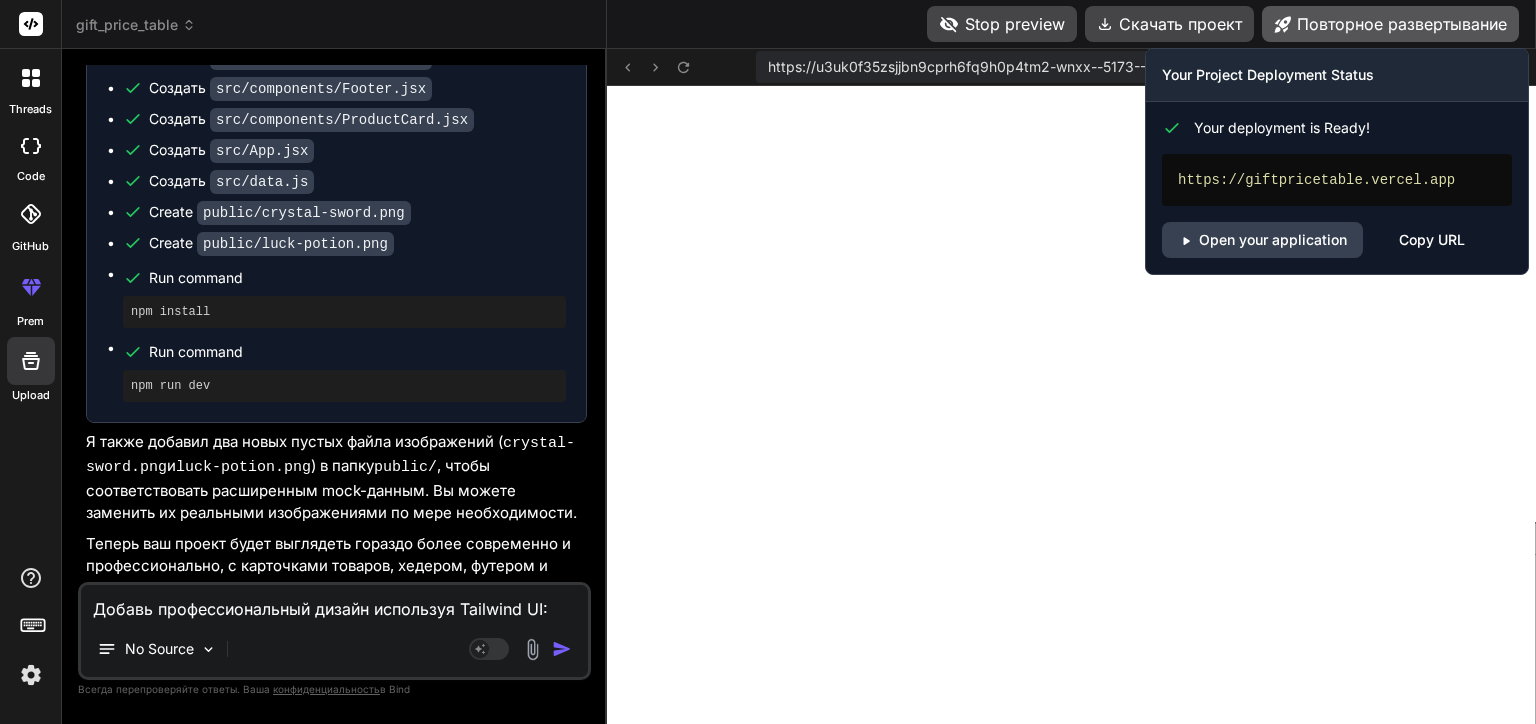 click on "Повторное развертывание" at bounding box center (1390, 24) 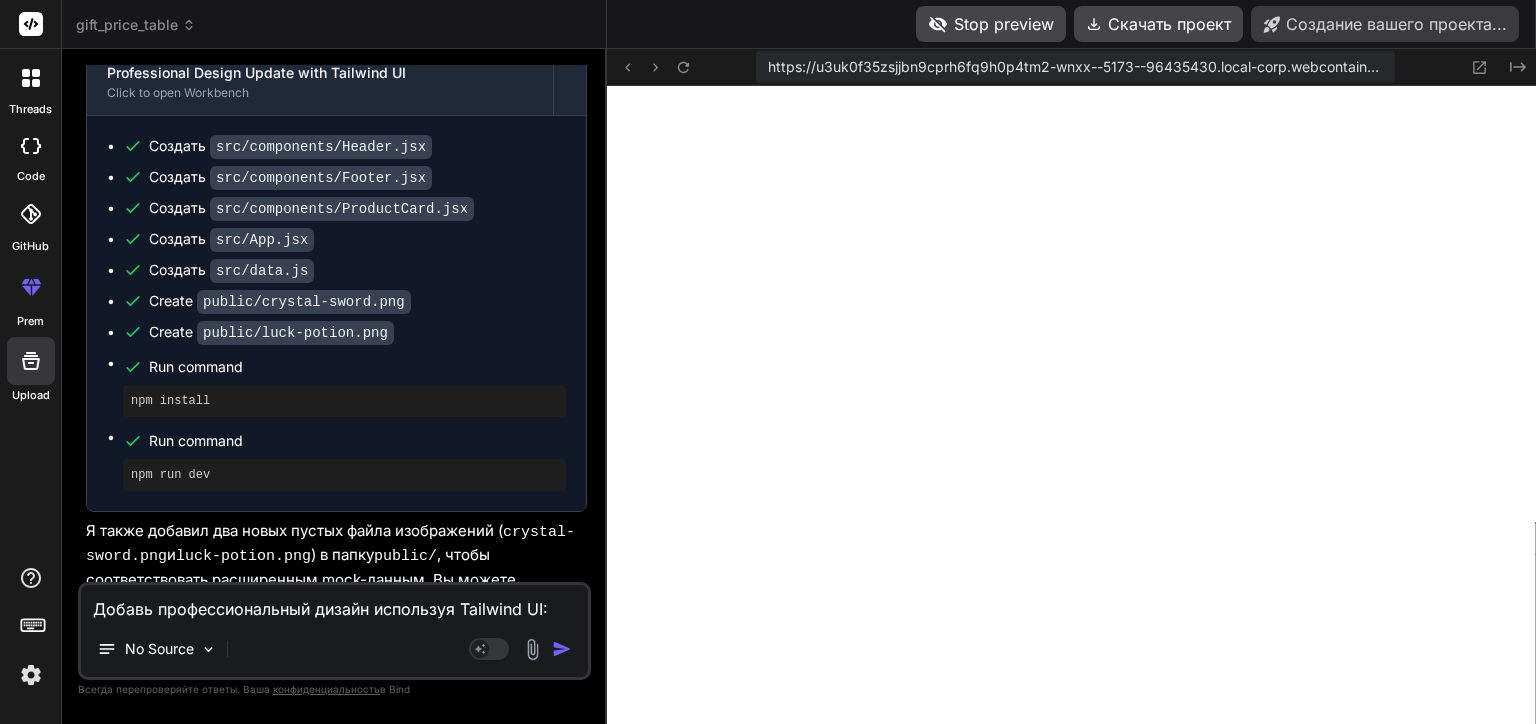 type on "x" 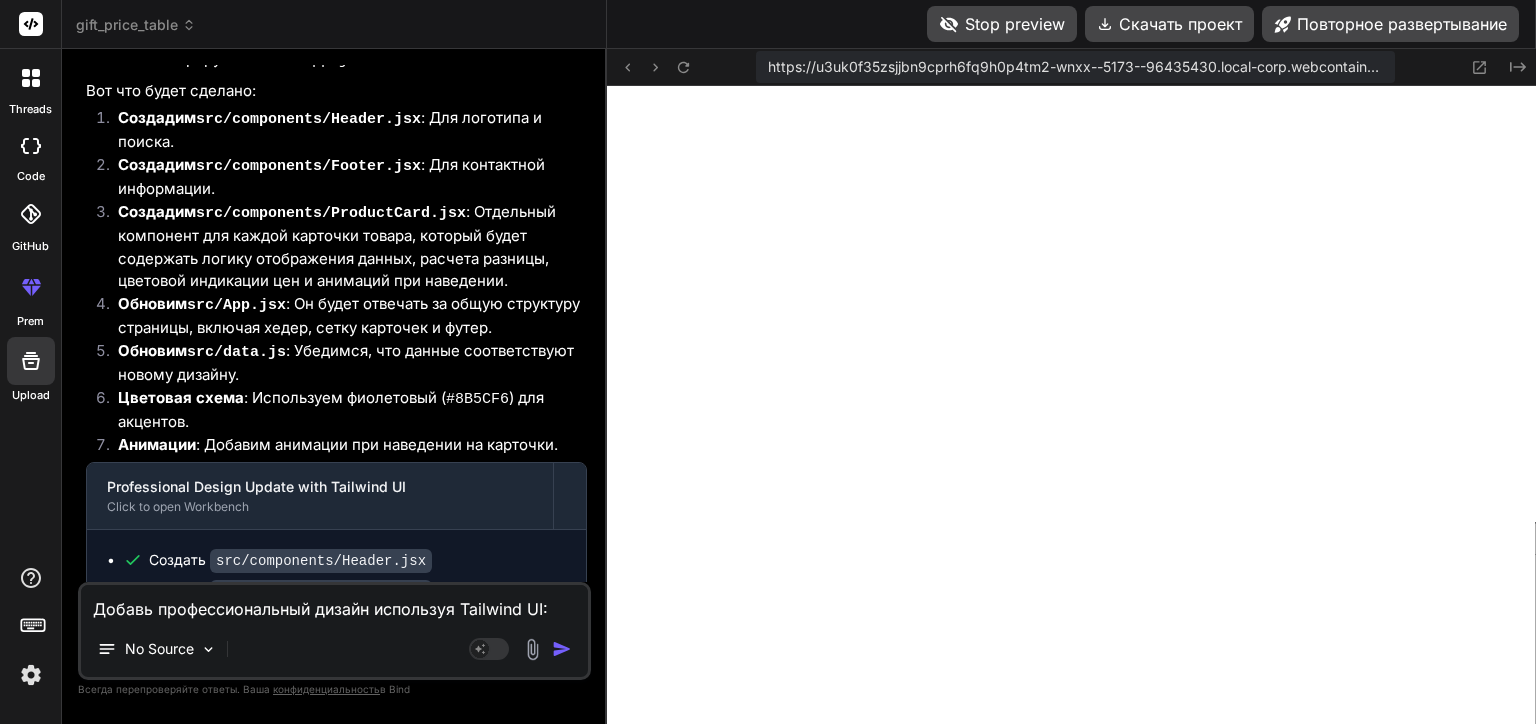 scroll, scrollTop: 6041, scrollLeft: 0, axis: vertical 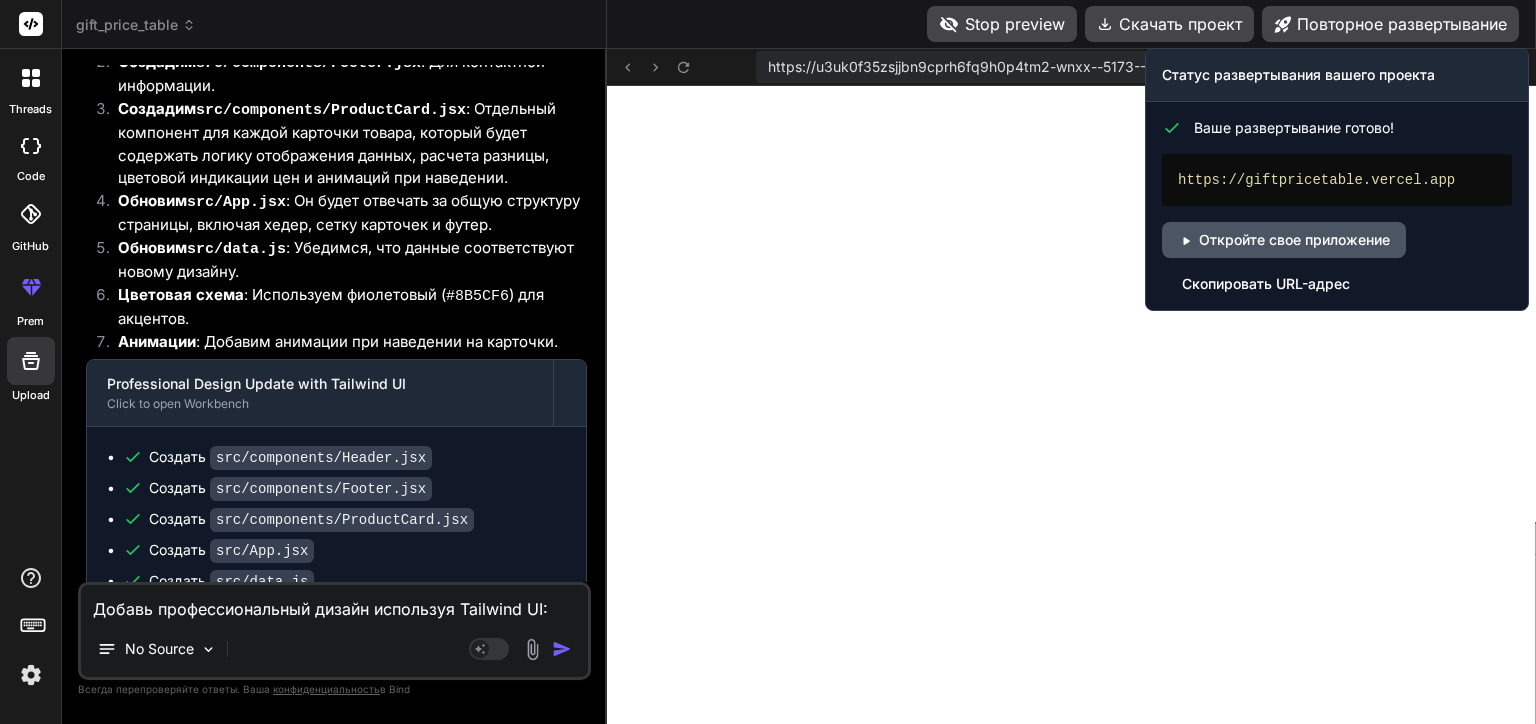 click on "Откройте свое приложение" at bounding box center (1284, 240) 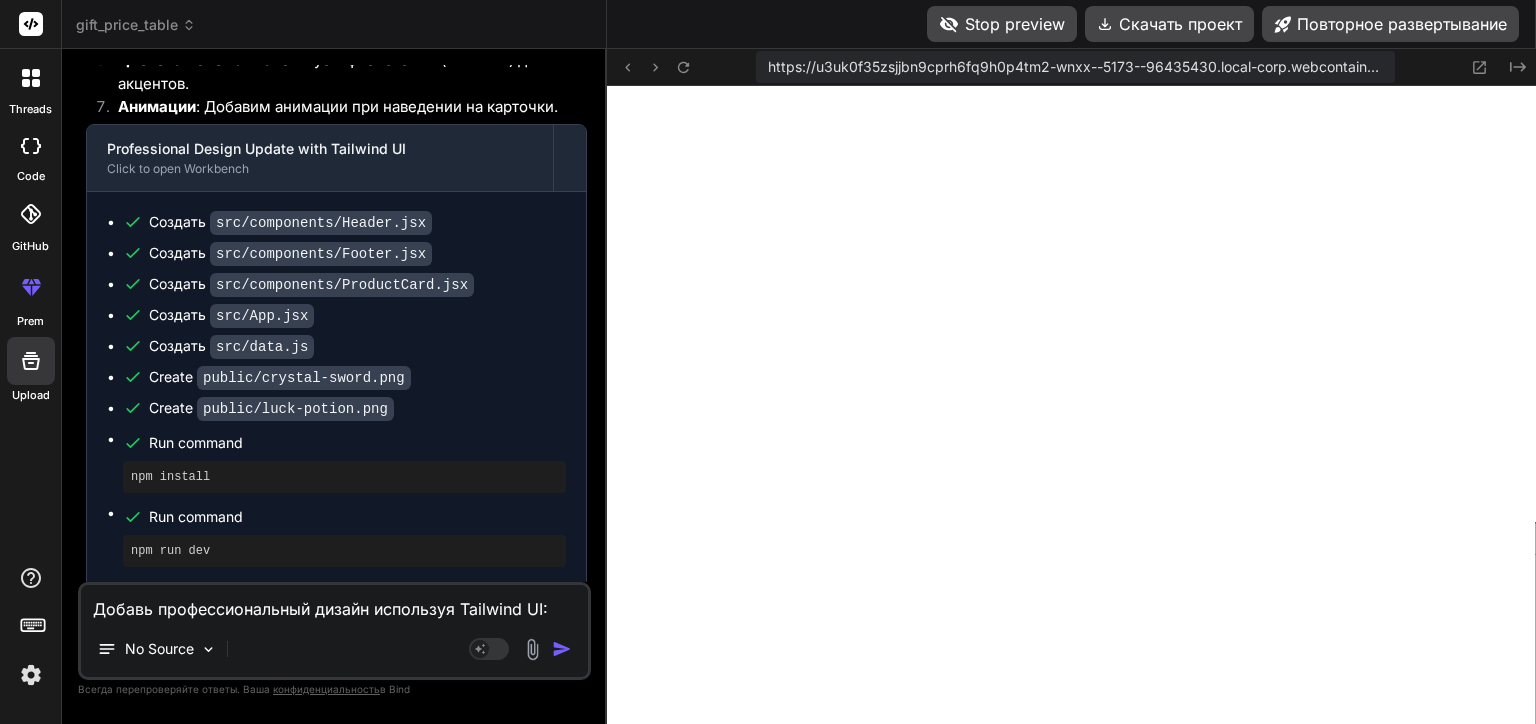 scroll, scrollTop: 6441, scrollLeft: 0, axis: vertical 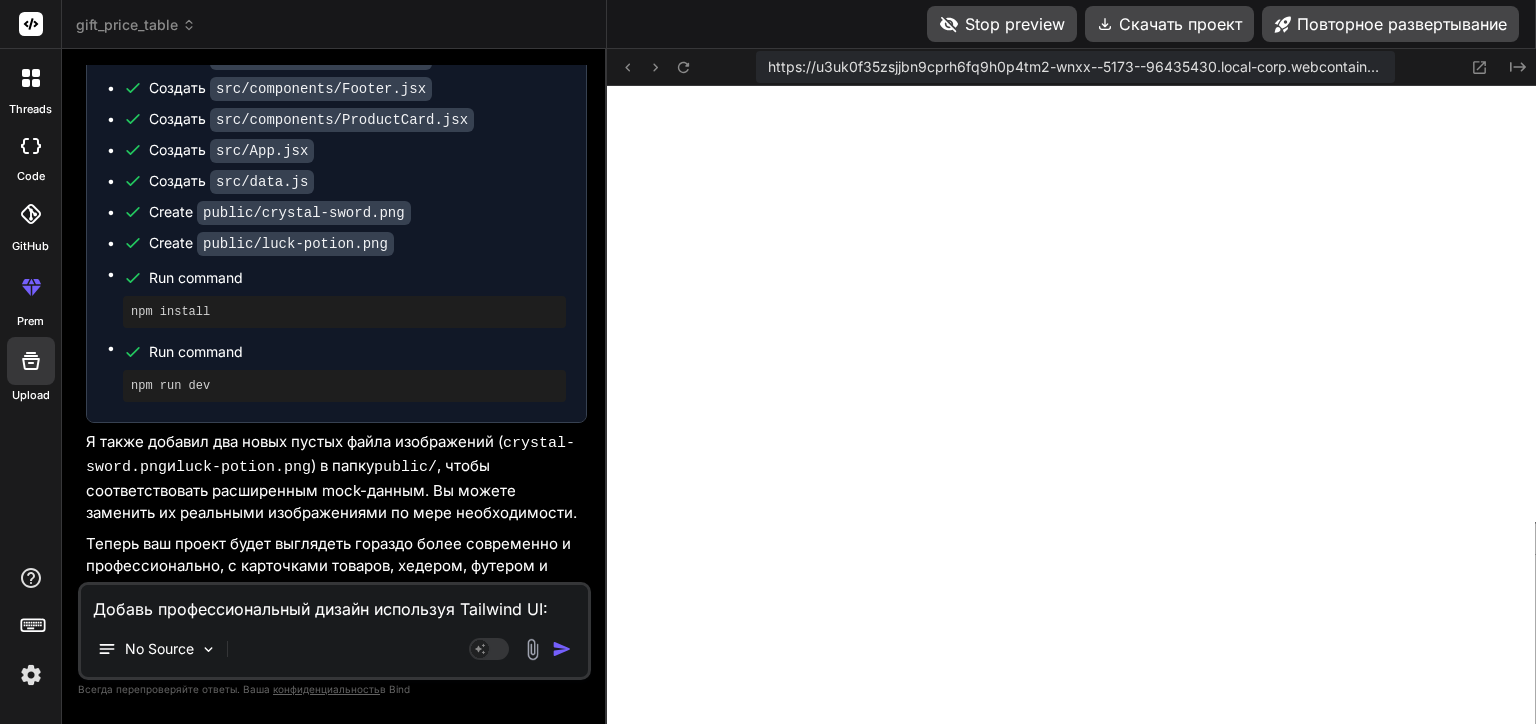 click on "Добавь профессиональный дизайн используя Tailwind UI:
1. Замени таблицу на карточки товаров с сеткой grid
2. Добавь хедер с логотипом и поиском
3. Используй цветовую схему: фиолетовый (#8B5CF6) для акцентов
4. Добавь футер с контактами
5. Внедри анимации при наведении на карточки" at bounding box center (334, 603) 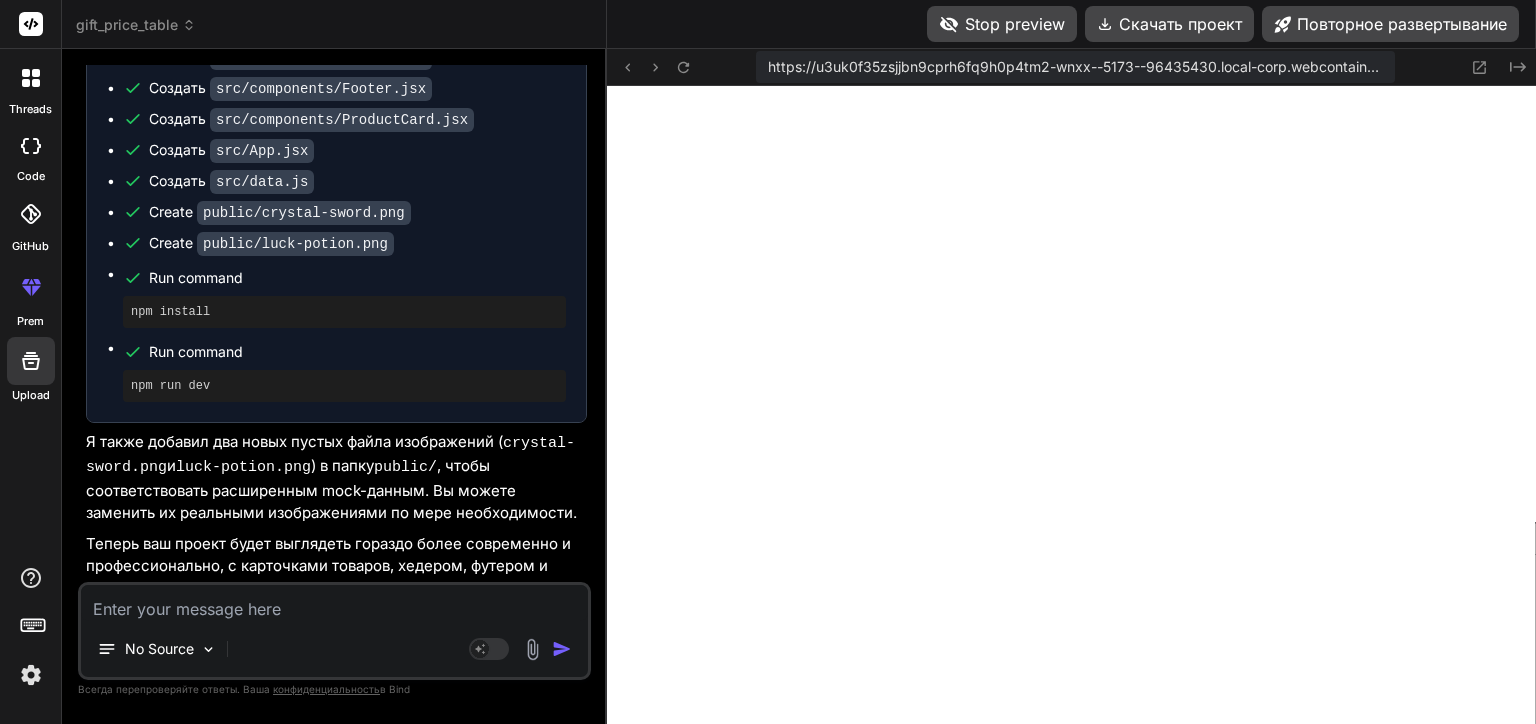 paste on "Создай компонент ImageLoader:
- Если изображение не загружено, показывай плейсхолдер
- Добавь ленивую загрузку
- Обрабатывай ошибки загрузки" 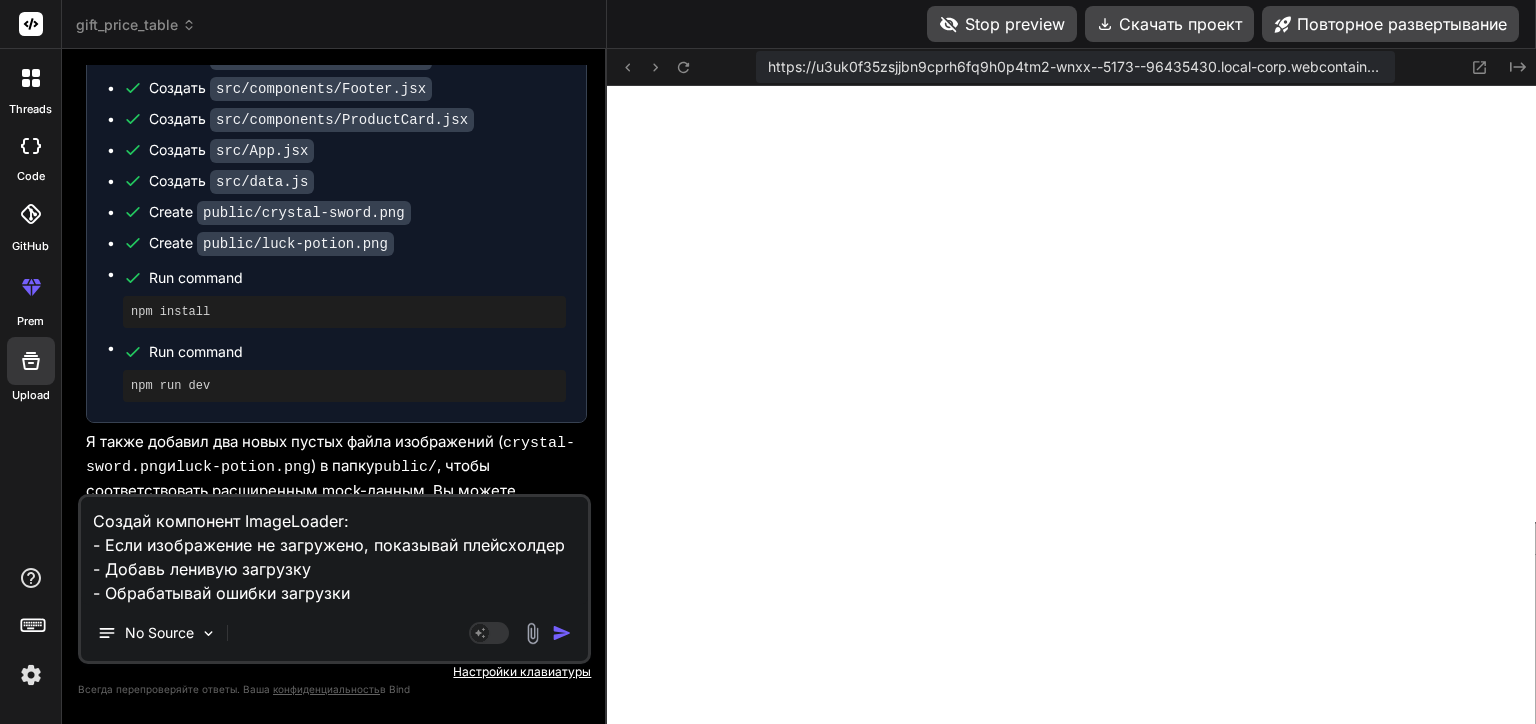type on "x" 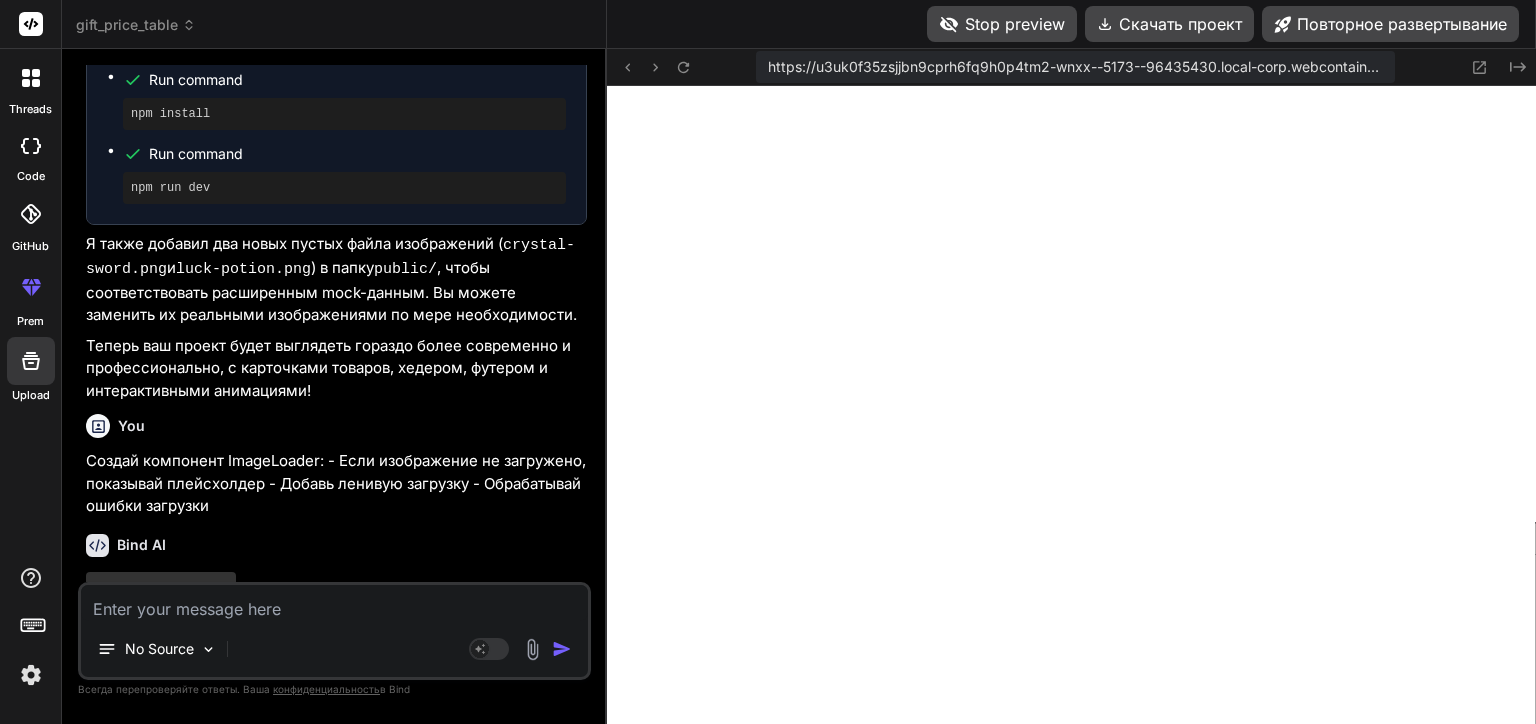 scroll, scrollTop: 6694, scrollLeft: 0, axis: vertical 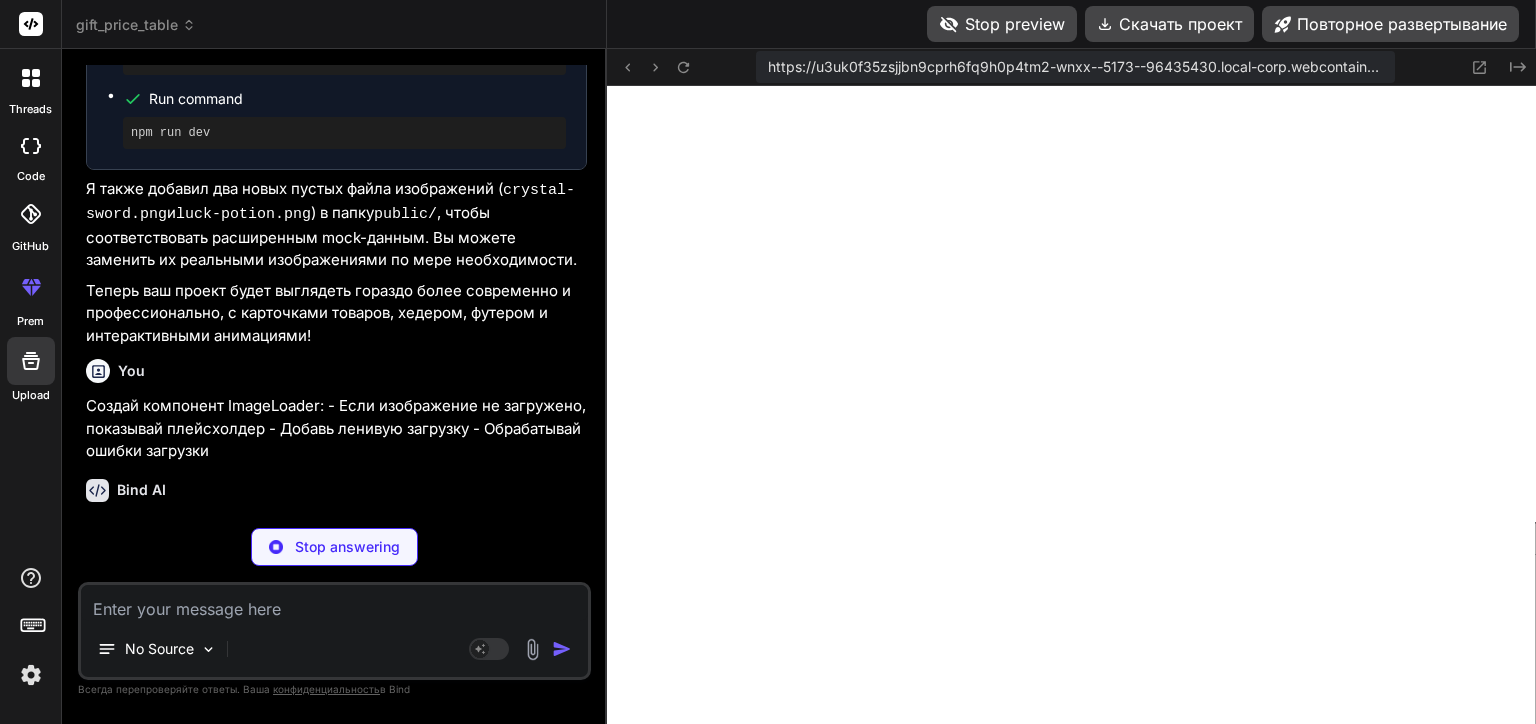 type on "x" 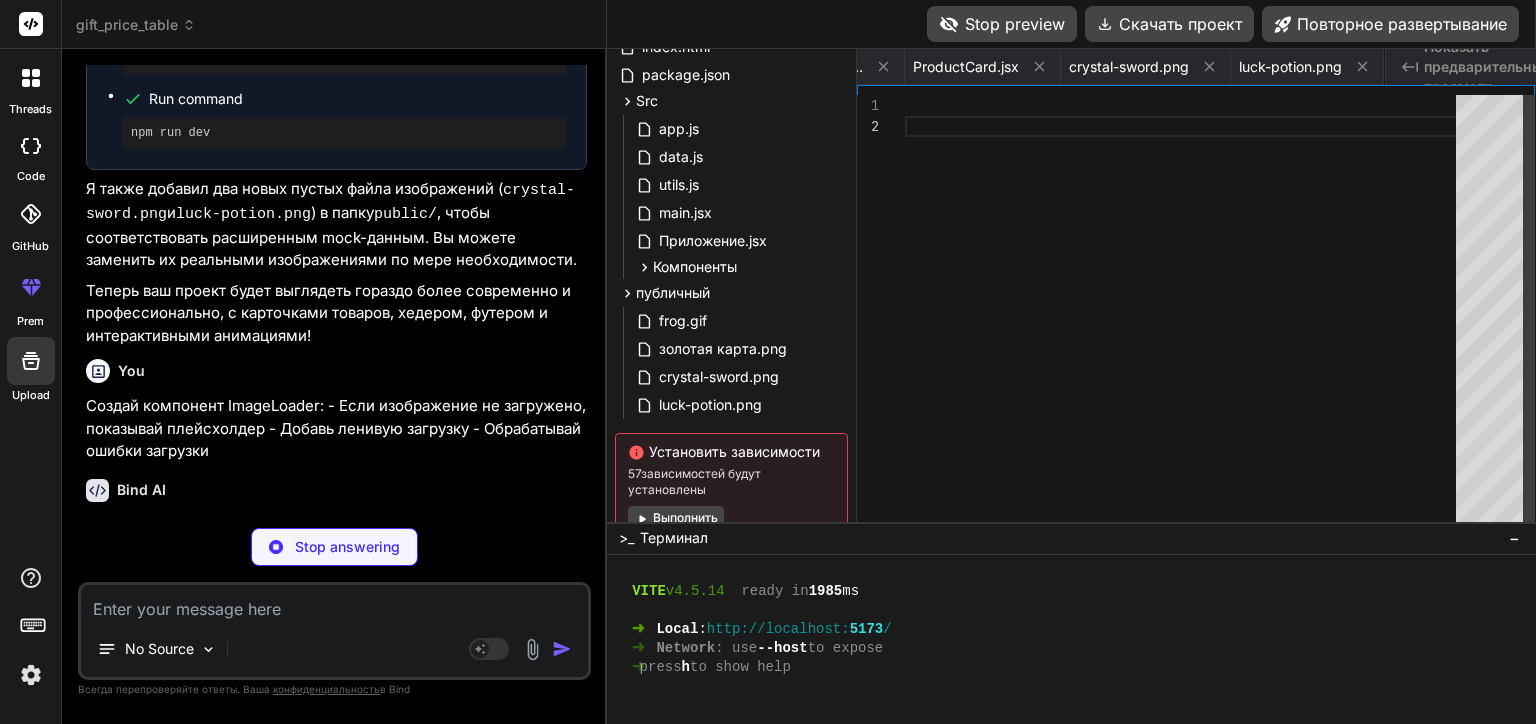 scroll, scrollTop: 0, scrollLeft: 1648, axis: horizontal 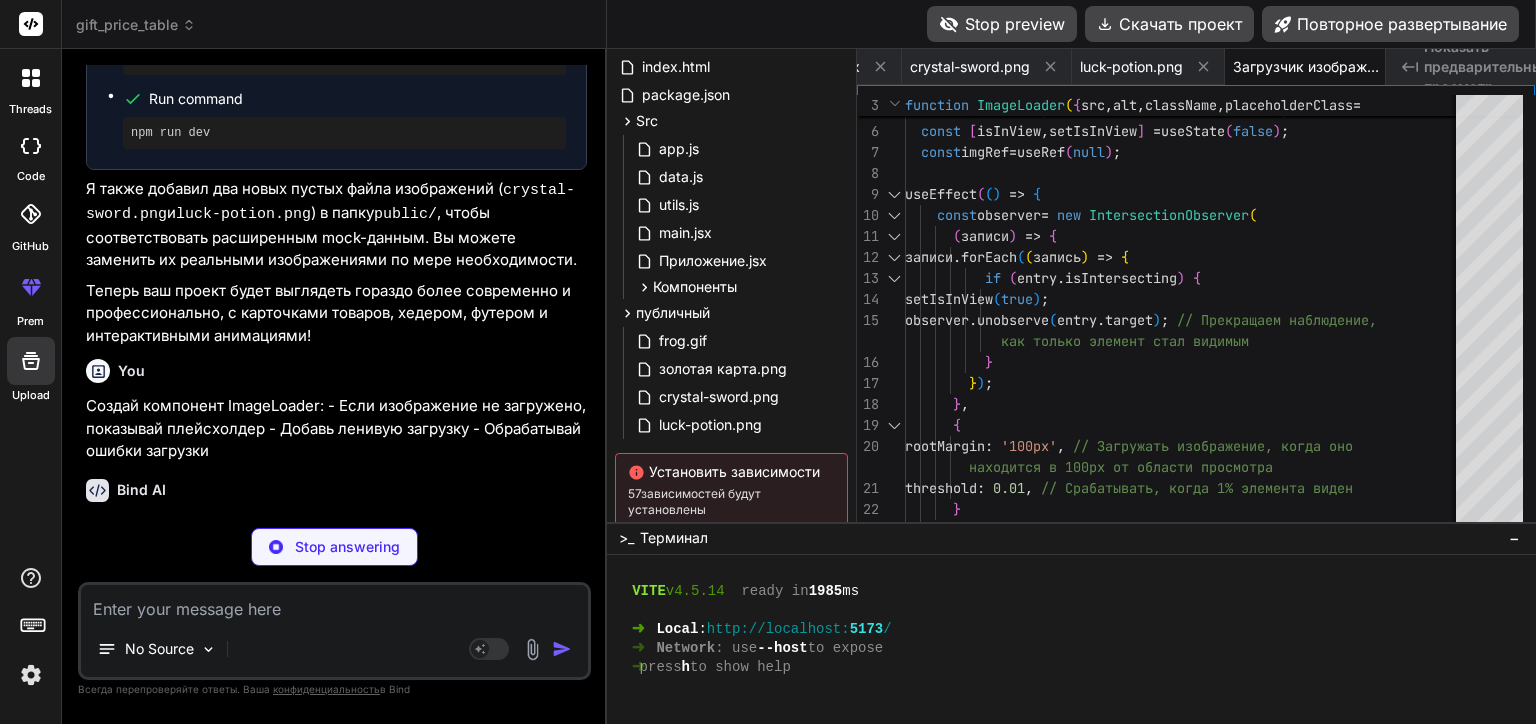 type on "x" 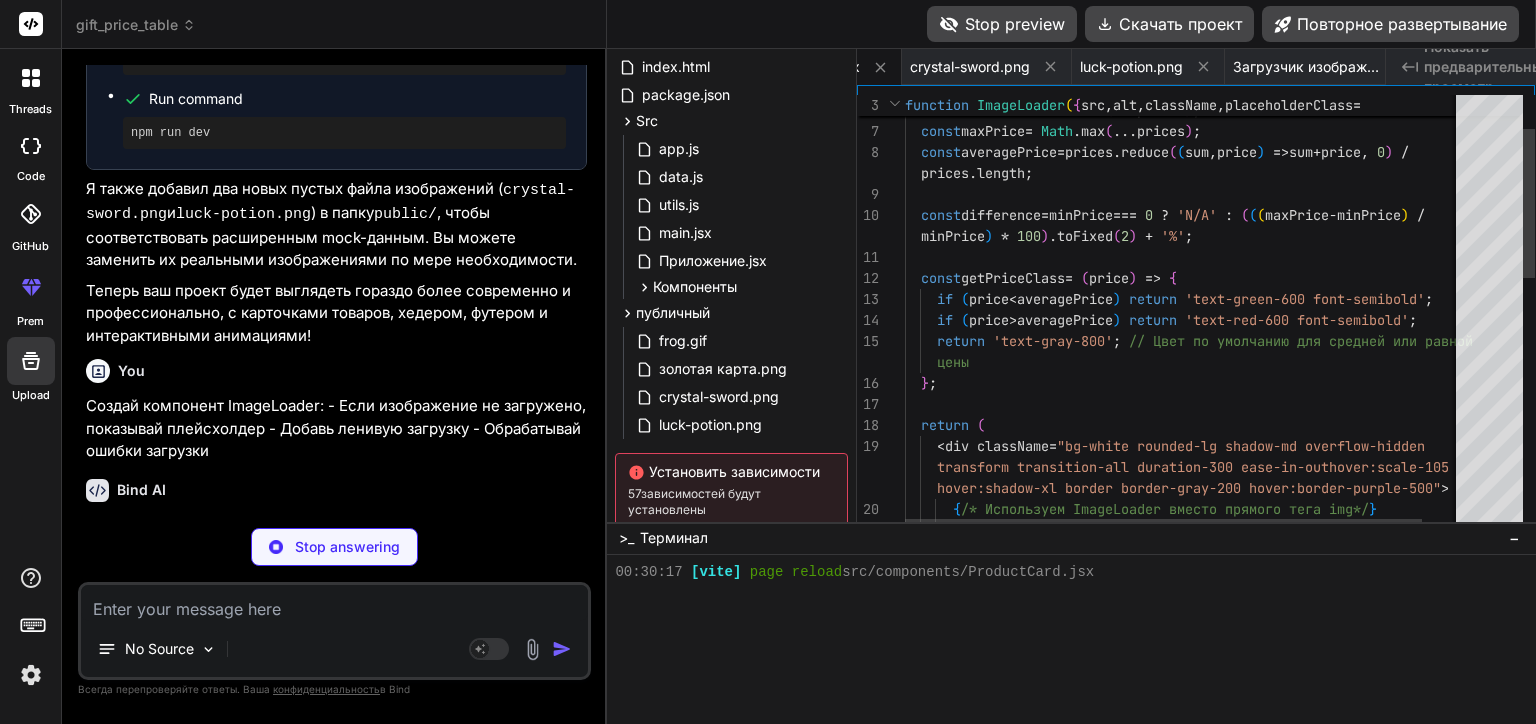 scroll, scrollTop: 68, scrollLeft: 0, axis: vertical 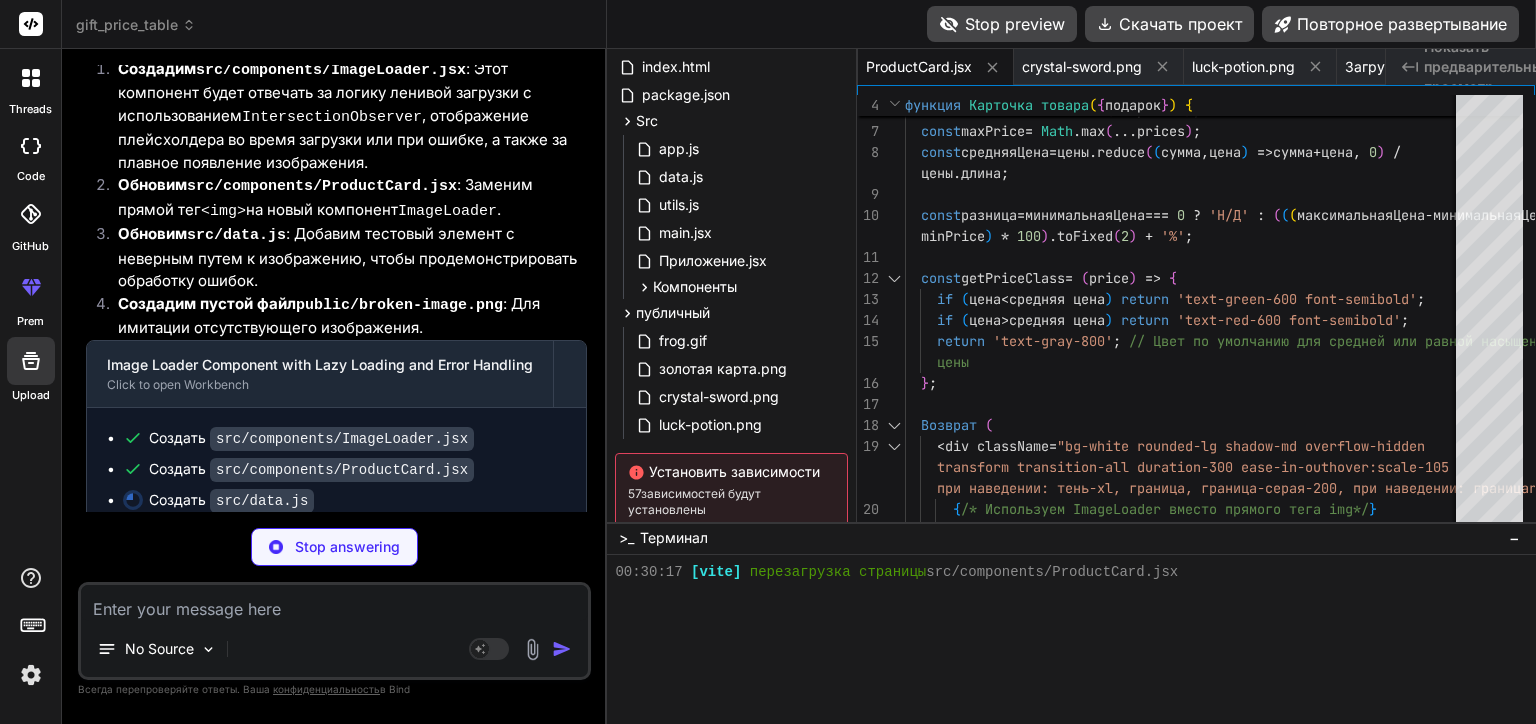 type on "x" 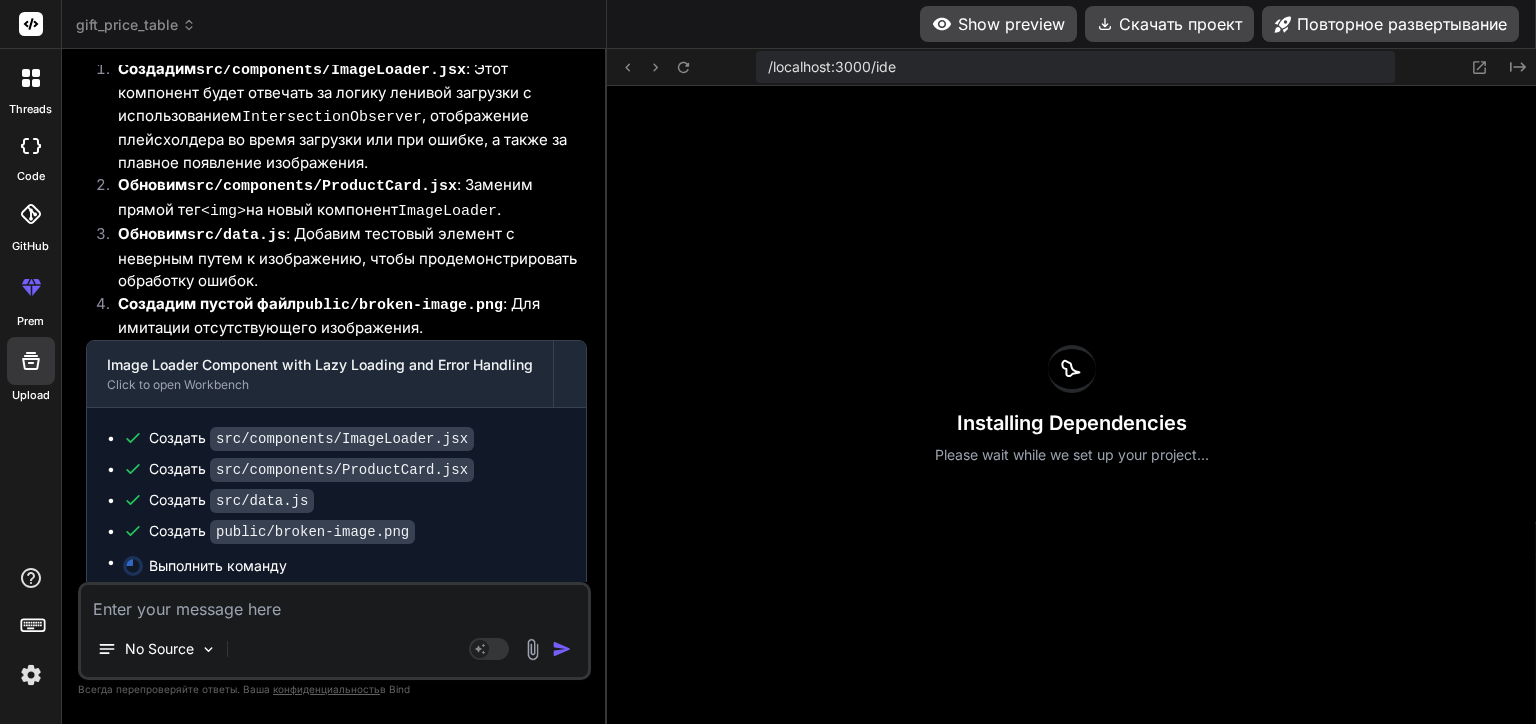 scroll, scrollTop: 10425, scrollLeft: 0, axis: vertical 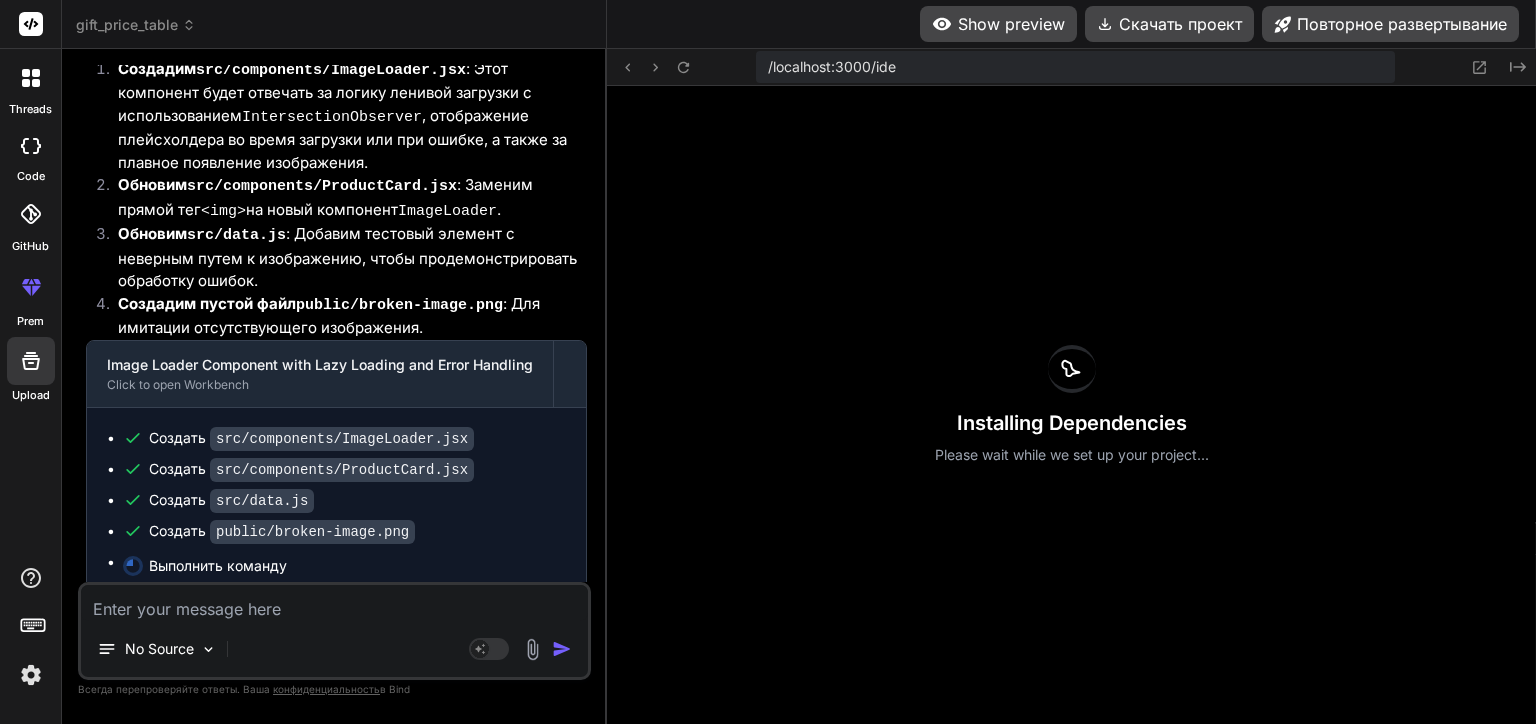 type on "x" 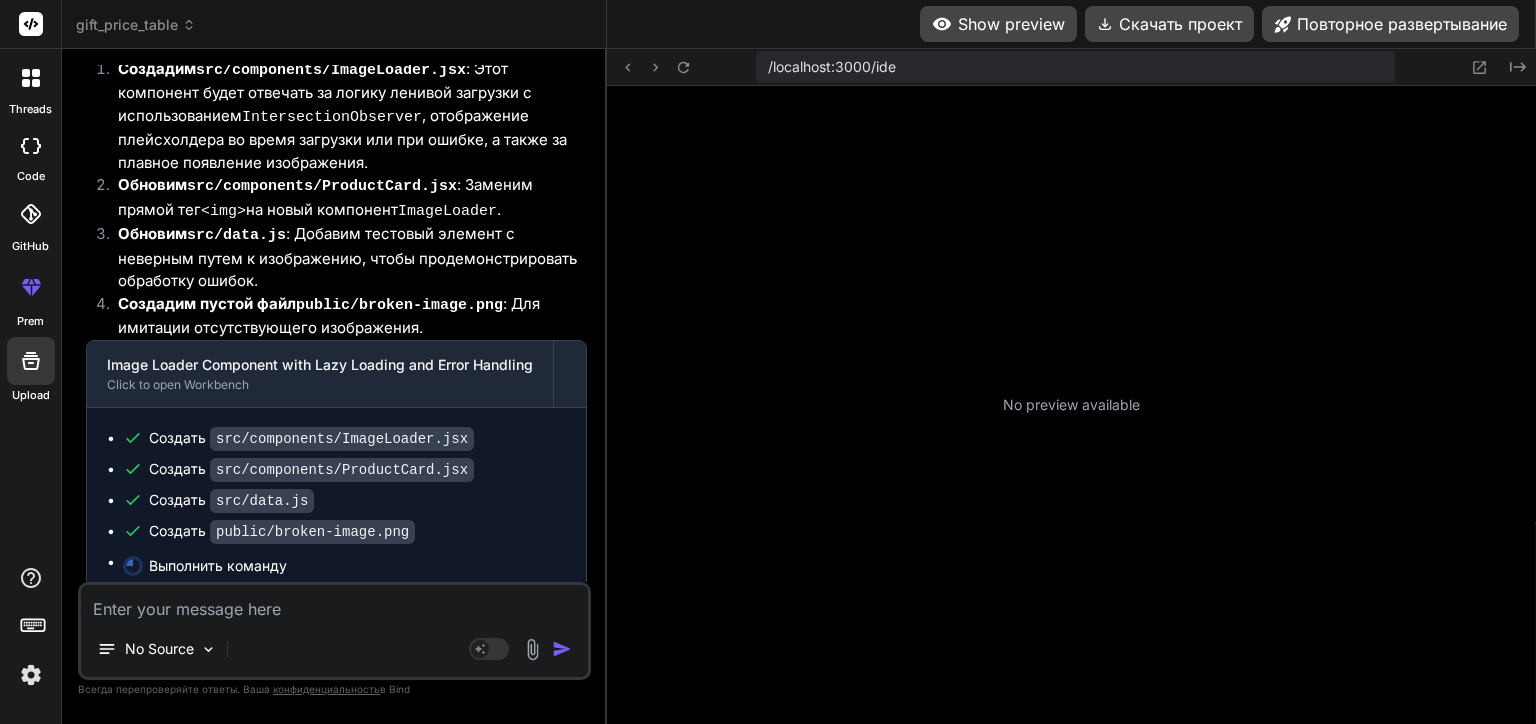 scroll, scrollTop: 10579, scrollLeft: 0, axis: vertical 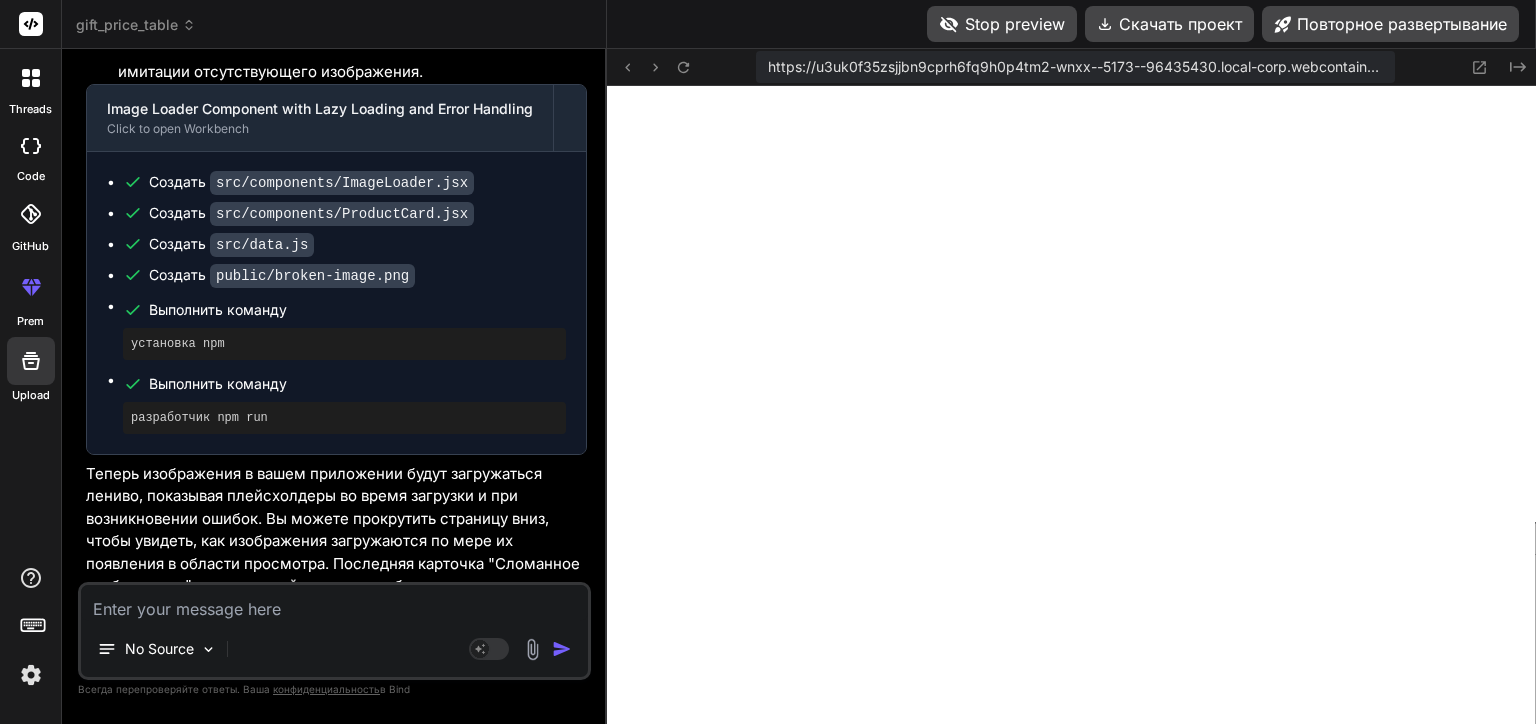 drag, startPoint x: 339, startPoint y: 608, endPoint x: 316, endPoint y: 624, distance: 28.01785 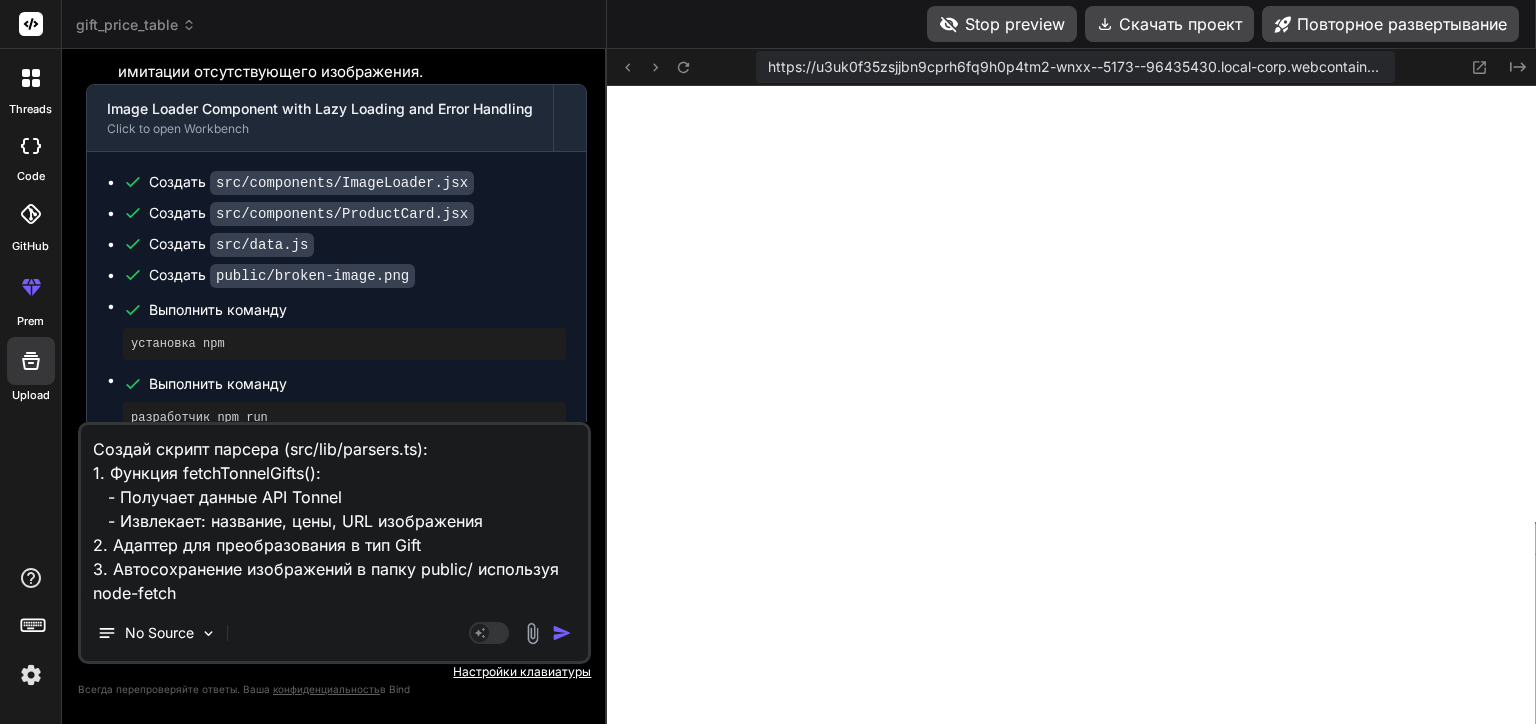 type on "x" 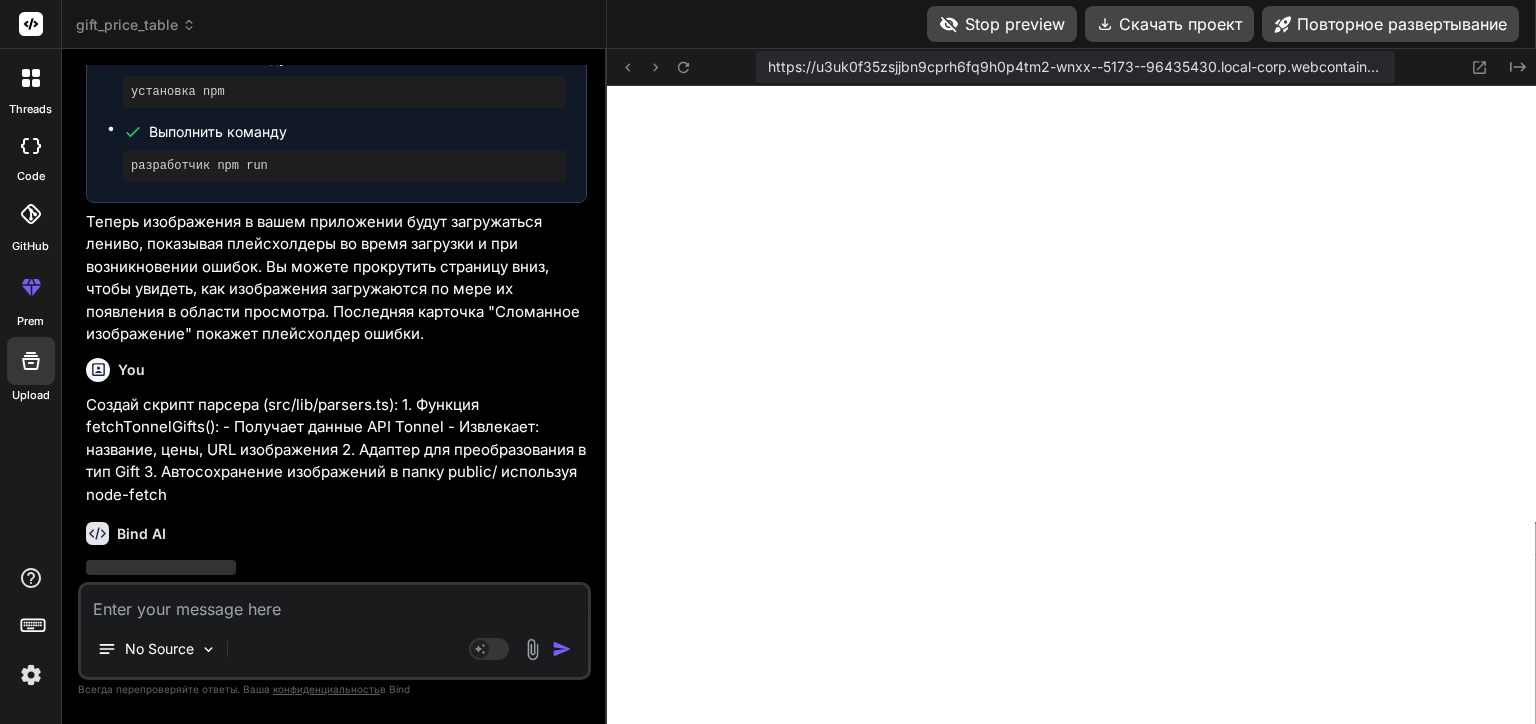 scroll, scrollTop: 7810, scrollLeft: 0, axis: vertical 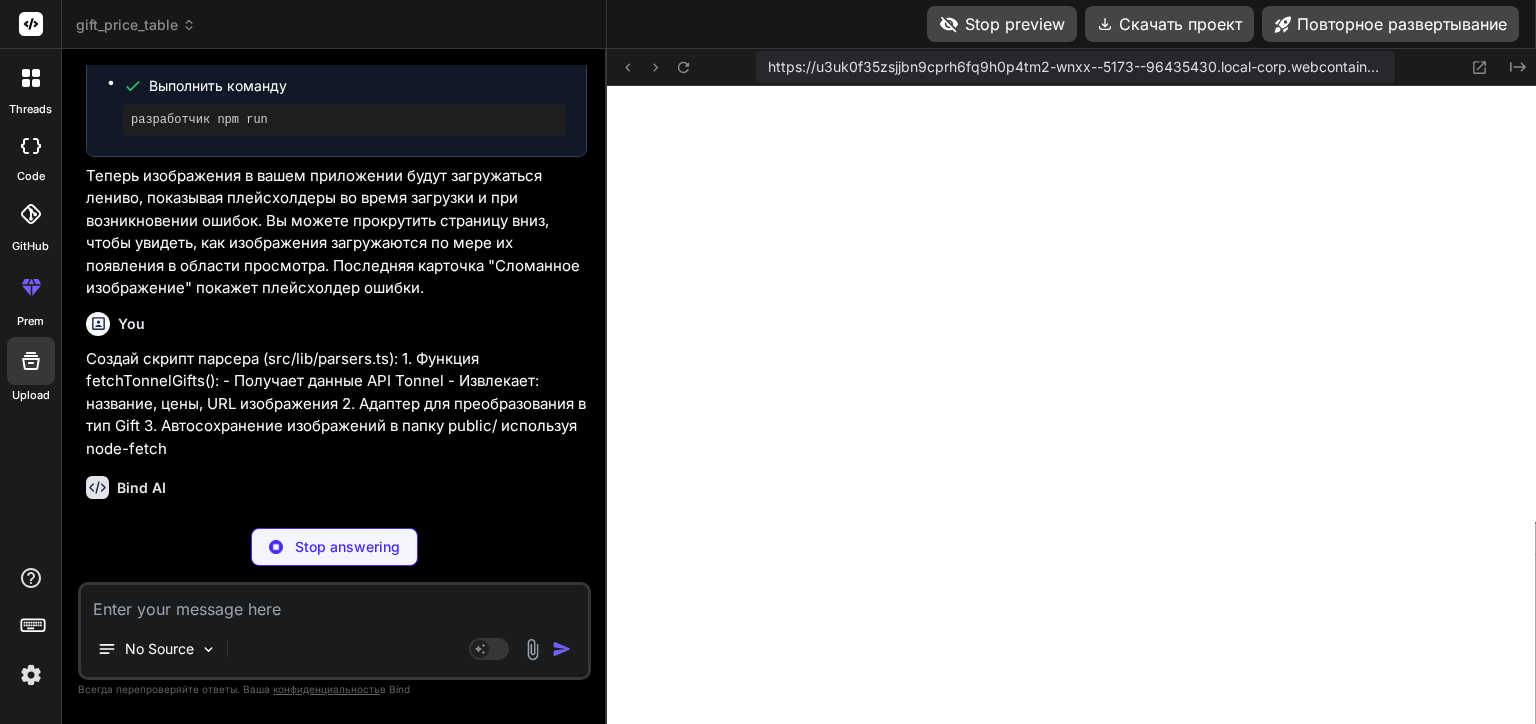 type on "x" 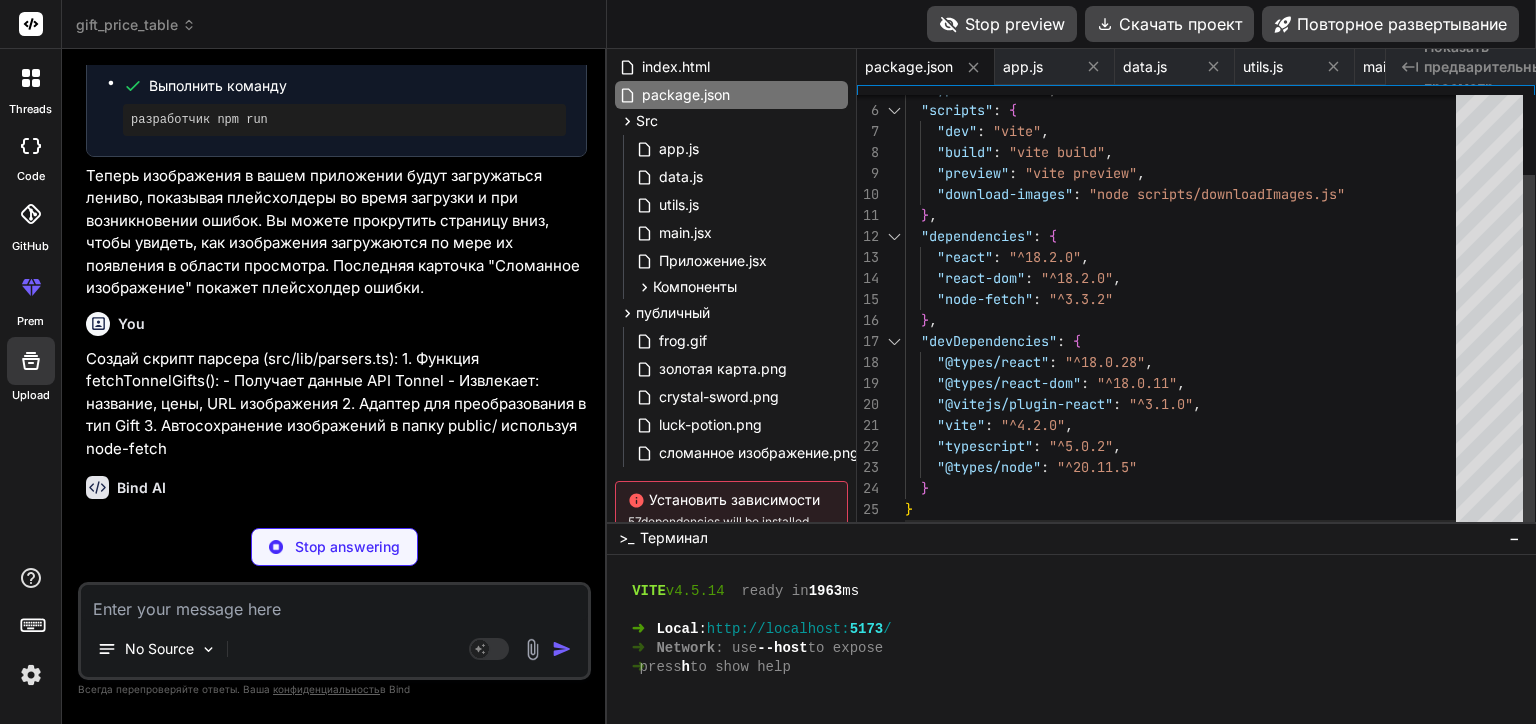 scroll, scrollTop: 88, scrollLeft: 0, axis: vertical 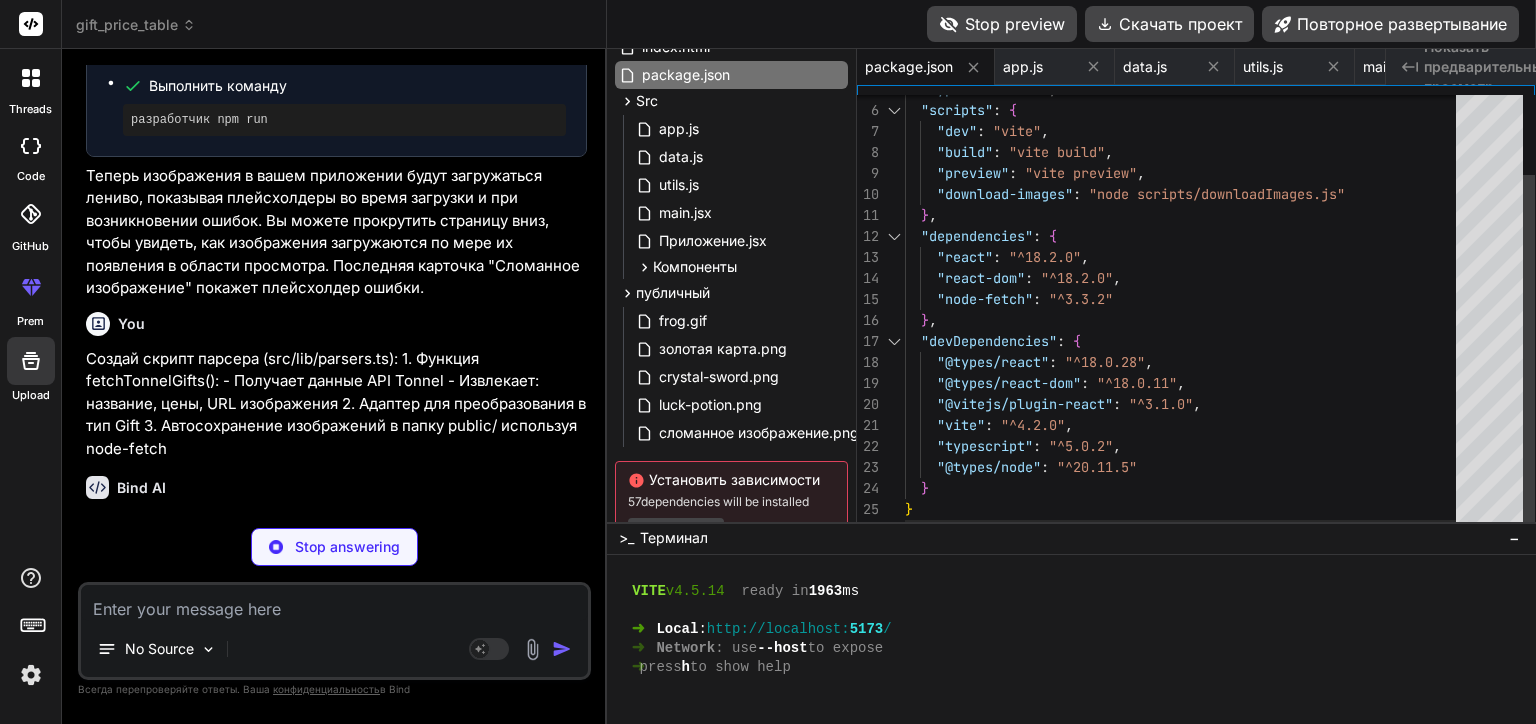 type on "x" 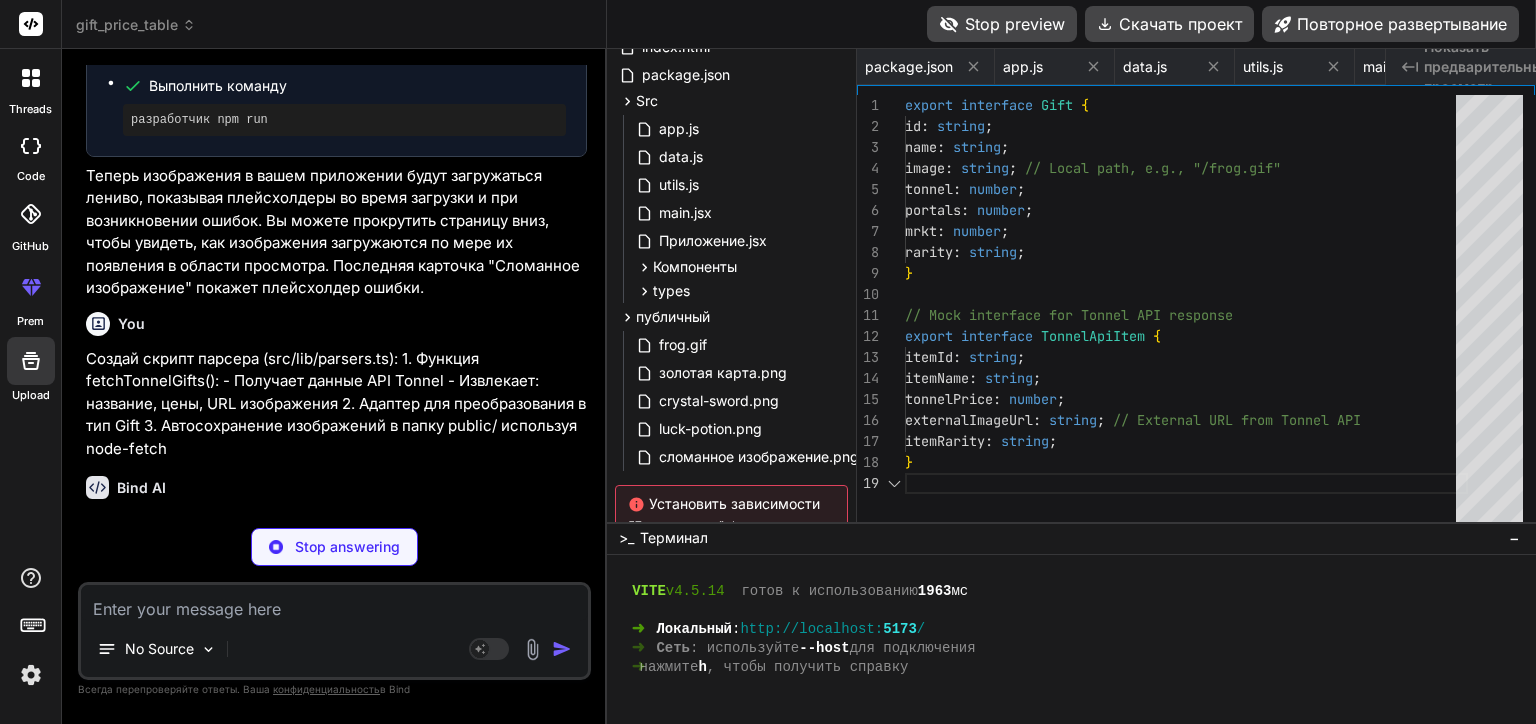 scroll, scrollTop: 0, scrollLeft: 2009, axis: horizontal 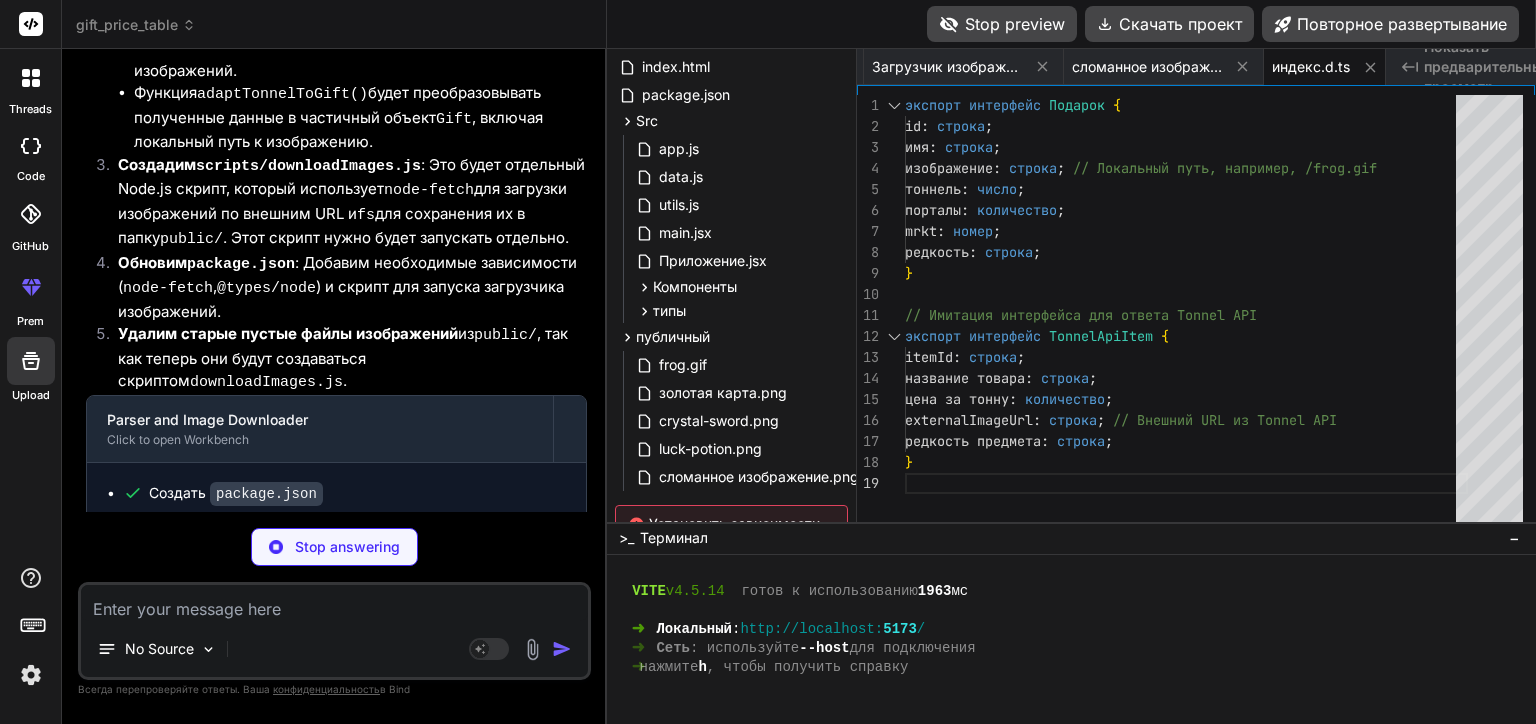 type on "x" 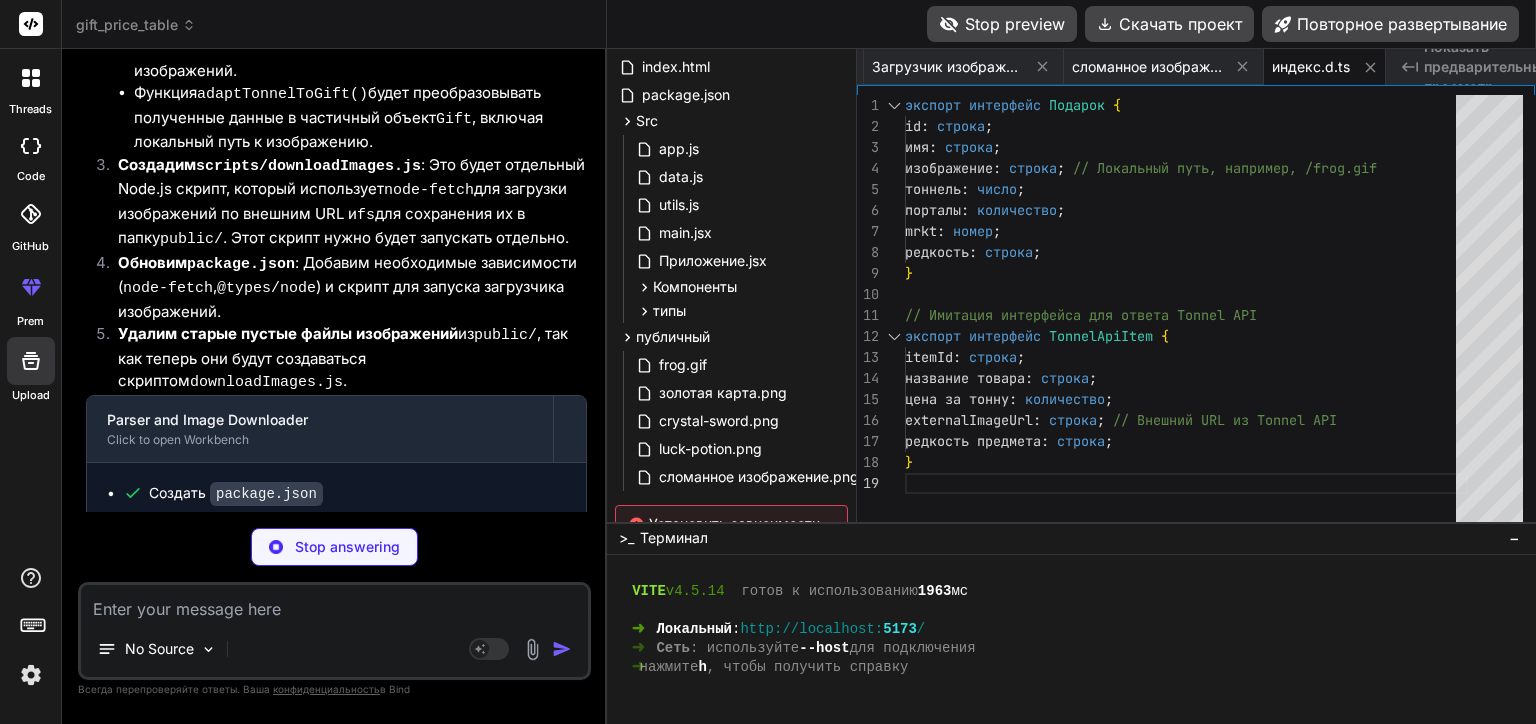 scroll, scrollTop: 0, scrollLeft: 2136, axis: horizontal 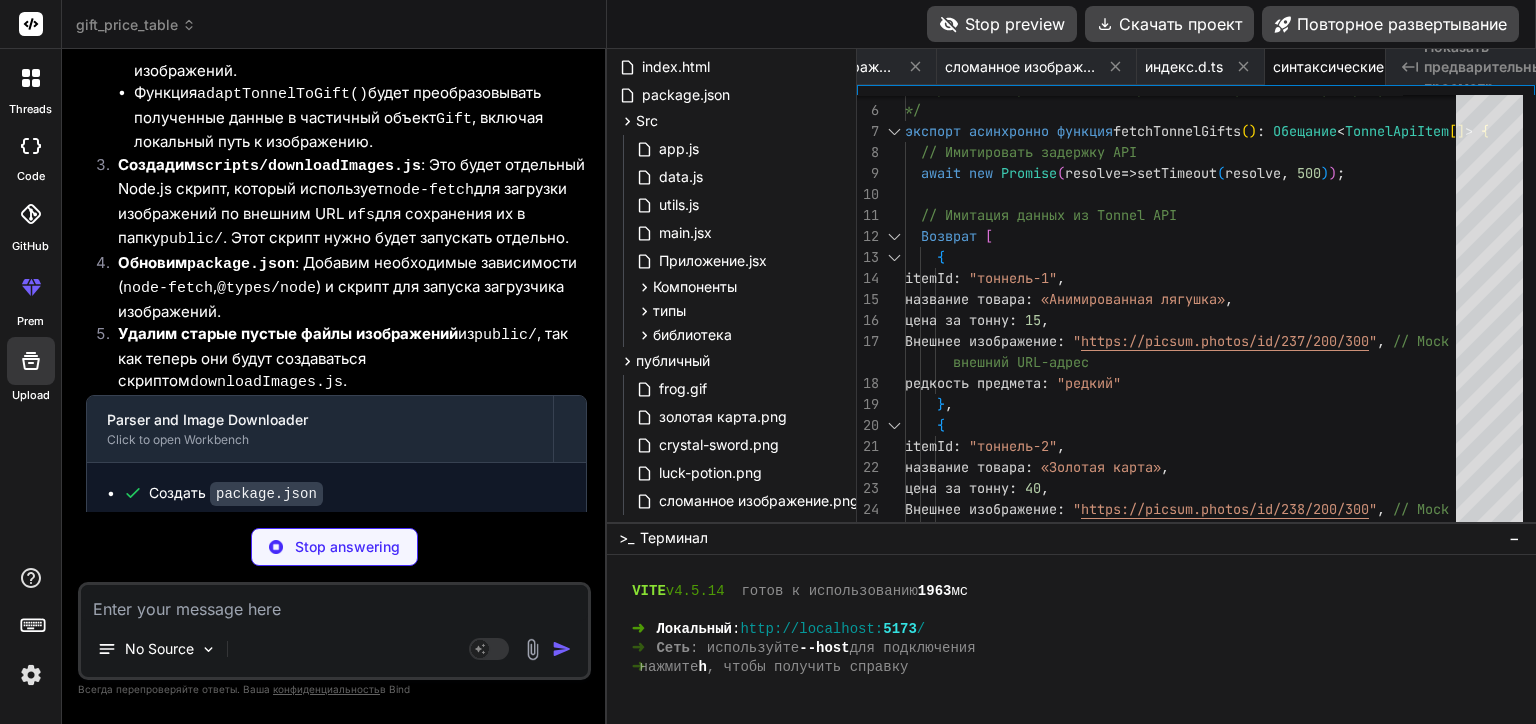 type on "x" 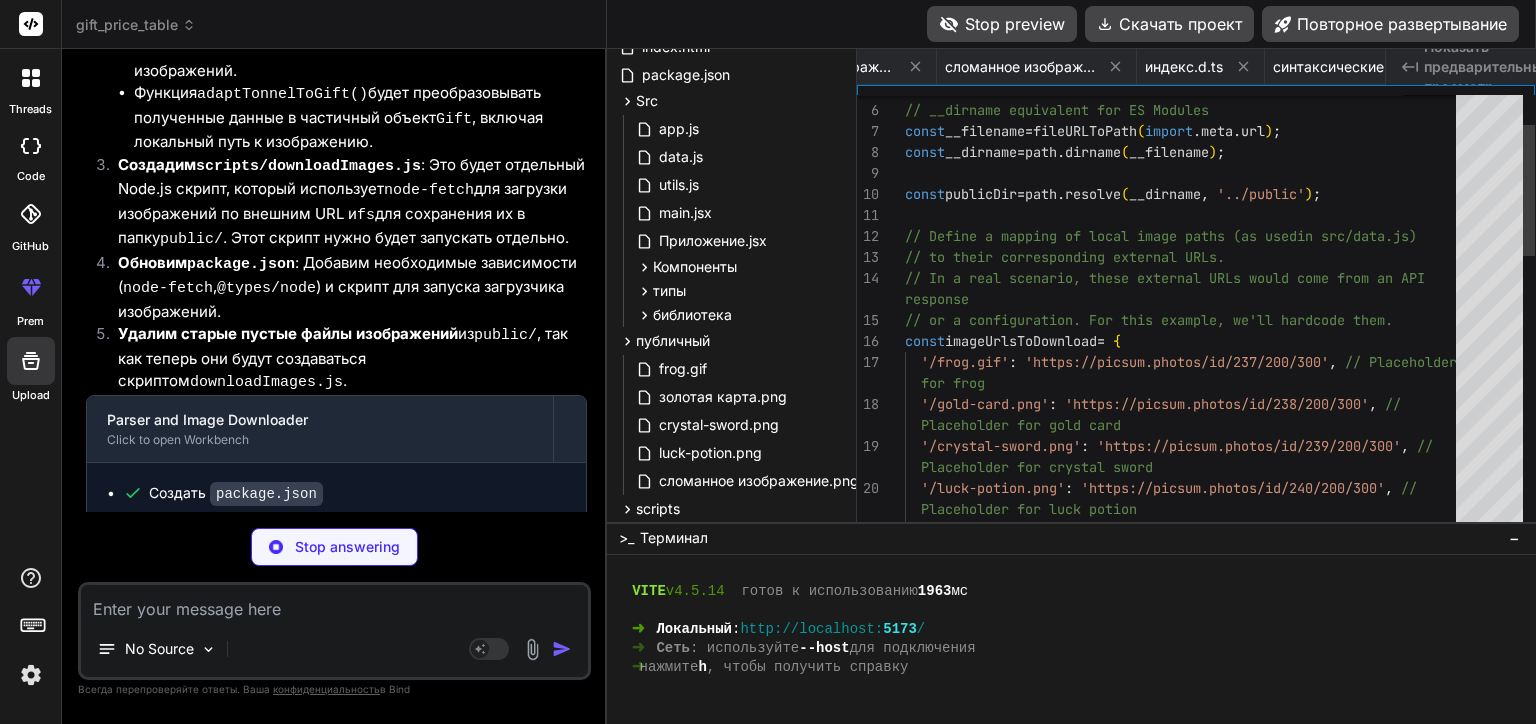 scroll, scrollTop: 0, scrollLeft: 2393, axis: horizontal 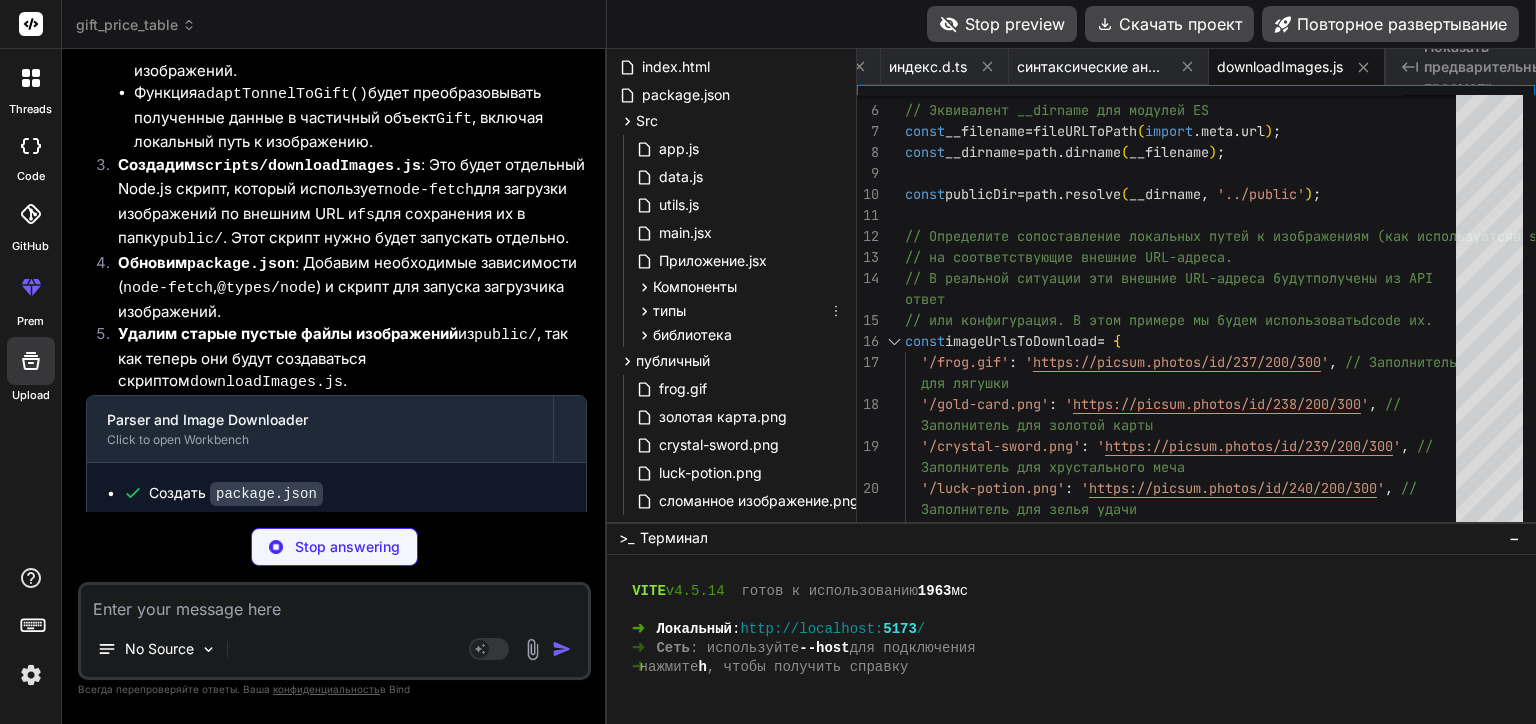 type on "x" 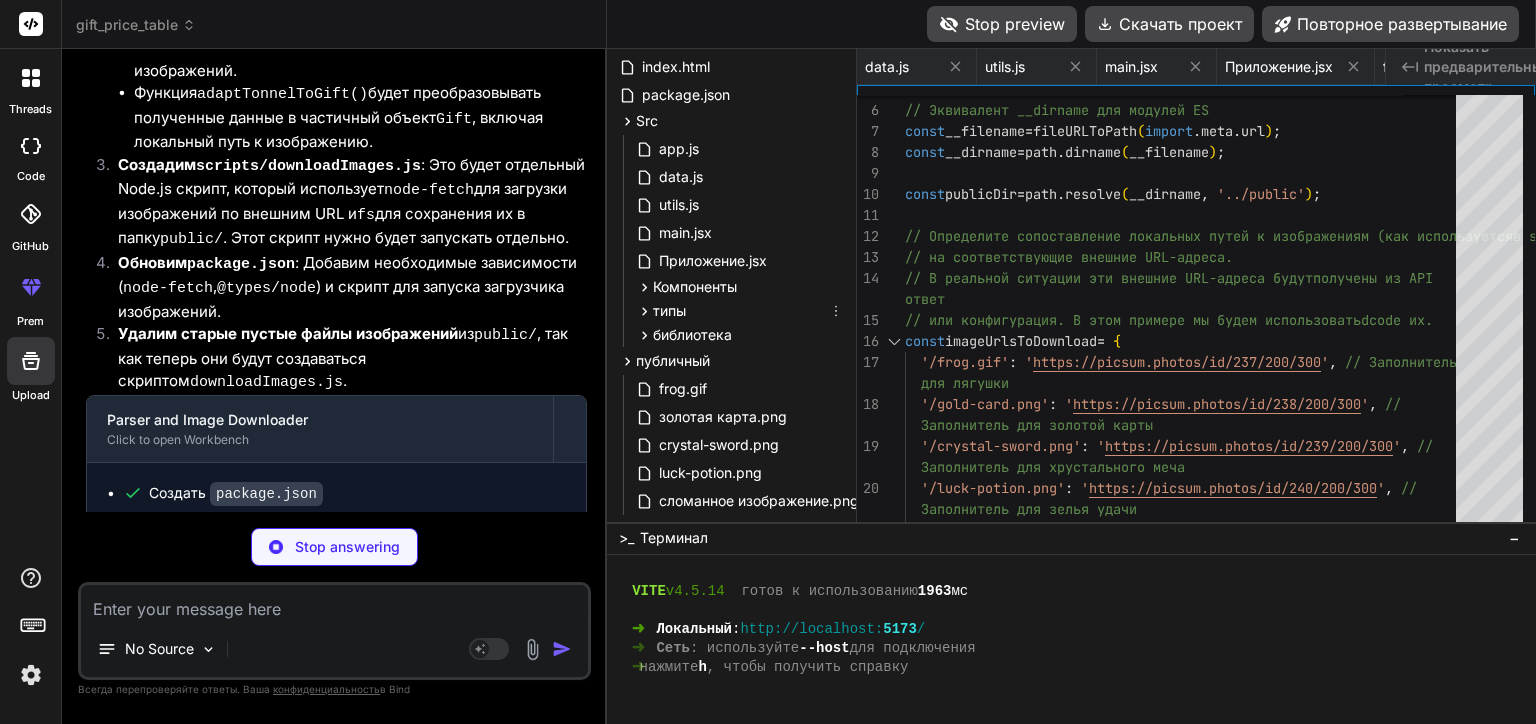 scroll, scrollTop: 10944, scrollLeft: 0, axis: vertical 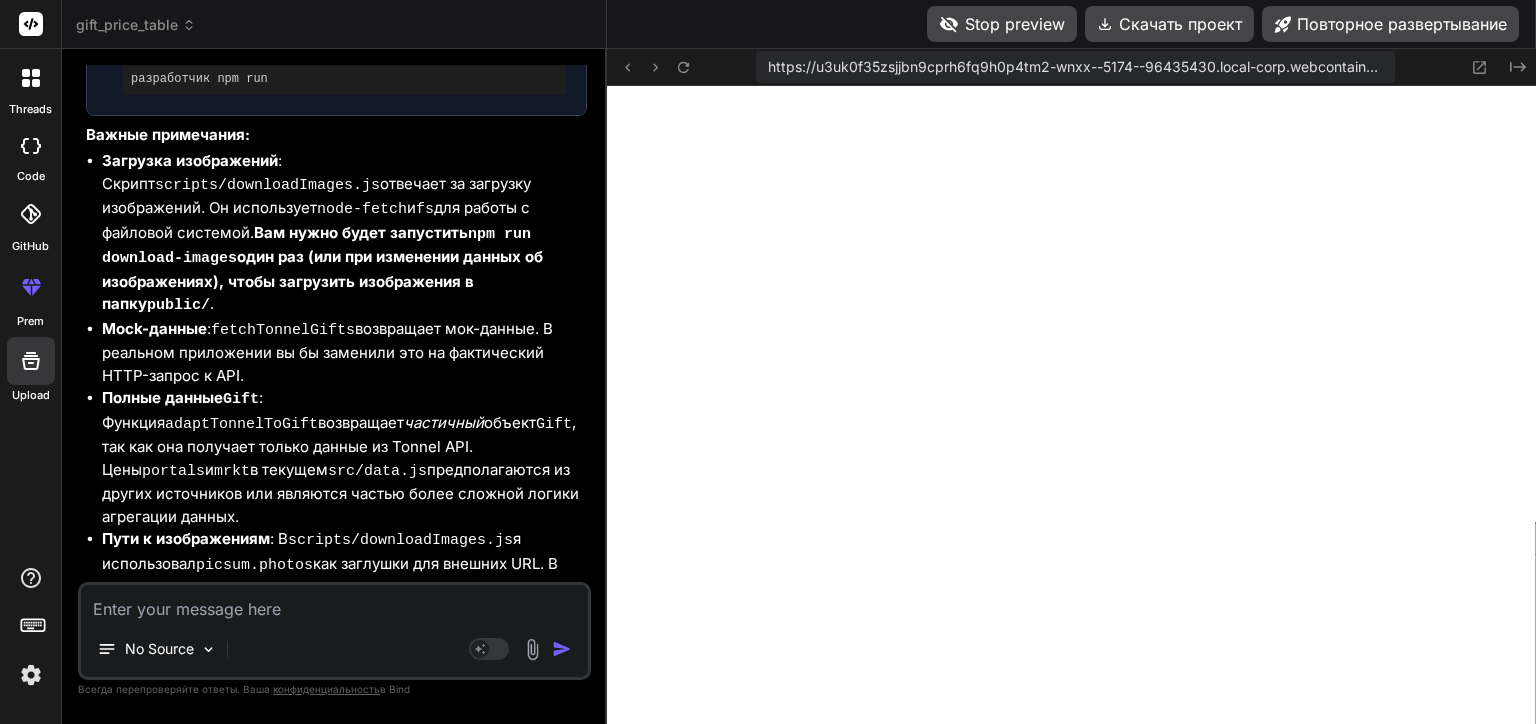 click on "Stop preview" at bounding box center (1002, 24) 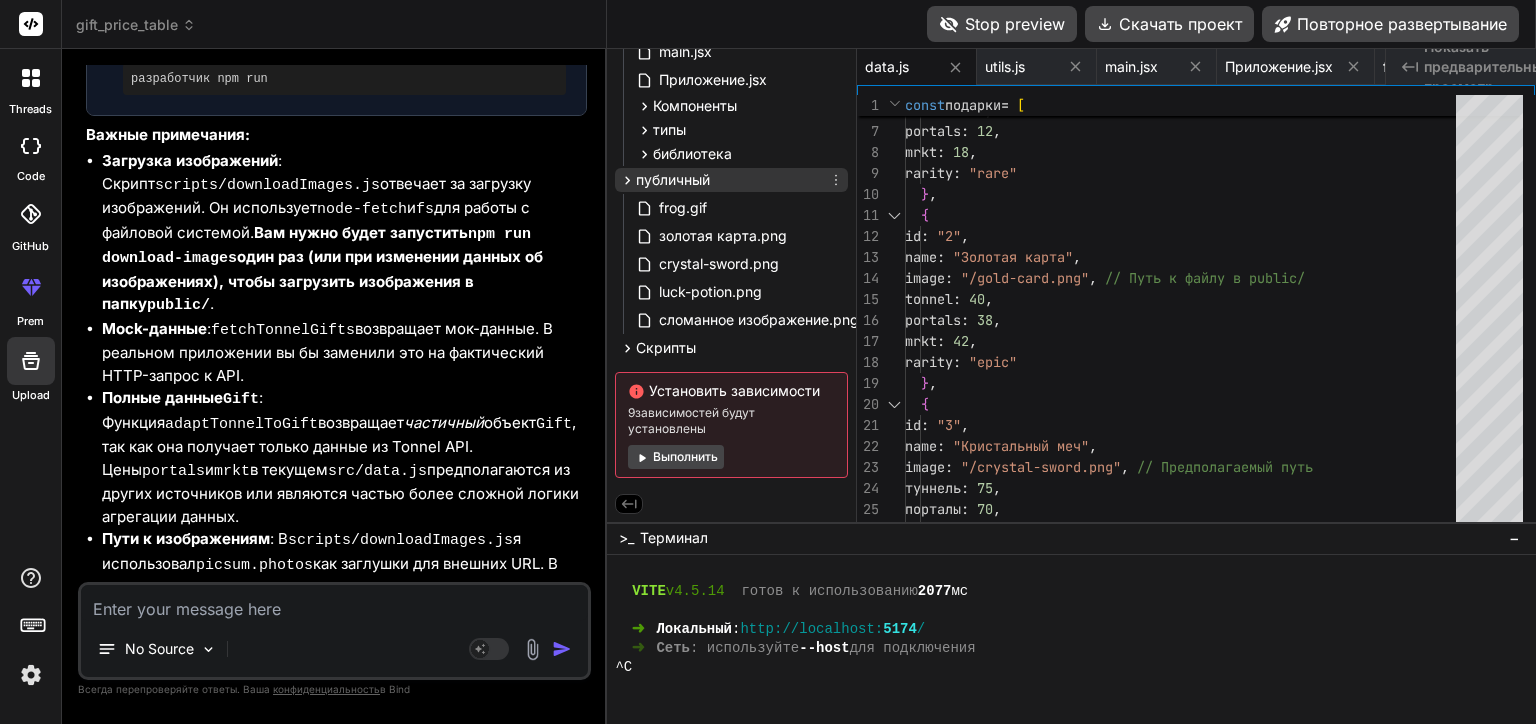 click on "публичный" at bounding box center [731, 180] 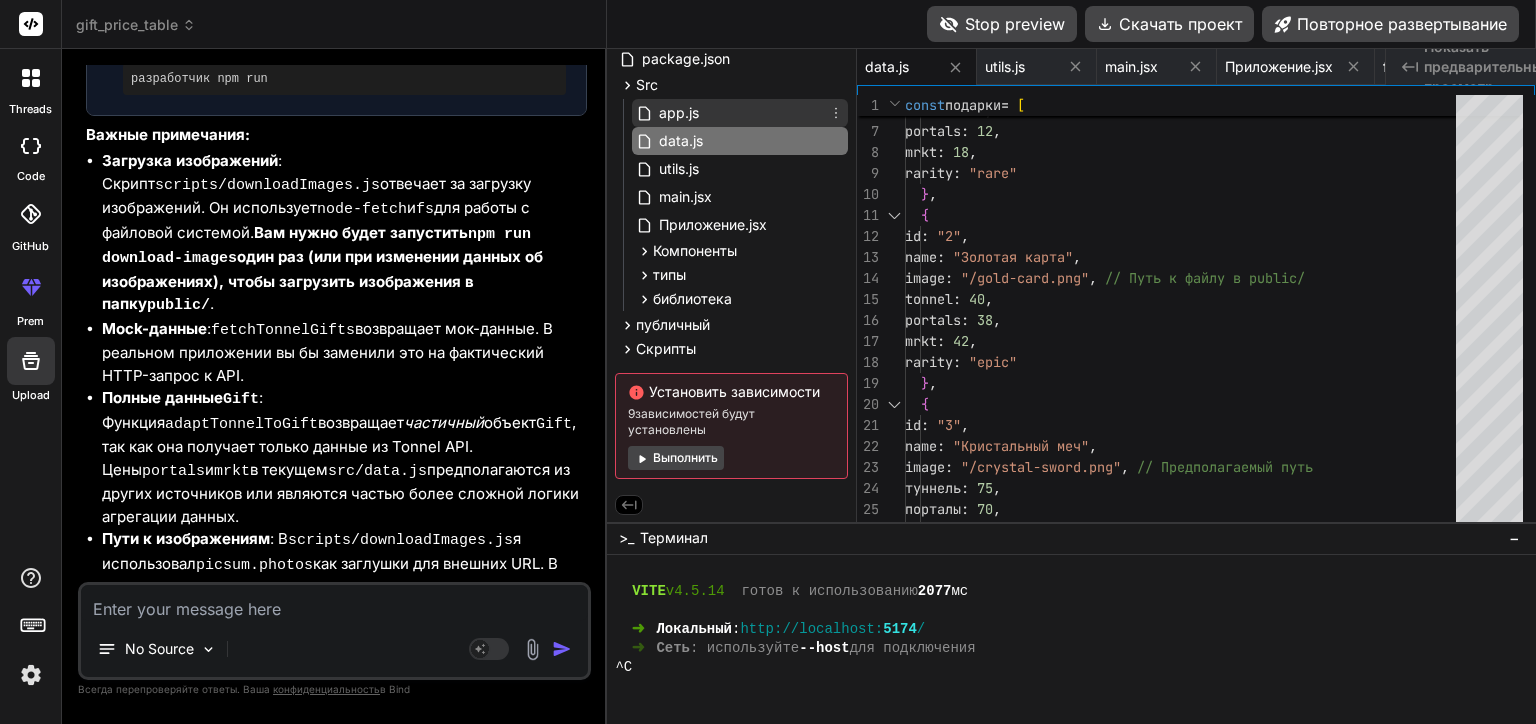 scroll, scrollTop: 104, scrollLeft: 0, axis: vertical 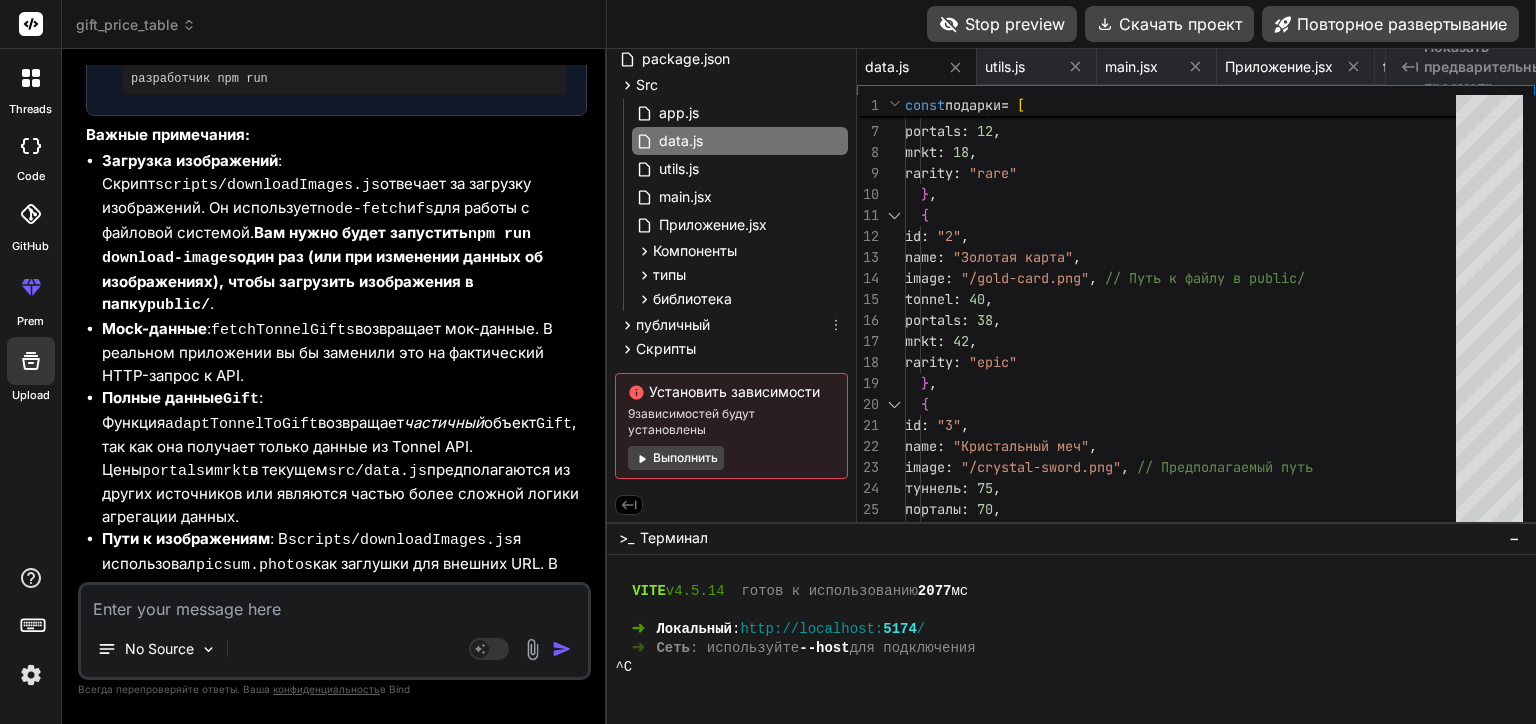click on "публичный" at bounding box center [731, 325] 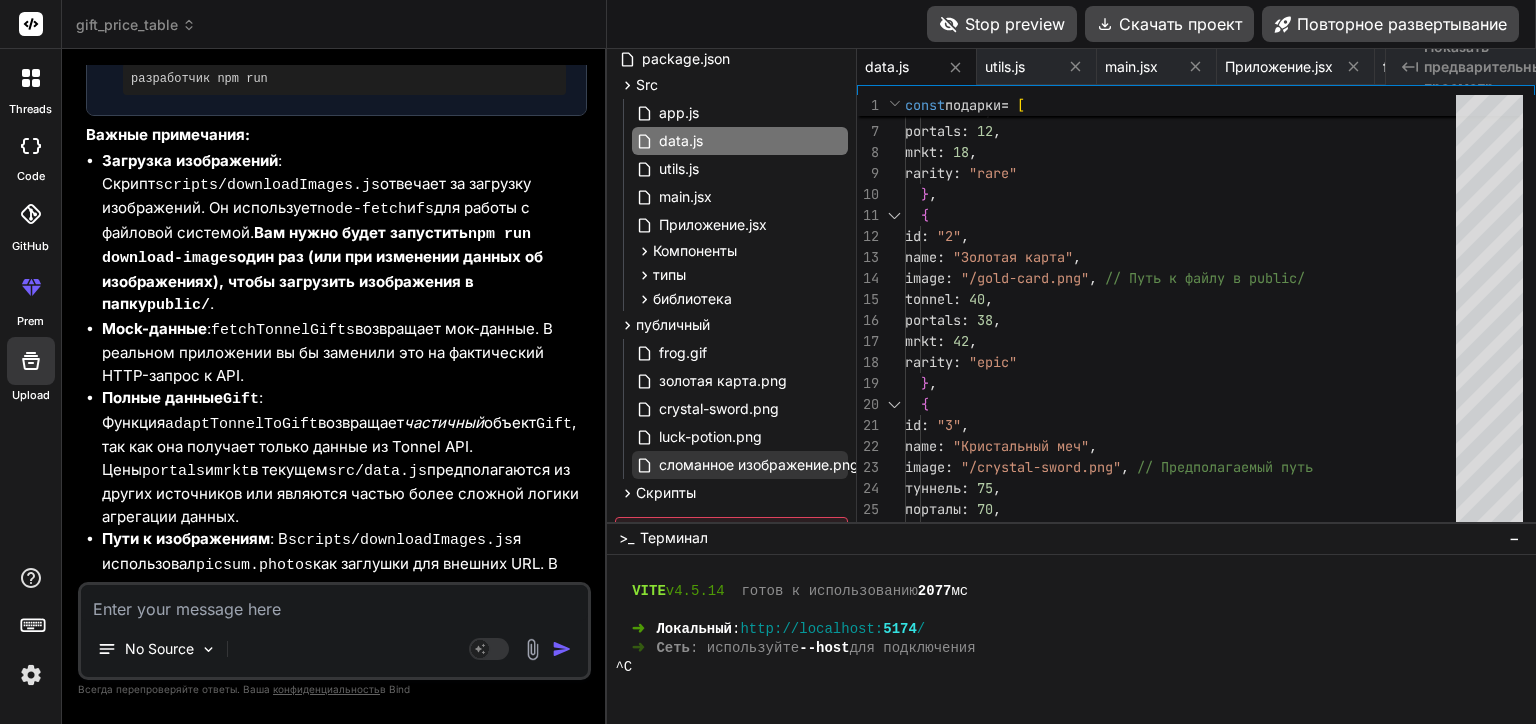 scroll, scrollTop: 252, scrollLeft: 0, axis: vertical 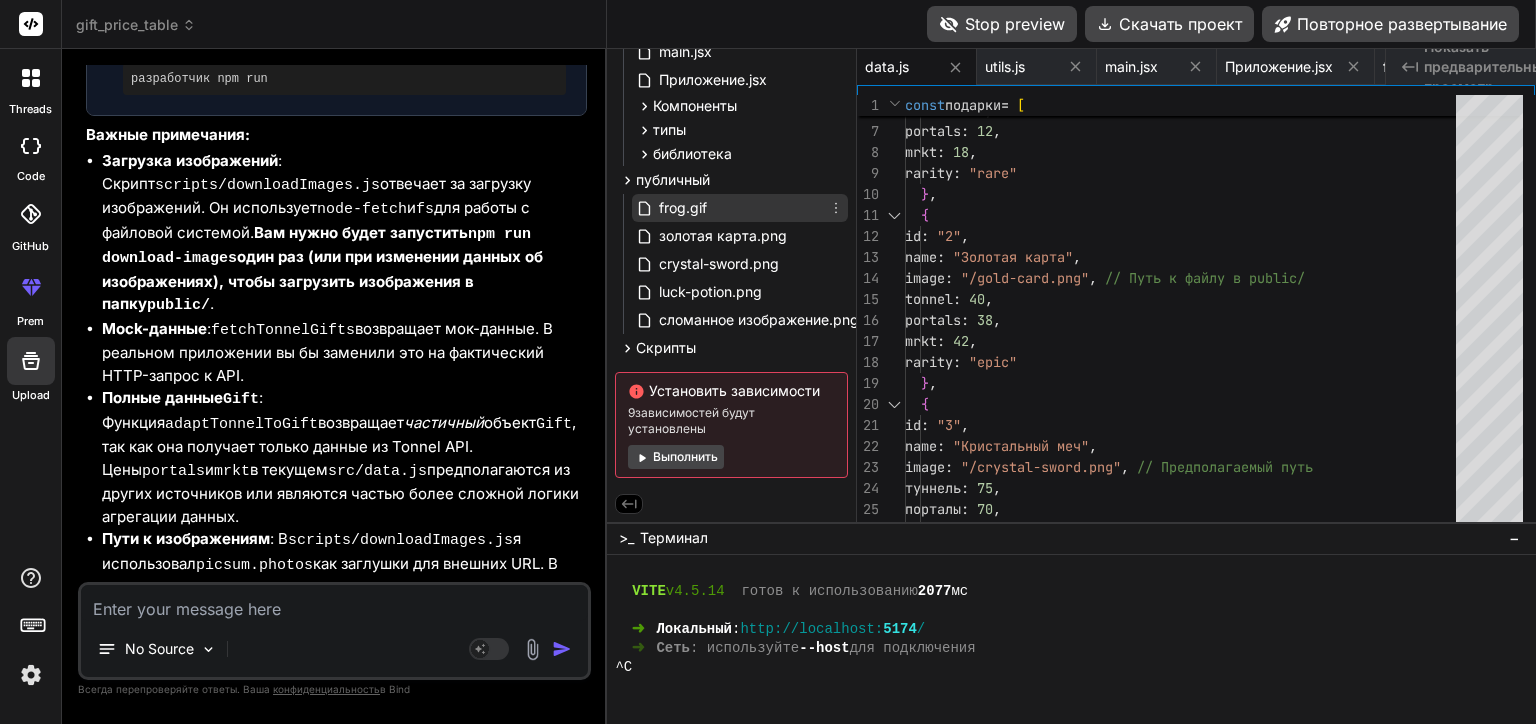 click on "frog.gif" at bounding box center (740, 208) 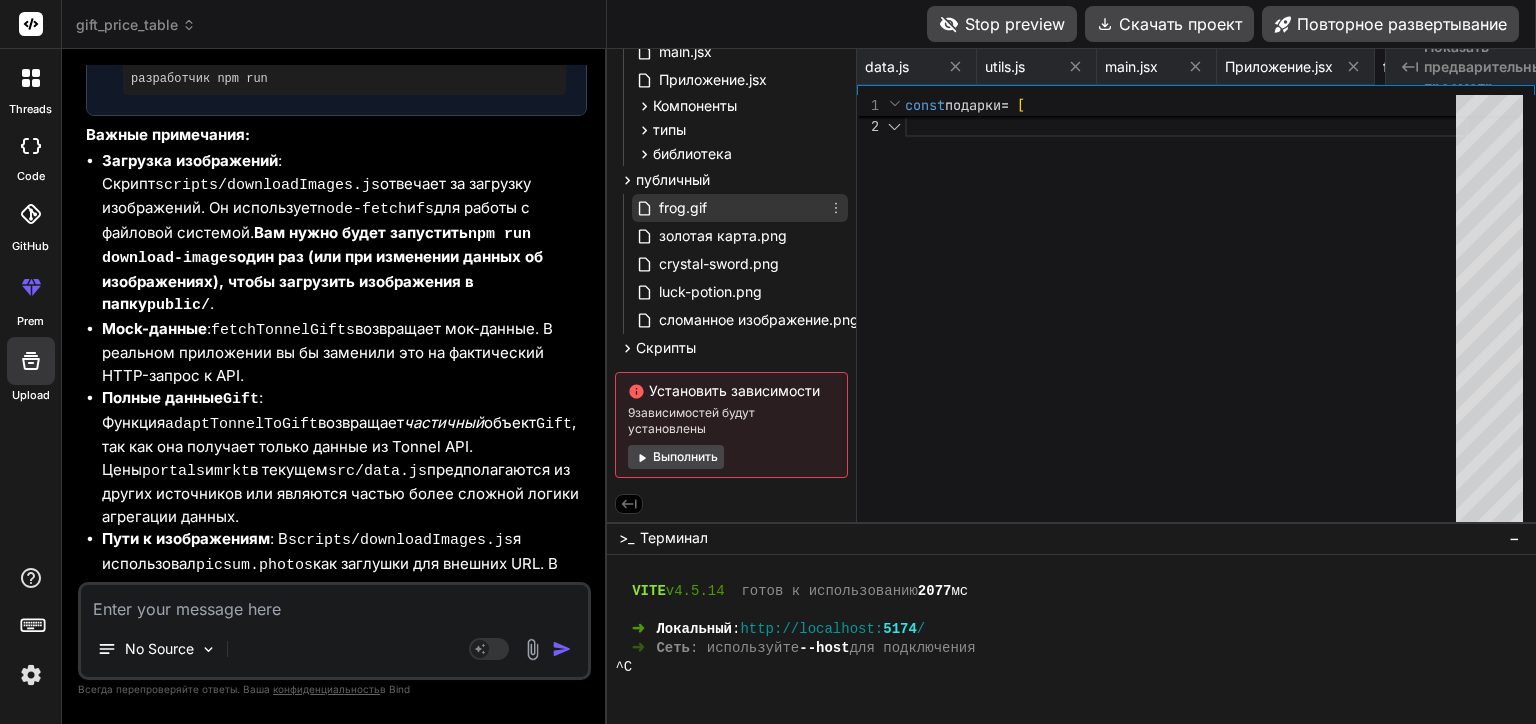 scroll, scrollTop: 0, scrollLeft: 489, axis: horizontal 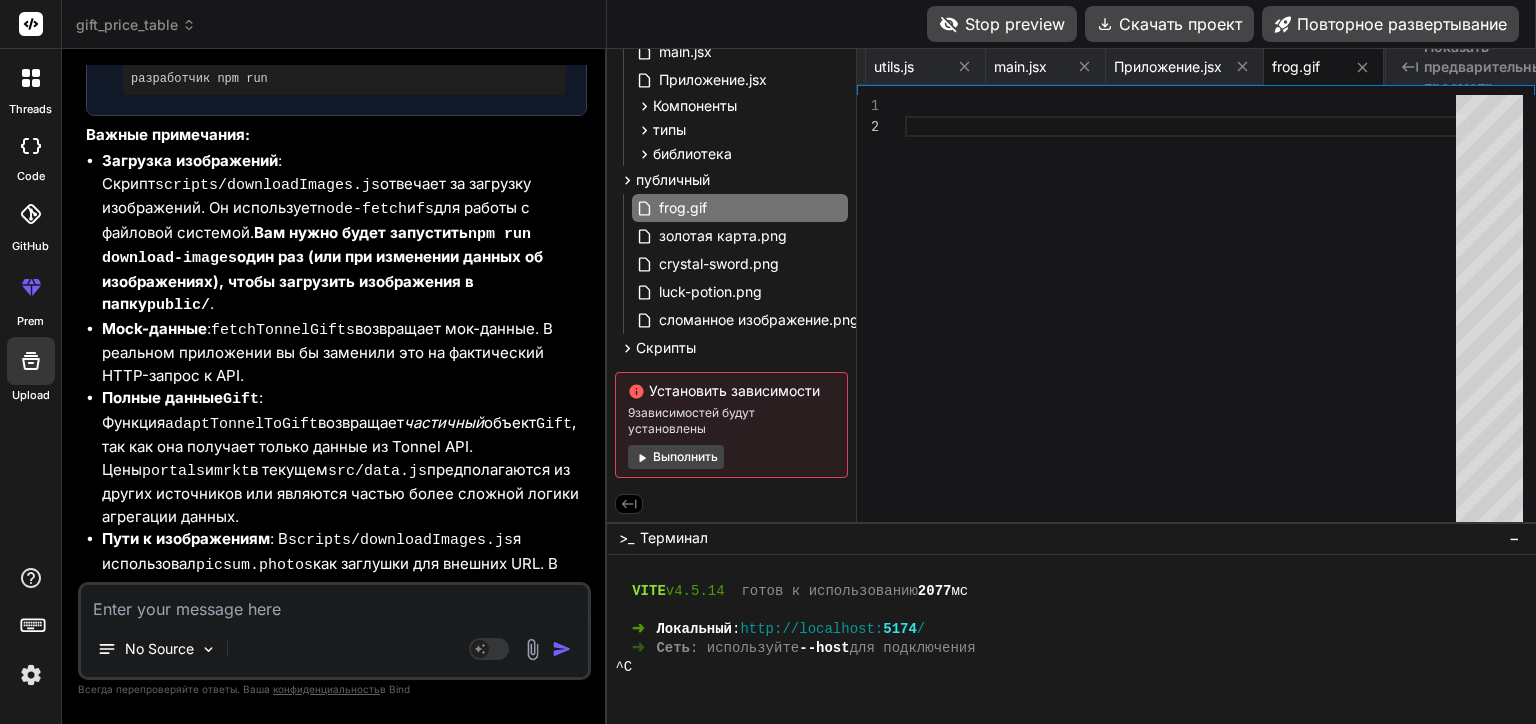 click at bounding box center [1186, 313] 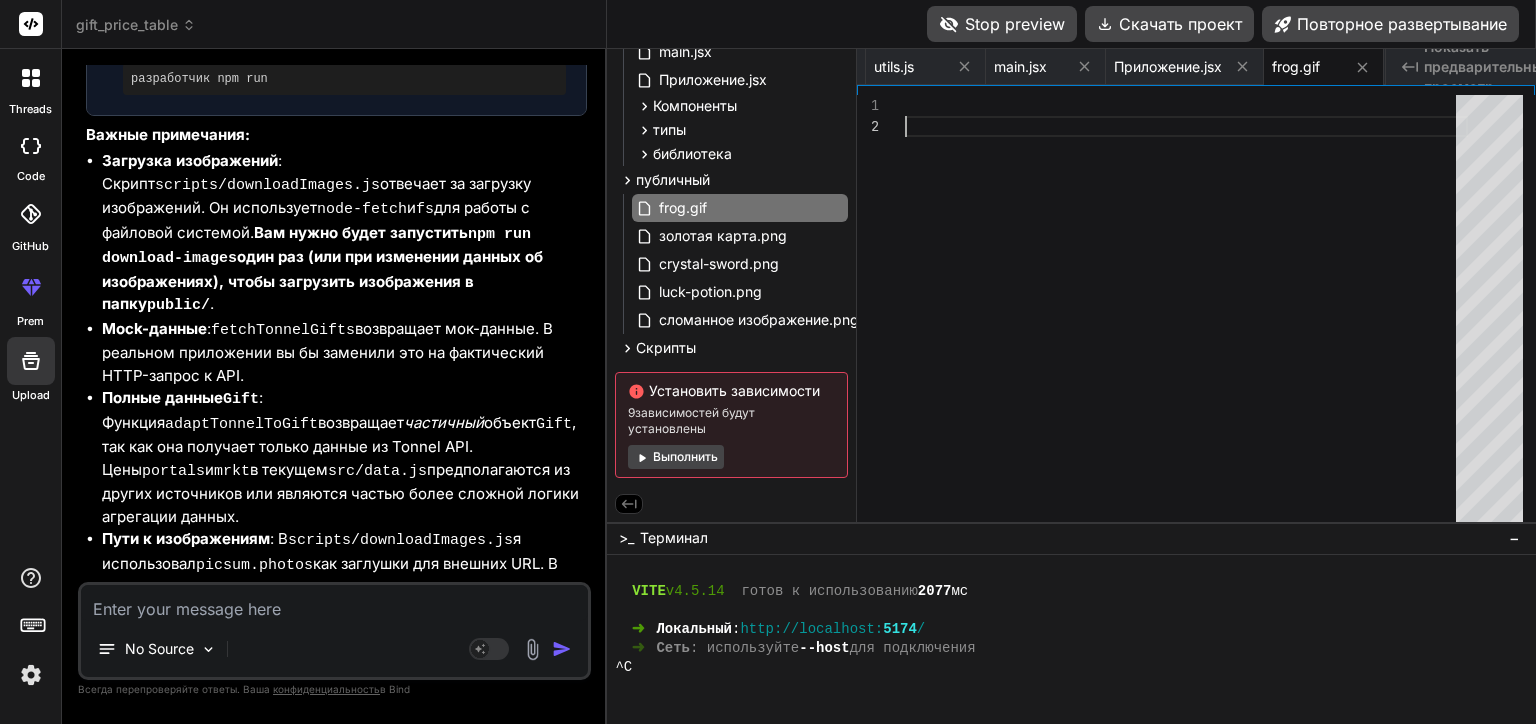 click at bounding box center (1186, 313) 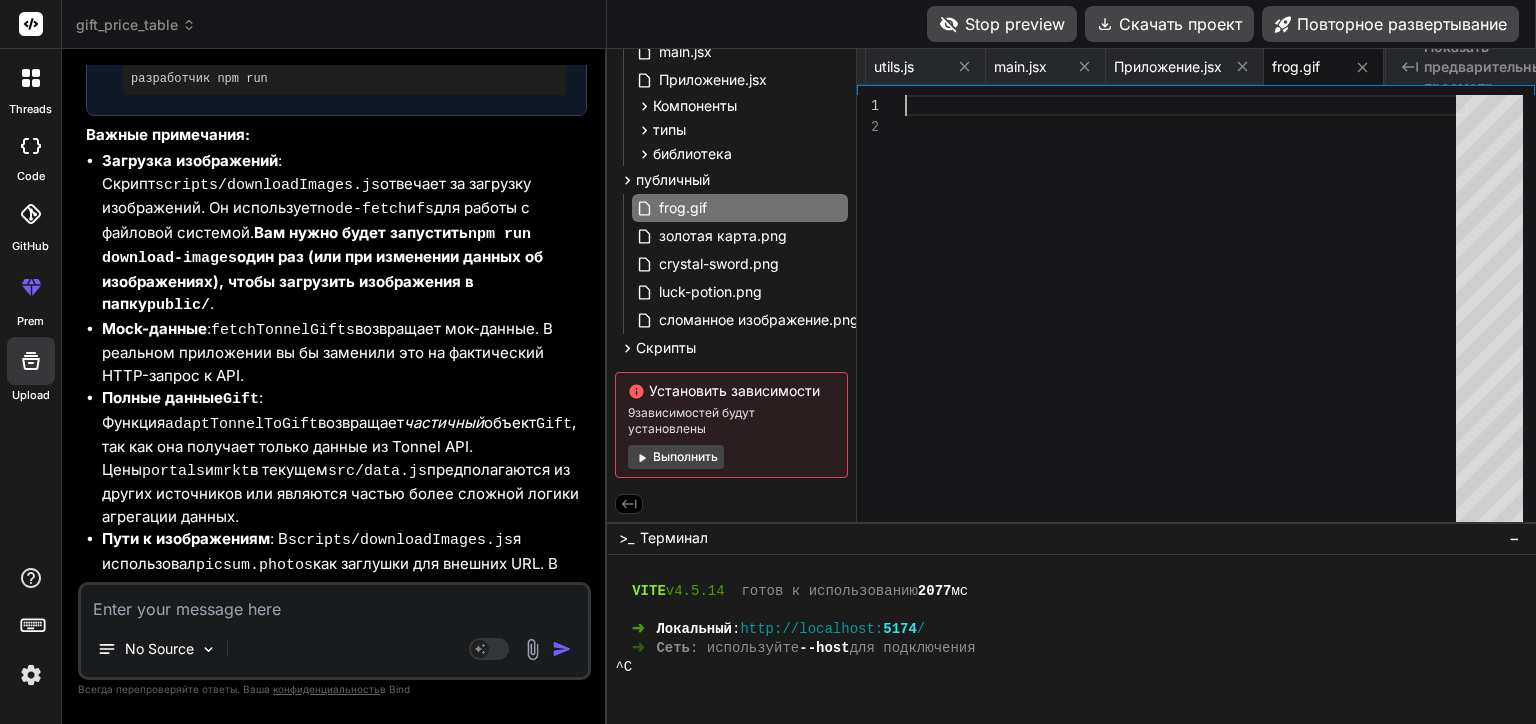 click at bounding box center [1186, 313] 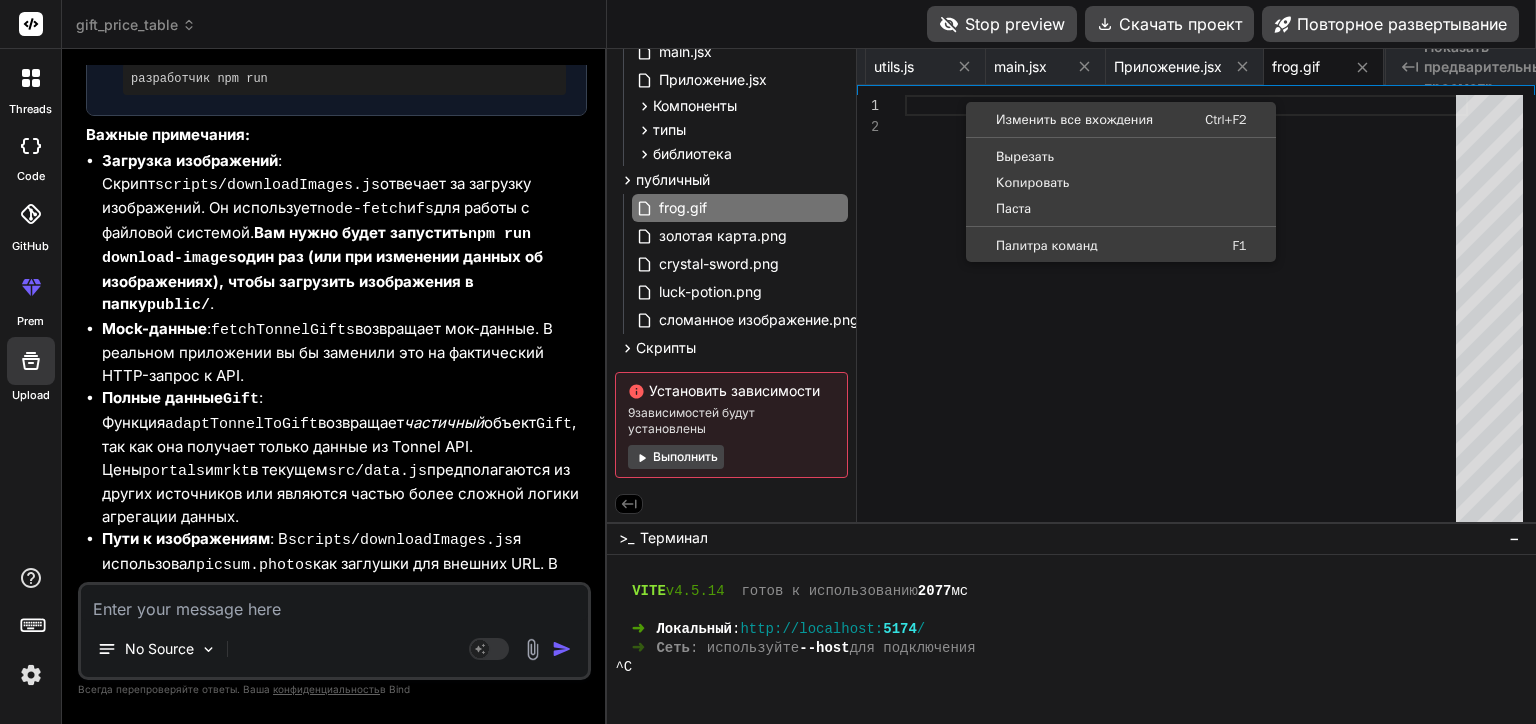 click at bounding box center [1186, 313] 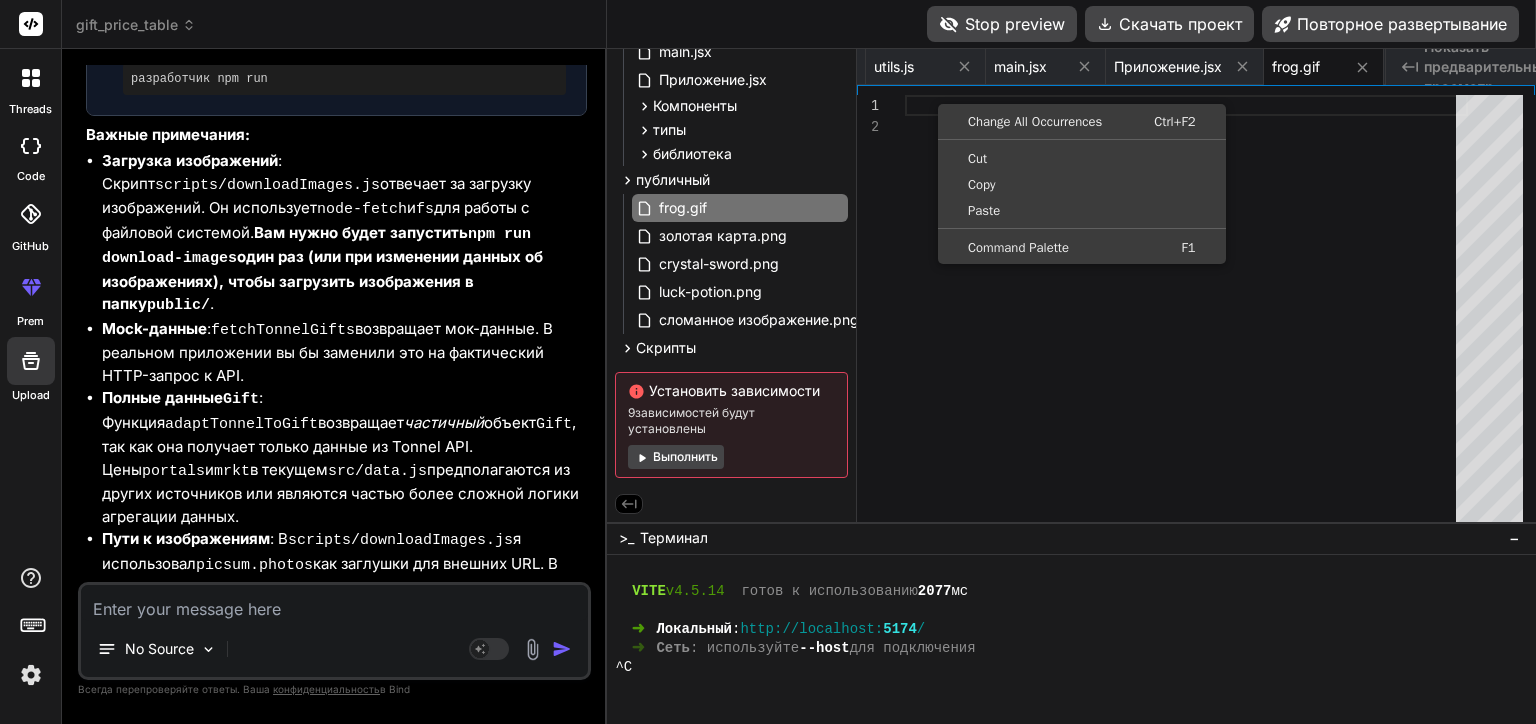 scroll, scrollTop: 0, scrollLeft: 0, axis: both 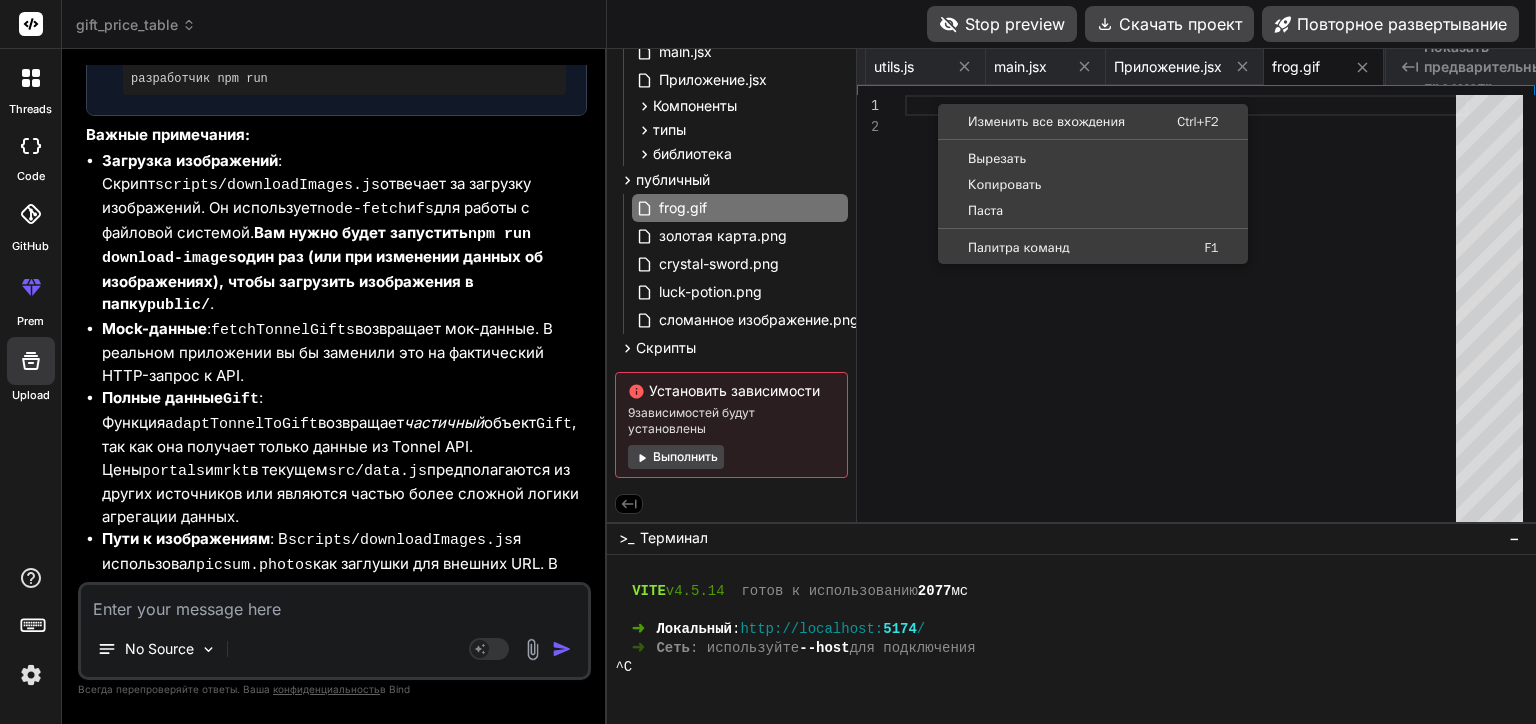 click at bounding box center (1186, 313) 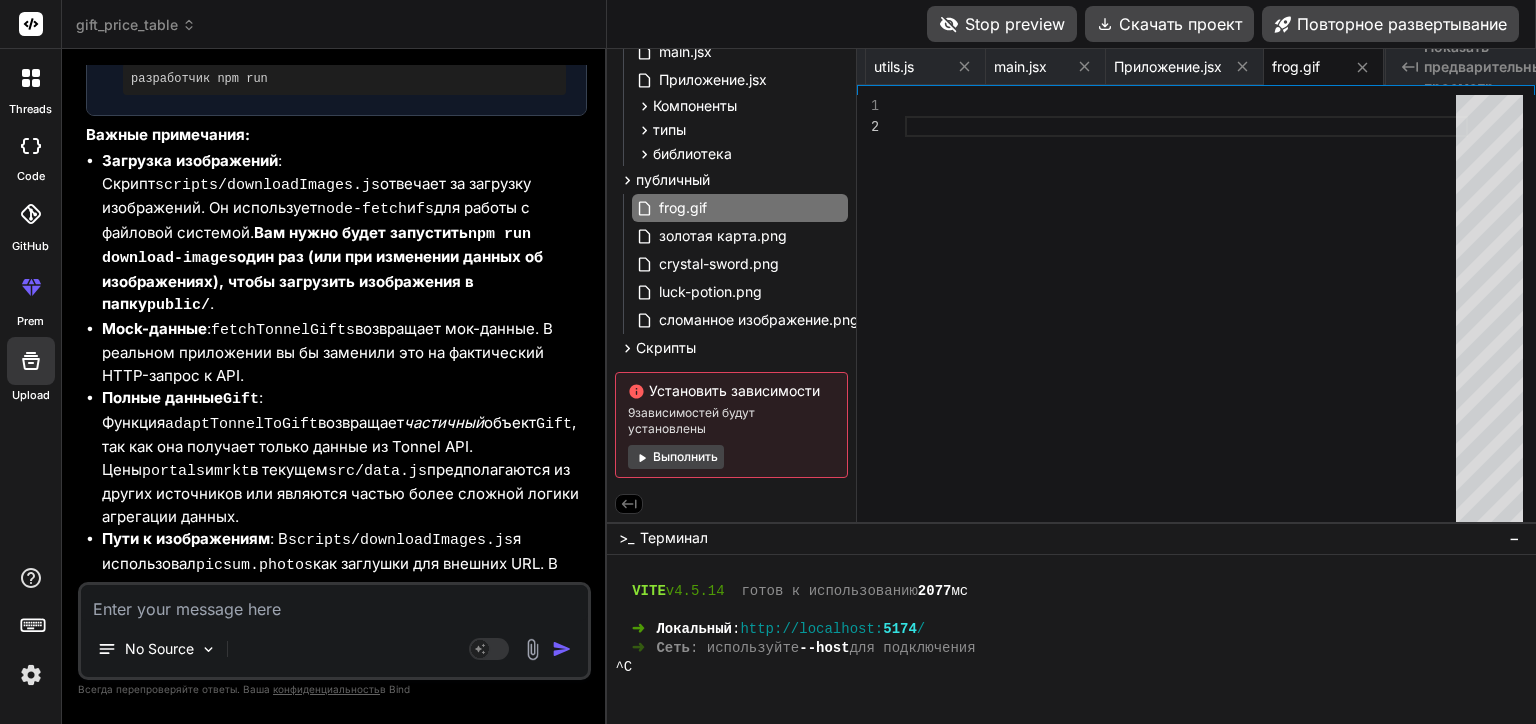 click at bounding box center (1186, 313) 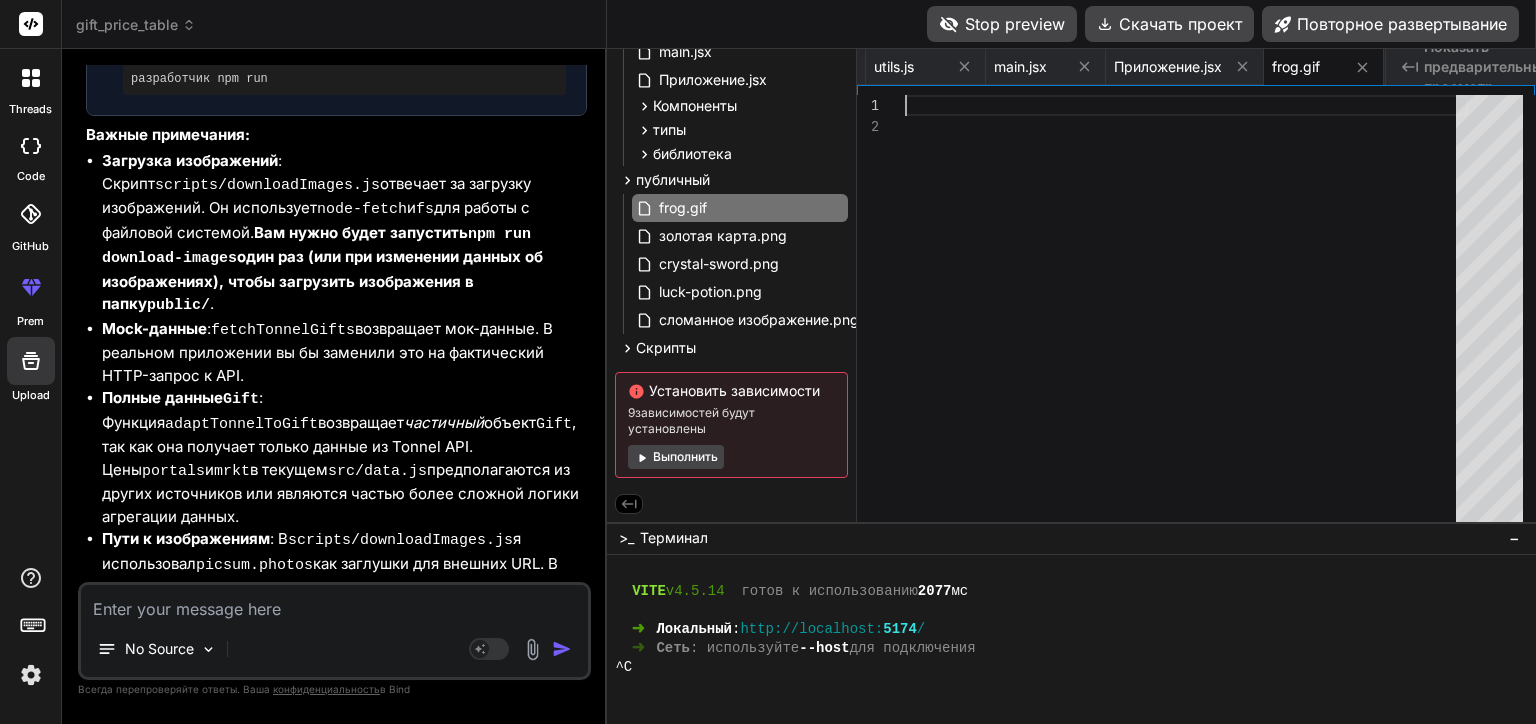 click at bounding box center [1186, 313] 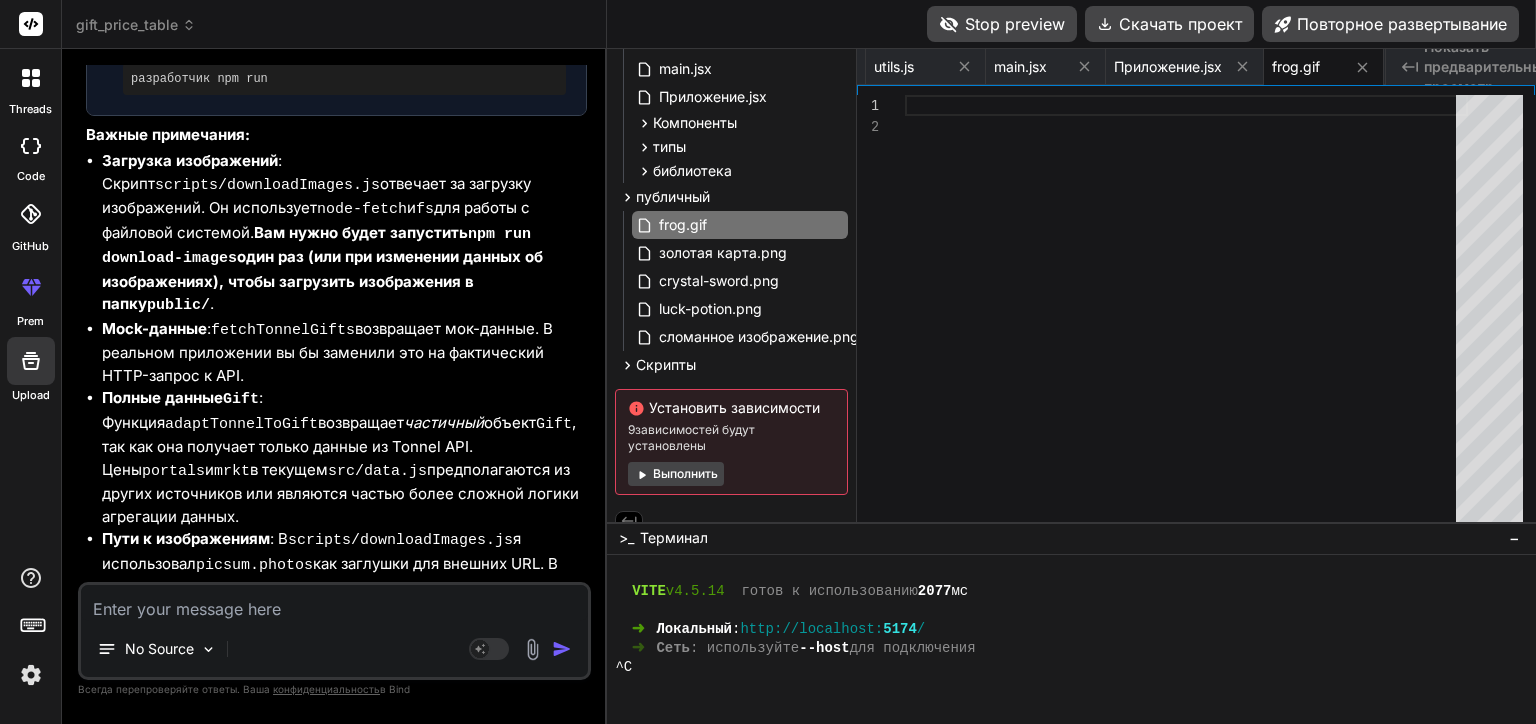 scroll, scrollTop: 272, scrollLeft: 0, axis: vertical 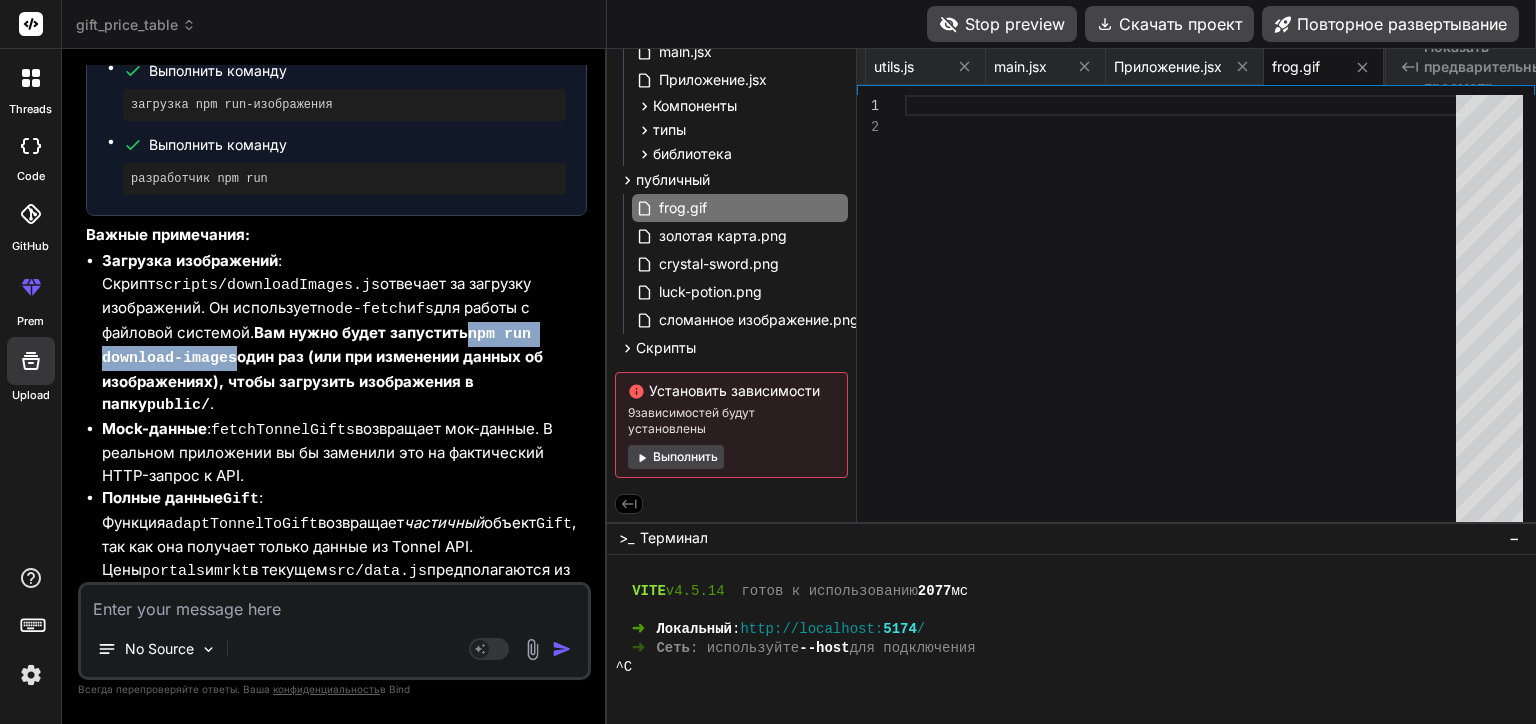 drag, startPoint x: 180, startPoint y: 255, endPoint x: 370, endPoint y: 260, distance: 190.06578 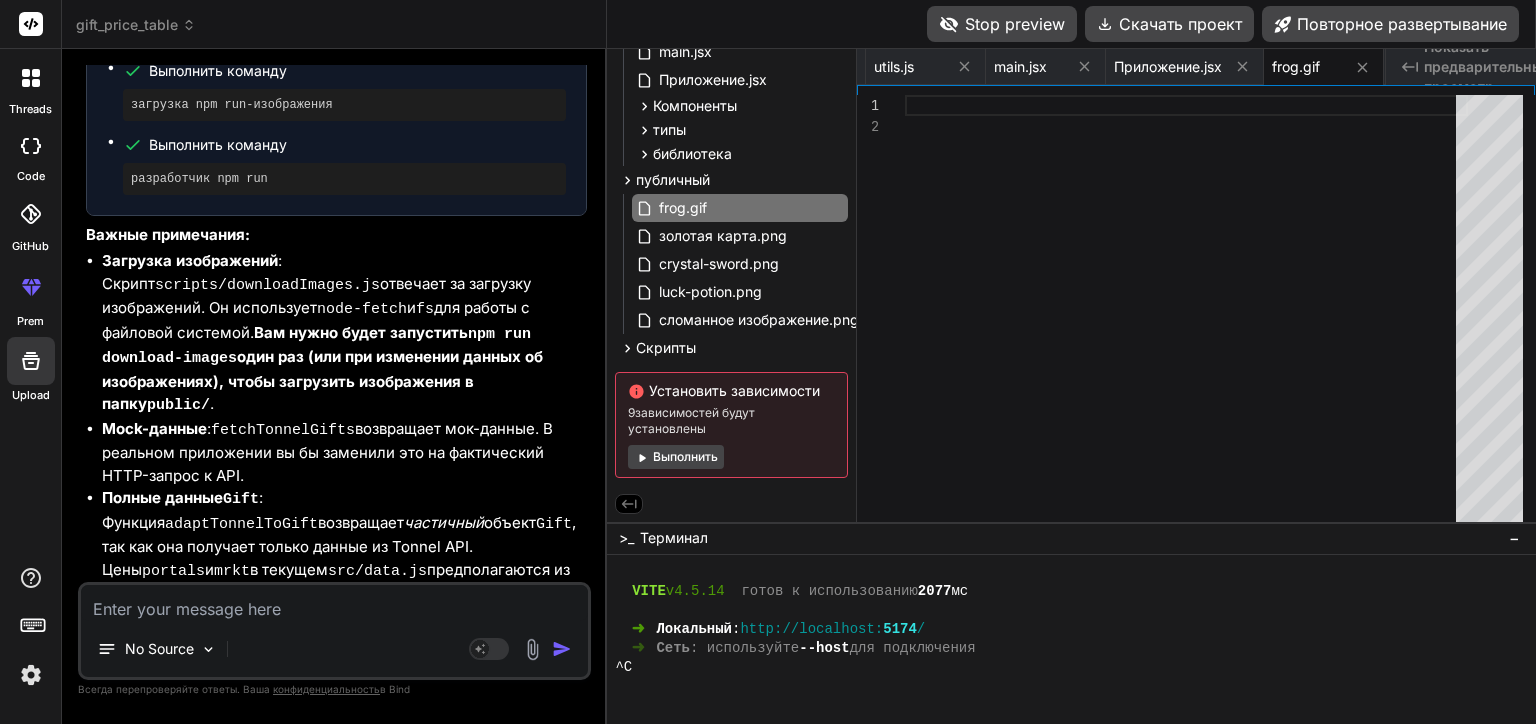 click at bounding box center [334, 603] 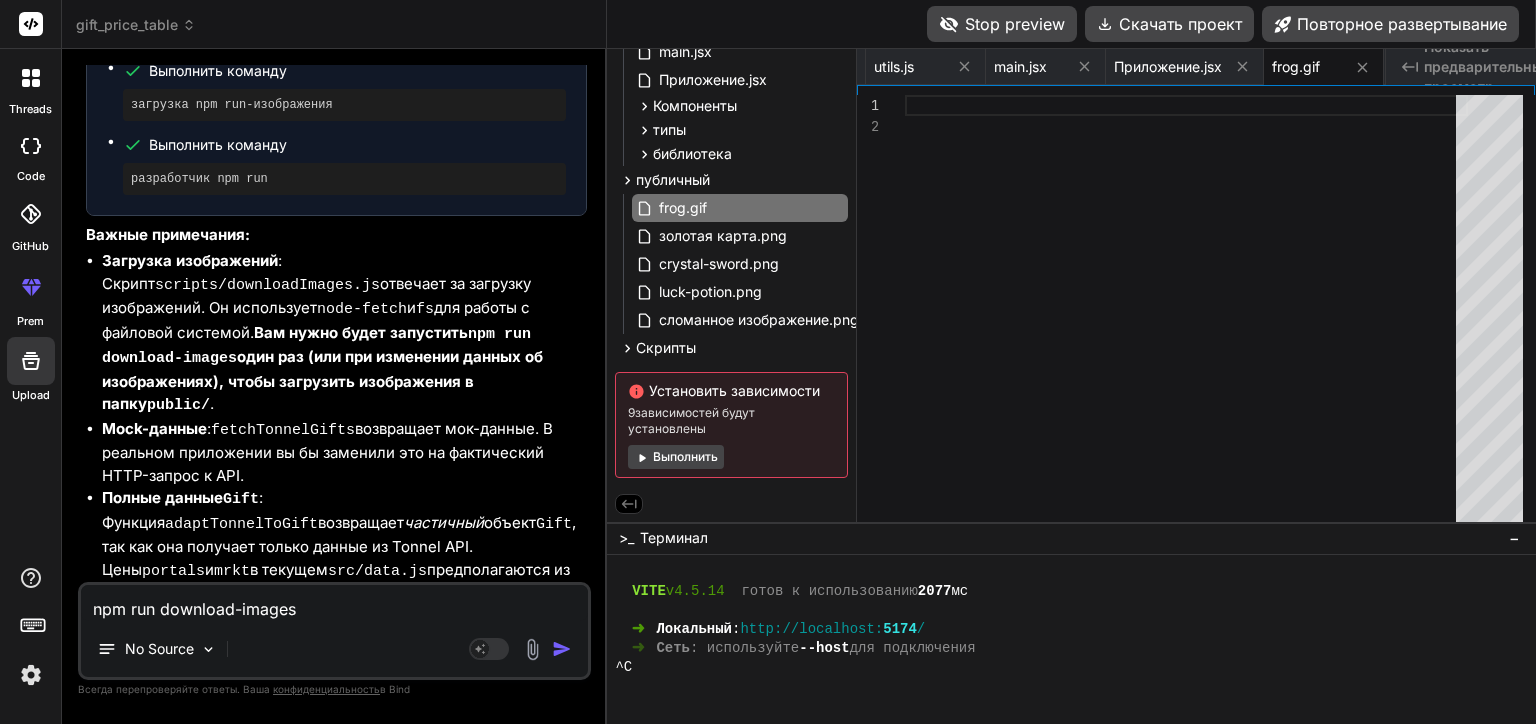 type on "x" 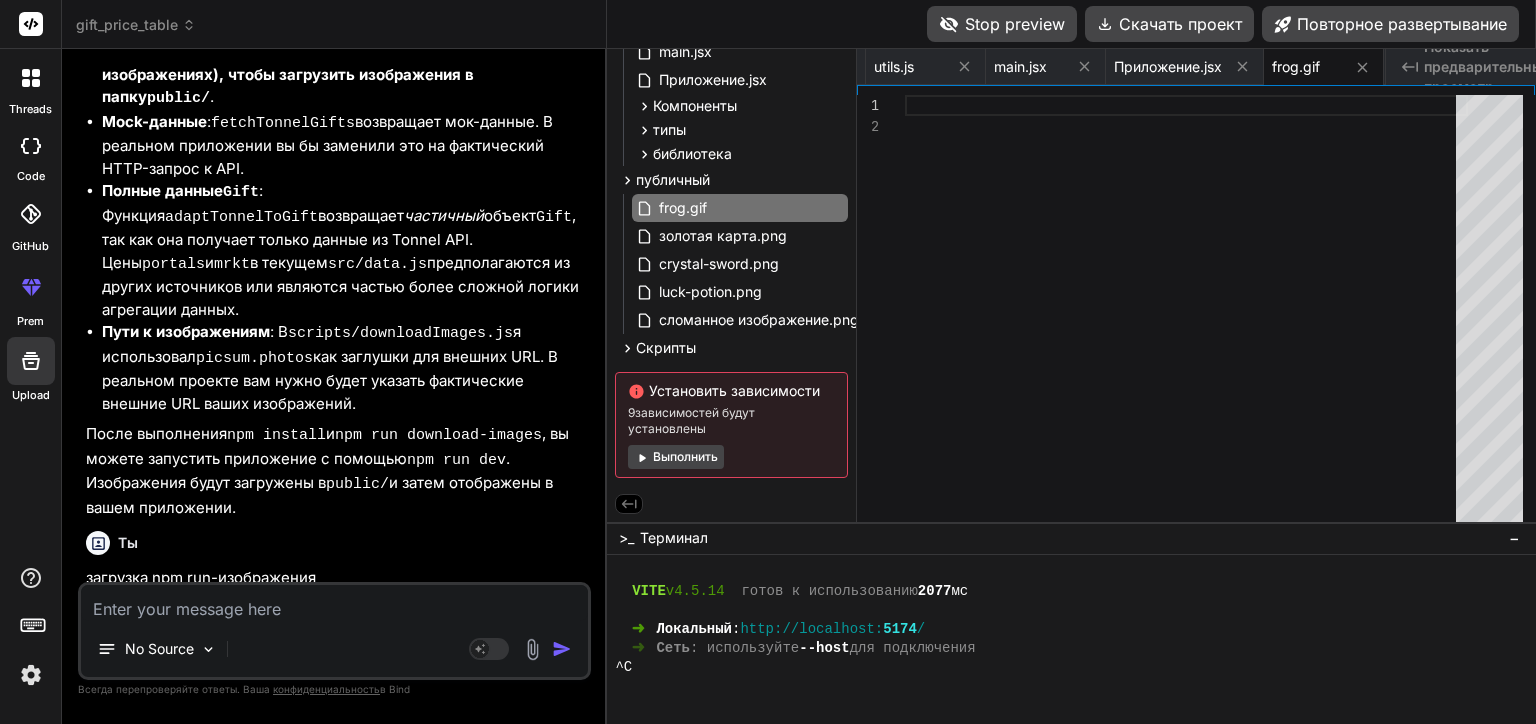 scroll, scrollTop: 9744, scrollLeft: 0, axis: vertical 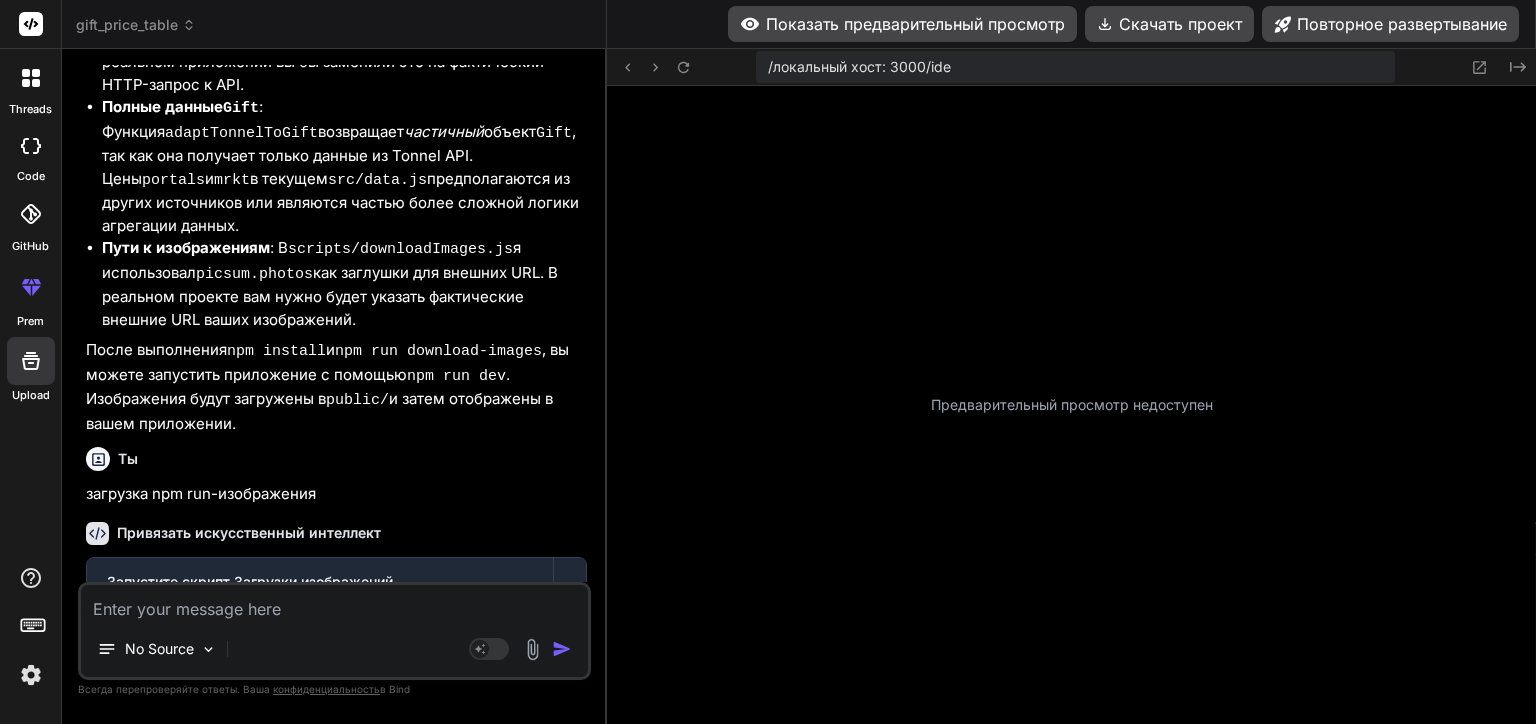 click on "Показать предварительный просмотр" at bounding box center [902, 24] 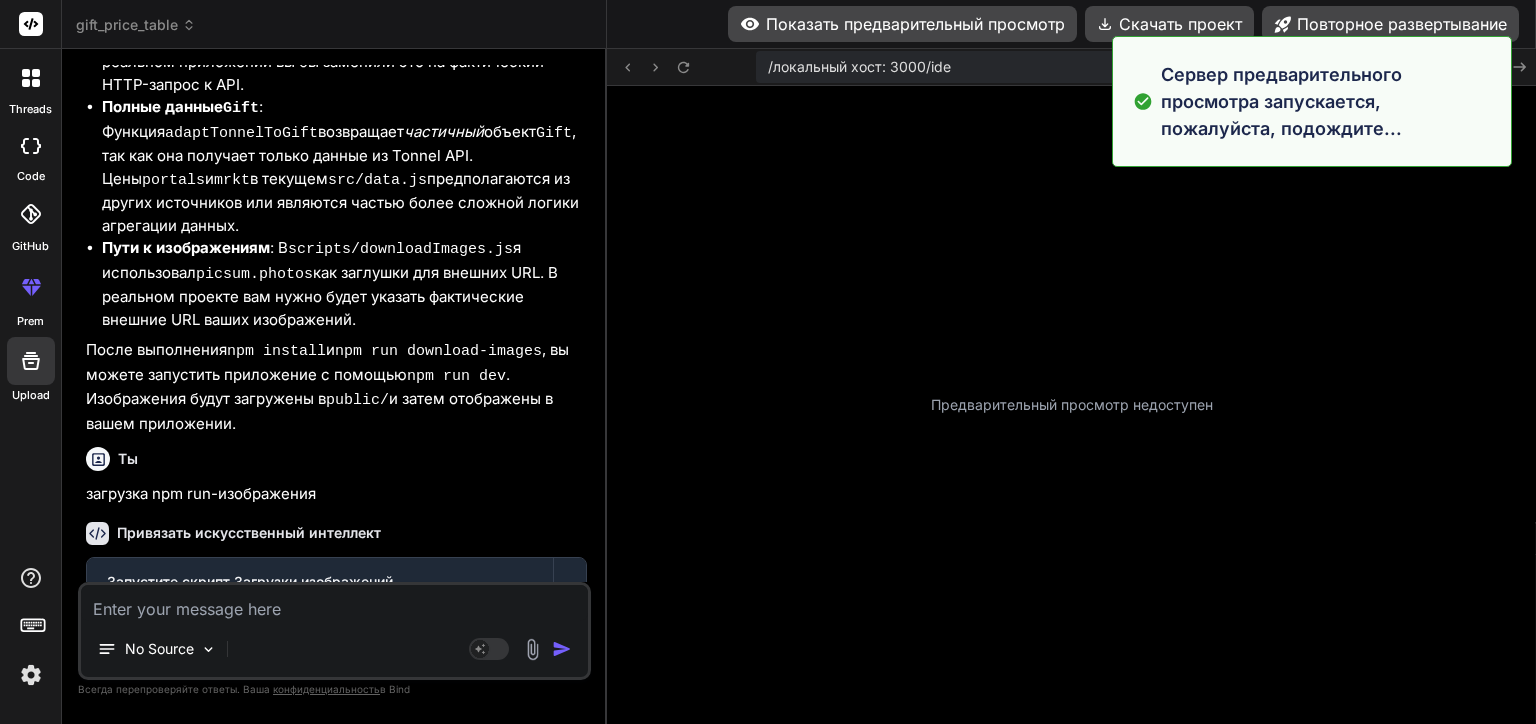 scroll, scrollTop: 12326, scrollLeft: 0, axis: vertical 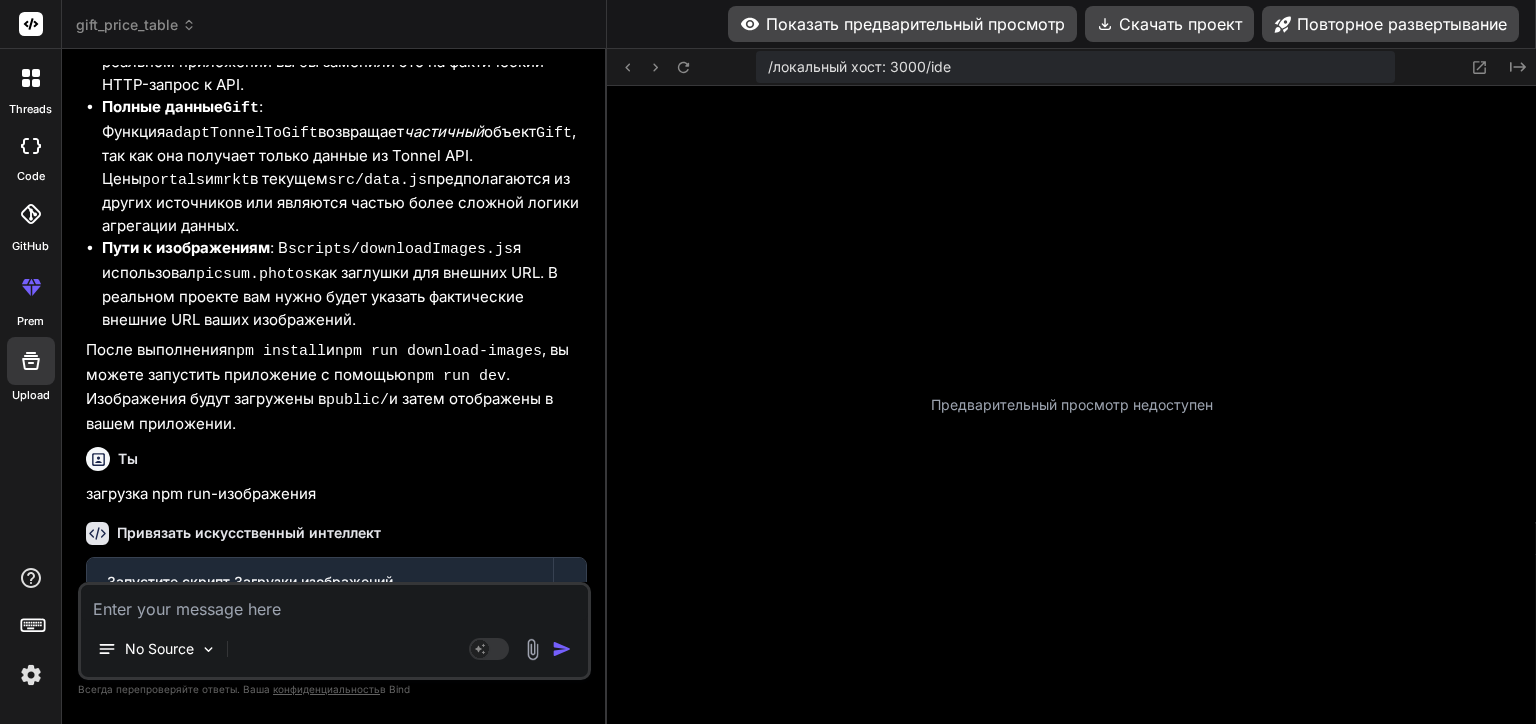 click on "Предварительный просмотр недоступен" at bounding box center [1071, 405] 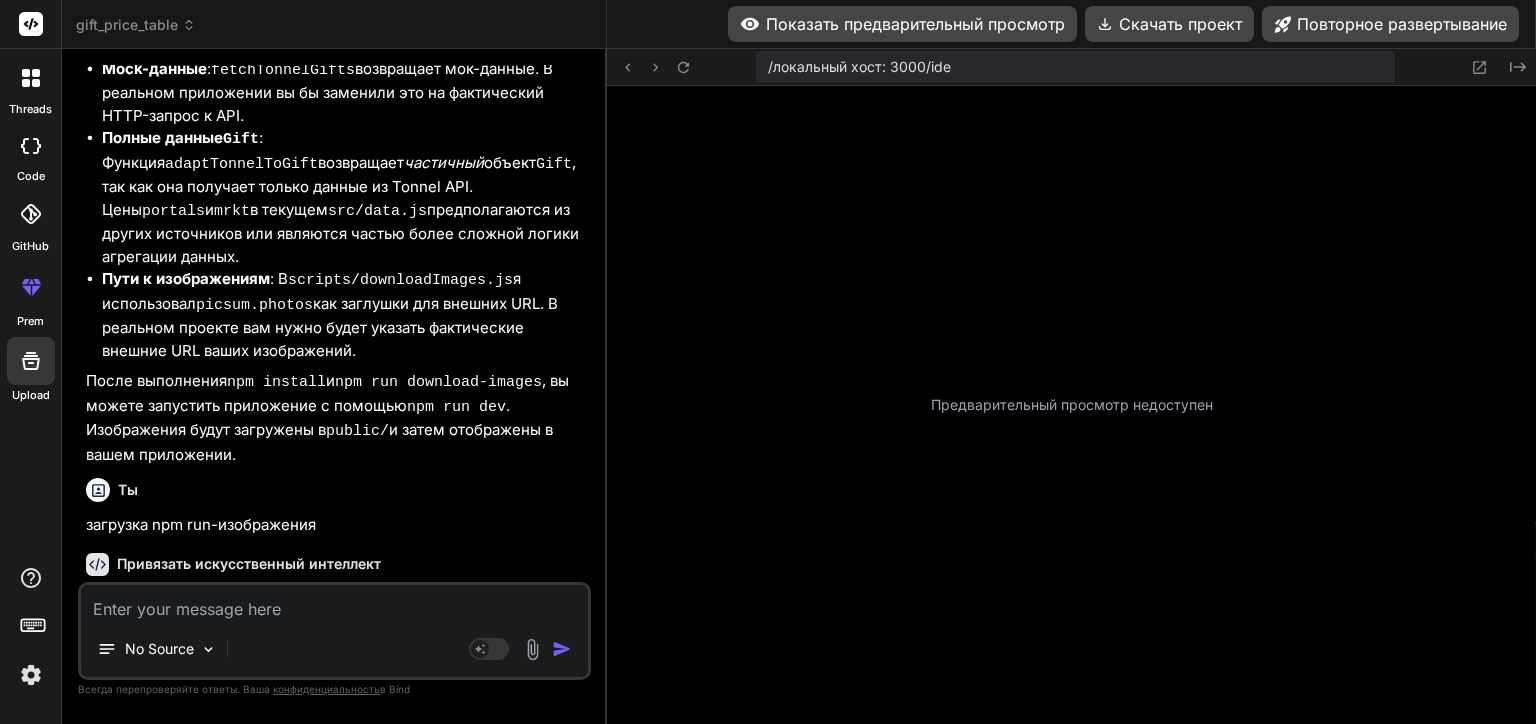 scroll, scrollTop: 9827, scrollLeft: 0, axis: vertical 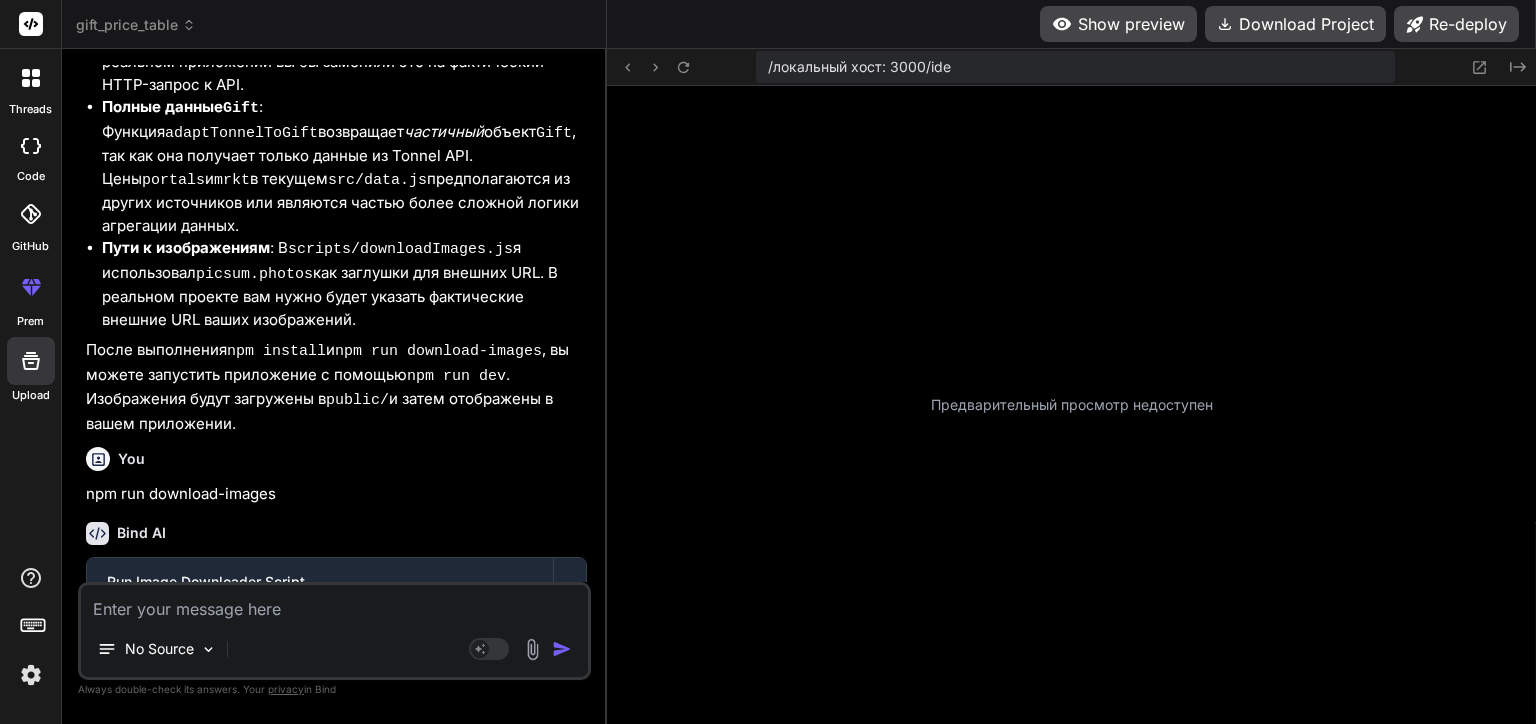 click on "Show preview" at bounding box center (1118, 24) 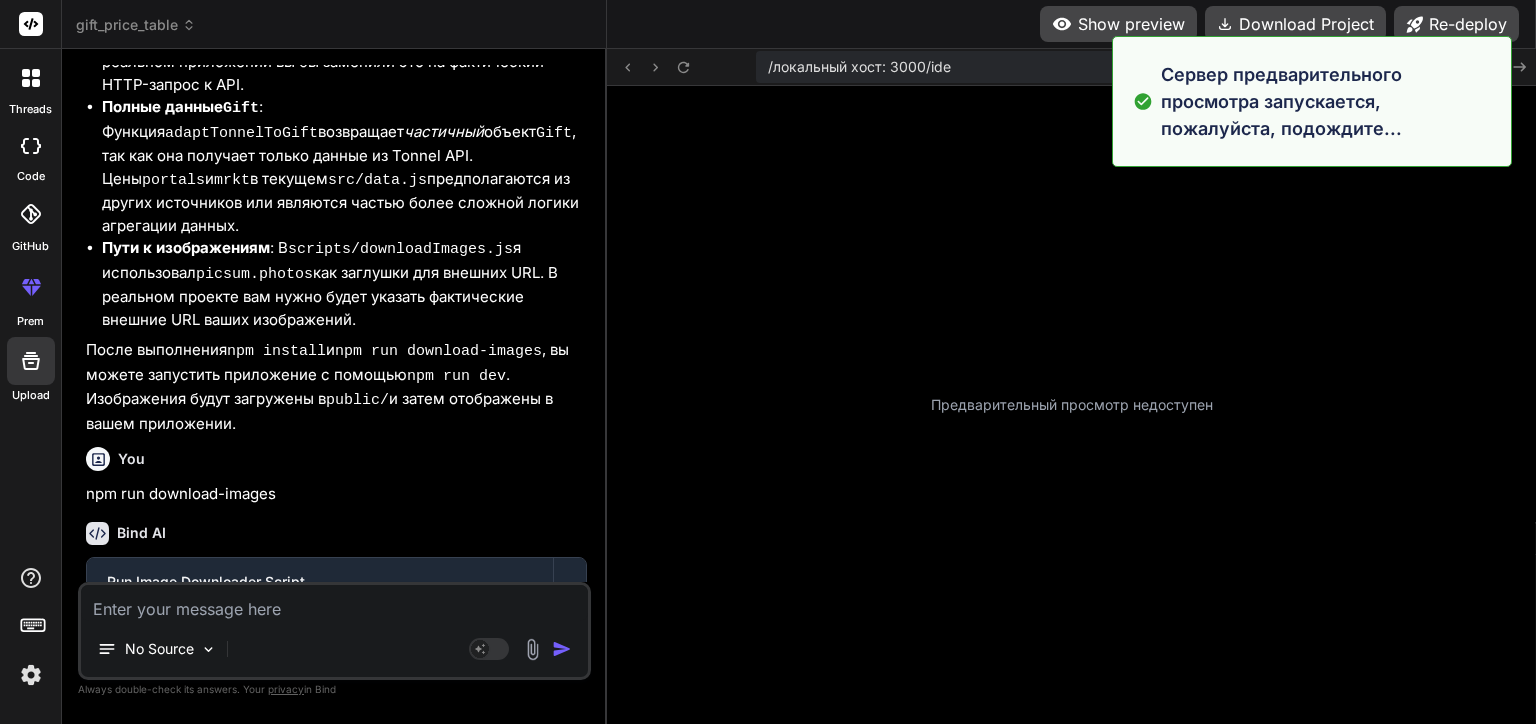 scroll, scrollTop: 12787, scrollLeft: 0, axis: vertical 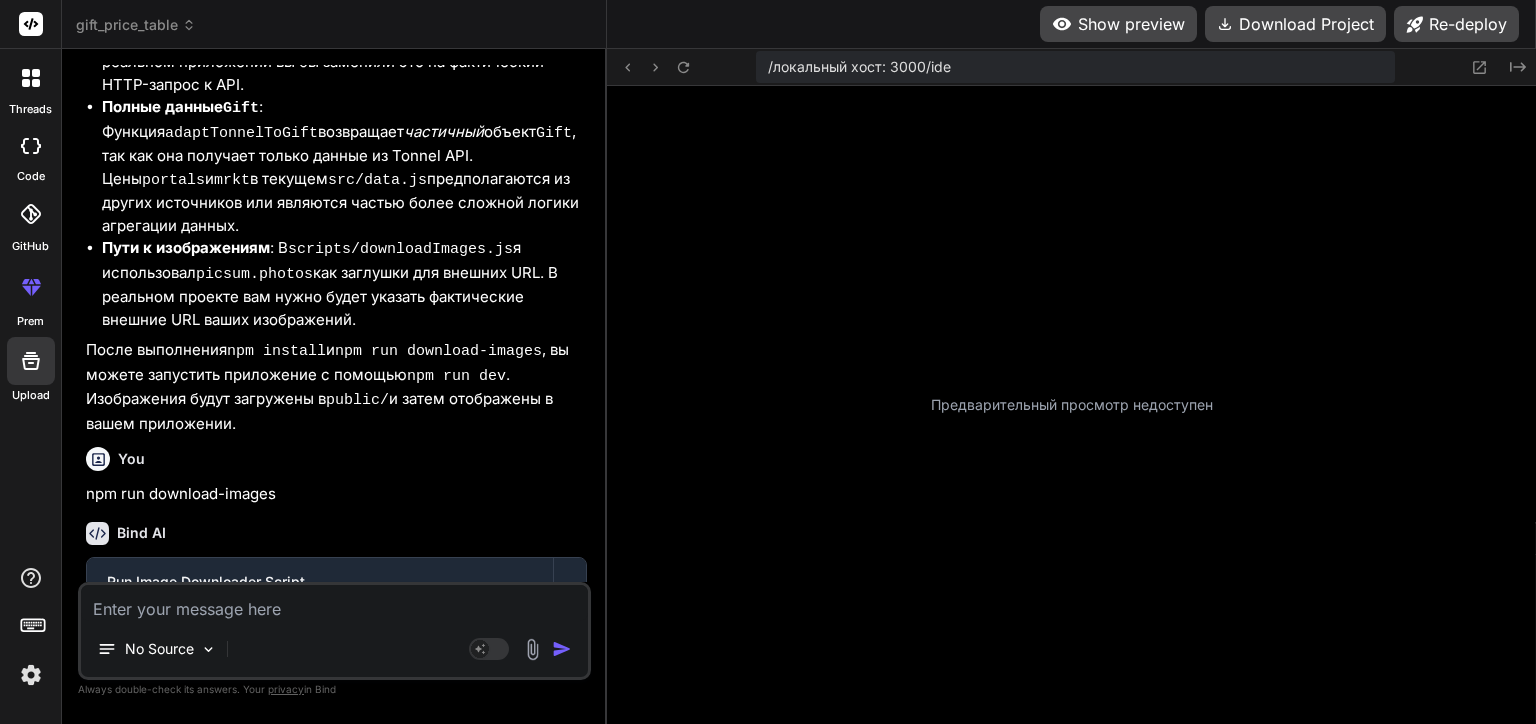 click on "/локальный хост: 3000/ide Created with Pixso." at bounding box center (1071, 67) 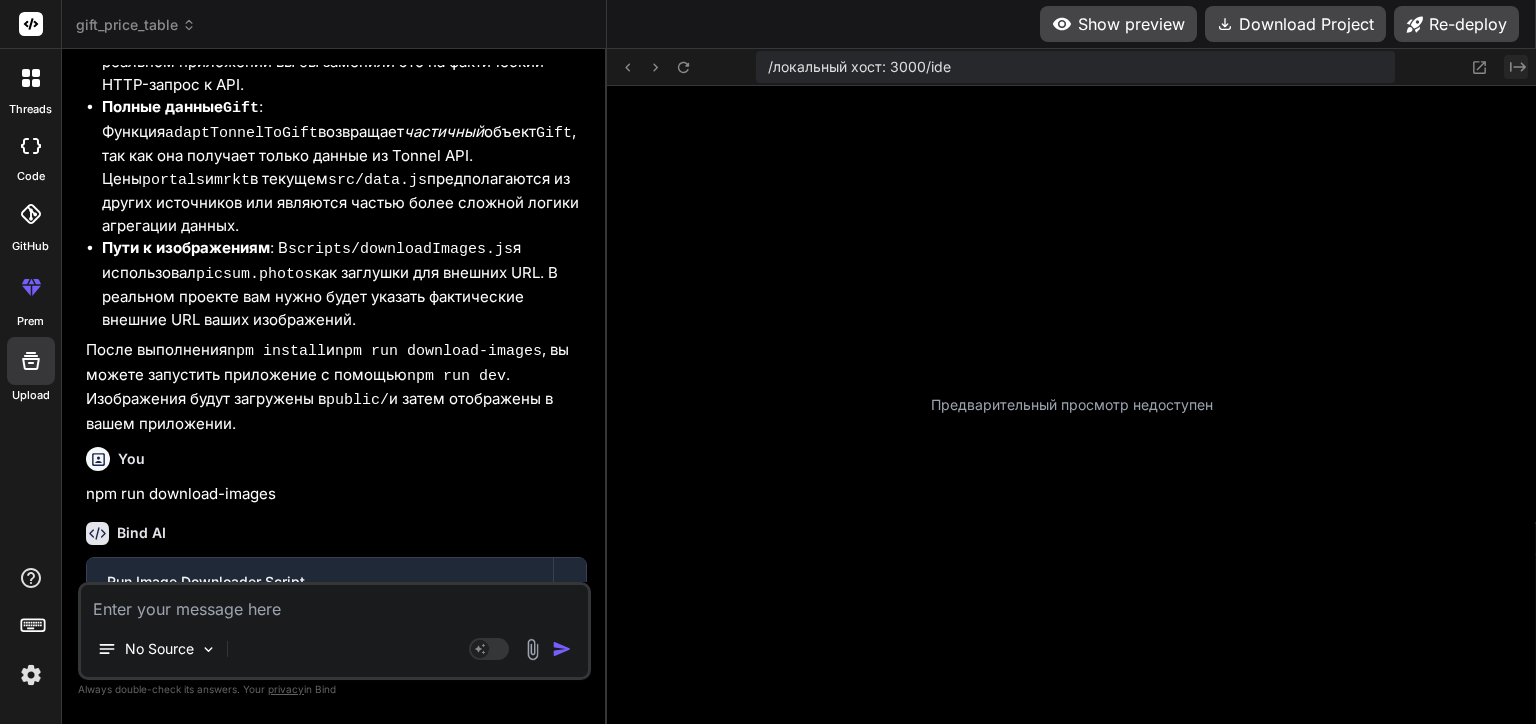 click on "Created with Pixso." 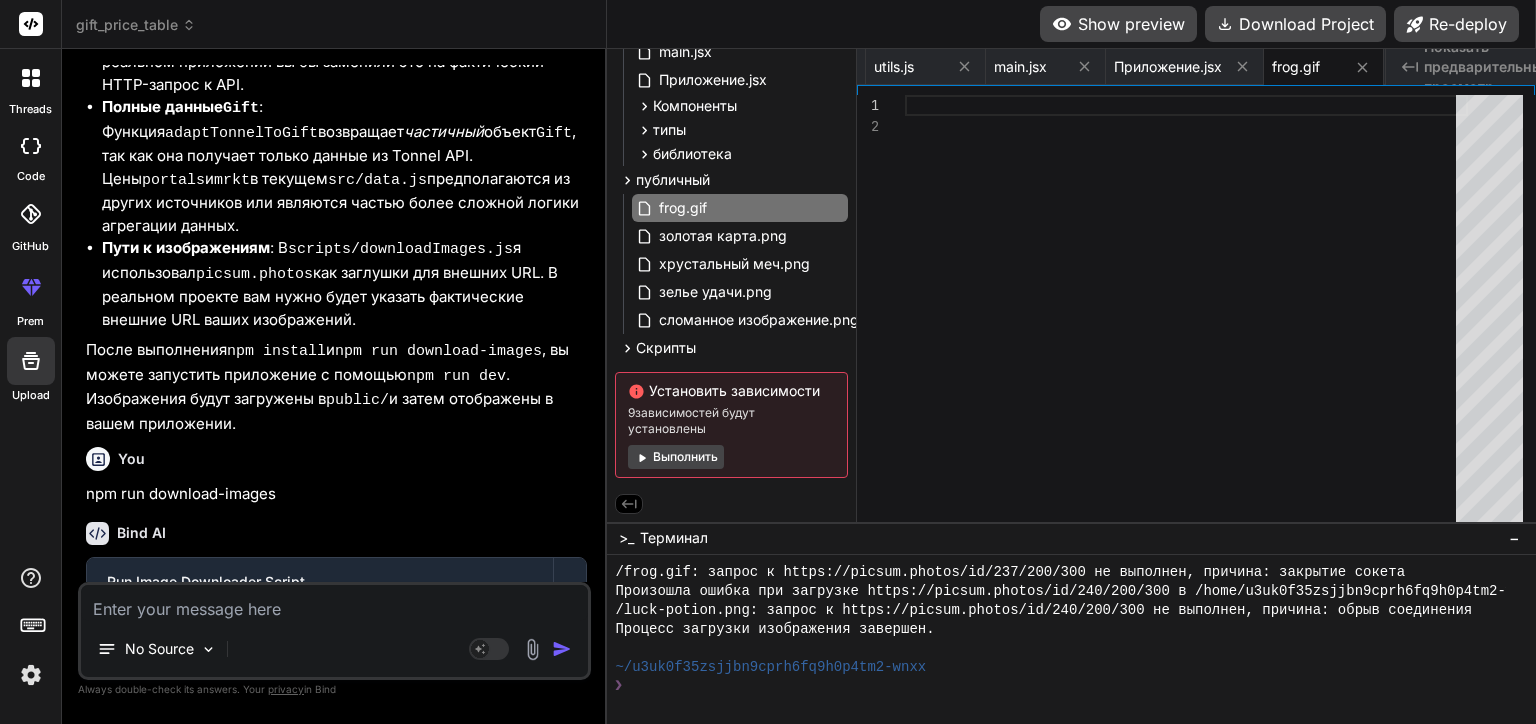 scroll, scrollTop: 272, scrollLeft: 0, axis: vertical 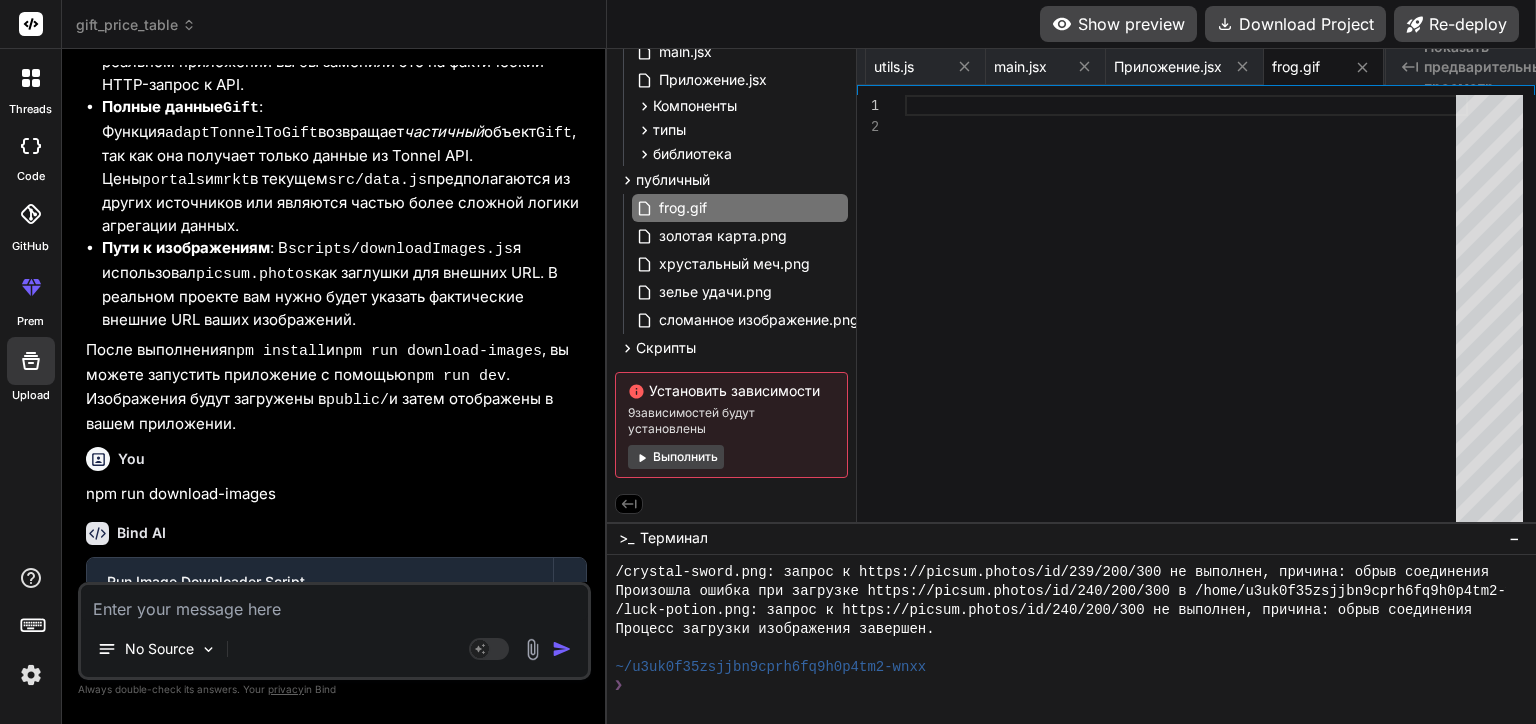 click on "Show preview" at bounding box center [1118, 24] 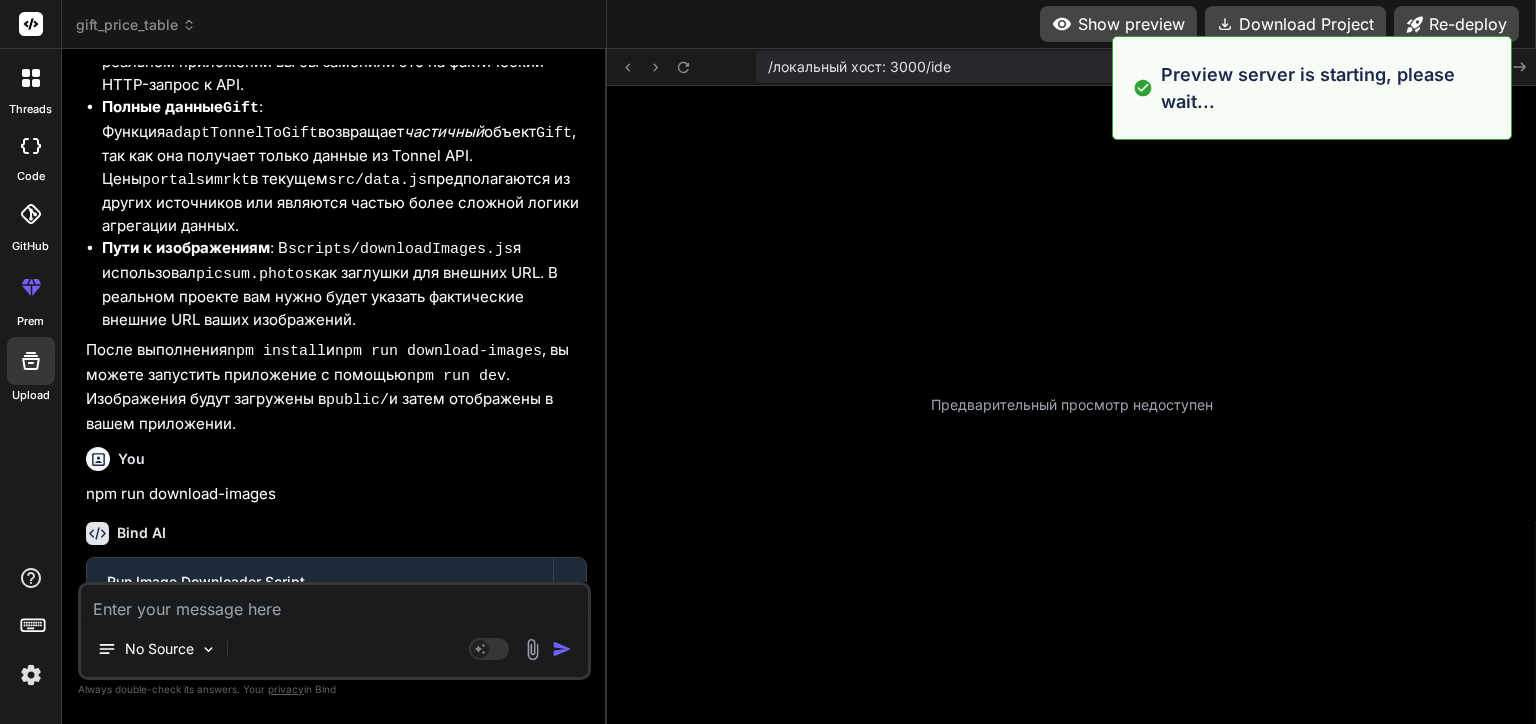 scroll, scrollTop: 252, scrollLeft: 0, axis: vertical 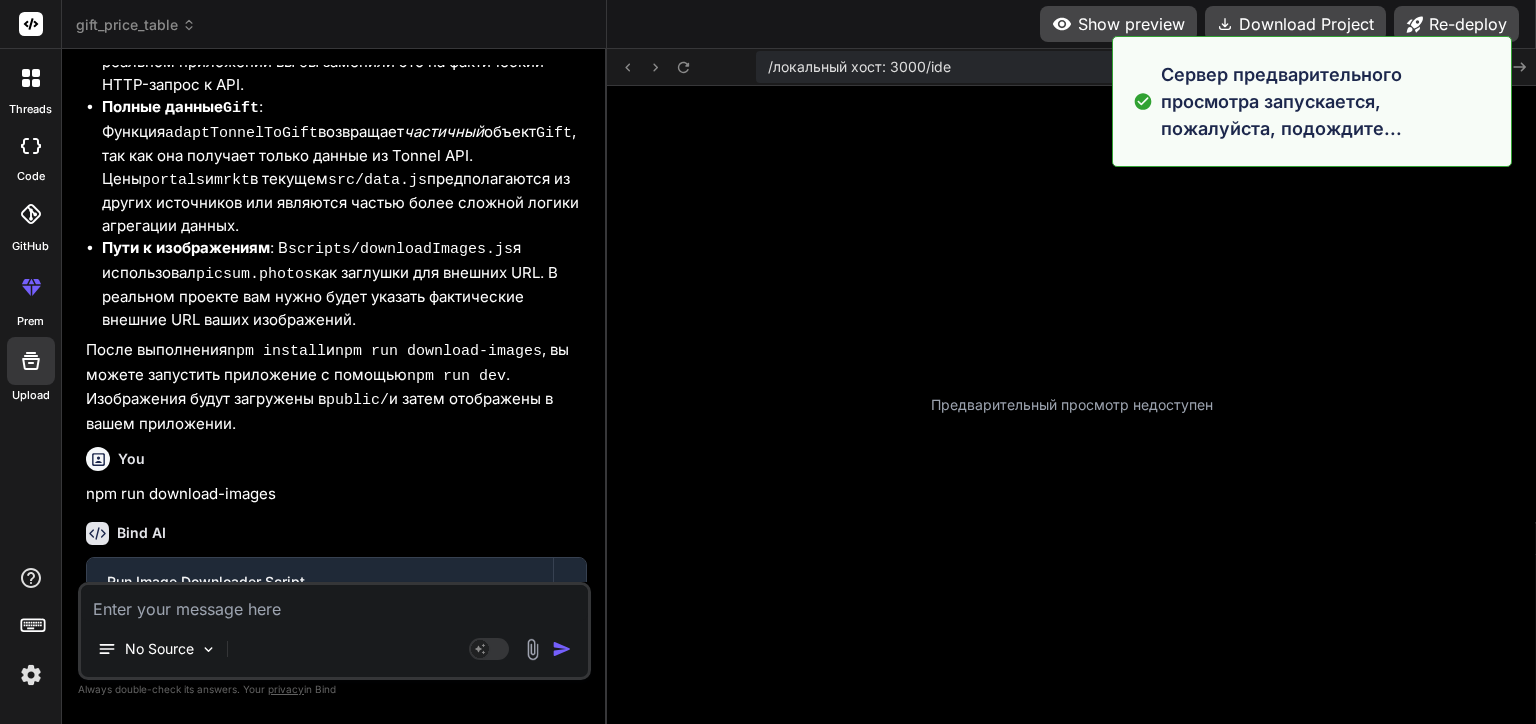 click on "Предварительный просмотр недоступен" at bounding box center [1071, 405] 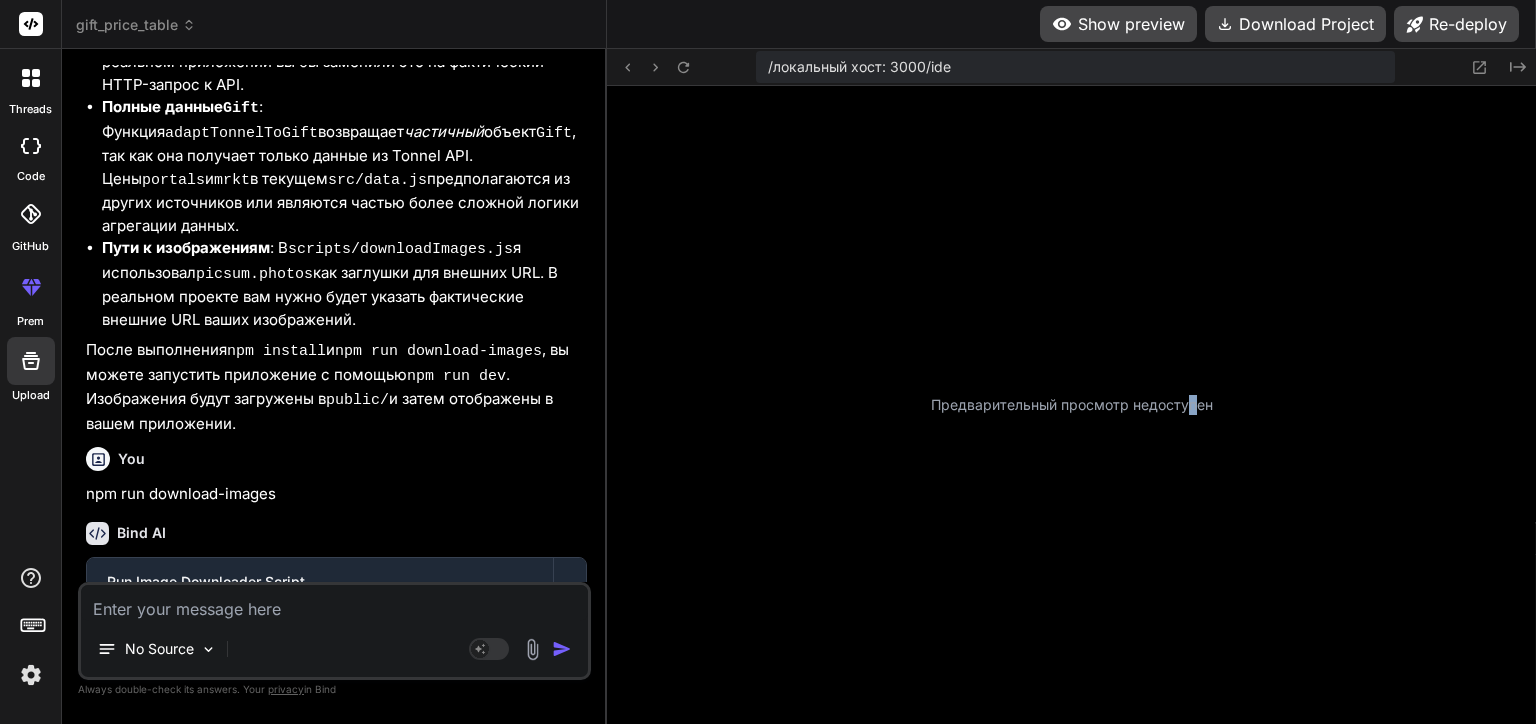 drag, startPoint x: 1192, startPoint y: 287, endPoint x: 1390, endPoint y: 44, distance: 313.45334 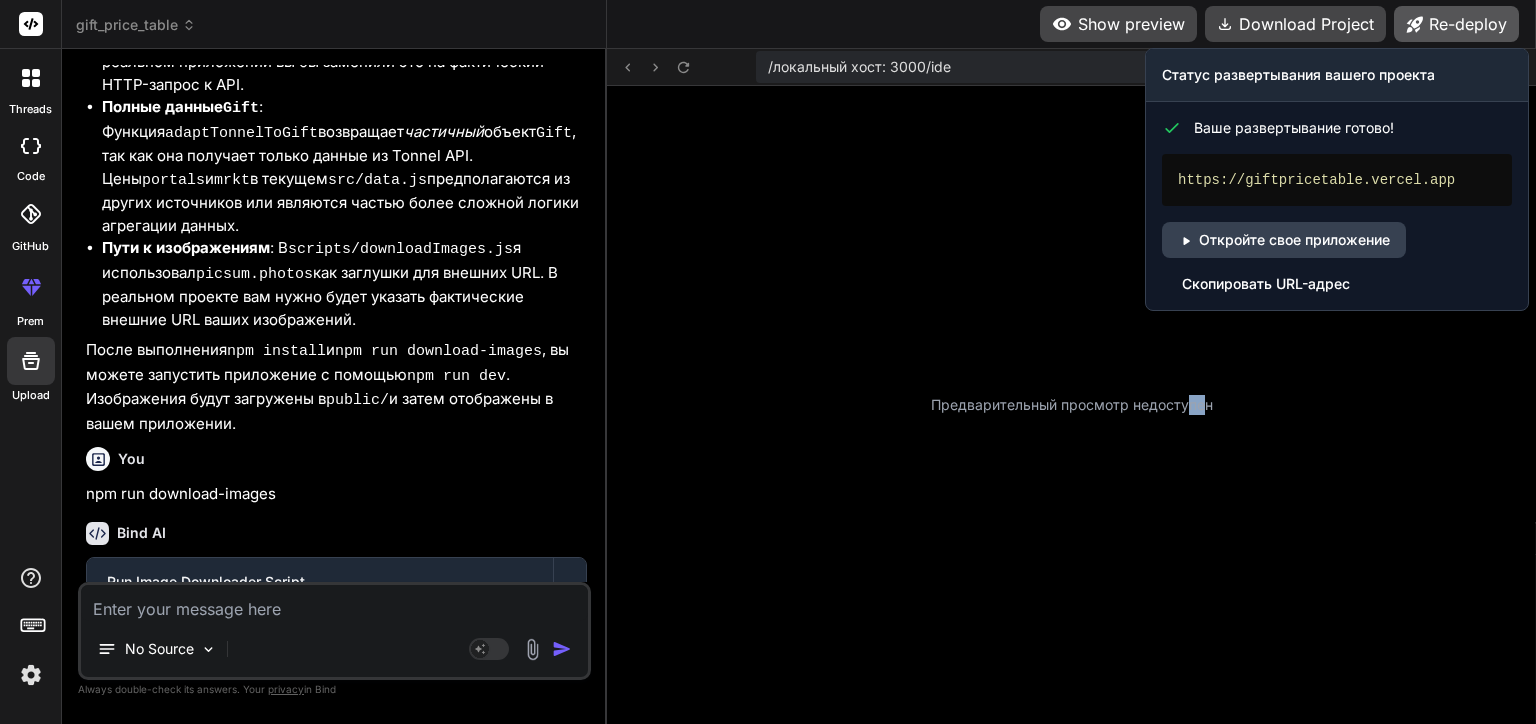 click on "Re-deploy" at bounding box center (1456, 24) 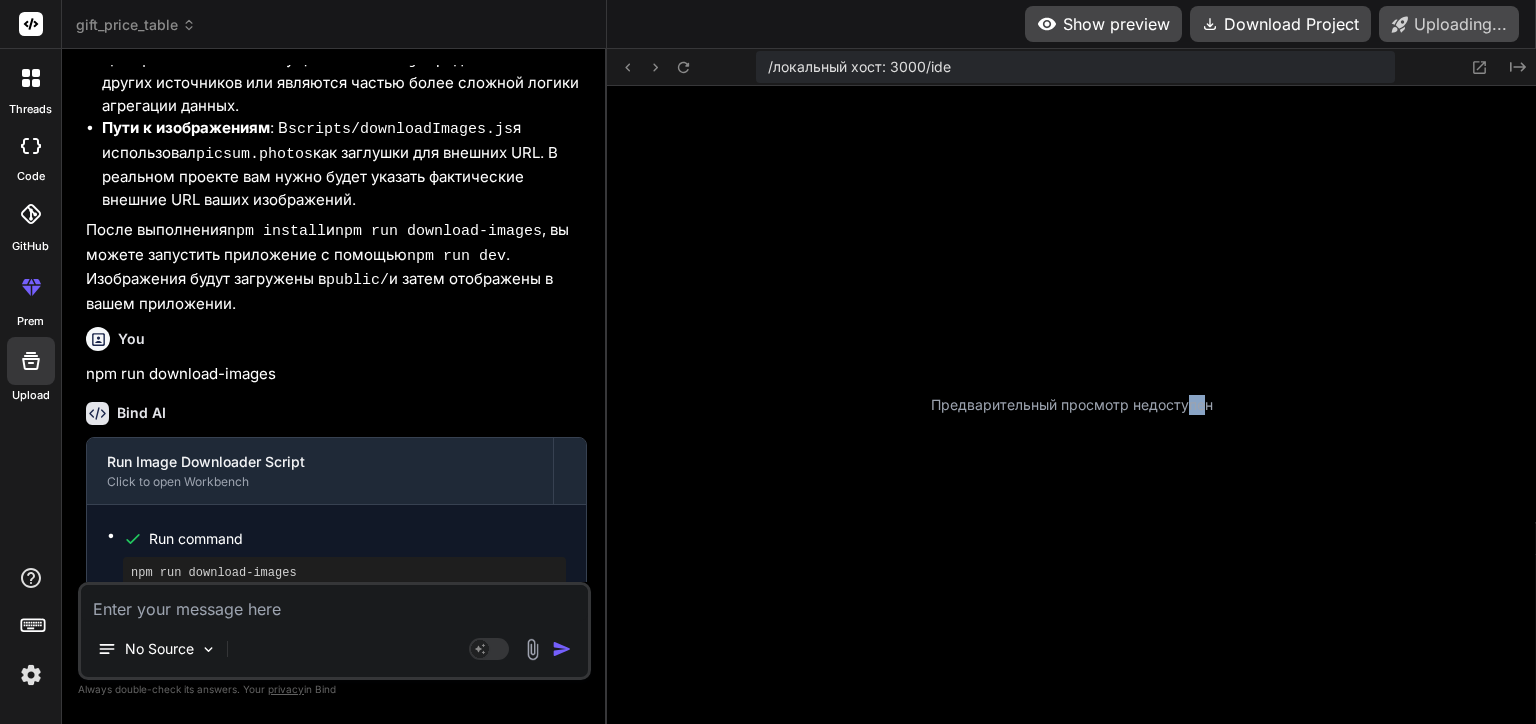 scroll, scrollTop: 9707, scrollLeft: 0, axis: vertical 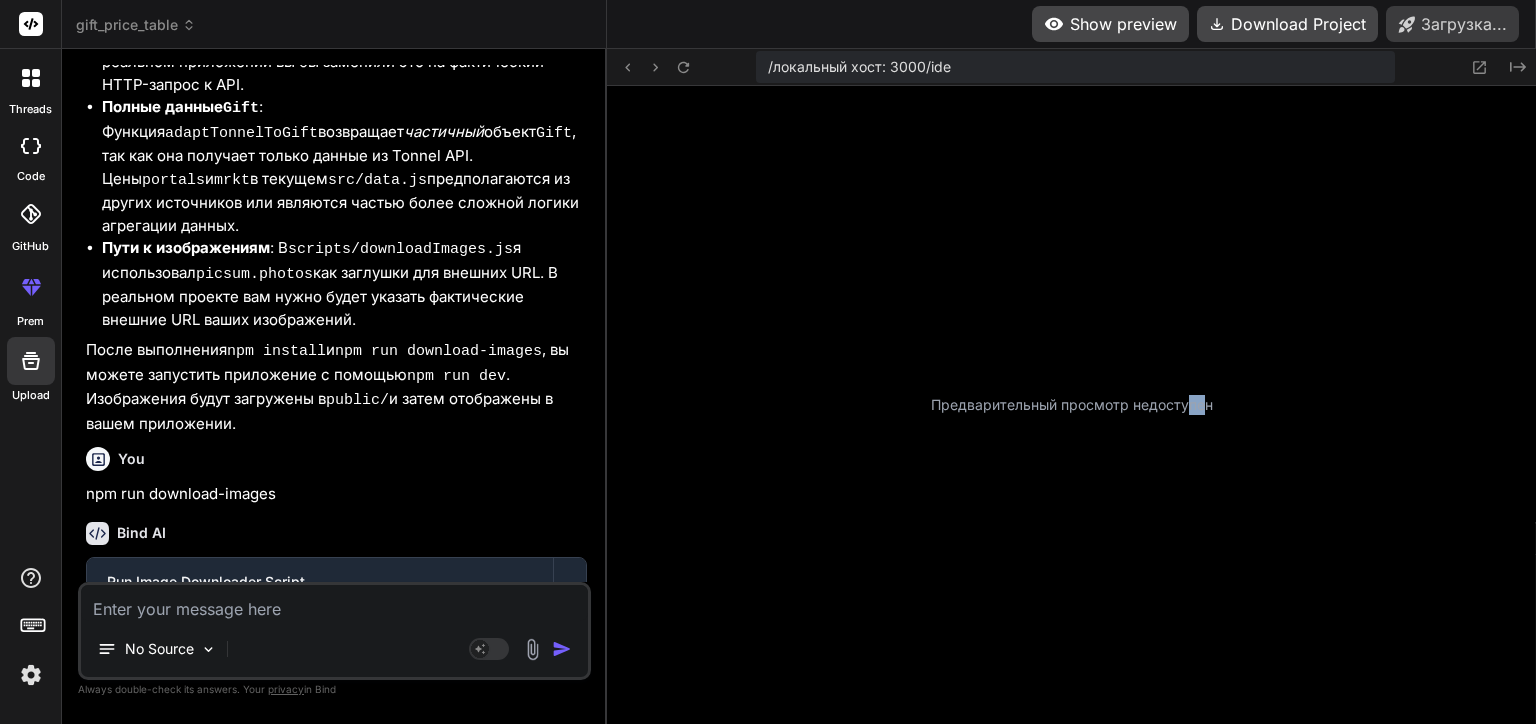 type on "x" 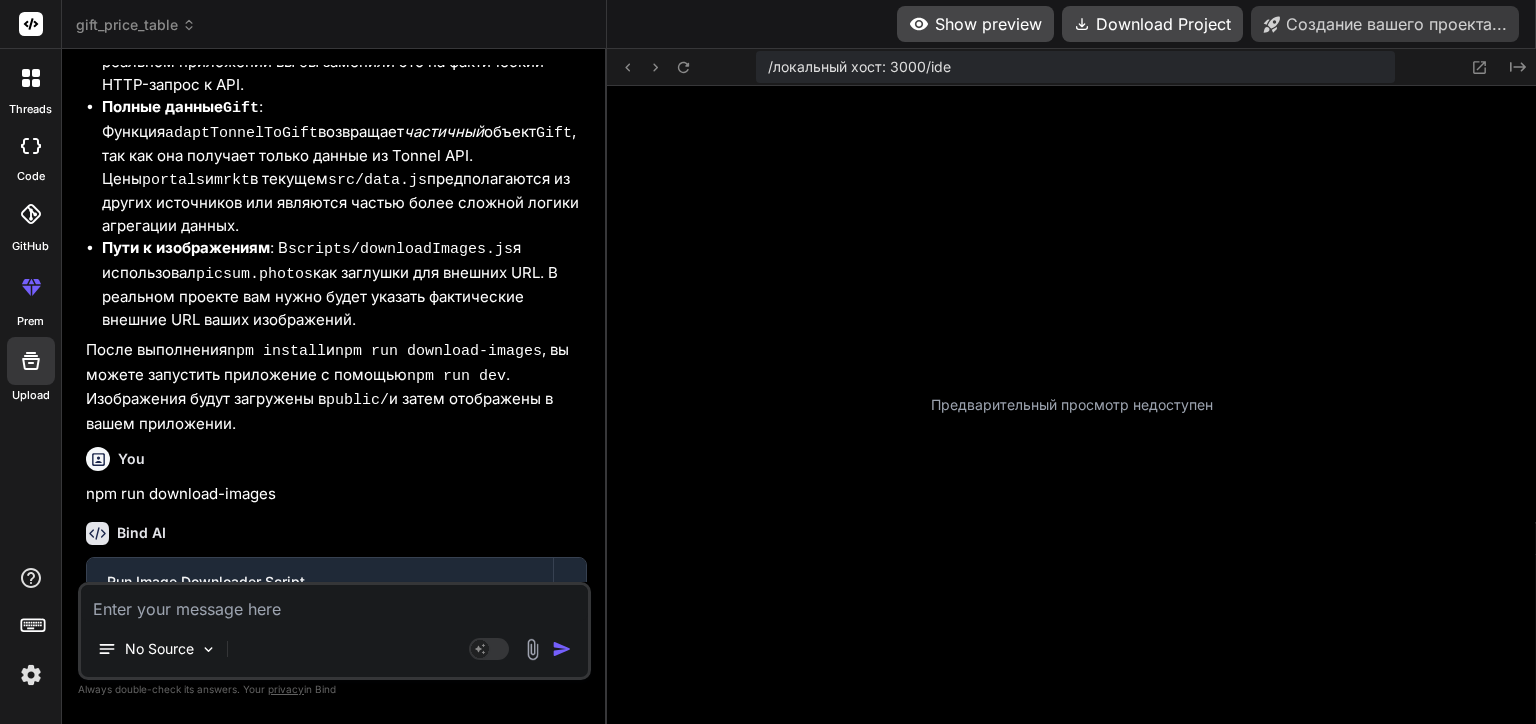 click at bounding box center (334, 603) 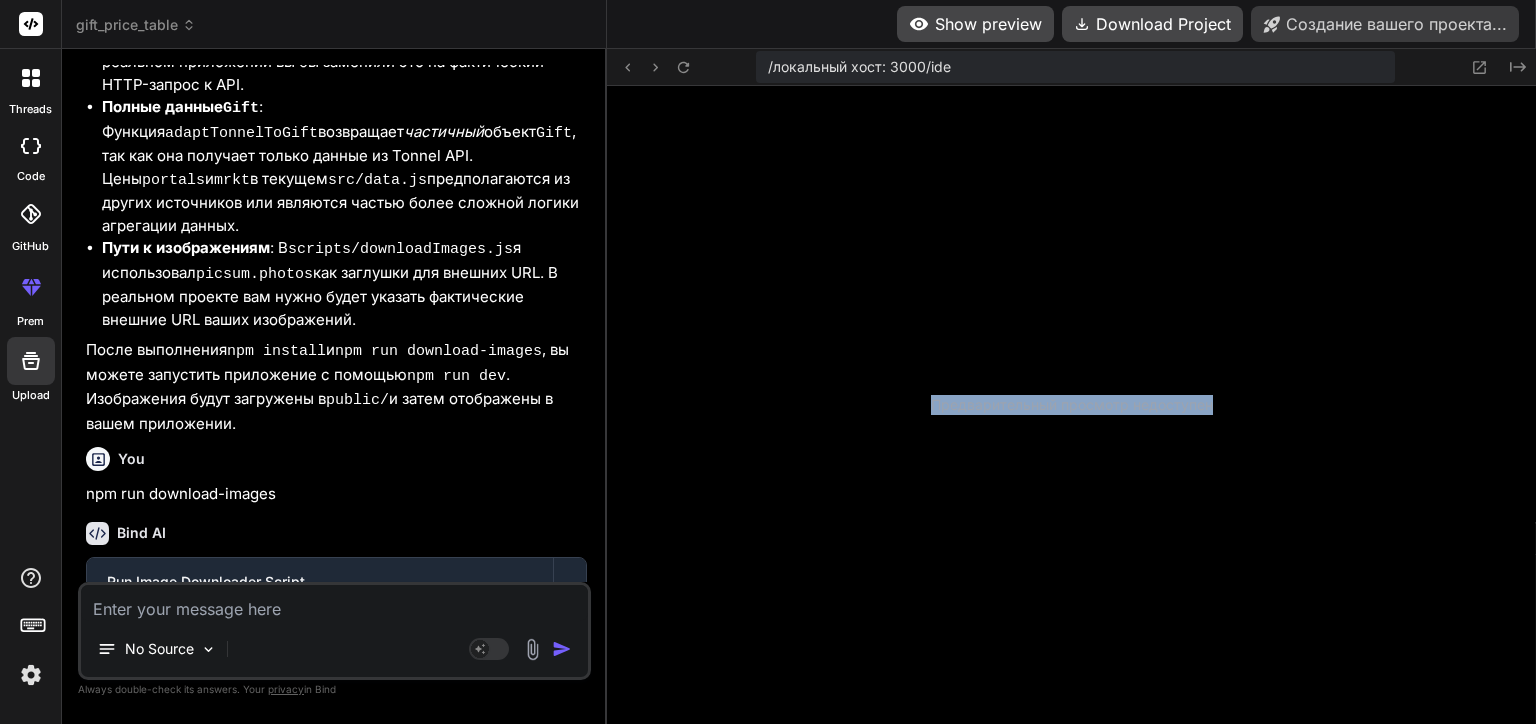 drag, startPoint x: 949, startPoint y: 410, endPoint x: 1230, endPoint y: 404, distance: 281.06406 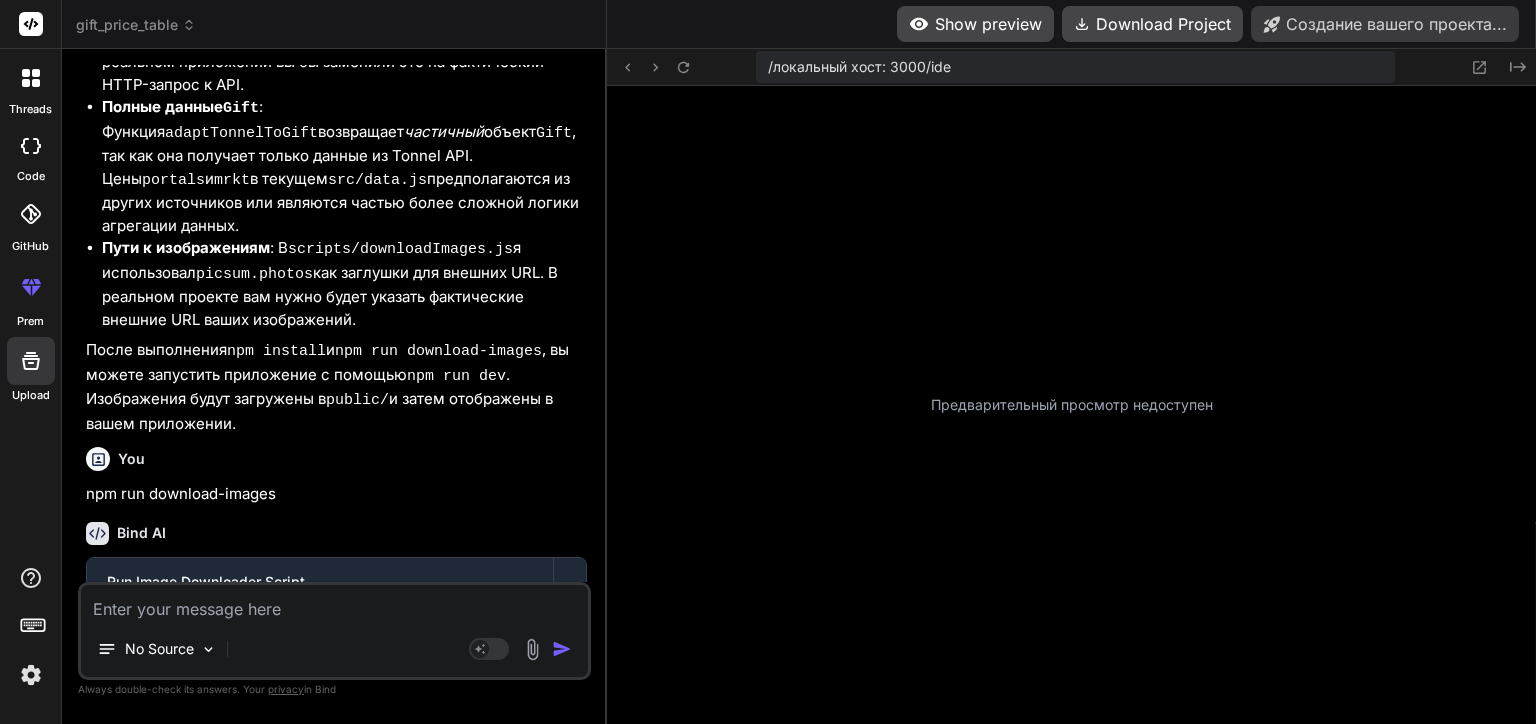 click at bounding box center (334, 603) 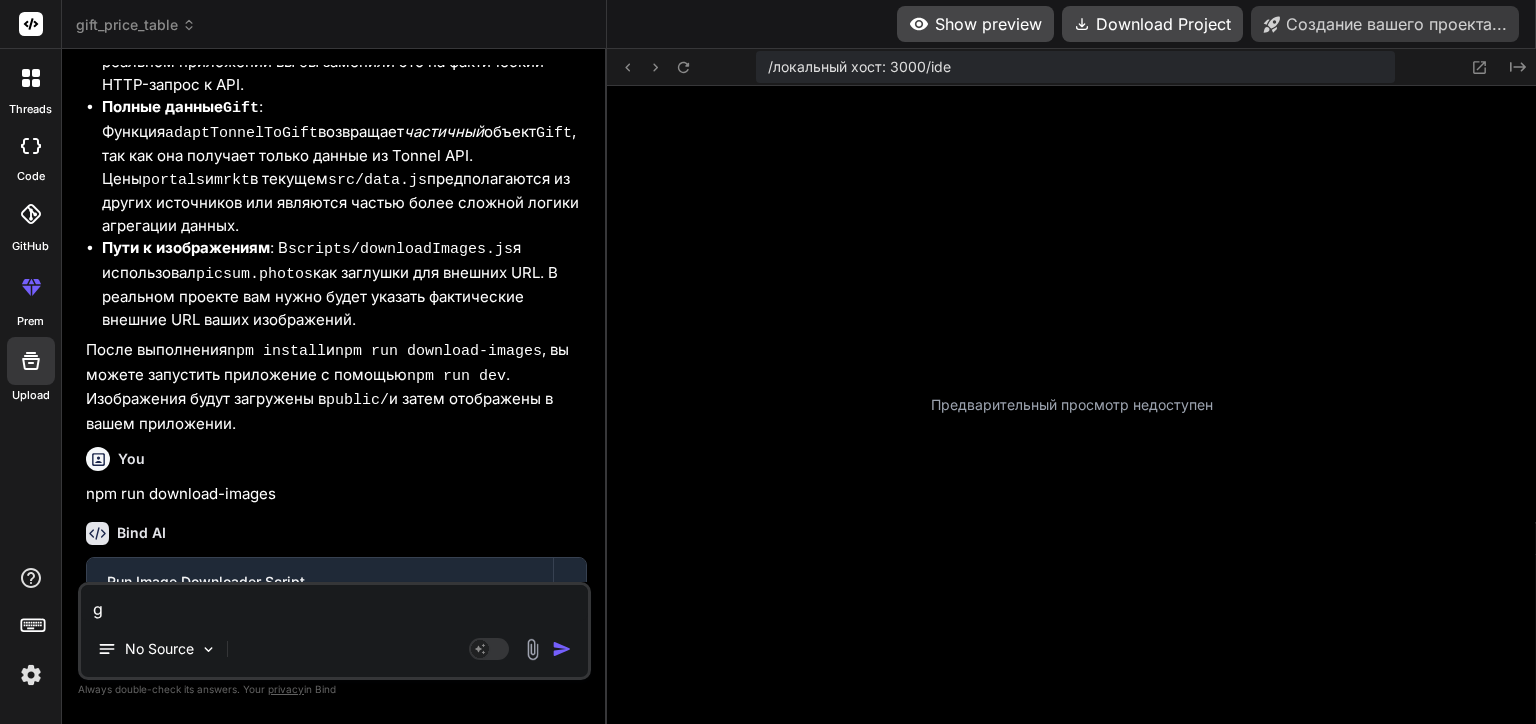 type on "gh" 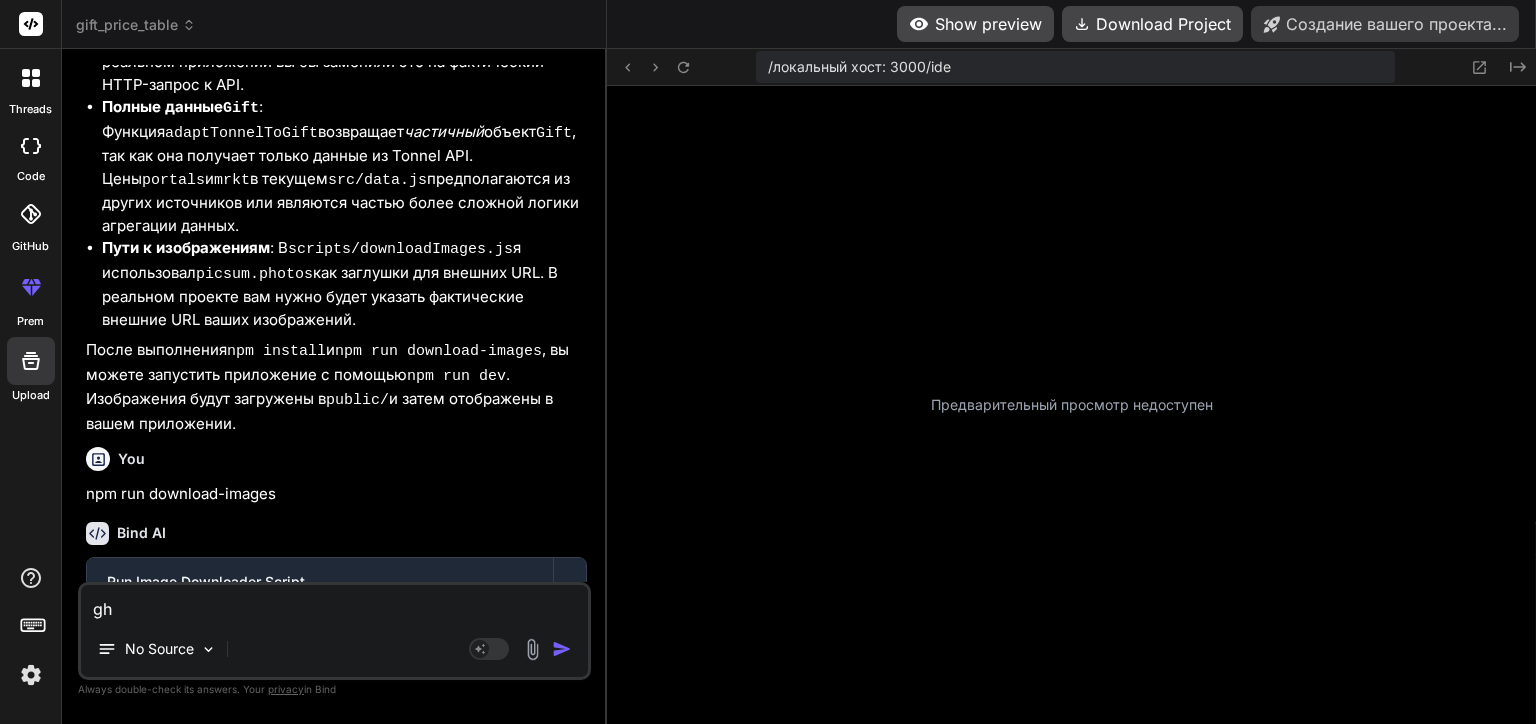 type on "ghb" 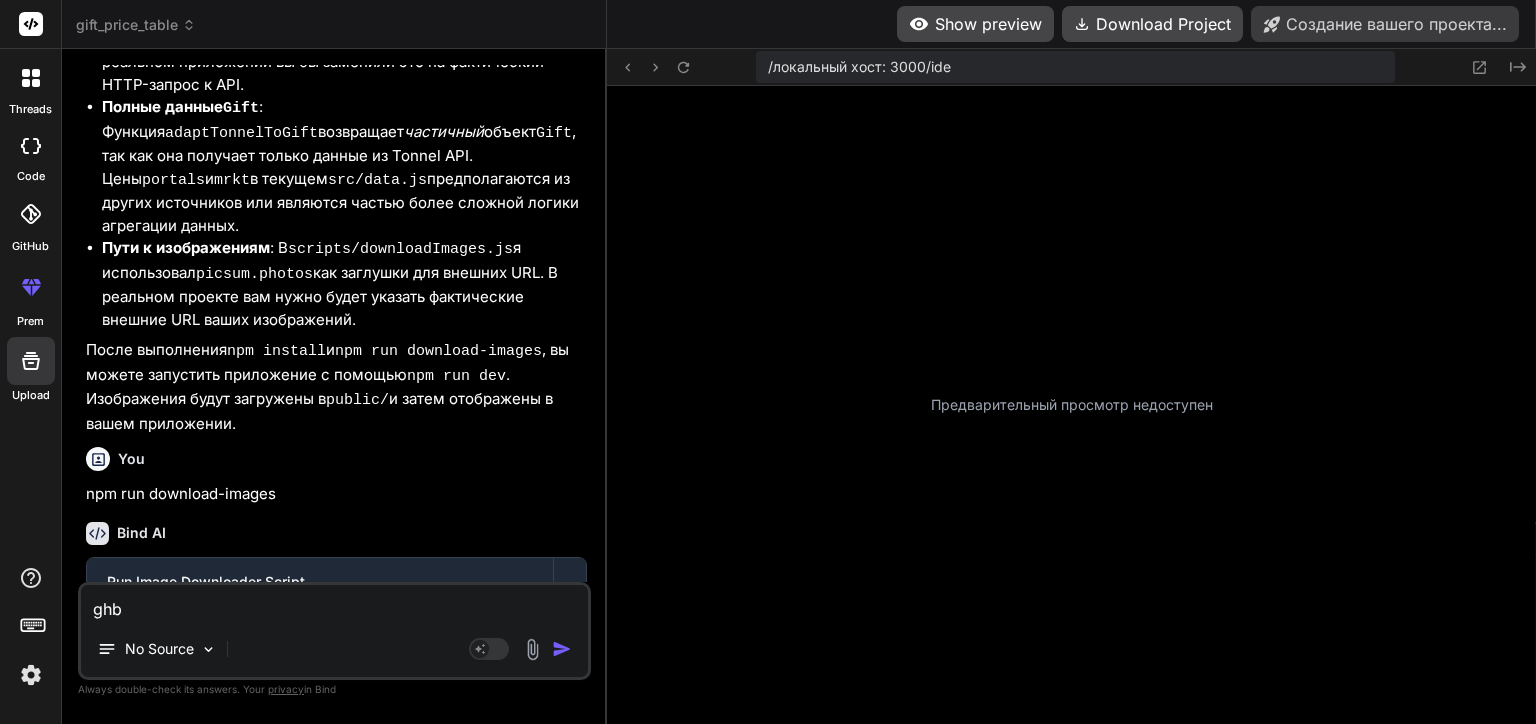 type on "x" 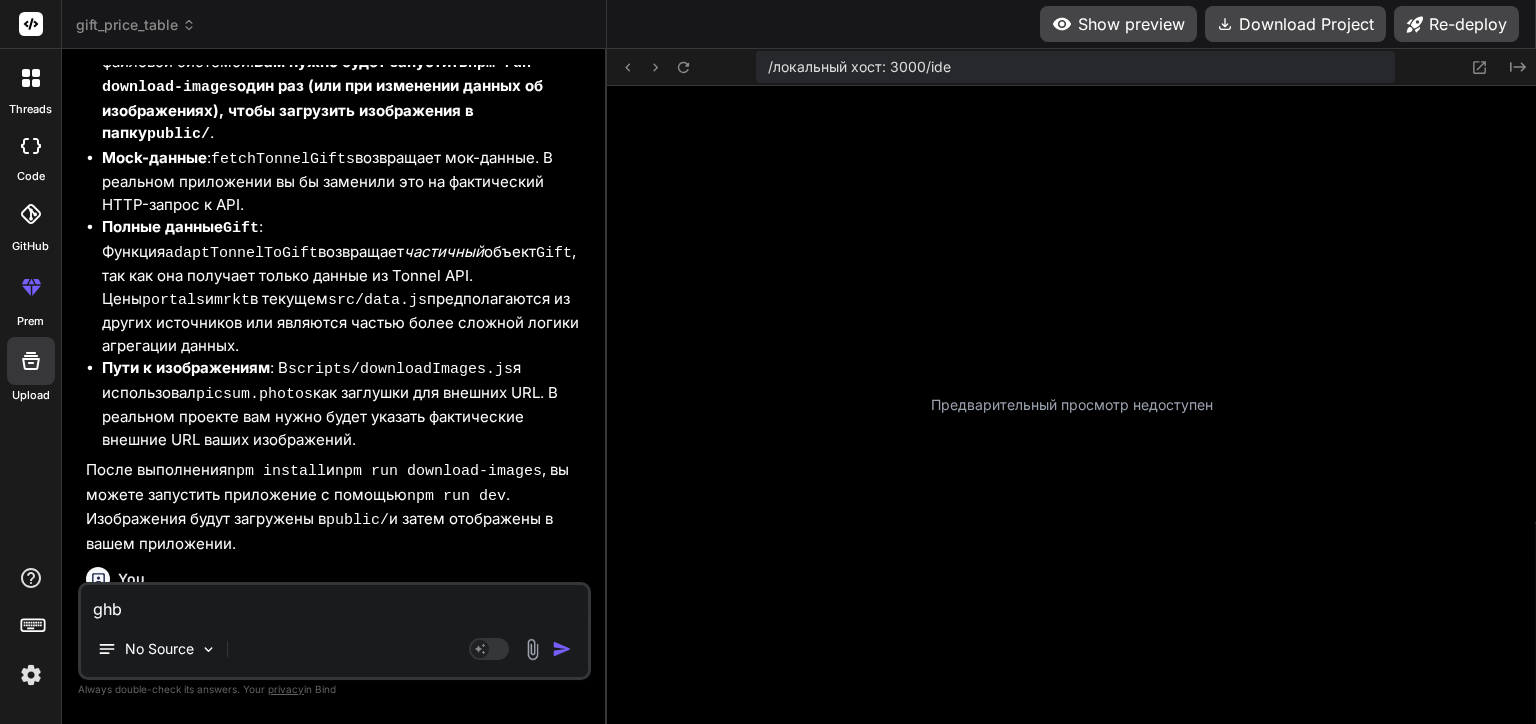 scroll, scrollTop: 9827, scrollLeft: 0, axis: vertical 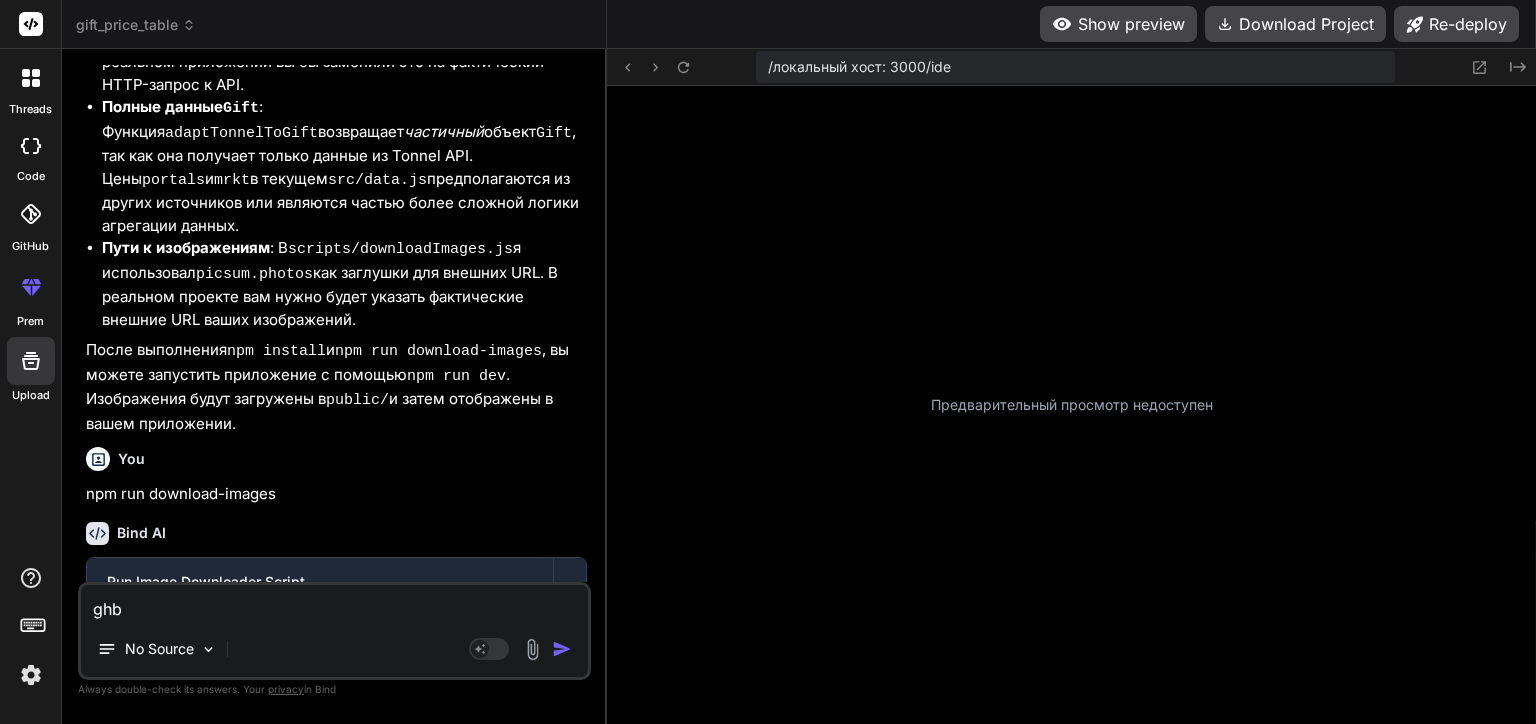 type on "gh" 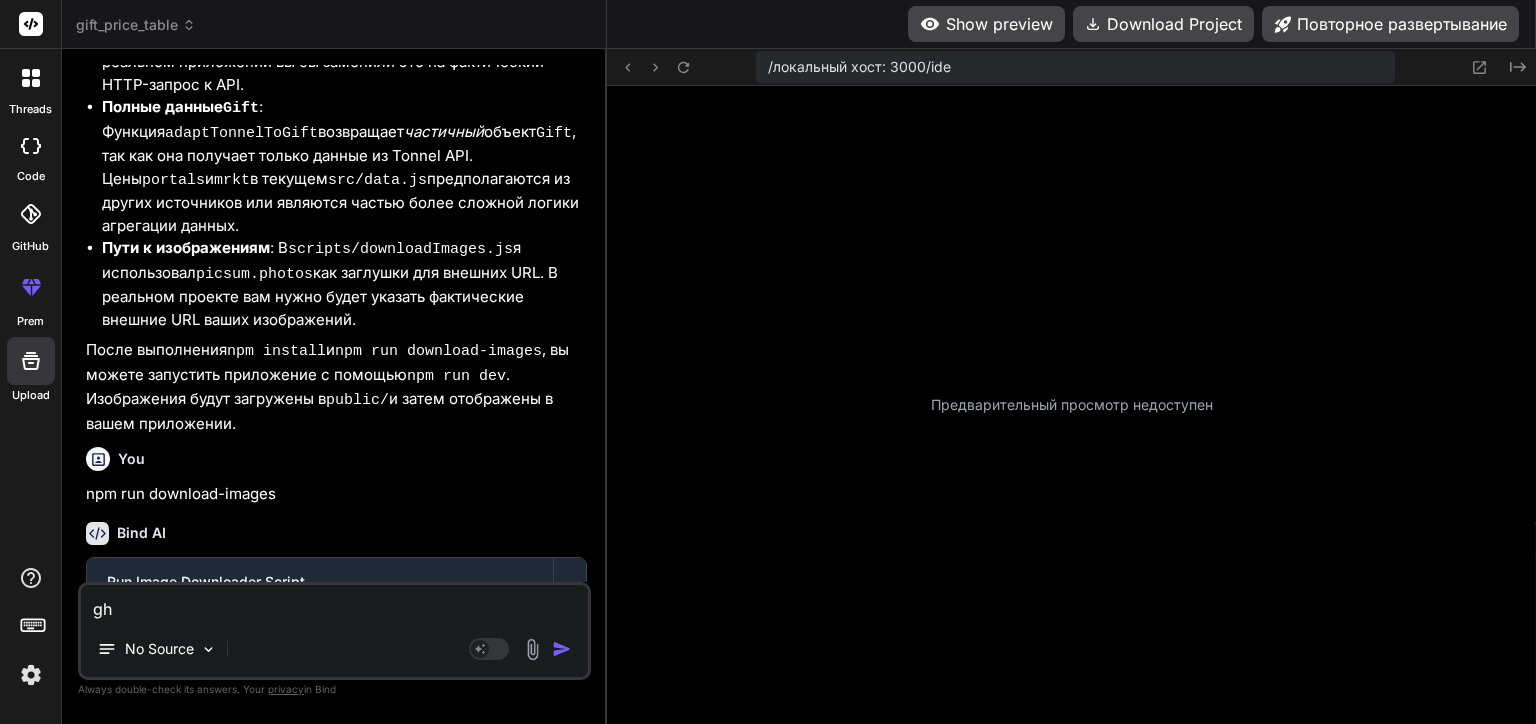 type on "g" 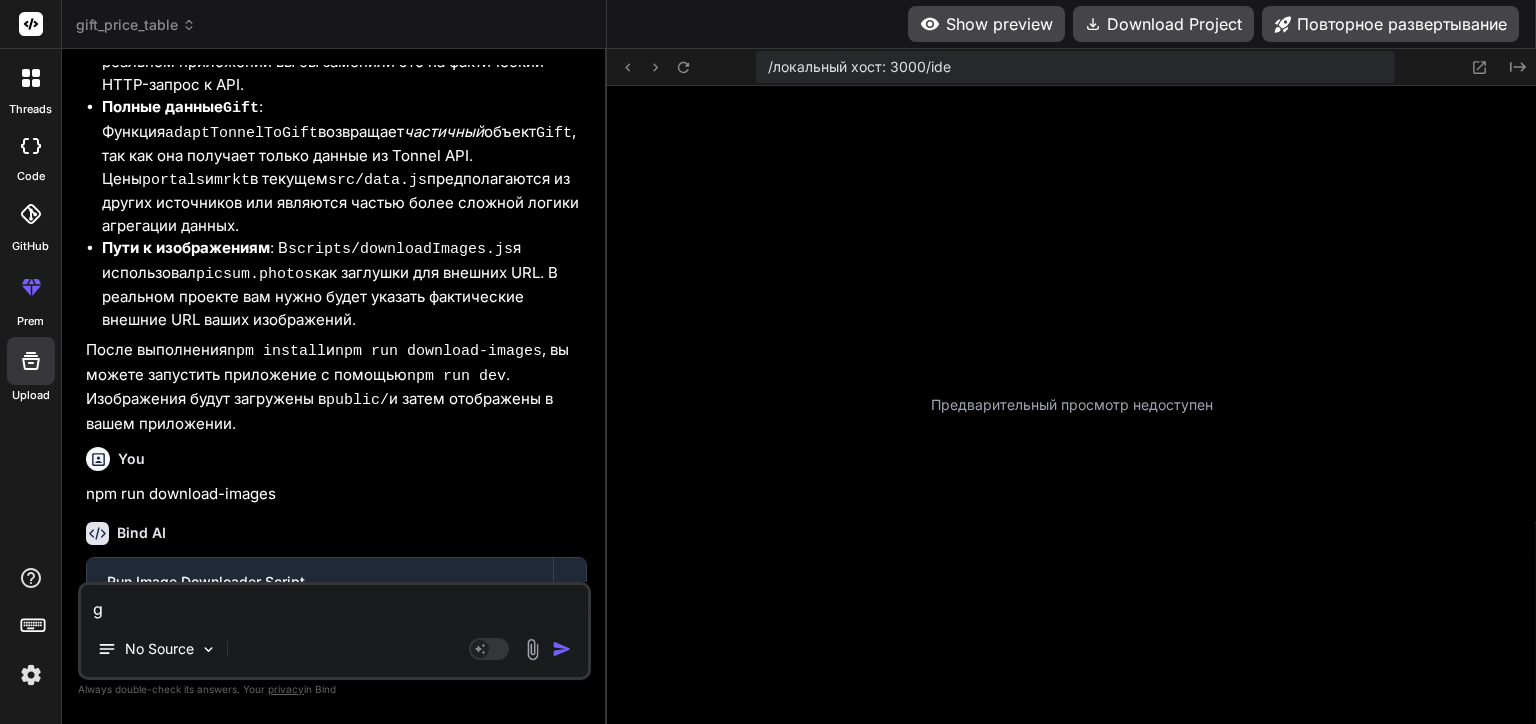type 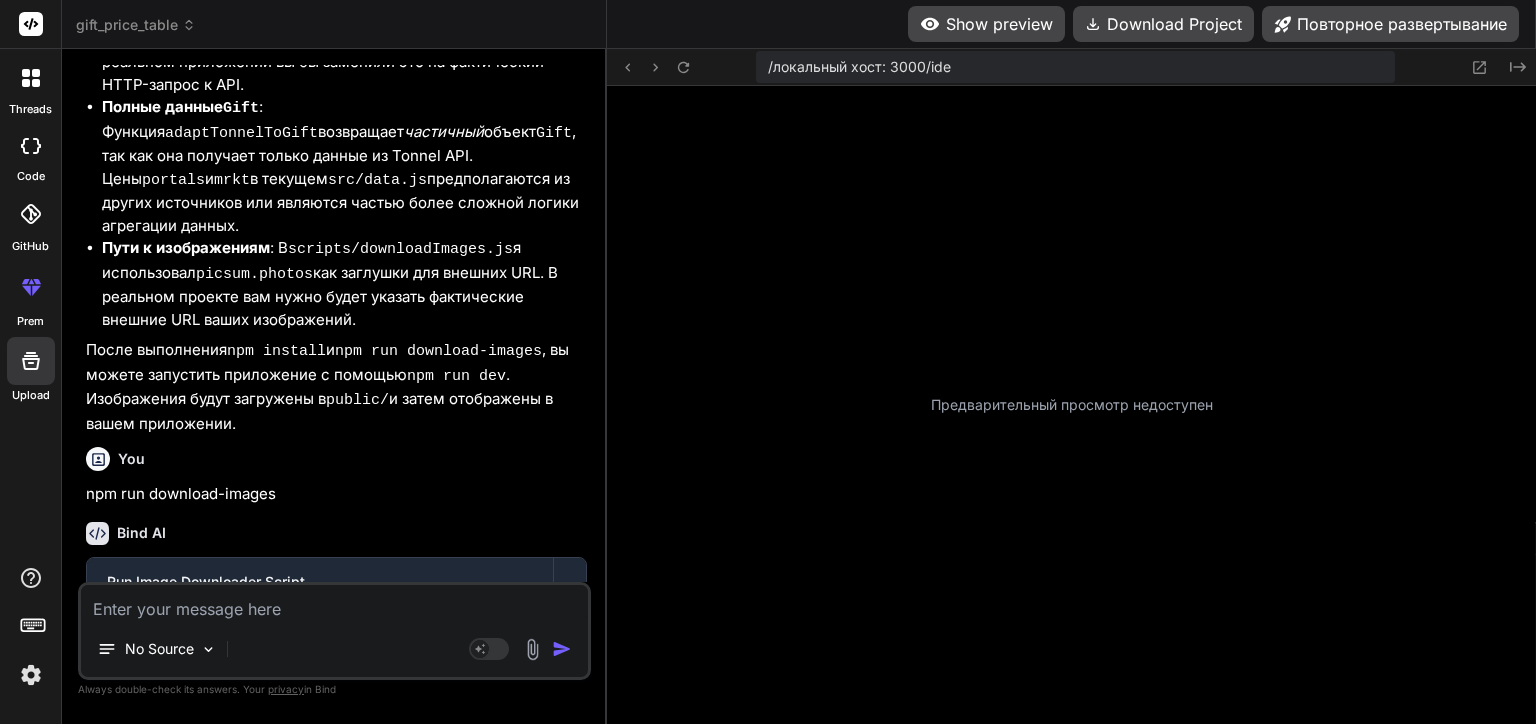 type on "п" 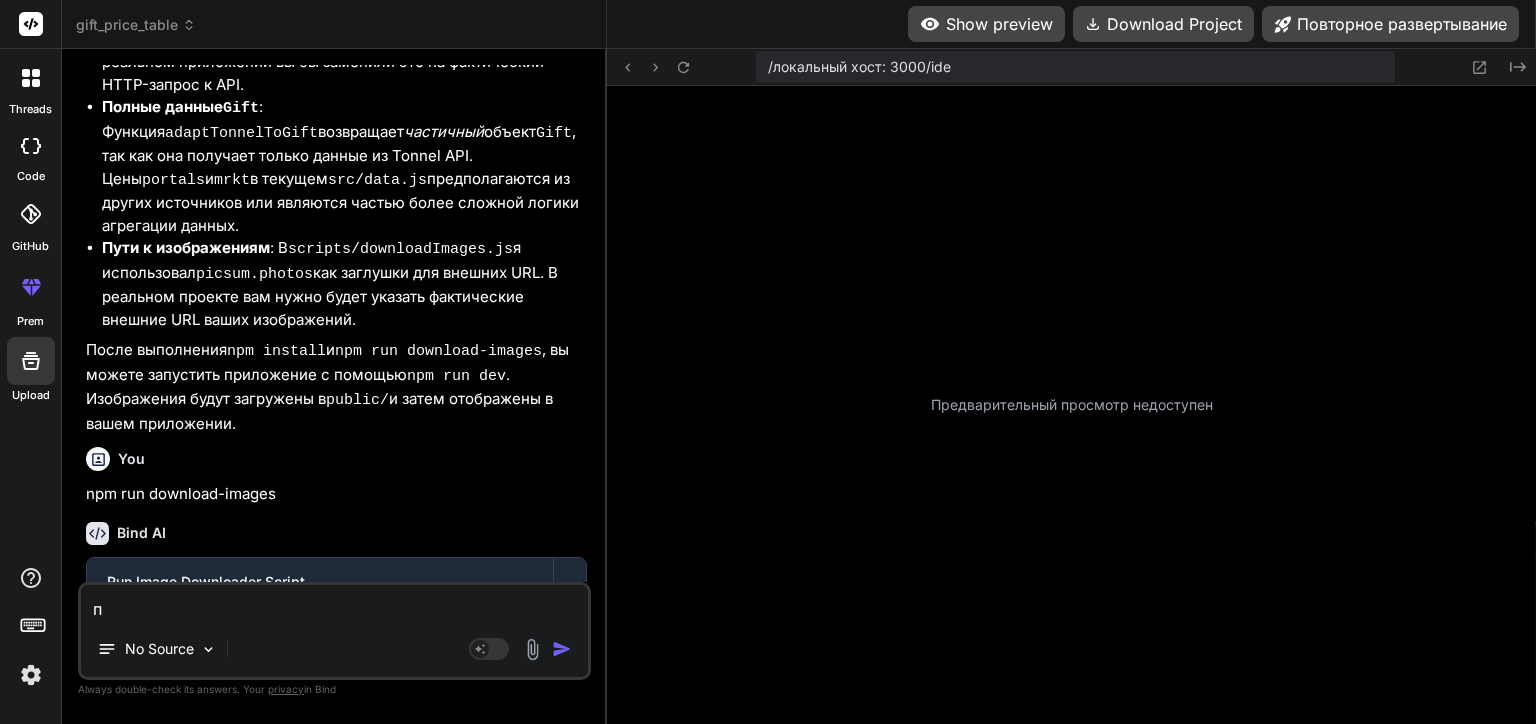 type on "пи" 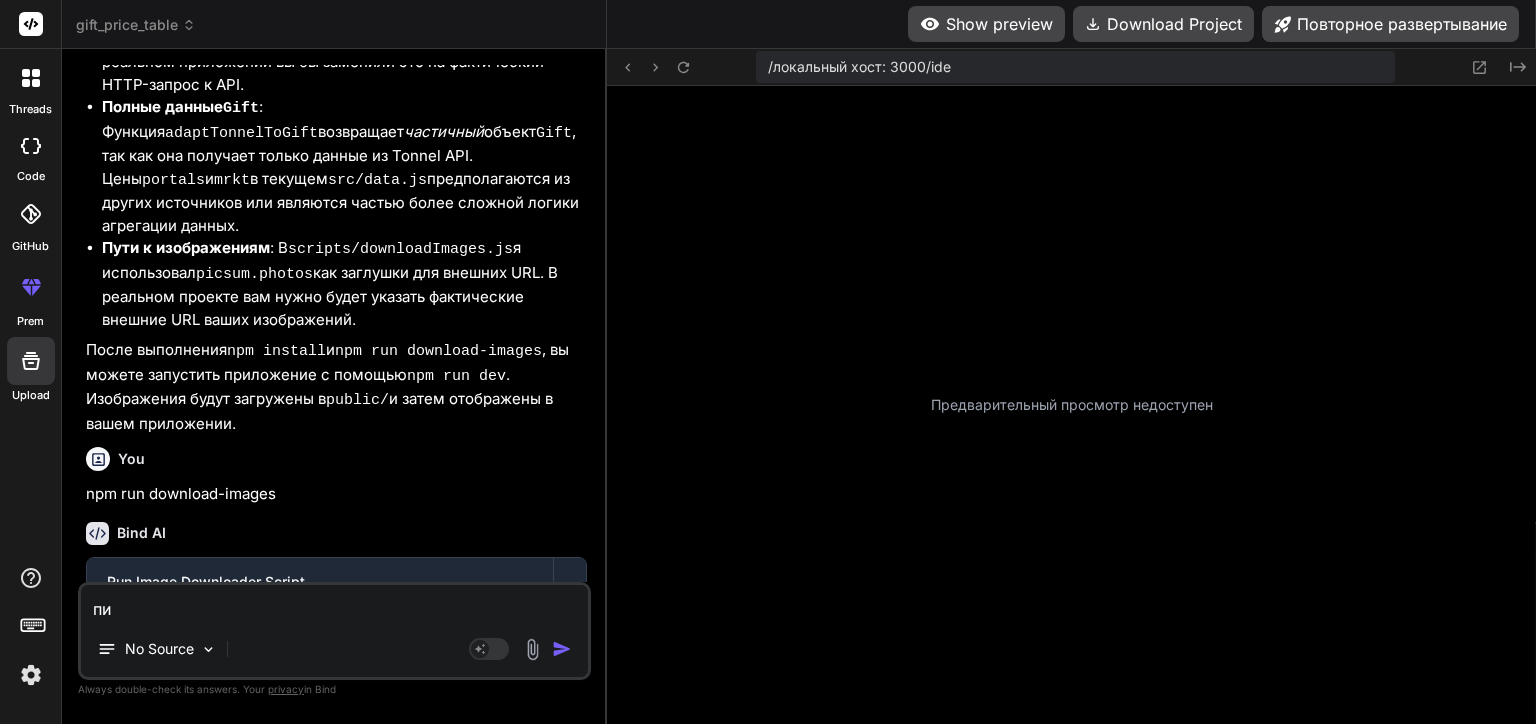 type on "пиш" 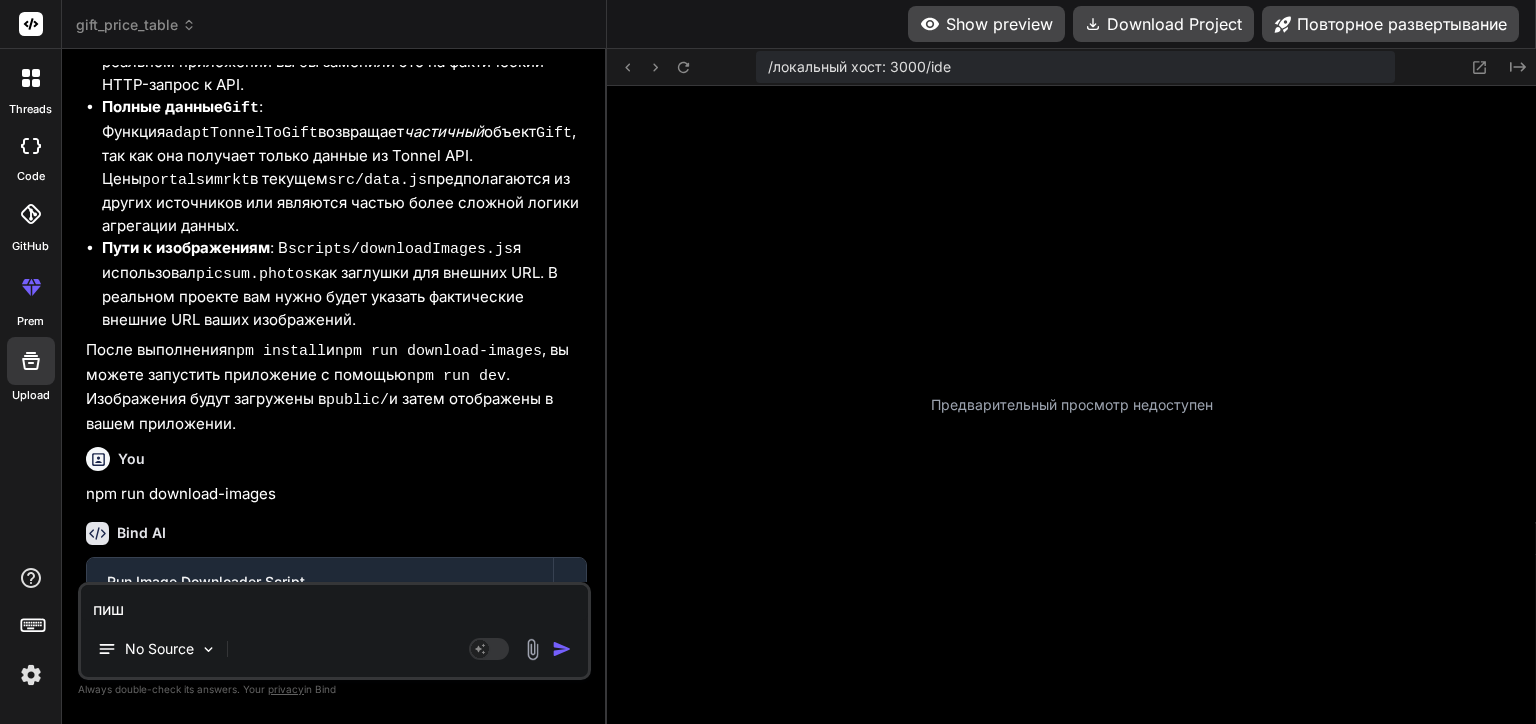 type on "пише" 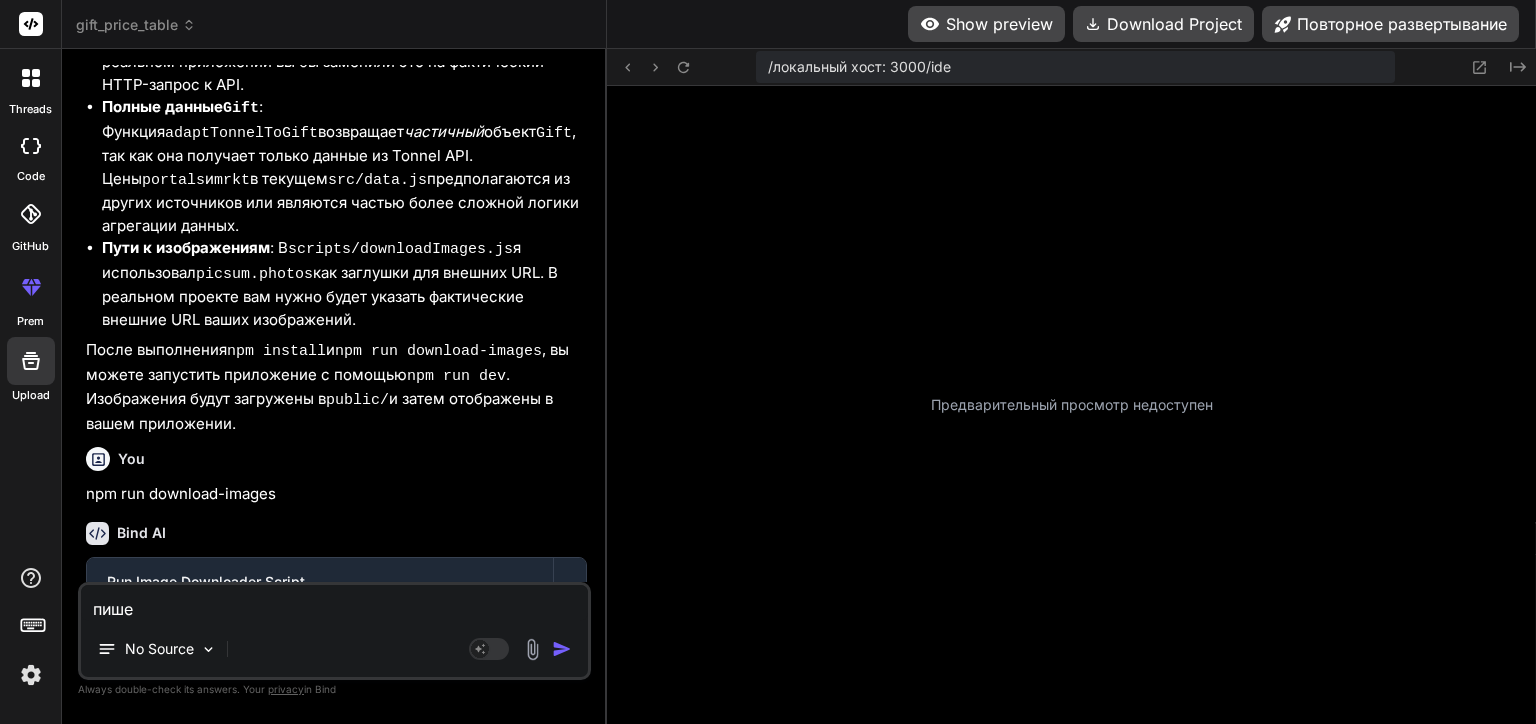 type on "пишет" 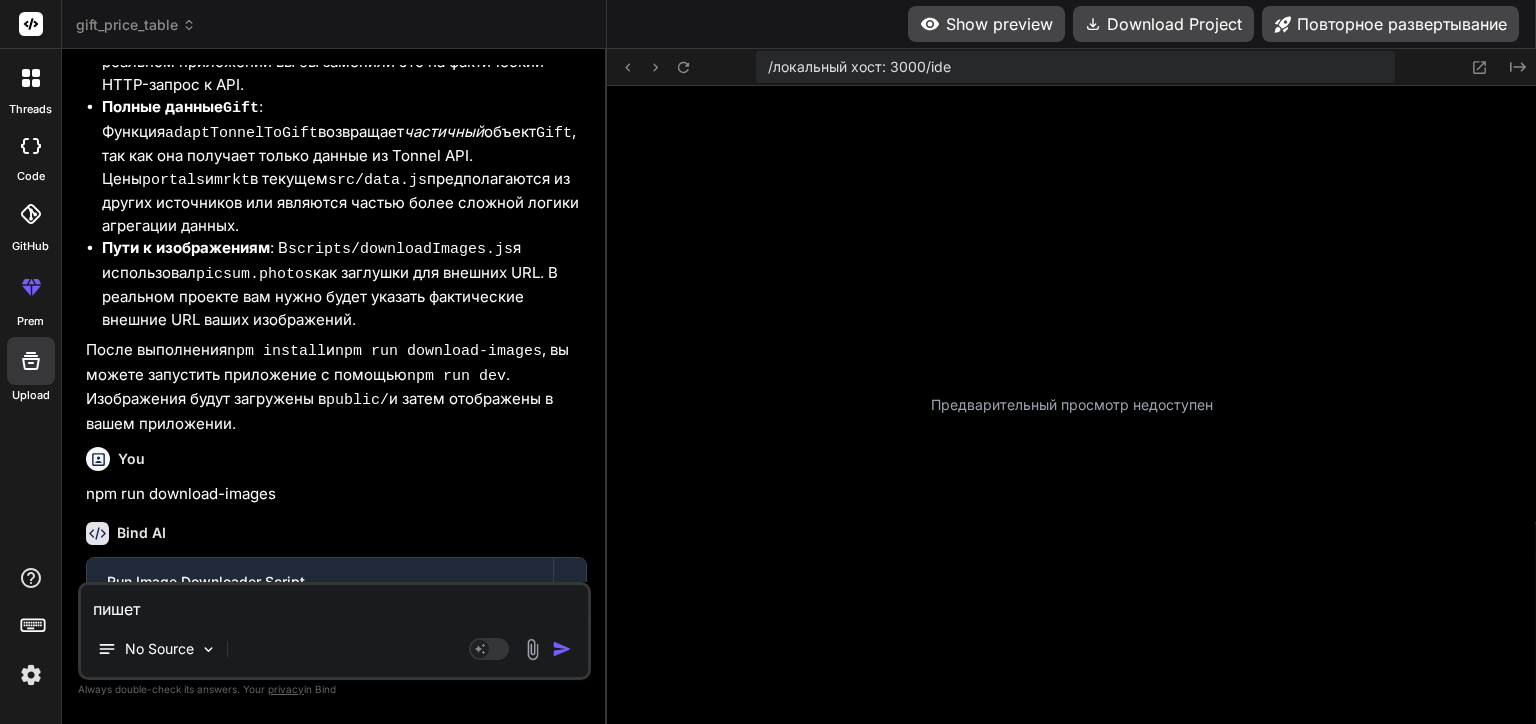 type on "пишет" 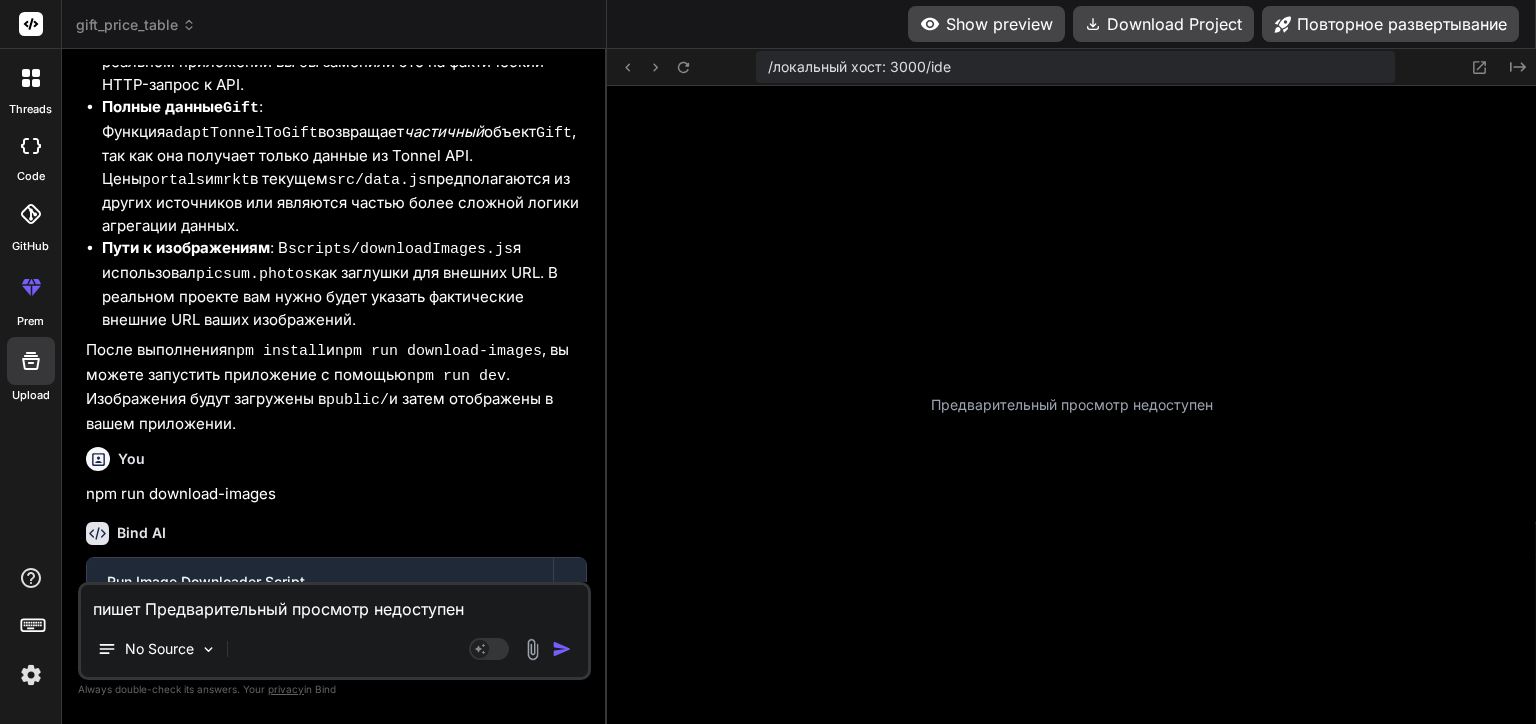 type on "x" 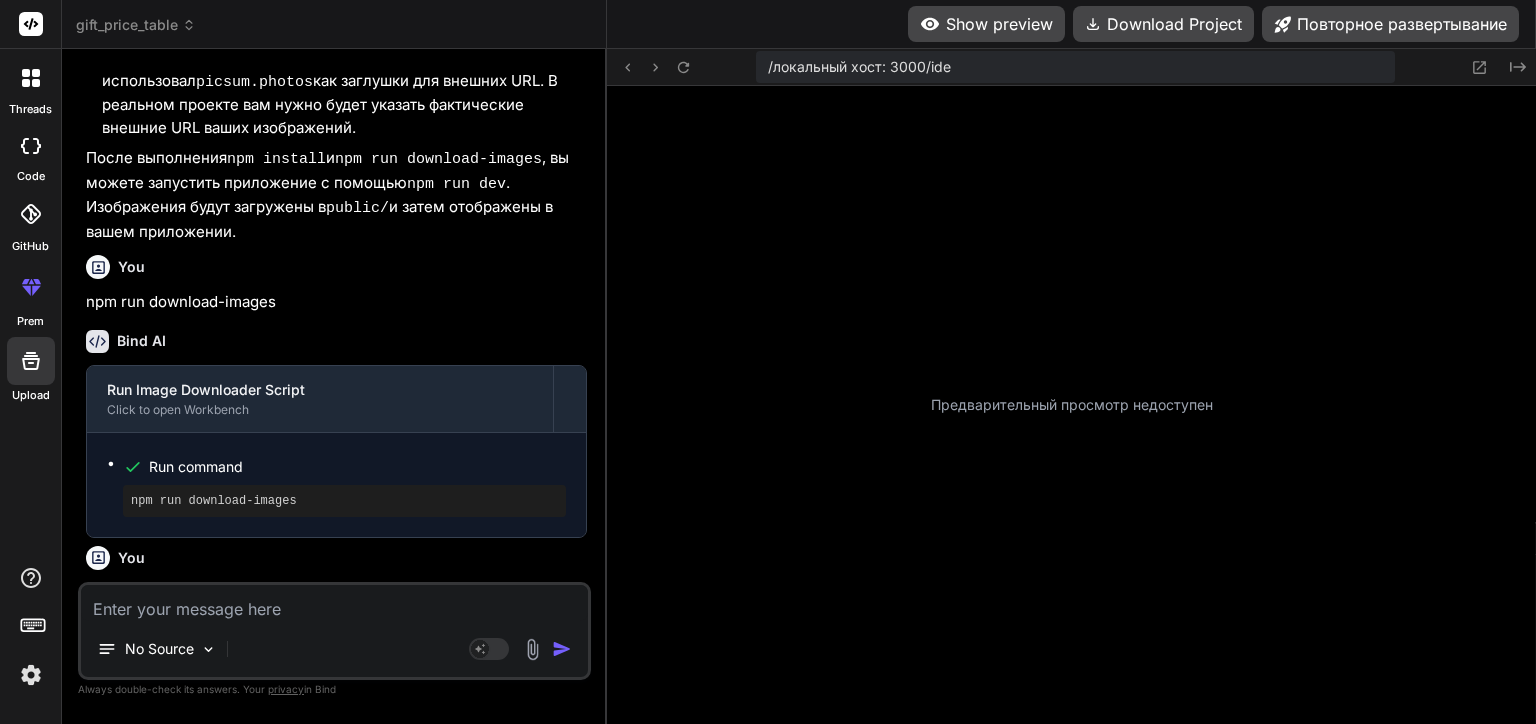 scroll, scrollTop: 10034, scrollLeft: 0, axis: vertical 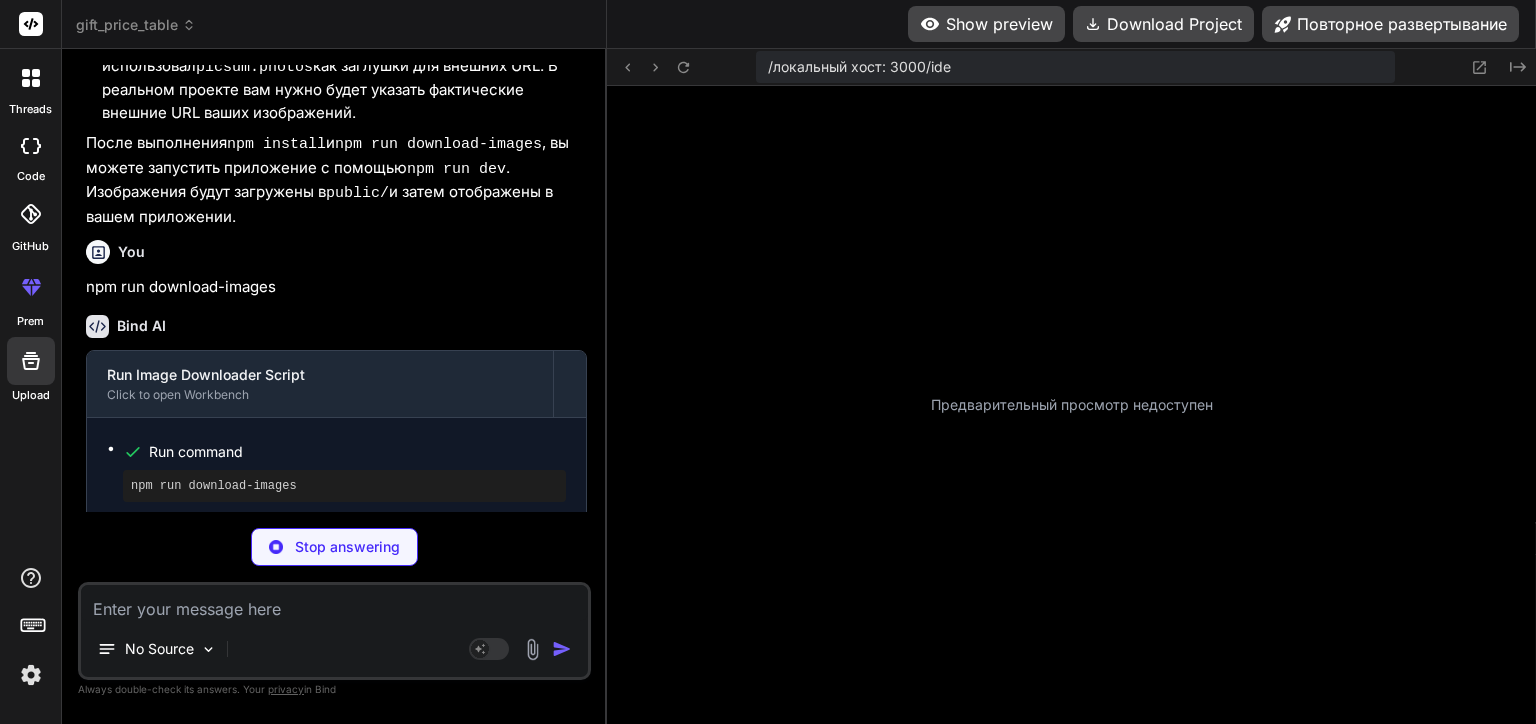type on "x" 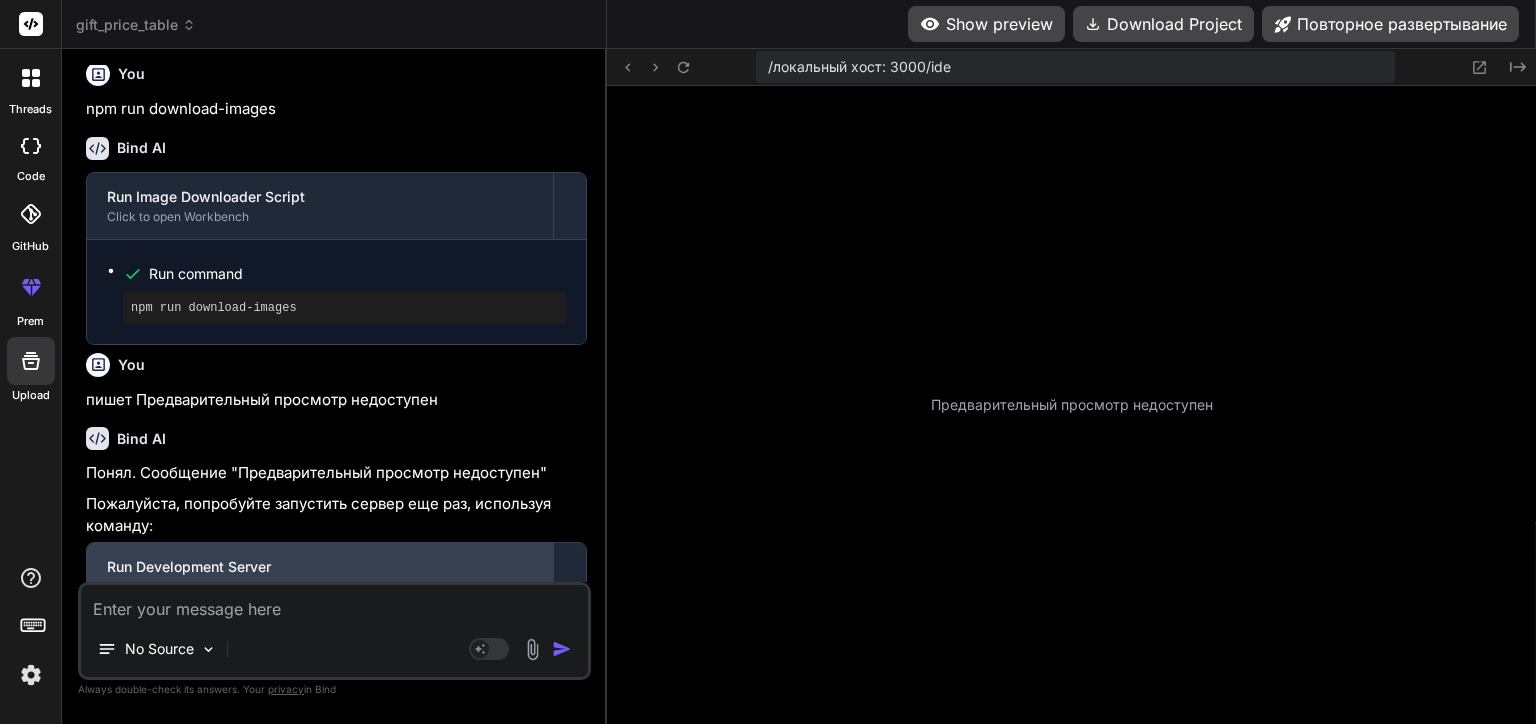 scroll, scrollTop: 10234, scrollLeft: 0, axis: vertical 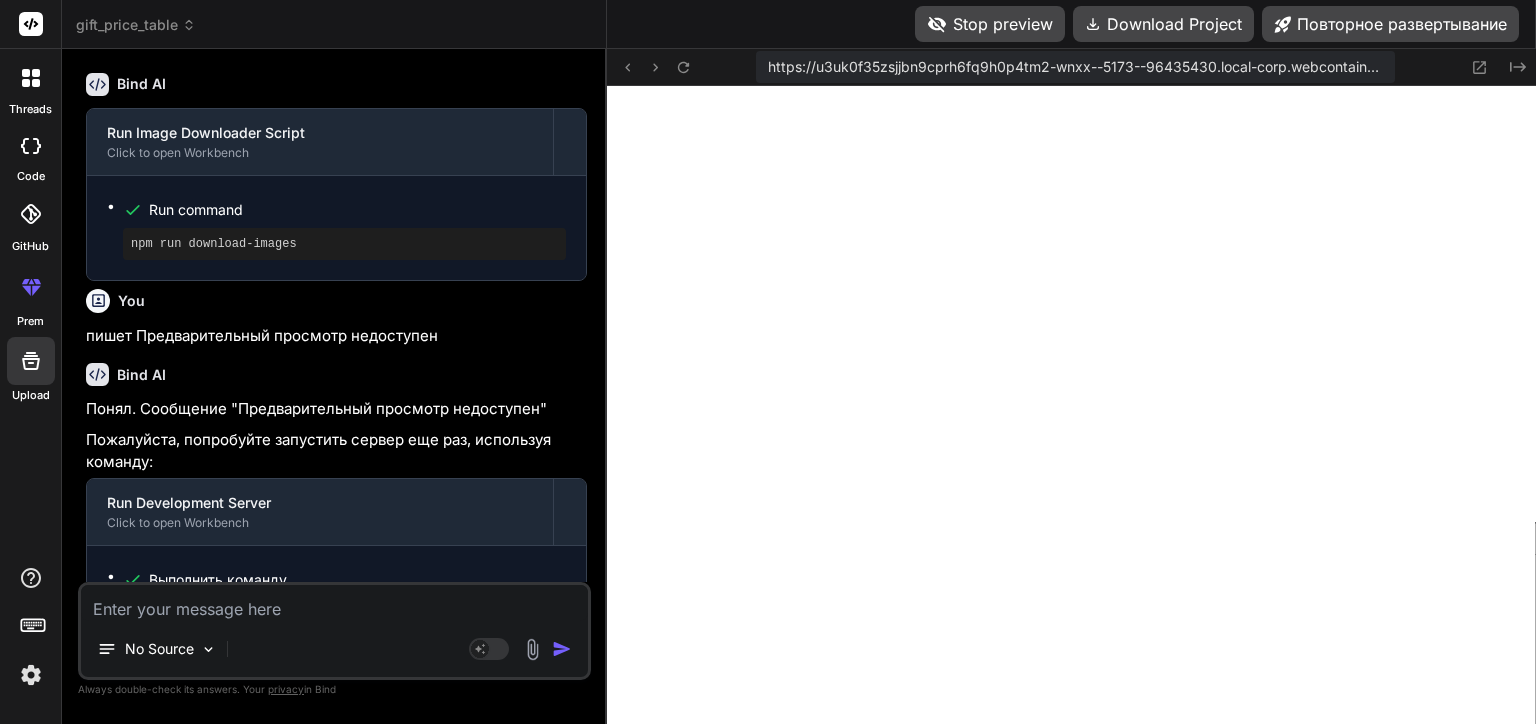 click at bounding box center [334, 603] 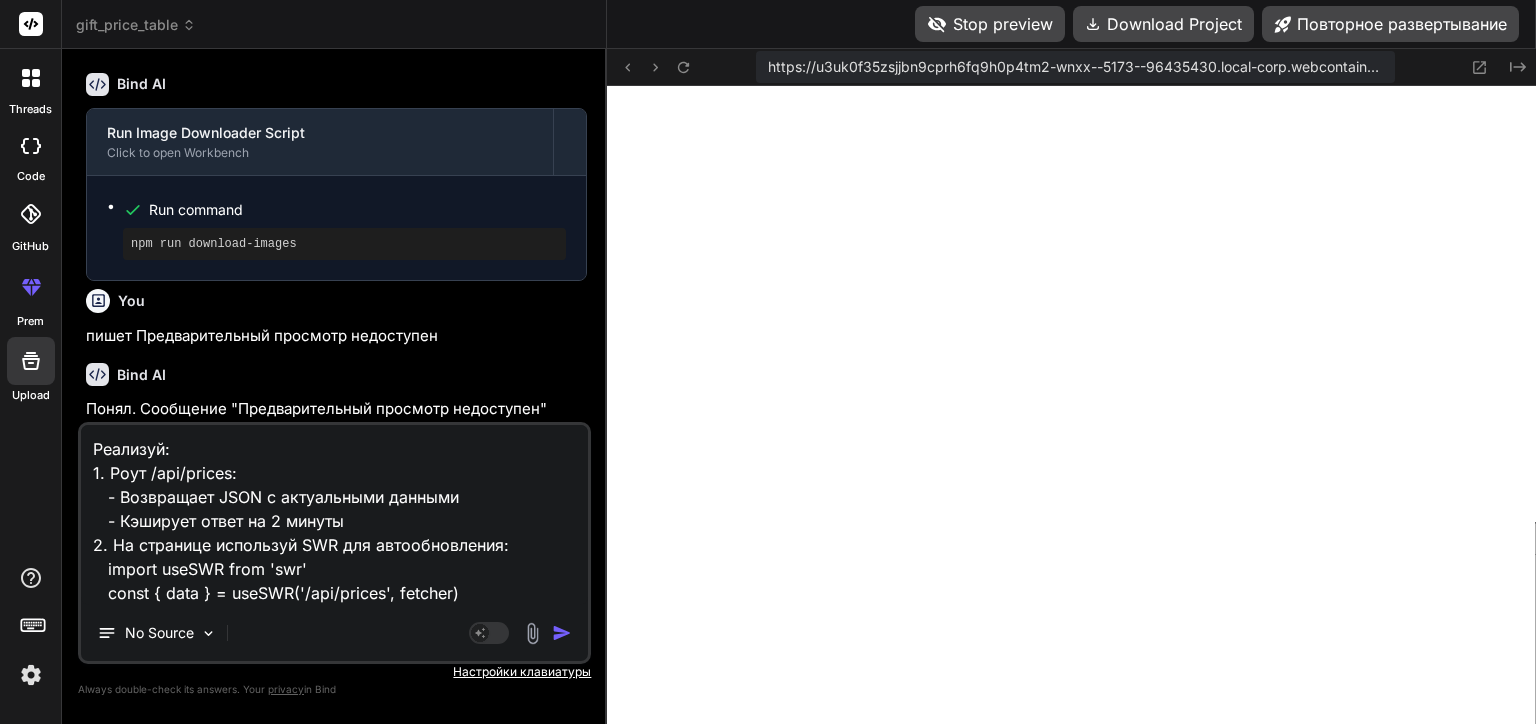 type on "x" 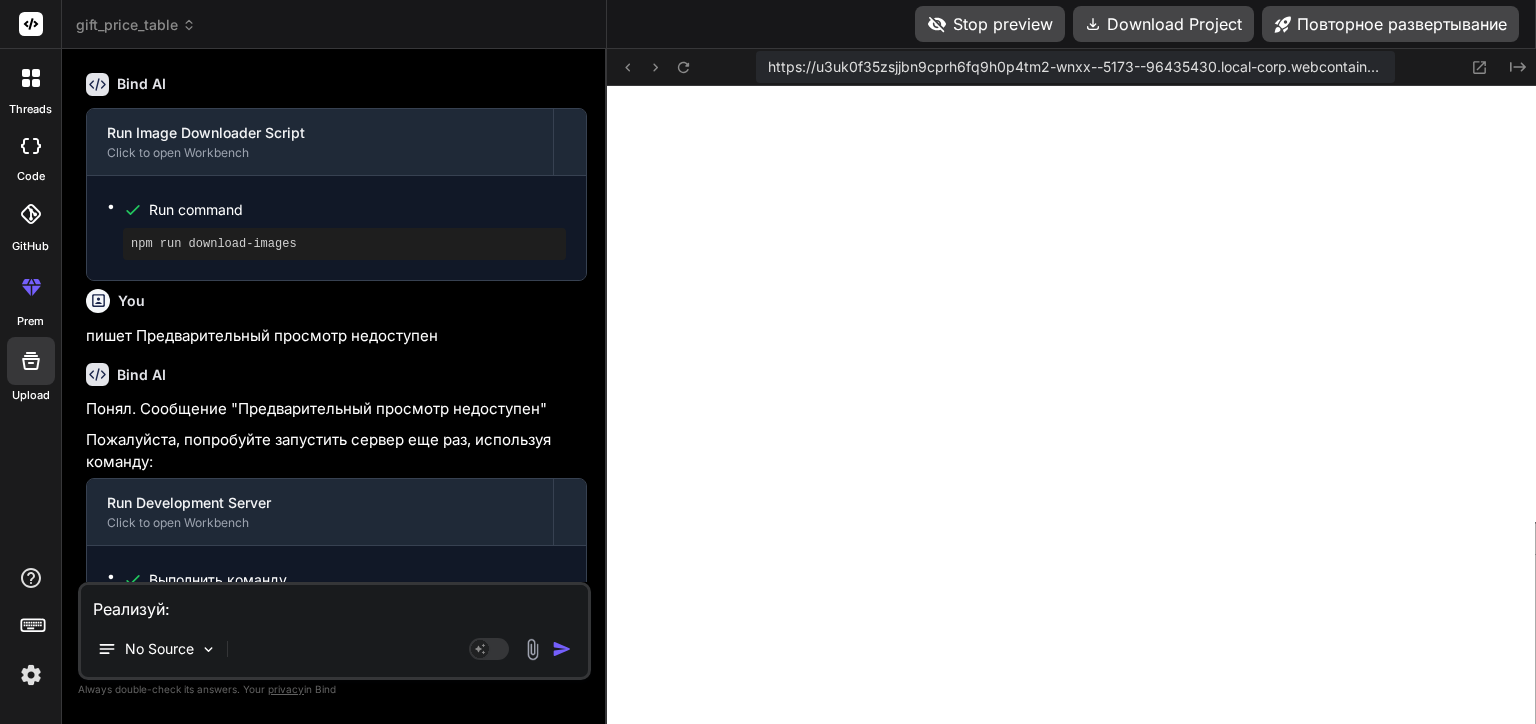 type 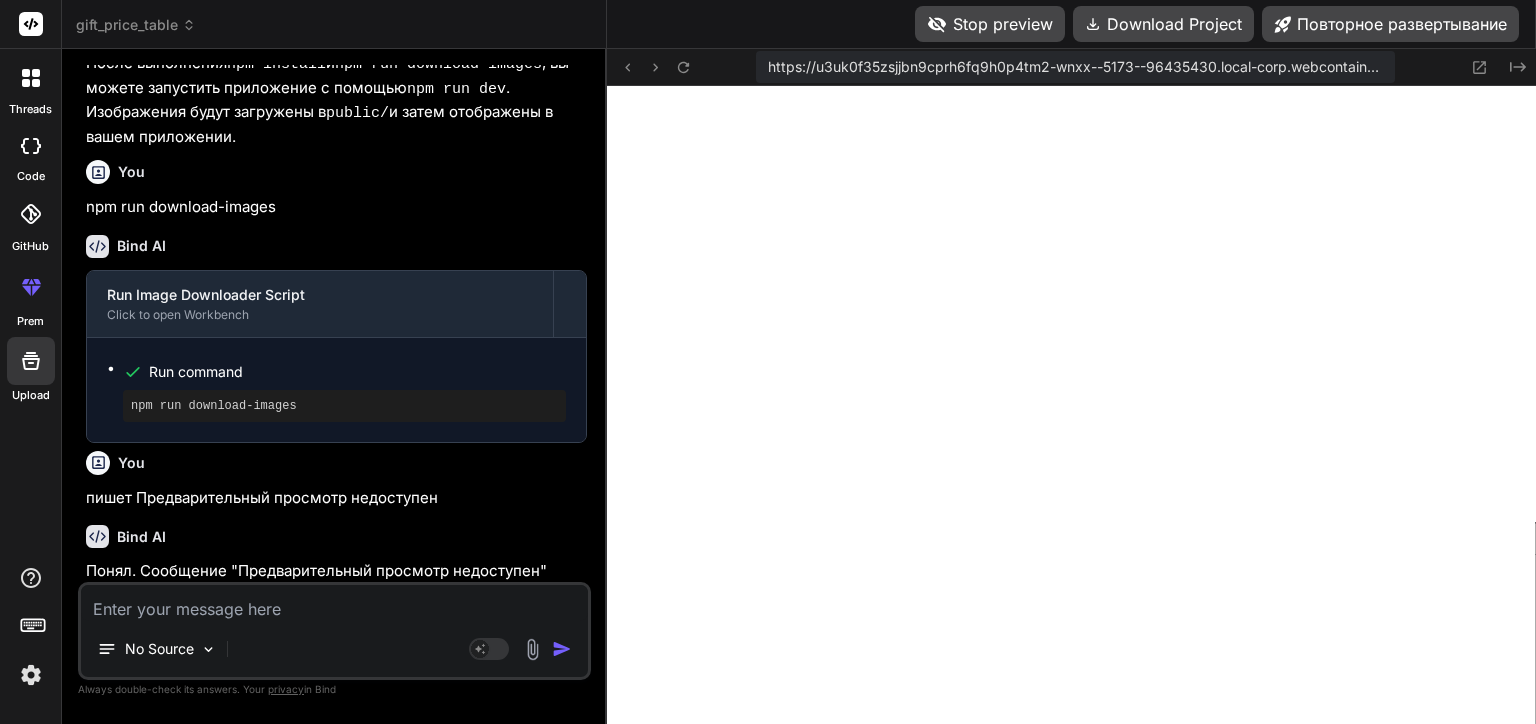 scroll, scrollTop: 10551, scrollLeft: 0, axis: vertical 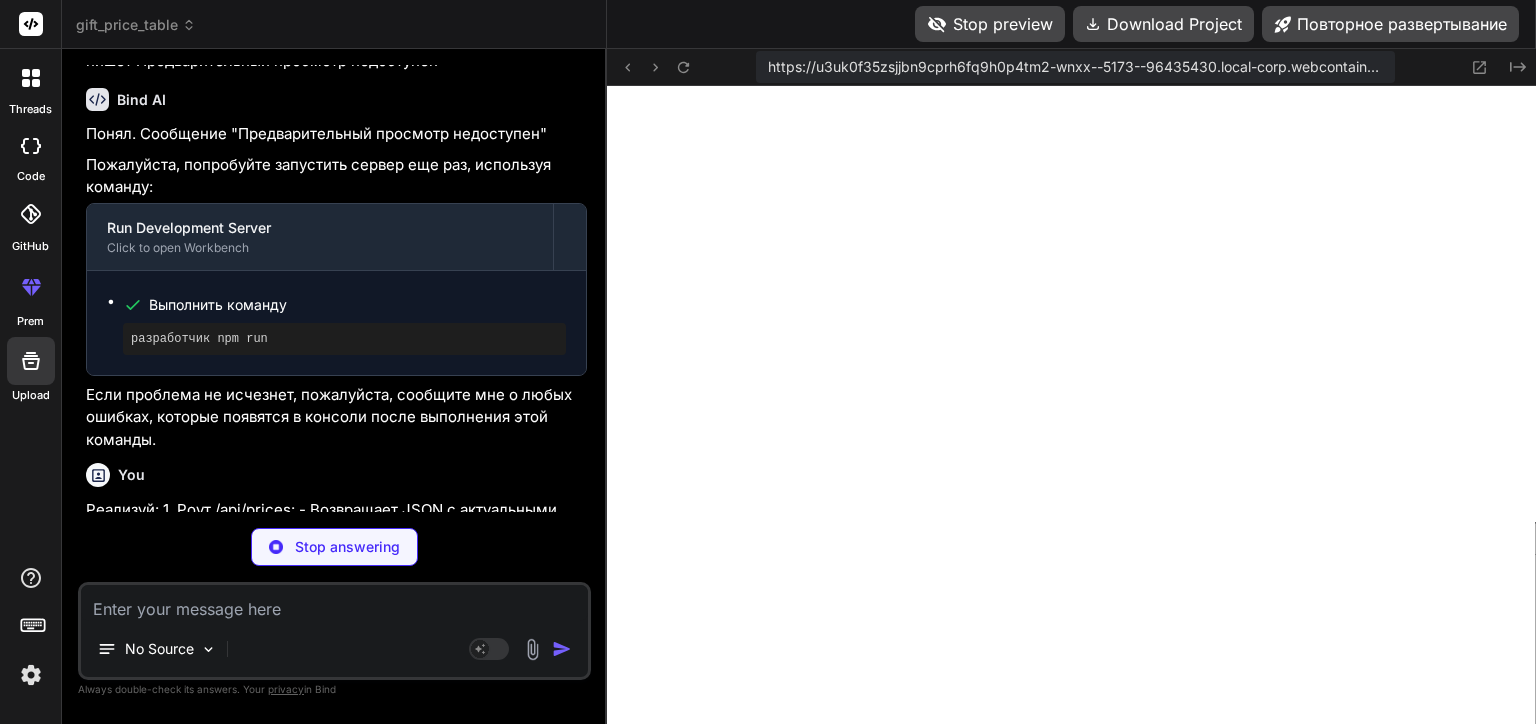 type on "x" 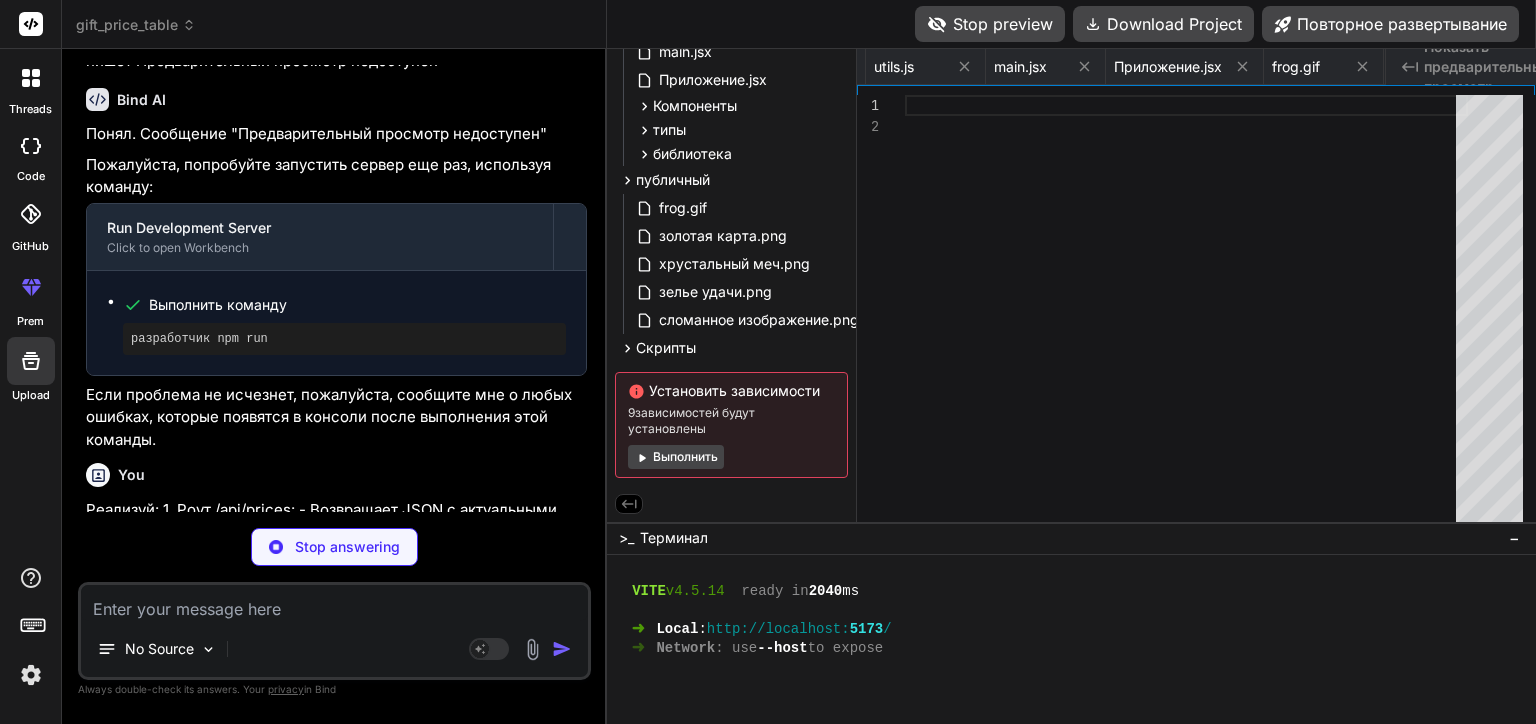 type on "x" 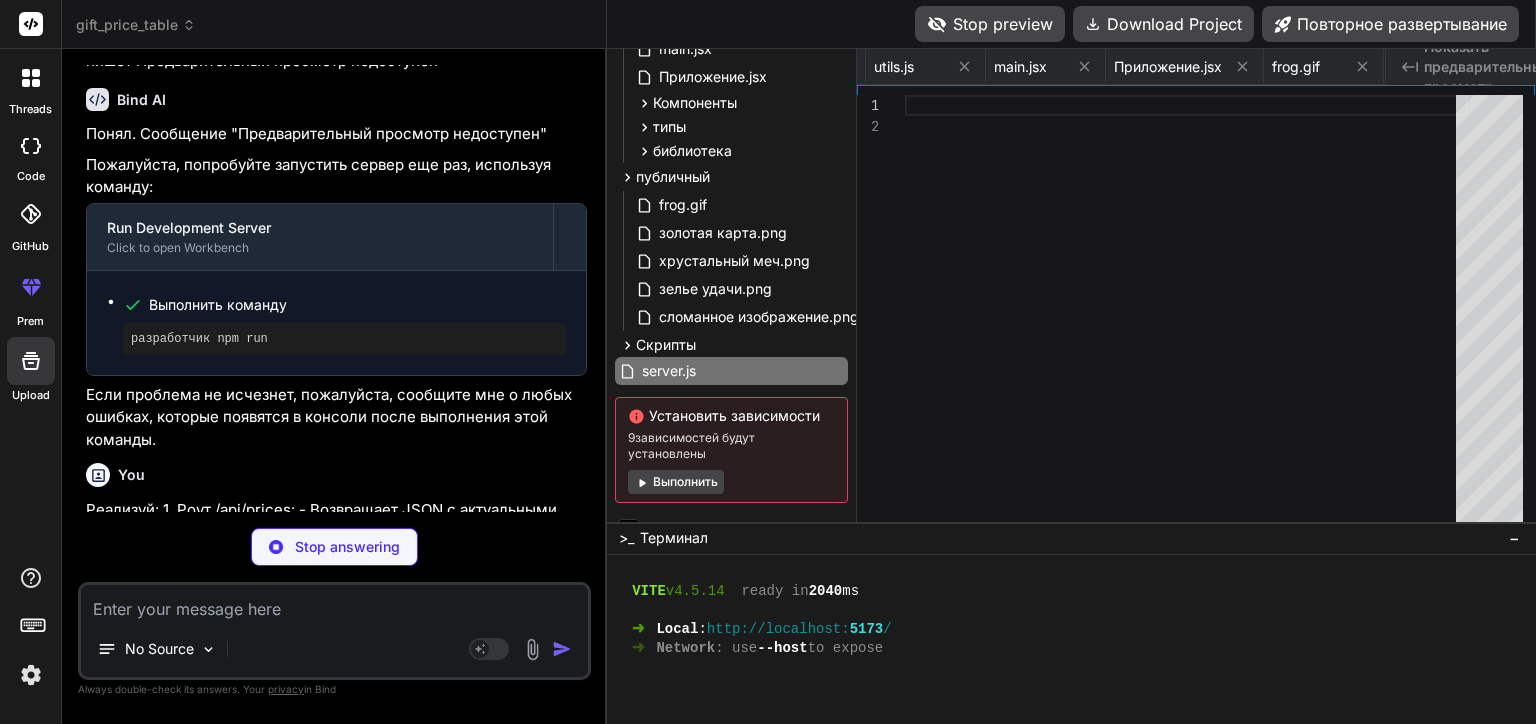 type on "x" 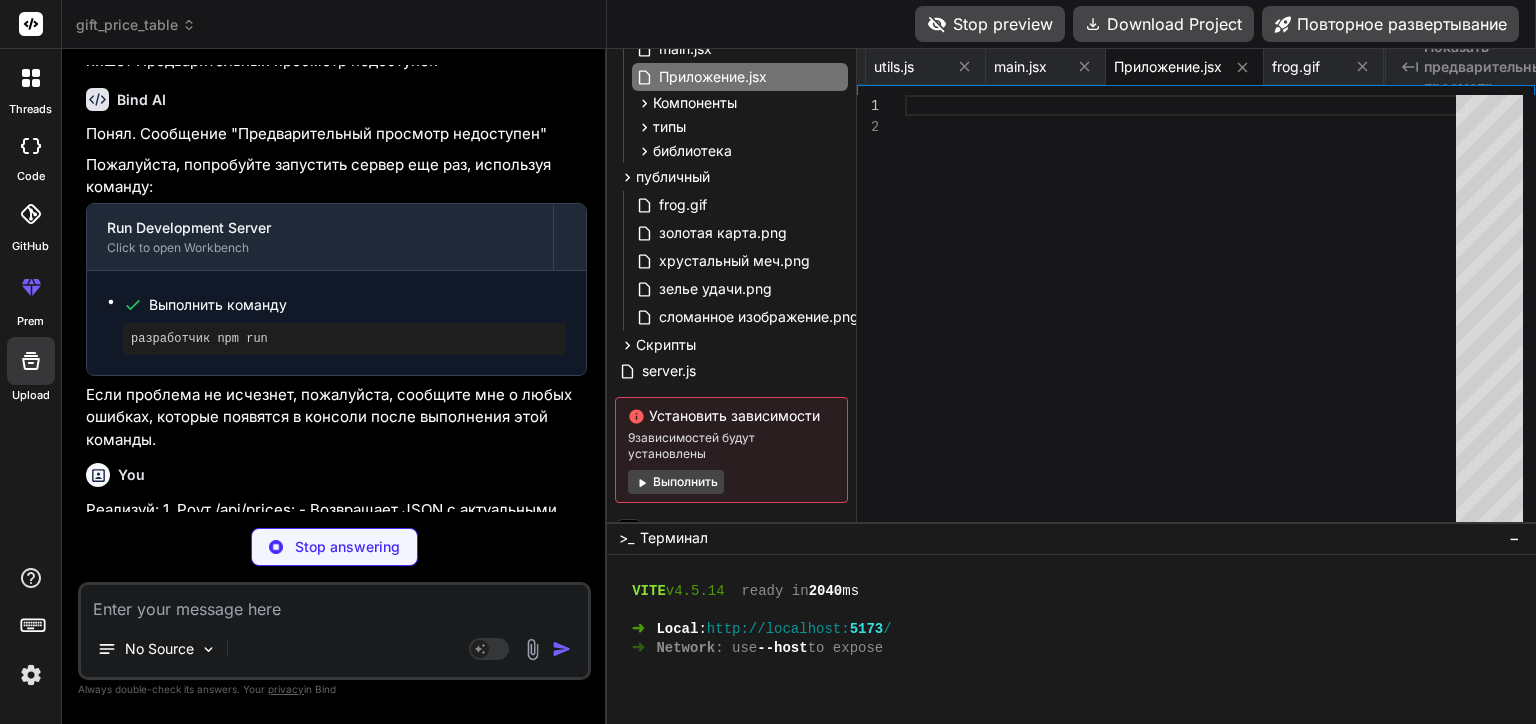 type on "x" 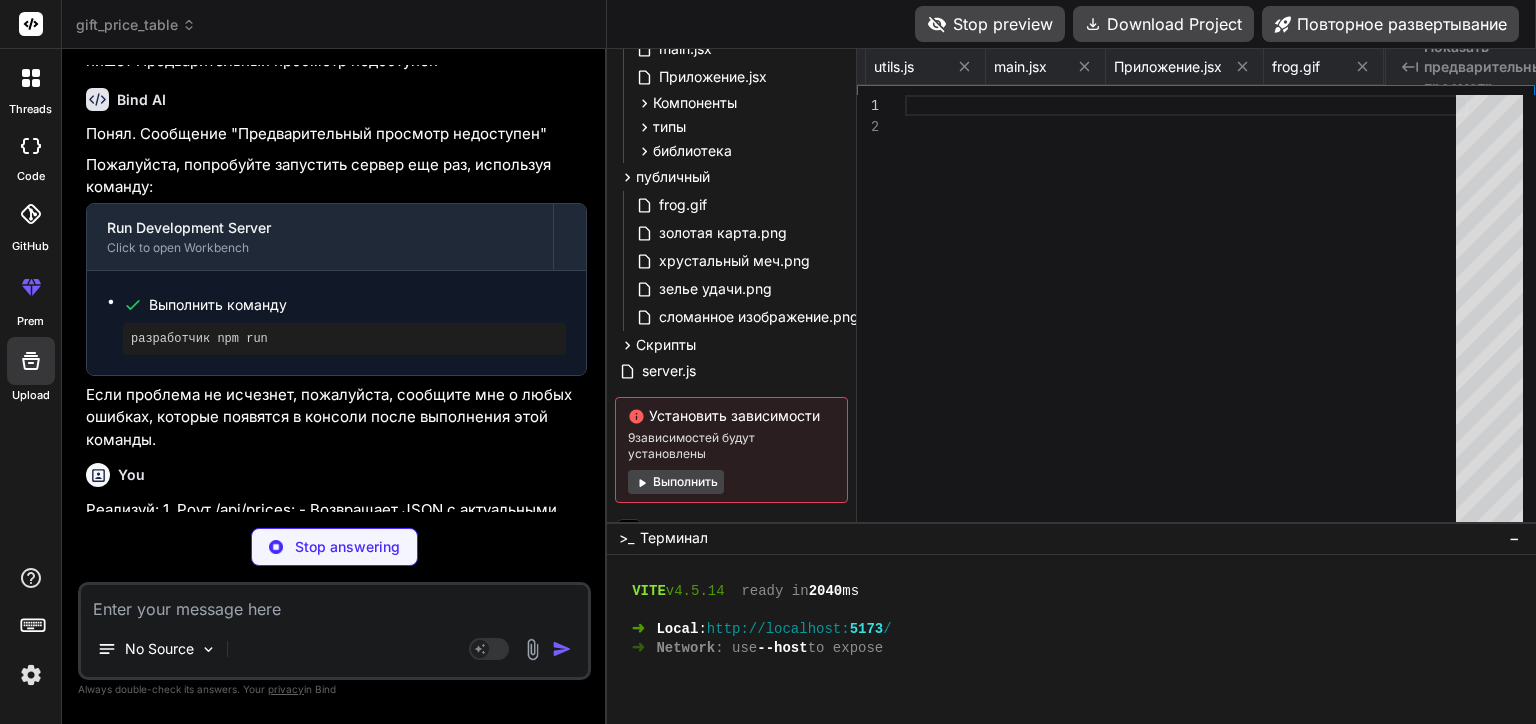 type on "x" 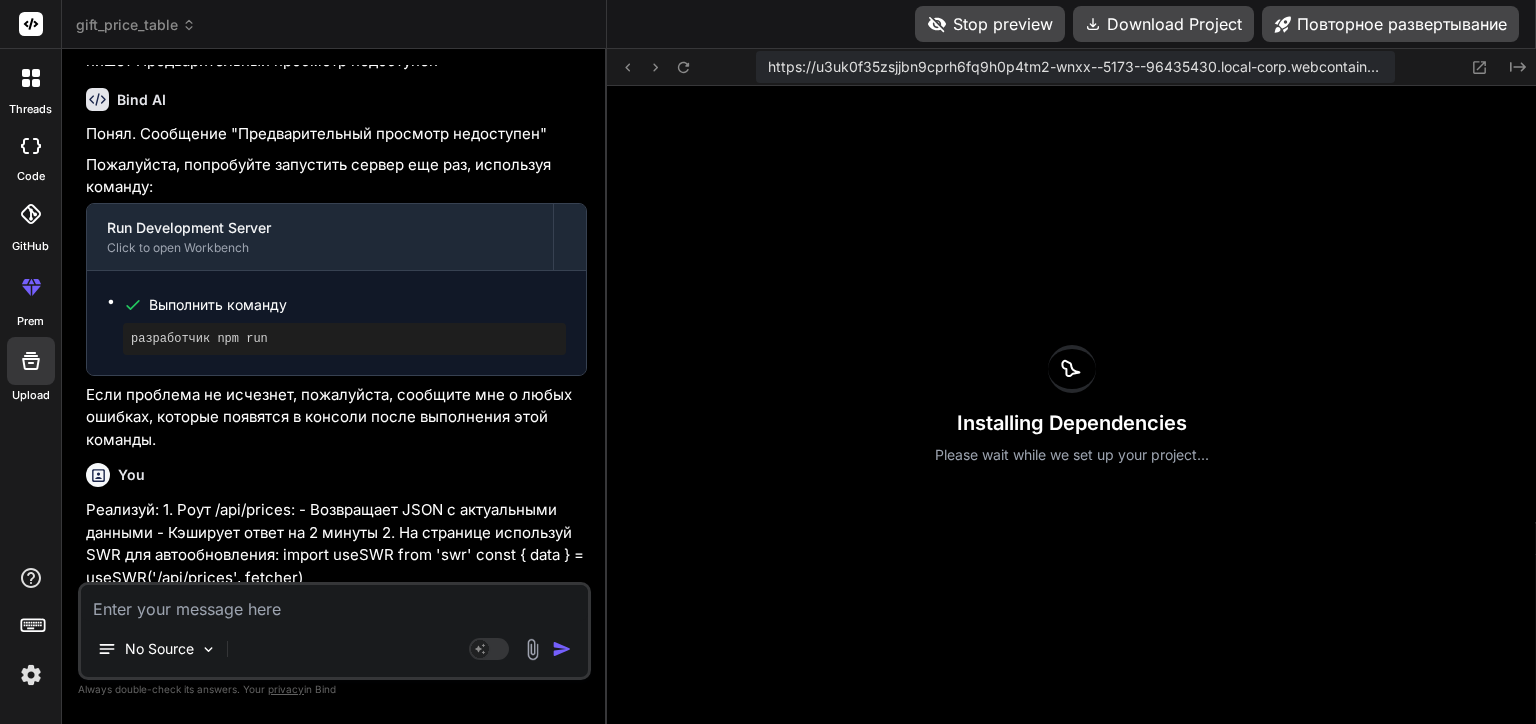 scroll, scrollTop: 0, scrollLeft: 2359, axis: horizontal 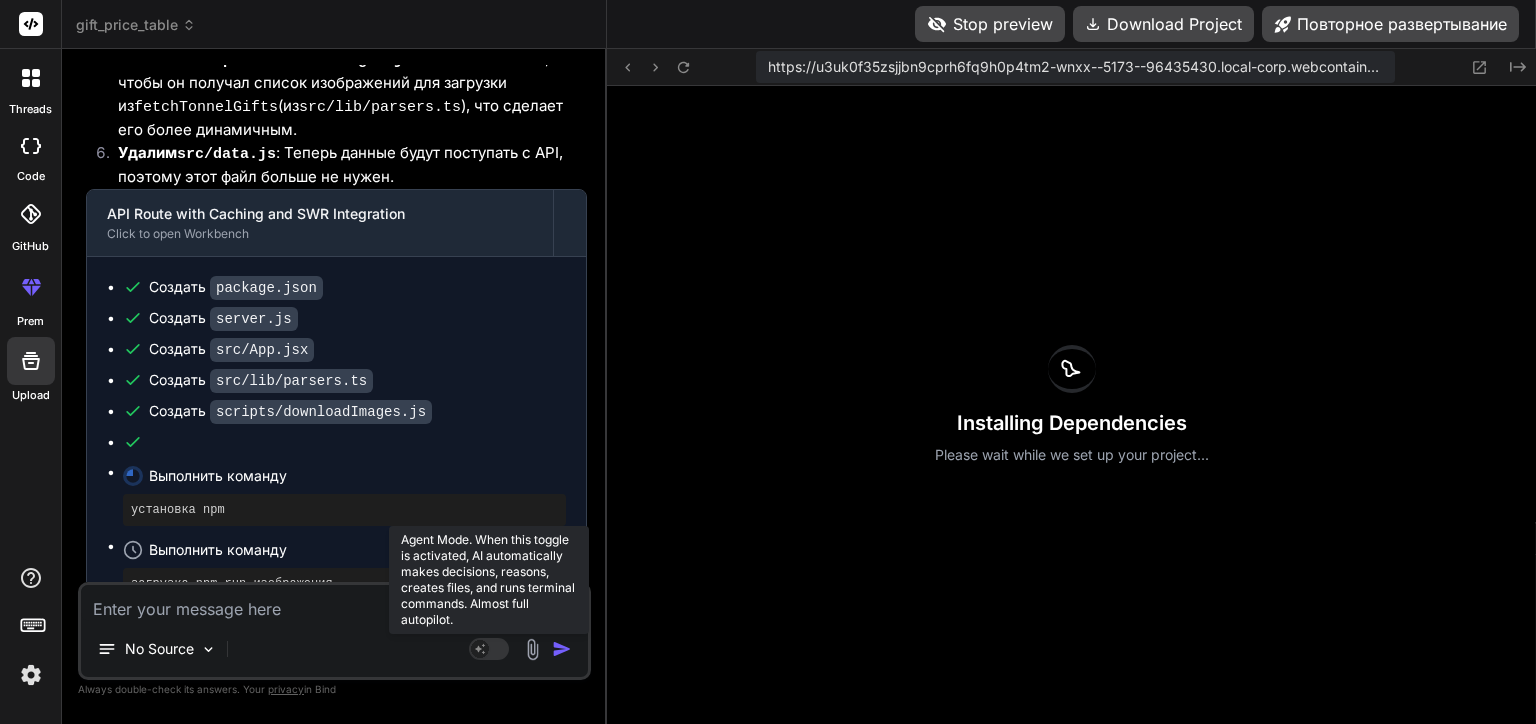 click 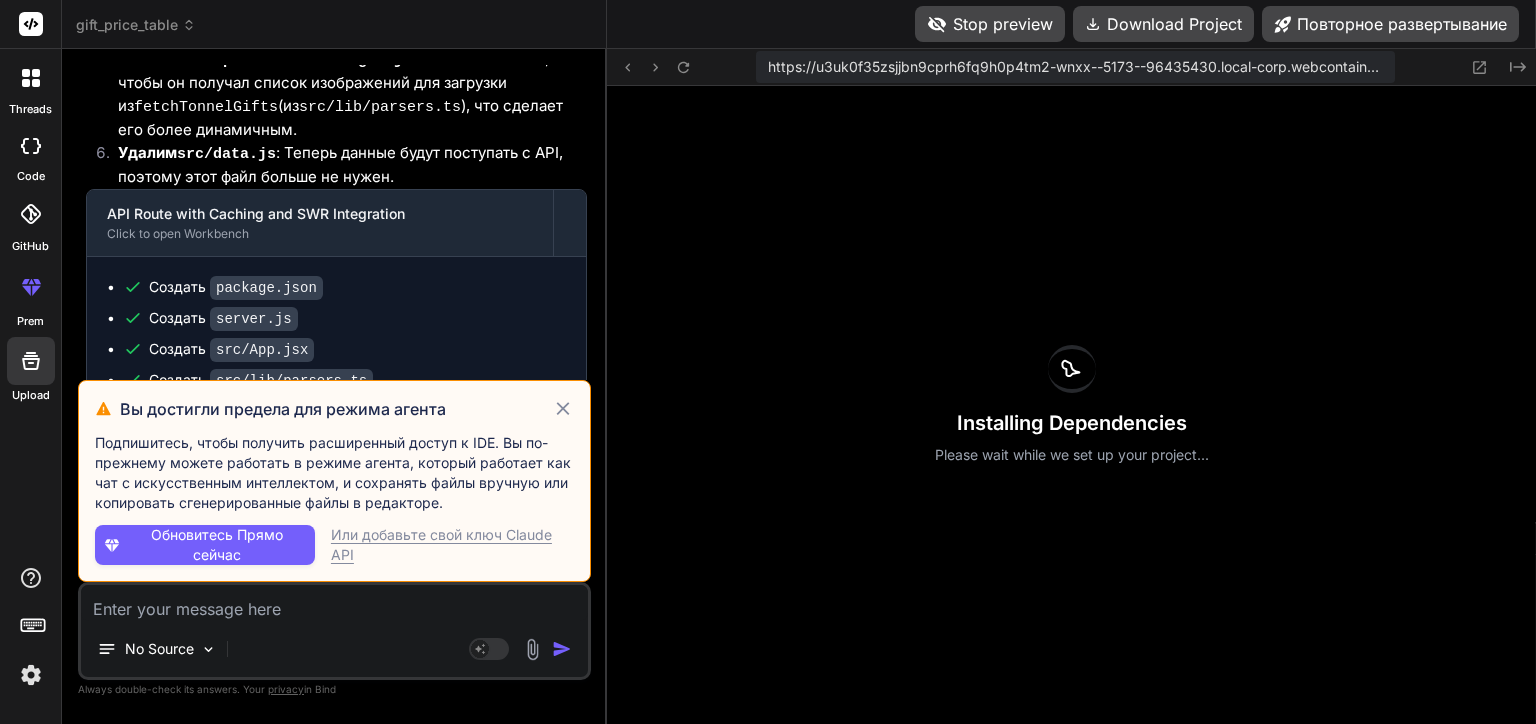 click 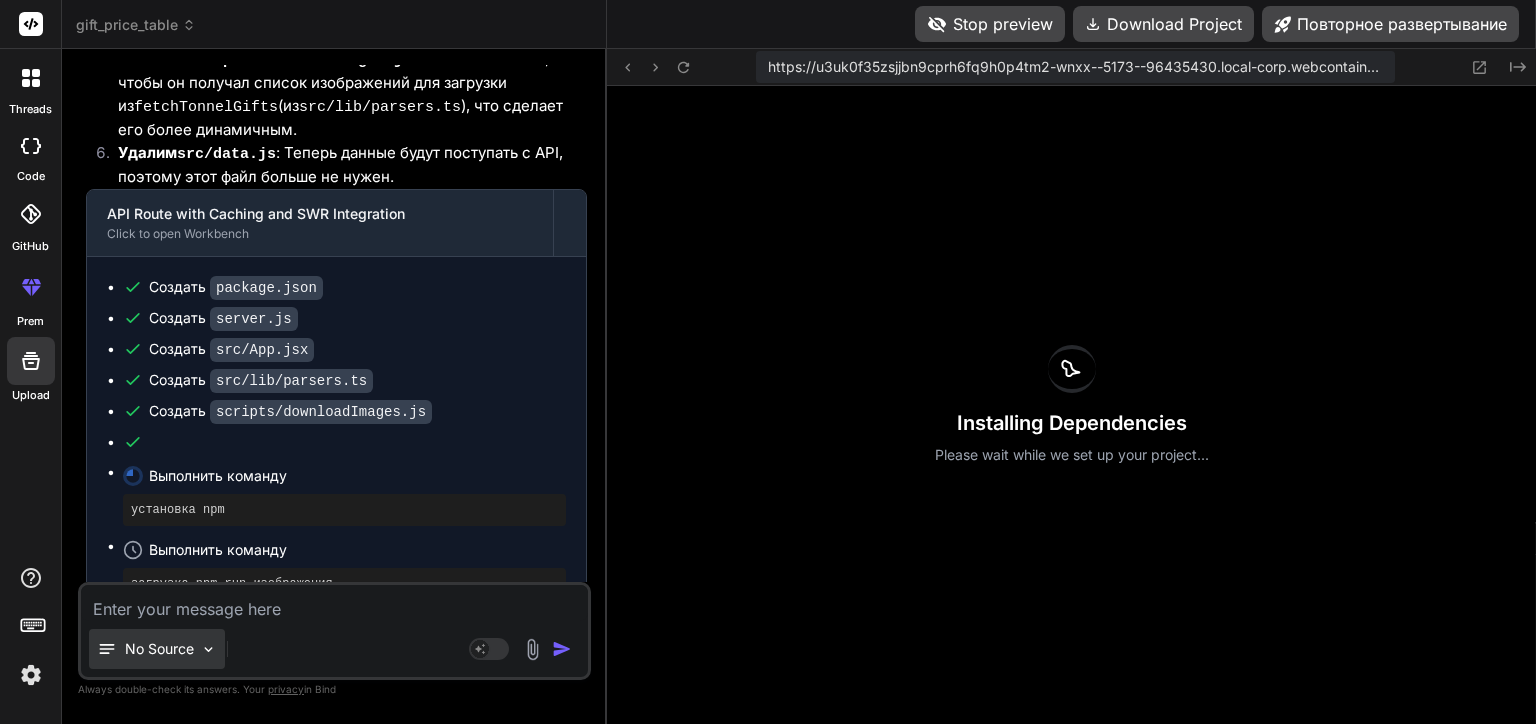 click on "No Source" at bounding box center [157, 649] 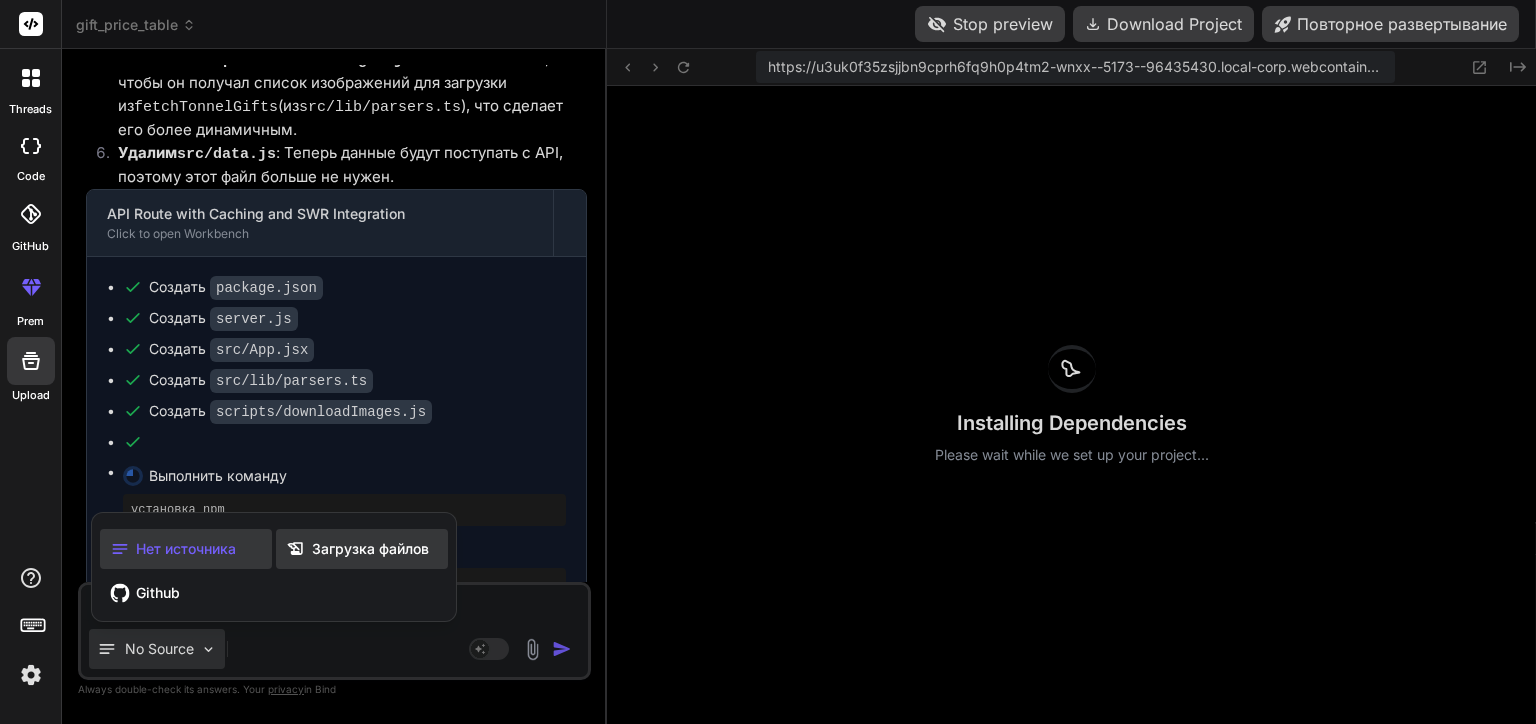 click 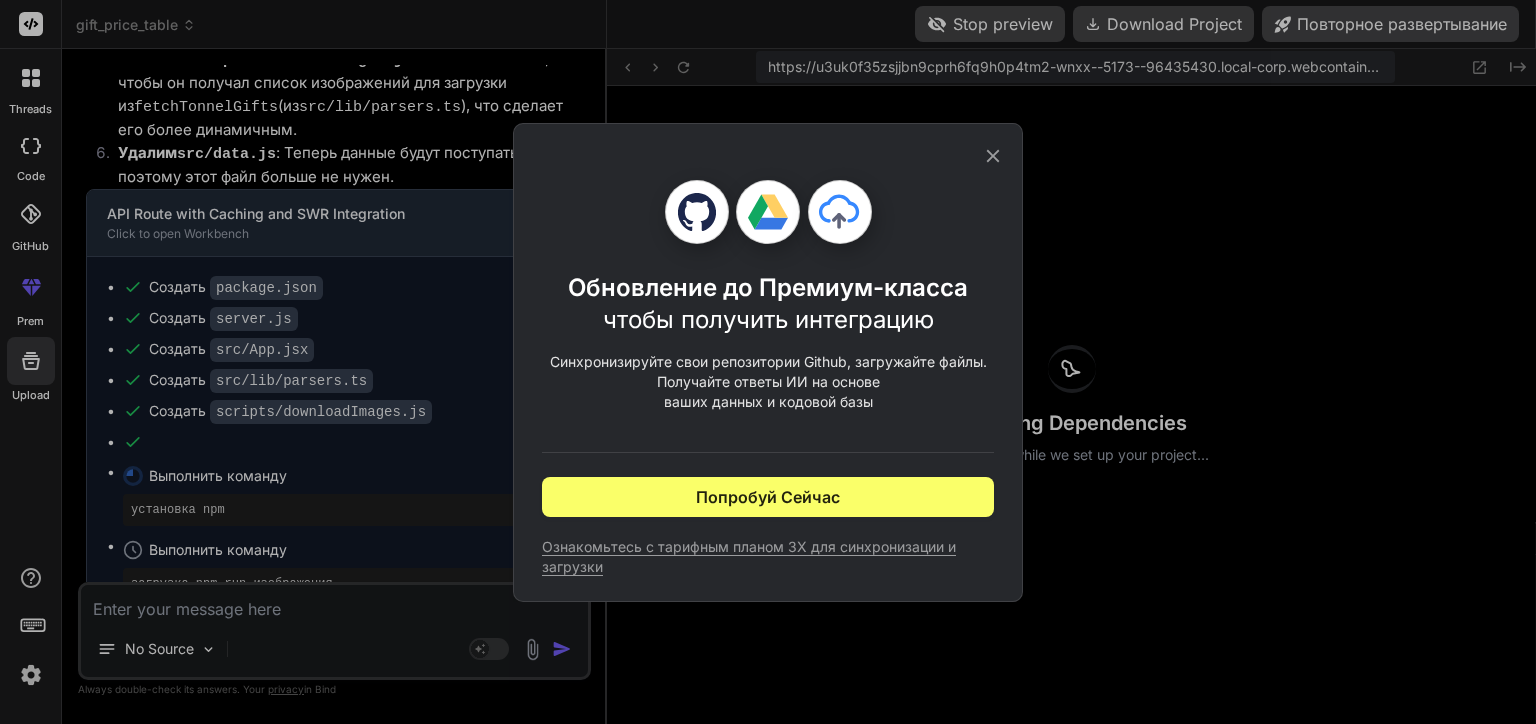 click on "Ознакомьтесь с тарифным планом 3X для синхронизации и загрузки" at bounding box center [768, 557] 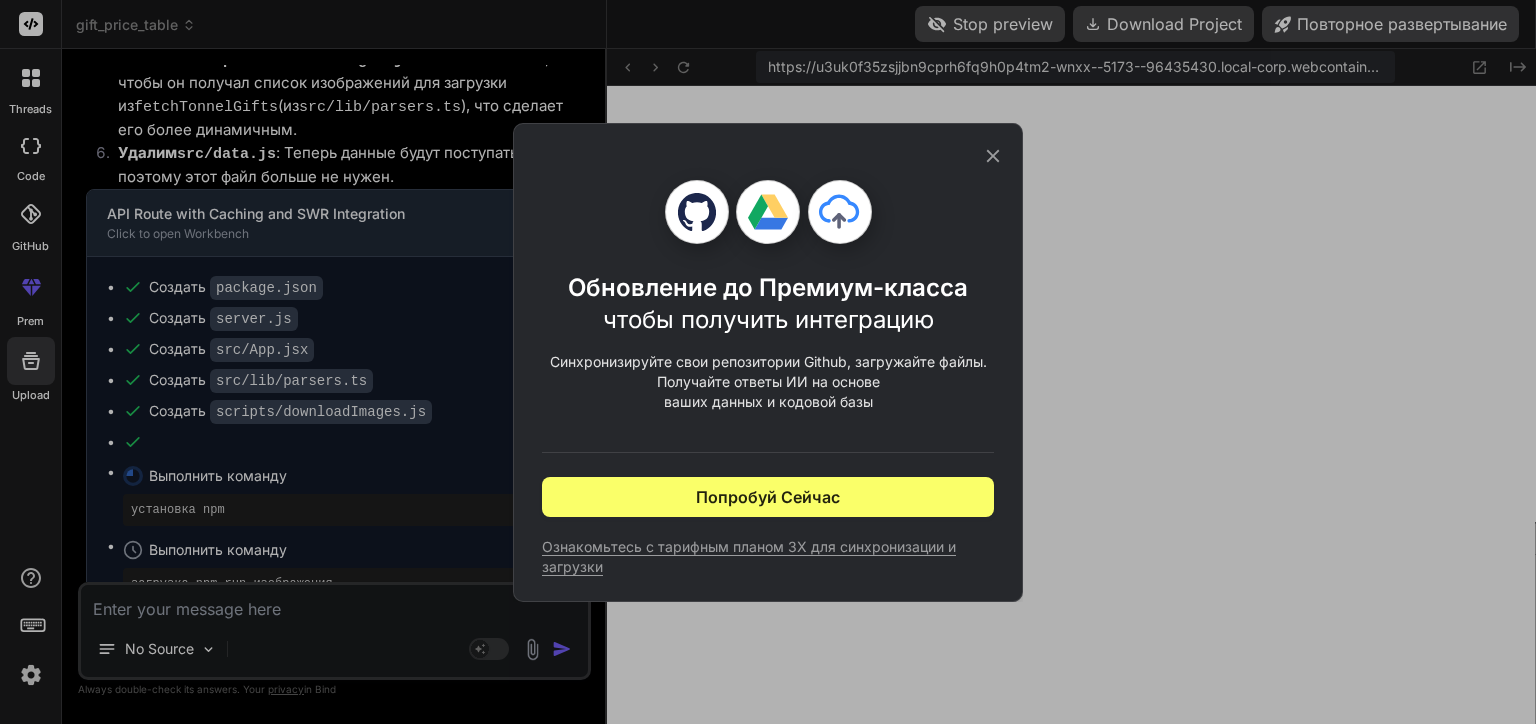 type on "x" 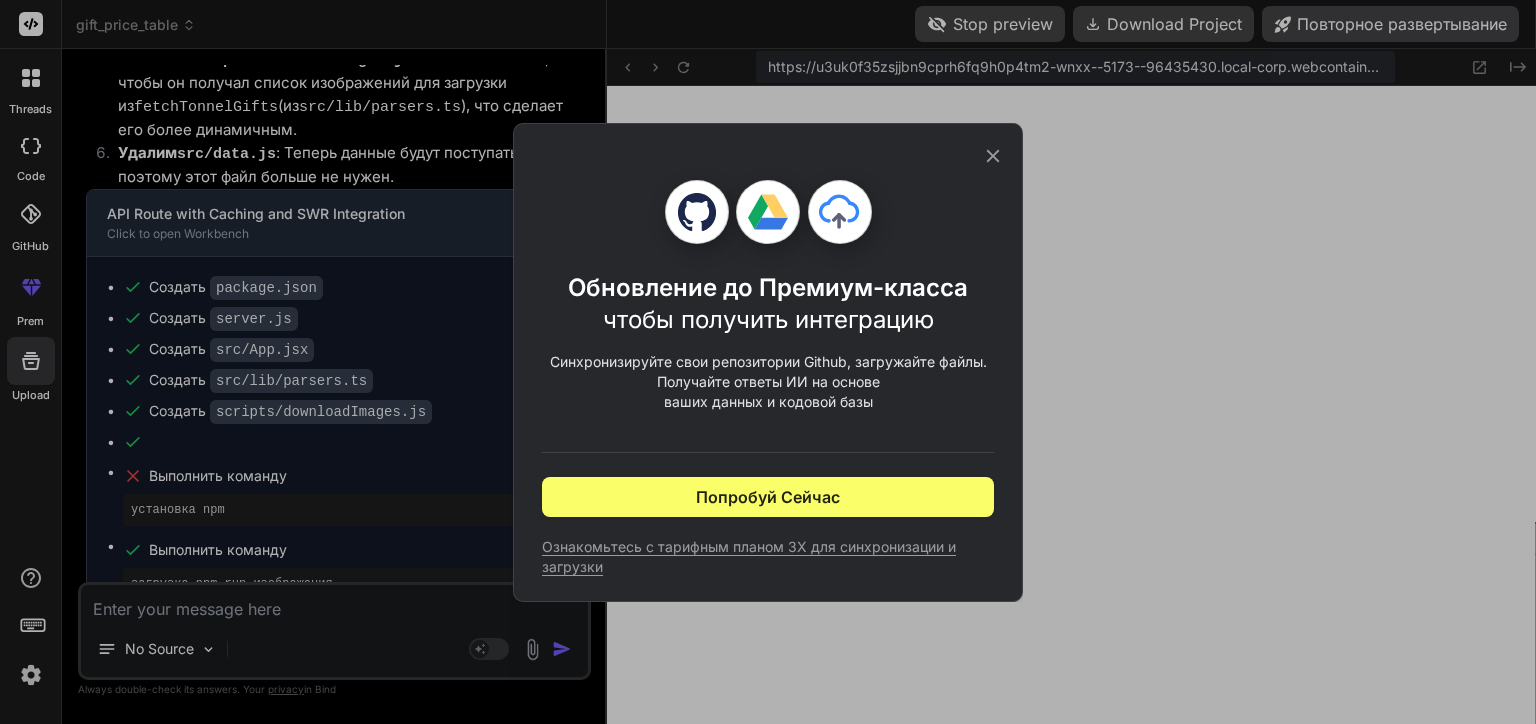 scroll, scrollTop: 15321, scrollLeft: 0, axis: vertical 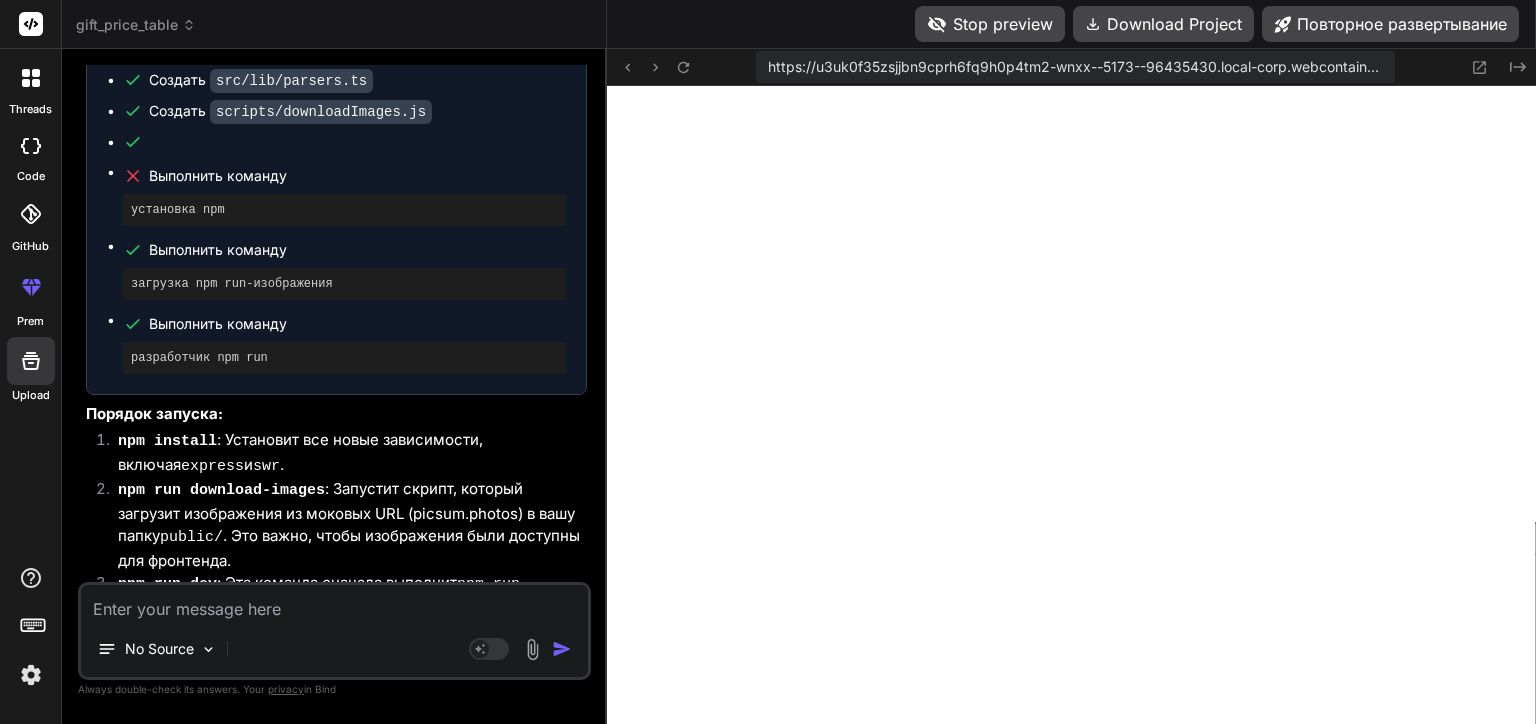 click at bounding box center [334, 603] 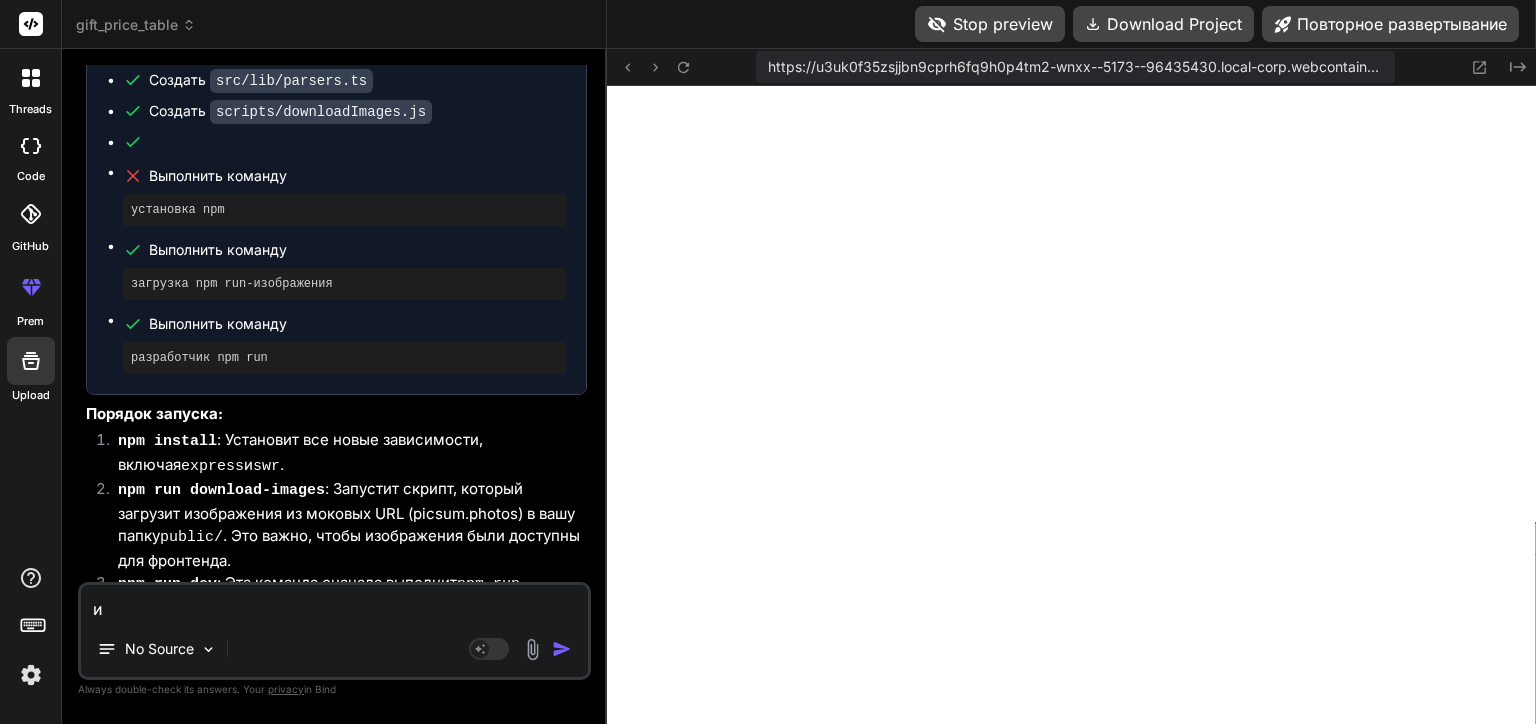 type on "ис" 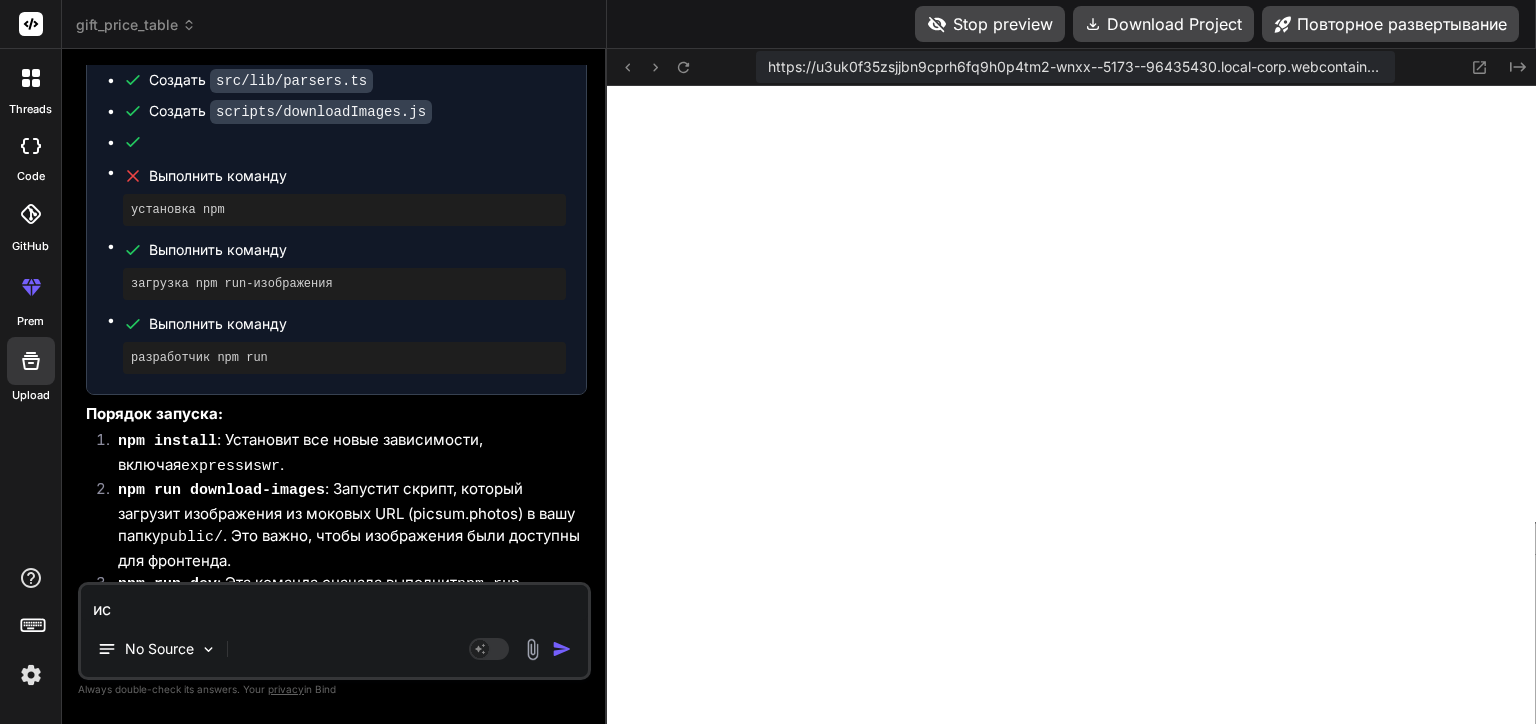 type on "исп" 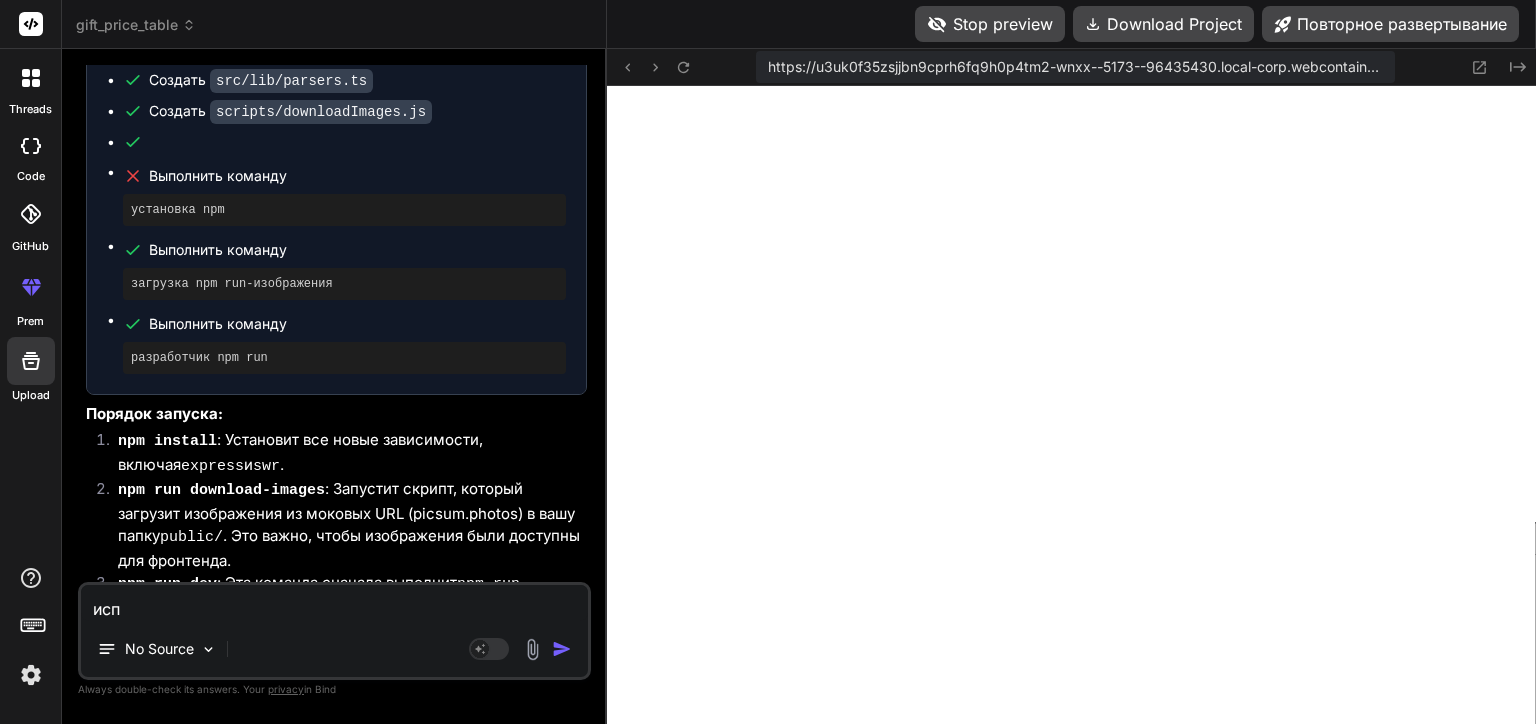 type on "испр" 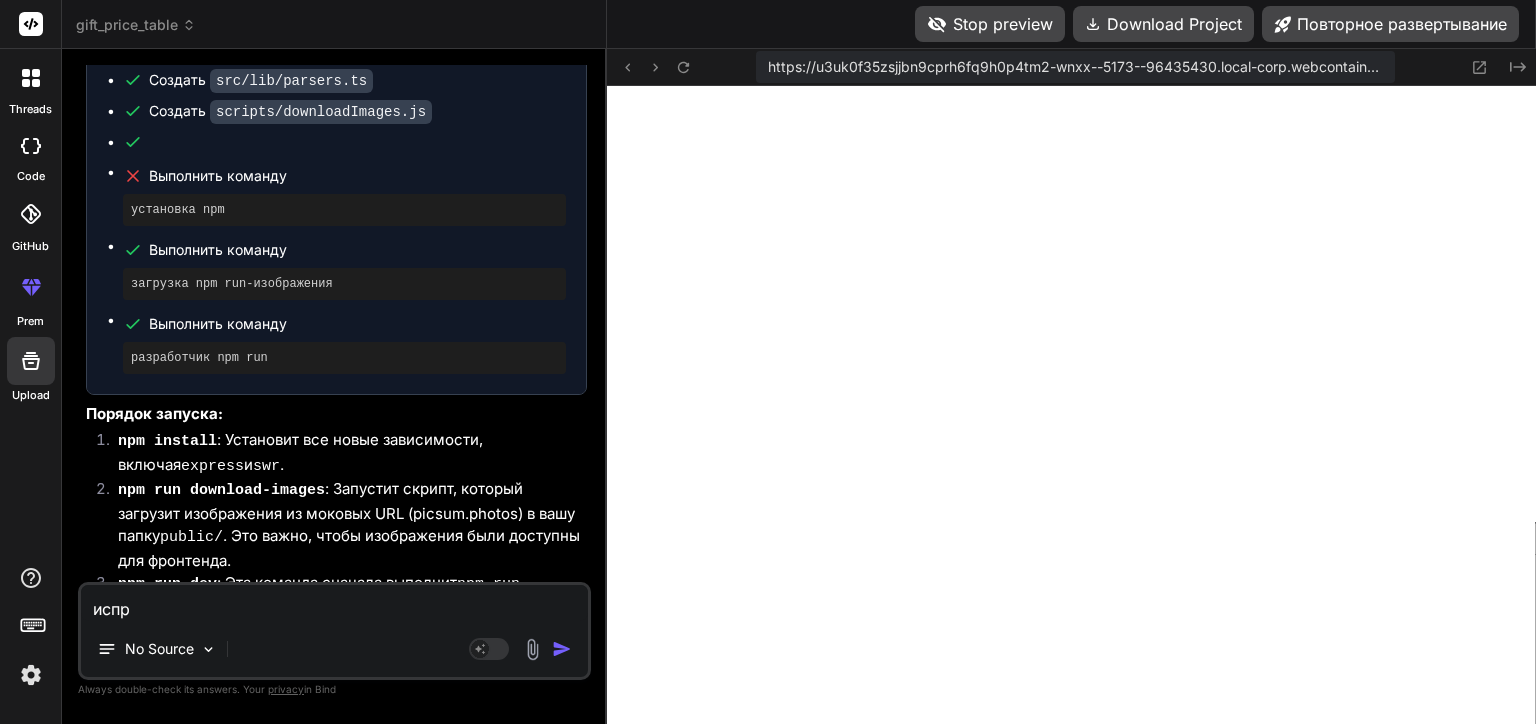 type on "испра" 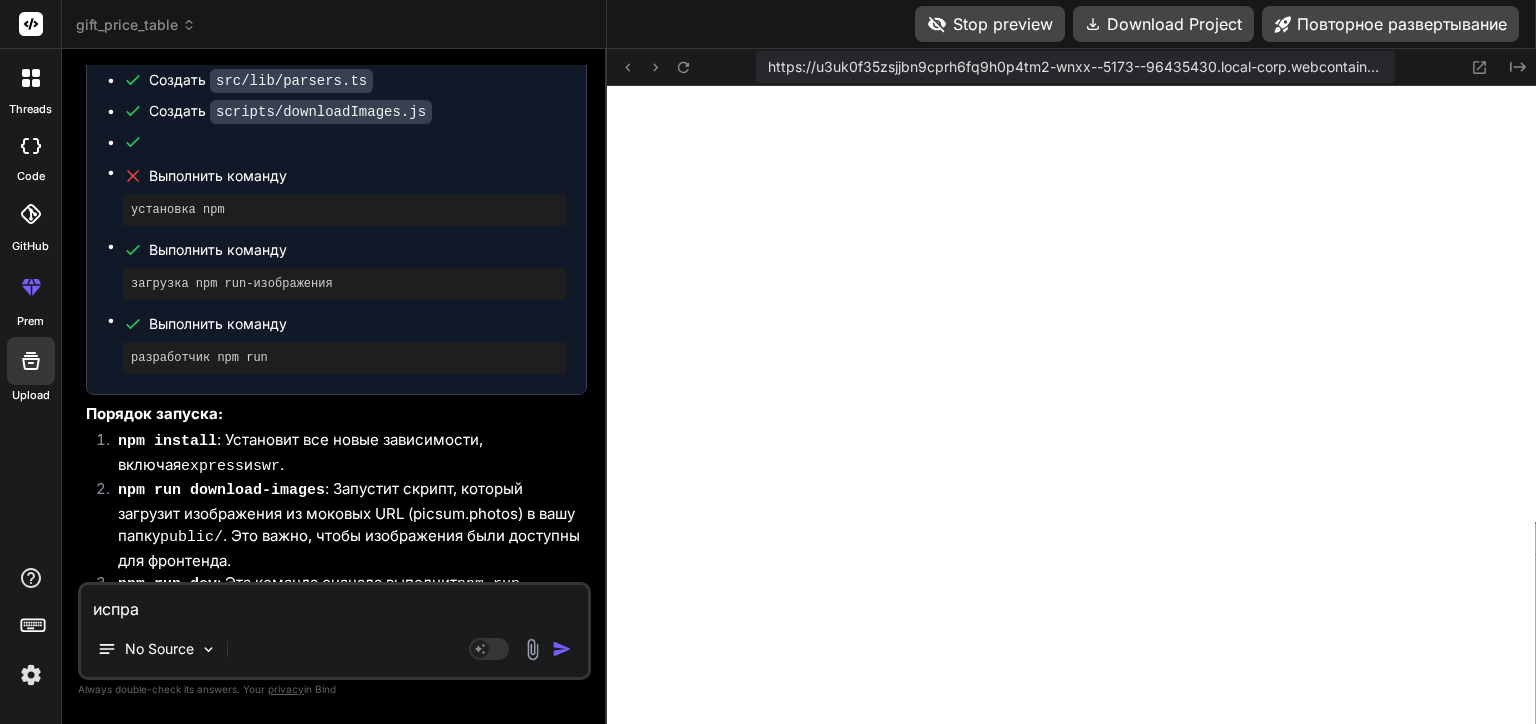 type on "исправ" 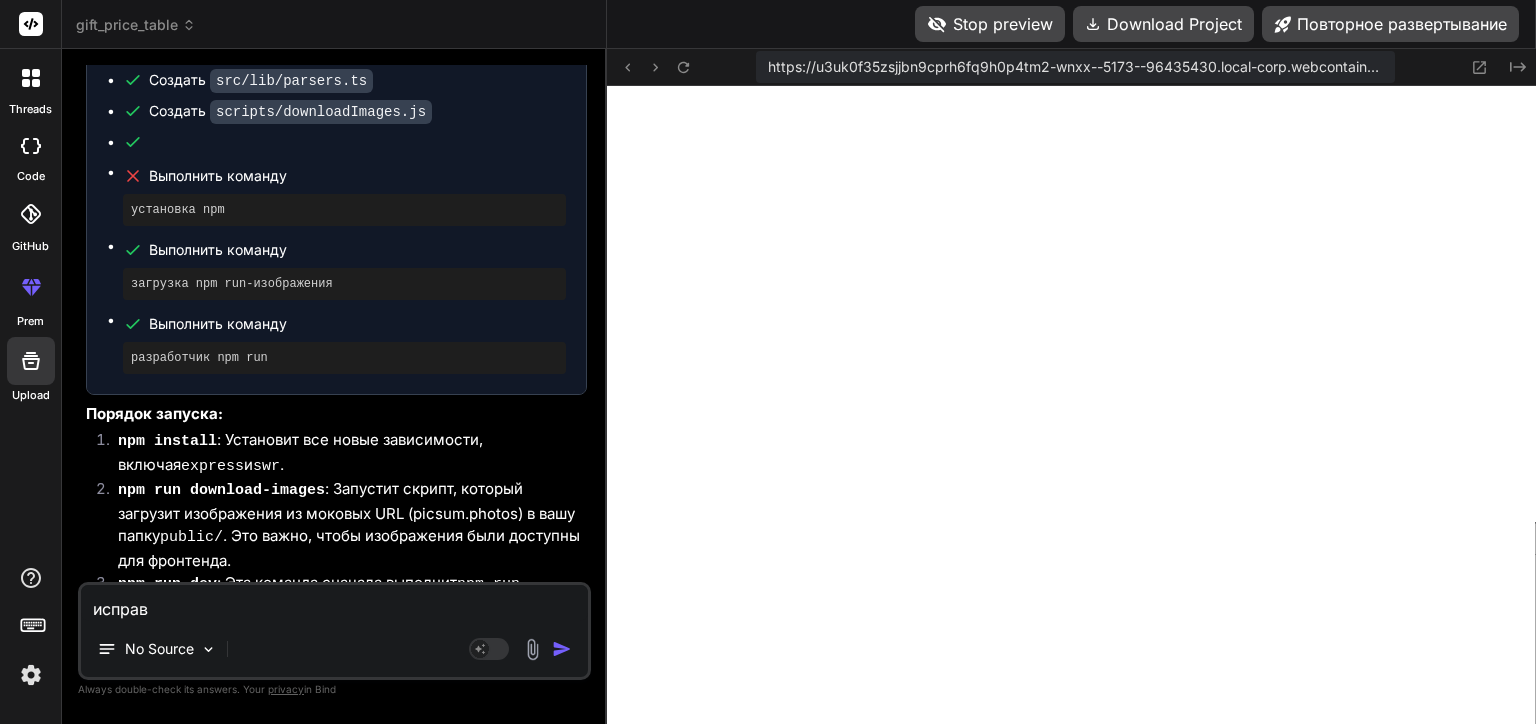 type on "исправь" 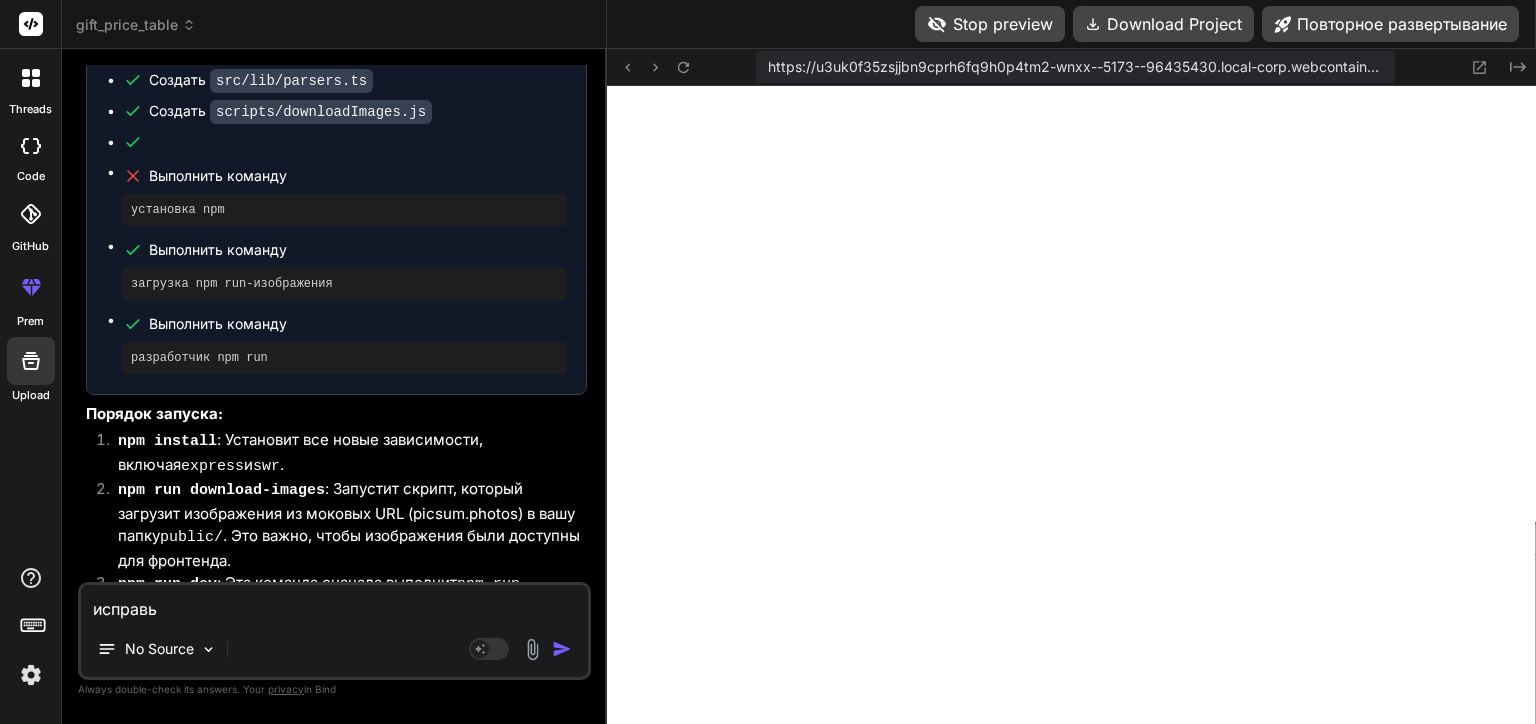 type on "исправь" 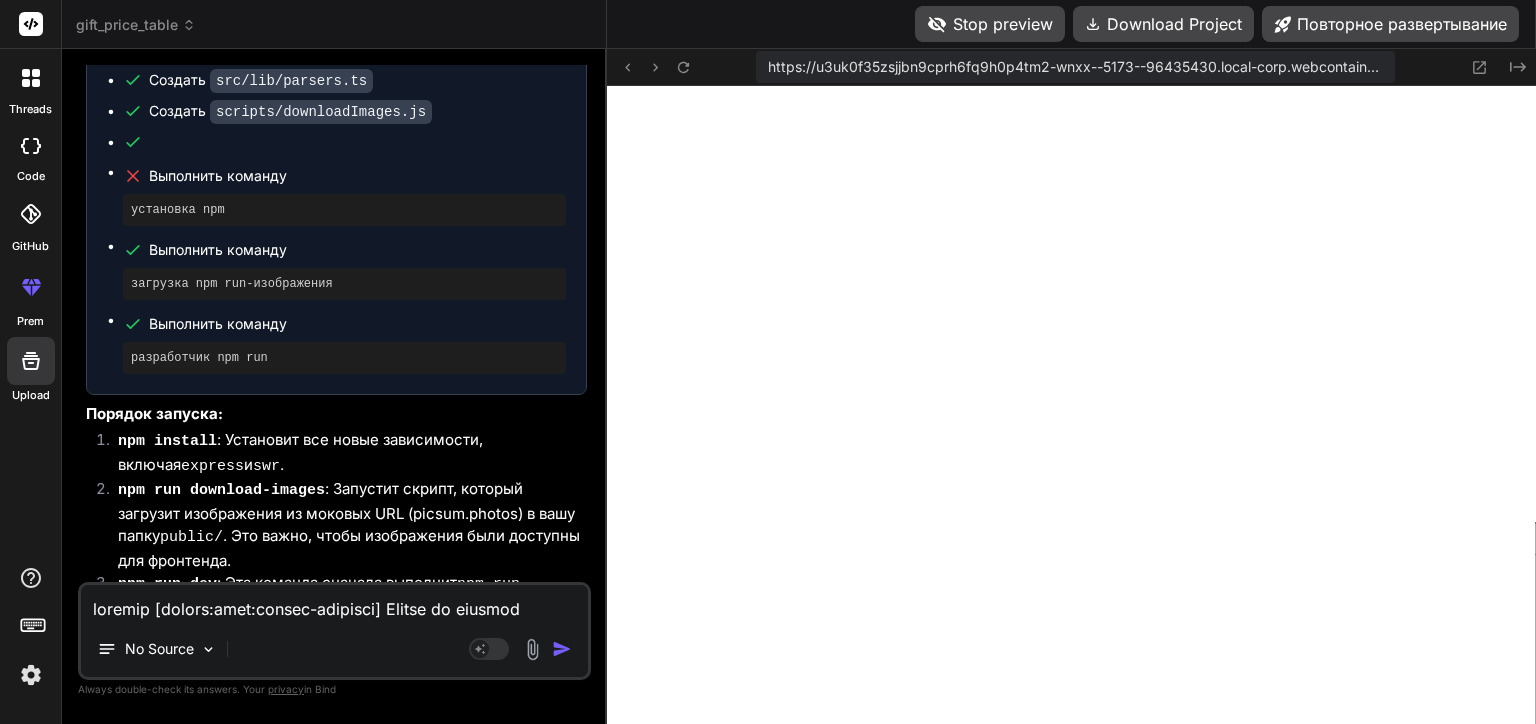 scroll, scrollTop: 817, scrollLeft: 0, axis: vertical 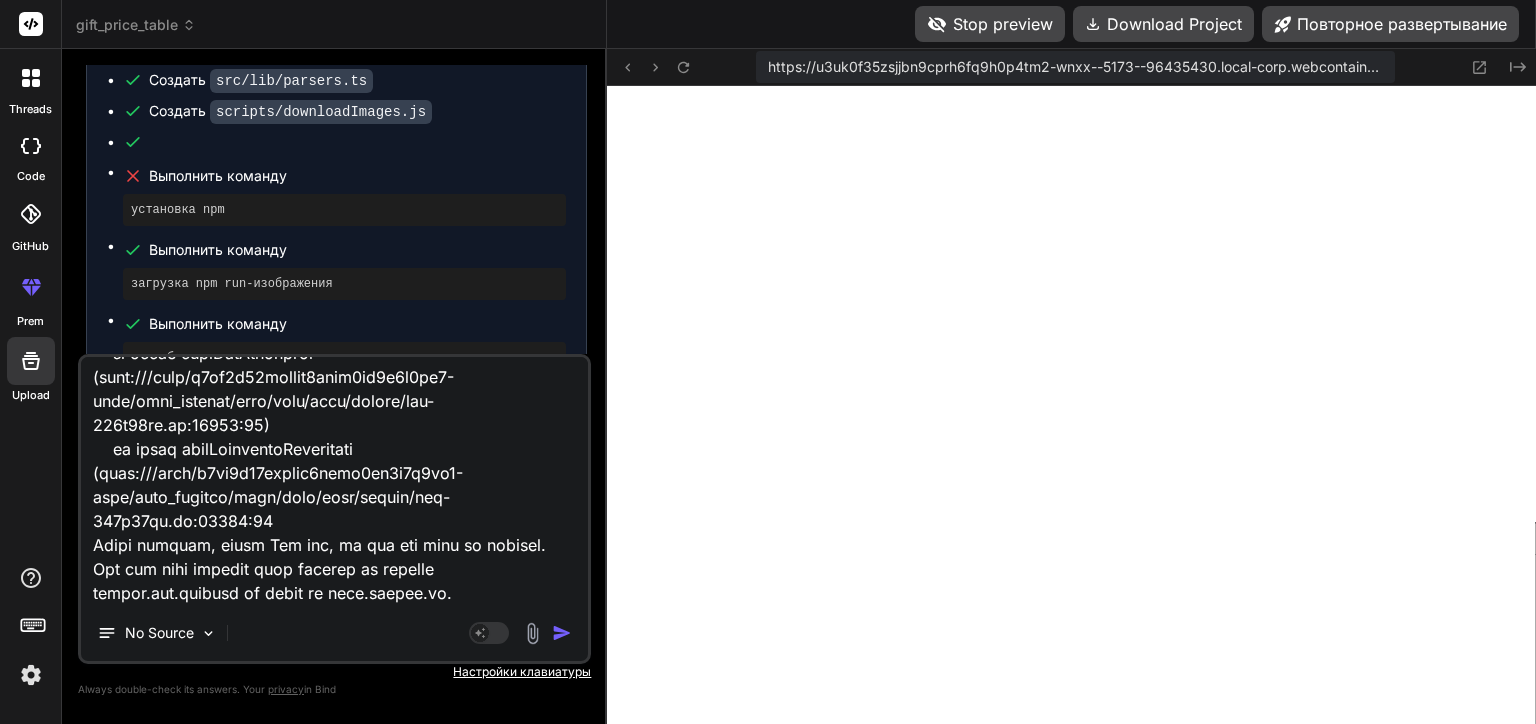 type 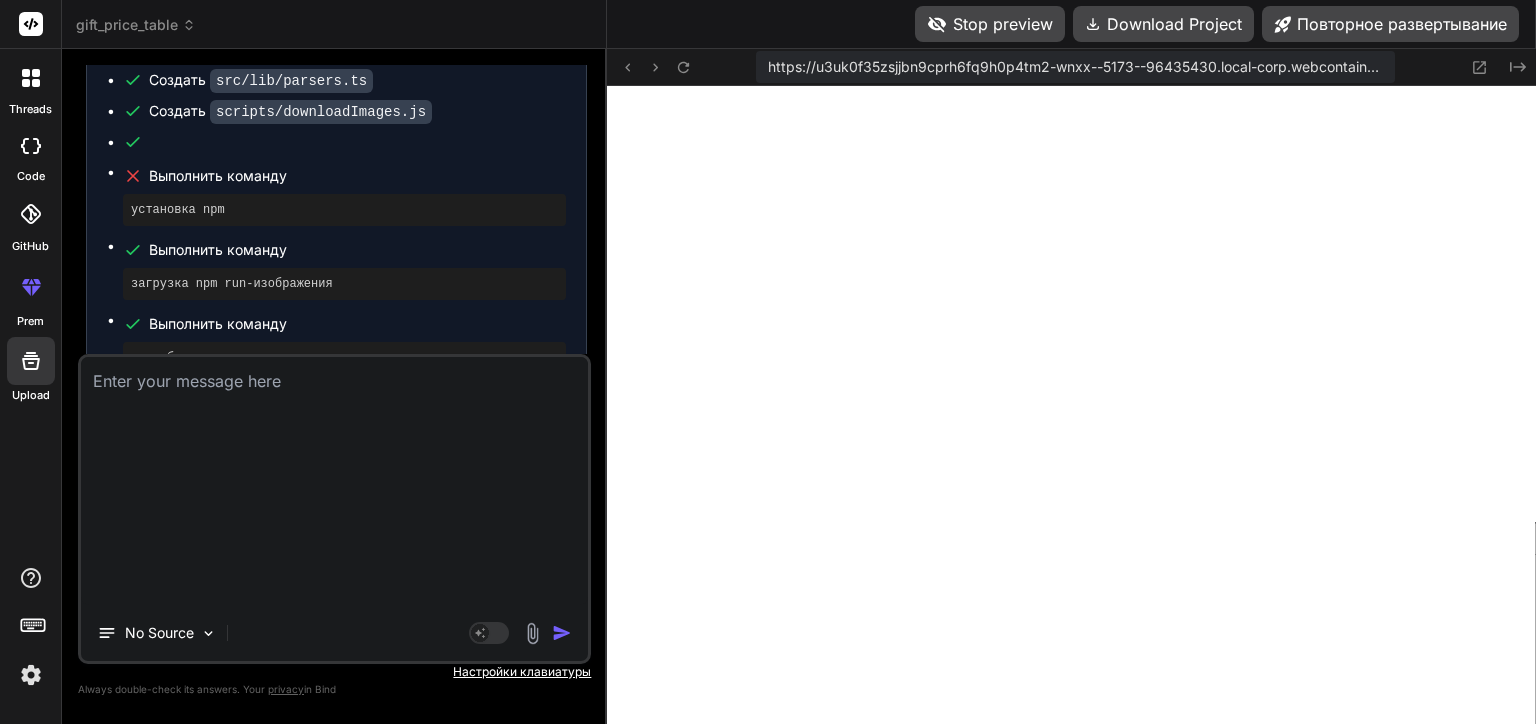 scroll, scrollTop: 0, scrollLeft: 0, axis: both 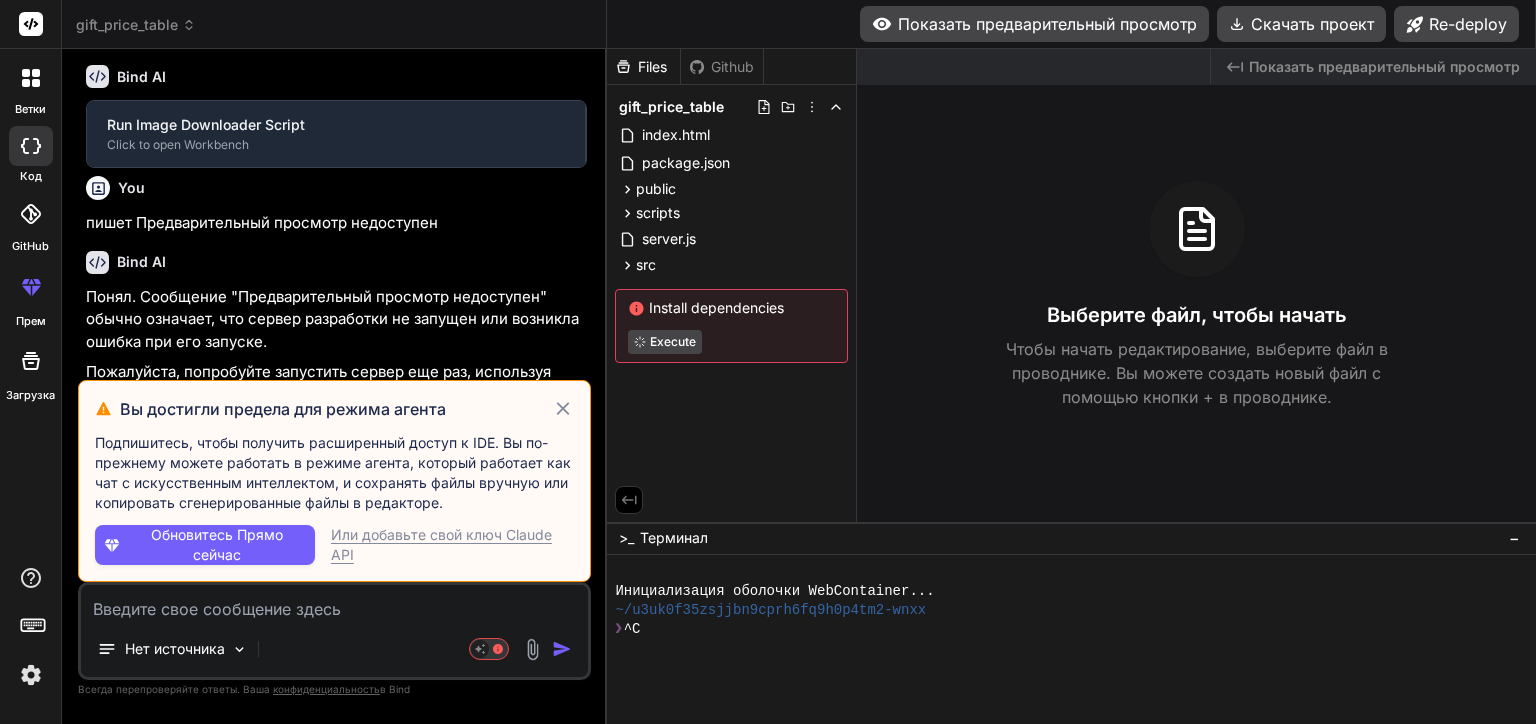 click 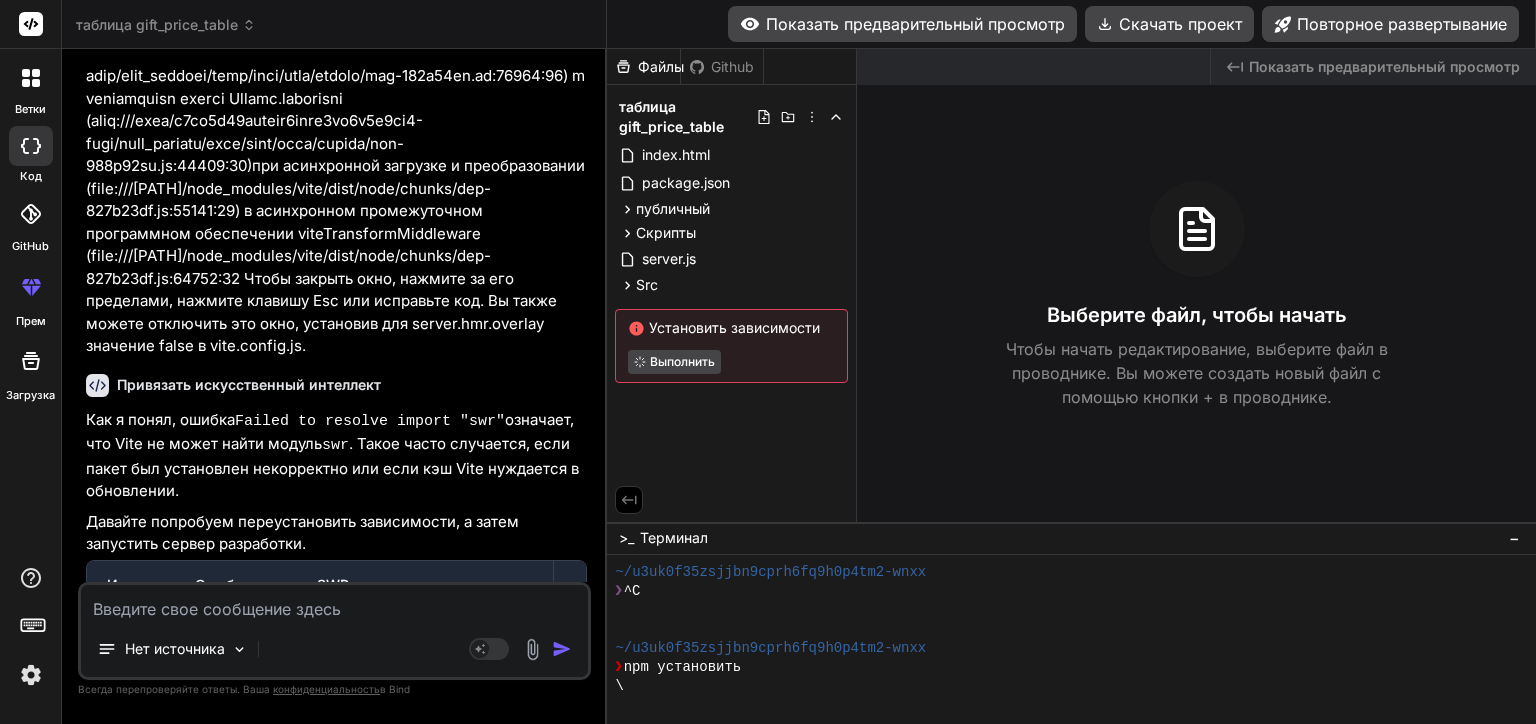 scroll, scrollTop: 5383, scrollLeft: 0, axis: vertical 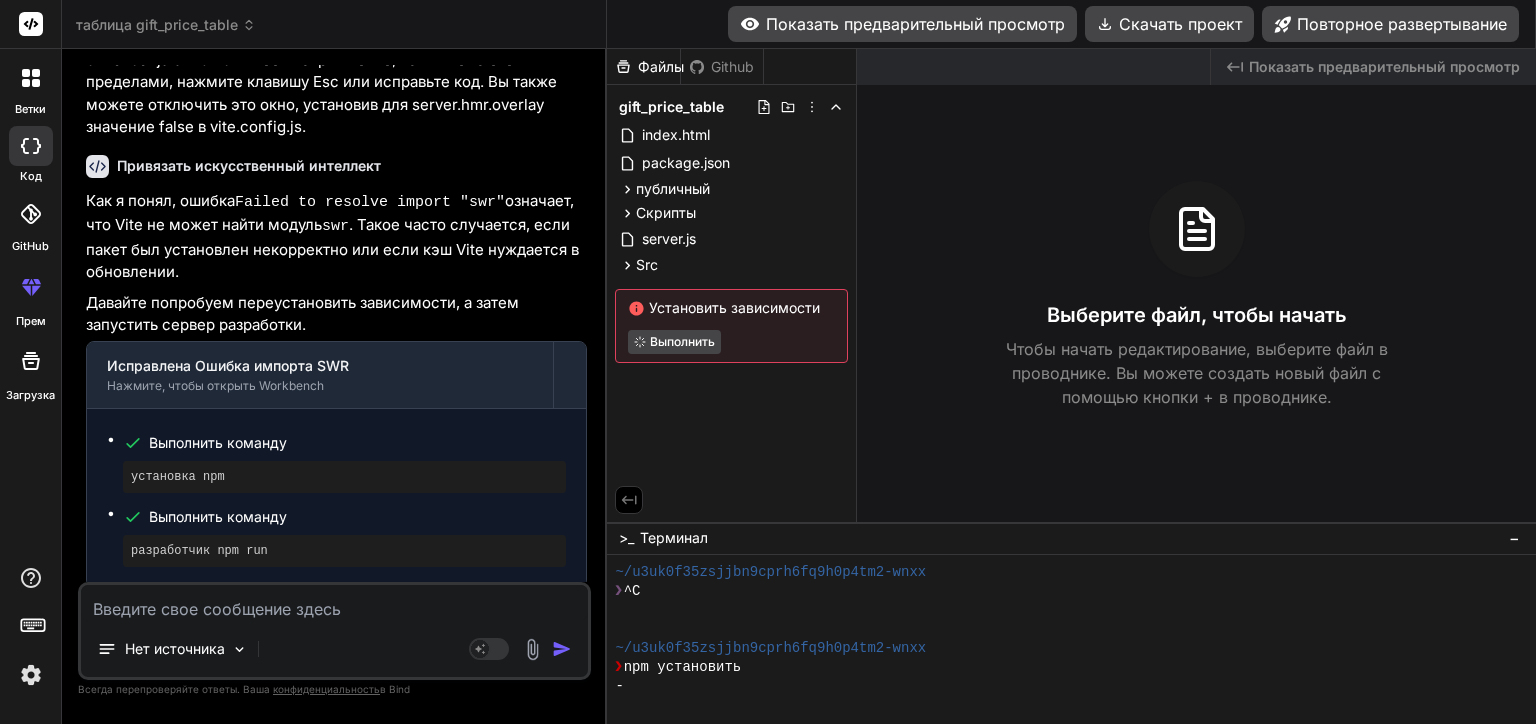 click on "Показать предварительный просмотр" at bounding box center (902, 24) 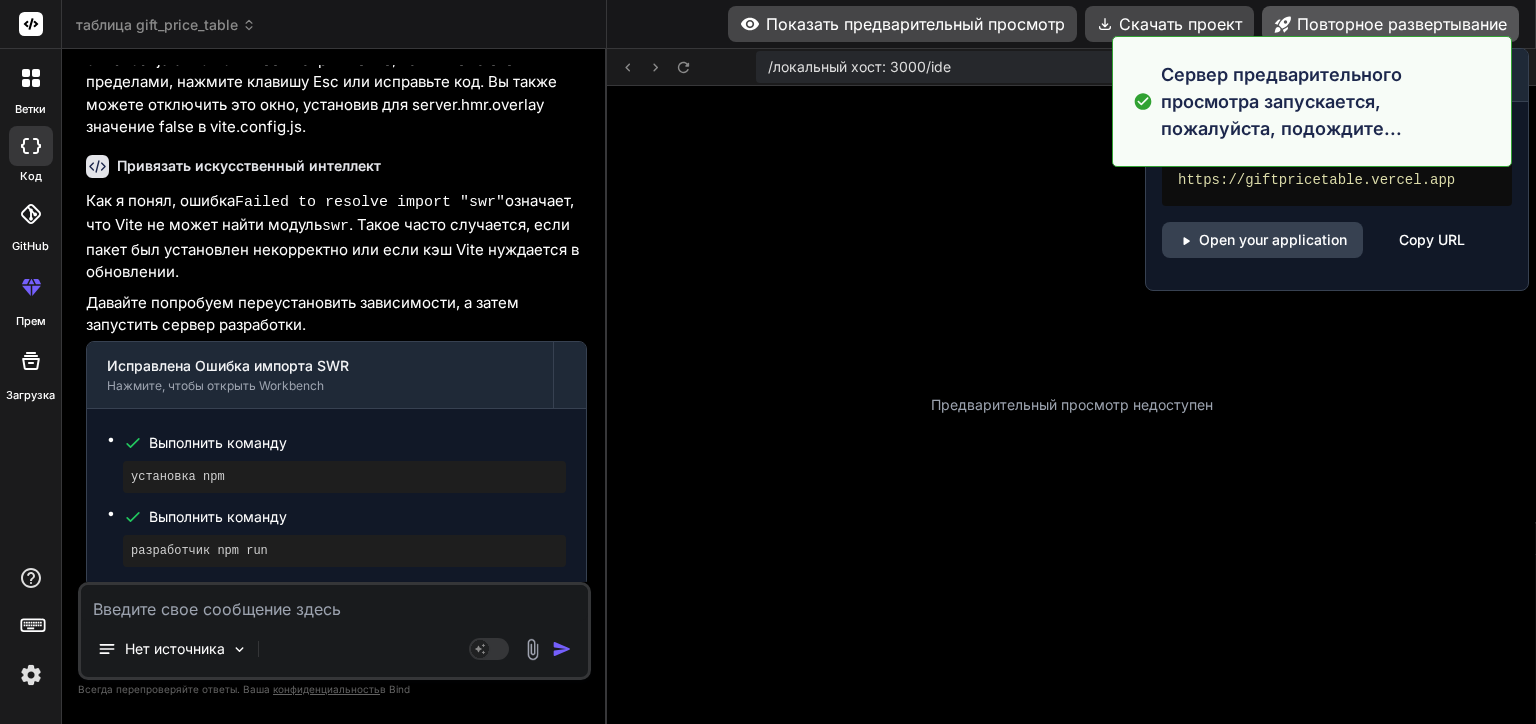 scroll, scrollTop: 595, scrollLeft: 0, axis: vertical 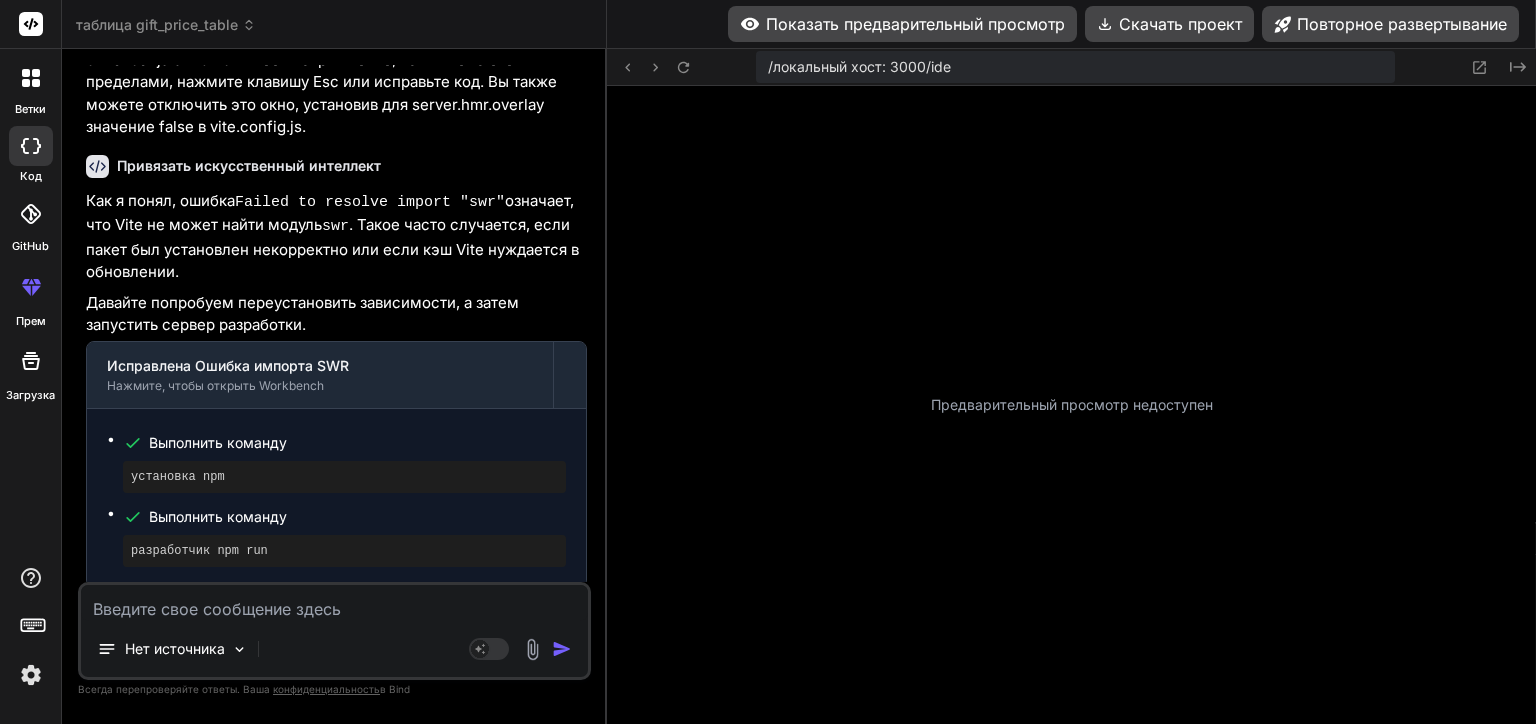 click on "Показать предварительный просмотр" at bounding box center (902, 24) 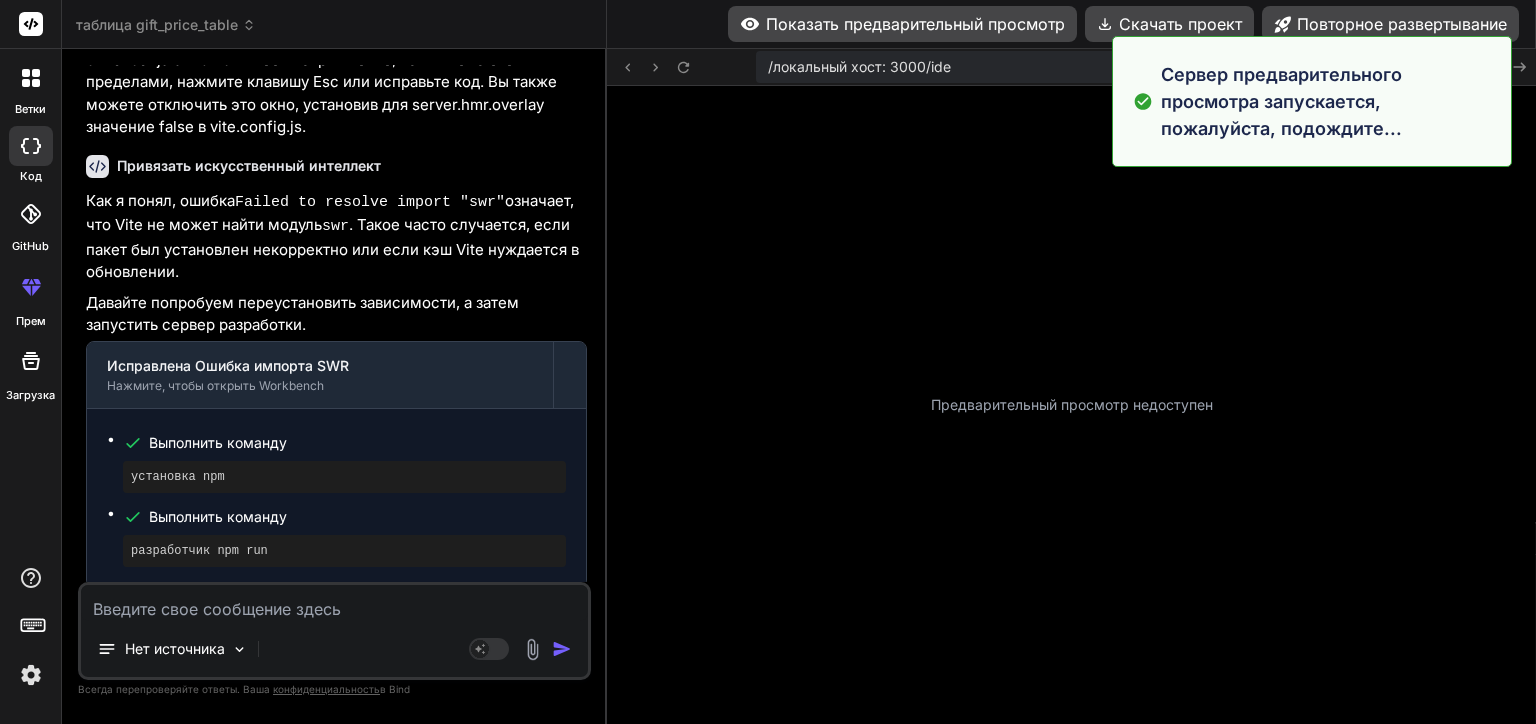click on "Показать предварительный просмотр" at bounding box center [902, 24] 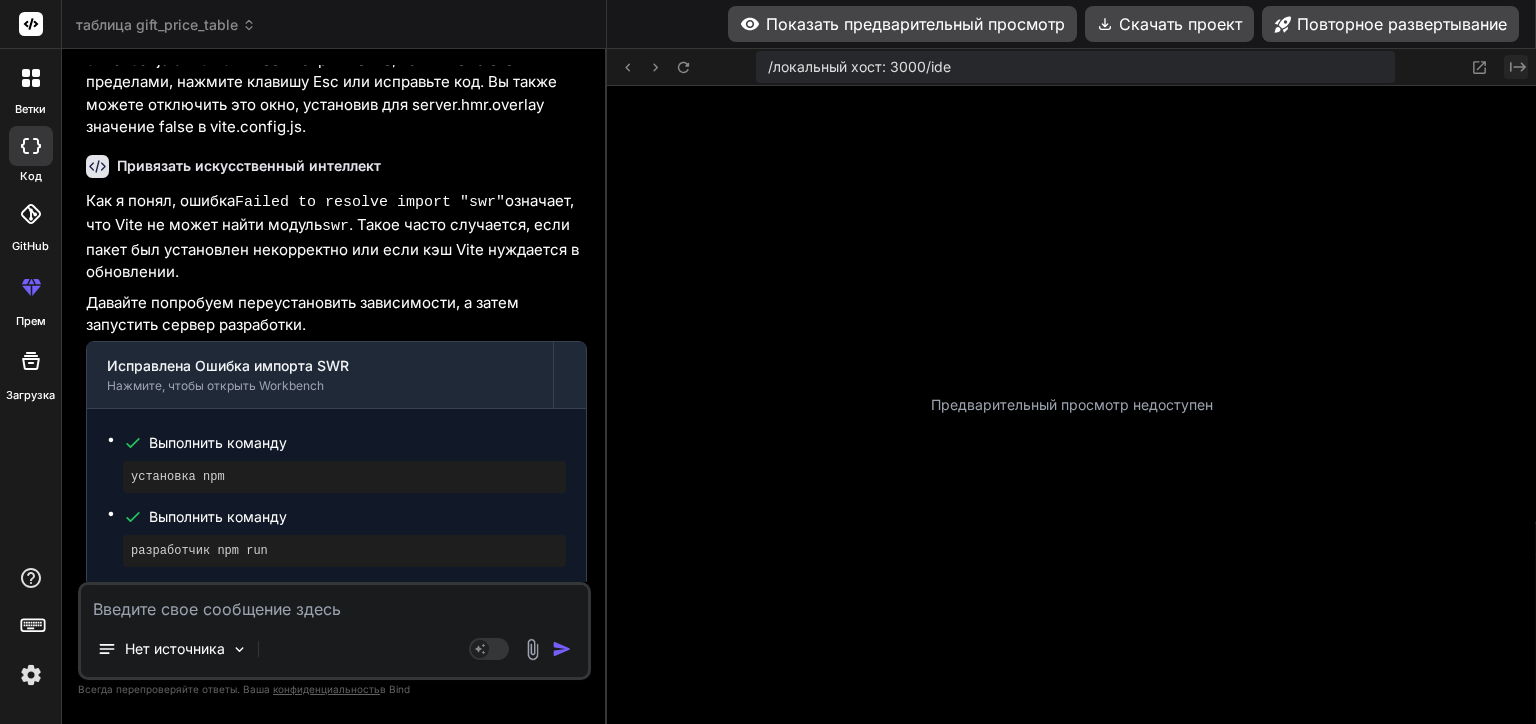 click on "Created with Pixso." 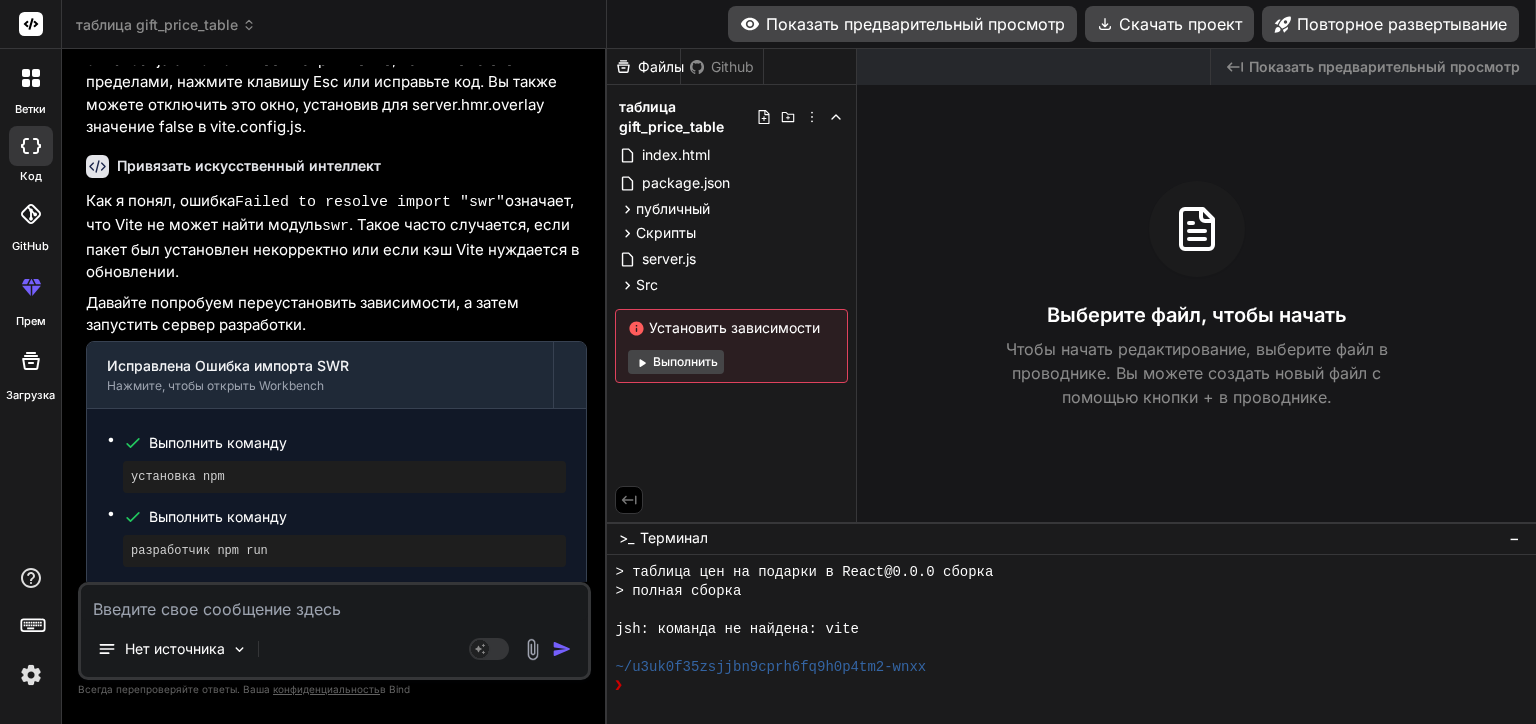 click on "Выполнить" at bounding box center (676, 362) 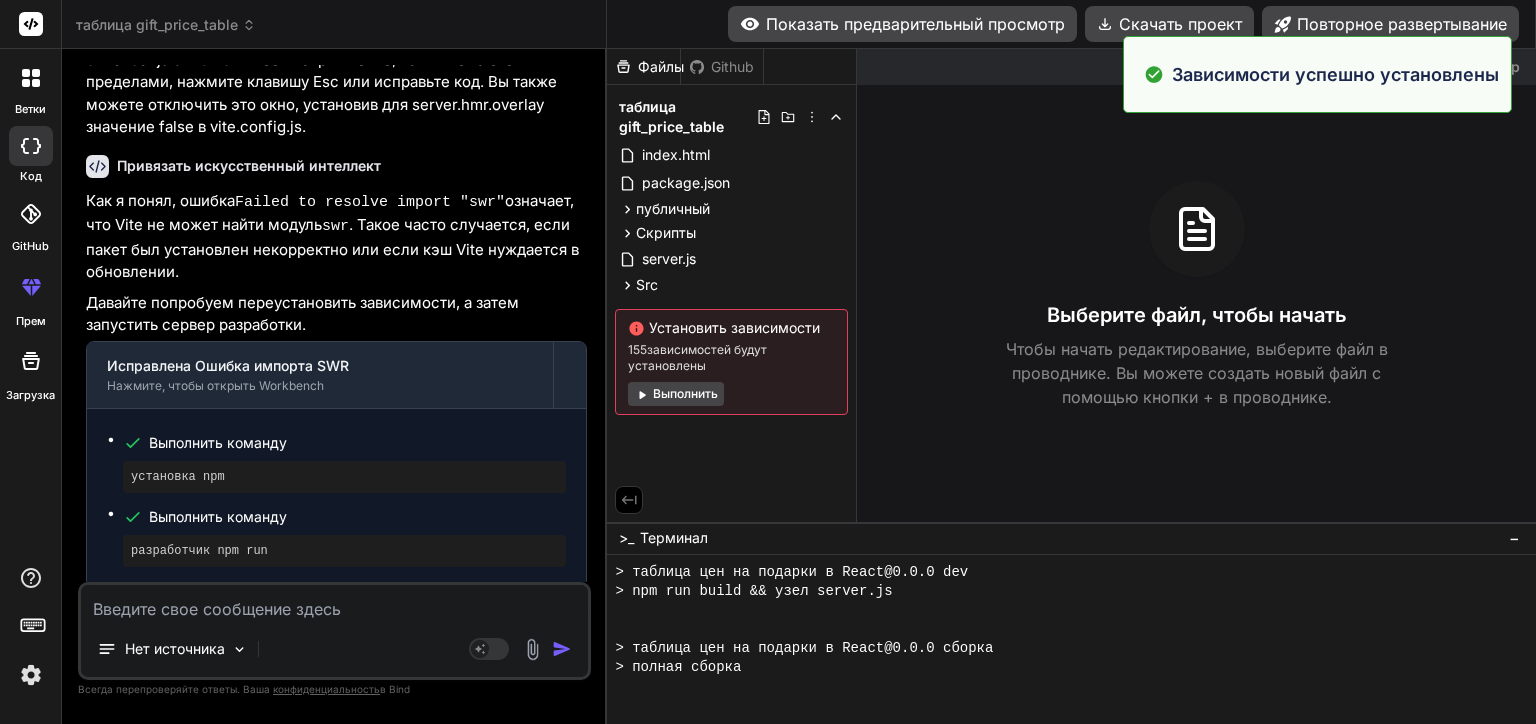 scroll, scrollTop: 1593, scrollLeft: 0, axis: vertical 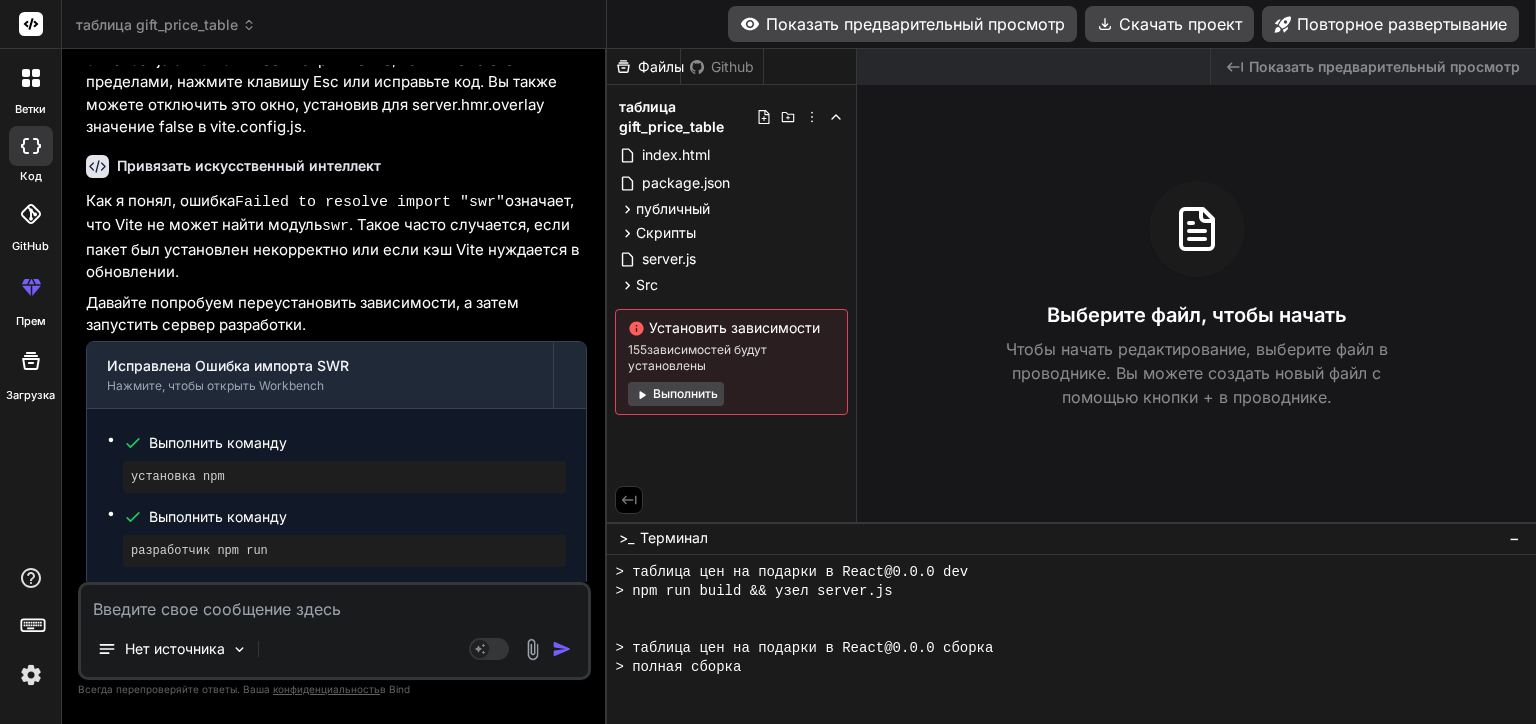 click on "Показать предварительный просмотр" at bounding box center [902, 24] 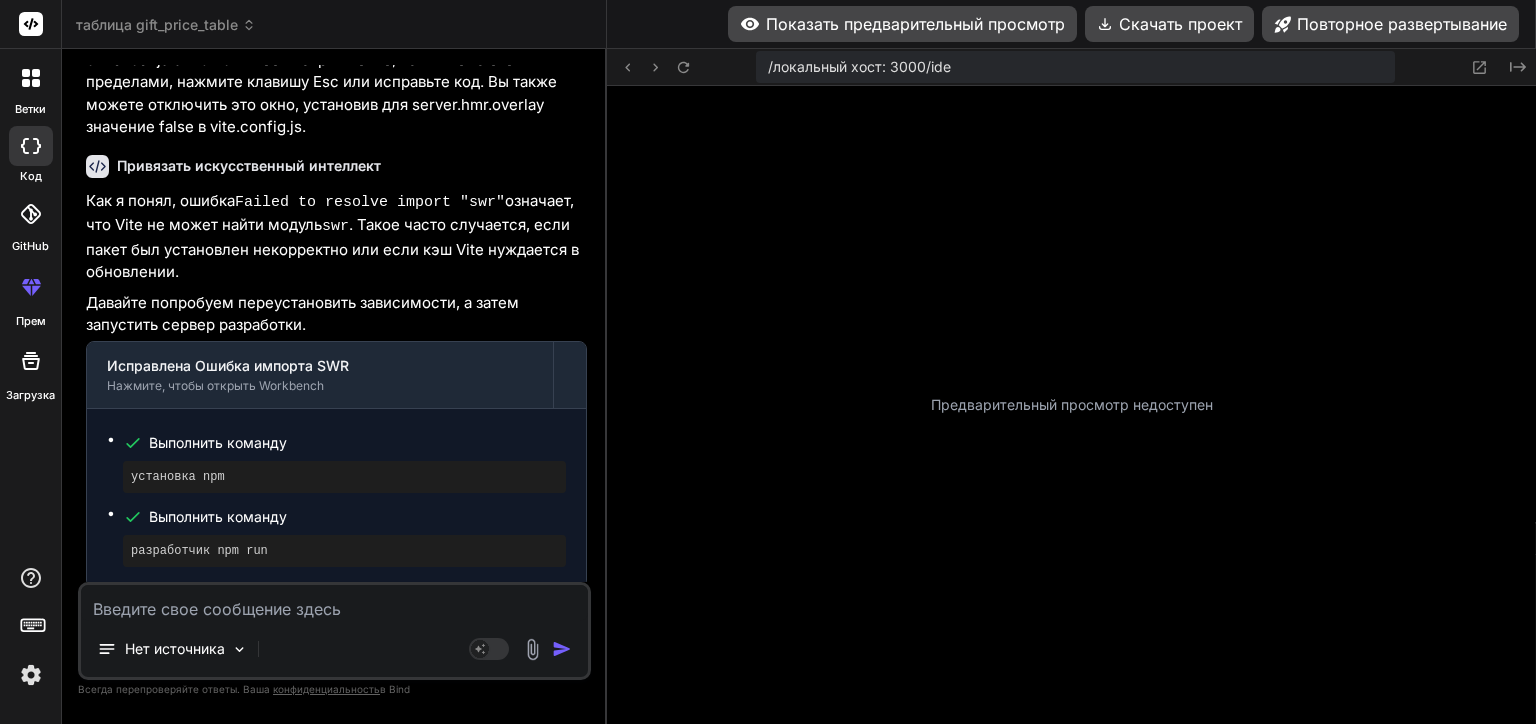 click on "Показать предварительный просмотр" at bounding box center (902, 24) 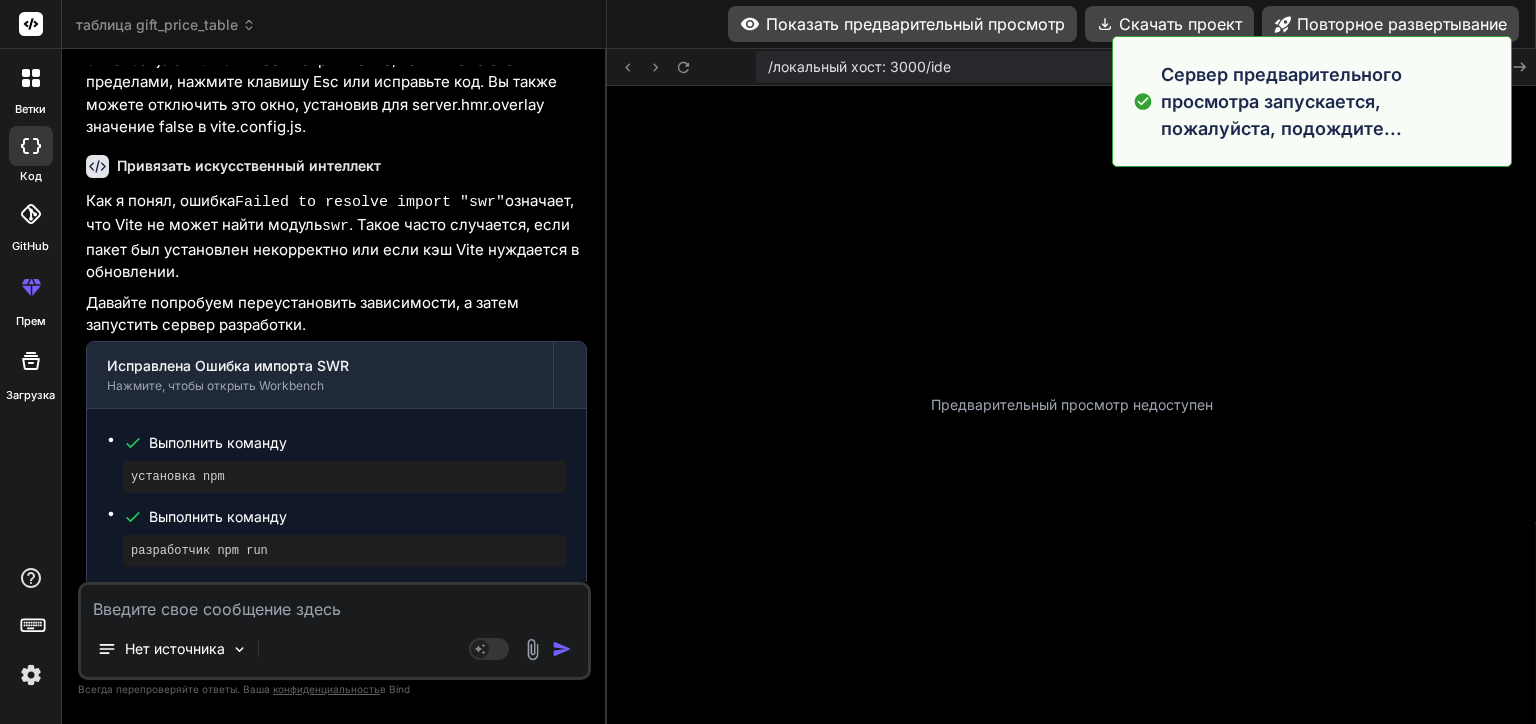 click on "Предварительный просмотр недоступен" at bounding box center (1071, 405) 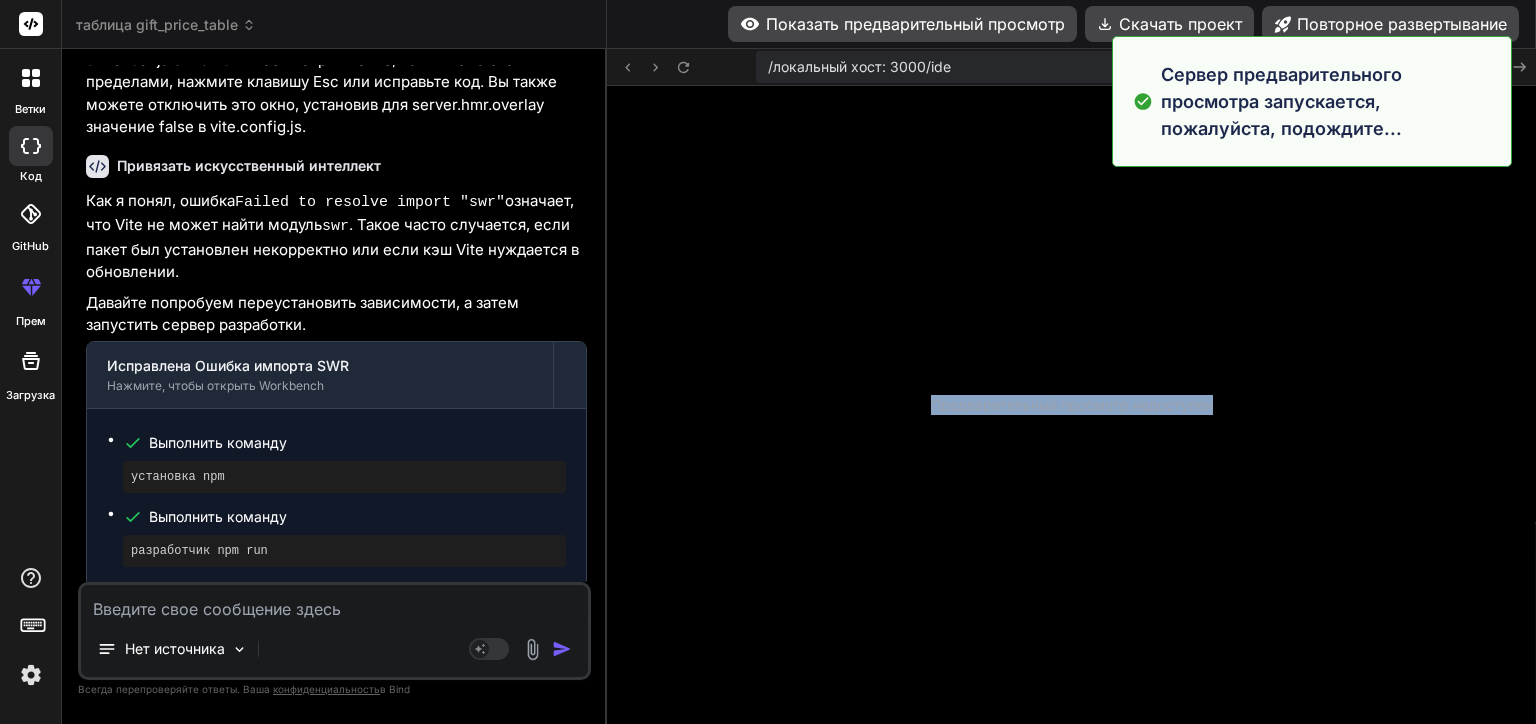 drag, startPoint x: 1001, startPoint y: 407, endPoint x: 1228, endPoint y: 398, distance: 227.17834 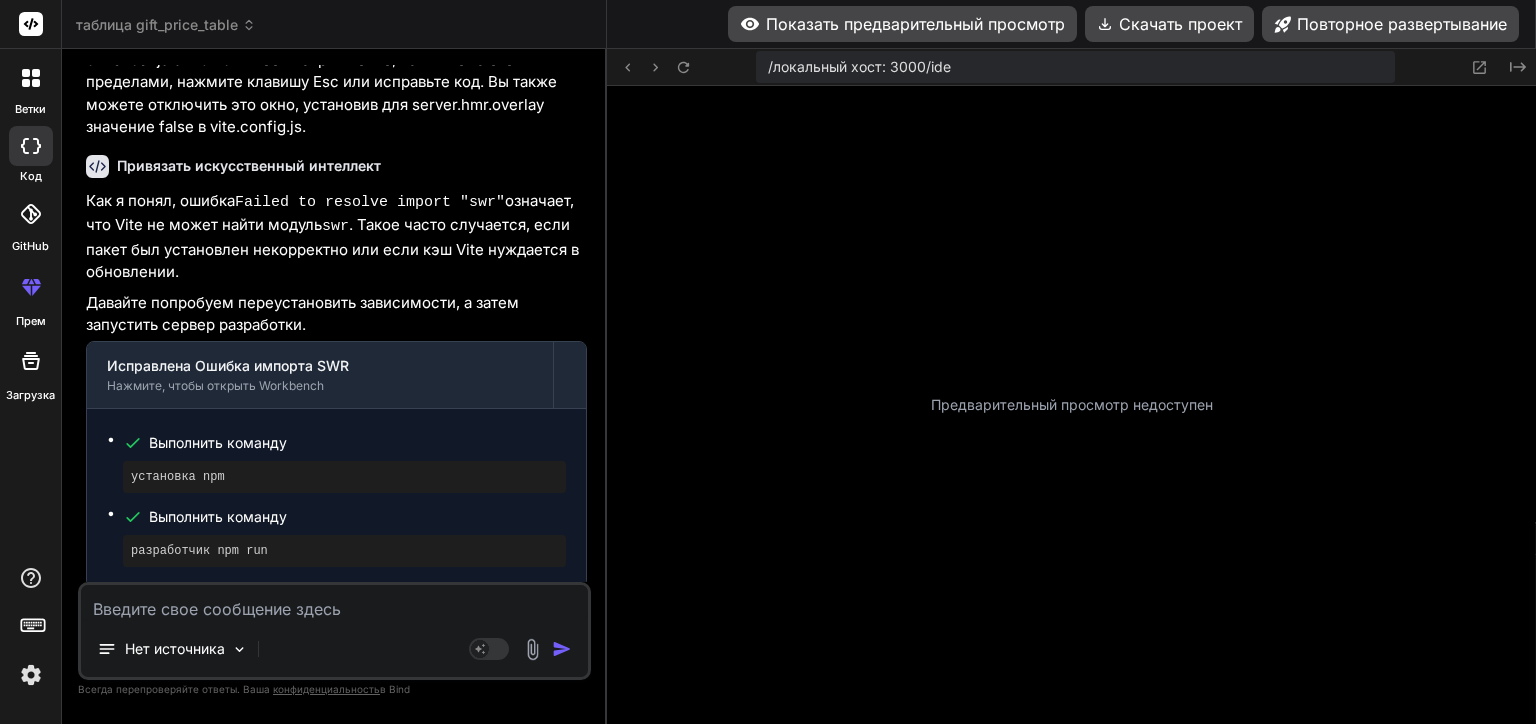 click at bounding box center (334, 603) 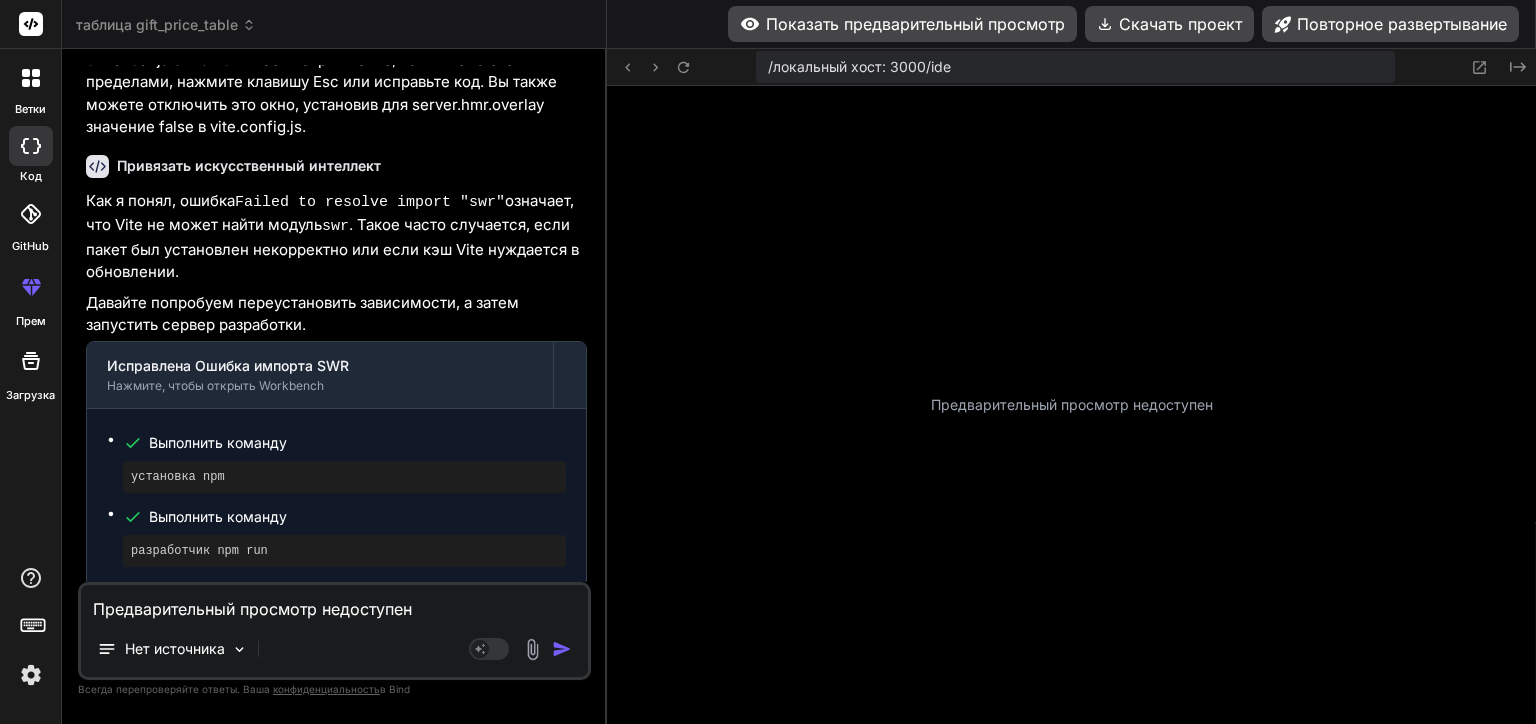 type on "x" 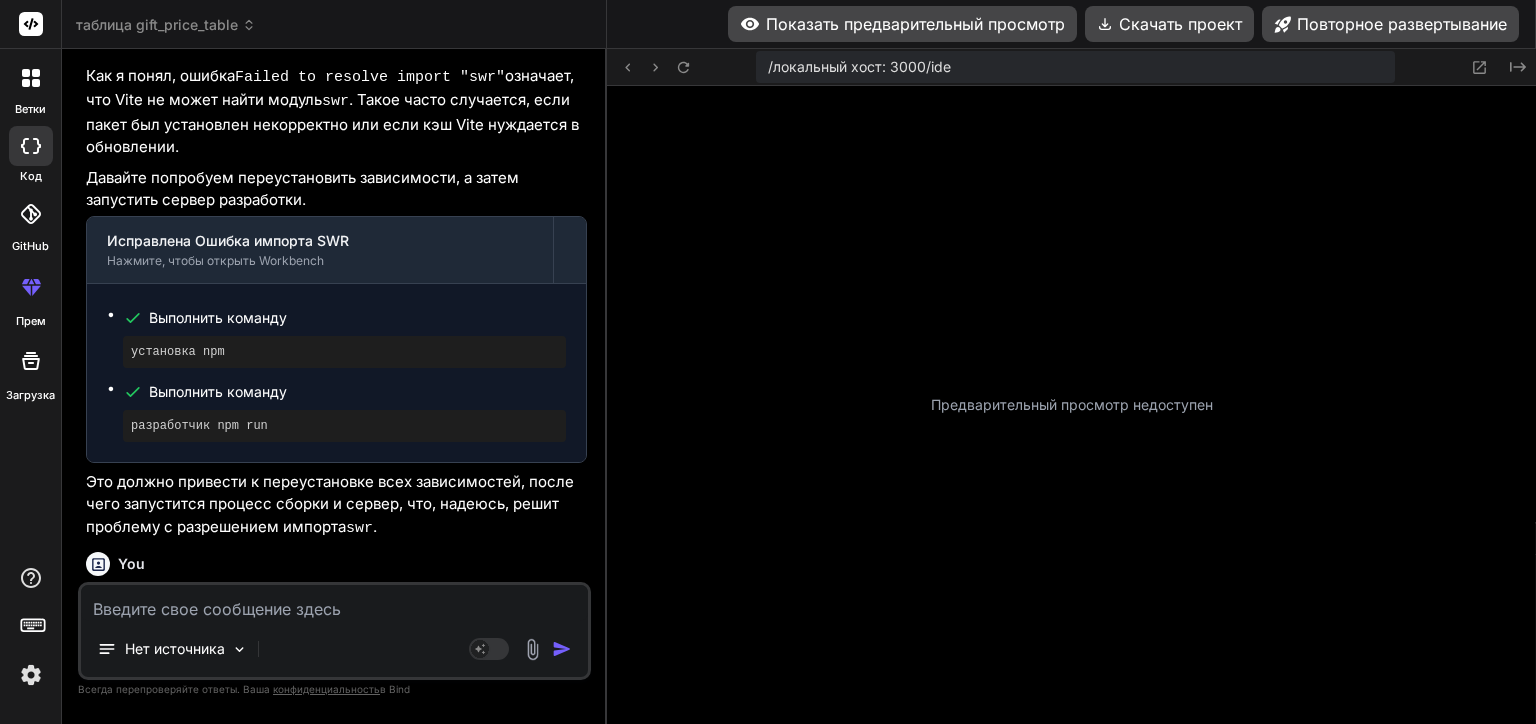 scroll, scrollTop: 5590, scrollLeft: 0, axis: vertical 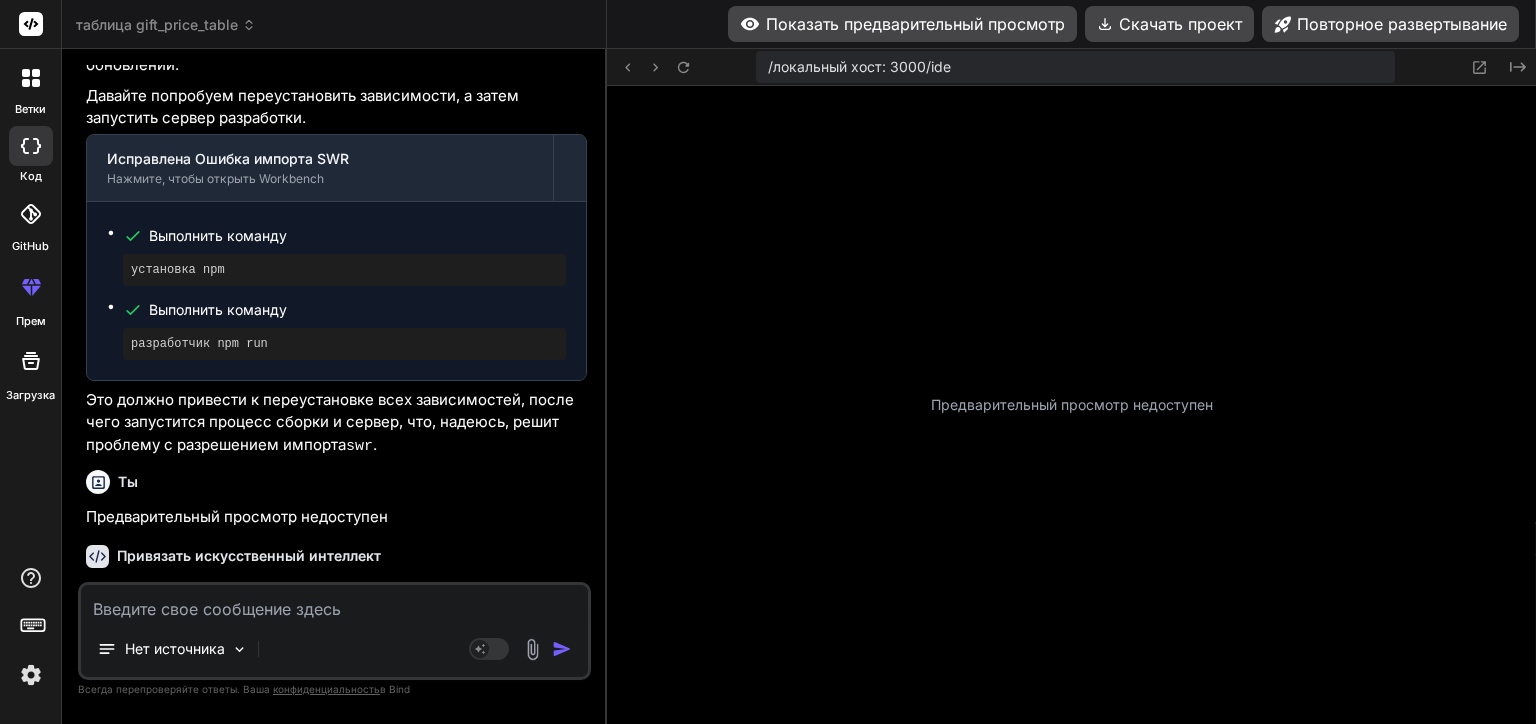 click on "Показать предварительный просмотр" at bounding box center [902, 24] 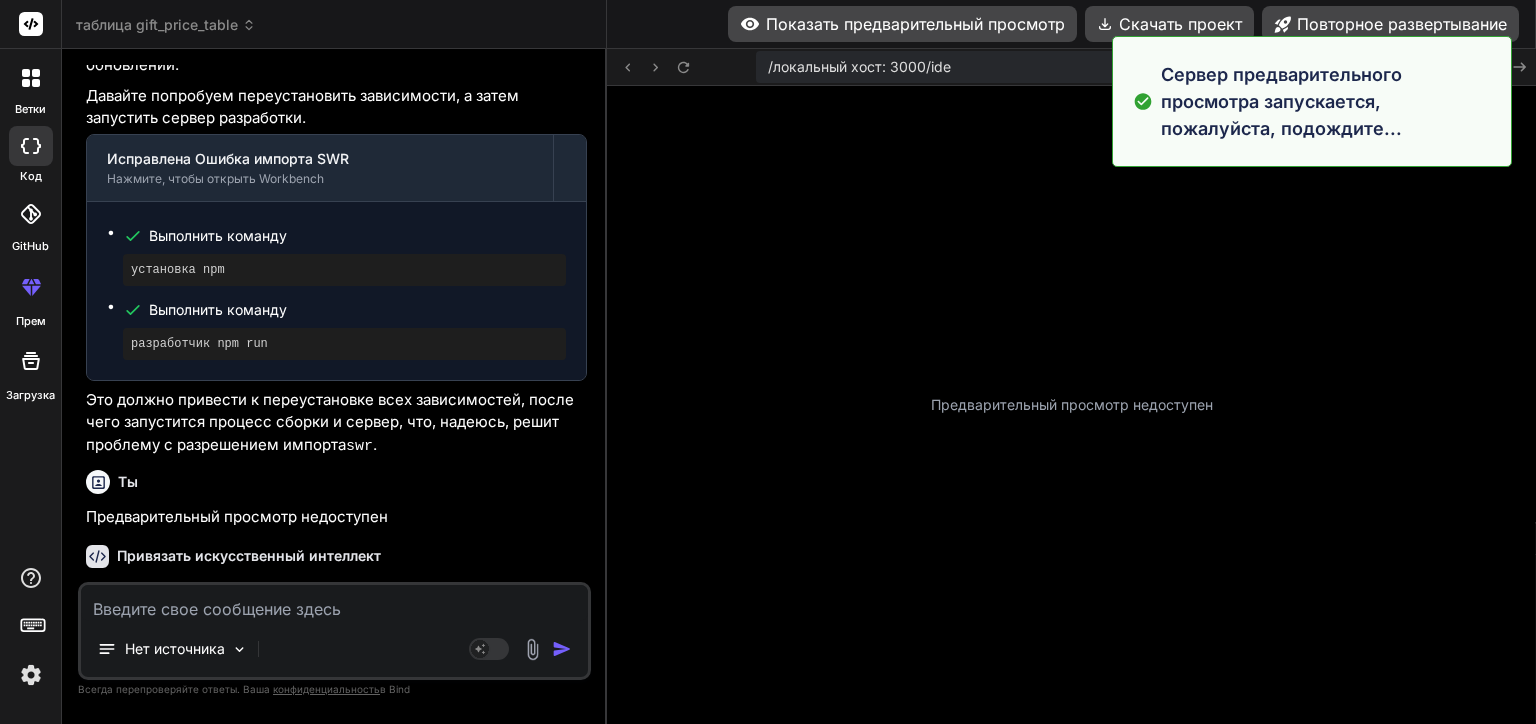 click on "Показать предварительный просмотр" at bounding box center (902, 24) 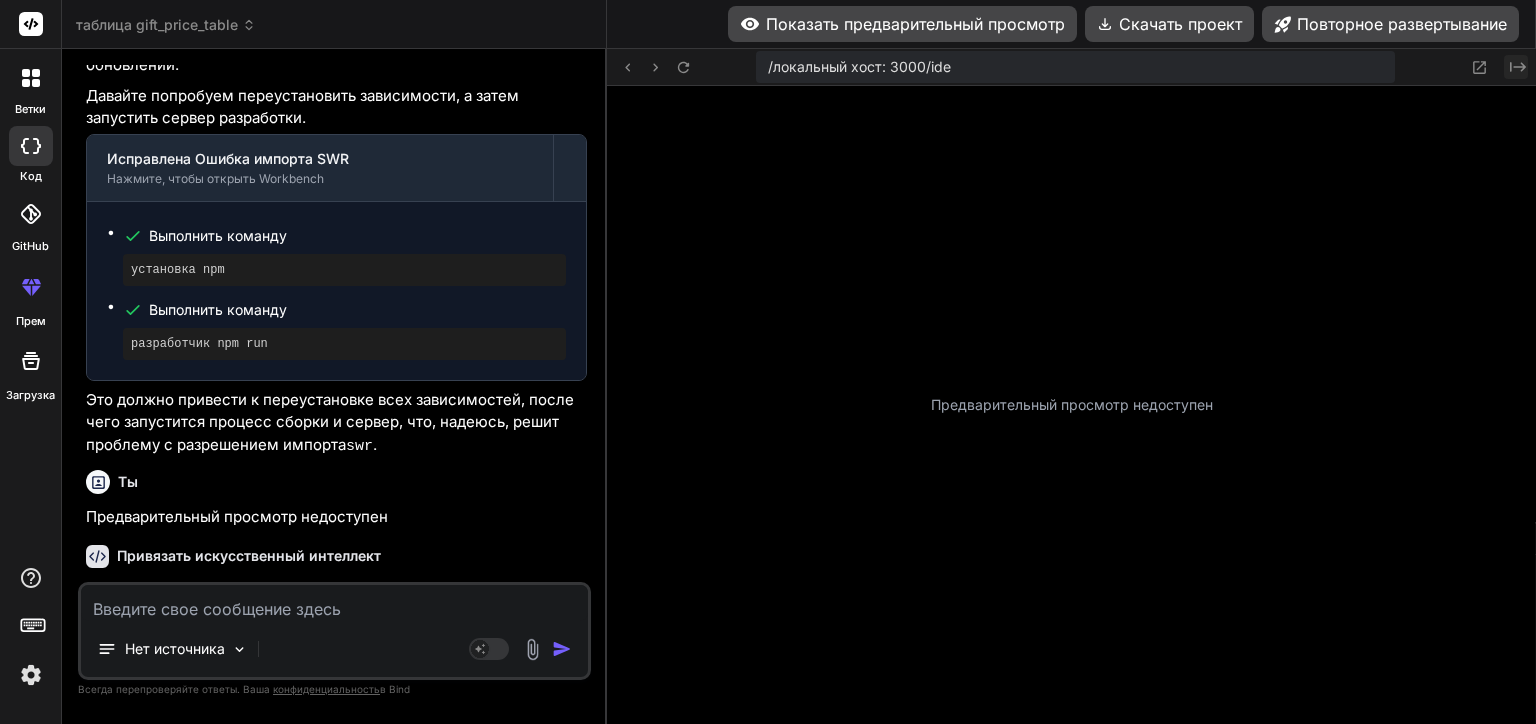click on "Created with Pixso." 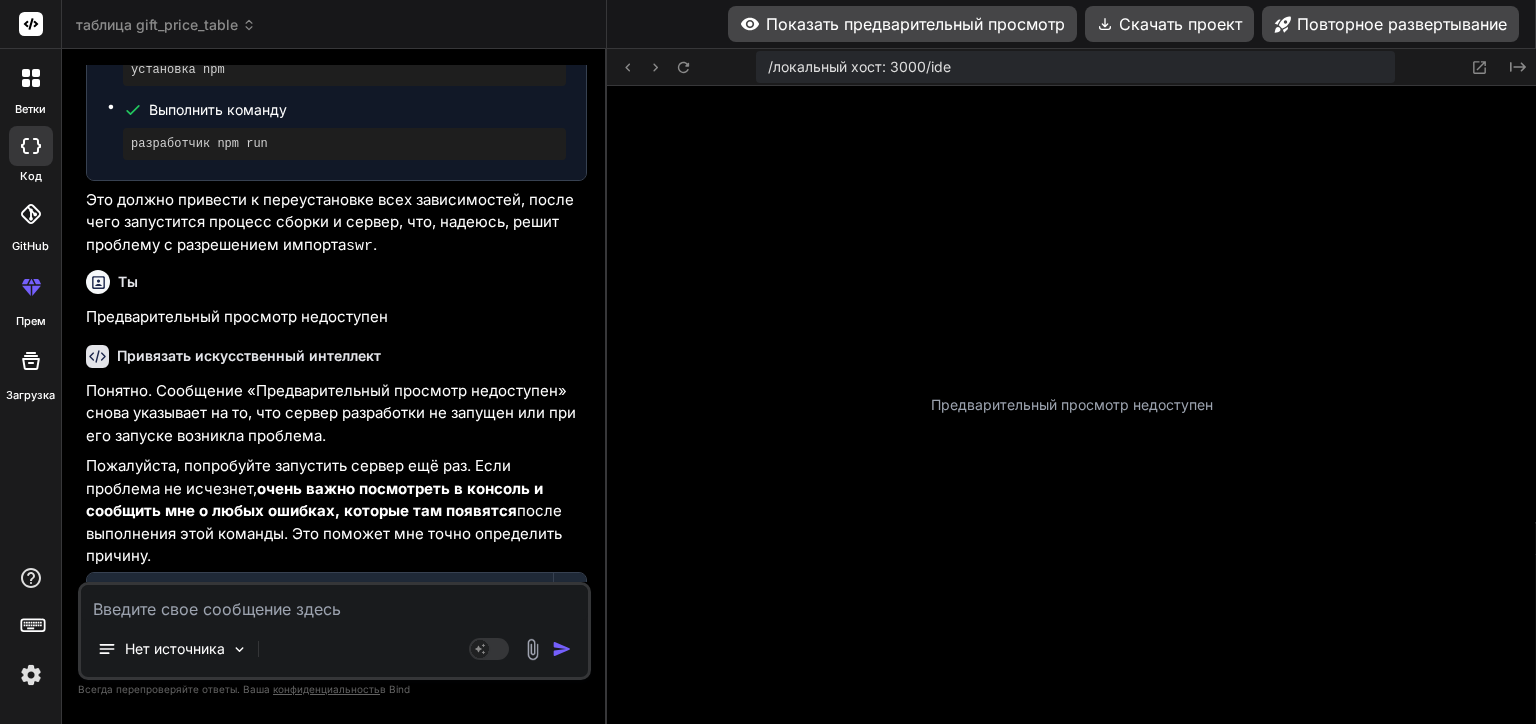 scroll, scrollTop: 5865, scrollLeft: 0, axis: vertical 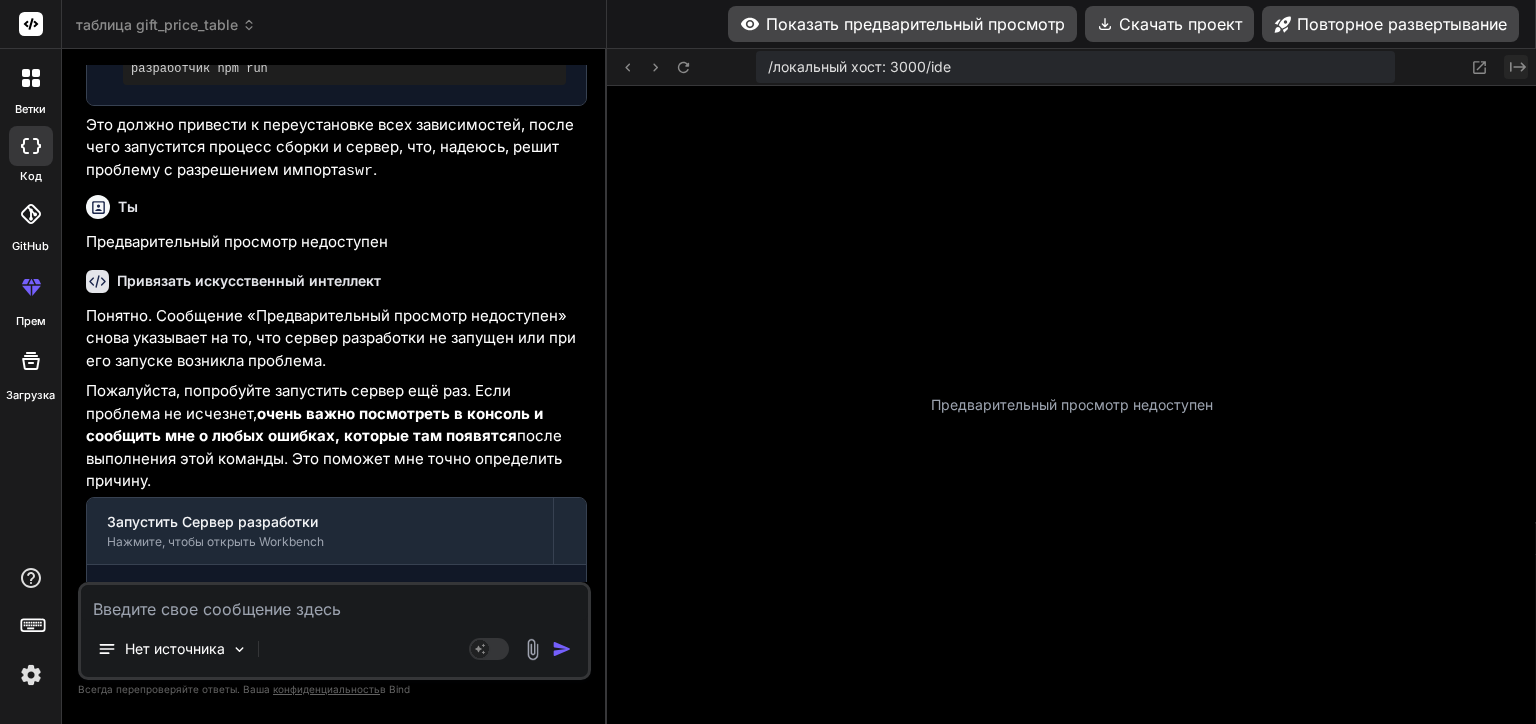 click on "Created with Pixso." 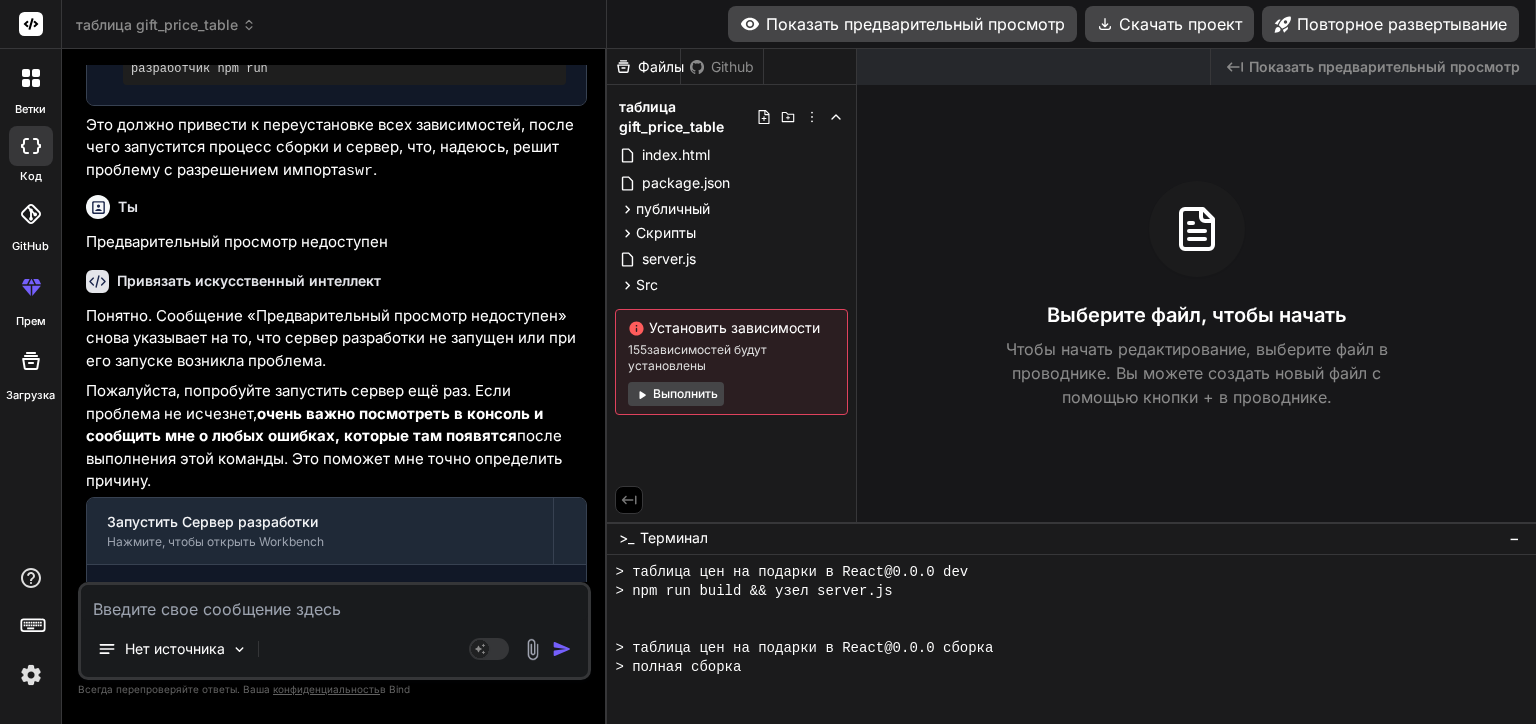 click on "Показать предварительный просмотр" at bounding box center (902, 24) 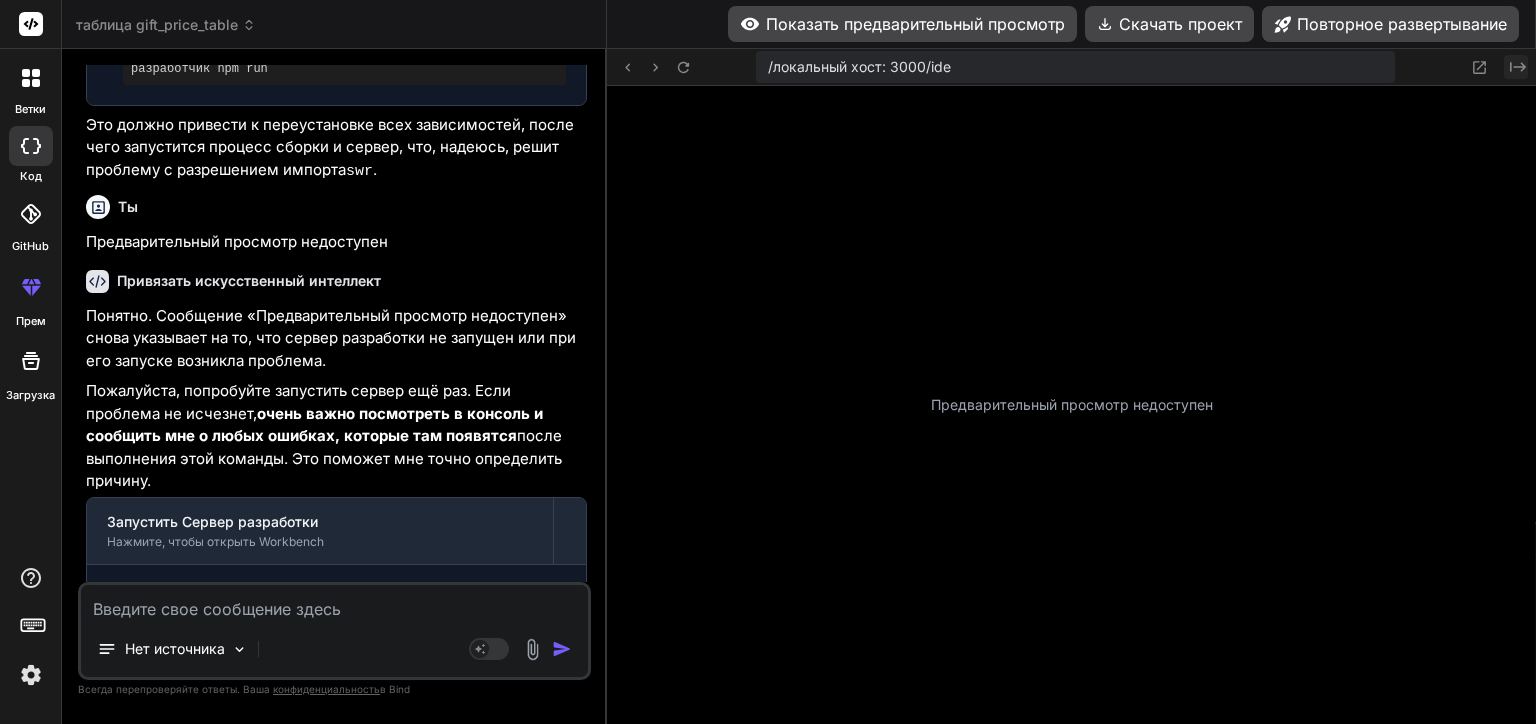 click on "Created with Pixso." at bounding box center (1516, 67) 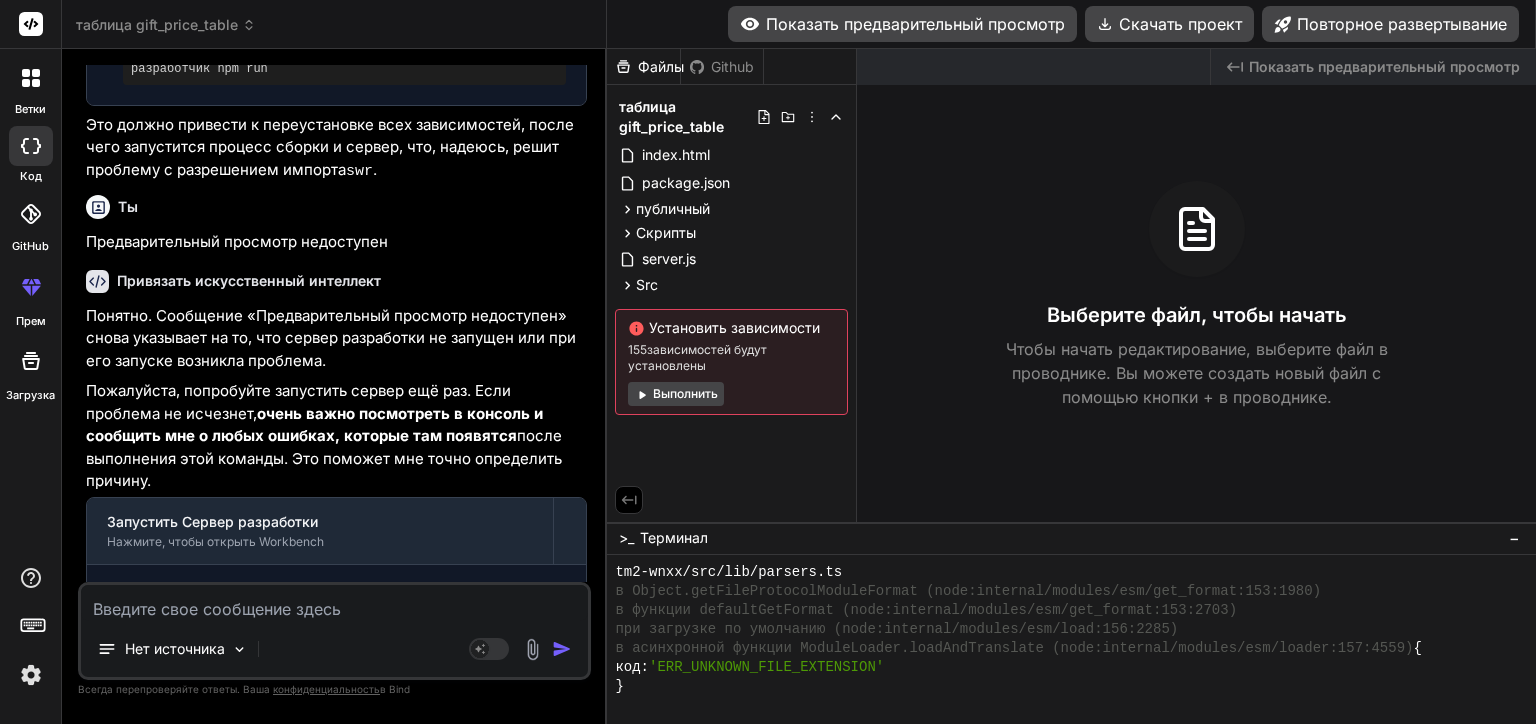 scroll, scrollTop: 4888, scrollLeft: 0, axis: vertical 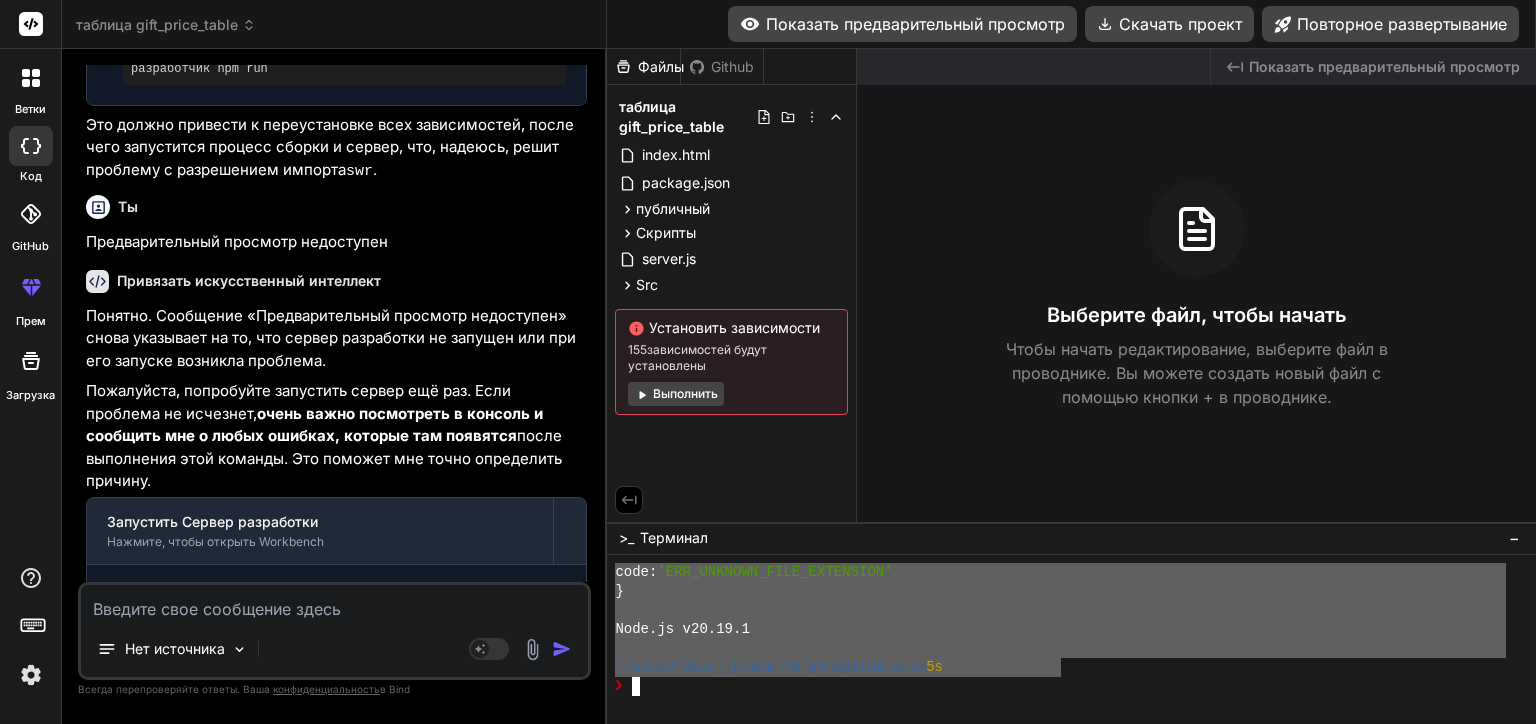 drag, startPoint x: 615, startPoint y: 648, endPoint x: 1060, endPoint y: 663, distance: 445.25275 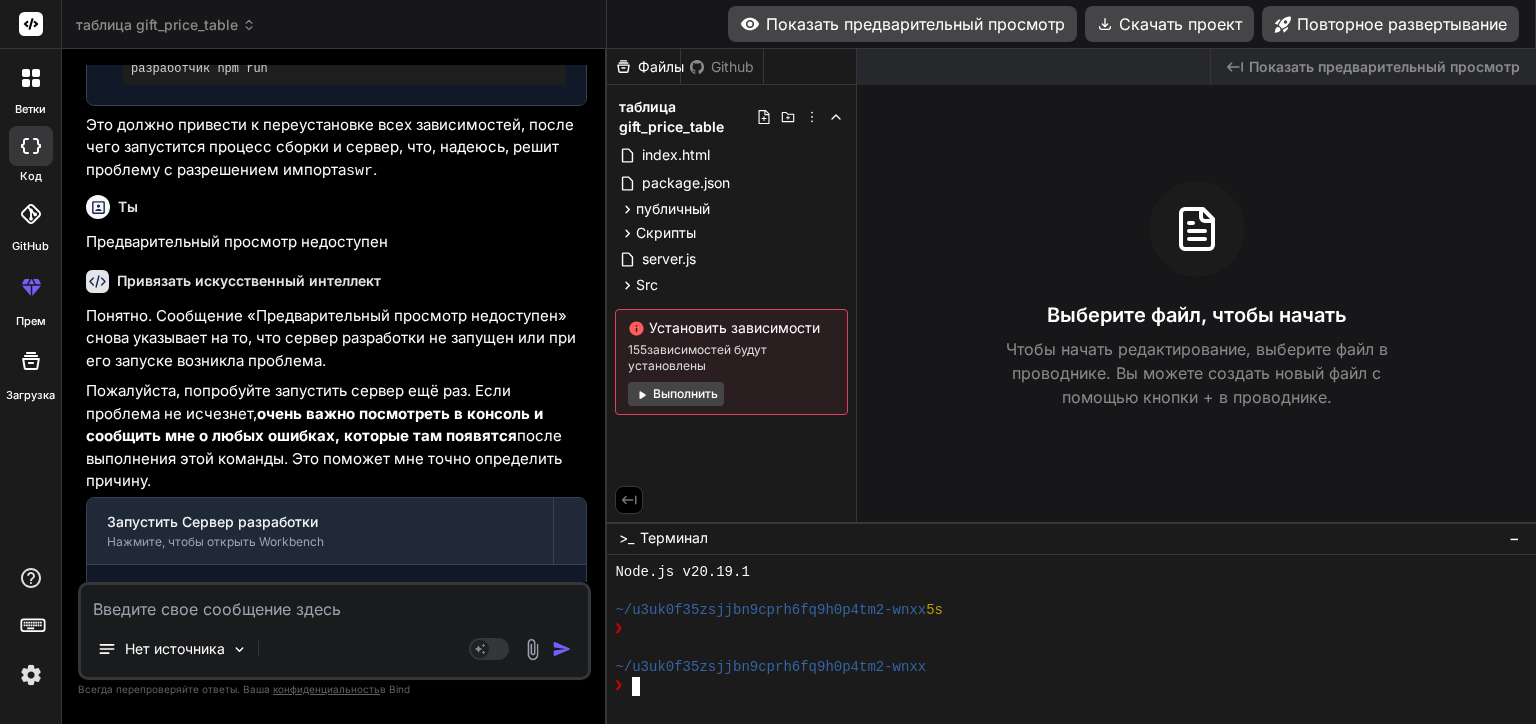 scroll, scrollTop: 5145, scrollLeft: 0, axis: vertical 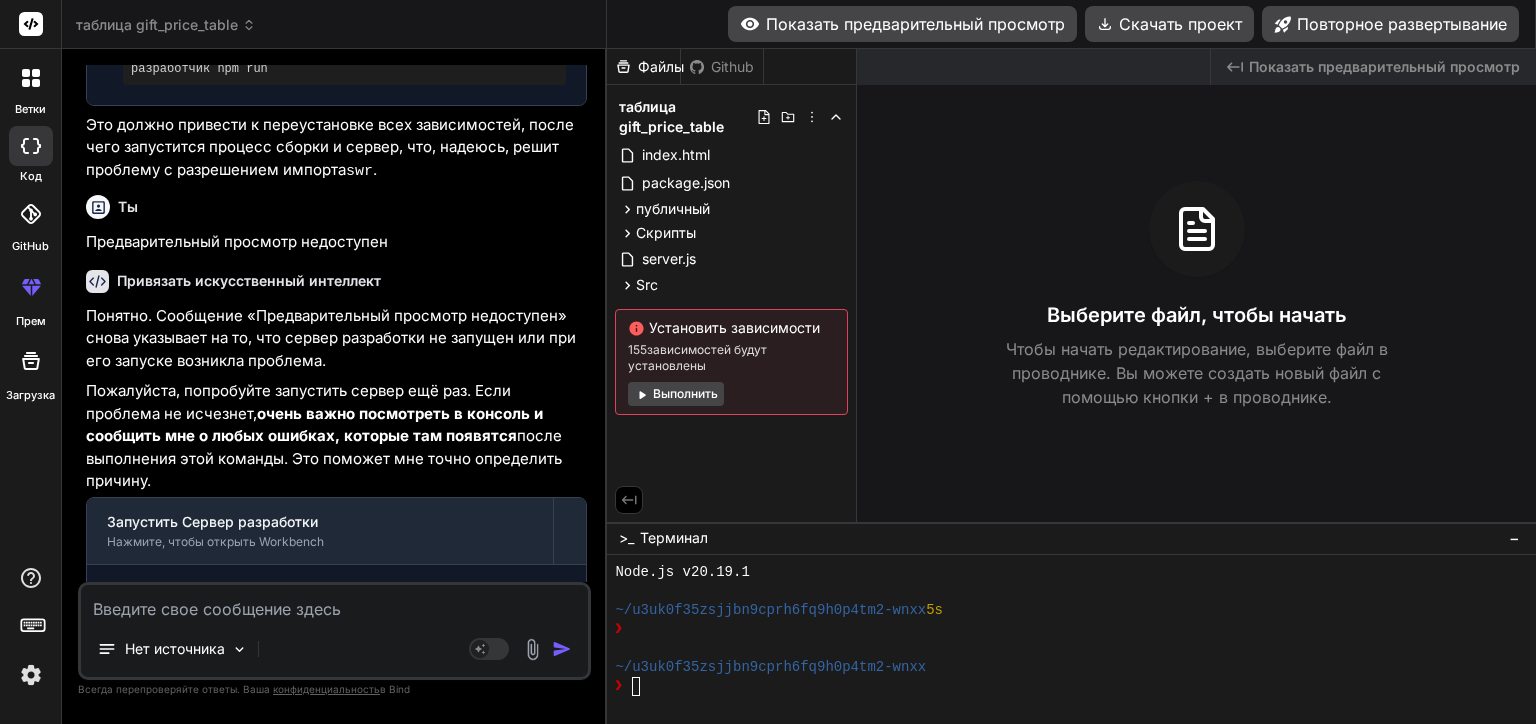 click at bounding box center [334, 603] 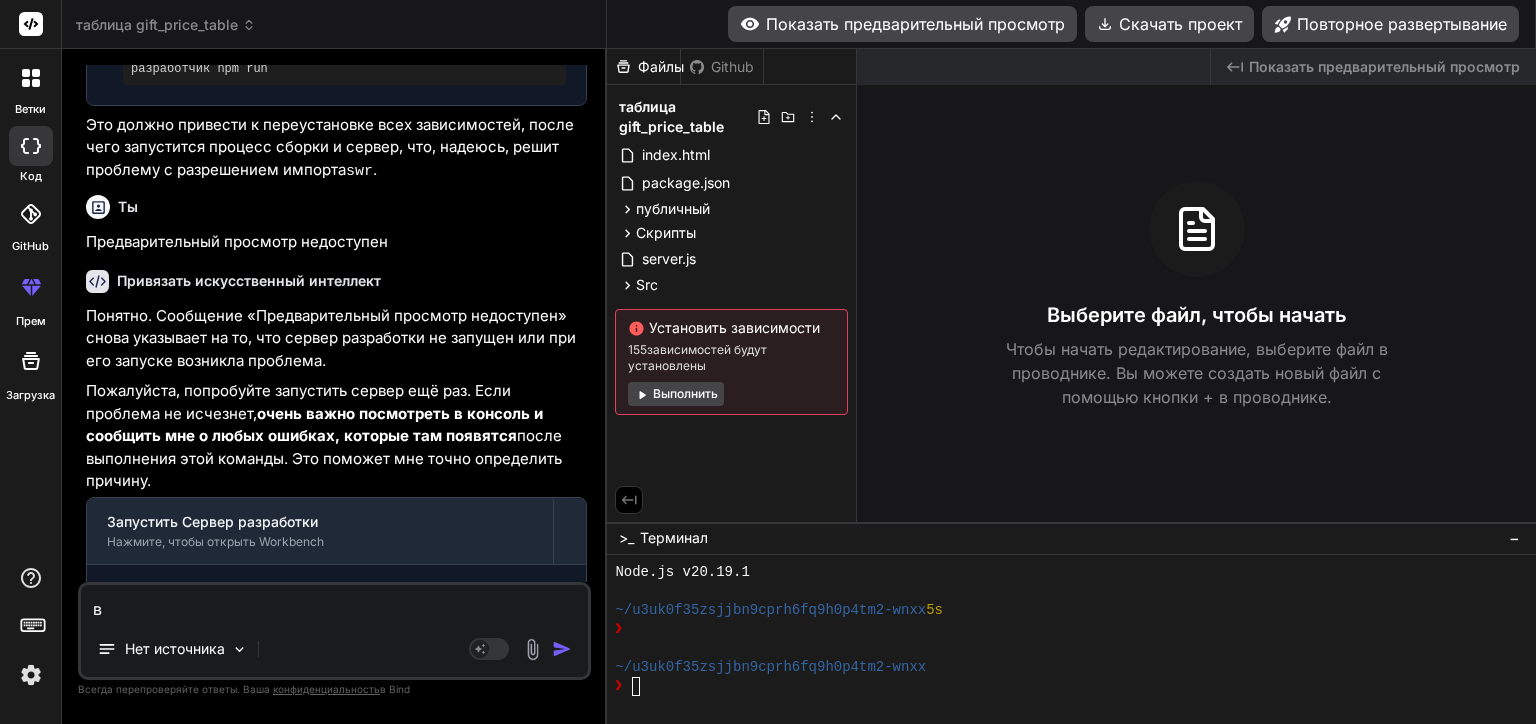 type on "во" 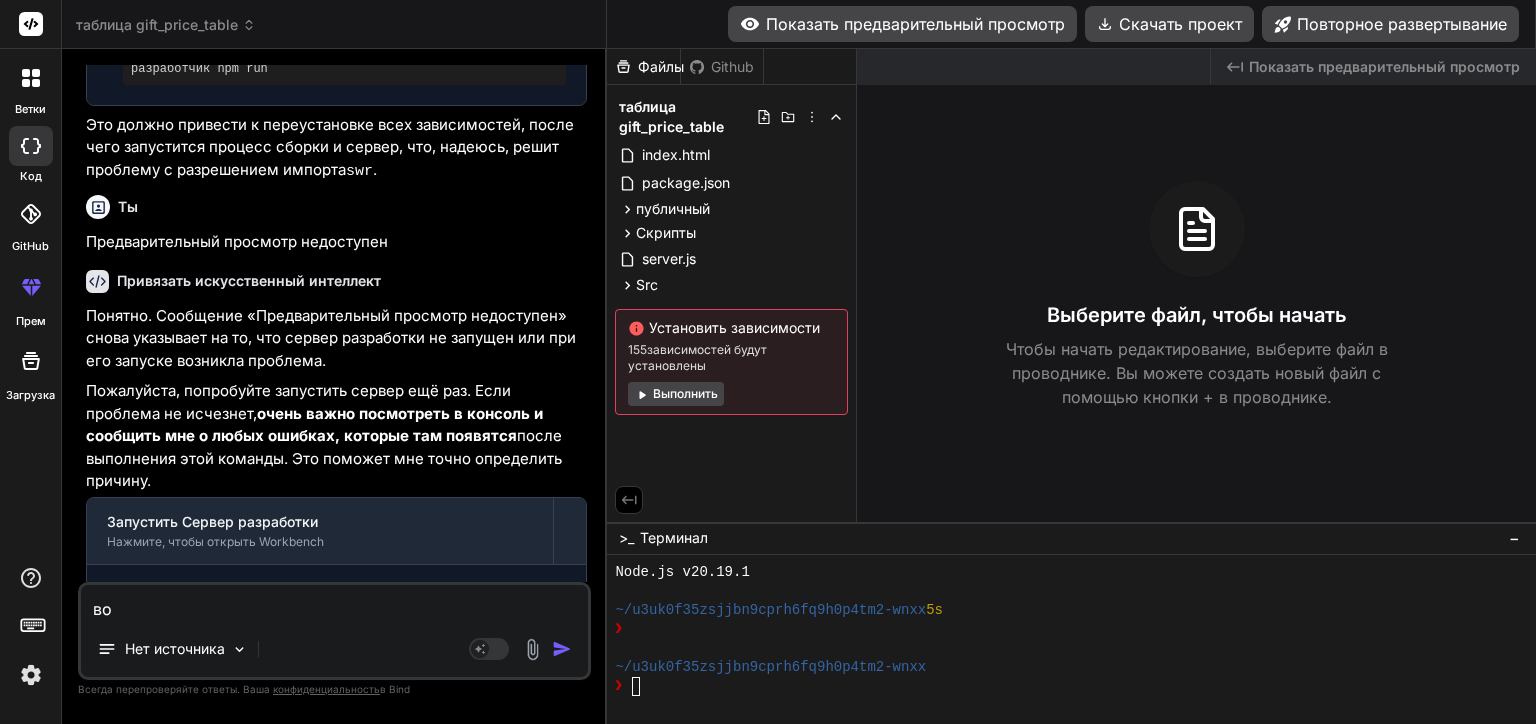 type on "вот" 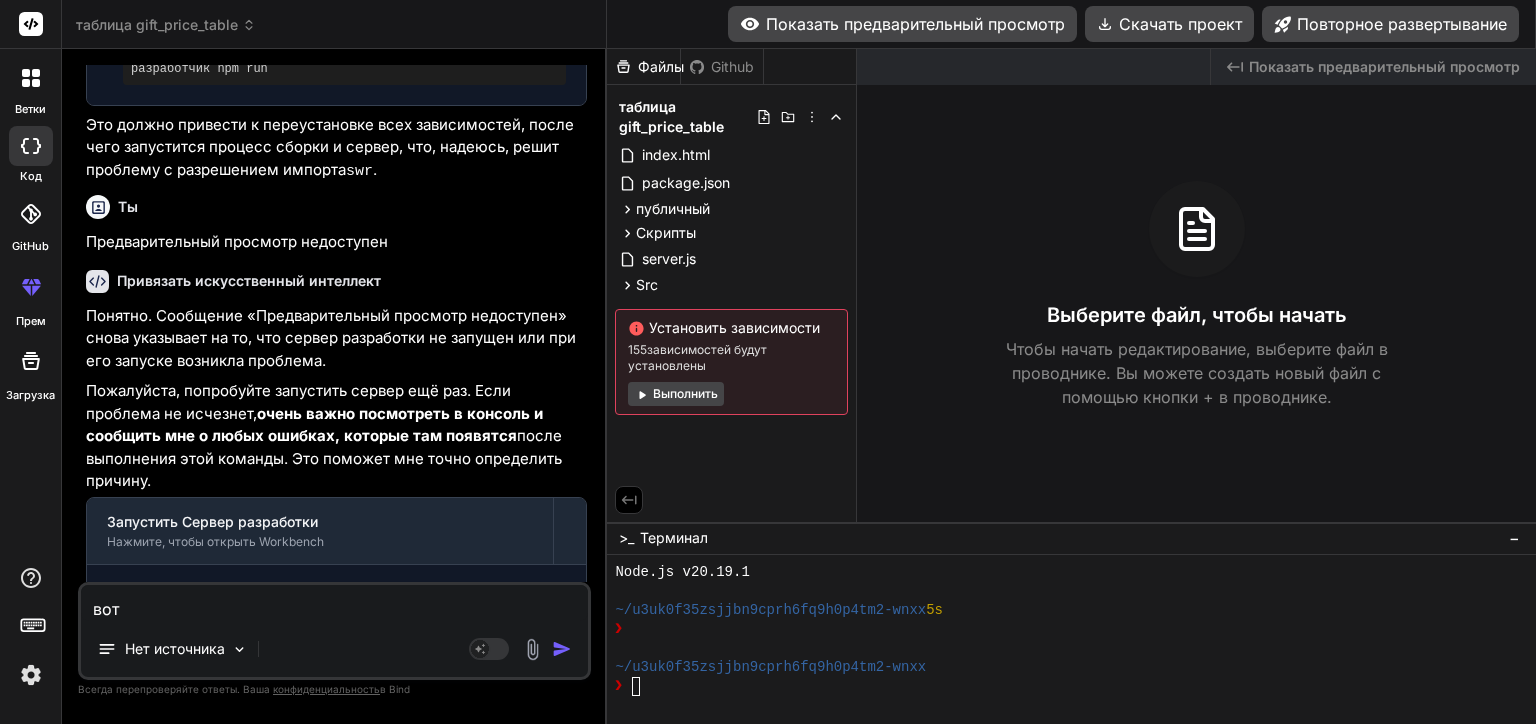 type on "вот" 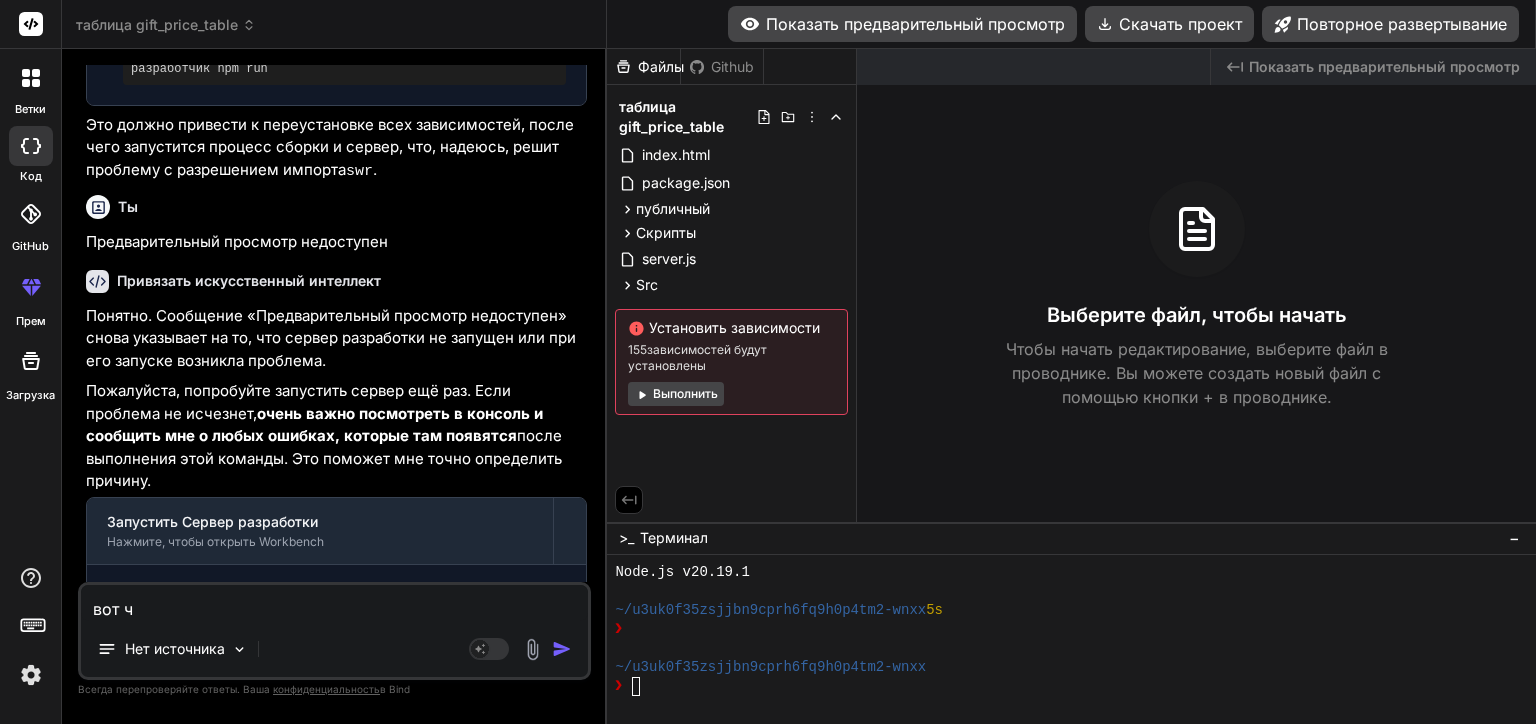 type on "вот чт" 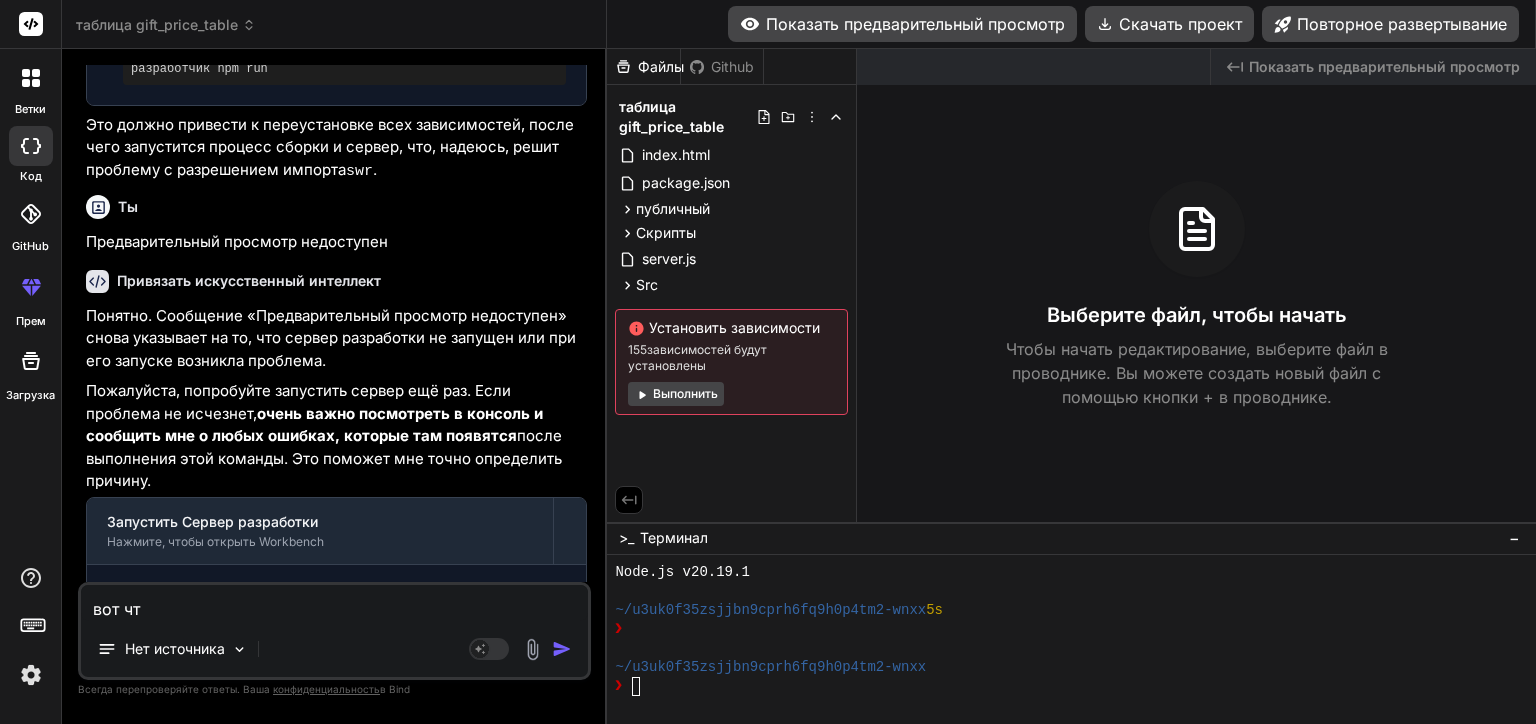 type on "вот что" 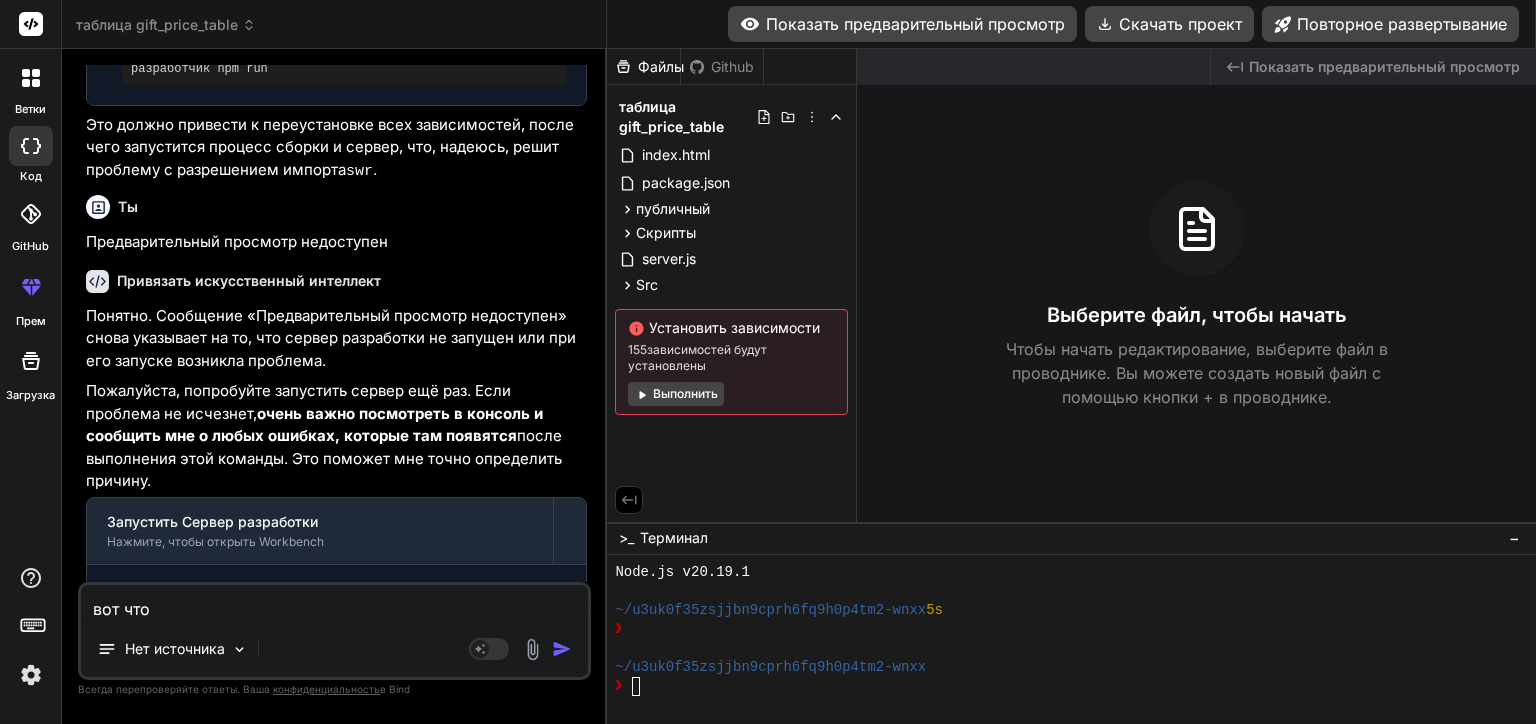 type on "вот что" 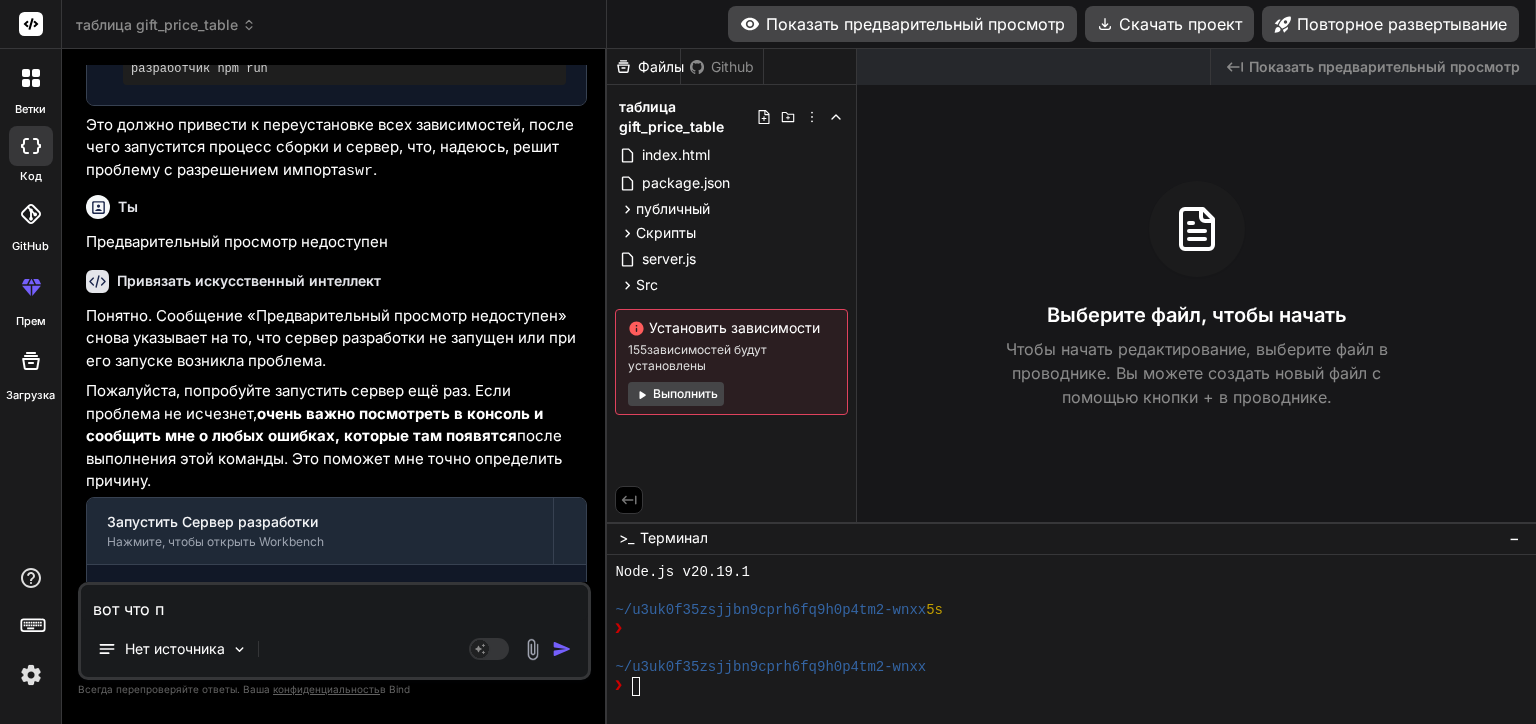 type on "вот что пи" 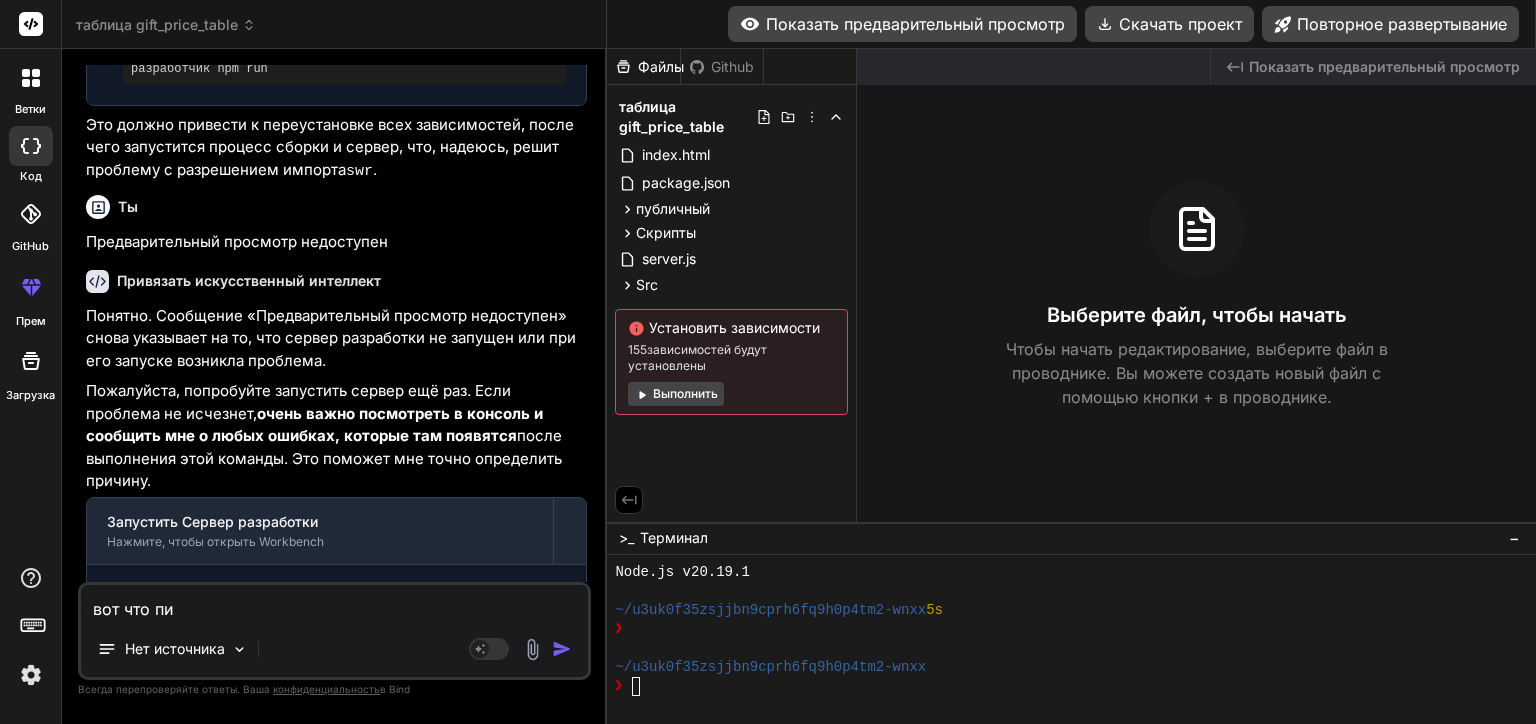 type on "вот что пиш" 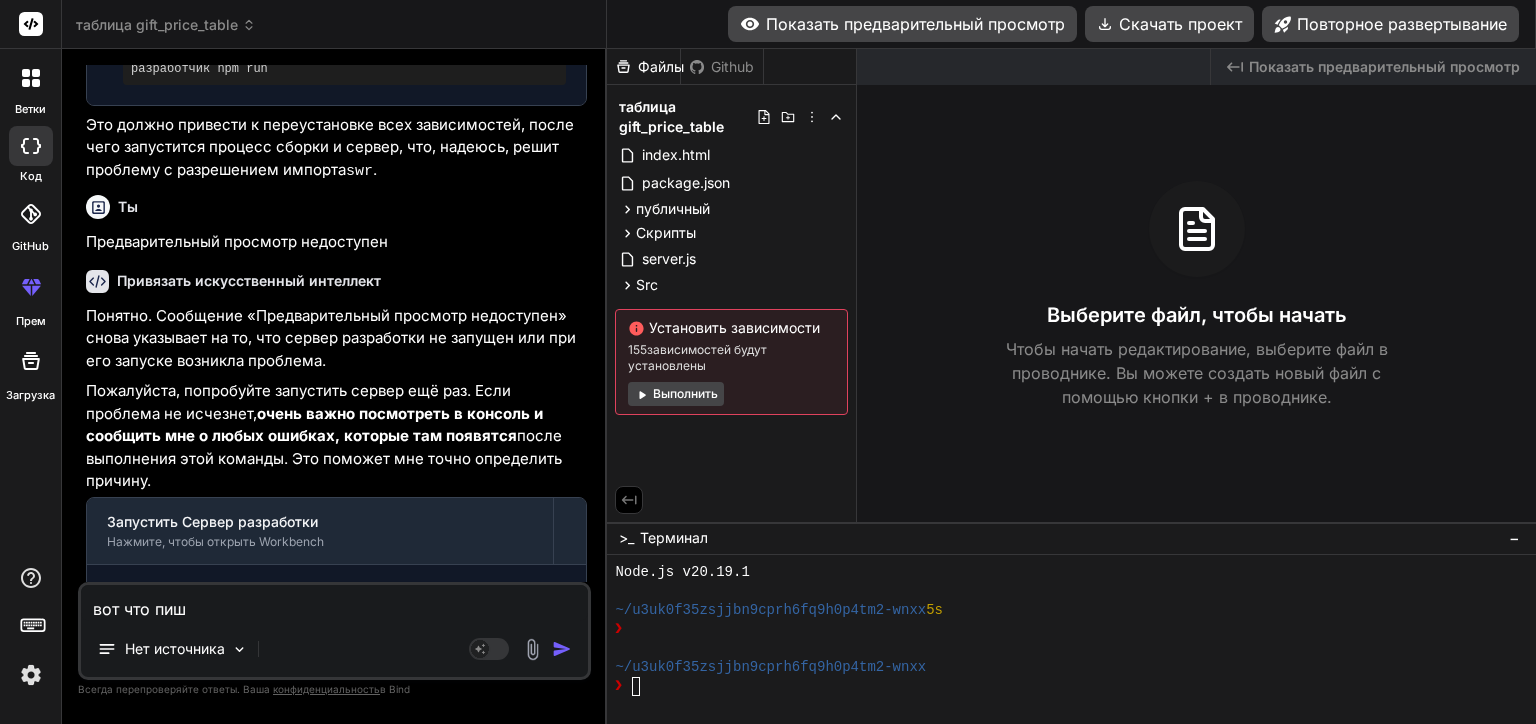 type on "вот что пише" 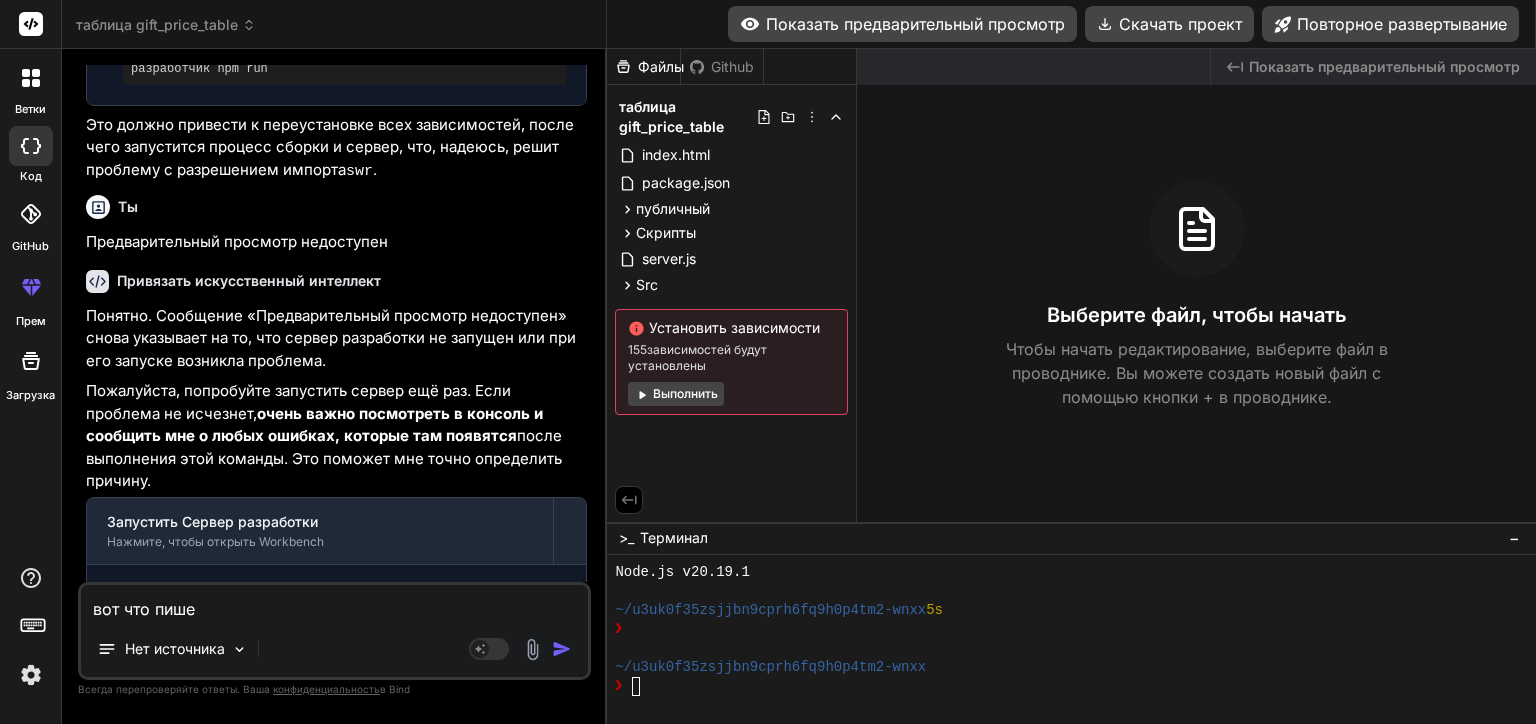 type on "вот что пишет" 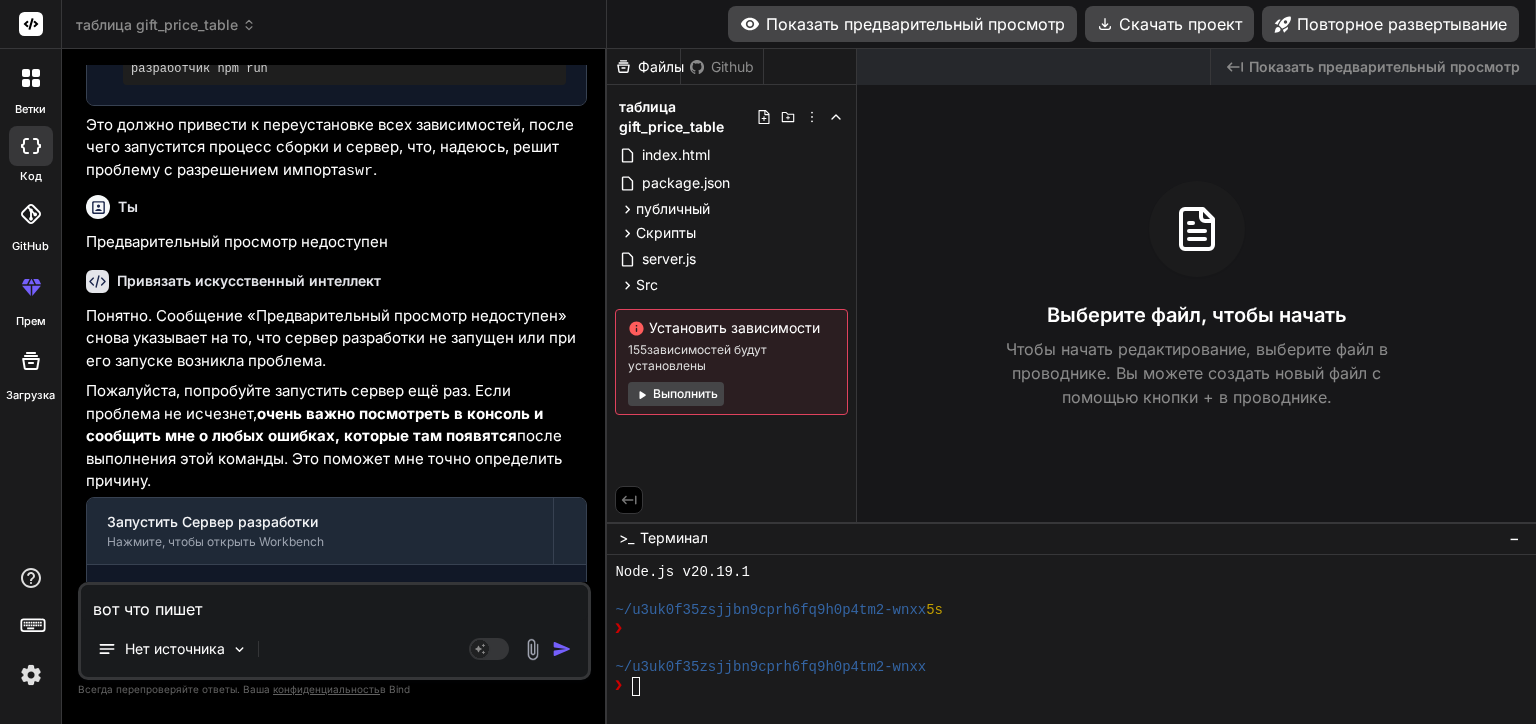 type on "вот что пишет" 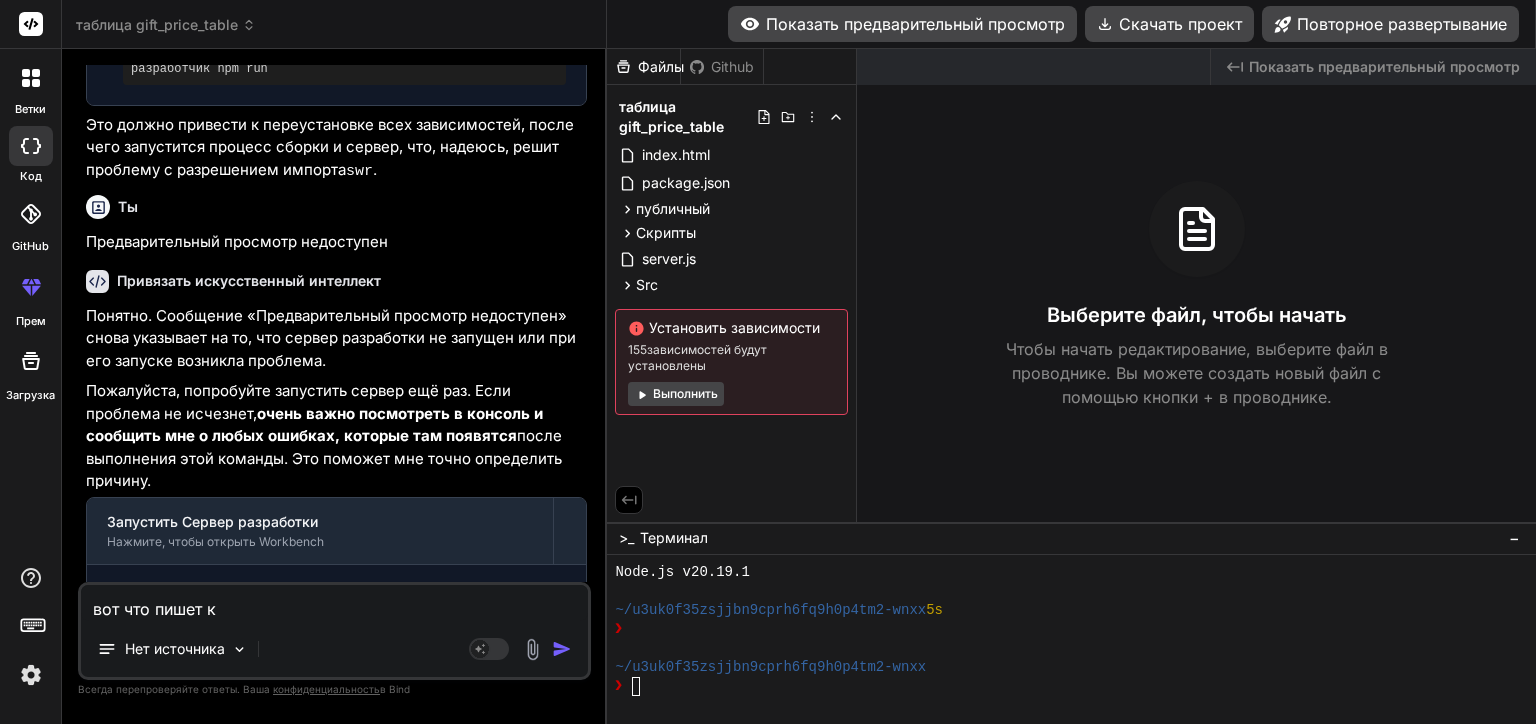 type on "вот что пишет ко" 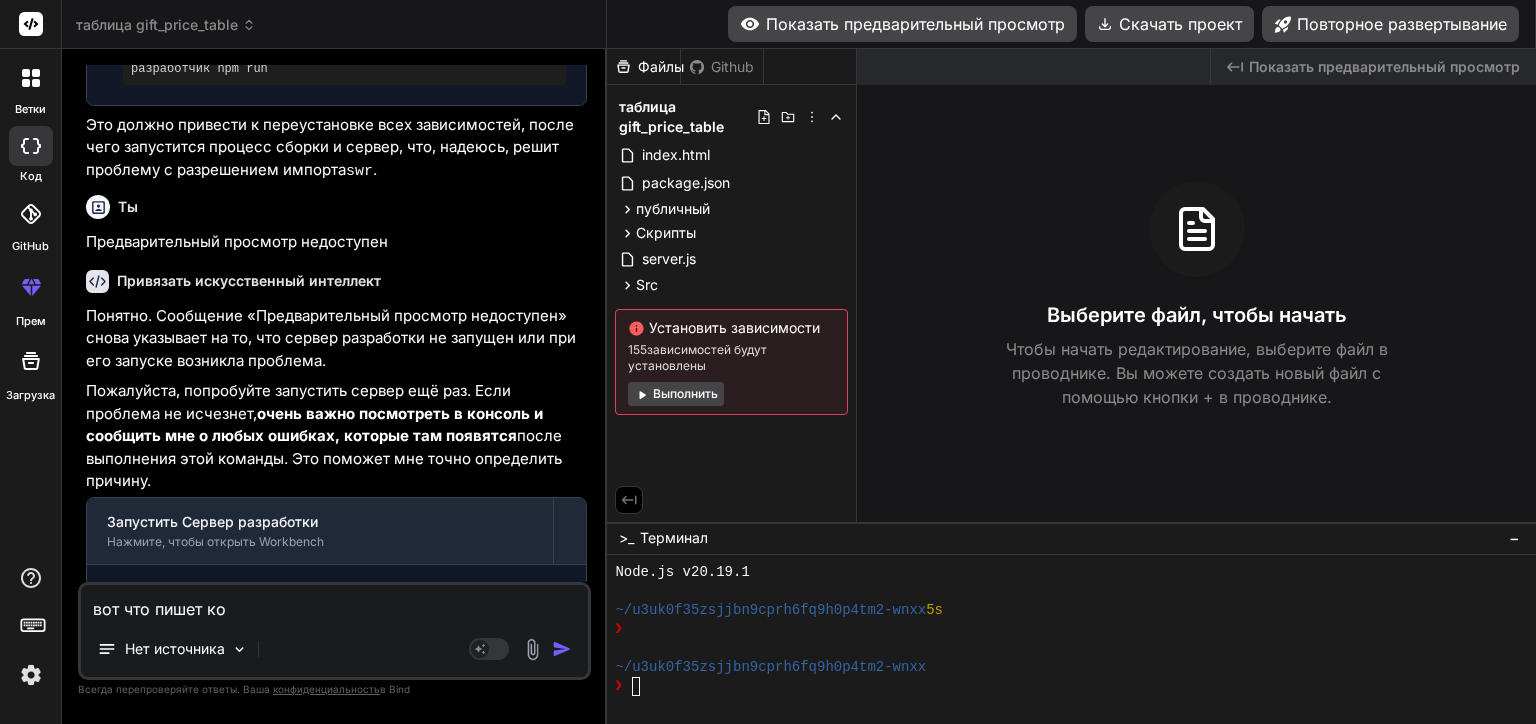 type on "вот что пишет кон" 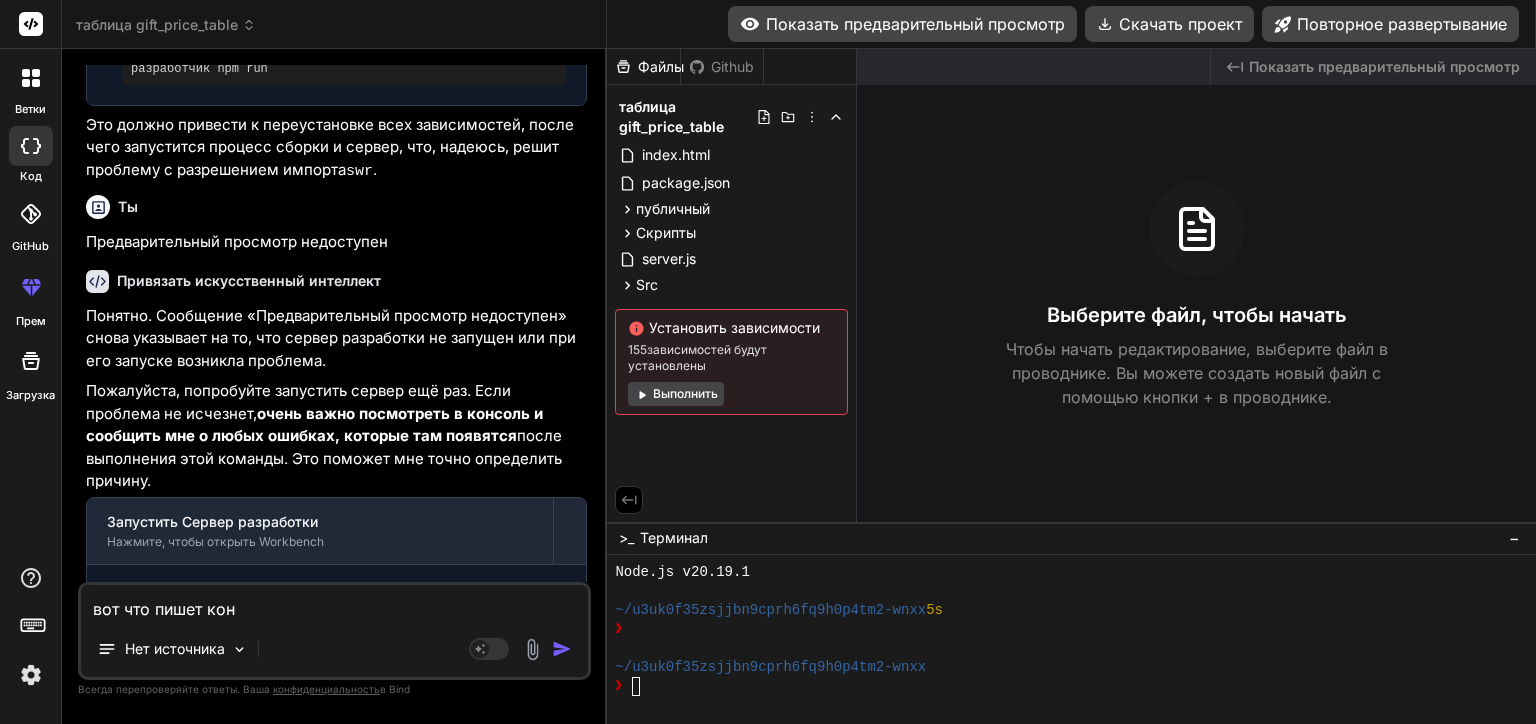 type on "вот что пишет конс" 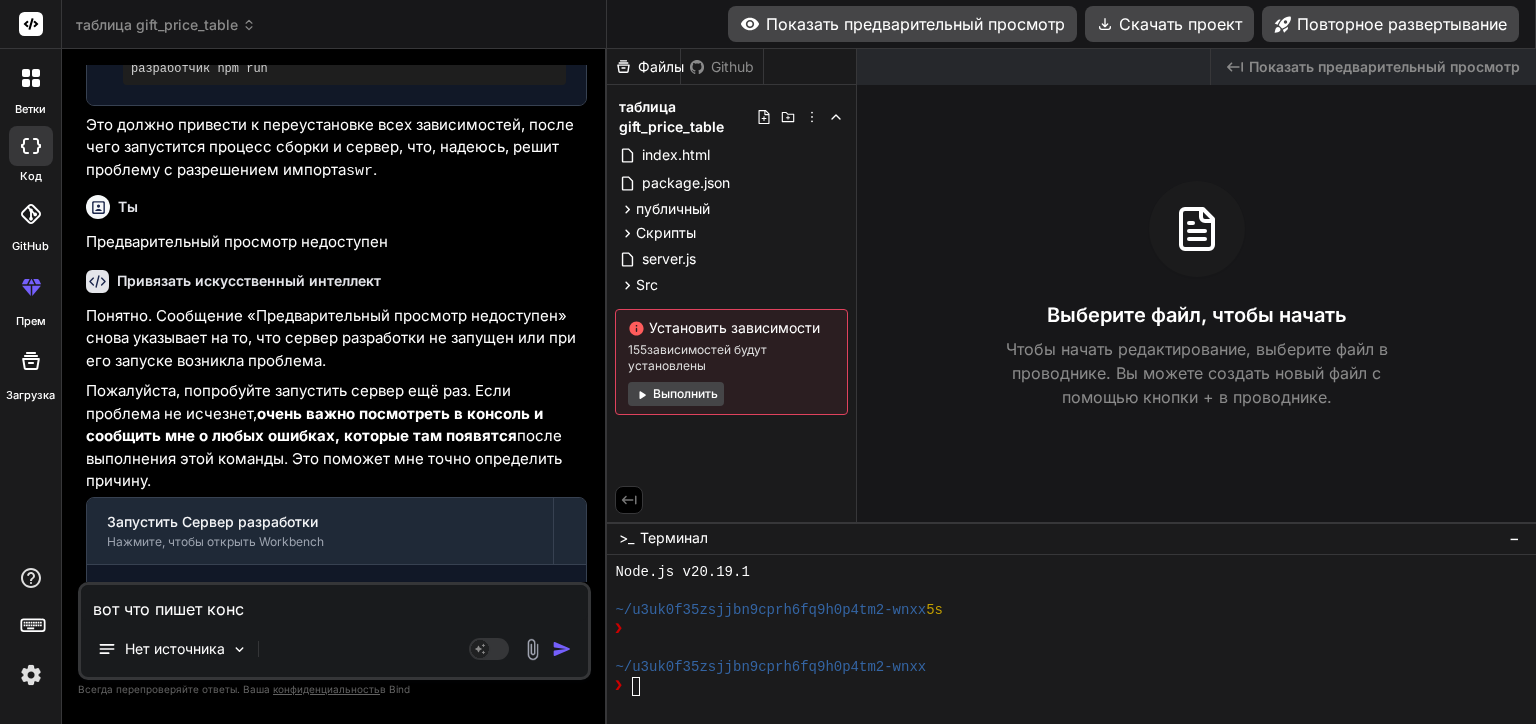 type on "вот что пишет консо" 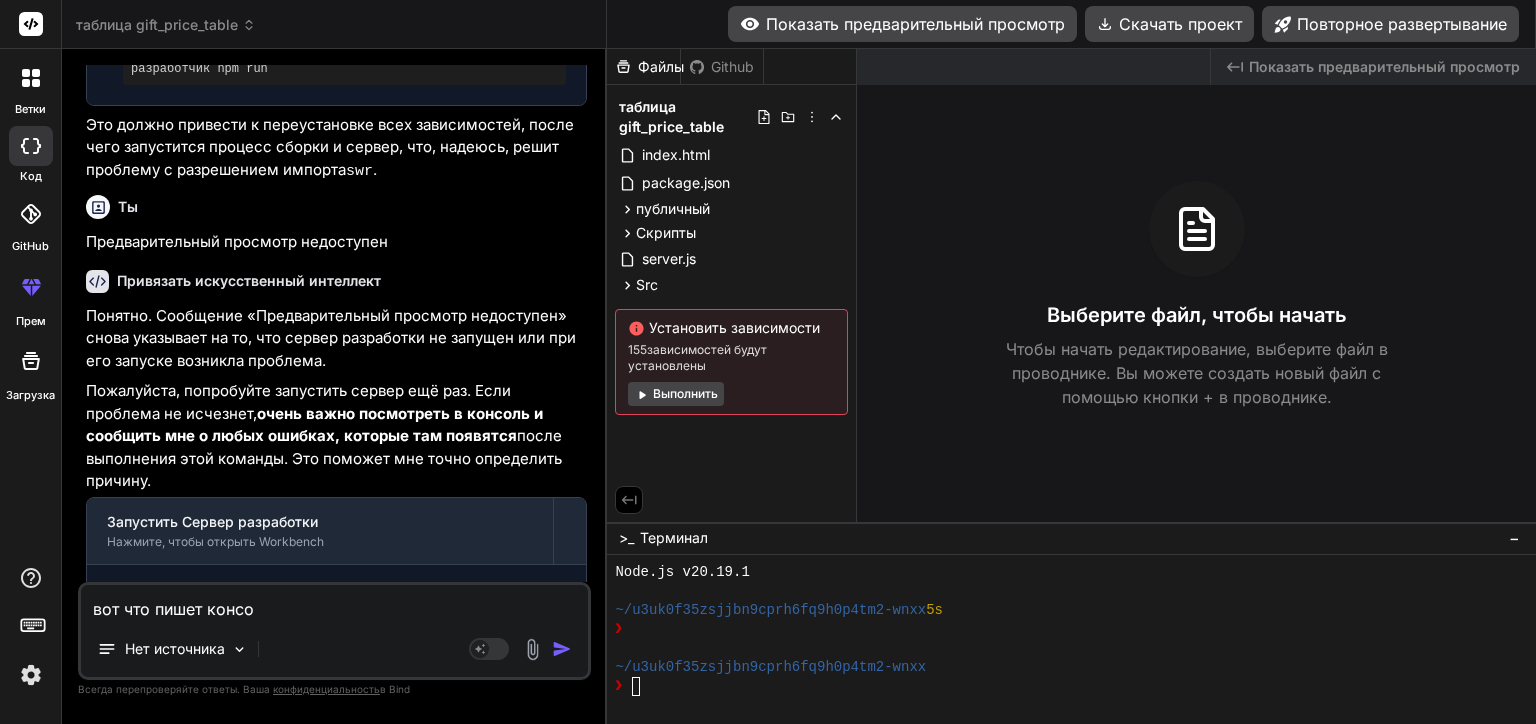 type on "вот что пишет консол" 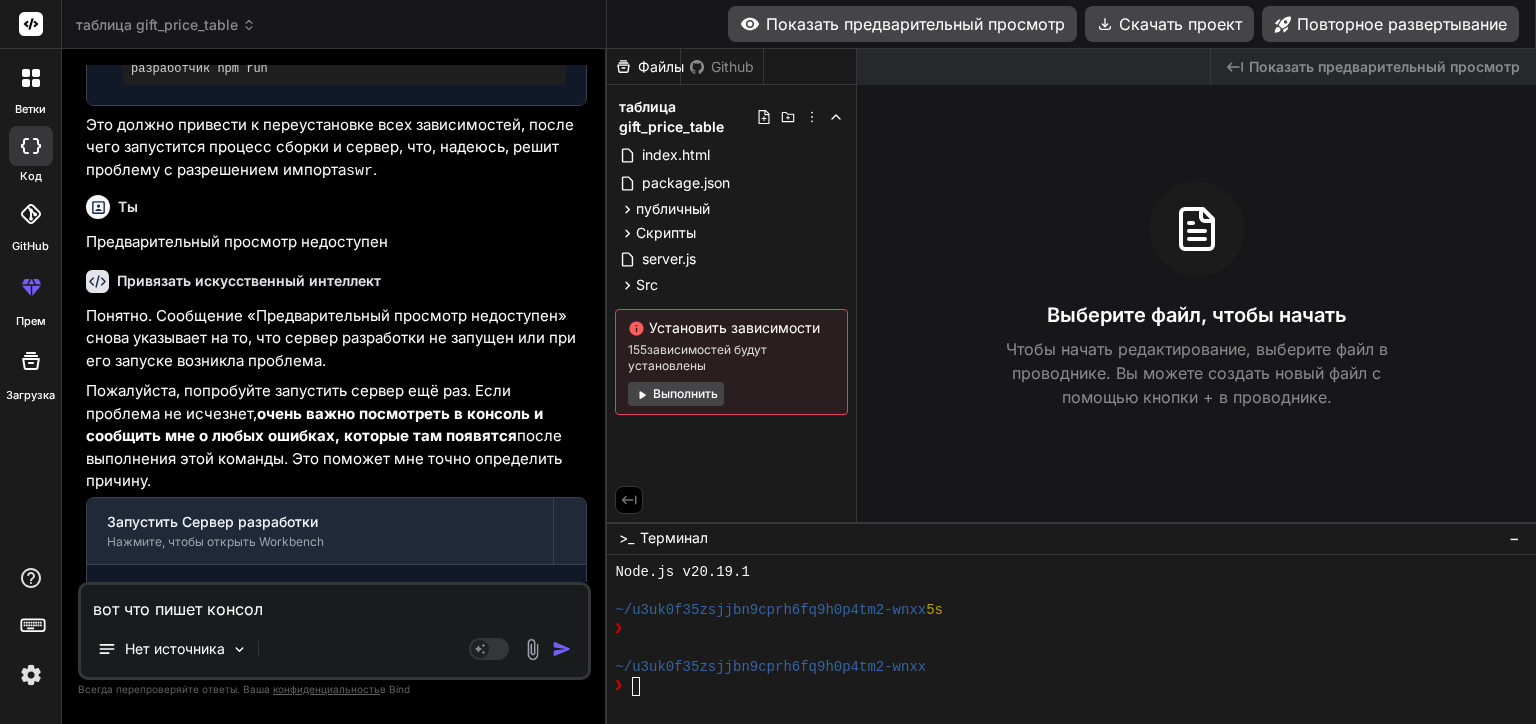 type on "вот что пишет консоль" 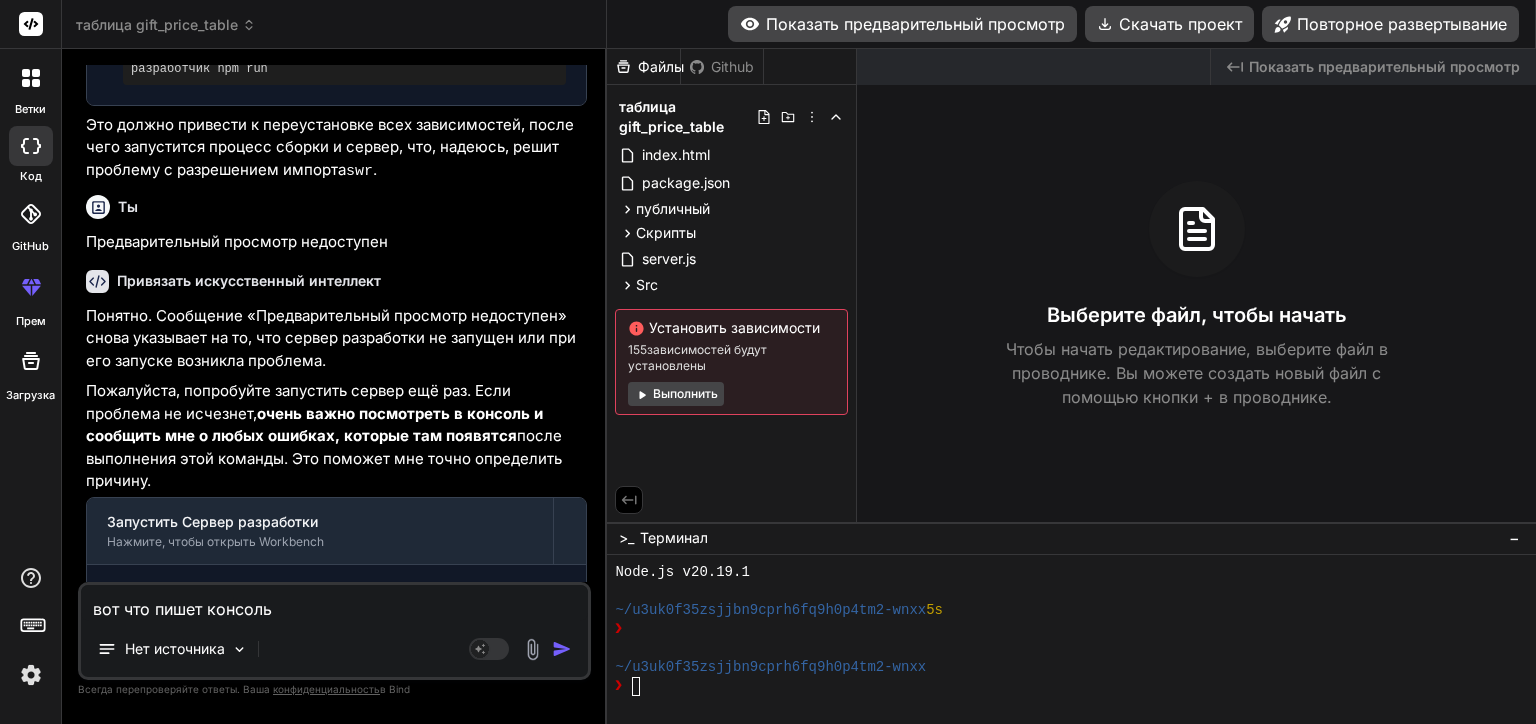 type on "вот что пишет консоль" 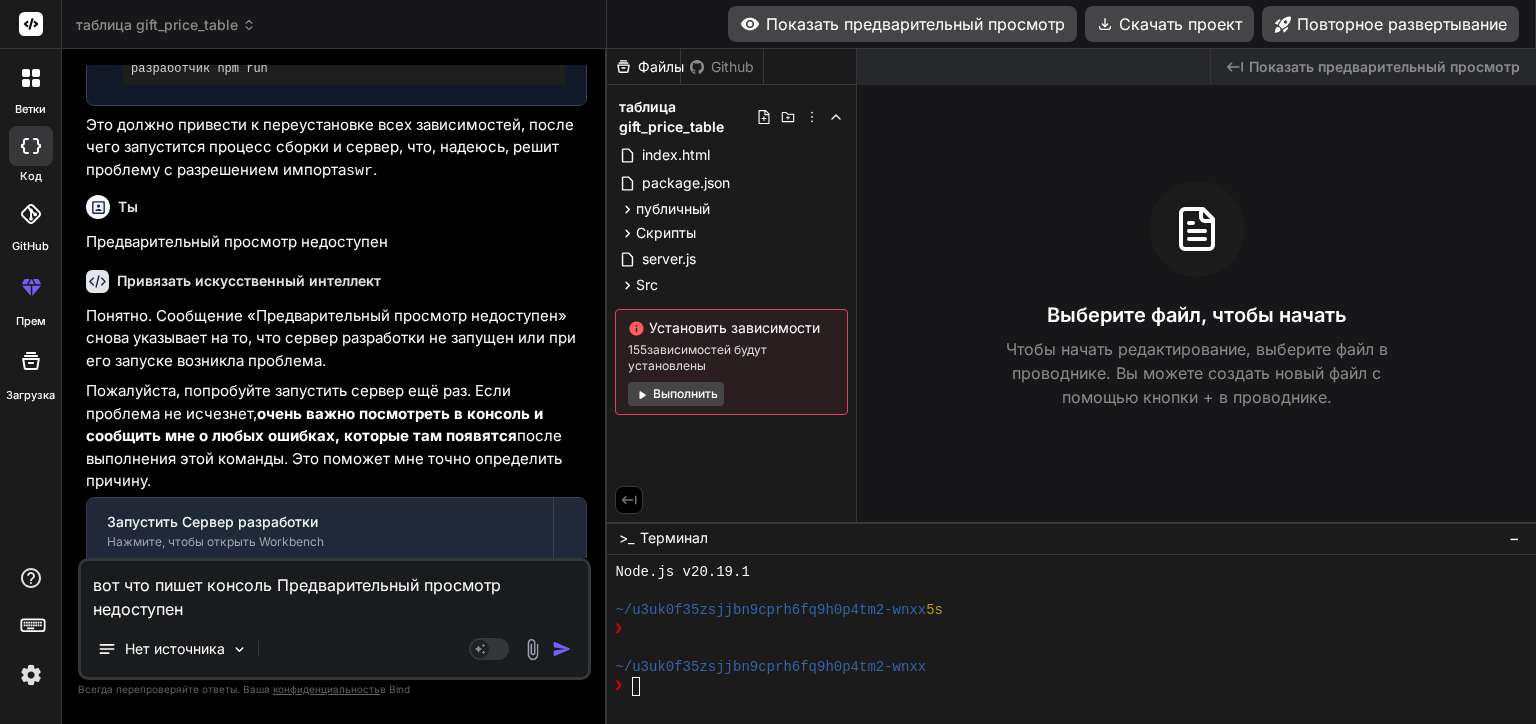 type on "x" 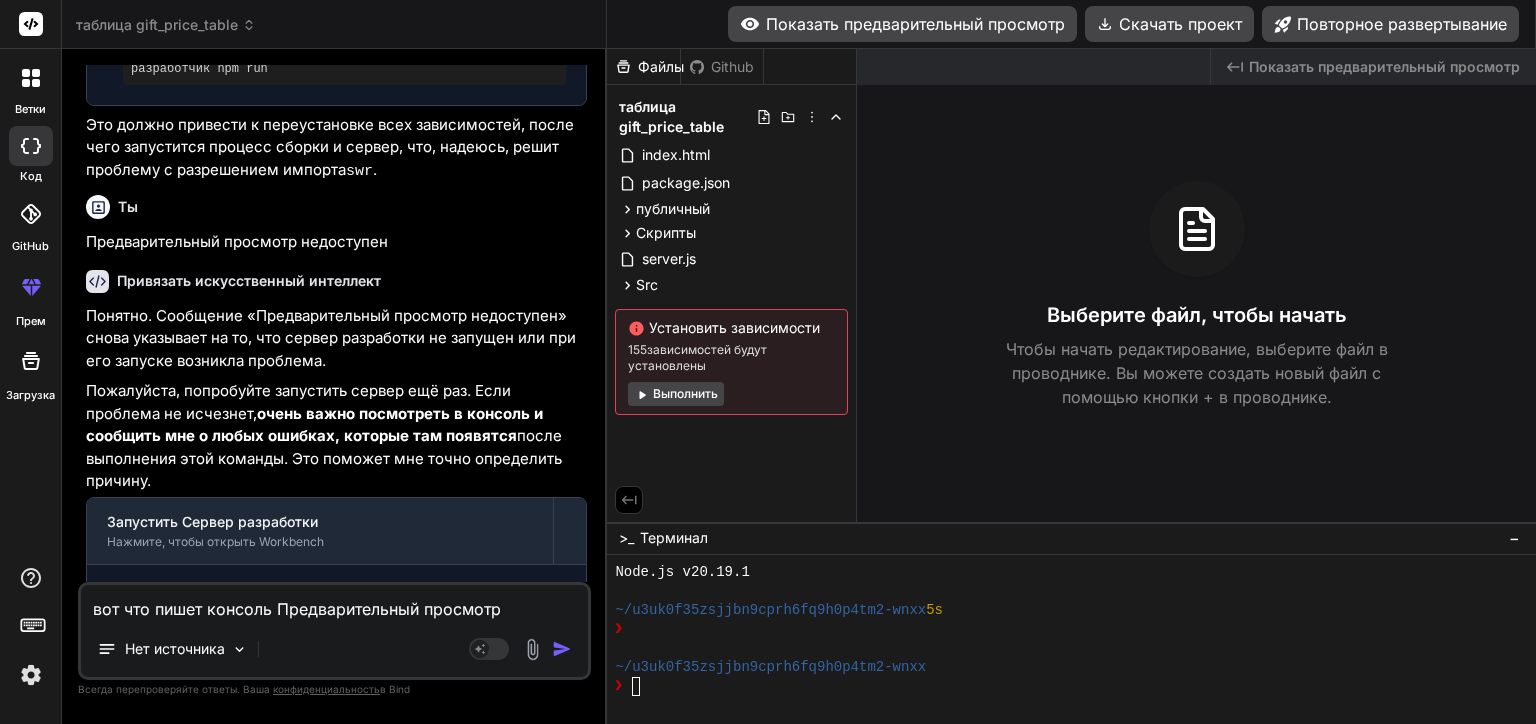 type 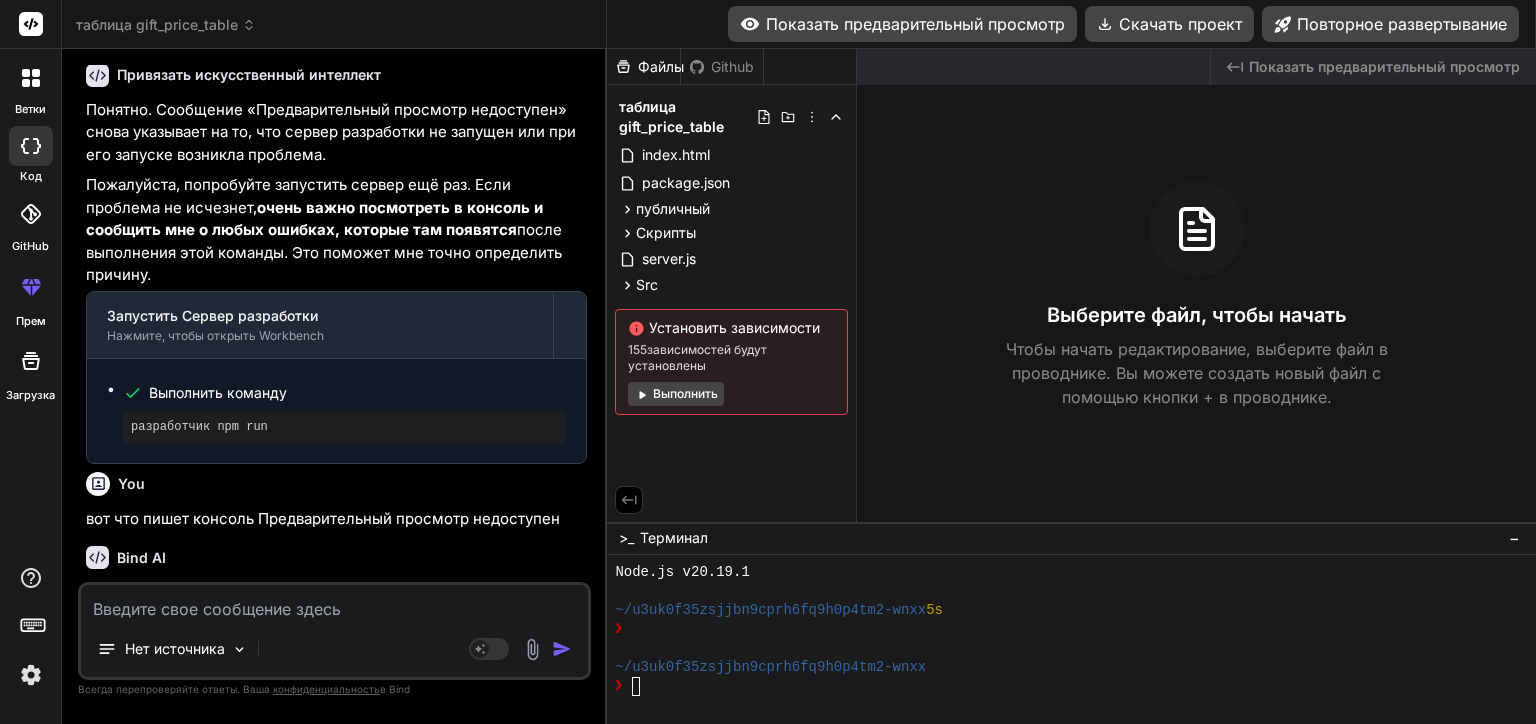 scroll, scrollTop: 6072, scrollLeft: 0, axis: vertical 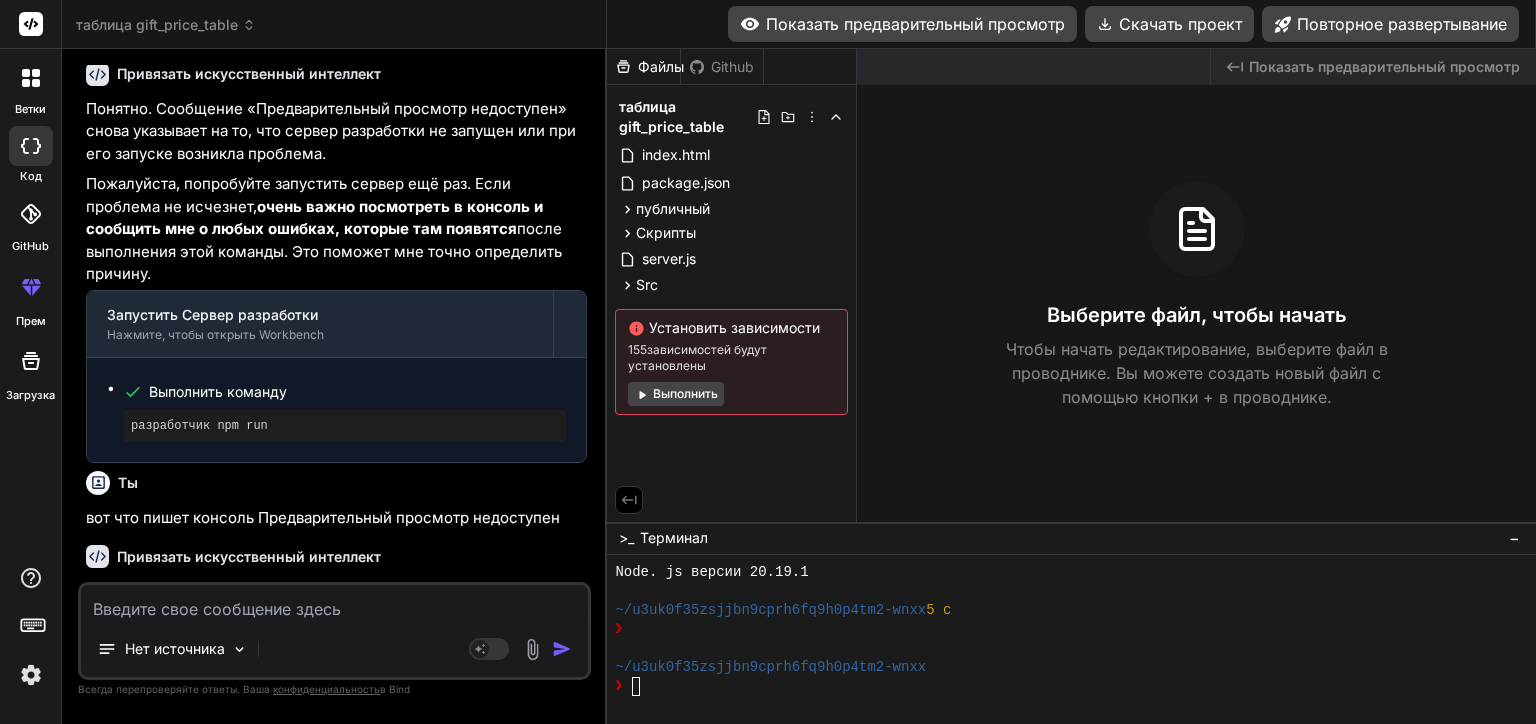 type on "x" 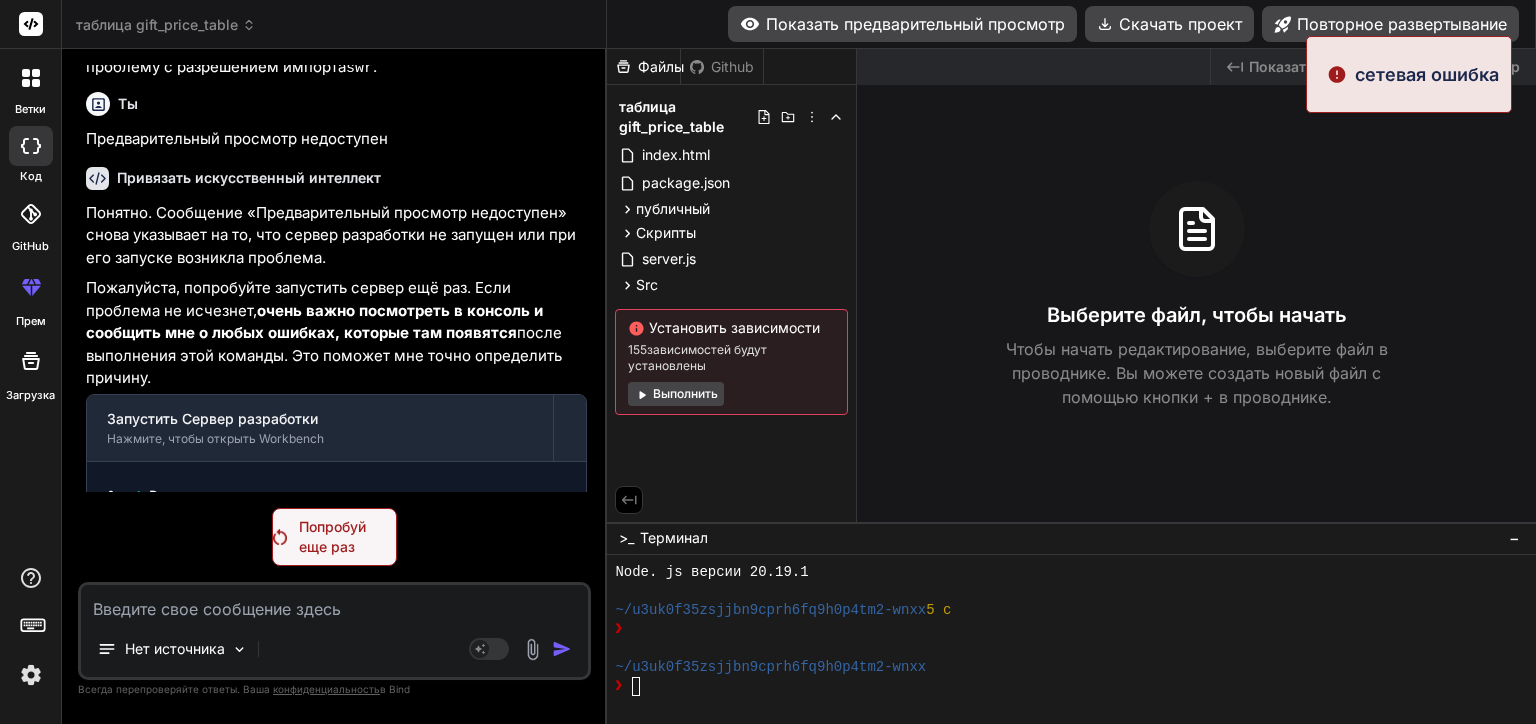 scroll, scrollTop: 6021, scrollLeft: 0, axis: vertical 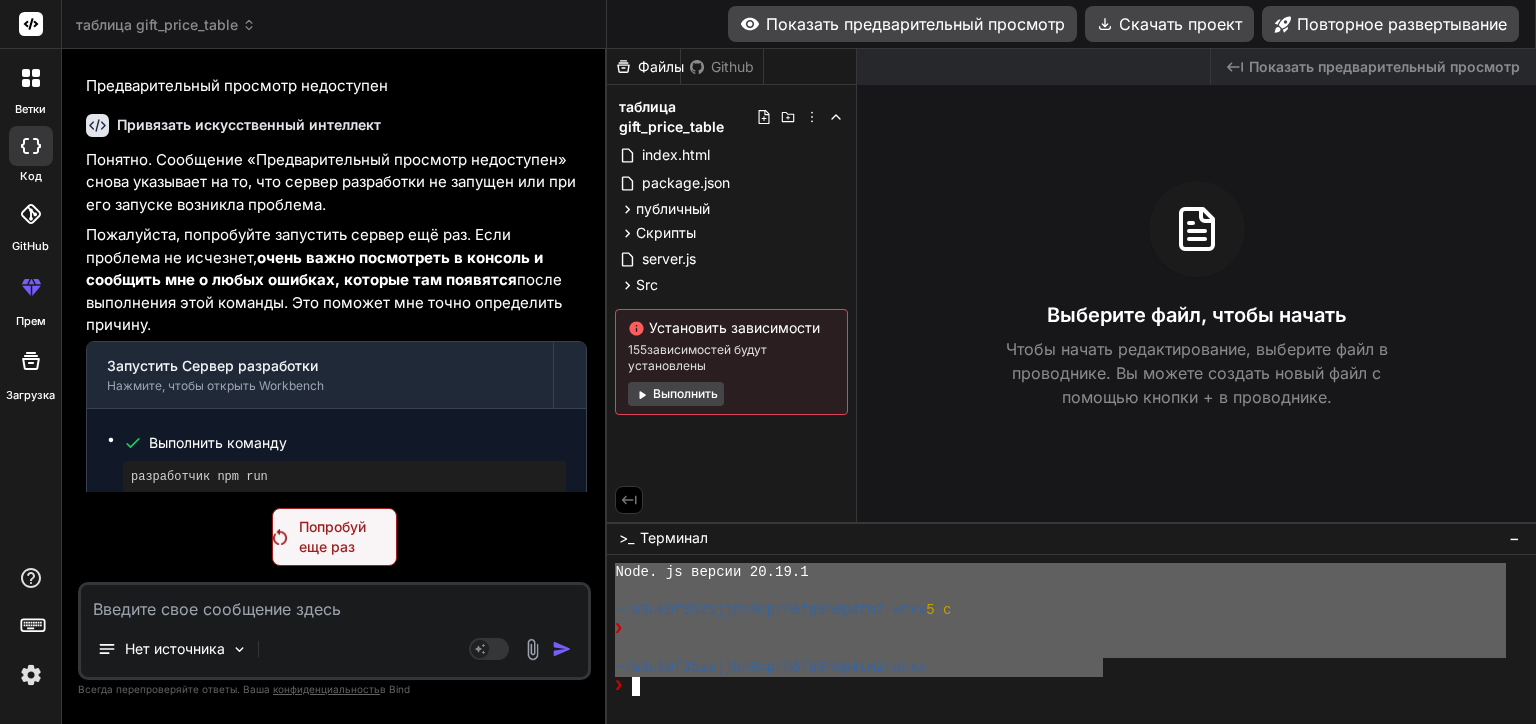drag, startPoint x: 616, startPoint y: 664, endPoint x: 1101, endPoint y: 659, distance: 485.0258 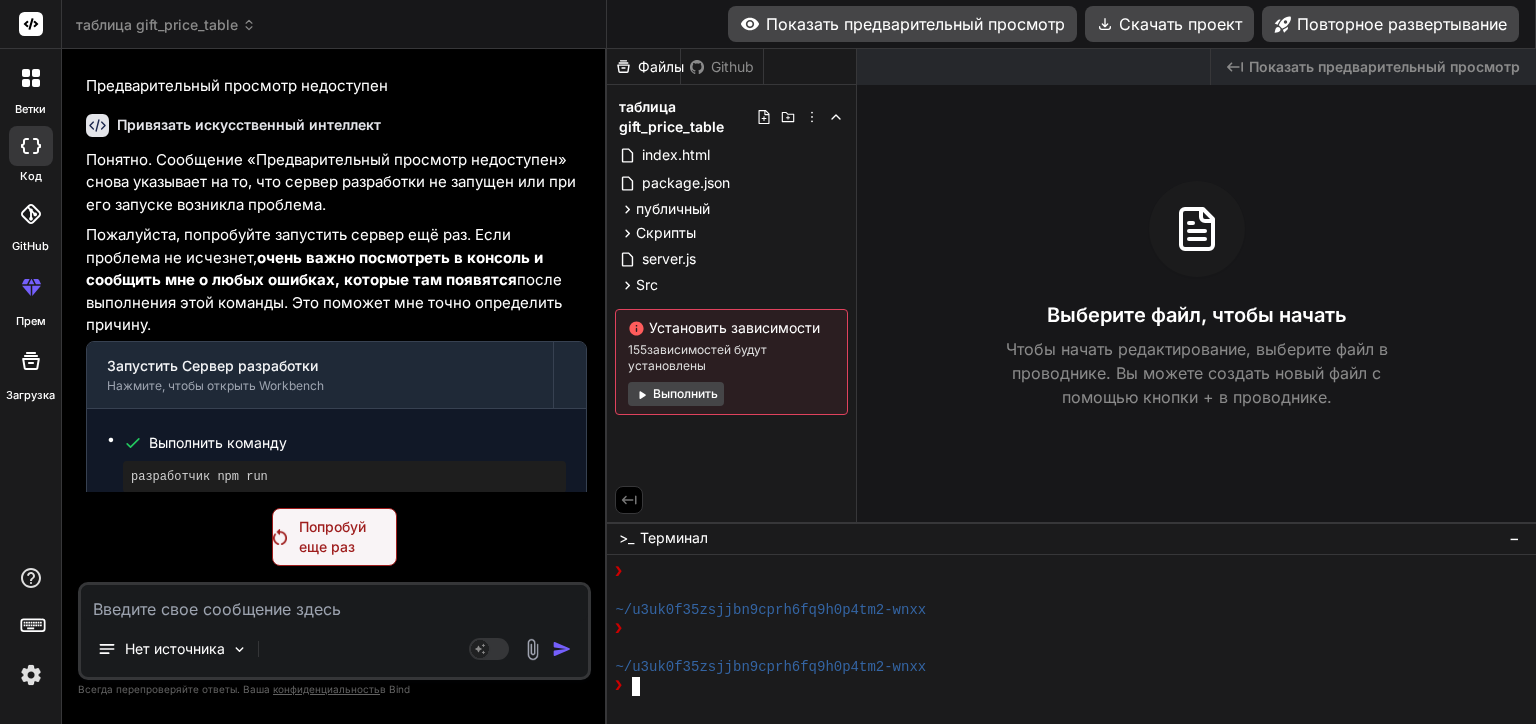 scroll, scrollTop: 5203, scrollLeft: 0, axis: vertical 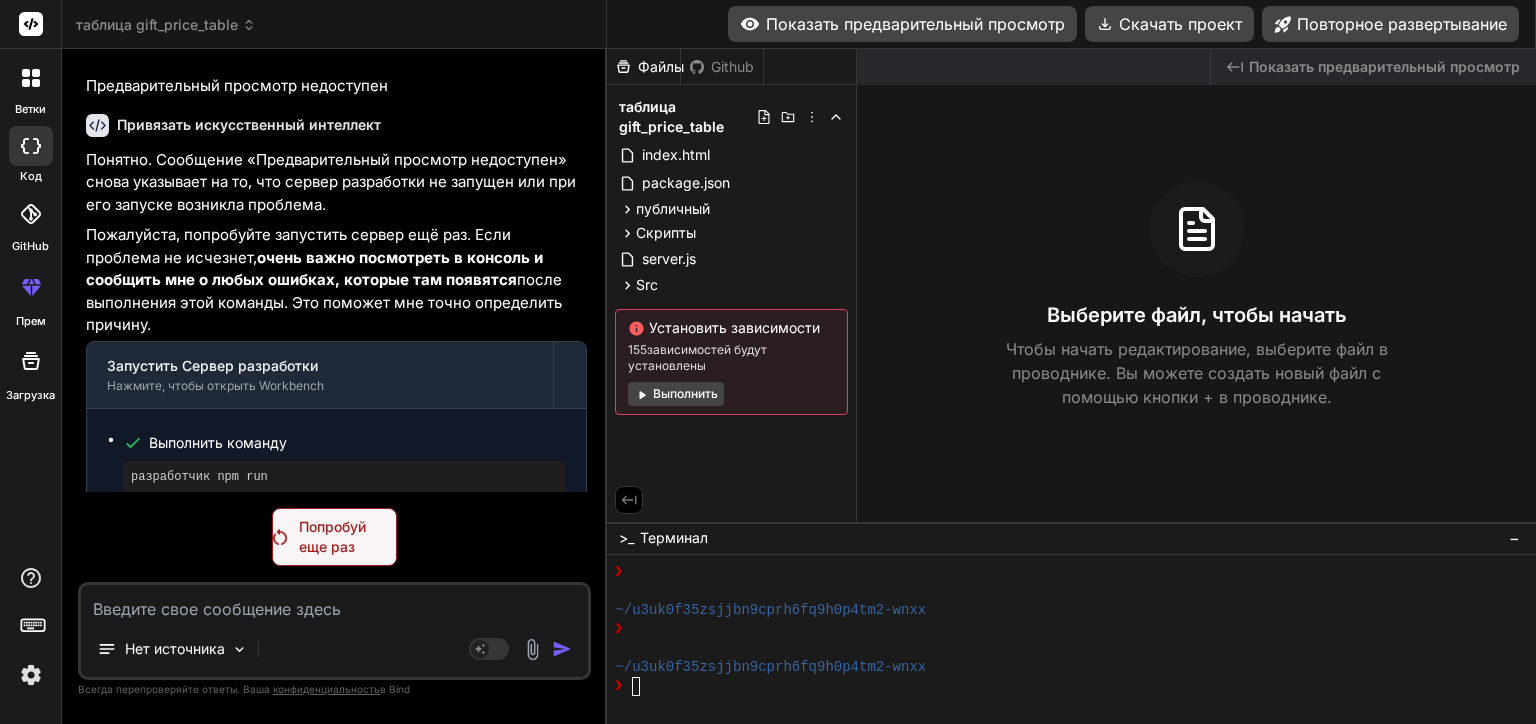 paste on "Предварительный просмотр недоступен" 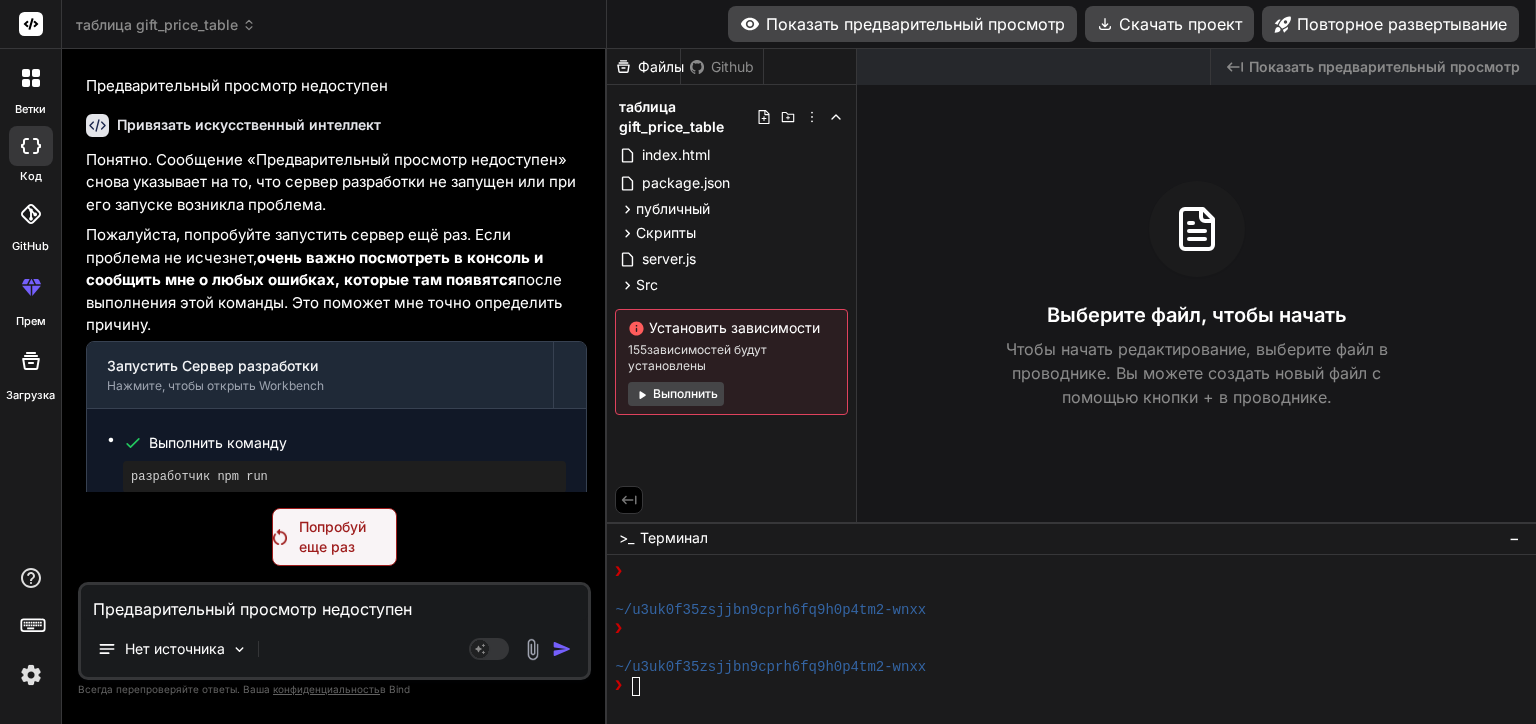 drag, startPoint x: 424, startPoint y: 610, endPoint x: 53, endPoint y: 612, distance: 371.0054 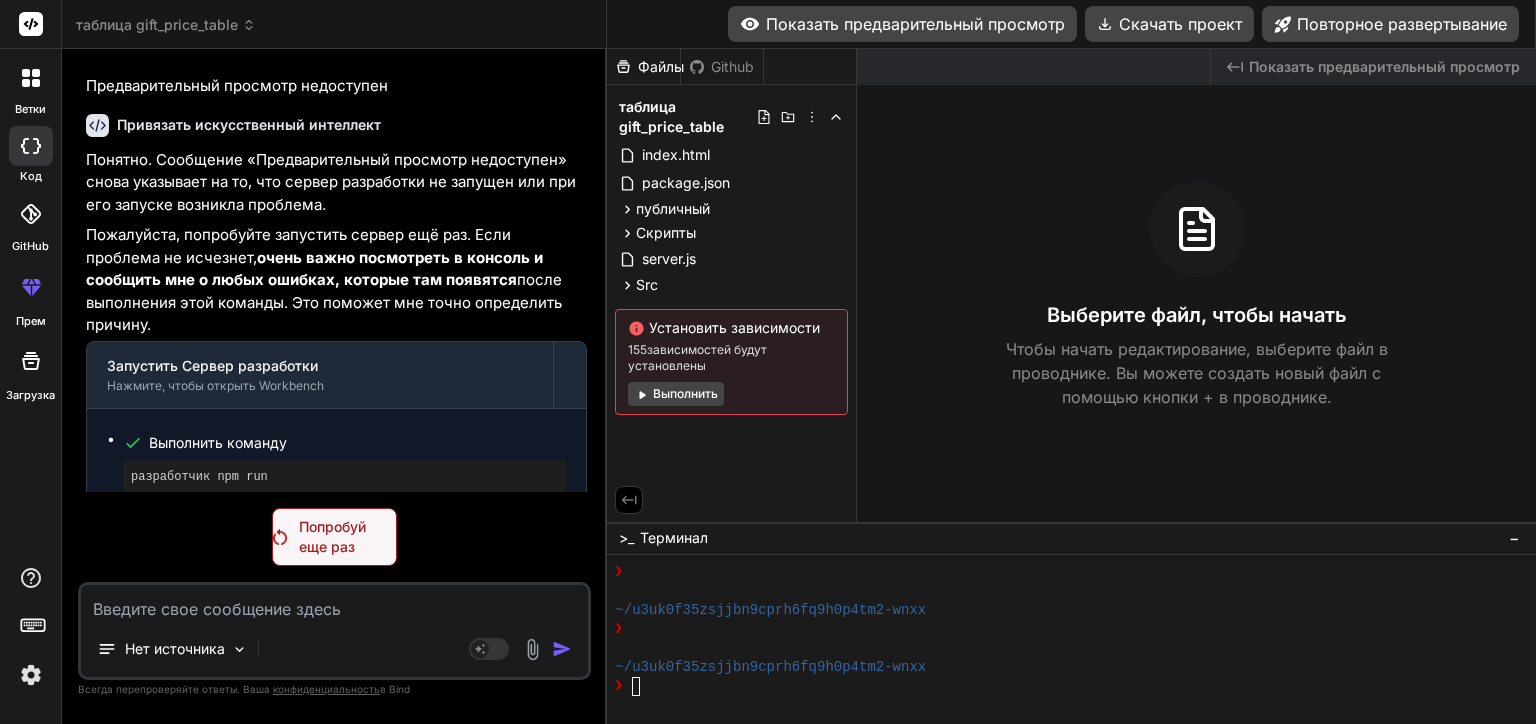 scroll, scrollTop: 5204, scrollLeft: 0, axis: vertical 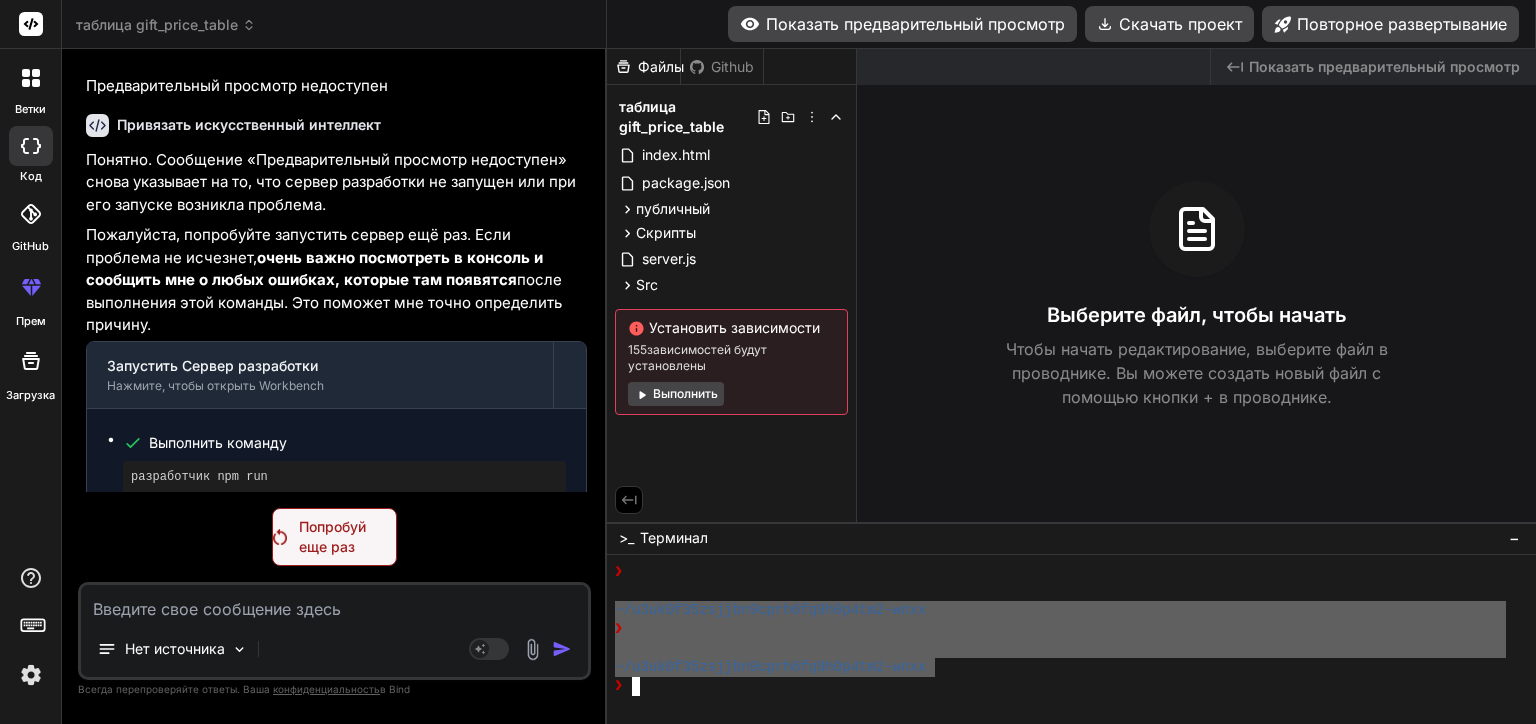 drag, startPoint x: 932, startPoint y: 660, endPoint x: 608, endPoint y: 608, distance: 328.1463 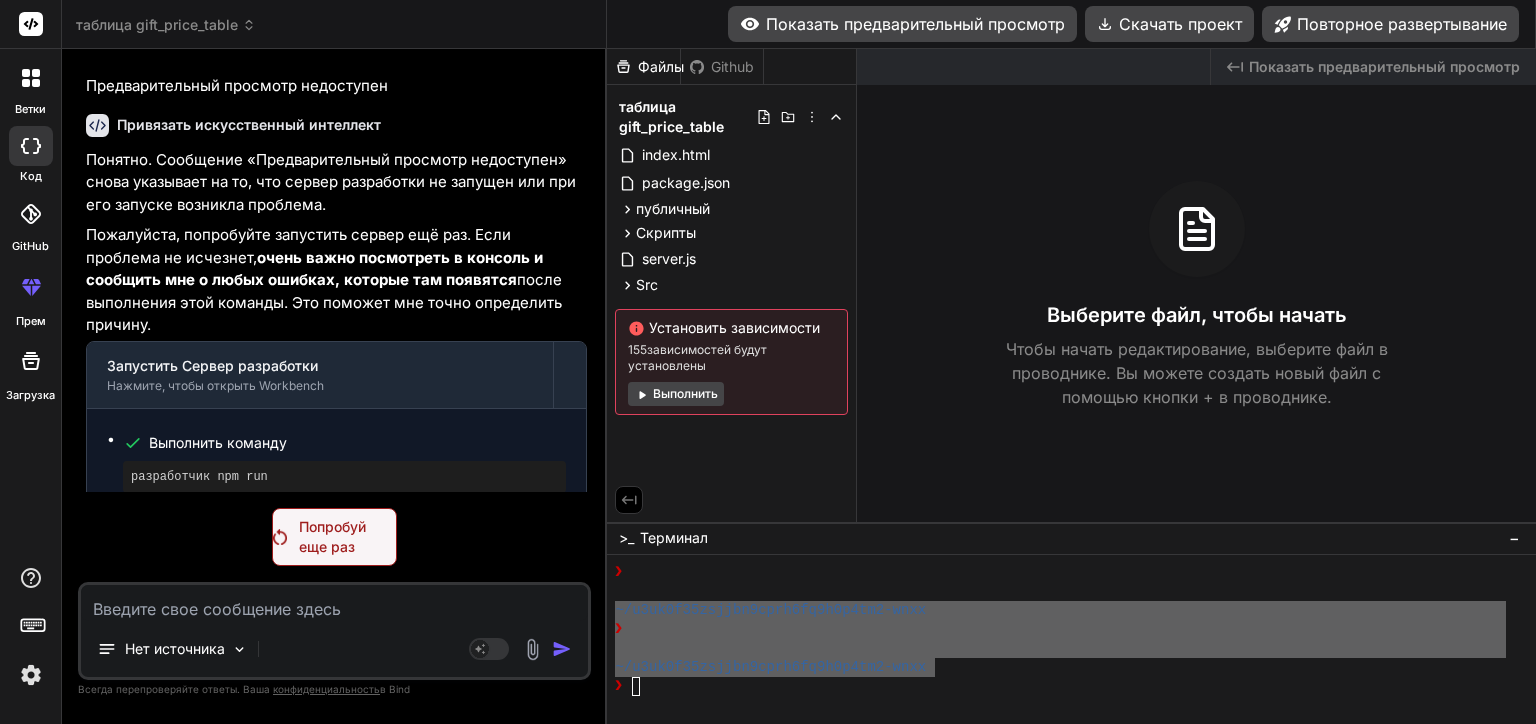 click at bounding box center (334, 603) 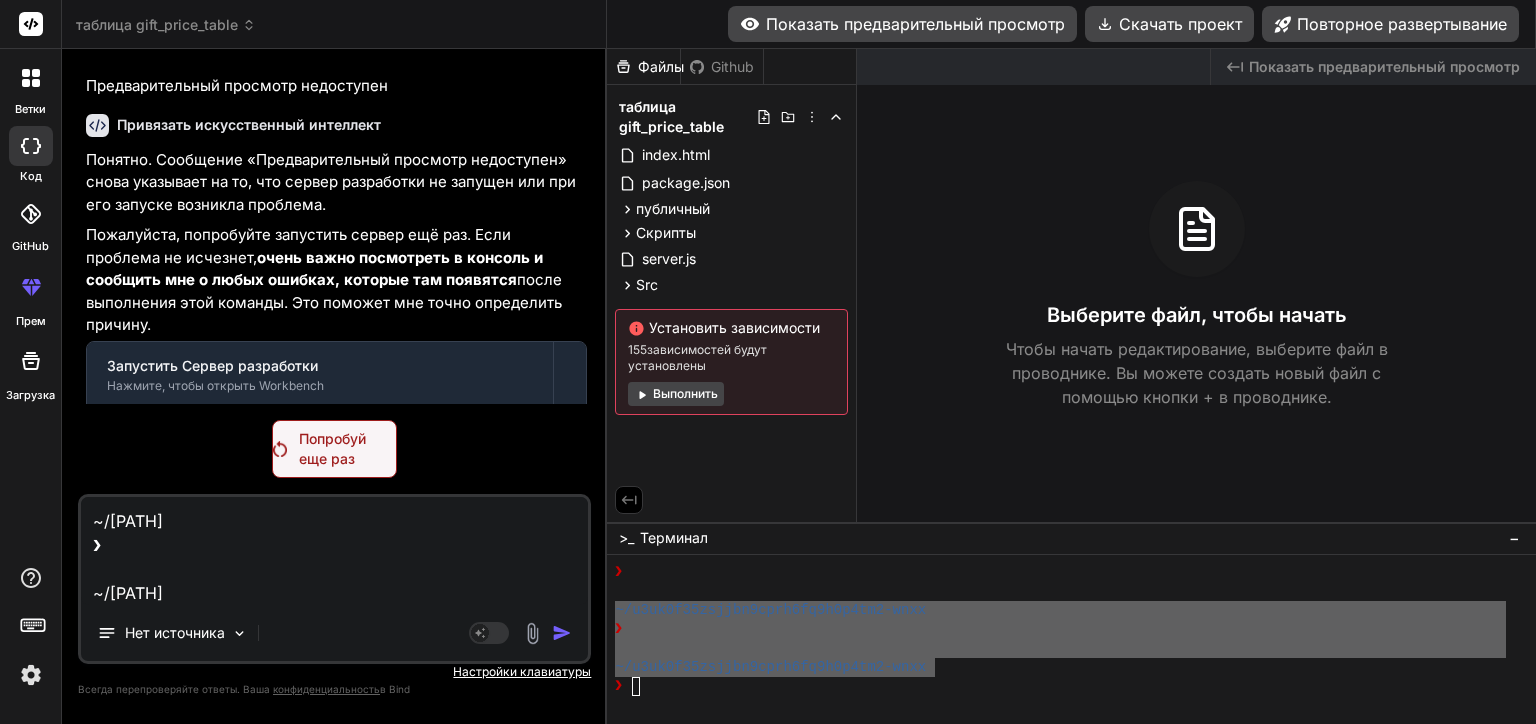 drag, startPoint x: 453, startPoint y: 600, endPoint x: 66, endPoint y: 488, distance: 402.8809 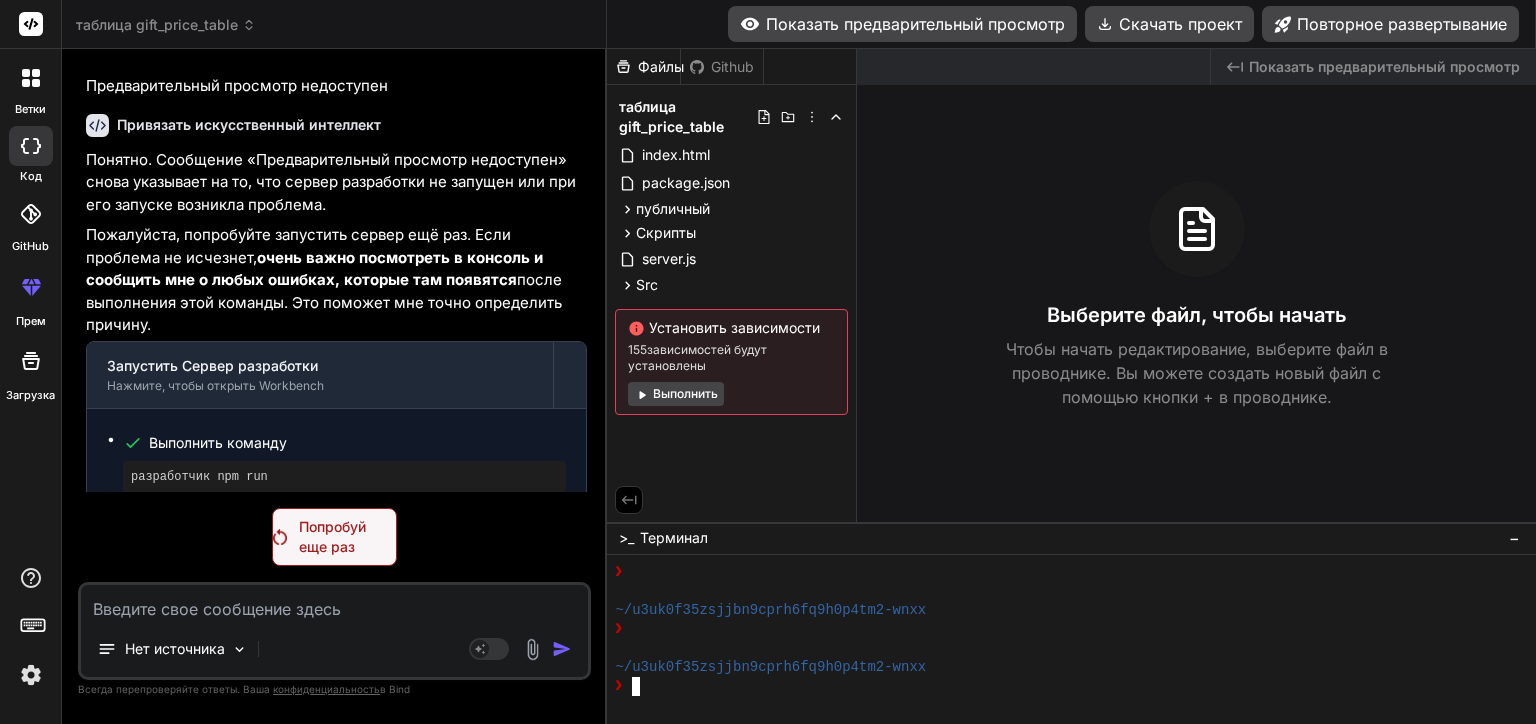 click on "~/u3uk0f35zsjjbn9cprh6fq9h0p4tm2-wnxx" at bounding box center (1060, 667) 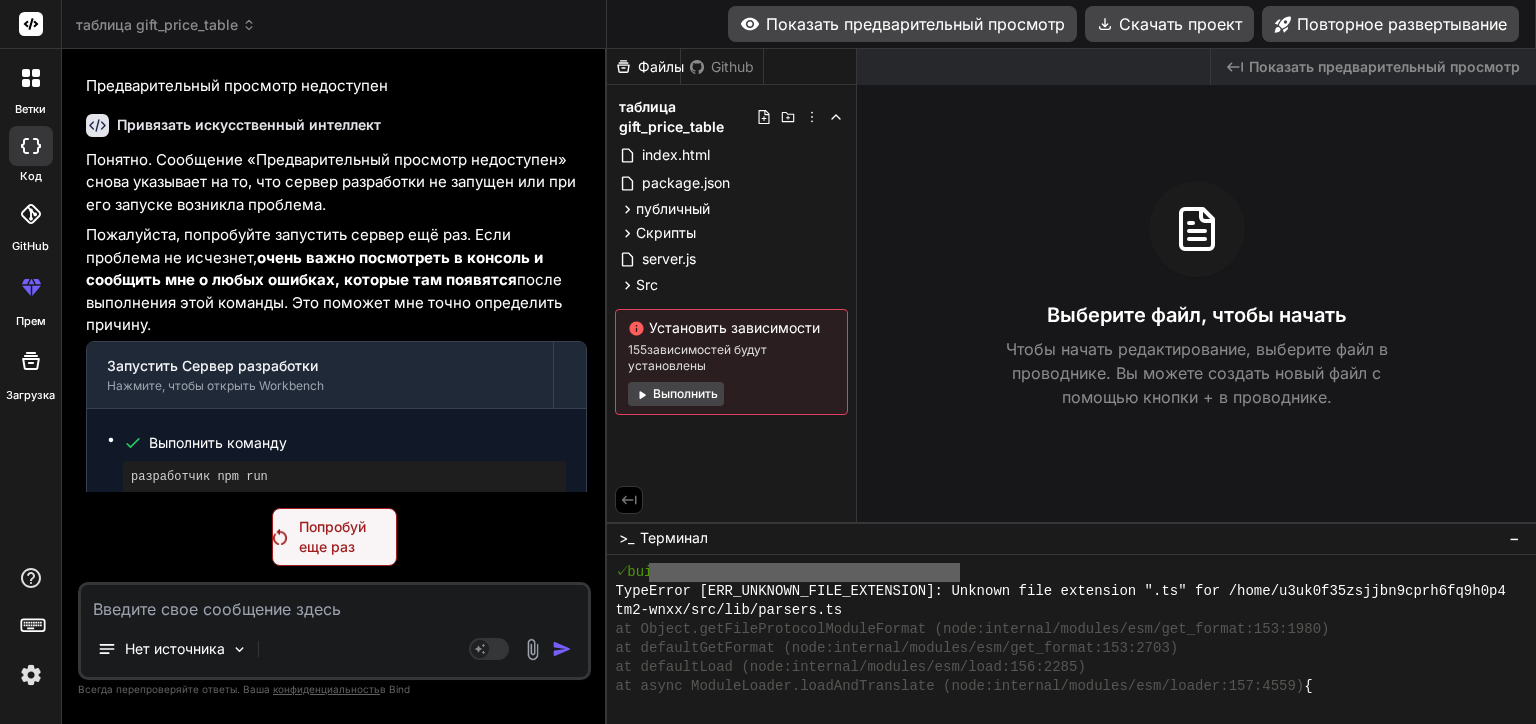 scroll, scrollTop: 4327, scrollLeft: 0, axis: vertical 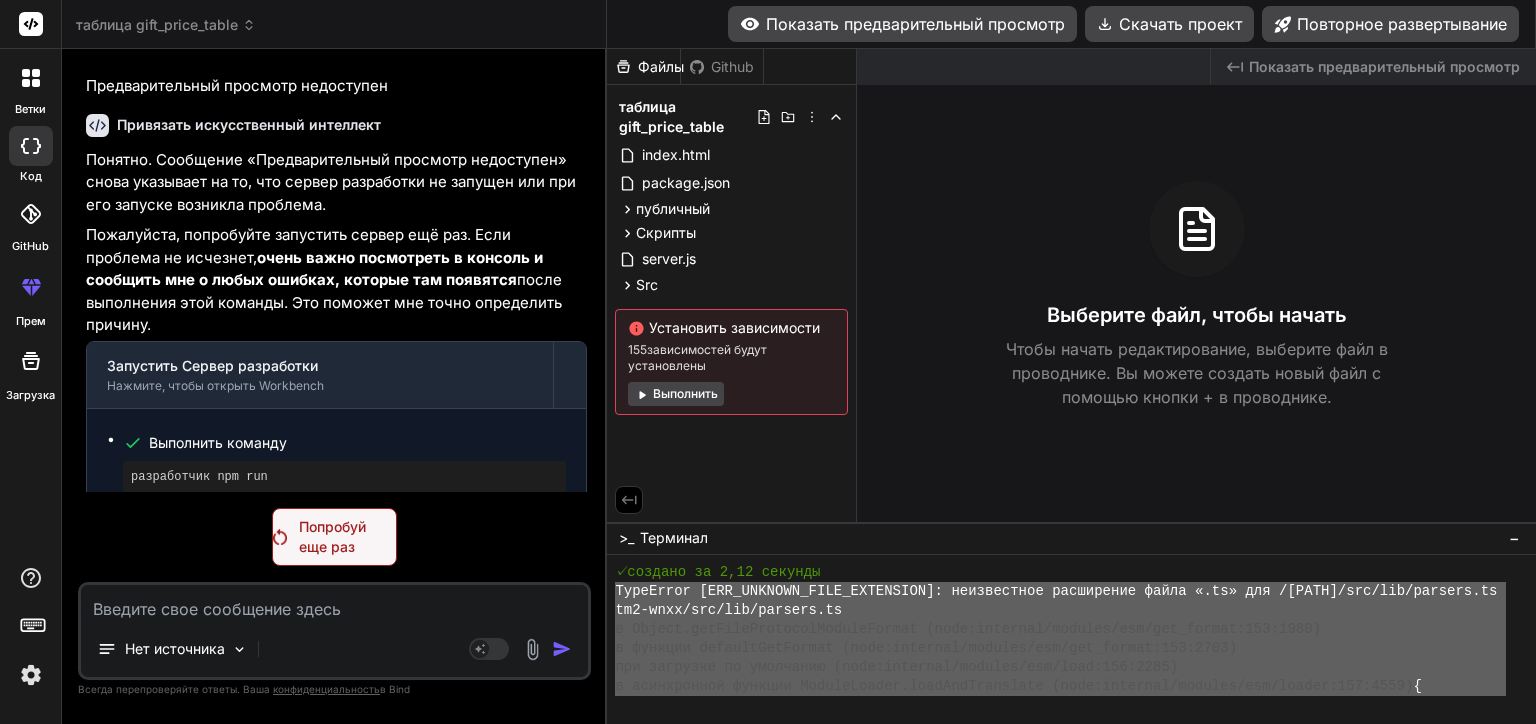 drag, startPoint x: 912, startPoint y: 655, endPoint x: 612, endPoint y: 599, distance: 305.18192 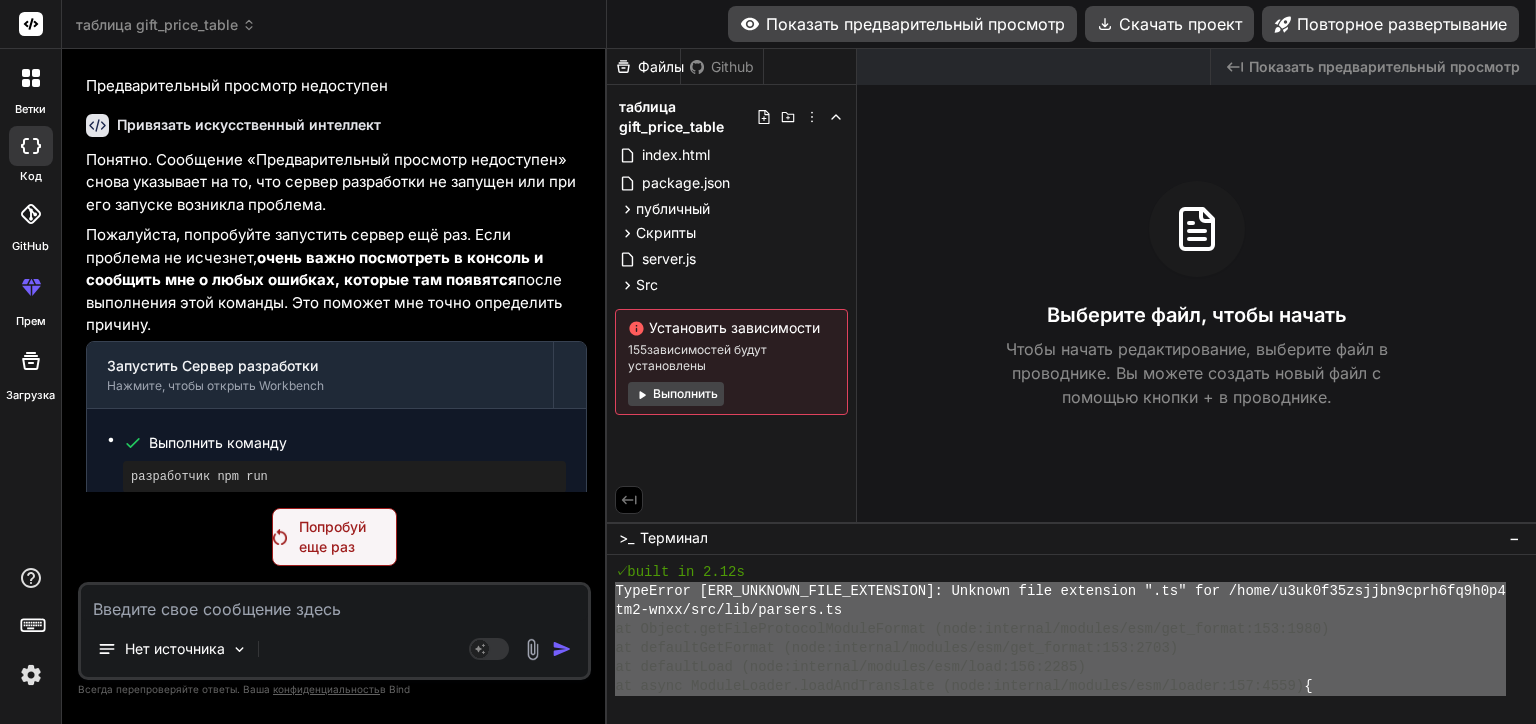 click at bounding box center (334, 603) 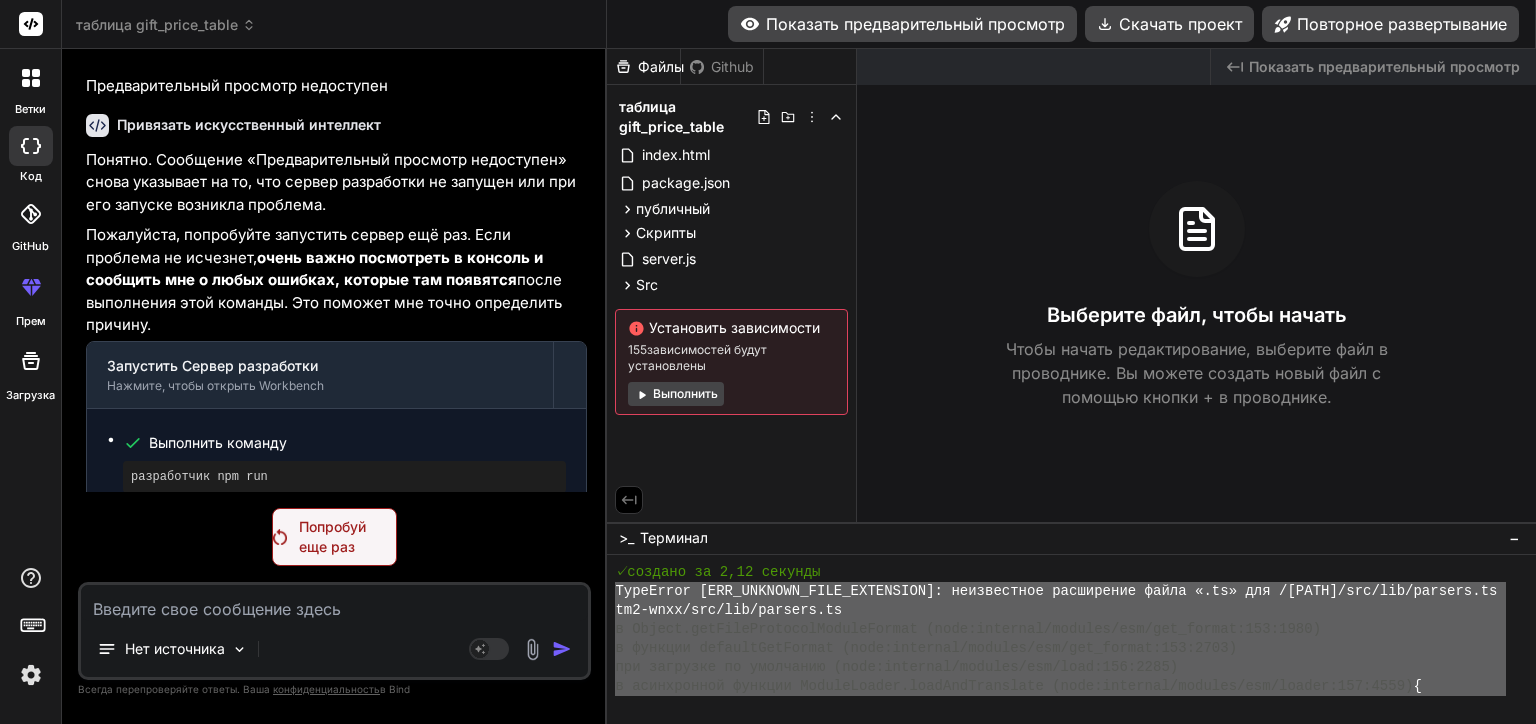type on "в" 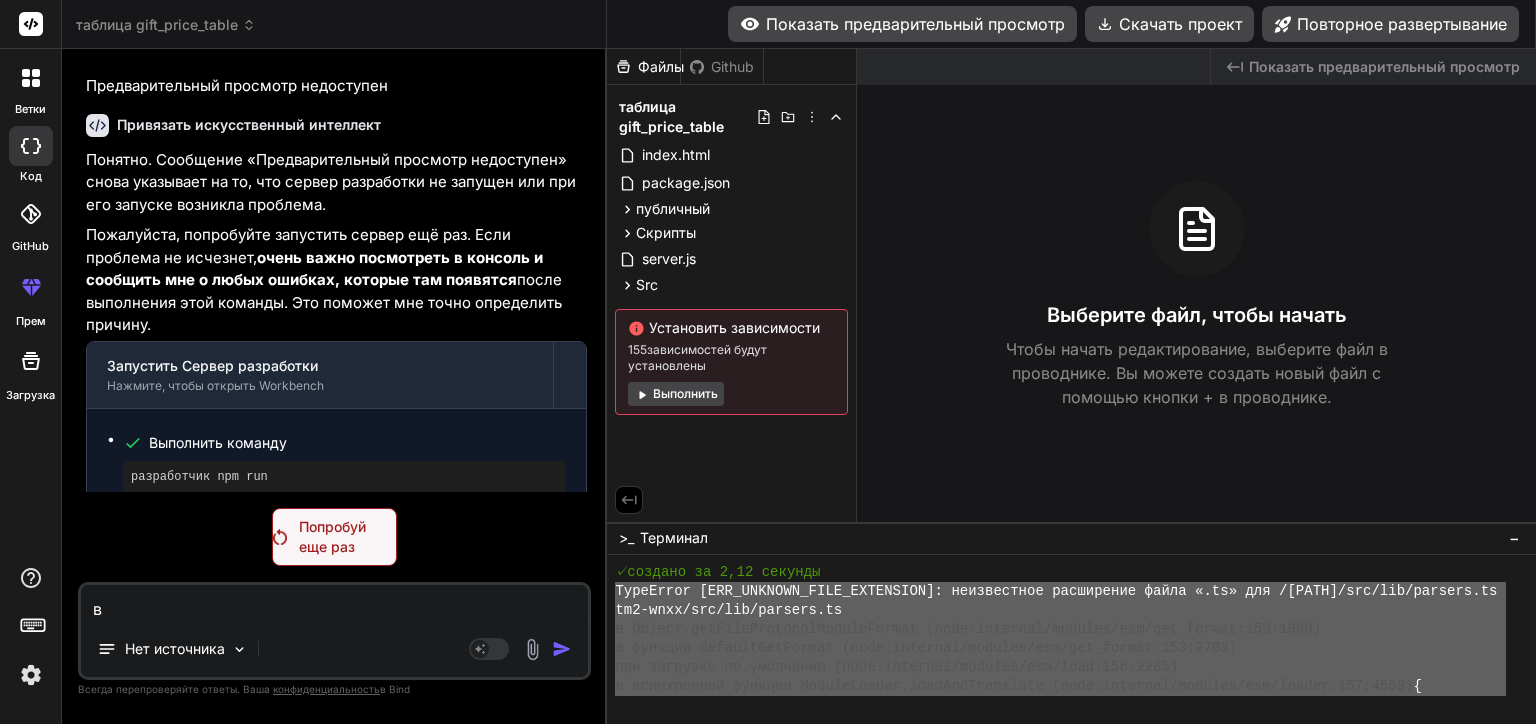 type on "во" 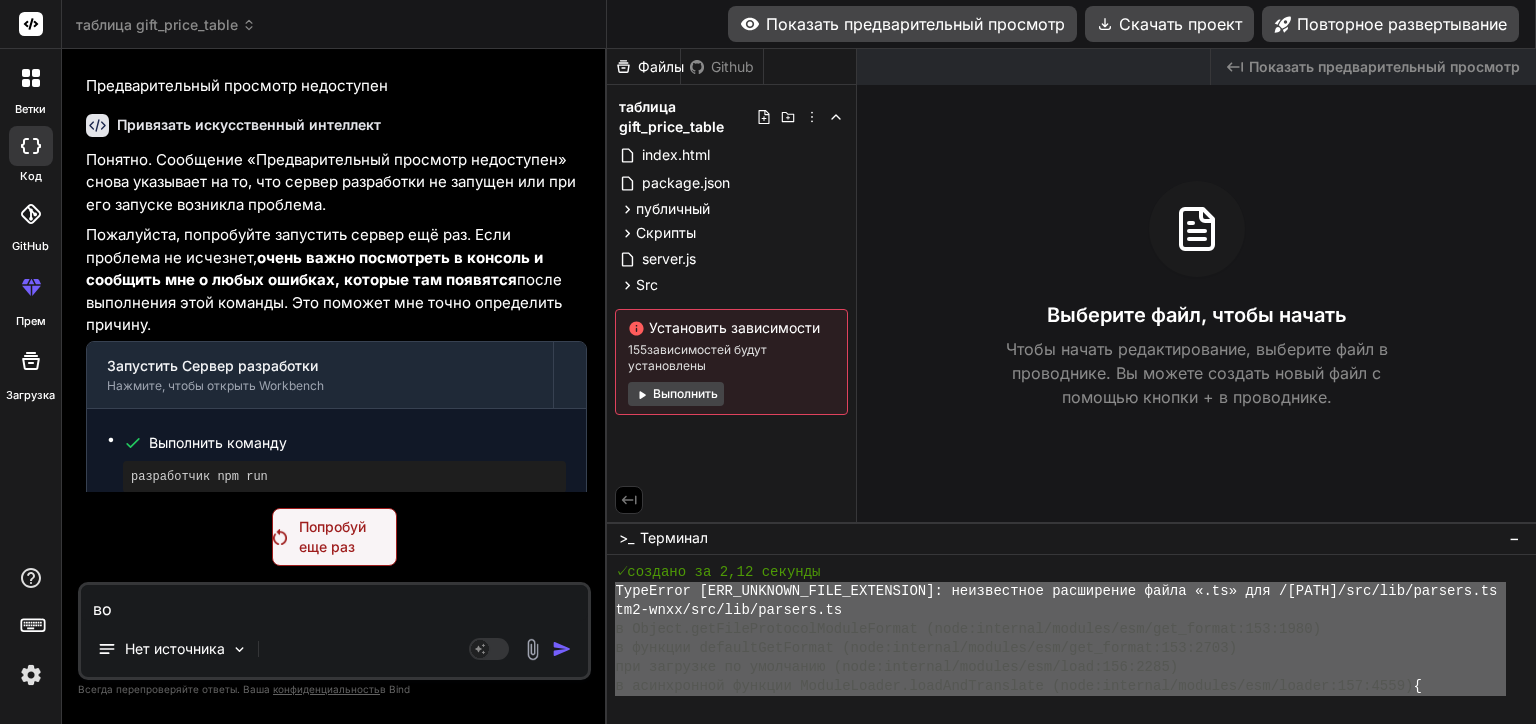 type on "вот" 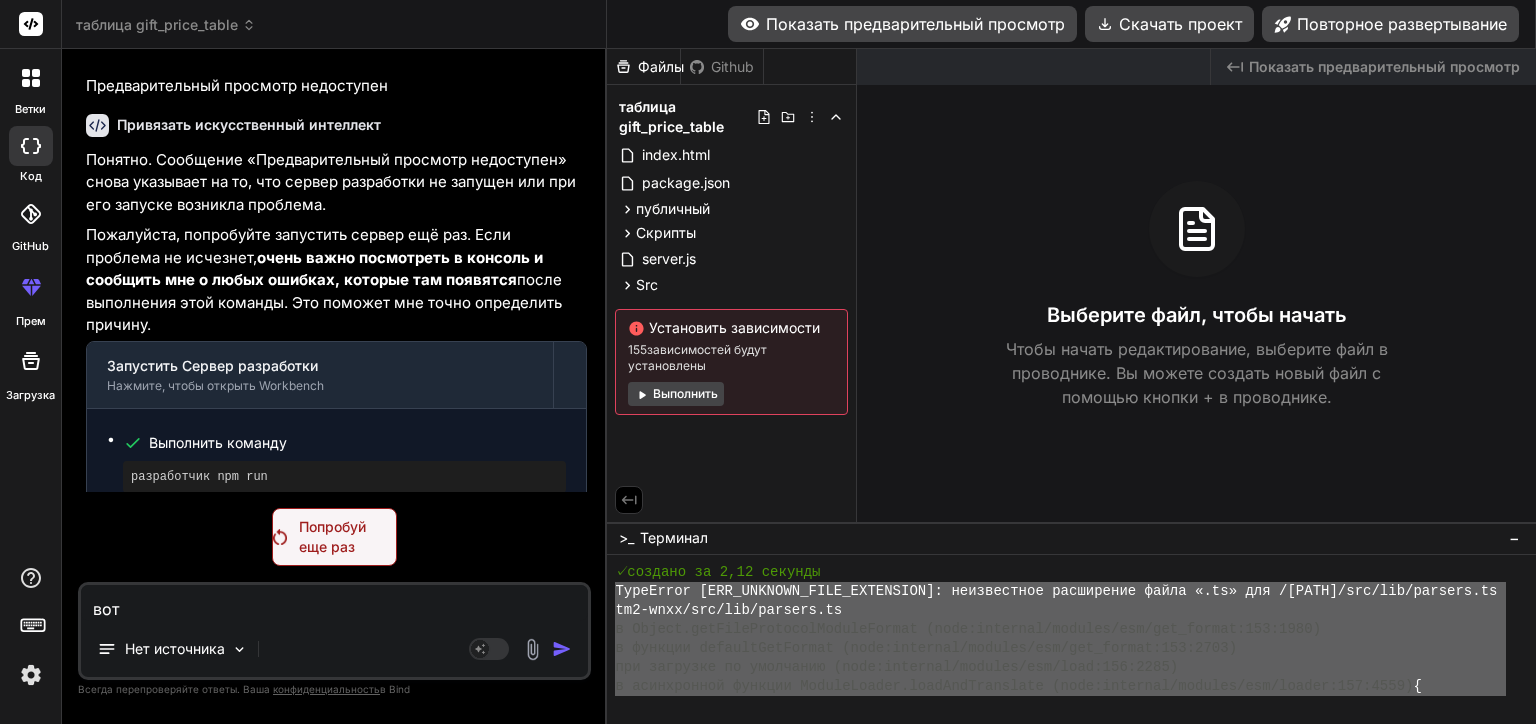 type on "вот" 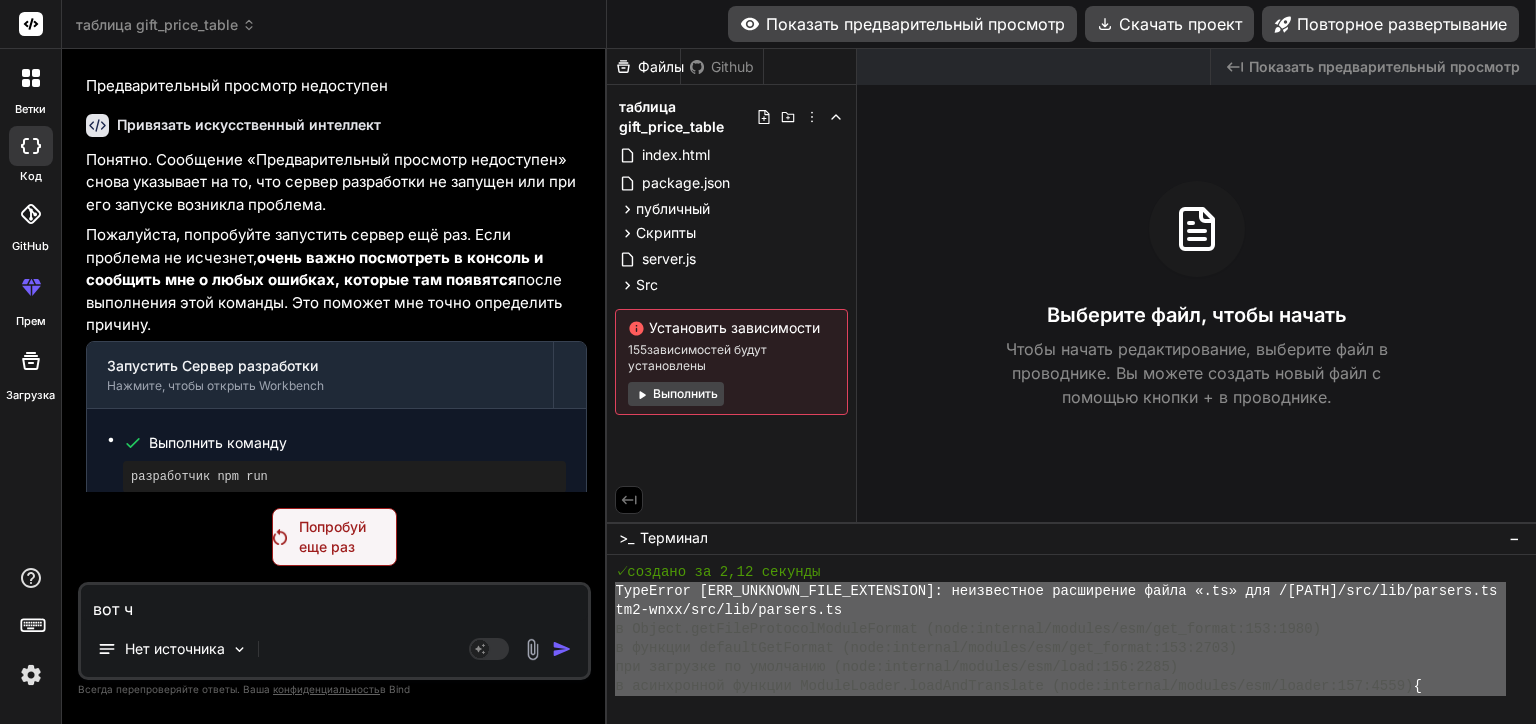 type on "вот чт" 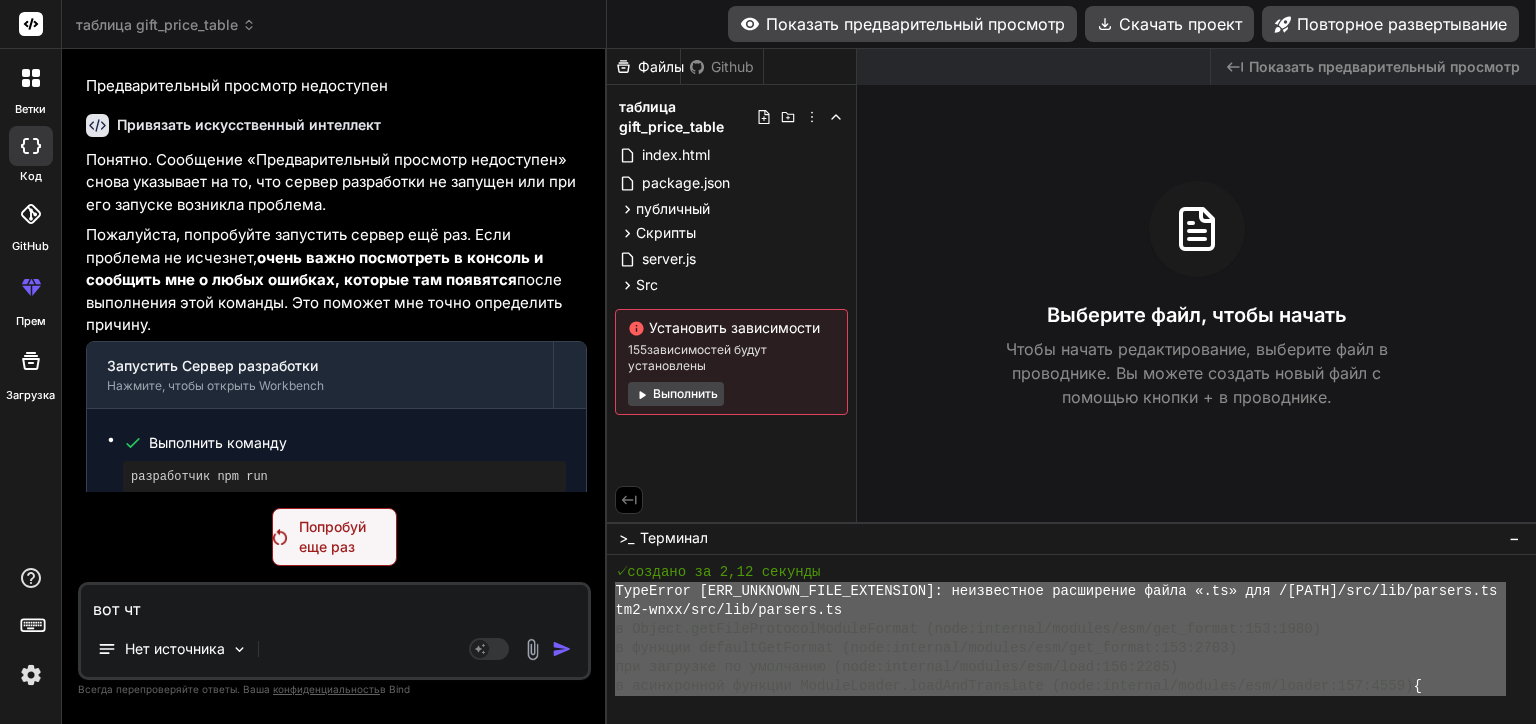 type on "вот что" 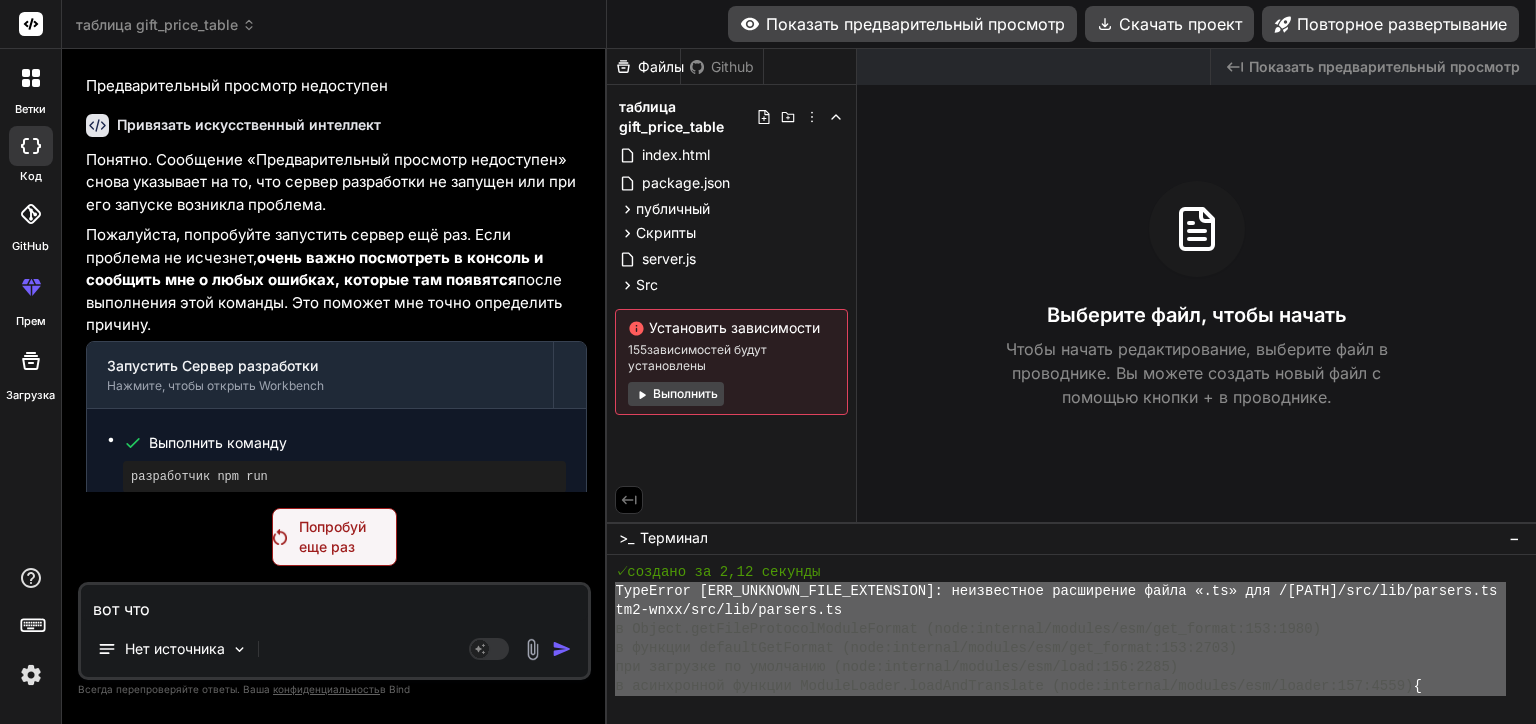 type on "вот что" 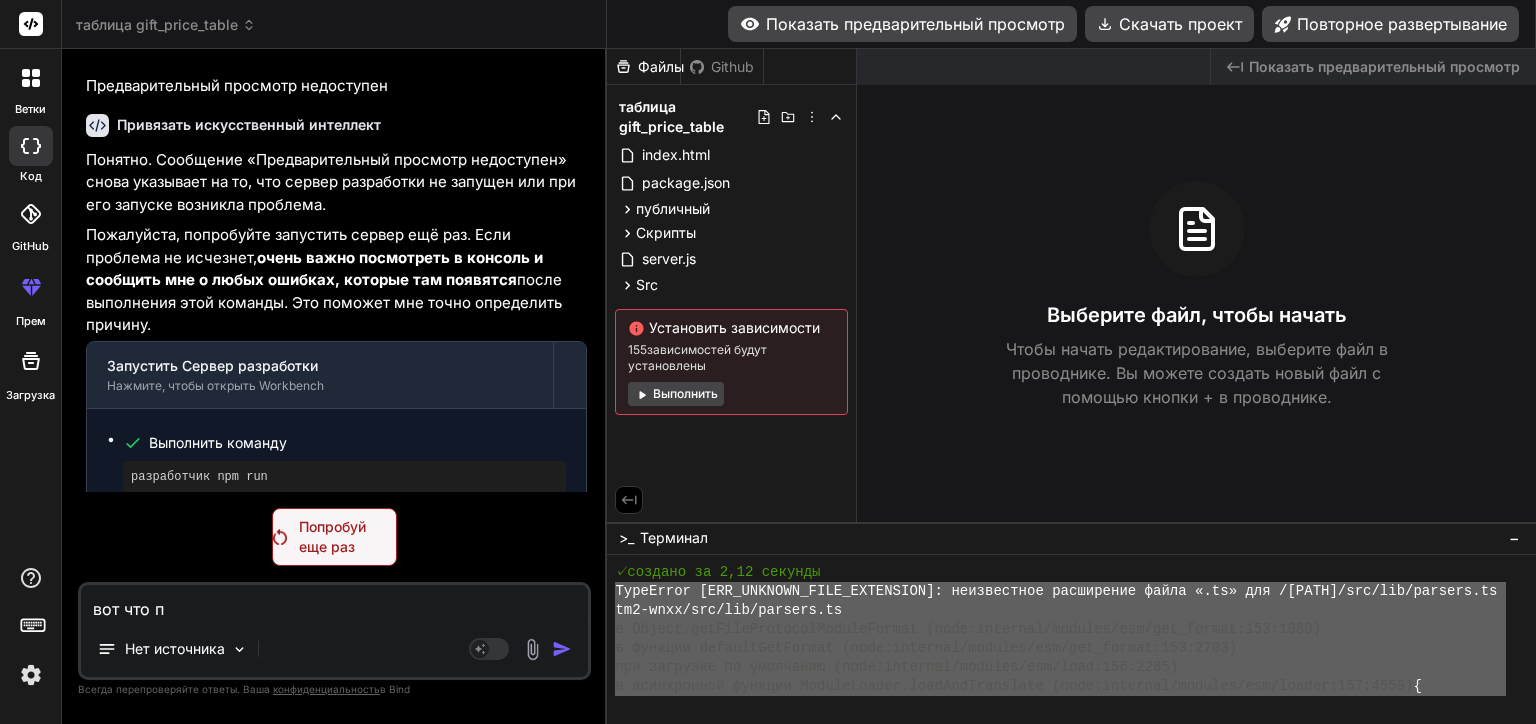 type on "вот что пи" 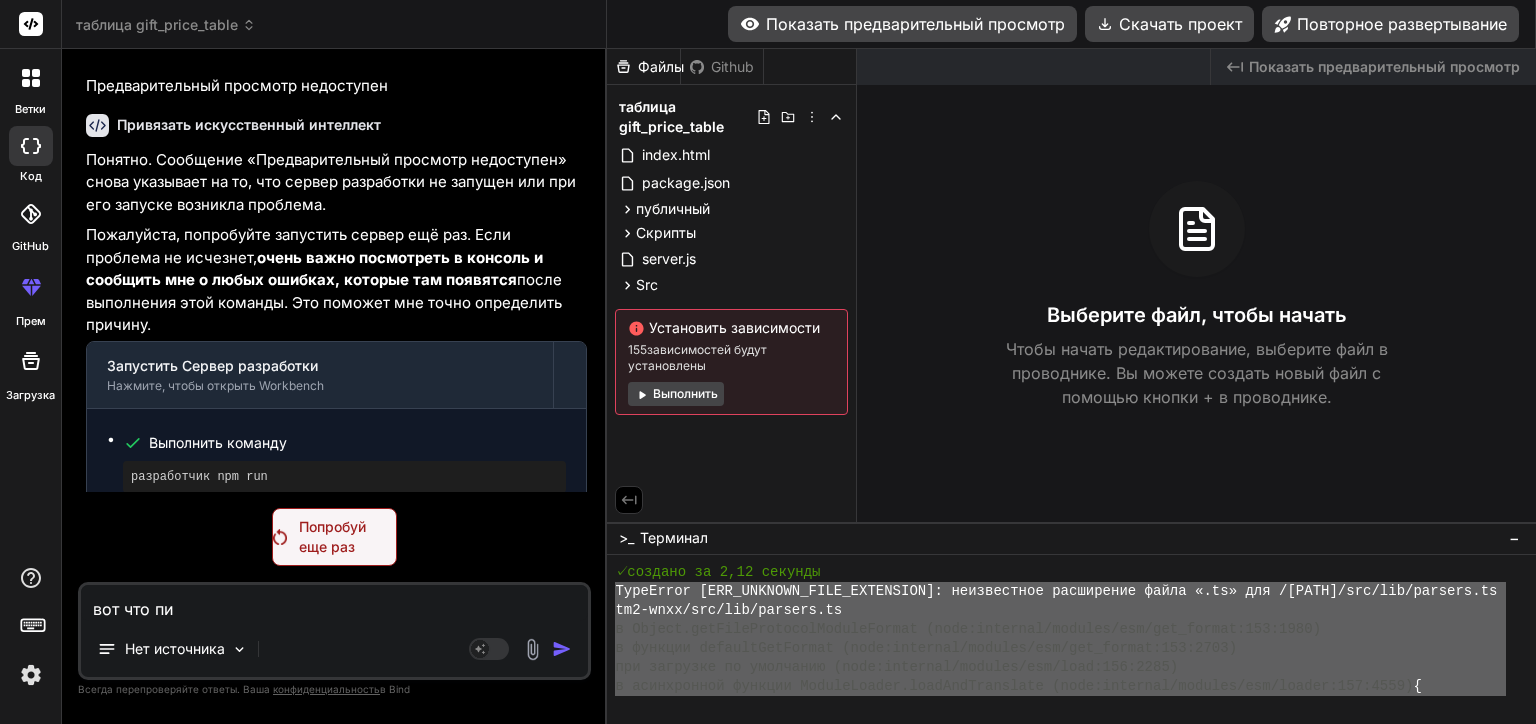 type on "вот что пиш" 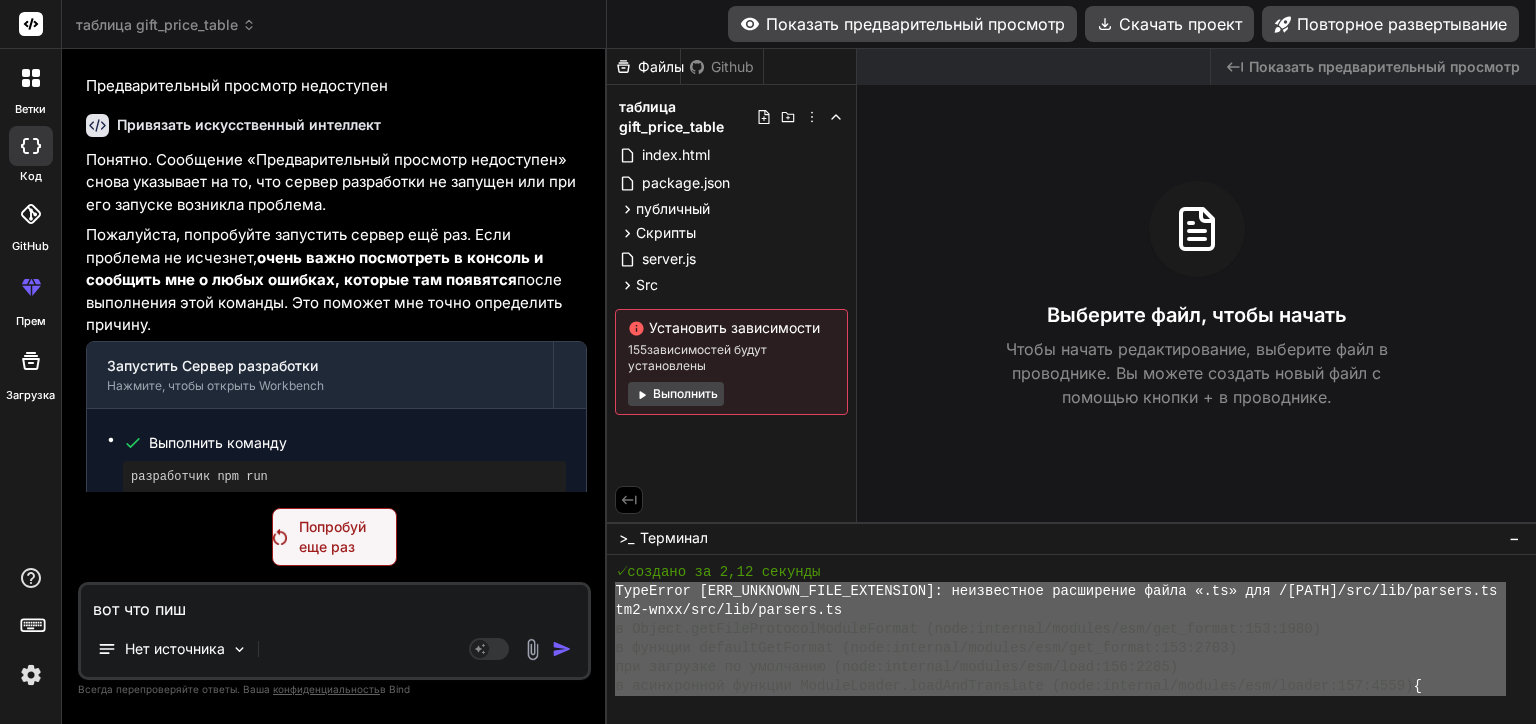 type on "вот что пише" 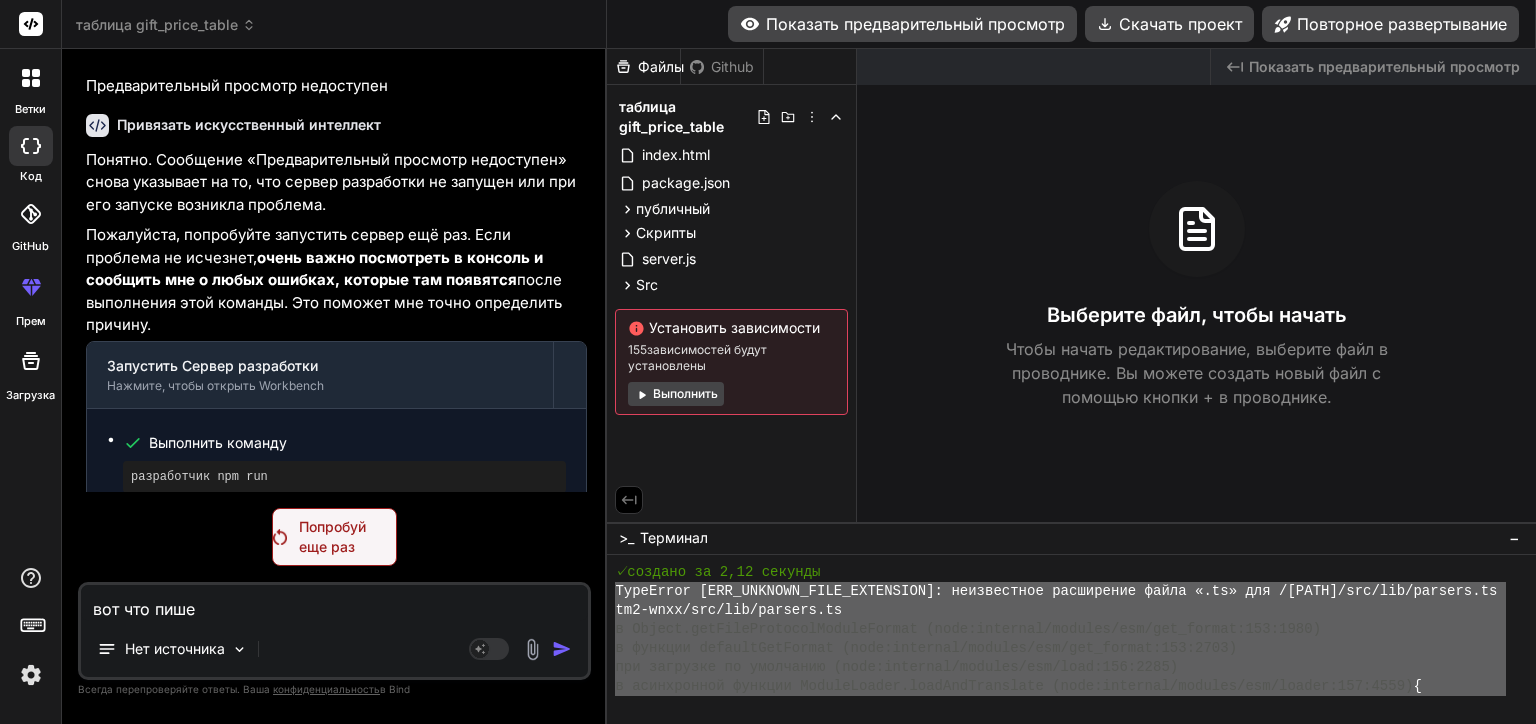 type on "вот что пишет" 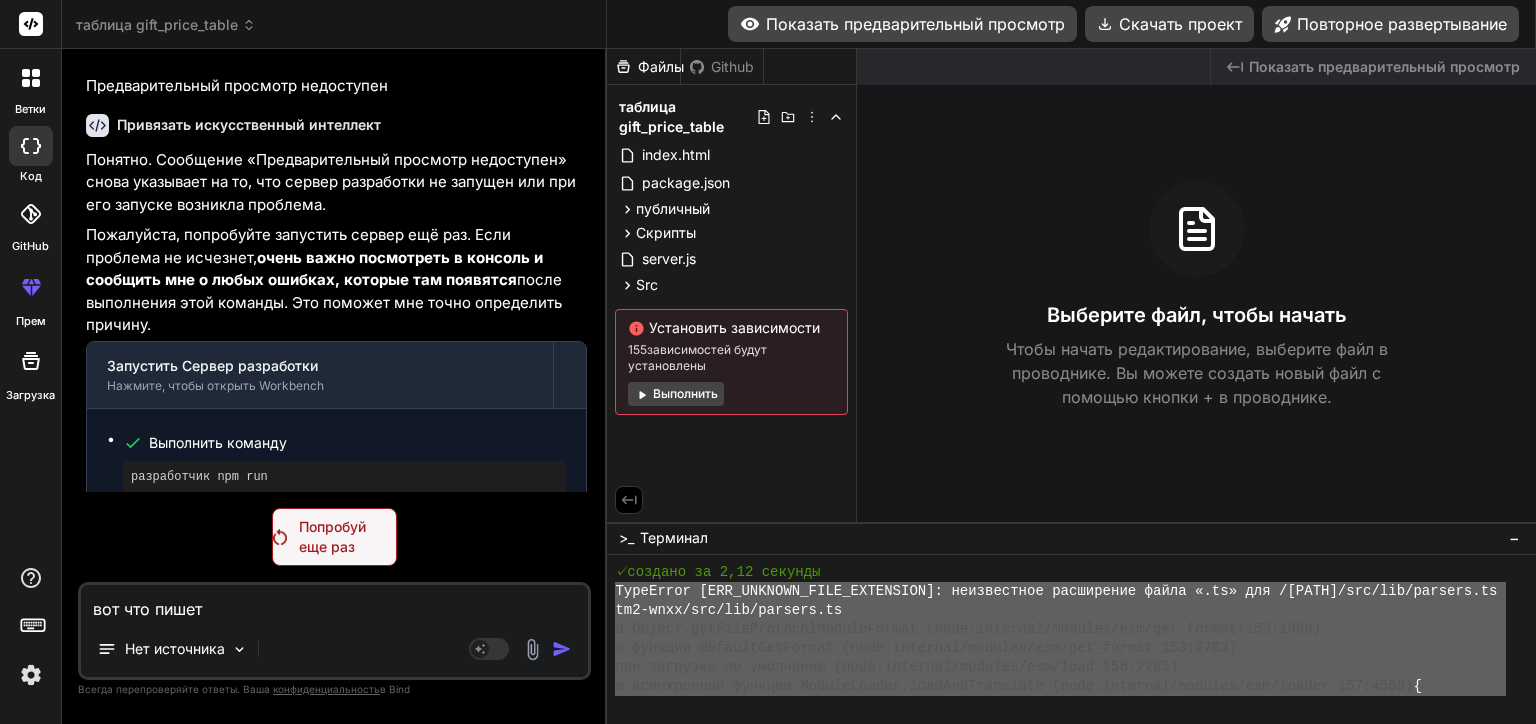 type on "вот что пишет" 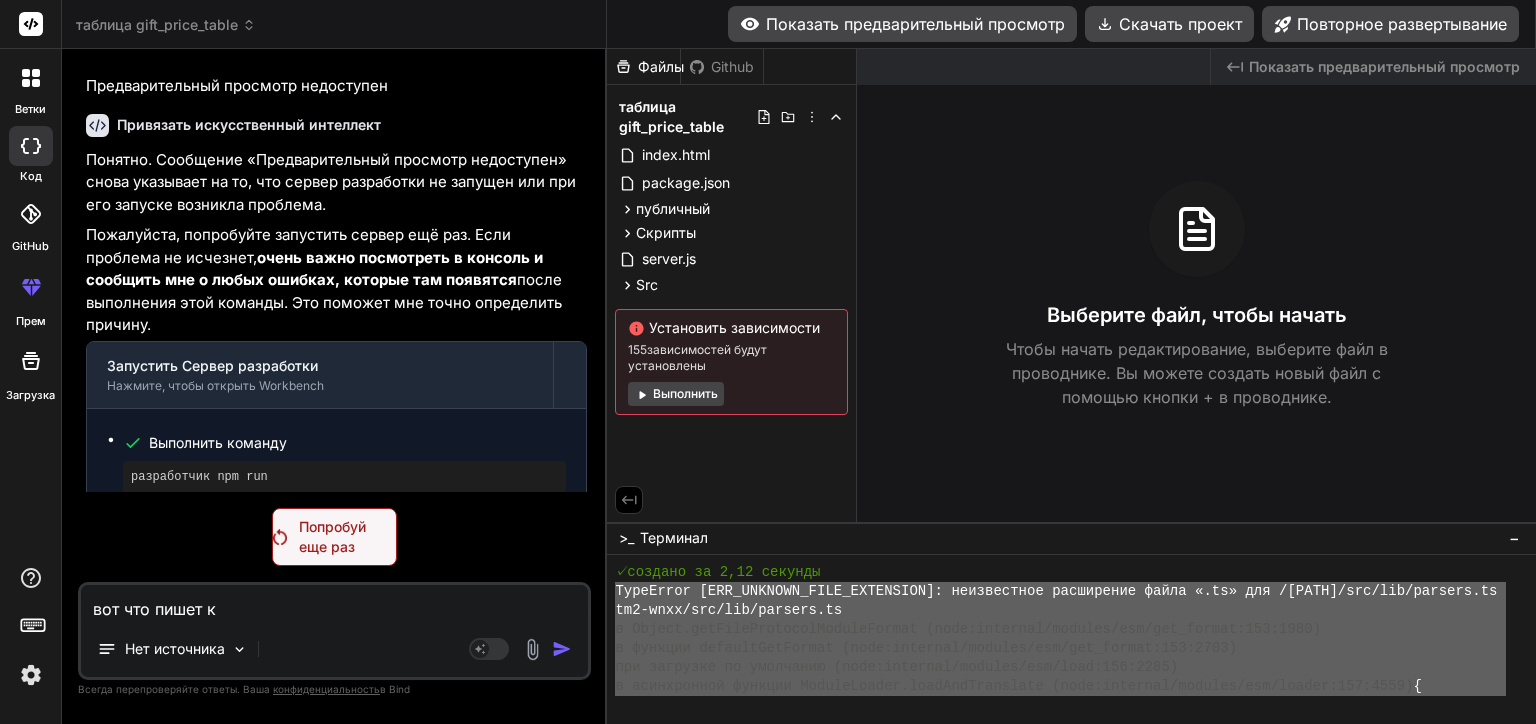 type on "вот что пишет ко" 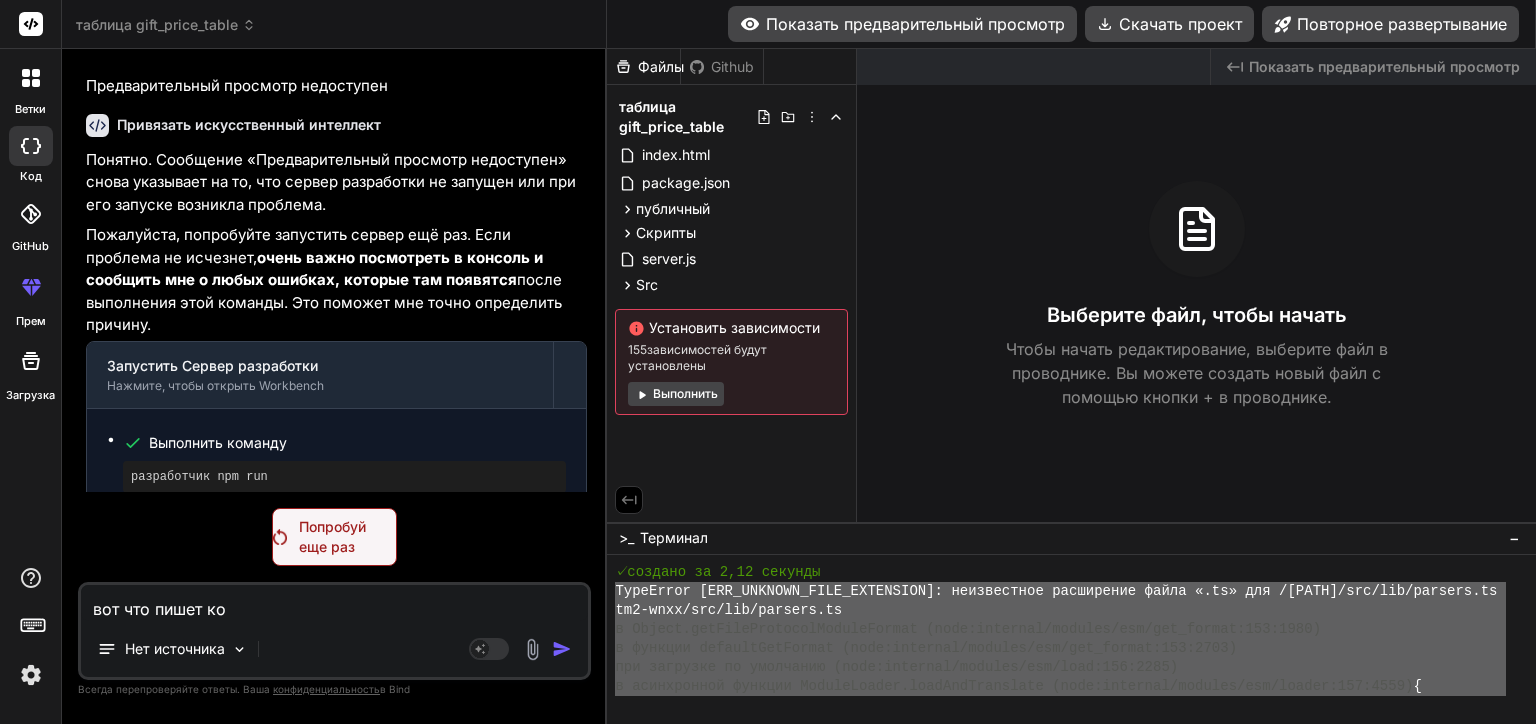type on "вот что пишет кос" 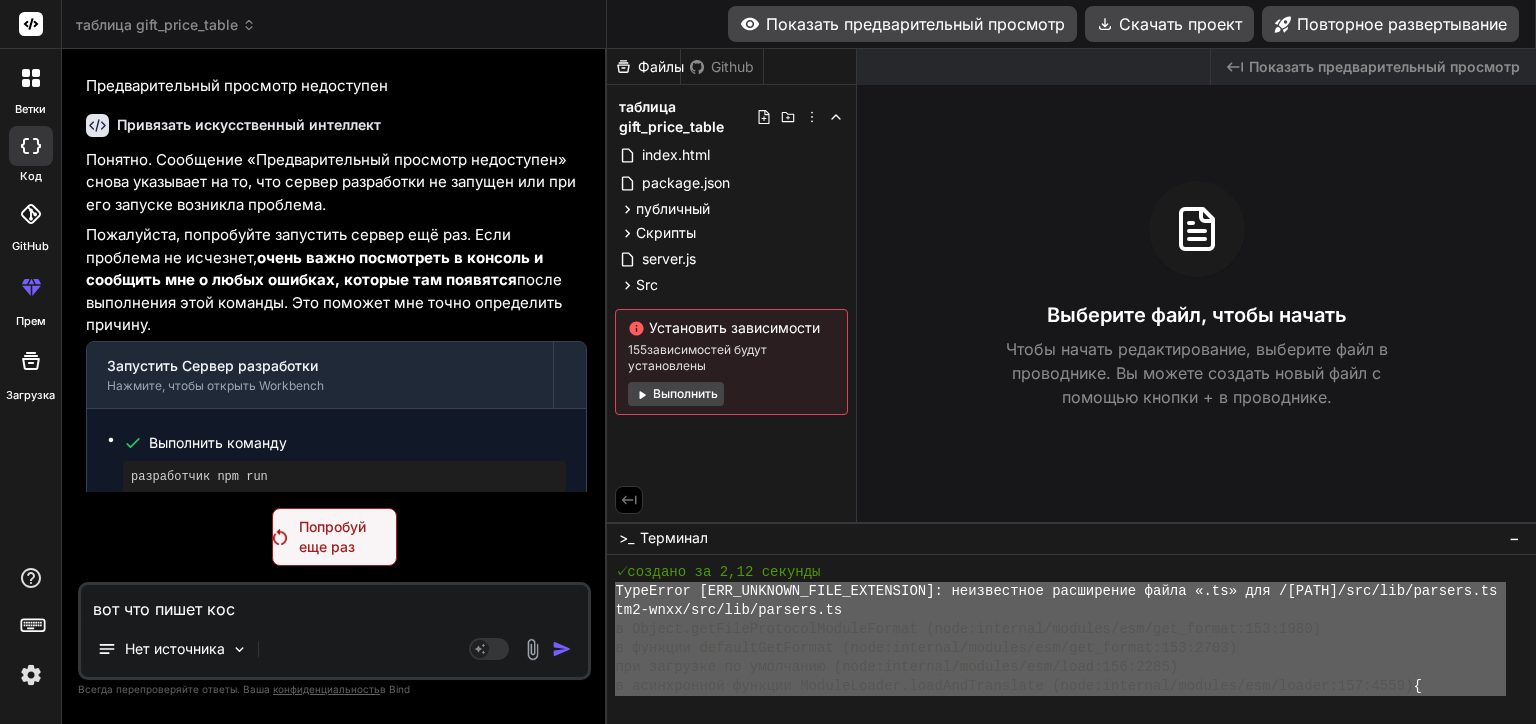 type on "вот что пишет косо" 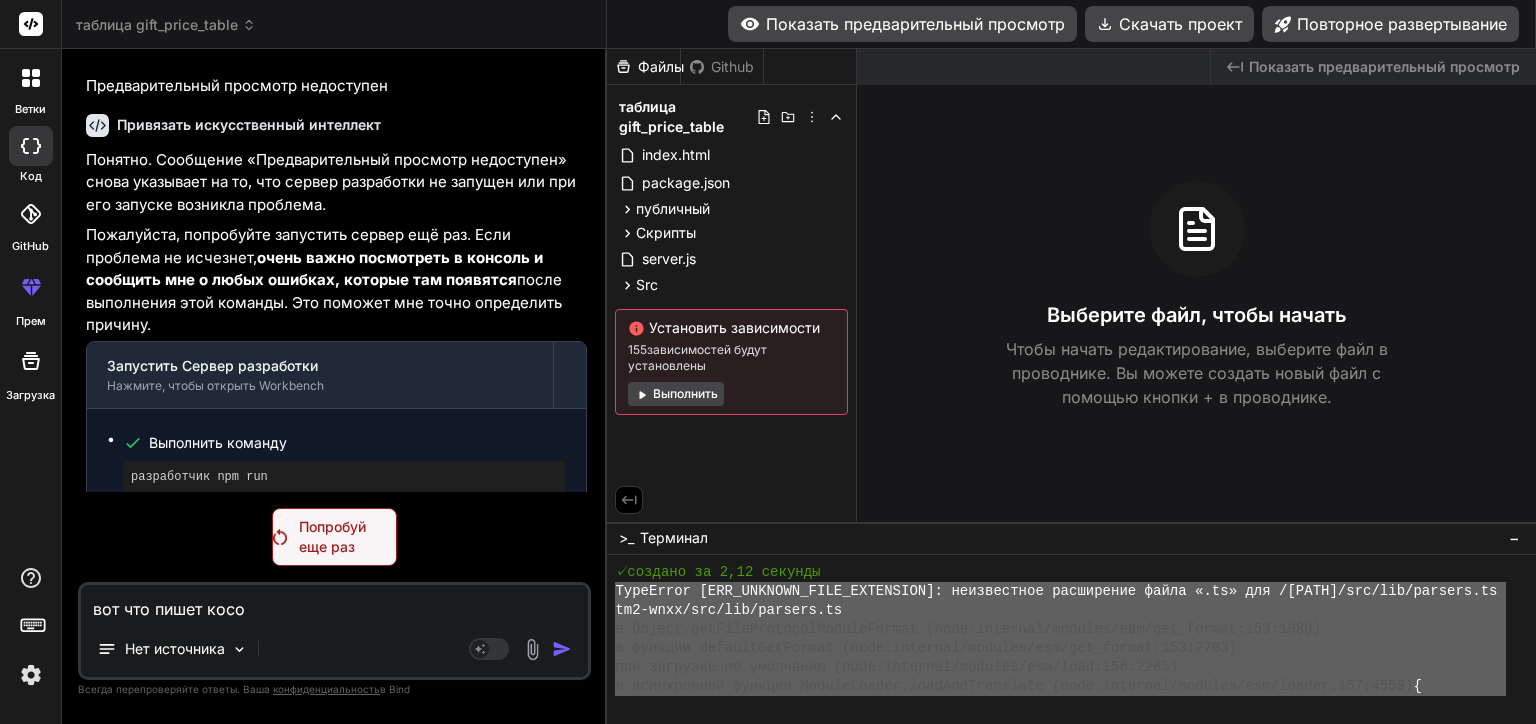 type on "вот что пишет косол" 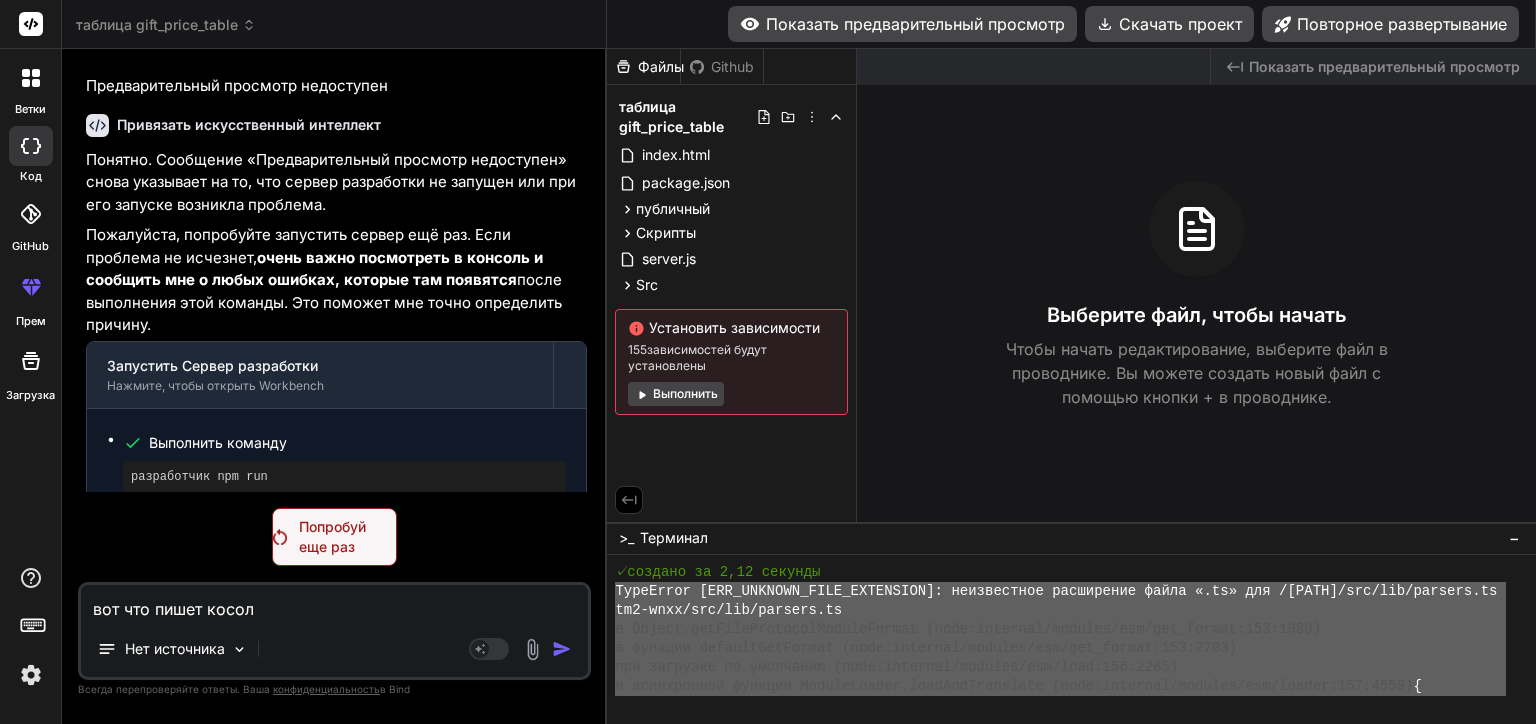 type on "вот что пишет косоль" 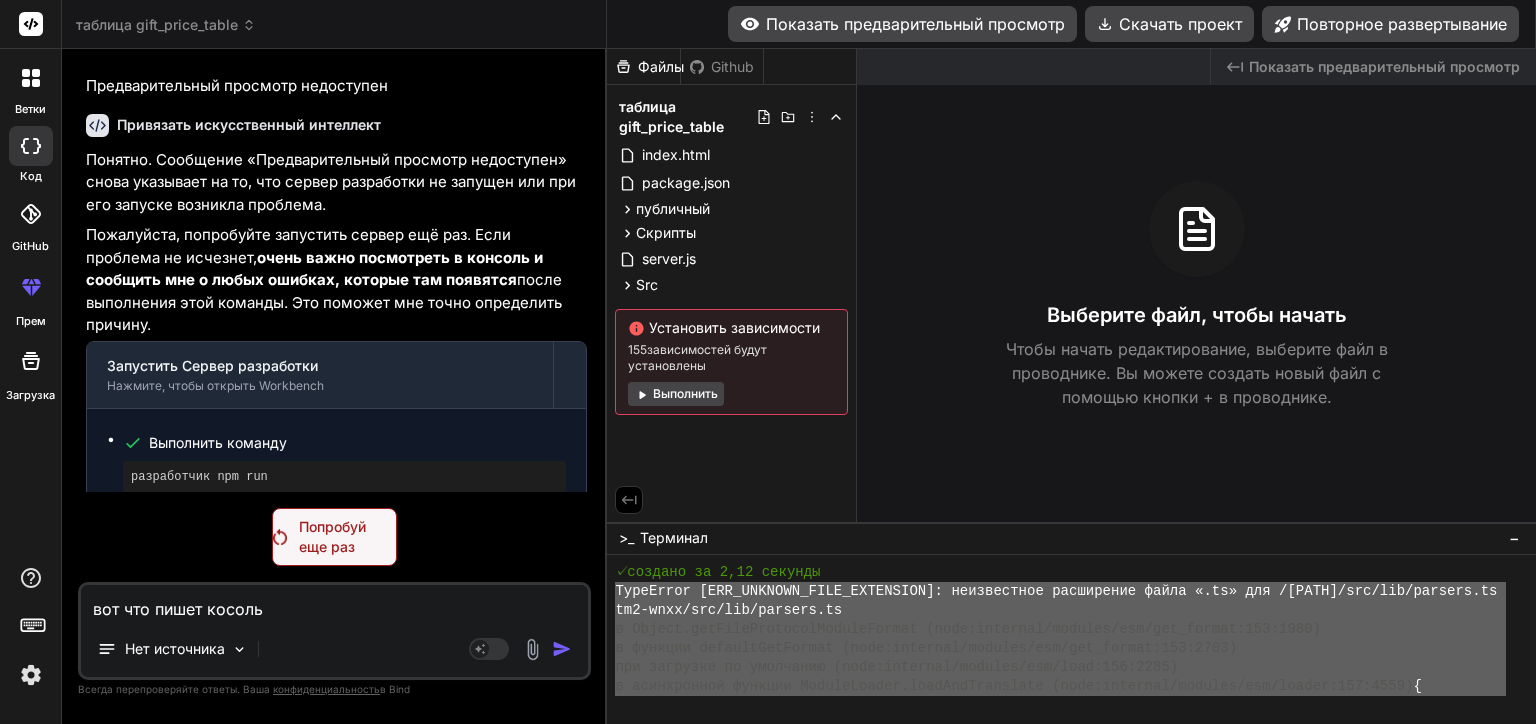 type on "x" 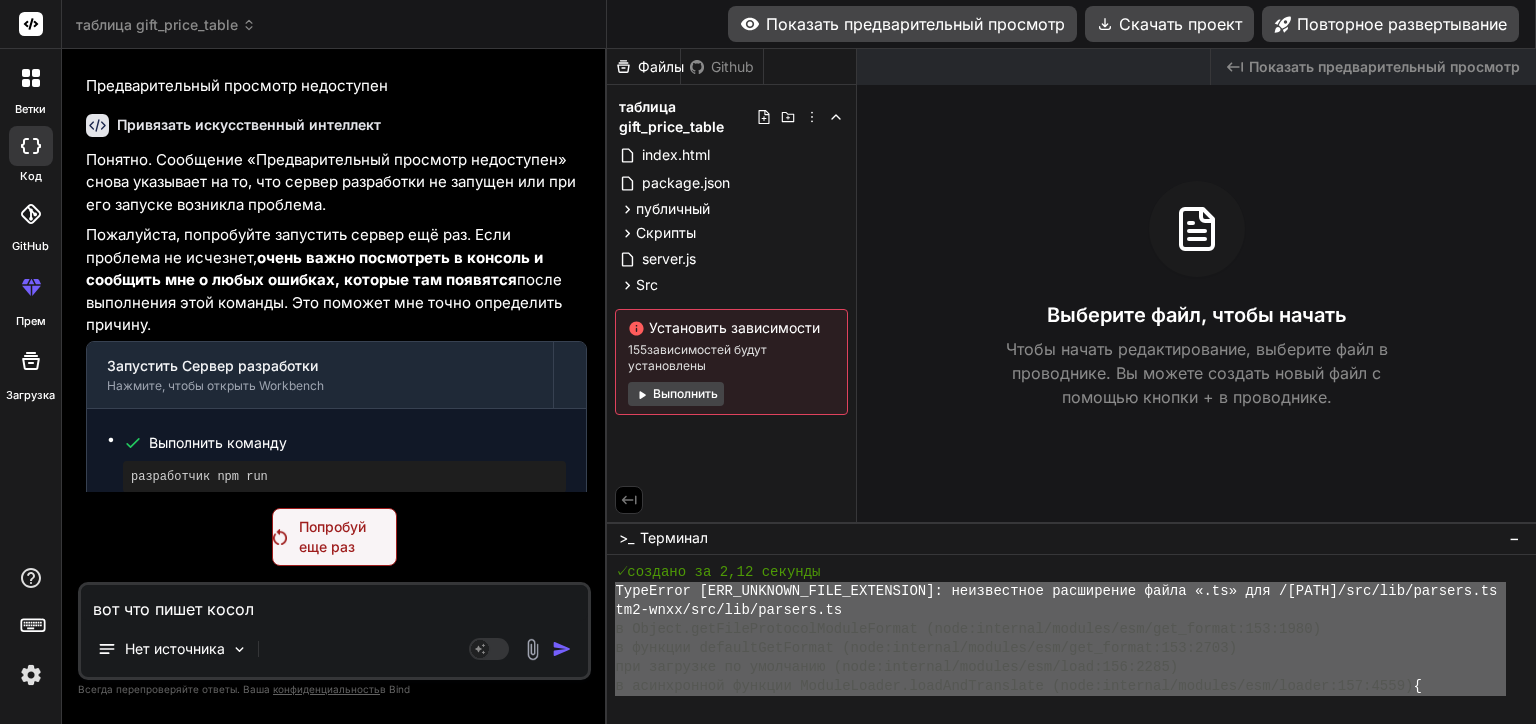 type on "вот что пишет косо" 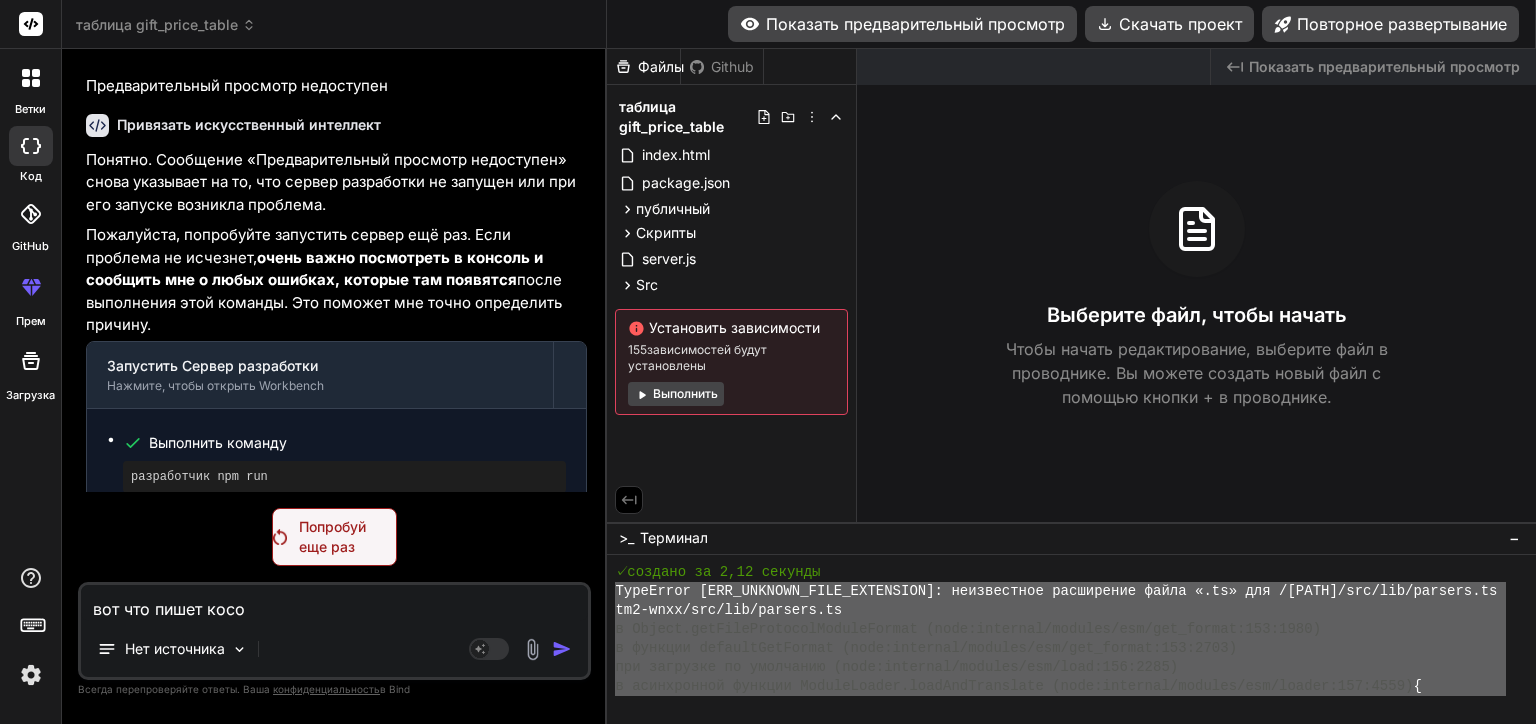 type on "вот что пишет кос" 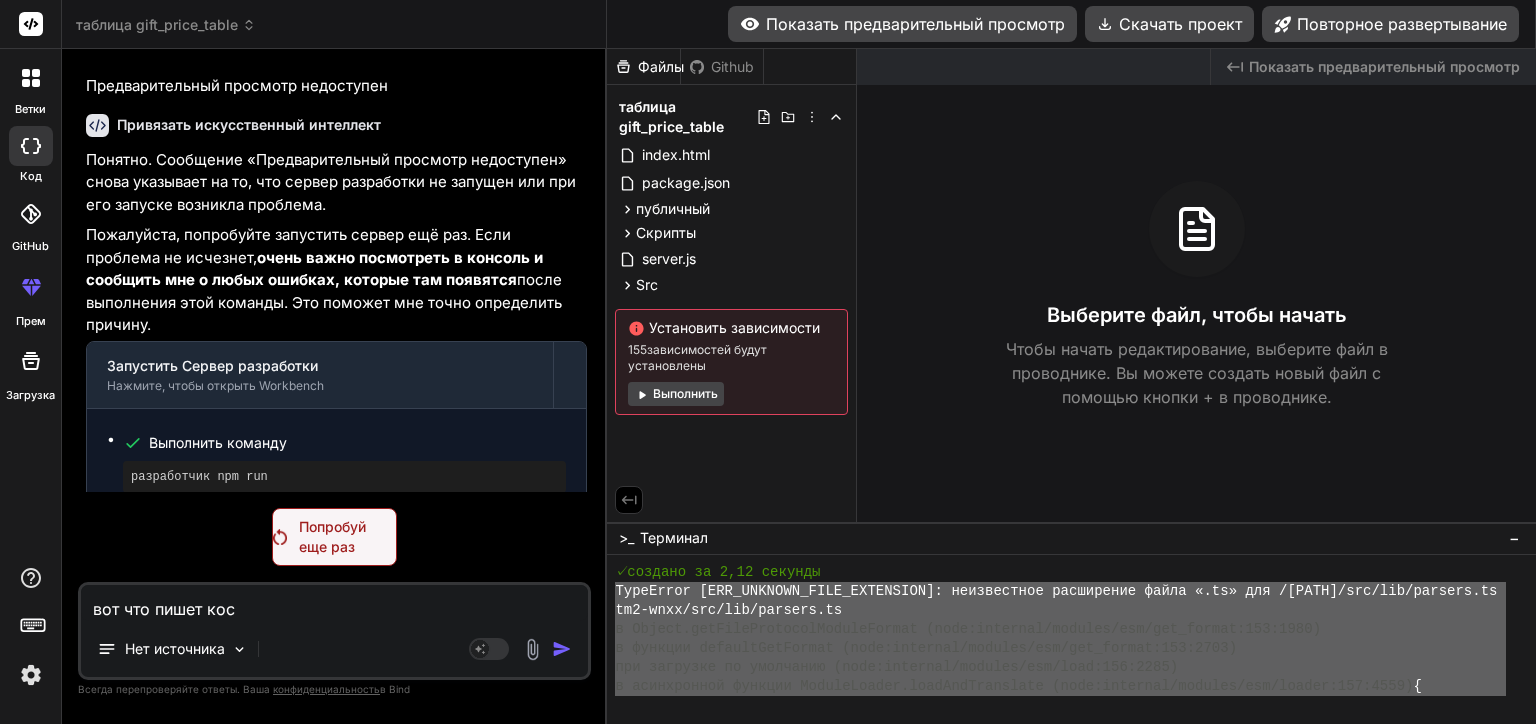 type on "вот что пишет ко" 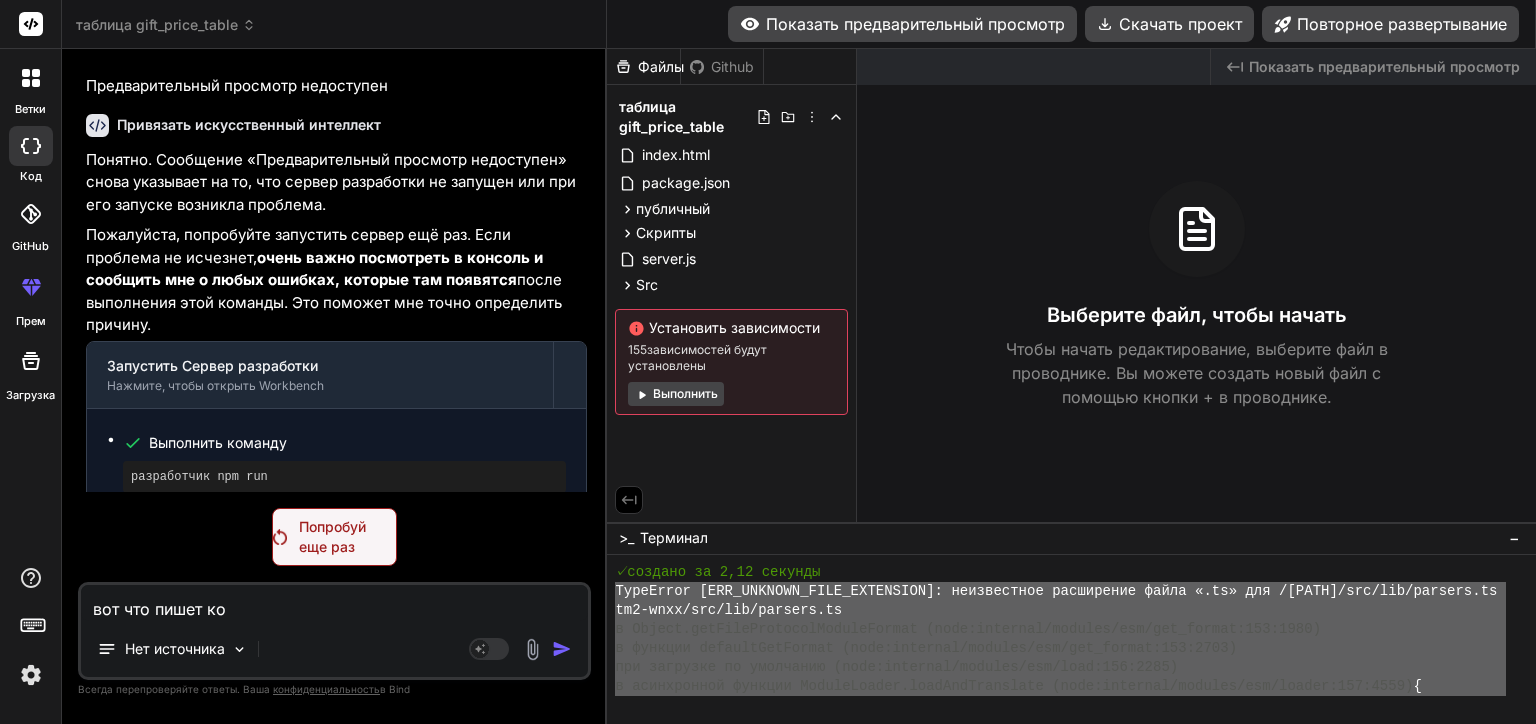 type on "вот что пишет кон" 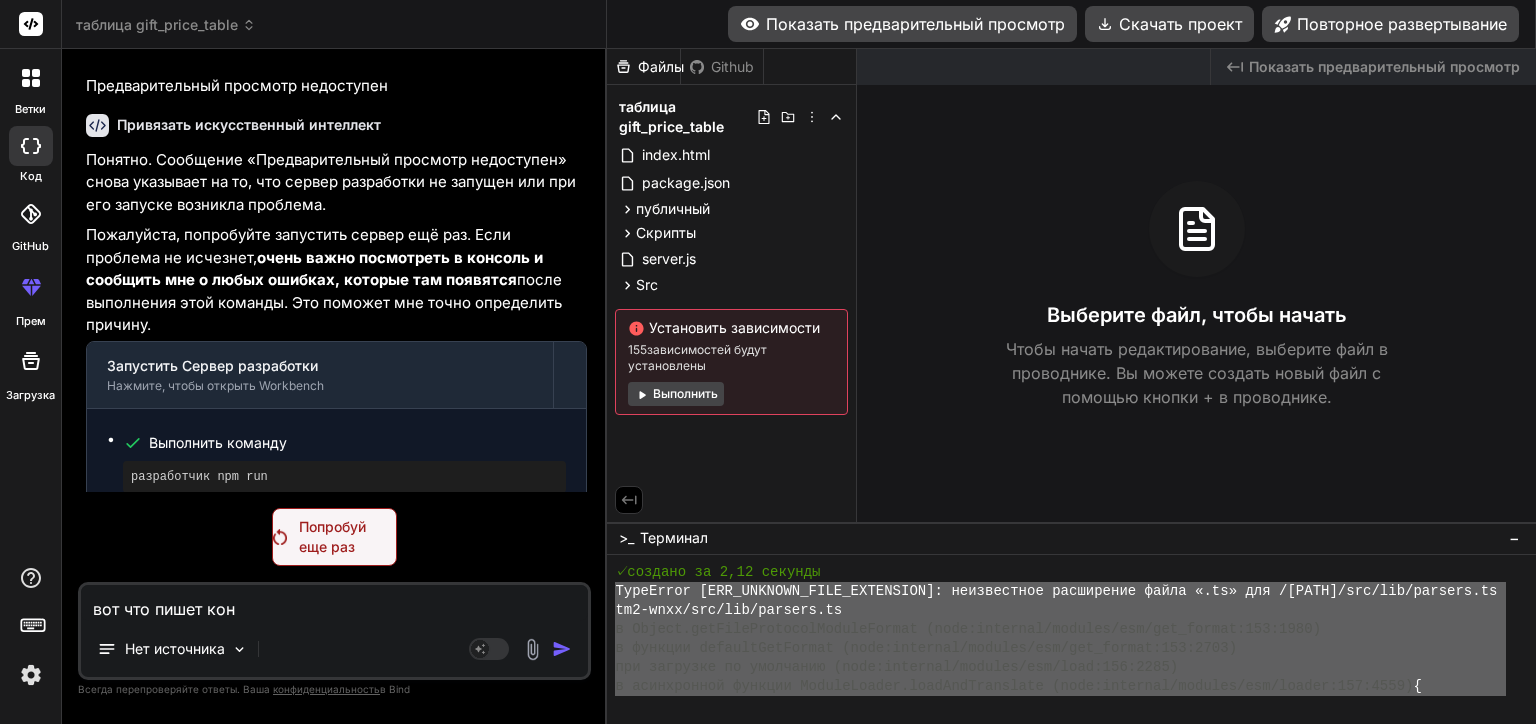 type on "вот что пишет конс" 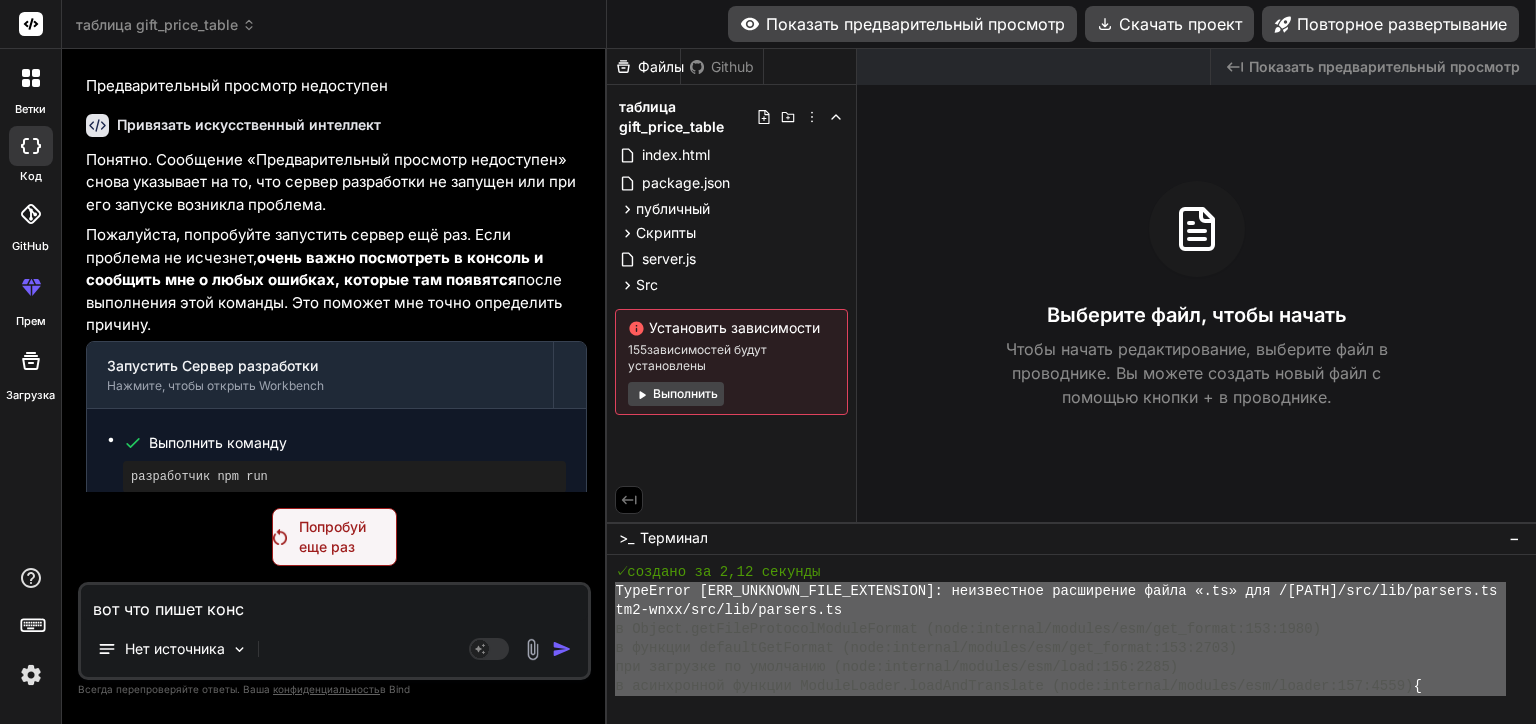 type on "вот что пишет консо" 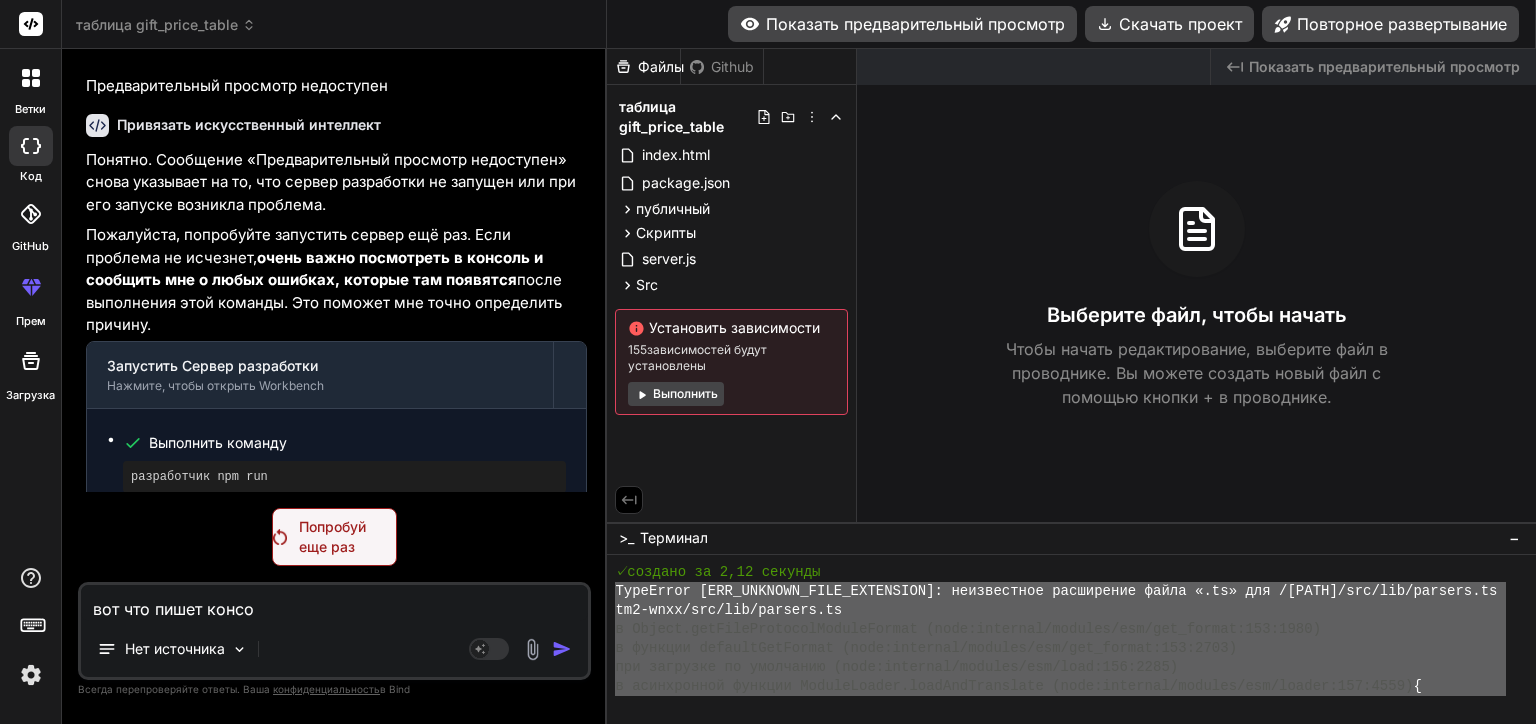 type on "вот что пишет консол" 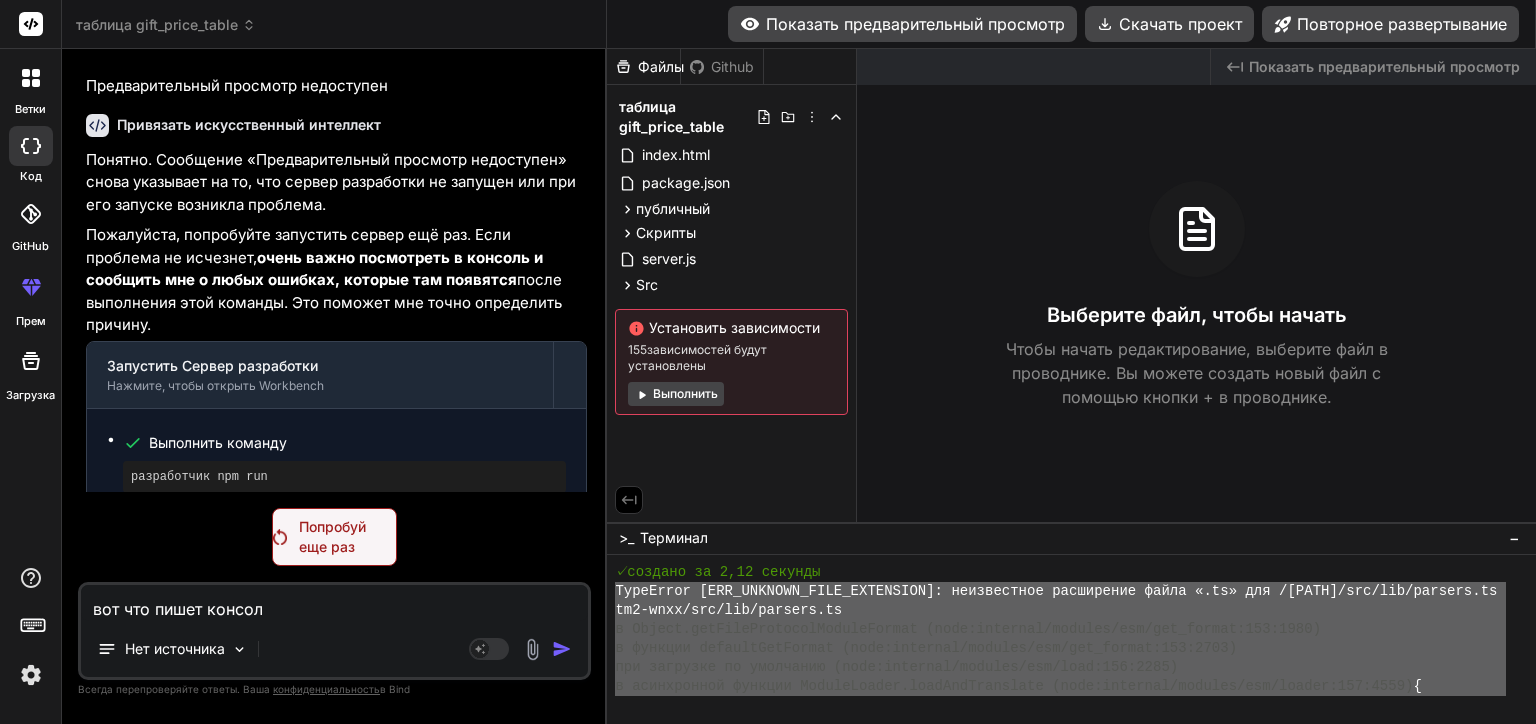 type on "вот что пишет консоль" 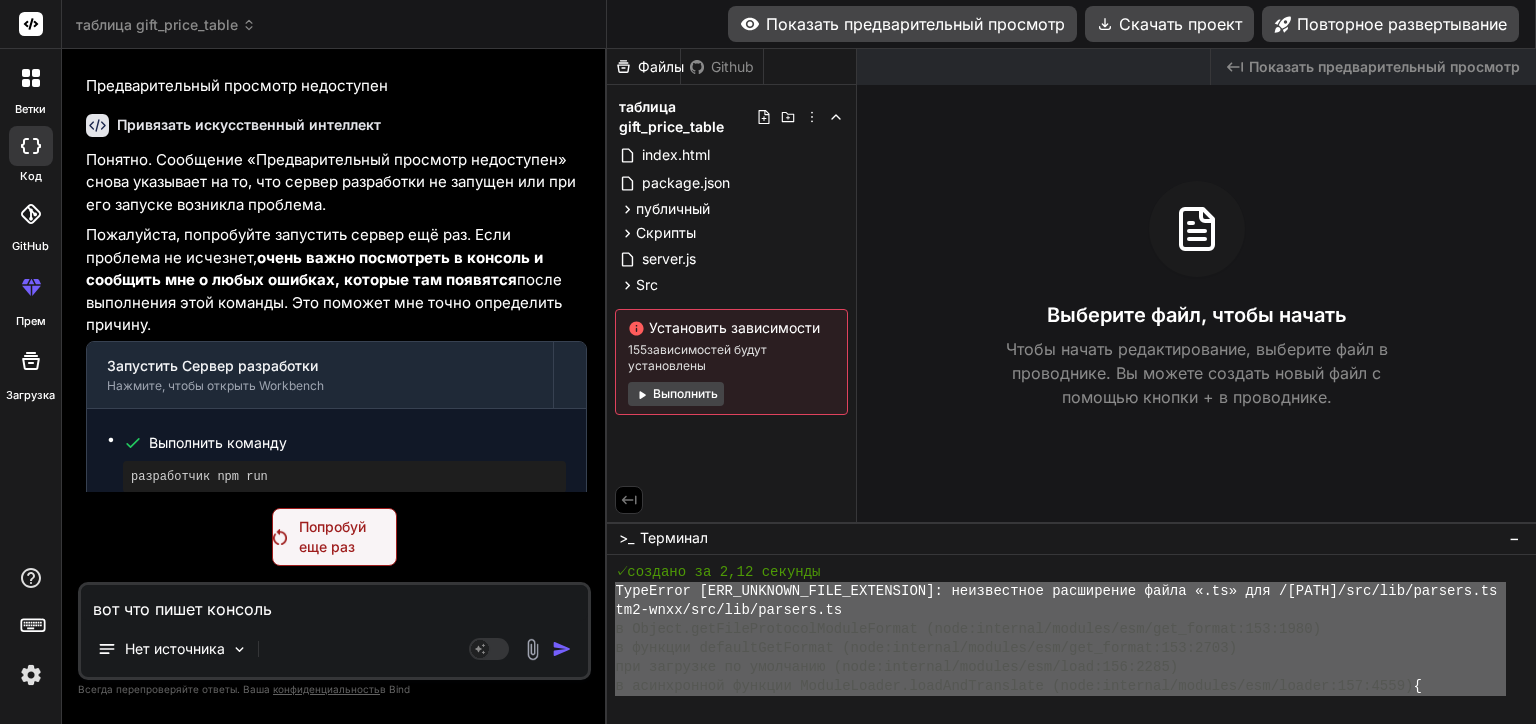 type on "вот что пишет консоль" 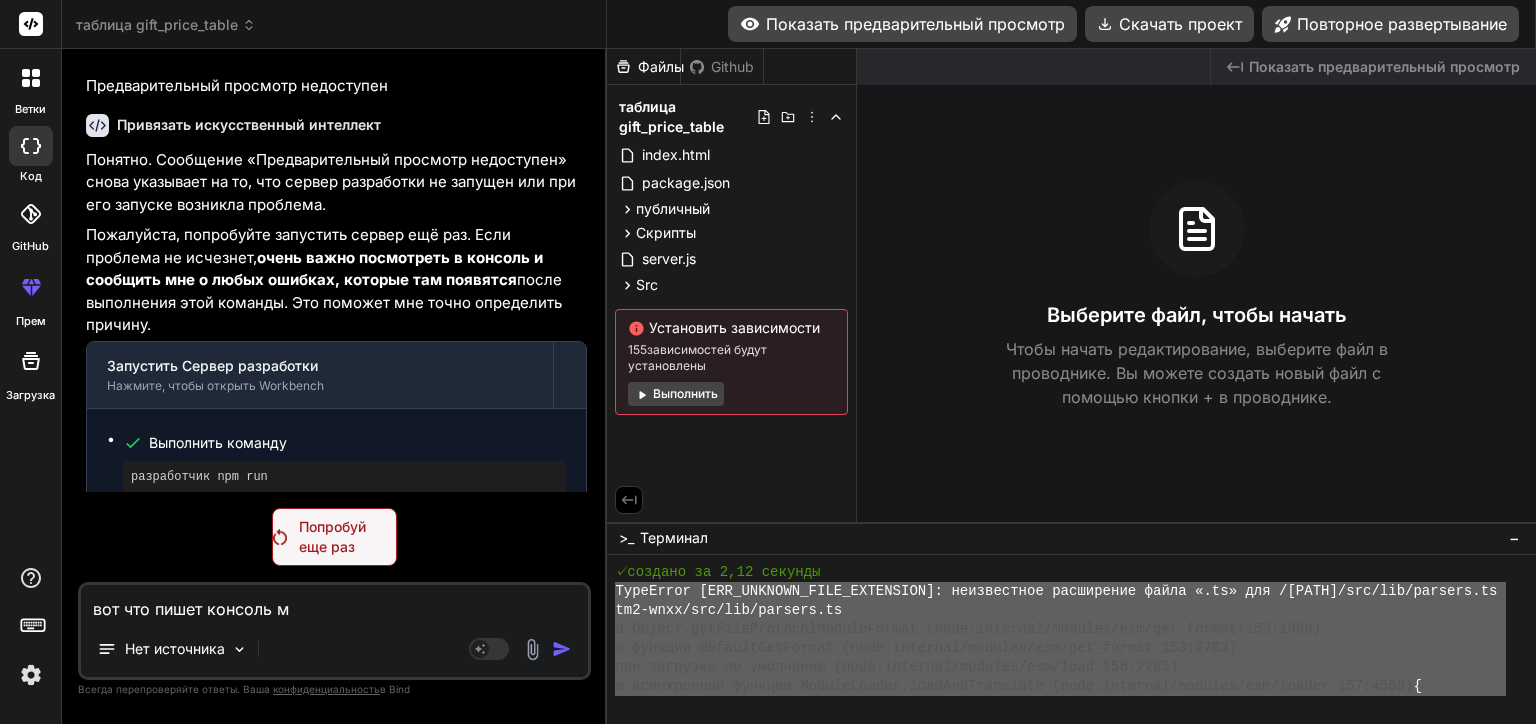 type on "вот что пишет консоль" 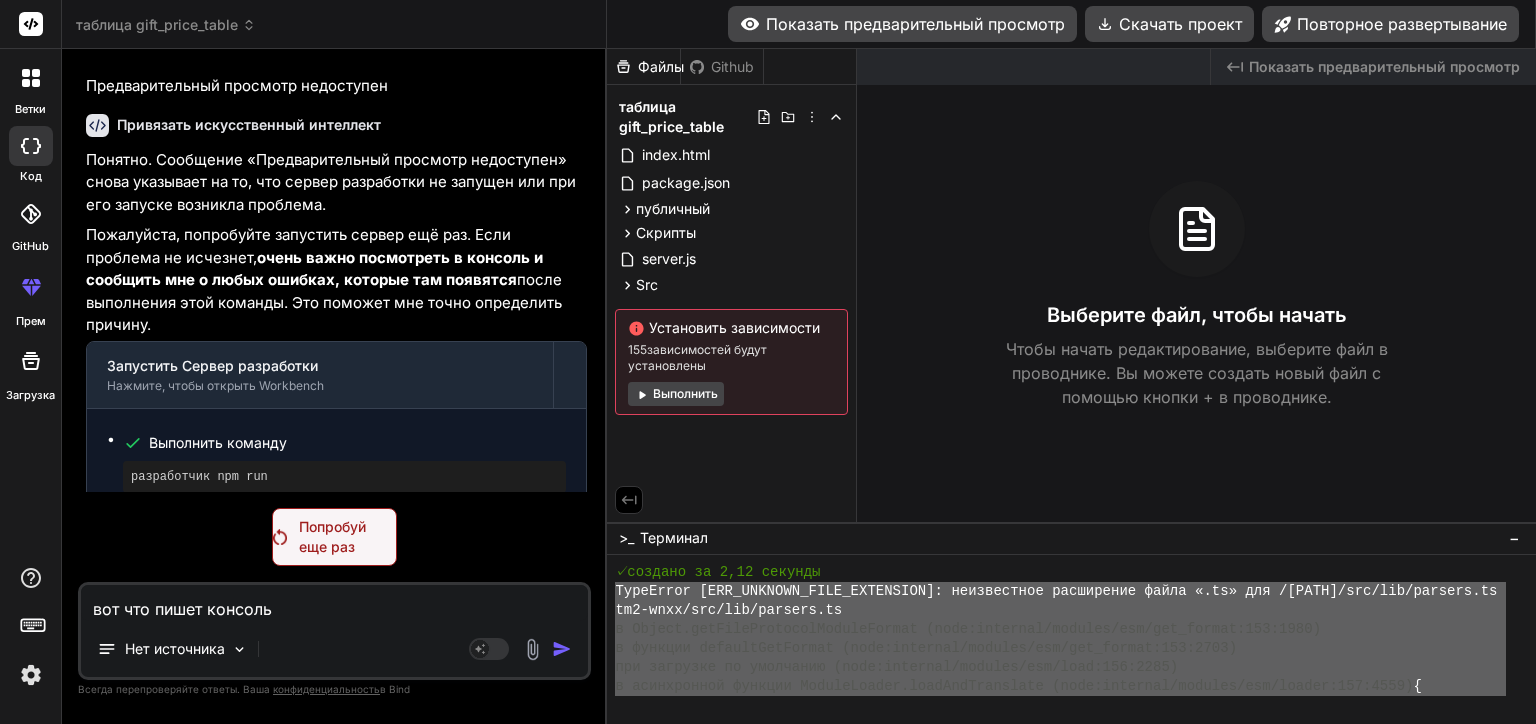 paste on "TypeError [ERR_UNKNOWN_FILE_EXTENSION]: Unknown file extension ".ts" for /home/u3uk0f35zsjjbn9cprh6fq9h0p4tm2-wnxx/src/lib/parsers.ts
at Object.getFileProtocolModuleFormat (node:internal/modules/esm/get_format:153:1980)
at defaultGetFormat (node:internal/modules/esm/get_format:153:2703)
at defaultLoad (node:internal/modules/esm/load:156:2285)
at async ModuleLoader.loadAndTranslate (node:internal/modules/esm/loader:157:4559) {
code: 'ERR_UNKNOWN_FILE_EXTENSION'
}
Node.js v20.19.1
~/u3uk0f35zsjjbn9cprh6fq9h0p4tm2-wnxx 5s
❯ ^C
~/u3uk0f35zsjjbn9cprh6fq9h0p4tm2-wnxx
❯ npm run dev
> gift-price-table-react@0.0.0 dev
> npm run build && node server.js
> gift-price-table-react@0.0.0 build
> vite build
vite v4.5.14 building for production...
node_modules/swr/dist/_internal/config-context-client-BoS53ST9.mjs (1:0) Module level directives cause errors when bundled, "use client" in "node_modules/swr/dist/_internal/config-context-client-BoS53ST9.mjs" was ignored.
✓ 41 modules transformed.
dist/i..." 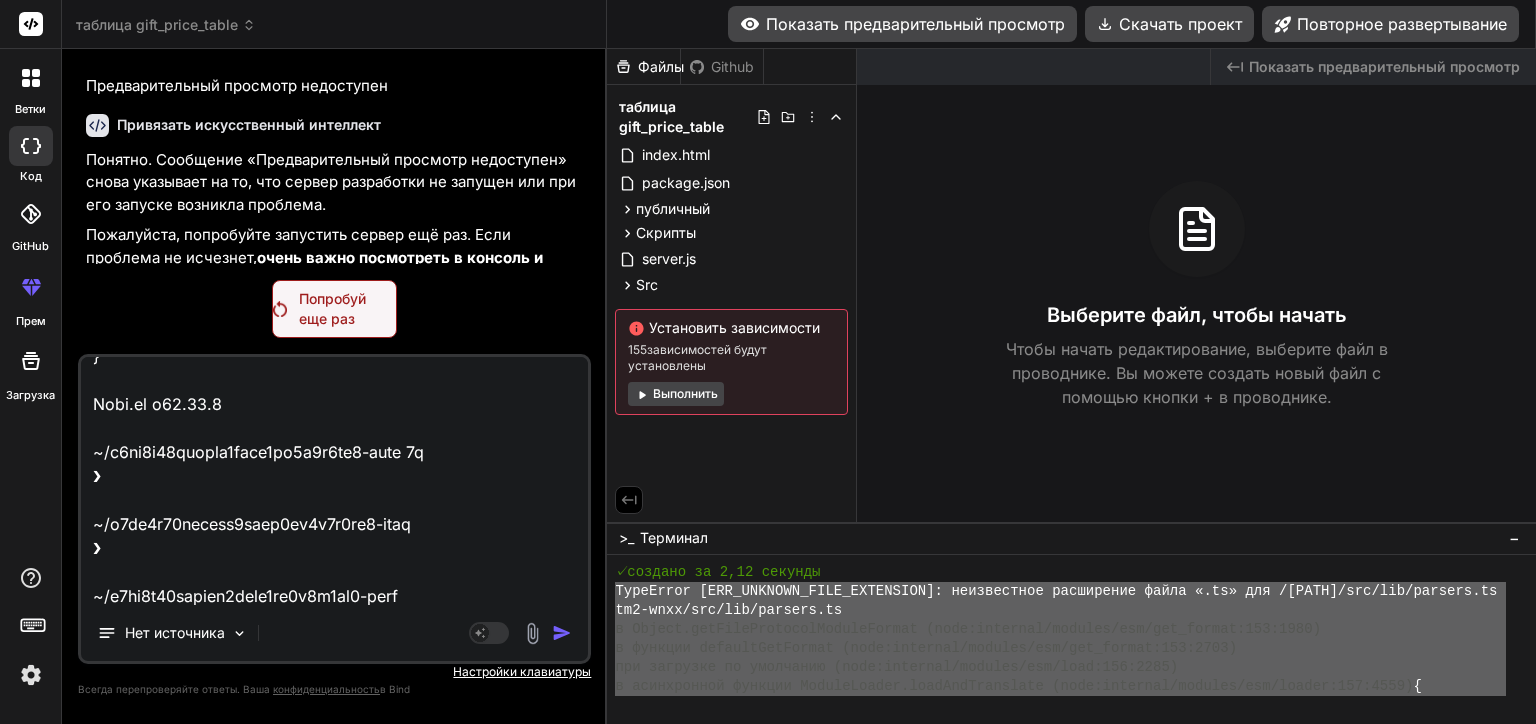 type on "вот что пишет консоль TypeError [ERR_UNKNOWN_FILE_EXTENSION]: Unknown file extension ".ts" for /home/u3uk0f35zsjjbn9cprh6fq9h0p4tm2-wnxx/src/lib/parsers.ts
at Object.getFileProtocolModuleFormat (node:internal/modules/esm/get_format:153:1980)
at defaultGetFormat (node:internal/modules/esm/get_format:153:2703)
at defaultLoad (node:internal/modules/esm/load:156:2285)
at async ModuleLoader.loadAndTranslate (node:internal/modules/esm/loader:157:4559) {
code: 'ERR_UNKNOWN_FILE_EXTENSION'
}
Node.js v20.19.1
~/u3uk0f35zsjjbn9cprh6fq9h0p4tm2-wnxx 5s
❯ ^C
~/u3uk0f35zsjjbn9cprh6fq9h0p4tm2-wnxx
❯ npm run dev
> gift-price-table-react@0.0.0 dev
> npm run build && node server.js
> gift-price-table-react@0.0.0 build
> vite build
vite v4.5.14 building for production...
node_modules/swr/dist/_internal/config-context-client-BoS53ST9.mjs (1:0) Module level directives cause errors when bundled, "use client" in "node_modules/swr/dist/_internal/config-context-client-BoS53ST9.mjs" was ignored.
✓ 41 modul..." 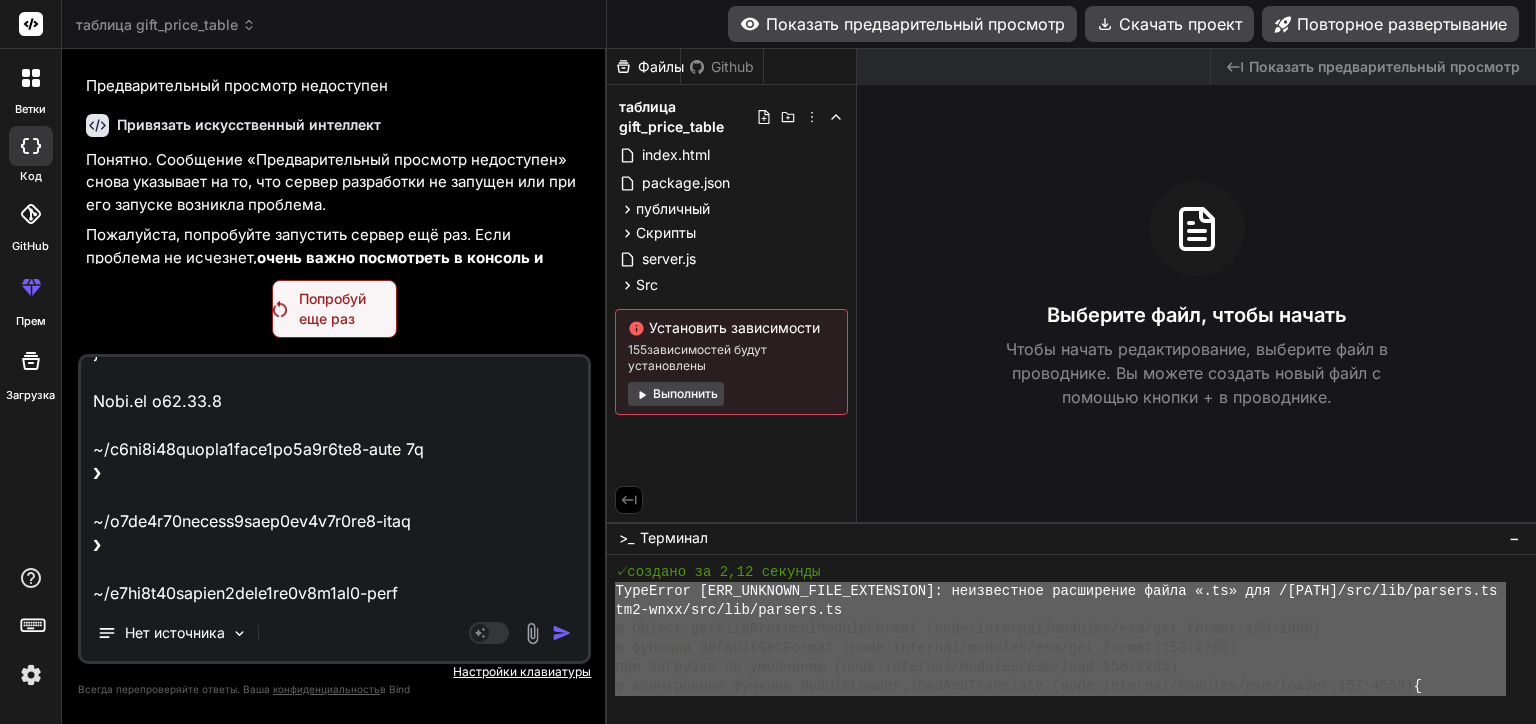 type on "вот что пишет консоль TypeError [ERR_UNKNOWN_FILE_EXTENSION]: Unknown file extension ".ts" for /home/u3uk0f35zsjjbn9cprh6fq9h0p4tm2-wnxx/src/lib/parsers.ts
at Object.getFileProtocolModuleFormat (node:internal/modules/esm/get_format:153:1980)
at defaultGetFormat (node:internal/modules/esm/get_format:153:2703)
at defaultLoad (node:internal/modules/esm/load:156:2285)
at async ModuleLoader.loadAndTranslate (node:internal/modules/esm/loader:157:4559) {
code: 'ERR_UNKNOWN_FILE_EXTENSION'
}
Node.js v20.19.1
~/u3uk0f35zsjjbn9cprh6fq9h0p4tm2-wnxx 5s
❯ ^C
~/u3uk0f35zsjjbn9cprh6fq9h0p4tm2-wnxx
❯ npm run dev
> gift-price-table-react@0.0.0 dev
> npm run build && node server.js
> gift-price-table-react@0.0.0 build
> vite build
vite v4.5.14 building for production...
node_modules/swr/dist/_internal/config-context-client-BoS53ST9.mjs (1:0) Module level directives cause errors when bundled, "use client" in "node_modules/swr/dist/_internal/config-context-client-BoS53ST9.mjs" was ignored.
✓ 41 modul..." 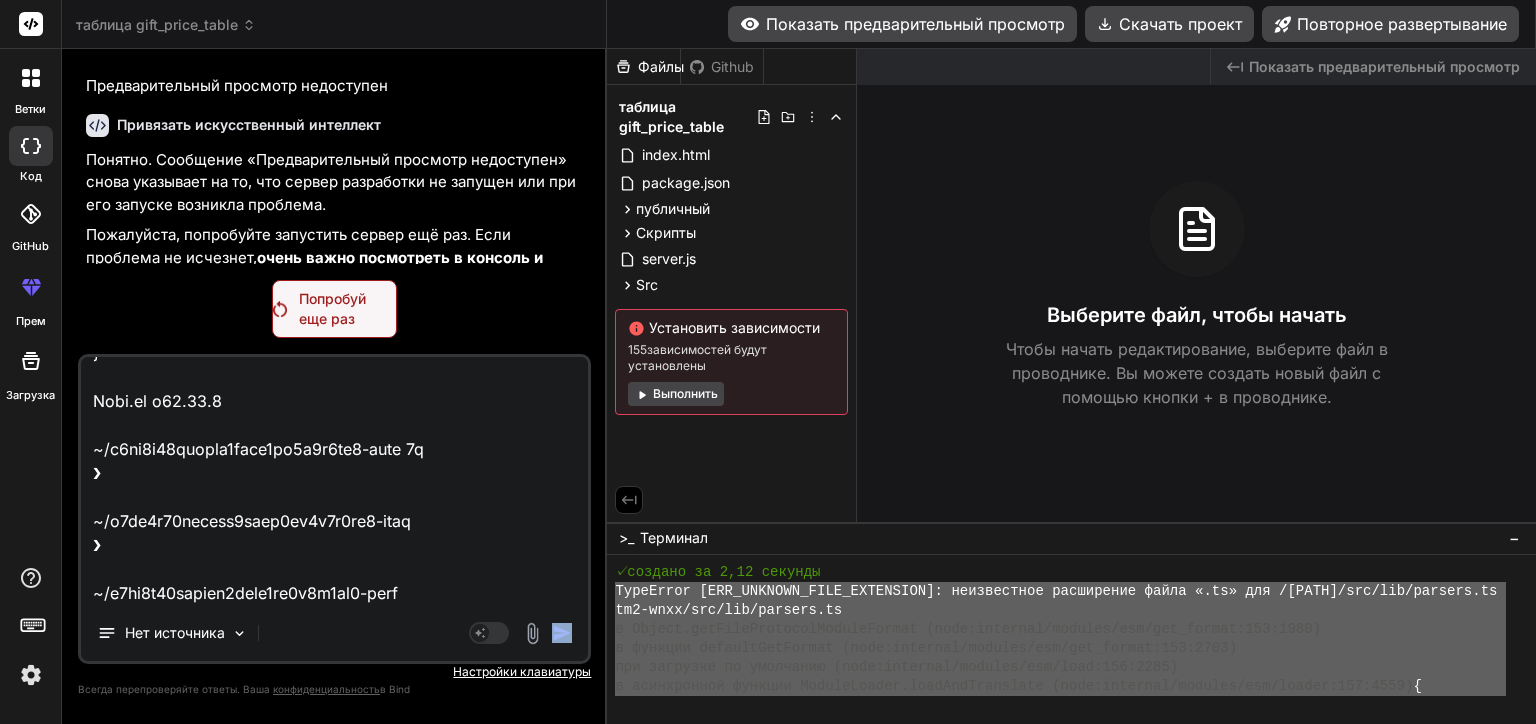 click on "Режим агента. Когда этот переключатель активирован, ИИ автоматически принимает решения, обосновывает их, создаёт файлы и выполняет команды терминала. Почти полный автопилот." at bounding box center [522, 633] 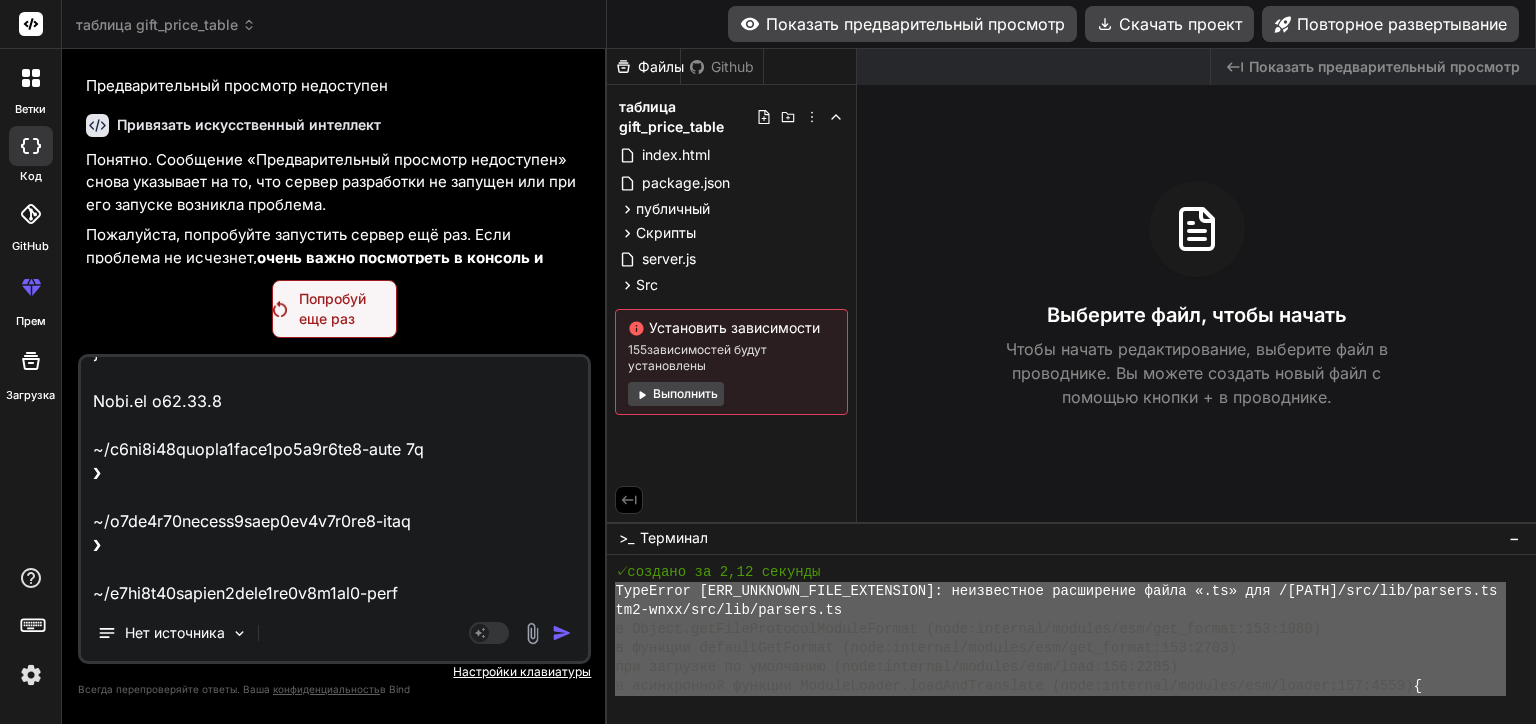 click on "Попробуй еще раз" at bounding box center [347, 309] 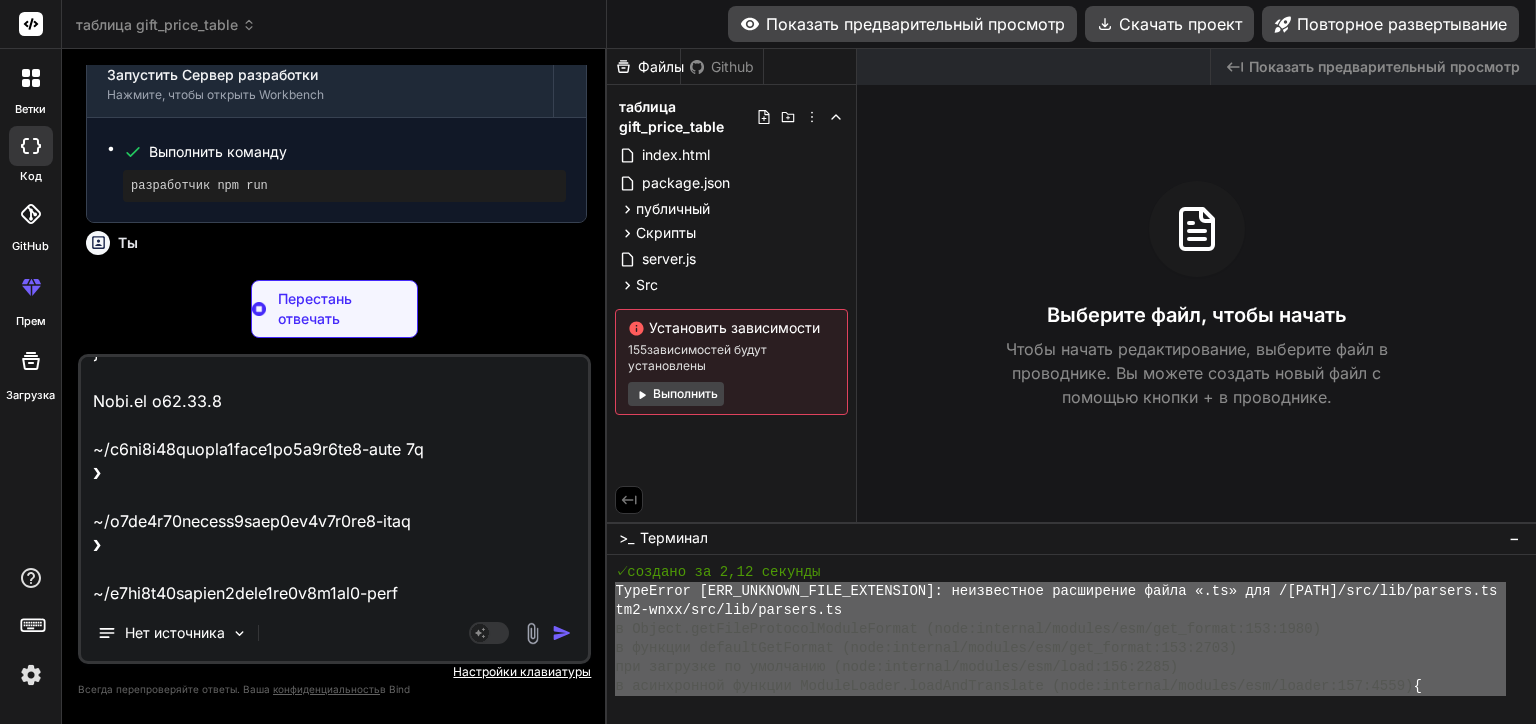 scroll, scrollTop: 6370, scrollLeft: 0, axis: vertical 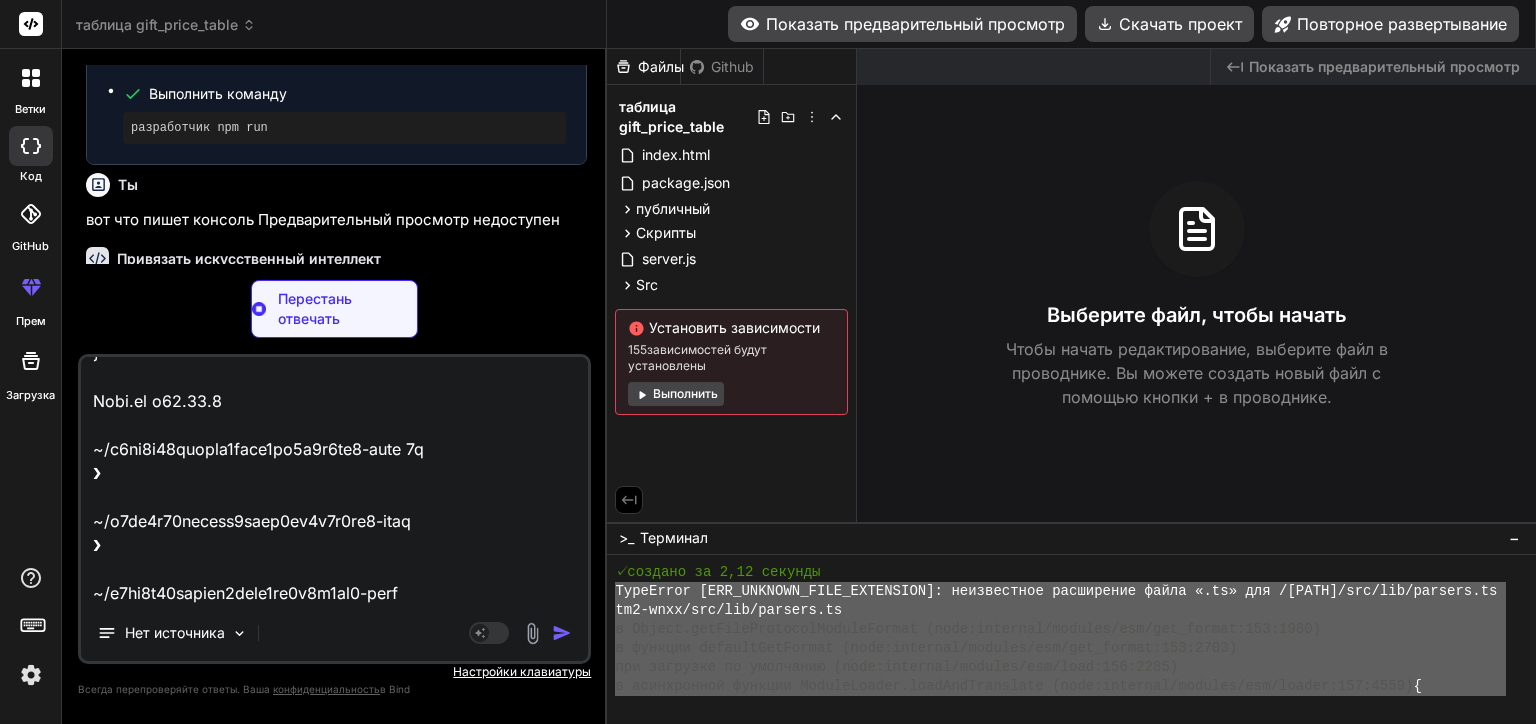 click on "Перестань отвечать" at bounding box center [347, 309] 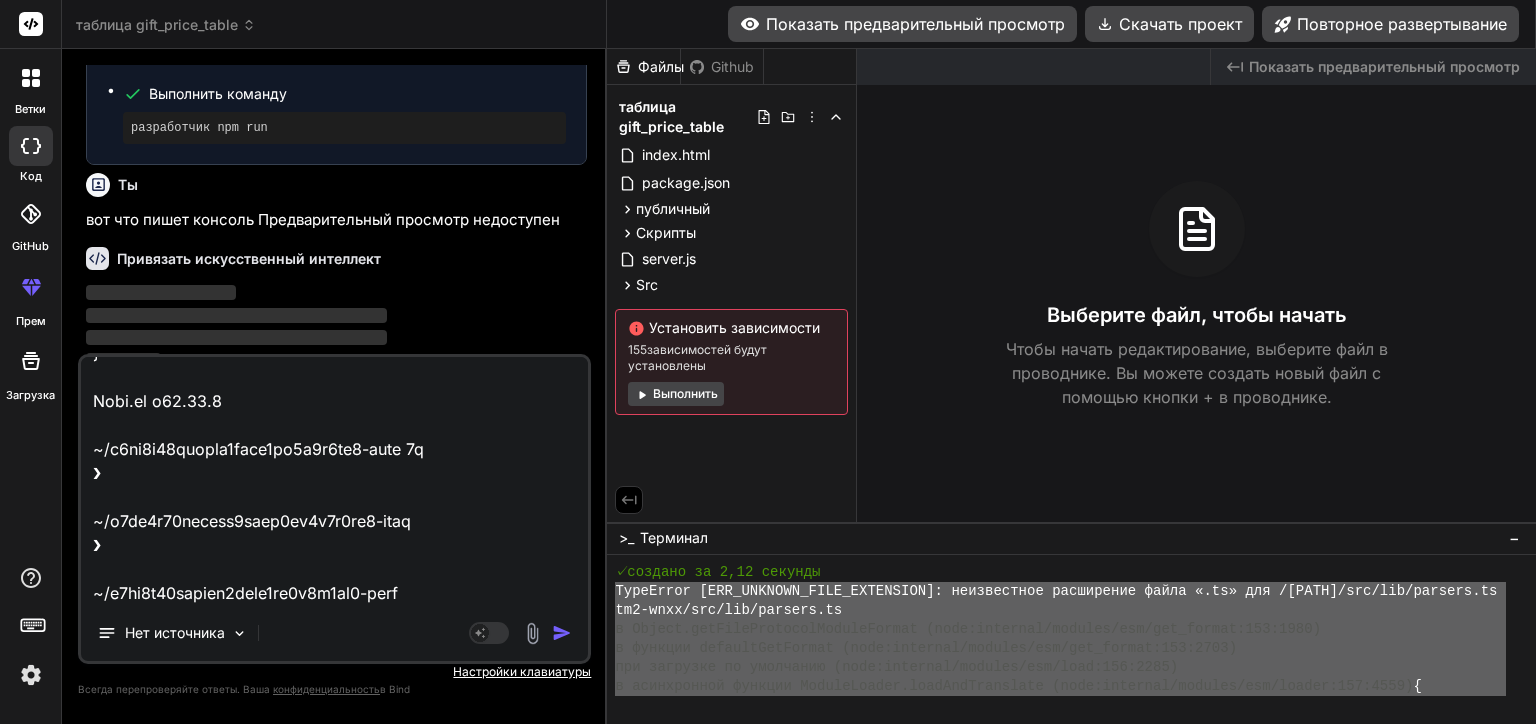 scroll, scrollTop: 6300, scrollLeft: 0, axis: vertical 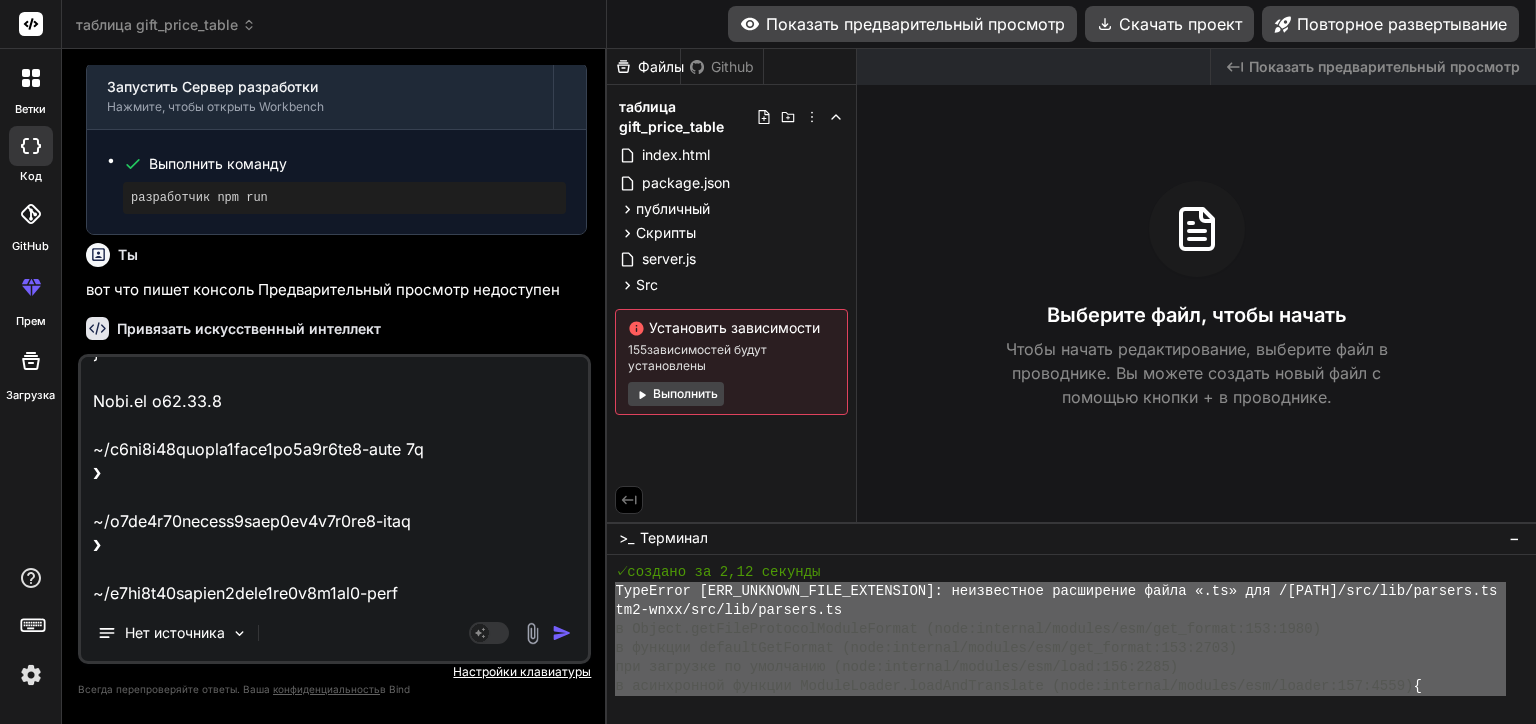 click at bounding box center [562, 633] 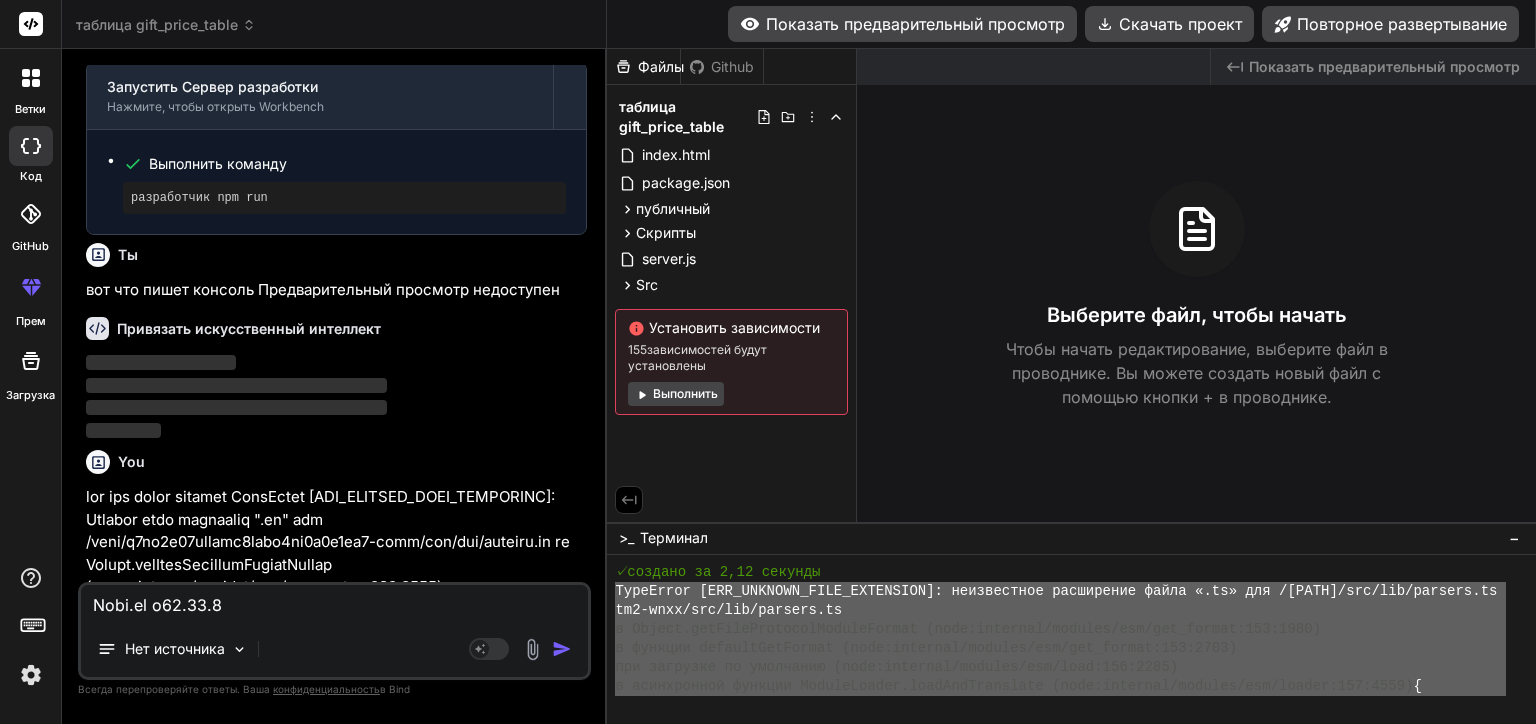 scroll, scrollTop: 0, scrollLeft: 0, axis: both 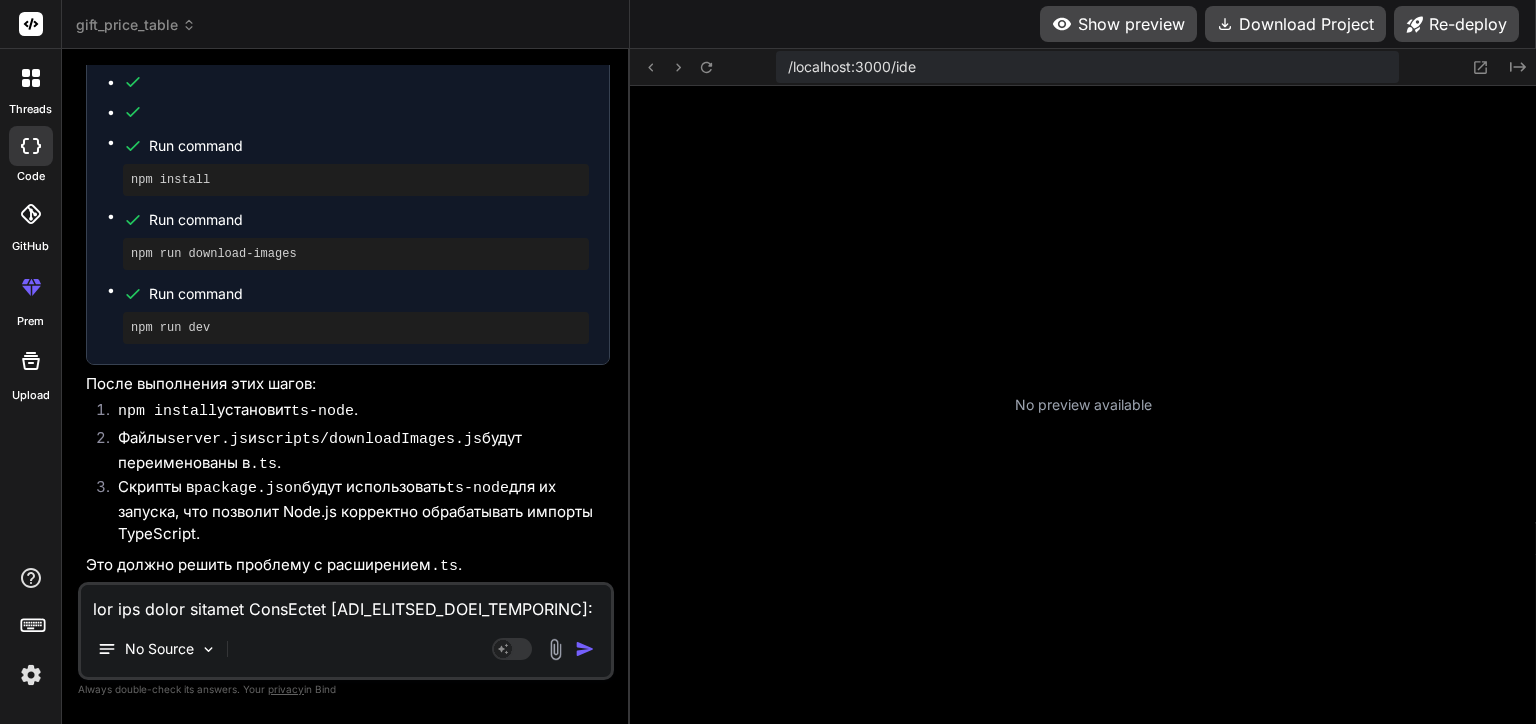 click on "Show preview" at bounding box center (1118, 24) 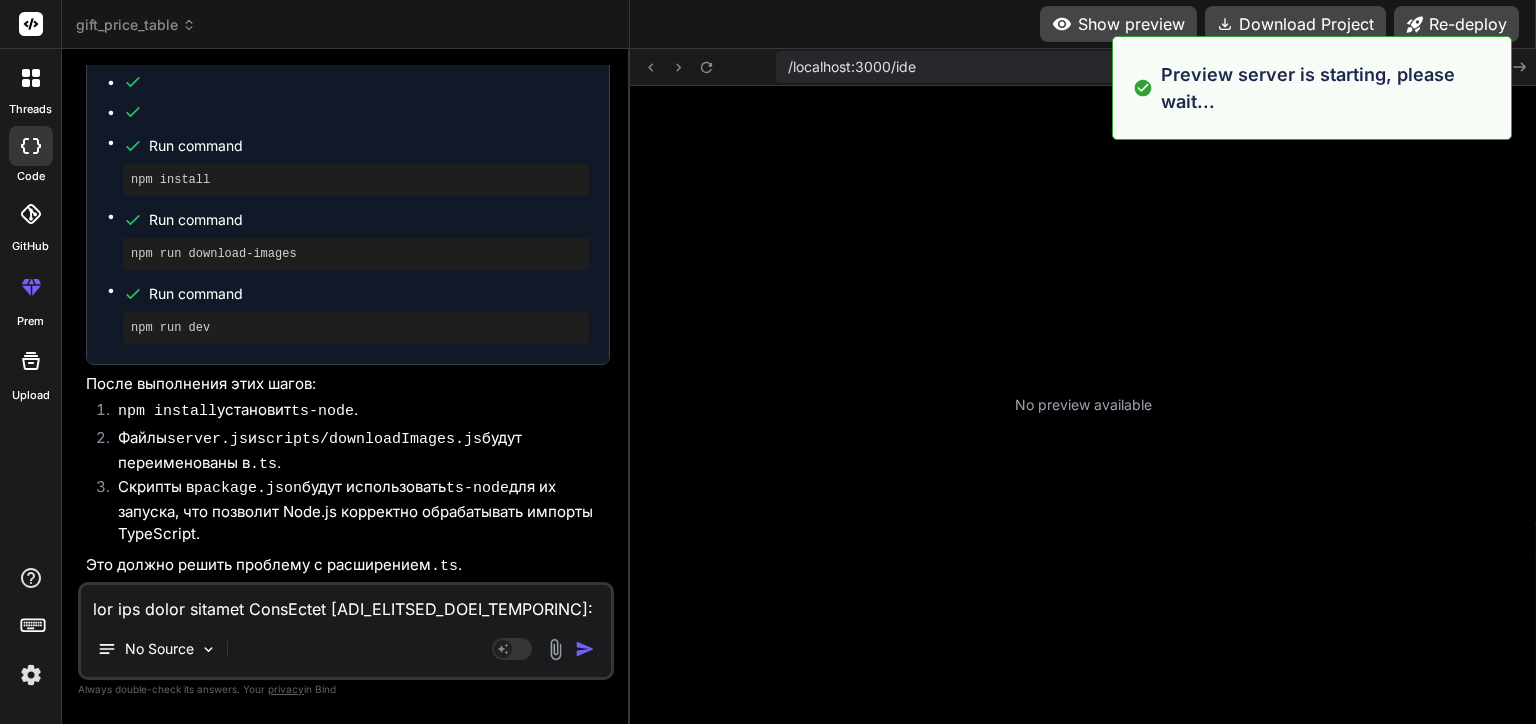 click on "No preview available" at bounding box center [1083, 405] 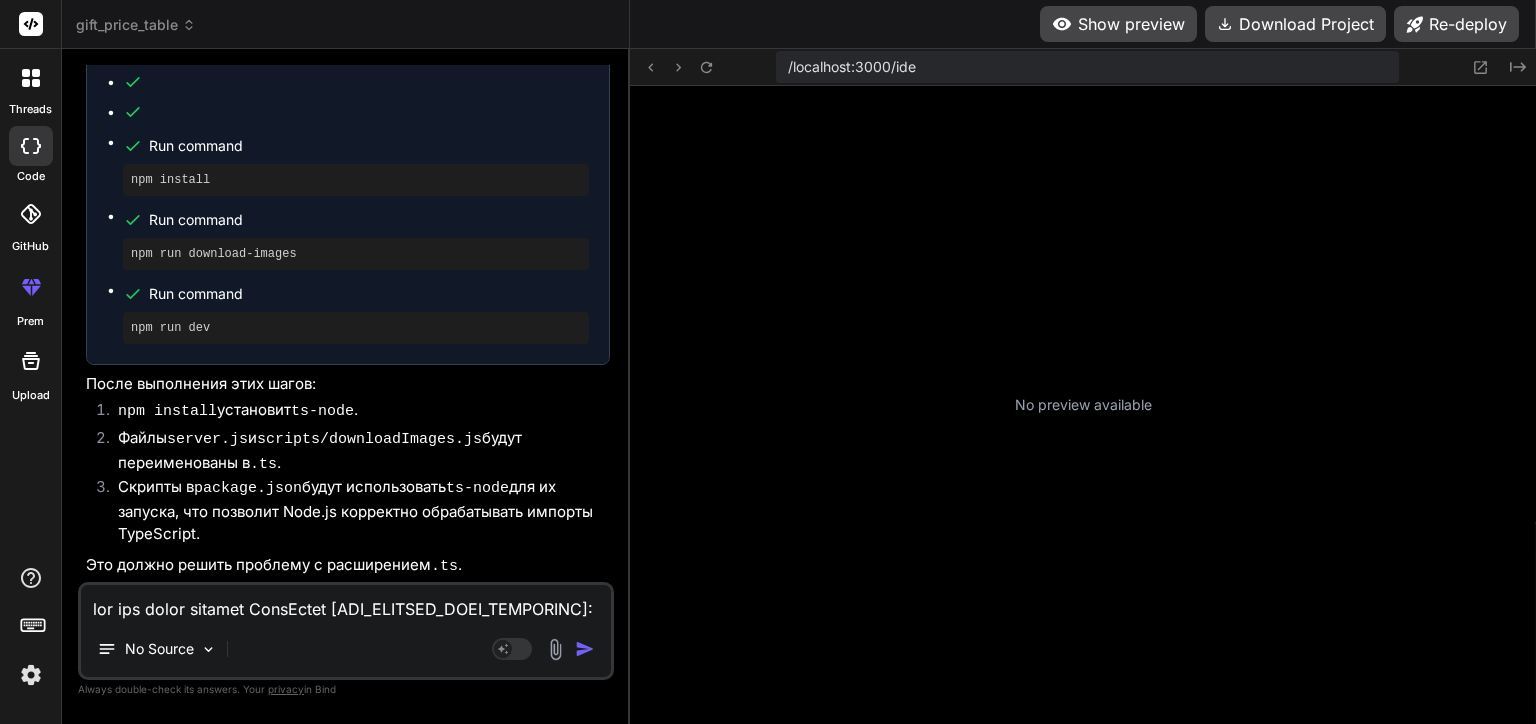scroll, scrollTop: 7781, scrollLeft: 0, axis: vertical 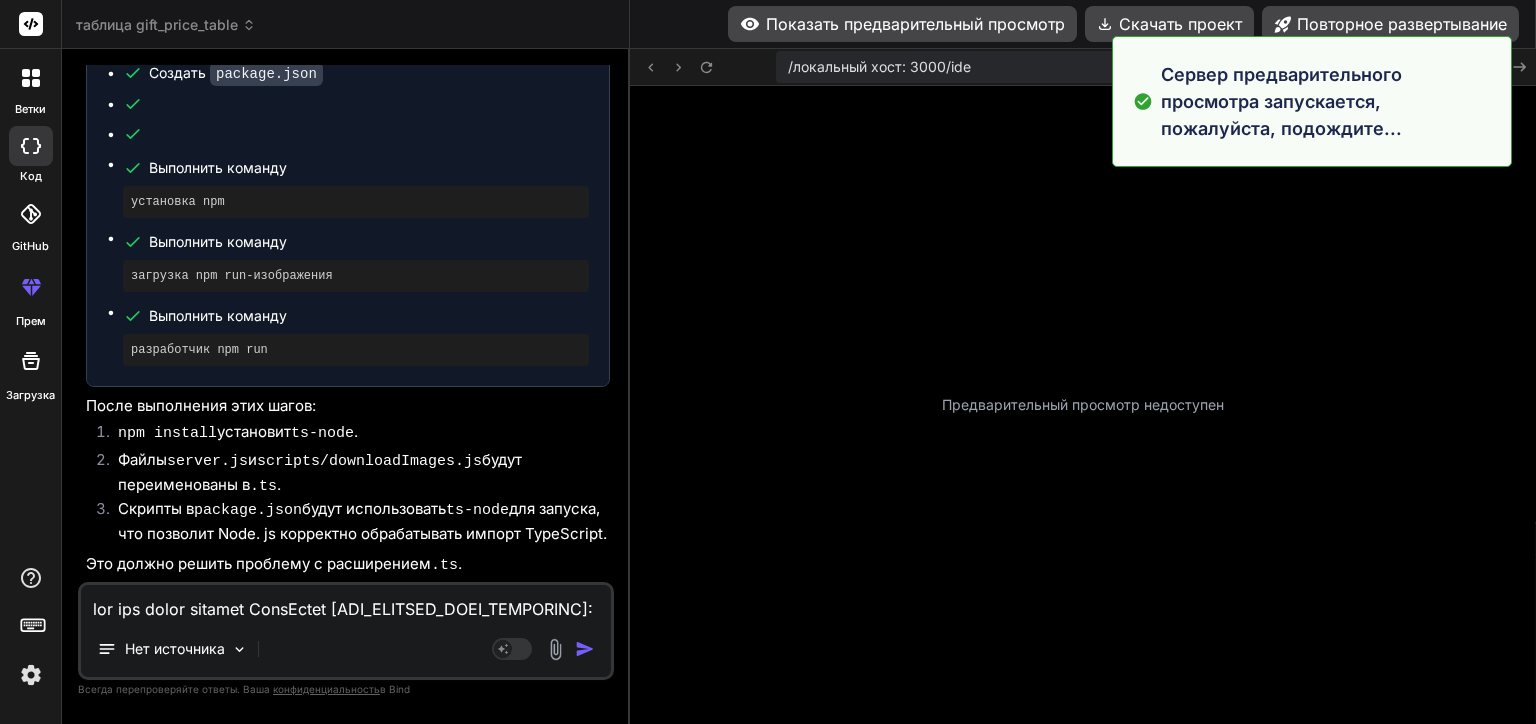 click on "Предварительный просмотр недоступен" at bounding box center [1083, 405] 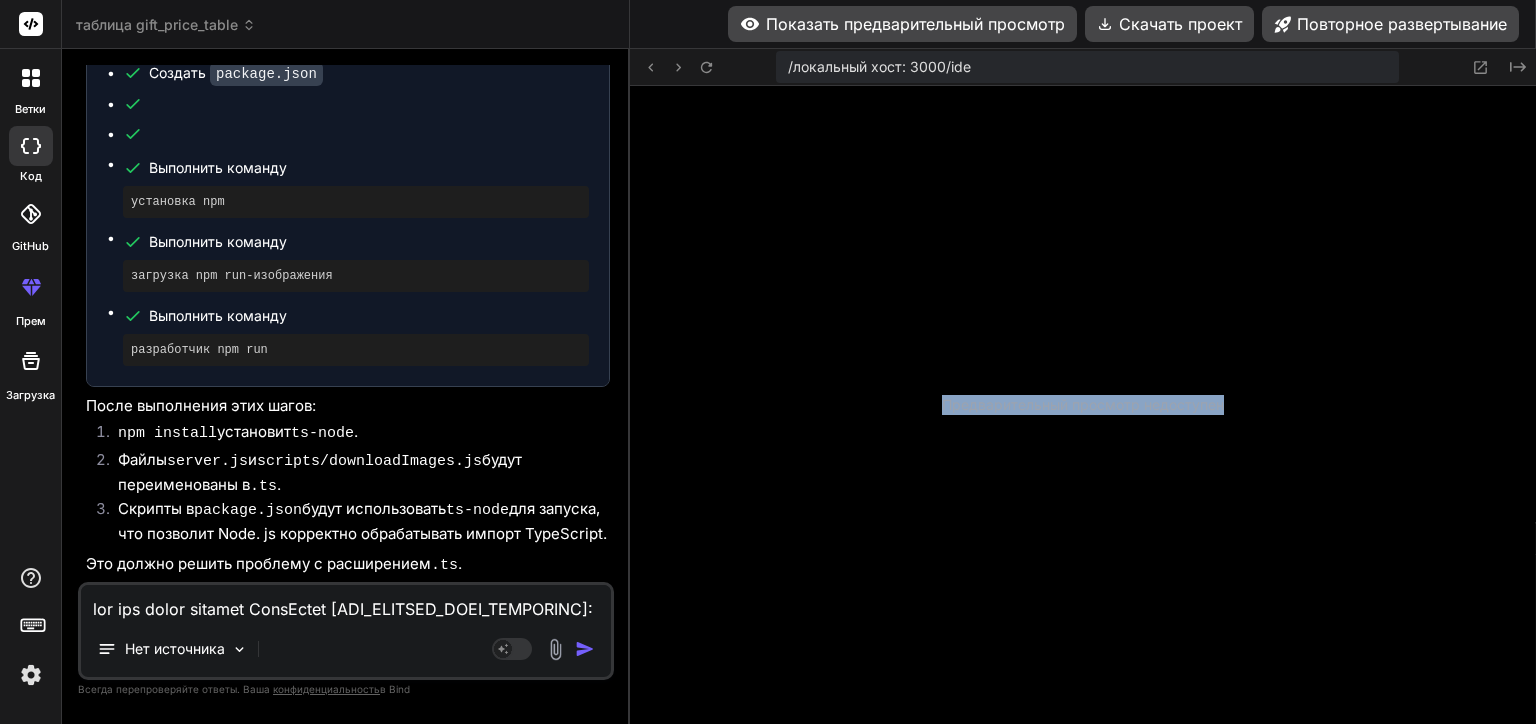 drag, startPoint x: 924, startPoint y: 403, endPoint x: 1292, endPoint y: 419, distance: 368.34766 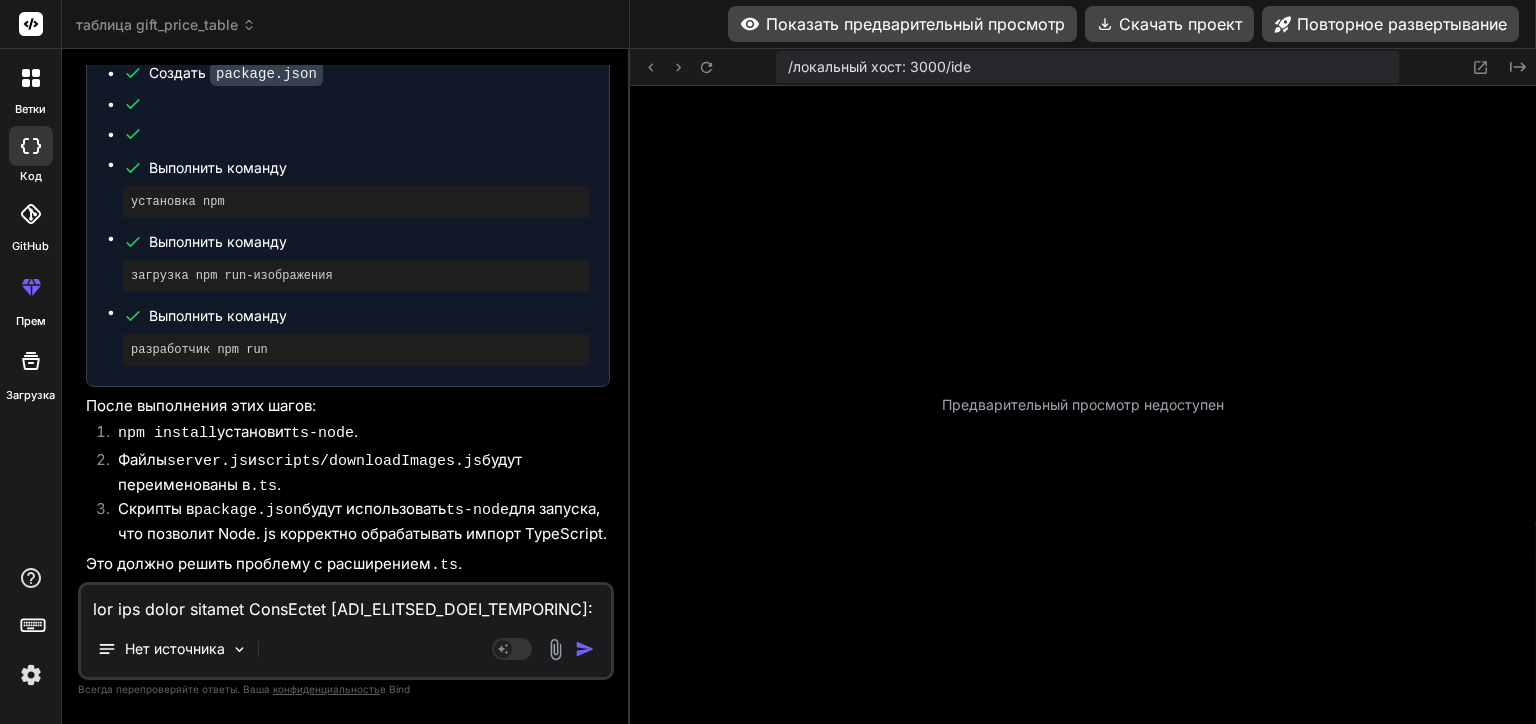 click at bounding box center [346, 603] 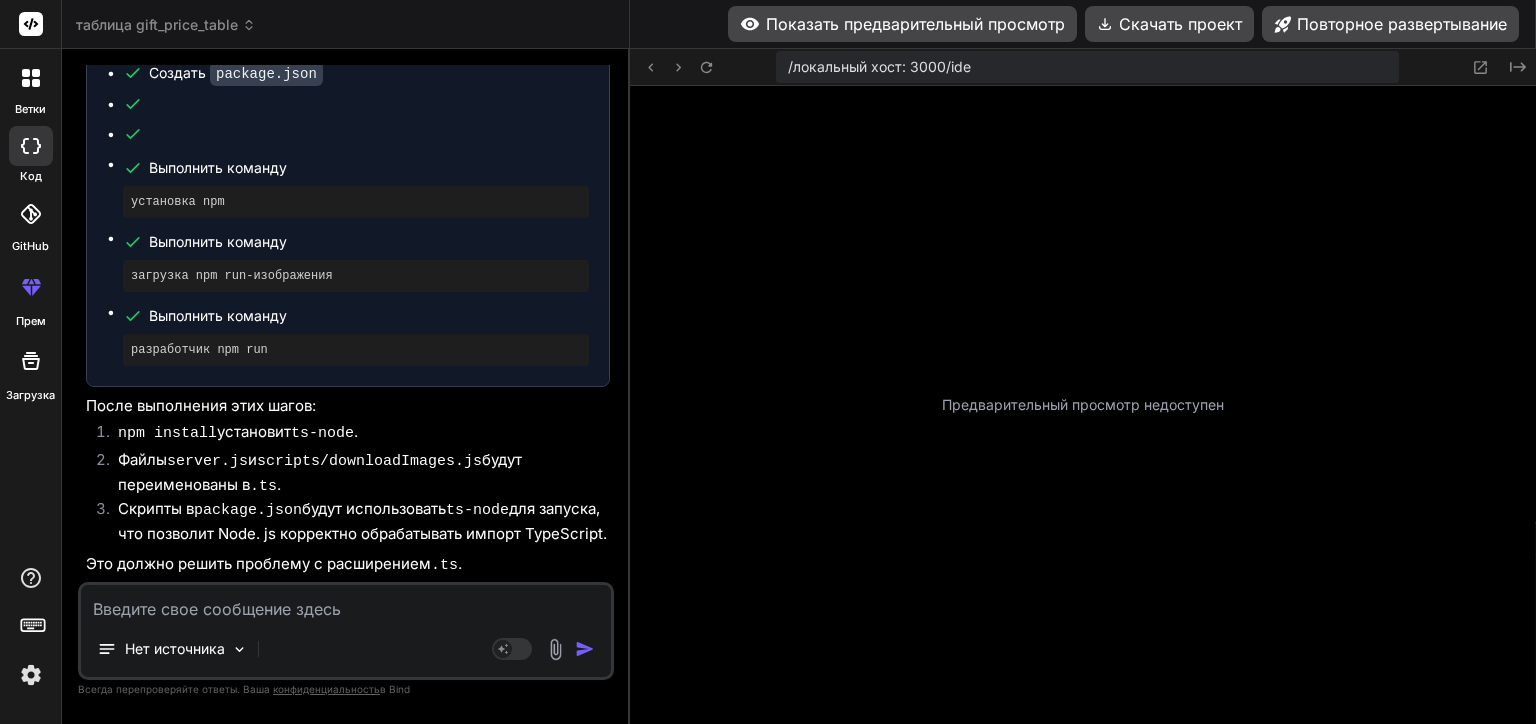 type on "в" 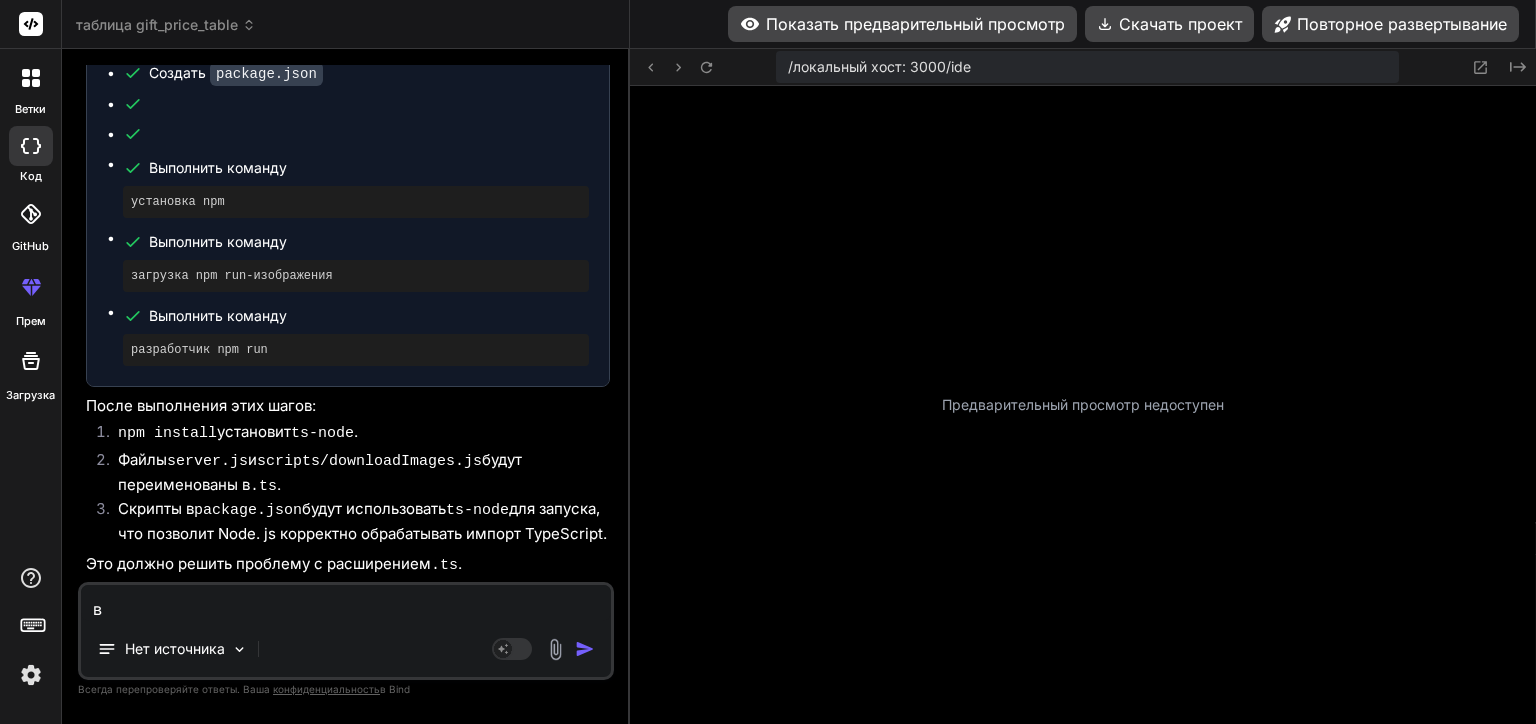 type on "вс" 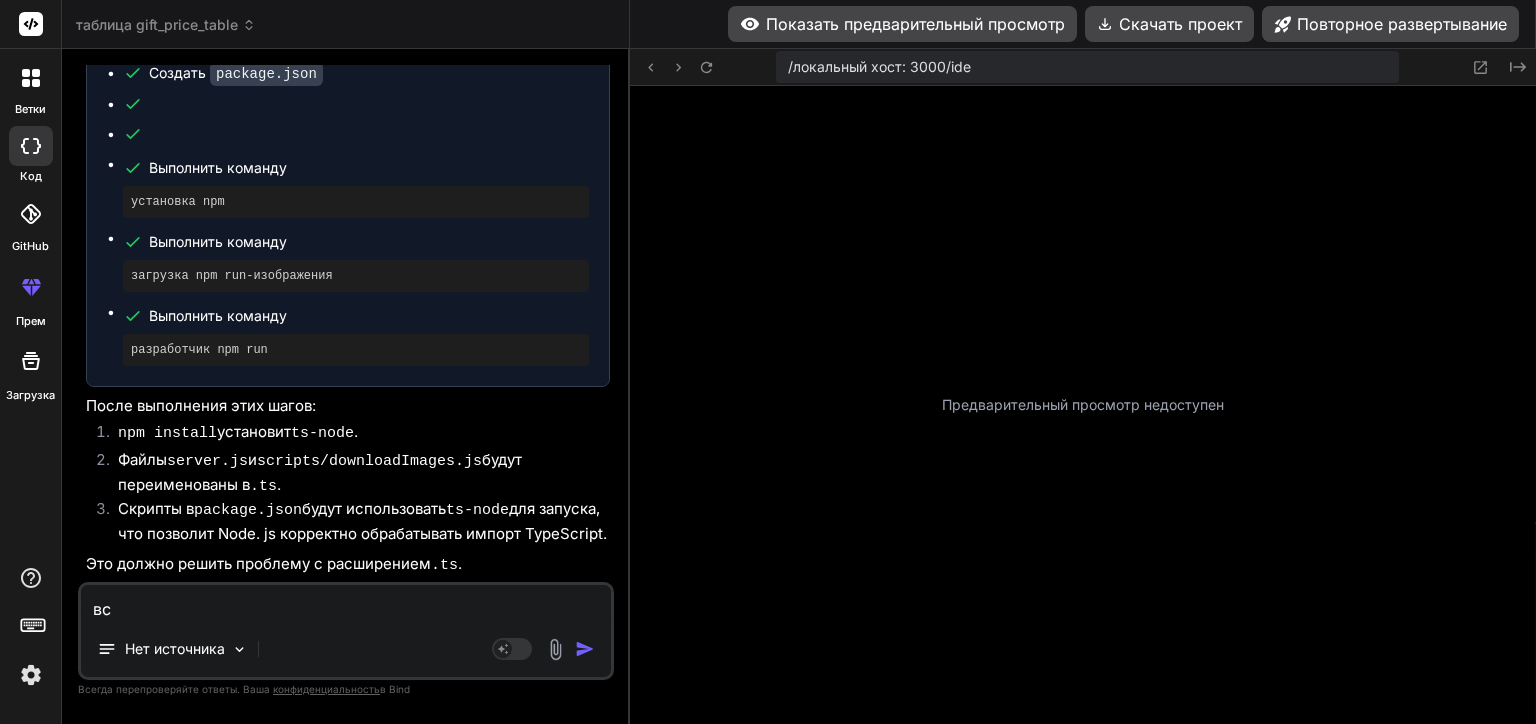 type on "все" 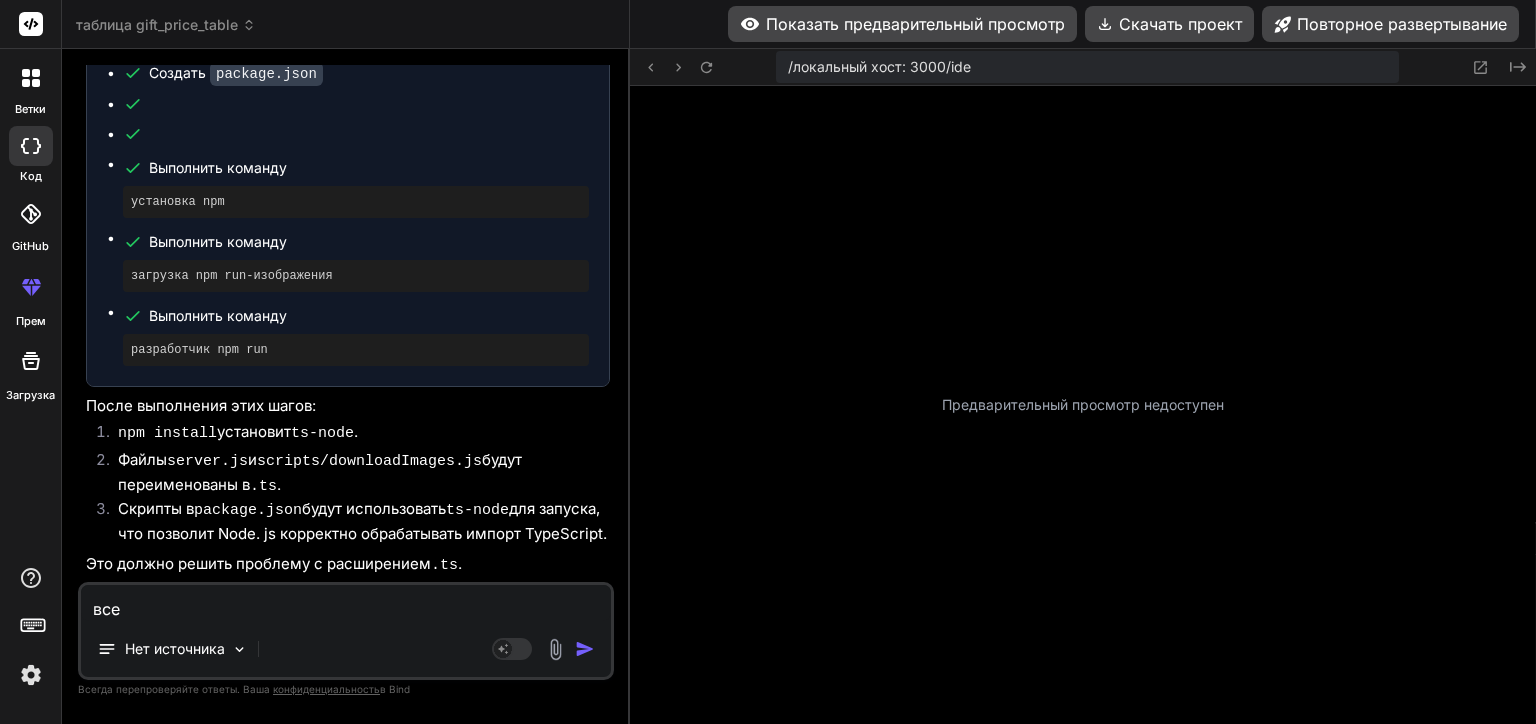 type on "все" 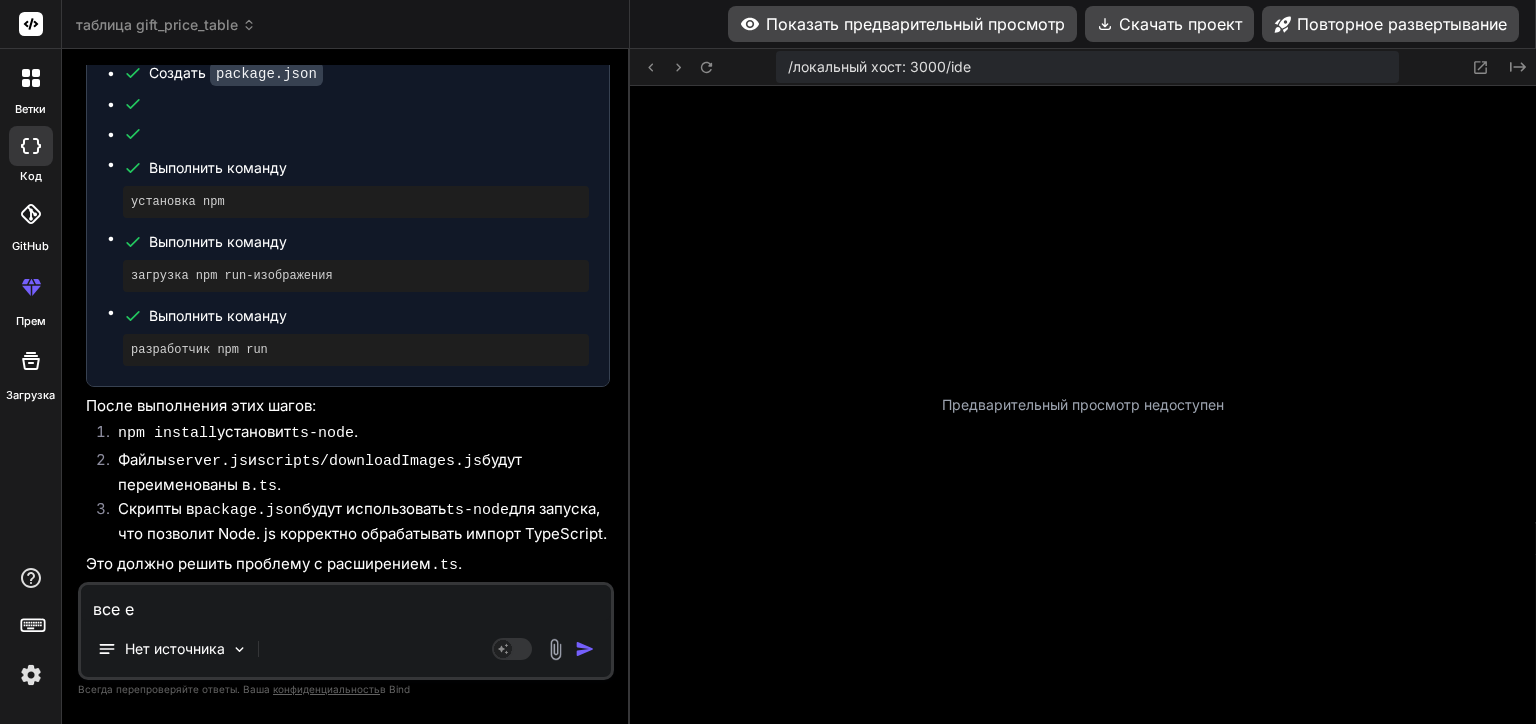 type on "все еш" 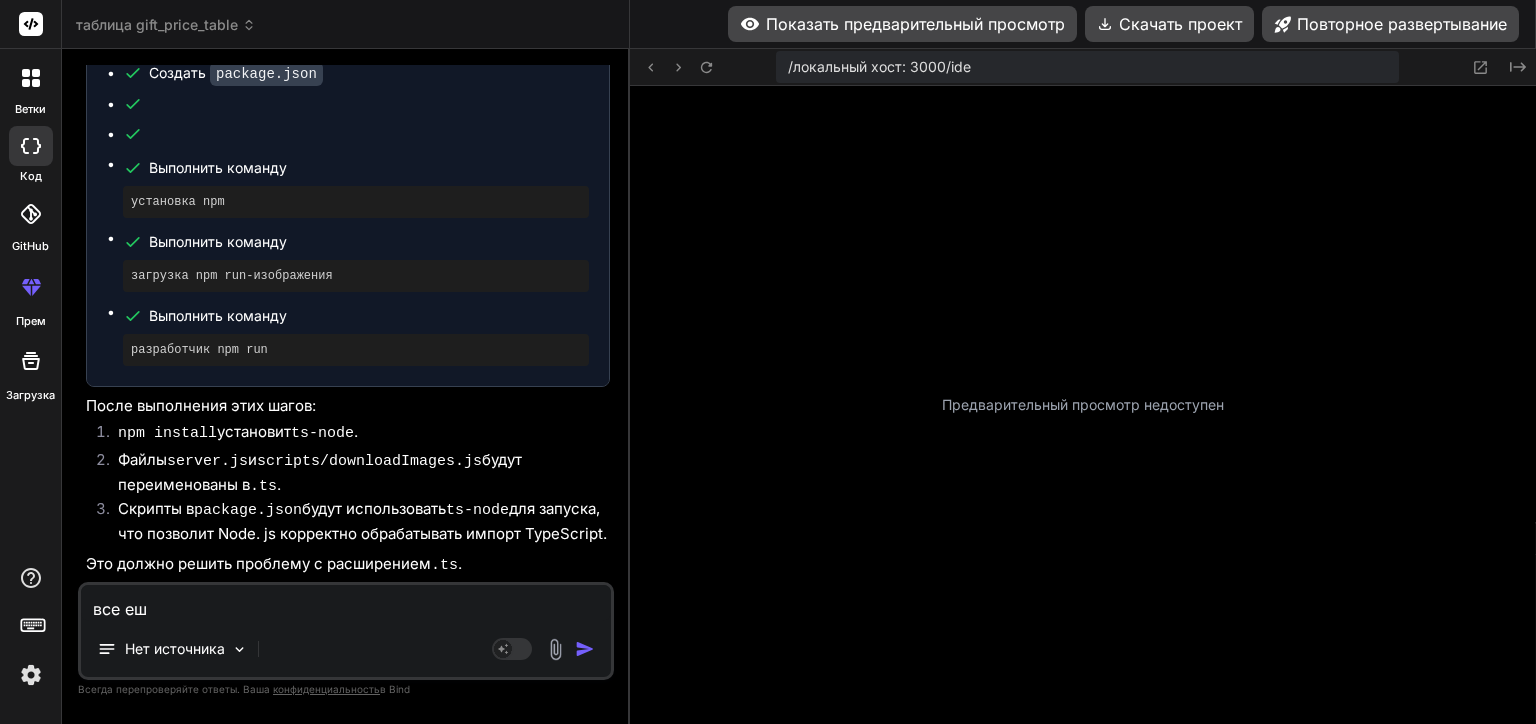 type on "все еше" 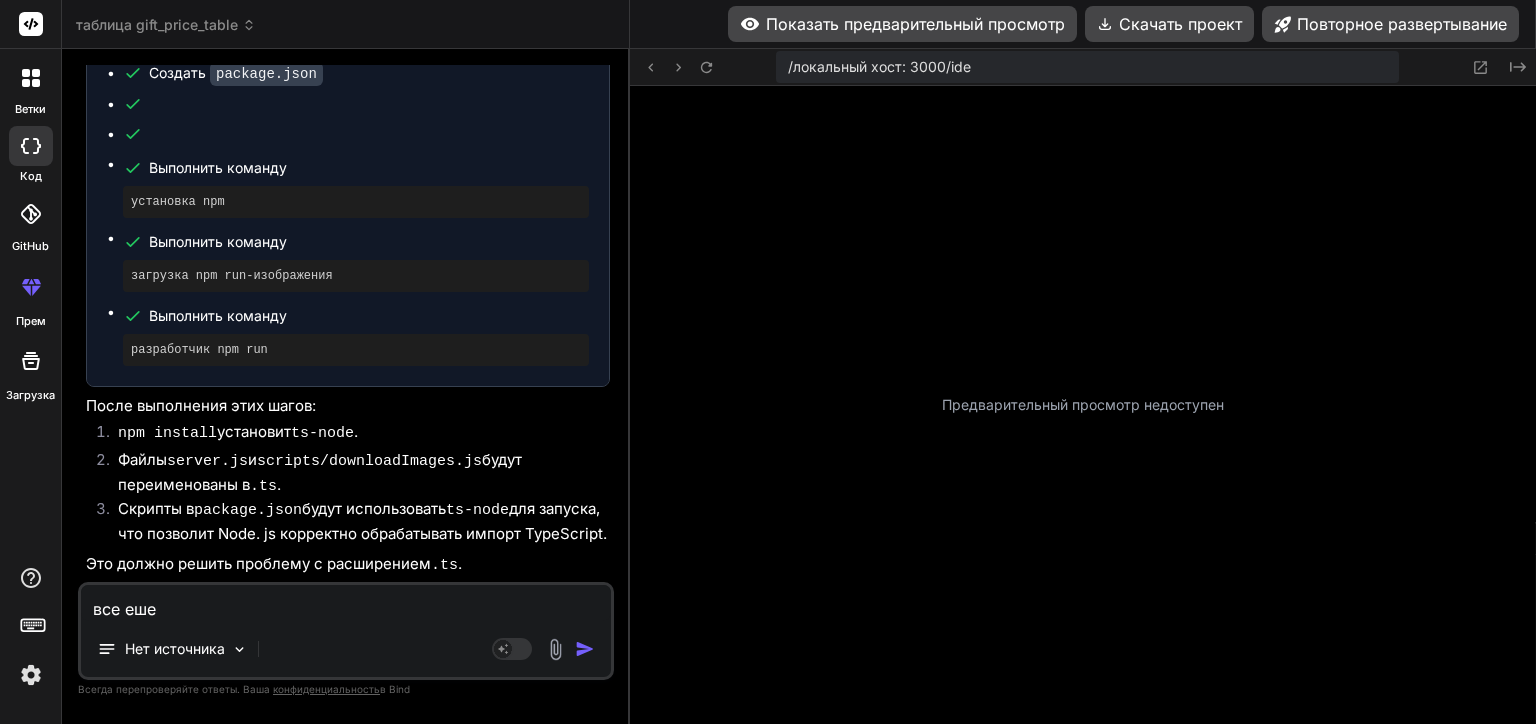 type on "все еше" 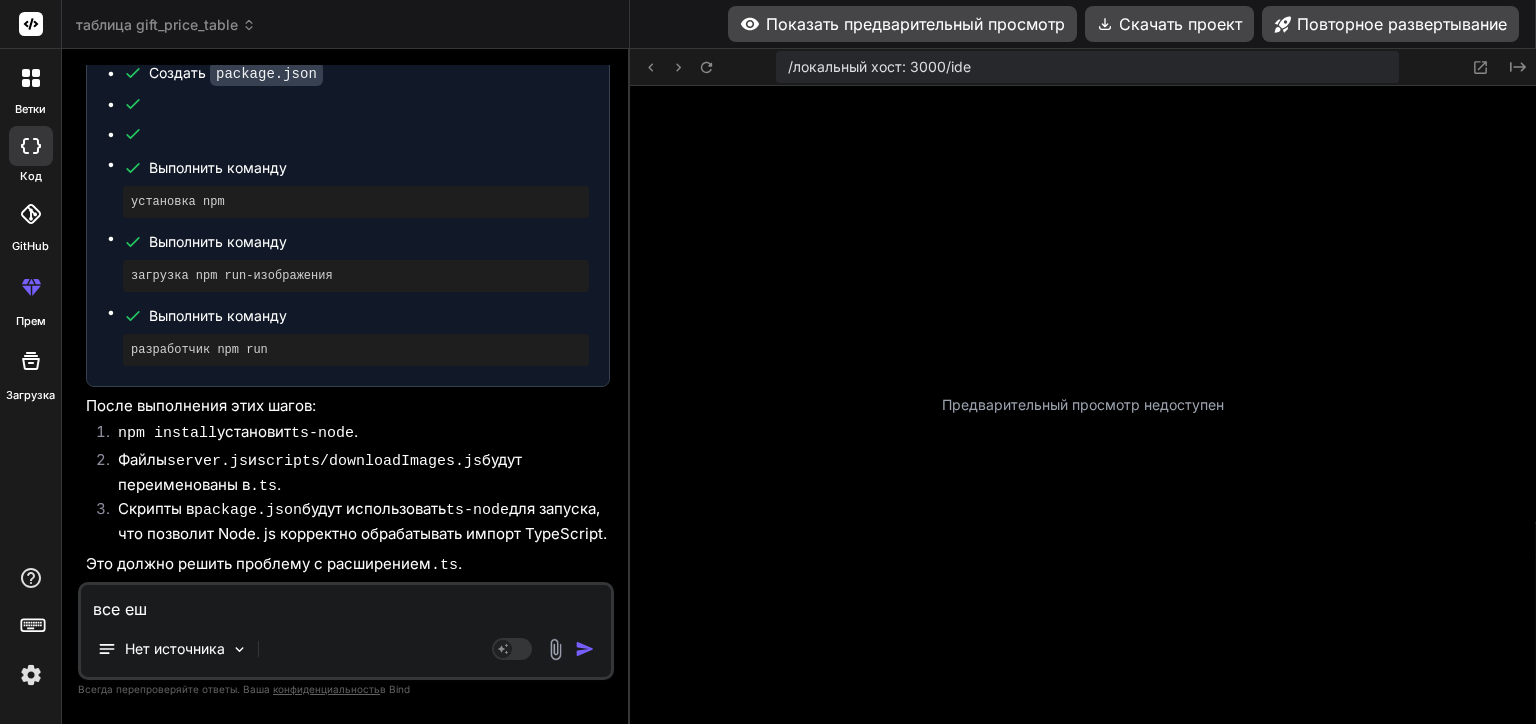 type on "все е" 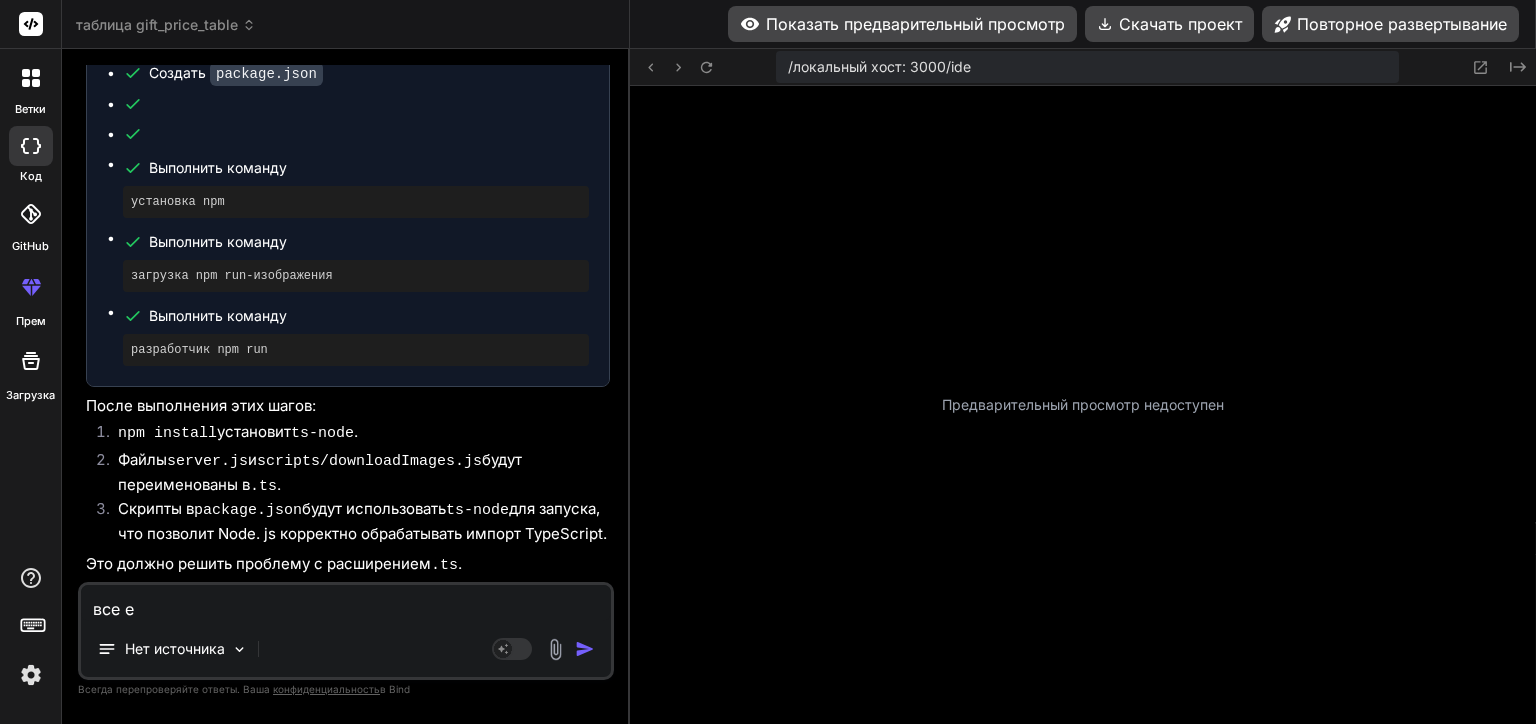 type on "все ещ" 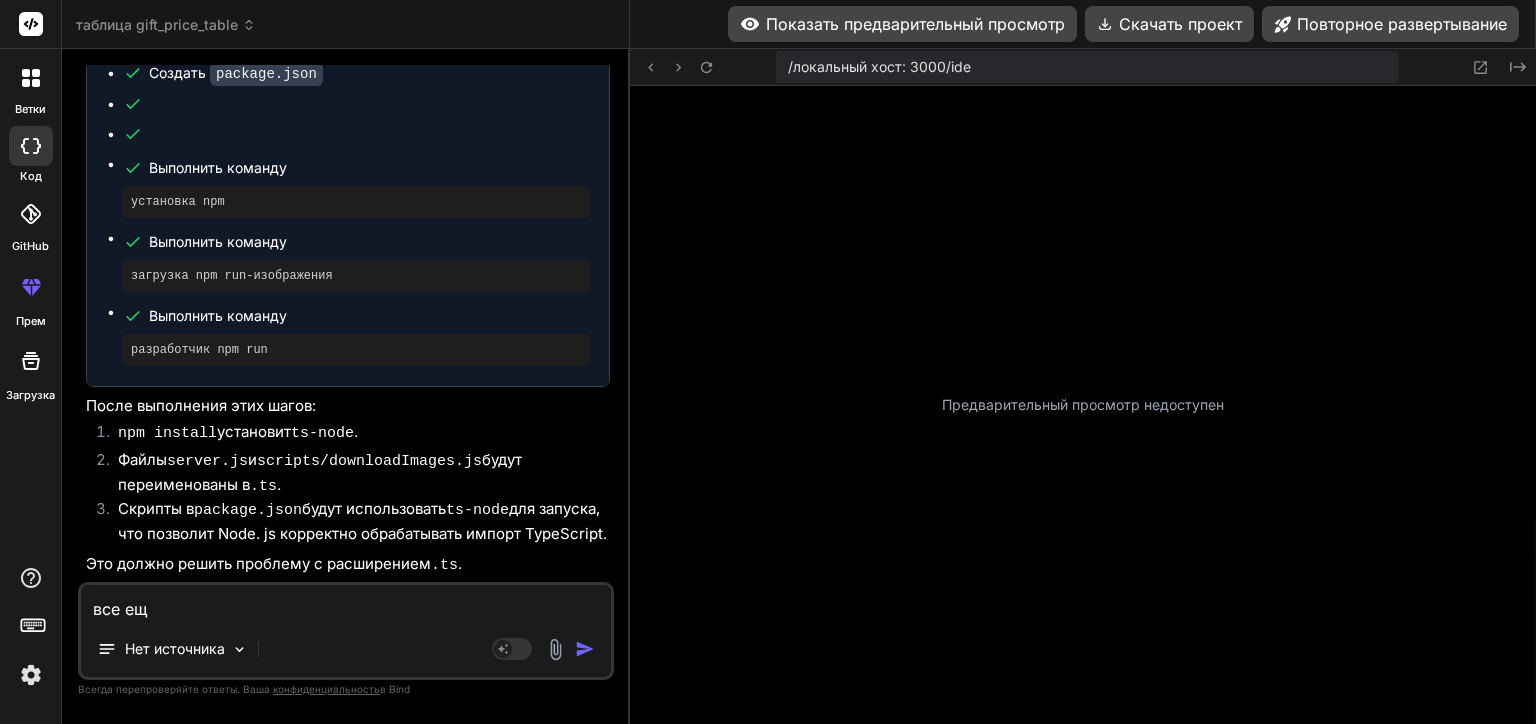 type on "все е" 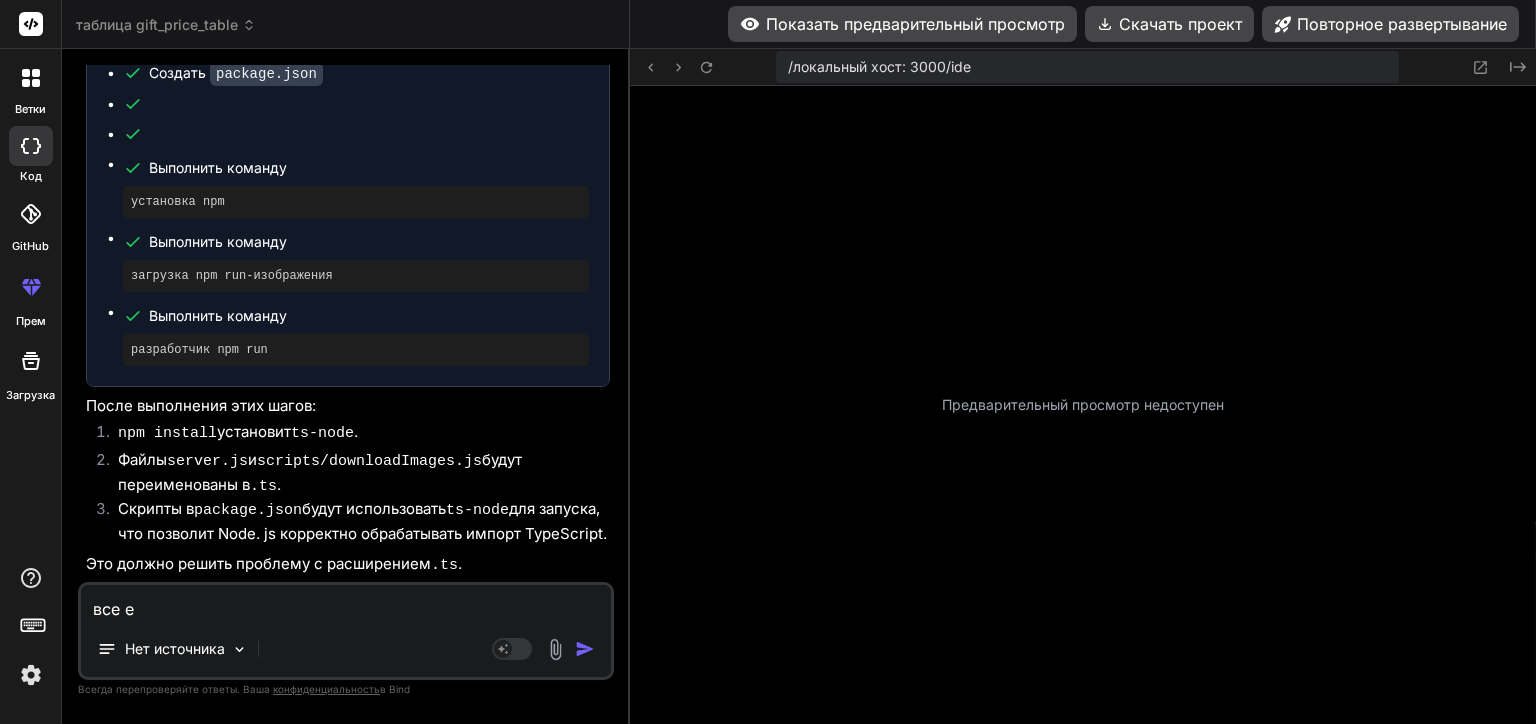 type on "все ещ" 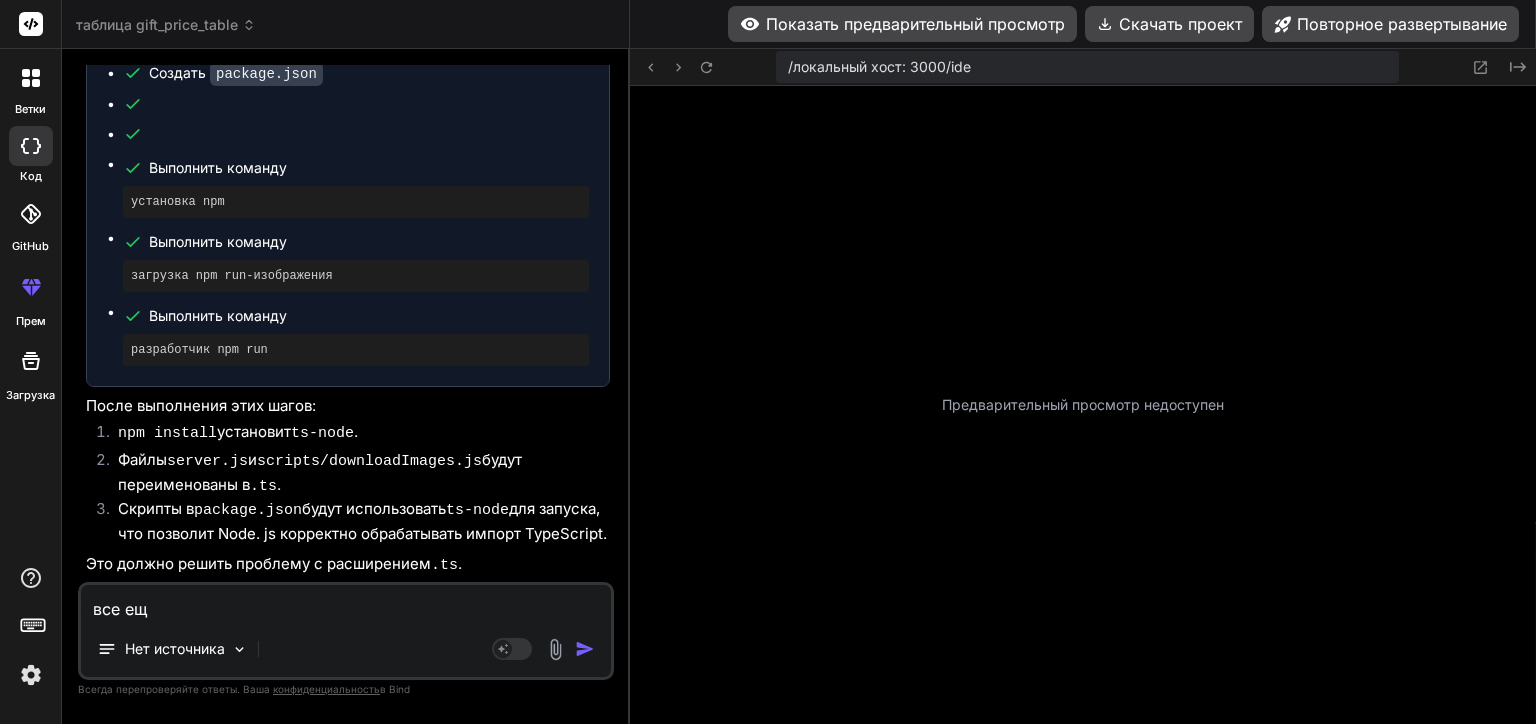 type on "все еще" 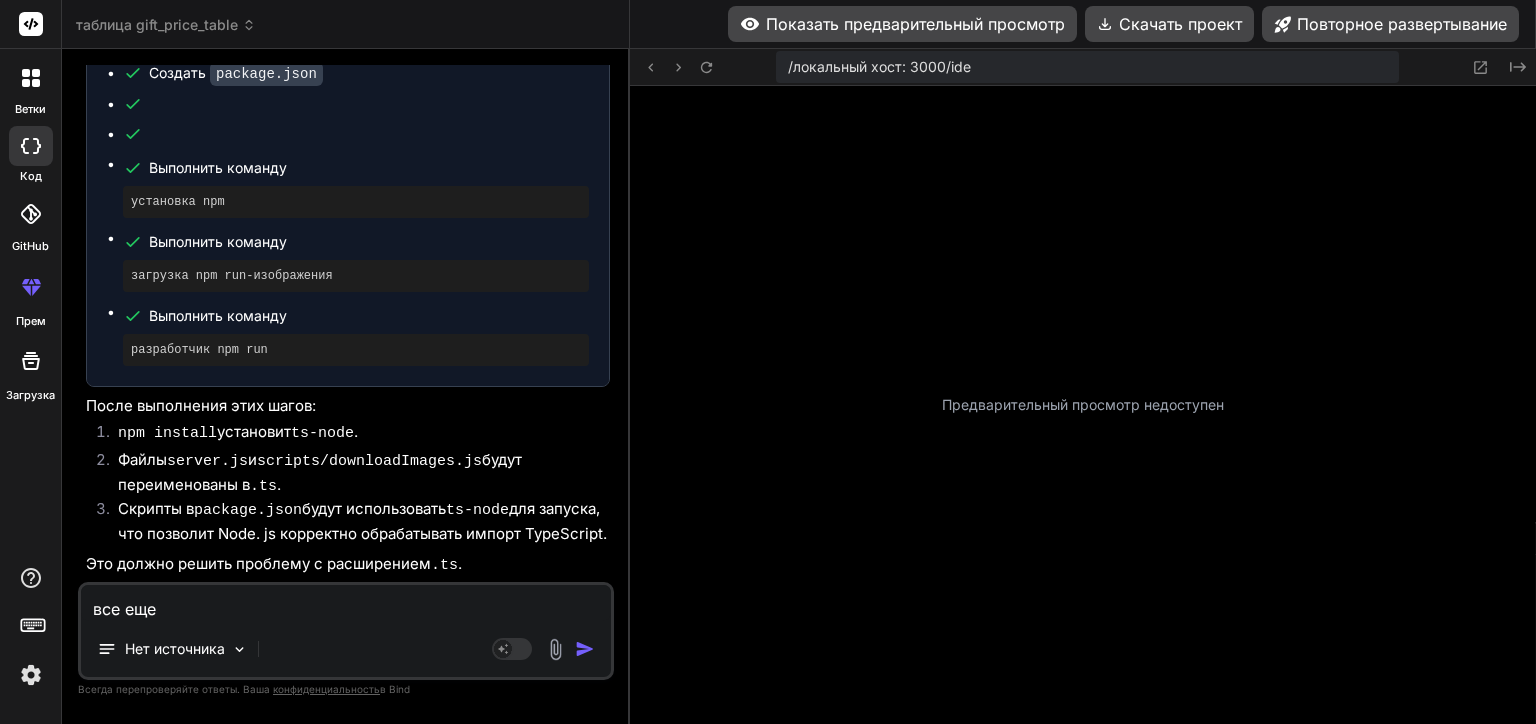 type on "все еще" 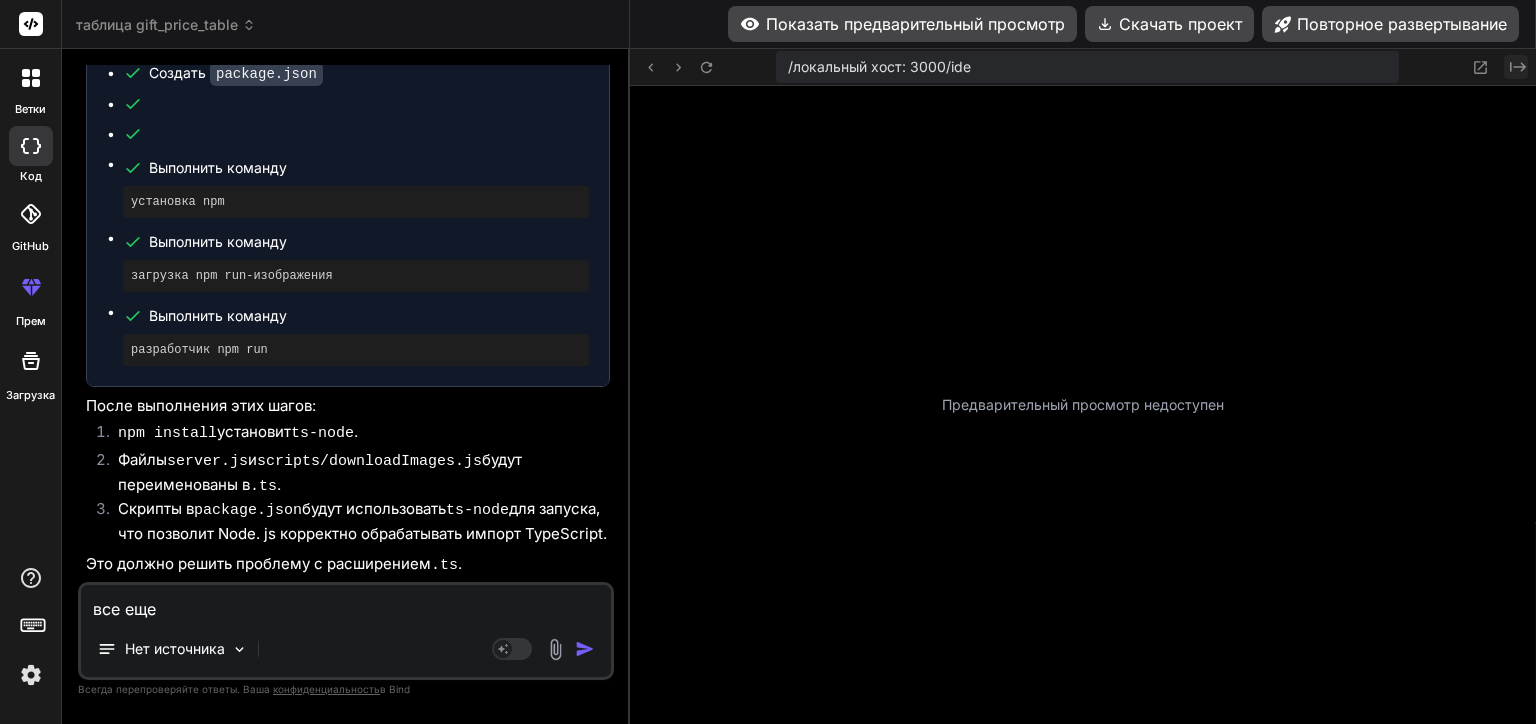 type on "все еще" 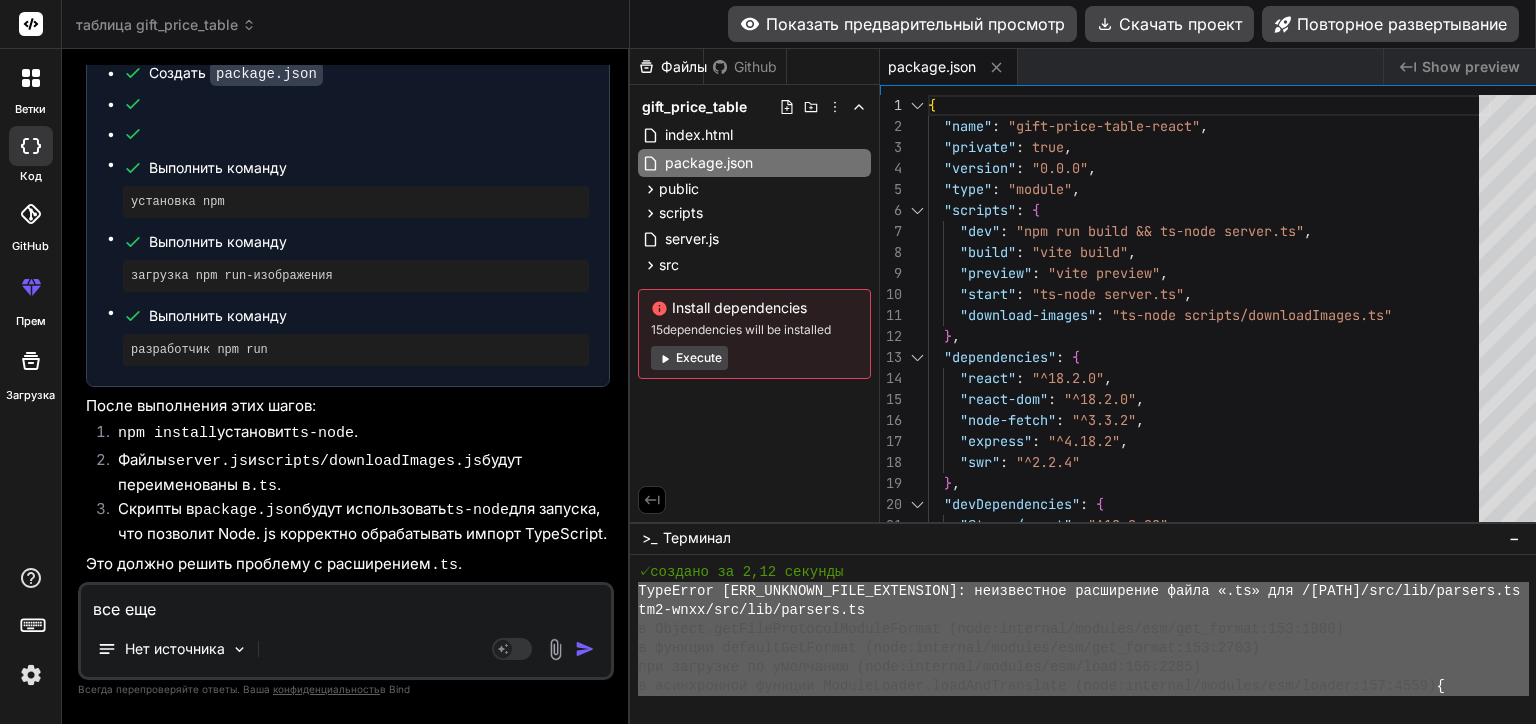 type on "x" 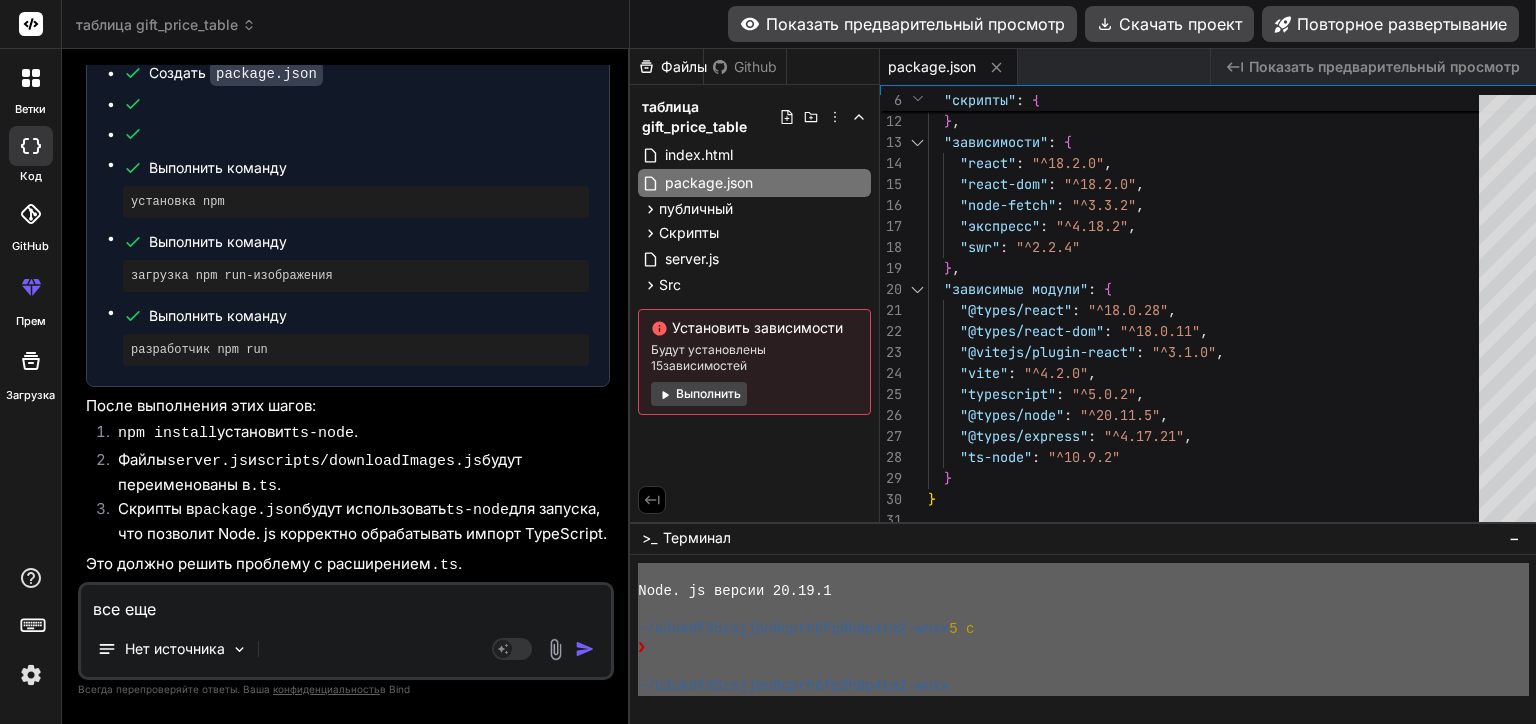 scroll, scrollTop: 5620, scrollLeft: 0, axis: vertical 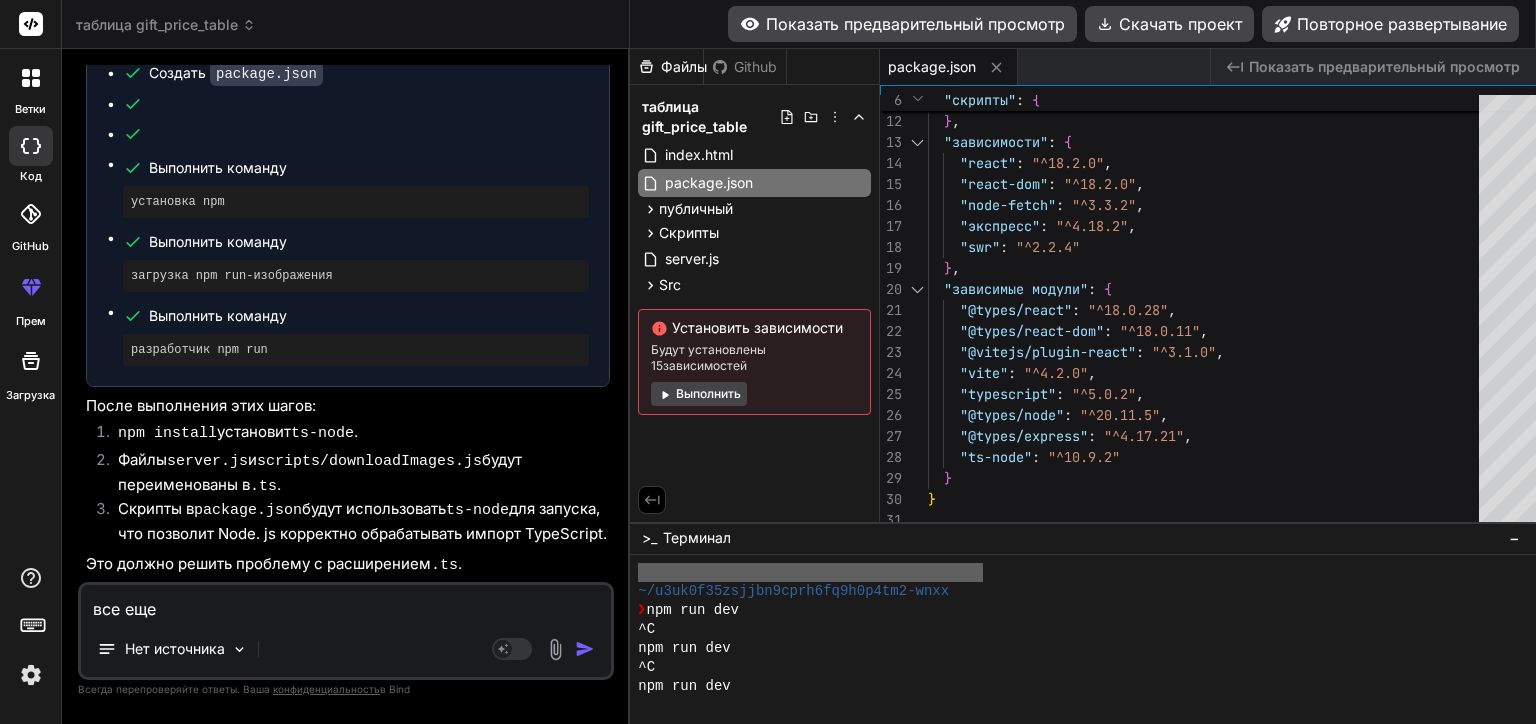 click on "^C" at bounding box center [1083, 667] 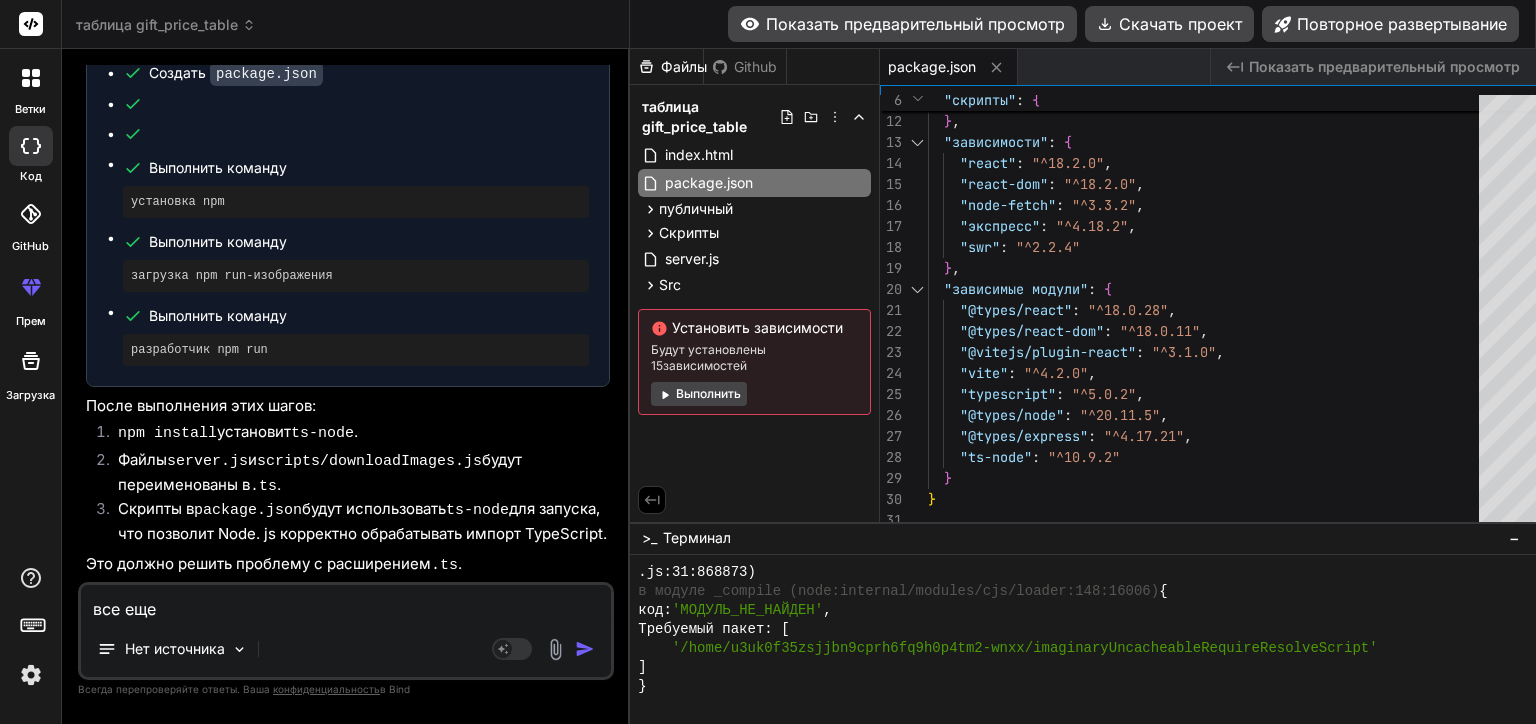 scroll, scrollTop: 9082, scrollLeft: 0, axis: vertical 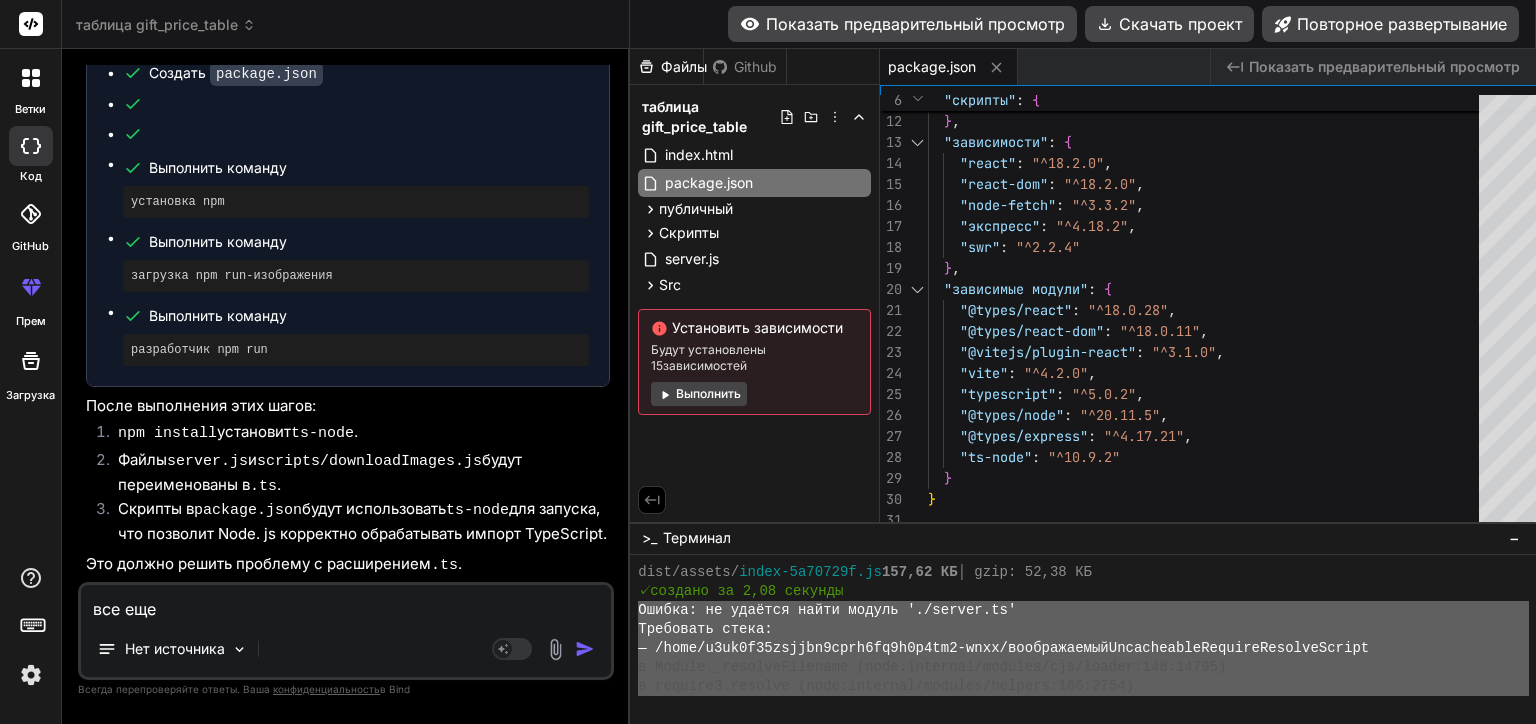 drag, startPoint x: 977, startPoint y: 662, endPoint x: 615, endPoint y: 608, distance: 366.00546 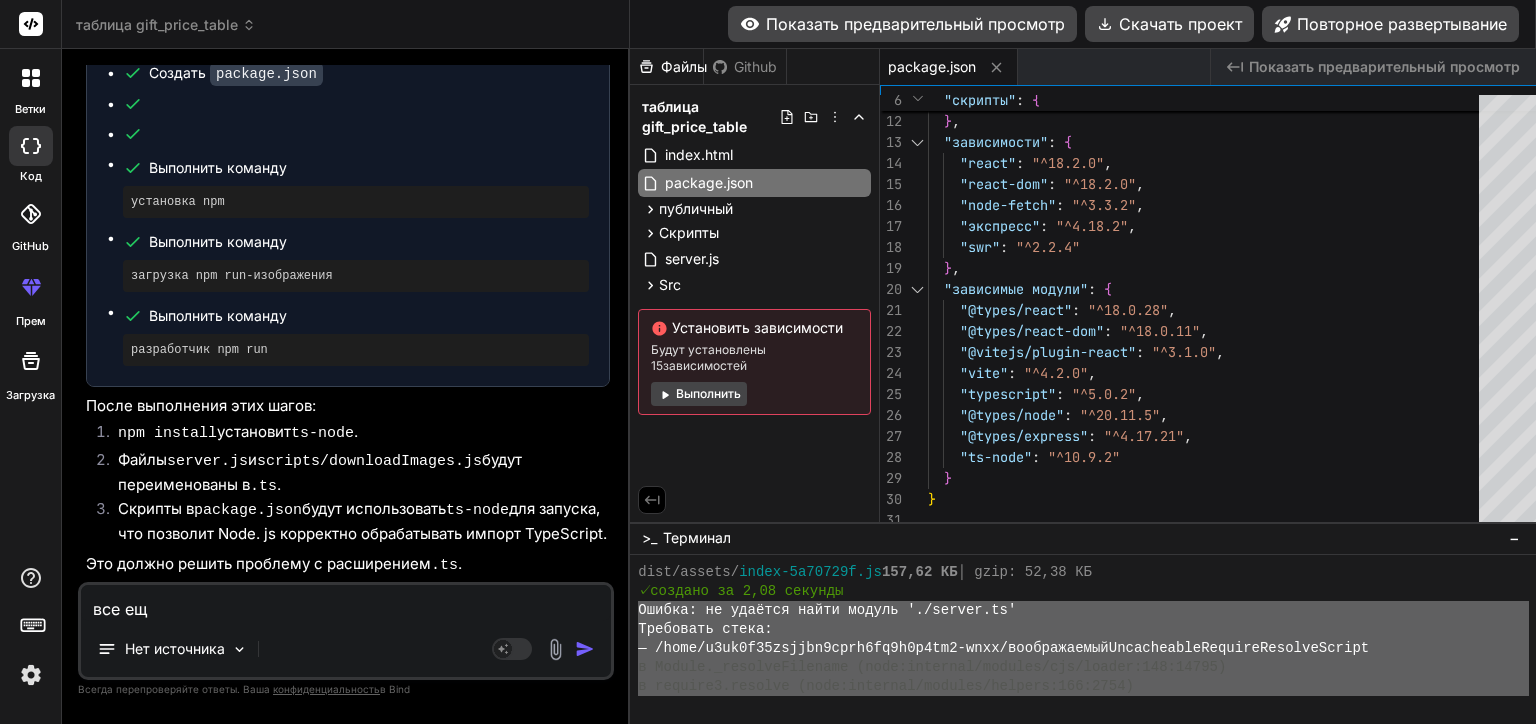 type on "все е" 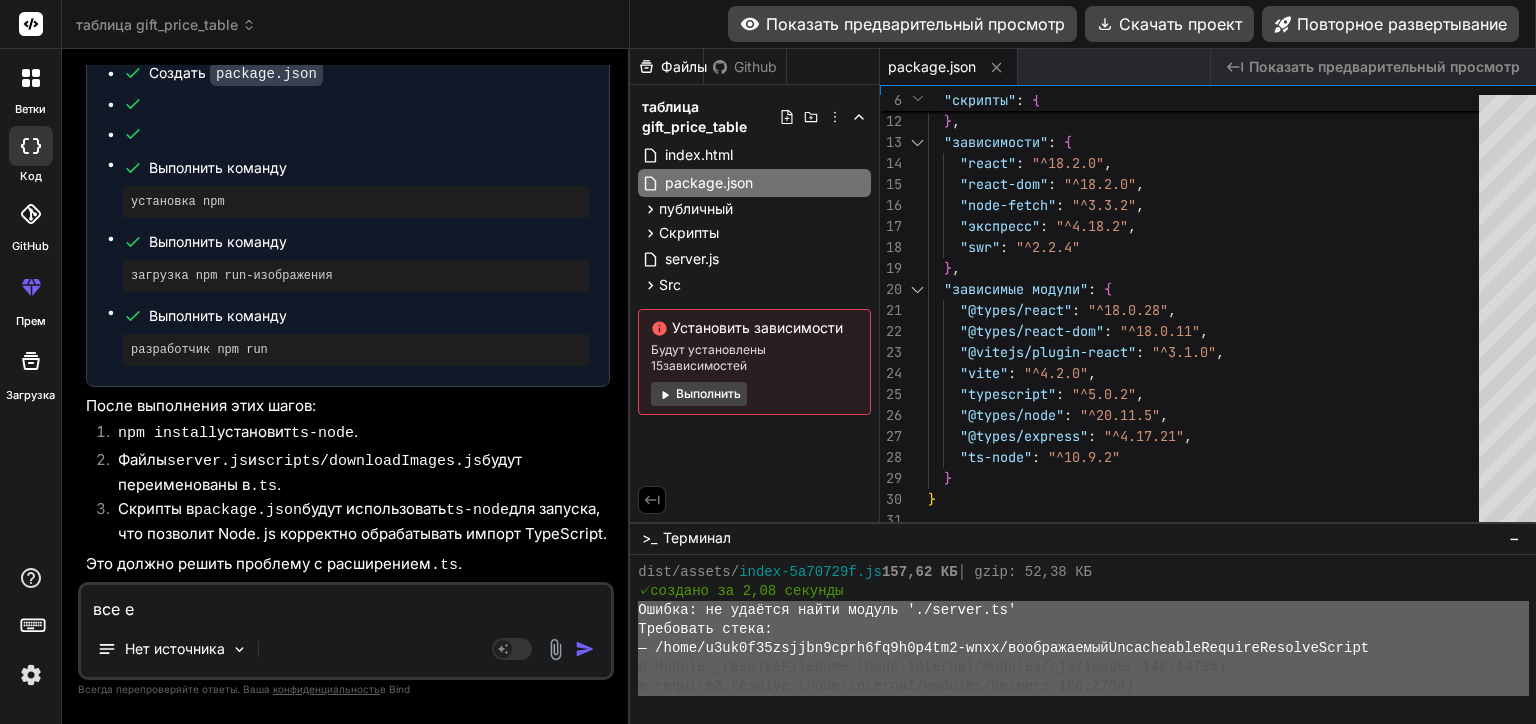 type on "все" 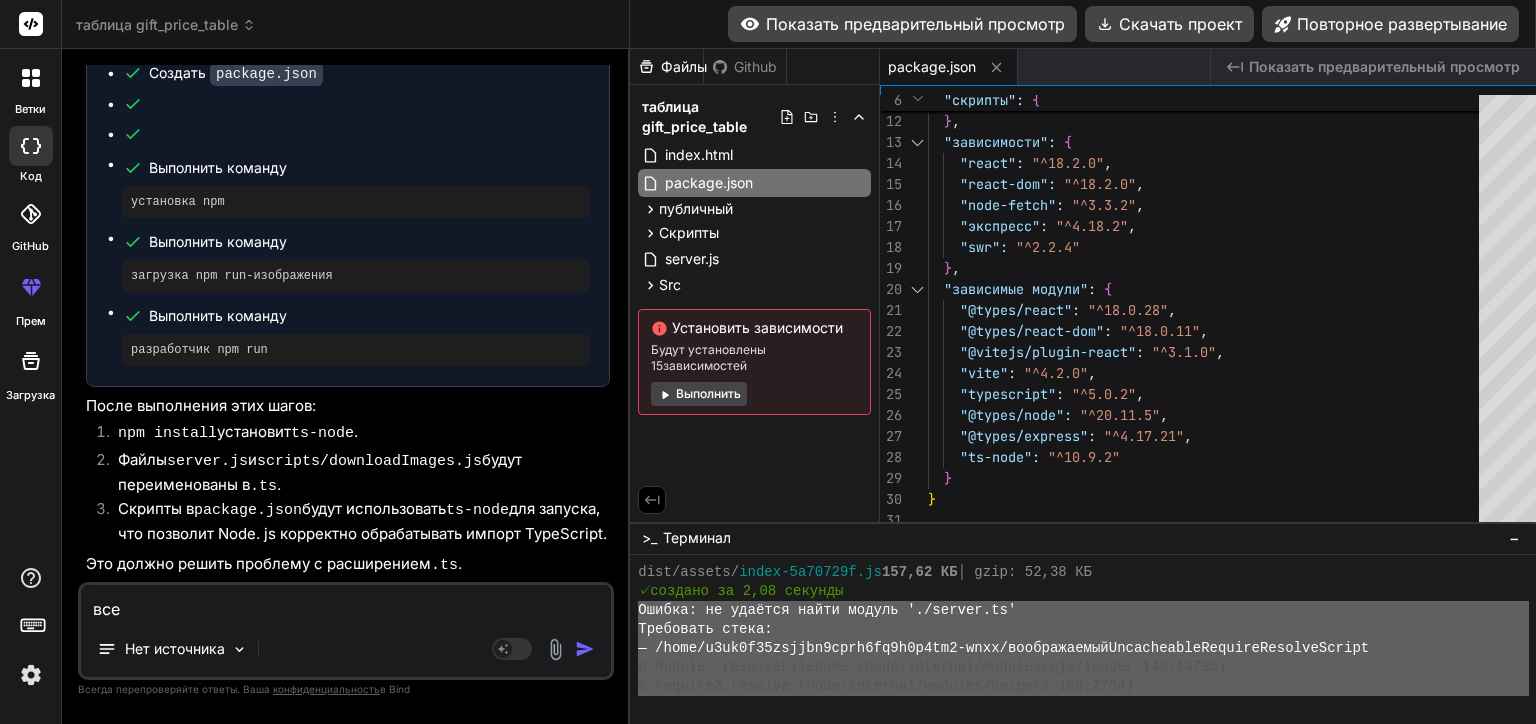 type on "все" 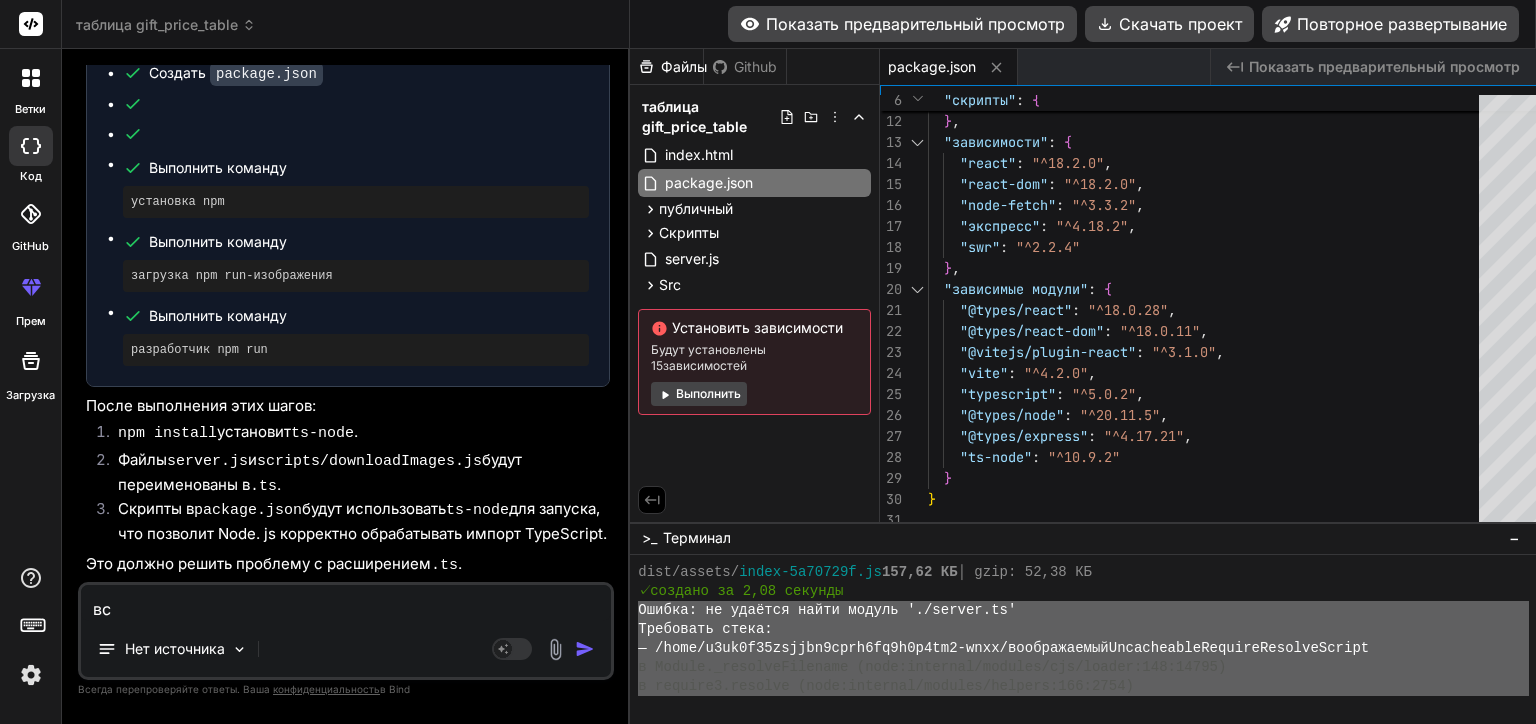 type on "в" 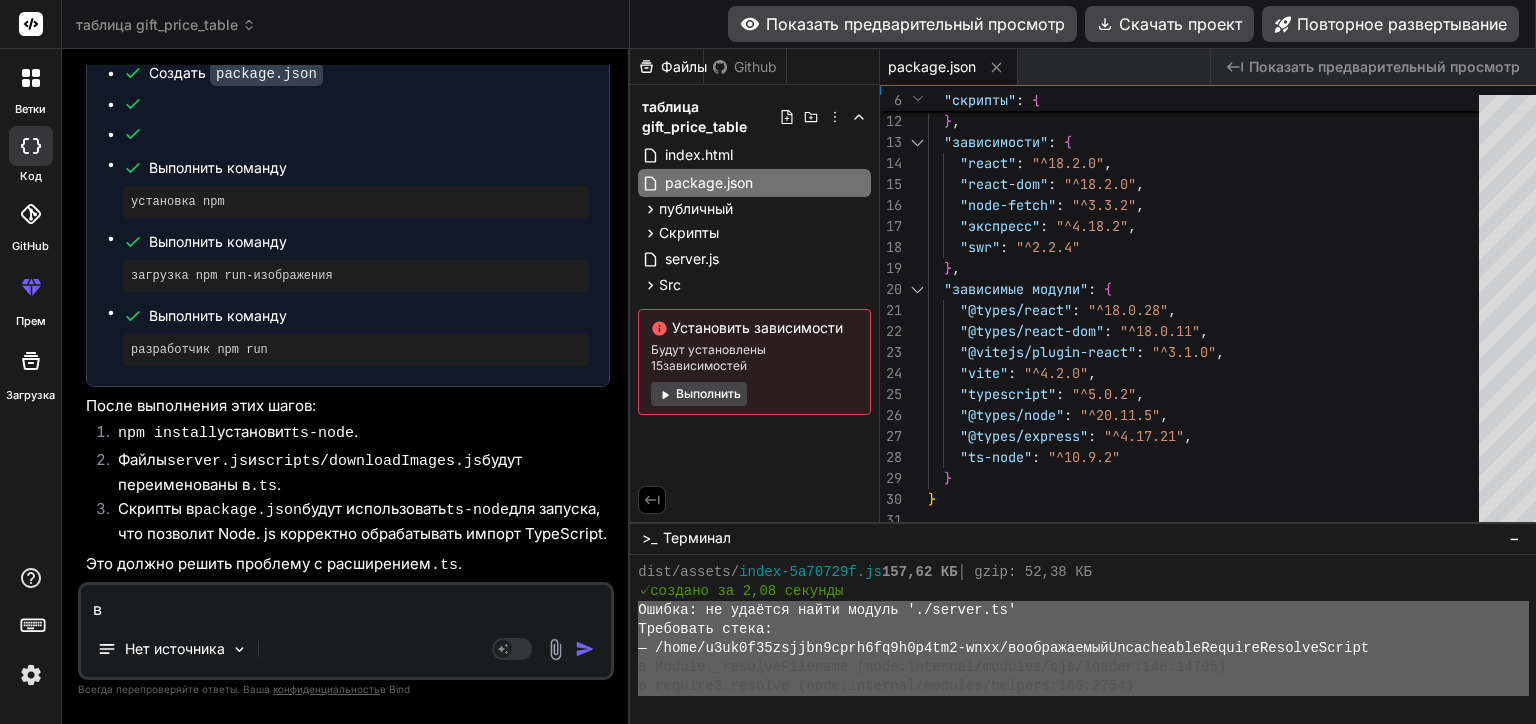 type 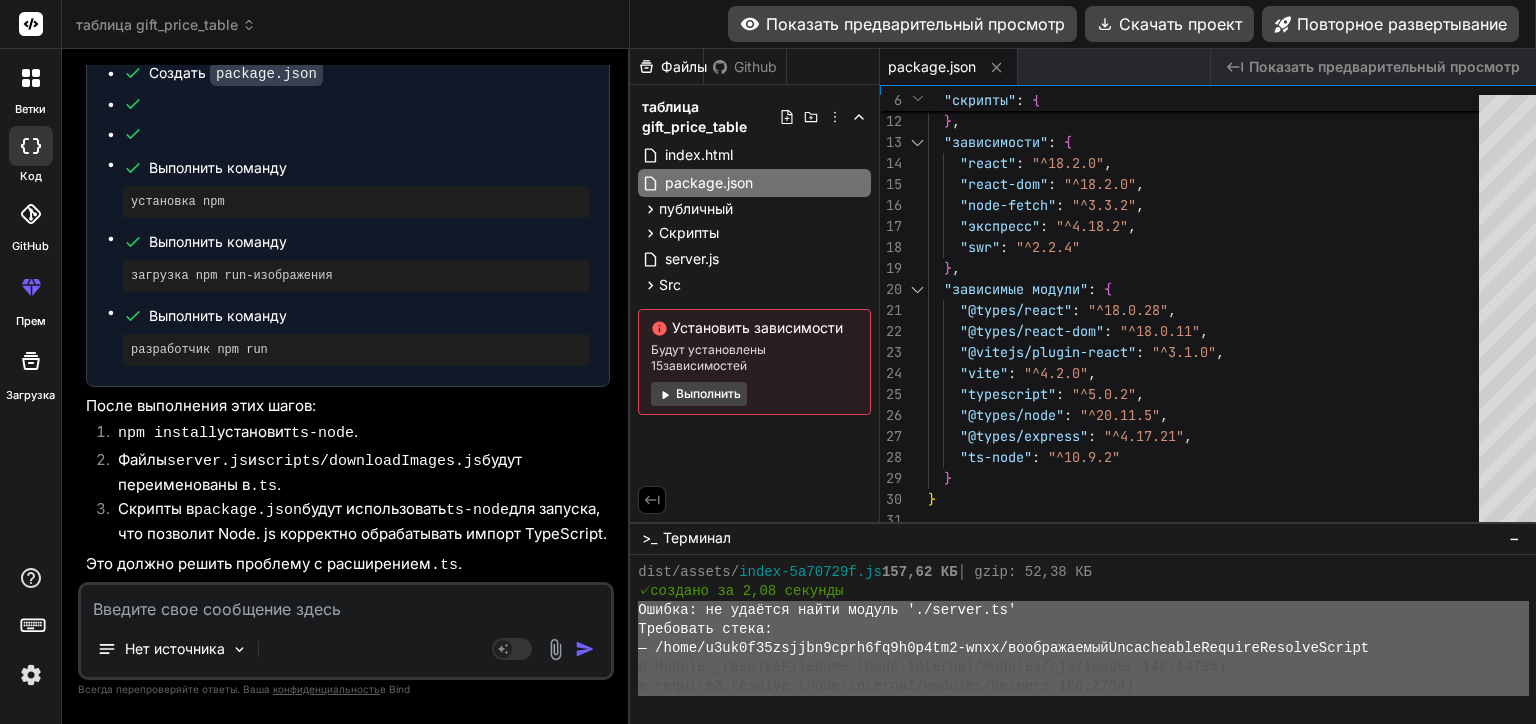 type on "в" 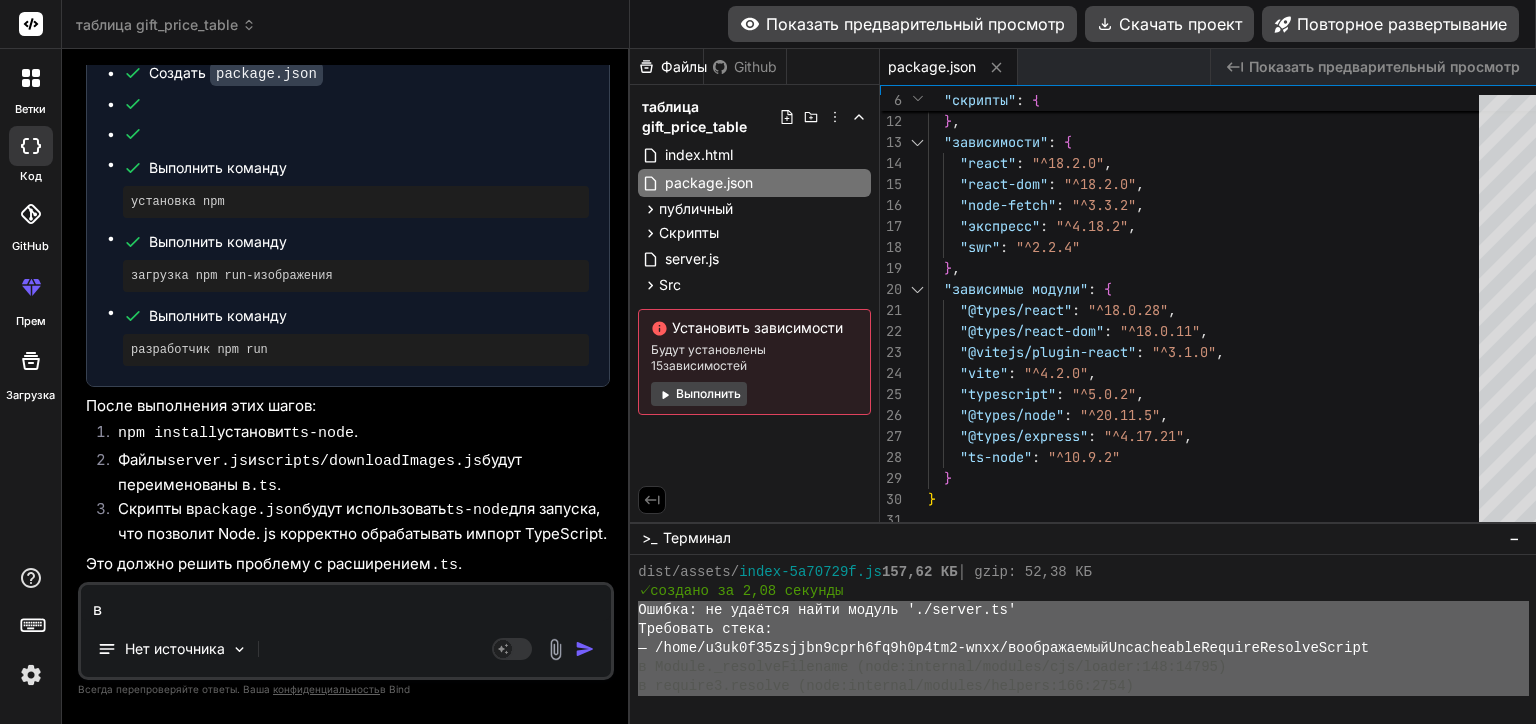 type on "вс" 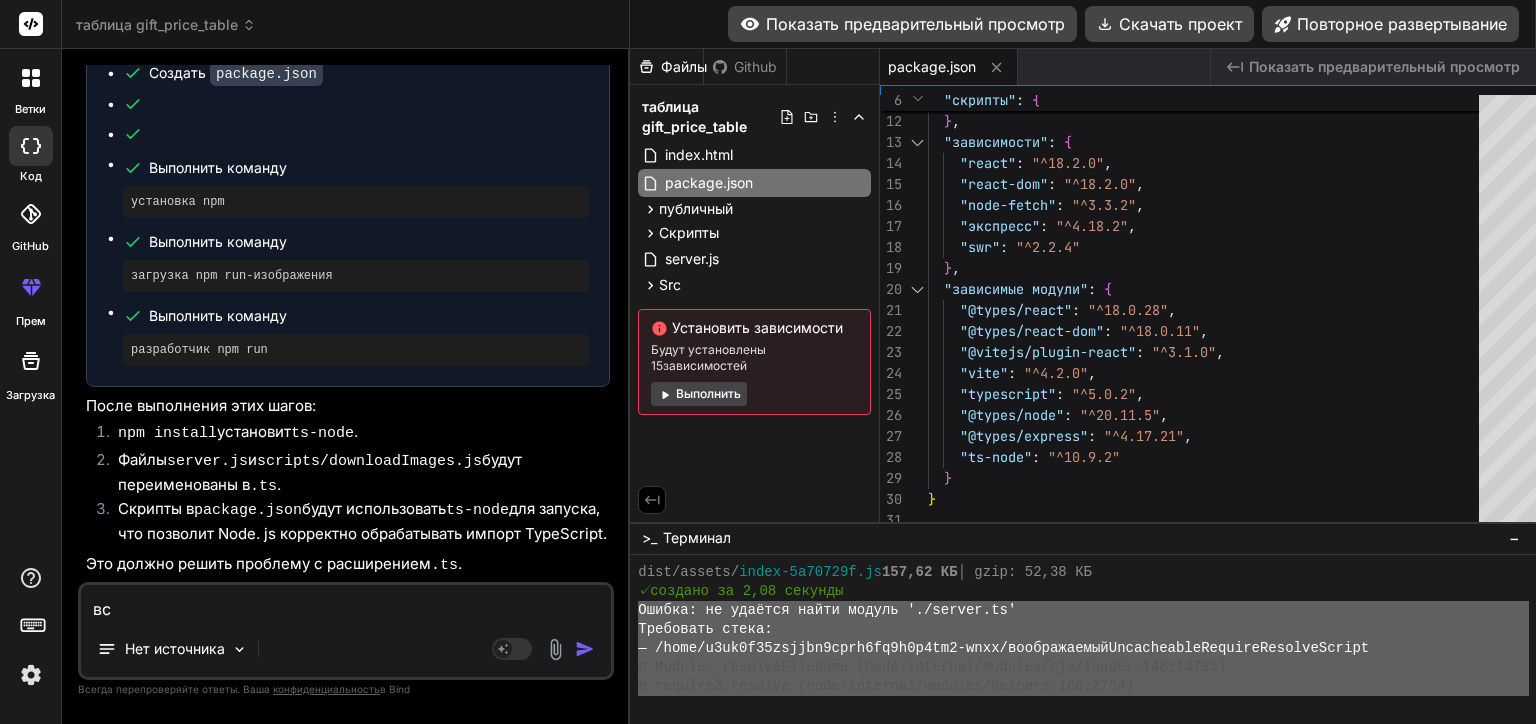 type on "все" 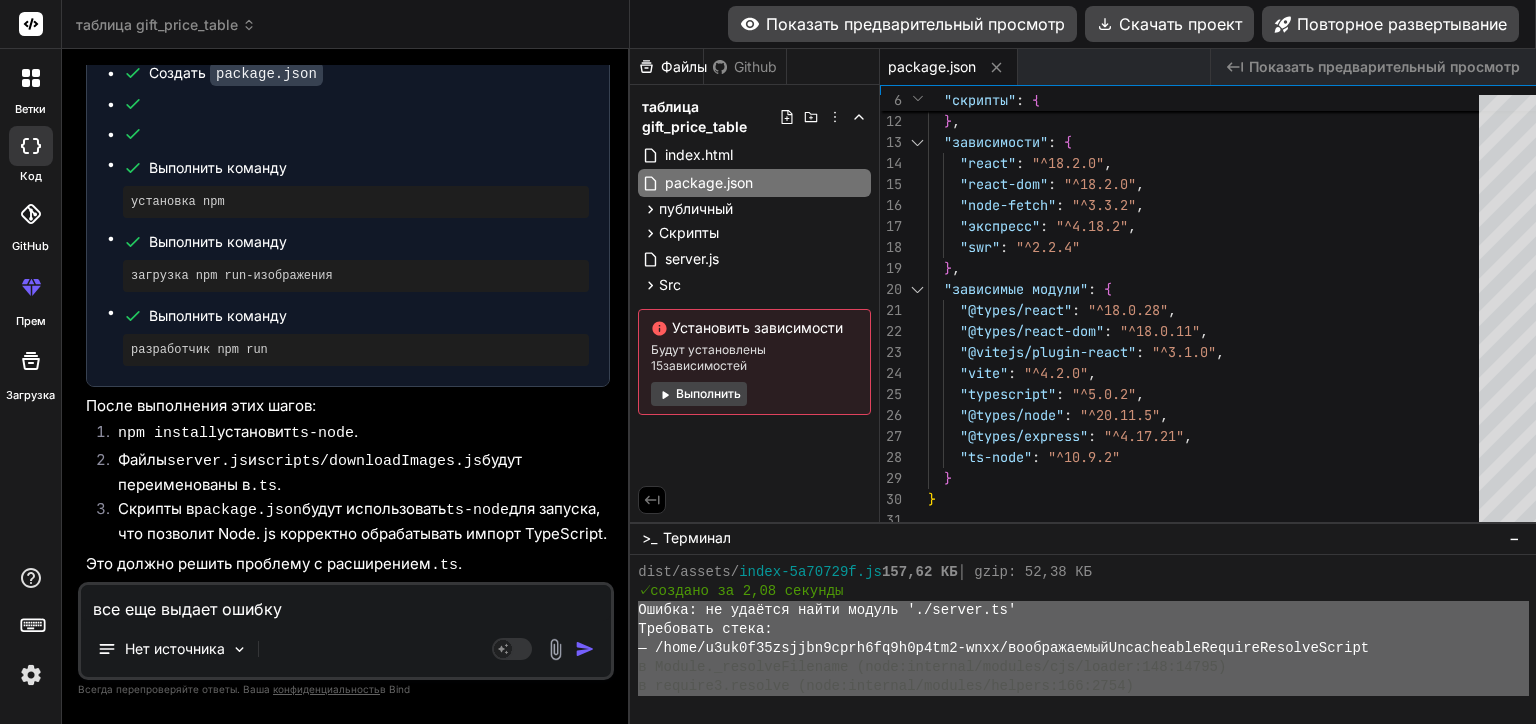 paste on "Error: Cannot find module './server.ts'
Require stack:
- /home/u3uk0f35zsjjbn9cprh6fq9h0p4tm2-wnxx/imaginaryUncacheableRequireResolveScript
at Module._resolveFilename (node:internal/modules/cjs/loader:148:14795)
at require3.resolve (node:internal/modules/helpers:166:2754)
at requireResolveNonCached (/home/u3uk0f35zsjjbn9cprh6fq9h0p4tm2-wnxx/node_modules/ts-node/dist/bin.js:548:16)
at getProjectSearchDir (/home/u3uk0f35zsjjbn9cprh6fq9h0p4tm2-wnxx/node_modules/ts-node/dist/bin.js:518:40)
at phase3 (/home/u3uk0f35zsjjbn9cprh6fq9h0p4tm2-wnxx/node_modules/ts-node/dist/bin.js:266:27)
at bootstrap (/home/u3uk0f35zsjjbn9cprh6fq9h0p4tm2-wnxx/node_modules/ts-node/dist/bin.js:46:30)
at main (/home/u3uk0f35zsjjbn9cprh6fq9h0p4tm2-wnxx/node_modules/ts-node/dist/bin.js:32:12)
at Object.eval (/home/u3uk0f35zsjjbn9cprh6fq9h0p4tm2-wnxx/node_modules/ts-node/dist/bin.js:578:5)
at Object._0x35ff06 (https://u3uk0f35zsjjbn9cprh6fq9h0p4tm2-wnxx.w-corp-staticblitz.com/blitz.96435430.js:31:868873..." 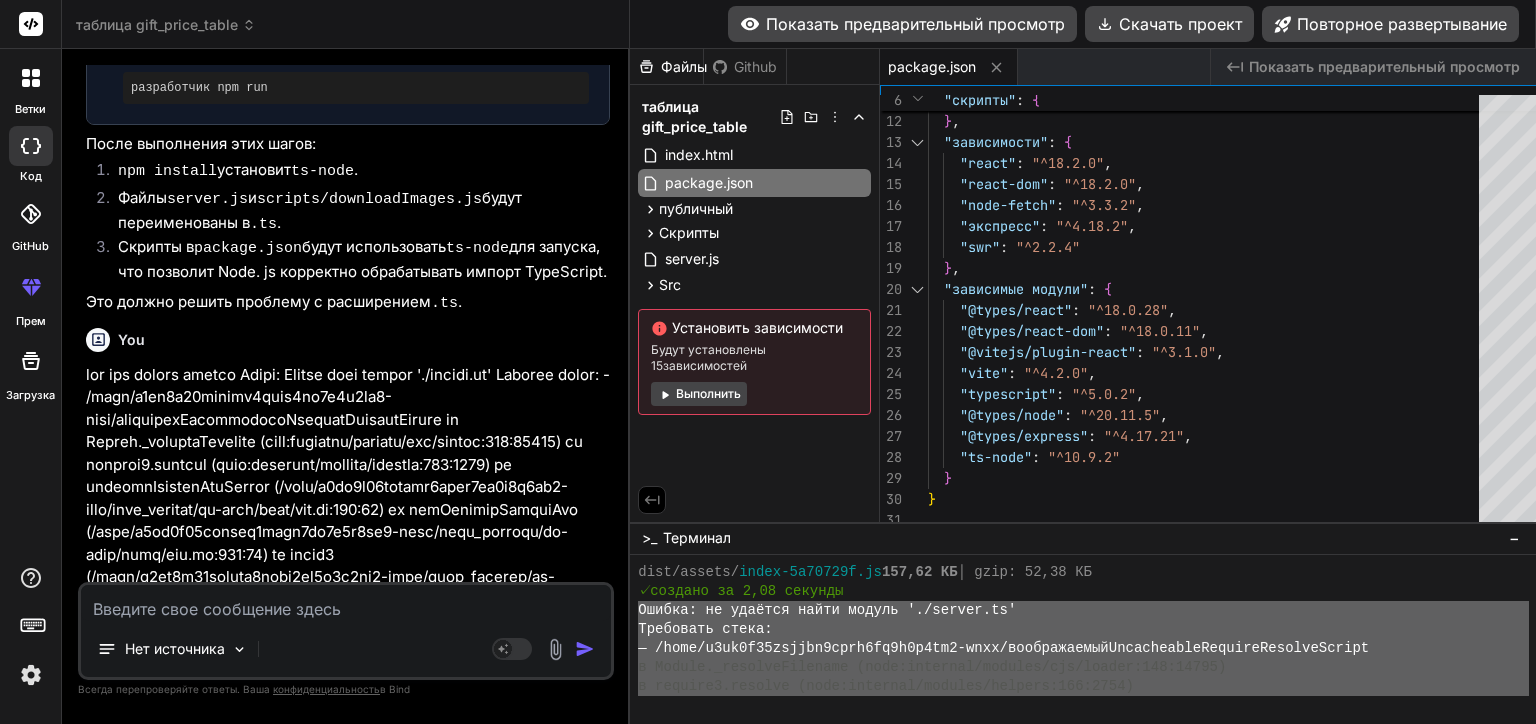 scroll, scrollTop: 0, scrollLeft: 0, axis: both 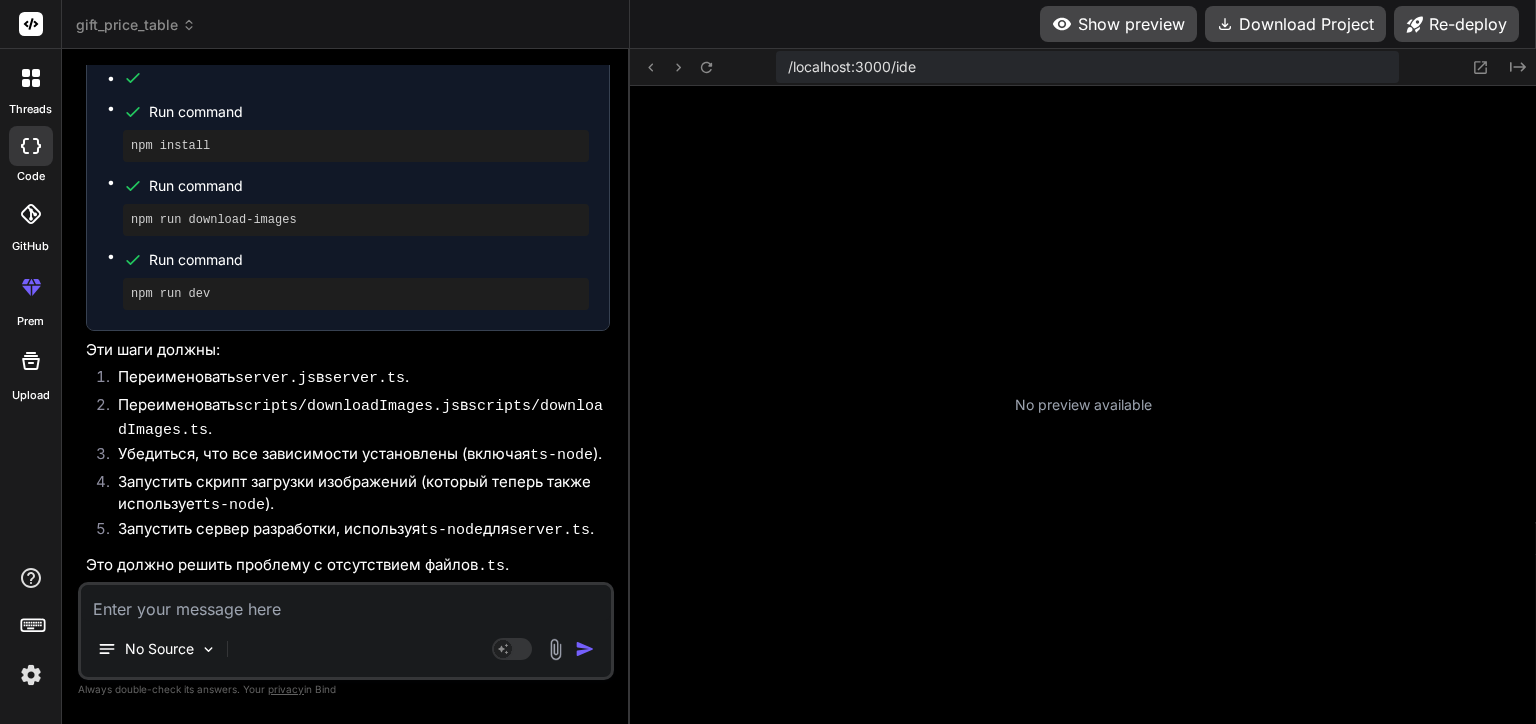 click on "Show preview" at bounding box center (1118, 24) 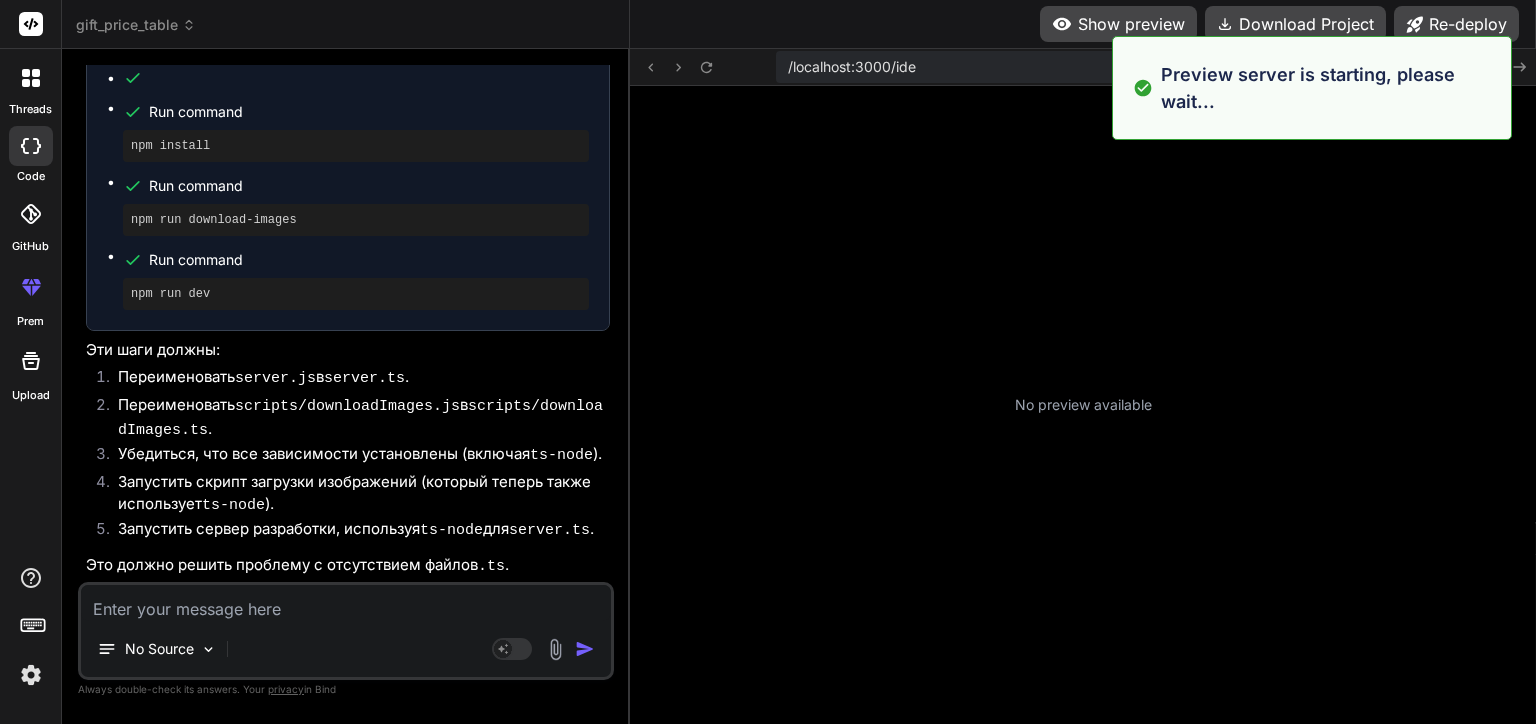 click on "No preview available" at bounding box center [1083, 405] 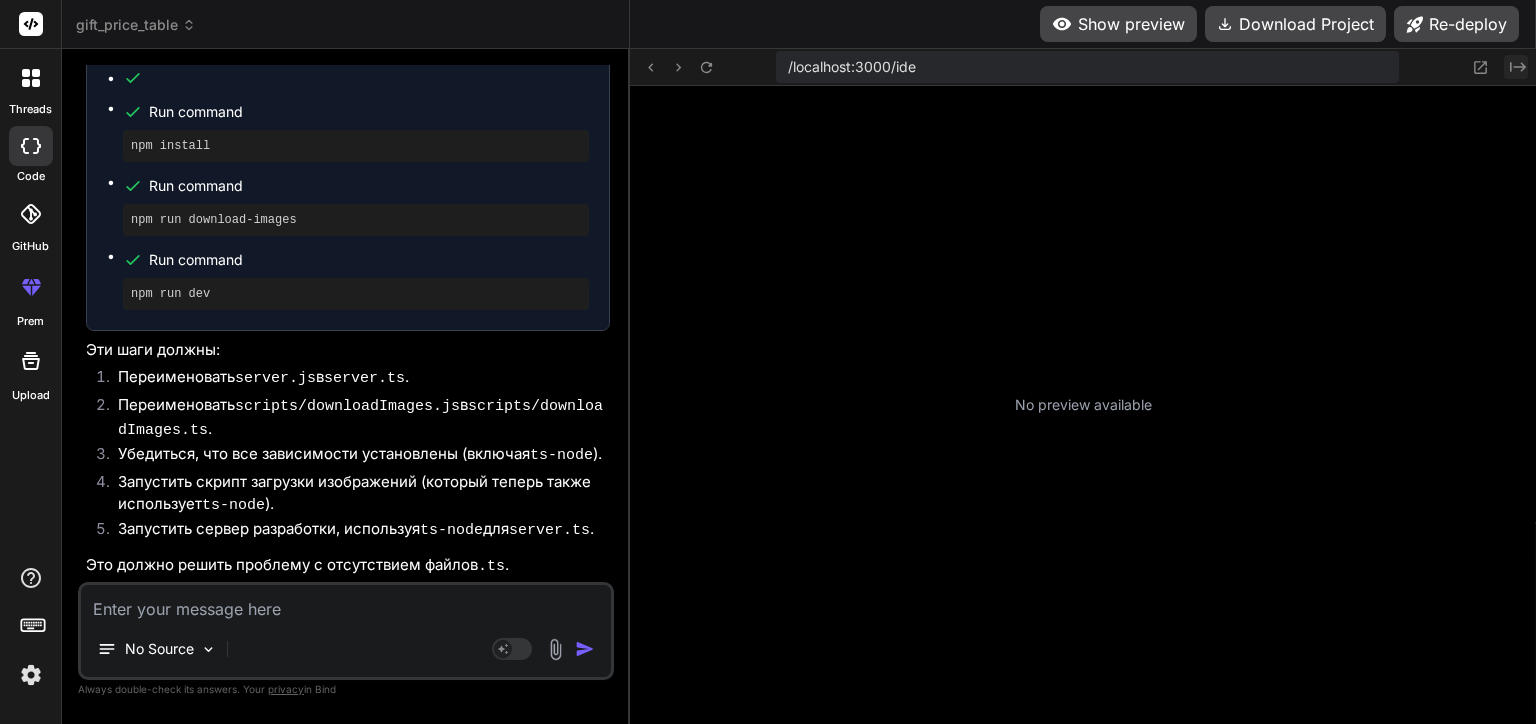 click on "Created with Pixso." 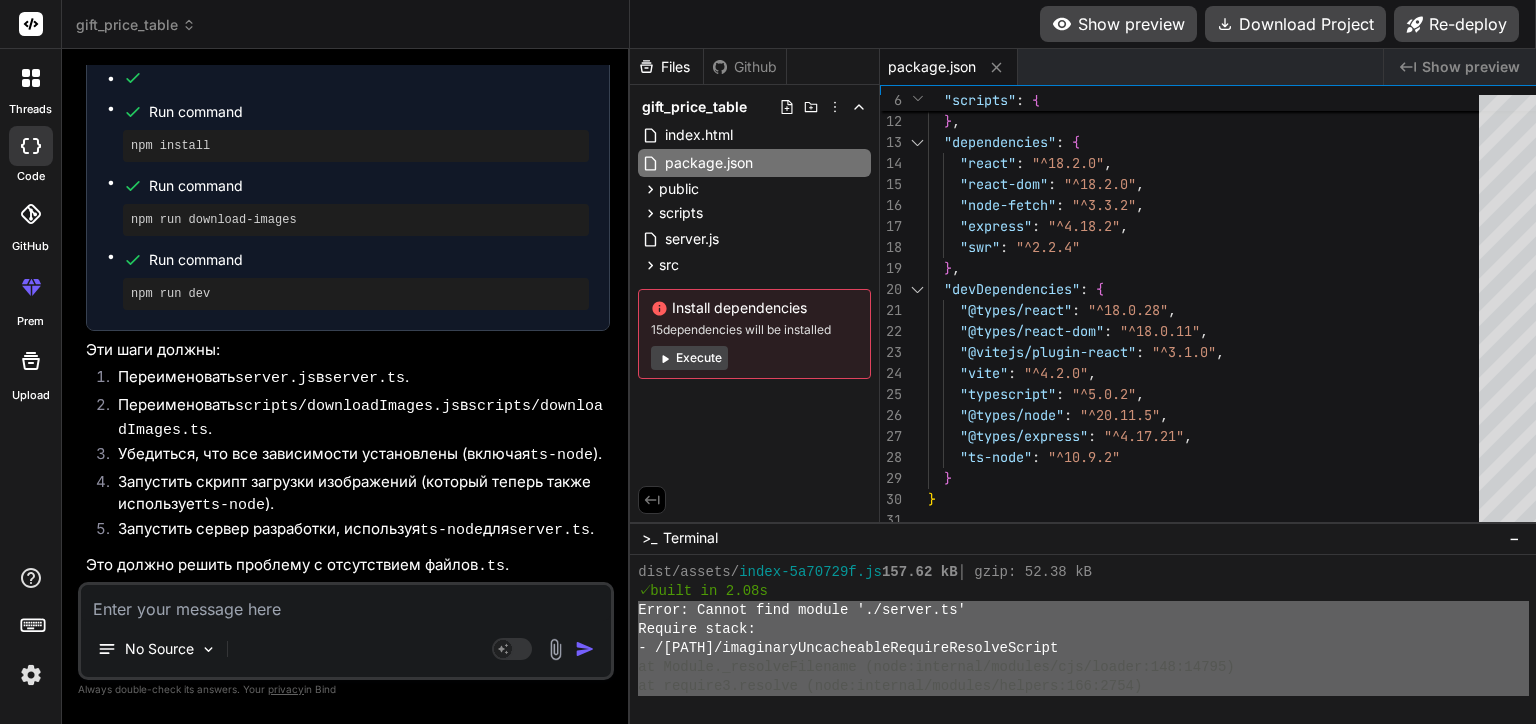 click on "Execute" at bounding box center (689, 358) 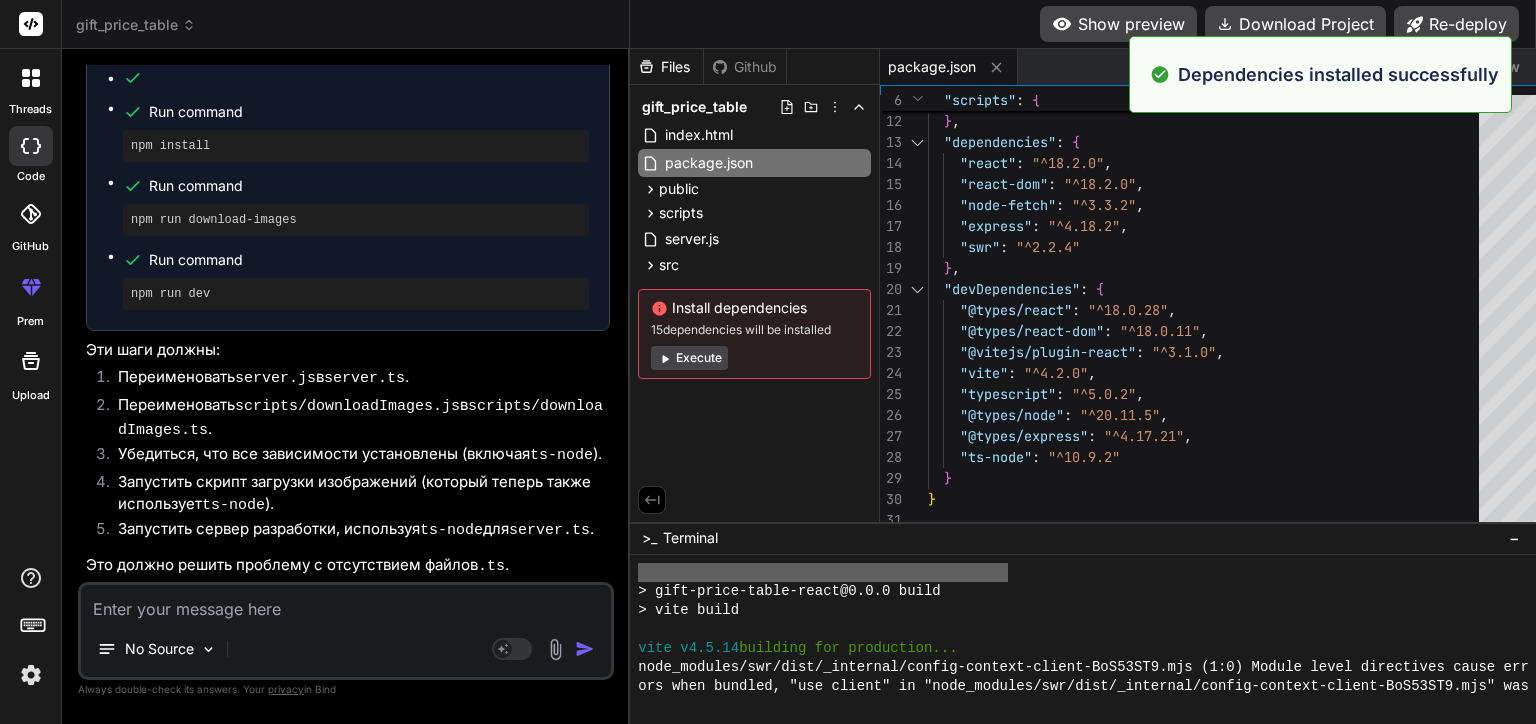 scroll, scrollTop: 11481, scrollLeft: 0, axis: vertical 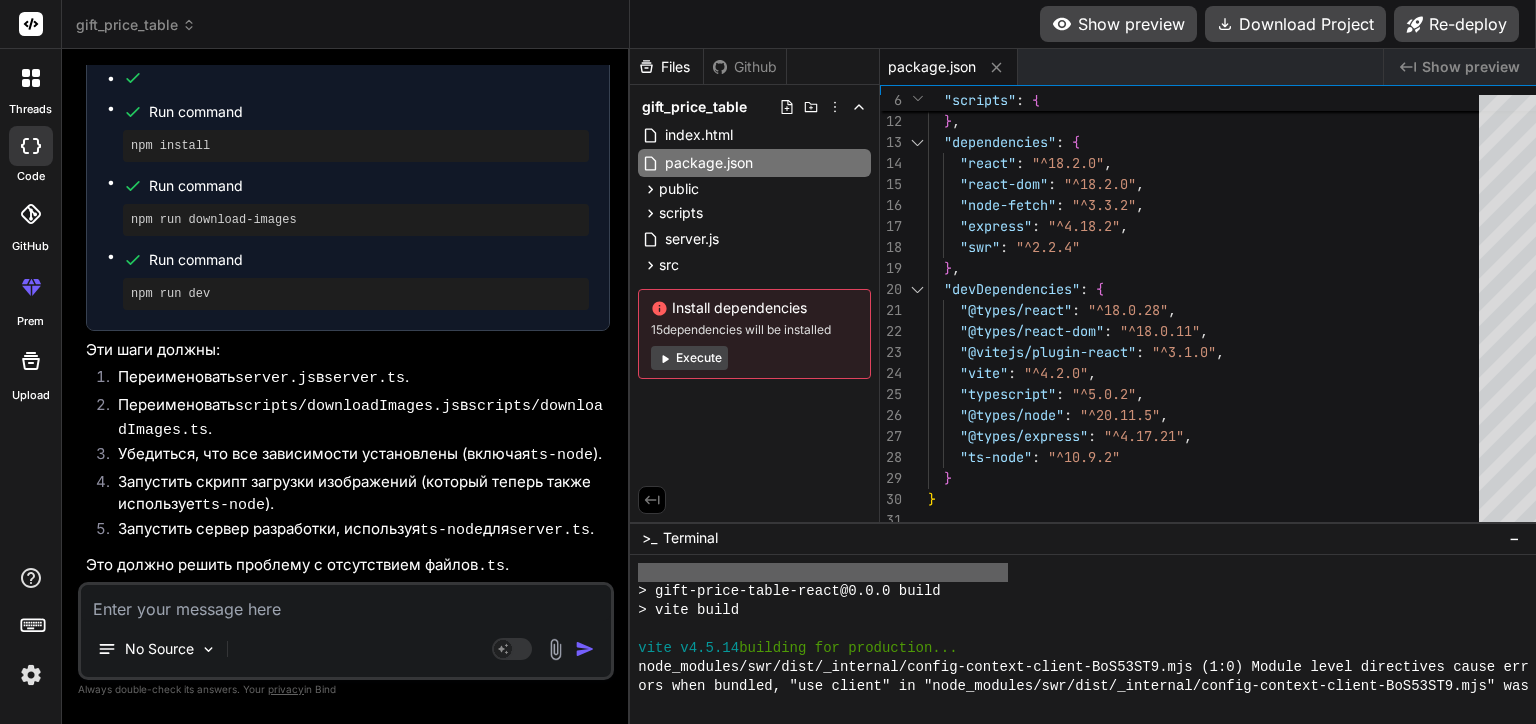 click on "Show preview" at bounding box center [1118, 24] 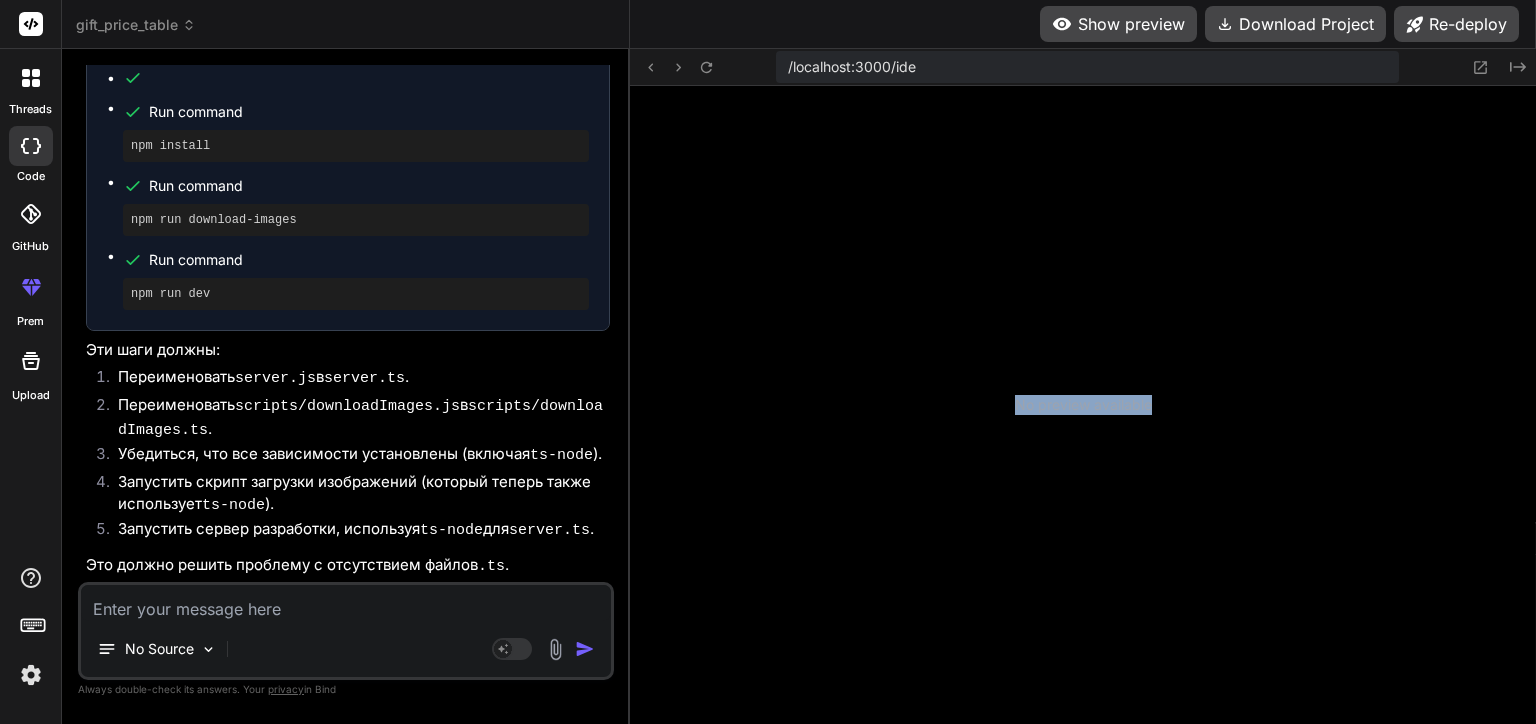 drag, startPoint x: 1008, startPoint y: 398, endPoint x: 1202, endPoint y: 413, distance: 194.57903 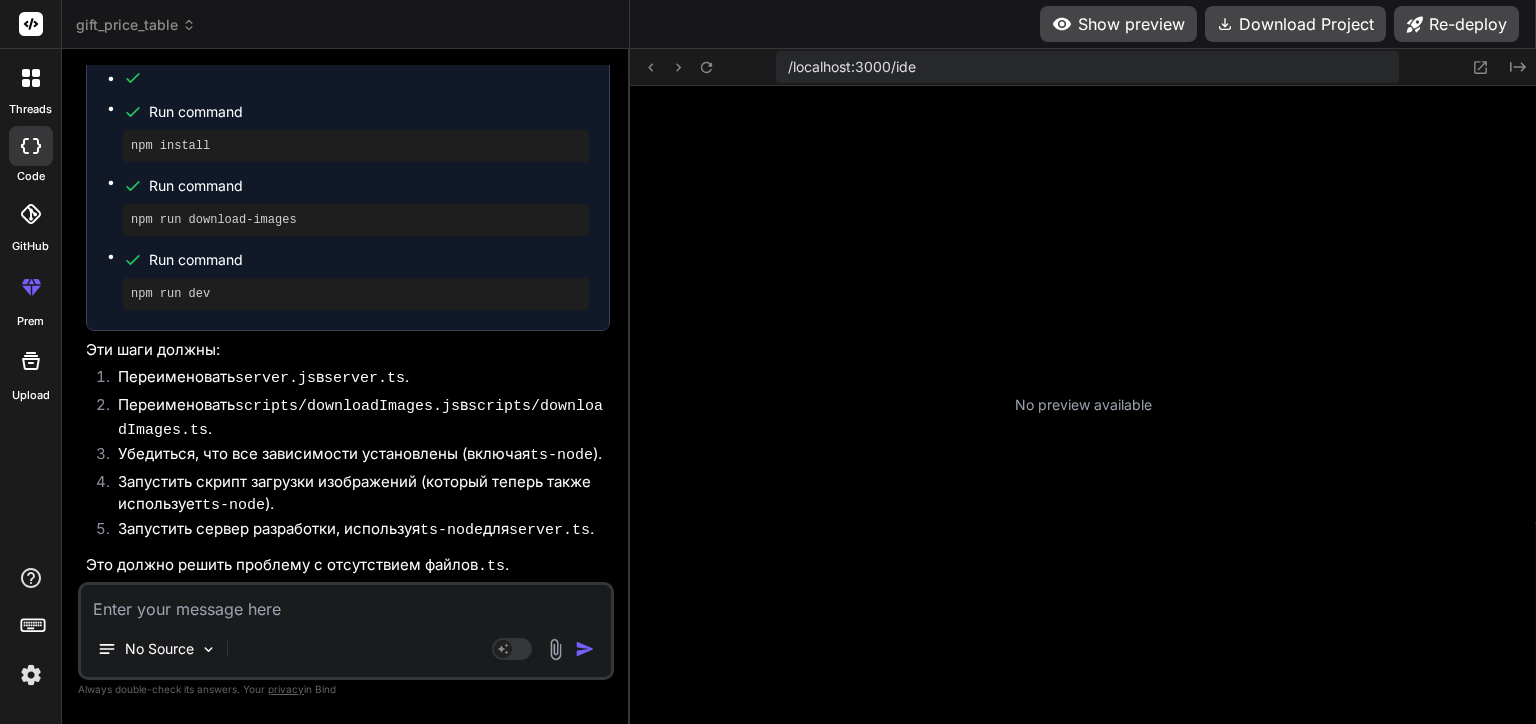 click at bounding box center [346, 603] 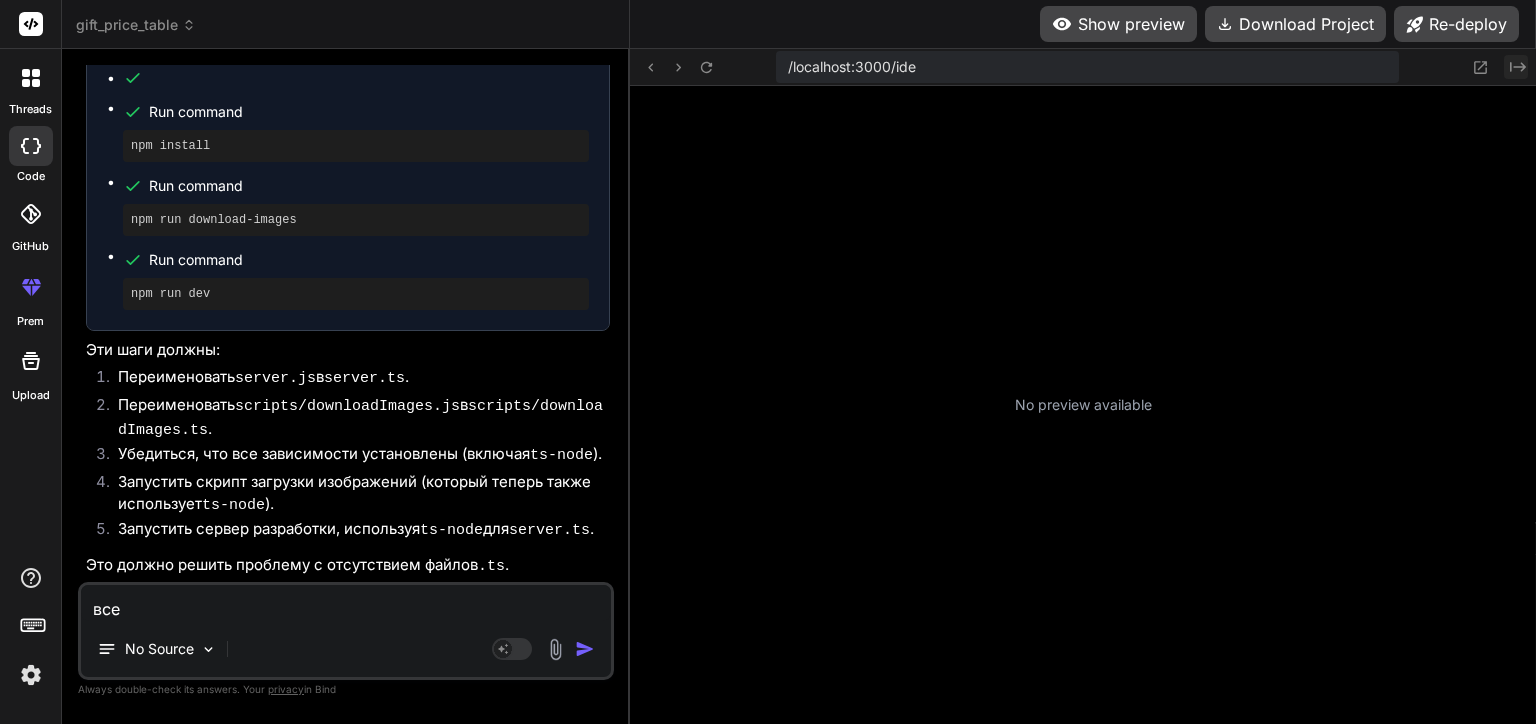 click on "Created with Pixso." 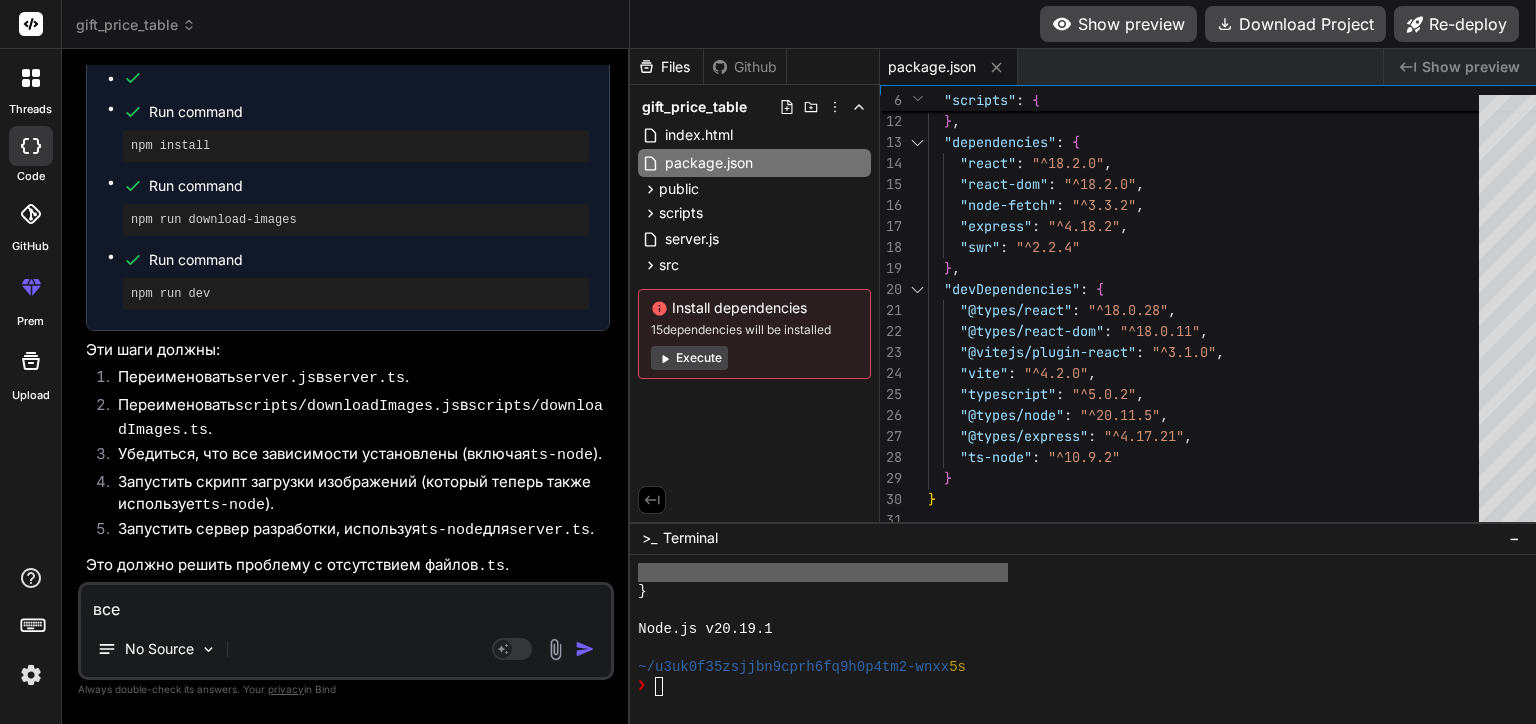 scroll, scrollTop: 13997, scrollLeft: 0, axis: vertical 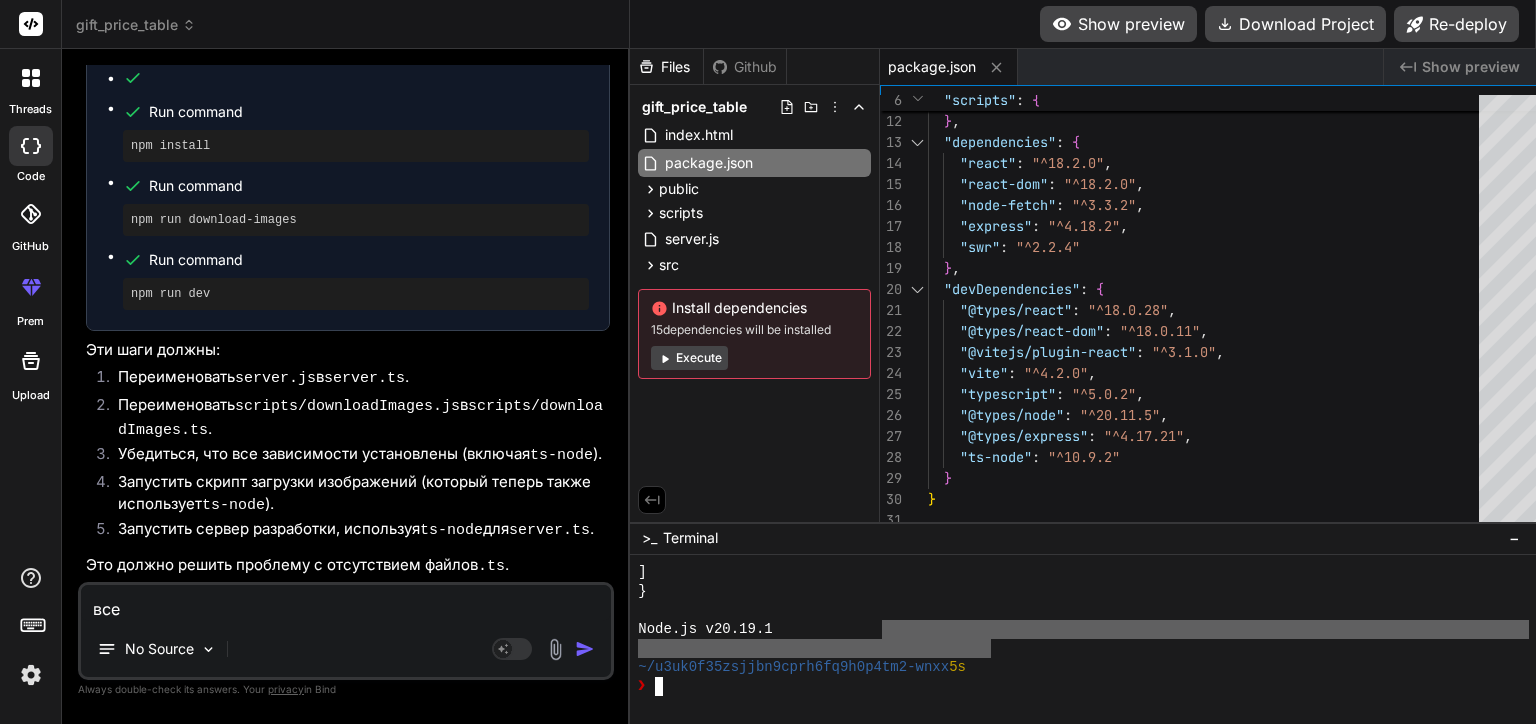 drag, startPoint x: 946, startPoint y: 656, endPoint x: 891, endPoint y: 641, distance: 57.00877 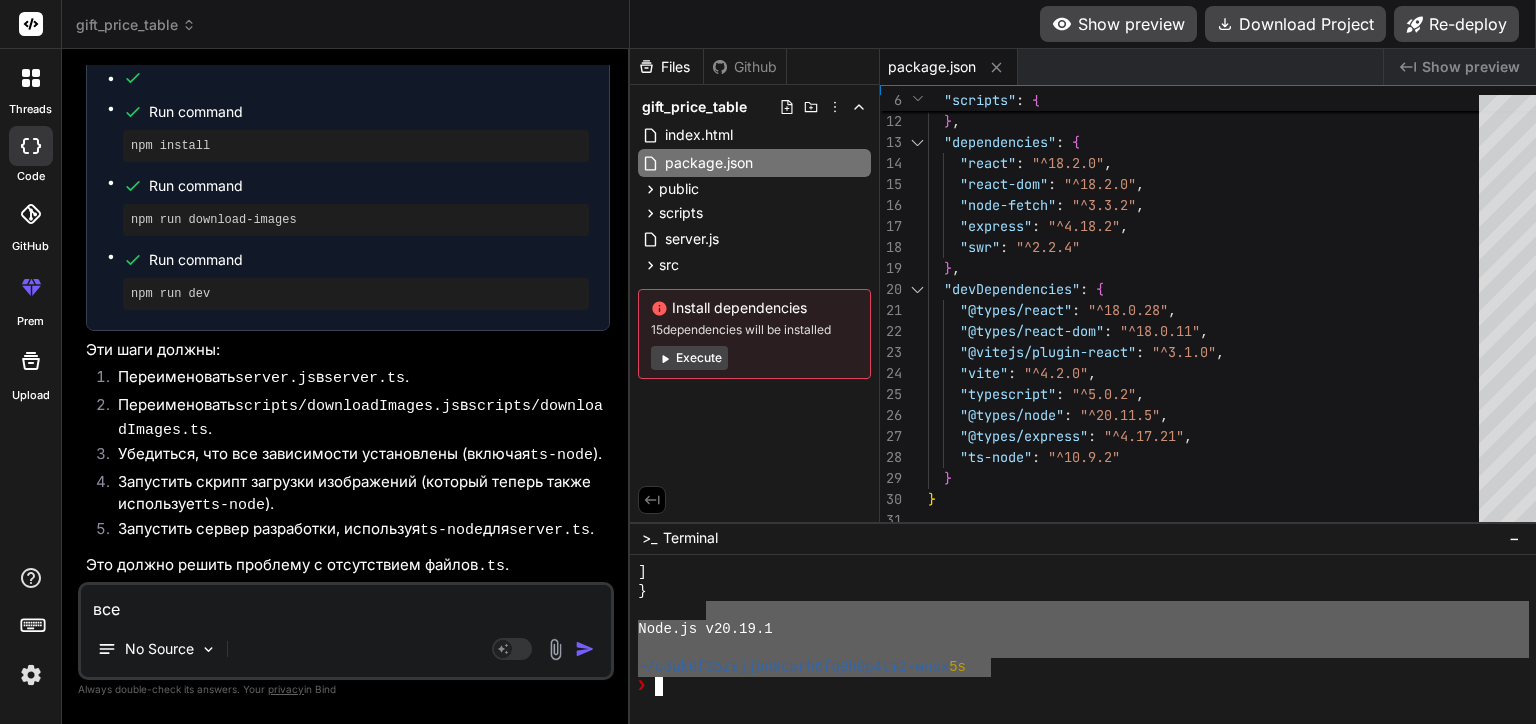drag, startPoint x: 956, startPoint y: 673, endPoint x: 792, endPoint y: 643, distance: 166.72133 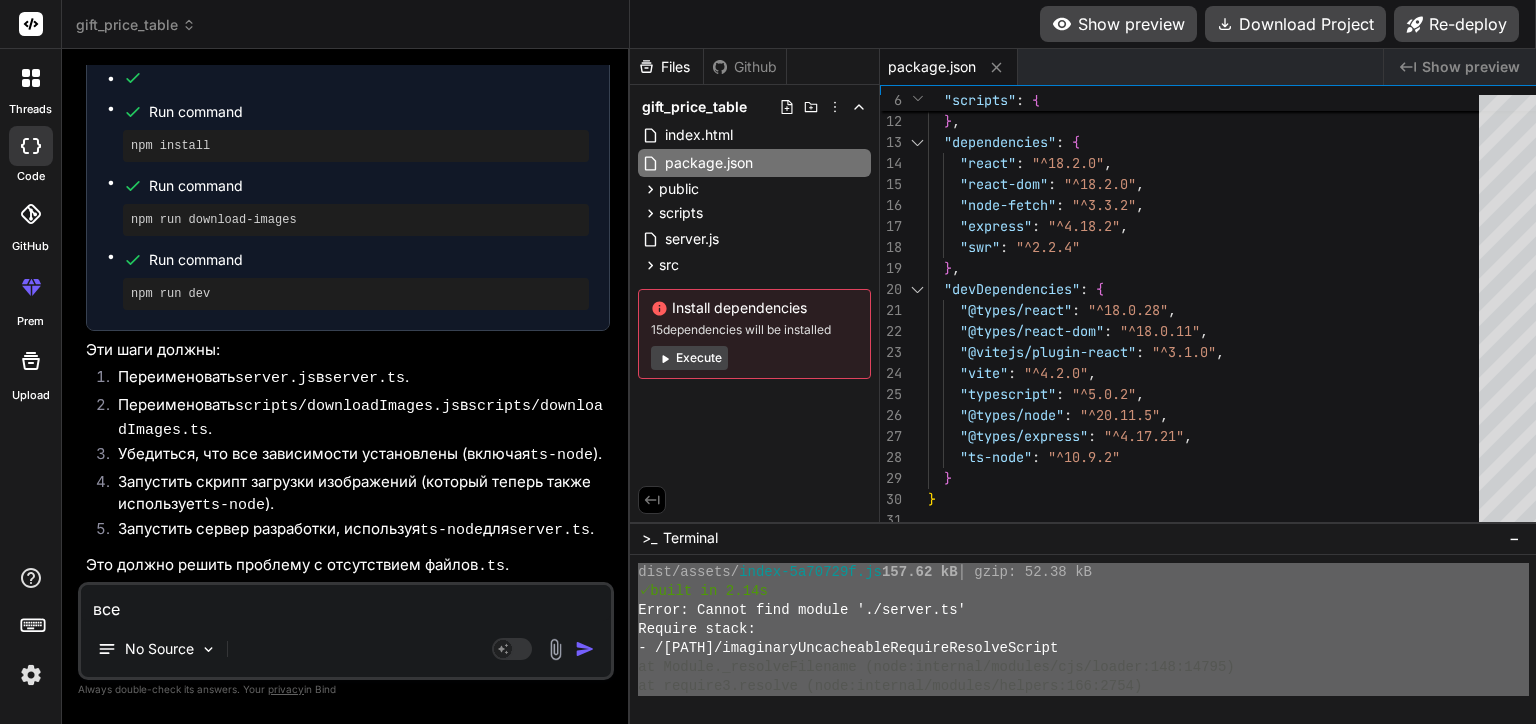 scroll, scrollTop: 13597, scrollLeft: 0, axis: vertical 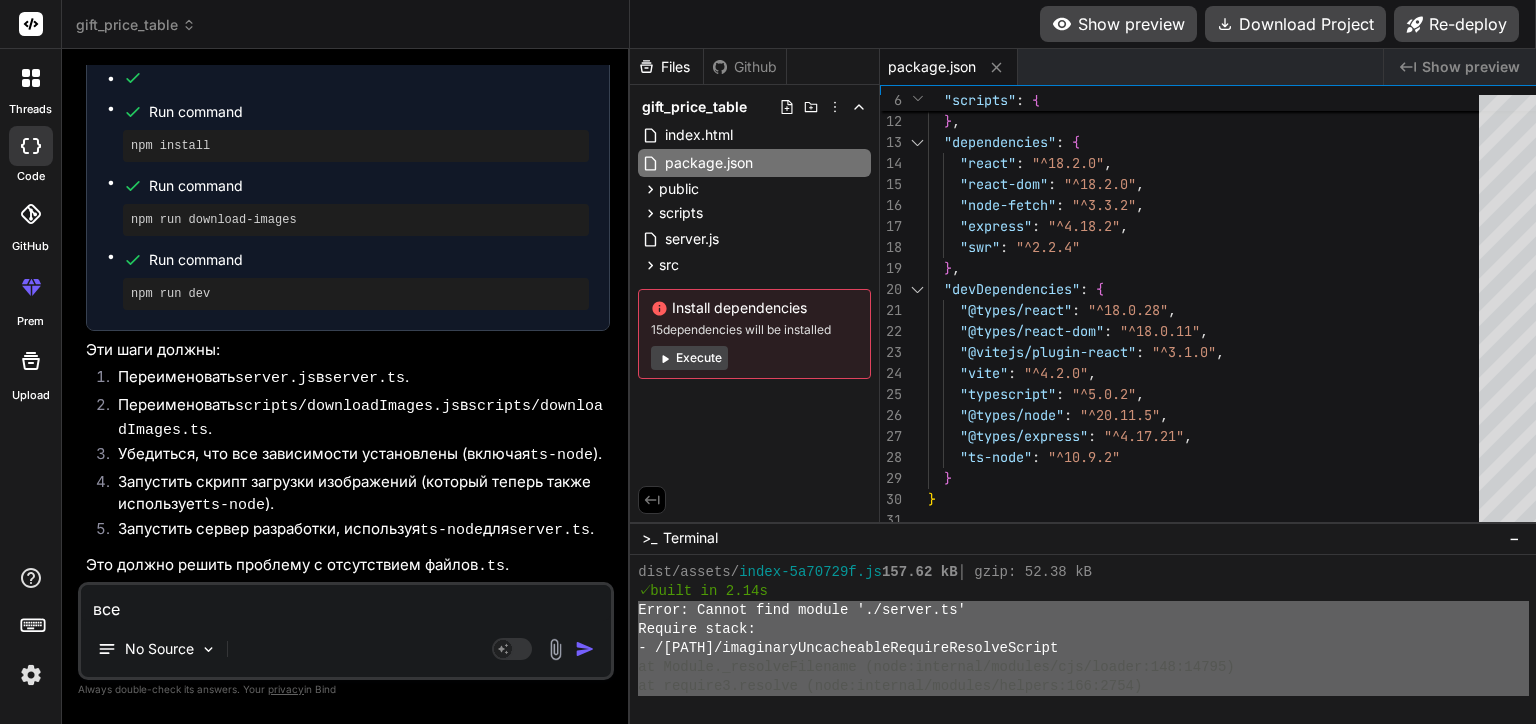drag, startPoint x: 957, startPoint y: 661, endPoint x: 614, endPoint y: 612, distance: 346.48233 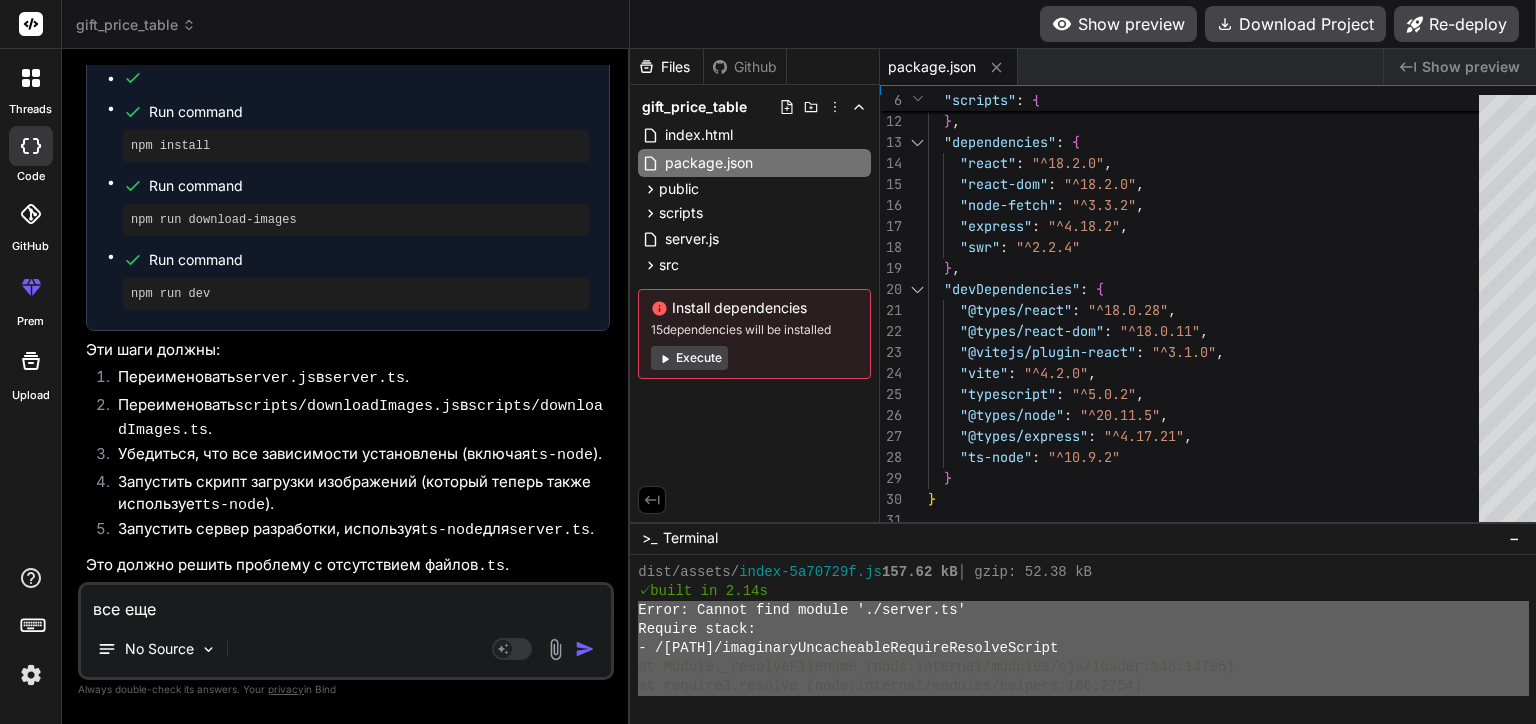 paste on "Error: Cannot find module './server.ts'
Require stack:
- /home/u3uk0f35zsjjbn9cprh6fq9h0p4tm2-wnxx/imaginaryUncacheableRequireResolveScript
at Module._resolveFilename (node:internal/modules/cjs/loader:148:14795)
at require3.resolve (node:internal/modules/helpers:166:2754)
at requireResolveNonCached (/home/u3uk0f35zsjjbn9cprh6fq9h0p4tm2-wnxx/node_modules/ts-node/dist/bin.js:548:16)
at getProjectSearchDir (/home/u3uk0f35zsjjbn9cprh6fq9h0p4tm2-wnxx/node_modules/ts-node/dist/bin.js:518:40)
at phase3 (/home/u3uk0f35zsjjbn9cprh6fq9h0p4tm2-wnxx/node_modules/ts-node/dist/bin.js:266:27)
at bootstrap (/home/u3uk0f35zsjjbn9cprh6fq9h0p4tm2-wnxx/node_modules/ts-node/dist/bin.js:46:30)
at main (/home/u3uk0f35zsjjbn9cprh6fq9h0p4tm2-wnxx/node_modules/ts-node/dist/bin.js:32:12)
at Object.eval (/home/u3uk0f35zsjjbn9cprh6fq9h0p4tm2-wnxx/node_modules/ts-node/dist/bin.js:578:5)
at Object._0x35ff06 (https://u3uk0f35zsjjbn9cprh6fq9h0p4tm2-wnxx.w-corp-staticblitz.com/blitz.96435430.js:31:868873..." 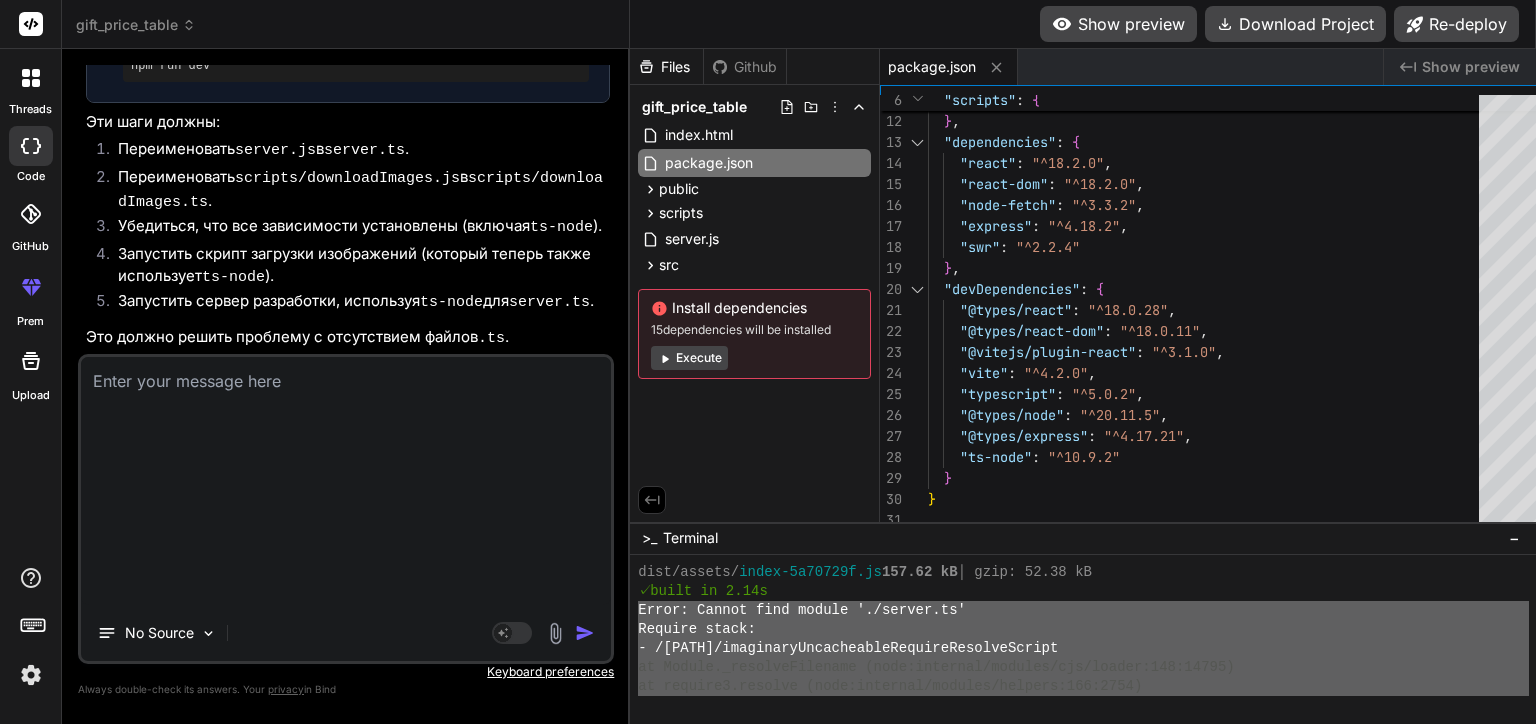 scroll, scrollTop: 0, scrollLeft: 0, axis: both 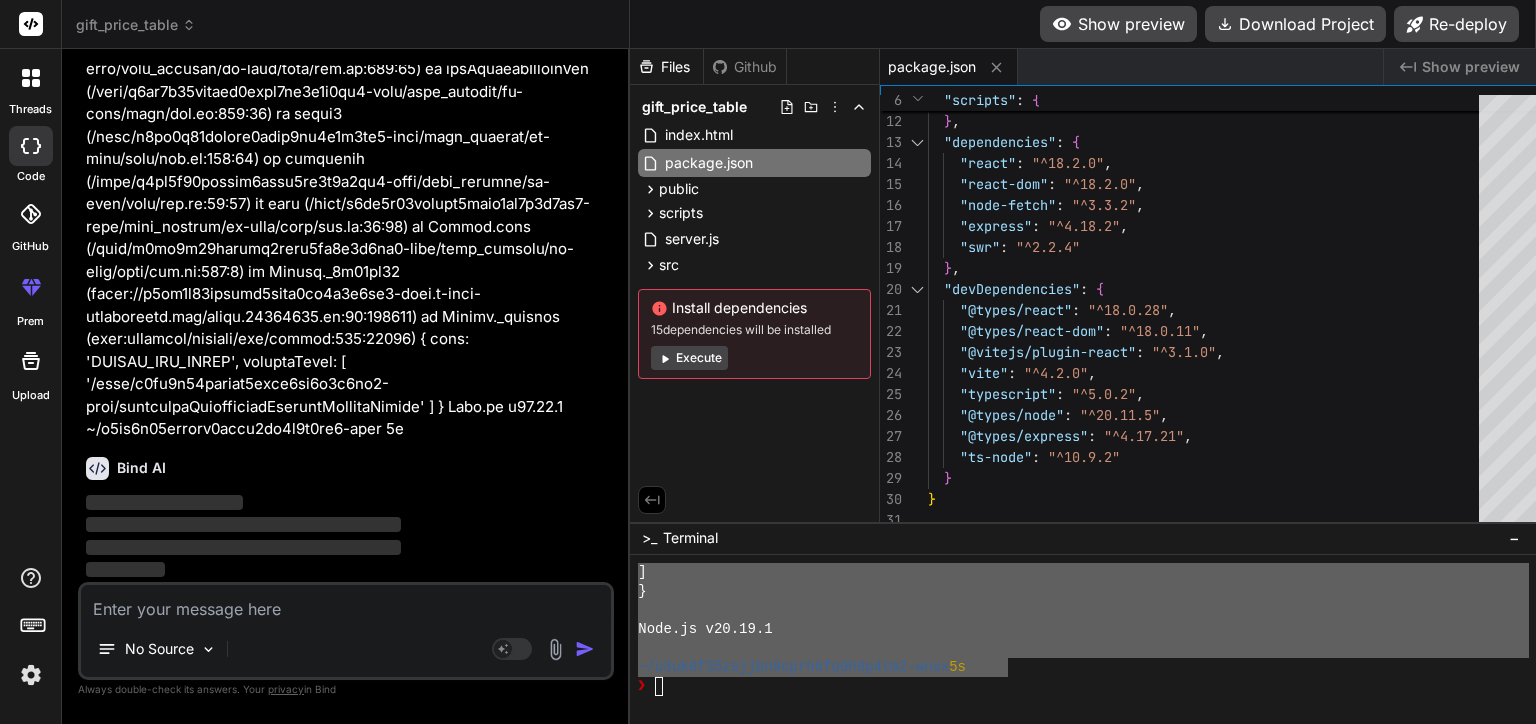 click at bounding box center (1083, 640) 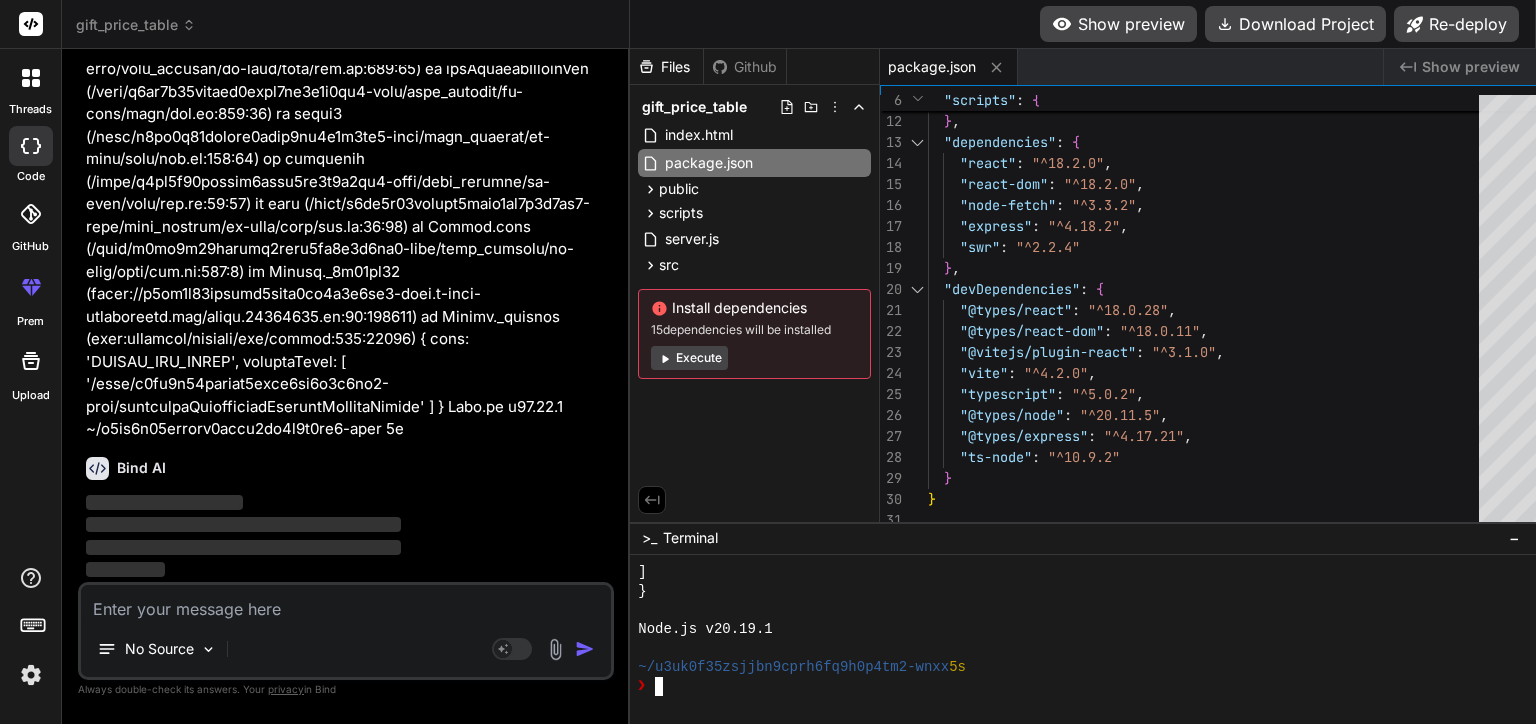 scroll, scrollTop: 10112, scrollLeft: 0, axis: vertical 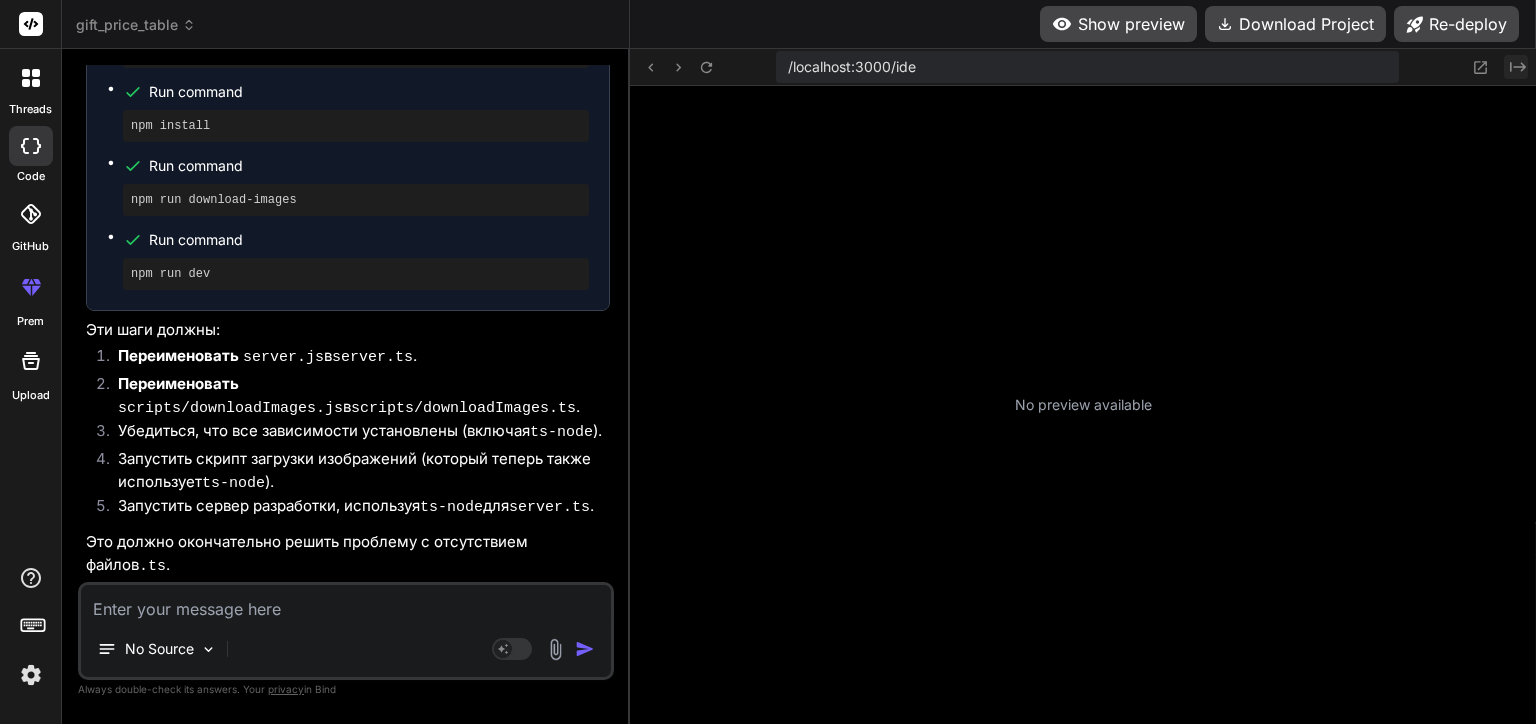 click on "Created with Pixso." 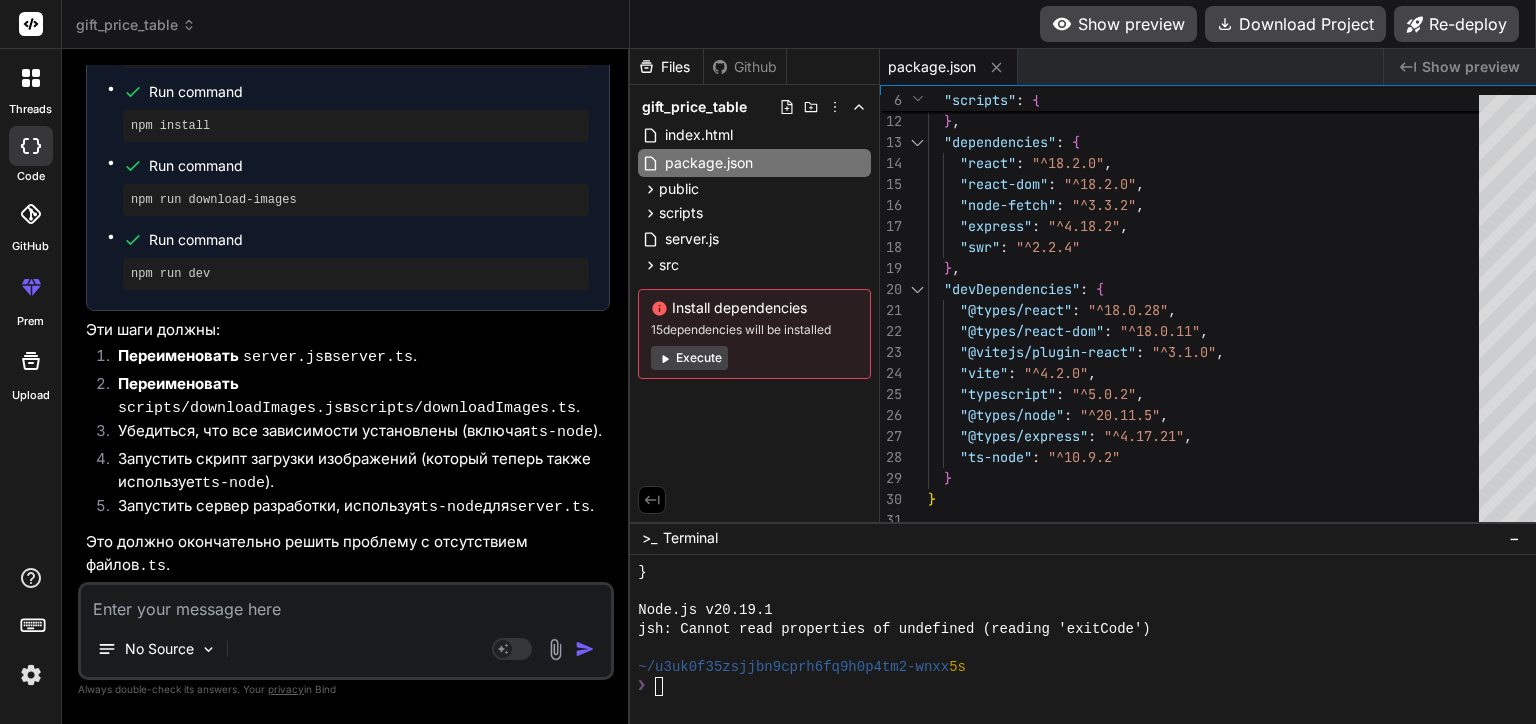 scroll, scrollTop: 16396, scrollLeft: 0, axis: vertical 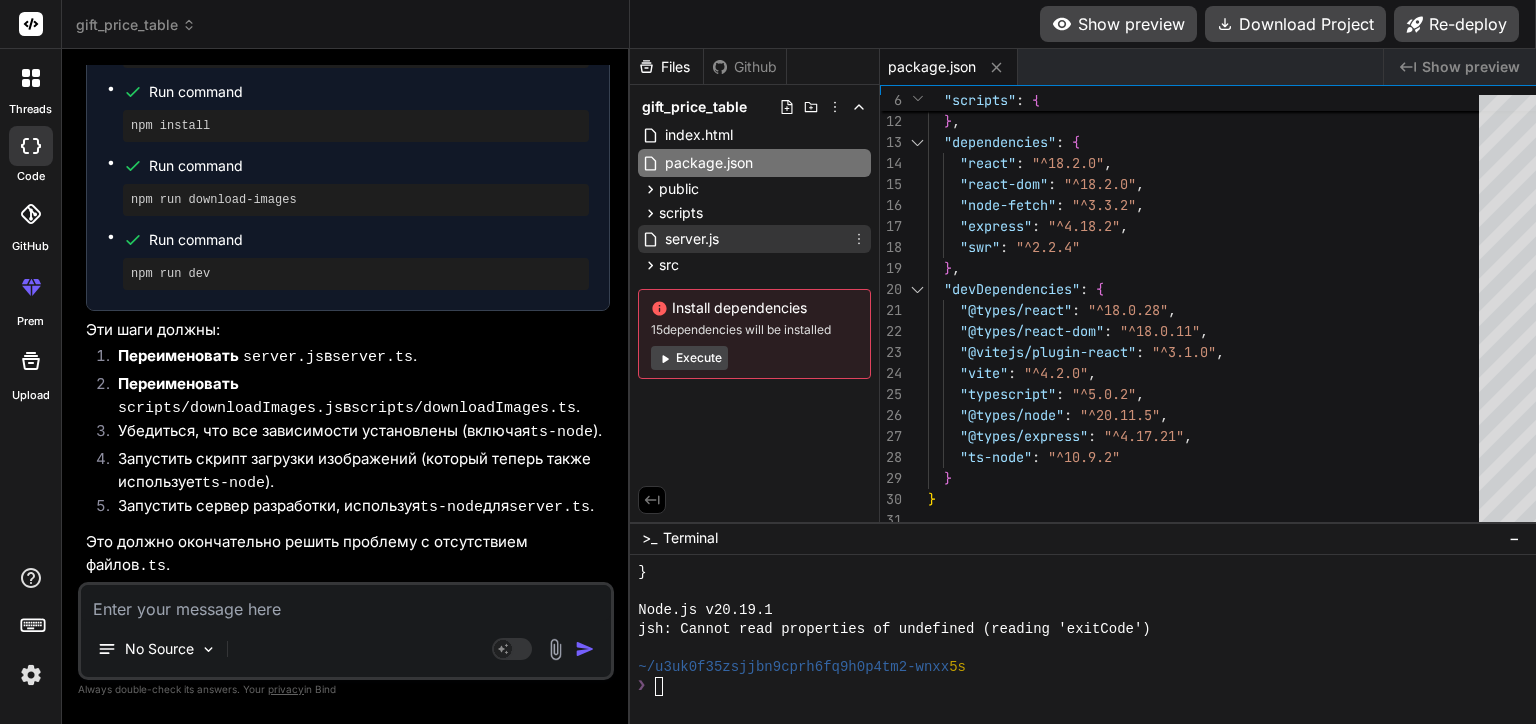 click on "server.js" at bounding box center [754, 239] 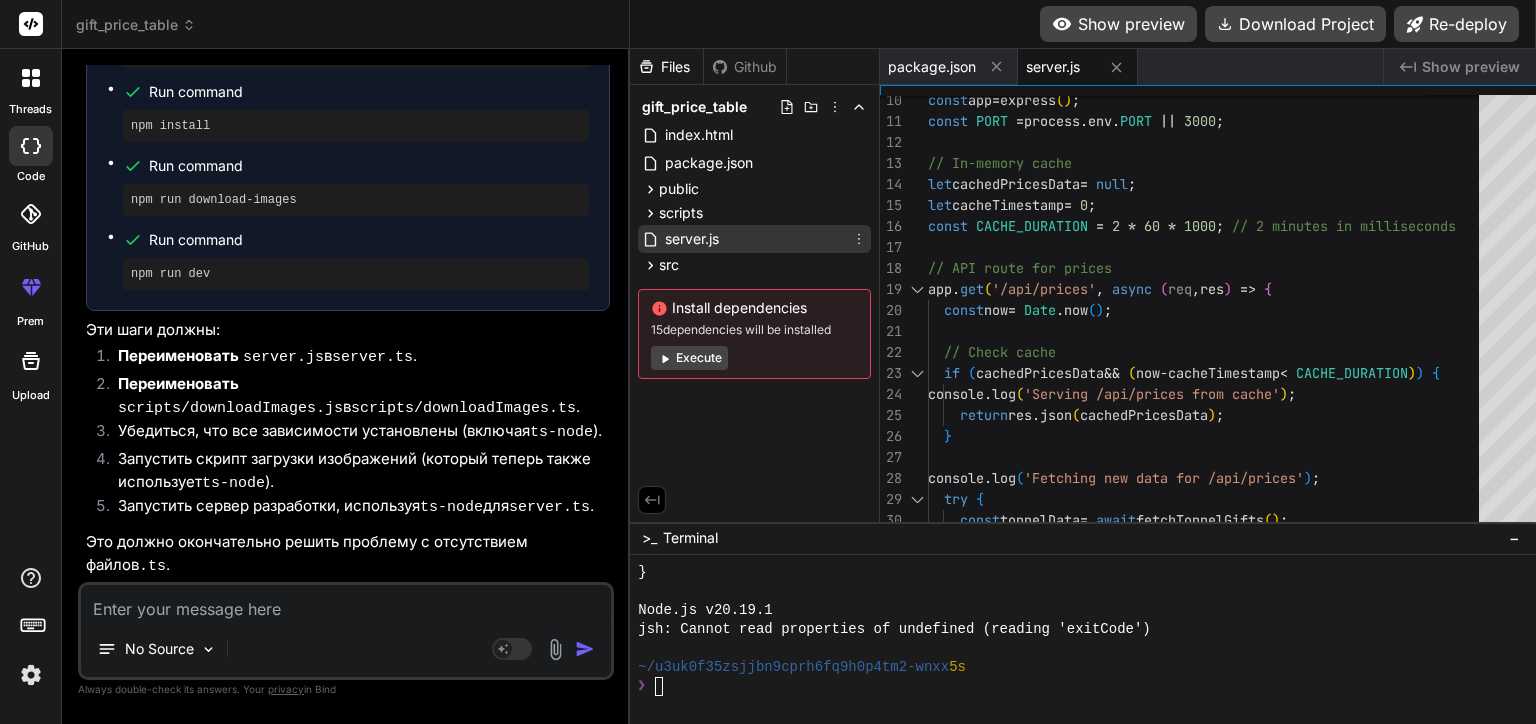 click on "server.js" at bounding box center [754, 239] 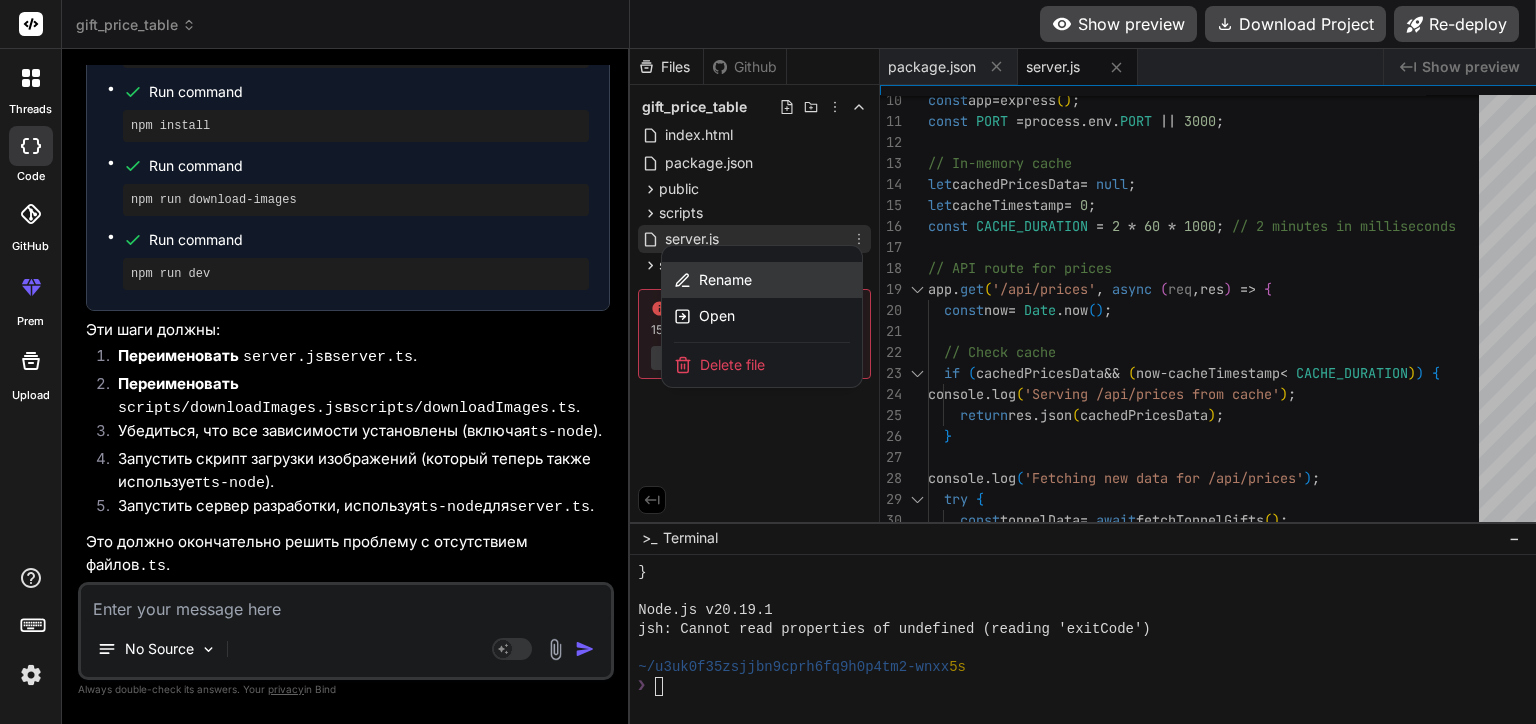 click on "Rename" at bounding box center [762, 280] 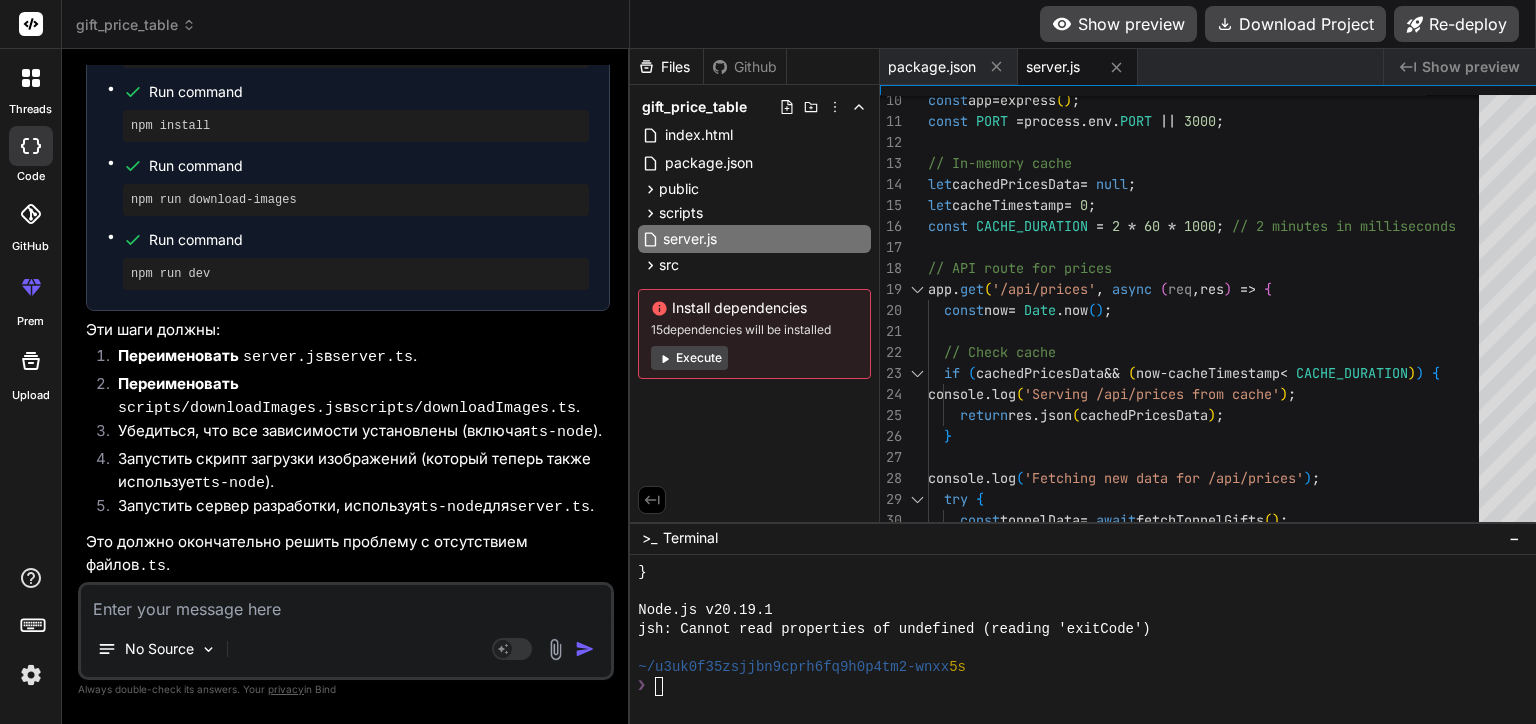 click on "server.js" at bounding box center [772, 239] 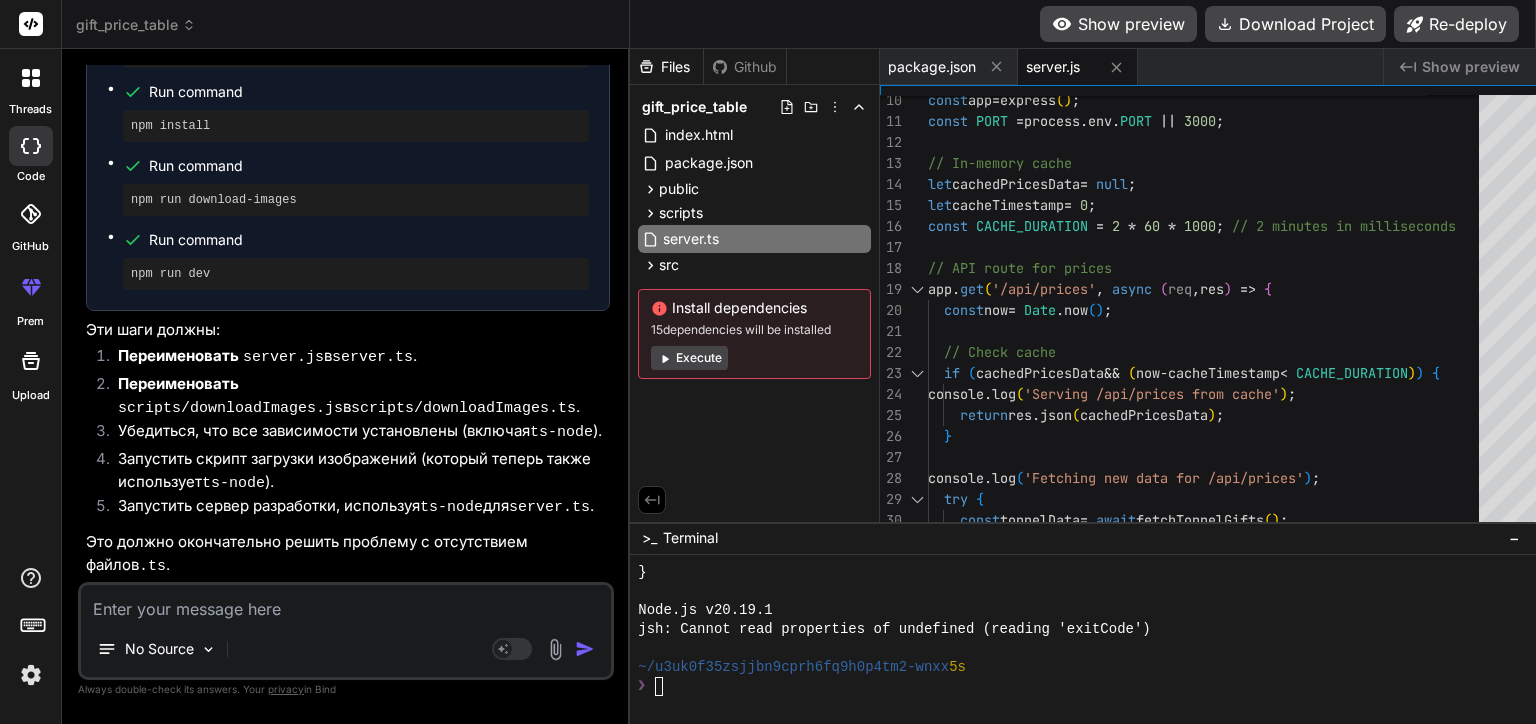 click on "server.ts" at bounding box center [772, 239] 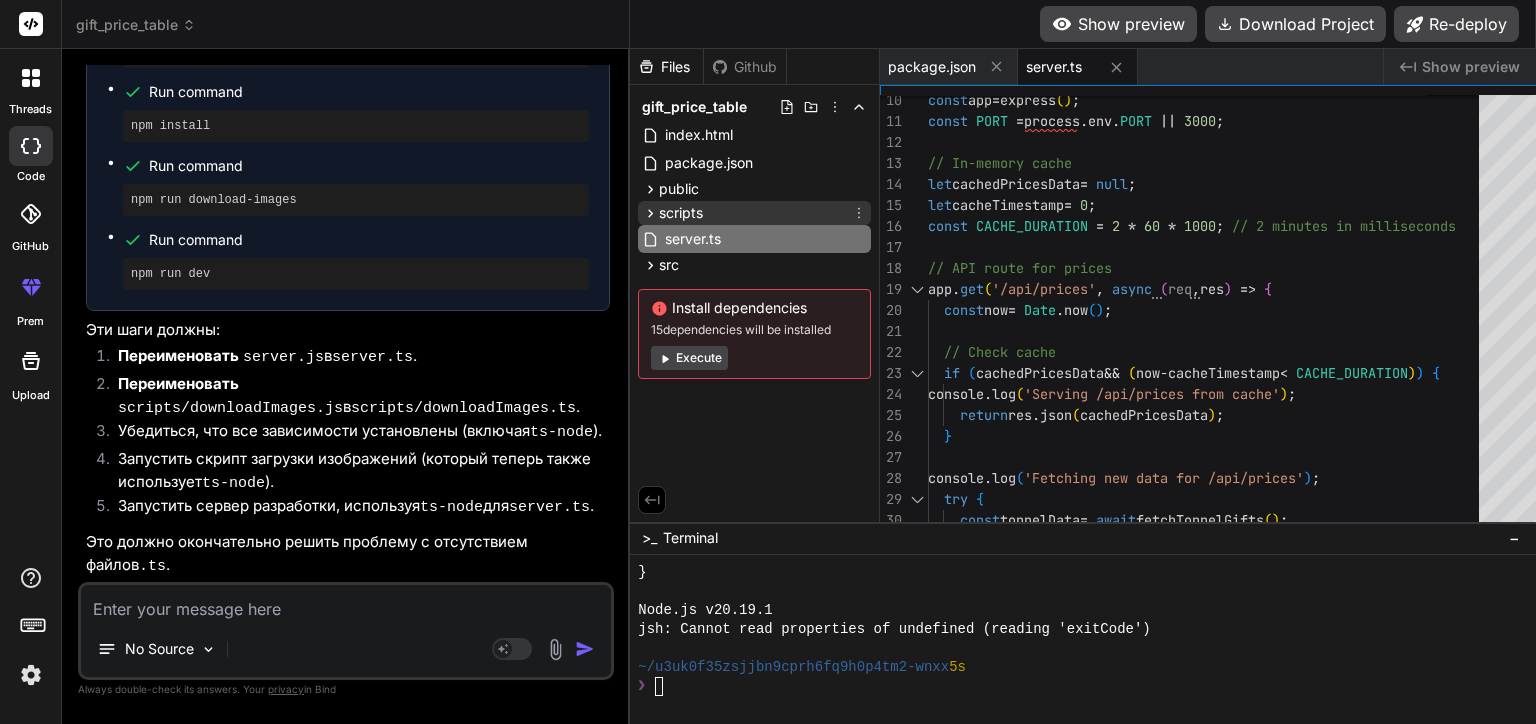click on "scripts" at bounding box center (754, 213) 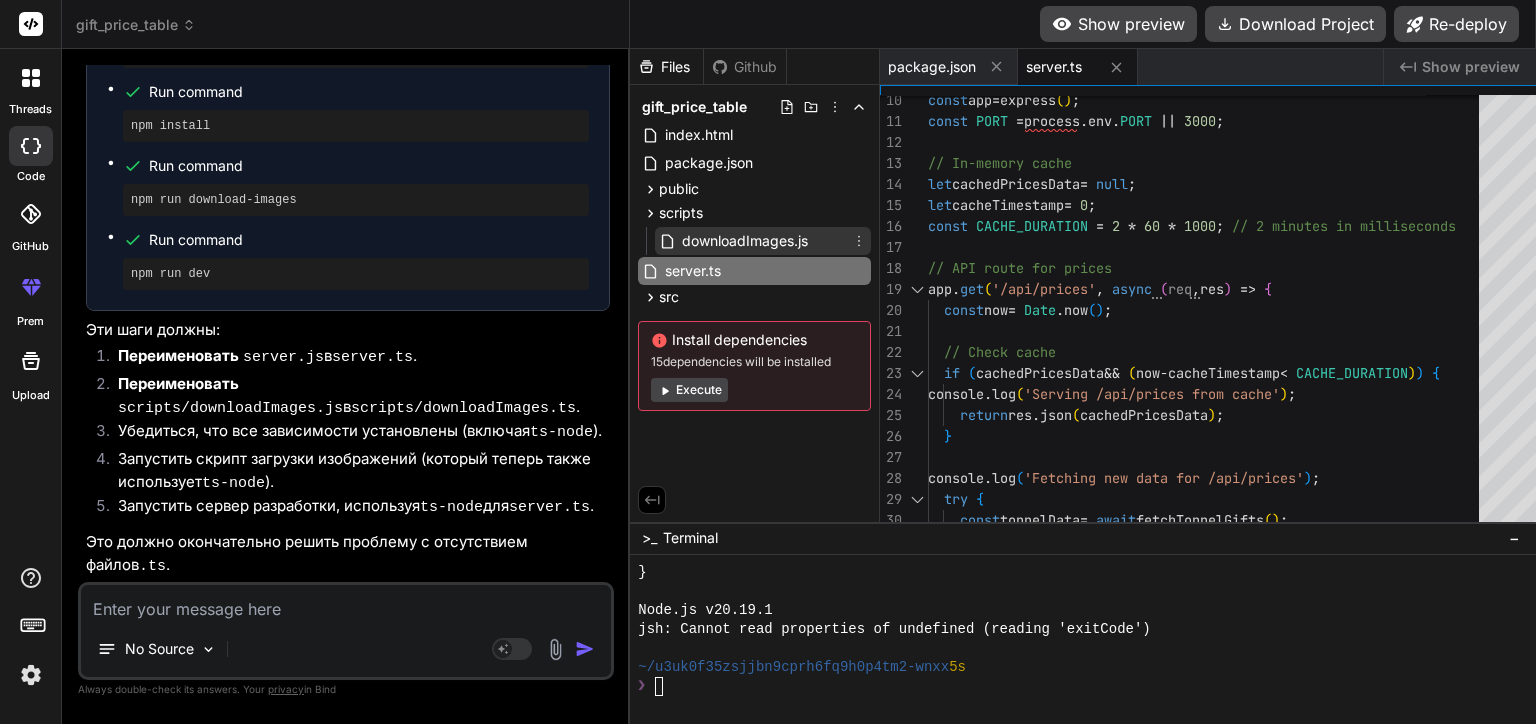click on "downloadImages.js" at bounding box center (745, 241) 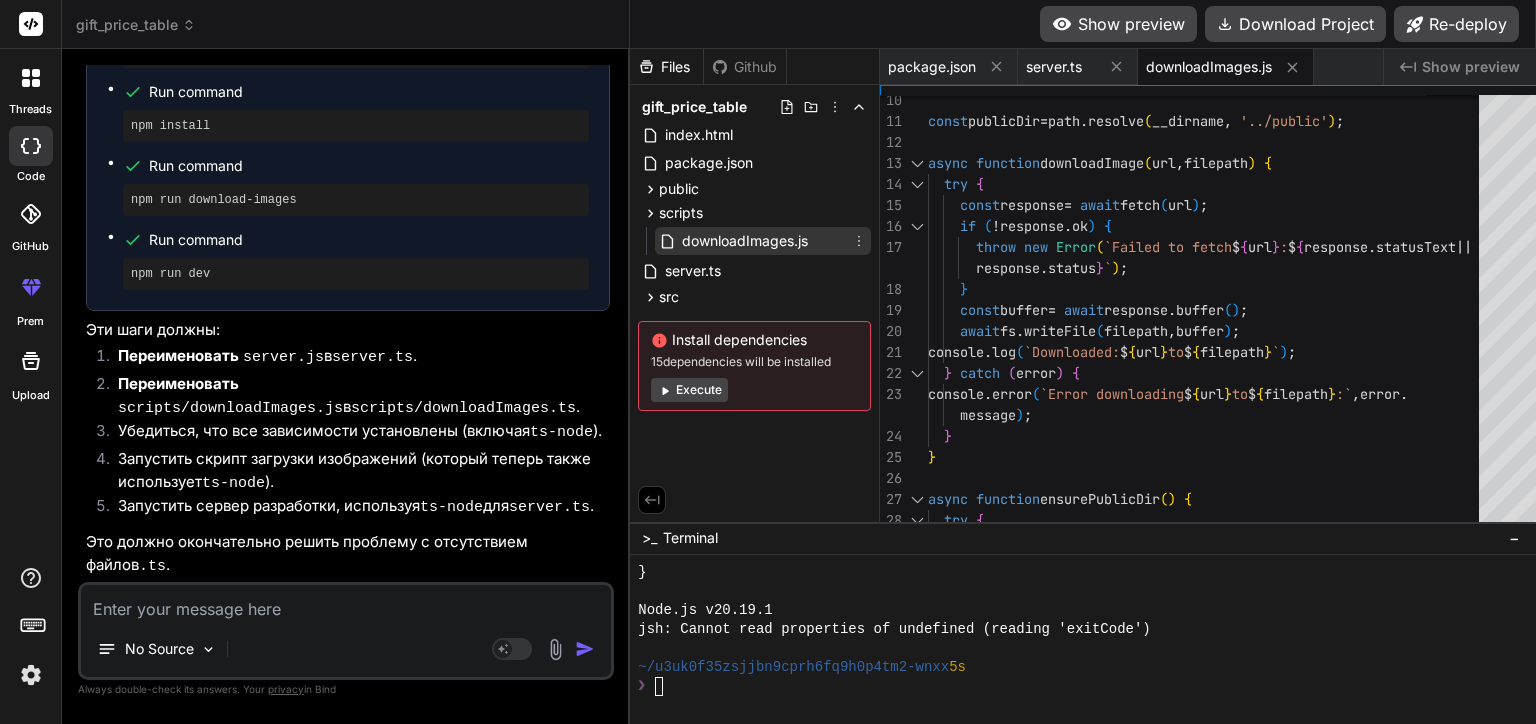 click 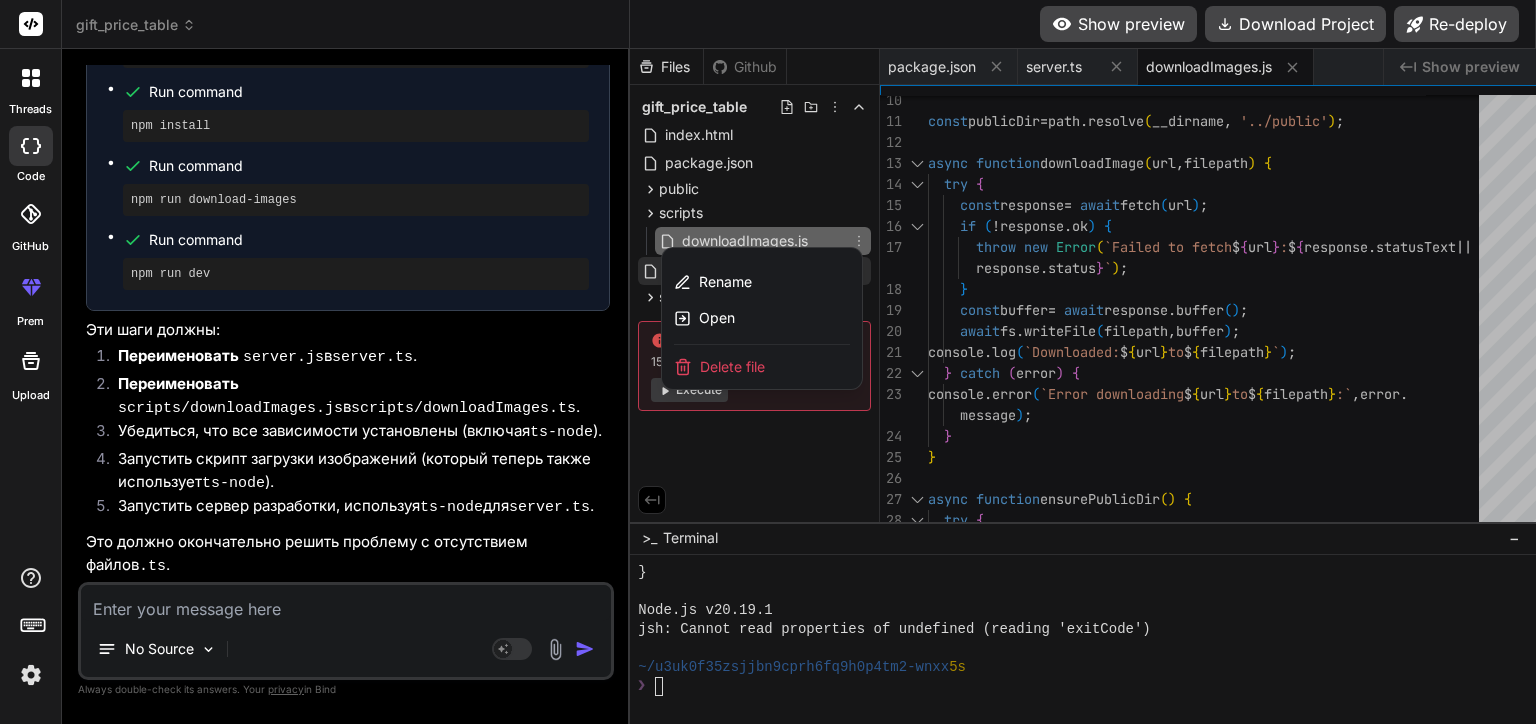 click on "Rename" at bounding box center [762, 282] 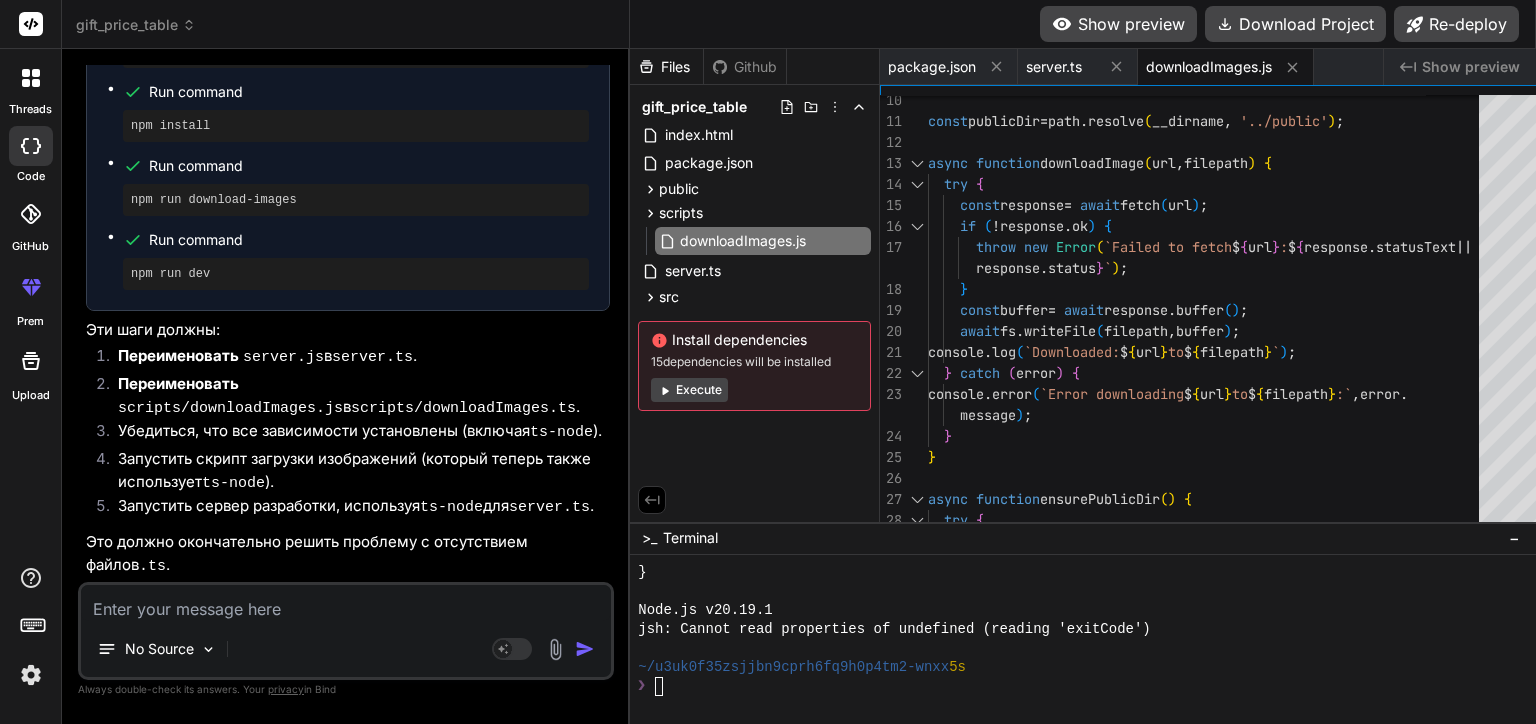 click on "downloadImages.js" at bounding box center [789, 241] 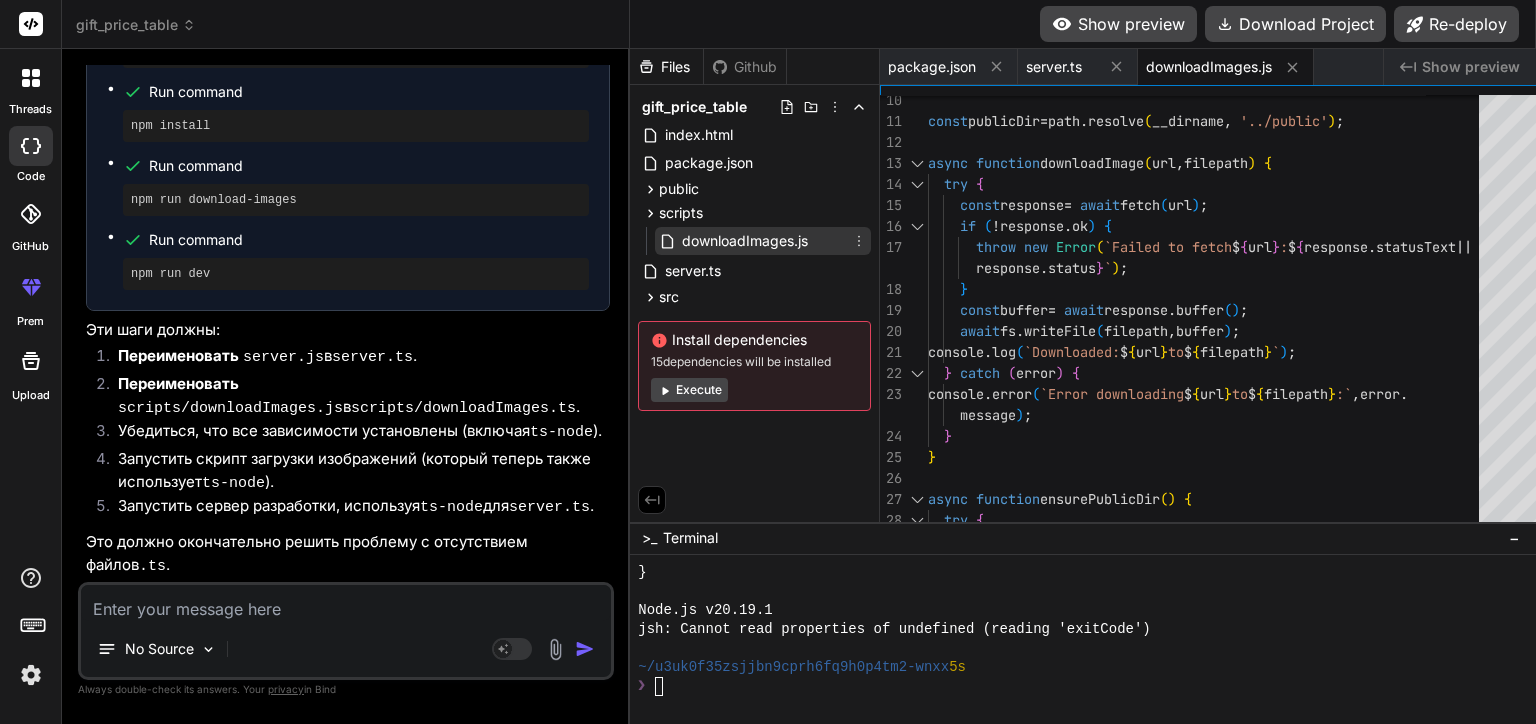 click on "downloadImages.js" at bounding box center (763, 241) 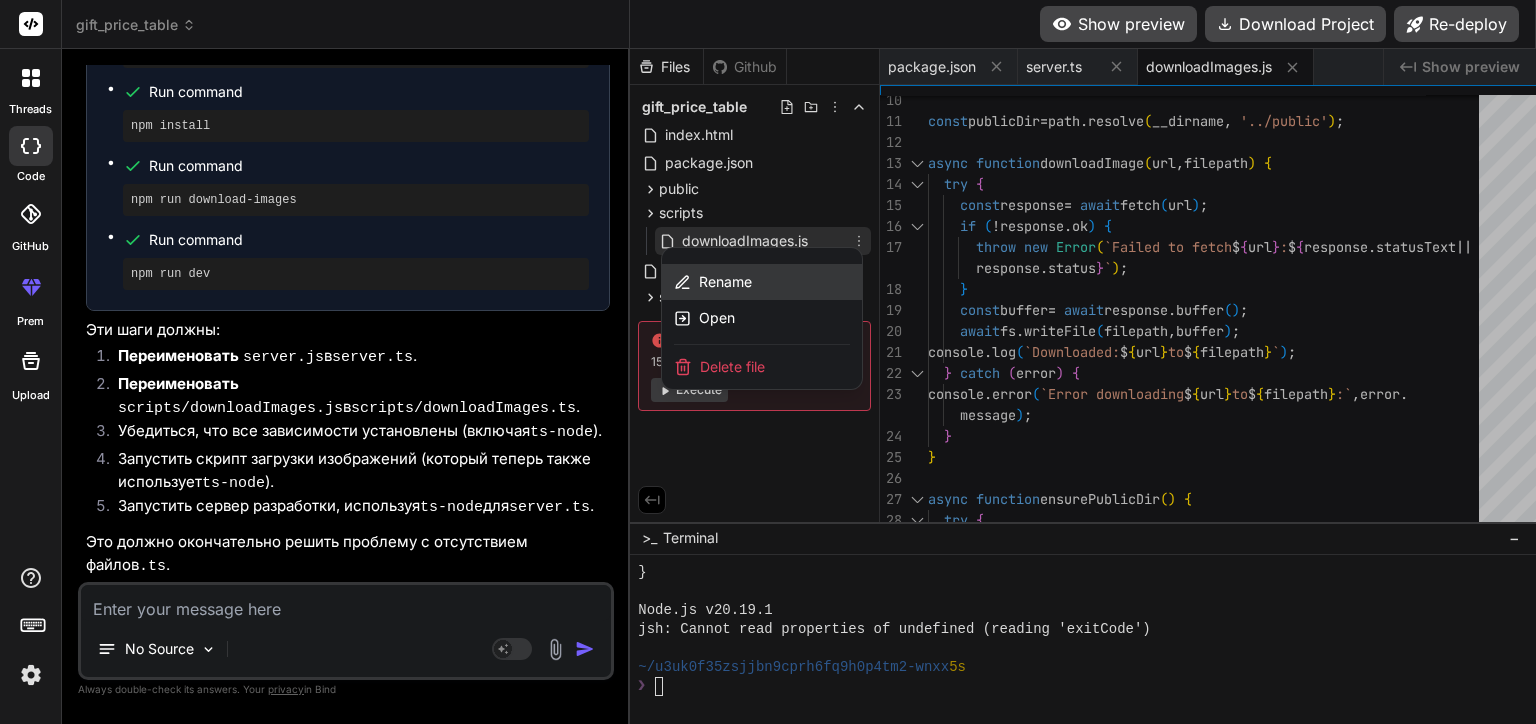 click on "Rename" at bounding box center [762, 282] 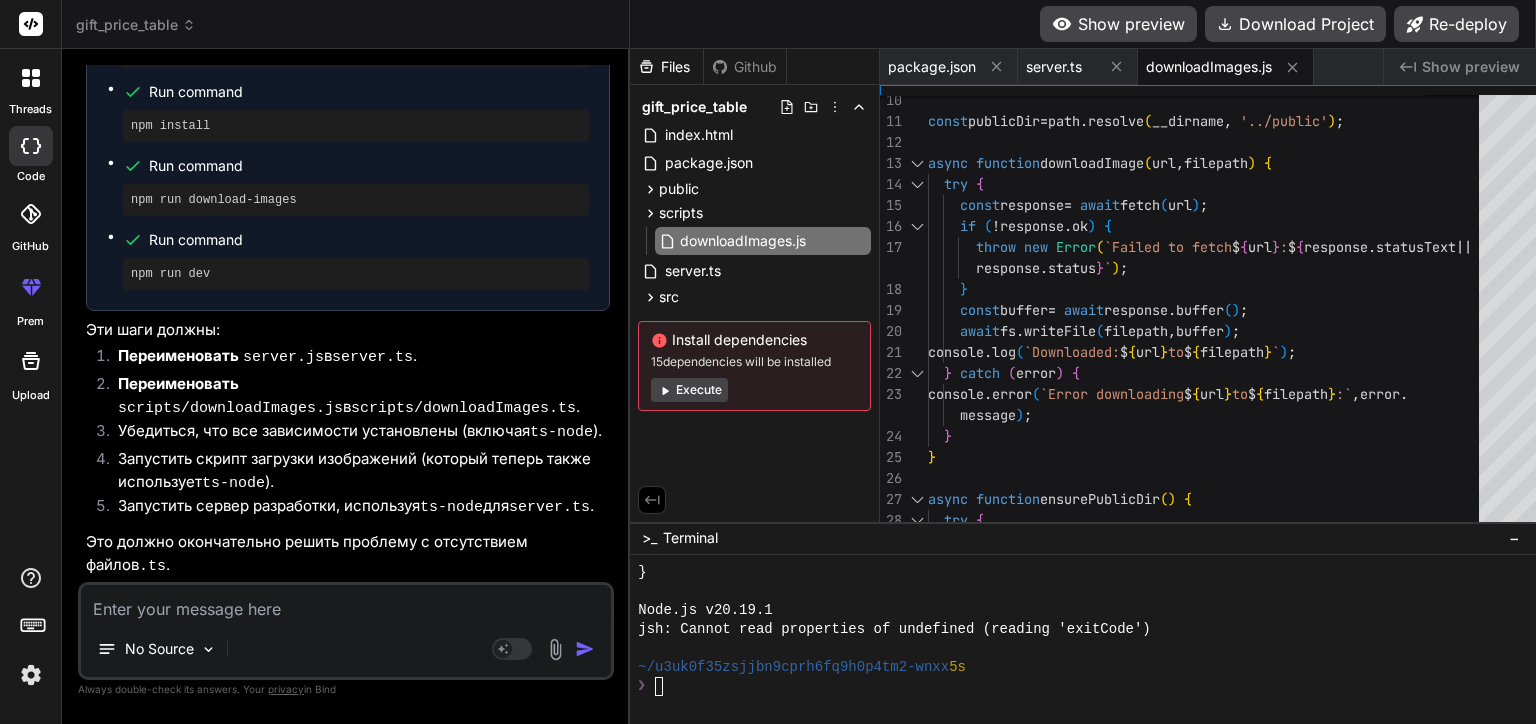click on "downloadImages.js" at bounding box center [789, 241] 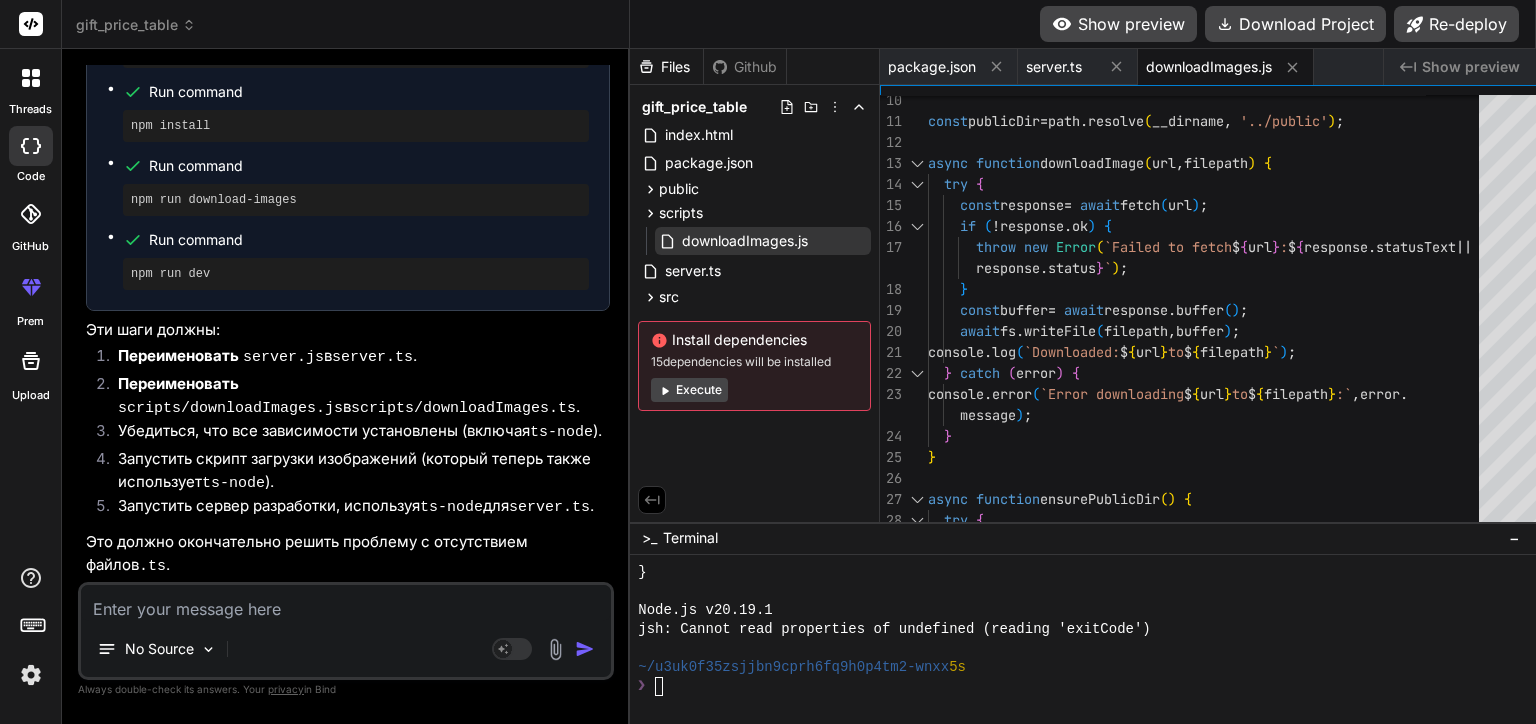 scroll, scrollTop: 16397, scrollLeft: 0, axis: vertical 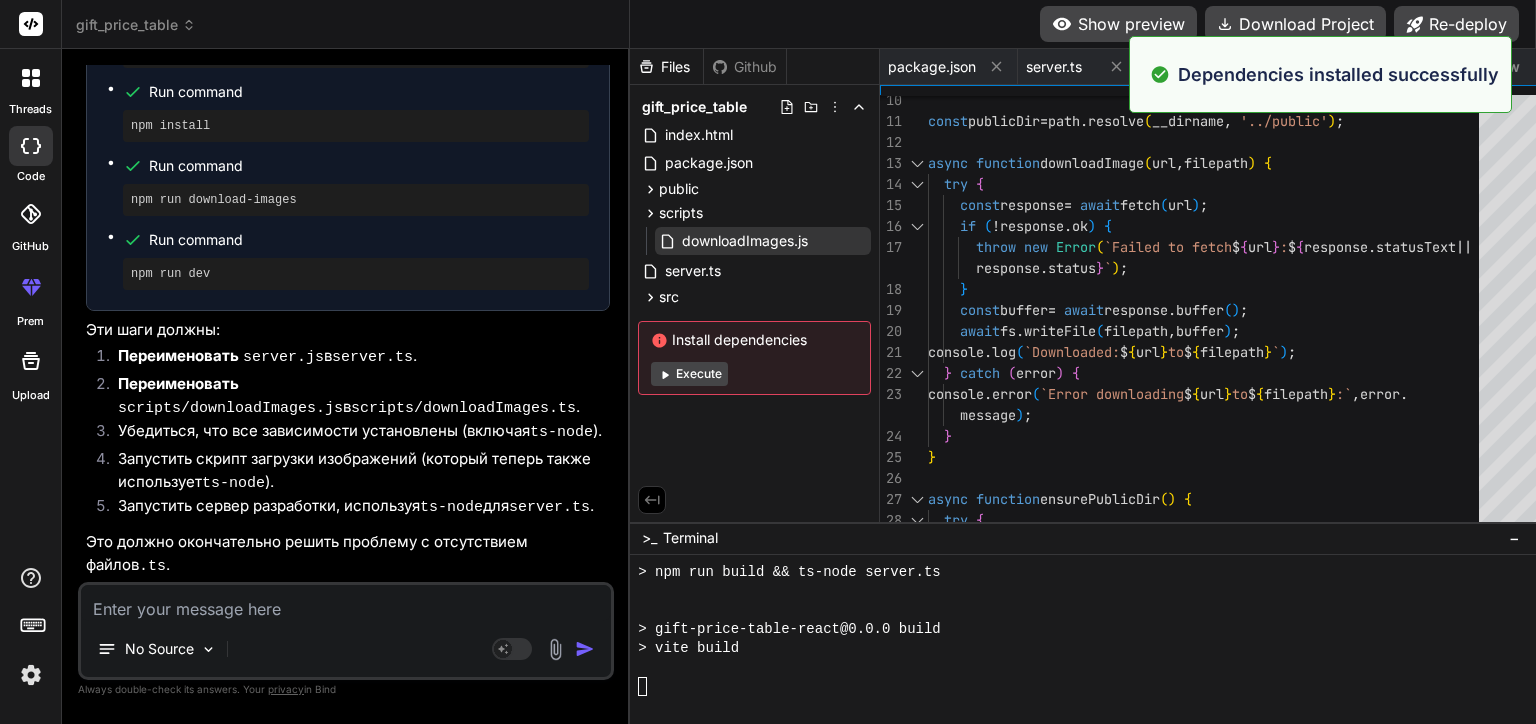 click on "Show preview" at bounding box center (1118, 24) 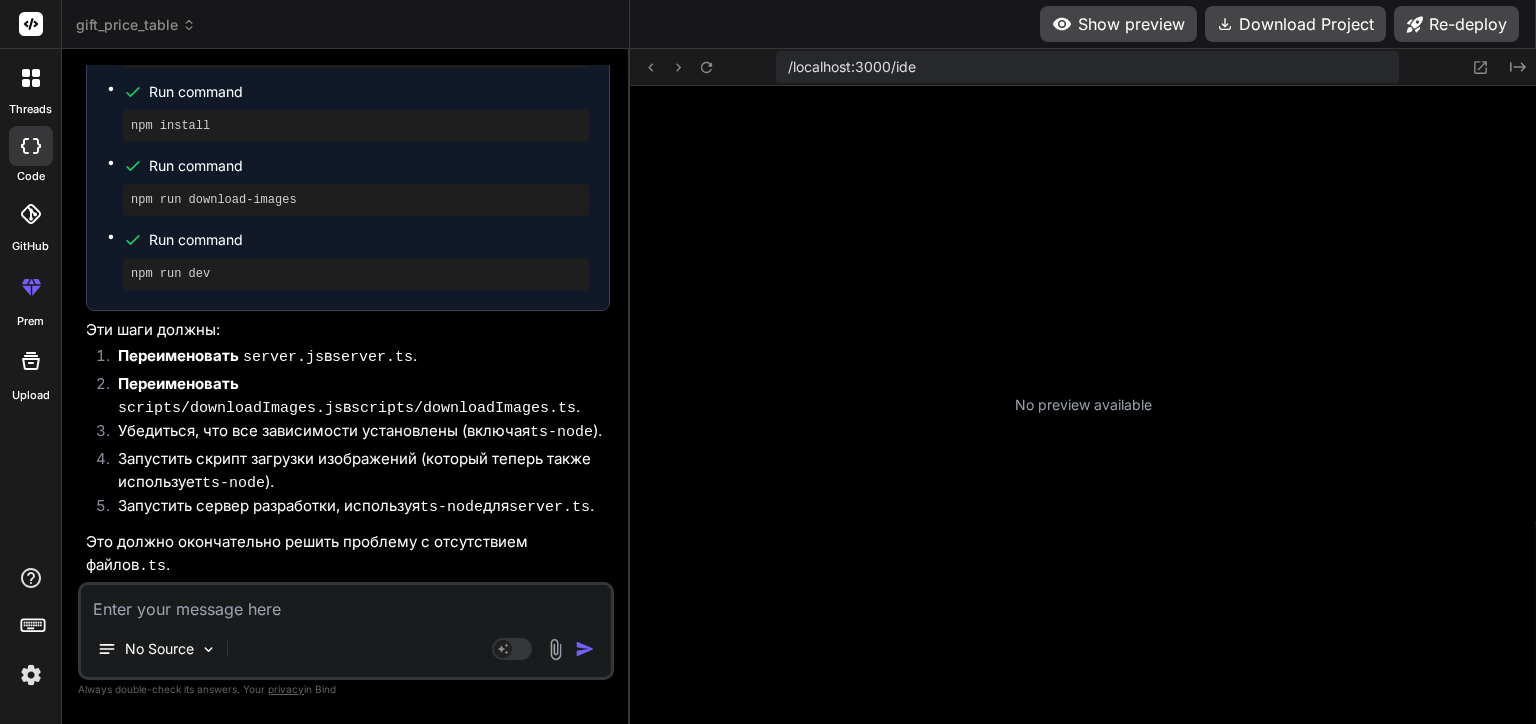 scroll, scrollTop: 16838, scrollLeft: 0, axis: vertical 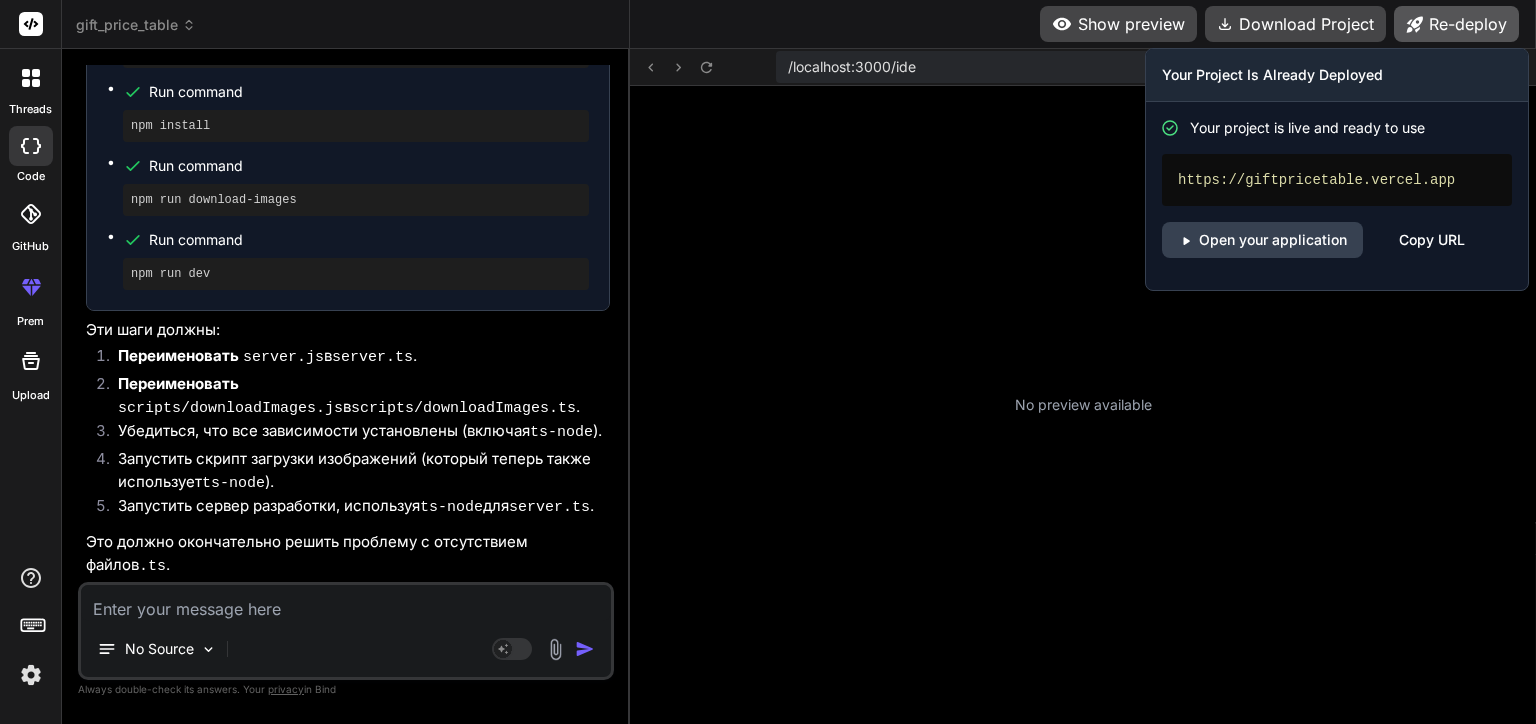 click on "Re-deploy" at bounding box center [1456, 24] 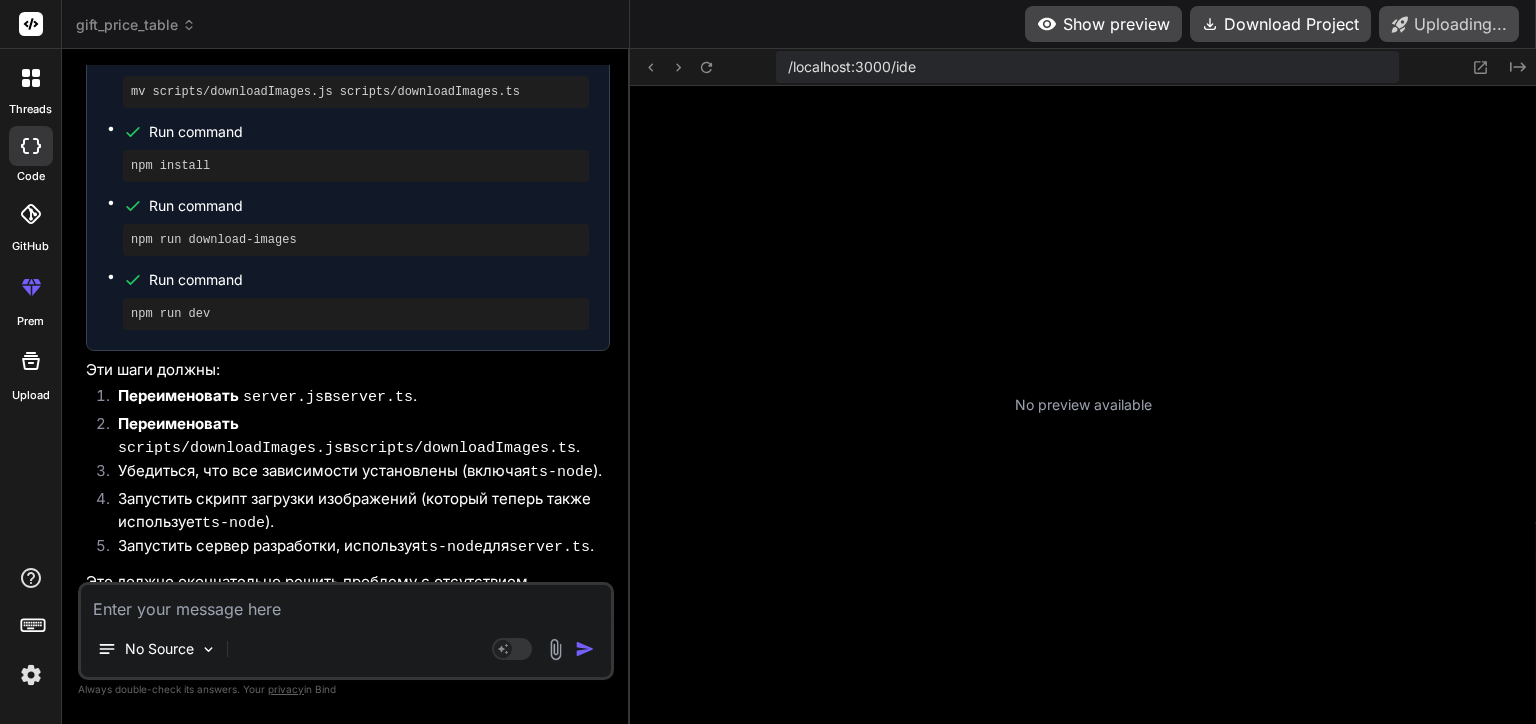 scroll, scrollTop: 10488, scrollLeft: 0, axis: vertical 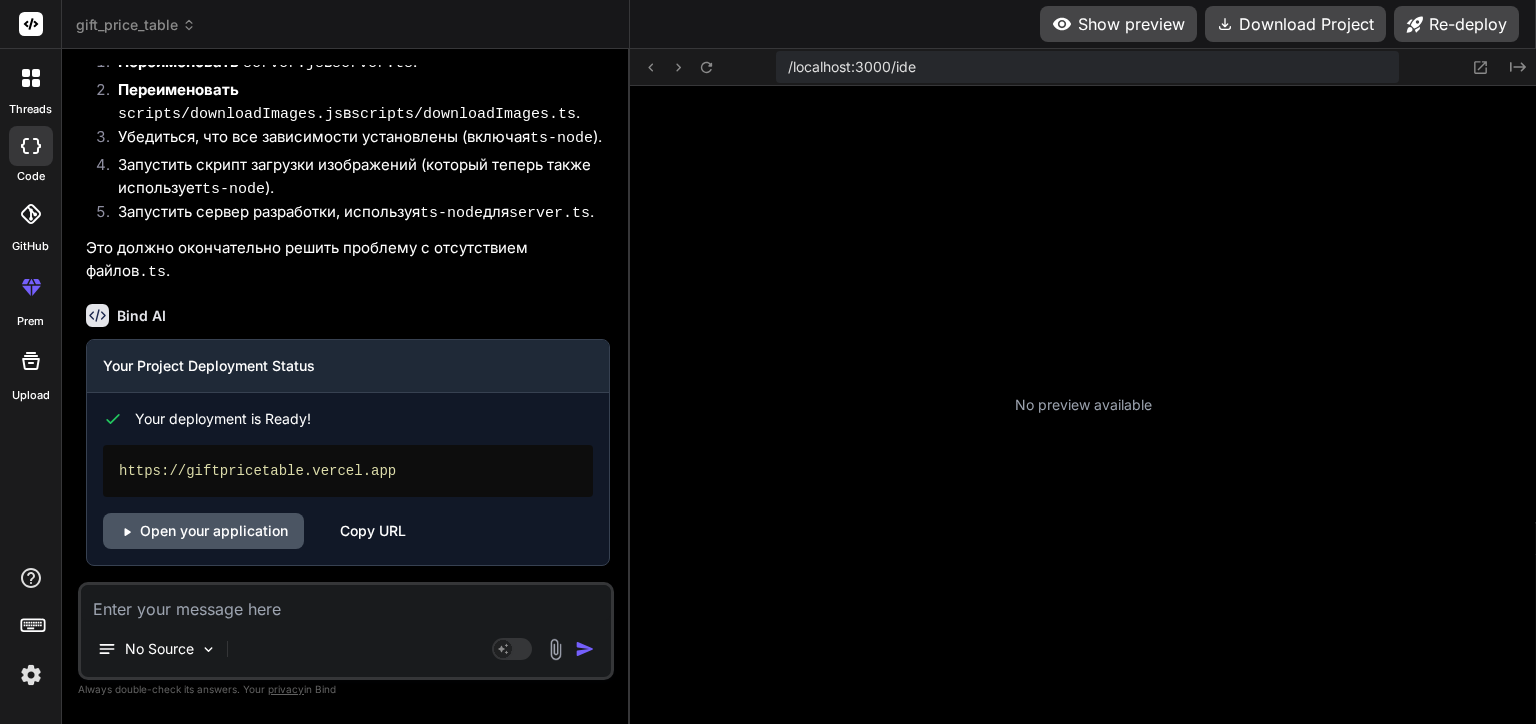 click on "Open your application" at bounding box center (203, 531) 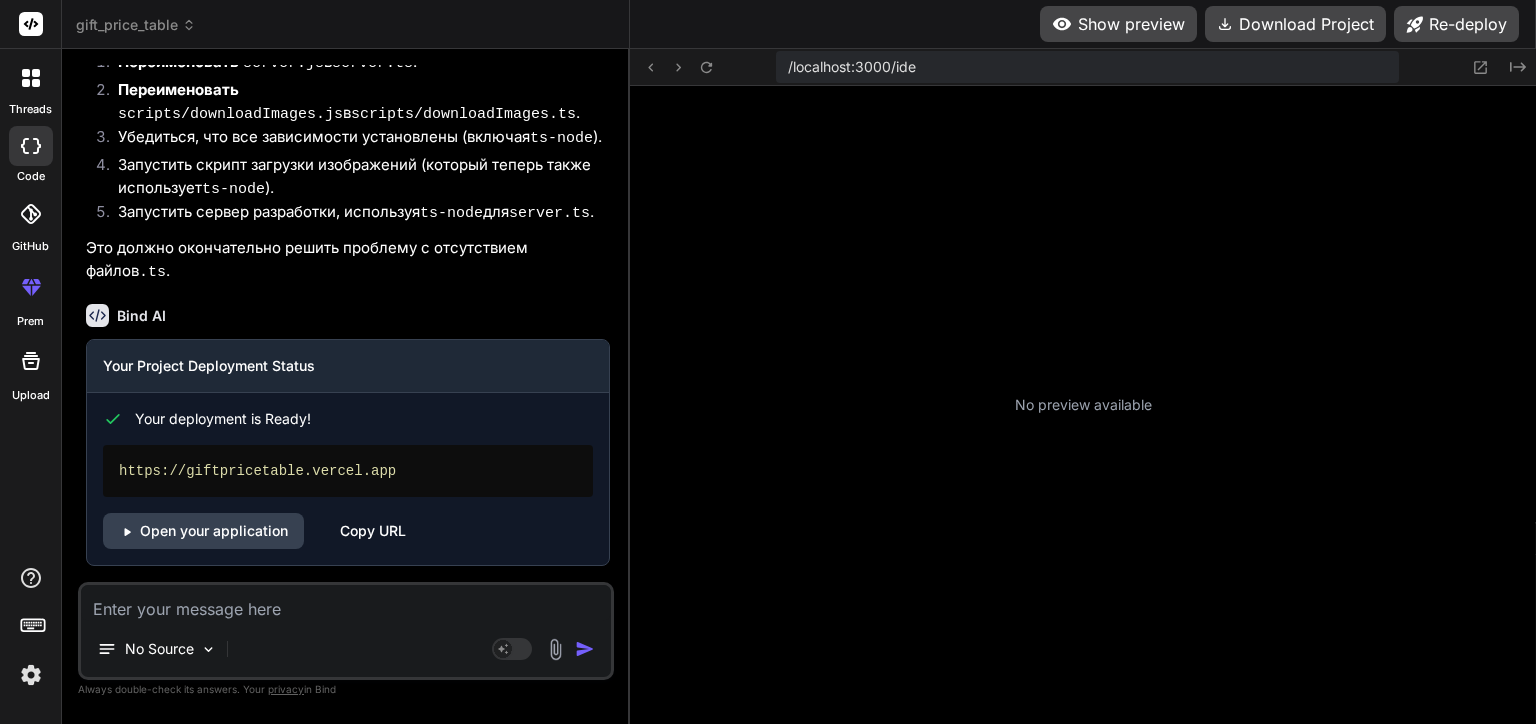 scroll, scrollTop: 11252, scrollLeft: 0, axis: vertical 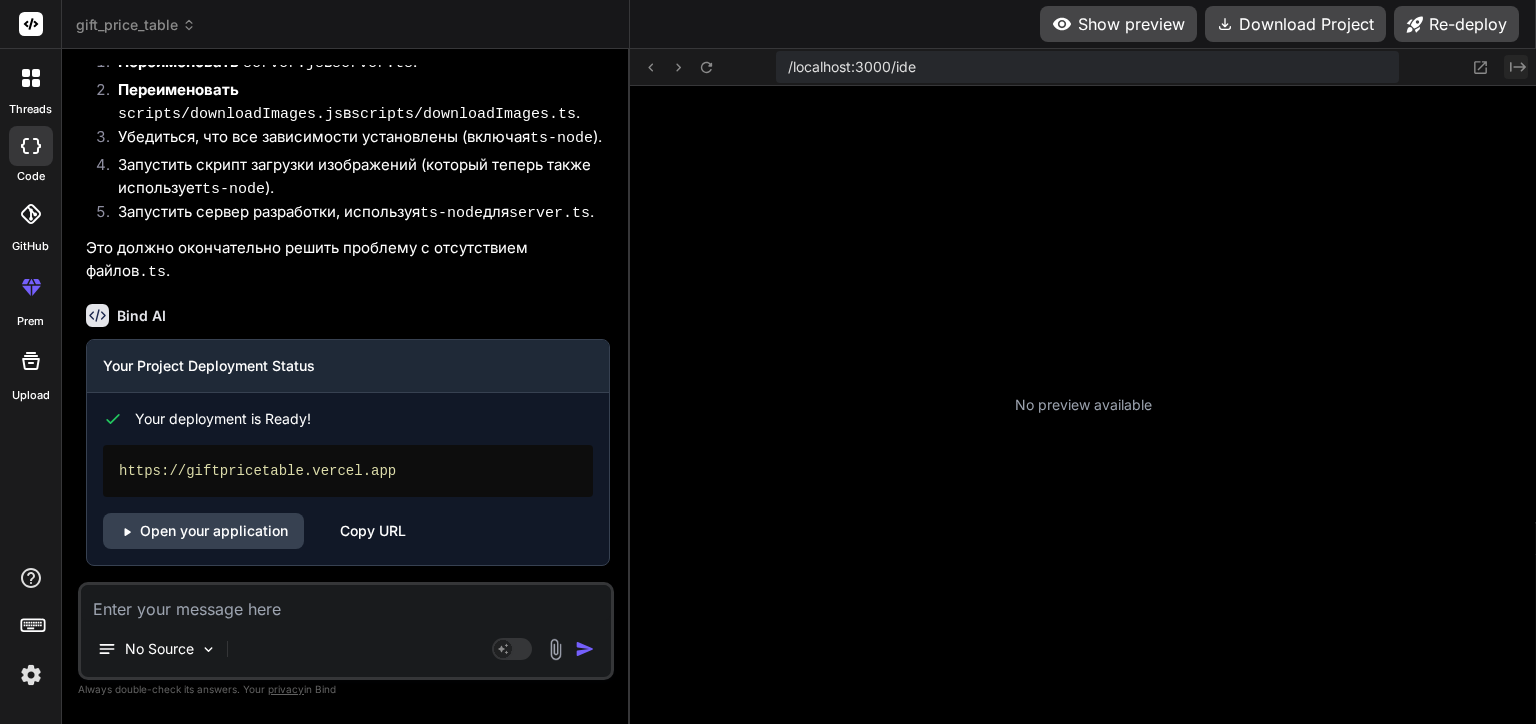 click on "Created with Pixso." 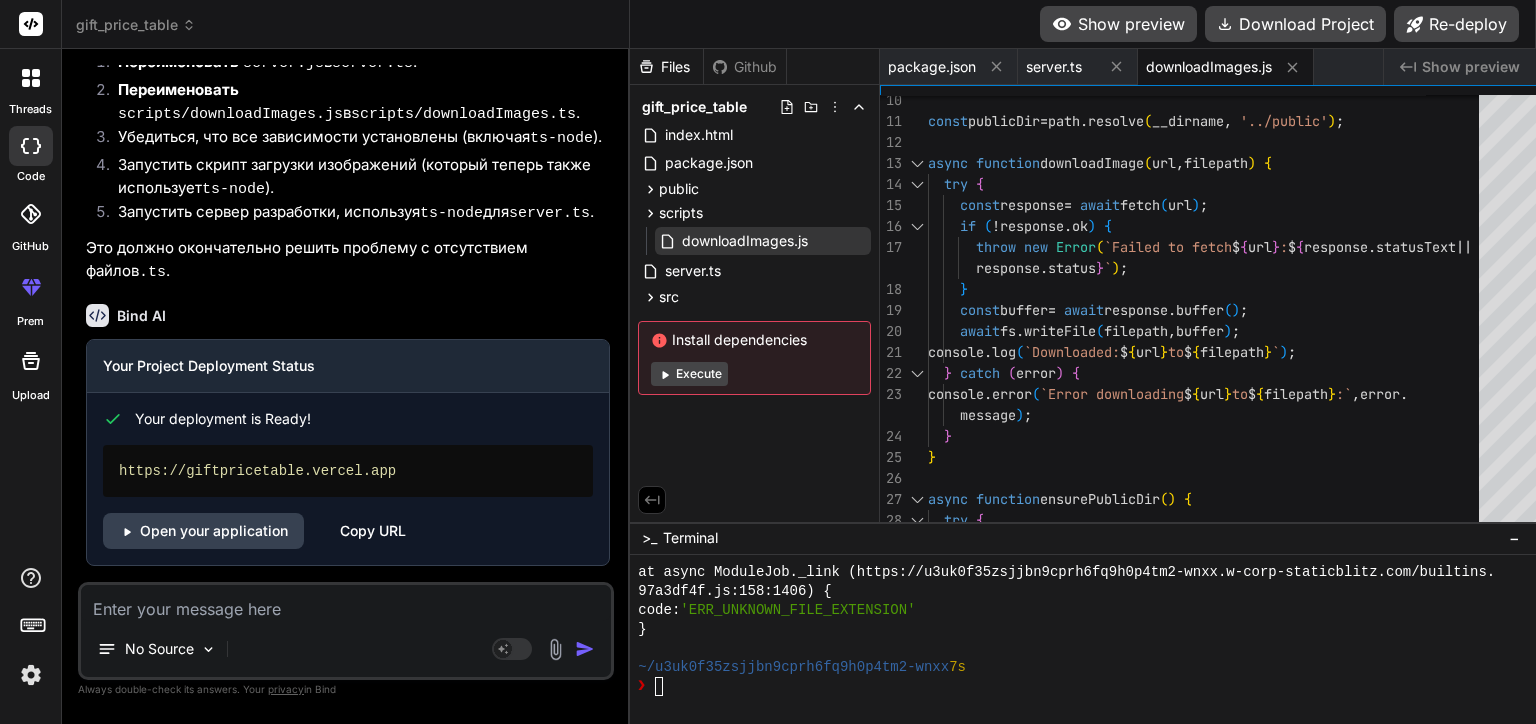 scroll, scrollTop: 17972, scrollLeft: 0, axis: vertical 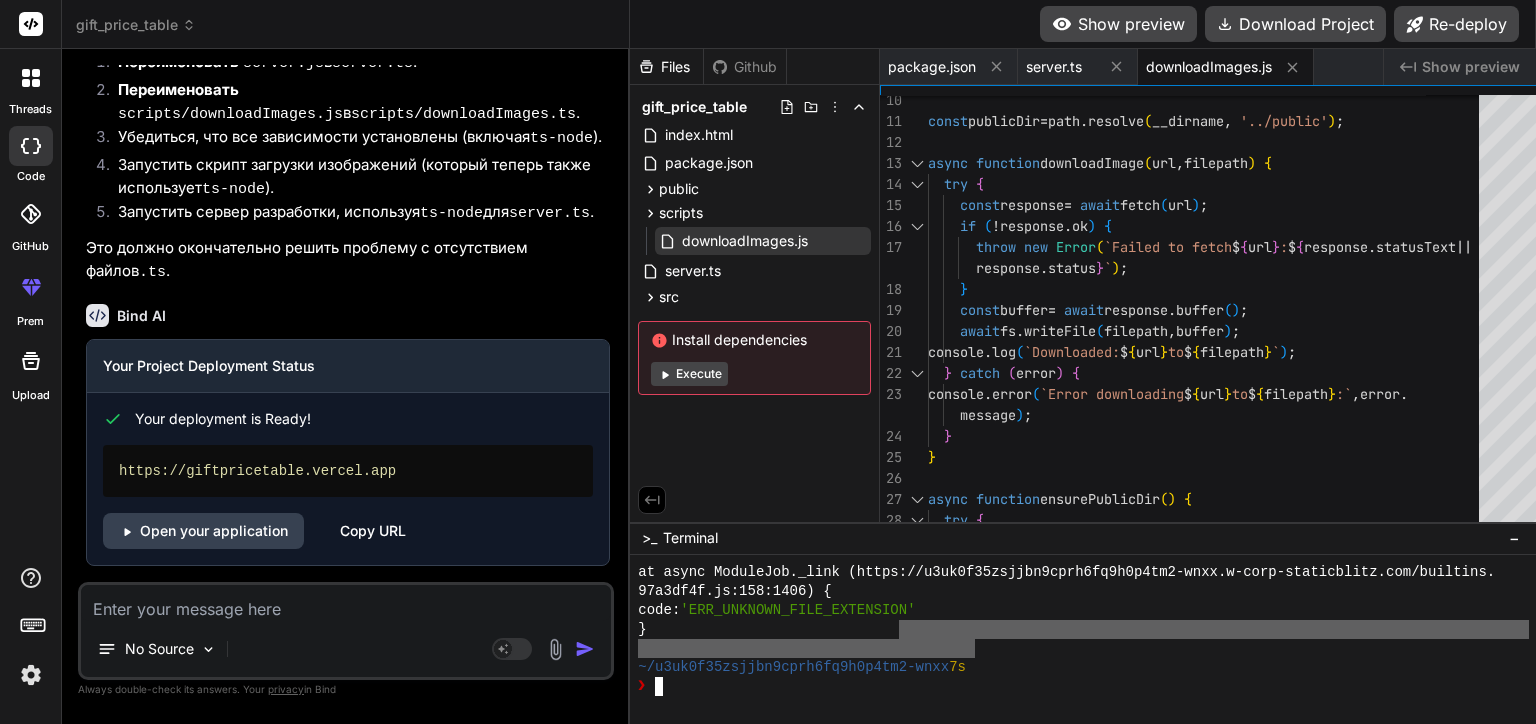 drag, startPoint x: 955, startPoint y: 640, endPoint x: 909, endPoint y: 643, distance: 46.09772 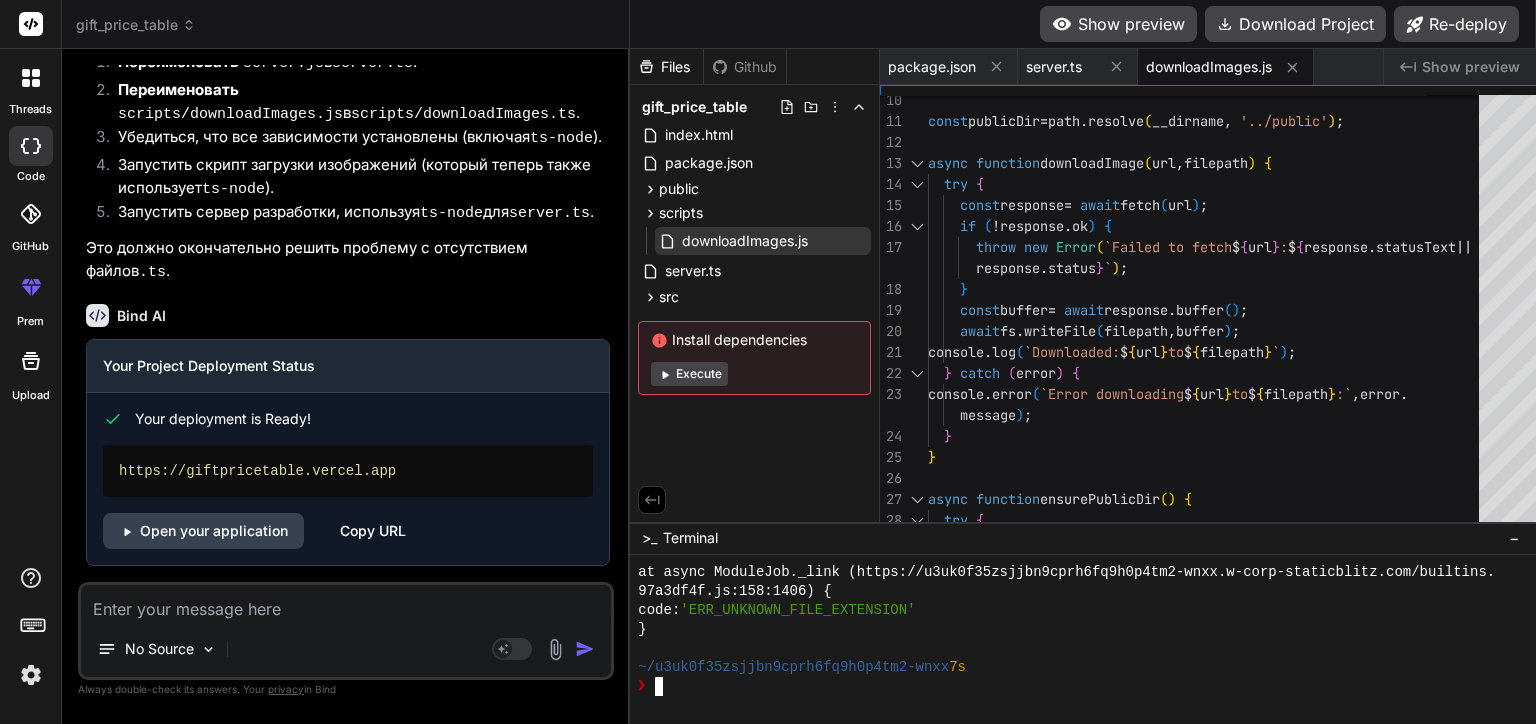 click on "❯" at bounding box center (1083, 686) 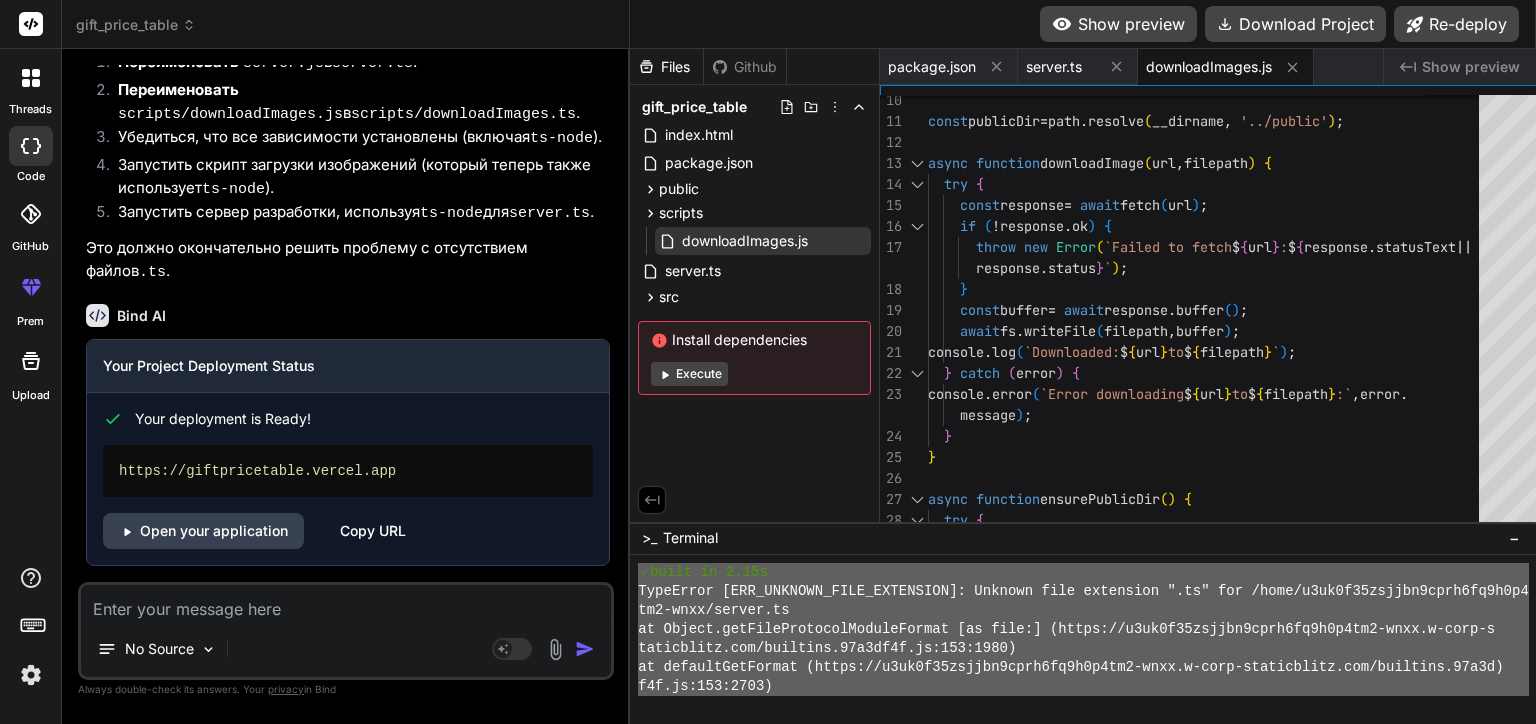 scroll, scrollTop: 17072, scrollLeft: 0, axis: vertical 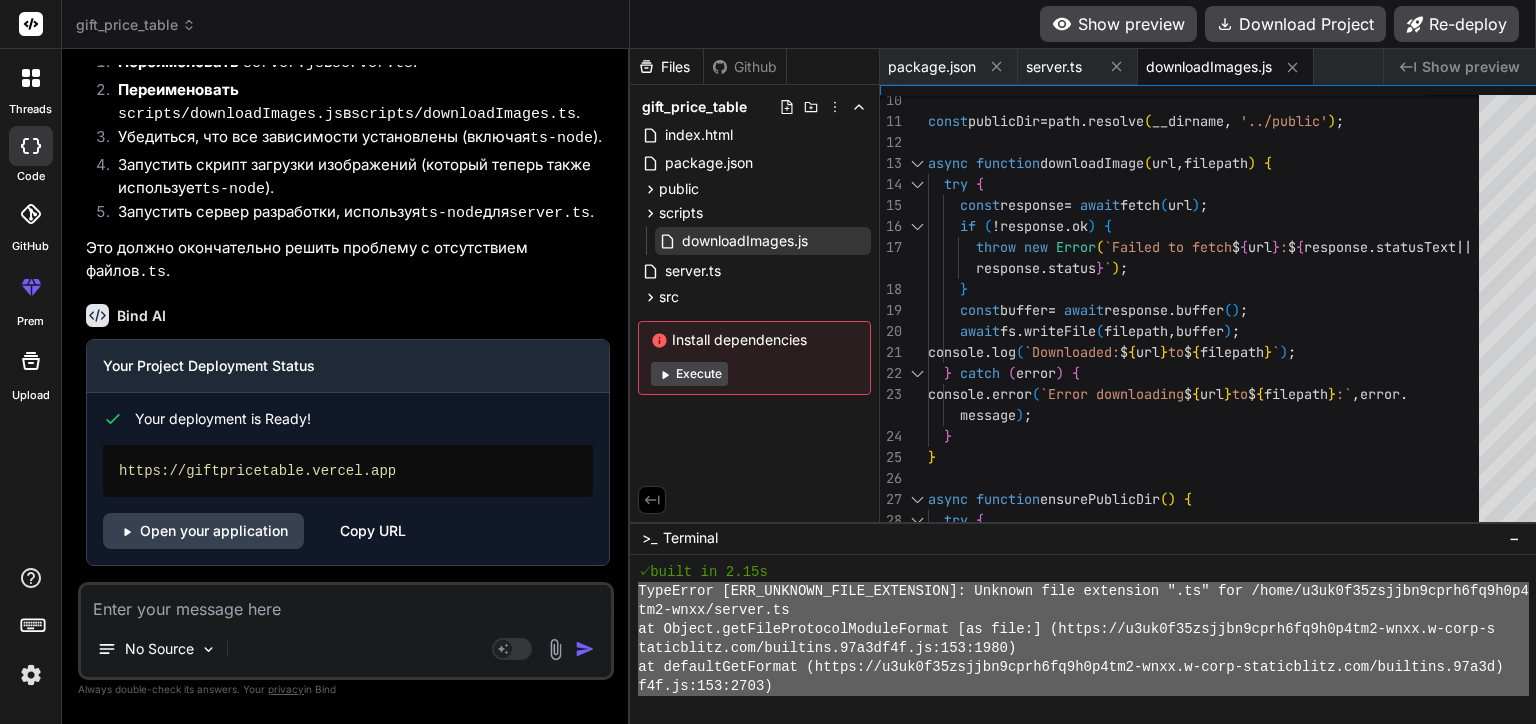 drag, startPoint x: 988, startPoint y: 663, endPoint x: 614, endPoint y: 595, distance: 380.13156 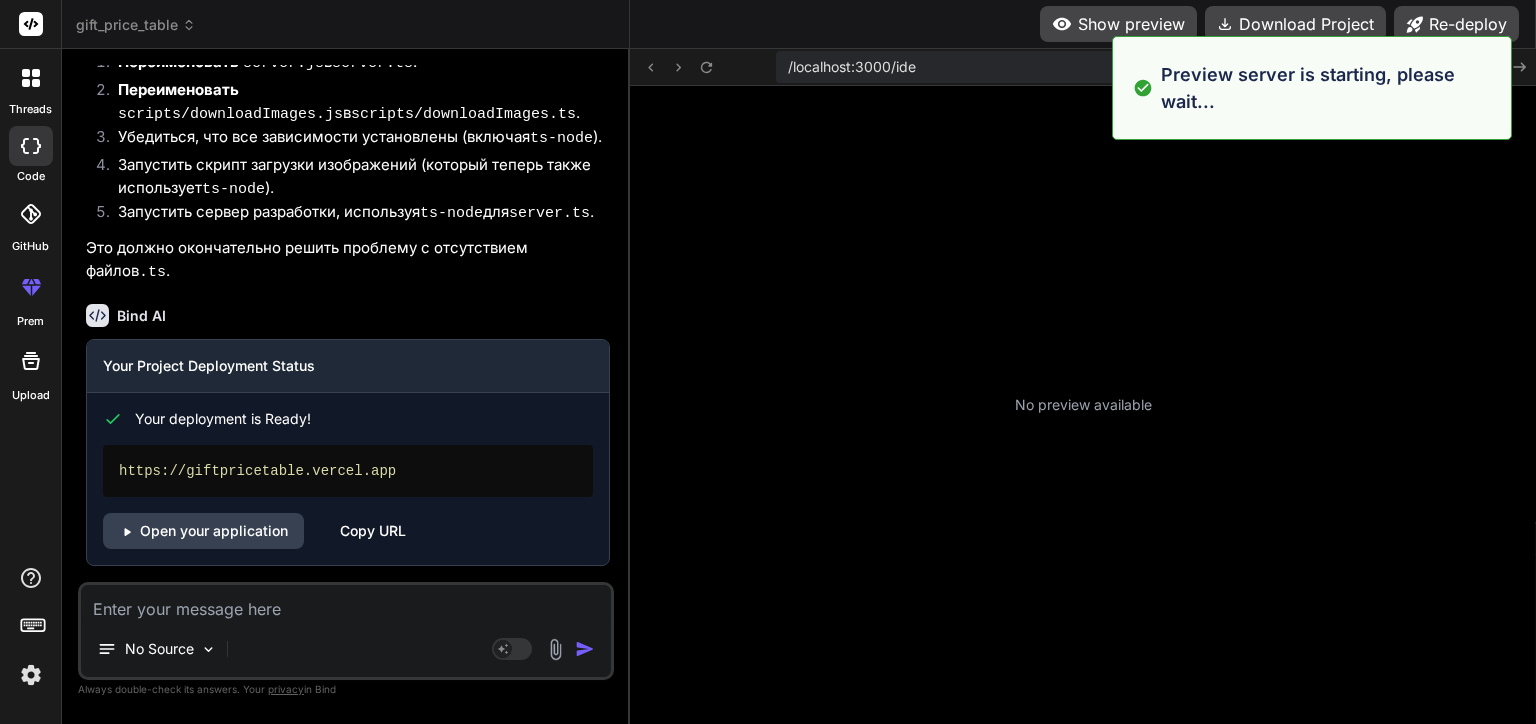 scroll, scrollTop: 17068, scrollLeft: 0, axis: vertical 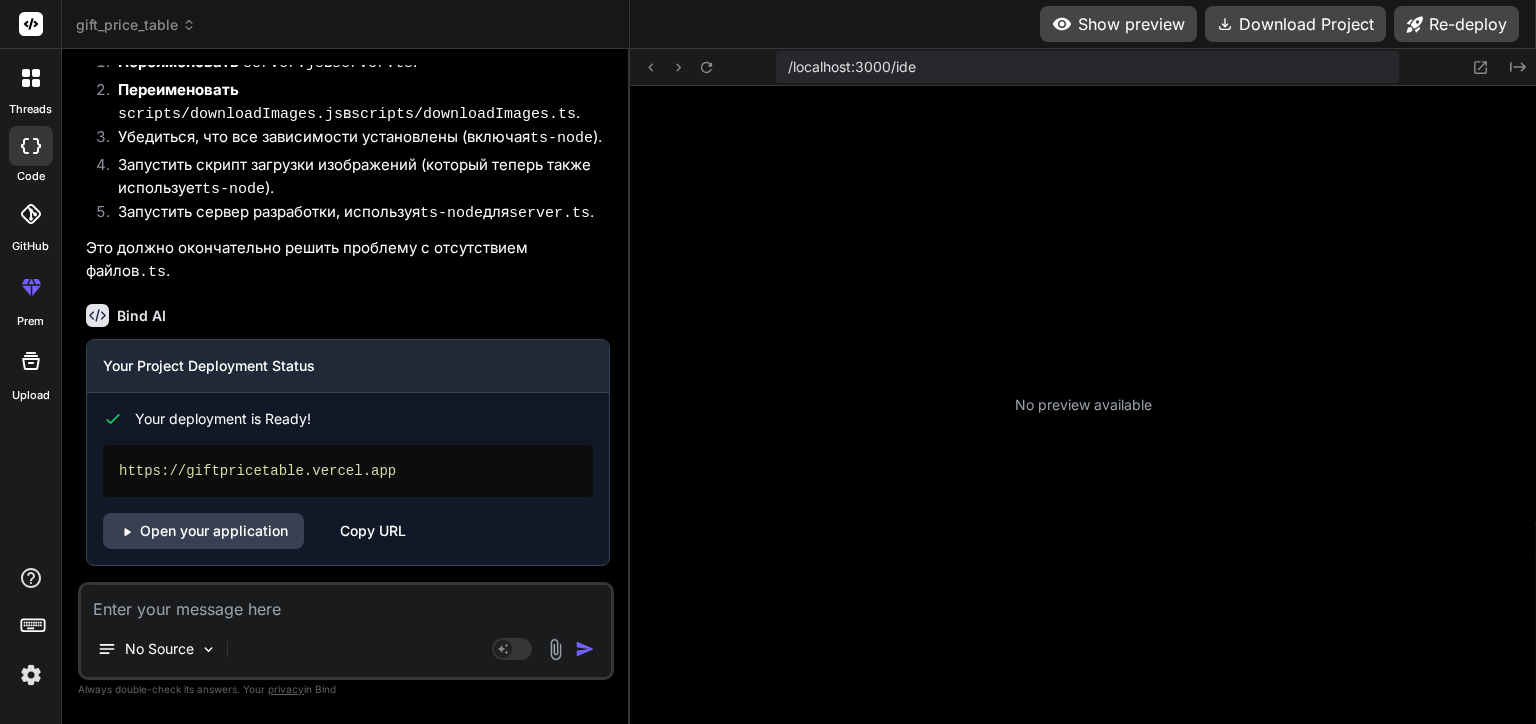 click on "Show preview" at bounding box center (1118, 24) 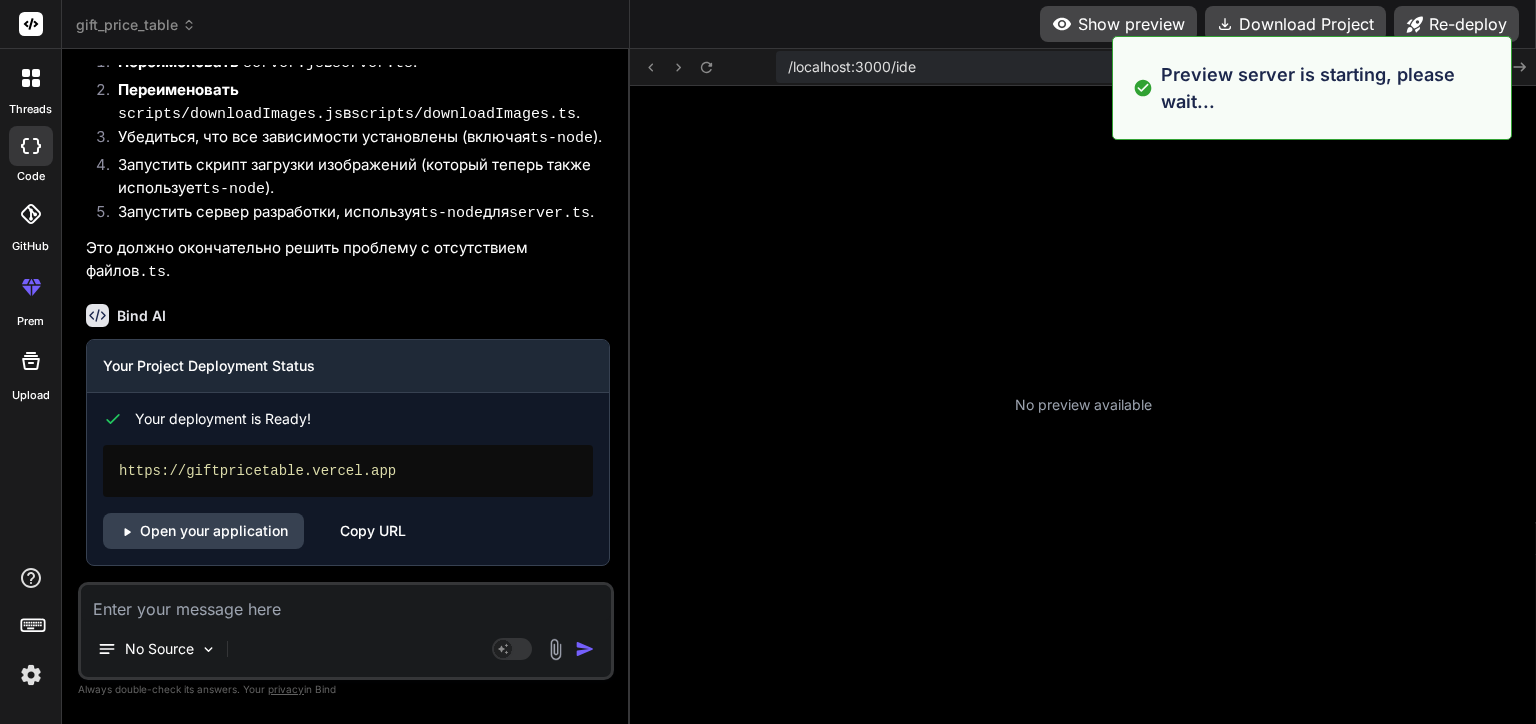 click on "No preview available" at bounding box center [1083, 405] 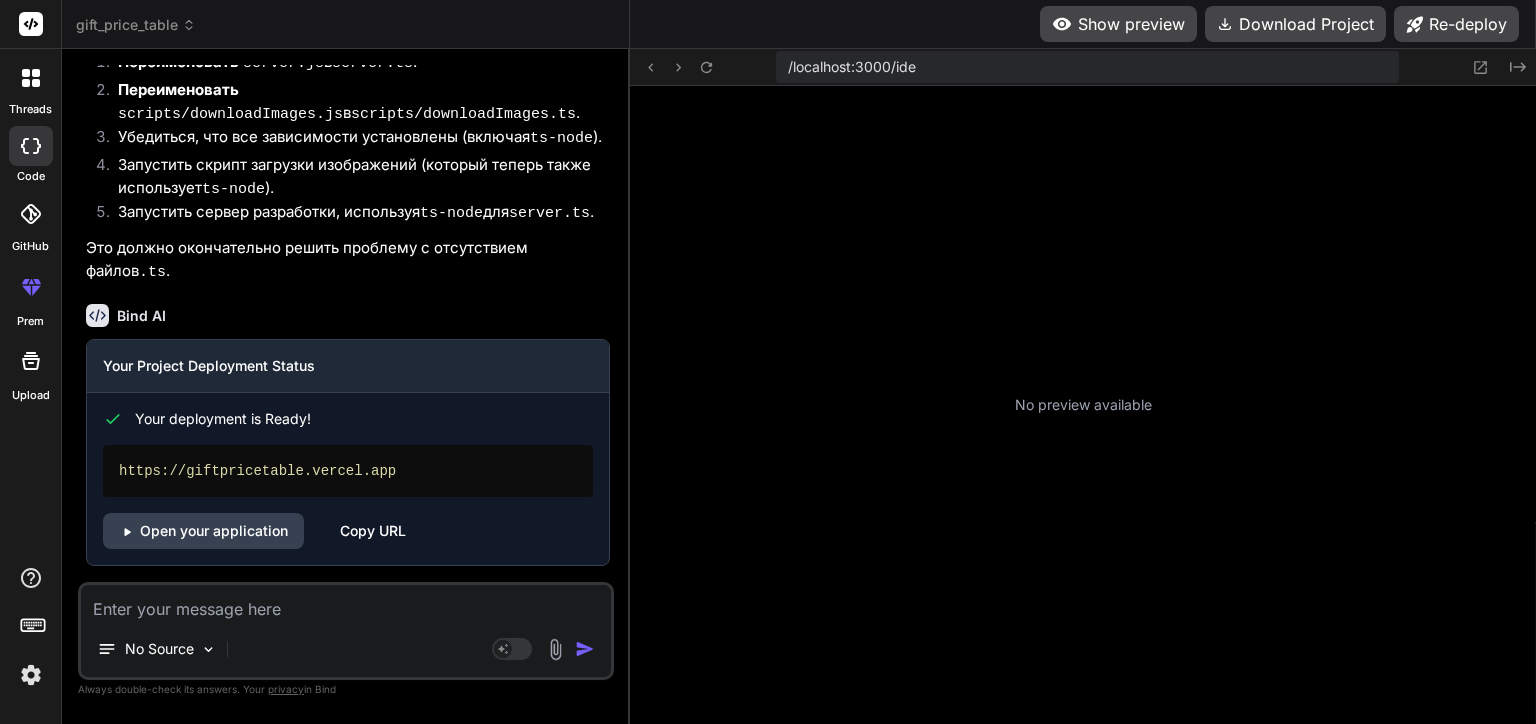 scroll, scrollTop: 16876, scrollLeft: 0, axis: vertical 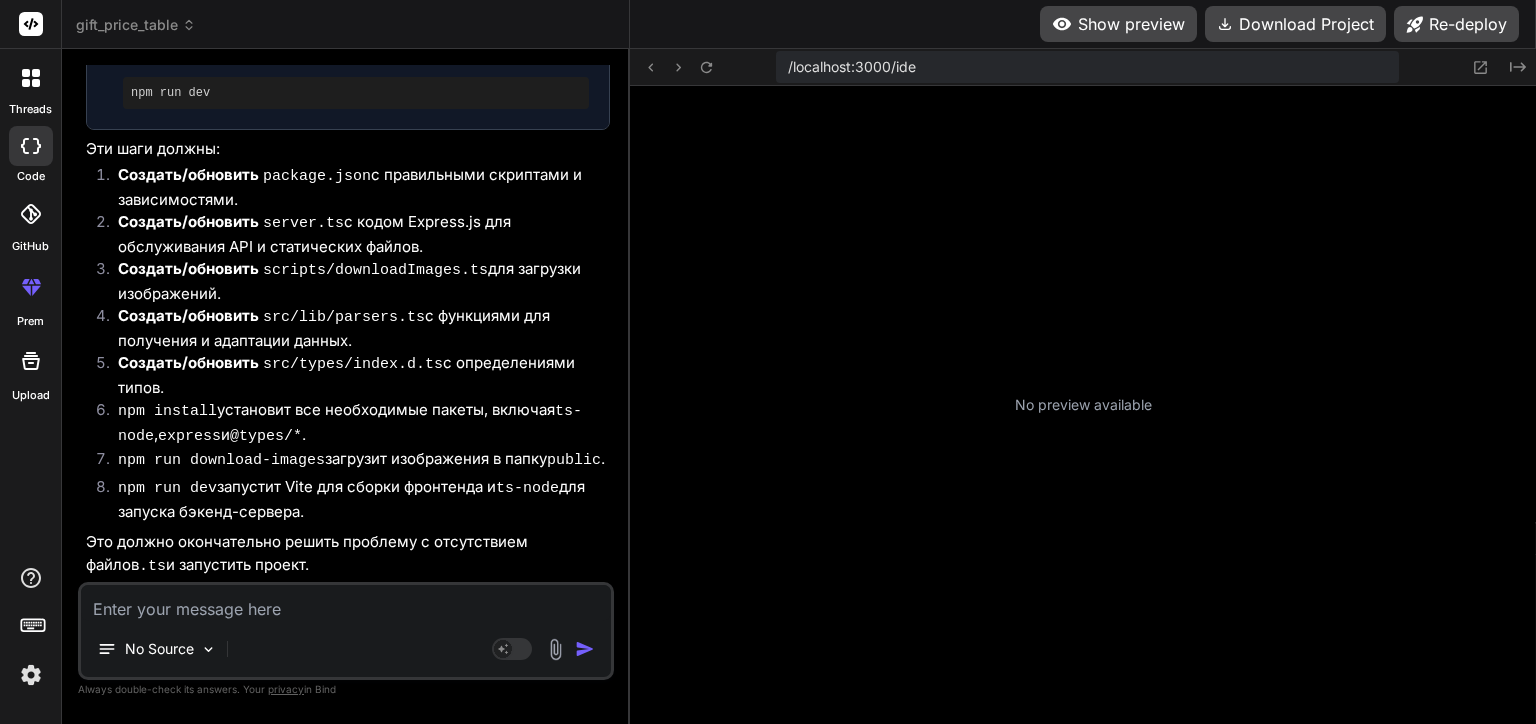 click at bounding box center [346, 603] 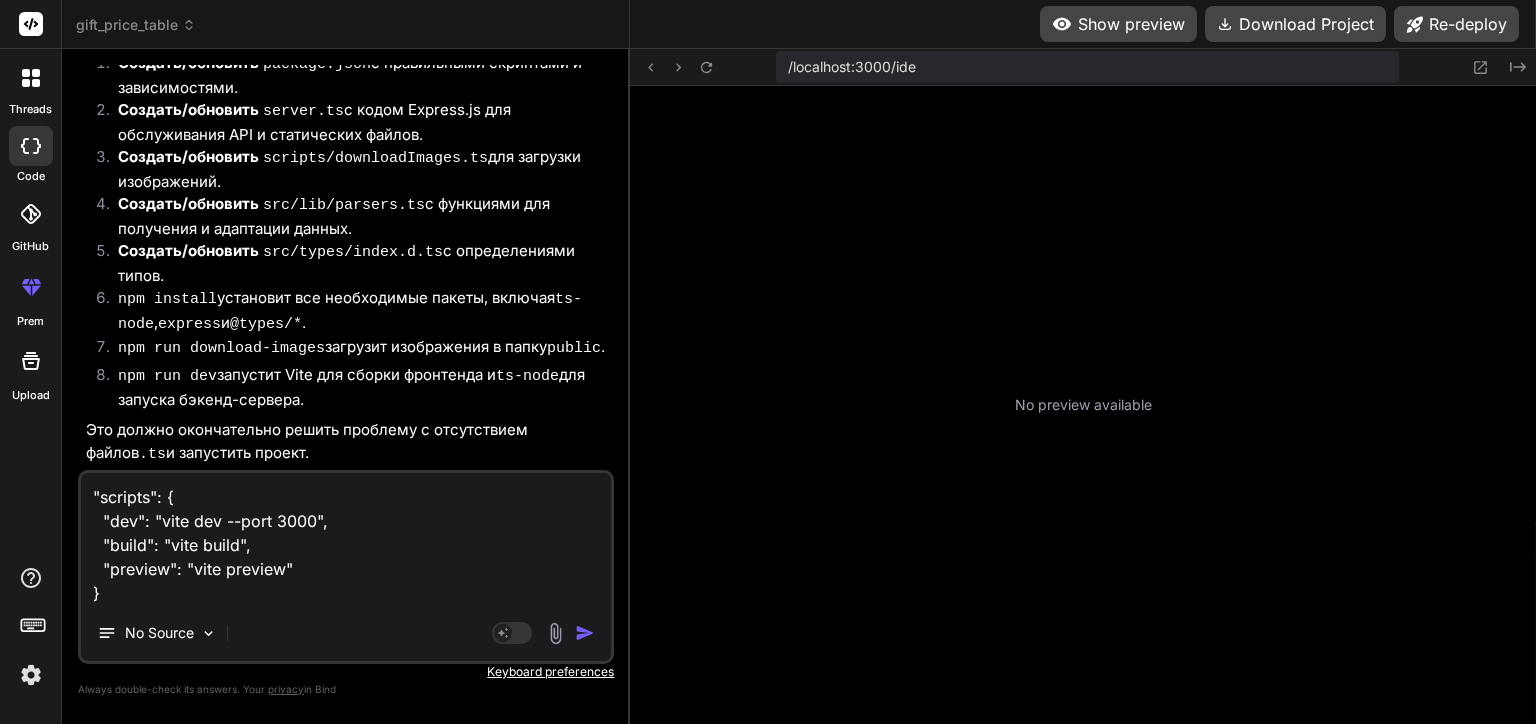 scroll, scrollTop: 15513, scrollLeft: 0, axis: vertical 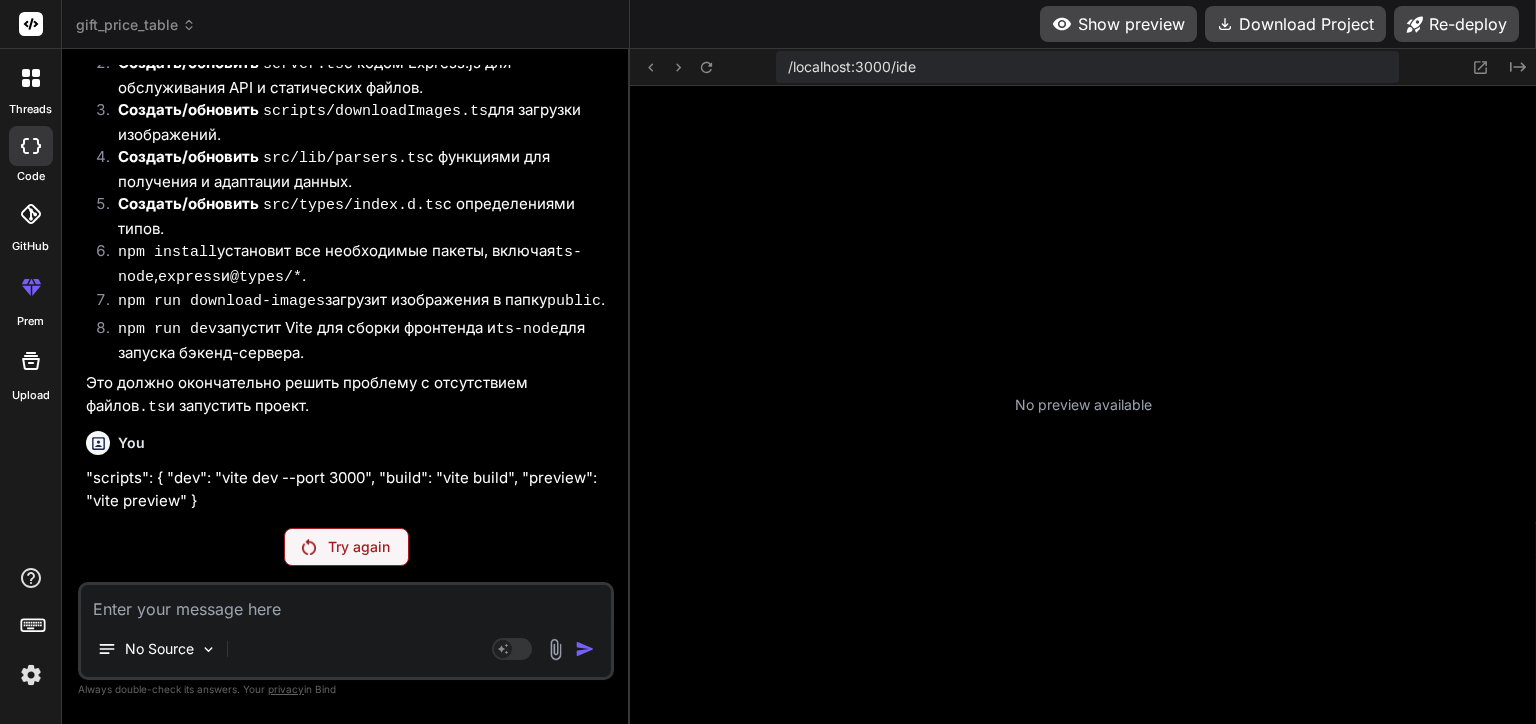click on "Try again" at bounding box center (359, 547) 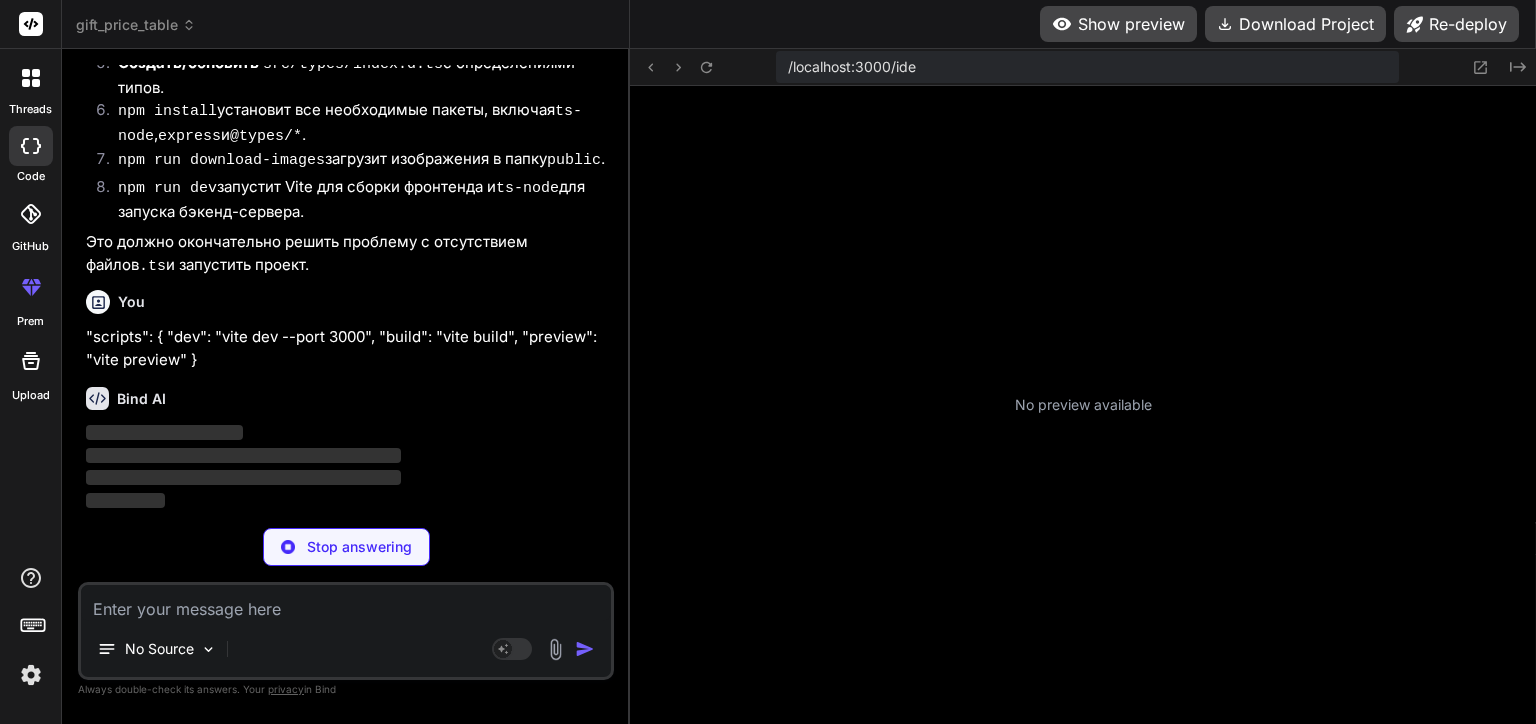 scroll, scrollTop: 12877, scrollLeft: 0, axis: vertical 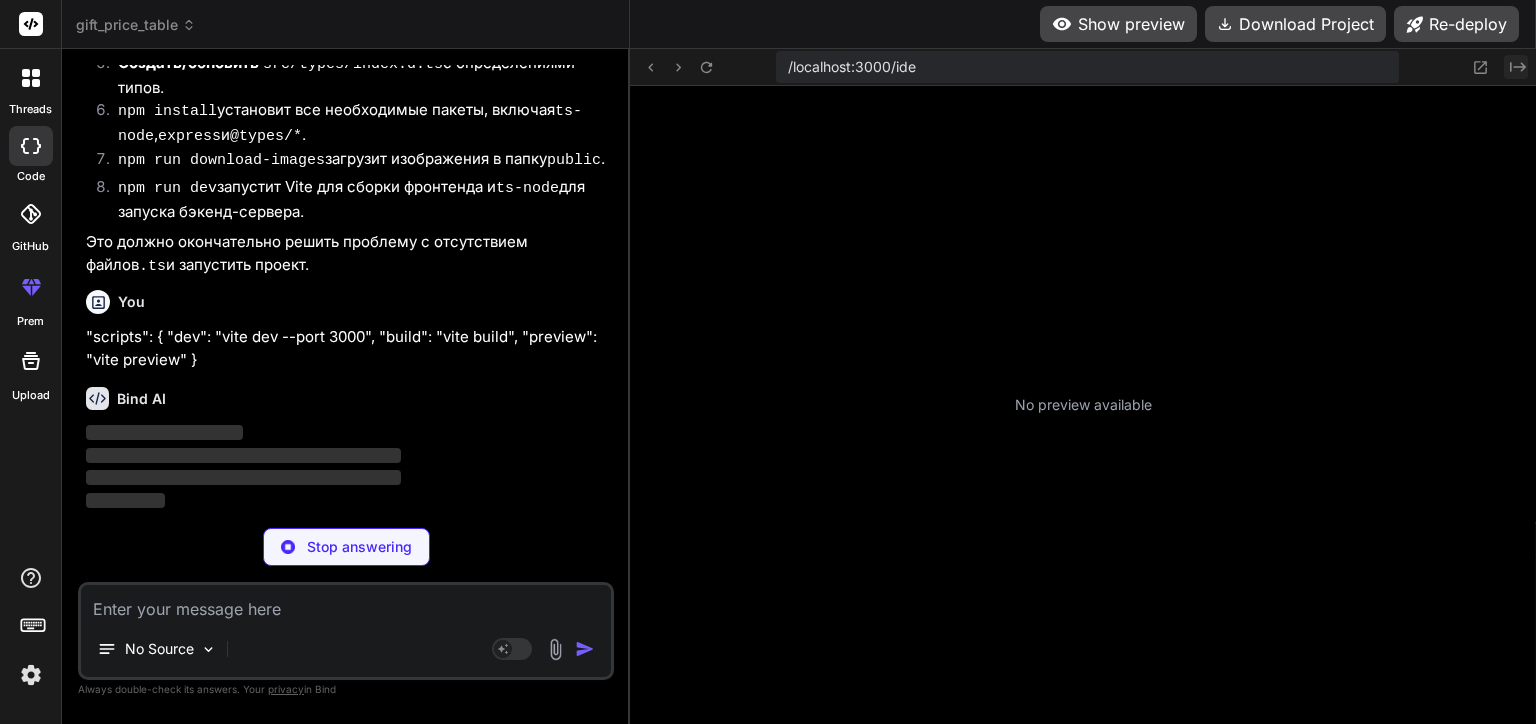 click on "Created with Pixso." 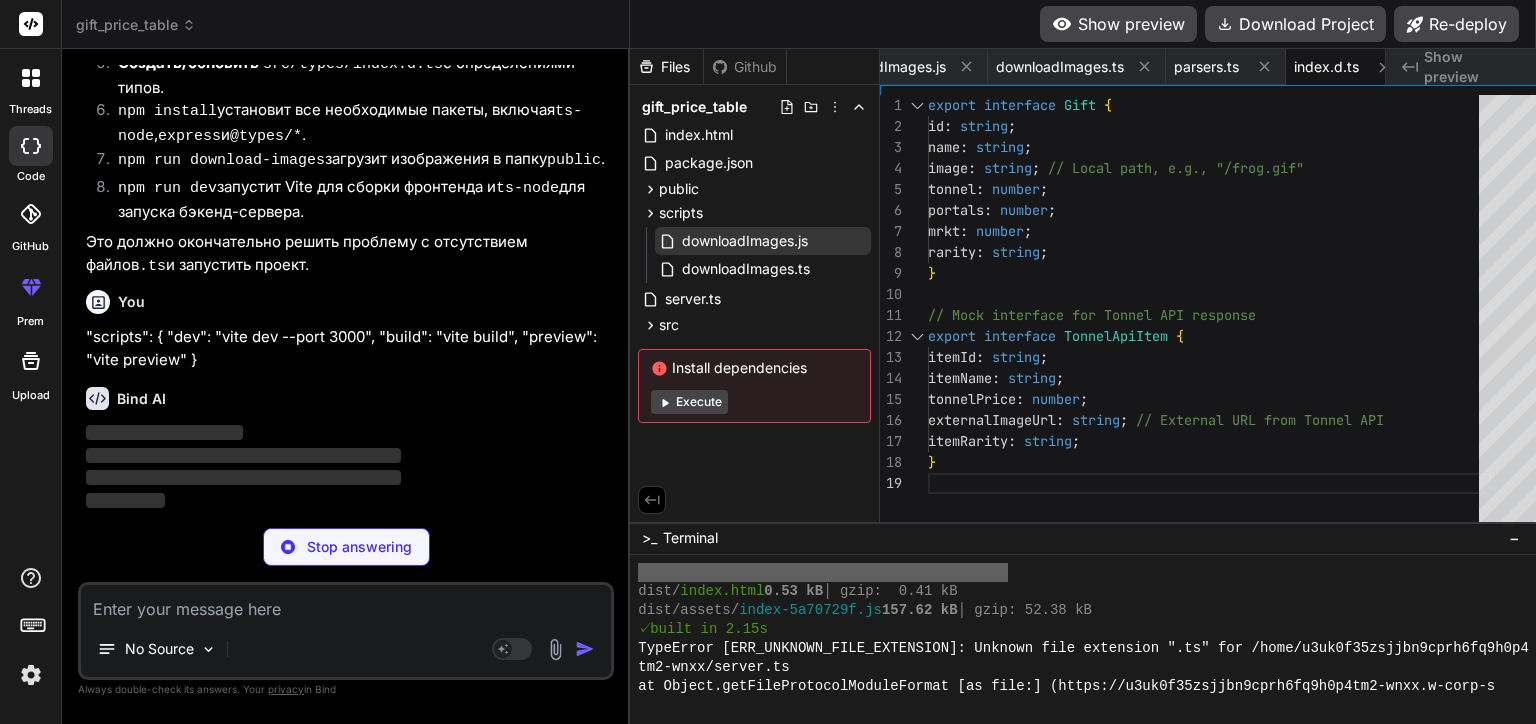 scroll, scrollTop: 19200, scrollLeft: 0, axis: vertical 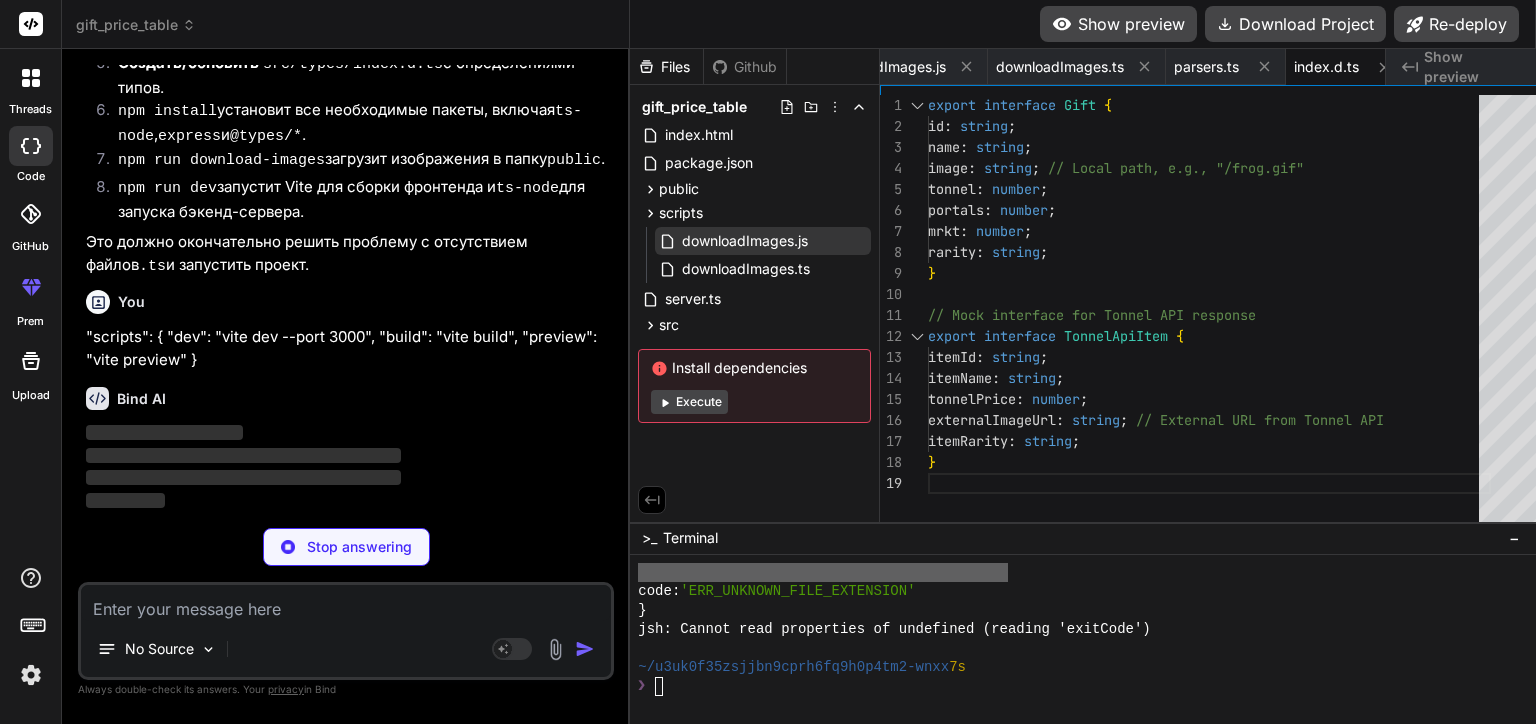 click on "~/u3uk0f35zsjjbn9cprh6fq9h0p4tm2-wnxx  7s" at bounding box center (1083, 667) 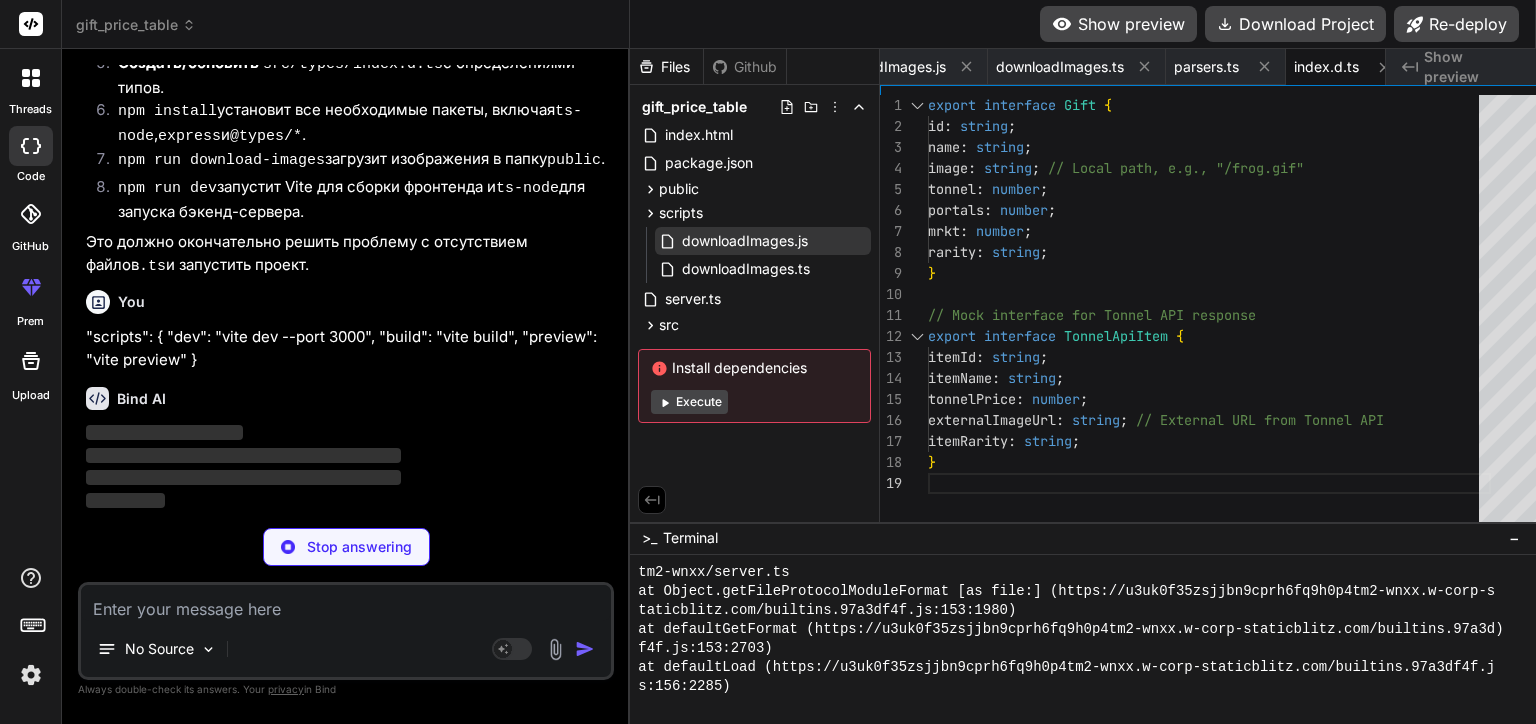 scroll, scrollTop: 19000, scrollLeft: 0, axis: vertical 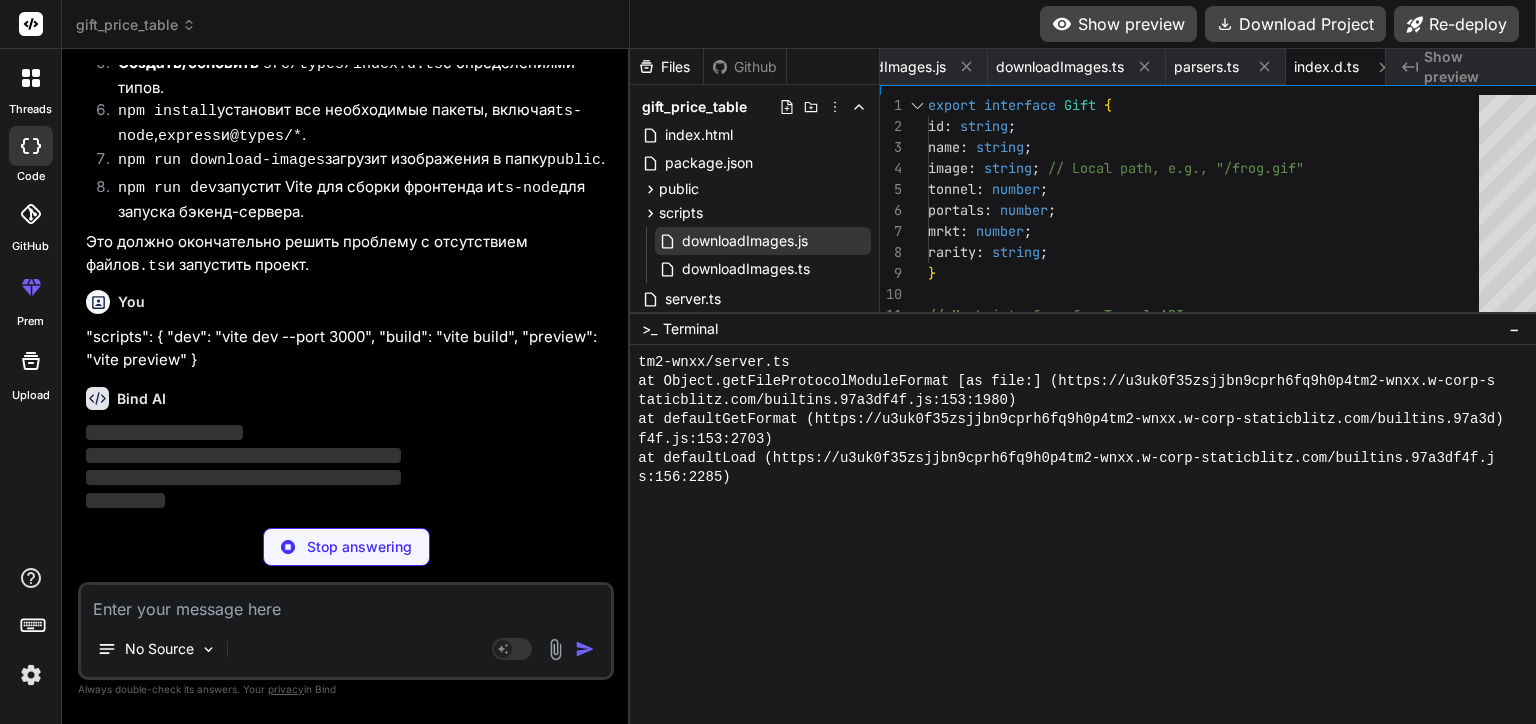 drag, startPoint x: 888, startPoint y: 521, endPoint x: 881, endPoint y: 344, distance: 177.13837 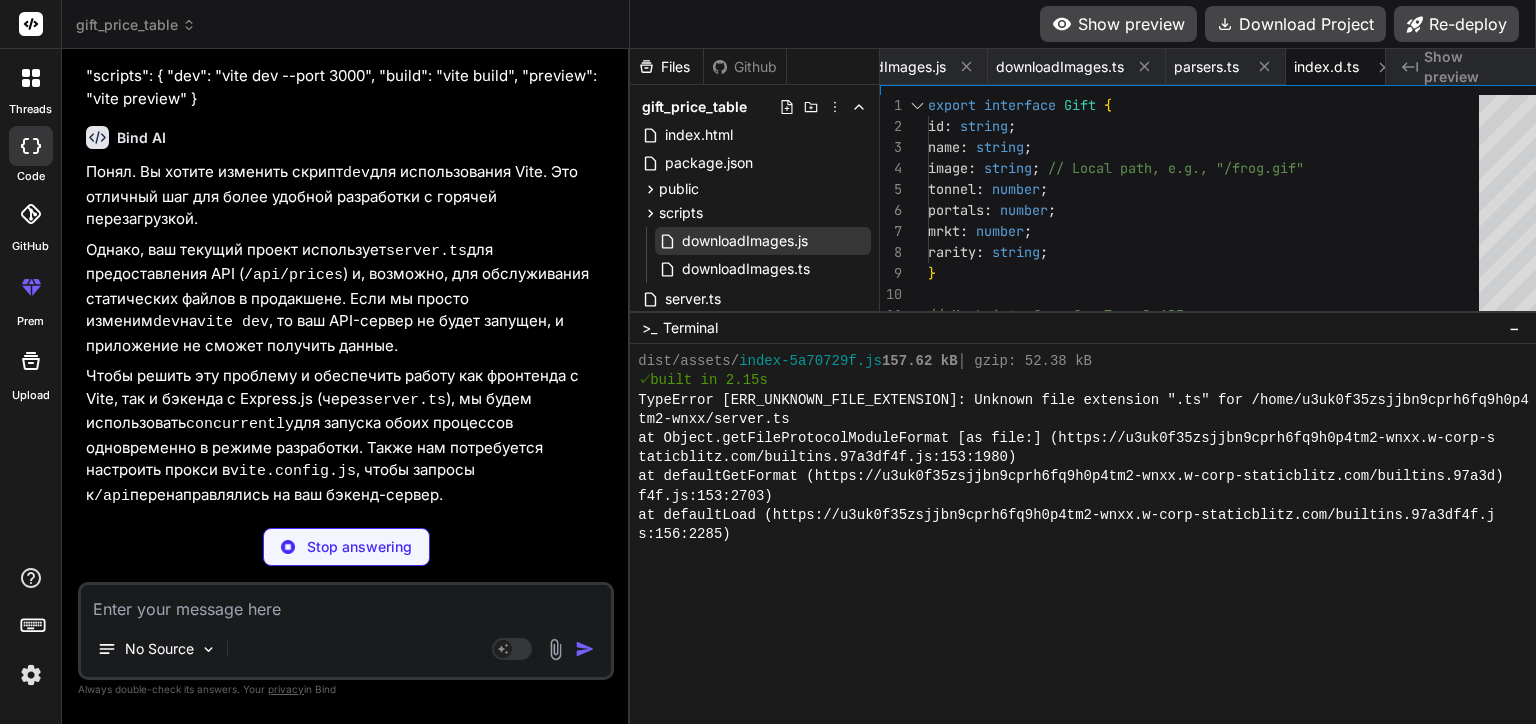 scroll, scrollTop: 18950, scrollLeft: 0, axis: vertical 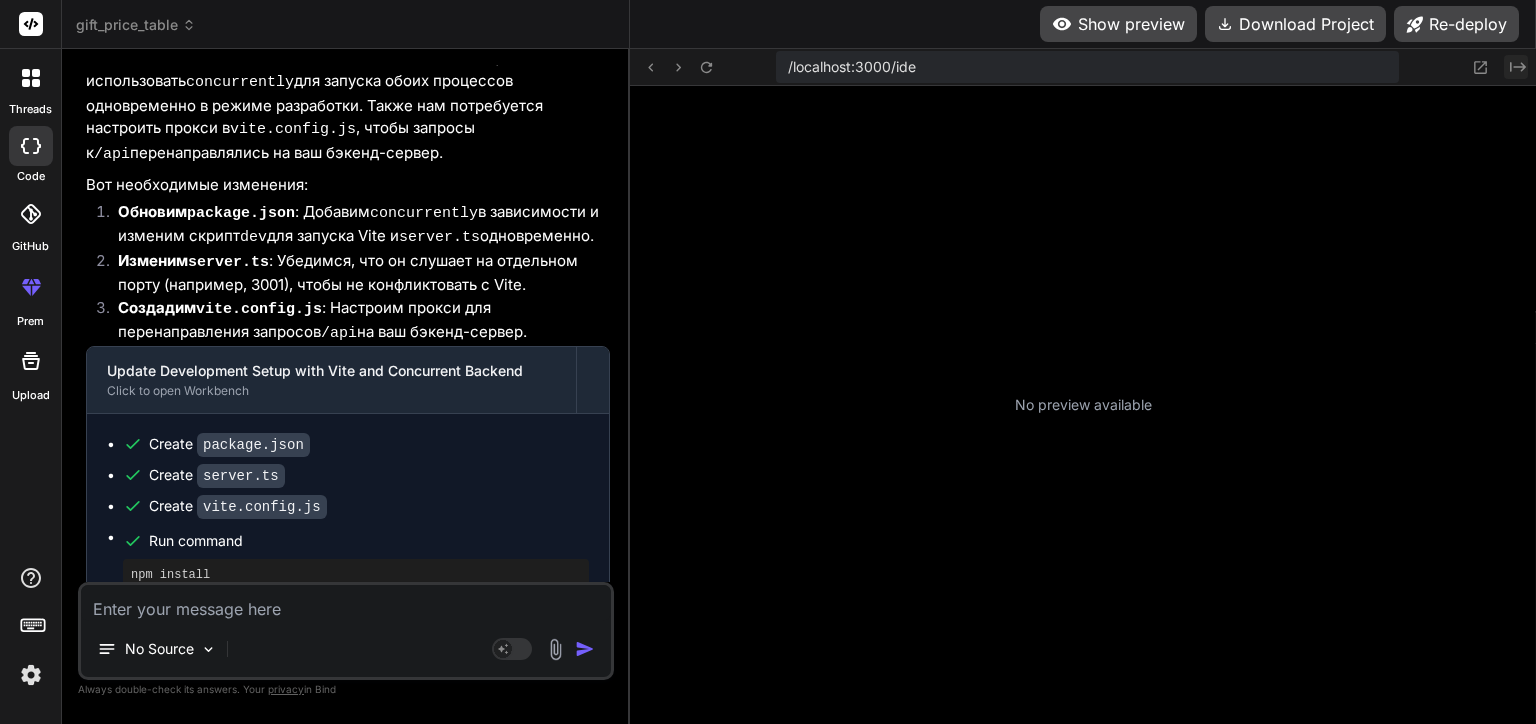 click on "Created with Pixso." 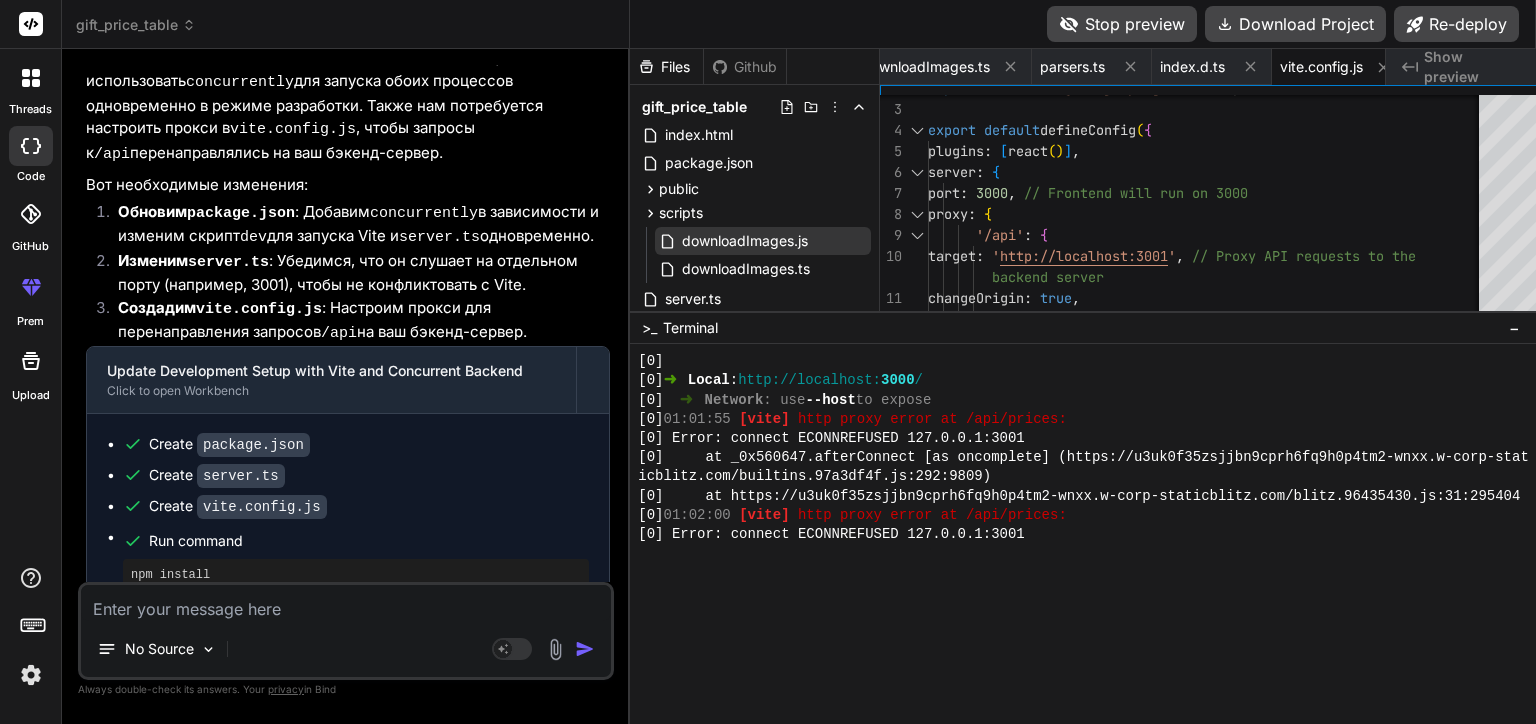 scroll, scrollTop: 19200, scrollLeft: 0, axis: vertical 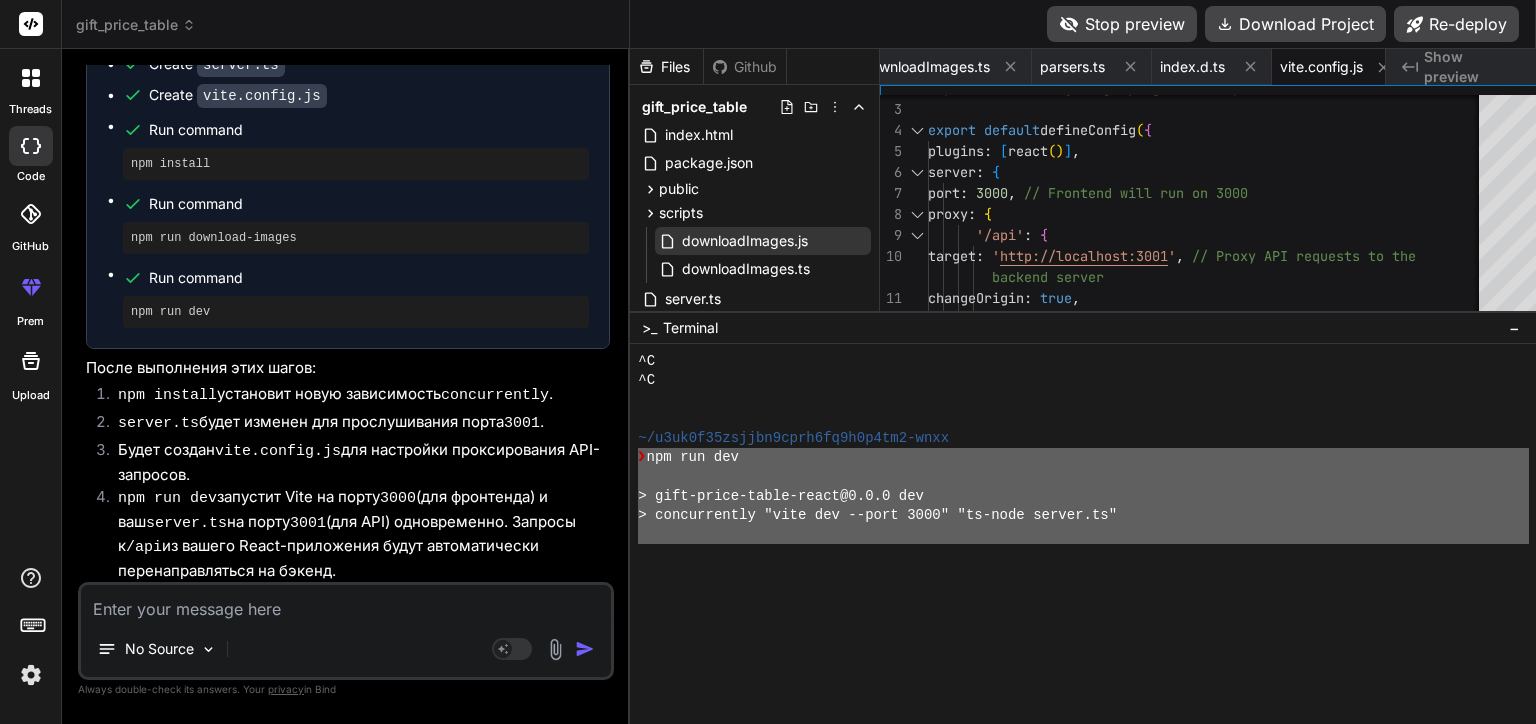 drag, startPoint x: 1497, startPoint y: 510, endPoint x: 613, endPoint y: 452, distance: 885.9007 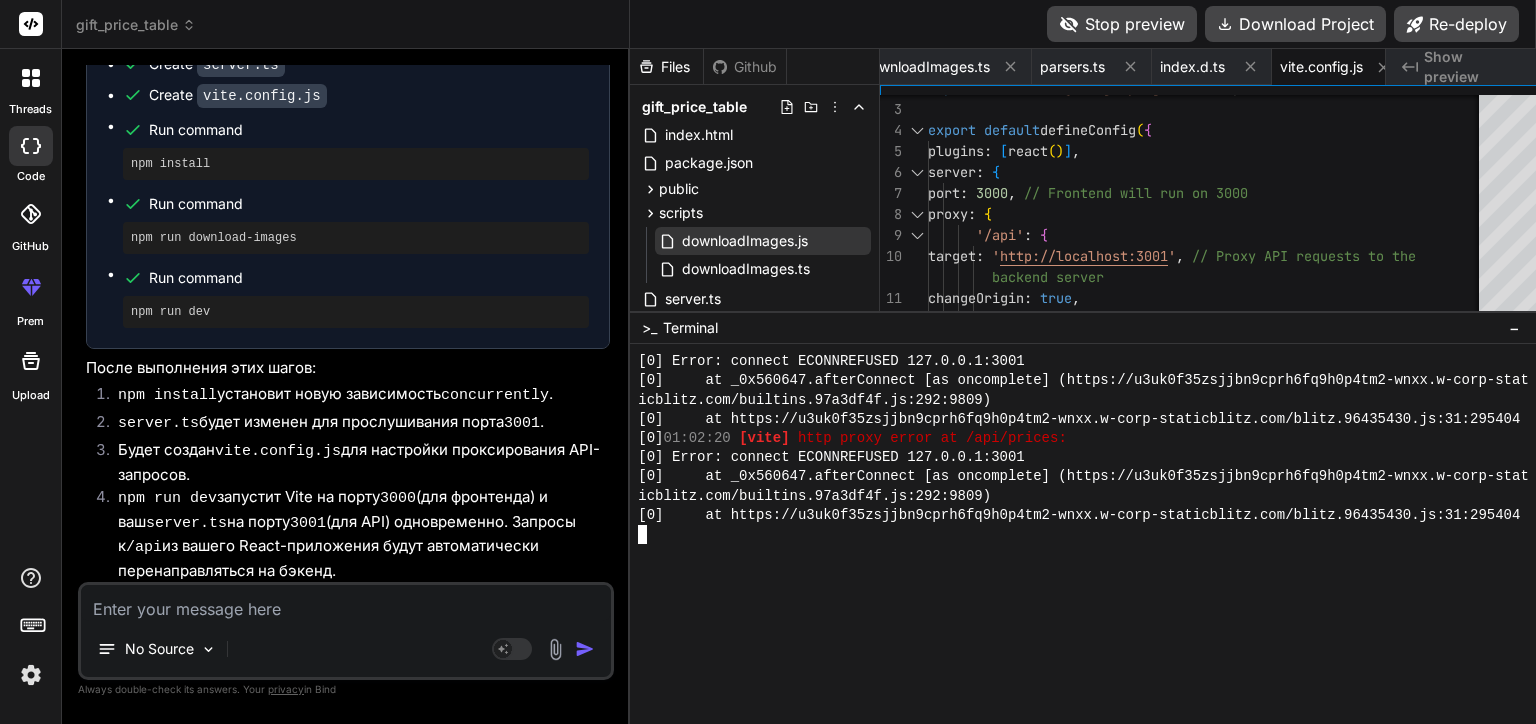 scroll, scrollTop: 19200, scrollLeft: 0, axis: vertical 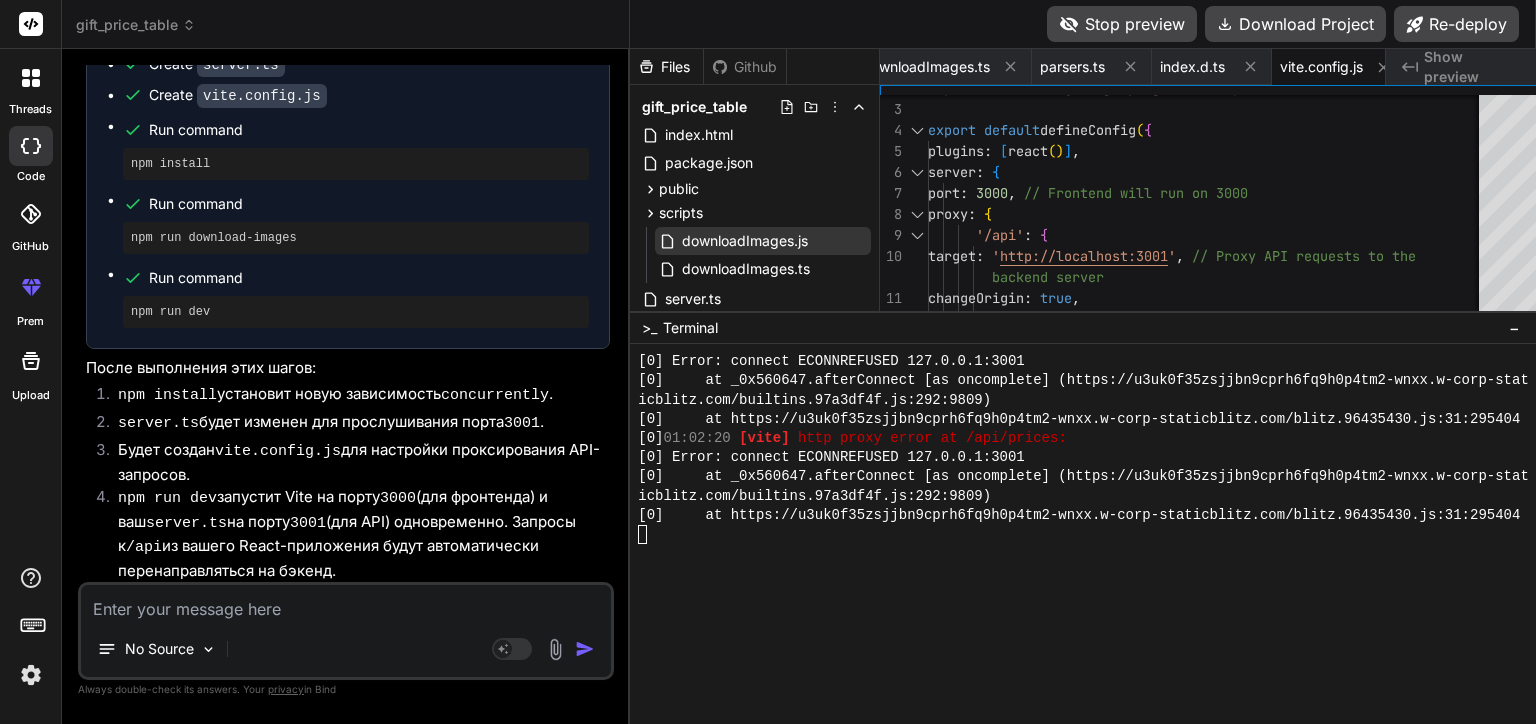 click at bounding box center (346, 603) 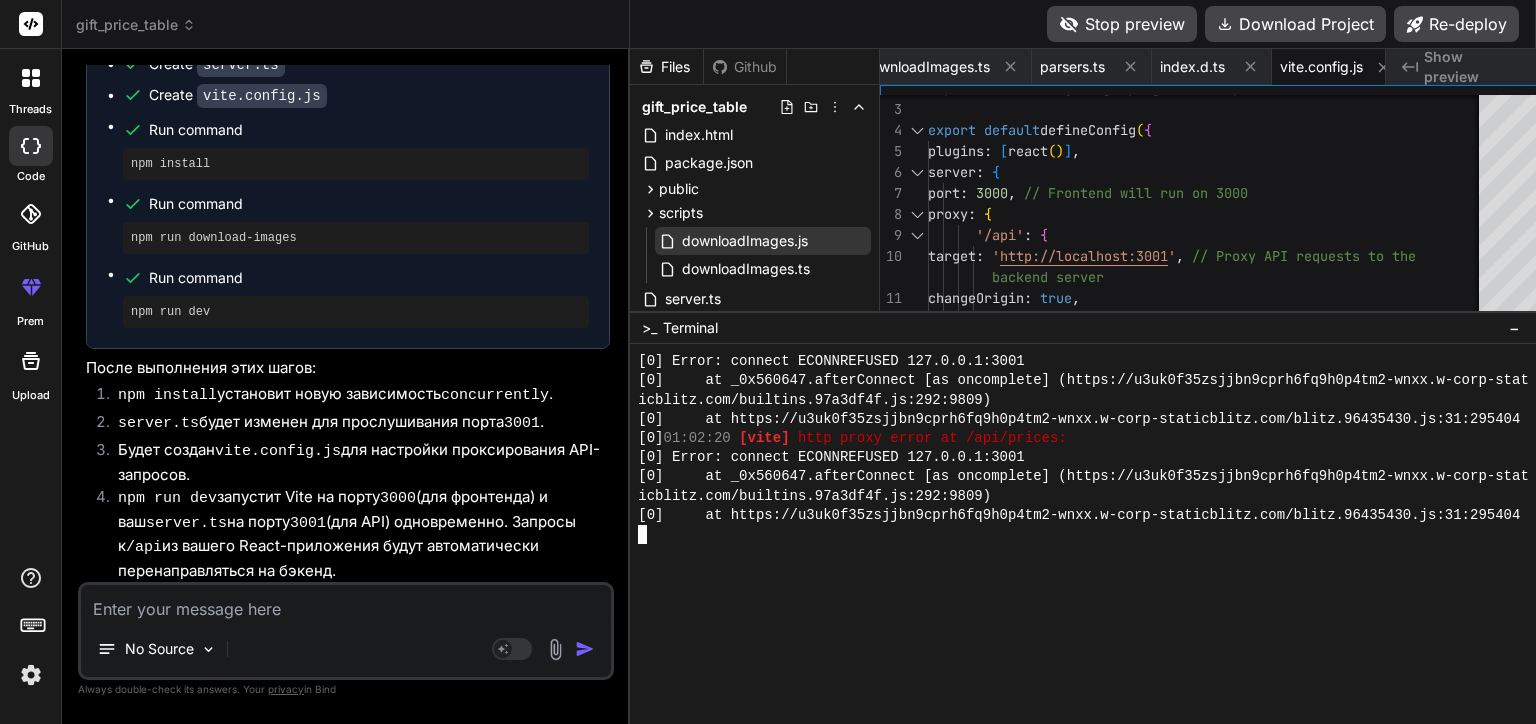 click at bounding box center (1083, 534) 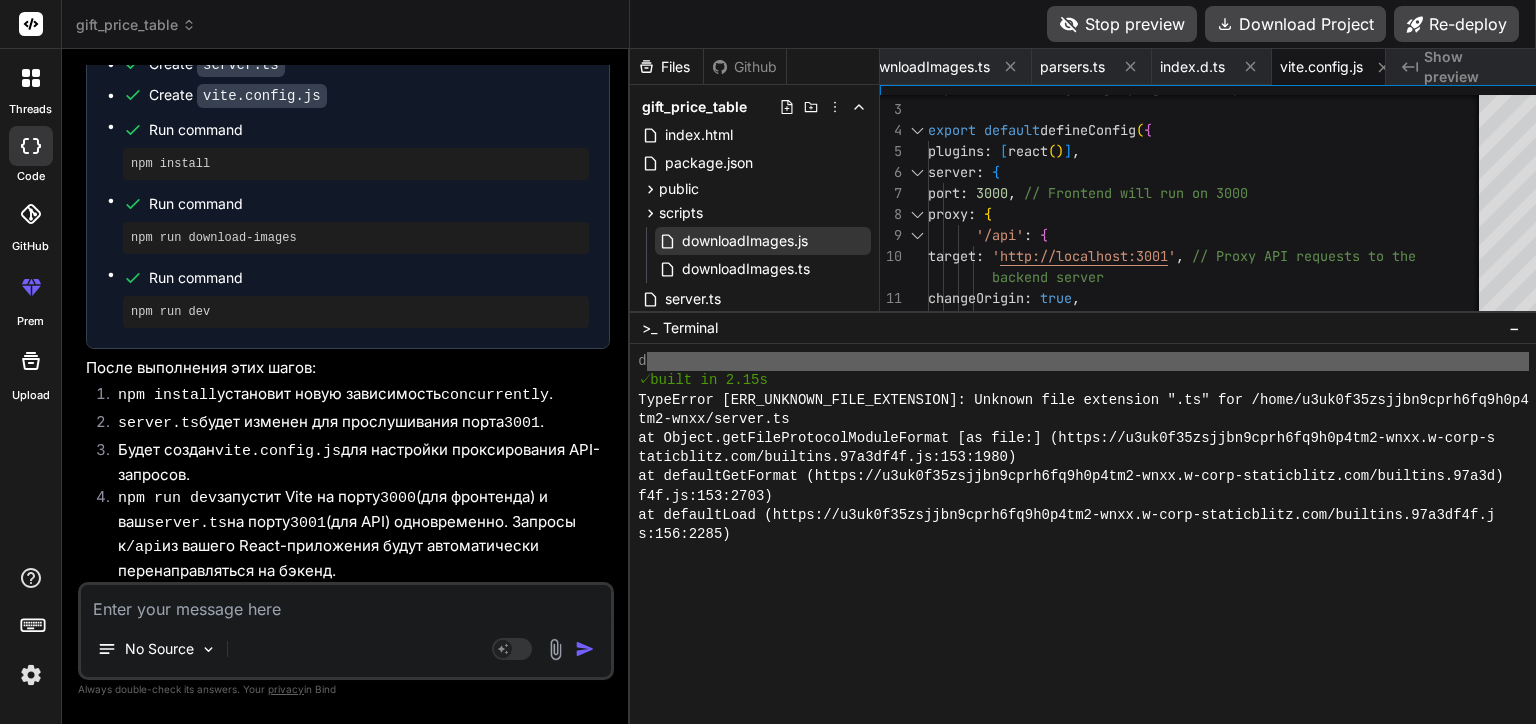 scroll, scrollTop: 17800, scrollLeft: 0, axis: vertical 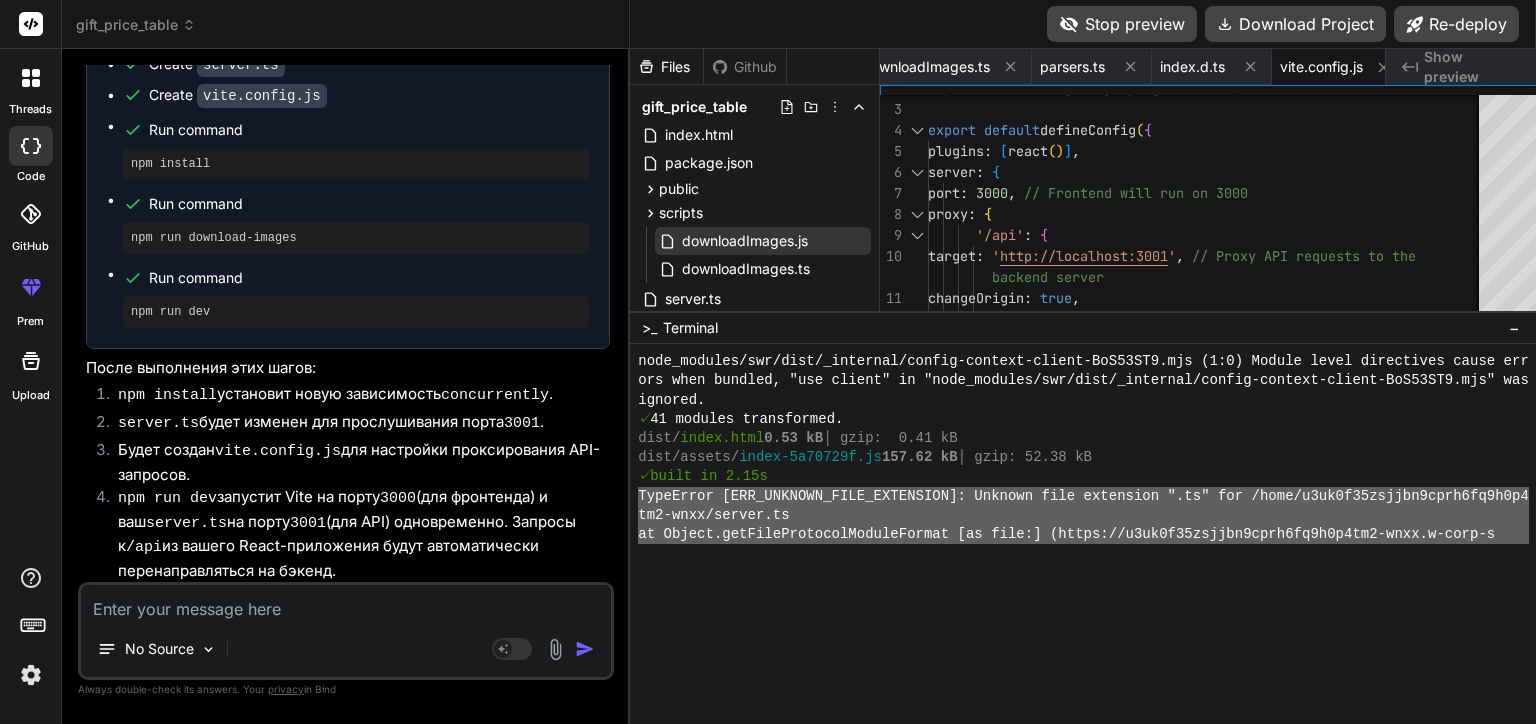 drag, startPoint x: 1507, startPoint y: 512, endPoint x: 616, endPoint y: 495, distance: 891.1622 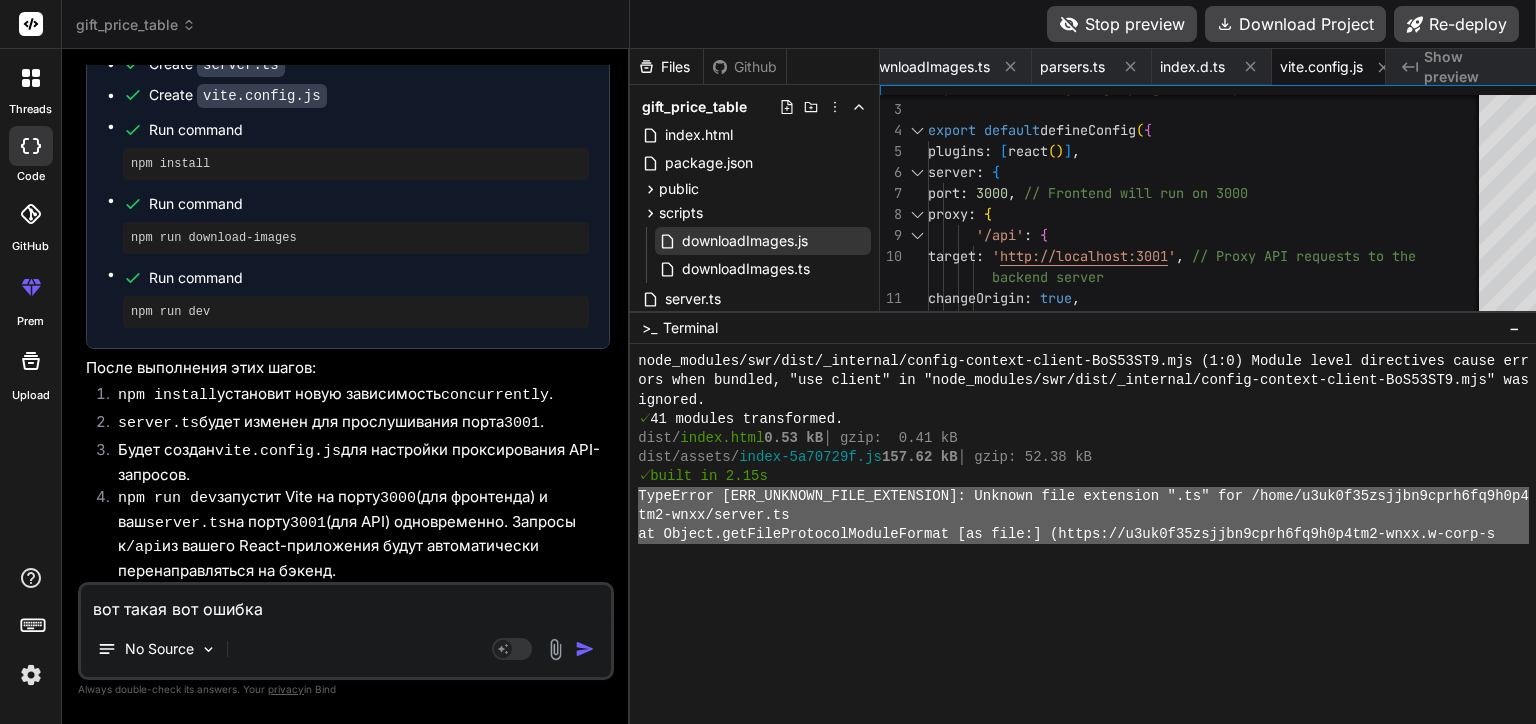 paste on "TypeError [ERR_UNKNOWN_FILE_EXTENSION]: Unknown file extension ".ts" for /home/u3uk0f35zsjjbn9cprh6fq9h0p4tm2-wnxx/server.ts
at Object.getFileProtocolModuleFormat [as file:] (https://u3uk0f35zsjjbn9cprh6fq9h0p4tm2-wnxx.w-corp-staticblitz.com/builtins.97a3df4f.js:153:1980)
at defaultGetFormat (https://u3uk0f35zsjjbn9cprh6fq9h0p4tm2-wnxx.w-corp-staticblitz.com/builtins.97a3df4f.js:153:2703)
at defaultLoad (https://u3uk0f35zsjjbn9cprh6fq9h0p4tm2-wnxx.w-corp-staticblitz.com/builtins.97a3df4f.js:156:2285)
at async ModuleLoader.loadAndTranslate (https://u3uk0f35zsjjbn9cprh6fq9h0p4tm2-wnxx.w-corp-staticblitz.com/builtins.97a3df4f.js:157:4559)
at async ModuleJob._link (https://u3uk0f35zsjjbn9cprh6fq9h0p4tm2-wnxx.w-corp-staticblitz.com/builtins.97a3df4f.js:158:1406) {
code: 'ERR_UNKNOWN_FILE_EXTENSION'
}
jsh: Cannot read properties of undefined (reading 'exitCode')
~/u3uk0f35zsjjbn9cprh6fq9h0p4tm2-wnxx 7s
❯ ^C
^C
~/u3uk0f35zsjjbn9cprh6fq9h0p4tm2-wnxx
❯ npm install
added 28 packages in 5s
3..." 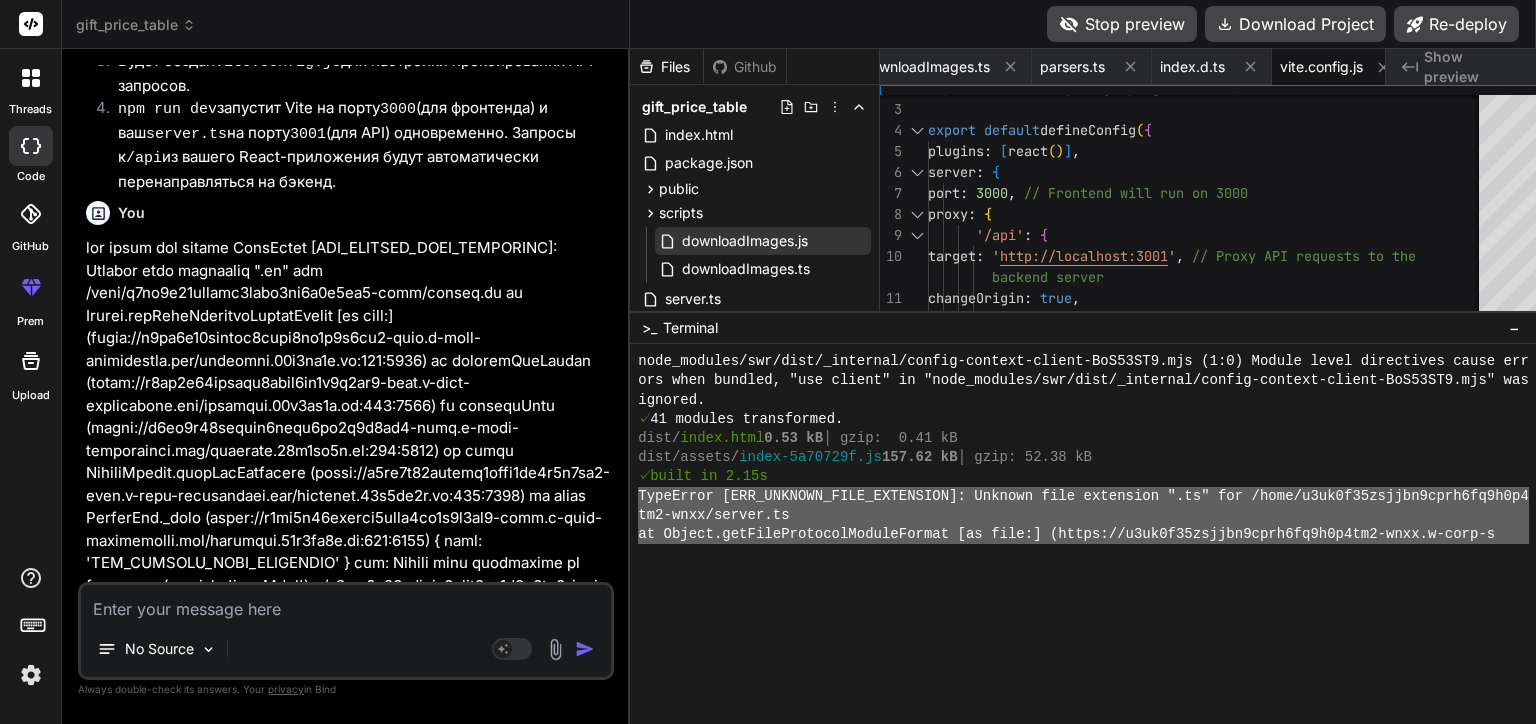 scroll, scrollTop: 0, scrollLeft: 0, axis: both 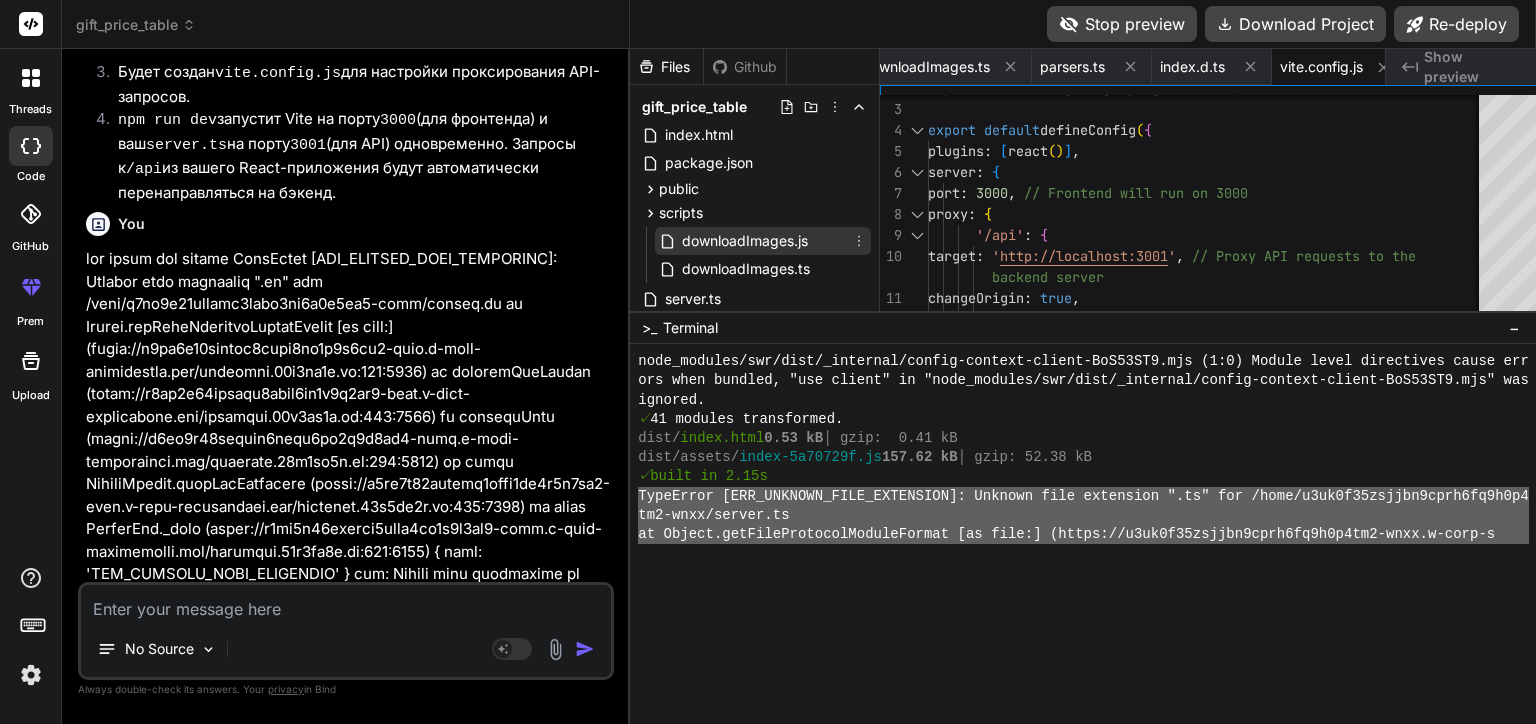 click on "downloadImages.js" at bounding box center [763, 241] 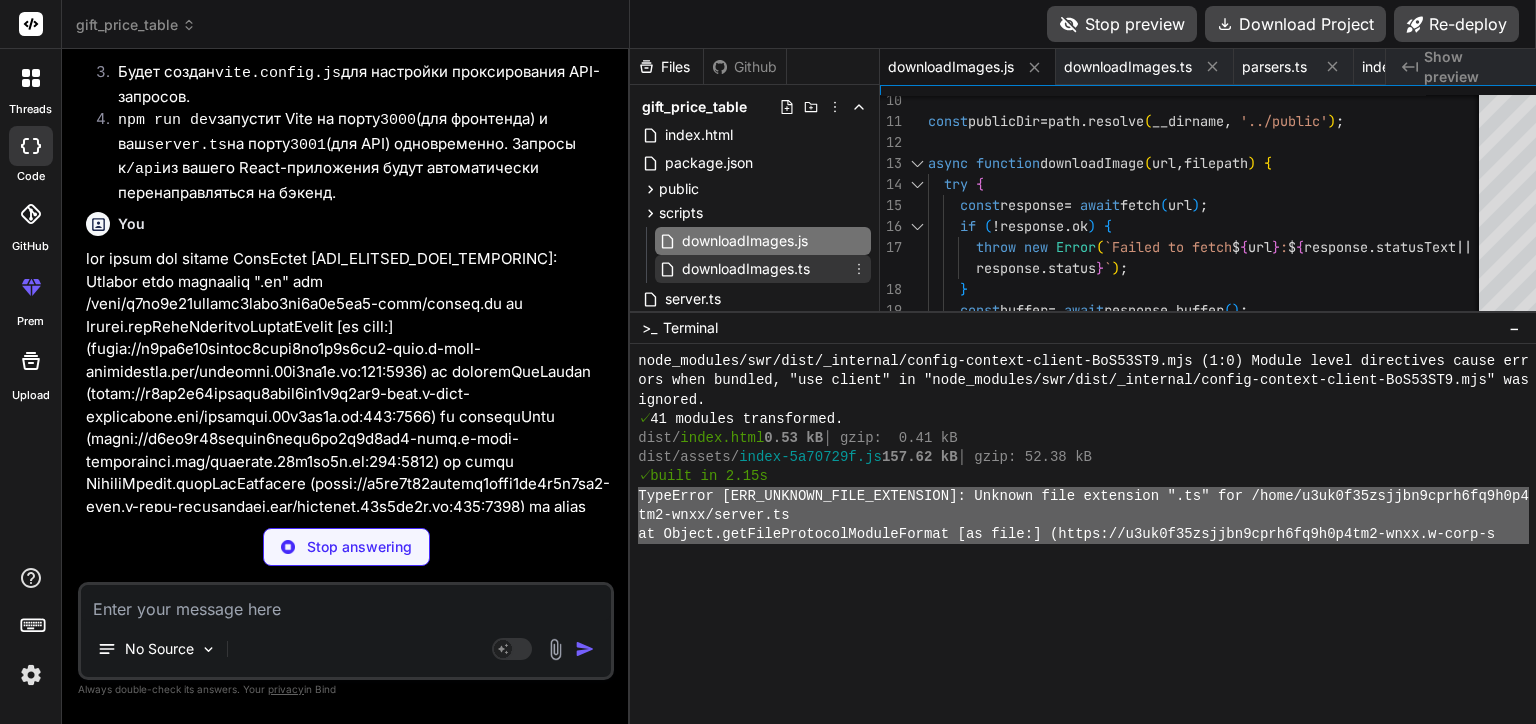 click on "downloadImages.ts" at bounding box center [746, 269] 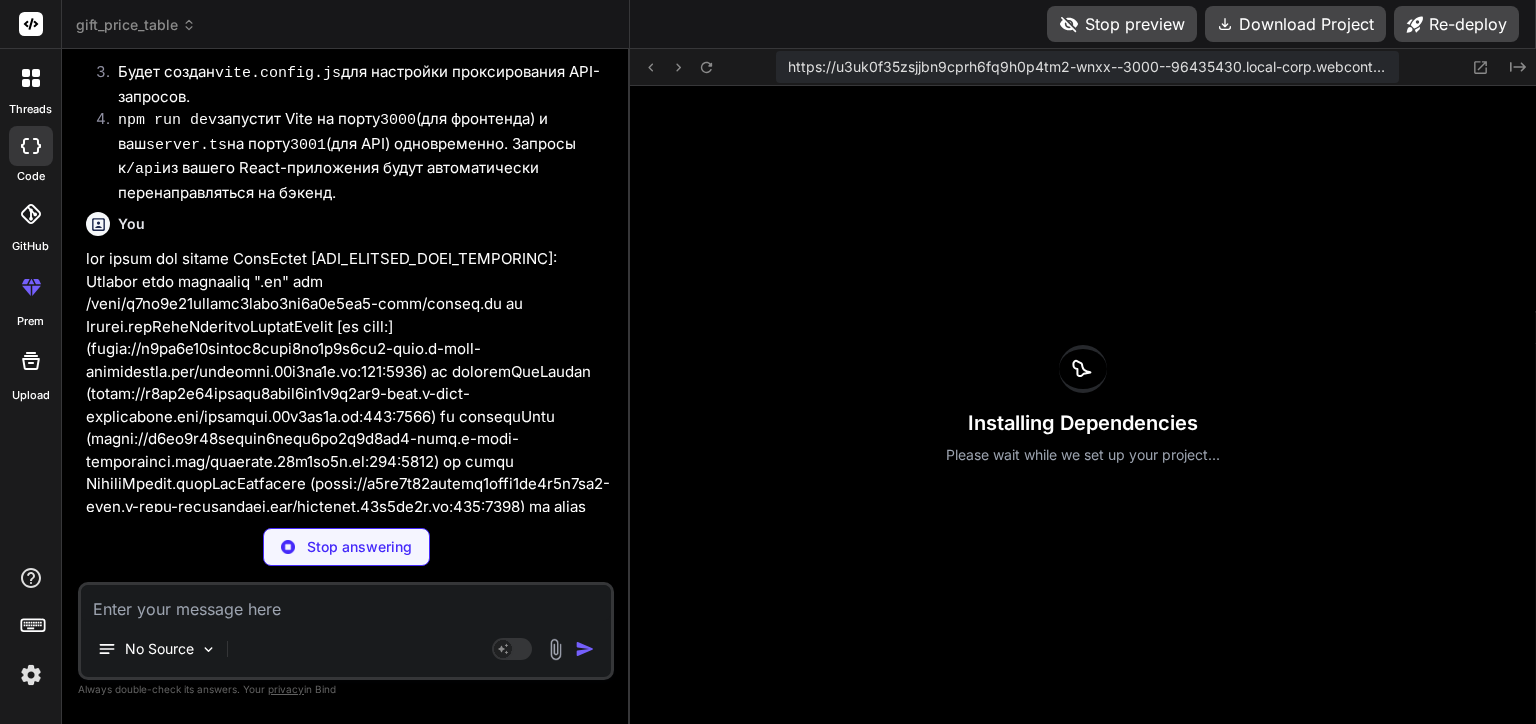 click on "downloadImages.js" at bounding box center (1651, 241) 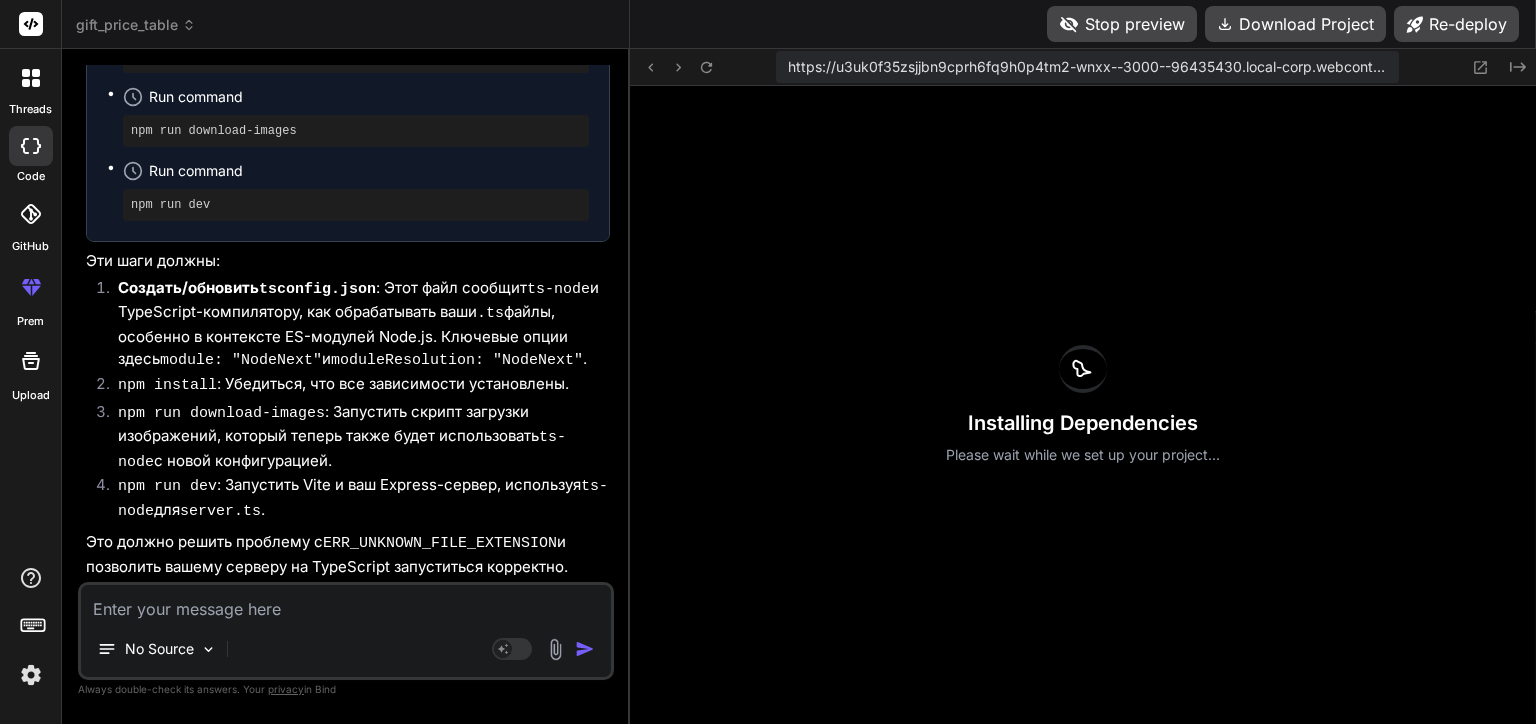 scroll, scrollTop: 16065, scrollLeft: 0, axis: vertical 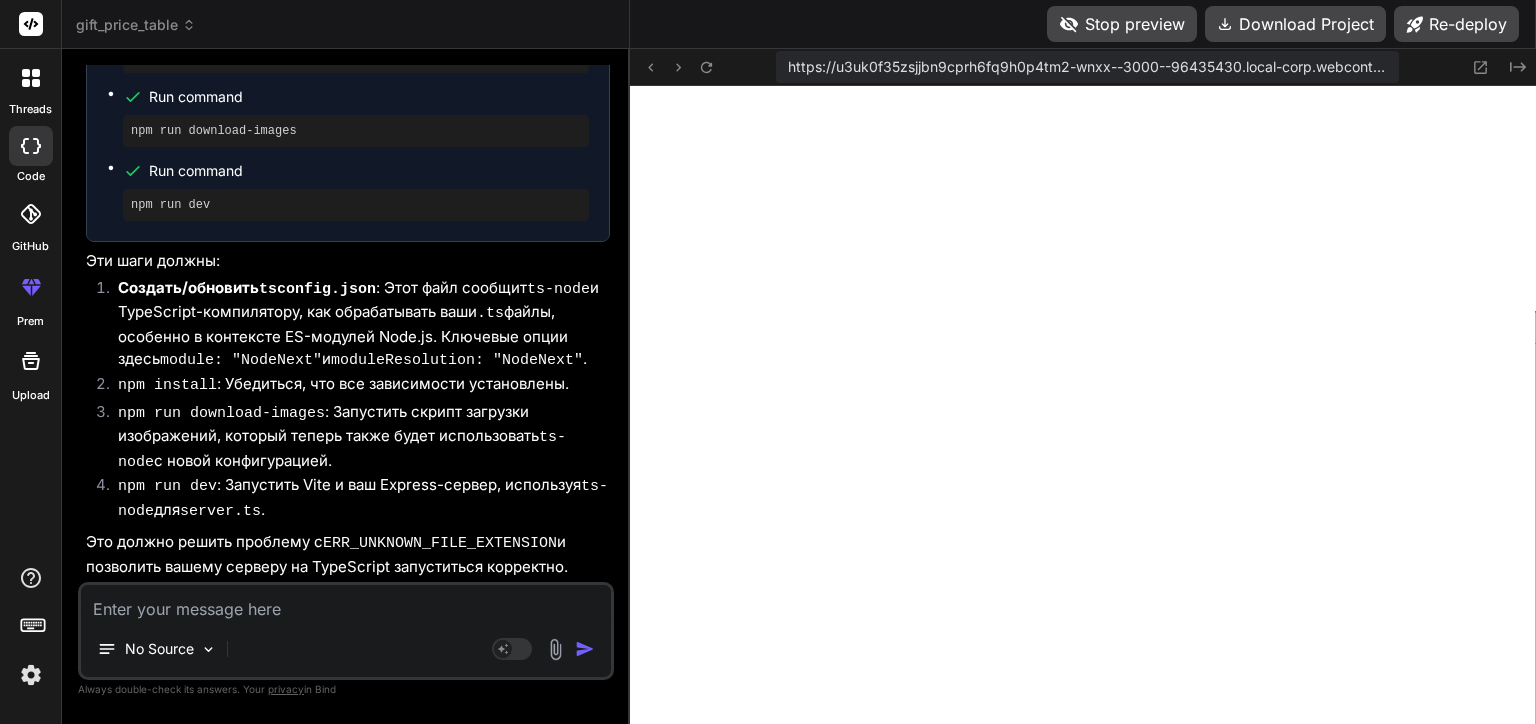 click at bounding box center [346, 603] 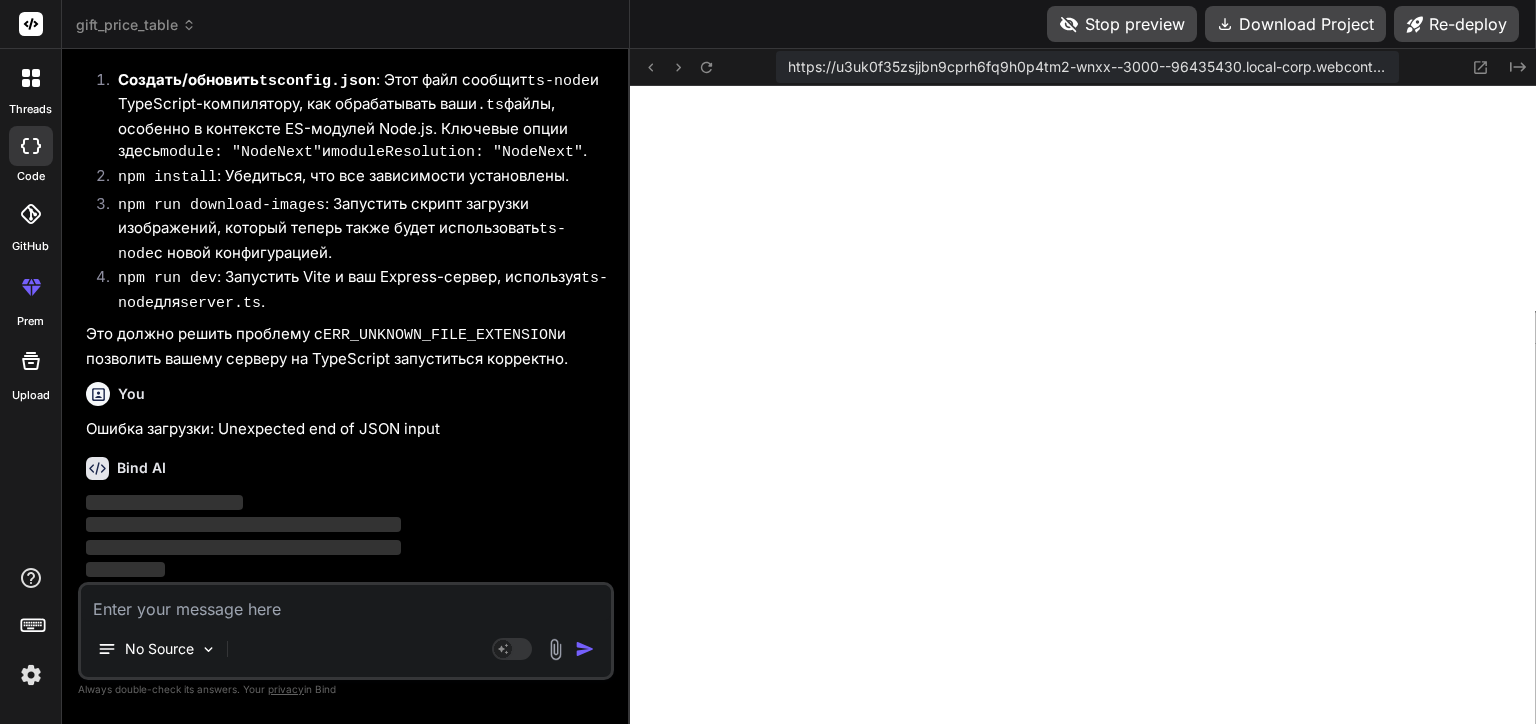 scroll, scrollTop: 16473, scrollLeft: 0, axis: vertical 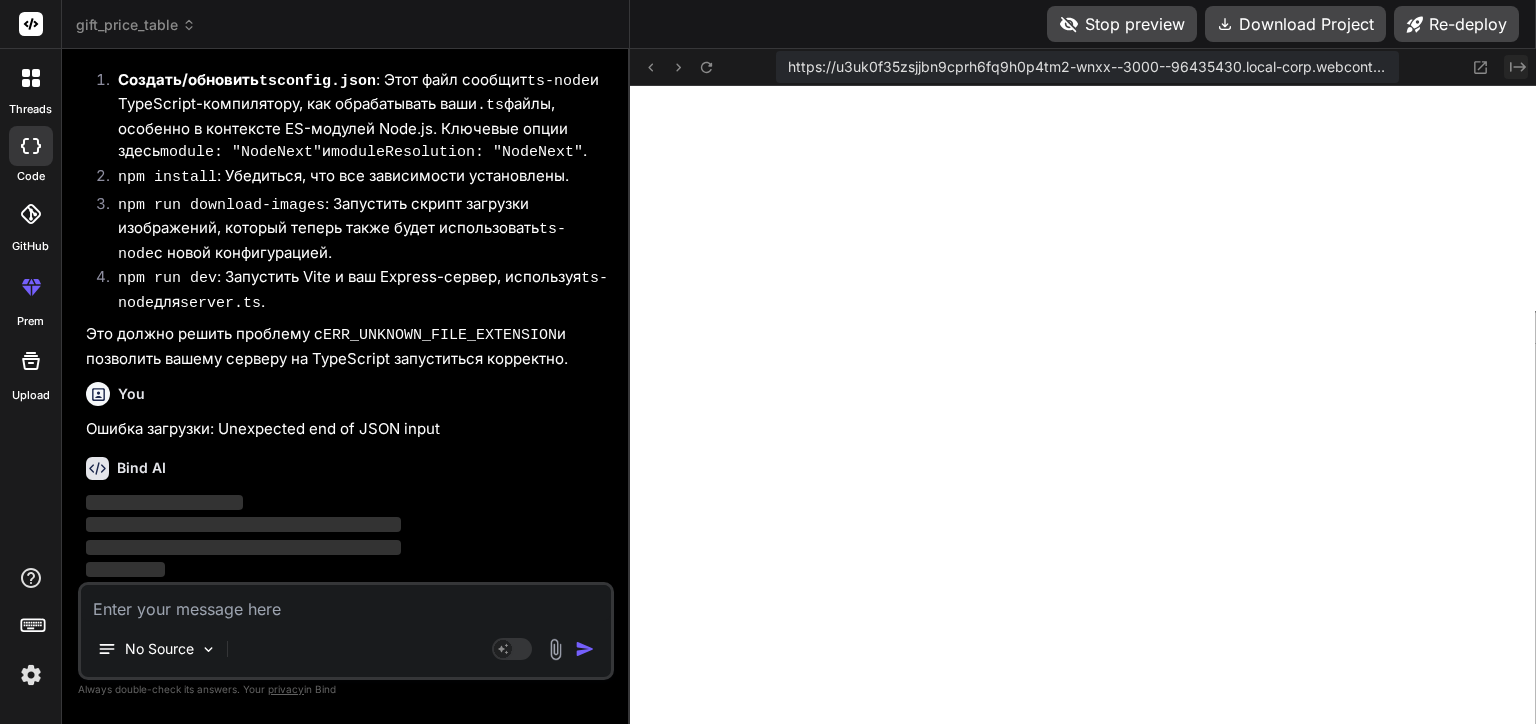 click on "Created with Pixso." 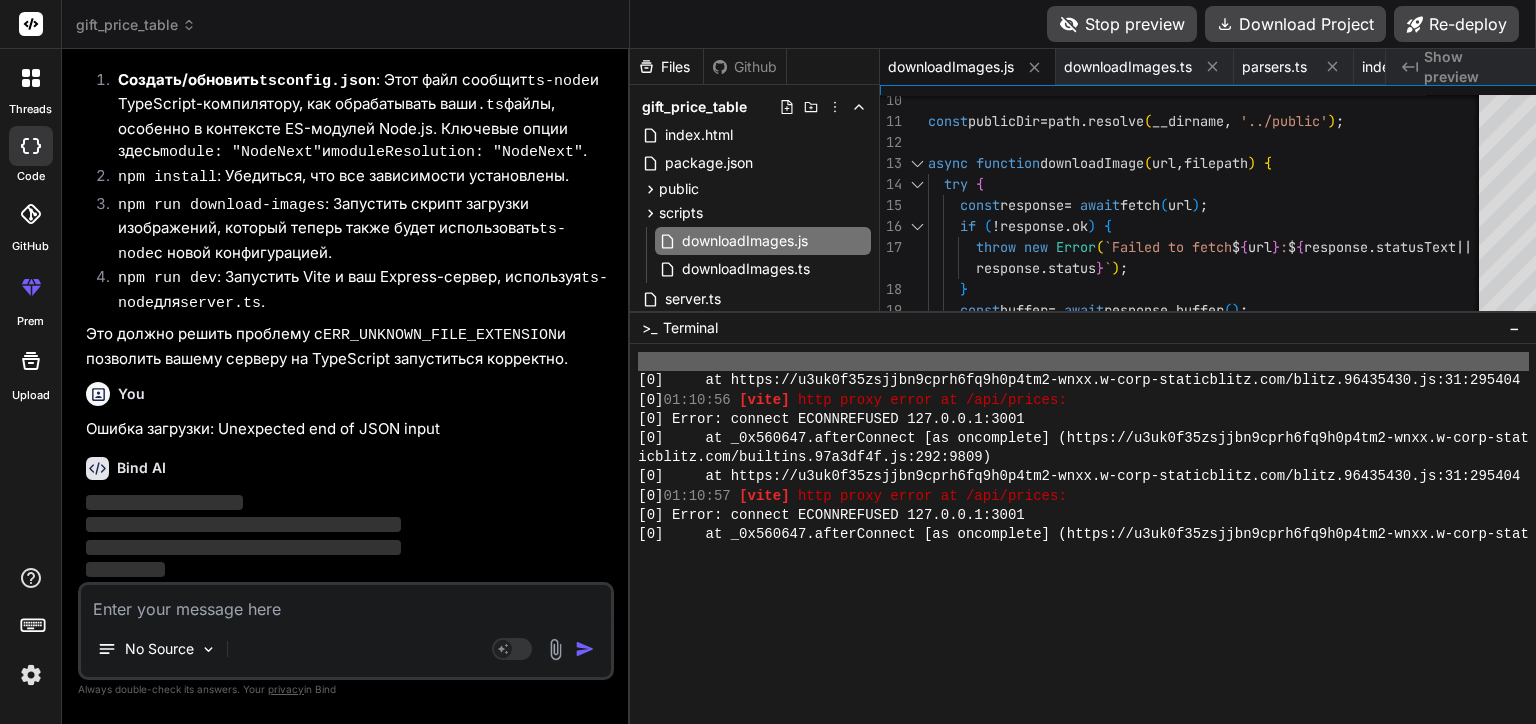 scroll, scrollTop: 19162, scrollLeft: 0, axis: vertical 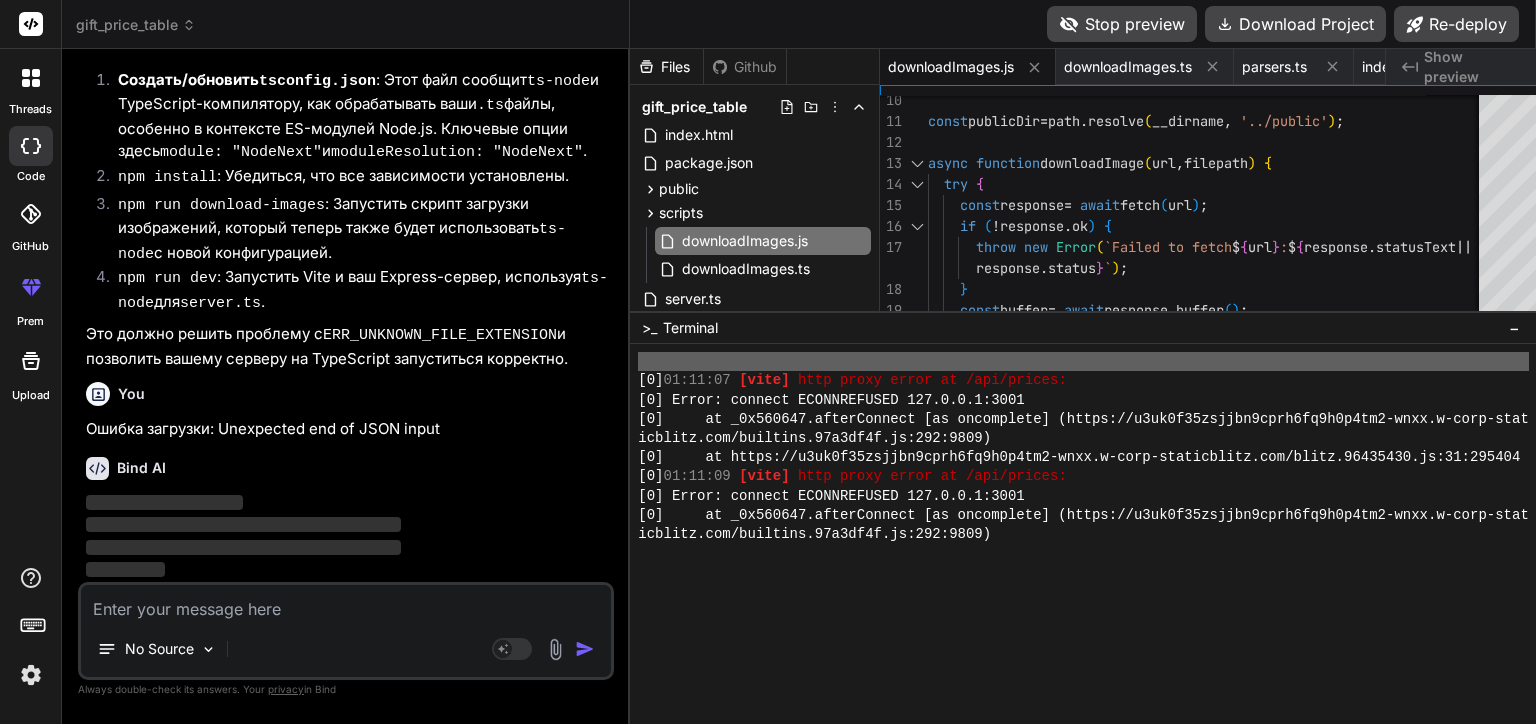 click at bounding box center (1083, 534) 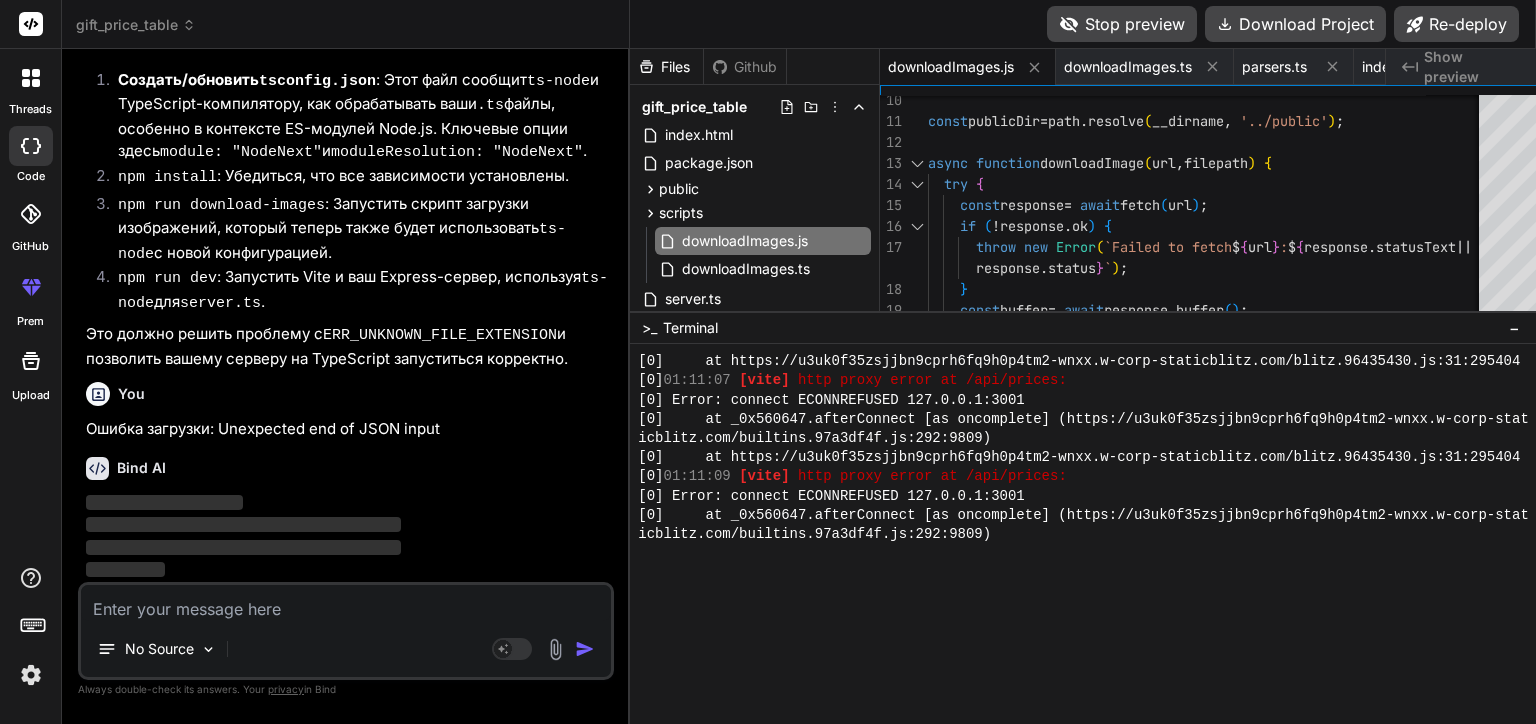 scroll, scrollTop: 19200, scrollLeft: 0, axis: vertical 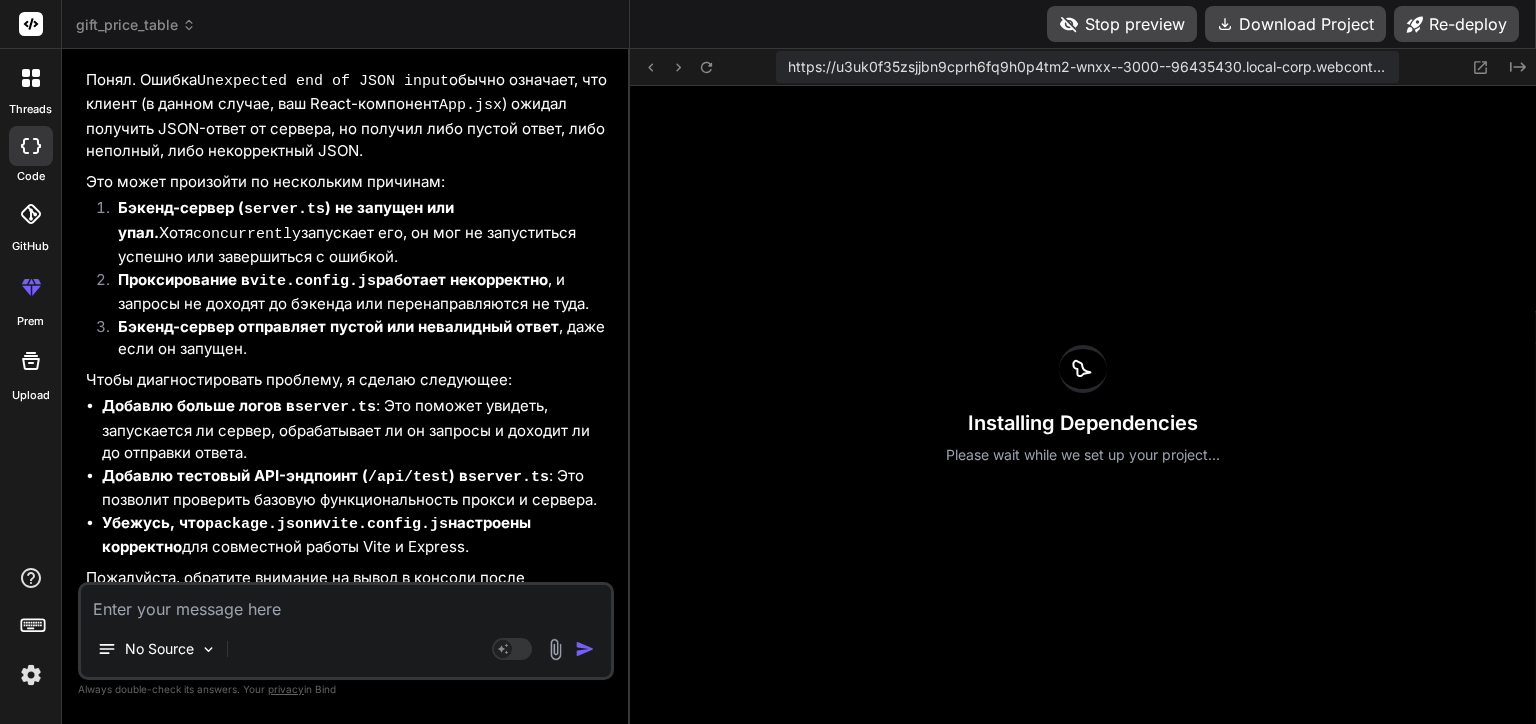 drag, startPoint x: 1500, startPoint y: 521, endPoint x: 691, endPoint y: 404, distance: 817.4167 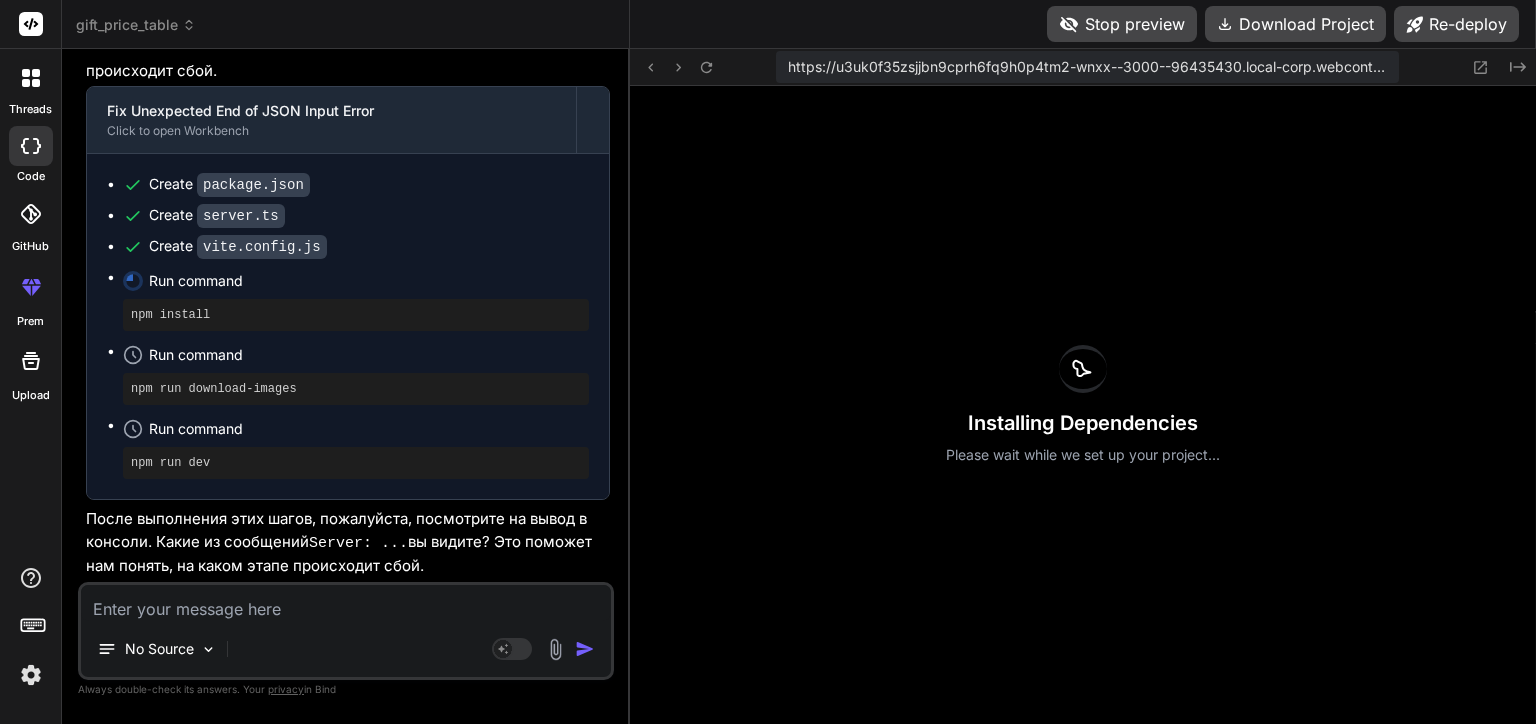 scroll, scrollTop: 17474, scrollLeft: 0, axis: vertical 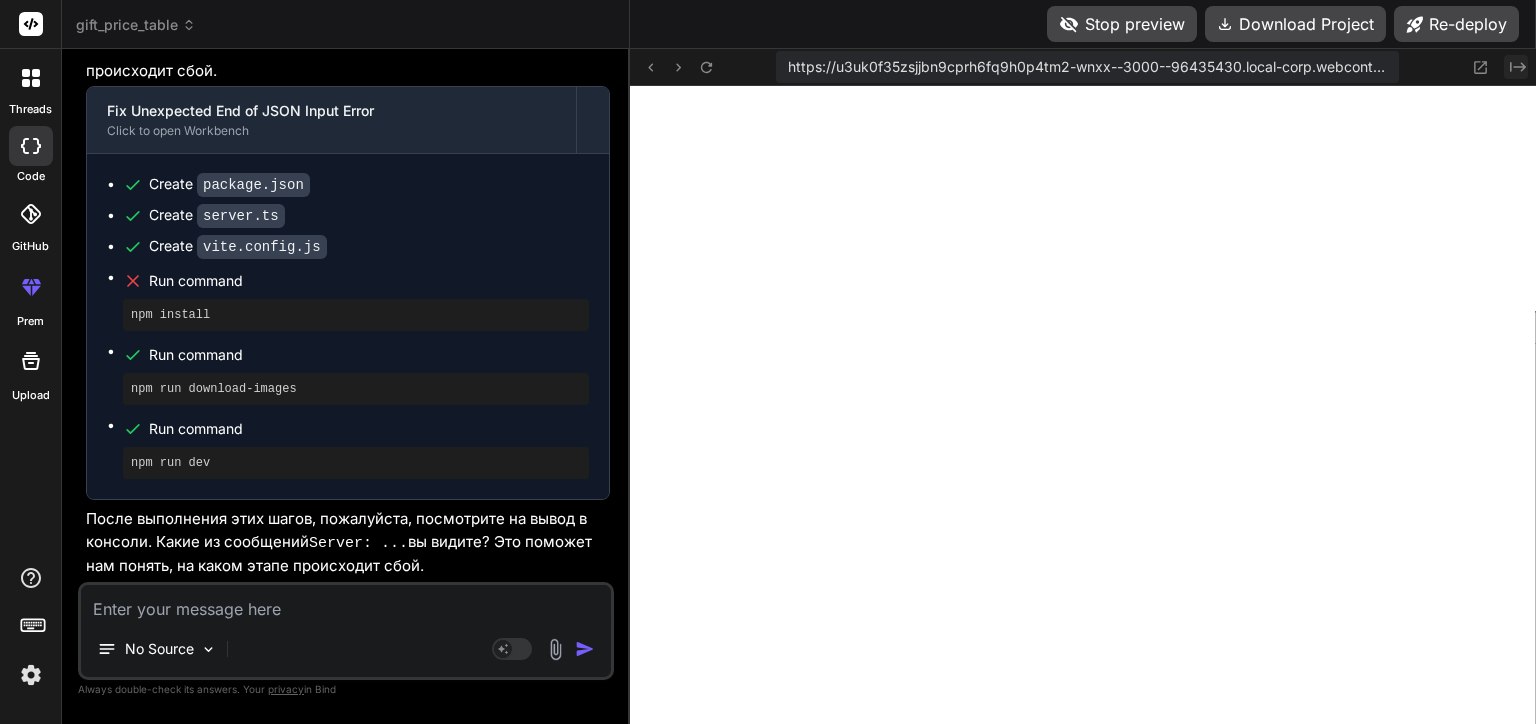 click on "Created with Pixso." 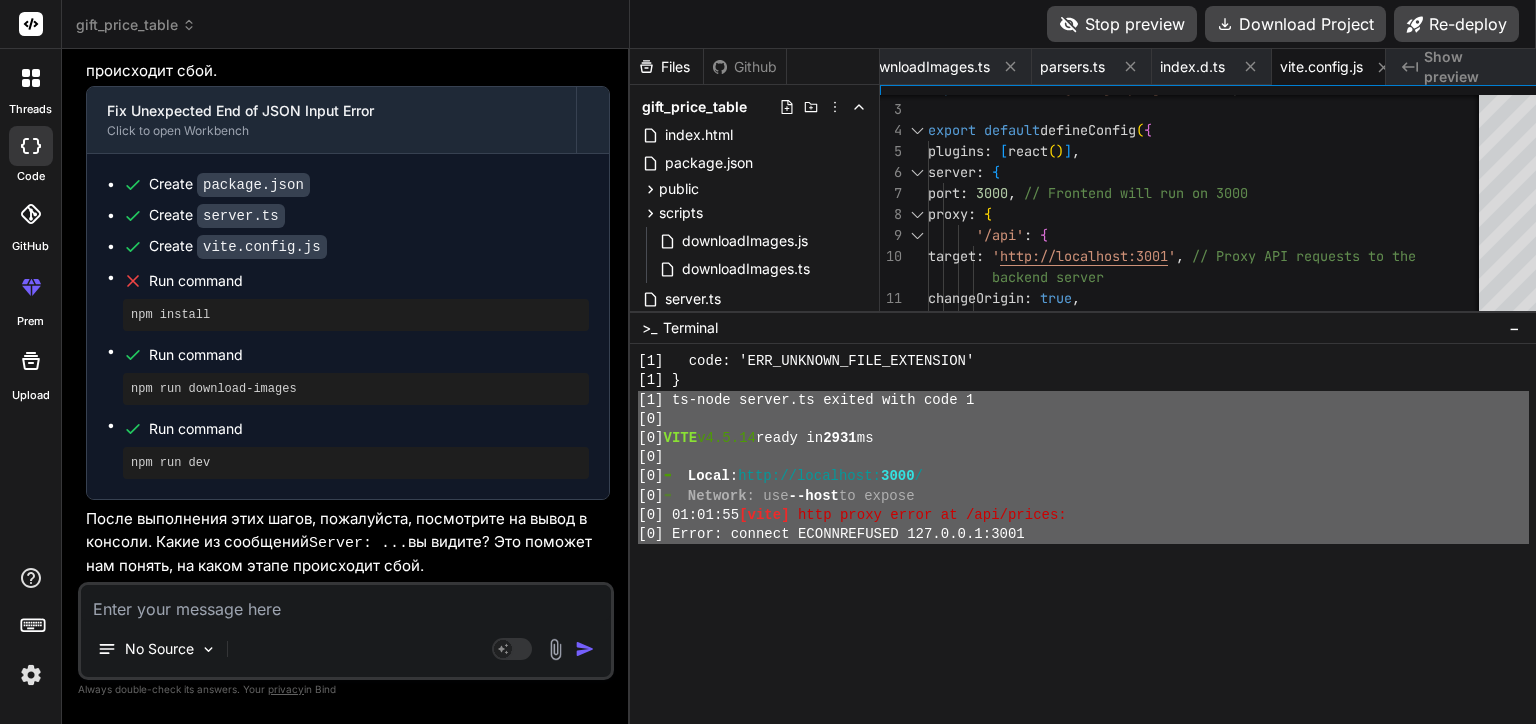 scroll, scrollTop: 16723, scrollLeft: 0, axis: vertical 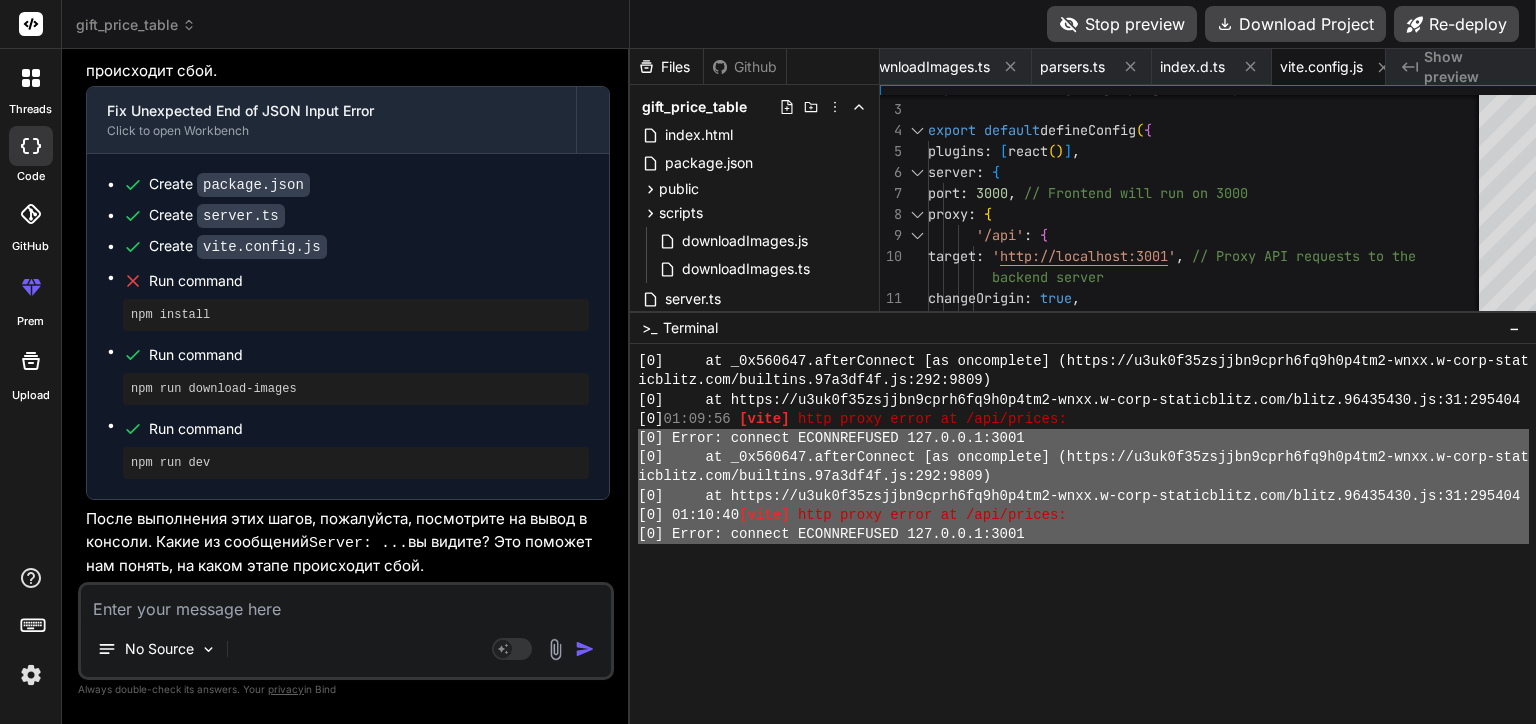 drag, startPoint x: 1506, startPoint y: 514, endPoint x: 619, endPoint y: 438, distance: 890.24994 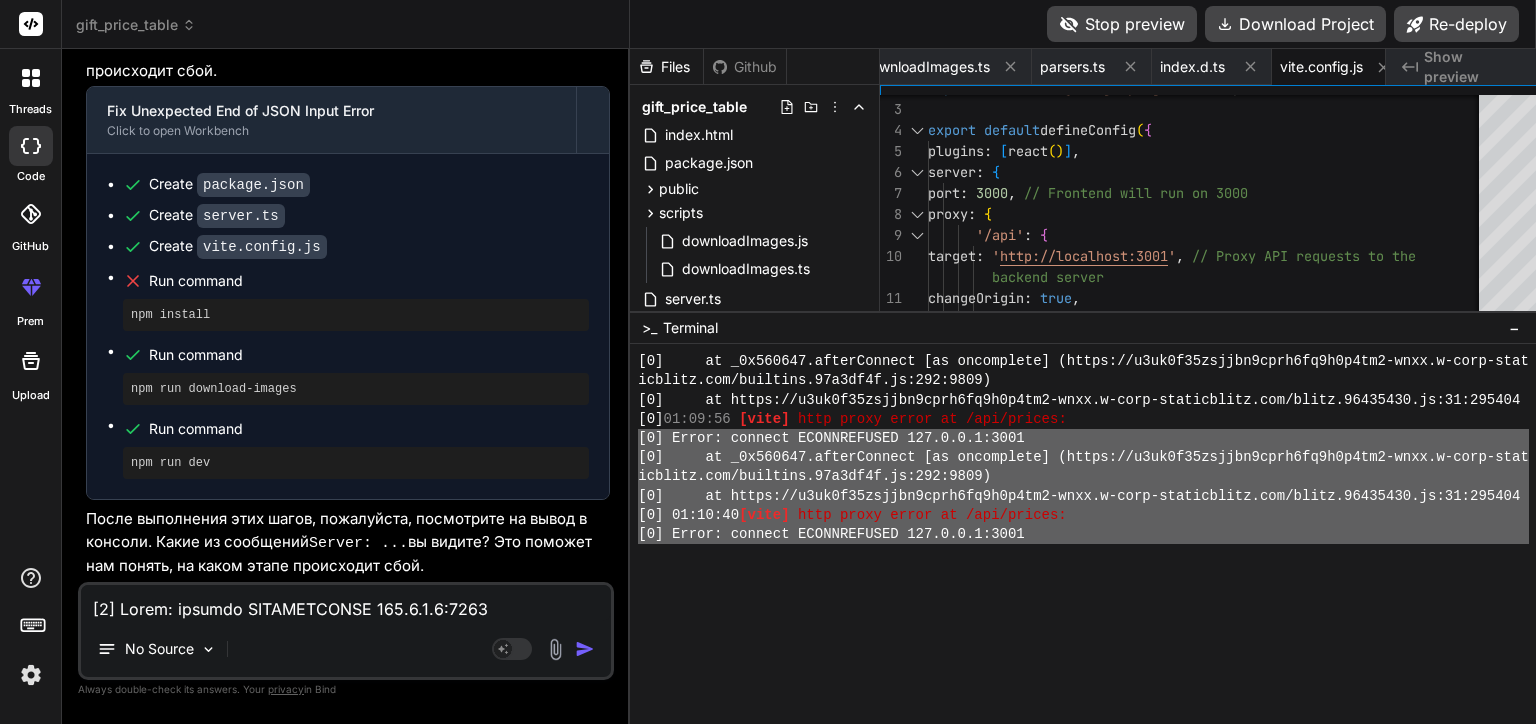 scroll, scrollTop: 2713, scrollLeft: 0, axis: vertical 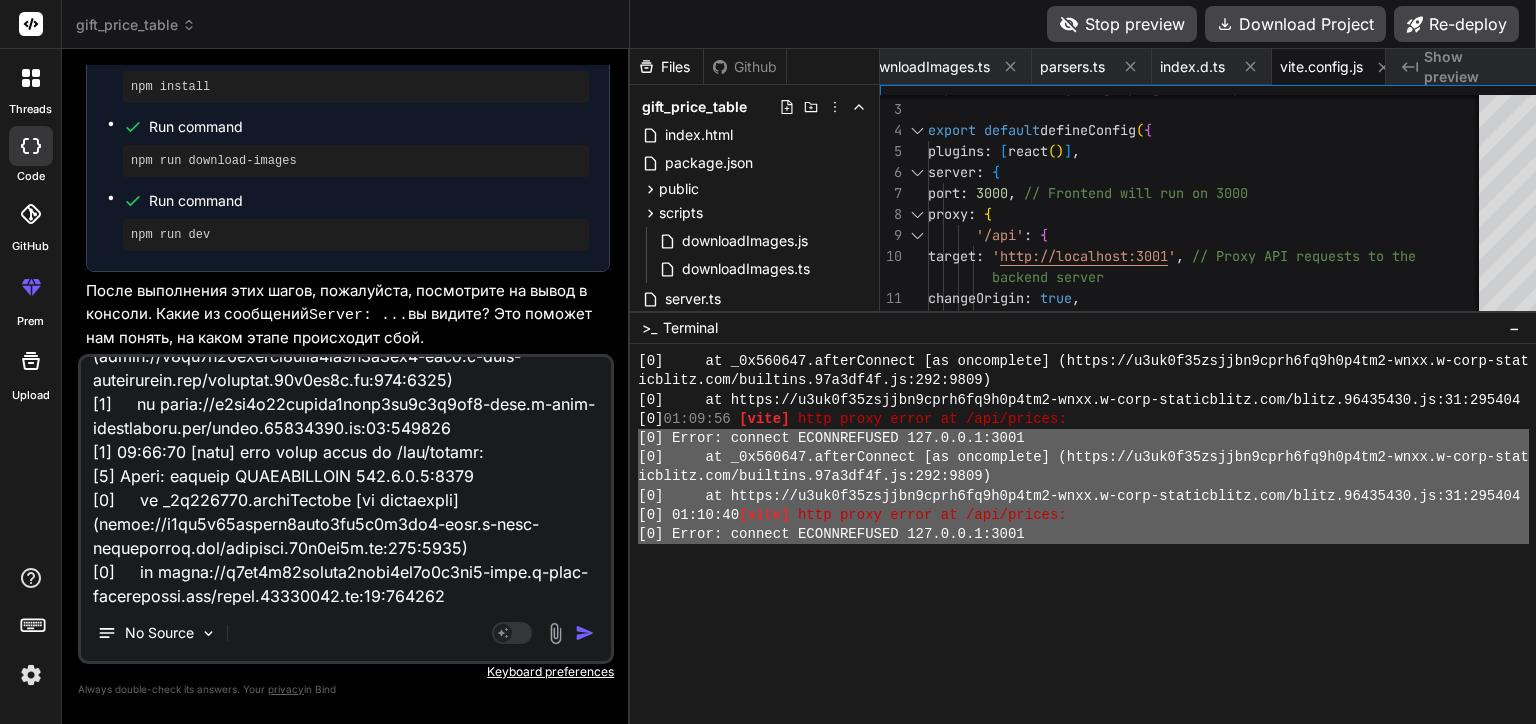 click at bounding box center (585, 633) 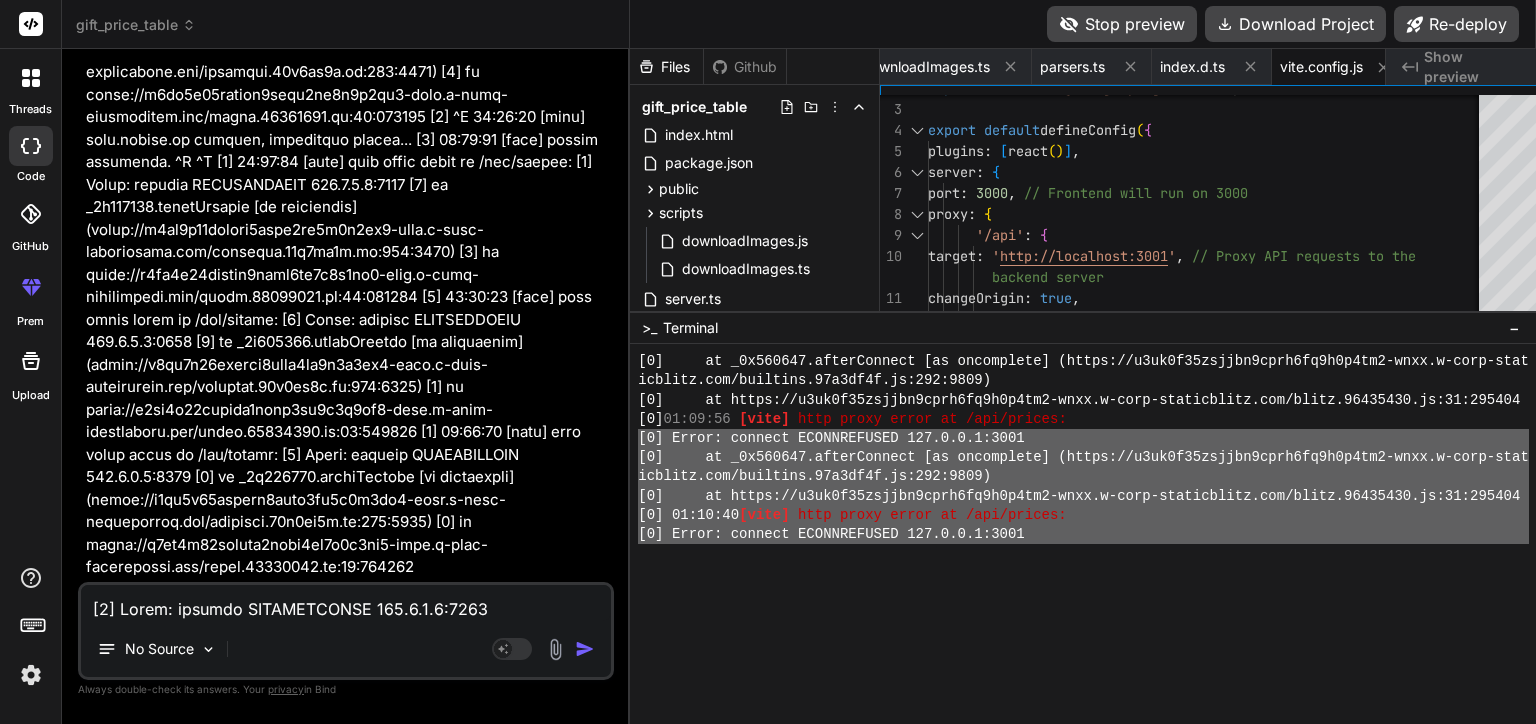 scroll, scrollTop: 19999, scrollLeft: 0, axis: vertical 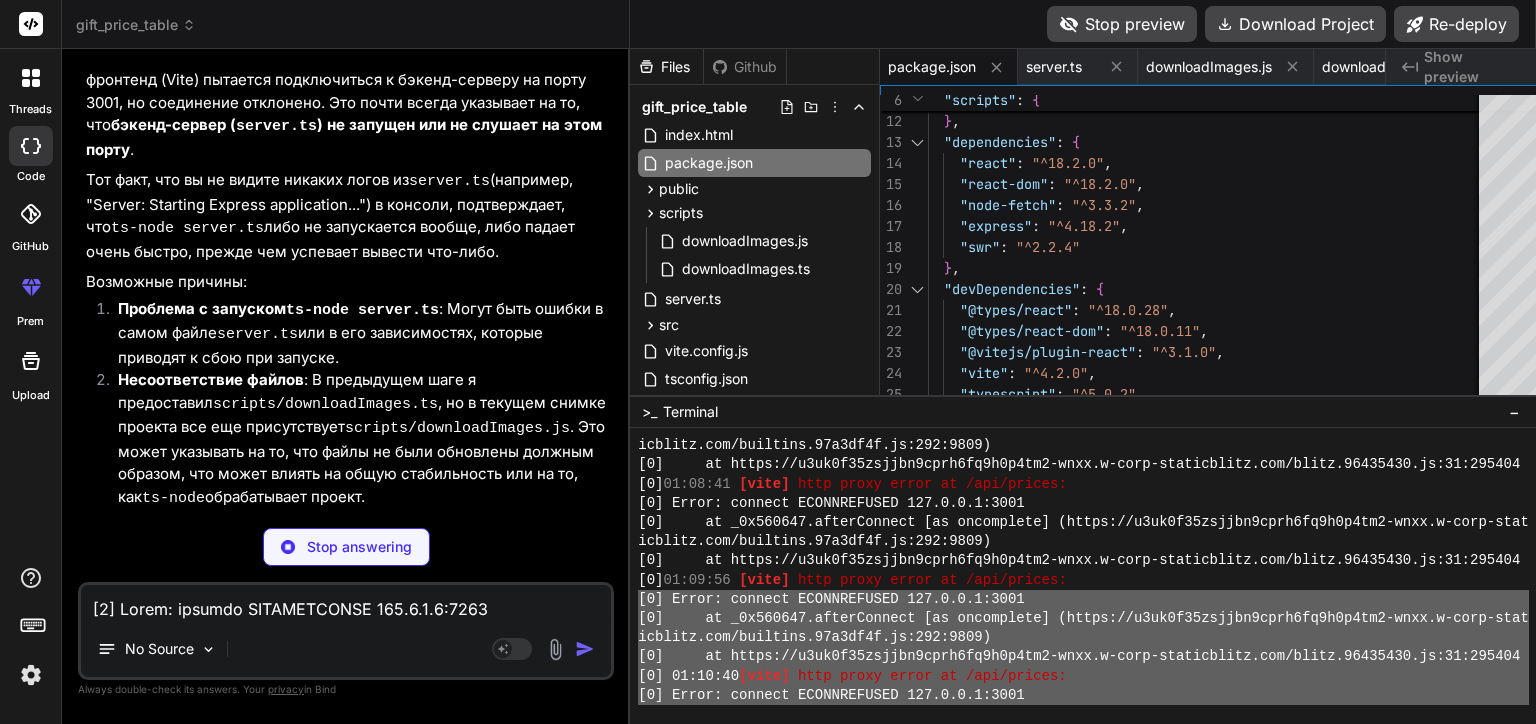 drag, startPoint x: 937, startPoint y: 312, endPoint x: 934, endPoint y: 395, distance: 83.0542 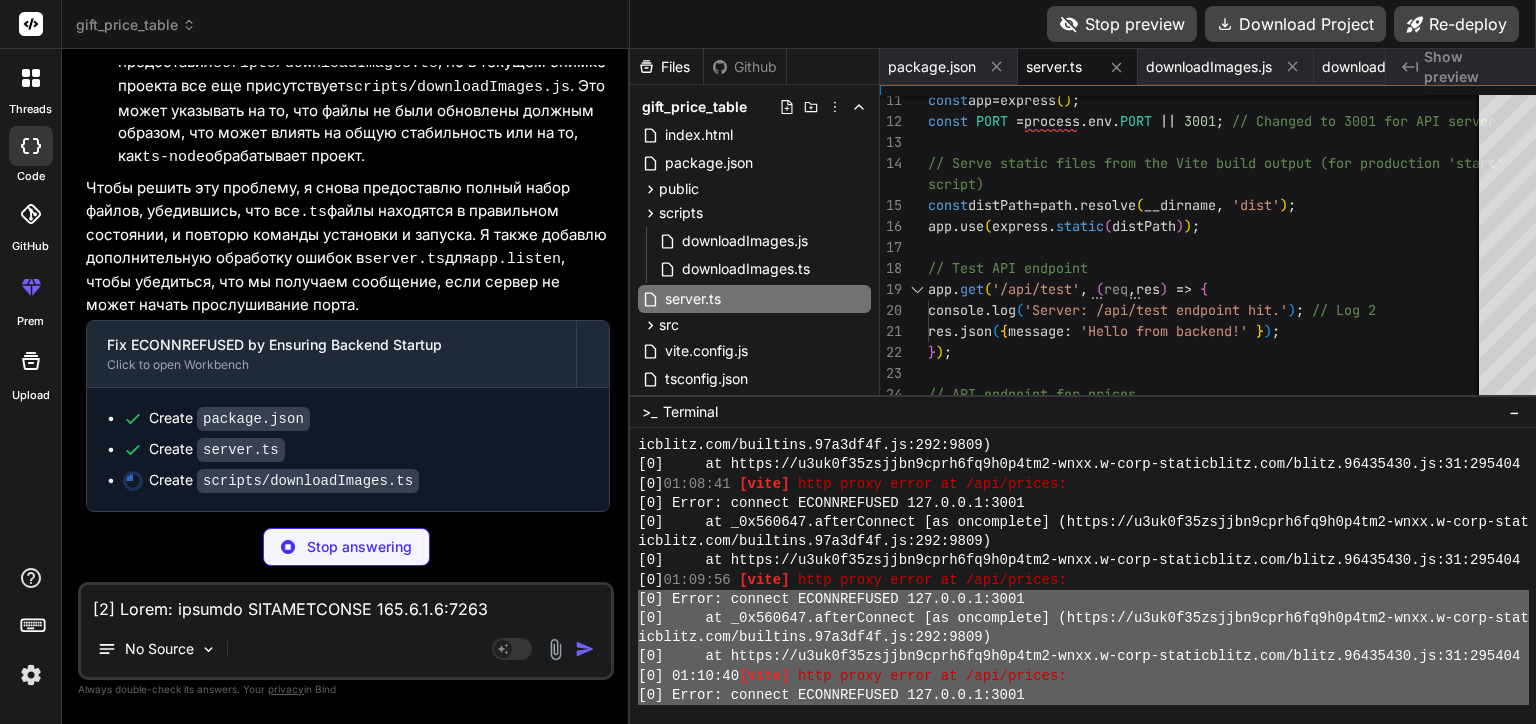 scroll, scrollTop: 20764, scrollLeft: 0, axis: vertical 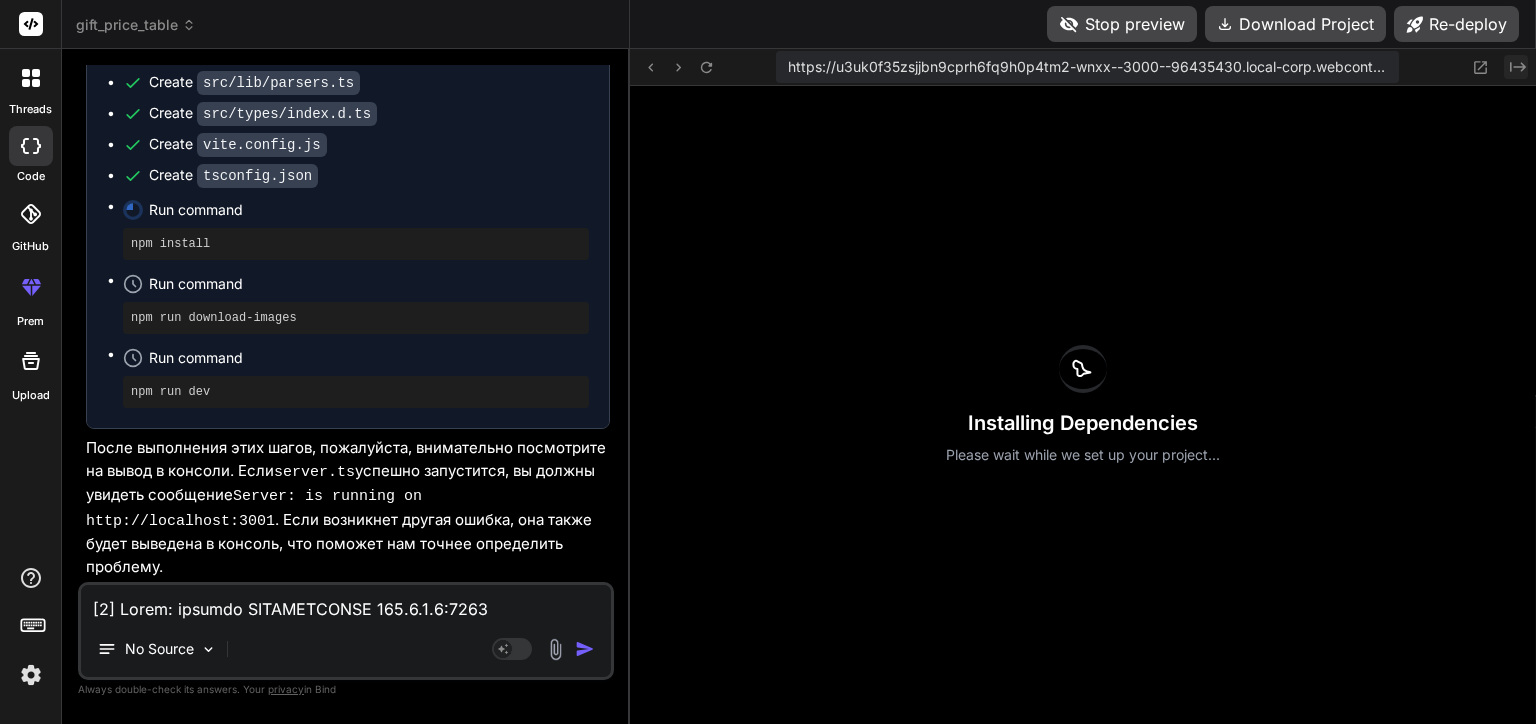click on "https://u3uk0f35zsjjbn9cprh6fq9h0p4tm2-wnxx--3000--96435430.local-corp.webcontainer-api.io Created with Pixso." at bounding box center [1083, 67] 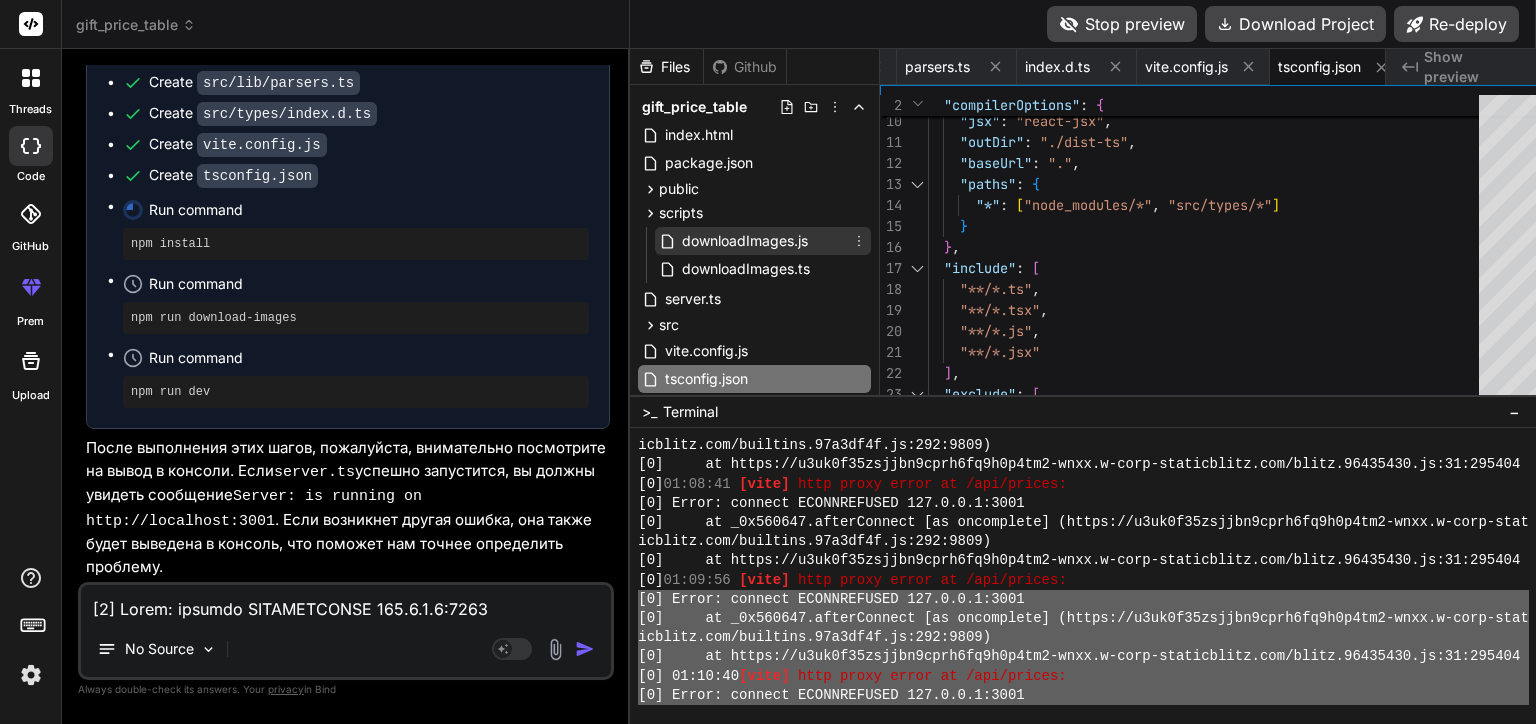 click on "downloadImages.js" at bounding box center [745, 241] 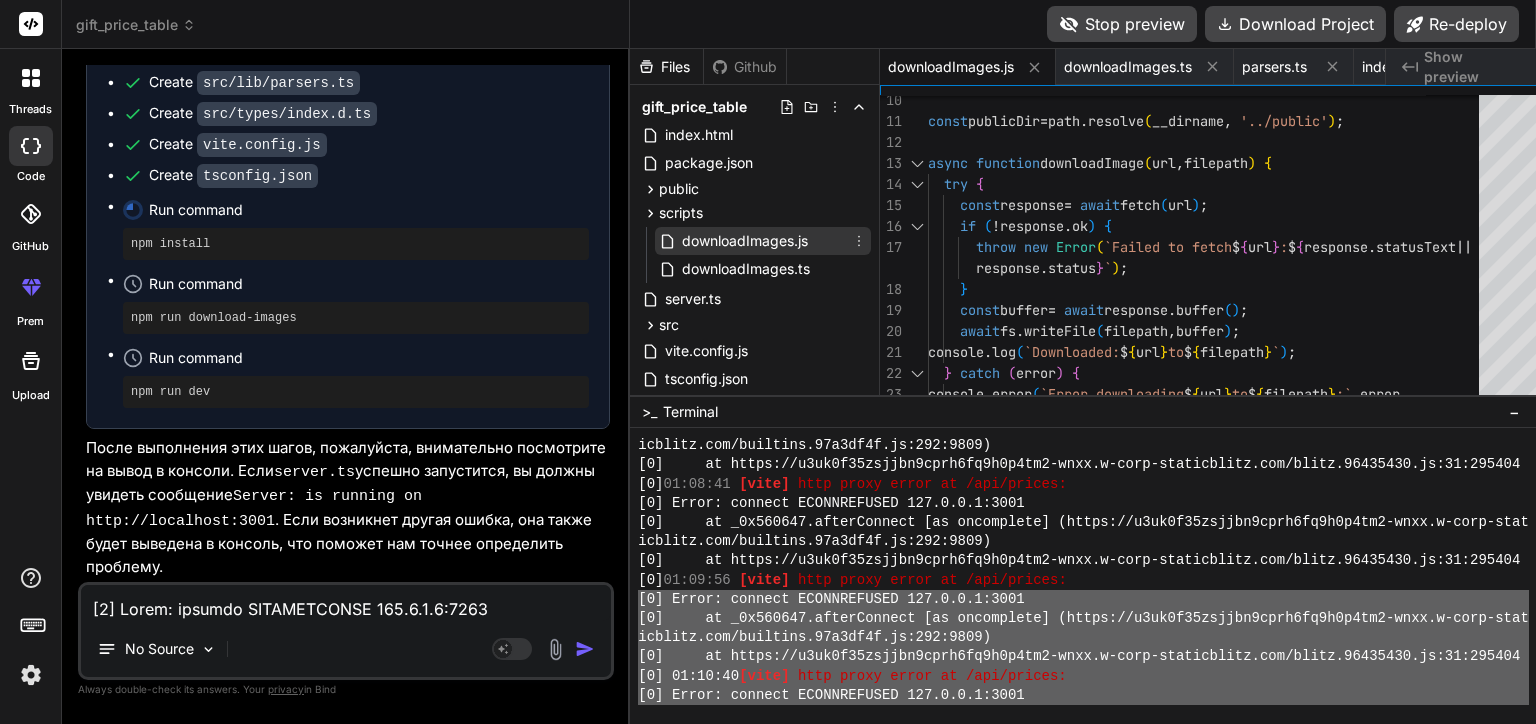 click 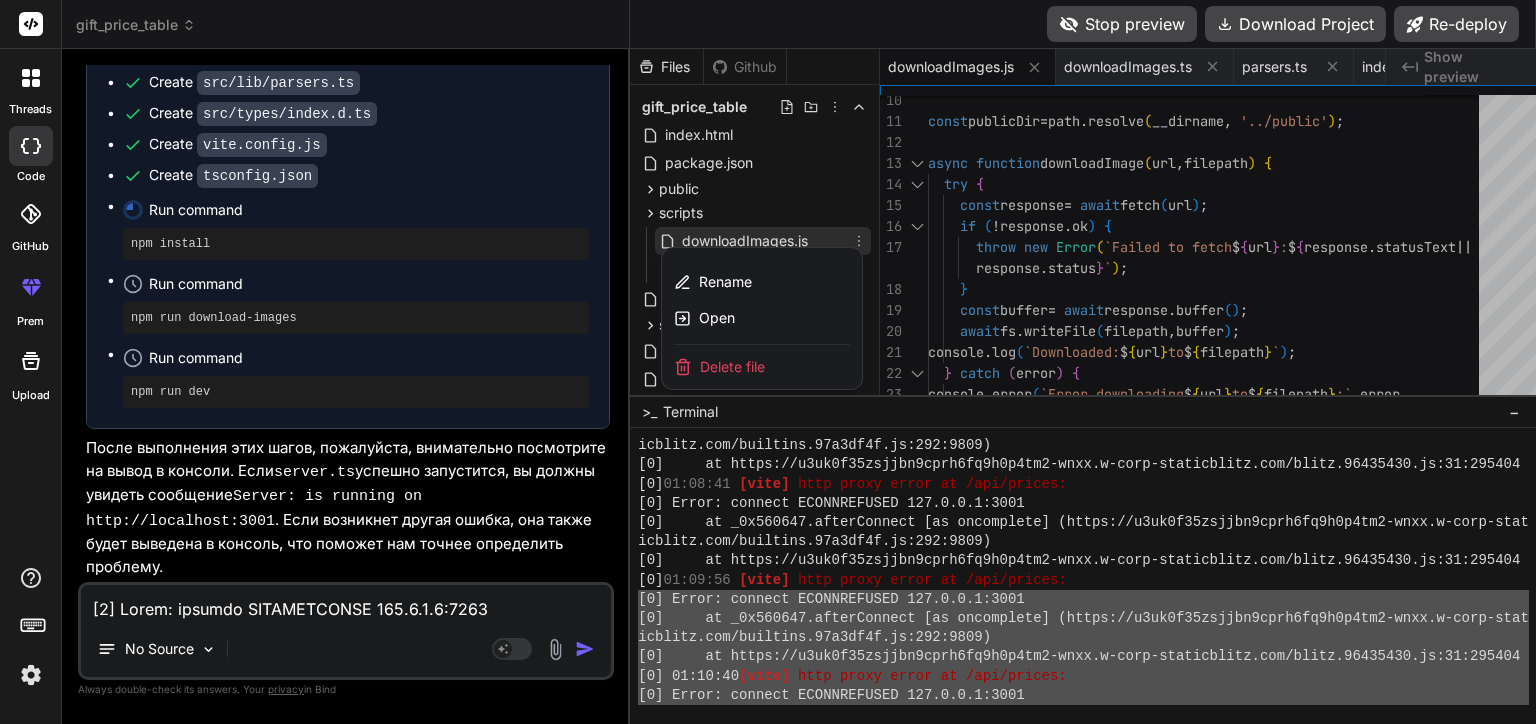 click on "Delete file" at bounding box center [762, 367] 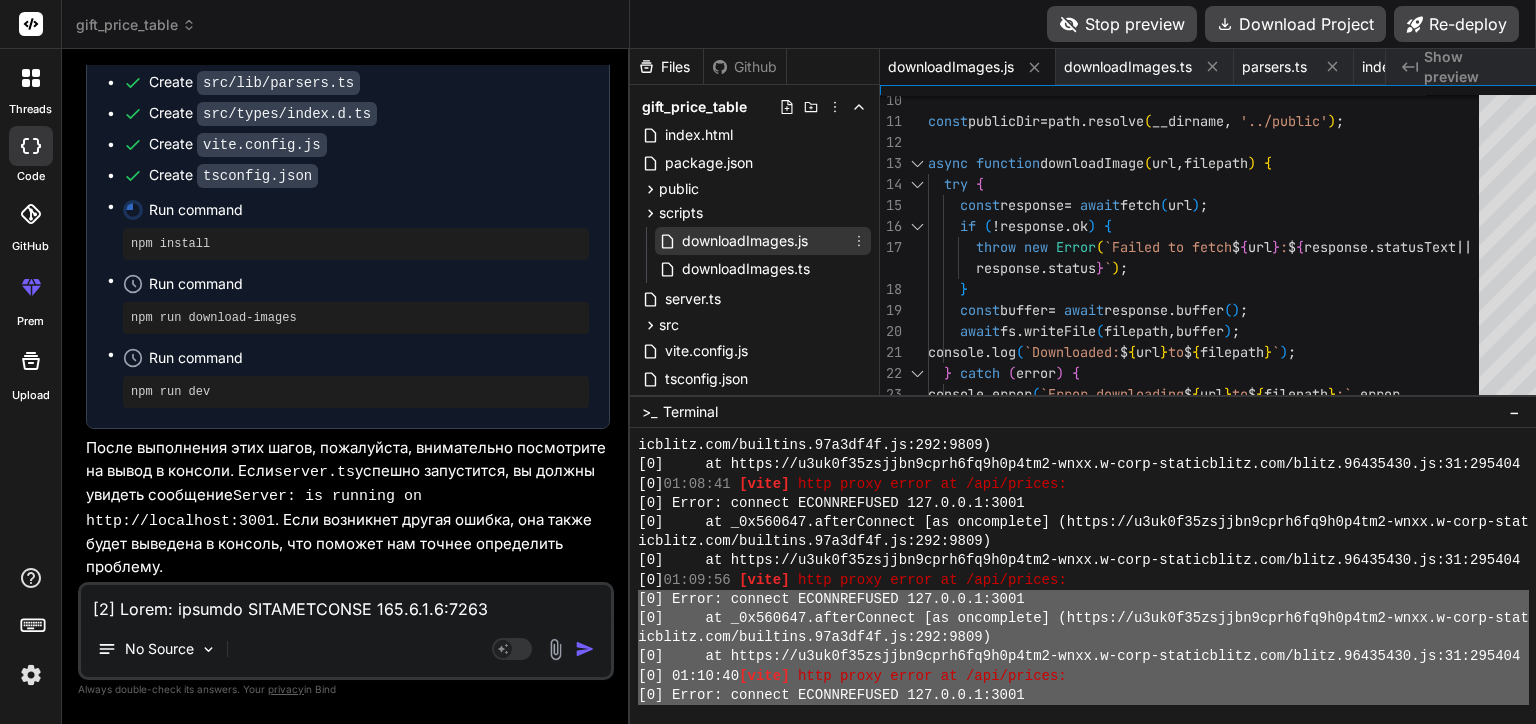 click on "downloadImages.js" at bounding box center (745, 241) 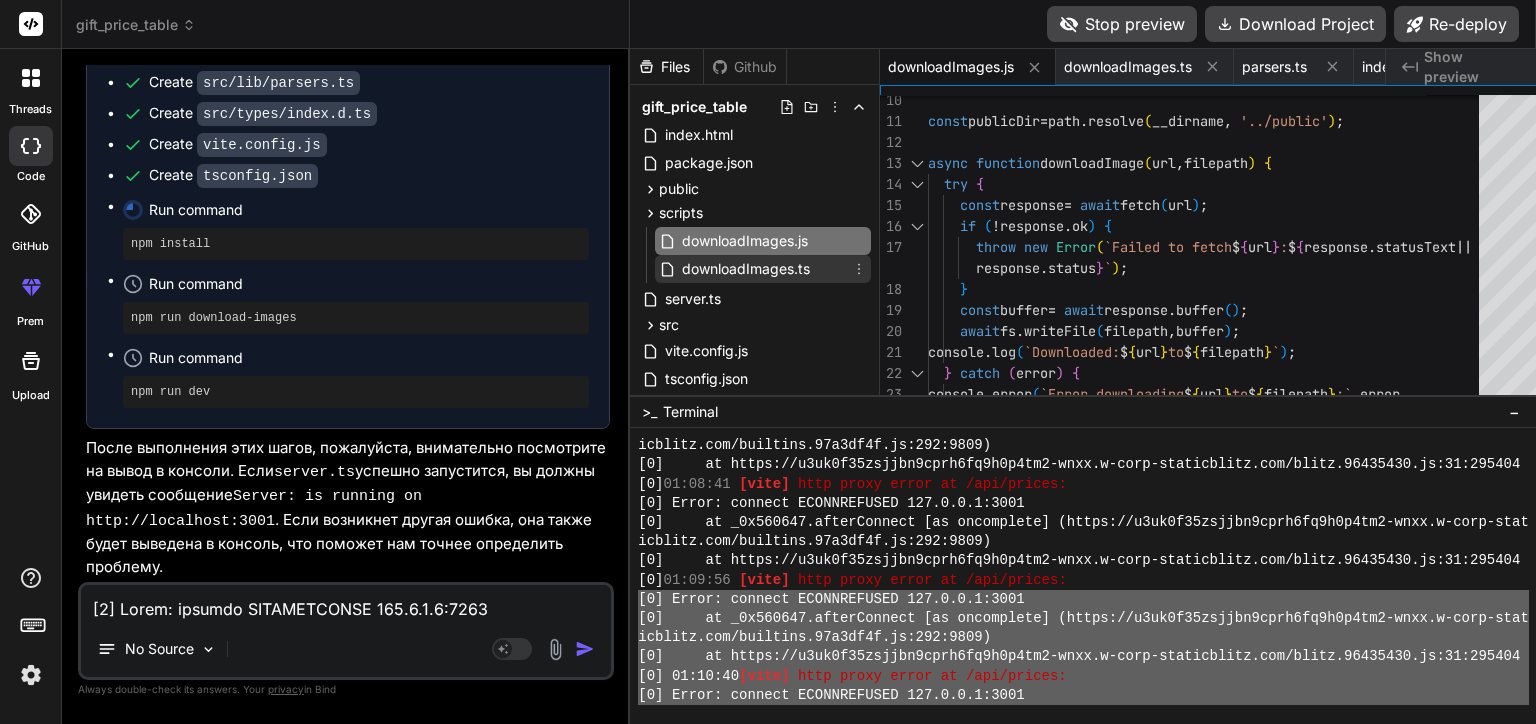 click on "downloadImages.ts" at bounding box center [746, 269] 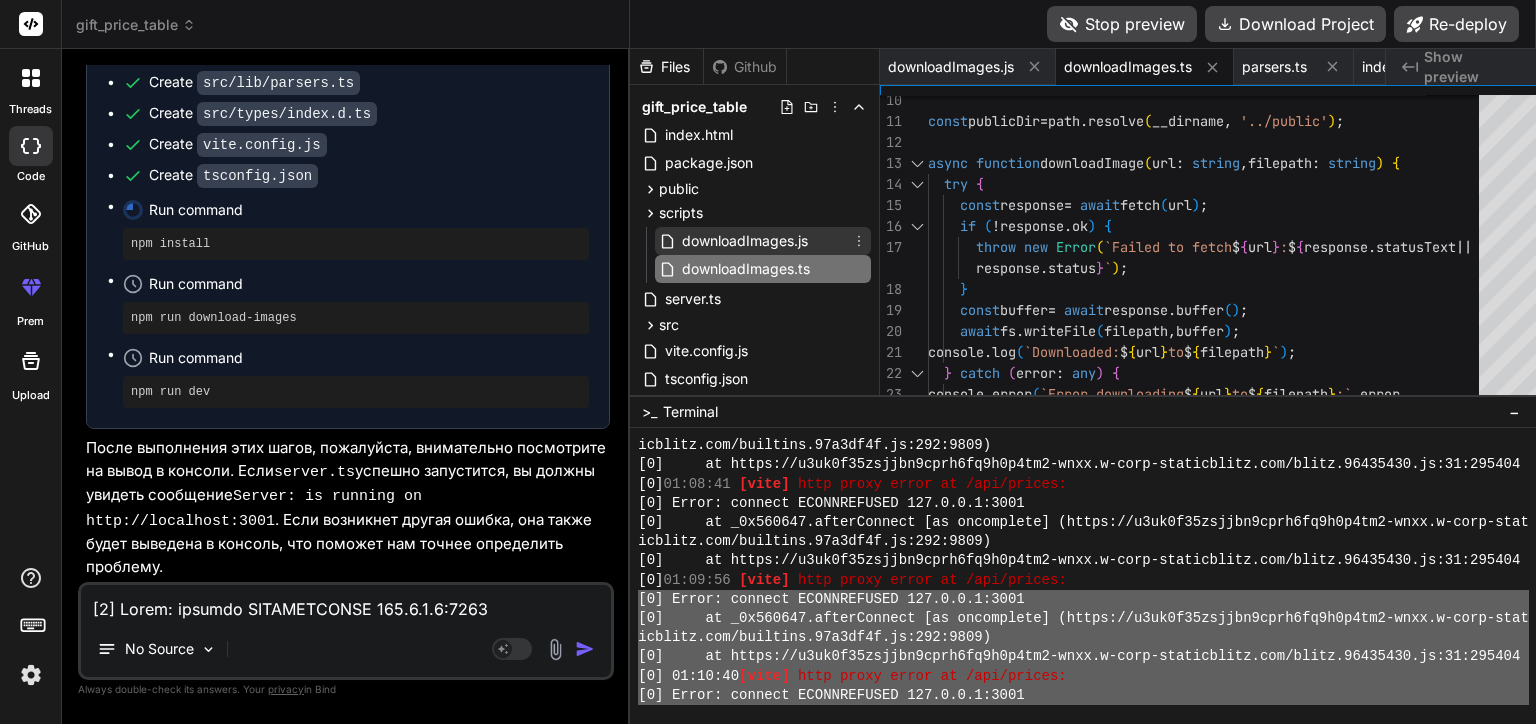 click on "downloadImages.js" at bounding box center [745, 241] 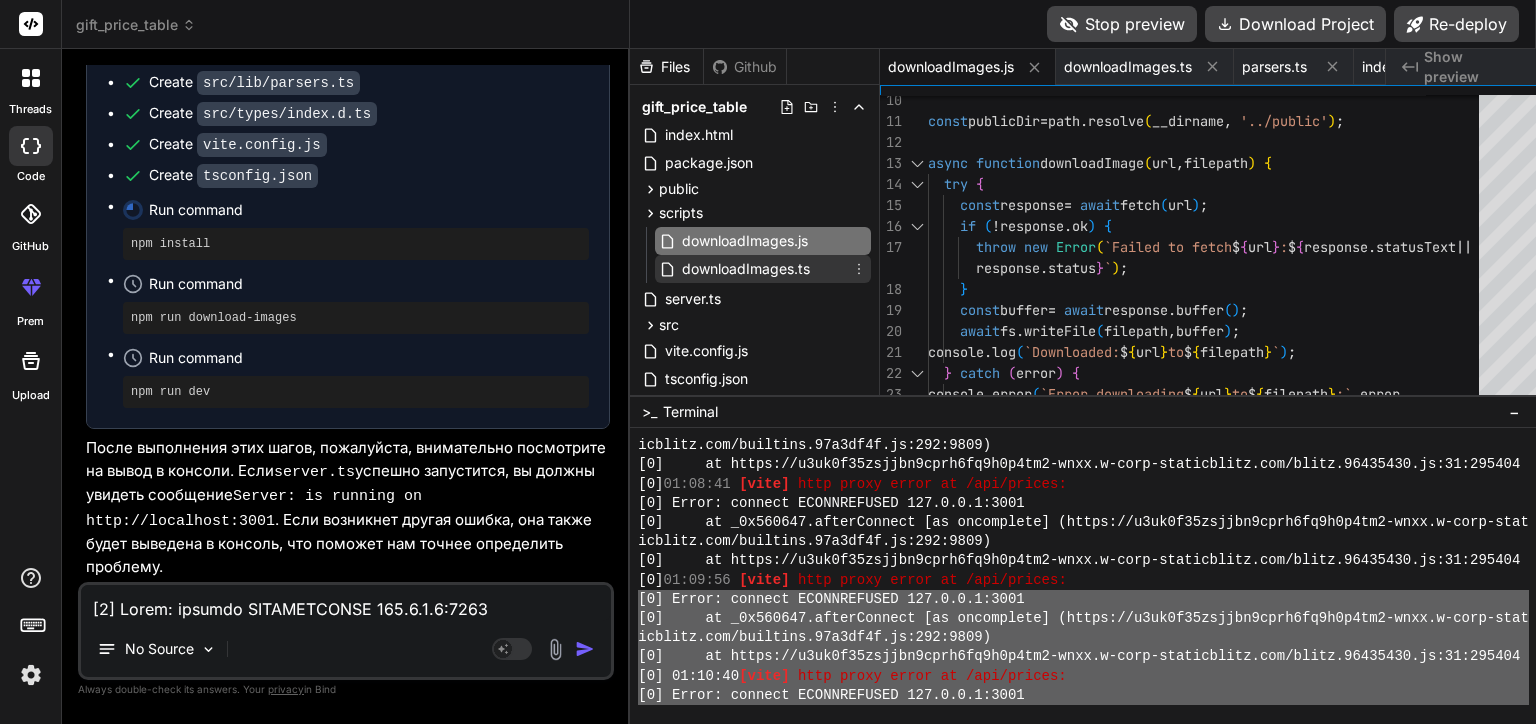 click on "downloadImages.ts" at bounding box center [746, 269] 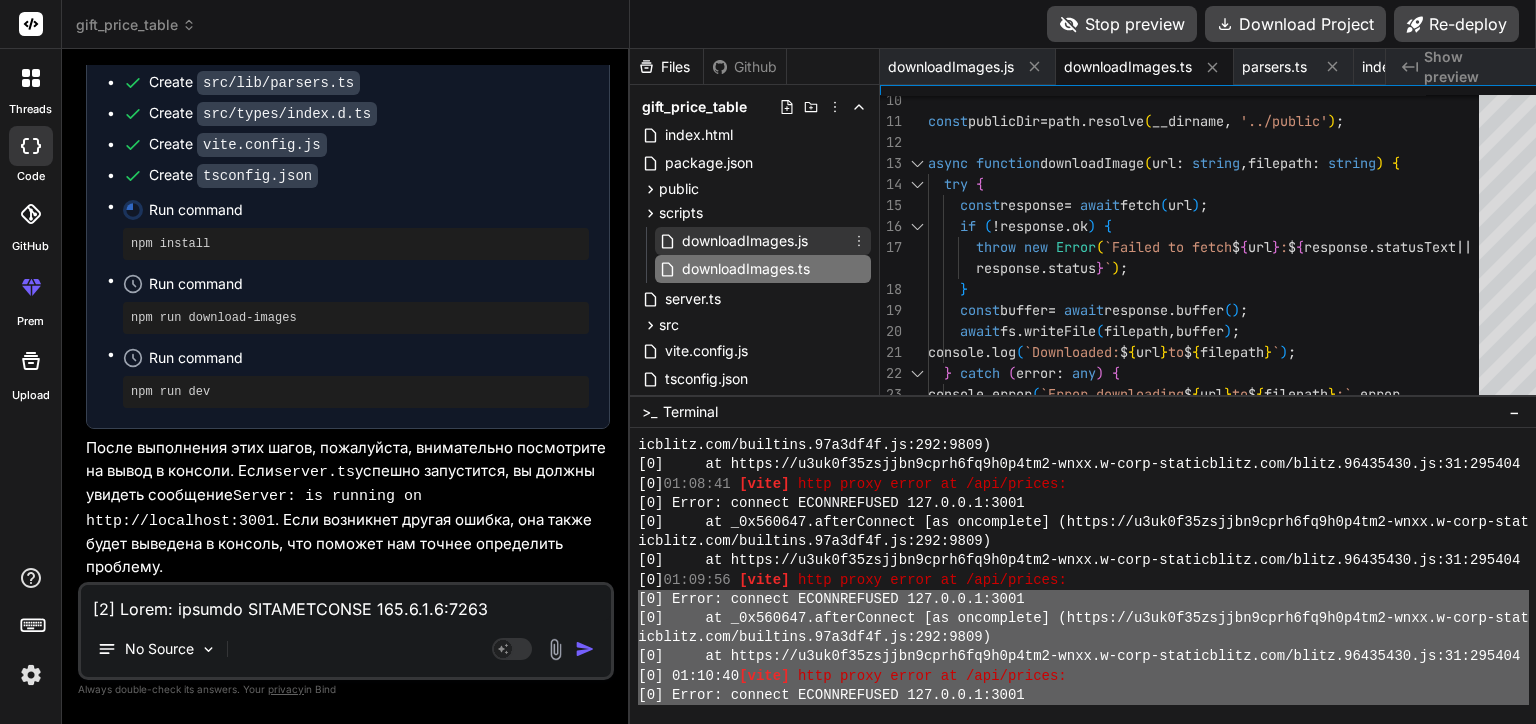 click on "downloadImages.js" at bounding box center [745, 241] 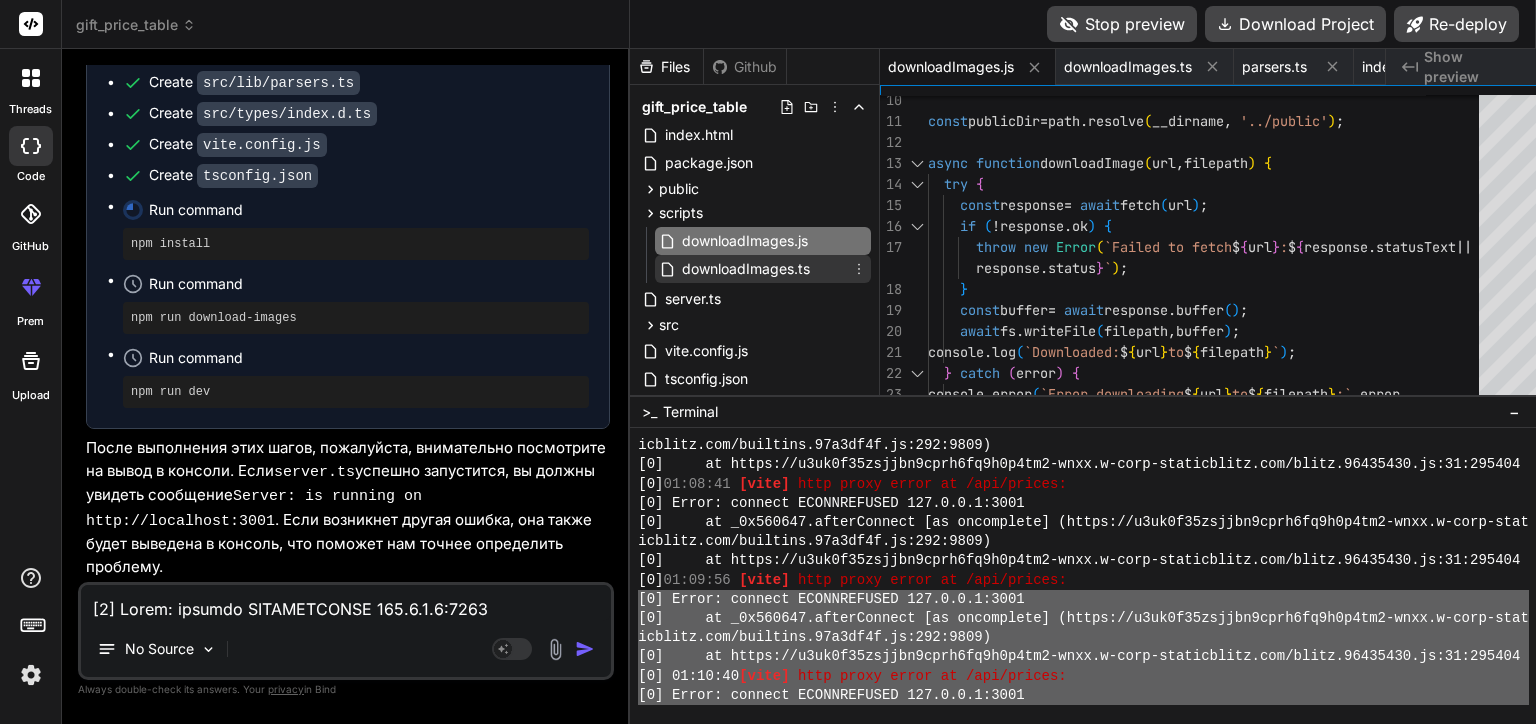 click on "downloadImages.ts" at bounding box center (746, 269) 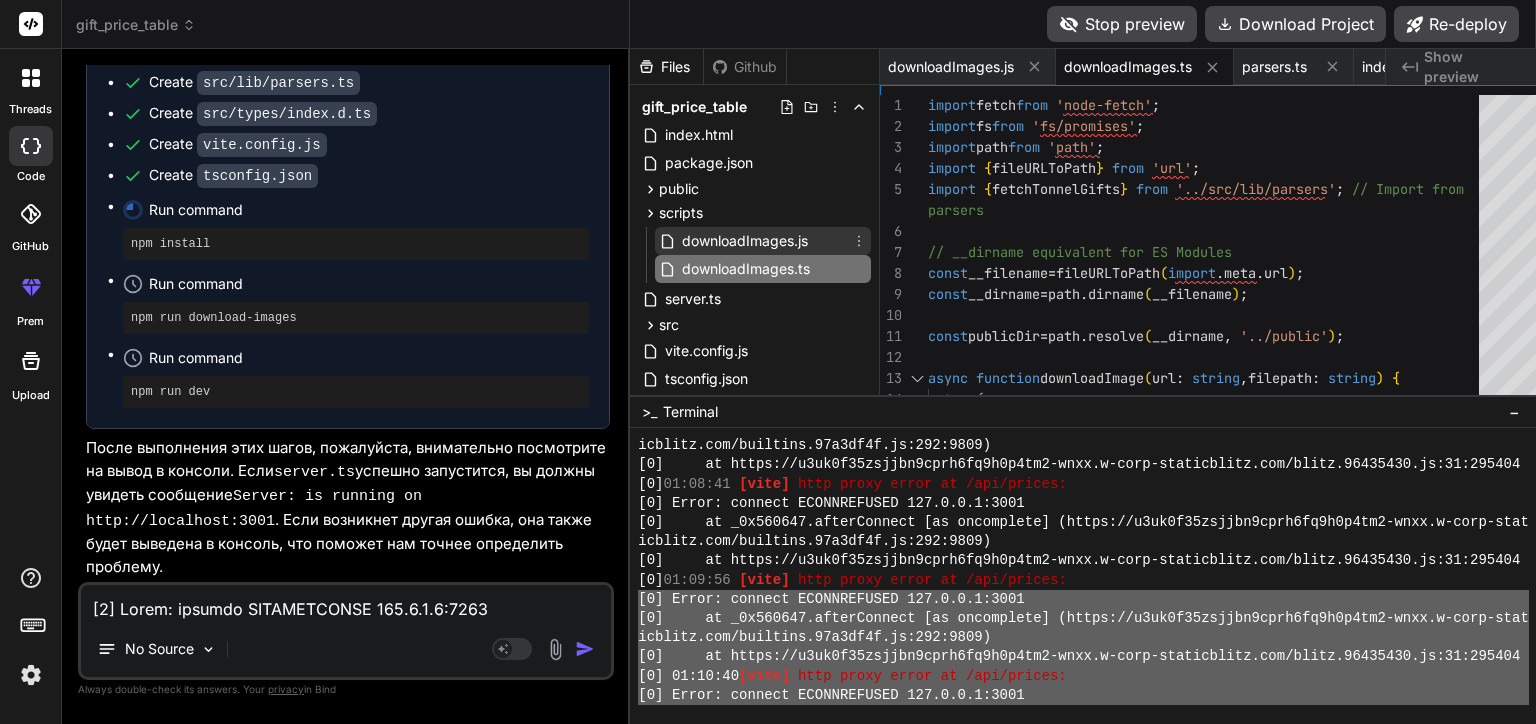 click on "downloadImages.js" at bounding box center (745, 241) 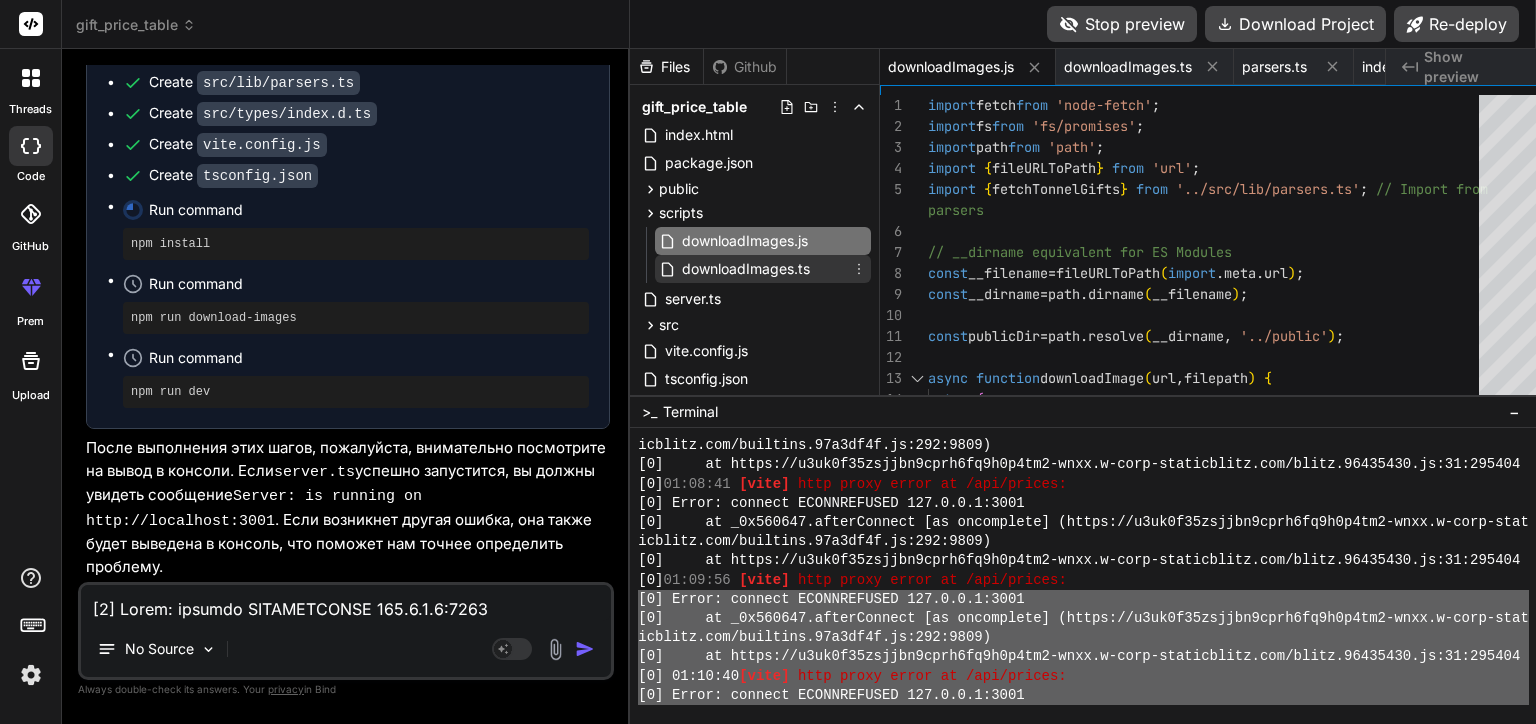 click on "downloadImages.ts" at bounding box center [746, 269] 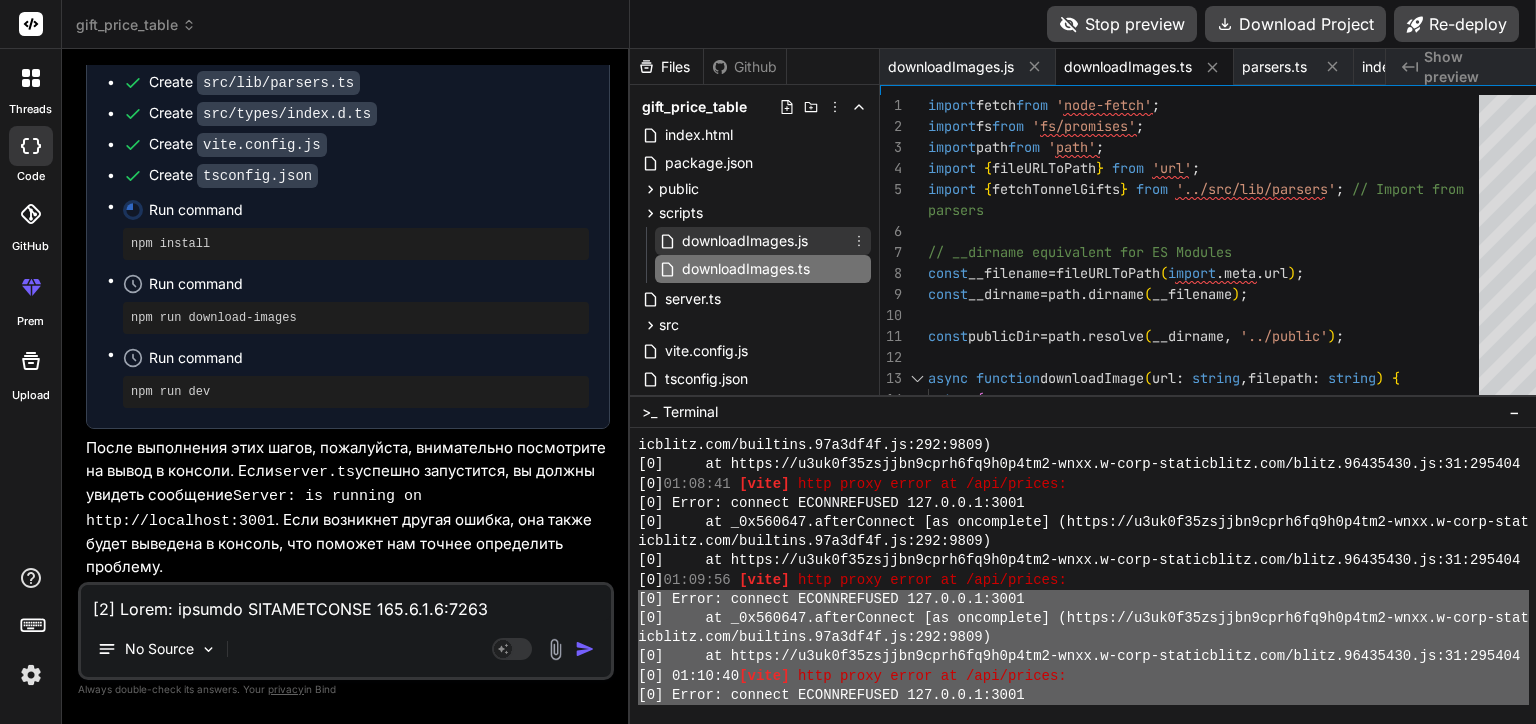 click on "downloadImages.js" at bounding box center (745, 241) 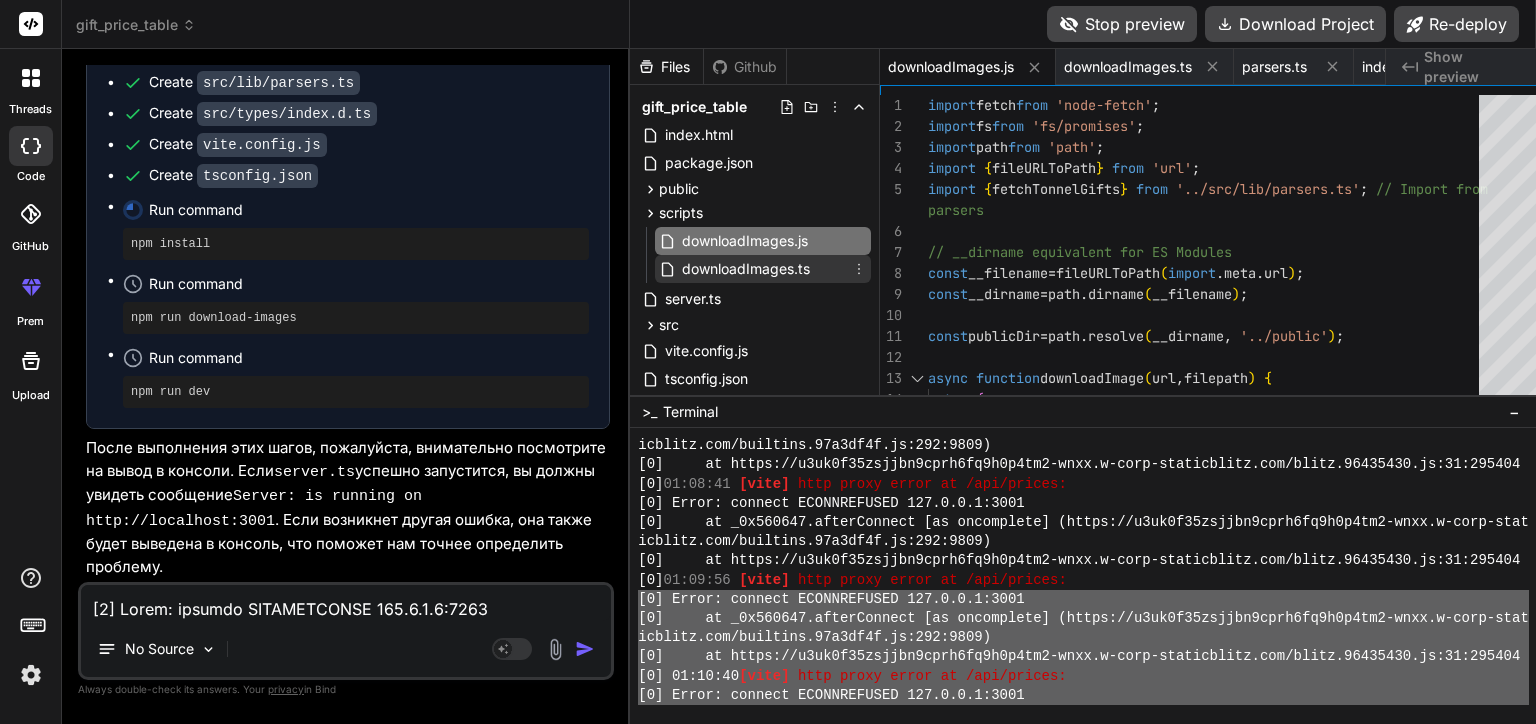 click on "downloadImages.ts" at bounding box center [746, 269] 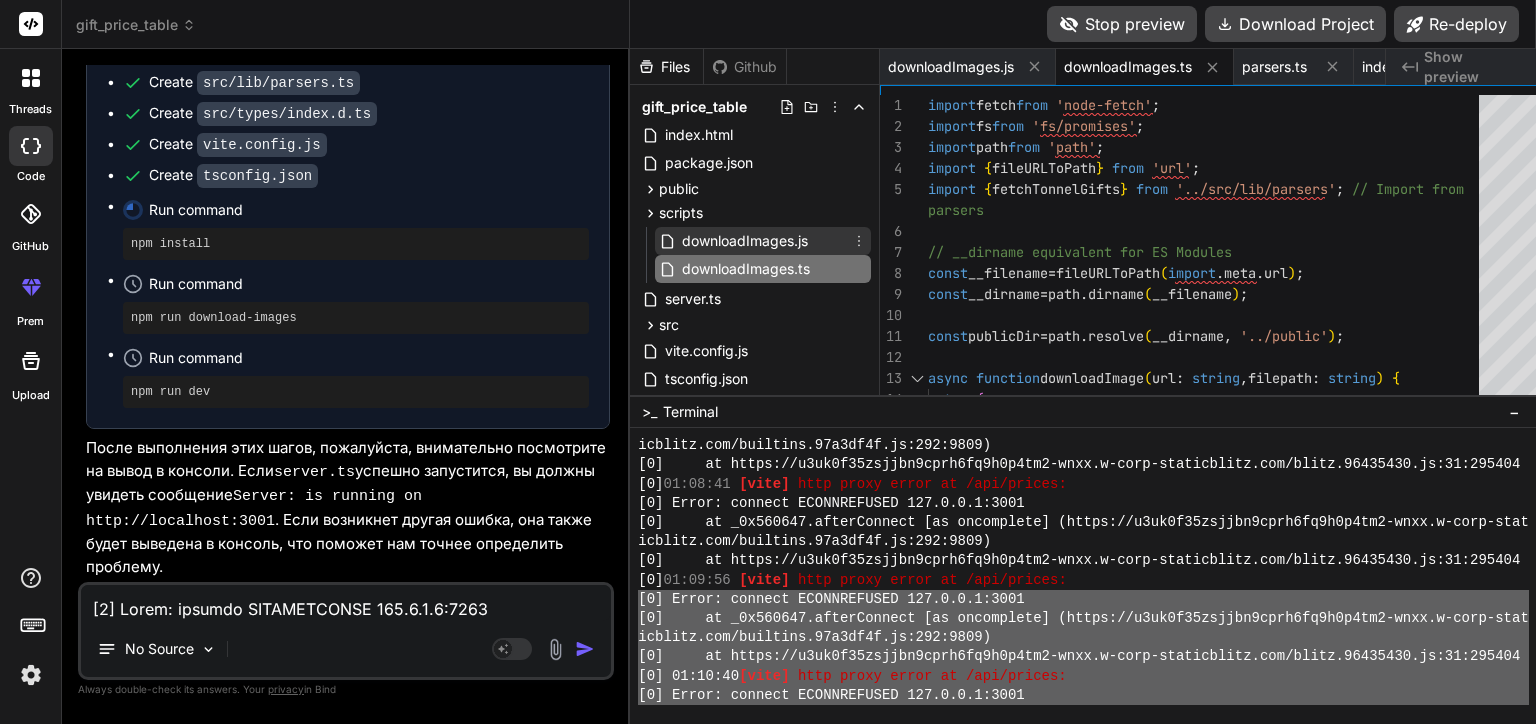 click on "downloadImages.js" at bounding box center [745, 241] 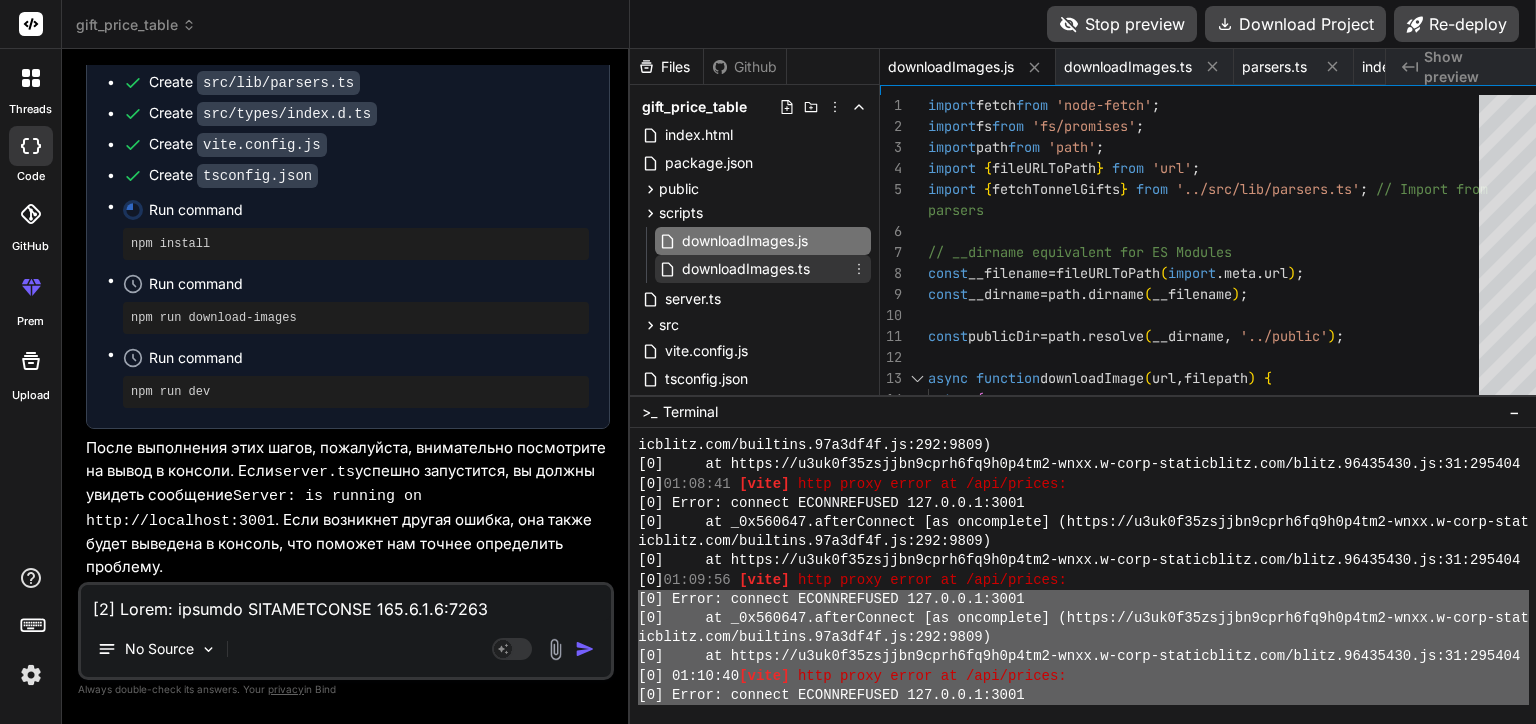 click on "downloadImages.ts" at bounding box center [746, 269] 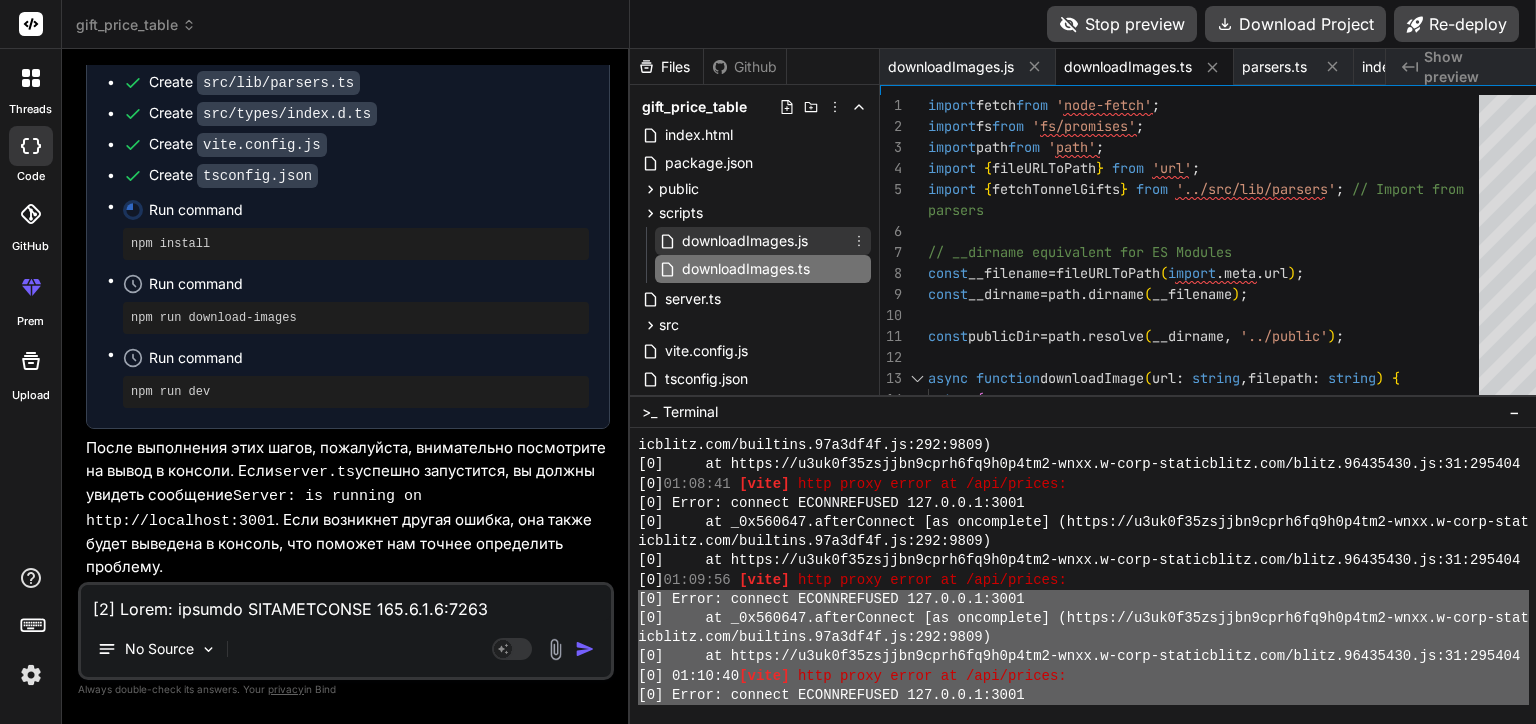 click on "downloadImages.js" at bounding box center (745, 241) 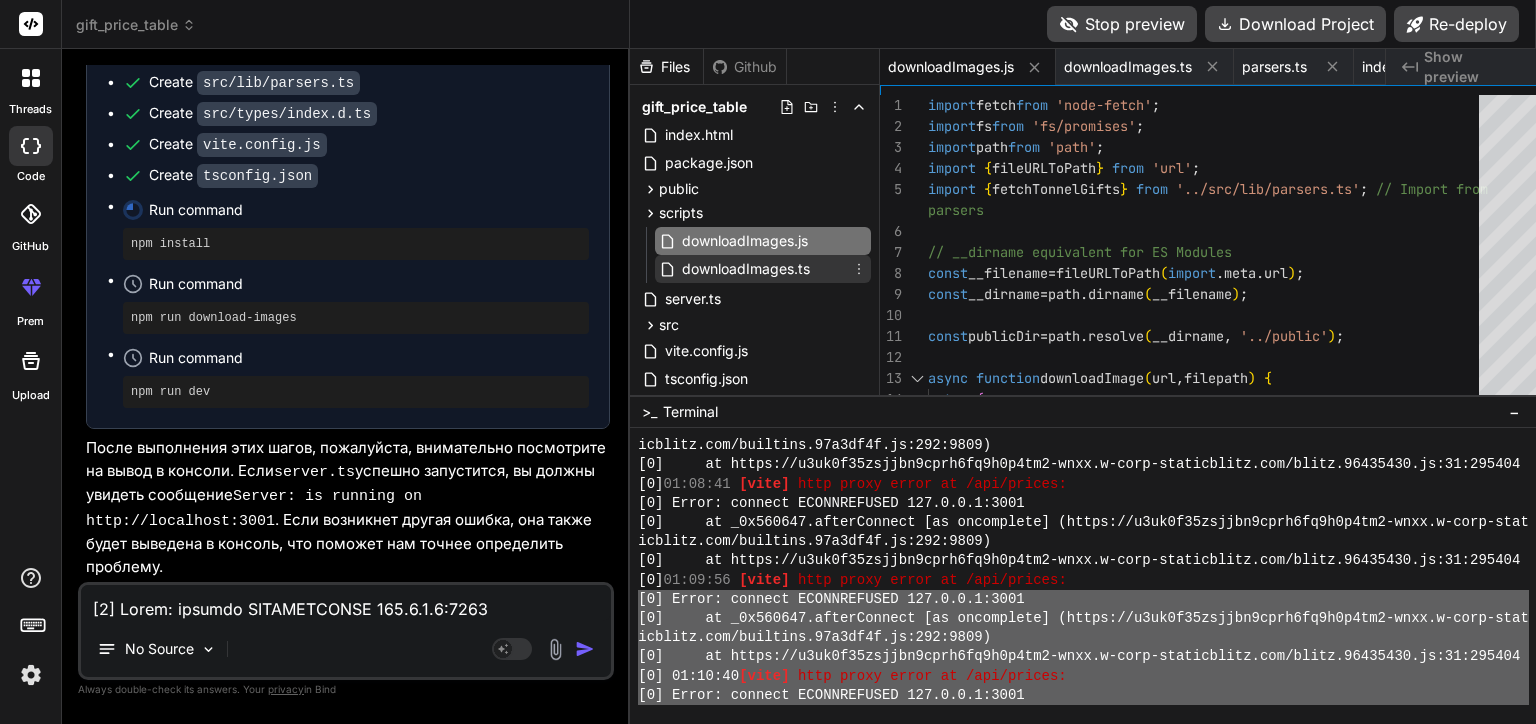 click on "downloadImages.ts" at bounding box center (746, 269) 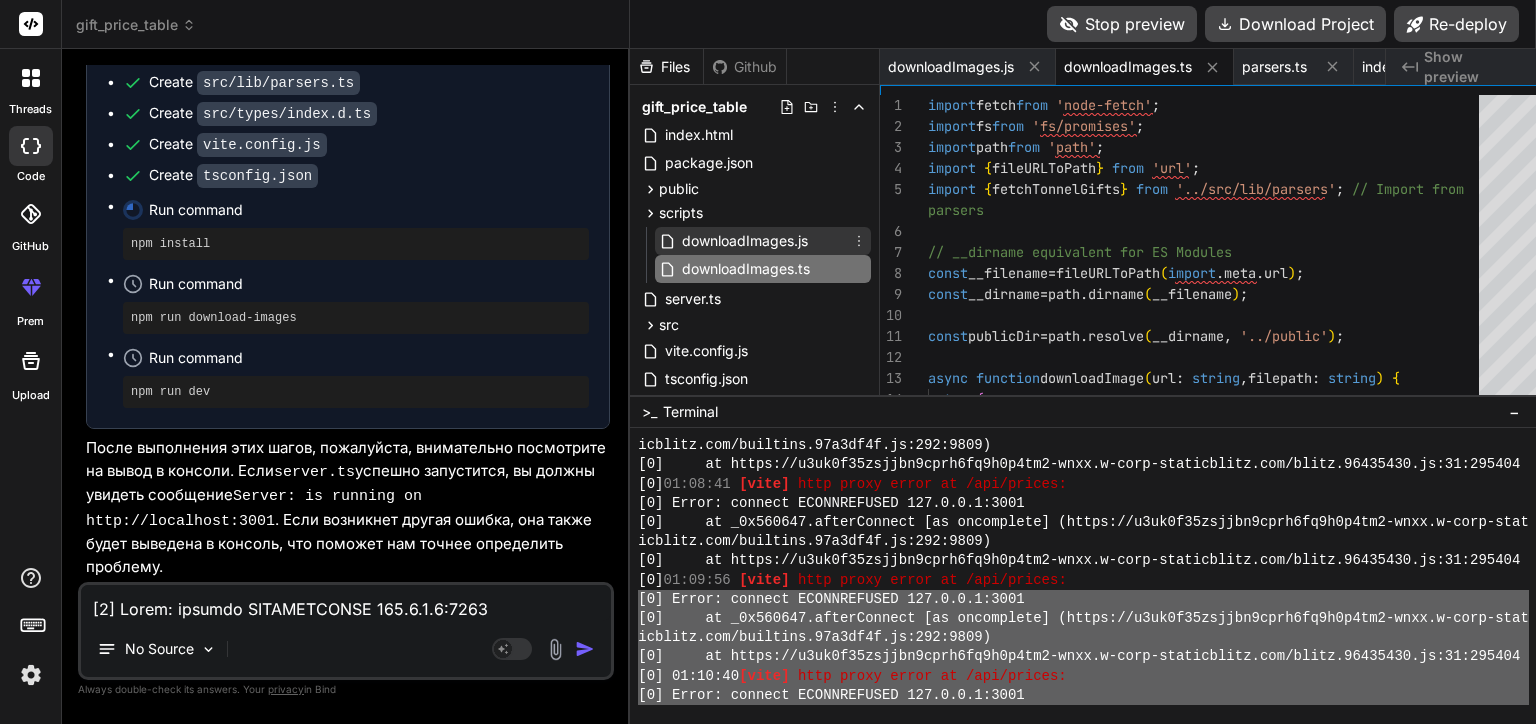 click on "downloadImages.js" at bounding box center [745, 241] 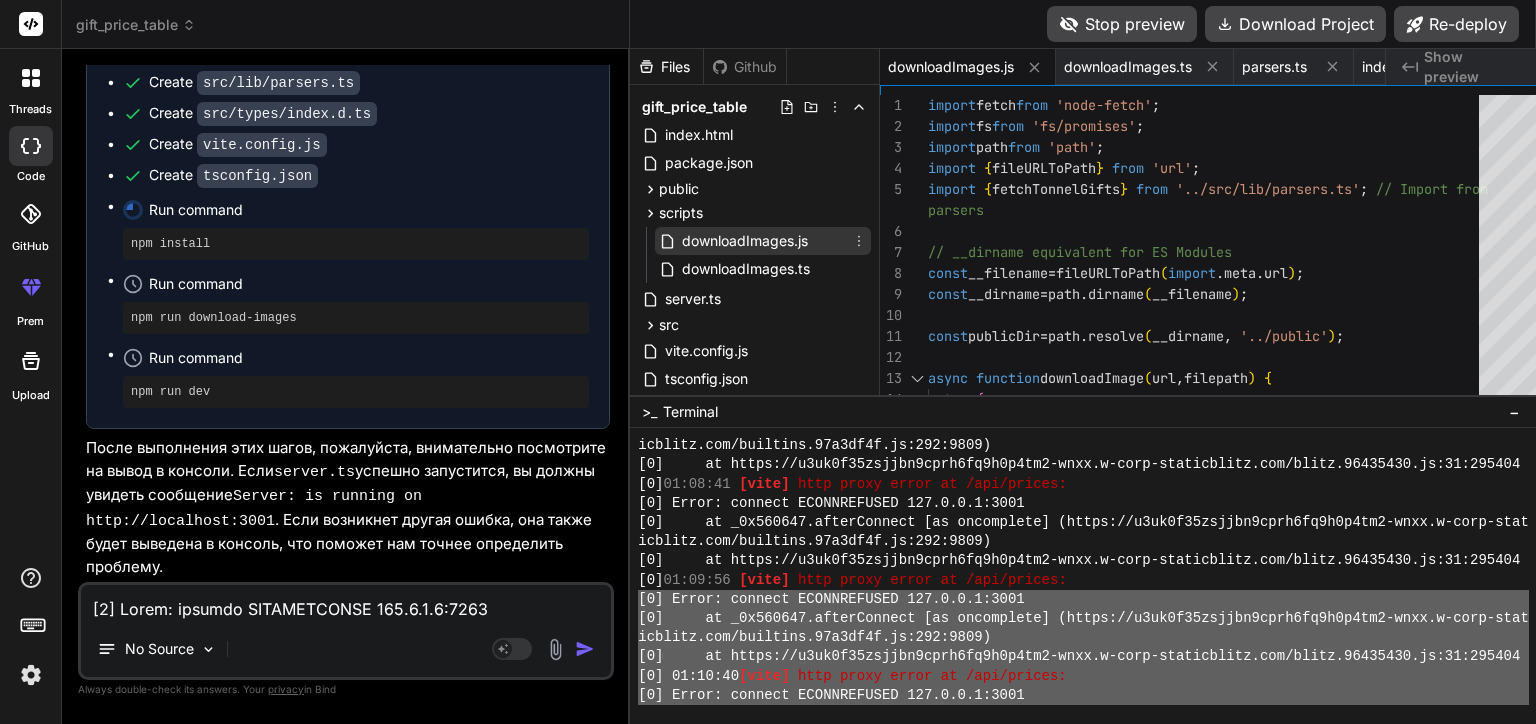 click 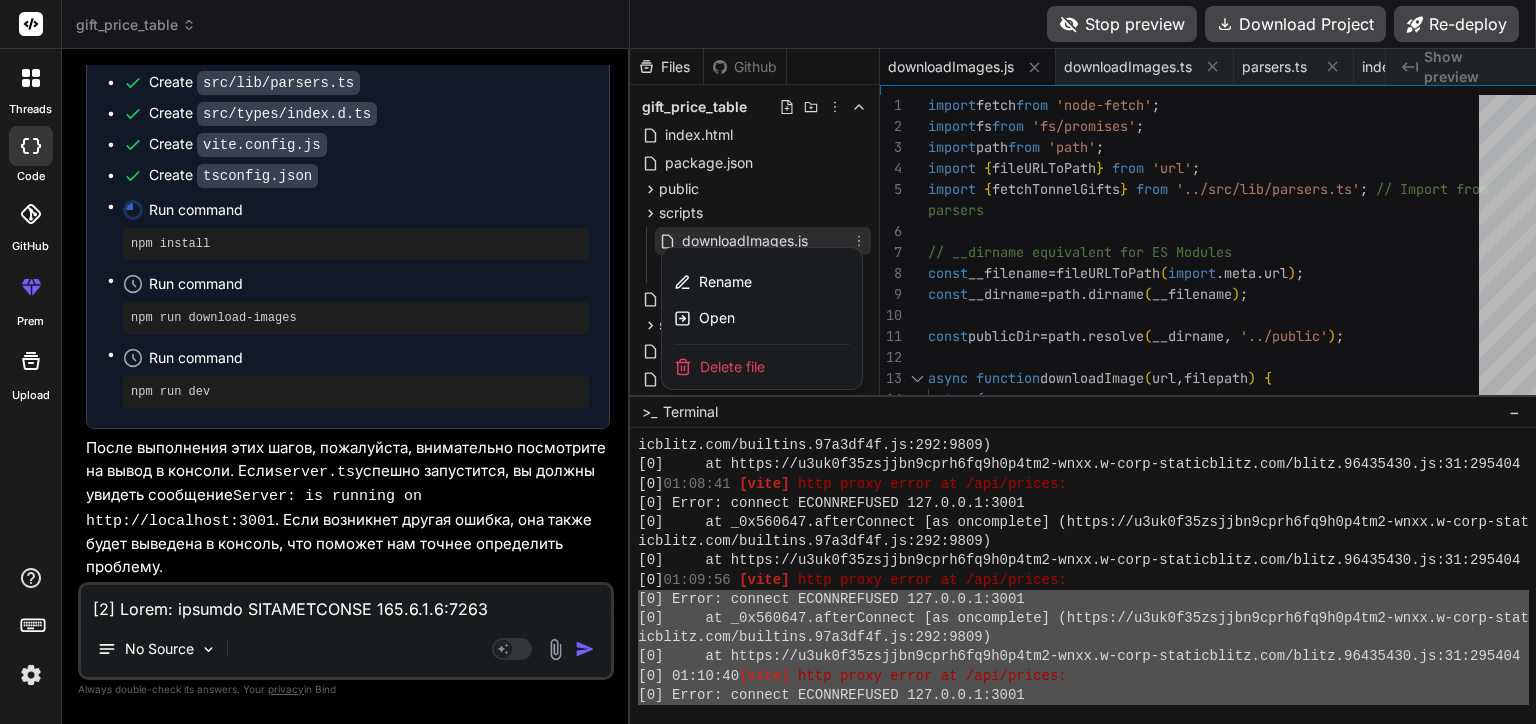 click on "Delete file" at bounding box center [732, 367] 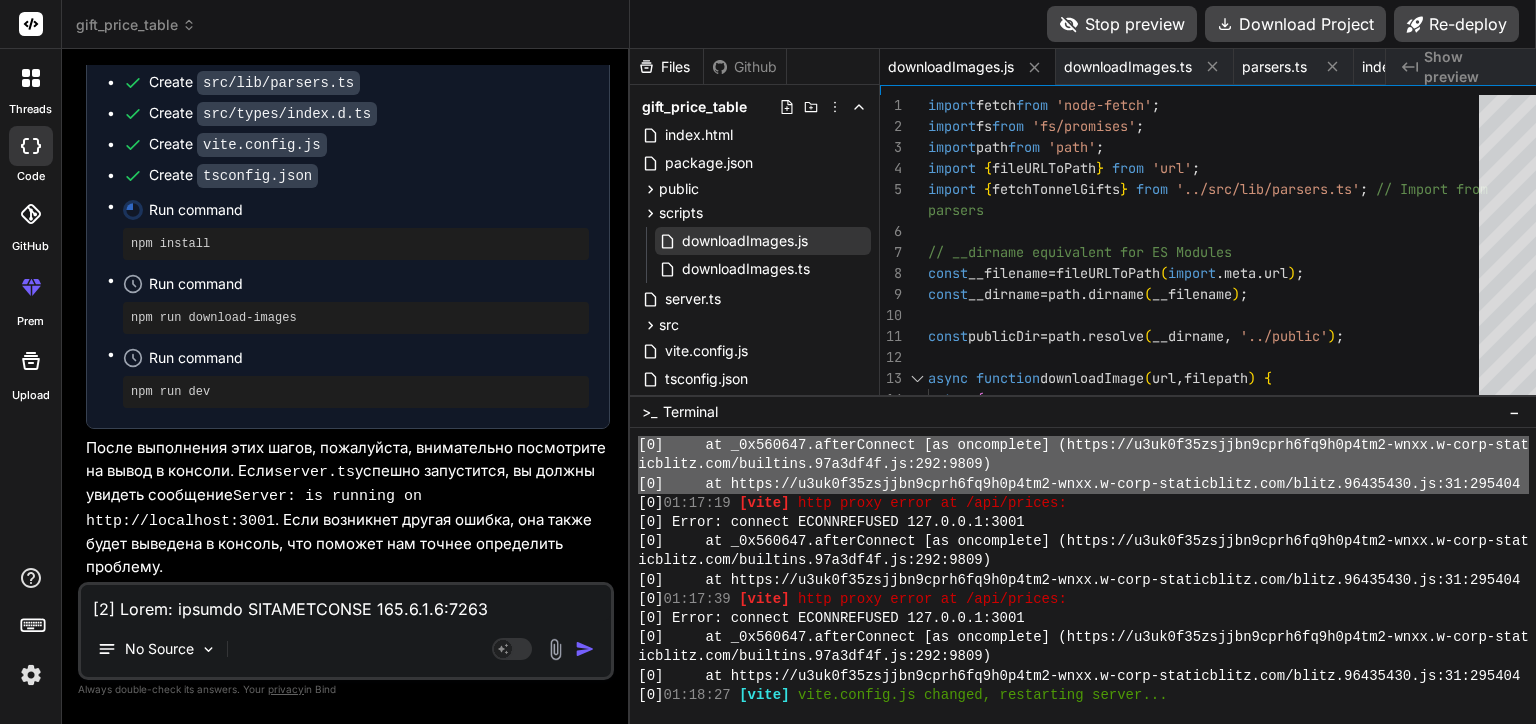scroll, scrollTop: 19200, scrollLeft: 0, axis: vertical 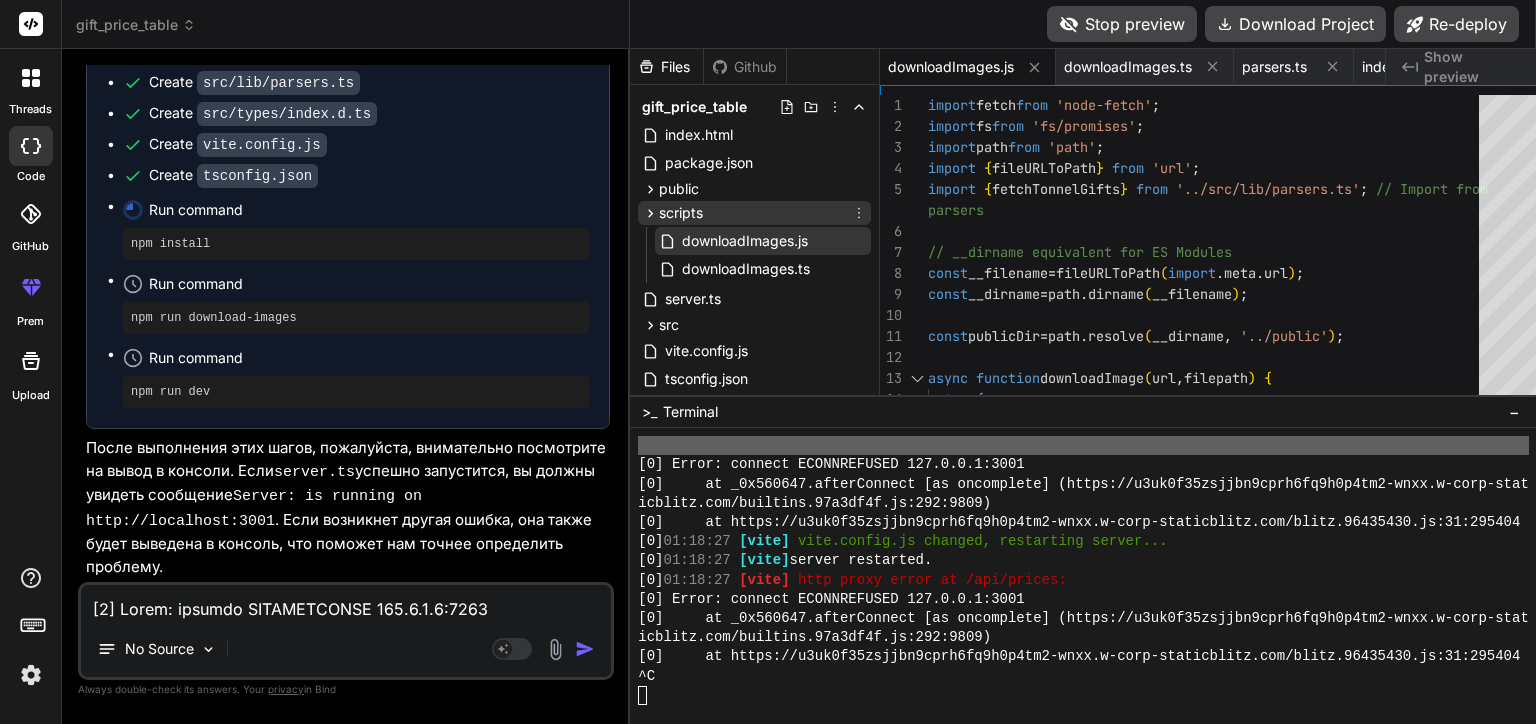 click on "scripts" at bounding box center [681, 213] 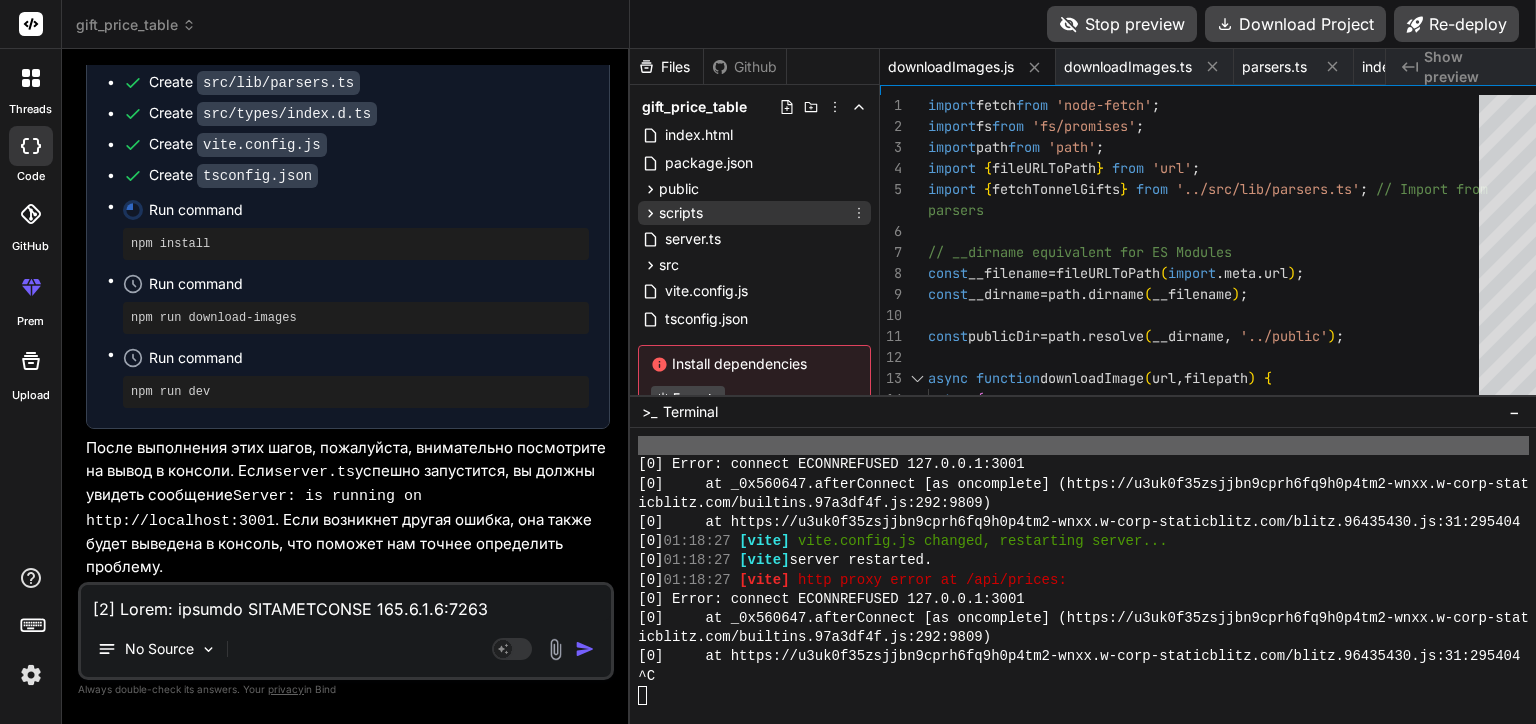 click on "scripts" at bounding box center (681, 213) 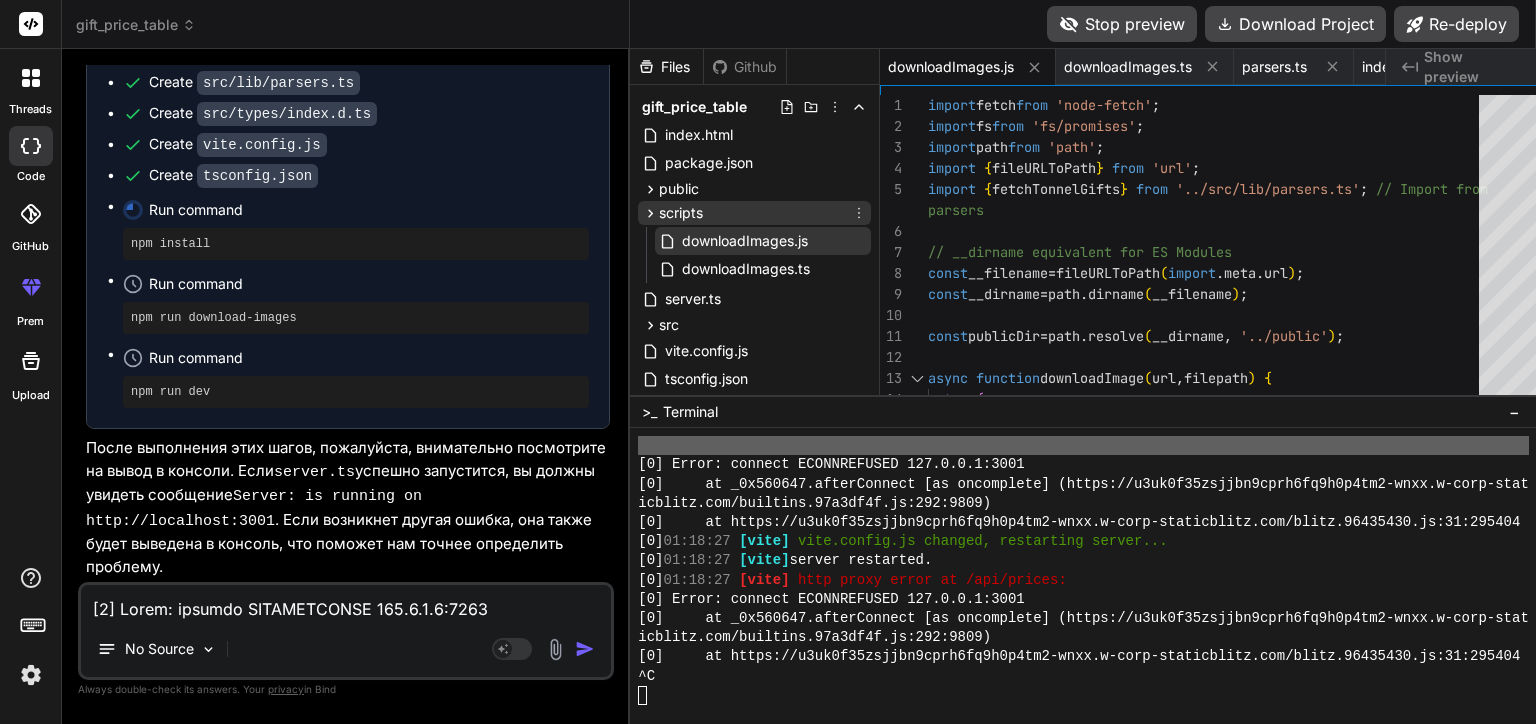 click on "scripts" at bounding box center (681, 213) 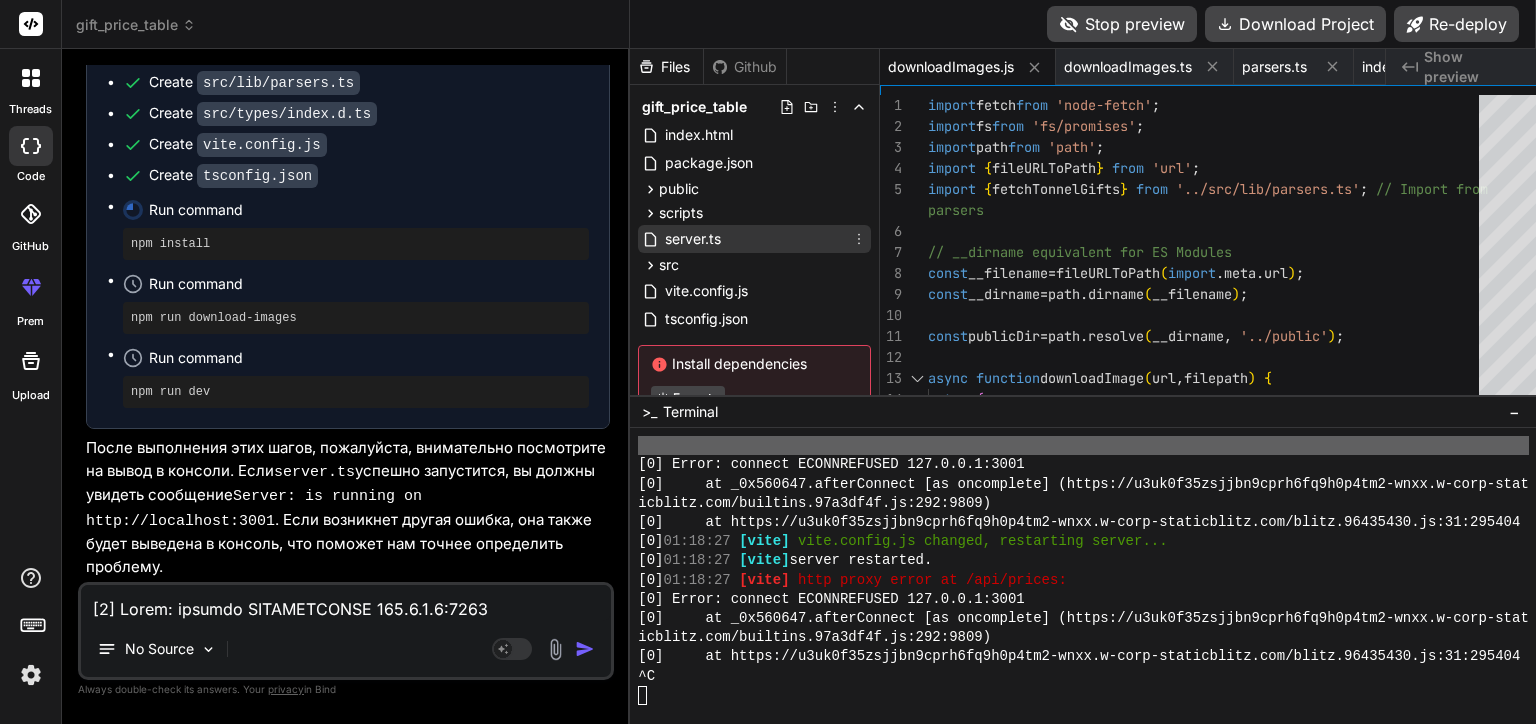 click on "server.ts" at bounding box center [693, 239] 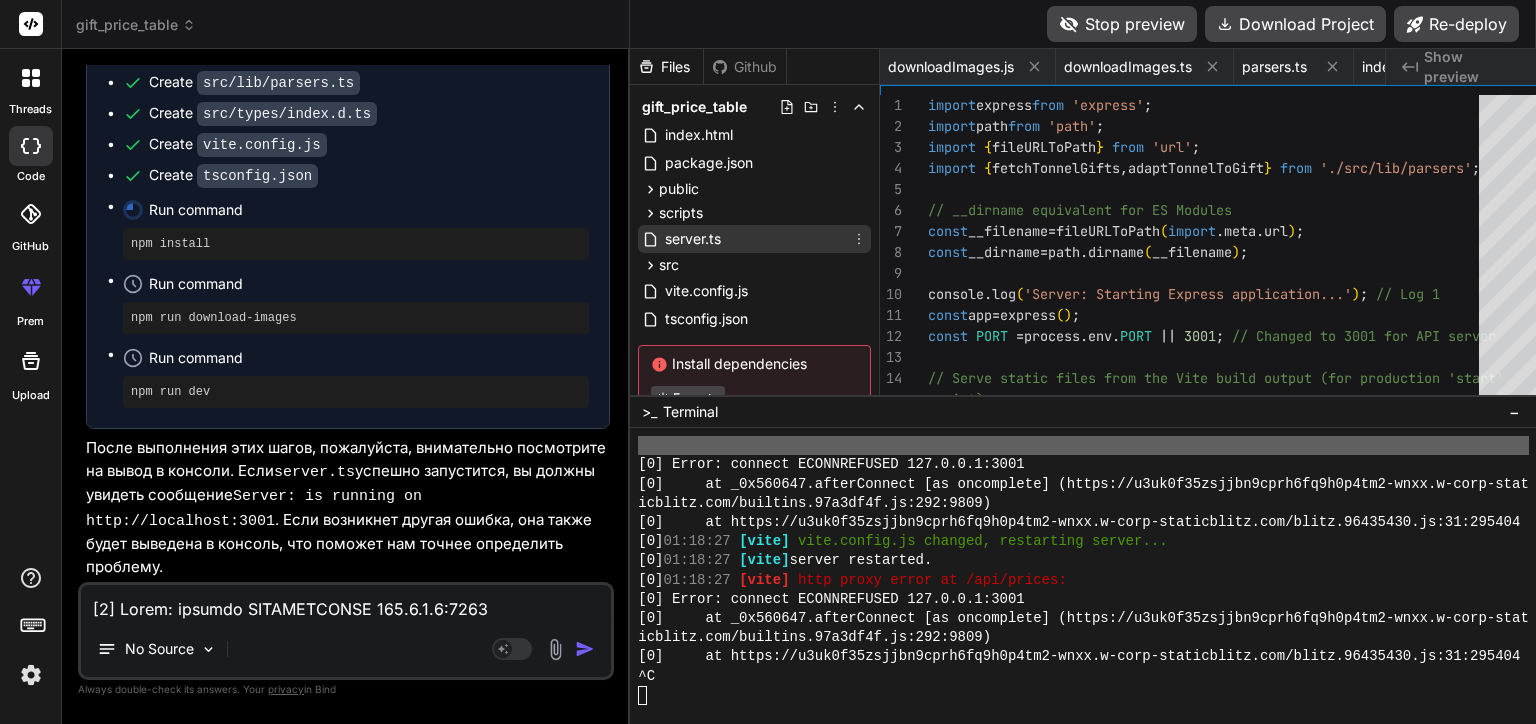 scroll, scrollTop: 0, scrollLeft: 138, axis: horizontal 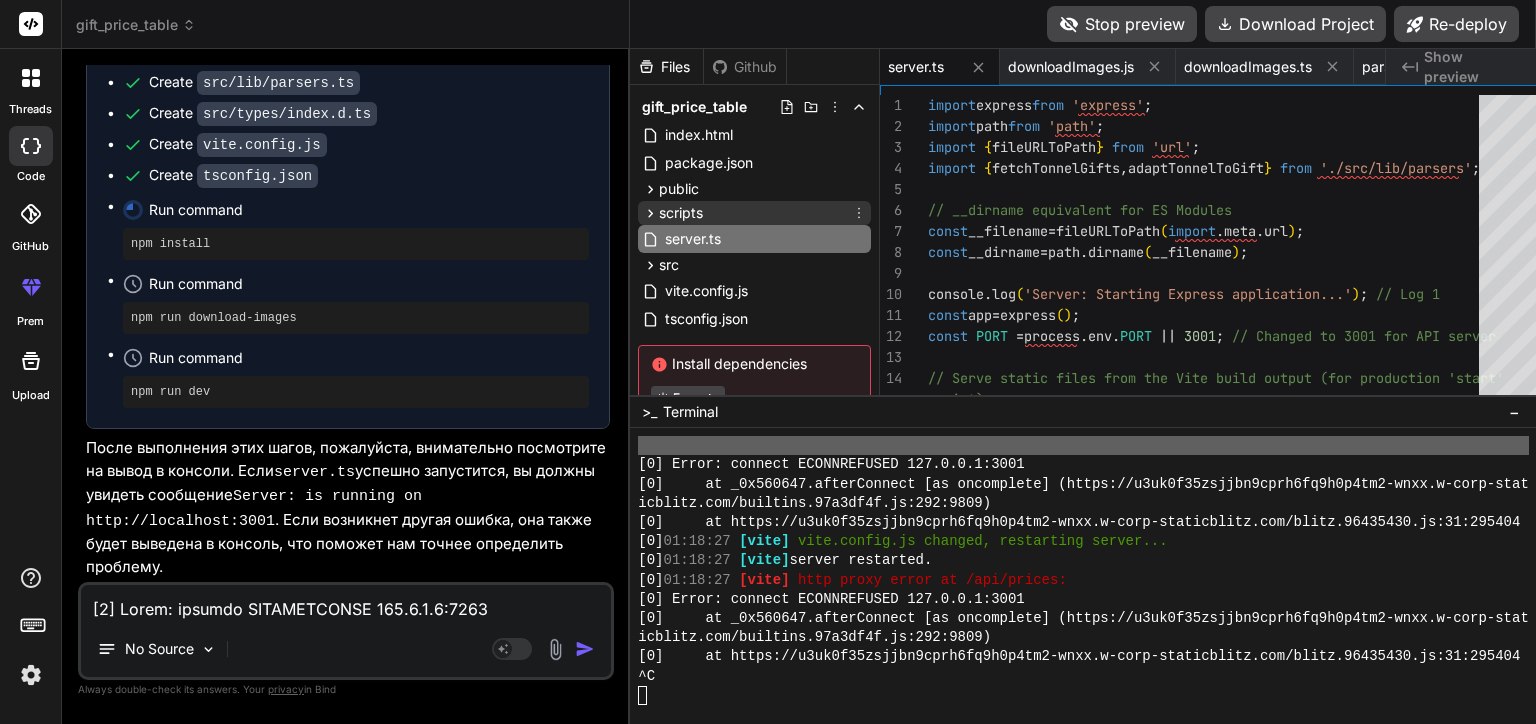 click on "scripts" at bounding box center [754, 213] 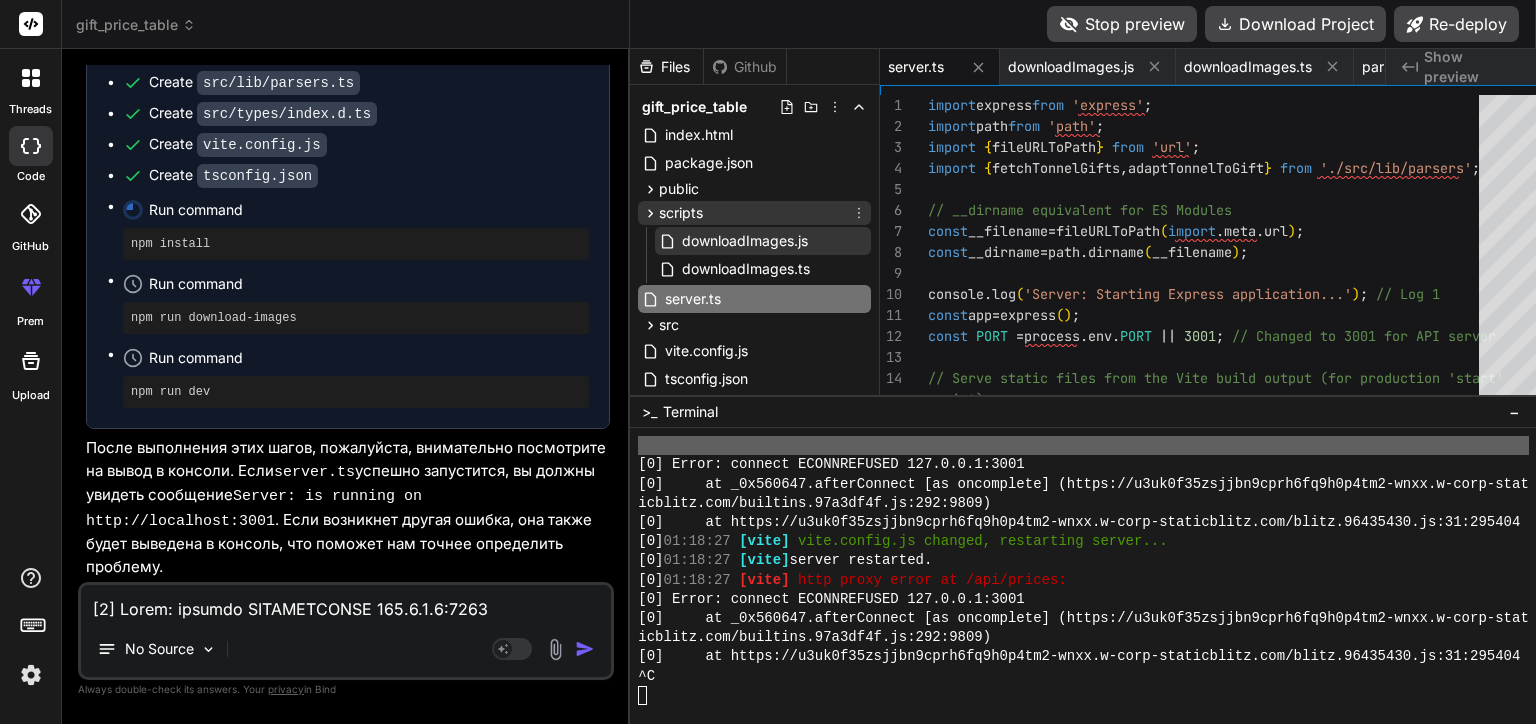 click on "scripts" at bounding box center [754, 213] 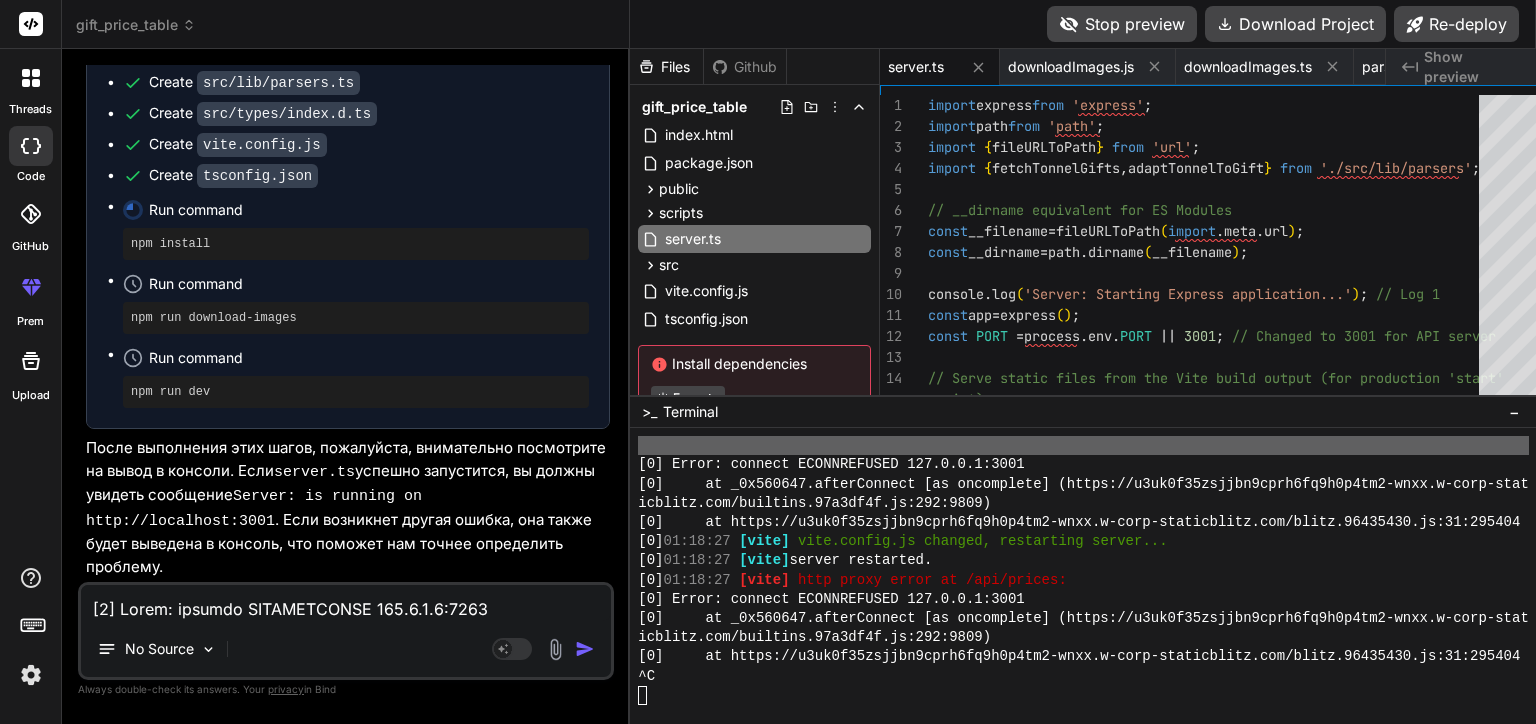 scroll, scrollTop: 21187, scrollLeft: 0, axis: vertical 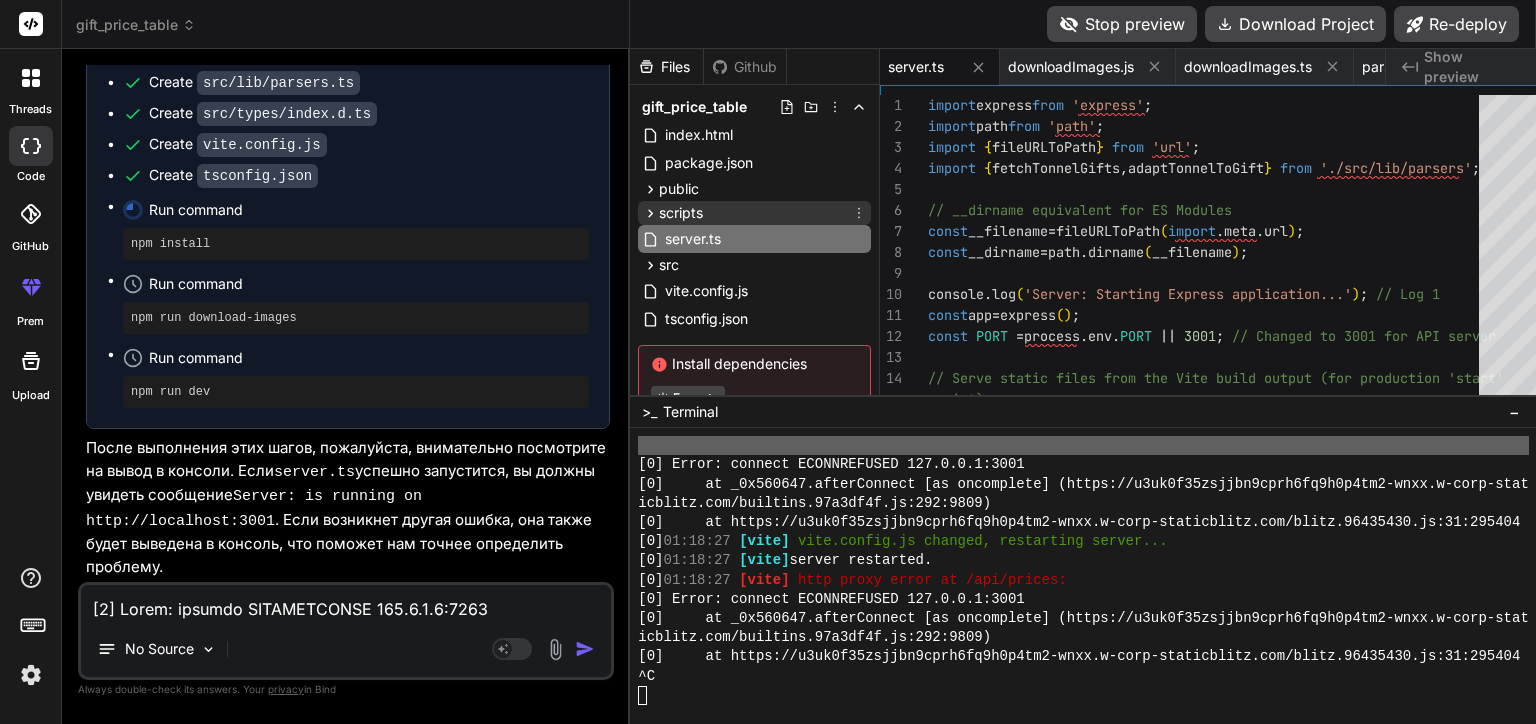 click on "scripts" at bounding box center (754, 213) 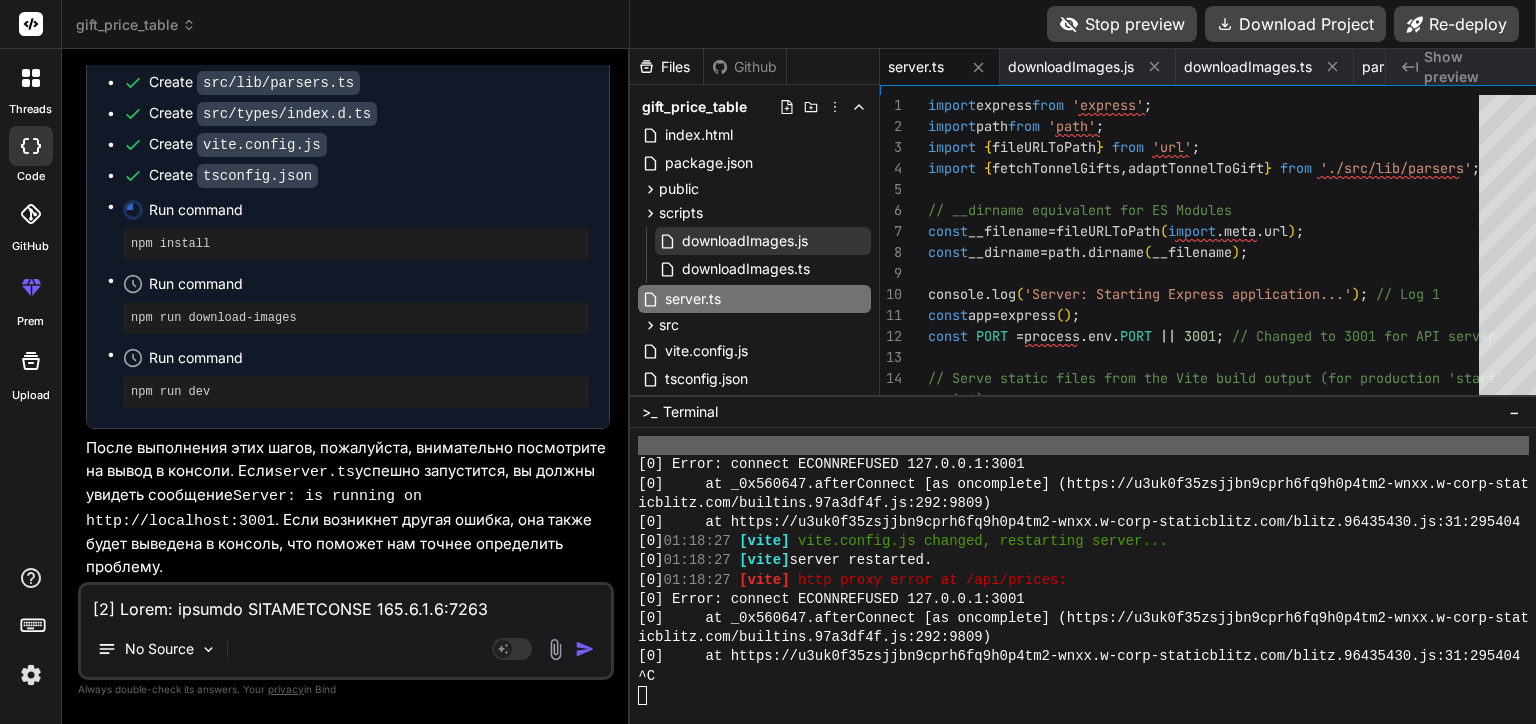 scroll, scrollTop: 20987, scrollLeft: 0, axis: vertical 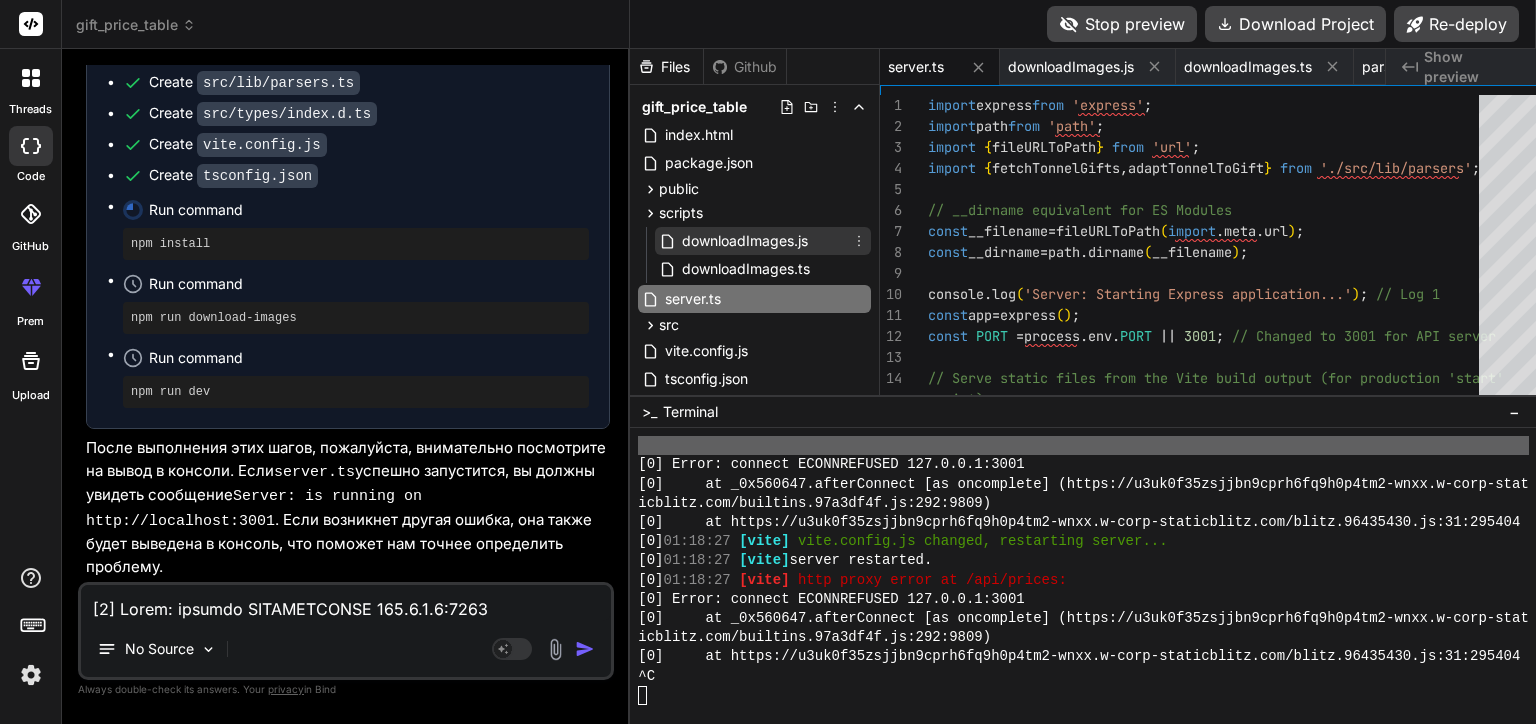 click on "downloadImages.js" at bounding box center [745, 241] 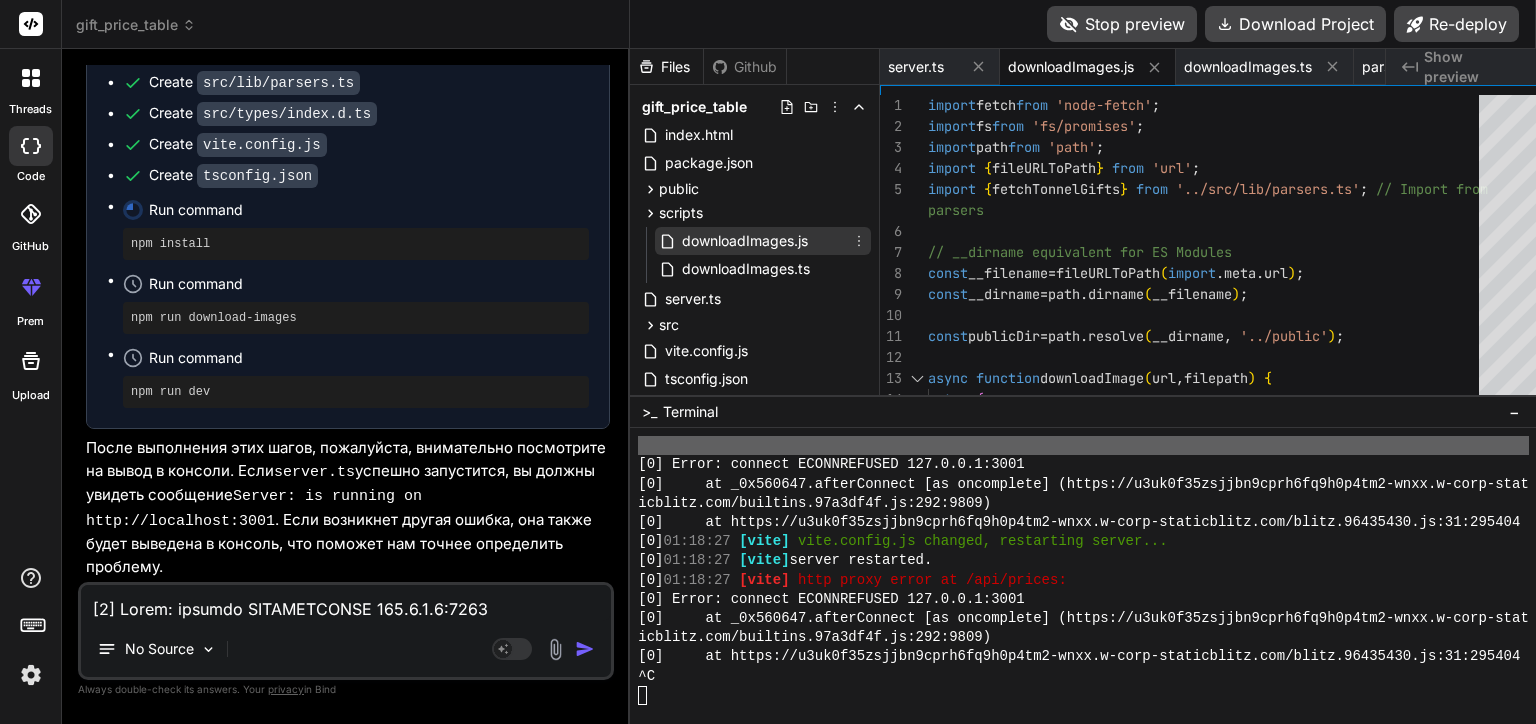 click on "downloadImages.js" at bounding box center (745, 241) 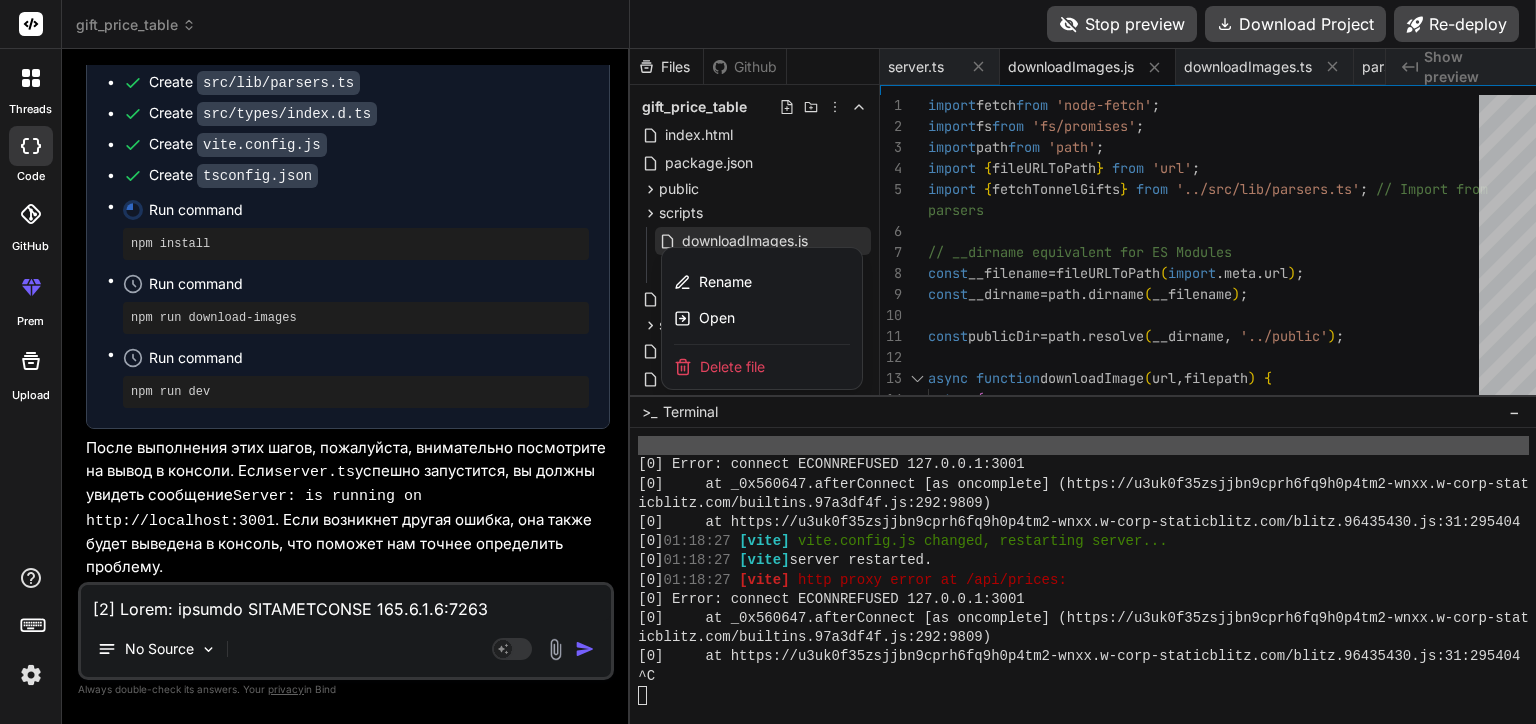click on "Create   src/lib/parsers.ts" at bounding box center [356, 82] 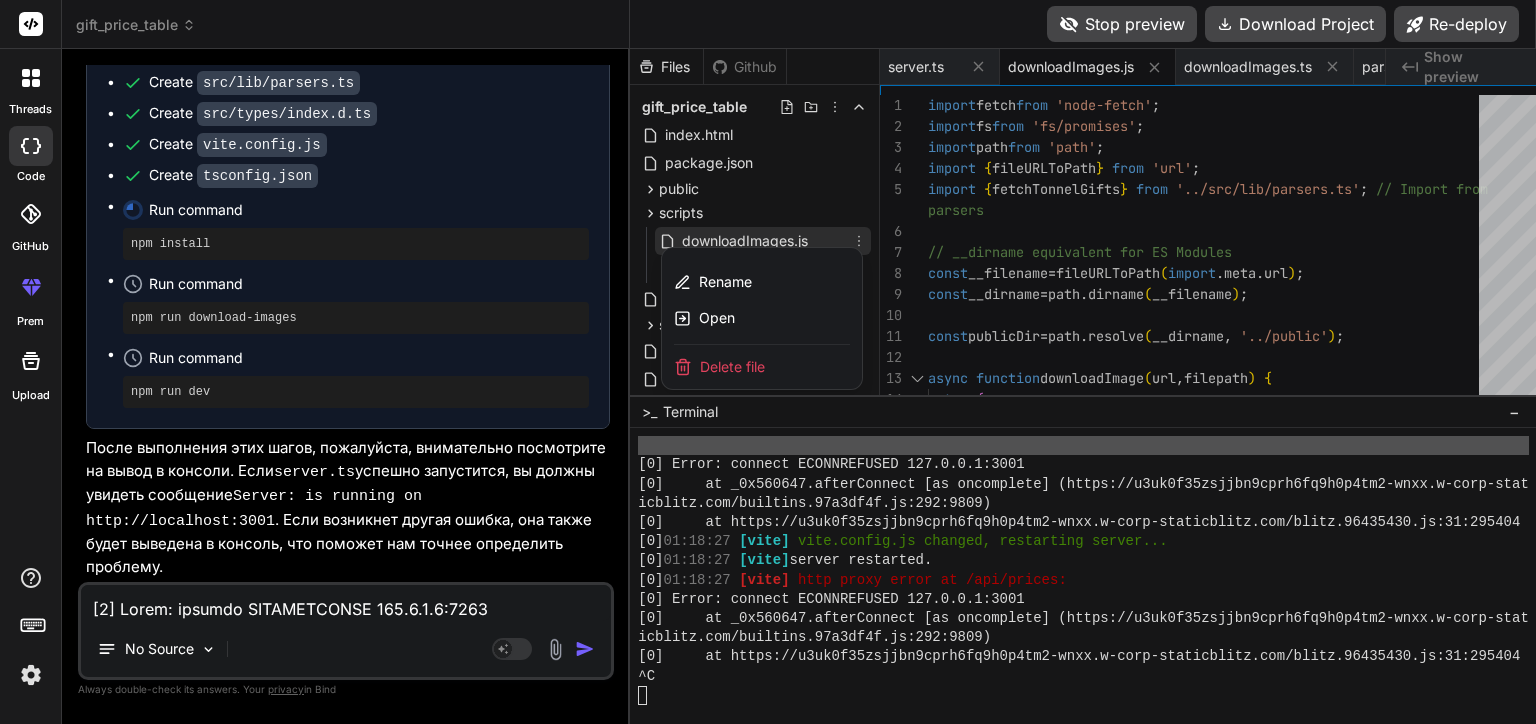 click at bounding box center [1083, 386] 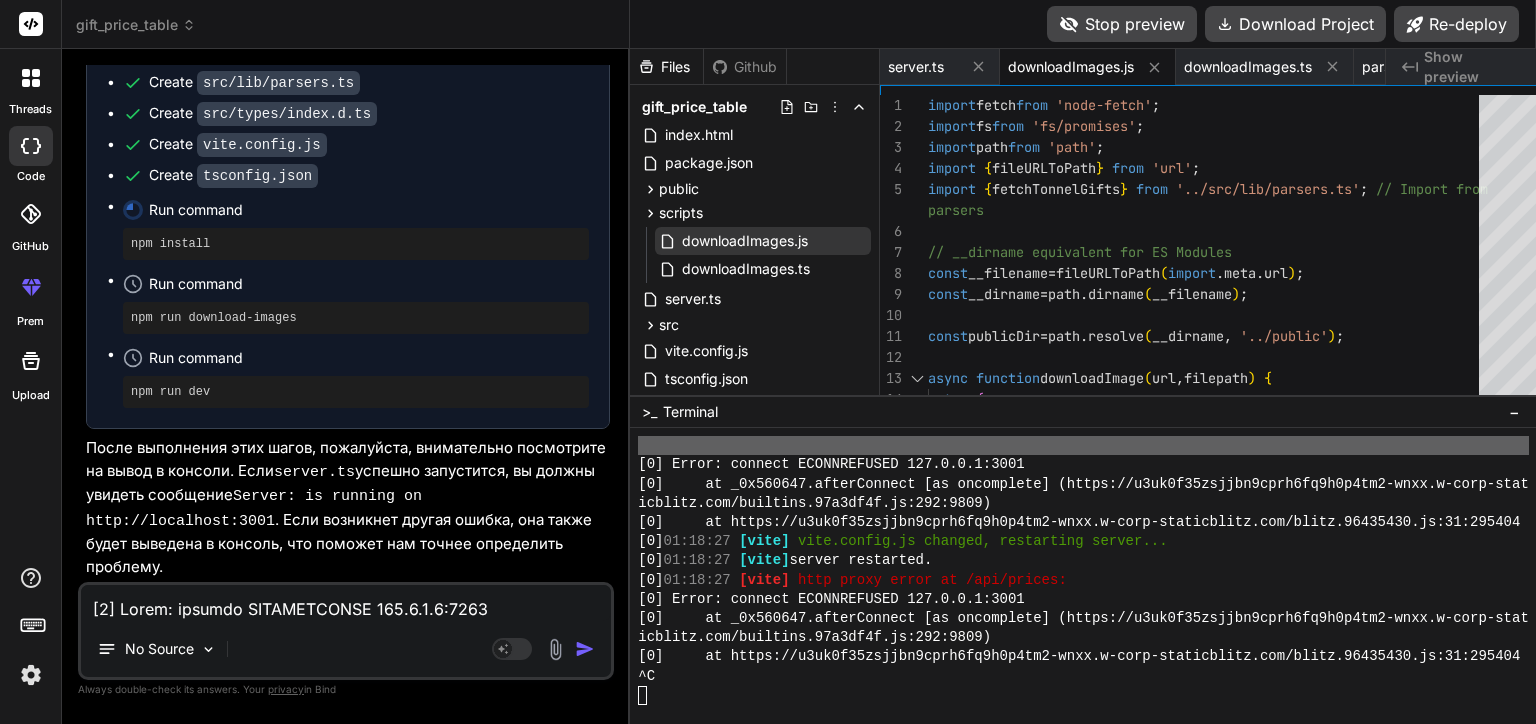 scroll, scrollTop: 21187, scrollLeft: 0, axis: vertical 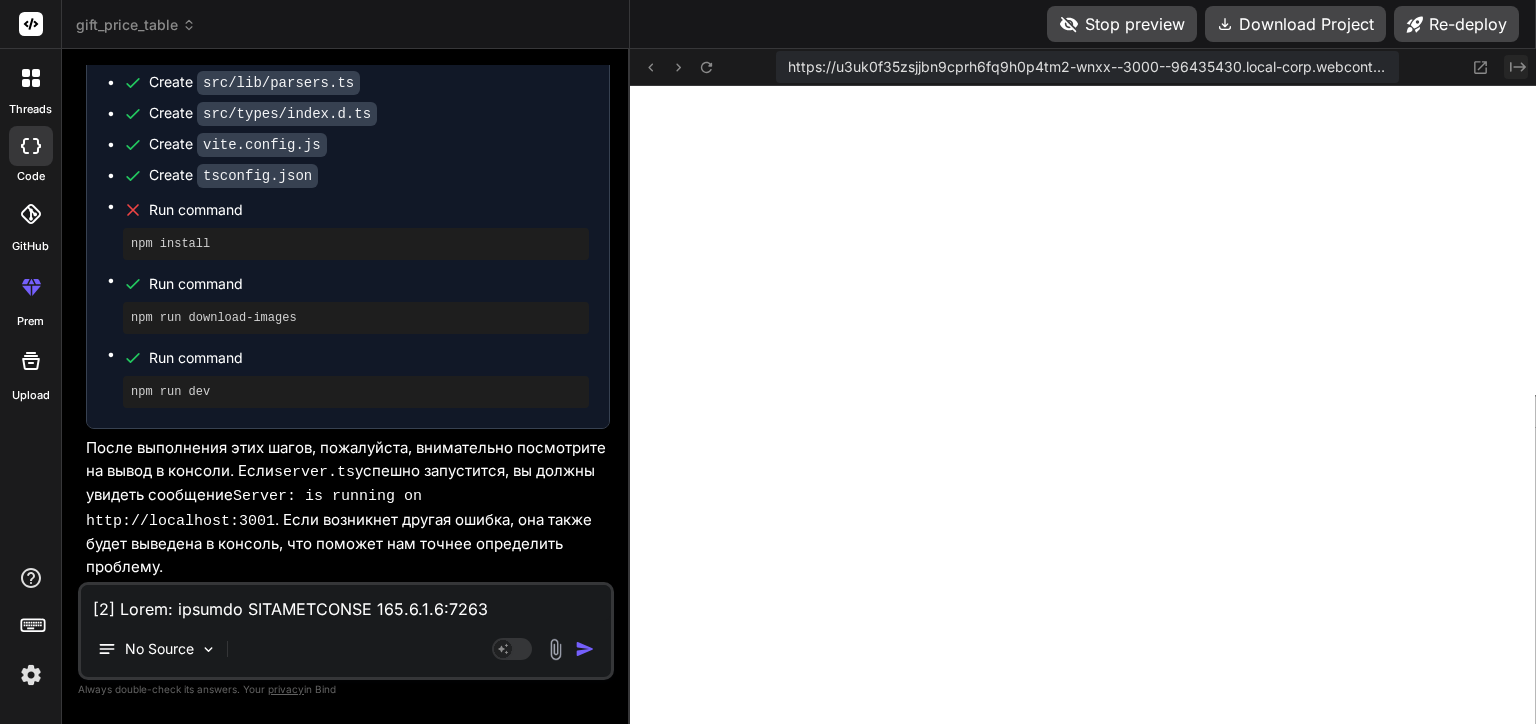 click on "Created with Pixso." 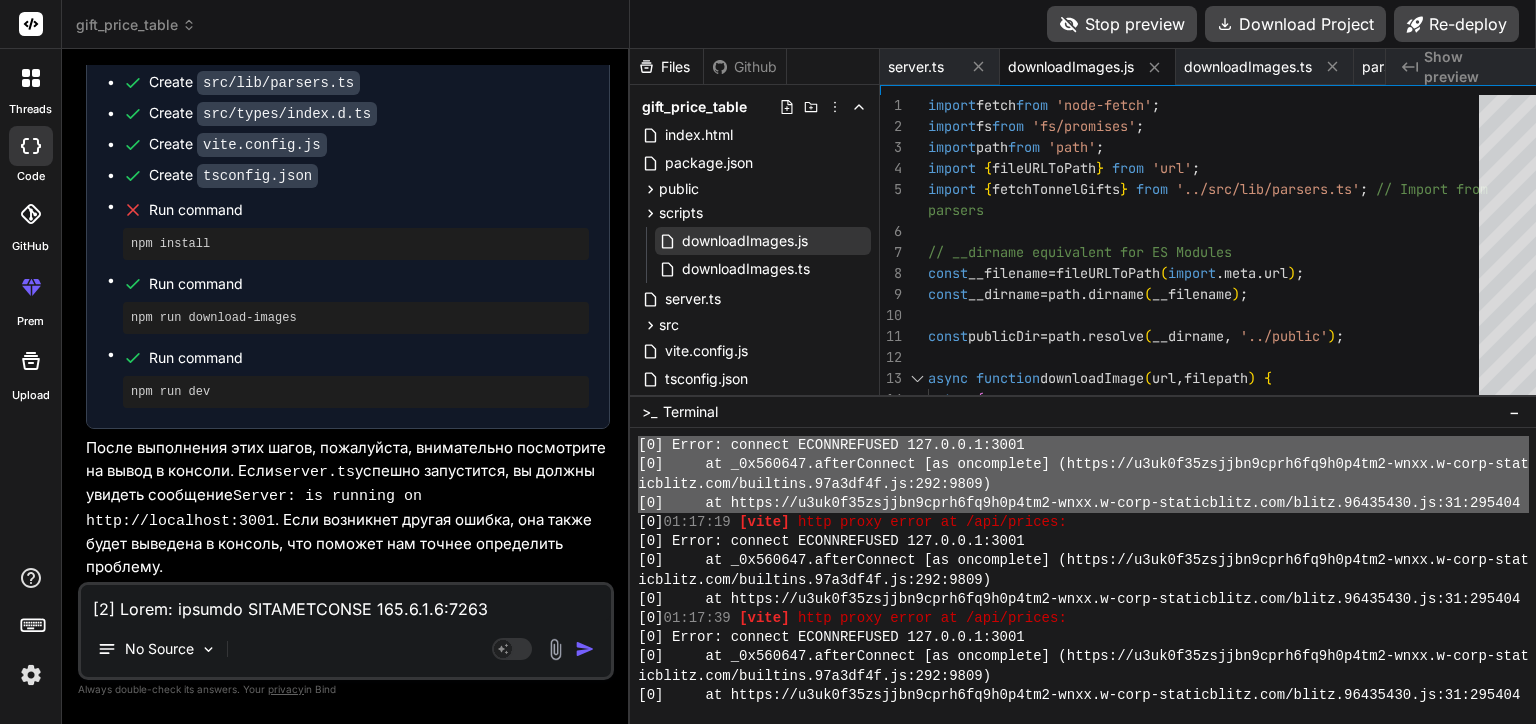 scroll, scrollTop: 18700, scrollLeft: 0, axis: vertical 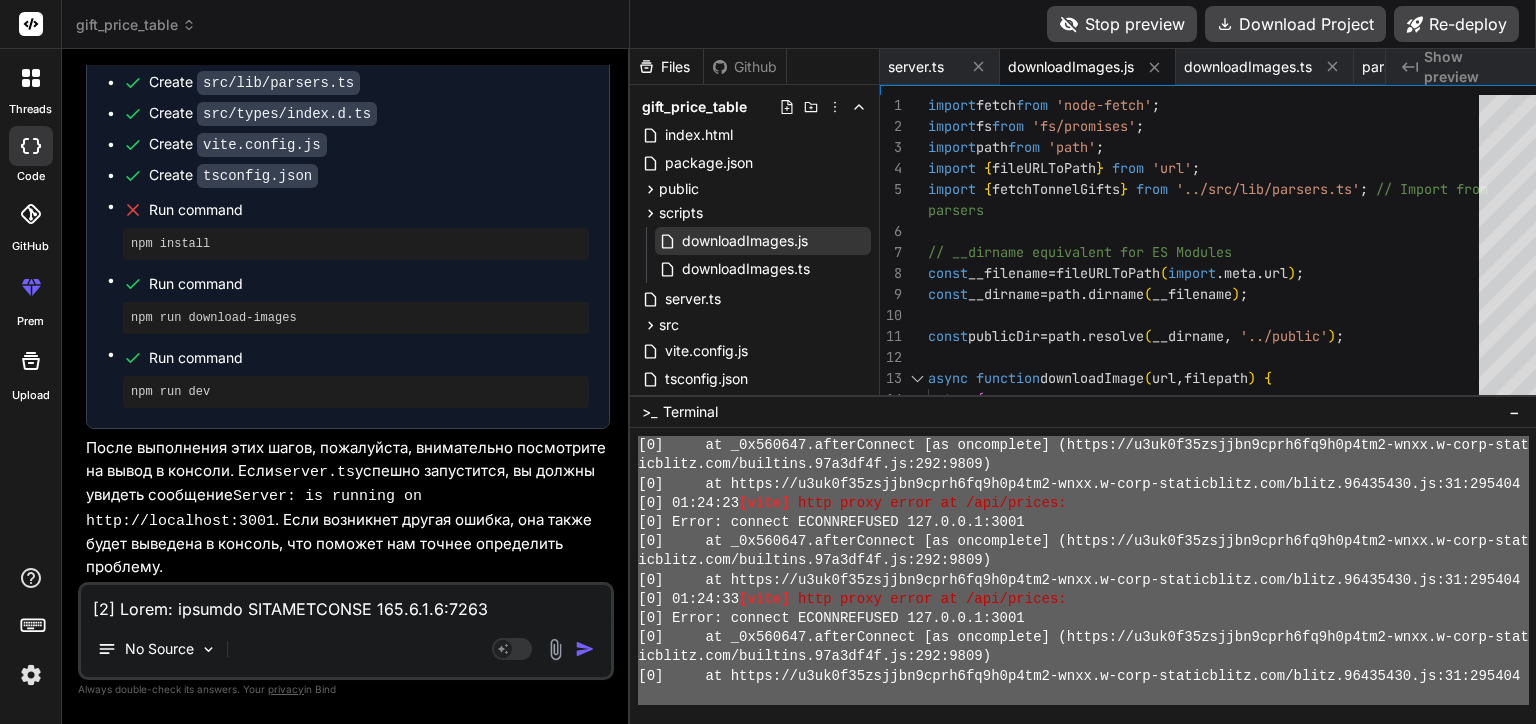 drag, startPoint x: 619, startPoint y: 520, endPoint x: 1230, endPoint y: 699, distance: 636.6805 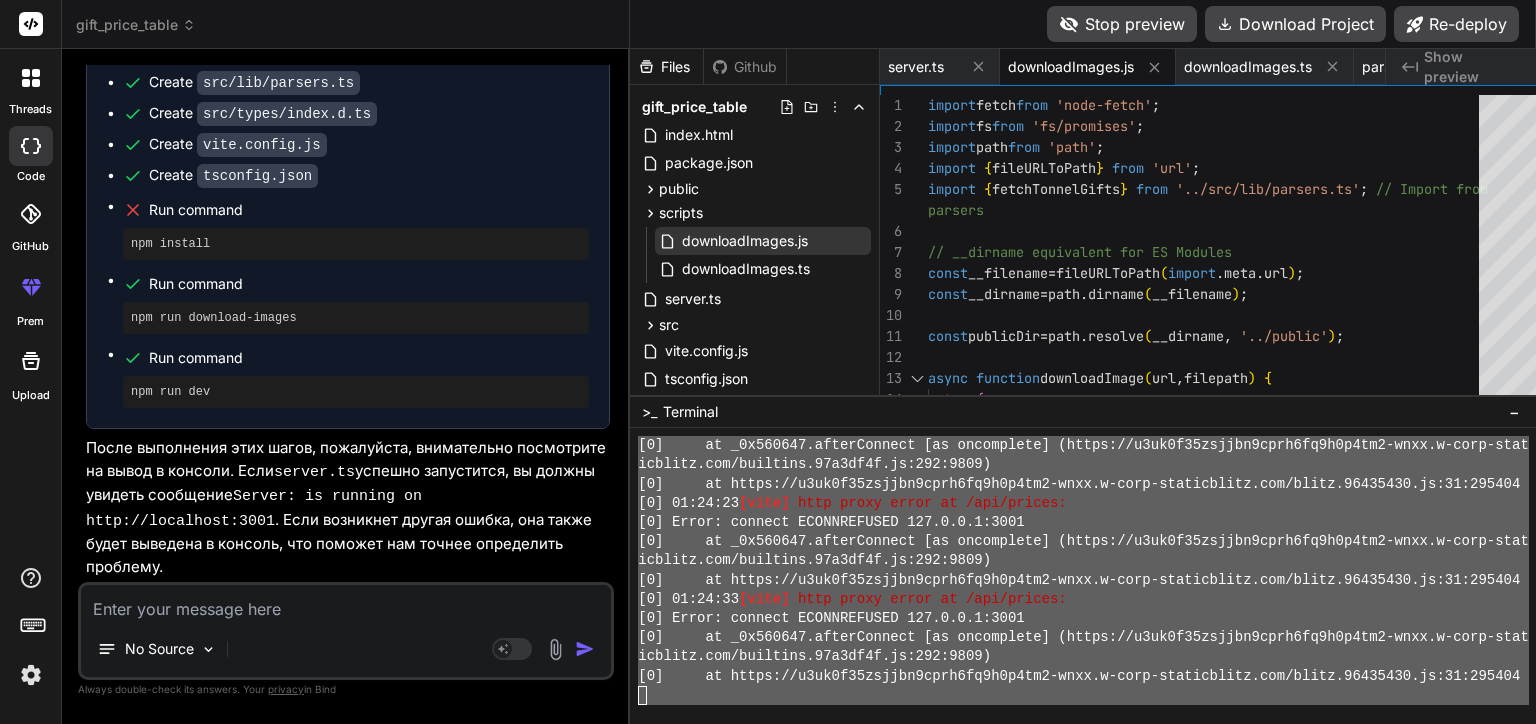 click at bounding box center (346, 603) 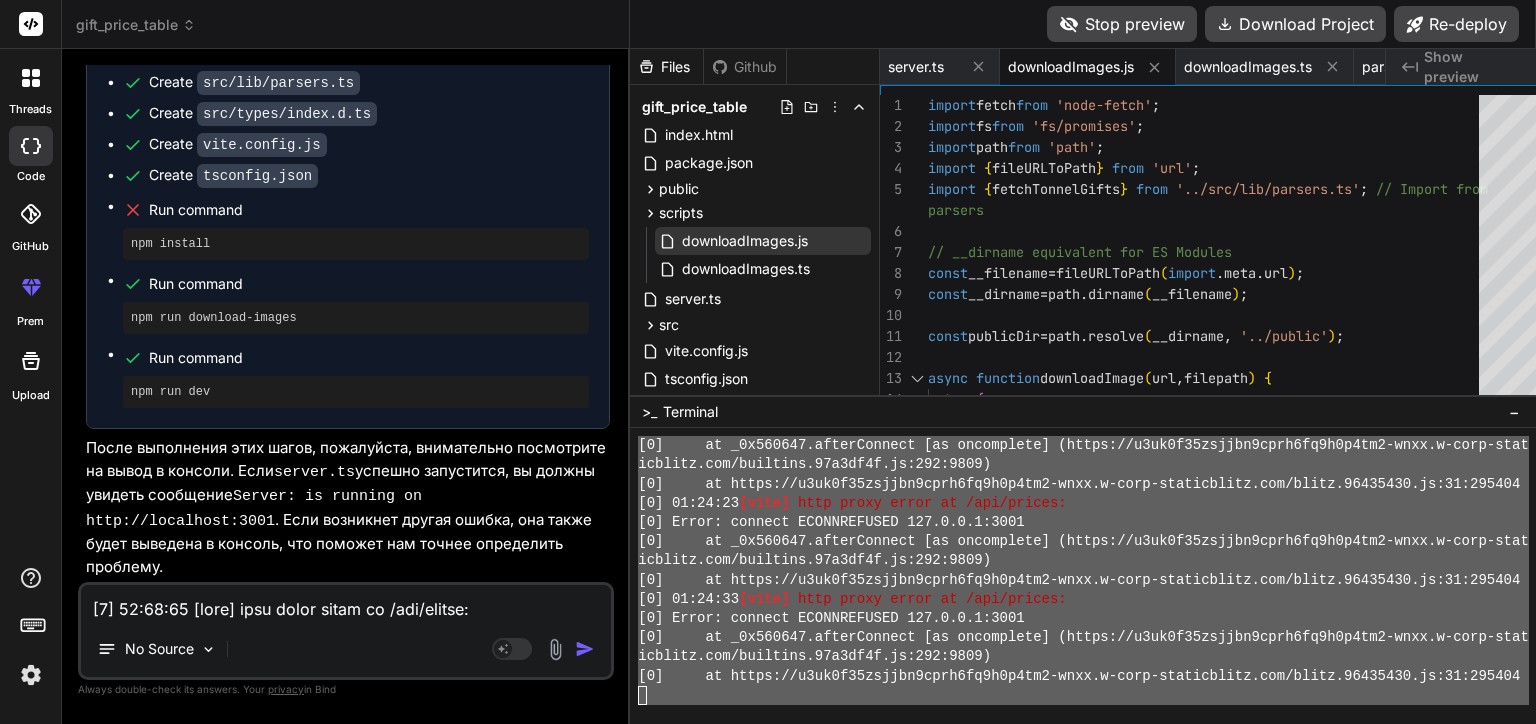 scroll, scrollTop: 913, scrollLeft: 0, axis: vertical 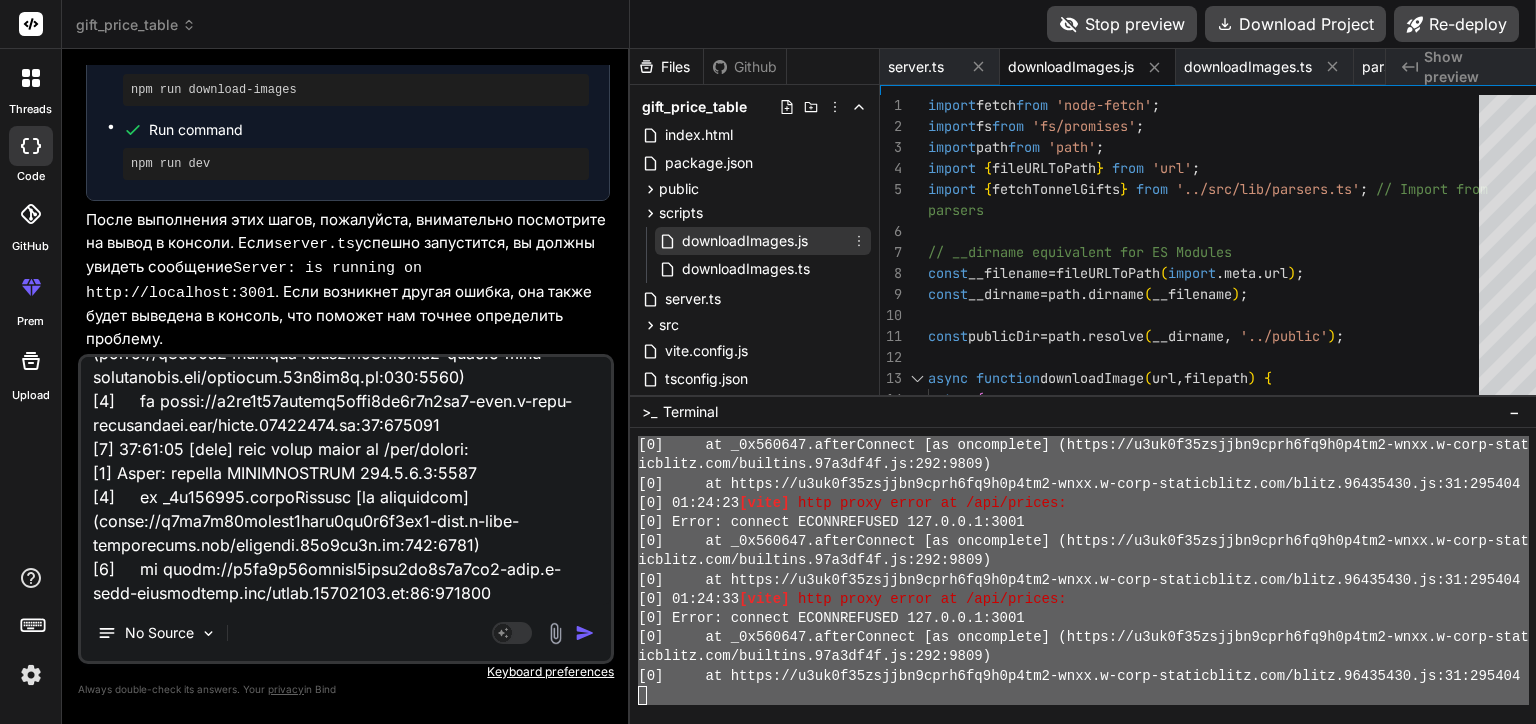 click 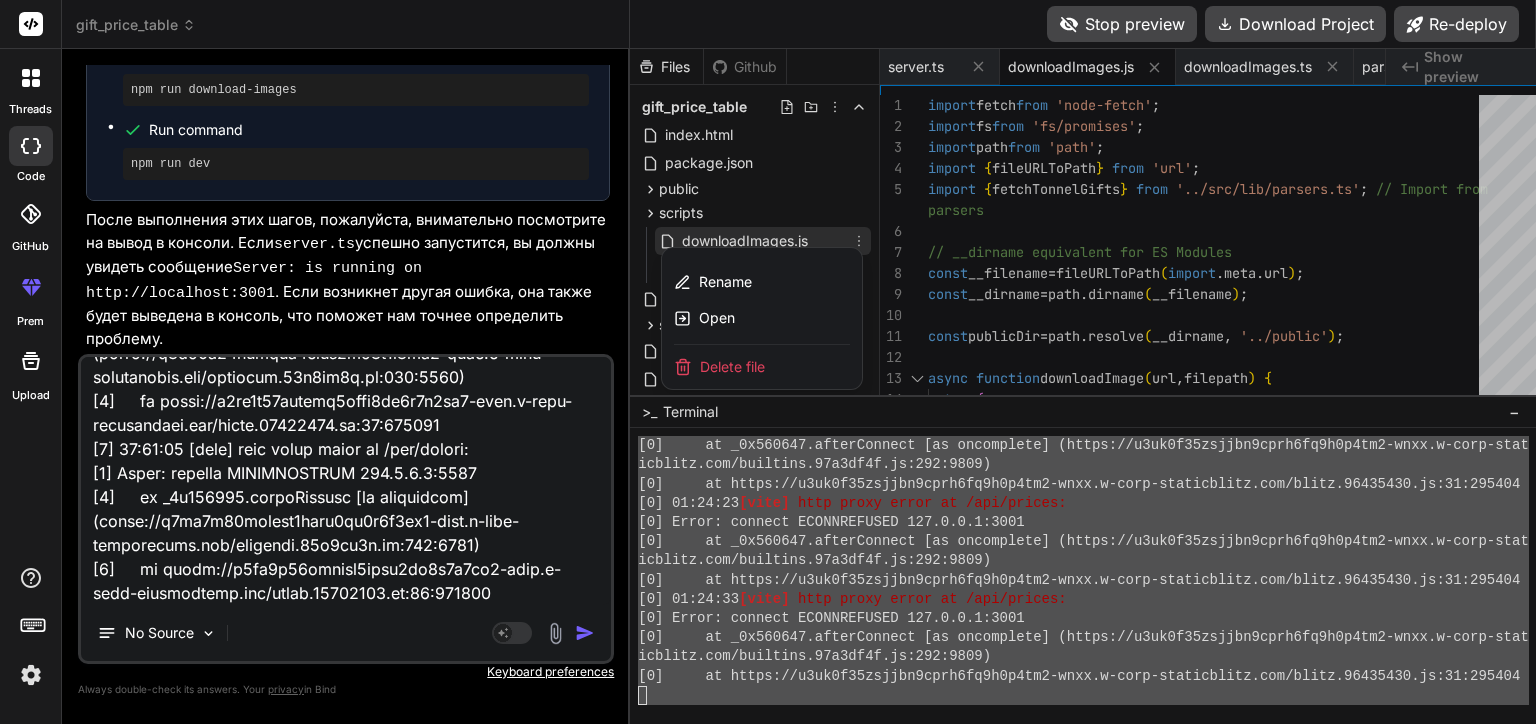 click on "Delete file" at bounding box center [732, 367] 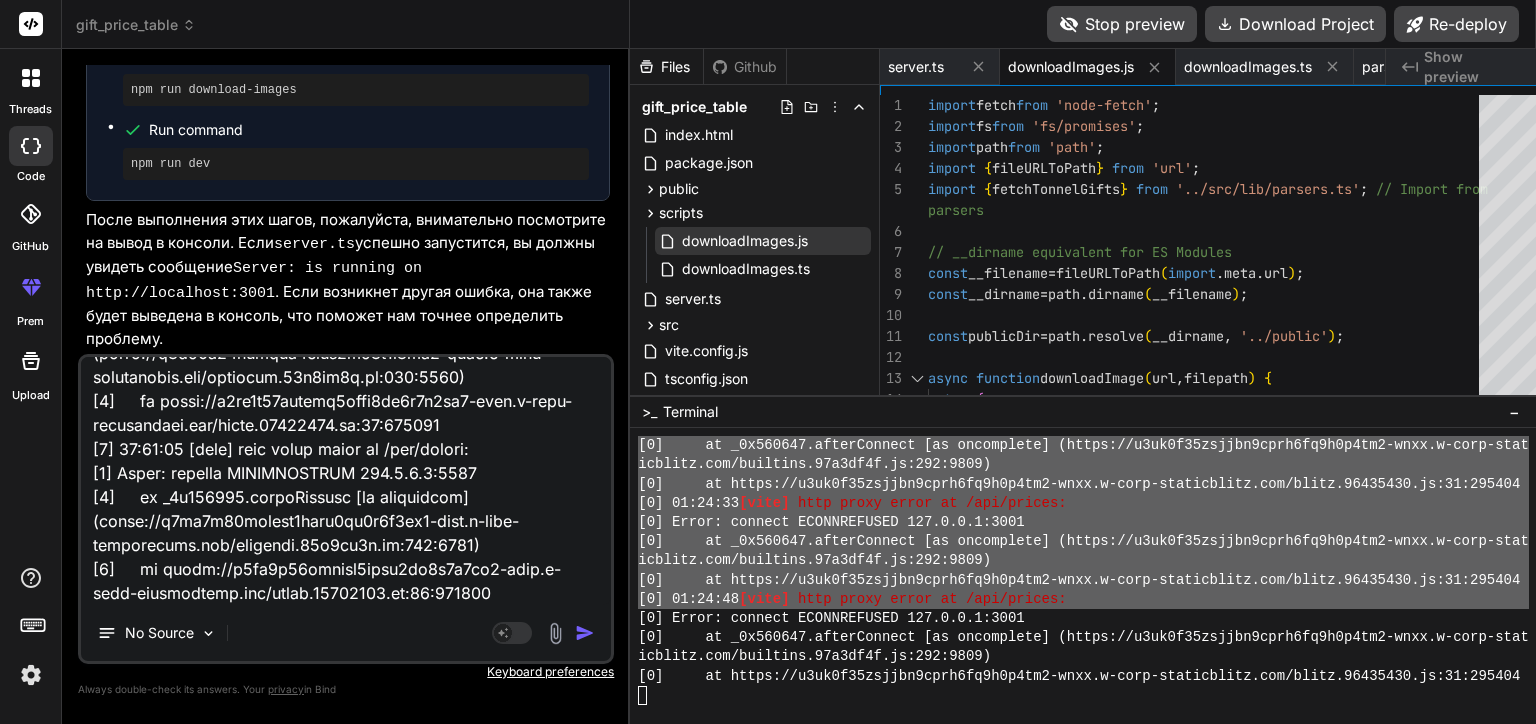 click at bounding box center [585, 633] 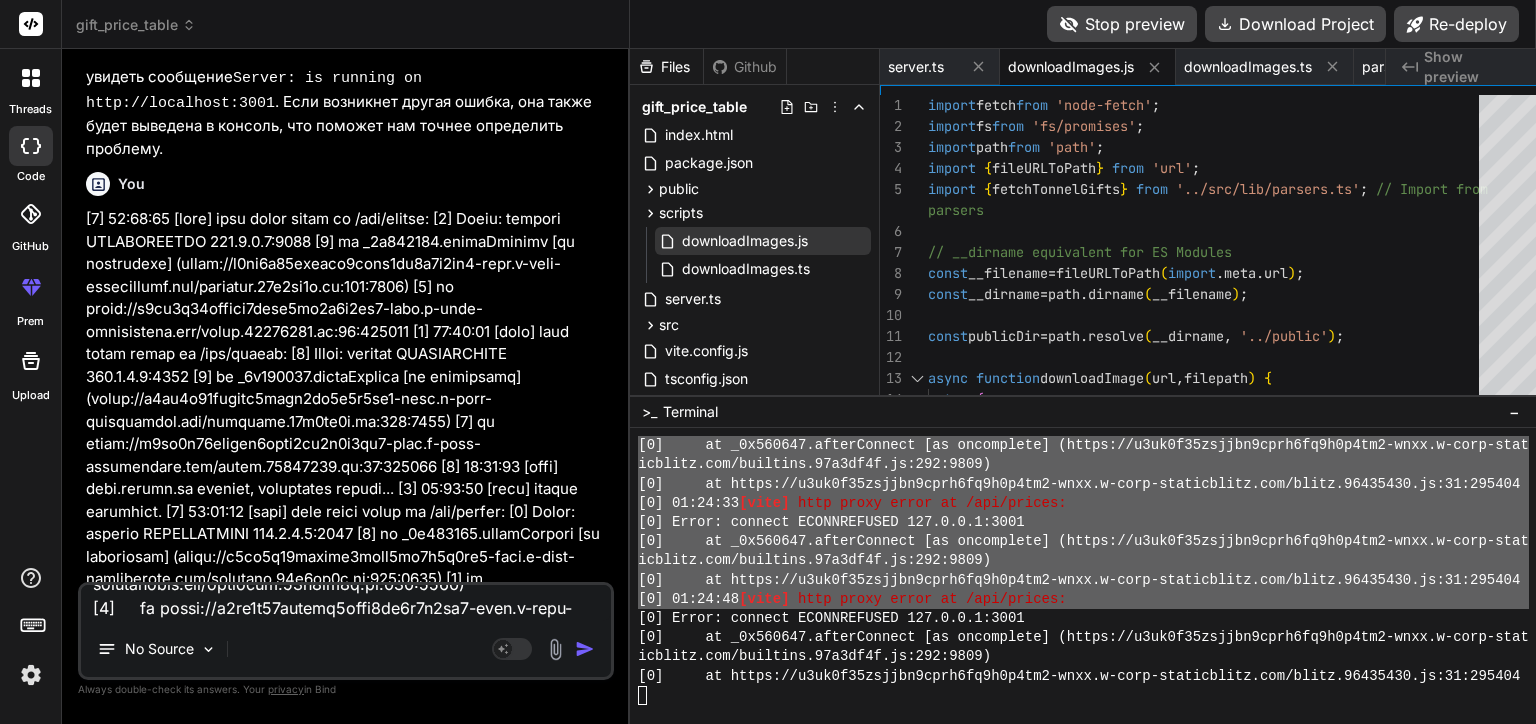 scroll, scrollTop: 0, scrollLeft: 0, axis: both 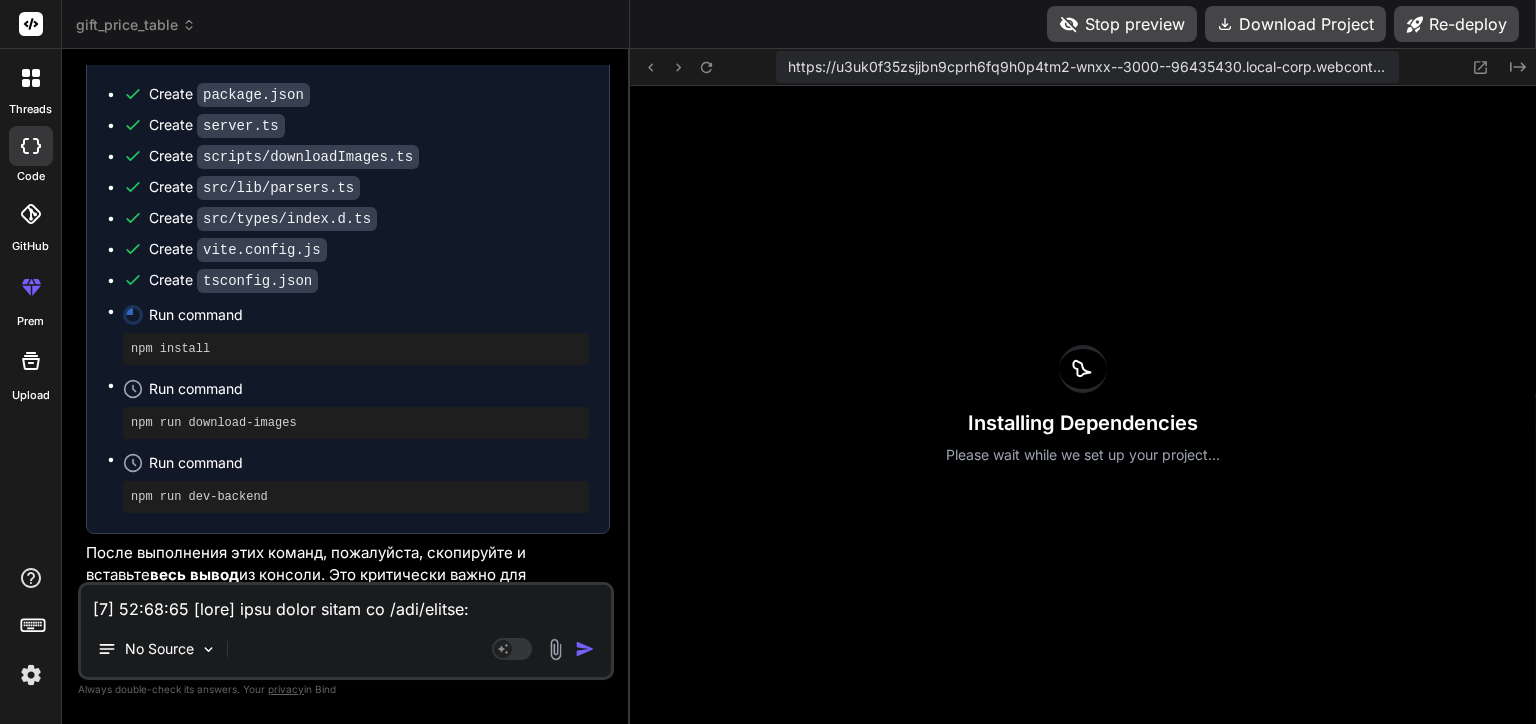 click on "Isolate Backend Startup for Debugging" at bounding box center (331, 21) 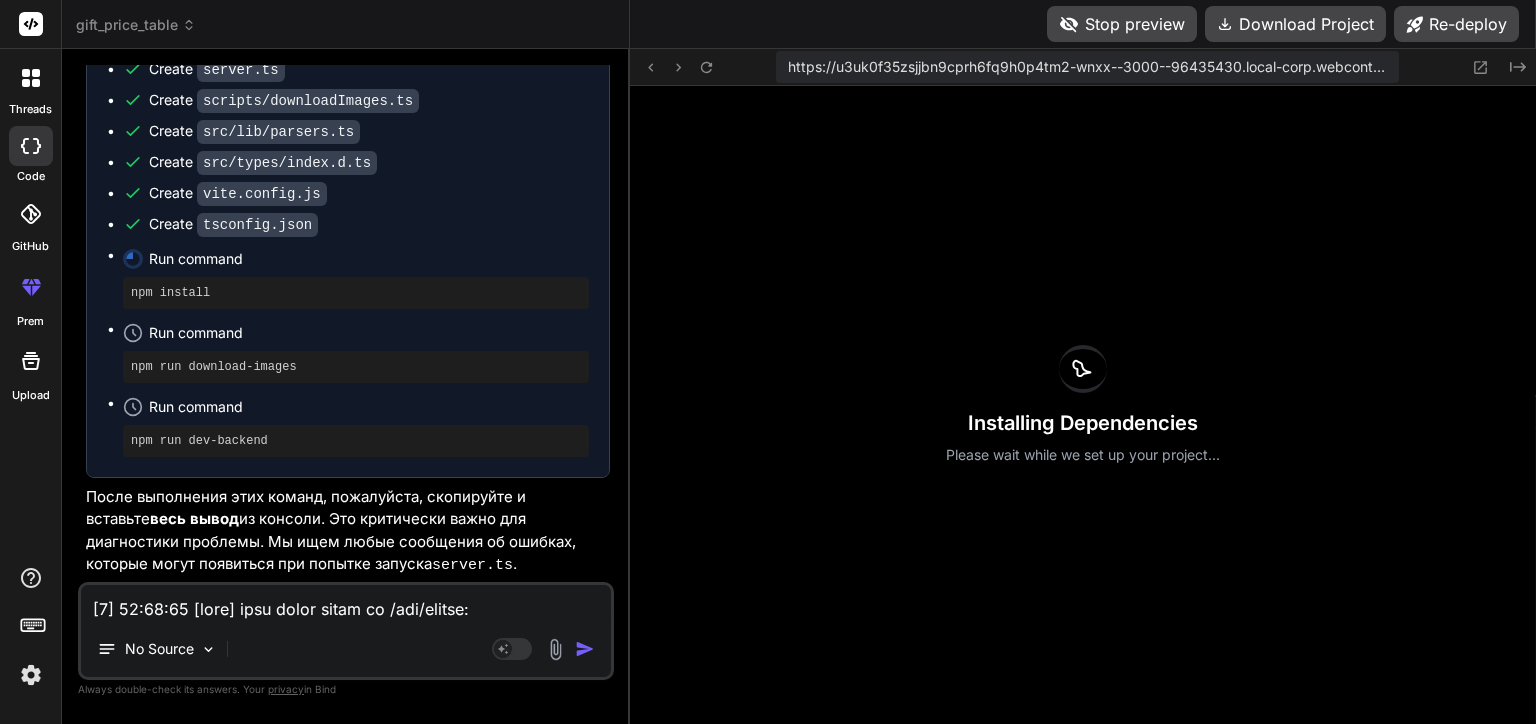 scroll, scrollTop: 23132, scrollLeft: 0, axis: vertical 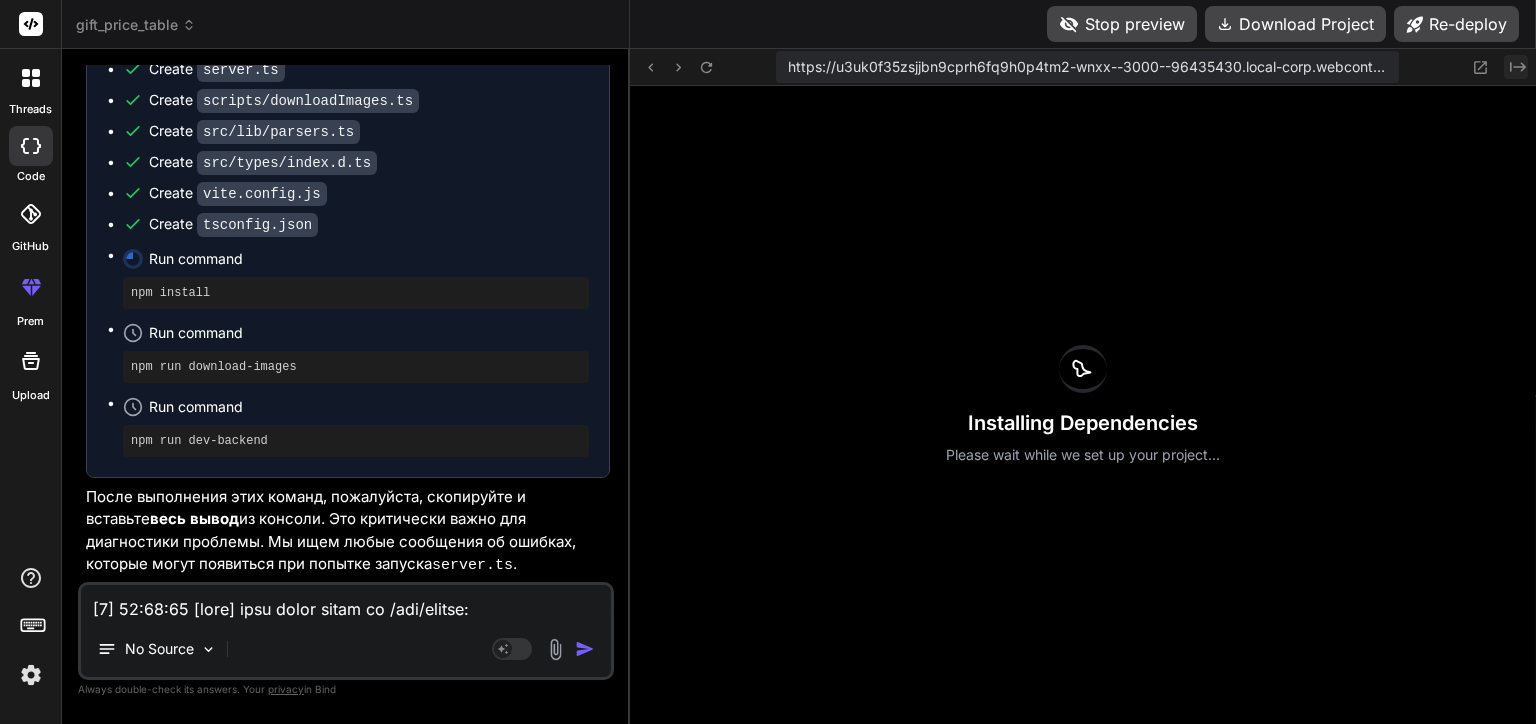 click 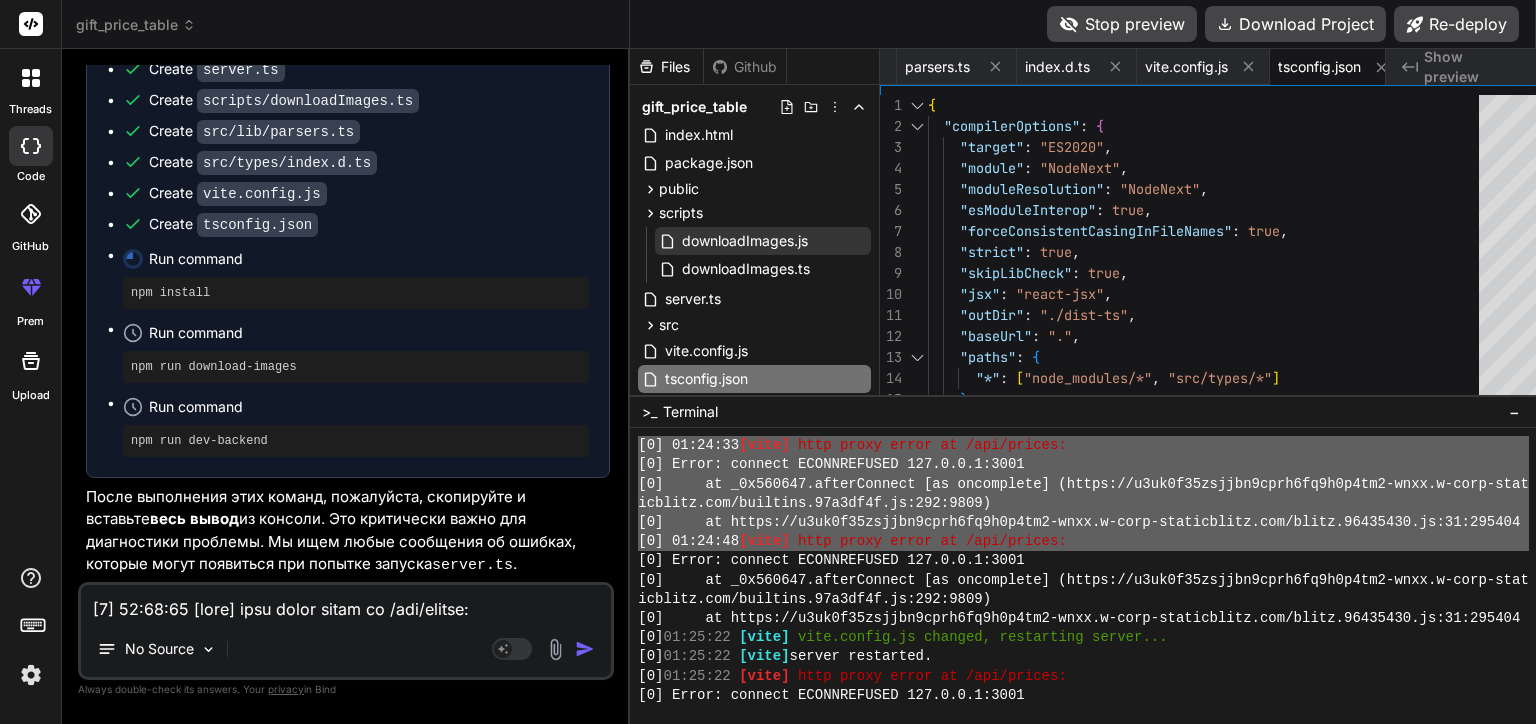 scroll, scrollTop: 19100, scrollLeft: 0, axis: vertical 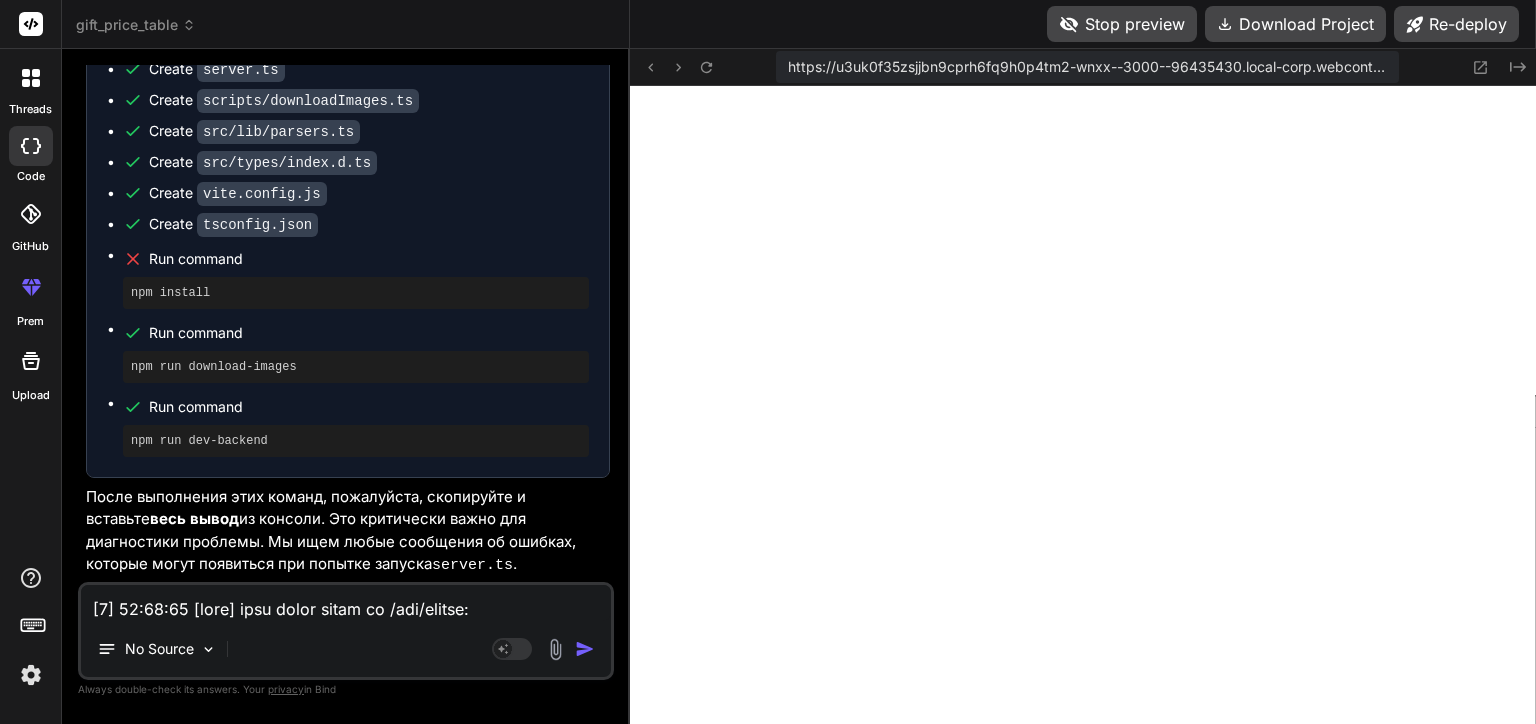 click on "No Source Agent Mode. When this toggle is activated, AI automatically makes decisions, reasons, creates files, and runs terminal commands. Almost full autopilot." at bounding box center (346, 631) 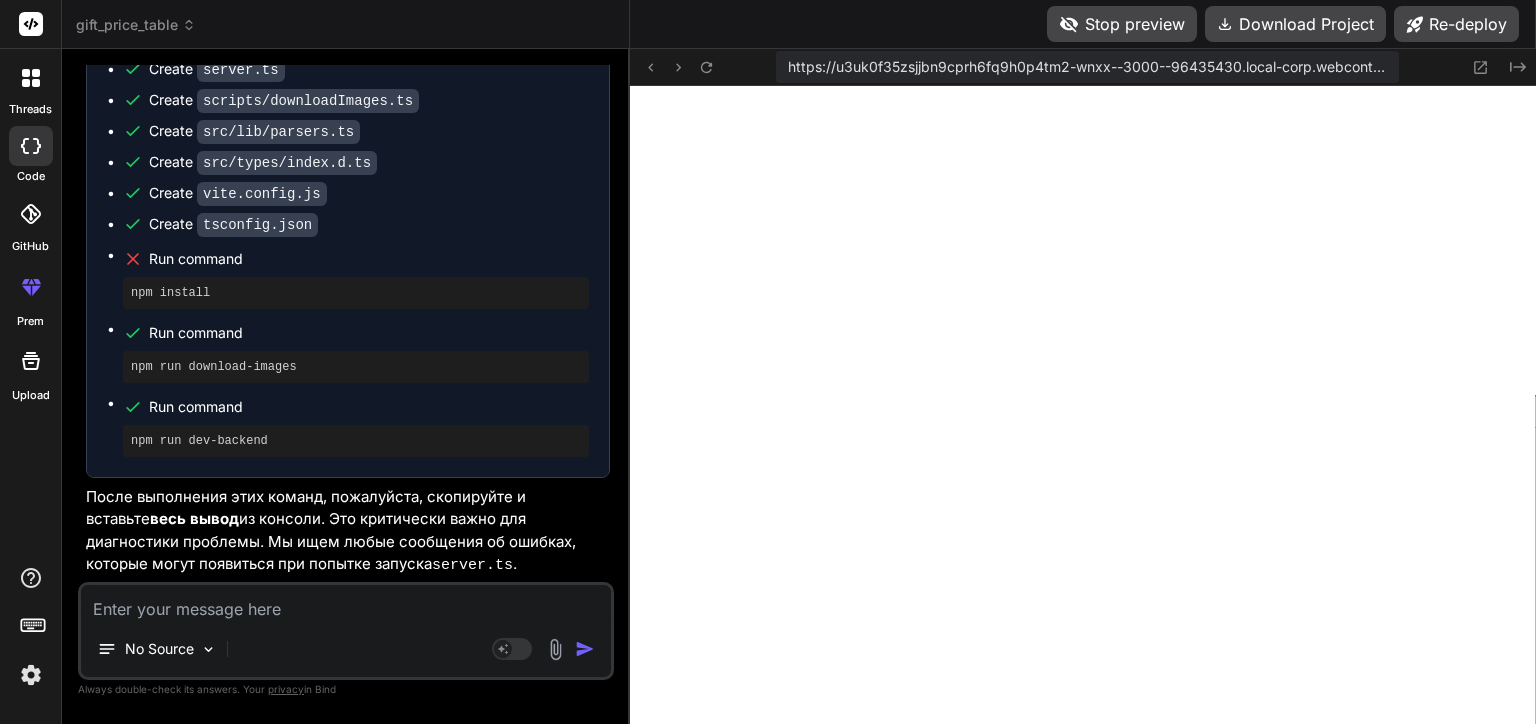 paste on ""scripts": {
"dev": "vite dev --port 3000",
"build": "vite build",
"preview": "vite preview"
}" 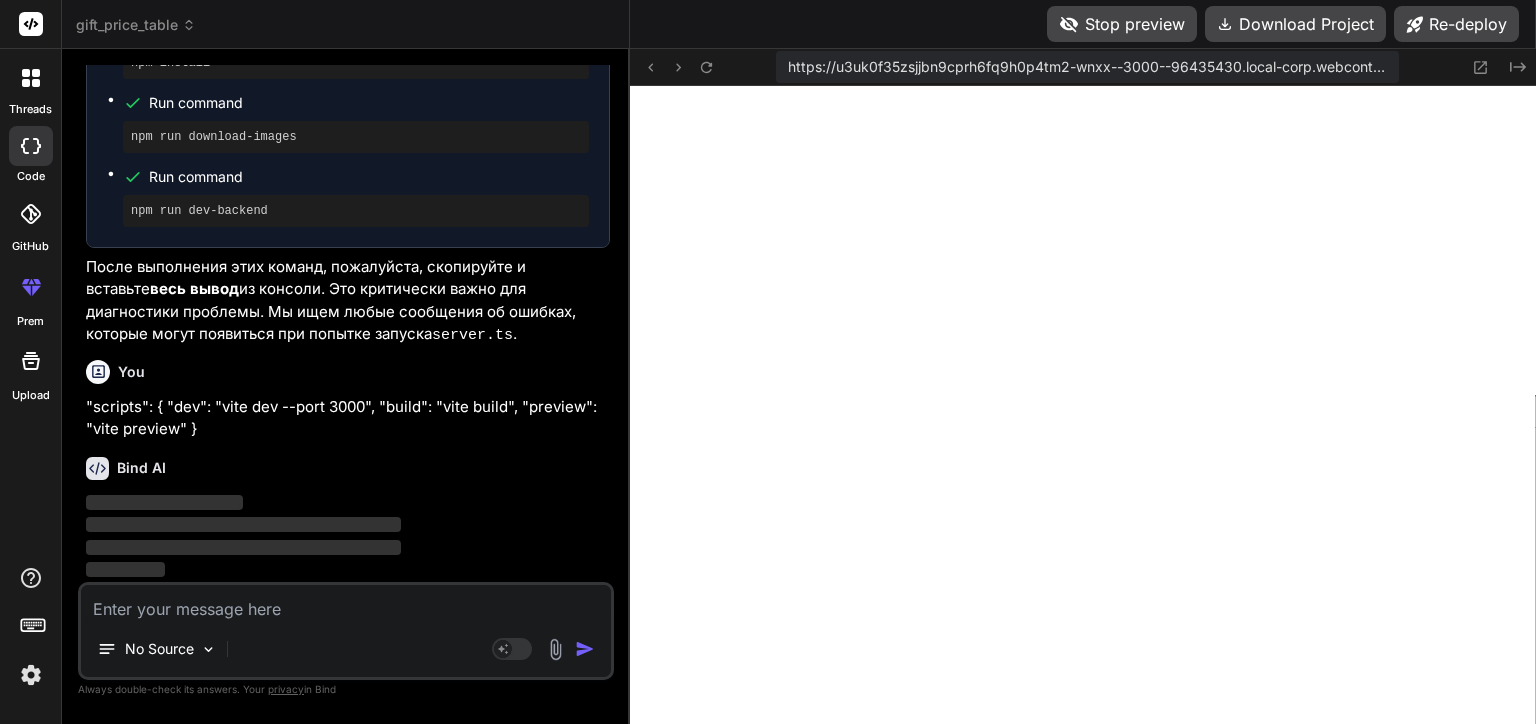 scroll, scrollTop: 23362, scrollLeft: 0, axis: vertical 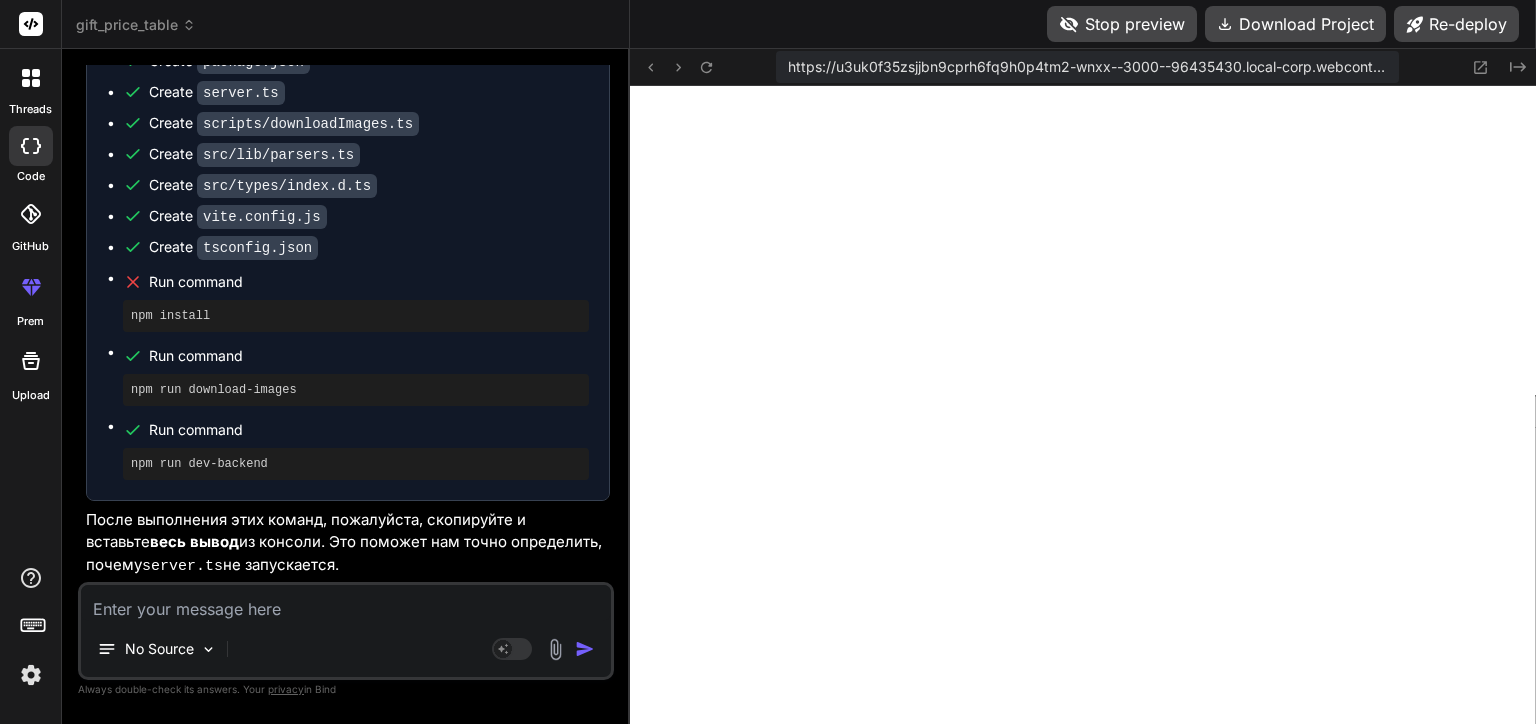 click at bounding box center (346, 603) 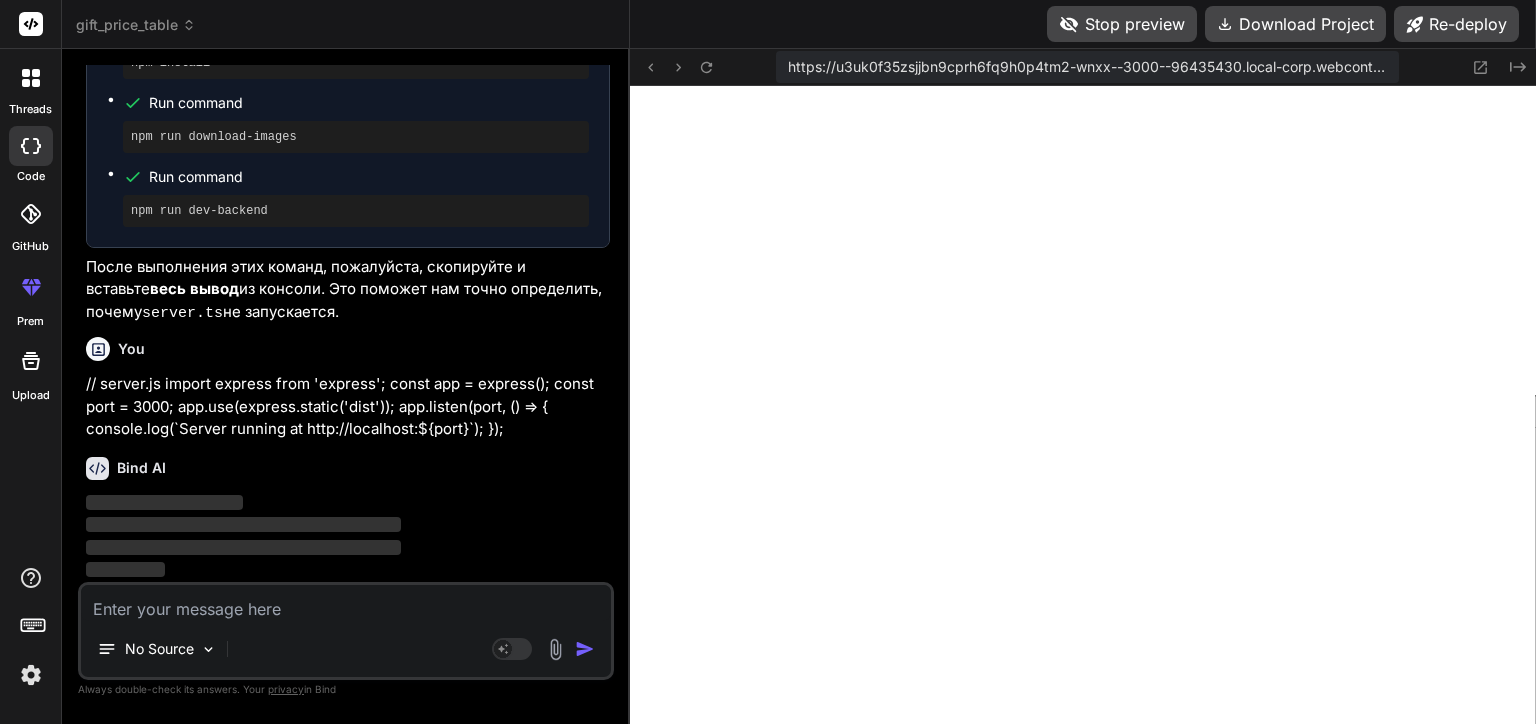 scroll, scrollTop: 0, scrollLeft: 0, axis: both 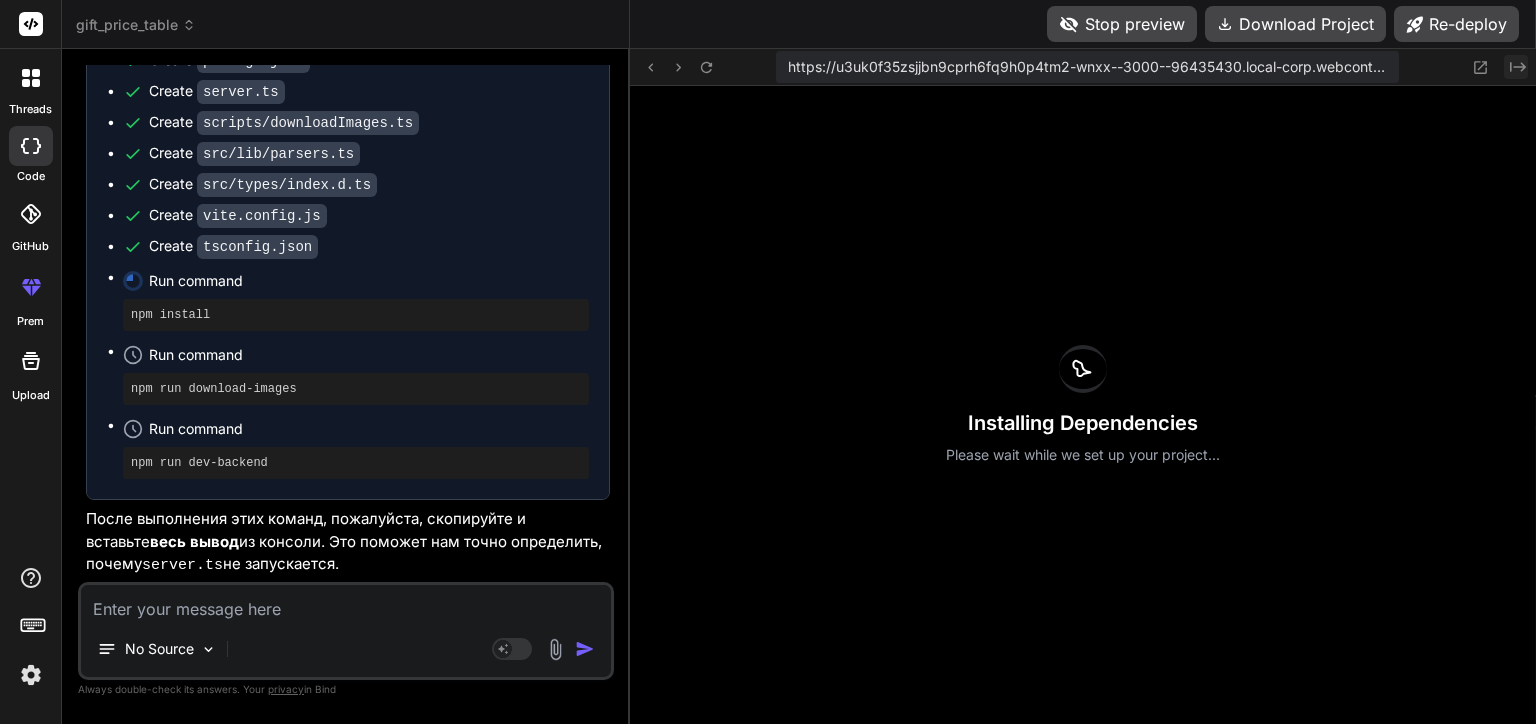 click on "Created with Pixso." at bounding box center [1516, 67] 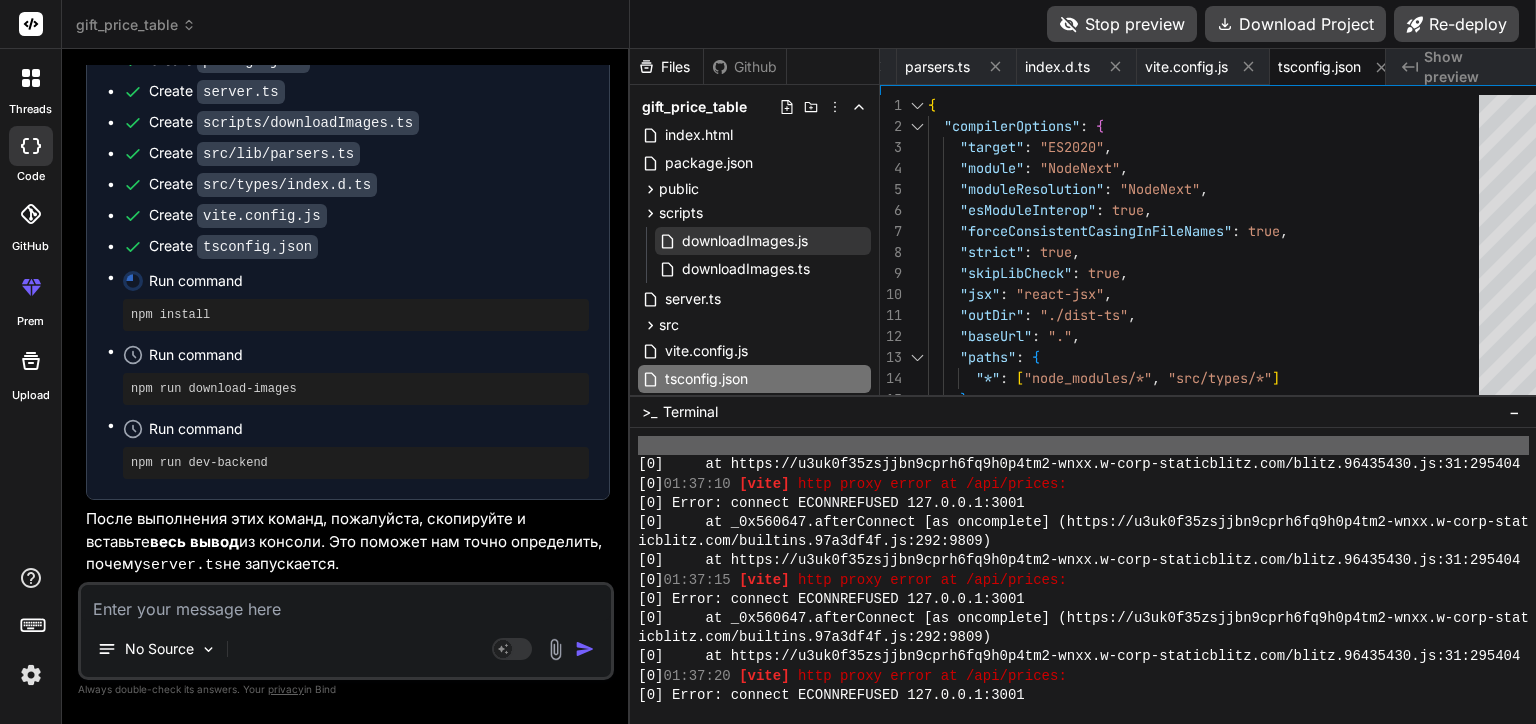 scroll, scrollTop: 19200, scrollLeft: 0, axis: vertical 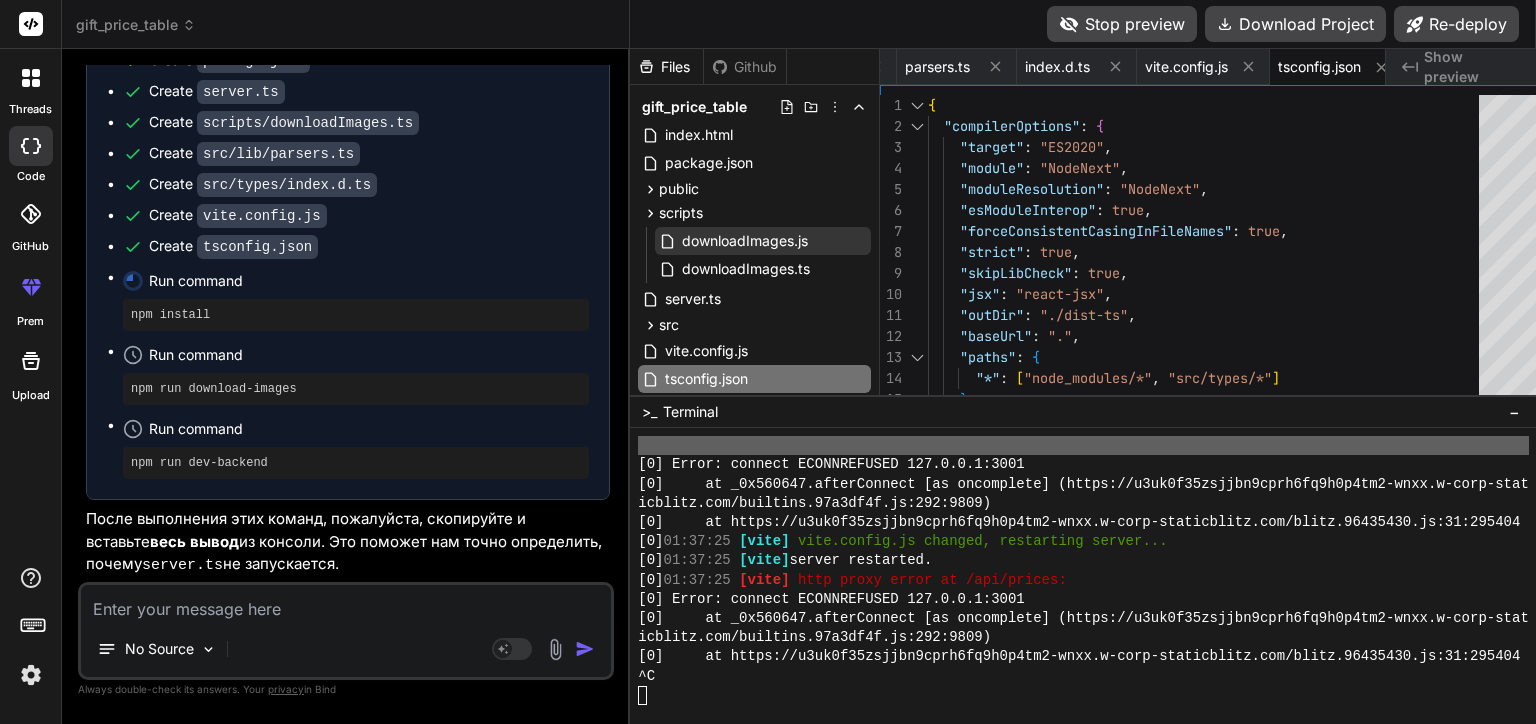 click at bounding box center (346, 603) 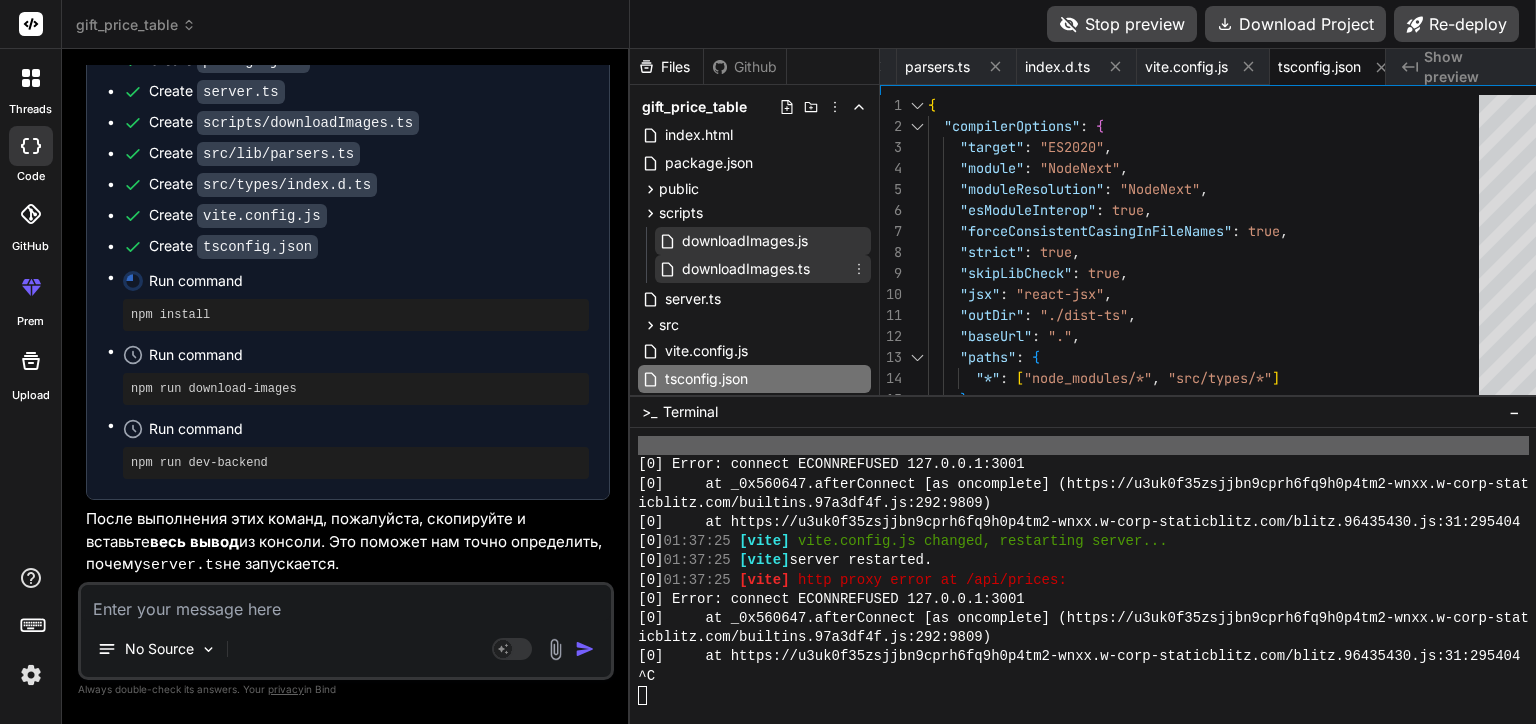 click on "downloadImages.ts" at bounding box center (746, 269) 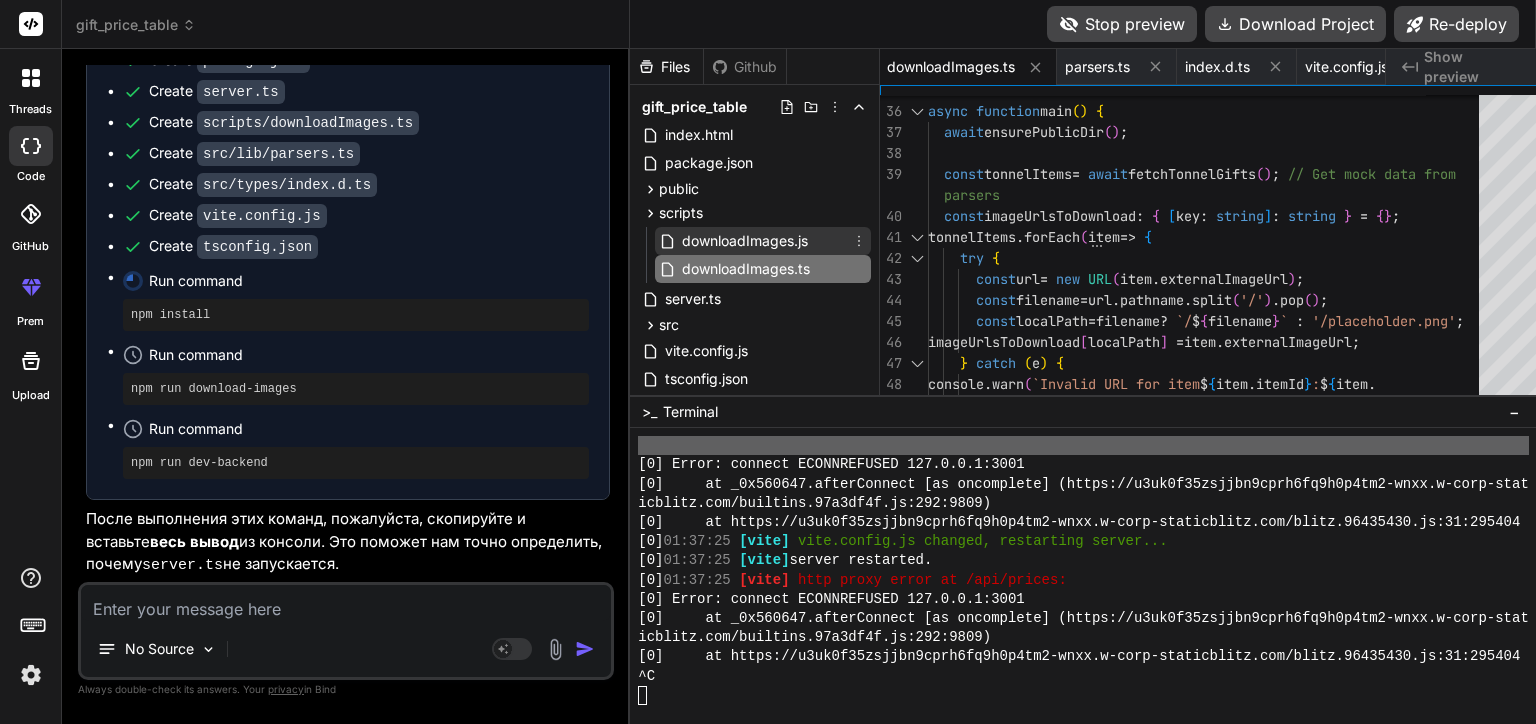 click on "downloadImages.js" at bounding box center (745, 241) 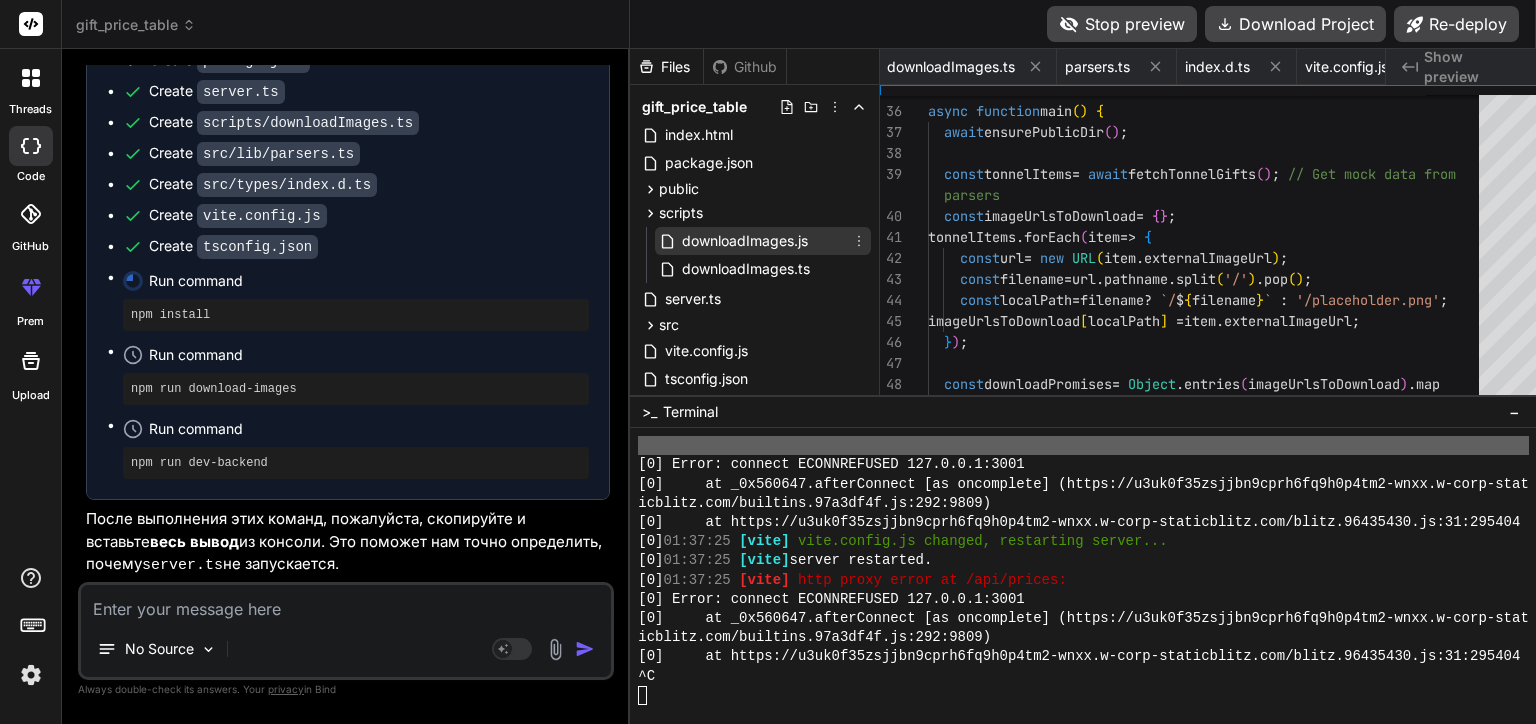 scroll, scrollTop: 0, scrollLeft: 258, axis: horizontal 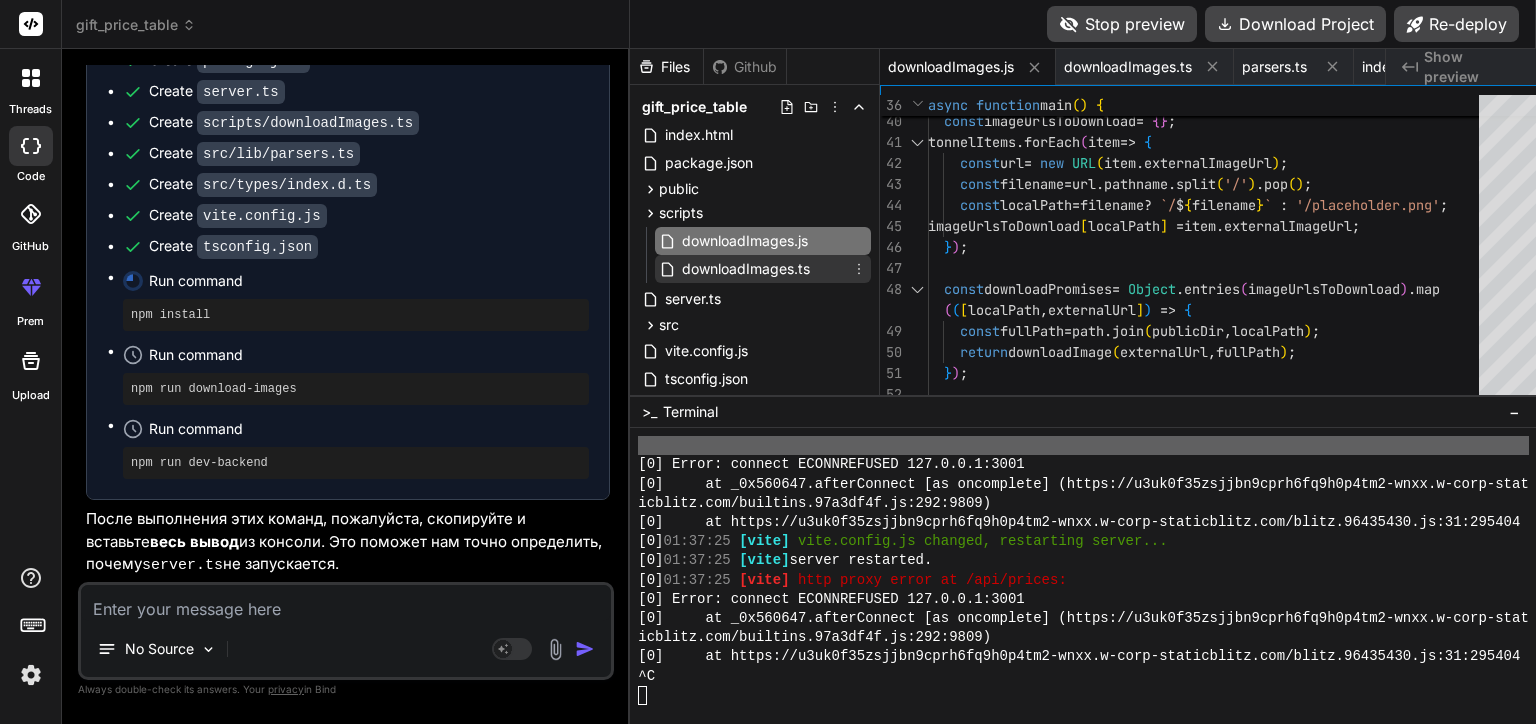 click on "downloadImages.ts" at bounding box center (746, 269) 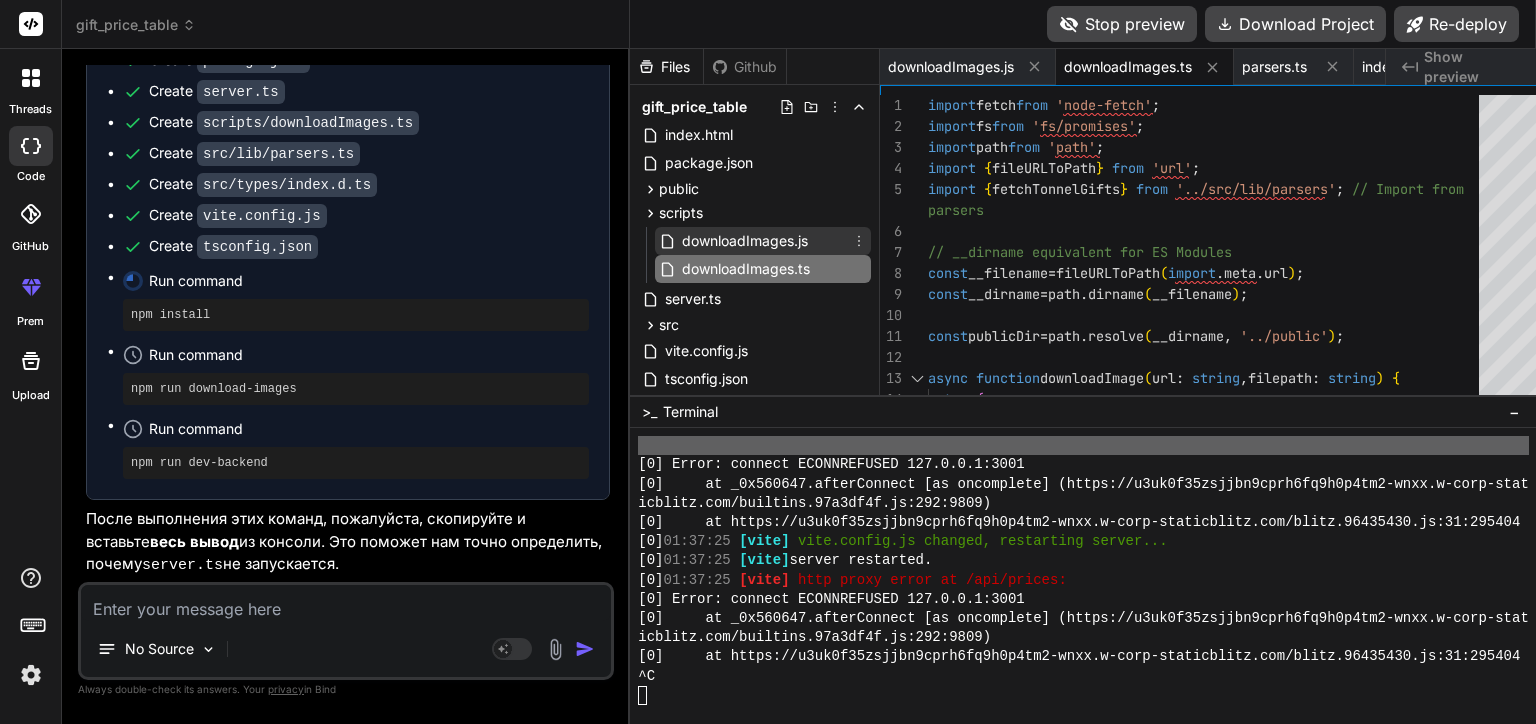 click on "downloadImages.js" at bounding box center (745, 241) 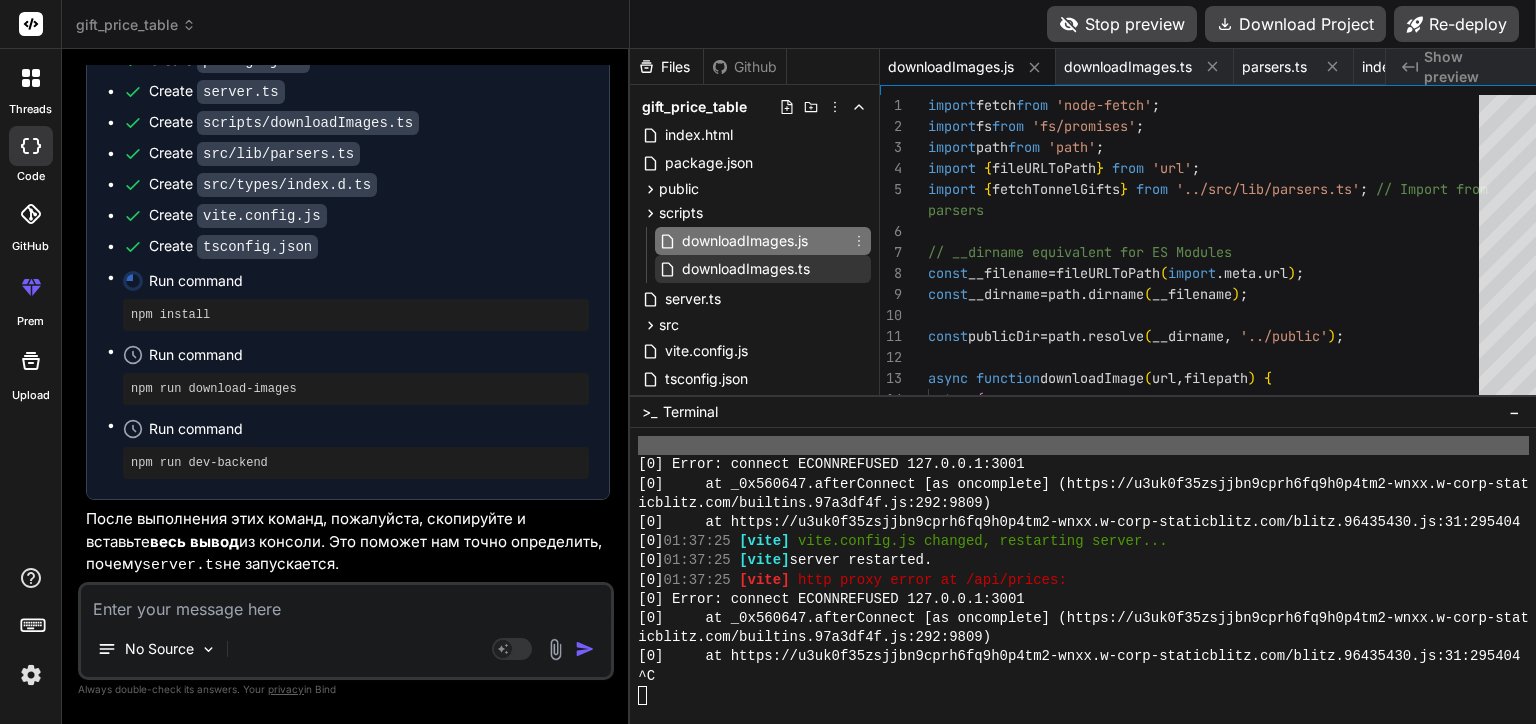 click on "downloadImages.ts" at bounding box center [746, 269] 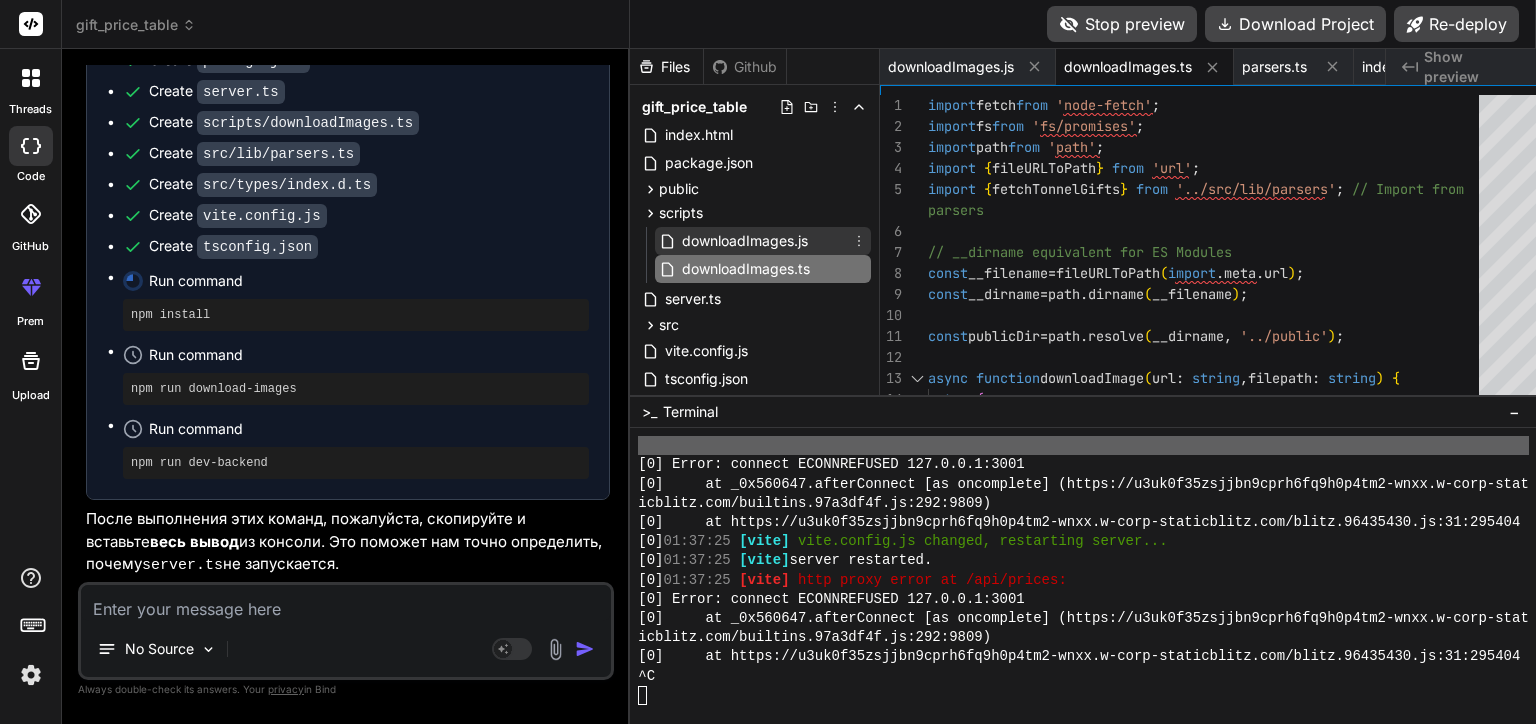 click on "downloadImages.js" at bounding box center [745, 241] 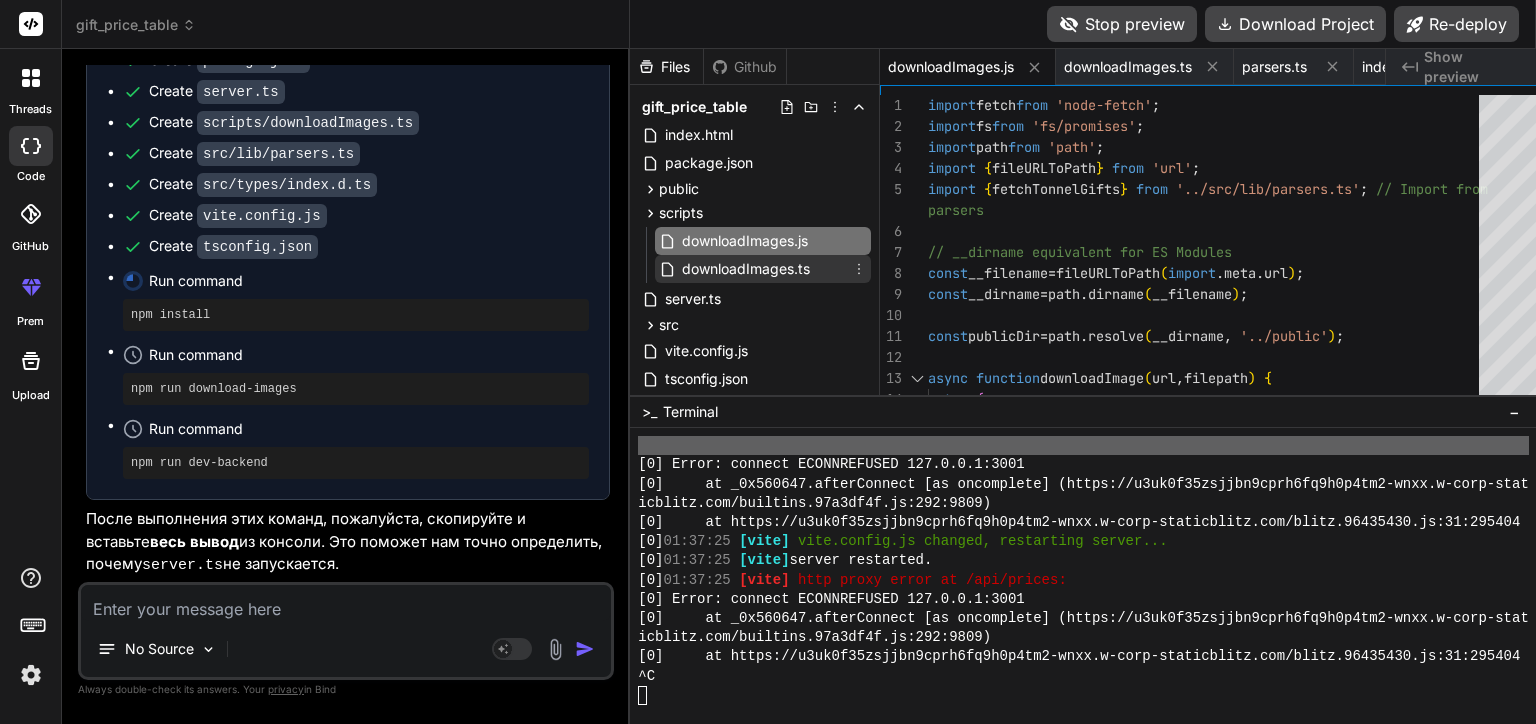click on "downloadImages.ts" at bounding box center (746, 269) 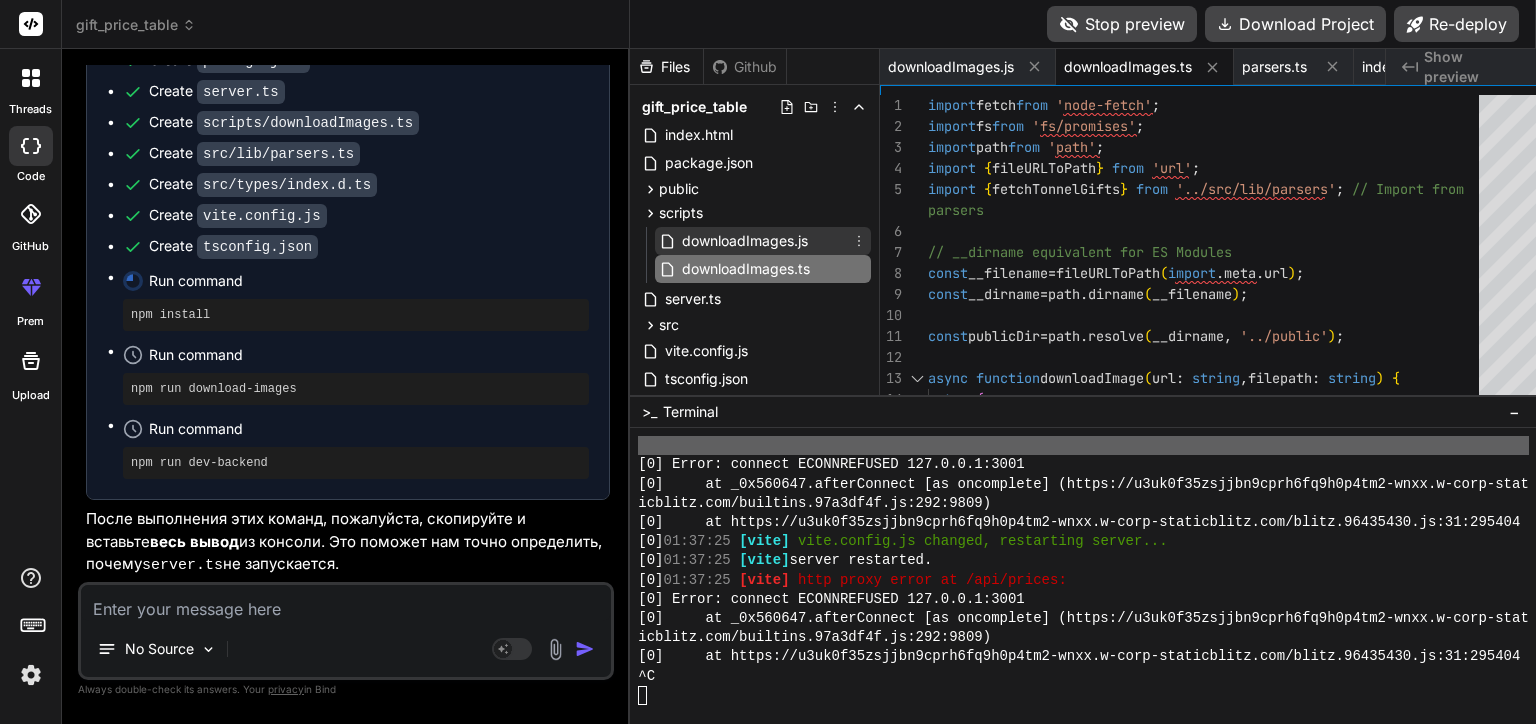 click on "downloadImages.js" at bounding box center [745, 241] 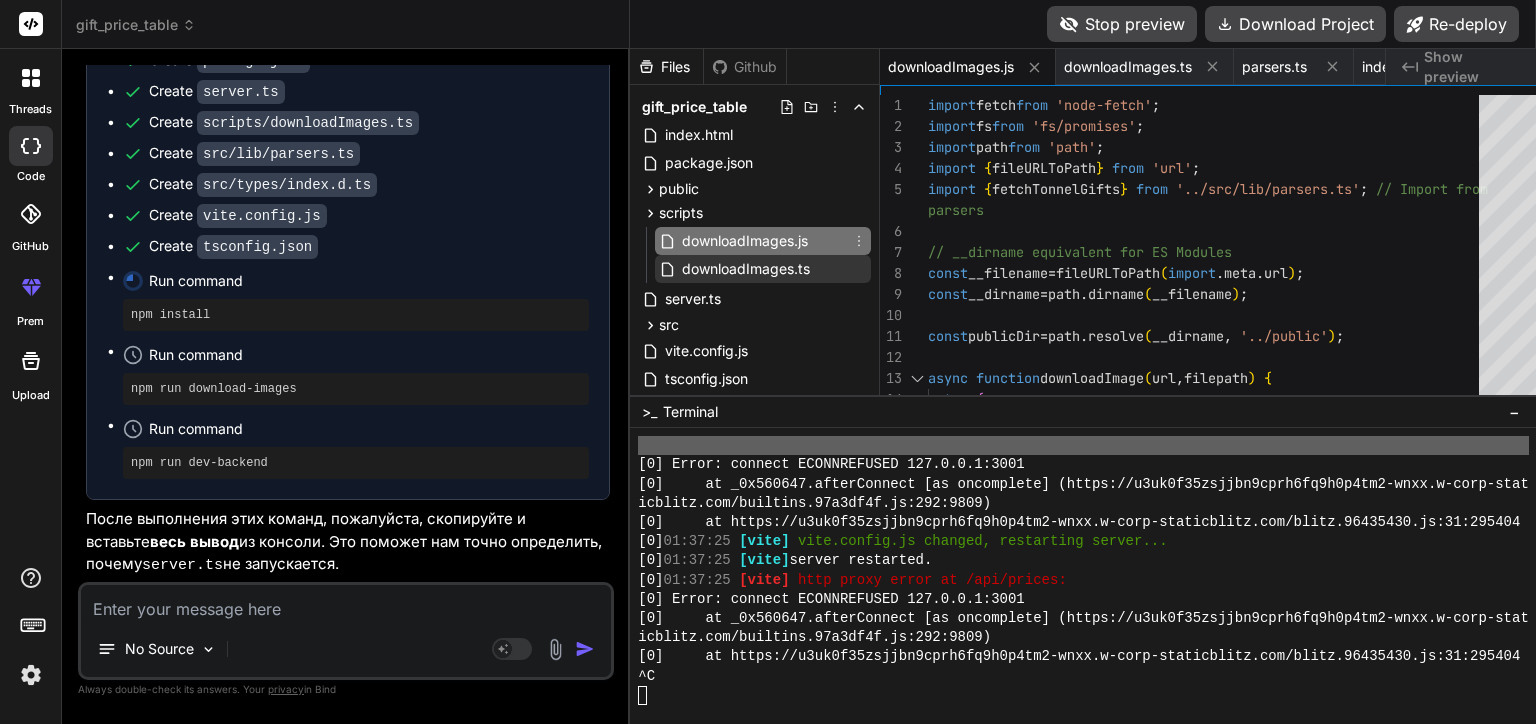 click on "downloadImages.ts" at bounding box center (746, 269) 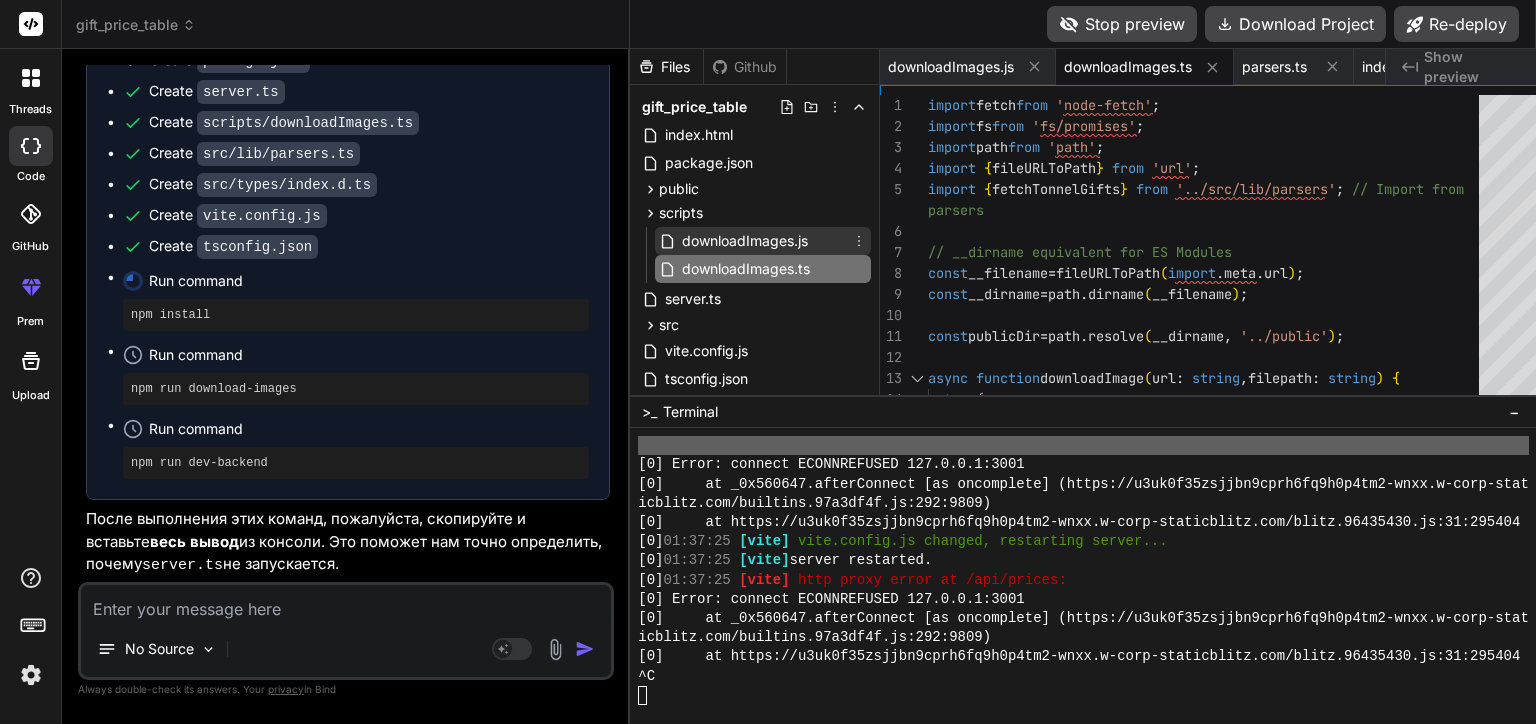 click on "downloadImages.js" at bounding box center (745, 241) 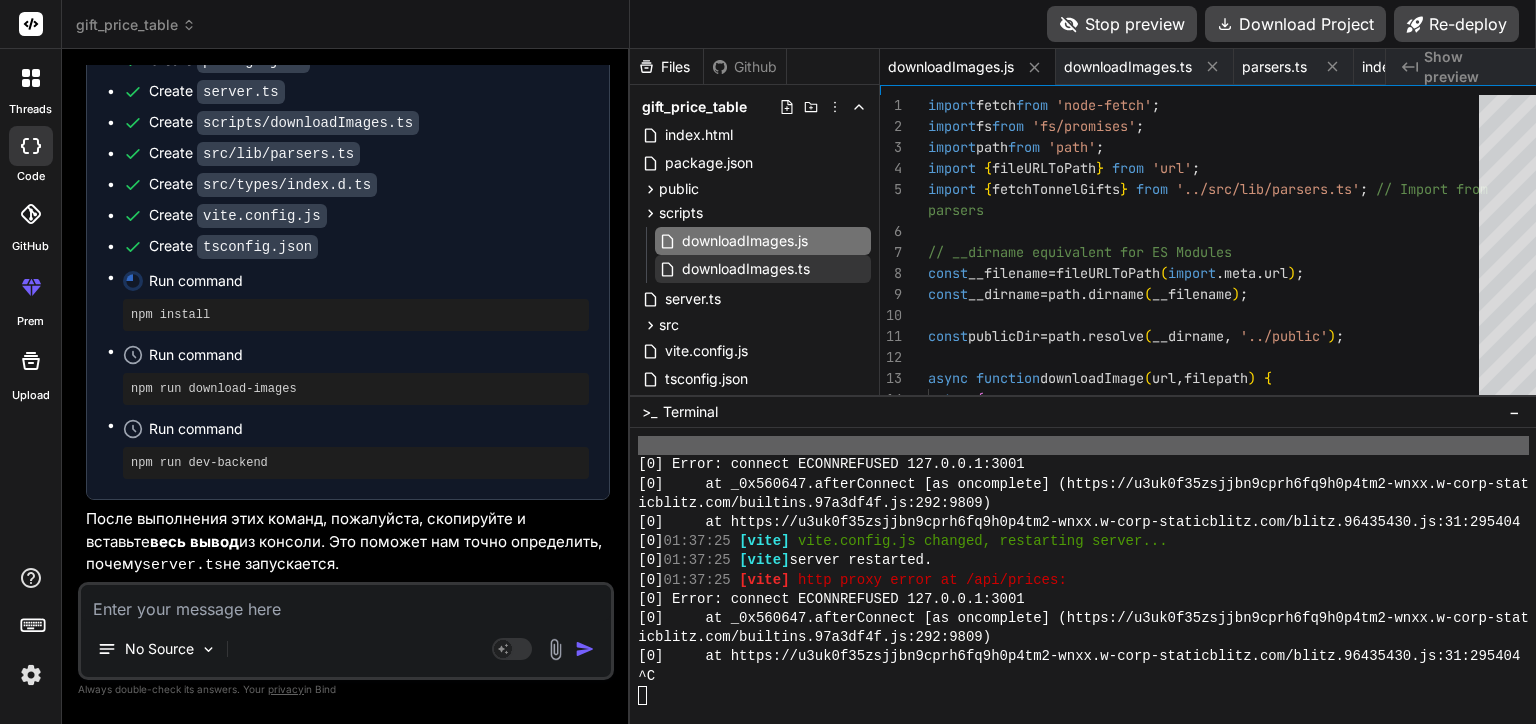 click on "downloadImages.ts" at bounding box center [746, 269] 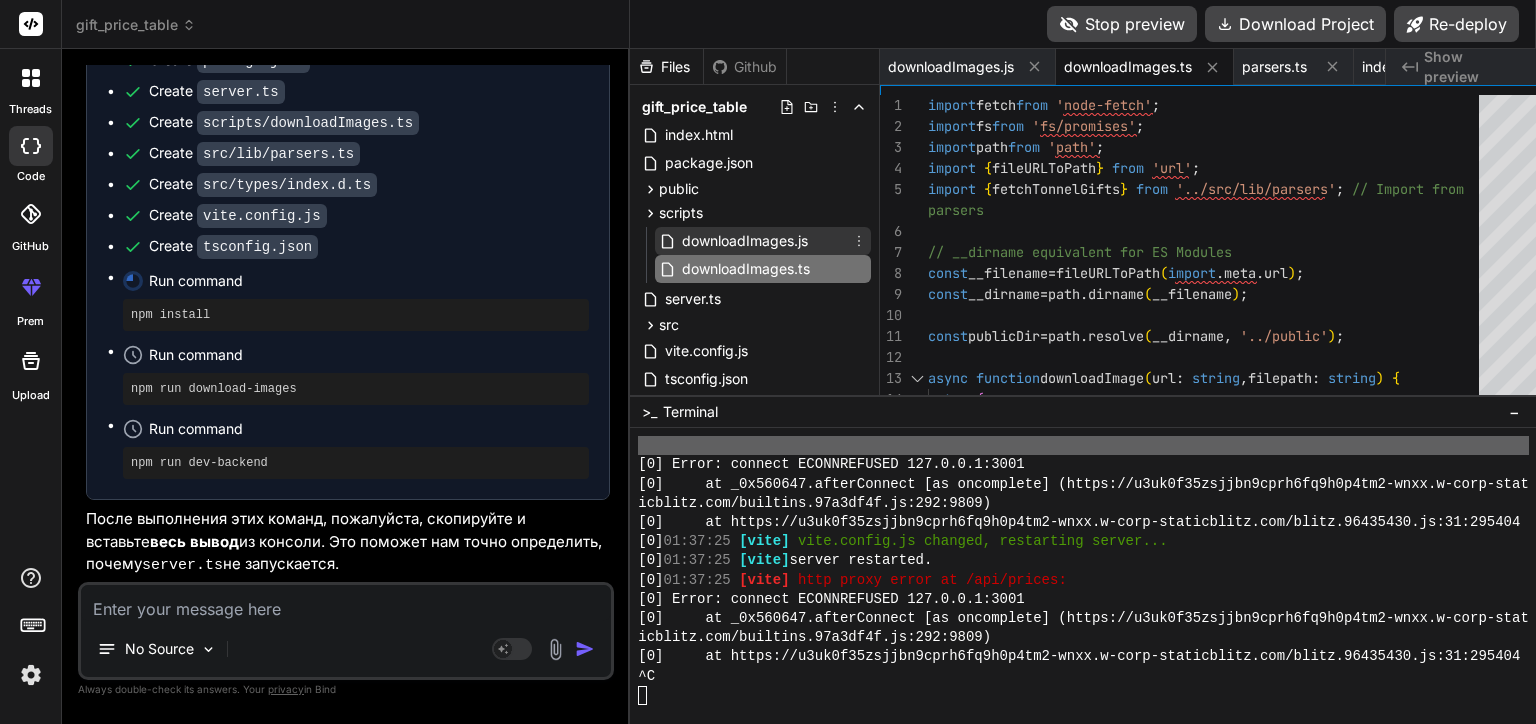 click on "downloadImages.js" at bounding box center (745, 241) 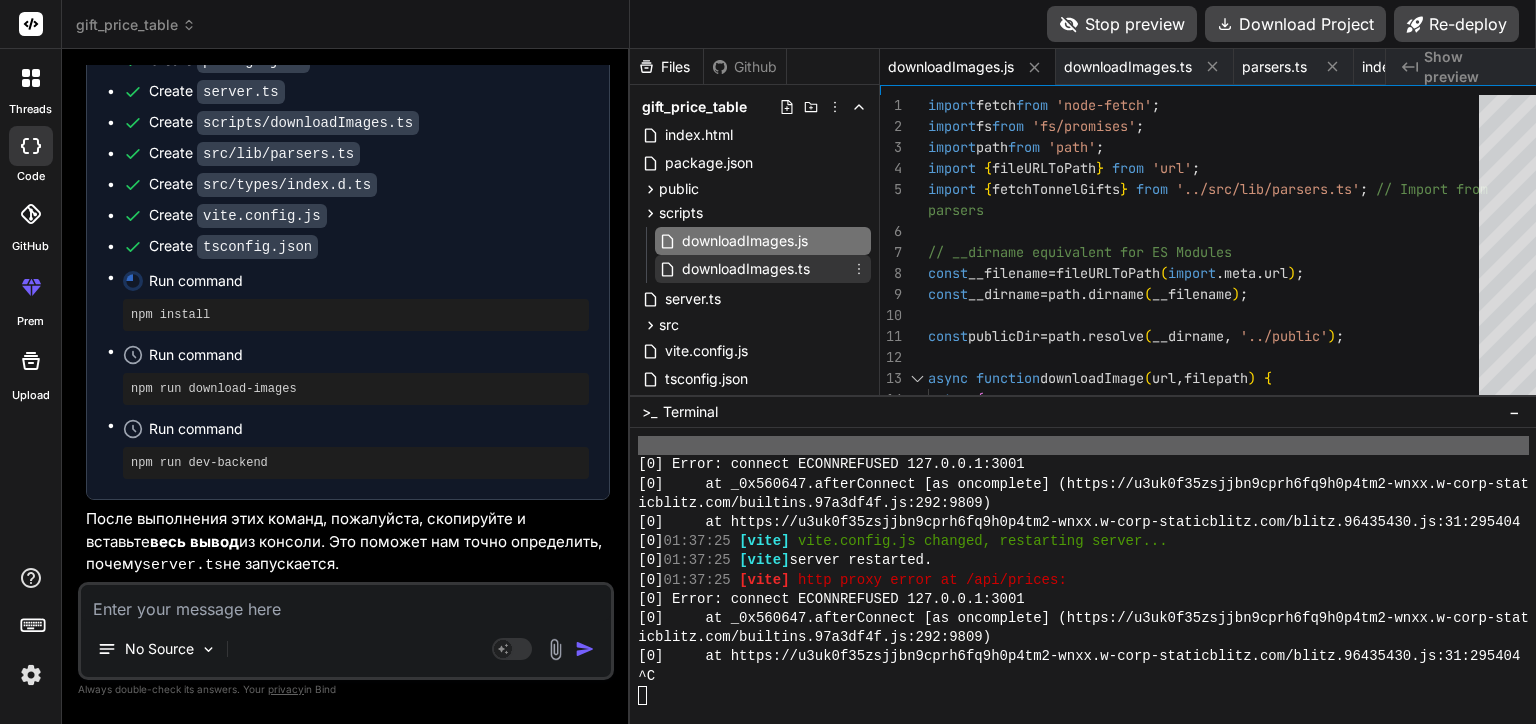 click on "downloadImages.ts" at bounding box center [746, 269] 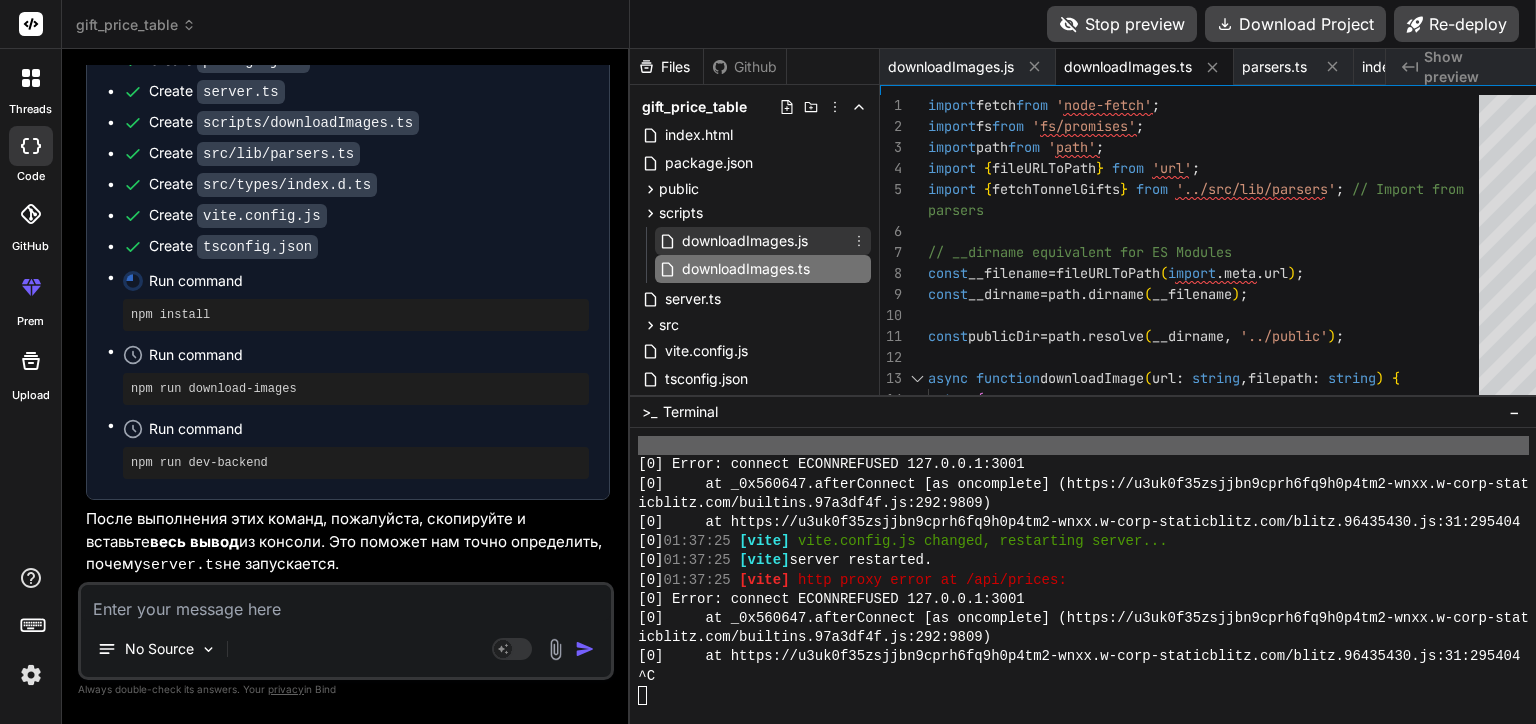 click on "downloadImages.js" at bounding box center [745, 241] 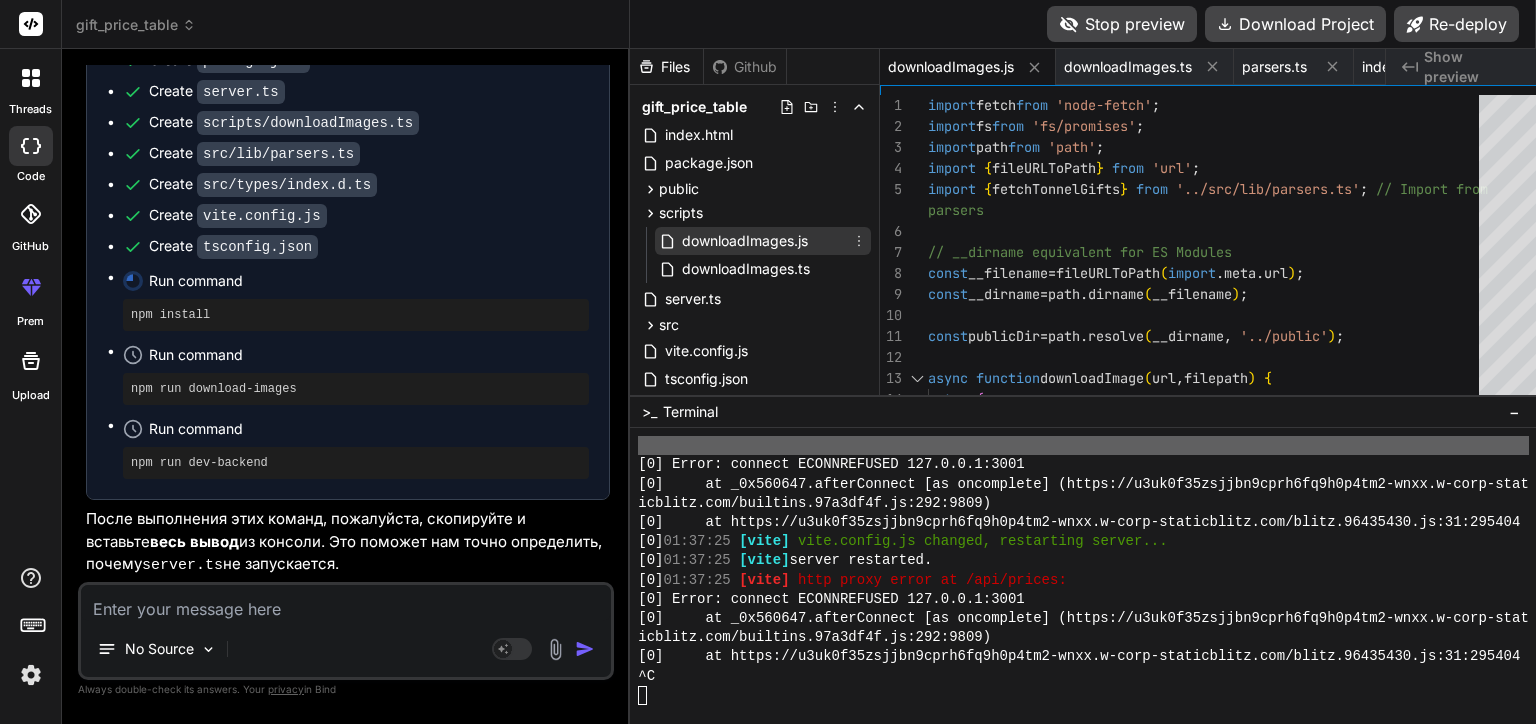 click on "downloadImages.js" at bounding box center (745, 241) 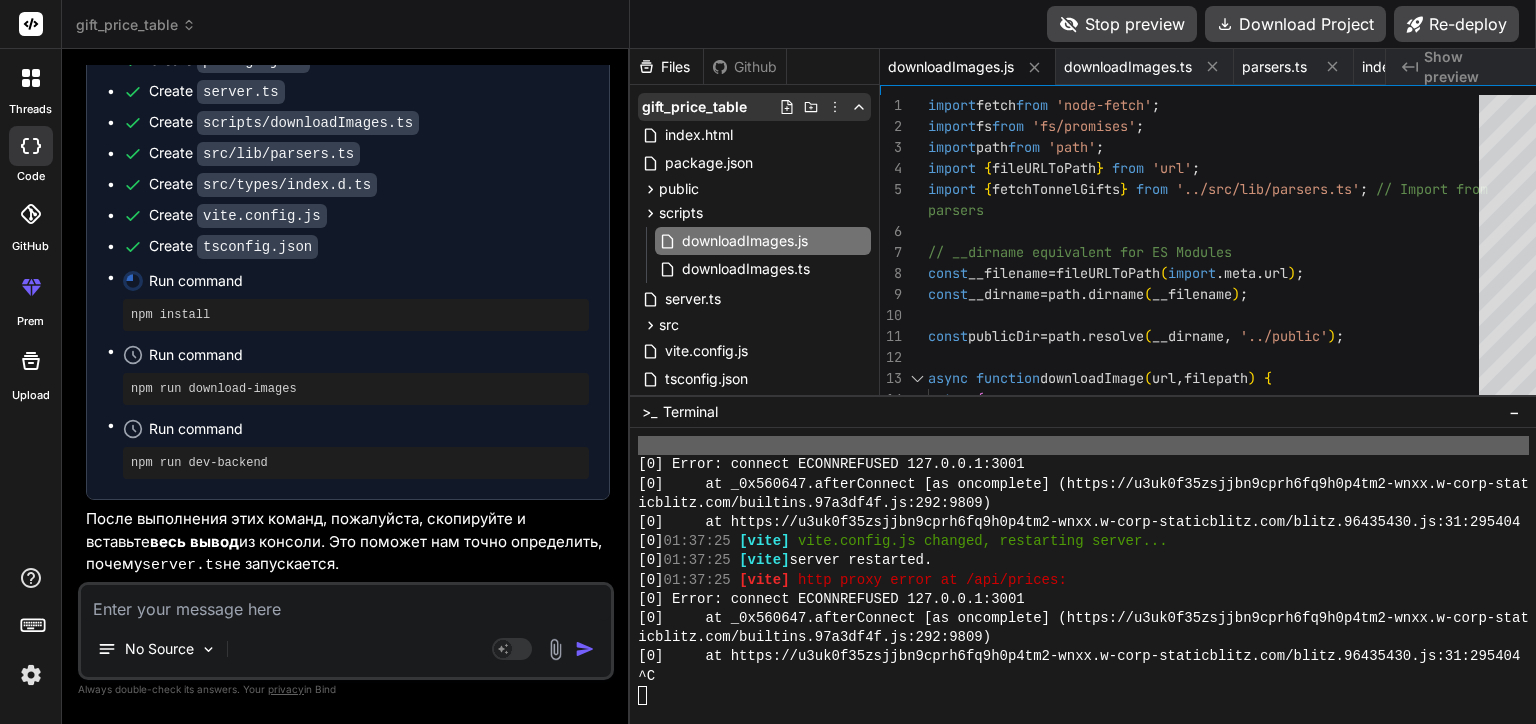 click 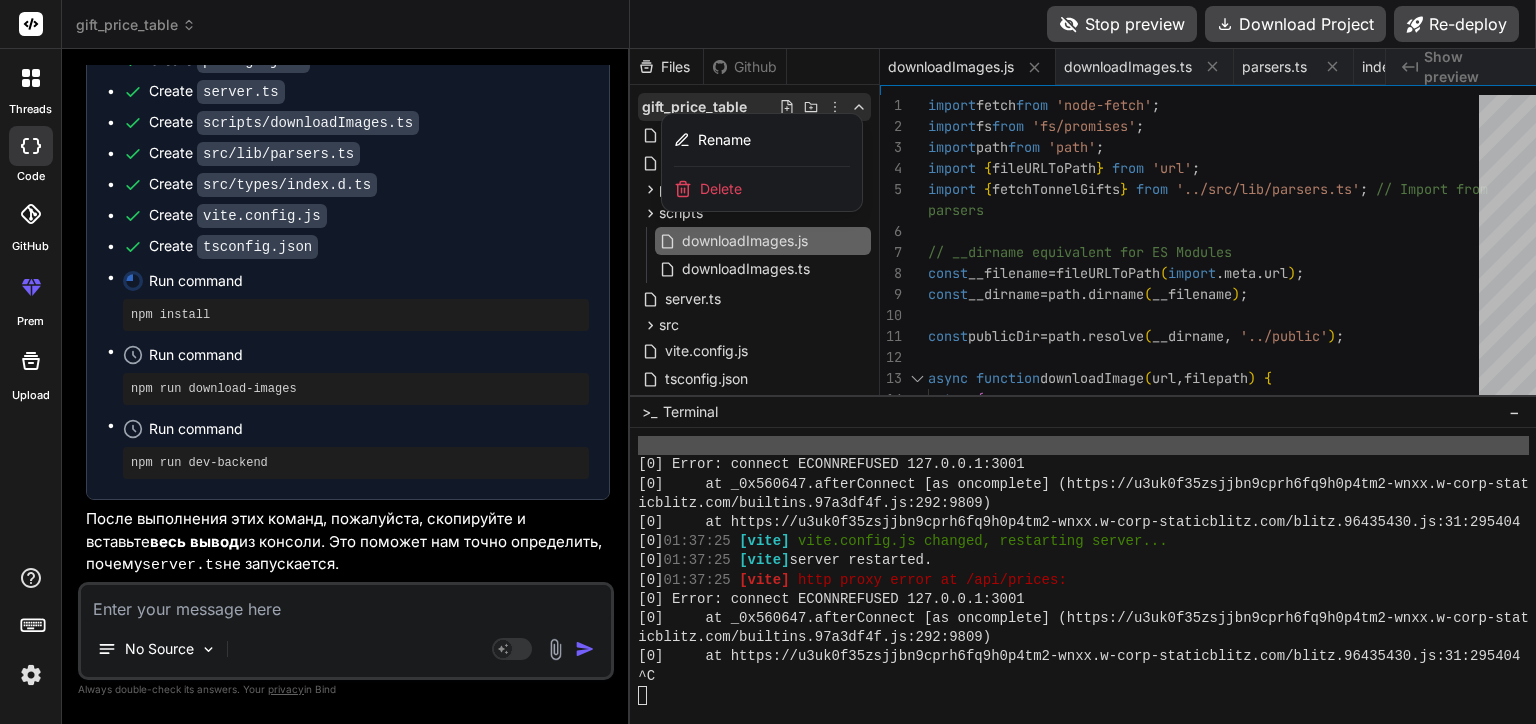 click at bounding box center (1083, 386) 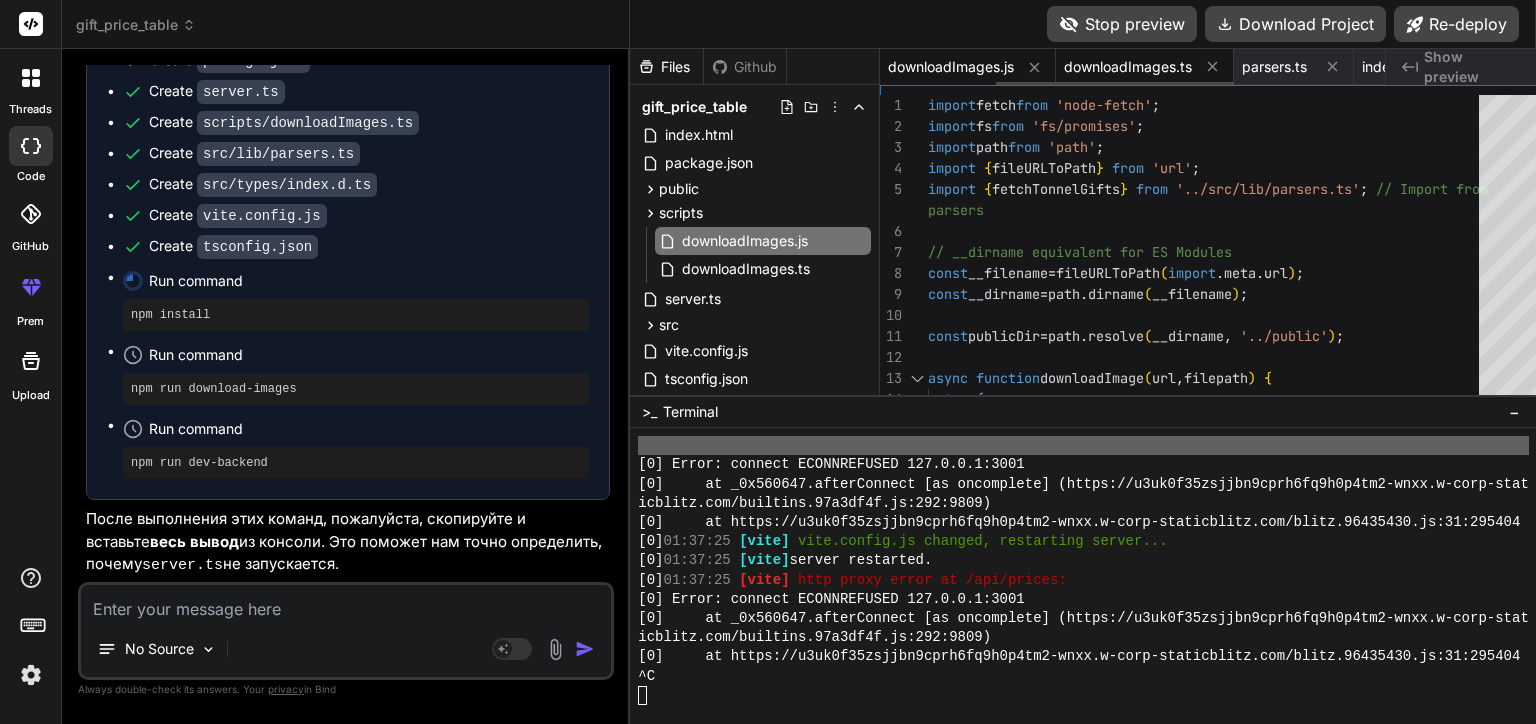 click on "downloadImages.ts" at bounding box center (1128, 67) 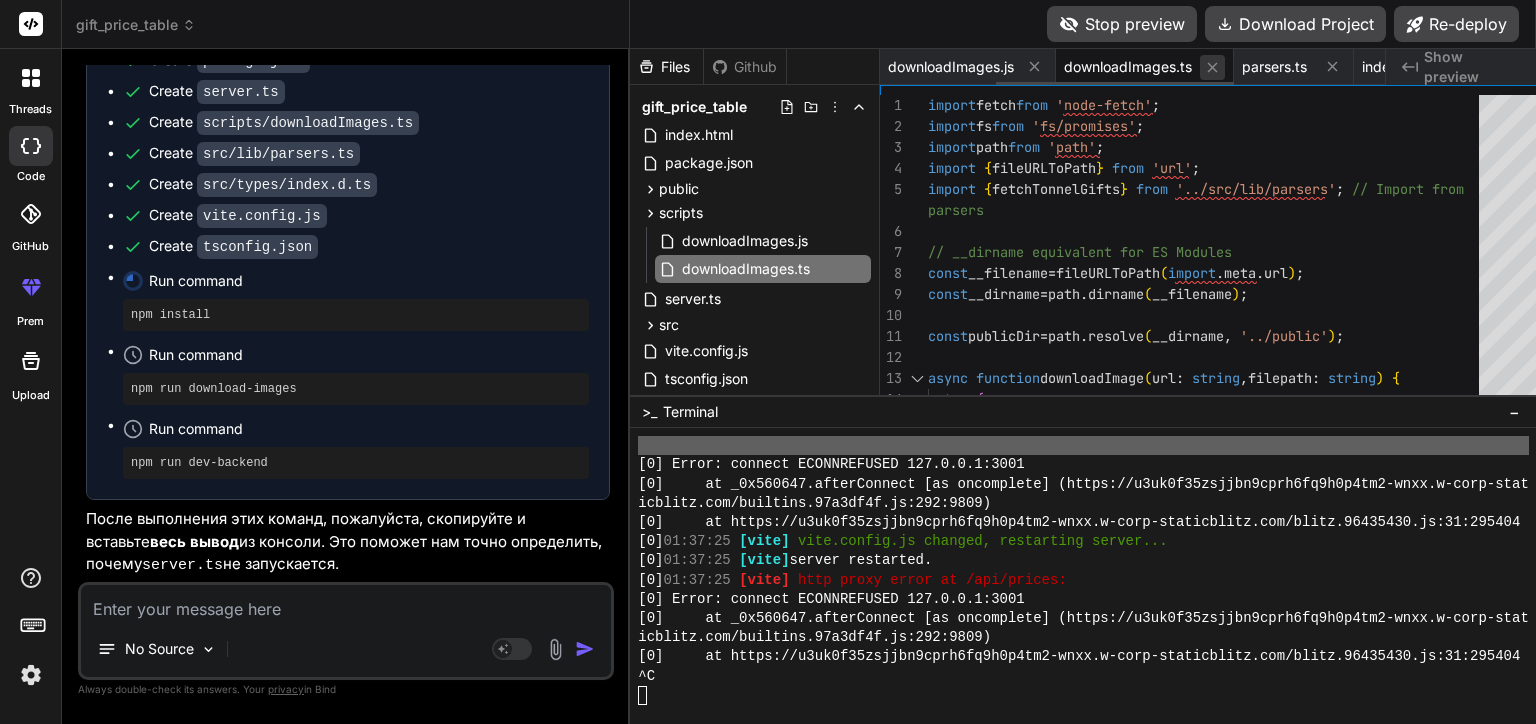 click 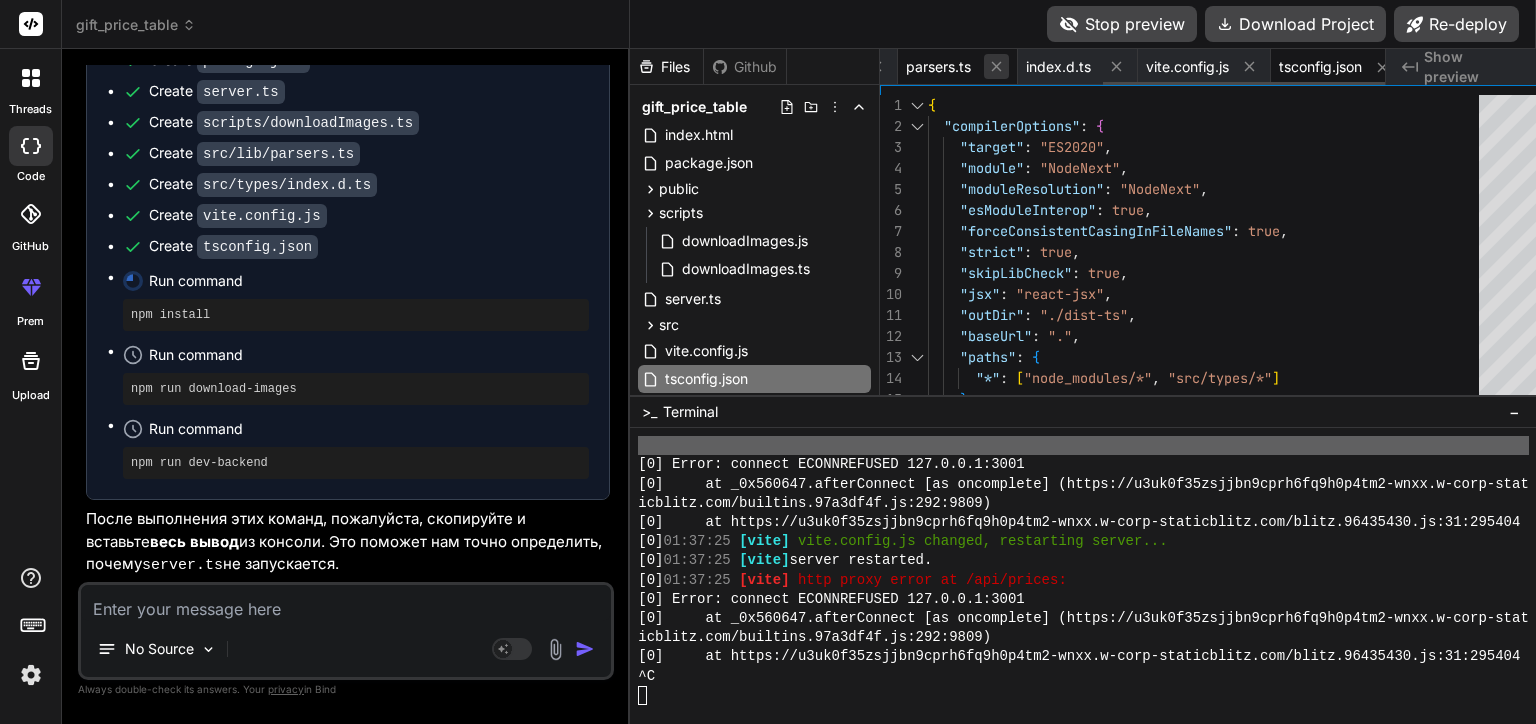 click 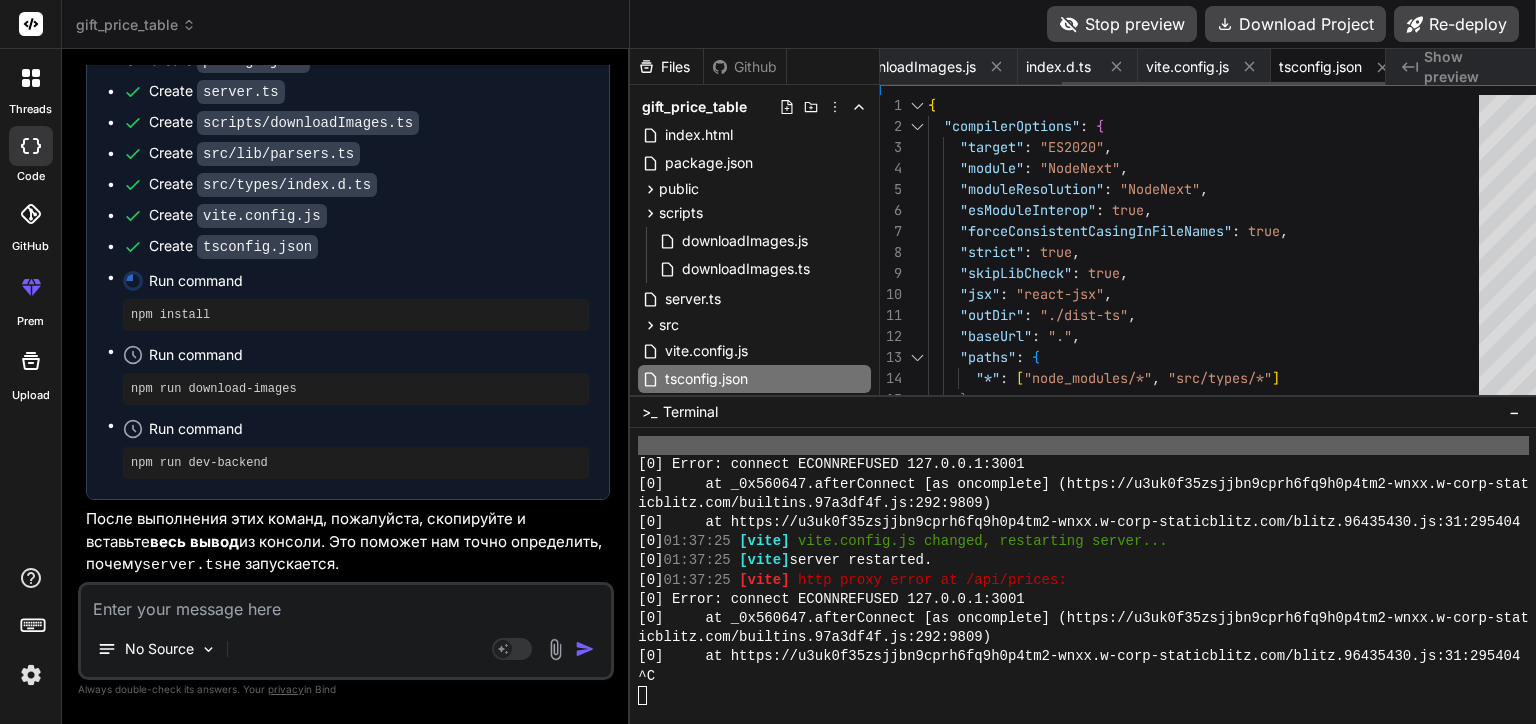 click 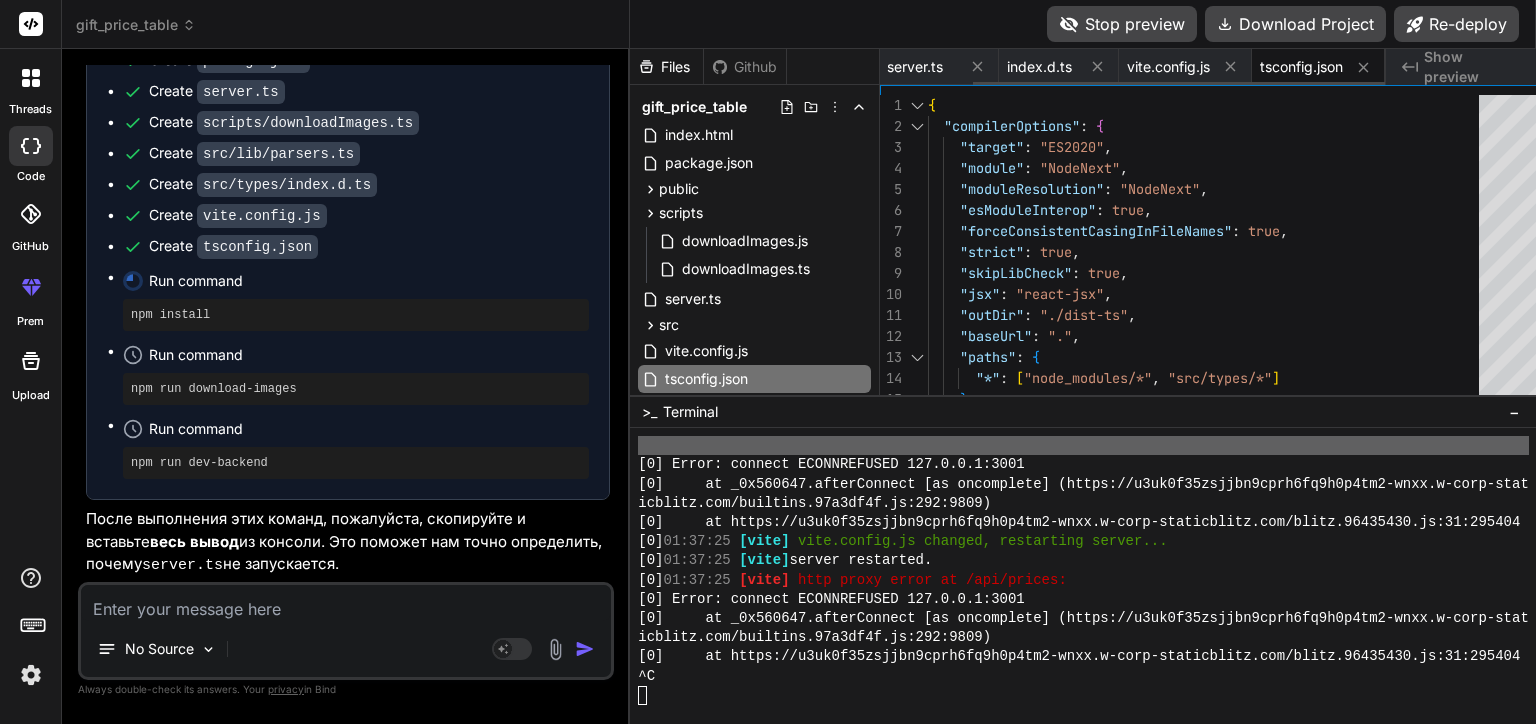 scroll, scrollTop: 0, scrollLeft: 119, axis: horizontal 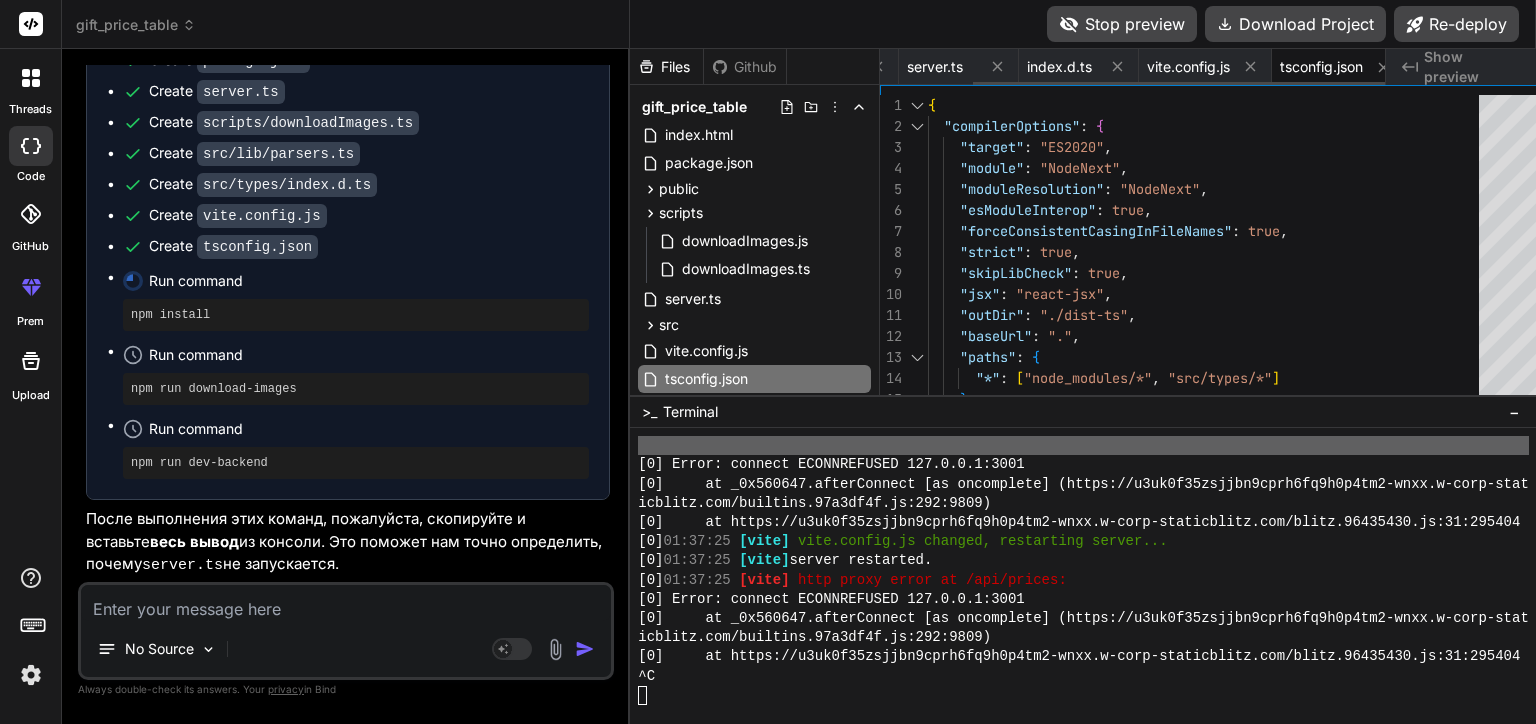click 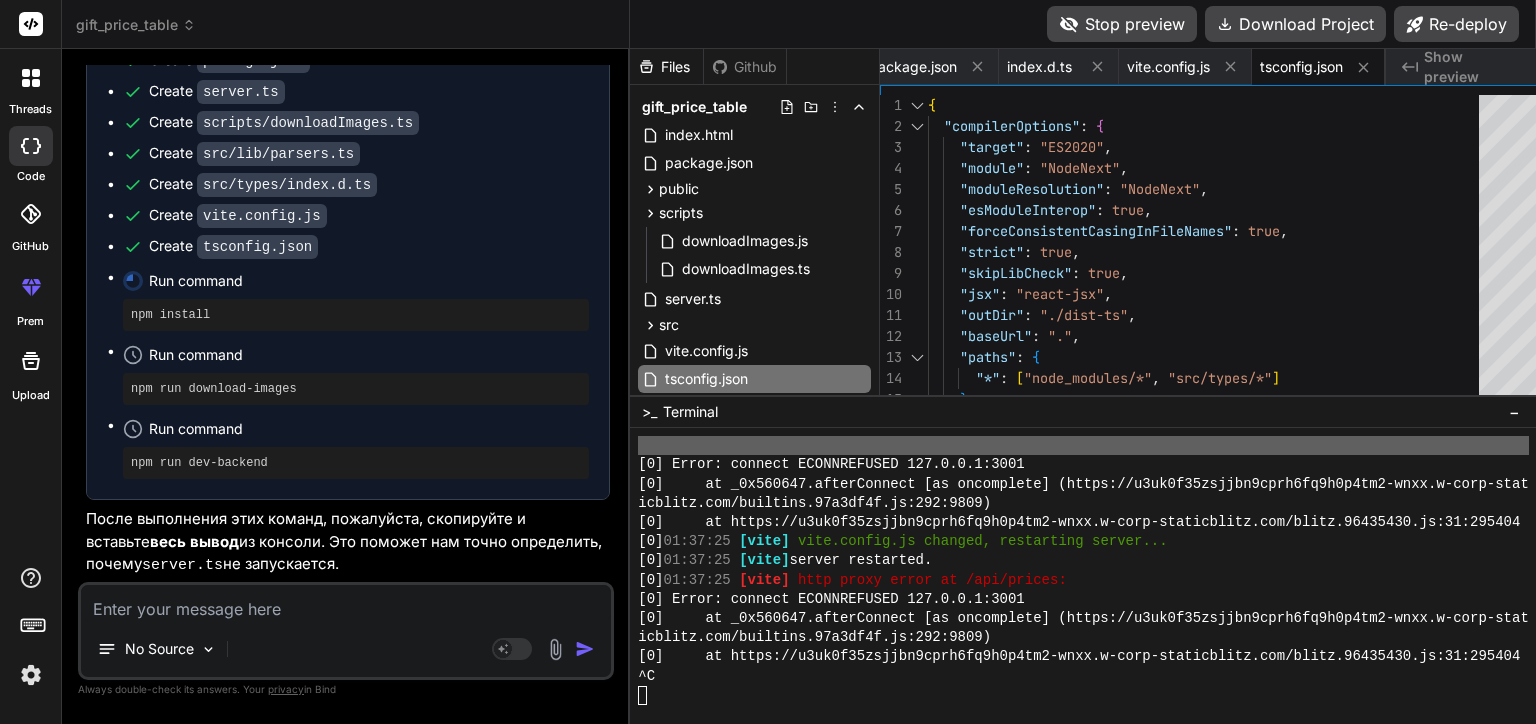 scroll, scrollTop: 0, scrollLeft: 0, axis: both 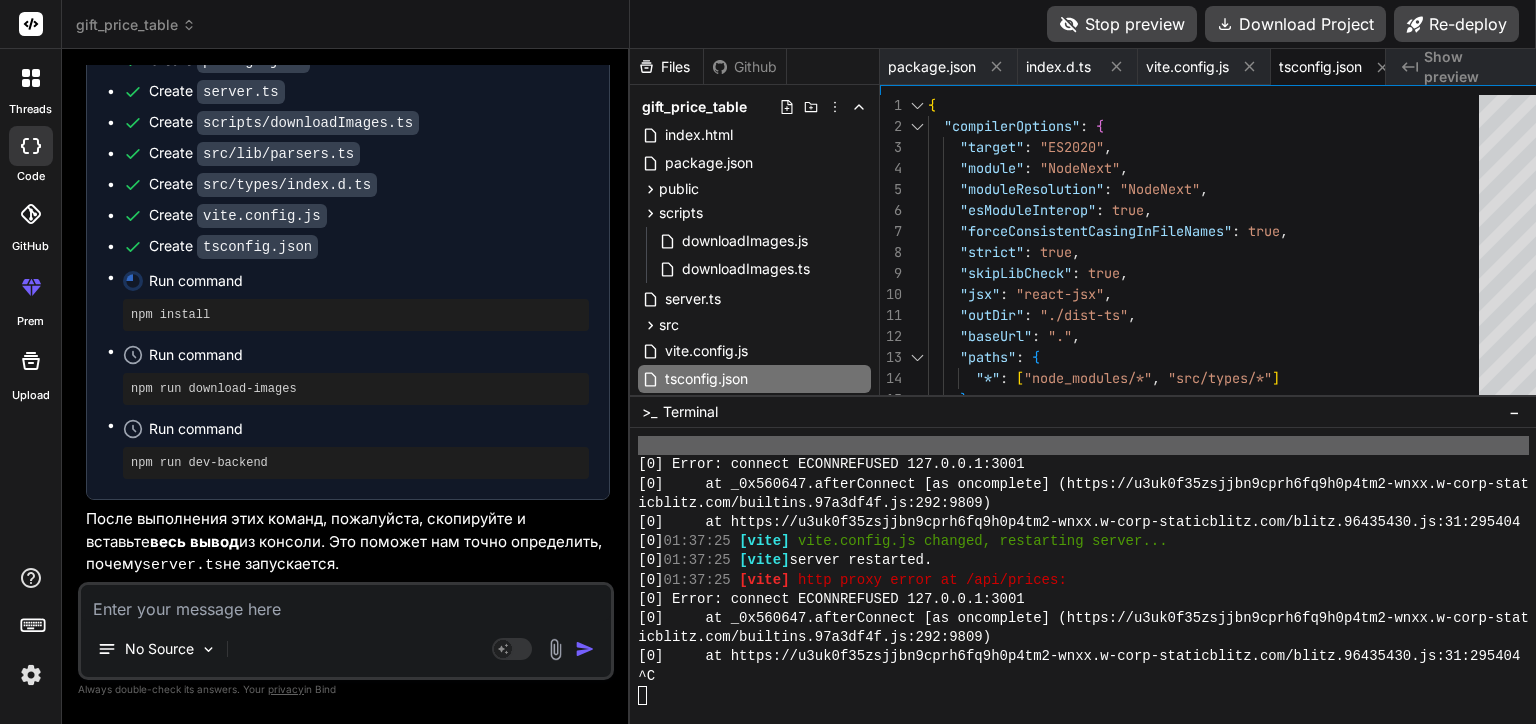 click 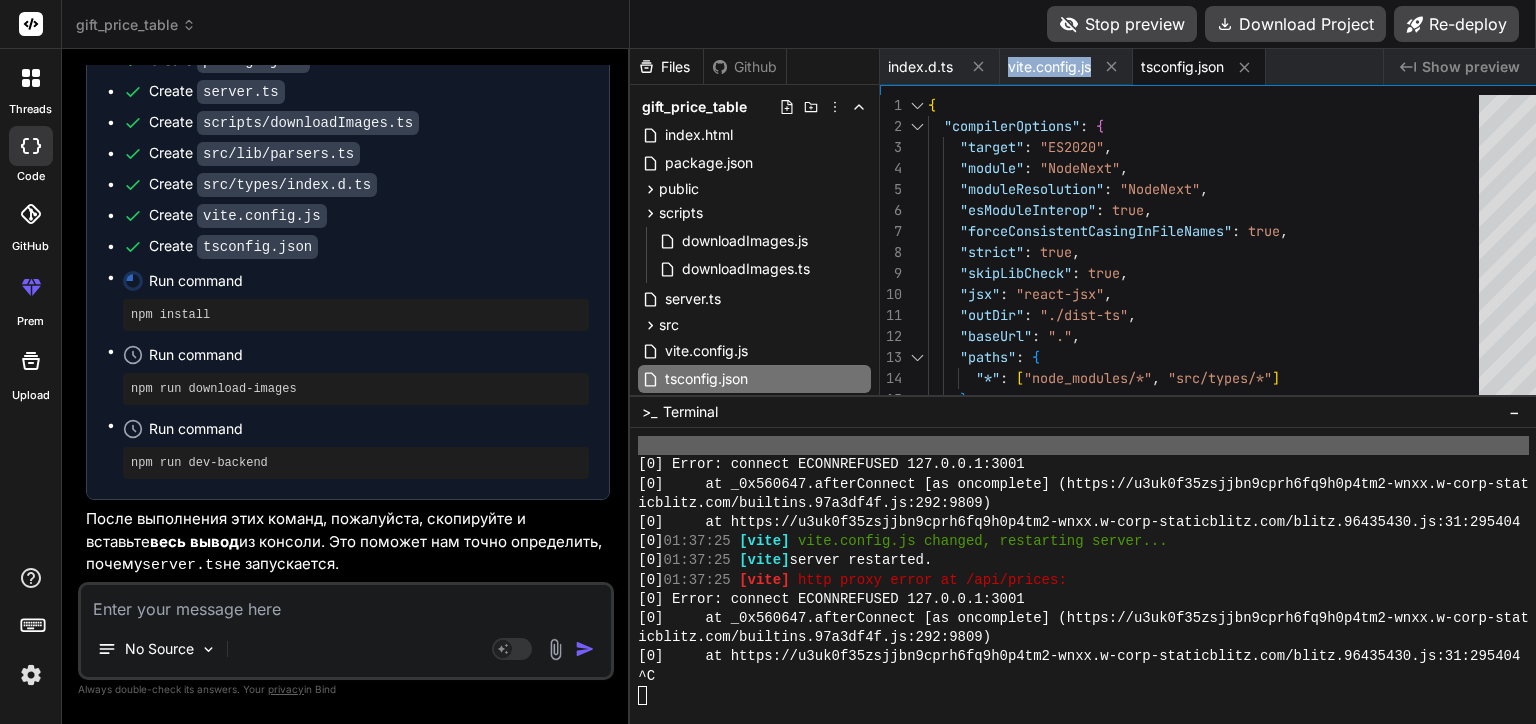 click on "index.d.ts" at bounding box center [940, 67] 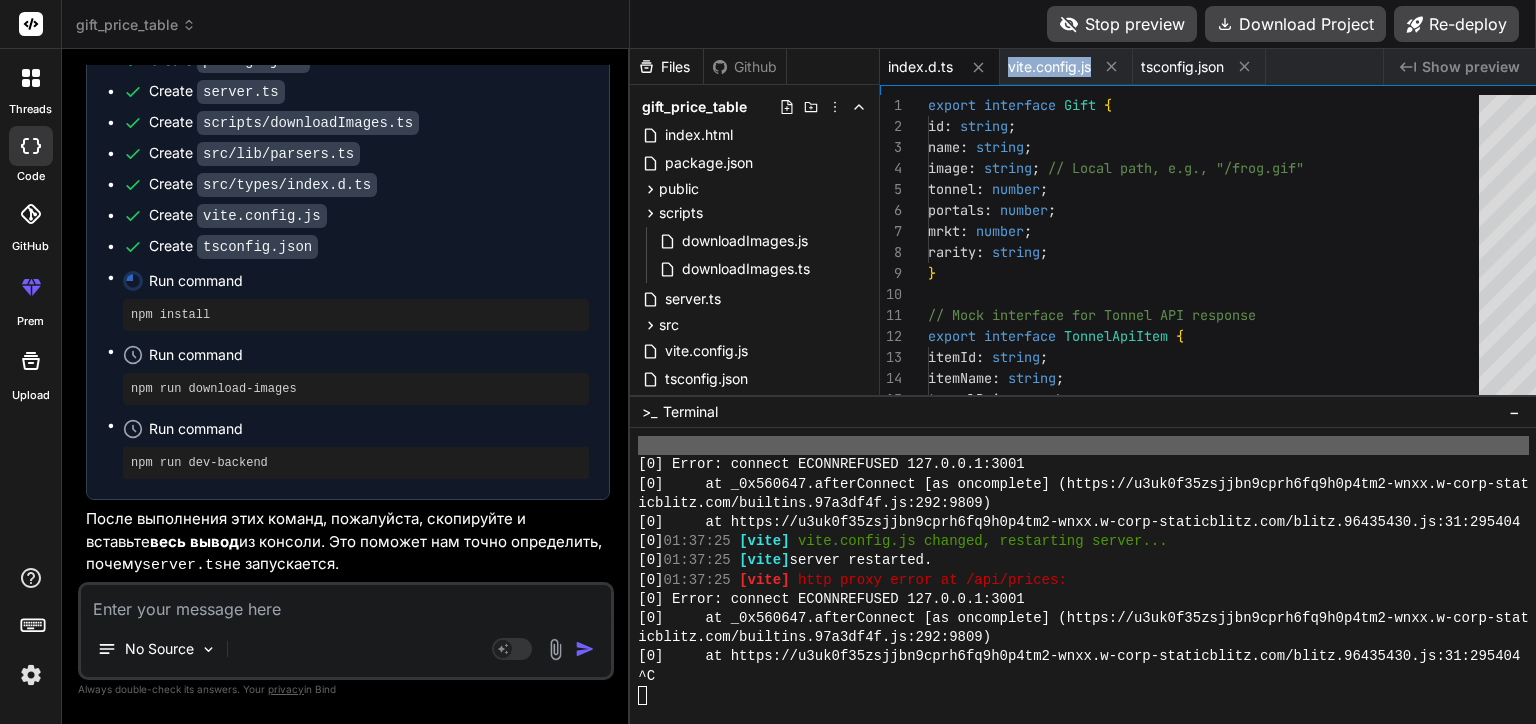 click on "index.d.ts" at bounding box center [940, 67] 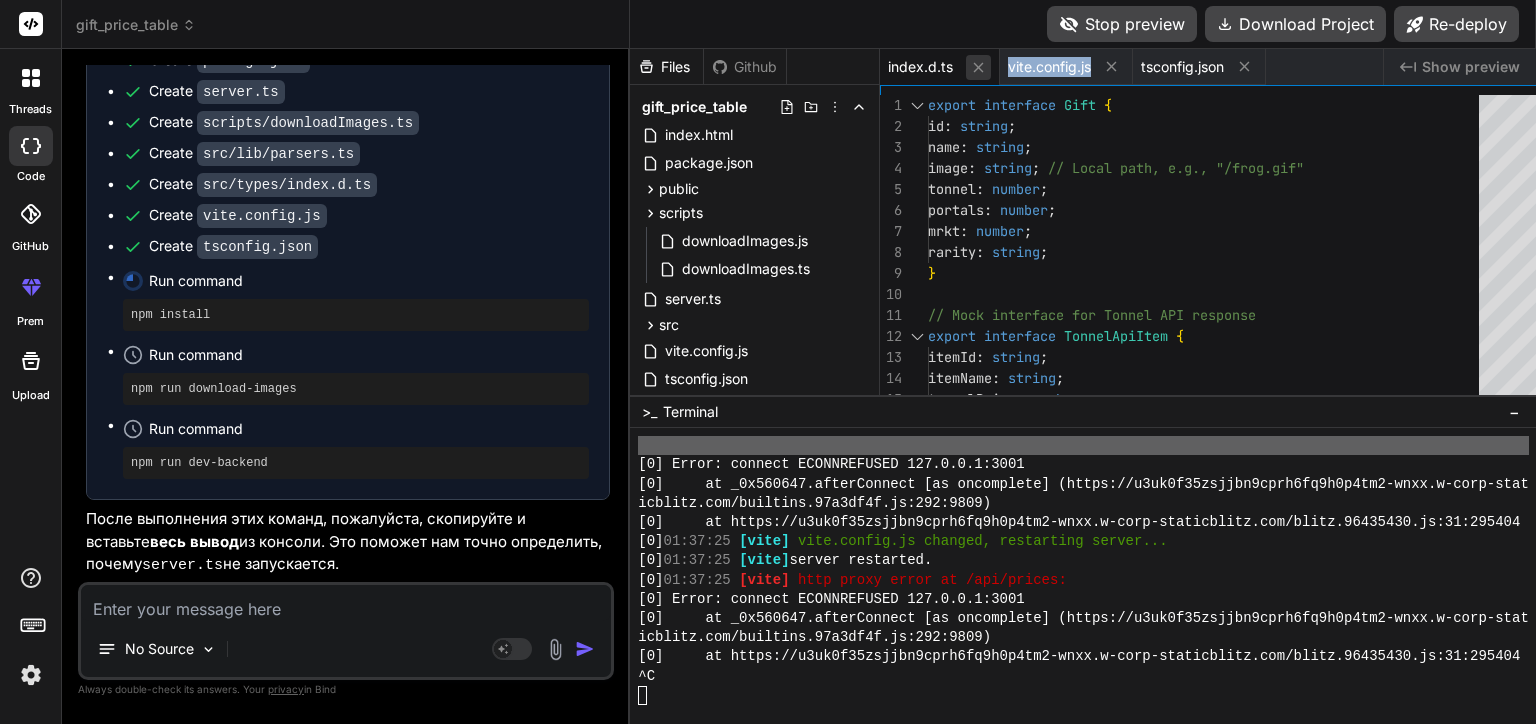 click 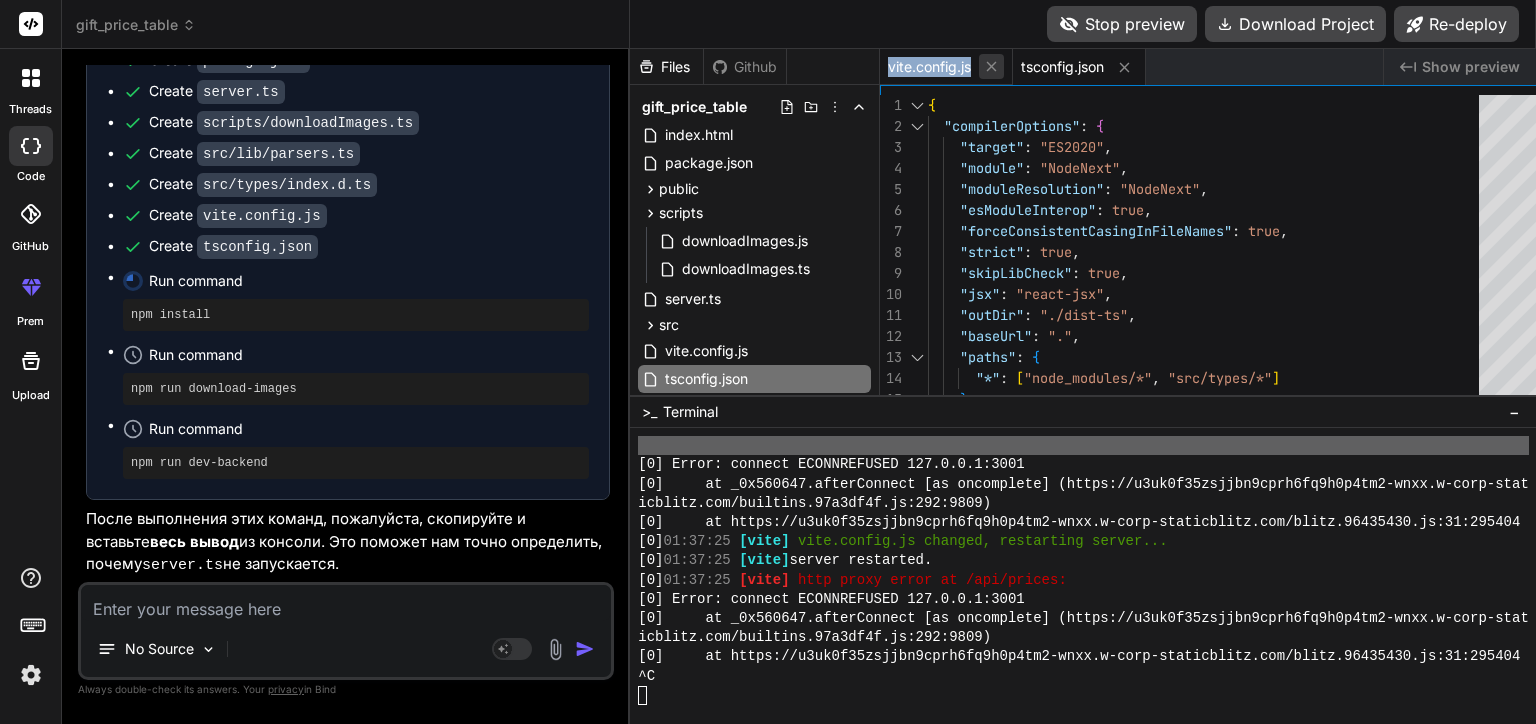 click 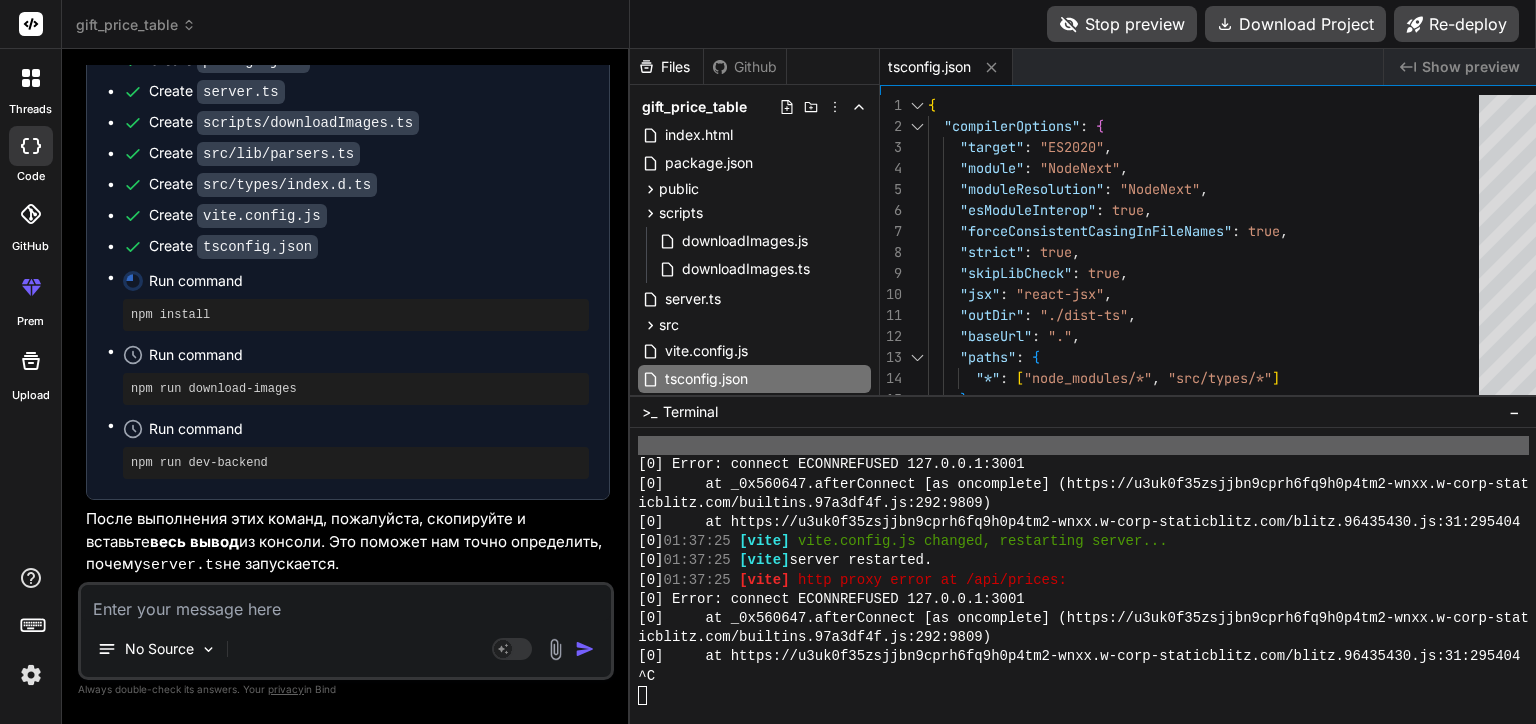 click 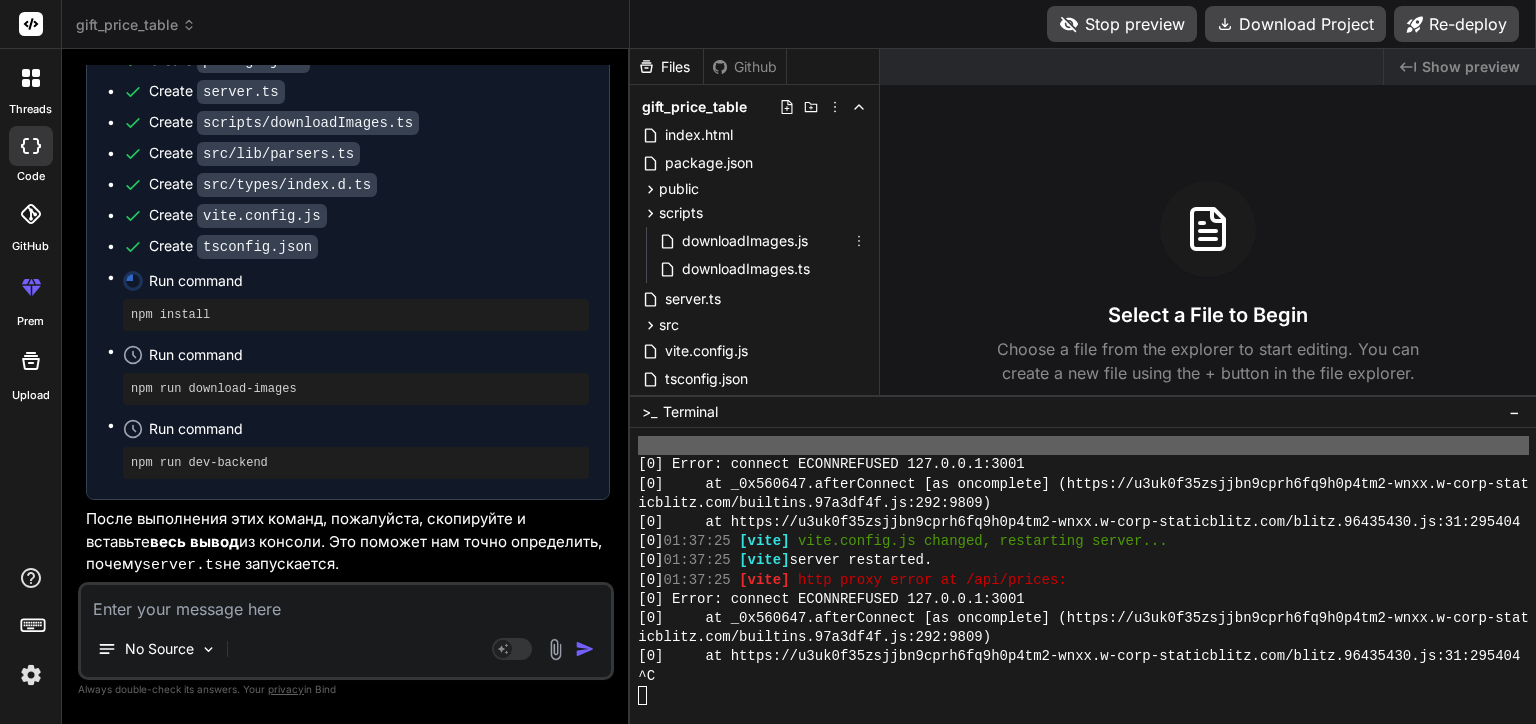 click 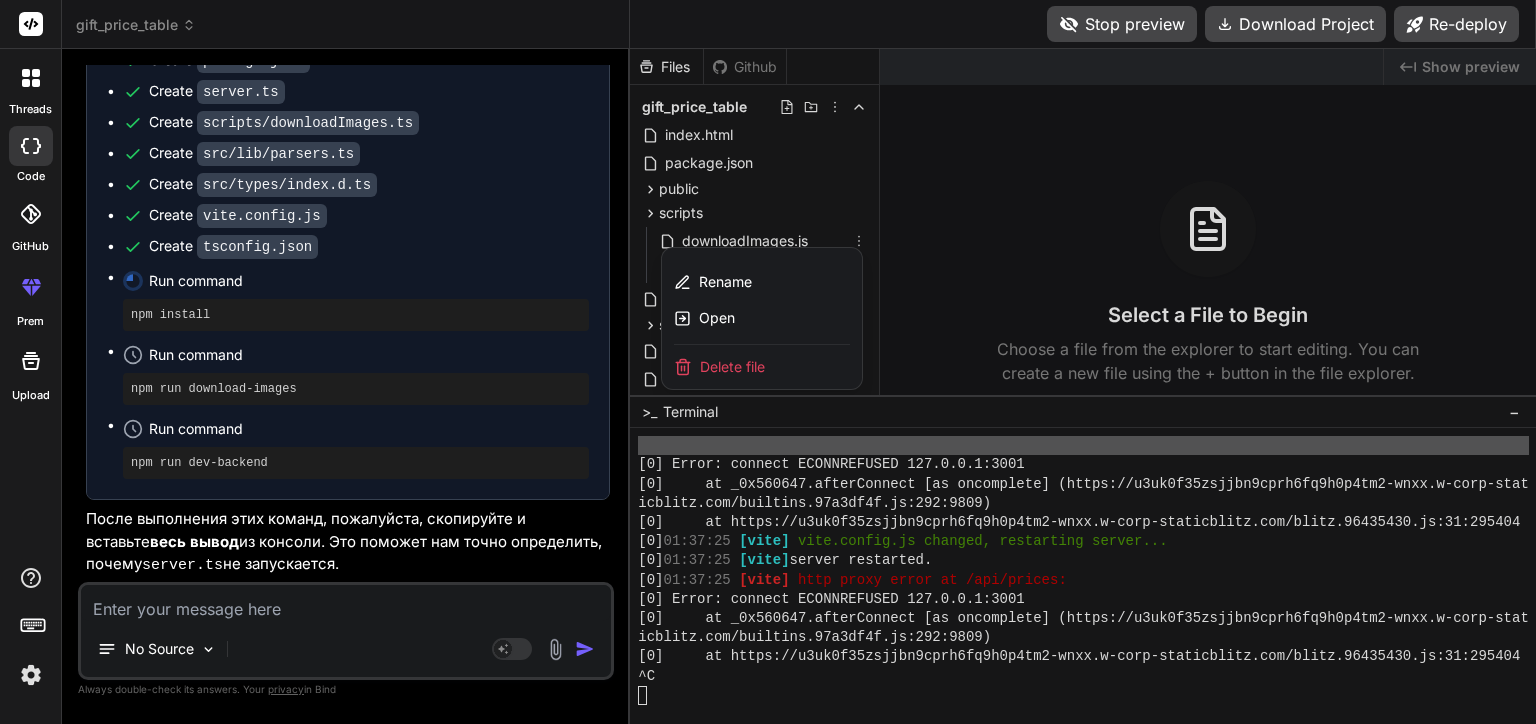 click on "Delete file" at bounding box center (762, 367) 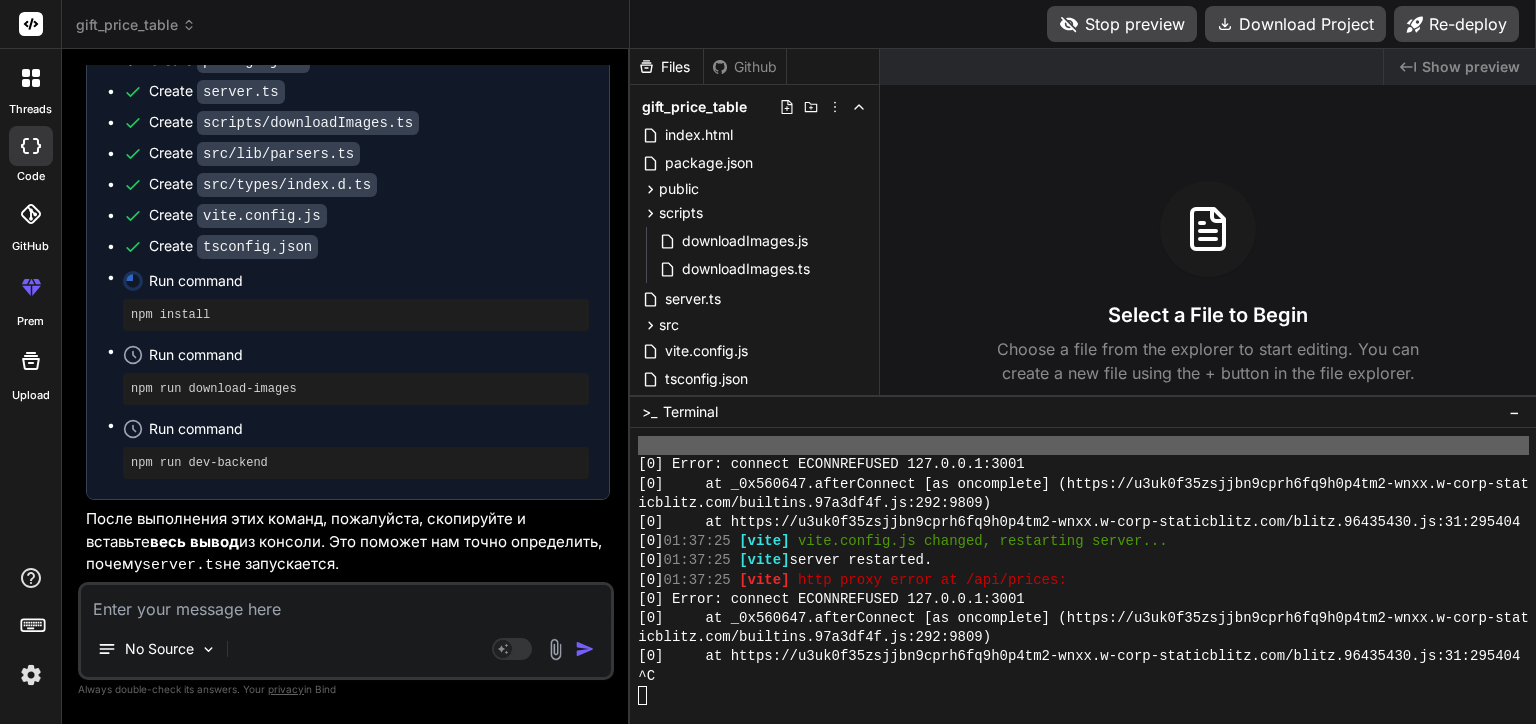 click on "Run command npm install" at bounding box center (356, 299) 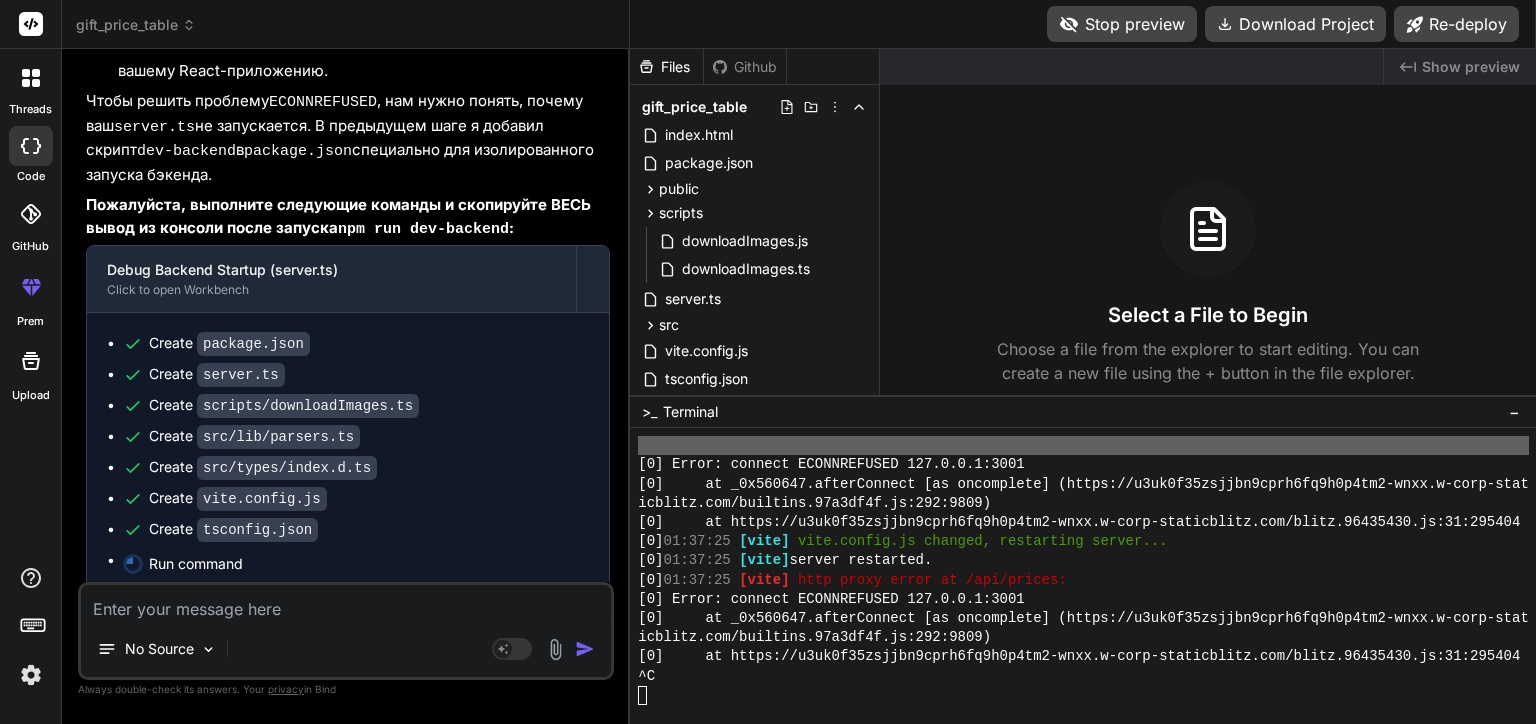 scroll, scrollTop: 24834, scrollLeft: 0, axis: vertical 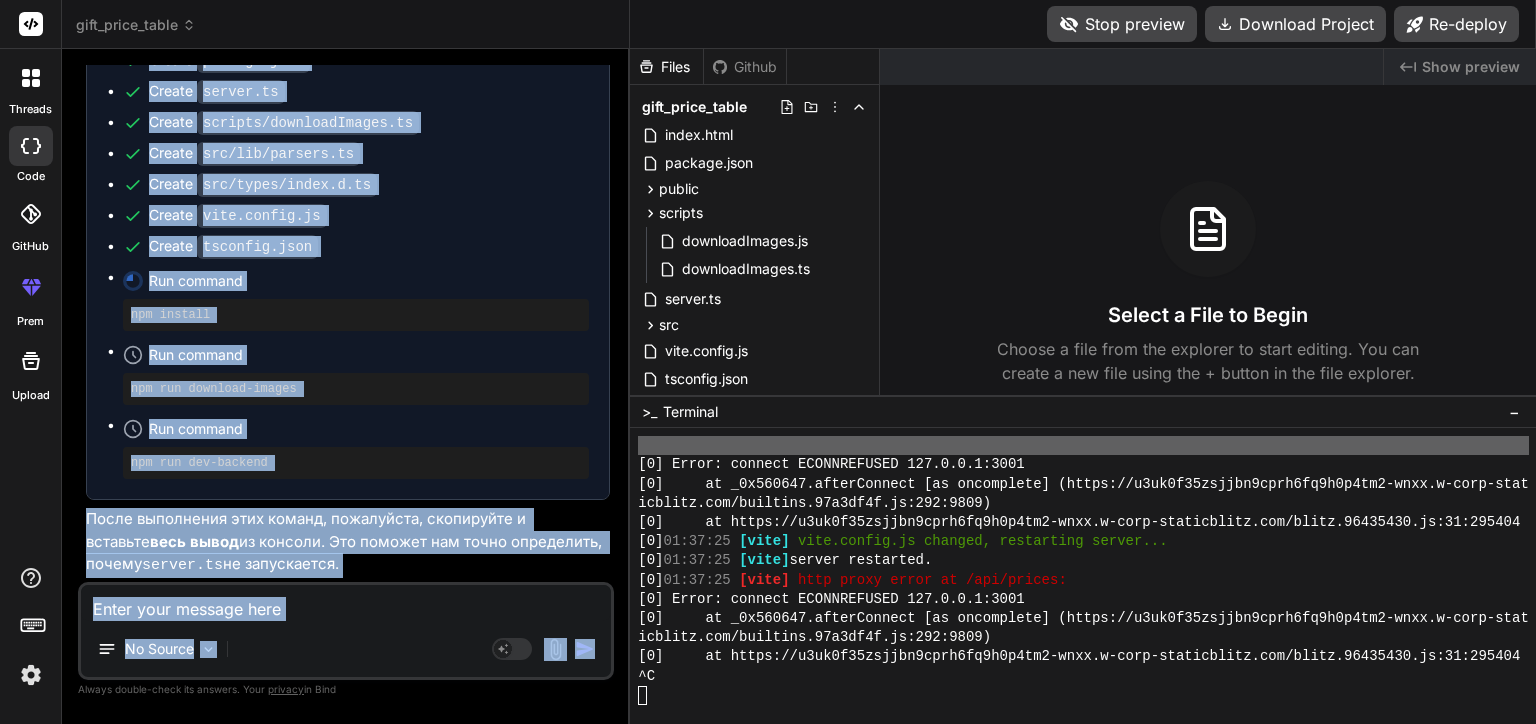 drag, startPoint x: 84, startPoint y: 264, endPoint x: 557, endPoint y: 656, distance: 614.3232 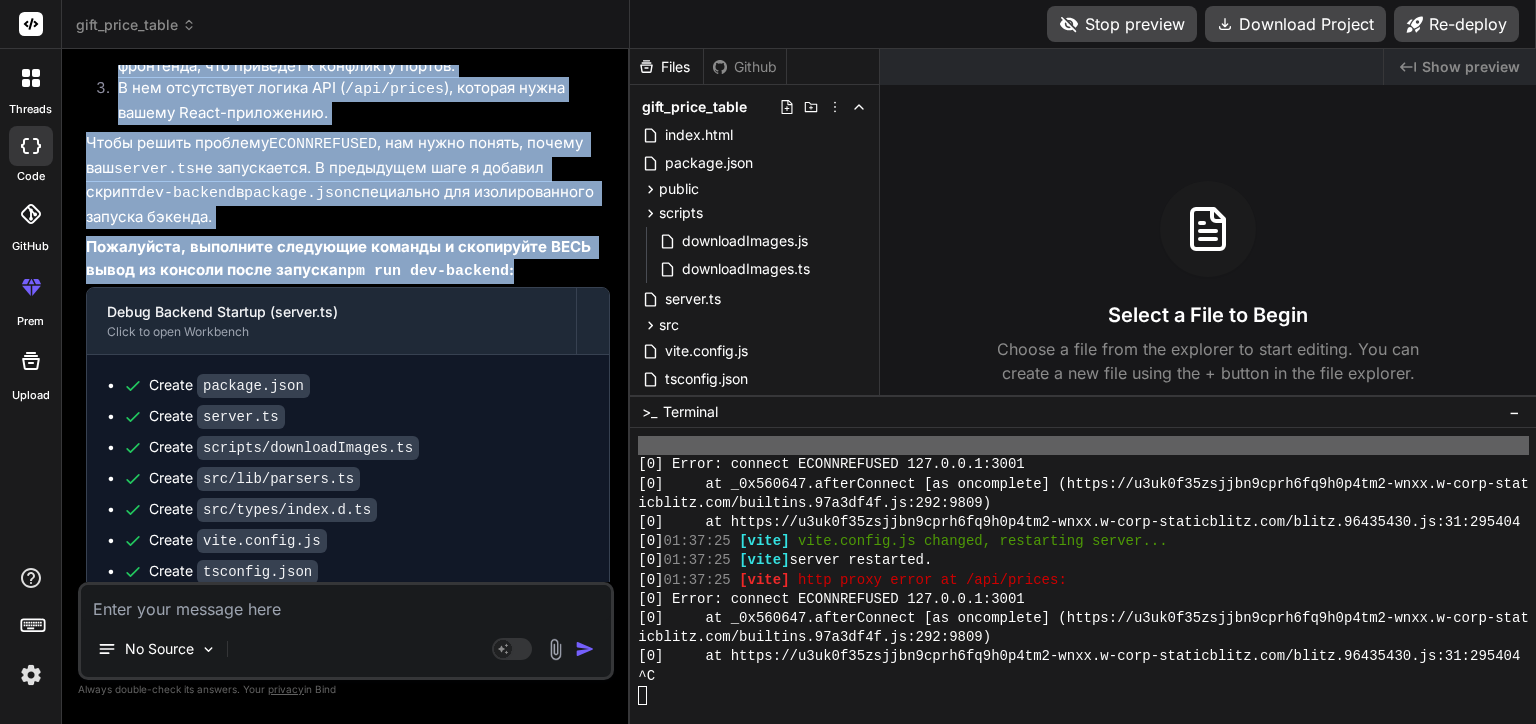 scroll, scrollTop: 24888, scrollLeft: 0, axis: vertical 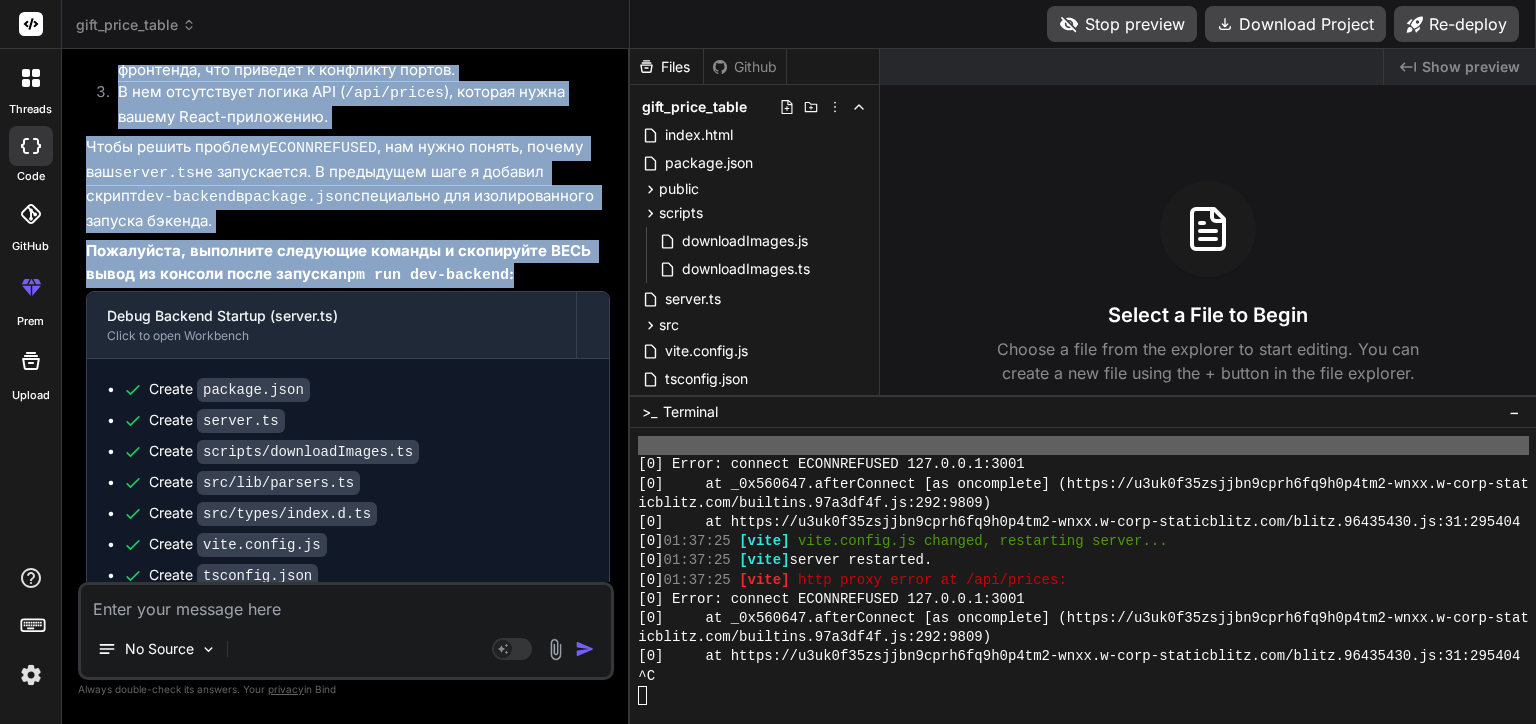 drag, startPoint x: 525, startPoint y: 196, endPoint x: 78, endPoint y: 211, distance: 447.25162 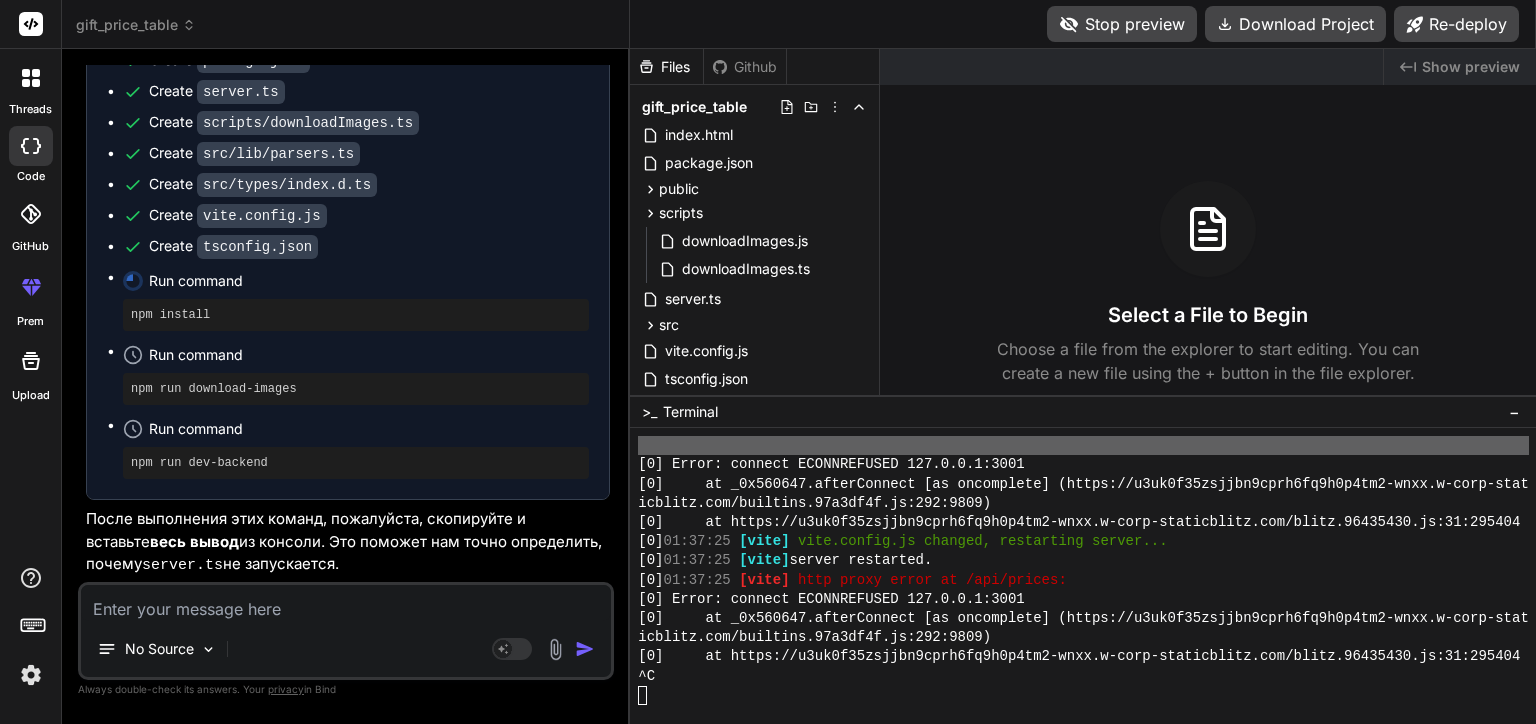 scroll, scrollTop: 25634, scrollLeft: 0, axis: vertical 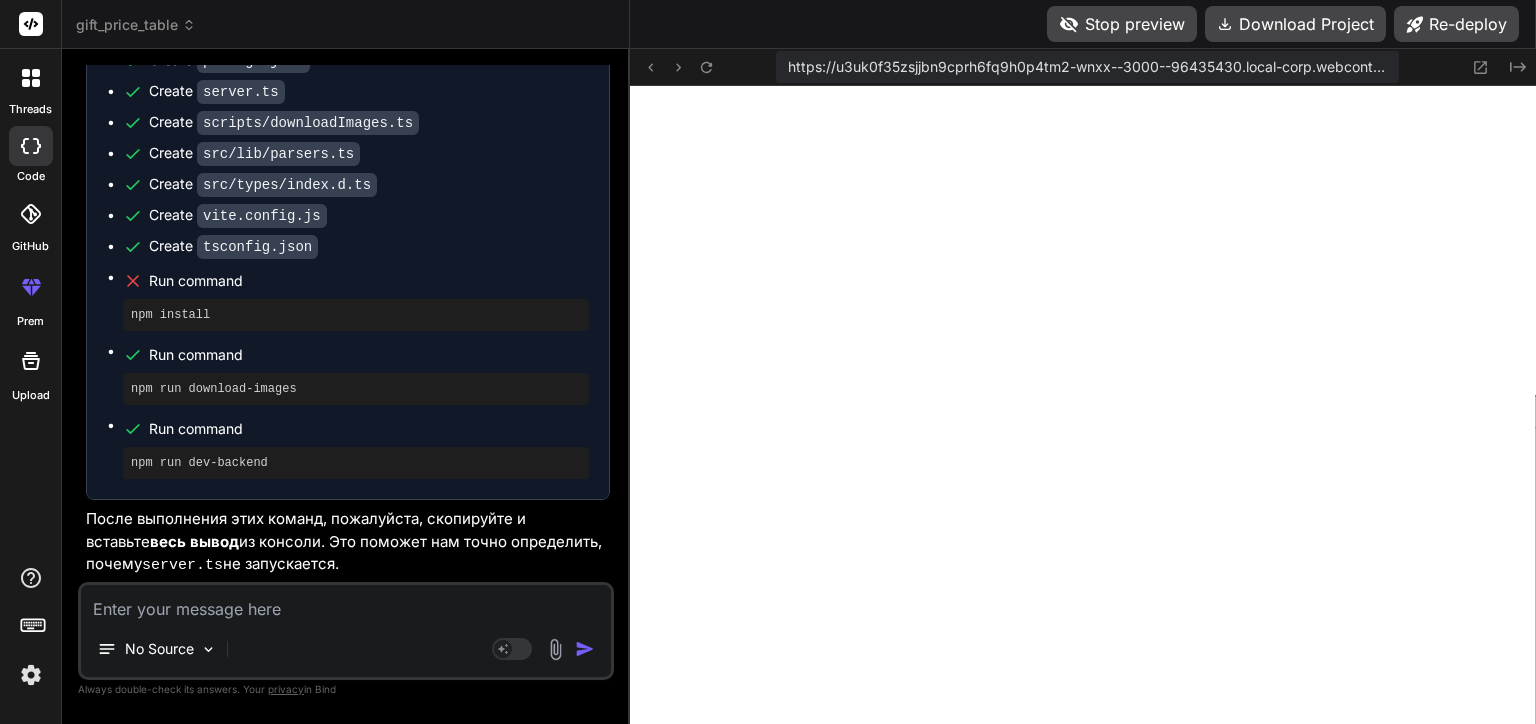 click at bounding box center (346, 603) 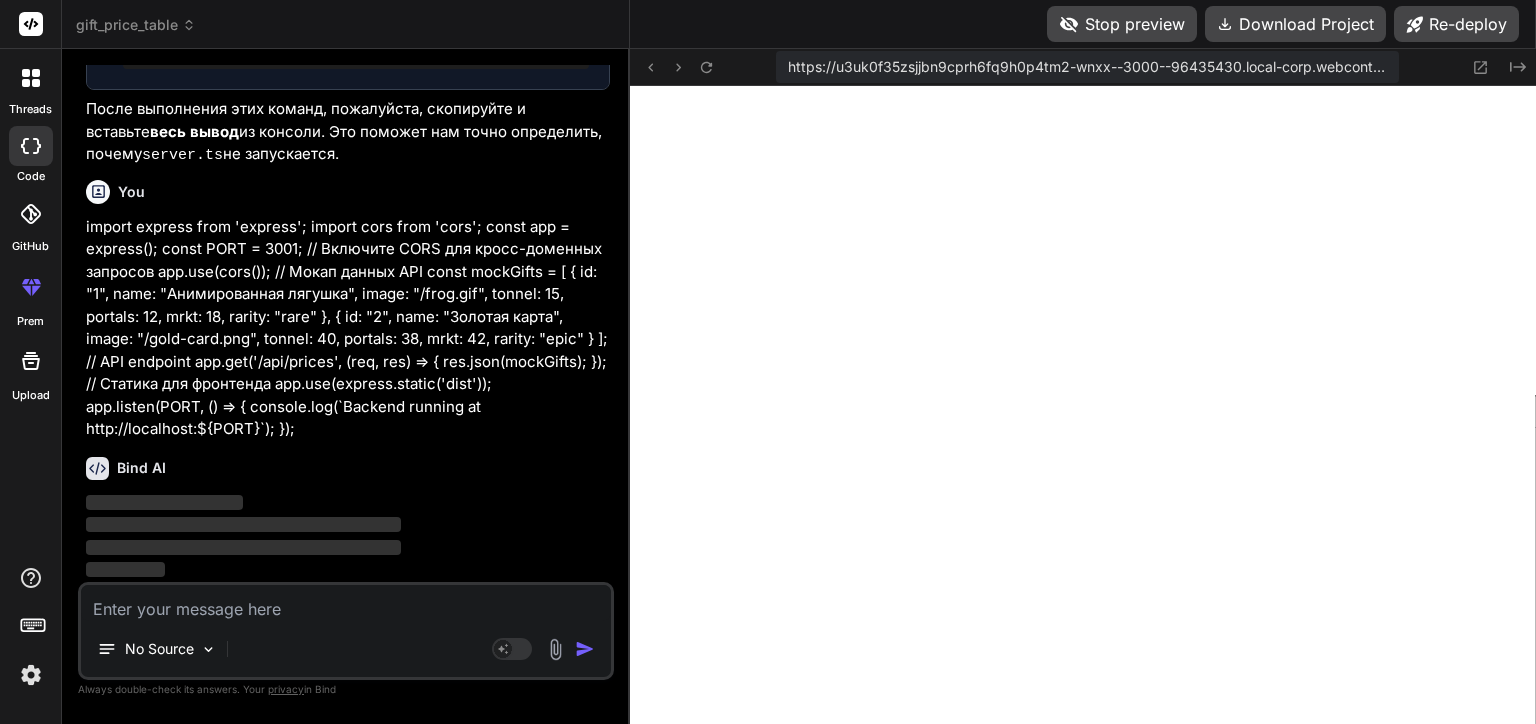 scroll, scrollTop: 0, scrollLeft: 0, axis: both 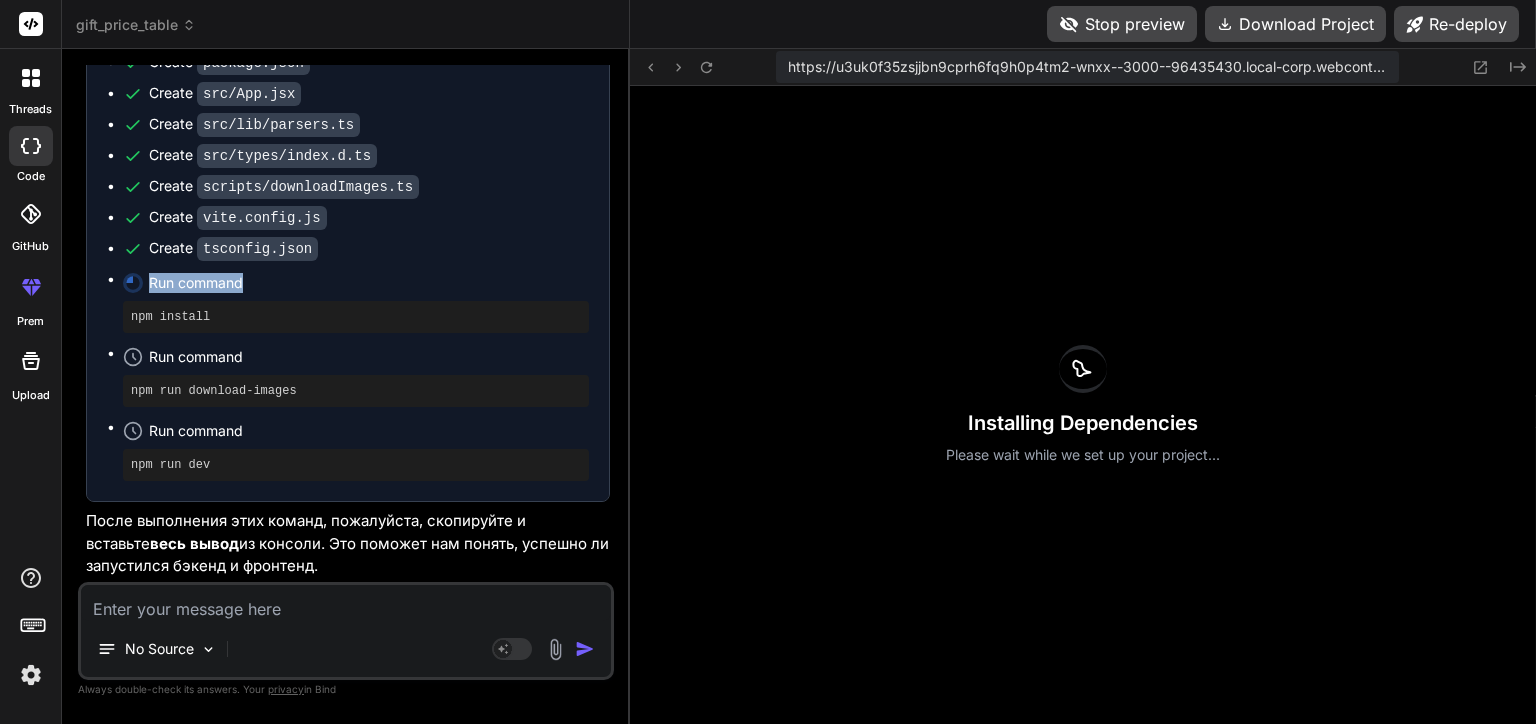 drag, startPoint x: 143, startPoint y: 287, endPoint x: 242, endPoint y: 288, distance: 99.00505 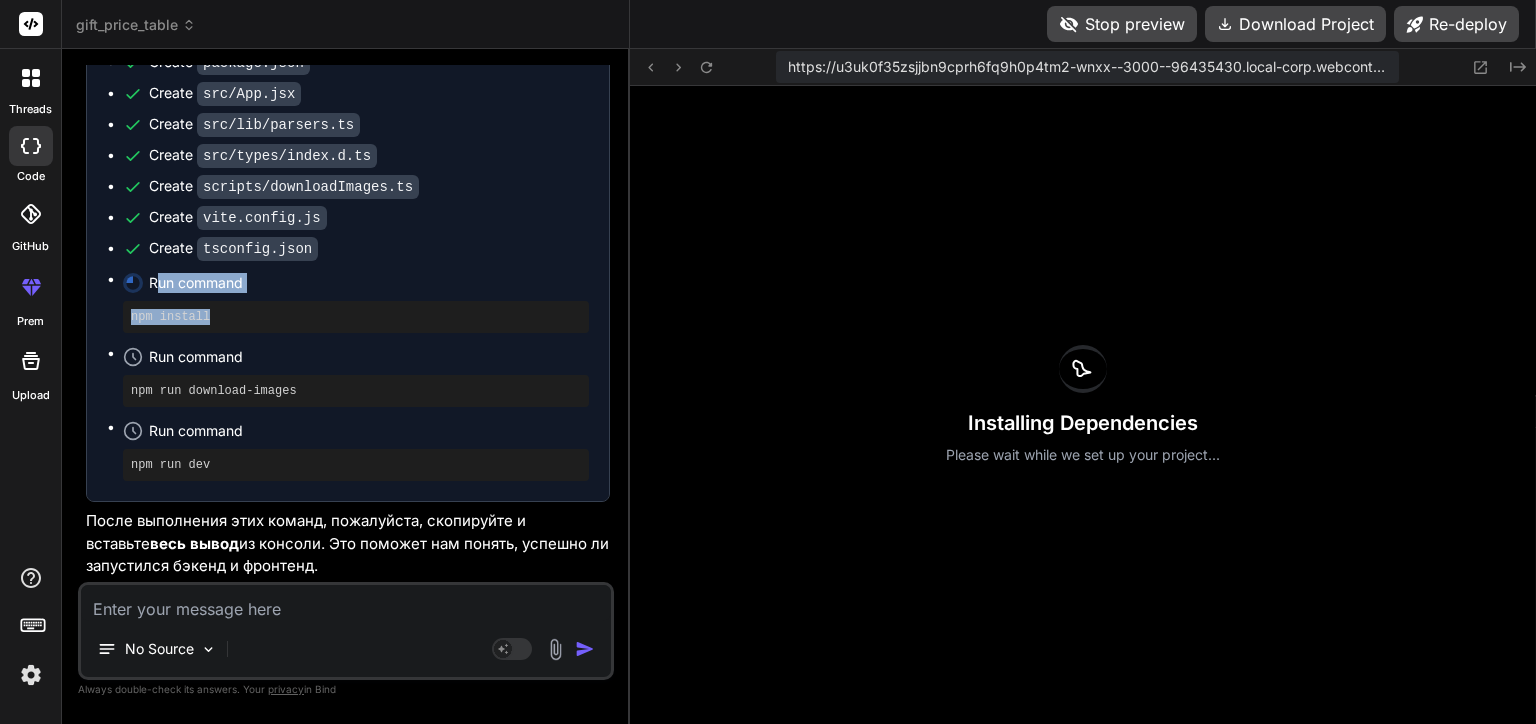 drag, startPoint x: 154, startPoint y: 280, endPoint x: 232, endPoint y: 321, distance: 88.11924 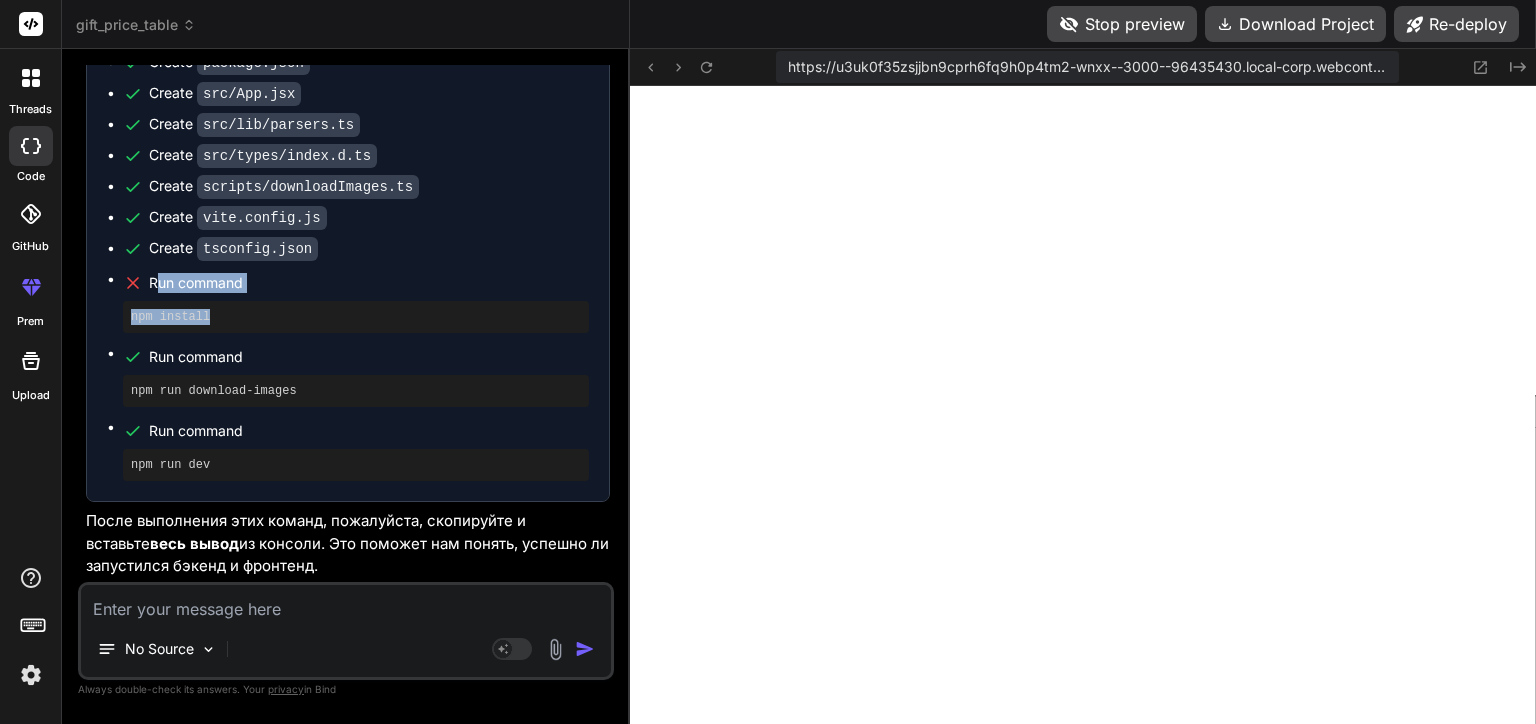 click on "npm install" at bounding box center [356, 317] 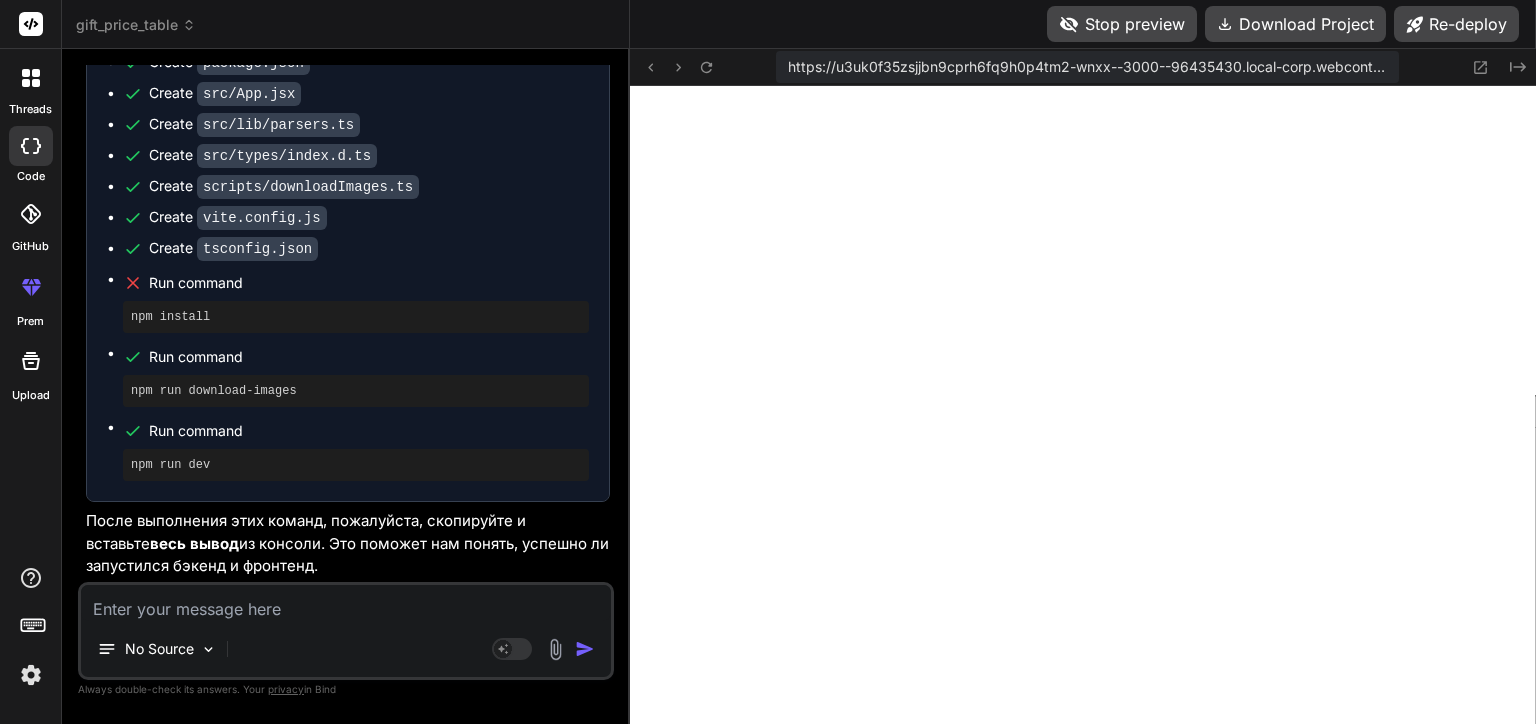 scroll, scrollTop: 27253, scrollLeft: 0, axis: vertical 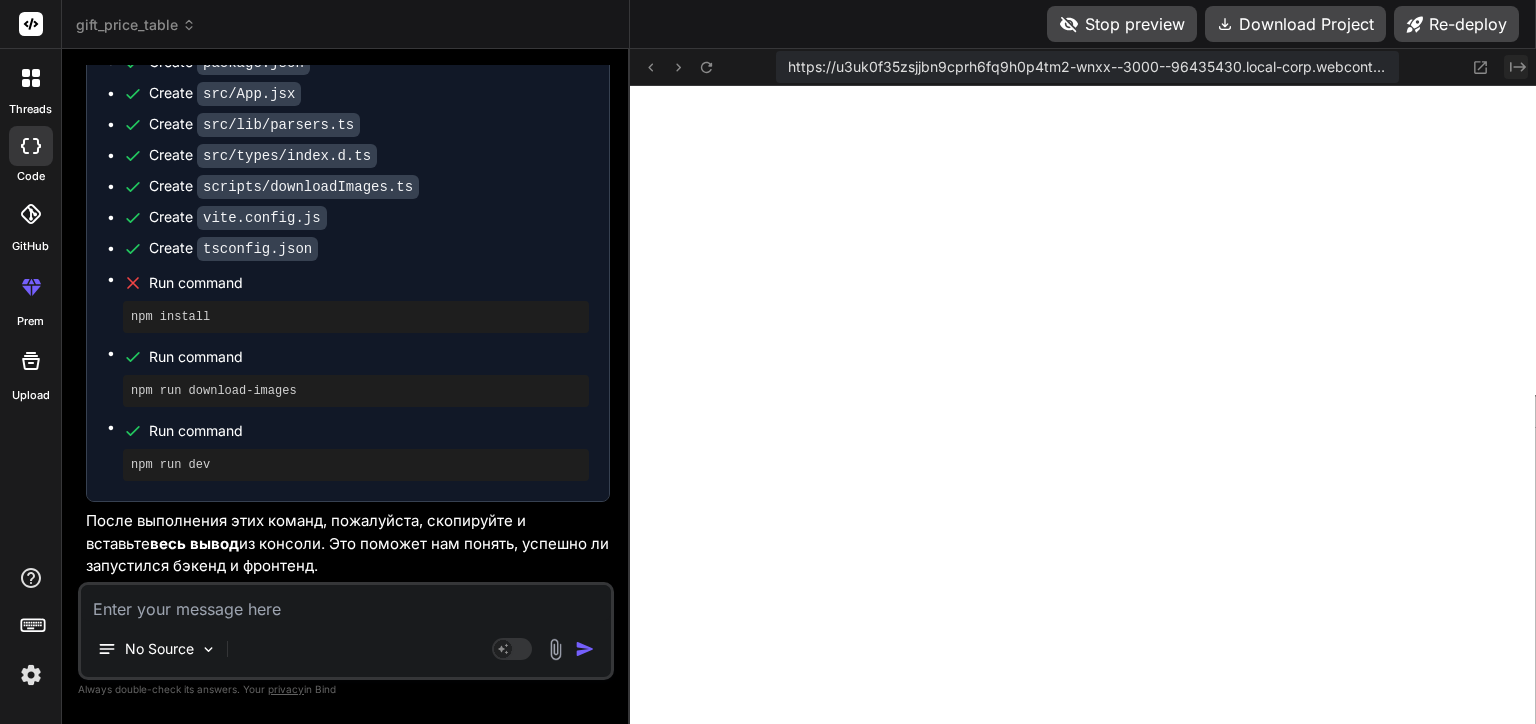 click 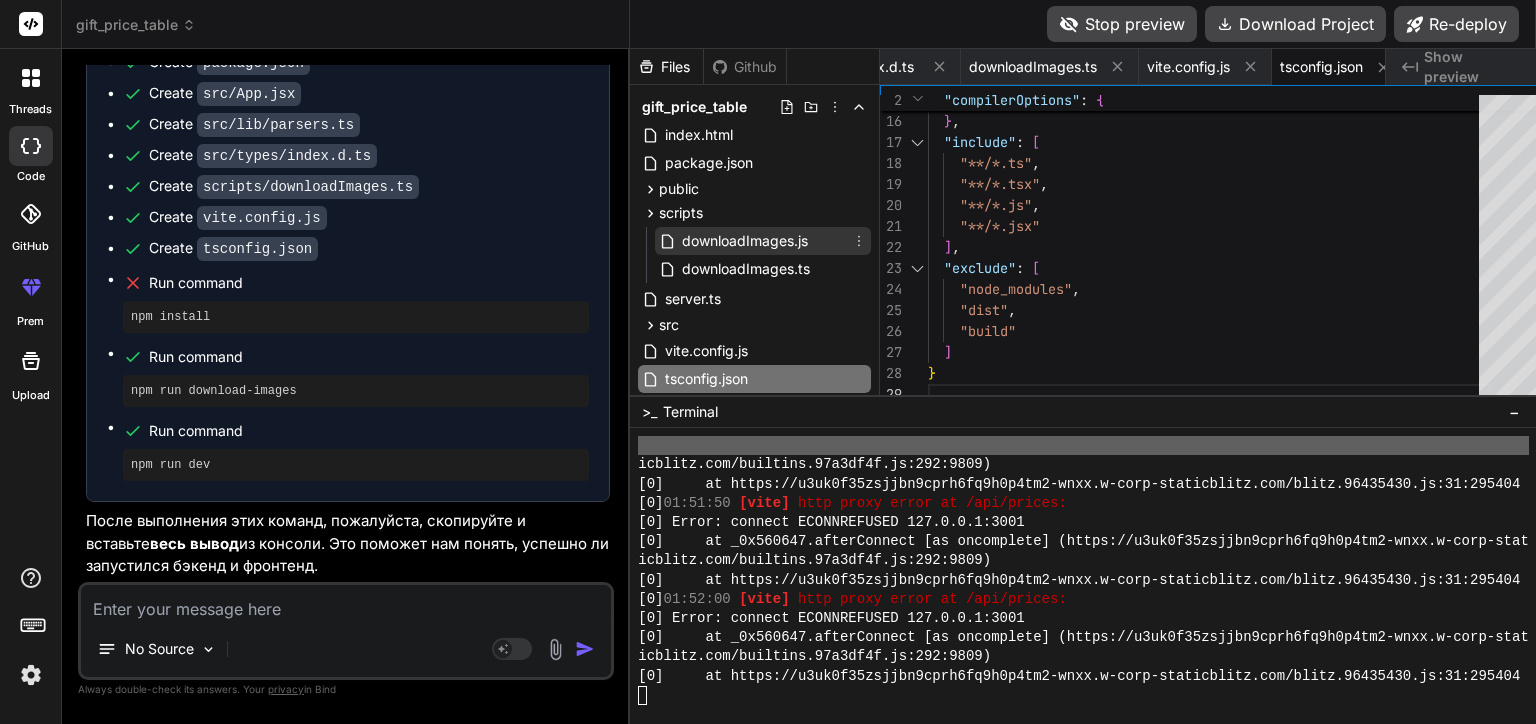 click 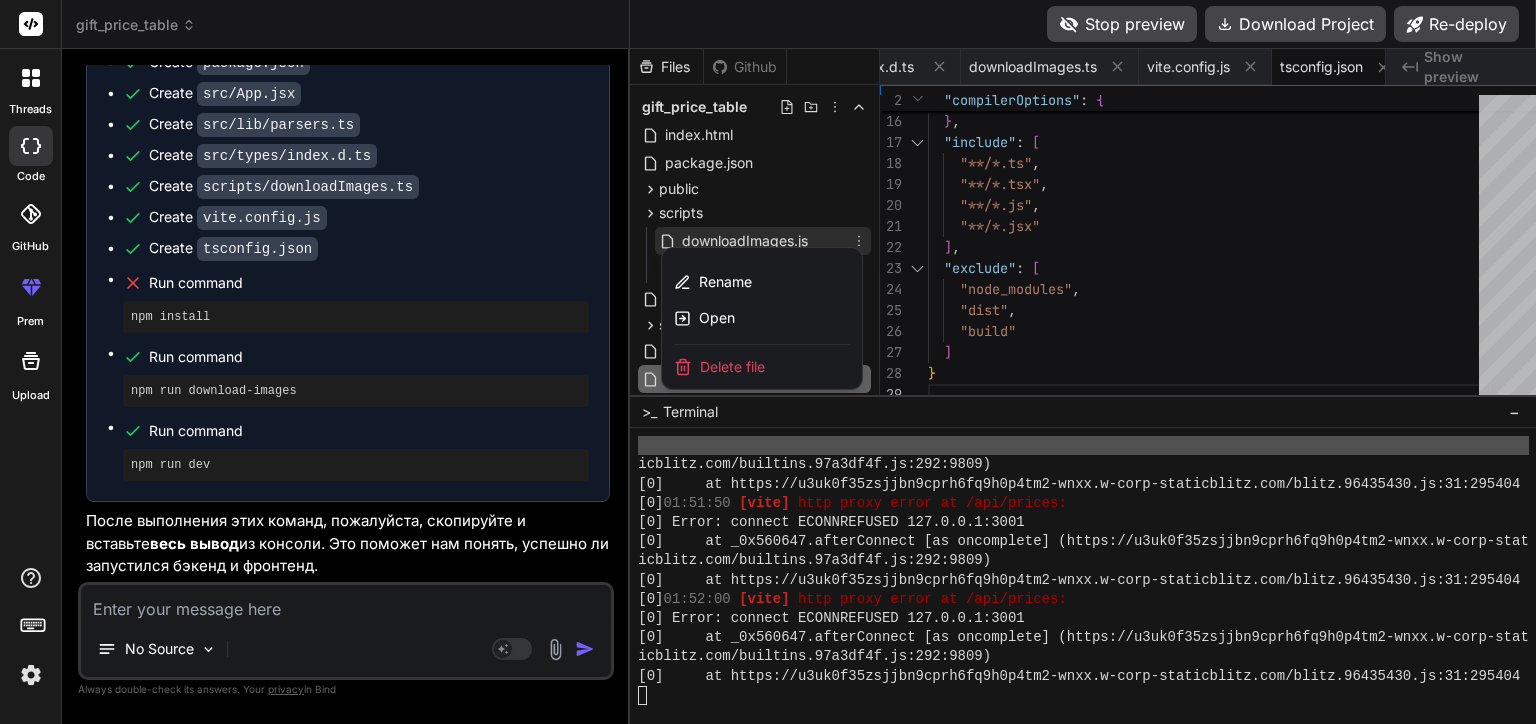 click on "Delete file" at bounding box center [762, 367] 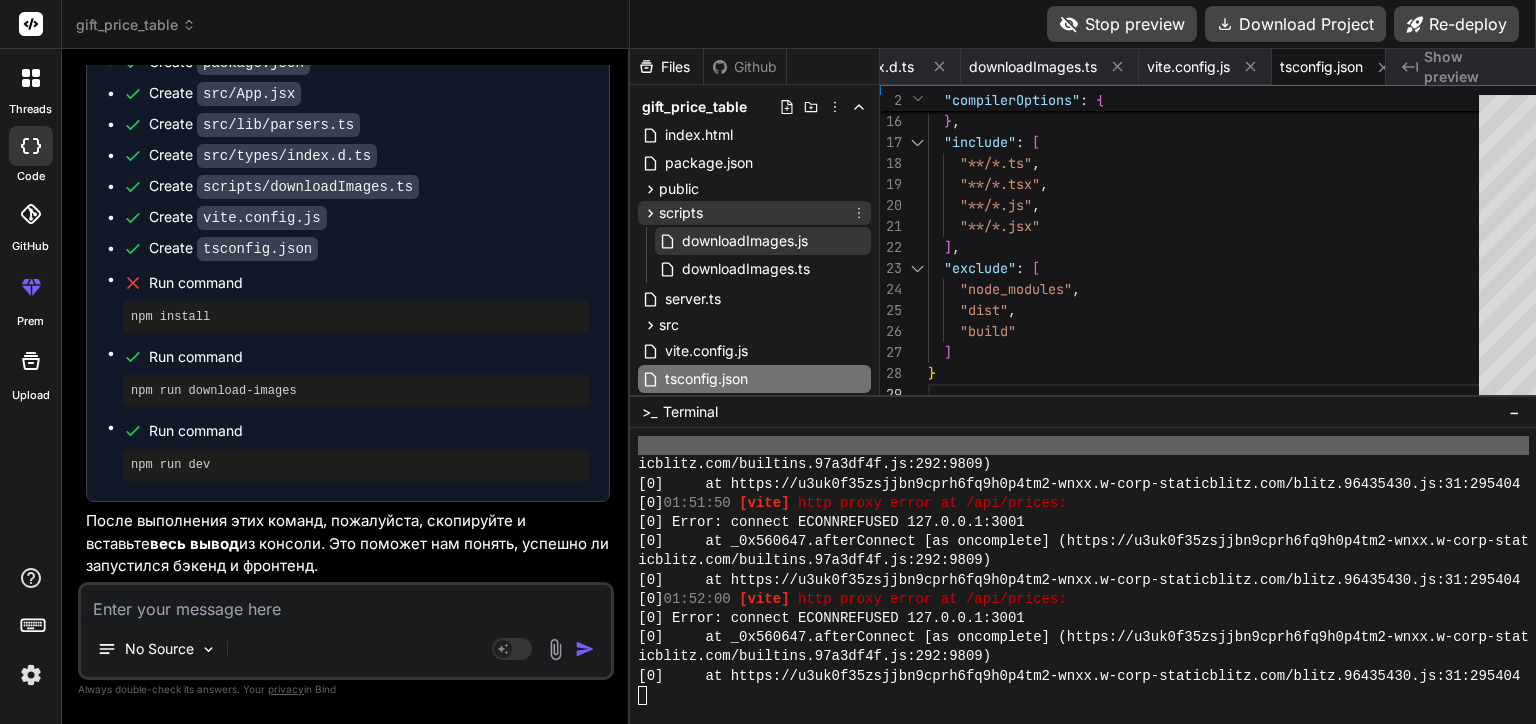 click 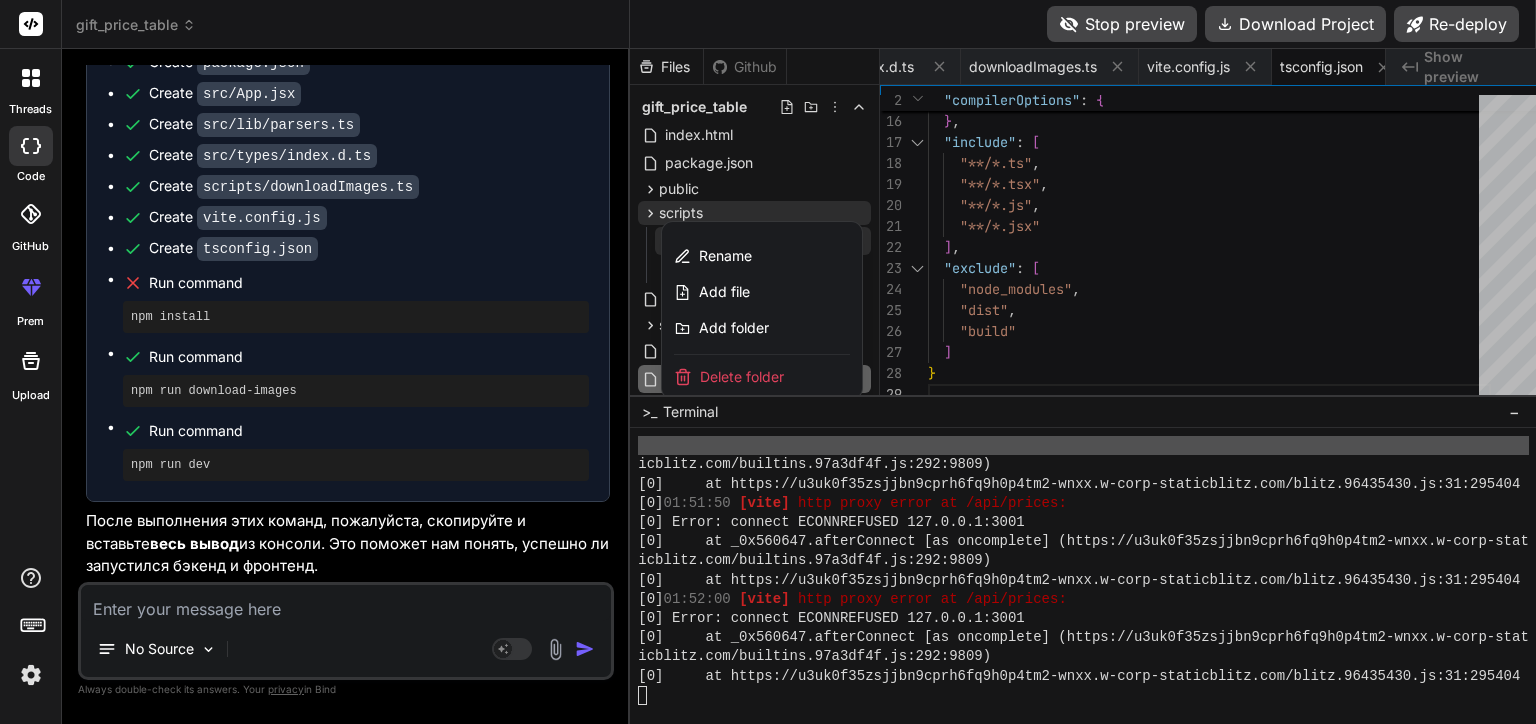 click on "Delete folder" at bounding box center [742, 377] 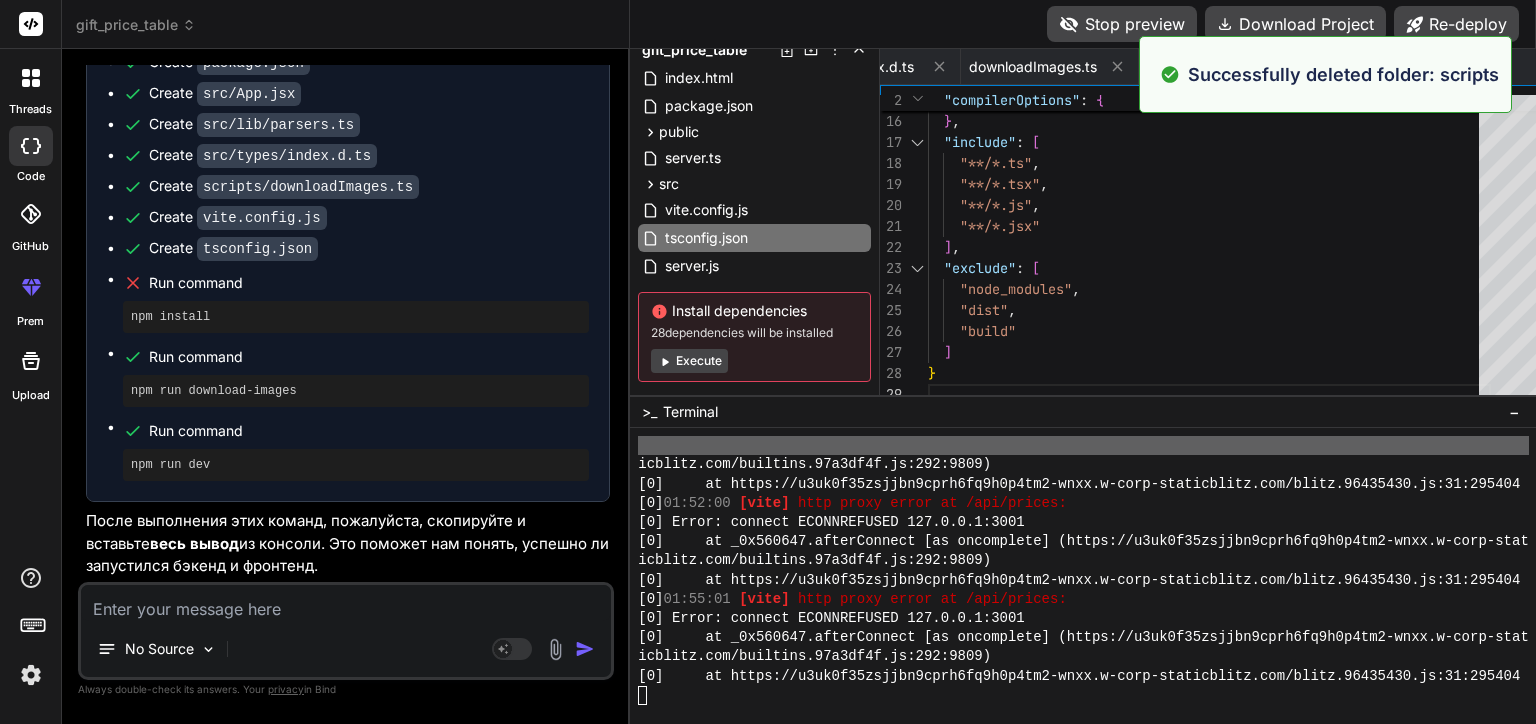 scroll, scrollTop: 87, scrollLeft: 0, axis: vertical 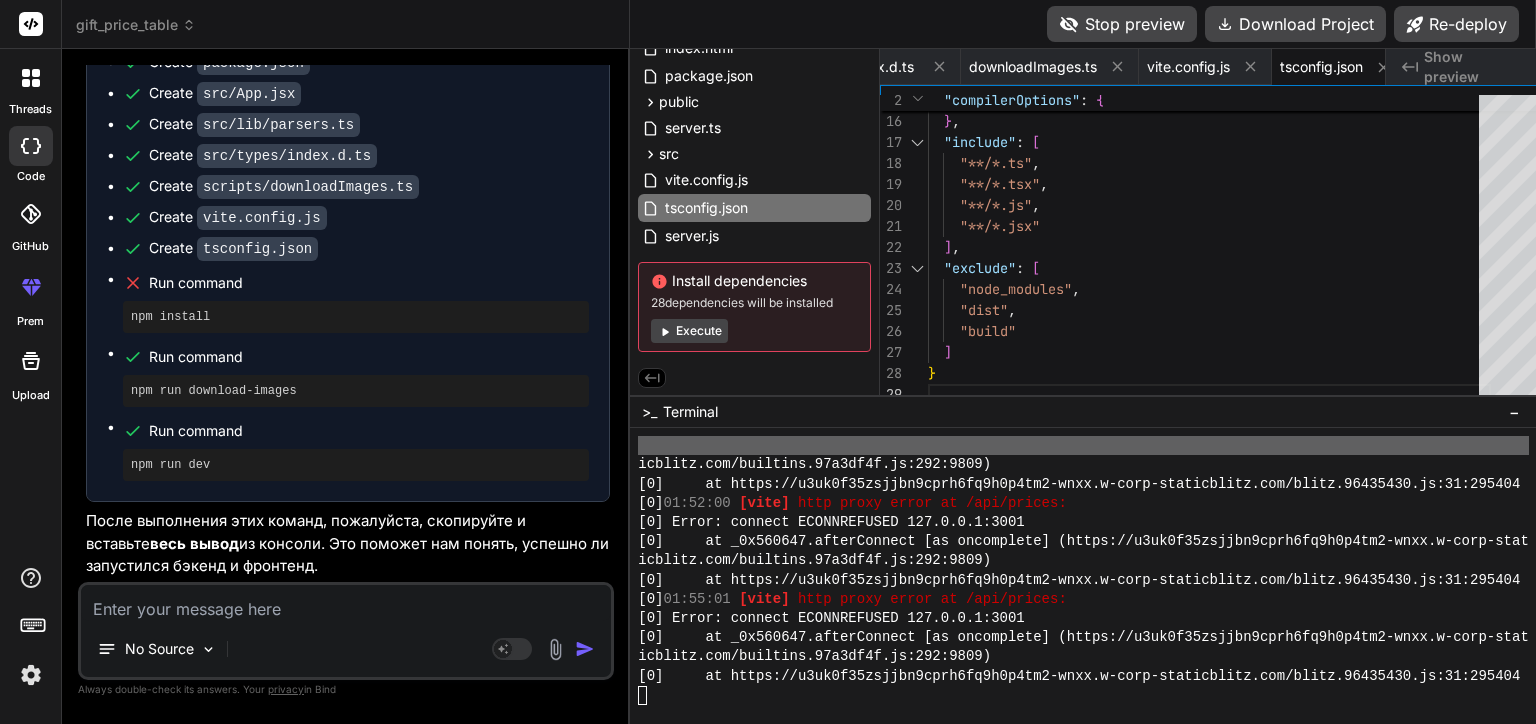 click on "Execute" at bounding box center [689, 331] 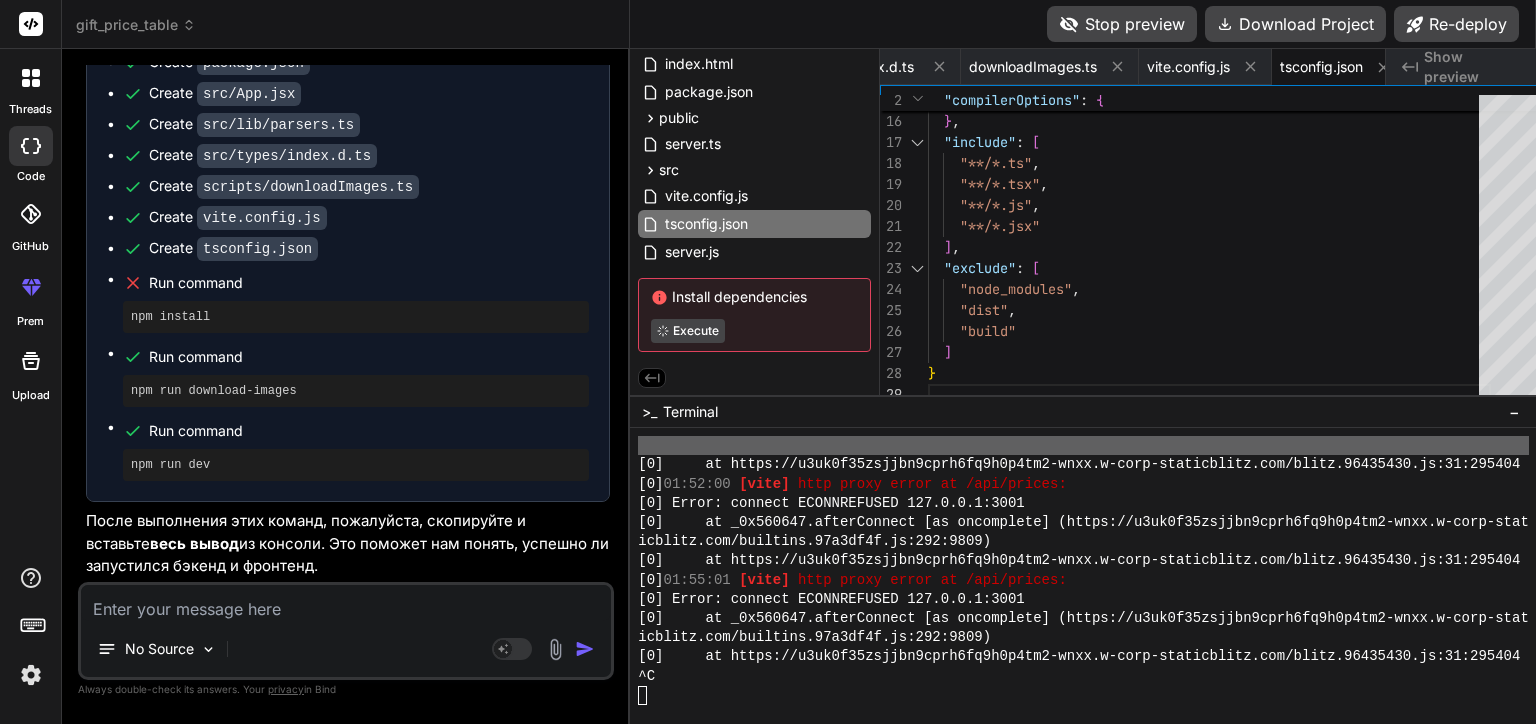 scroll, scrollTop: 27253, scrollLeft: 0, axis: vertical 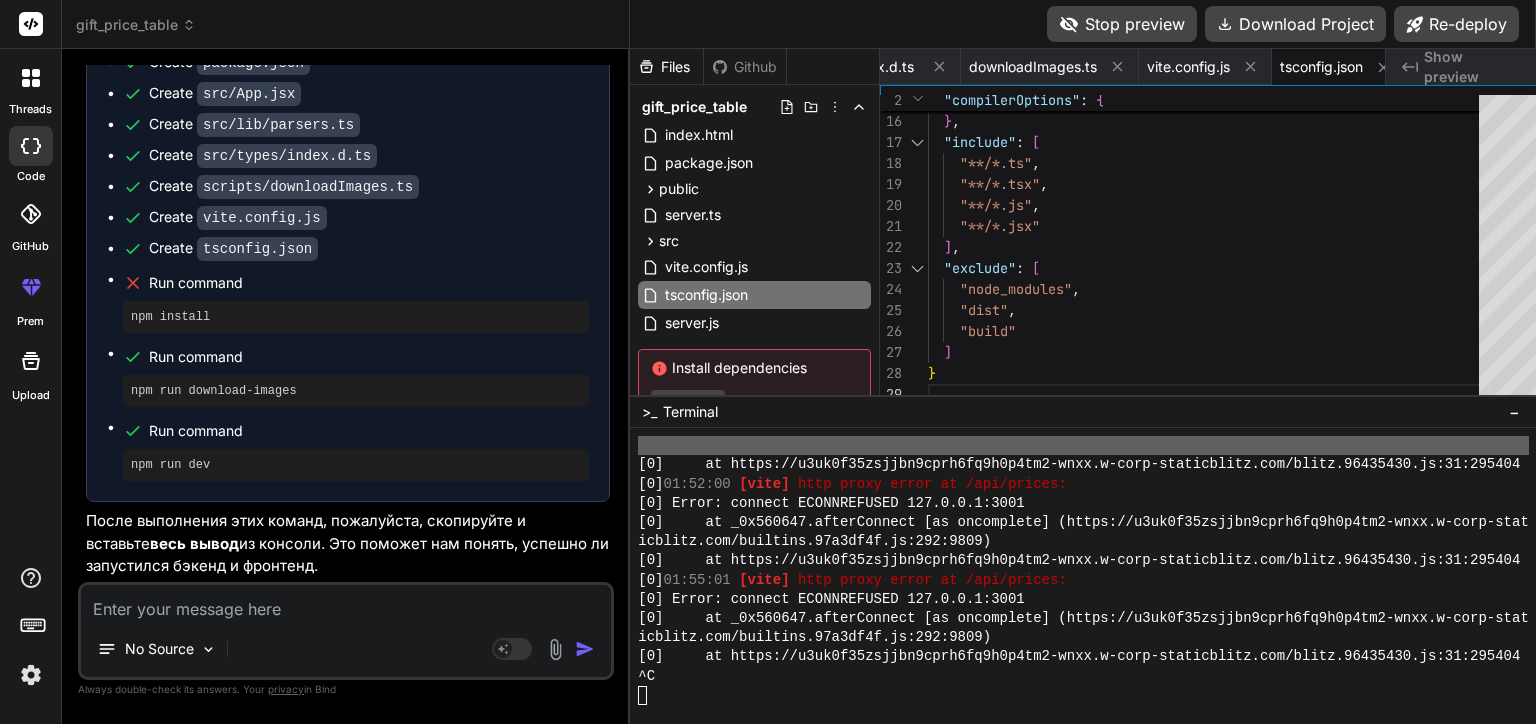 click 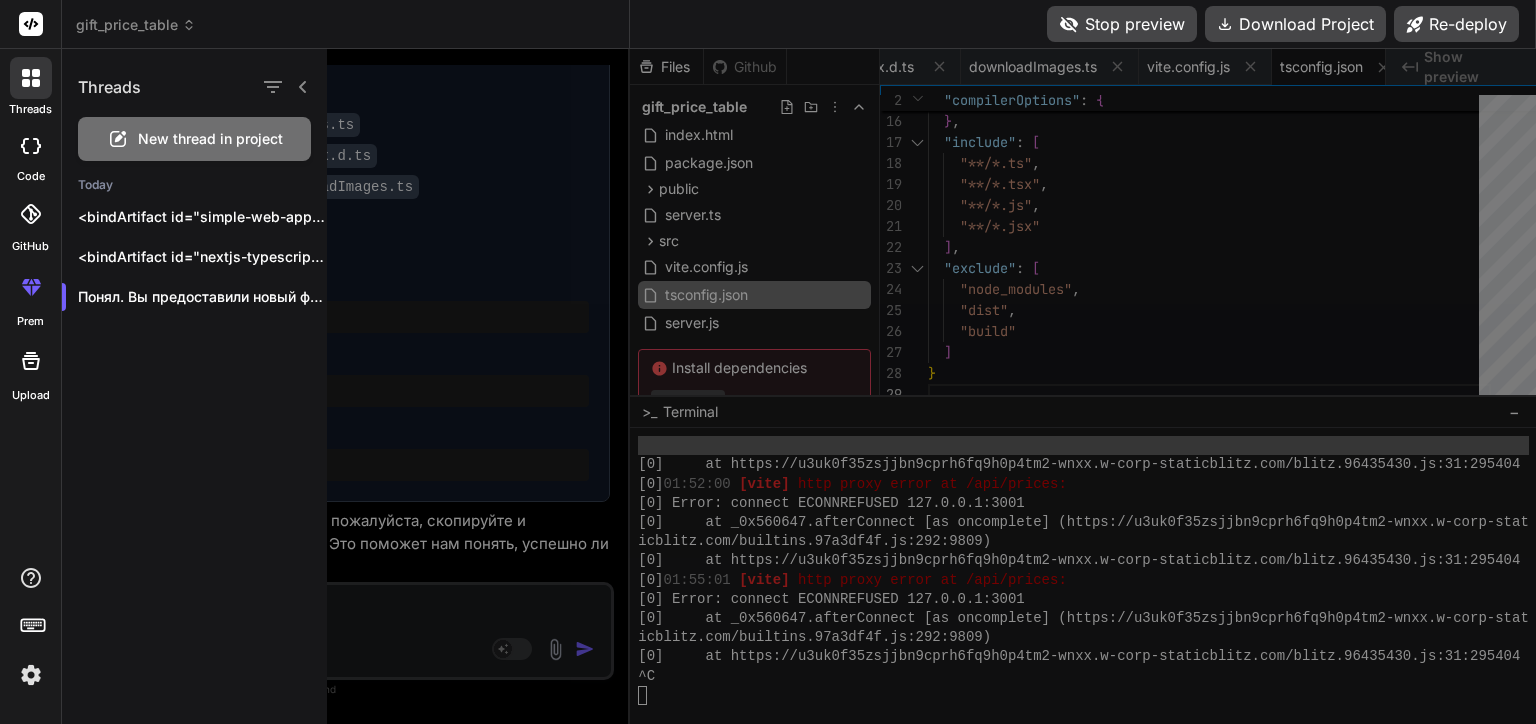 click 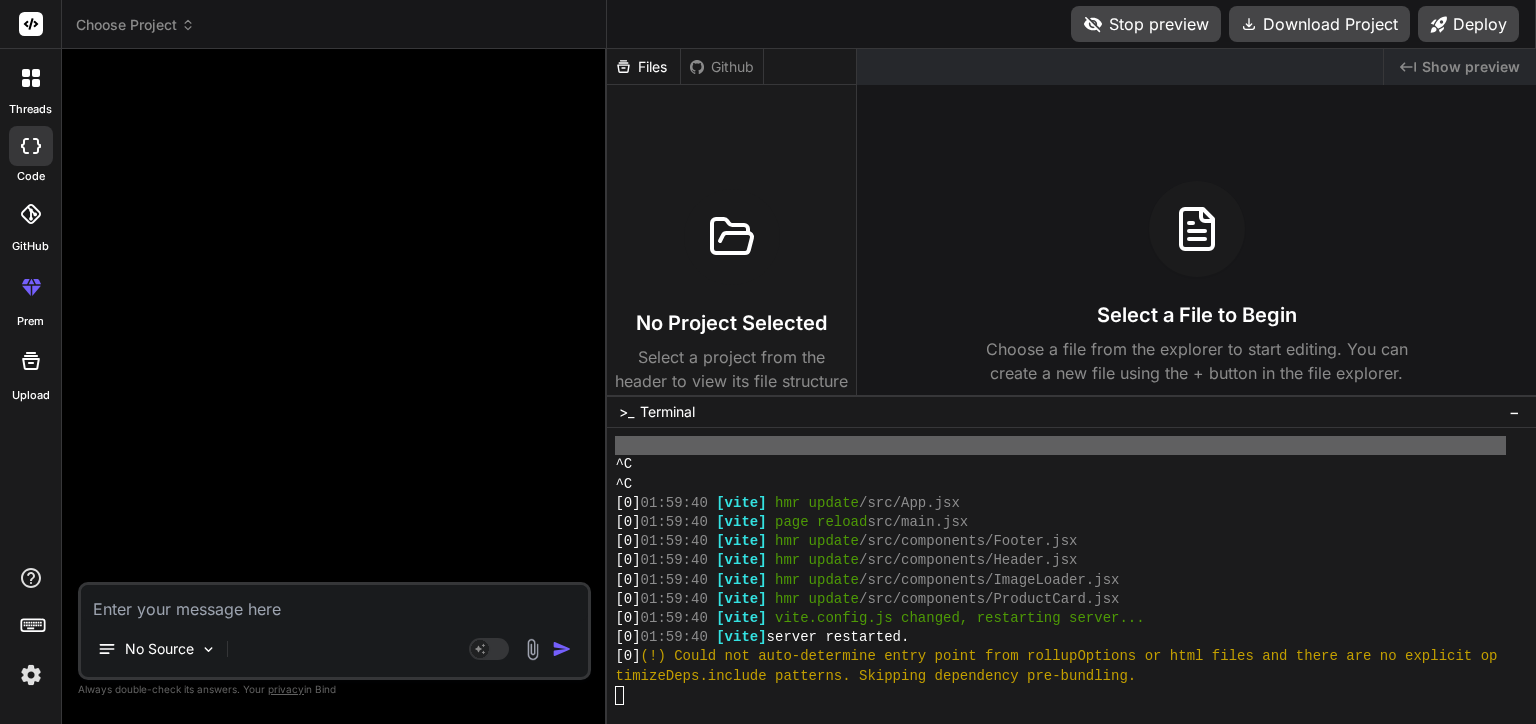scroll, scrollTop: 89, scrollLeft: 0, axis: vertical 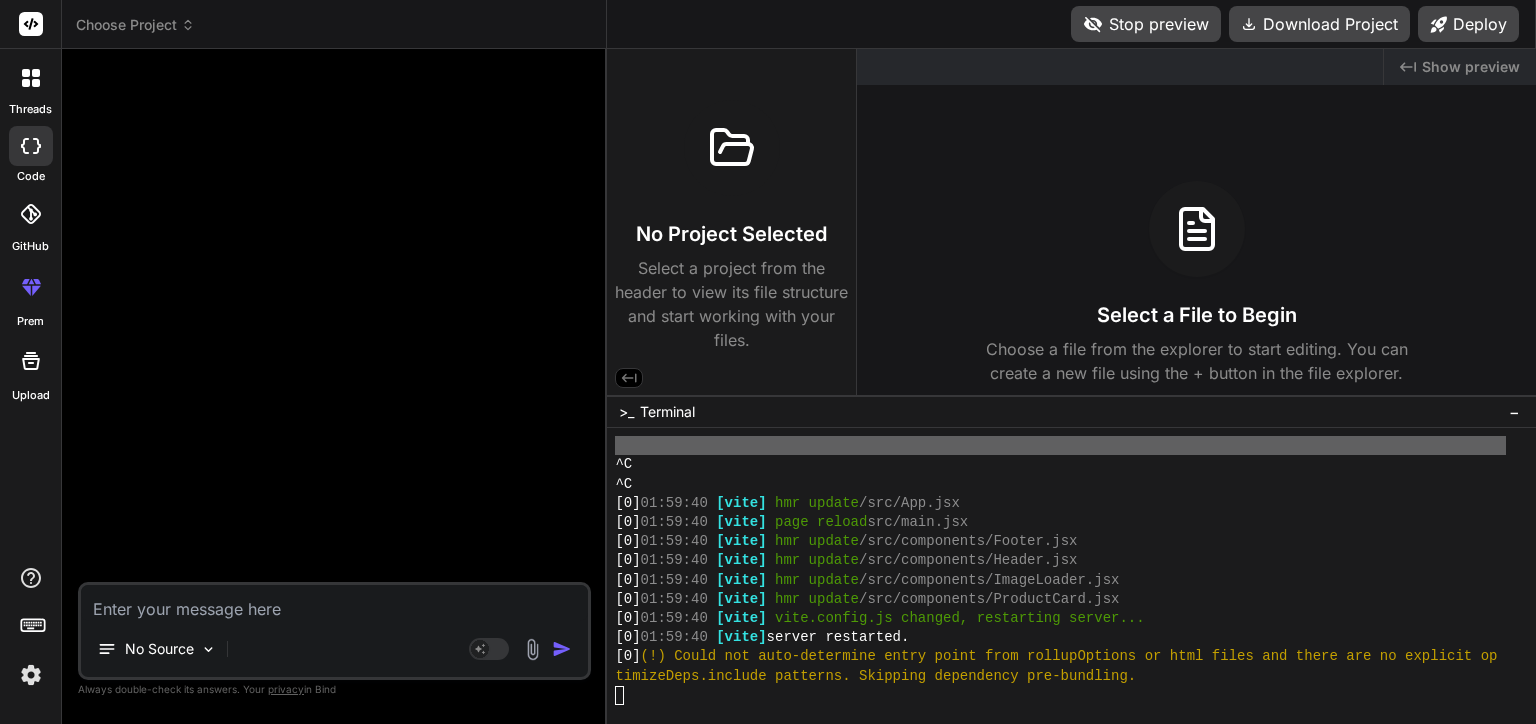 click at bounding box center (31, 78) 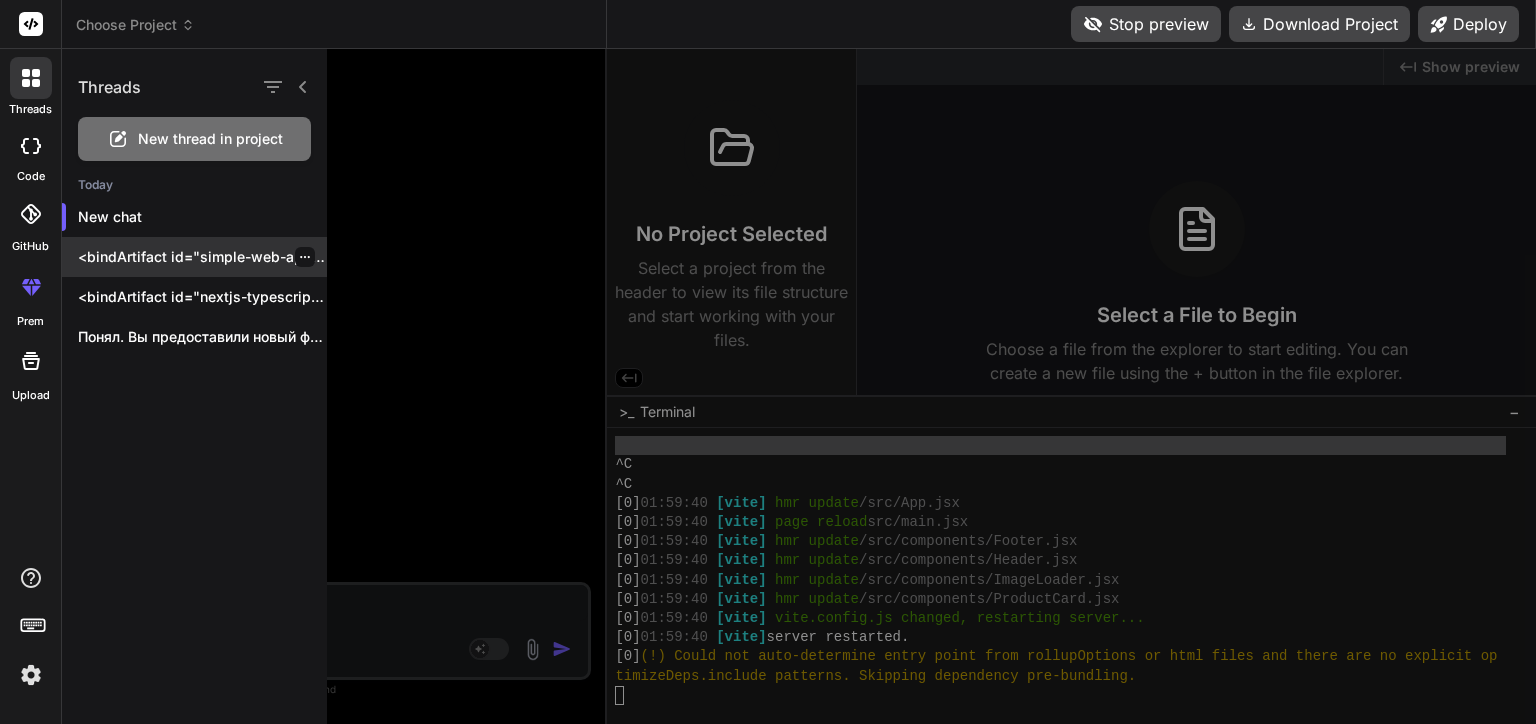 click 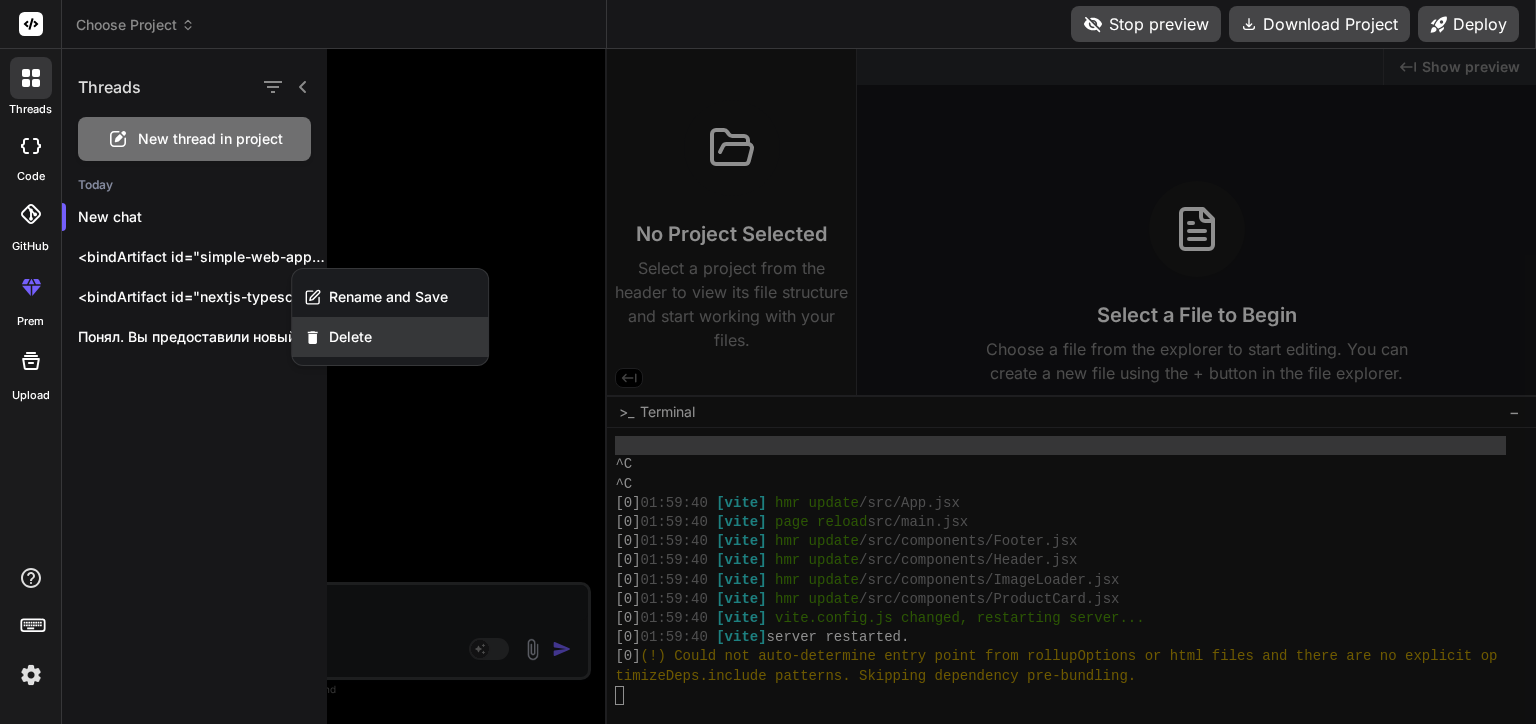 click on "Delete" at bounding box center [350, 337] 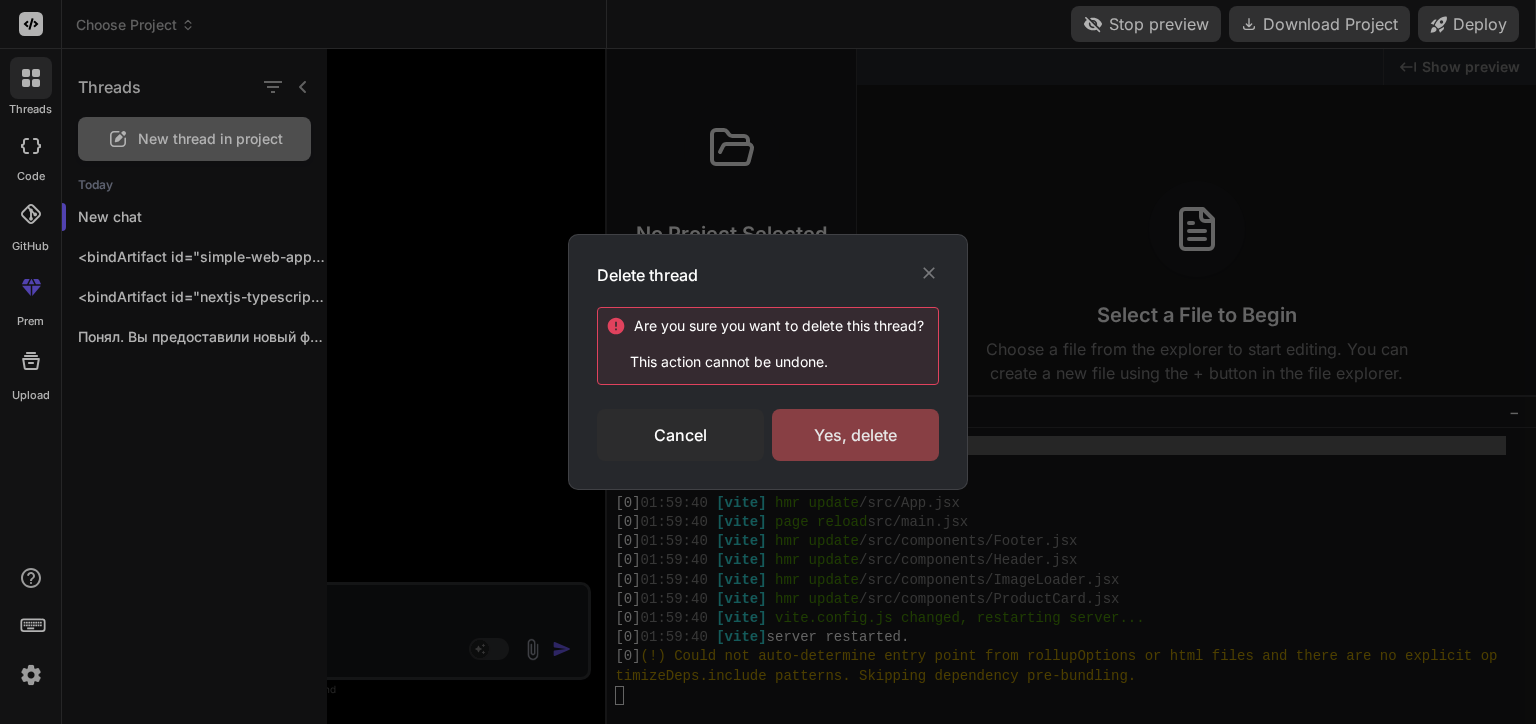 click on "Yes, delete" at bounding box center [855, 435] 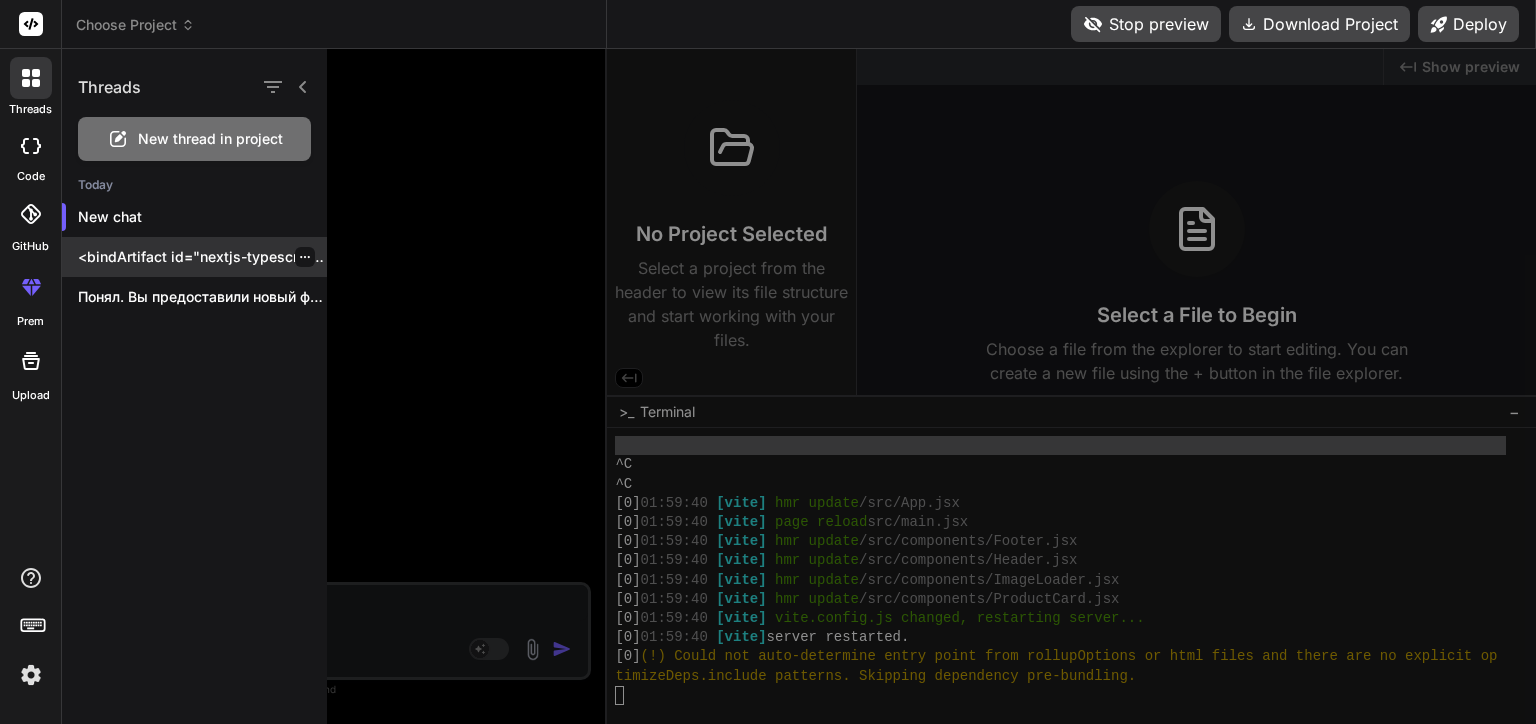 click 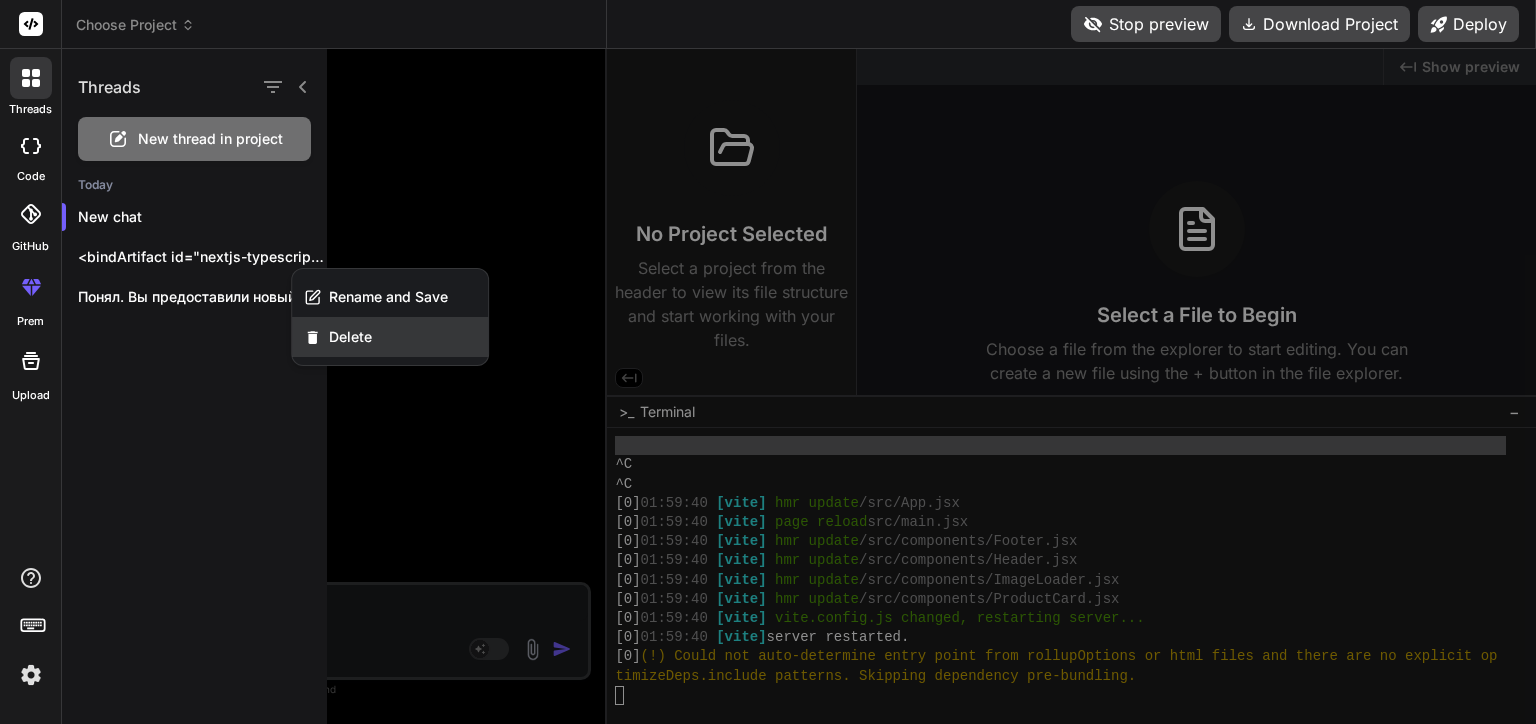 click on "Delete" at bounding box center [350, 337] 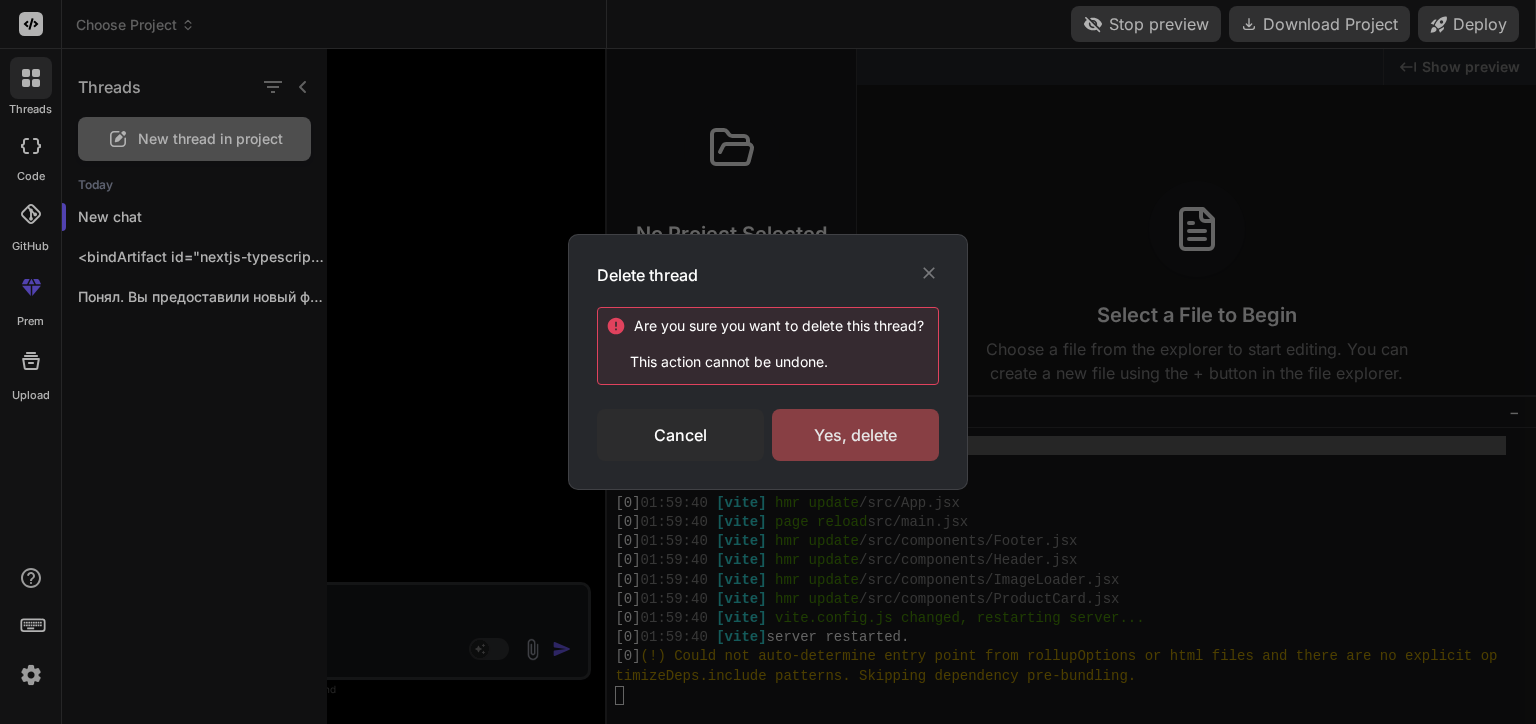 click on "Yes, delete" at bounding box center [855, 435] 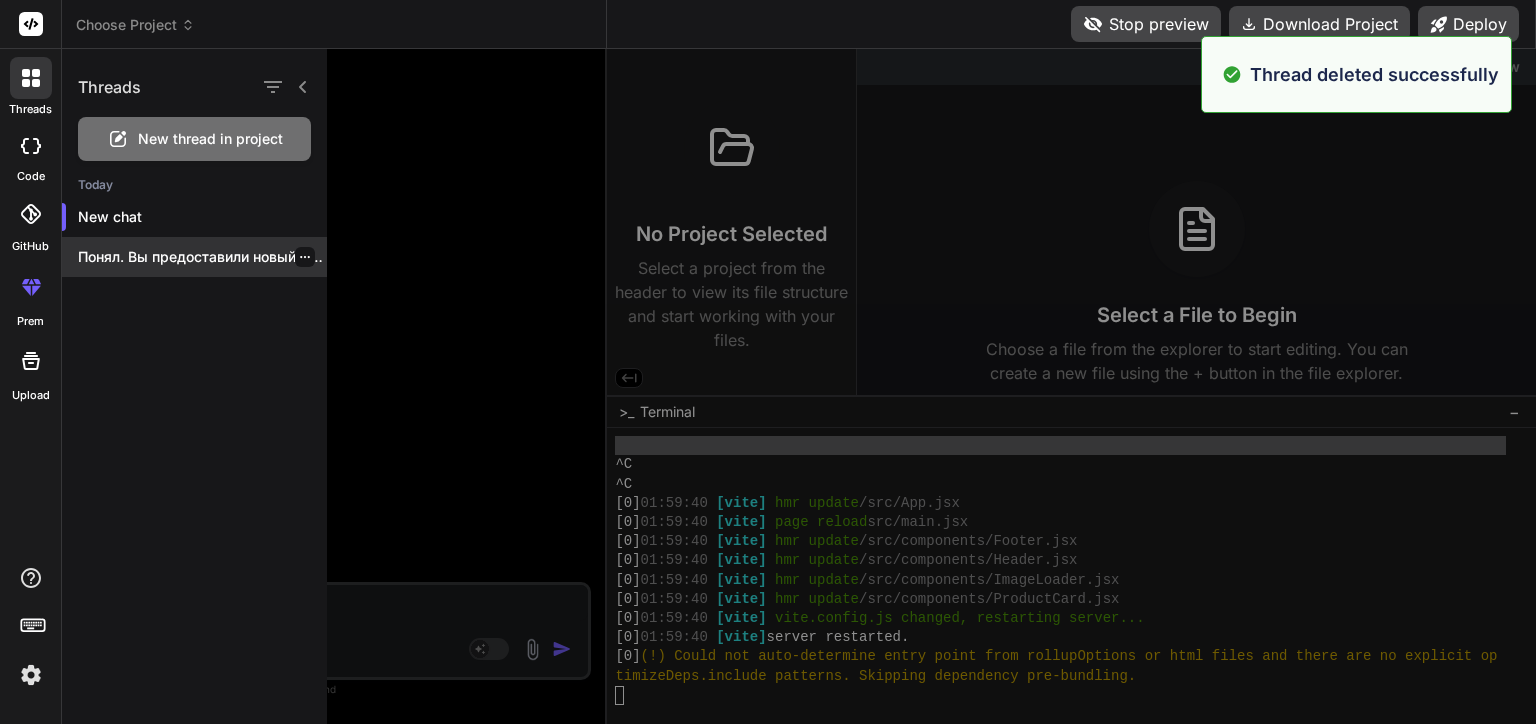 click 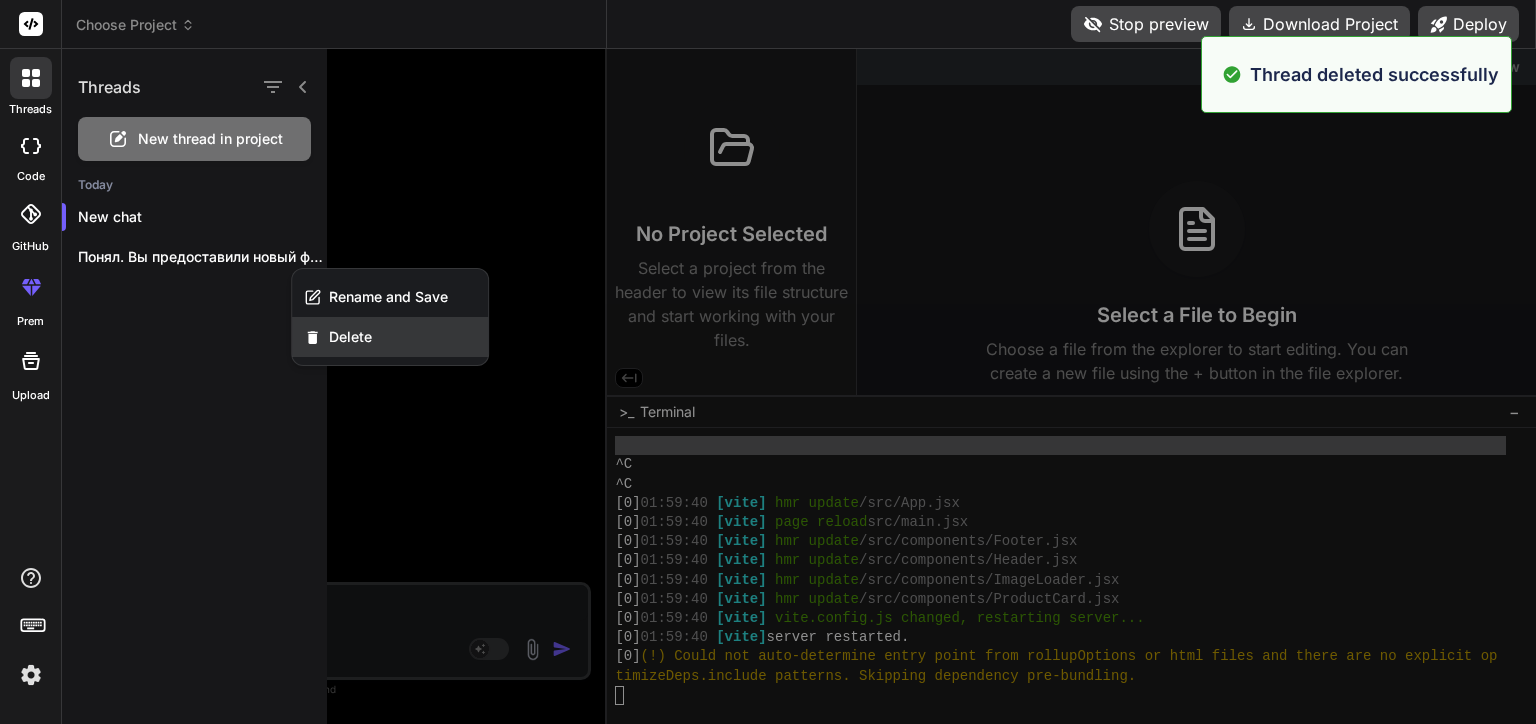 click on "Delete" at bounding box center (390, 337) 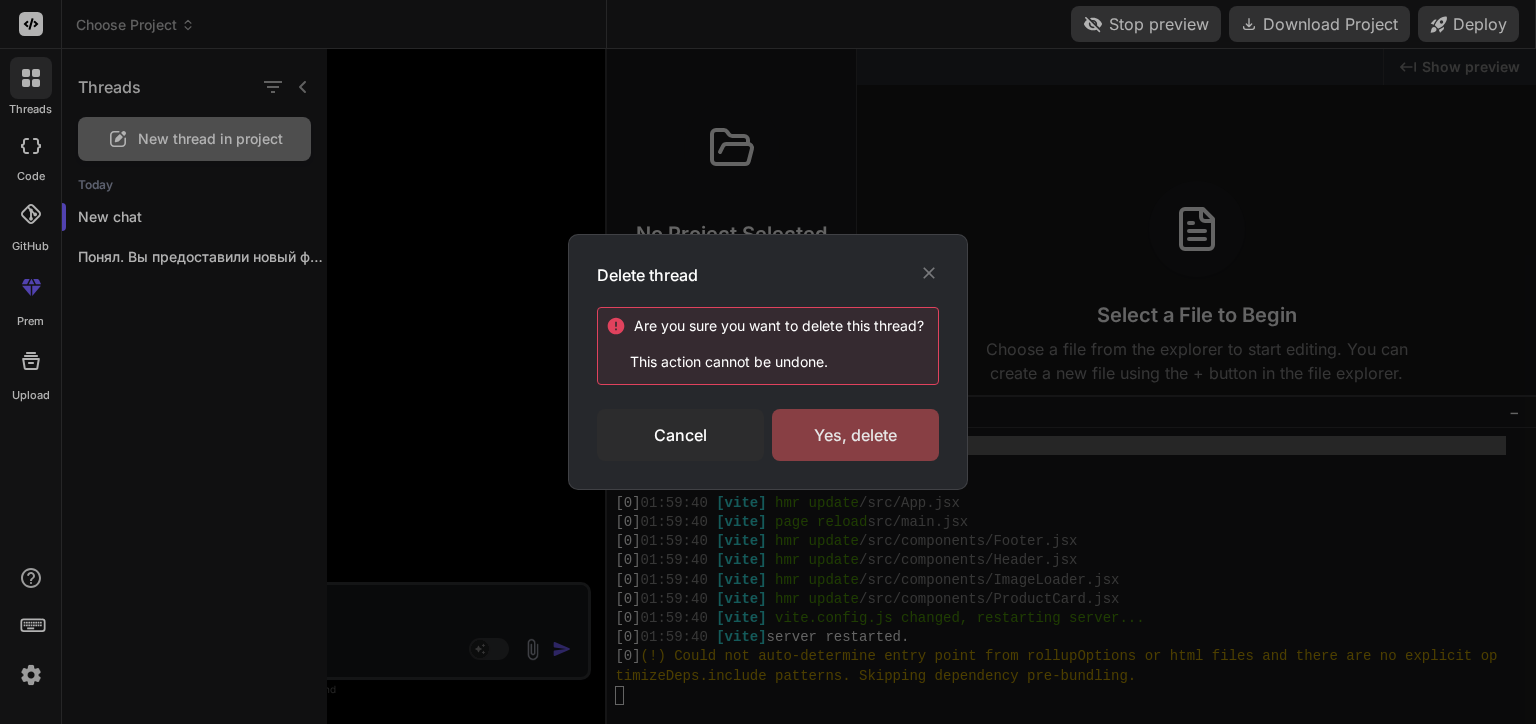 click on "Are you sure you want to delete this thread ? This action cannot be undone. Cancel Yes, delete" at bounding box center [768, 384] 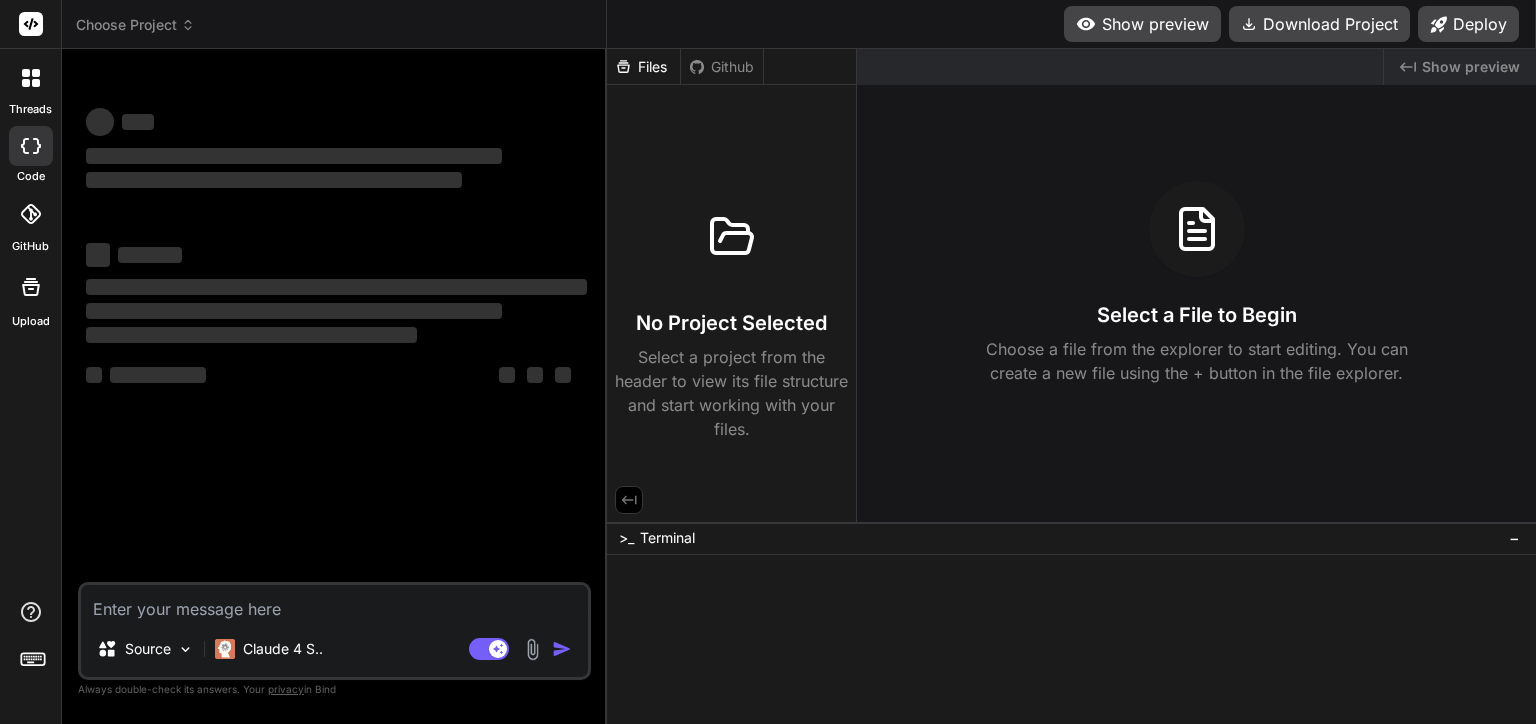 scroll, scrollTop: 0, scrollLeft: 0, axis: both 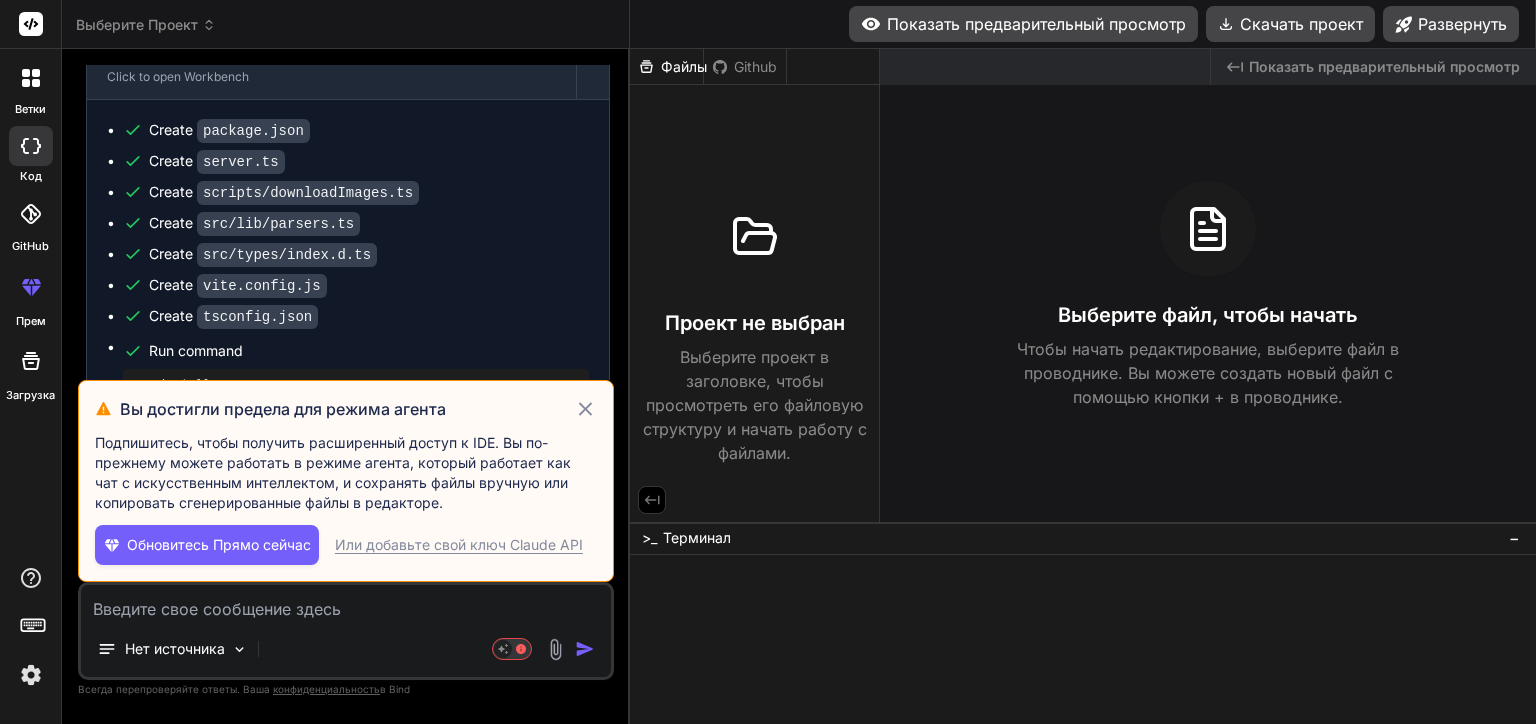 click 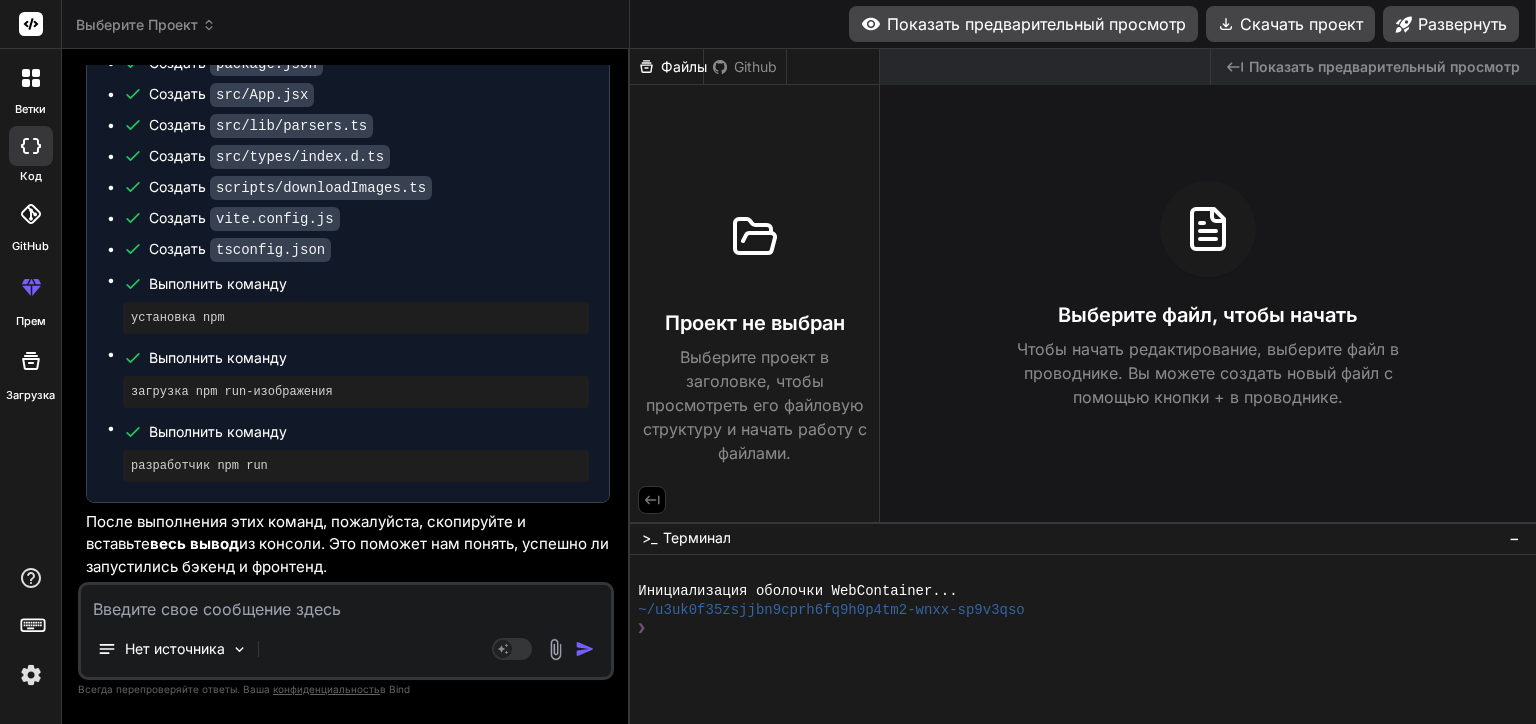 scroll, scrollTop: 9446, scrollLeft: 0, axis: vertical 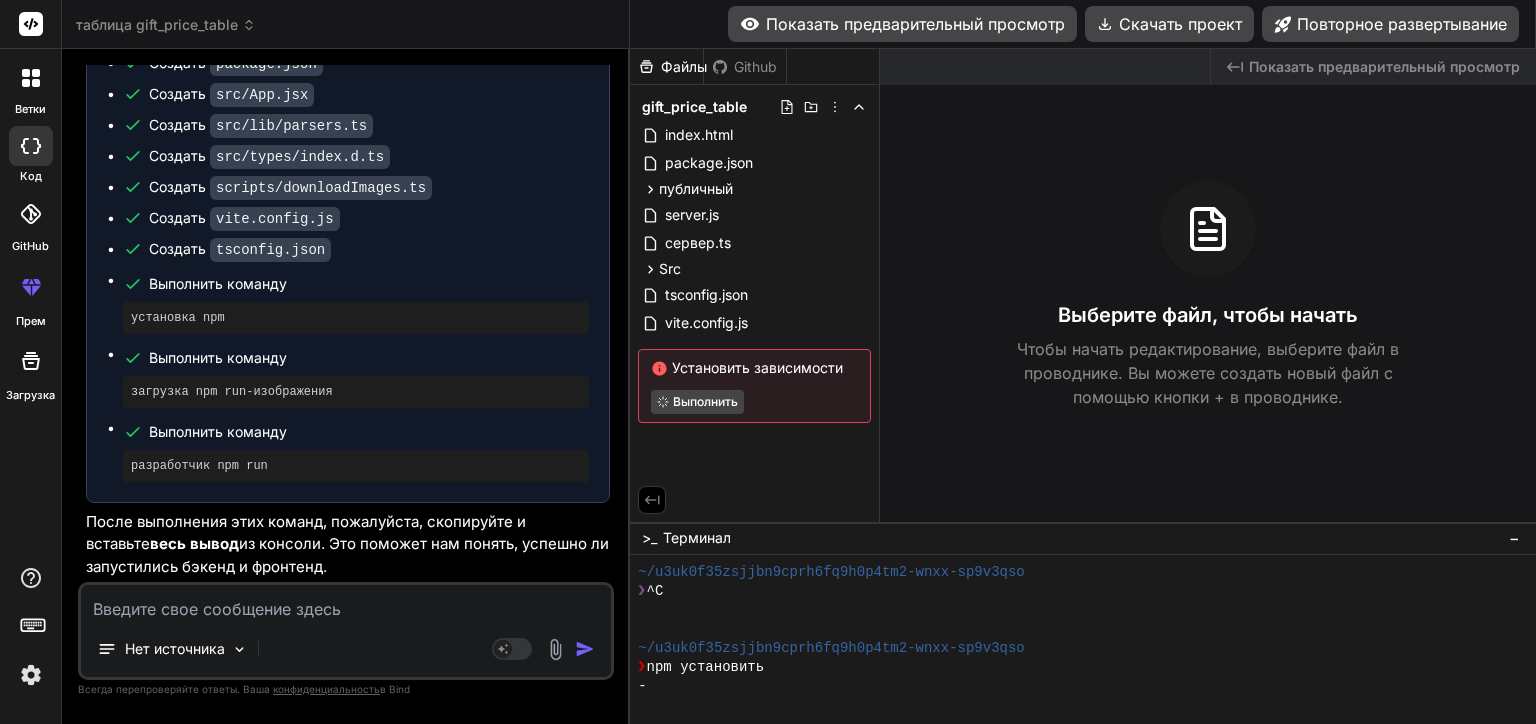 click on "Показать предварительный просмотр" at bounding box center (902, 24) 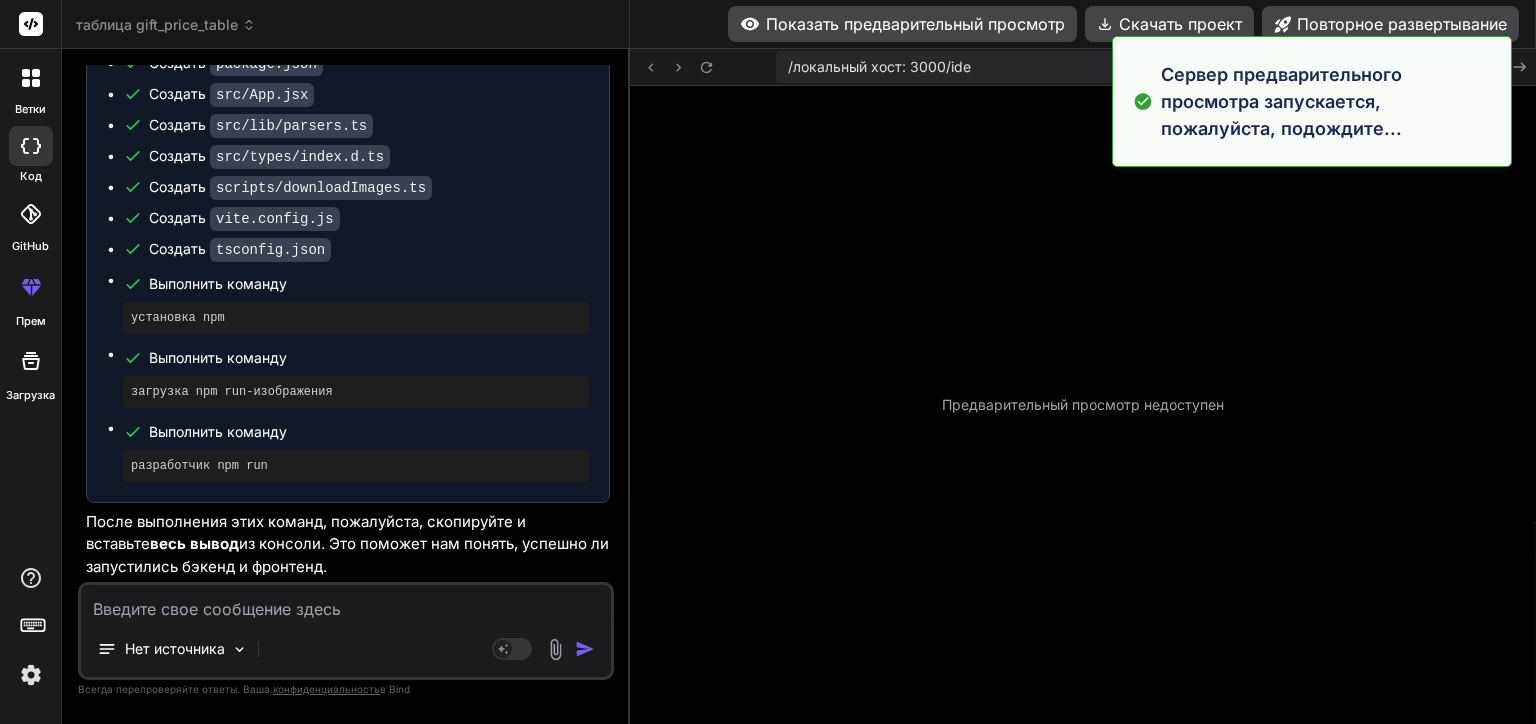 scroll, scrollTop: 441, scrollLeft: 0, axis: vertical 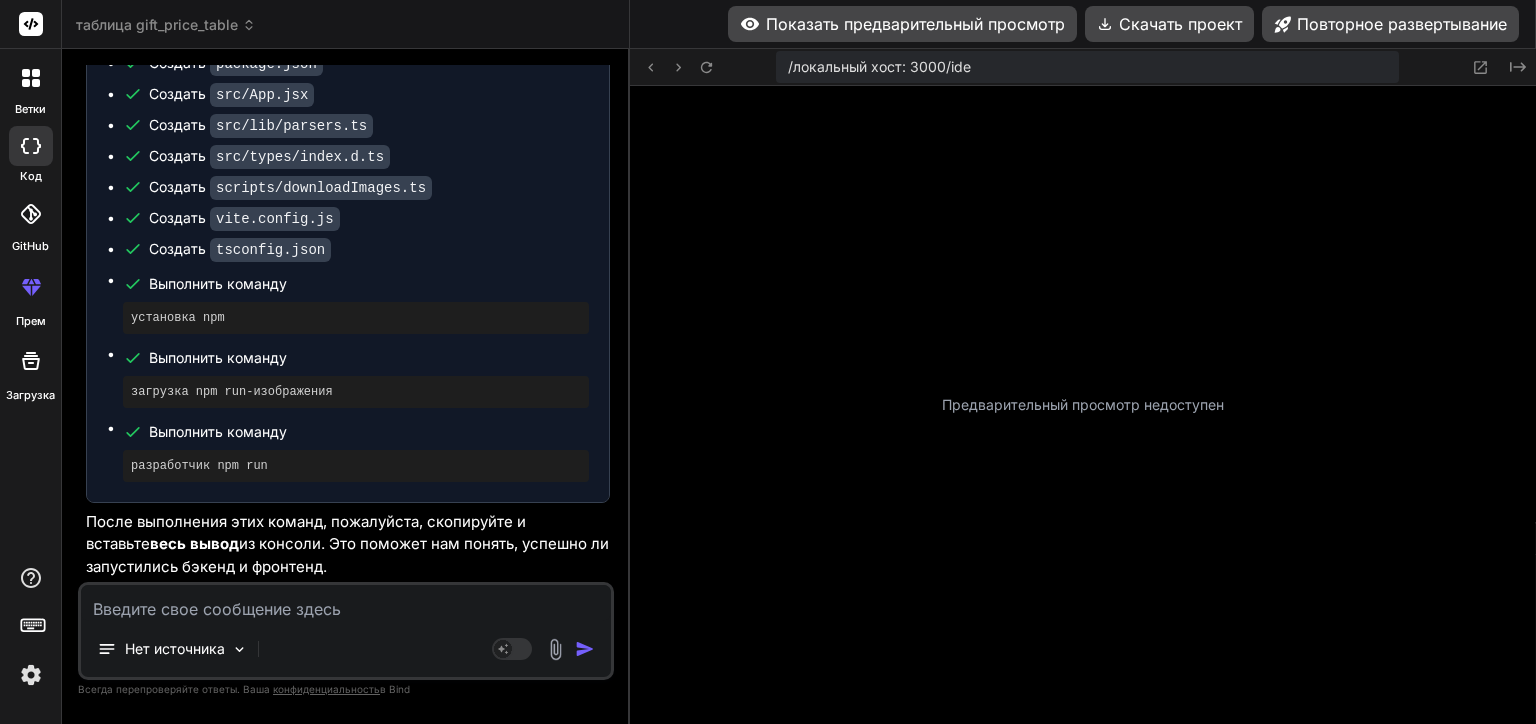 click at bounding box center [31, 78] 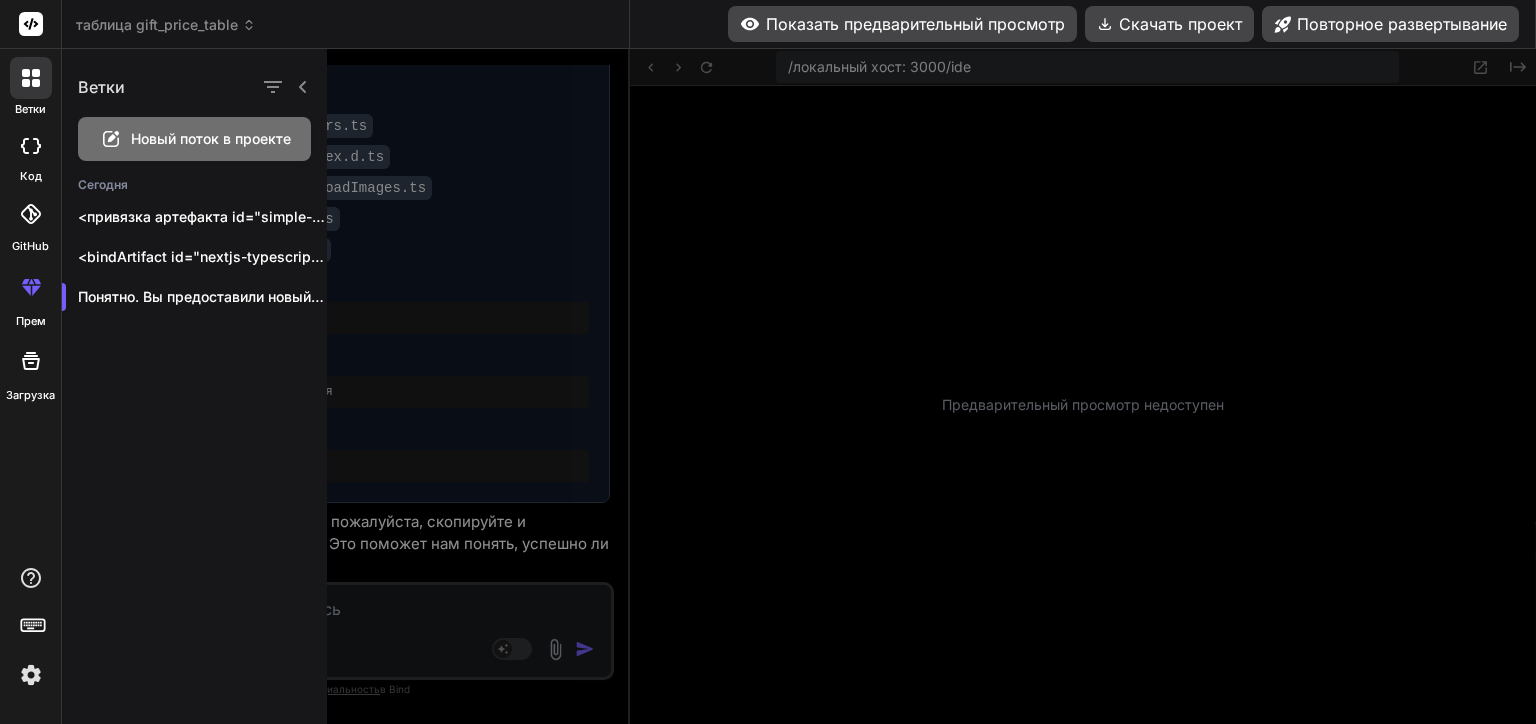 click on "Новый поток в проекте" at bounding box center [211, 139] 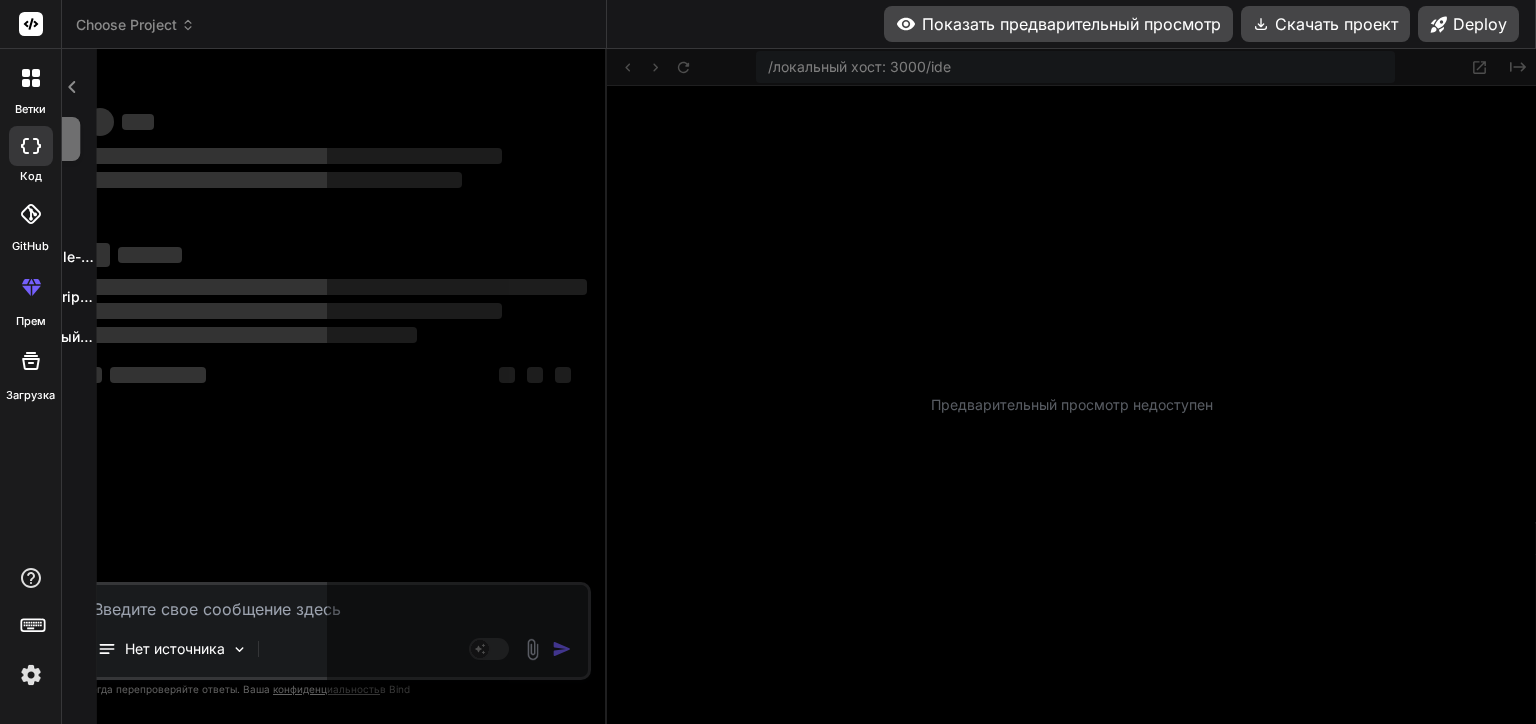 scroll, scrollTop: 518, scrollLeft: 0, axis: vertical 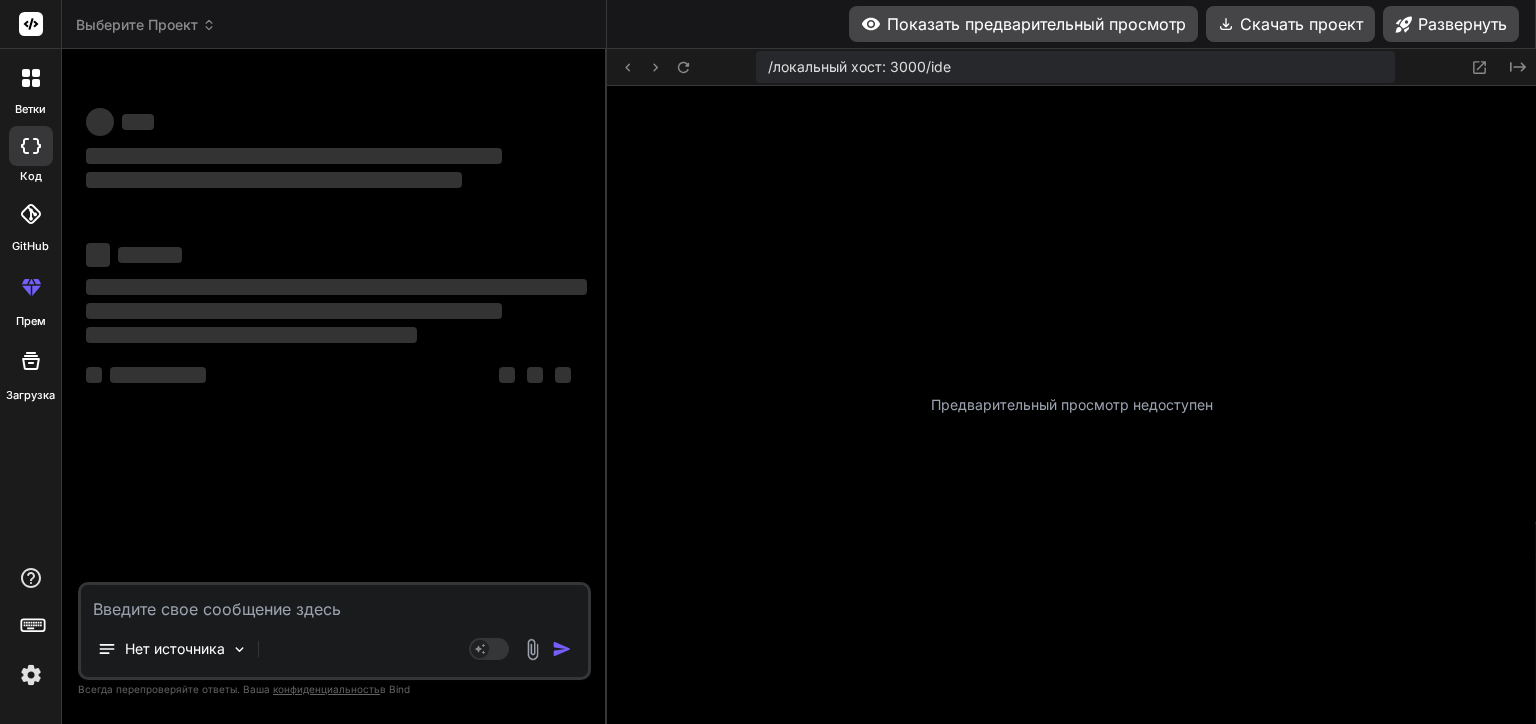 type on "x" 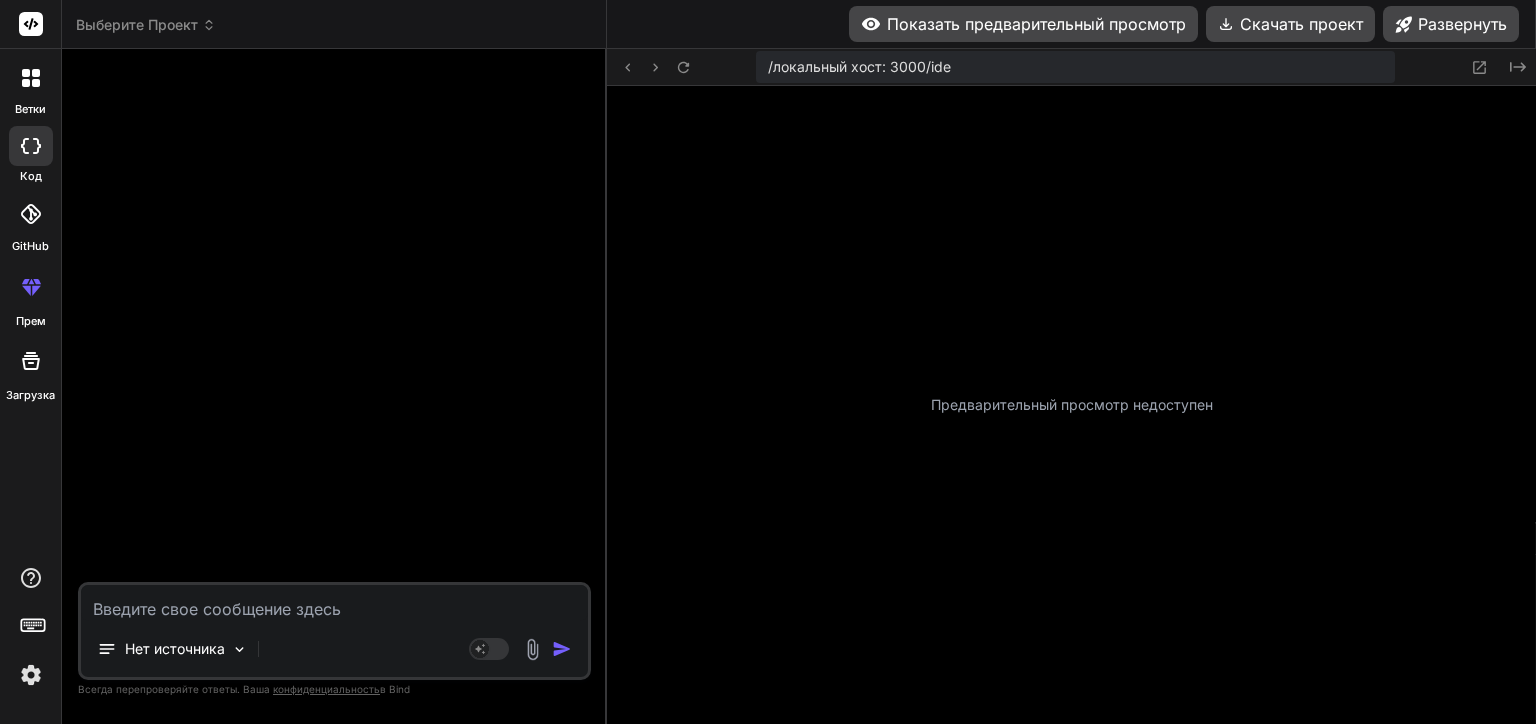 click at bounding box center (334, 603) 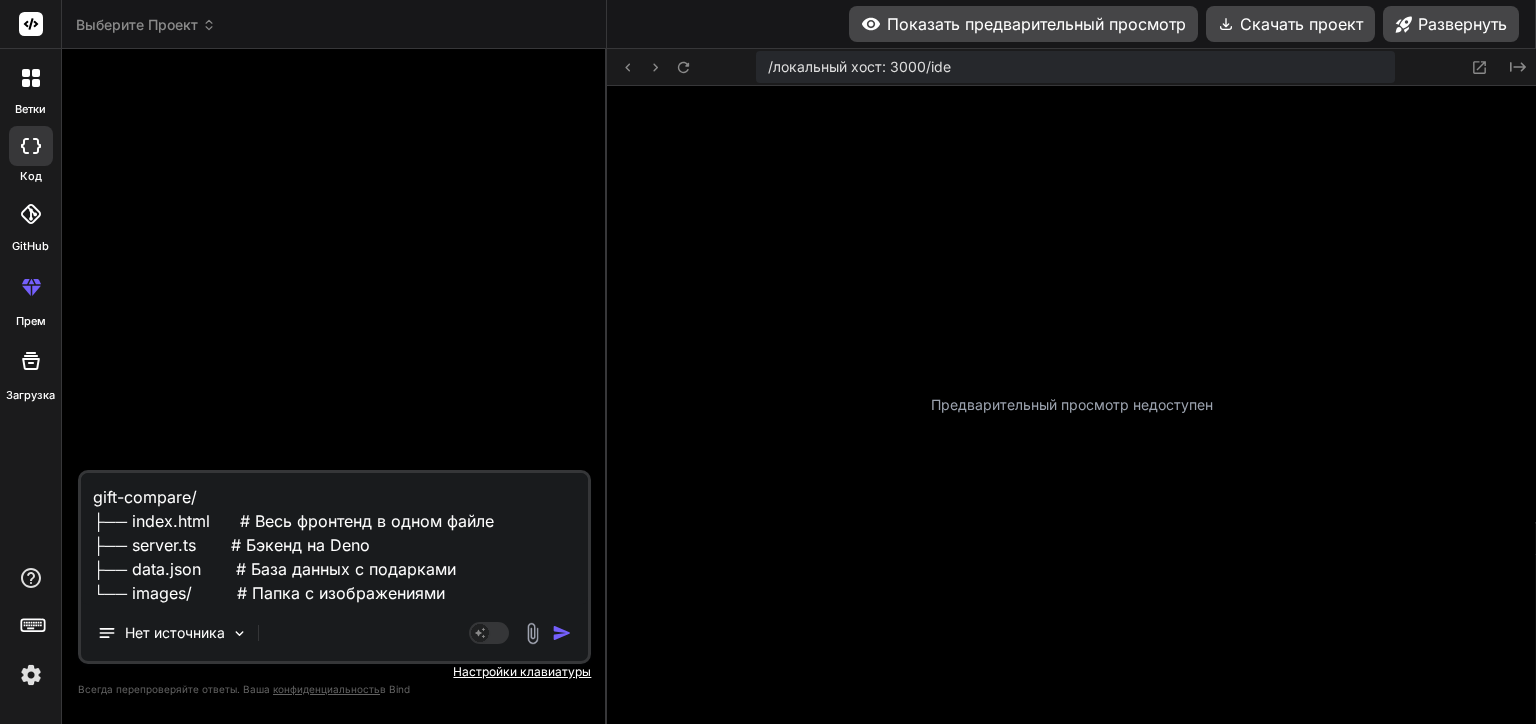 type on "x" 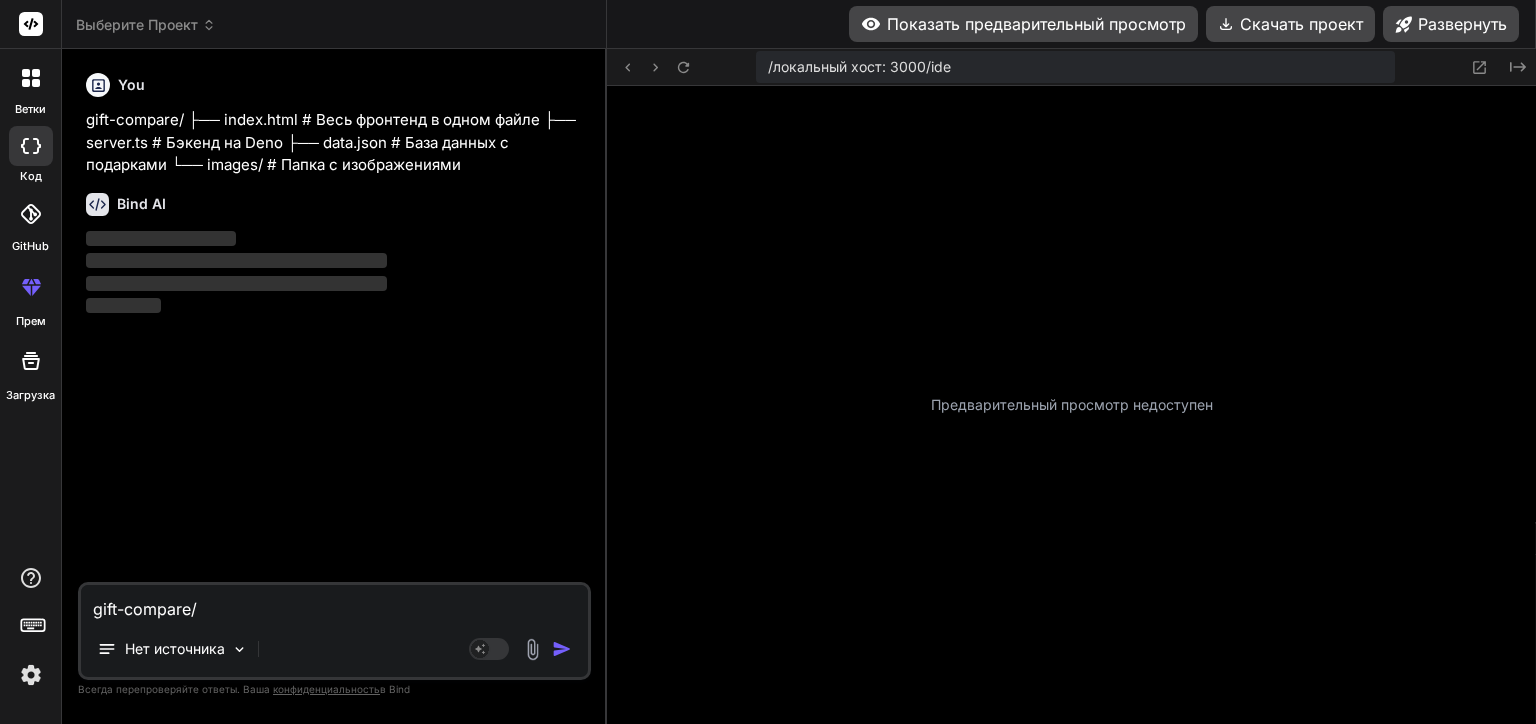 type 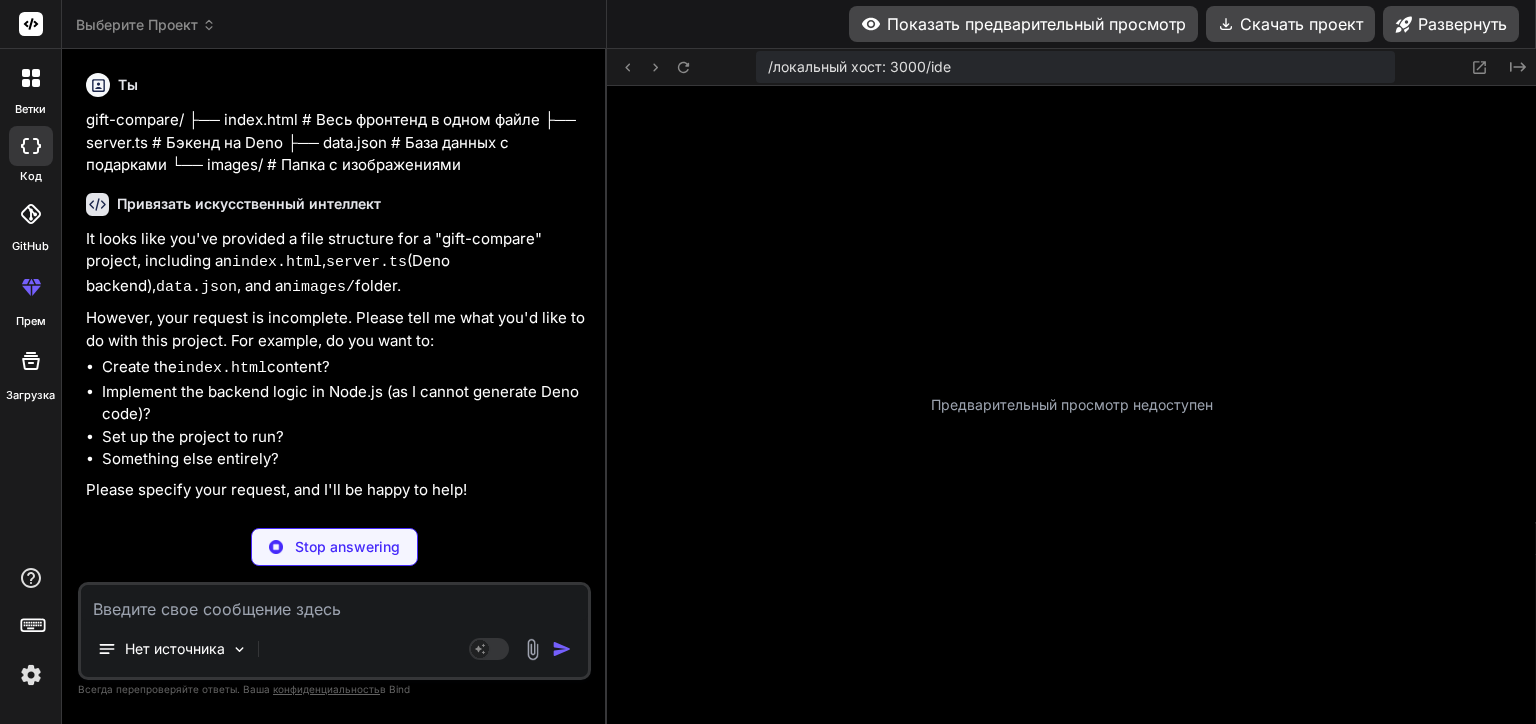 type on "x" 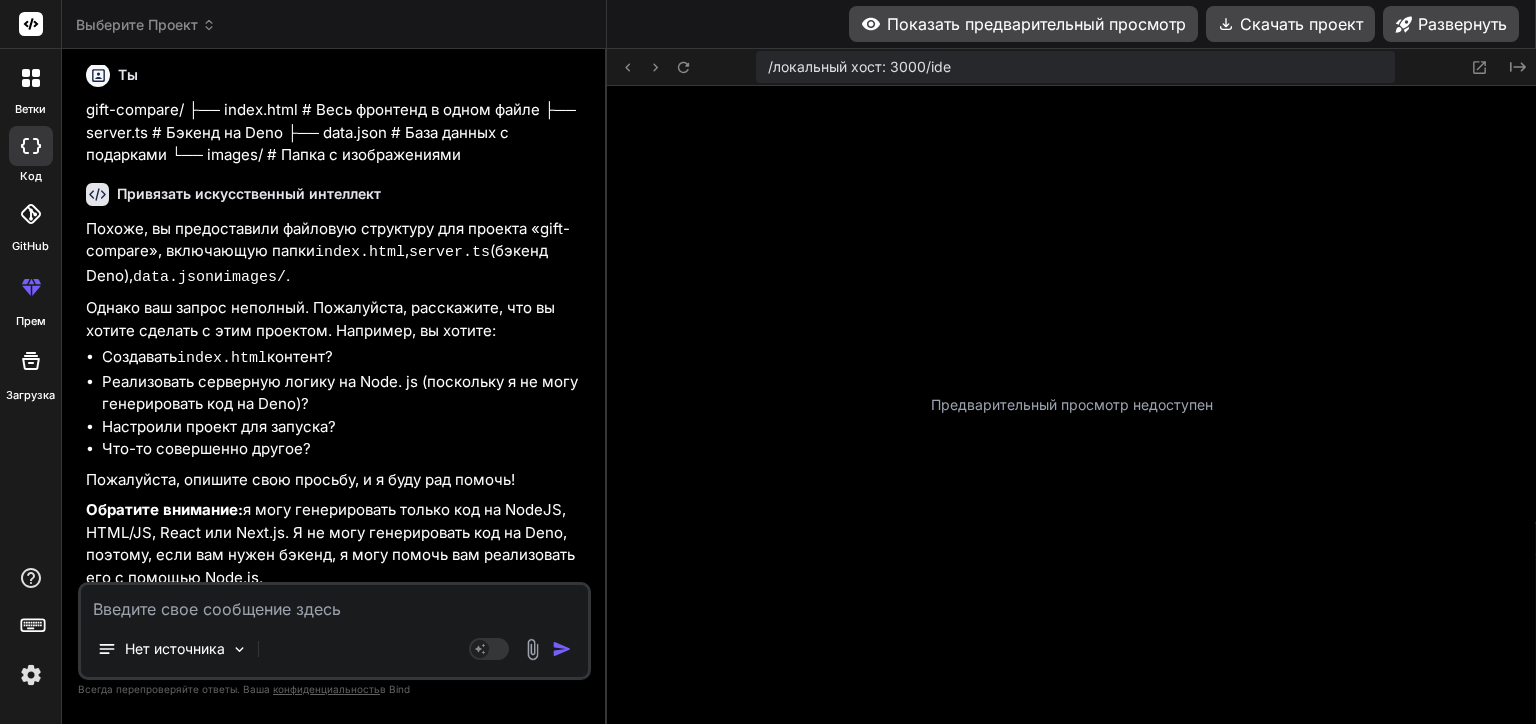 scroll, scrollTop: 13, scrollLeft: 0, axis: vertical 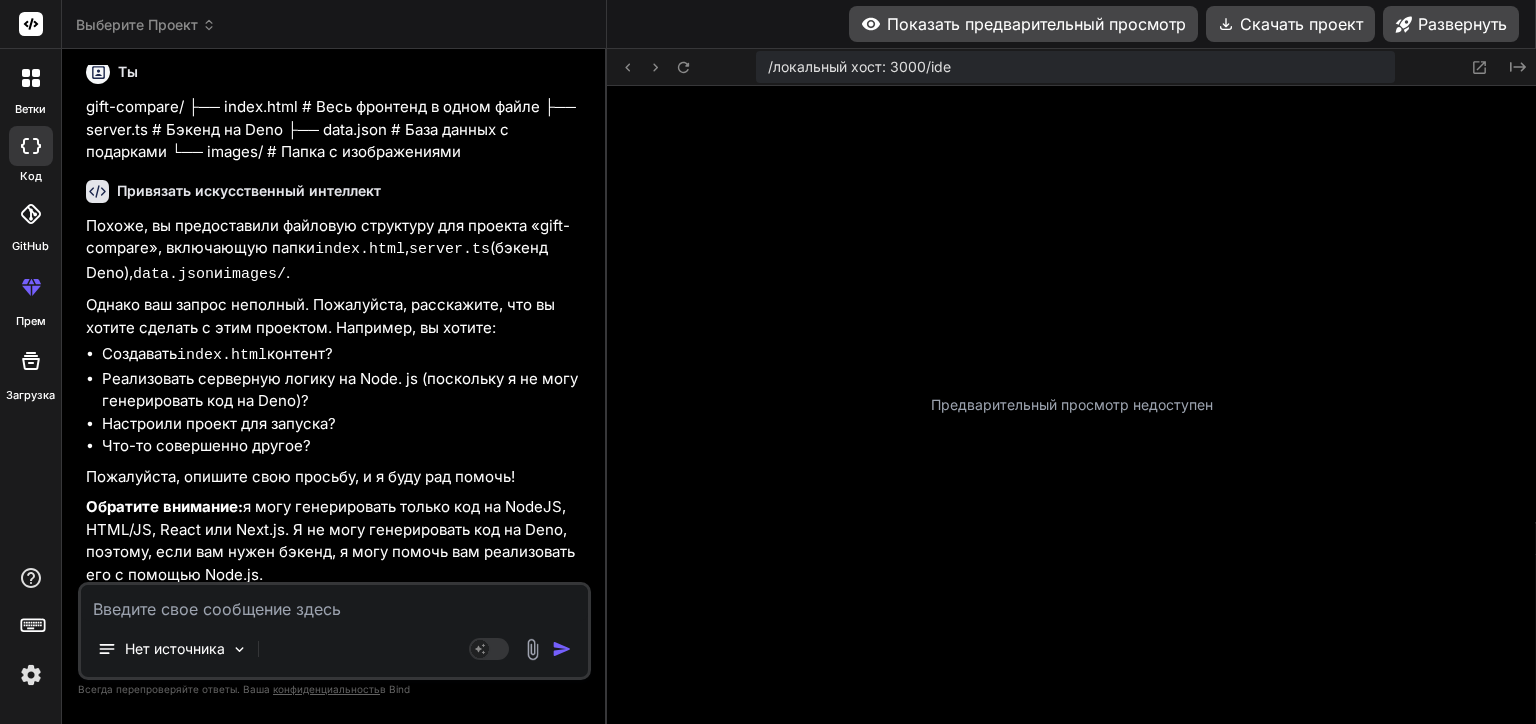 click at bounding box center [334, 603] 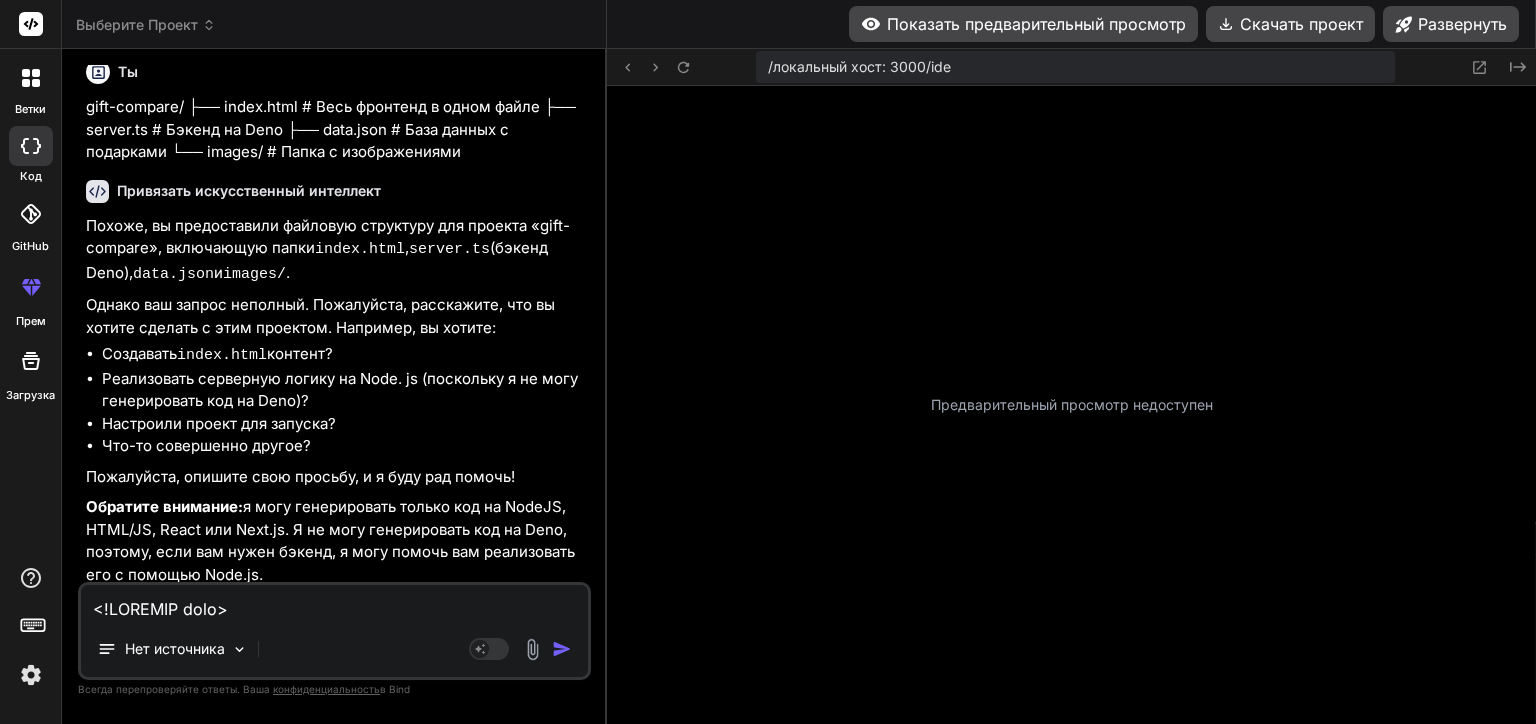 scroll, scrollTop: 3529, scrollLeft: 0, axis: vertical 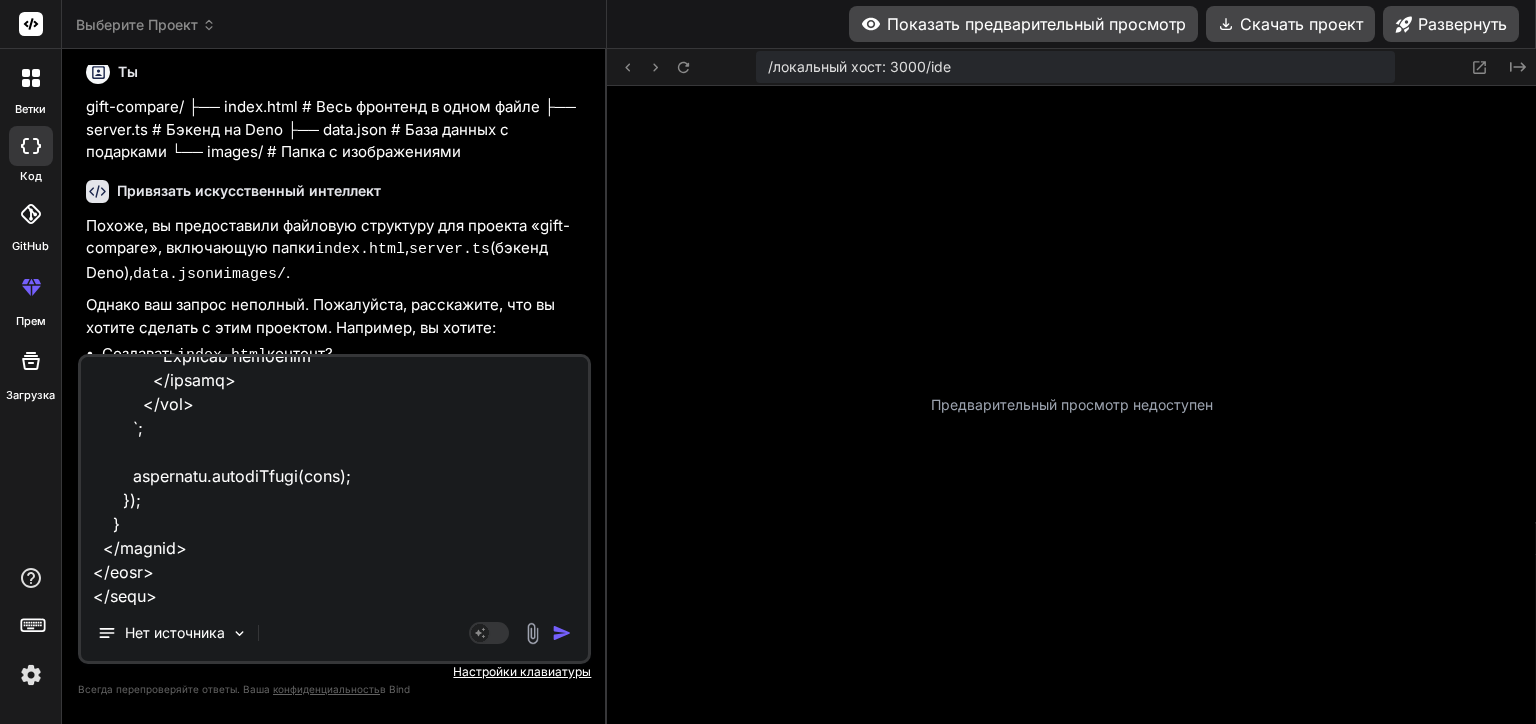 type on "x" 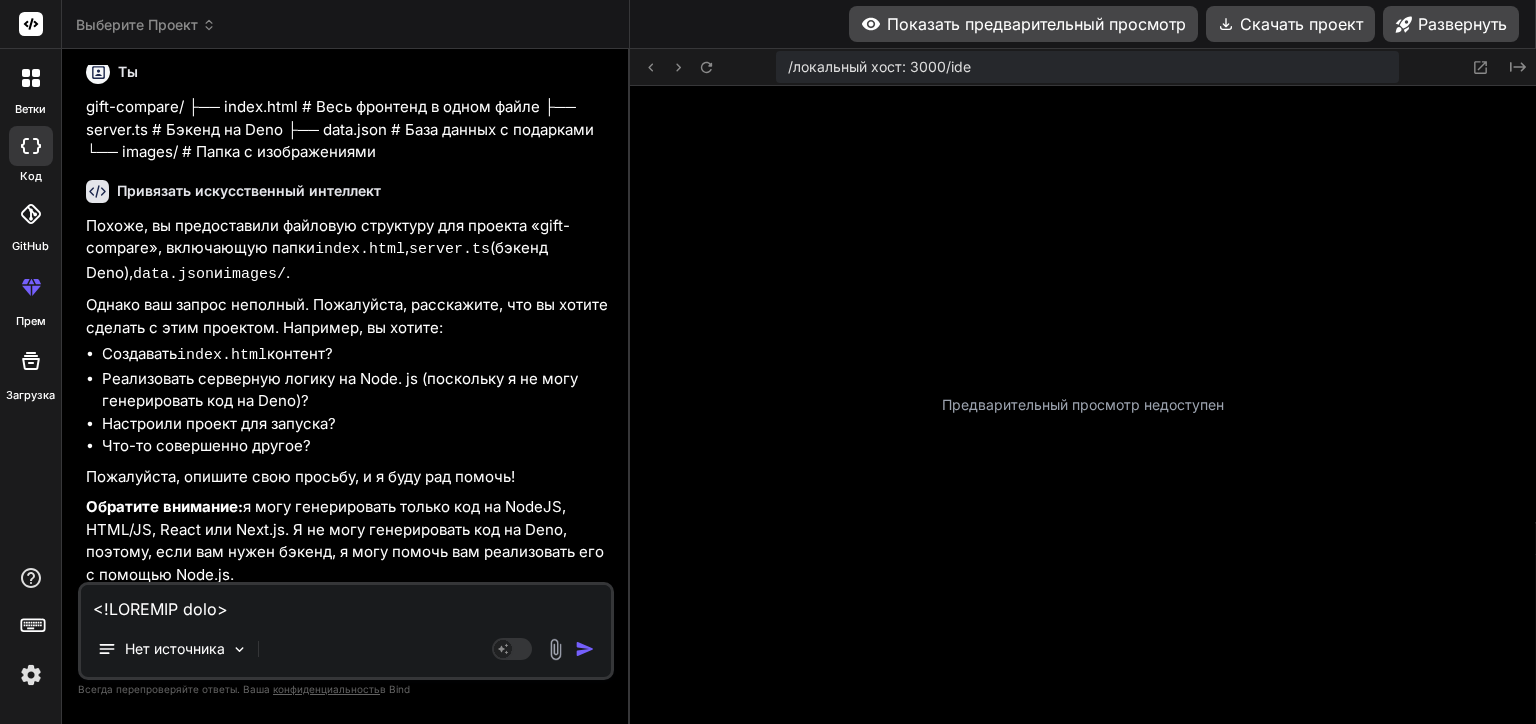 type 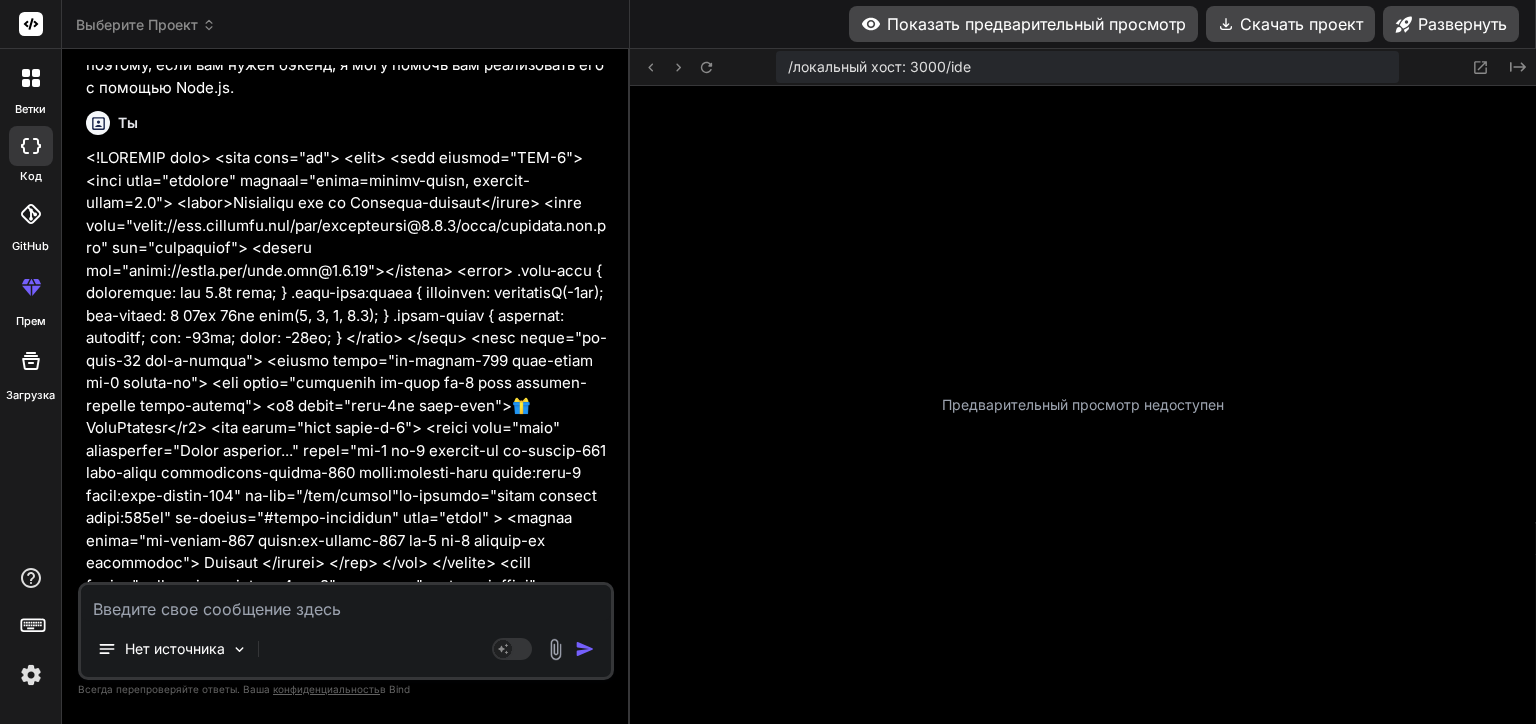 scroll, scrollTop: 532, scrollLeft: 0, axis: vertical 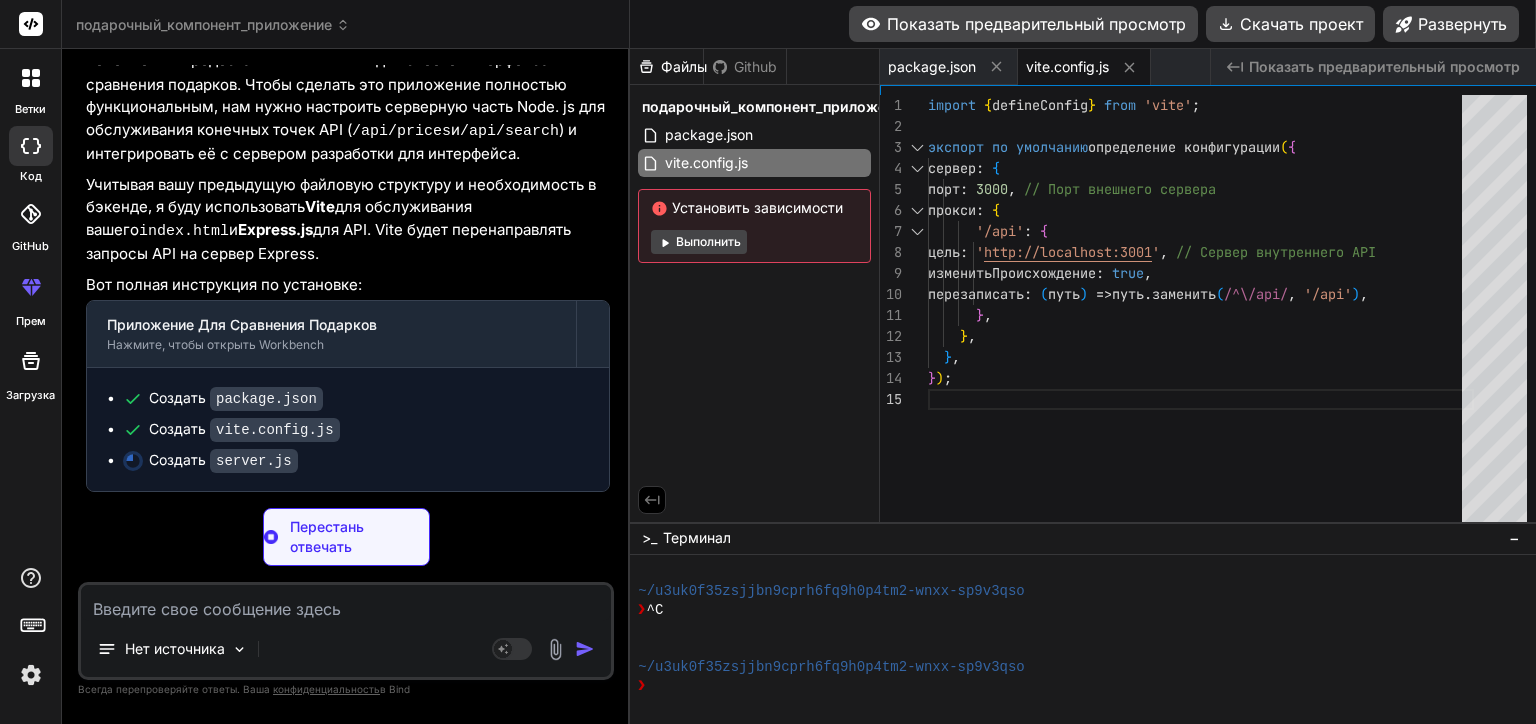 type on "x" 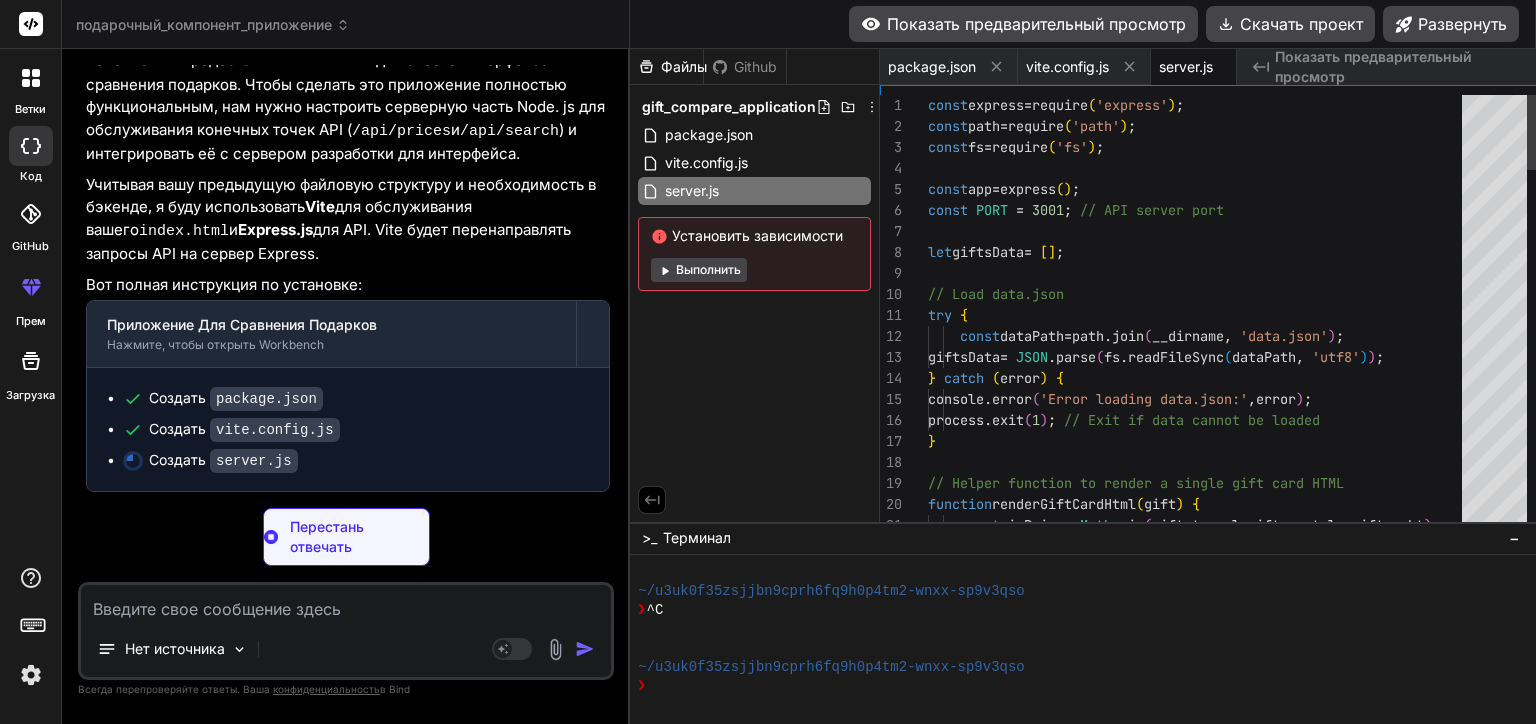 scroll, scrollTop: 0, scrollLeft: 32, axis: horizontal 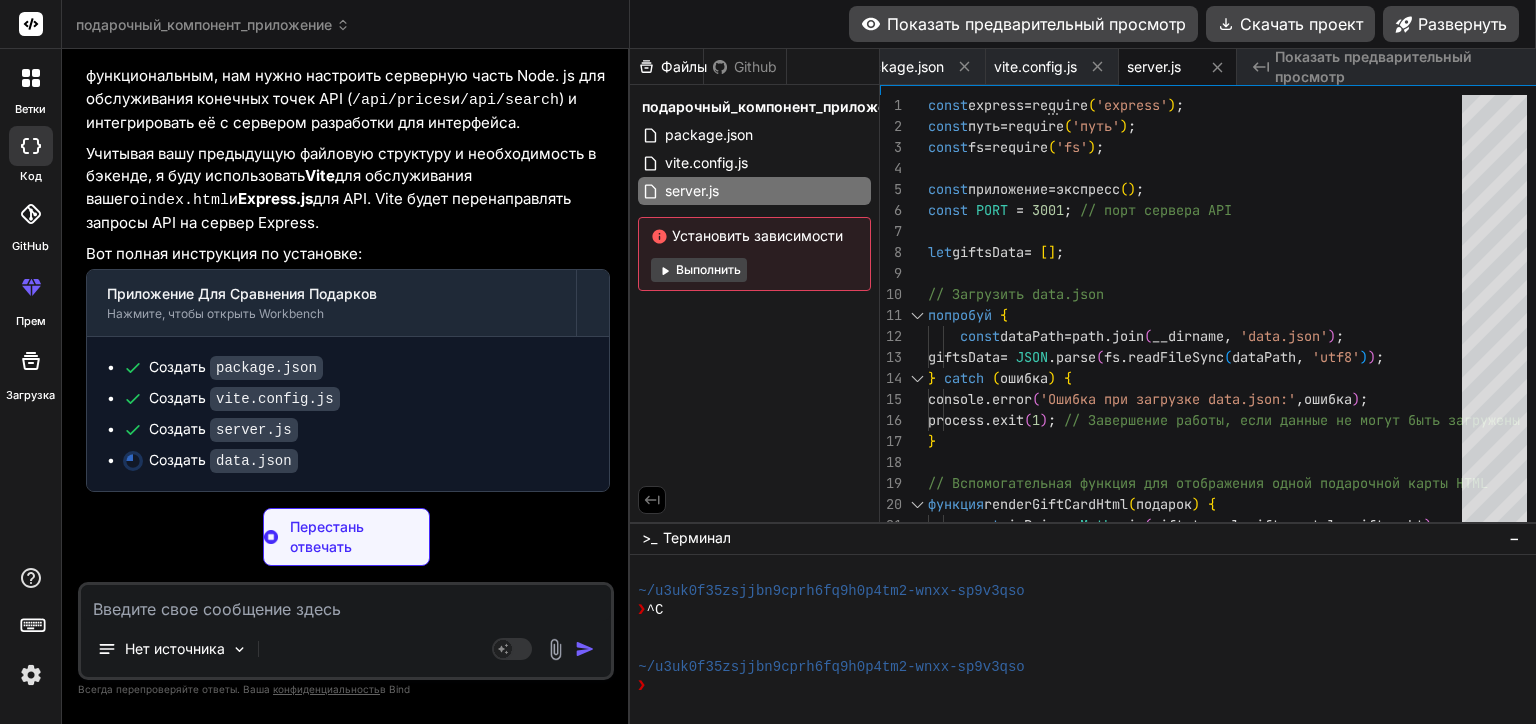 type on "x" 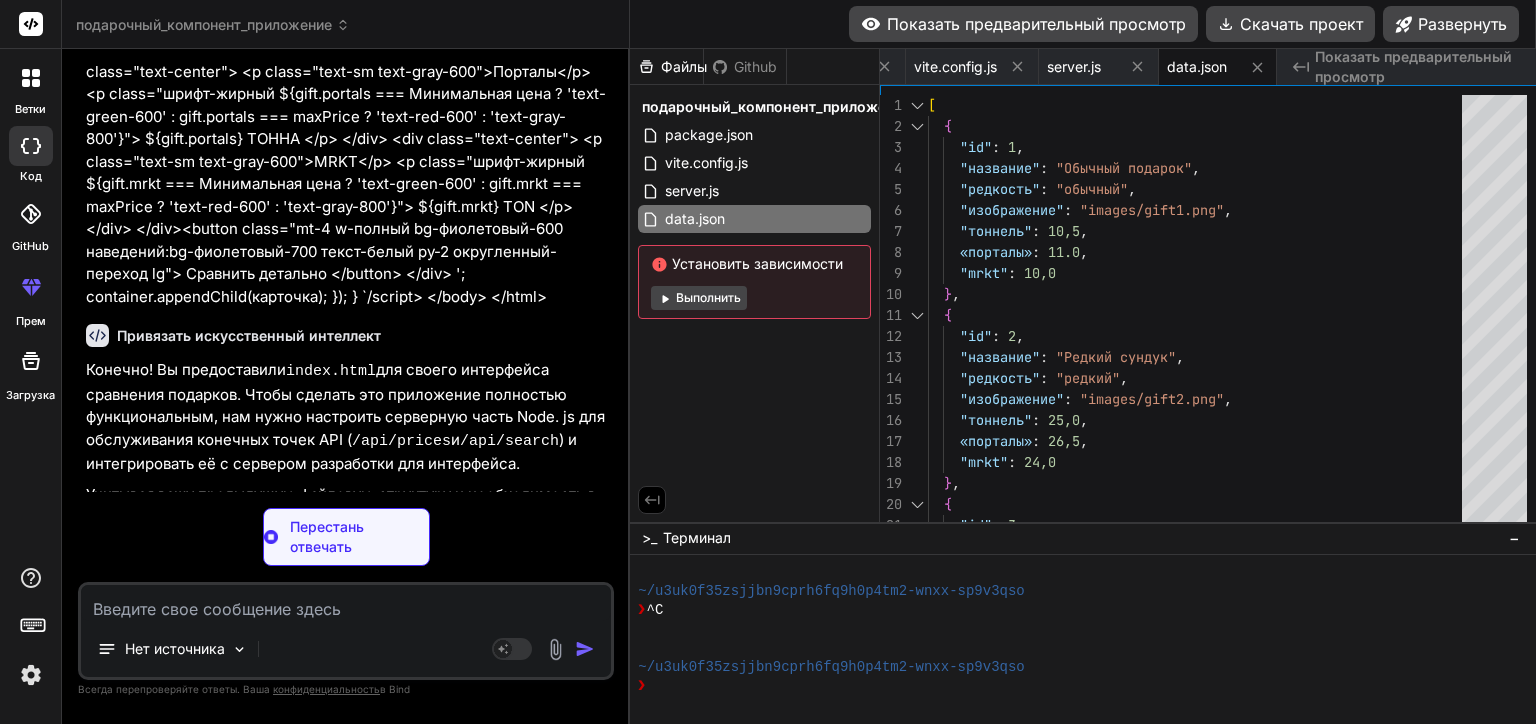 scroll, scrollTop: 1825, scrollLeft: 0, axis: vertical 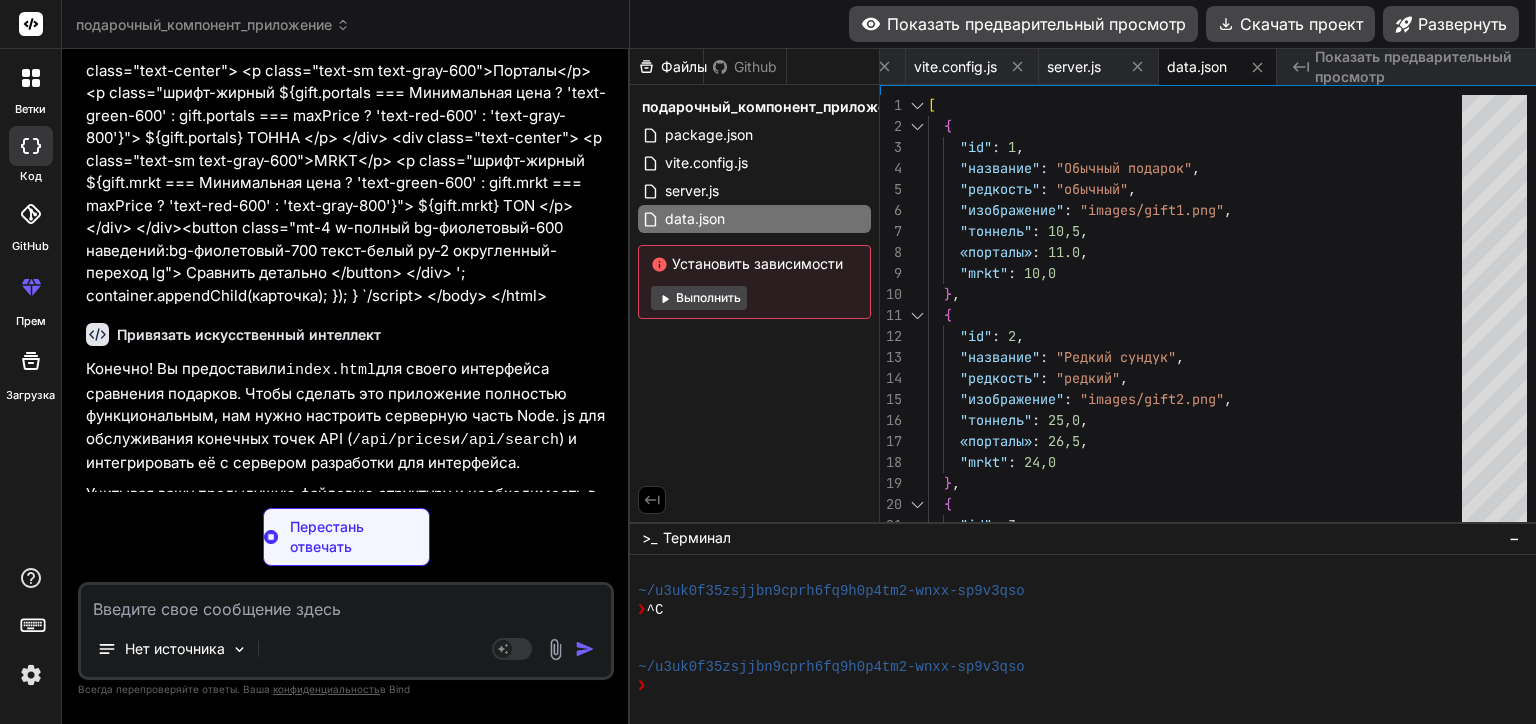 type on "x" 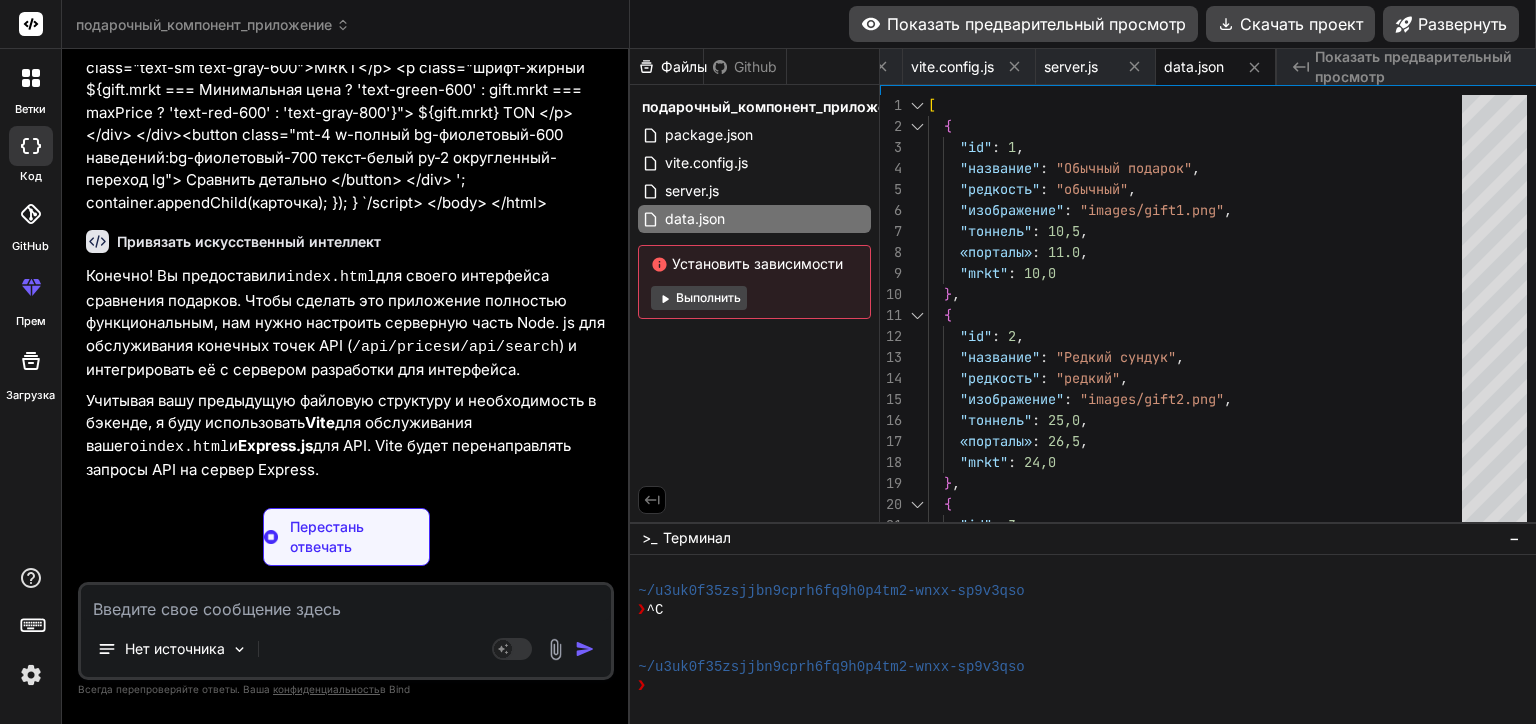 type on "x" 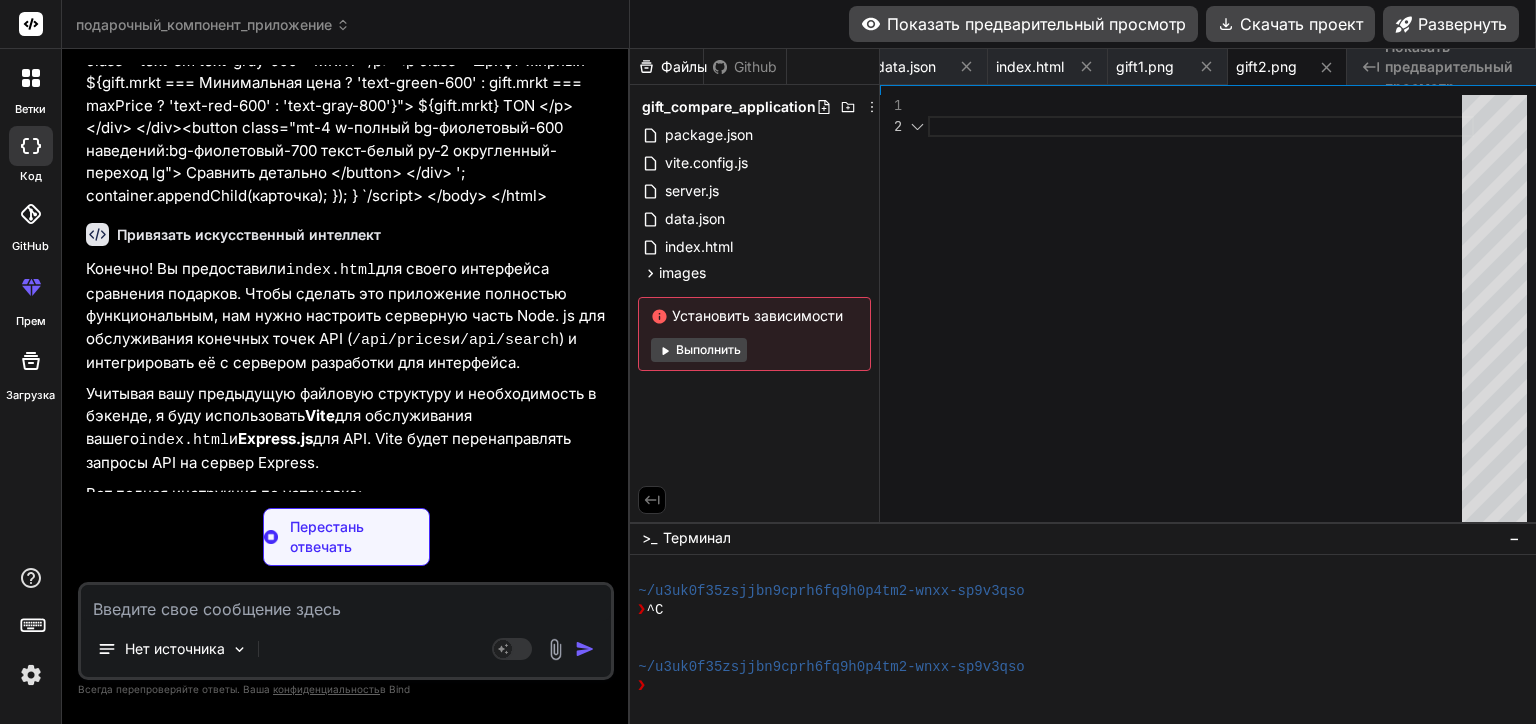 scroll, scrollTop: 0, scrollLeft: 557, axis: horizontal 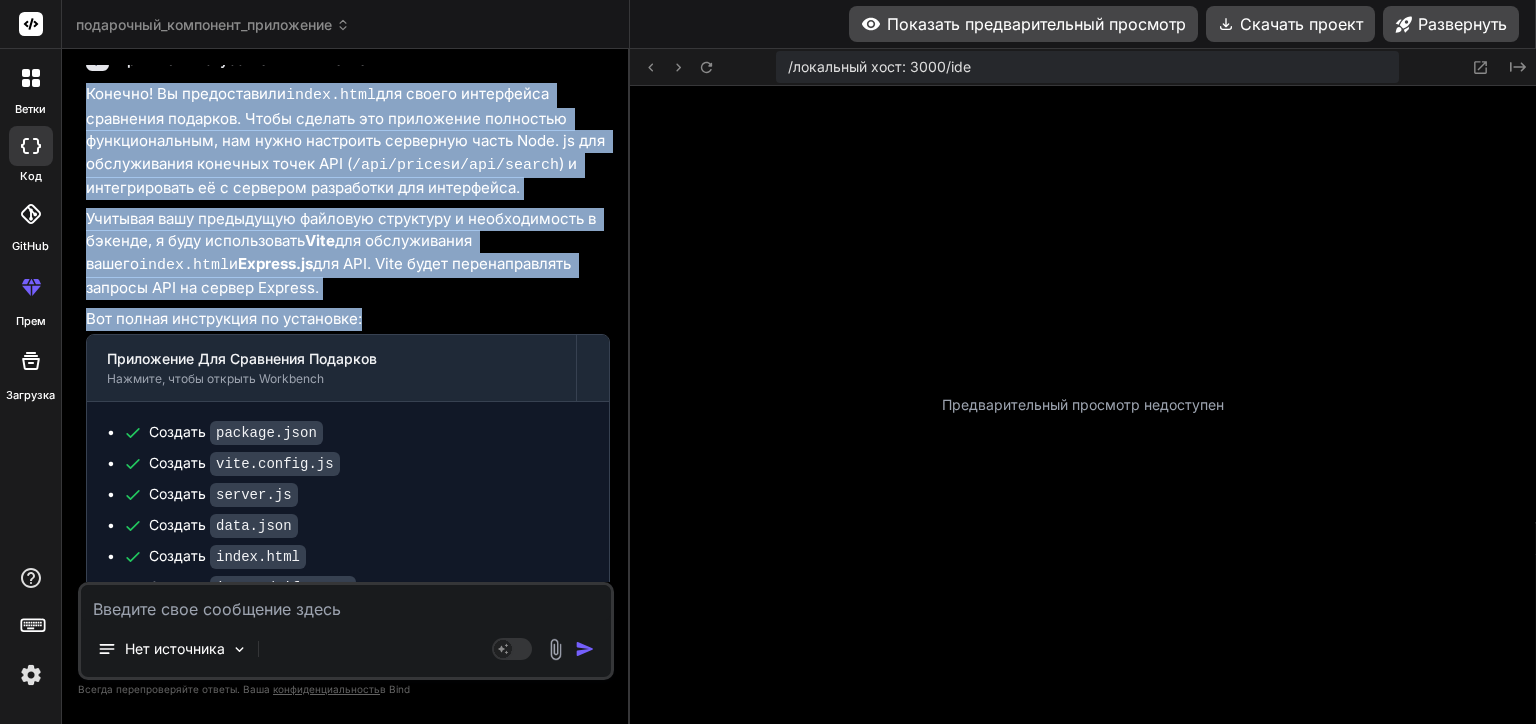 drag, startPoint x: 87, startPoint y: 130, endPoint x: 439, endPoint y: 339, distance: 409.37146 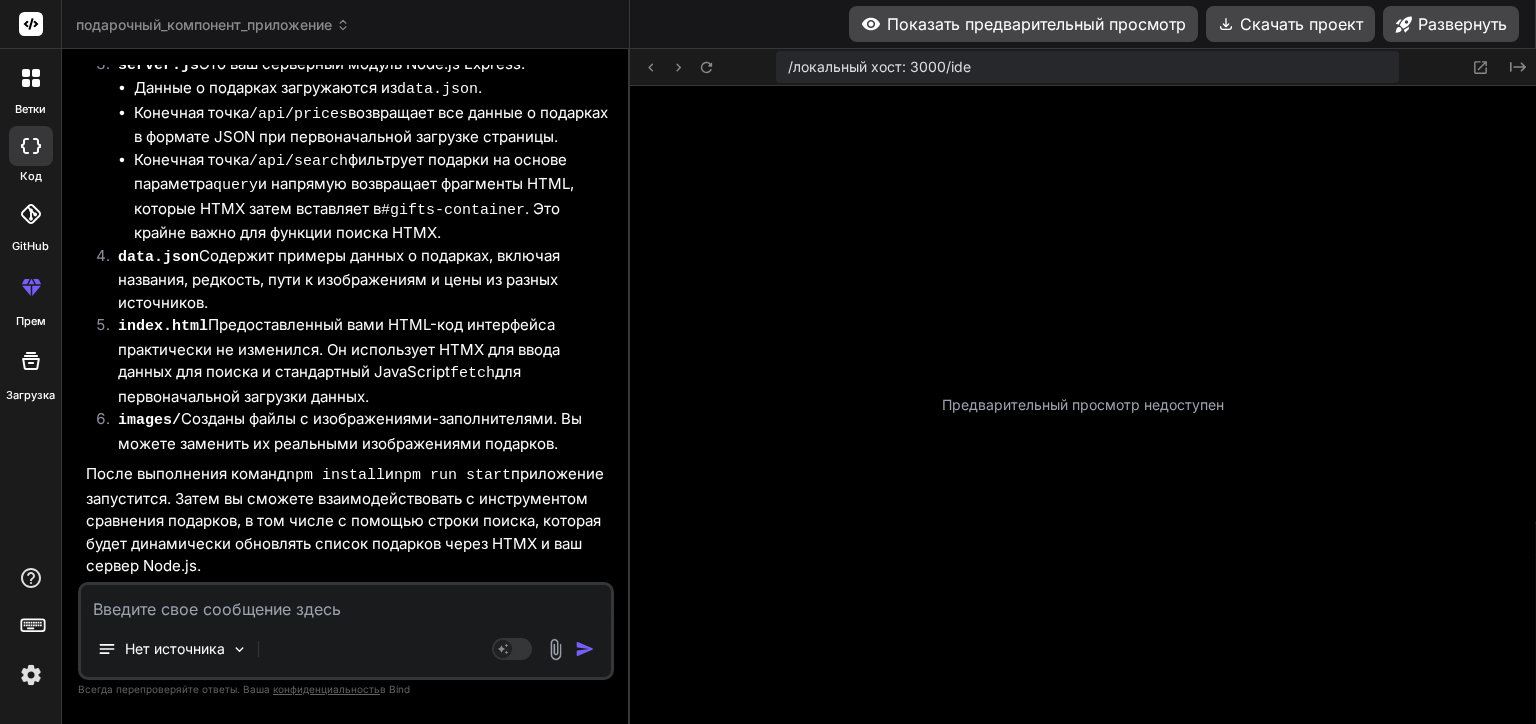 click on "Показать предварительный просмотр" at bounding box center (1023, 24) 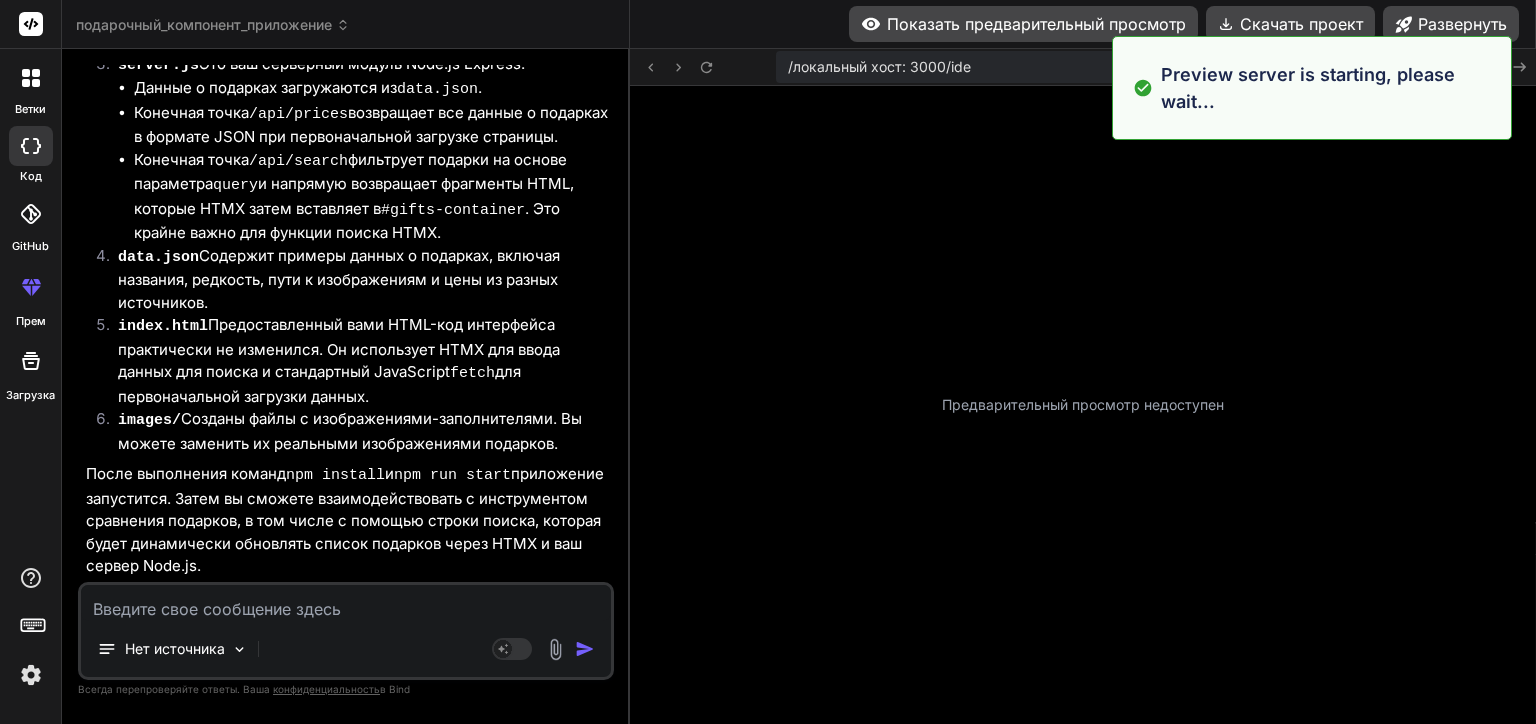 click on "Предварительный просмотр недоступен" at bounding box center (1083, 405) 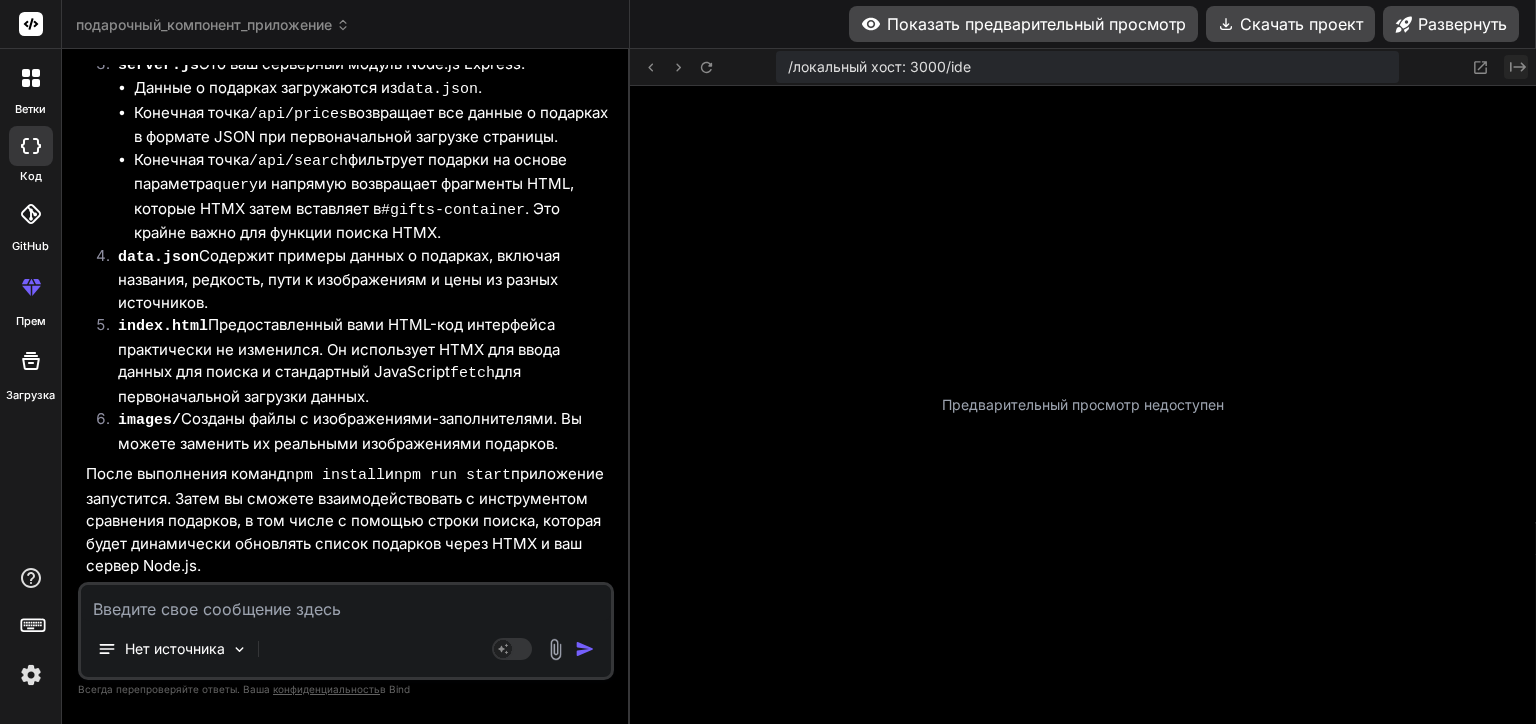 click on "Created with Pixso." 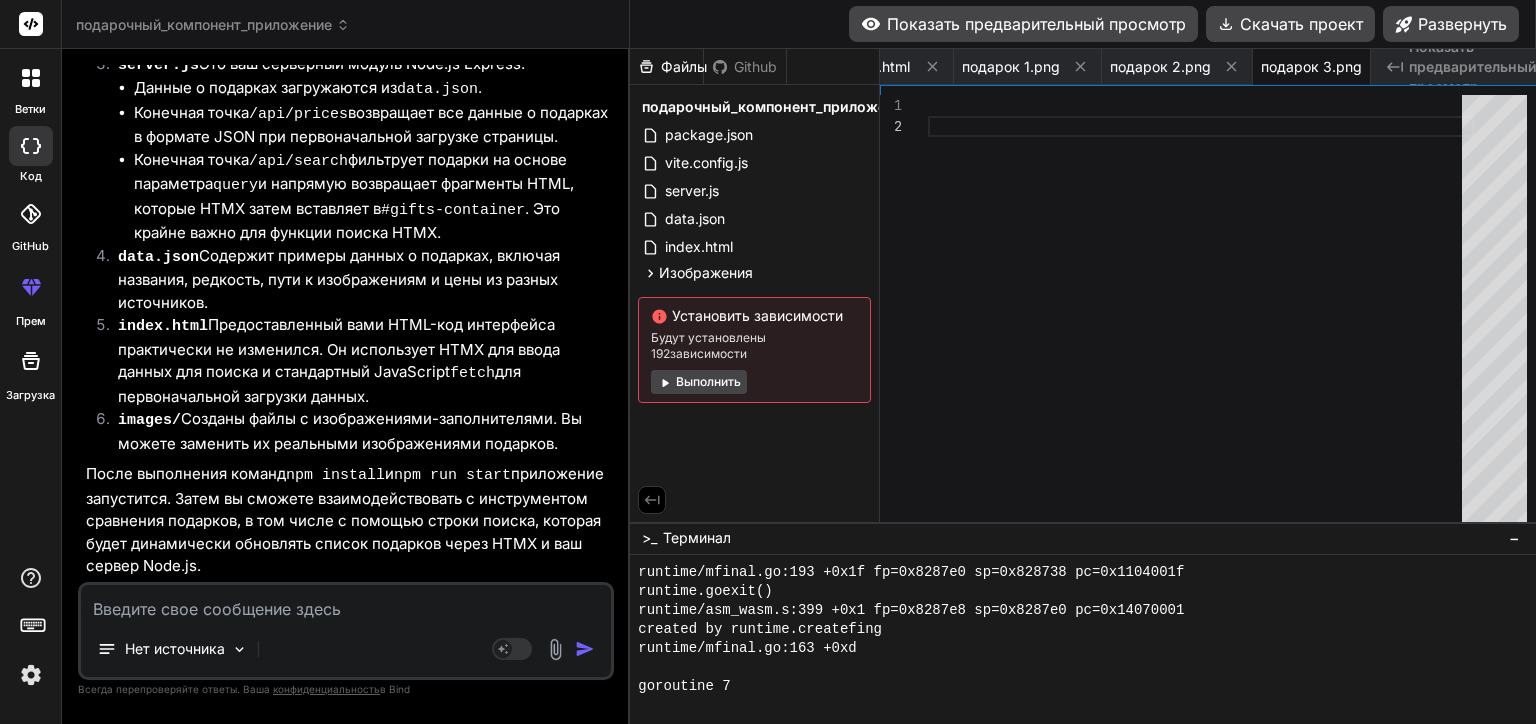 drag, startPoint x: 940, startPoint y: 67, endPoint x: 1240, endPoint y: 88, distance: 300.7341 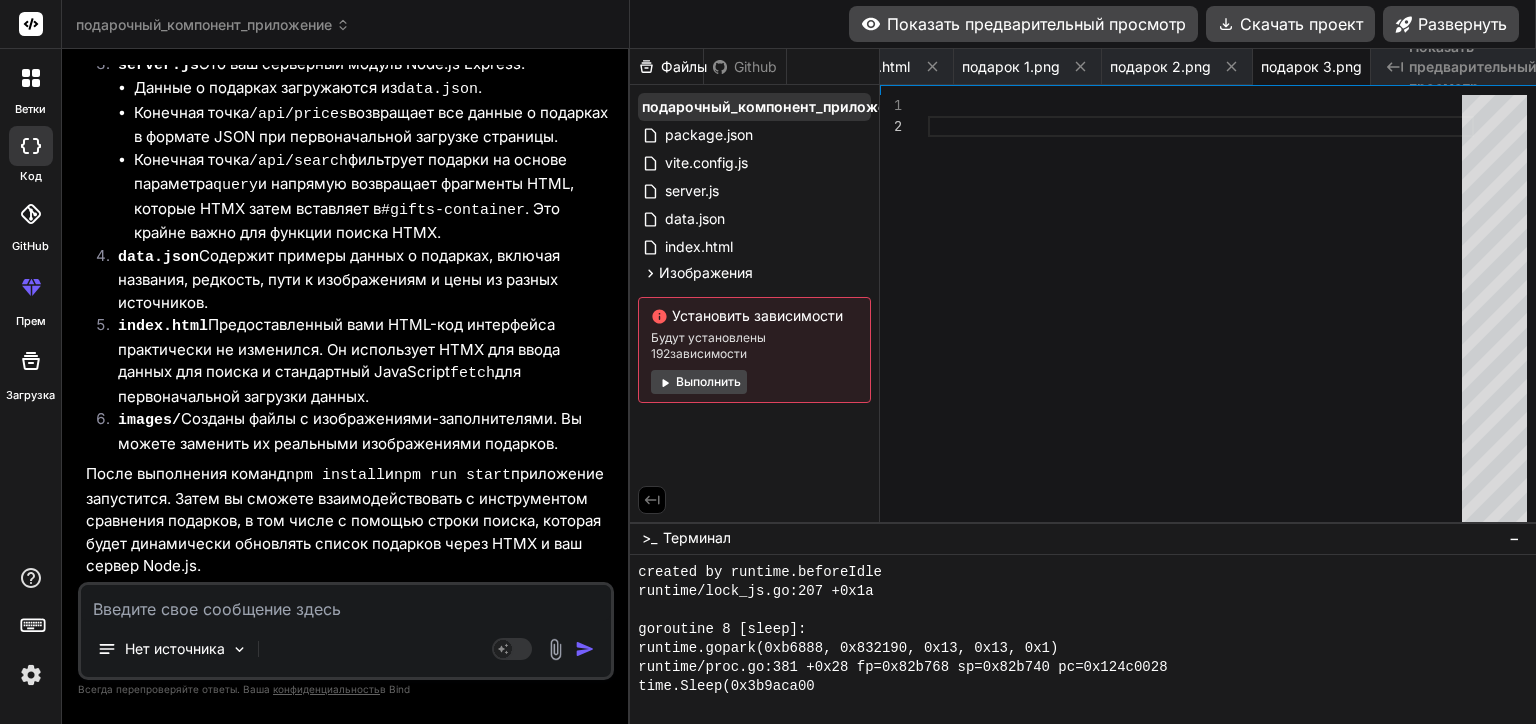 scroll, scrollTop: 8102, scrollLeft: 0, axis: vertical 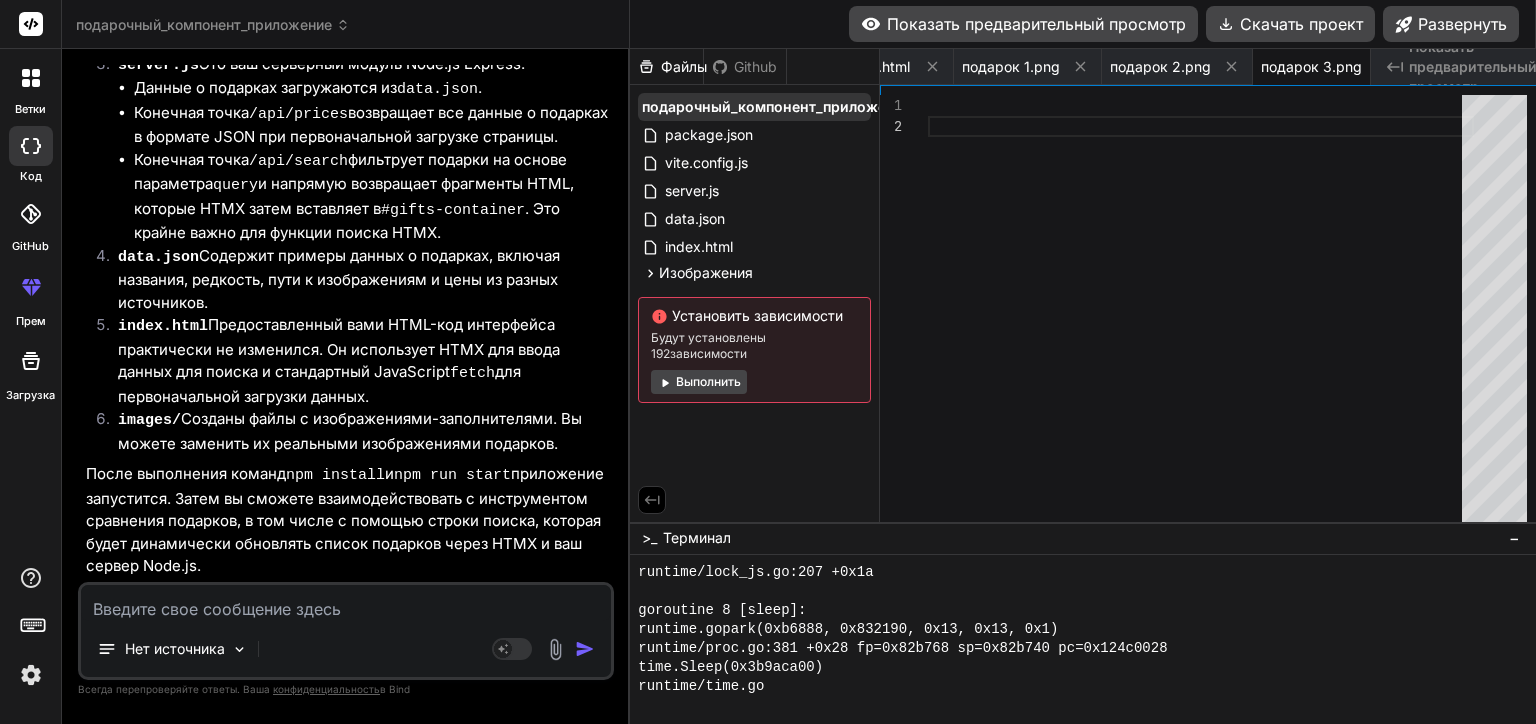 click on "подарочный_компонент_приложение" at bounding box center [777, 107] 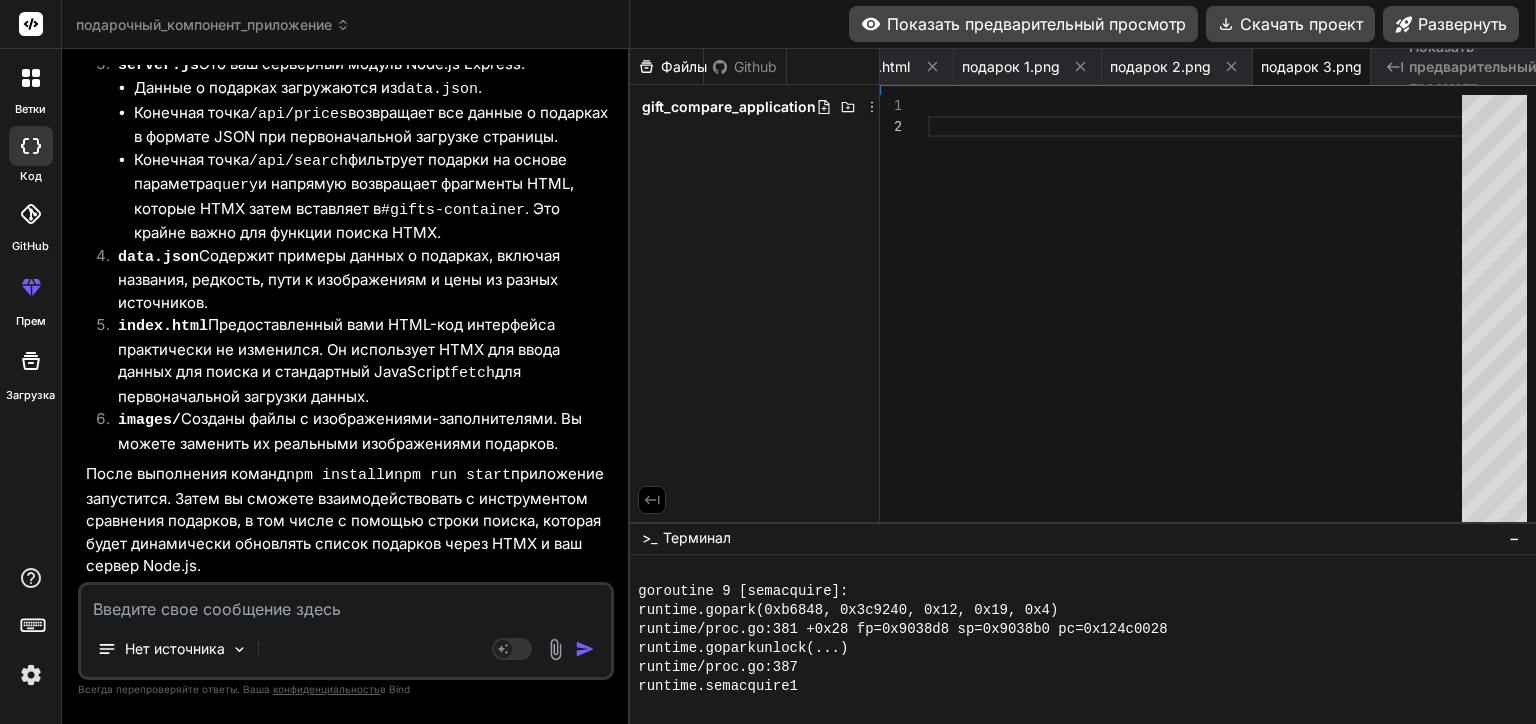 scroll, scrollTop: 8352, scrollLeft: 0, axis: vertical 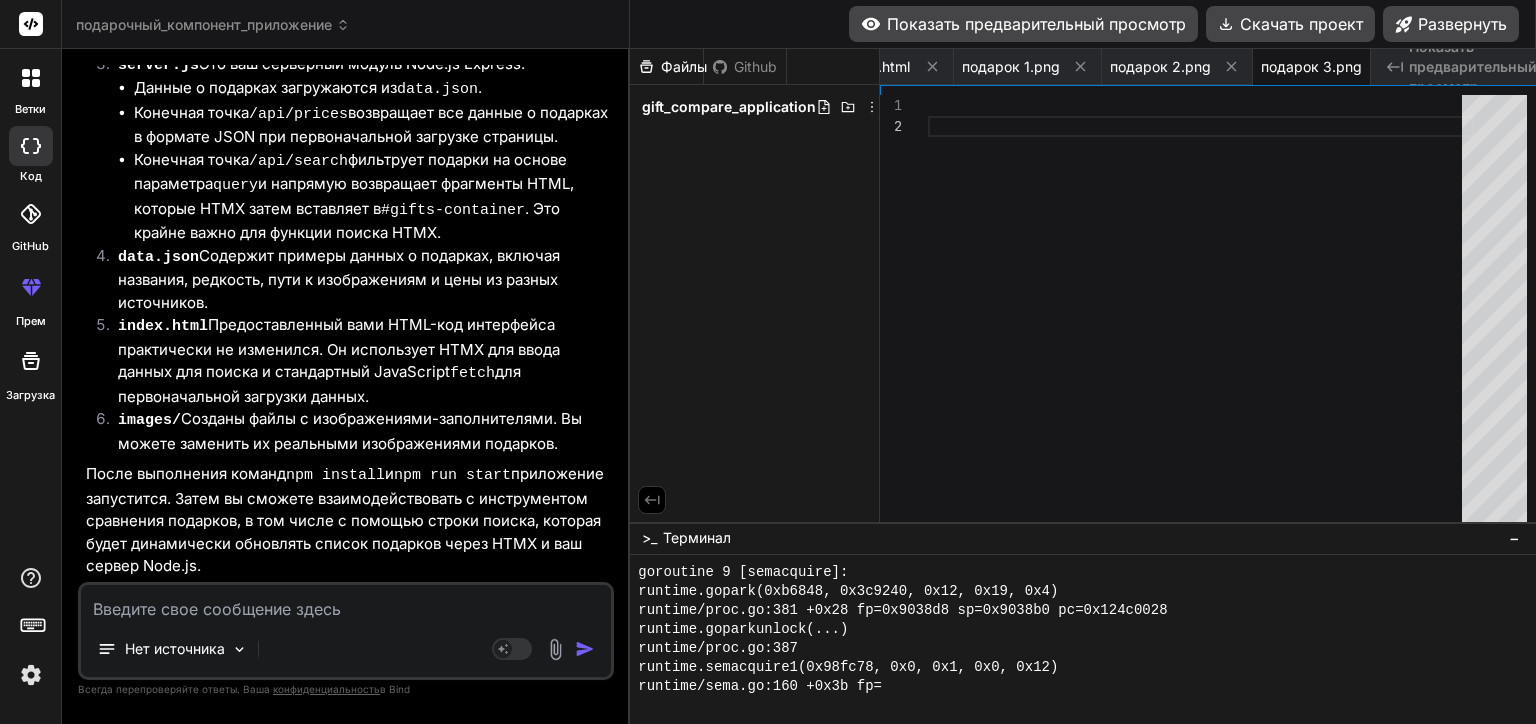 click on "Показать предварительный просмотр" at bounding box center (1023, 24) 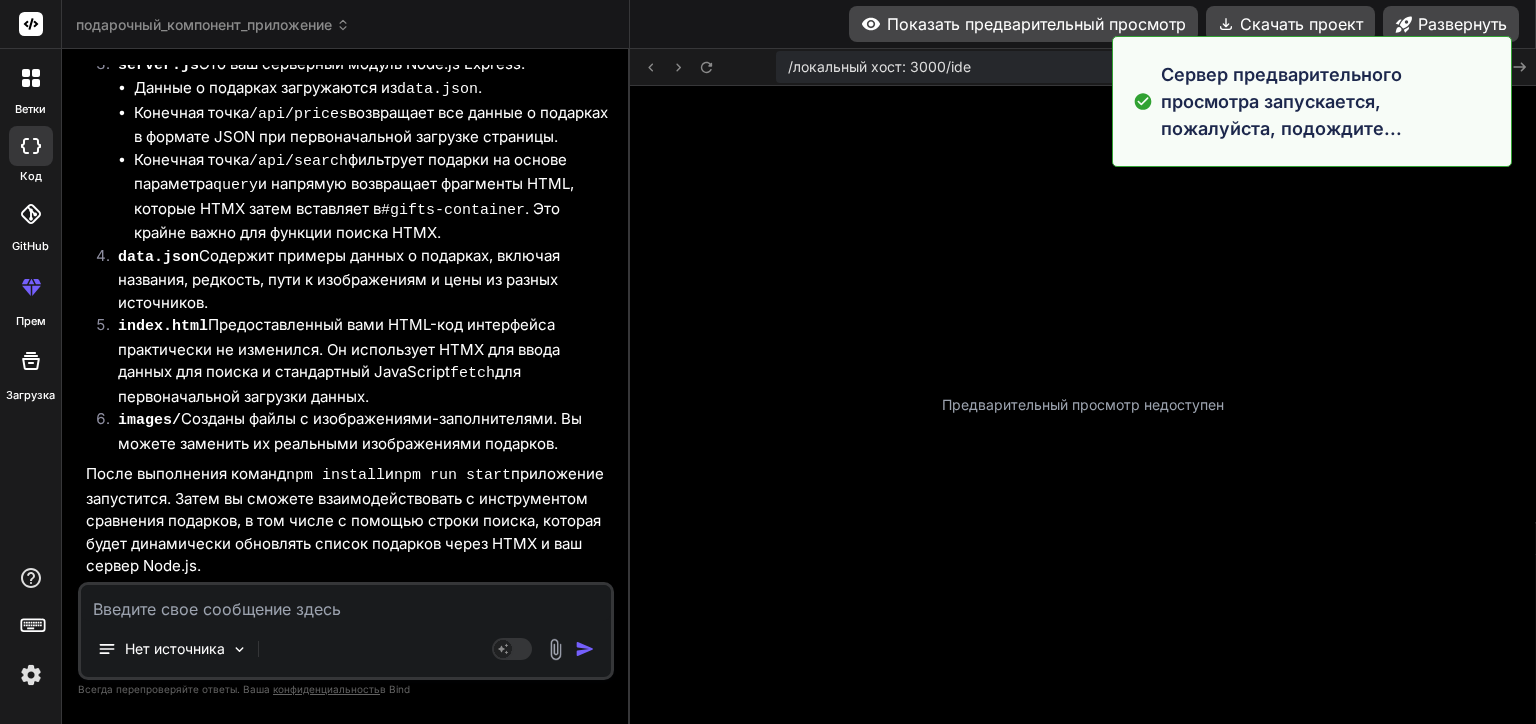 scroll, scrollTop: 8428, scrollLeft: 0, axis: vertical 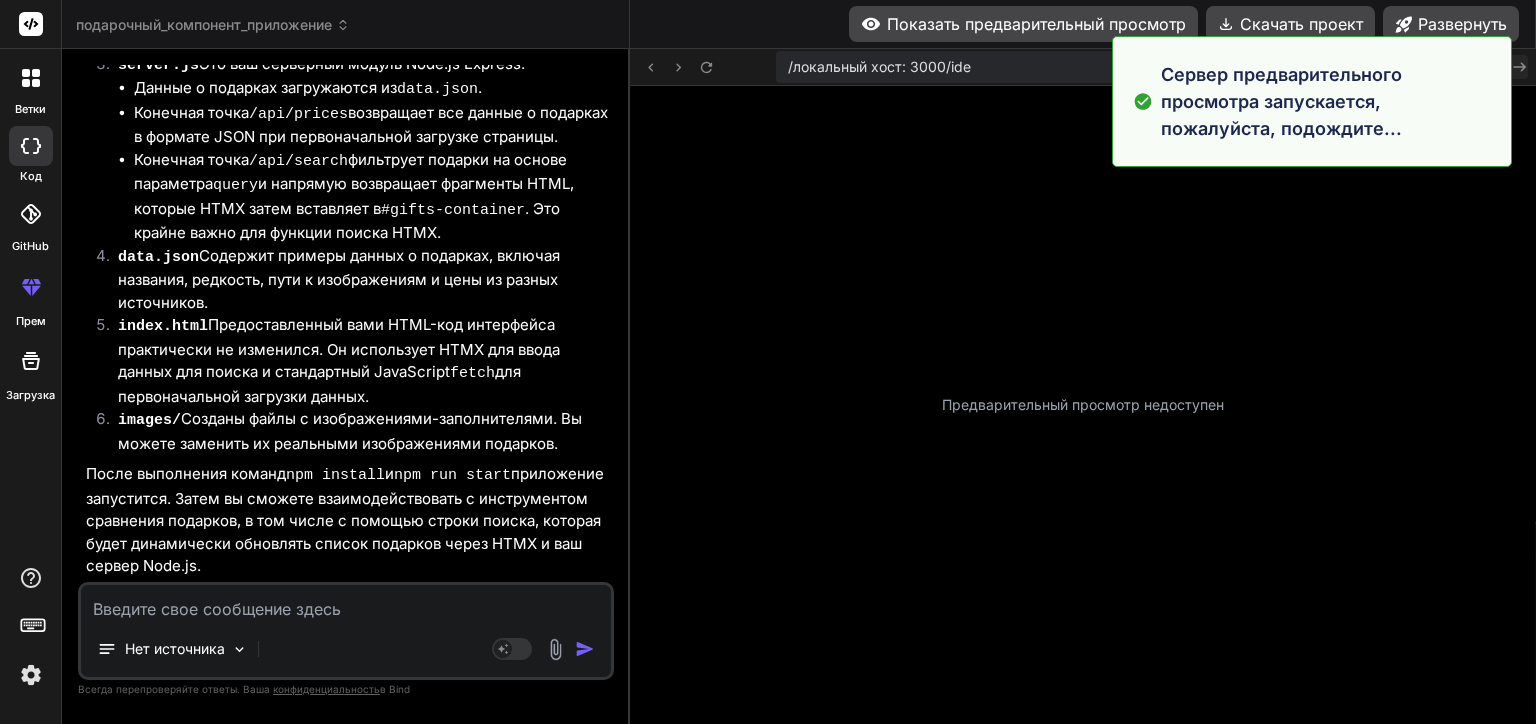 click 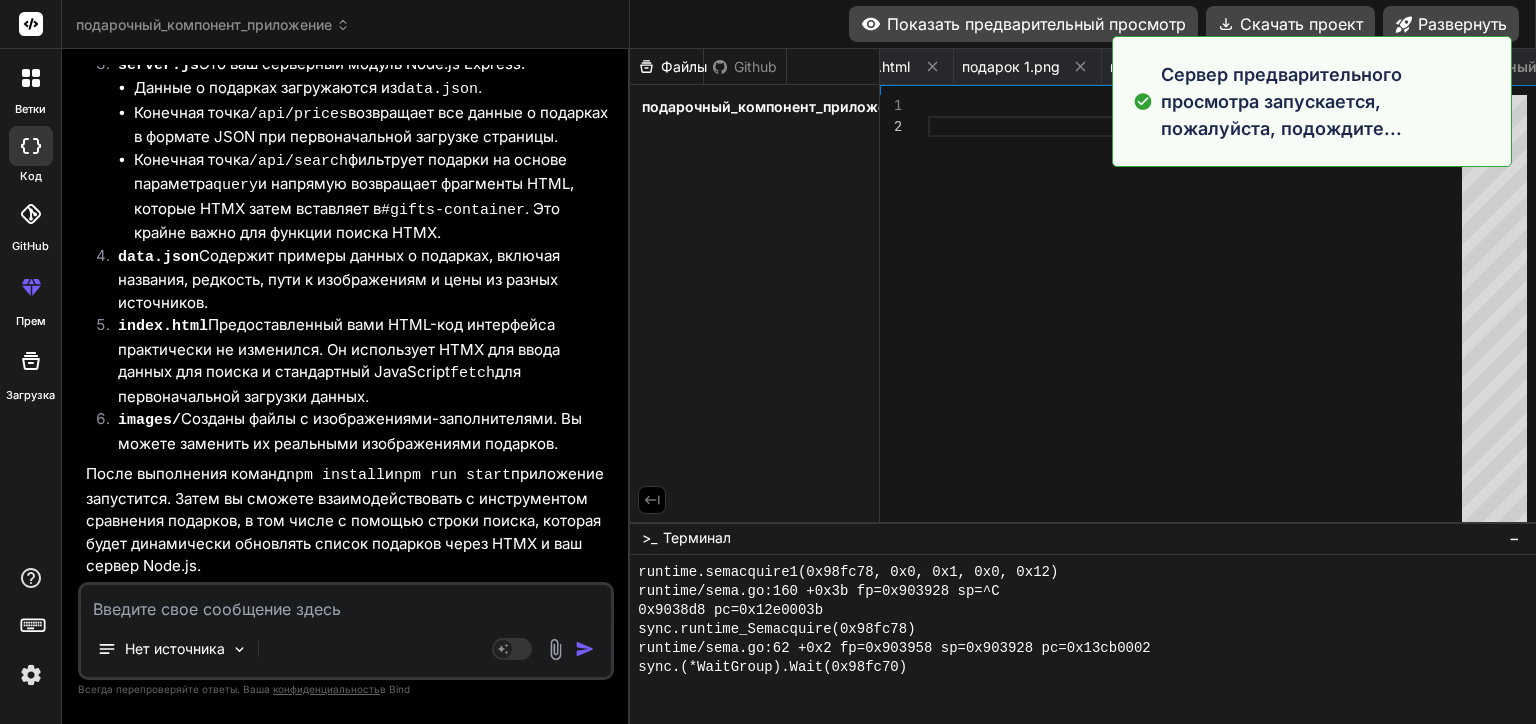 scroll, scrollTop: 8467, scrollLeft: 0, axis: vertical 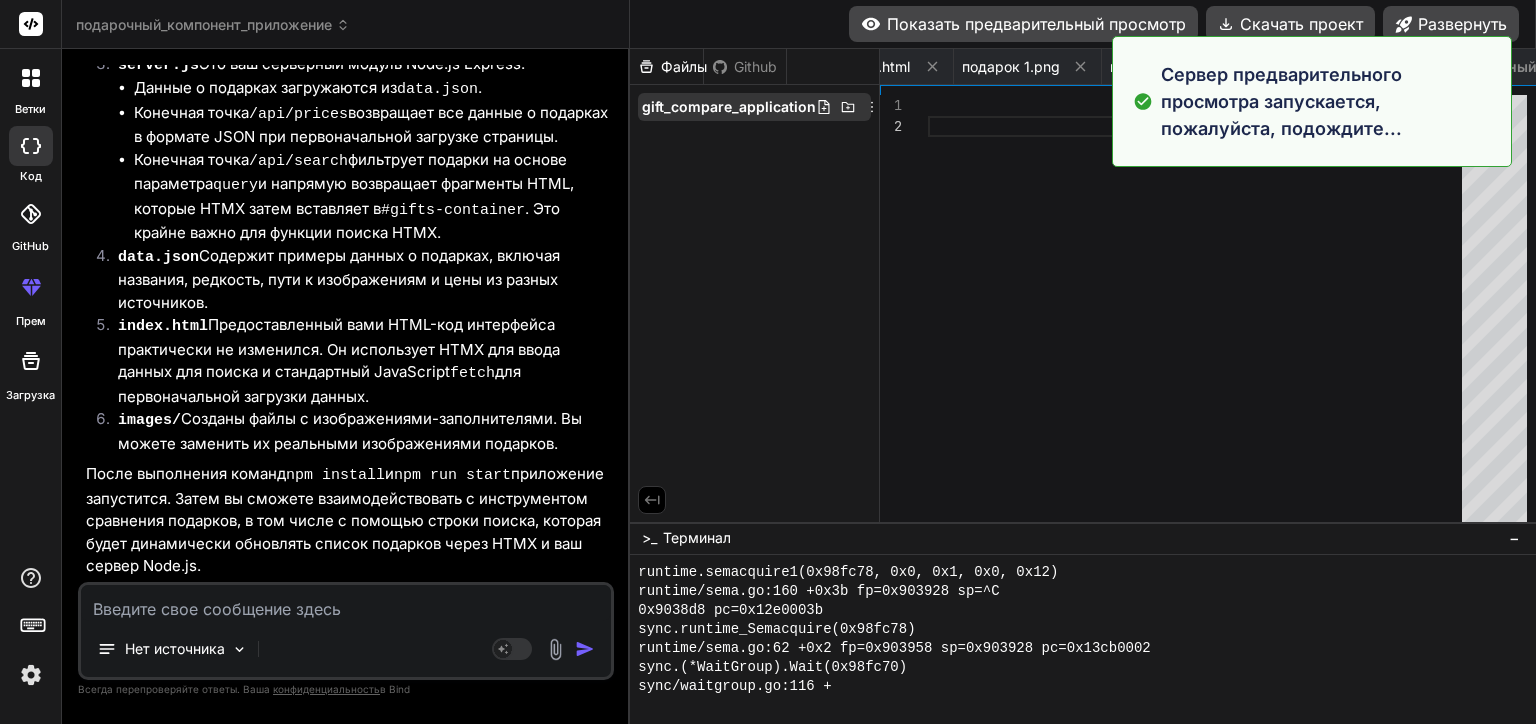 click on "gift_compare_application" at bounding box center [729, 107] 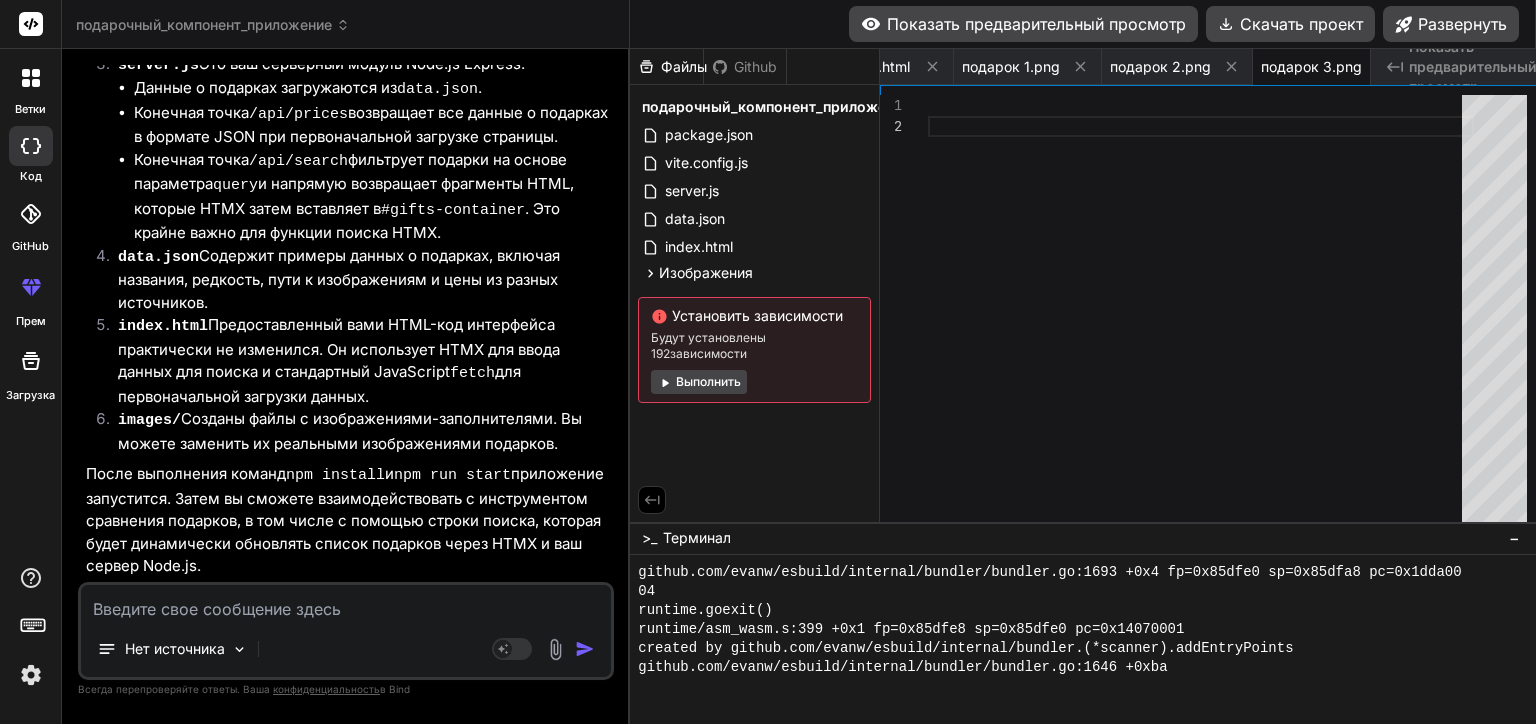 scroll, scrollTop: 14324, scrollLeft: 0, axis: vertical 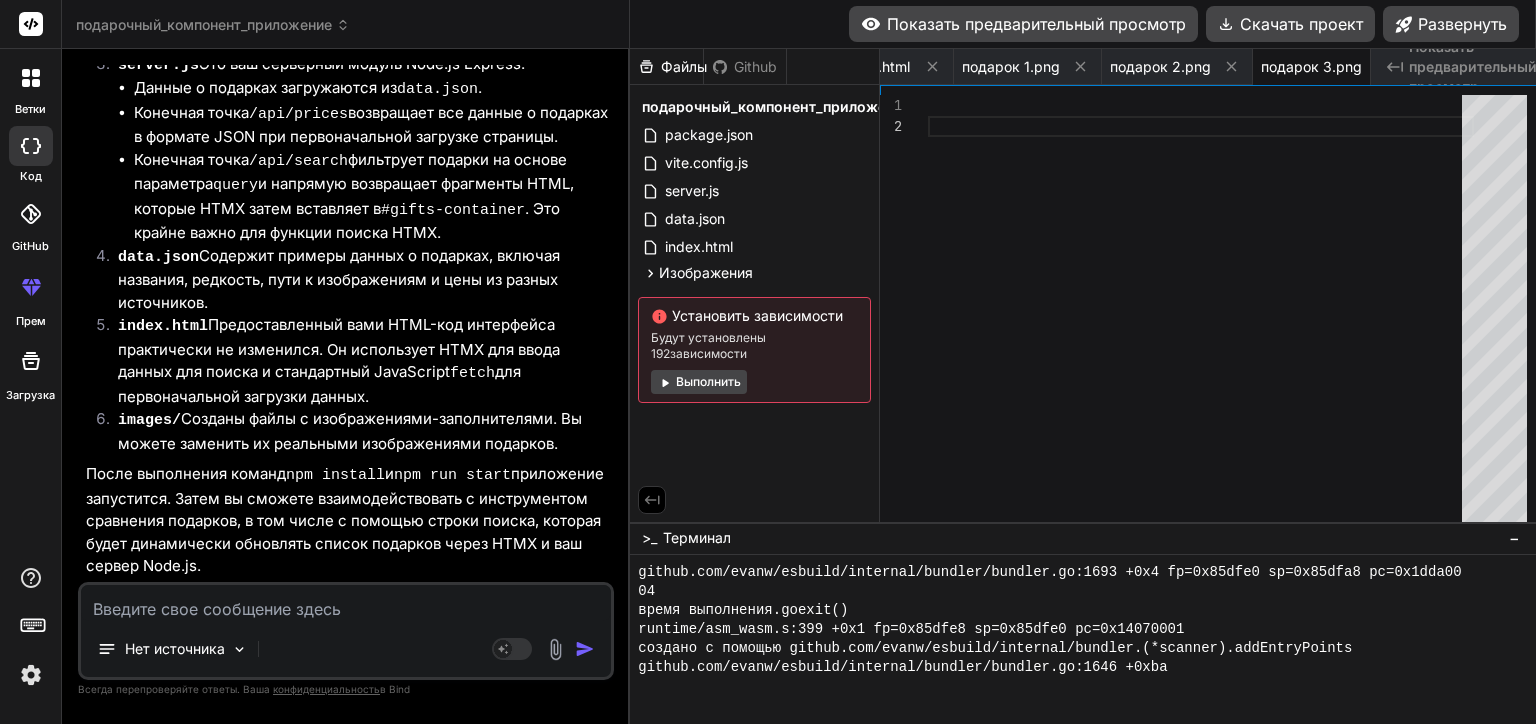 click on "Показать предварительный просмотр" at bounding box center (1023, 24) 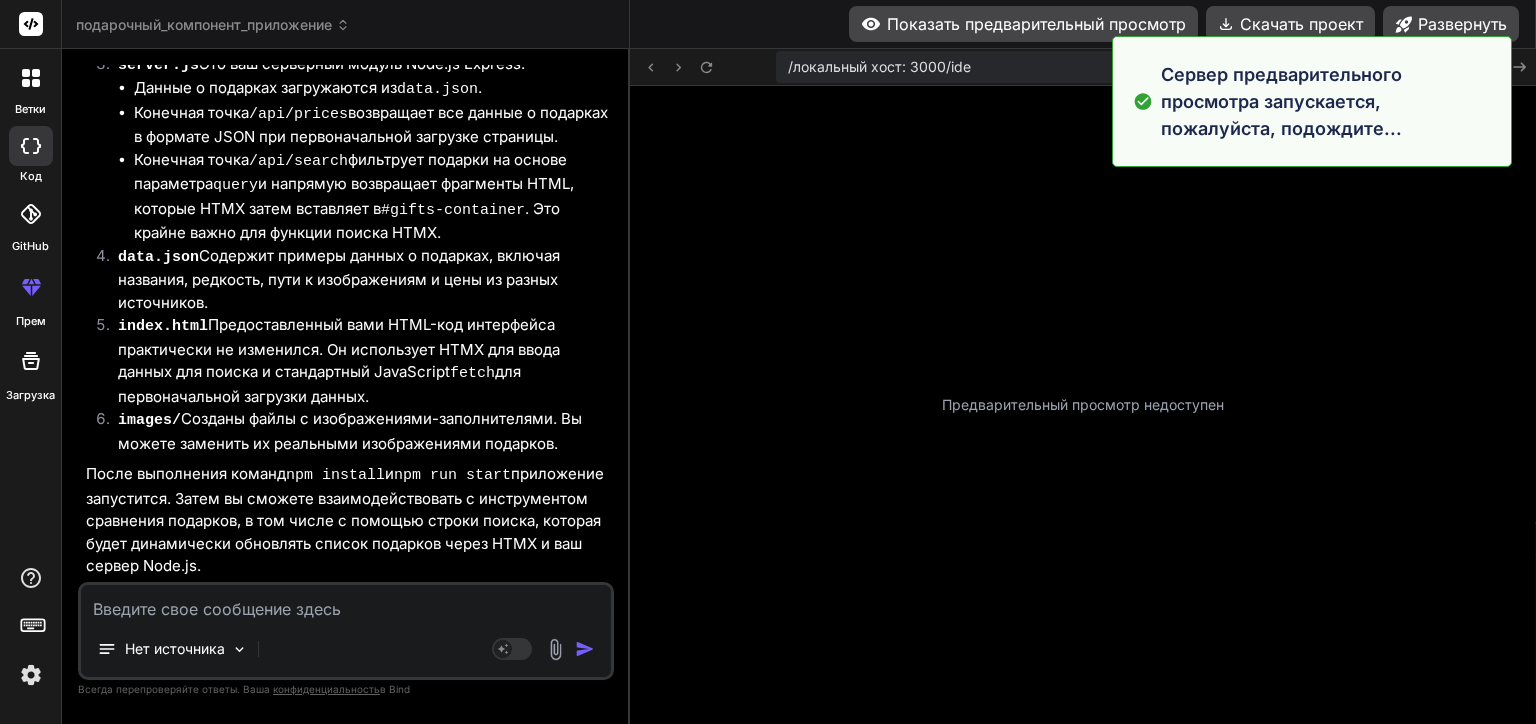 scroll, scrollTop: 15033, scrollLeft: 0, axis: vertical 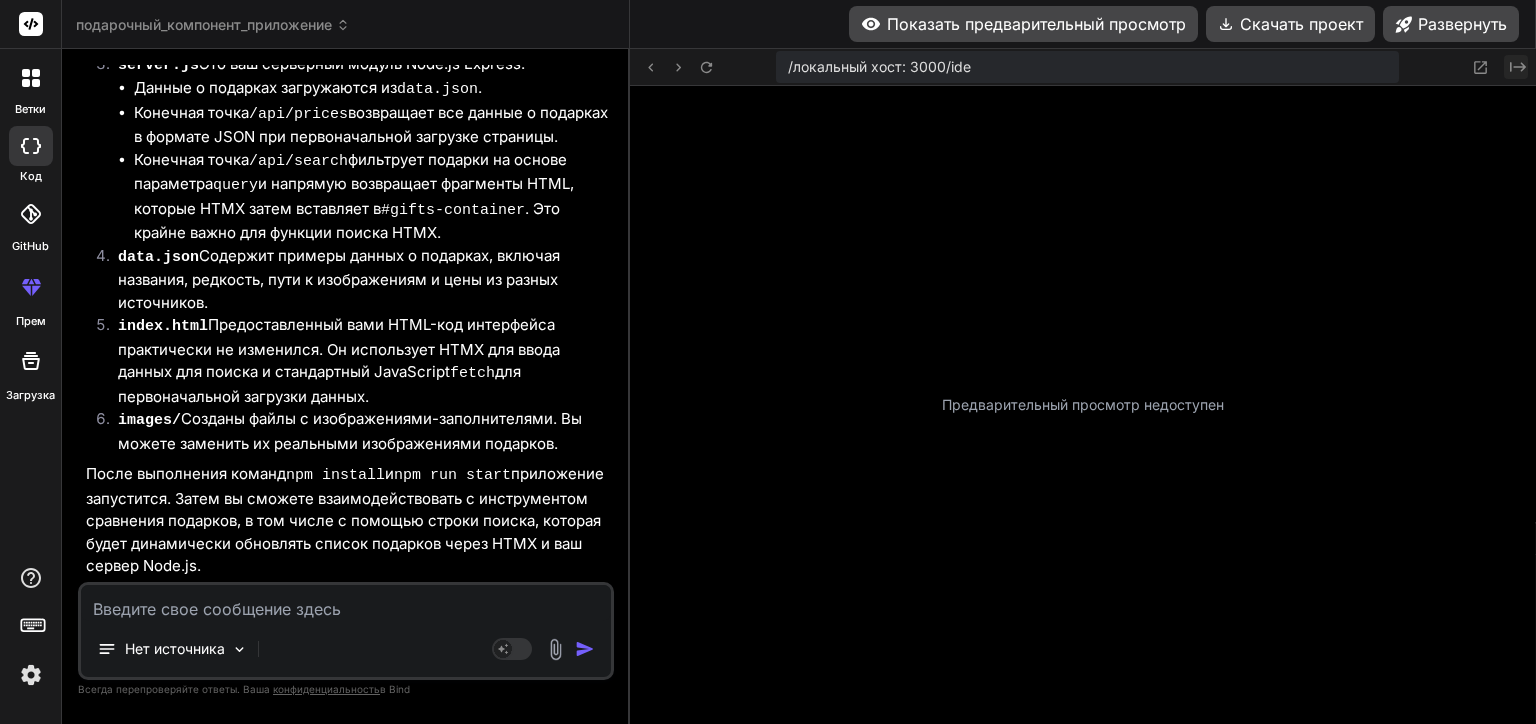 click on "Created with Pixso." 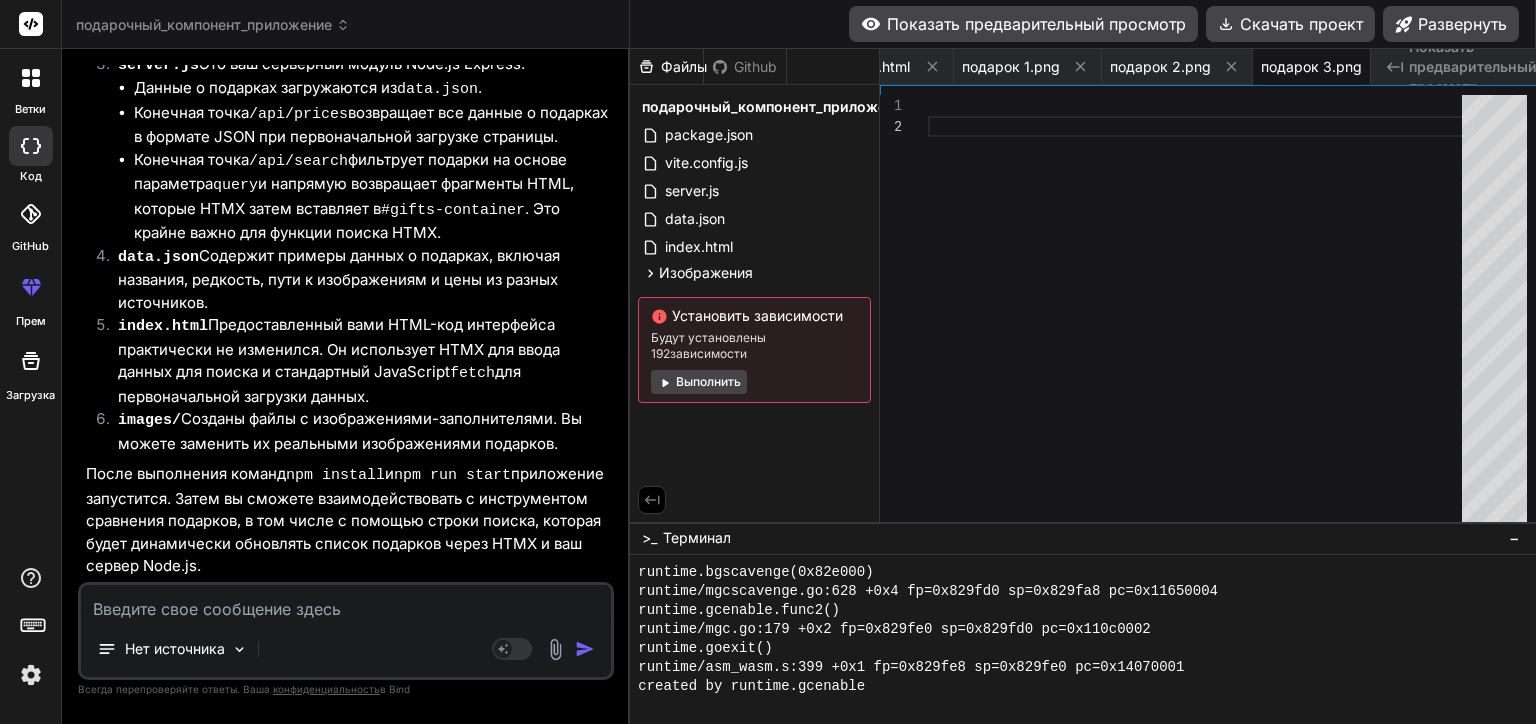 scroll, scrollTop: 16569, scrollLeft: 0, axis: vertical 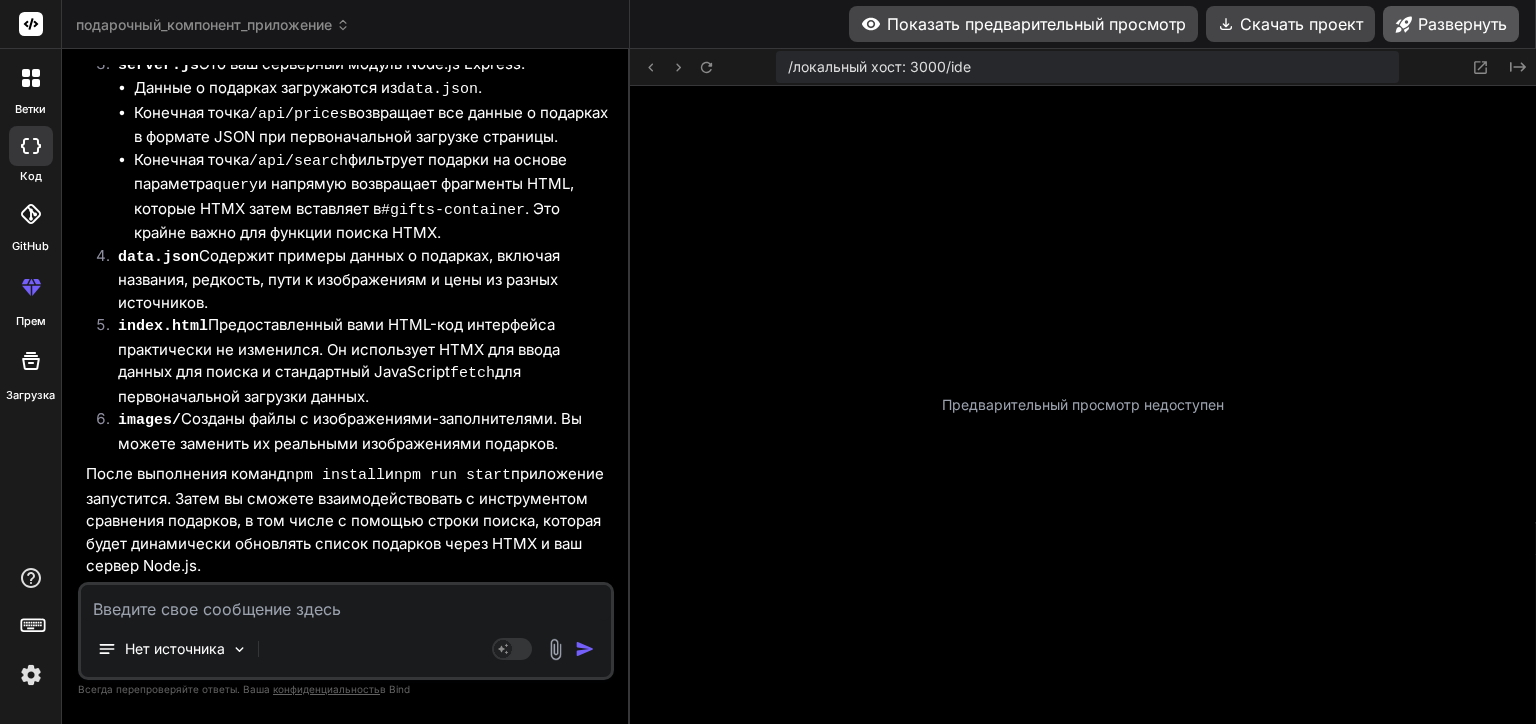 click on "Развернуть" at bounding box center (1451, 24) 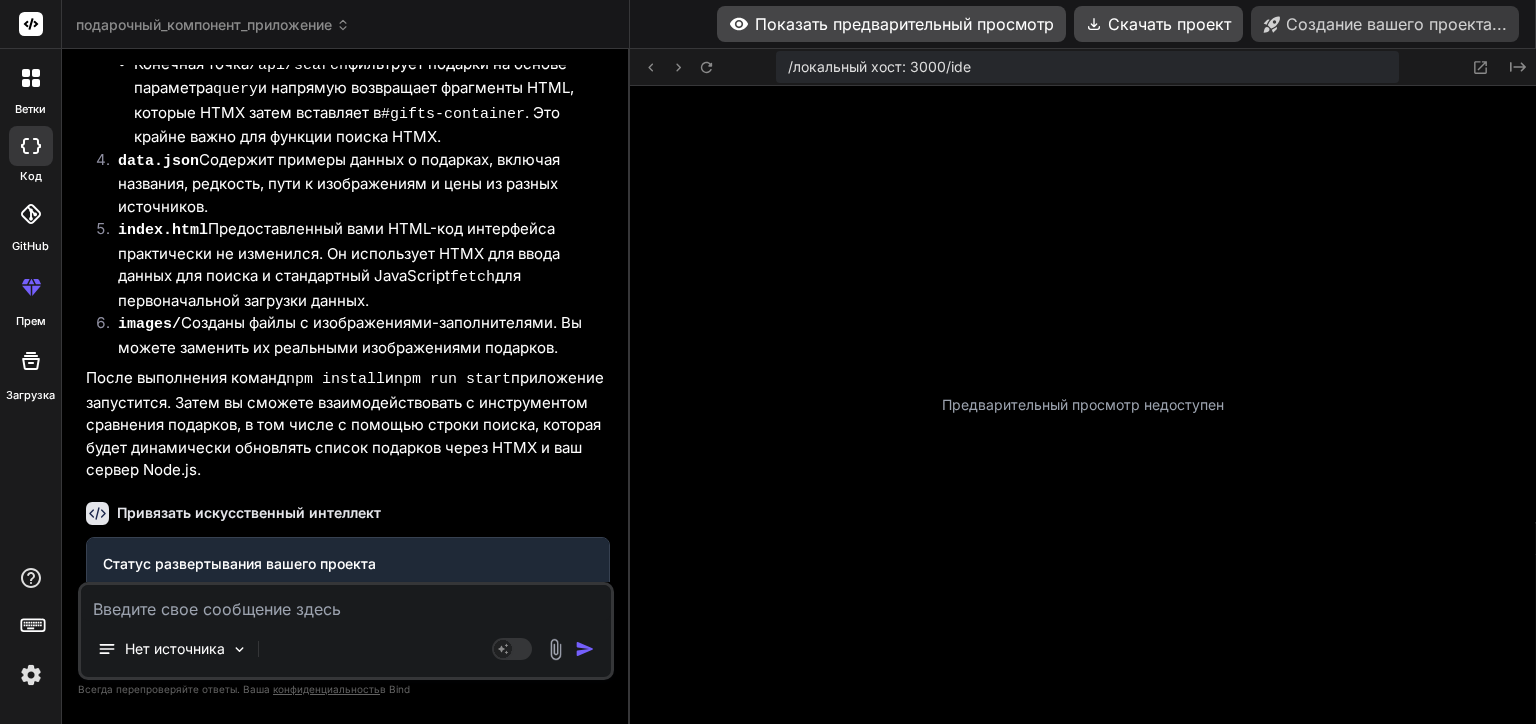 scroll, scrollTop: 3248, scrollLeft: 0, axis: vertical 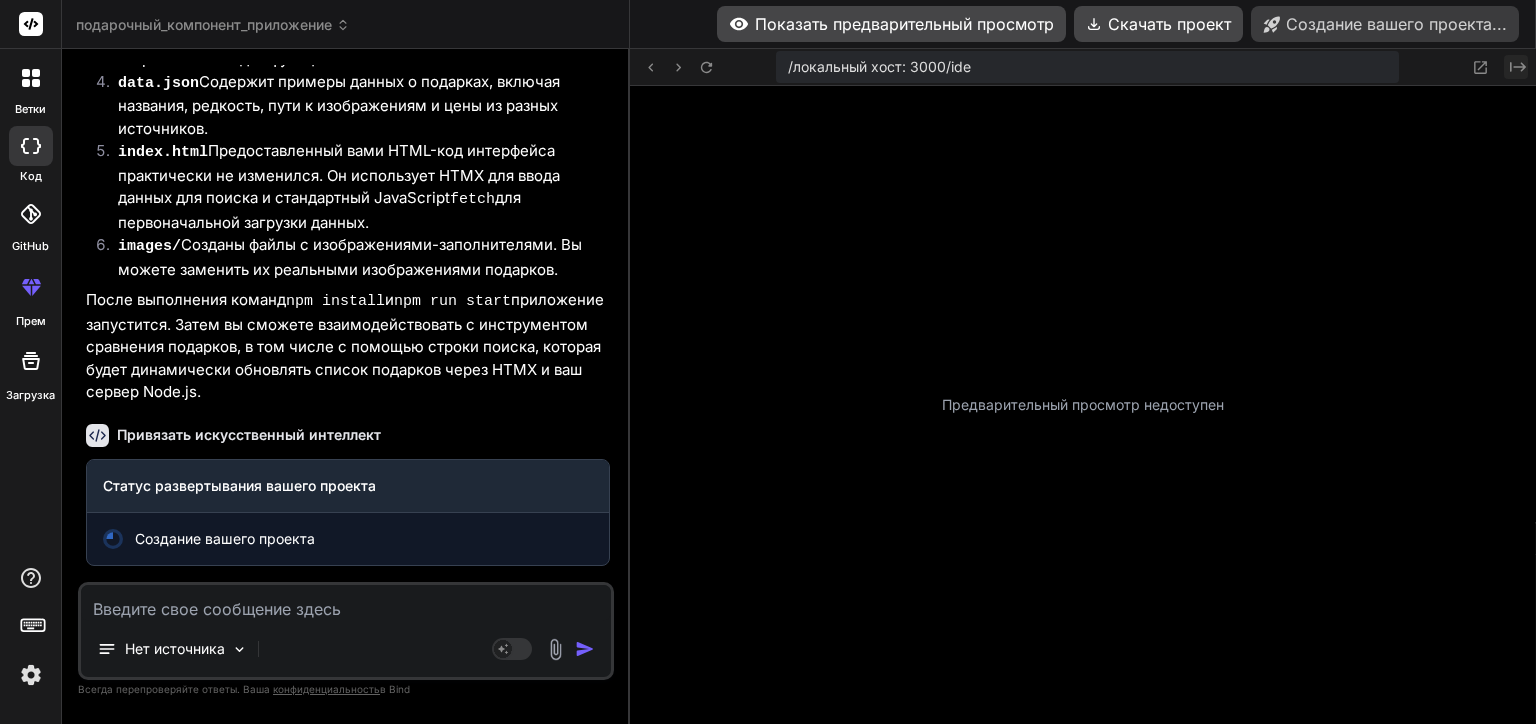 click 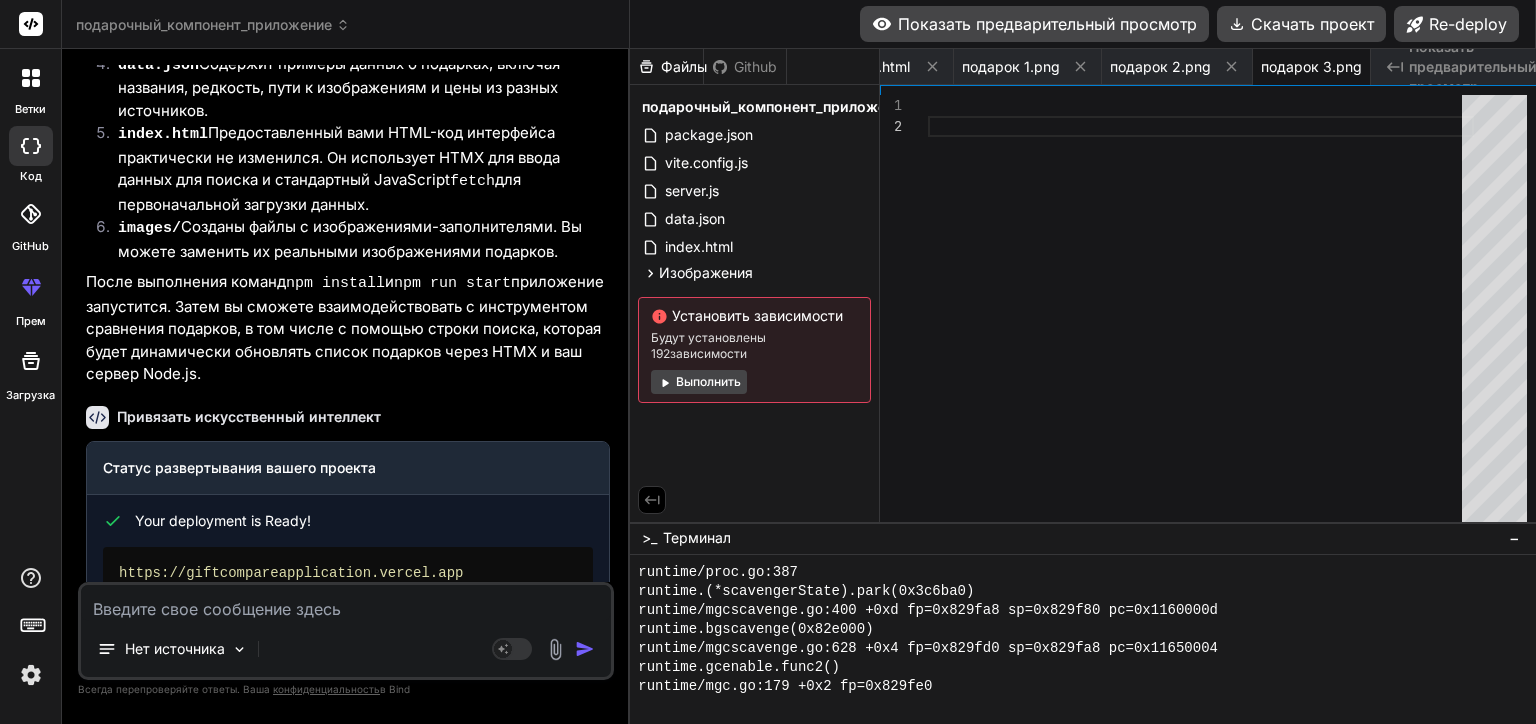 scroll, scrollTop: 19200, scrollLeft: 0, axis: vertical 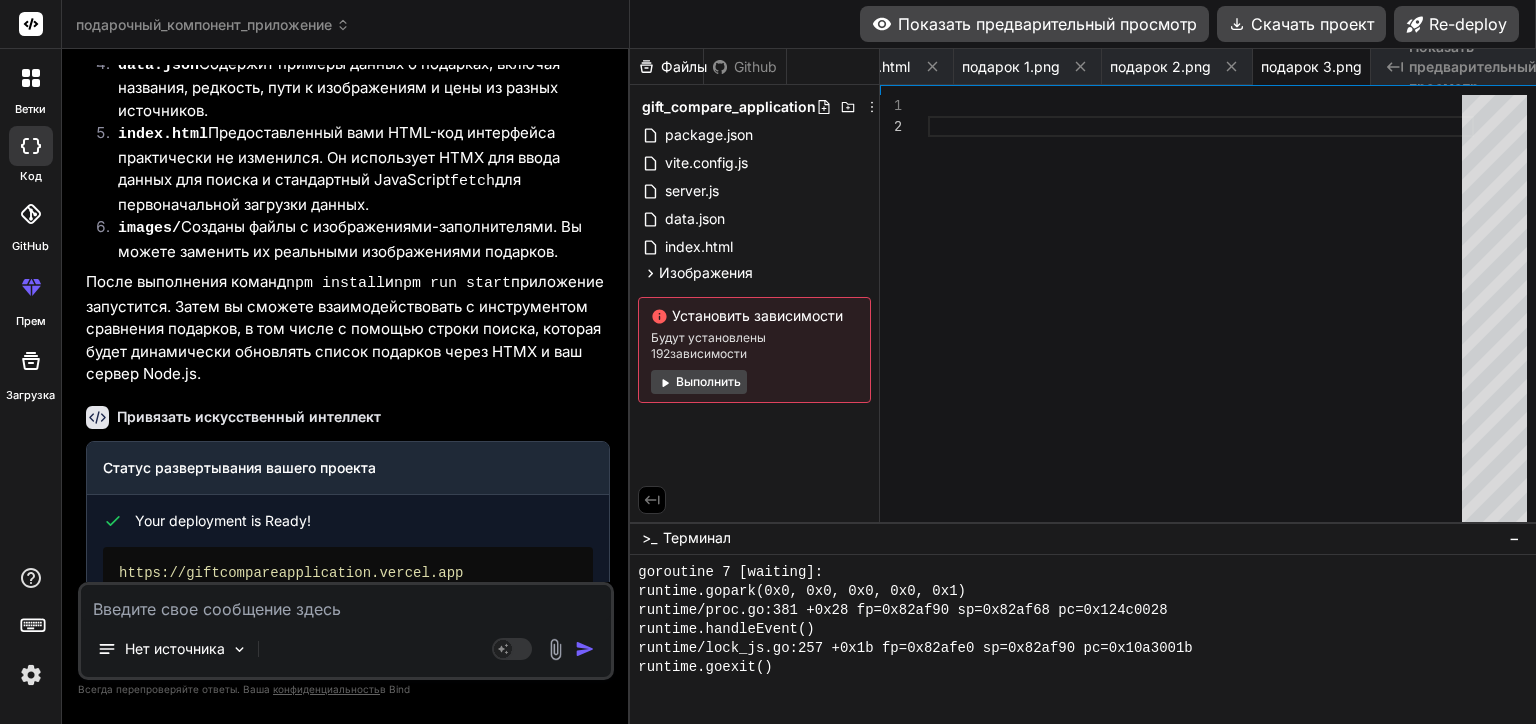 type on "x" 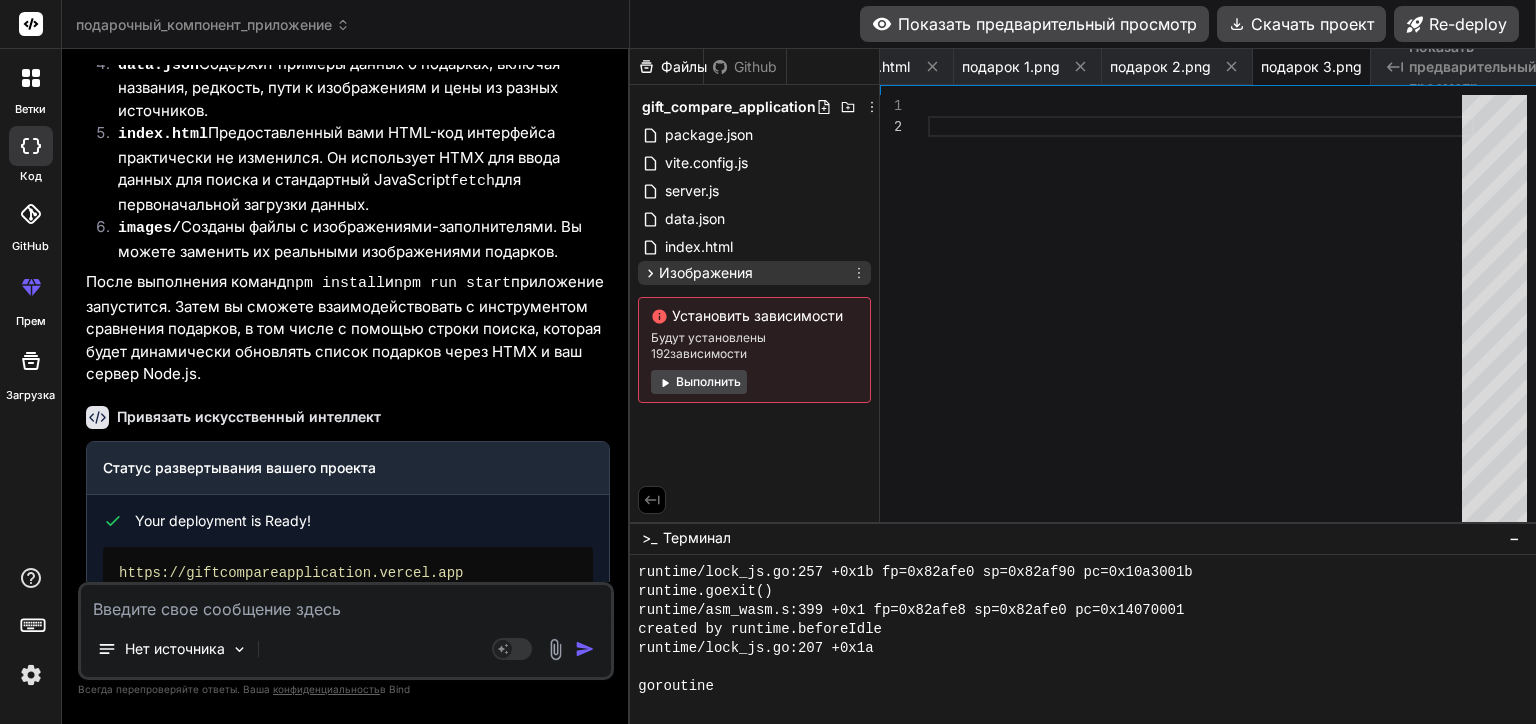 click on "Изображения" at bounding box center [706, 273] 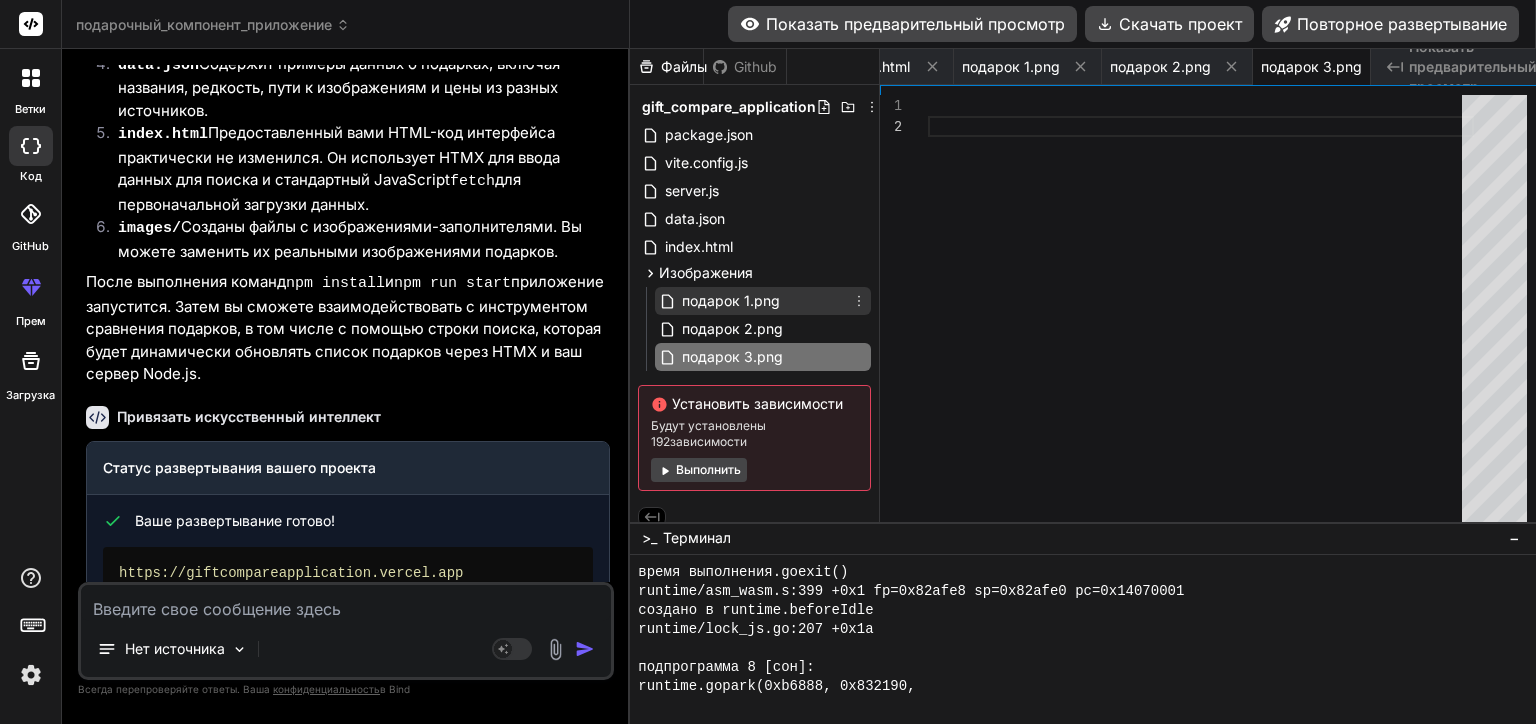 click on "подарок 1.png" at bounding box center [731, 301] 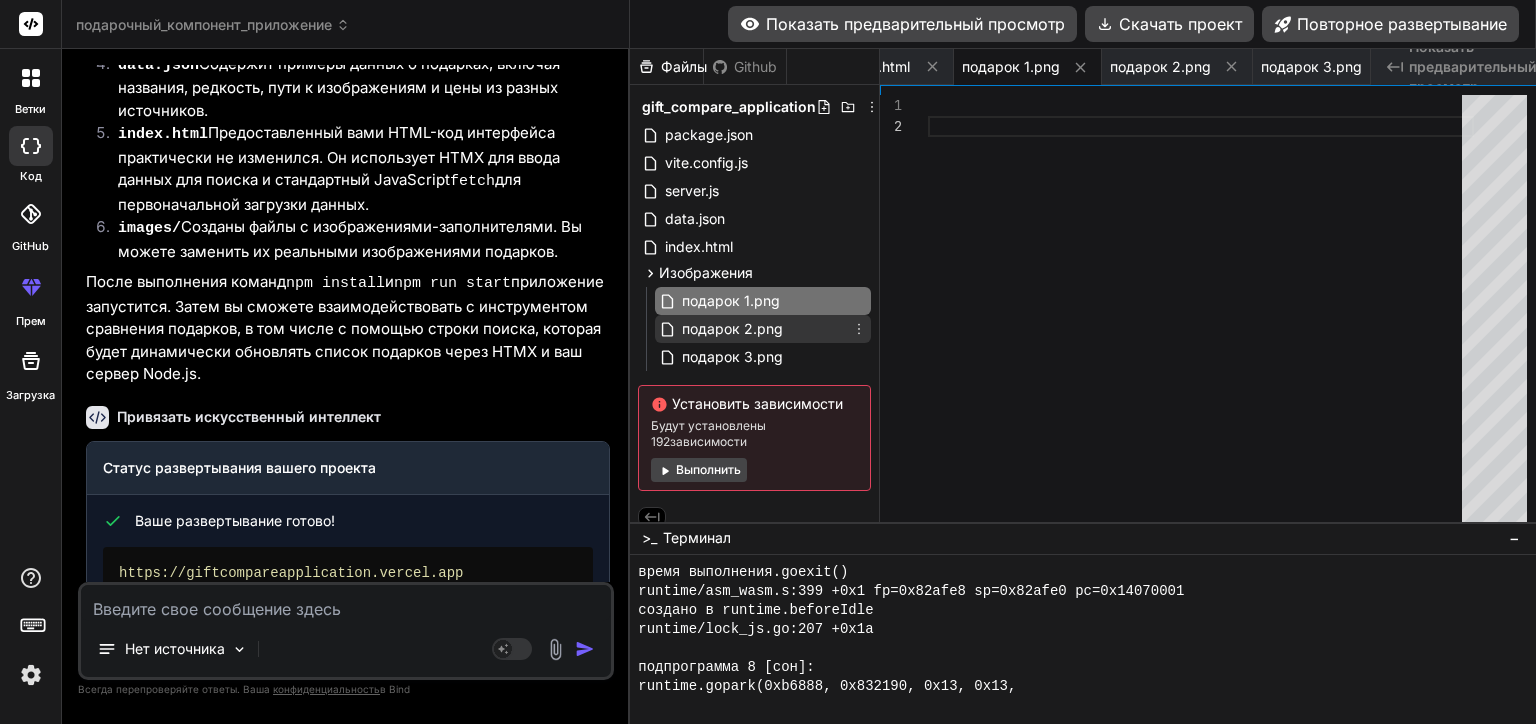 click on "подарок 2.png" at bounding box center (732, 329) 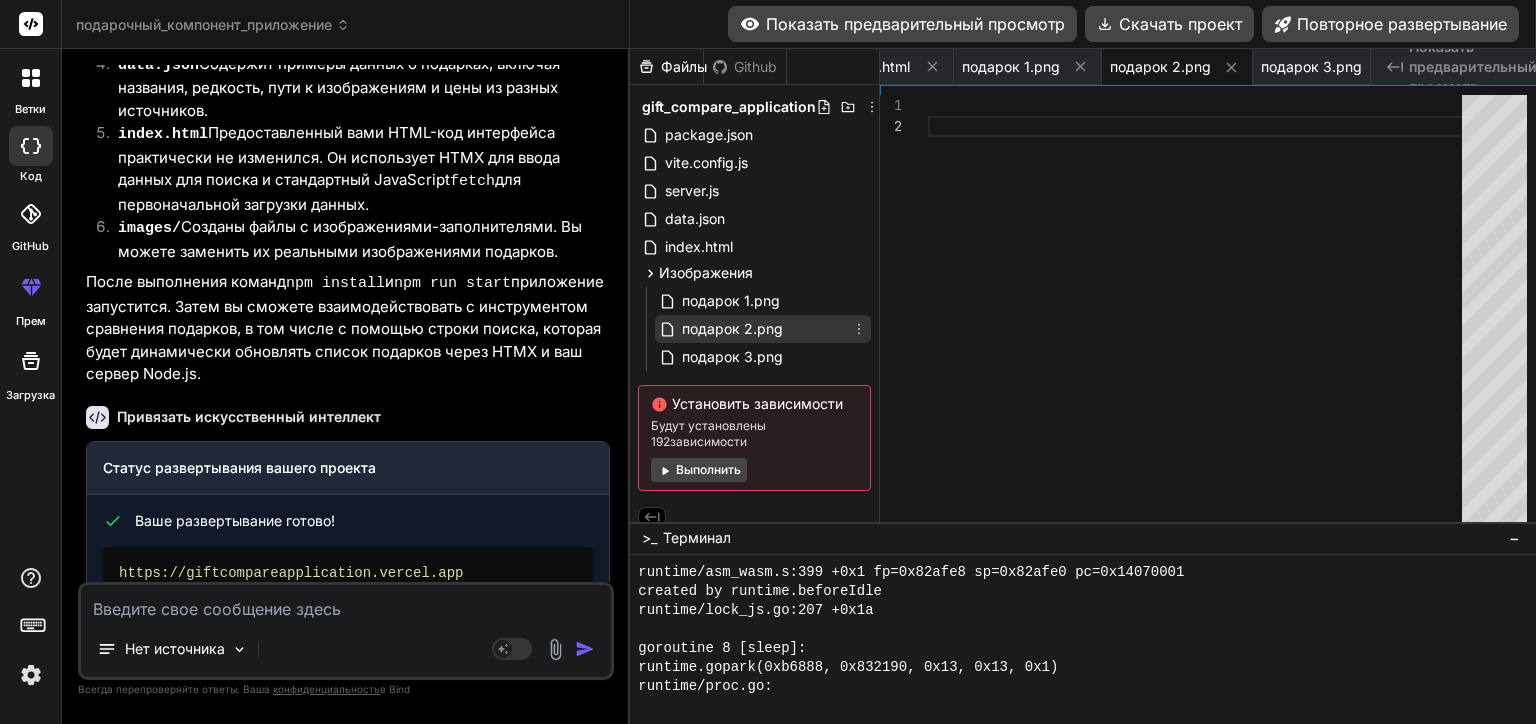 click on "подарок 1.png подарок 2.png подарок 3.png" at bounding box center [763, 329] 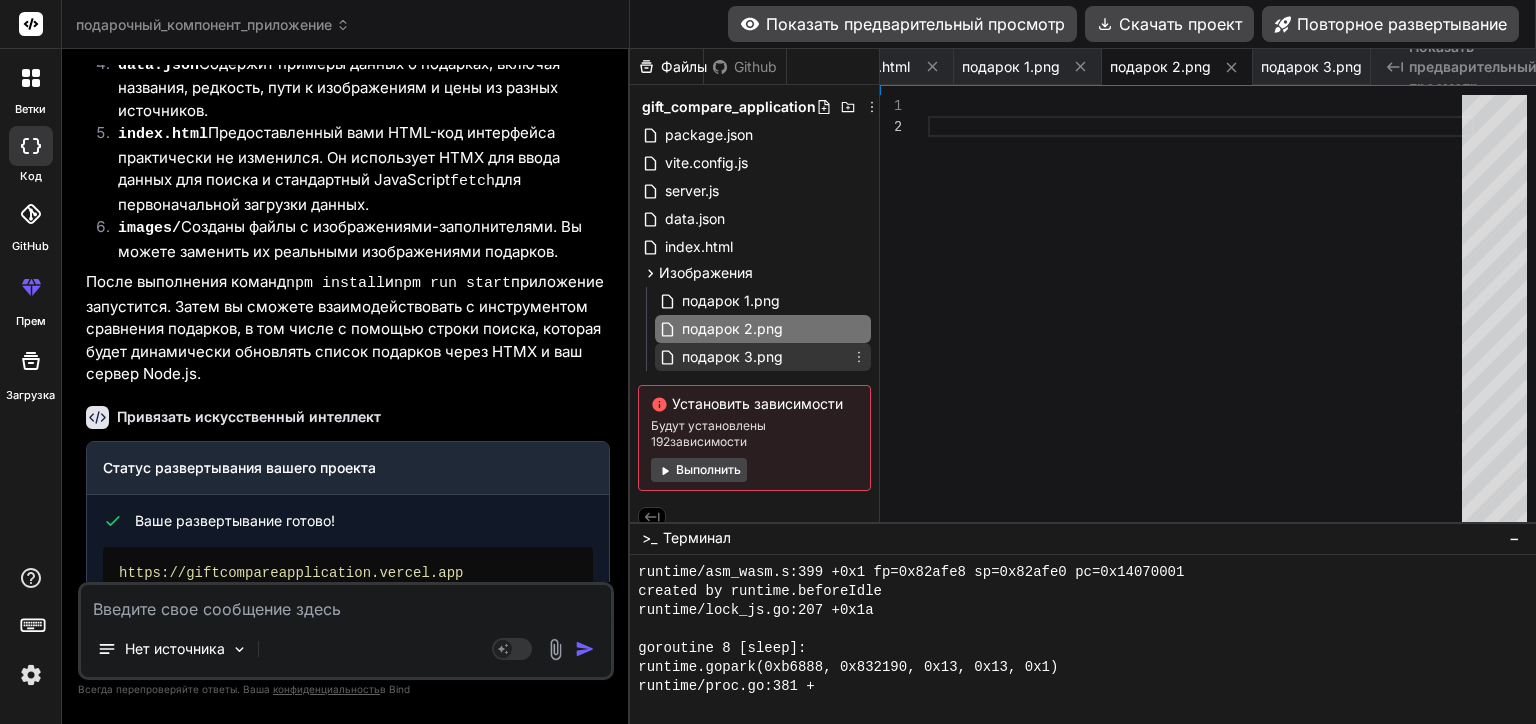 click on "подарок 3.png" at bounding box center (732, 357) 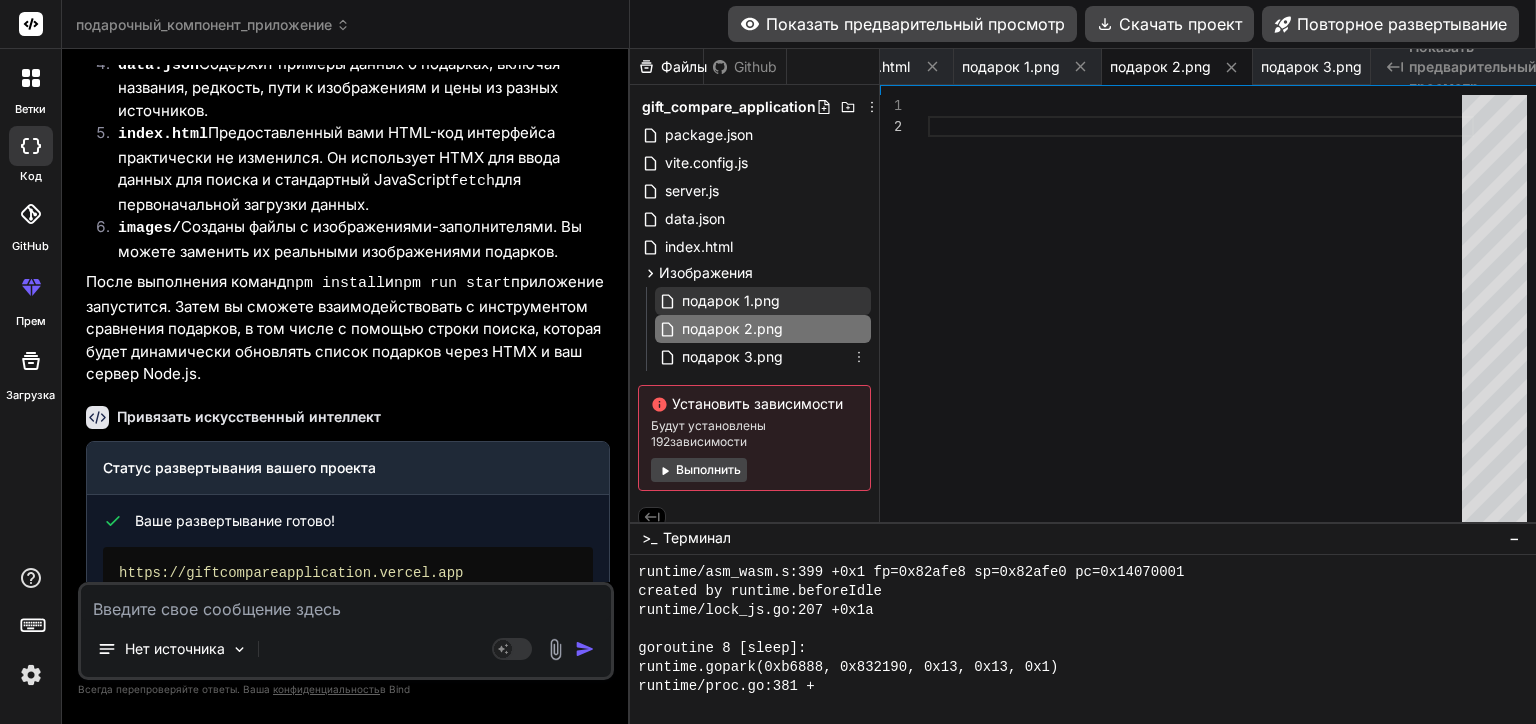 scroll, scrollTop: 0, scrollLeft: 584, axis: horizontal 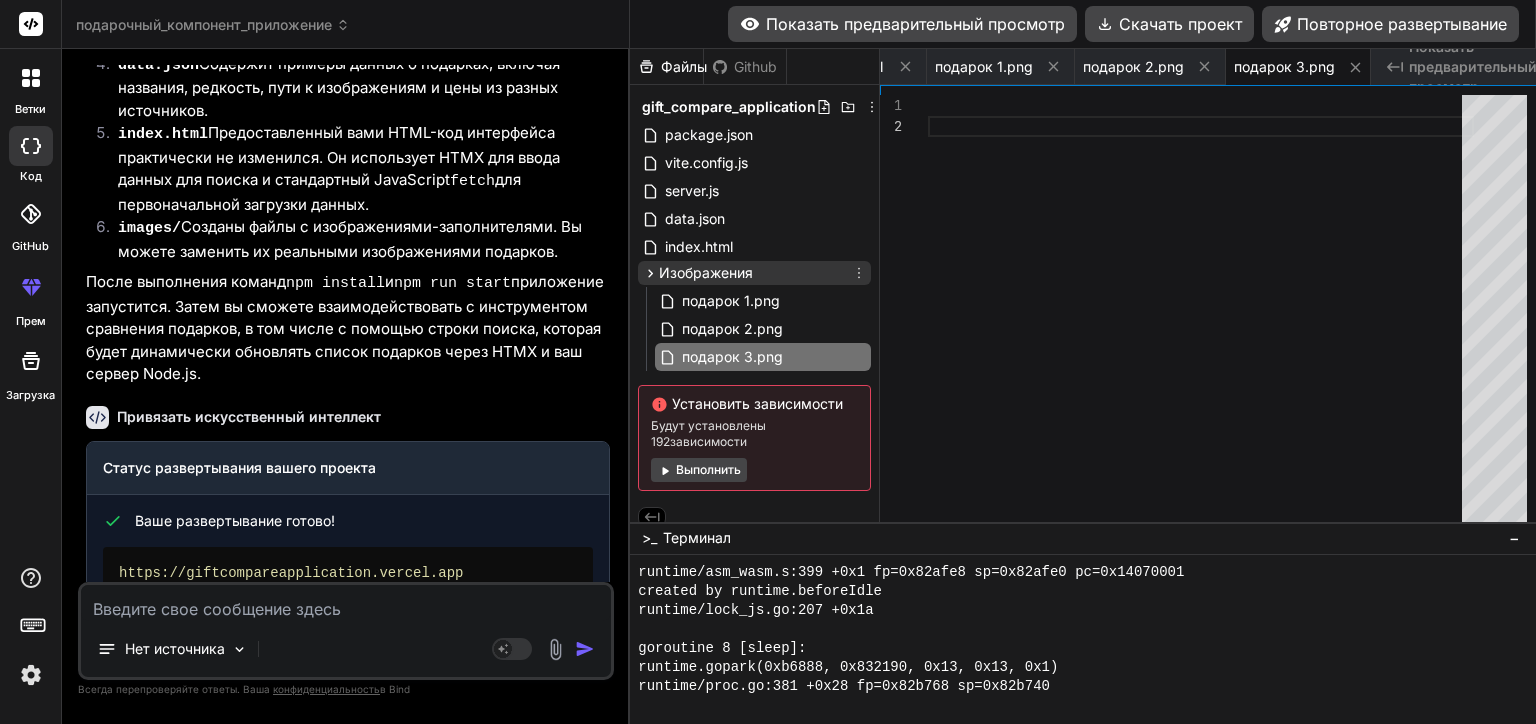 click on "Изображения" at bounding box center (706, 273) 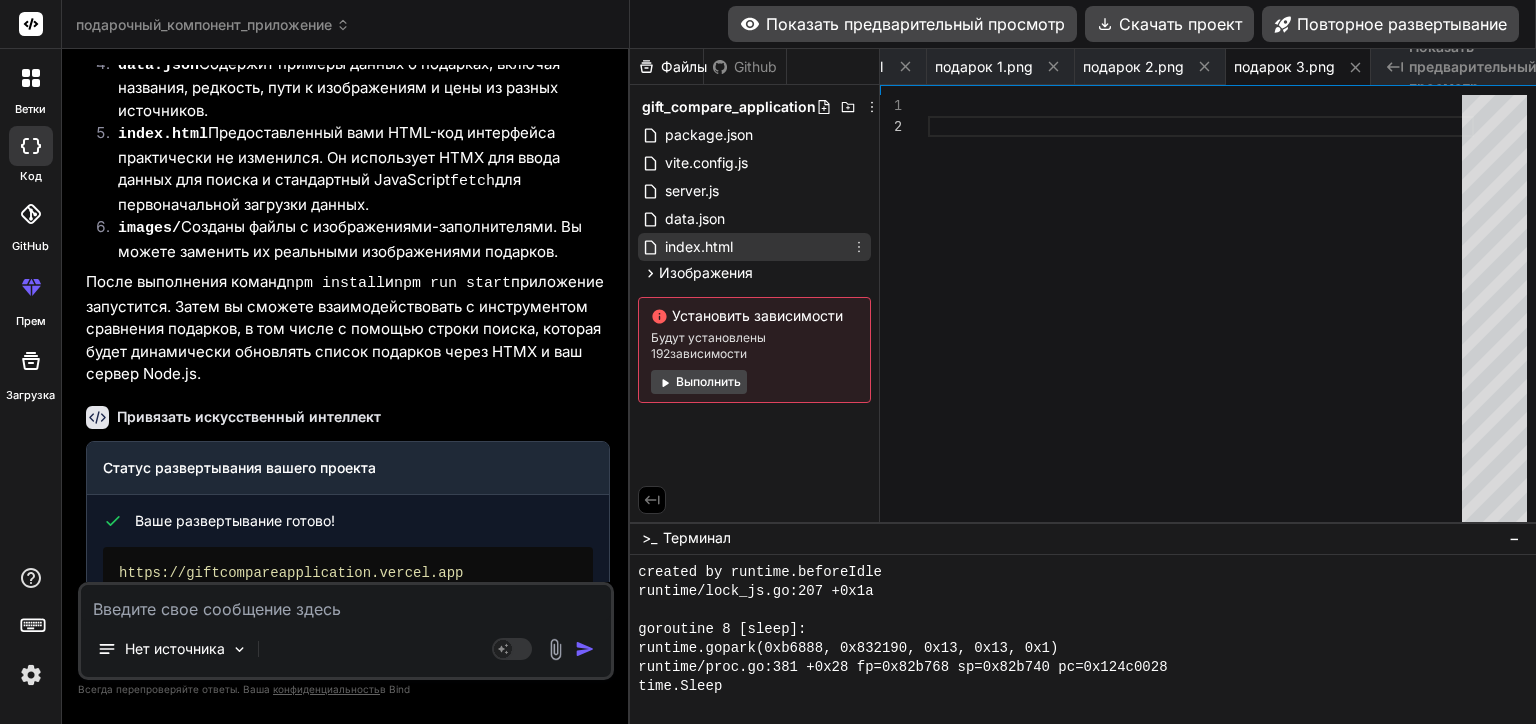 click on "index.html" at bounding box center (699, 247) 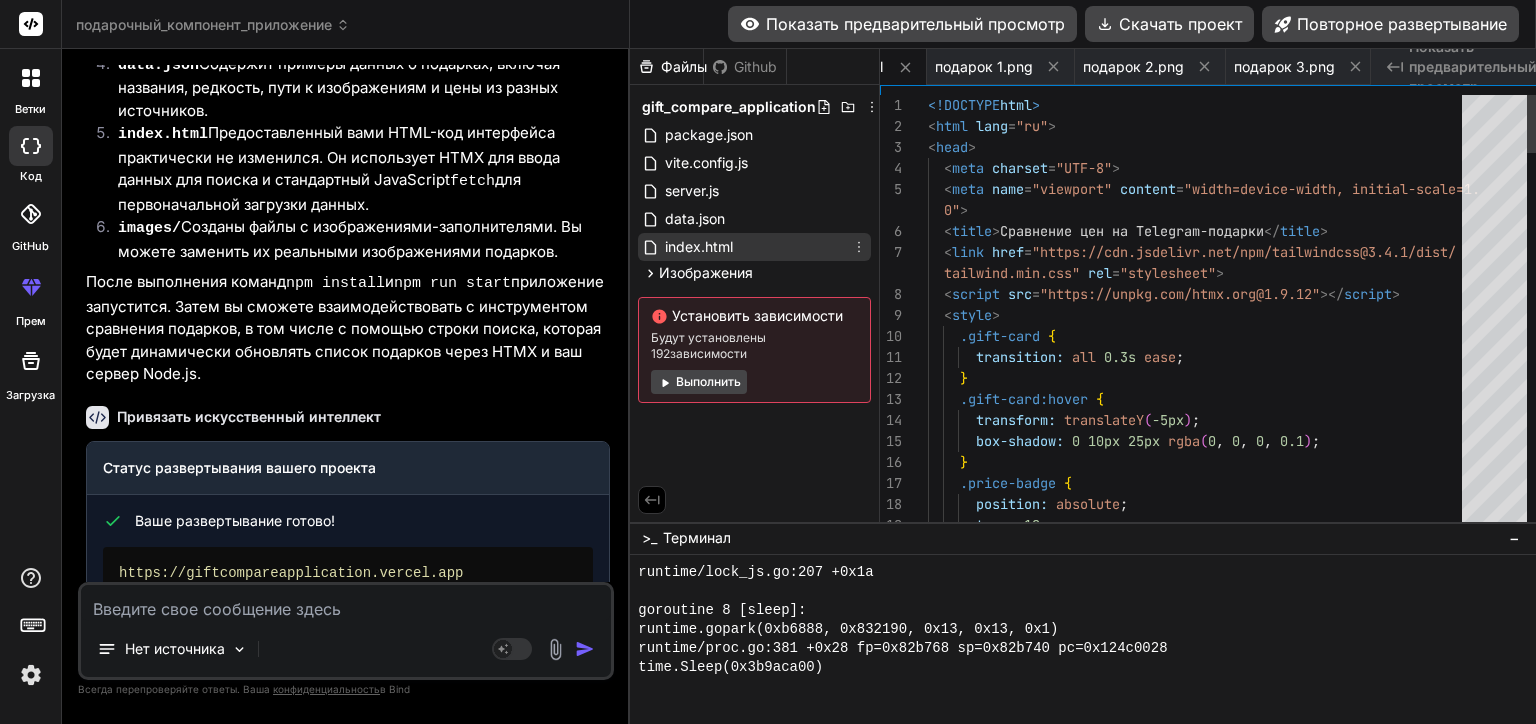 scroll, scrollTop: 0, scrollLeft: 512, axis: horizontal 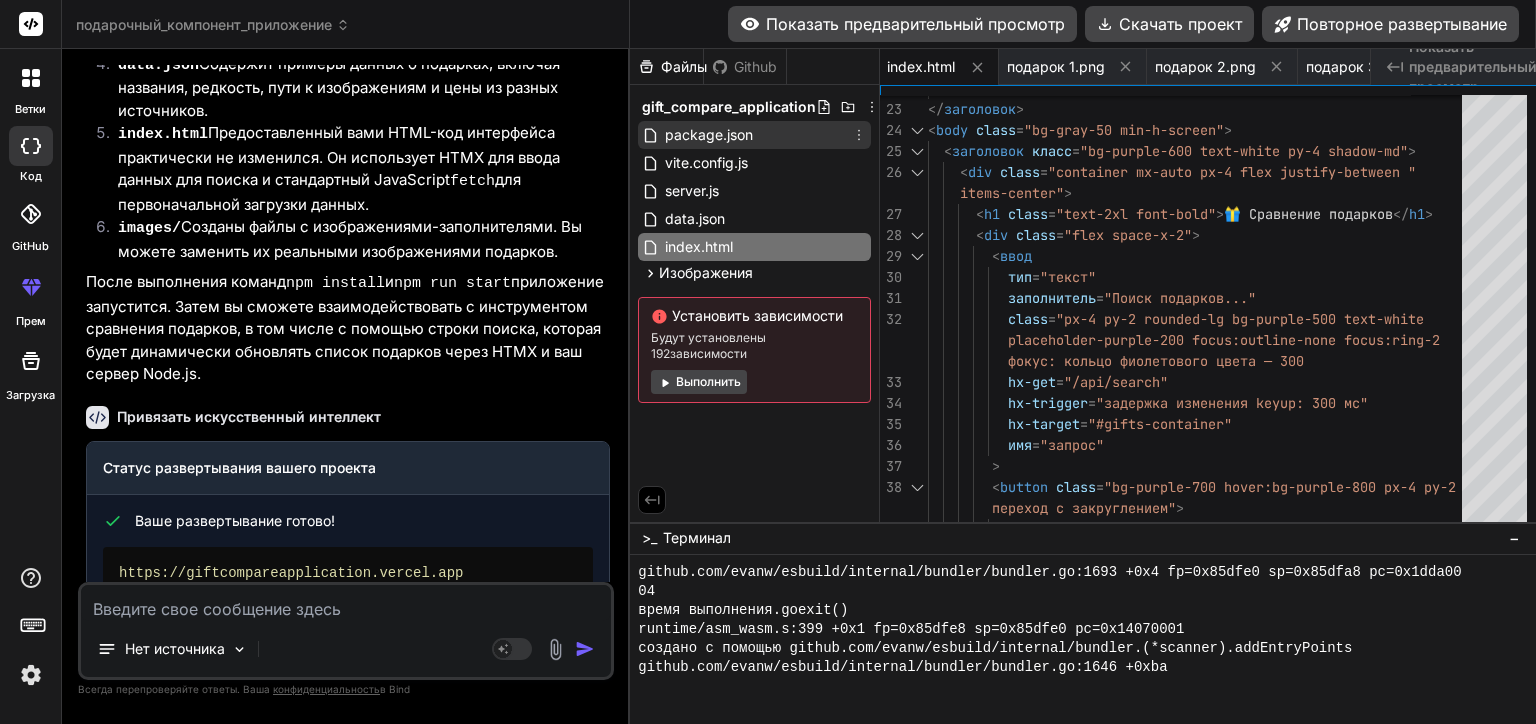 click on "package.json" at bounding box center (754, 135) 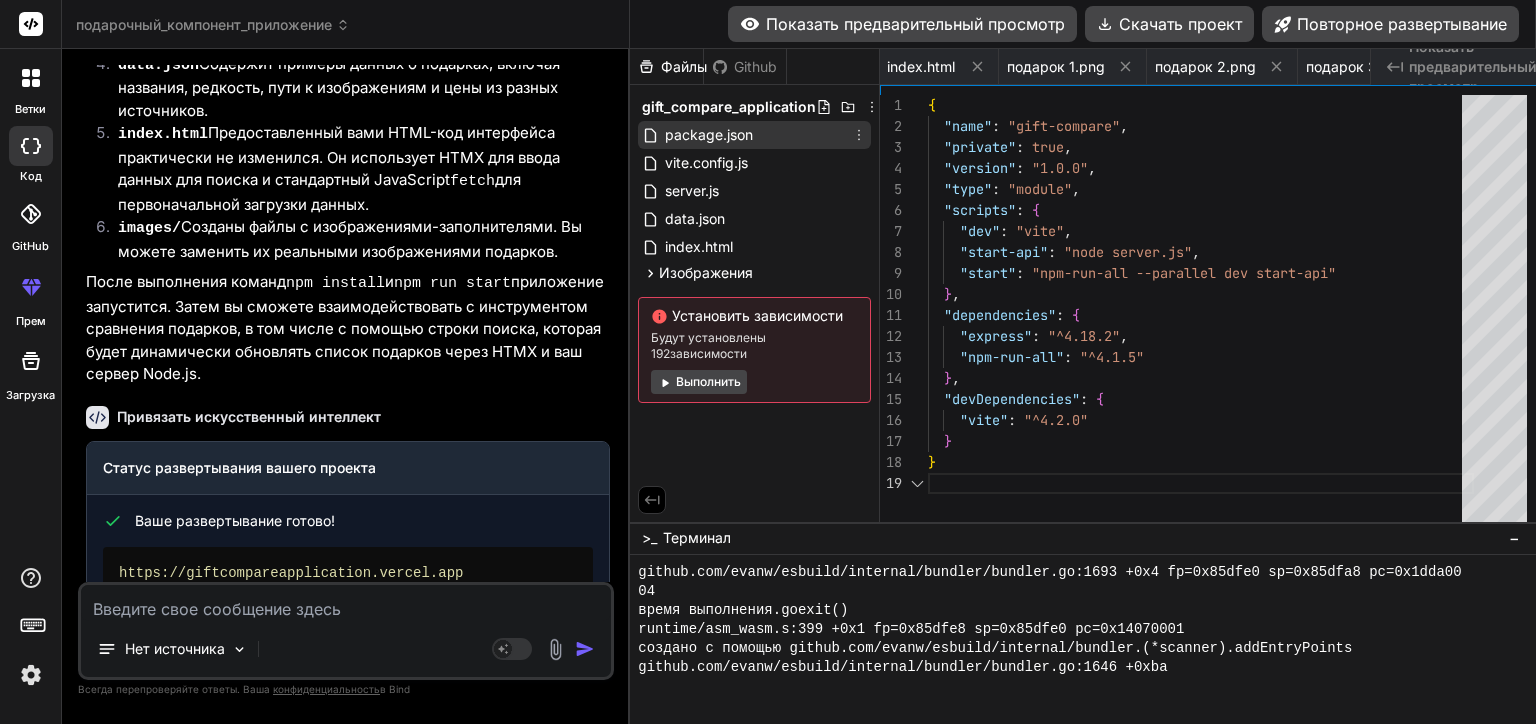 scroll, scrollTop: 0, scrollLeft: 0, axis: both 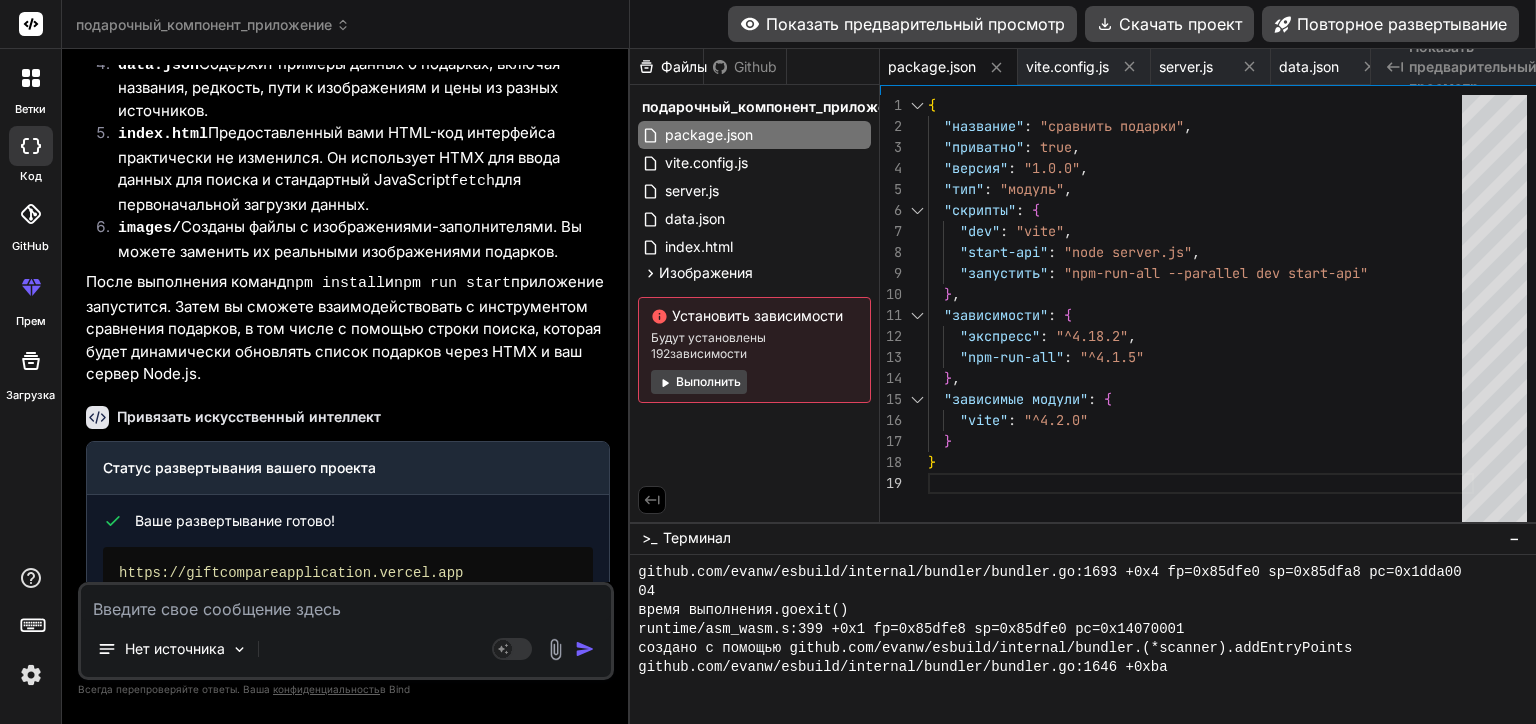 click on "Показать предварительный просмотр" at bounding box center [902, 24] 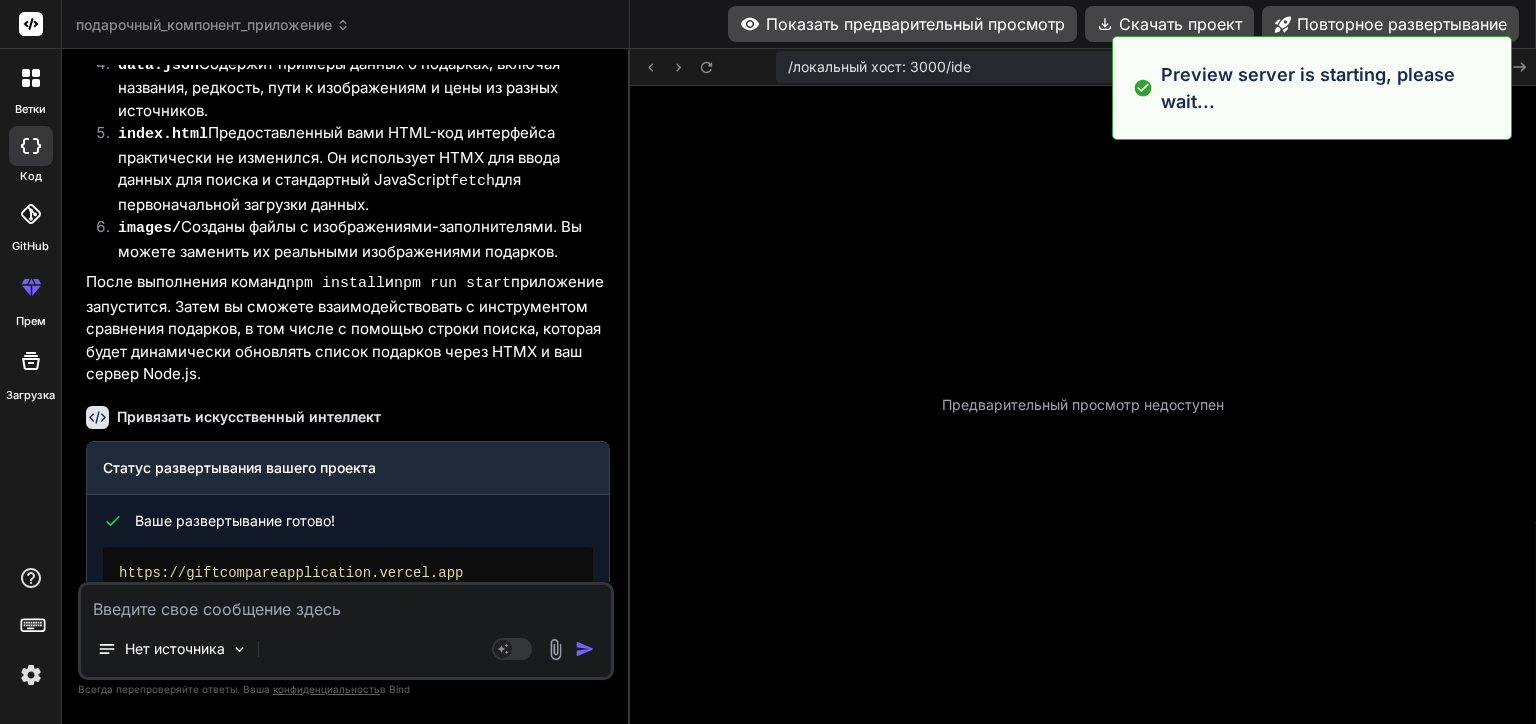 scroll, scrollTop: 19200, scrollLeft: 0, axis: vertical 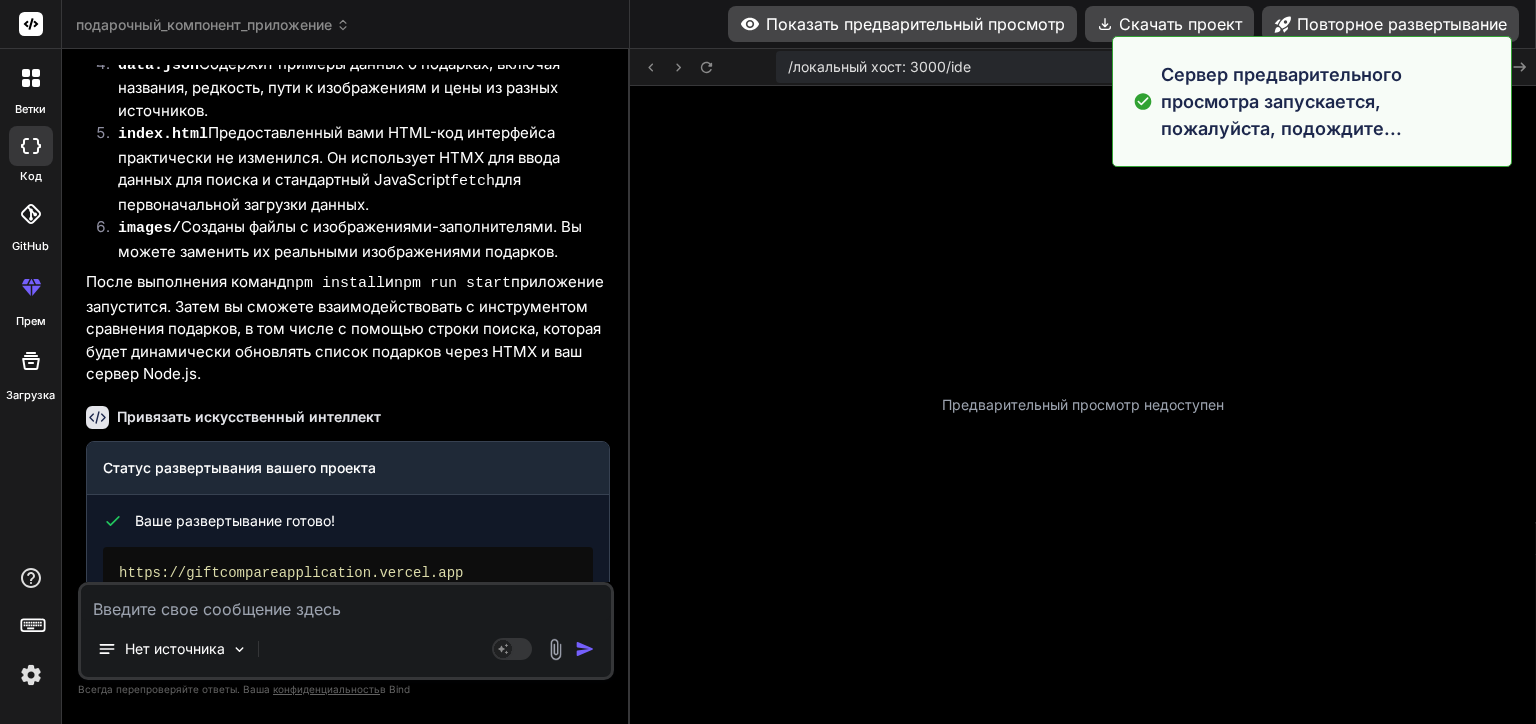 click on "Предварительный просмотр недоступен" at bounding box center (1083, 405) 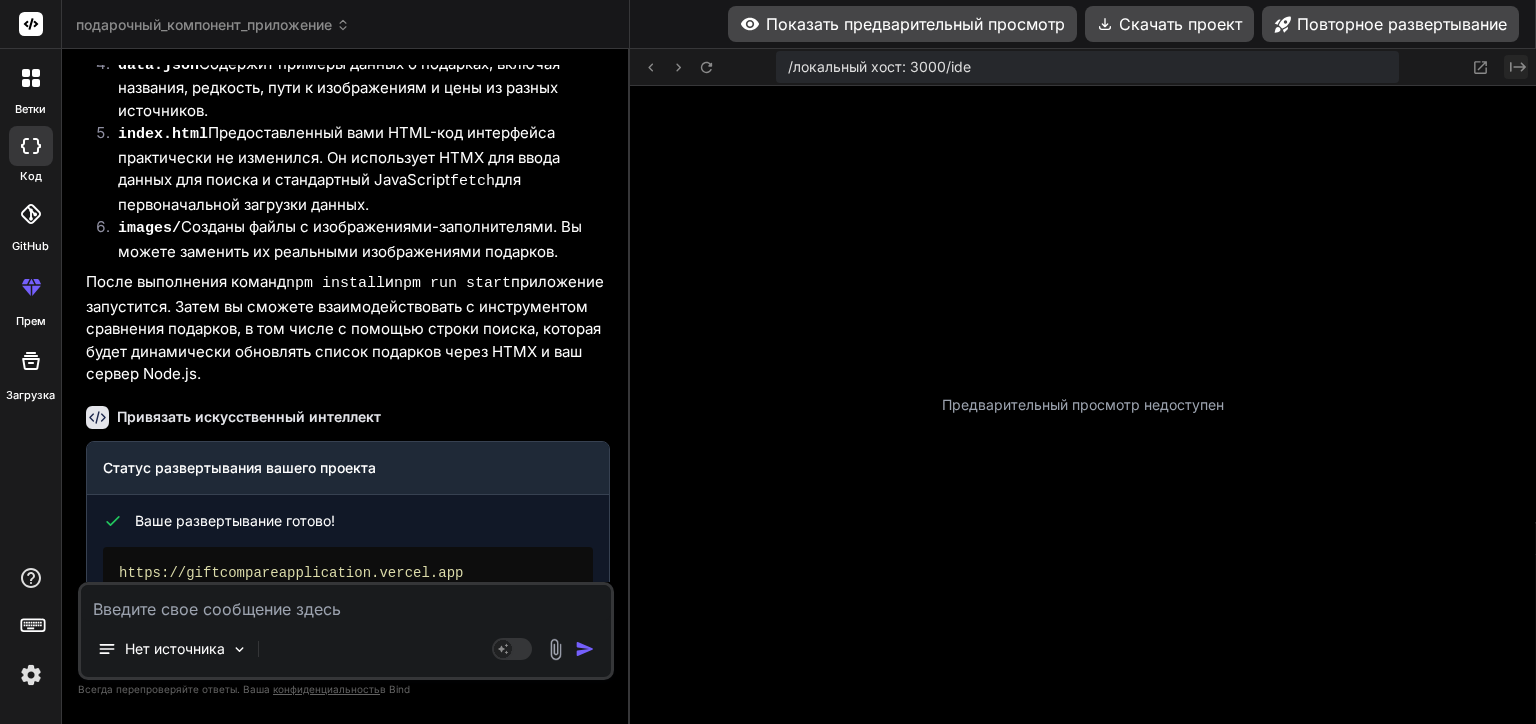 click 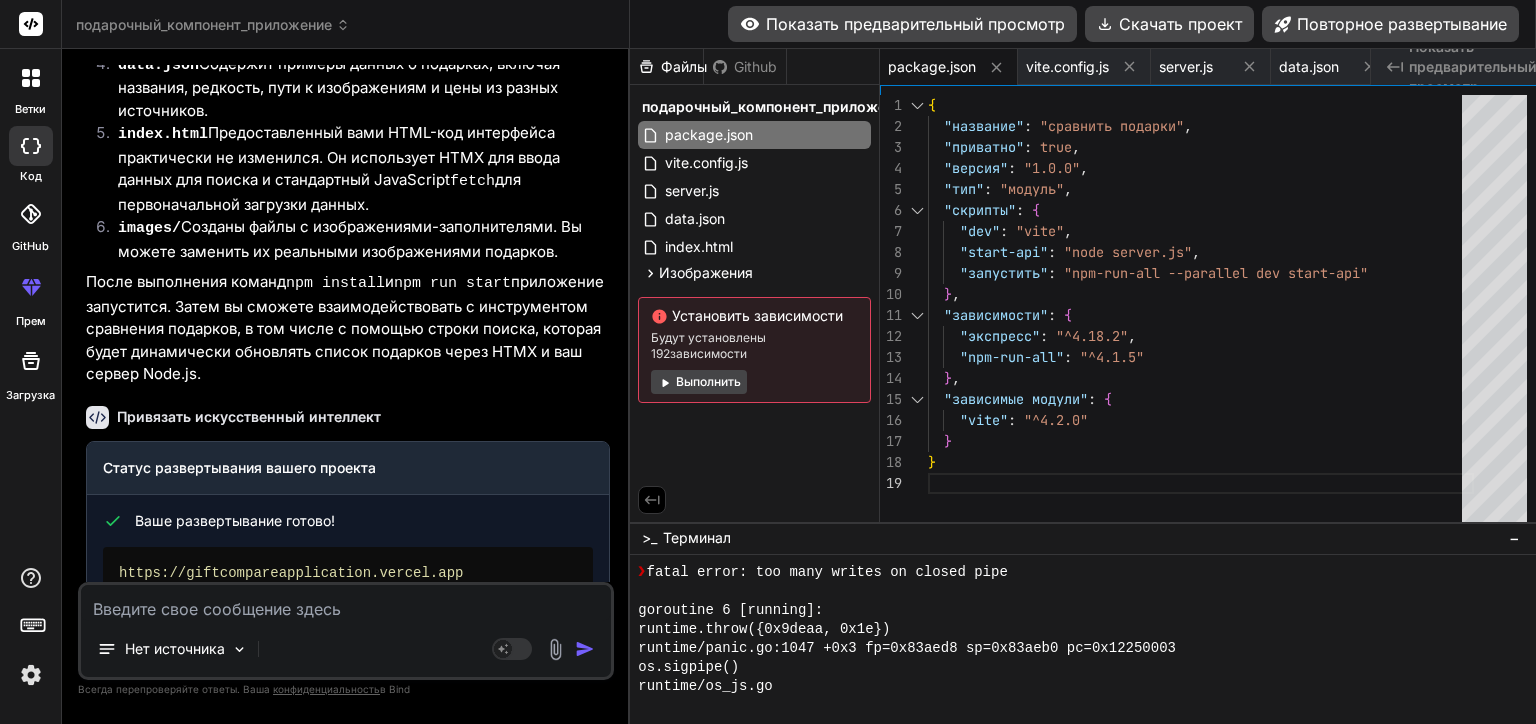 scroll, scrollTop: 19200, scrollLeft: 0, axis: vertical 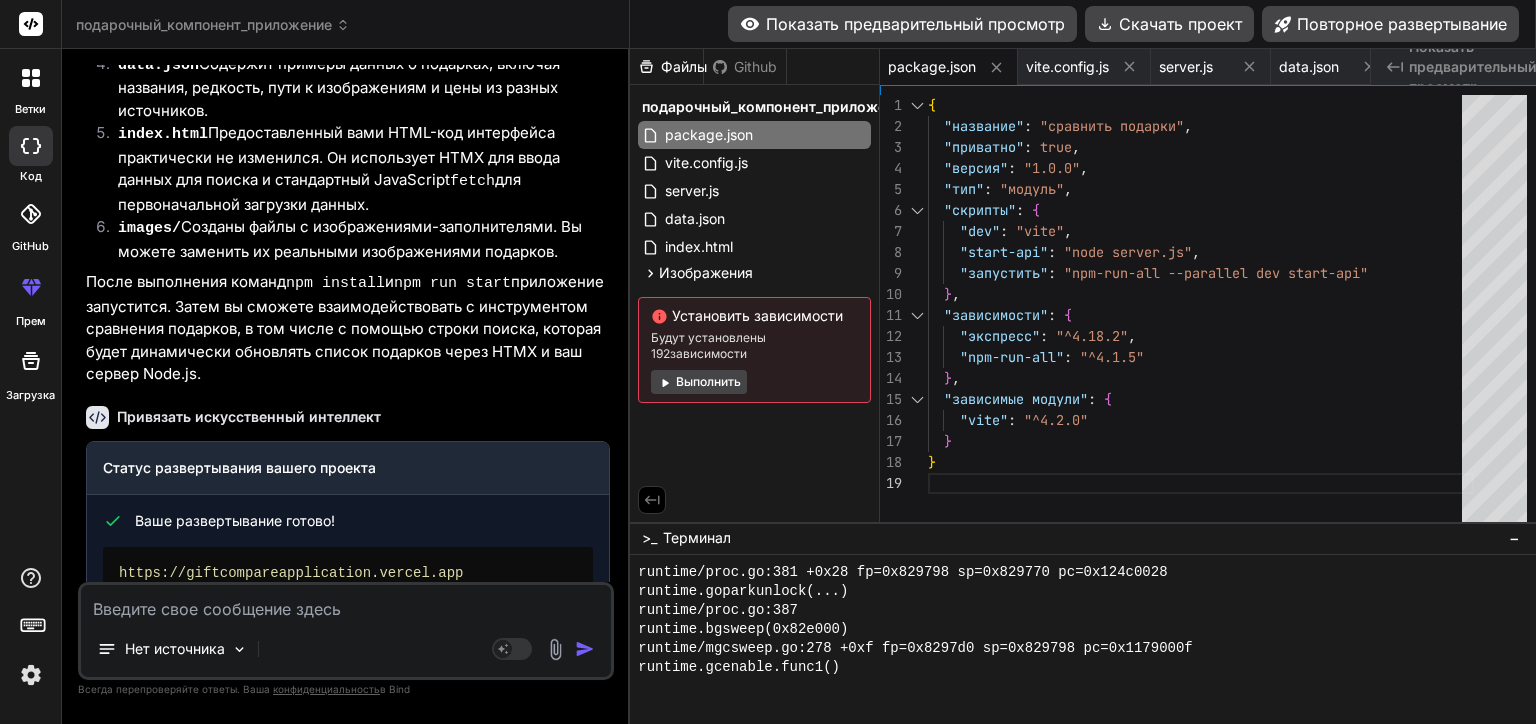 click on "Выполнить" at bounding box center (699, 382) 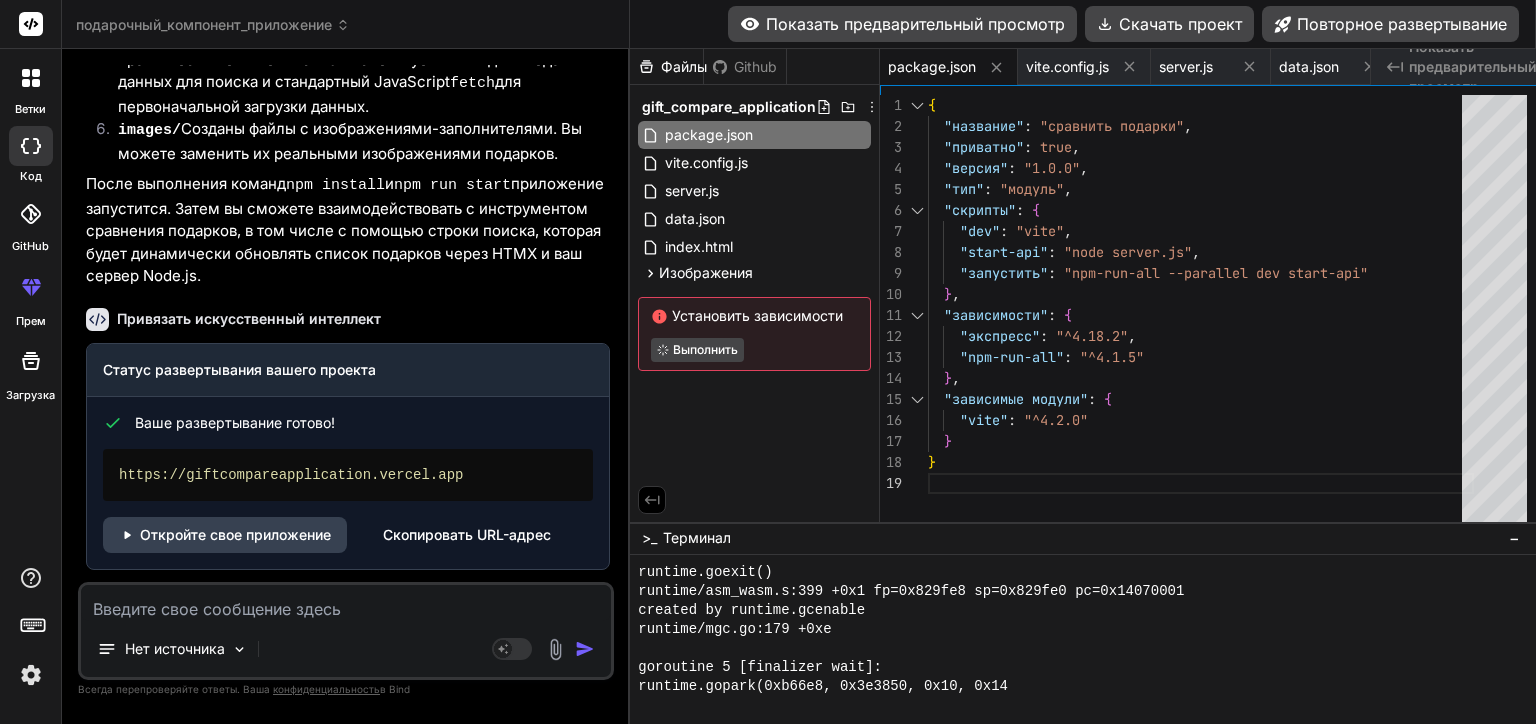 scroll, scrollTop: 3368, scrollLeft: 0, axis: vertical 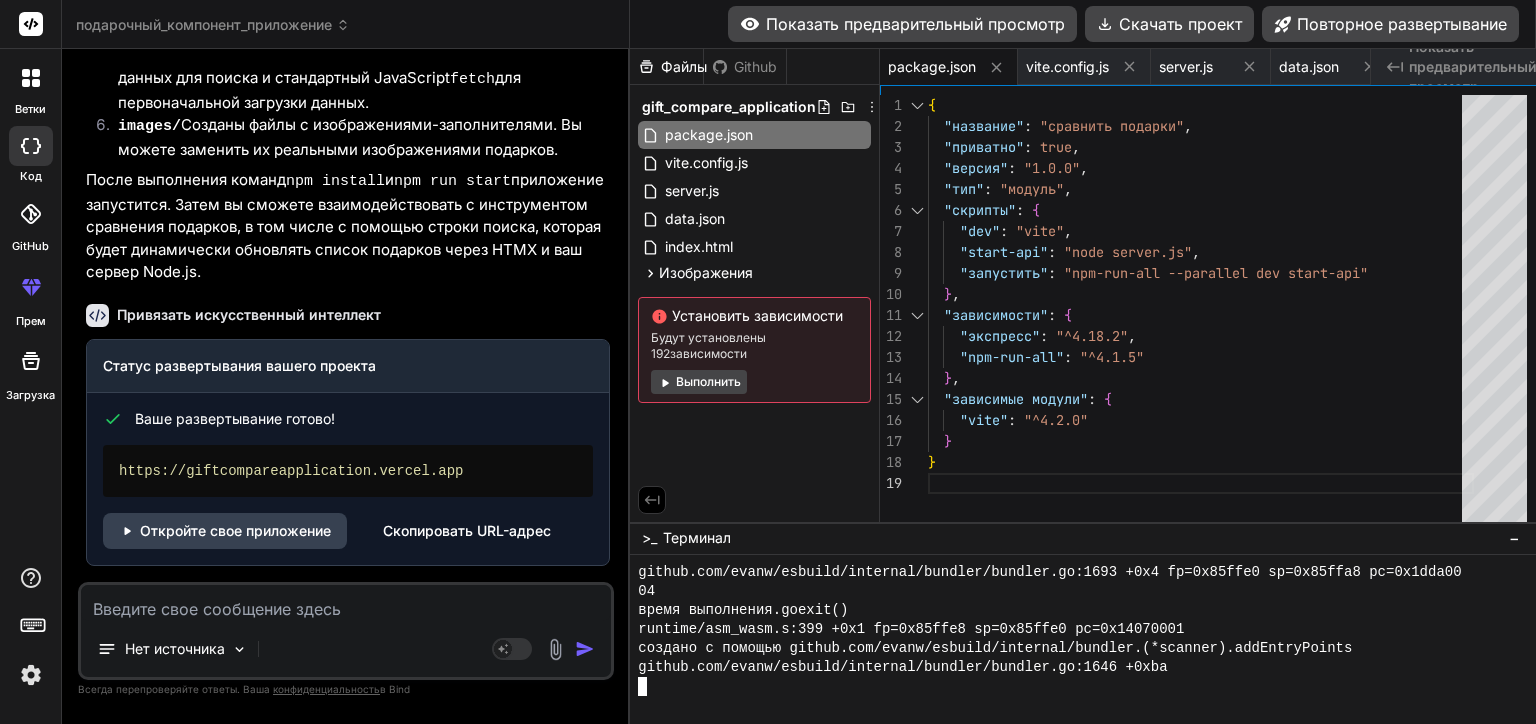 click on "Показать предварительный просмотр" at bounding box center (902, 24) 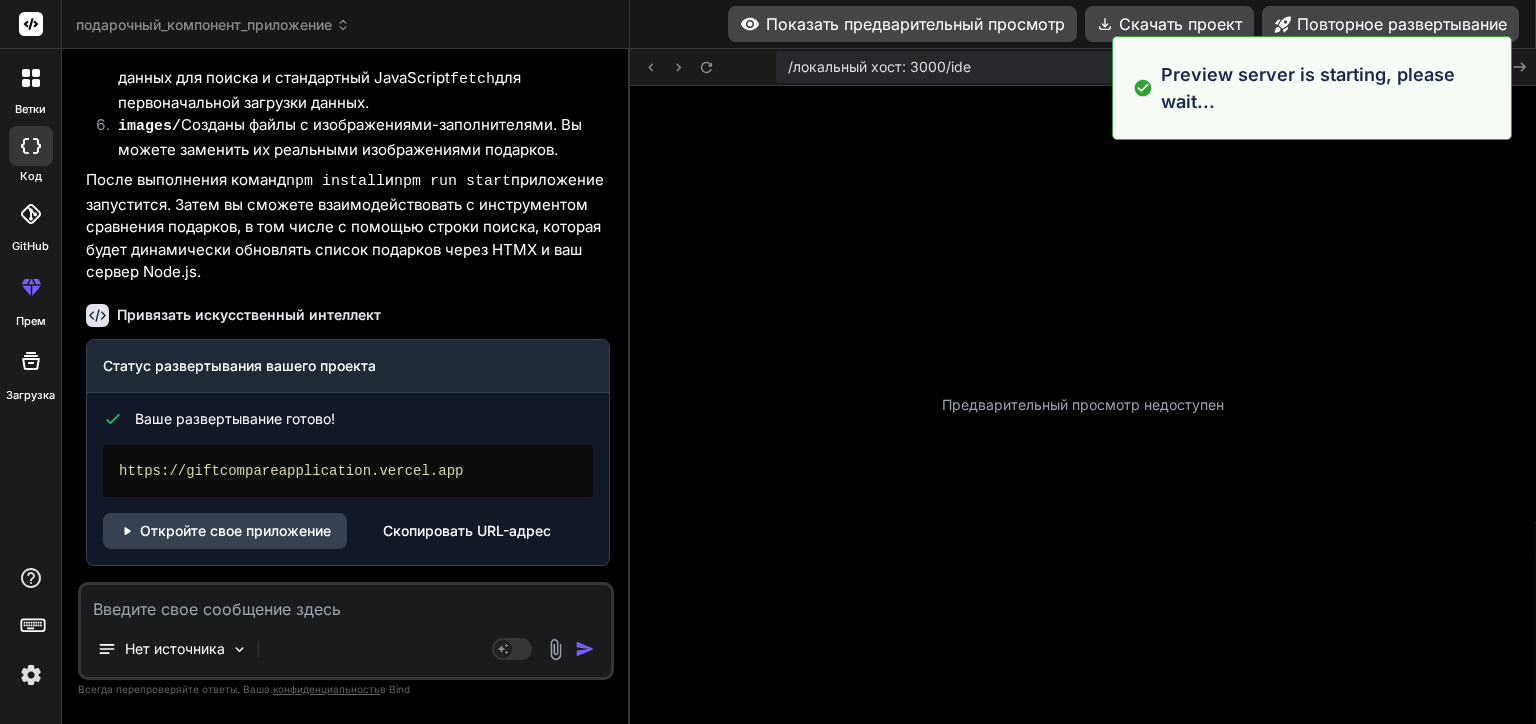 scroll, scrollTop: 19200, scrollLeft: 0, axis: vertical 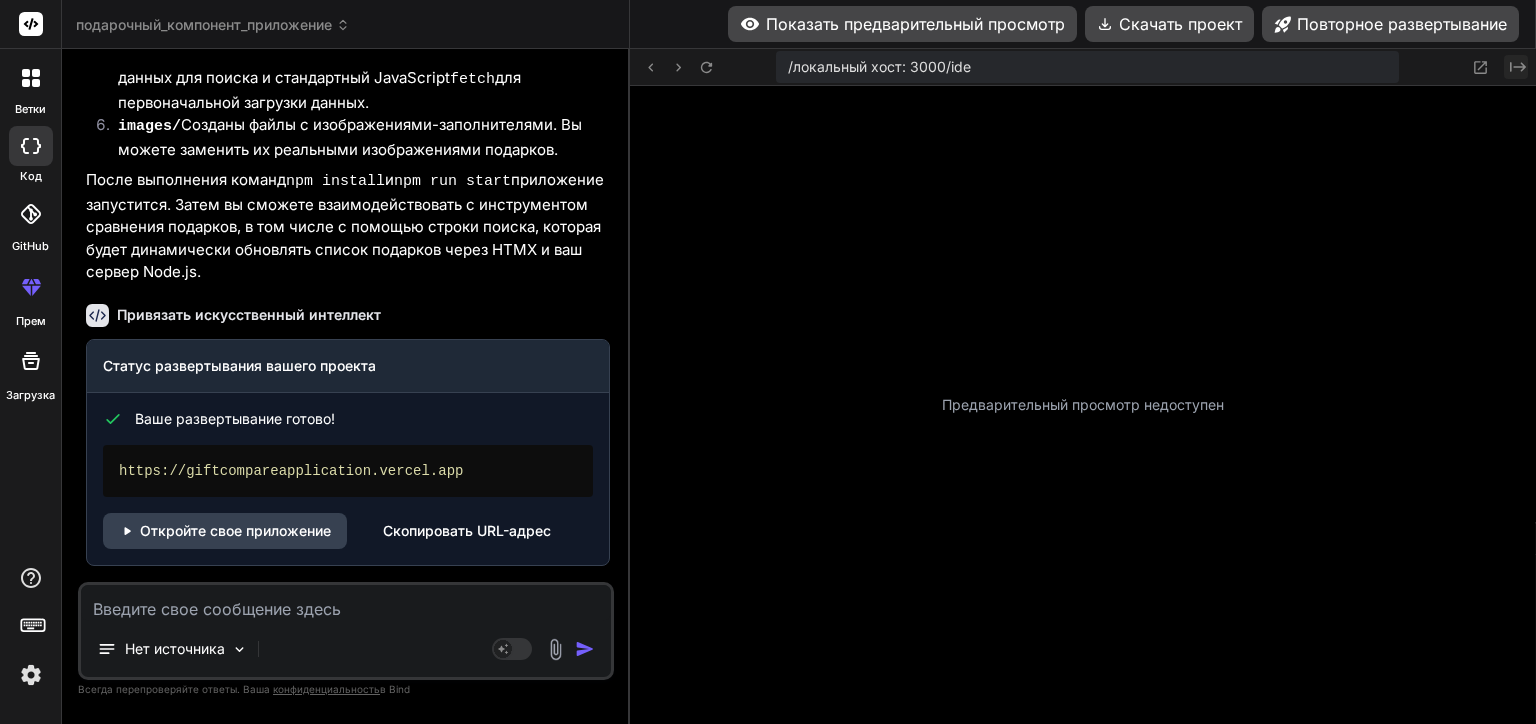 click on "Created with Pixso." 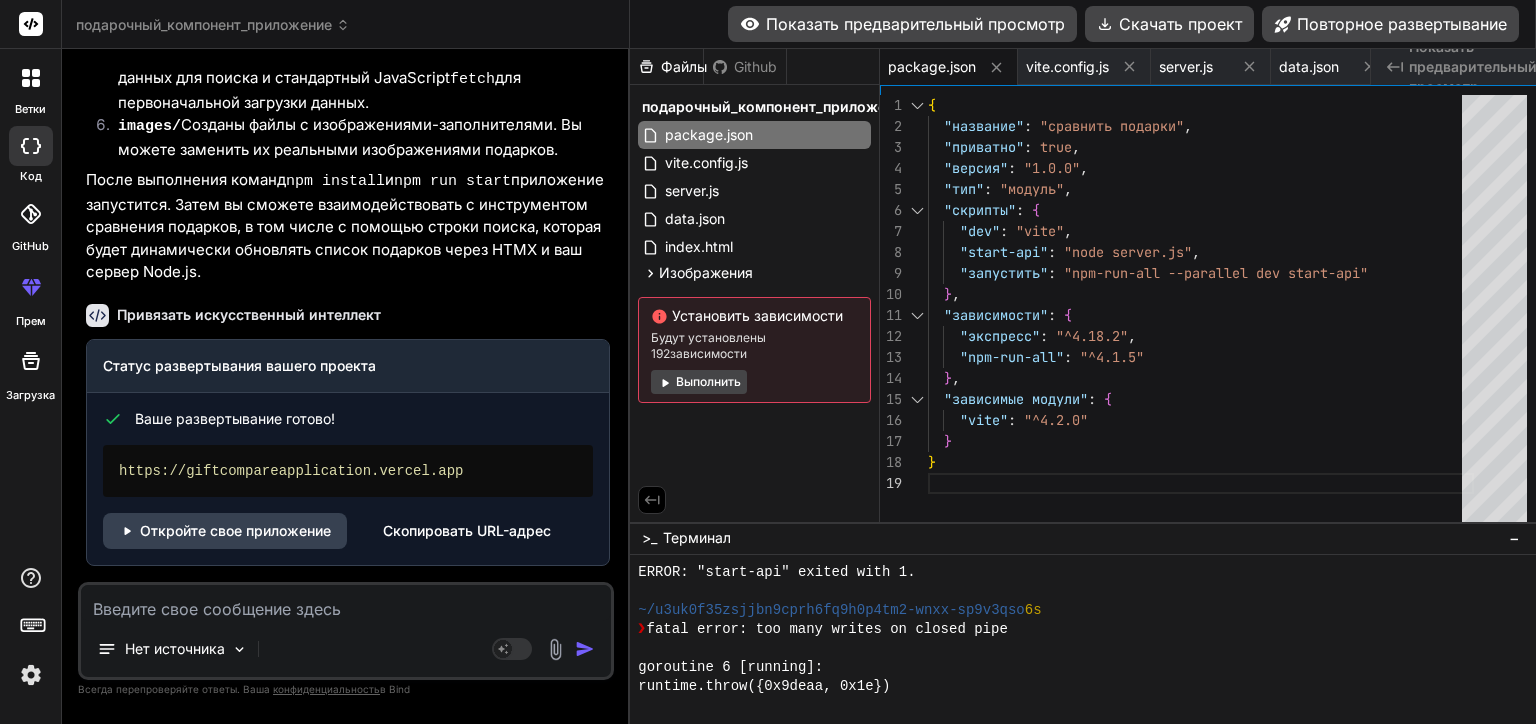 scroll, scrollTop: 17222, scrollLeft: 0, axis: vertical 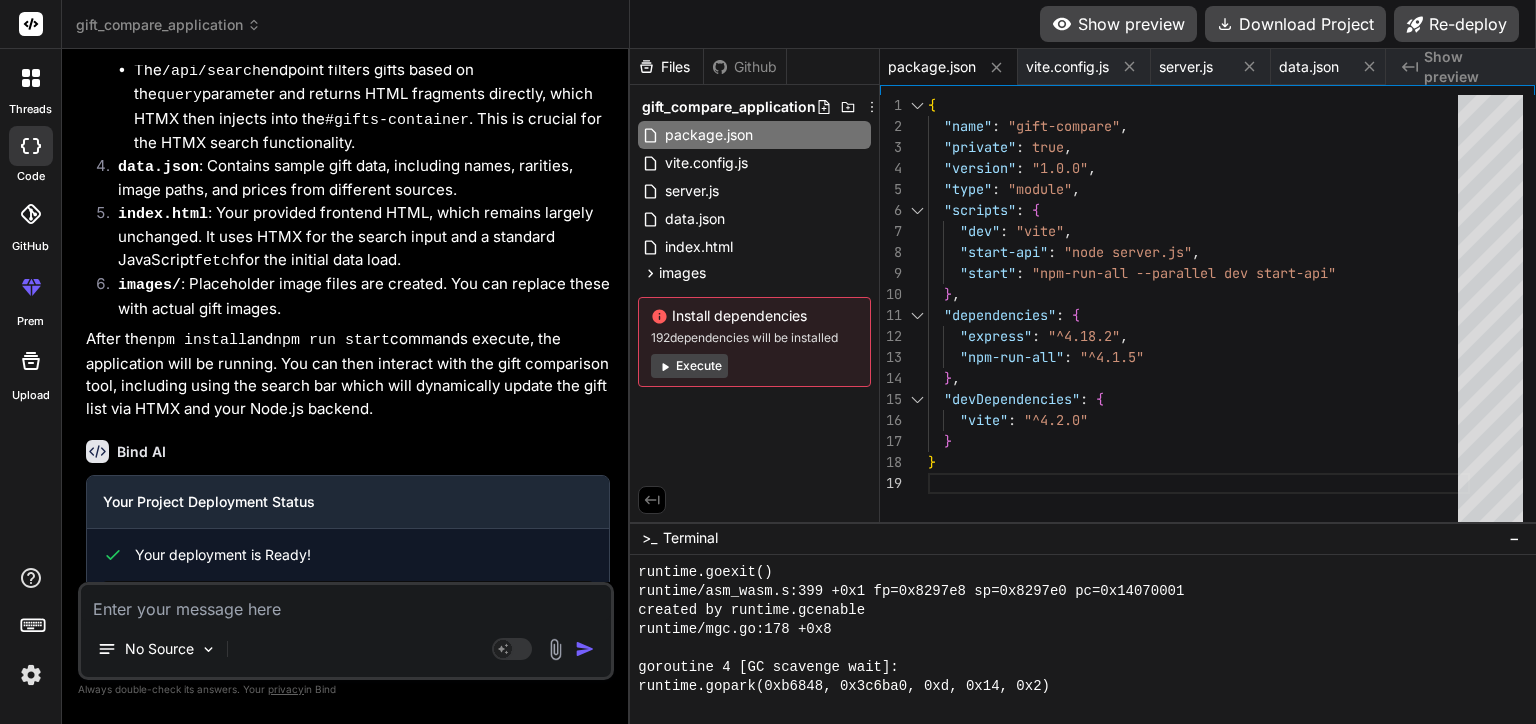 click on "Execute" at bounding box center [689, 366] 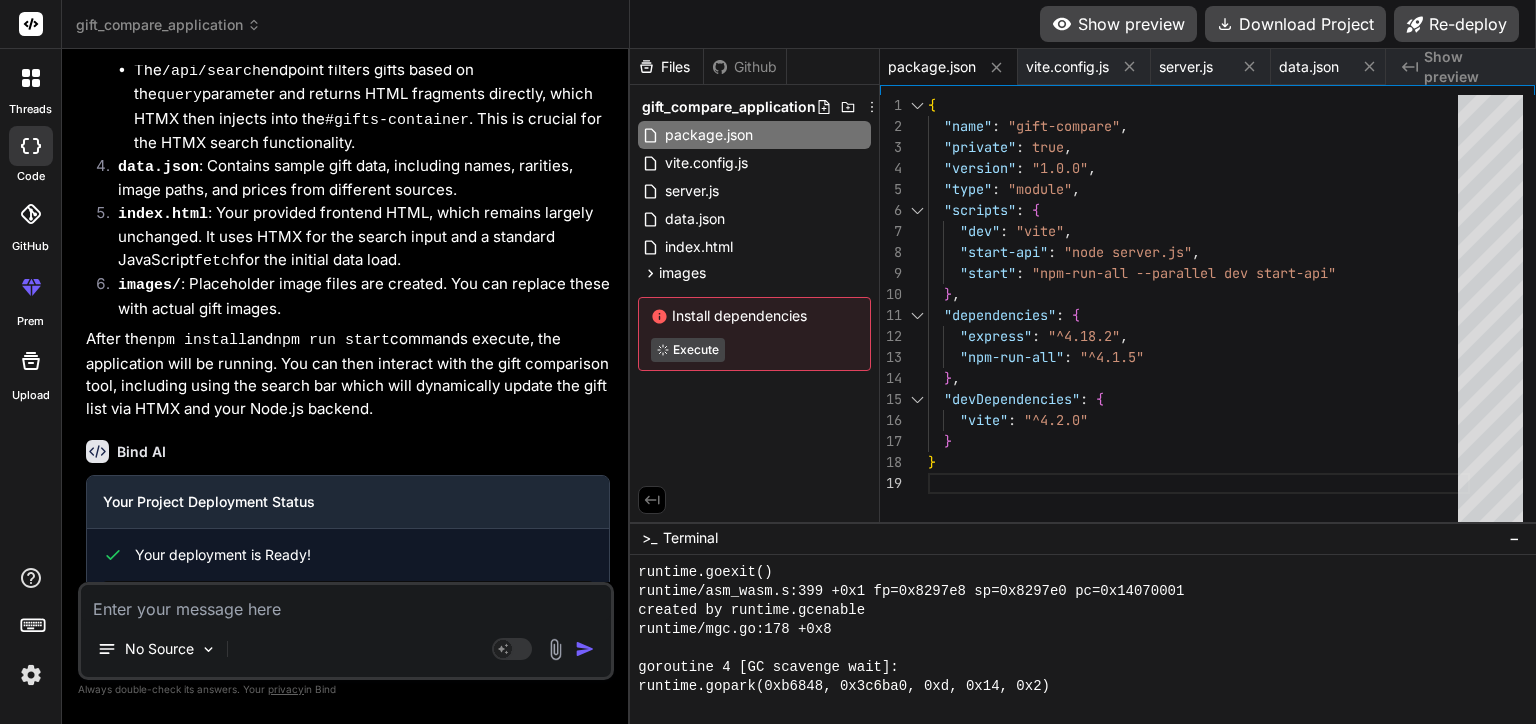 scroll, scrollTop: 18124, scrollLeft: 0, axis: vertical 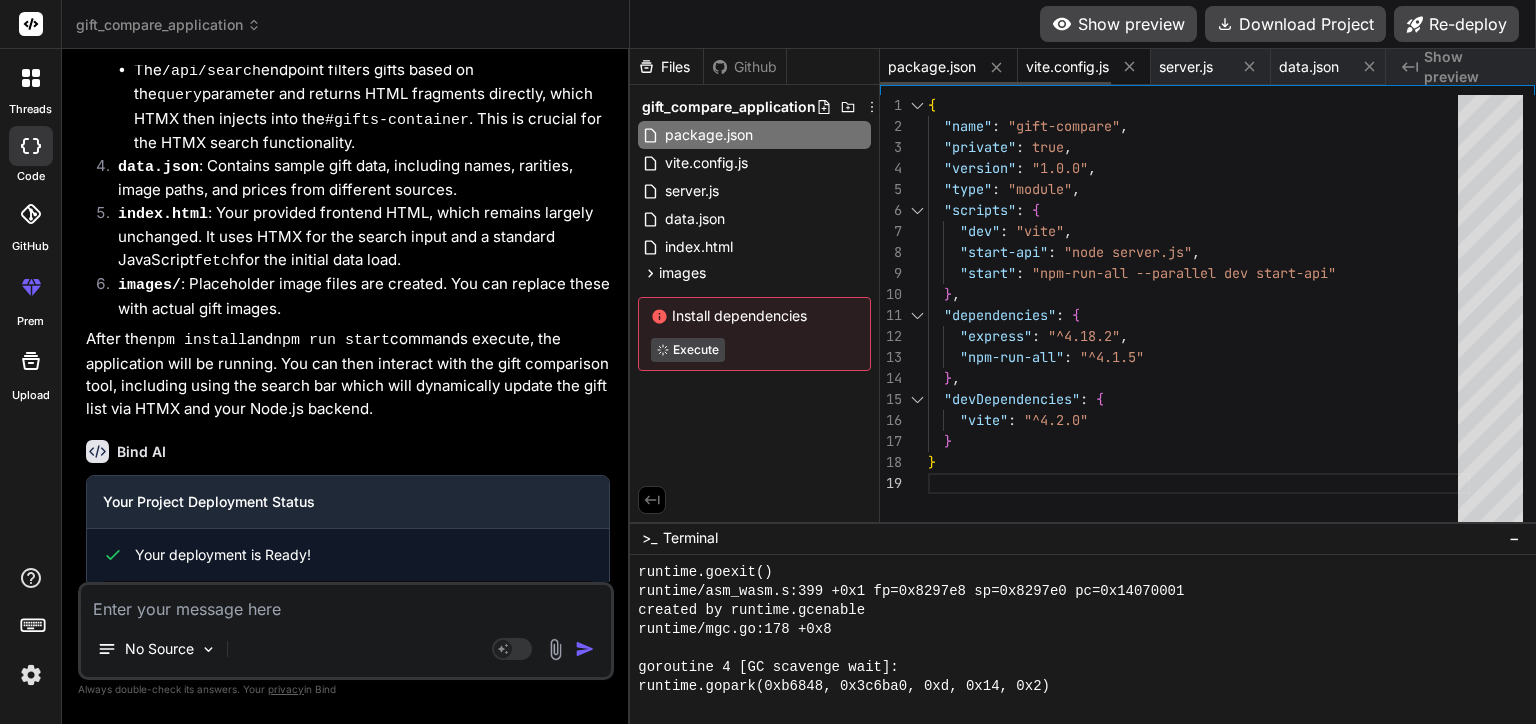 click on "vite.config.js" at bounding box center [1067, 67] 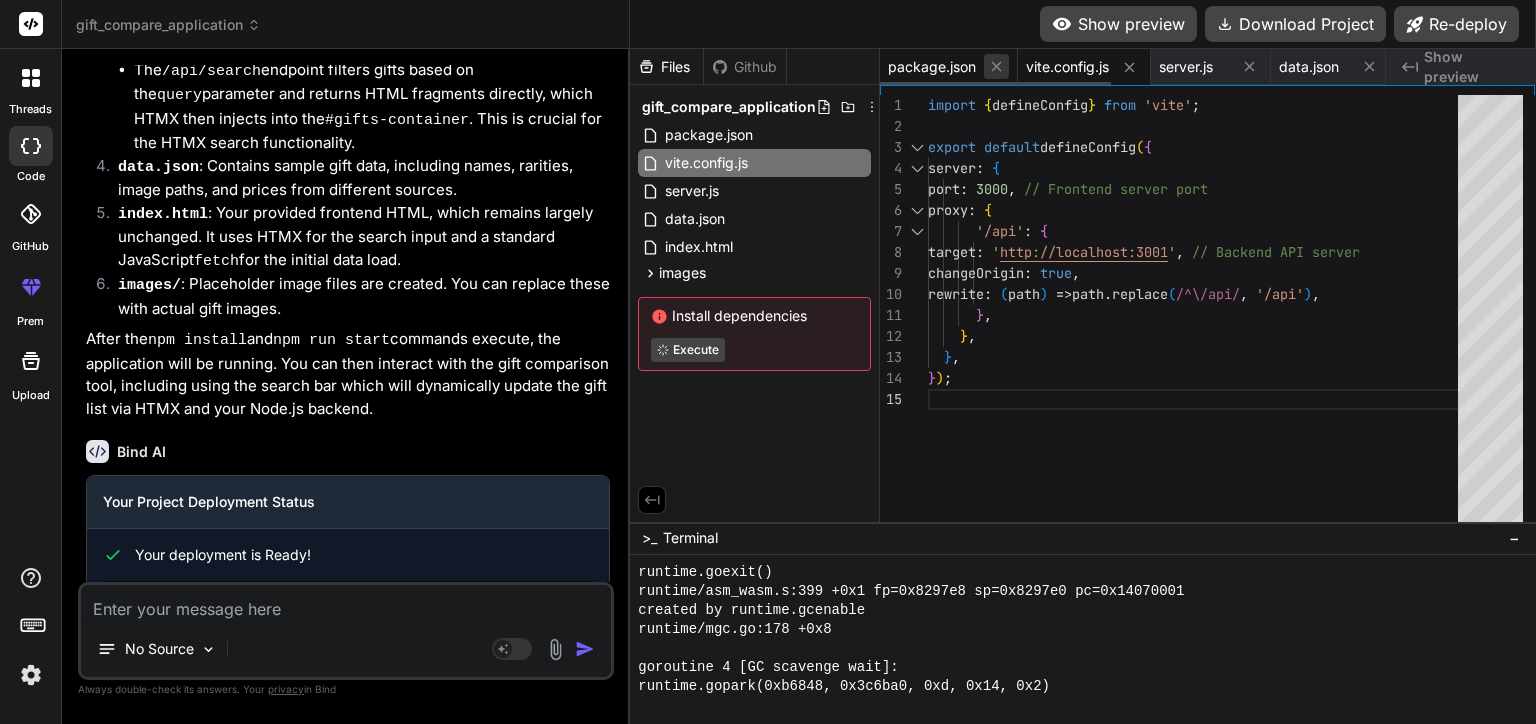 click 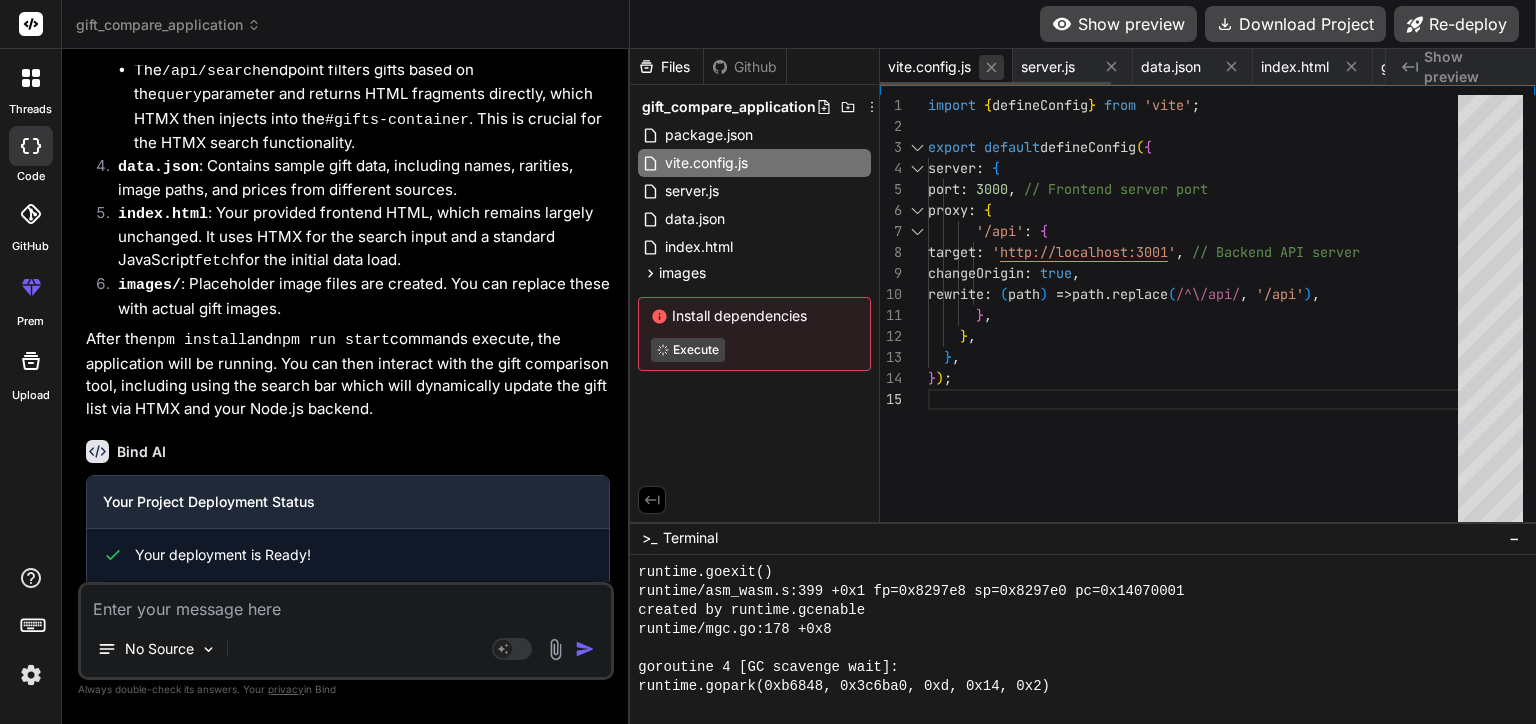 scroll, scrollTop: 17971, scrollLeft: 0, axis: vertical 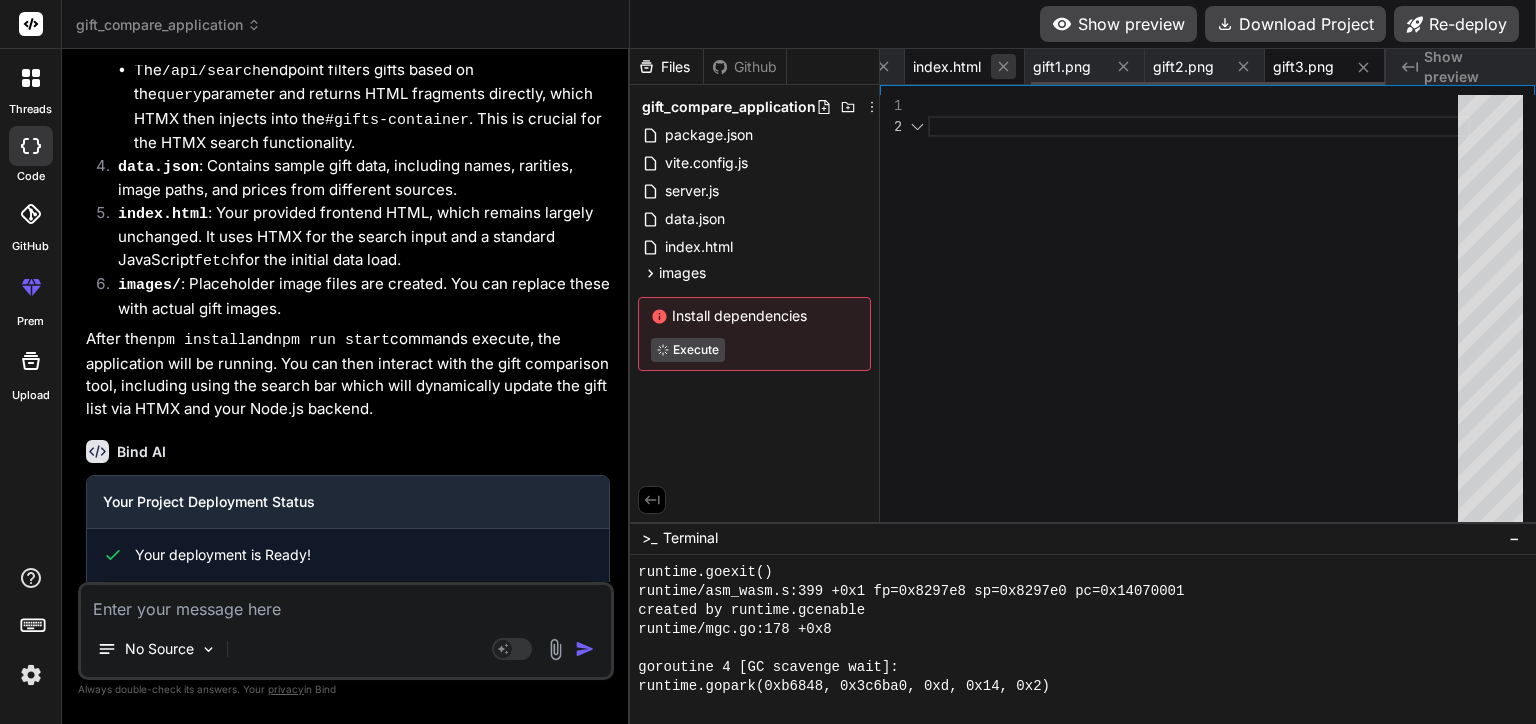 click 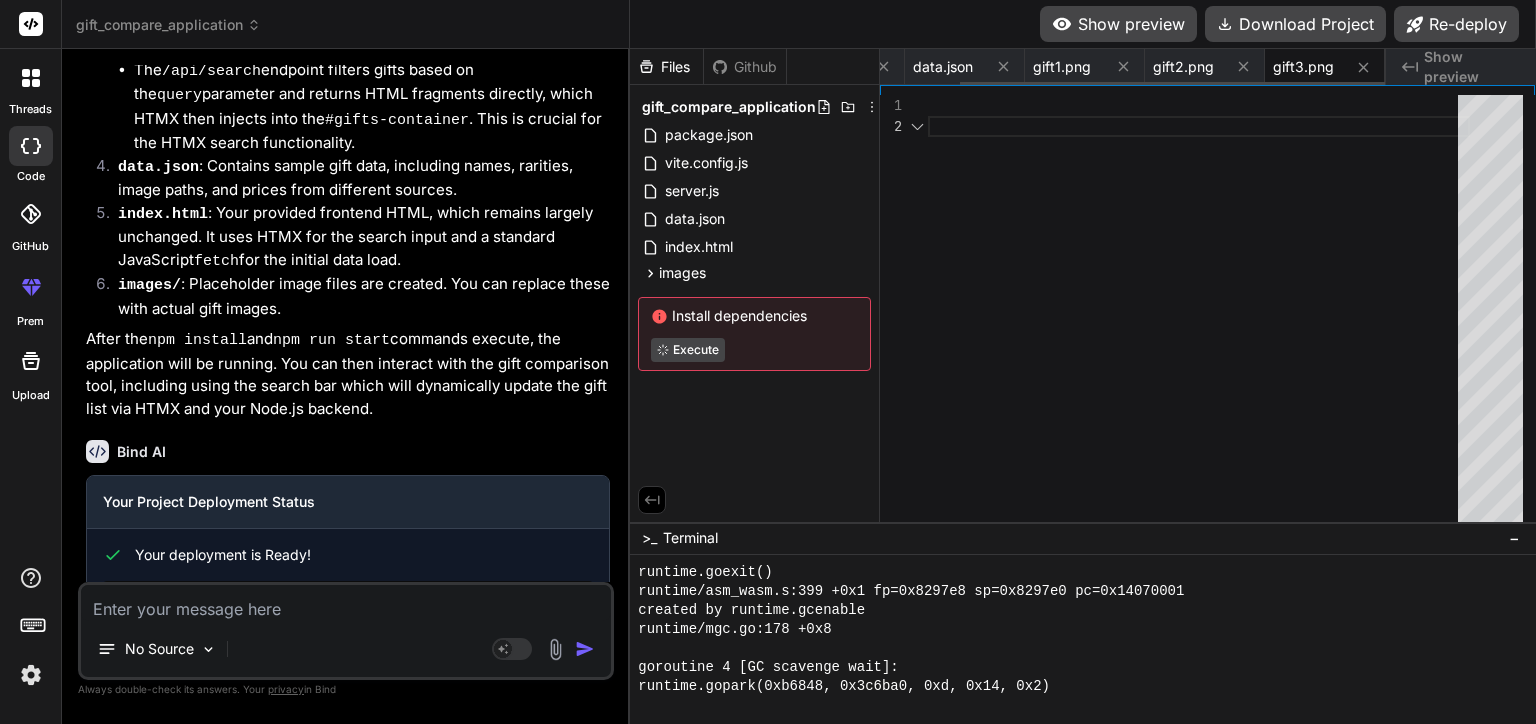 scroll, scrollTop: 0, scrollLeft: 95, axis: horizontal 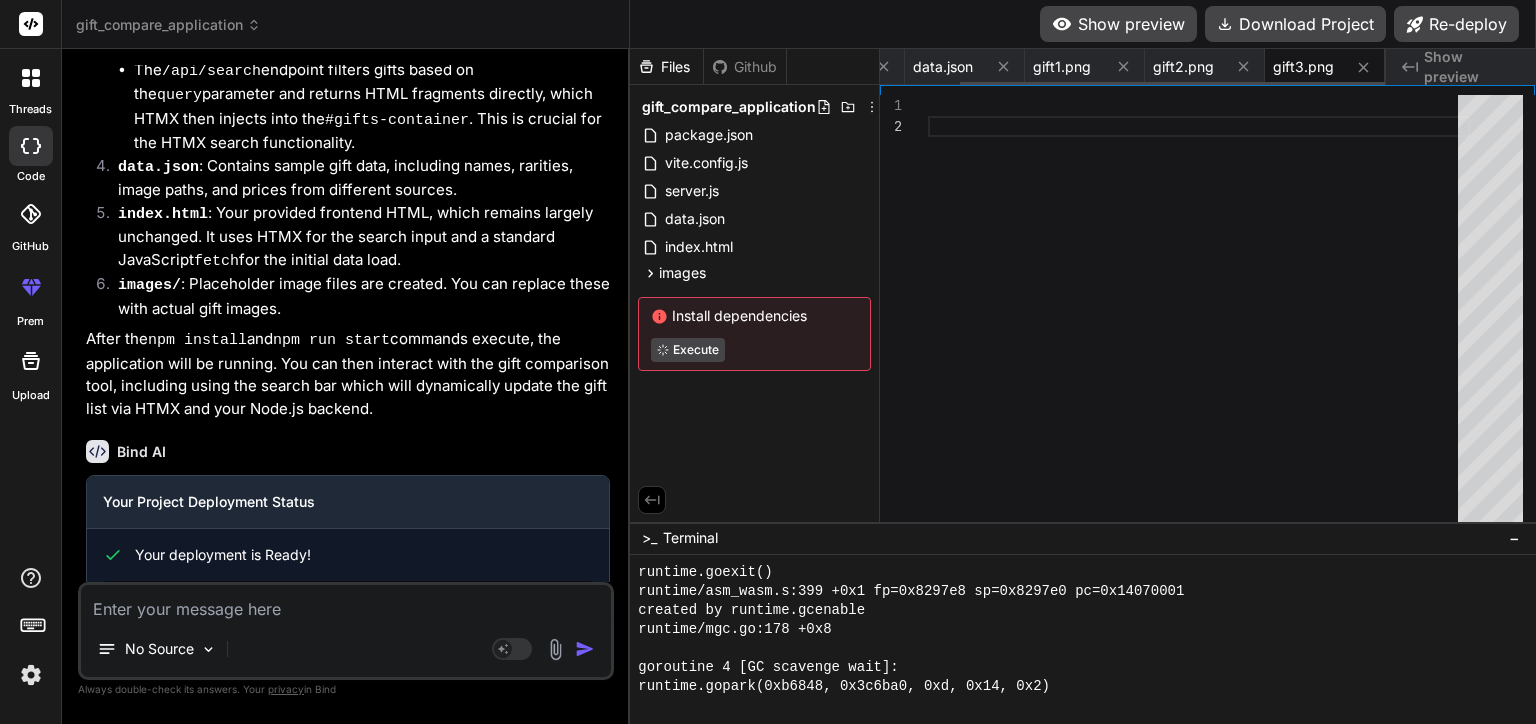 click 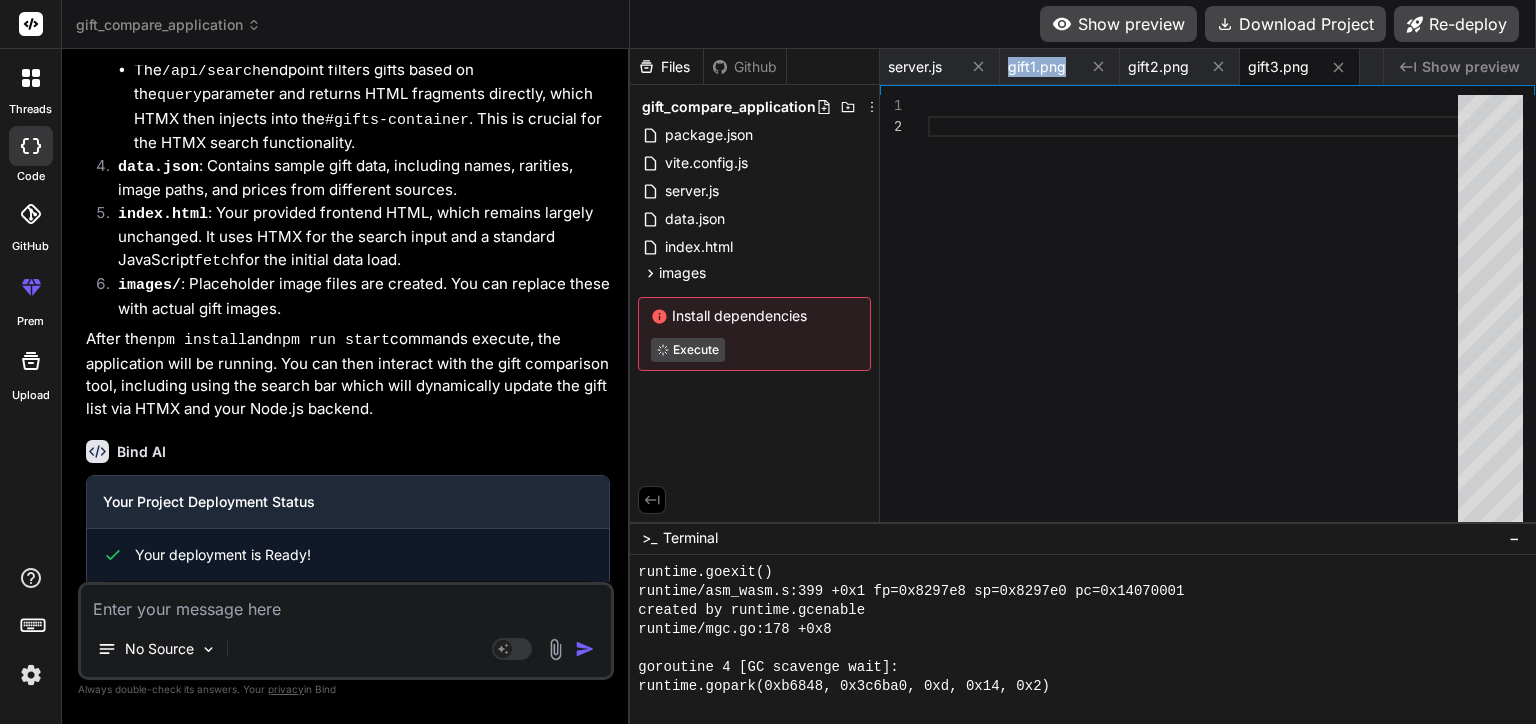 click on "server.js" at bounding box center (940, 67) 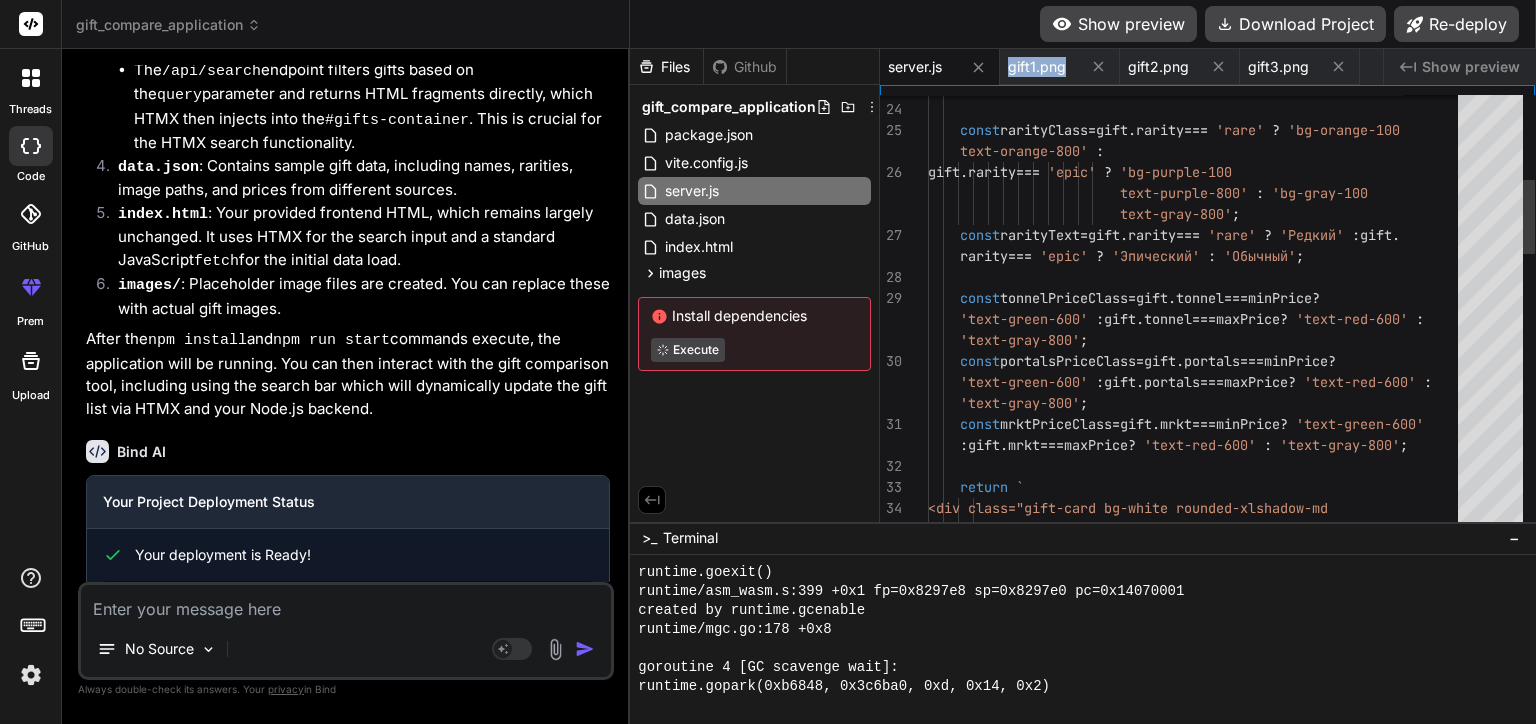 click on "server.js" at bounding box center [940, 67] 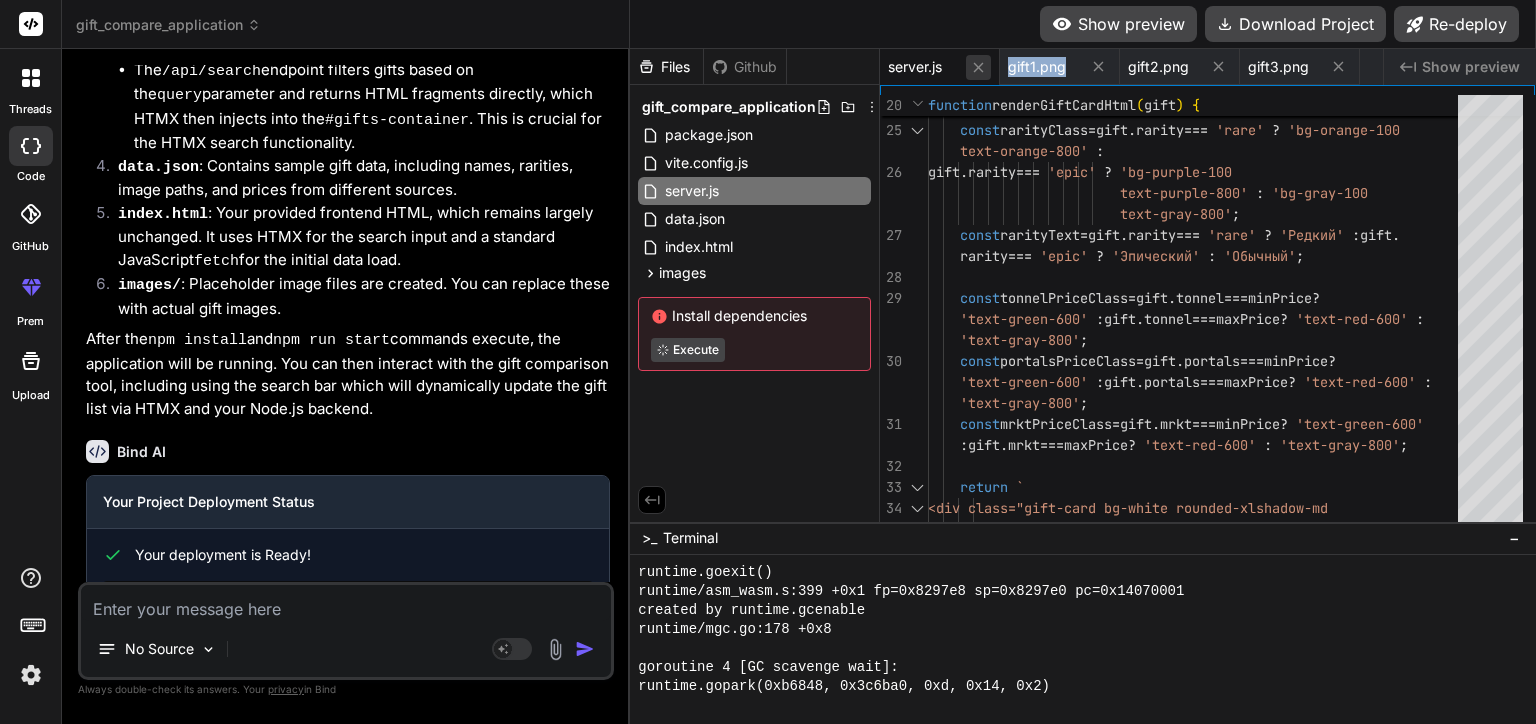 click at bounding box center (978, 67) 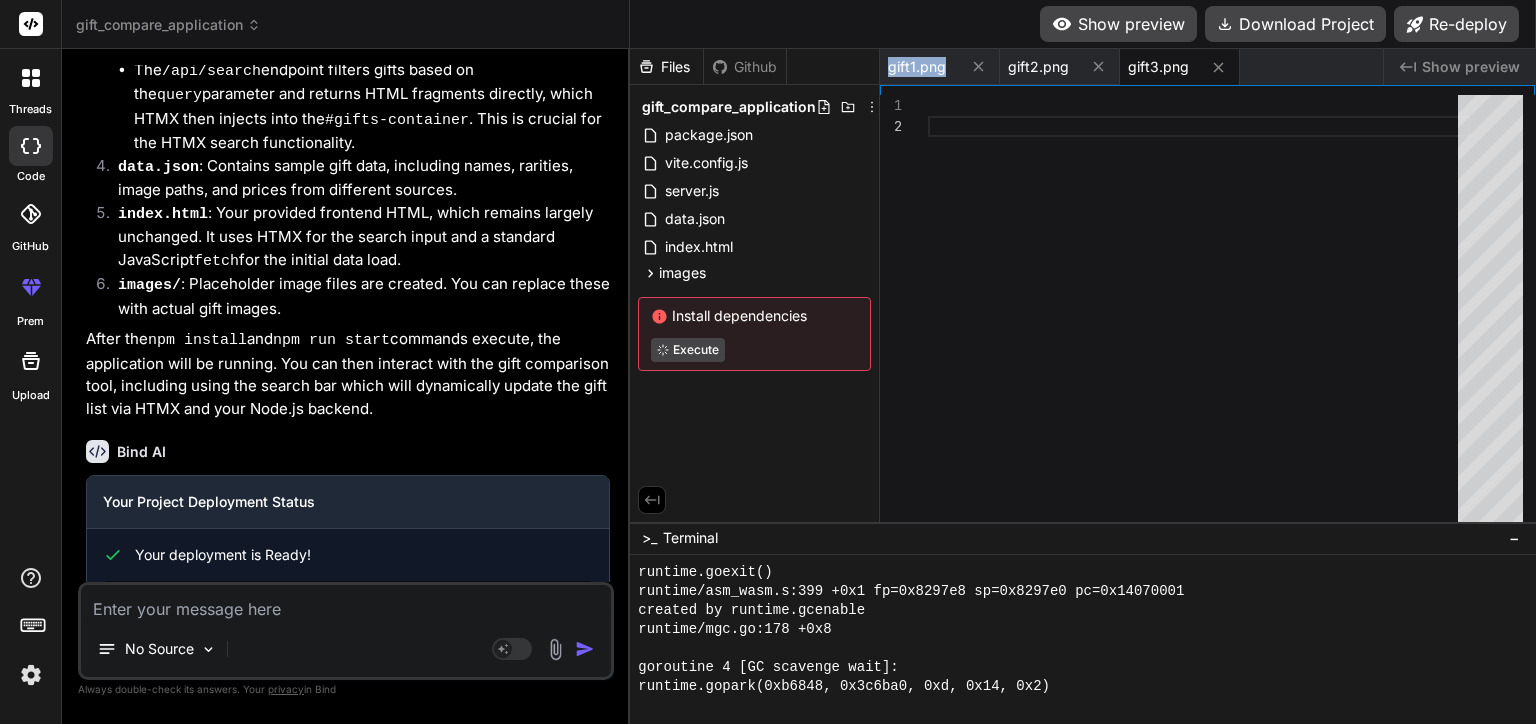 click at bounding box center [978, 66] 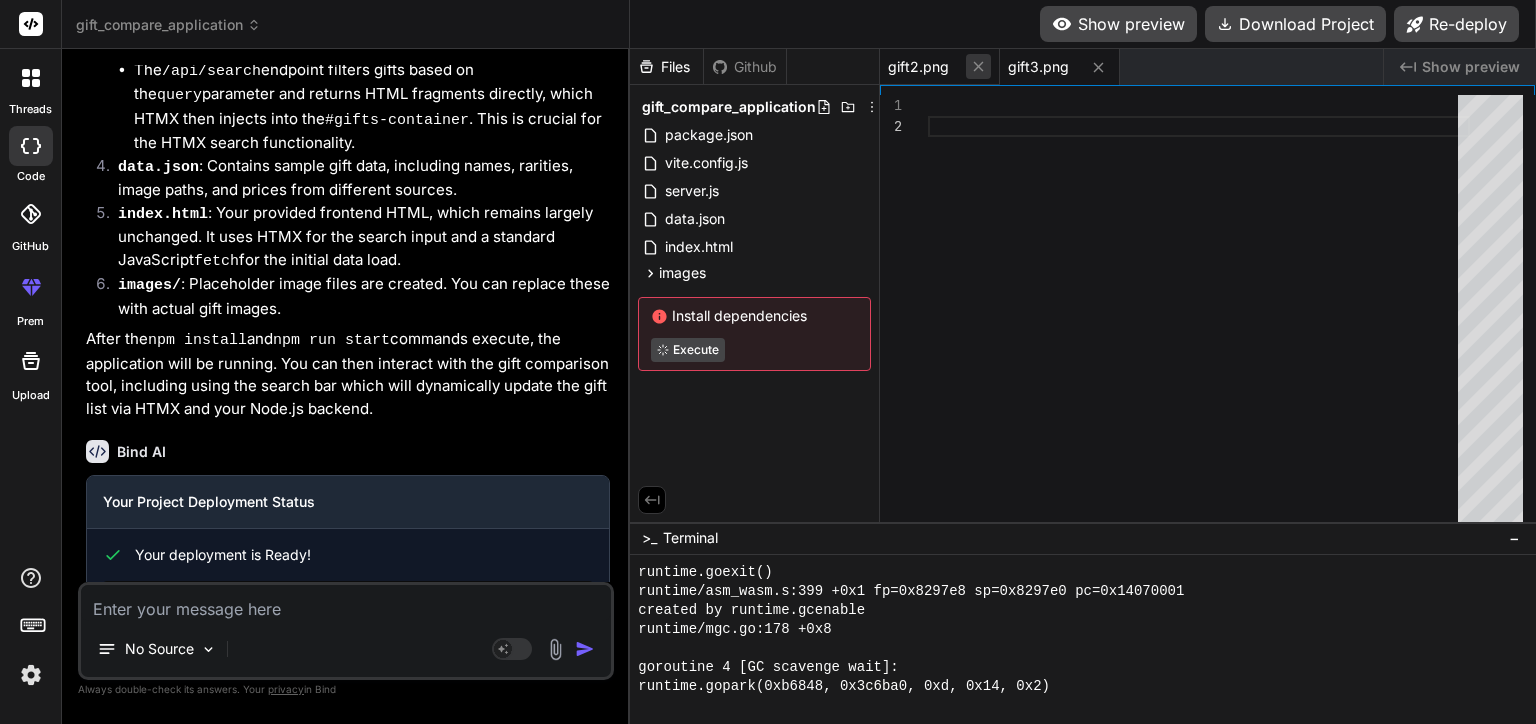click 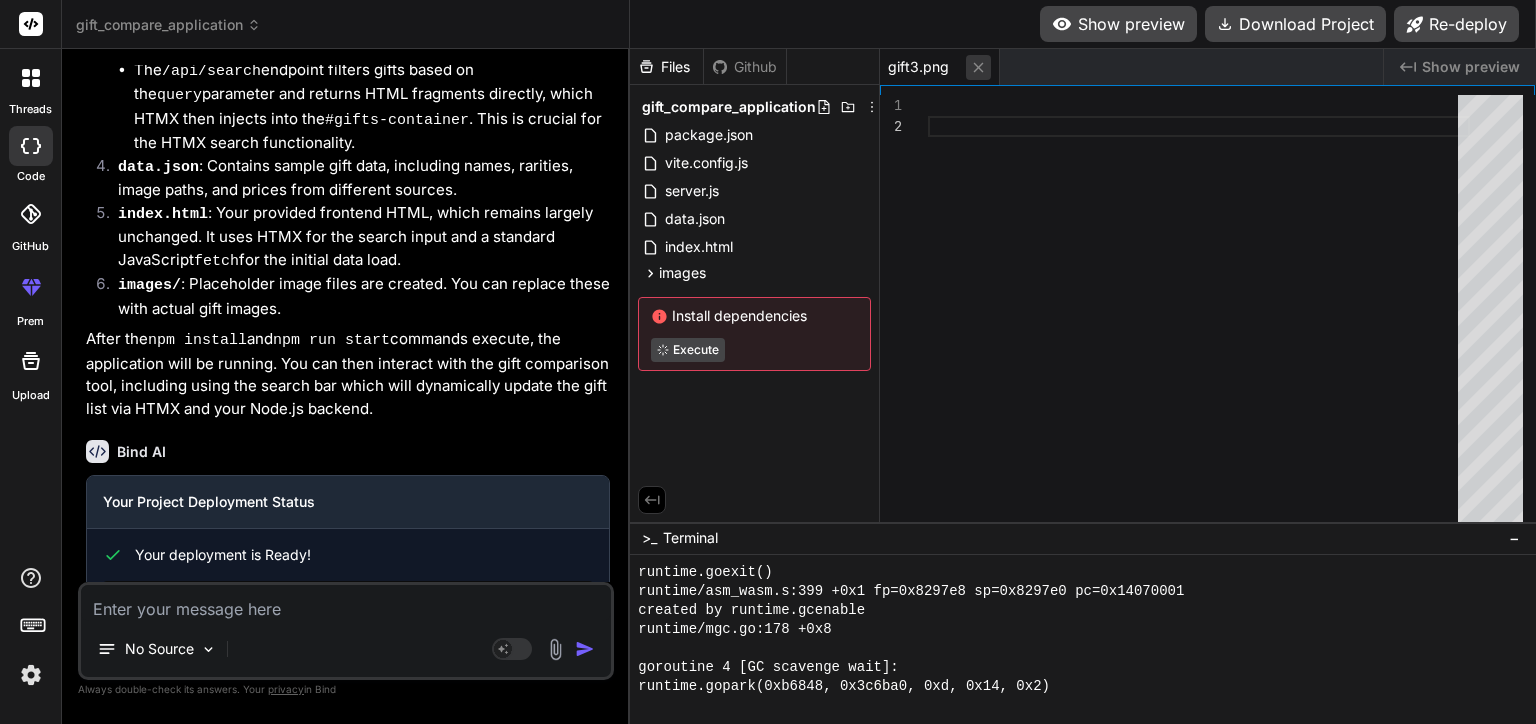 click 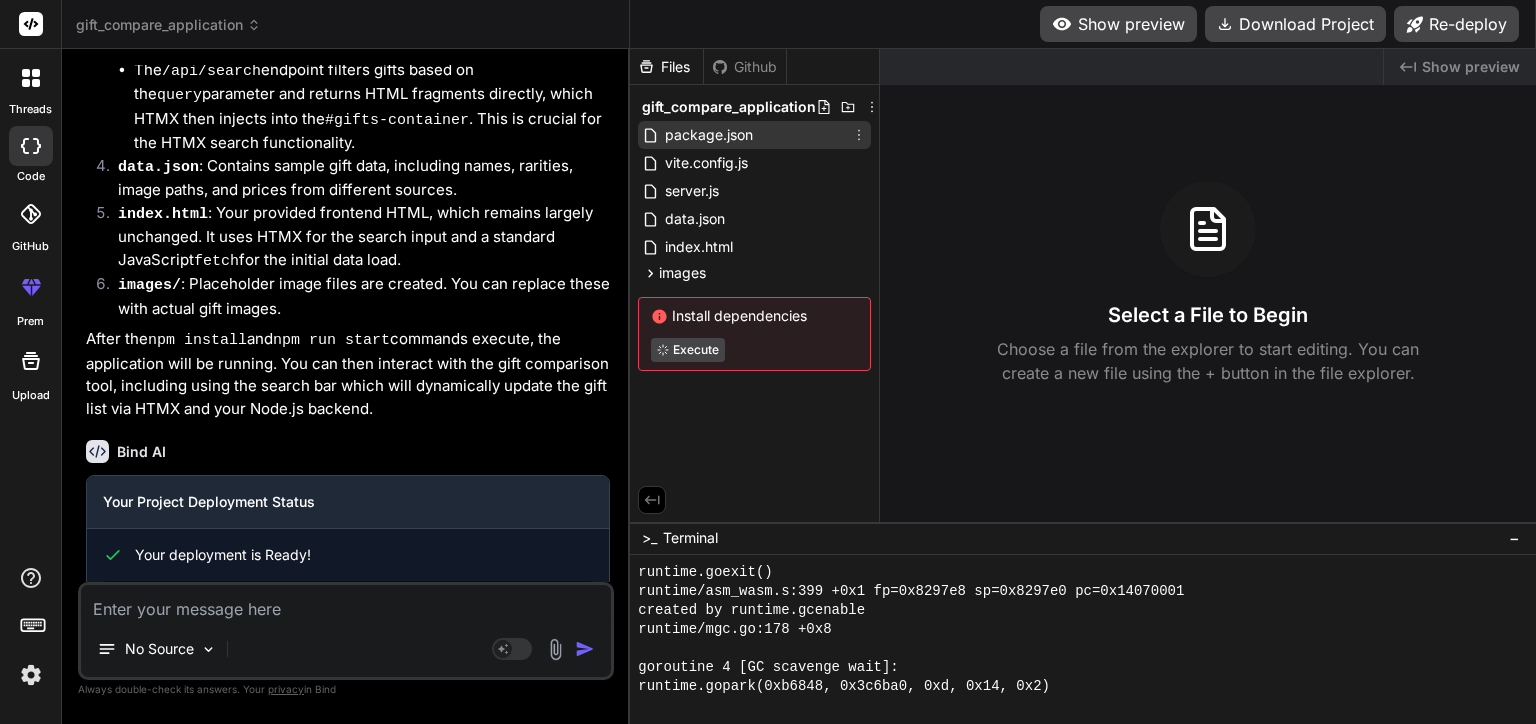 click on "package.json" at bounding box center [754, 135] 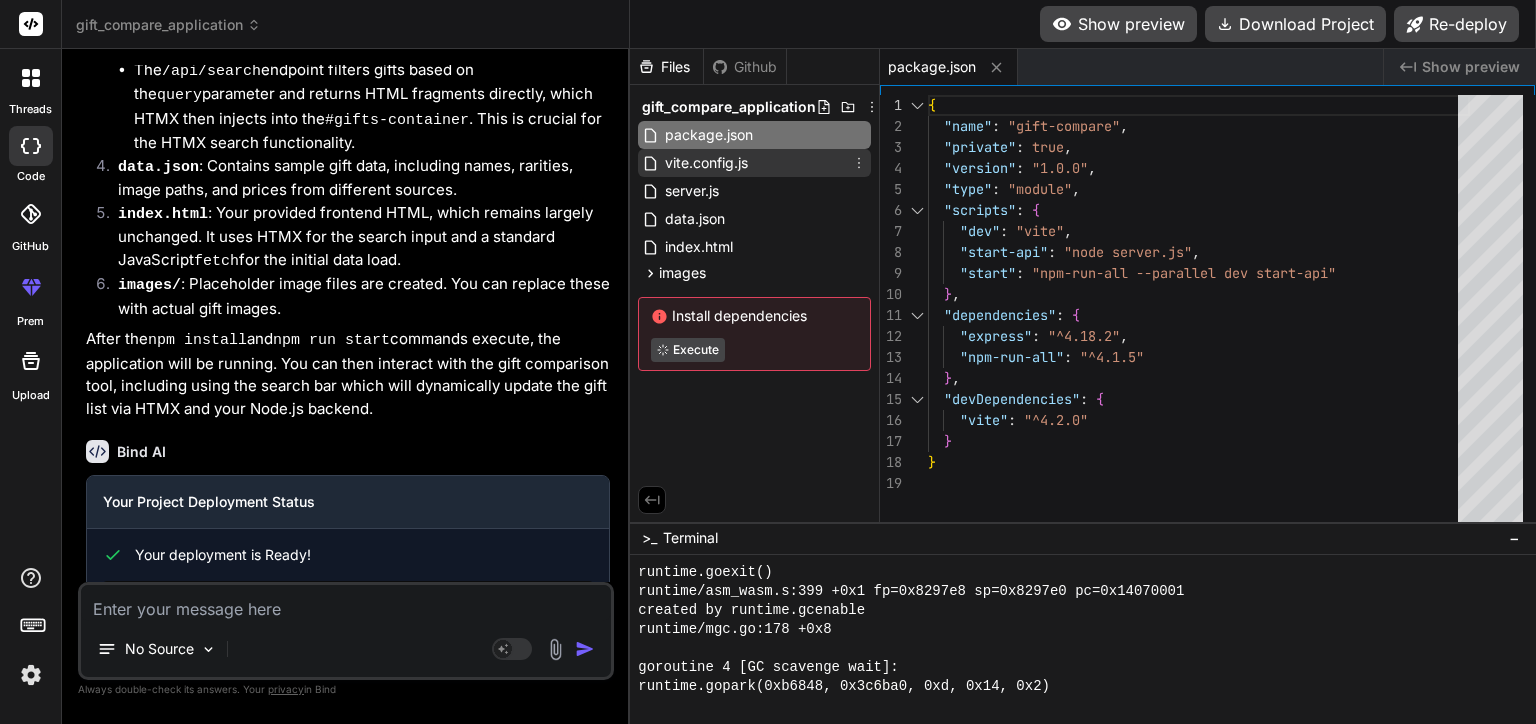 click on "vite.config.js" at bounding box center (754, 163) 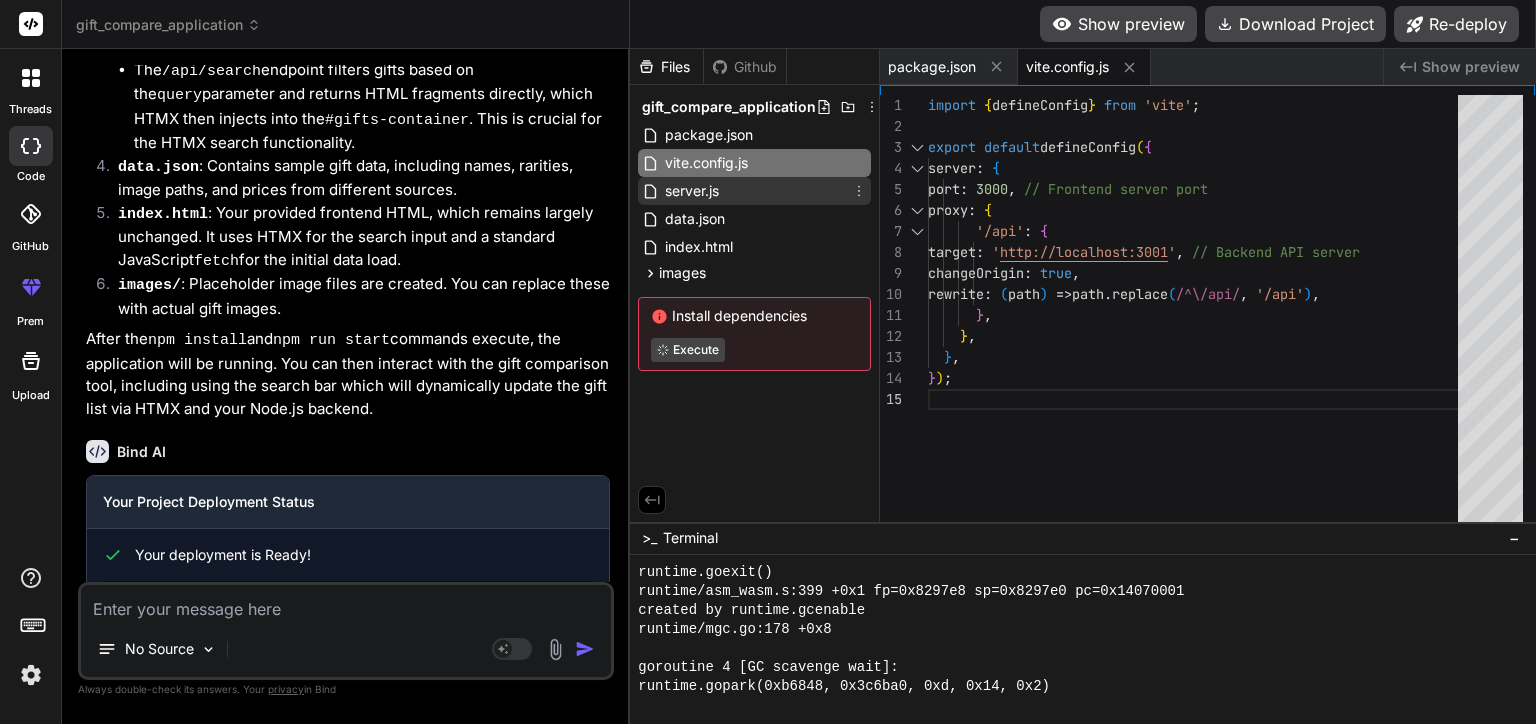 click on "server.js" at bounding box center [754, 191] 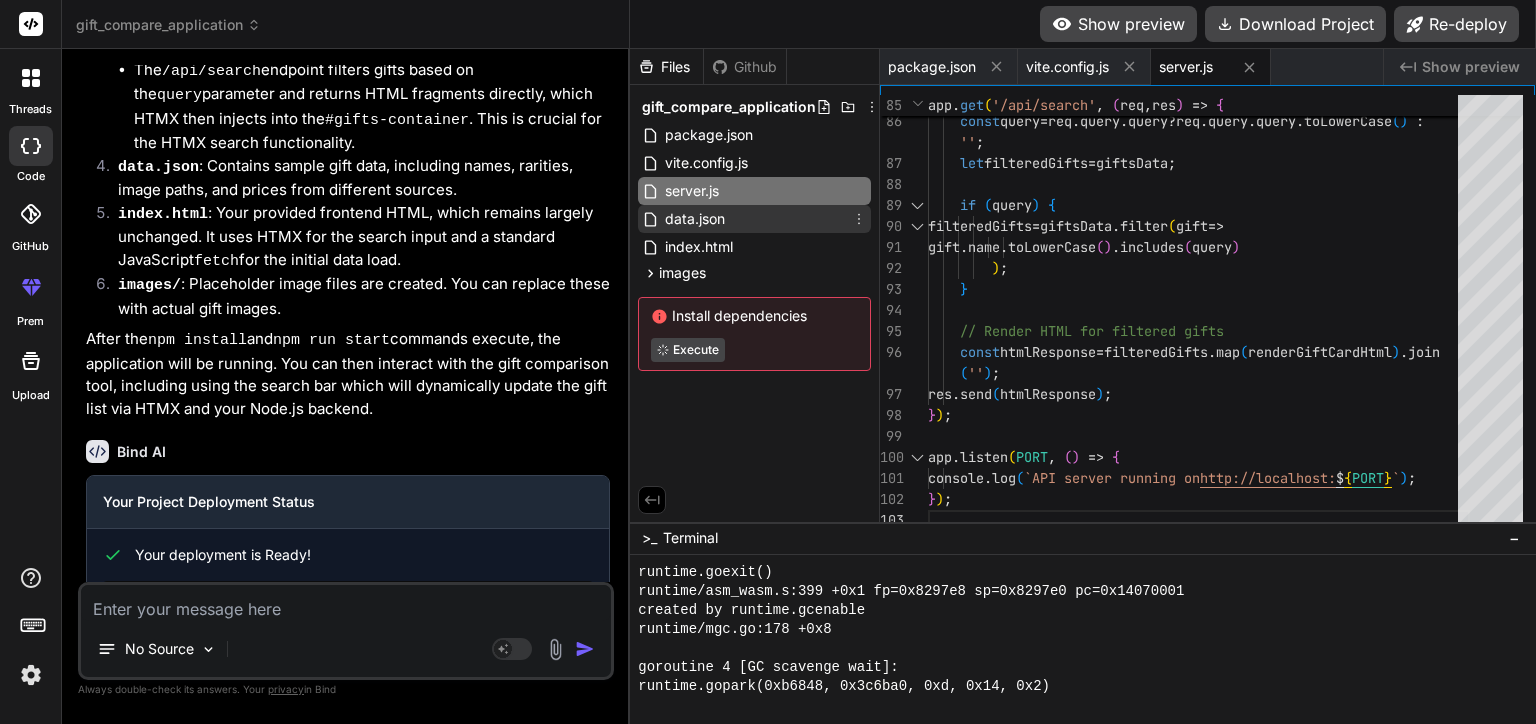 click on "data.json" at bounding box center (754, 219) 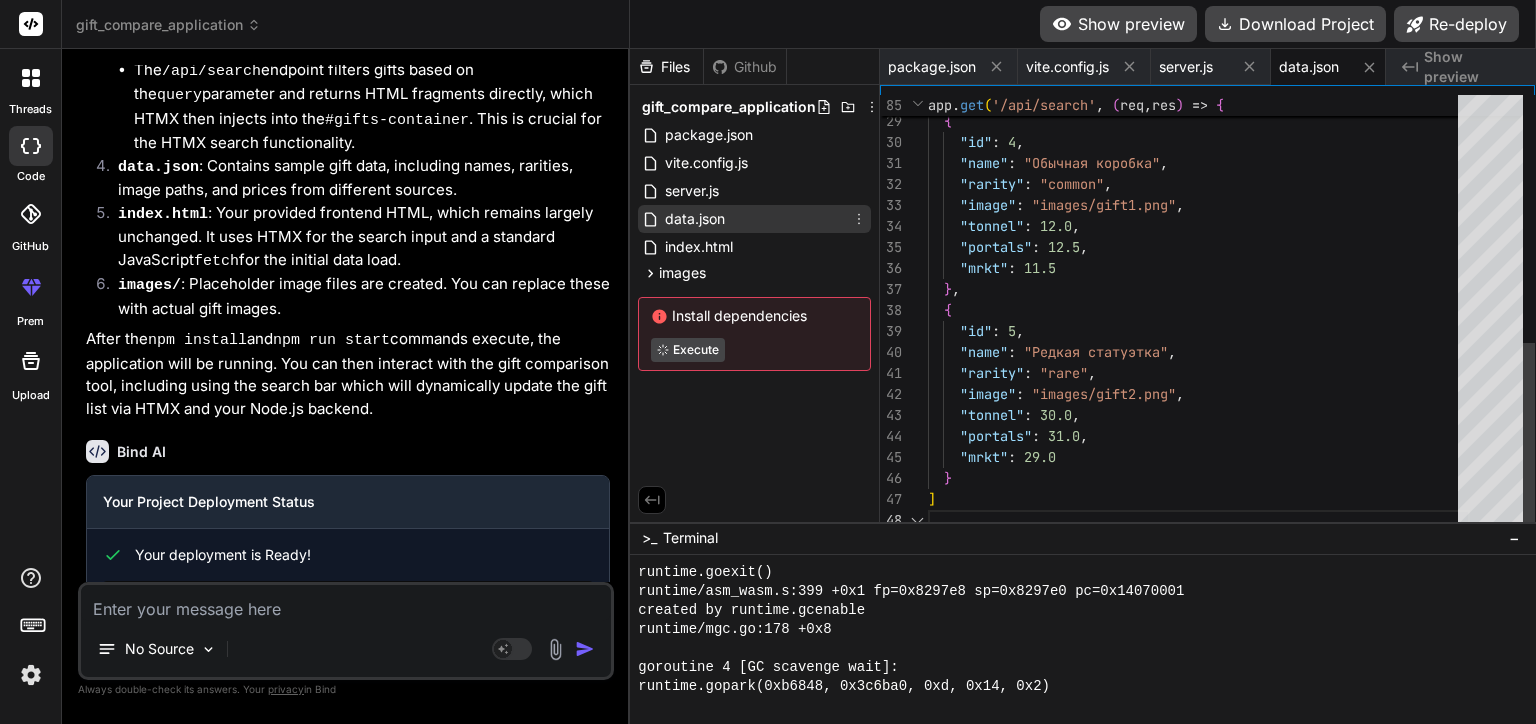 scroll, scrollTop: 16492, scrollLeft: 0, axis: vertical 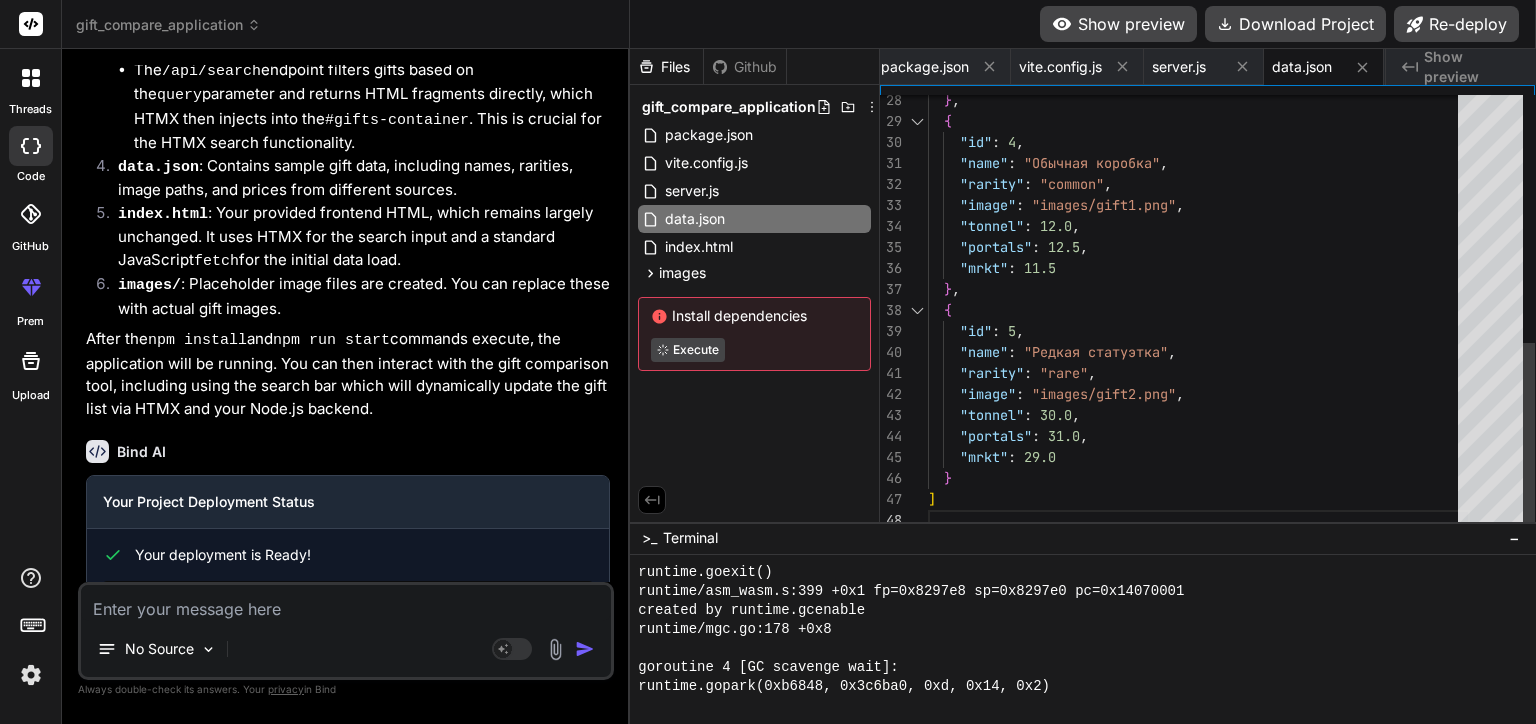 type on "x" 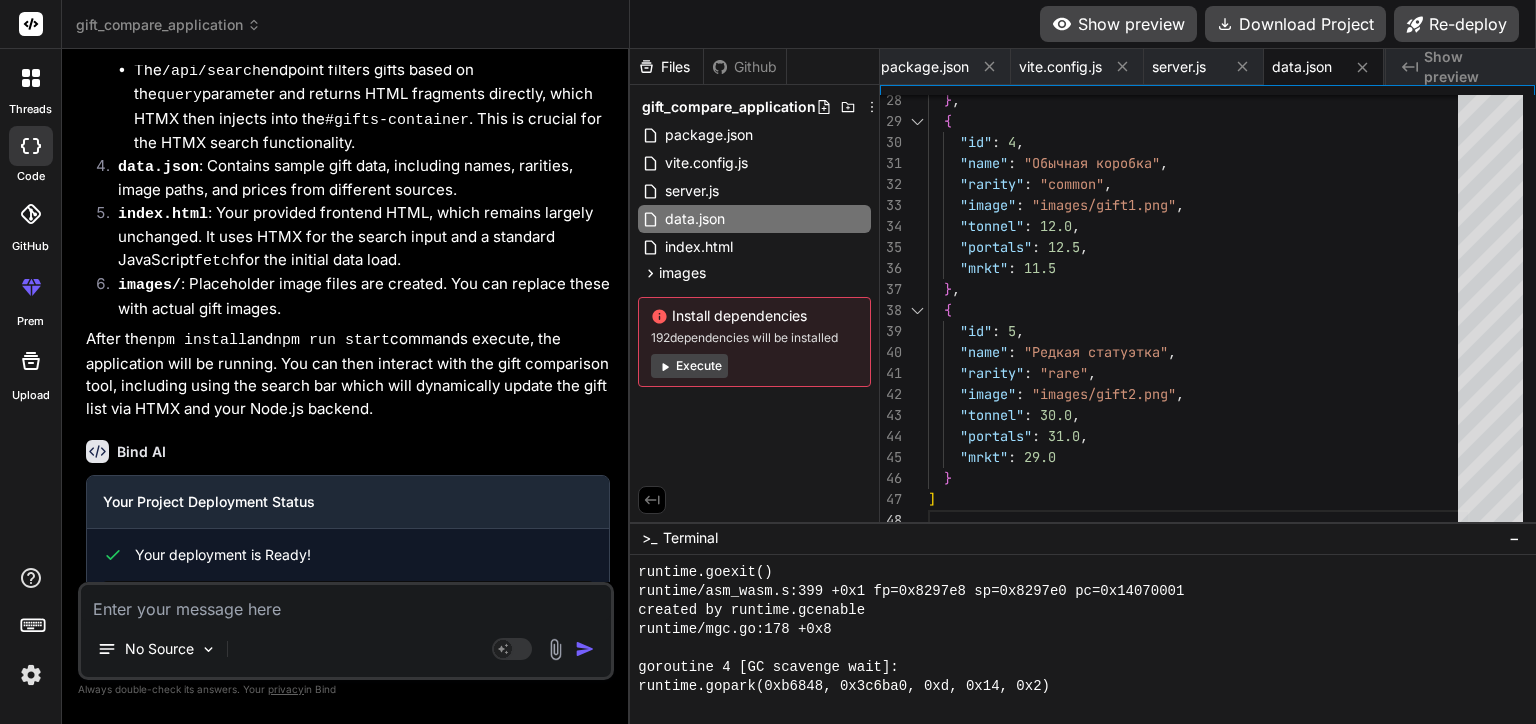 click at bounding box center (346, 603) 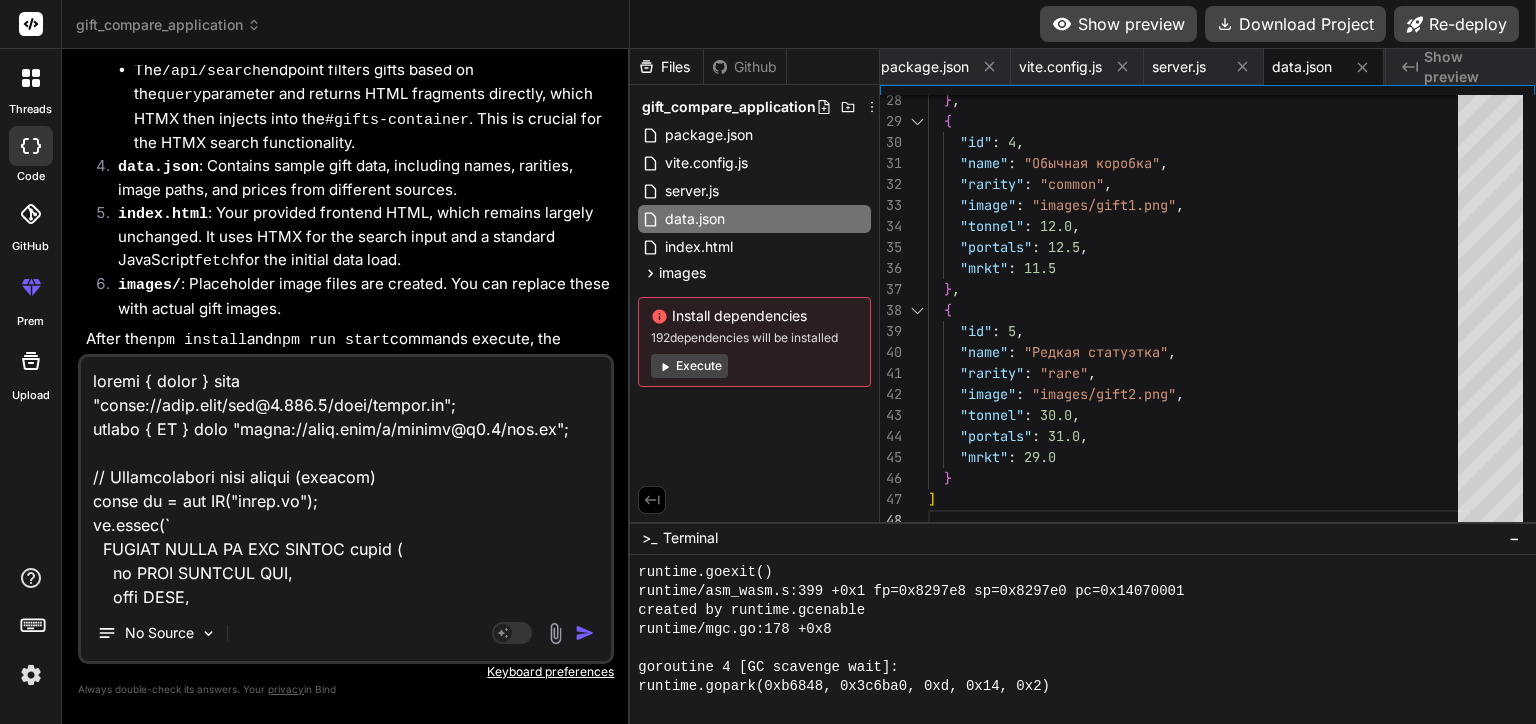 scroll, scrollTop: 14131, scrollLeft: 0, axis: vertical 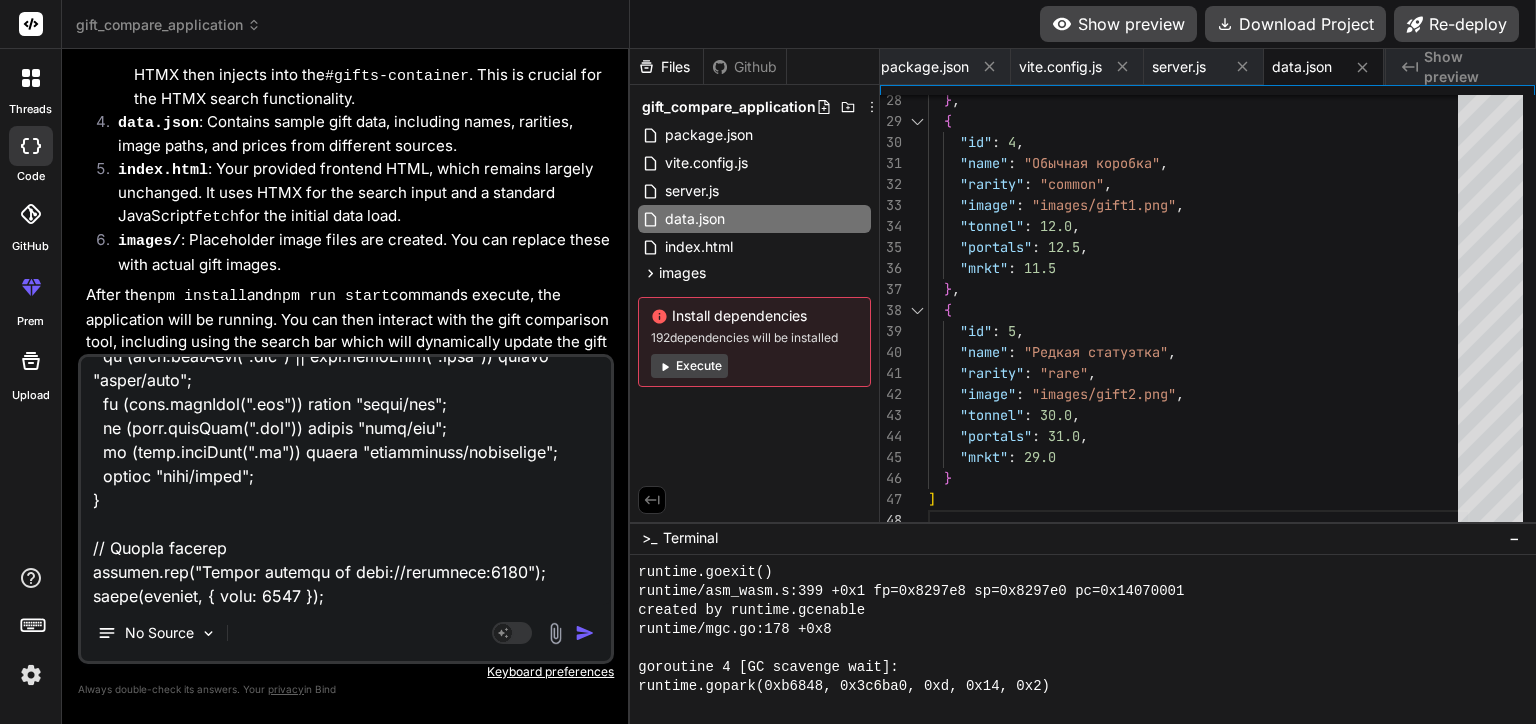 type on "x" 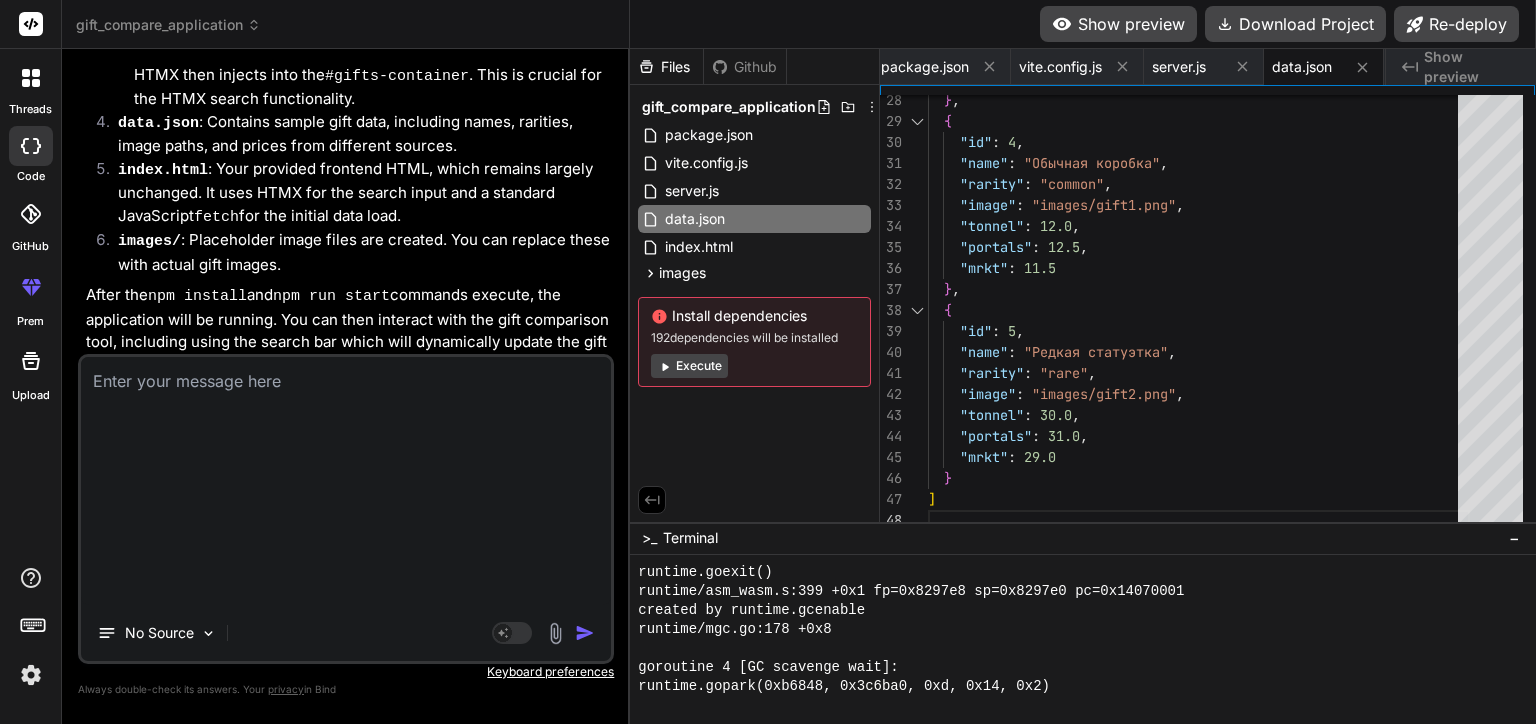 scroll, scrollTop: 0, scrollLeft: 0, axis: both 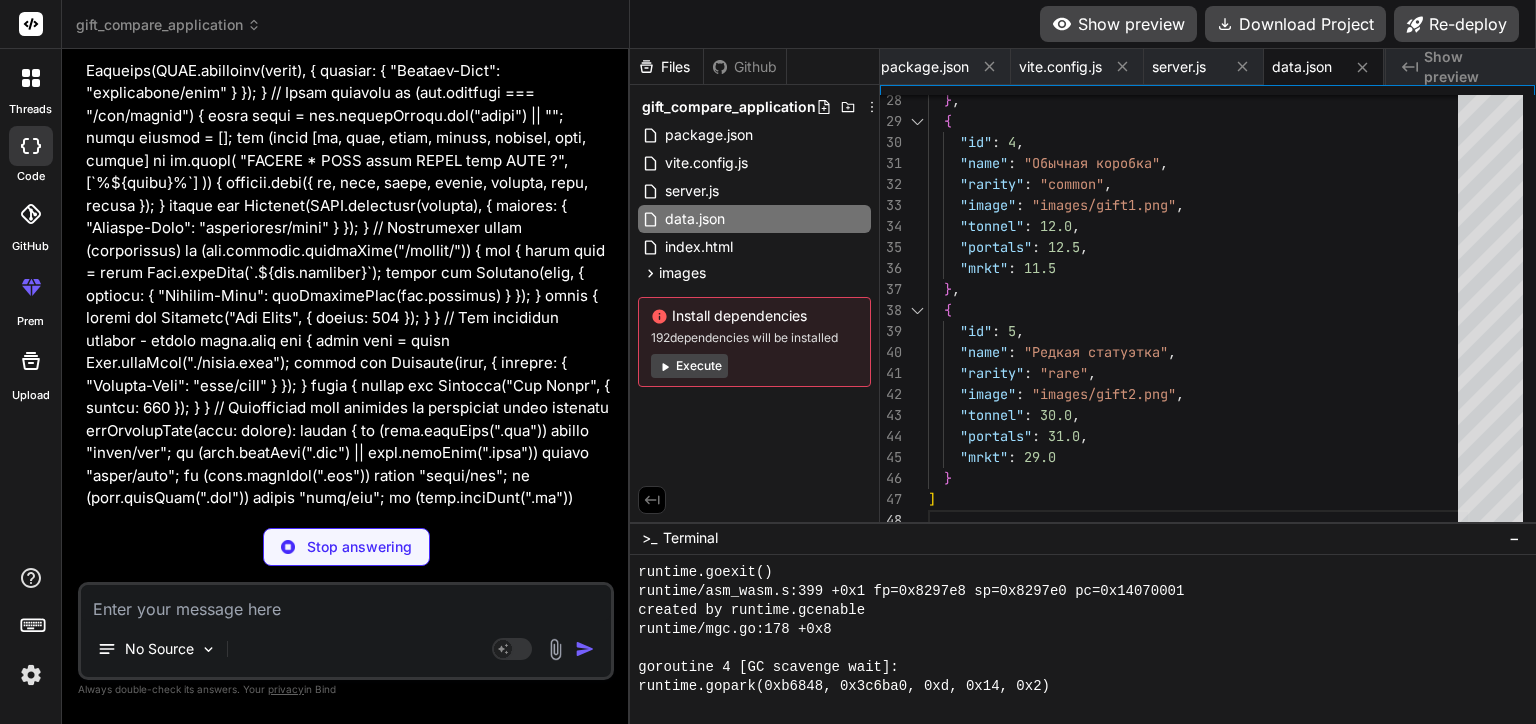 type on "x" 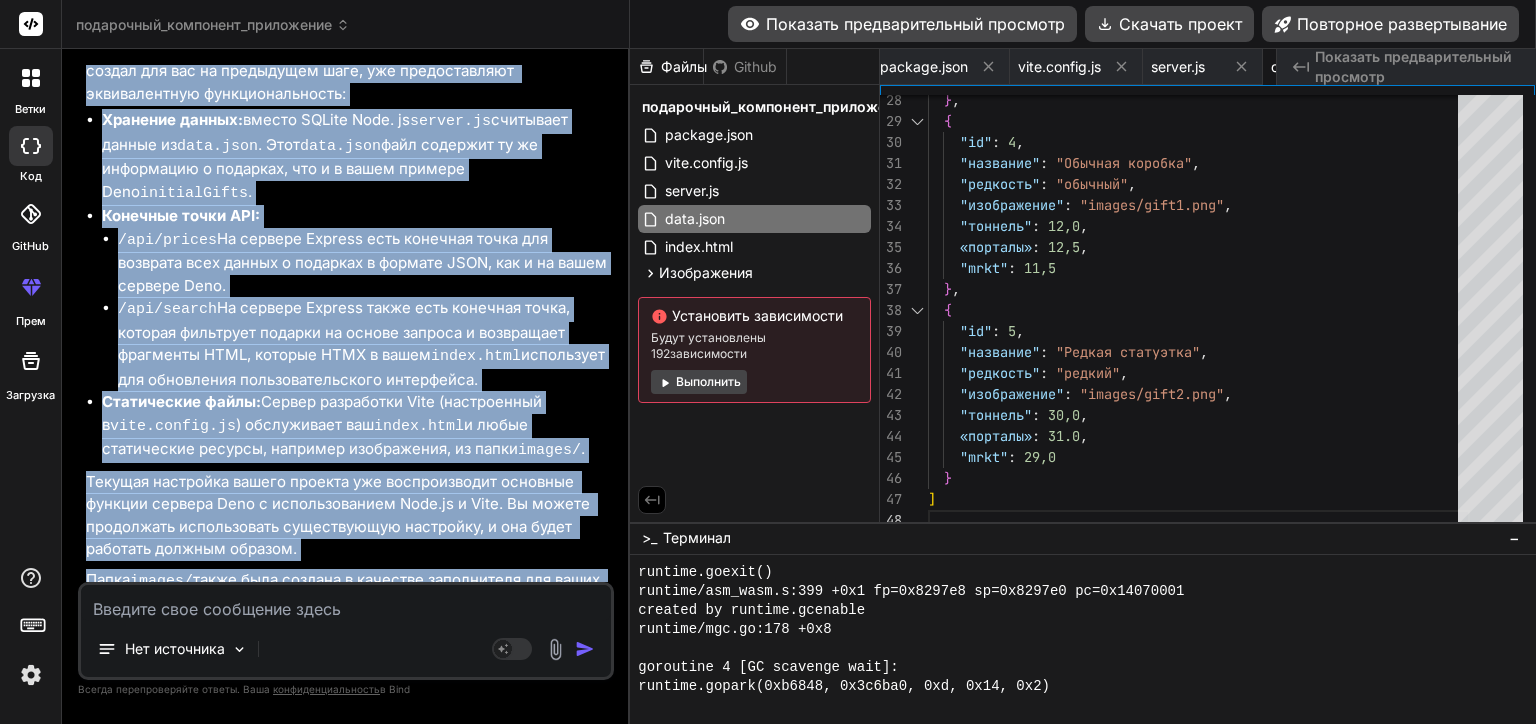 drag, startPoint x: 84, startPoint y: 308, endPoint x: 406, endPoint y: 568, distance: 413.86472 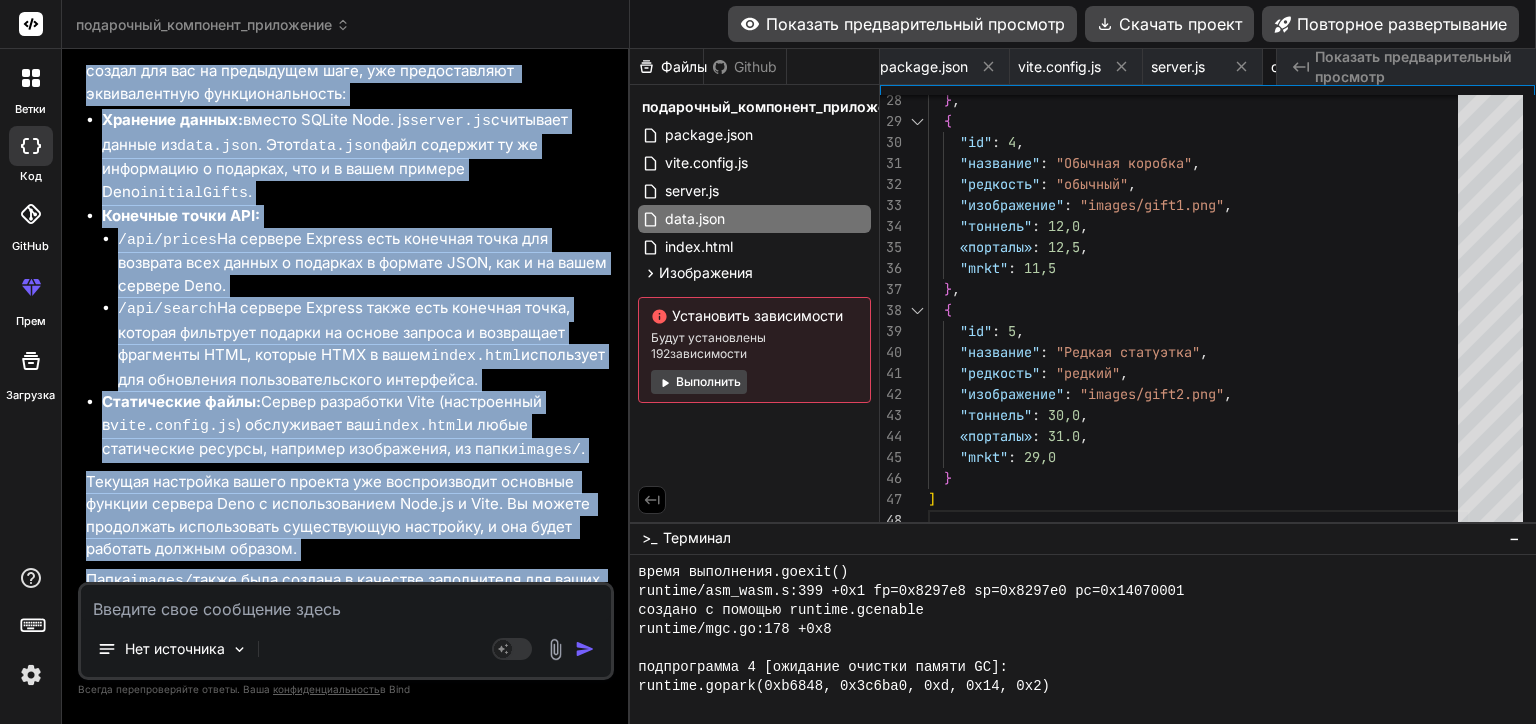 click on "Нет источника Режим агента. Когда этот переключатель активирован, ИИ автоматически принимает решения, обосновывает их, создаёт файлы и выполняет команды терминала. Почти полный автопилот." at bounding box center (346, 631) 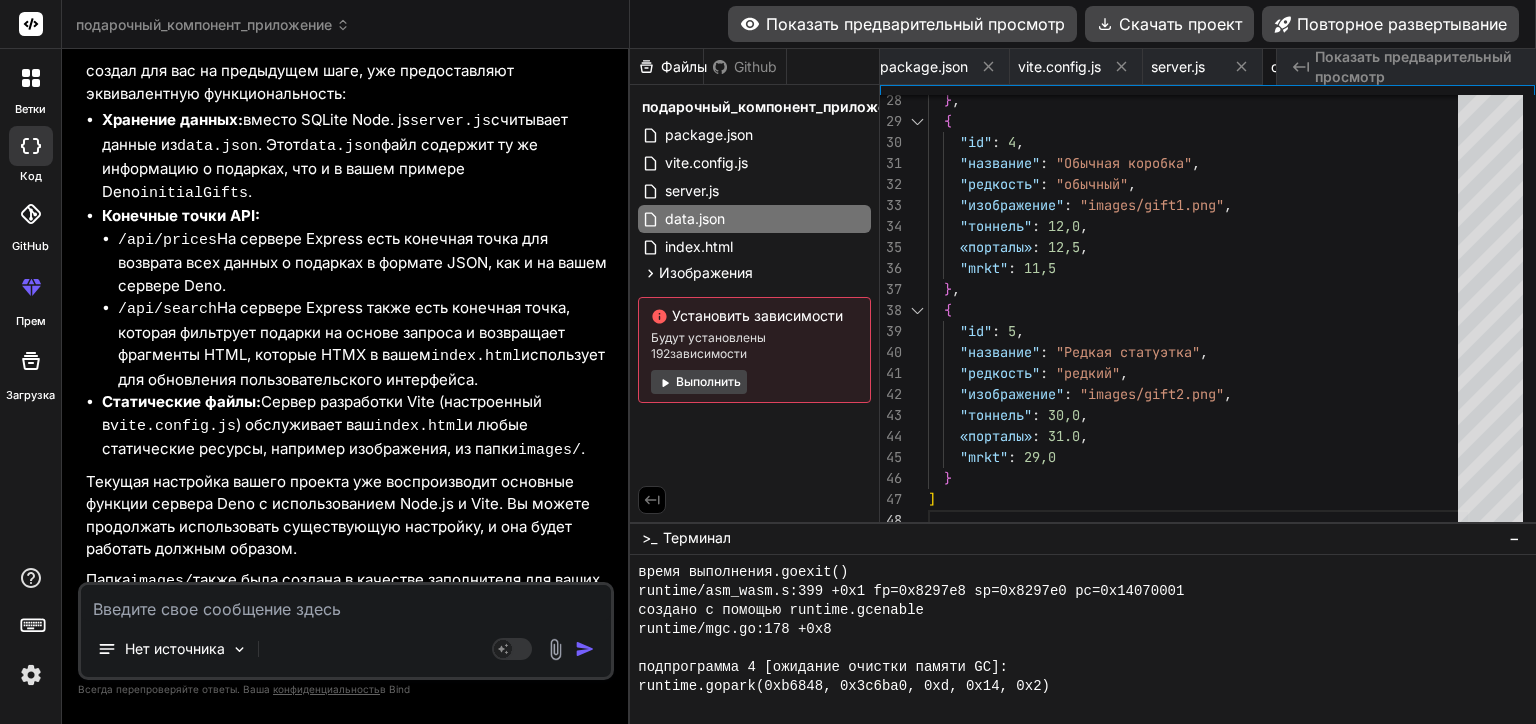 click at bounding box center [346, 603] 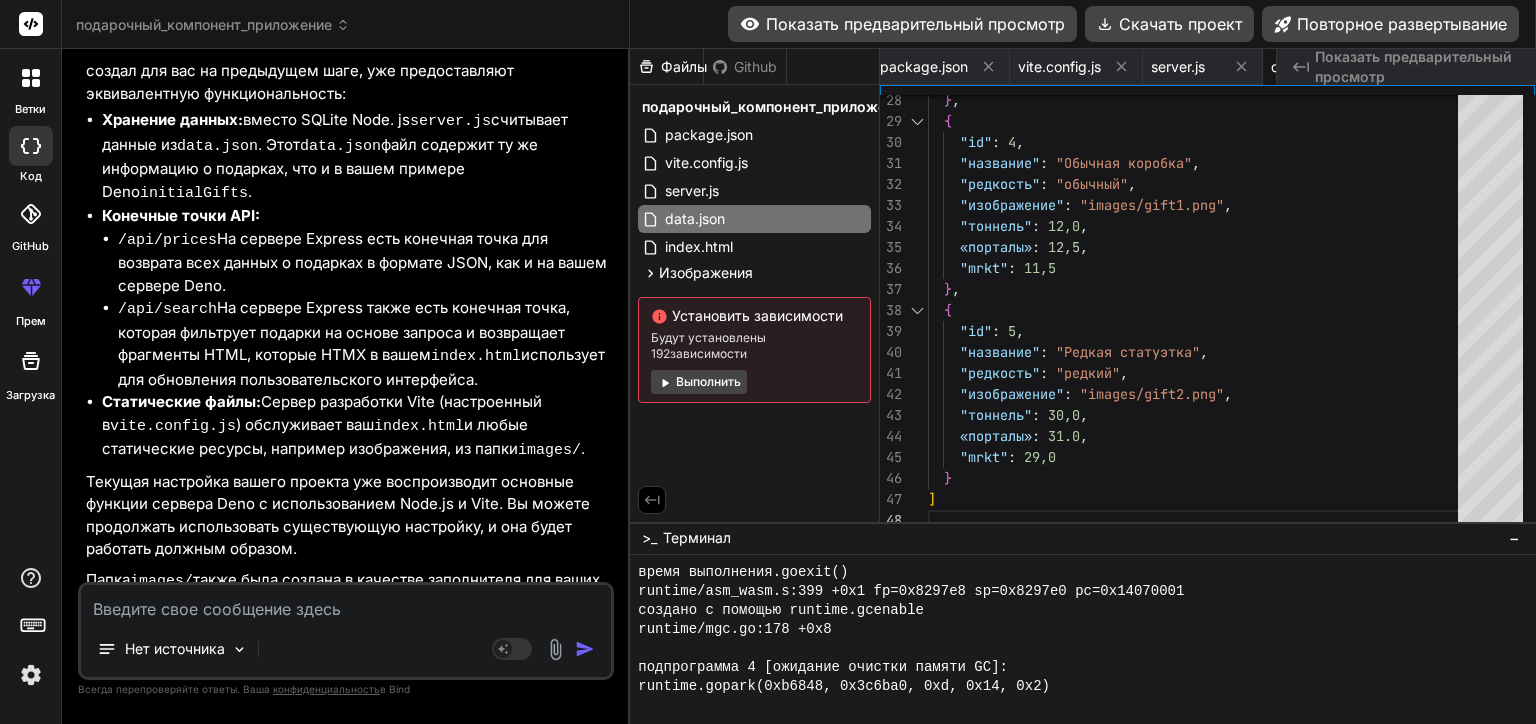 paste on "your-project/
├── public/
│   ├── index.html          # Главная страница
│   └── images/             # Папка с изображениями
├── src/
│   ├── data.json           # Данные о подарках
│   ├── server.js           # Express-сервер
│   └── vite.config.js      # Конфиг Vite
└── package.json            # Зависимости и скрипты" 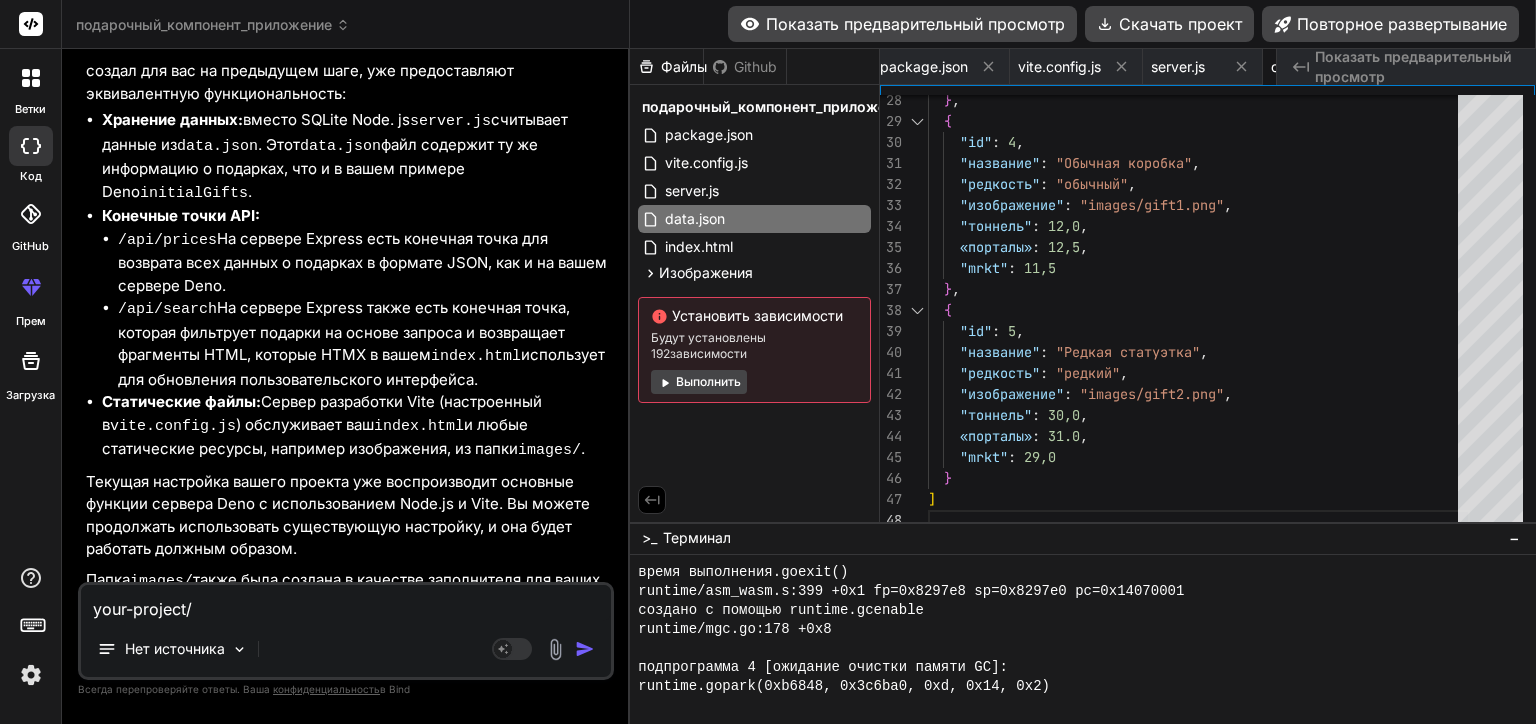 click on "your-project/
├── public/
│   ├── index.html          # Главная страница
│   └── images/             # Папка с изображениями
├── src/
│   ├── data.json           # Данные о подарках
│   ├── server.js           # Express-сервер
│   └── vite.config.js      # Конфиг Vite
└── package.json            # Зависимости и скрипты" at bounding box center (346, 603) 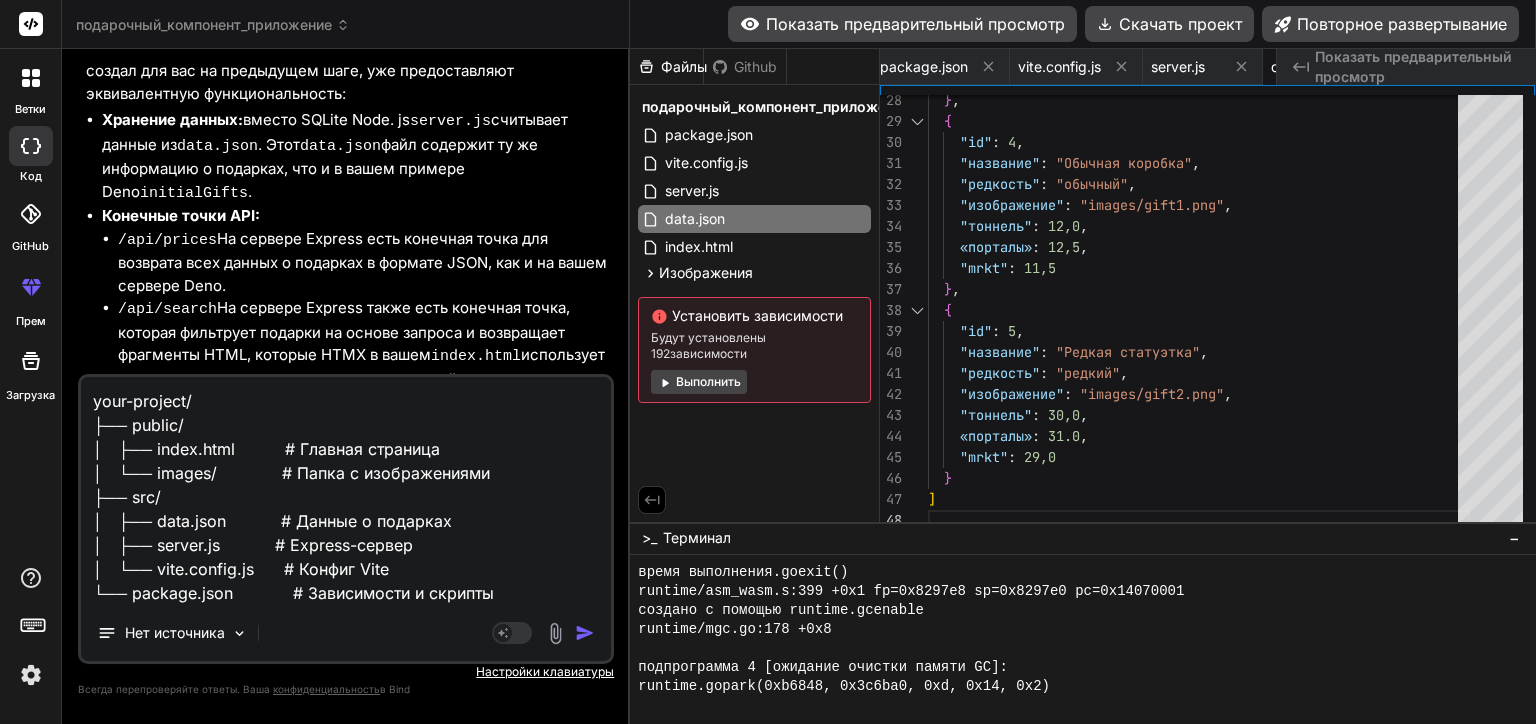 type on "x" 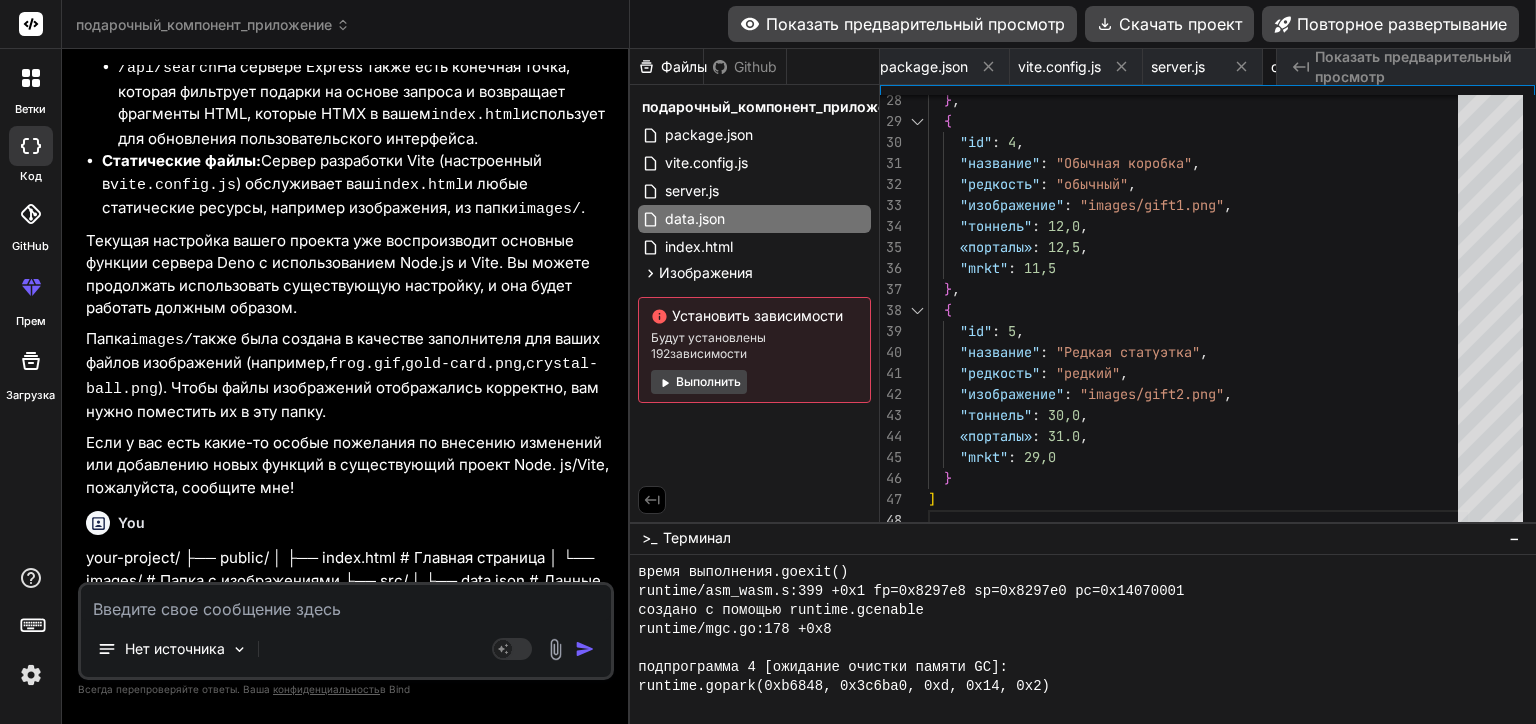 scroll, scrollTop: 5174, scrollLeft: 0, axis: vertical 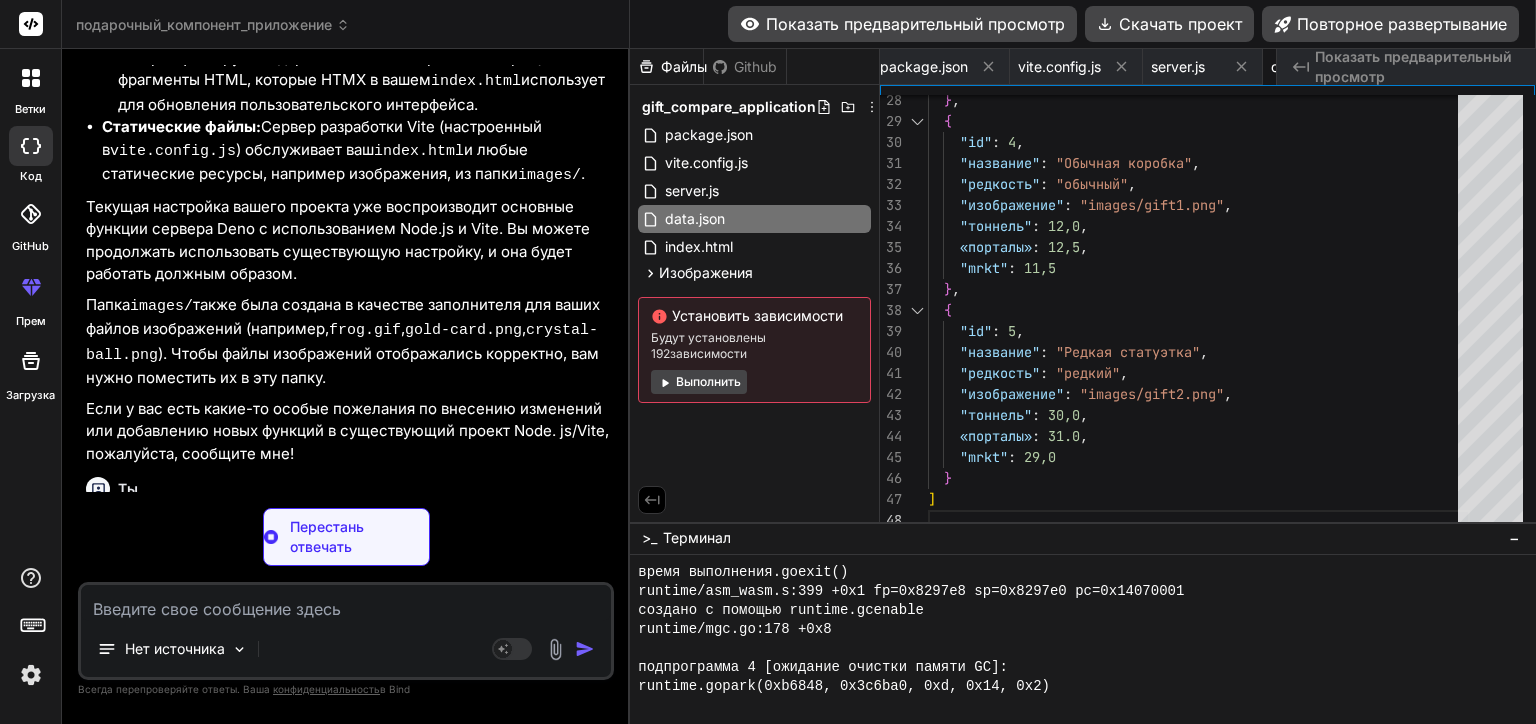 type on "x" 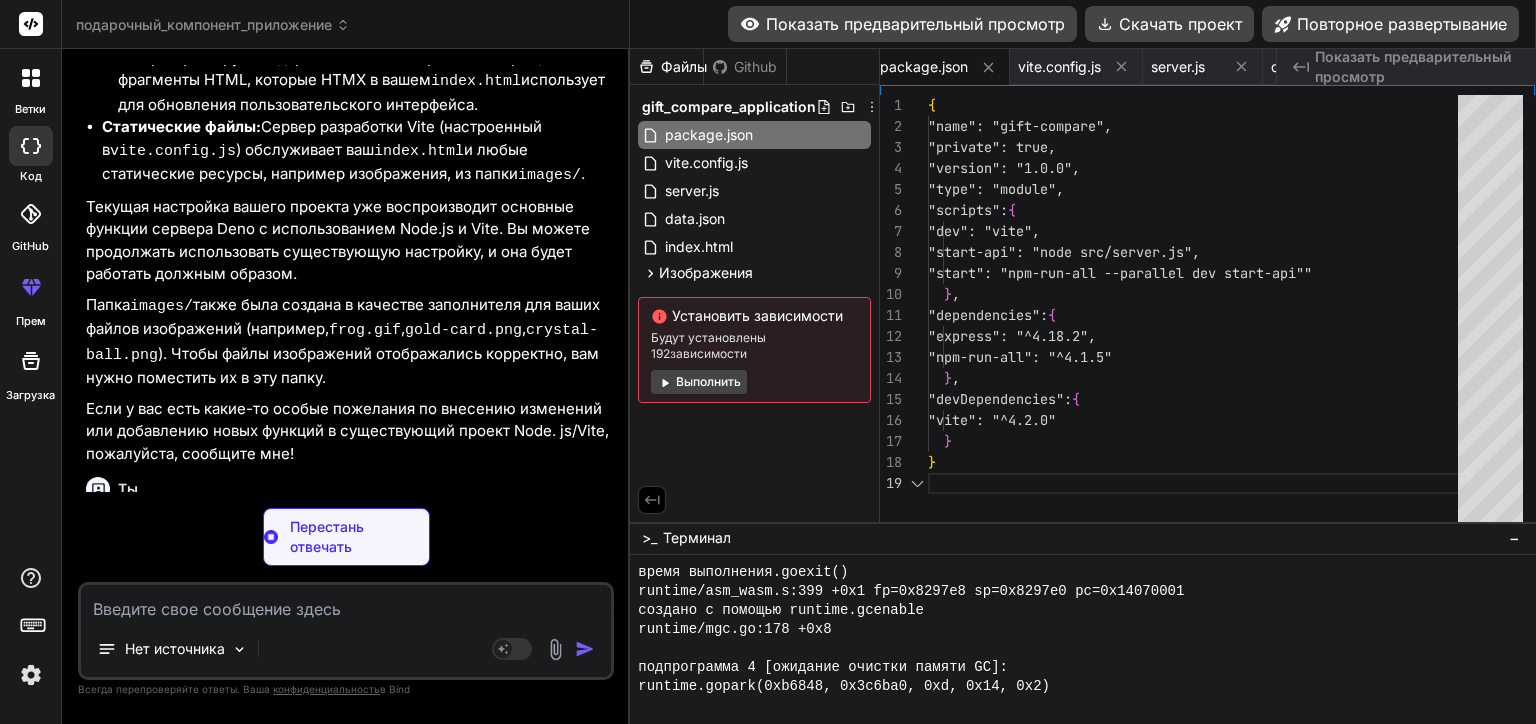 scroll, scrollTop: 0, scrollLeft: 0, axis: both 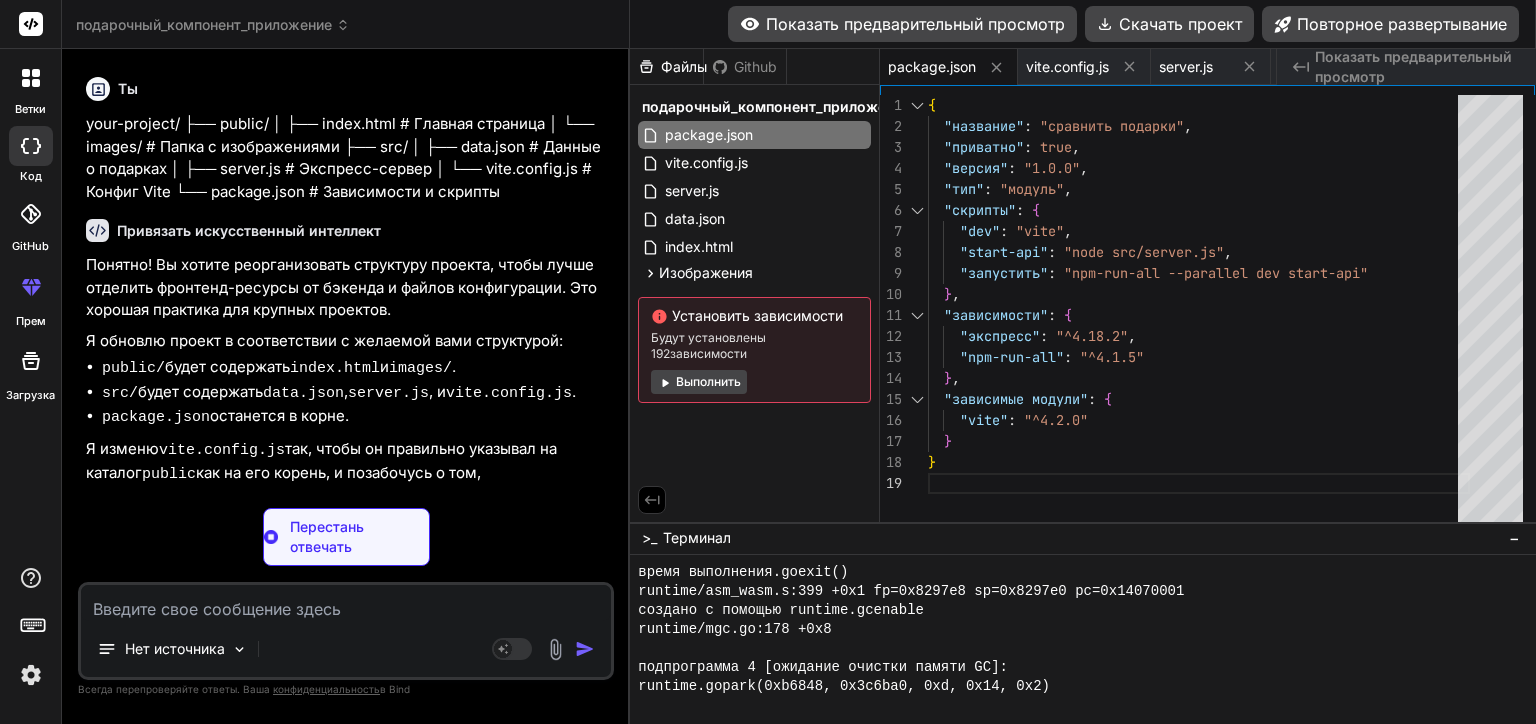type on "x" 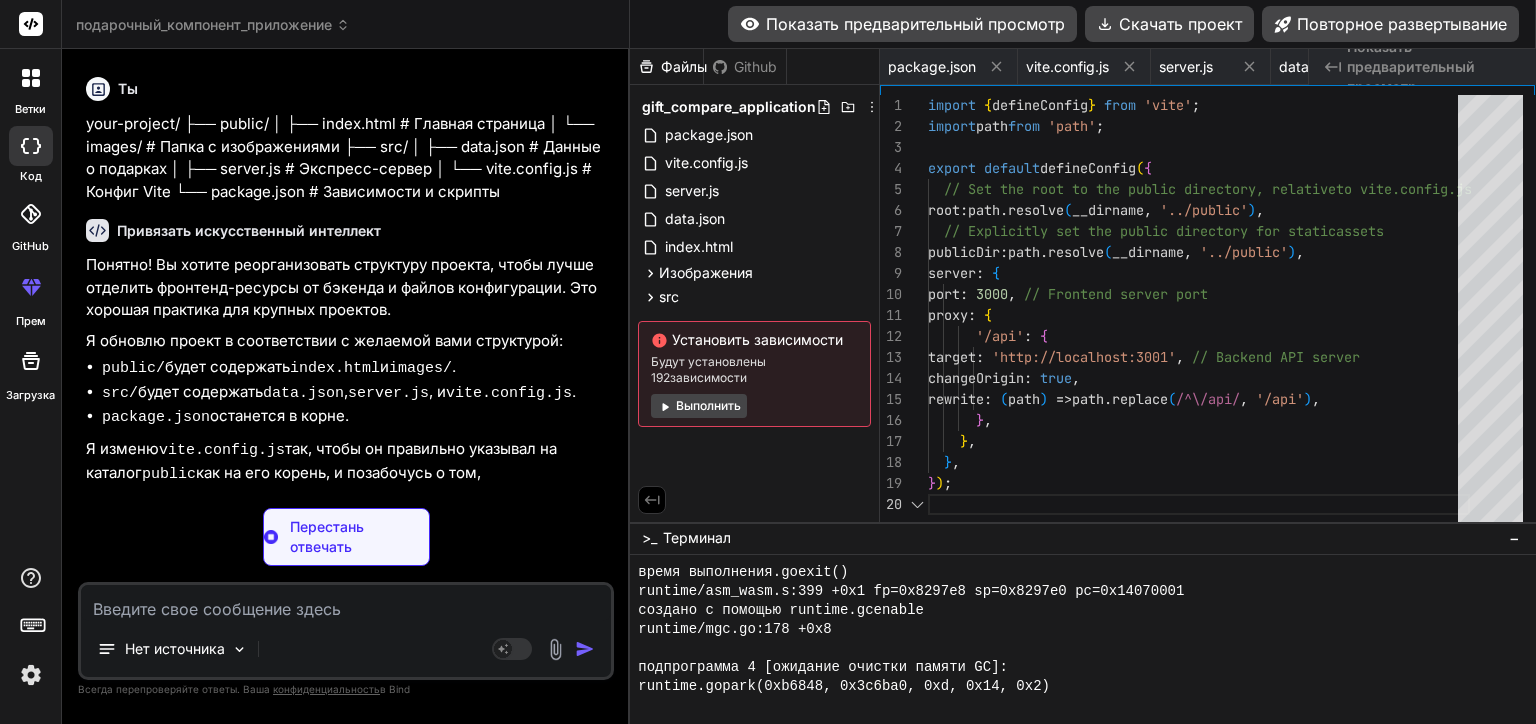 scroll, scrollTop: 0, scrollLeft: 217, axis: horizontal 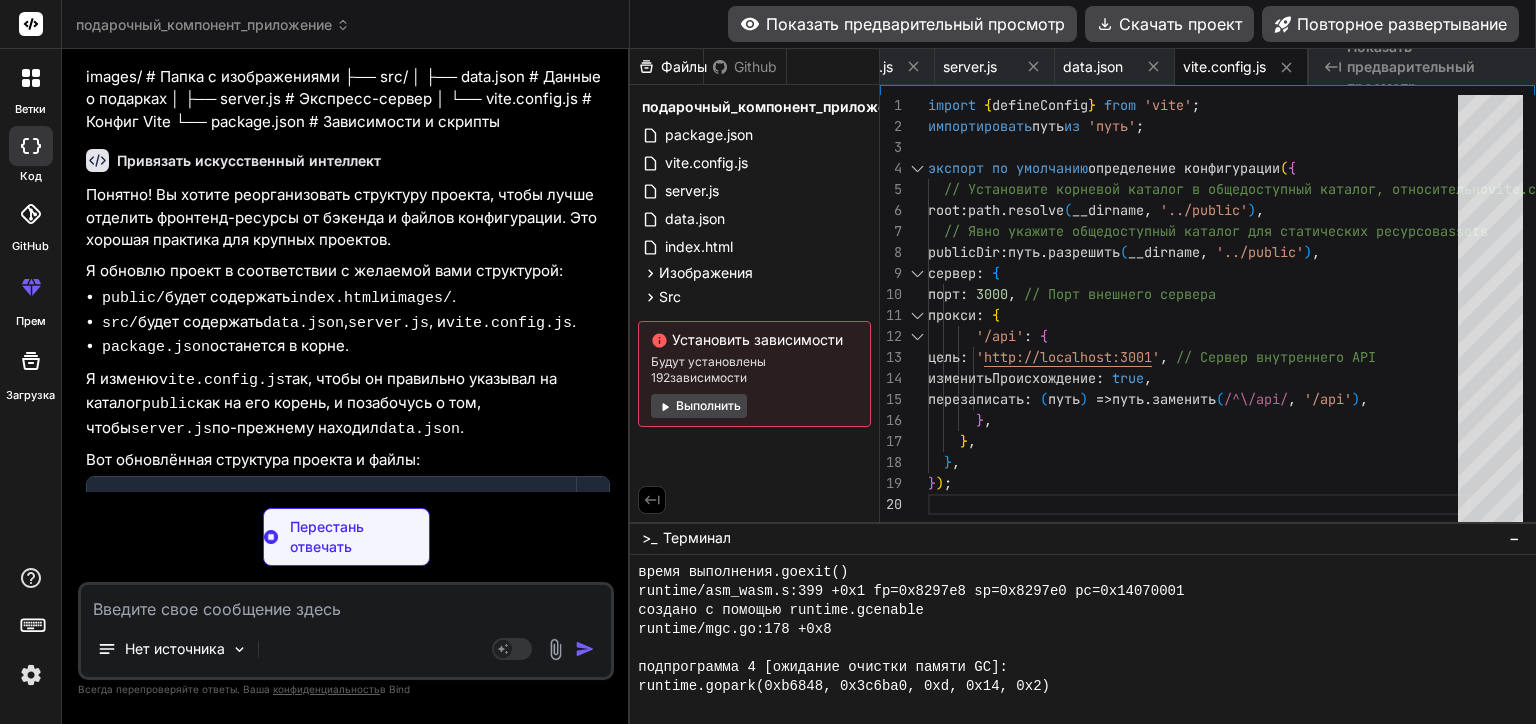 type on "x" 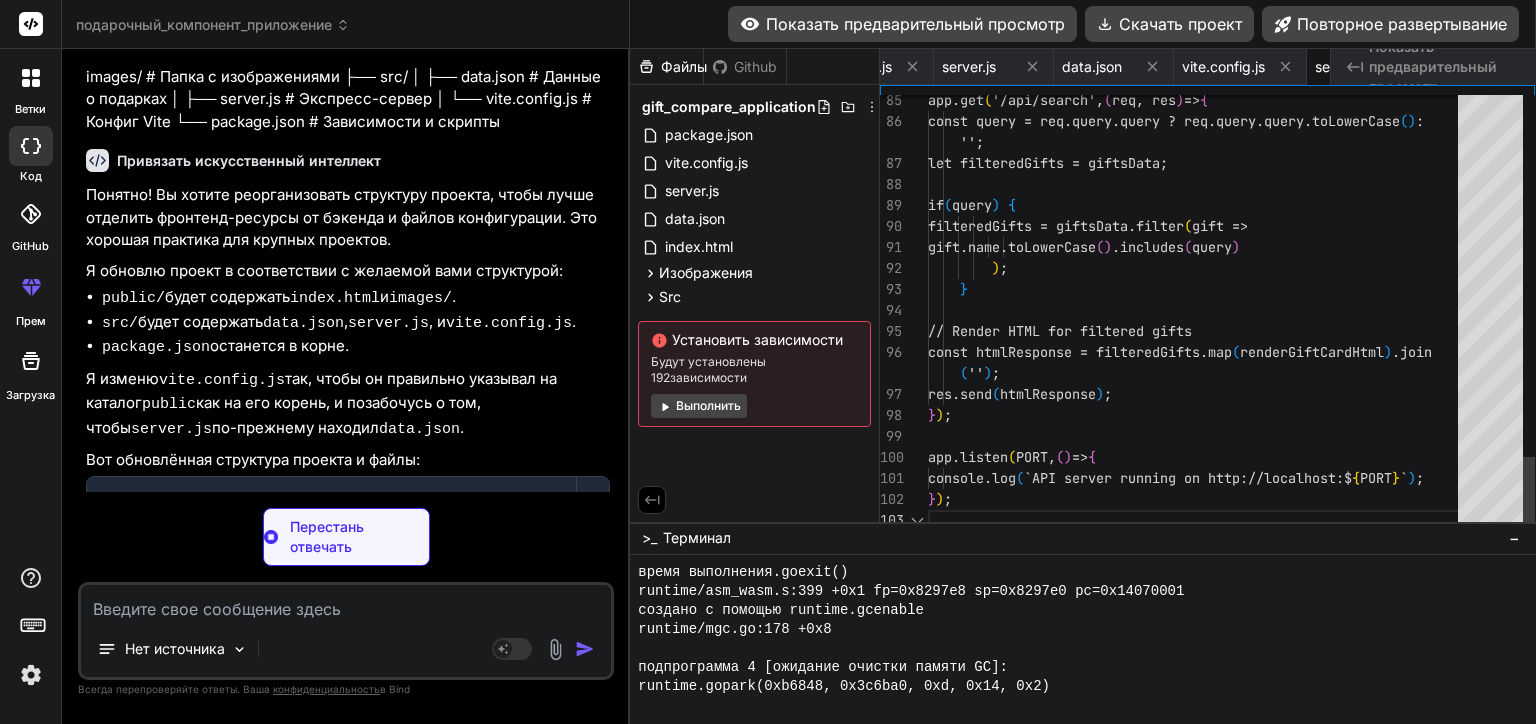 scroll, scrollTop: 0, scrollLeft: 315, axis: horizontal 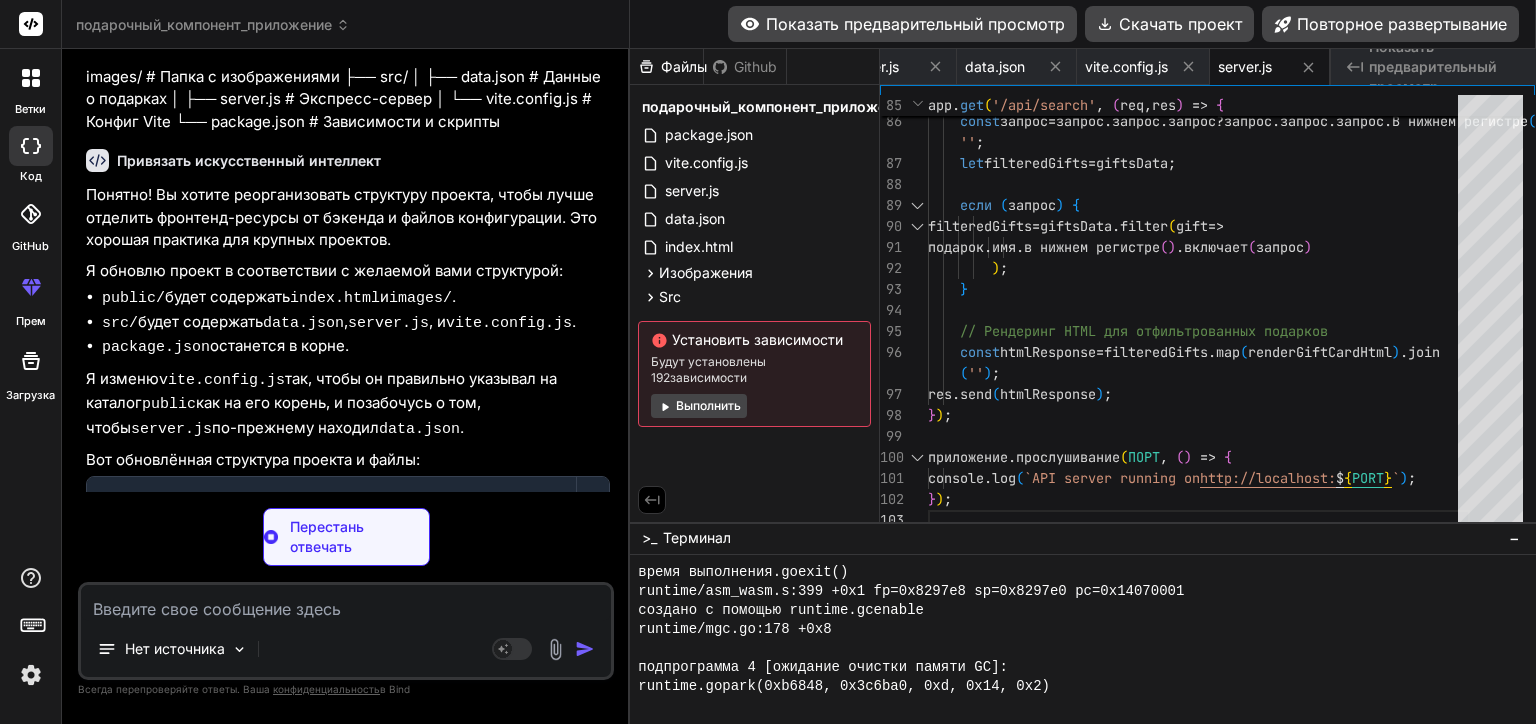 type on "x" 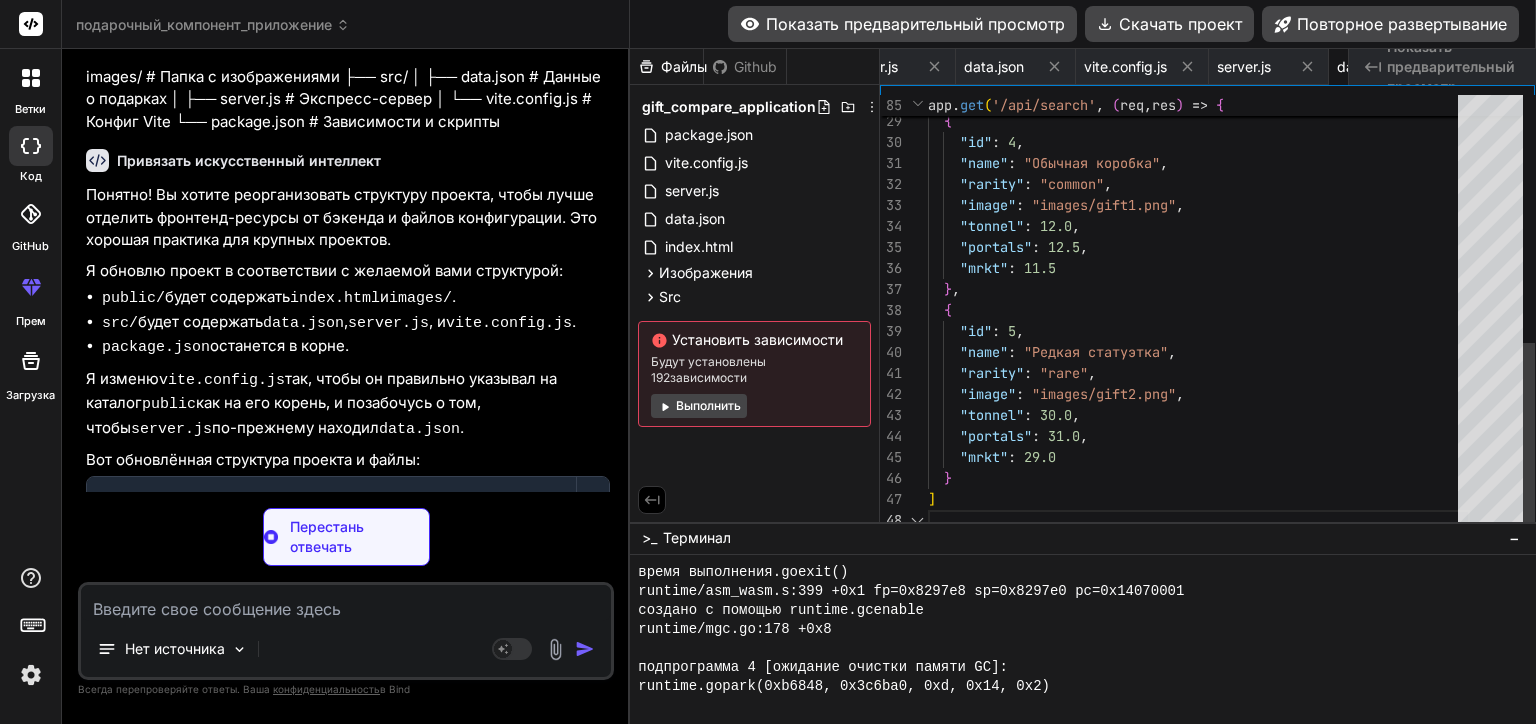 scroll, scrollTop: 0, scrollLeft: 417, axis: horizontal 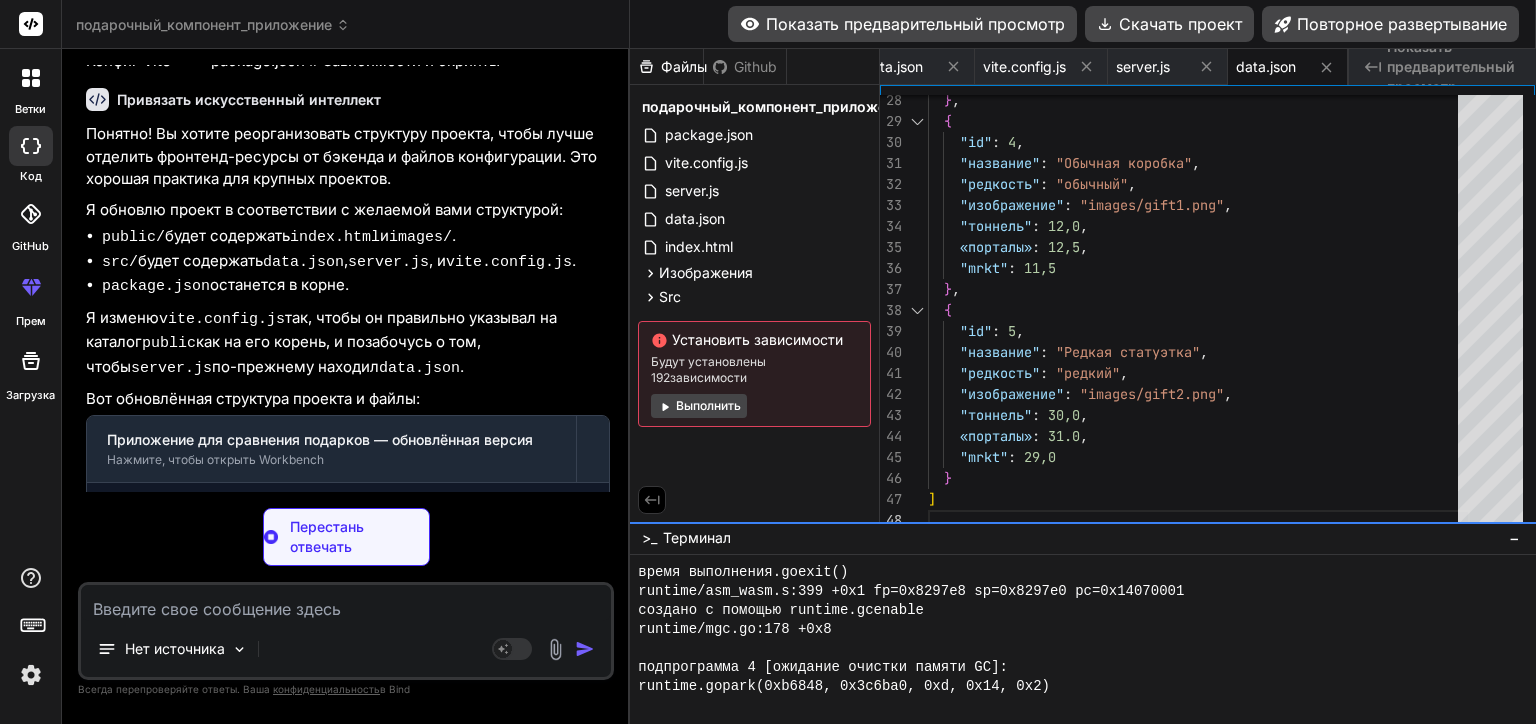 type on "x" 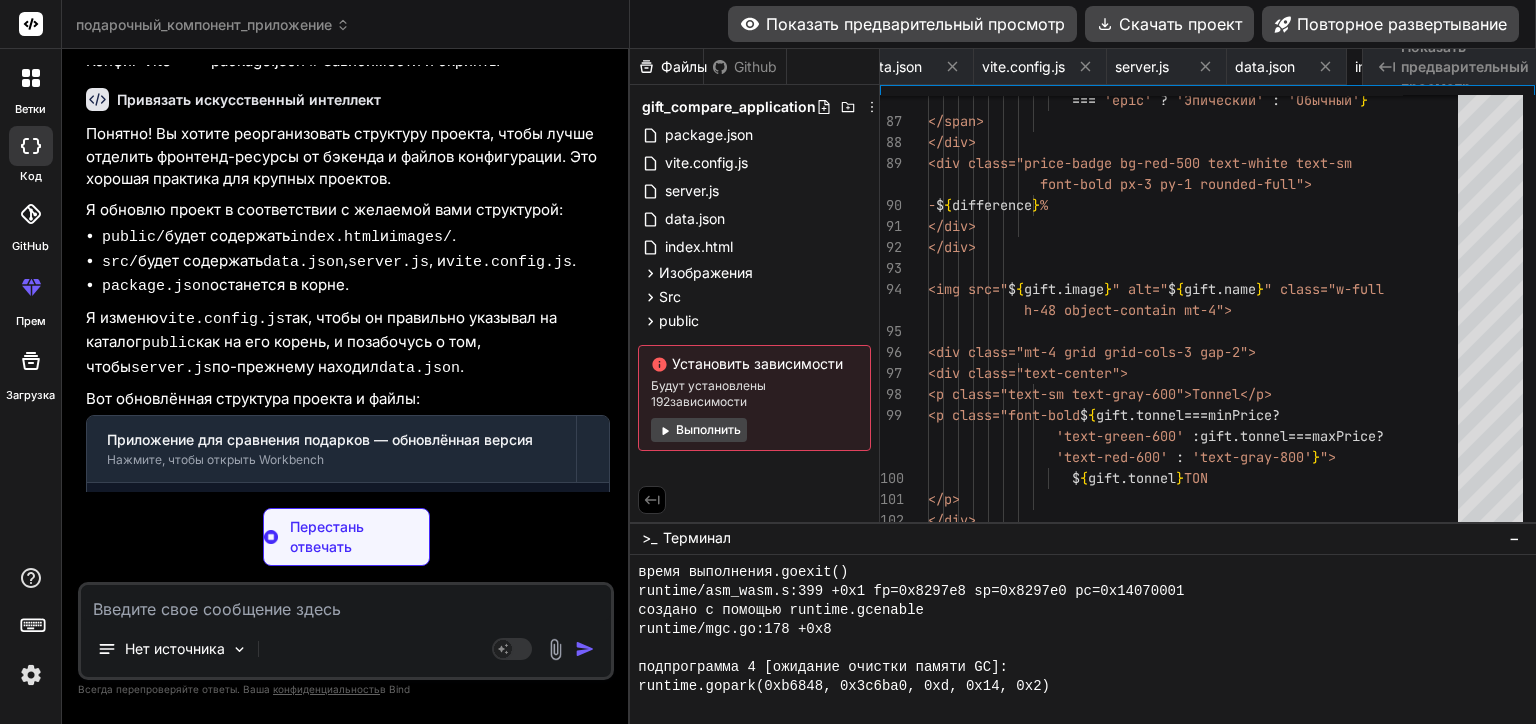 type 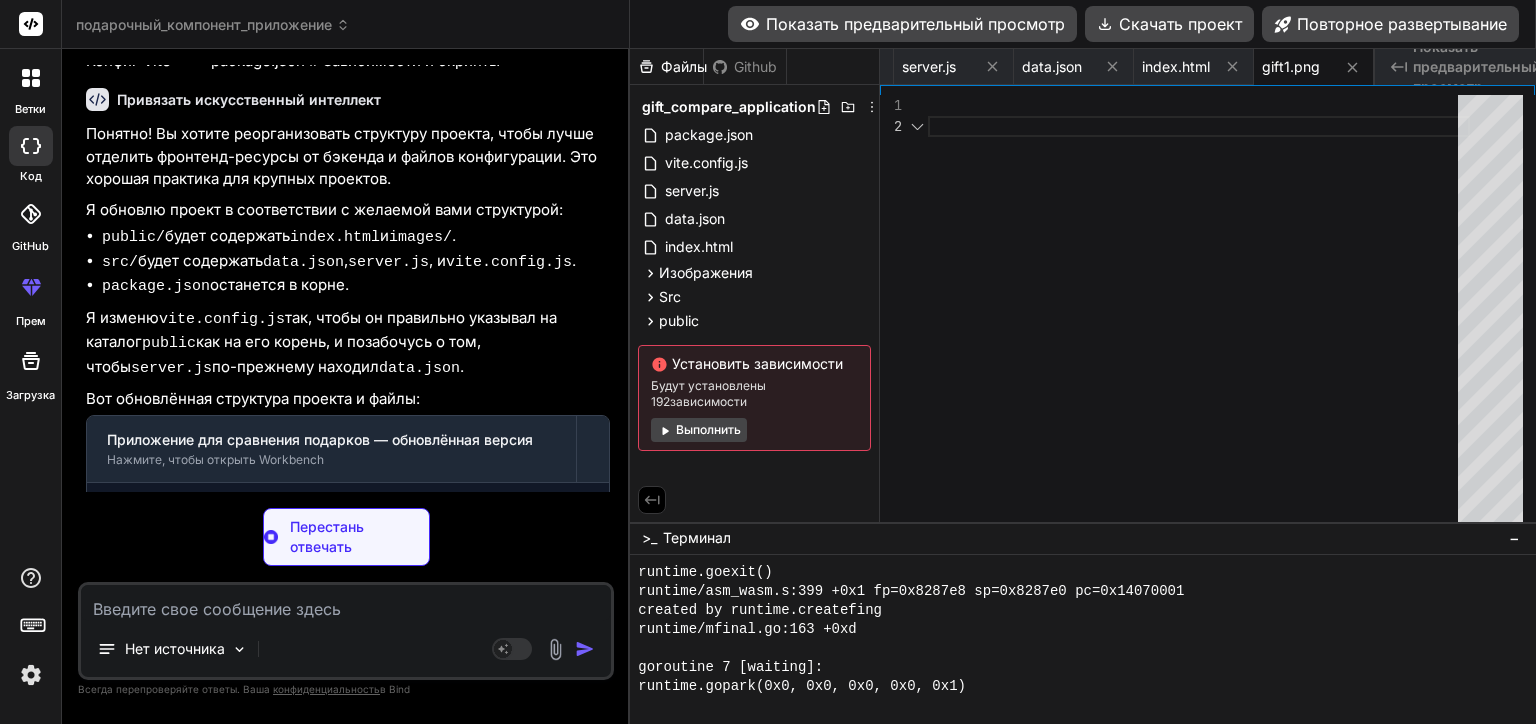 scroll, scrollTop: 12776, scrollLeft: 0, axis: vertical 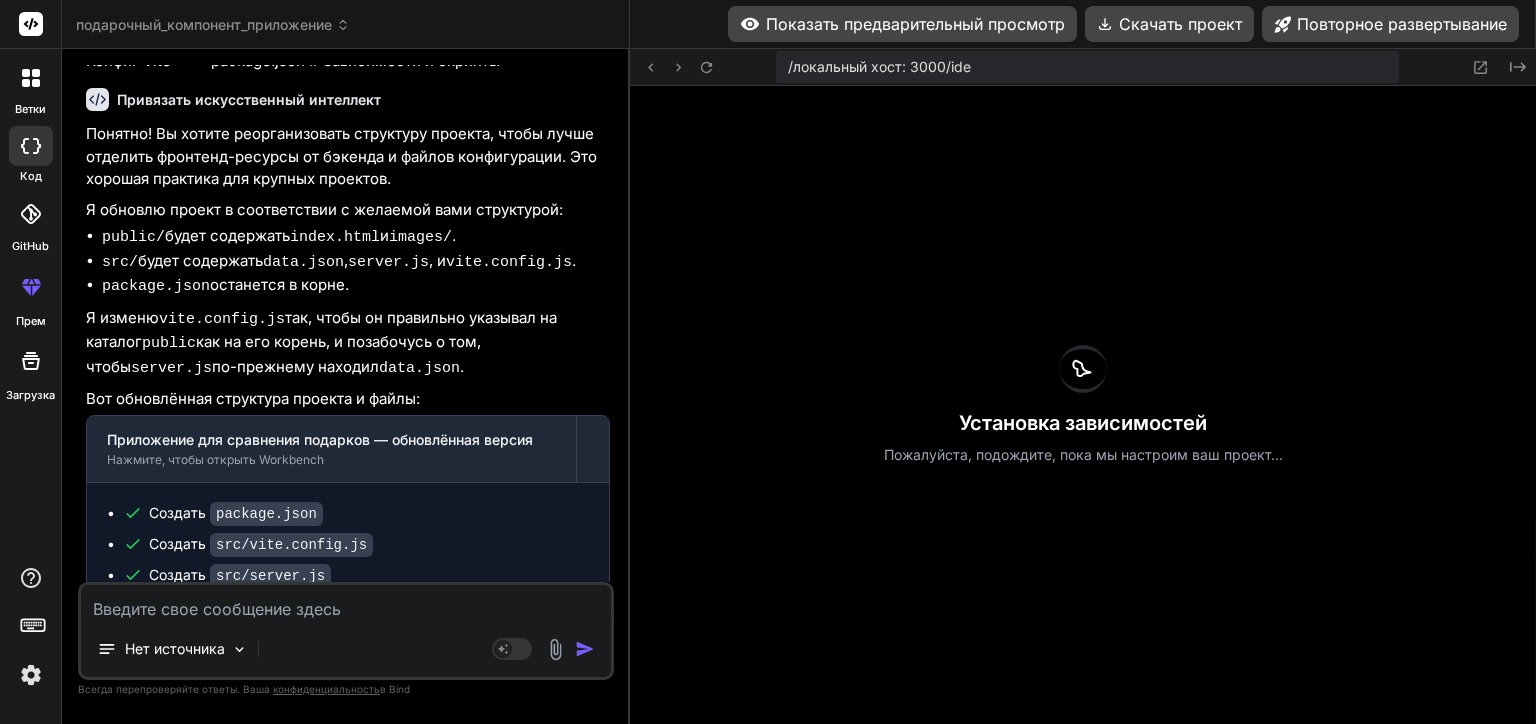 type on "x" 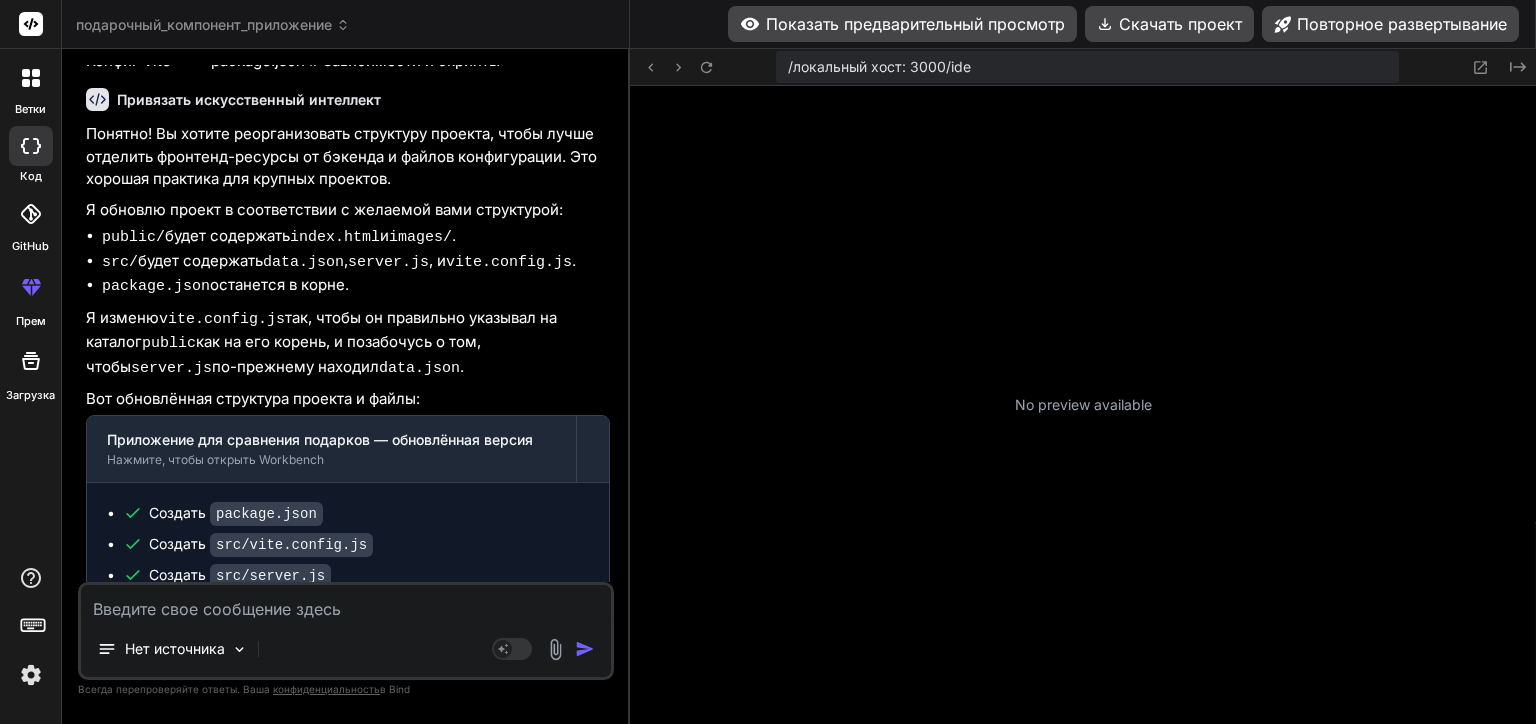 scroll, scrollTop: 6172, scrollLeft: 0, axis: vertical 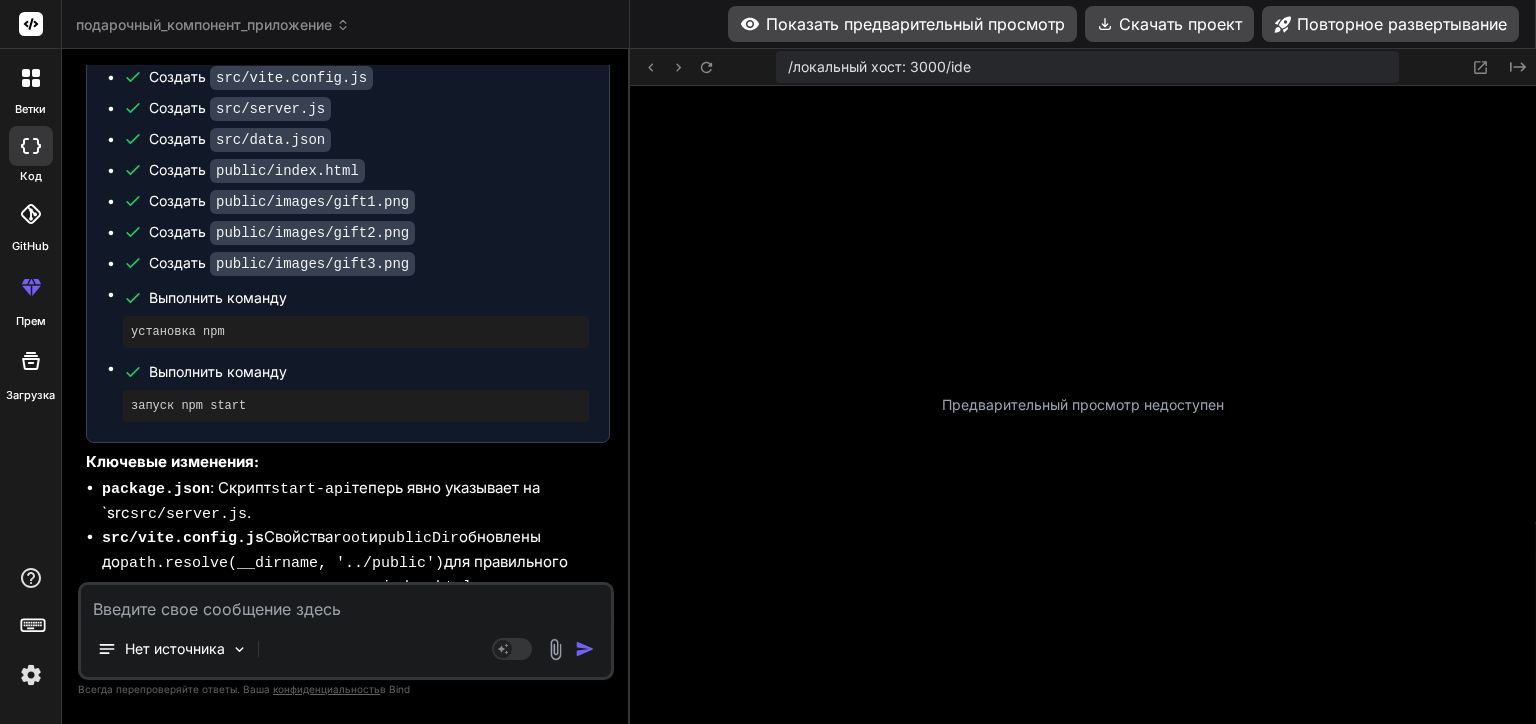 click at bounding box center (346, 603) 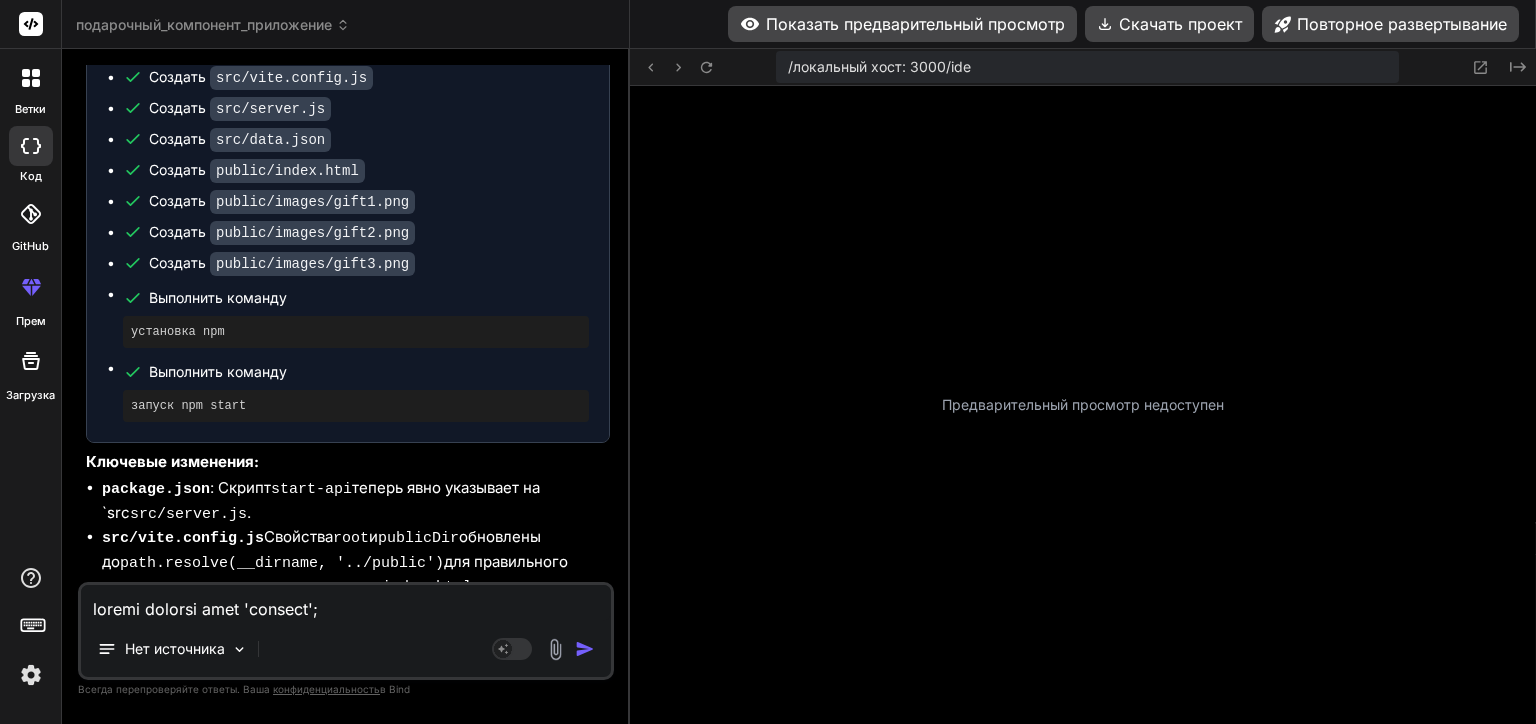 scroll, scrollTop: 1441, scrollLeft: 0, axis: vertical 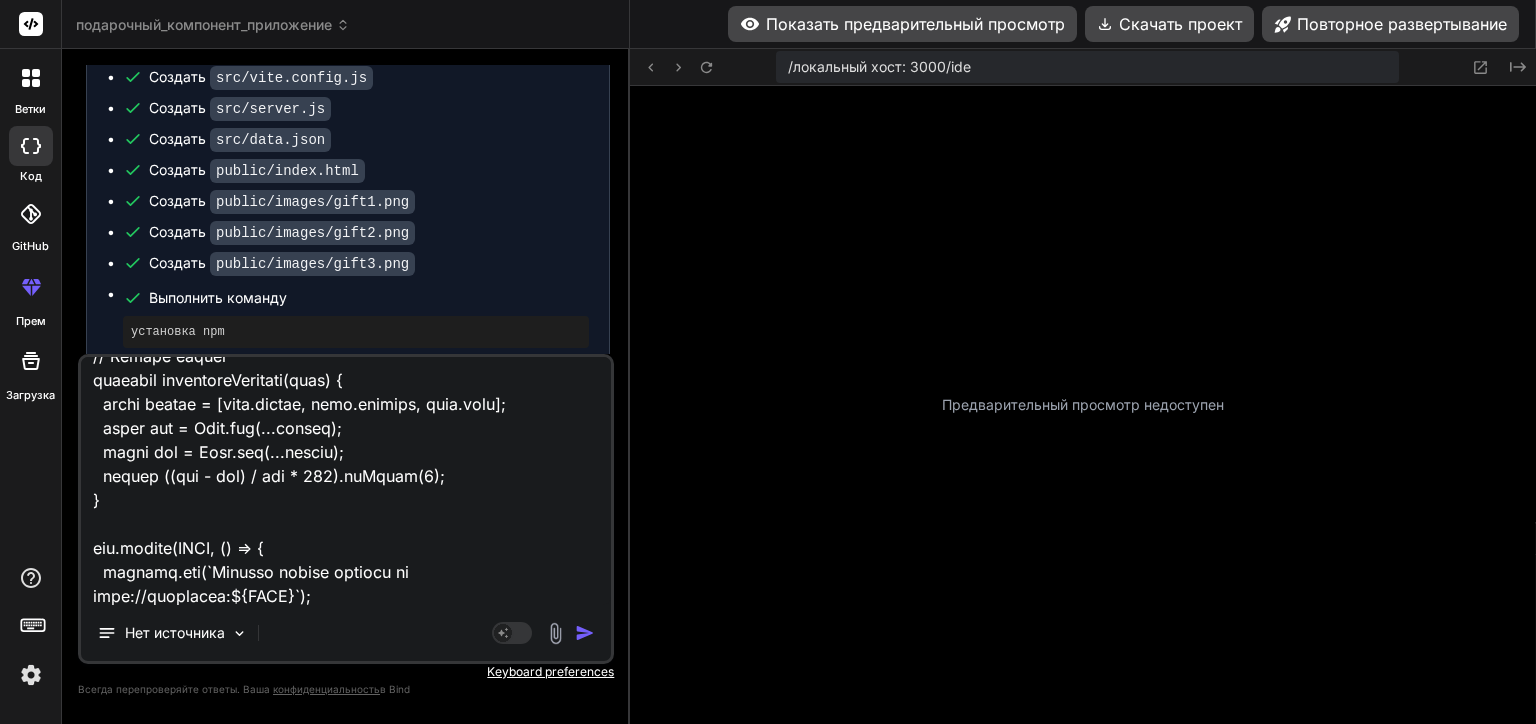 type on "x" 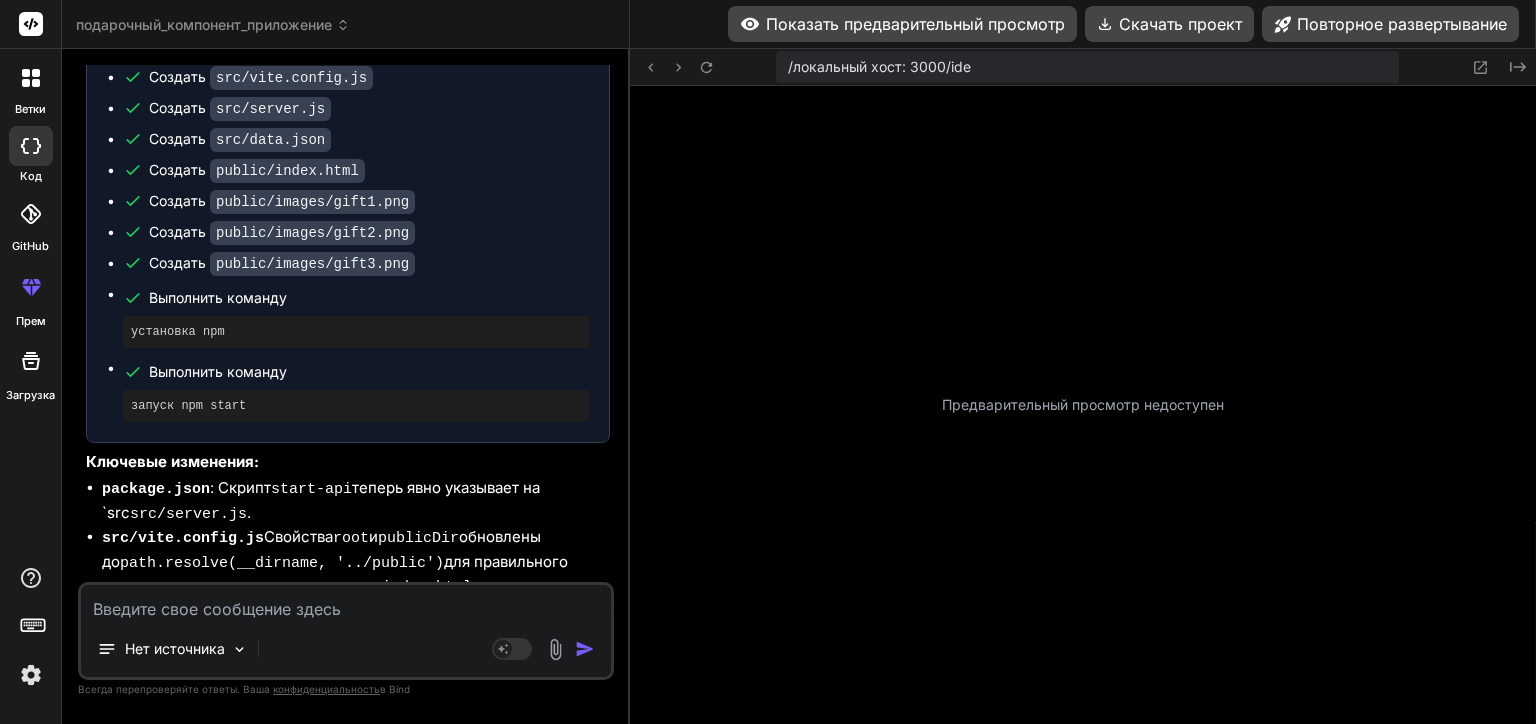 scroll, scrollTop: 0, scrollLeft: 0, axis: both 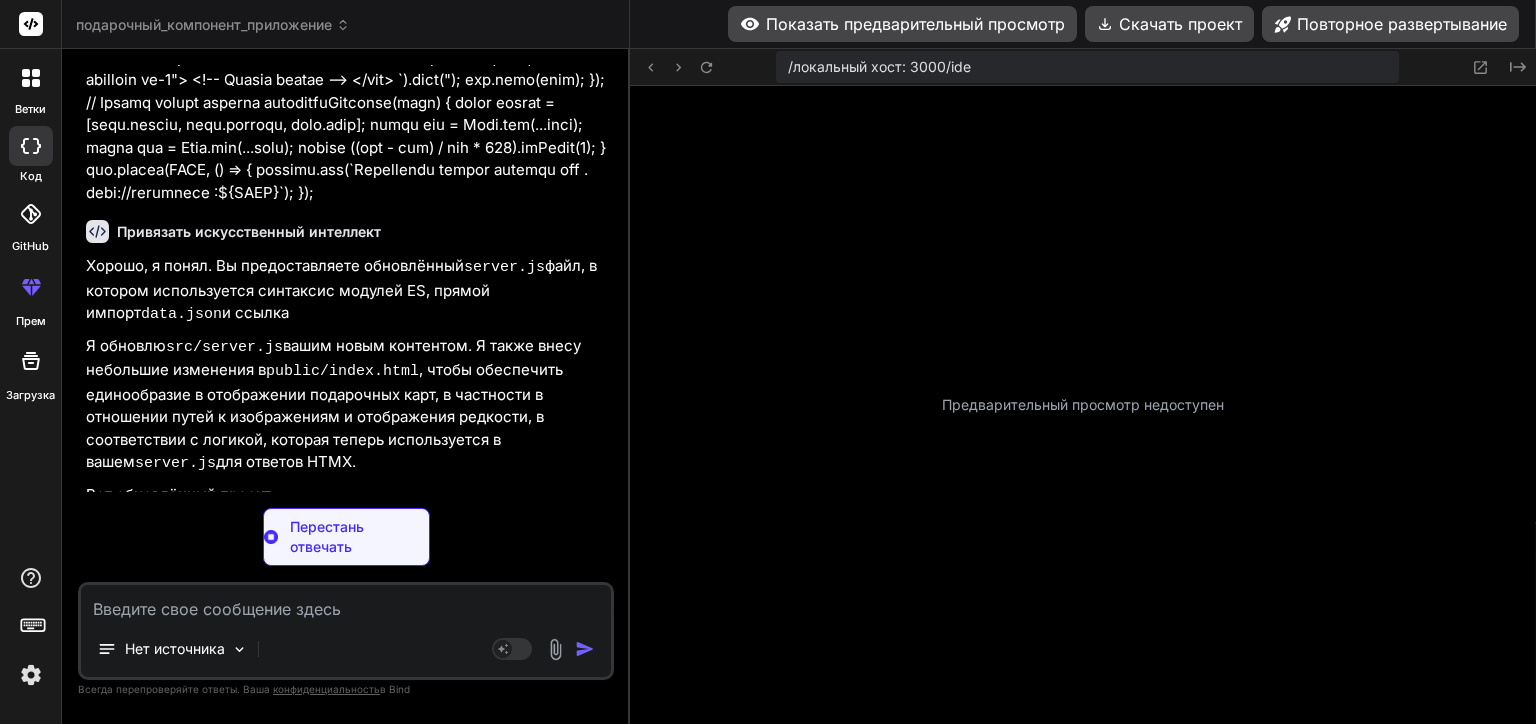 type on "x" 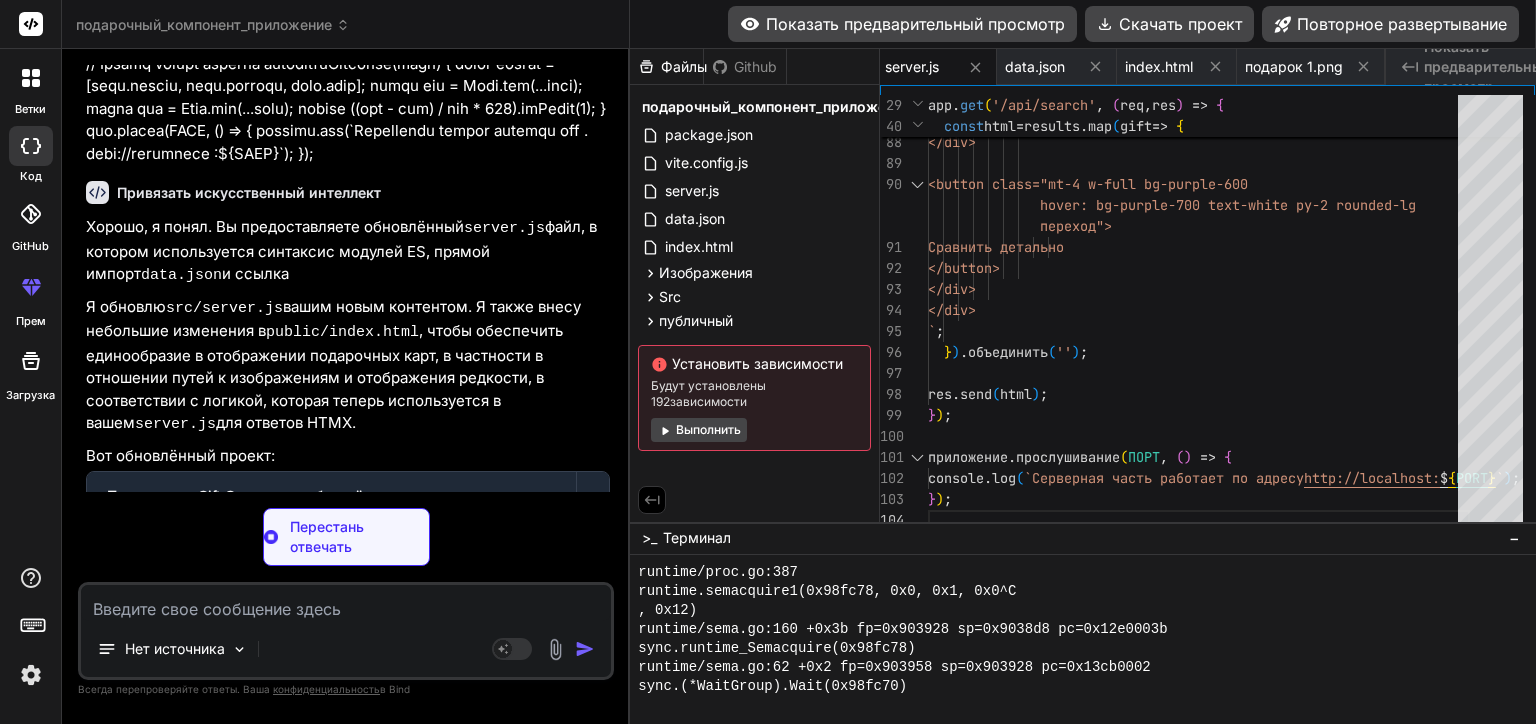 type on "x" 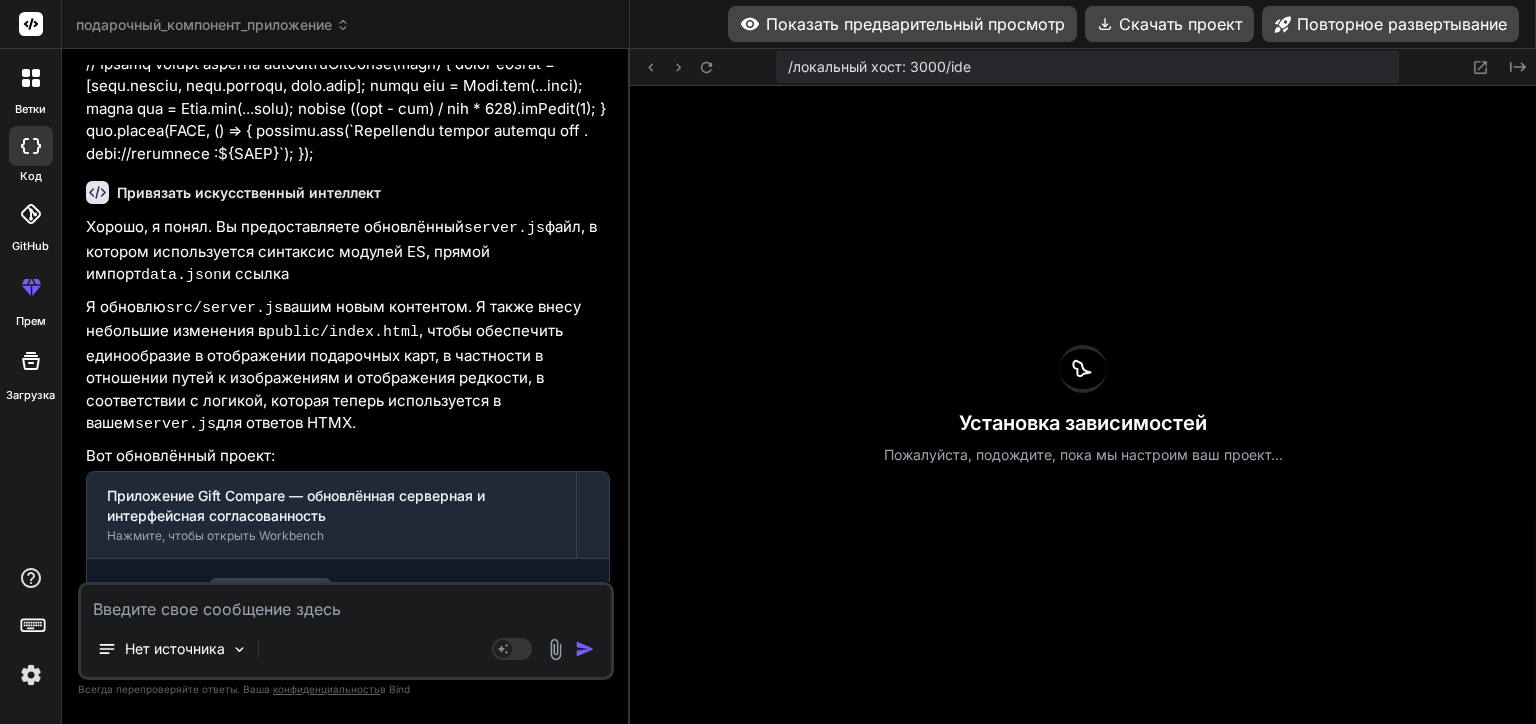 type on "x" 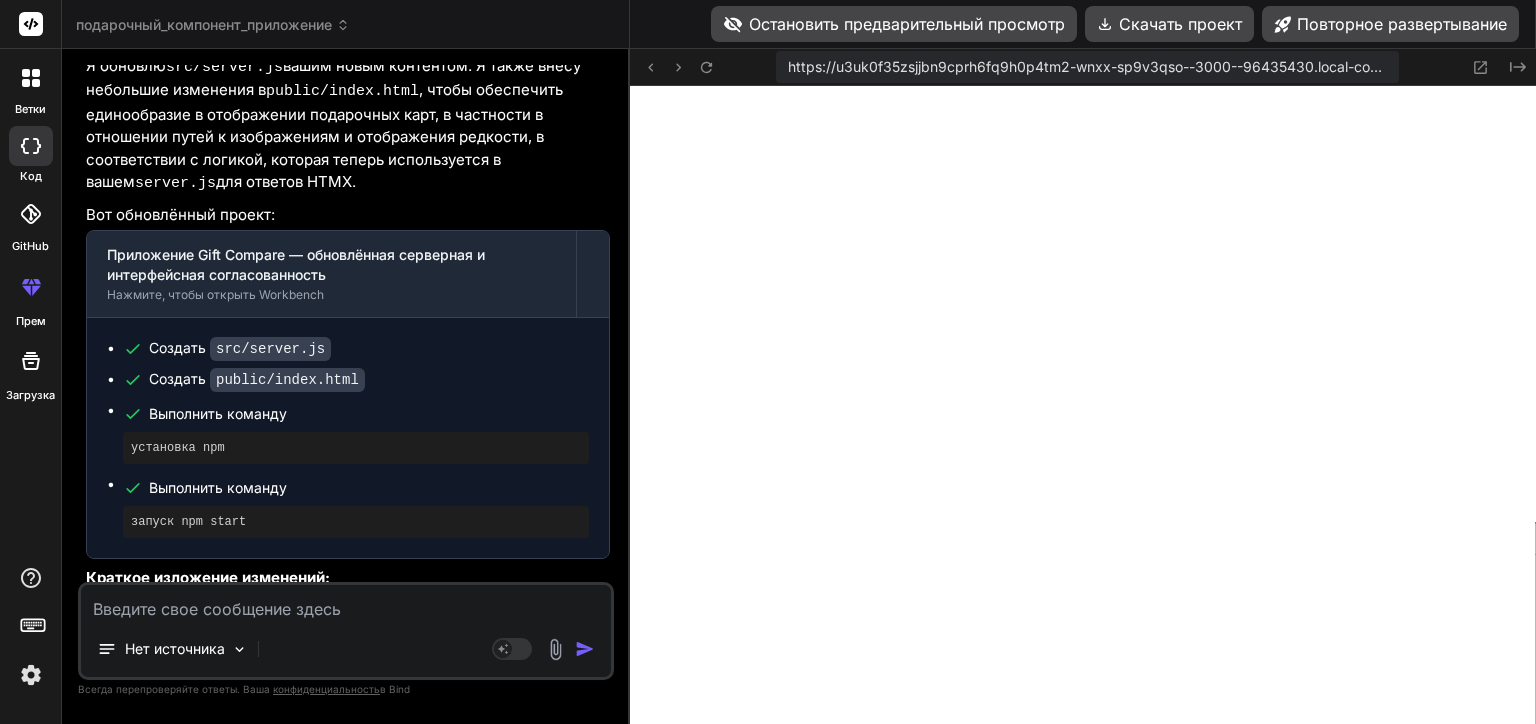 scroll, scrollTop: 8178, scrollLeft: 0, axis: vertical 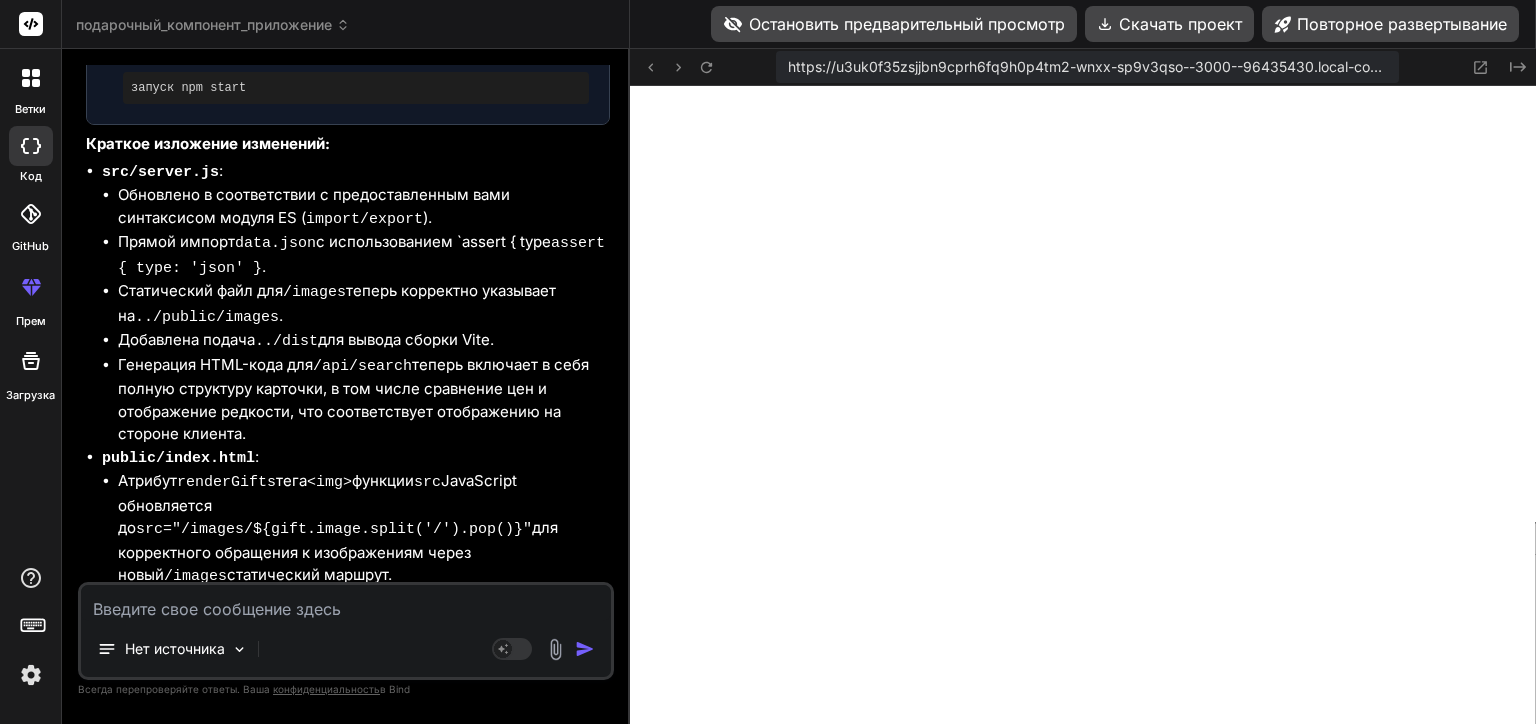 click on "Нет источника" at bounding box center (346, 653) 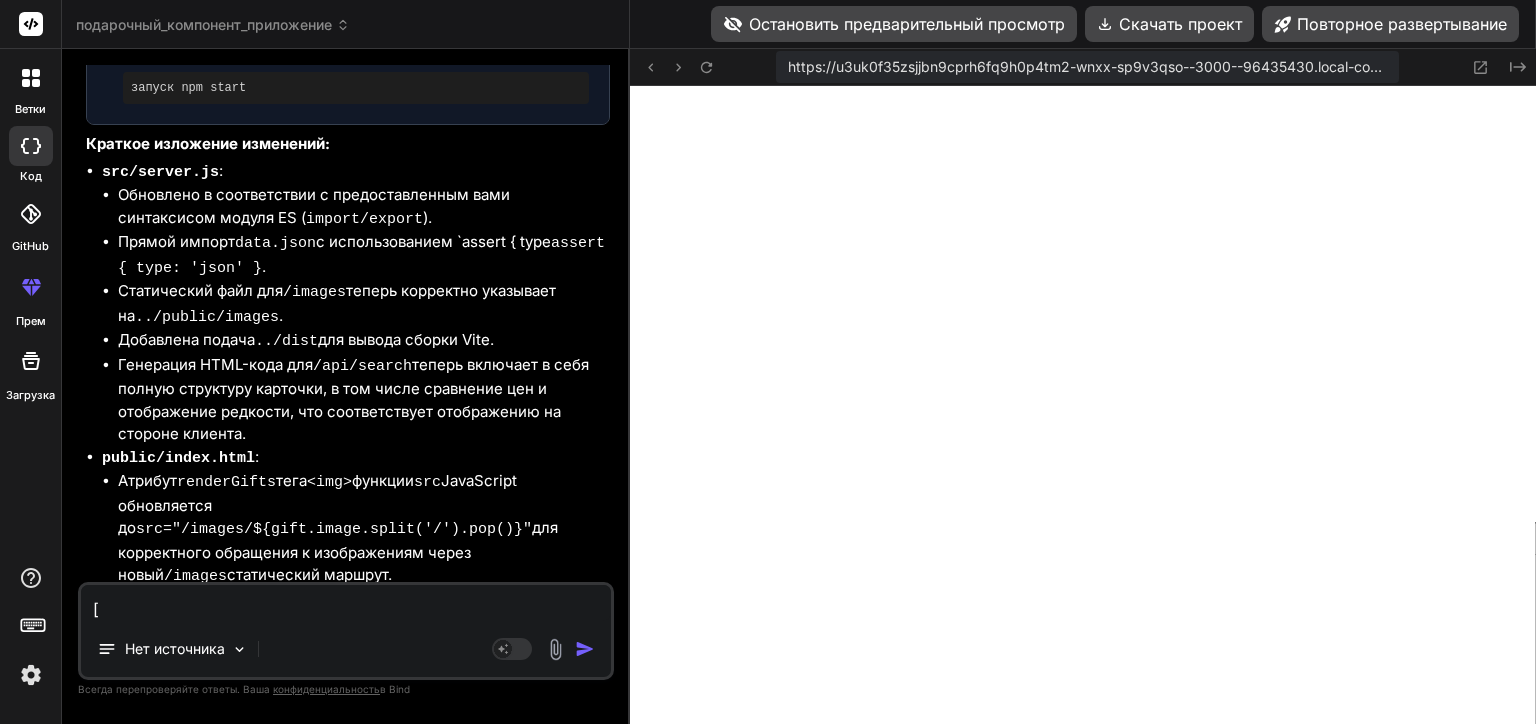 scroll, scrollTop: 241, scrollLeft: 0, axis: vertical 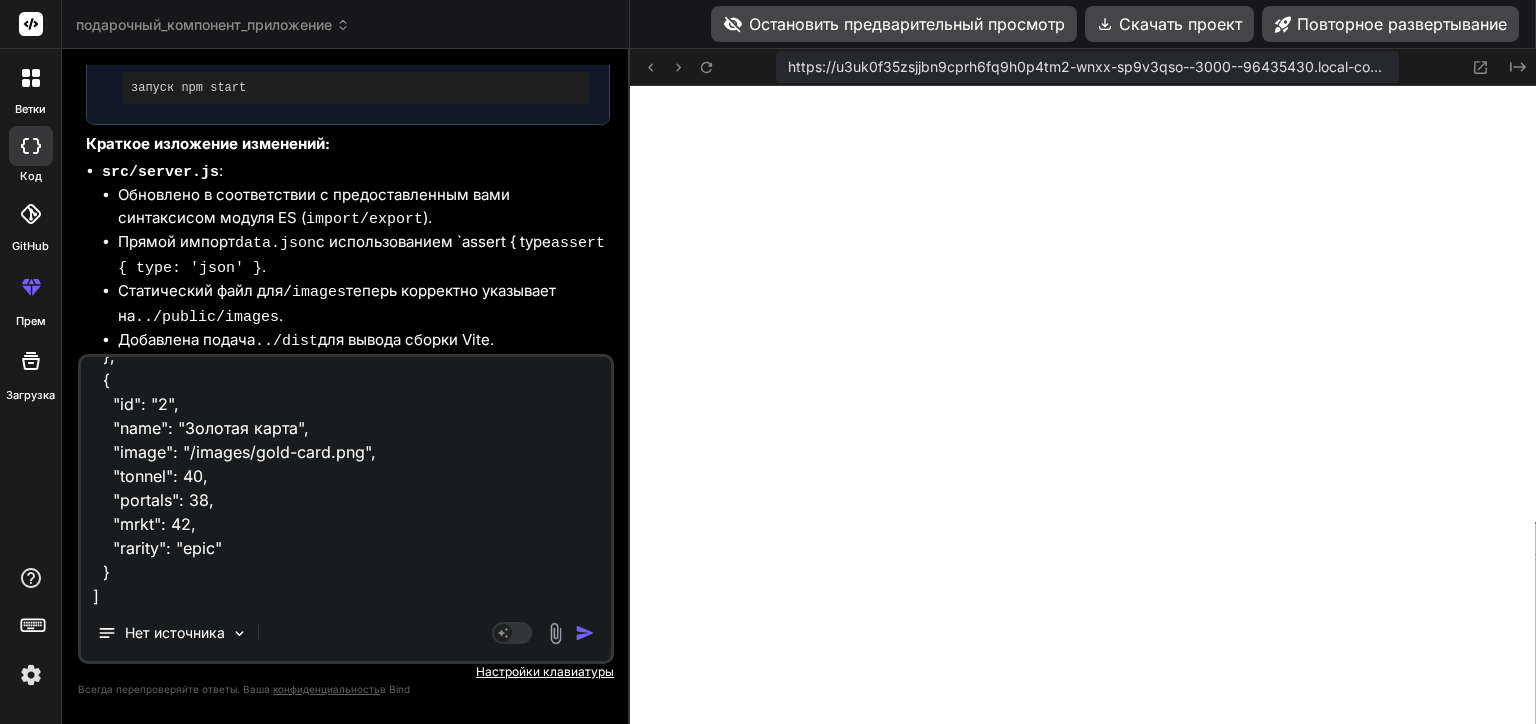 type on "x" 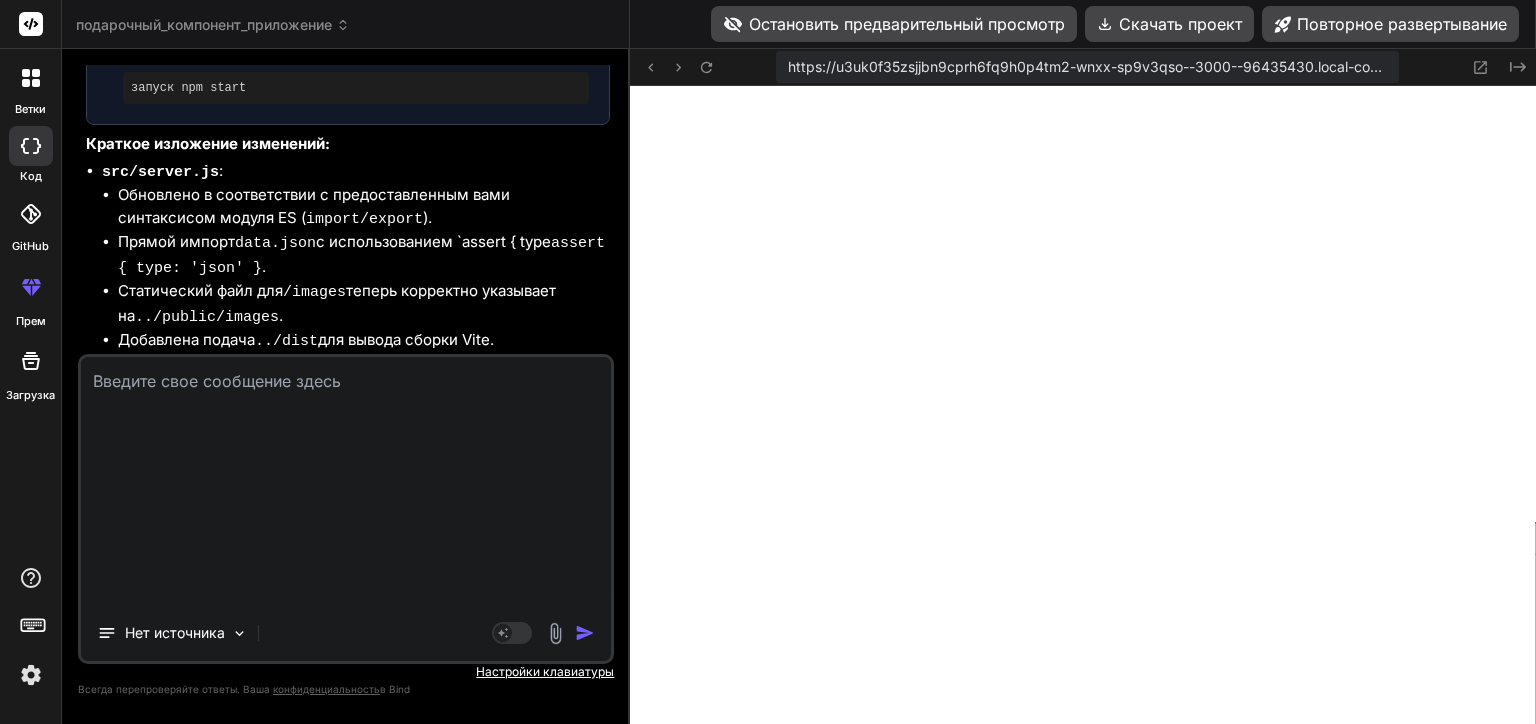 scroll, scrollTop: 0, scrollLeft: 0, axis: both 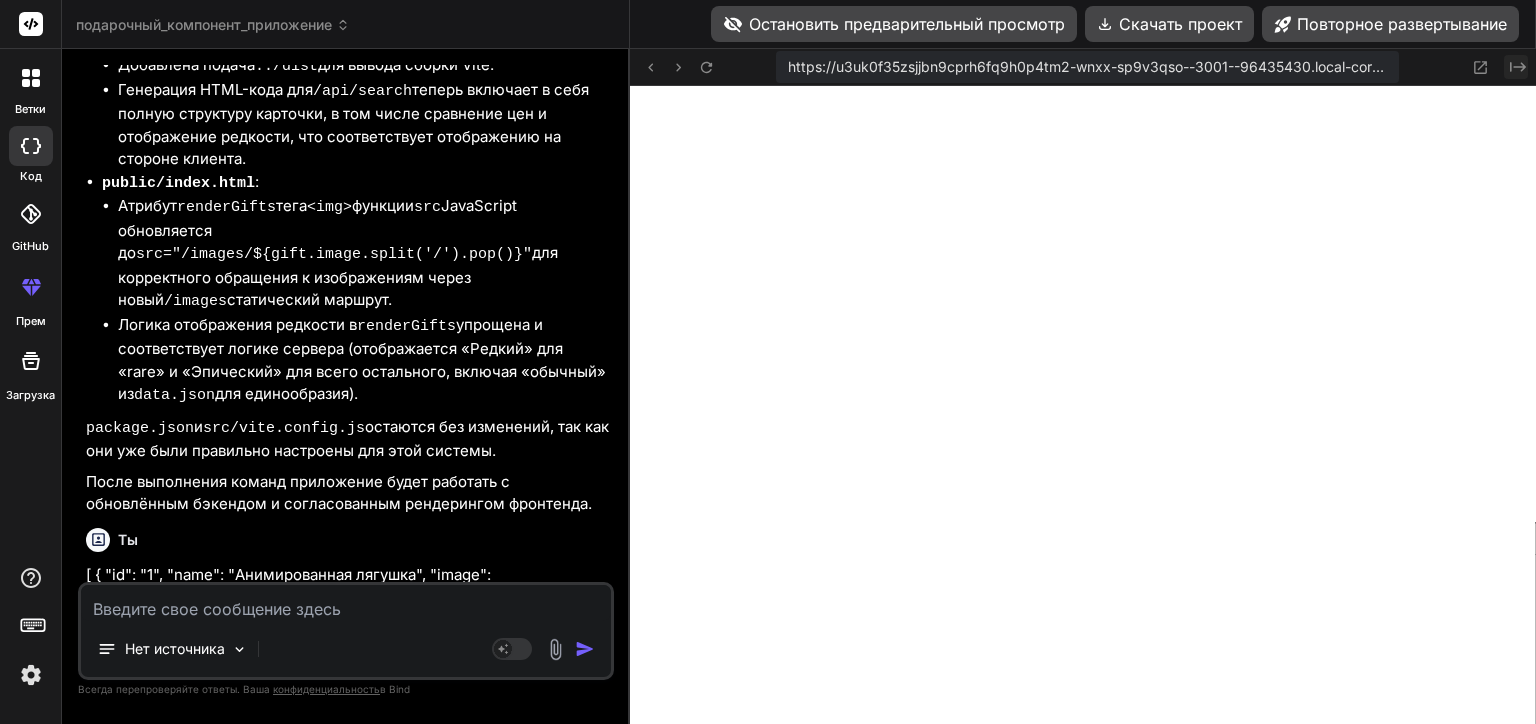 click 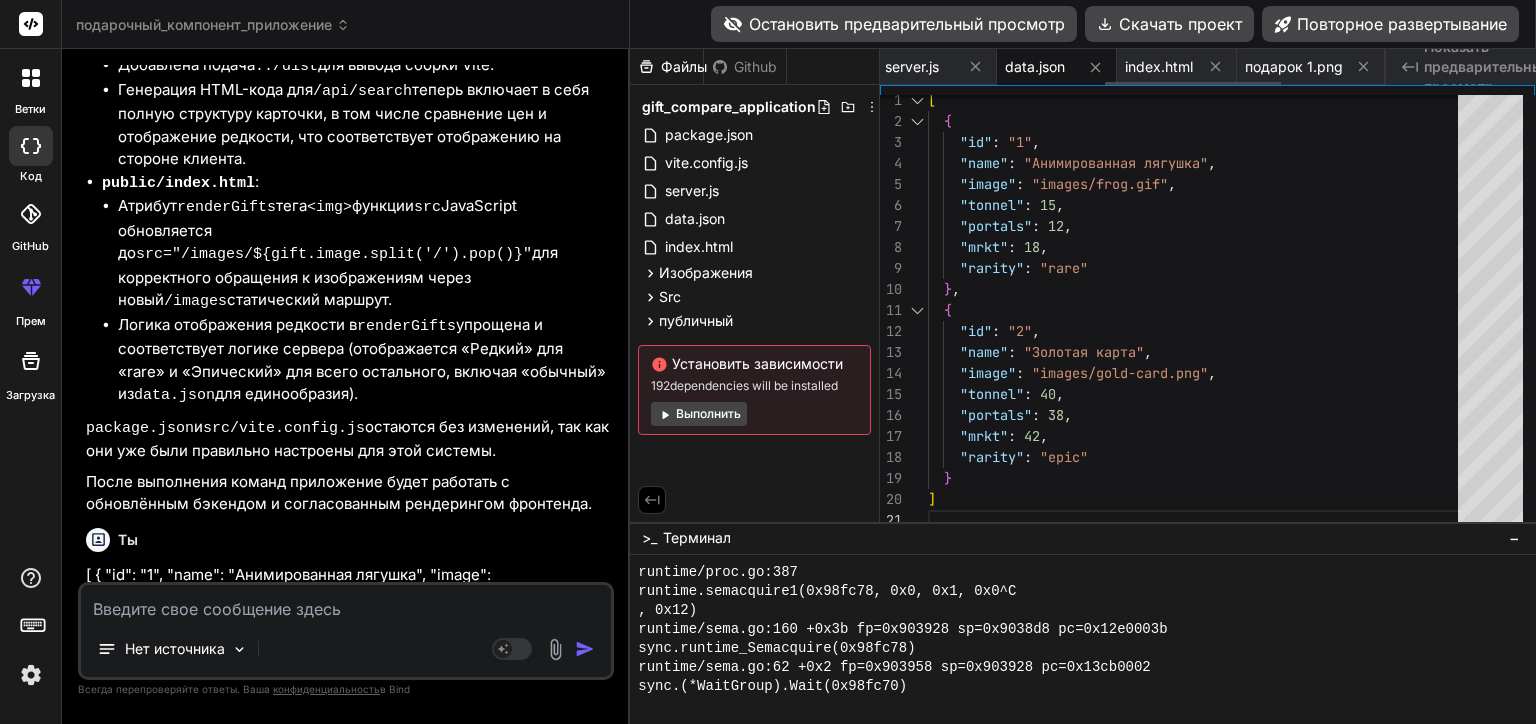 scroll, scrollTop: 7046, scrollLeft: 0, axis: vertical 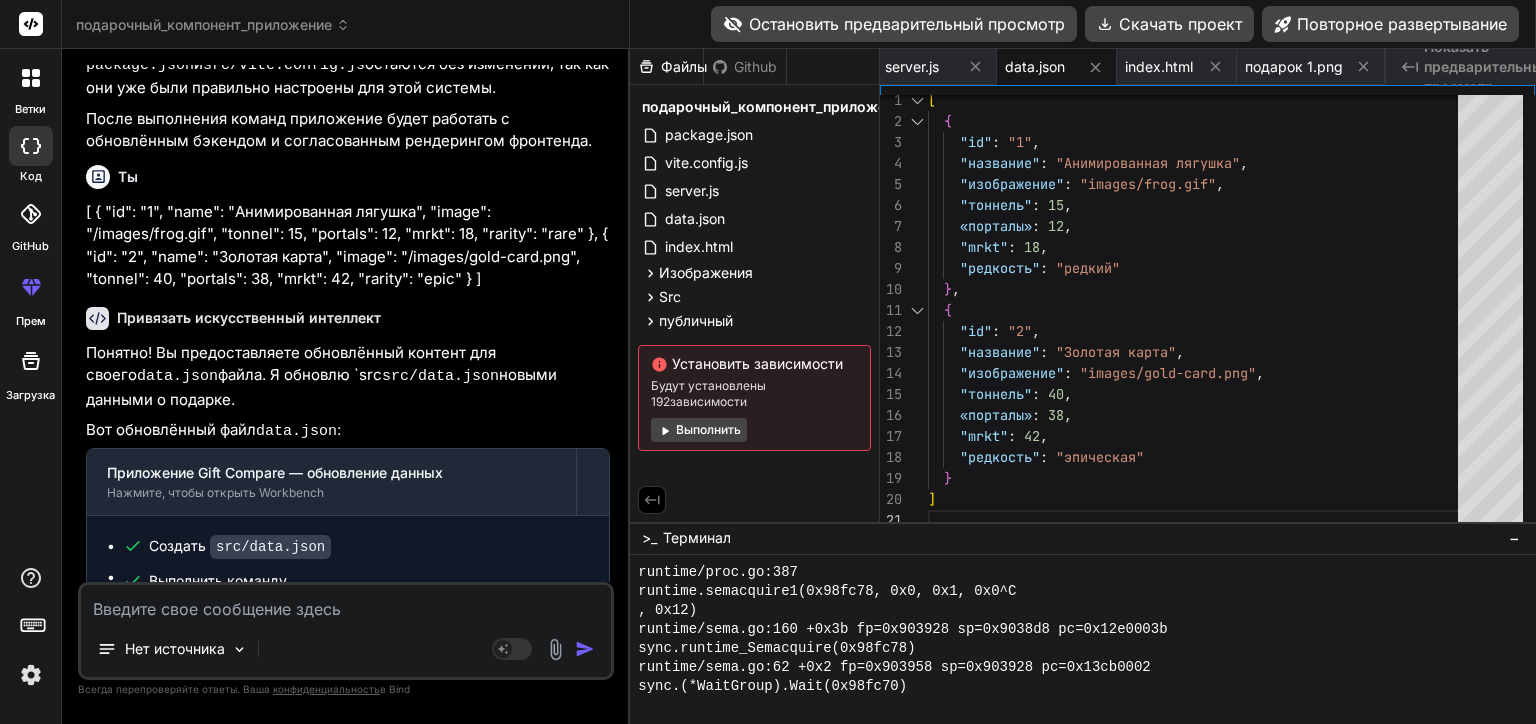 click on "Остановить предварительный просмотр" at bounding box center [894, 24] 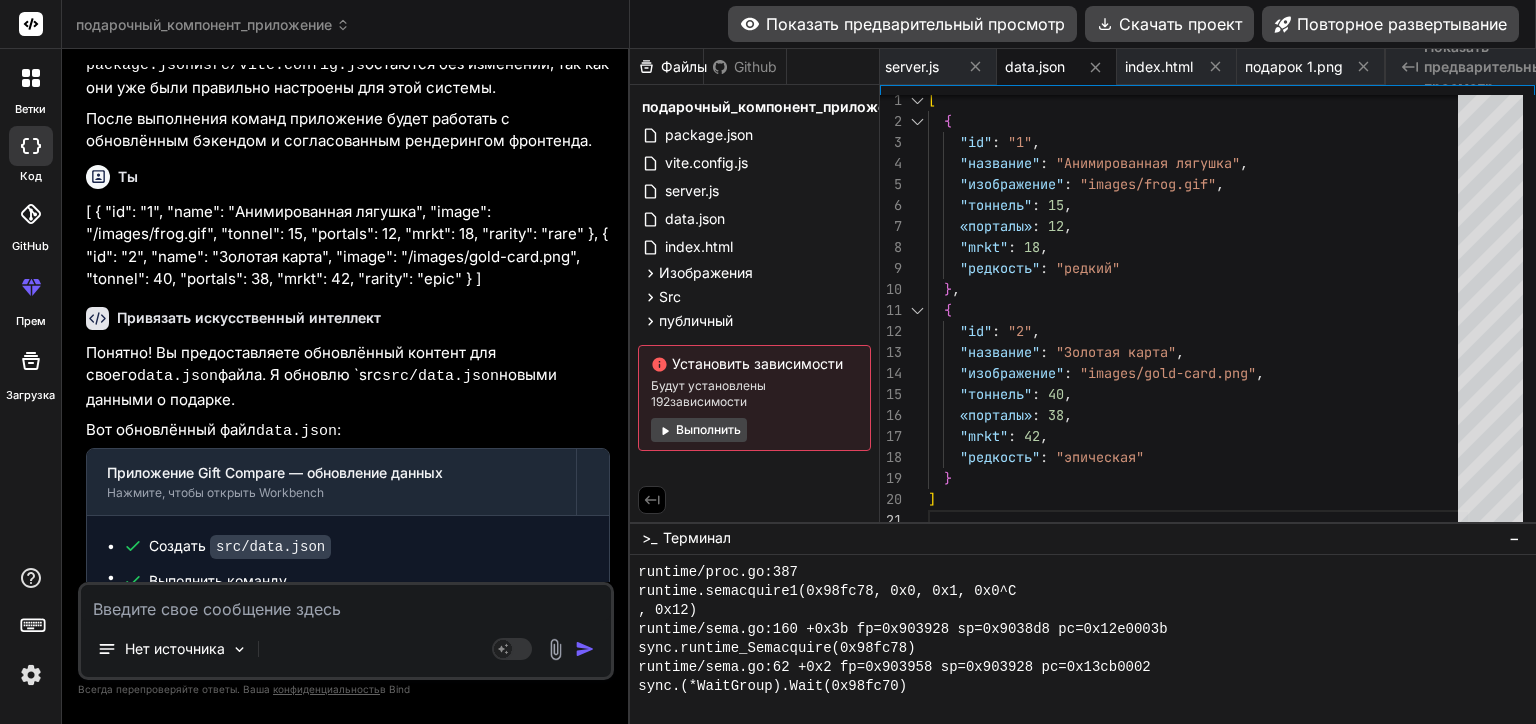 scroll, scrollTop: 6969, scrollLeft: 0, axis: vertical 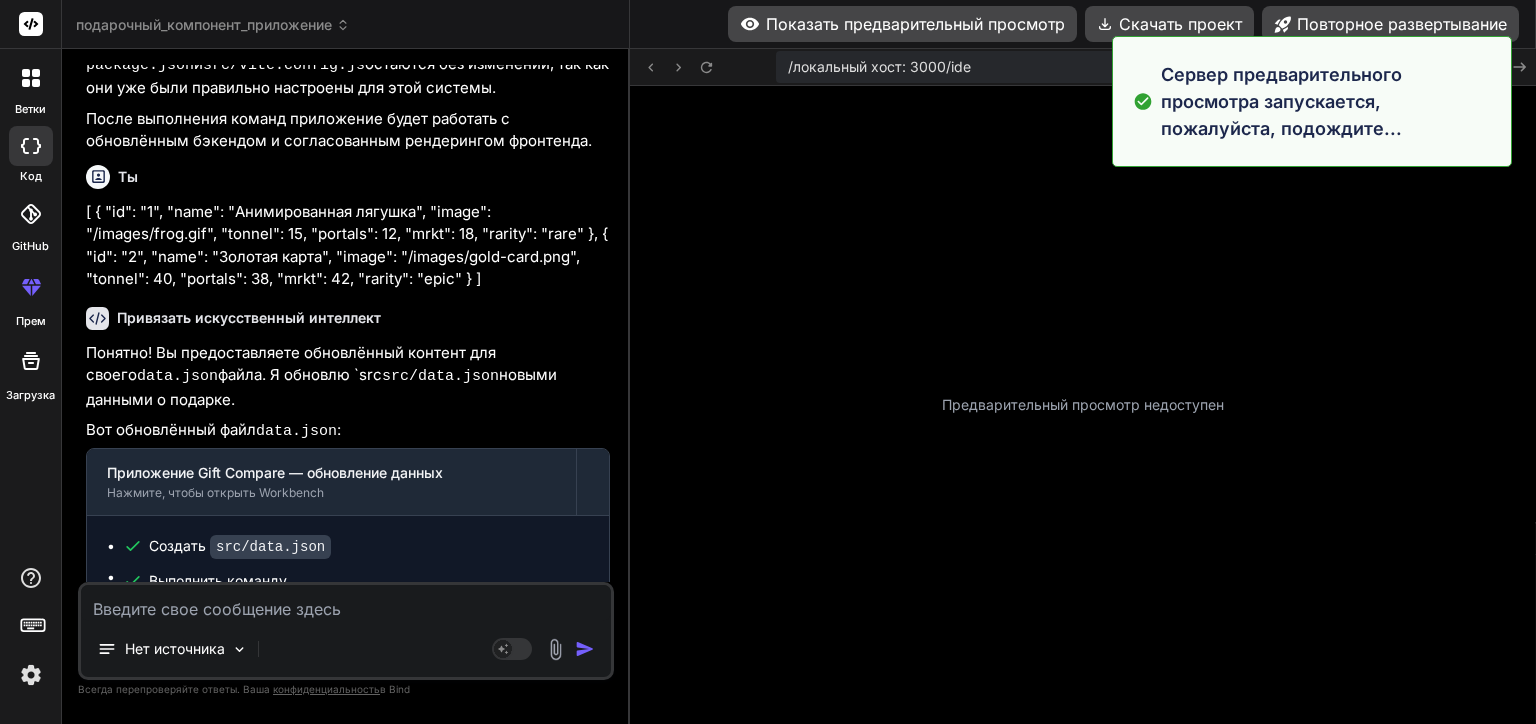 click on "Показать предварительный просмотр Скачать проект Повторное развертывание" at bounding box center [1083, 24] 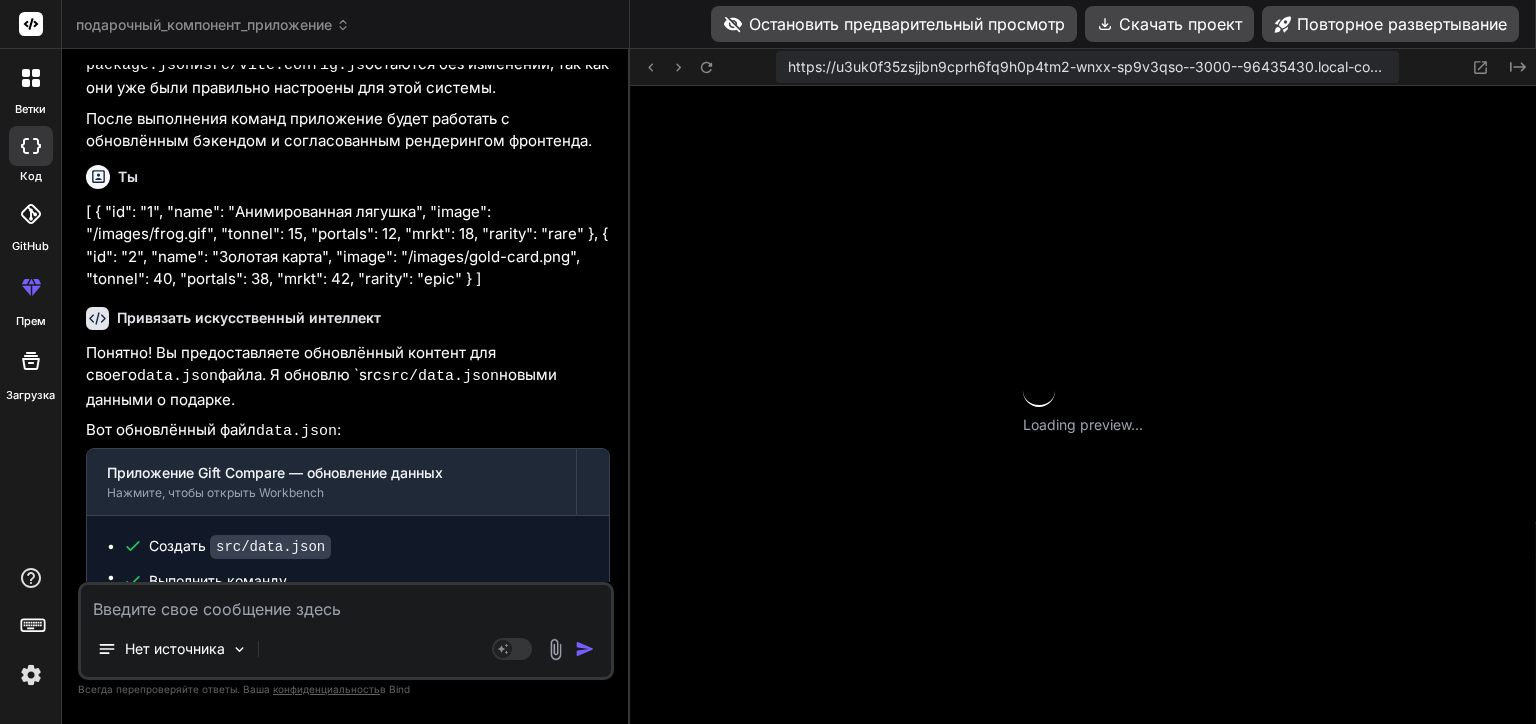scroll, scrollTop: 6508, scrollLeft: 0, axis: vertical 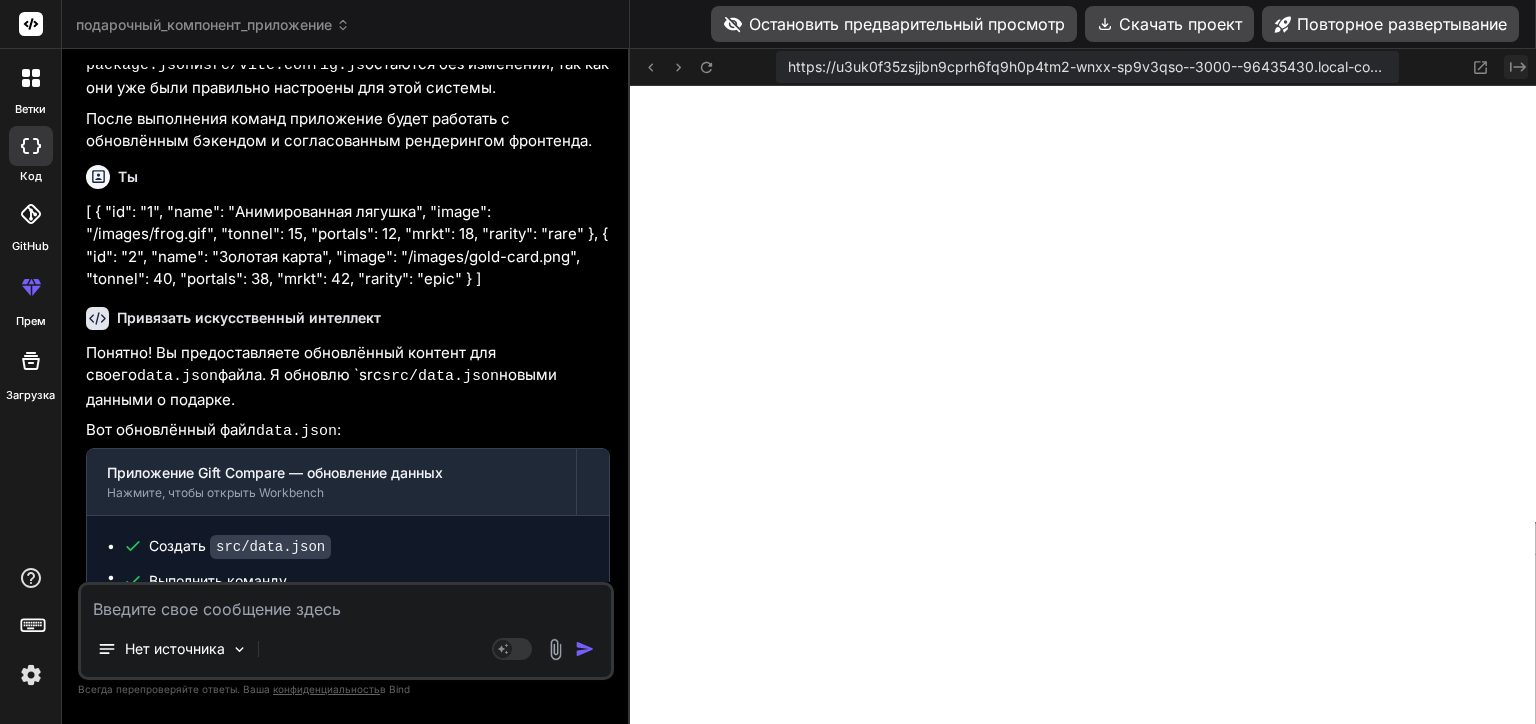 click on "Created with Pixso." 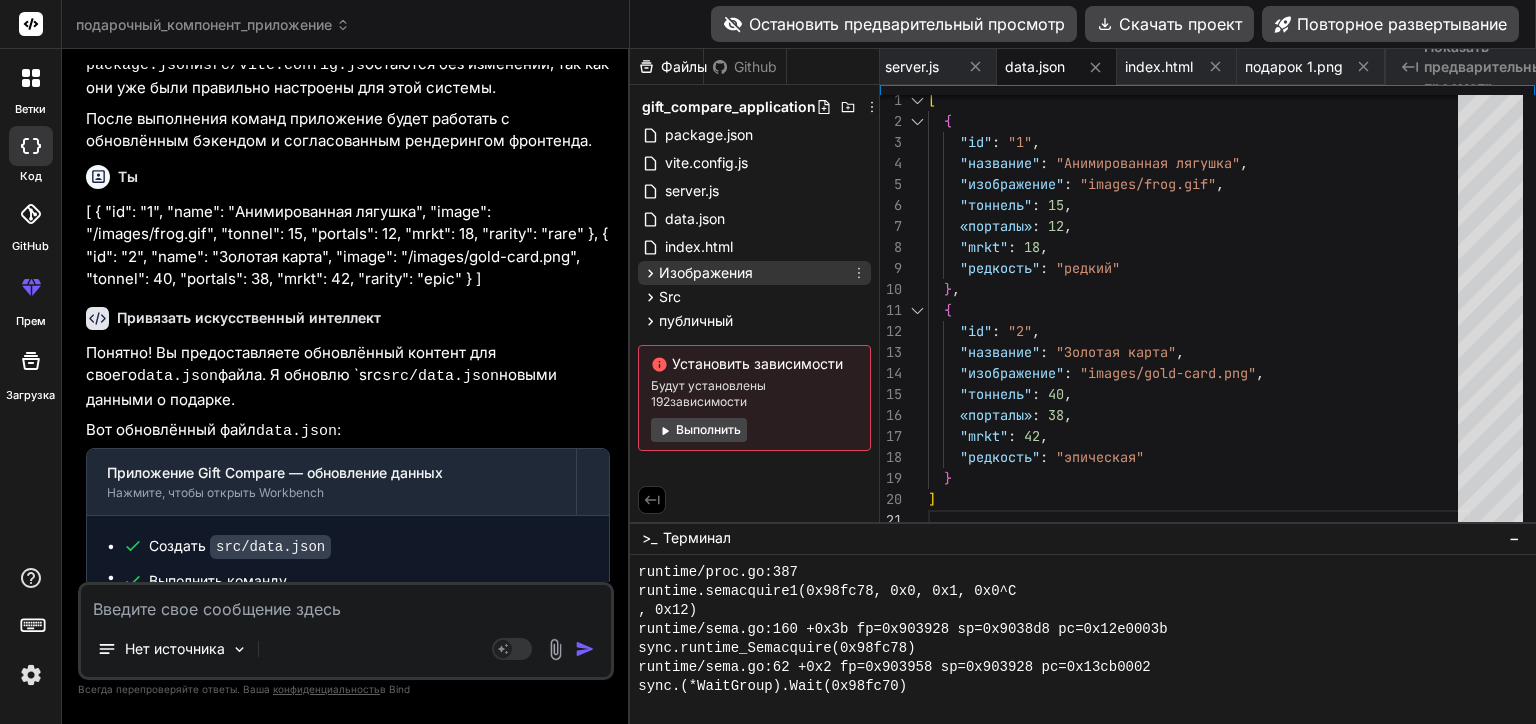 click on "Изображения" at bounding box center (706, 273) 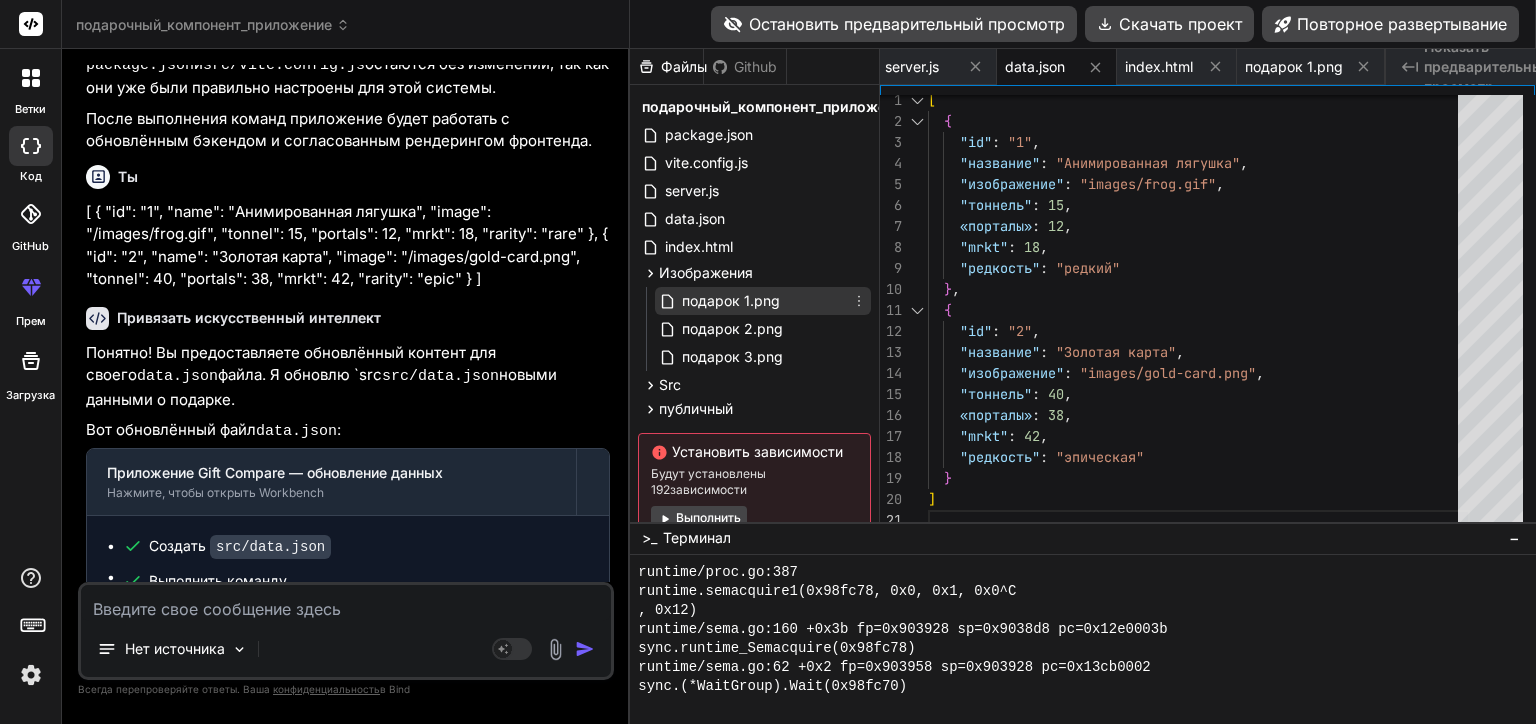 click on "подарок 1.png" at bounding box center (763, 301) 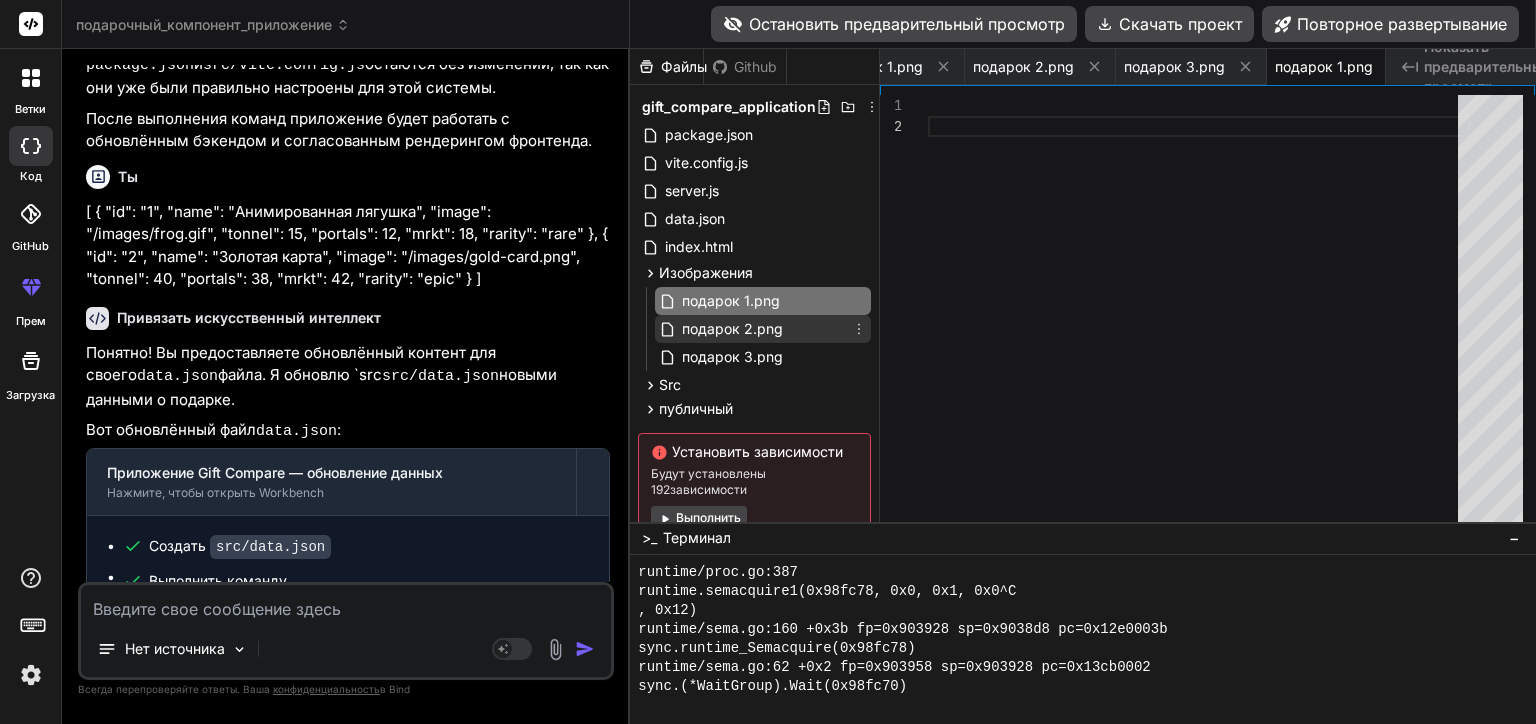 click on "подарок 2.png" at bounding box center [763, 329] 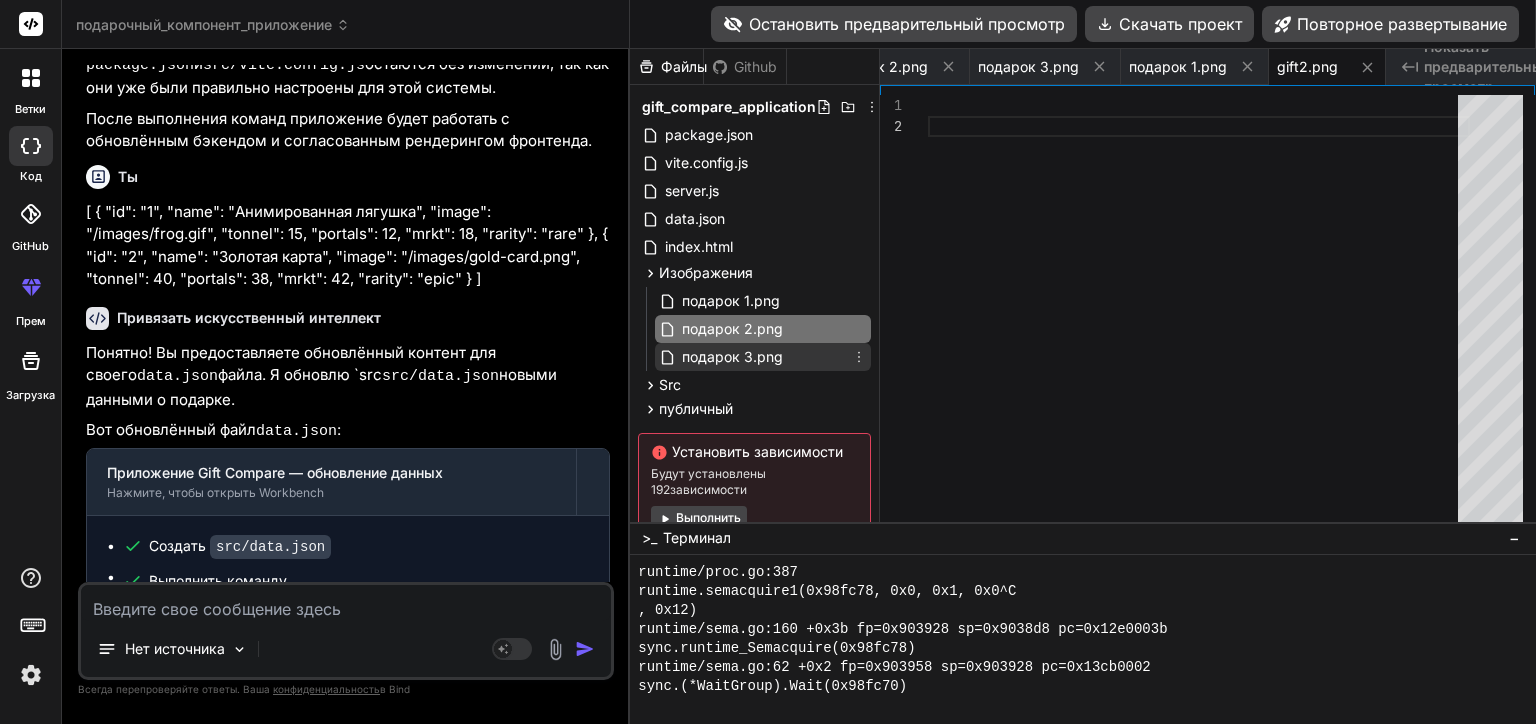 click on "подарок 3.png" at bounding box center [763, 357] 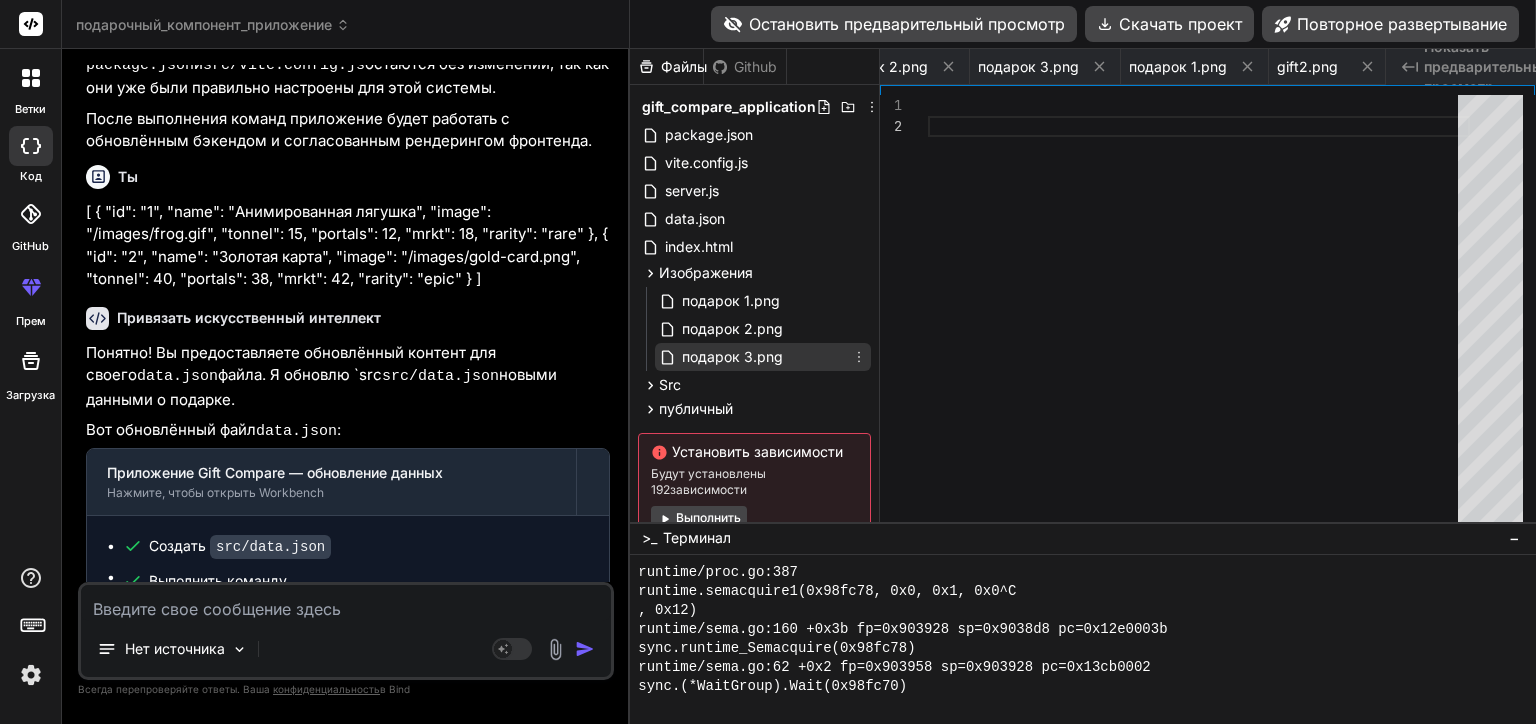 scroll, scrollTop: 0, scrollLeft: 1333, axis: horizontal 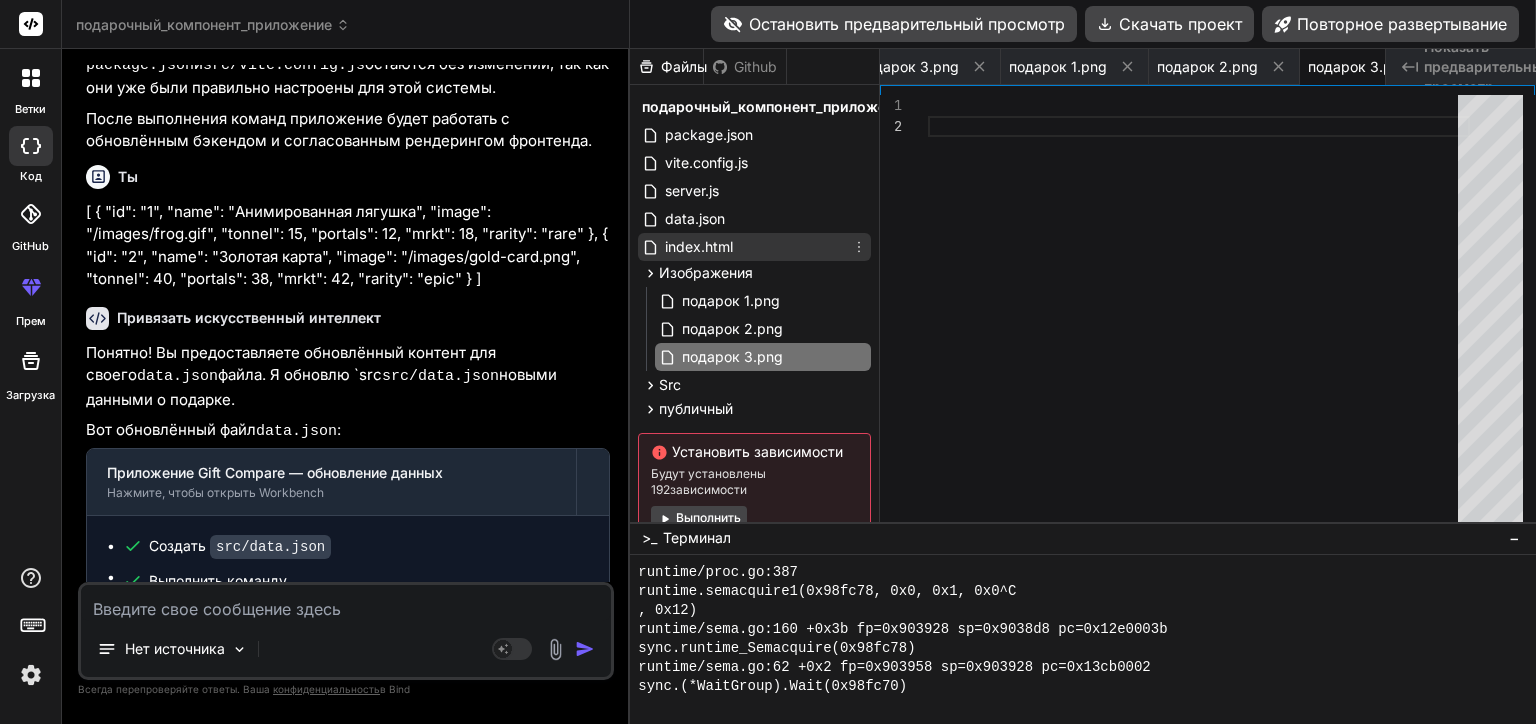 click on "index.html" at bounding box center [754, 247] 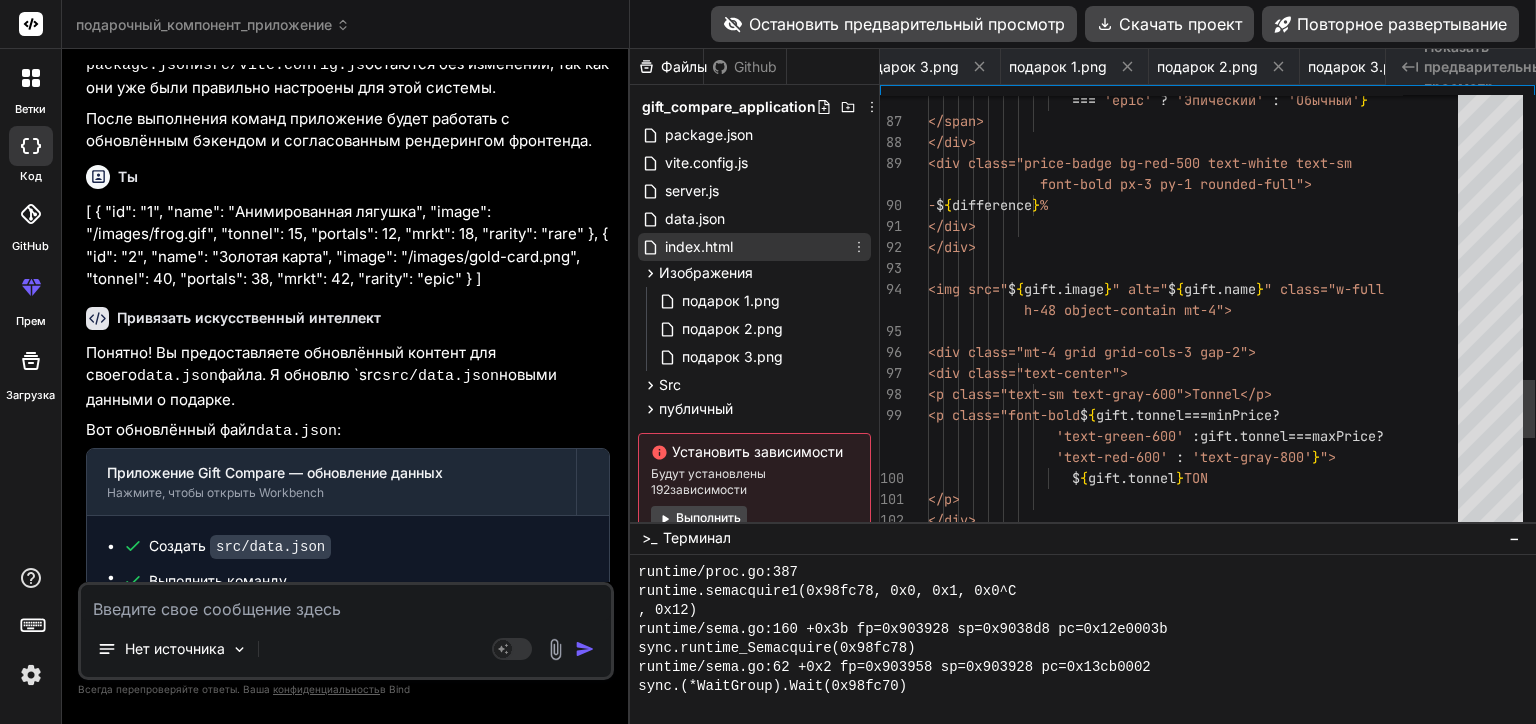scroll, scrollTop: 0, scrollLeft: 1512, axis: horizontal 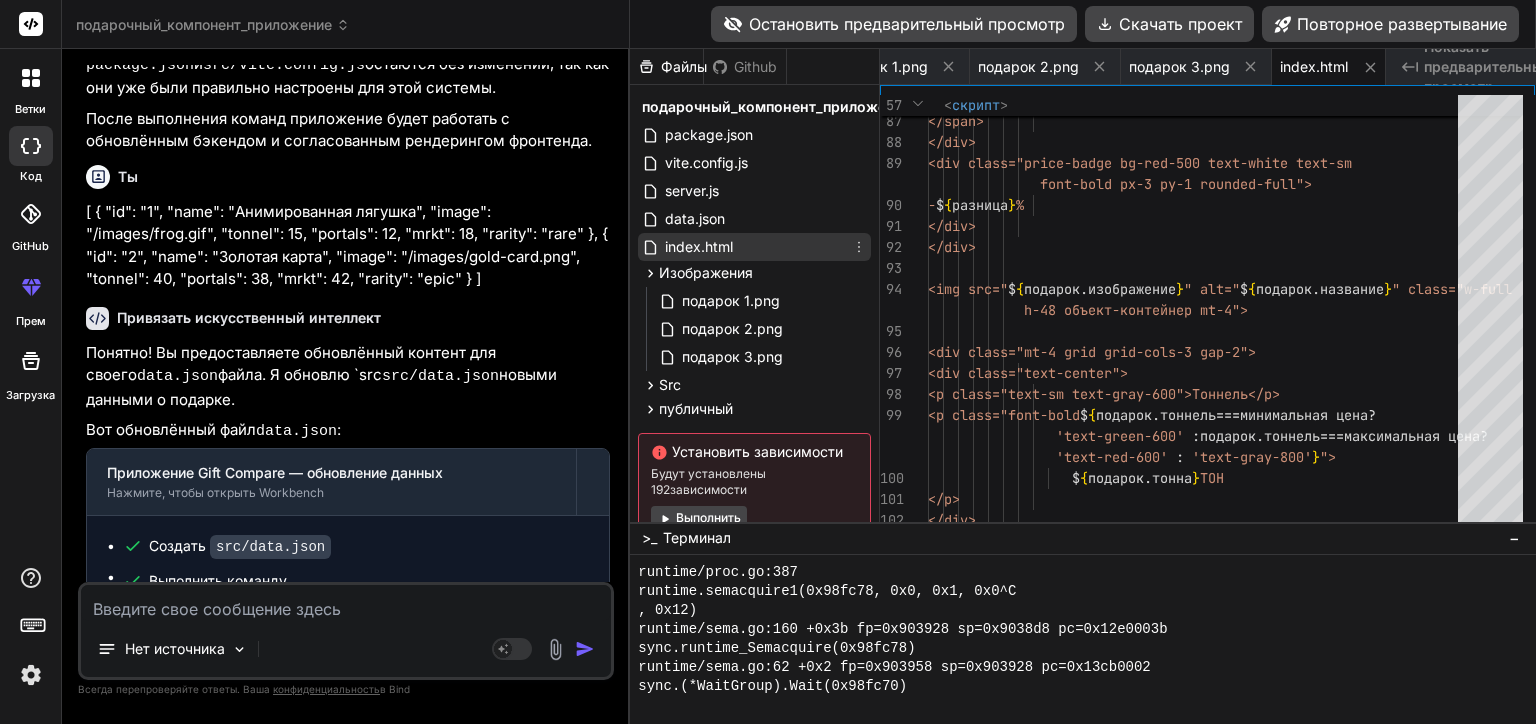 click on "index.html" at bounding box center (754, 247) 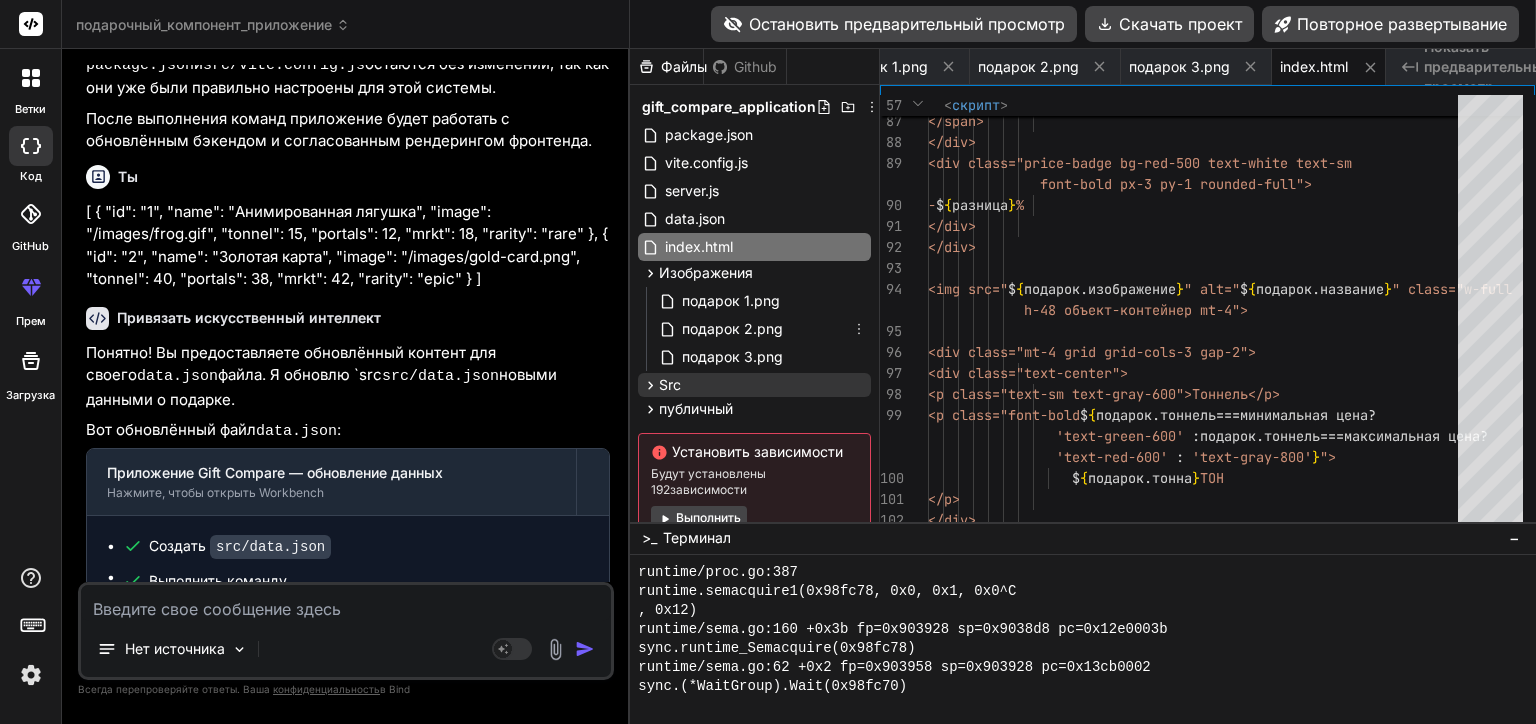 scroll, scrollTop: 64, scrollLeft: 0, axis: vertical 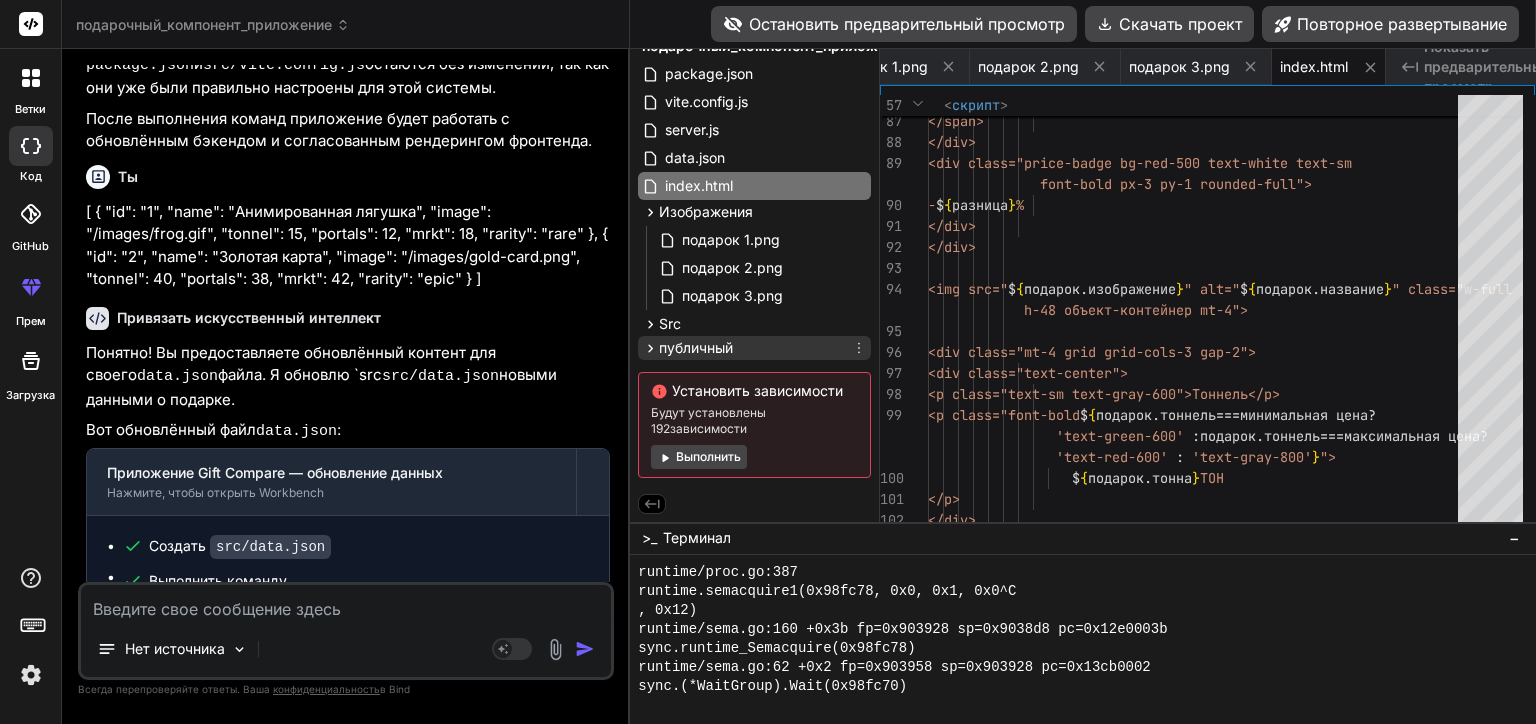 click on "публичный" at bounding box center (754, 348) 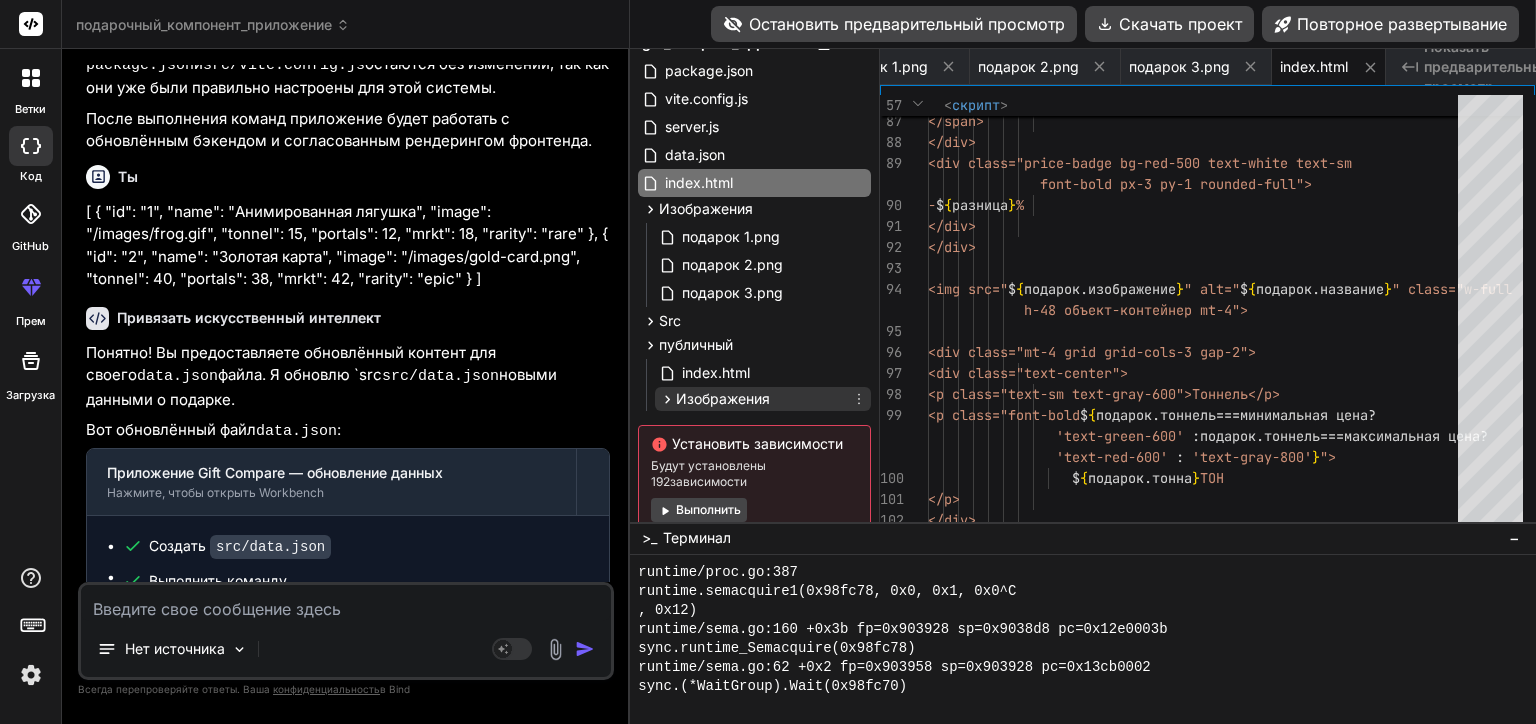 click on "Изображения" at bounding box center (763, 399) 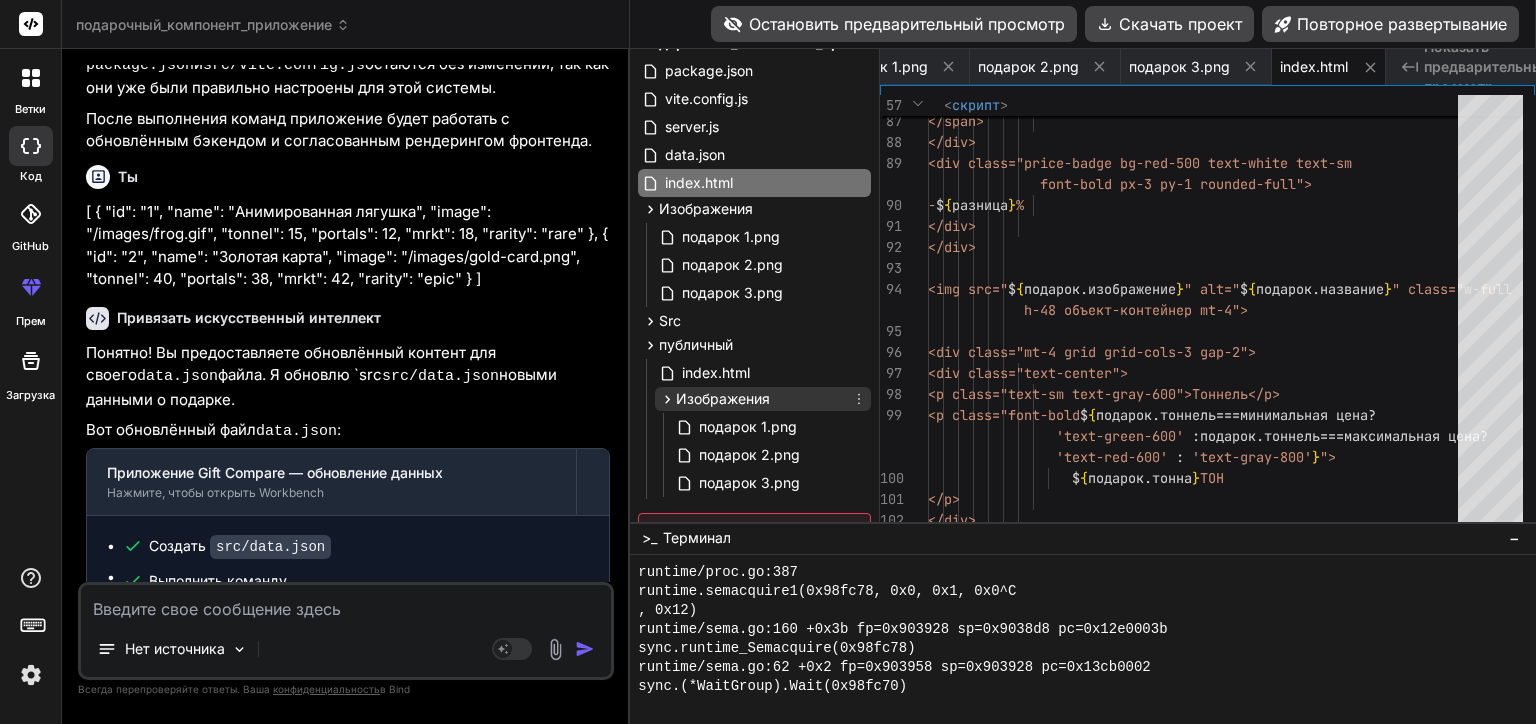 click on "Изображения" at bounding box center (763, 399) 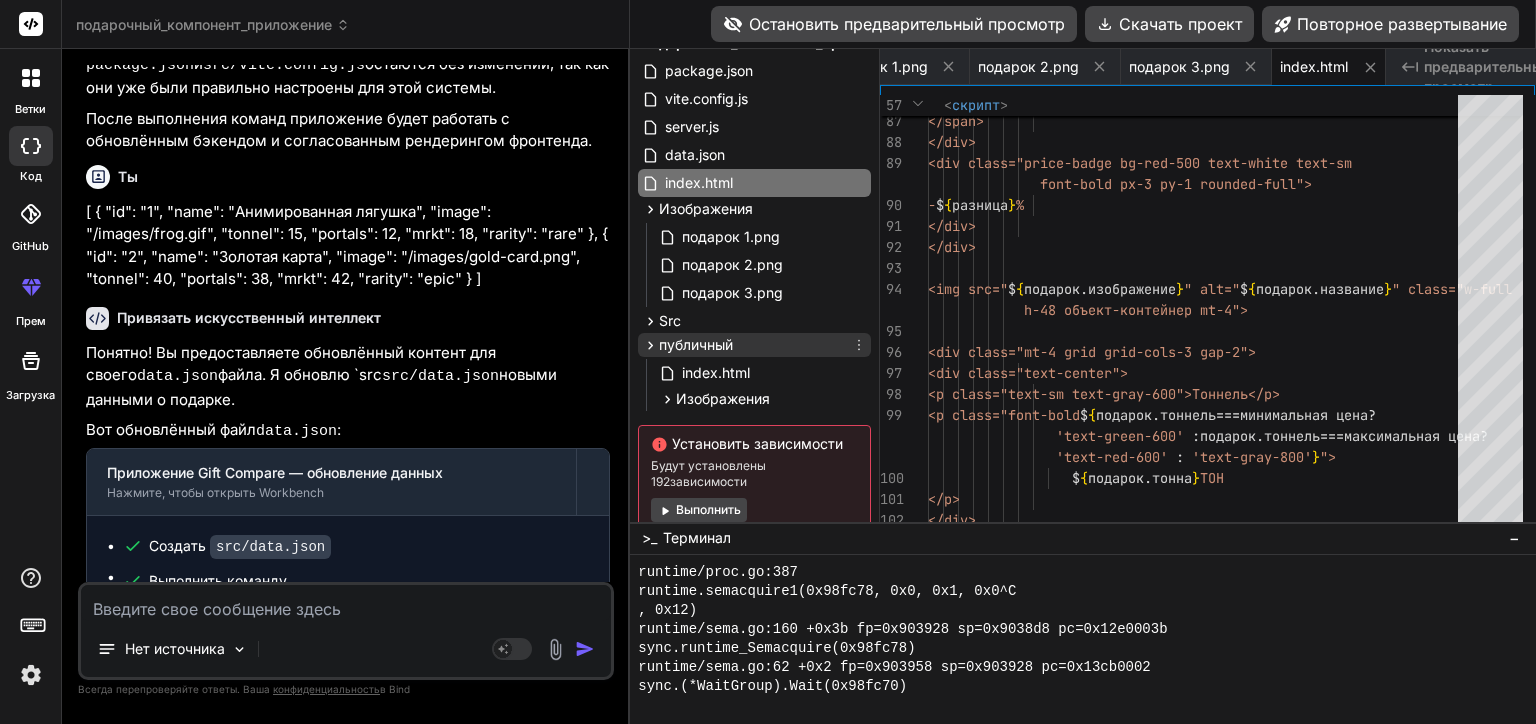 click on "публичный" at bounding box center [754, 345] 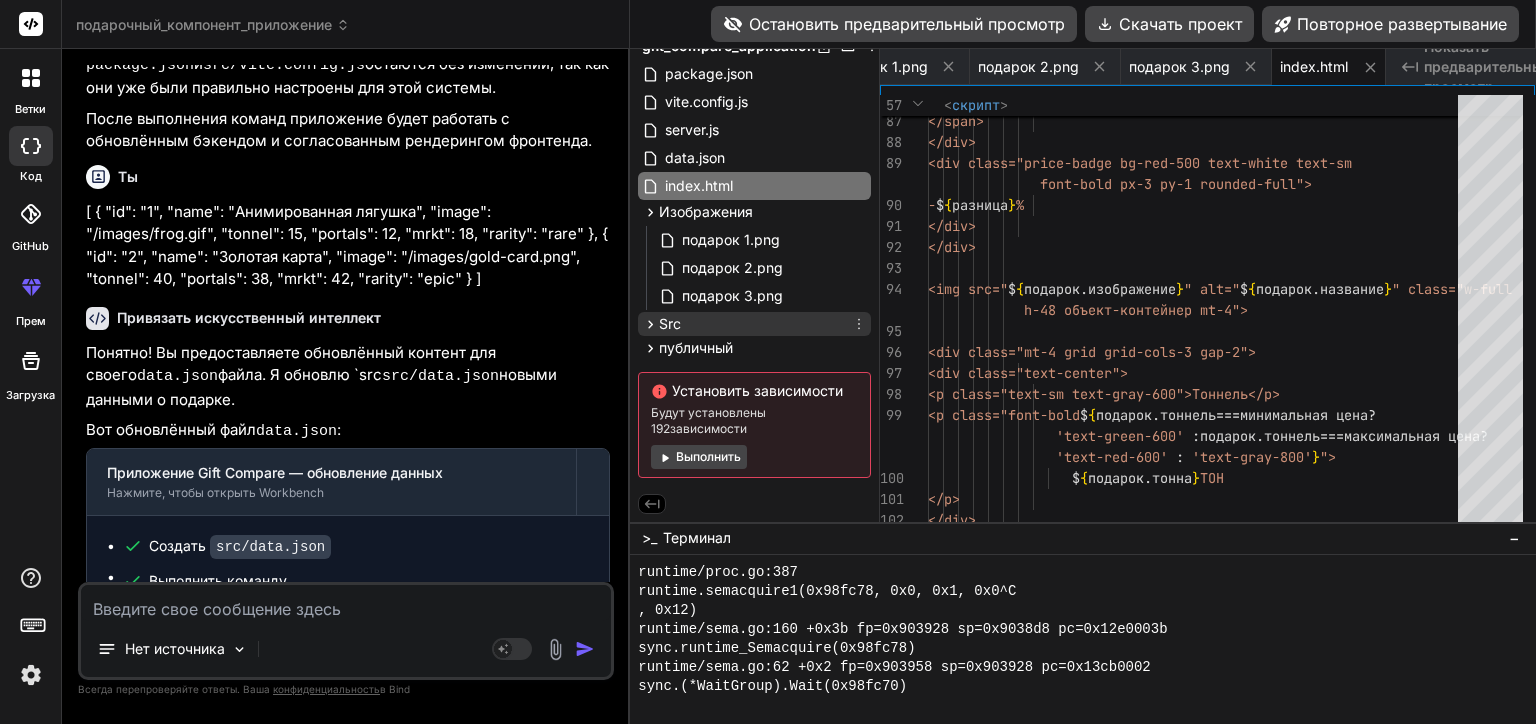 click on "Src" at bounding box center [754, 324] 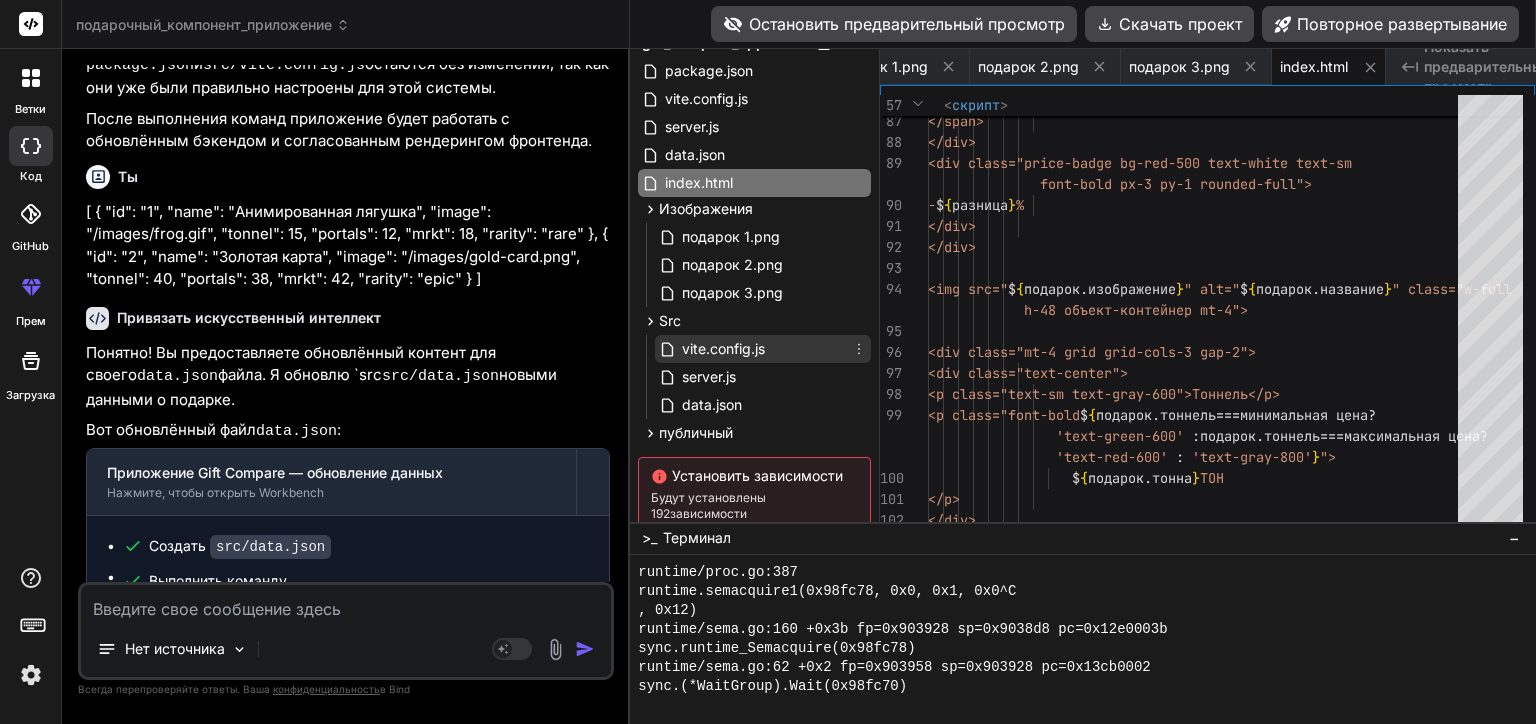 click on "vite.config.js" at bounding box center (763, 349) 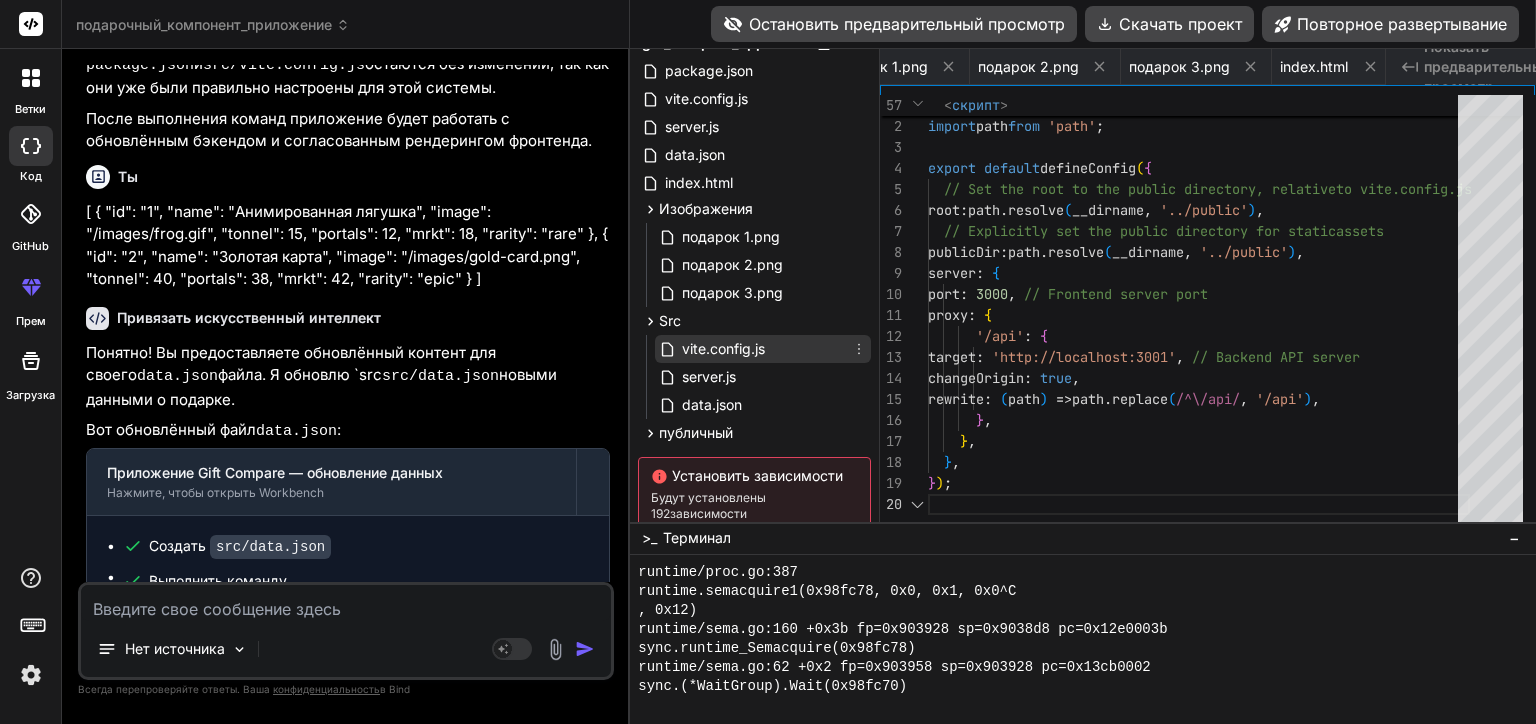 scroll, scrollTop: 0, scrollLeft: 512, axis: horizontal 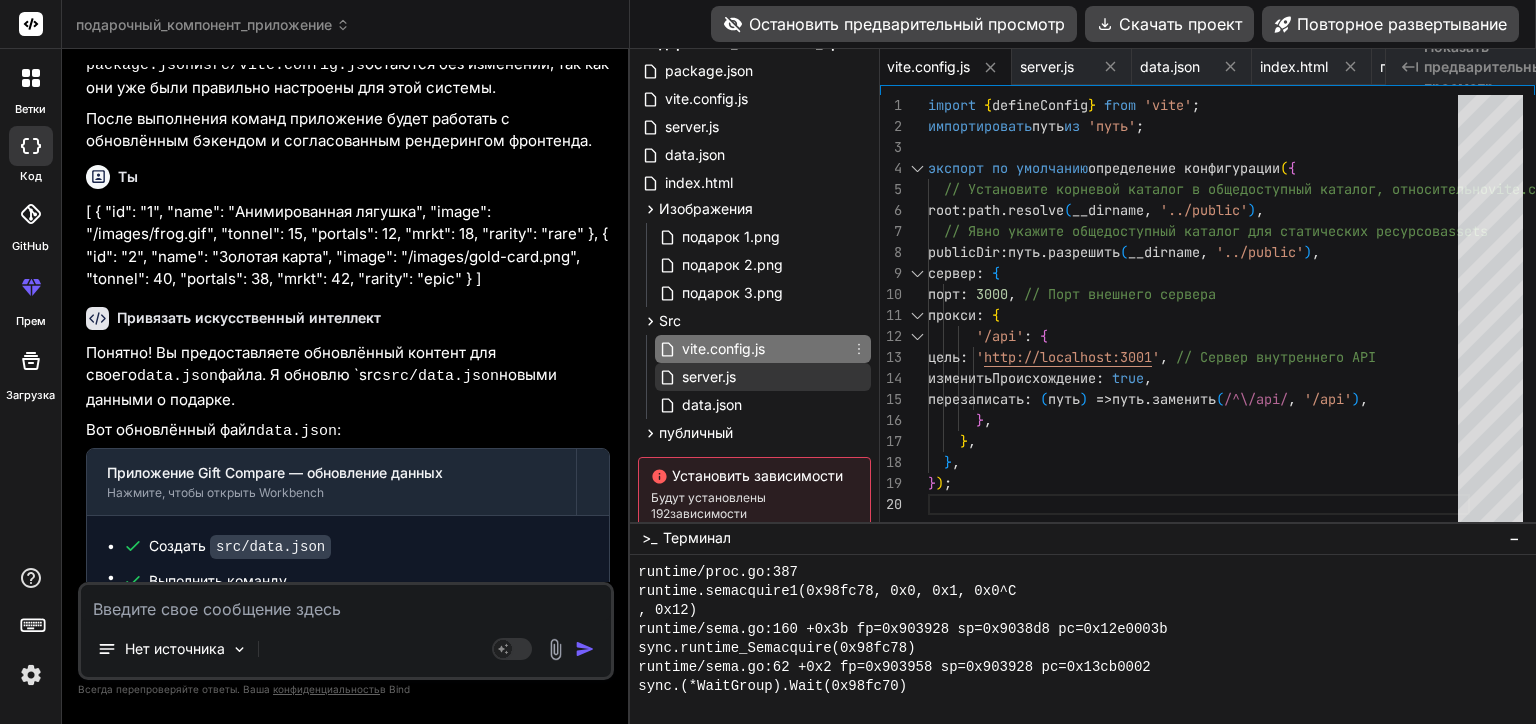 click on "server.js" at bounding box center [763, 377] 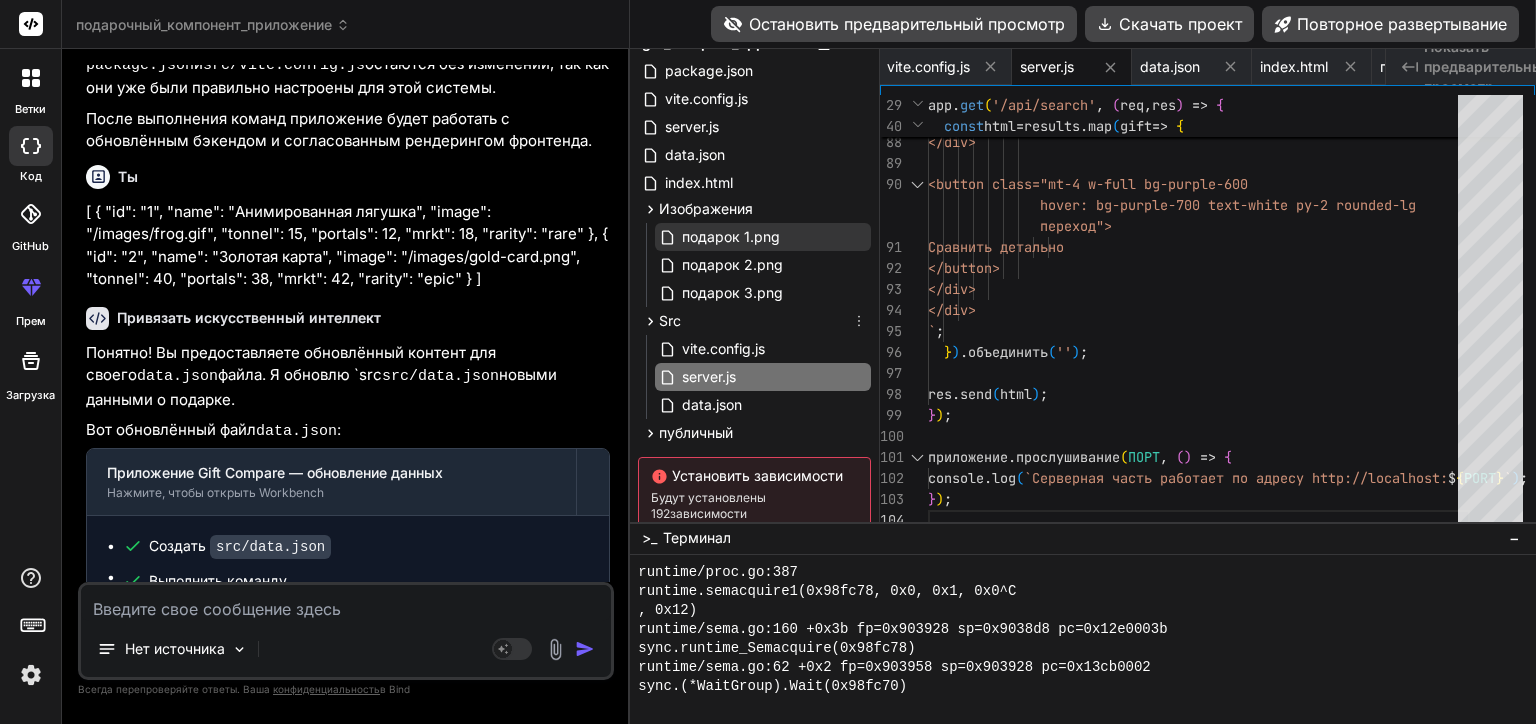 scroll, scrollTop: 0, scrollLeft: 0, axis: both 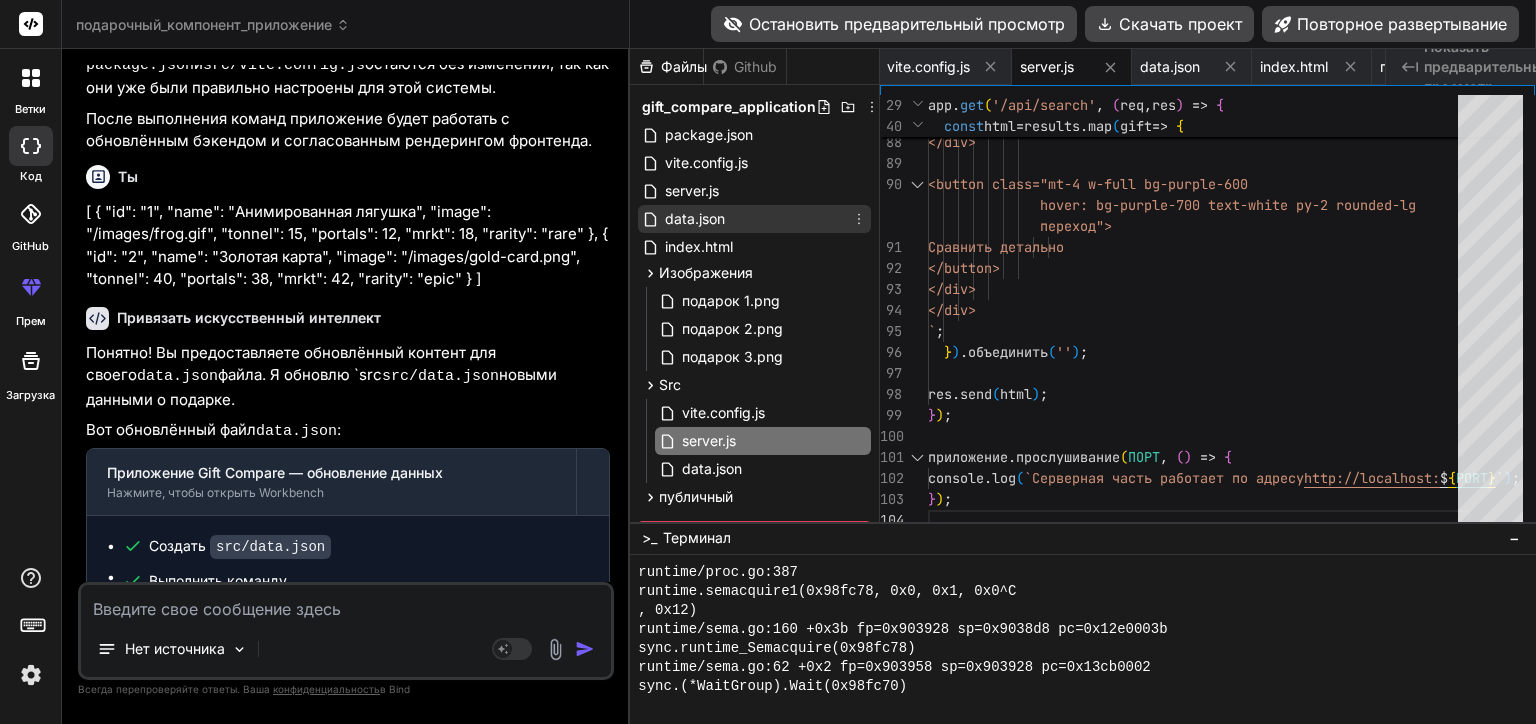 click on "data.json" at bounding box center [754, 219] 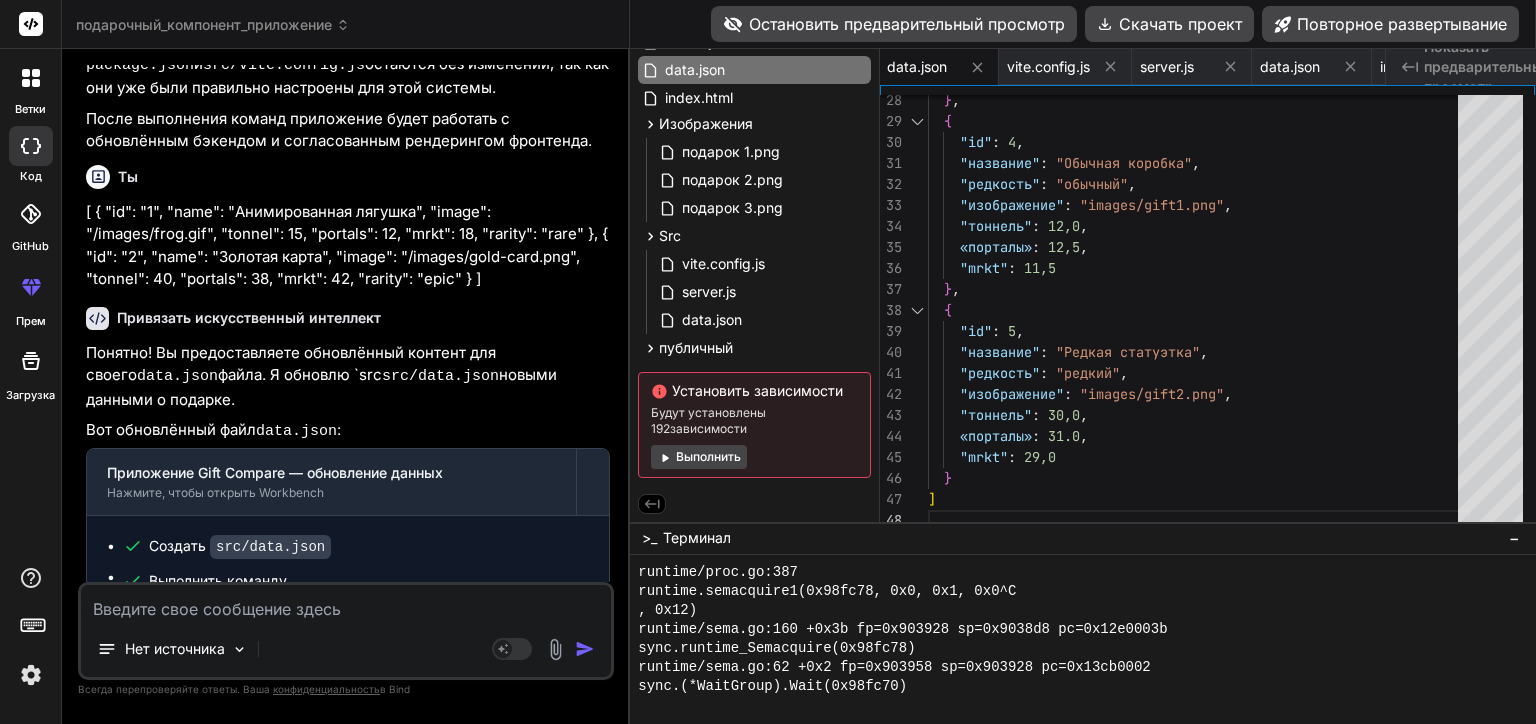 scroll, scrollTop: 152, scrollLeft: 0, axis: vertical 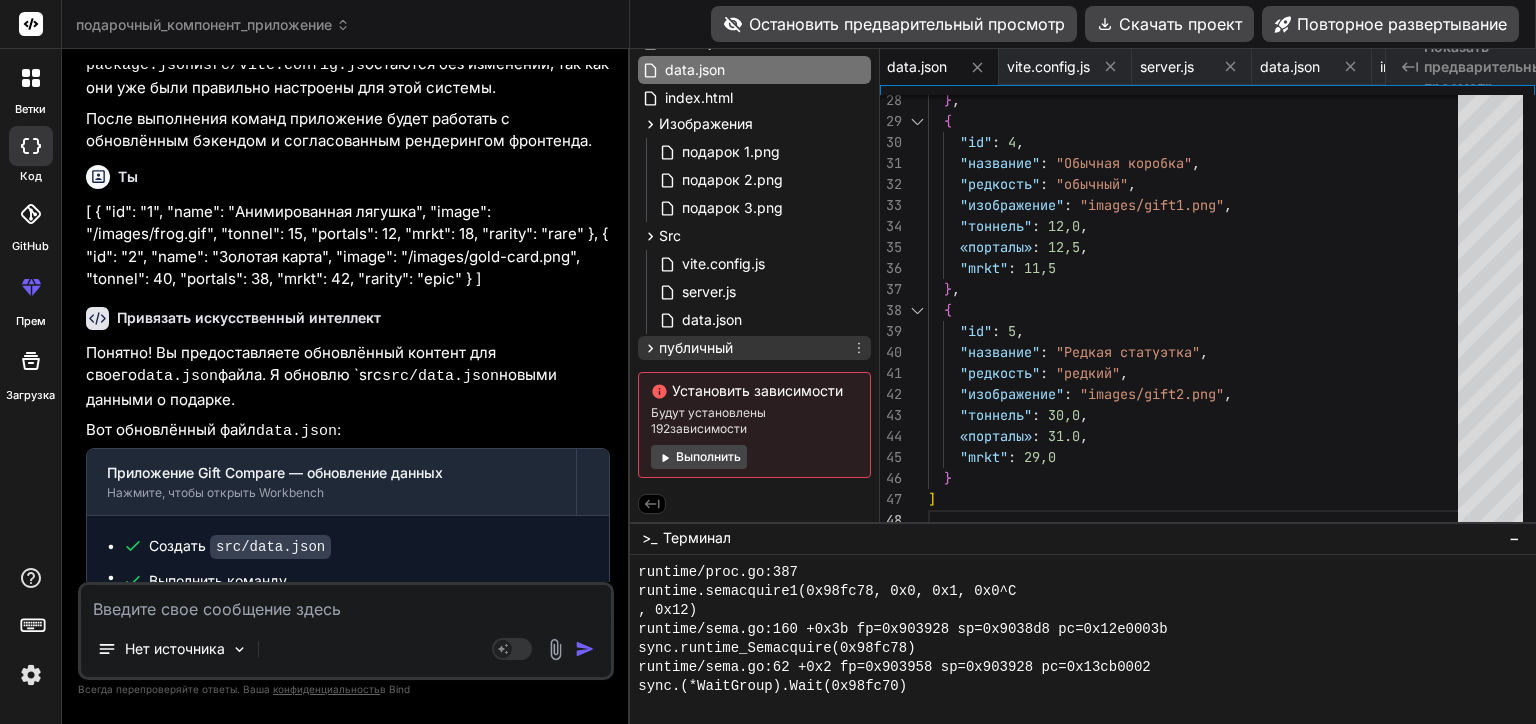 click on "публичный" at bounding box center [754, 348] 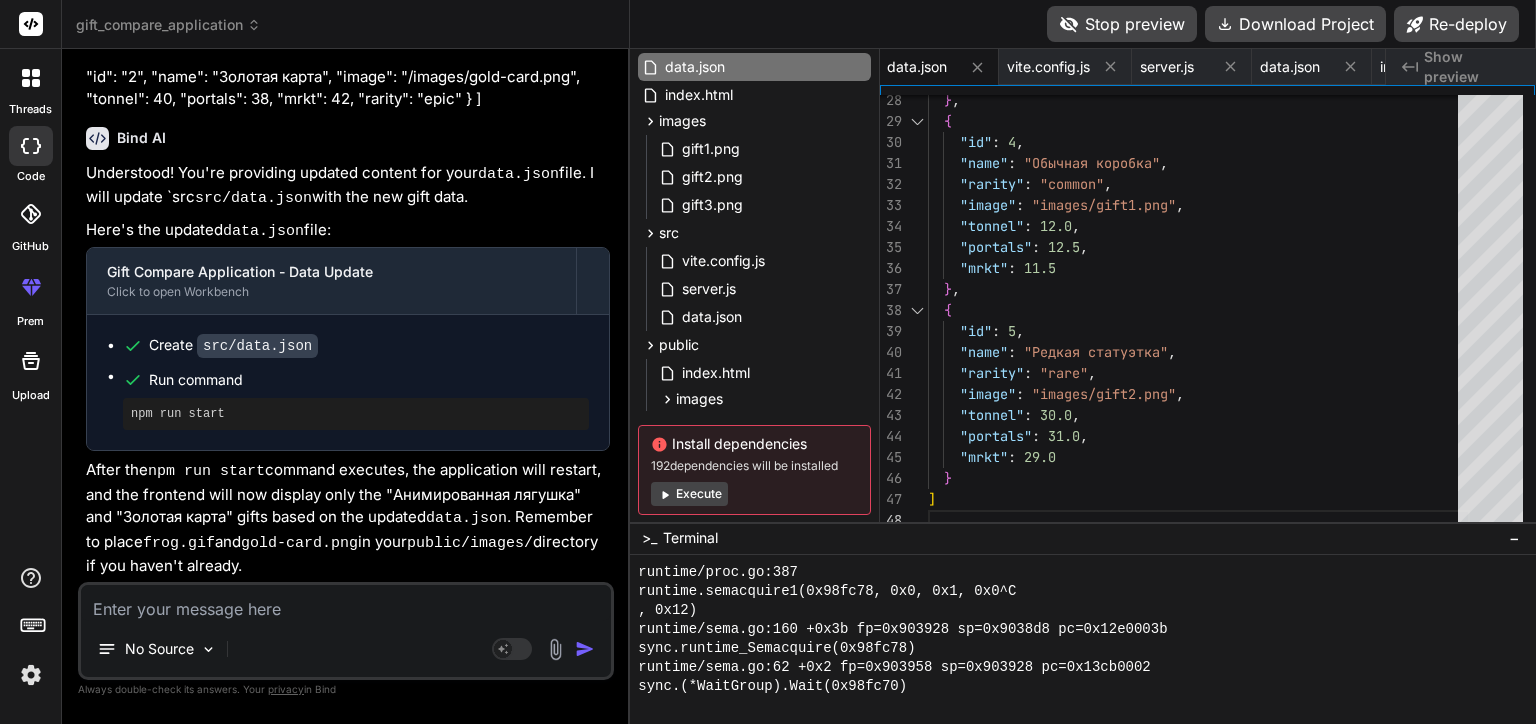 scroll, scrollTop: 8230, scrollLeft: 0, axis: vertical 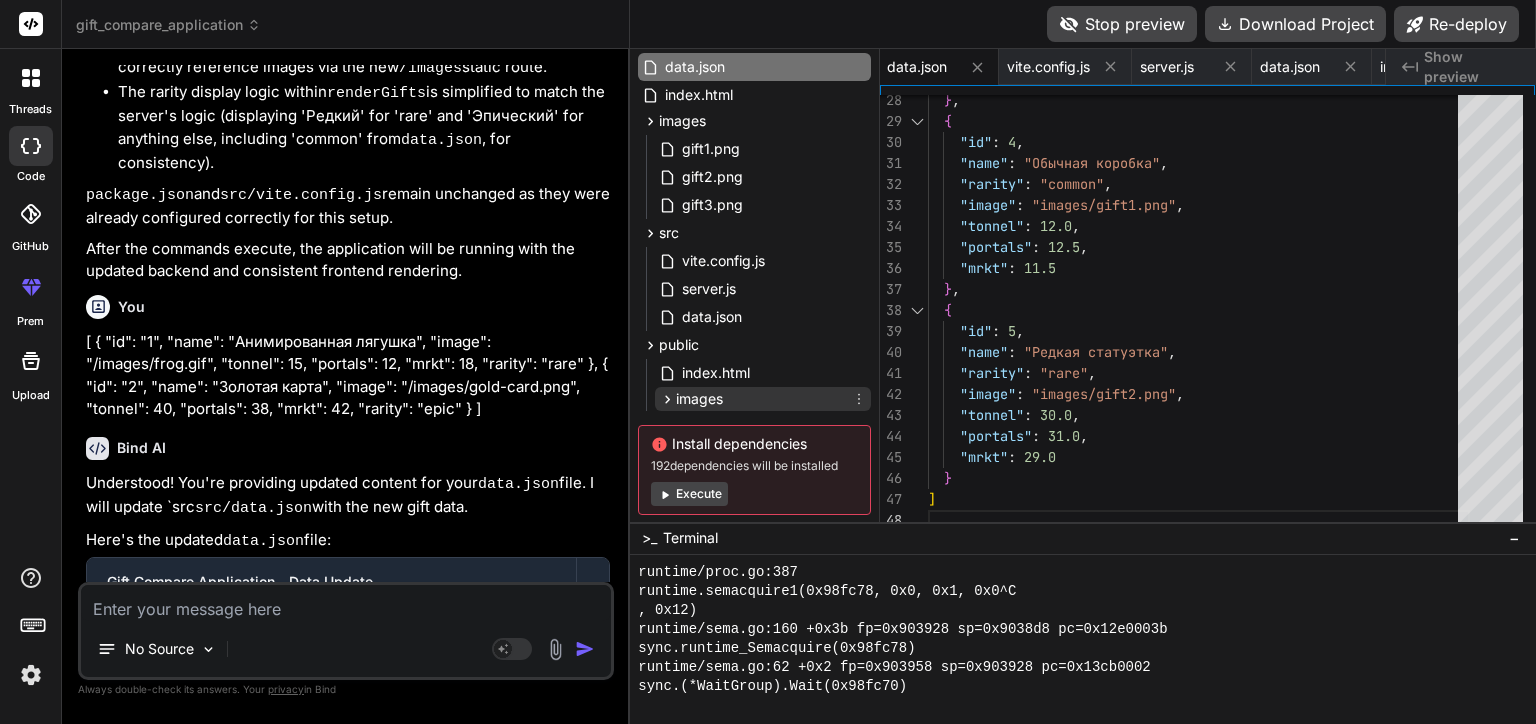 click on "images" at bounding box center [763, 399] 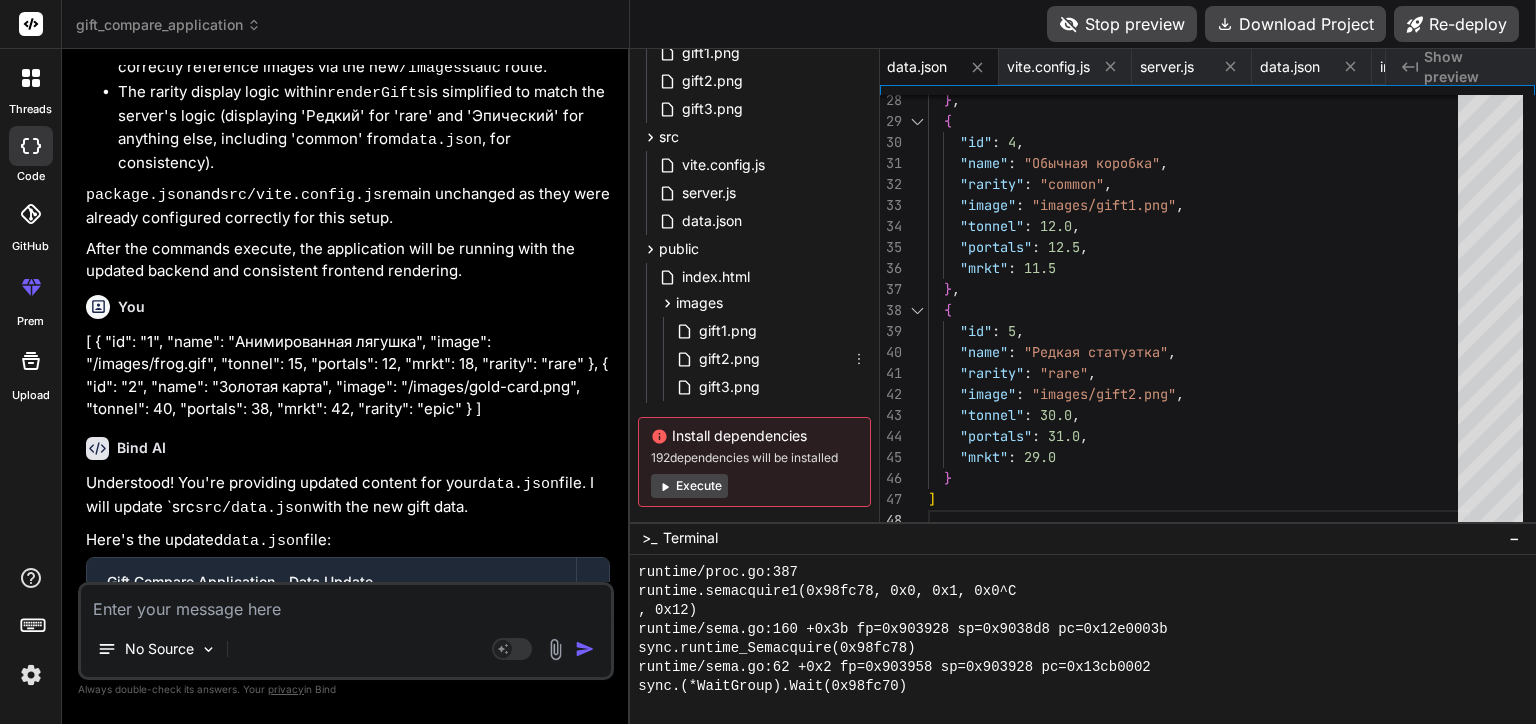 scroll, scrollTop: 252, scrollLeft: 0, axis: vertical 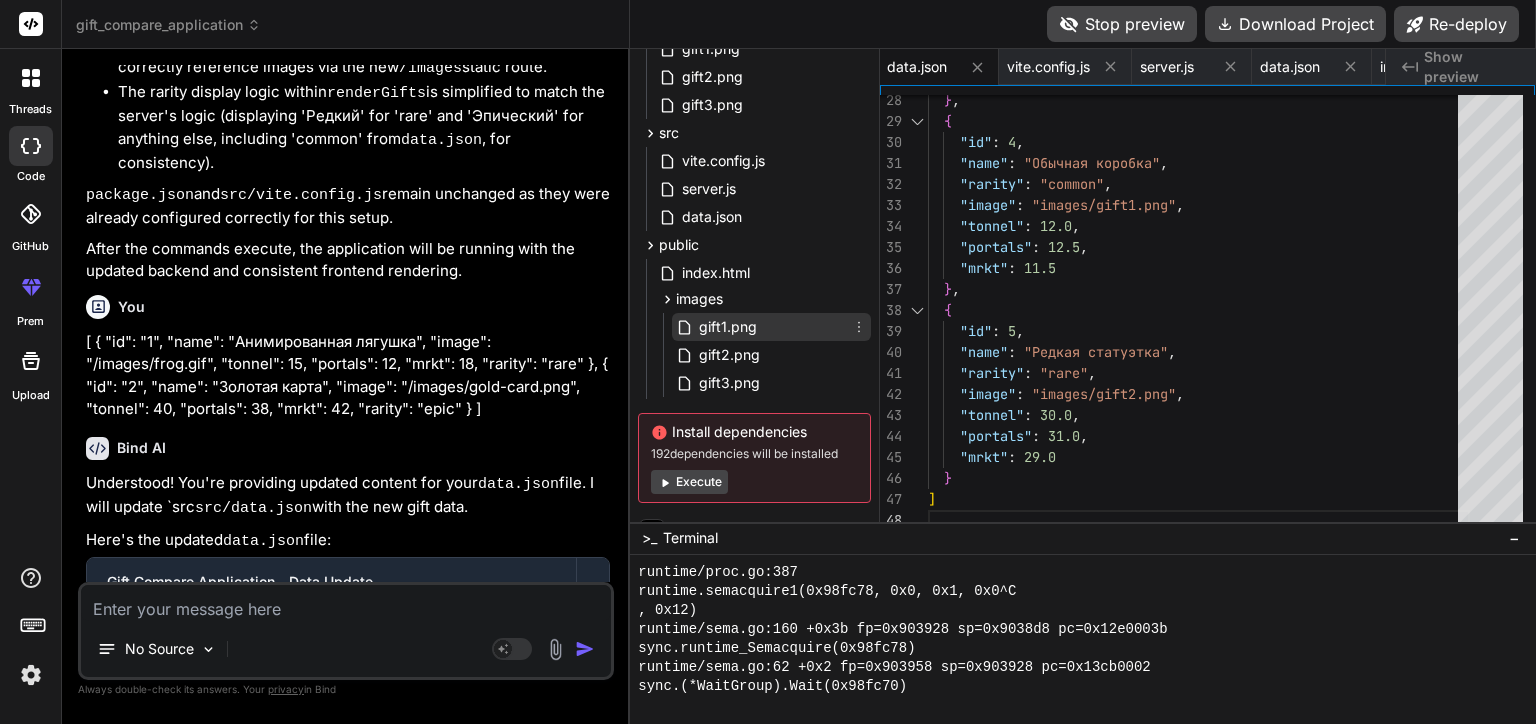 click on "gift1.png" at bounding box center (771, 327) 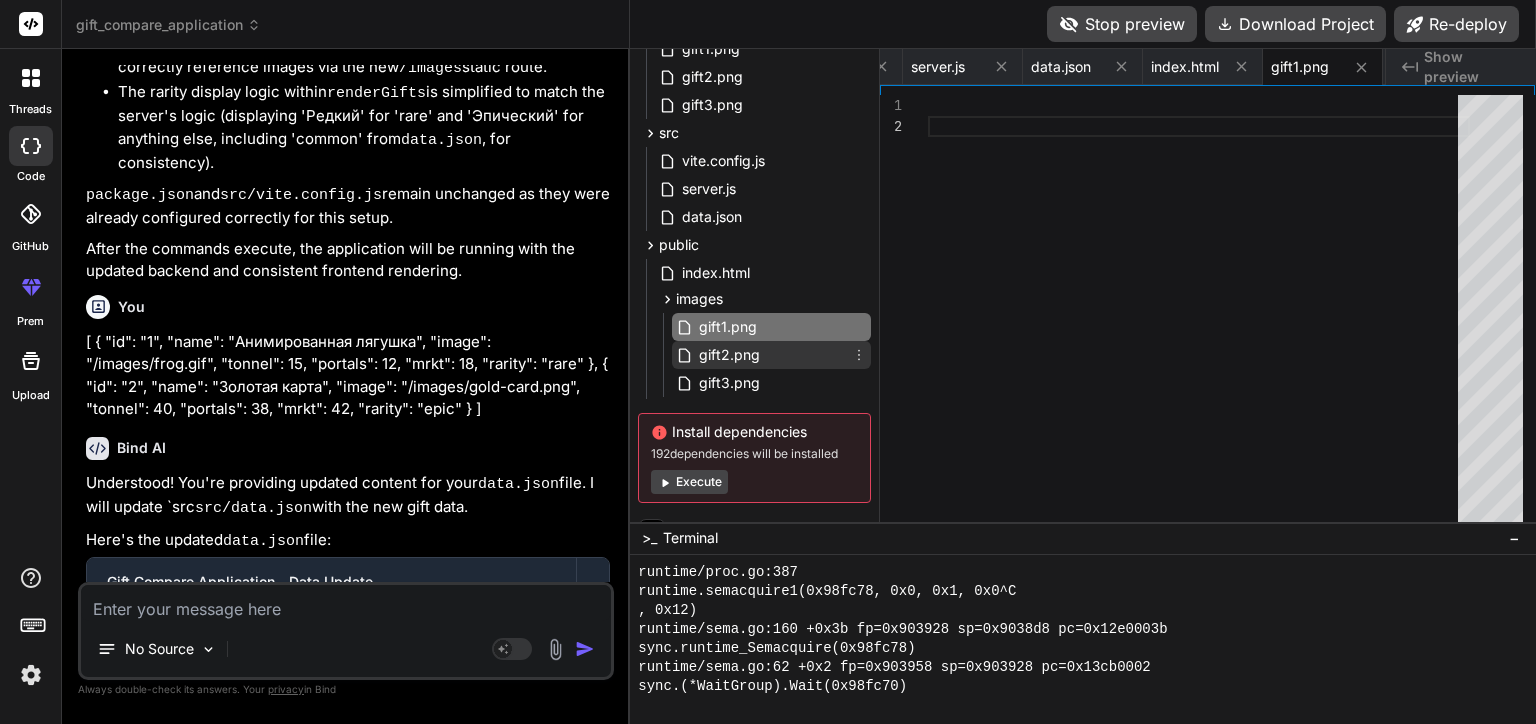 click on "gift2.png" at bounding box center [771, 355] 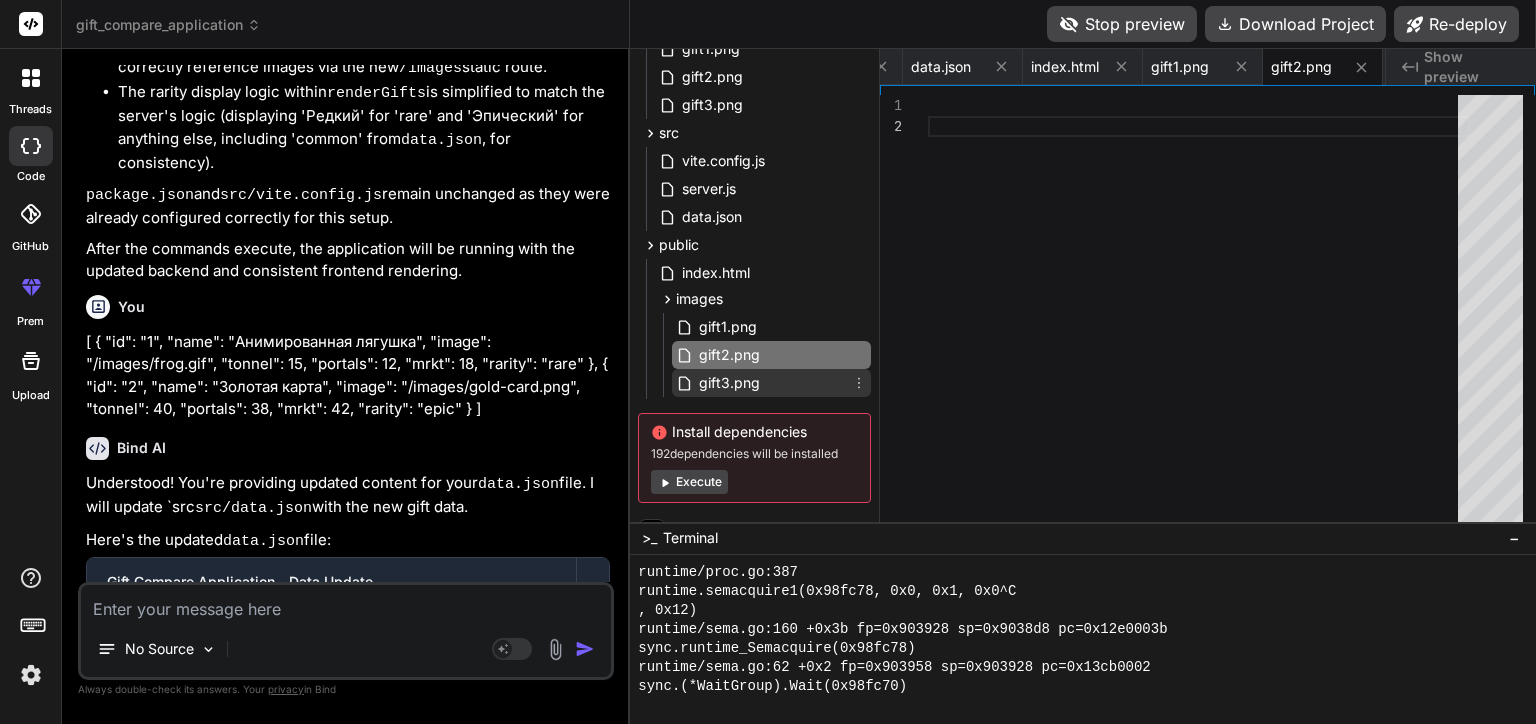 click on "gift3.png" at bounding box center (771, 383) 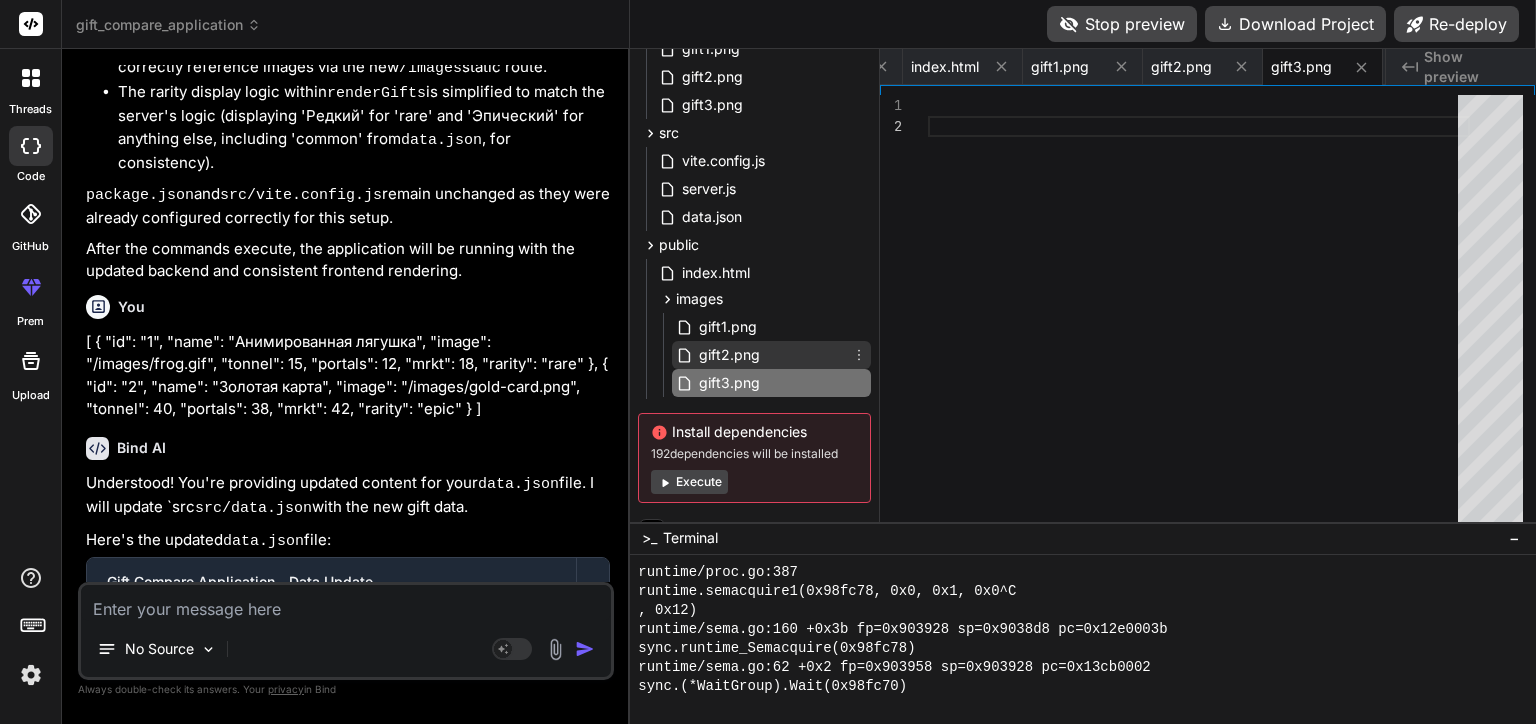 click on "gift2.png" at bounding box center [771, 355] 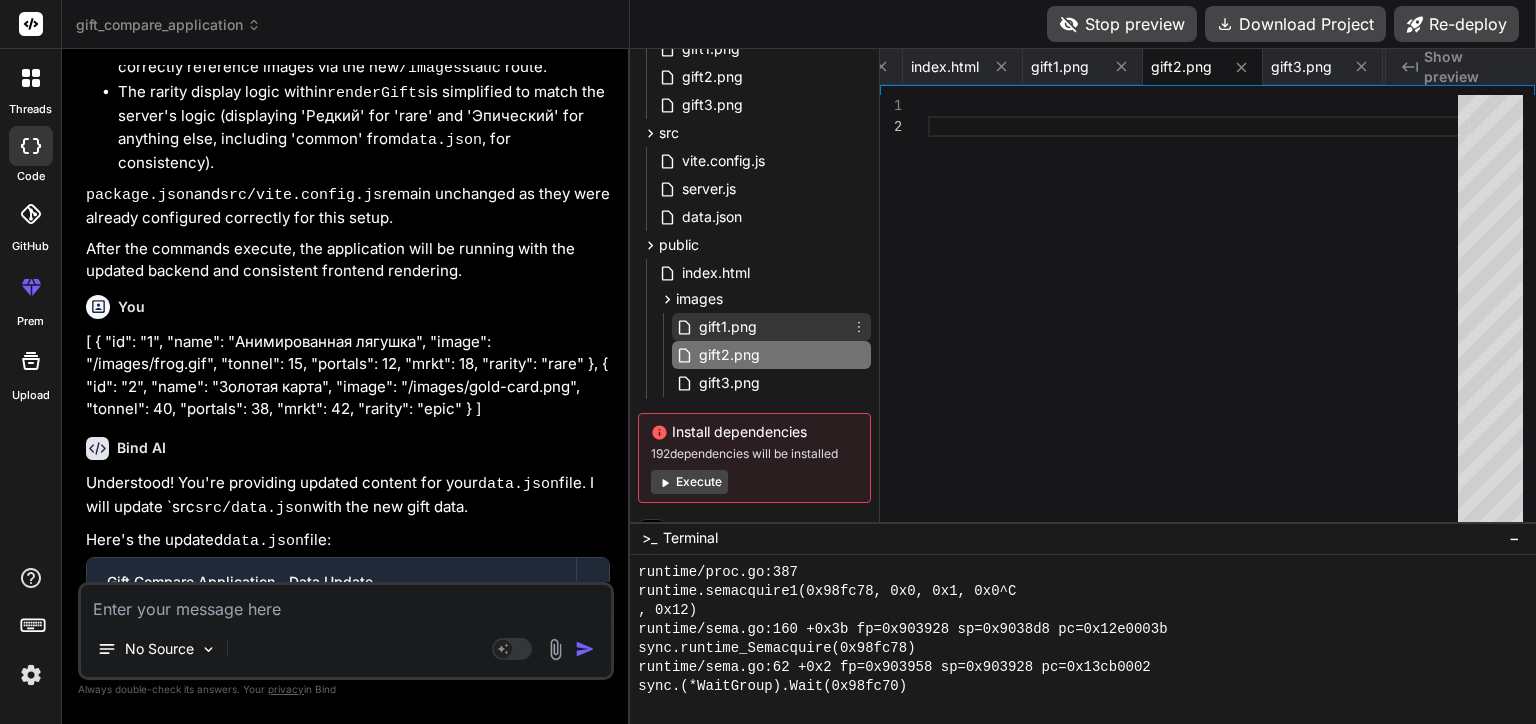 click on "gift1.png" at bounding box center (771, 327) 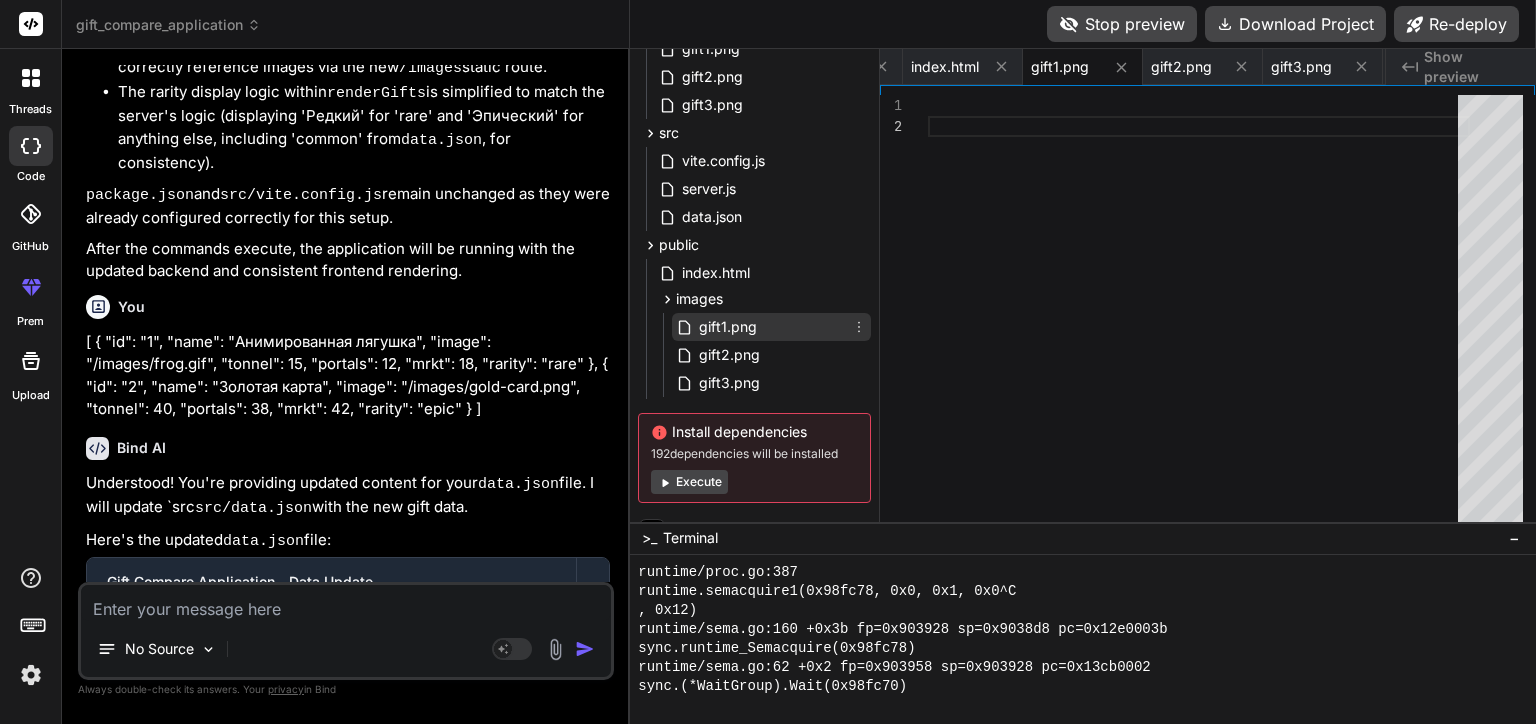 click on "gift1.png" at bounding box center [771, 327] 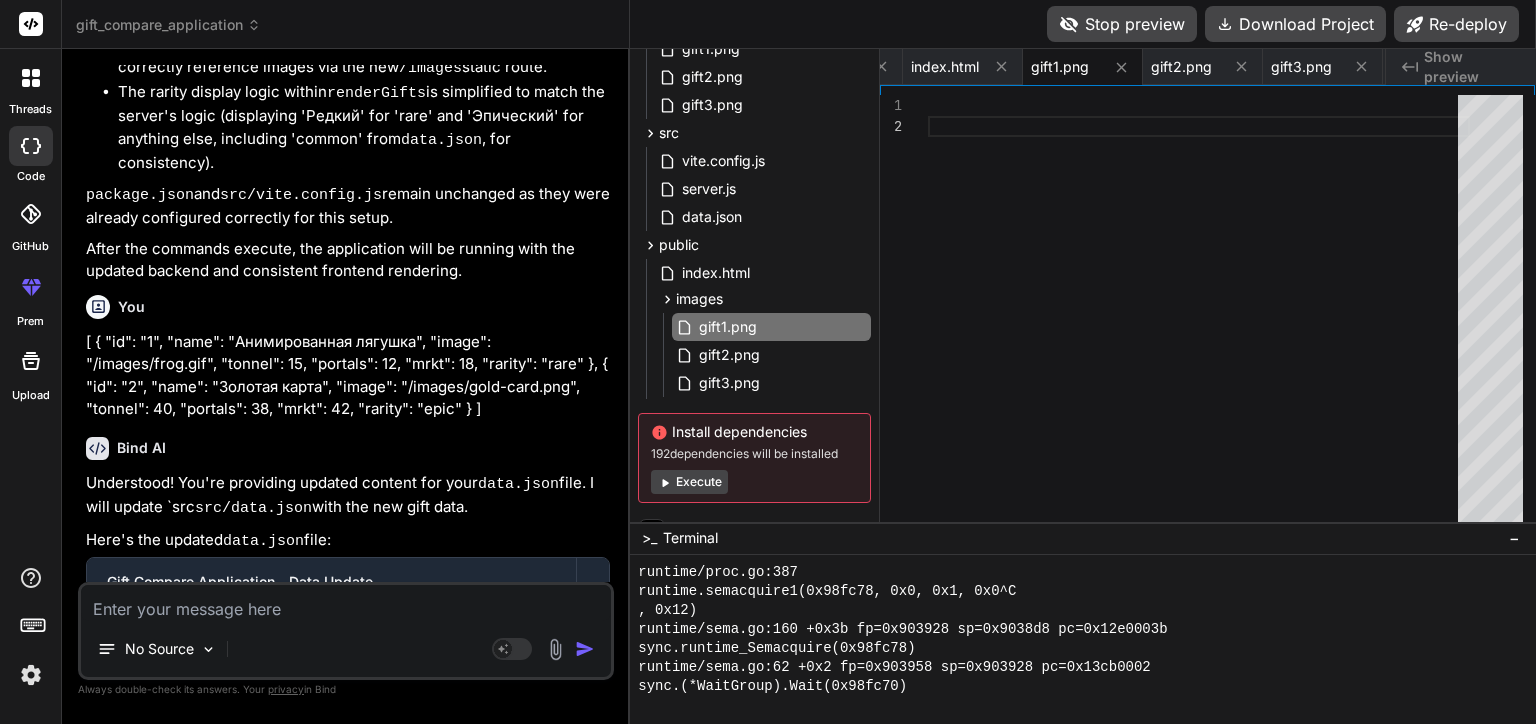 click at bounding box center [31, 361] 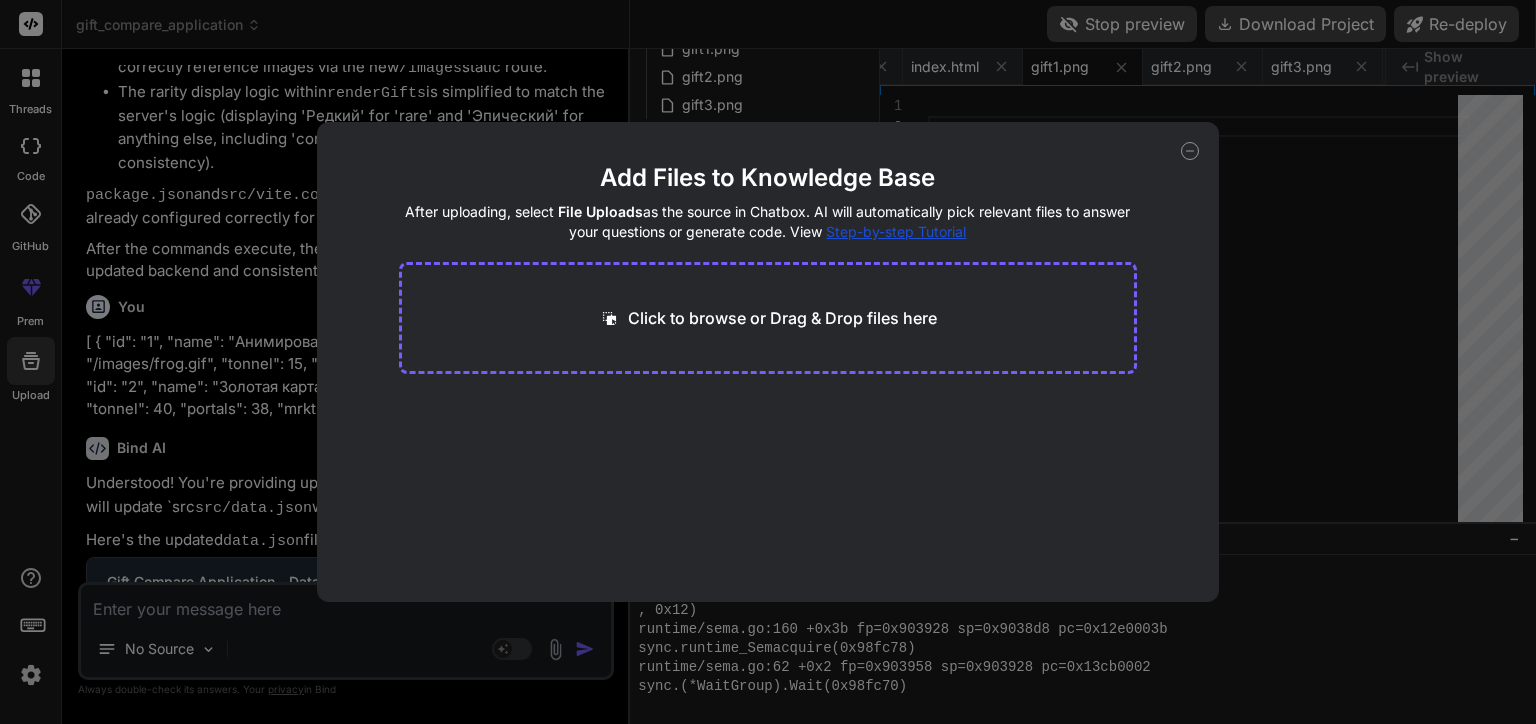 click on "Click to browse or Drag & Drop files here" at bounding box center [782, 318] 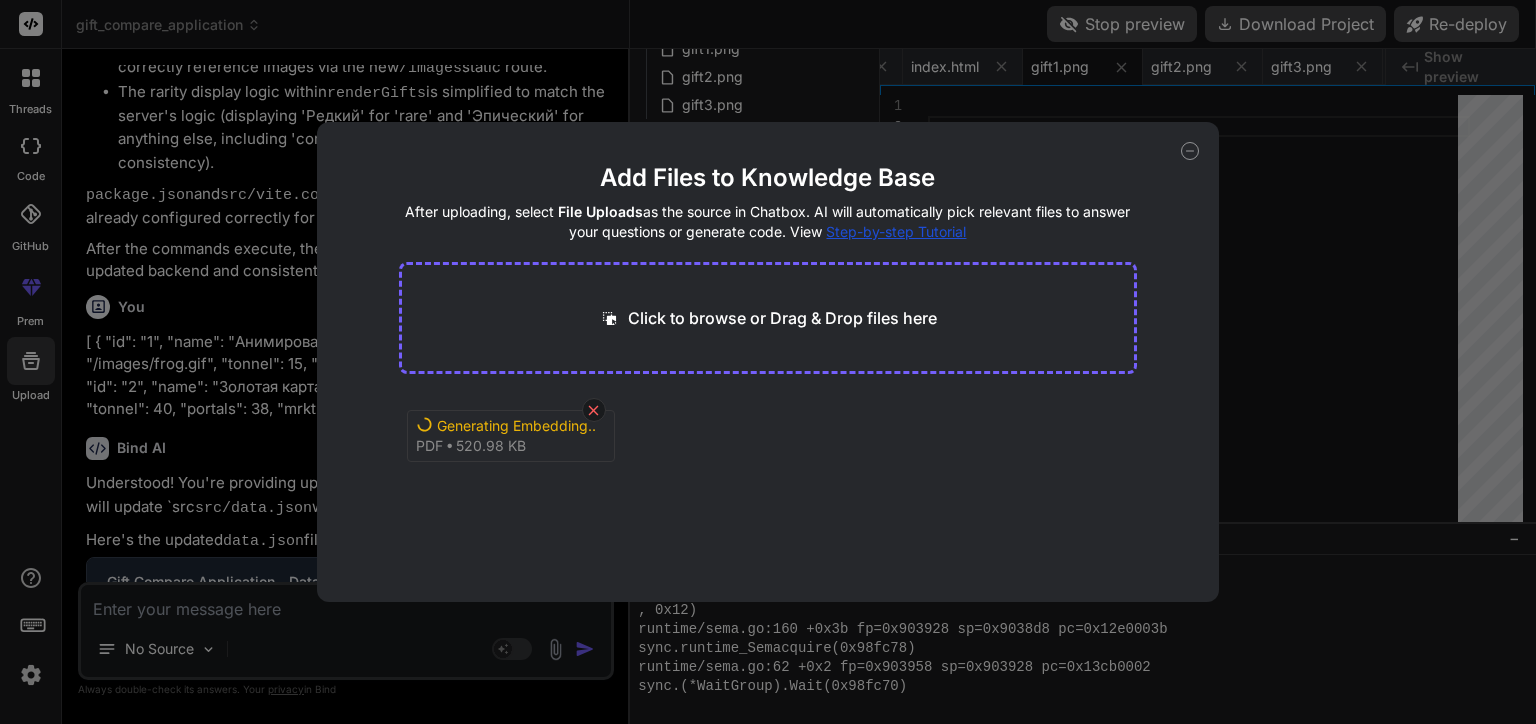 click 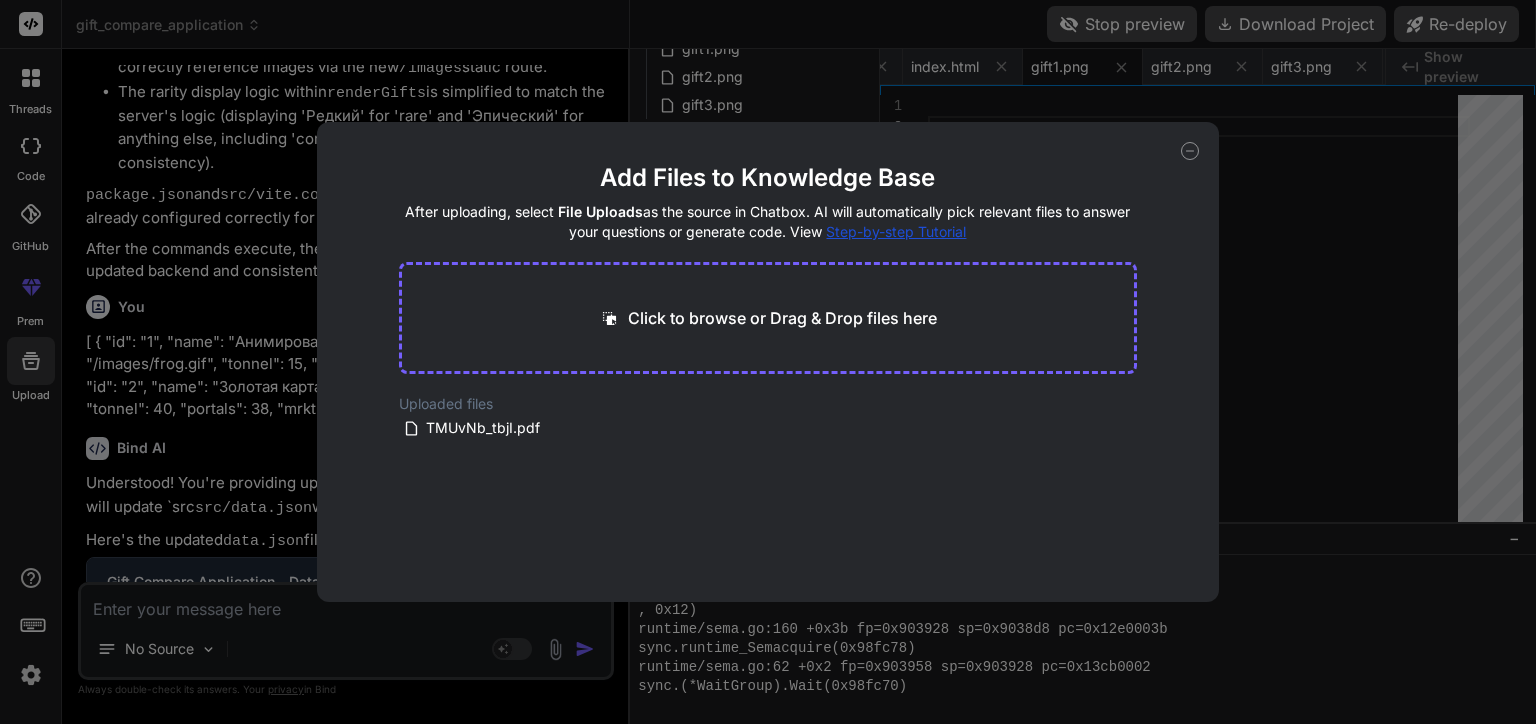 type on "x" 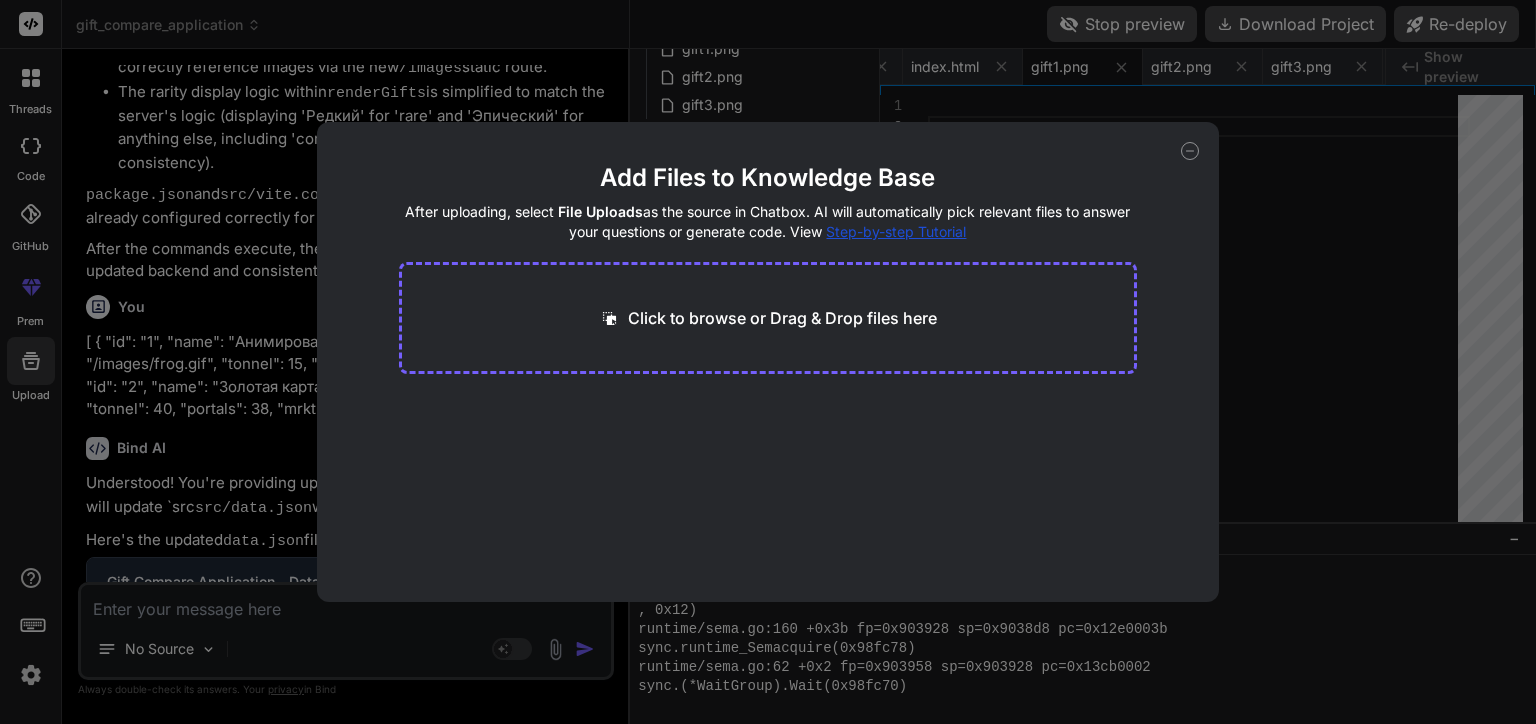 click on "Click to browse or Drag & Drop files here" at bounding box center [782, 318] 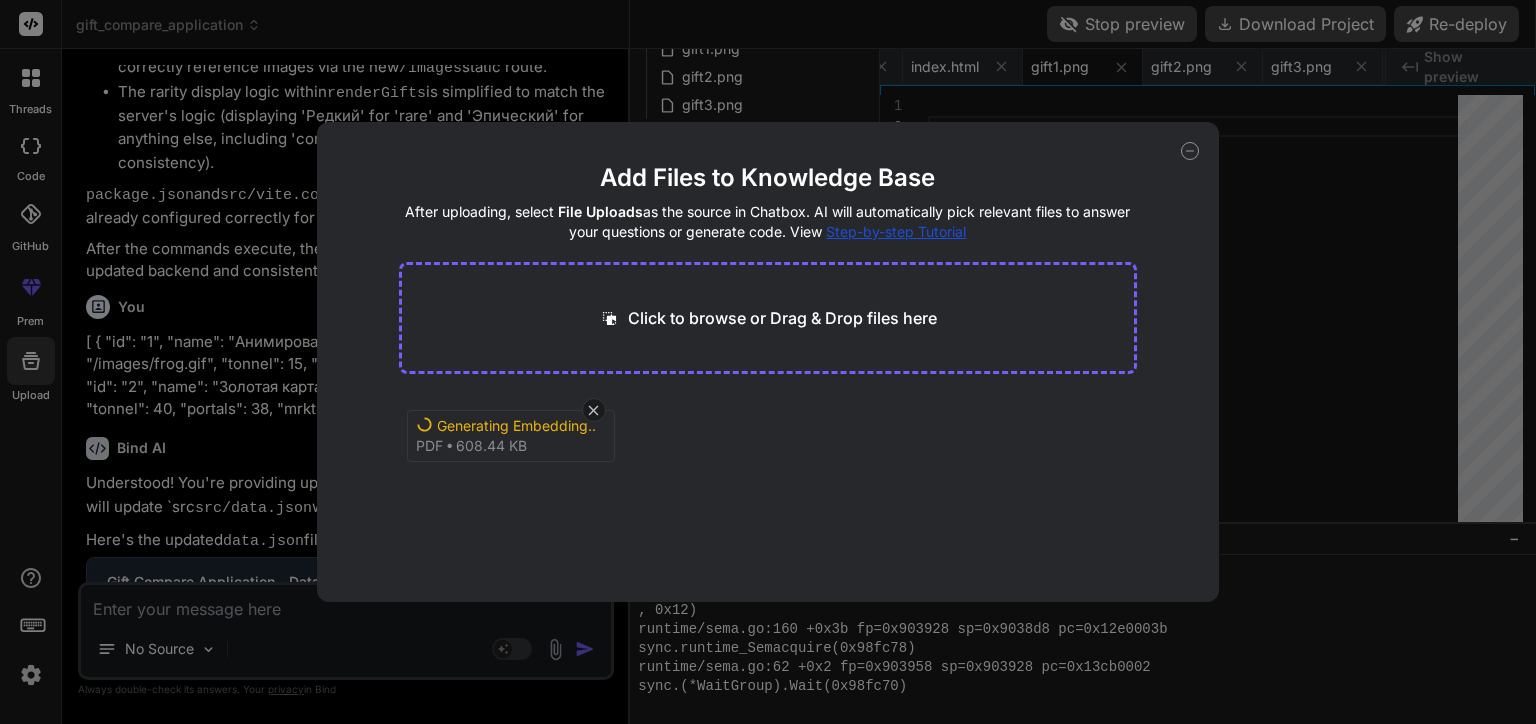 click on "Add Files to Knowledge Base After uploading, select   File Uploads  as the source in Chatbox. AI will automatically pick relevant files to answer your questions or generate code. View   Step-by-step Tutorial Click to browse or Drag & Drop files here Generating Embedding... pdf 608.44 KB" at bounding box center [768, 362] 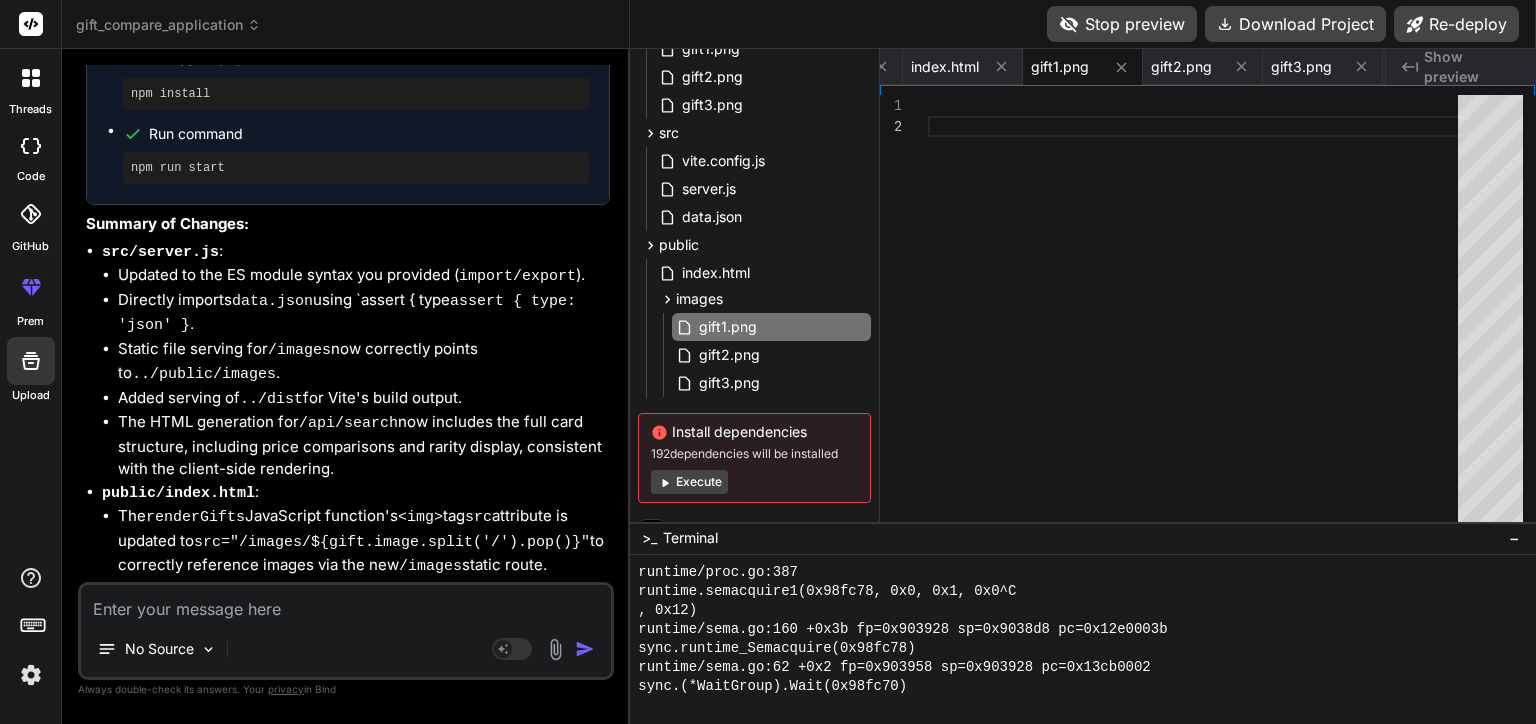 scroll, scrollTop: 7730, scrollLeft: 0, axis: vertical 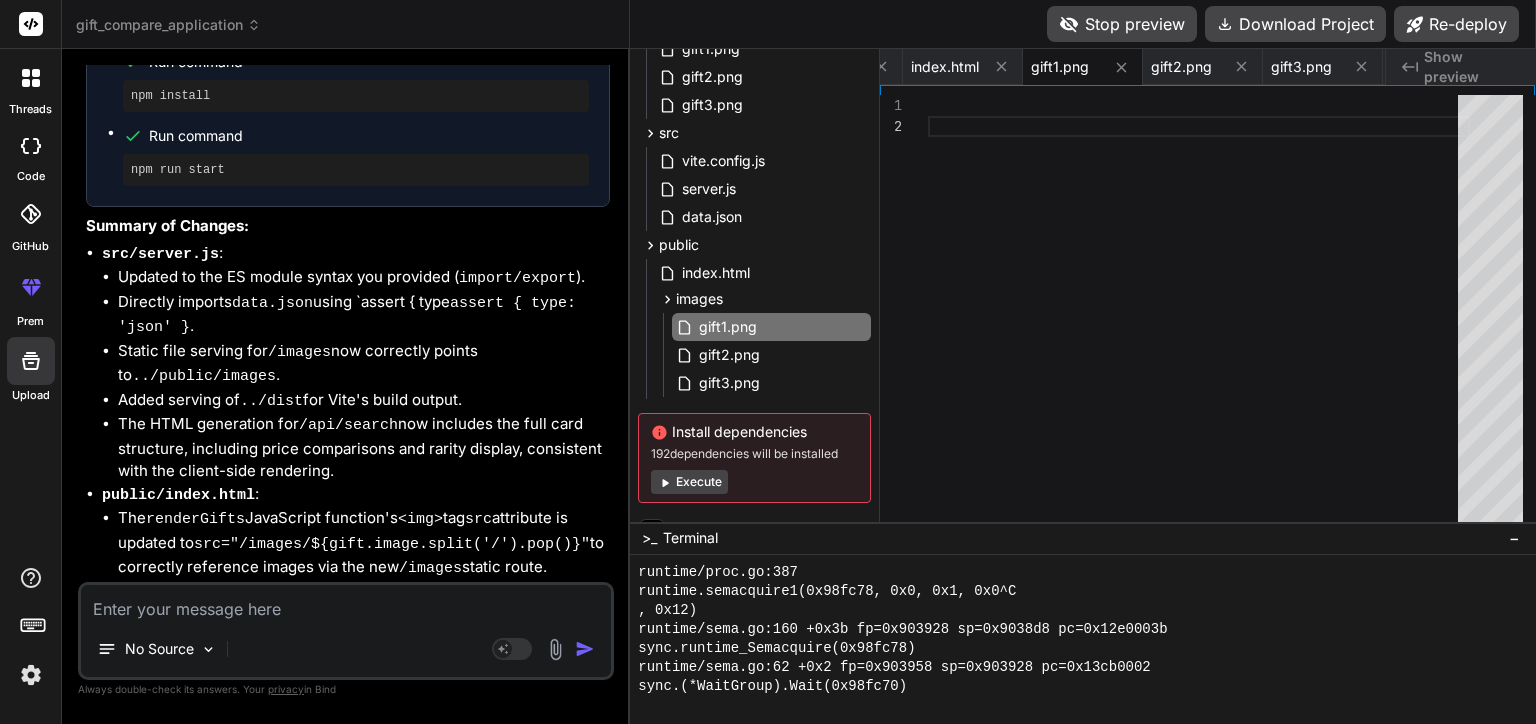 click on "Stop preview" at bounding box center (1122, 24) 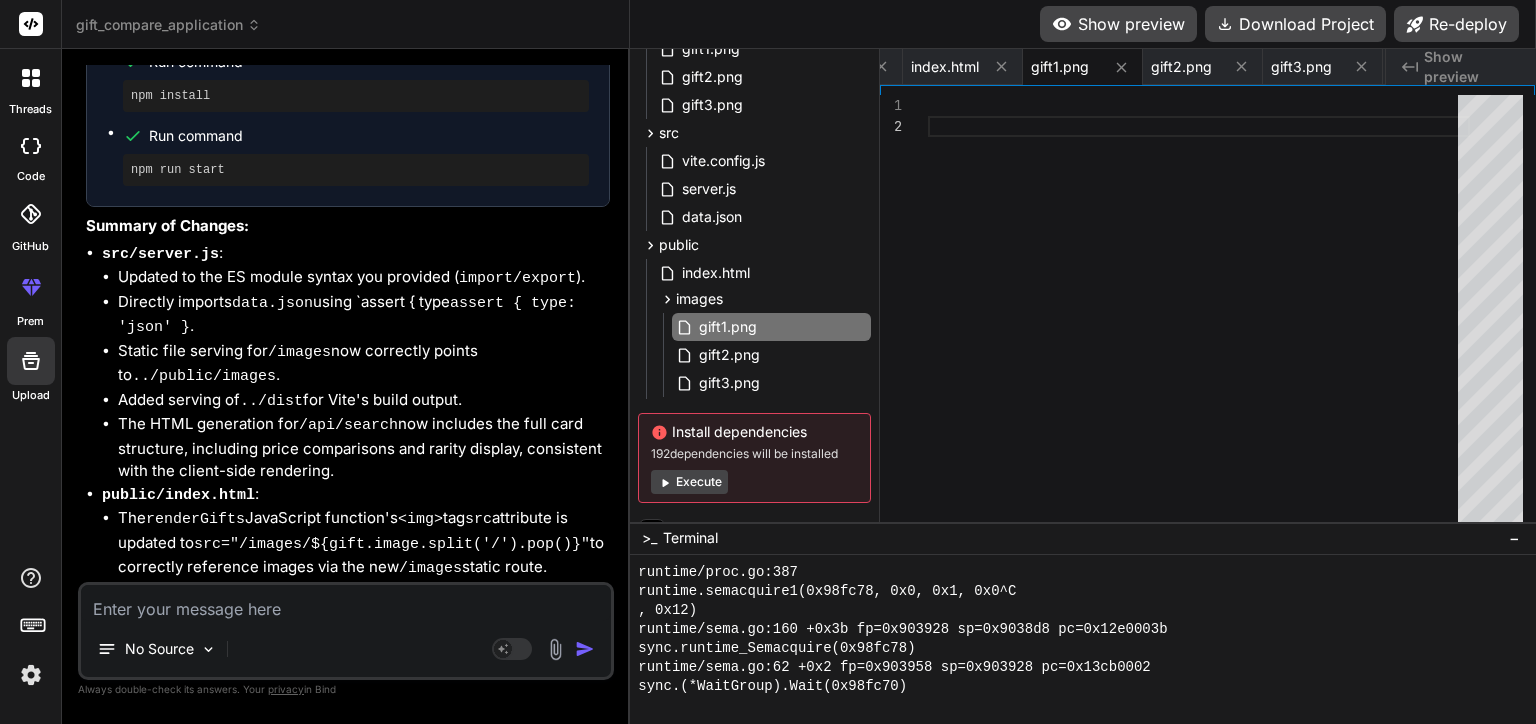 click on "Show preview" at bounding box center [1118, 24] 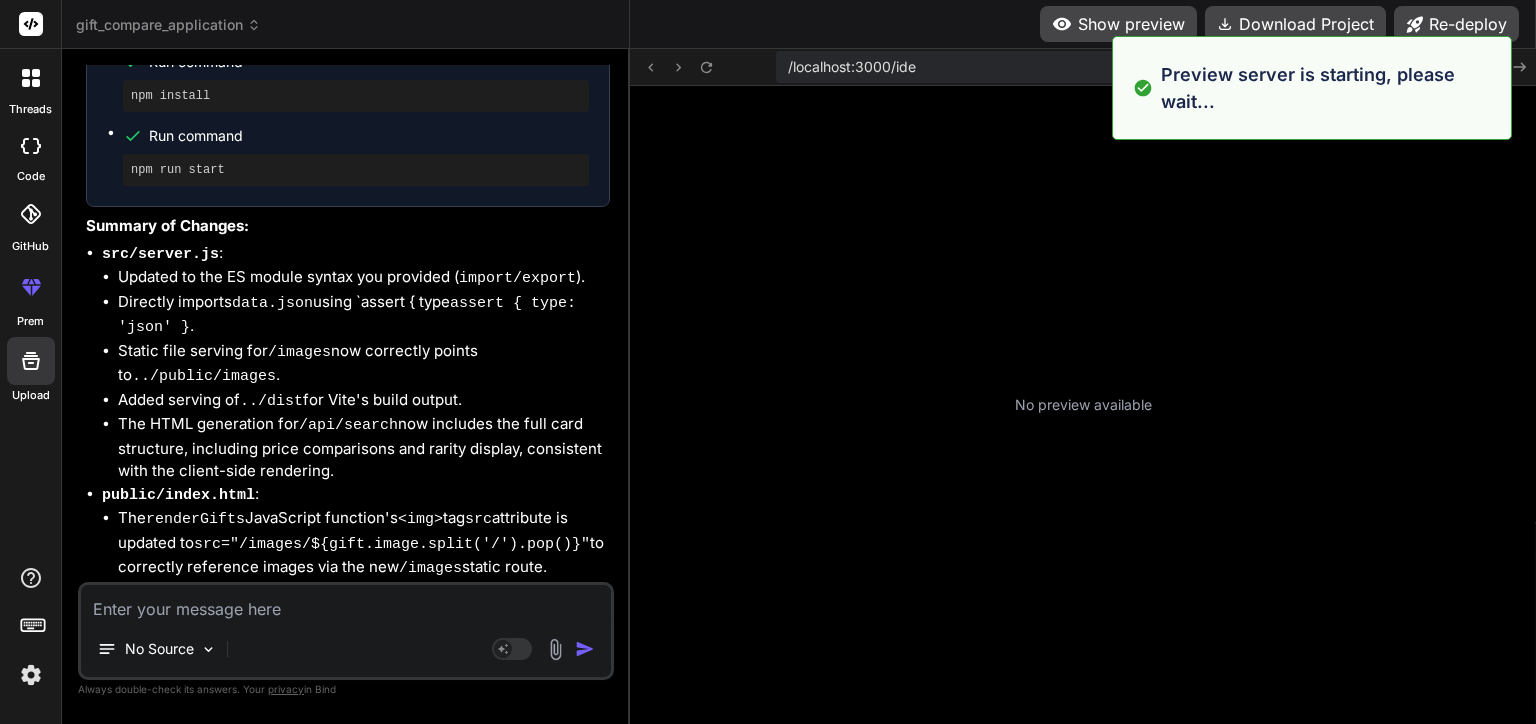 scroll, scrollTop: 6182, scrollLeft: 0, axis: vertical 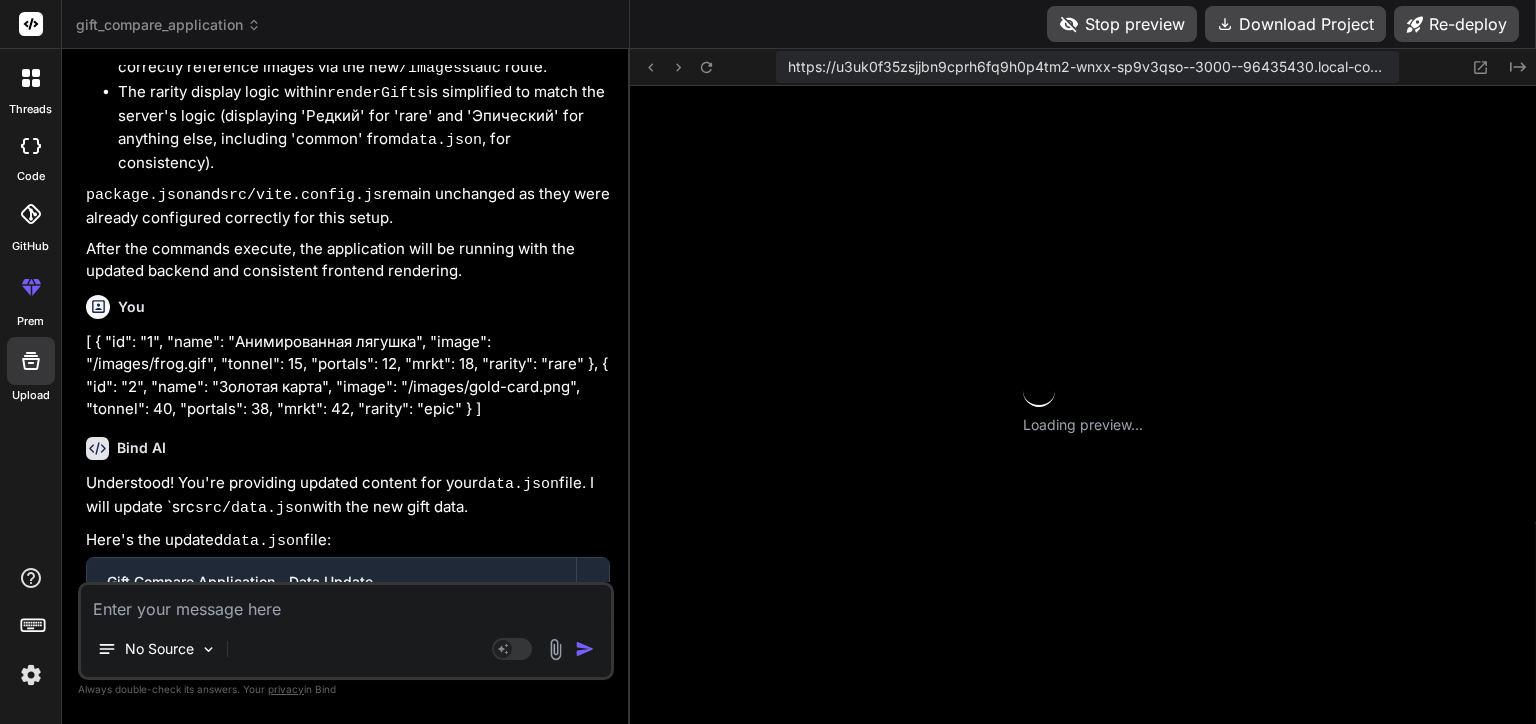 click on "Stop preview" at bounding box center [1122, 24] 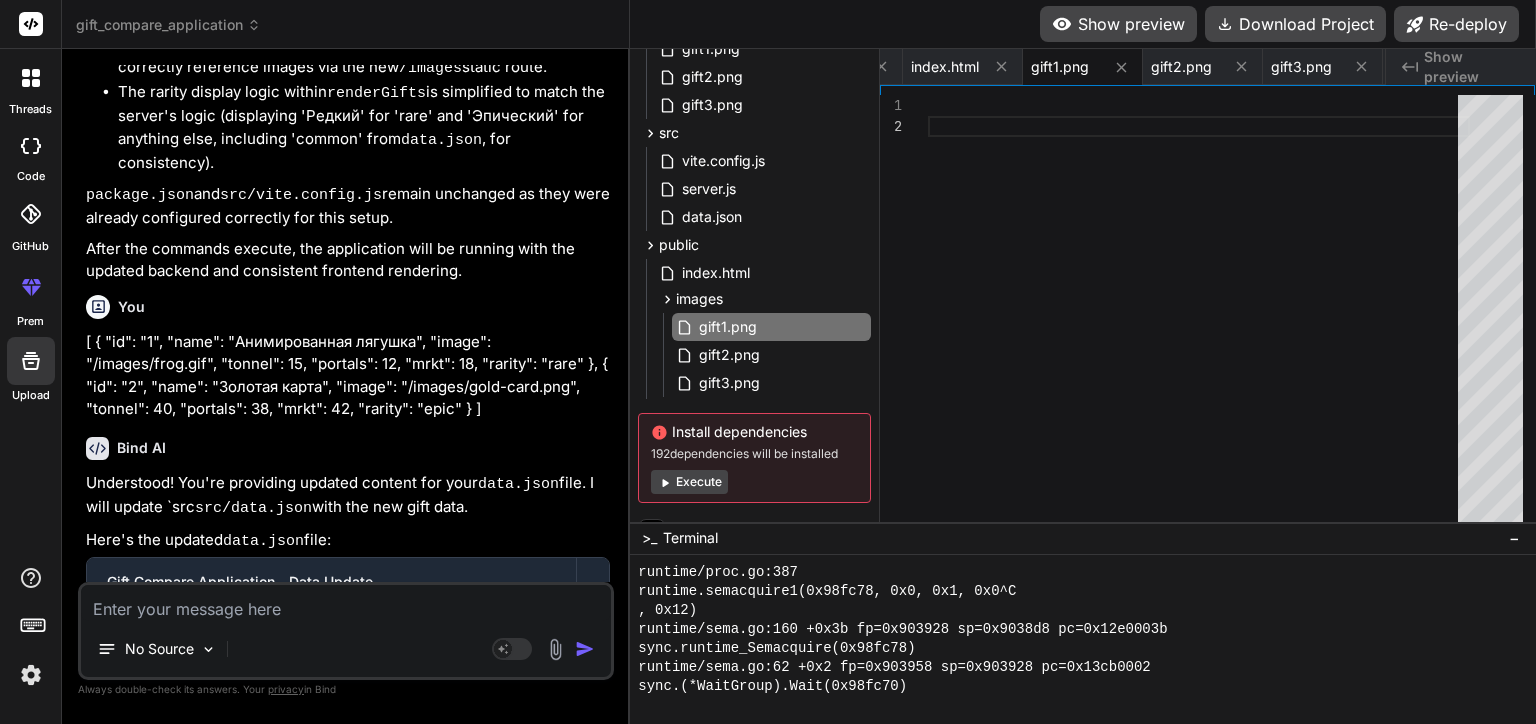 click on "Show preview" at bounding box center [1118, 24] 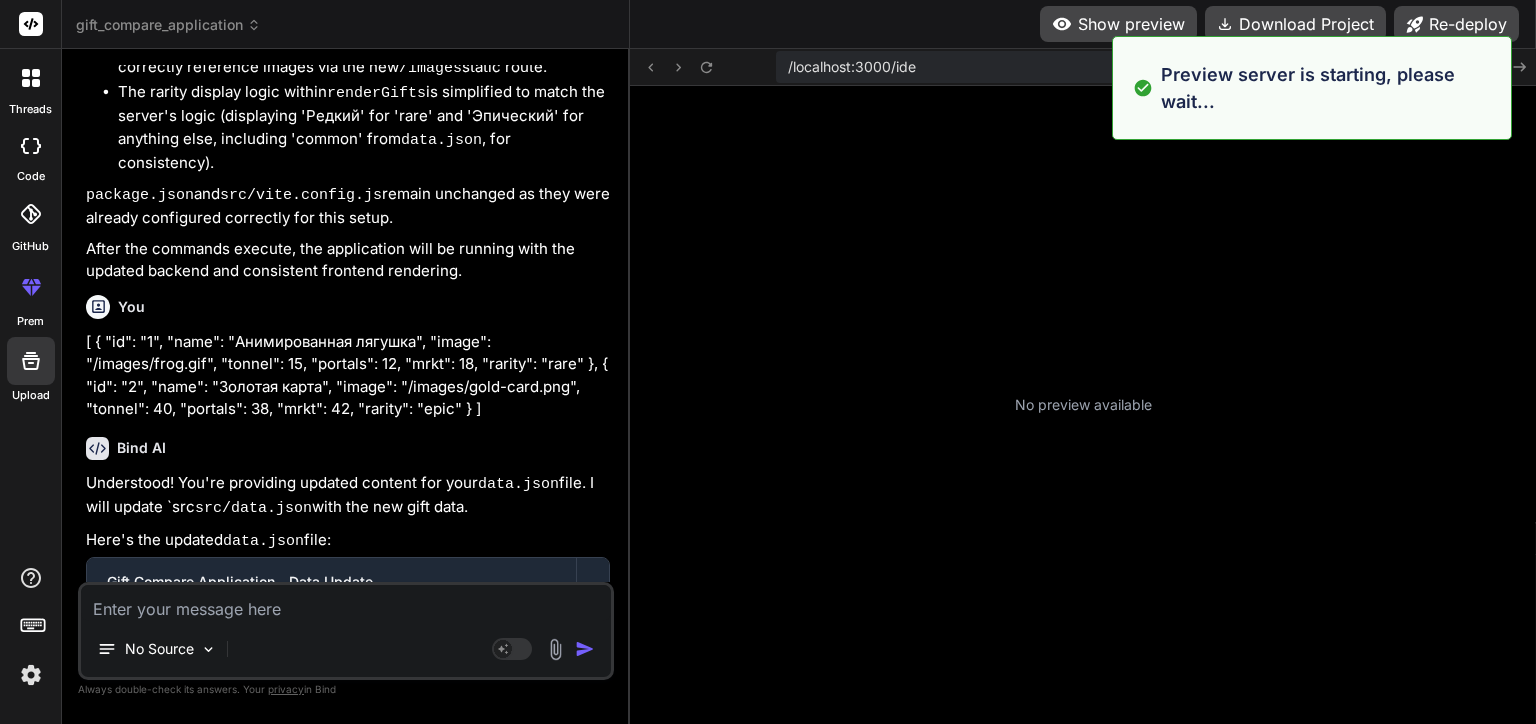 click on "No preview available" at bounding box center [1083, 405] 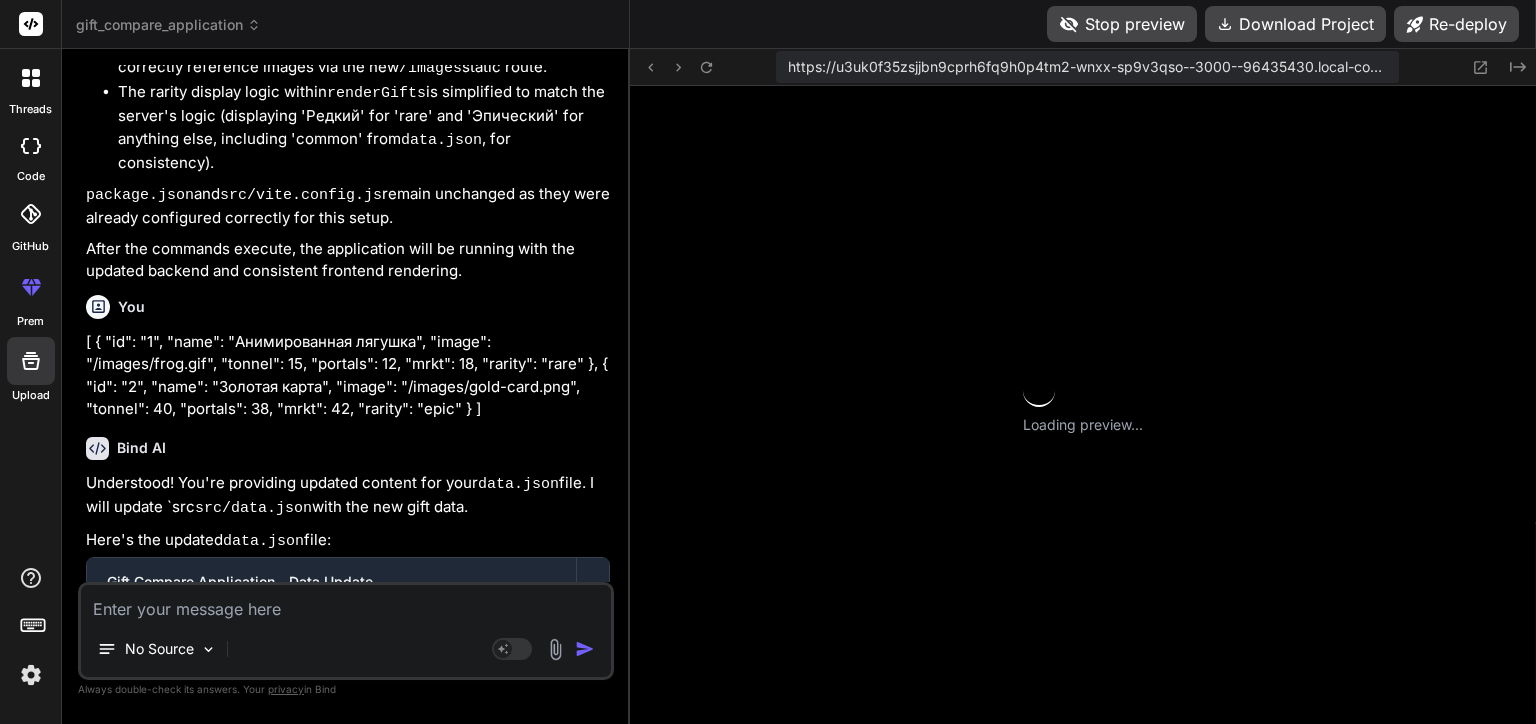 scroll, scrollTop: 5241, scrollLeft: 0, axis: vertical 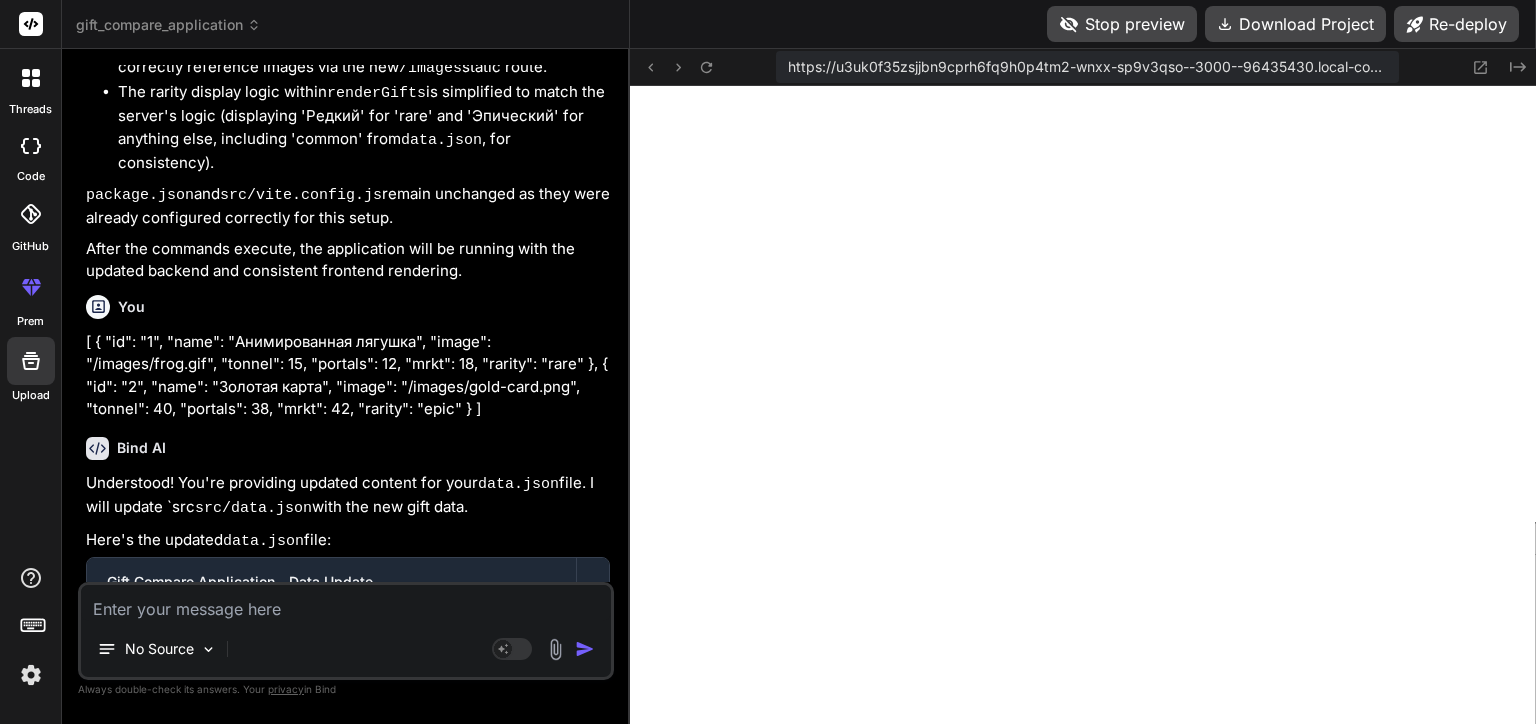 click 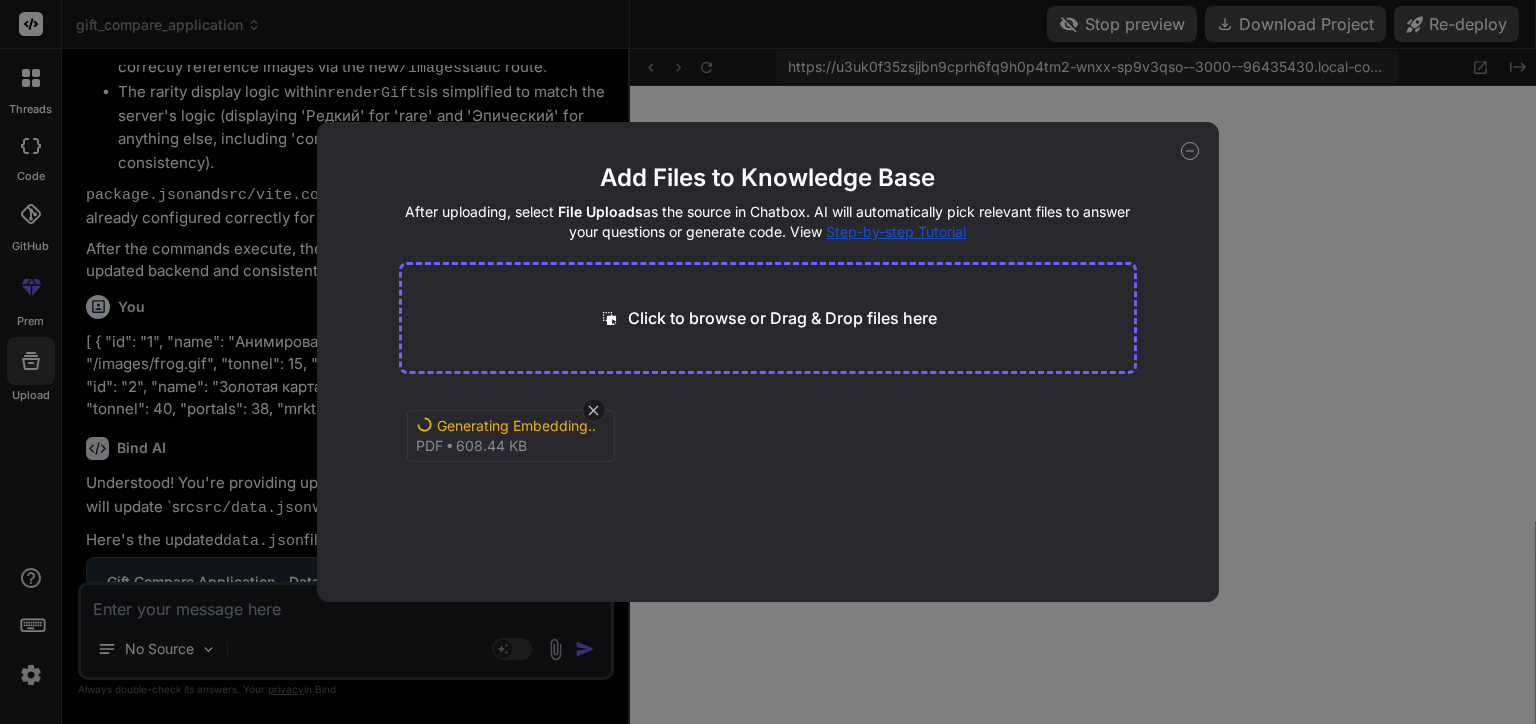 click on "Click to browse or Drag & Drop files here" at bounding box center [782, 318] 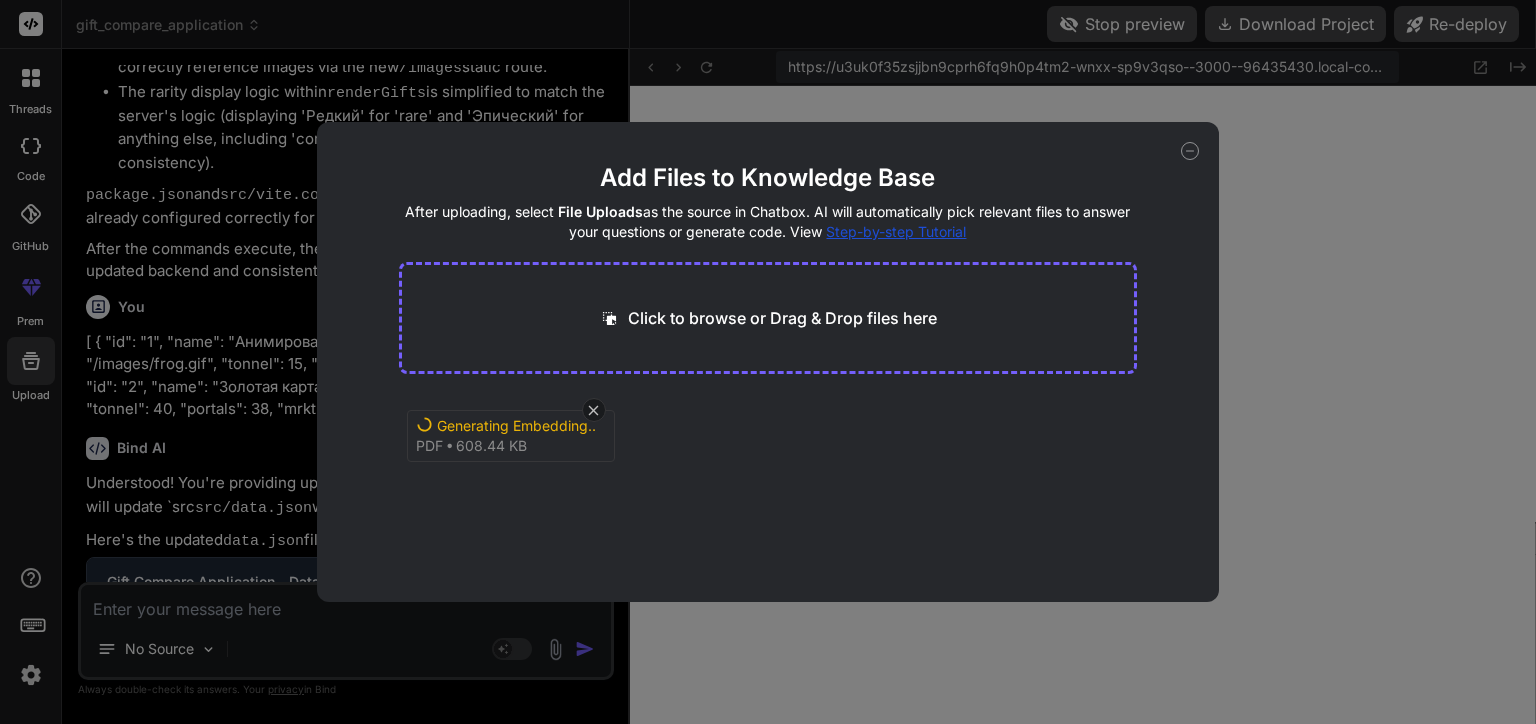 type on "x" 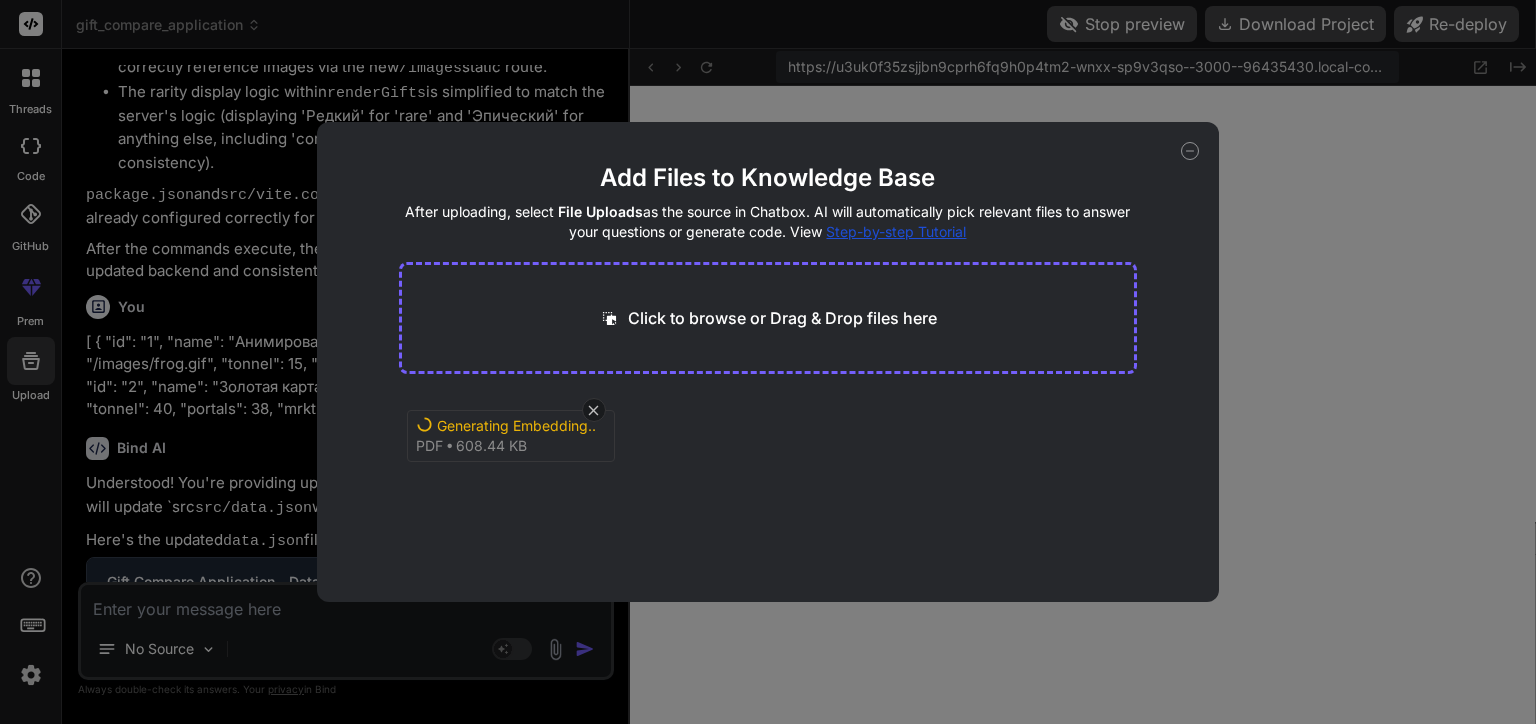 type on "C:\fakepath\AQAK53r2p0BvoBEVHVW6iiI1az23JsRrVuTJaOdihUJaW8A8CNpCXnLEeIf-oGYexwOSGdzkJ_DdLS1UTo2V5hlQI4w.png" 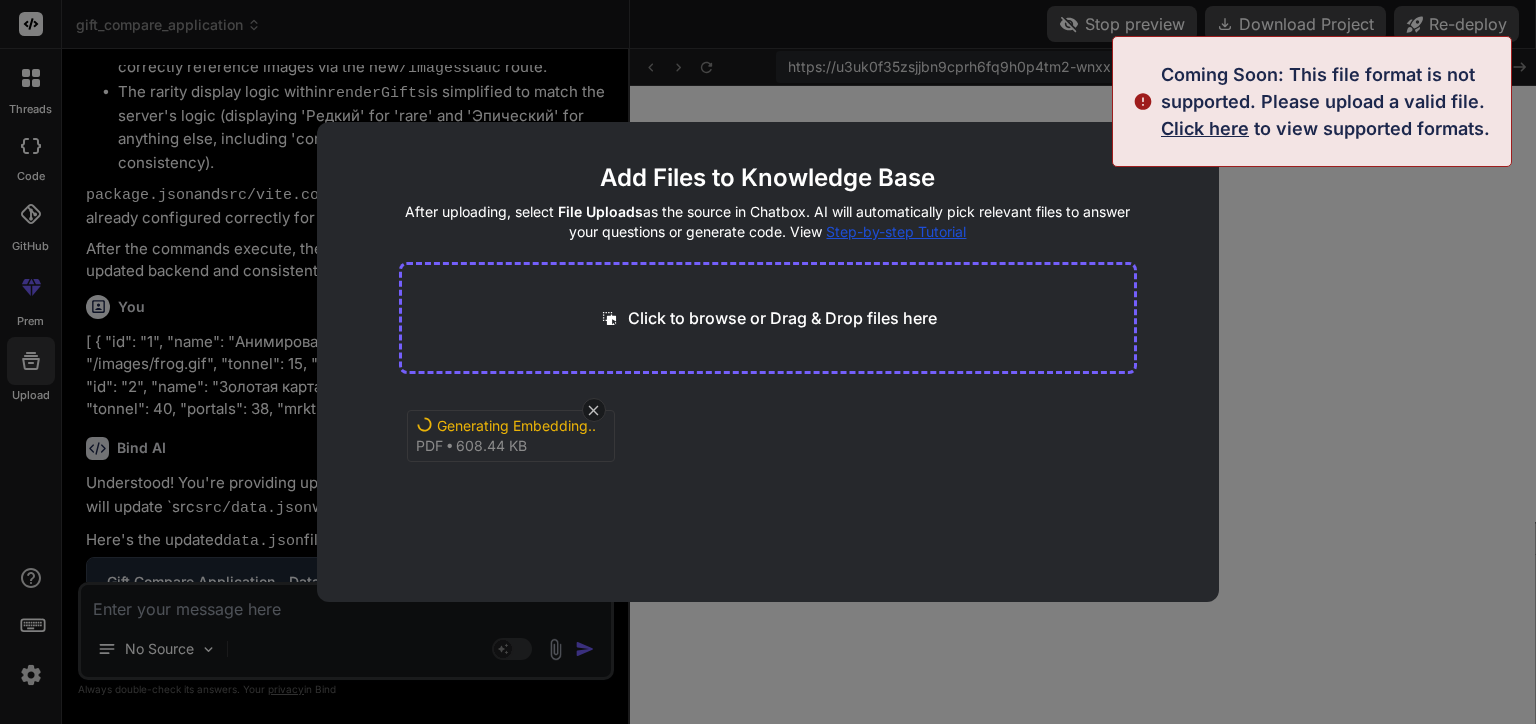 click on "Click to browse or Drag & Drop files here" at bounding box center [768, 318] 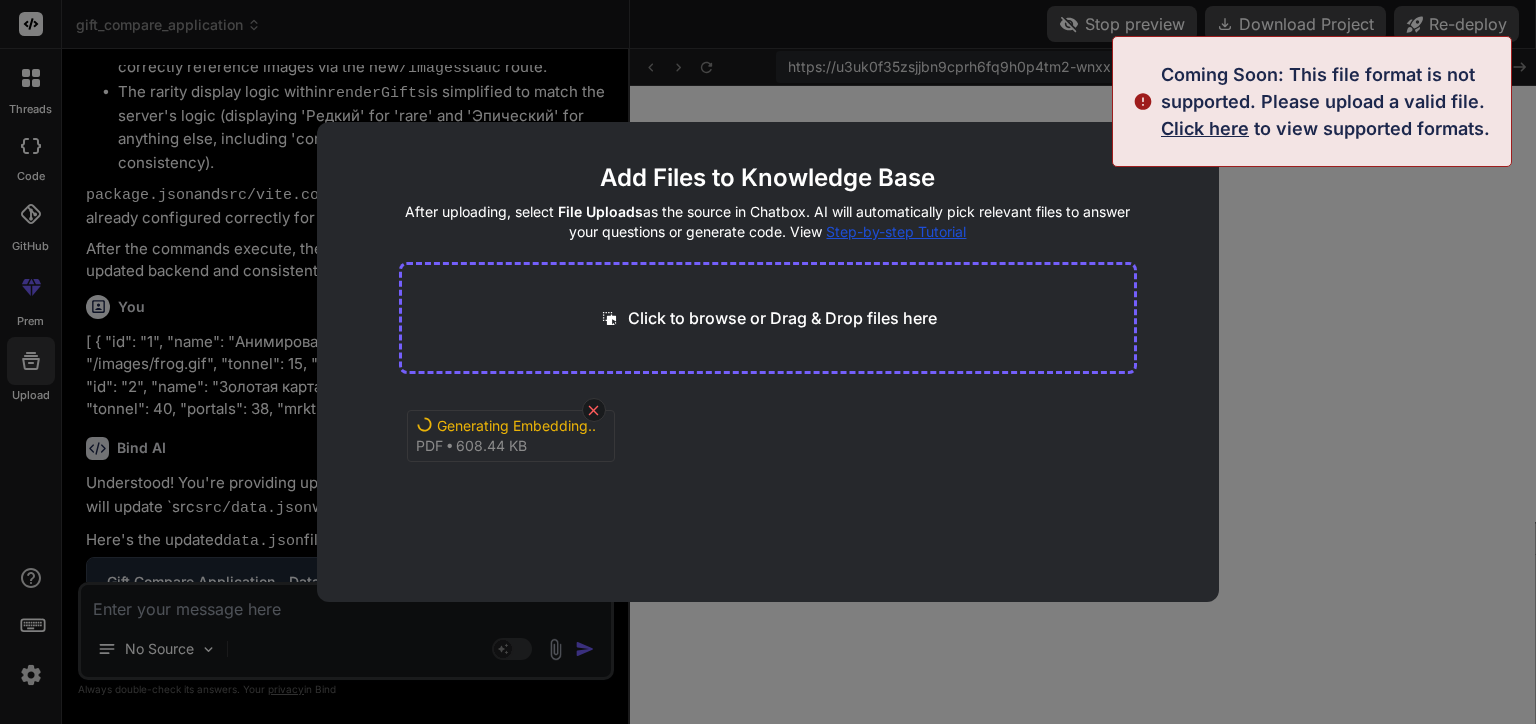 click 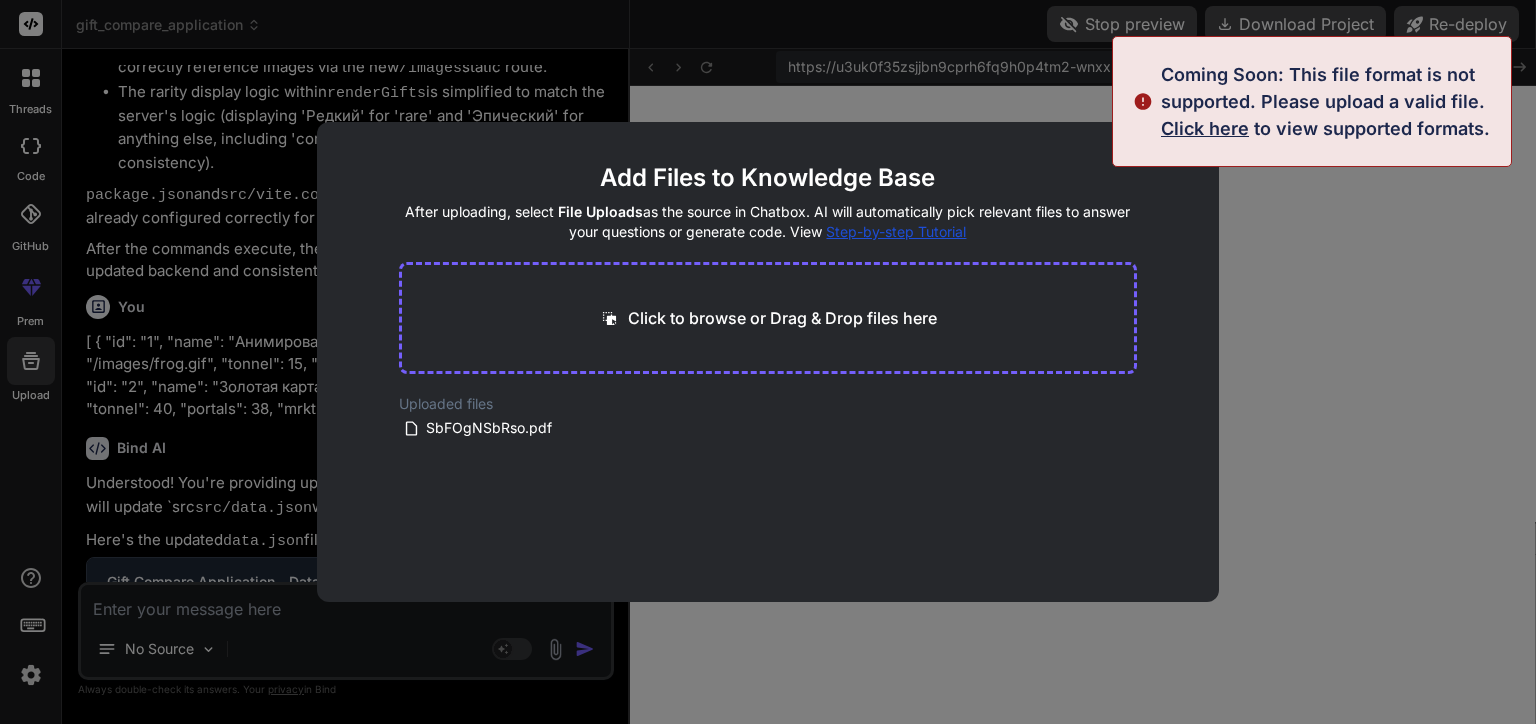 click on "Add Files to Knowledge Base After uploading, select   File Uploads  as the source in Chatbox. AI will automatically pick relevant files to answer your questions or generate code. View   Step-by-step Tutorial Click to browse or Drag & Drop files here Uploaded files SbFOgNSbRso.pdf" at bounding box center (768, 362) 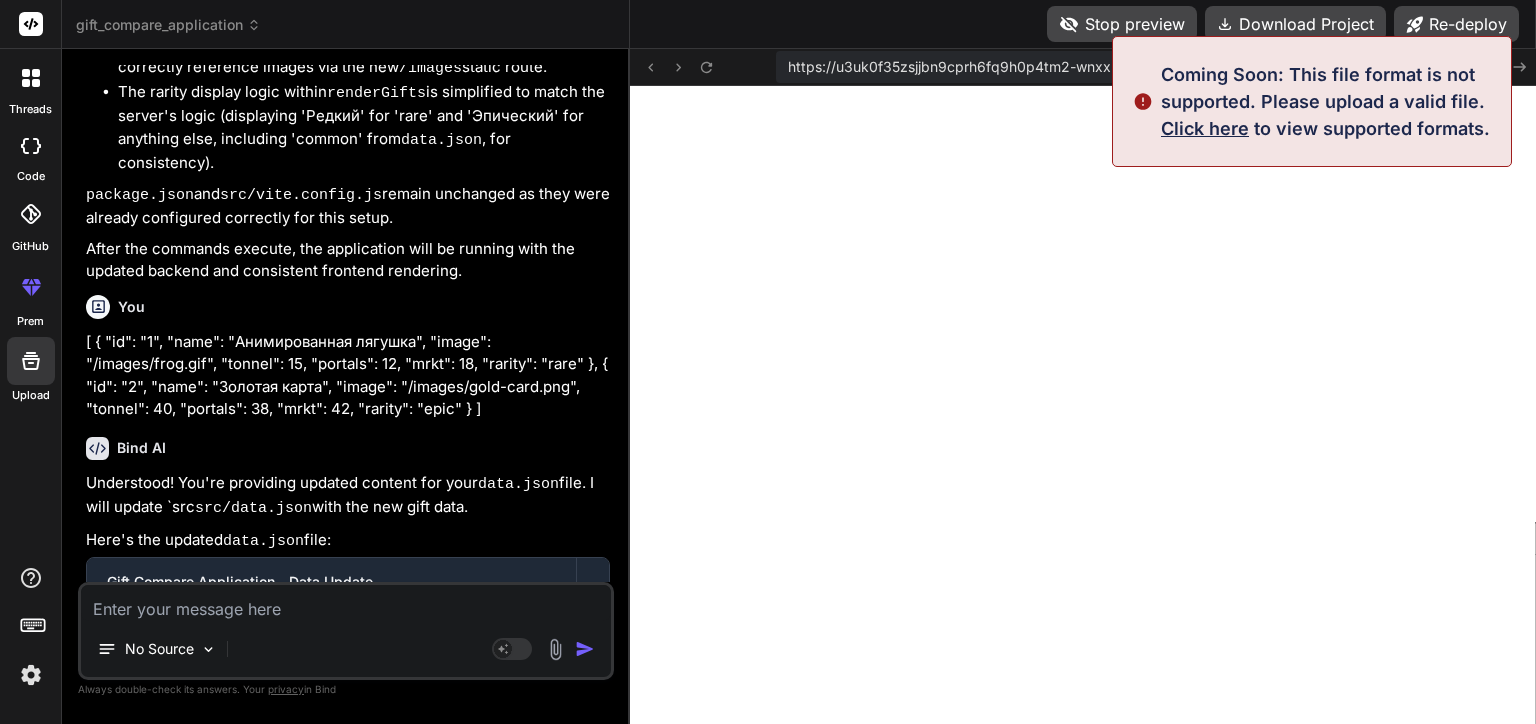 type on "x" 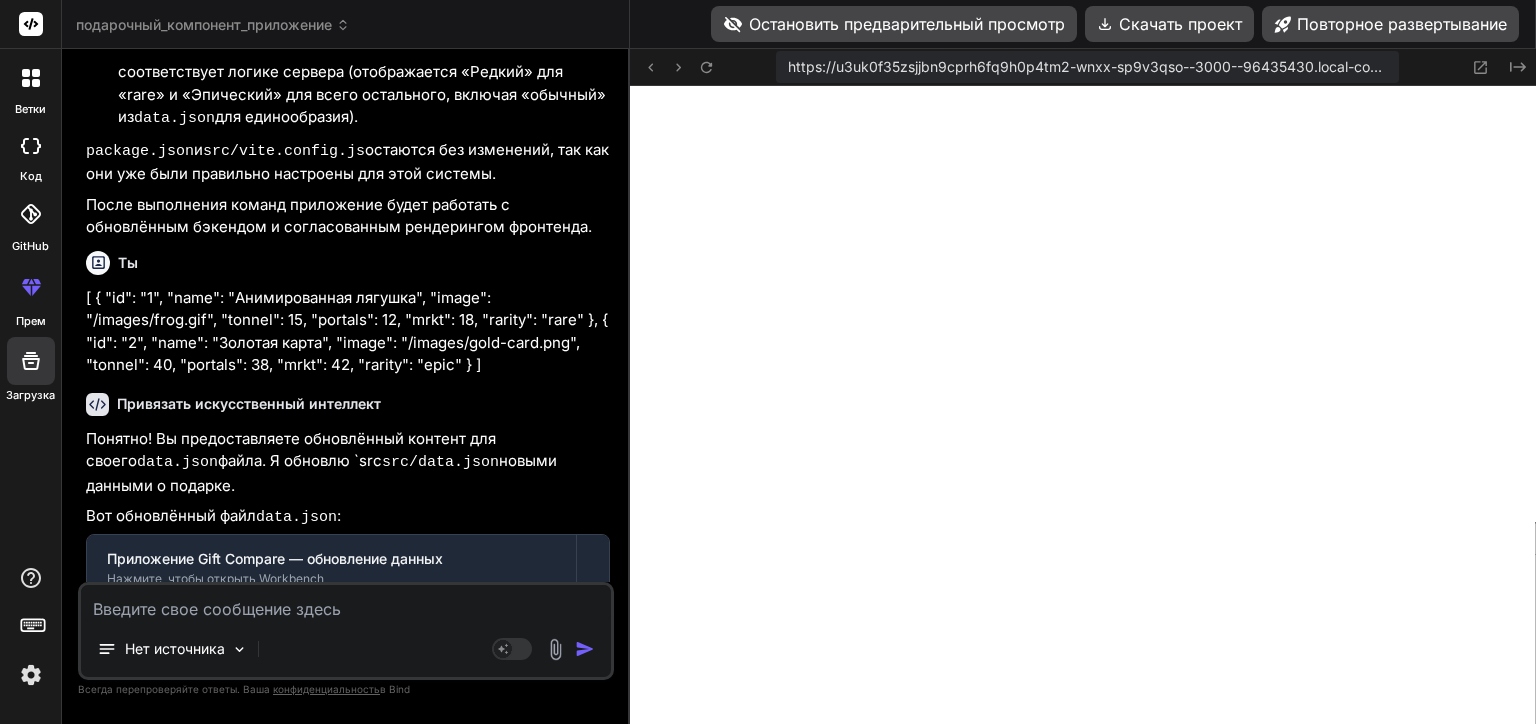 scroll, scrollTop: 8365, scrollLeft: 0, axis: vertical 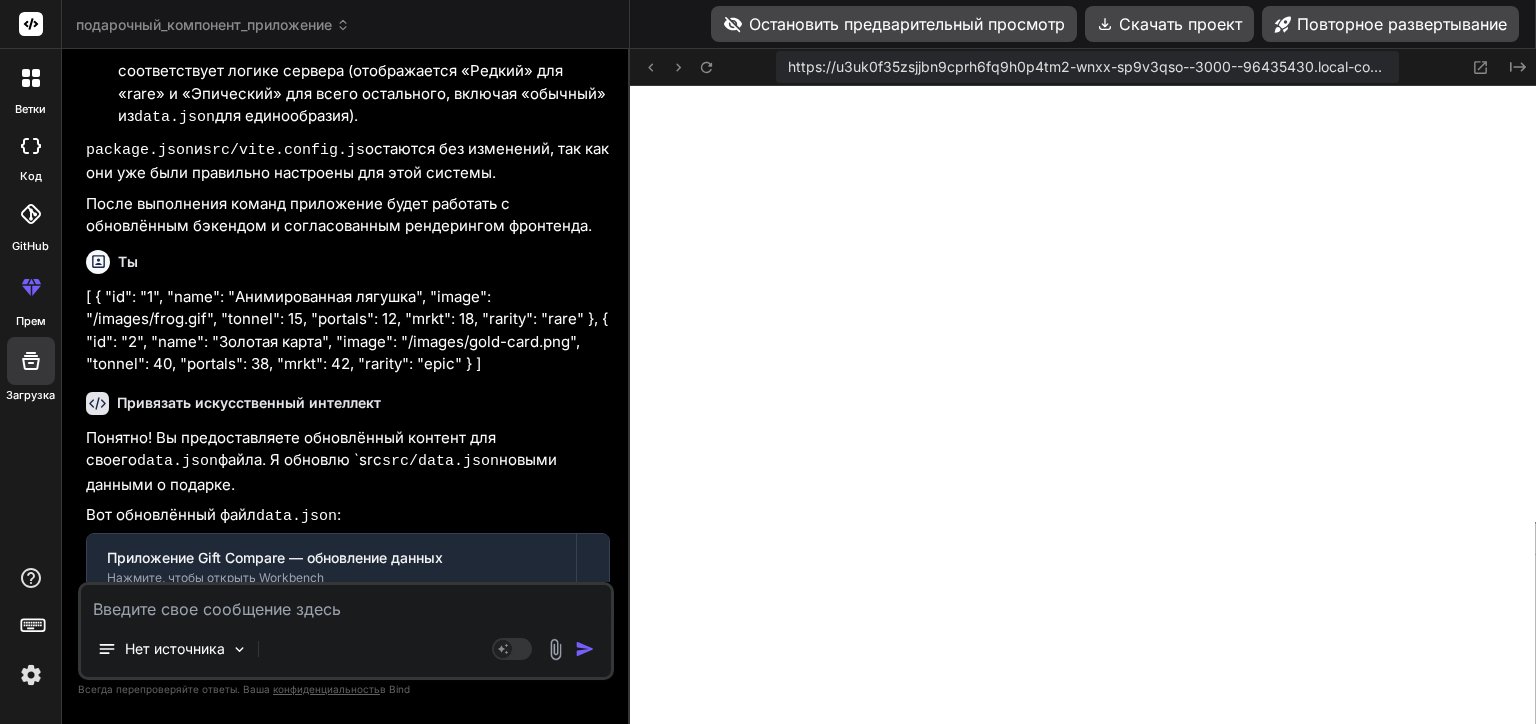 click at bounding box center (346, 603) 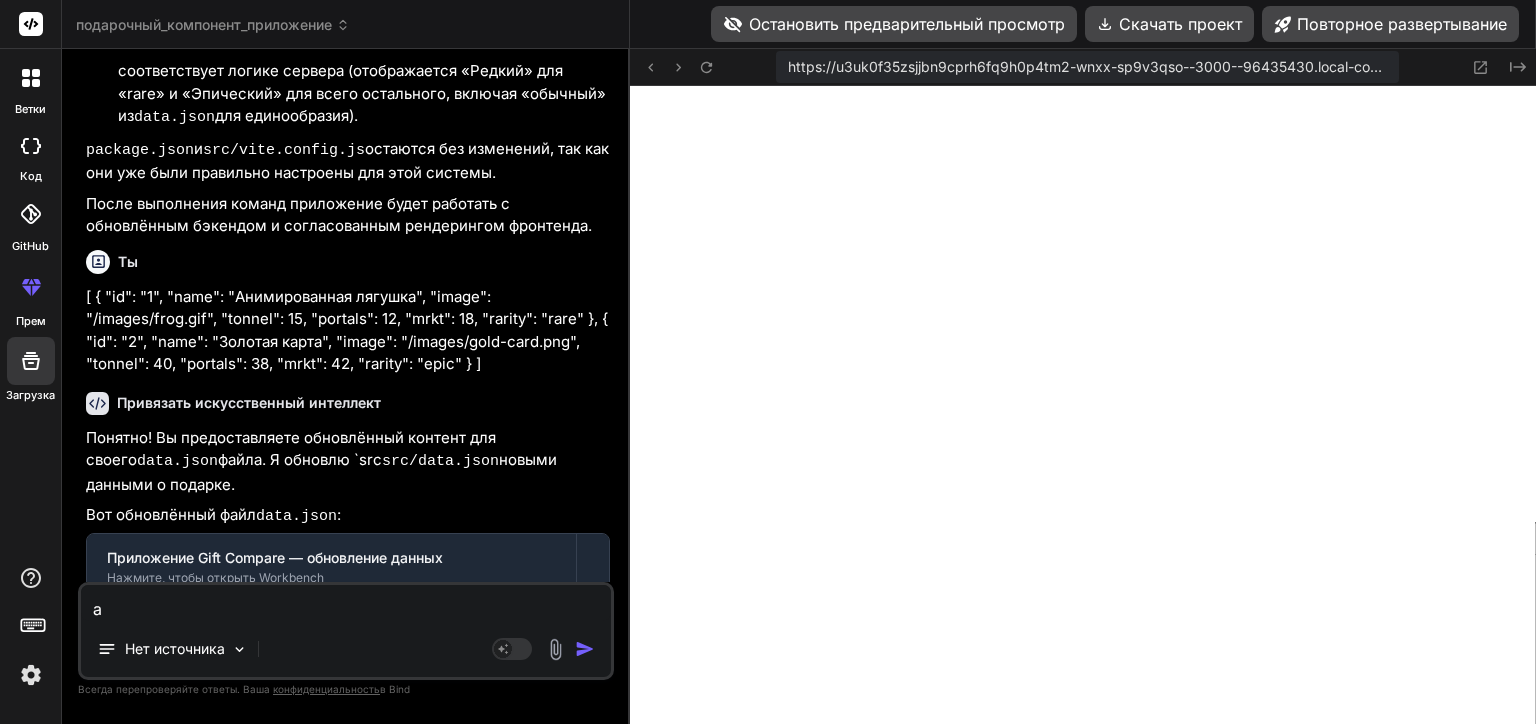 type on "а" 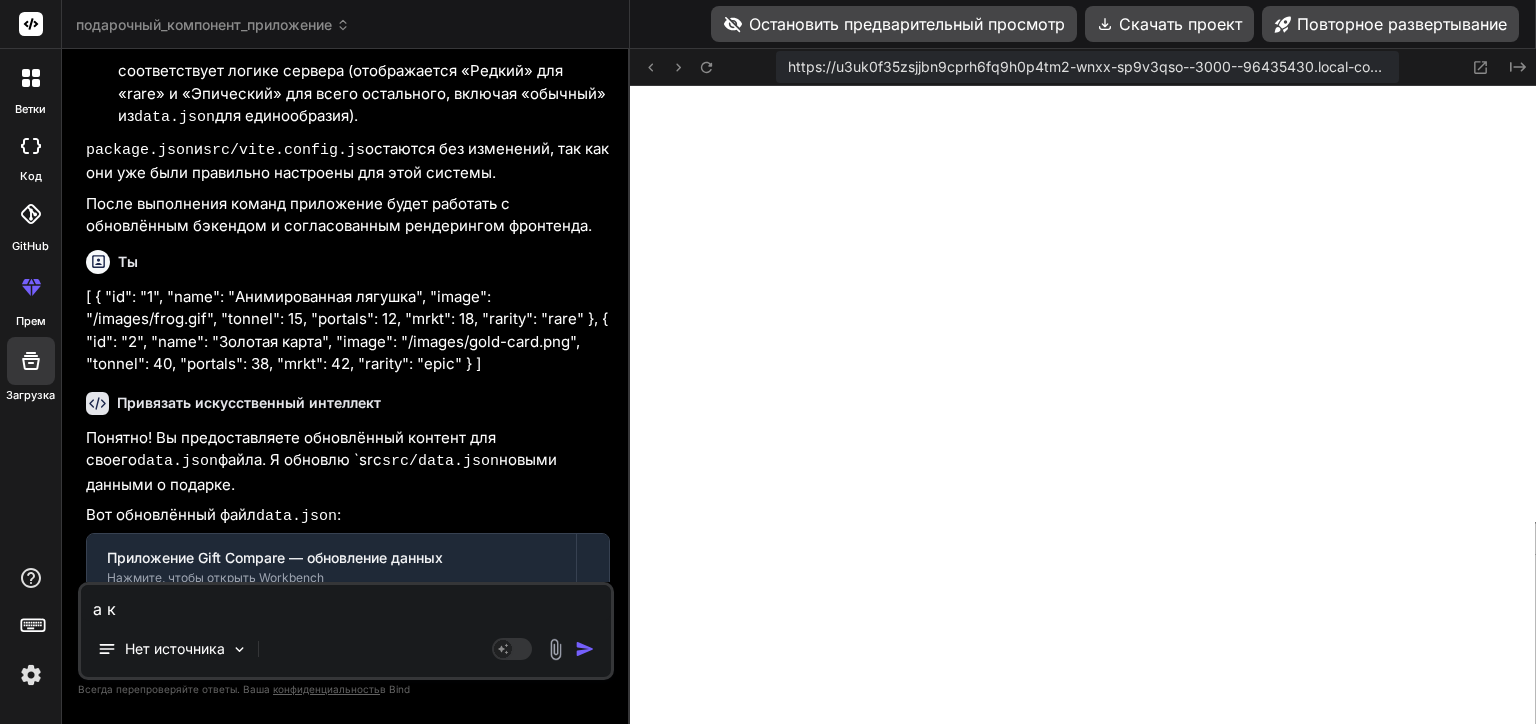 type on "а ка" 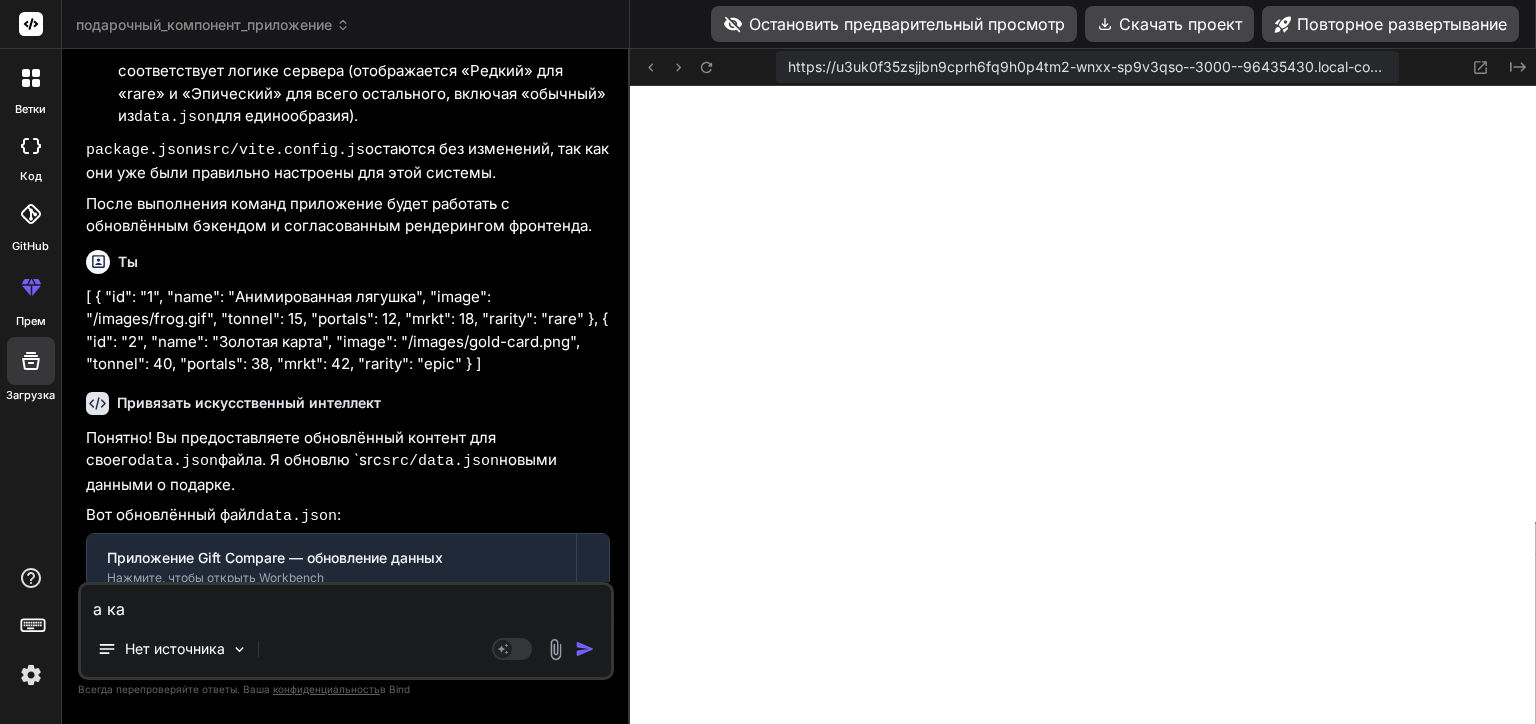 type on "а как" 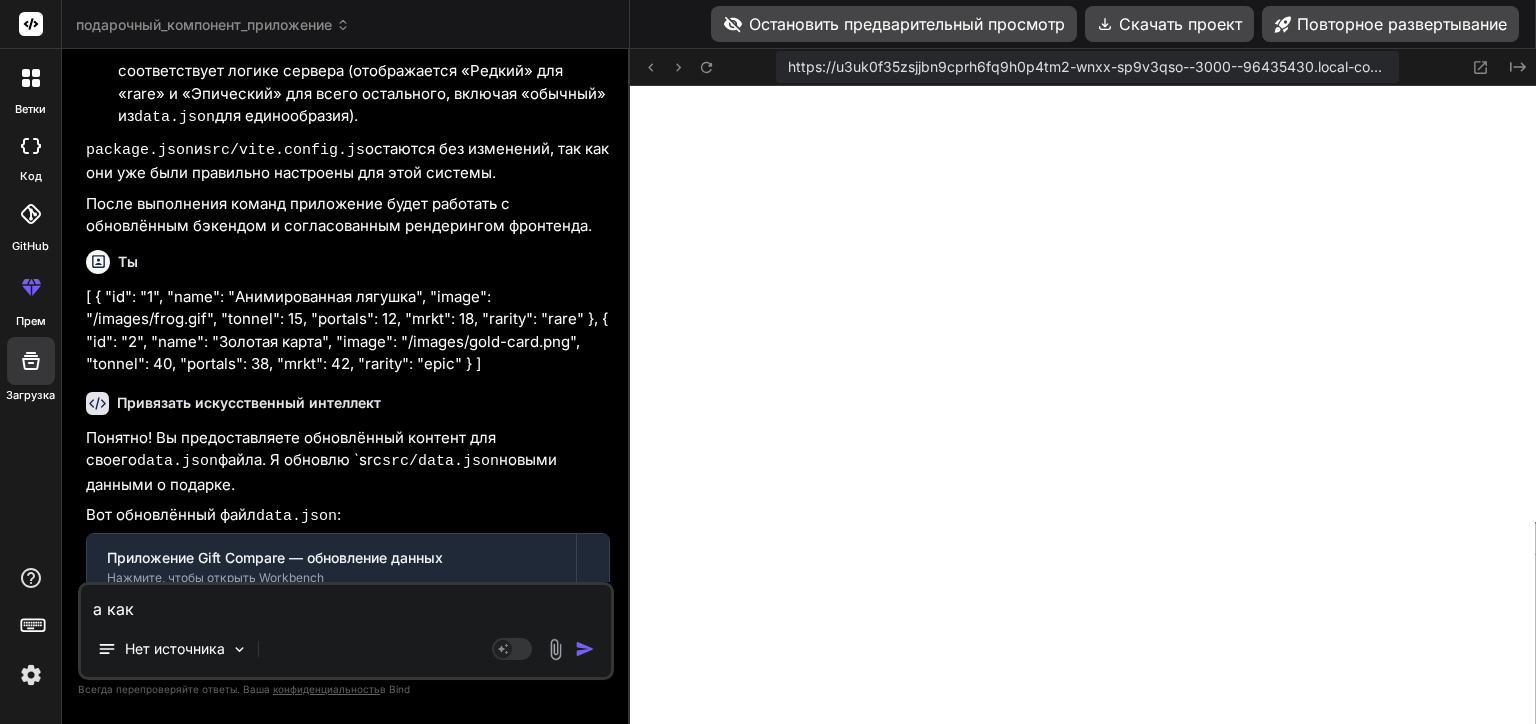 type on "а как" 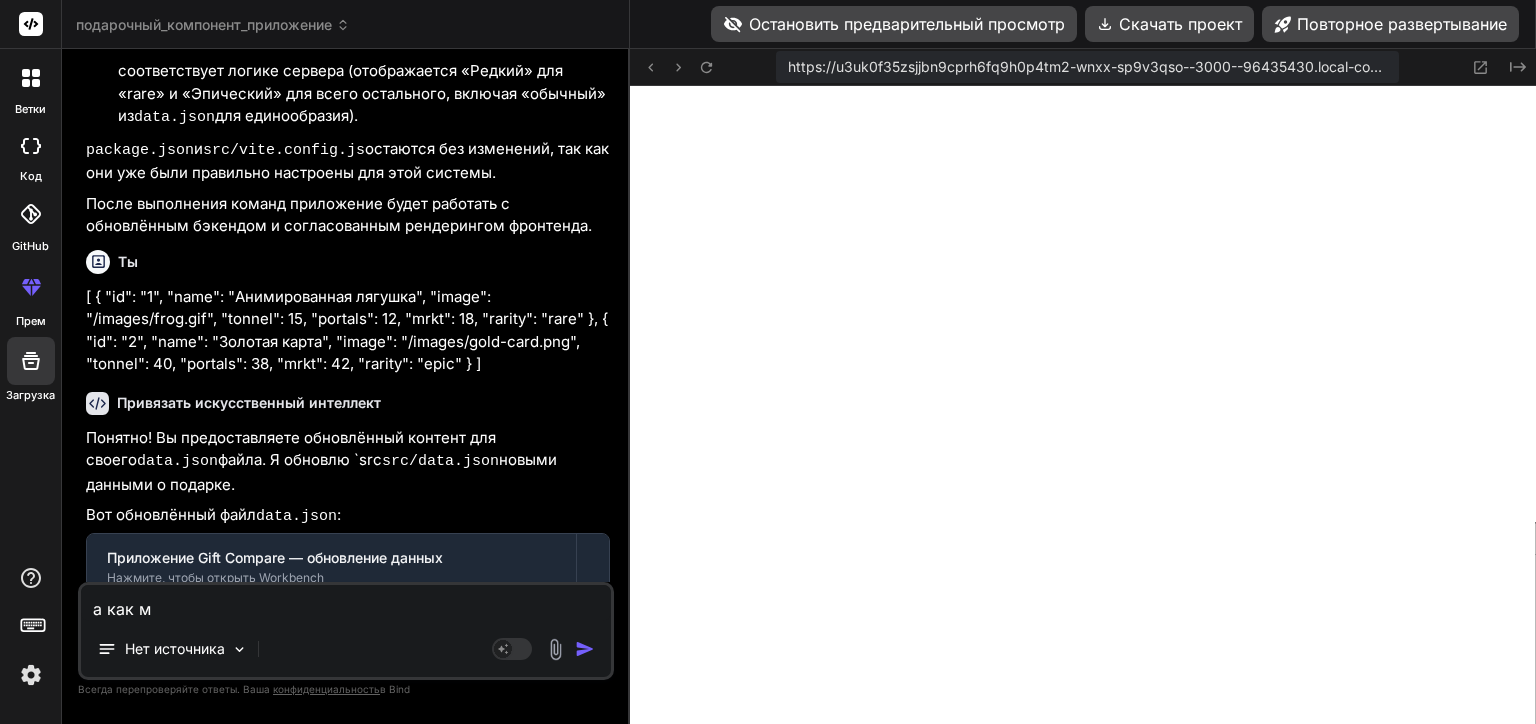 type on "а как мн" 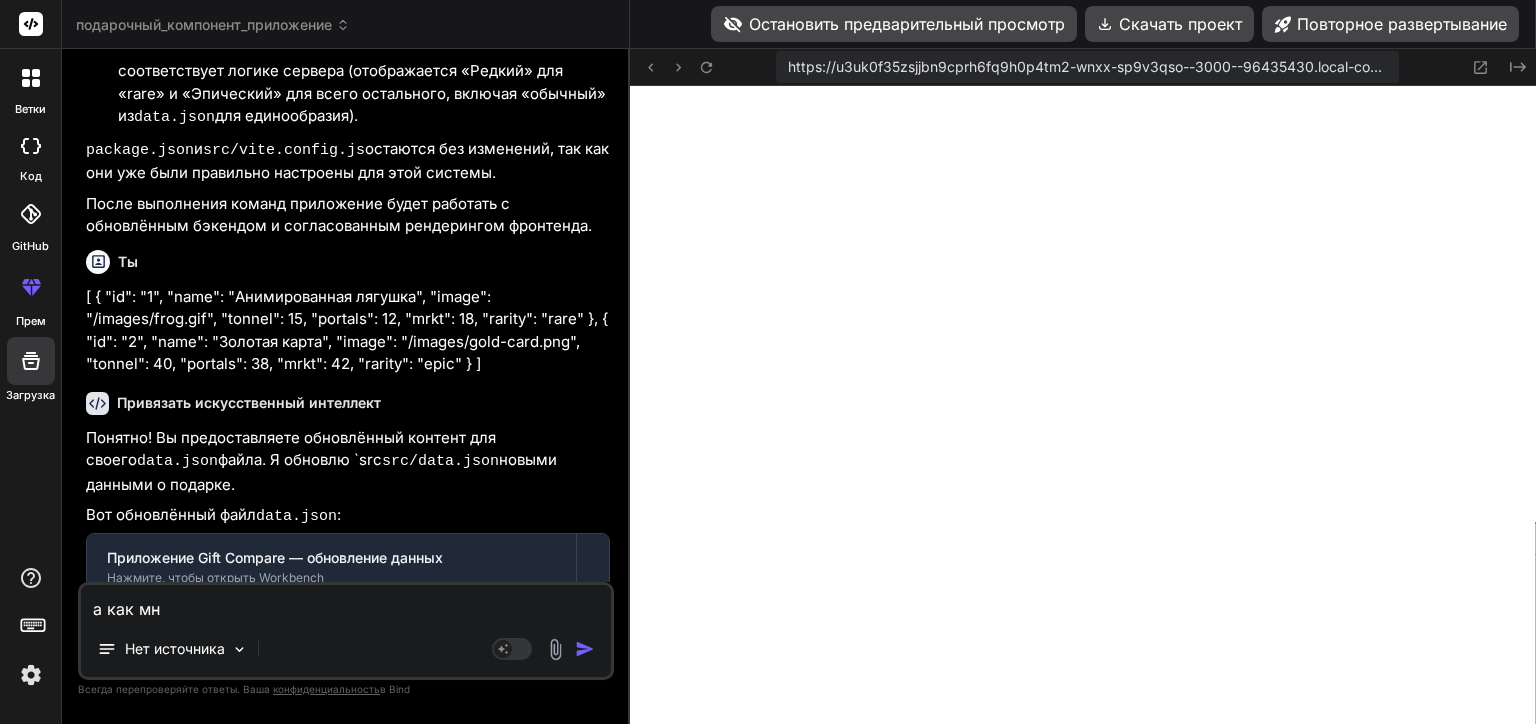 type on "а как мне" 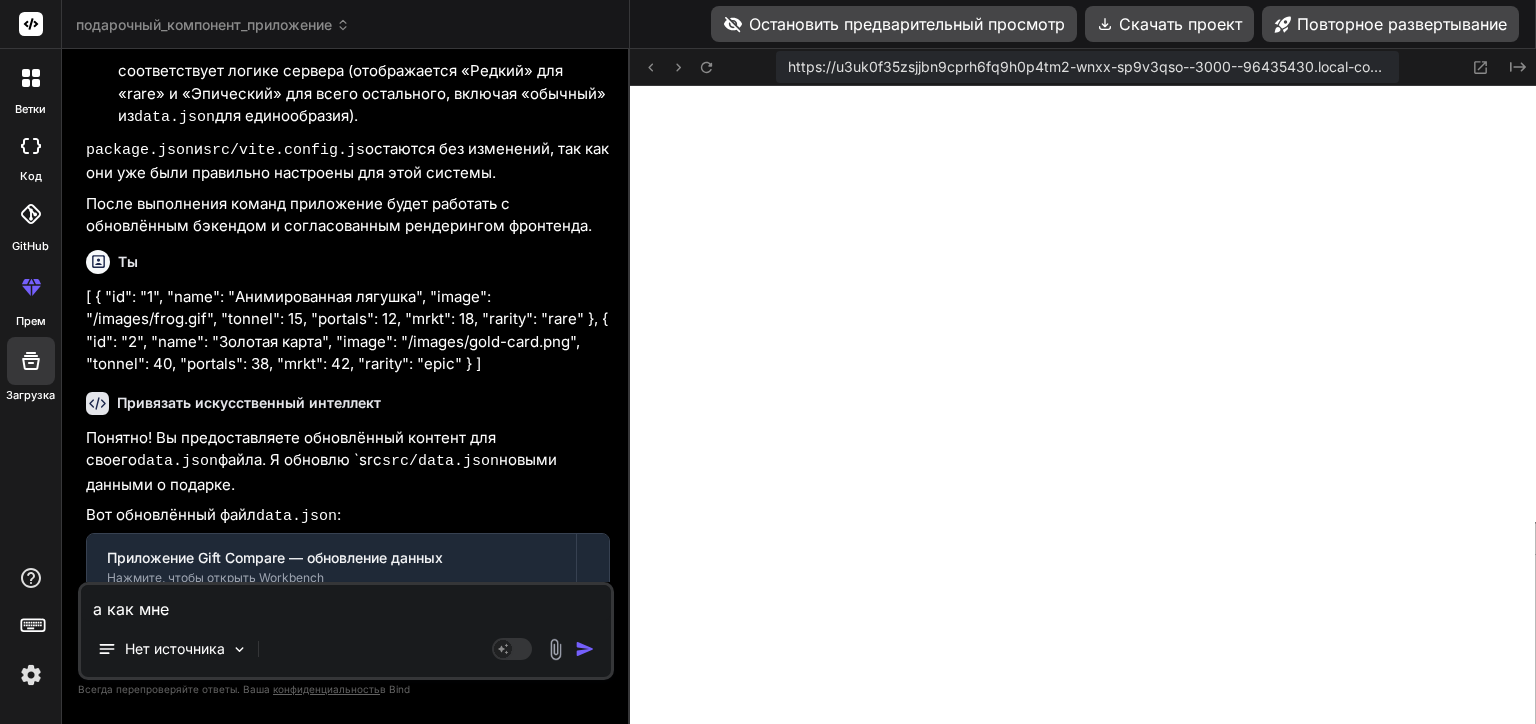 type on "x" 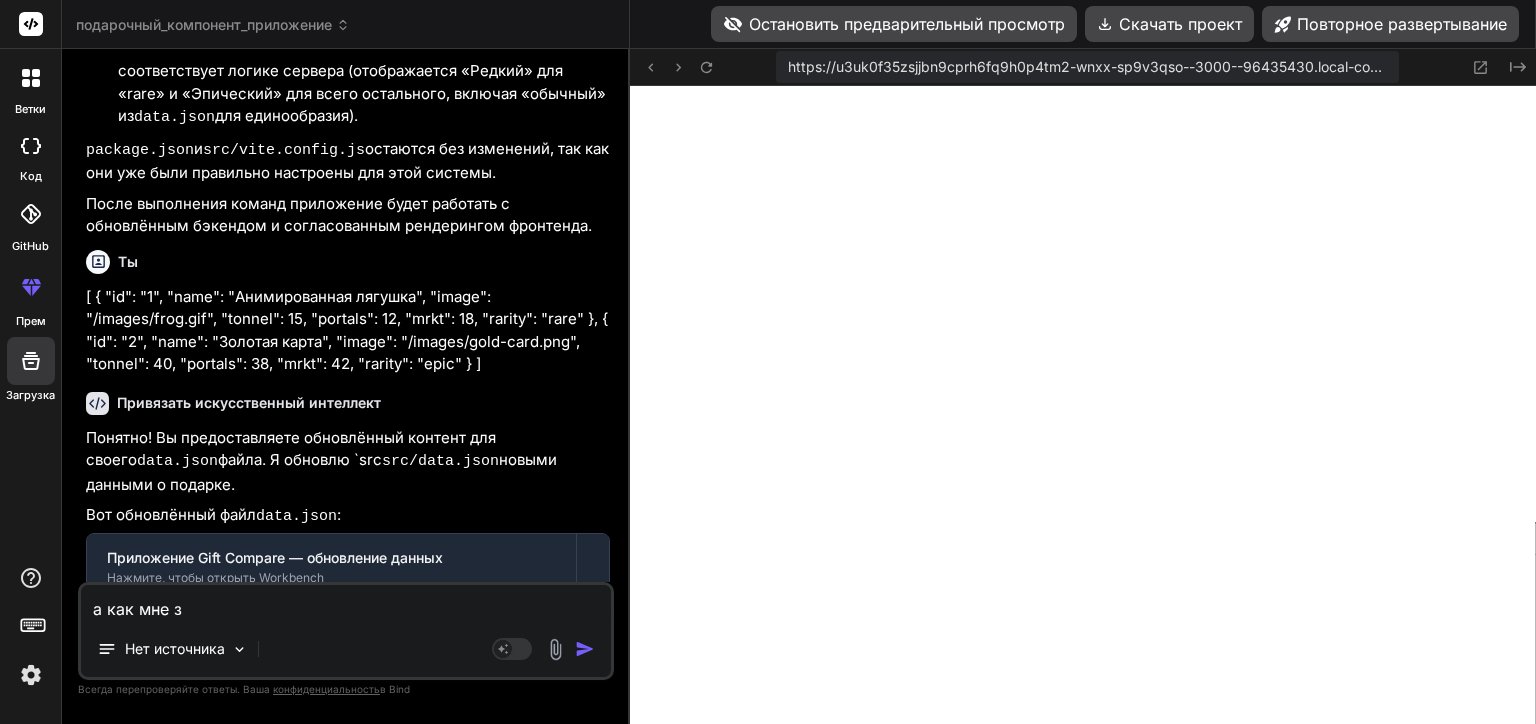 type on "а как мне за" 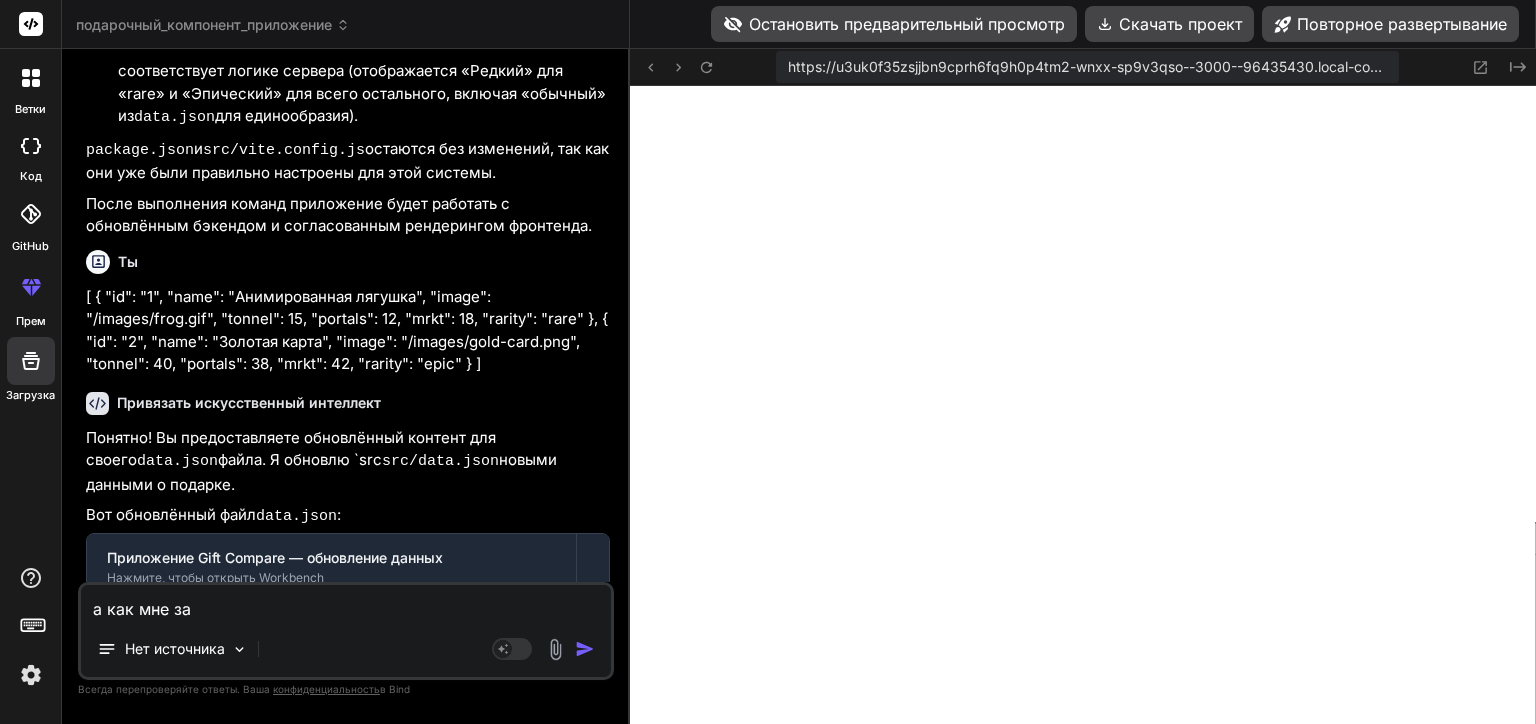 type on "x" 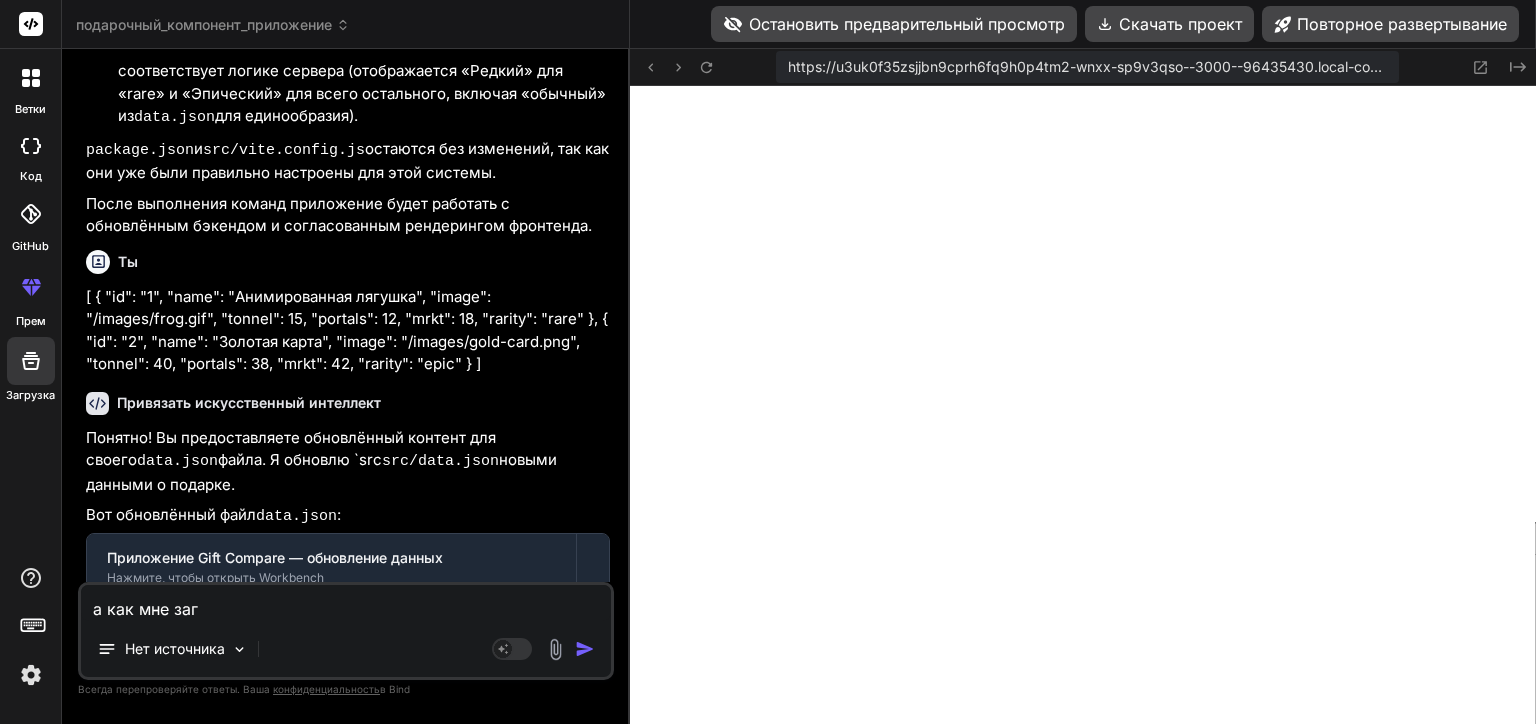 type on "а как мне загр" 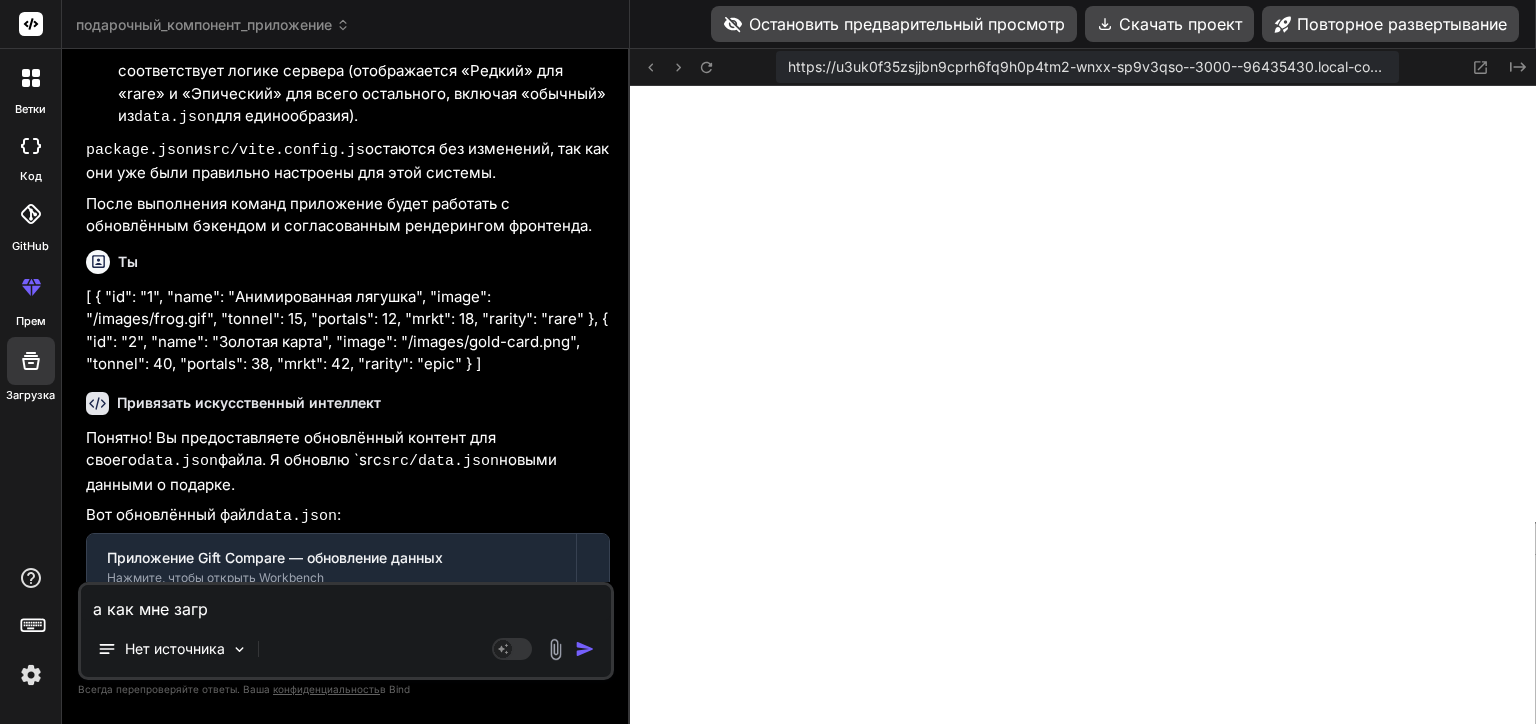 type on "а как мне загру" 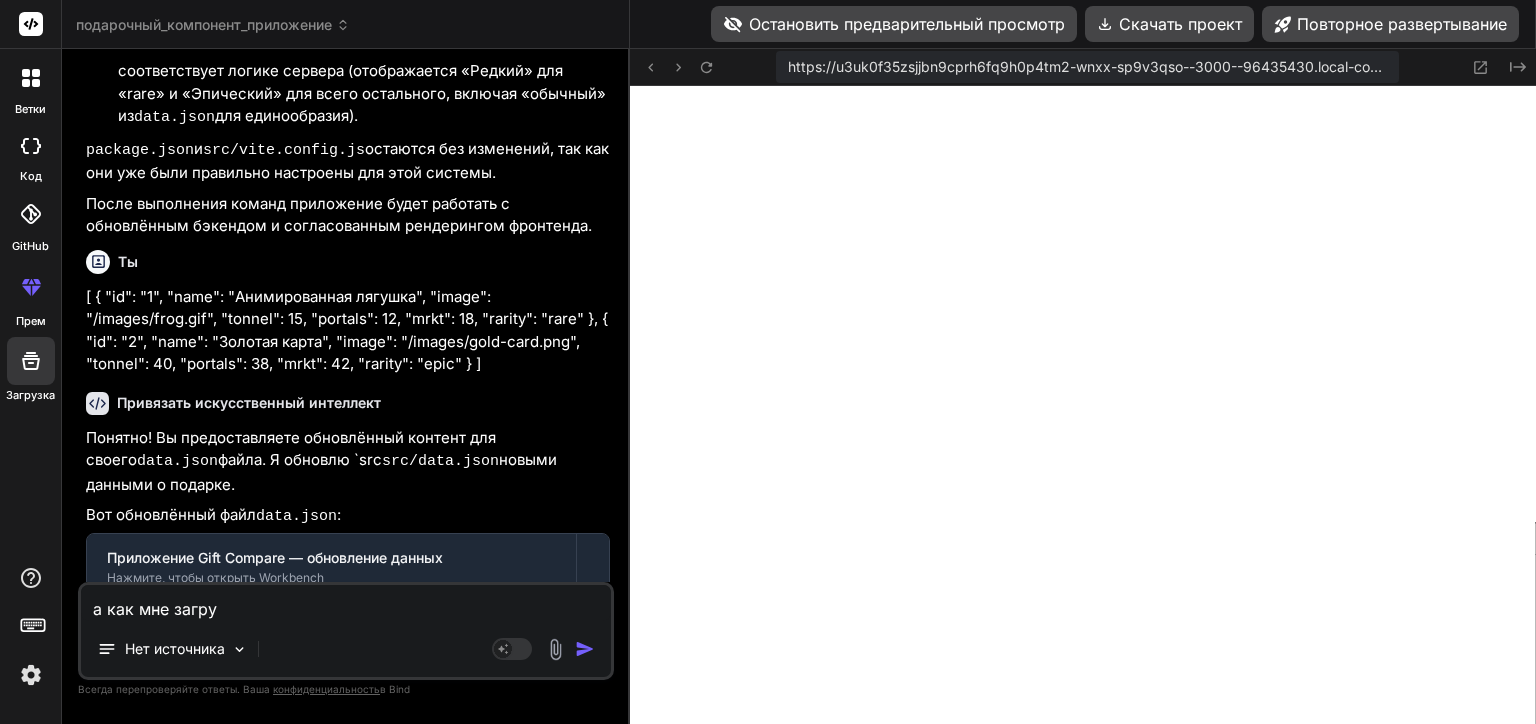 type on "а как мне загруз" 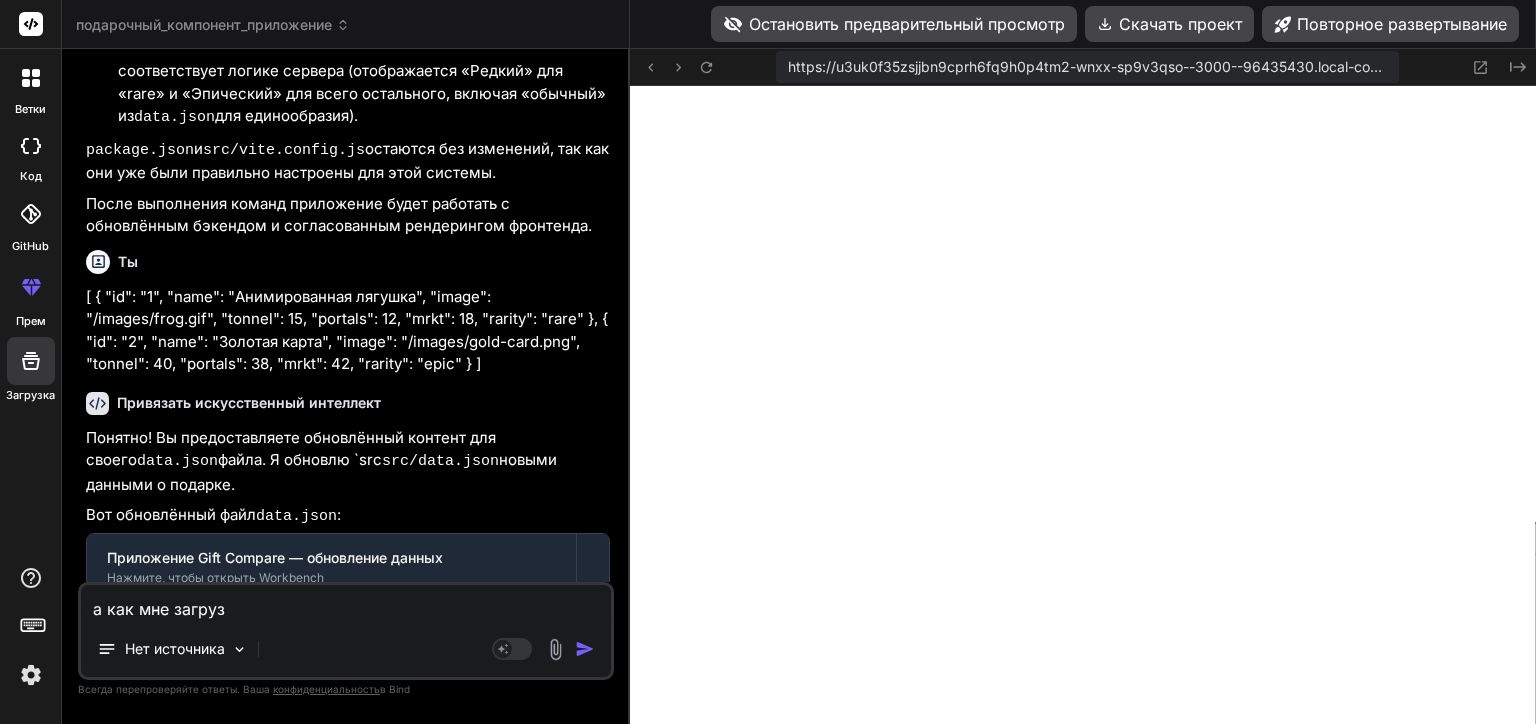 type on "x" 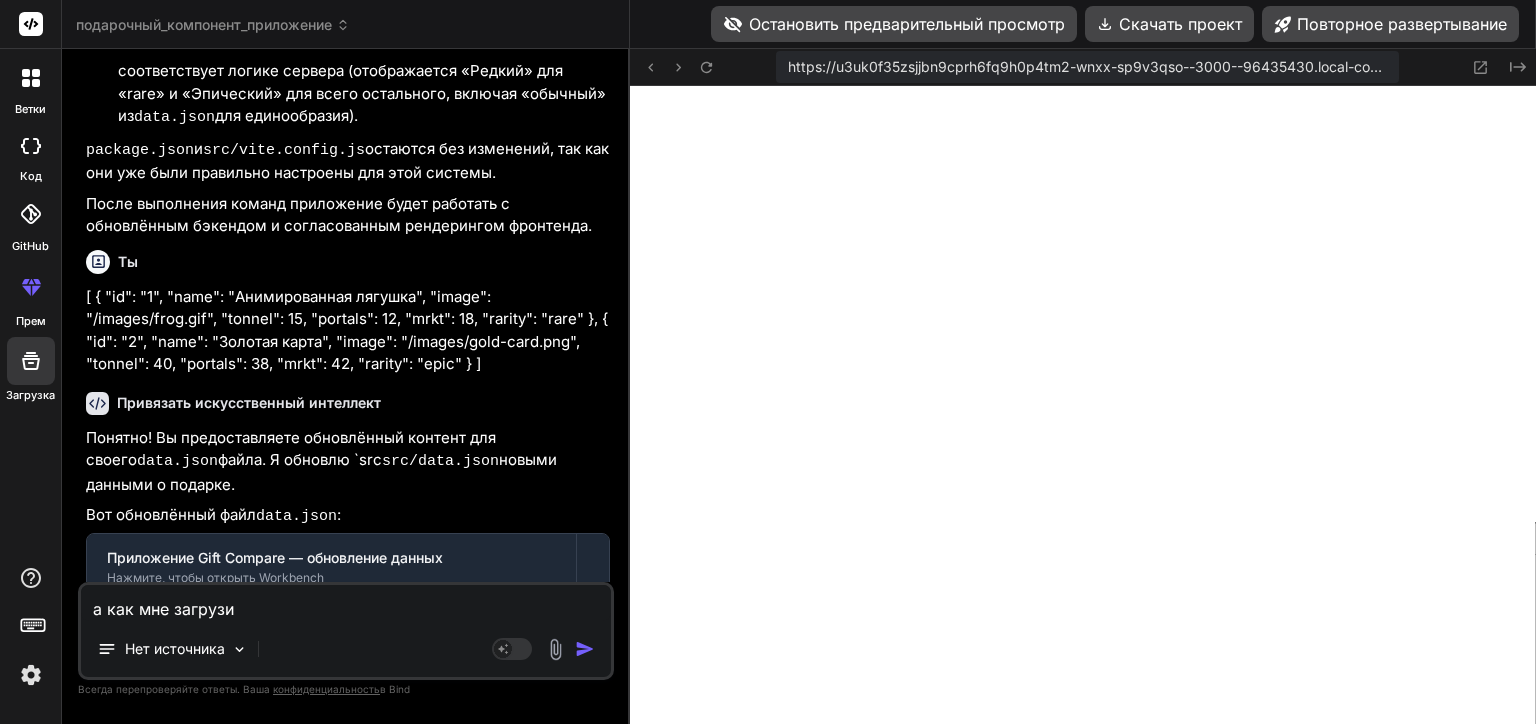 type on "а как мне загрузит" 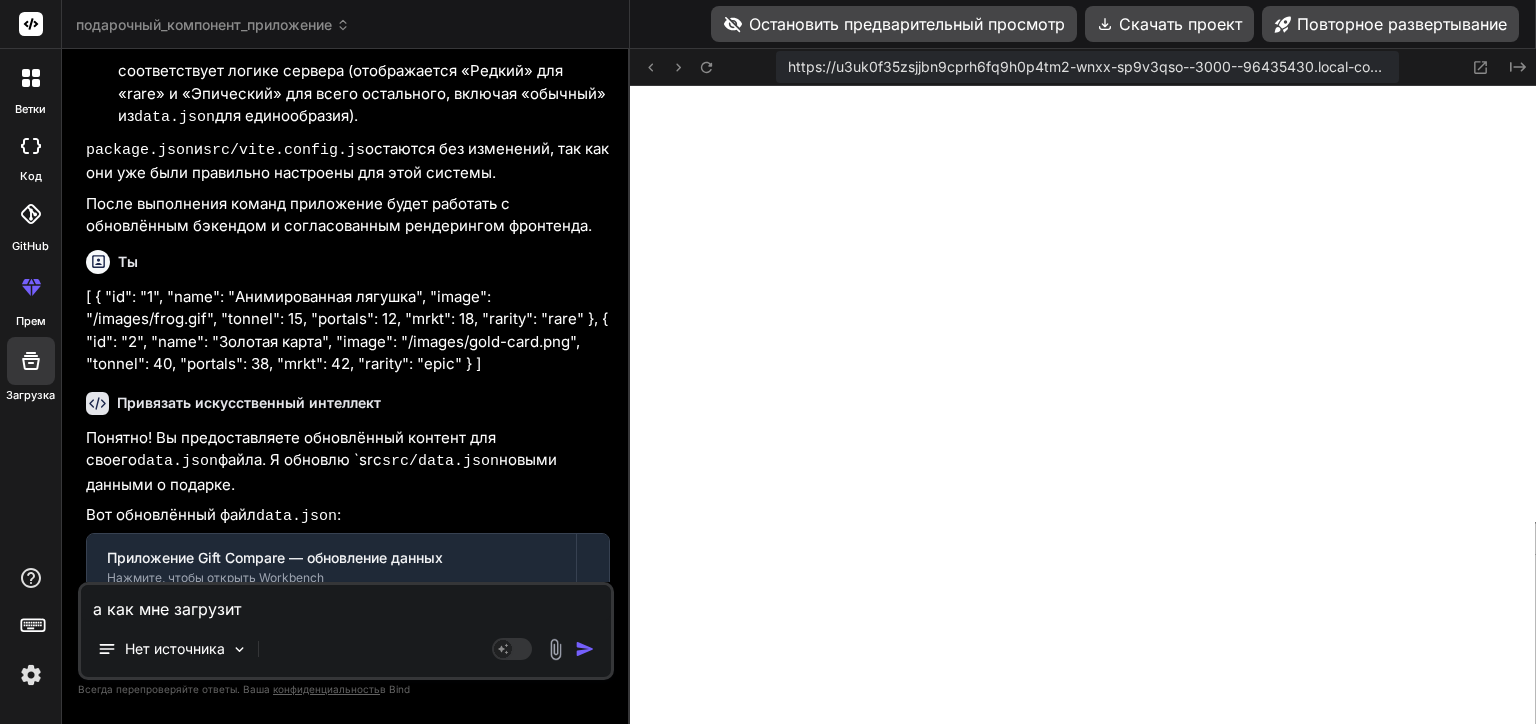type on "x" 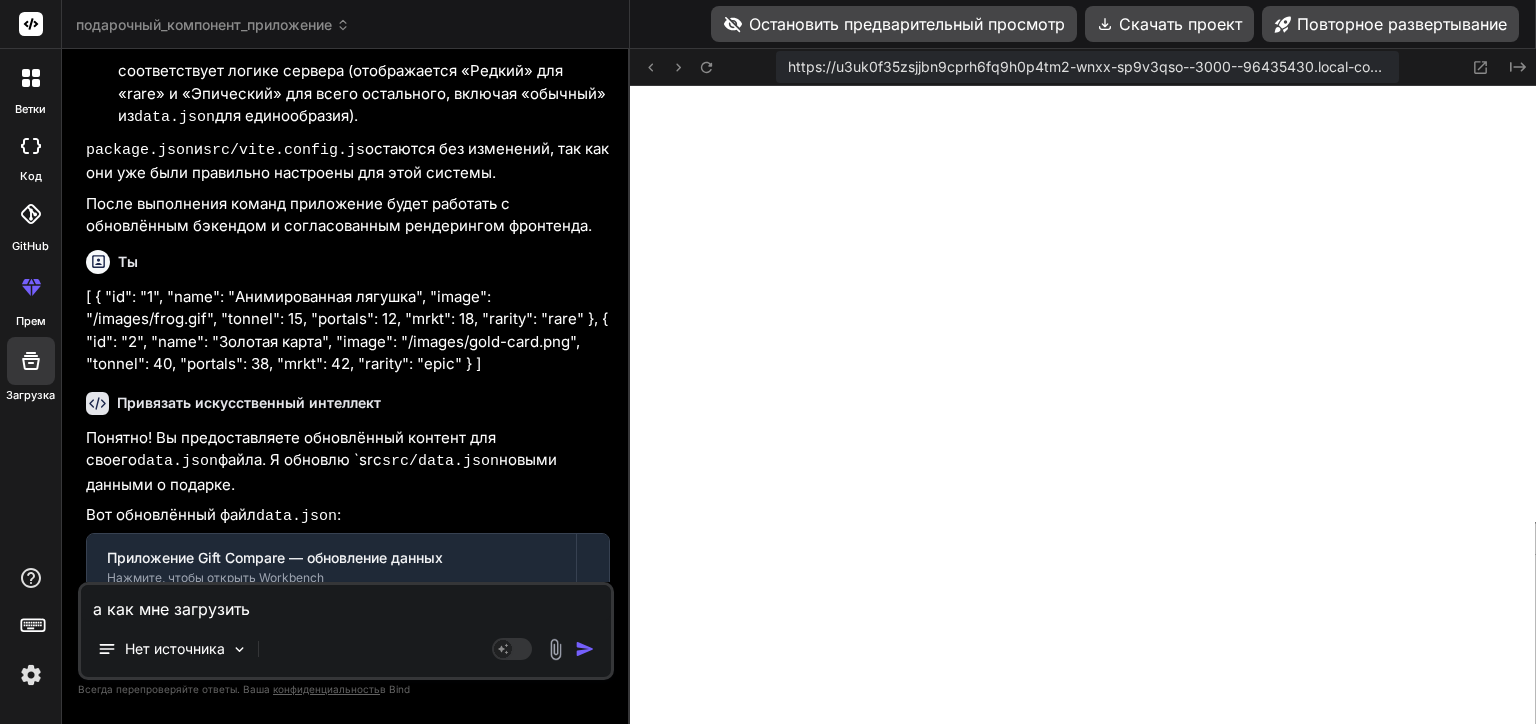 type on "а как мне загрузить" 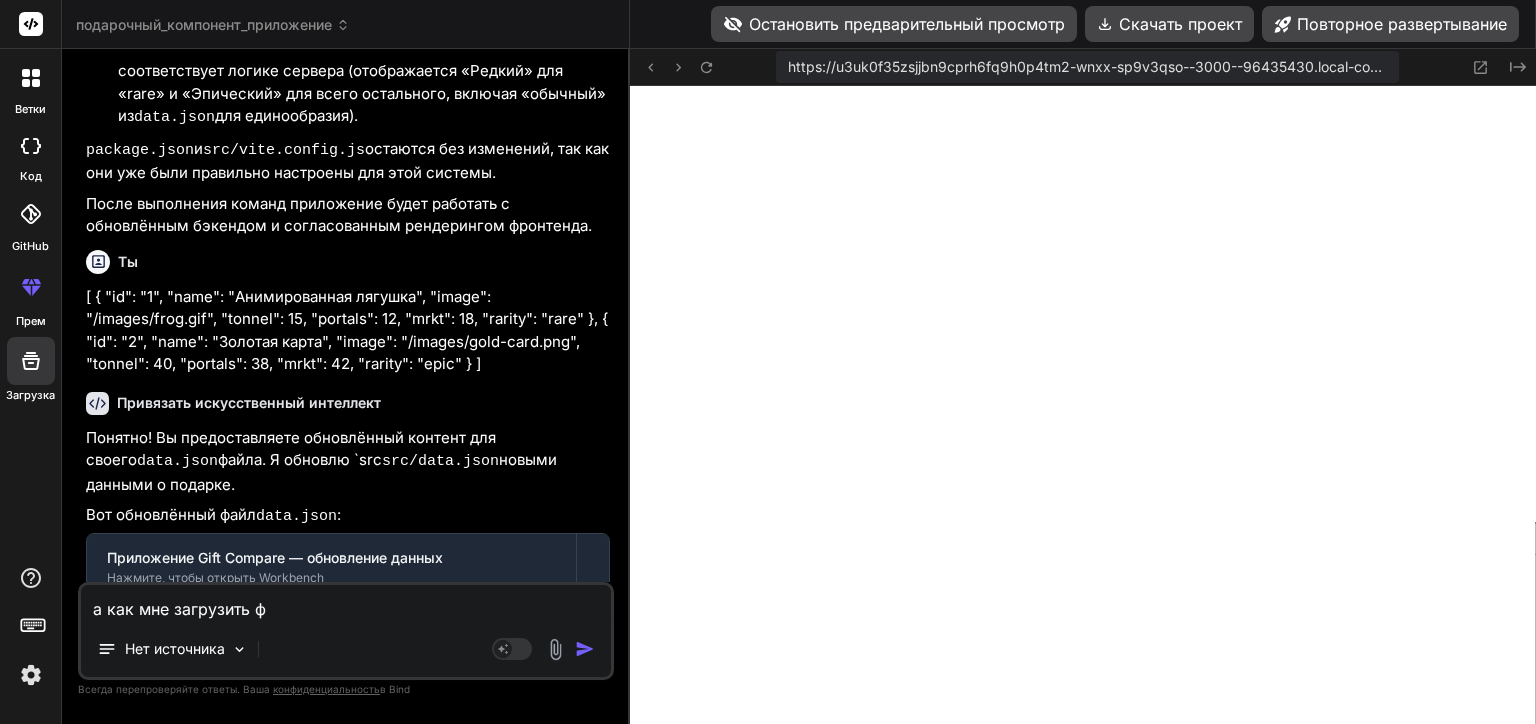 type on "а как мне загрузить фа" 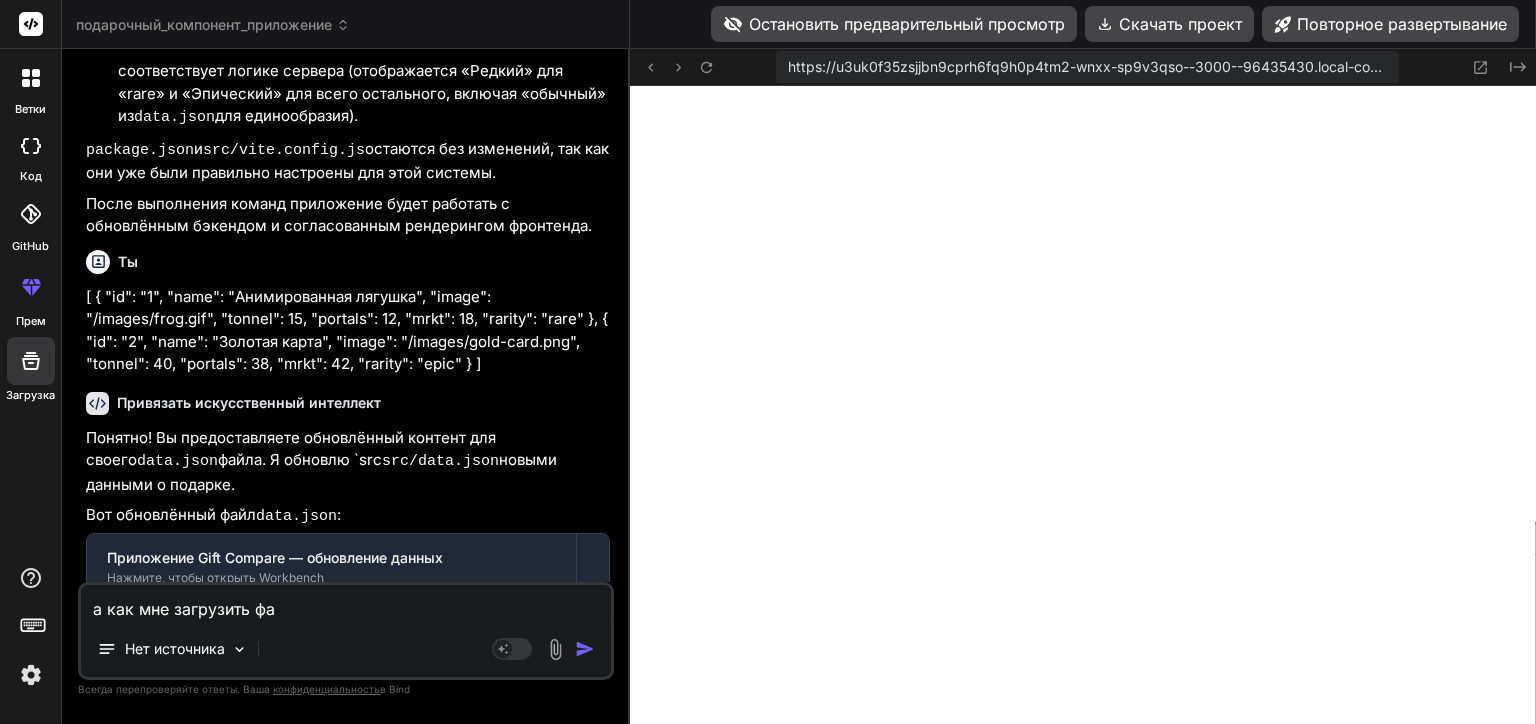 type on "а как мне загрузить фал" 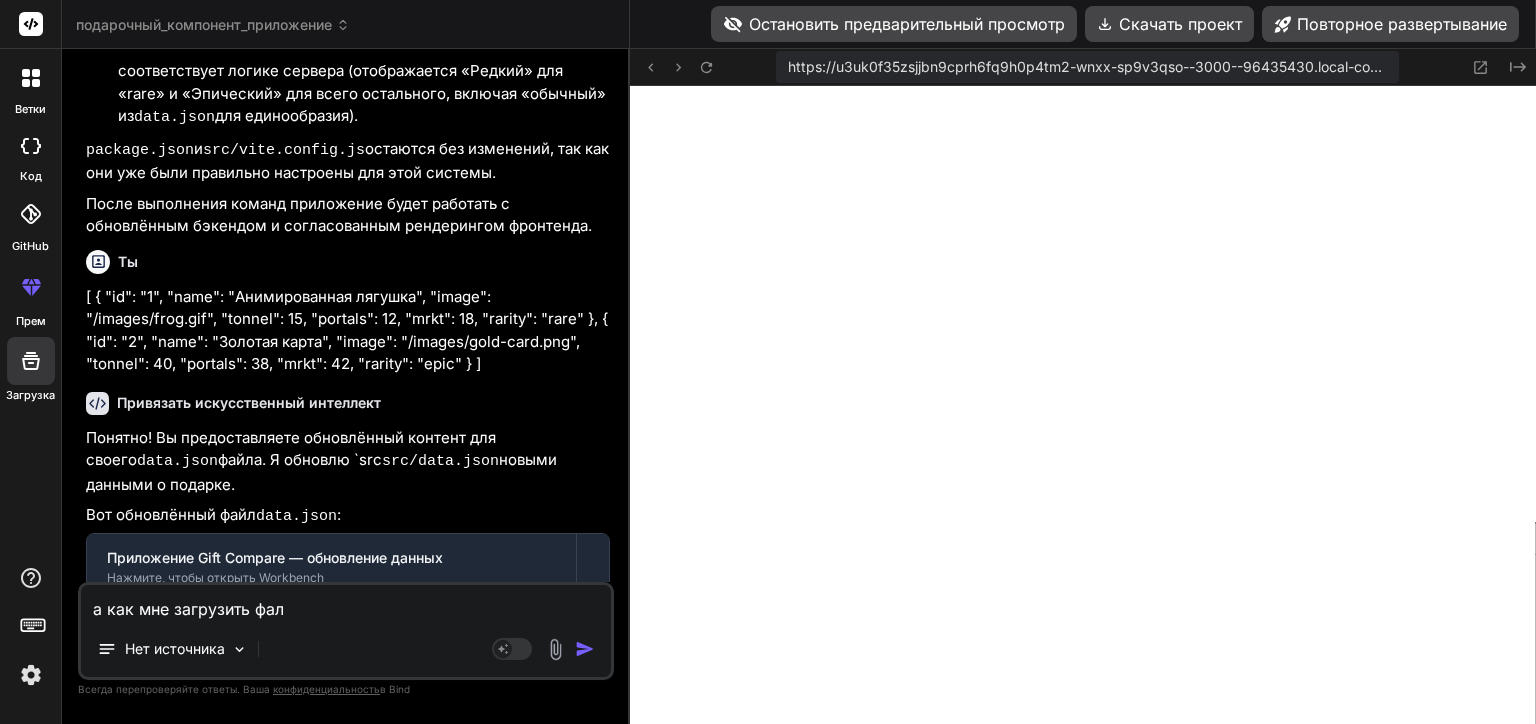 type on "а как мне загрузить фал" 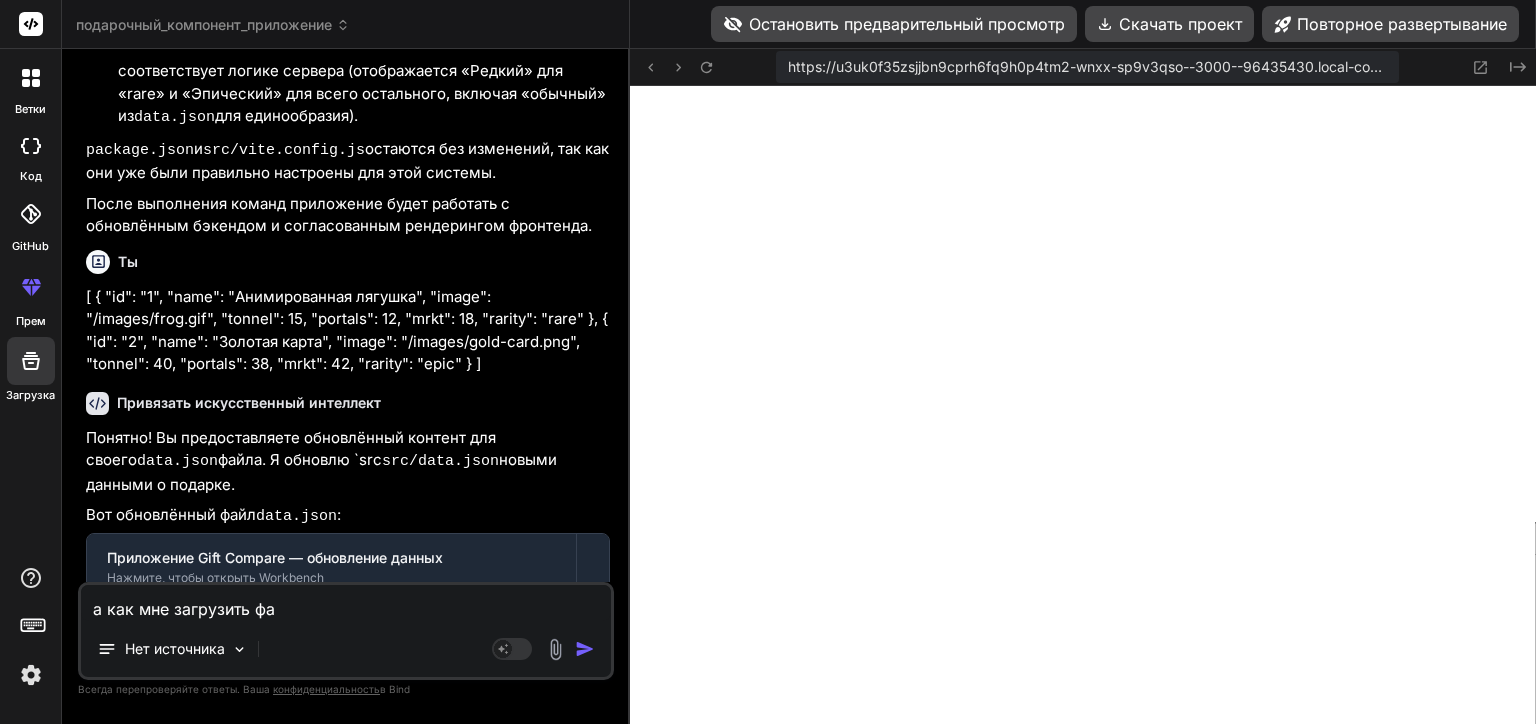 type on "а как мне загрузить ф" 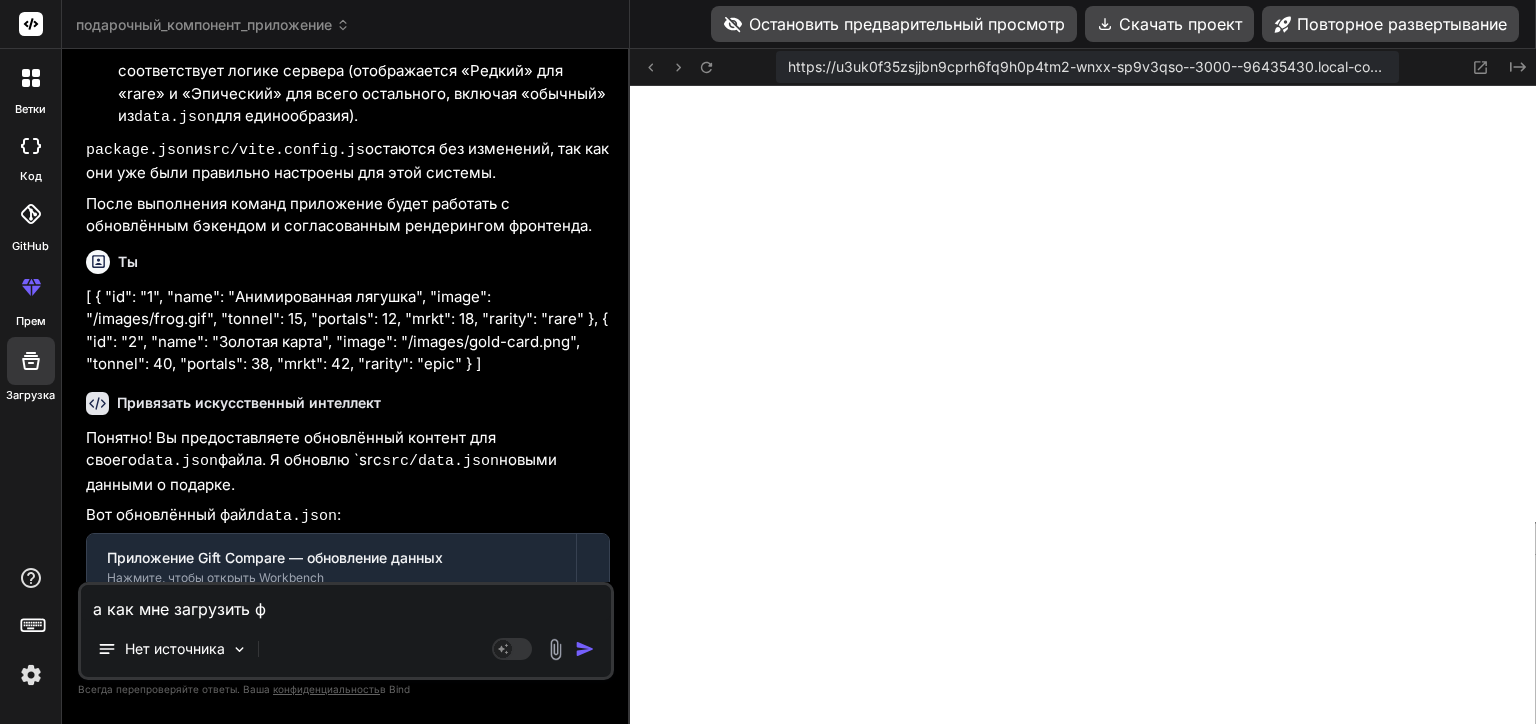 type on "x" 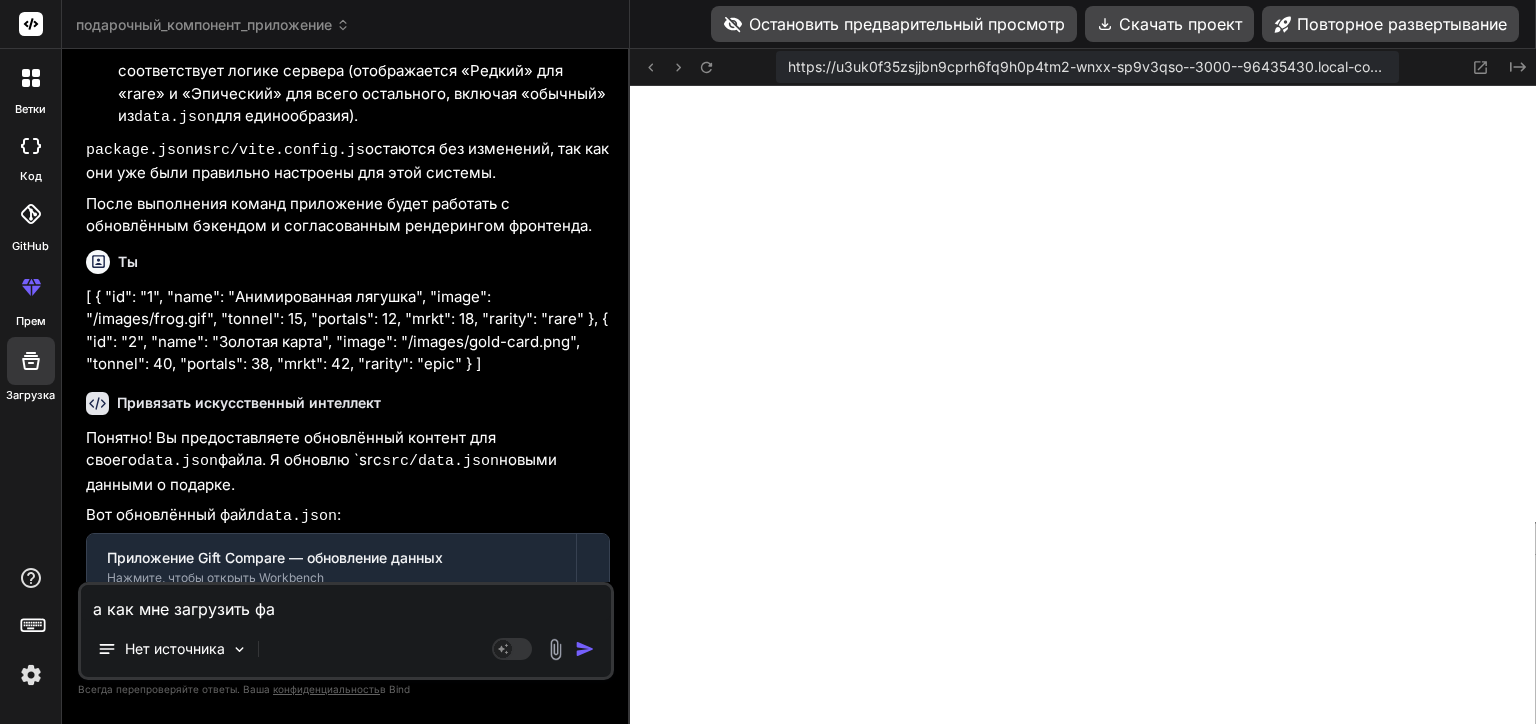 type on "а как мне загрузить фай" 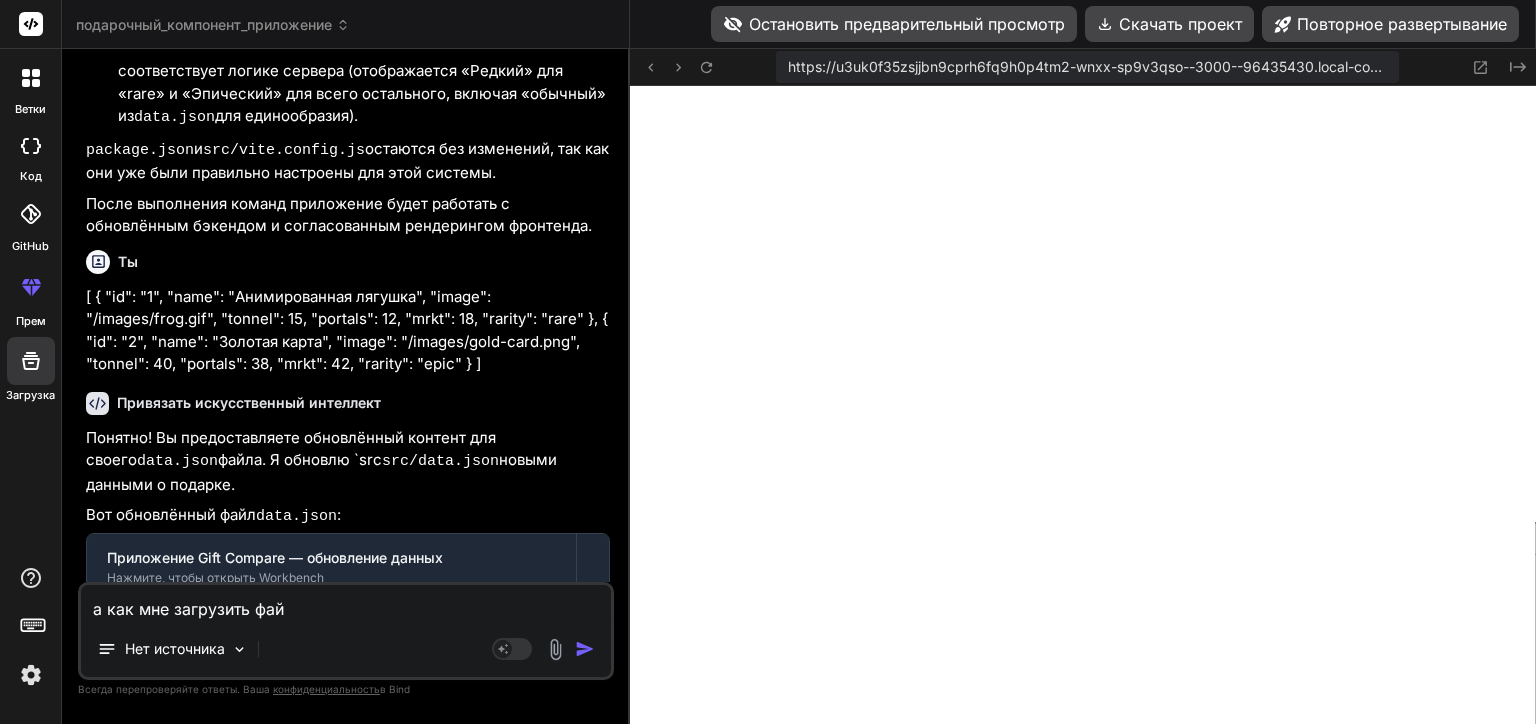 type on "а как мне загрузить файл" 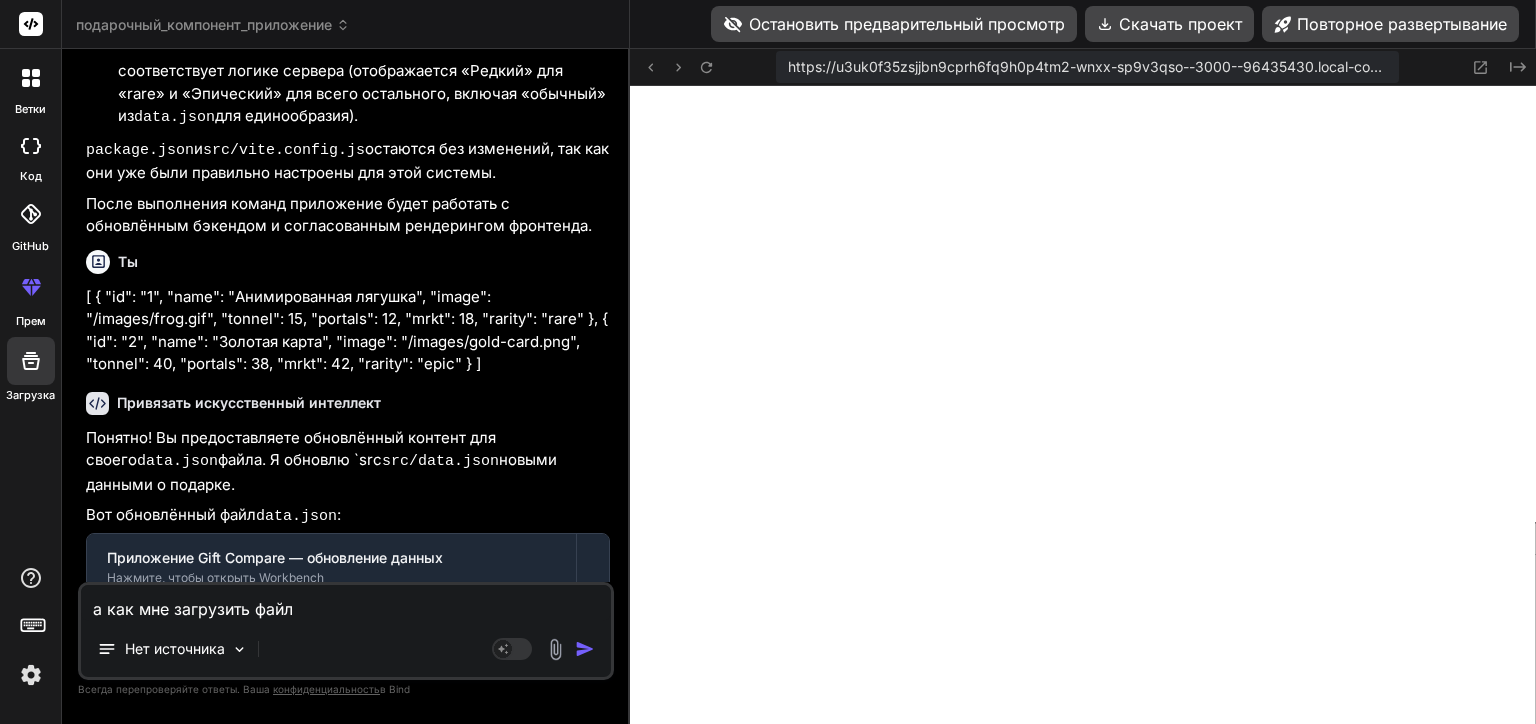 type on "x" 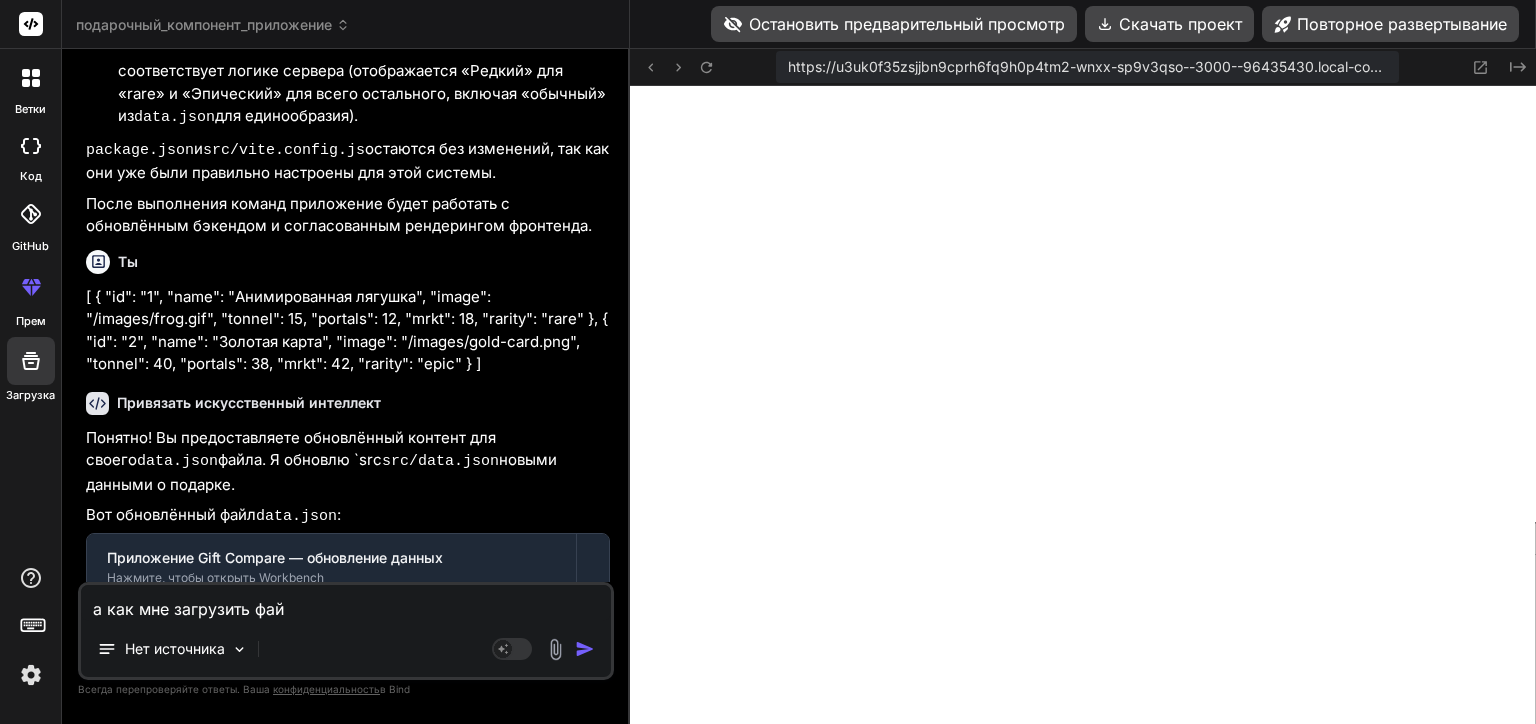 type on "а как мне загрузить фа" 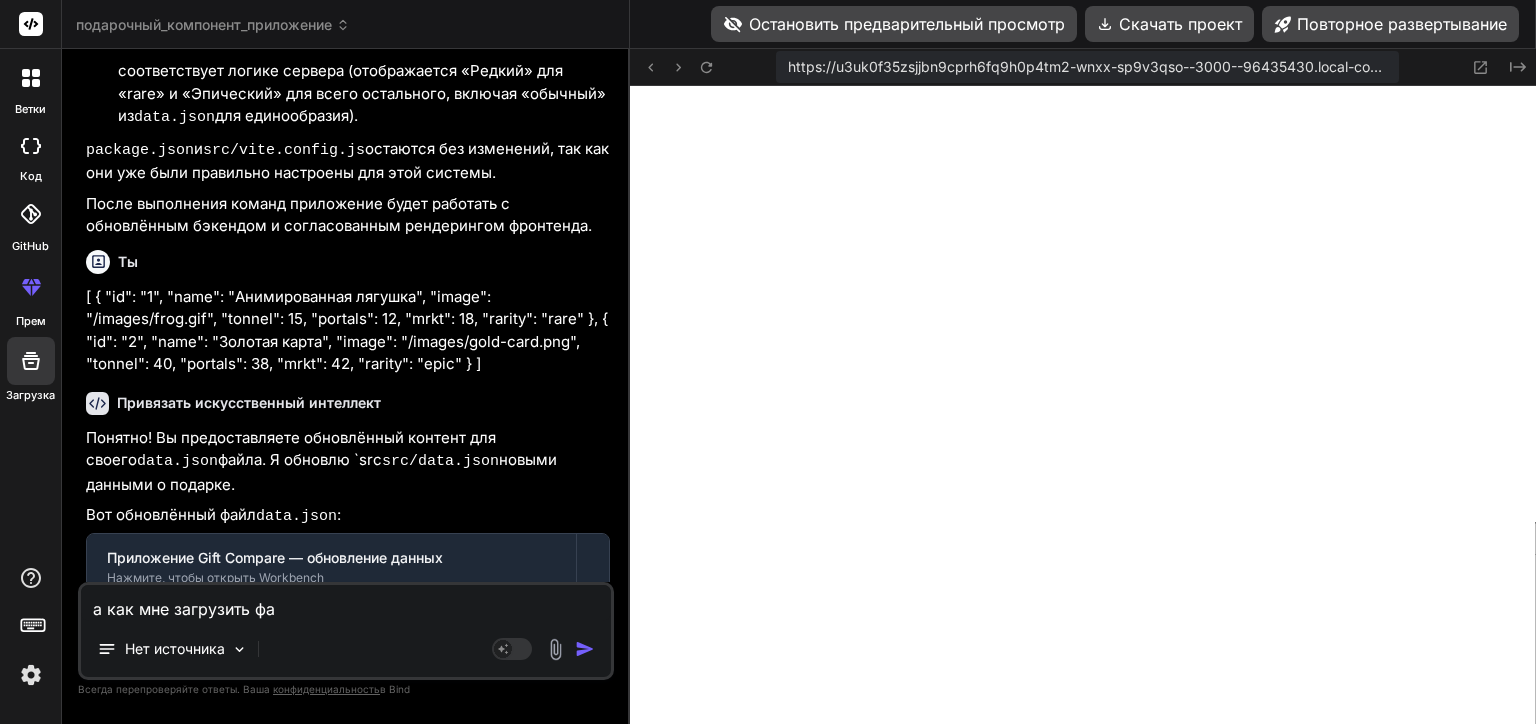 type on "x" 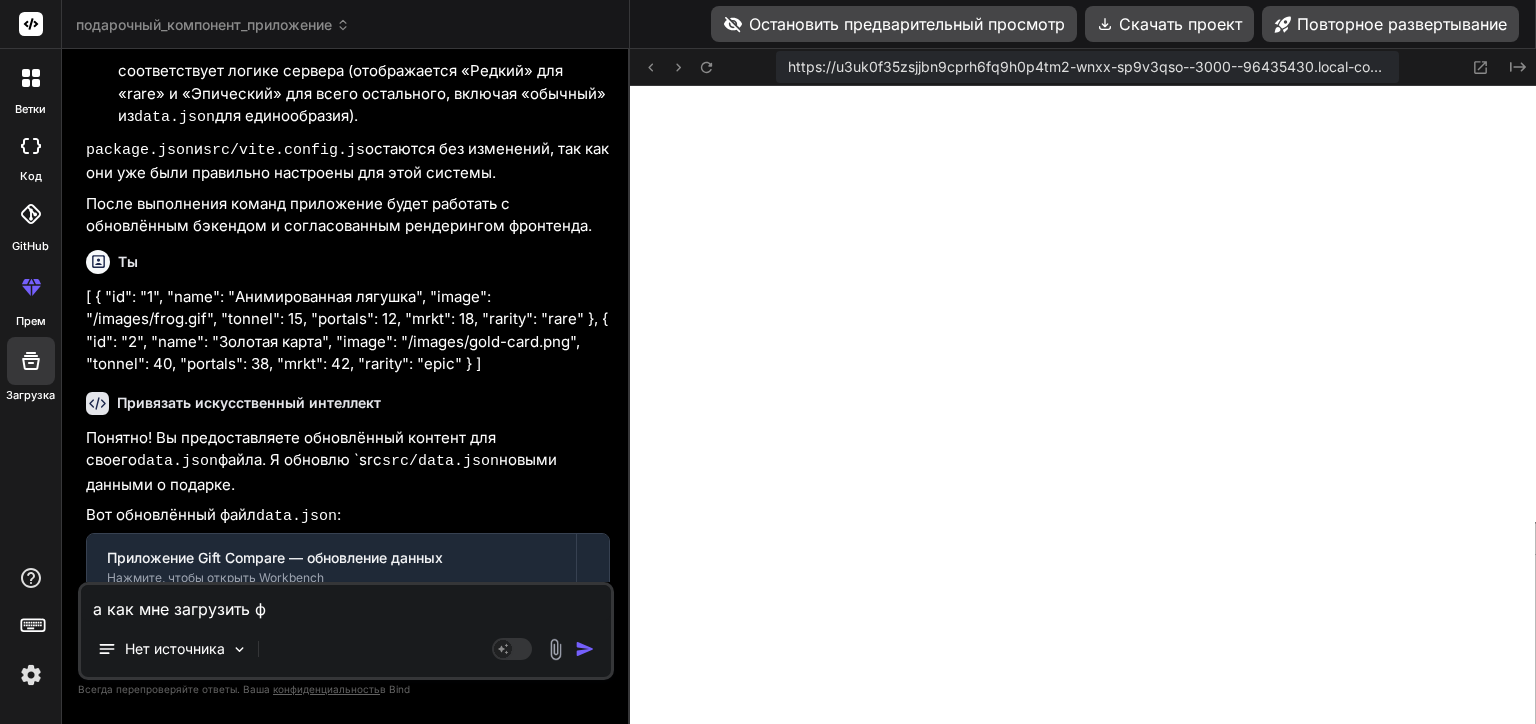 type on "а как мне загрузить" 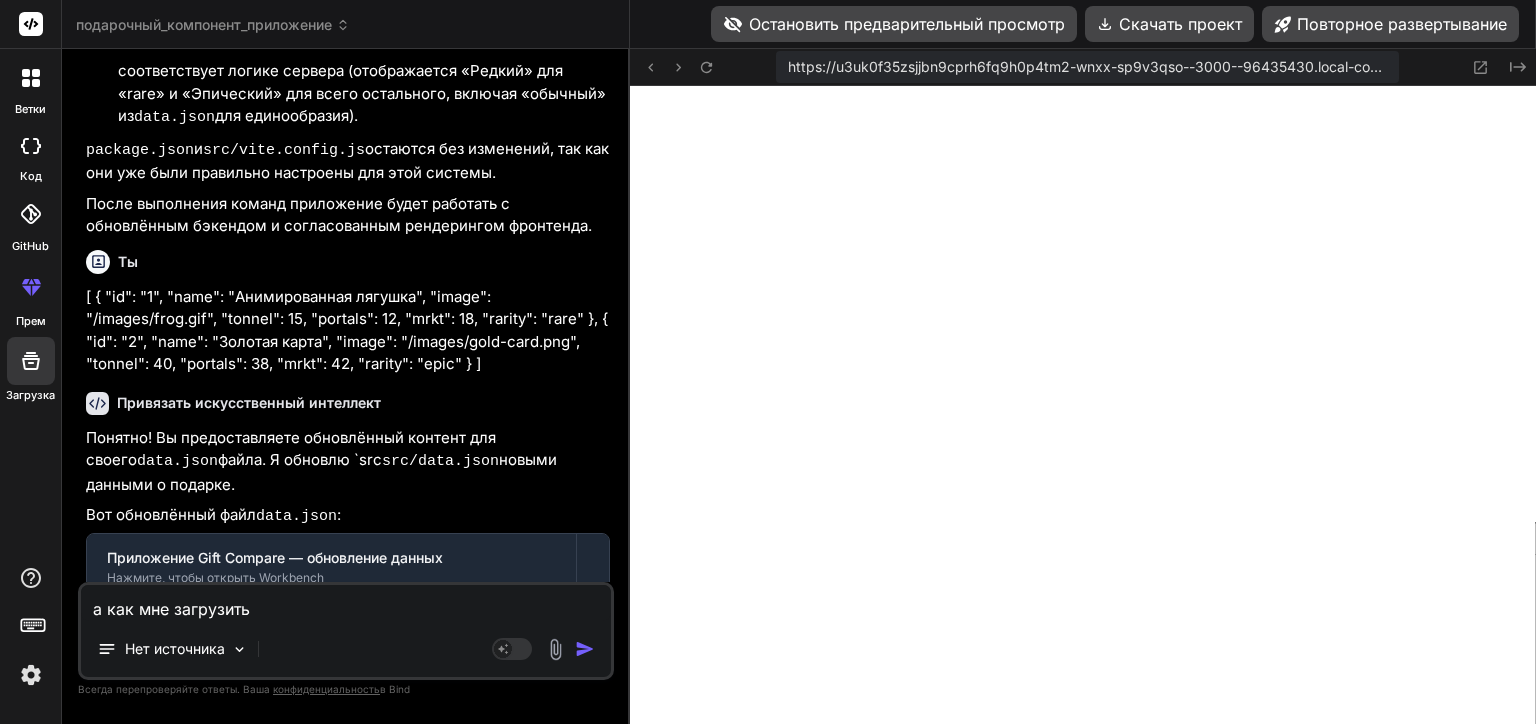 type on "x" 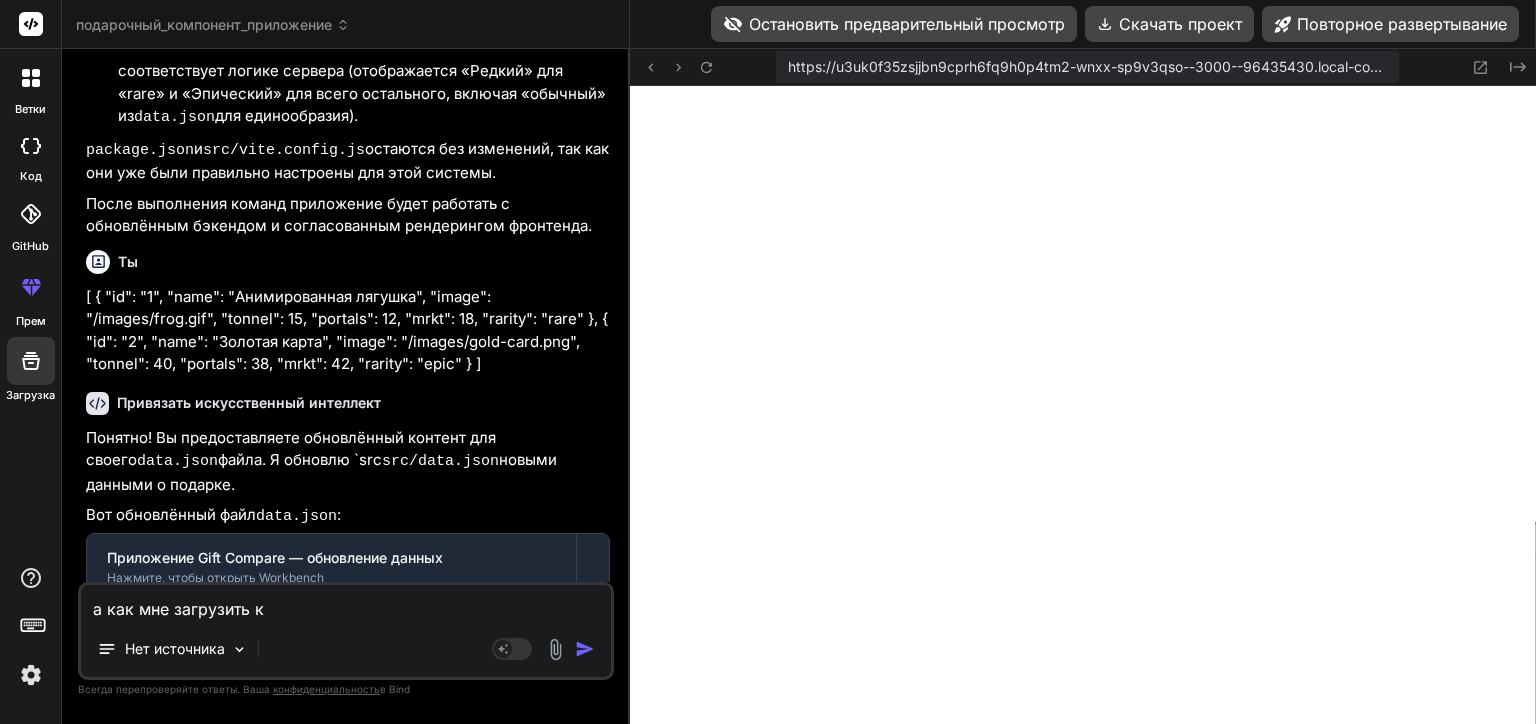 type on "а как мне загрузить ка" 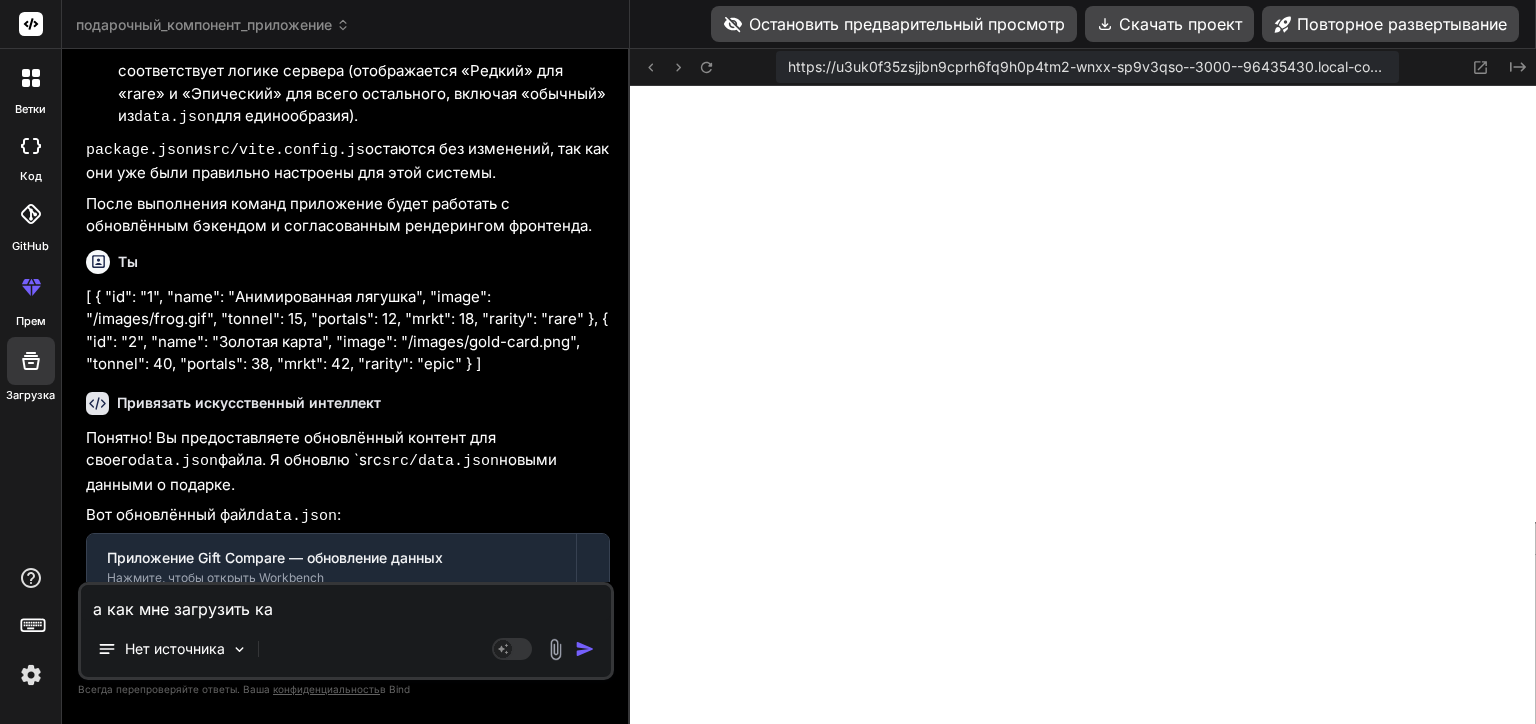 type on "а как мне загрузить кар" 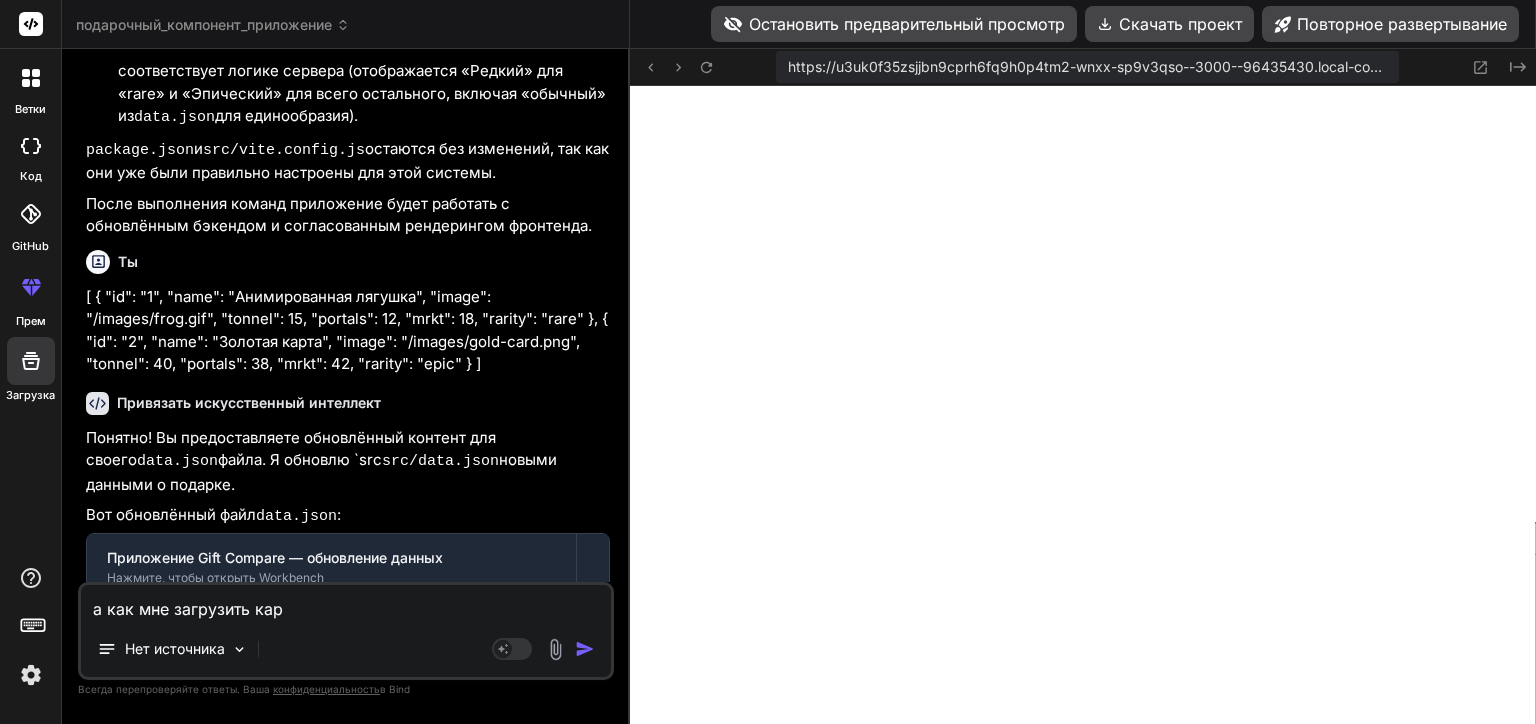 type on "x" 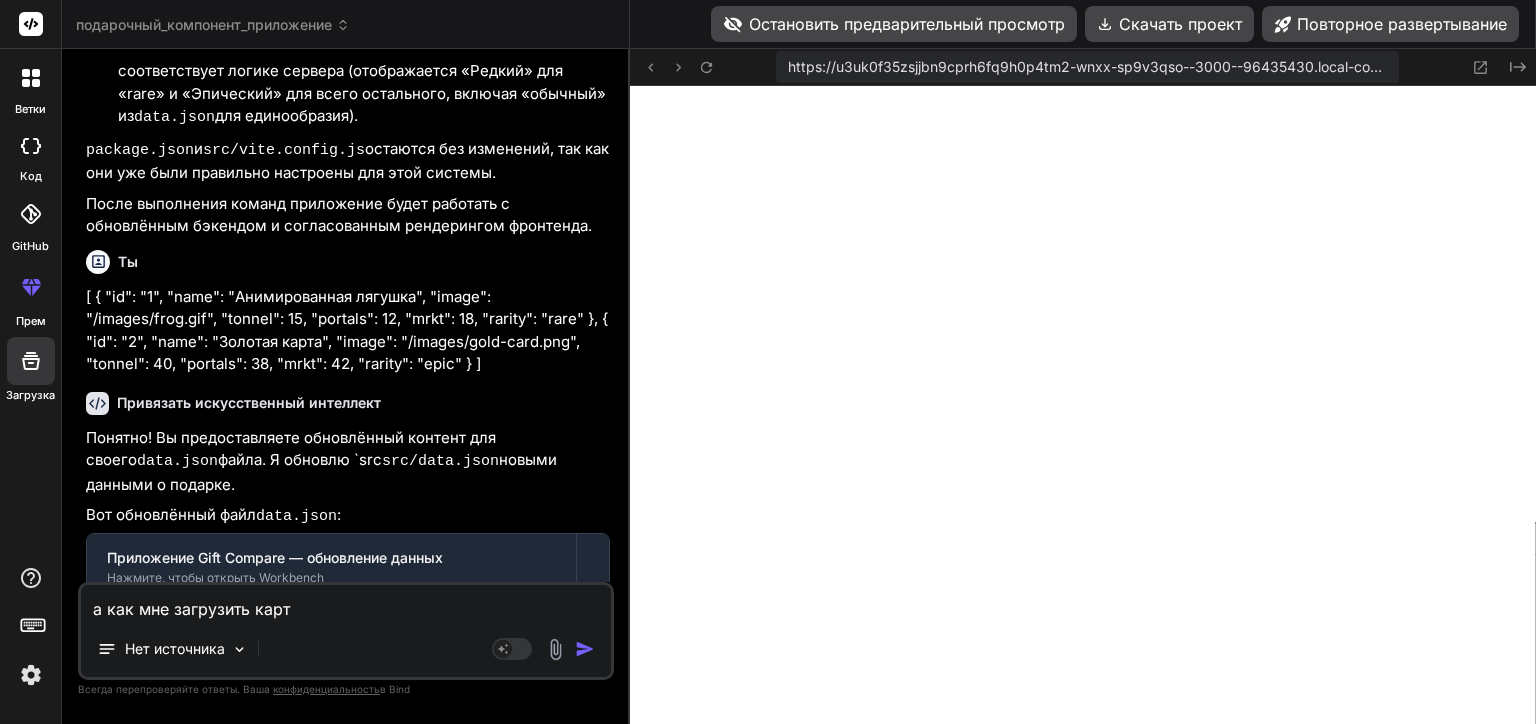 type on "а как мне загрузить карти" 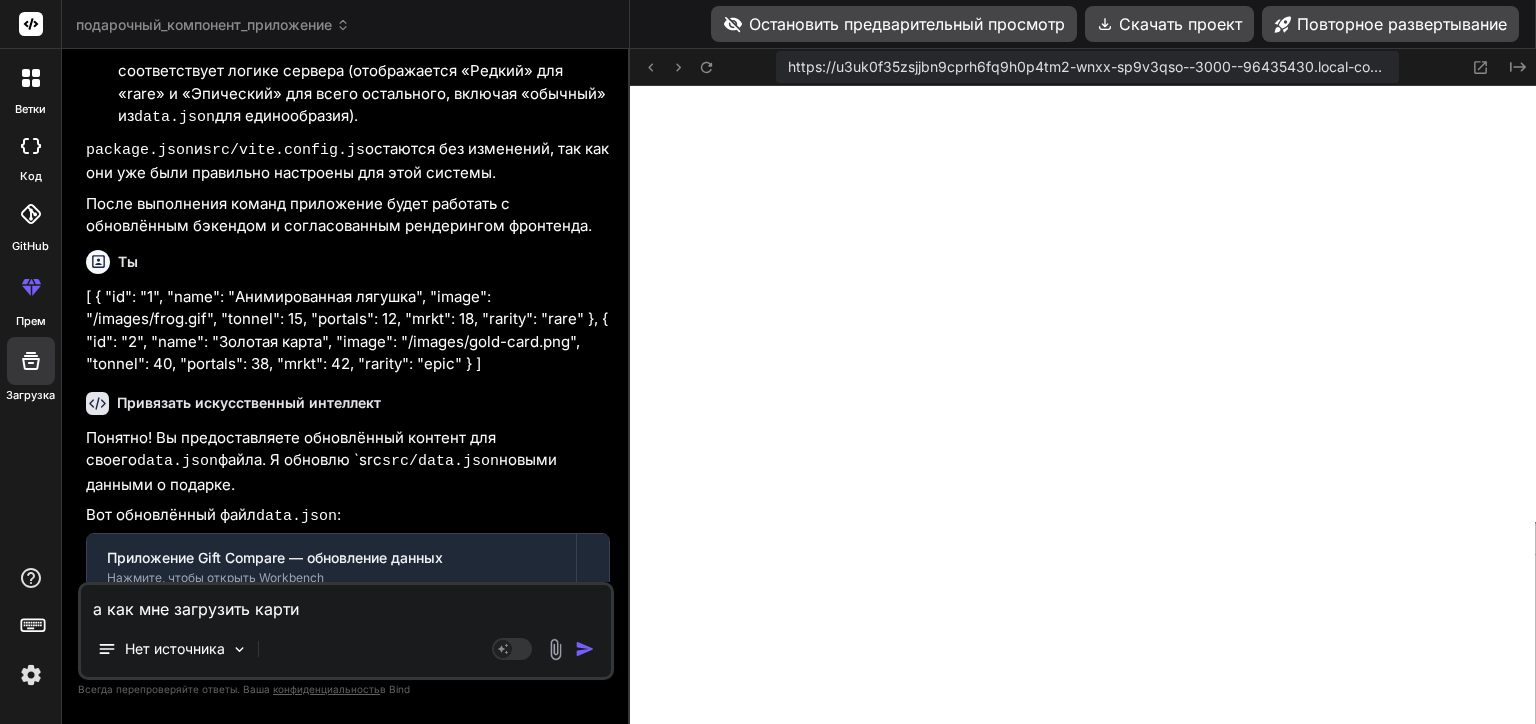 type on "x" 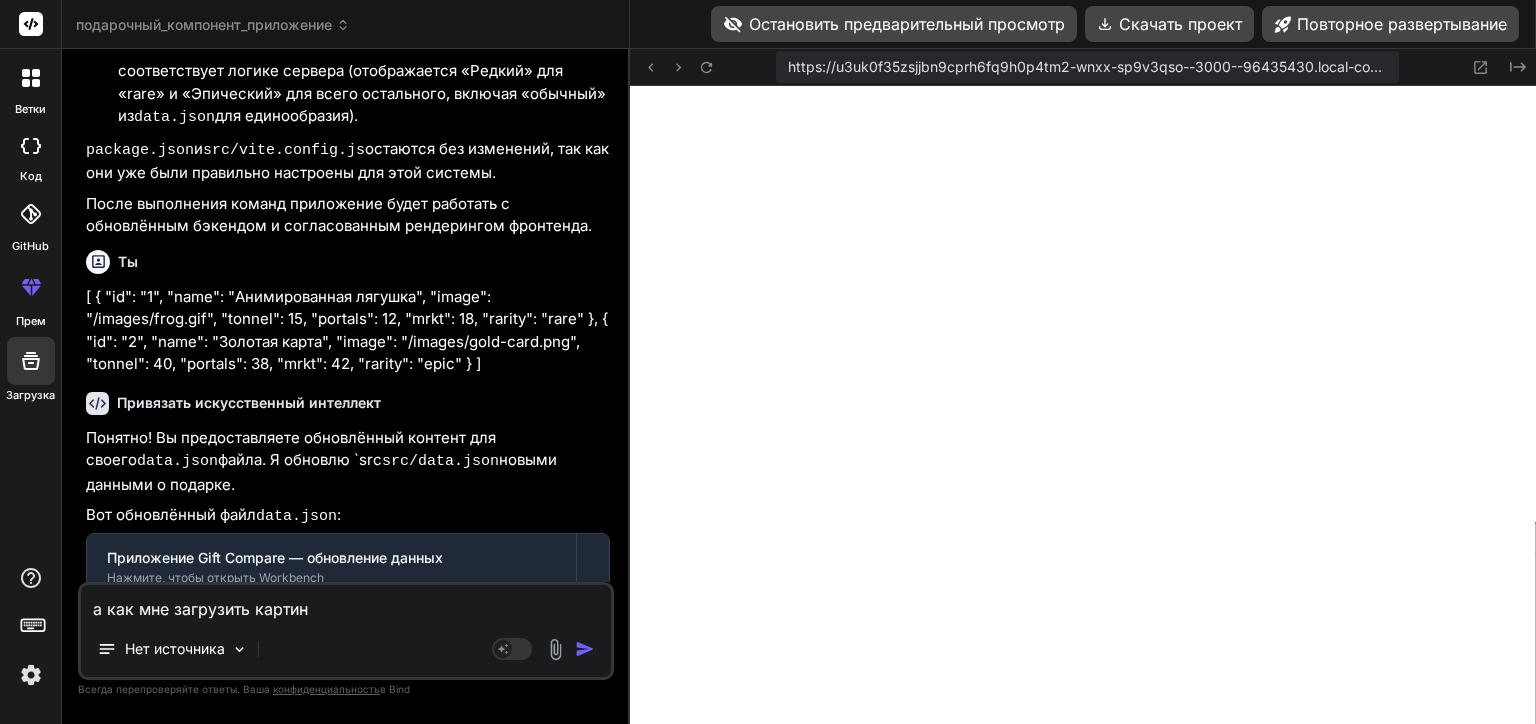 type on "а как мне загрузить картинк" 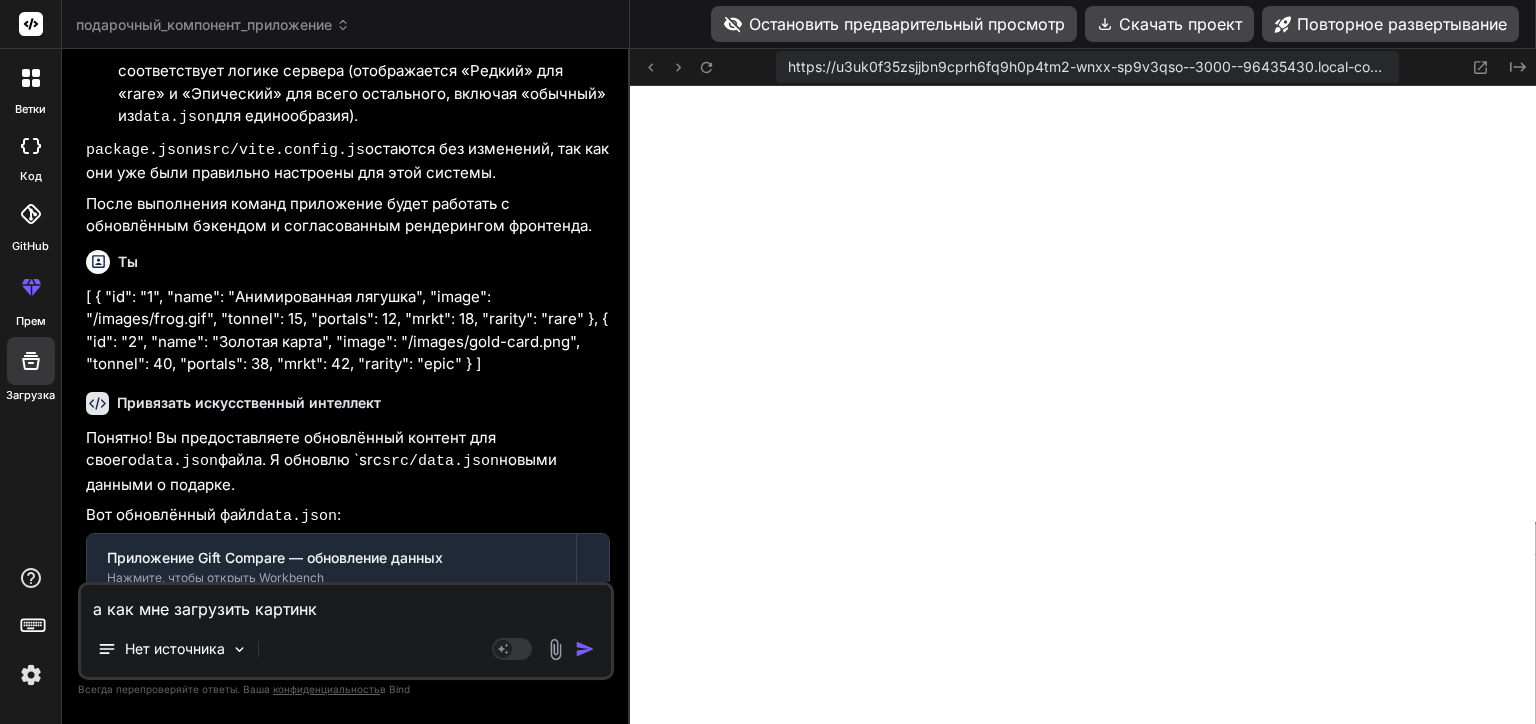type on "а как мне загрузить картинку" 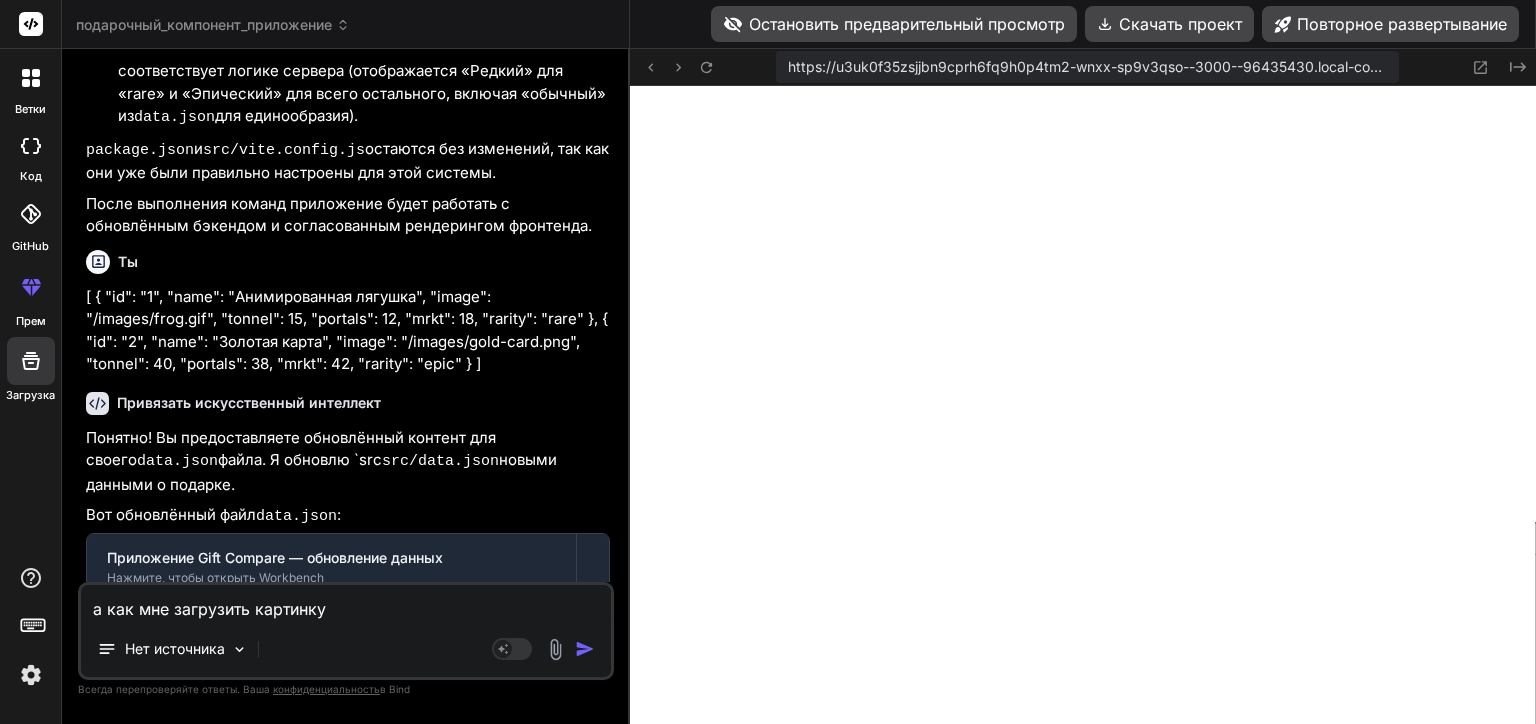type on "а как мне загрузить картинку?" 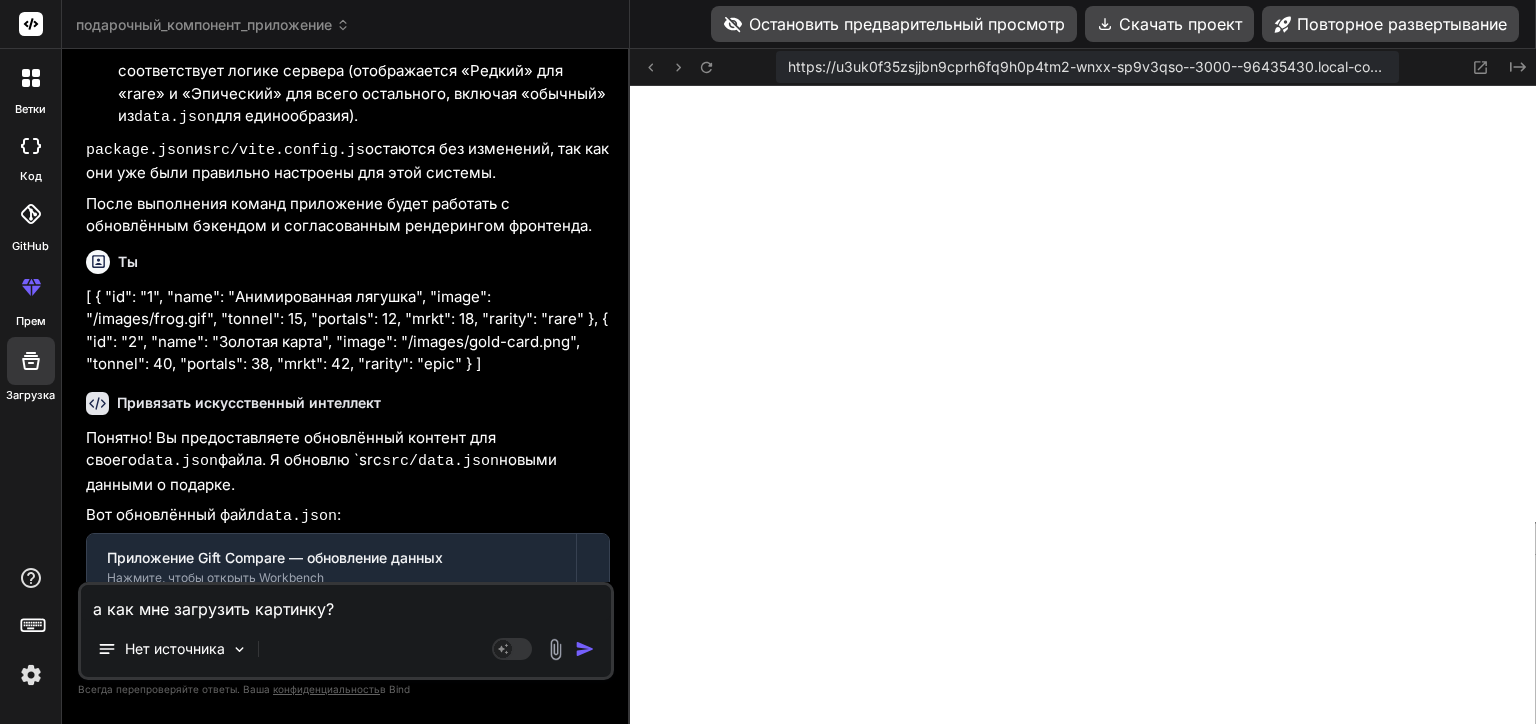 type on "x" 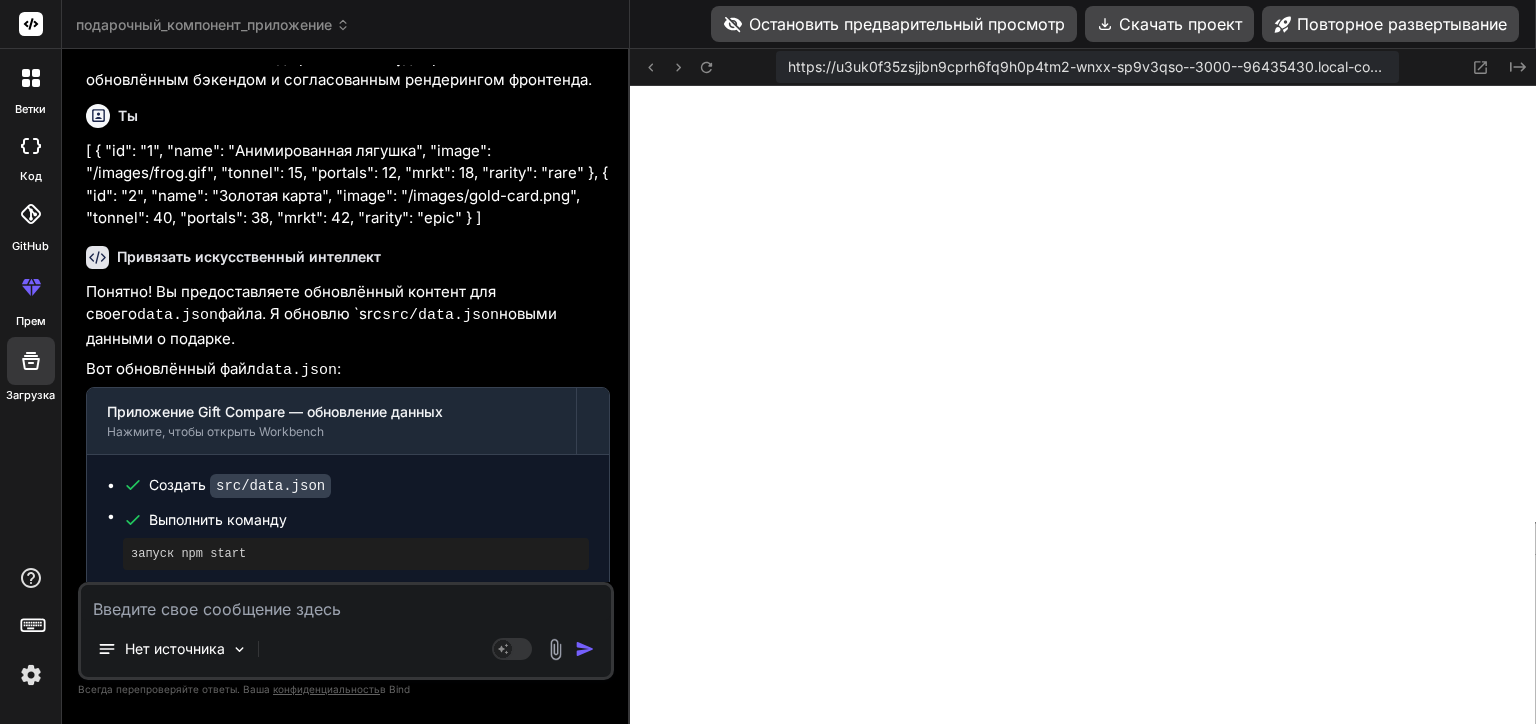 scroll, scrollTop: 8572, scrollLeft: 0, axis: vertical 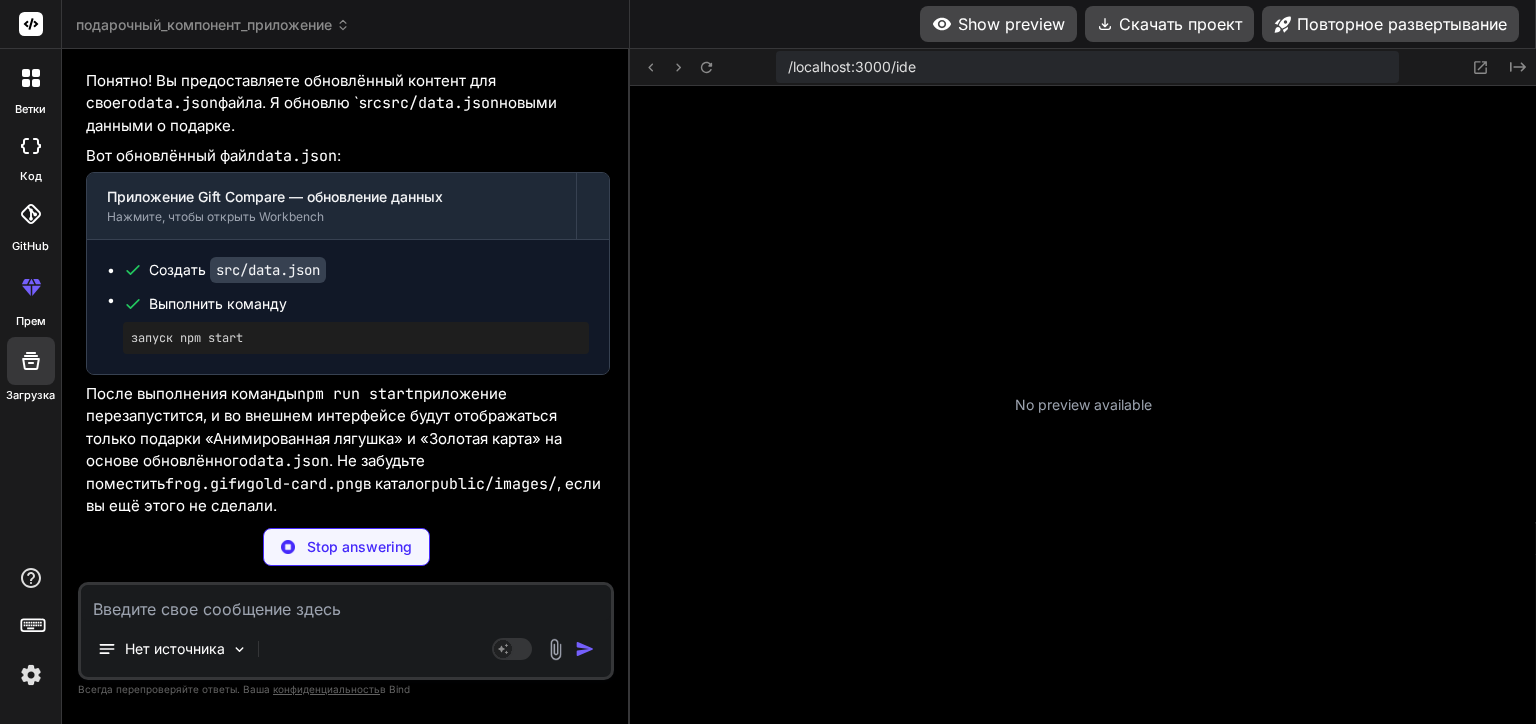 type on "x" 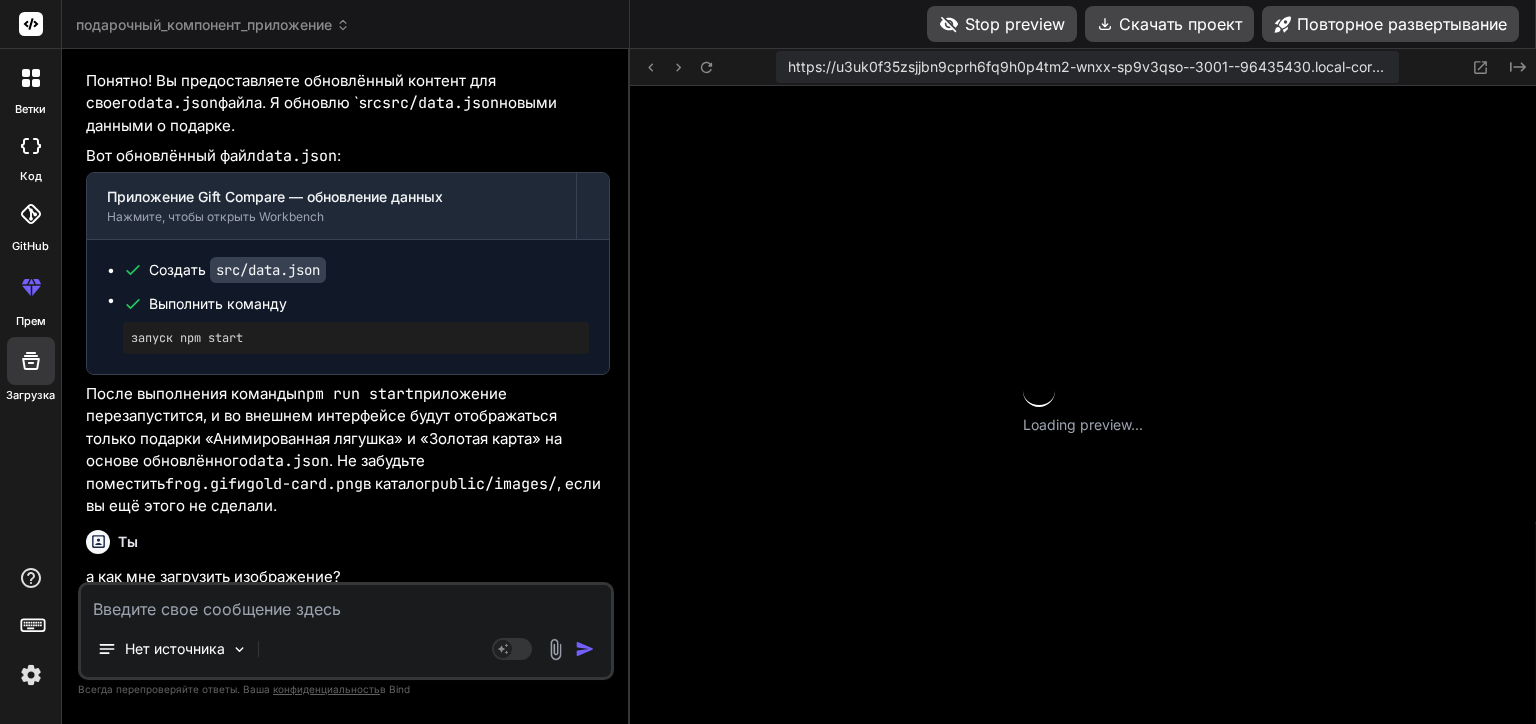 scroll, scrollTop: 0, scrollLeft: 1606, axis: horizontal 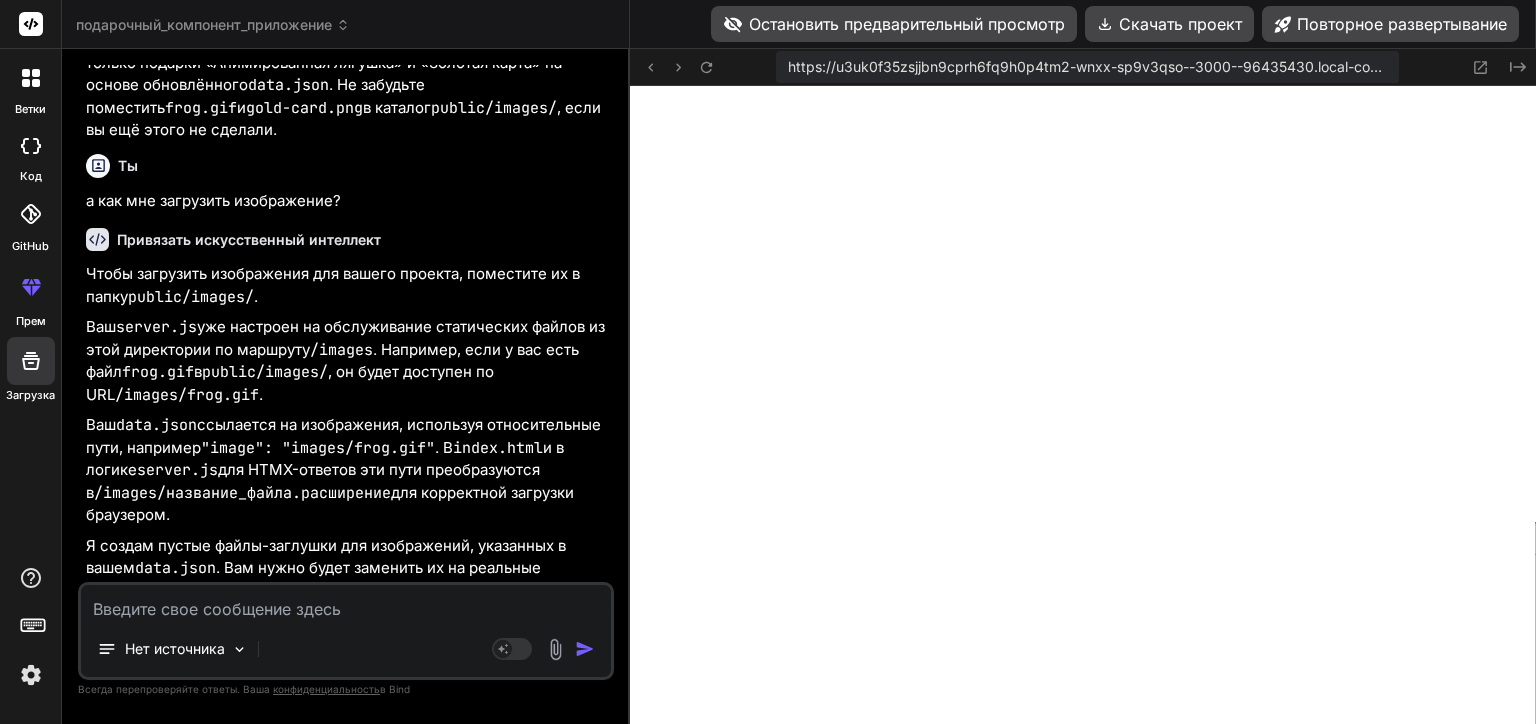 drag, startPoint x: 513, startPoint y: 297, endPoint x: 553, endPoint y: 311, distance: 42.379242 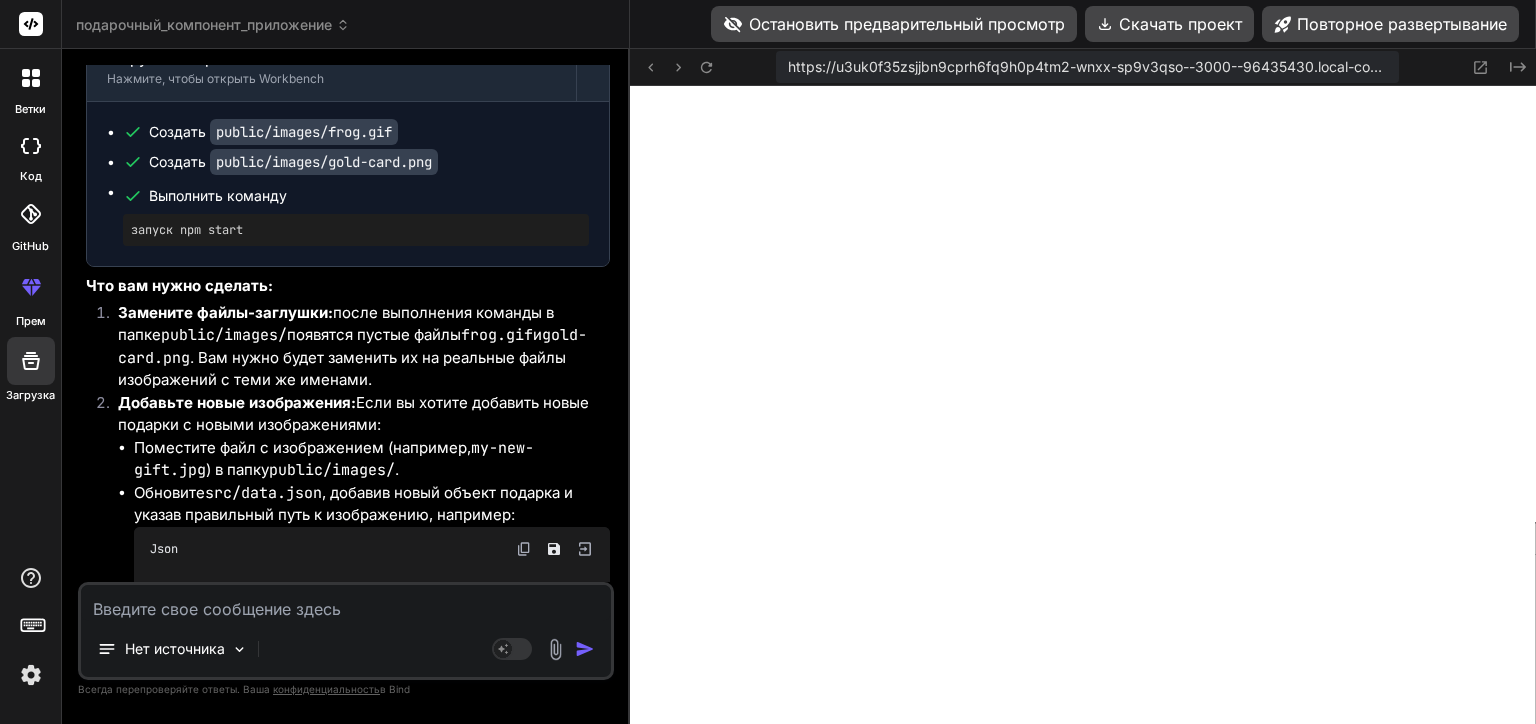 scroll, scrollTop: 9754, scrollLeft: 0, axis: vertical 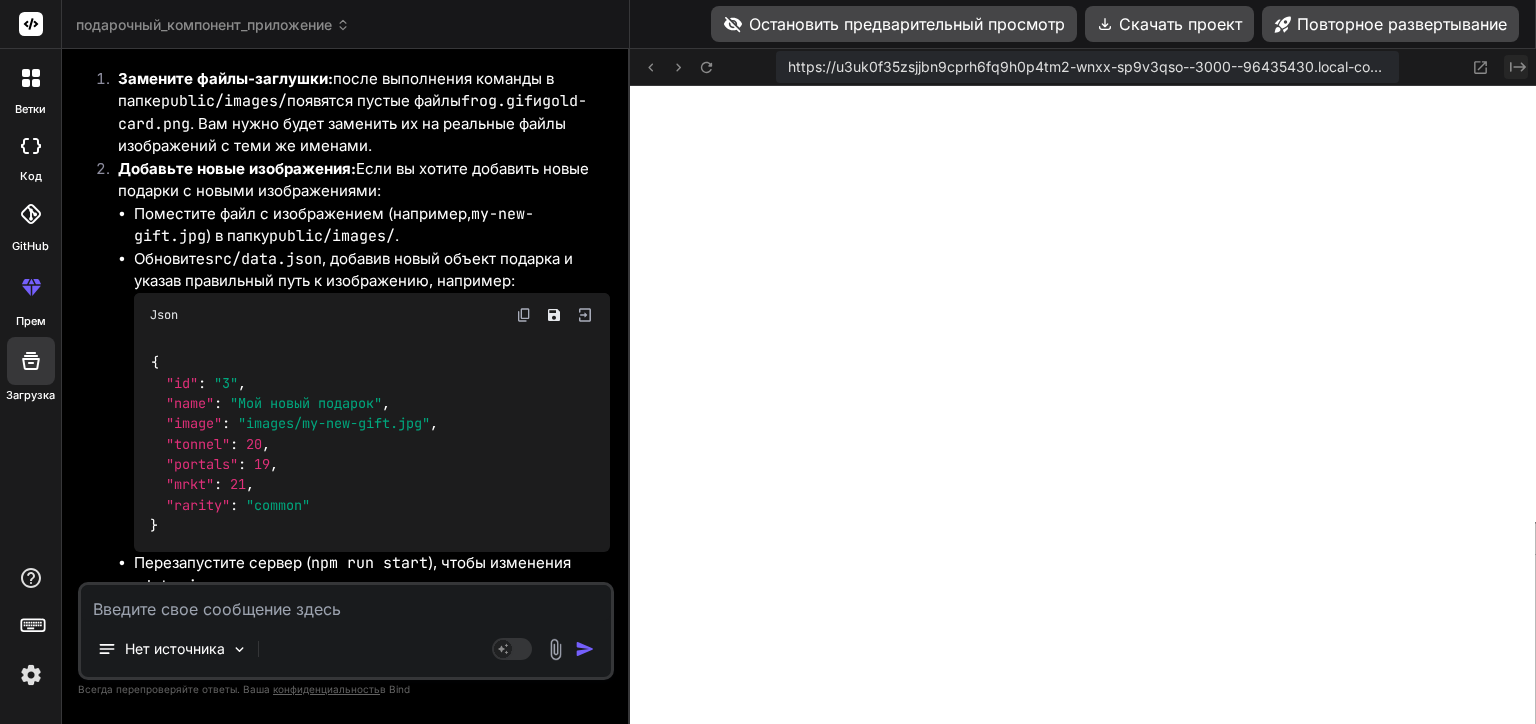 click on "Created with Pixso." 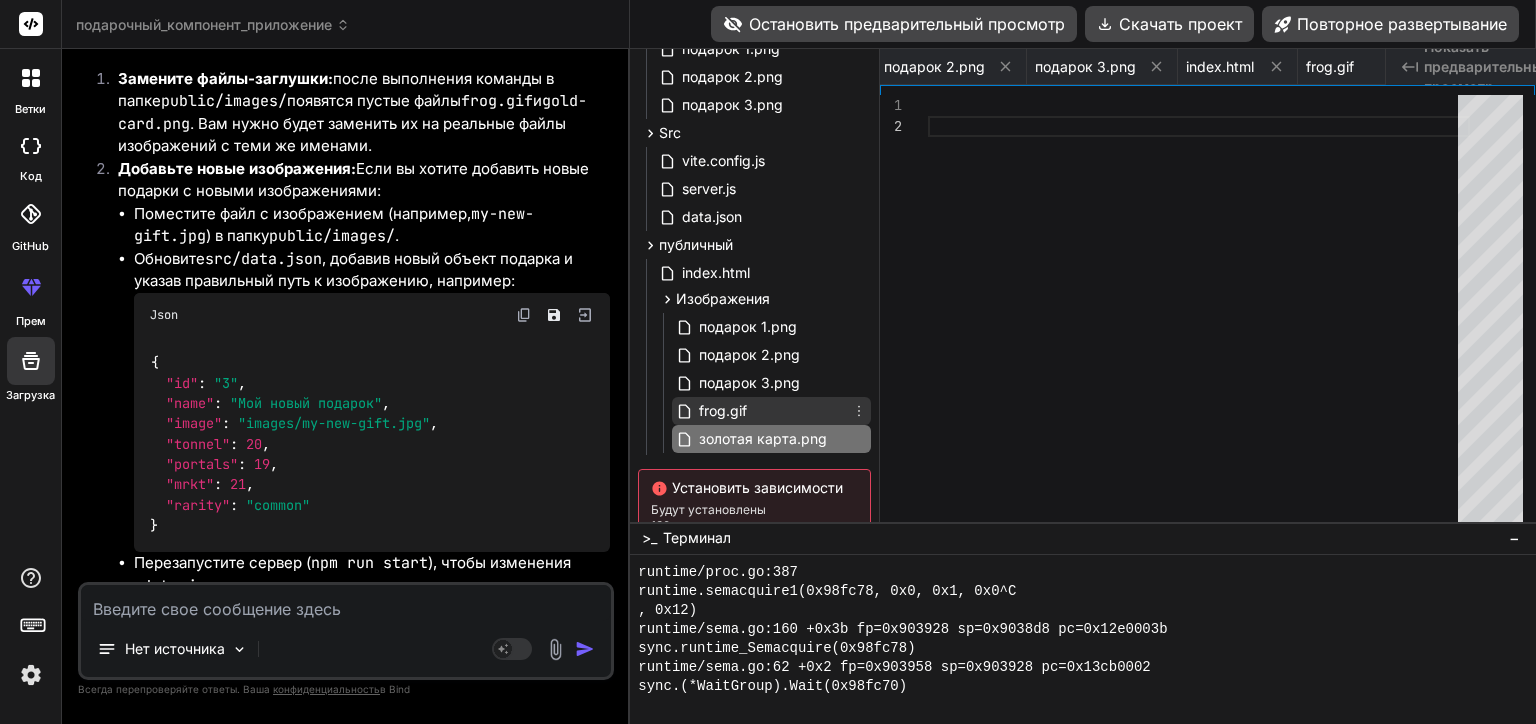 click on "frog.gif" at bounding box center (771, 411) 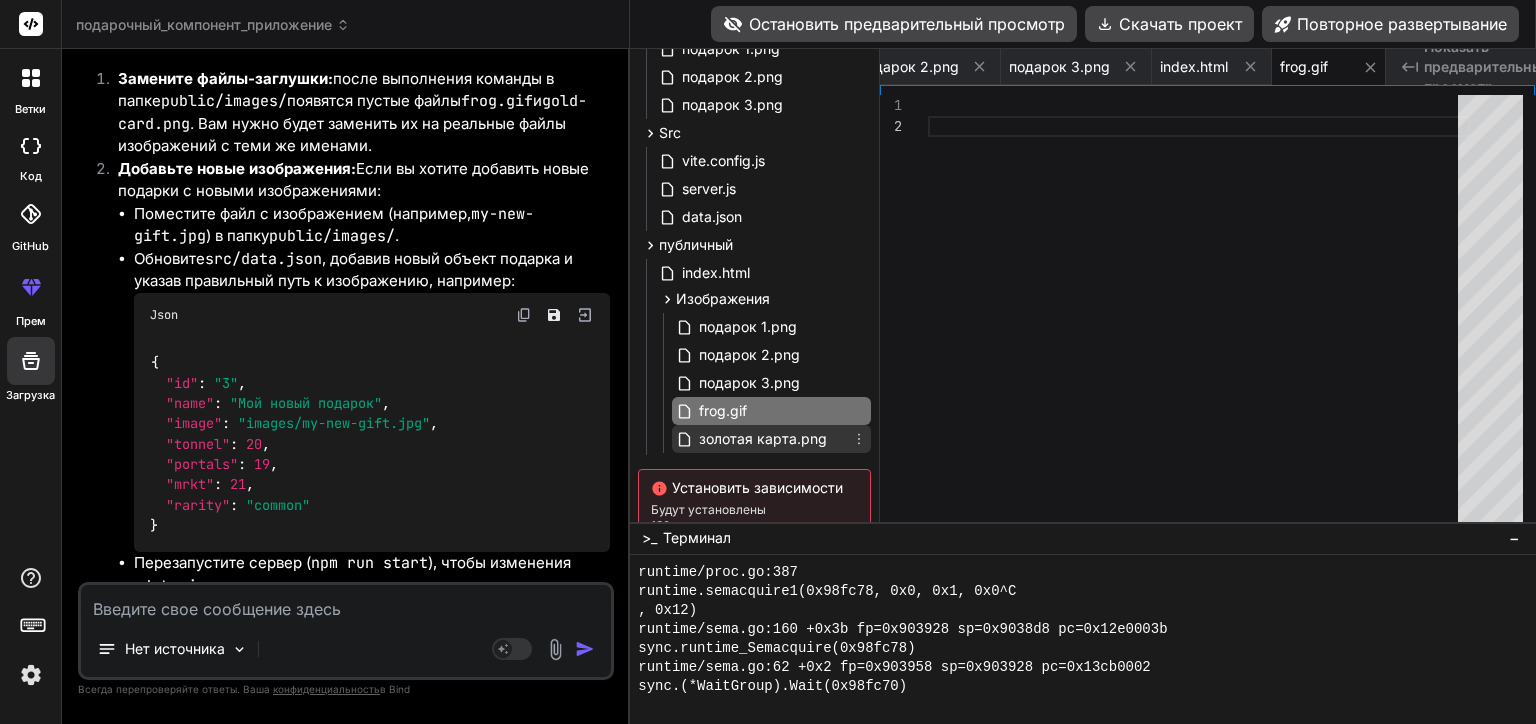 click on "золотая карта.png" at bounding box center (763, 439) 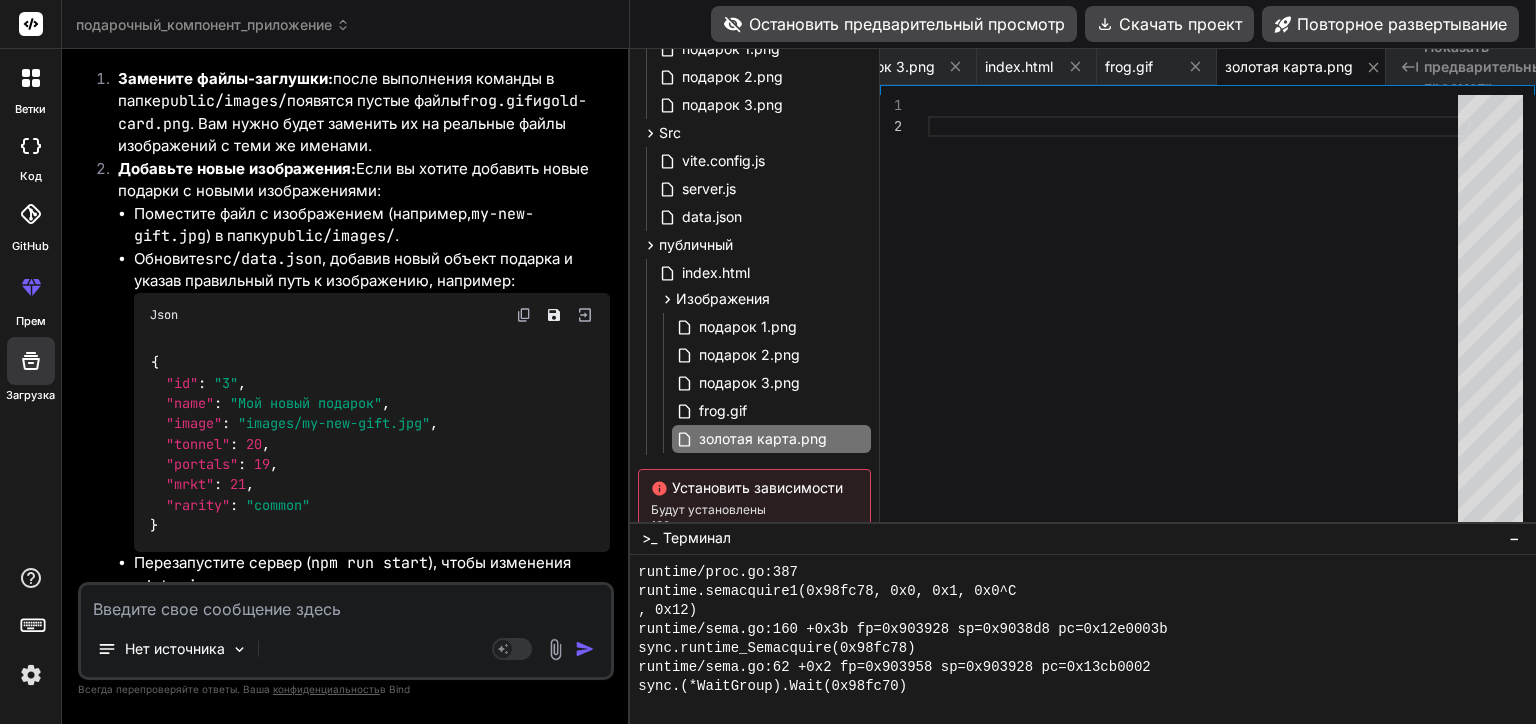 click at bounding box center [1199, 313] 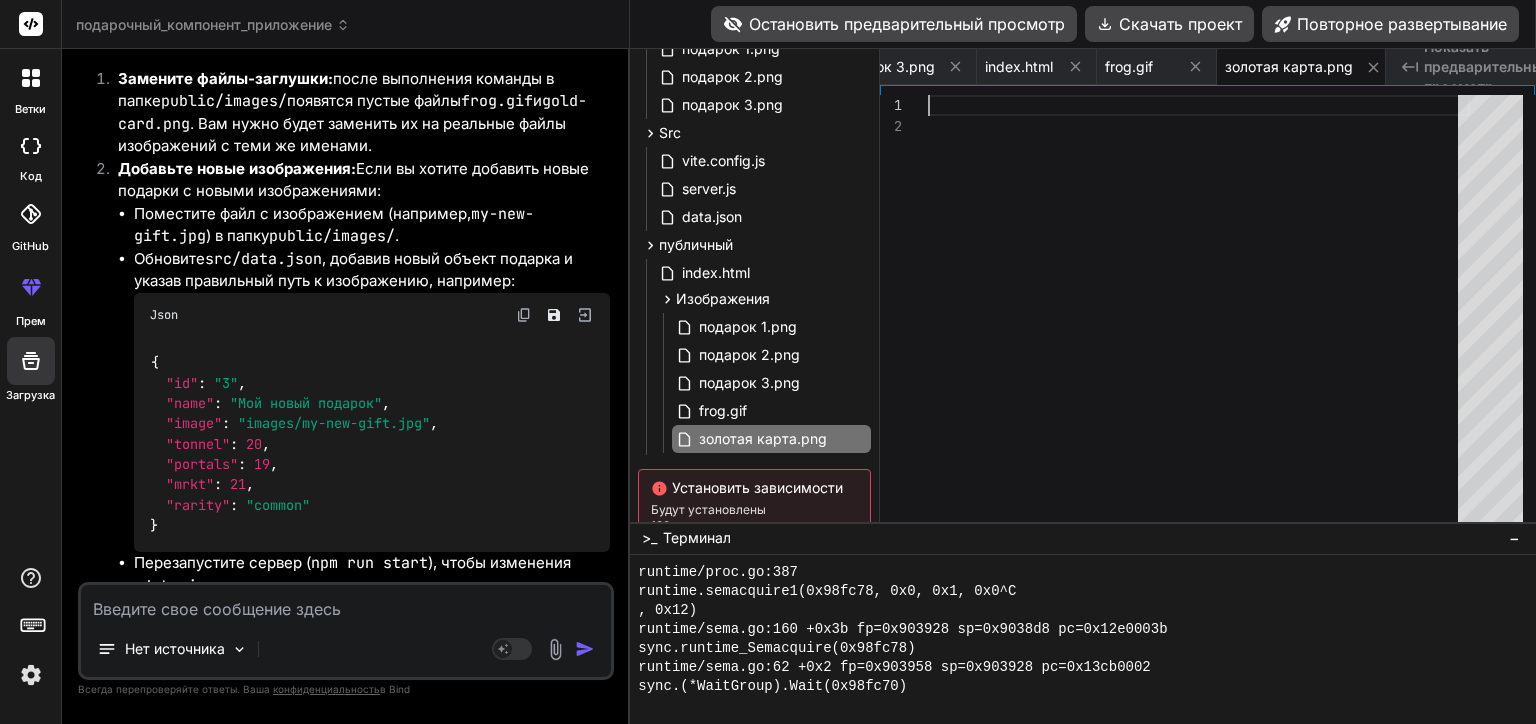 click at bounding box center (1199, 313) 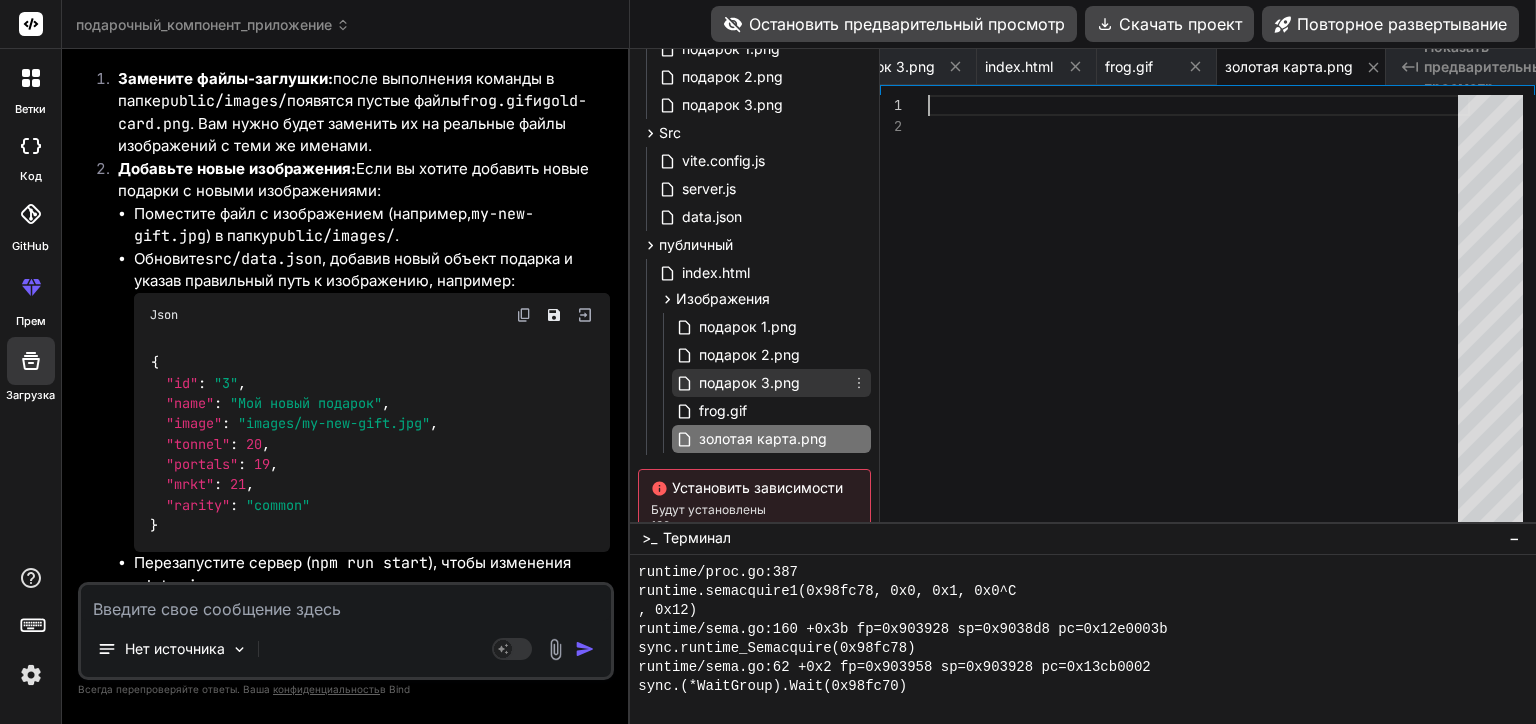 click on "подарок 3.png" at bounding box center (771, 383) 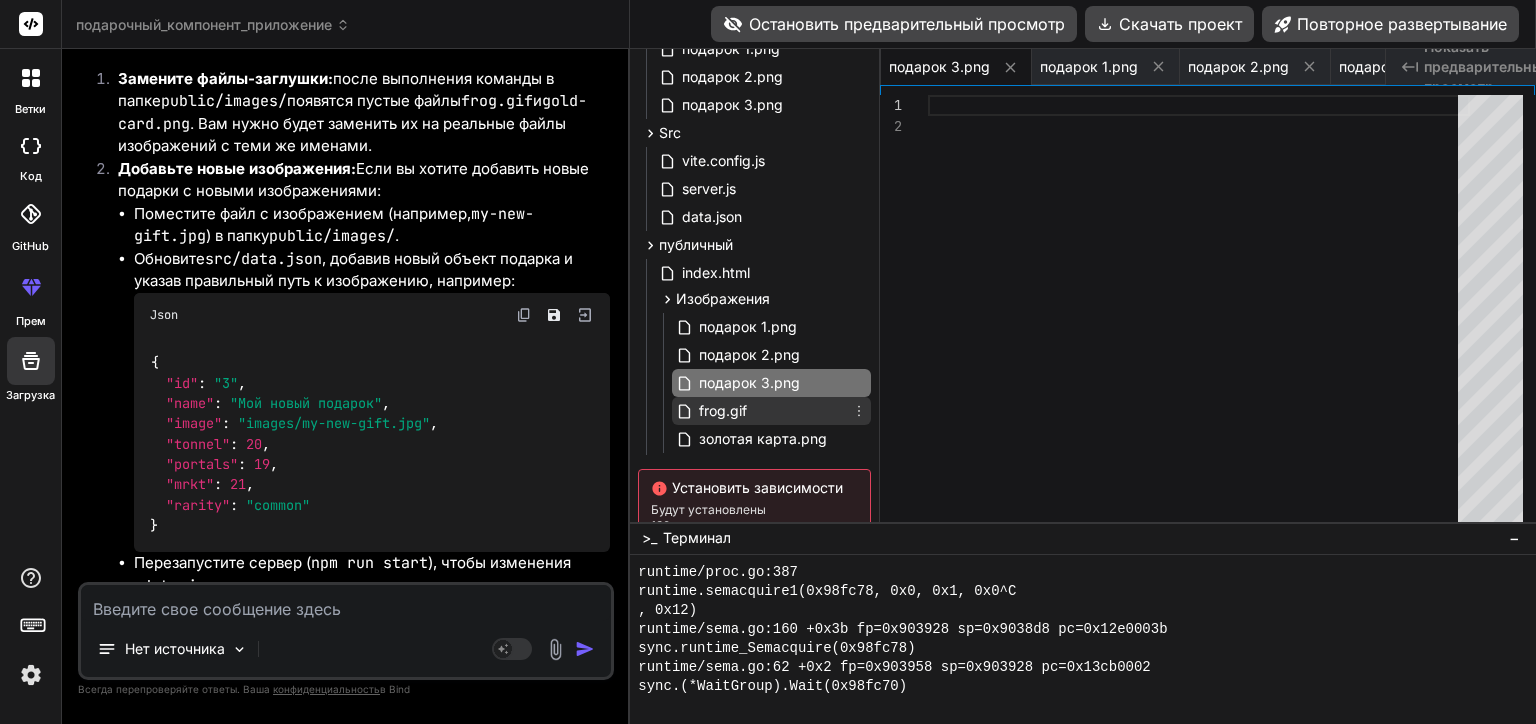click on "frog.gif" at bounding box center (723, 411) 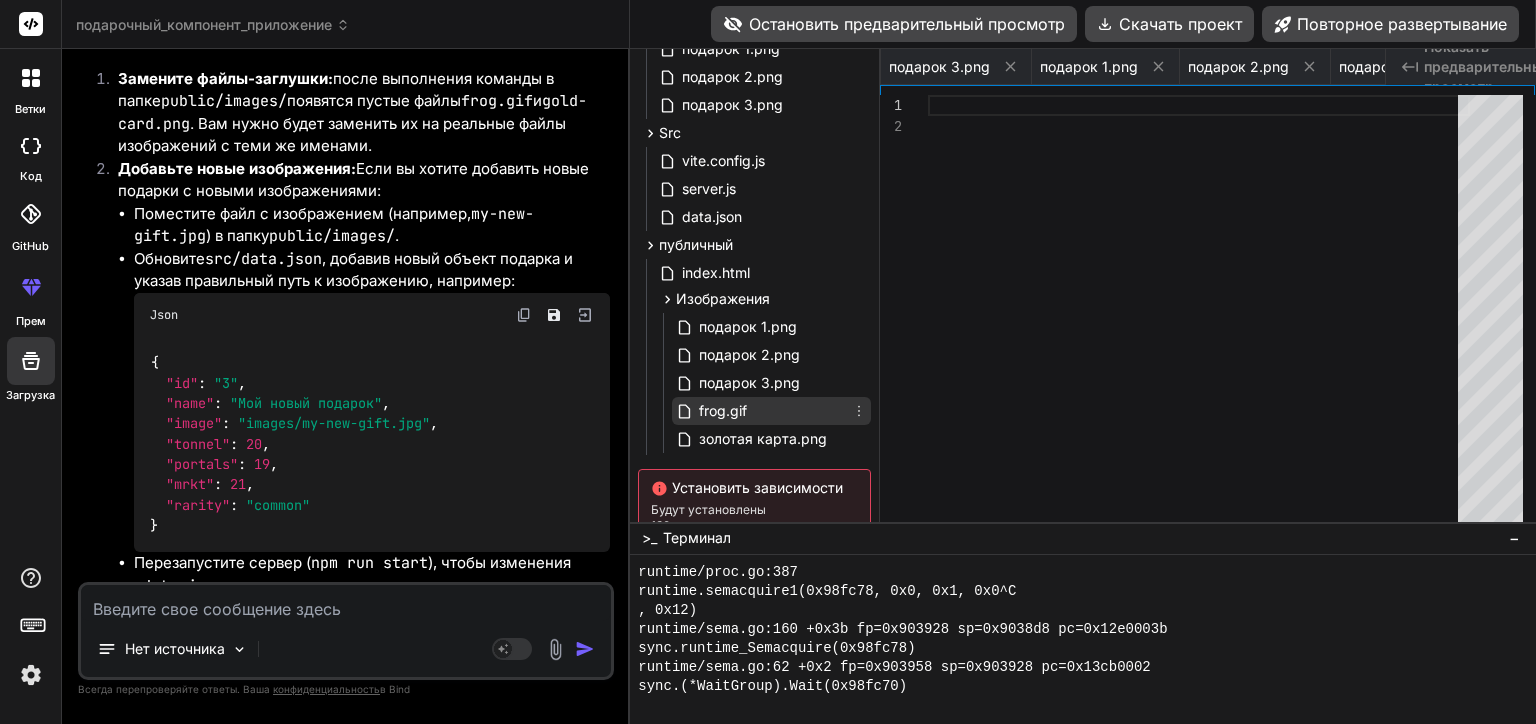 scroll, scrollTop: 0, scrollLeft: 1632, axis: horizontal 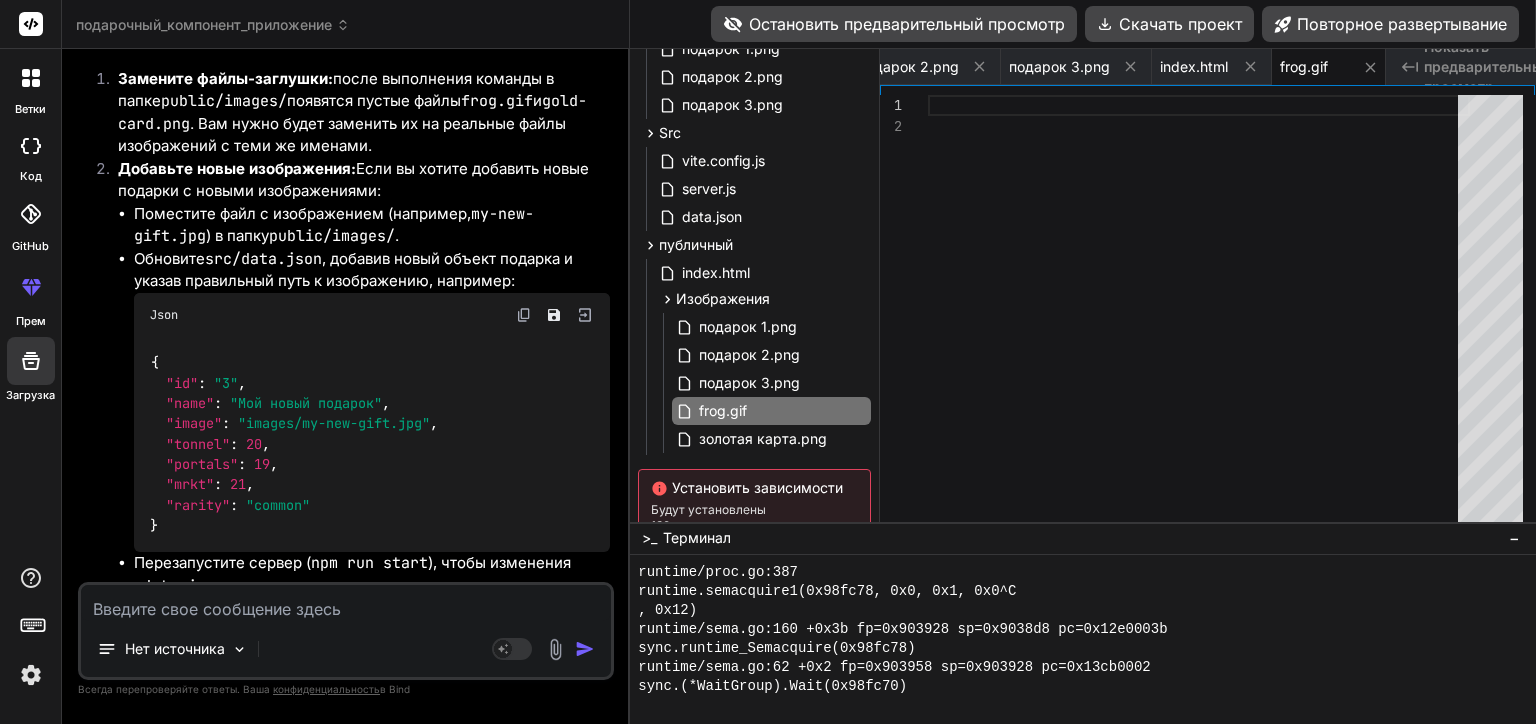 click at bounding box center (1199, 313) 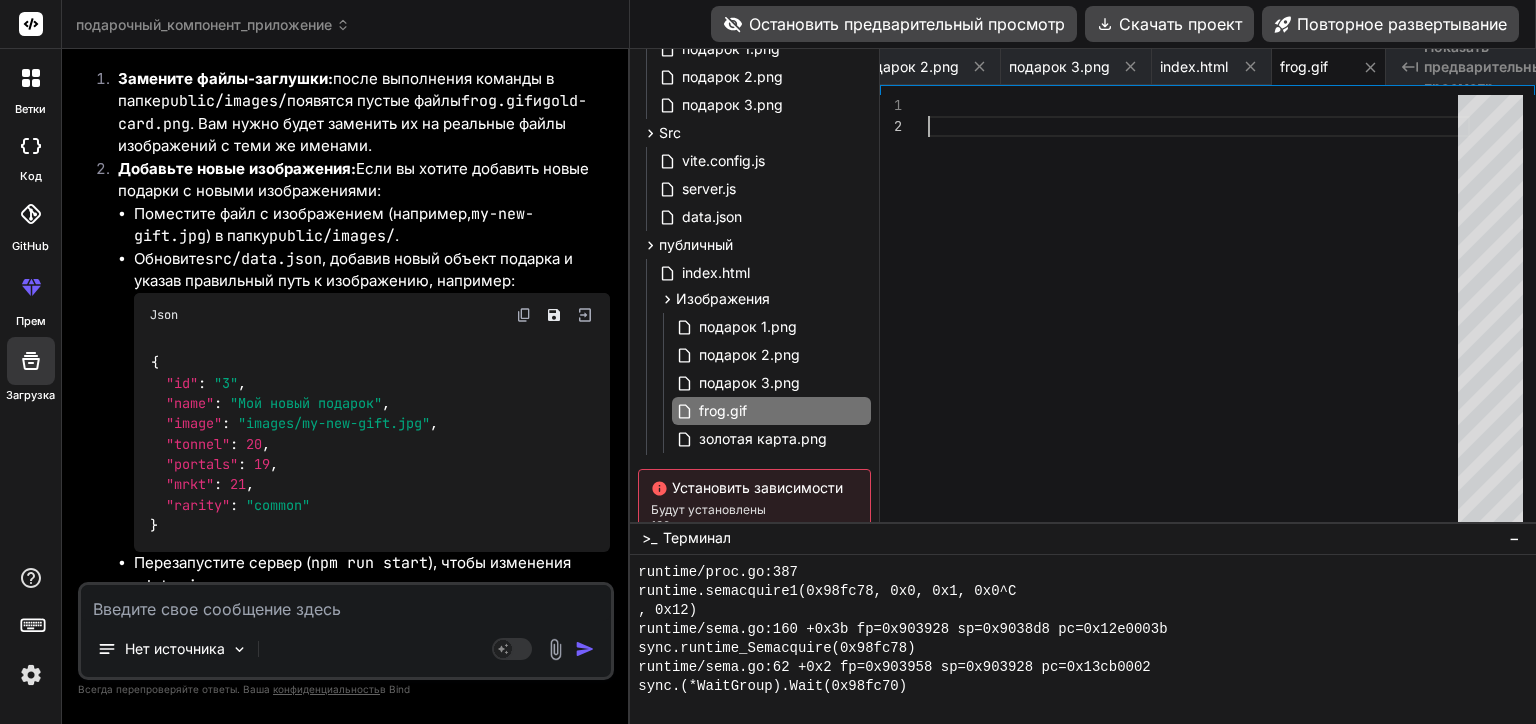 click at bounding box center (1199, 313) 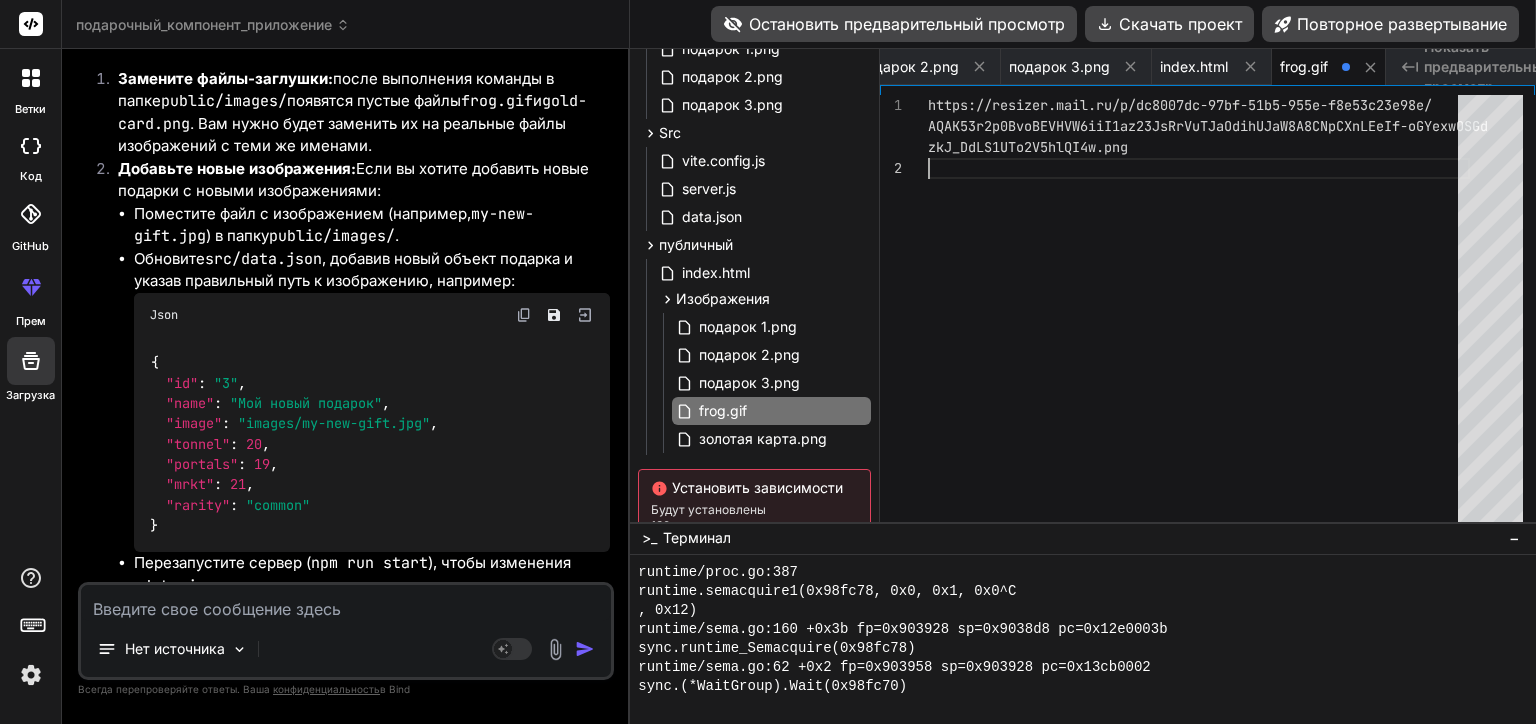 click on "https://resizer.mail.ru/p/dc8007dc-97bf-51b5-955e- f8e53c23e98e/ AQAK53r2p0BvoBEVHVW6iiI1az23JsRrVuTJaOdihUJaW8A8CN pCXnLEeIf-oGYexwOSGd zkJ_DdLS1UTo2V5hlQI4w.png" at bounding box center (1199, 313) 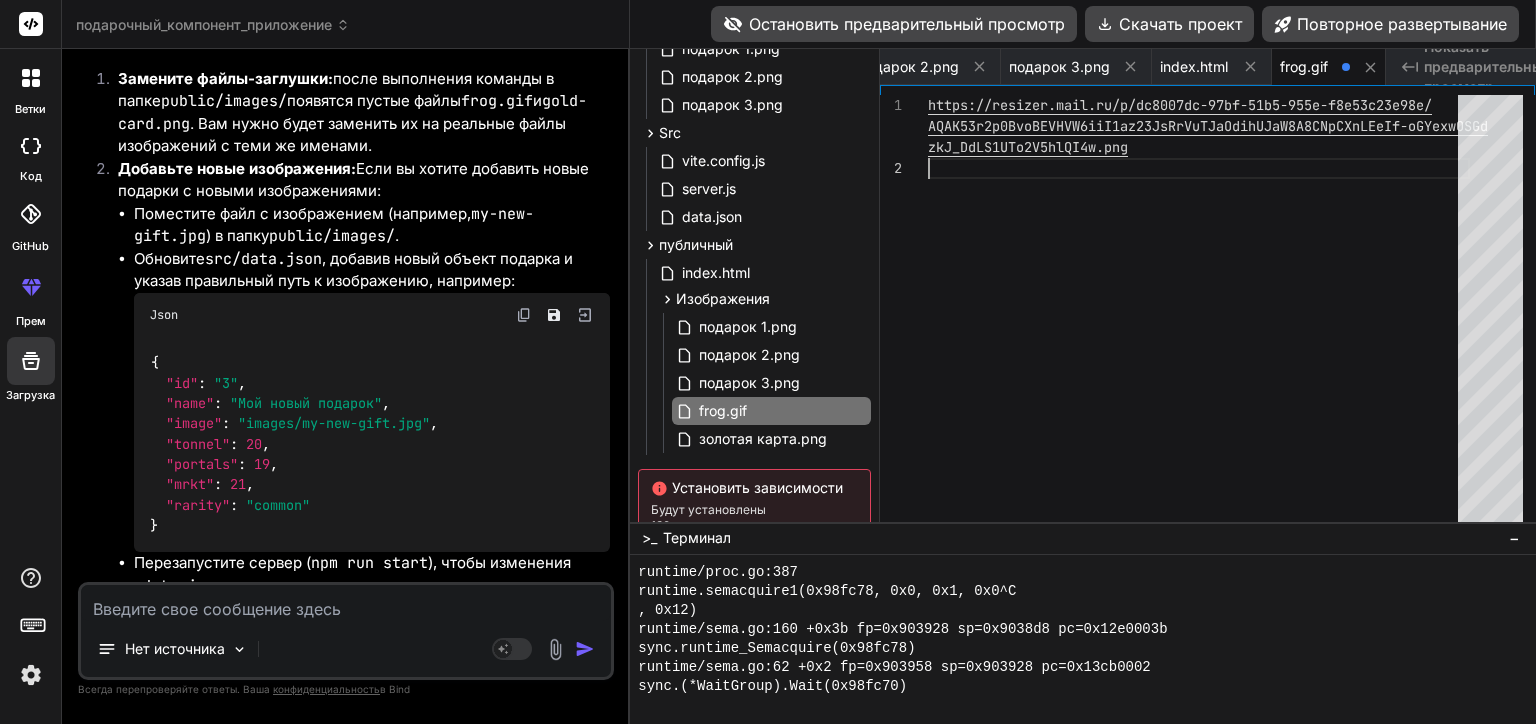 scroll, scrollTop: 85, scrollLeft: 0, axis: vertical 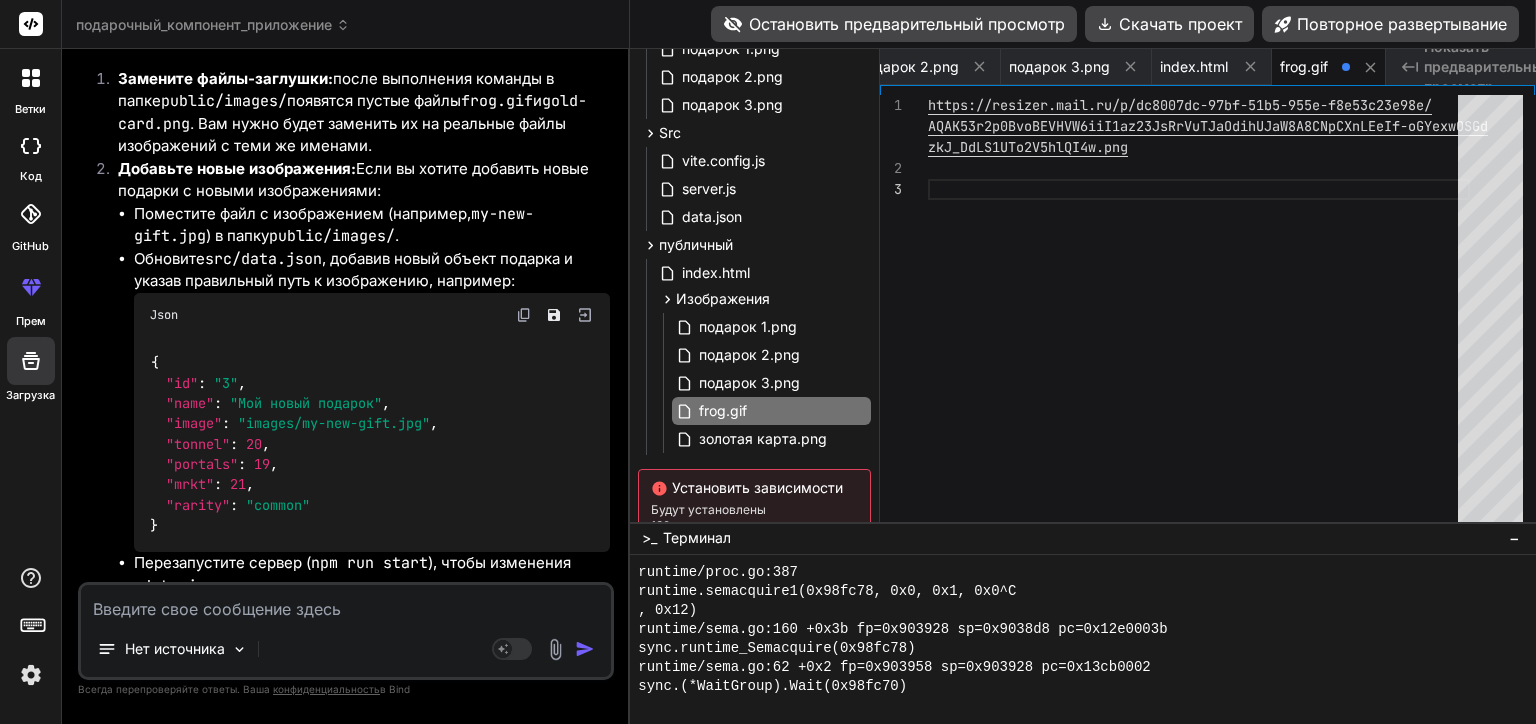 click on "https://resizer.mail.ru/p/dc8007dc-97bf-51b5-955e- f8e53c23e98e/ AQAK53r2p0BvoBEVHVW6iiI1az23JsRrVuTJaOdihUJaW8A8CN pCXnLEeIf-oGYexwOSGd zkJ_DdLS1UTo2V5hlQI4w.png" at bounding box center (1199, 313) 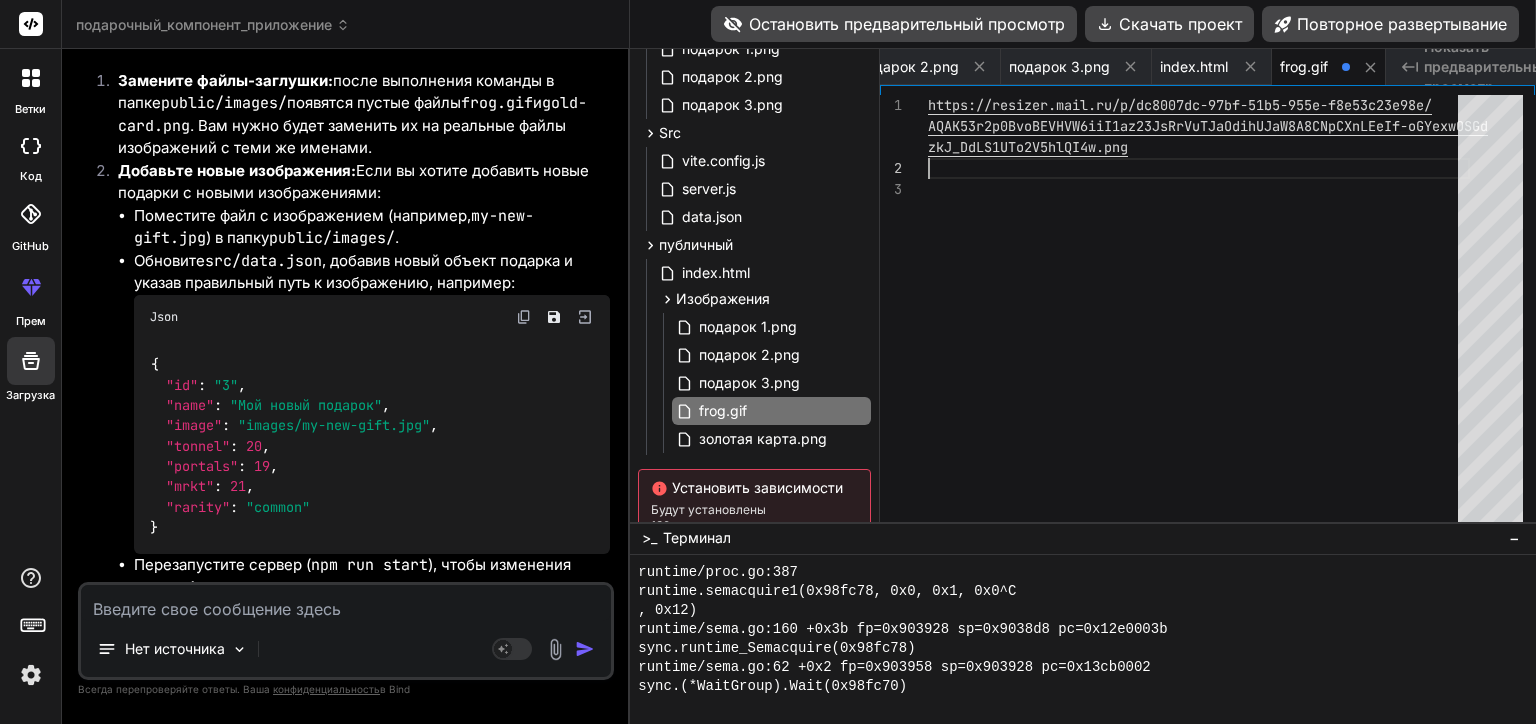 scroll, scrollTop: 9754, scrollLeft: 0, axis: vertical 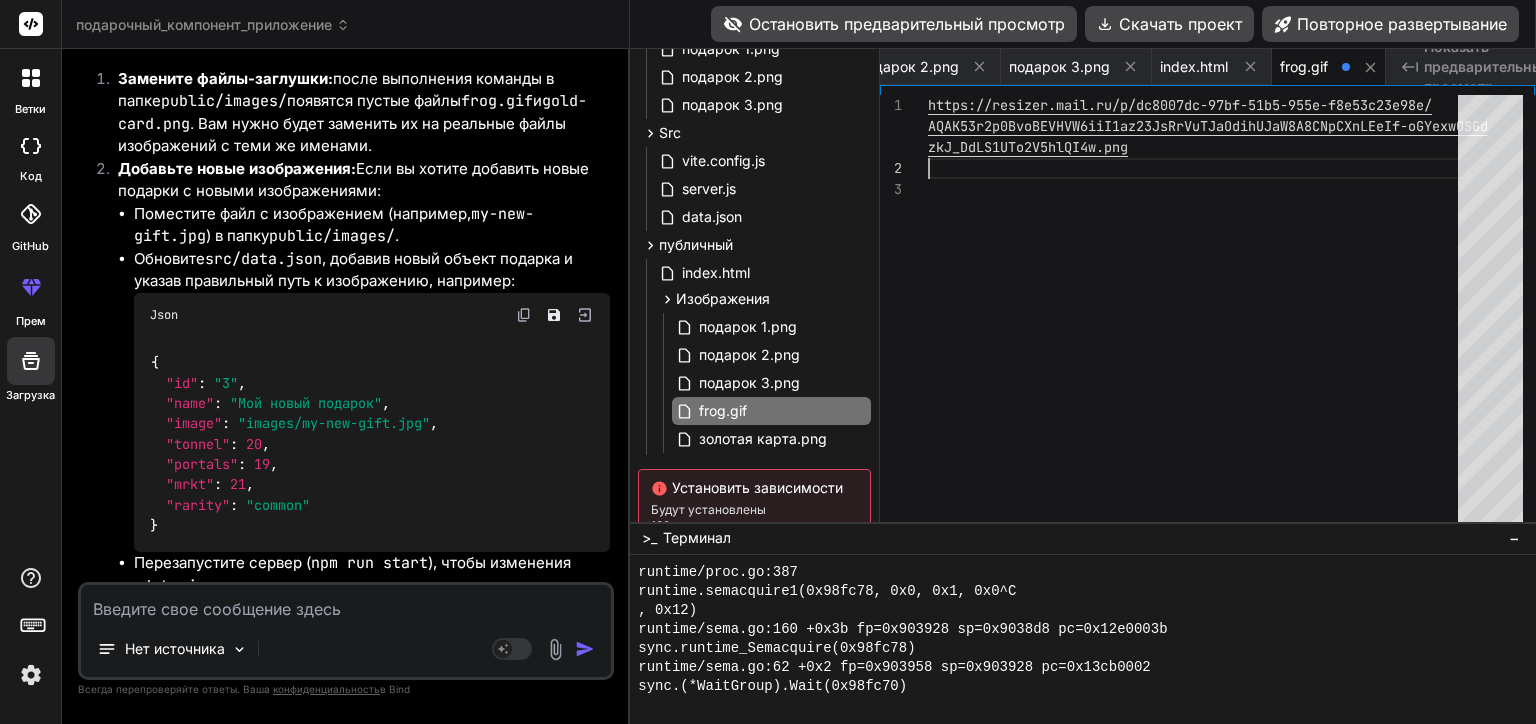 type on "https://resizer.mail.ru/p/dc8007dc-97bf-51b5-955e-f8e53c23e98e/AQAK53r2p0BvoBEVHVW6iiI1az23JsRrVuTJaOdihUJaW8A8CNpCXnLEeIf-oGYexwOSGdzkJ_DdLS1UTo2V5hlQI4w.png" 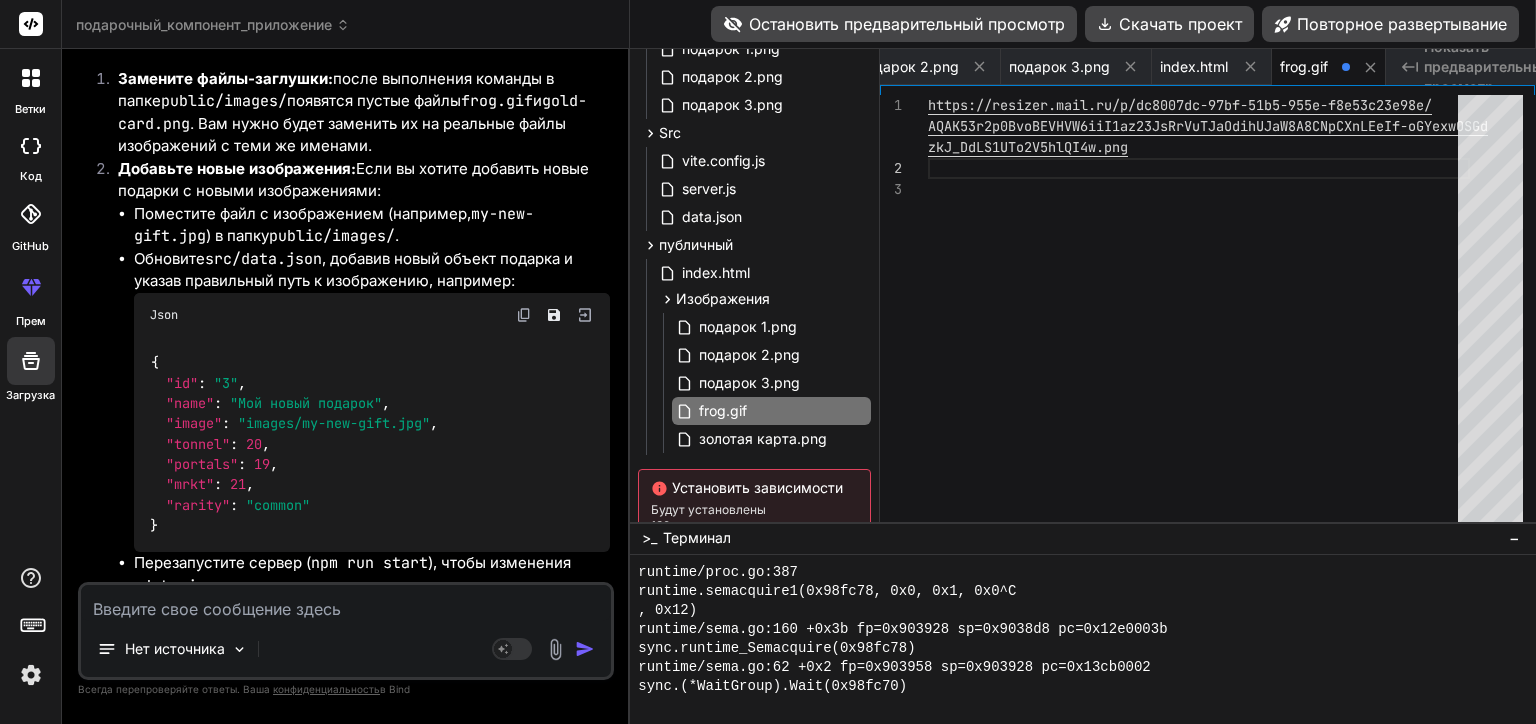 click at bounding box center [346, 603] 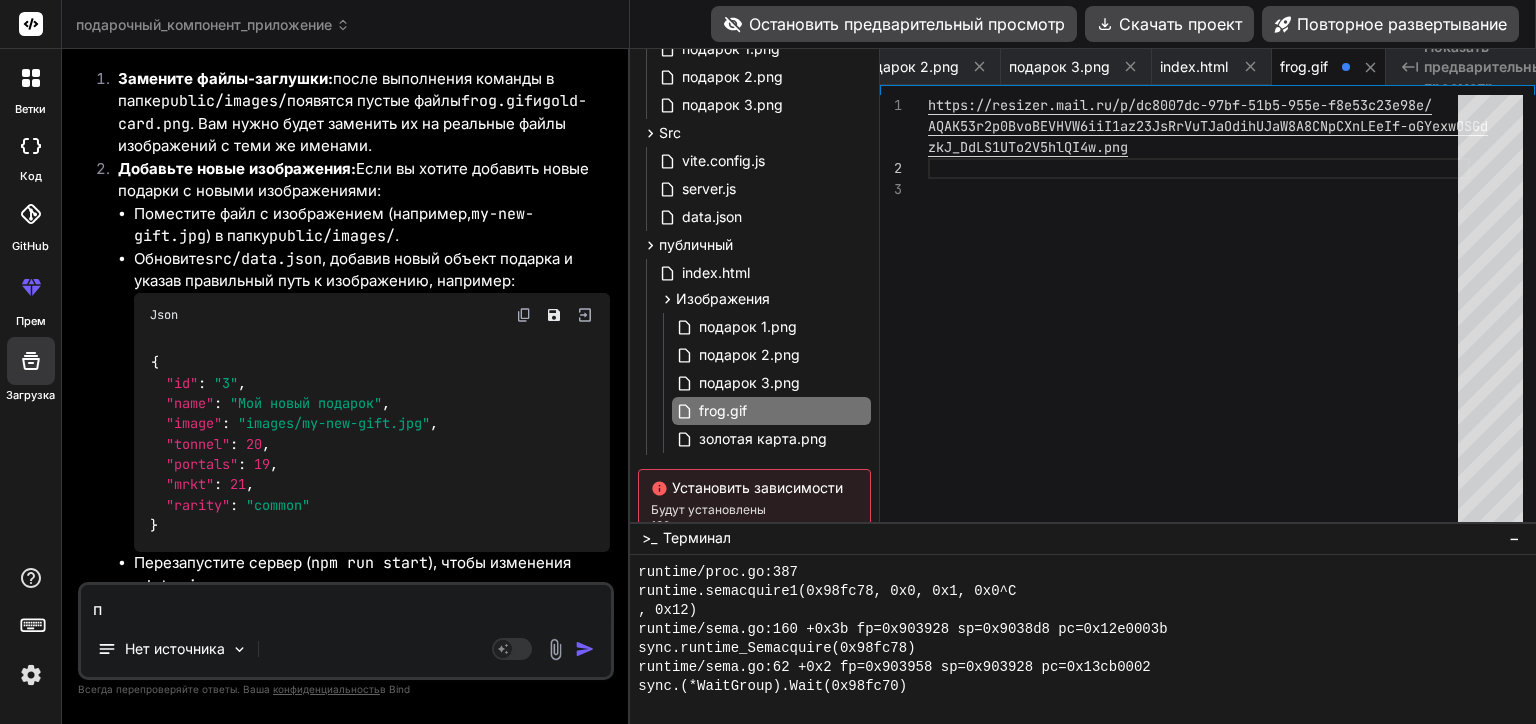 type on "по" 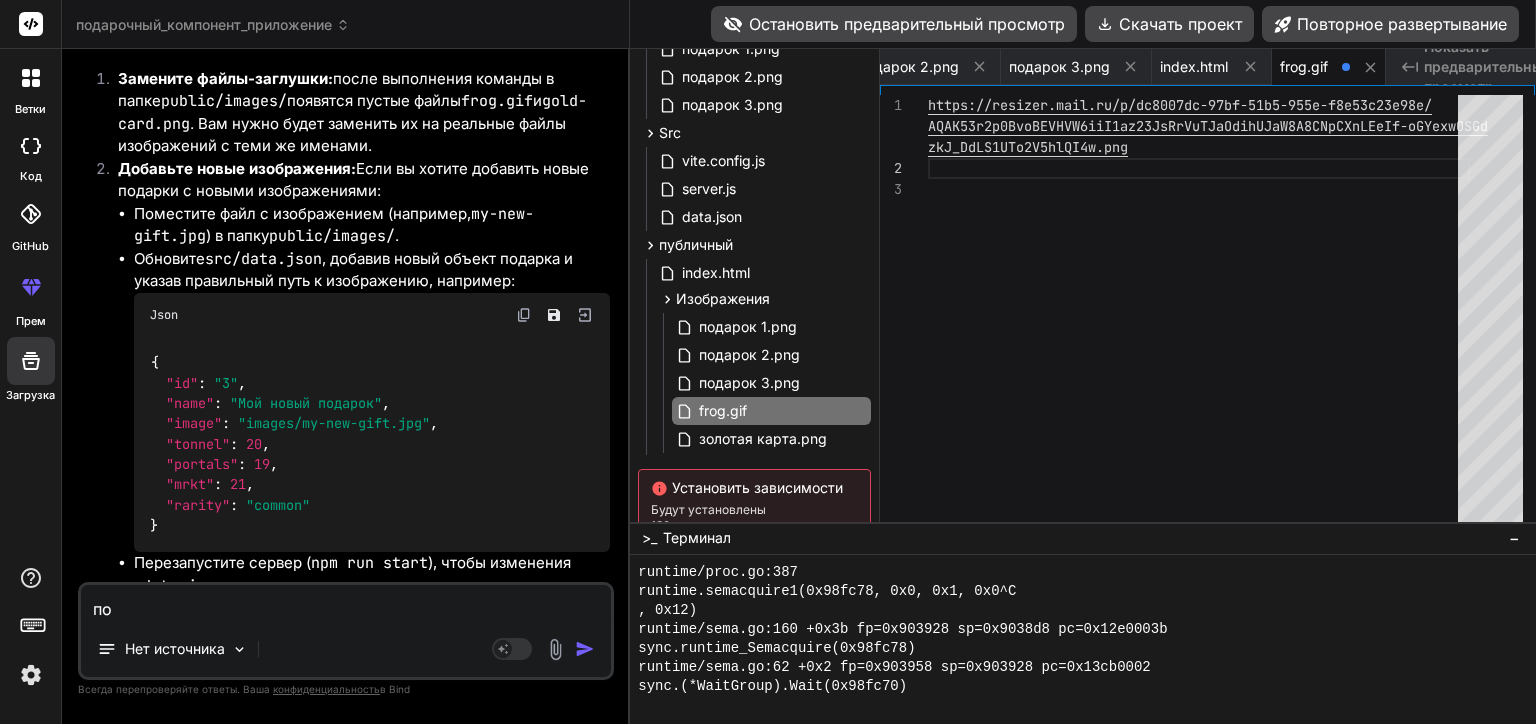 type on "п" 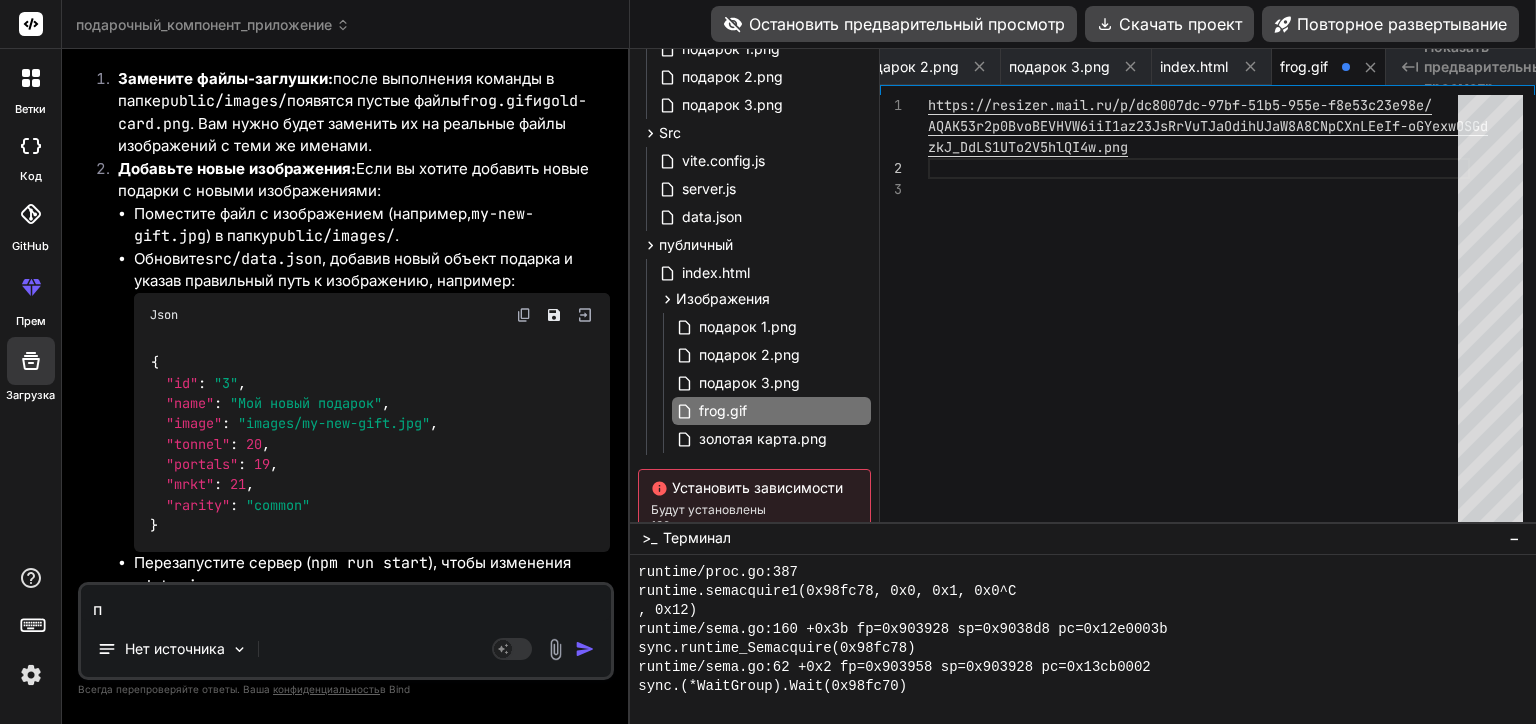 type 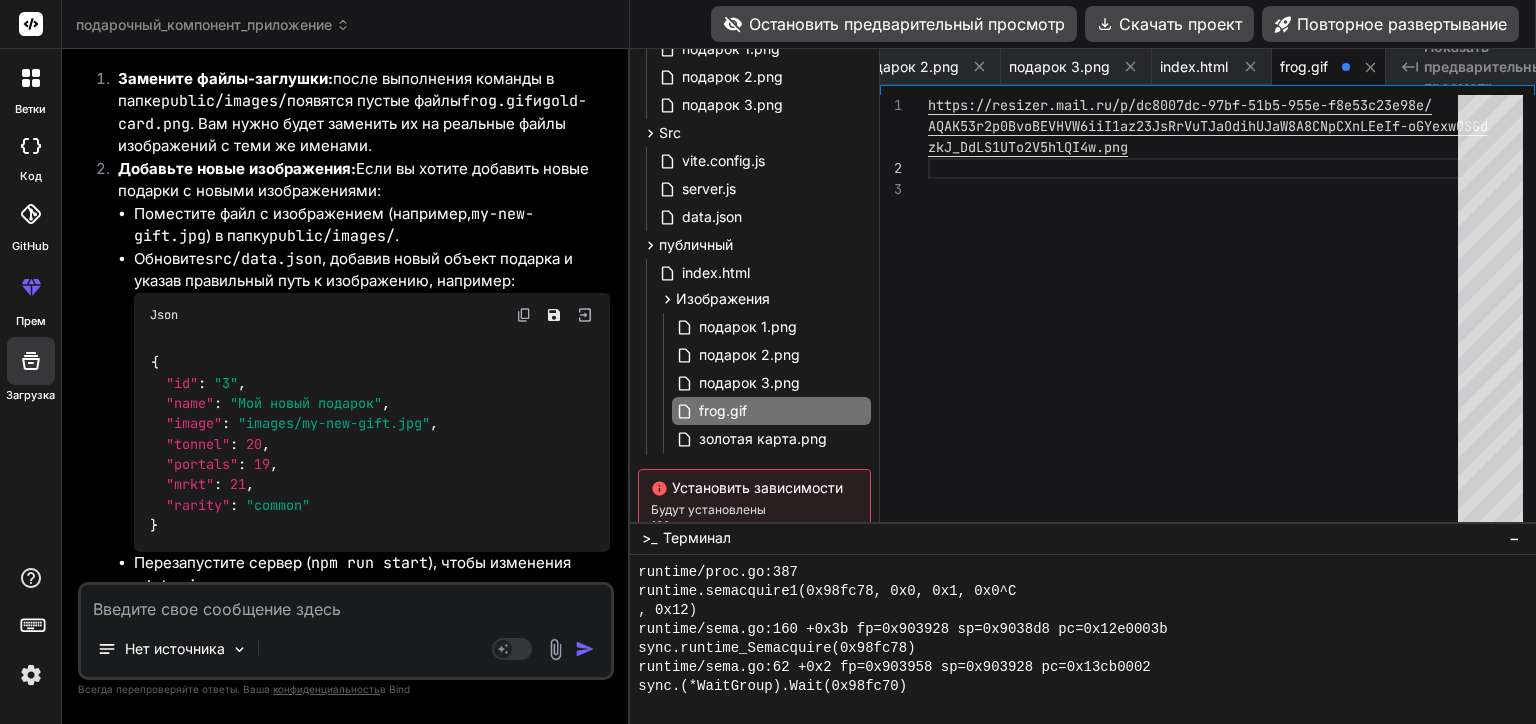 type on "x" 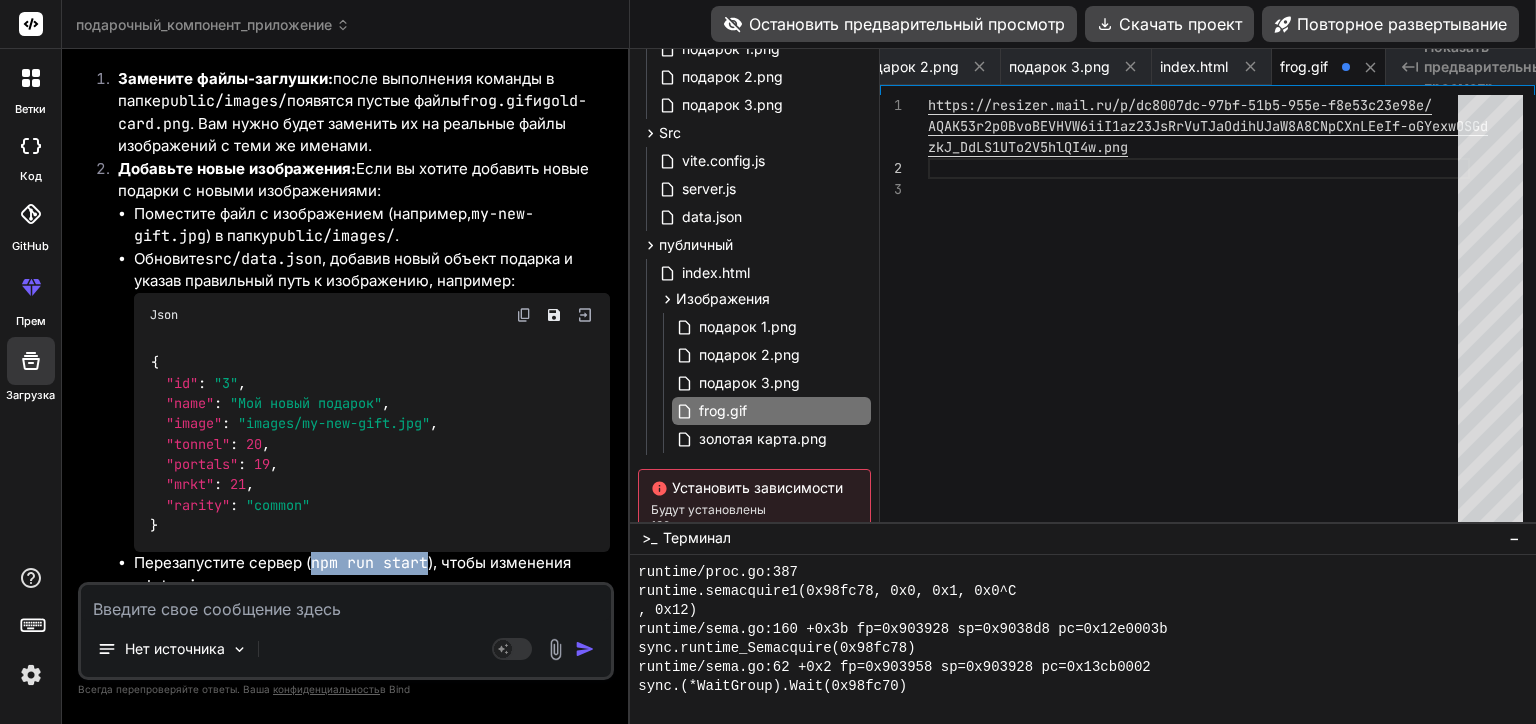 drag, startPoint x: 311, startPoint y: 493, endPoint x: 280, endPoint y: 719, distance: 228.1162 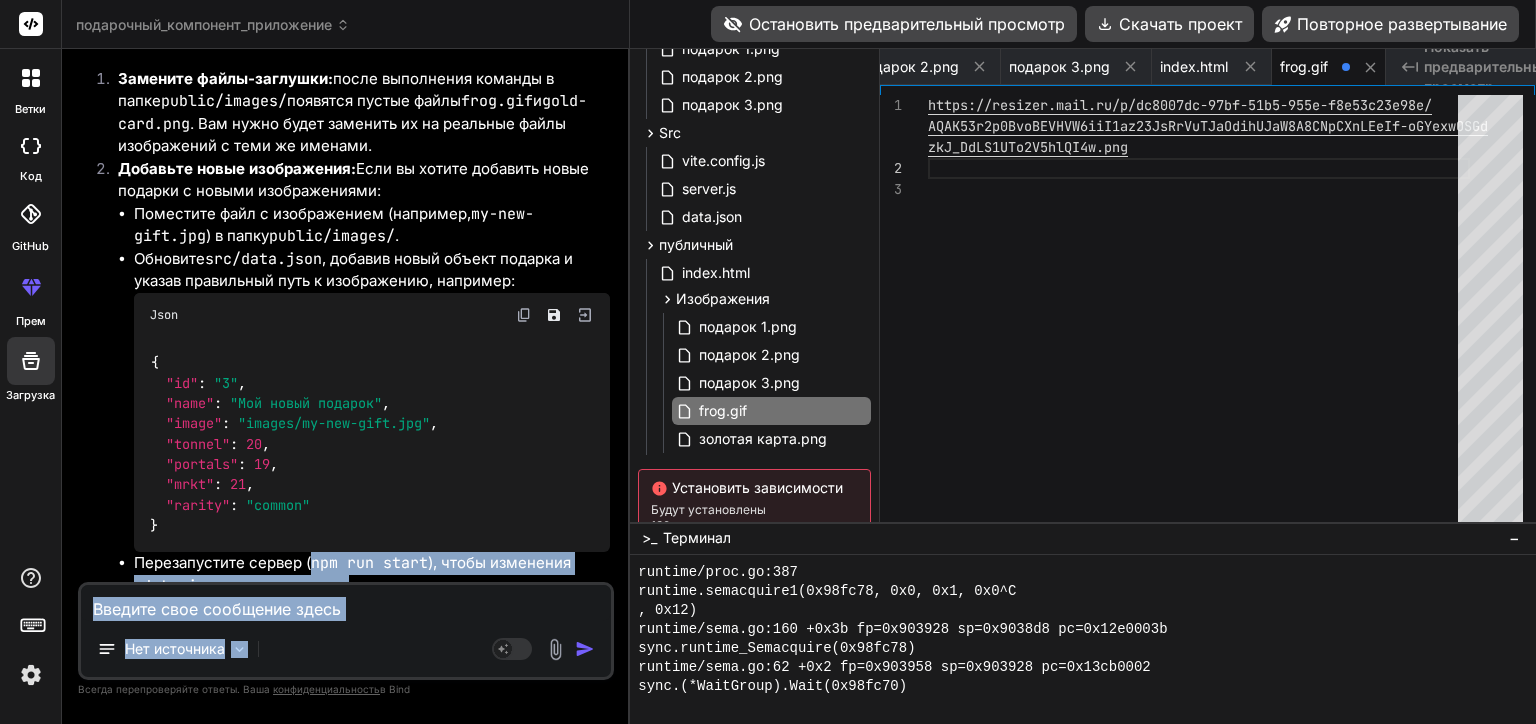 copy on "npm run start ), чтобы изменения в  data.json  вступили в силу.
Таким образом, все изображения, на которые ссылается ваш  data.json , должны находиться в папке  public/images/ . 🎉 Your Preview is Ready! Tap to view your project preview View Preview Нет источника" 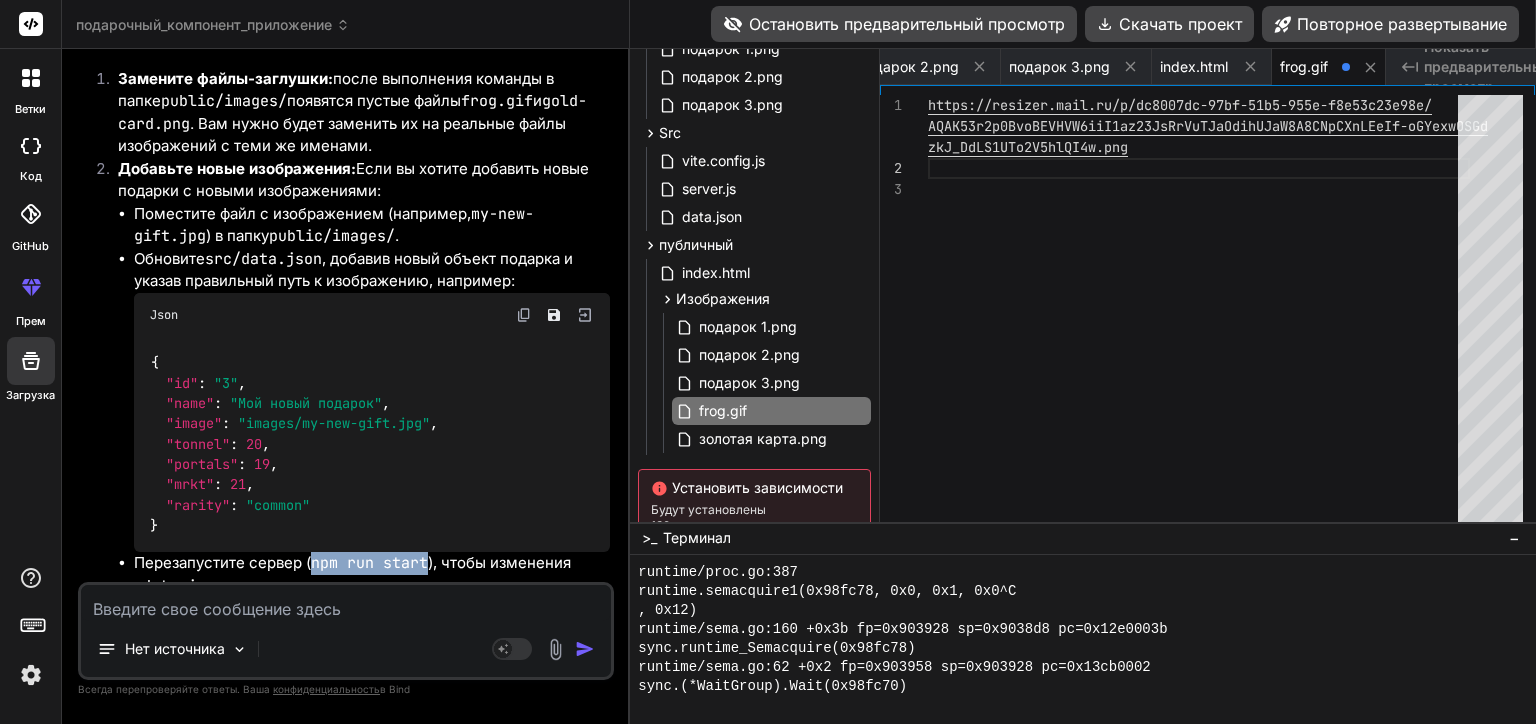 drag, startPoint x: 426, startPoint y: 490, endPoint x: 314, endPoint y: 488, distance: 112.01785 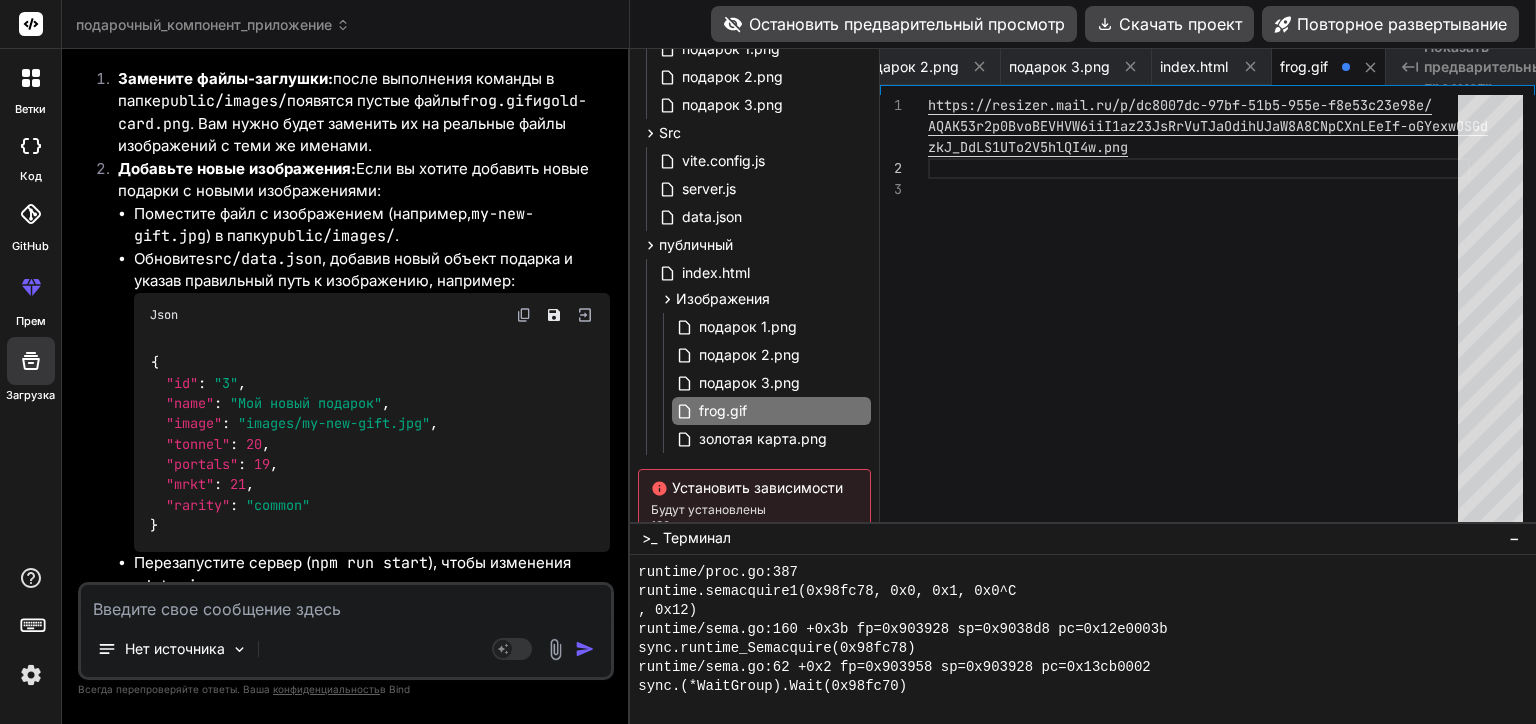 click at bounding box center [346, 603] 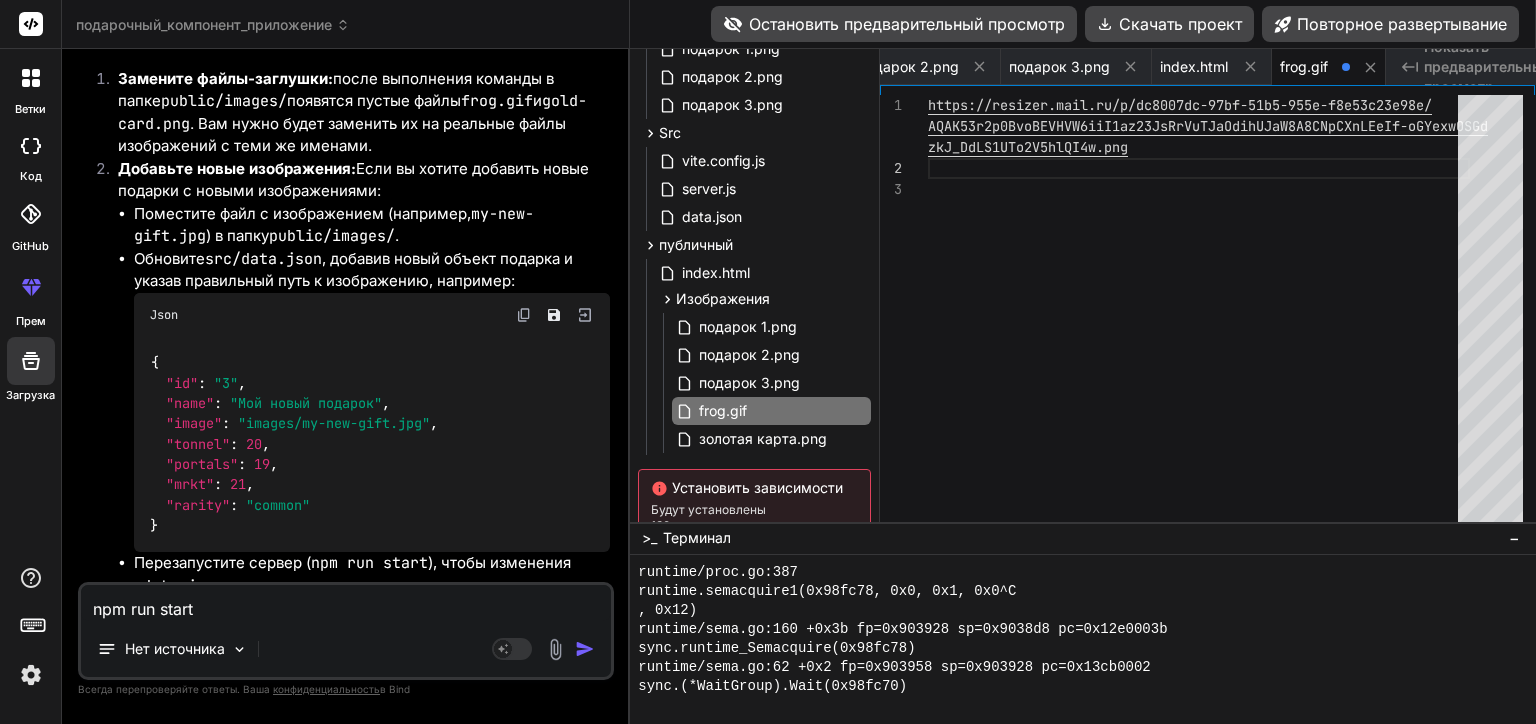 type on "x" 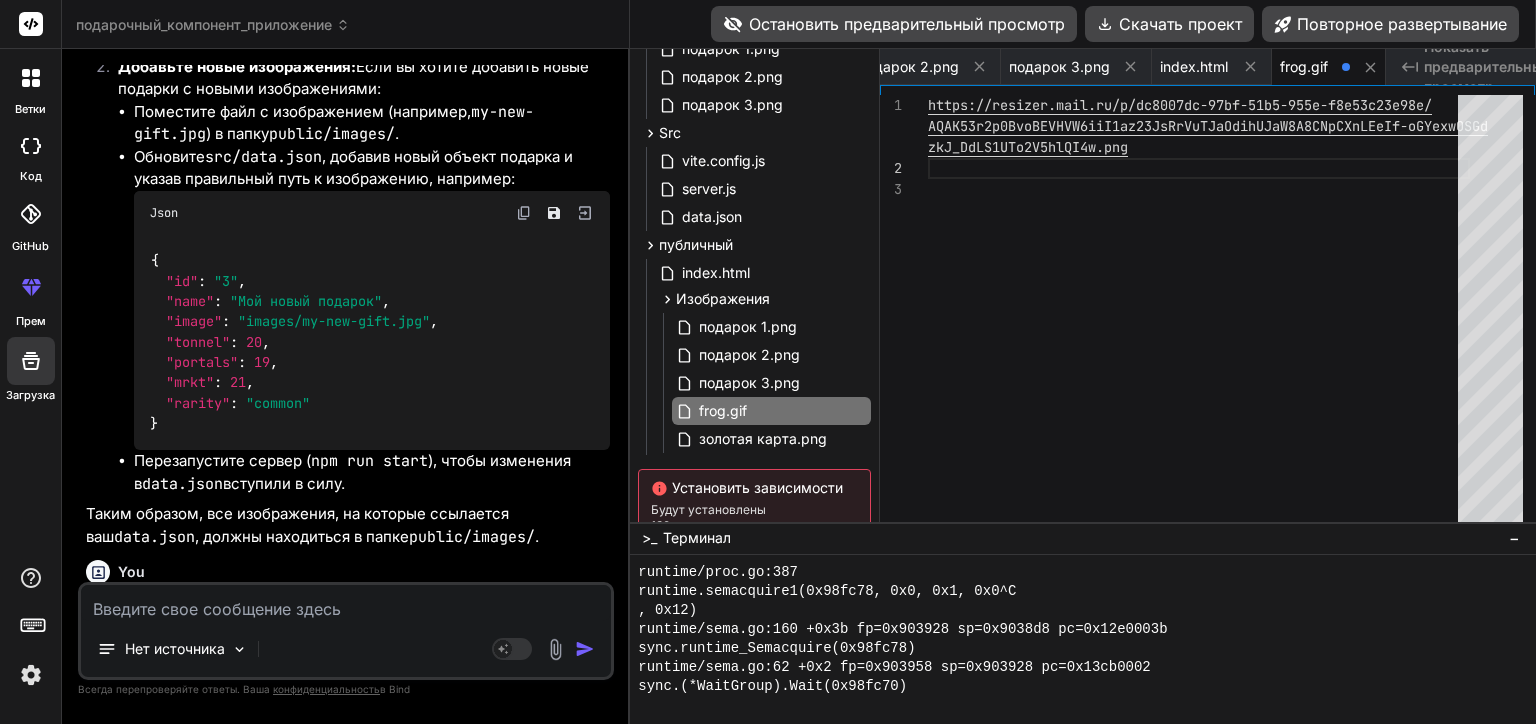 scroll, scrollTop: 9962, scrollLeft: 0, axis: vertical 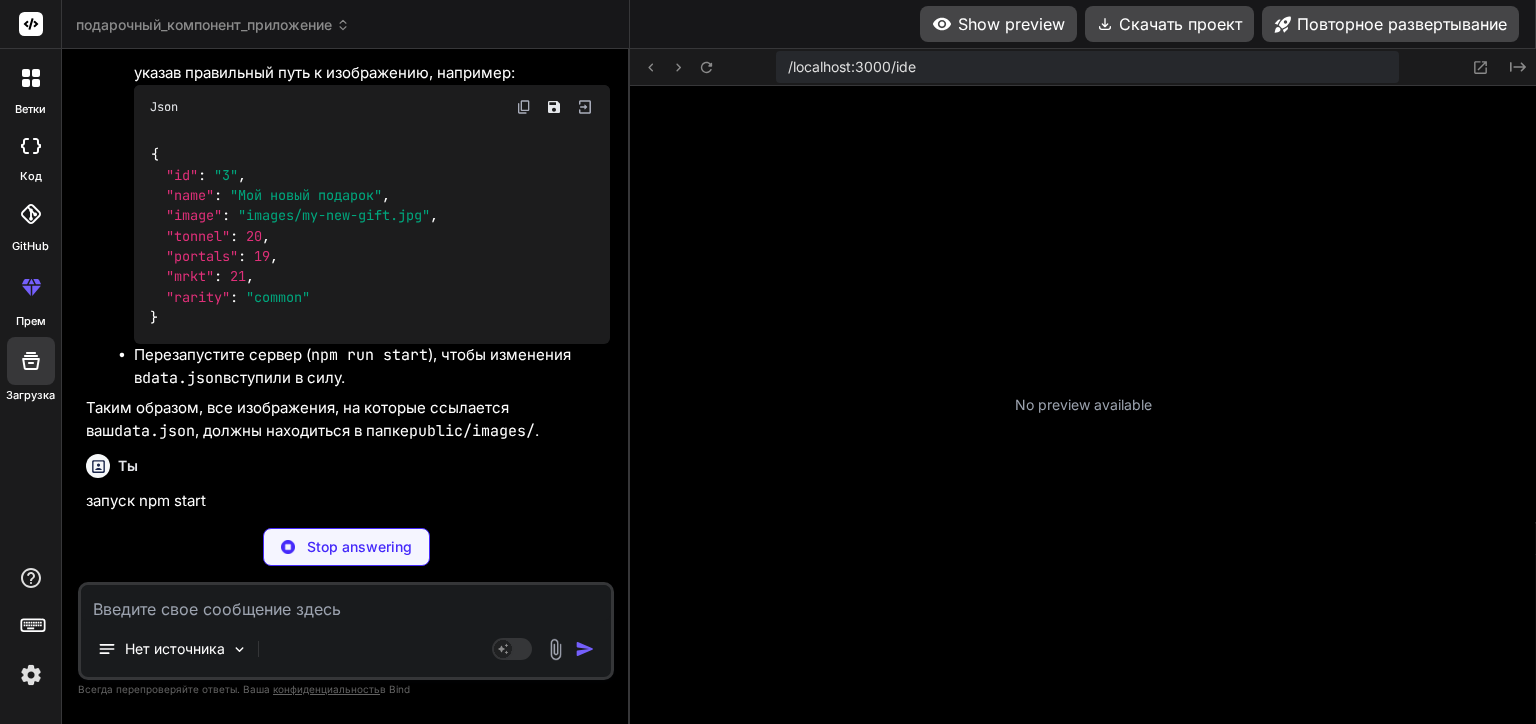 type on "x" 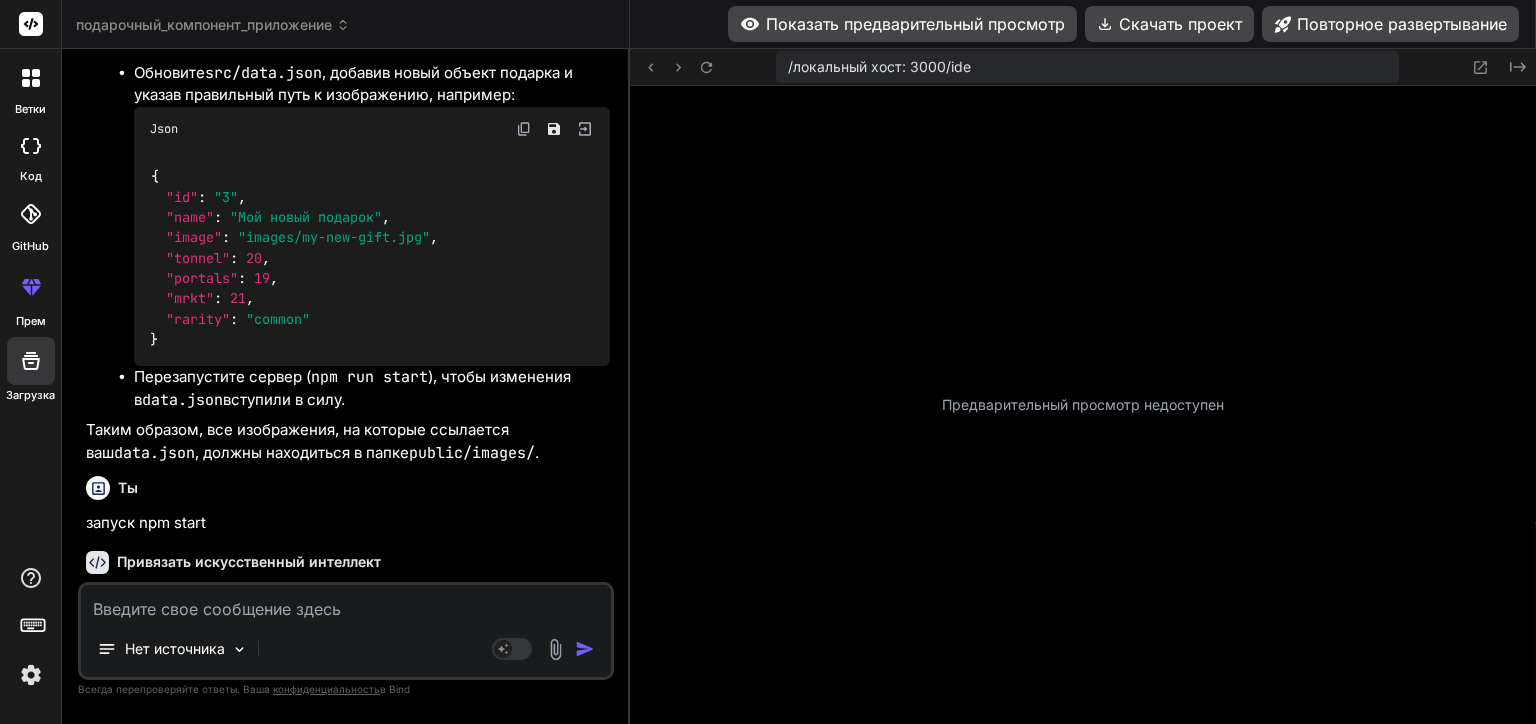 scroll, scrollTop: 9962, scrollLeft: 0, axis: vertical 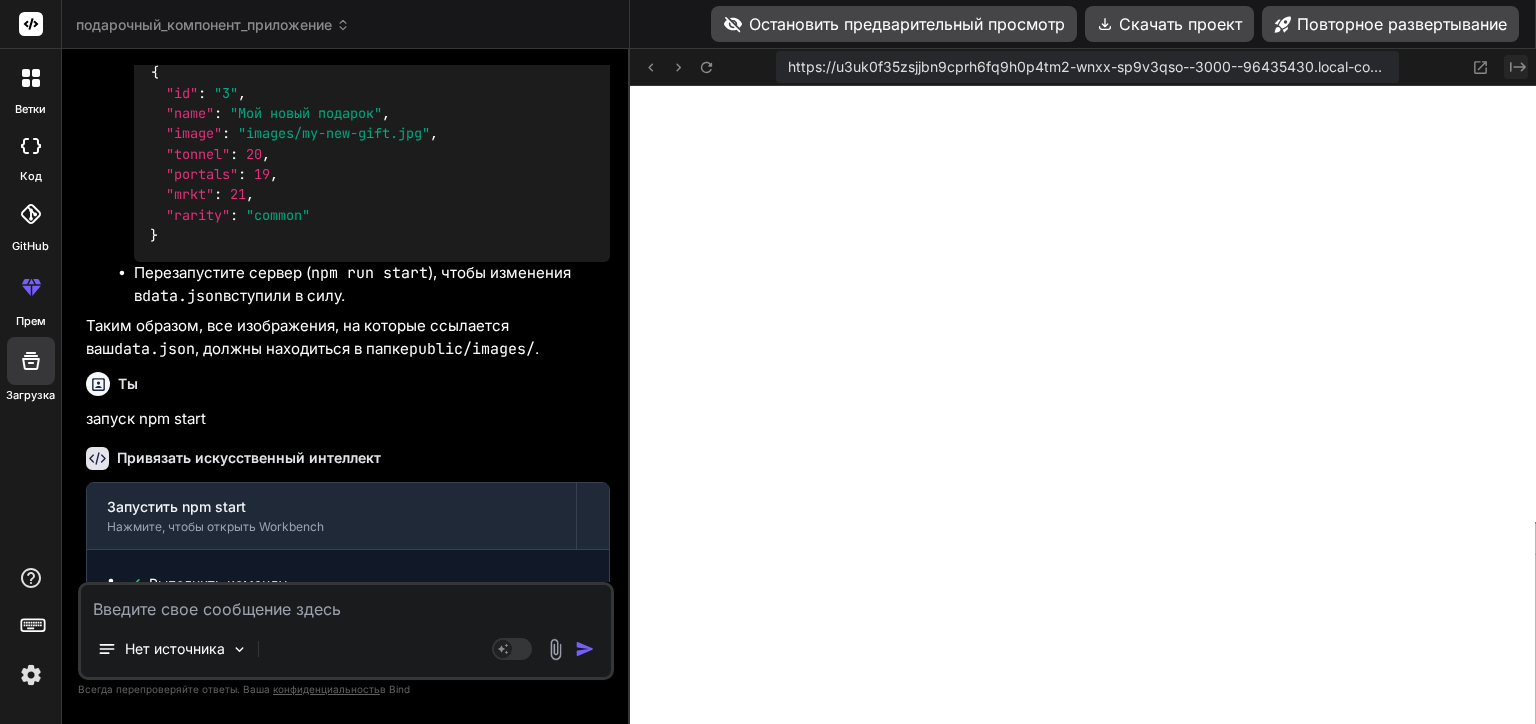 click 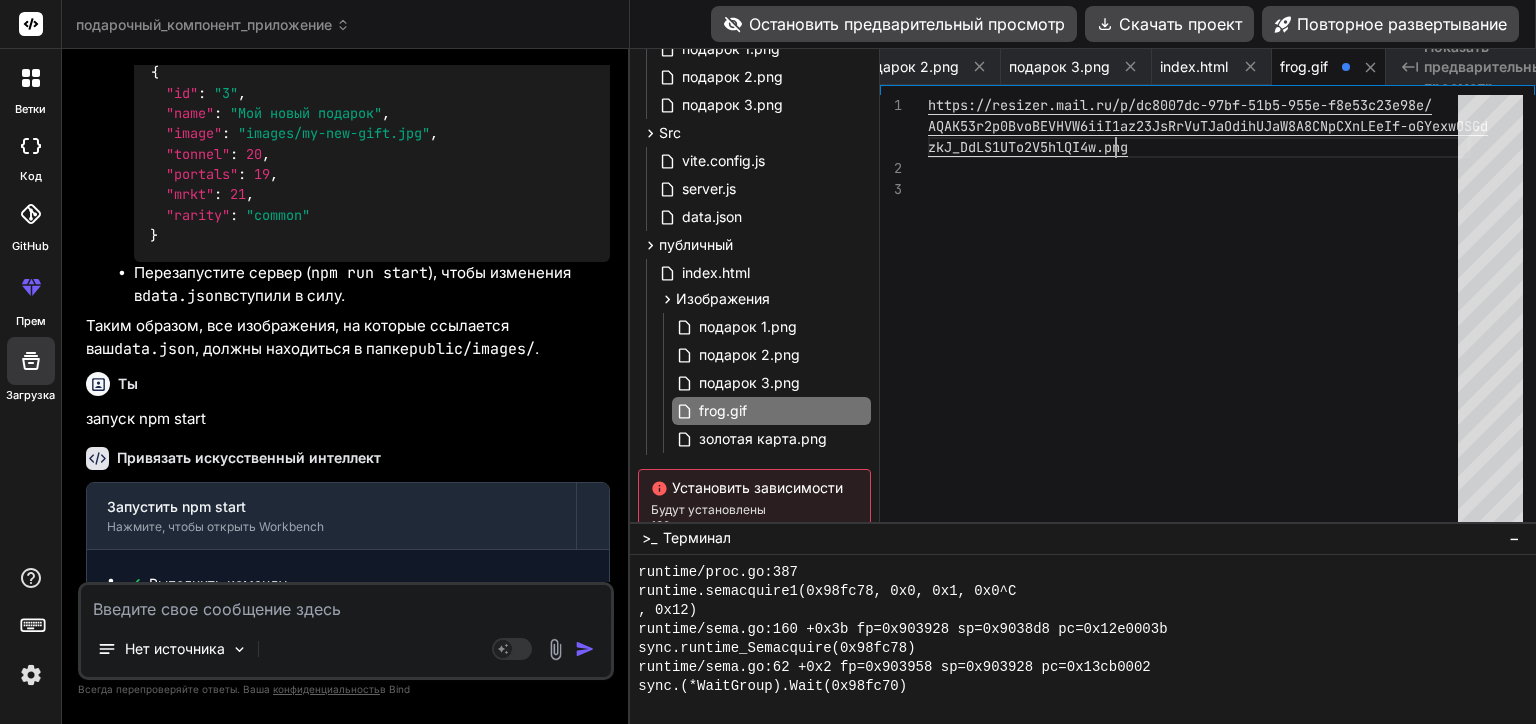 scroll, scrollTop: 85, scrollLeft: 0, axis: vertical 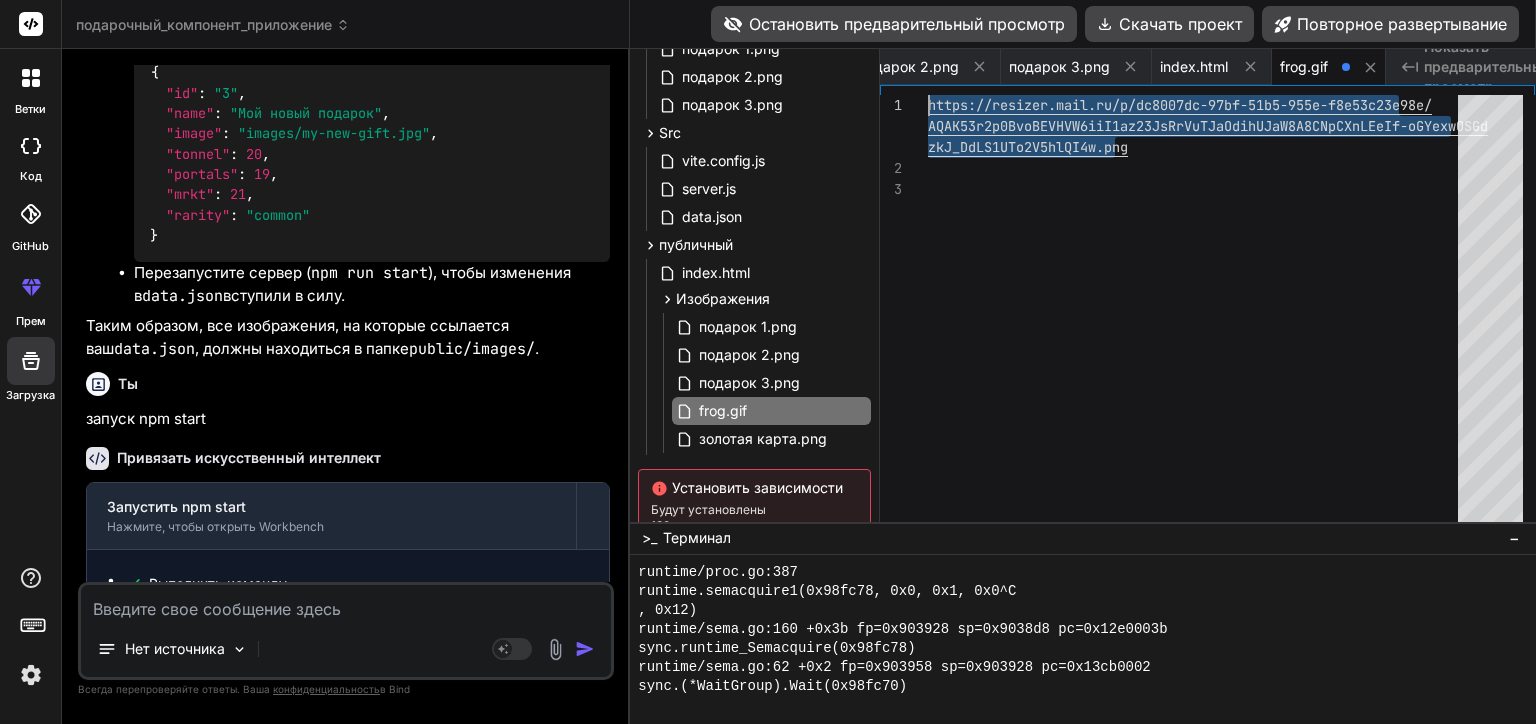 drag, startPoint x: 1169, startPoint y: 144, endPoint x: 930, endPoint y: 100, distance: 243.01646 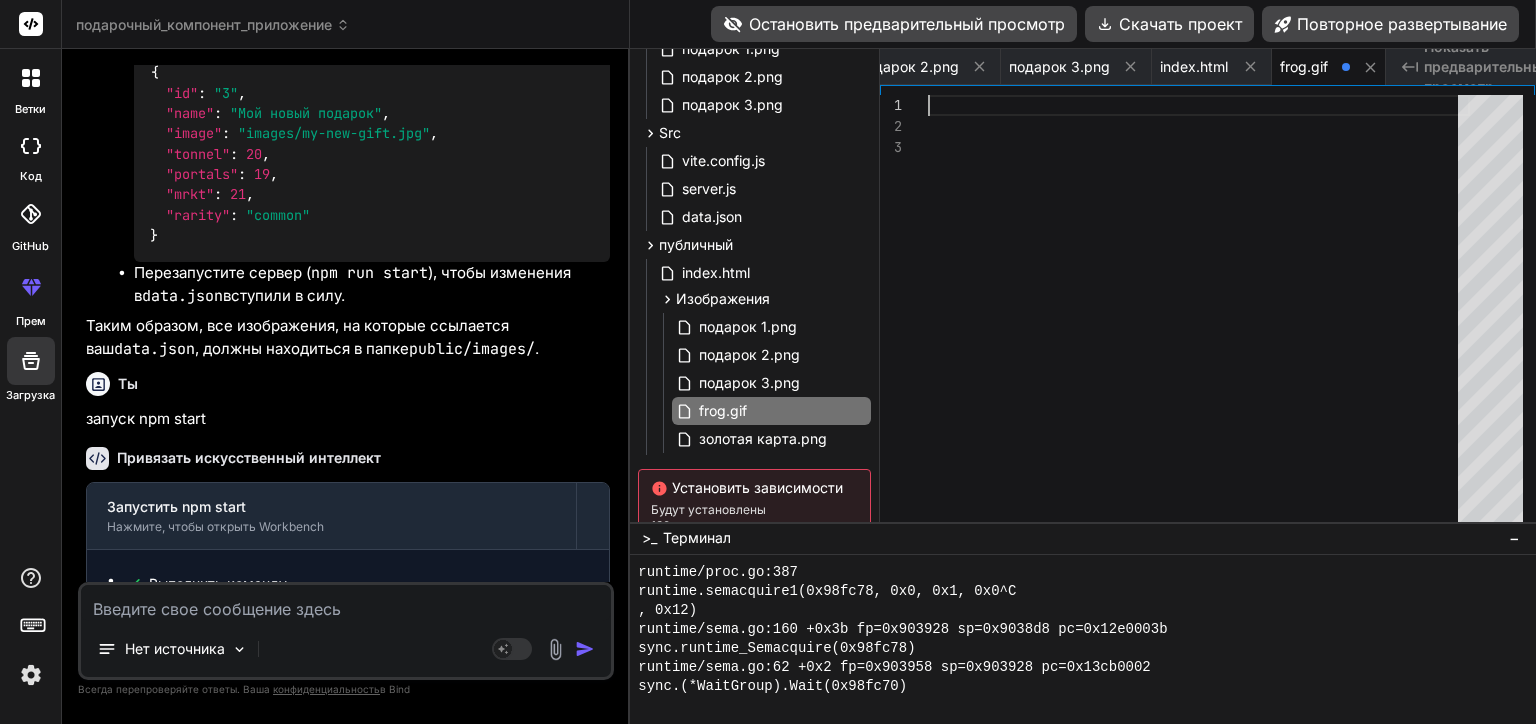 scroll, scrollTop: 62, scrollLeft: 0, axis: vertical 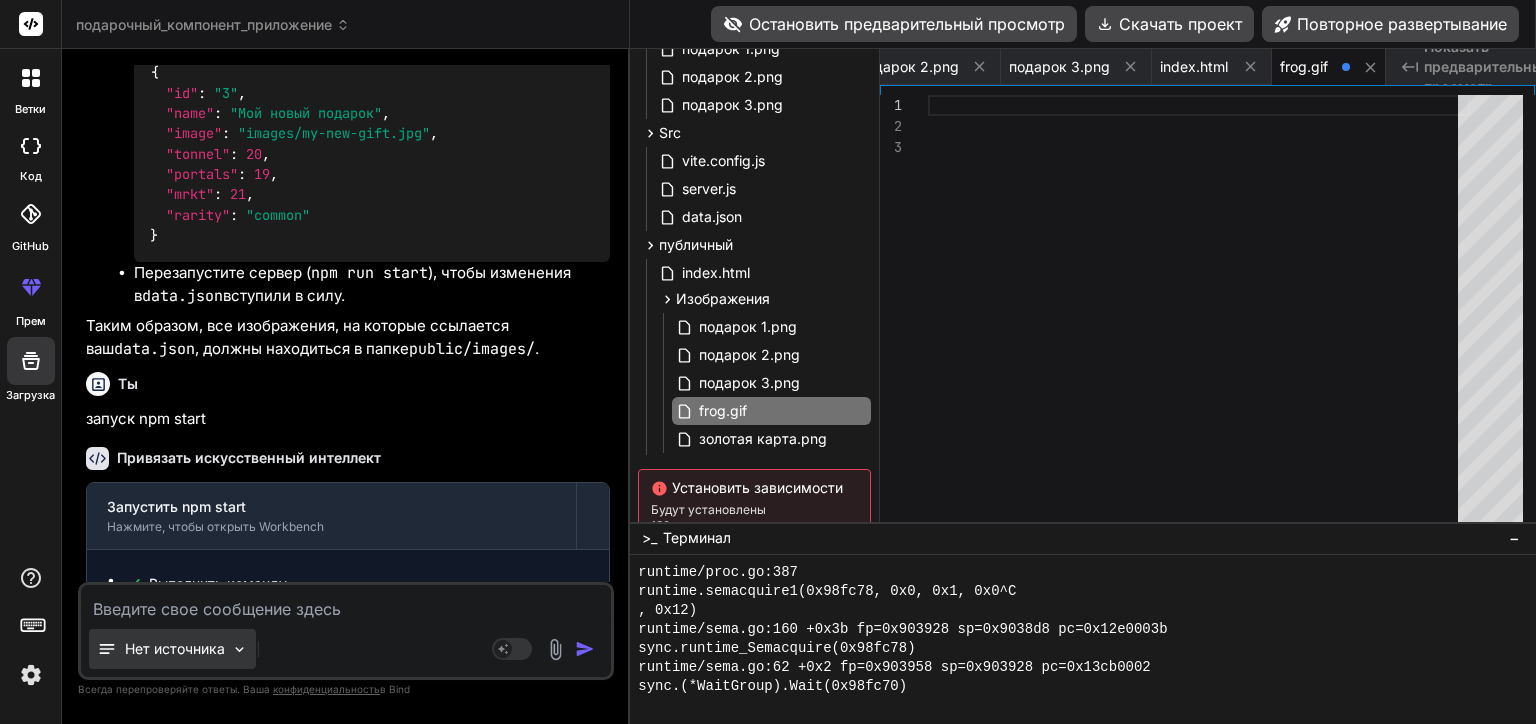 click at bounding box center [239, 649] 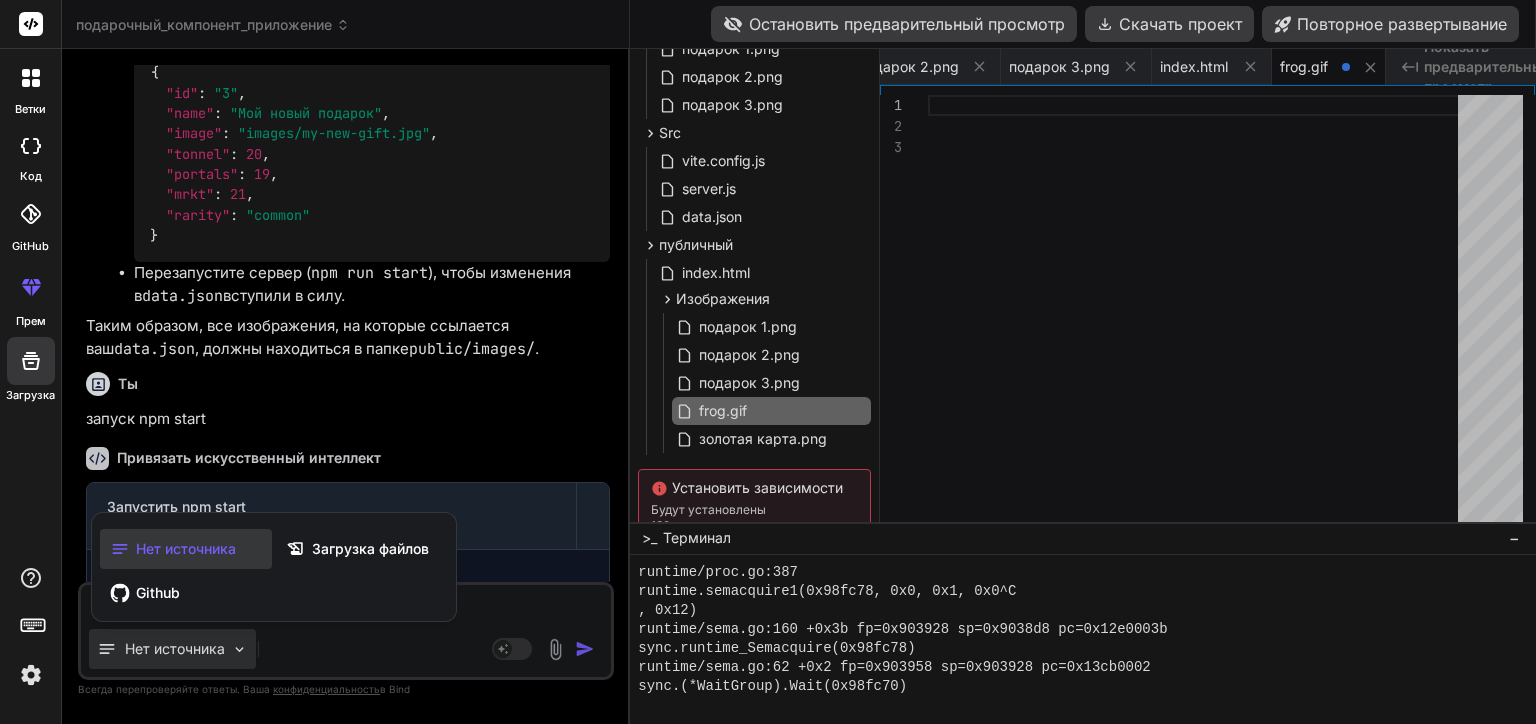 click at bounding box center [768, 362] 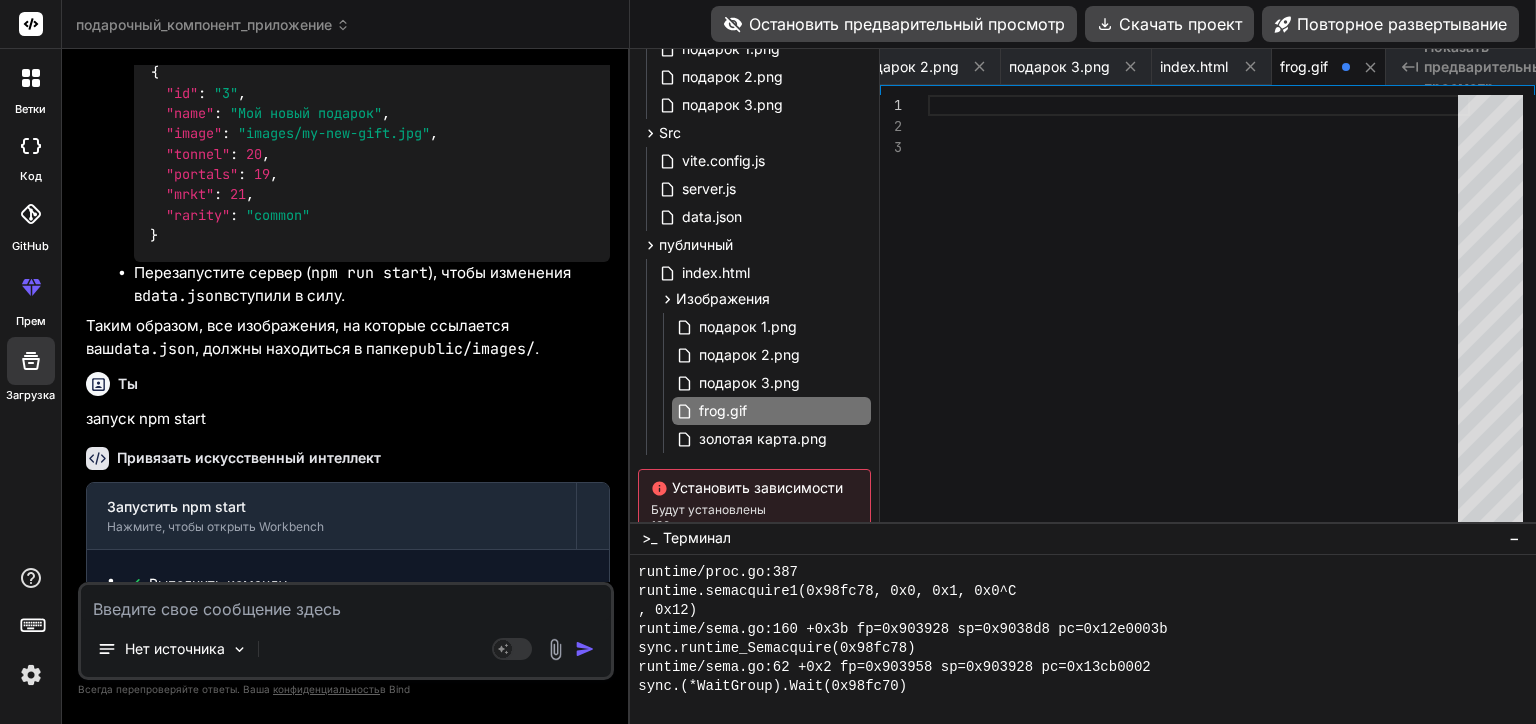 click at bounding box center [346, 603] 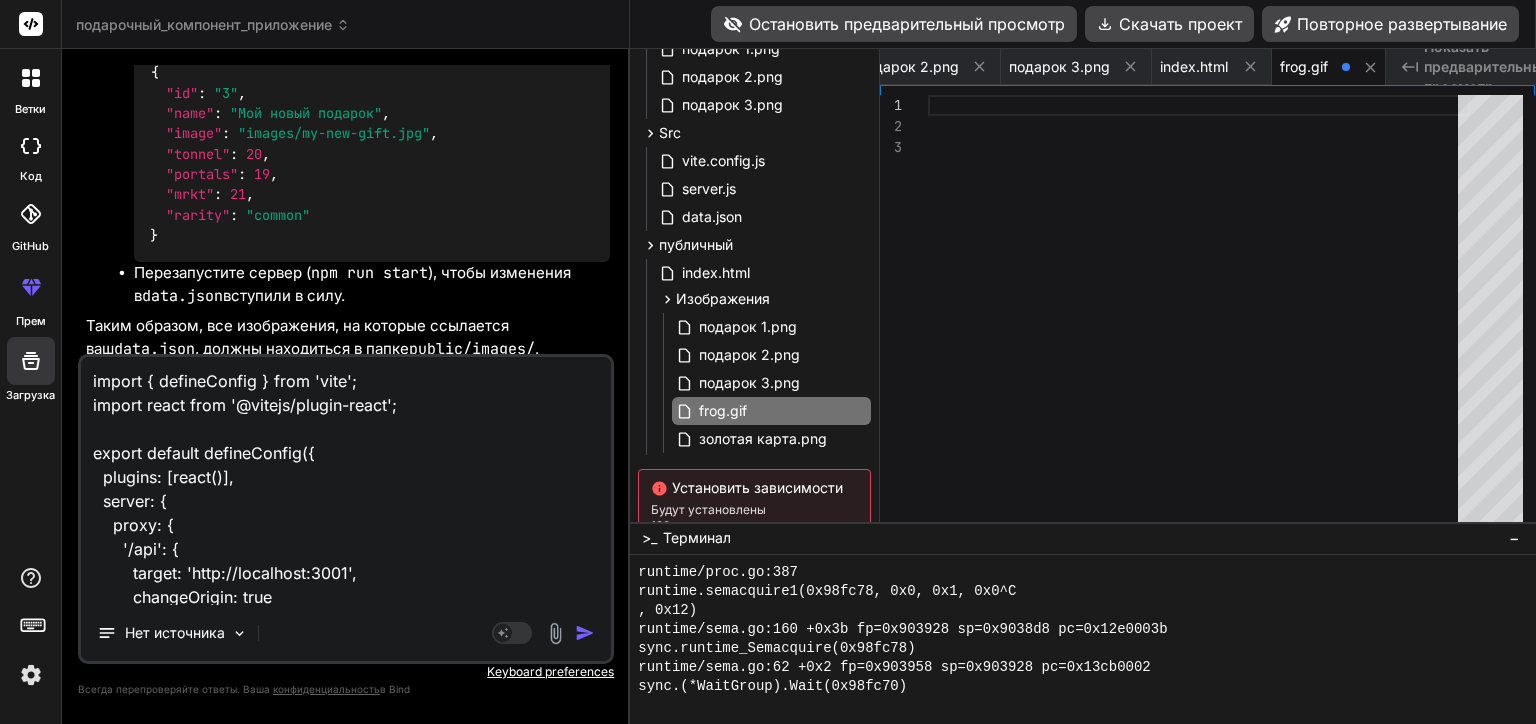 scroll, scrollTop: 265, scrollLeft: 0, axis: vertical 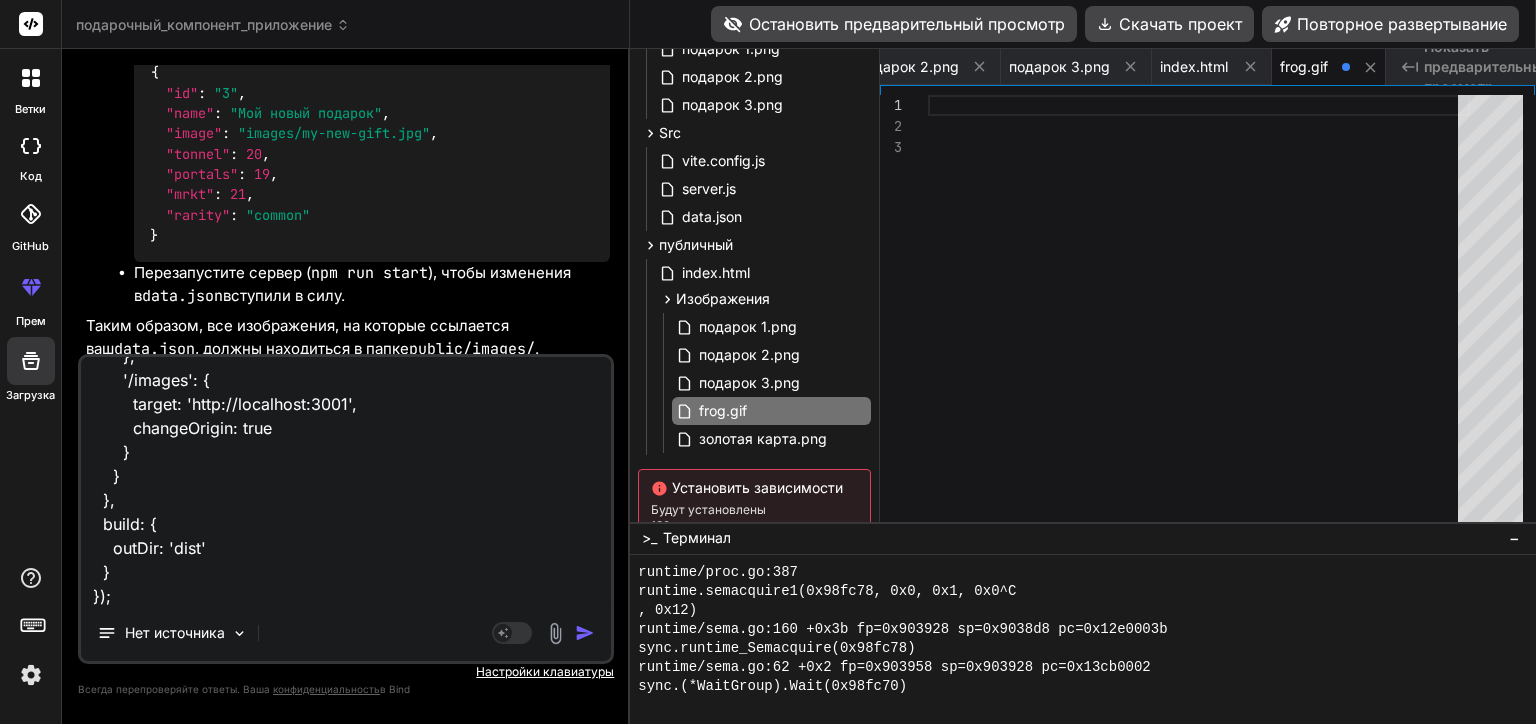 type on "x" 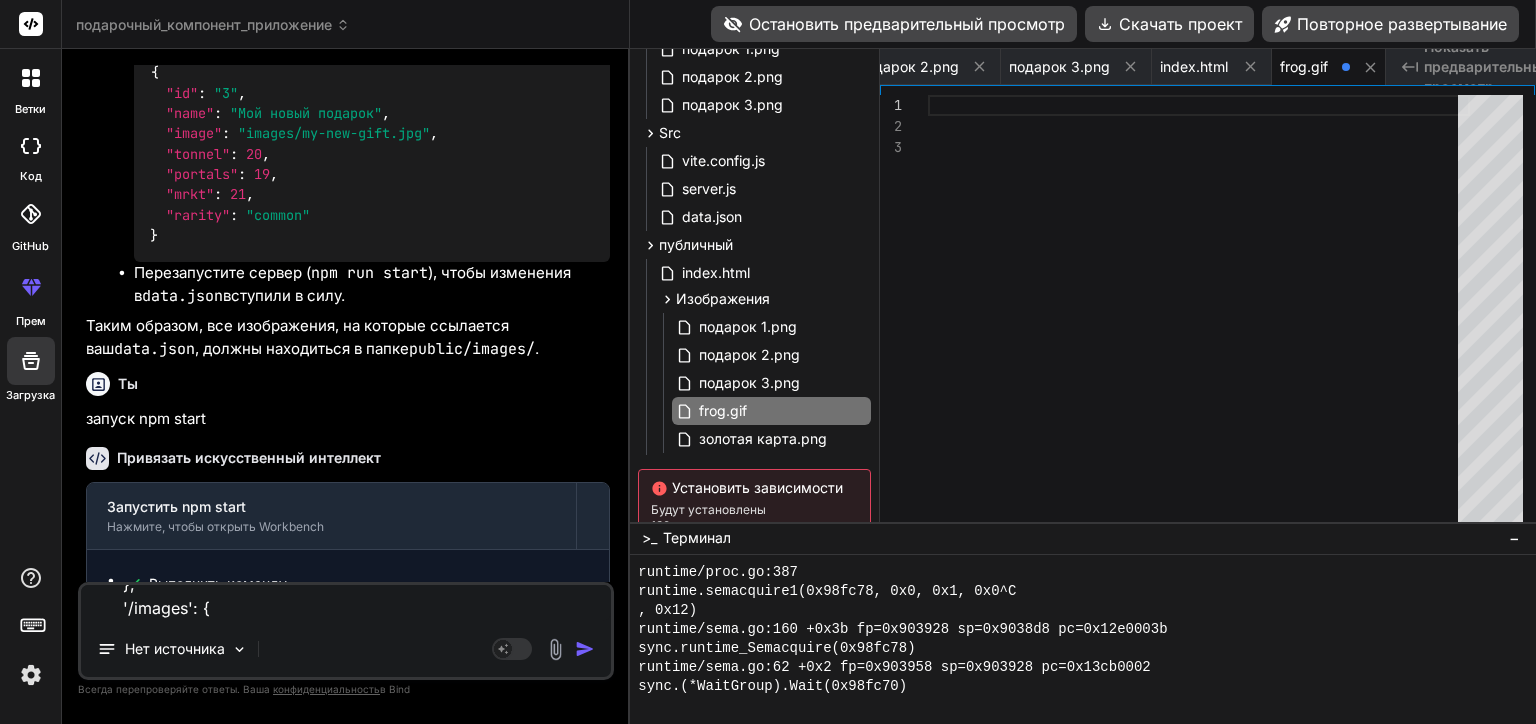 scroll, scrollTop: 0, scrollLeft: 0, axis: both 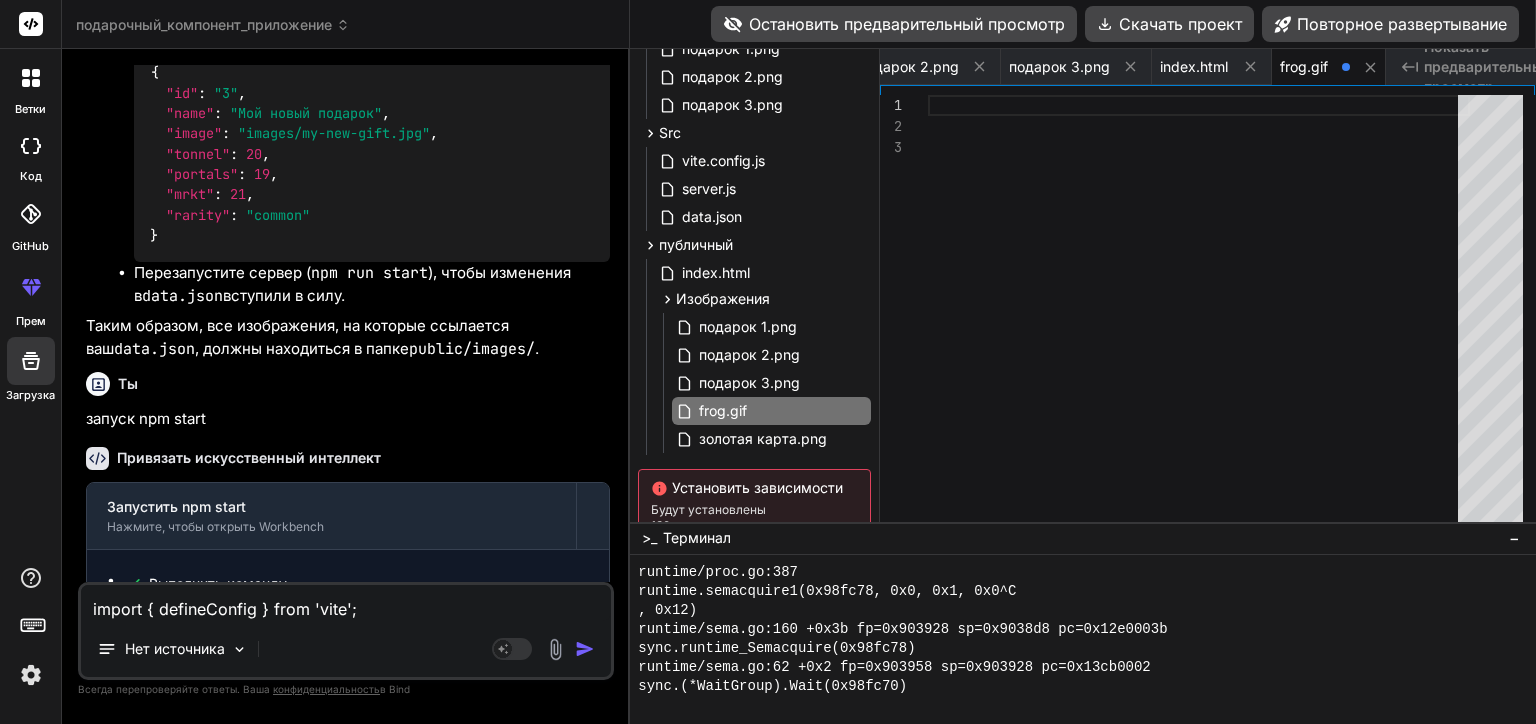 type 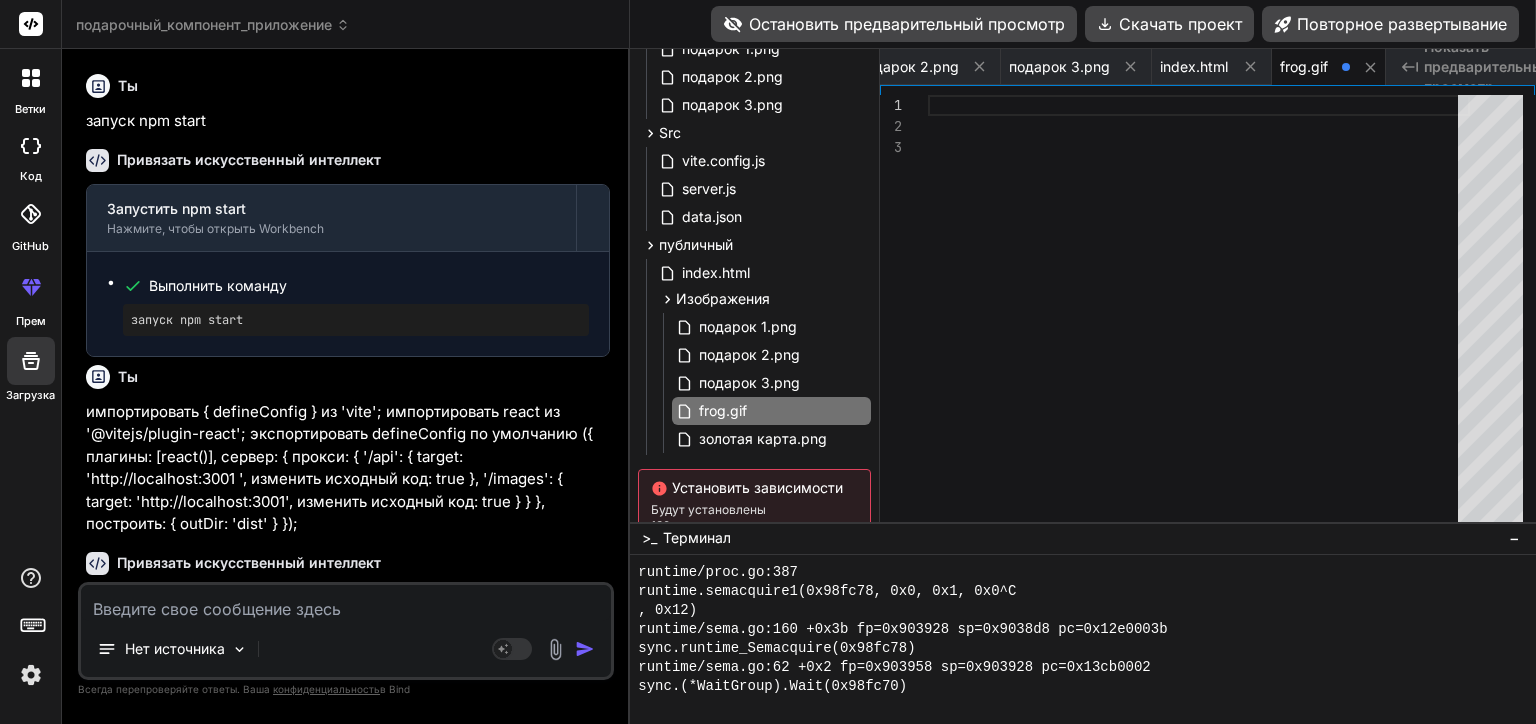 scroll, scrollTop: 10364, scrollLeft: 0, axis: vertical 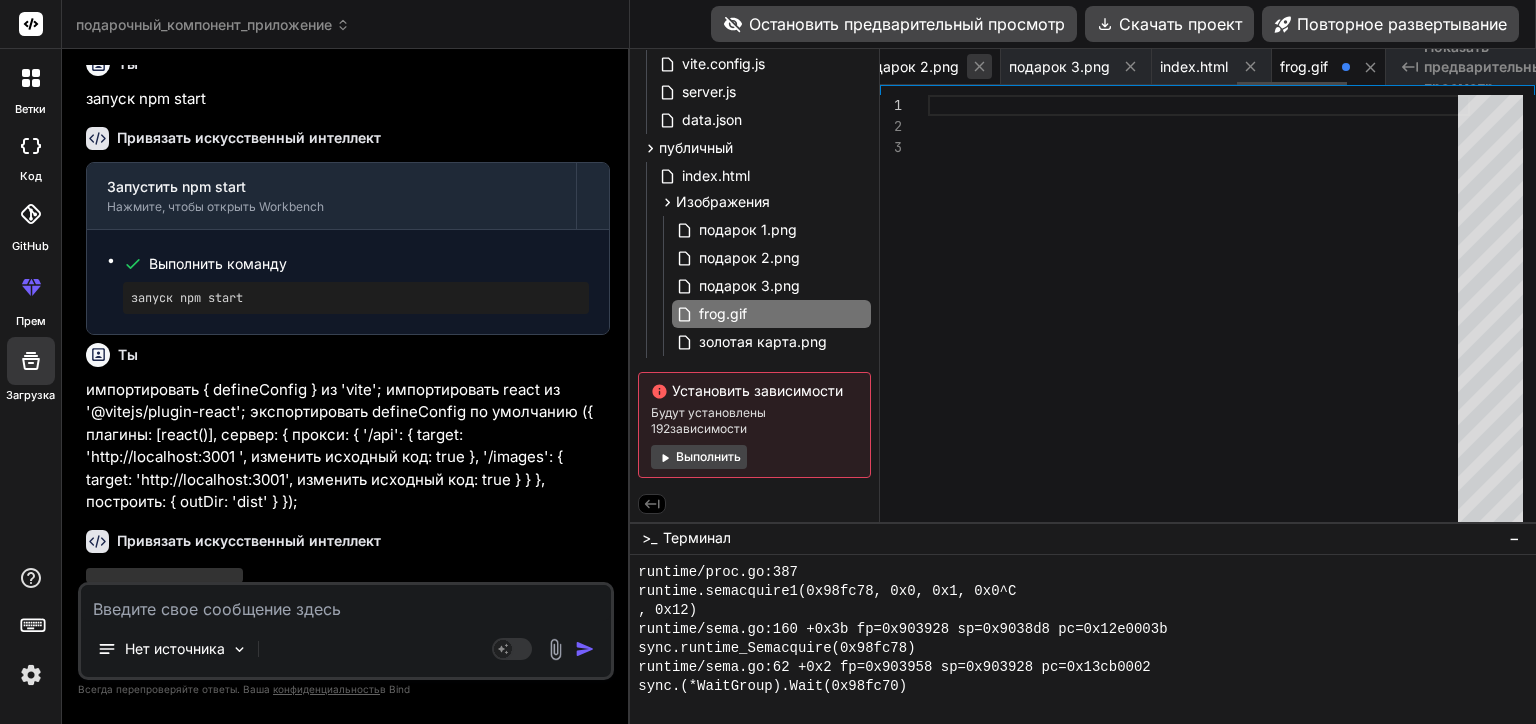 click 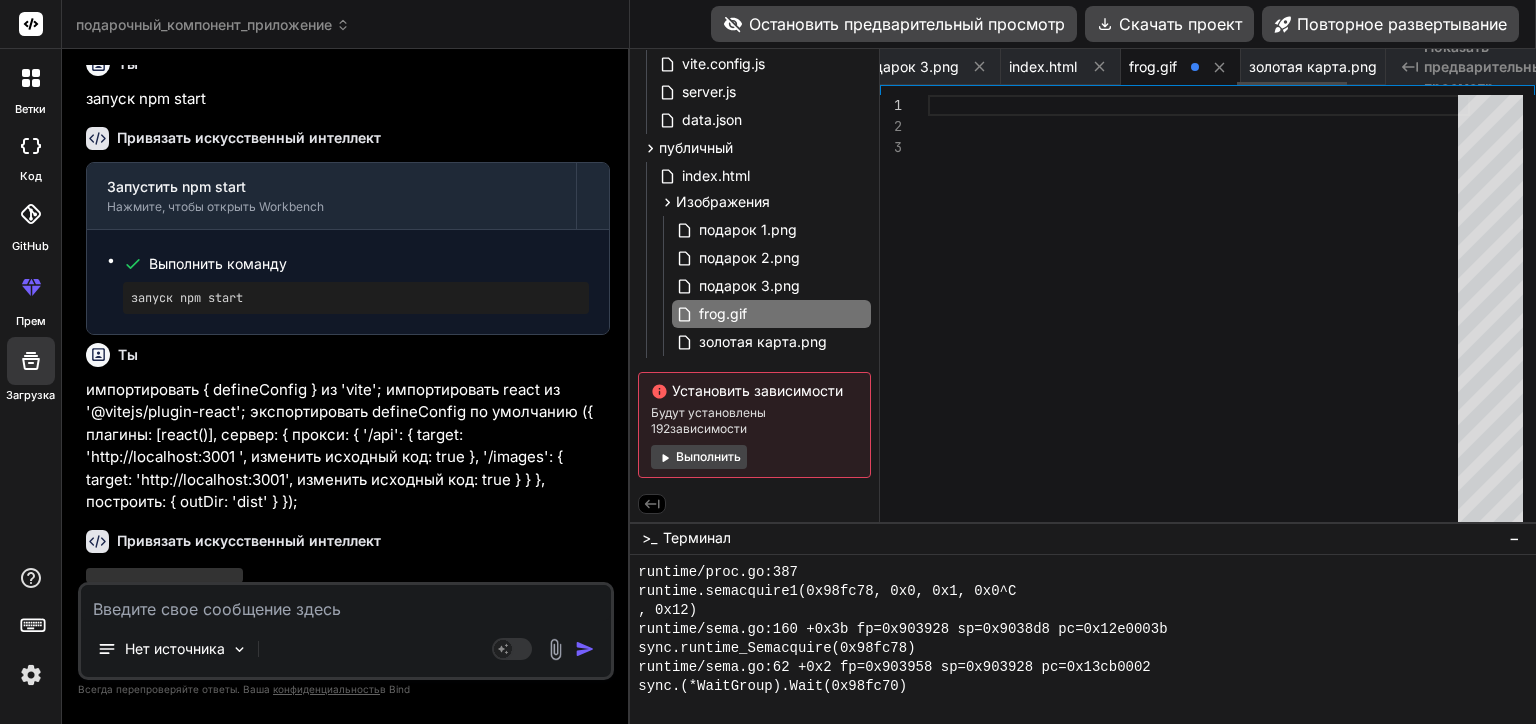 click 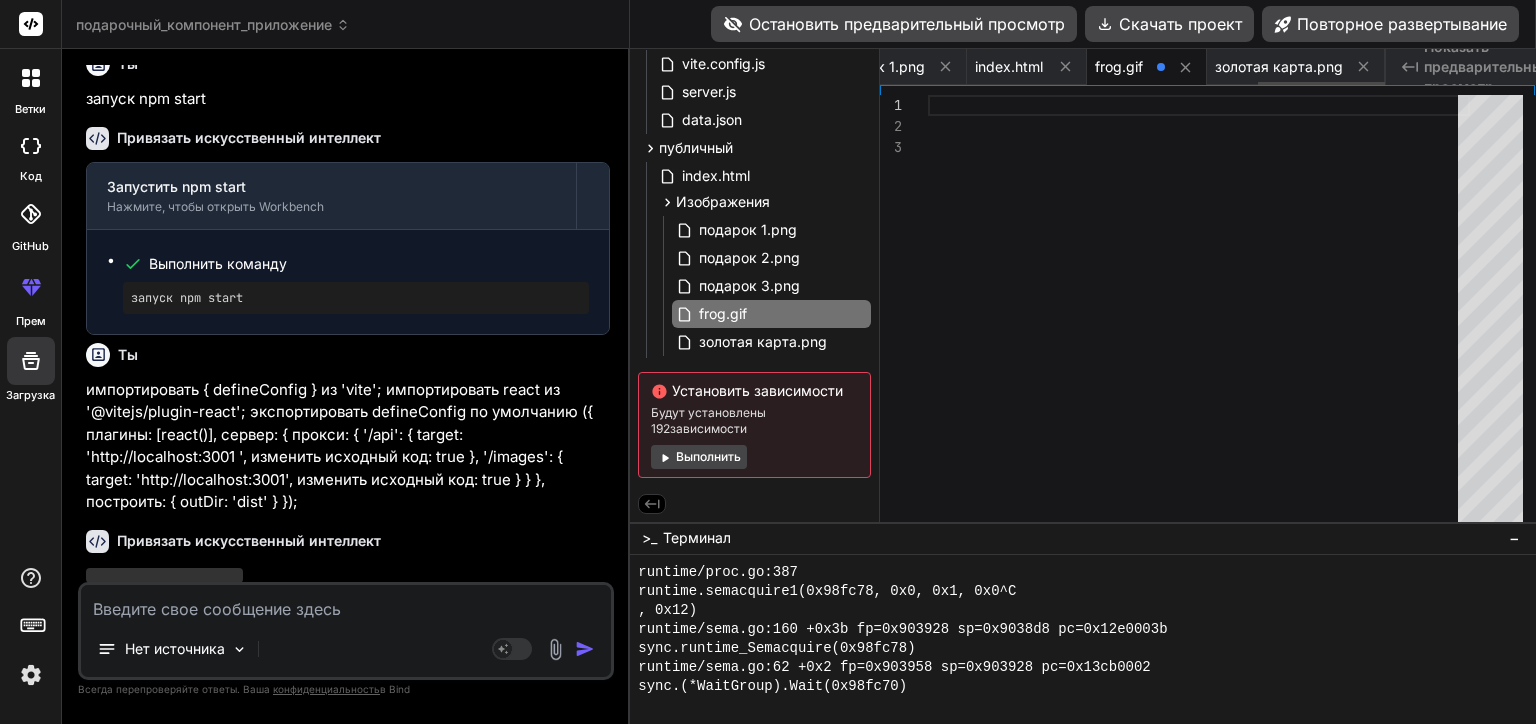 scroll, scrollTop: 0, scrollLeft: 1508, axis: horizontal 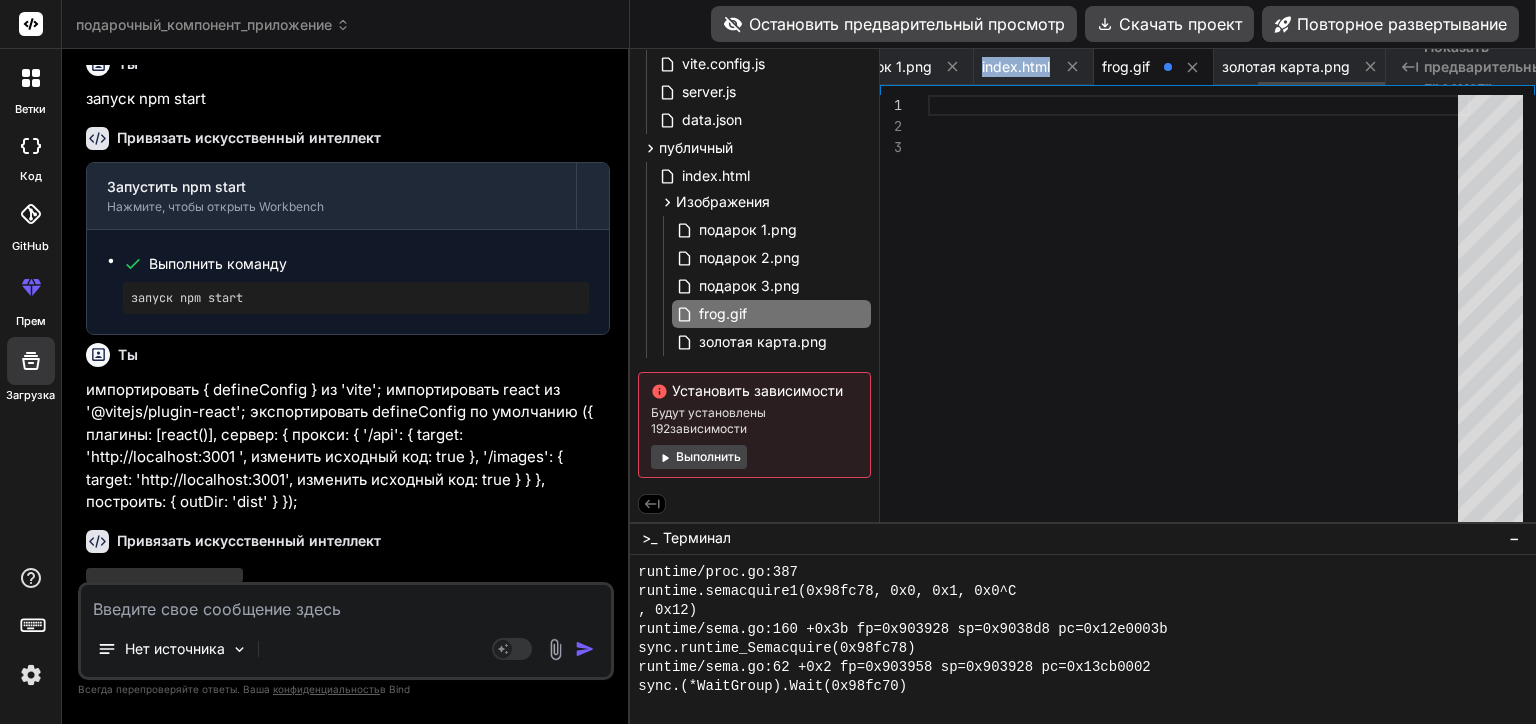 click on "index.html" at bounding box center (1016, 67) 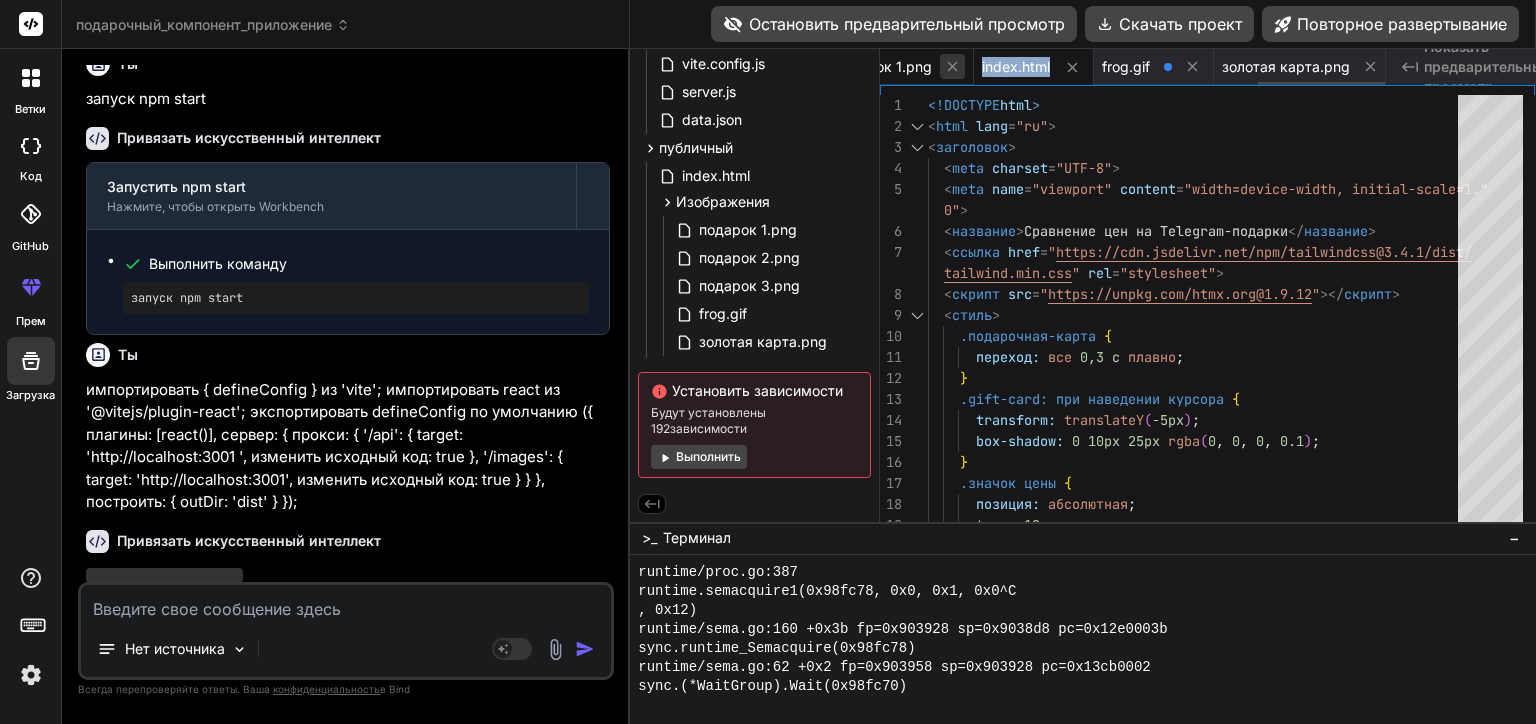 click 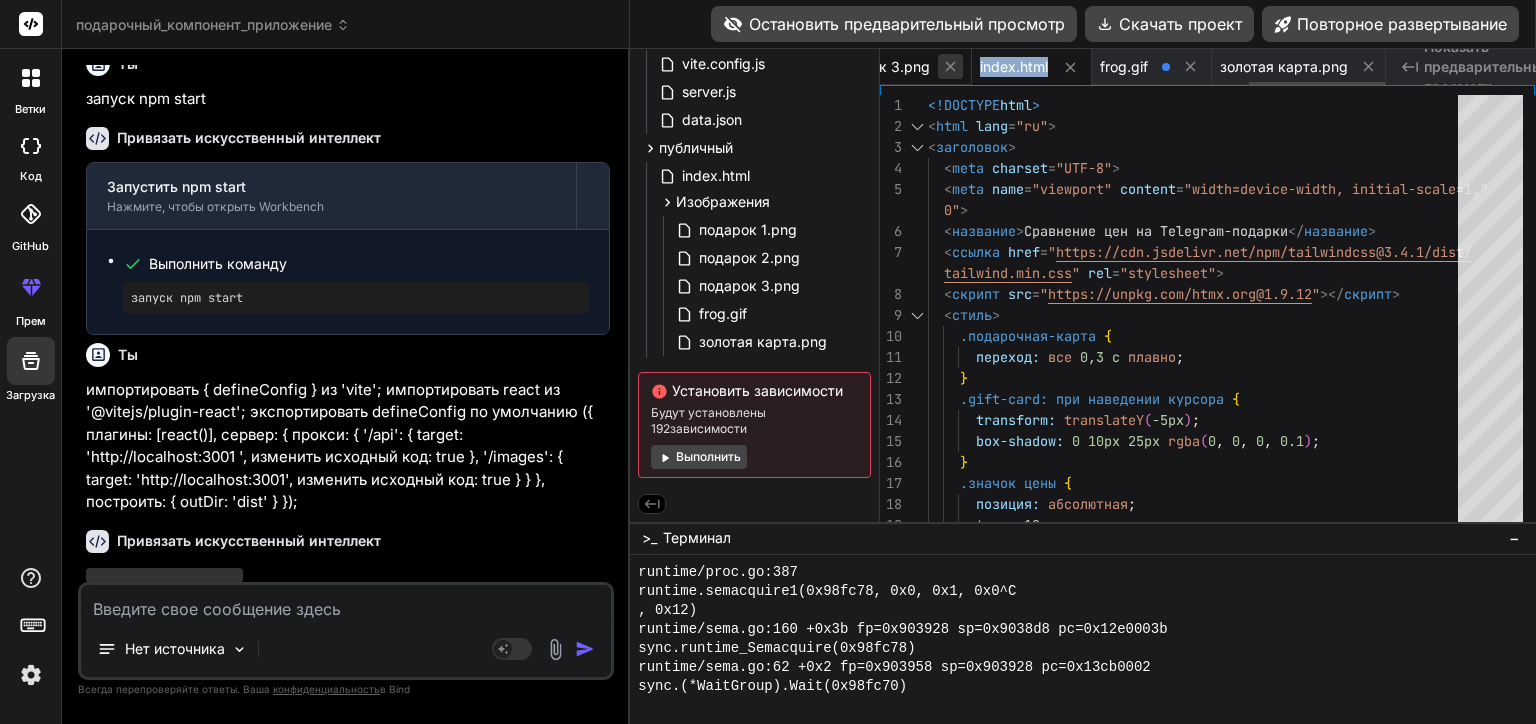 click 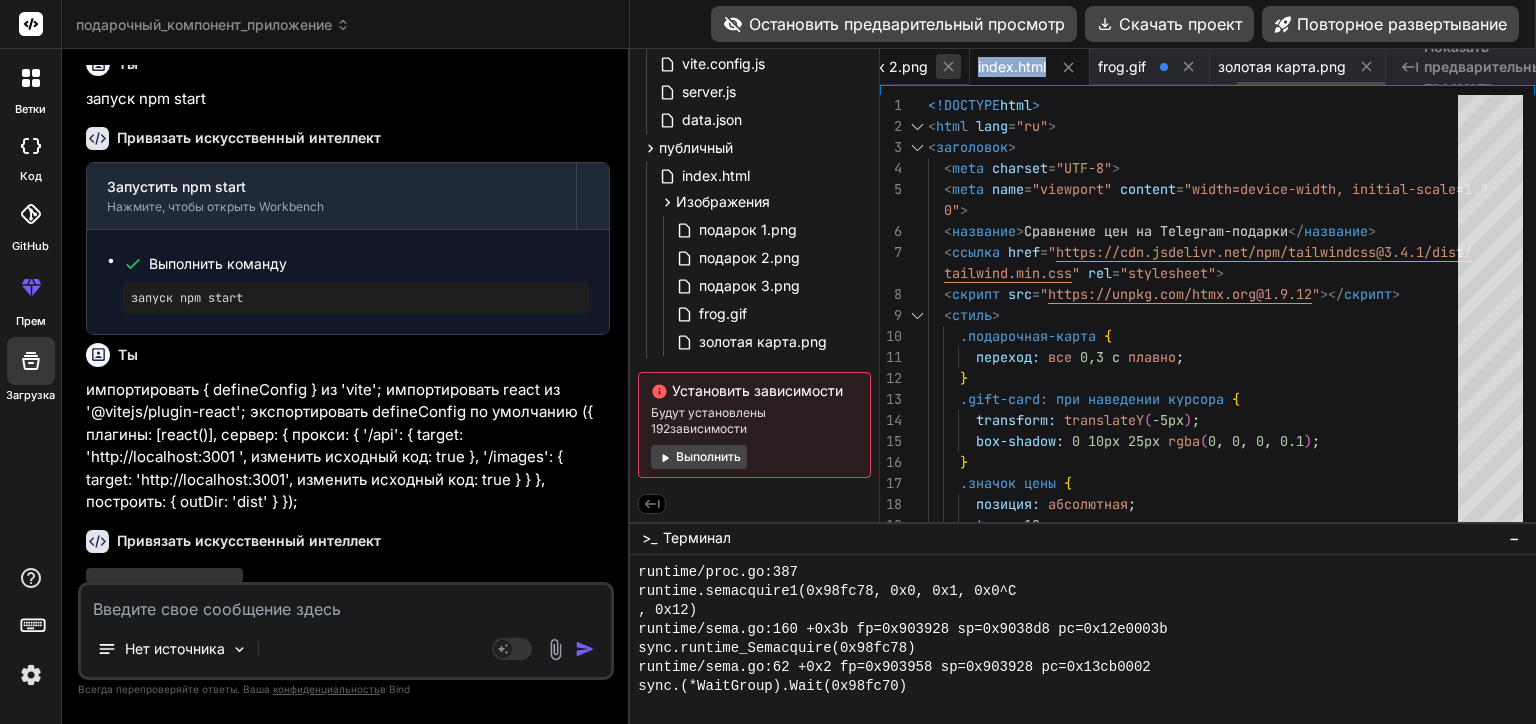 click 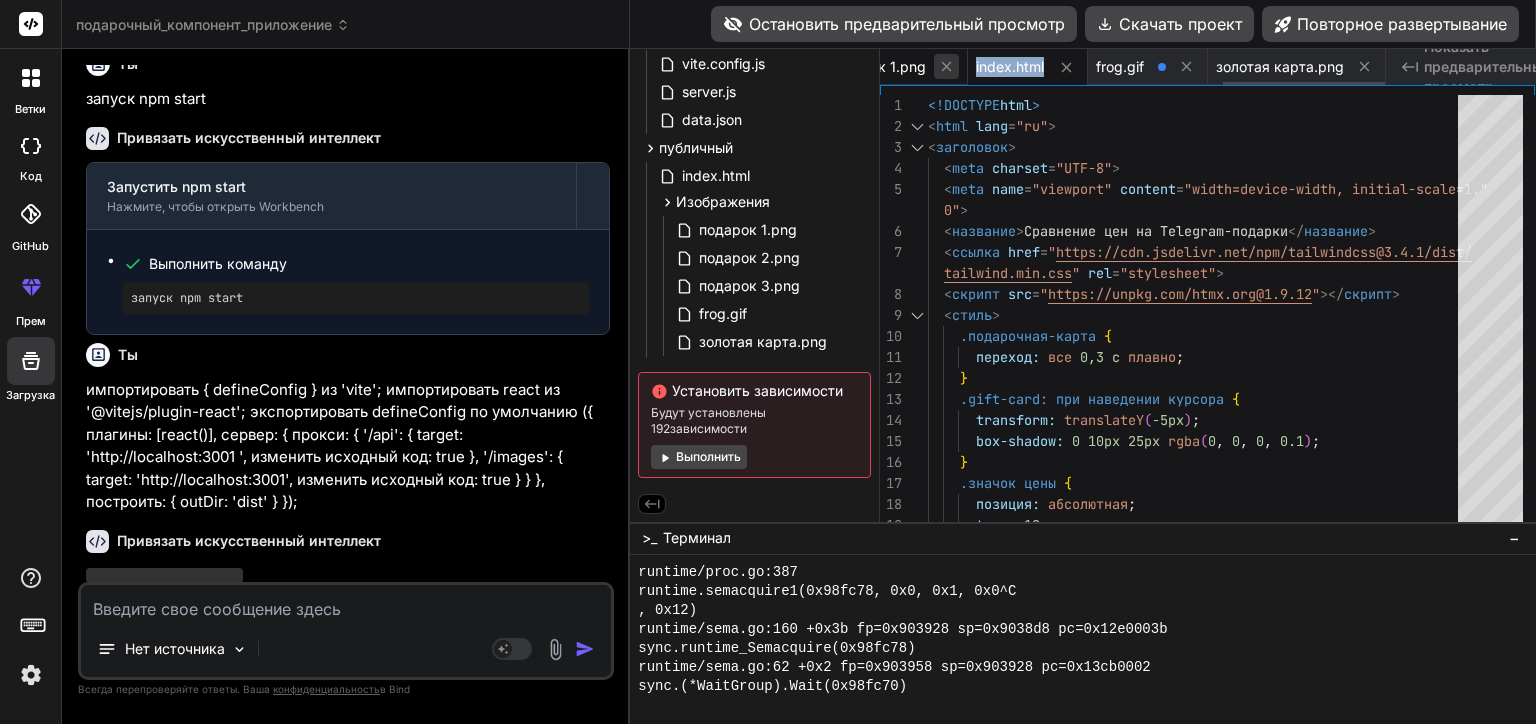 click 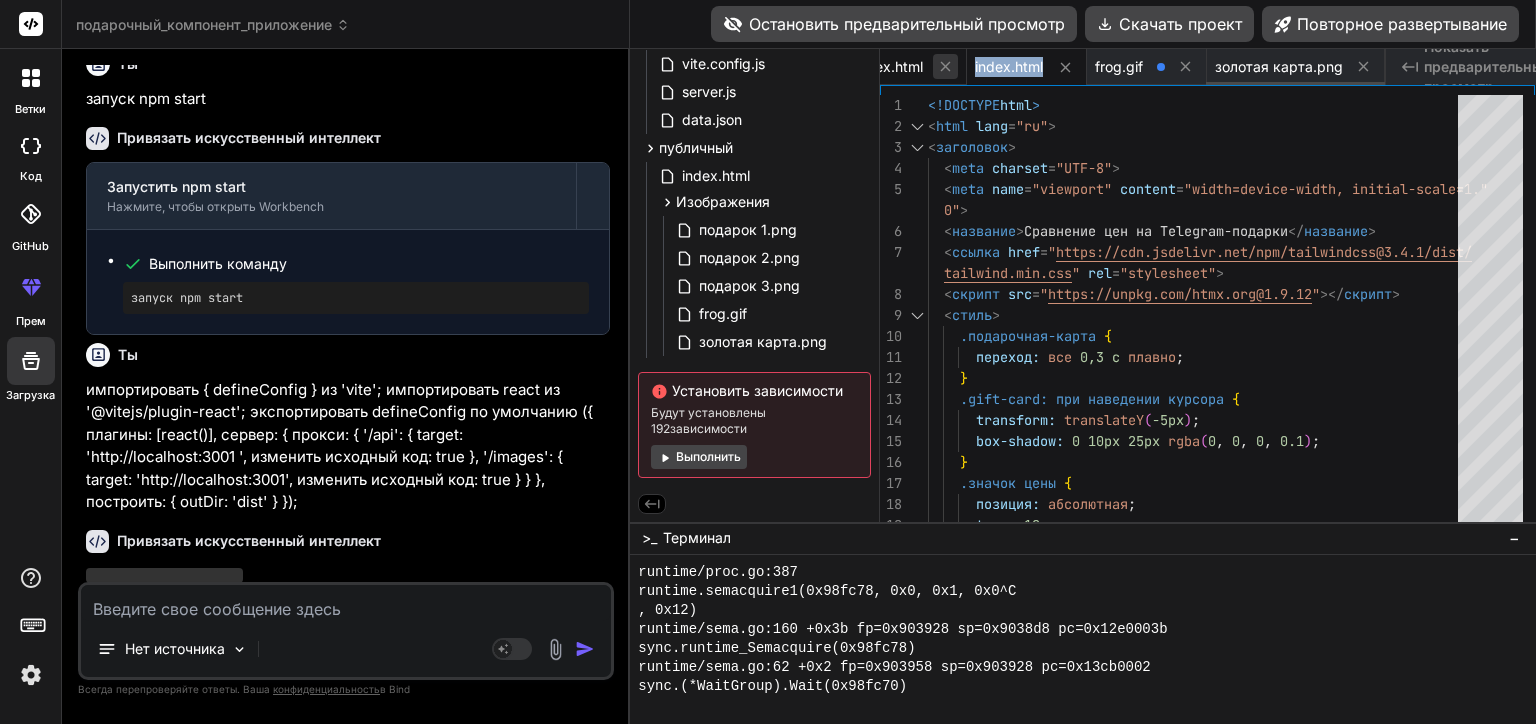 click 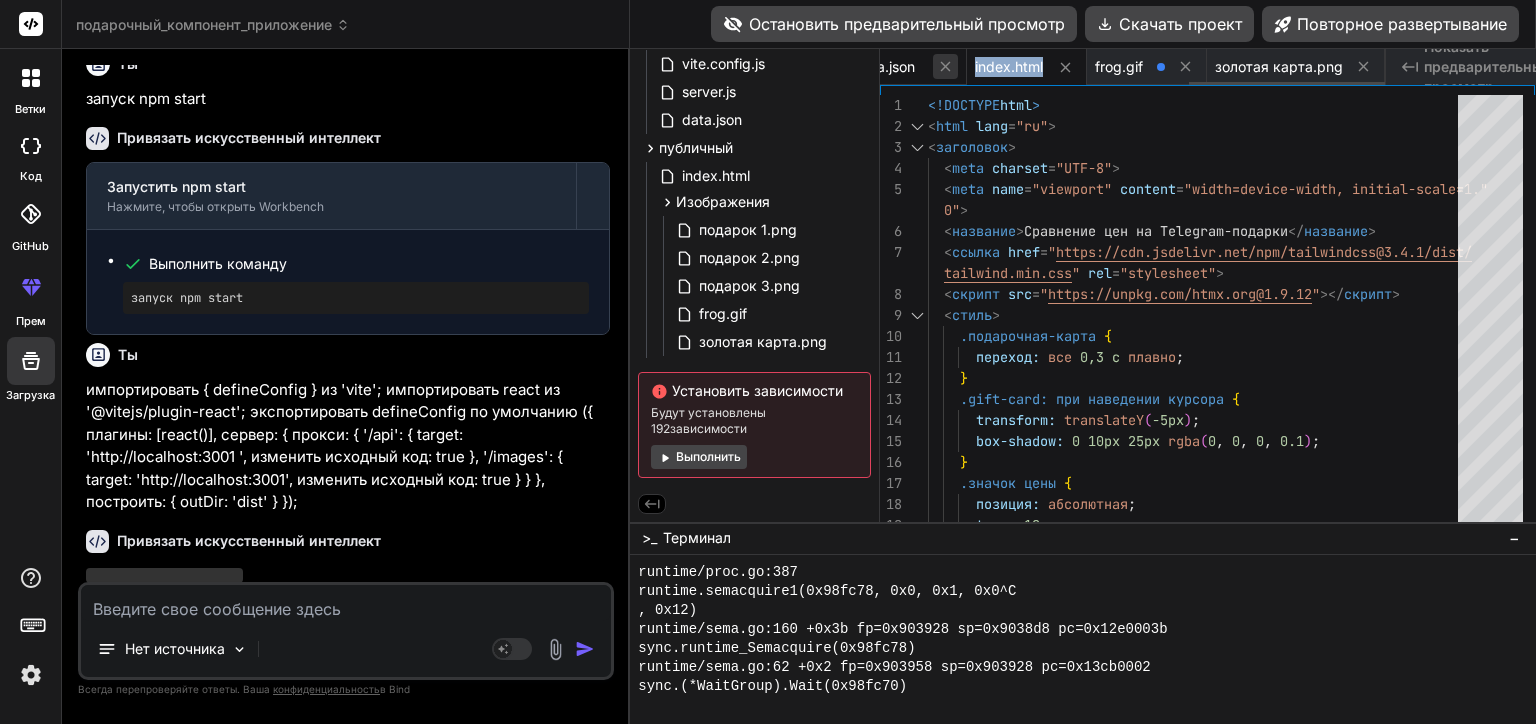 click 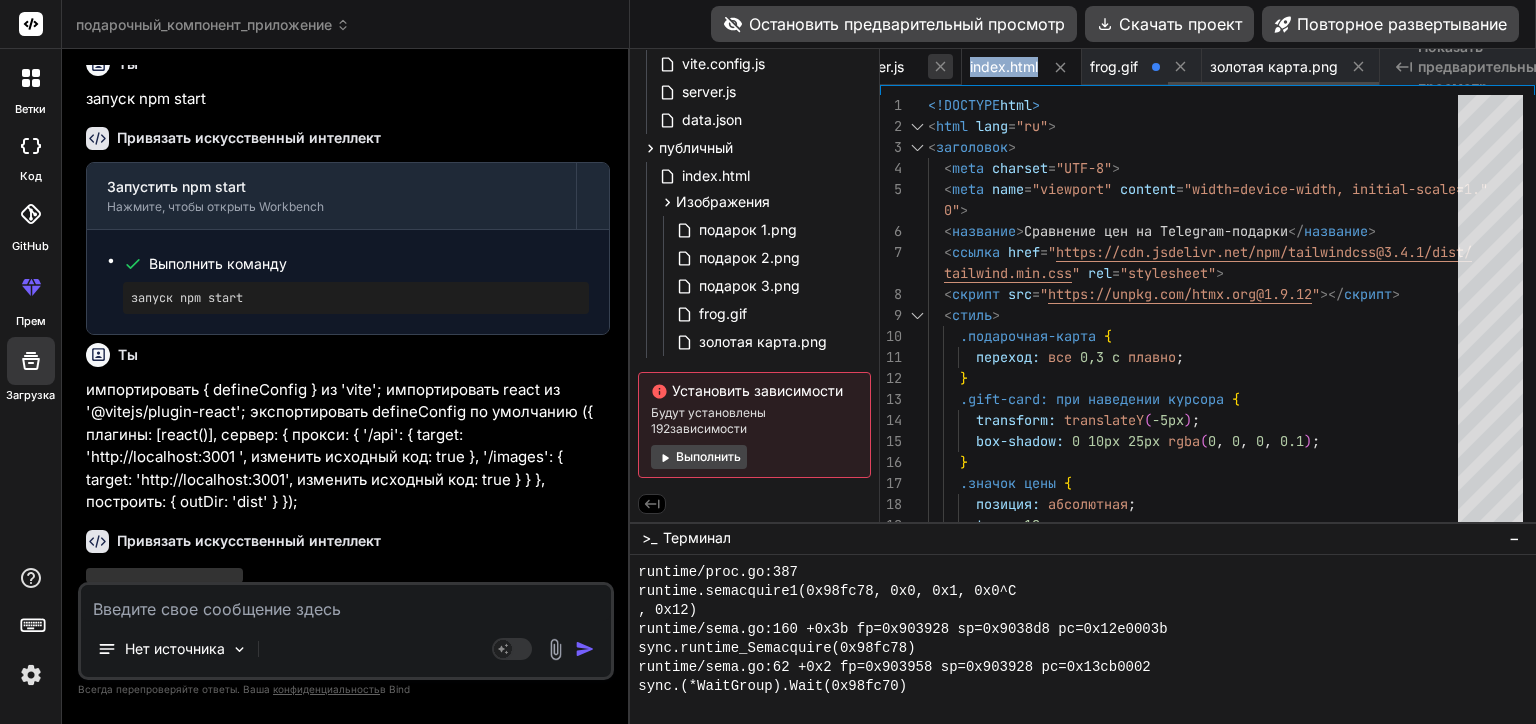 click 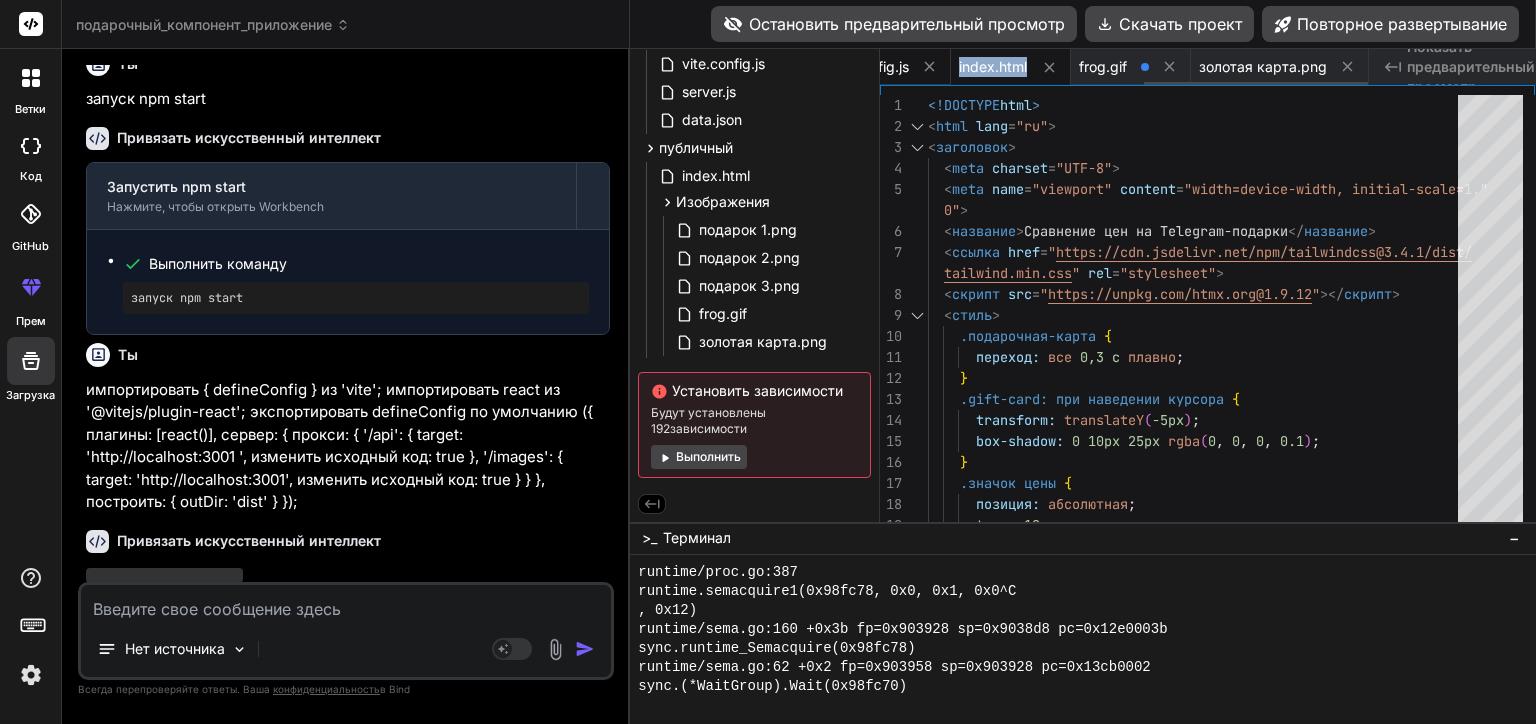 click on "vite.config.js" at bounding box center [884, 67] 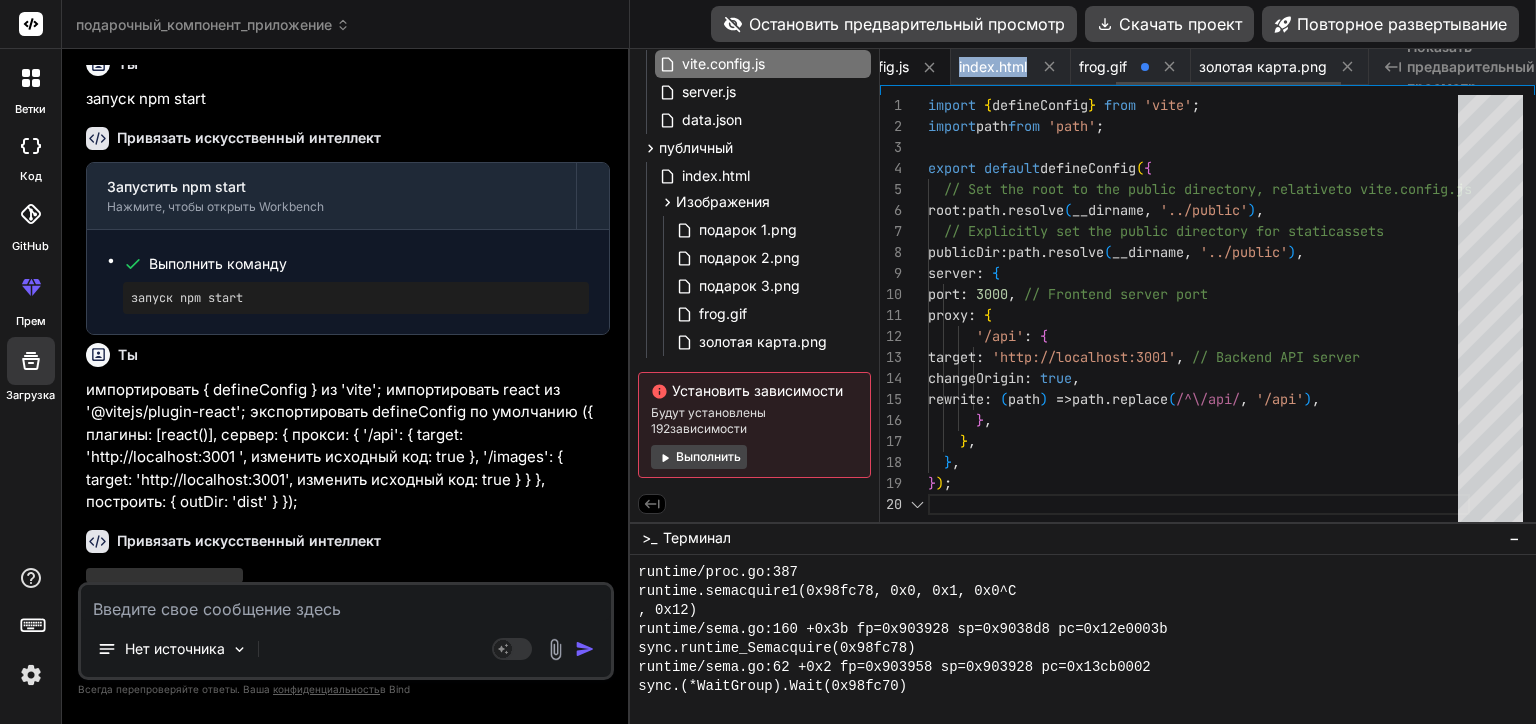 scroll, scrollTop: 0, scrollLeft: 512, axis: horizontal 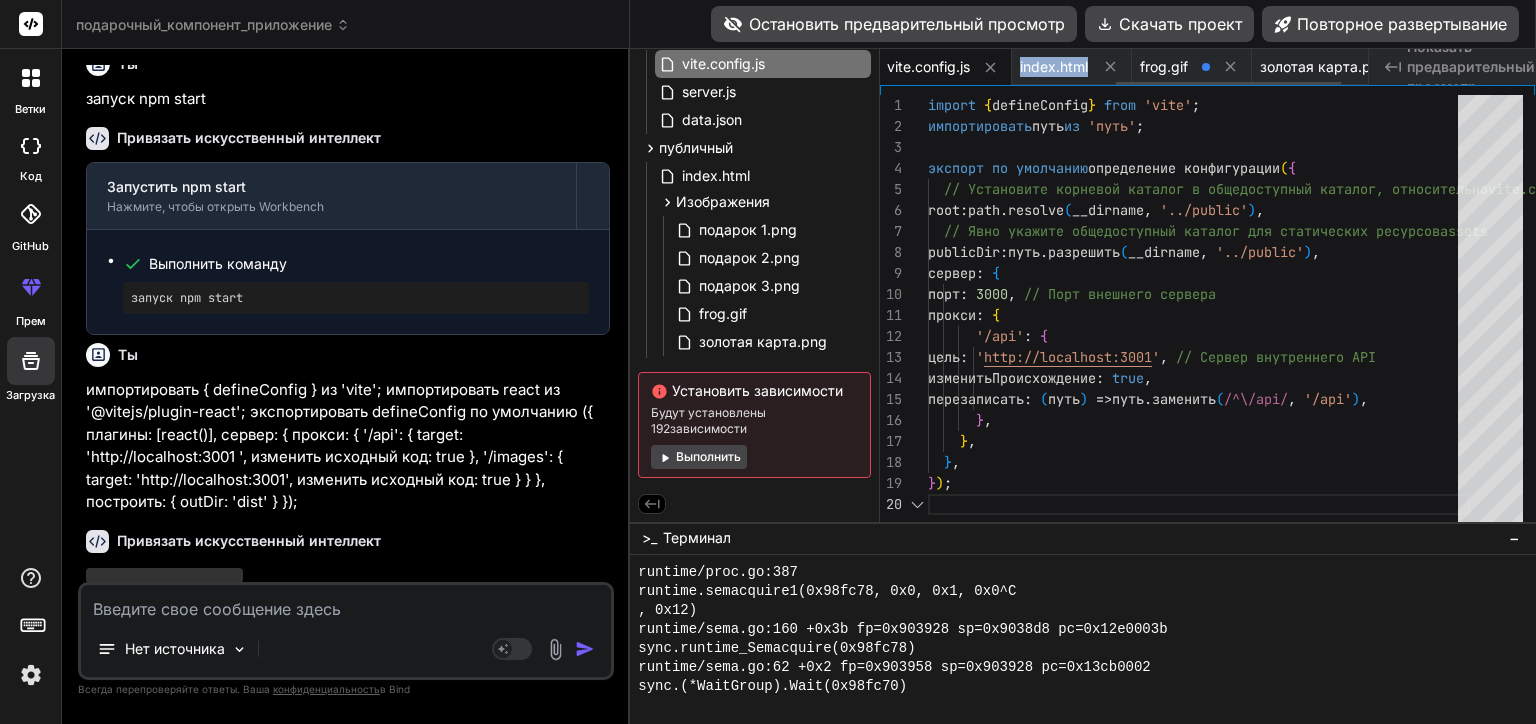 click on "vite.config.js" at bounding box center (928, 67) 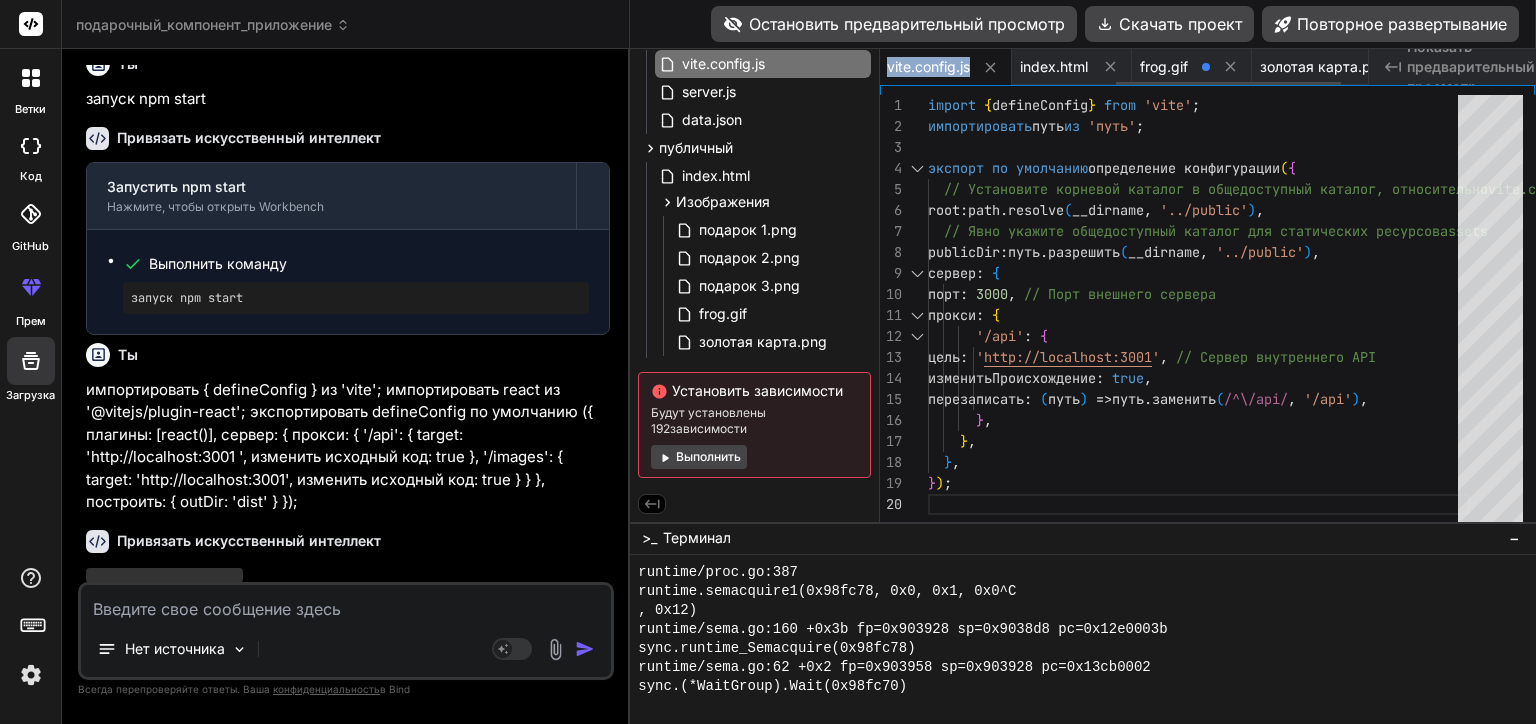 click on "vite.config.js" at bounding box center [928, 67] 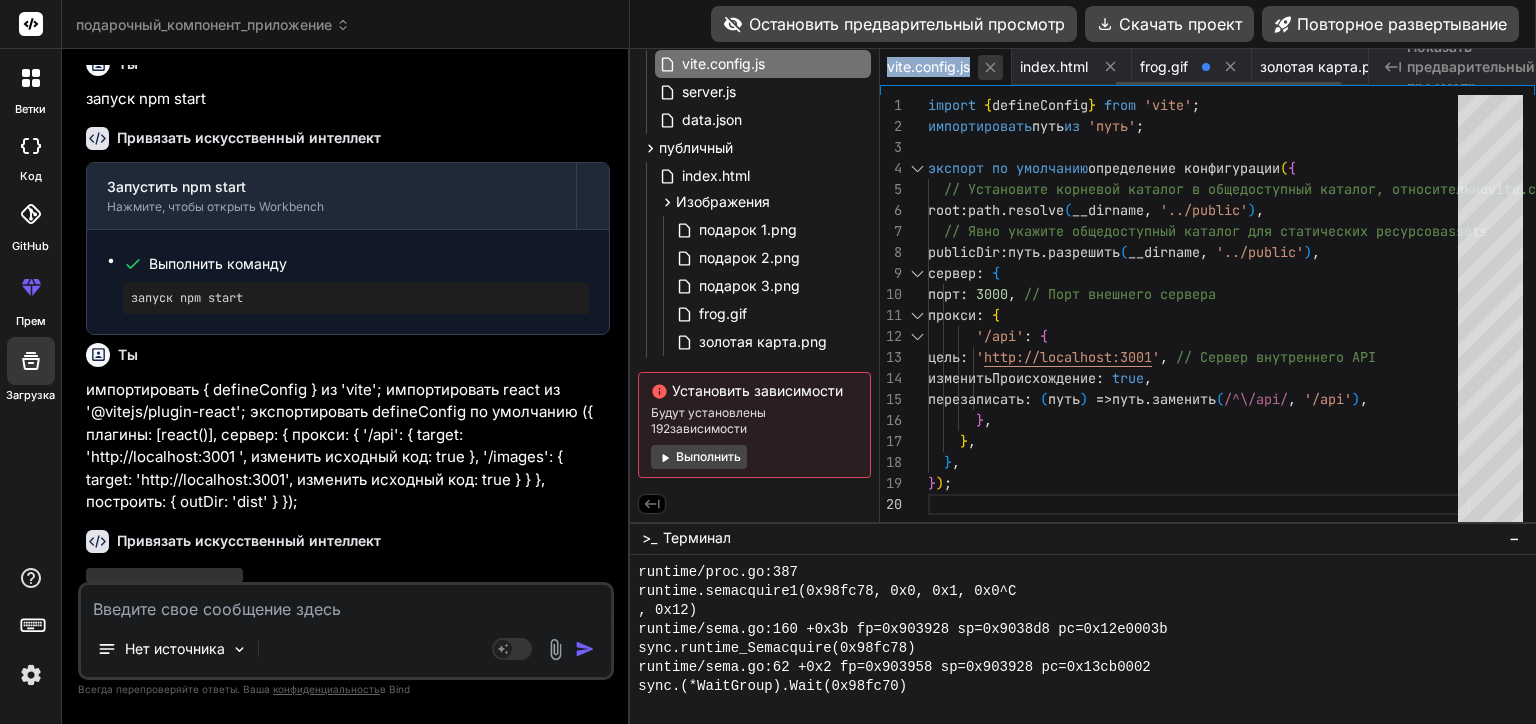 click at bounding box center [990, 67] 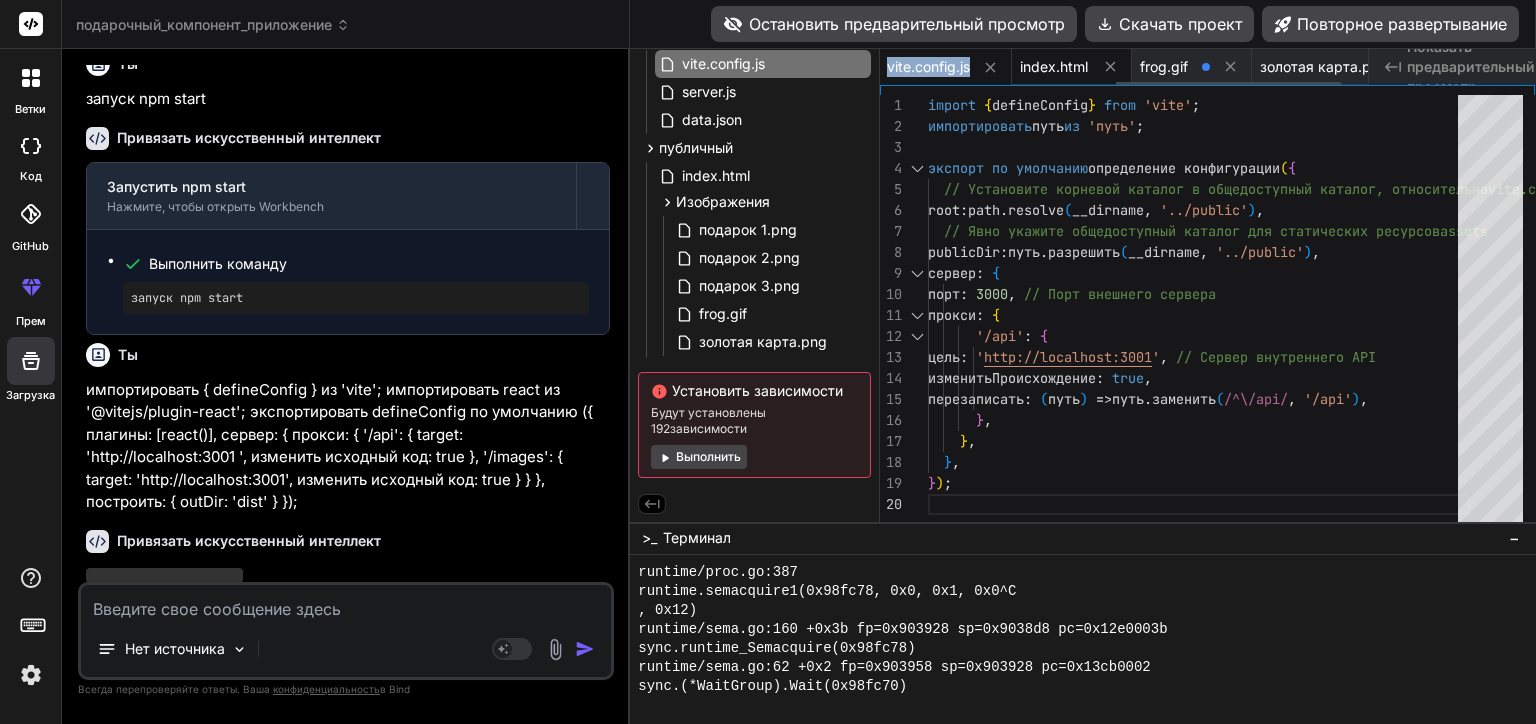 scroll, scrollTop: 0, scrollLeft: 453, axis: horizontal 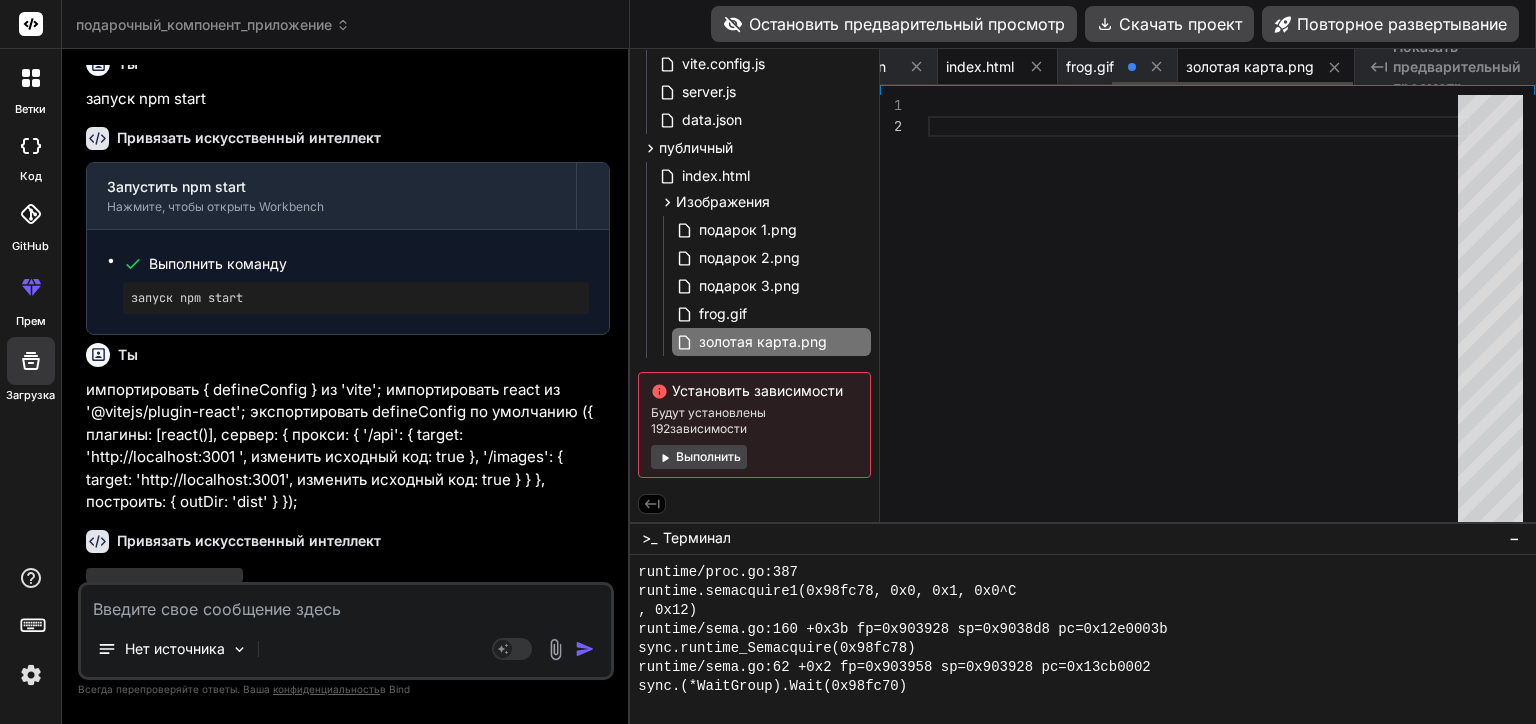 click on "index.html" at bounding box center (998, 67) 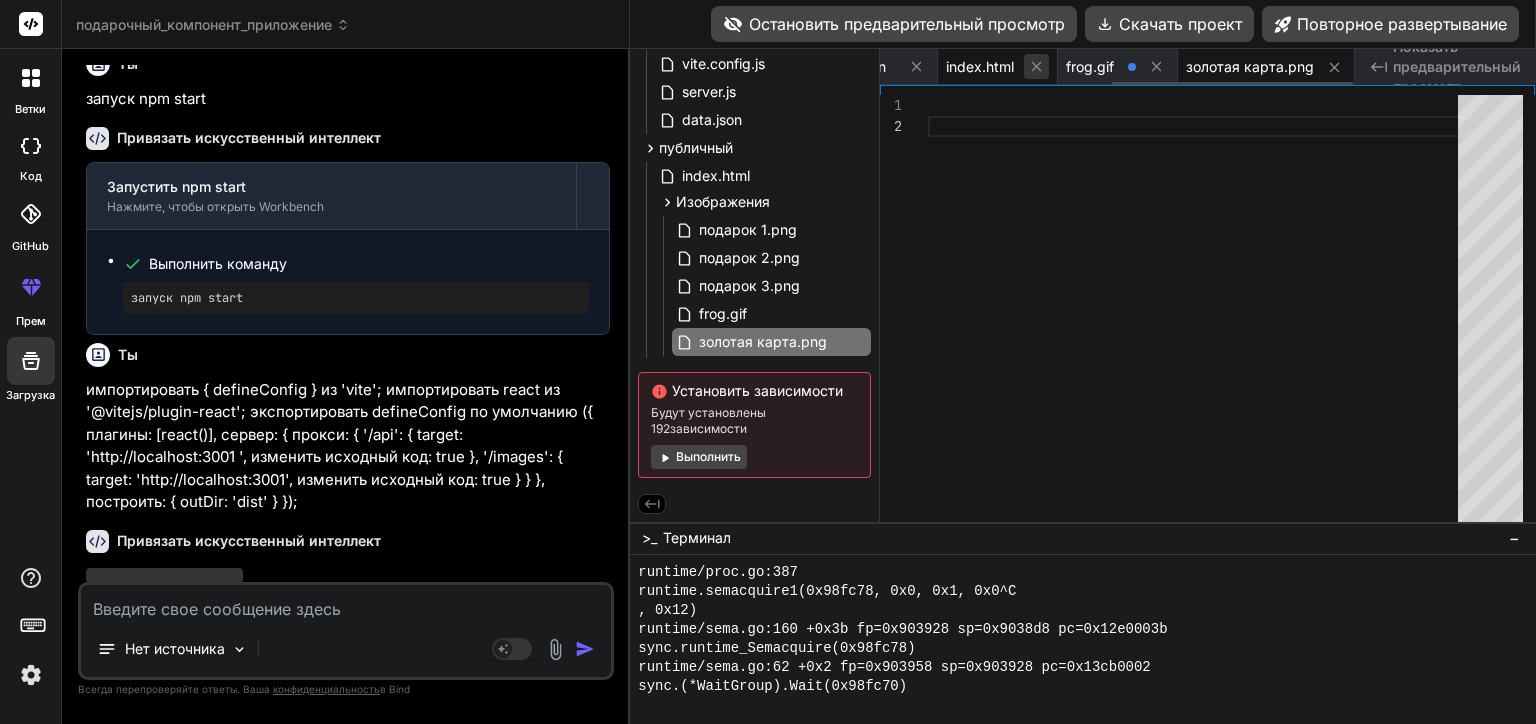 type on "}
</script>
</body>
</html>" 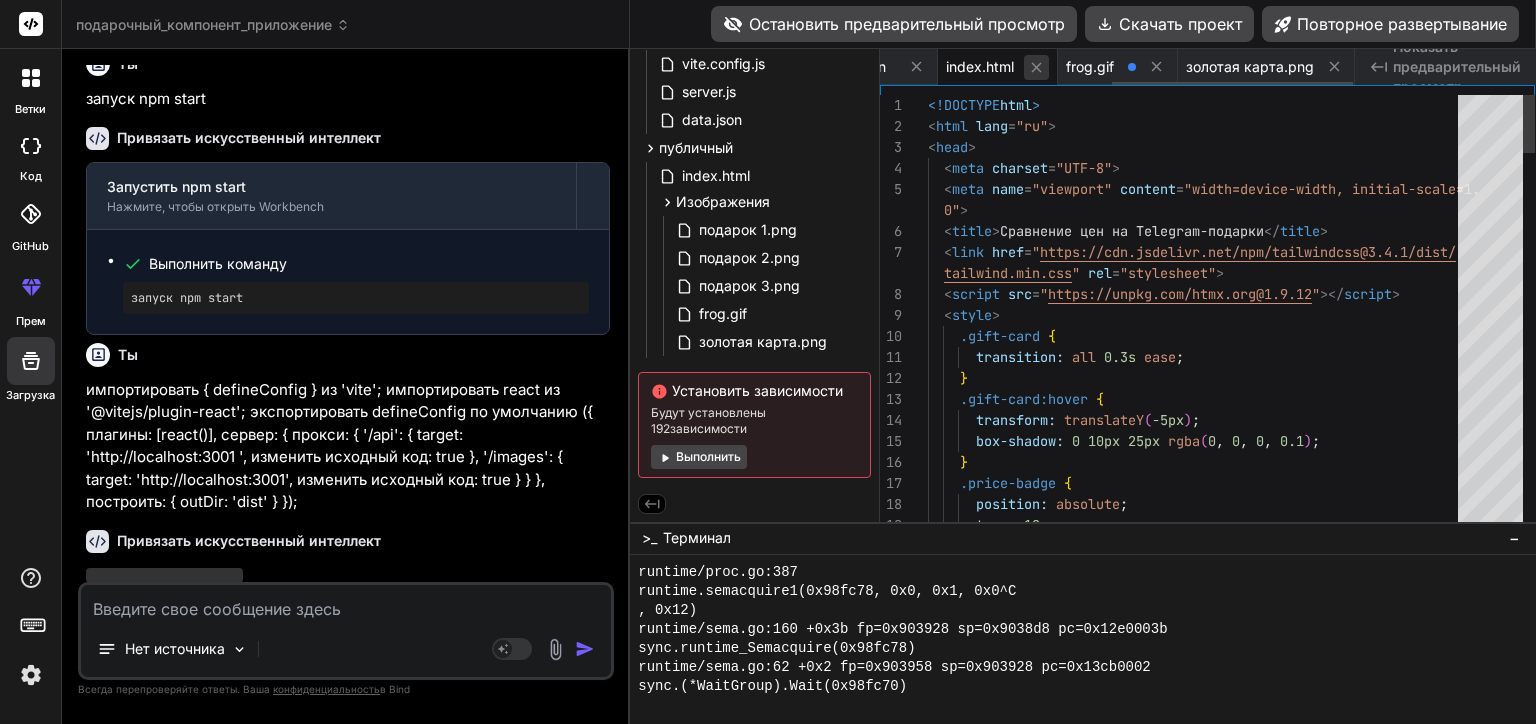 click 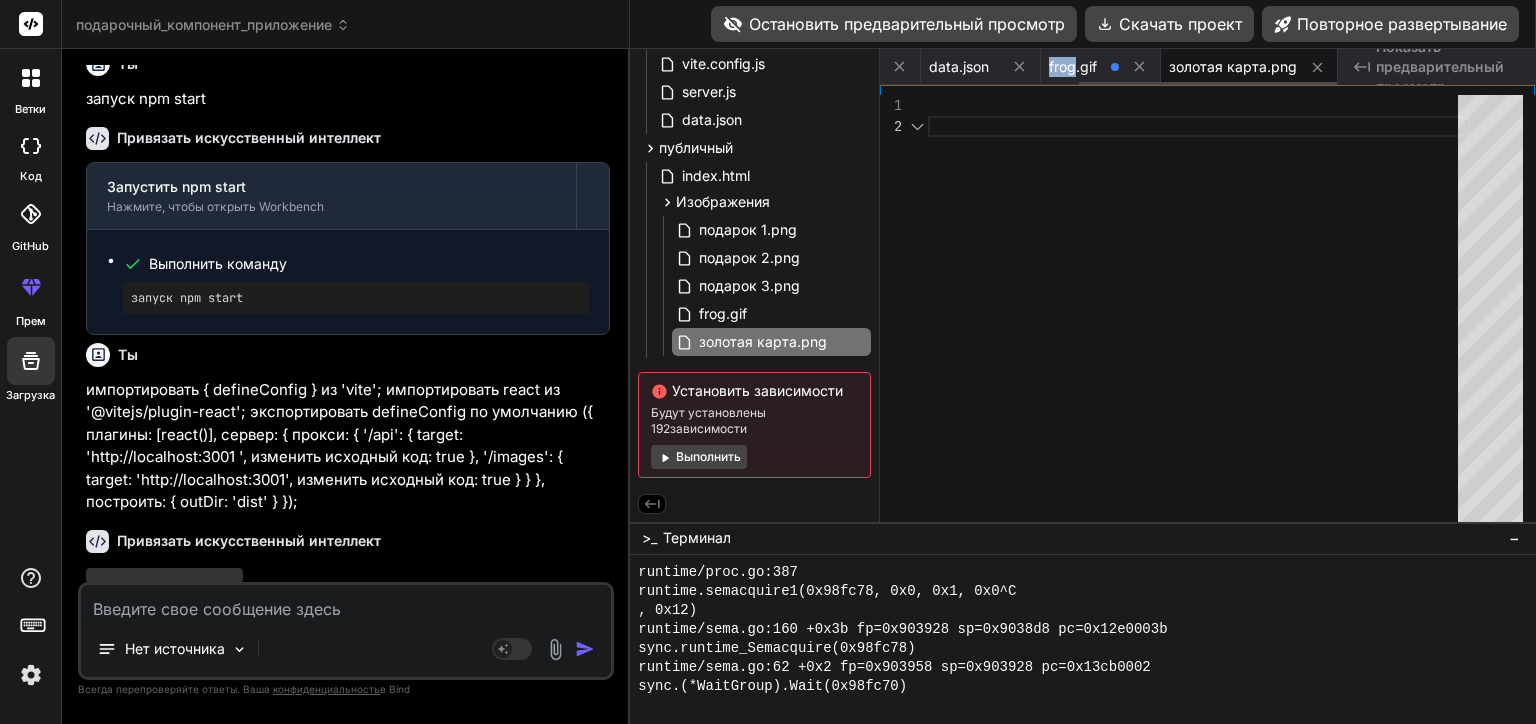 click on "data.json" at bounding box center (981, 67) 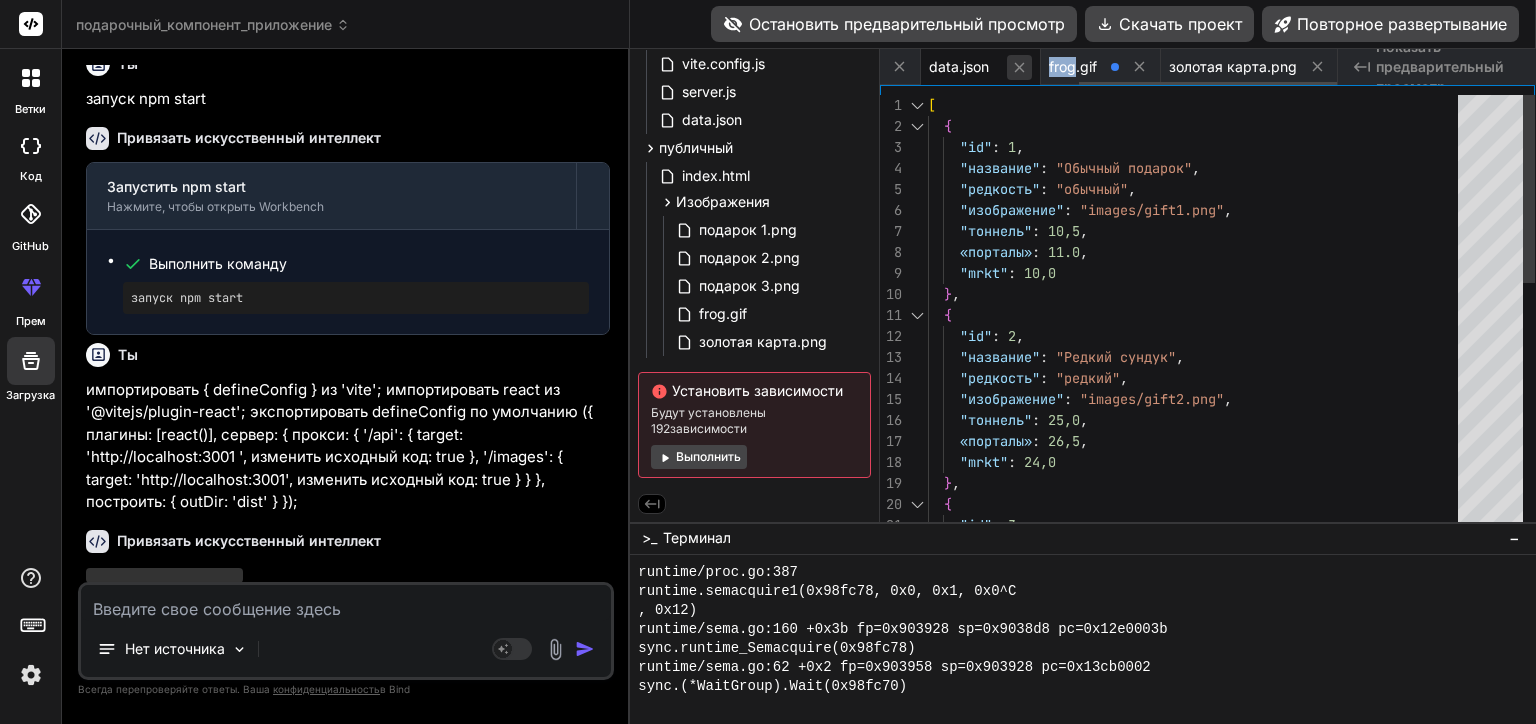 click 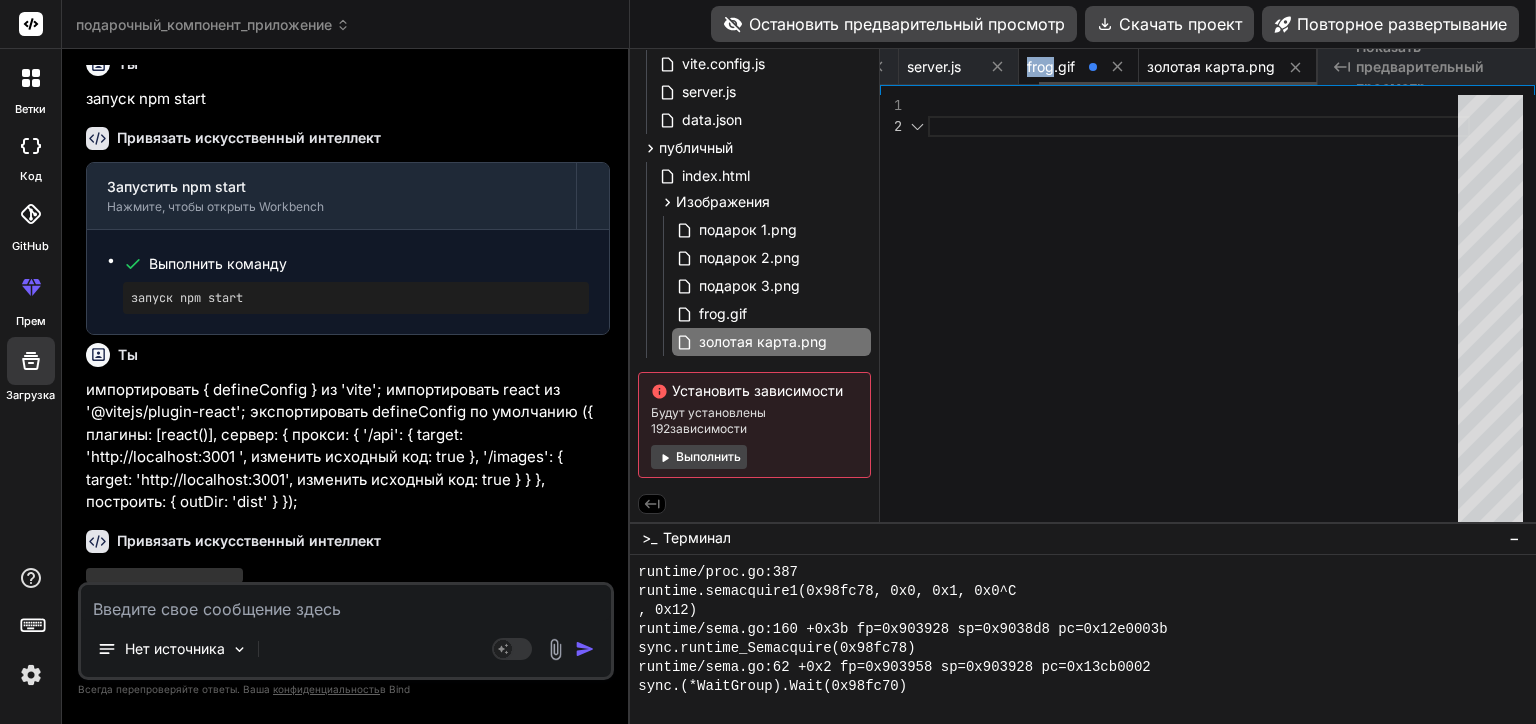 scroll, scrollTop: 0, scrollLeft: 250, axis: horizontal 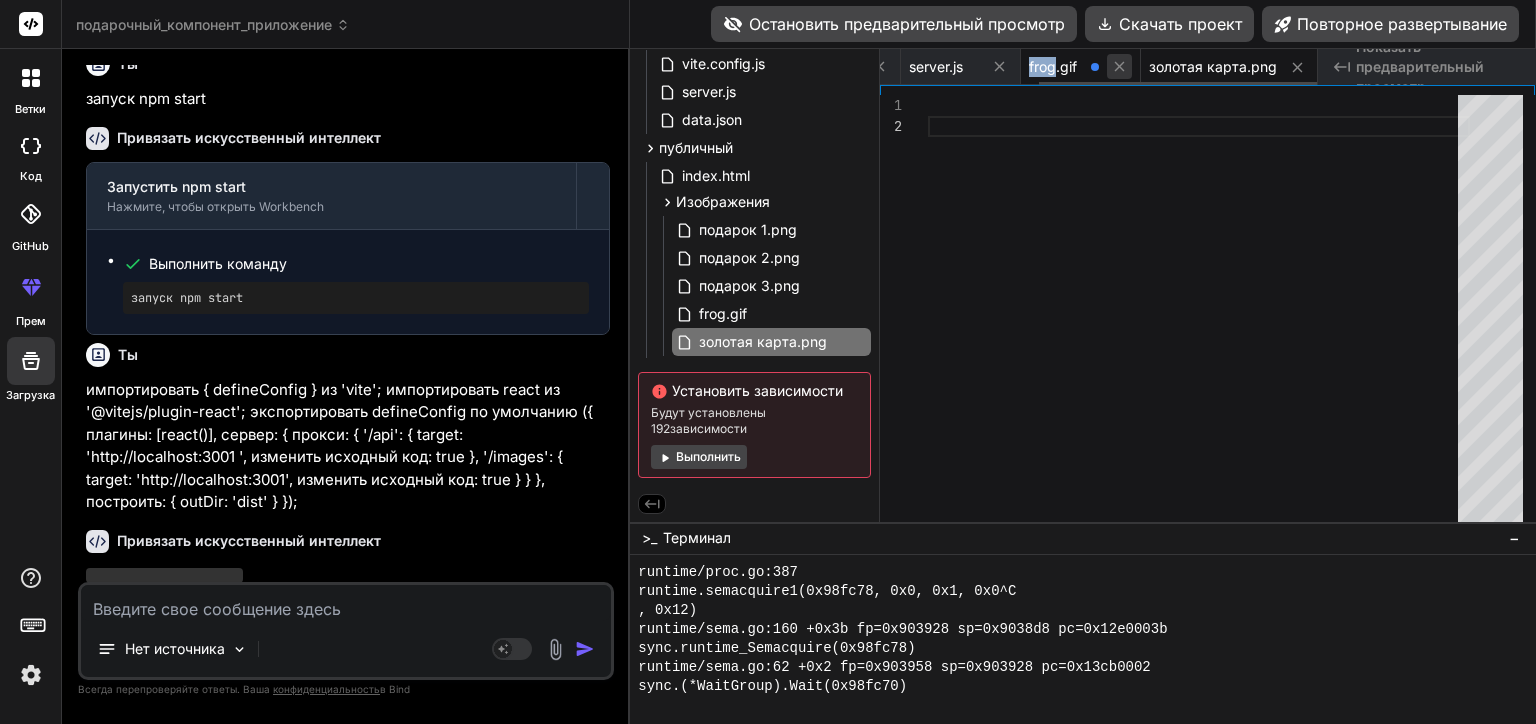 click 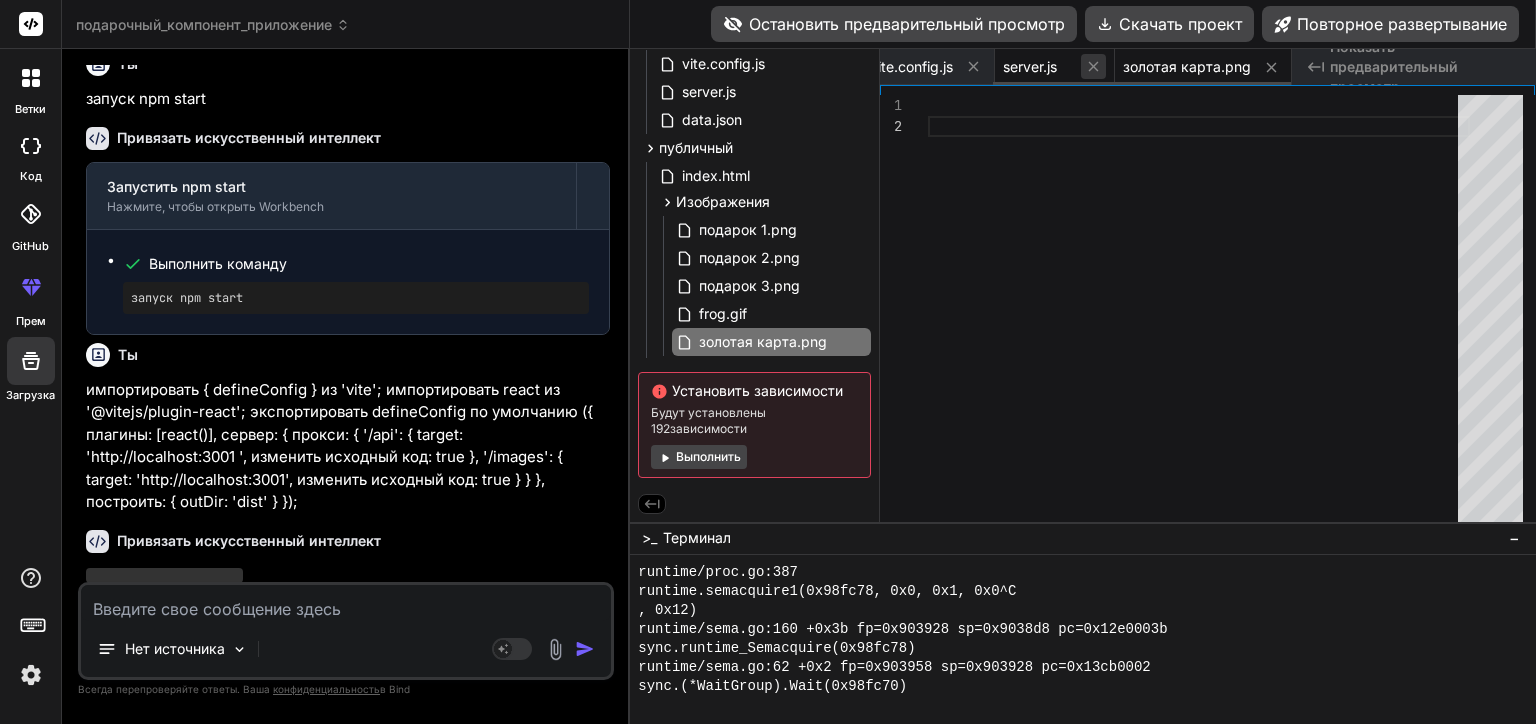 click 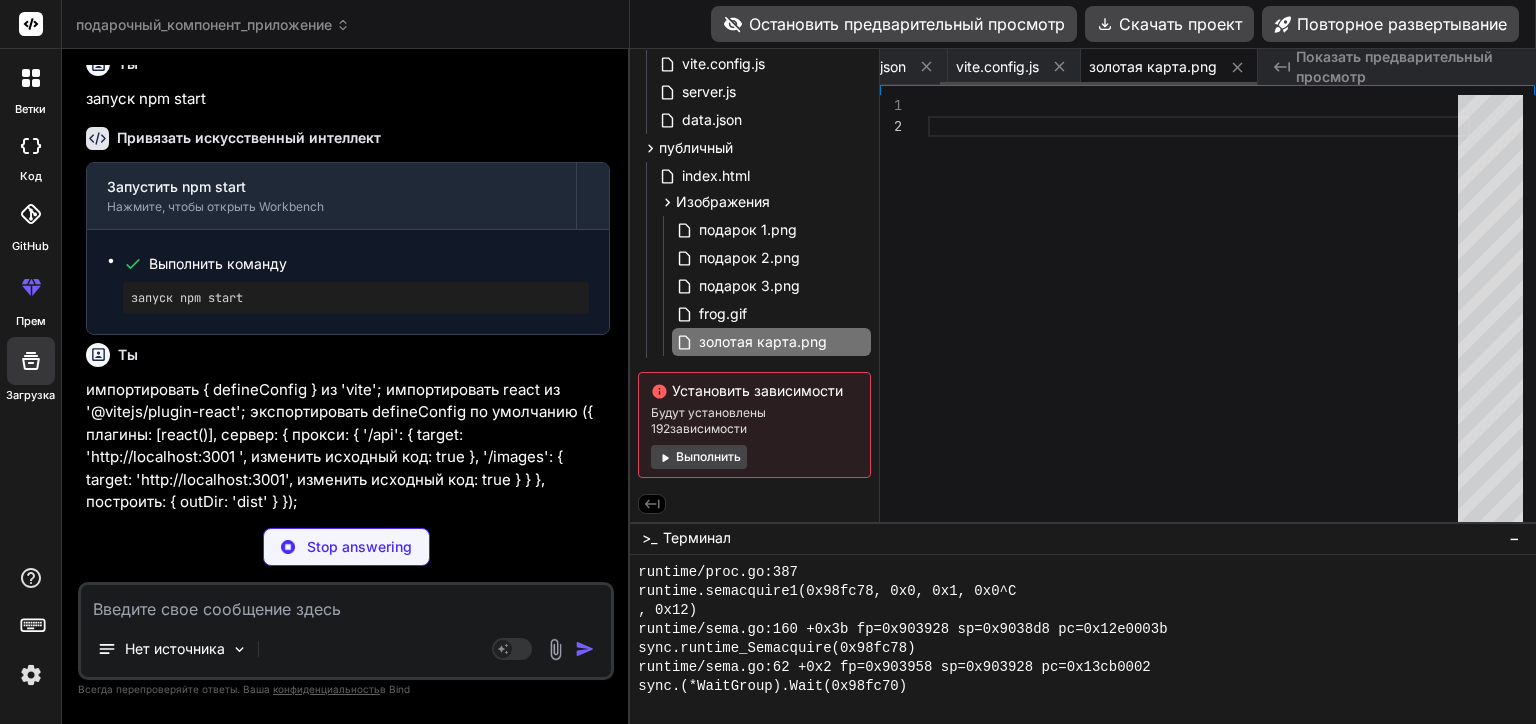 scroll, scrollTop: 10364, scrollLeft: 0, axis: vertical 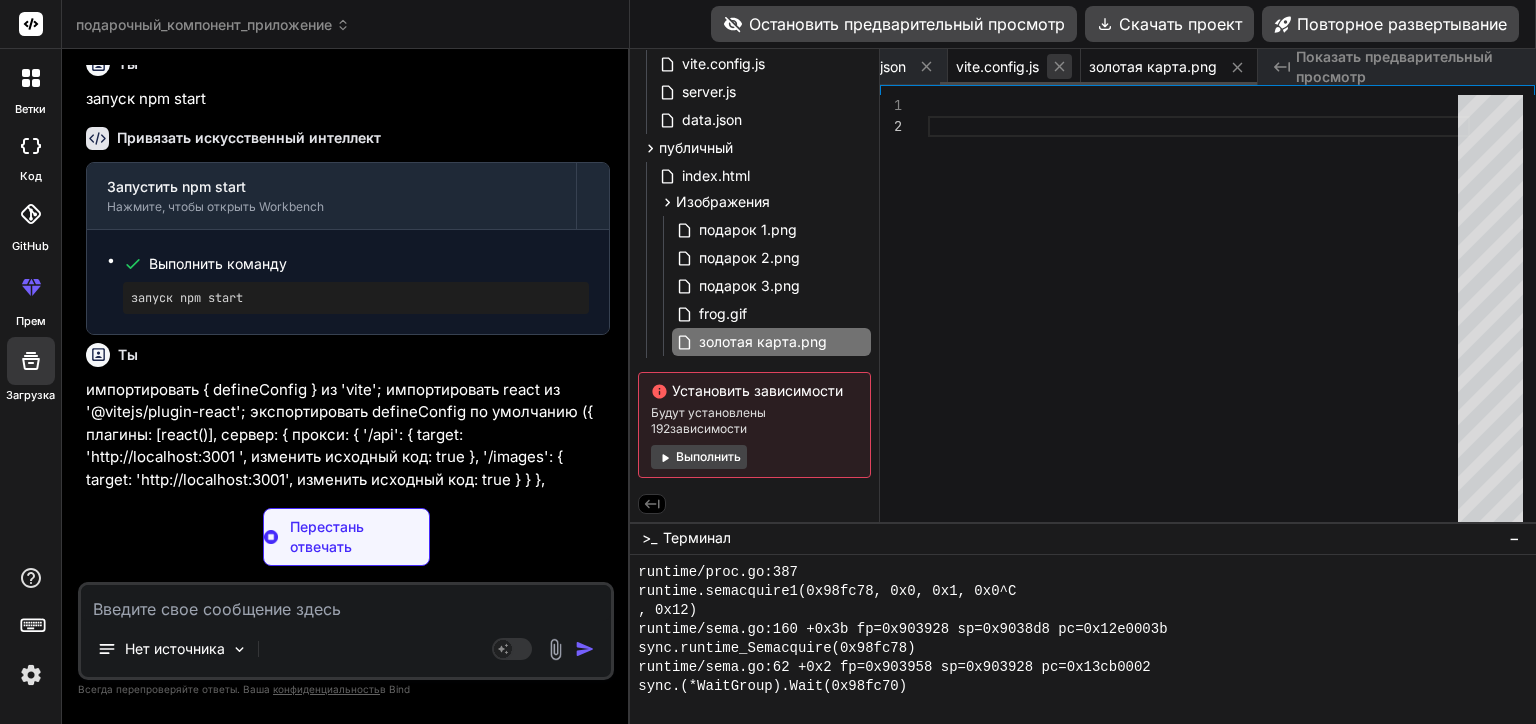 click 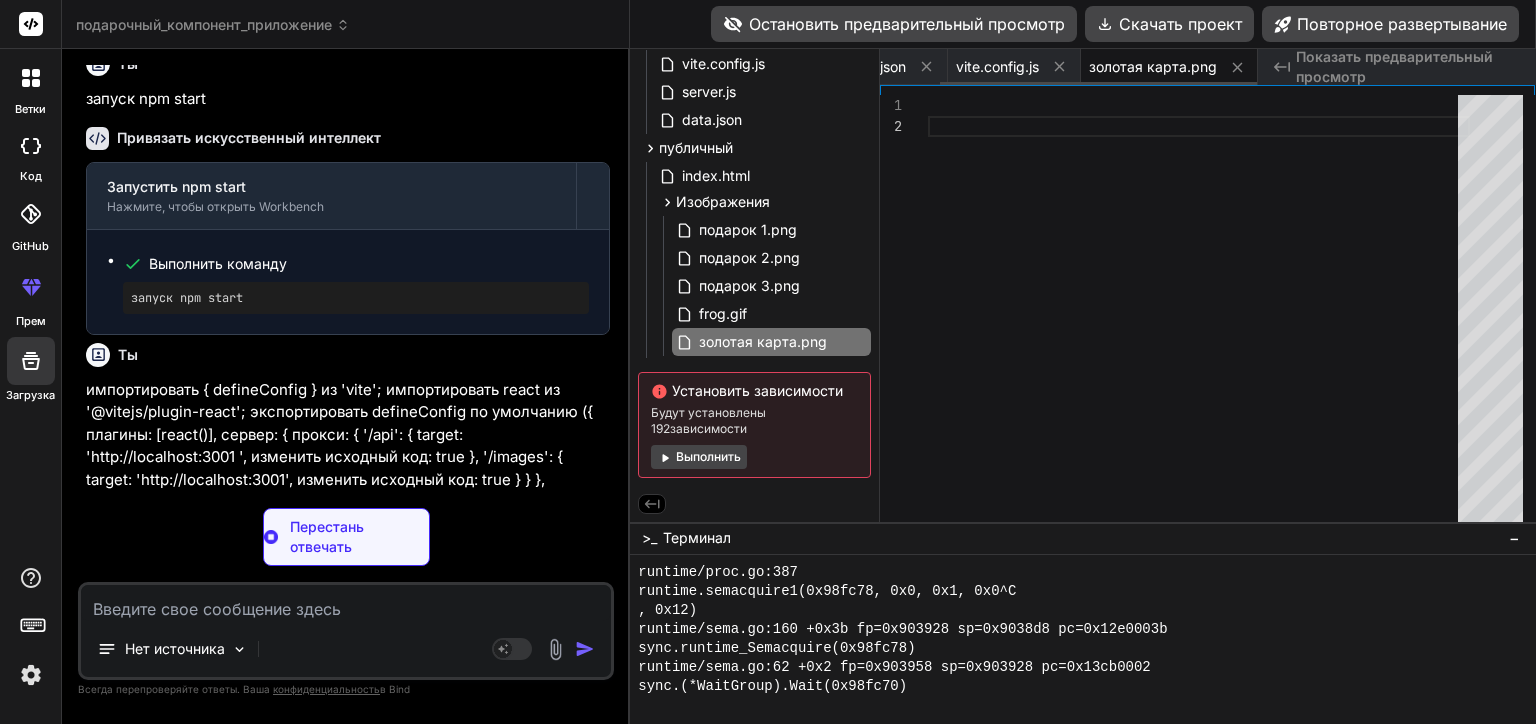 scroll, scrollTop: 0, scrollLeft: 0, axis: both 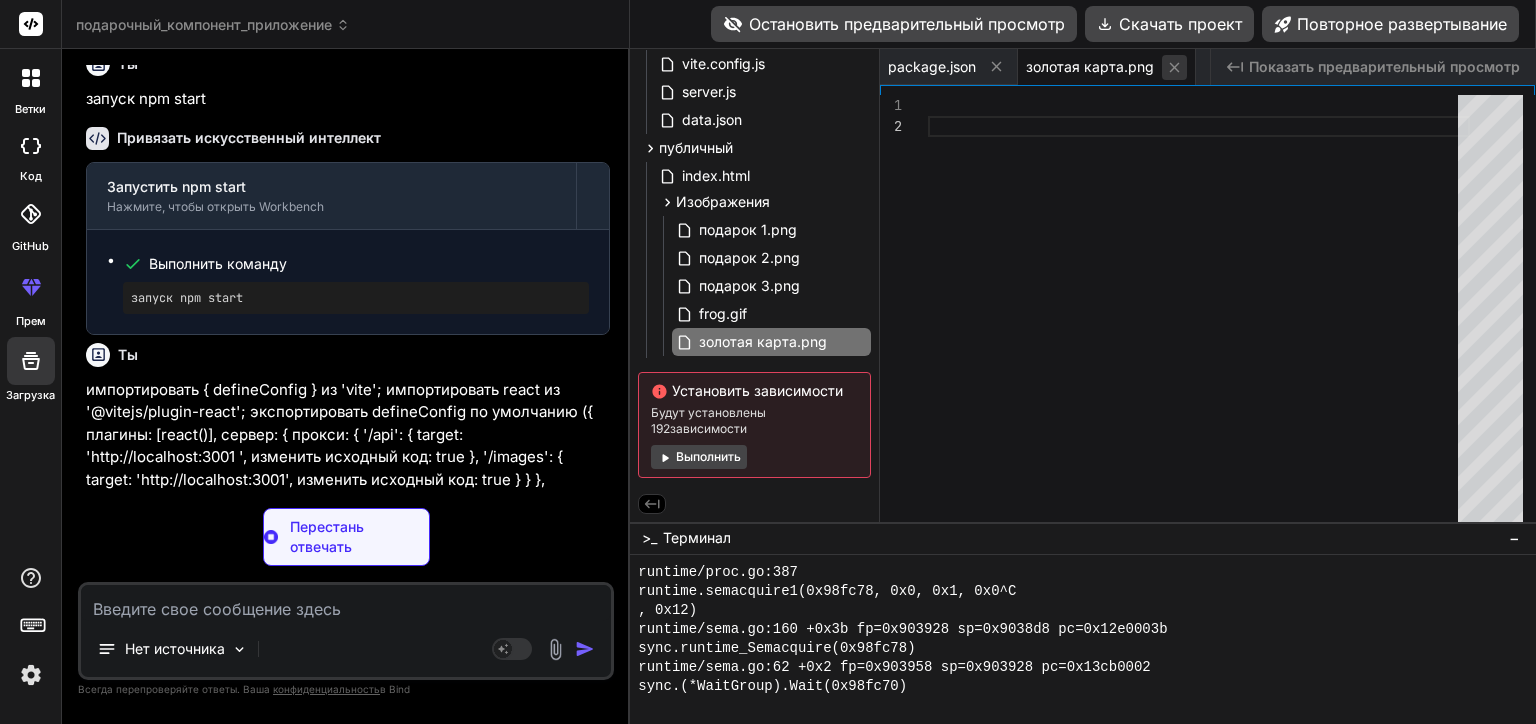 type on "x" 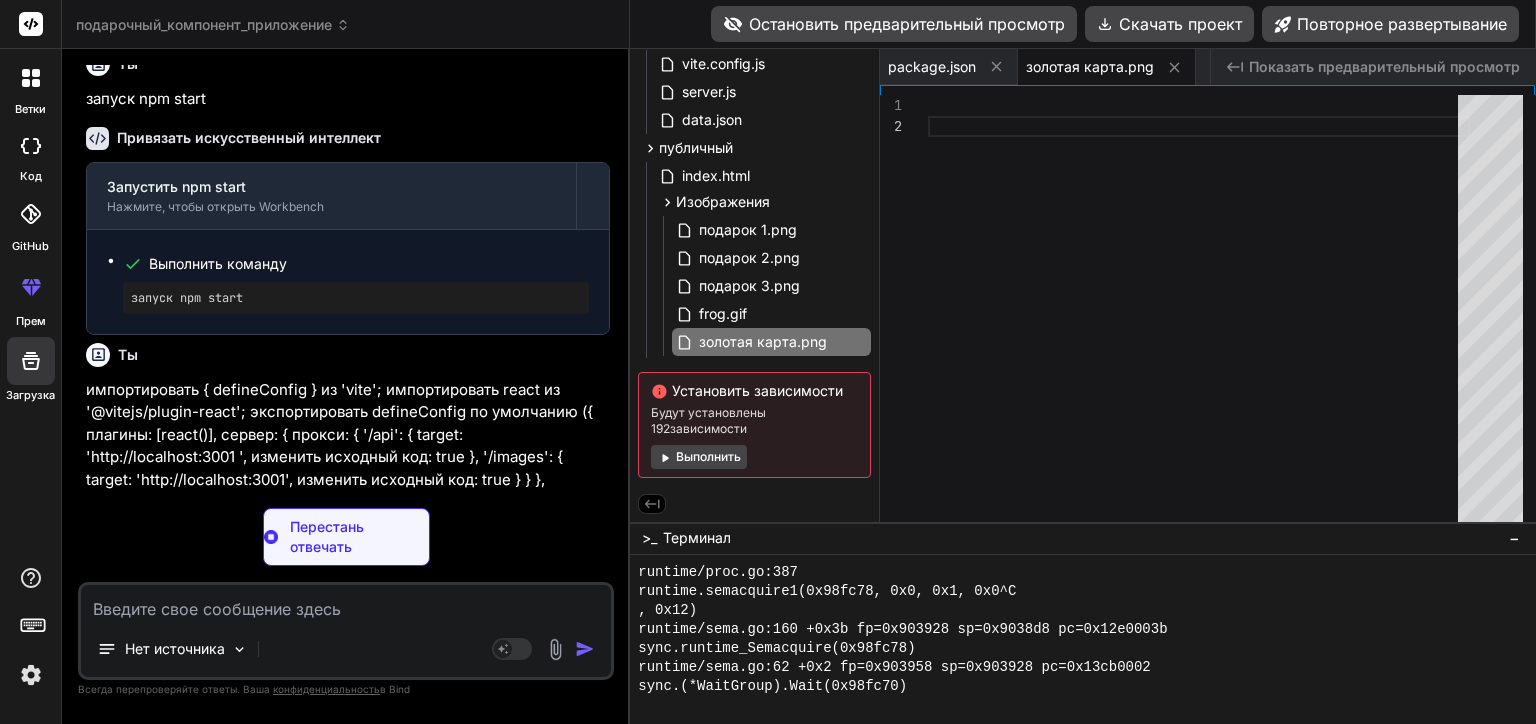 type on ""dependencies": {
"express": "^4.18.2",
"npm-run-all": "^4.1.5"
},
"devDependencies": {
"vite": "^4.2.0"
}
}" 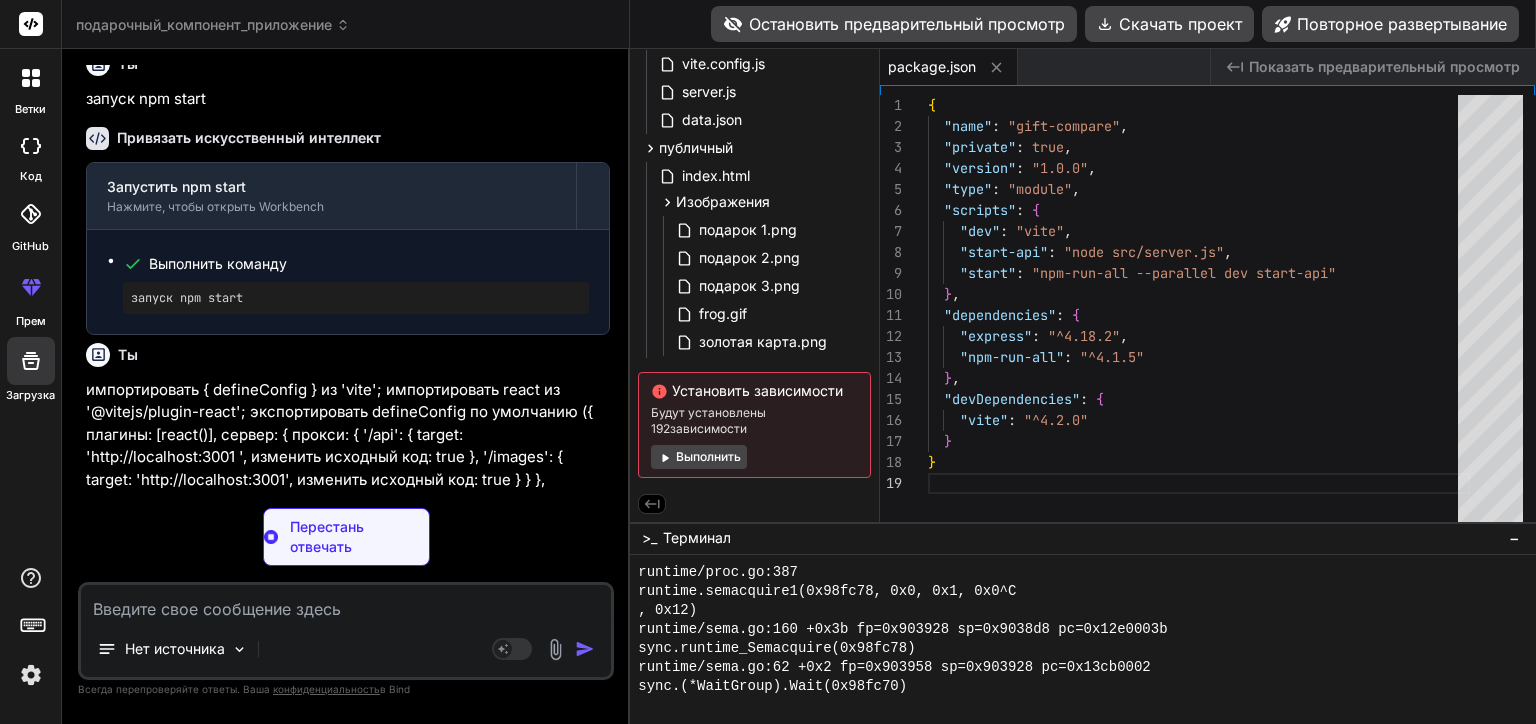 type on "x" 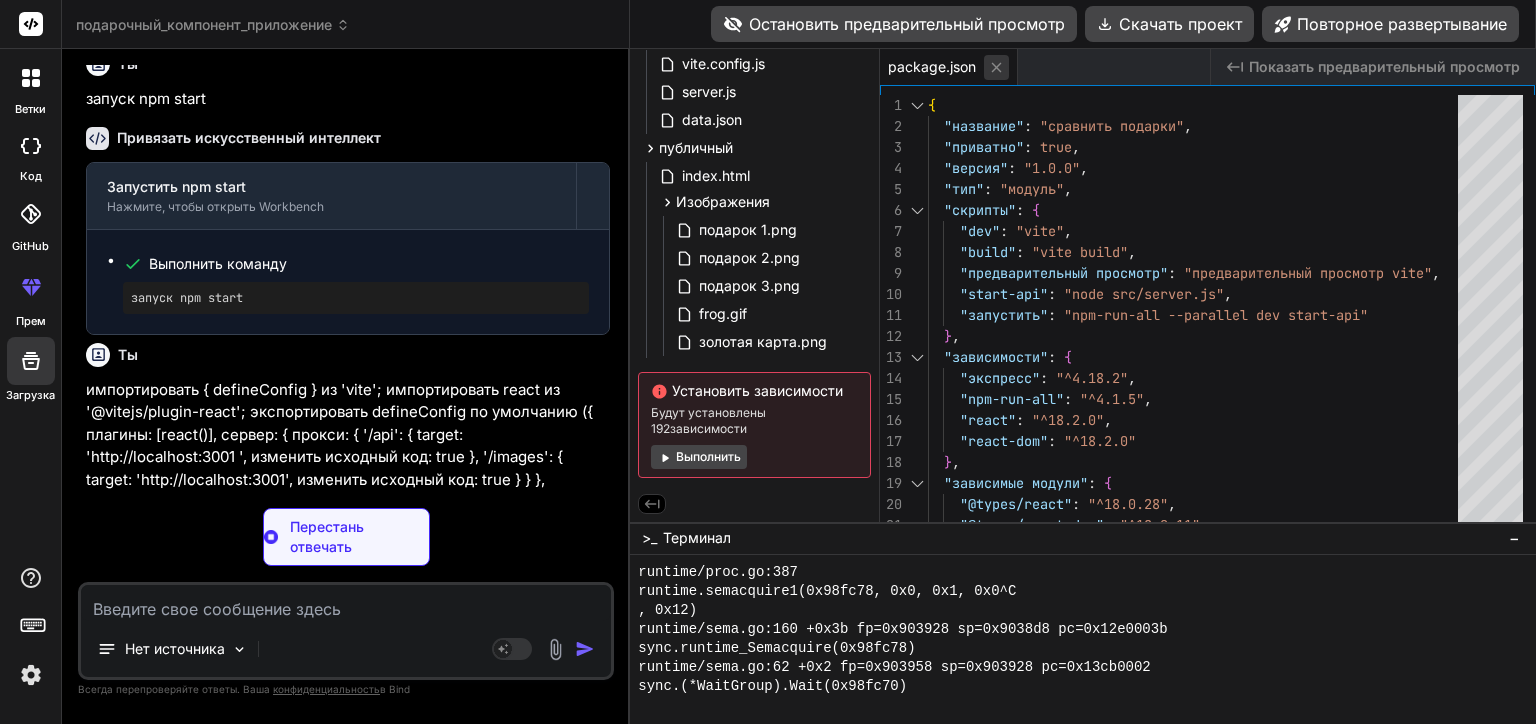 type on "x" 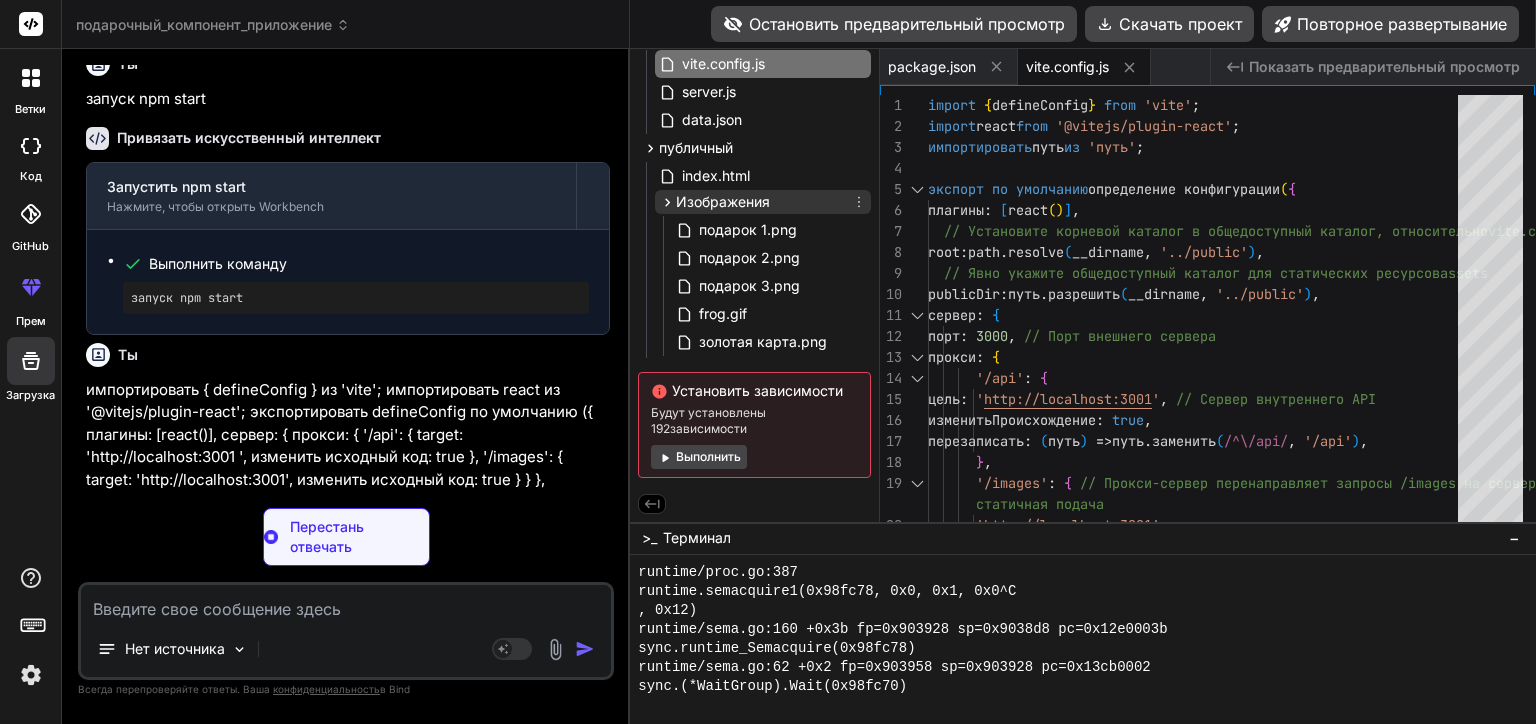 type on "x" 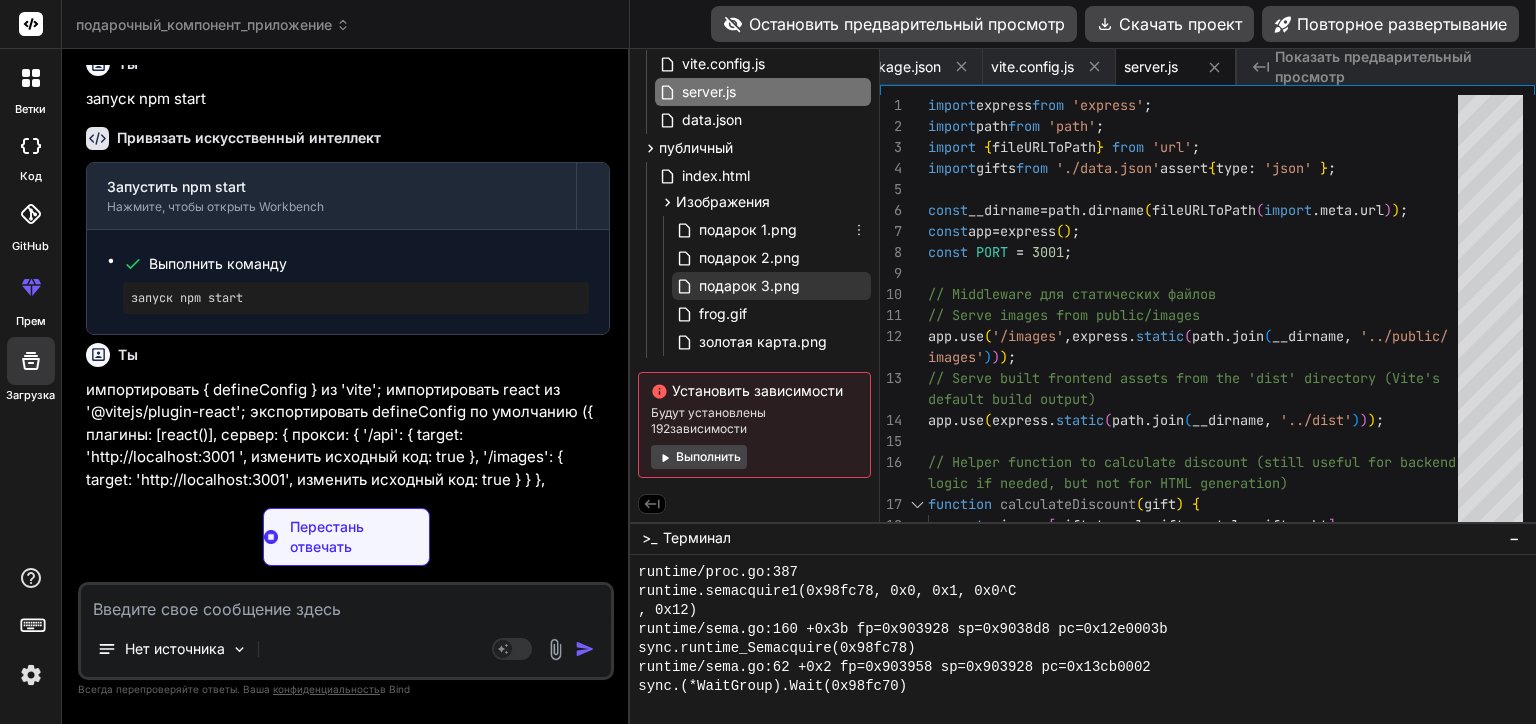 type on "x" 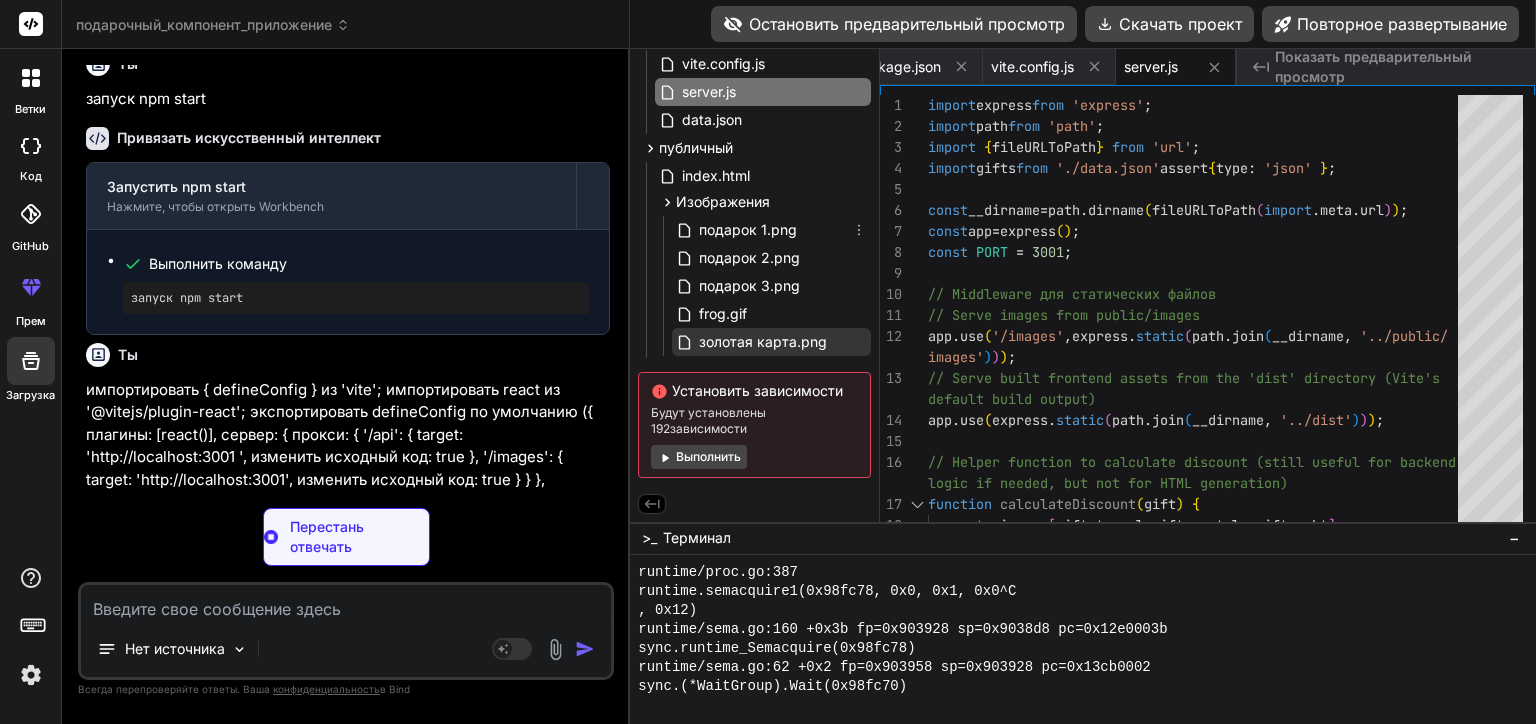 scroll, scrollTop: 0, scrollLeft: 115, axis: horizontal 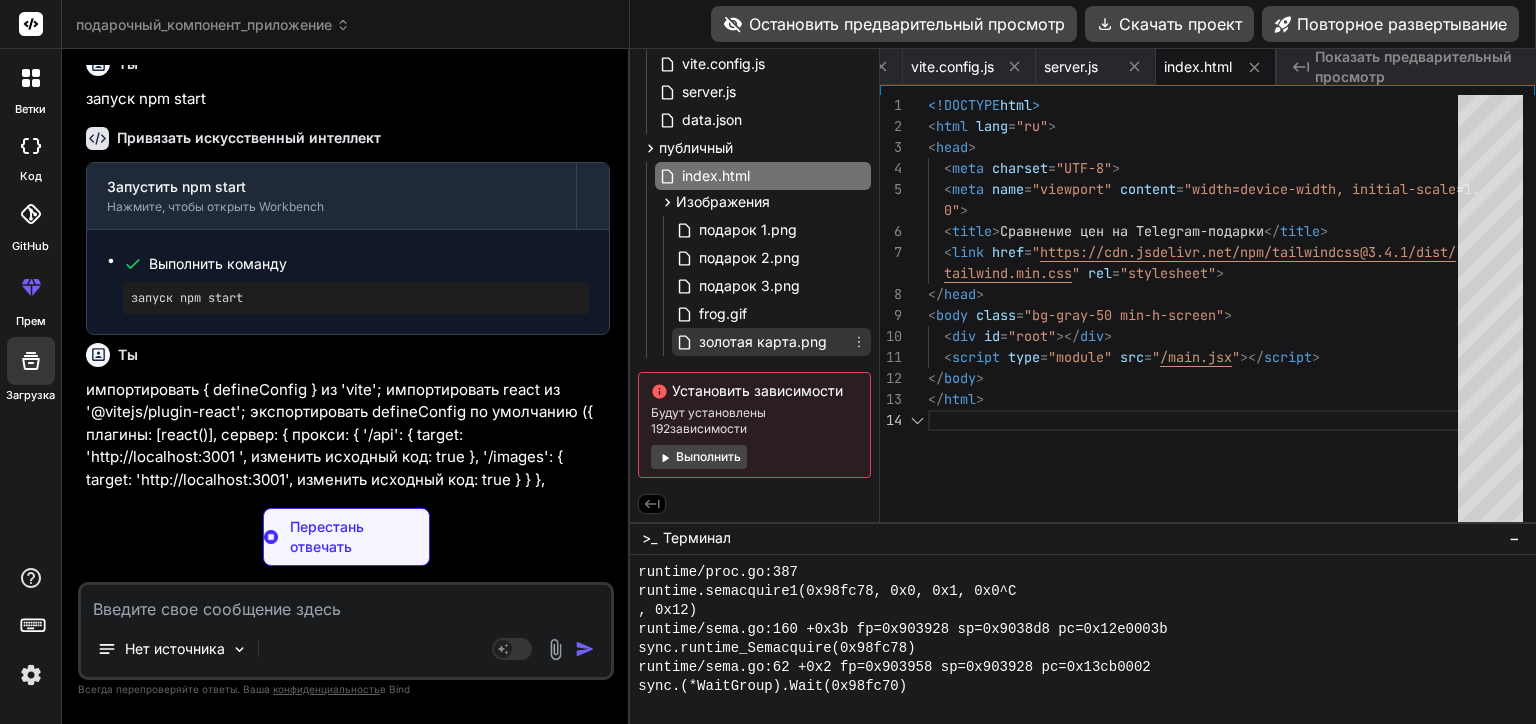 type on "x" 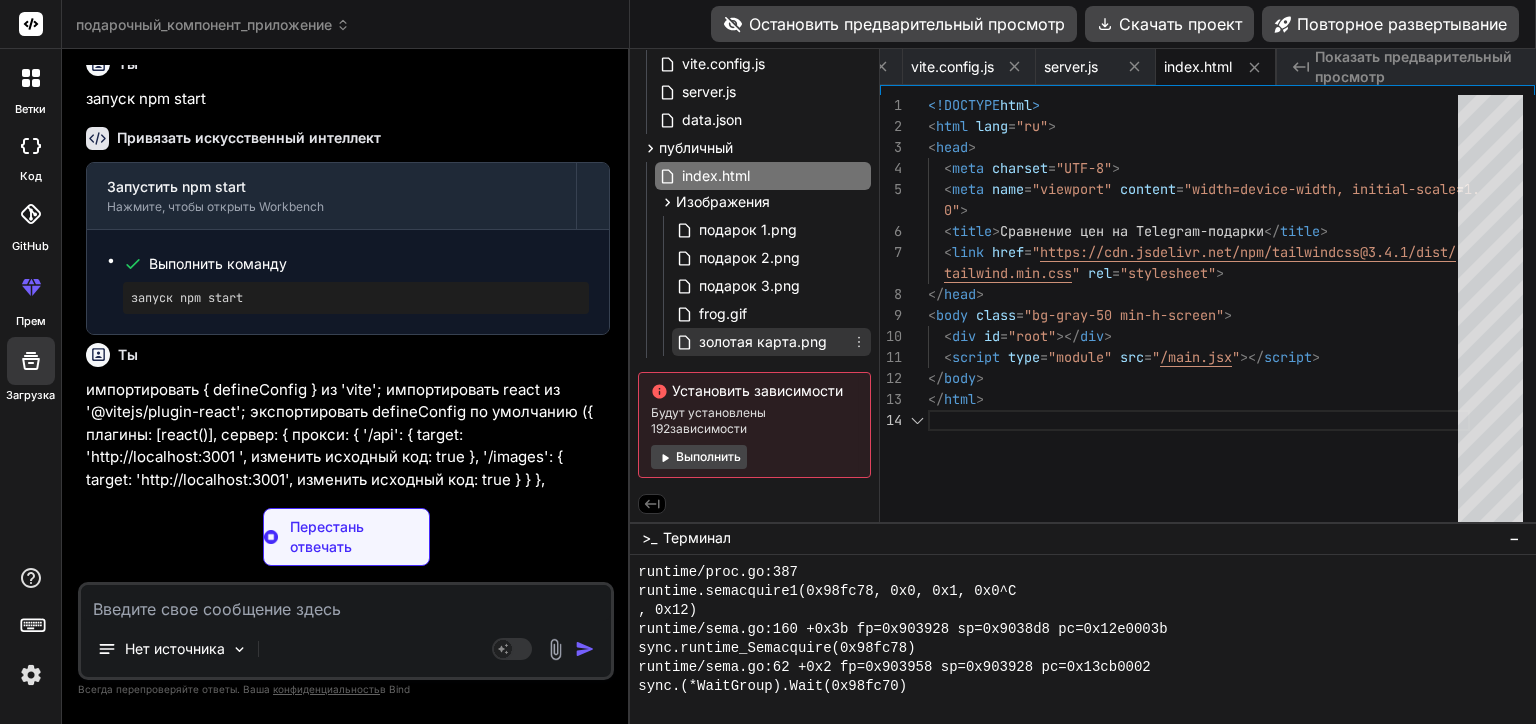 scroll, scrollTop: 0, scrollLeft: 205, axis: horizontal 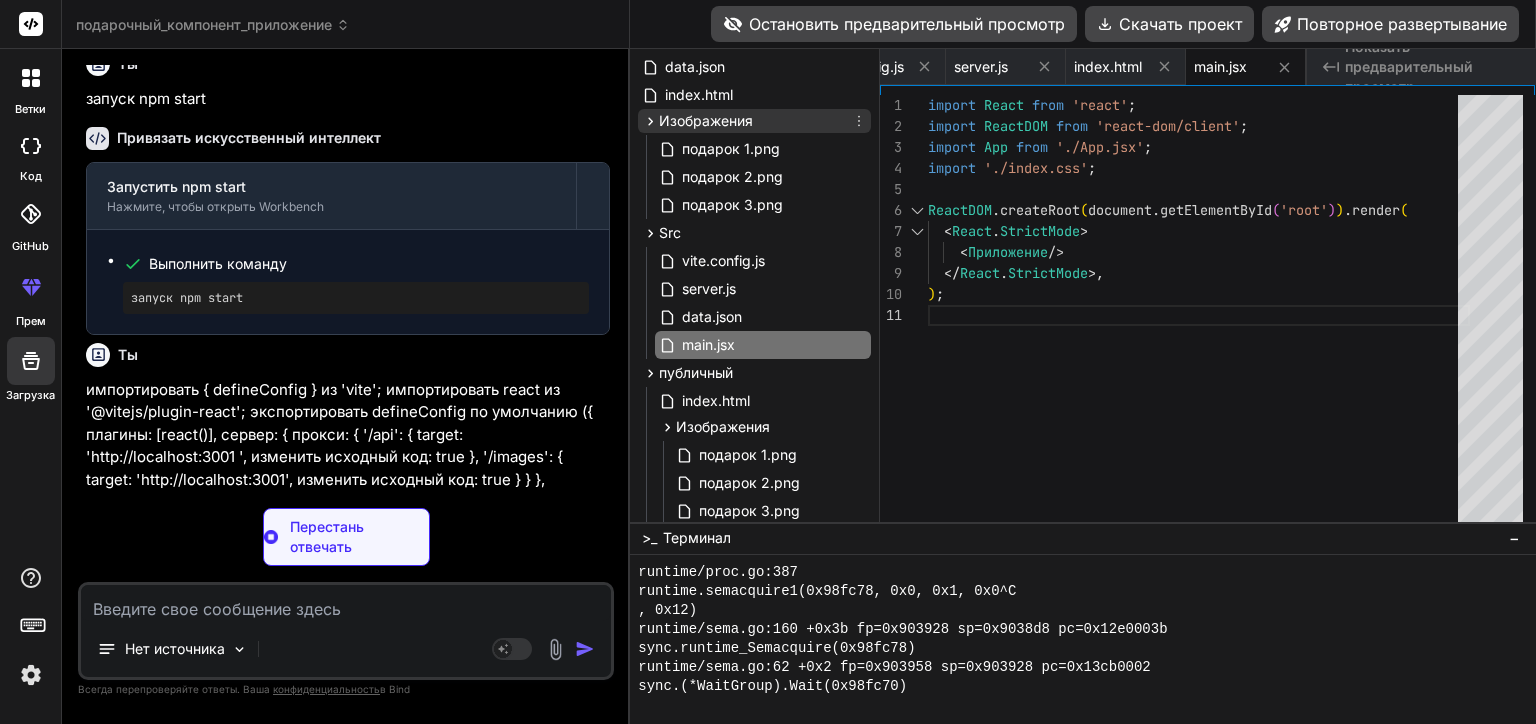 click 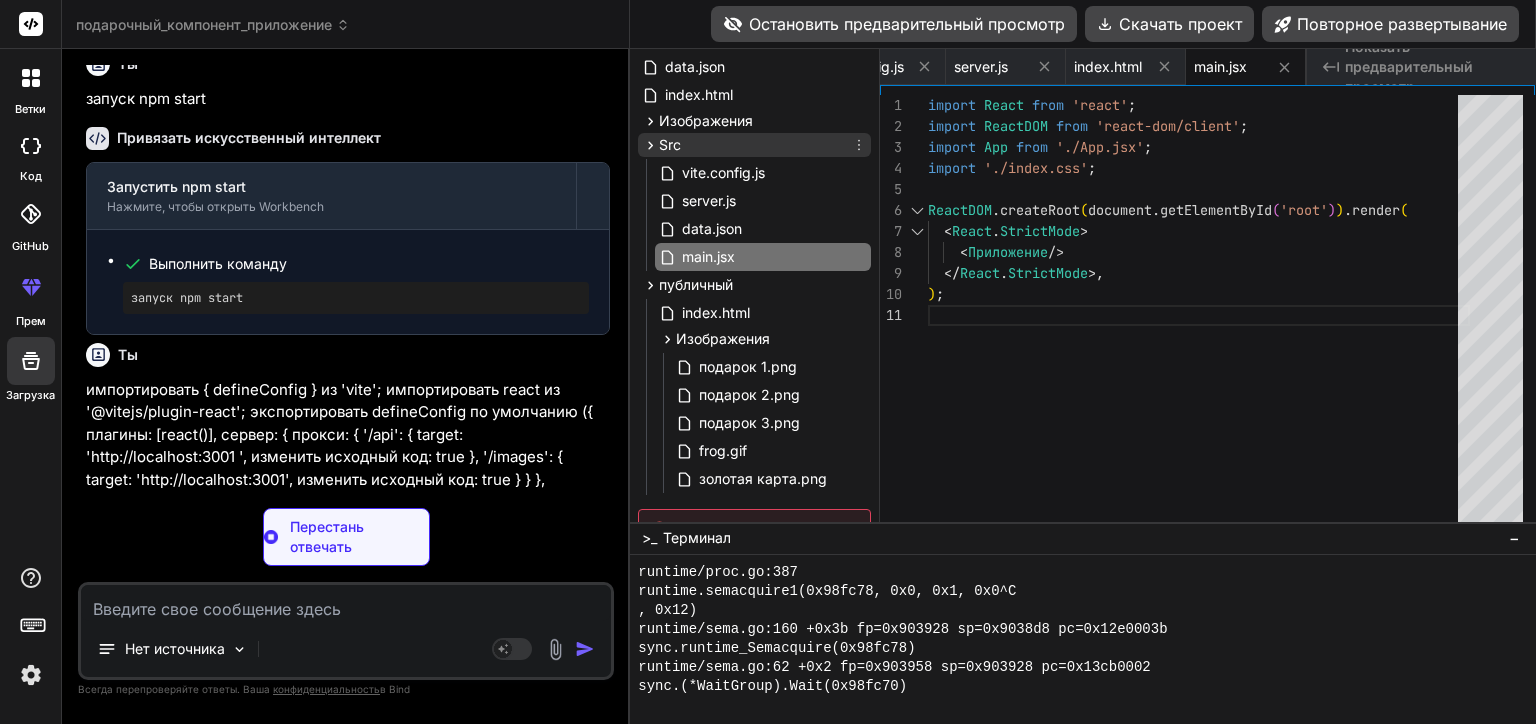 click 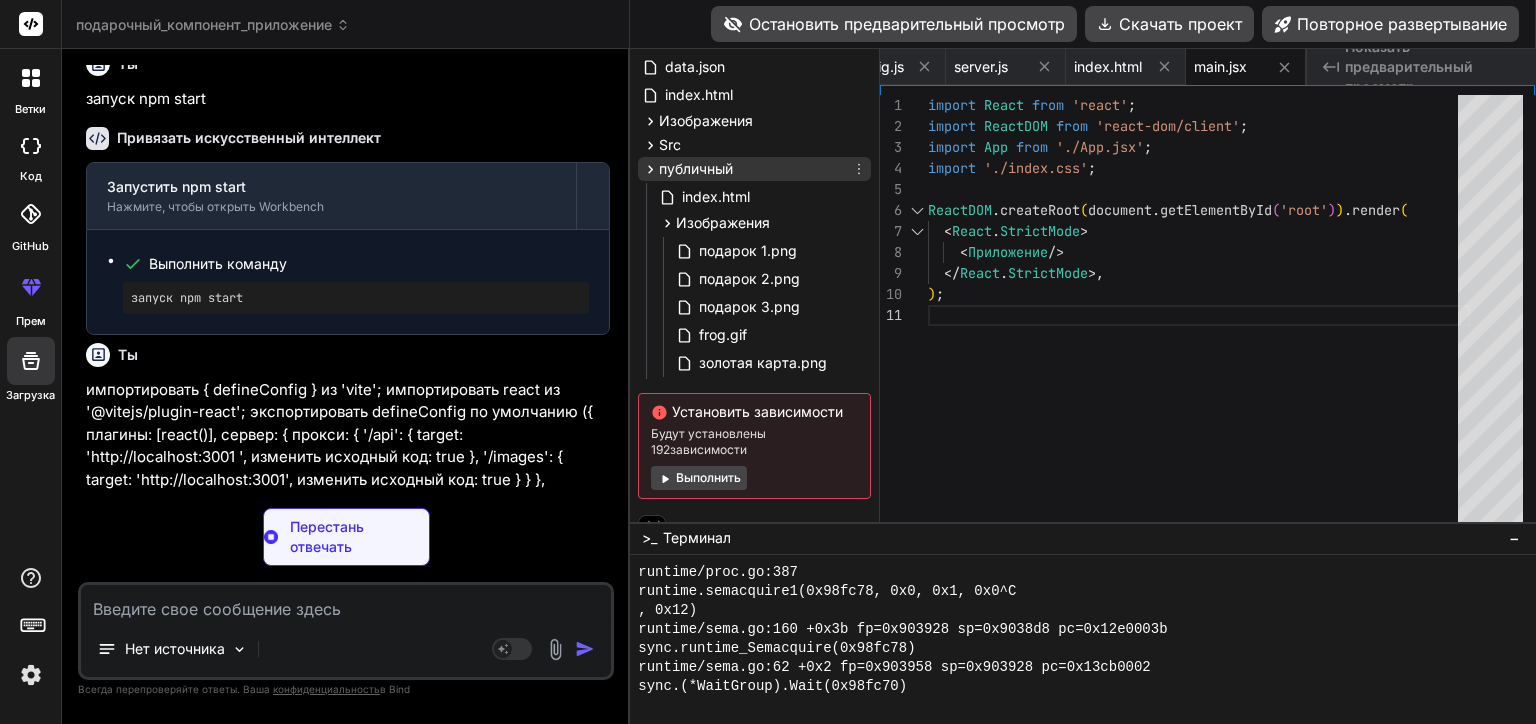 click 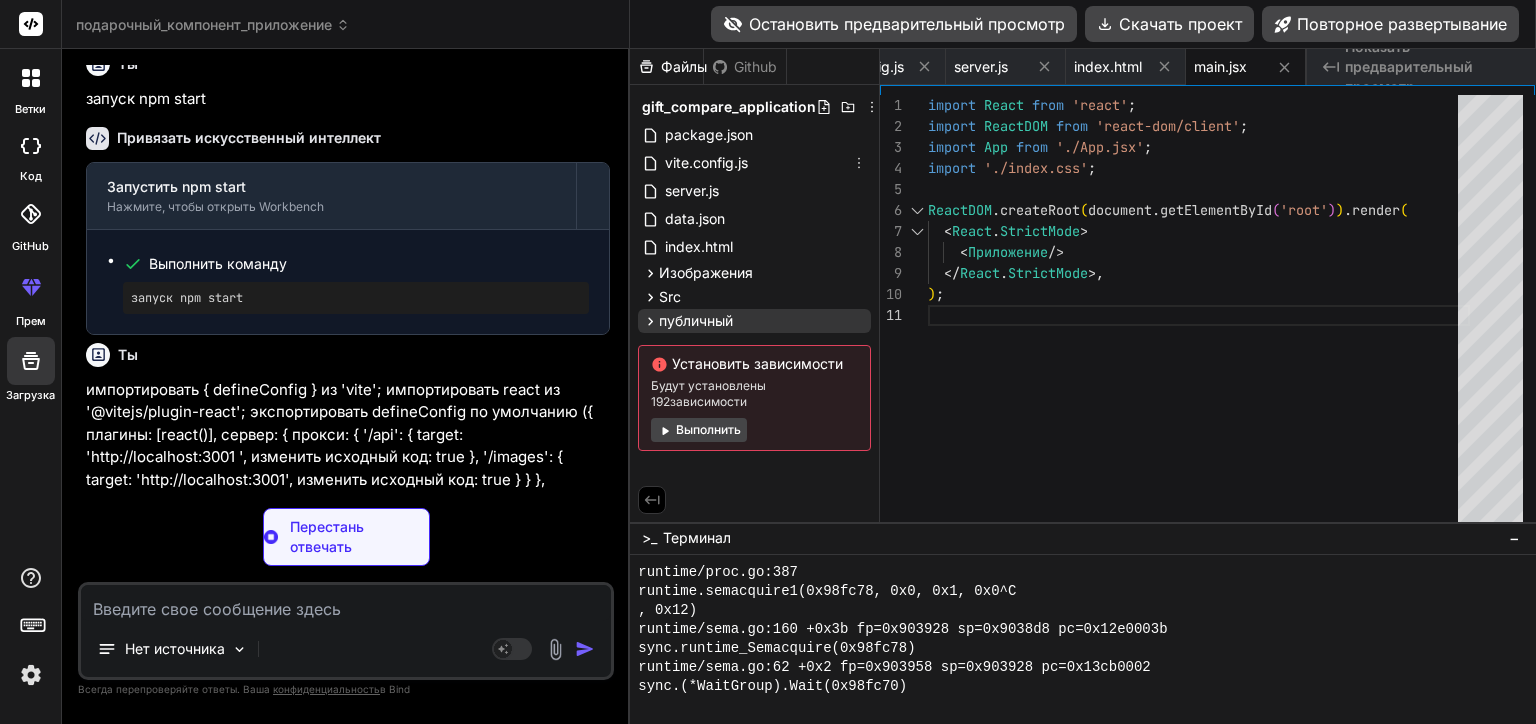 type on "x" 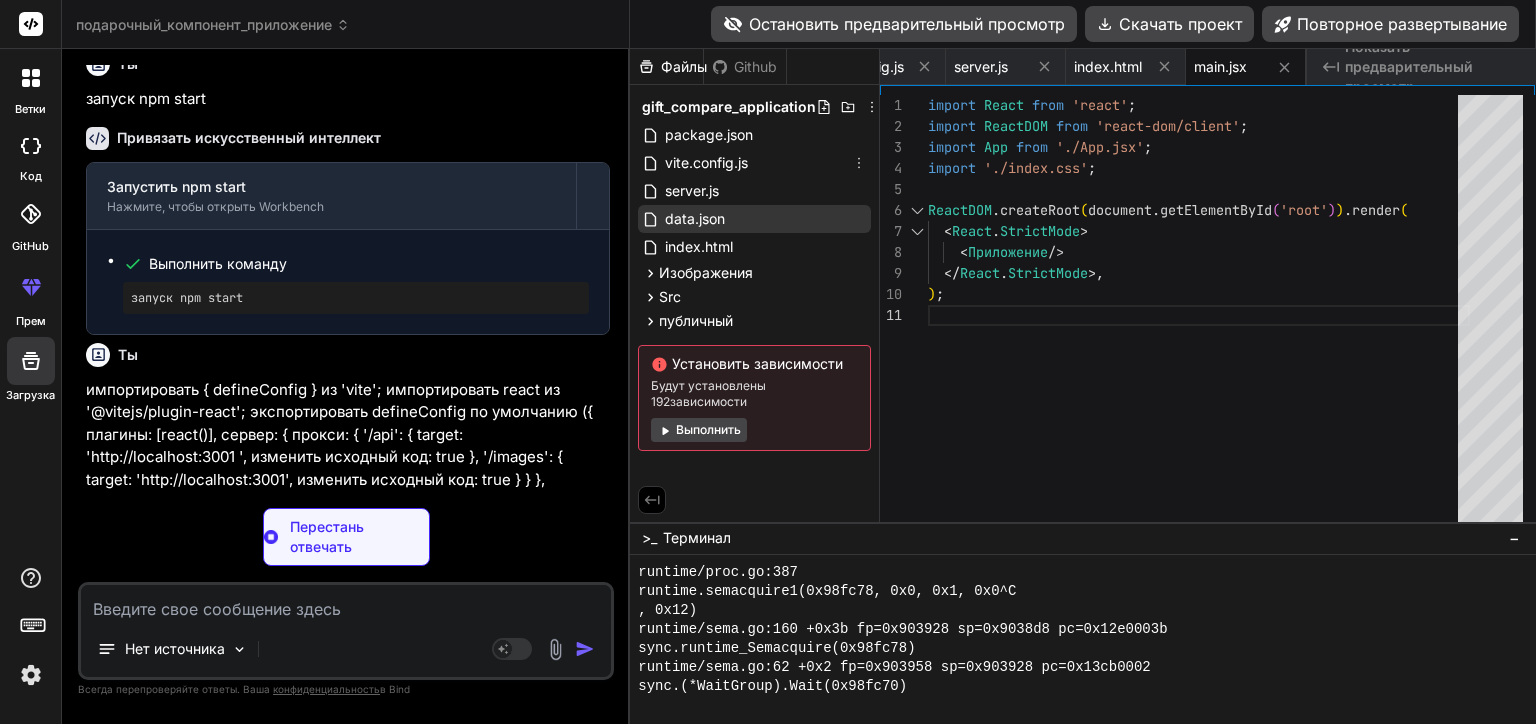 scroll, scrollTop: 0, scrollLeft: 303, axis: horizontal 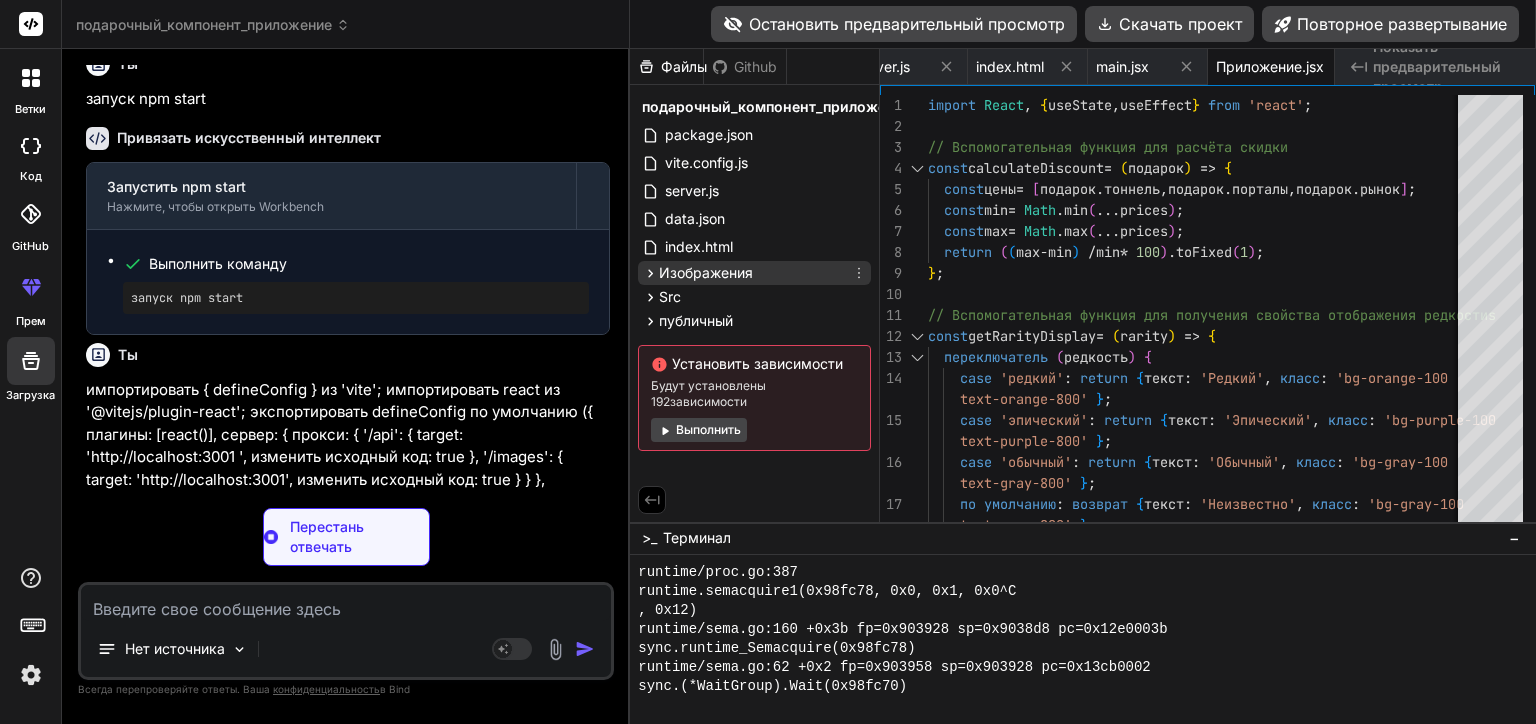 type on "x" 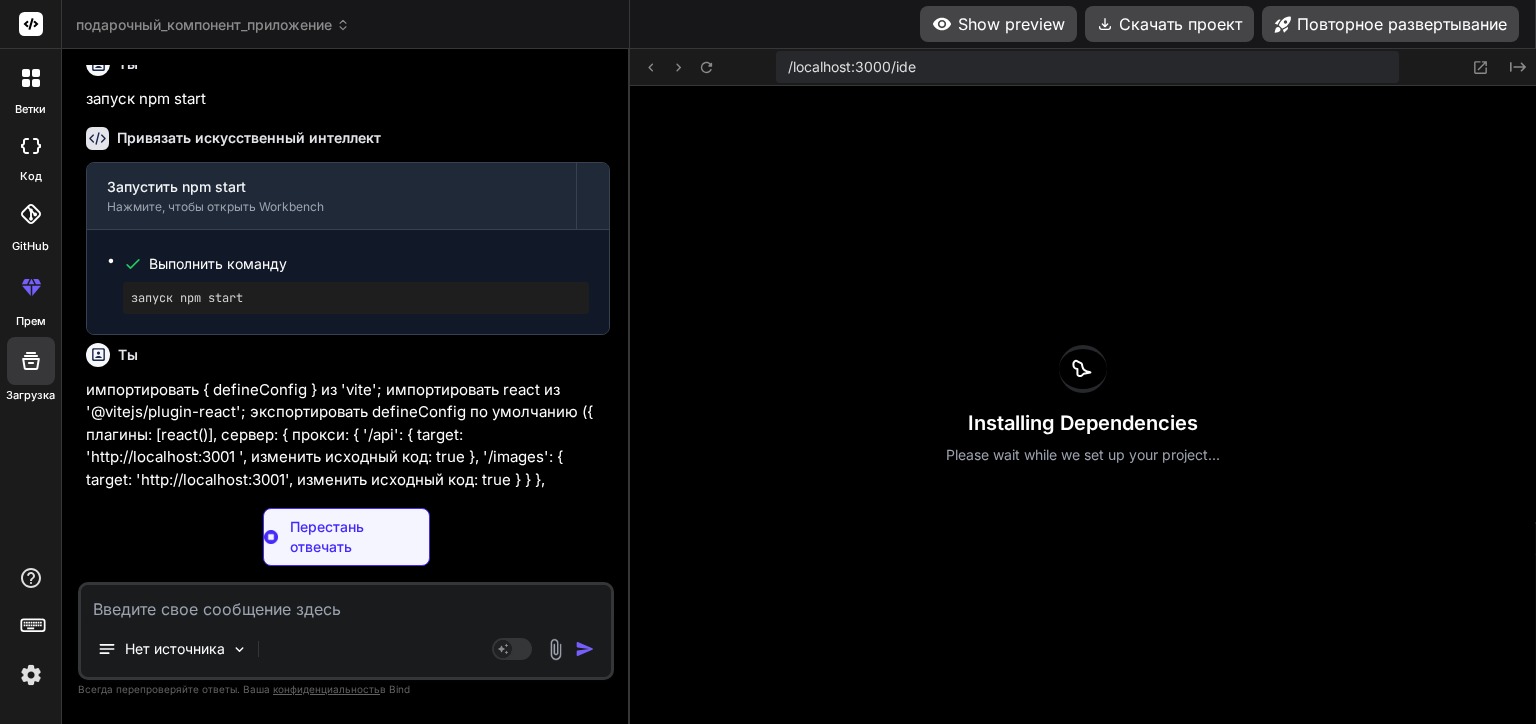 scroll, scrollTop: 0, scrollLeft: 440, axis: horizontal 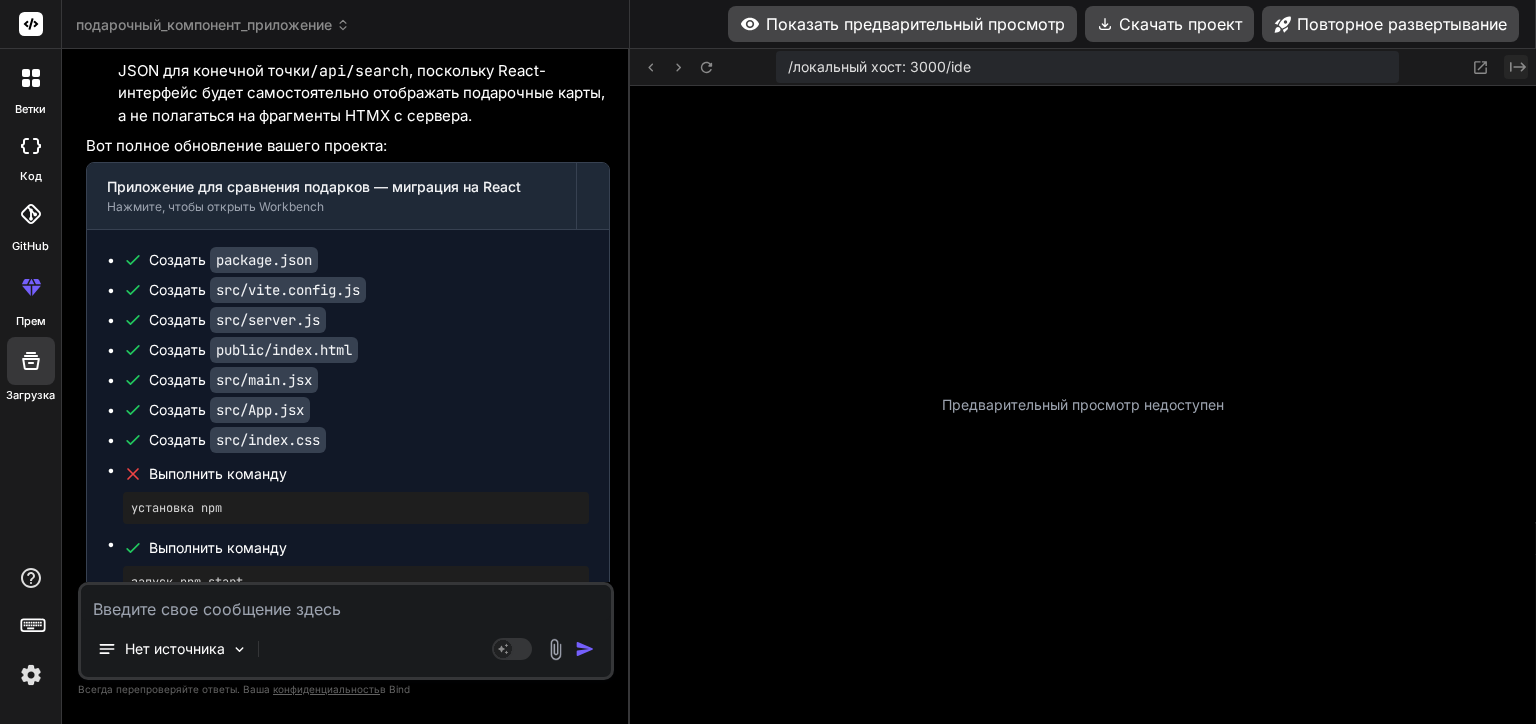 click on "Created with Pixso." 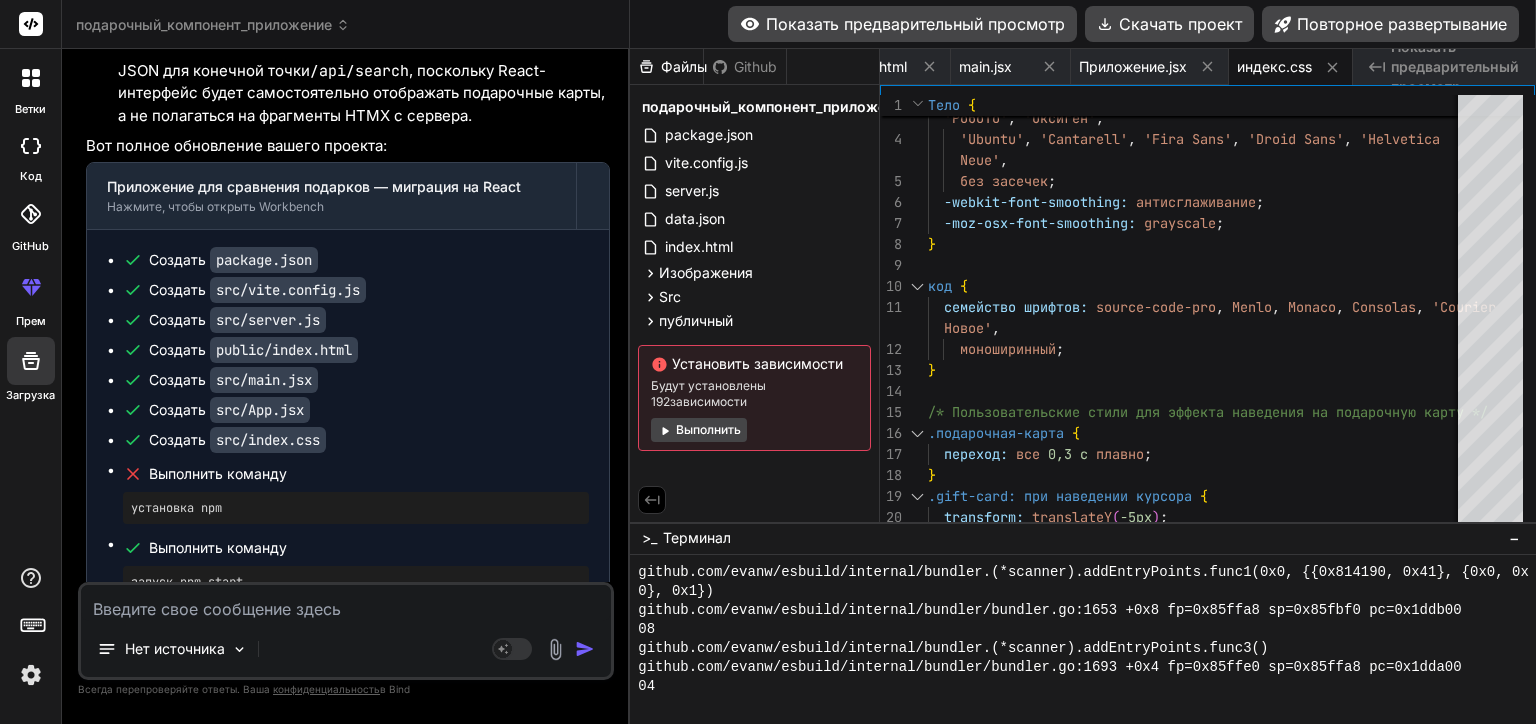scroll, scrollTop: 5608, scrollLeft: 0, axis: vertical 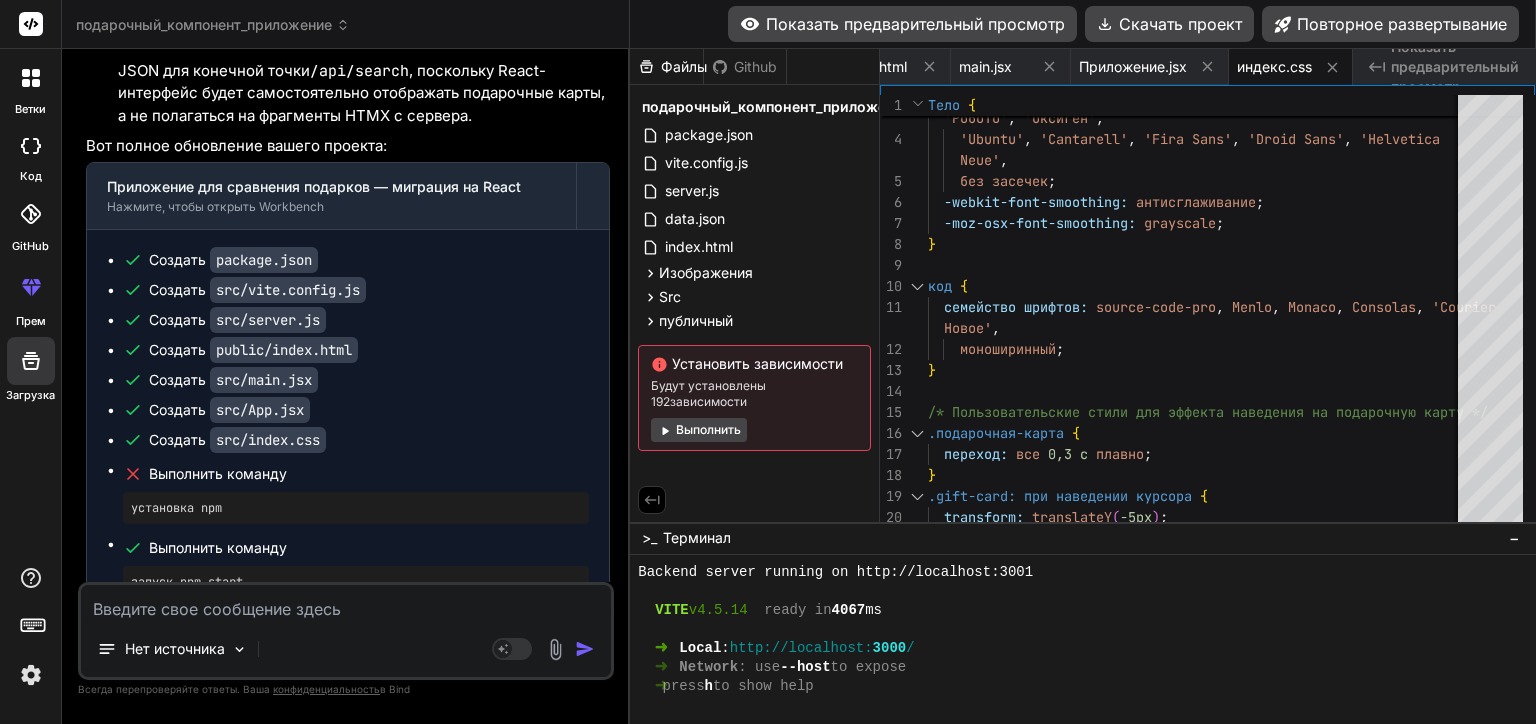 type on "x" 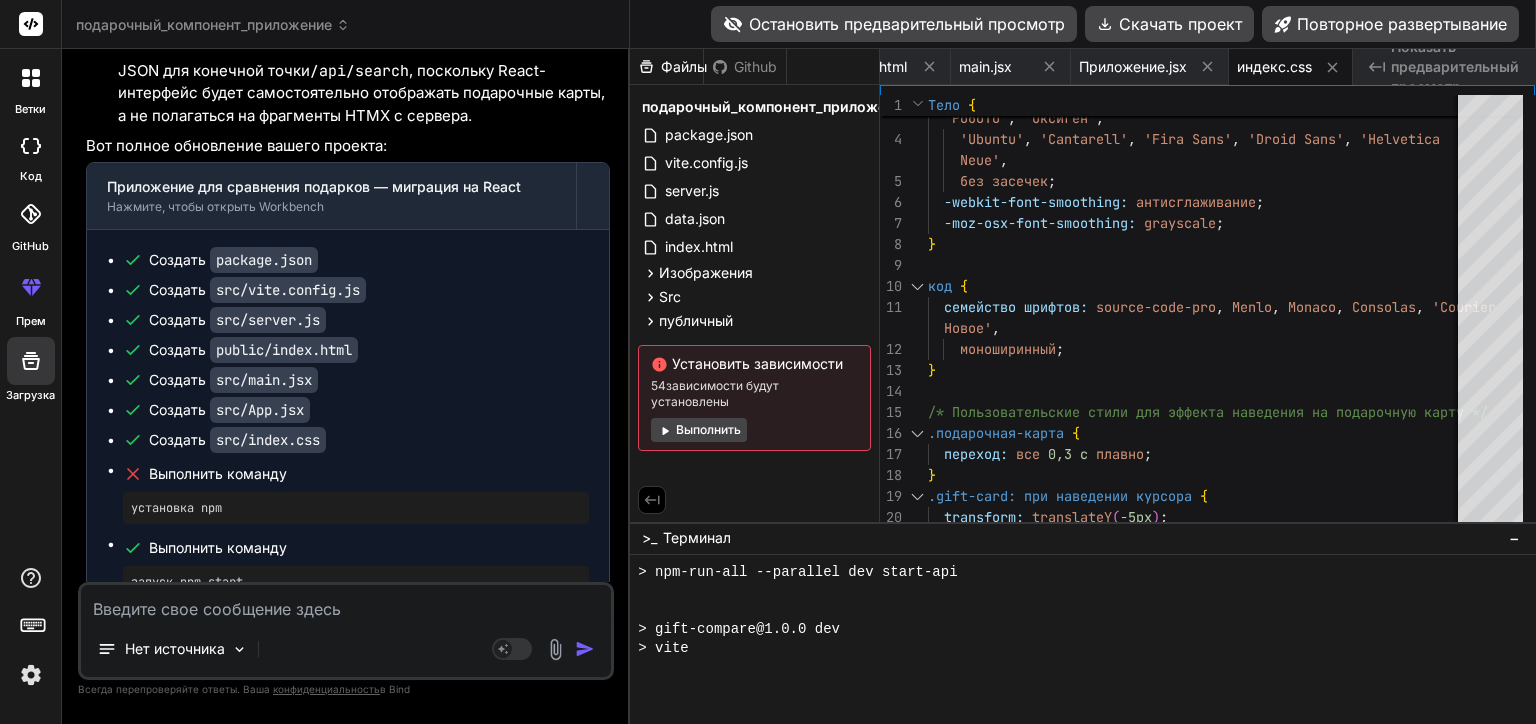 scroll, scrollTop: 17278, scrollLeft: 0, axis: vertical 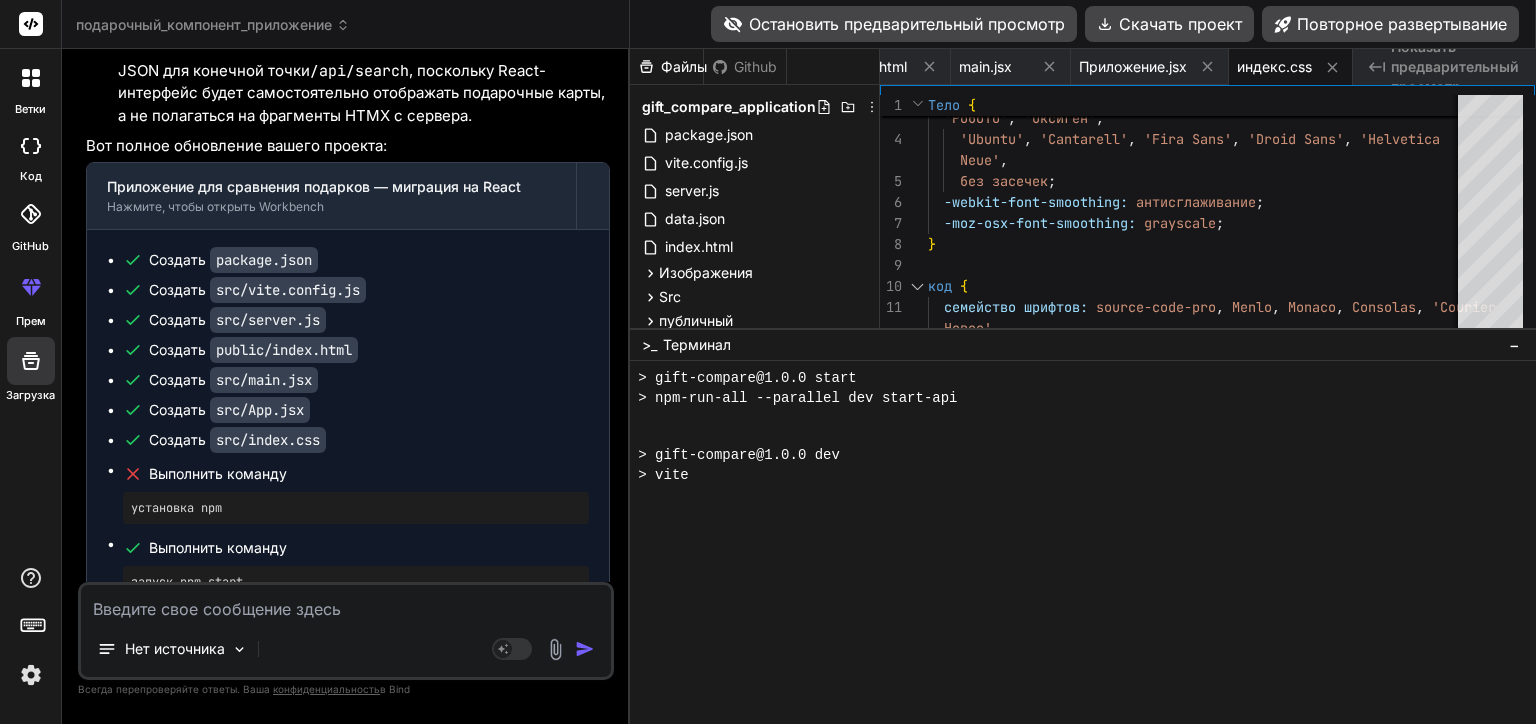 drag, startPoint x: 940, startPoint y: 523, endPoint x: 914, endPoint y: 296, distance: 228.48413 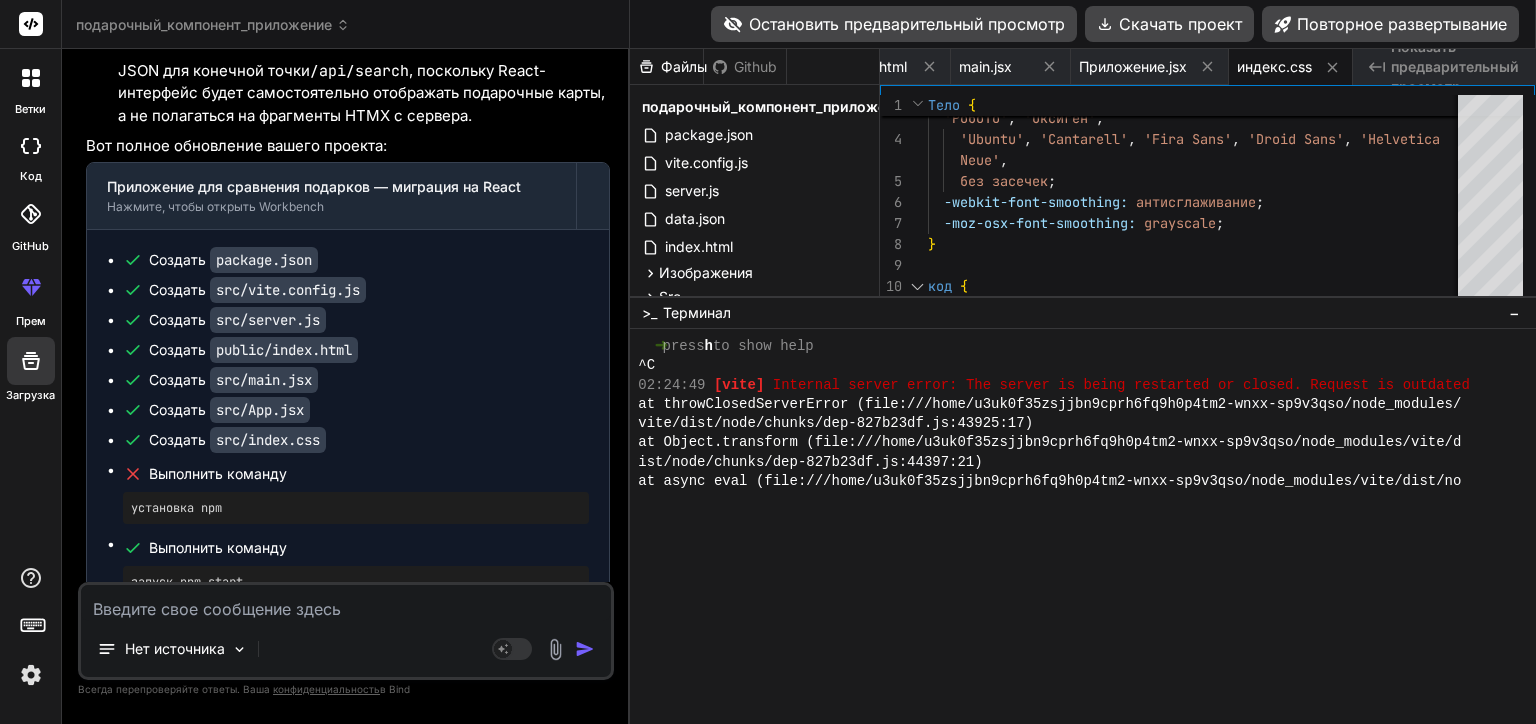 scroll, scrollTop: 16860, scrollLeft: 0, axis: vertical 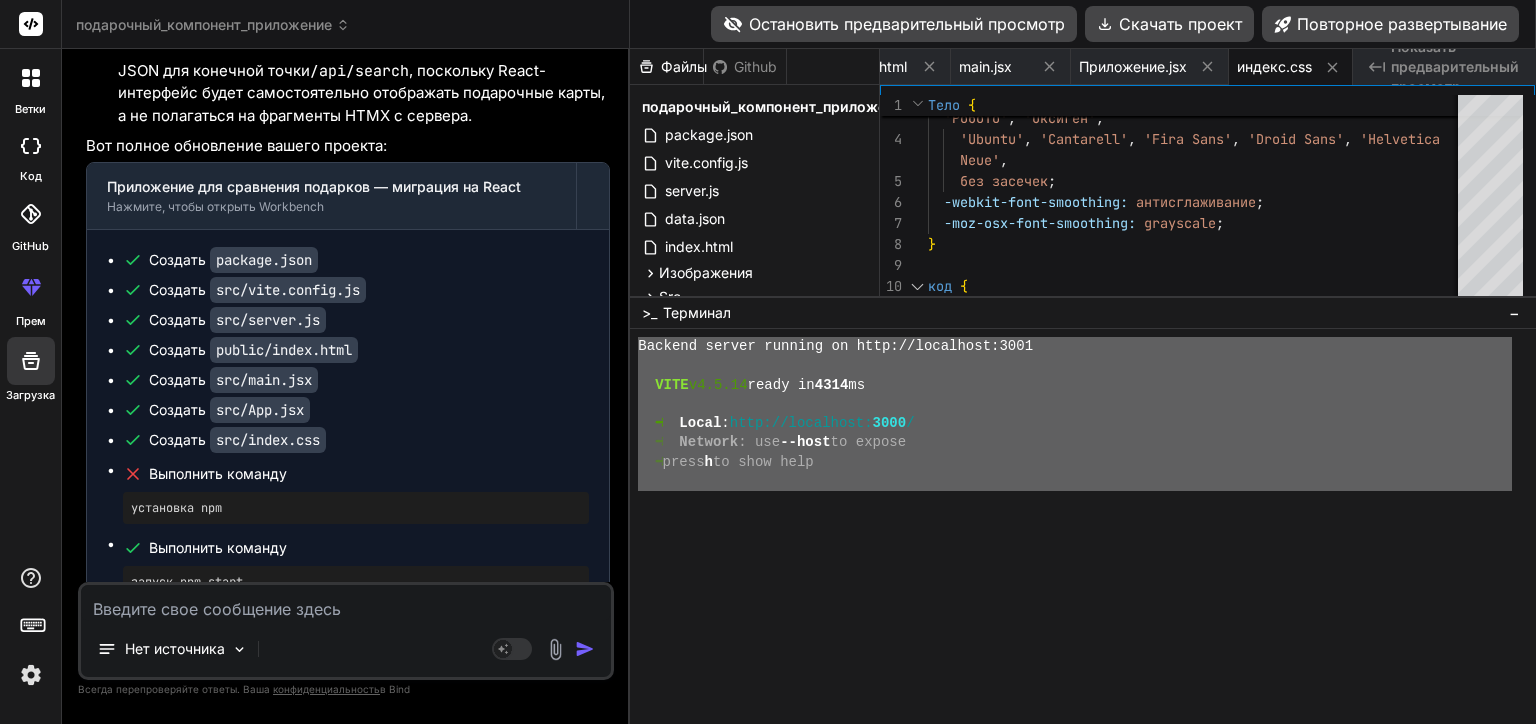 drag, startPoint x: 639, startPoint y: 385, endPoint x: 1180, endPoint y: 511, distance: 555.47906 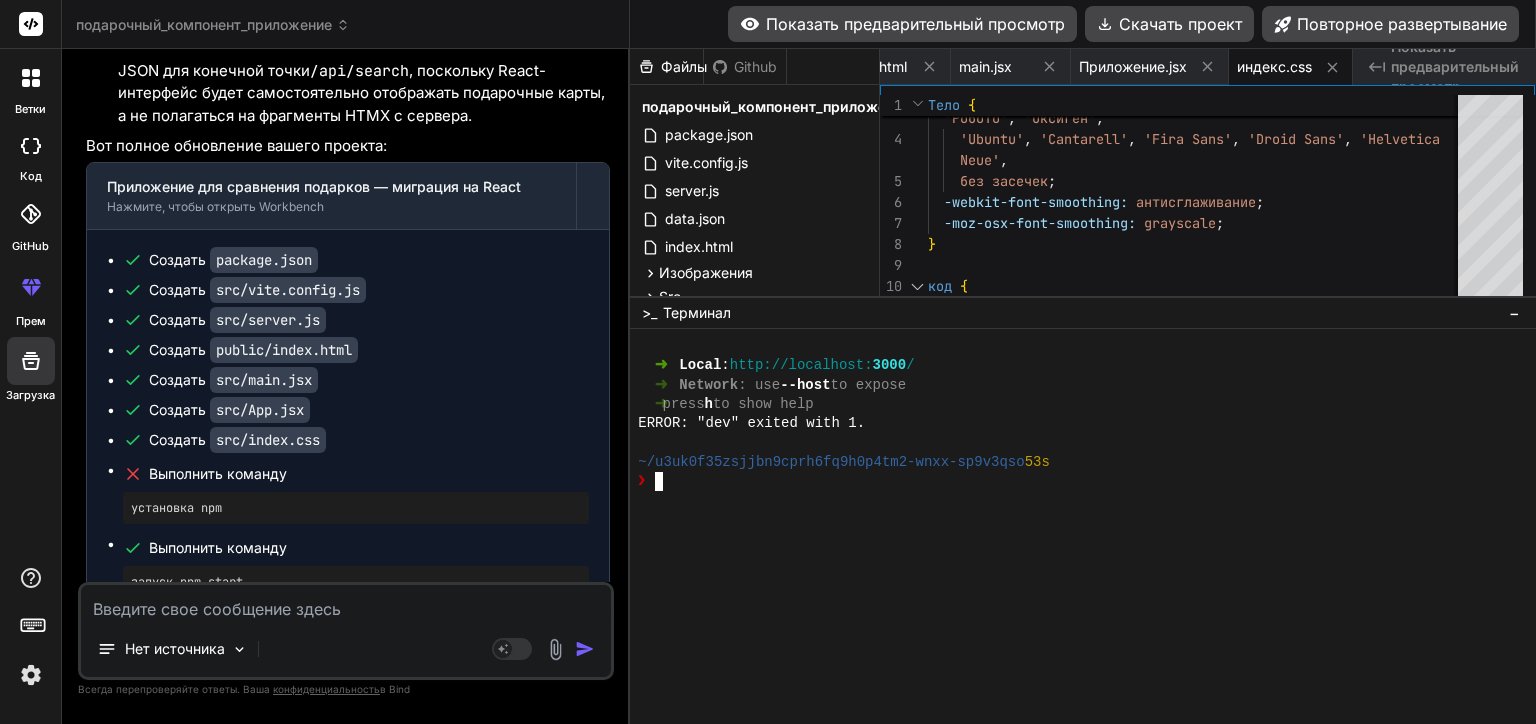 scroll, scrollTop: 19200, scrollLeft: 0, axis: vertical 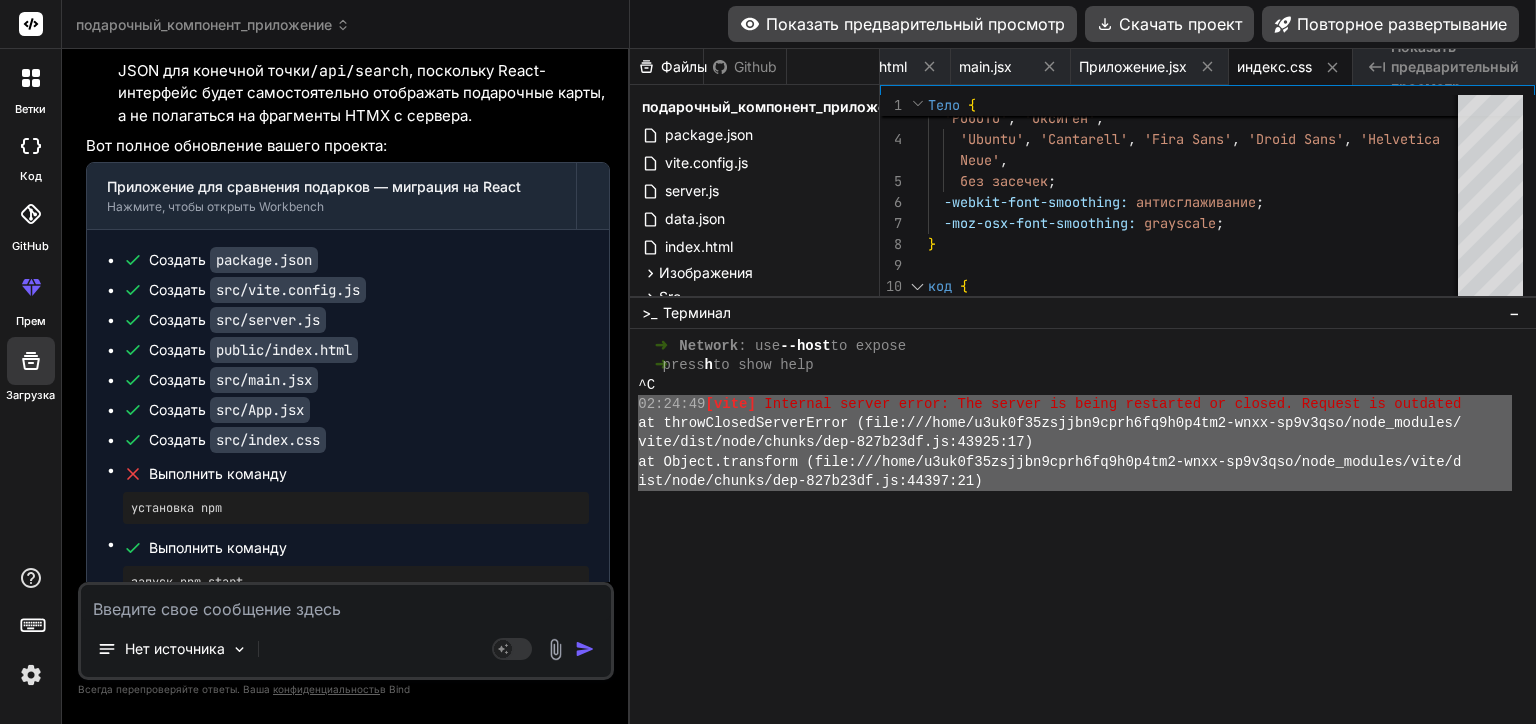 drag, startPoint x: 1101, startPoint y: 470, endPoint x: 642, endPoint y: 402, distance: 464.0097 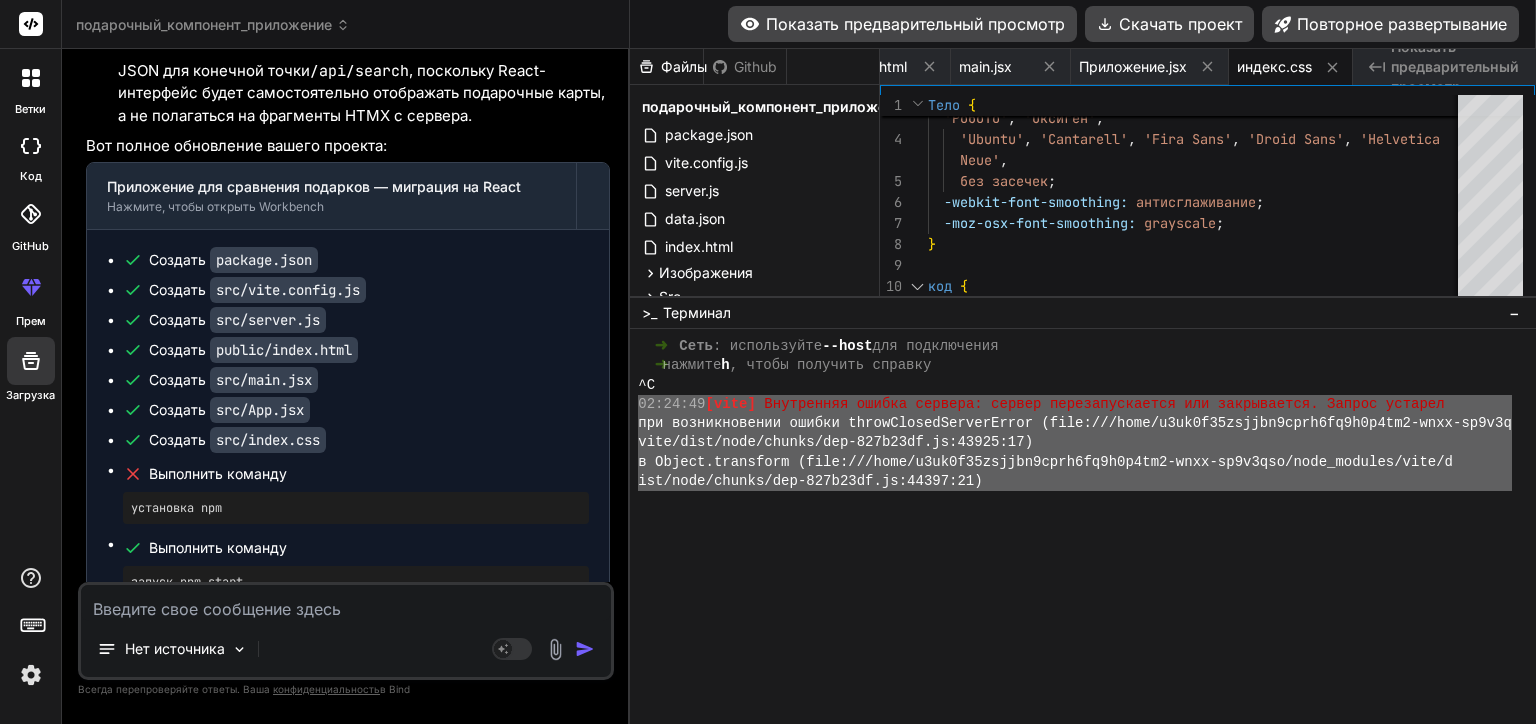 type on "02:24:49 [vite] Internal server error: The server is being restarted or closed. Request is outdated
at throwClosedServerError (file:///home/u3uk0f35zsjjbn9cprh6fq9h0p4tm2-wnxx-sp9v3qso/node_modules/vite/dist/node/chunks/dep-827b23df.js:43925:17)
at Object.transform (file:///home/u3uk0f35zsjjbn9cprh6fq9h0p4tm2-wnxx-sp9v3qso/node_modules/vite/dist/node/chunks/dep-827b23df.js:44397:21)
at async eval (file:///home/u3uk0f35zsjjbn9cprh6fq9h0p4tm2-wnxx-sp9v3qso/node_modules/vite/dist/node/chunks/dep-827b23df.js:64985:24)
at async devHtmlHook (file:///home/u3uk0f35zsjjbn9cprh6fq9h0p4tm2-wnxx-sp9v3qso/node_modules/vite/dist/node/chunks/dep-827b23df.js:64980:5)
at async applyHtmlTransforms (file:///home/u3uk0f35zsjjbn9cprh6fq9h0p4tm2-wnxx-sp9v3qso/node_modules/vite/dist/node/chunks/dep-827b23df.js:38103:21)
at async viteIndexHtmlMiddleware (file:///home/u3uk0f35zsjjbn9cprh6fq9h0p4tm2-wnxx-sp9v3qso/node_modules/vite/dist/node/chunks/dep-827b23df.js:65028:28)
^C
^C
~/u3uk0f35zsjjbn..." 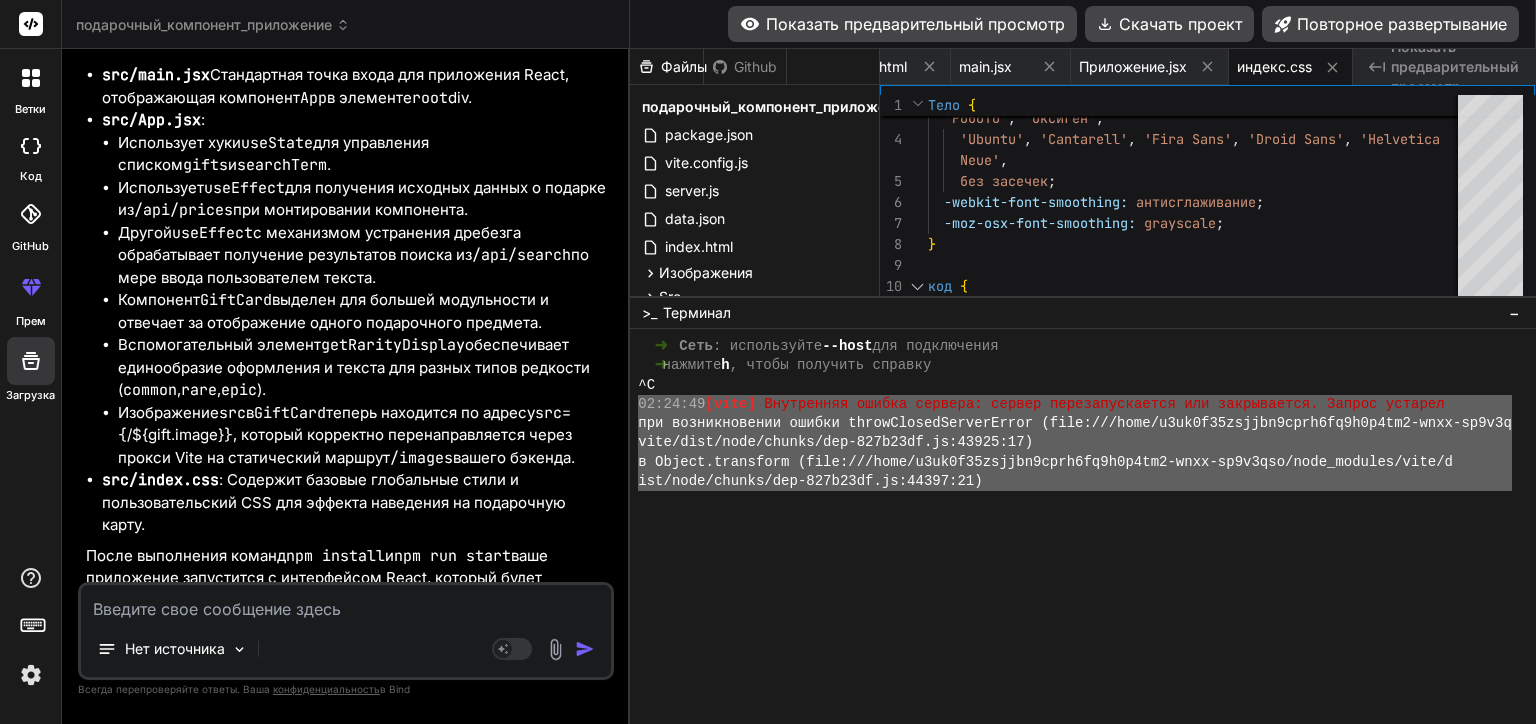 scroll, scrollTop: 12188, scrollLeft: 0, axis: vertical 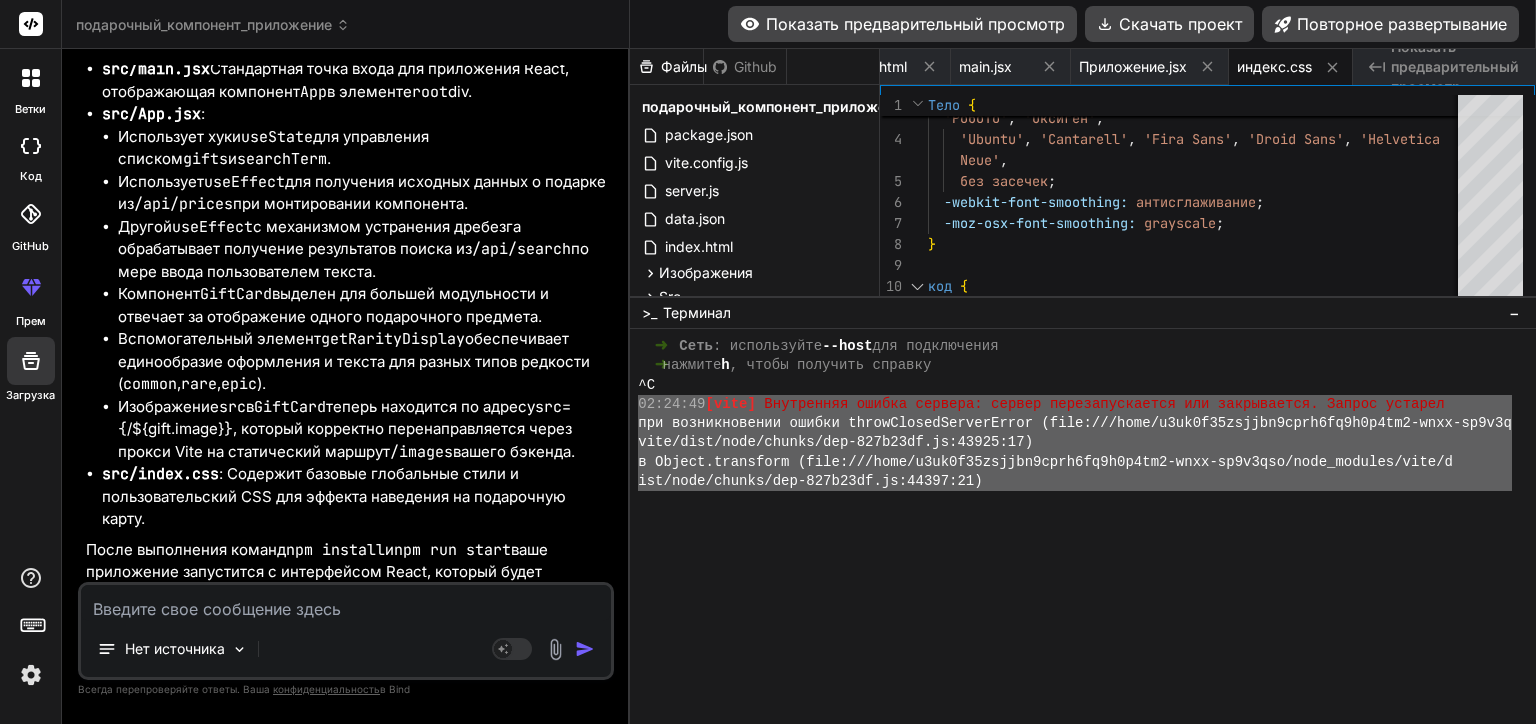 click at bounding box center [346, 603] 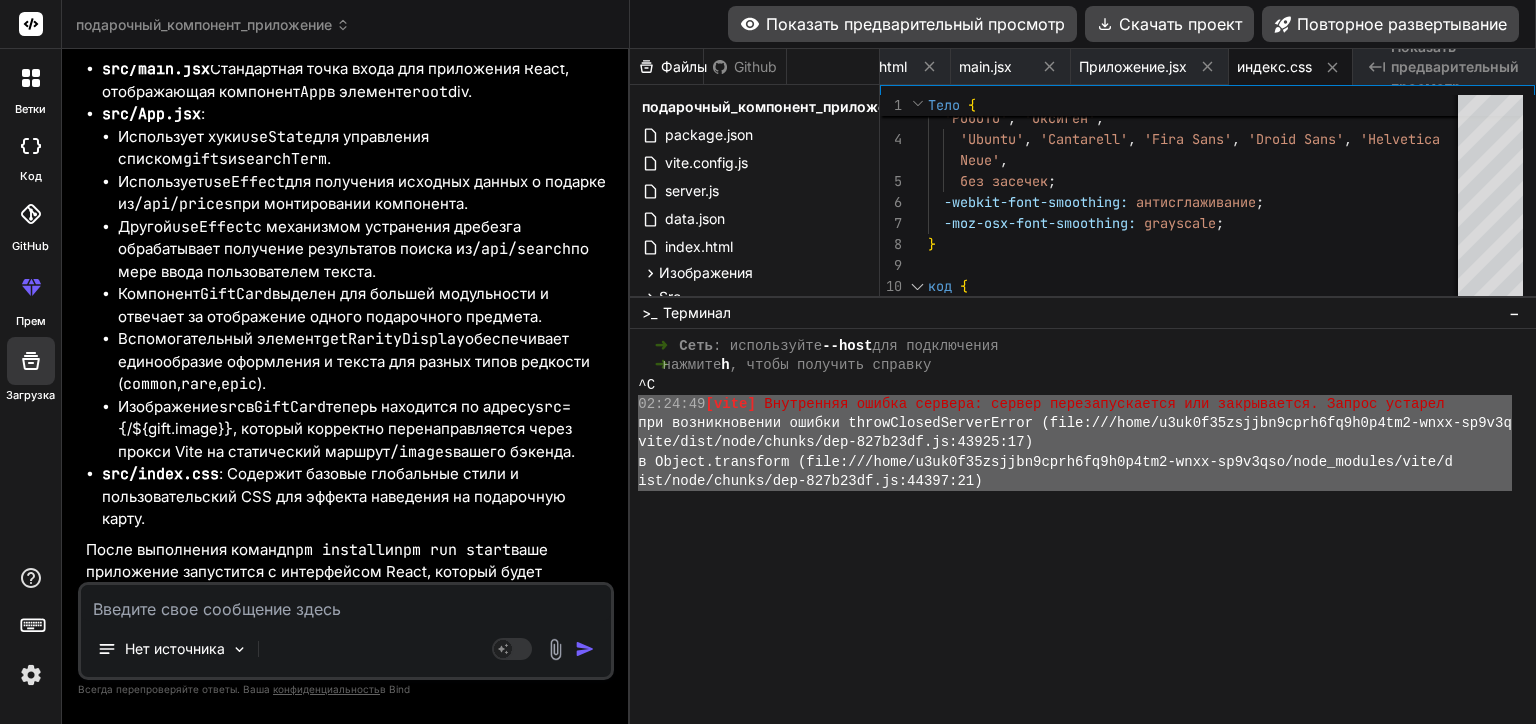 paste on ""scripts": {
"start": "concurrently -k \"npm:dev\" \"npm:api\"",
"dev": "vite --force",
"api": "node src/server.js",
"build": "vite build"
}" 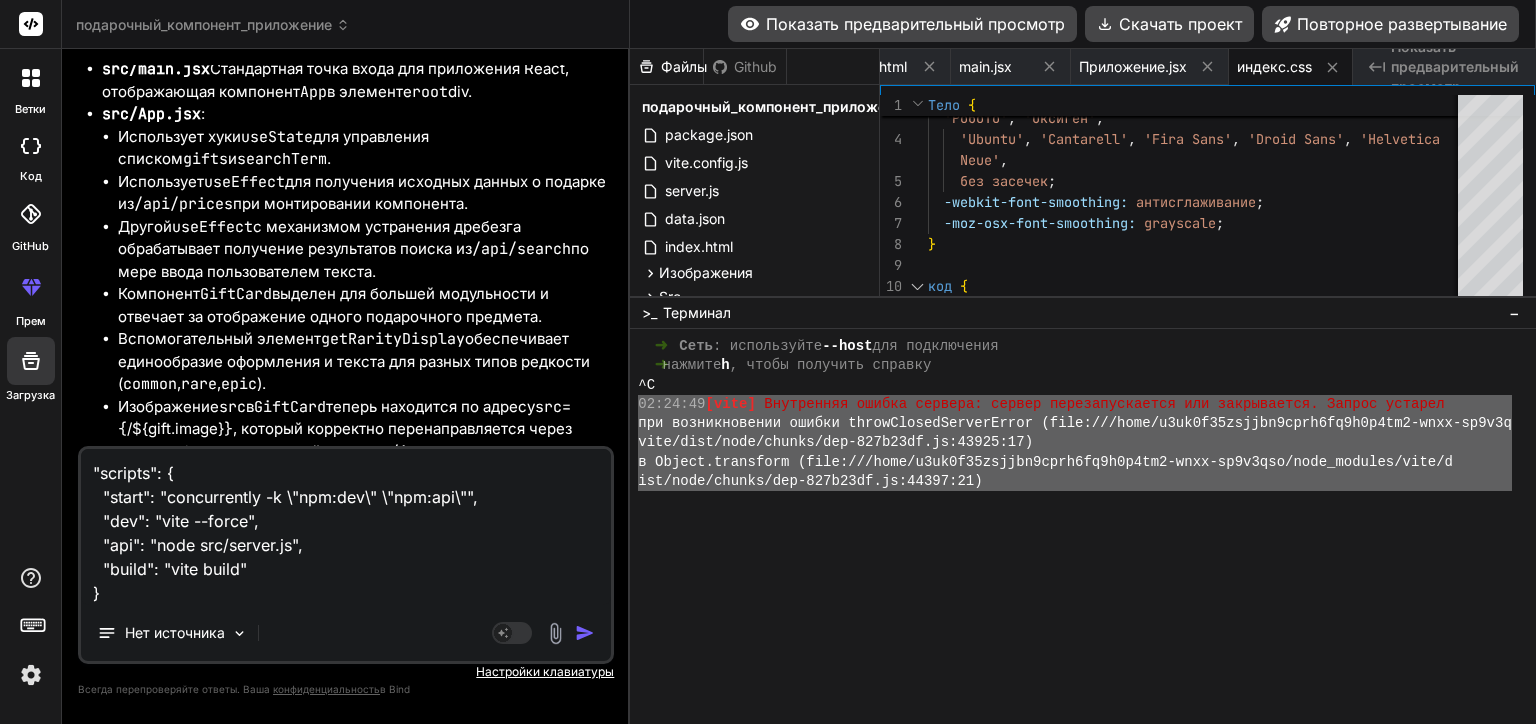 scroll, scrollTop: 12324, scrollLeft: 0, axis: vertical 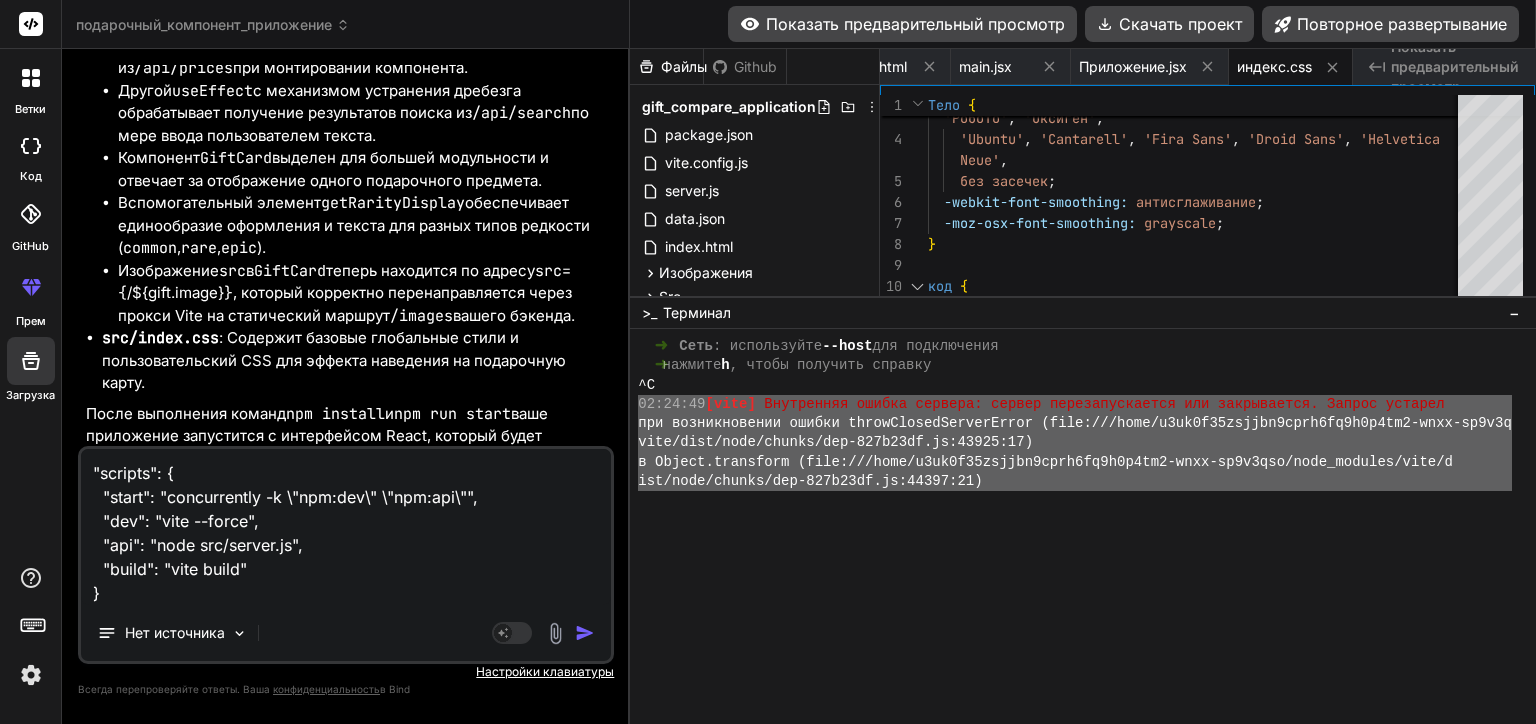 type on ""scripts": {
"start": "concurrently -k \"npm:dev\" \"npm:api\"",
"dev": "vite --force",
"api": "node src/server.js",
"build": "vite build"
}" 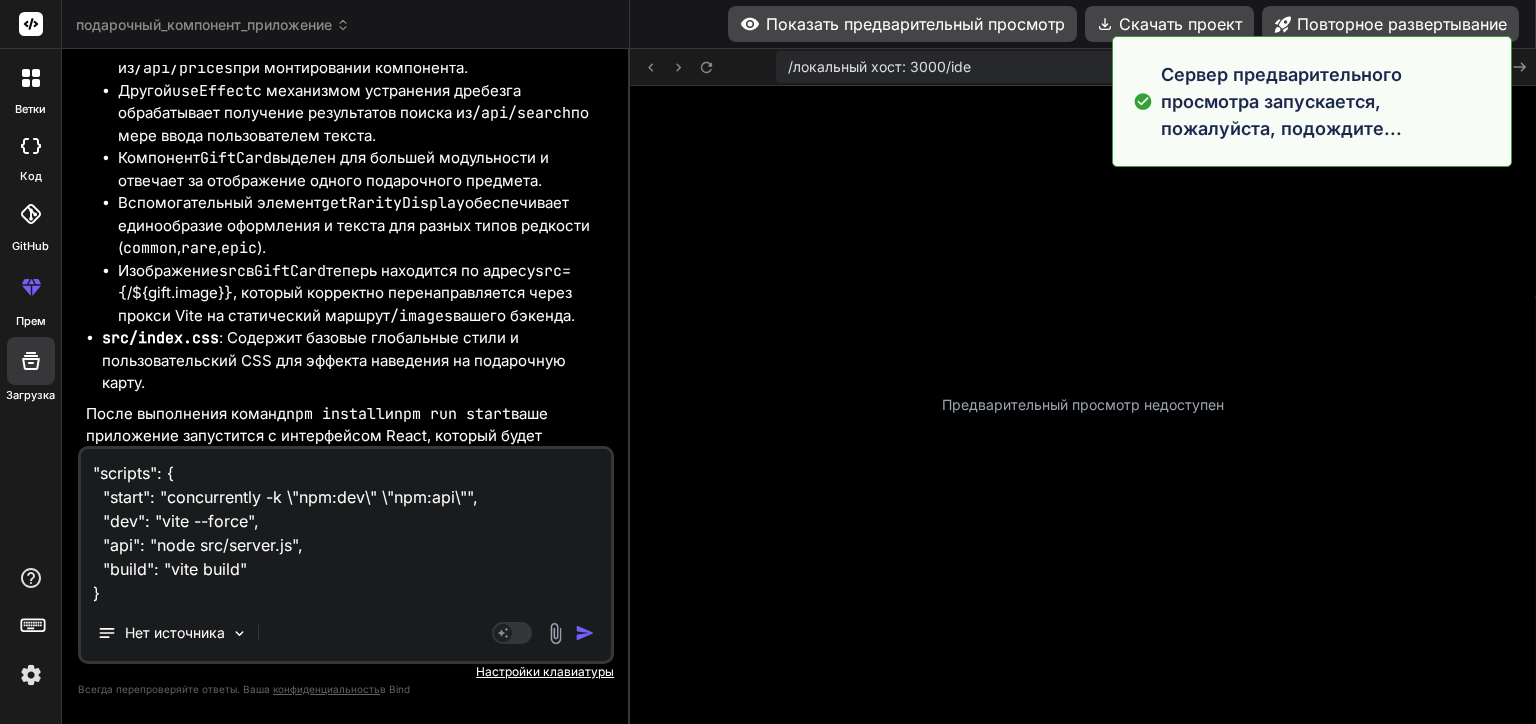 click on ""scripts": {
"start": "concurrently -k \"npm:dev\" \"npm:api\"",
"dev": "vite --force",
"api": "node src/server.js",
"build": "vite build"
}" at bounding box center [346, 527] 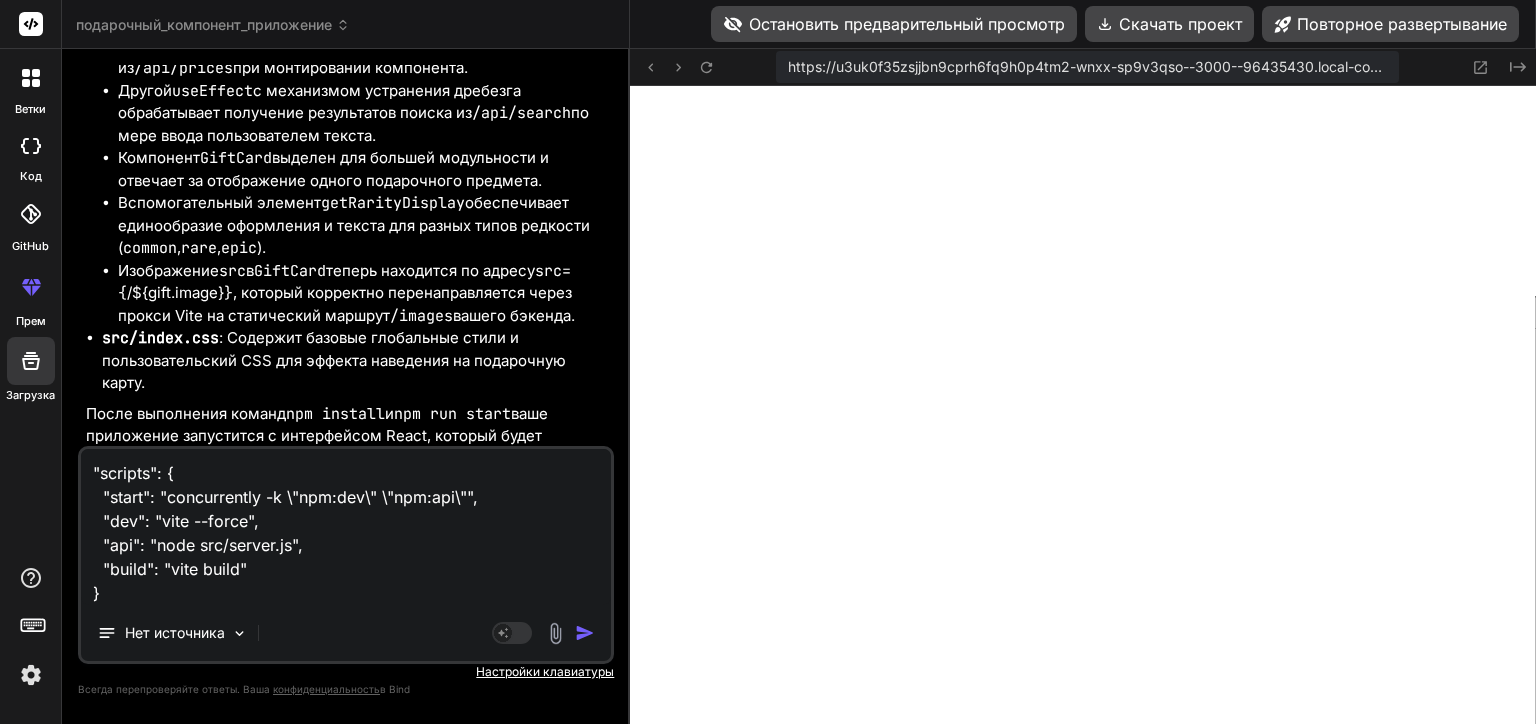 scroll, scrollTop: 16320, scrollLeft: 0, axis: vertical 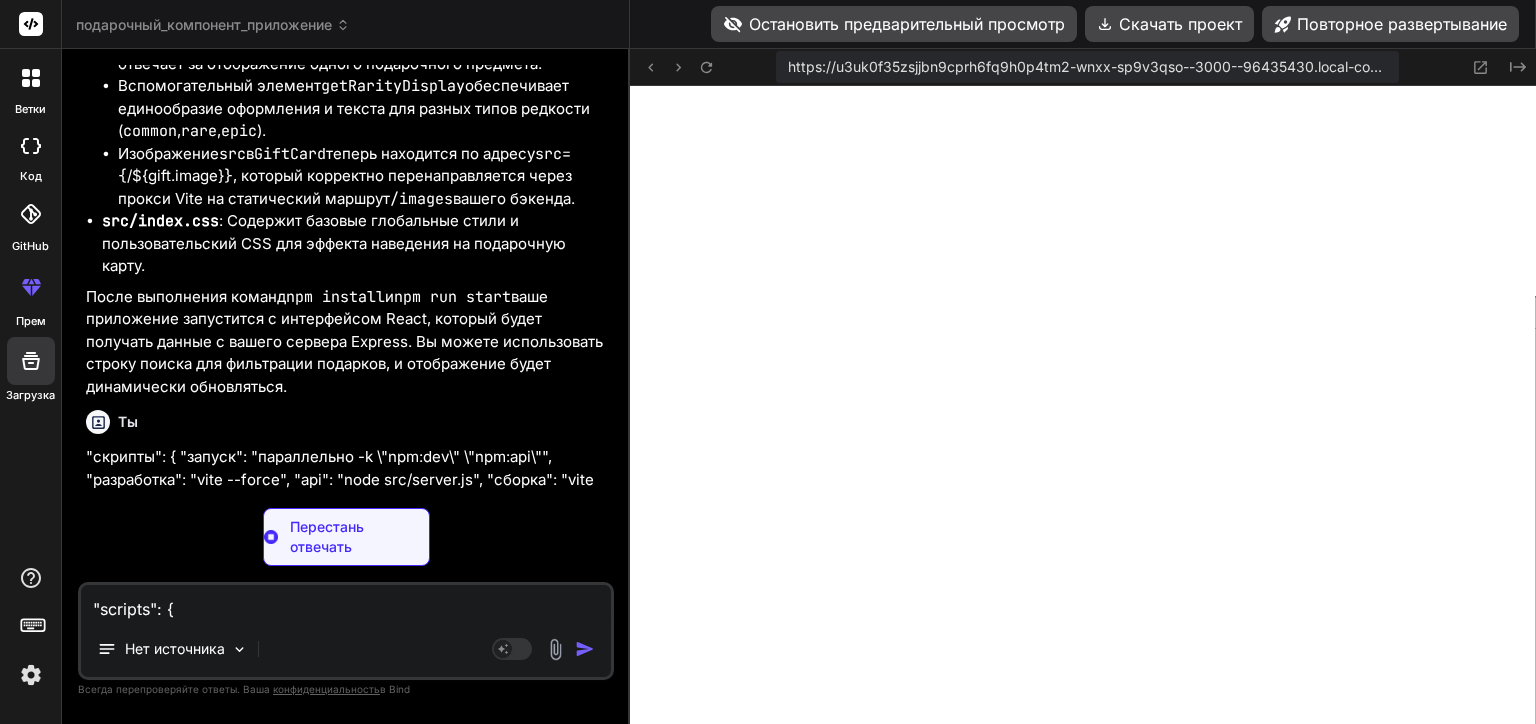 type 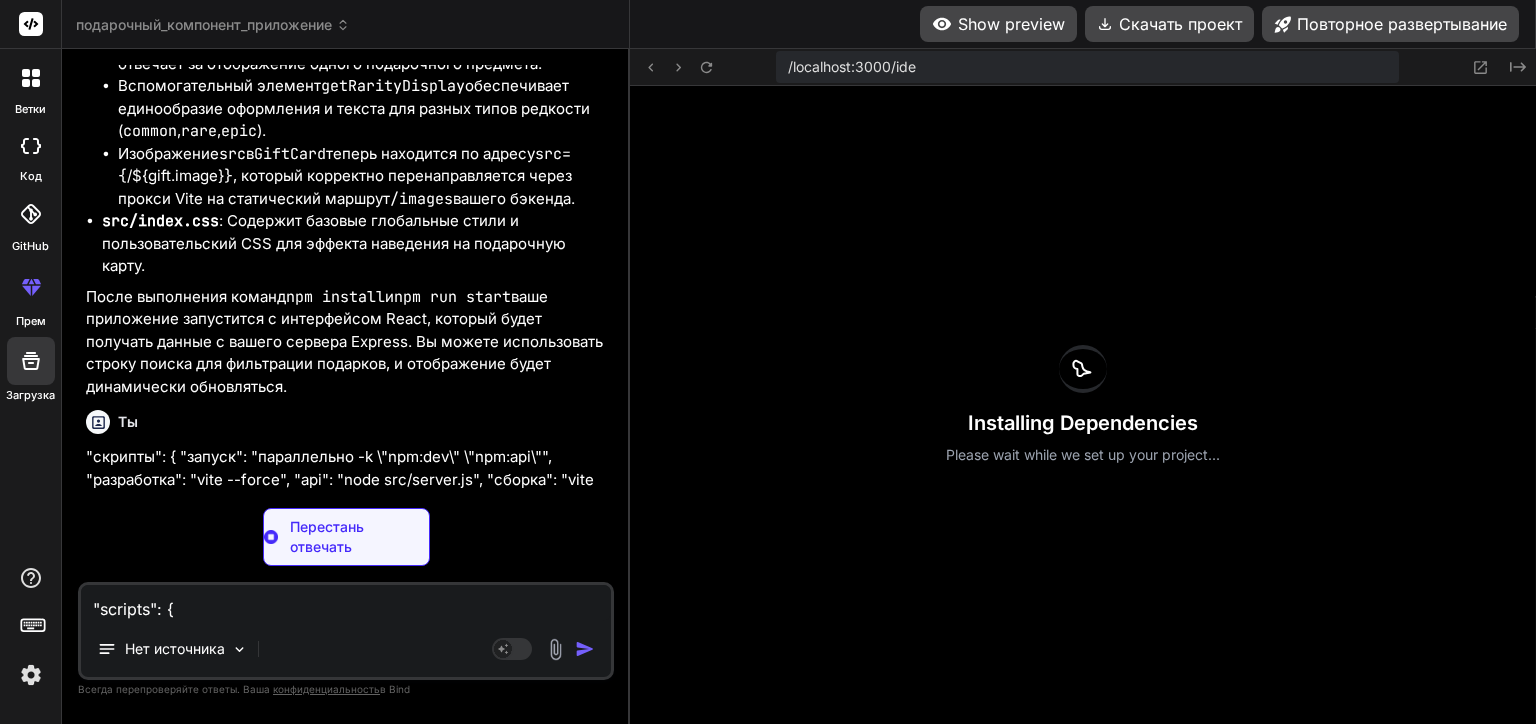 scroll, scrollTop: 0, scrollLeft: 0, axis: both 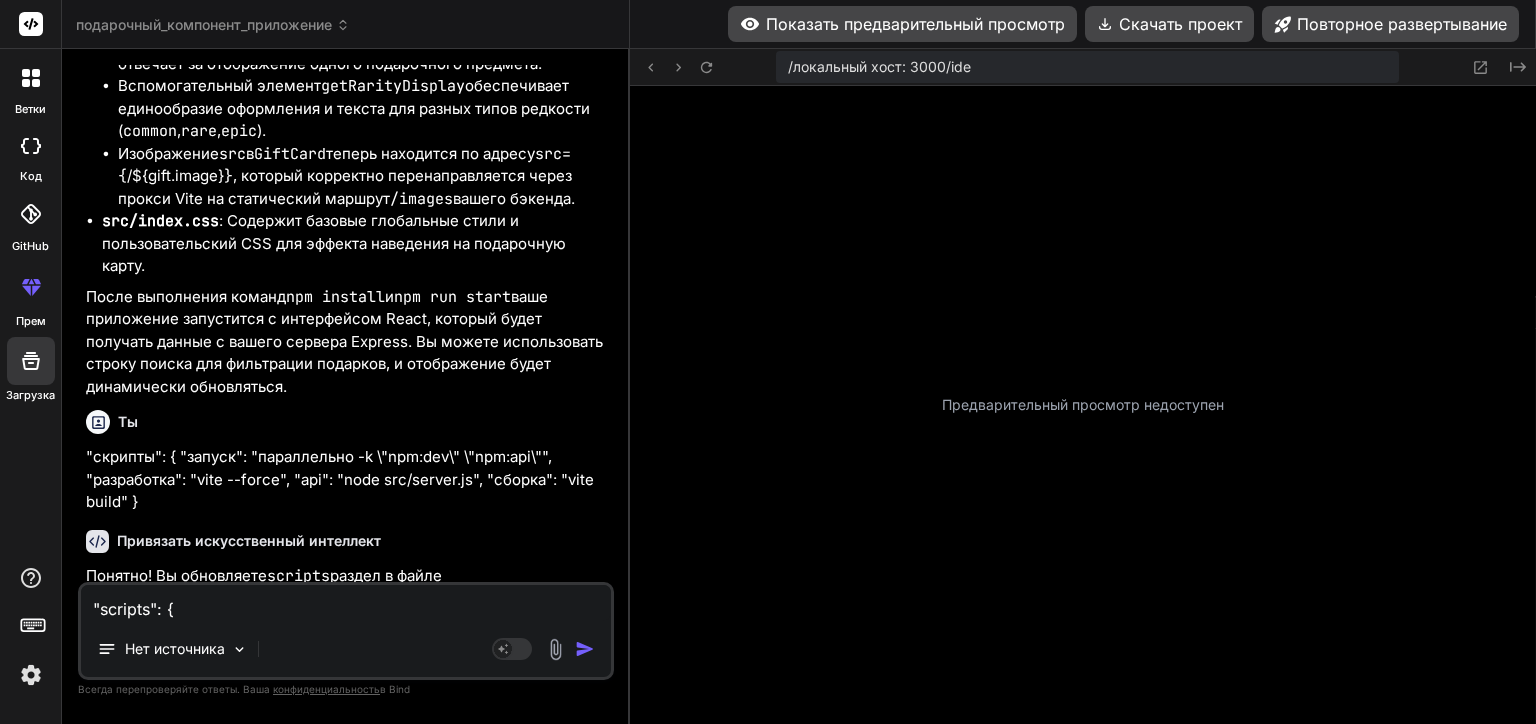 click on "/локальный хост: 3000/ide Created with Pixso." at bounding box center [1083, 67] 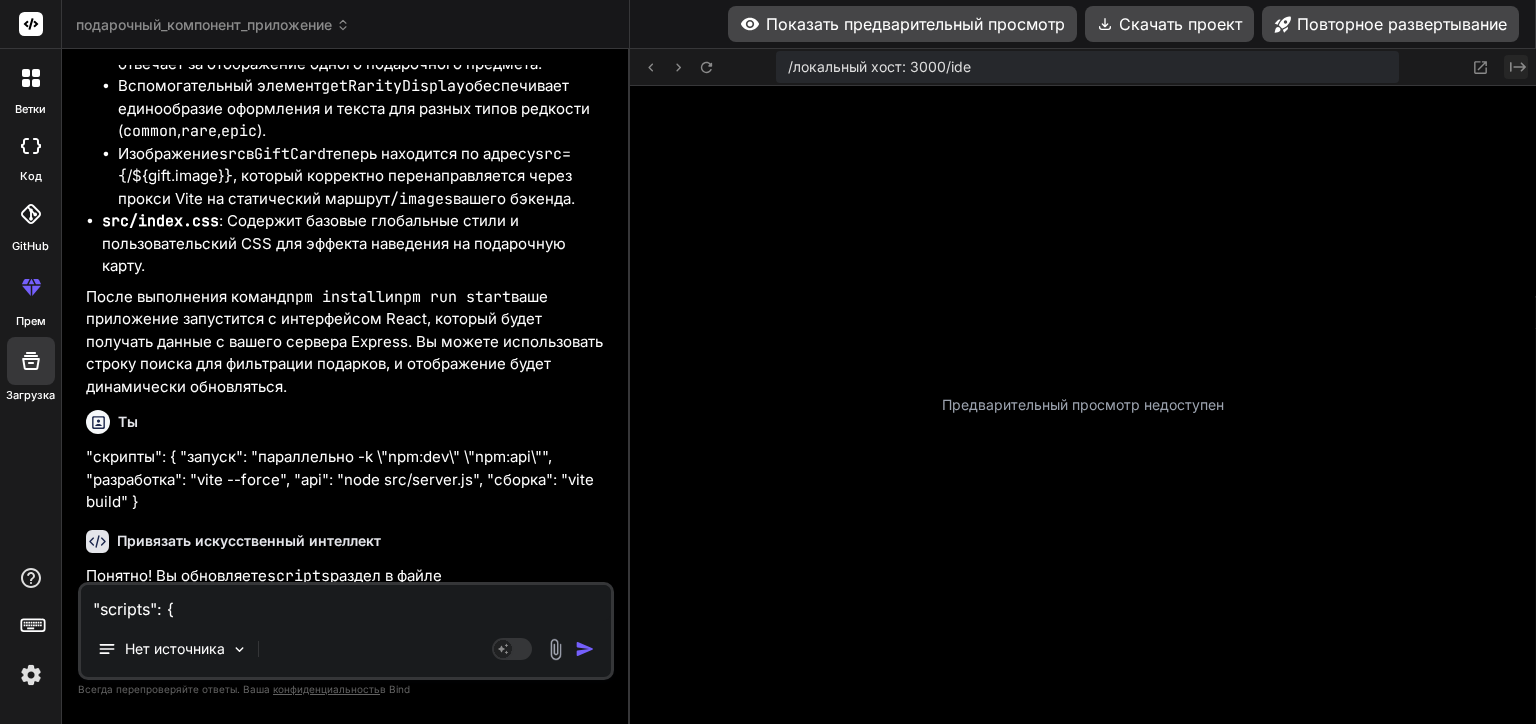 click on "Created with Pixso." at bounding box center (1516, 67) 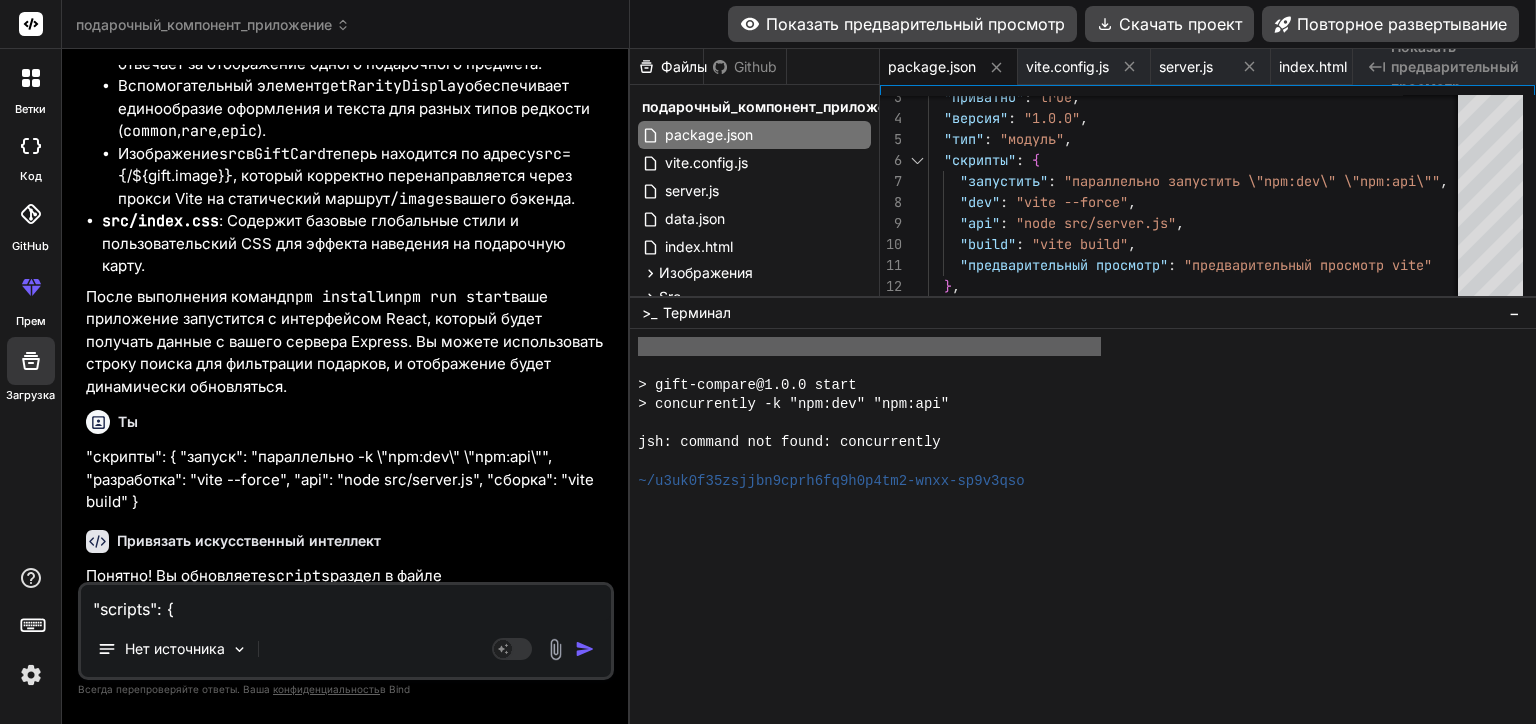 scroll, scrollTop: 19200, scrollLeft: 0, axis: vertical 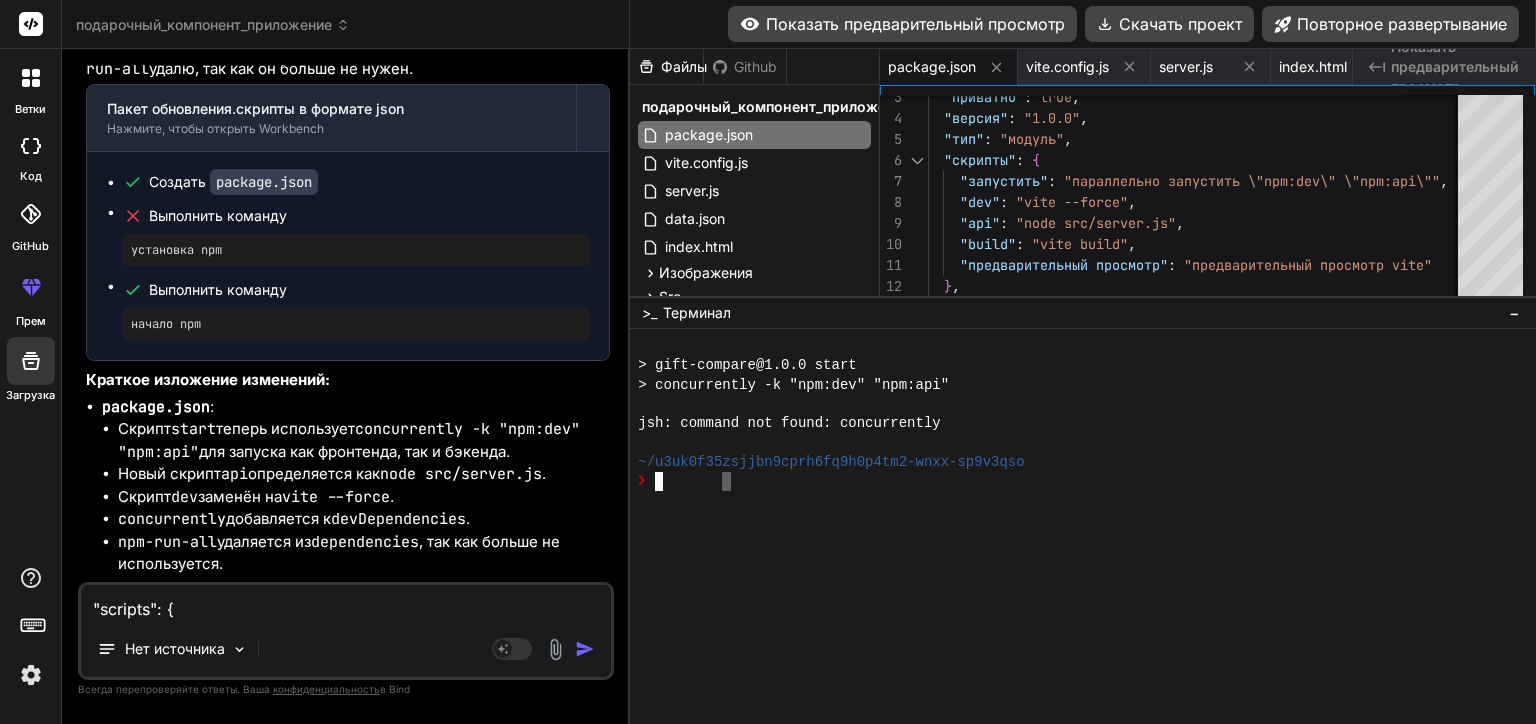 drag, startPoint x: 709, startPoint y: 474, endPoint x: 742, endPoint y: 484, distance: 34.48188 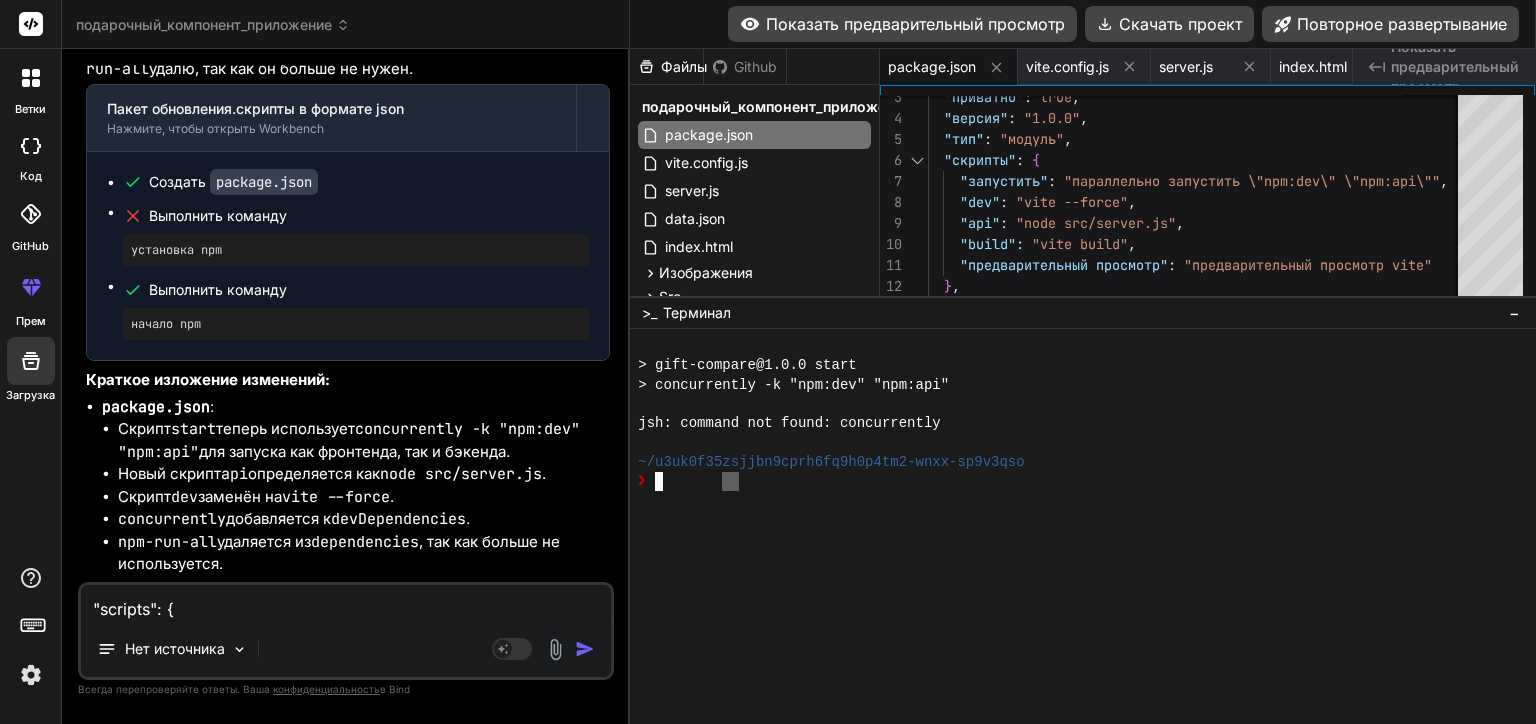 click on "❯" at bounding box center (1075, 481) 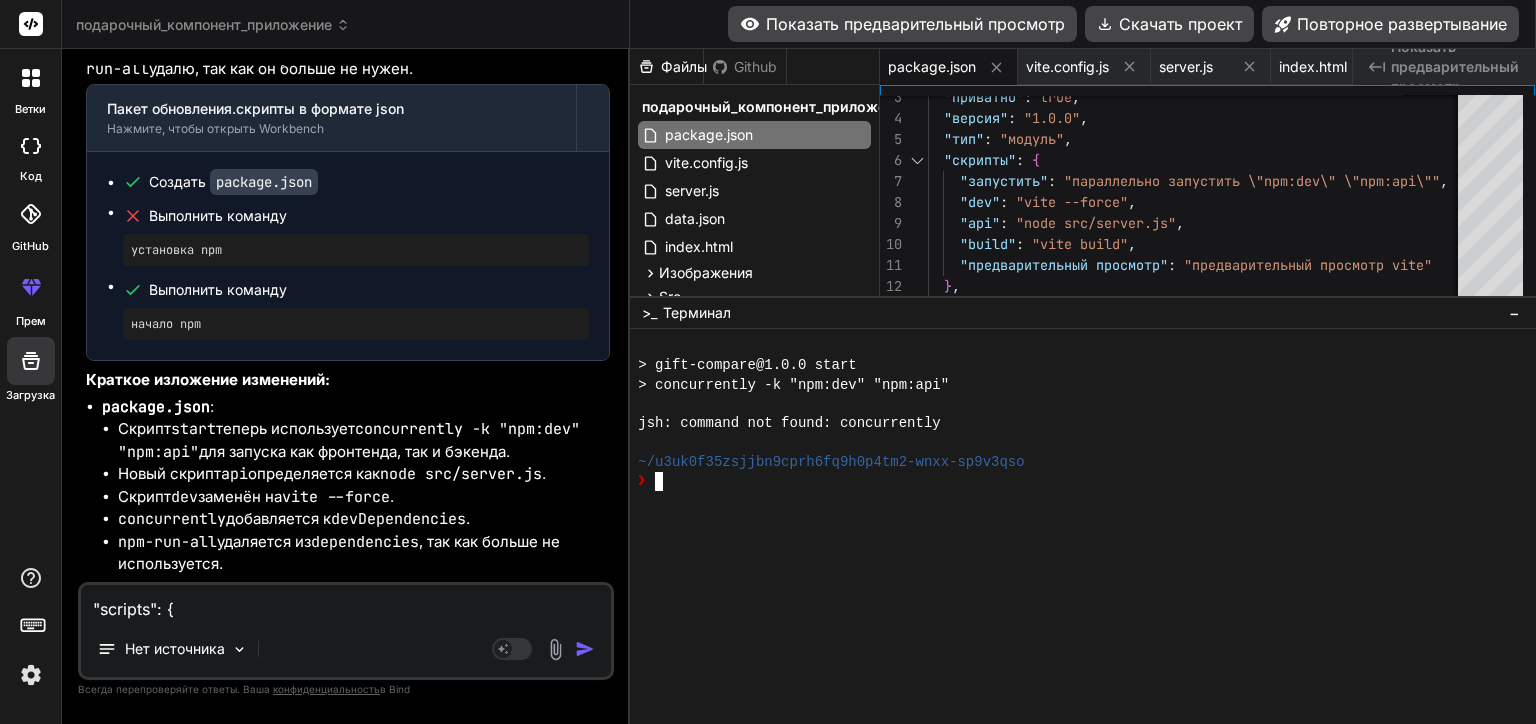scroll, scrollTop: 19200, scrollLeft: 0, axis: vertical 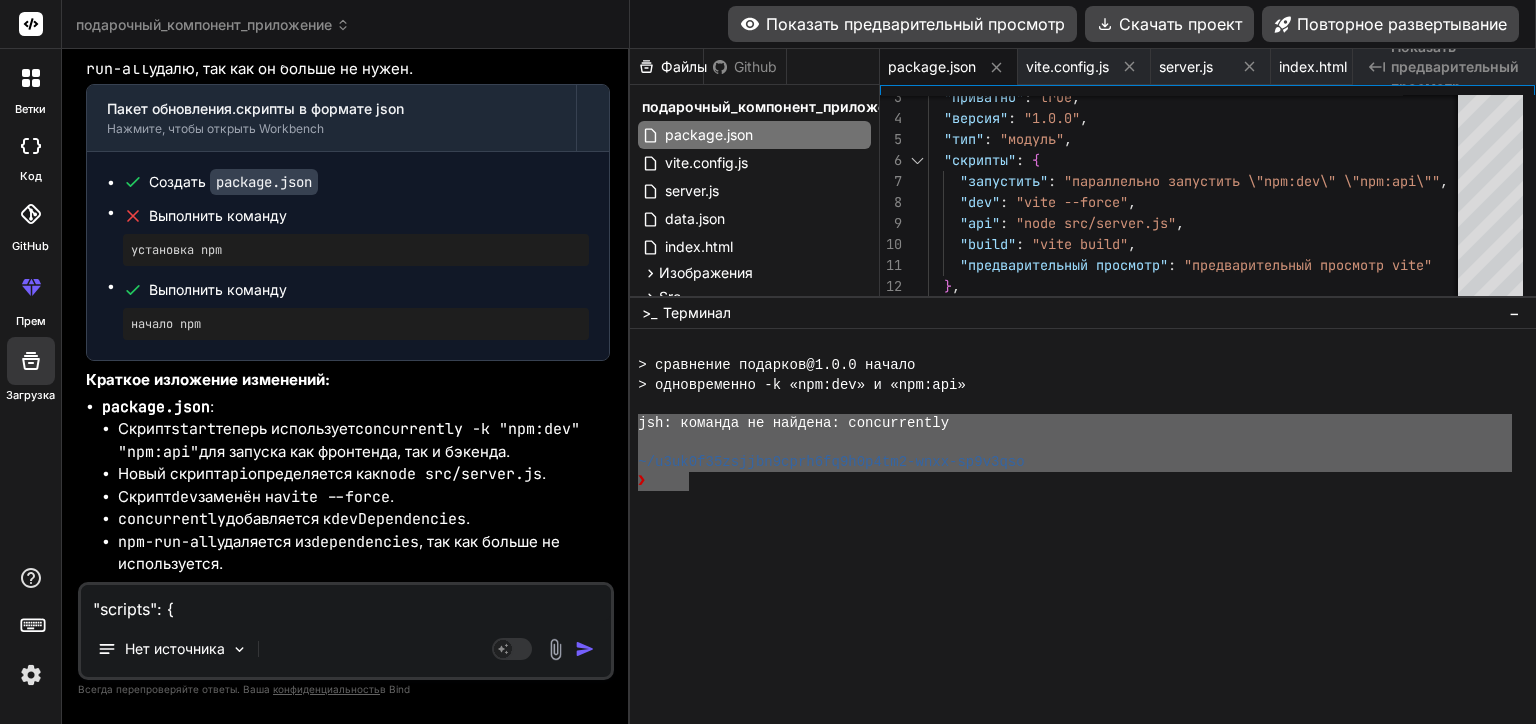 drag, startPoint x: 687, startPoint y: 473, endPoint x: 616, endPoint y: 422, distance: 87.41853 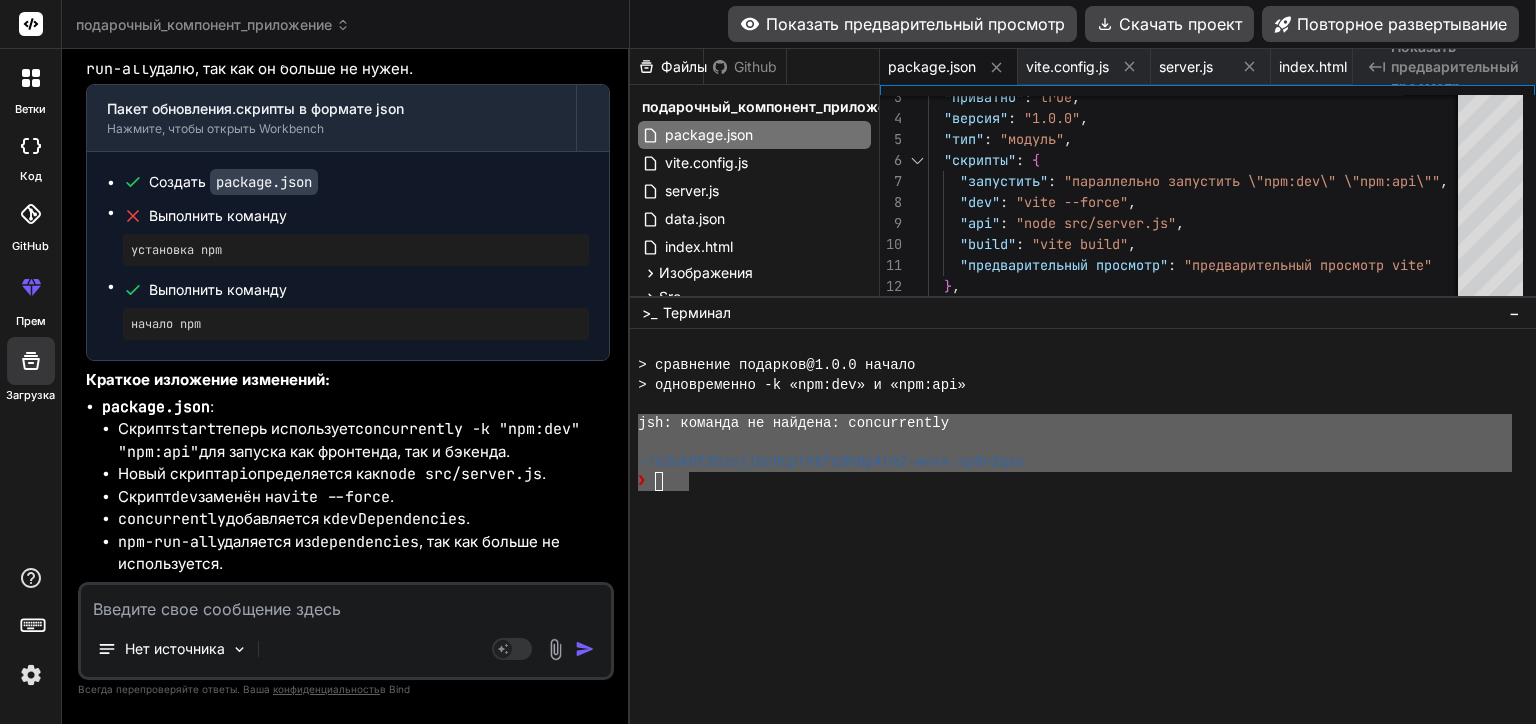 paste on "jsh: command not found: concurrently
~/u3uk0f35zsjjbn9cprh6fq9h0p4tm2-wnxx-sp9v3qso
❯" 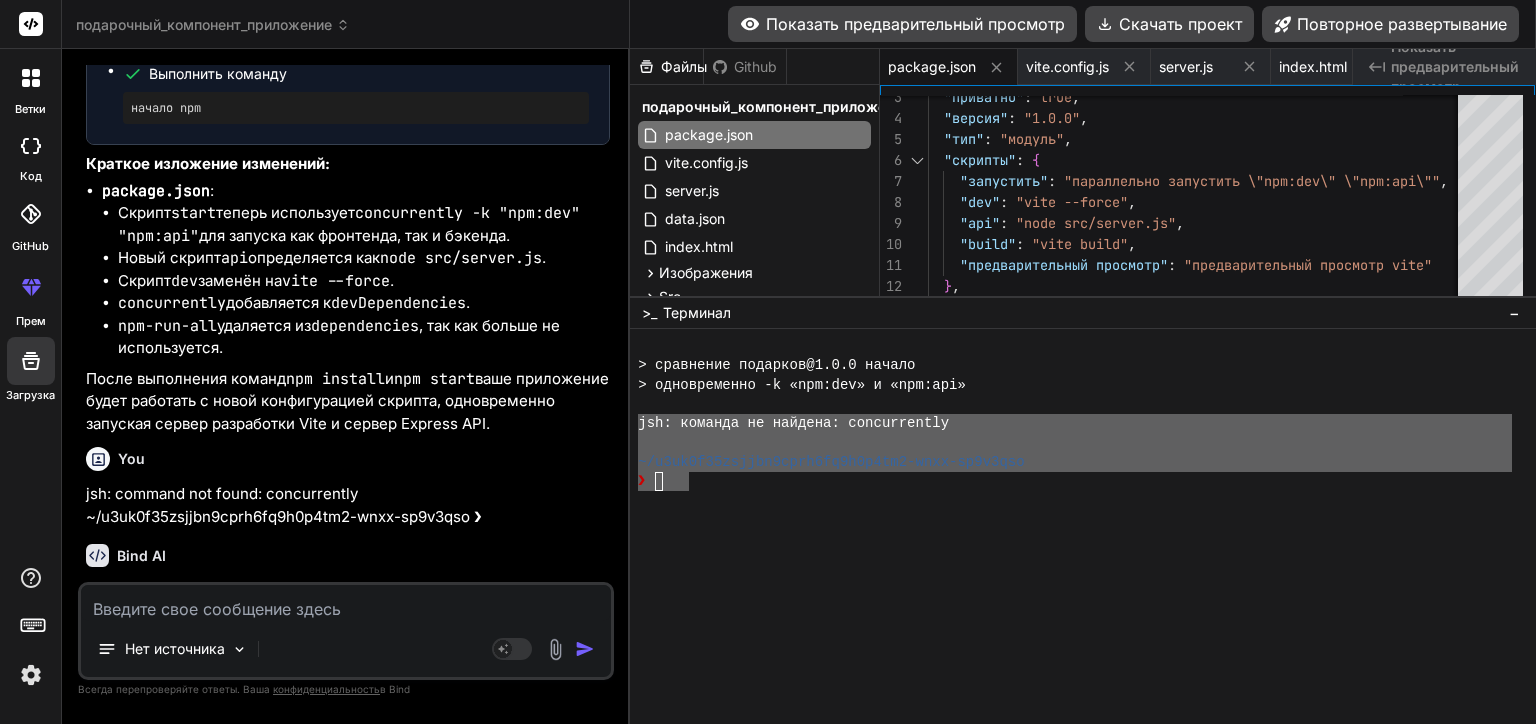 scroll, scrollTop: 13321, scrollLeft: 0, axis: vertical 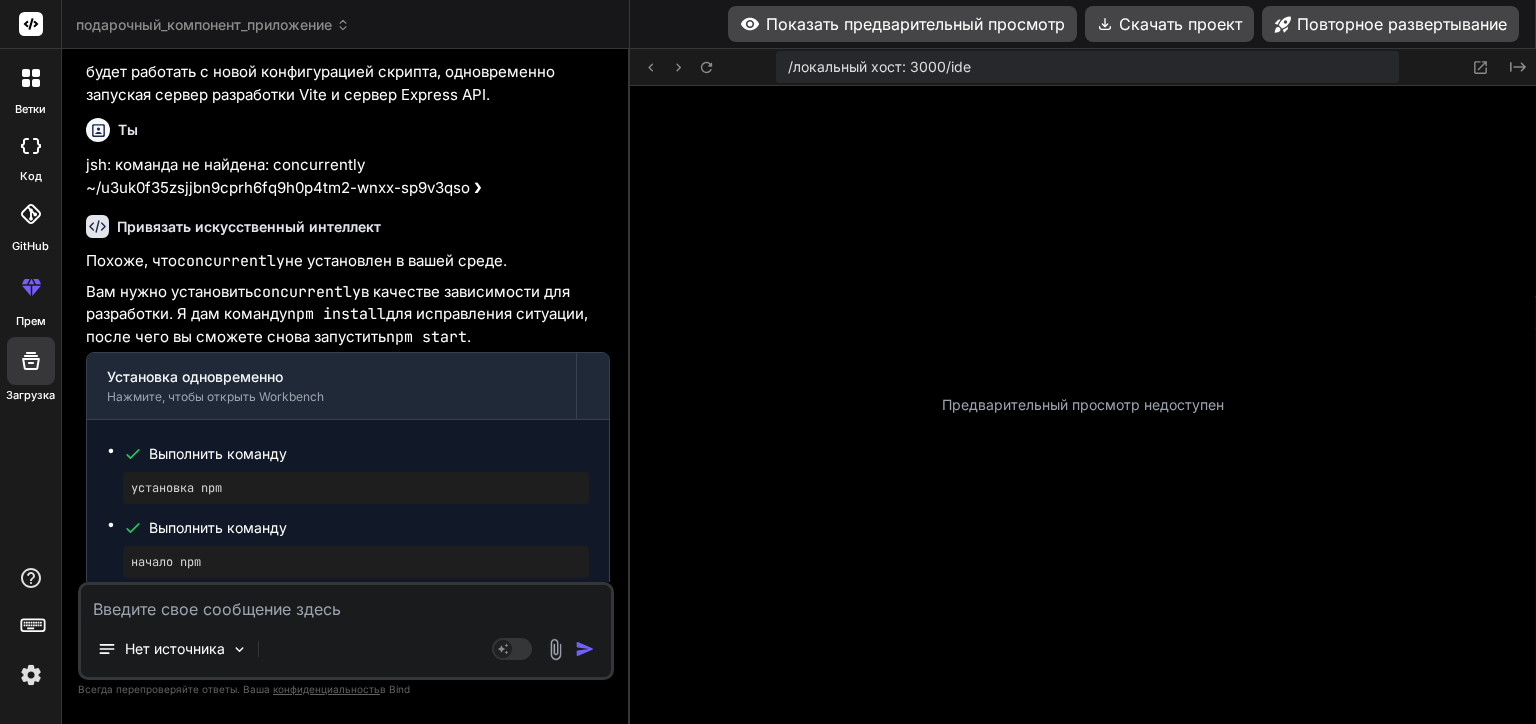 click at bounding box center (346, 603) 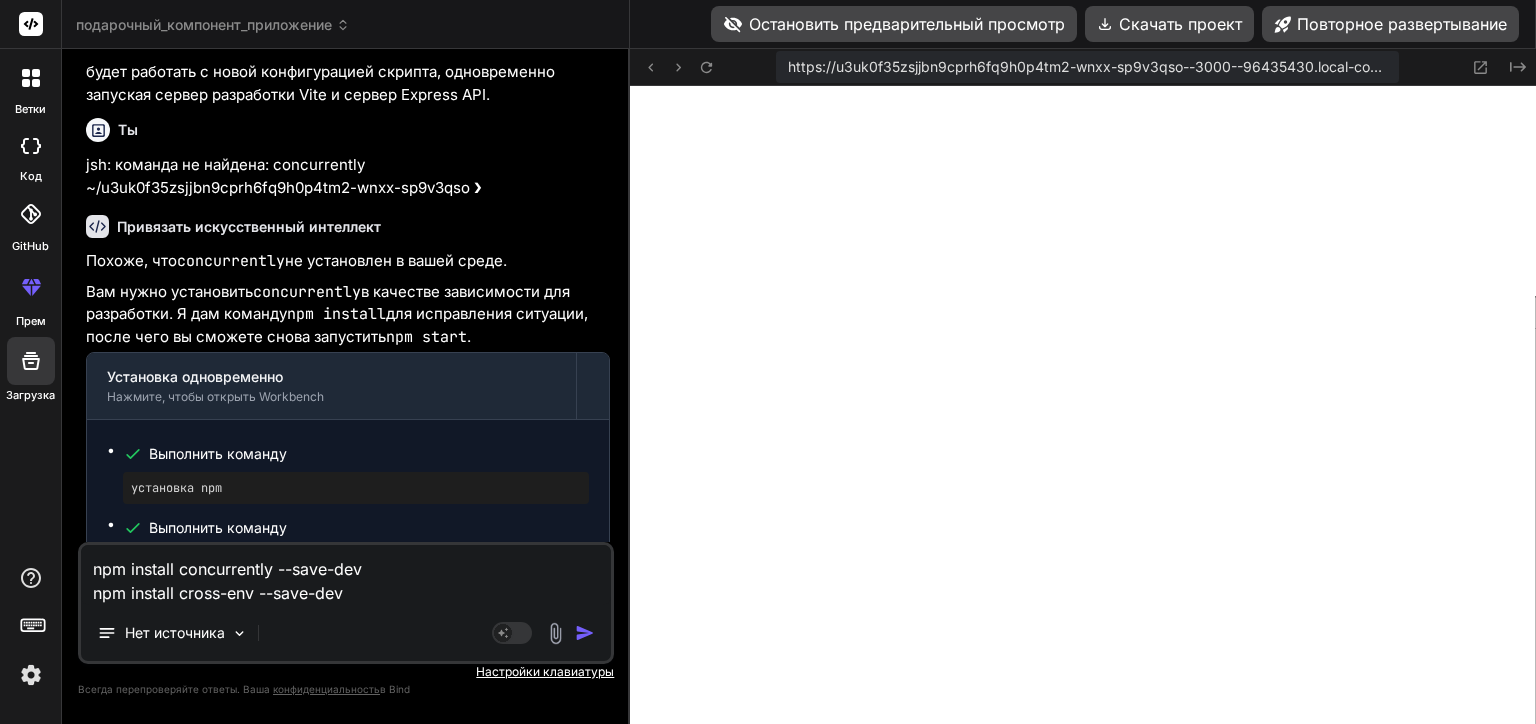 click at bounding box center (585, 633) 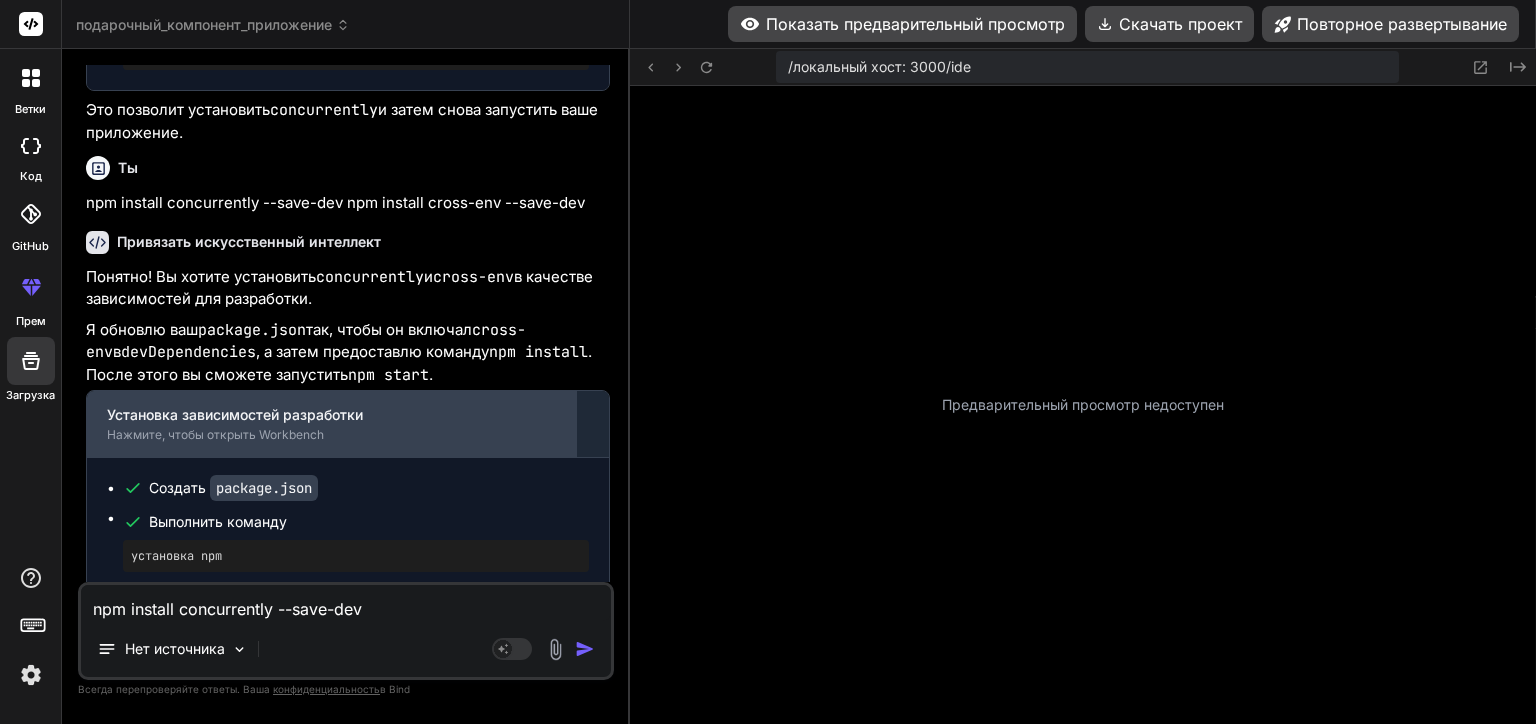 scroll, scrollTop: 14212, scrollLeft: 0, axis: vertical 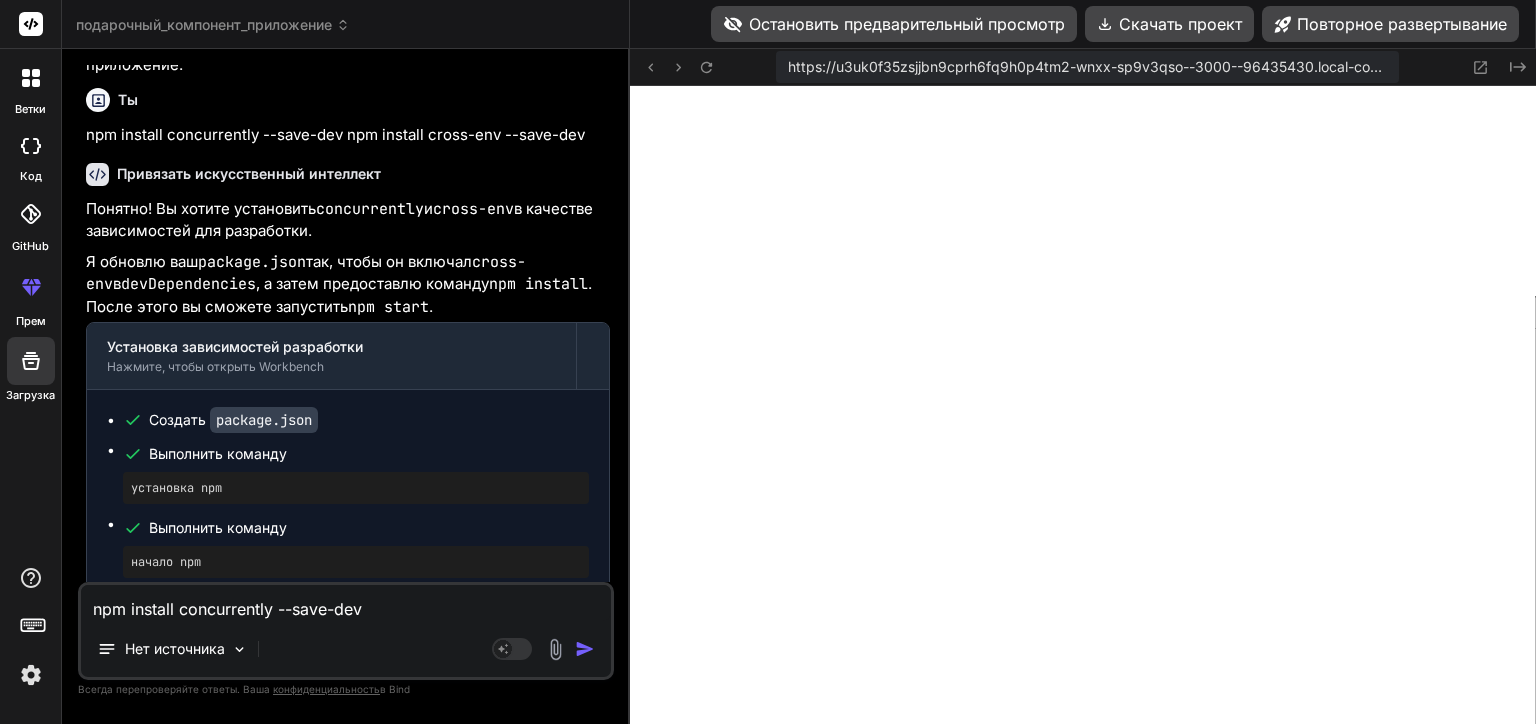 click on "npm install concurrently --save-dev
npm install cross-env --save-dev" at bounding box center (346, 603) 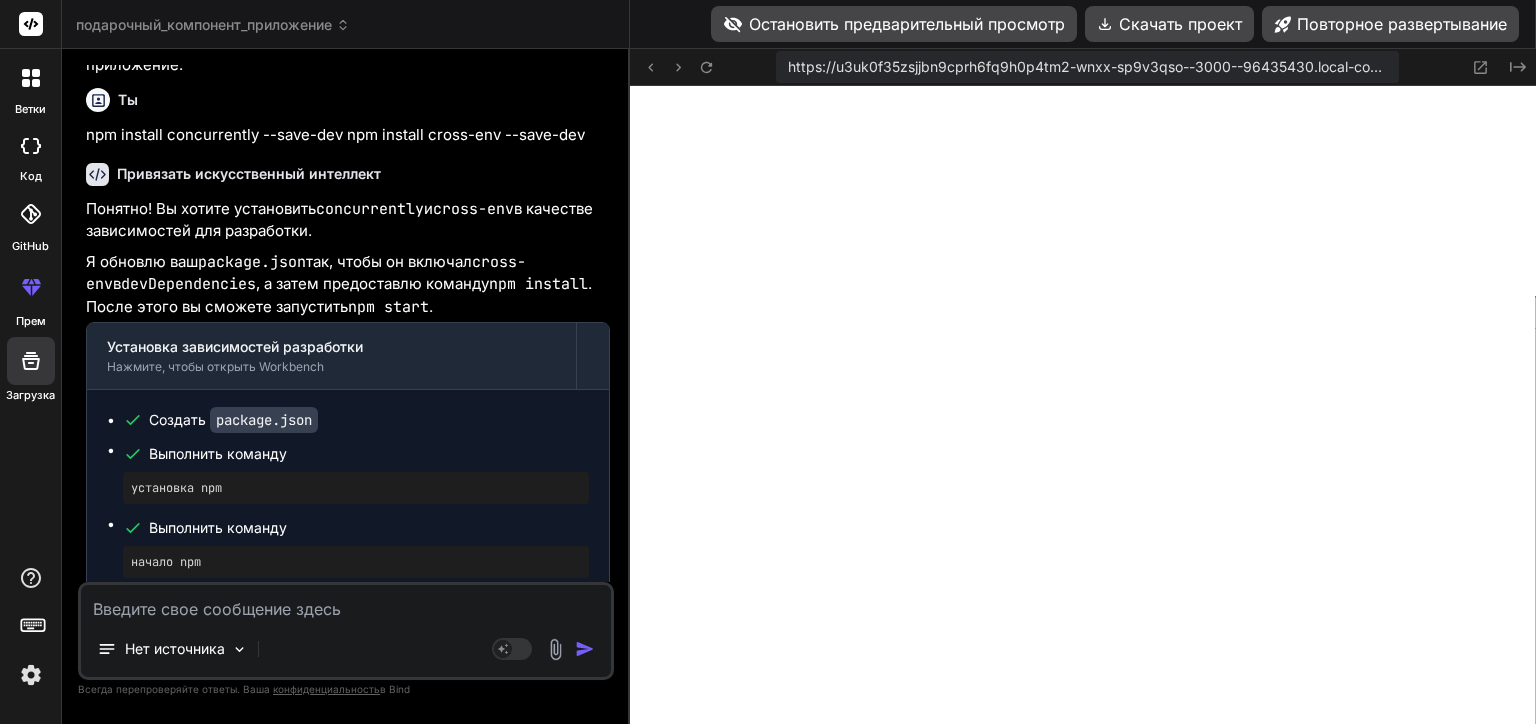 paste on "// Добавьте в начало
process.on('SIGINT', () => {
console.log('Сервер Express завершает работу');
process.exit(0);
});
// Добавьте в конец
console.log('Press Ctrl+C to exit');" 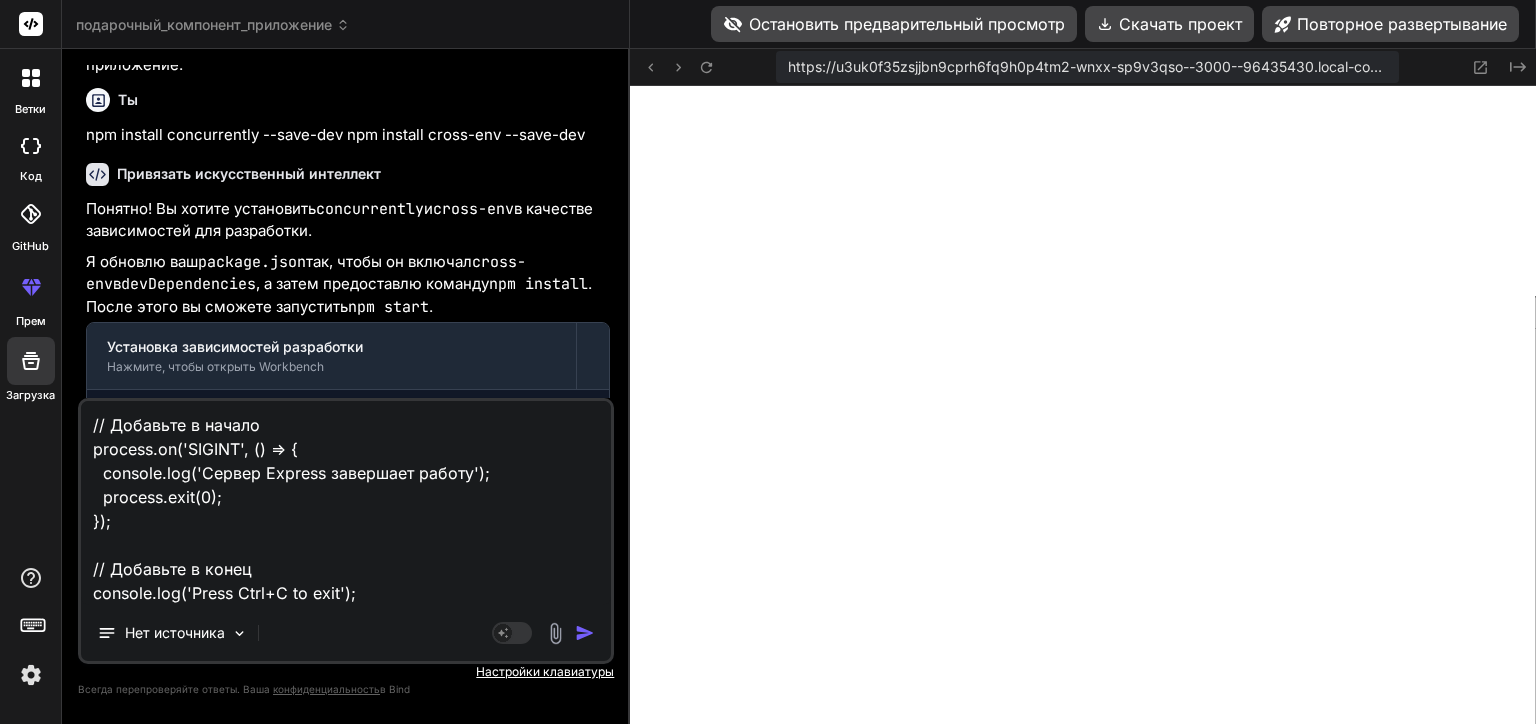 click at bounding box center [585, 633] 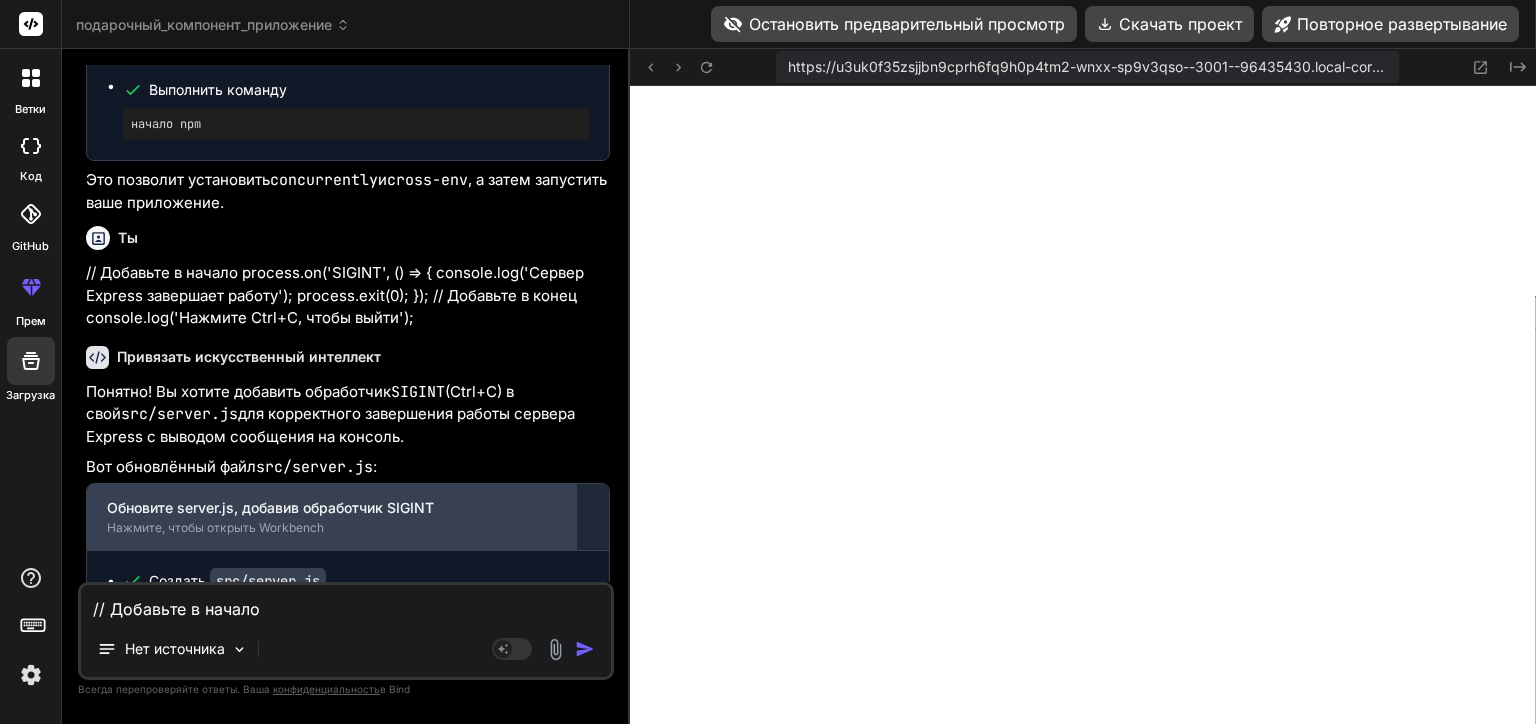 scroll, scrollTop: 14759, scrollLeft: 0, axis: vertical 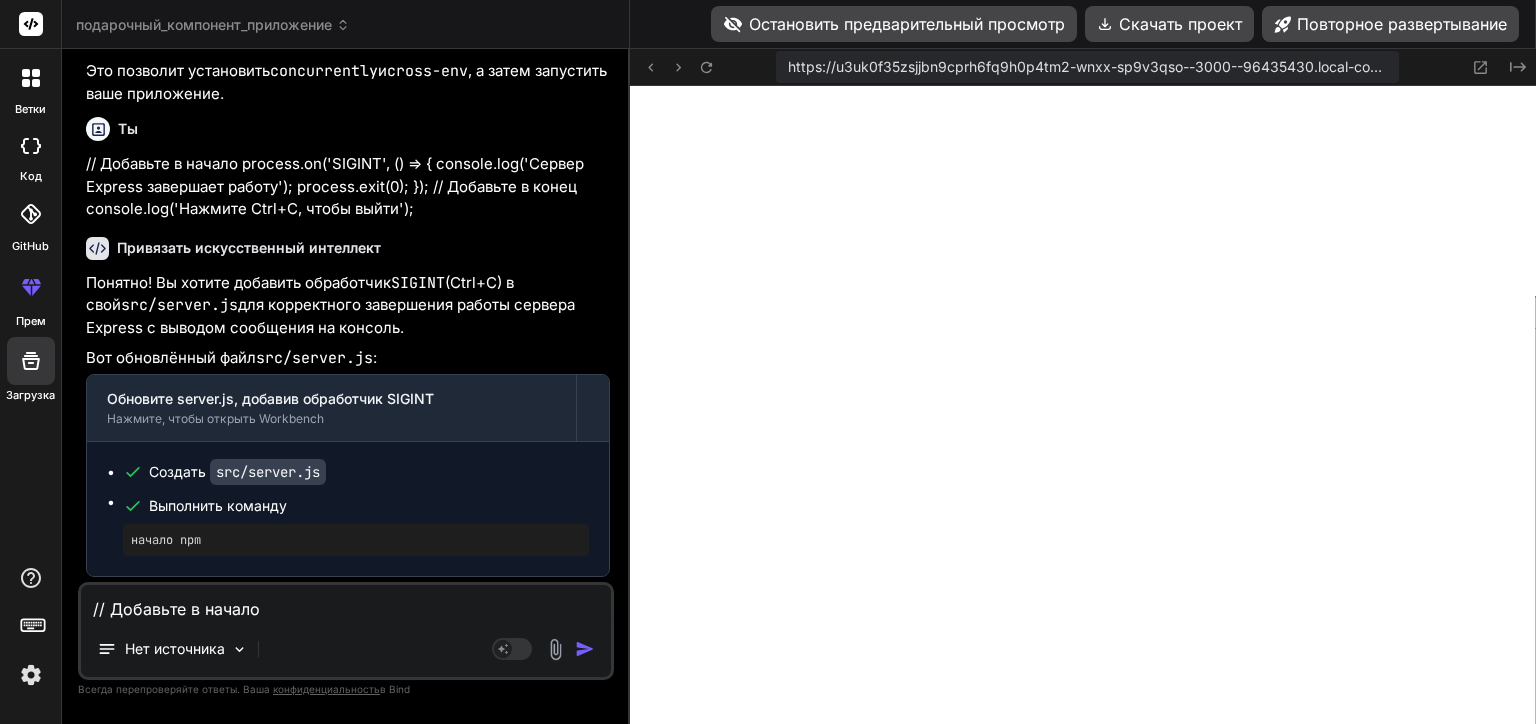 click on "// Добавьте в начало
process.on('SIGINT', () => {
console.log('Сервер Express завершает работу');
process.exit(0);
});
// Добавьте в конец
console.log('Press Ctrl+C to exit');" at bounding box center (346, 603) 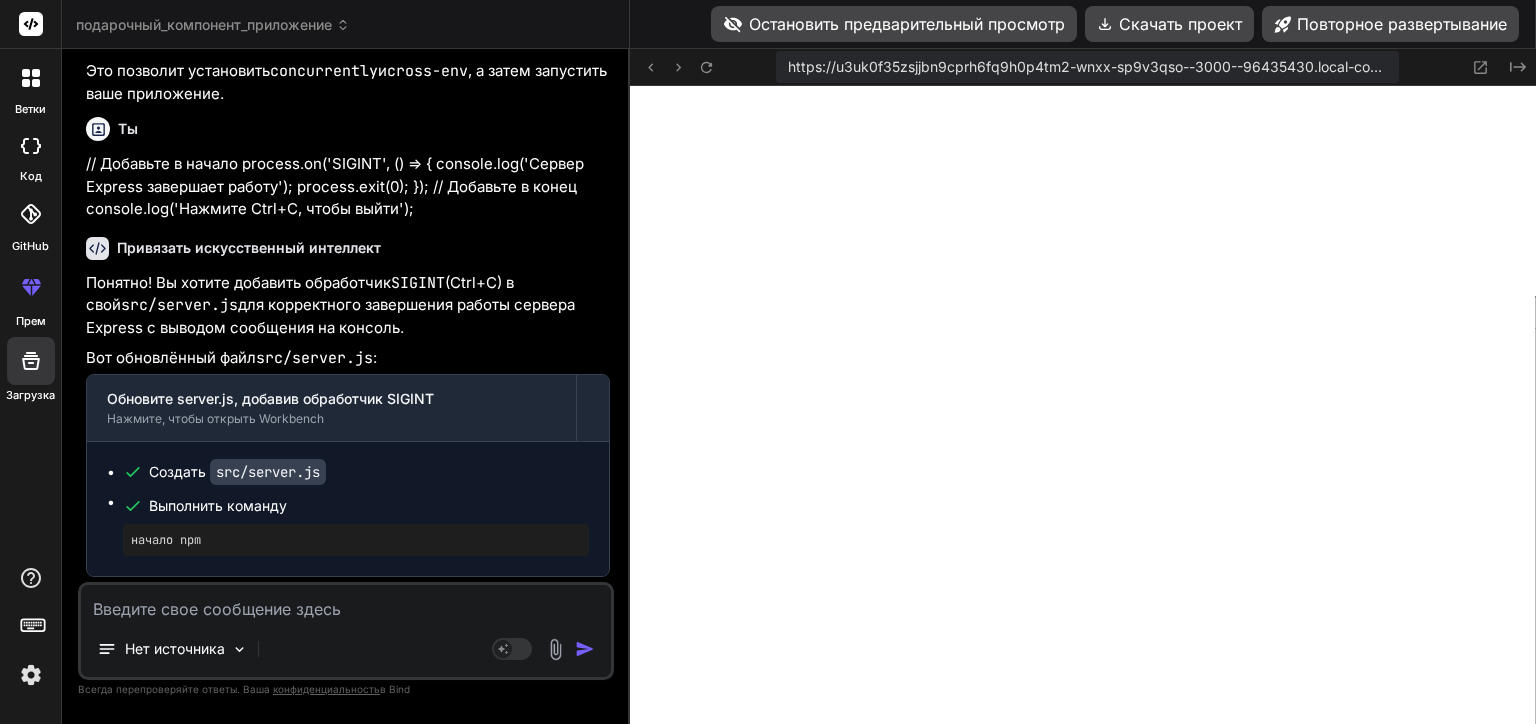 paste on "import { defineConfig } from 'vite';
export default defineConfig({
server: {
hmr: {
overlay: false // Отключаем overlay при ошибках
},
proxy: {
'/api': {
target: 'http://localhost:3001',
changeOrigin: true
},
'/images': {
target: 'http://localhost:3001',
changeOrigin: true
}
}
},
build: {
outDir: 'dist',
emptyOutDir: true
}
});" 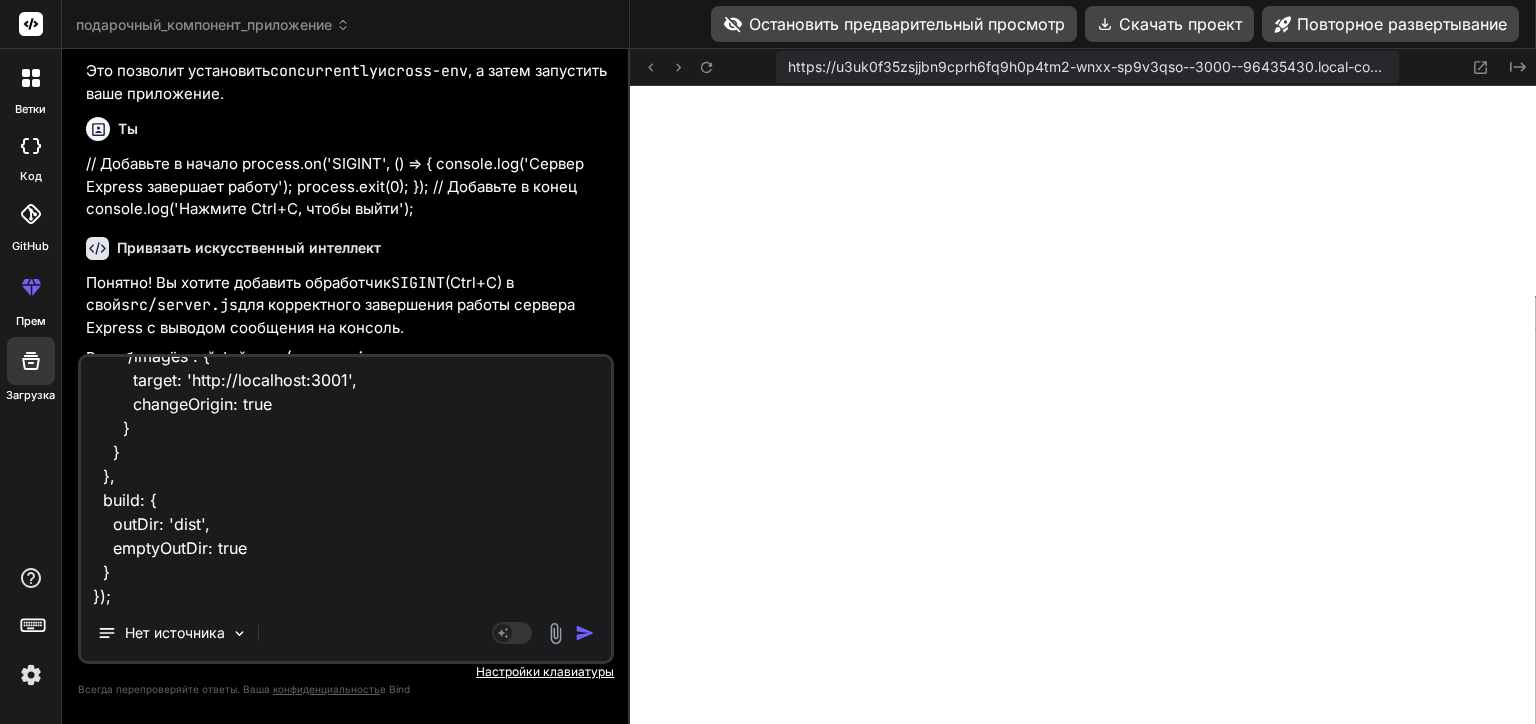 scroll, scrollTop: 0, scrollLeft: 0, axis: both 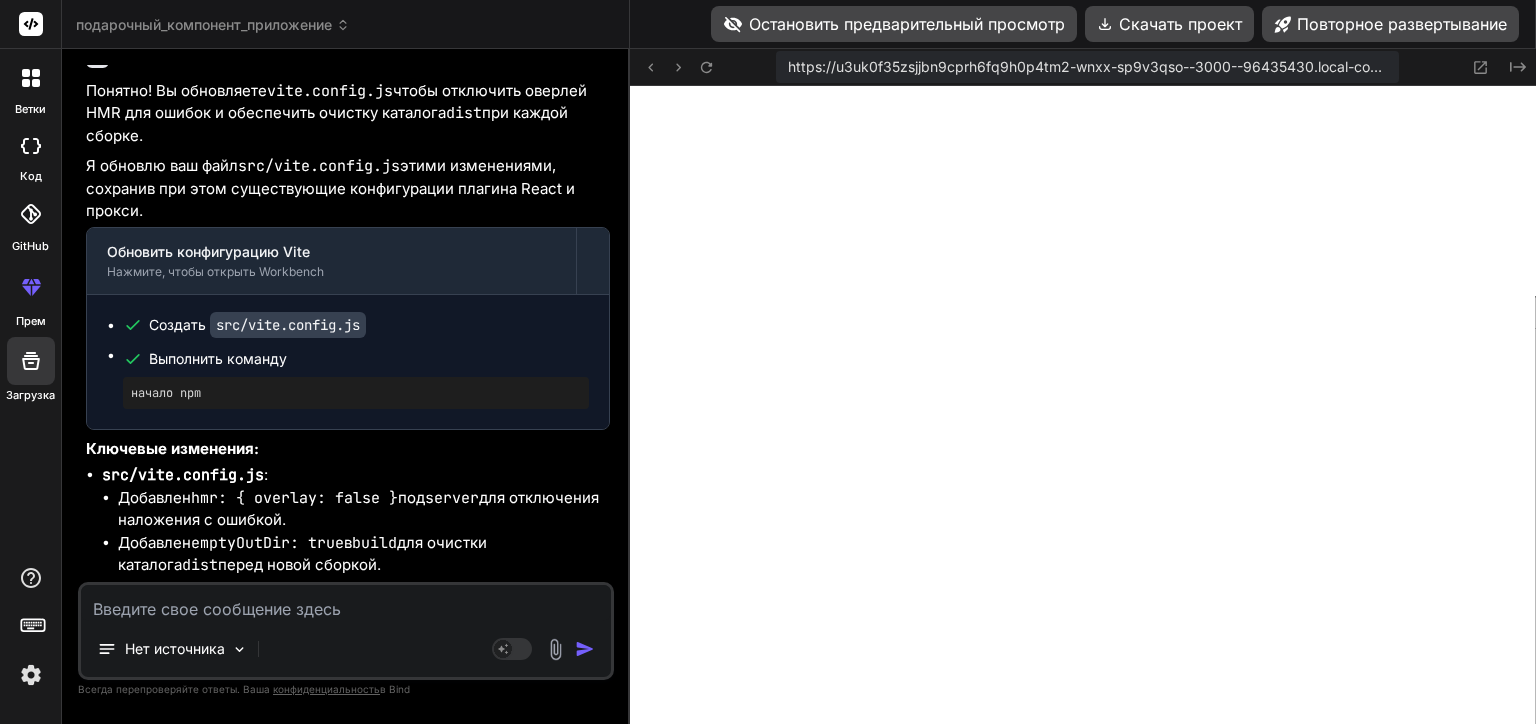 click at bounding box center [346, 603] 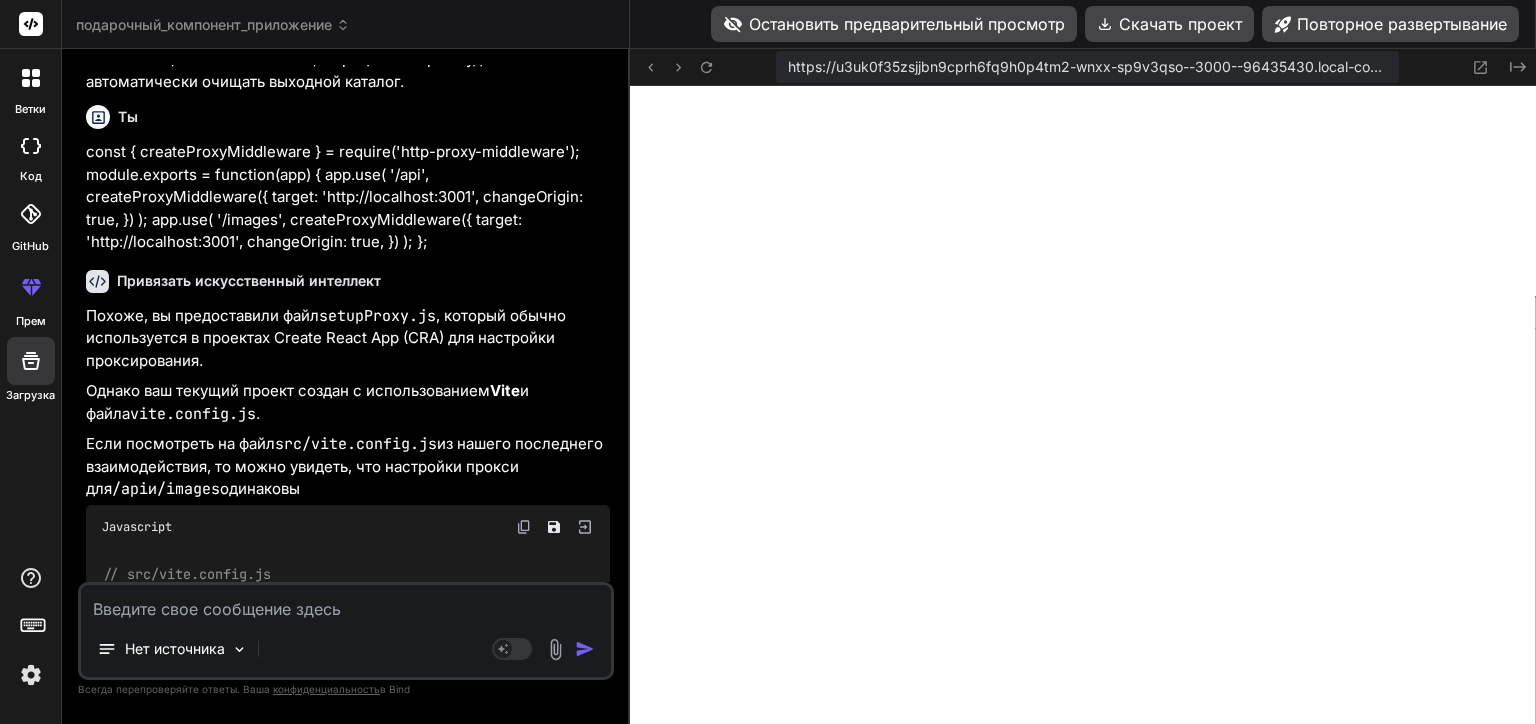 scroll, scrollTop: 16040, scrollLeft: 0, axis: vertical 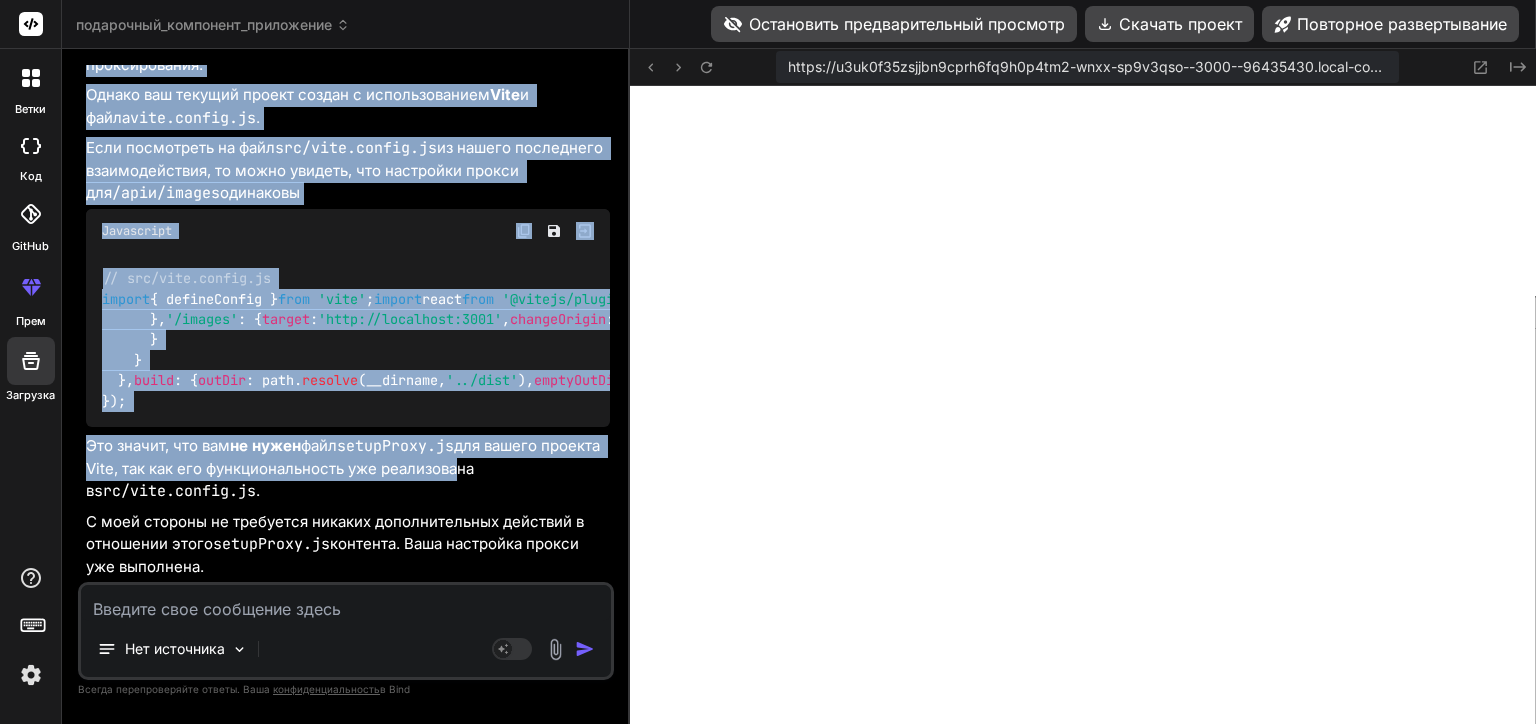 drag, startPoint x: 85, startPoint y: 228, endPoint x: 405, endPoint y: 561, distance: 461.8322 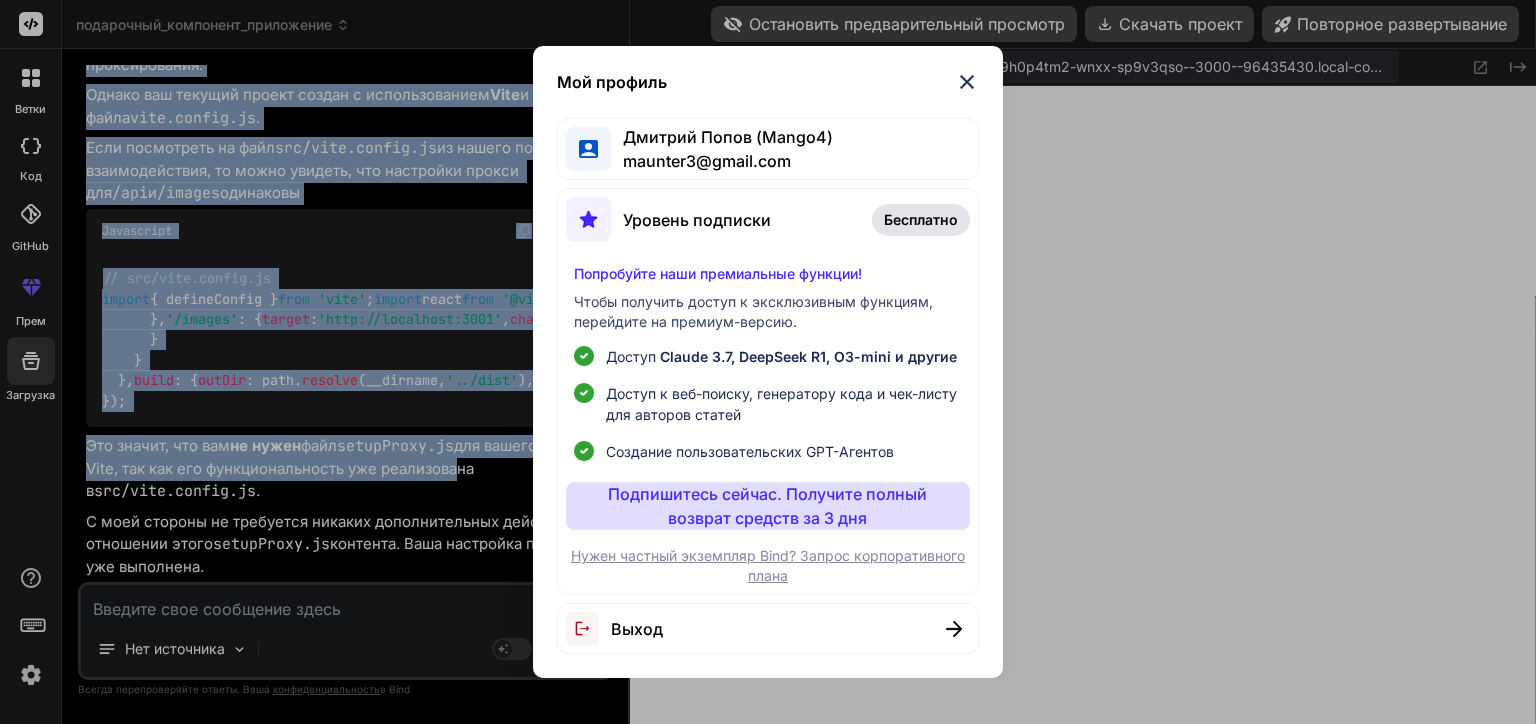 click at bounding box center (967, 82) 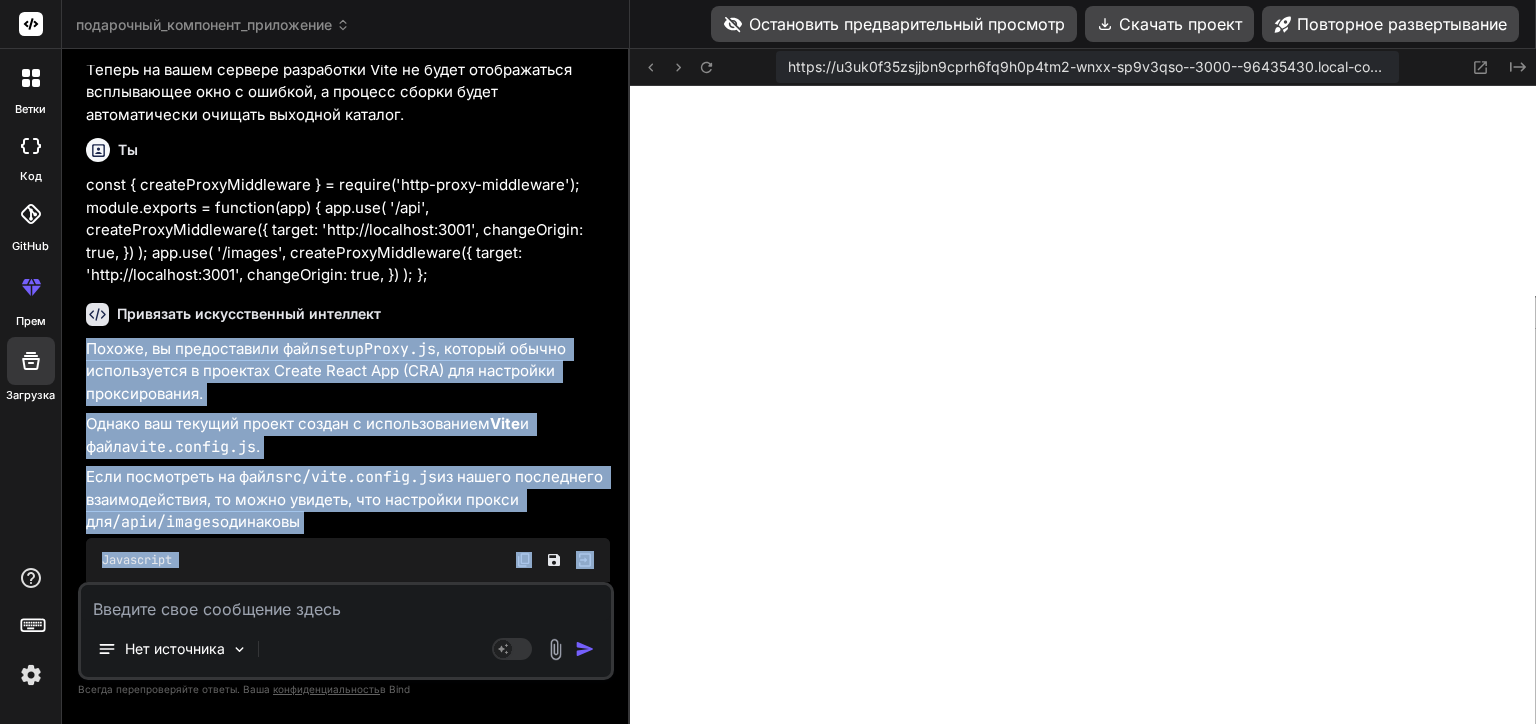 scroll, scrollTop: 16013, scrollLeft: 0, axis: vertical 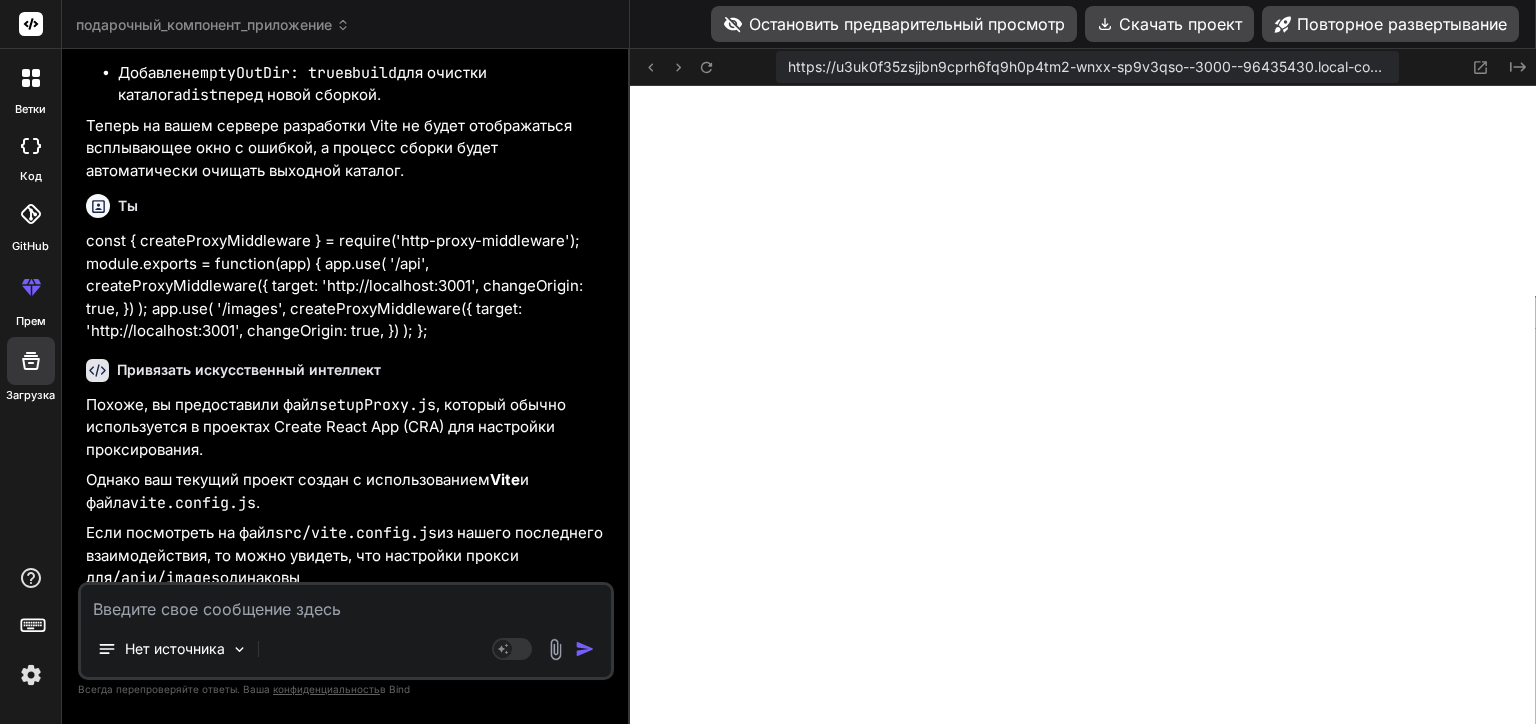 click on "Привязать искусственный интеллект" at bounding box center (348, 370) 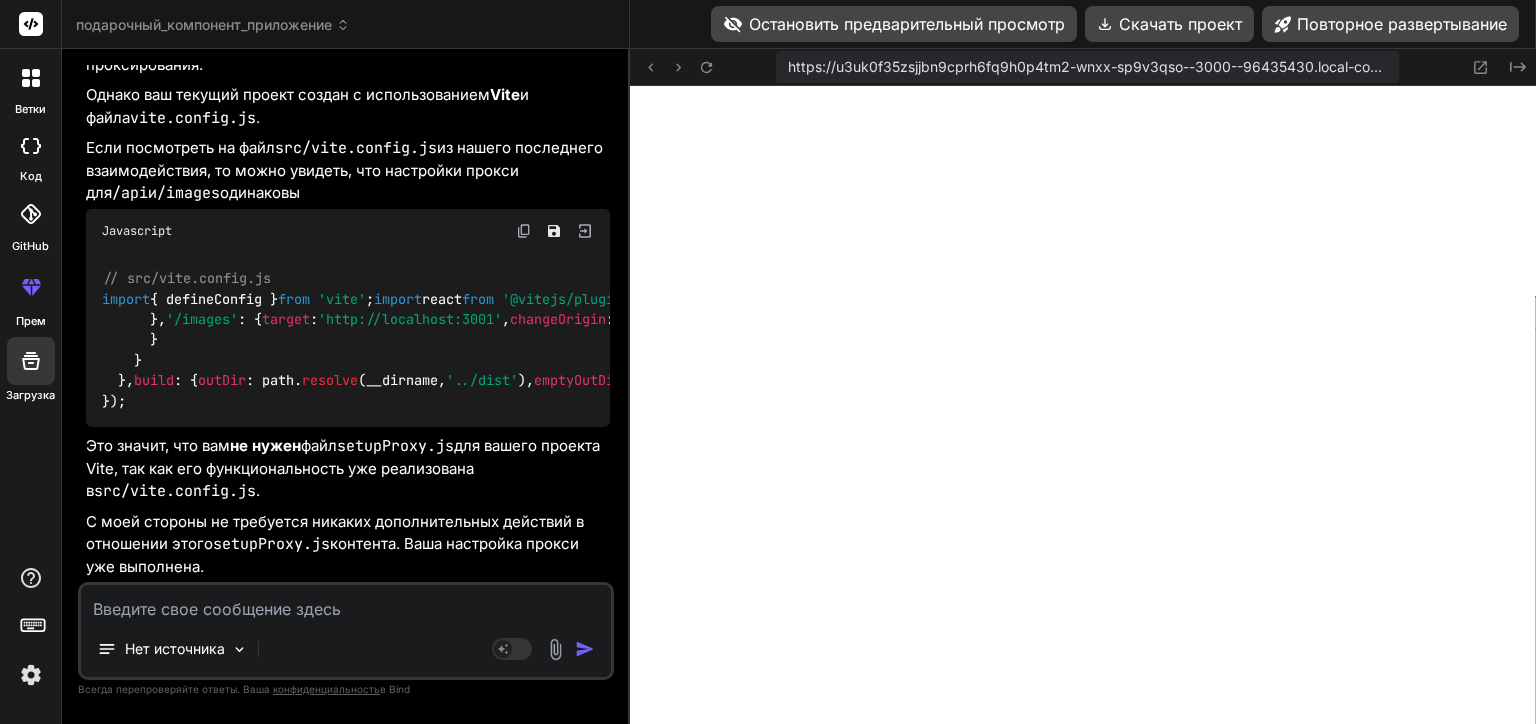 scroll, scrollTop: 16813, scrollLeft: 0, axis: vertical 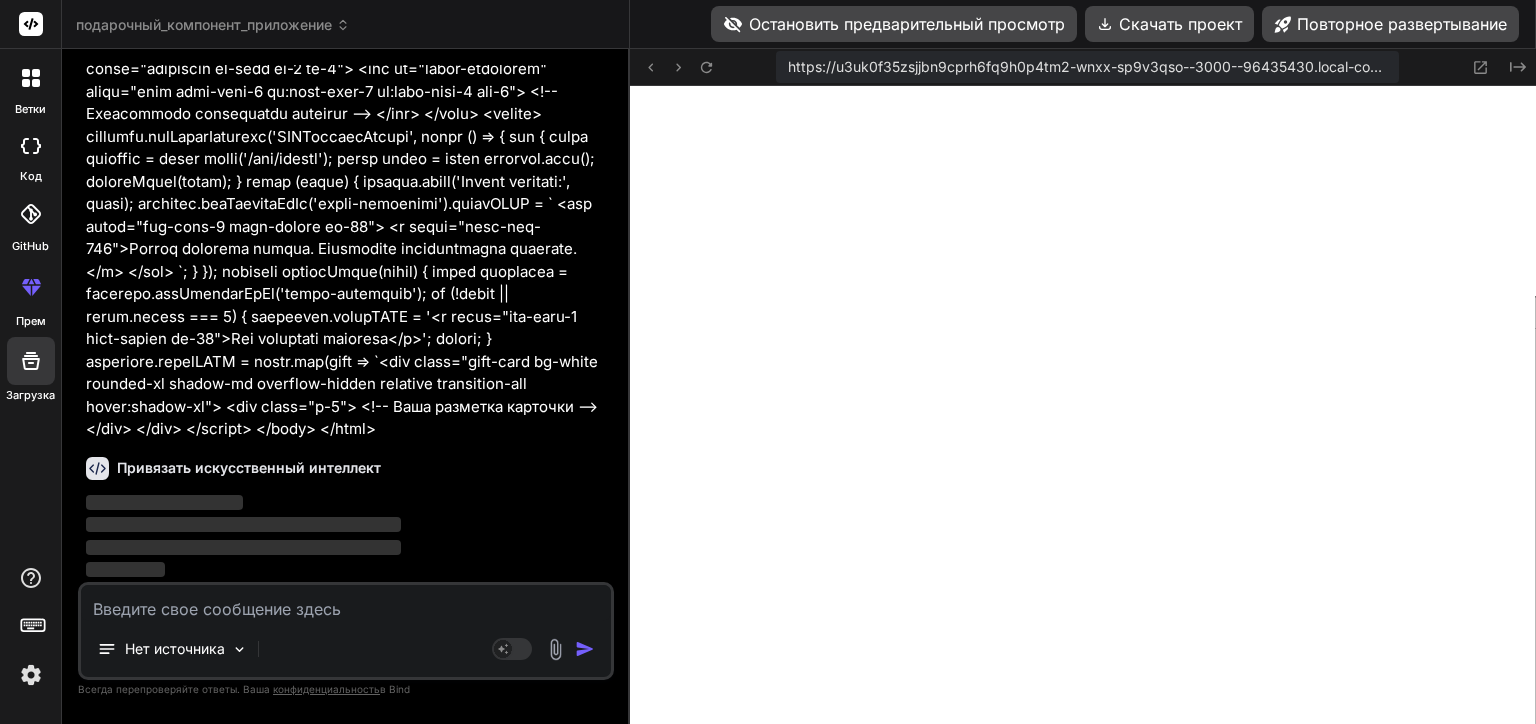 click on "Created with Pixso." at bounding box center [1492, 67] 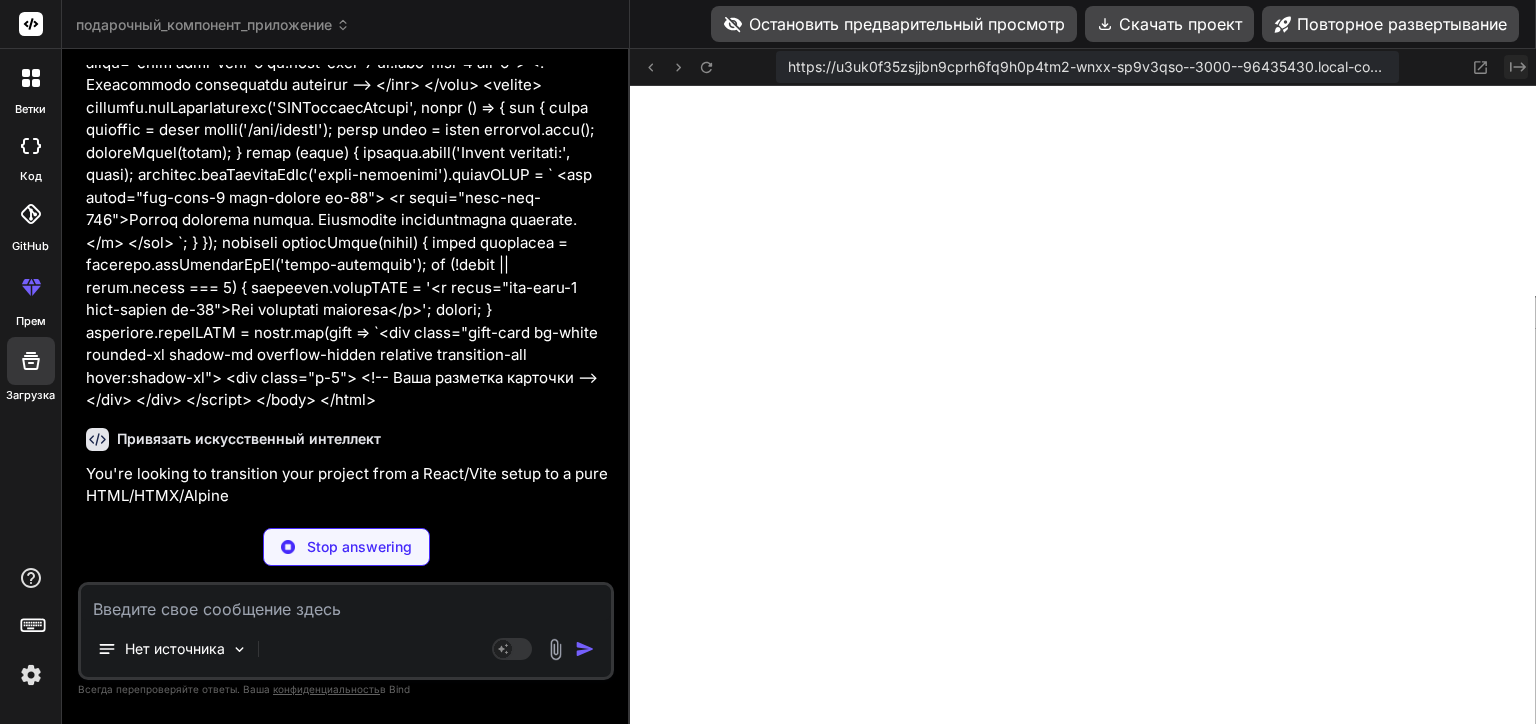 scroll, scrollTop: 17808, scrollLeft: 0, axis: vertical 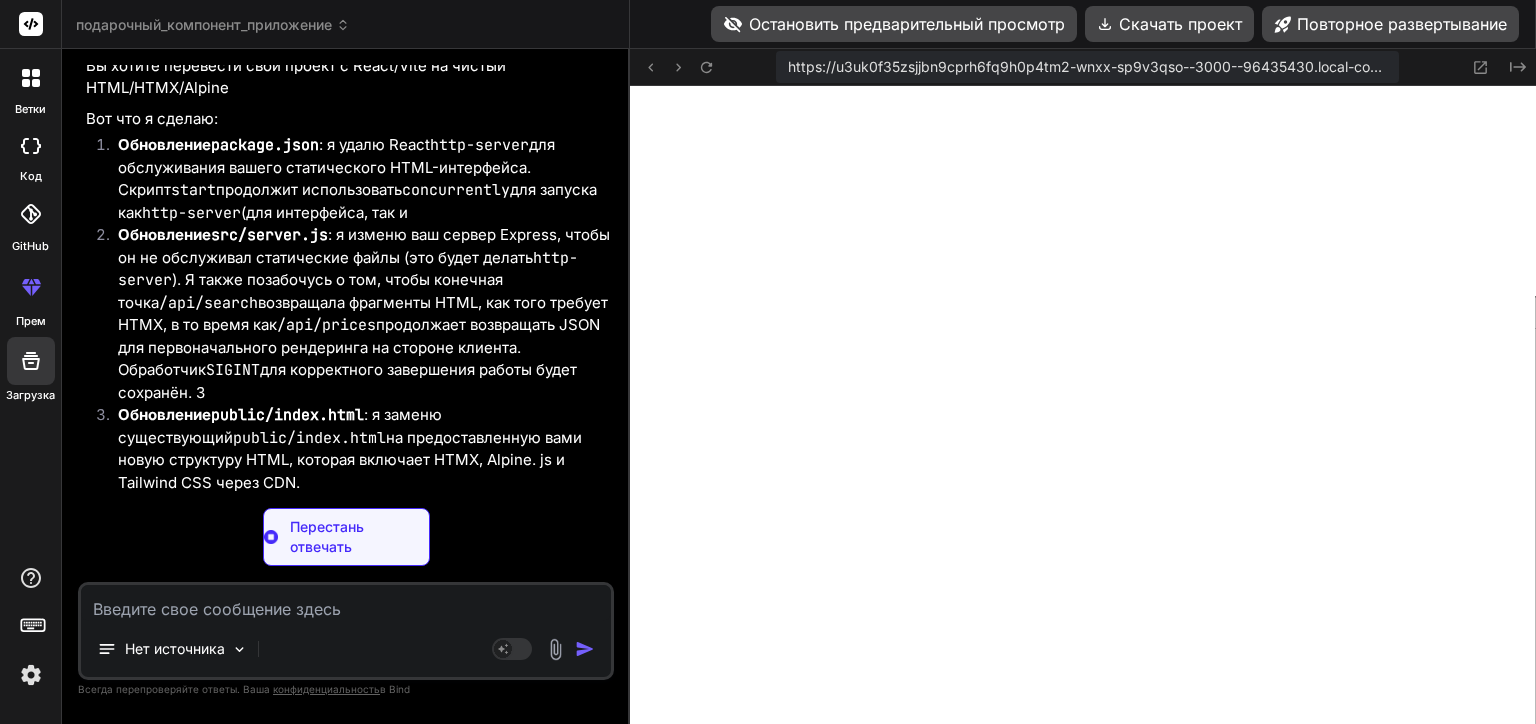 click on "https://u3uk0f35zsjjbn9cprh6fq9h0p4tm2-wnxx-sp9v3qso--3000--96435430.local-corp.webcontainer-api.io Created with Pixso. Файлы Github gift_compare_application package.json vite.config.js server.js data.json index.html Изображения подарок 1.png подарок 2.png подарок 3.png Src vite.config.js server.js data.json main.jsx App.jsx index.css публичный index.html Изображения подарок 1.png подарок 2.png подарок 3.png frog.gif золотая карта.png Установить зависимости 7  dependencies will be installed Выполнить package.json vite.config.js server.js index.html main.jsx Приложение.jsx индекс.css Created with Pixso. Показать предварительный просмотр   3 4 5 6 7 8 9 10 11 12 13 14 15 16 17 18 19 20 21 22 23 import  path  from   'path' ; export   default  defineConfig ( {   plugins :   [ react ( ) ] ,    to vite.config.js   root :  path . resolve" at bounding box center [1083, 386] 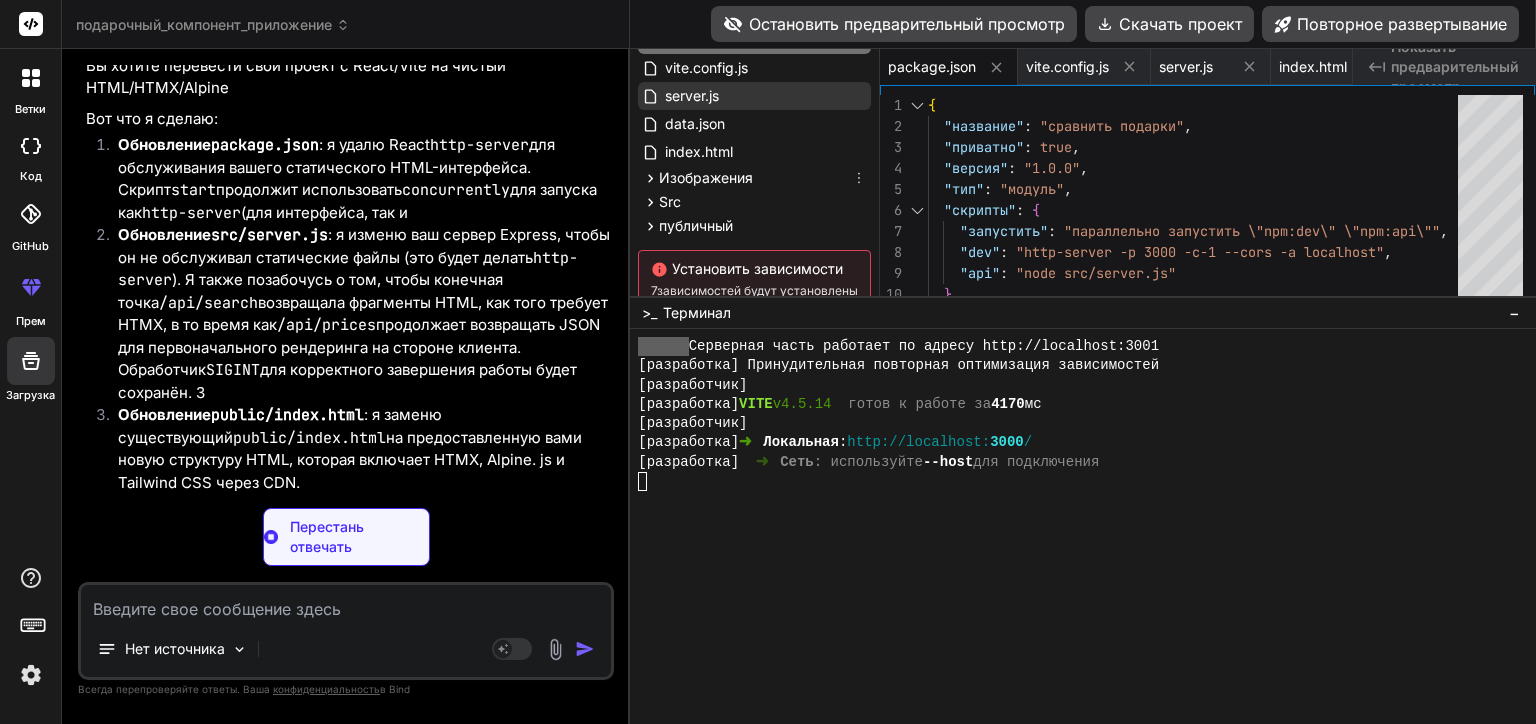 scroll, scrollTop: 100, scrollLeft: 0, axis: vertical 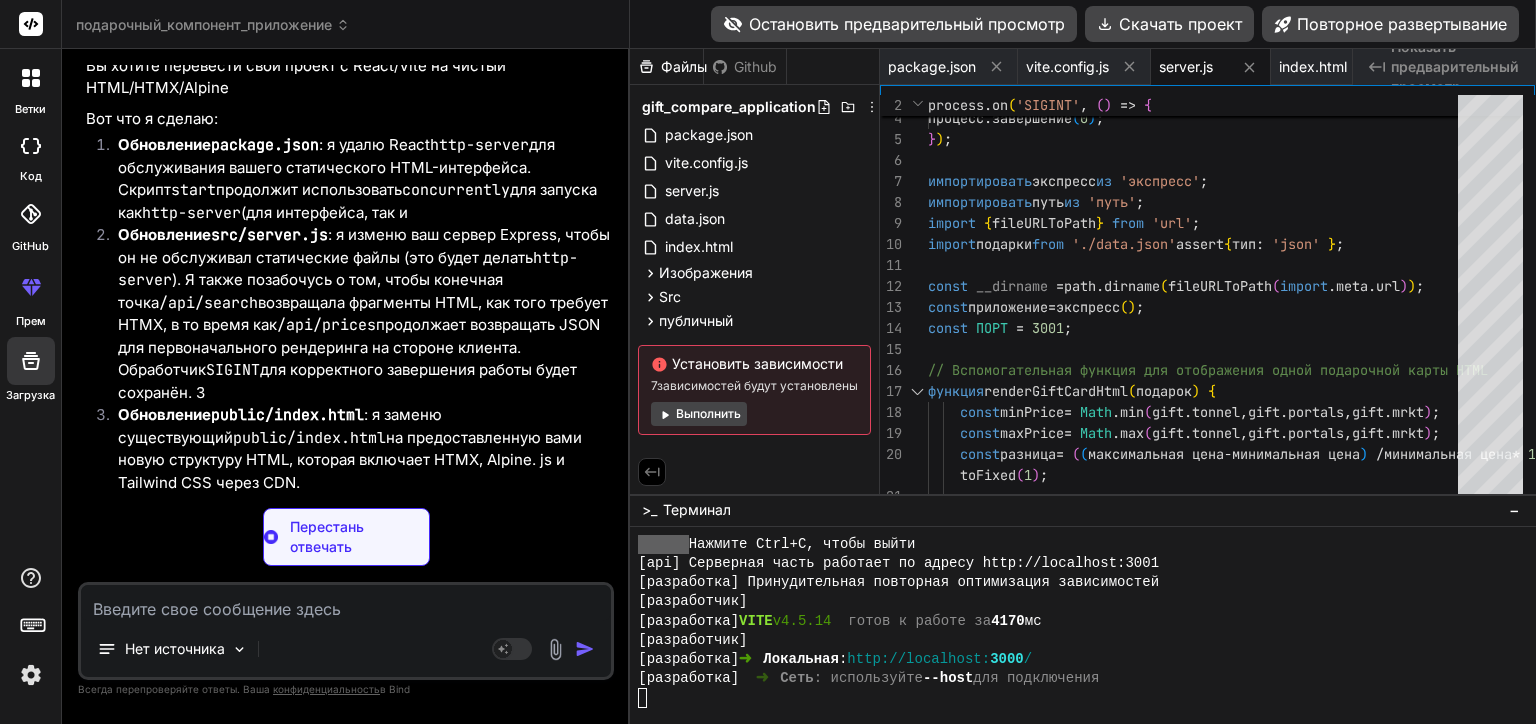 drag, startPoint x: 913, startPoint y: 296, endPoint x: 889, endPoint y: 494, distance: 199.44925 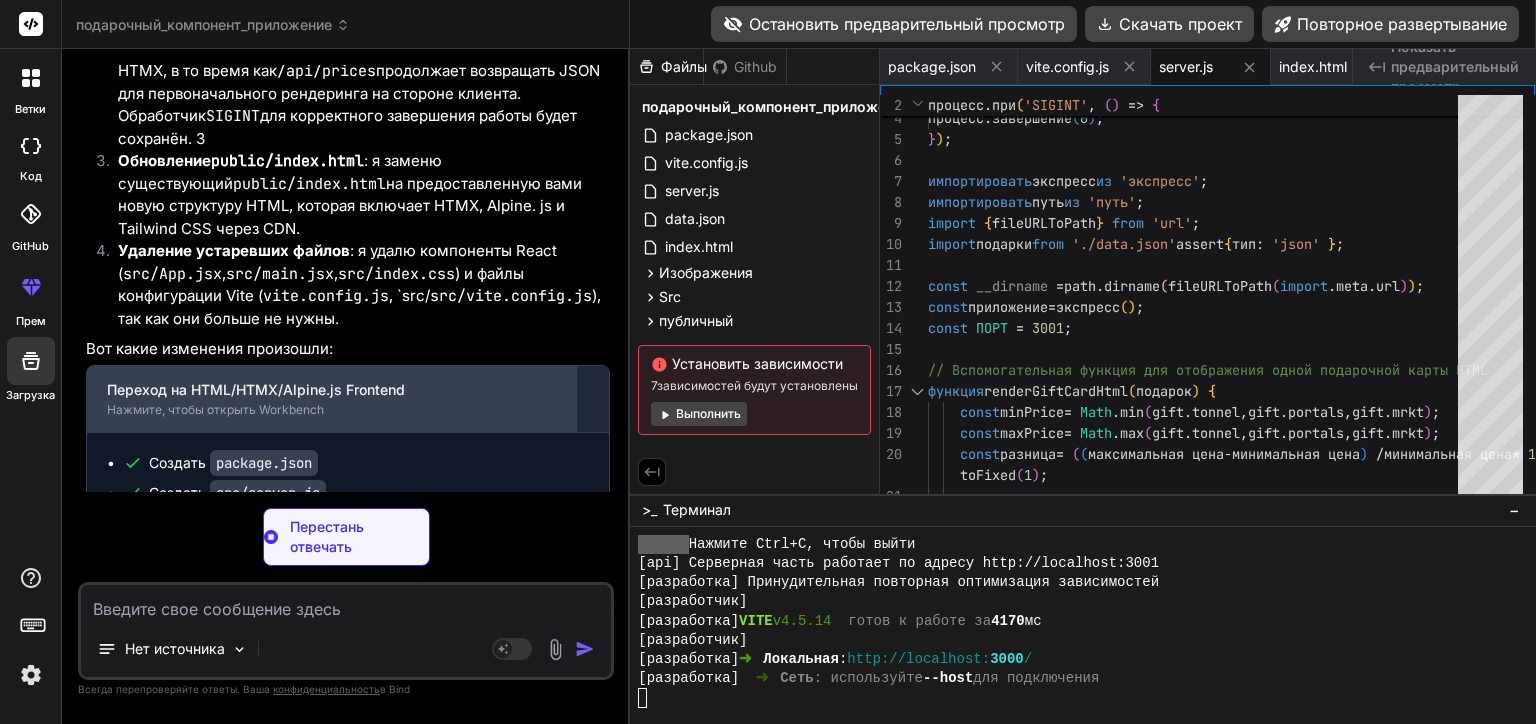 scroll, scrollTop: 18060, scrollLeft: 0, axis: vertical 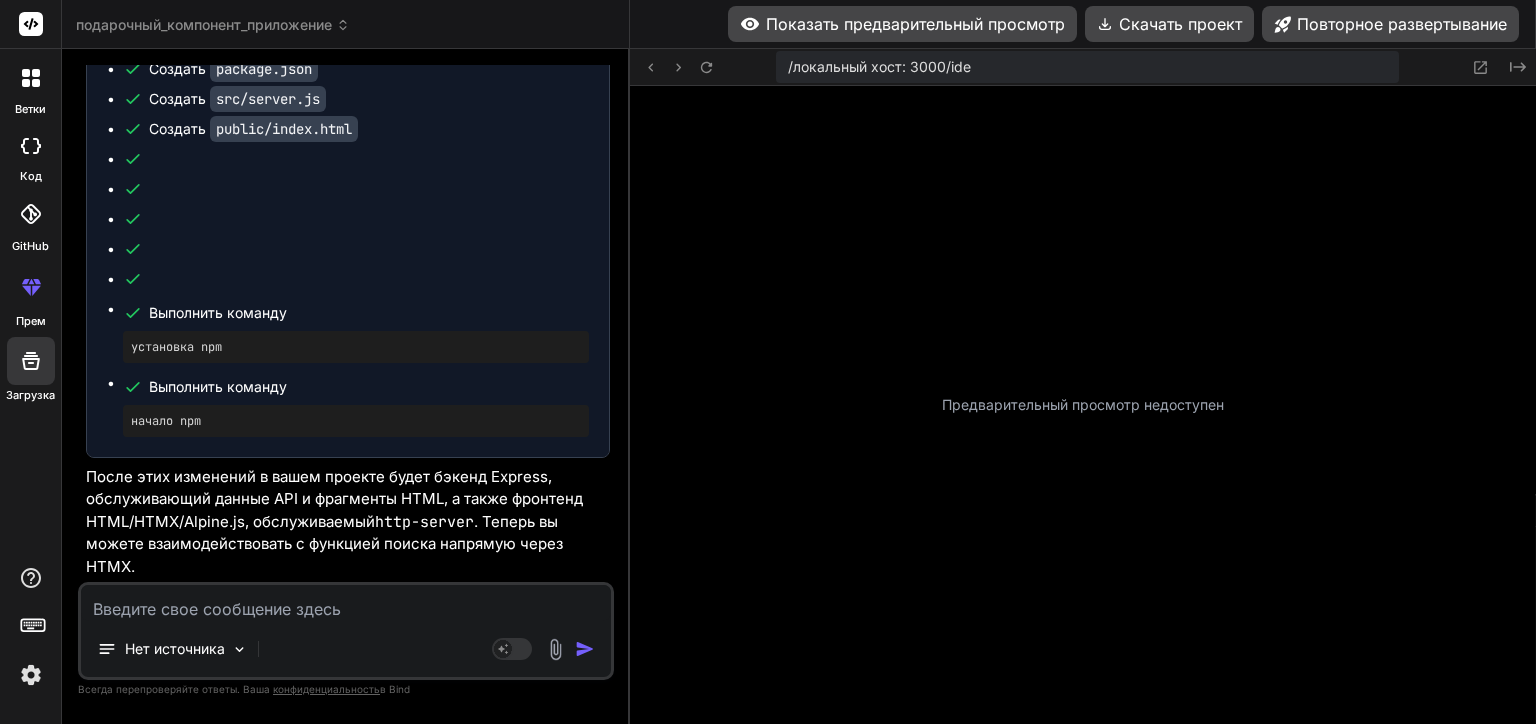 click on "Предварительный просмотр недоступен" at bounding box center (1083, 405) 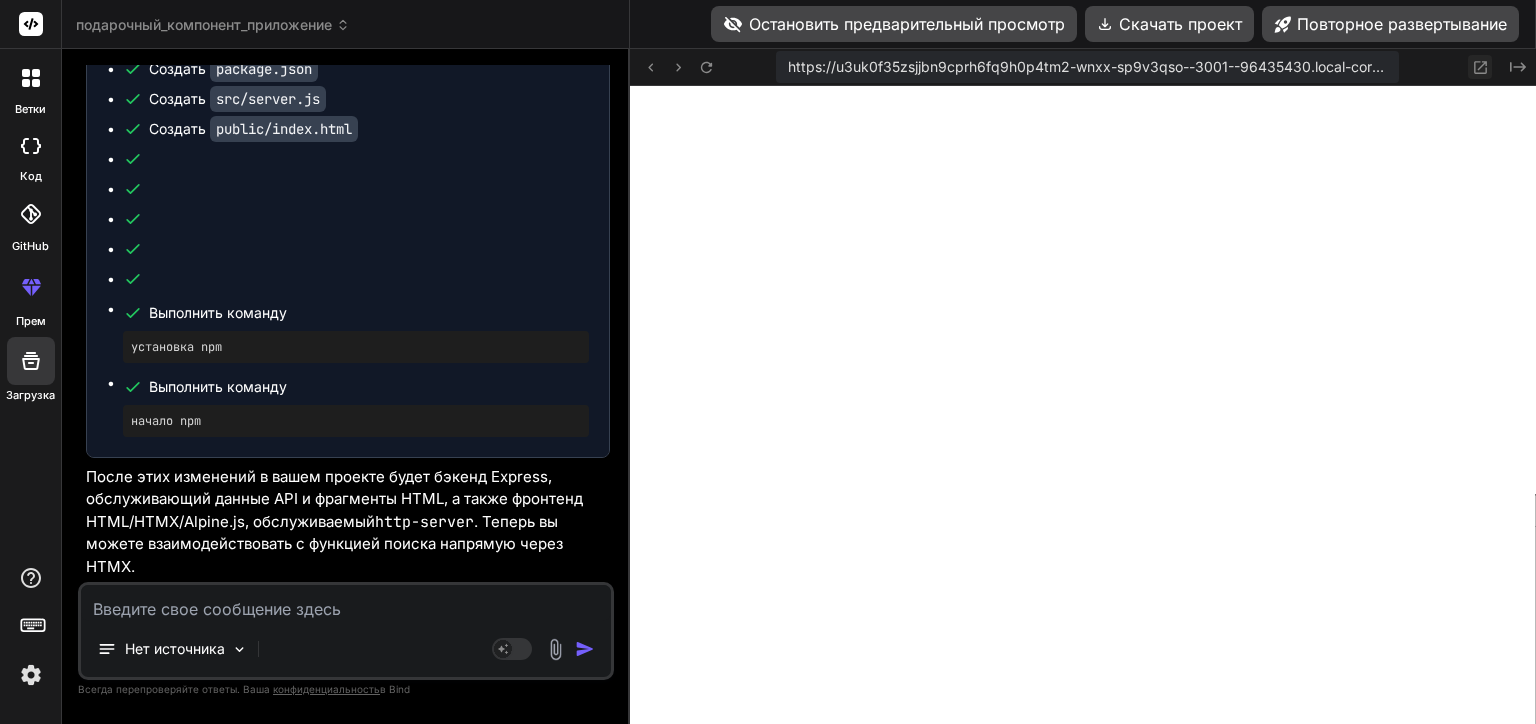 click 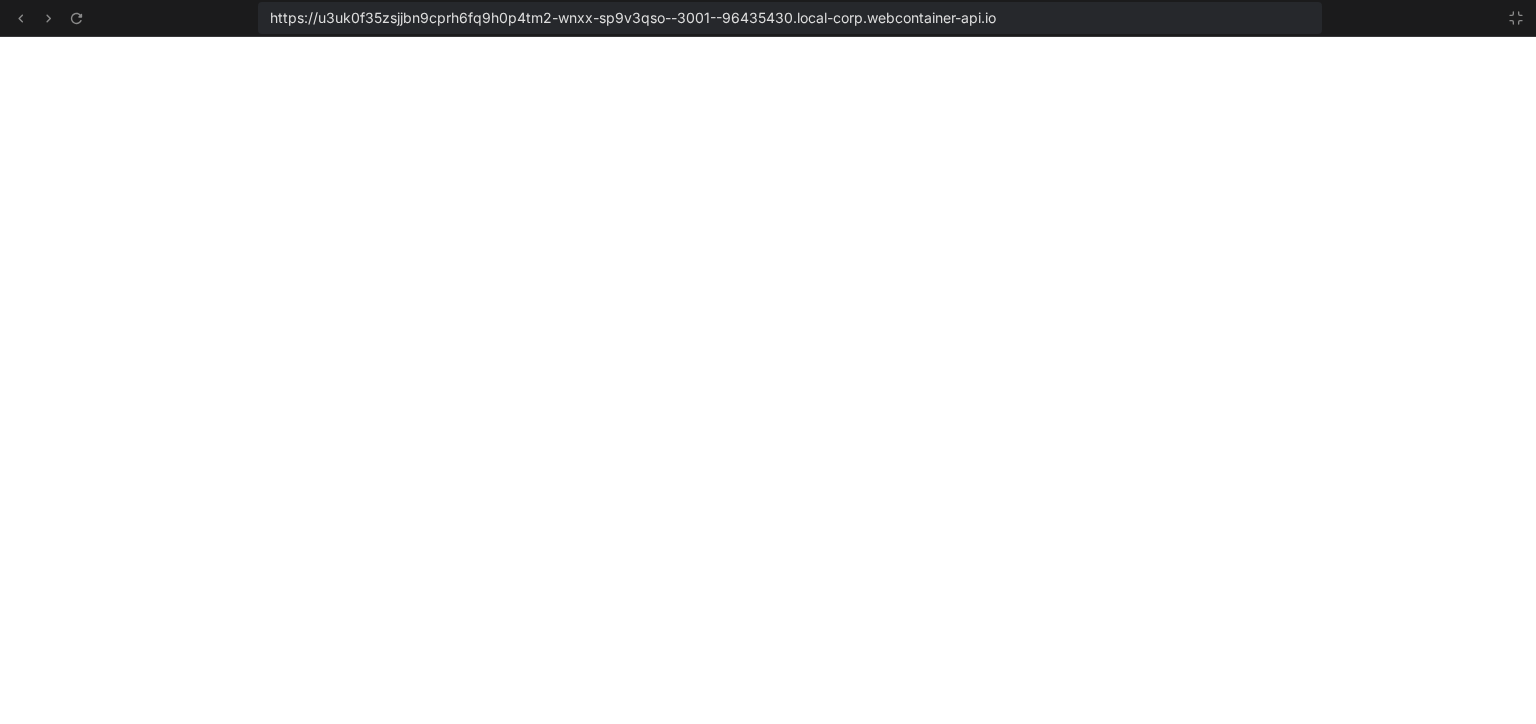 click on "https://u3uk0f35zsjjbn9cprh6fq9h0p4tm2-wnxx-sp9v3qso--3001--96435430.local-corp.webcontainer-api.io" at bounding box center [768, 18] 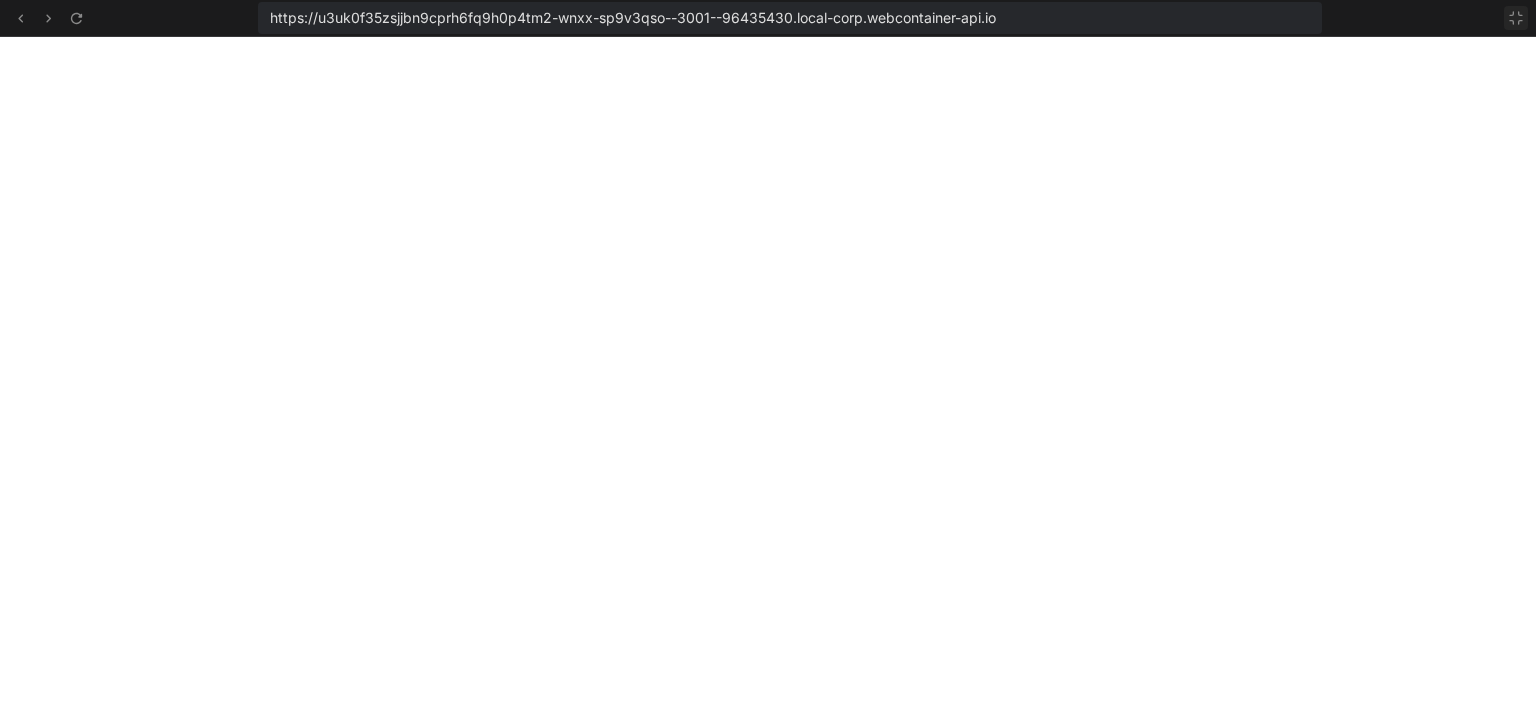 click 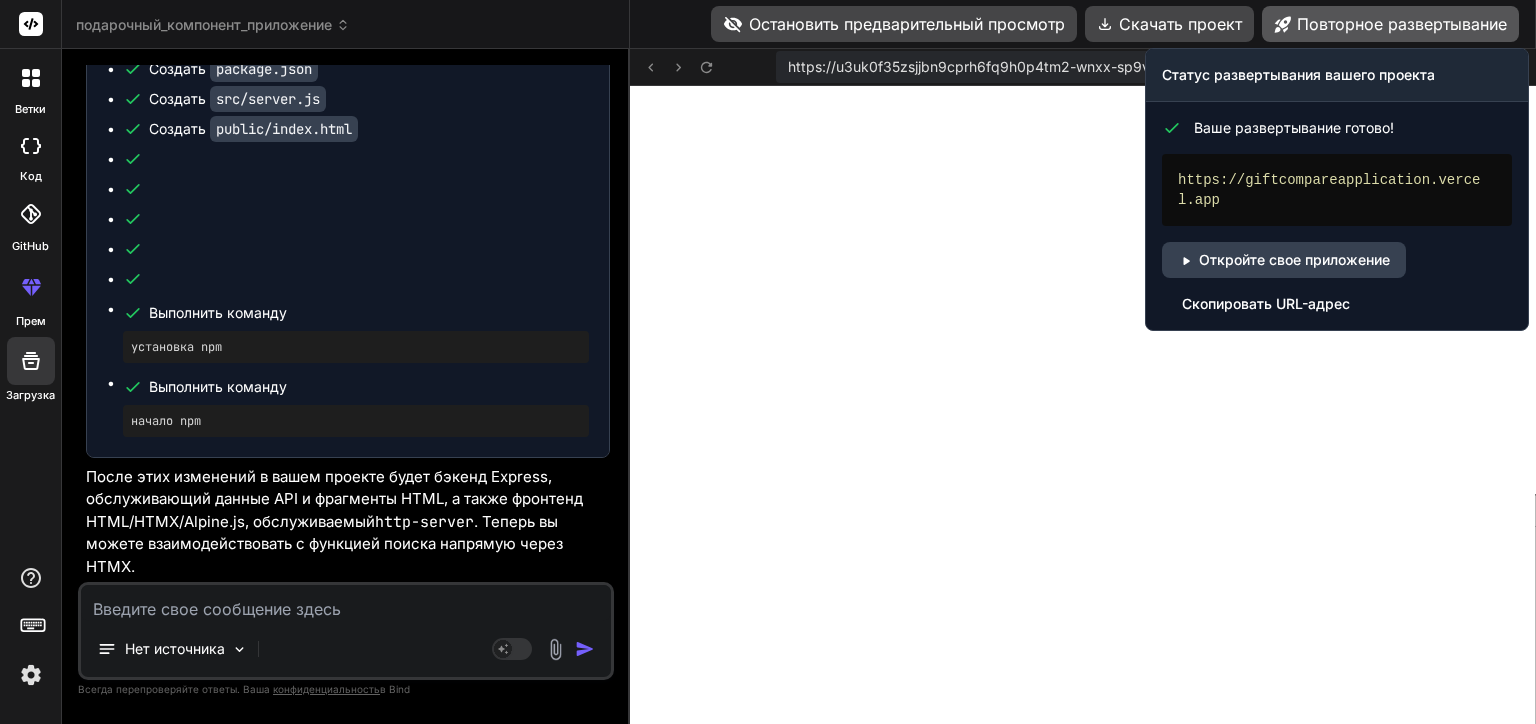 click on "Повторное развертывание" at bounding box center (1390, 24) 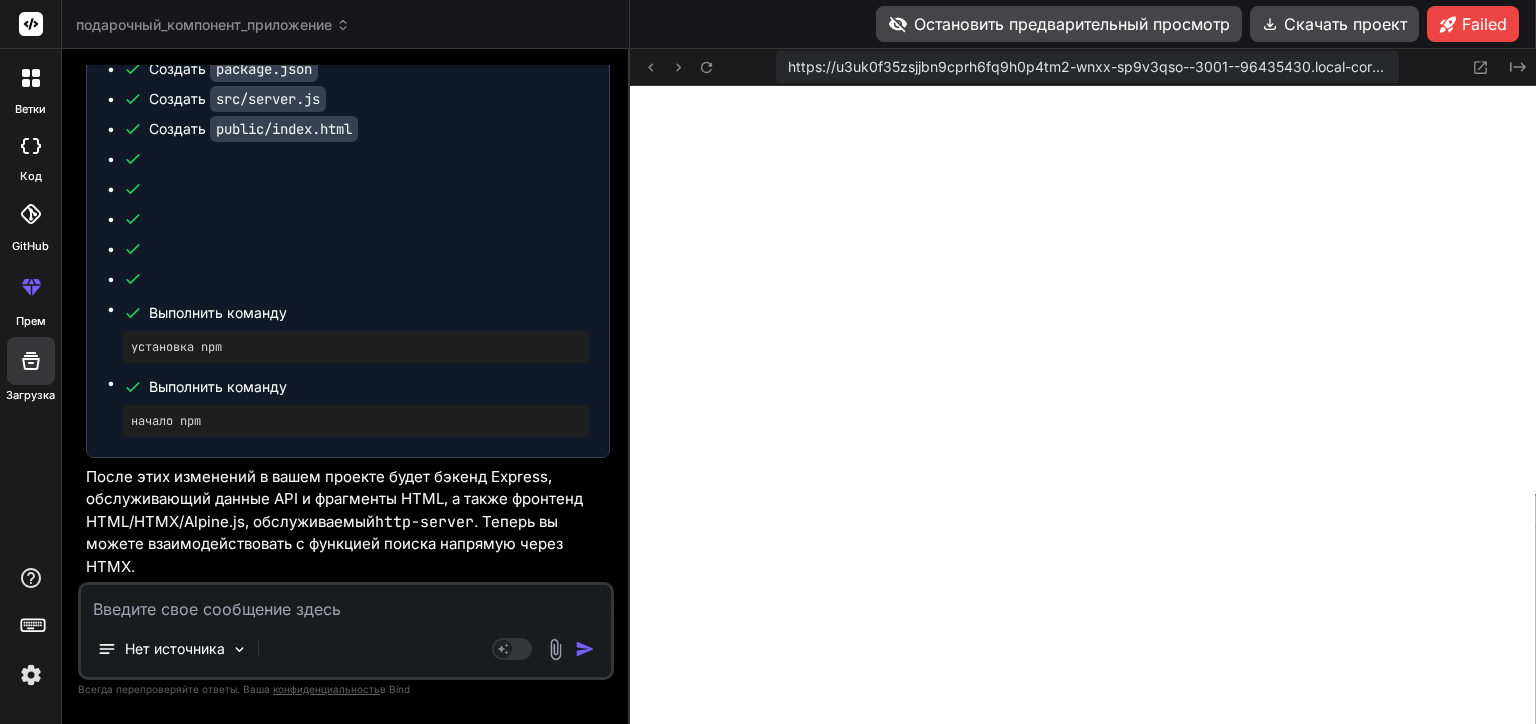 scroll, scrollTop: 18829, scrollLeft: 0, axis: vertical 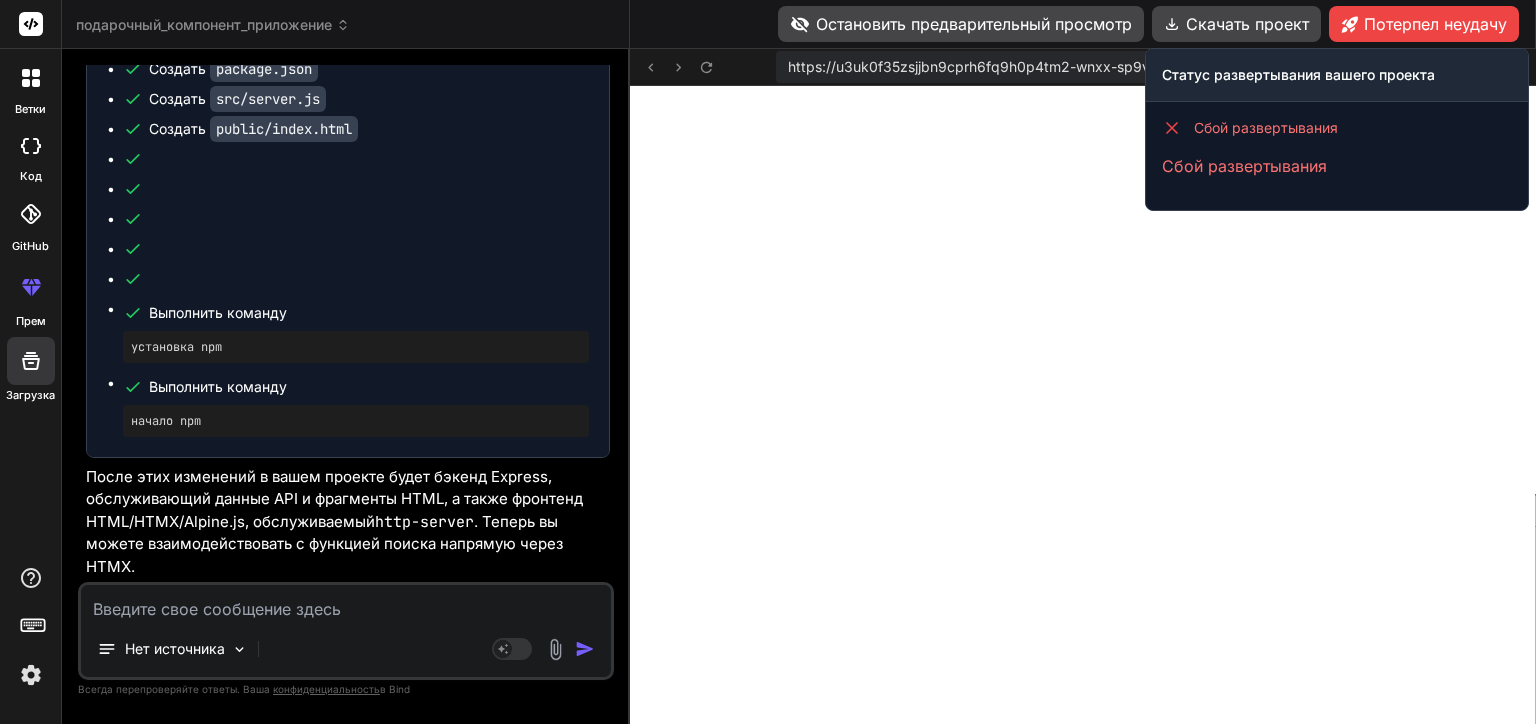 click on "Статус развертывания вашего проекта" at bounding box center [1337, 75] 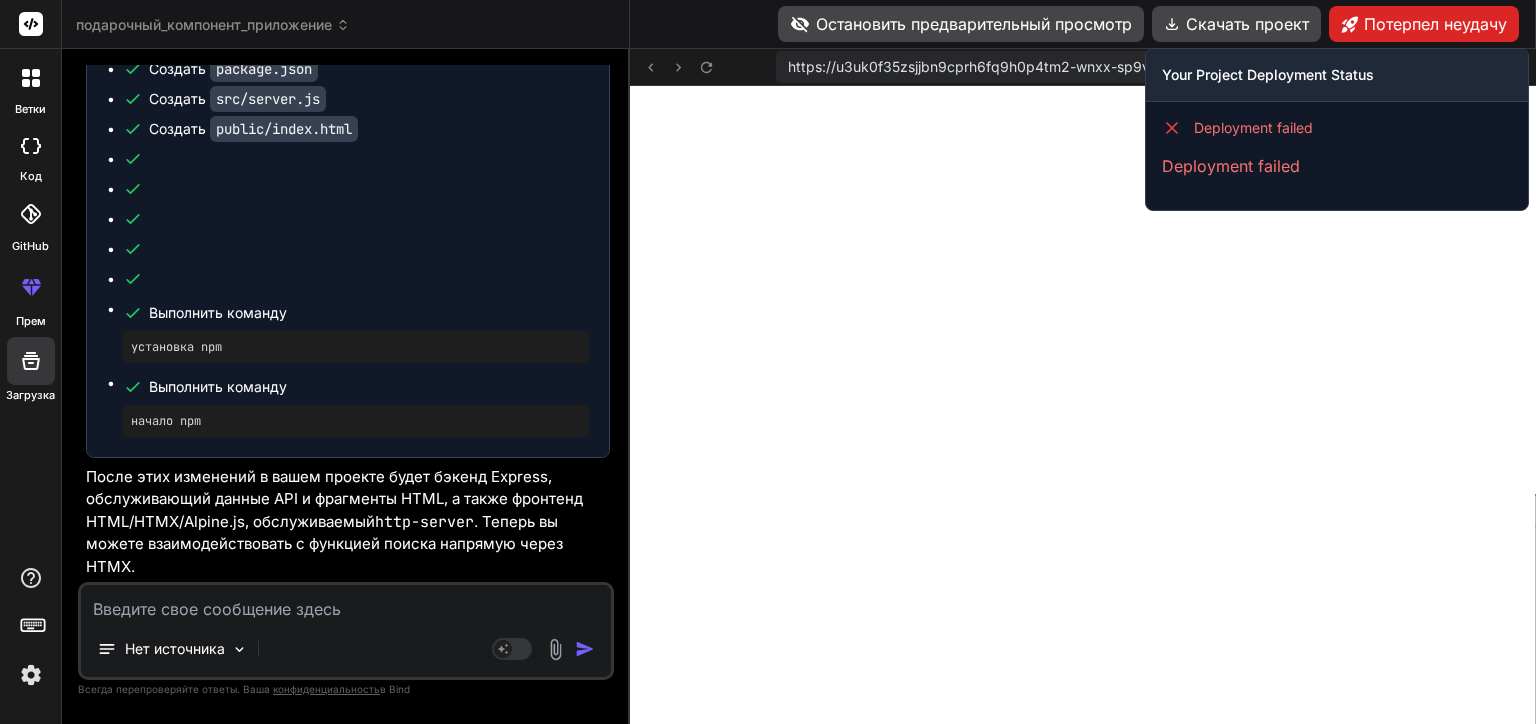 click on "Потерпел неудачу" at bounding box center (1424, 24) 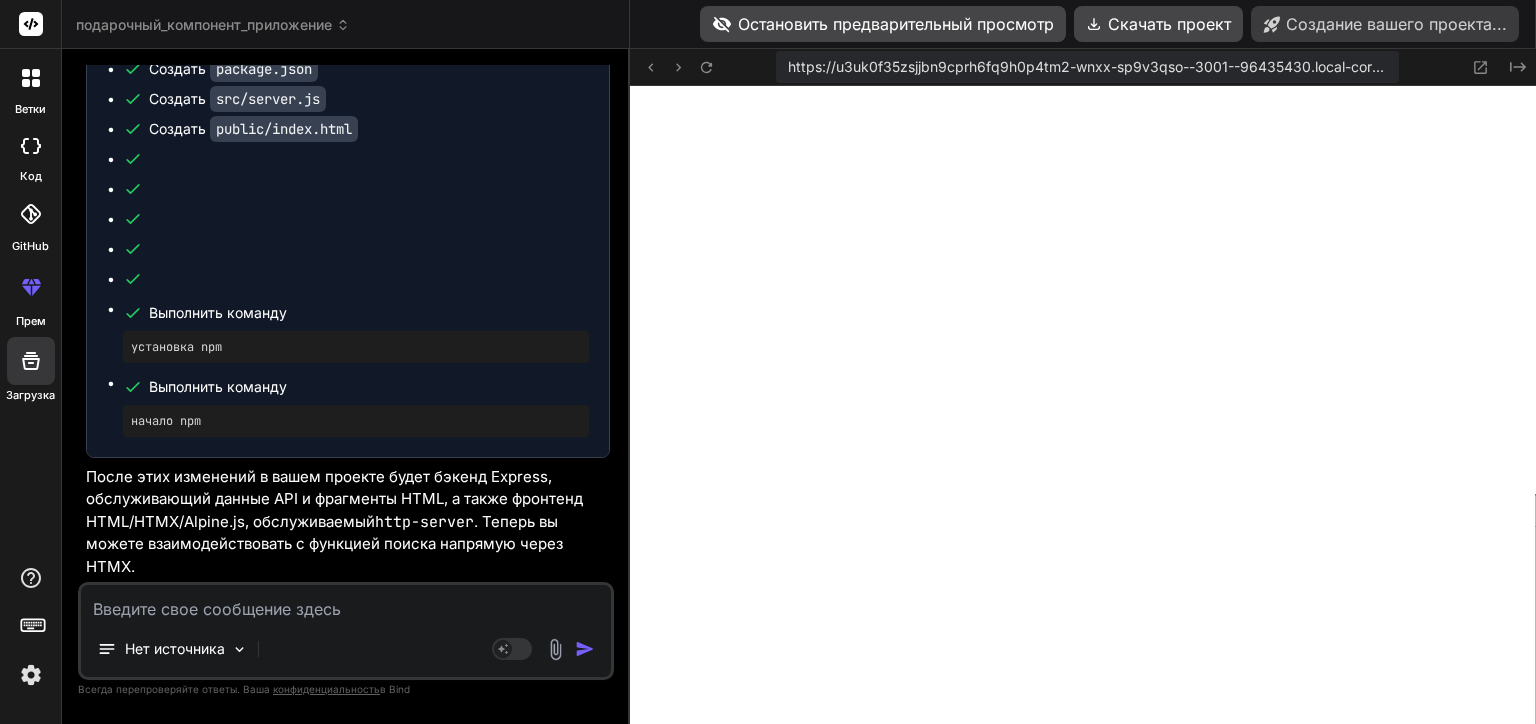 scroll, scrollTop: 18829, scrollLeft: 0, axis: vertical 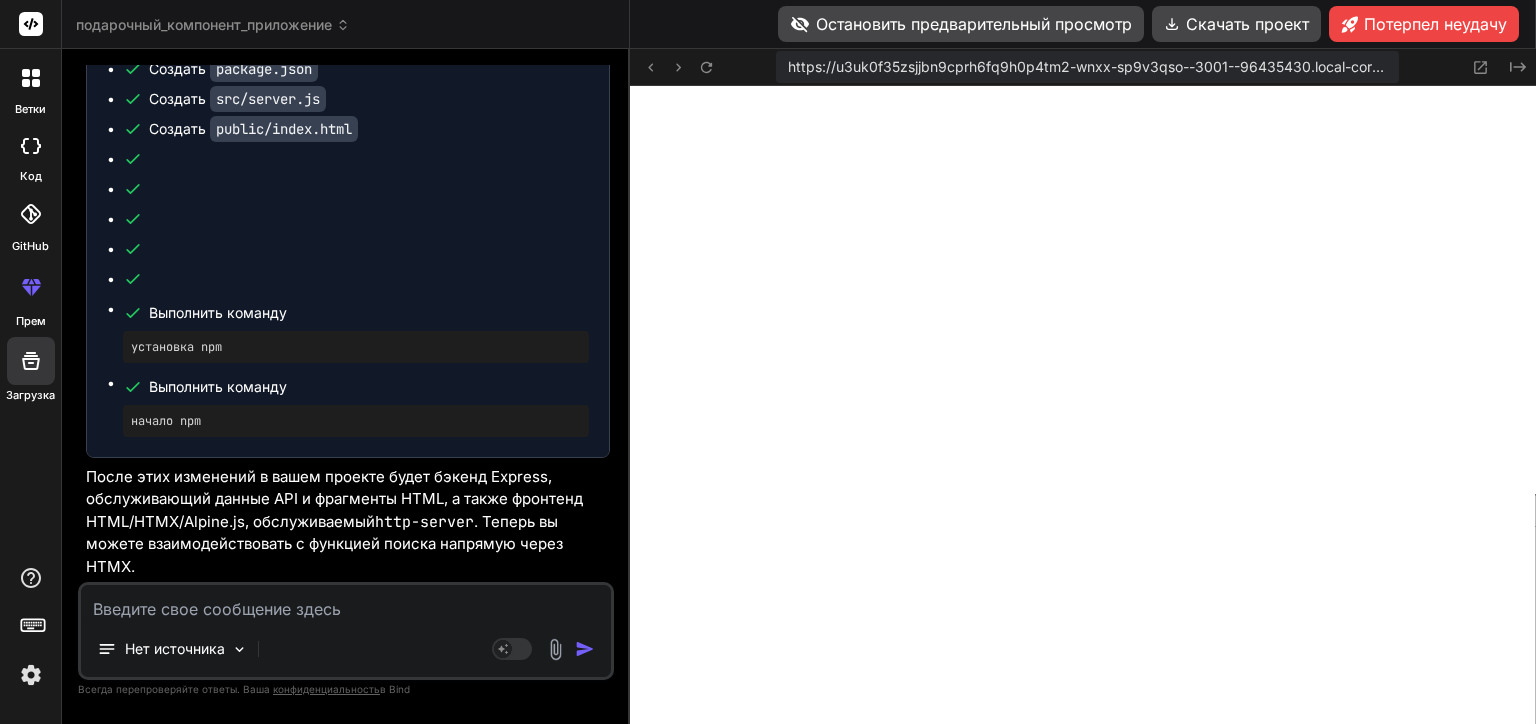 click on "Created with Pixso." at bounding box center [1492, 67] 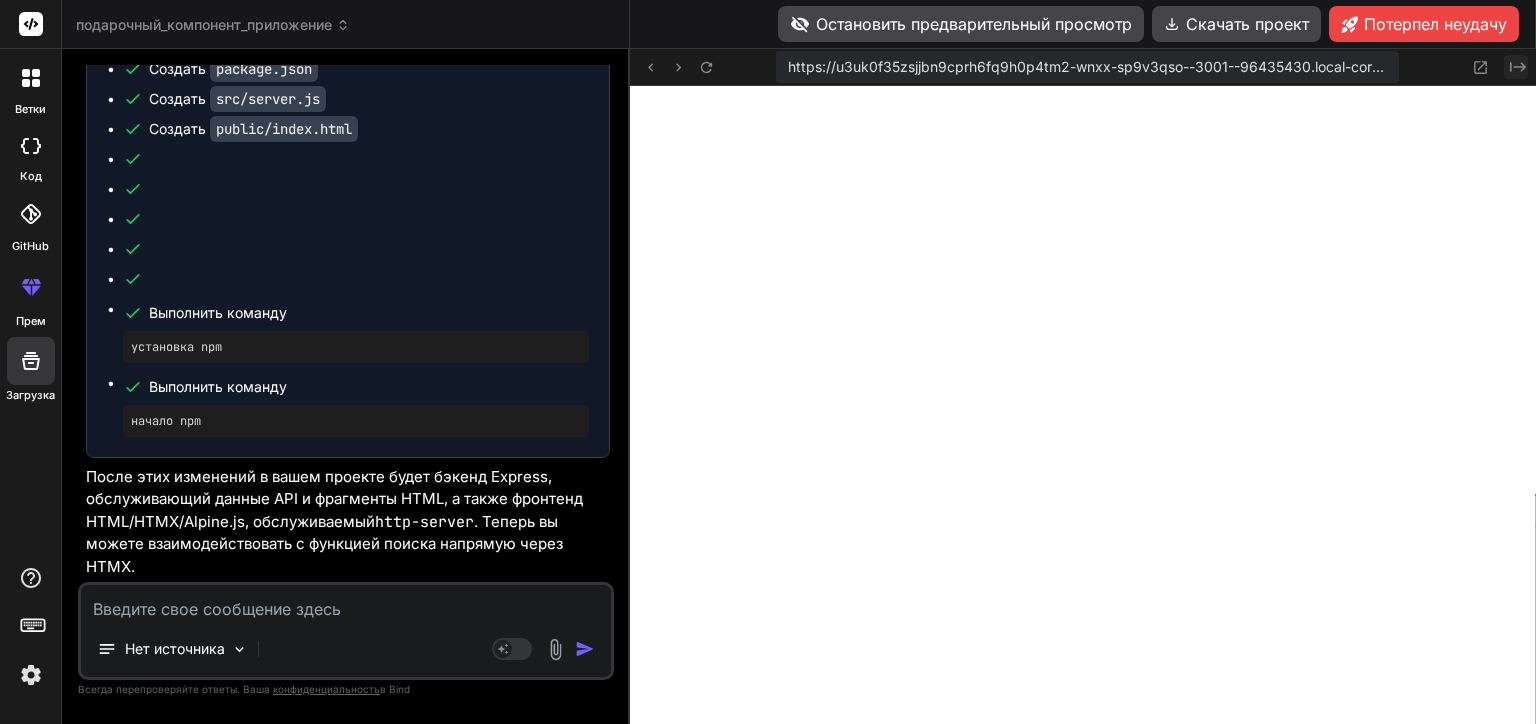 click on "Created with Pixso." at bounding box center (1516, 67) 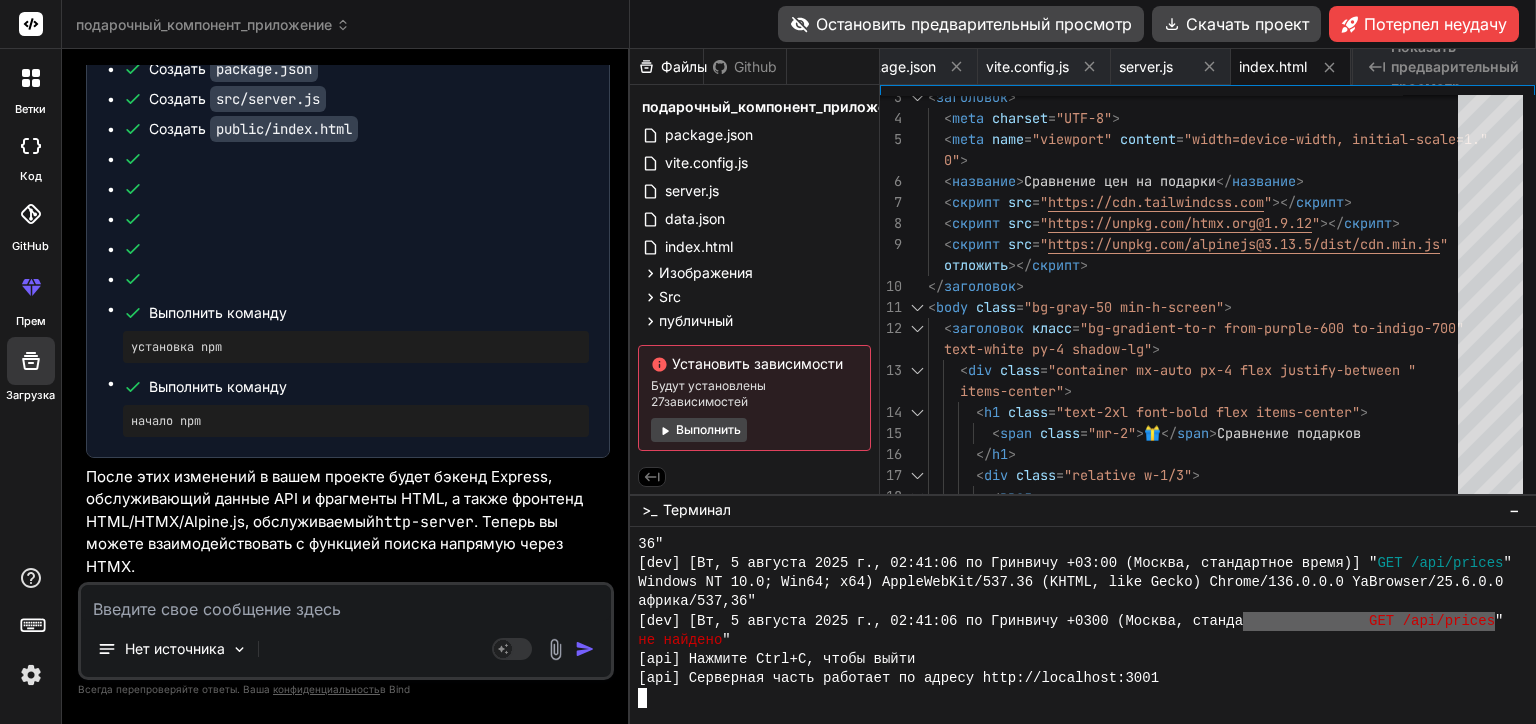 drag, startPoint x: 1366, startPoint y: 623, endPoint x: 1246, endPoint y: 624, distance: 120.004166 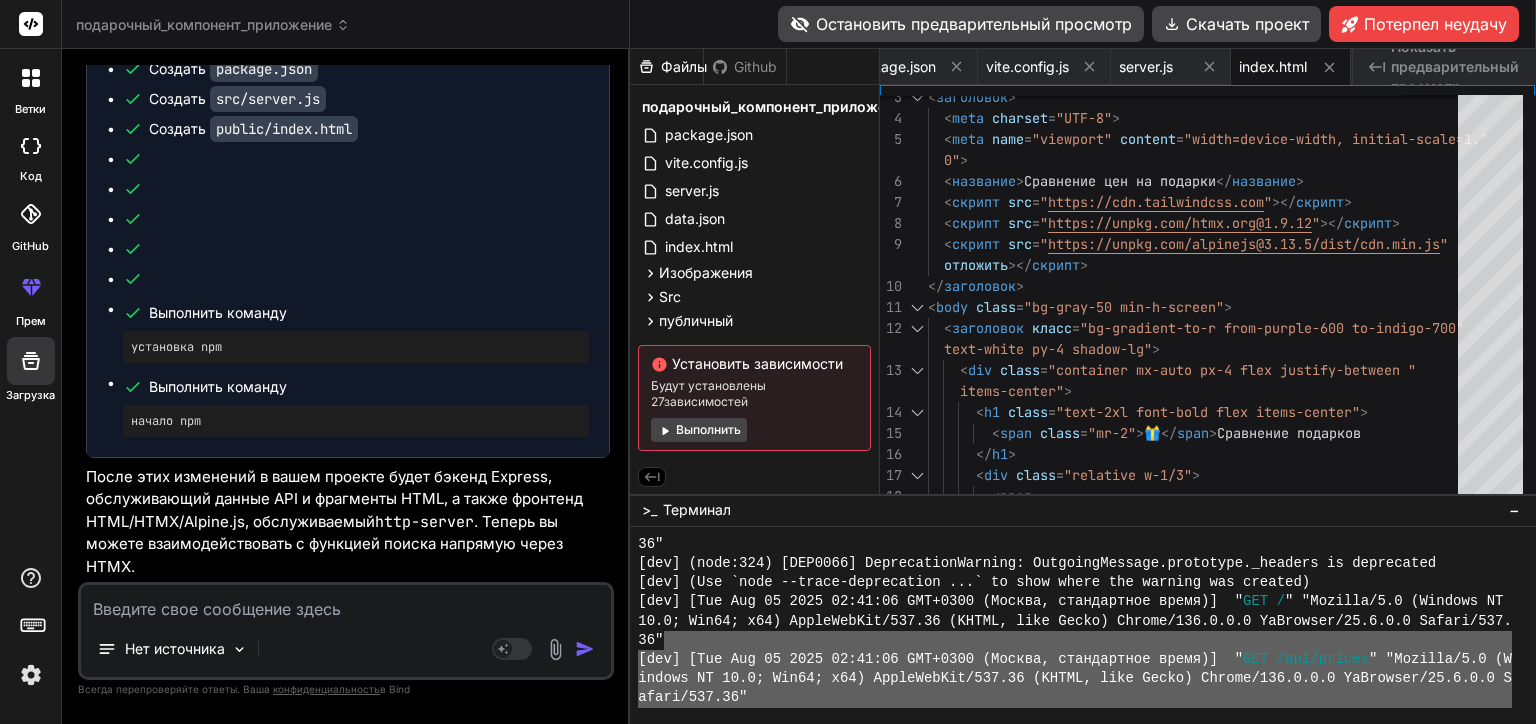 scroll, scrollTop: 19199, scrollLeft: 0, axis: vertical 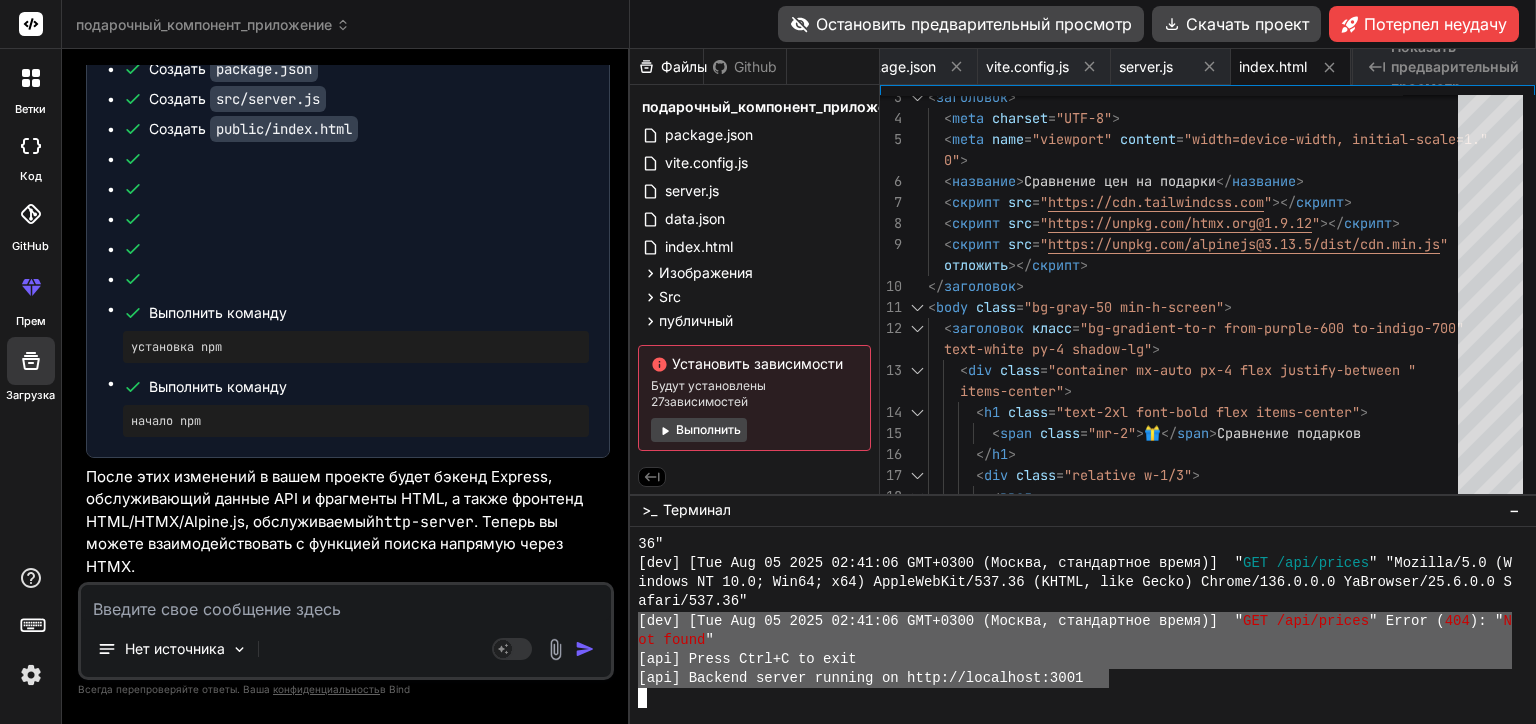 drag, startPoint x: 1111, startPoint y: 673, endPoint x: 640, endPoint y: 620, distance: 473.97256 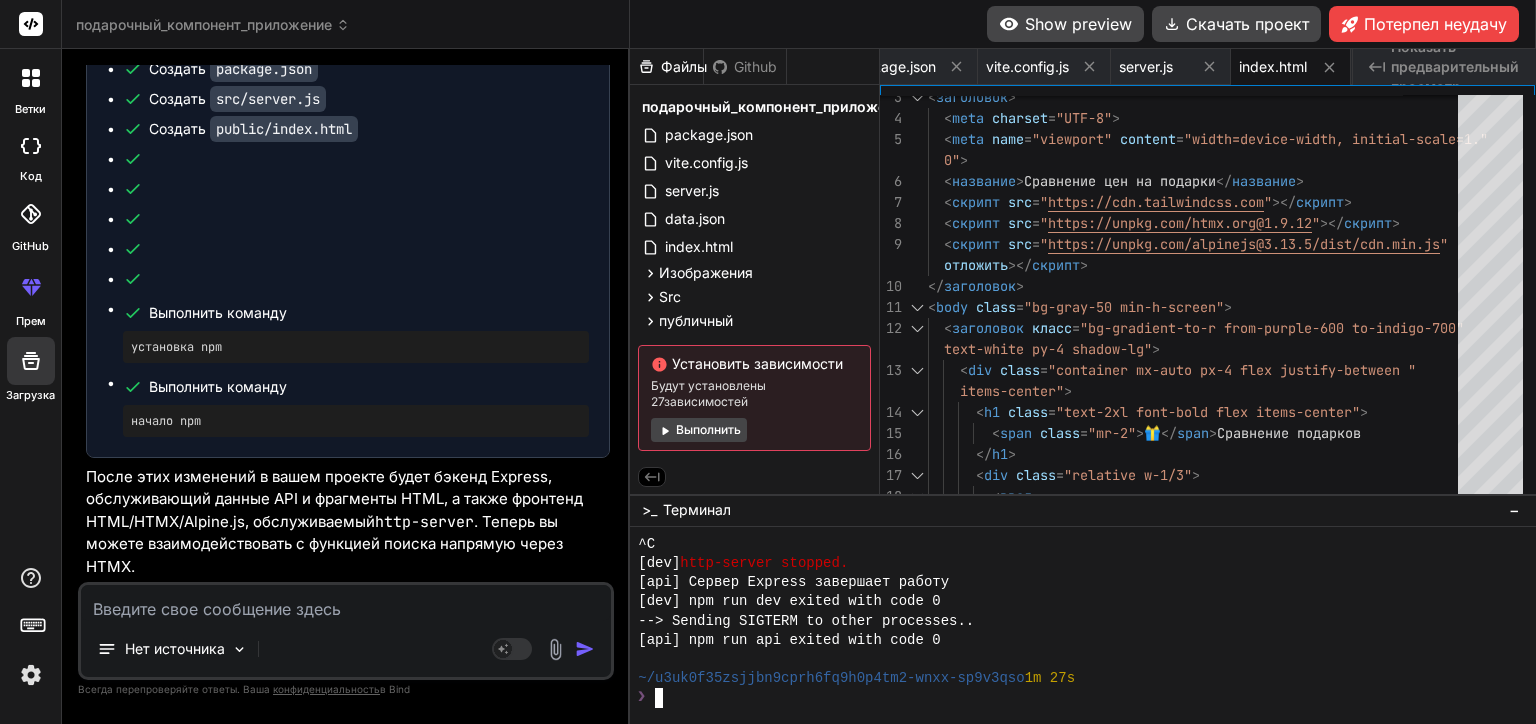 click at bounding box center (346, 603) 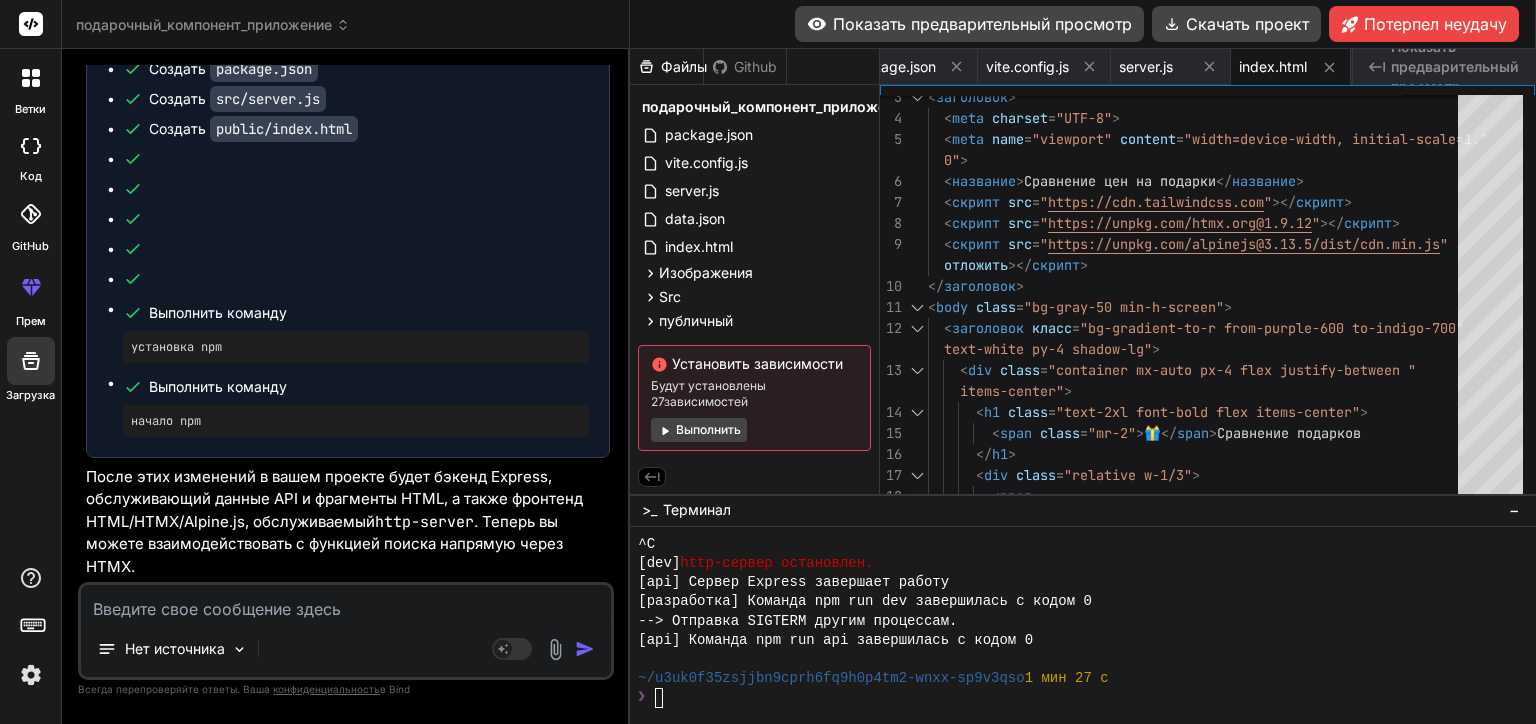 click on "Показать предварительный просмотр" at bounding box center [969, 24] 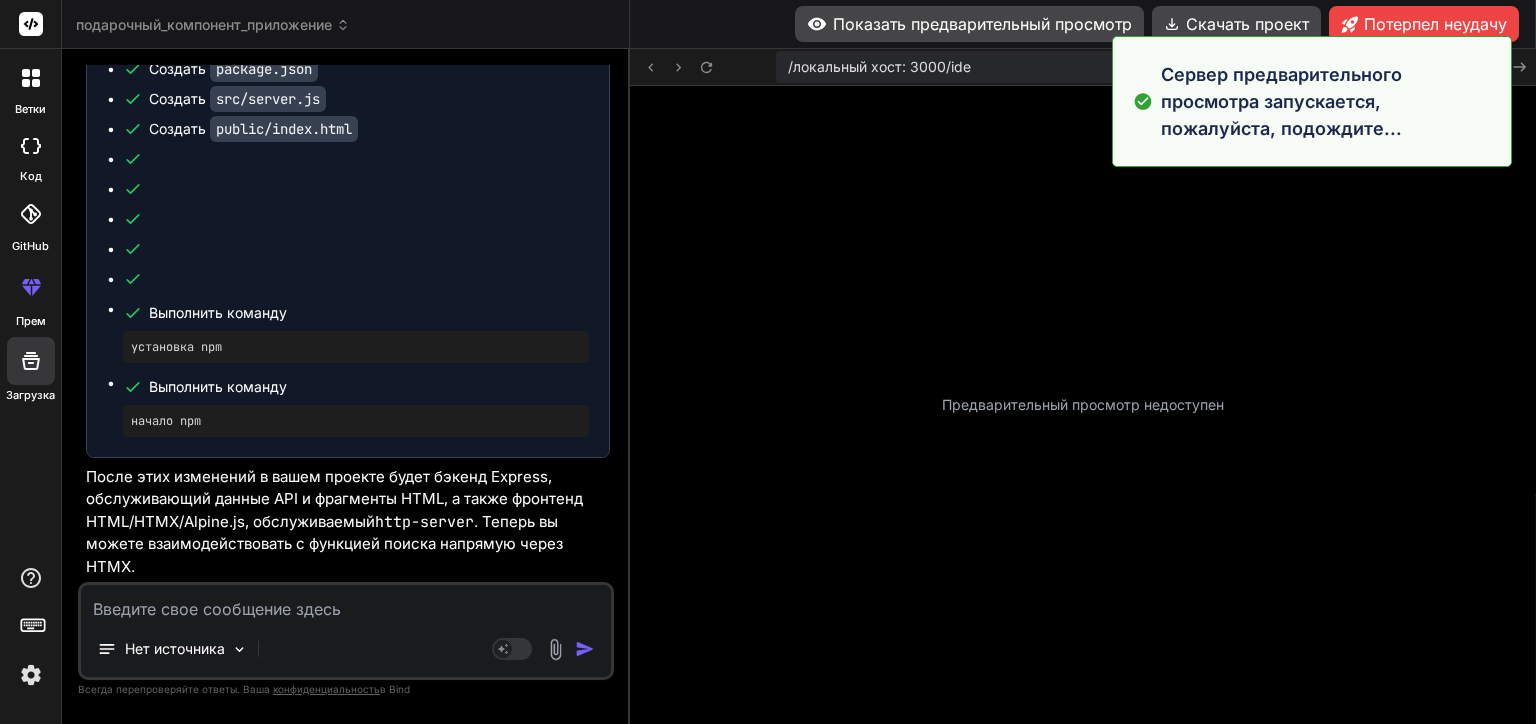 click on "Предварительный просмотр недоступен" at bounding box center (1083, 405) 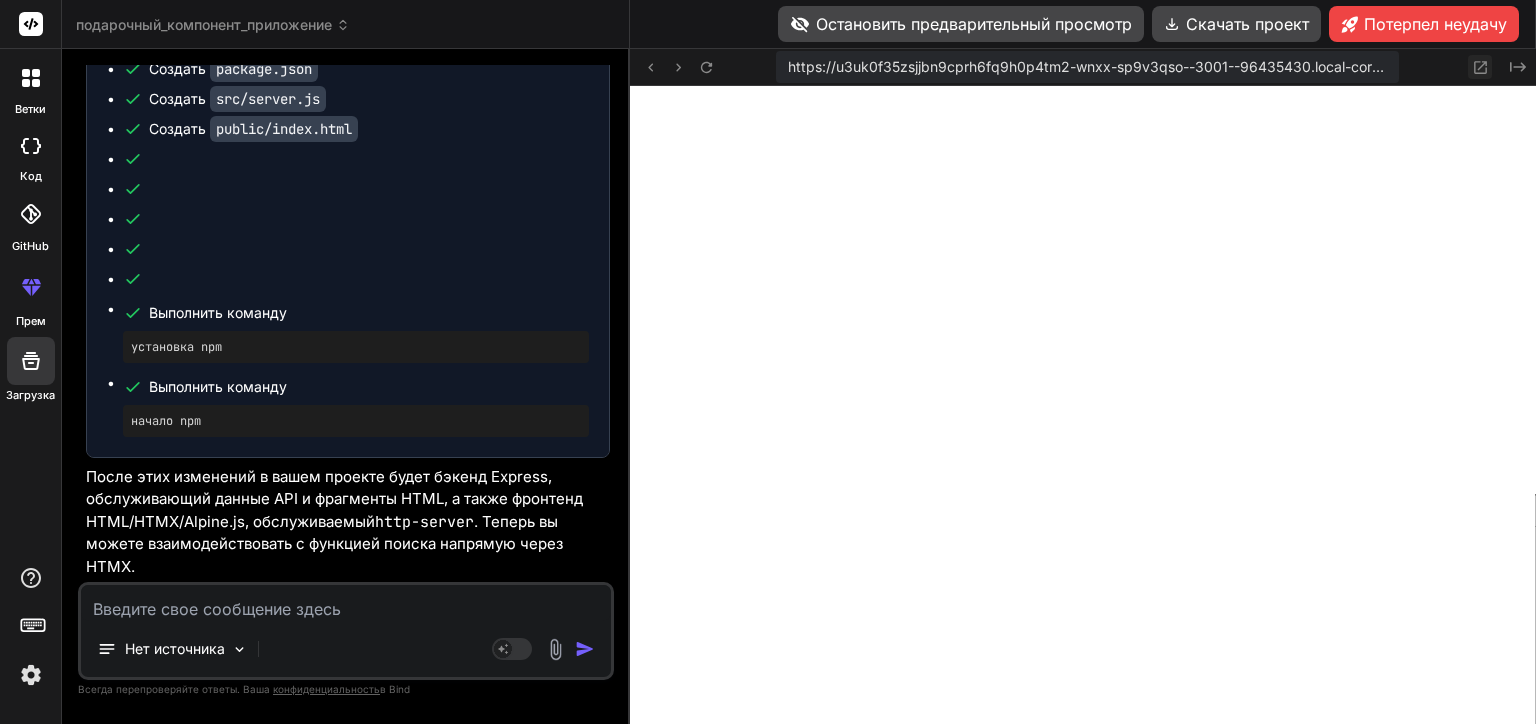 click 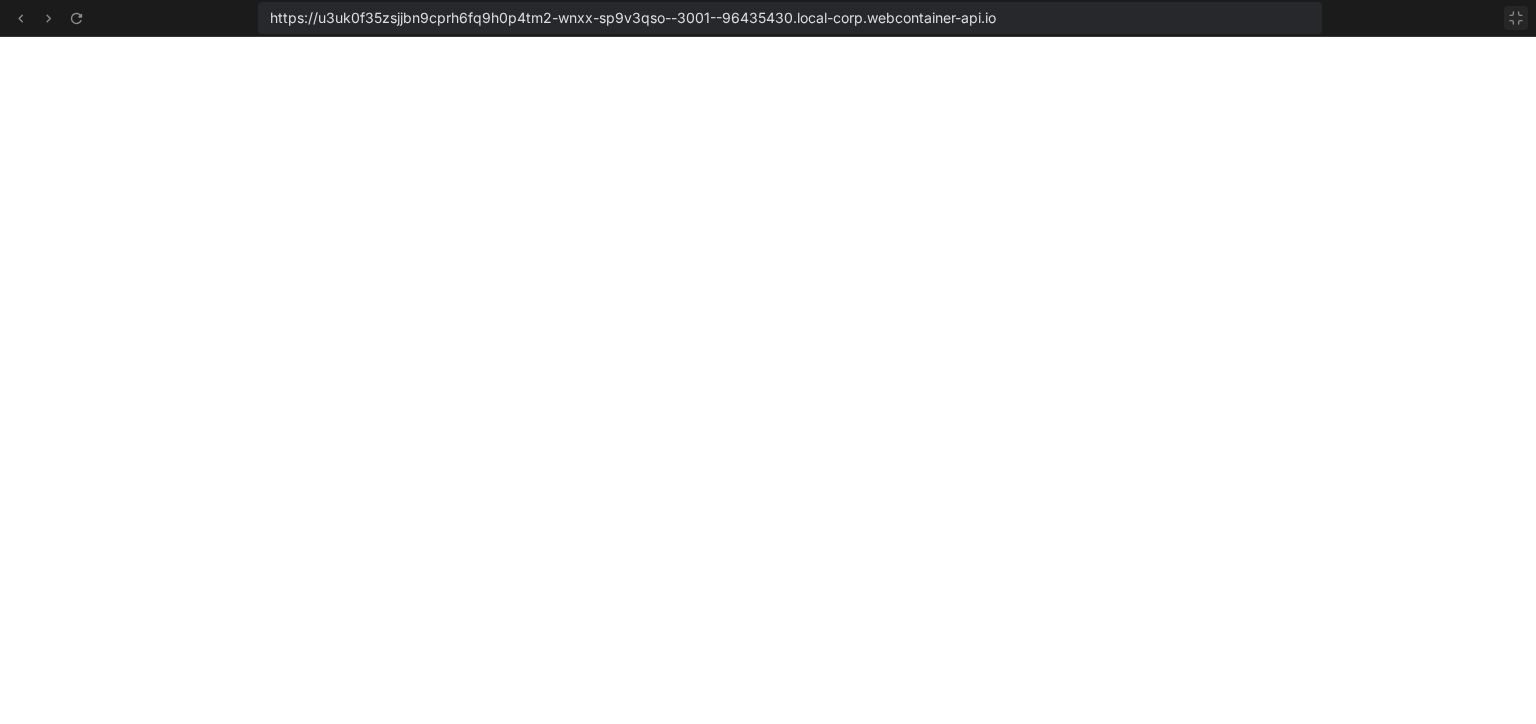 click 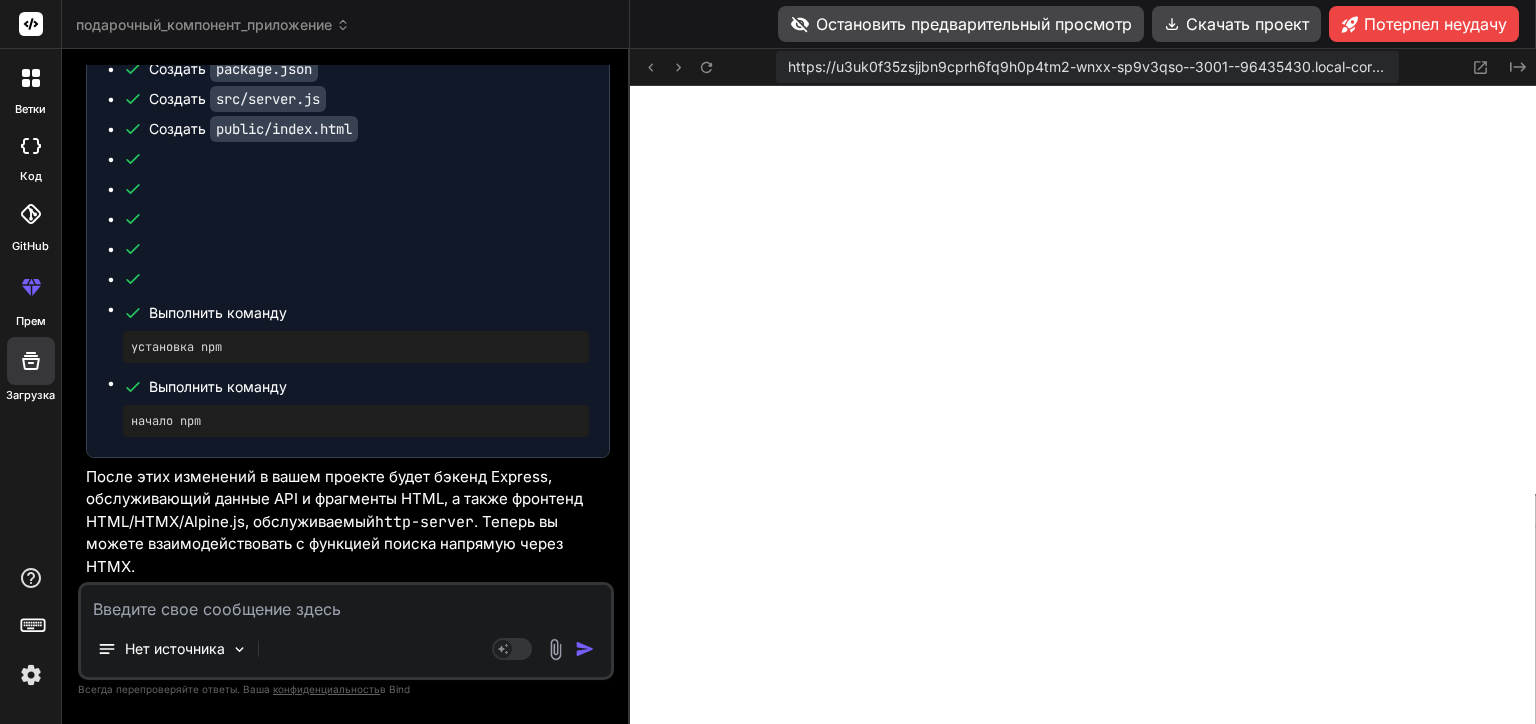 click on "https://u3uk0f35zsjjbn9cprh6fq9h0p4tm2-wnxx-sp9v3qso--3001--96435430.local-corp.webcontainer-api.io" at bounding box center (1087, 67) 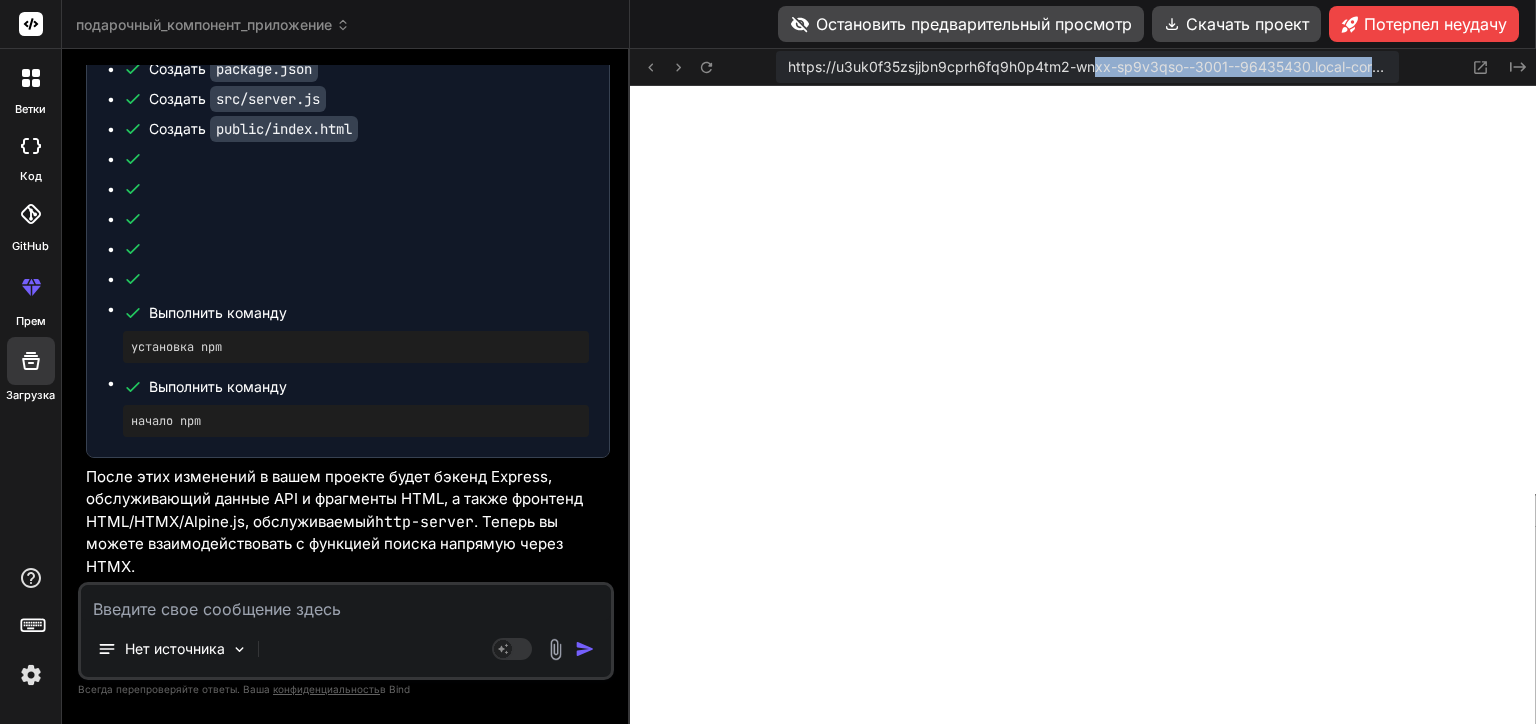 drag, startPoint x: 1079, startPoint y: 68, endPoint x: 761, endPoint y: 67, distance: 318.0016 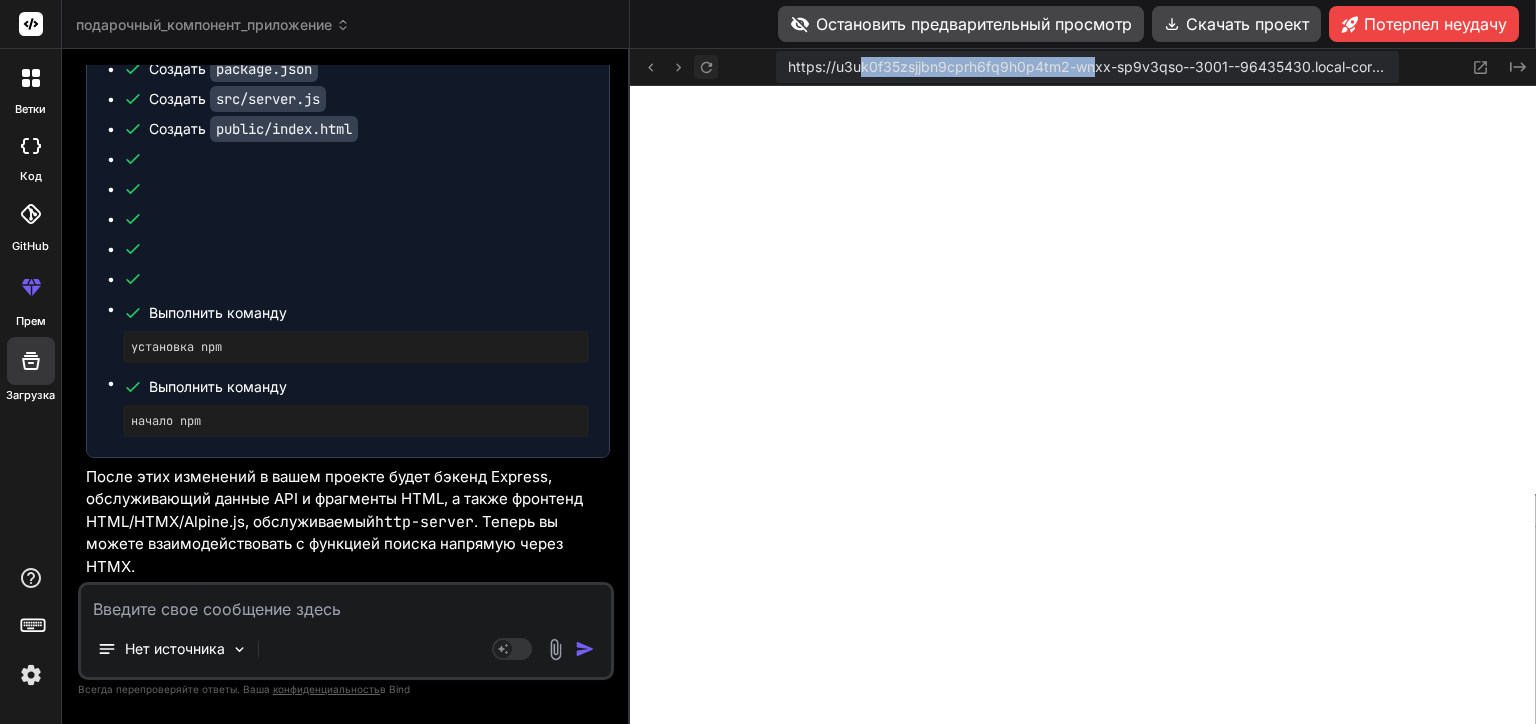 click 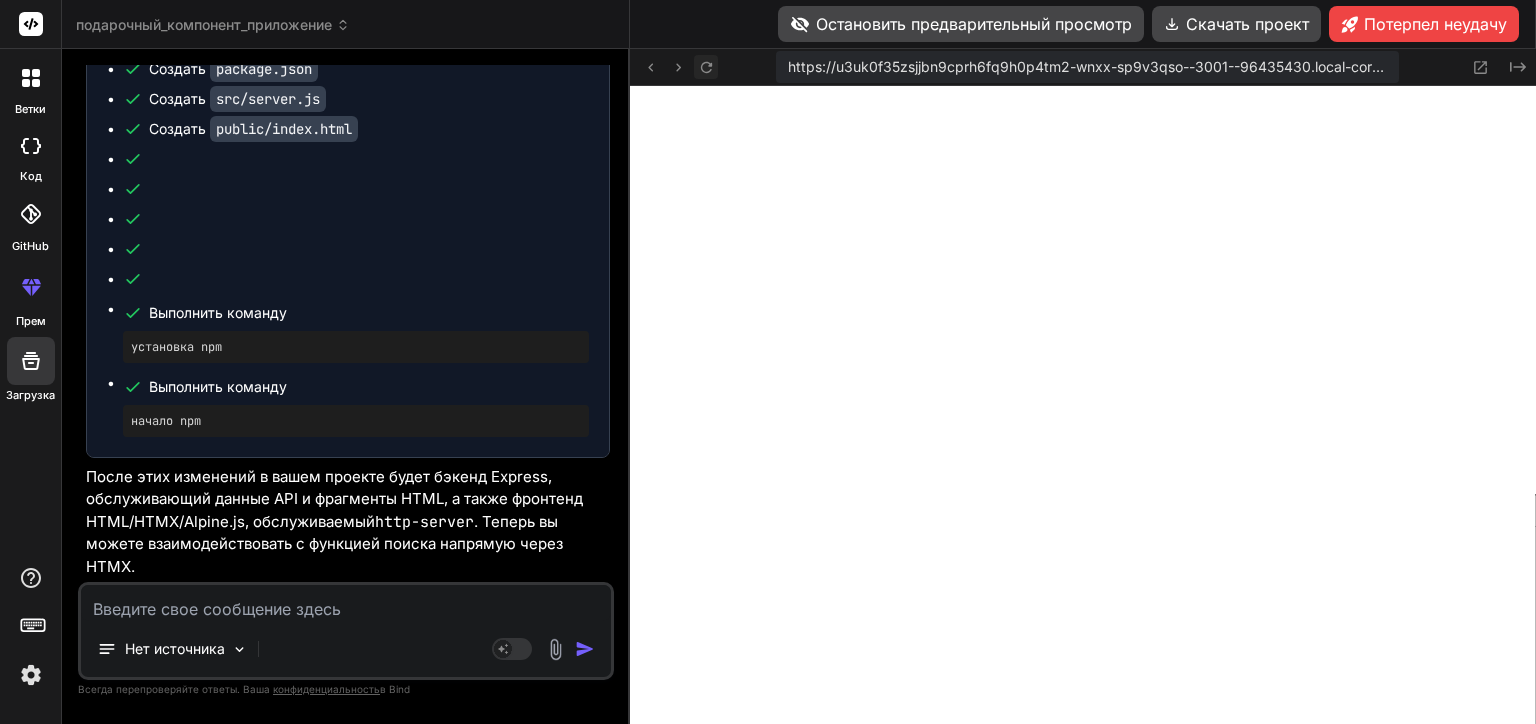 click 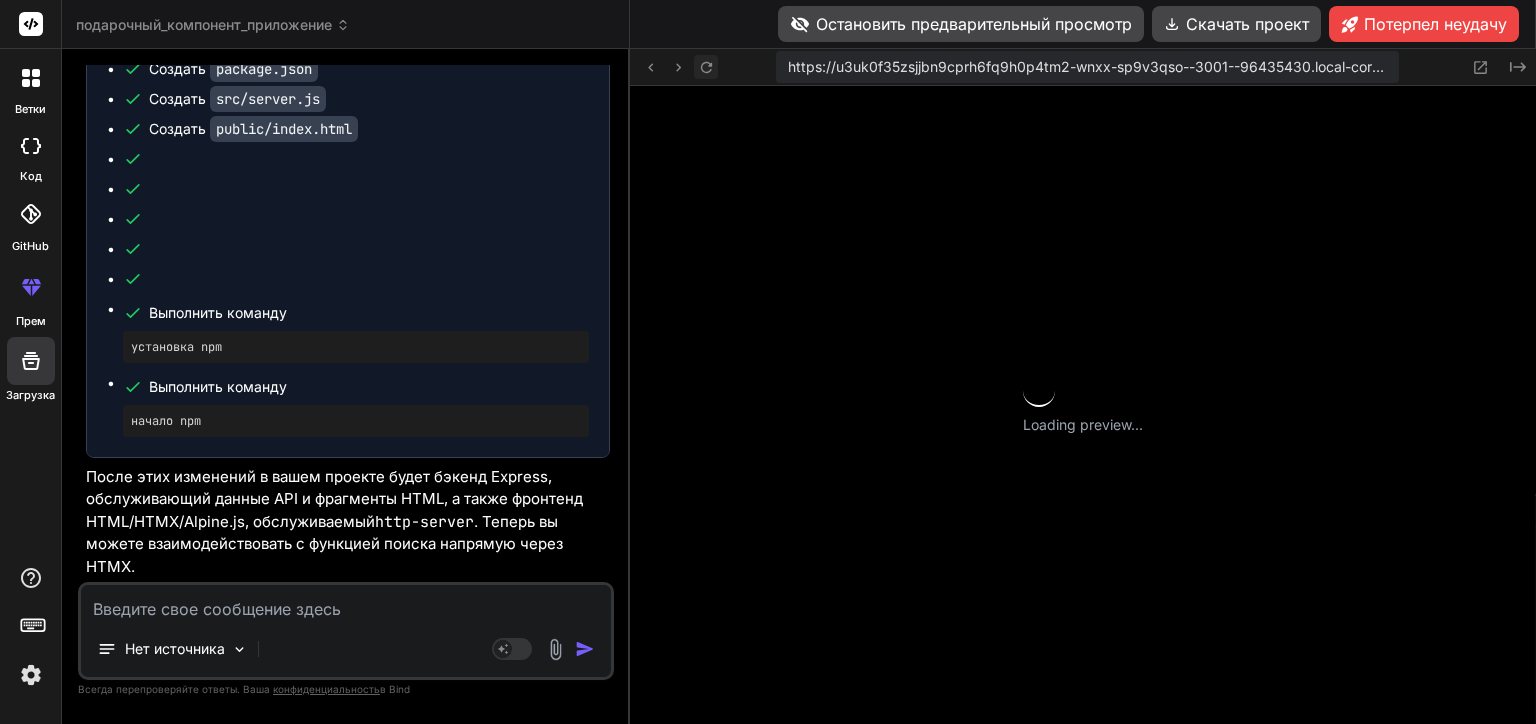 click 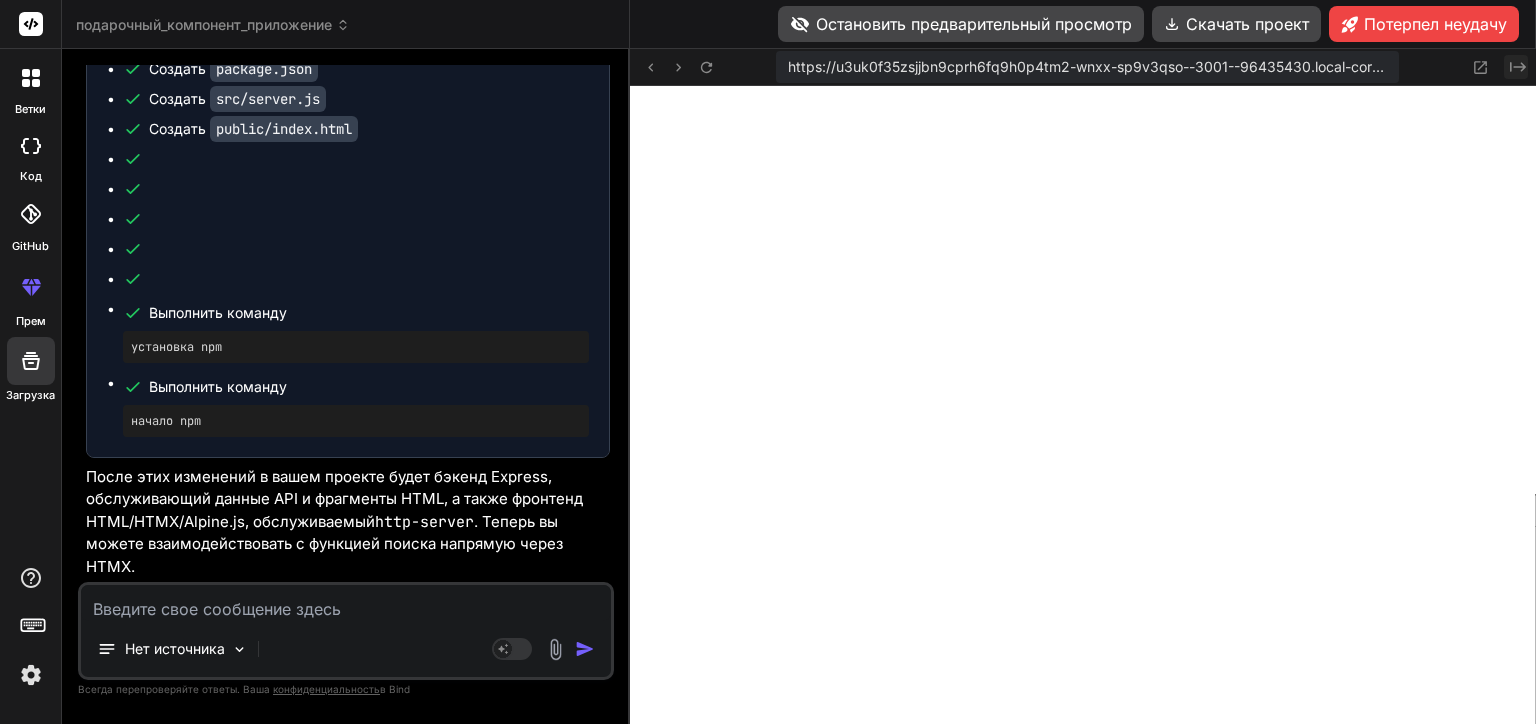 click on "Created with Pixso." 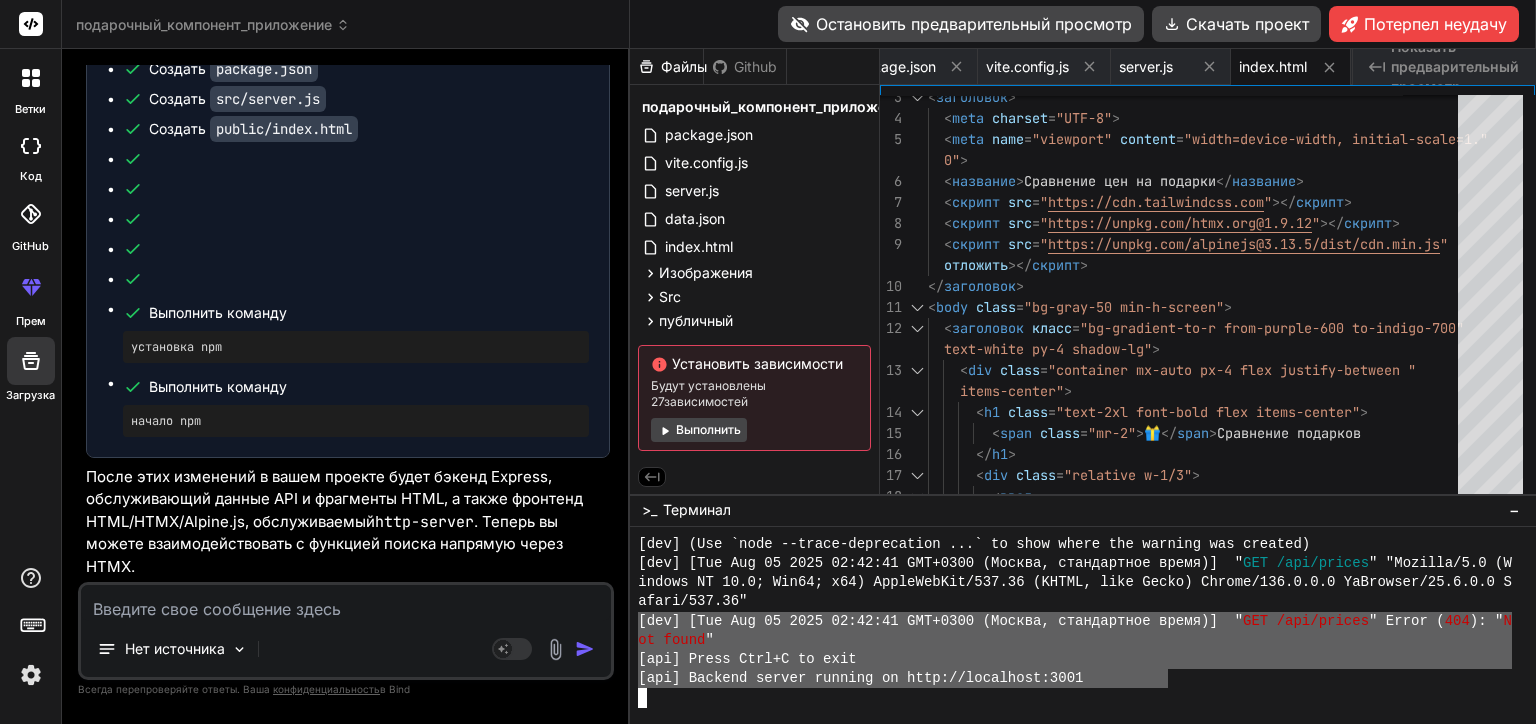 drag, startPoint x: 1164, startPoint y: 678, endPoint x: 640, endPoint y: 630, distance: 526.1939 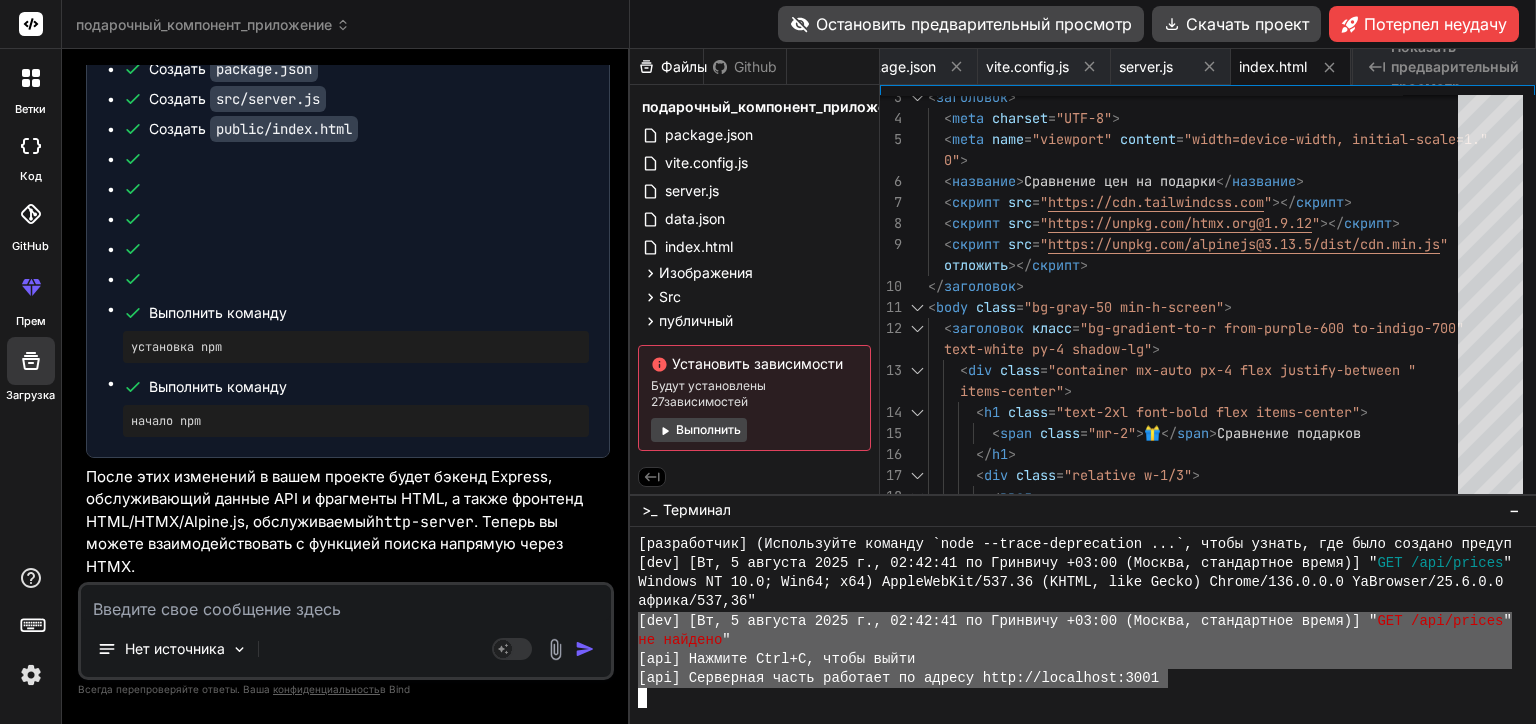 click at bounding box center [346, 603] 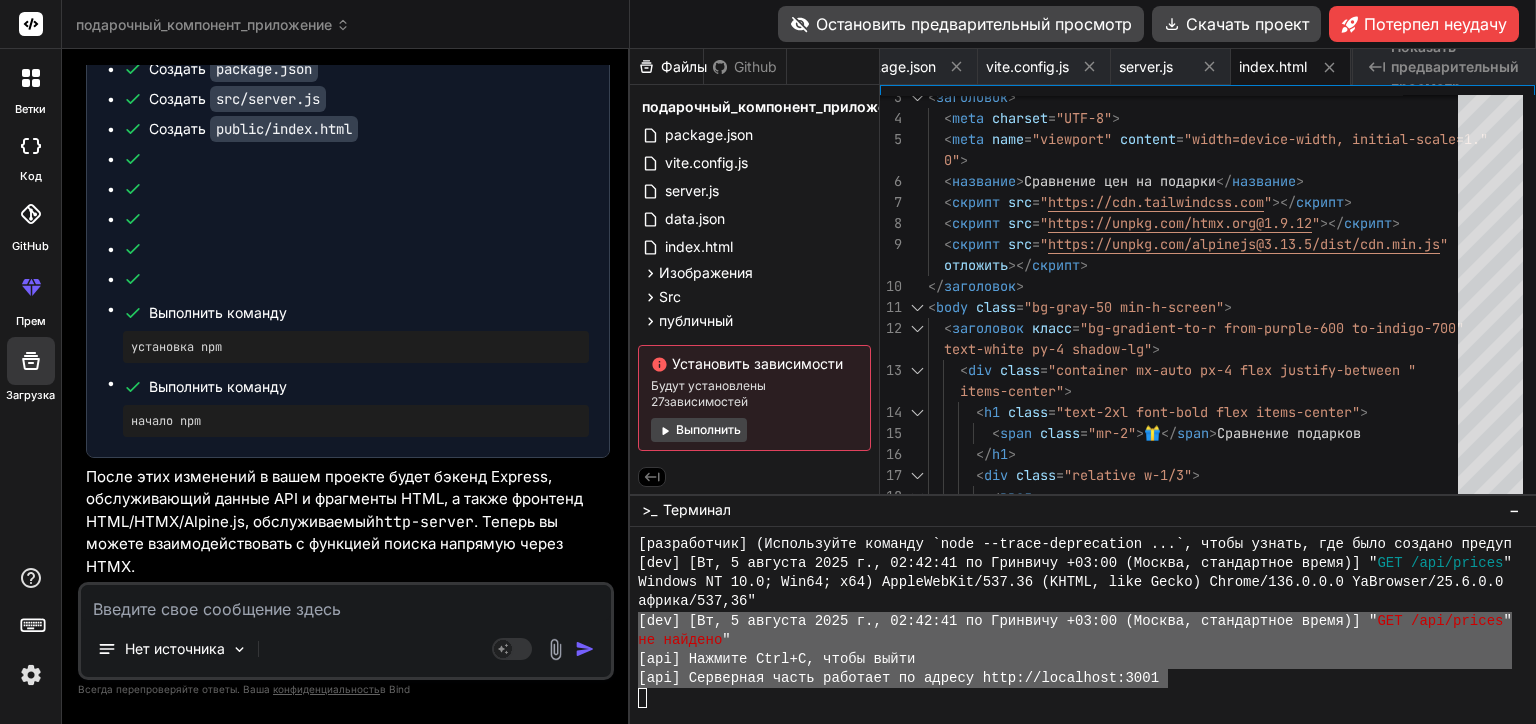 paste on "[dev] [Tue Aug 05 2025 02:42:41 GMT+0300 (Москва, стандартное время)]  "GET /api/prices" Error (404): "Not found"
[api] Press Ctrl+C to exit
[api] Backend server running on http://localhost:3001" 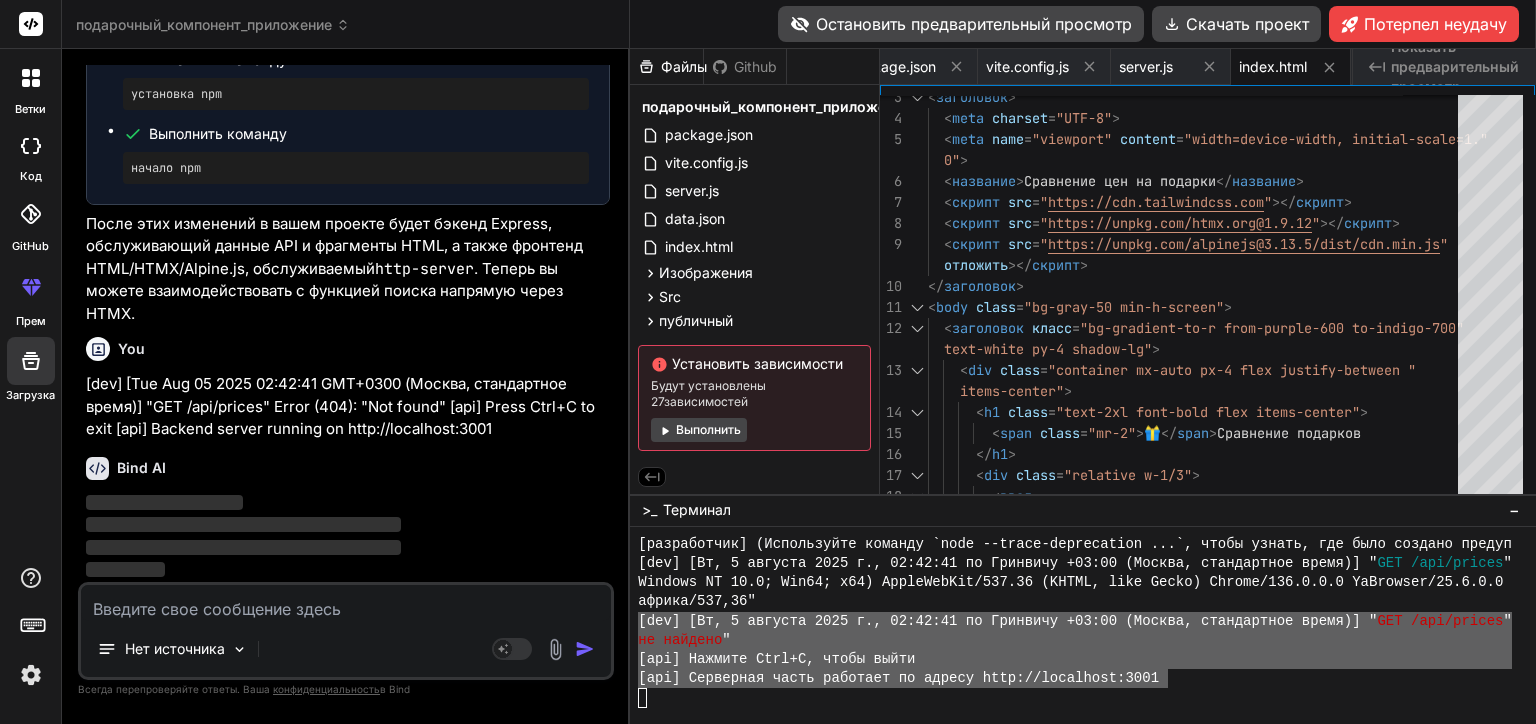 scroll, scrollTop: 19082, scrollLeft: 0, axis: vertical 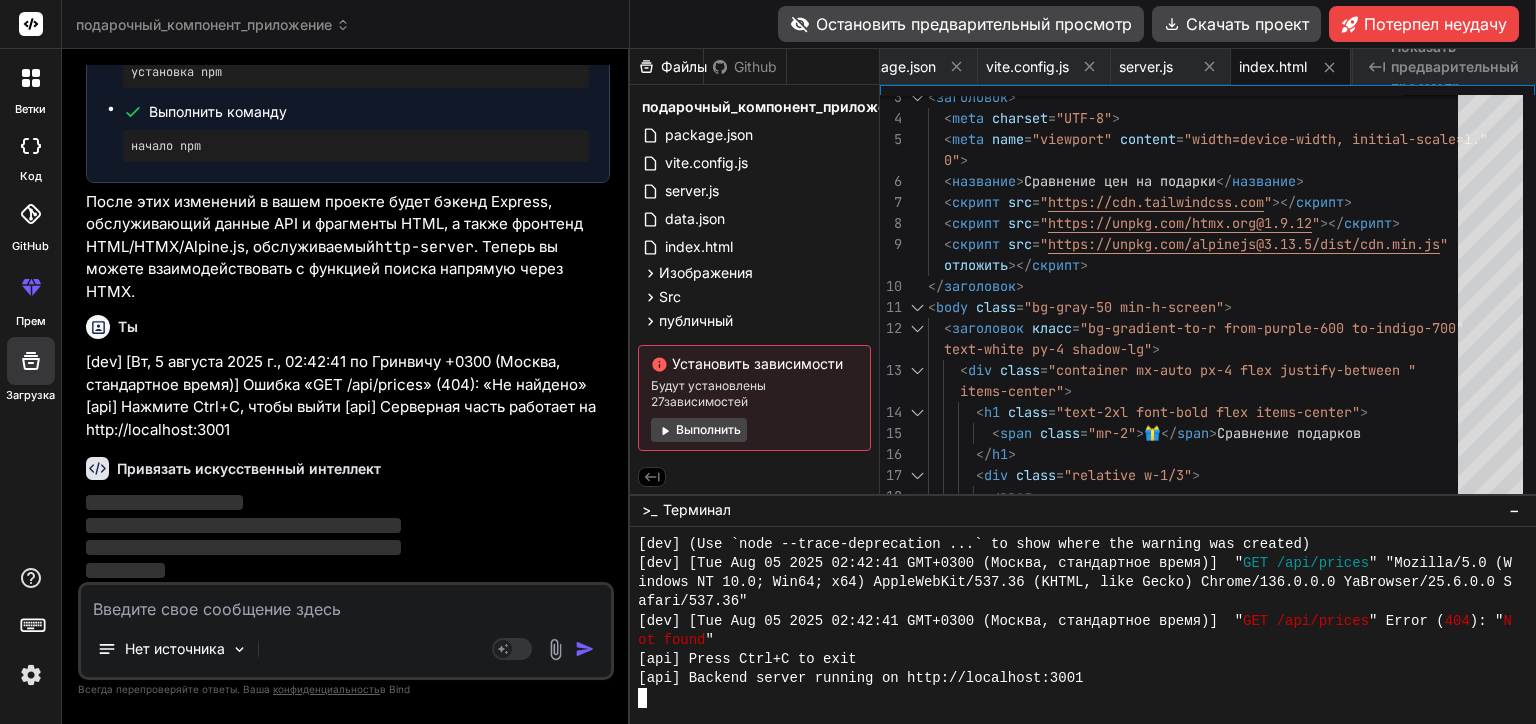 click on "ot found "" at bounding box center (1075, 640) 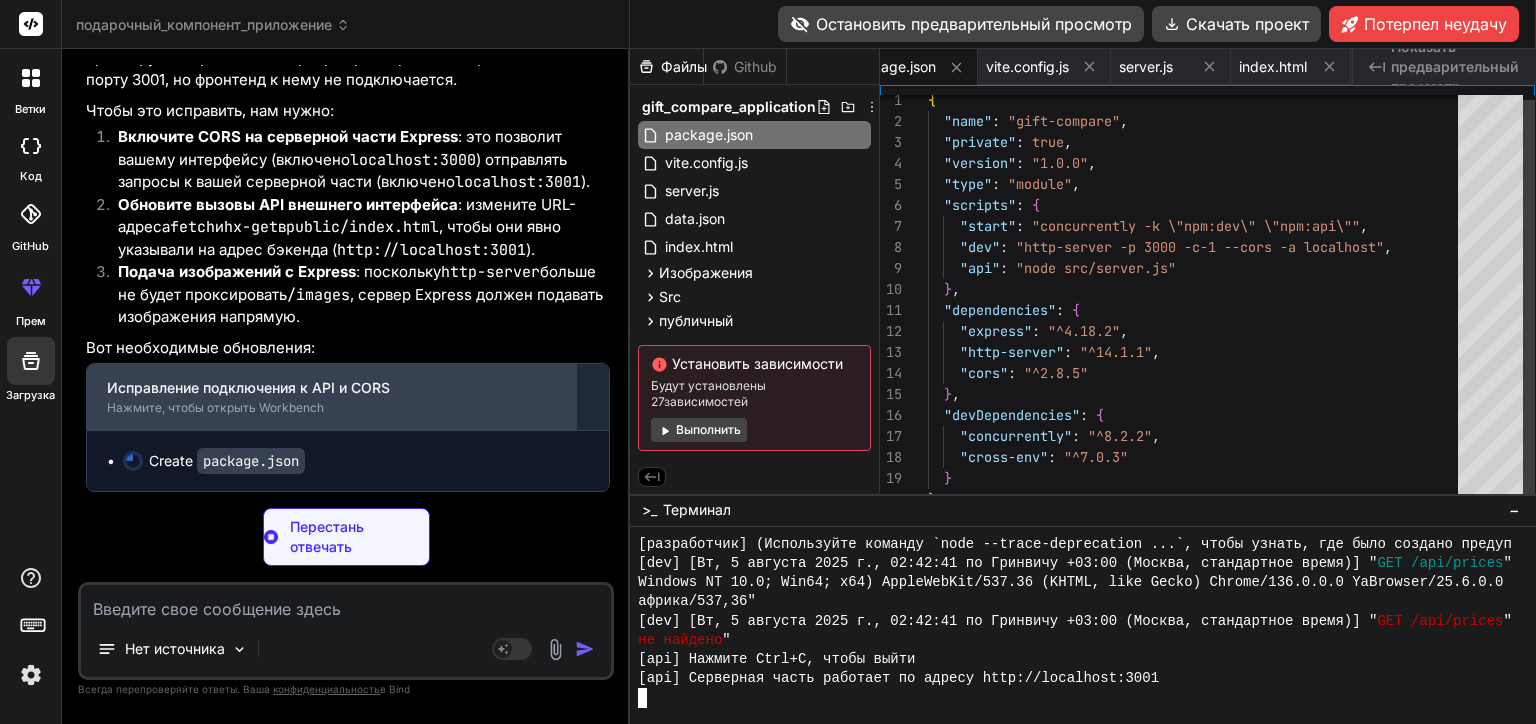 scroll, scrollTop: 19556, scrollLeft: 0, axis: vertical 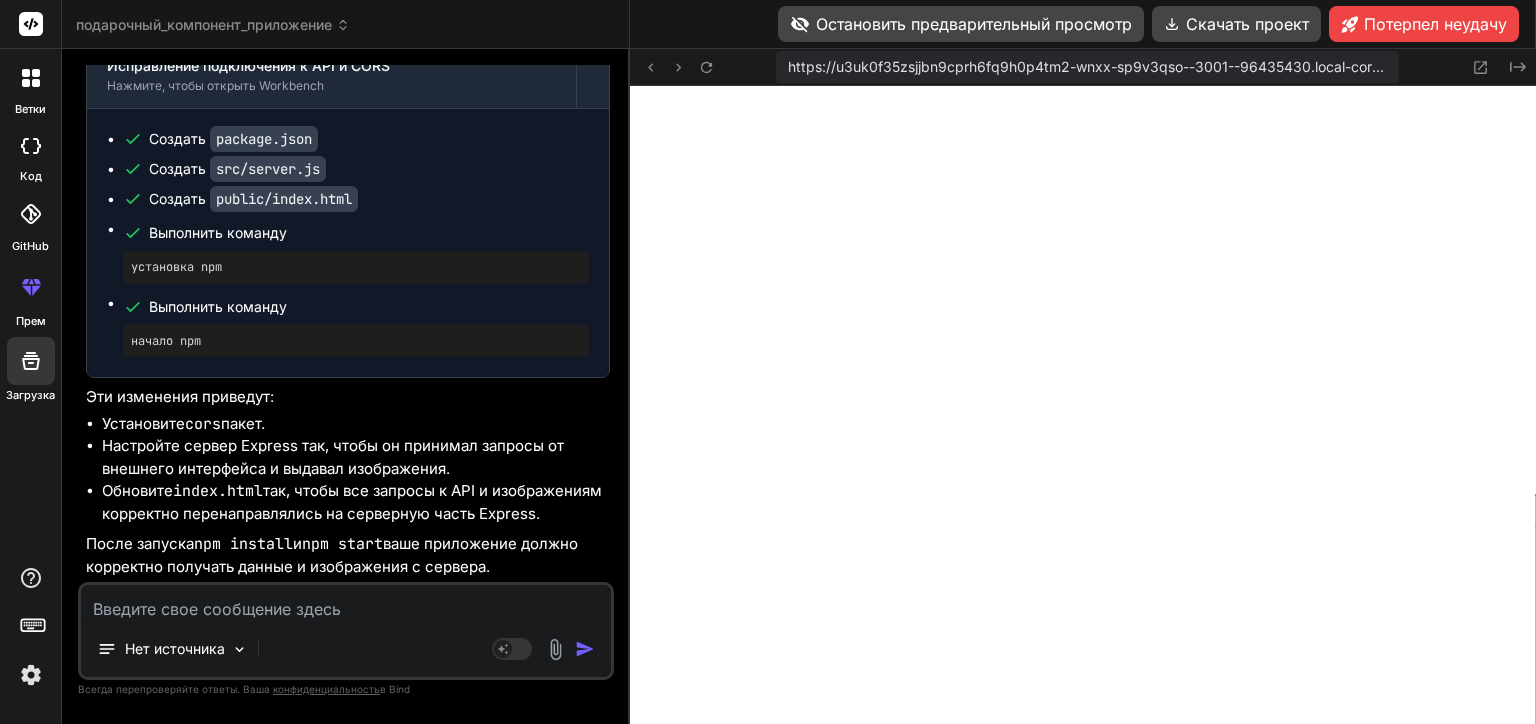 click on "https://u3uk0f35zsjjbn9cprh6fq9h0p4tm2-wnxx-sp9v3qso--3001--96435430.local-corp.webcontainer-api.io Created with Pixso." at bounding box center [1083, 67] 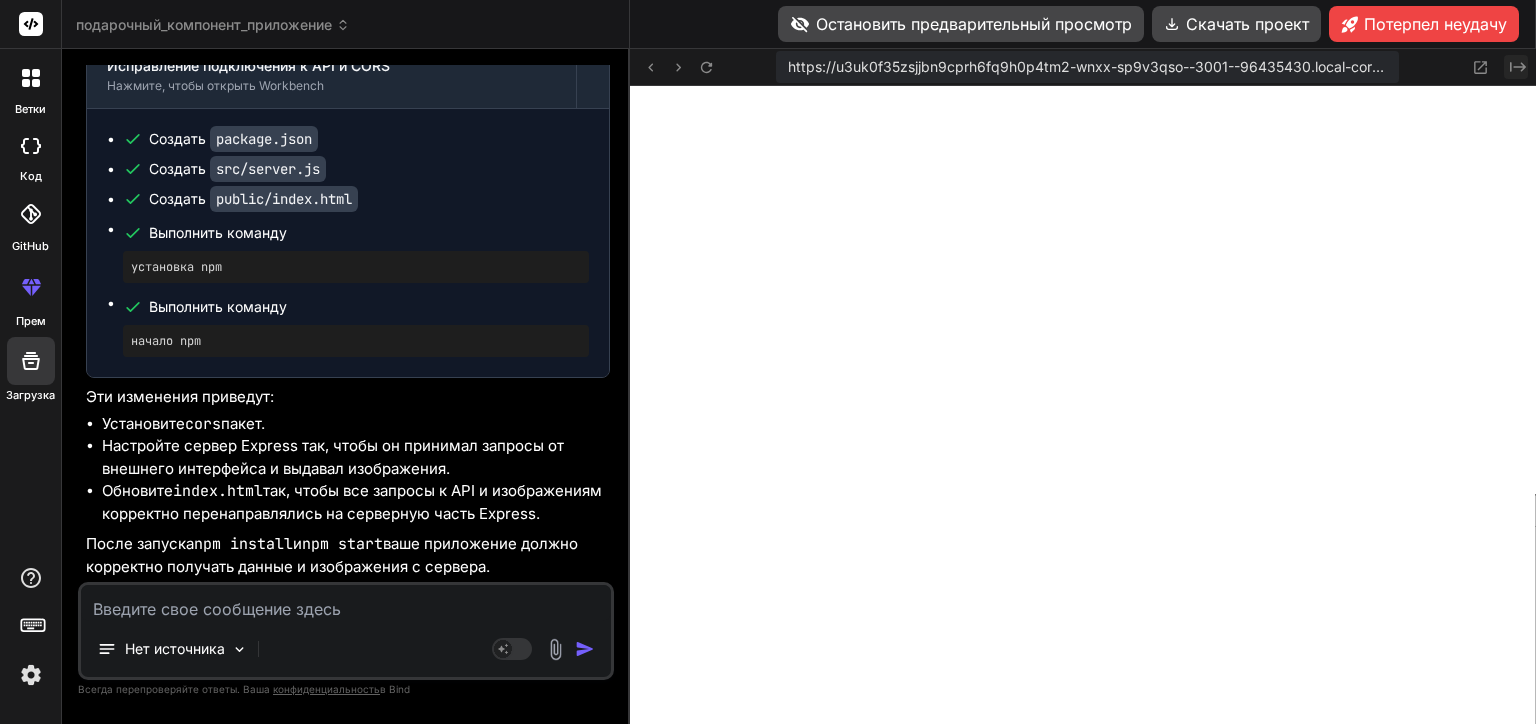 click on "Created with Pixso." 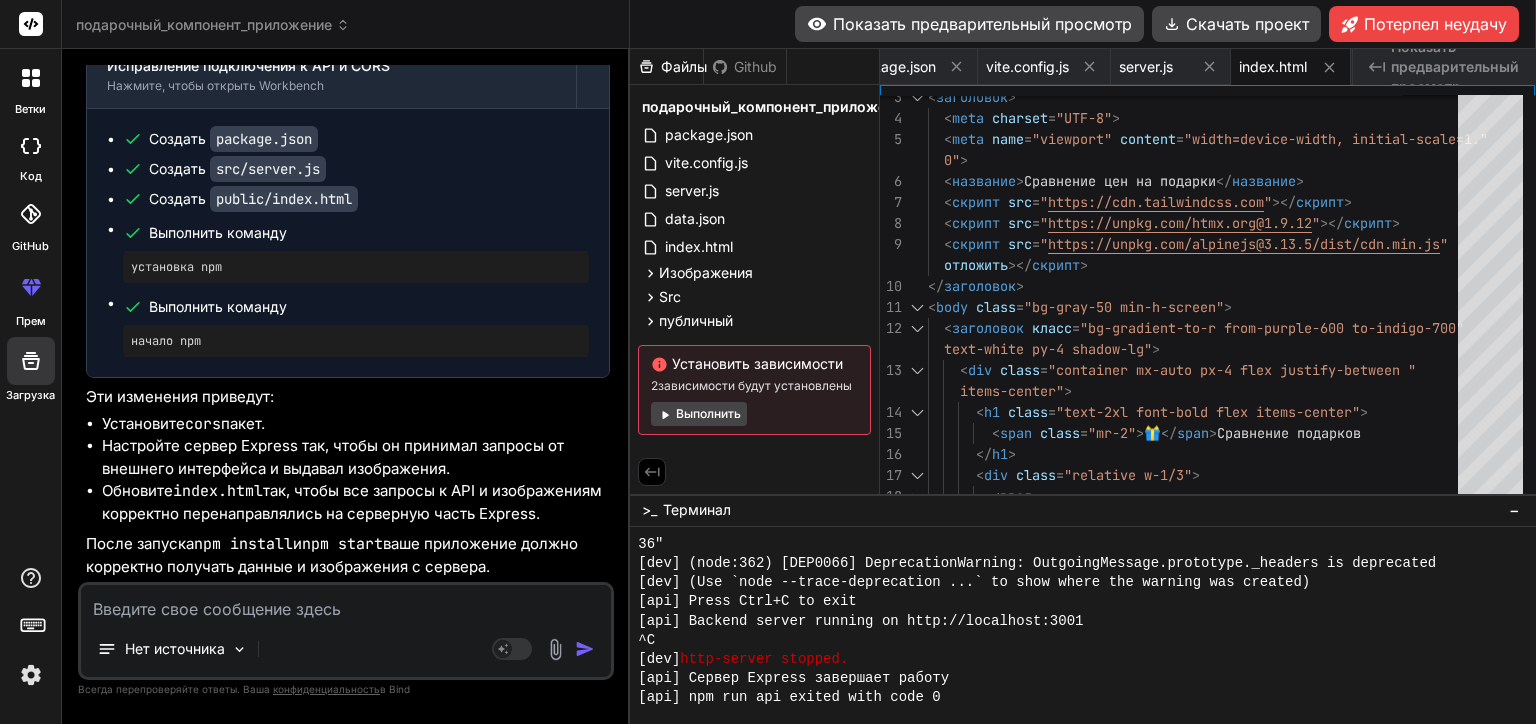 scroll, scrollTop: 19099, scrollLeft: 0, axis: vertical 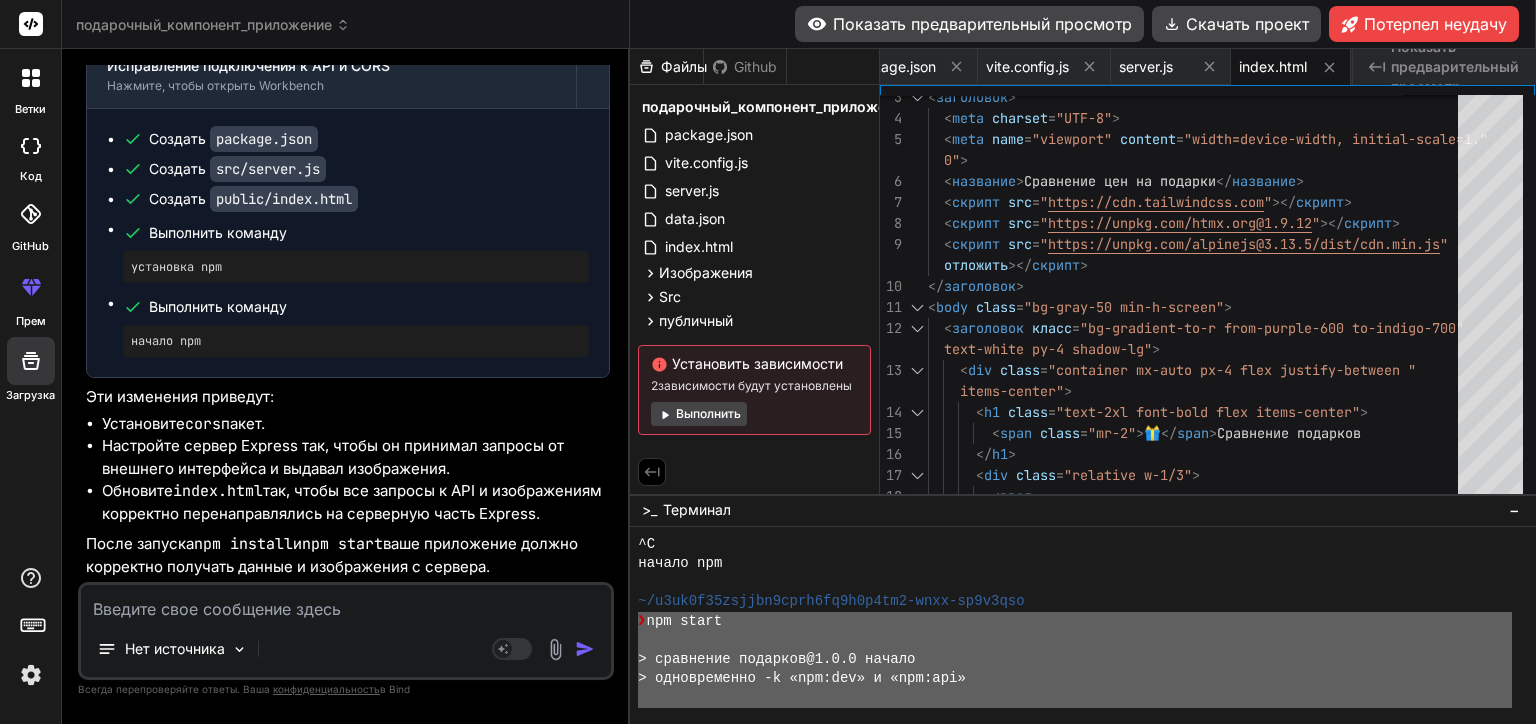 drag, startPoint x: 1164, startPoint y: 614, endPoint x: 640, endPoint y: 619, distance: 524.02386 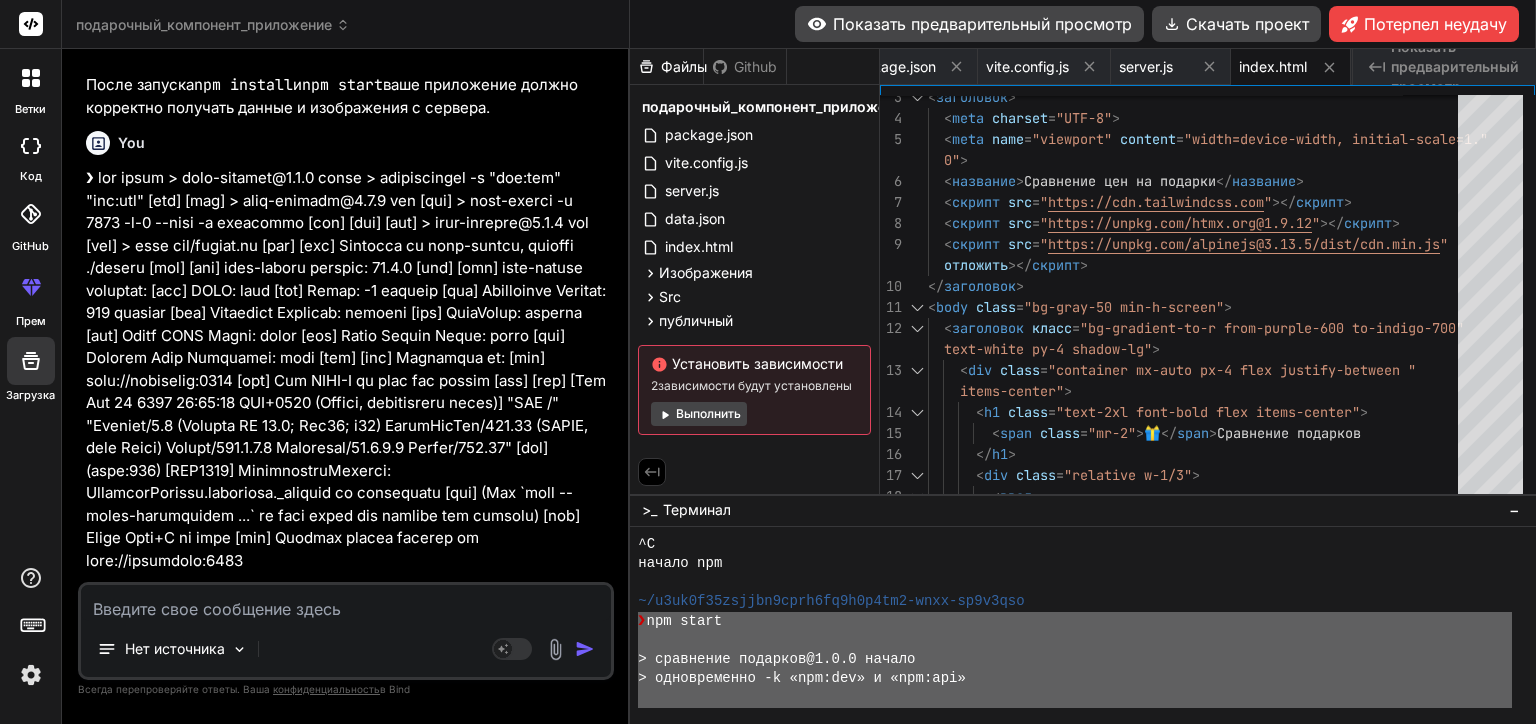 scroll, scrollTop: 0, scrollLeft: 0, axis: both 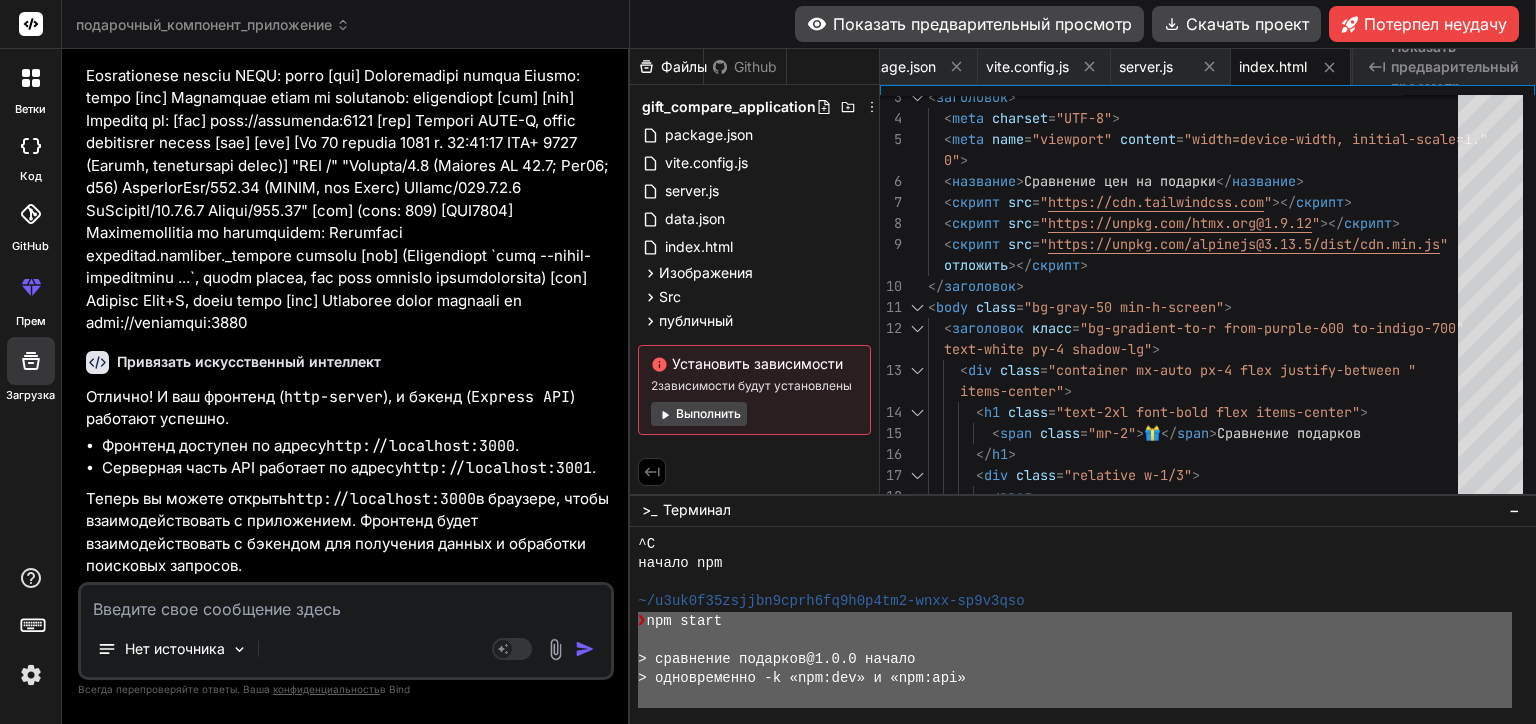 click on "Показать предварительный просмотр" at bounding box center [969, 24] 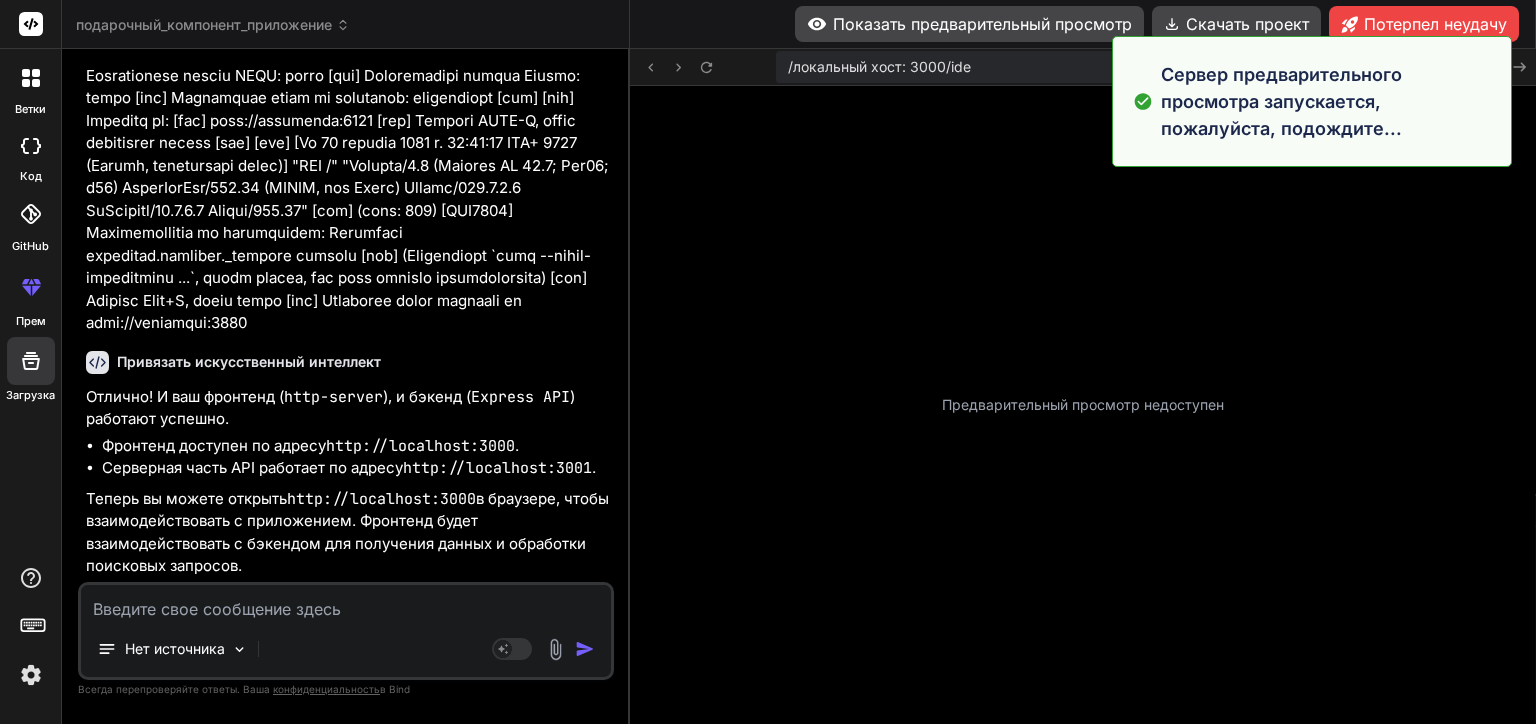 scroll, scrollTop: 18067, scrollLeft: 0, axis: vertical 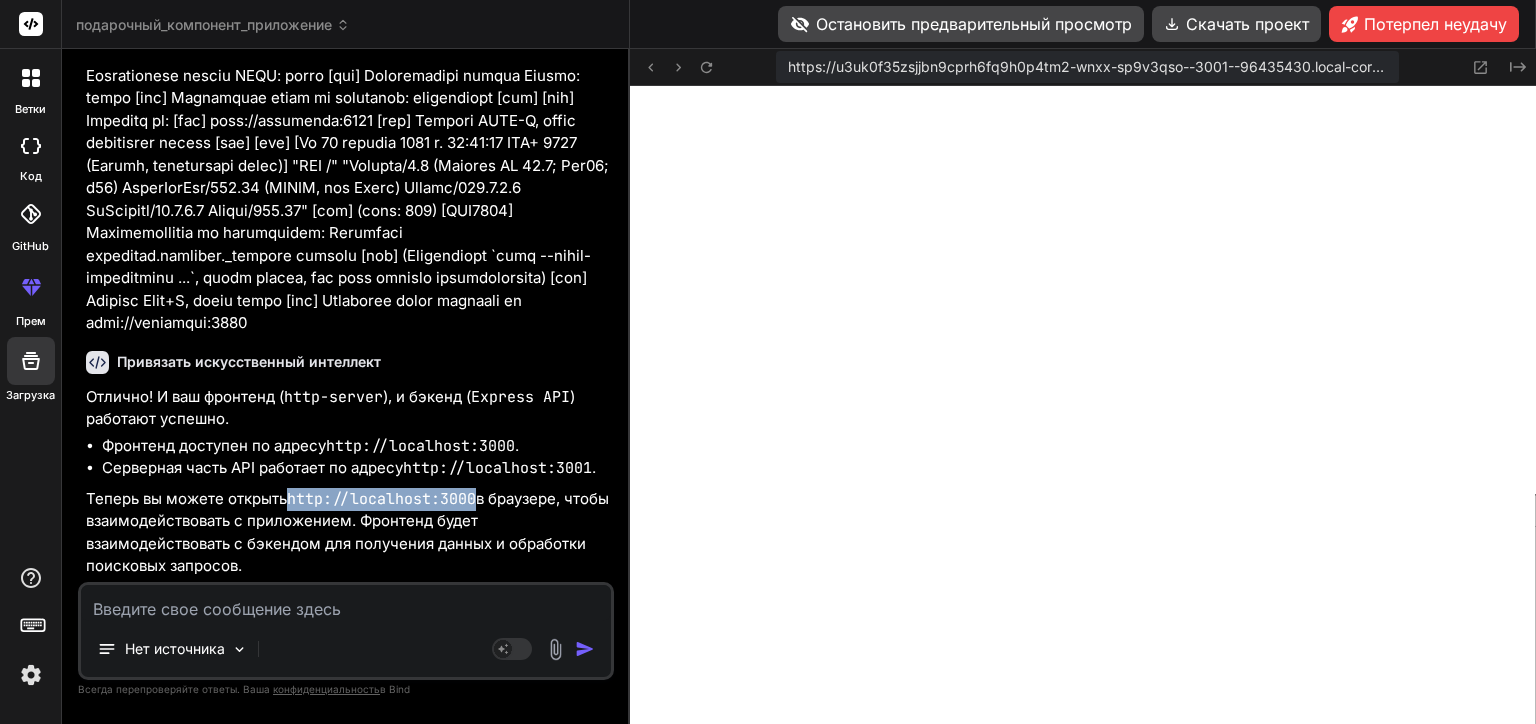 drag, startPoint x: 294, startPoint y: 503, endPoint x: 479, endPoint y: 484, distance: 185.97311 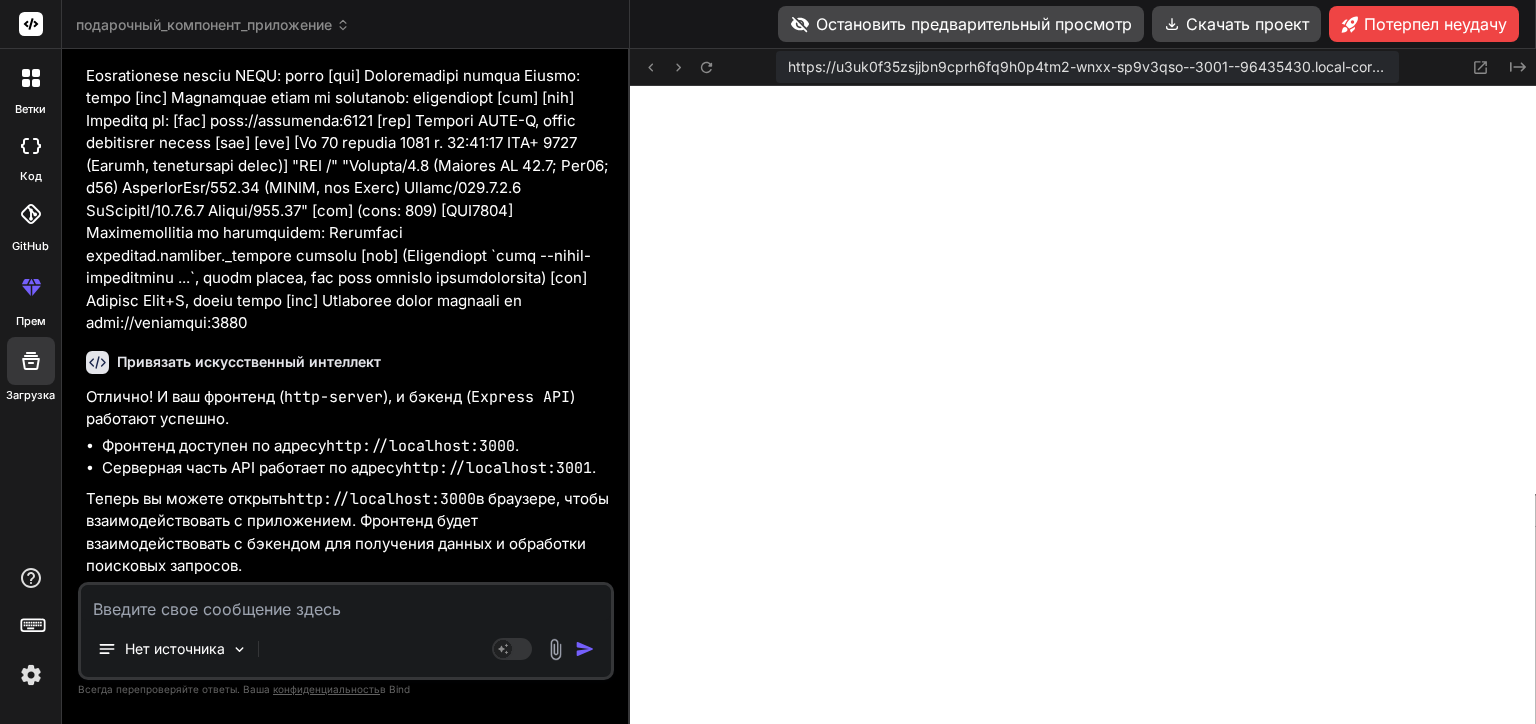 click at bounding box center [346, 603] 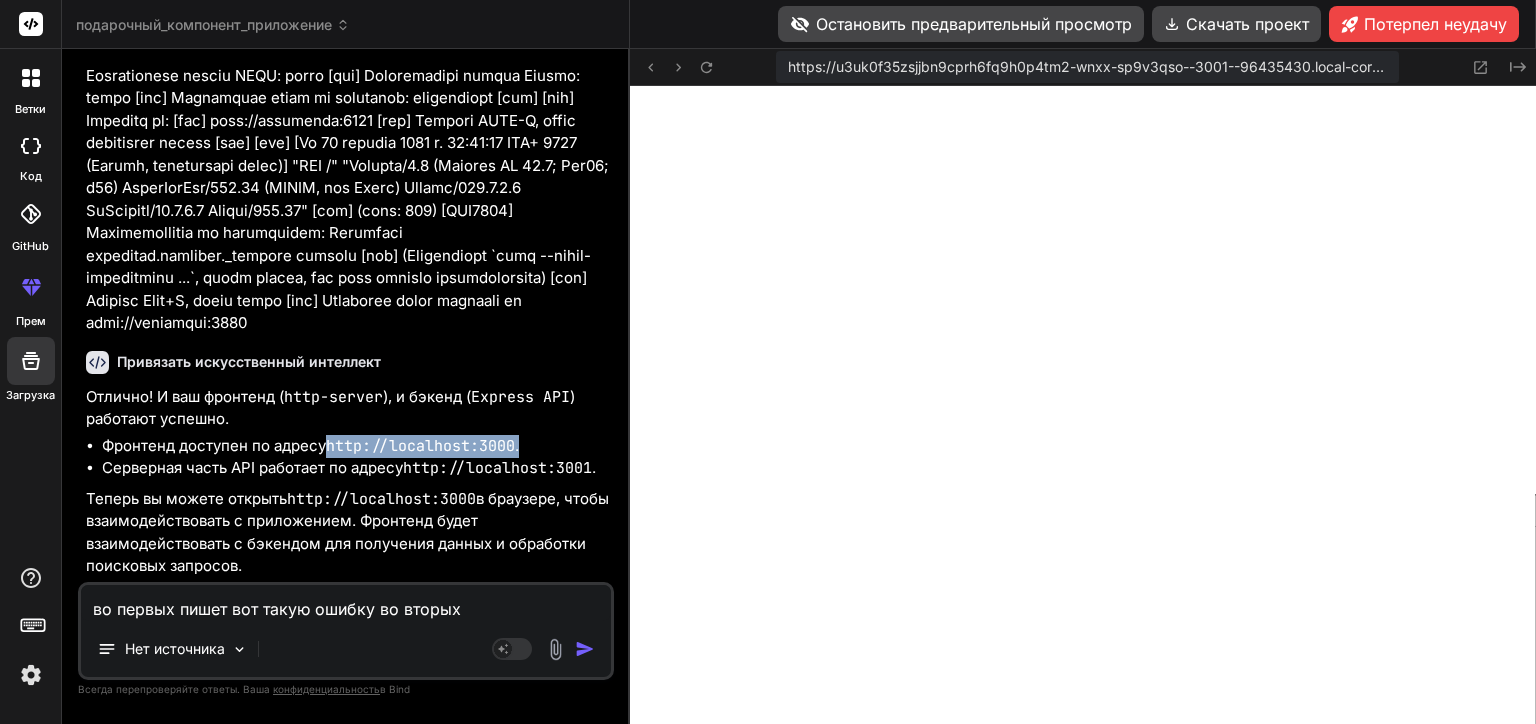drag, startPoint x: 332, startPoint y: 444, endPoint x: 524, endPoint y: 442, distance: 192.01042 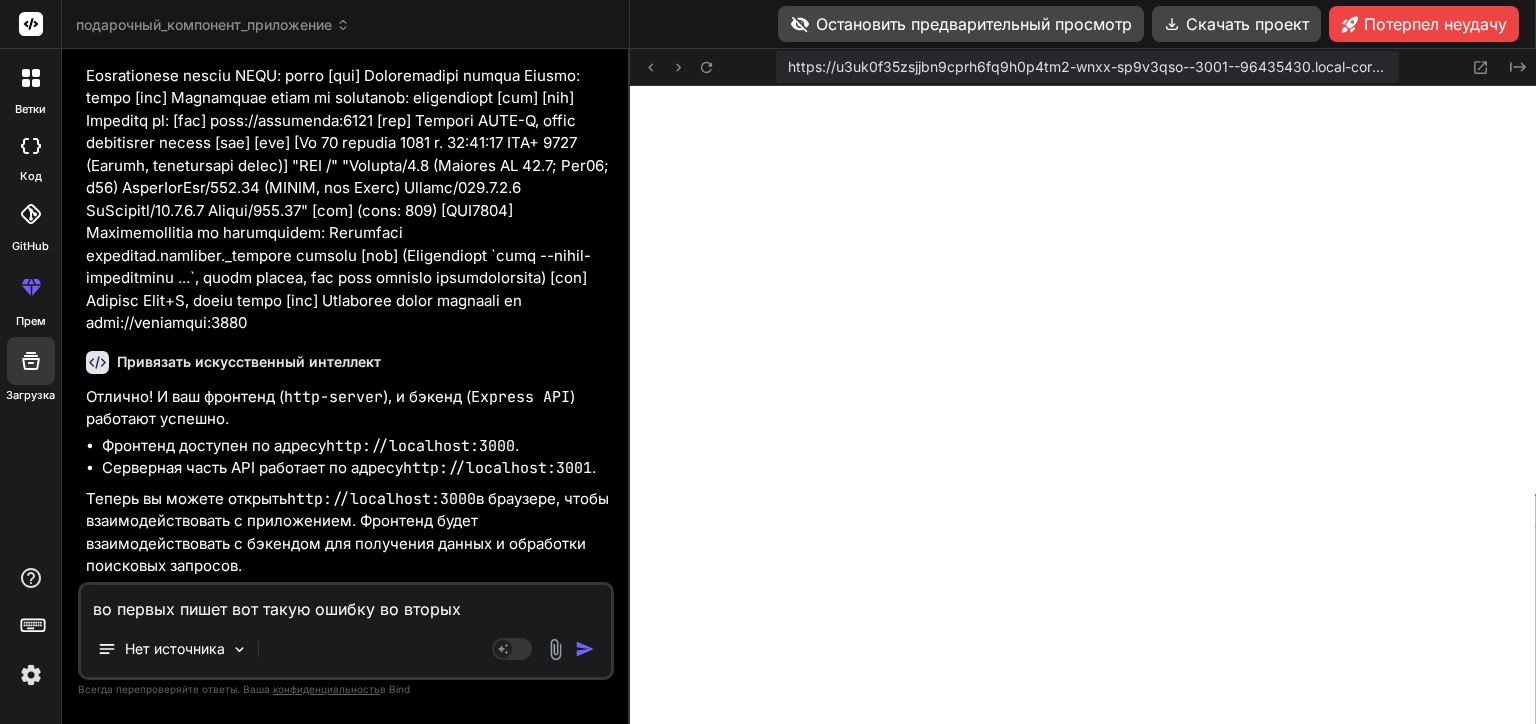 paste on "Cannot GET /" 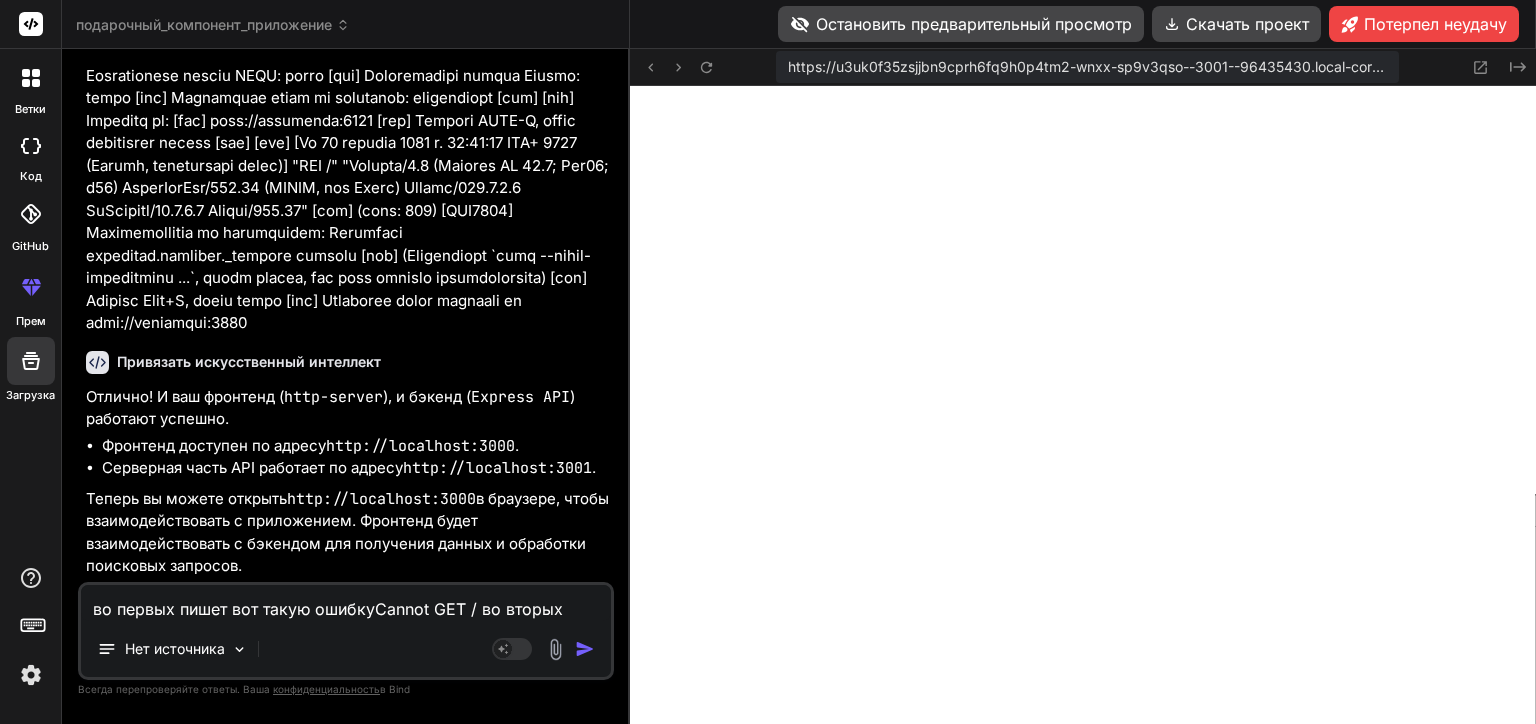 click on "во первых пишет вот такую ошибкуCannot GET / во вторых" at bounding box center [346, 603] 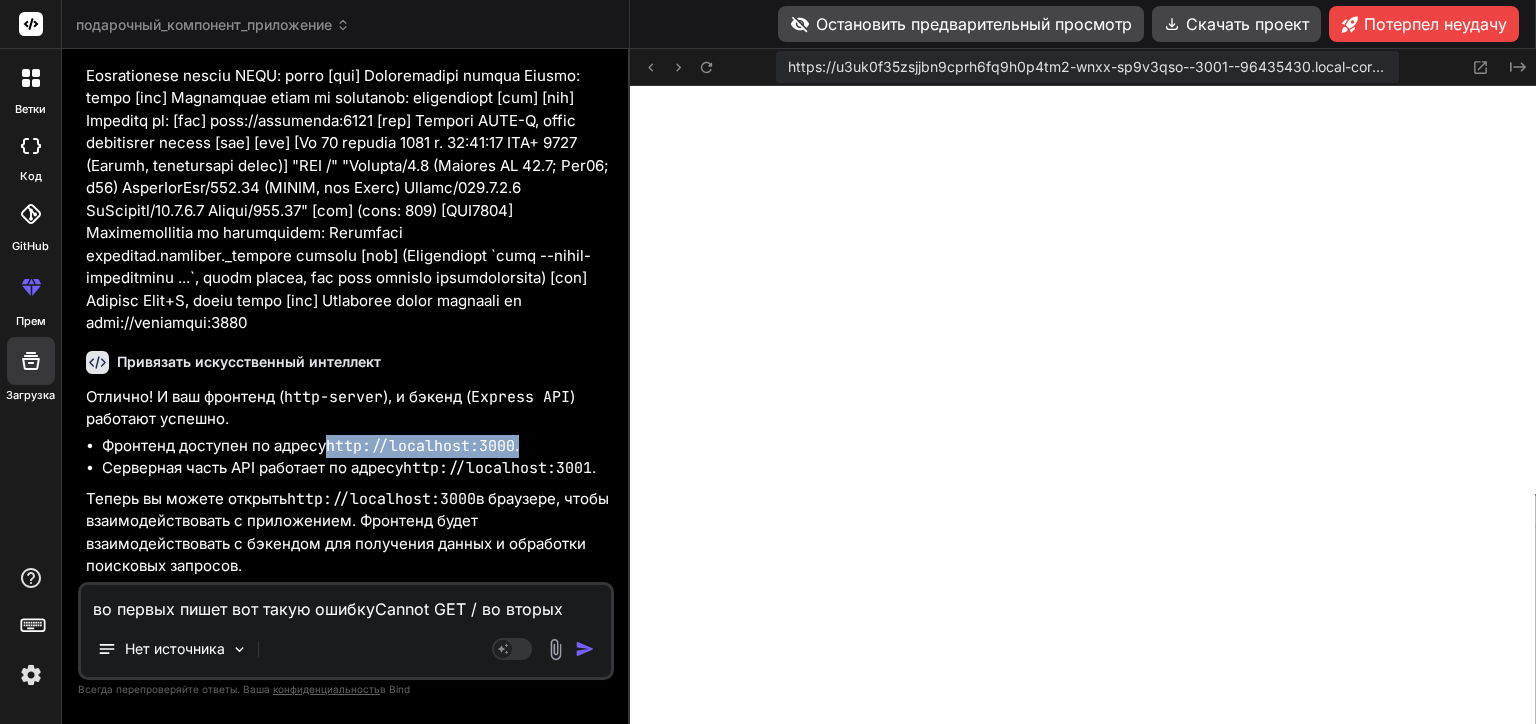drag, startPoint x: 521, startPoint y: 440, endPoint x: 331, endPoint y: 447, distance: 190.1289 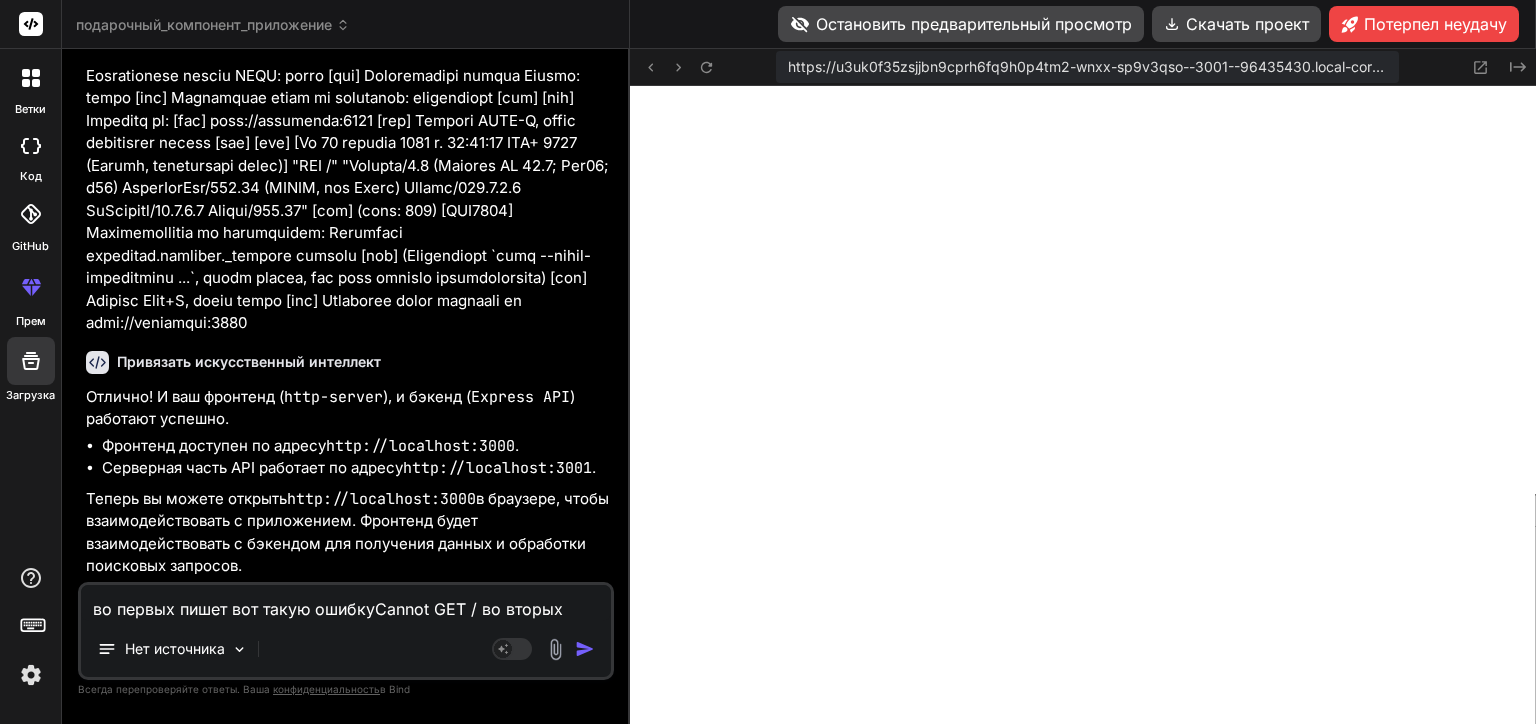 click on "во первых пишет вот такую ошибкуCannot GET / во вторых" at bounding box center [346, 603] 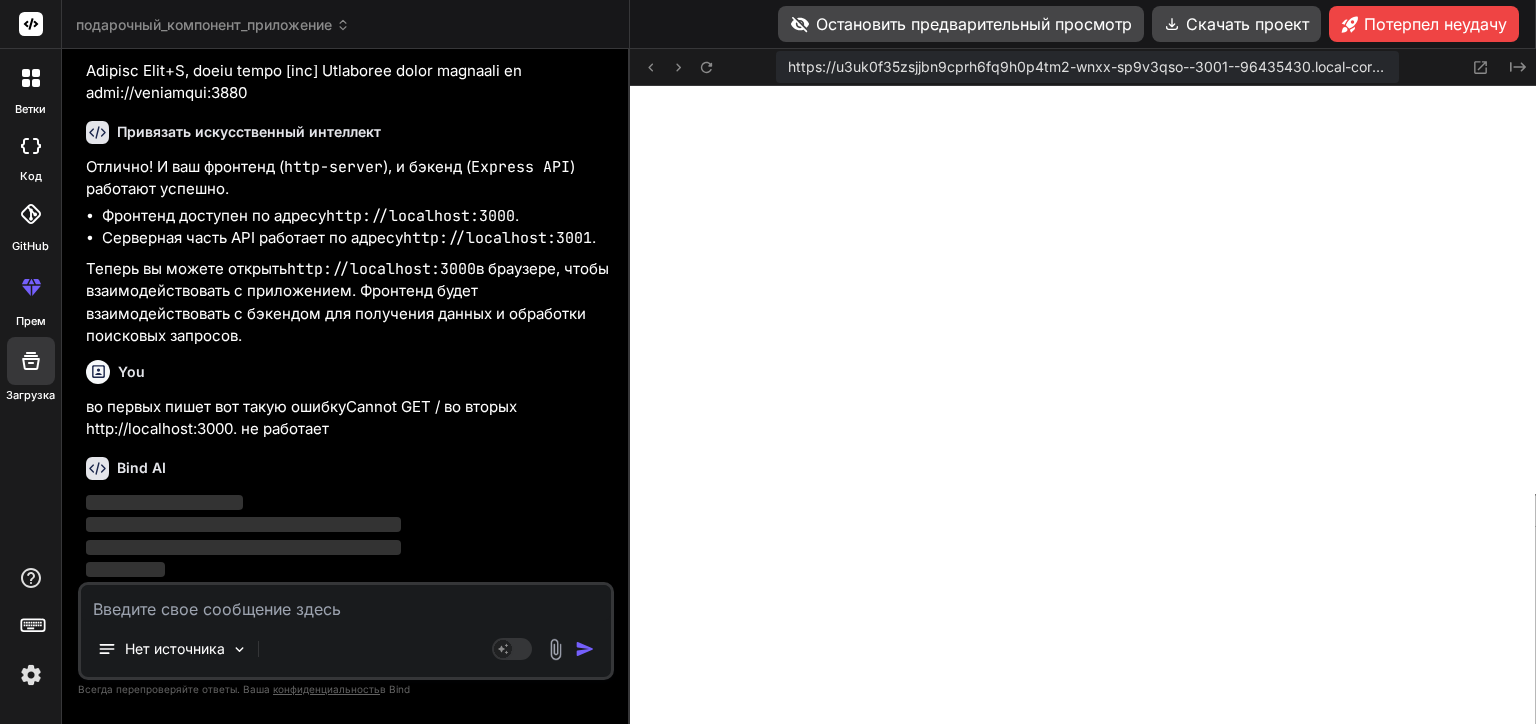scroll, scrollTop: 20932, scrollLeft: 0, axis: vertical 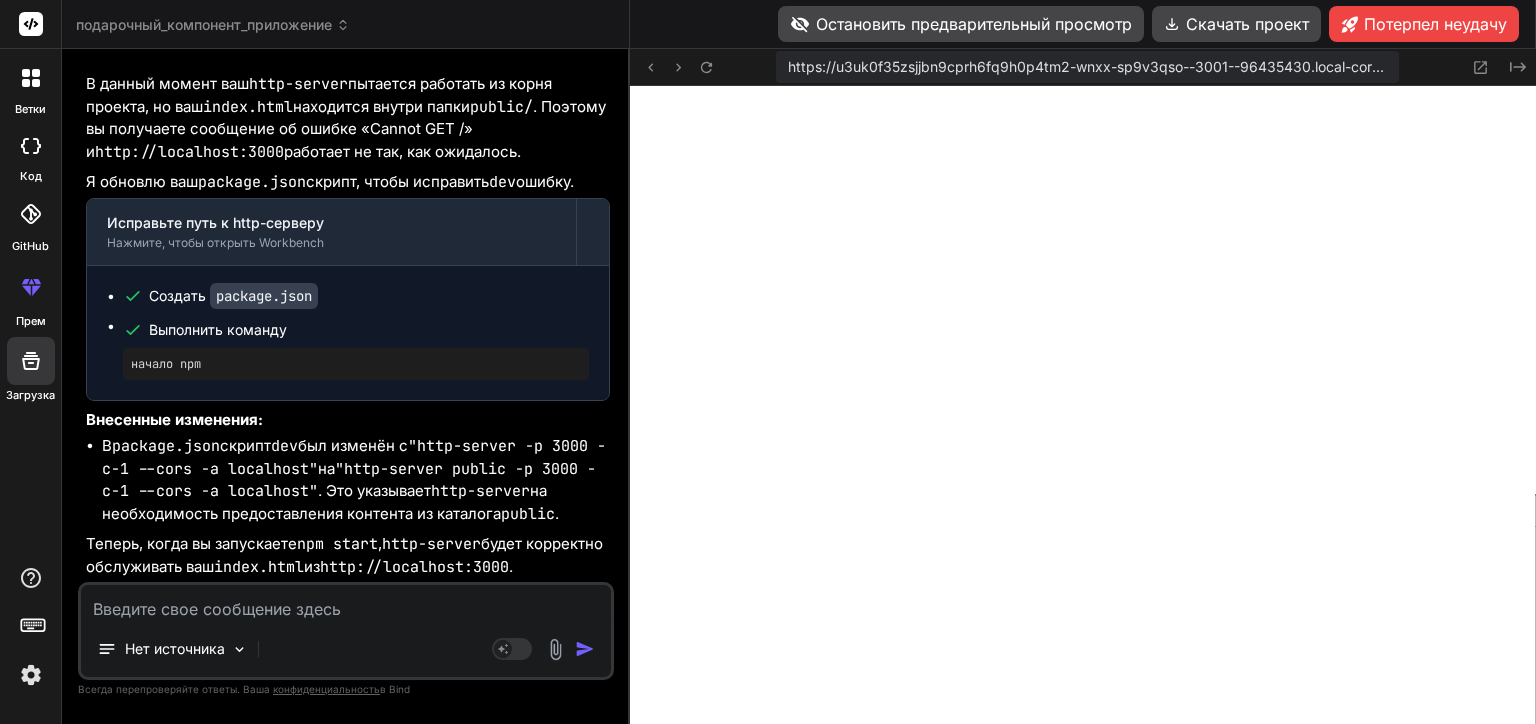 drag, startPoint x: 412, startPoint y: 565, endPoint x: 611, endPoint y: 560, distance: 199.0628 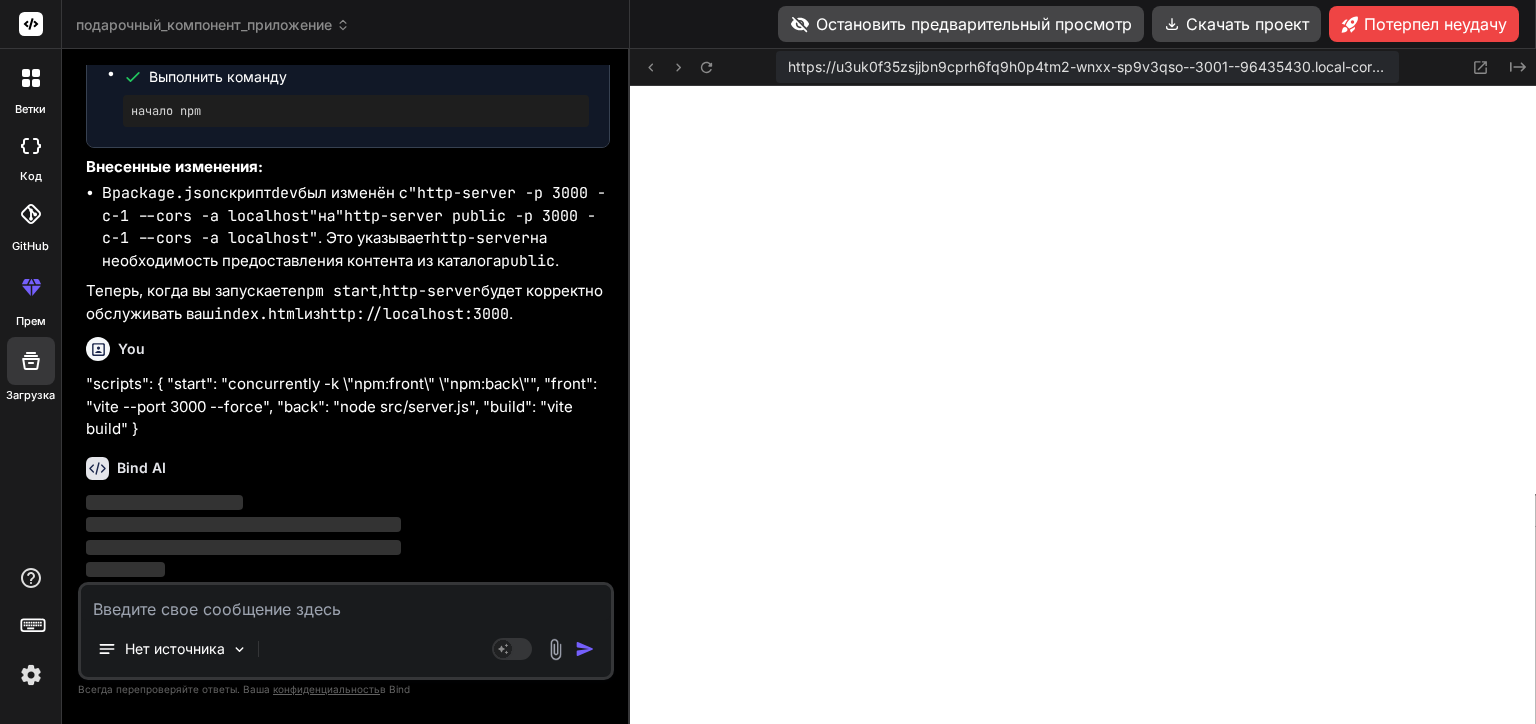 scroll, scrollTop: 21679, scrollLeft: 0, axis: vertical 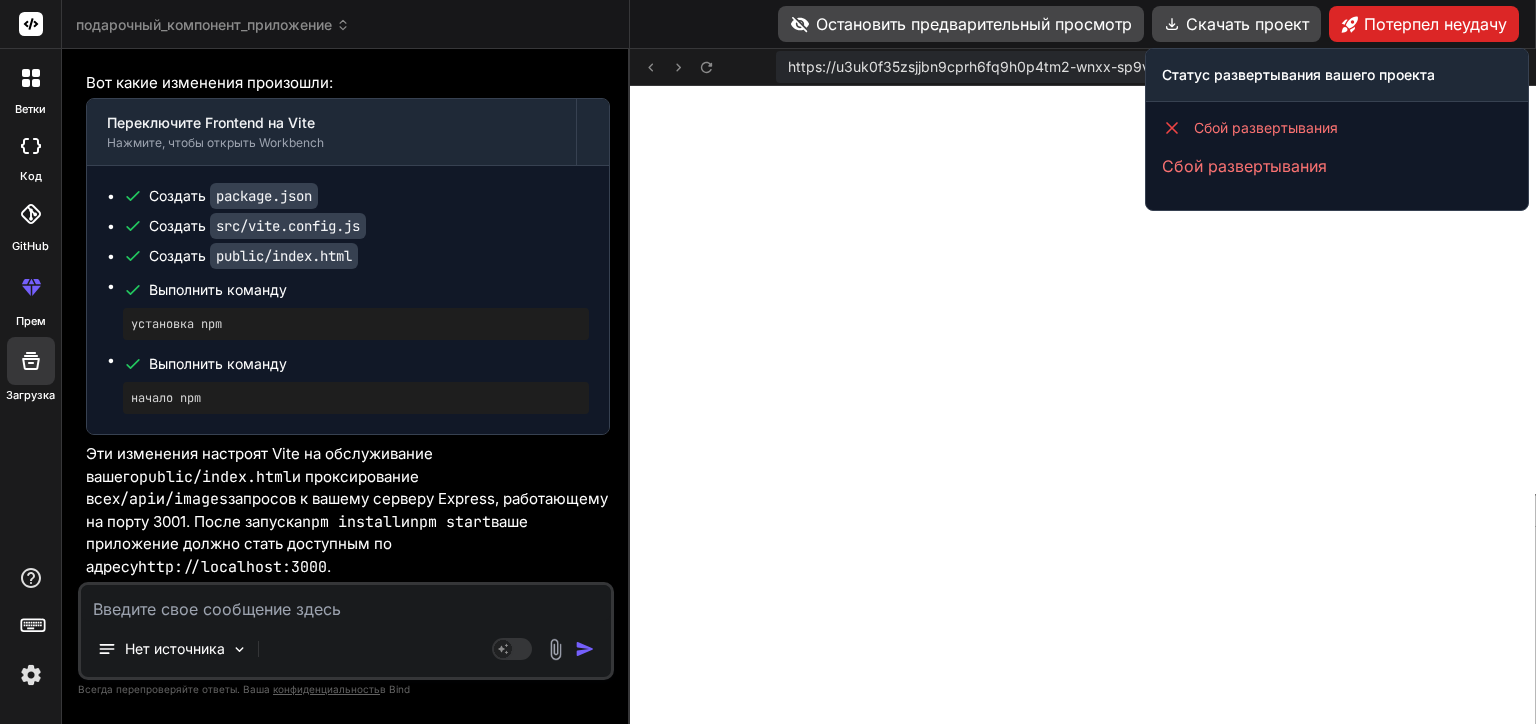 click on "Потерпел неудачу" at bounding box center (1424, 24) 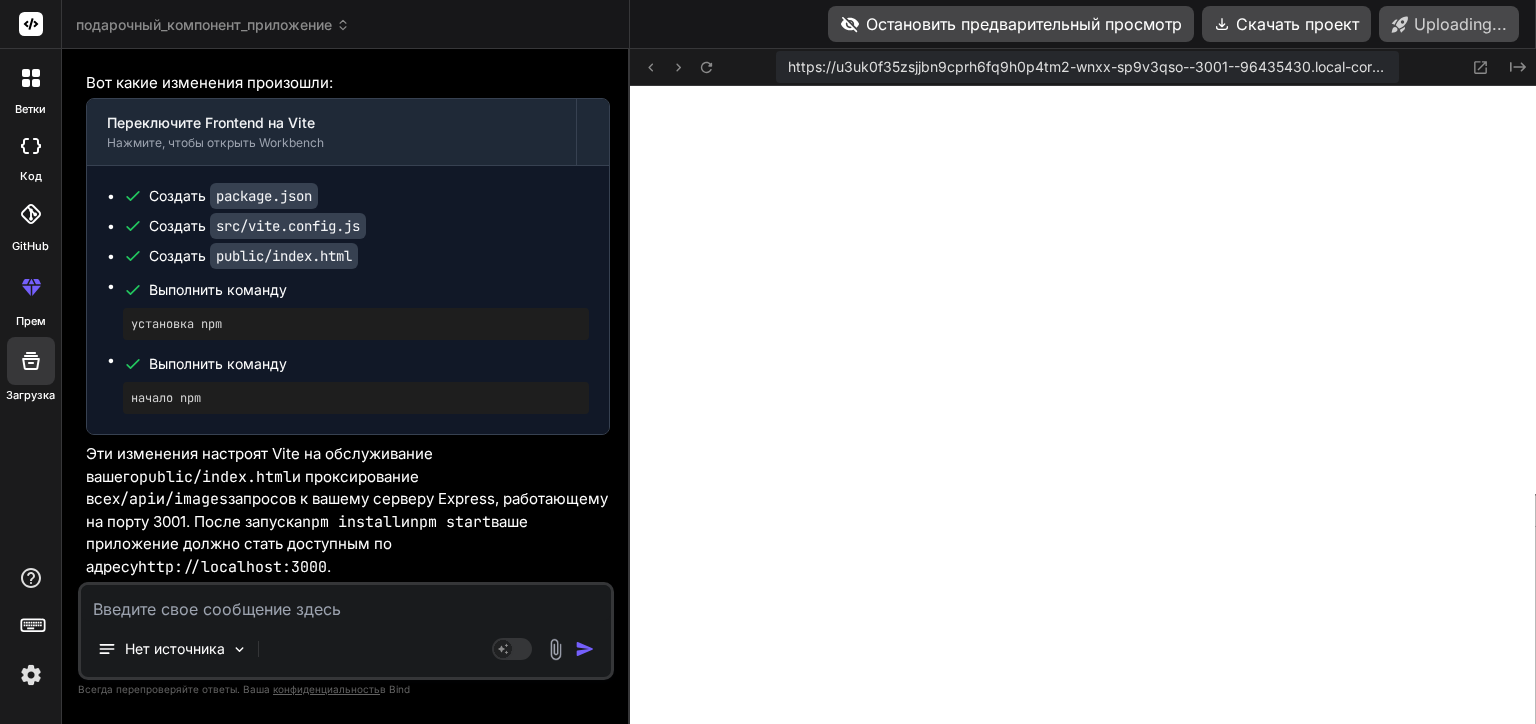 scroll, scrollTop: 22536, scrollLeft: 0, axis: vertical 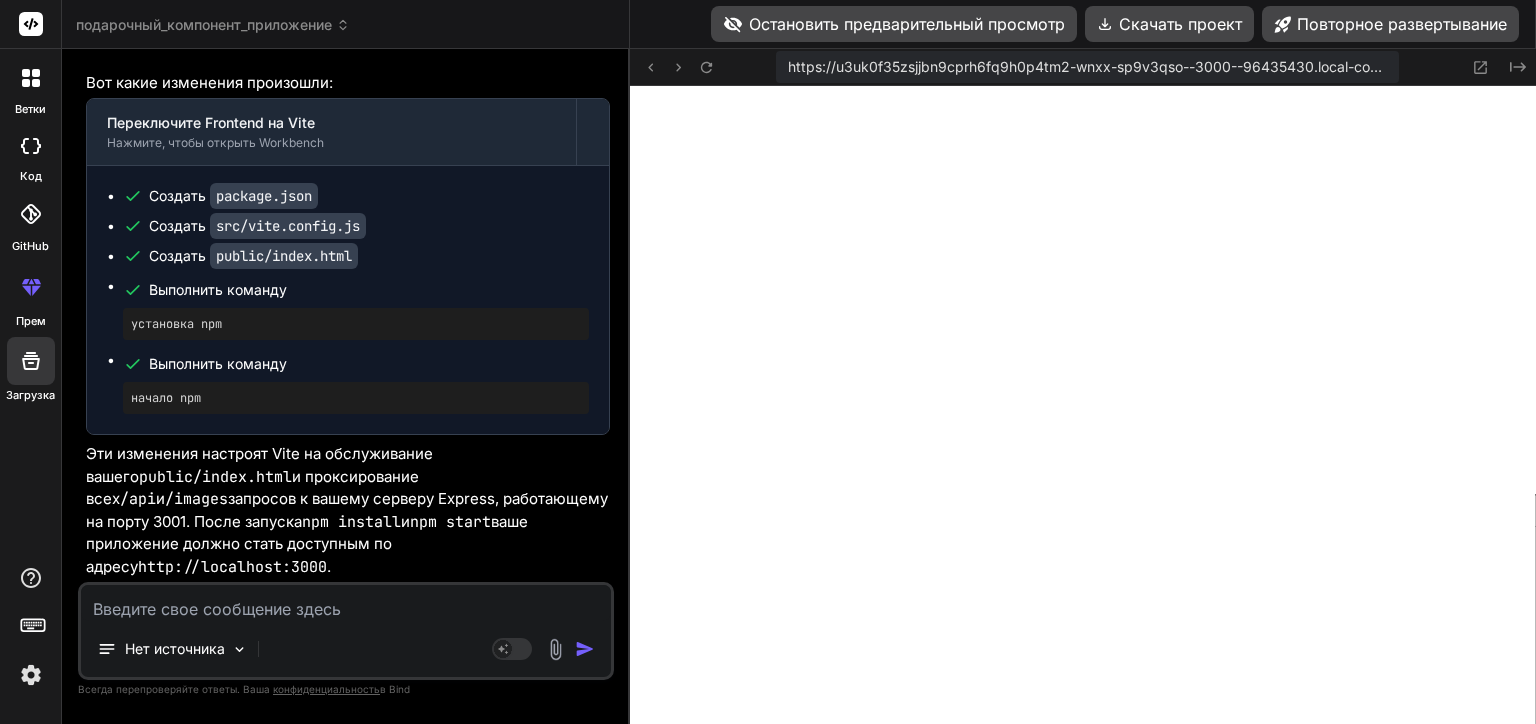 click at bounding box center [346, 603] 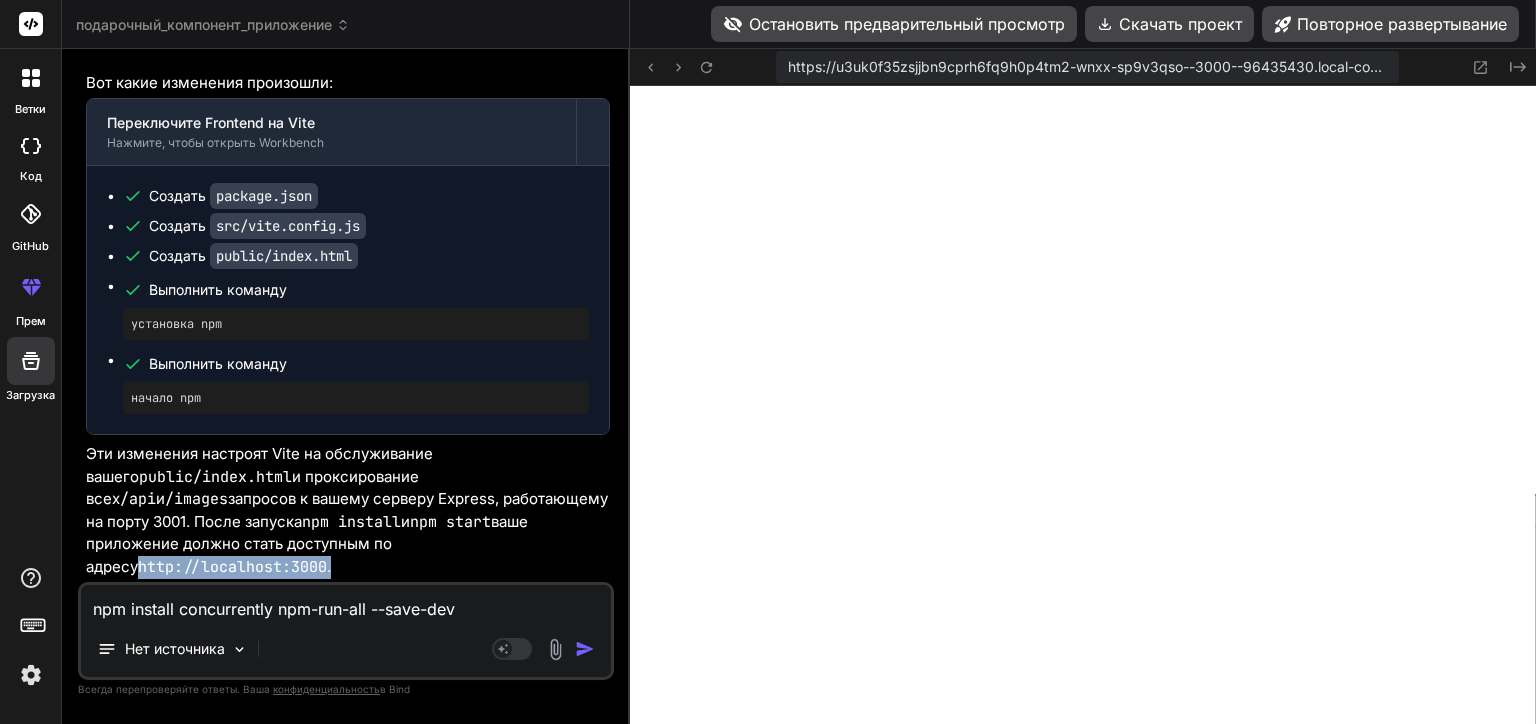 drag, startPoint x: 456, startPoint y: 565, endPoint x: 249, endPoint y: 572, distance: 207.11832 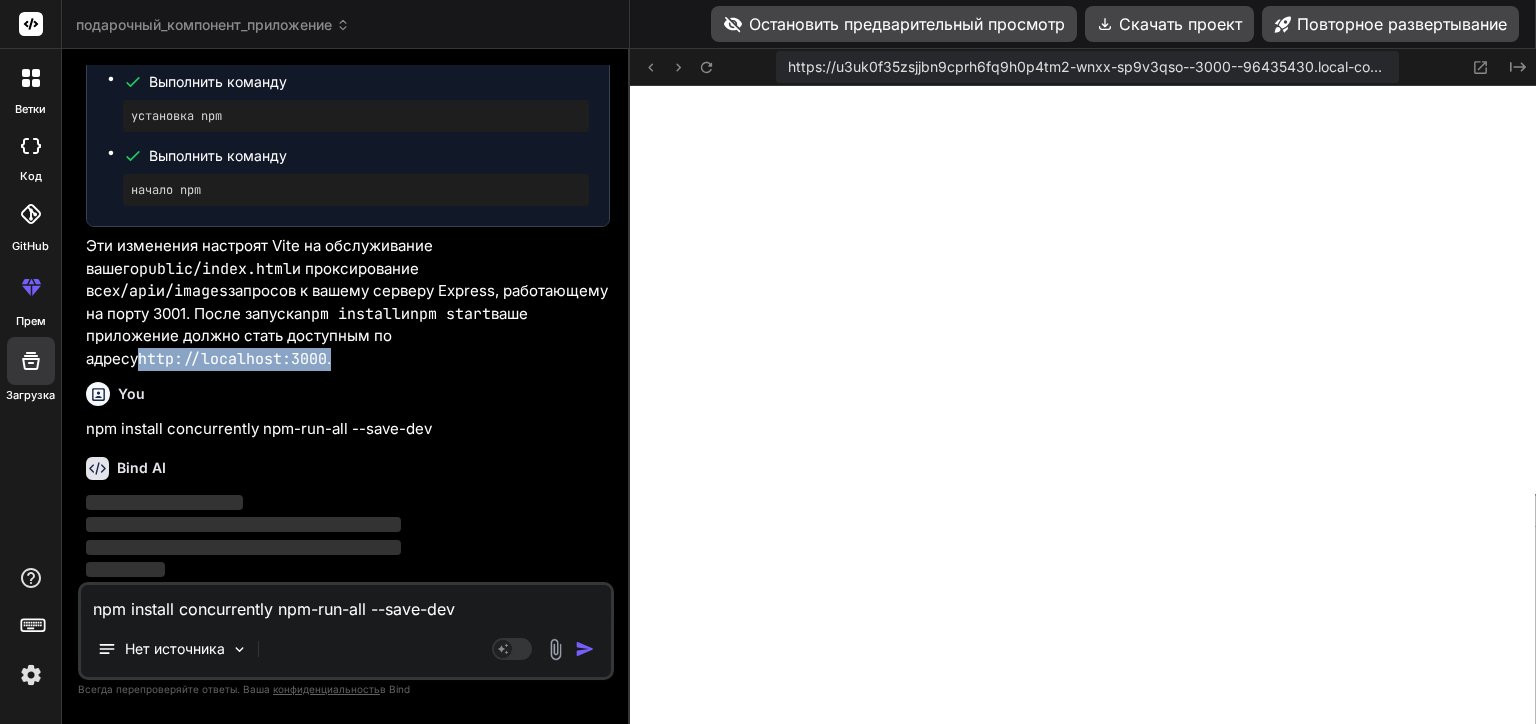 scroll, scrollTop: 22864, scrollLeft: 0, axis: vertical 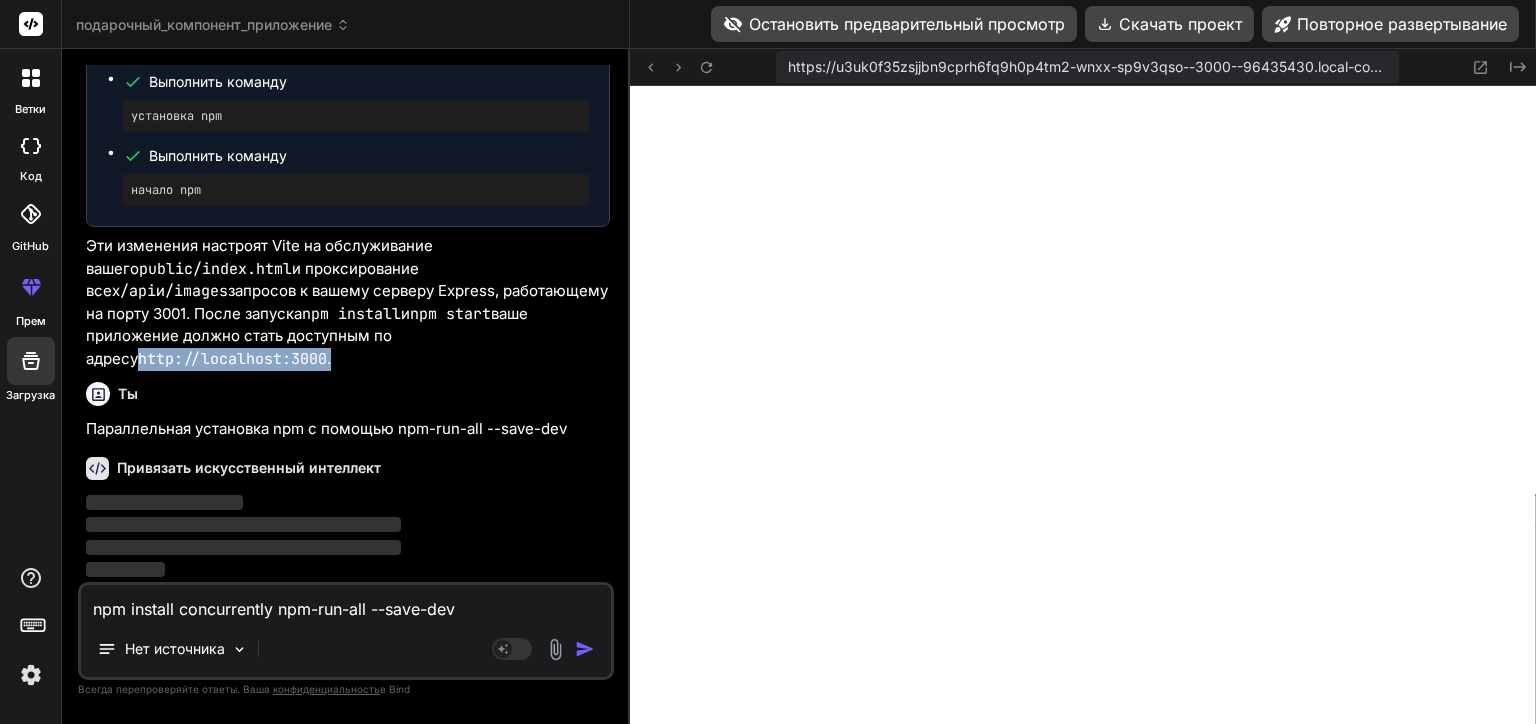 click on "npm install concurrently npm-run-all --save-dev" at bounding box center [346, 603] 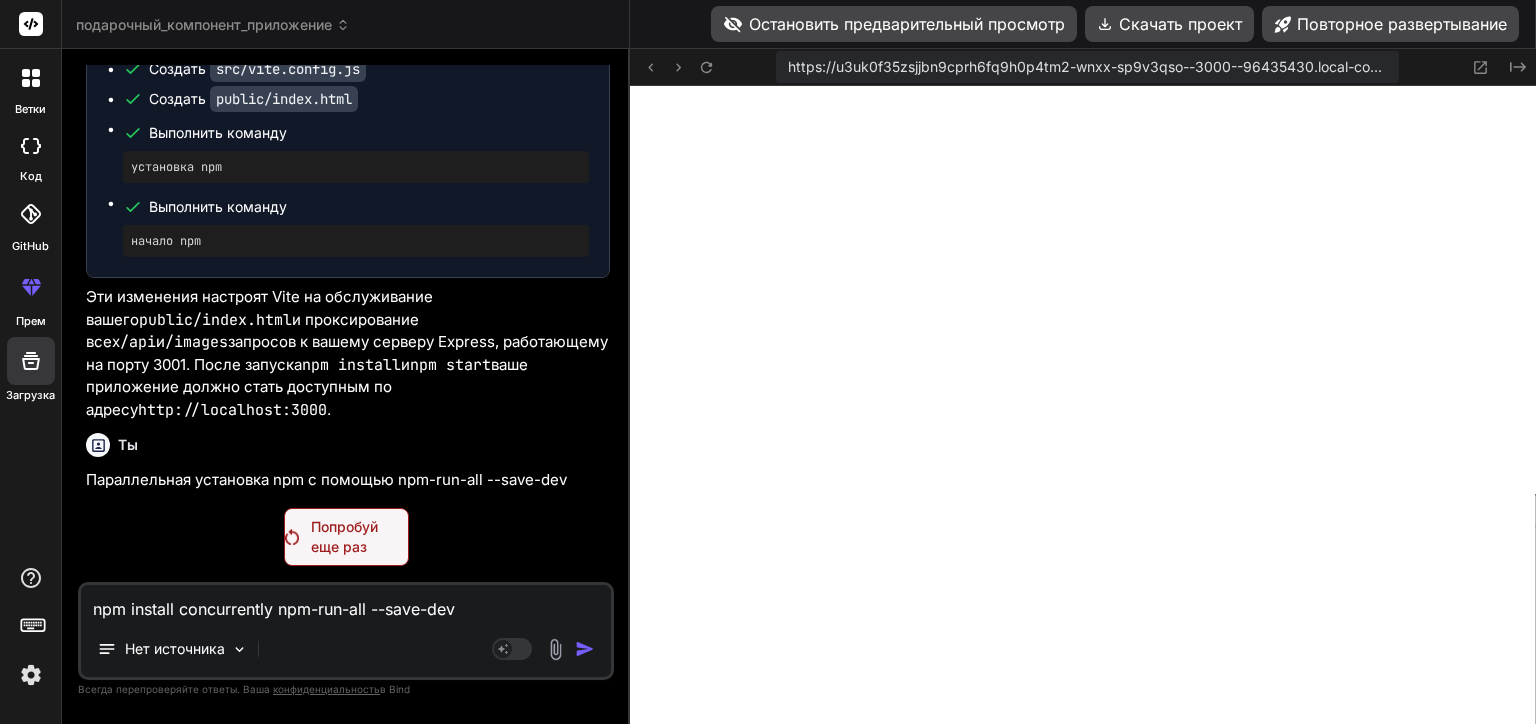 scroll, scrollTop: 22812, scrollLeft: 0, axis: vertical 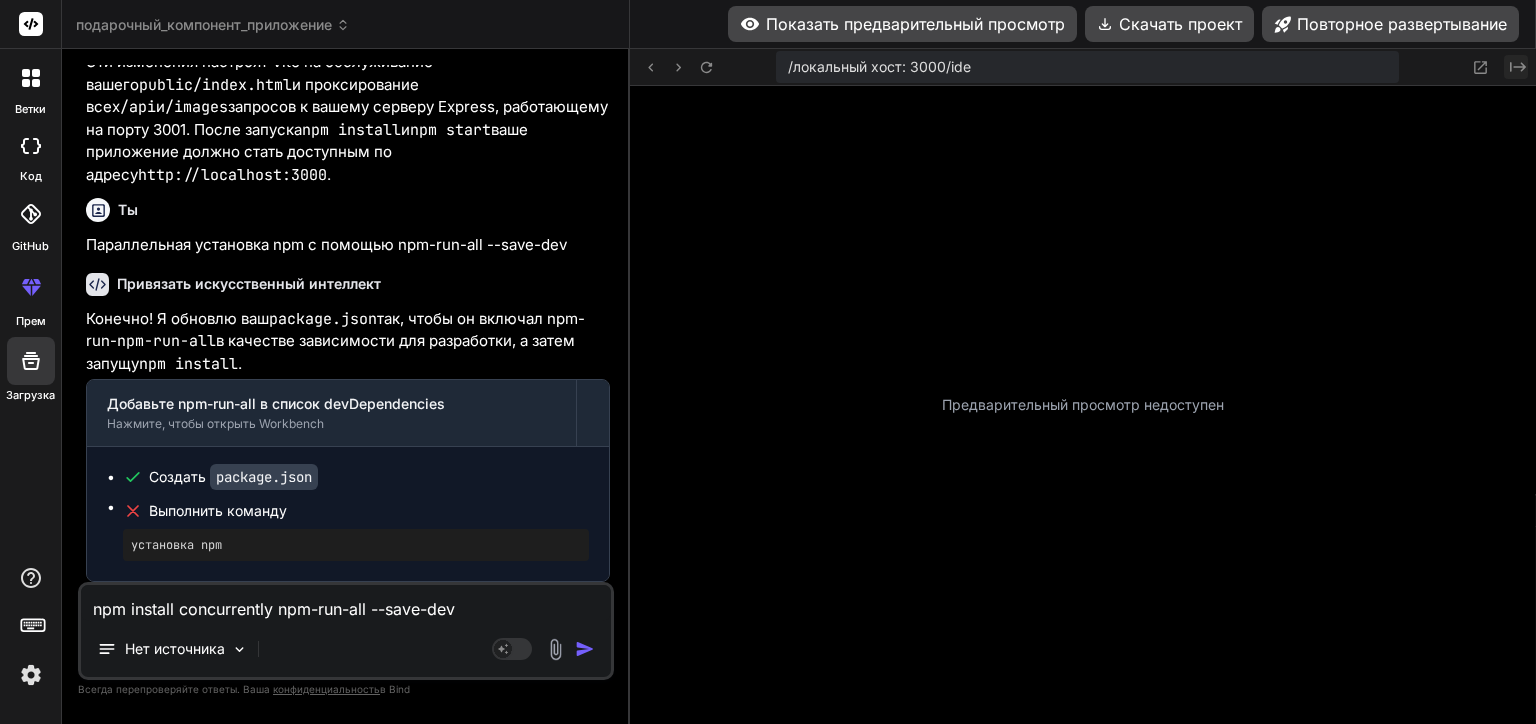 click 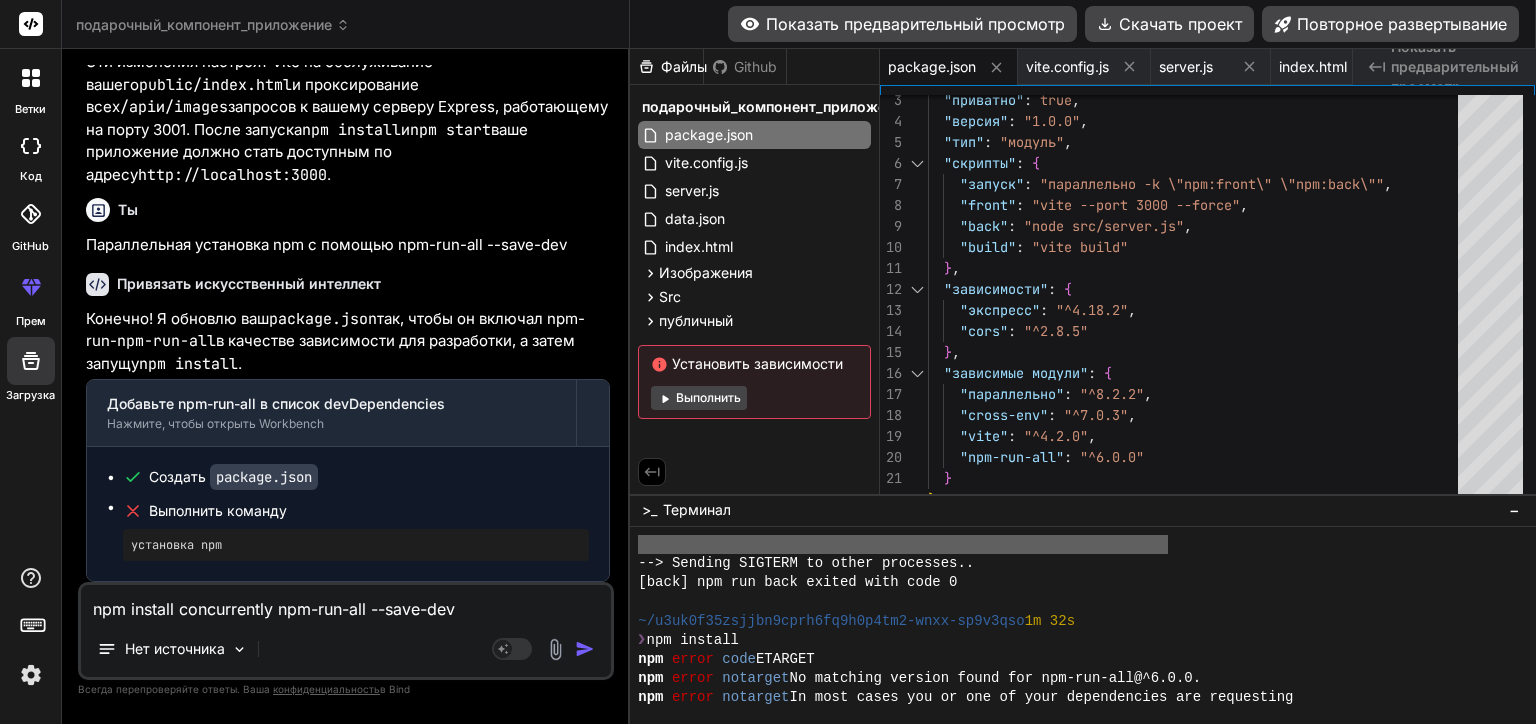 scroll, scrollTop: 19199, scrollLeft: 0, axis: vertical 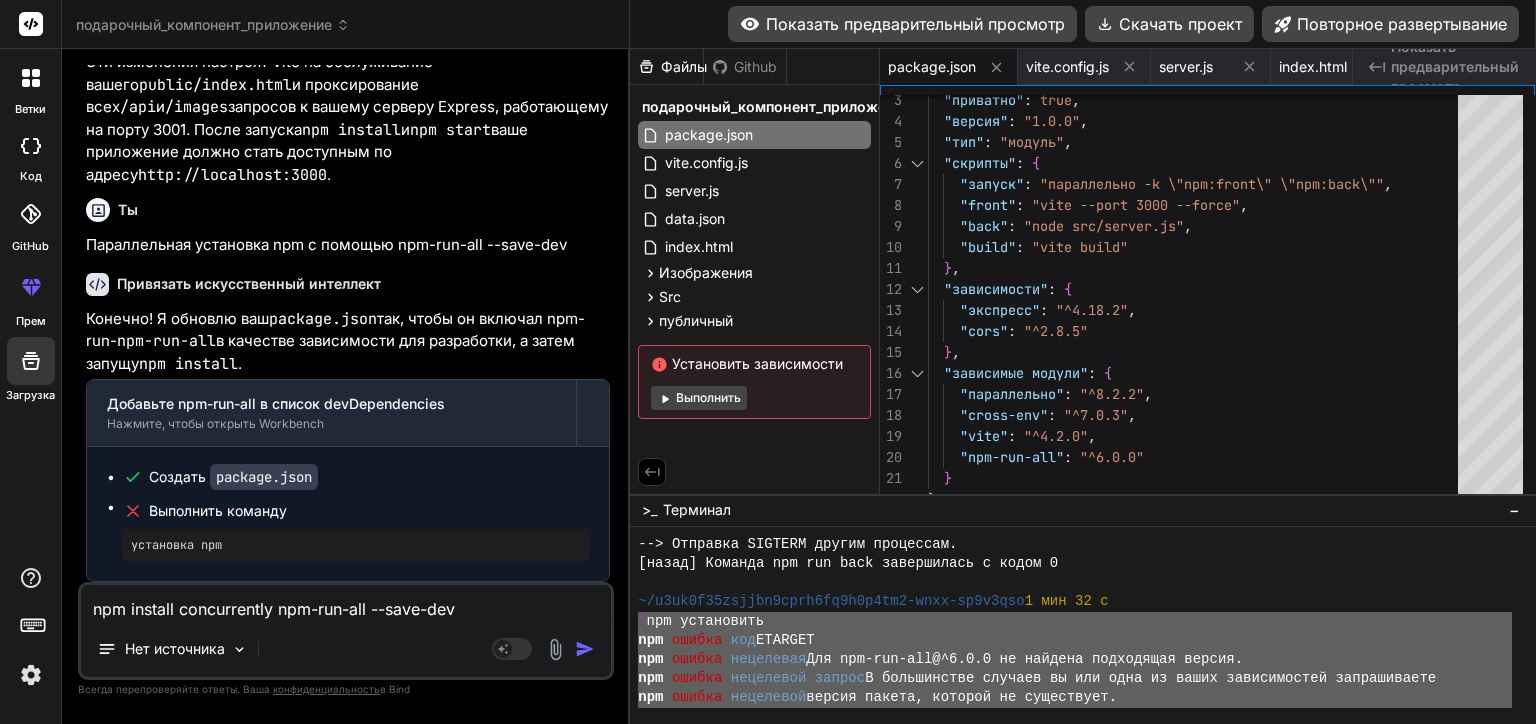 drag, startPoint x: 844, startPoint y: 644, endPoint x: 637, endPoint y: 624, distance: 207.96394 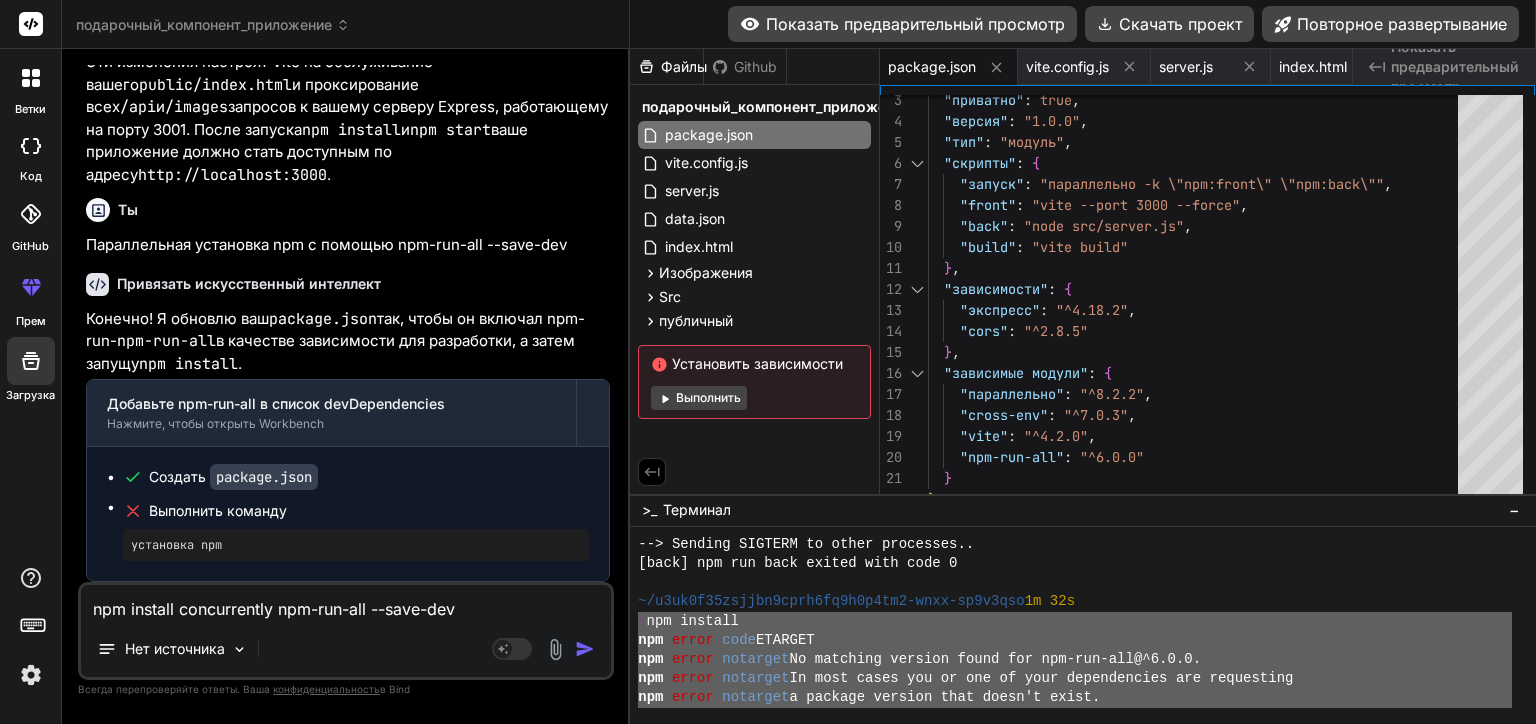 click on "npm install concurrently npm-run-all --save-dev Нет источника Режим агента. Когда этот переключатель активирован, ИИ автоматически принимает решения, обосновывает их, создаёт файлы и выполняет команды терминала. Почти полный автопилот." at bounding box center (346, 631) 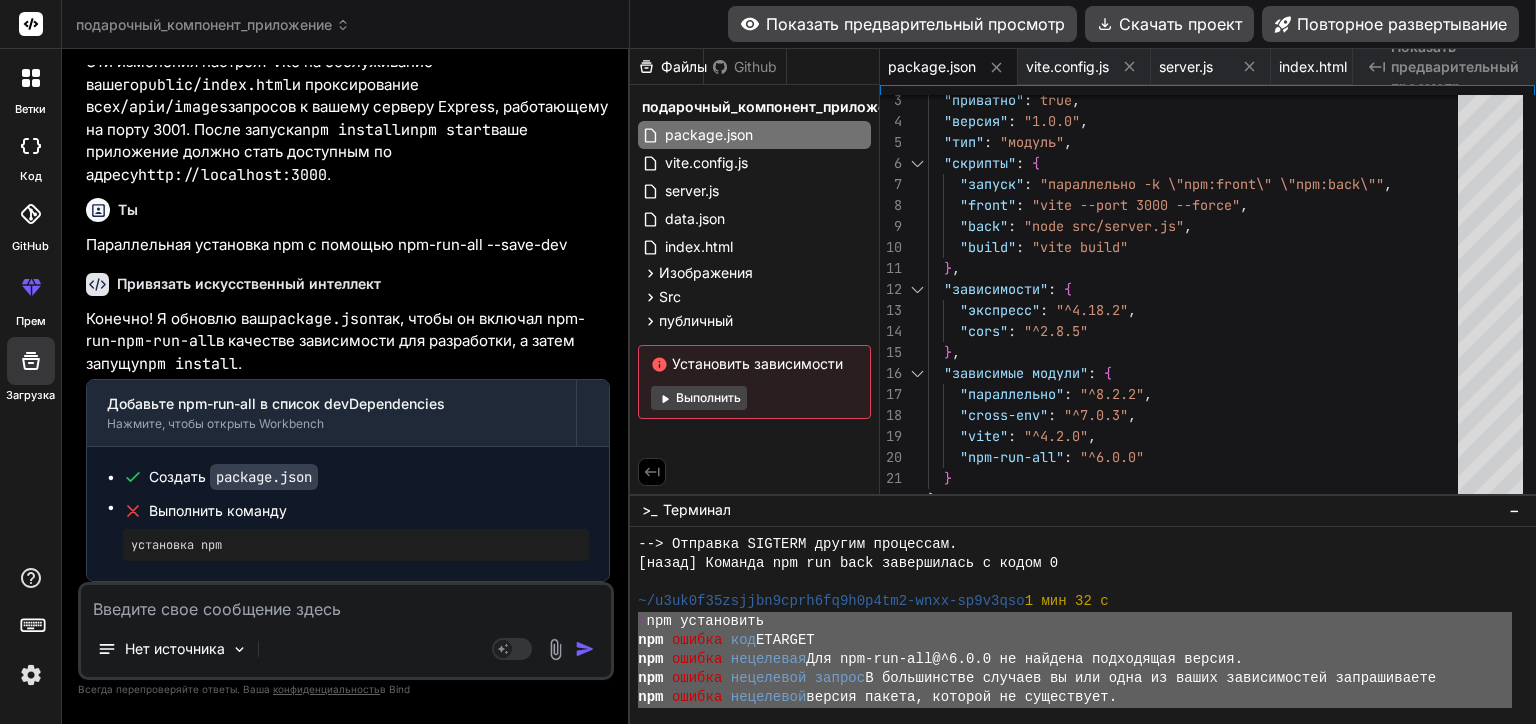 paste on "❯ npm install
npm error code ETARGET
npm error notarget No matching version found for npm-run-all@^6.0.0.
npm error notarget In most cases you or one of your dependencies are requesting
npm error notarget a package version that doesn't exist.
npm error A complete log of this run can be found in: /home/.npm/_logs/2025-08-04T23_50_18_210Z-debug-0.log" 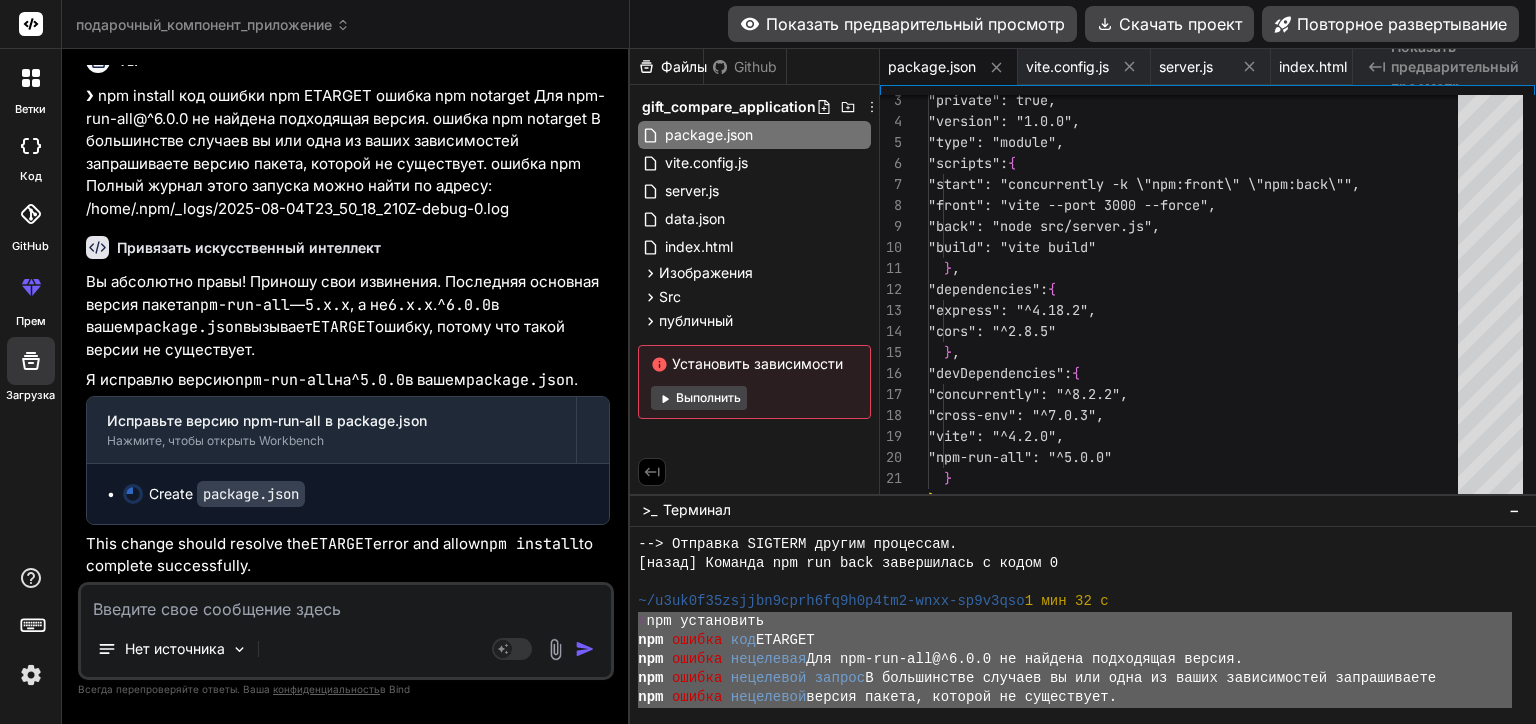 scroll, scrollTop: 23588, scrollLeft: 0, axis: vertical 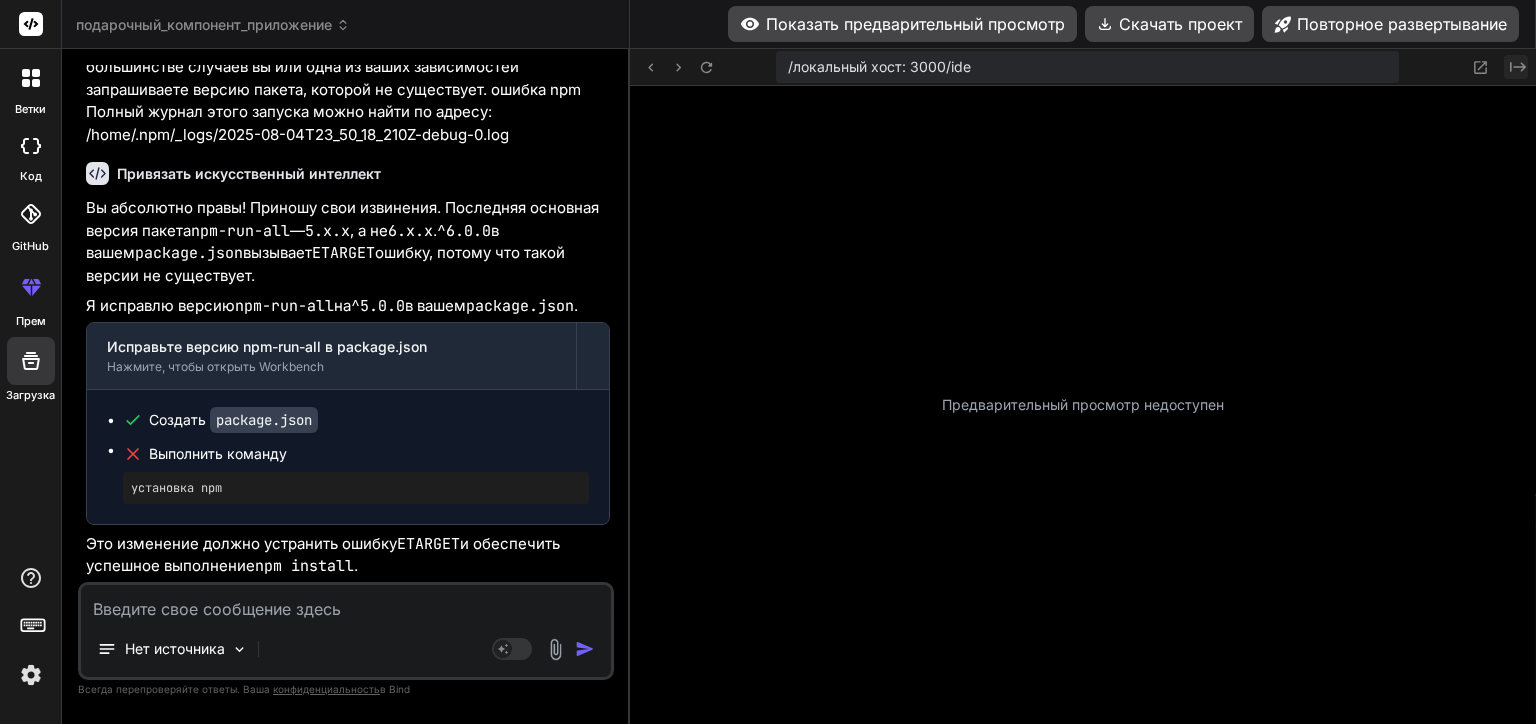 click on "Created with Pixso." 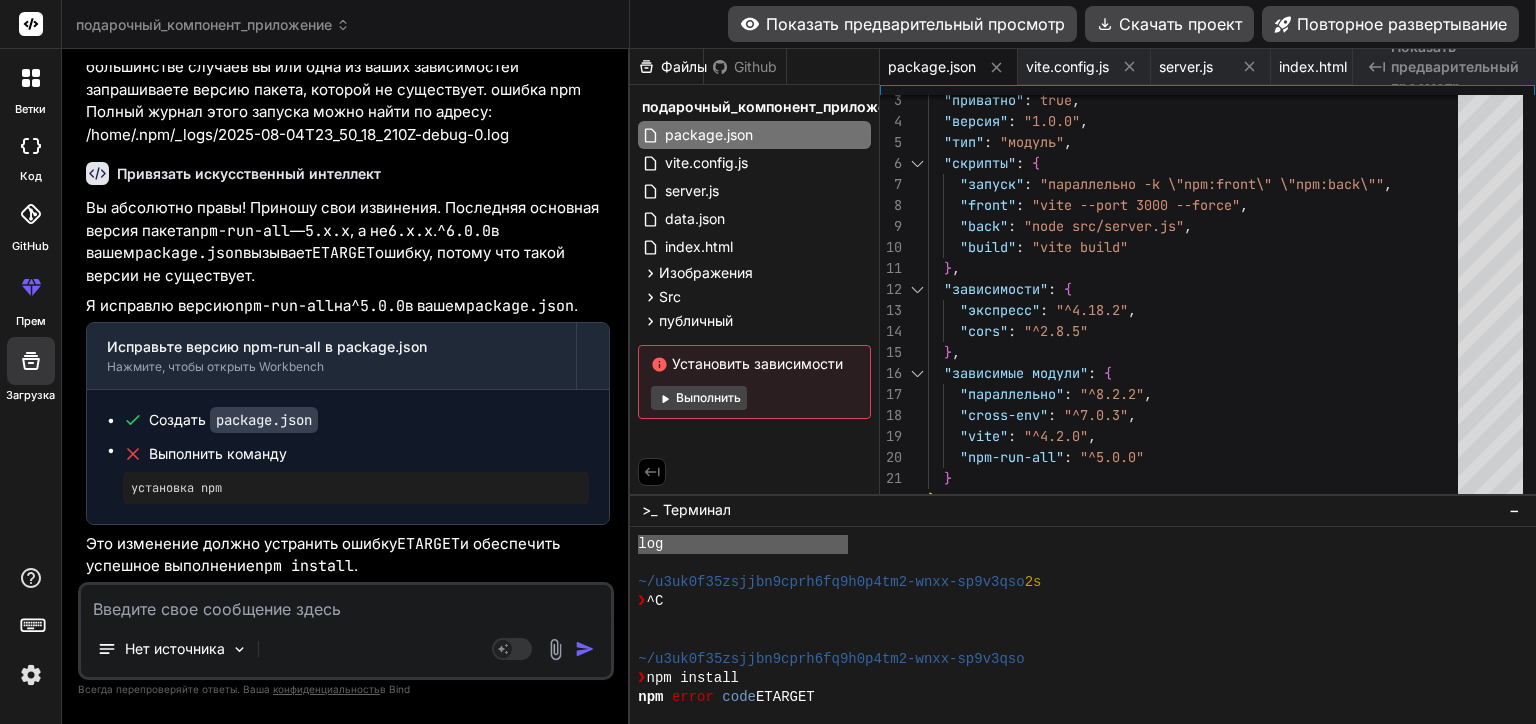 scroll, scrollTop: 19199, scrollLeft: 0, axis: vertical 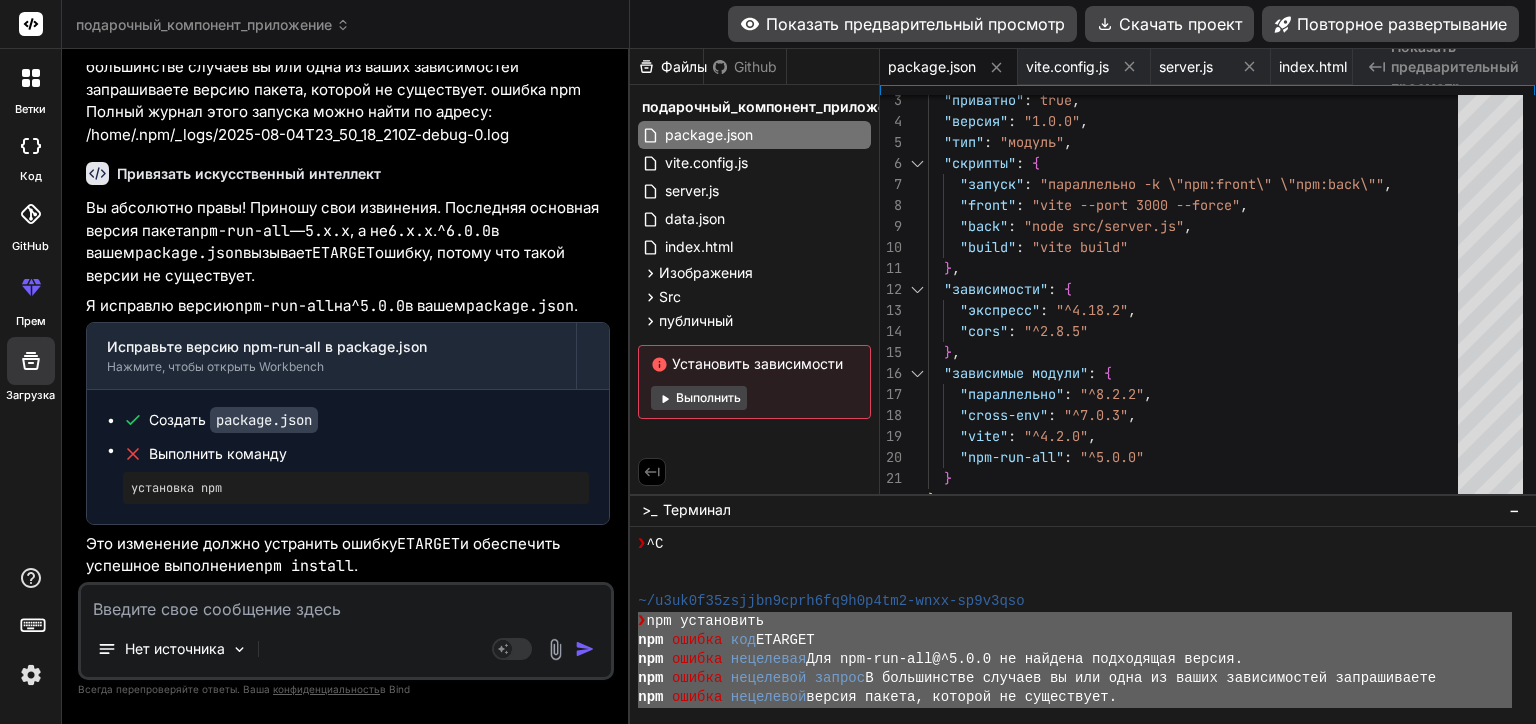 drag, startPoint x: 786, startPoint y: 640, endPoint x: 636, endPoint y: 624, distance: 150.85092 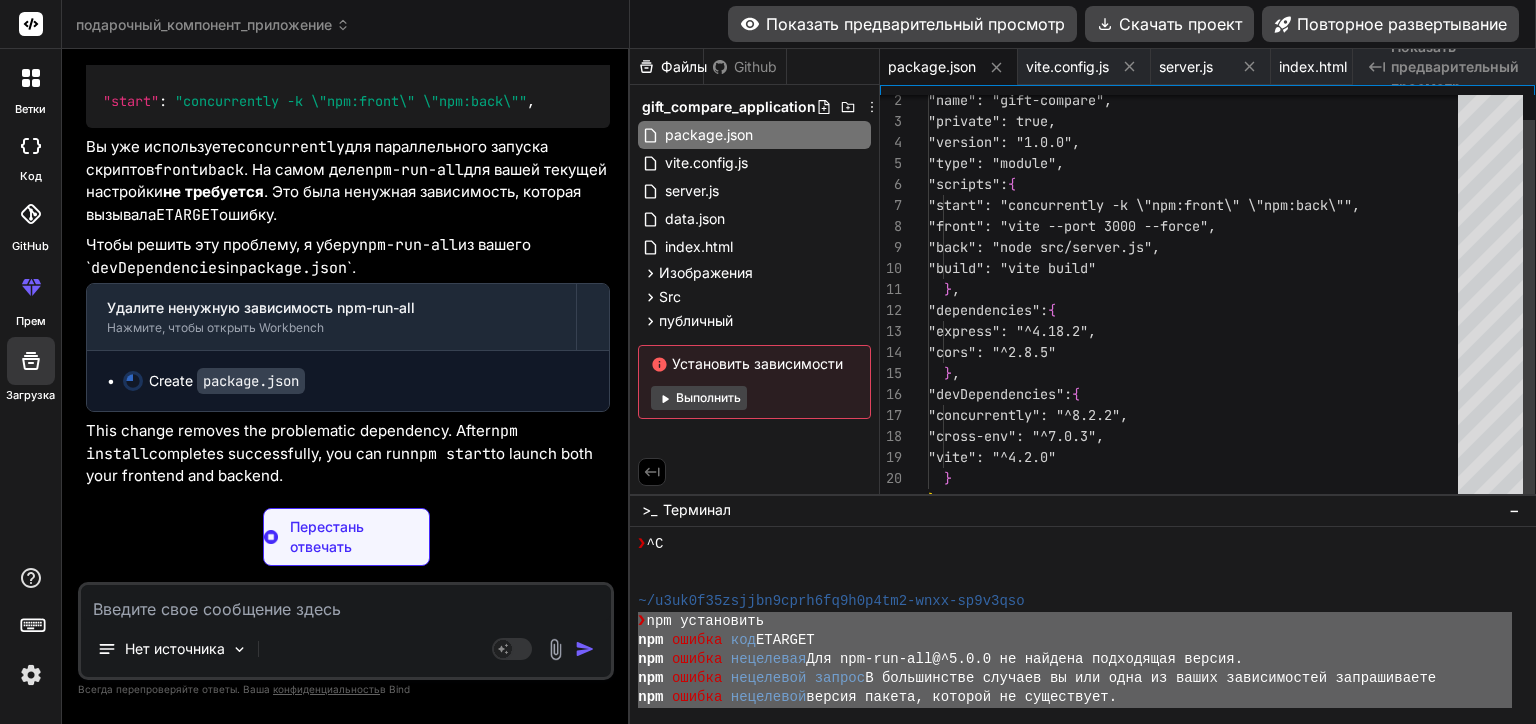 scroll, scrollTop: 24181, scrollLeft: 0, axis: vertical 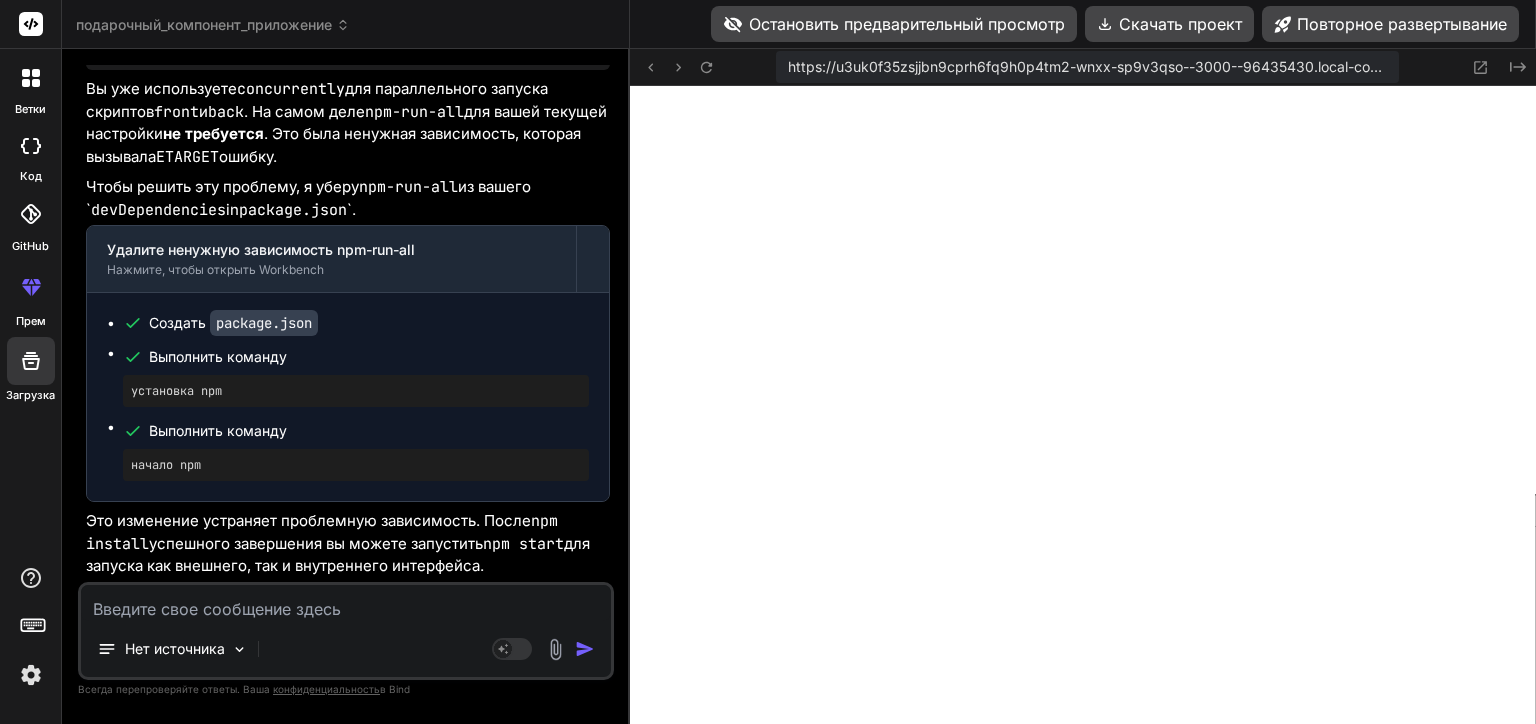 click at bounding box center [346, 603] 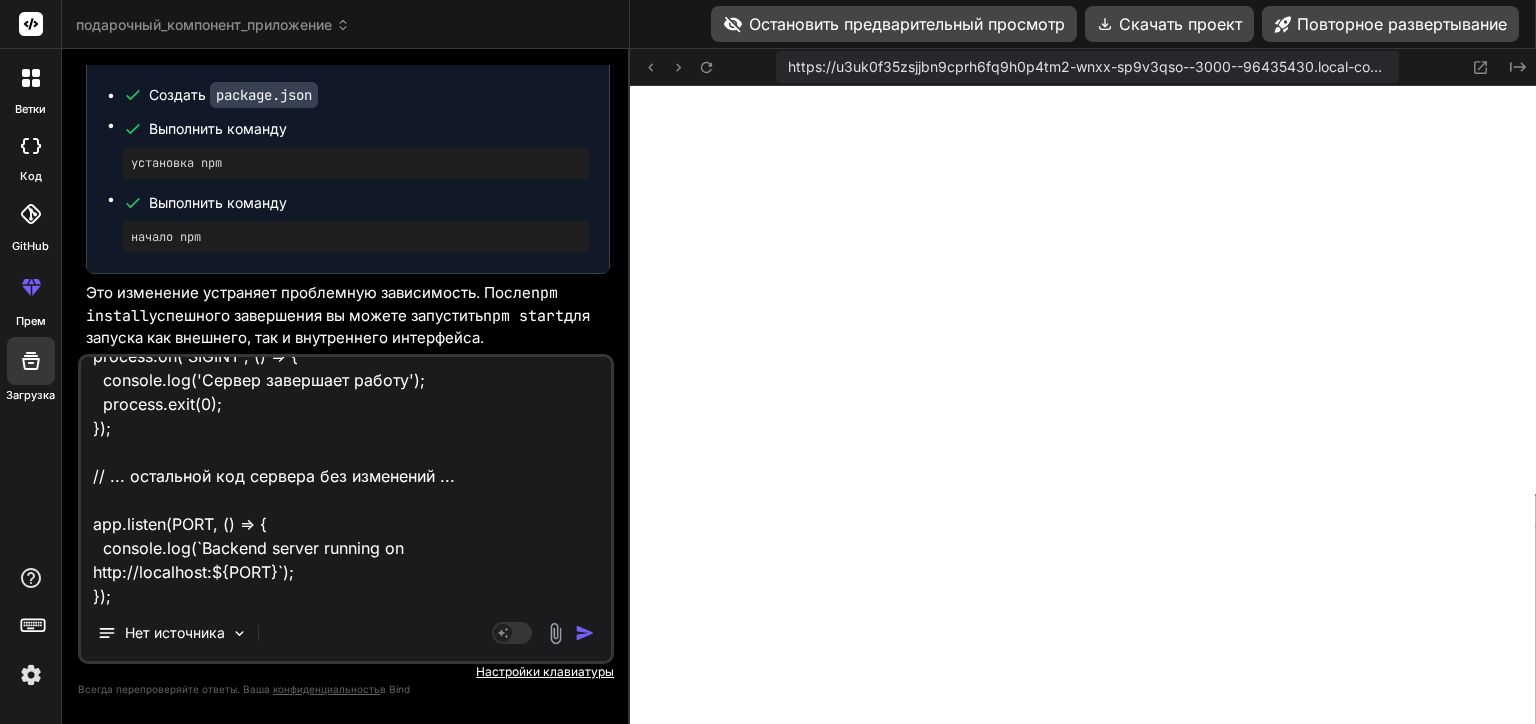 scroll, scrollTop: 0, scrollLeft: 0, axis: both 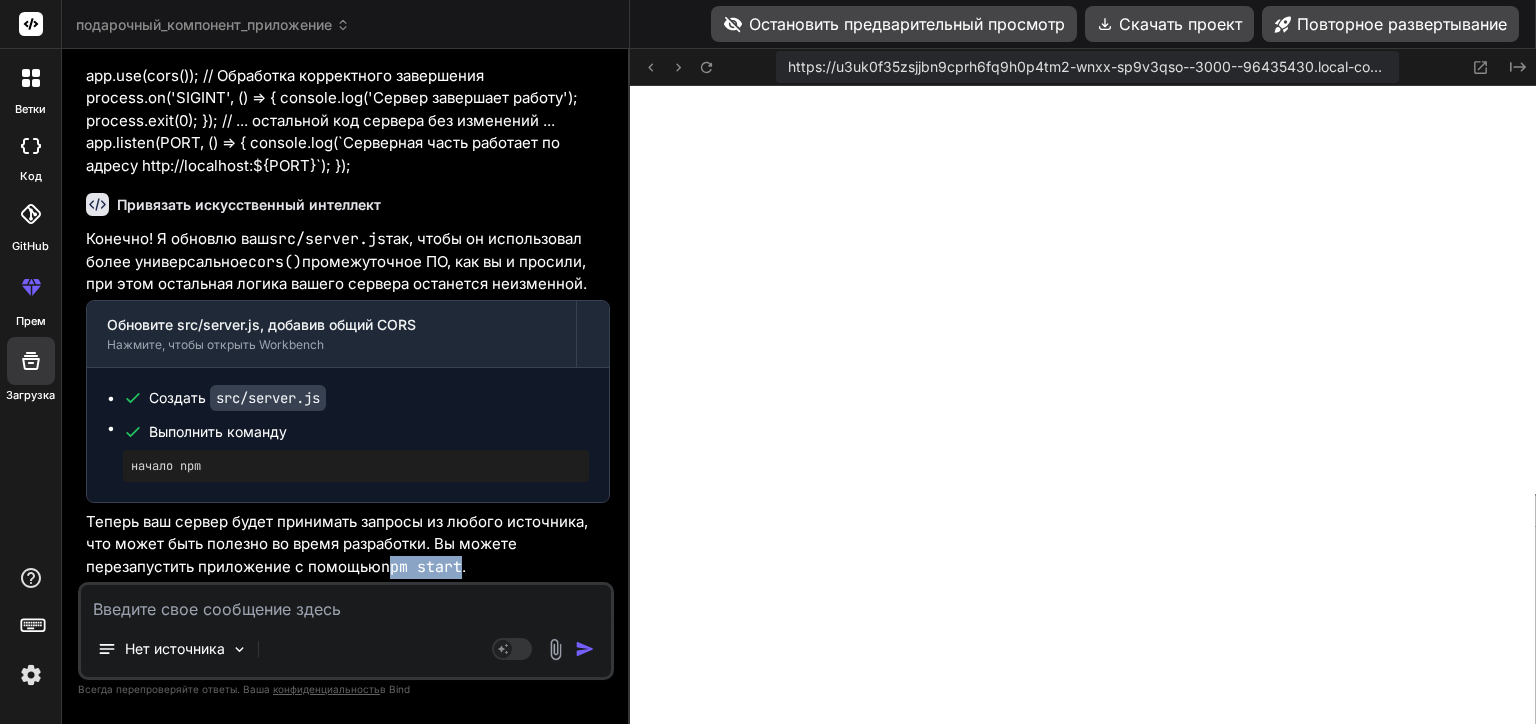 drag, startPoint x: 463, startPoint y: 564, endPoint x: 388, endPoint y: 566, distance: 75.026665 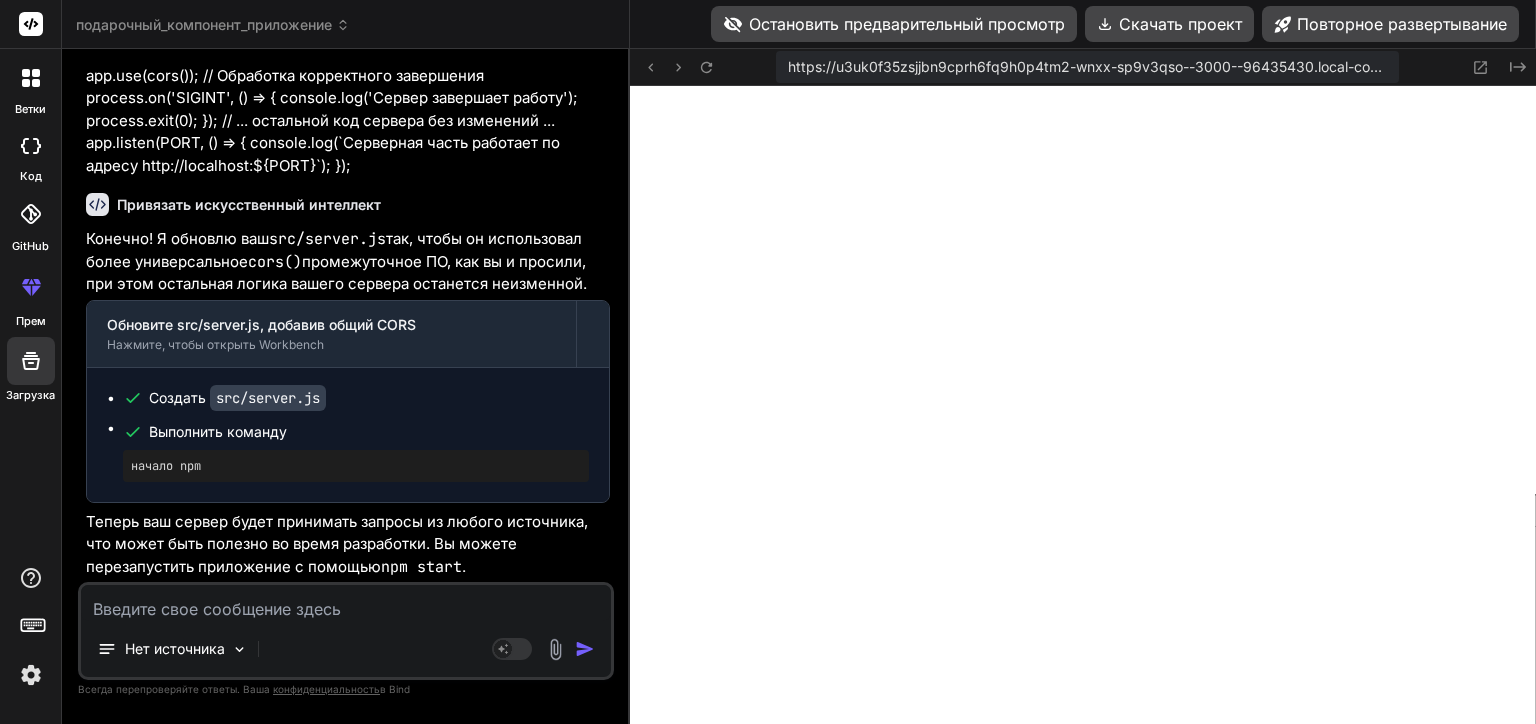 click at bounding box center [346, 603] 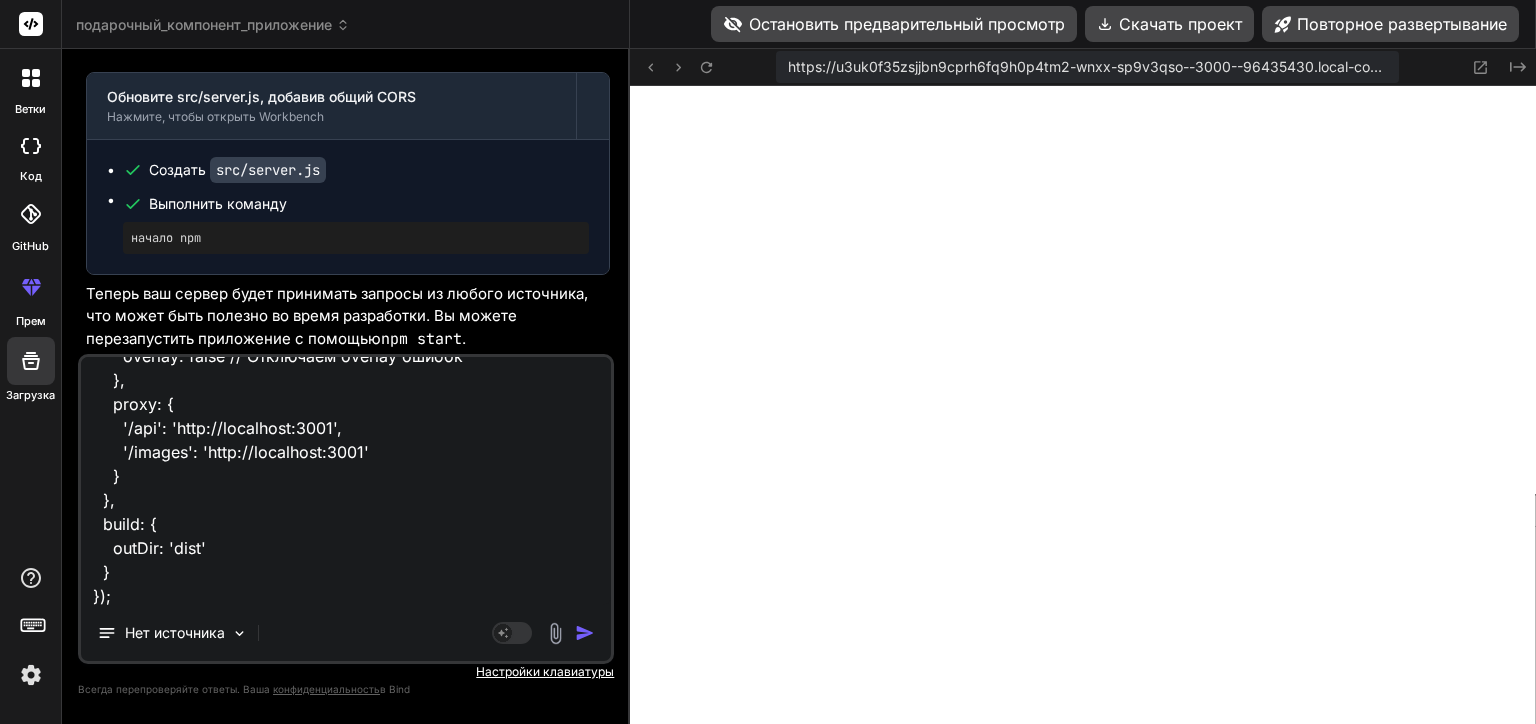 scroll, scrollTop: 0, scrollLeft: 0, axis: both 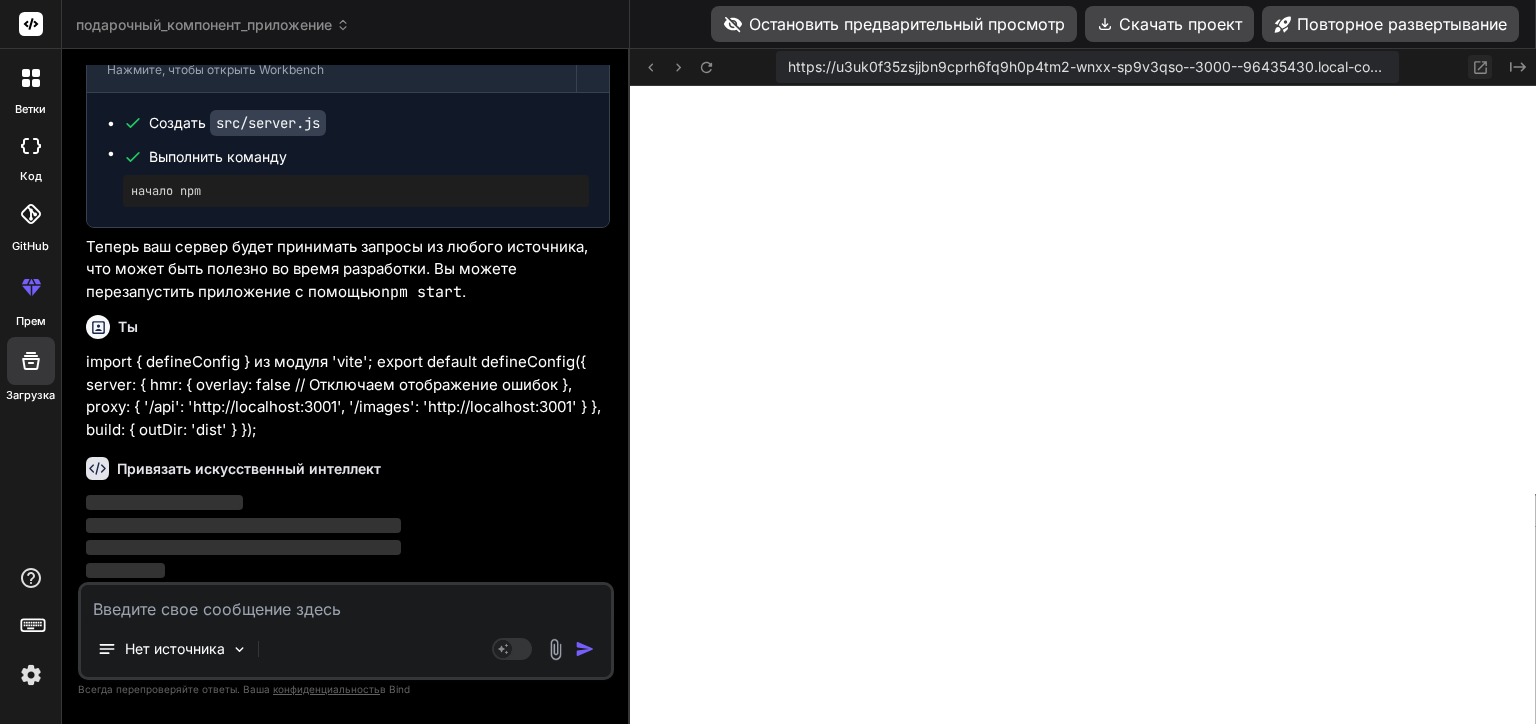 click 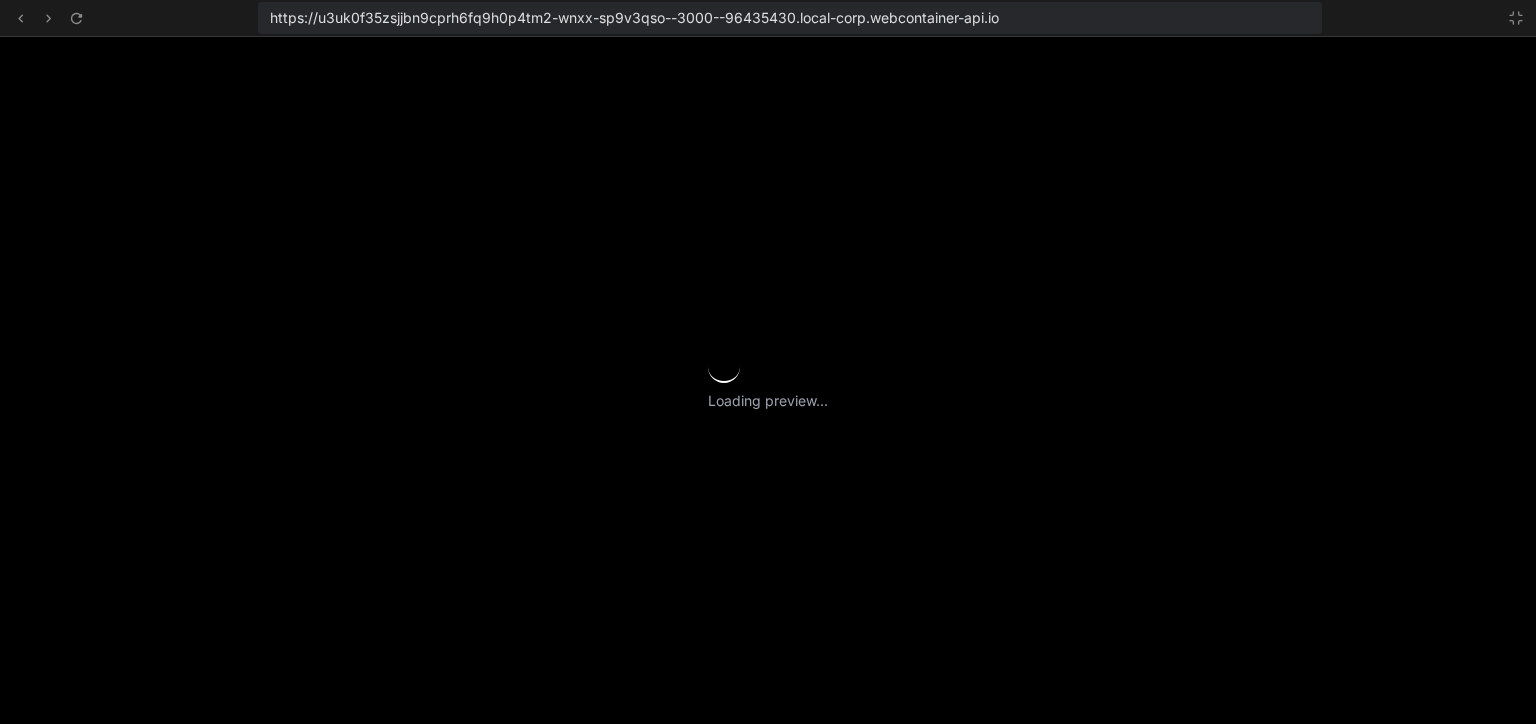 scroll, scrollTop: 17126, scrollLeft: 0, axis: vertical 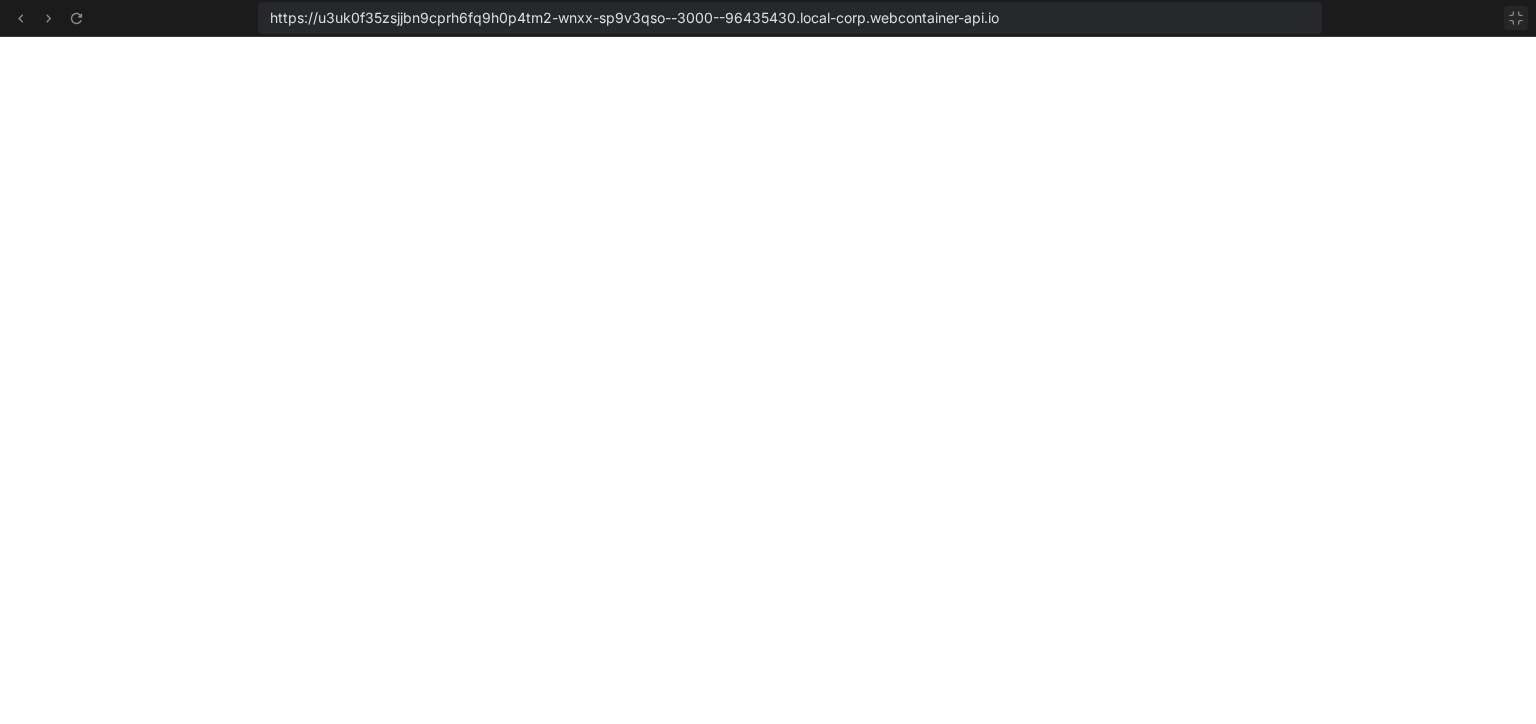 click 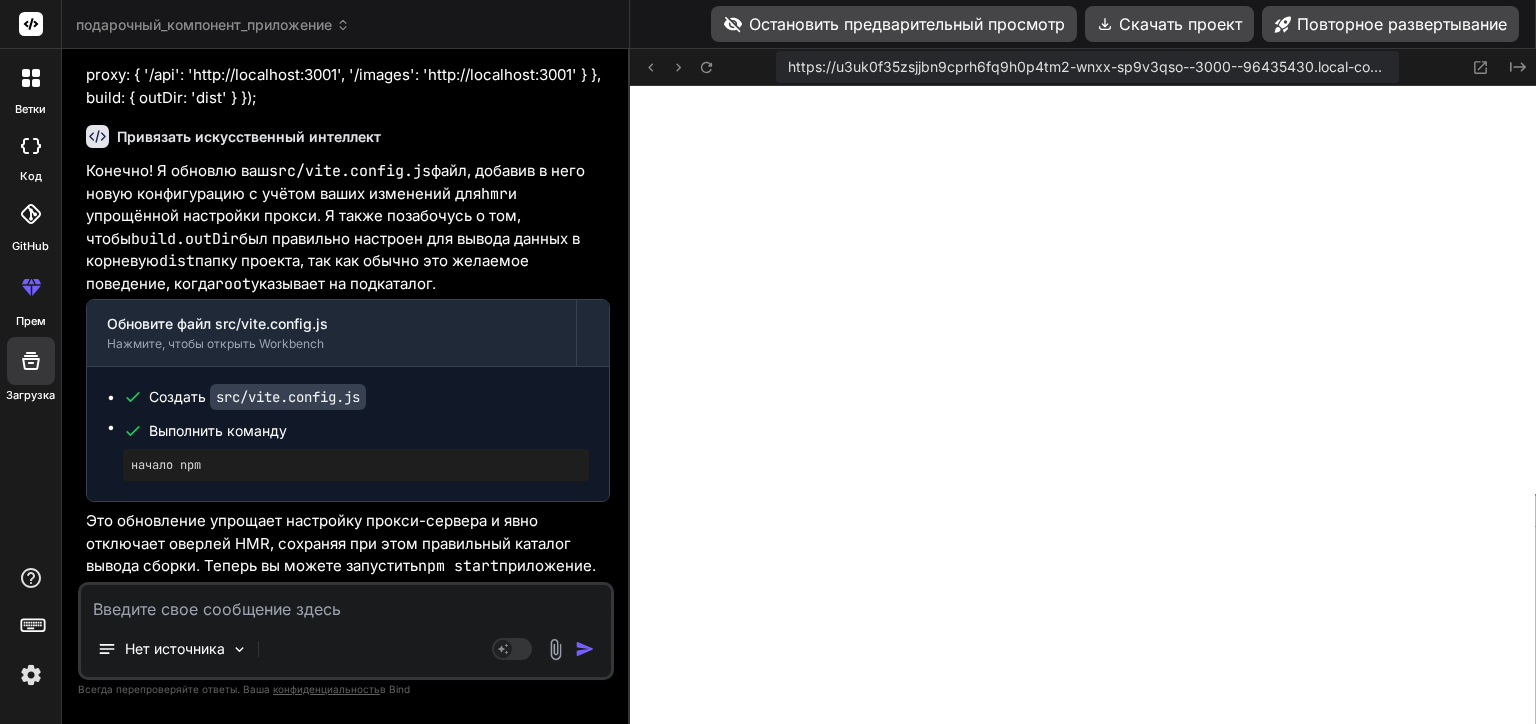 scroll, scrollTop: 25813, scrollLeft: 0, axis: vertical 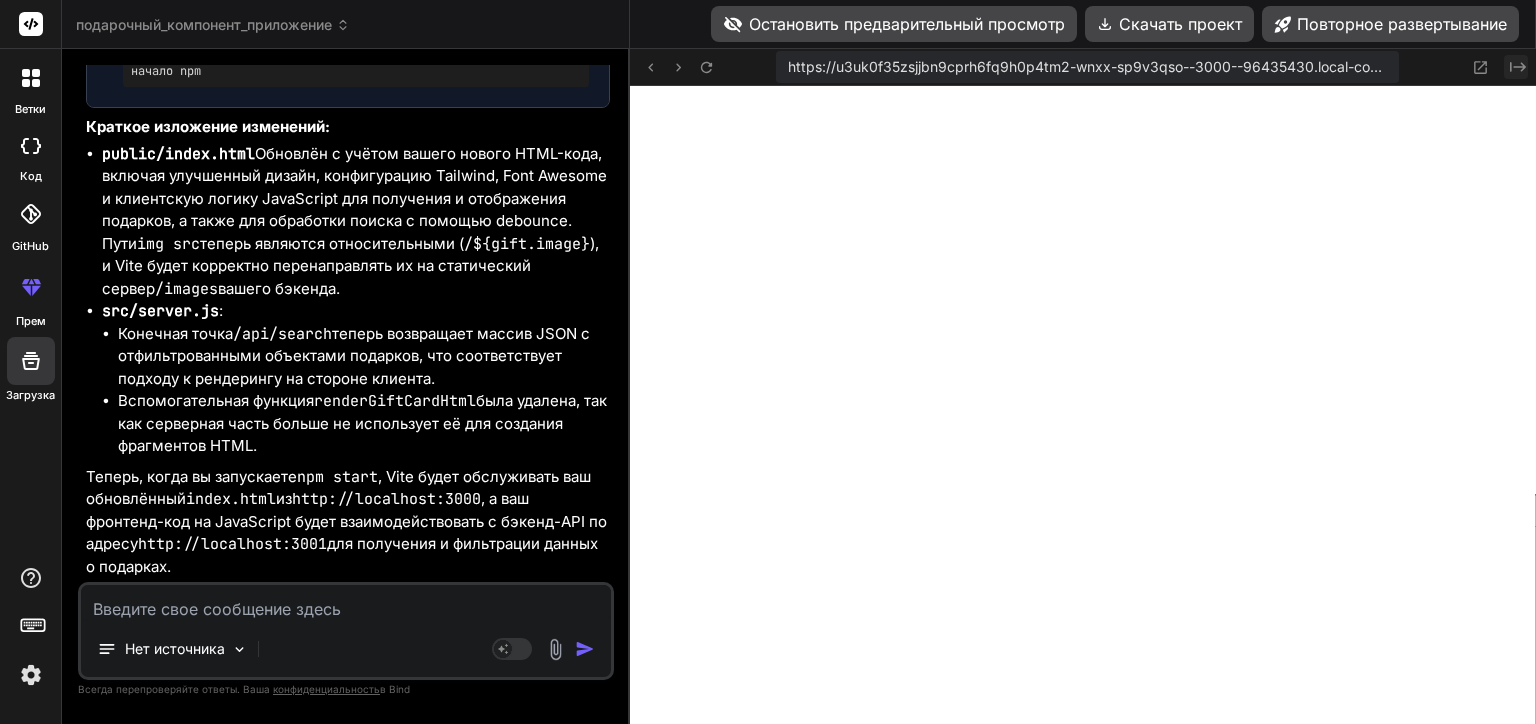 click on "Created with Pixso." 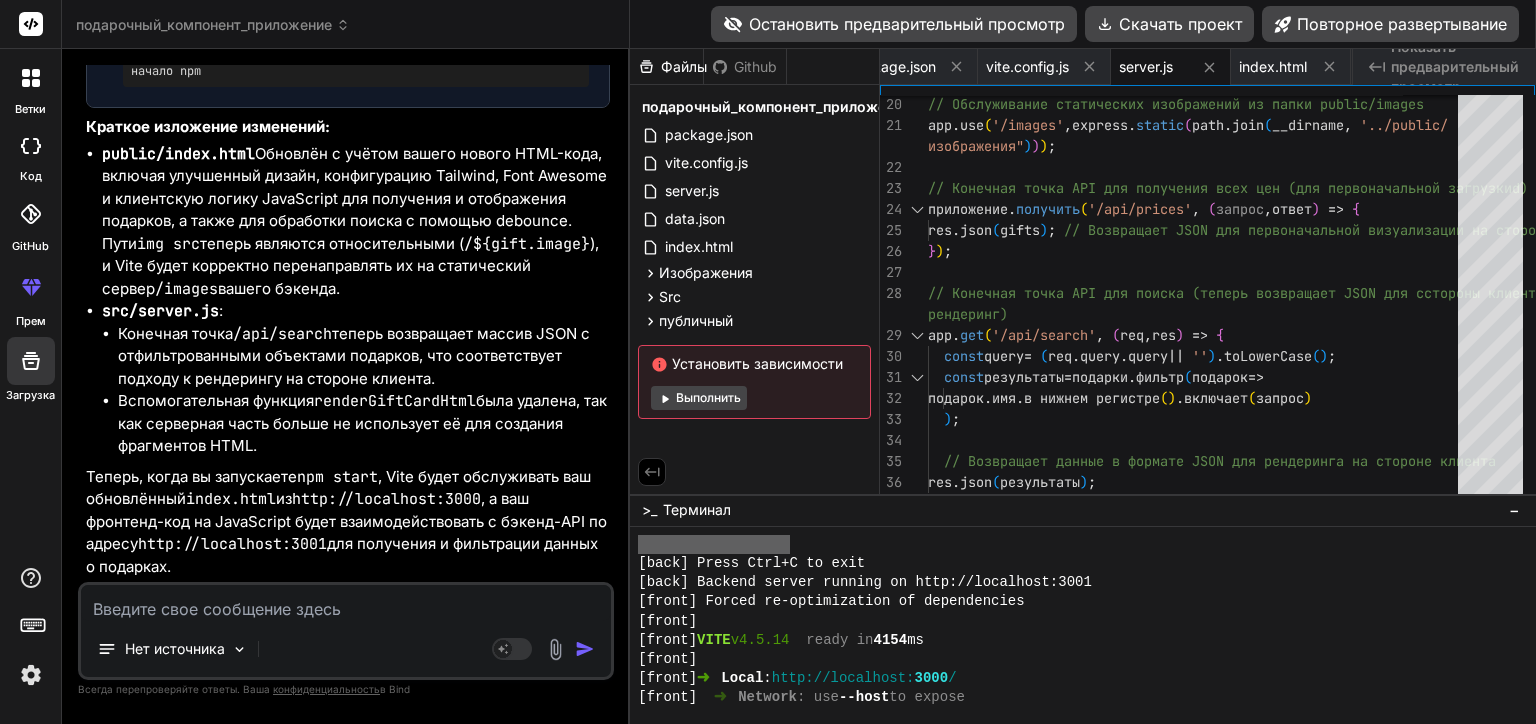 scroll, scrollTop: 19199, scrollLeft: 0, axis: vertical 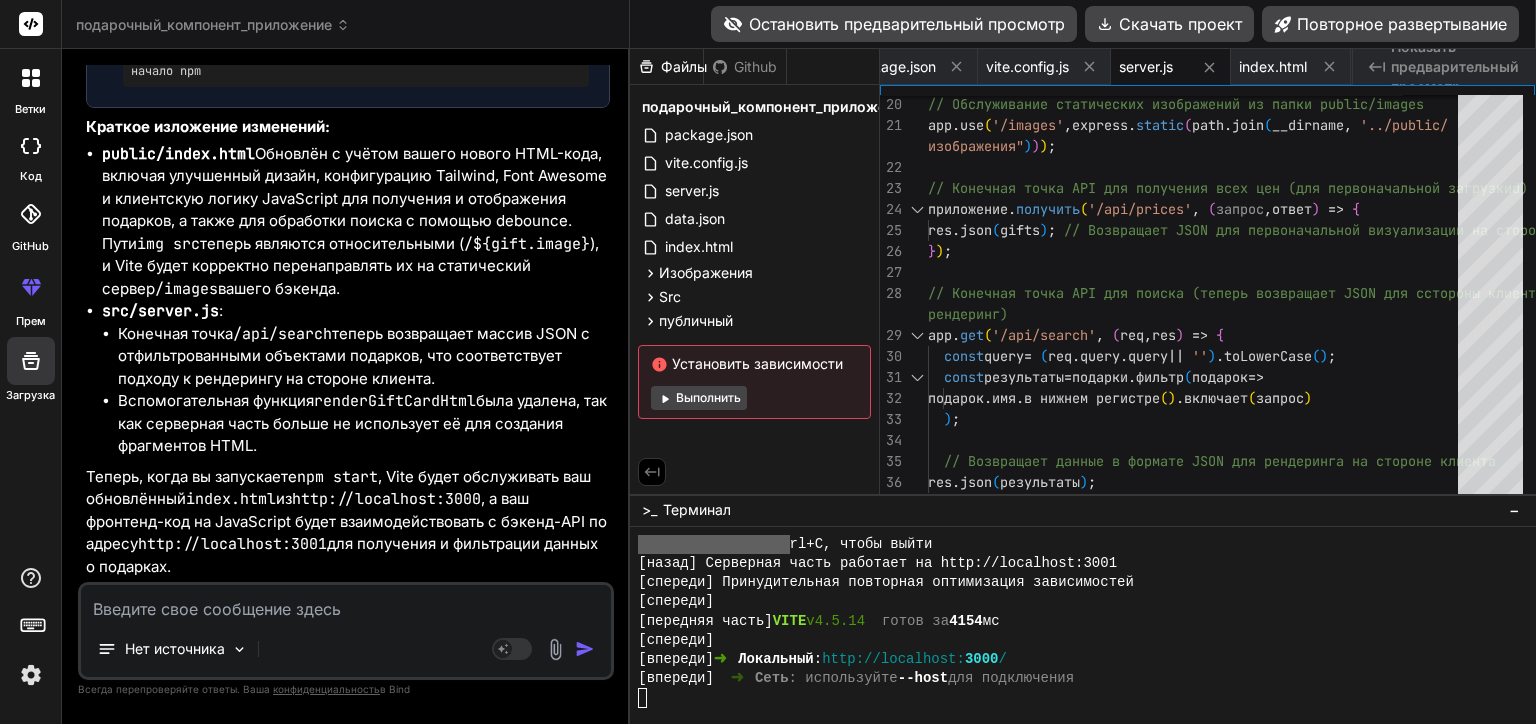 click on "Остановить предварительный просмотр" at bounding box center (894, 24) 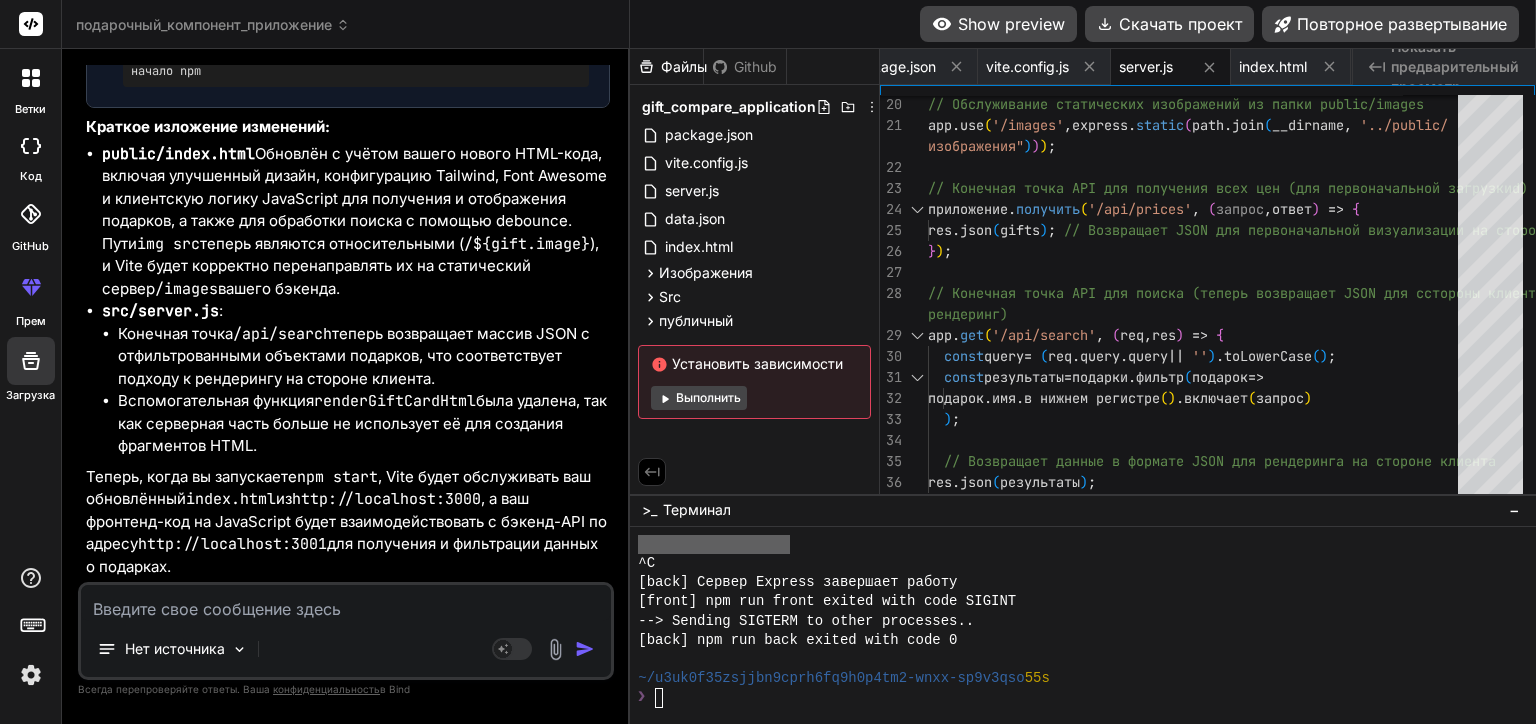click on "Show preview" at bounding box center [998, 24] 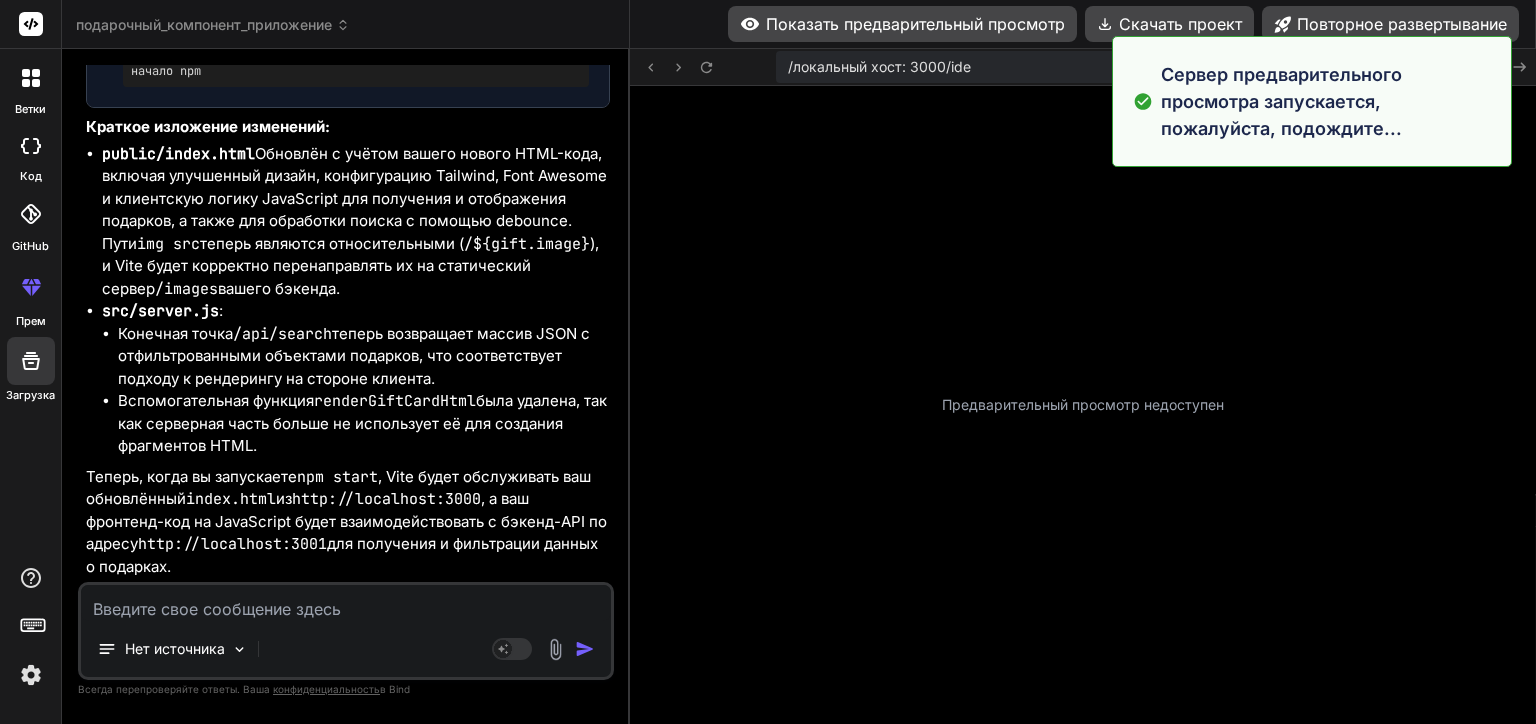 click on "Показать предварительный просмотр" at bounding box center (902, 24) 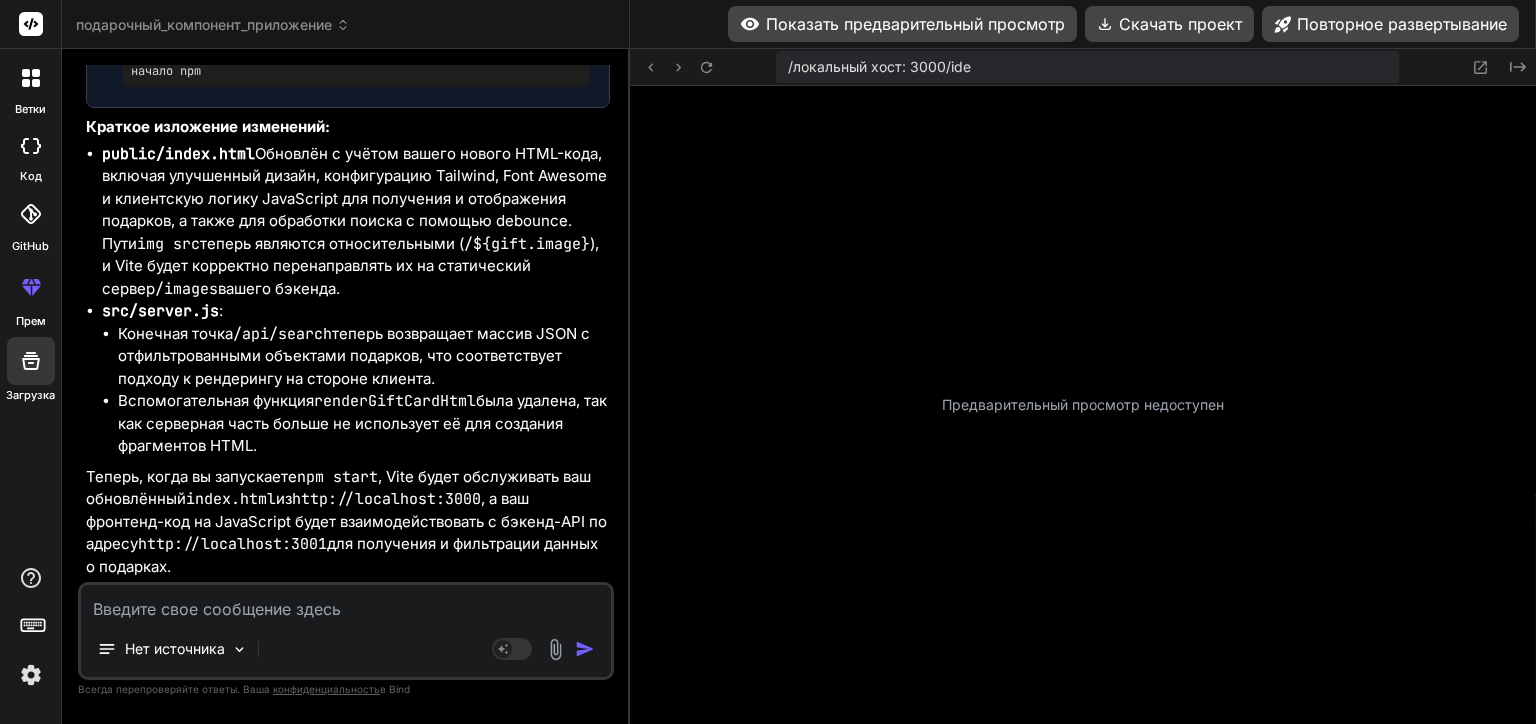 click on "Показать предварительный просмотр" at bounding box center [902, 24] 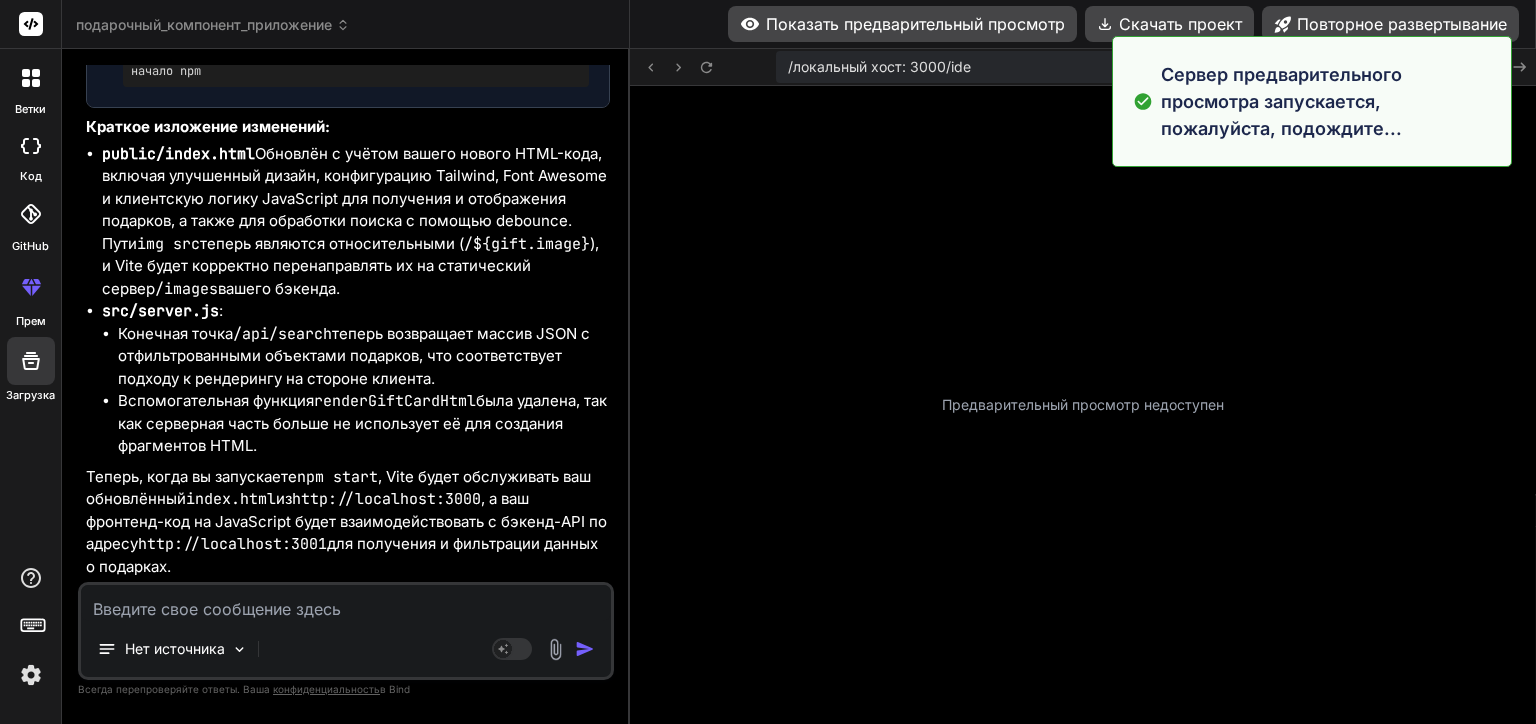 click on "Предварительный просмотр недоступен" at bounding box center [1083, 405] 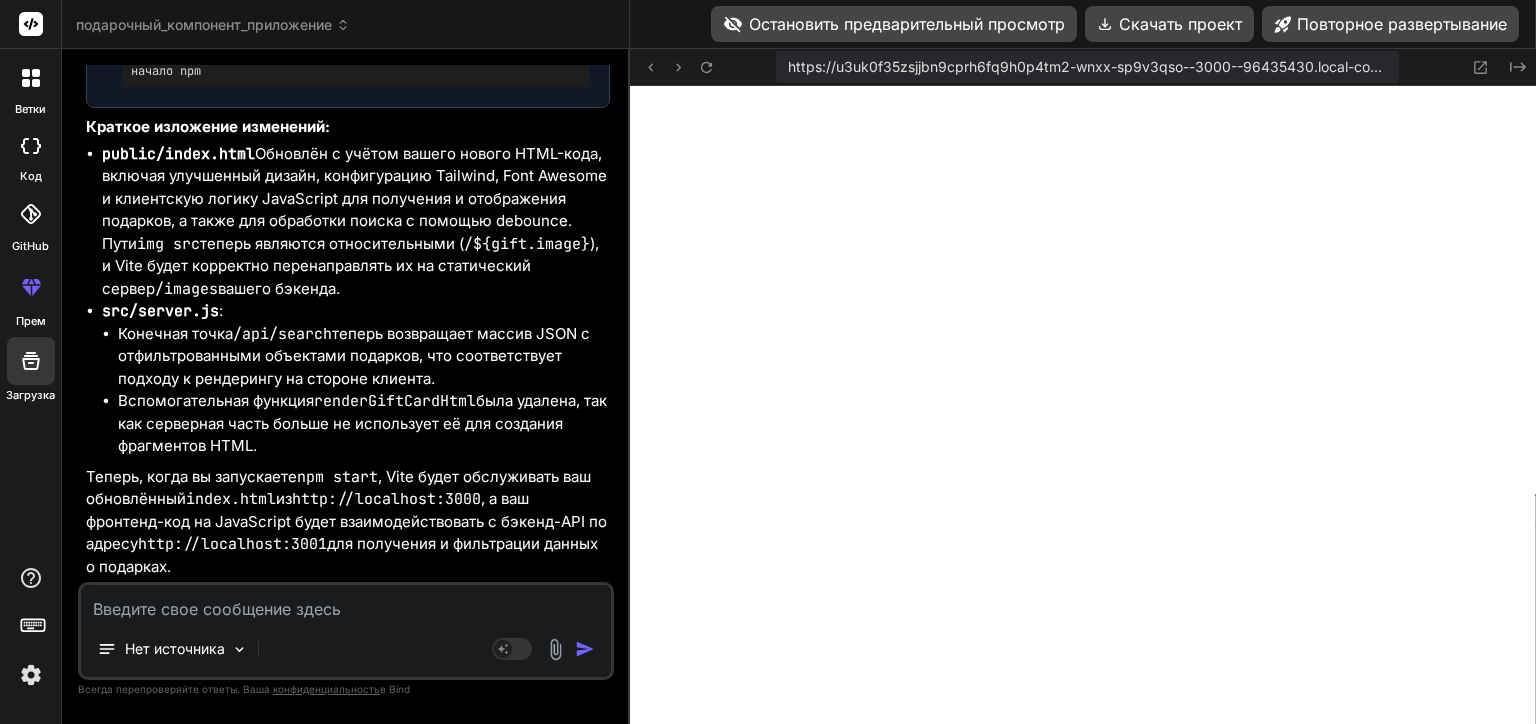 scroll, scrollTop: 30378, scrollLeft: 0, axis: vertical 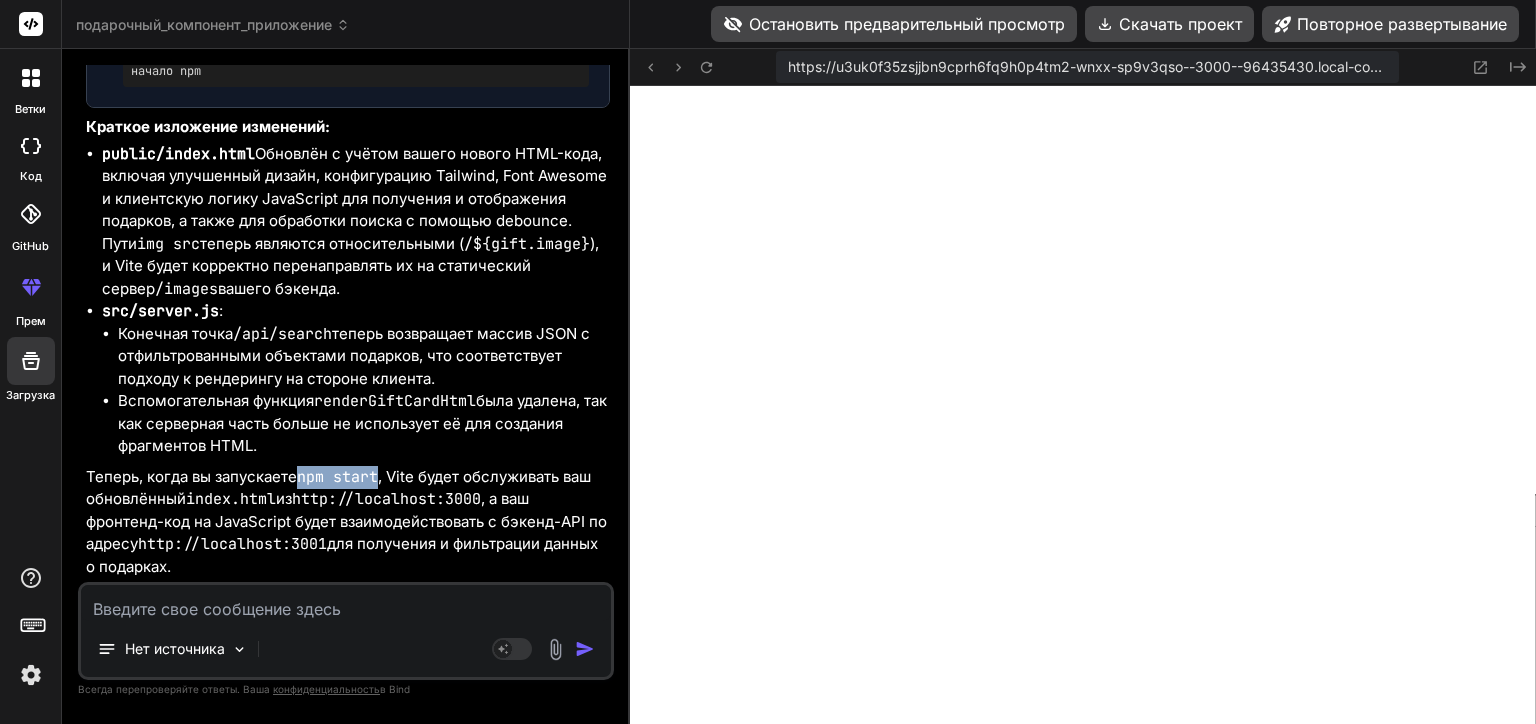 drag, startPoint x: 305, startPoint y: 477, endPoint x: 380, endPoint y: 472, distance: 75.16648 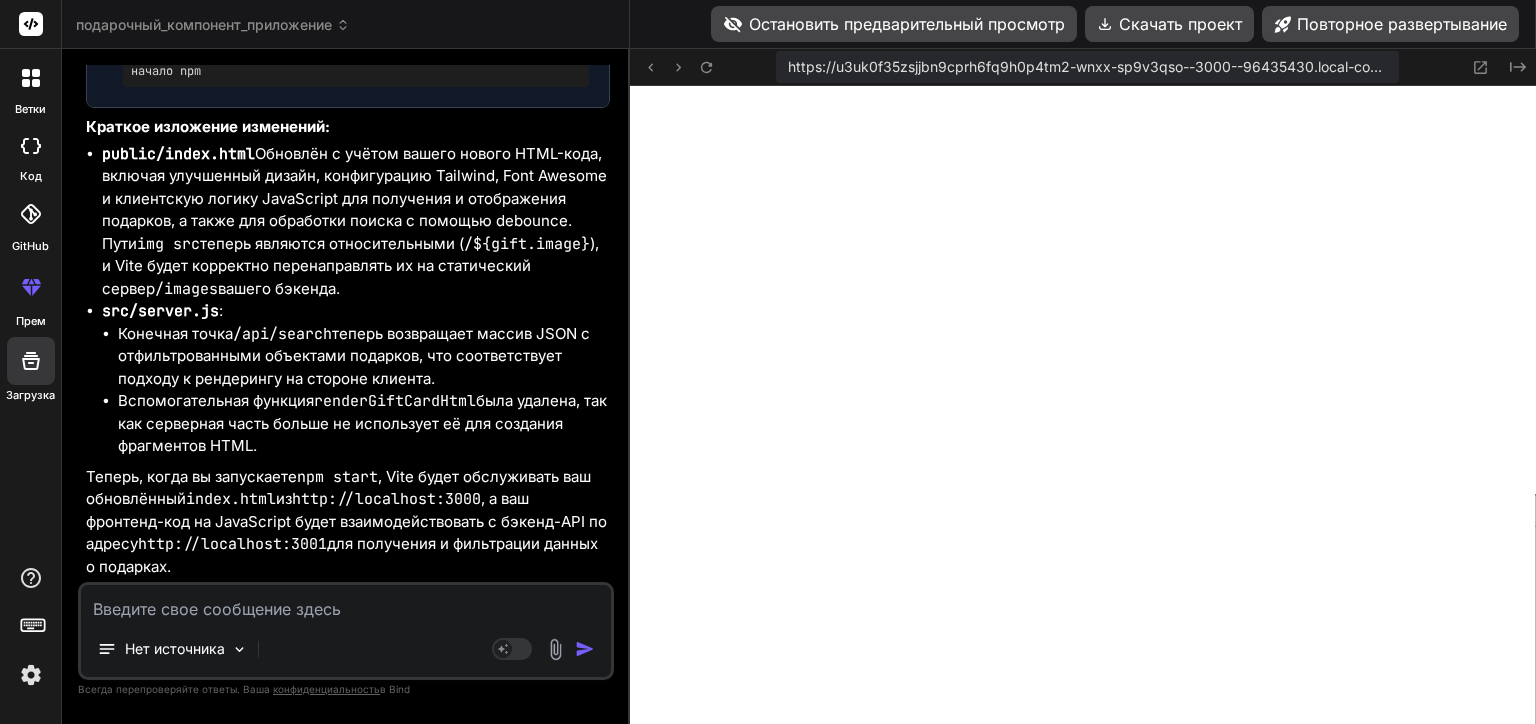 click at bounding box center [346, 603] 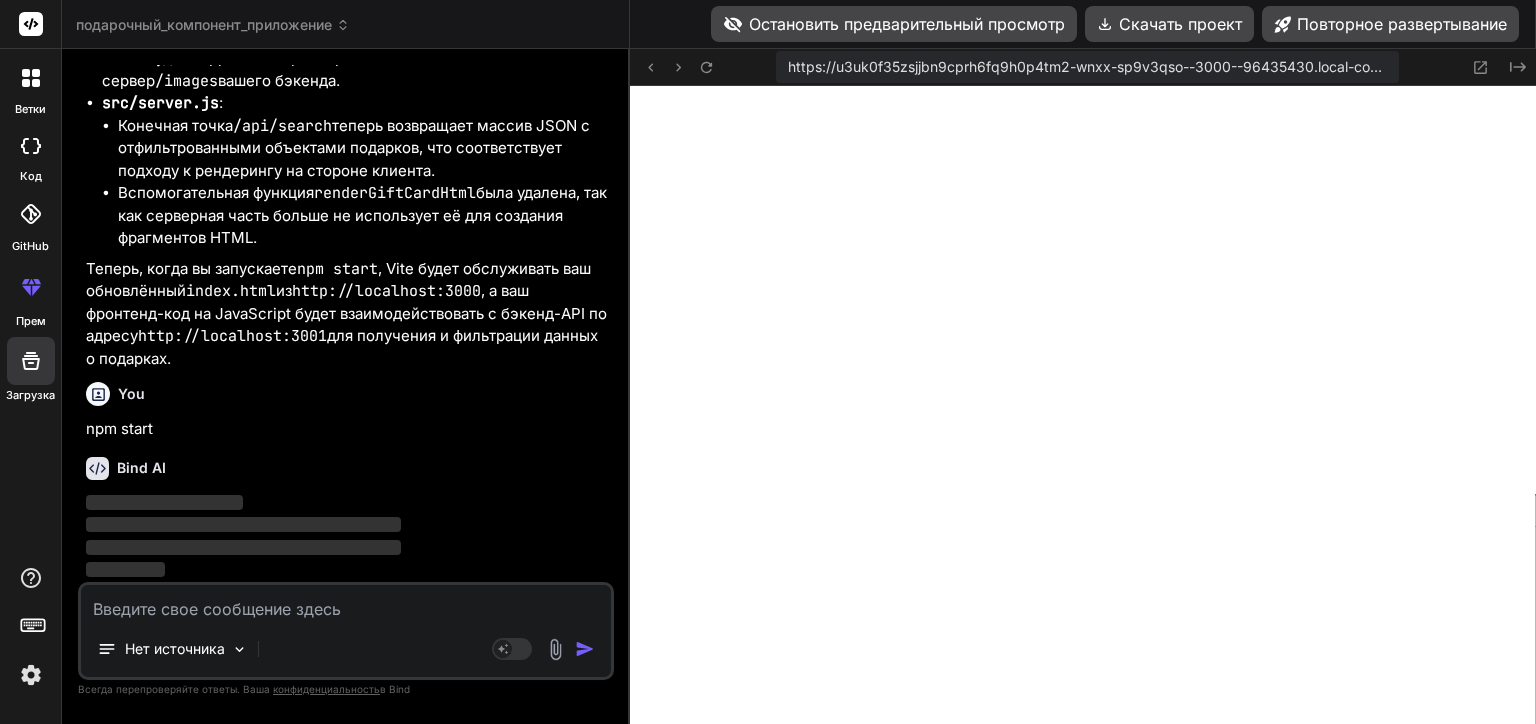 scroll, scrollTop: 30585, scrollLeft: 0, axis: vertical 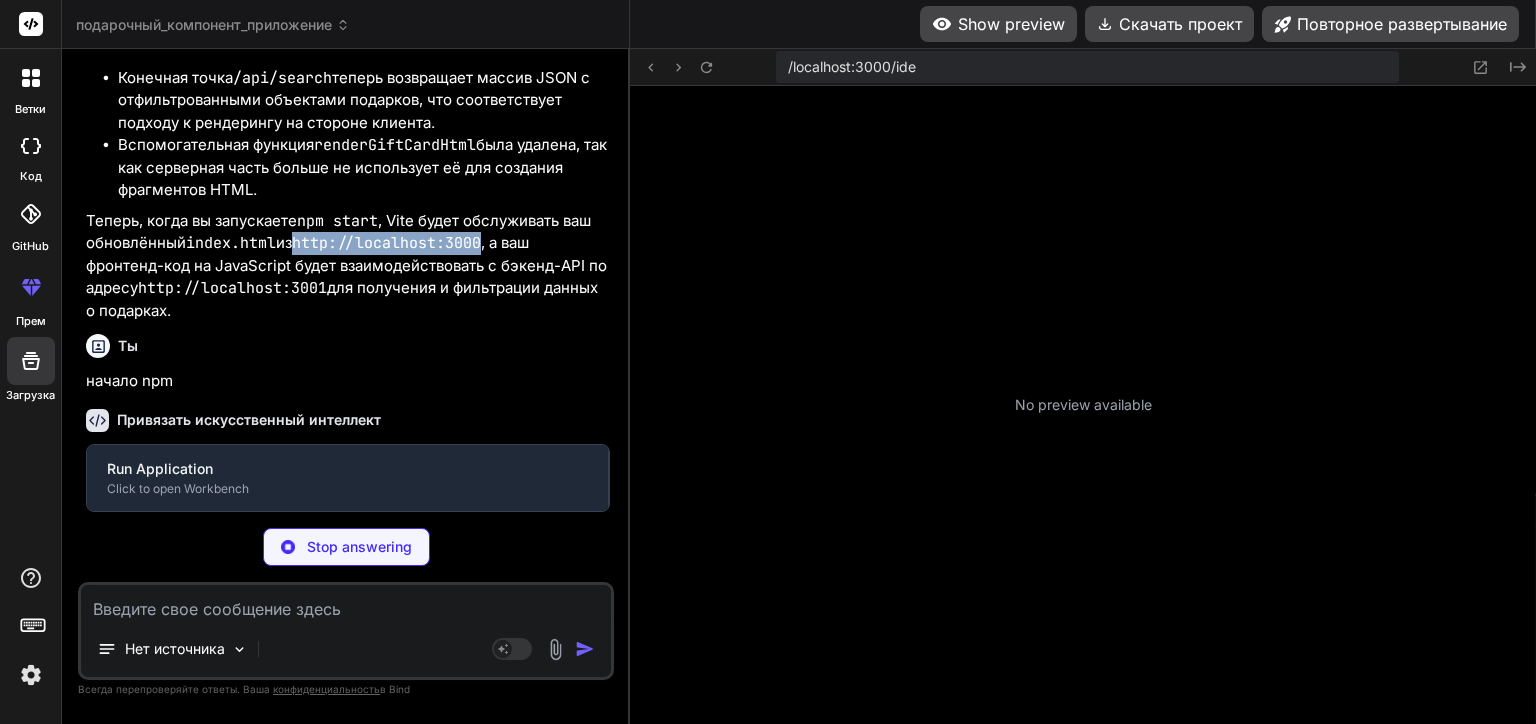 drag, startPoint x: 302, startPoint y: 290, endPoint x: 490, endPoint y: 288, distance: 188.01064 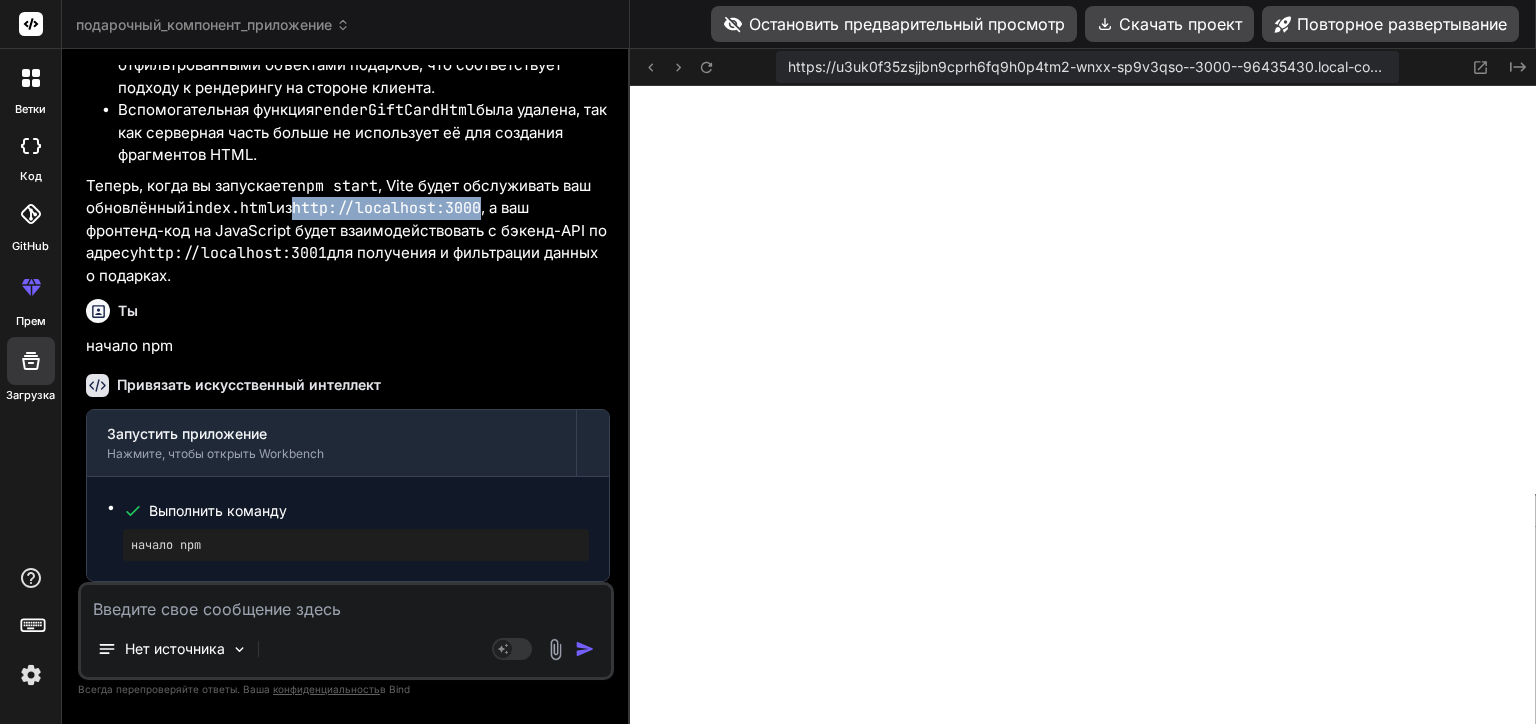 scroll, scrollTop: 30368, scrollLeft: 0, axis: vertical 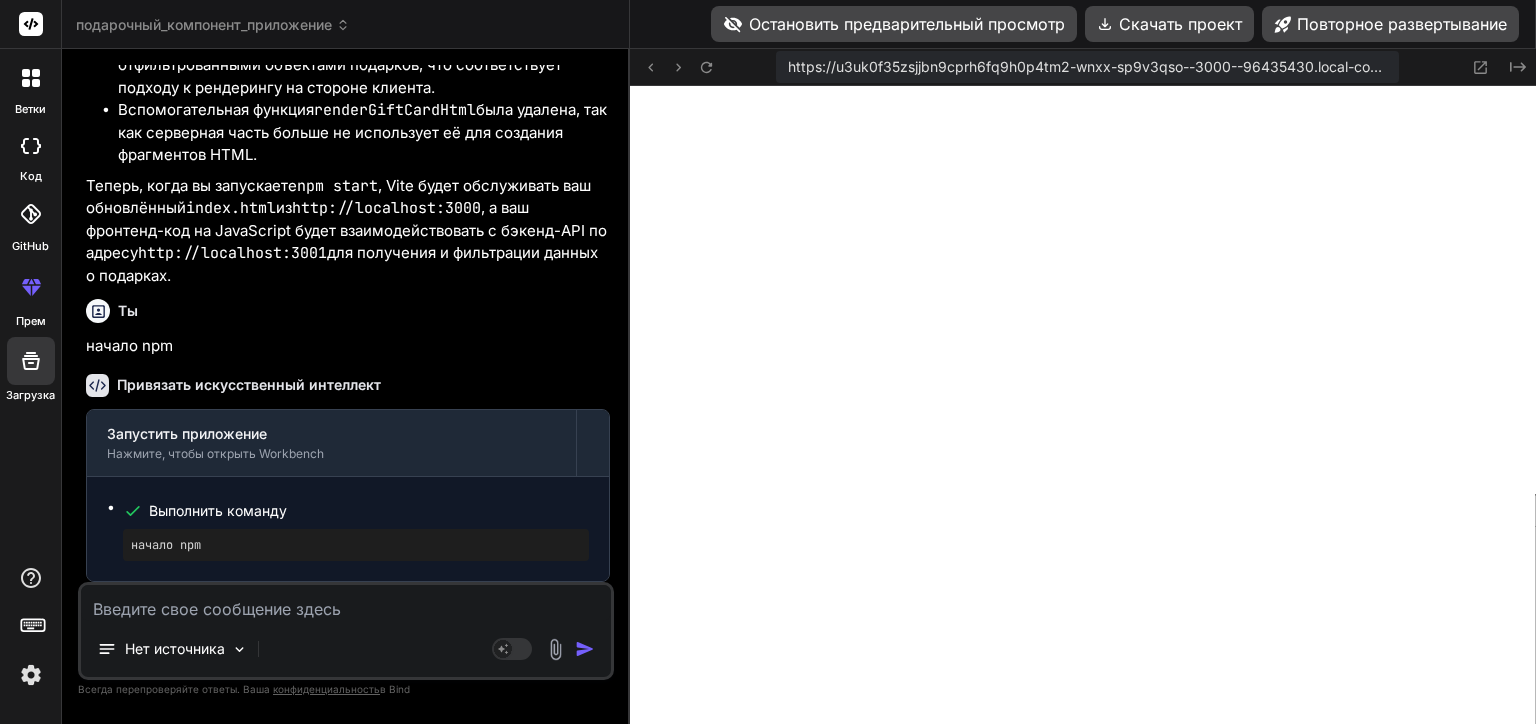 click on "Вспомогательная функция  renderGiftCardHtml  была удалена, так как серверная часть больше не использует её для создания фрагментов HTML." at bounding box center (364, 133) 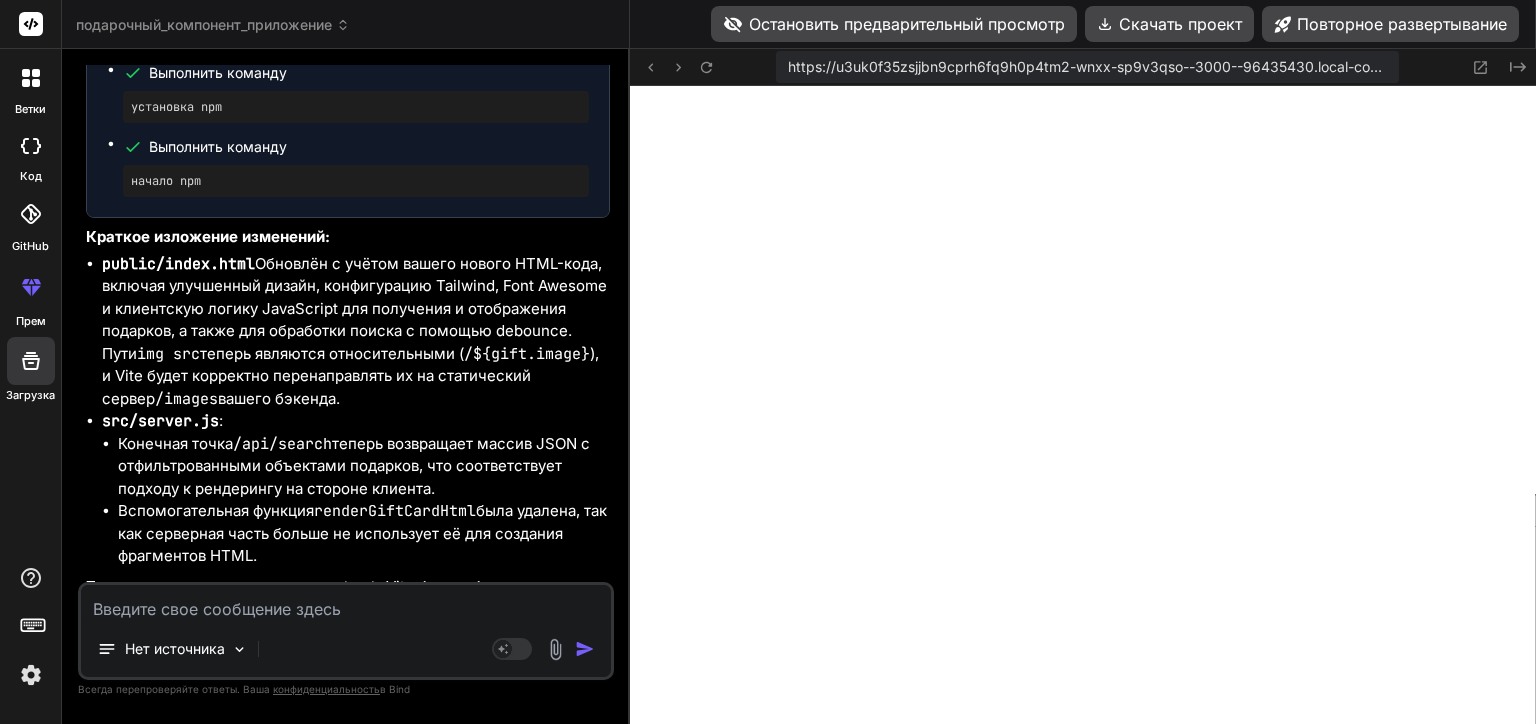 scroll, scrollTop: 29668, scrollLeft: 0, axis: vertical 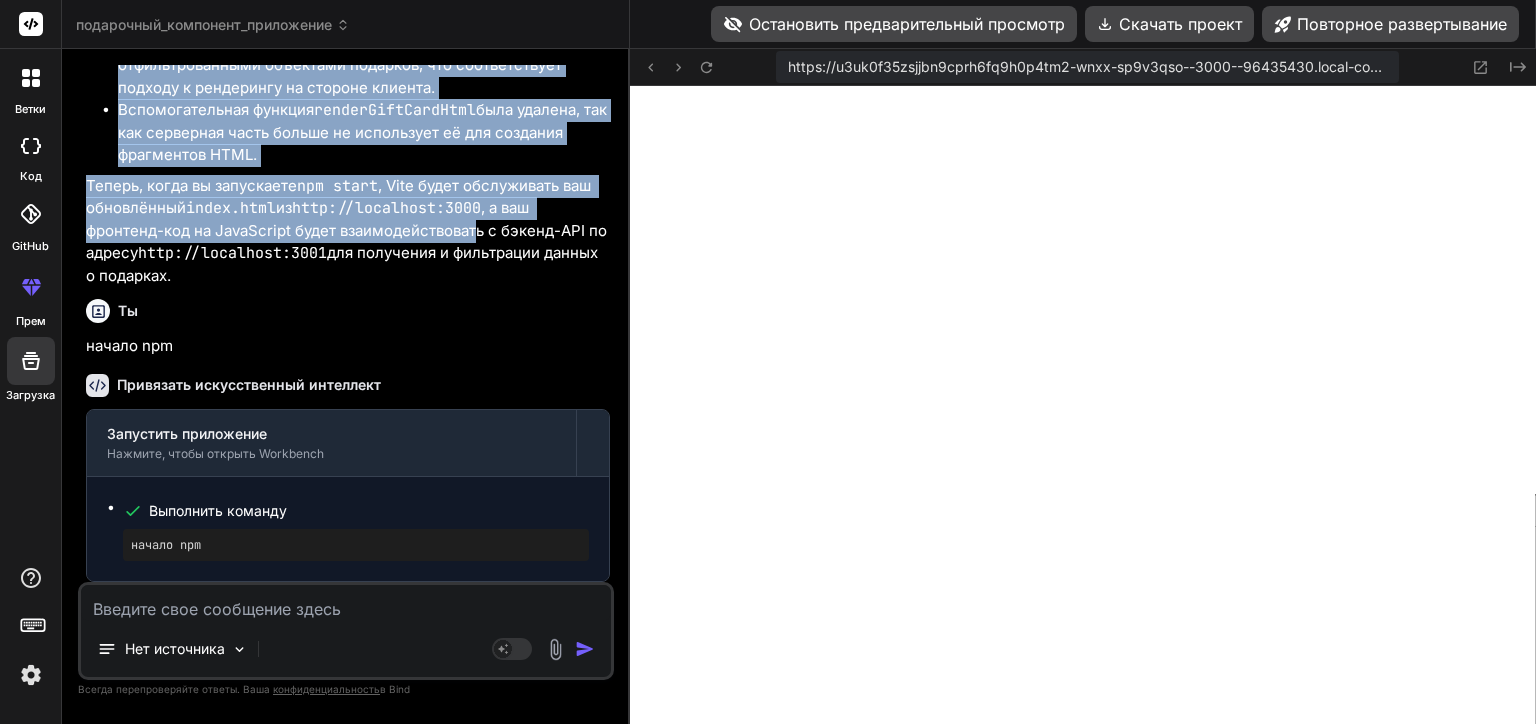 drag, startPoint x: 88, startPoint y: 139, endPoint x: 482, endPoint y: 464, distance: 510.74554 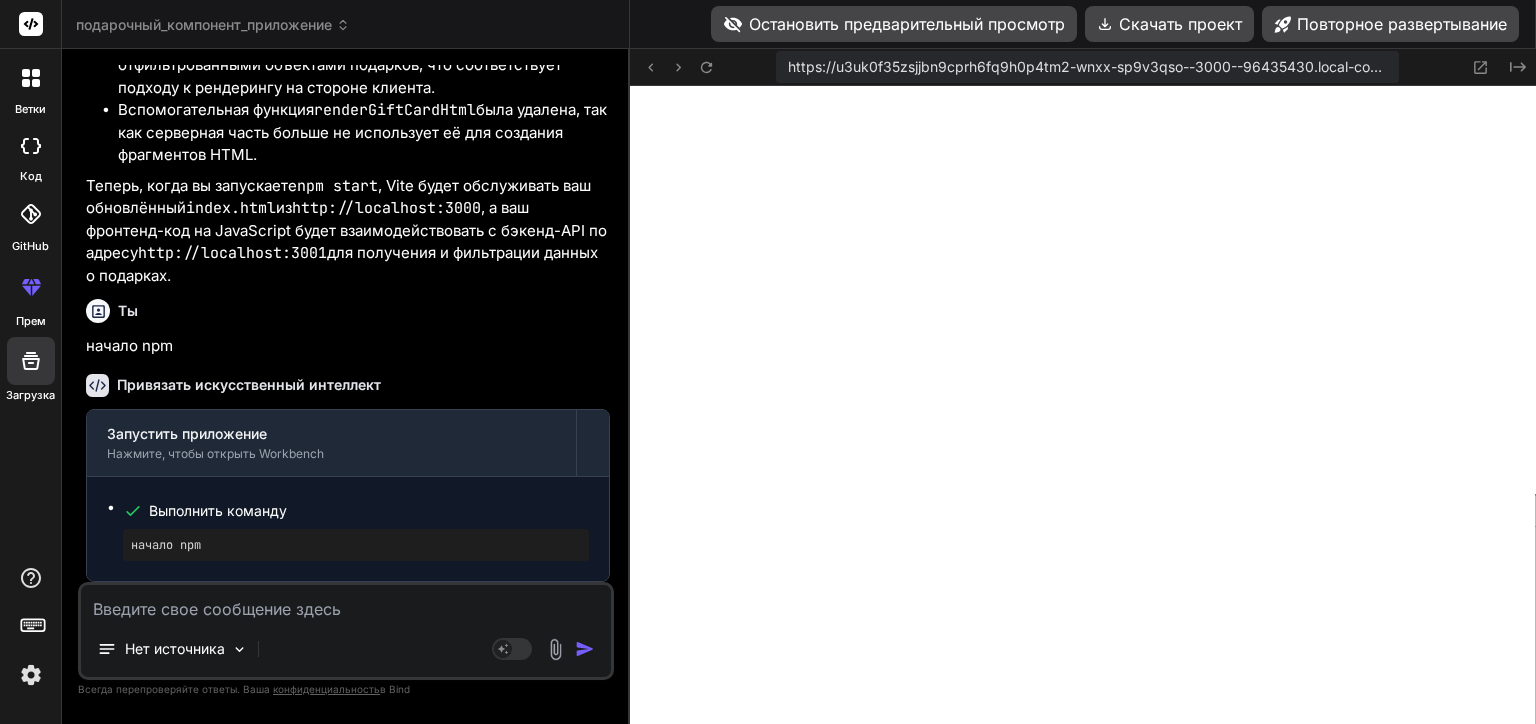 click at bounding box center [346, 603] 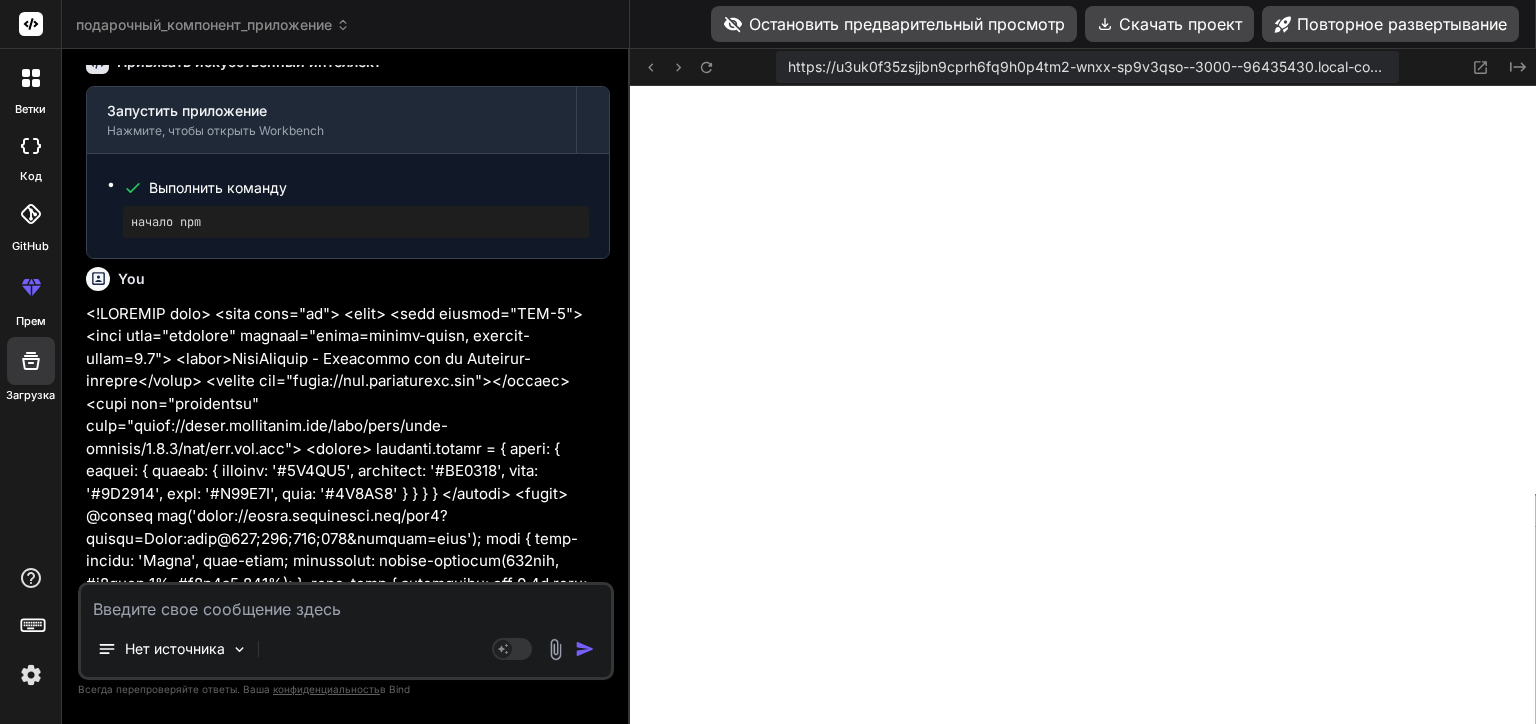 scroll, scrollTop: 0, scrollLeft: 0, axis: both 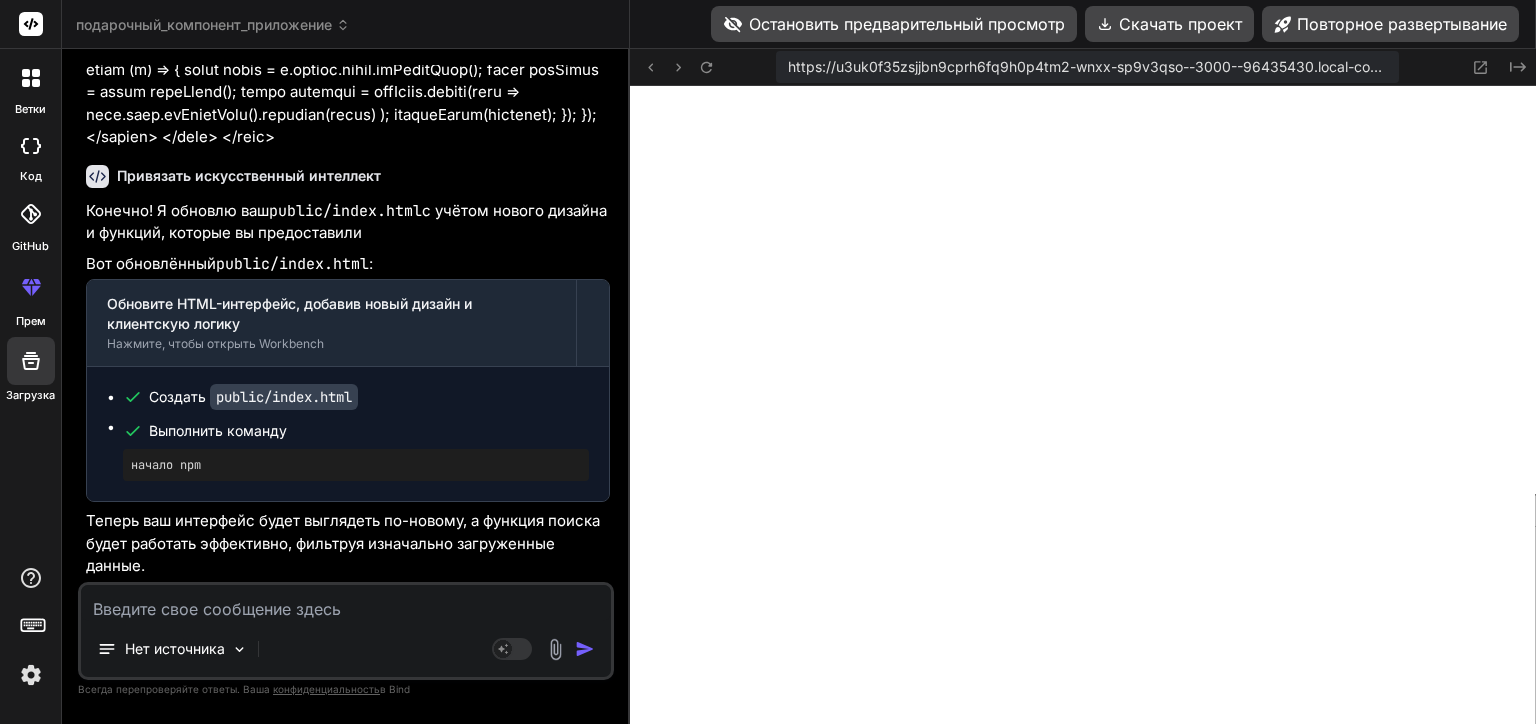 click on "Остановить предварительный просмотр" at bounding box center (894, 24) 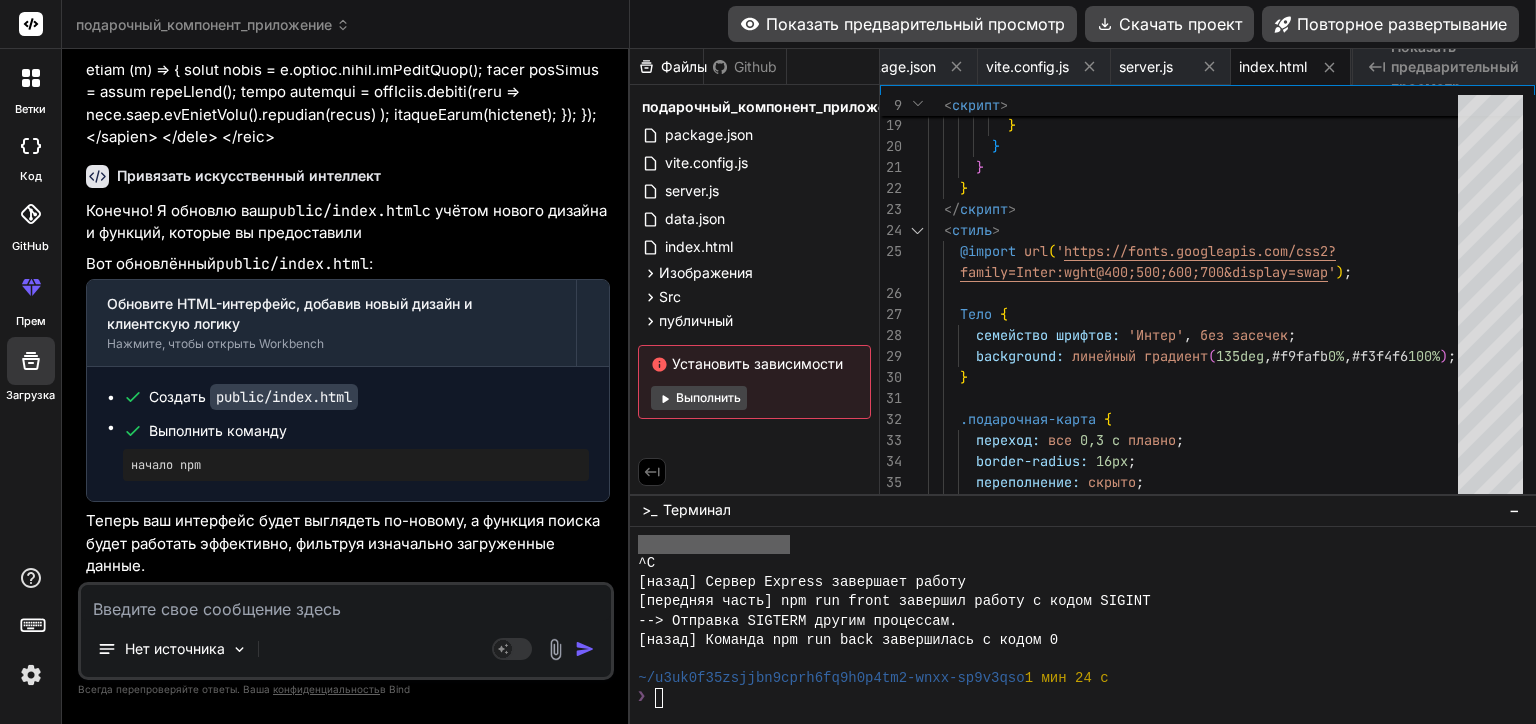 click on "Показать предварительный просмотр" at bounding box center (902, 24) 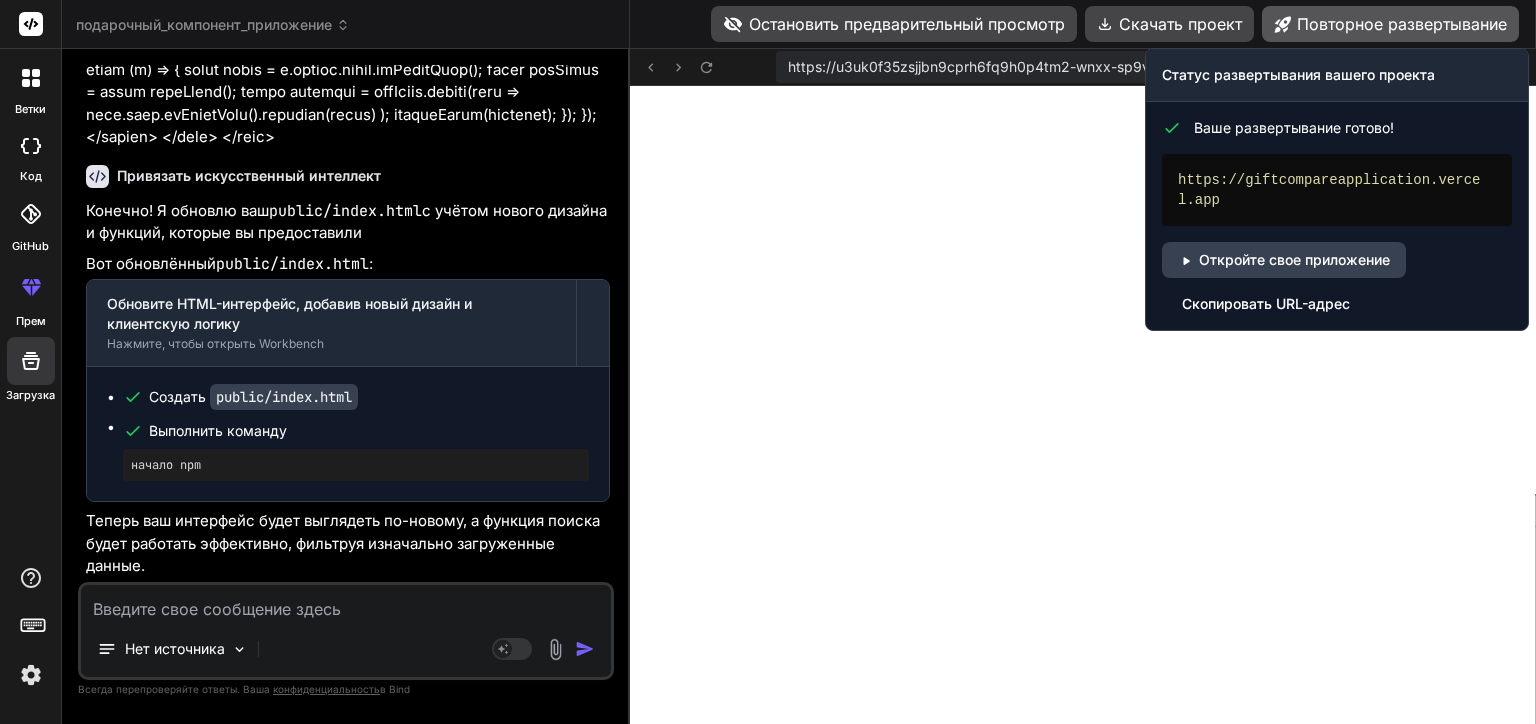 click on "Повторное развертывание" at bounding box center [1390, 24] 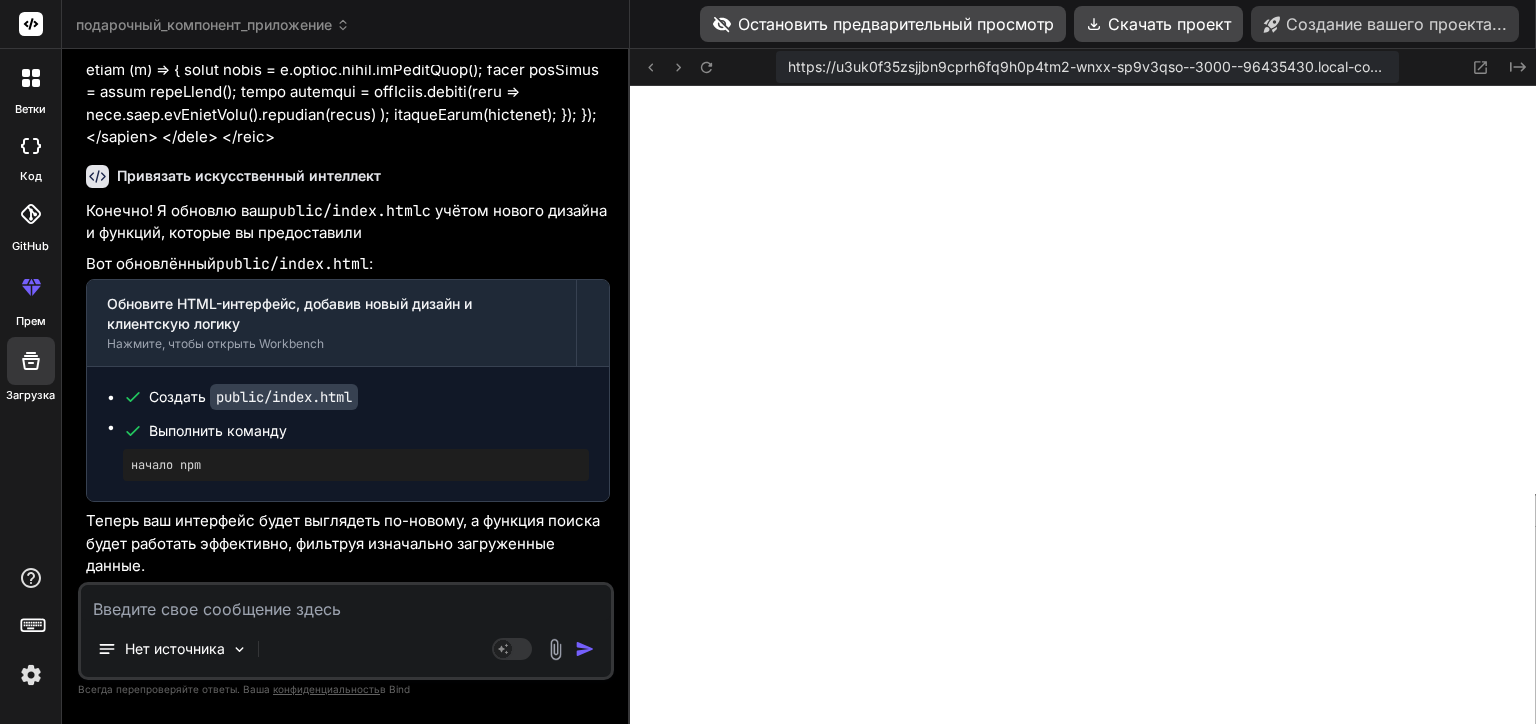scroll, scrollTop: 34352, scrollLeft: 0, axis: vertical 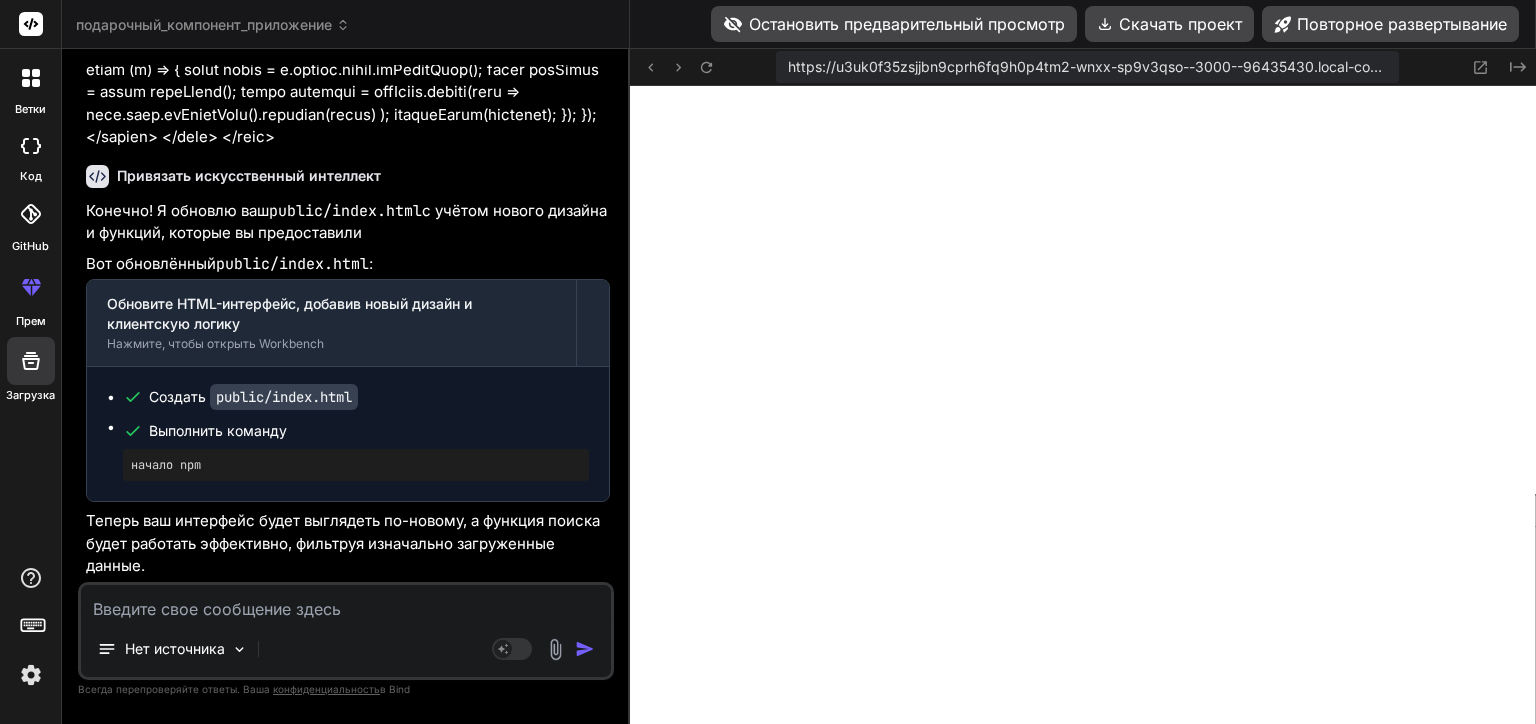 click on "https://u3uk0f35zsjjbn9cprh6fq9h0p4tm2-wnxx-sp9v3qso--3000--96435430.local-corp.webcontainer-api.io Created with Pixso." at bounding box center (1083, 67) 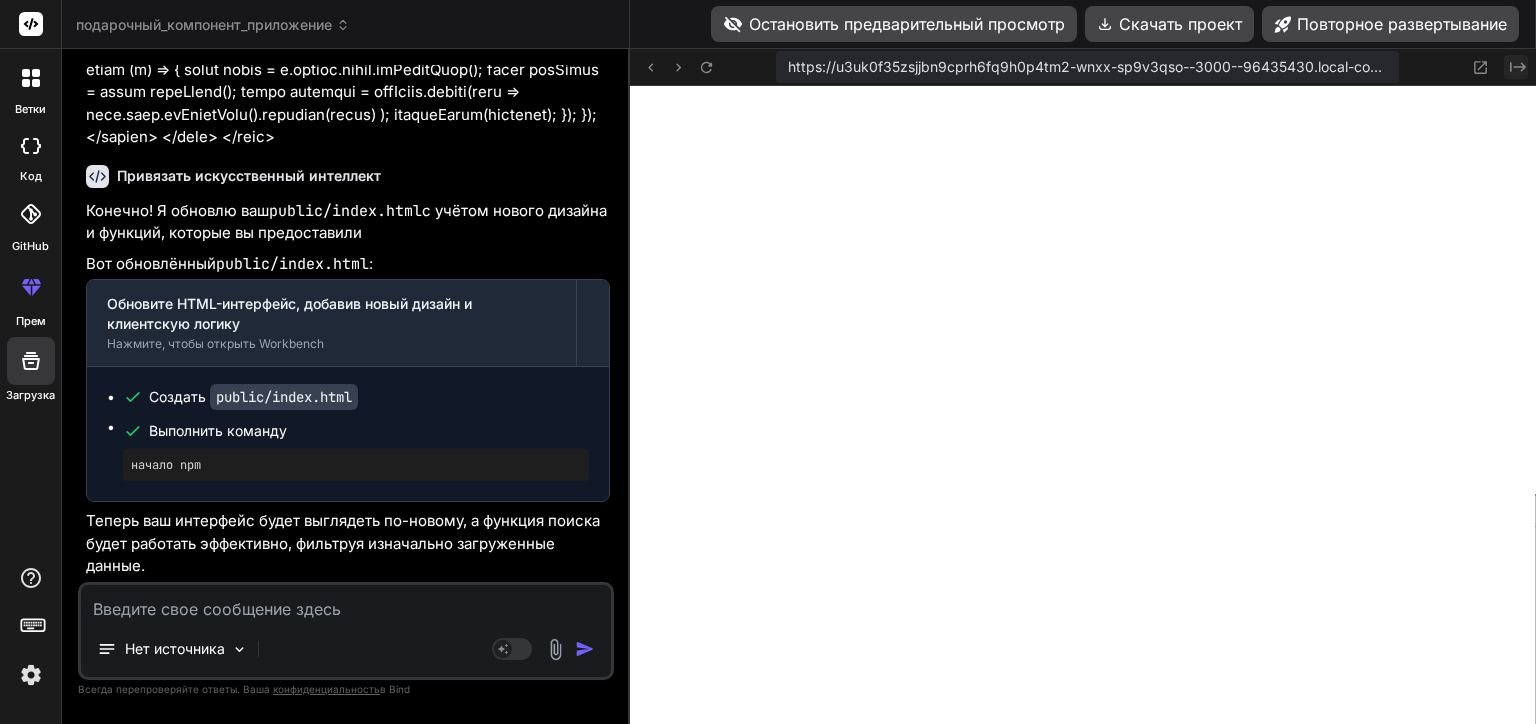 click on "Created with Pixso." 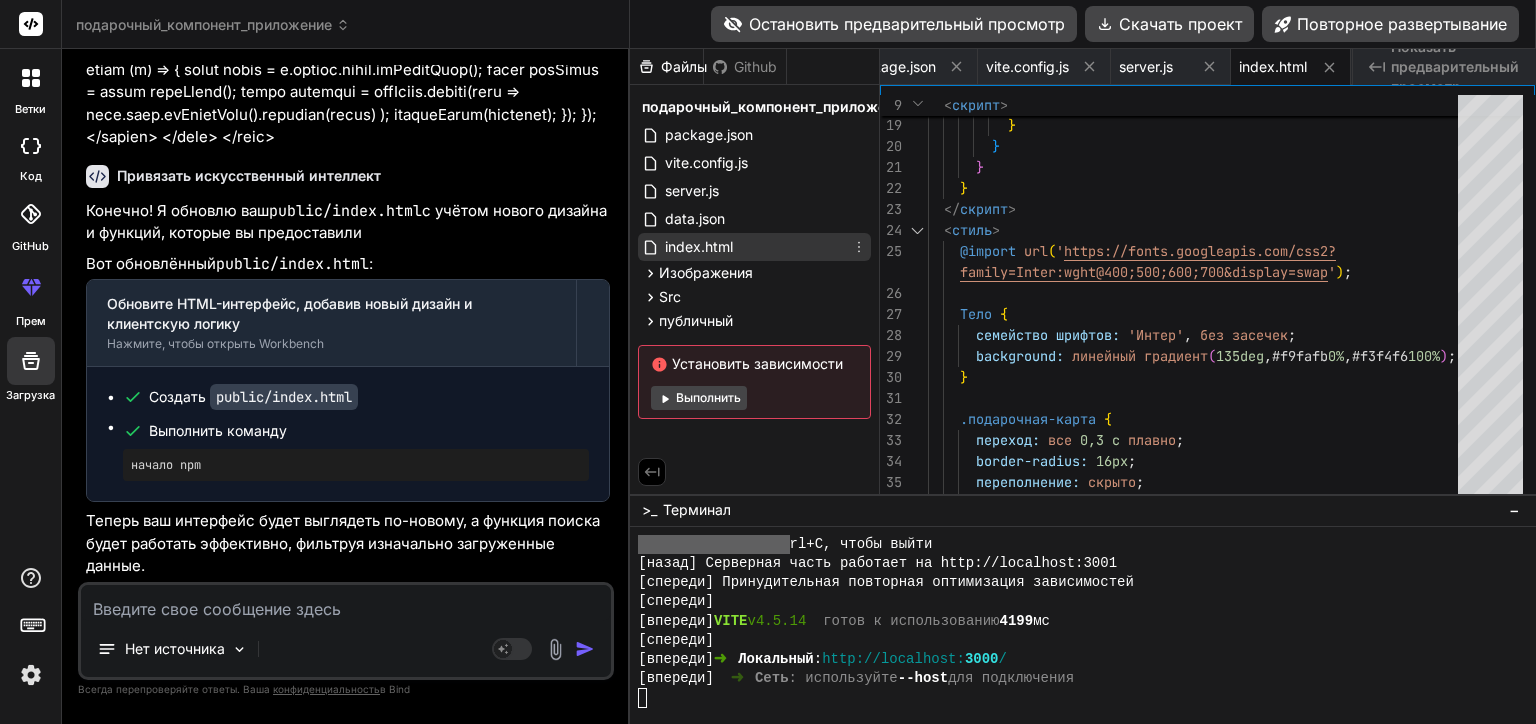 click on "index.html" at bounding box center (754, 247) 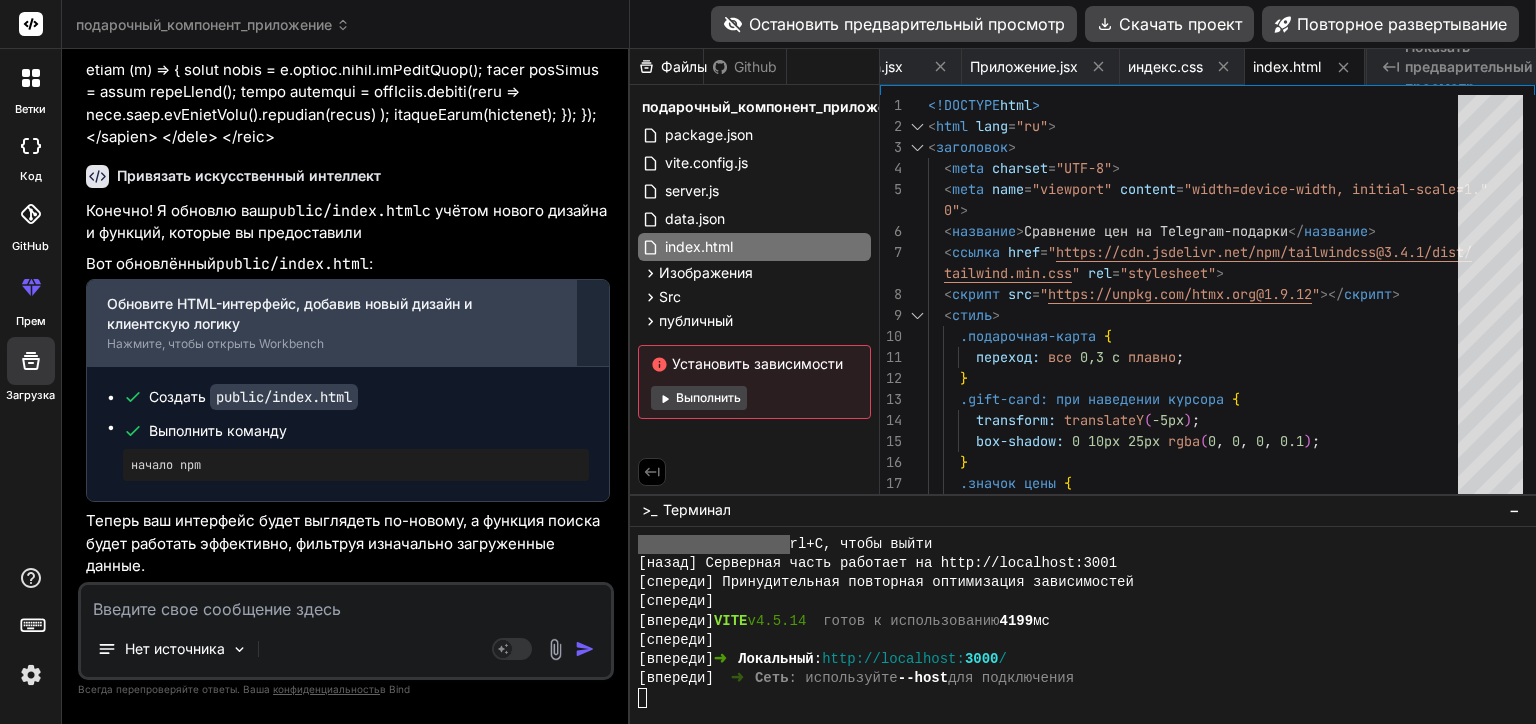 scroll, scrollTop: 34452, scrollLeft: 0, axis: vertical 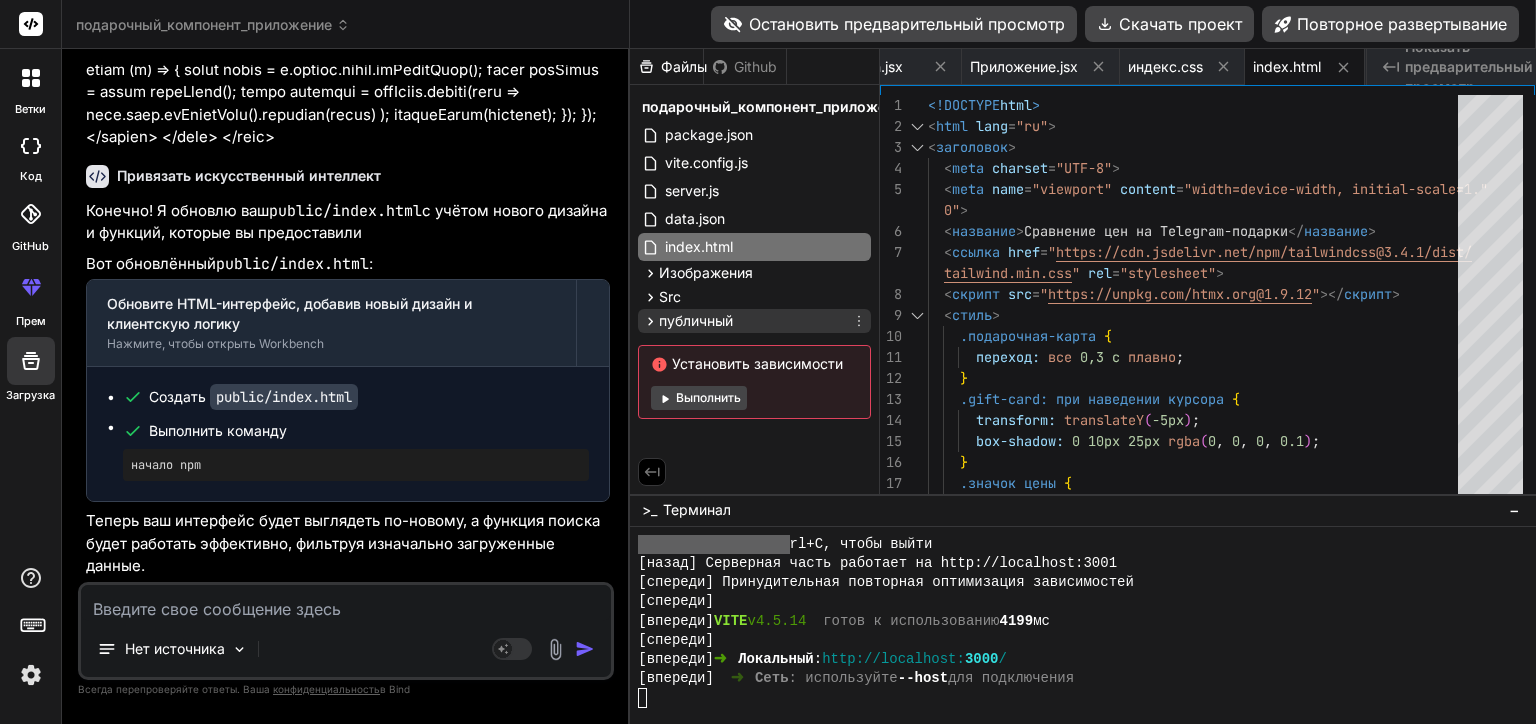 click on "публичный" at bounding box center (696, 321) 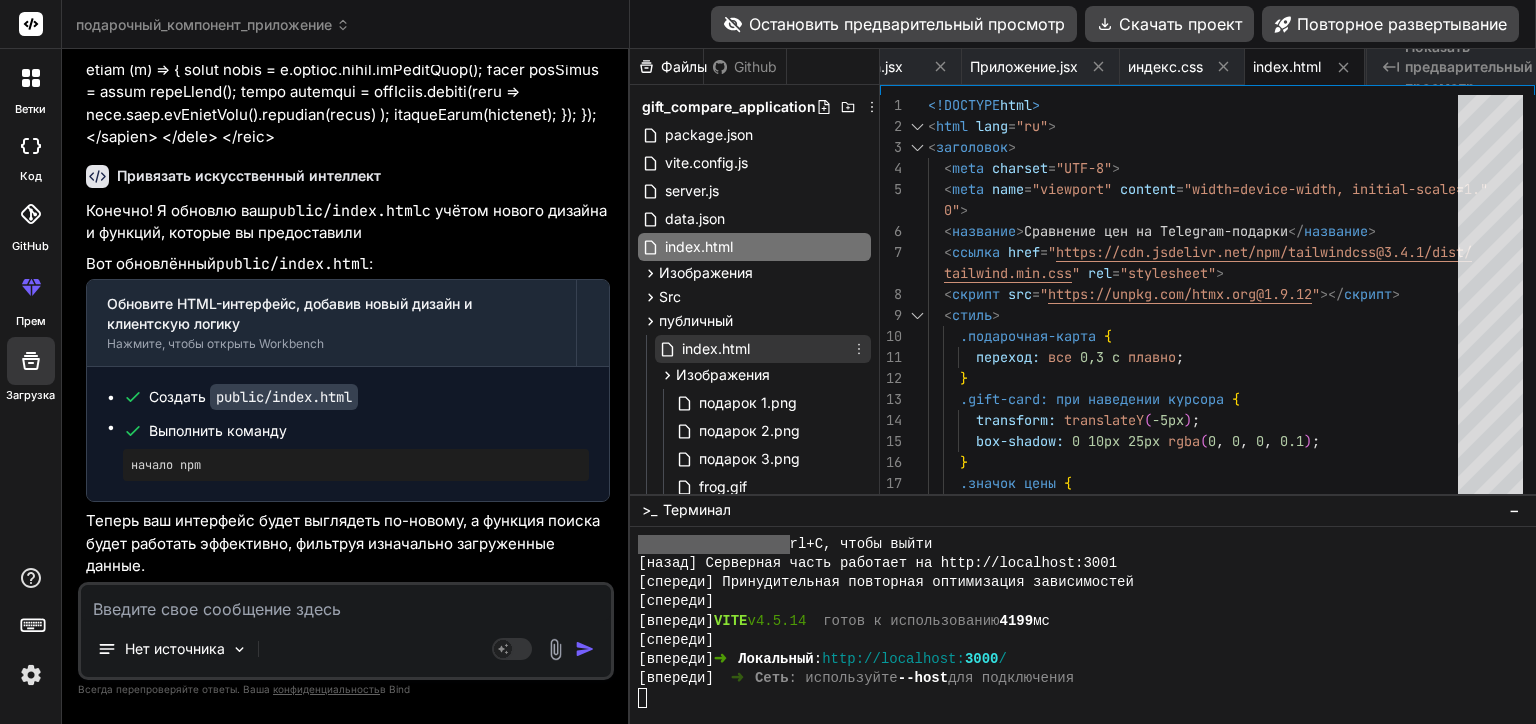 click on "index.html" at bounding box center (763, 349) 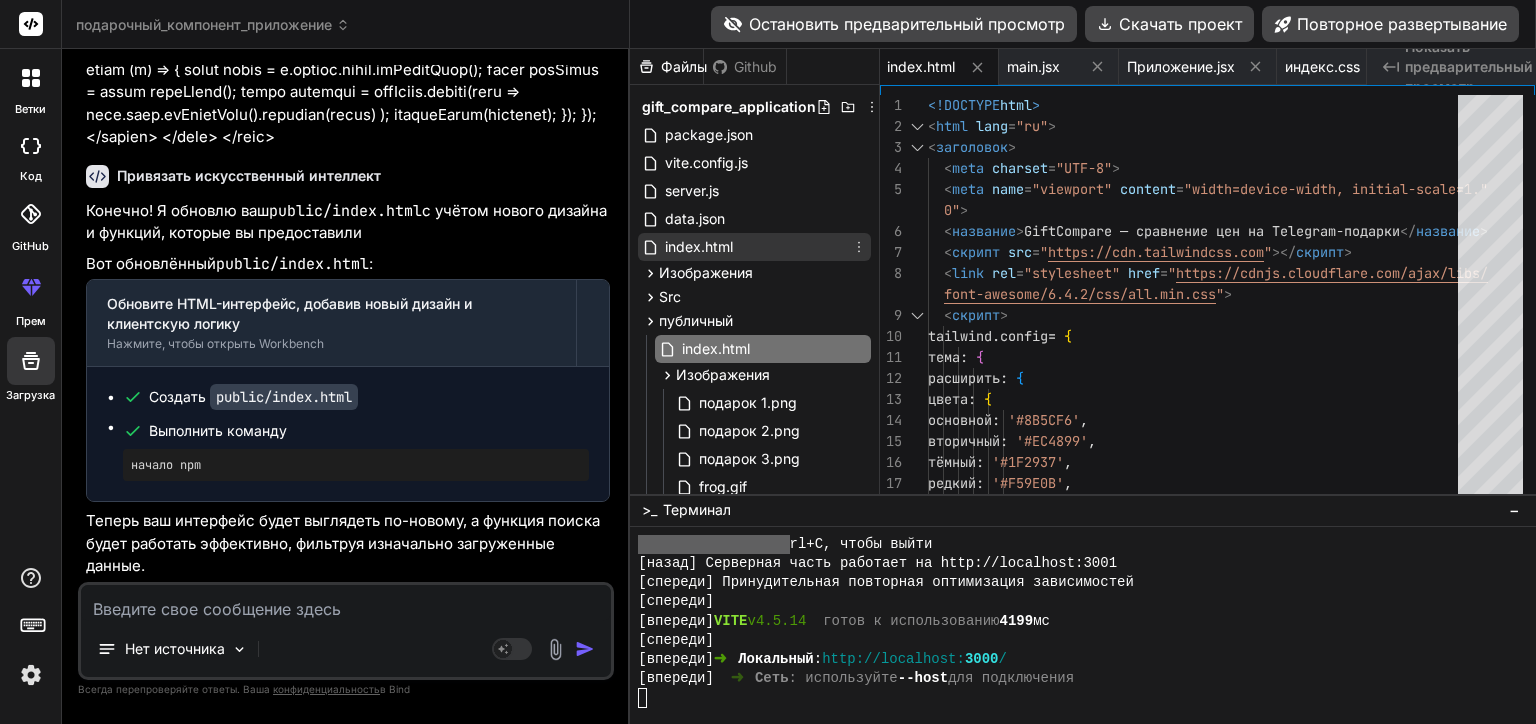 click on "index.html" at bounding box center [754, 247] 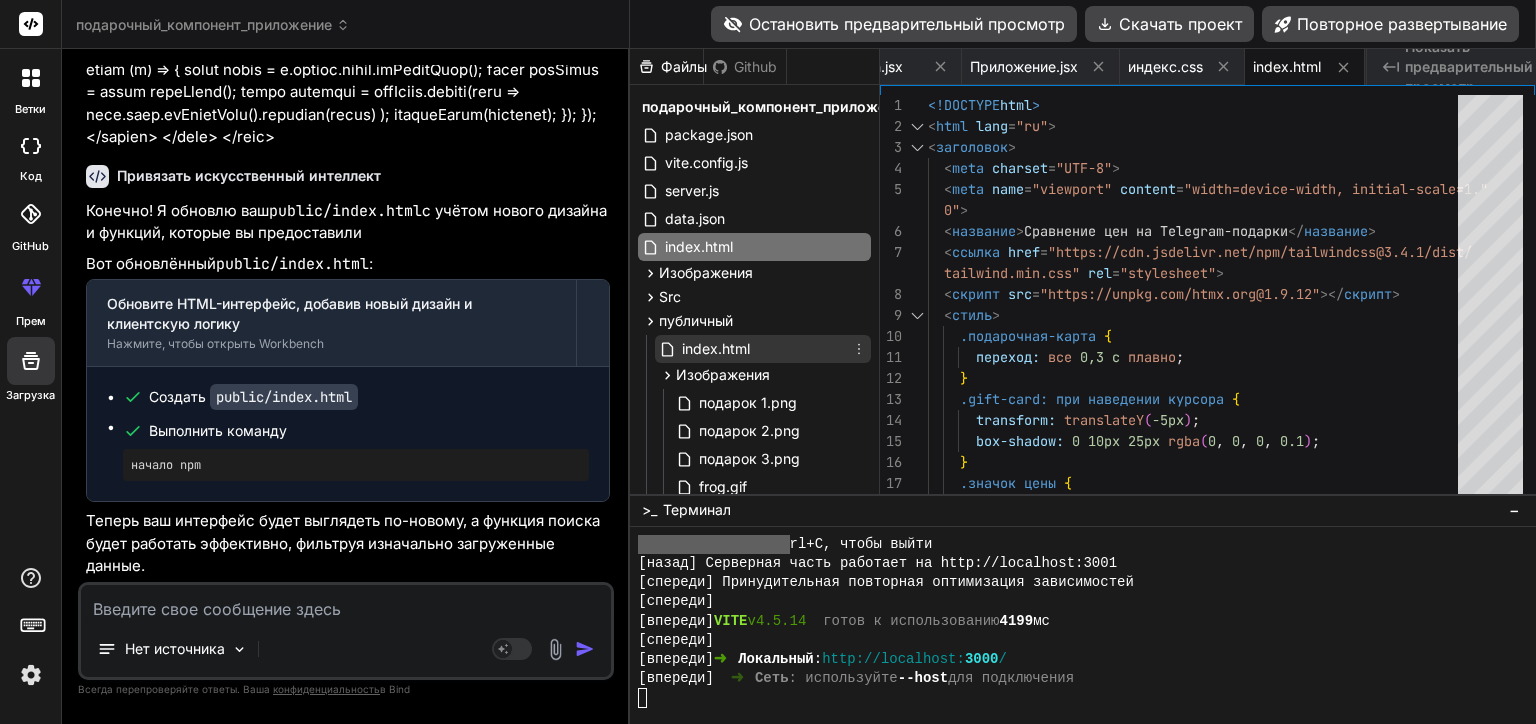 click on "index.html" at bounding box center (716, 349) 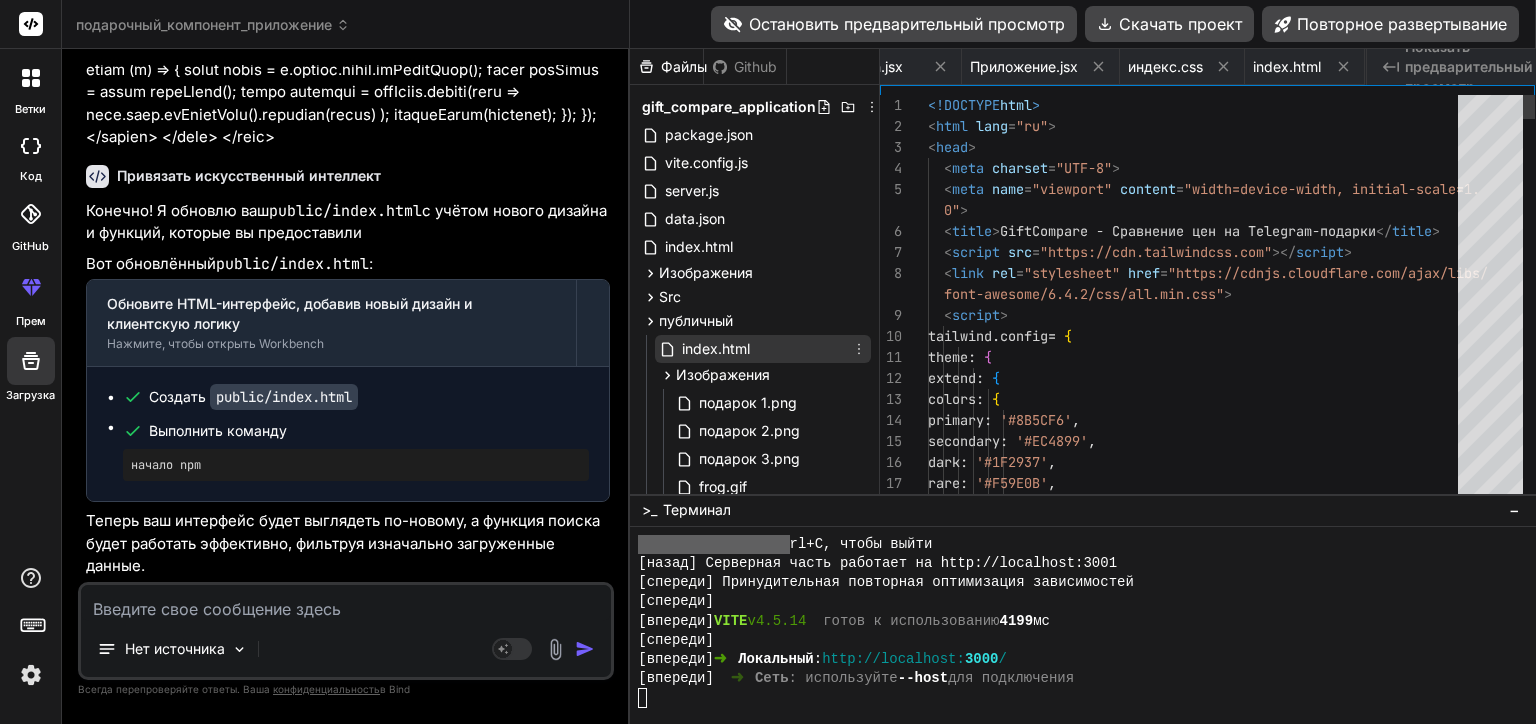 scroll, scrollTop: 0, scrollLeft: 392, axis: horizontal 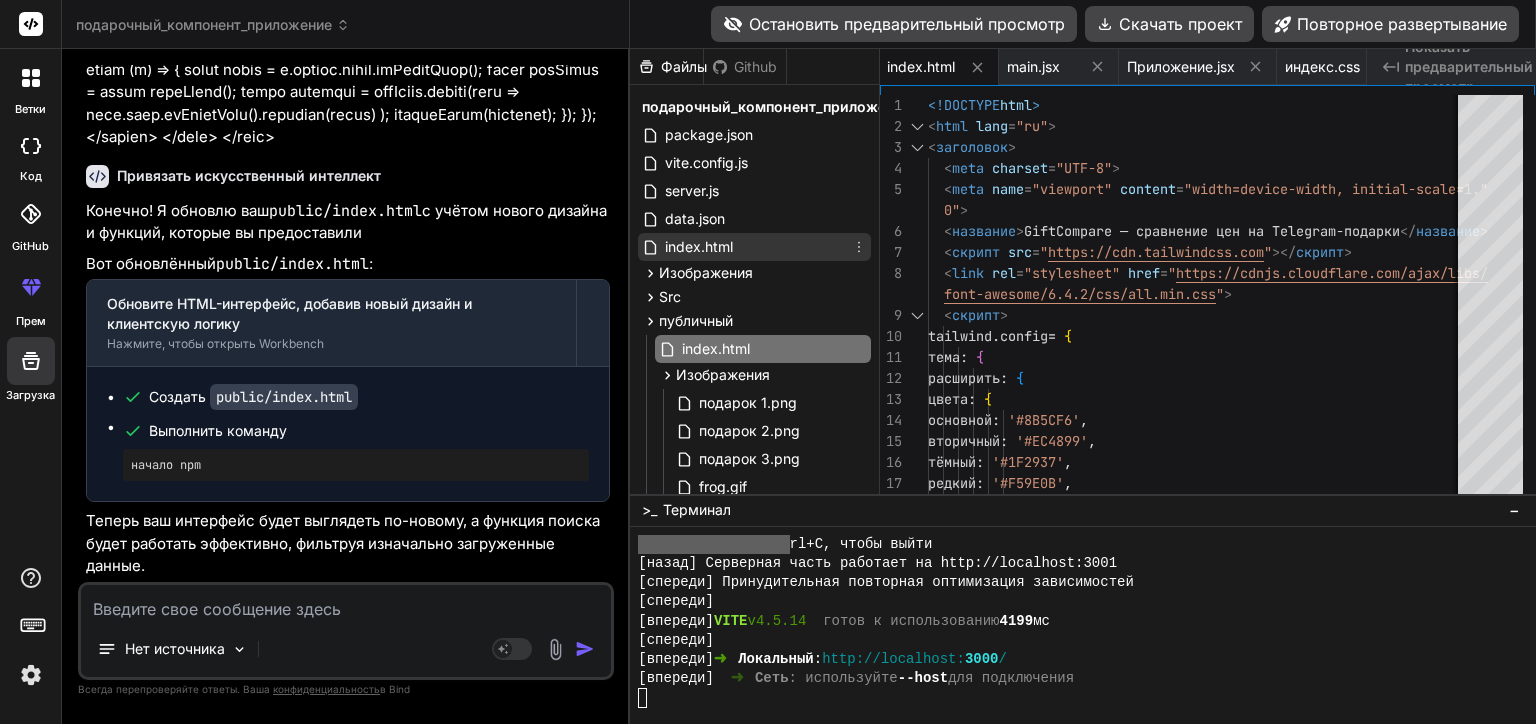 click on "index.html" at bounding box center (754, 247) 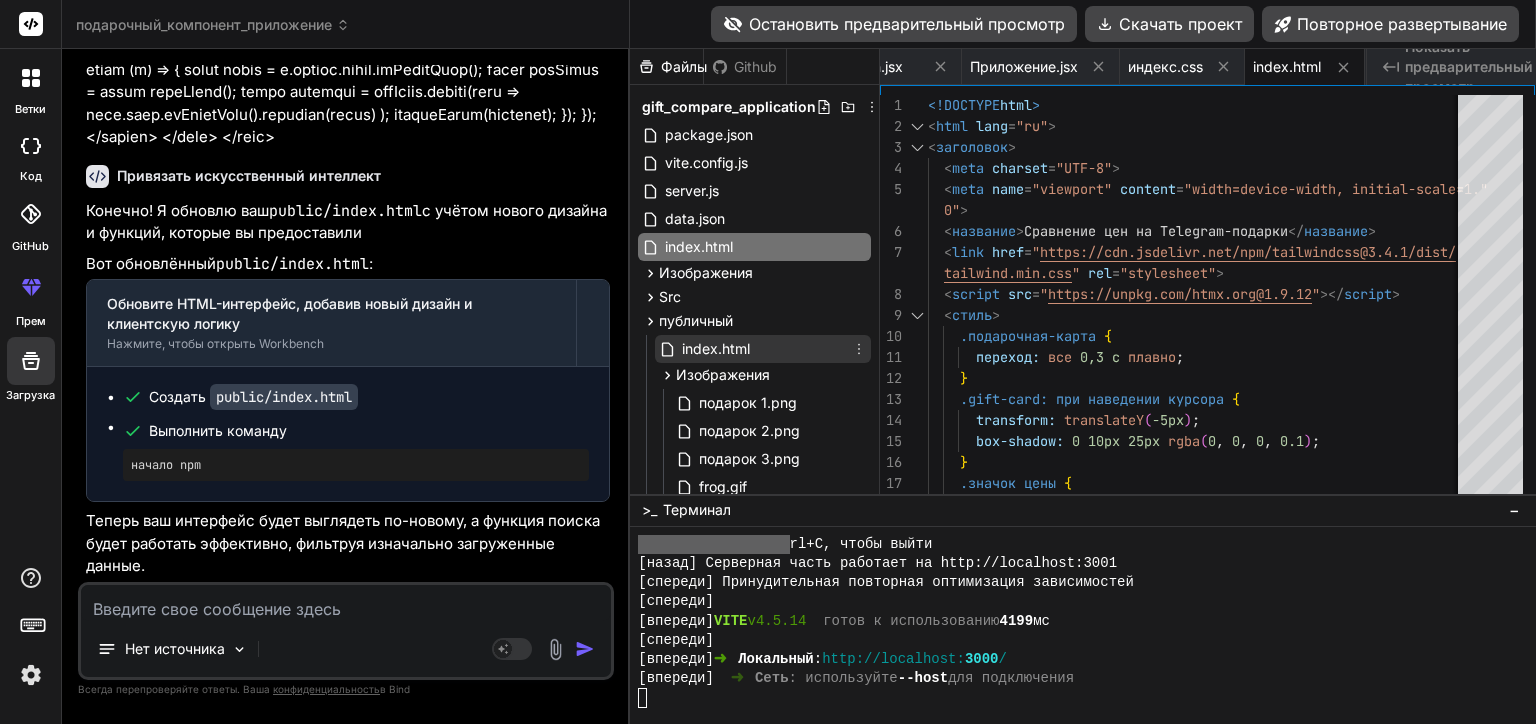 click on "index.html" at bounding box center (716, 349) 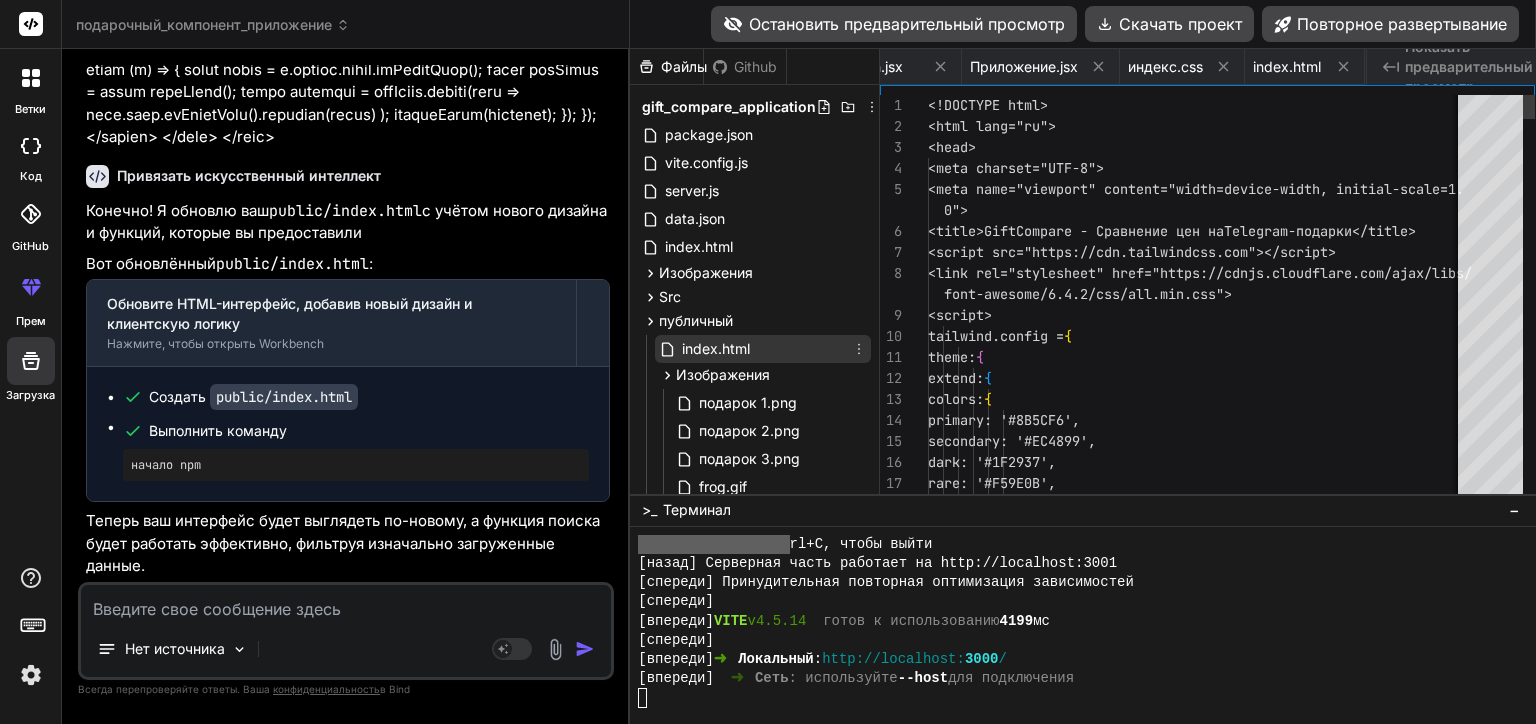 scroll, scrollTop: 0, scrollLeft: 392, axis: horizontal 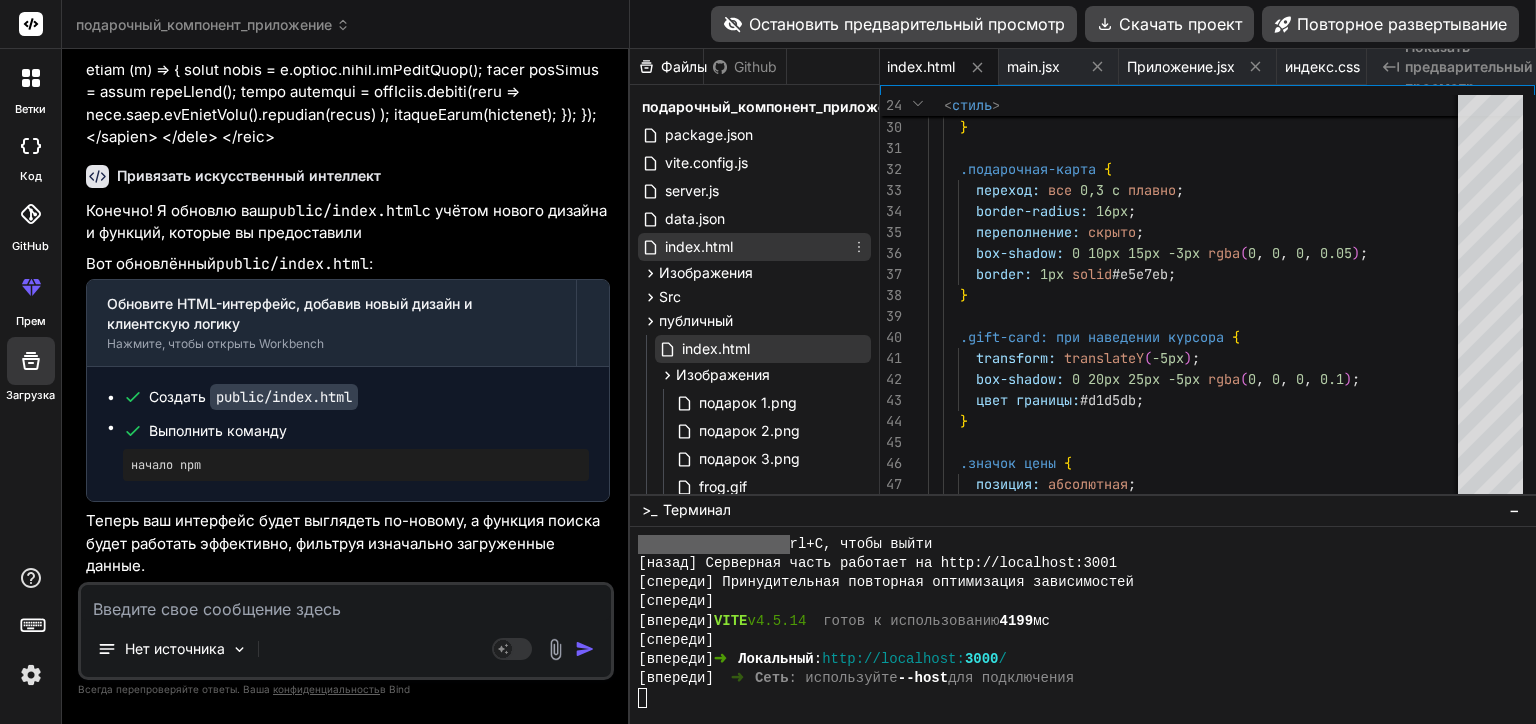 click on "index.html" at bounding box center [754, 247] 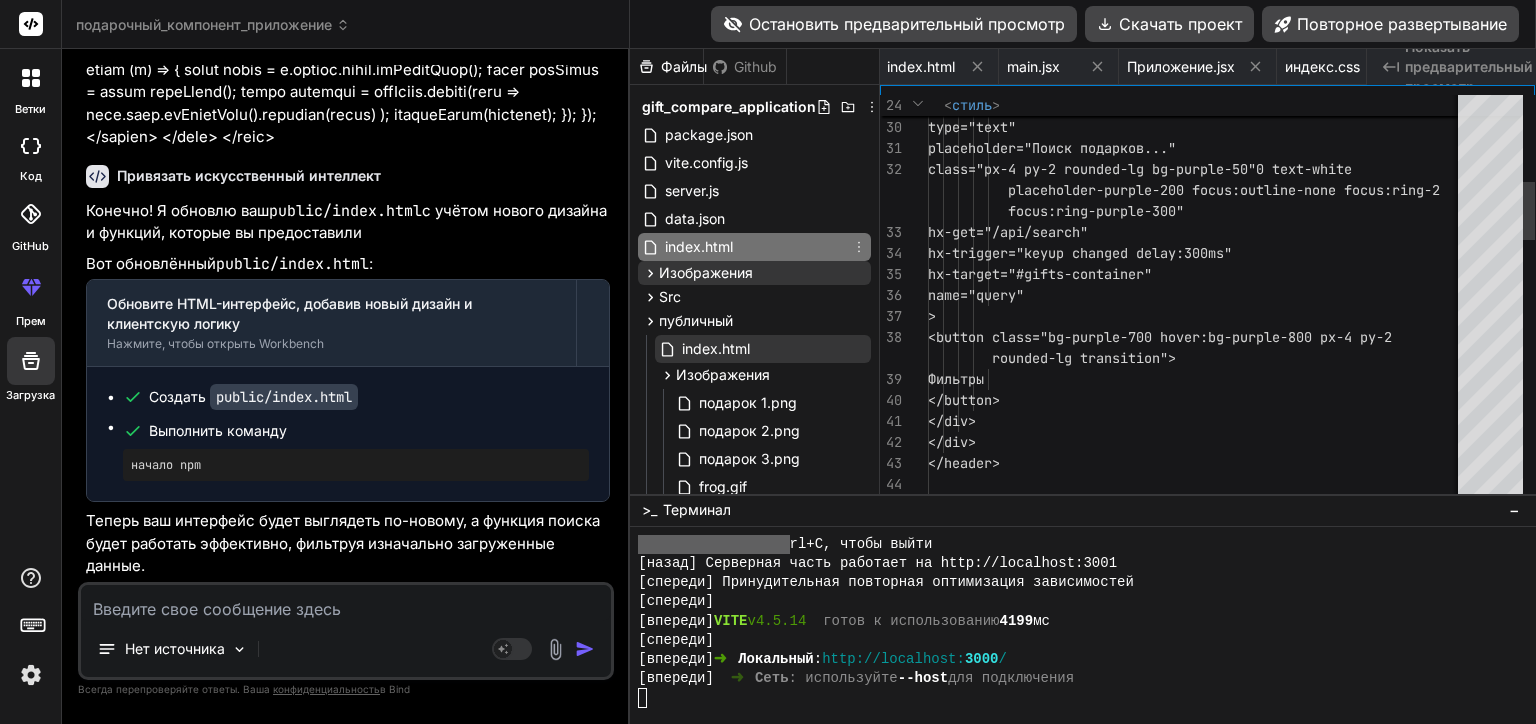 scroll, scrollTop: 0, scrollLeft: 550, axis: horizontal 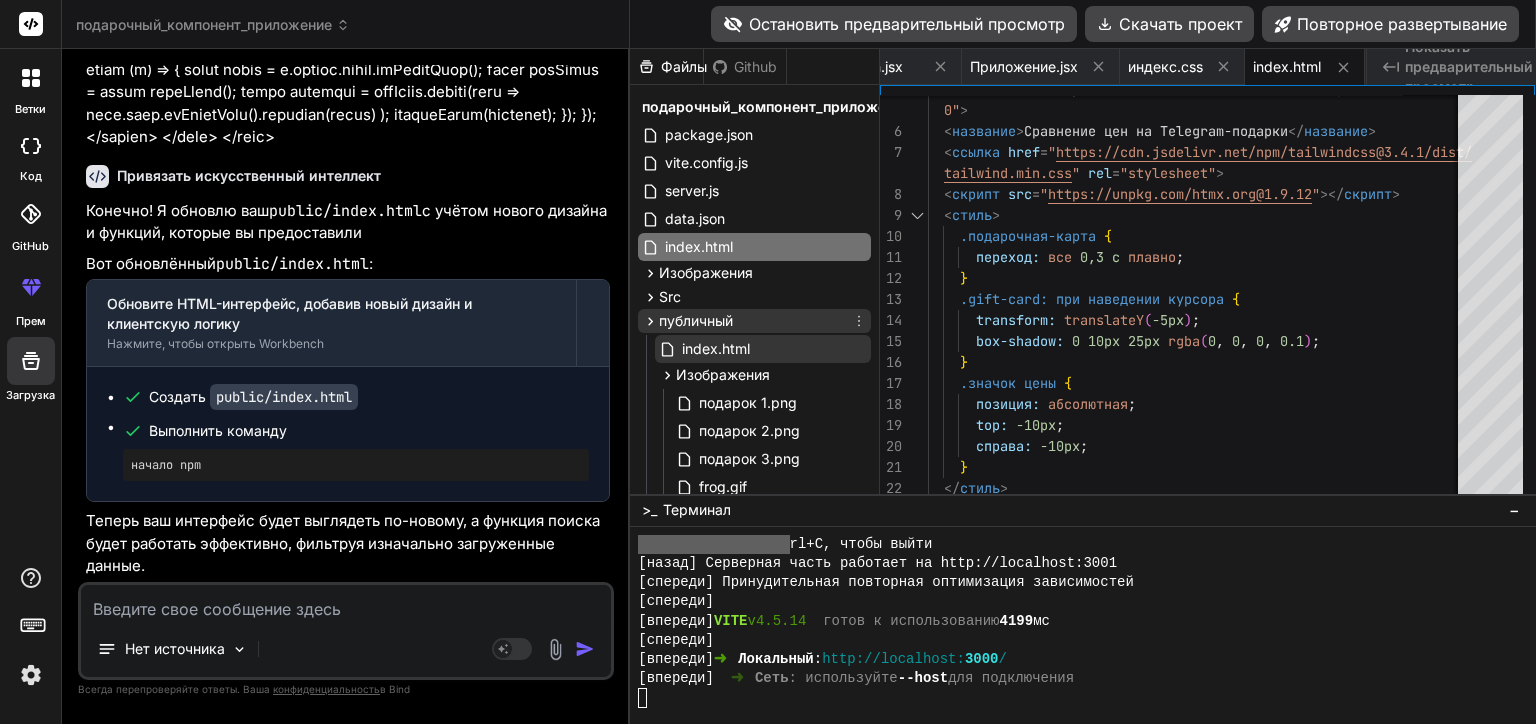 click 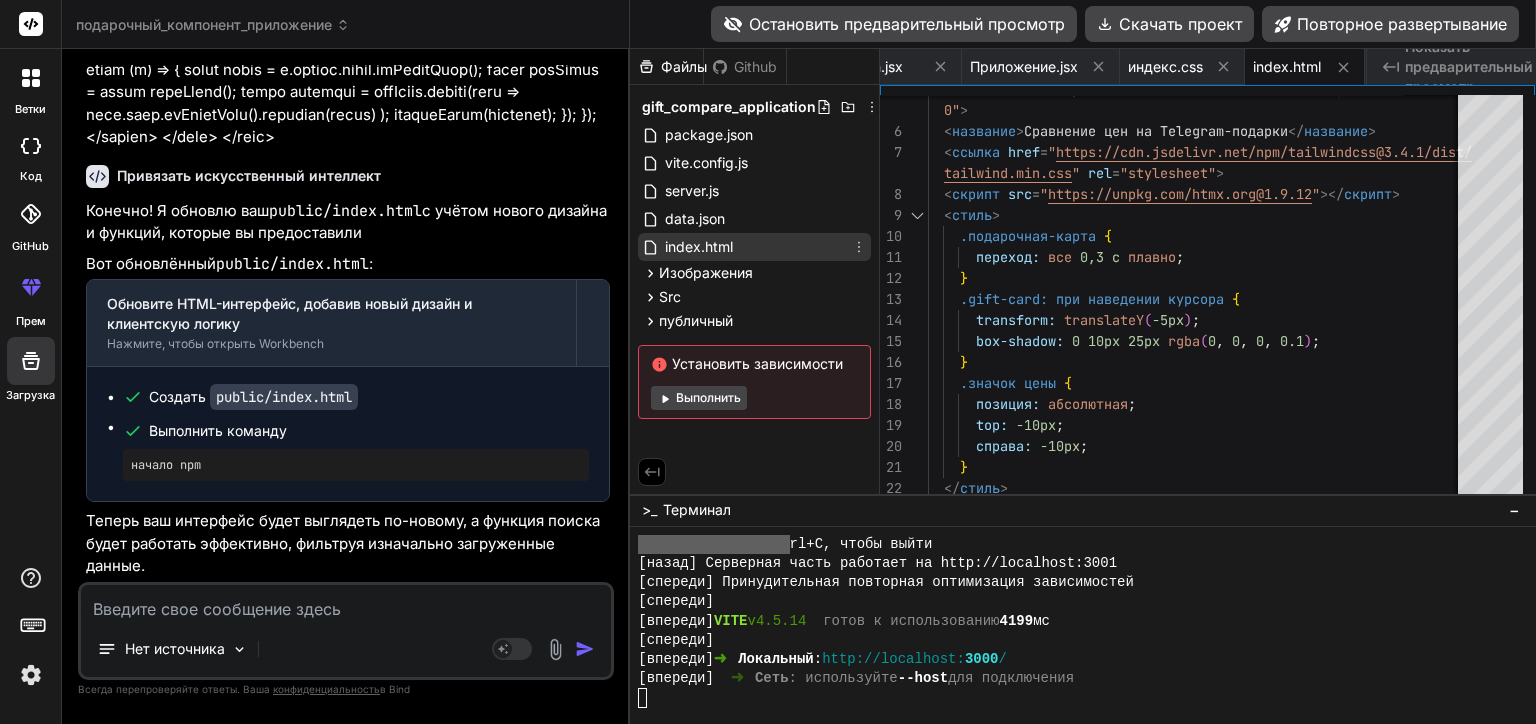 click on "index.html" at bounding box center (699, 247) 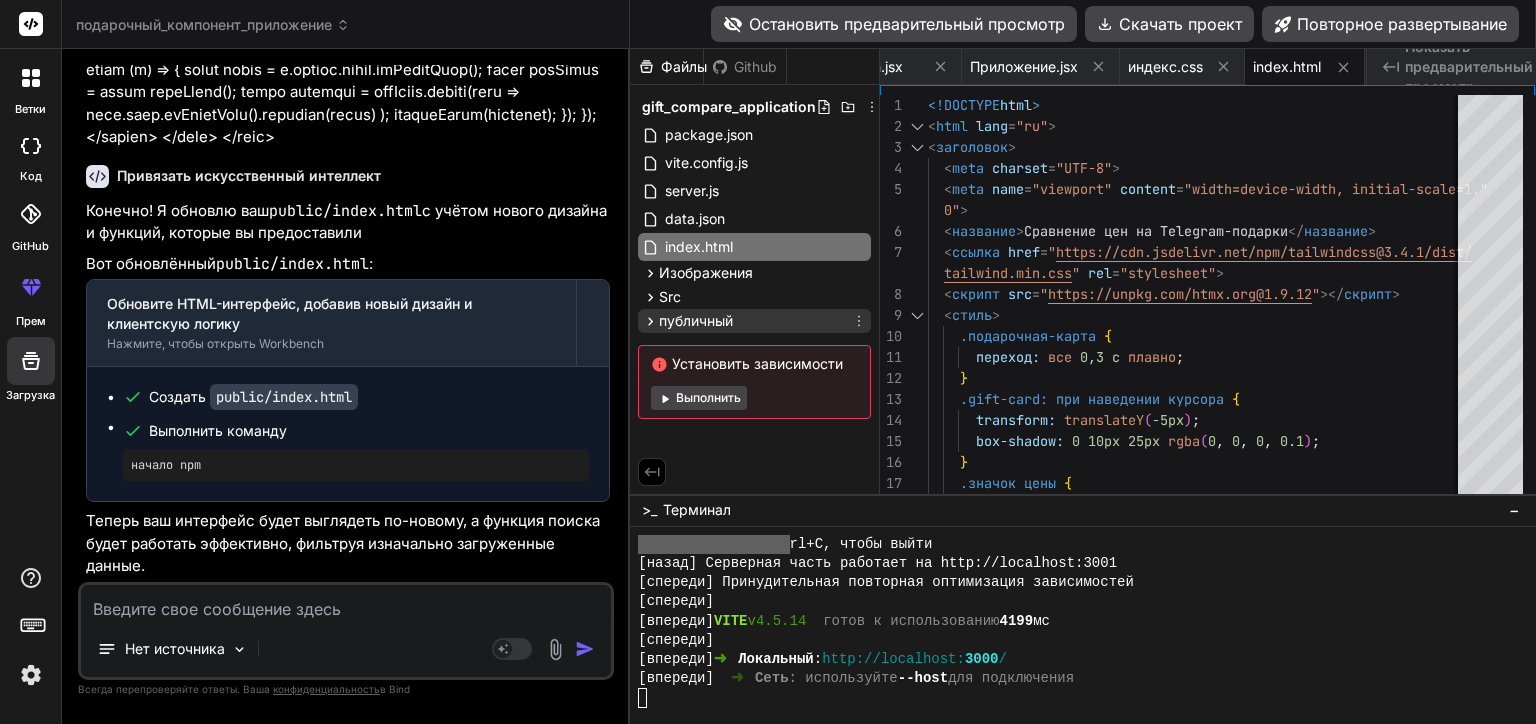 click 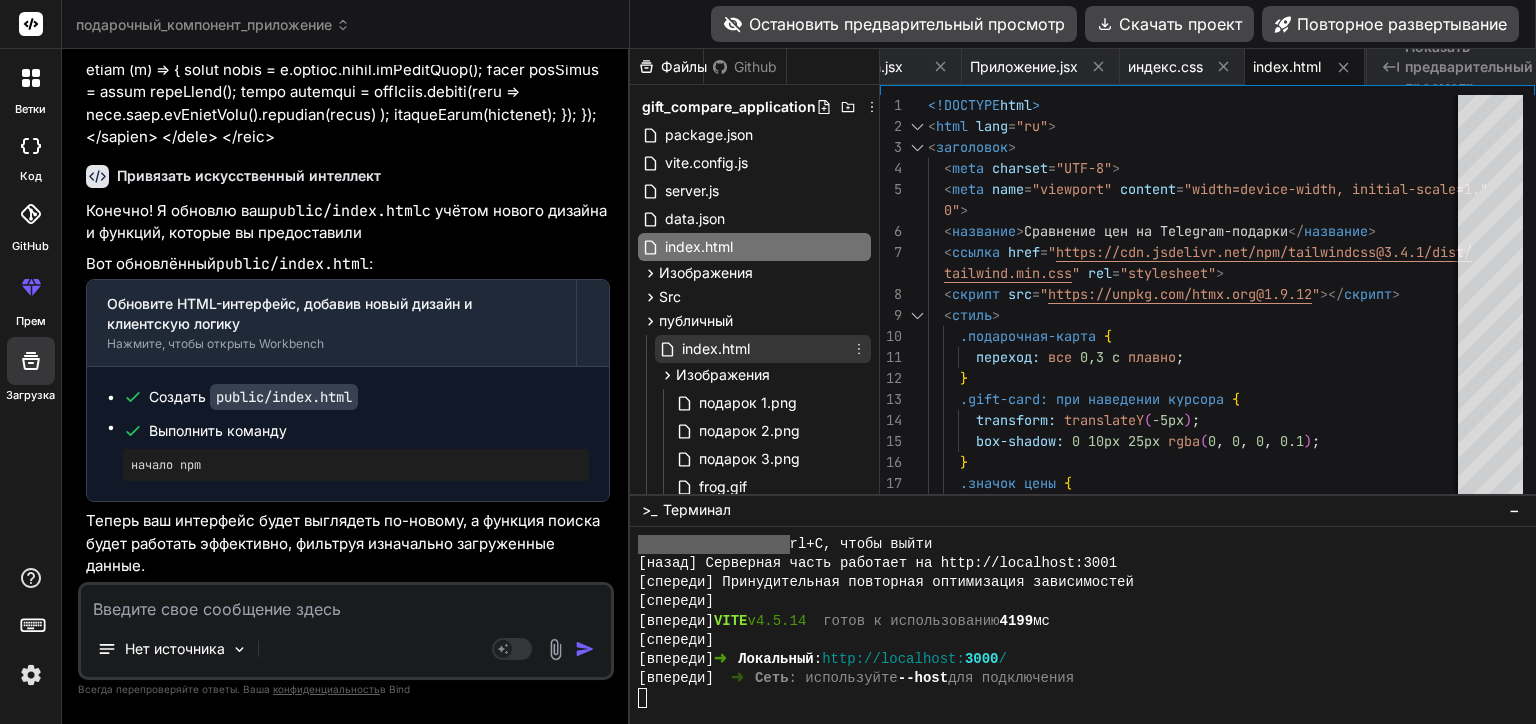click on "index.html" at bounding box center (716, 349) 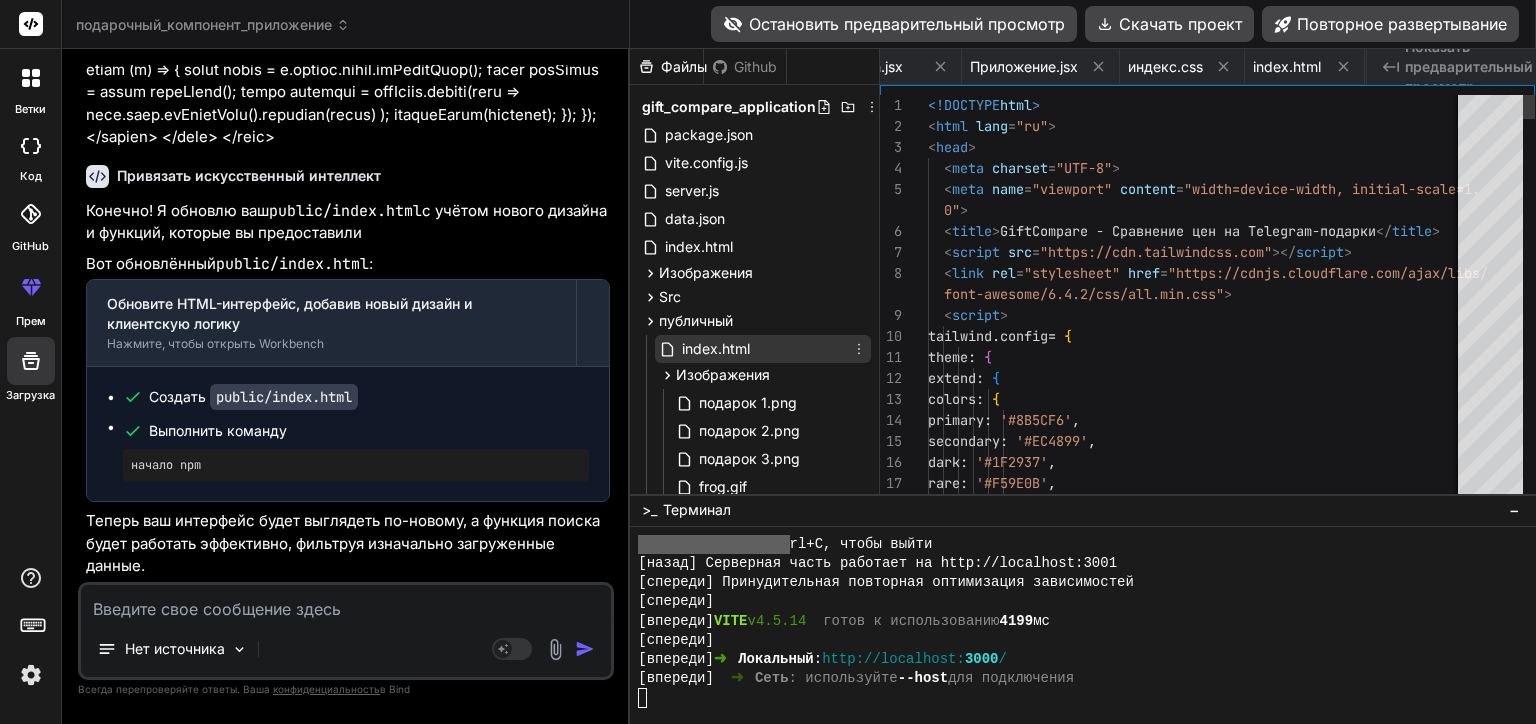 scroll, scrollTop: 0, scrollLeft: 392, axis: horizontal 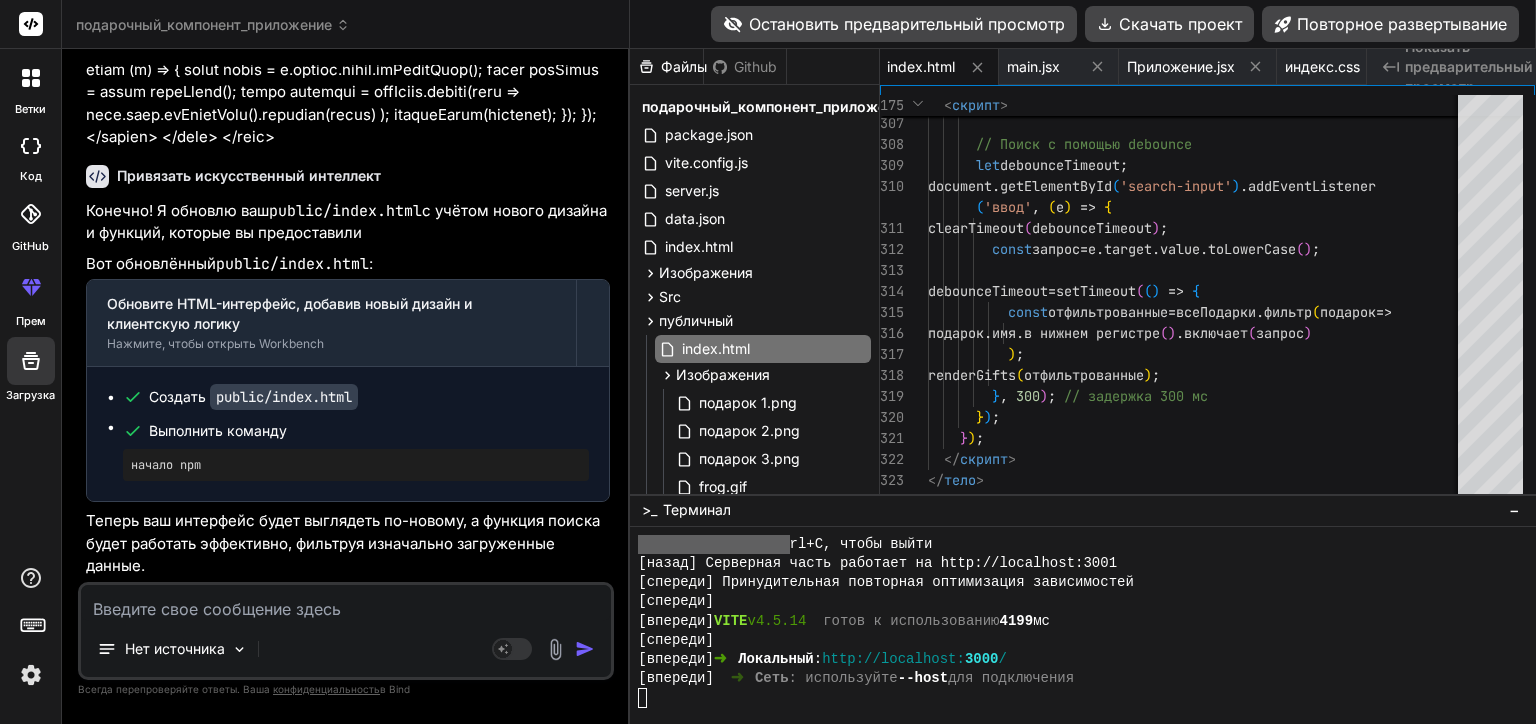 click at bounding box center [1529, 518] 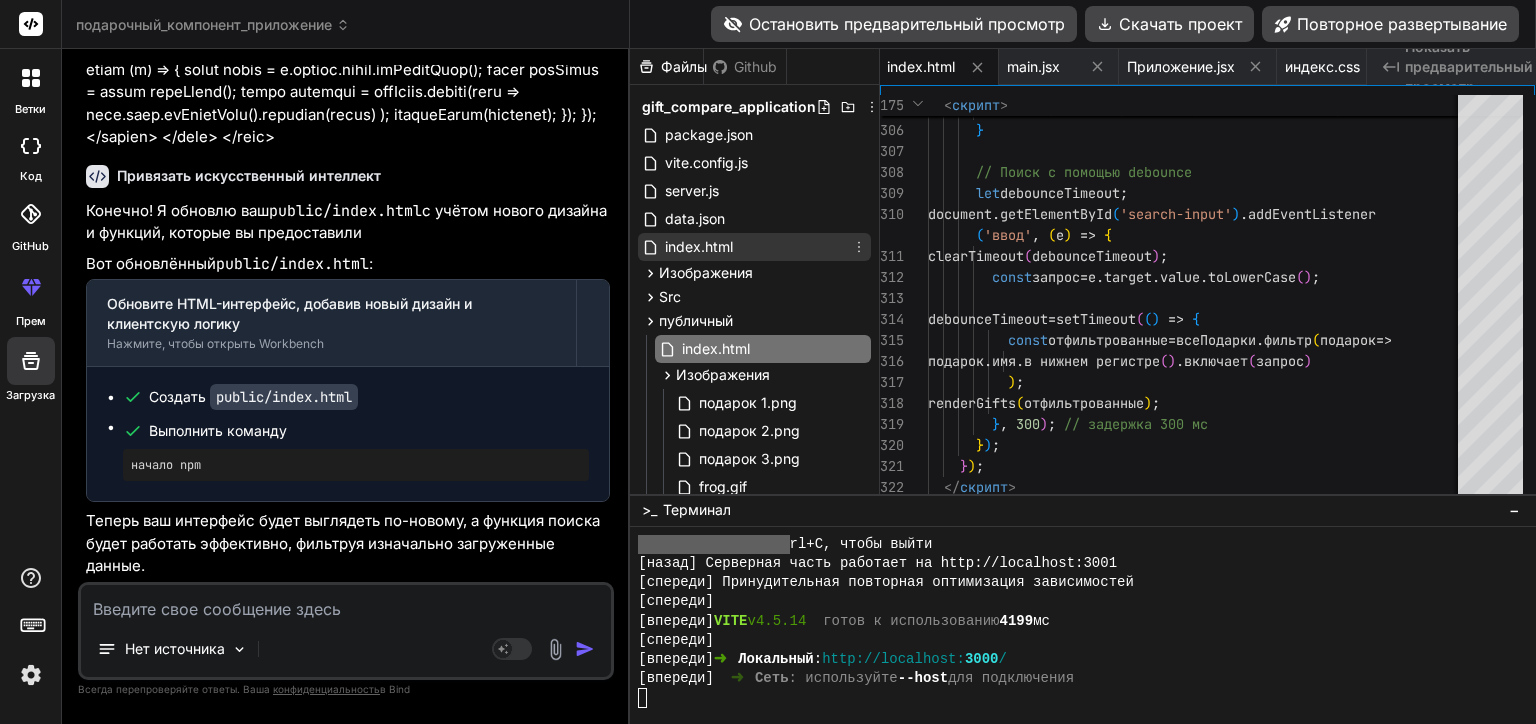 click on "index.html" at bounding box center [699, 247] 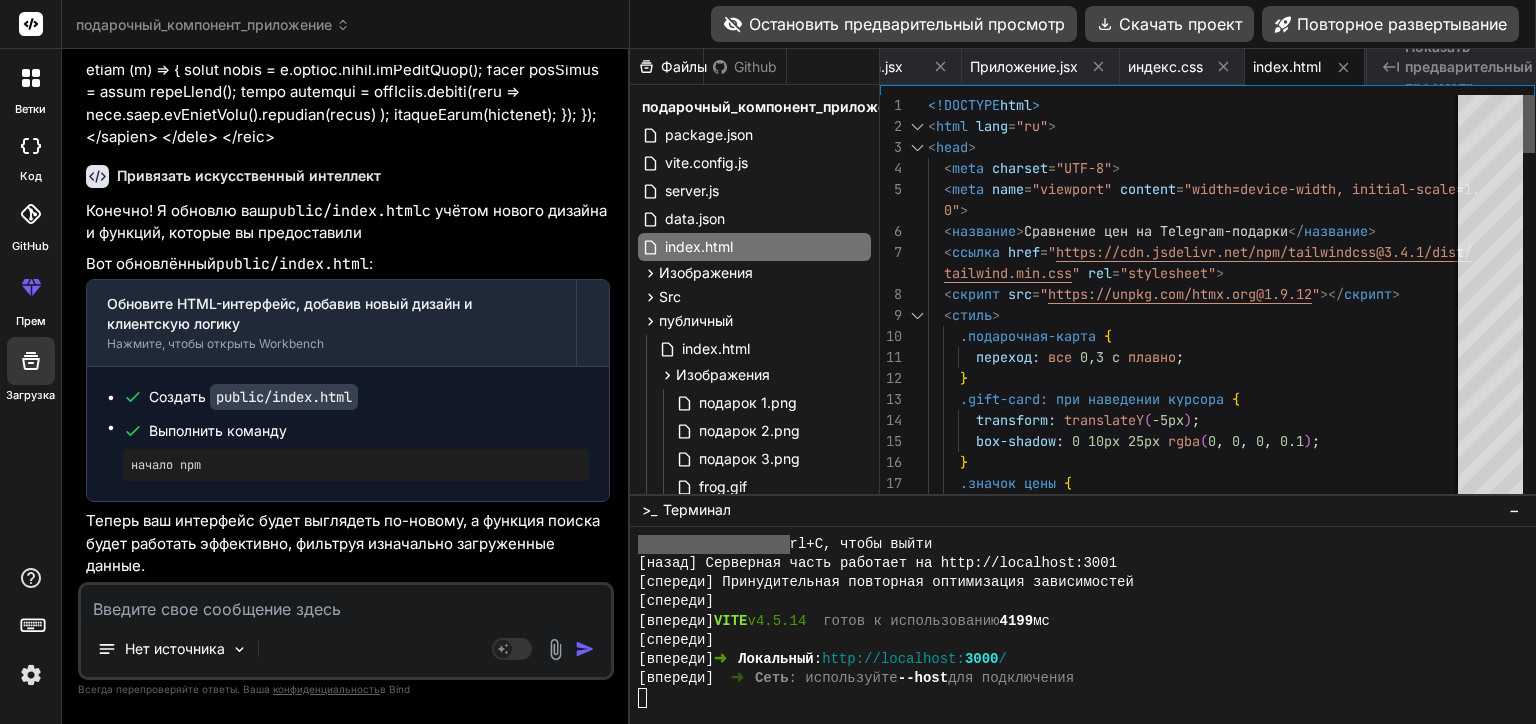 click at bounding box center [1529, 124] 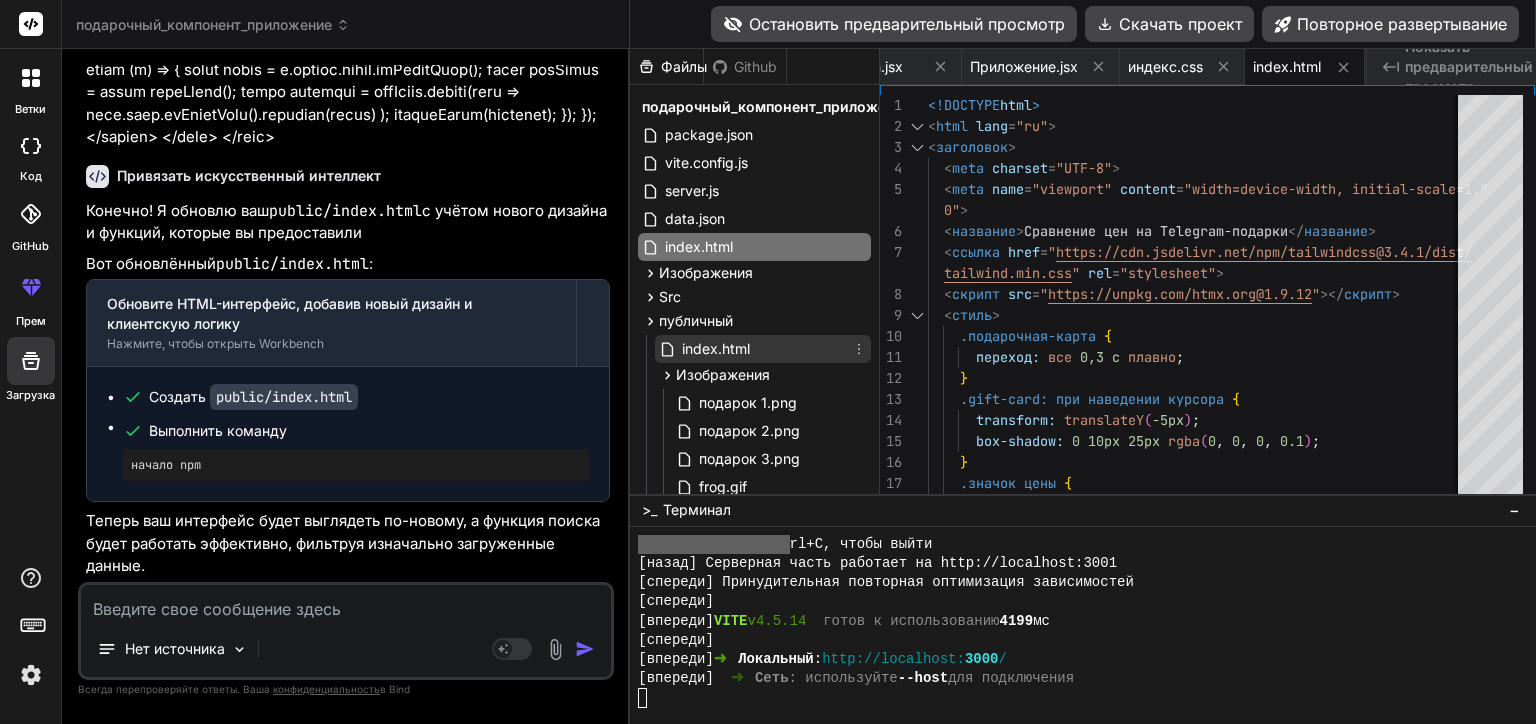 click on "index.html" at bounding box center [763, 349] 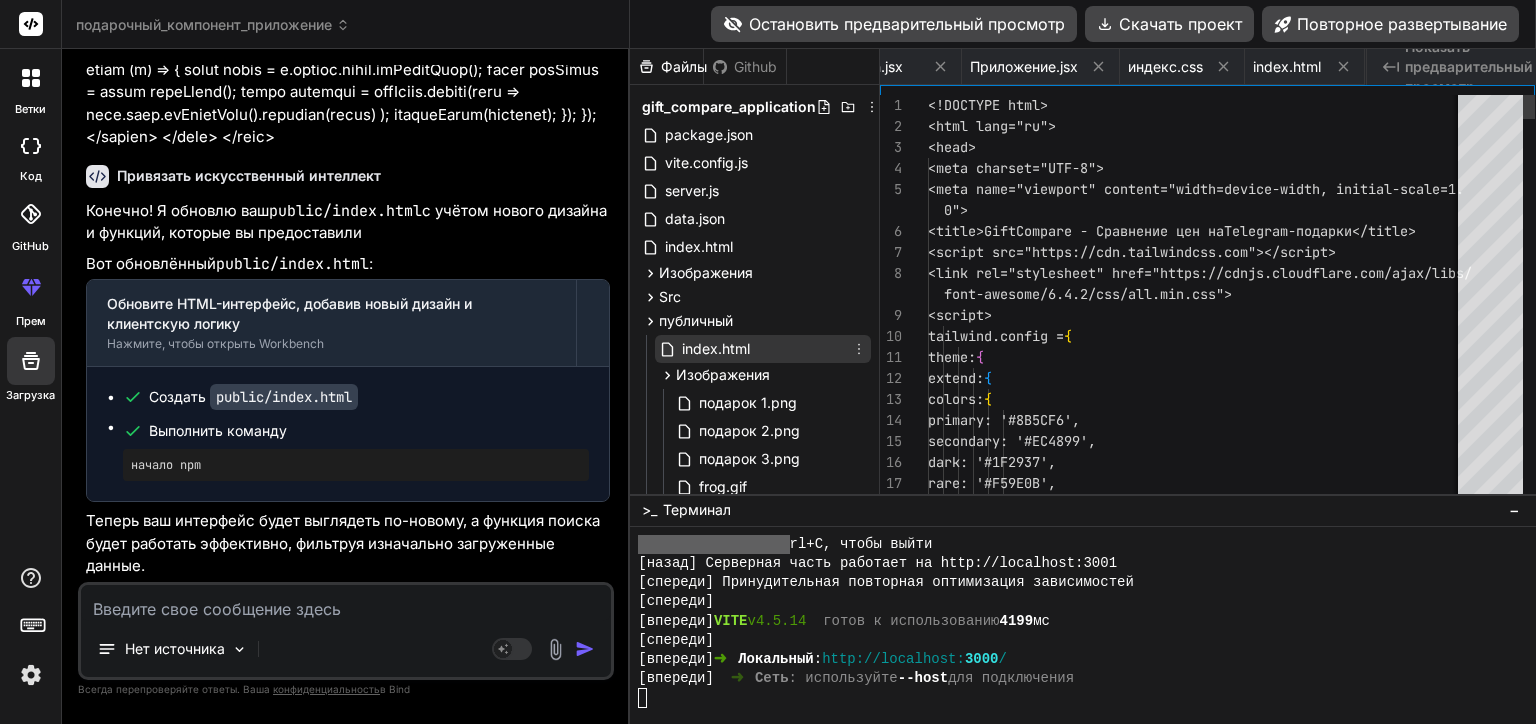 scroll, scrollTop: 0, scrollLeft: 392, axis: horizontal 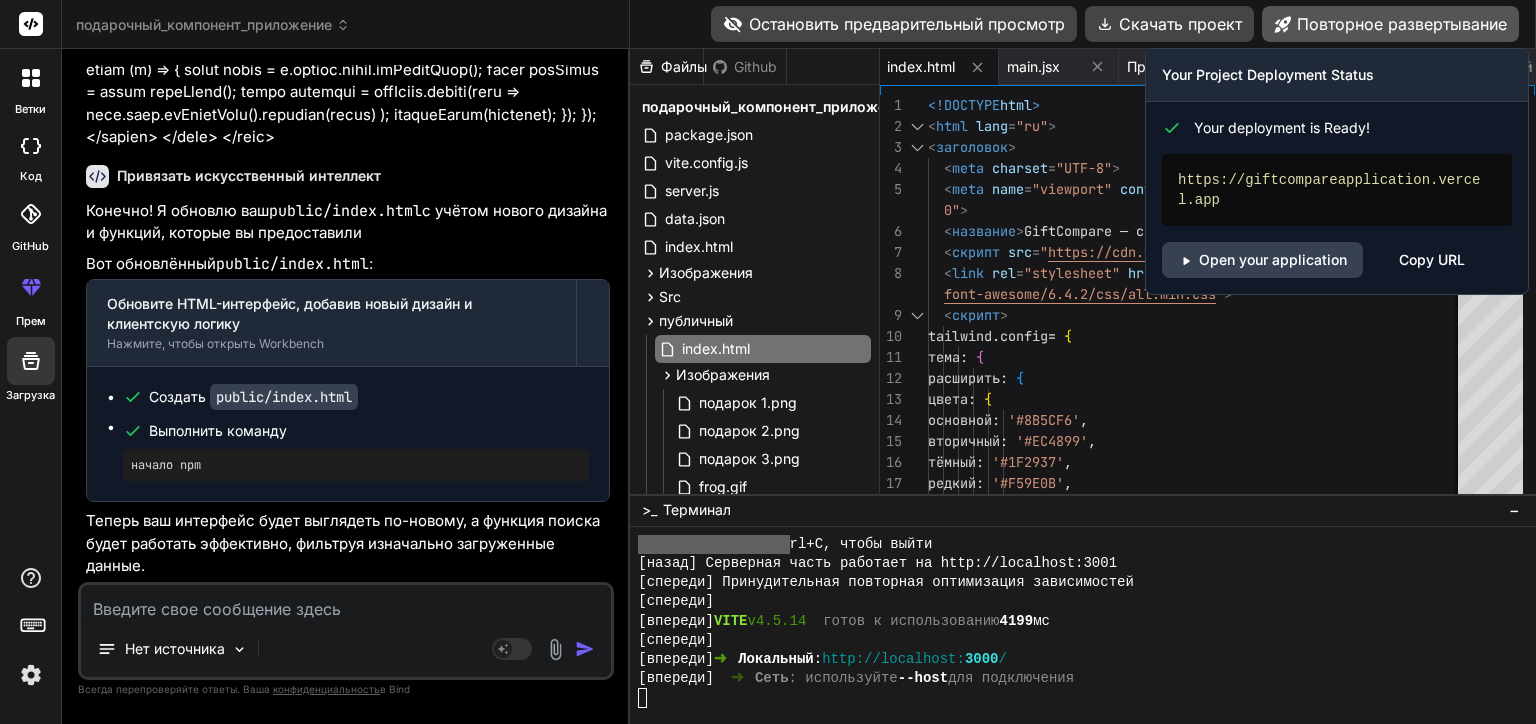 click on "Повторное развертывание" at bounding box center [1390, 24] 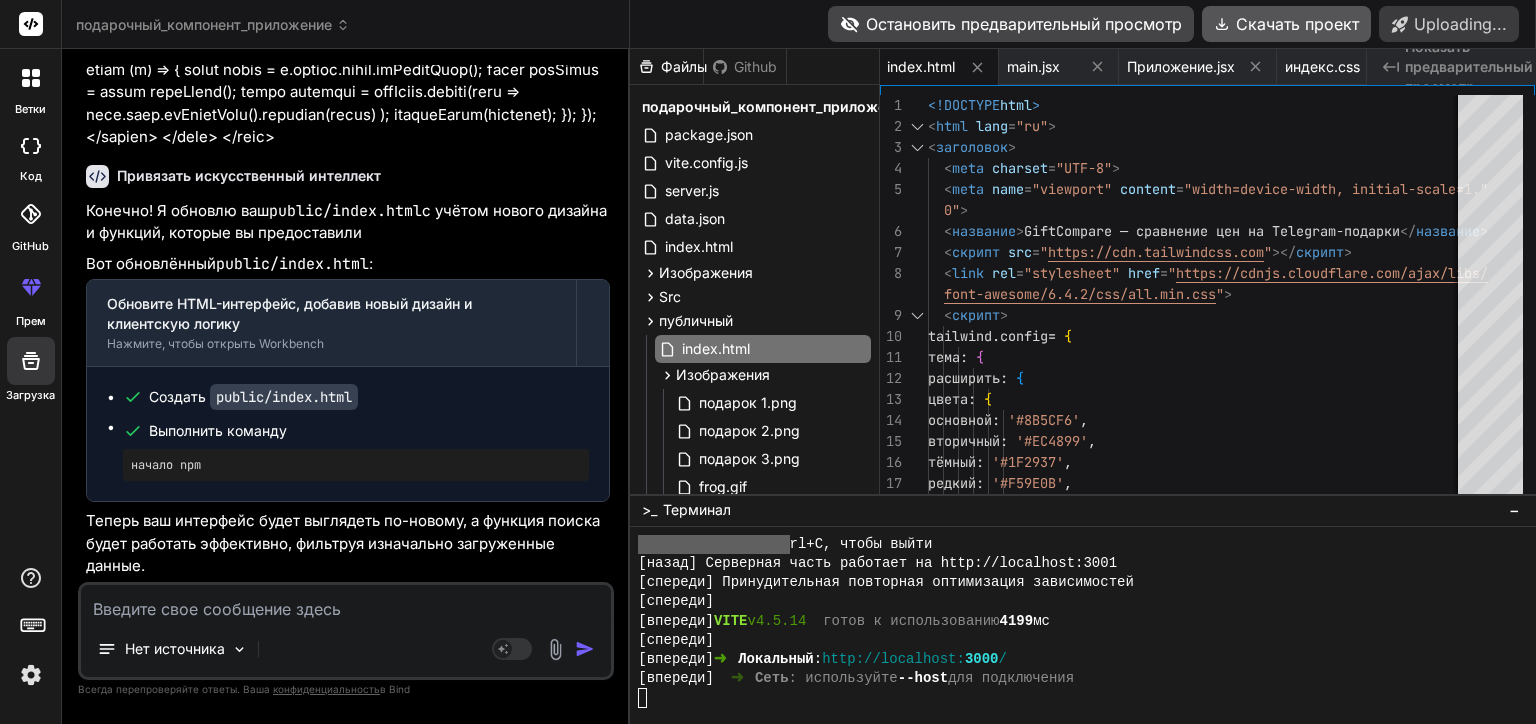scroll, scrollTop: 34332, scrollLeft: 0, axis: vertical 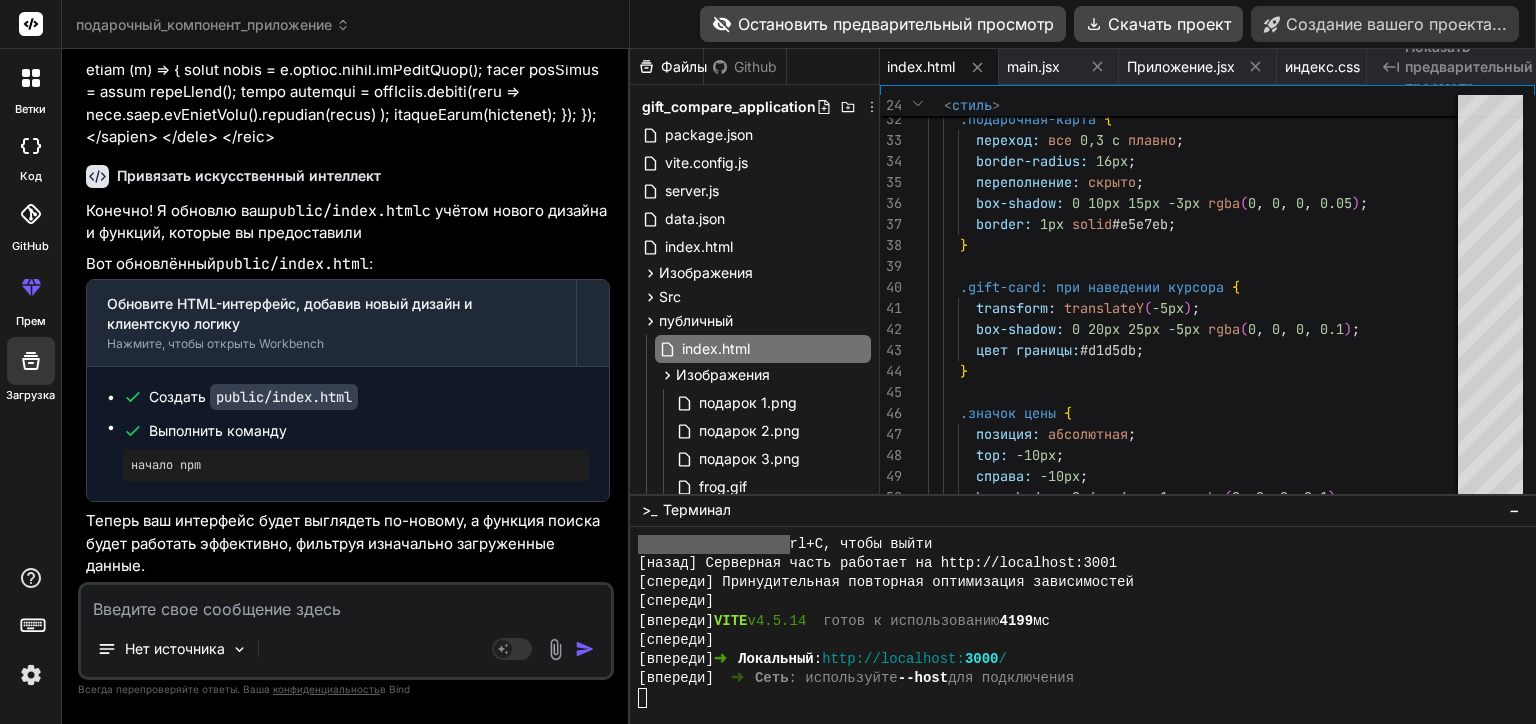 click at bounding box center [346, 603] 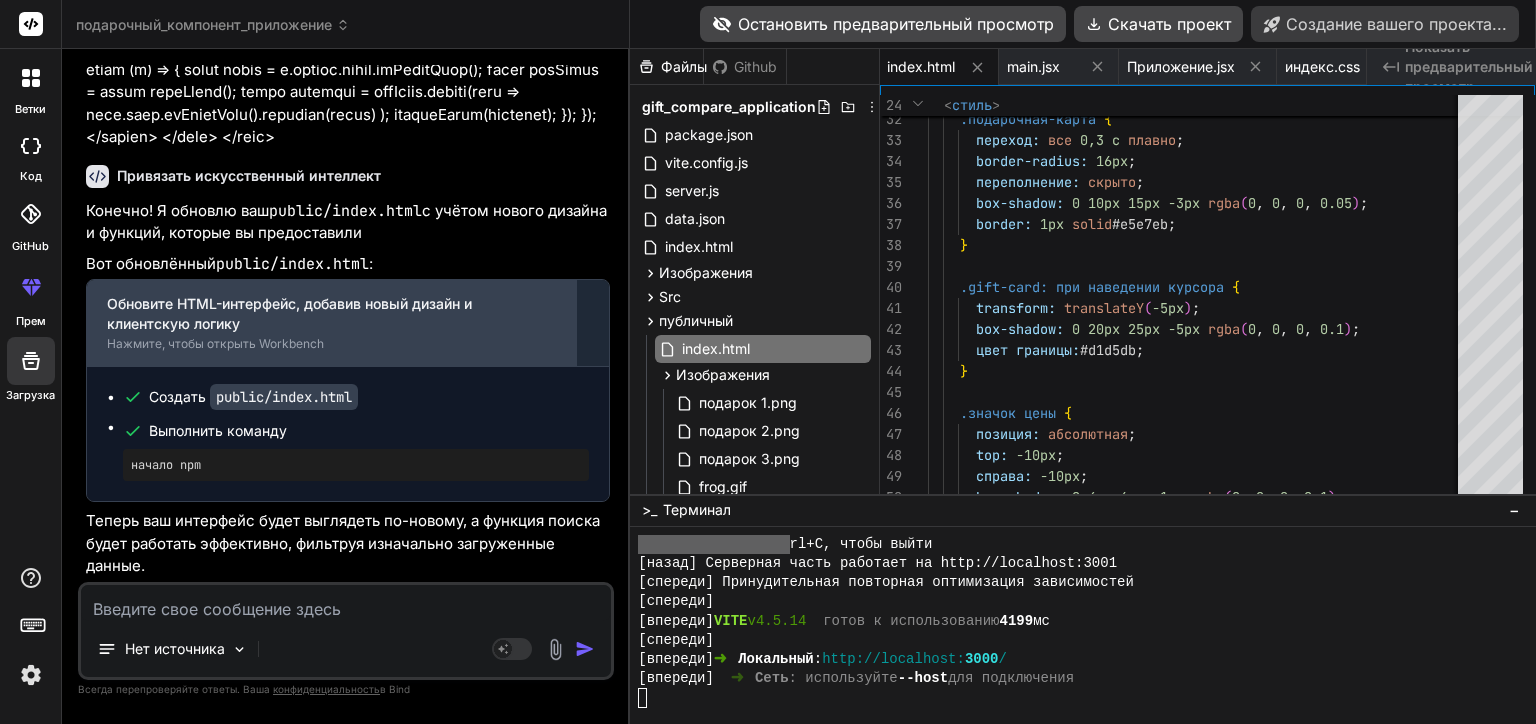 scroll, scrollTop: 34452, scrollLeft: 0, axis: vertical 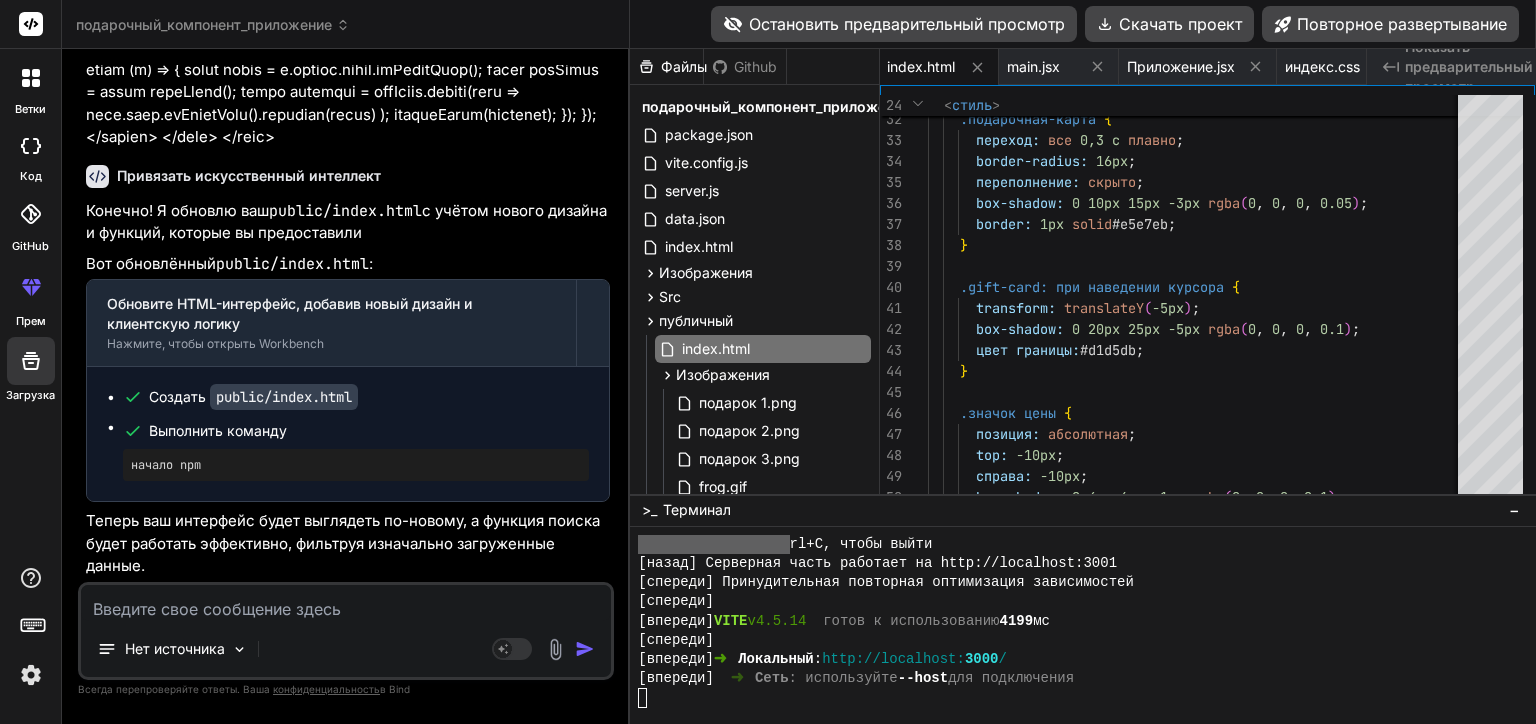 click at bounding box center [346, 603] 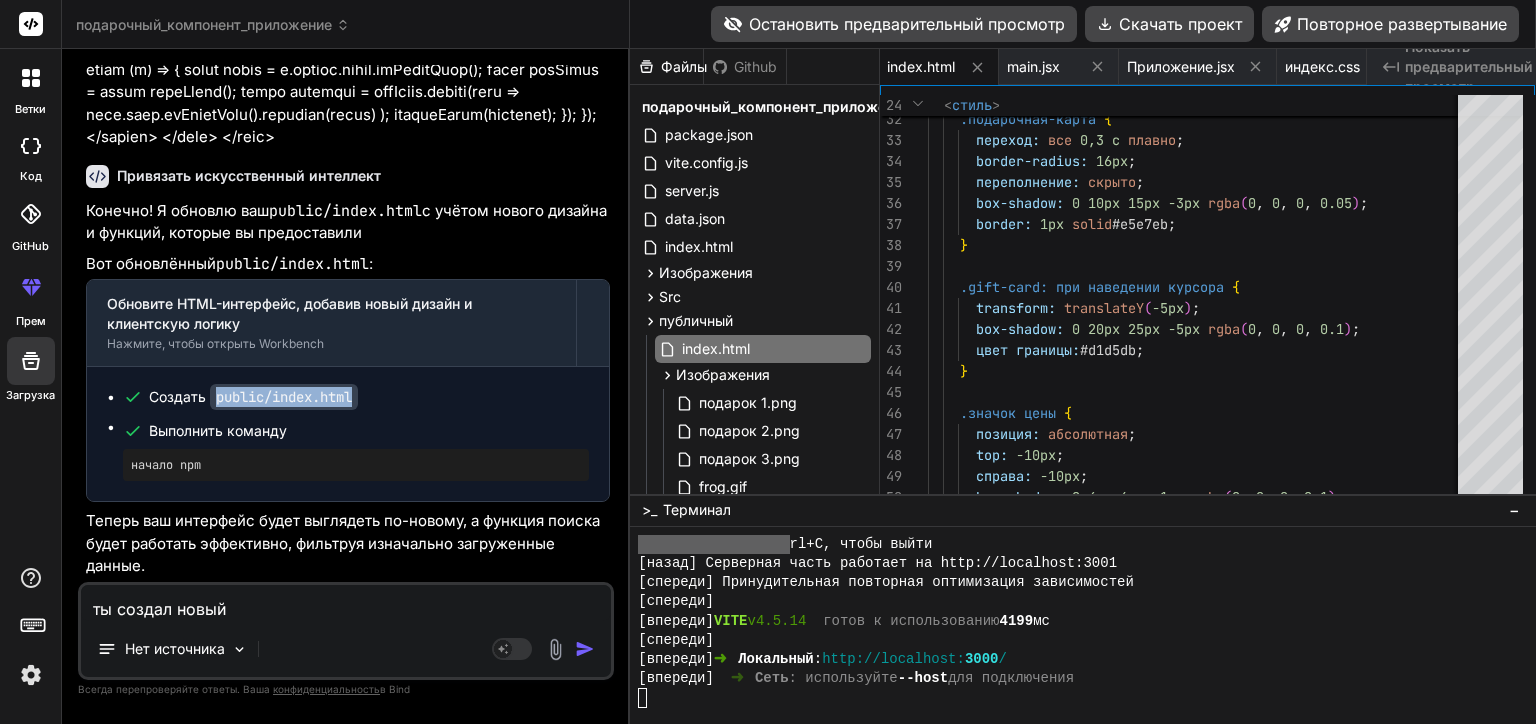 drag, startPoint x: 380, startPoint y: 378, endPoint x: 213, endPoint y: 404, distance: 169.01184 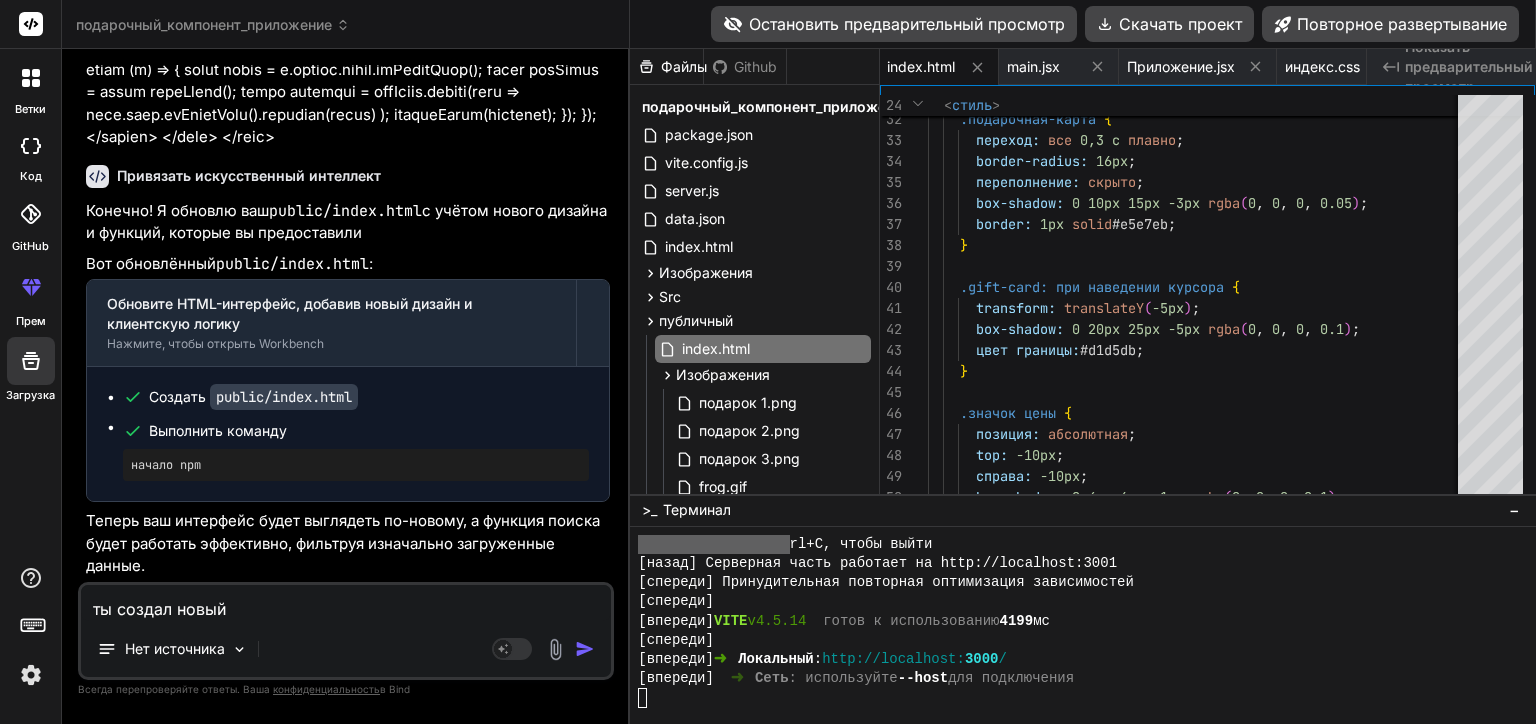 click on "ты создал новый" at bounding box center (346, 603) 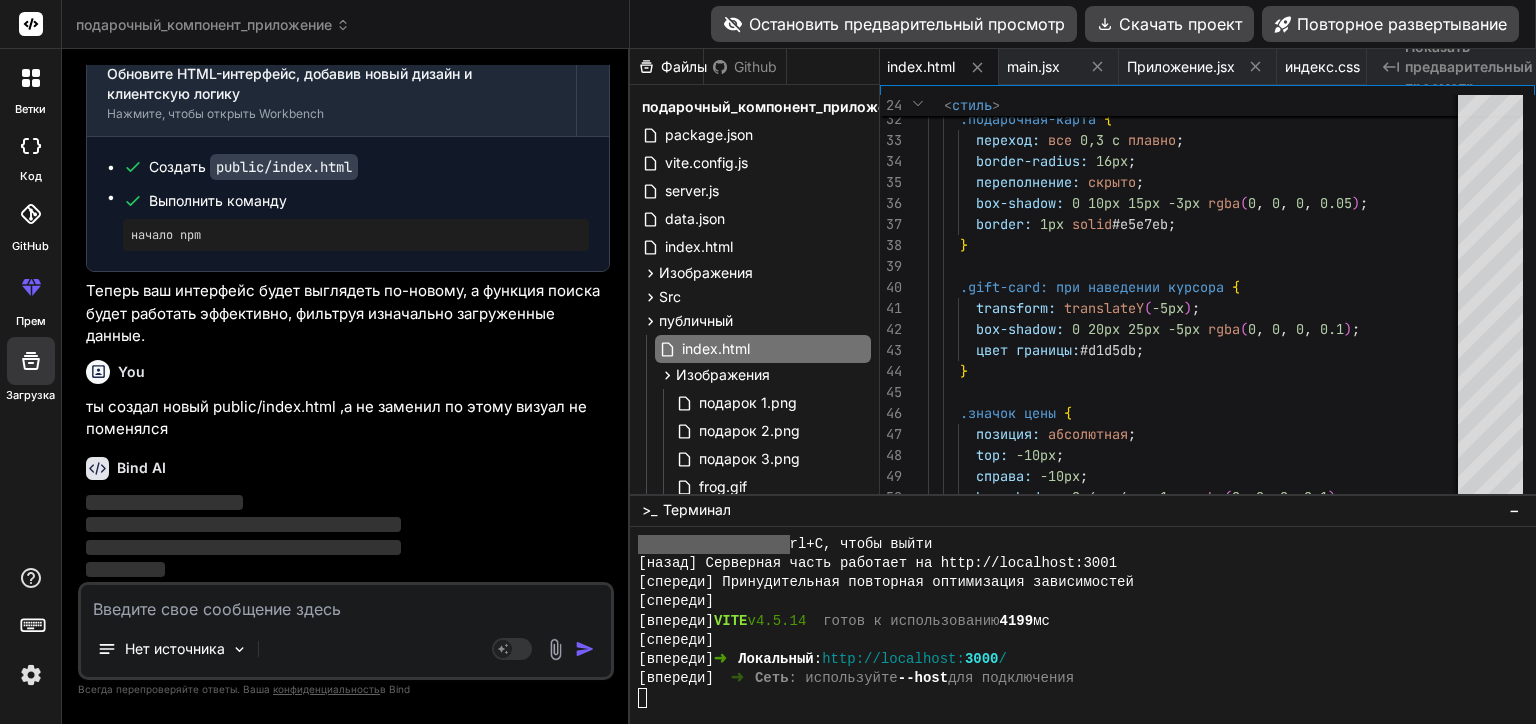 scroll, scrollTop: 34682, scrollLeft: 0, axis: vertical 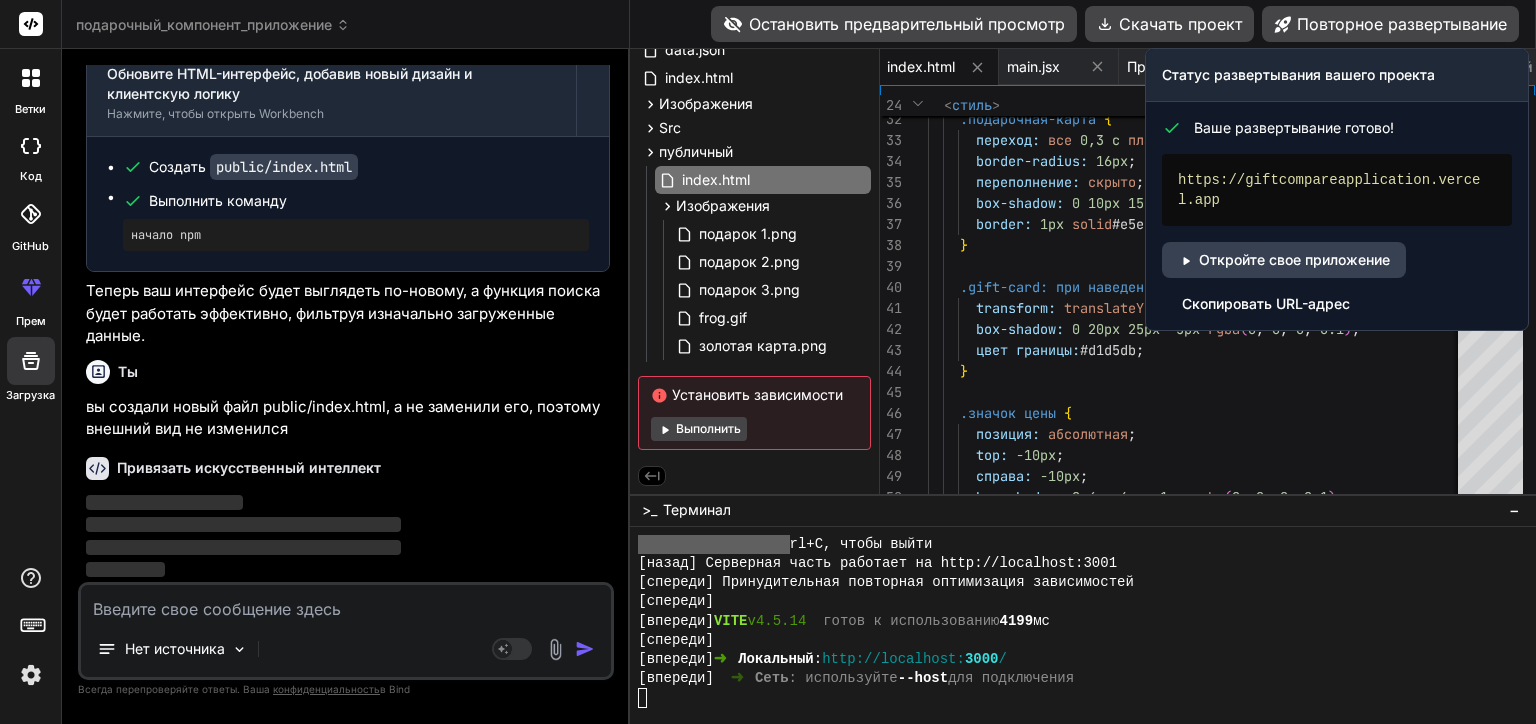 click on "Скопировать URL-адрес" at bounding box center [1266, 304] 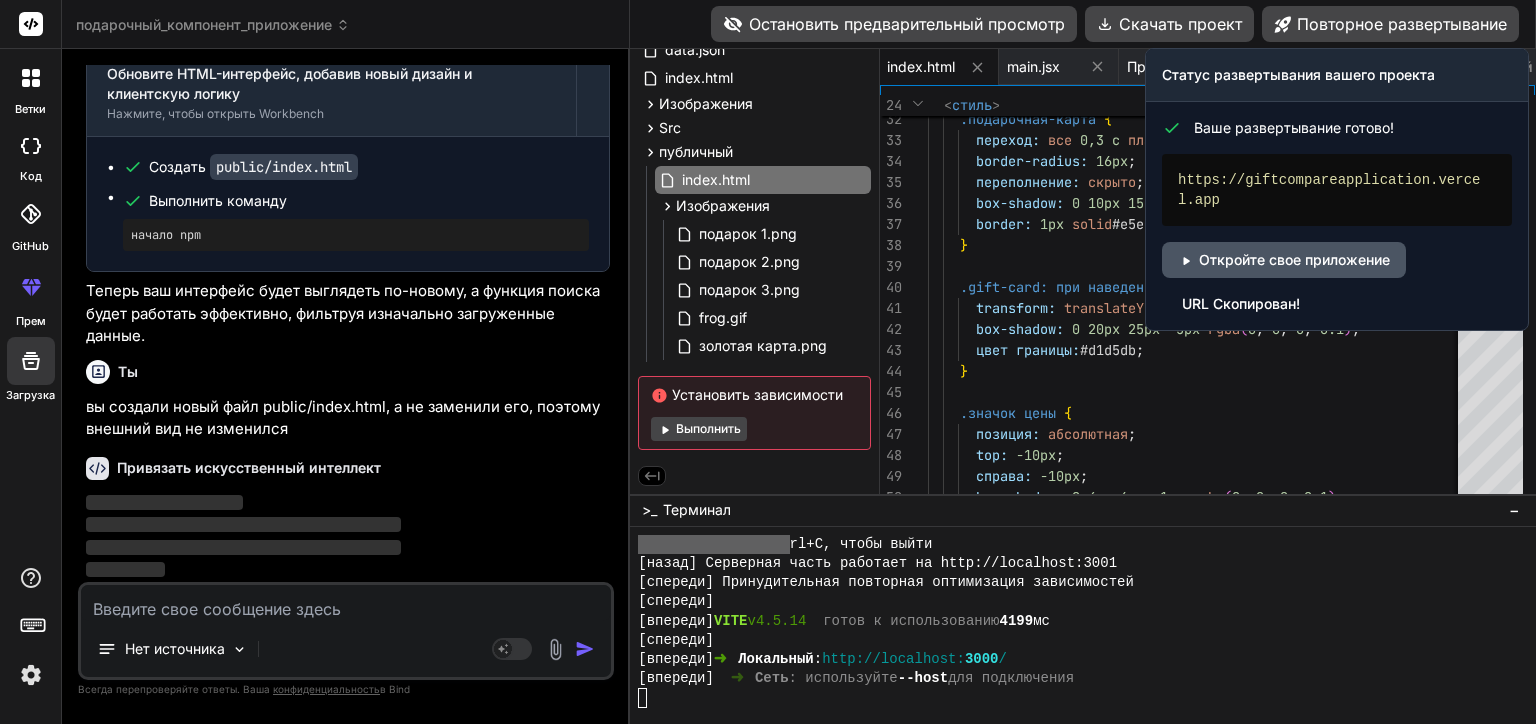 click on "Откройте свое приложение" at bounding box center [1284, 260] 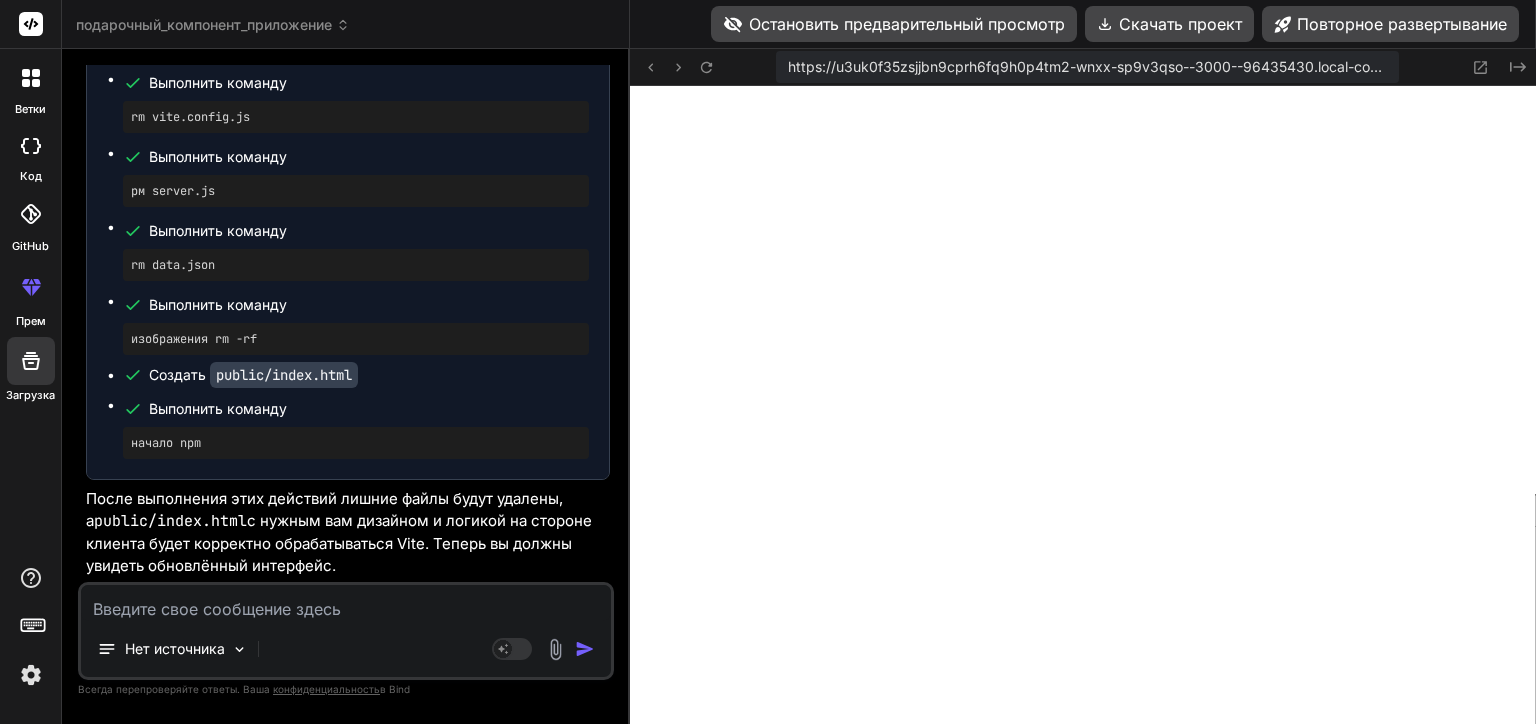scroll, scrollTop: 35605, scrollLeft: 0, axis: vertical 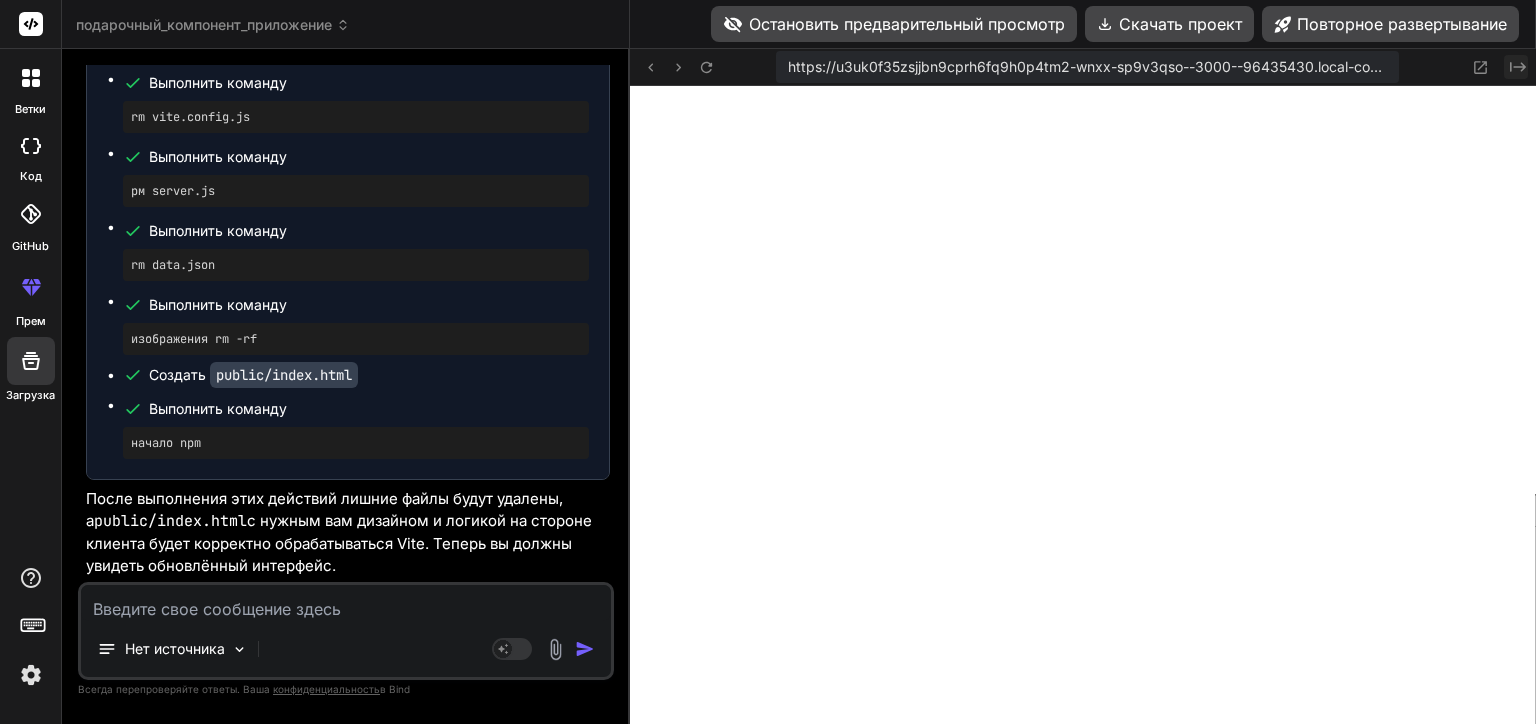click on "Created with Pixso." at bounding box center [1516, 67] 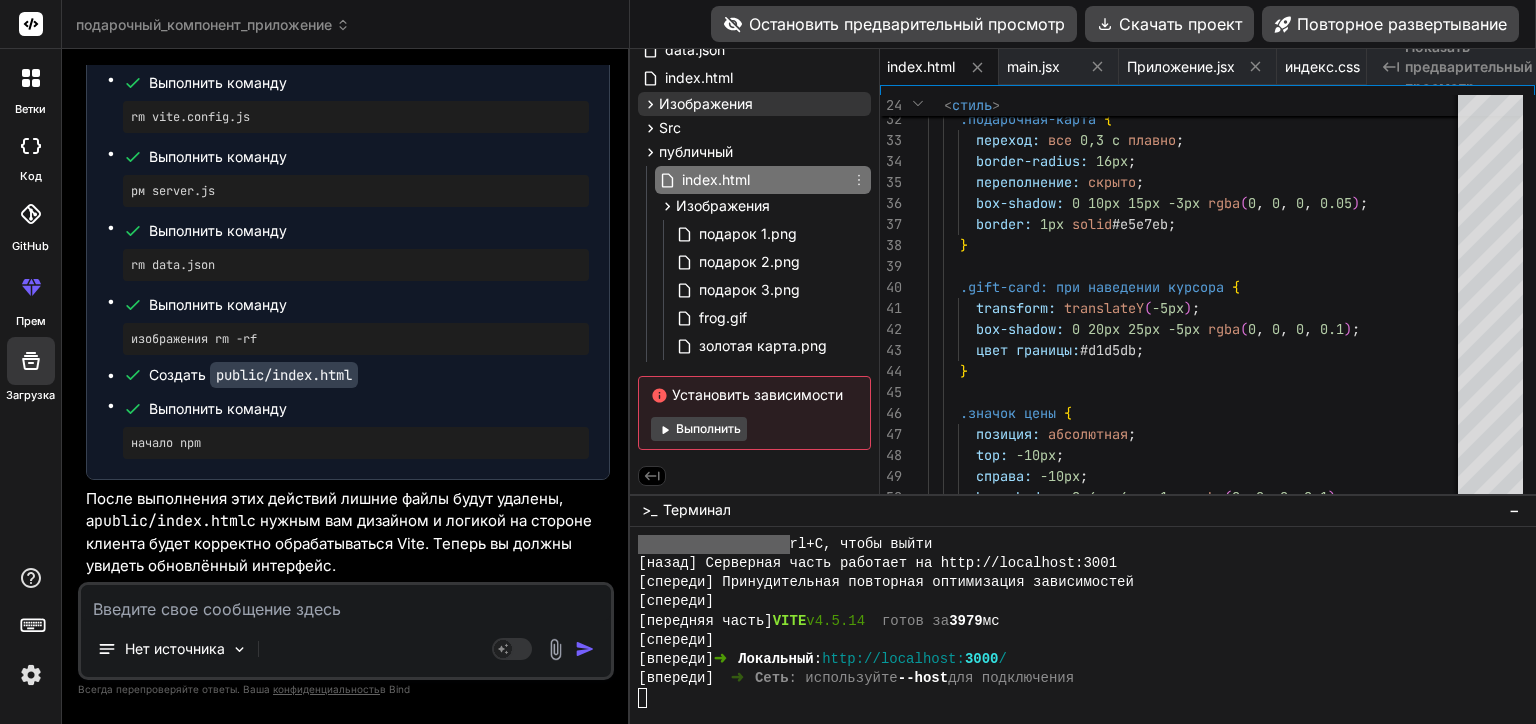 scroll, scrollTop: 72, scrollLeft: 0, axis: vertical 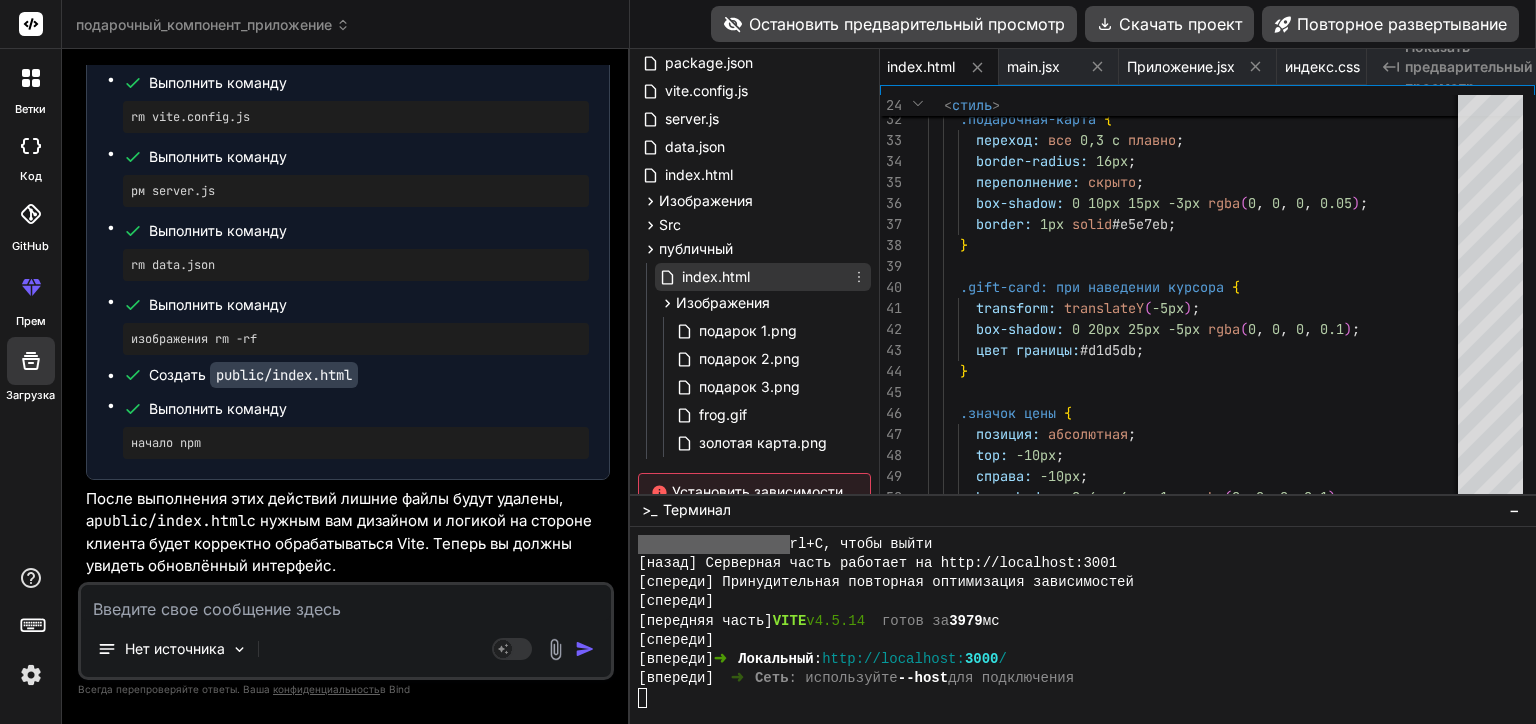click on "index.html" at bounding box center [716, 277] 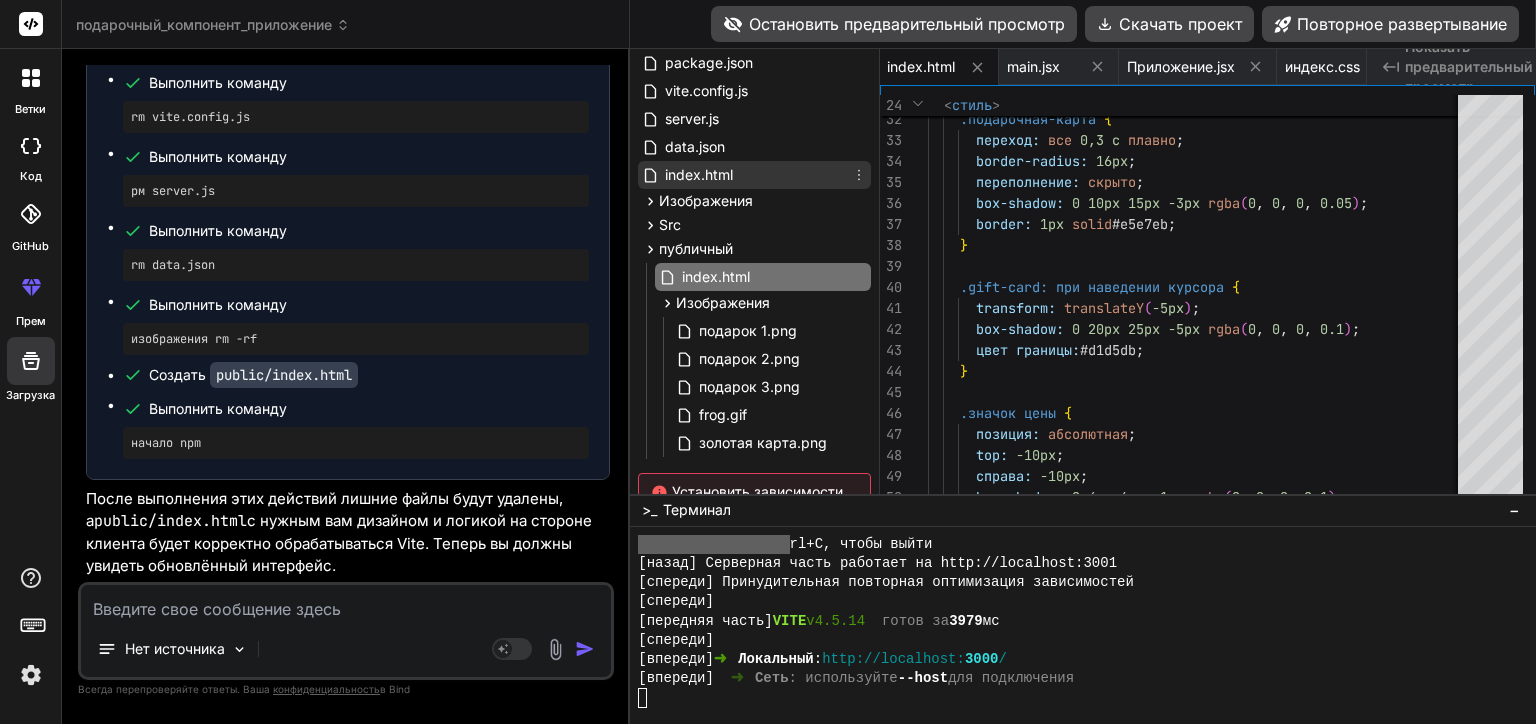 click on "index.html" at bounding box center (754, 175) 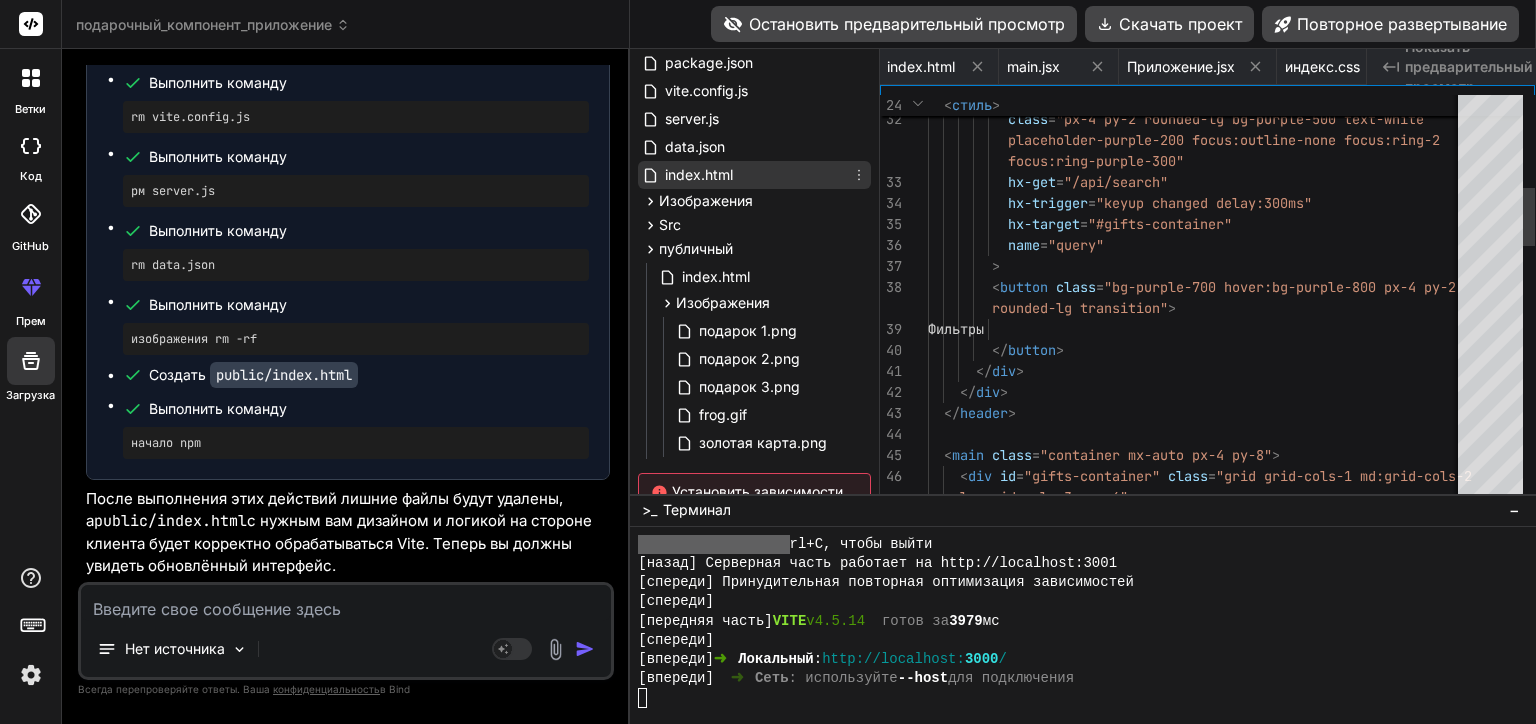 scroll, scrollTop: 0, scrollLeft: 550, axis: horizontal 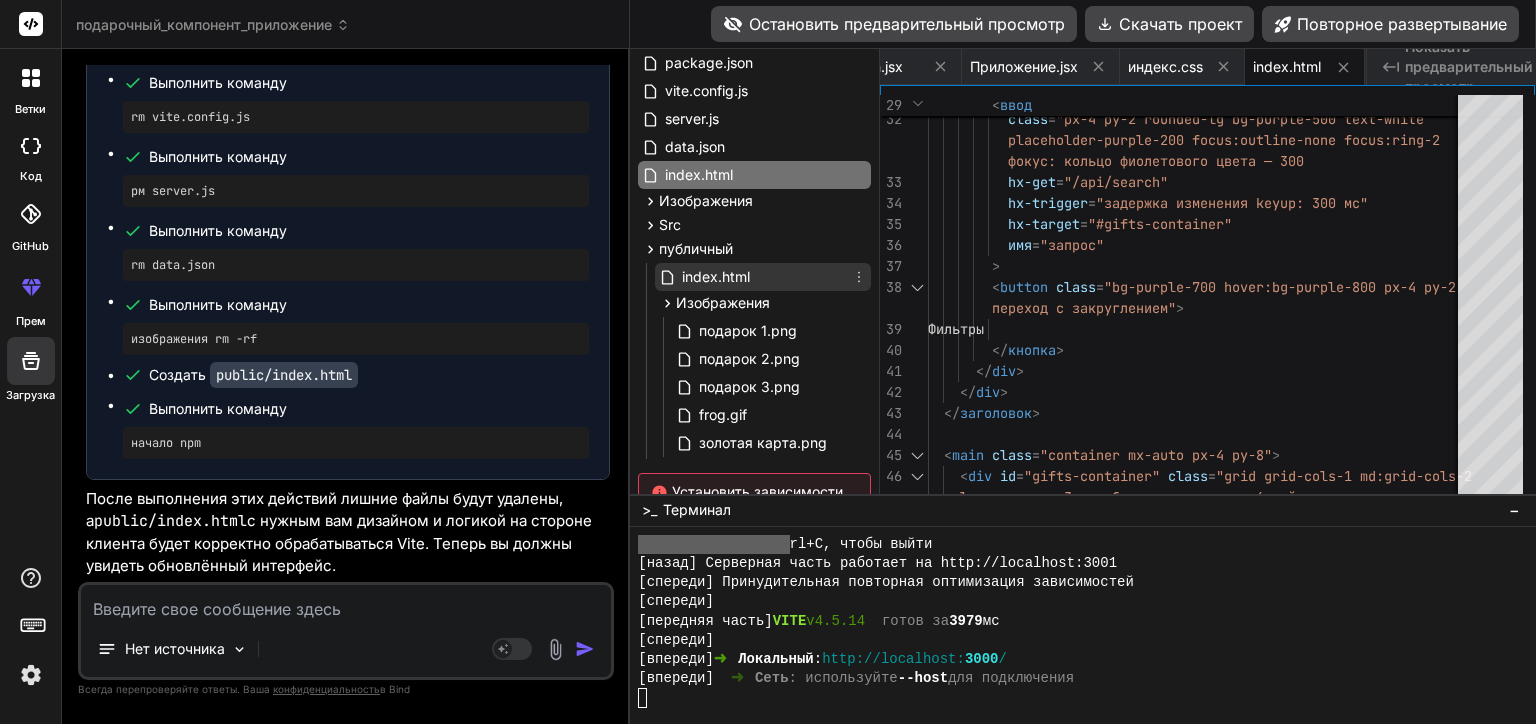 click on "index.html" at bounding box center (763, 277) 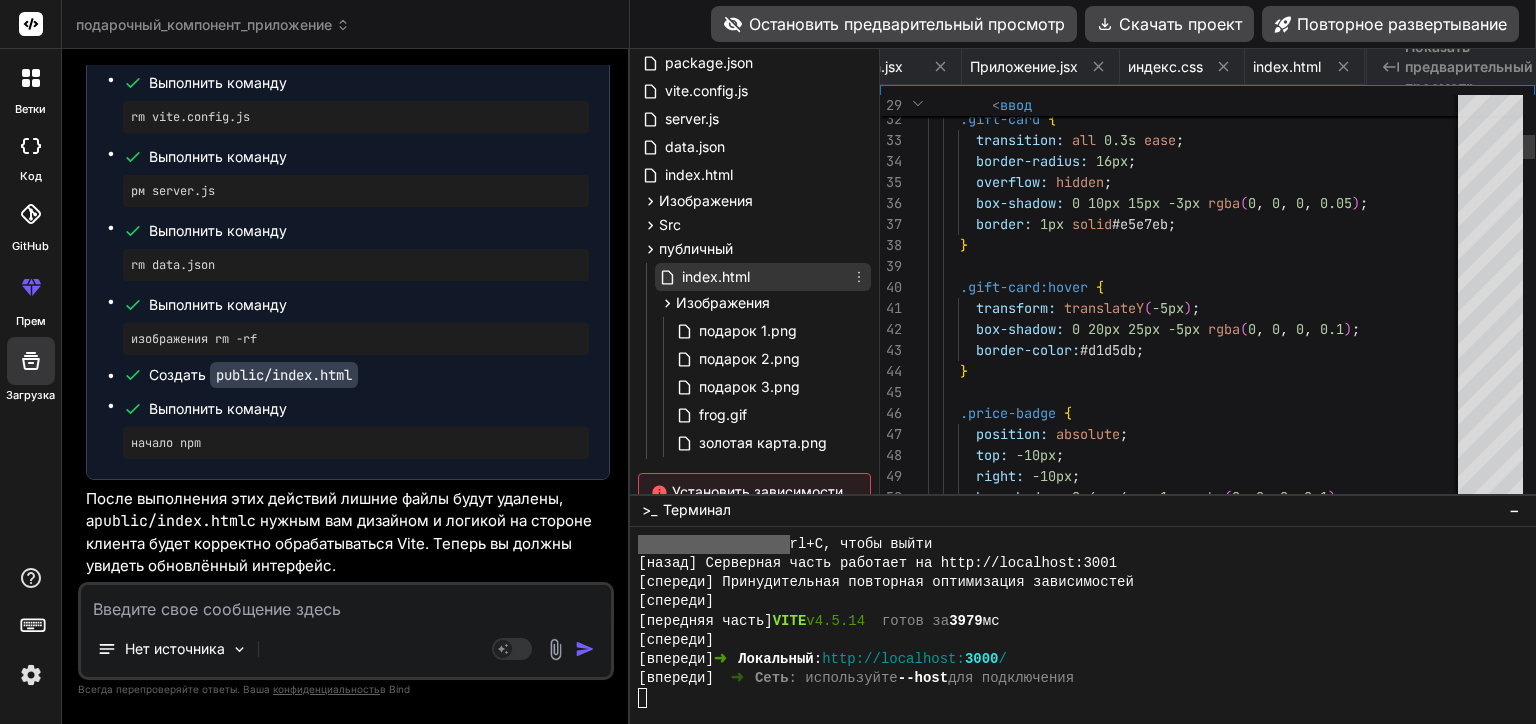 scroll, scrollTop: 0, scrollLeft: 392, axis: horizontal 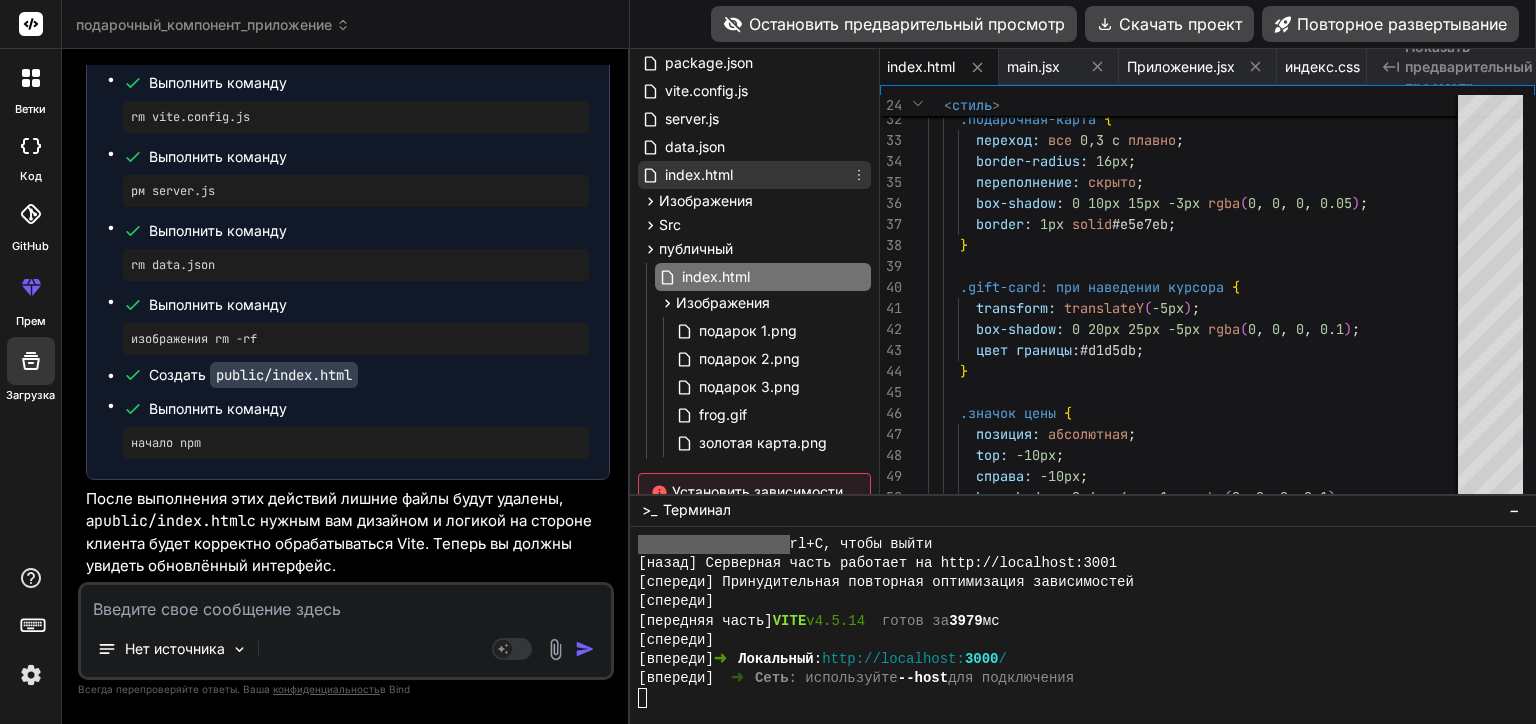 click on "index.html" at bounding box center (754, 175) 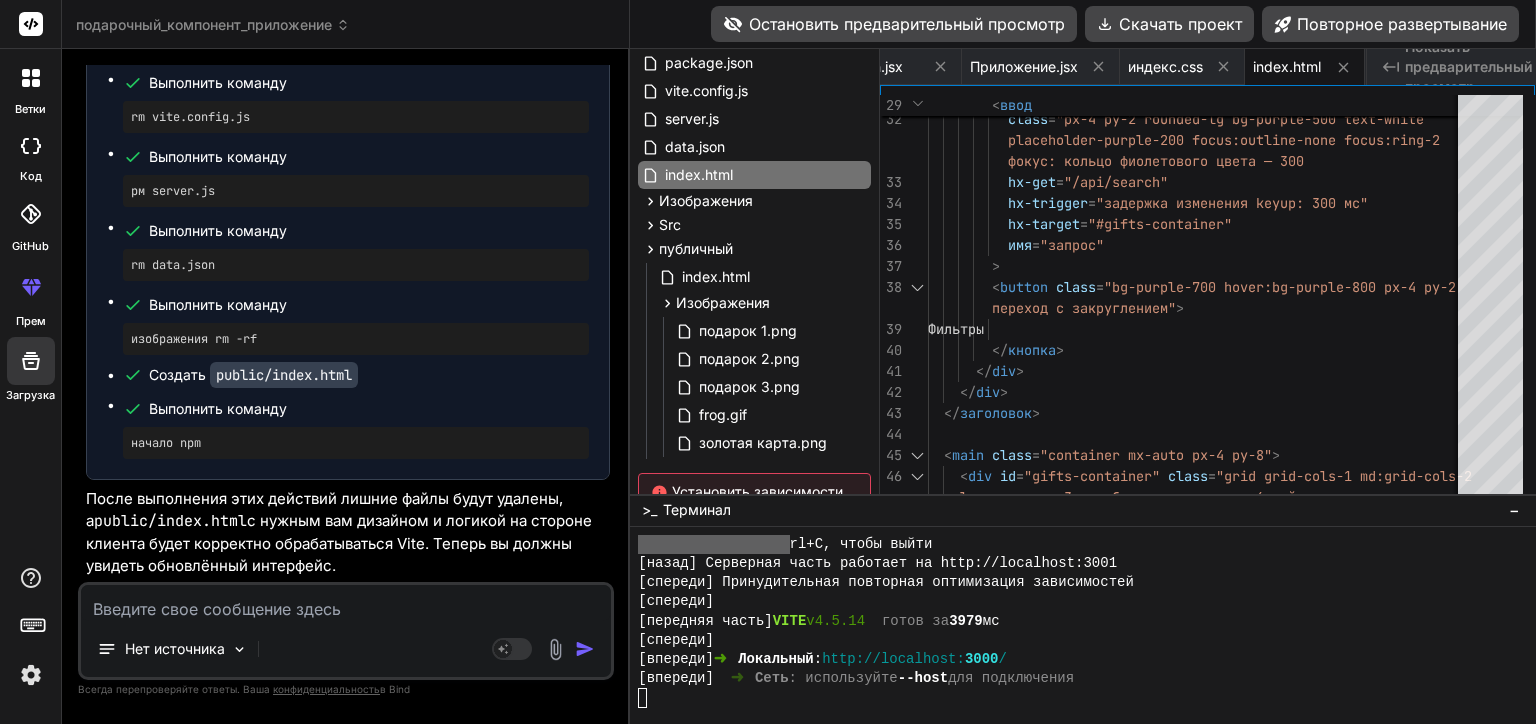 scroll, scrollTop: 35106, scrollLeft: 0, axis: vertical 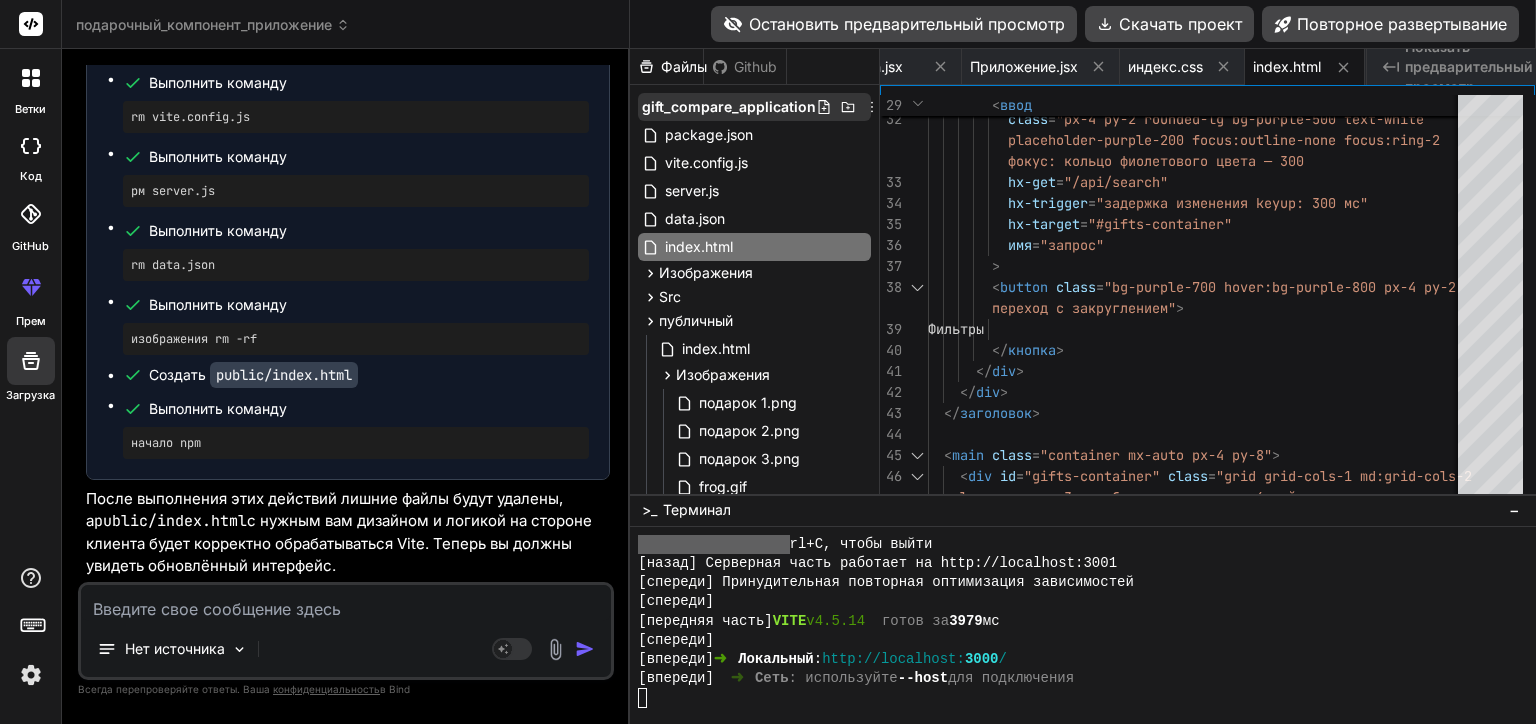 click 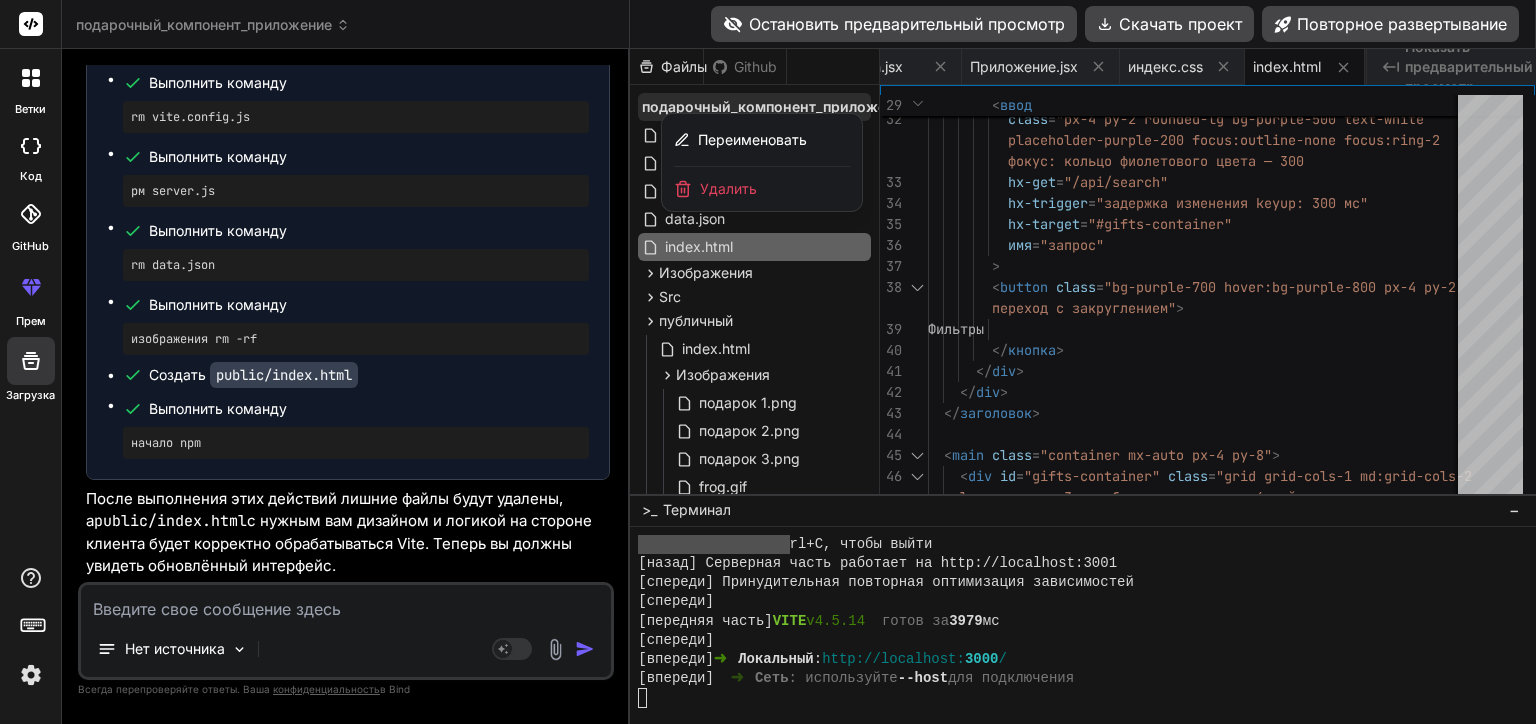 click at bounding box center [1083, 386] 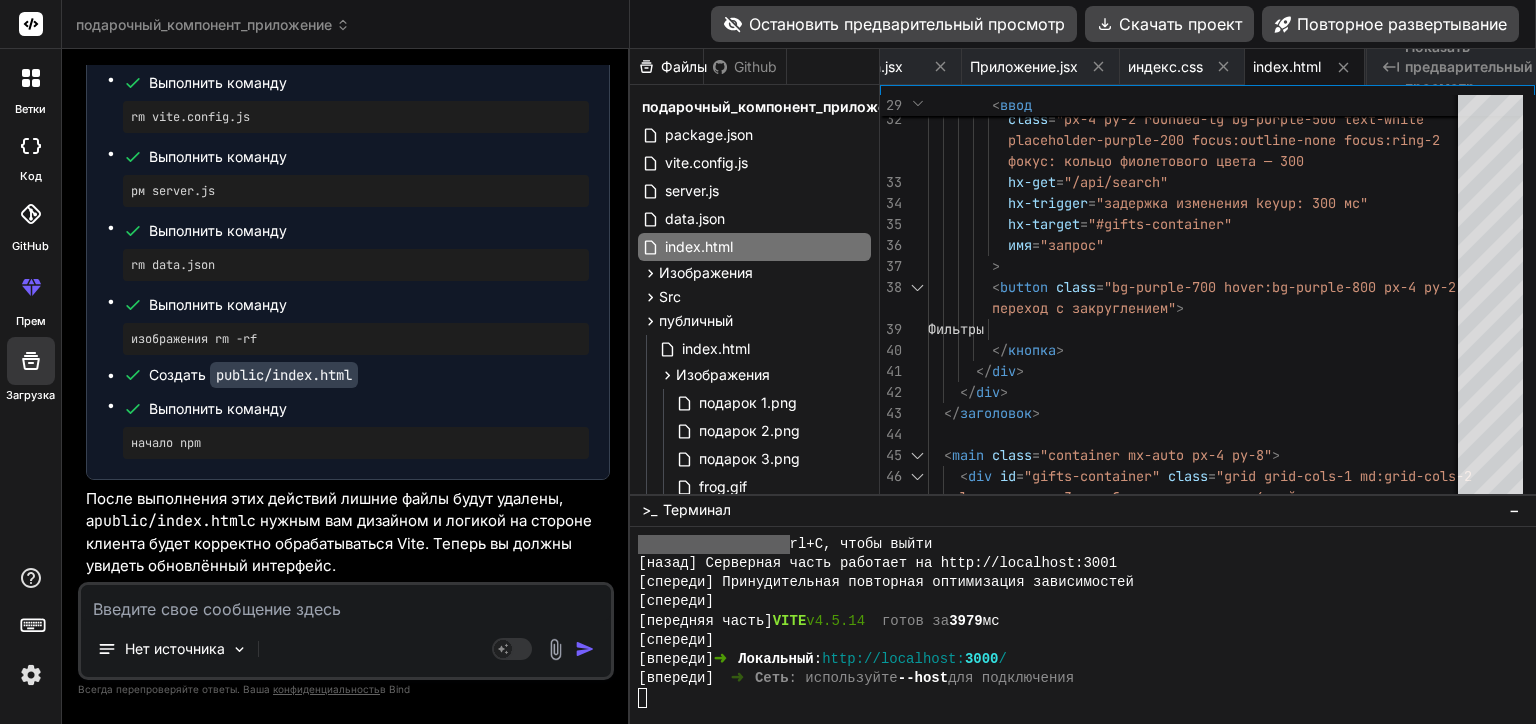 scroll, scrollTop: 172, scrollLeft: 0, axis: vertical 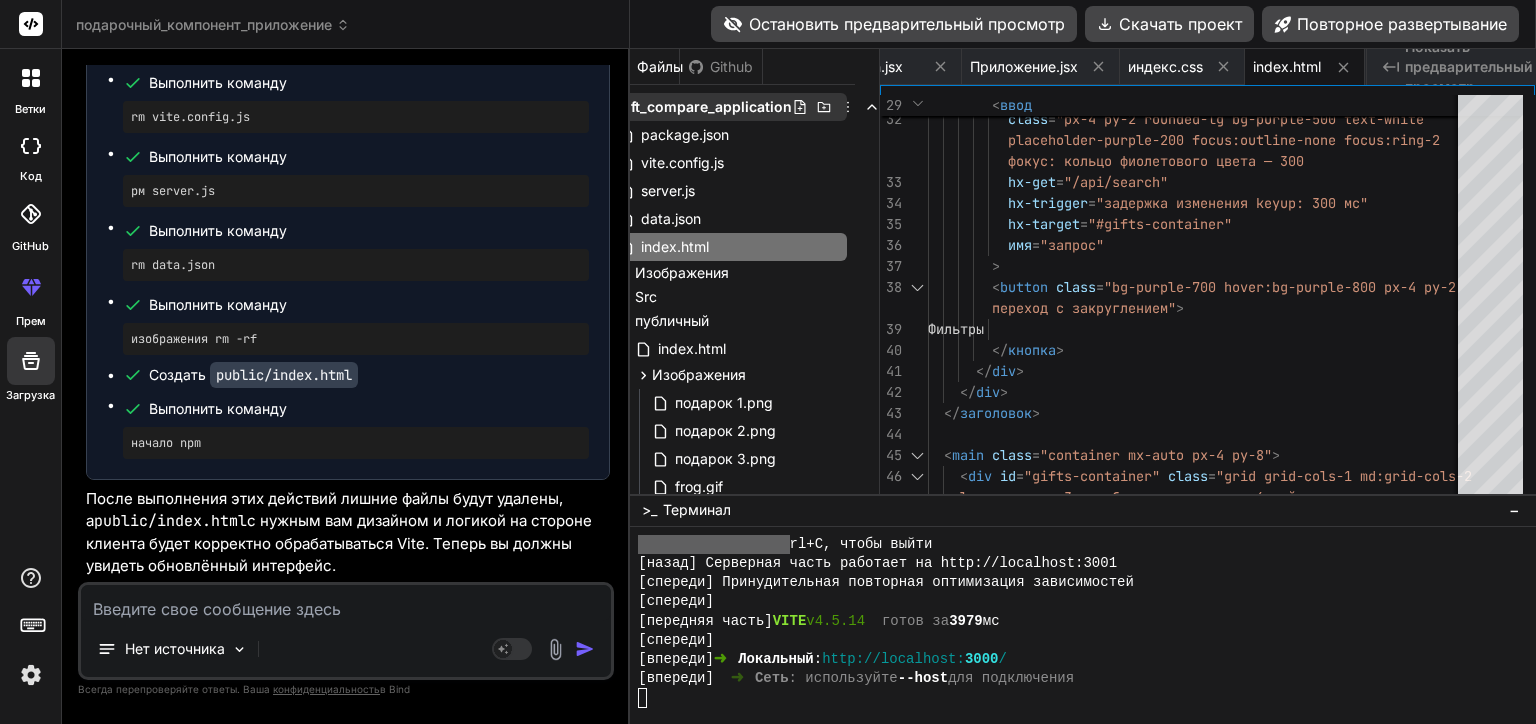 click 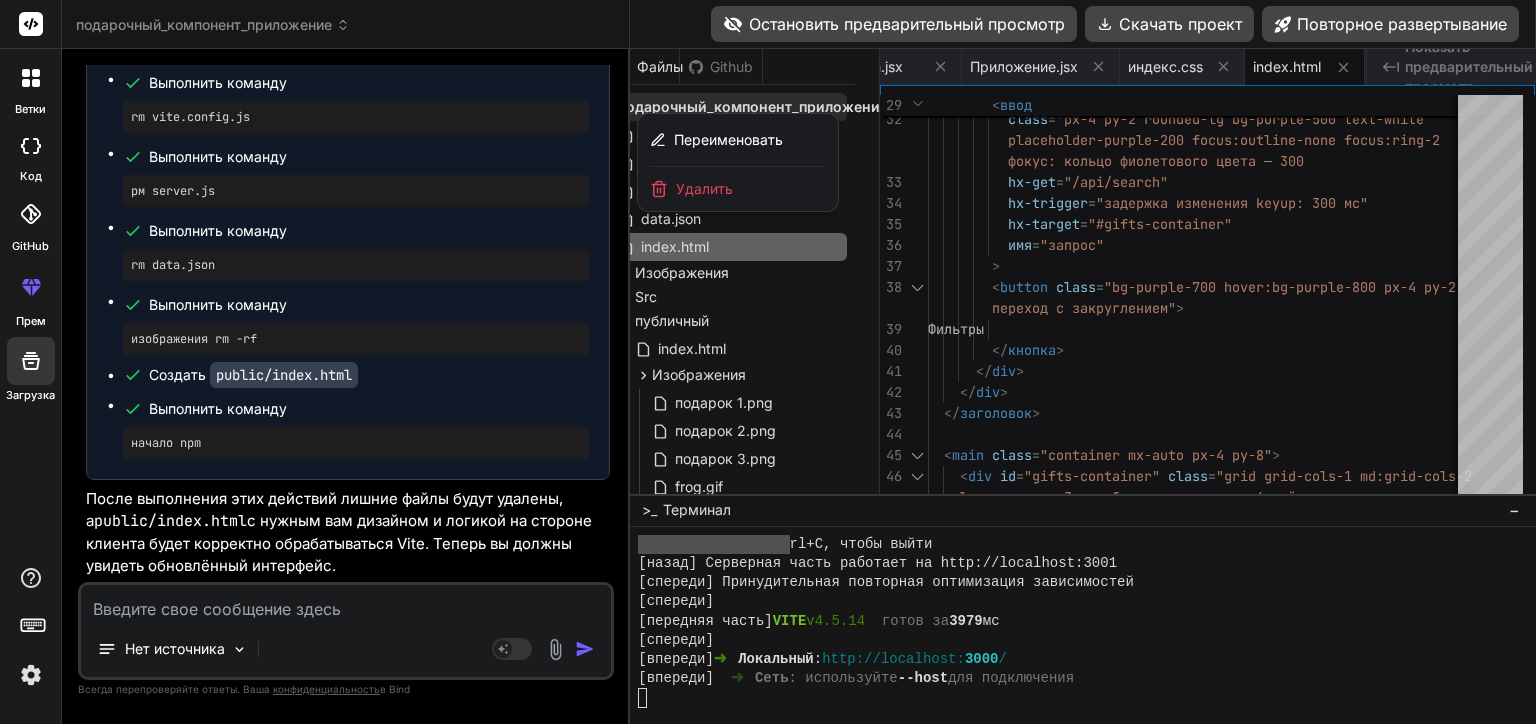 click at bounding box center (1083, 386) 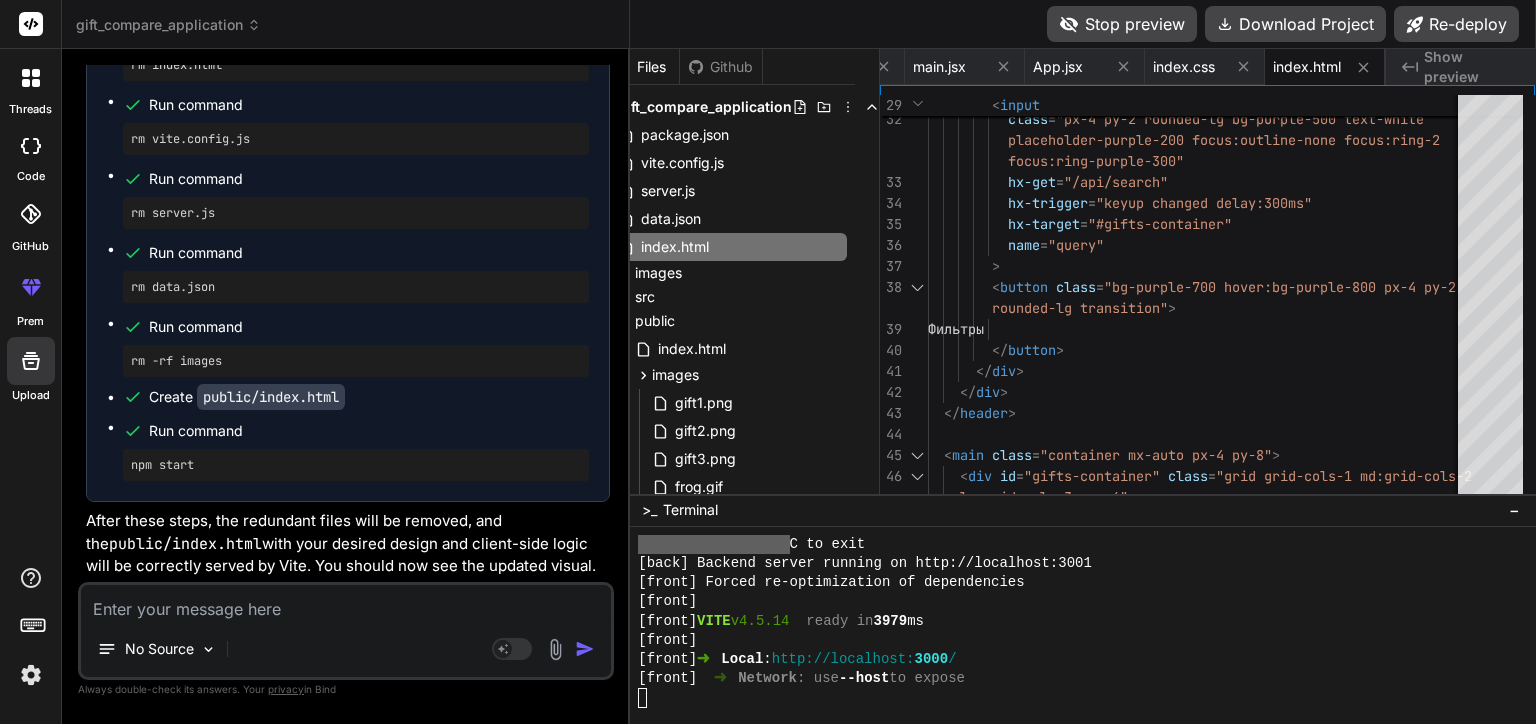 scroll, scrollTop: 33199, scrollLeft: 0, axis: vertical 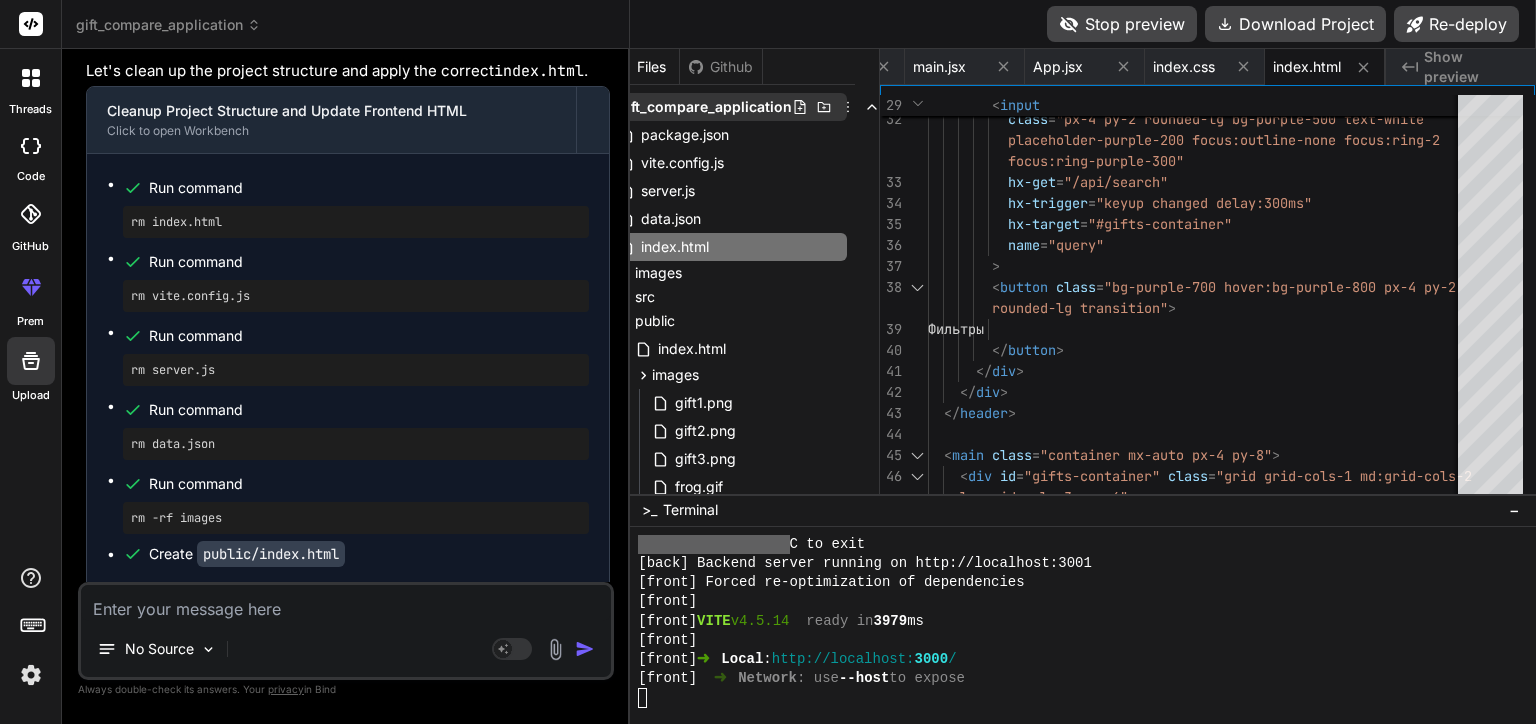 click 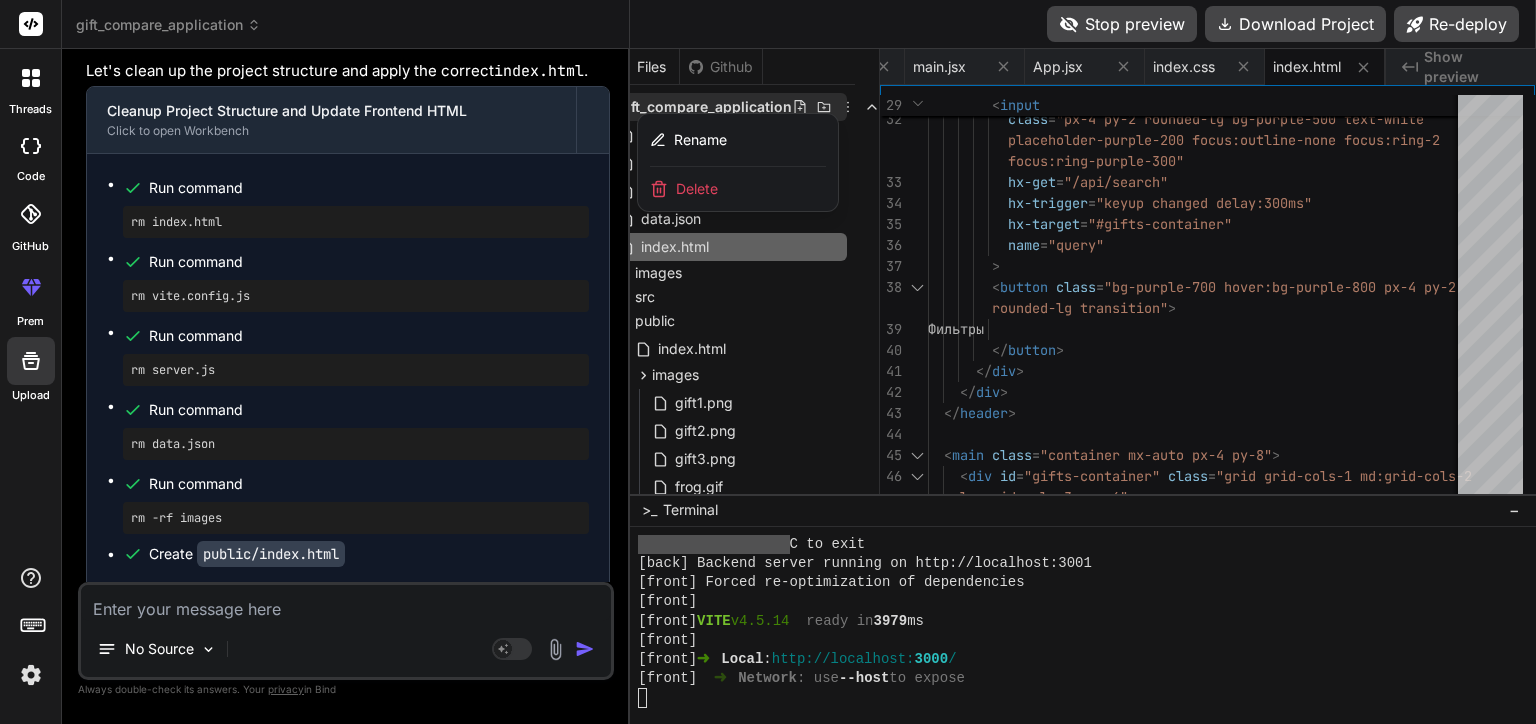 click at bounding box center (1083, 386) 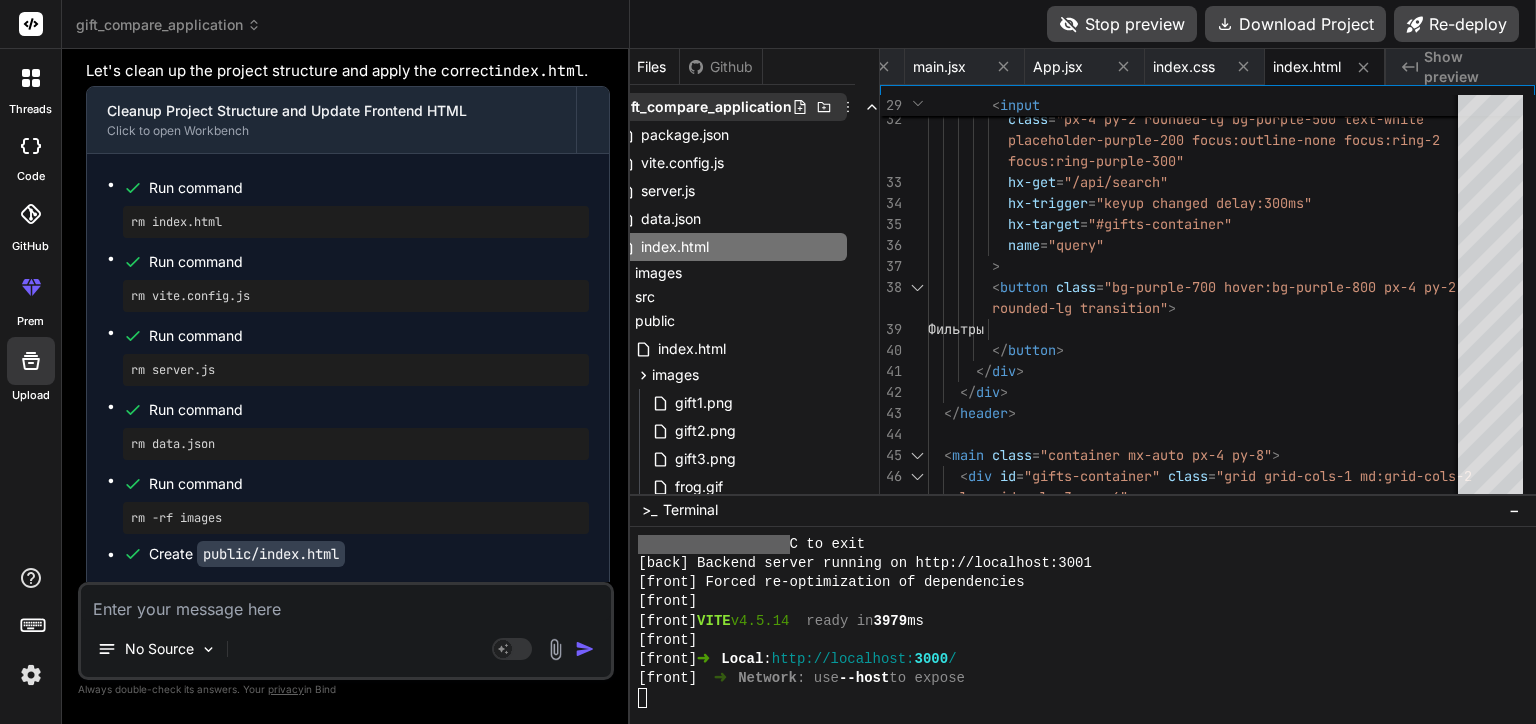 click 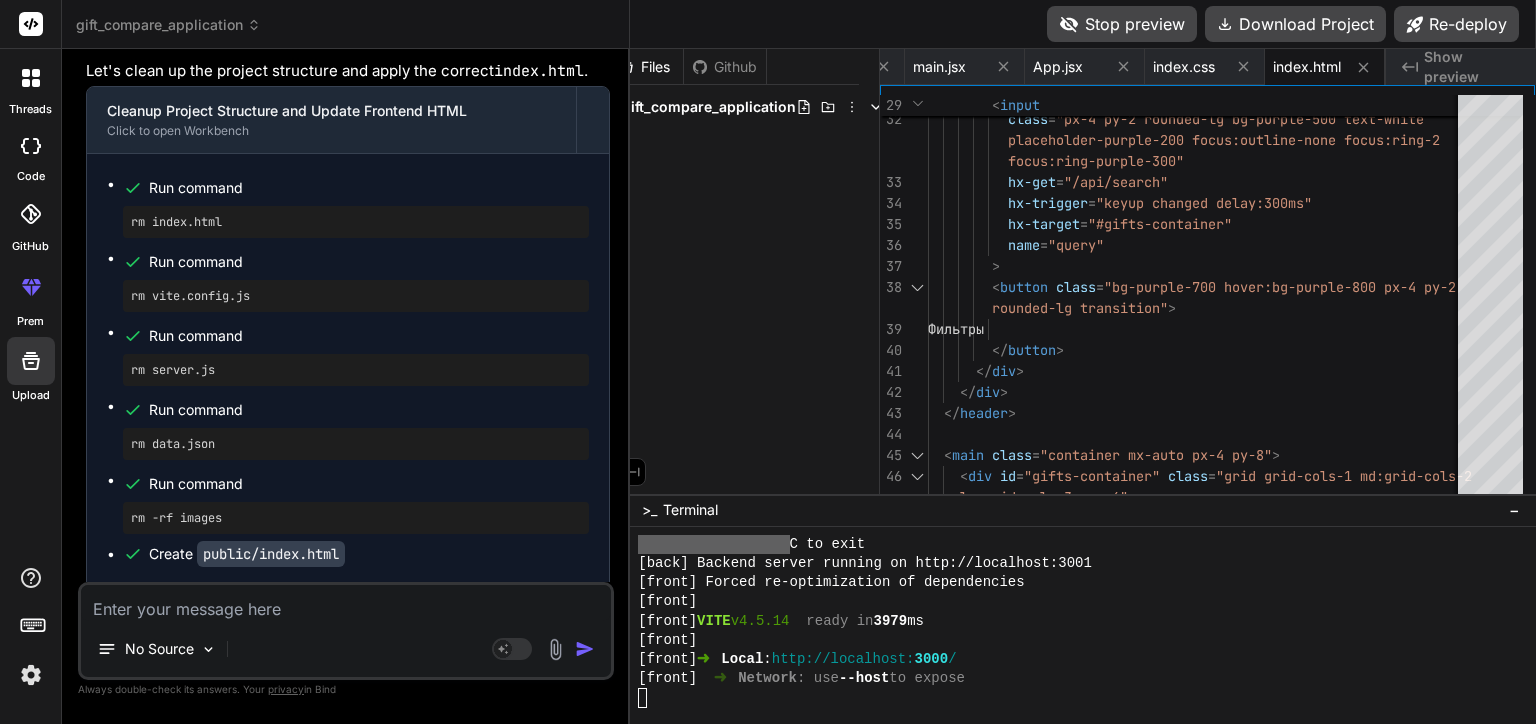 click 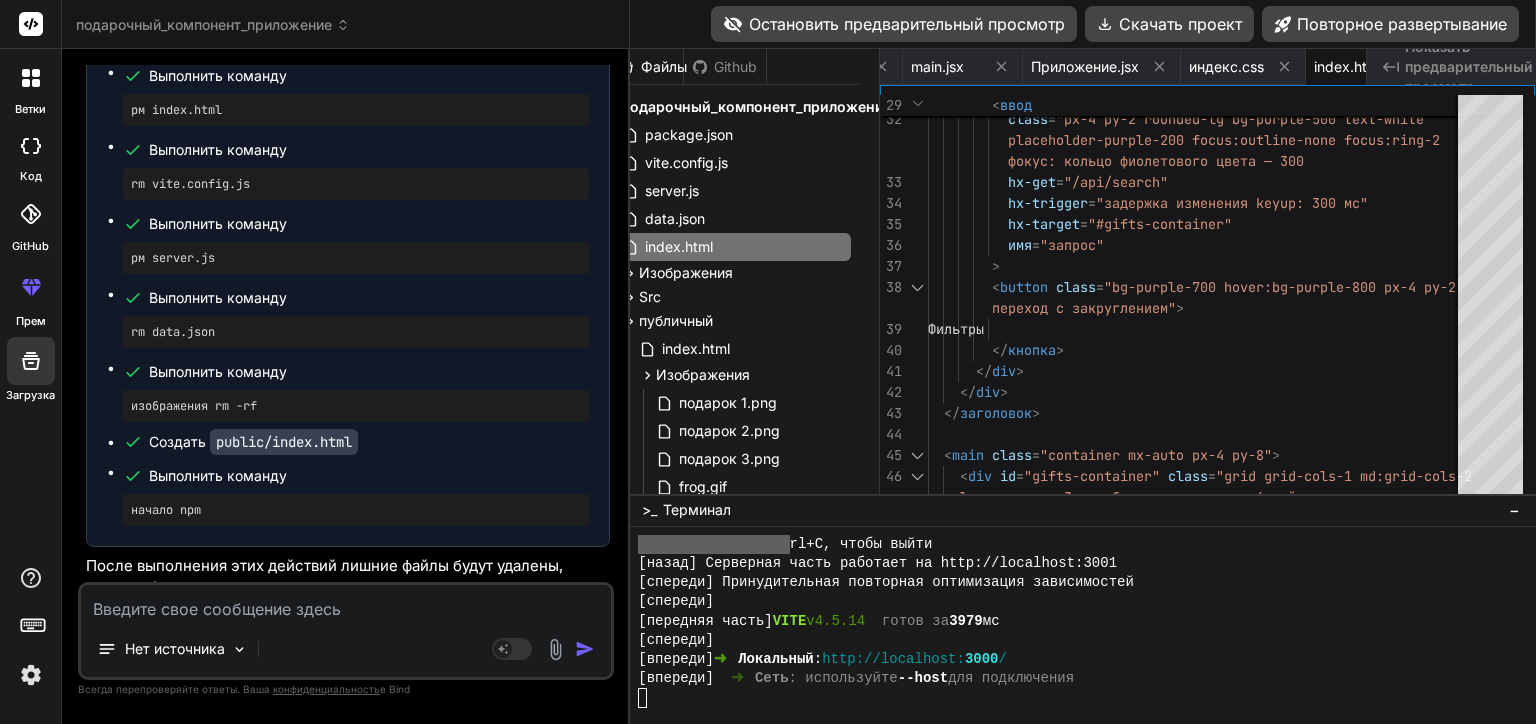 click on "Выполнить команду рм index.html Выполнить команду rm vite.config.js Выполнить команду рм server.js Выполнить команду rm data.json Выполнить команду изображения rm -rf Создать   public/index.html Выполнить команду начало npm" at bounding box center [348, 294] 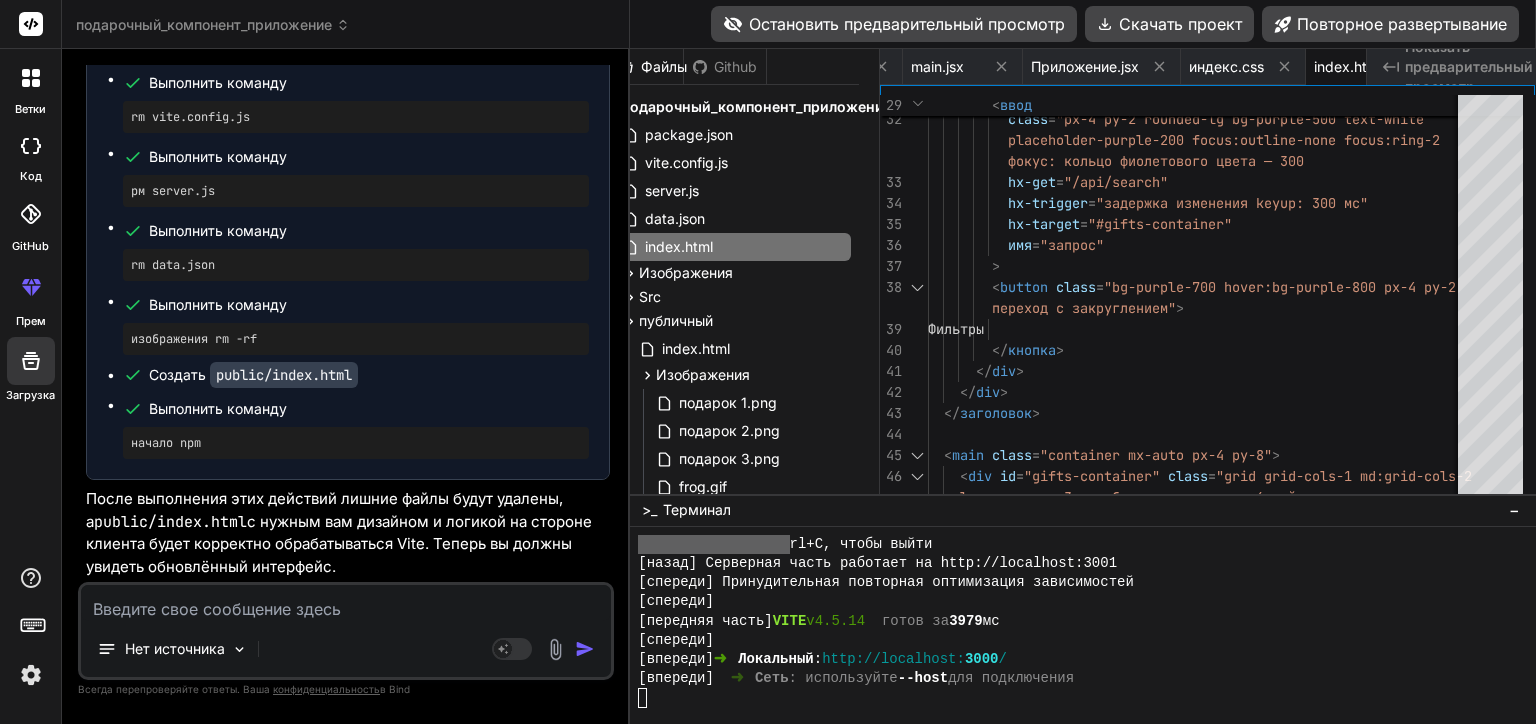 scroll, scrollTop: 34100, scrollLeft: 0, axis: vertical 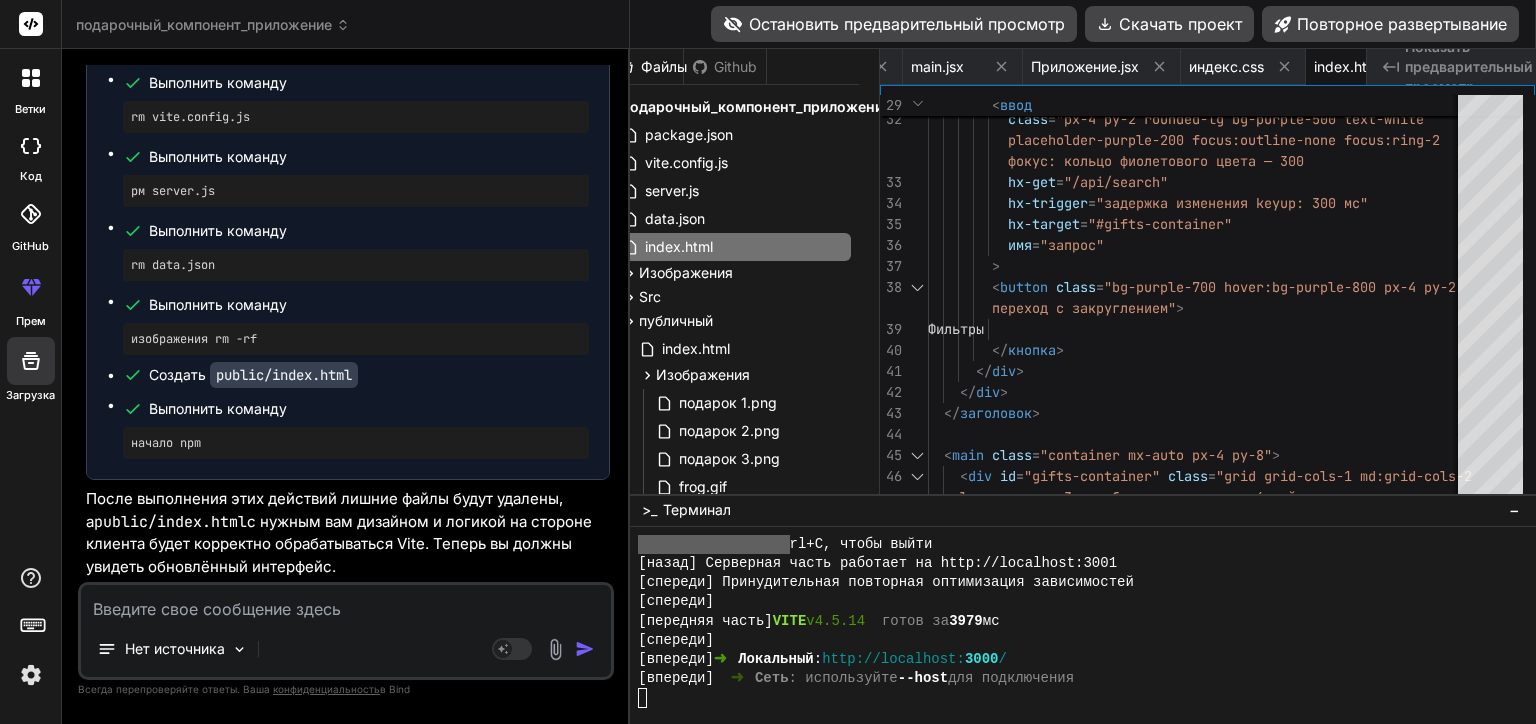 click at bounding box center [346, 603] 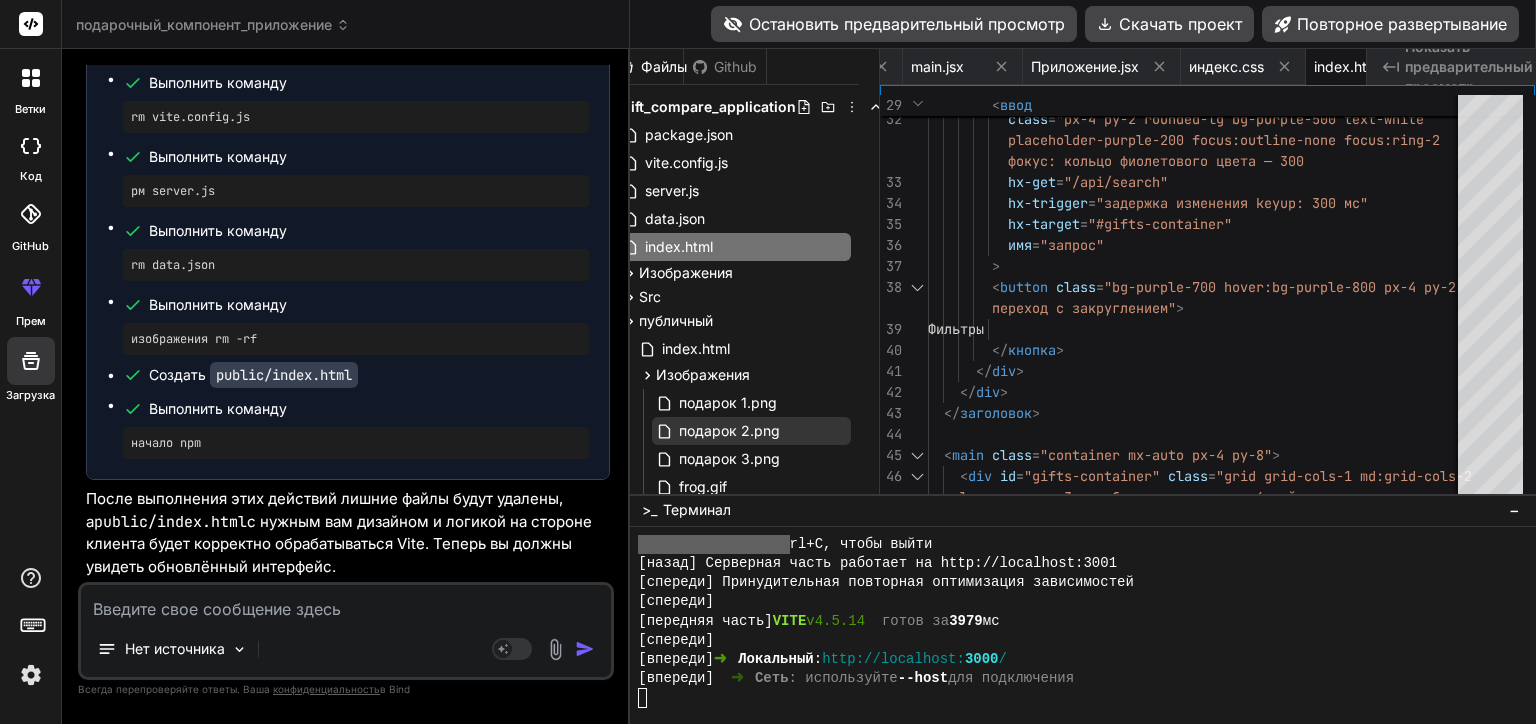scroll, scrollTop: 100, scrollLeft: 20, axis: both 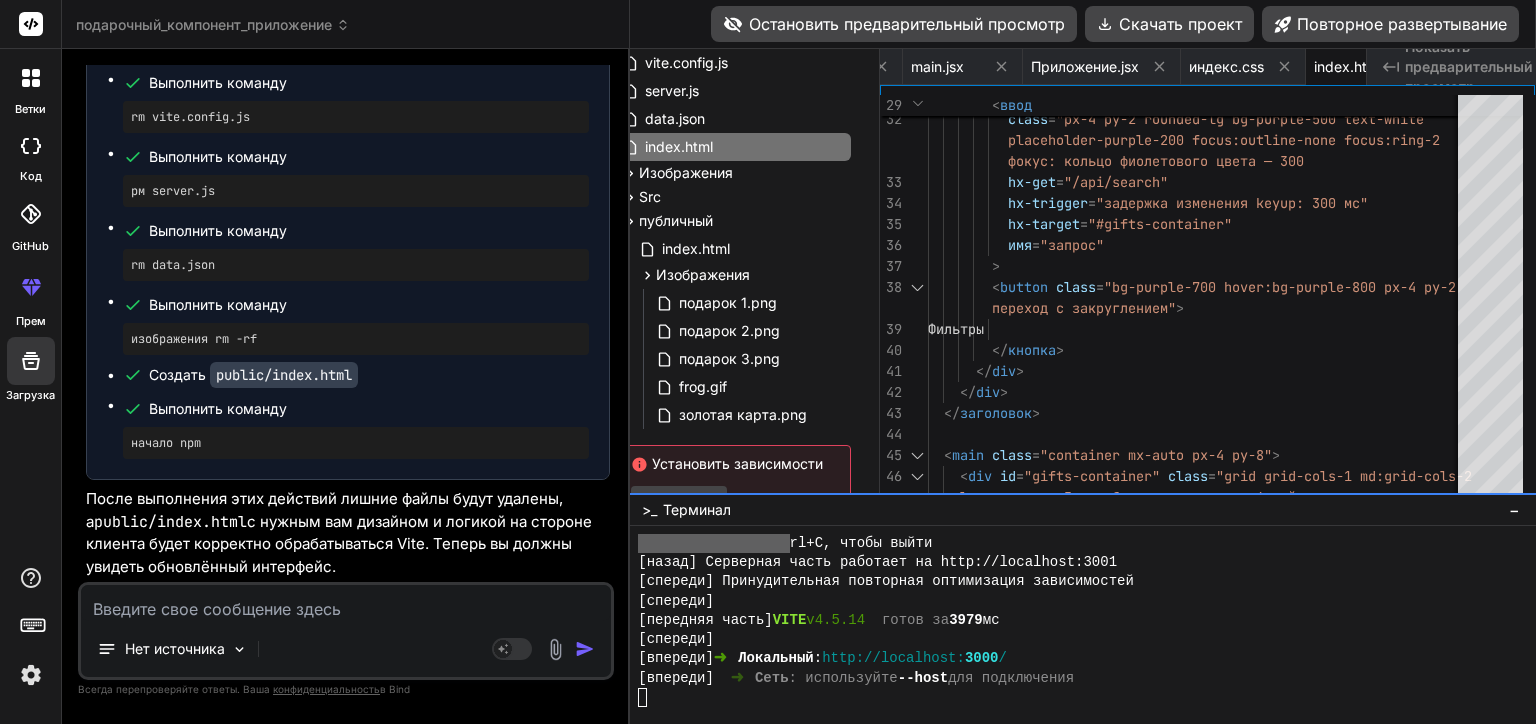drag, startPoint x: 713, startPoint y: 493, endPoint x: 687, endPoint y: 494, distance: 26.019224 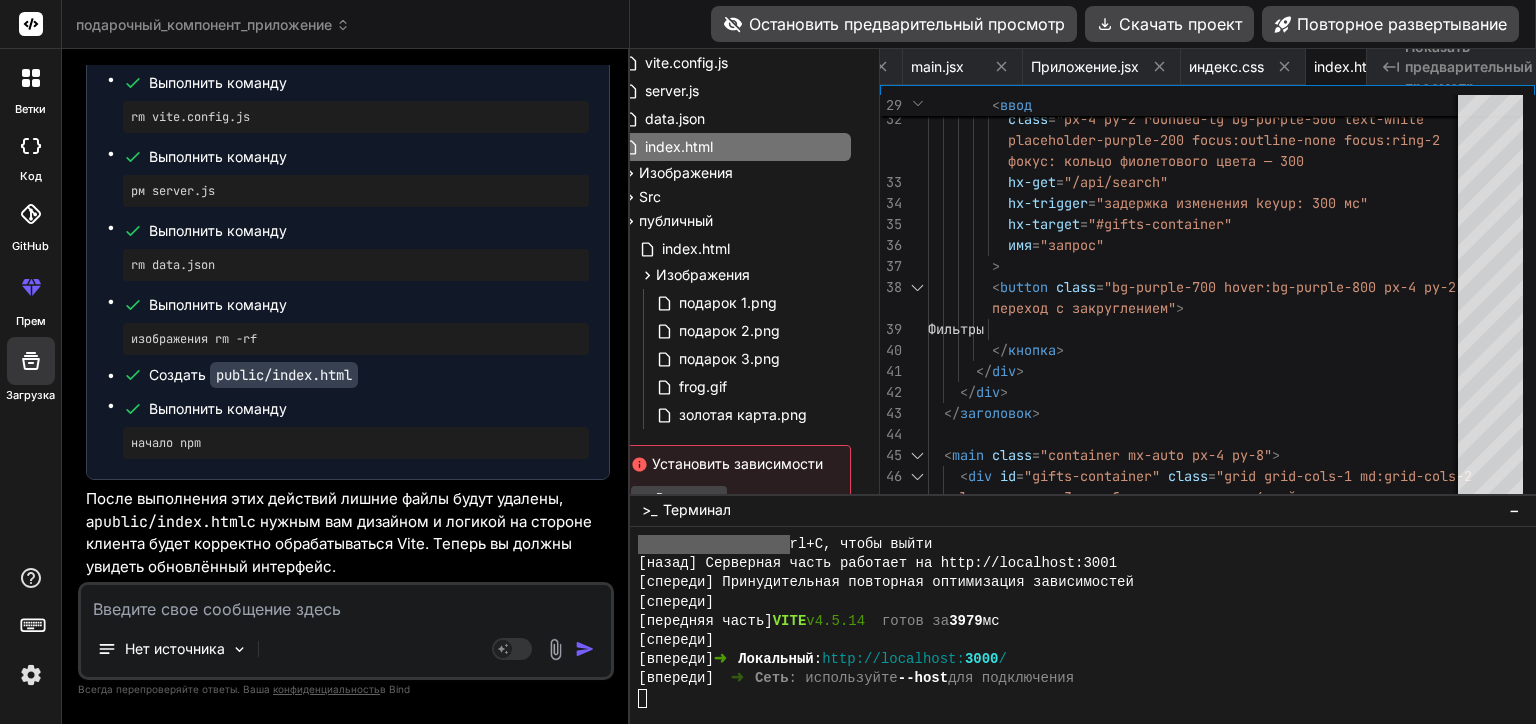 click on "Выполнить" at bounding box center [679, 498] 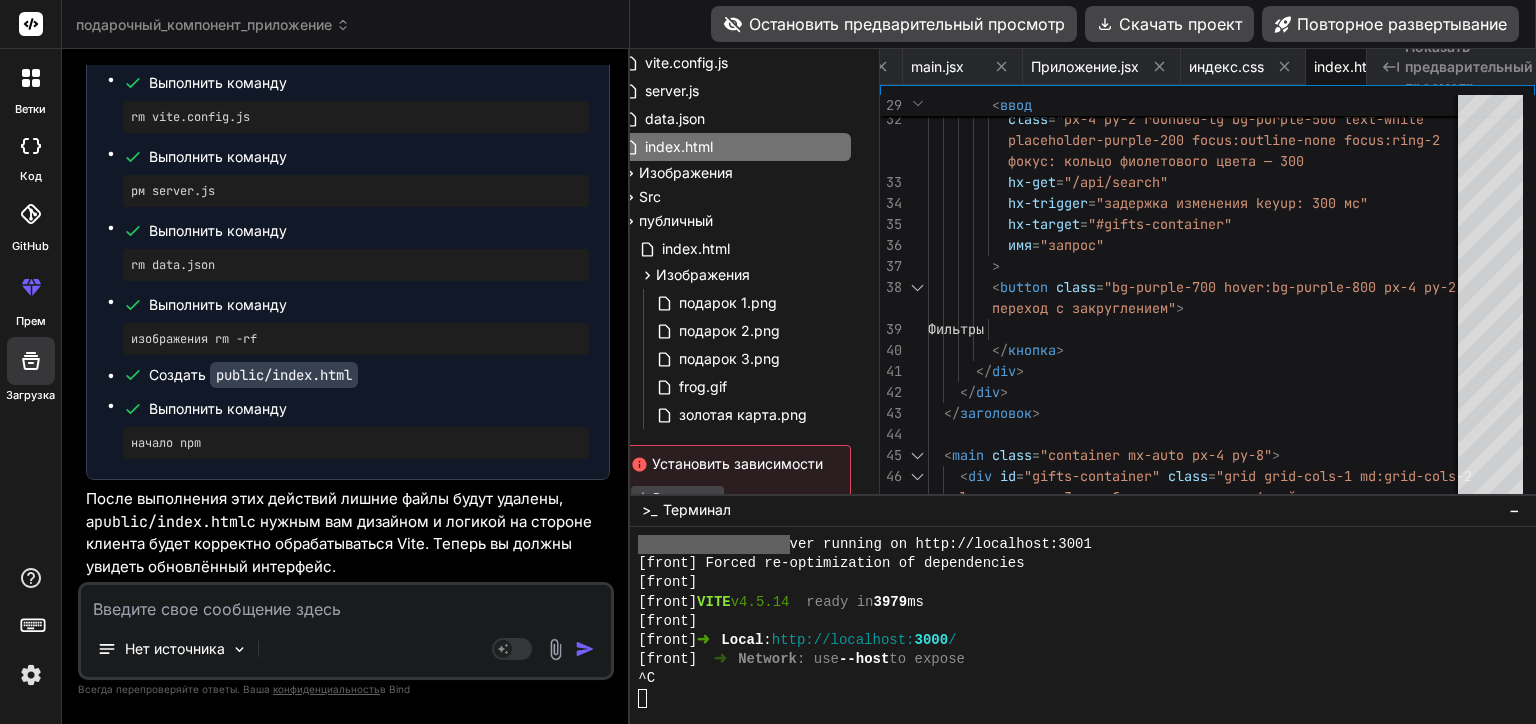 scroll, scrollTop: 19200, scrollLeft: 0, axis: vertical 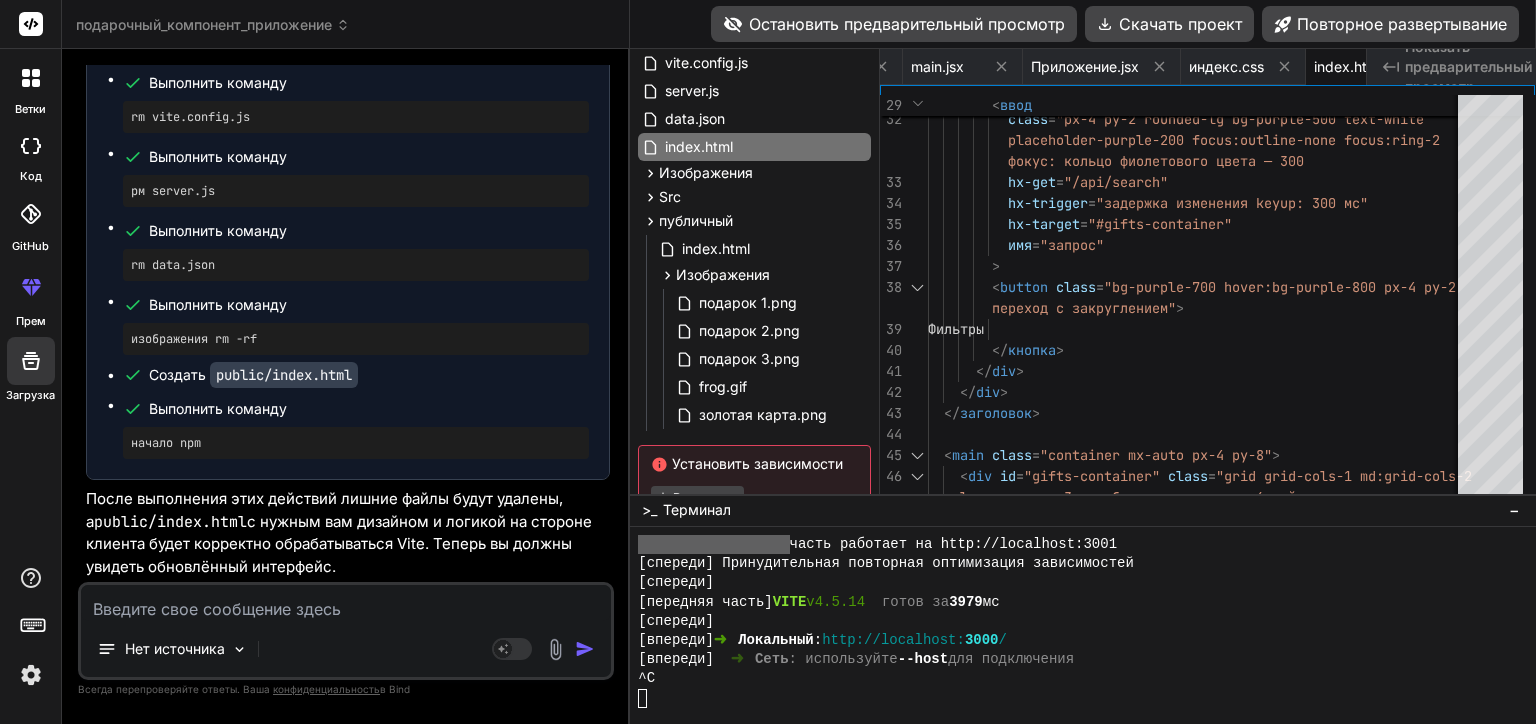click at bounding box center (346, 603) 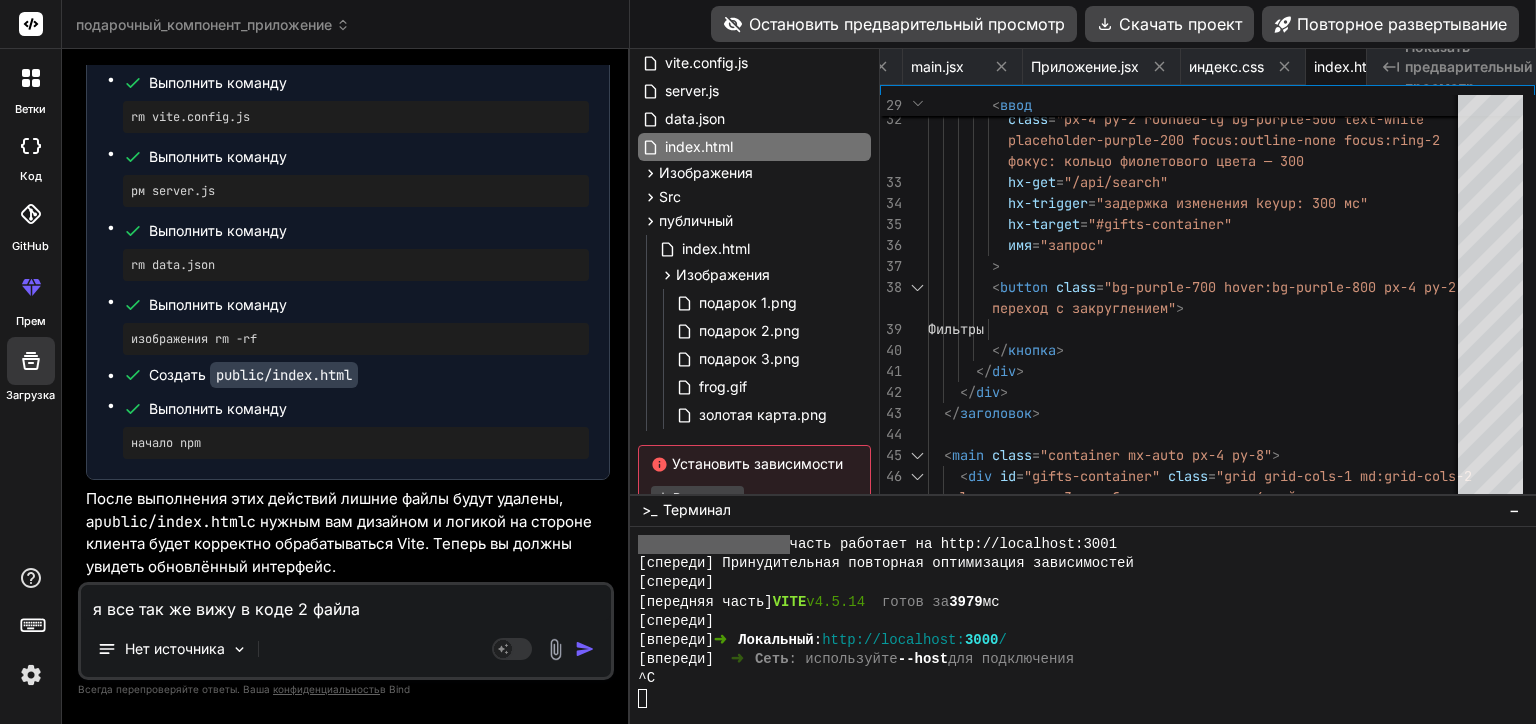 scroll, scrollTop: 34000, scrollLeft: 0, axis: vertical 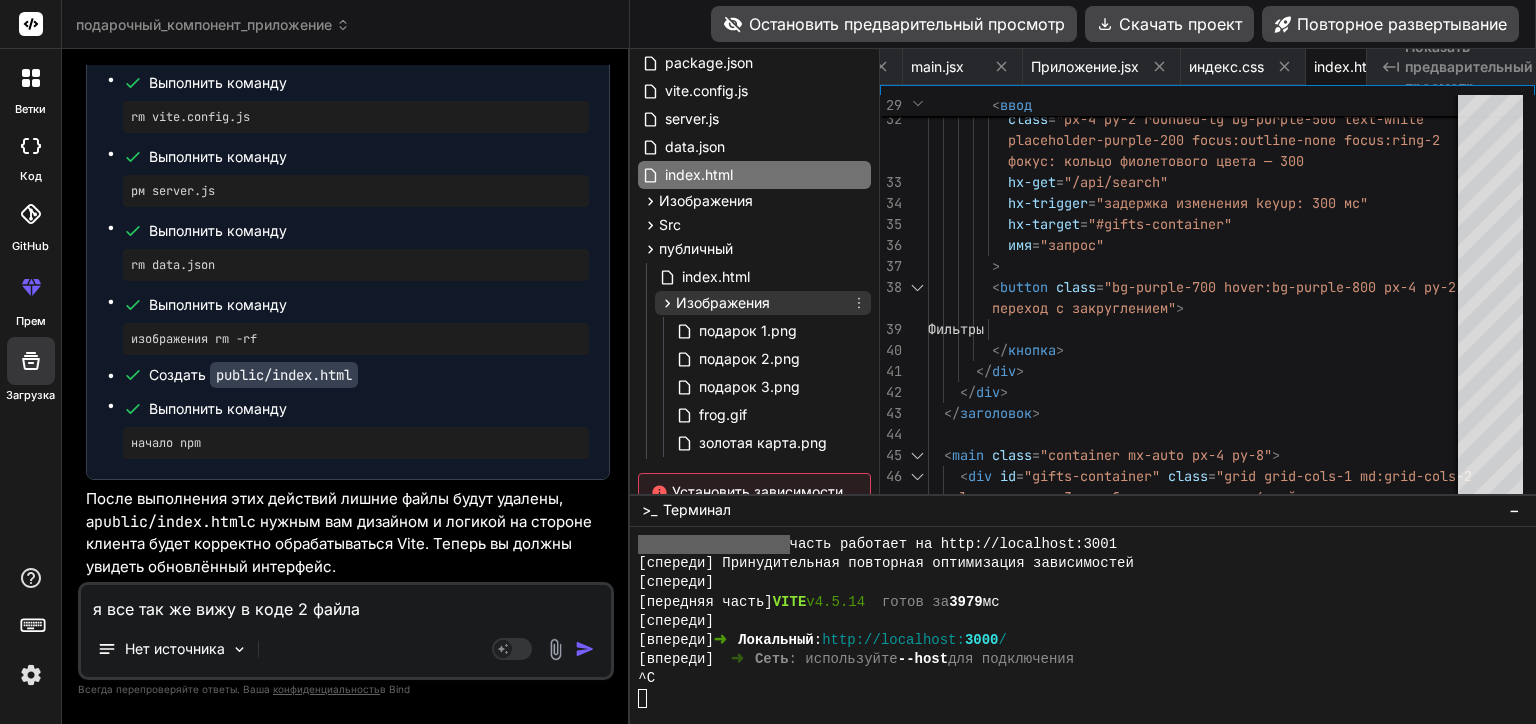 click 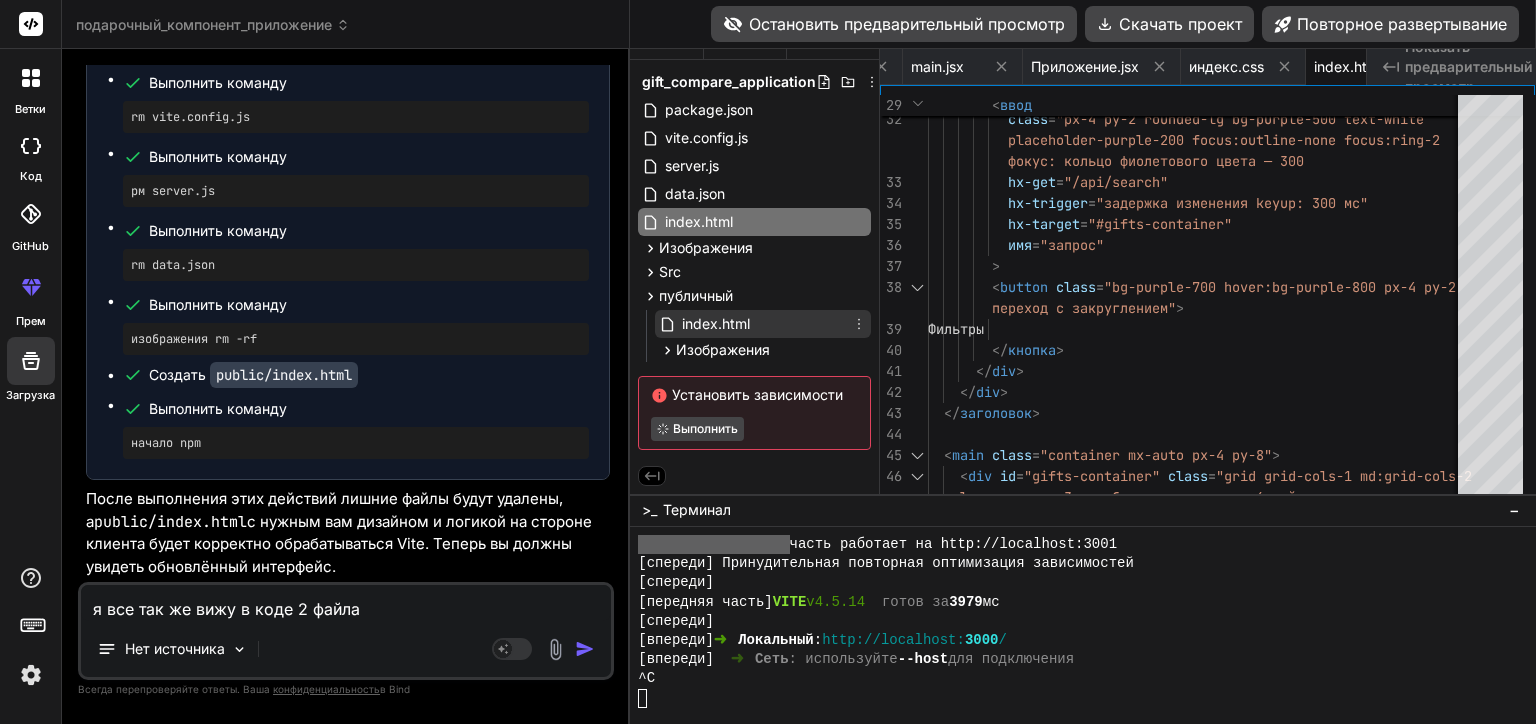 click on "index.html" at bounding box center [716, 324] 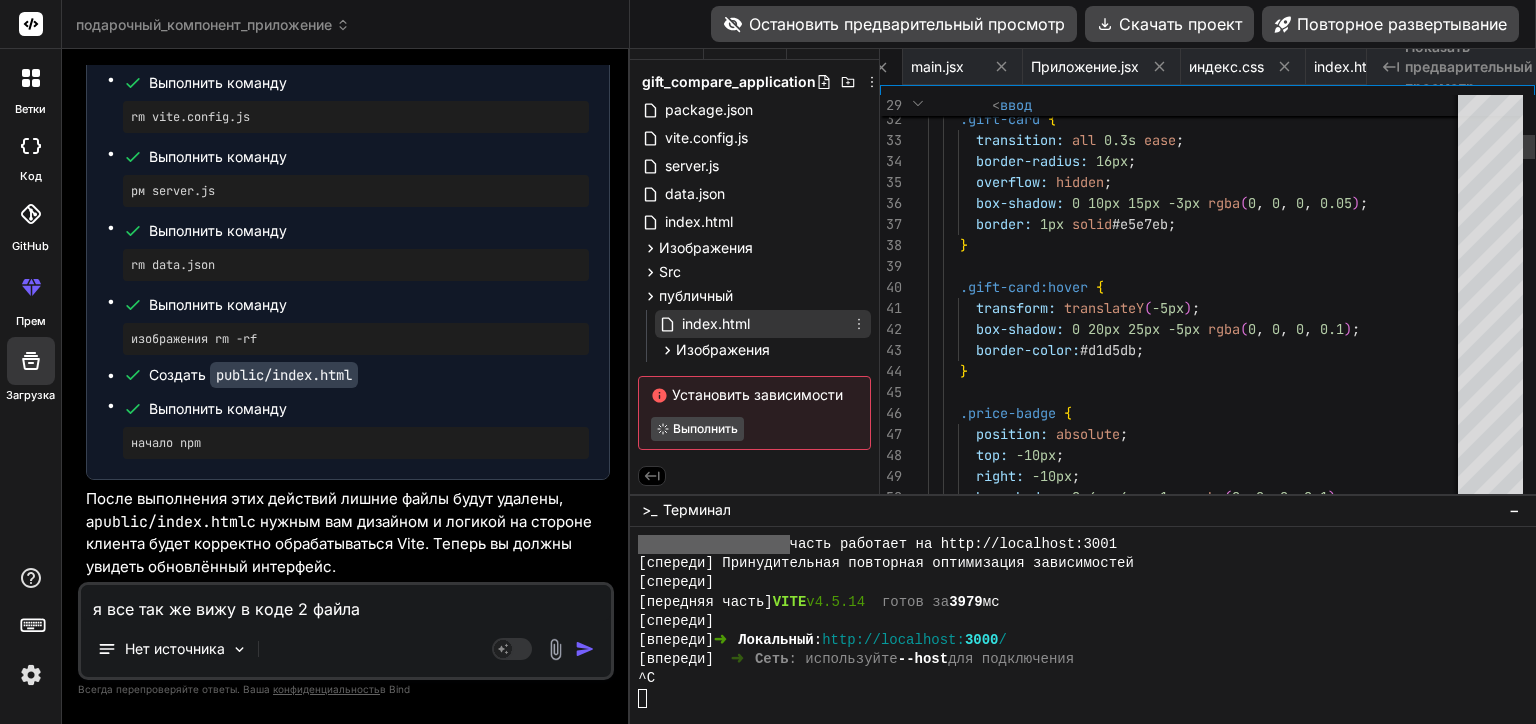 scroll, scrollTop: 0, scrollLeft: 392, axis: horizontal 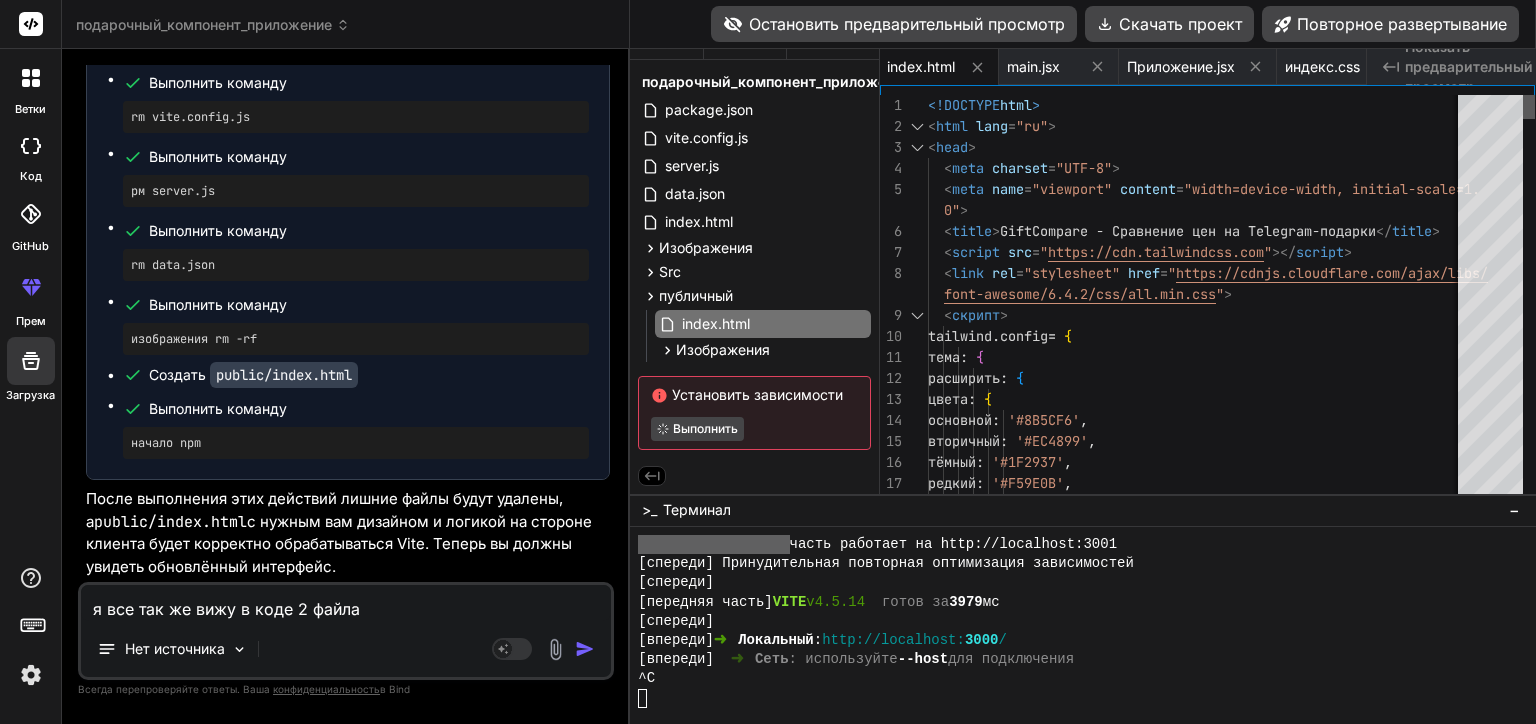 click at bounding box center [1529, 313] 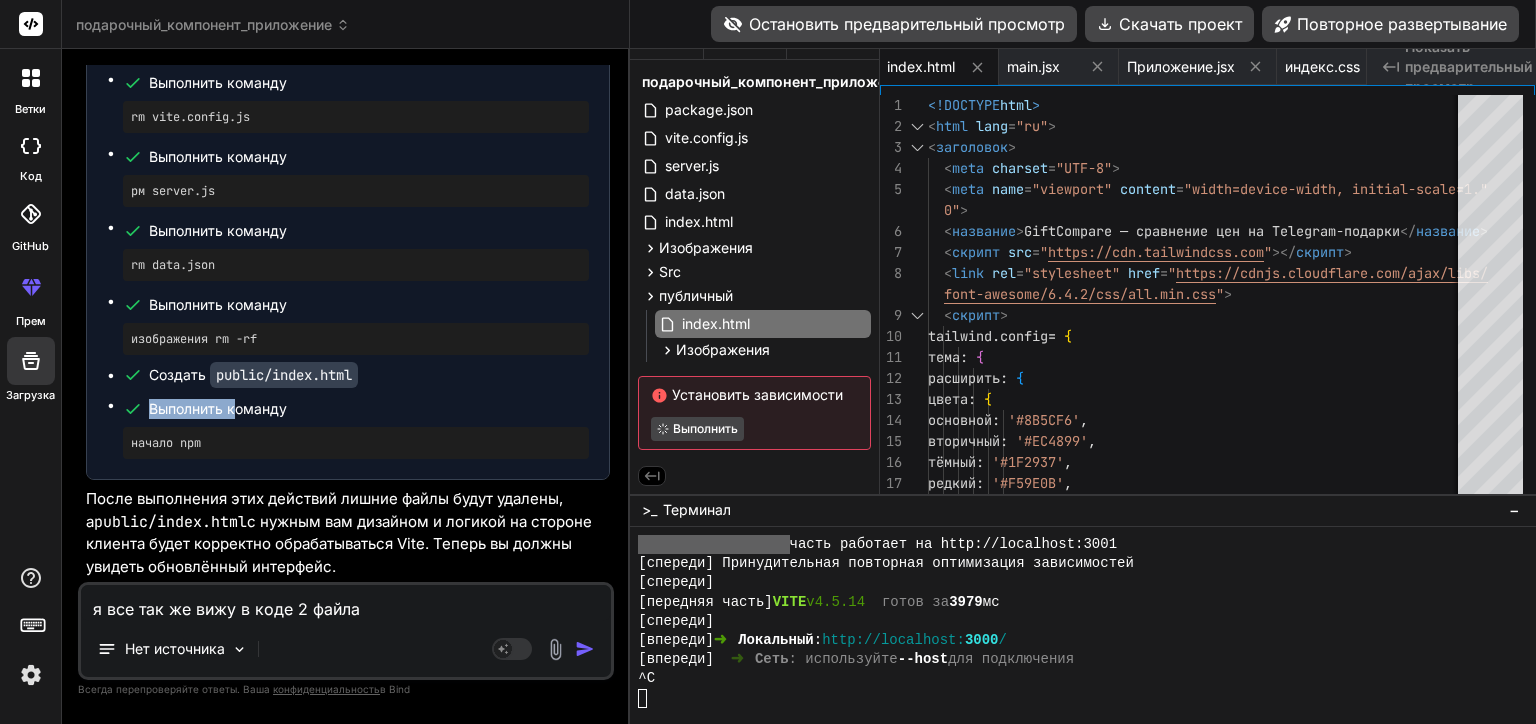 drag, startPoint x: 352, startPoint y: 480, endPoint x: 262, endPoint y: 544, distance: 110.4355 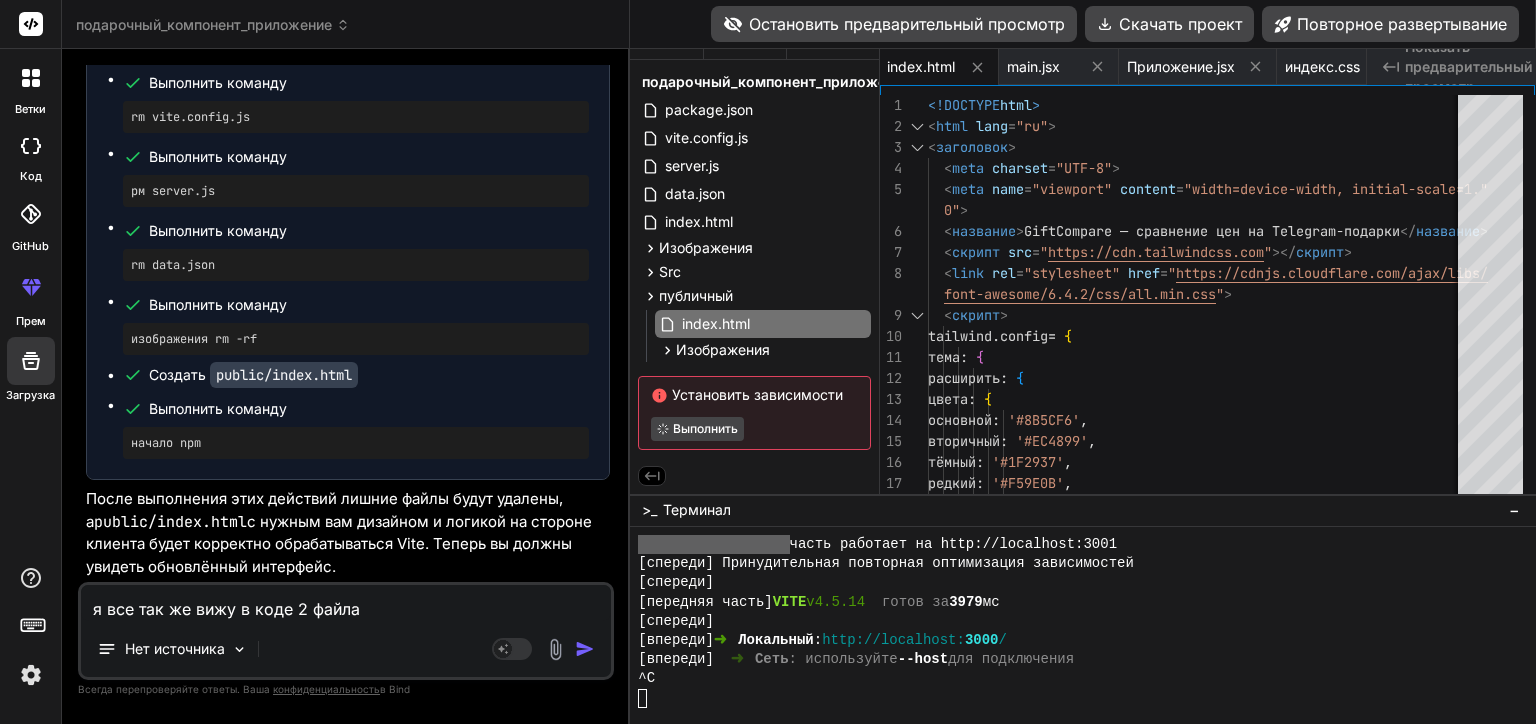 click on "я все так же вижу в коде 2 файла" at bounding box center (346, 603) 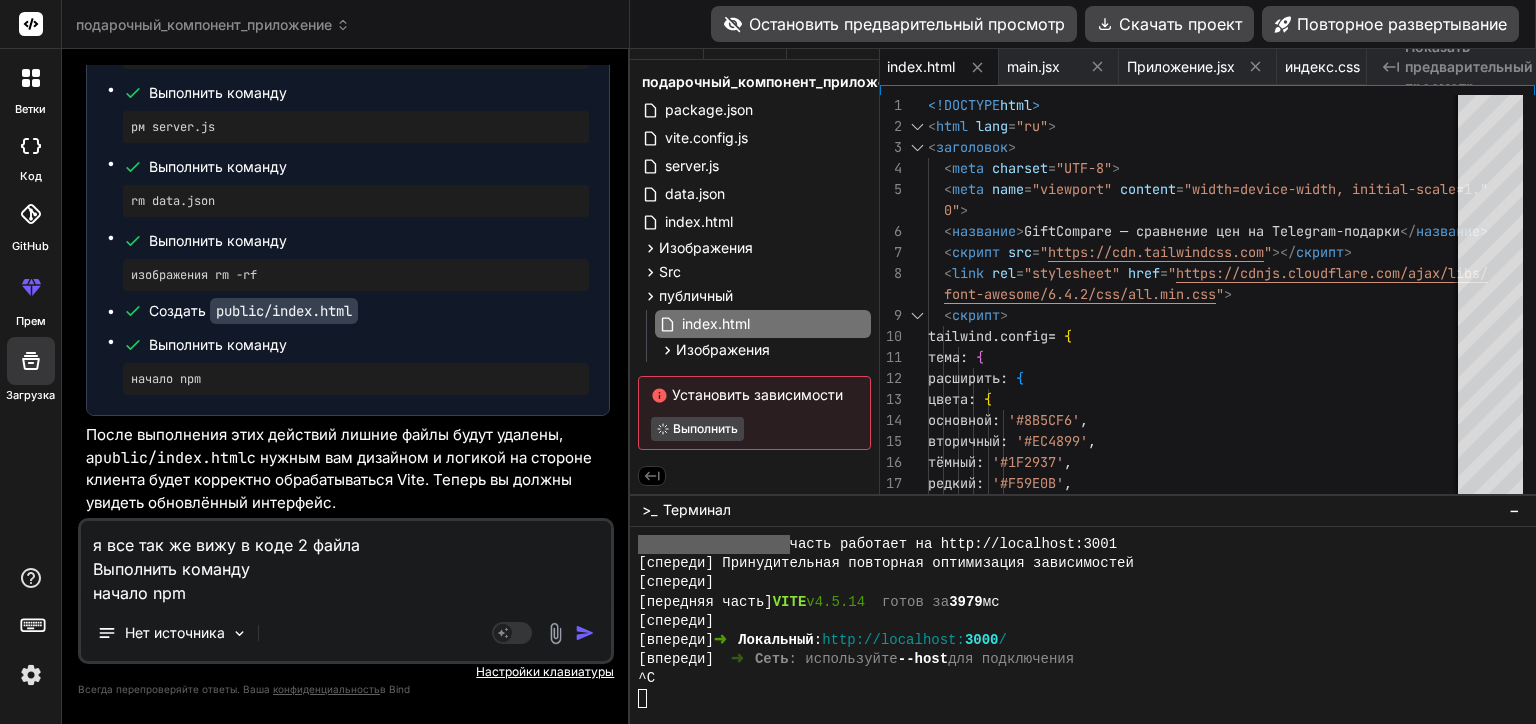 click on "изображения rm -rf" at bounding box center [356, 275] 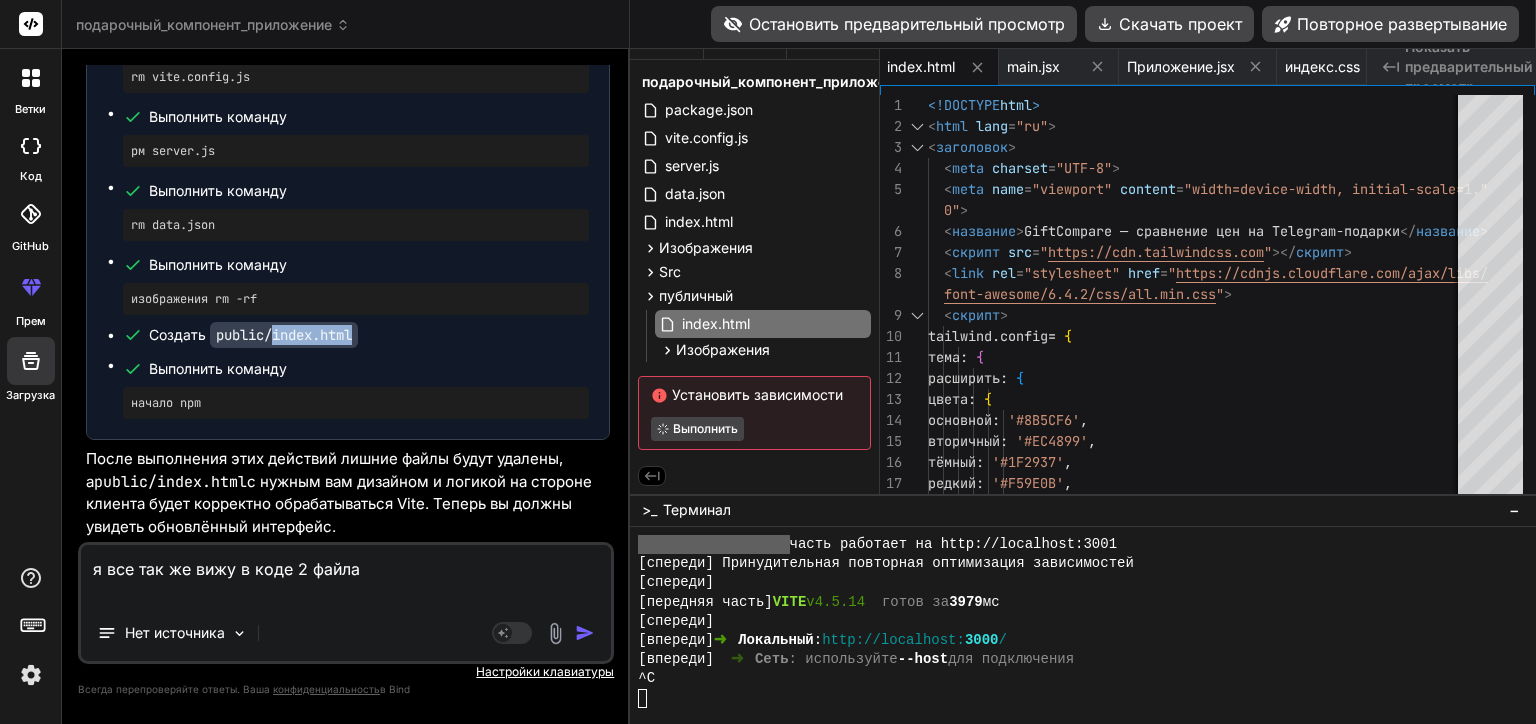 drag, startPoint x: 368, startPoint y: 475, endPoint x: 273, endPoint y: 481, distance: 95.189285 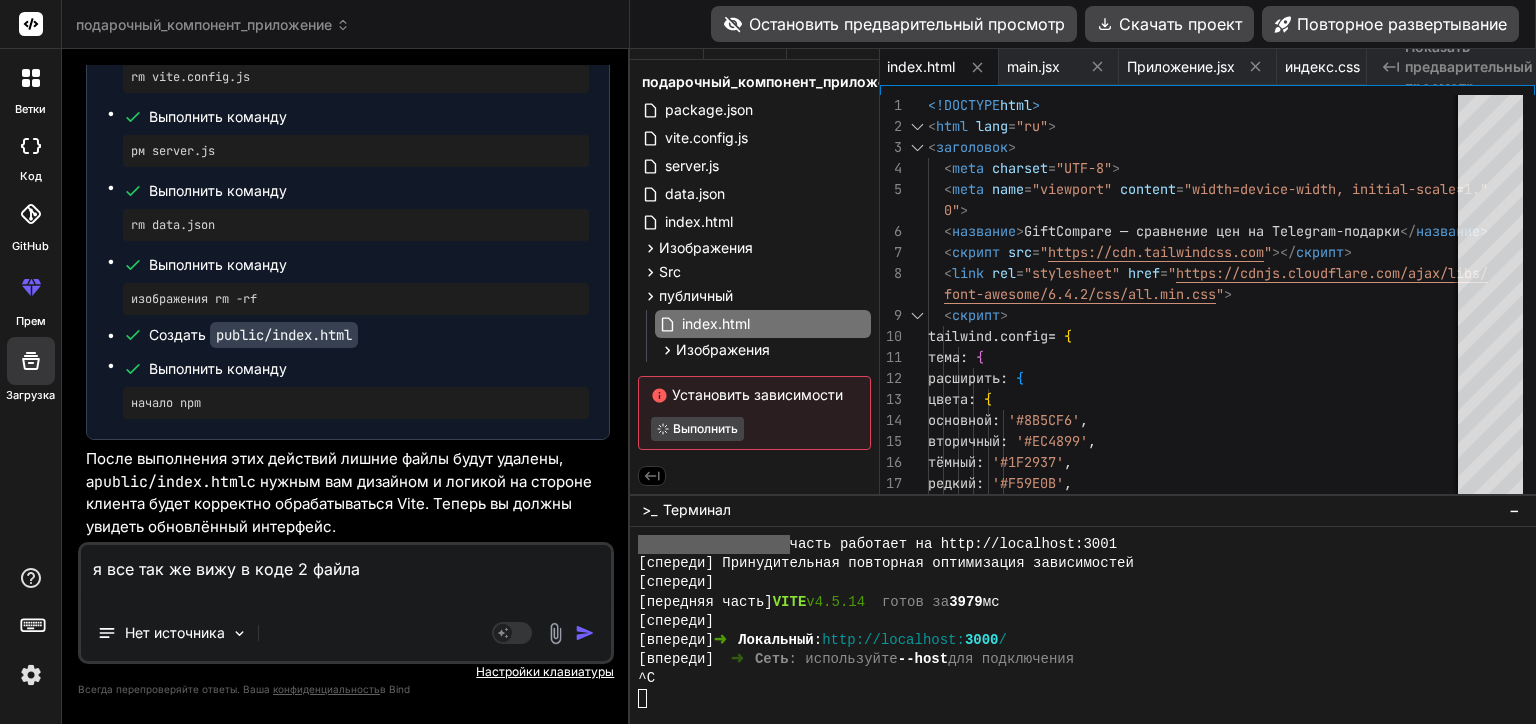 click on "я все так же вижу в коде 2 файла" at bounding box center [346, 575] 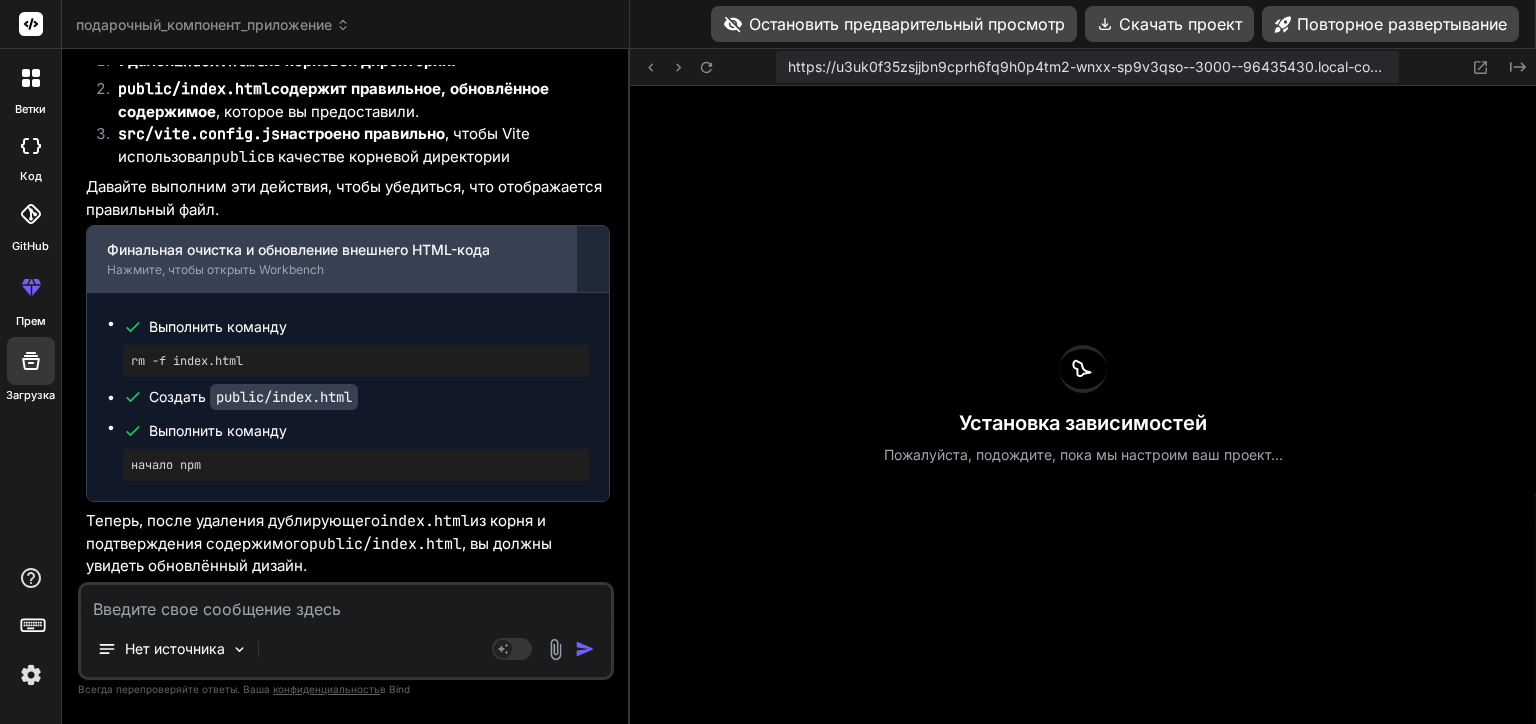 scroll, scrollTop: 34828, scrollLeft: 0, axis: vertical 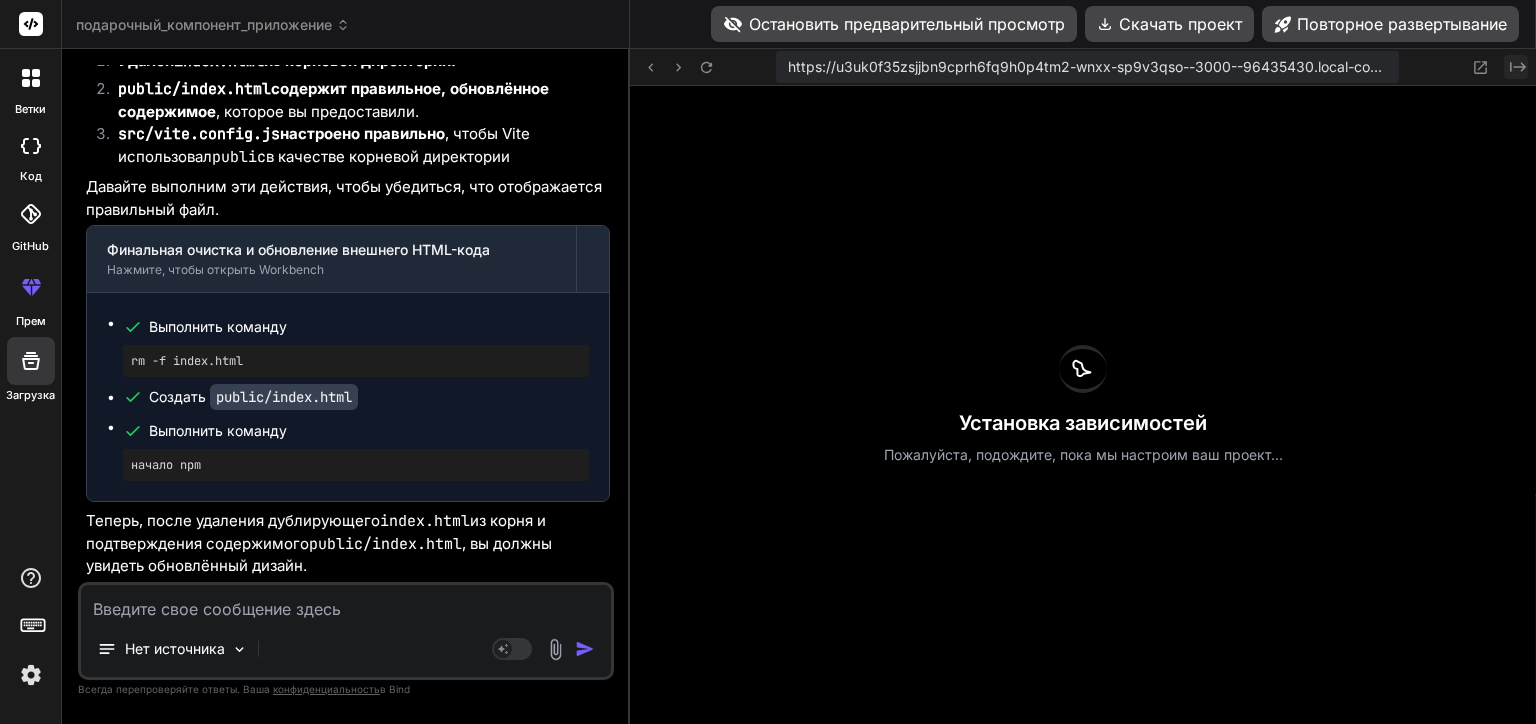 click on "Created with Pixso." 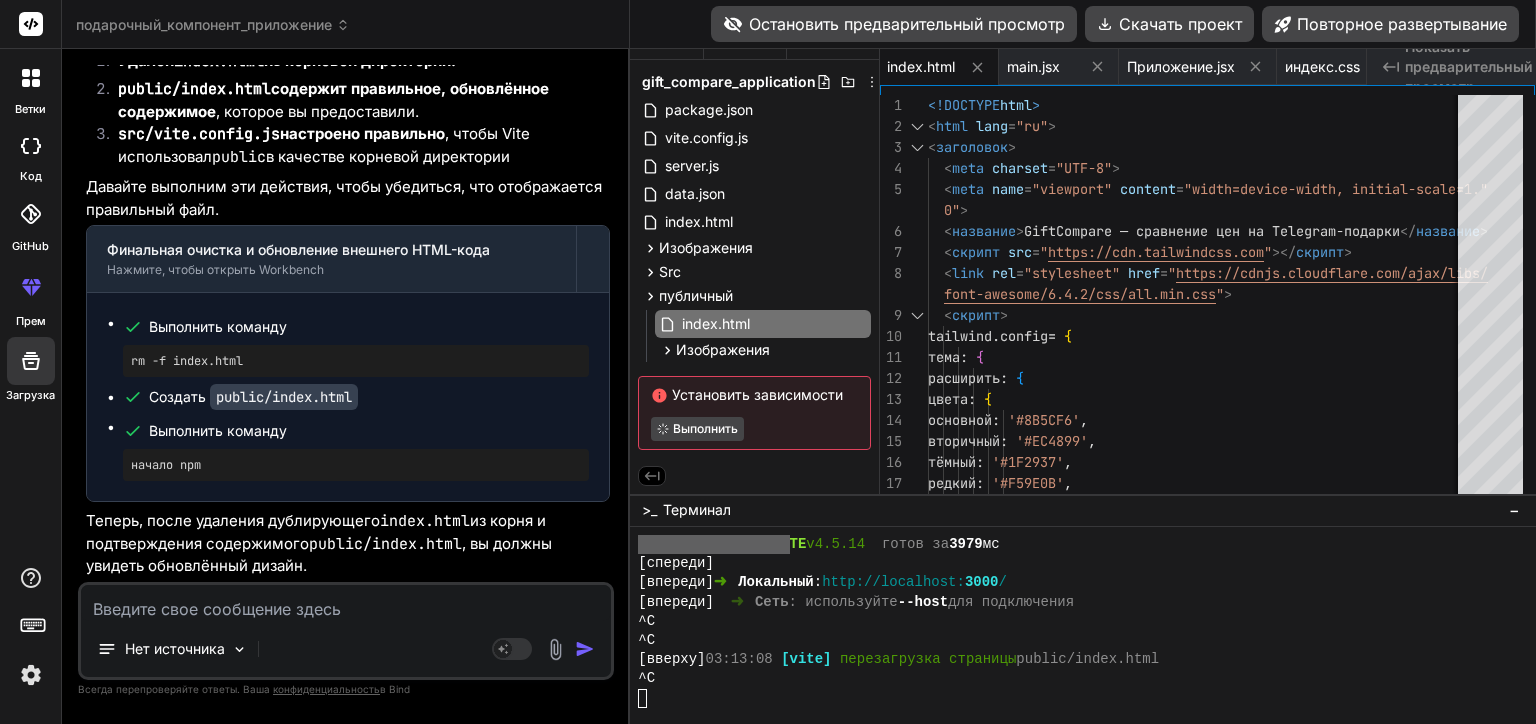 click 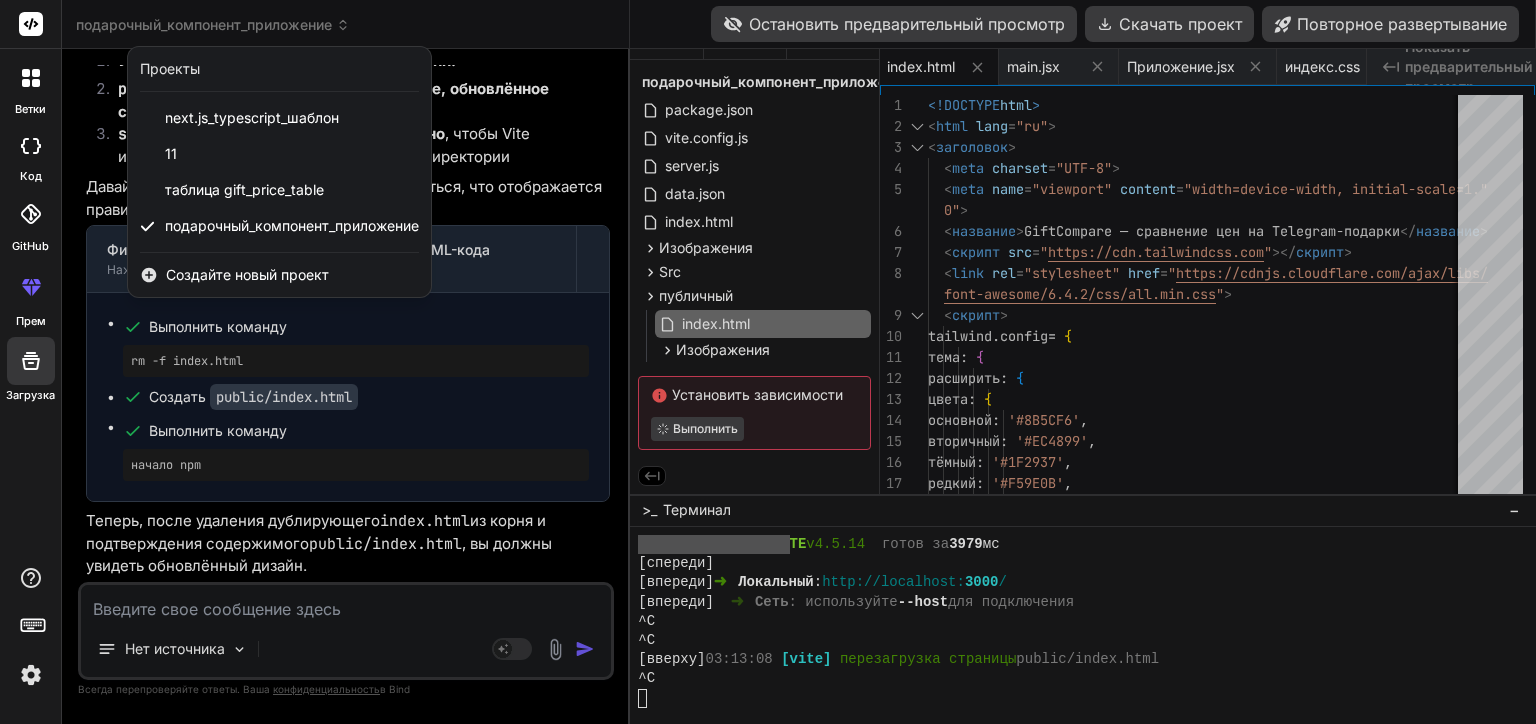 click at bounding box center [768, 362] 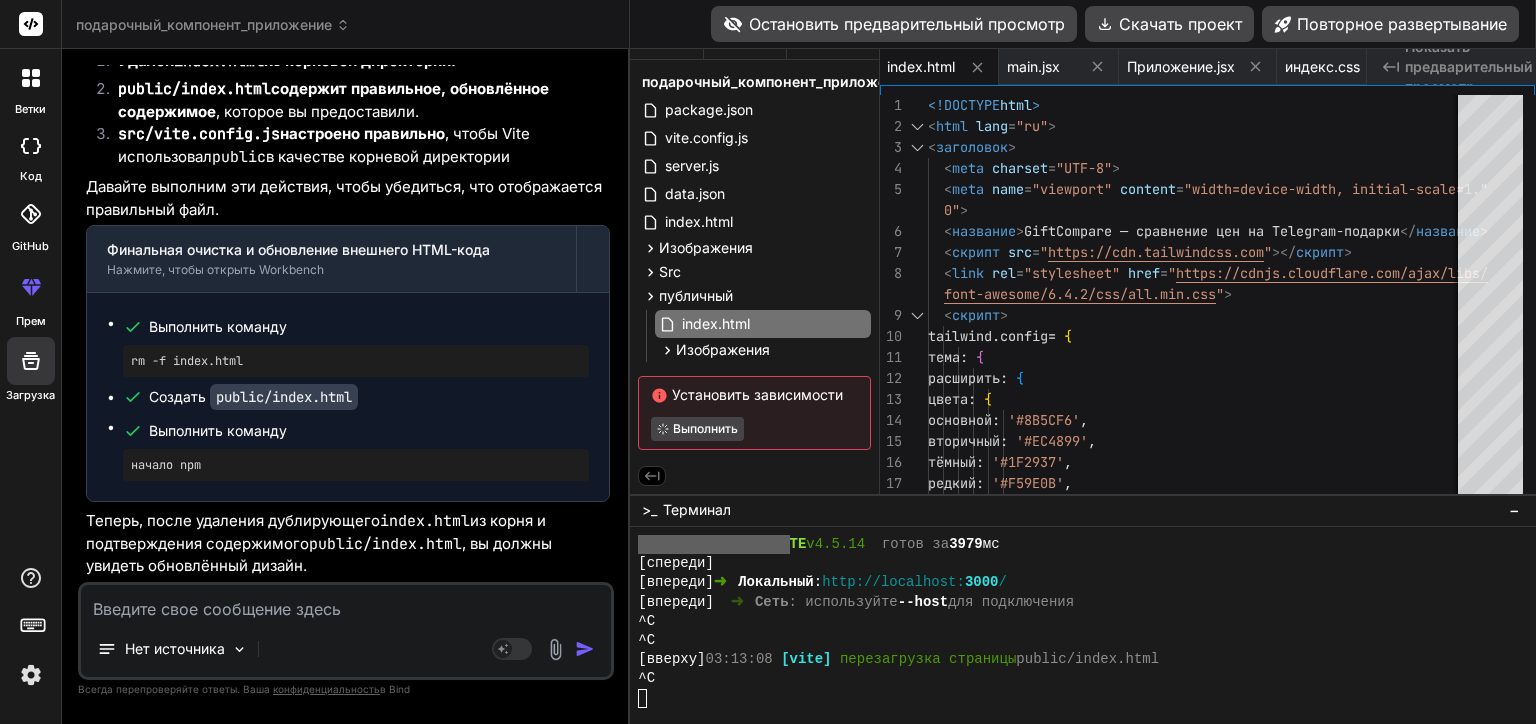 click on "Показать предварительный просмотр" at bounding box center (1469, 67) 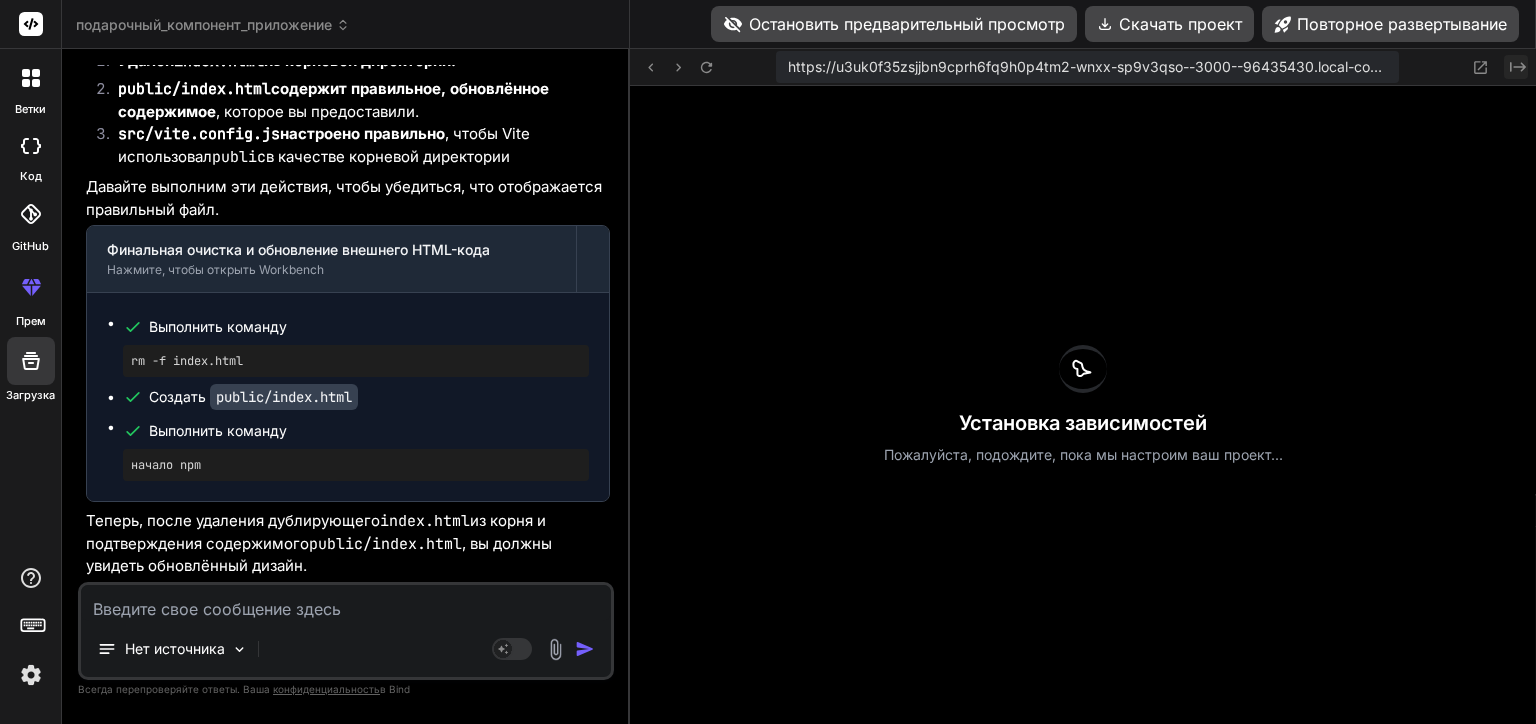 click on "Created with Pixso." at bounding box center (1516, 67) 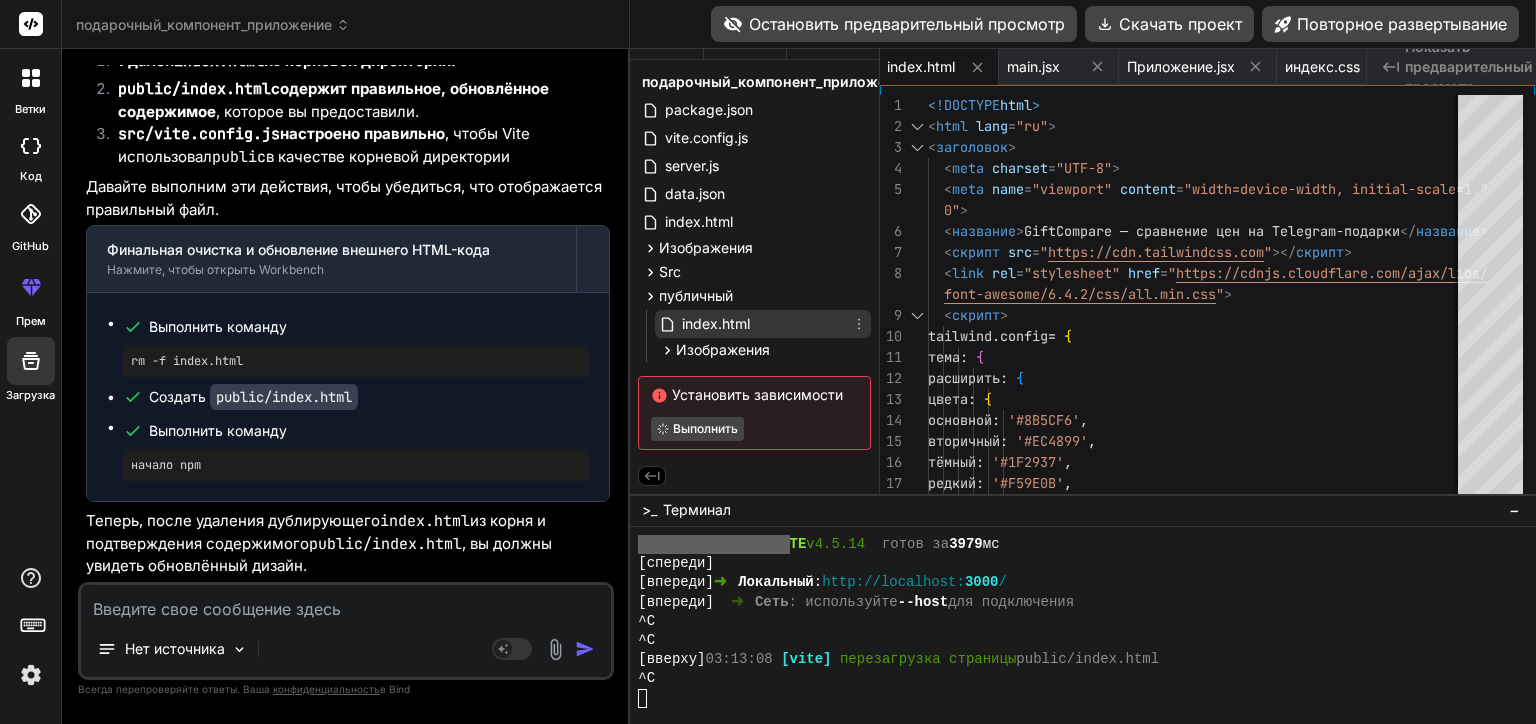 click on "index.html" at bounding box center (763, 324) 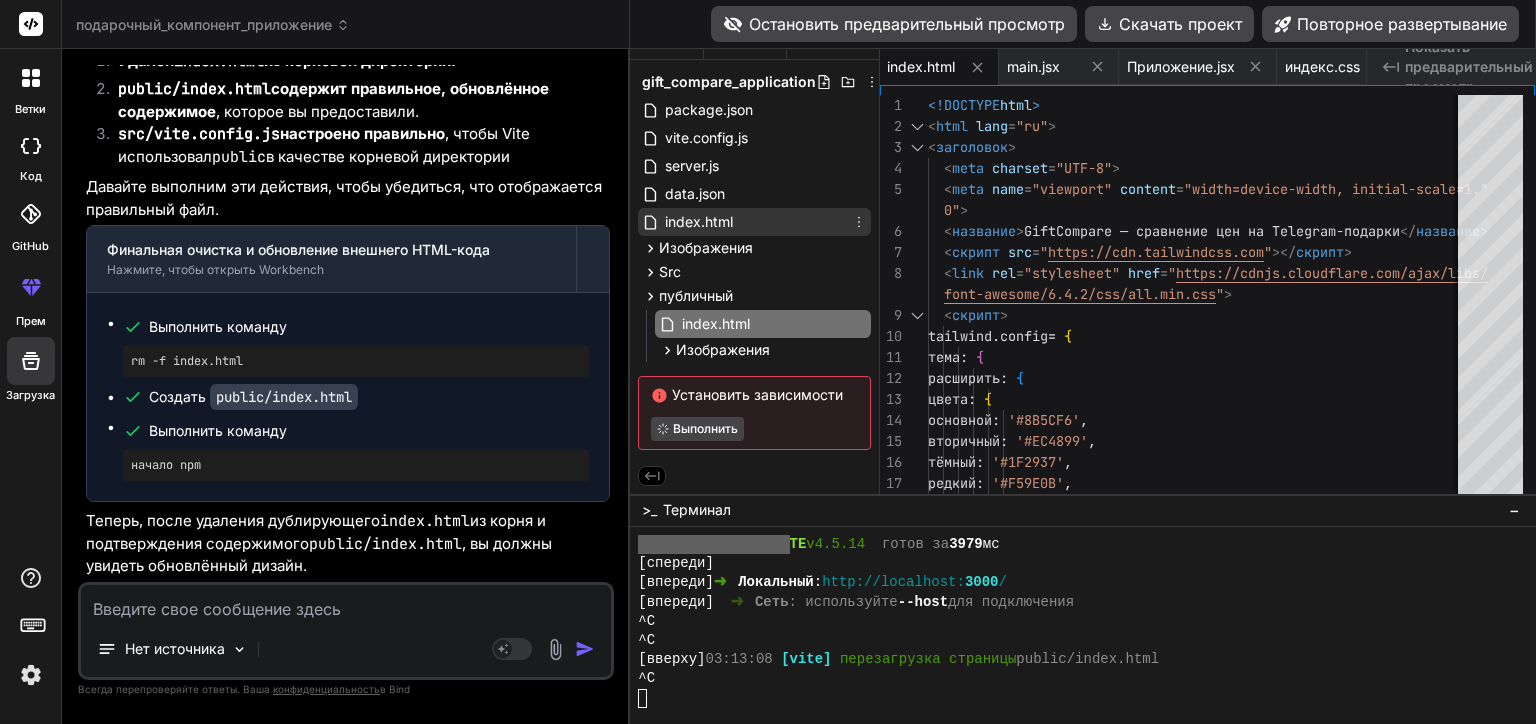 click on "index.html" at bounding box center [754, 222] 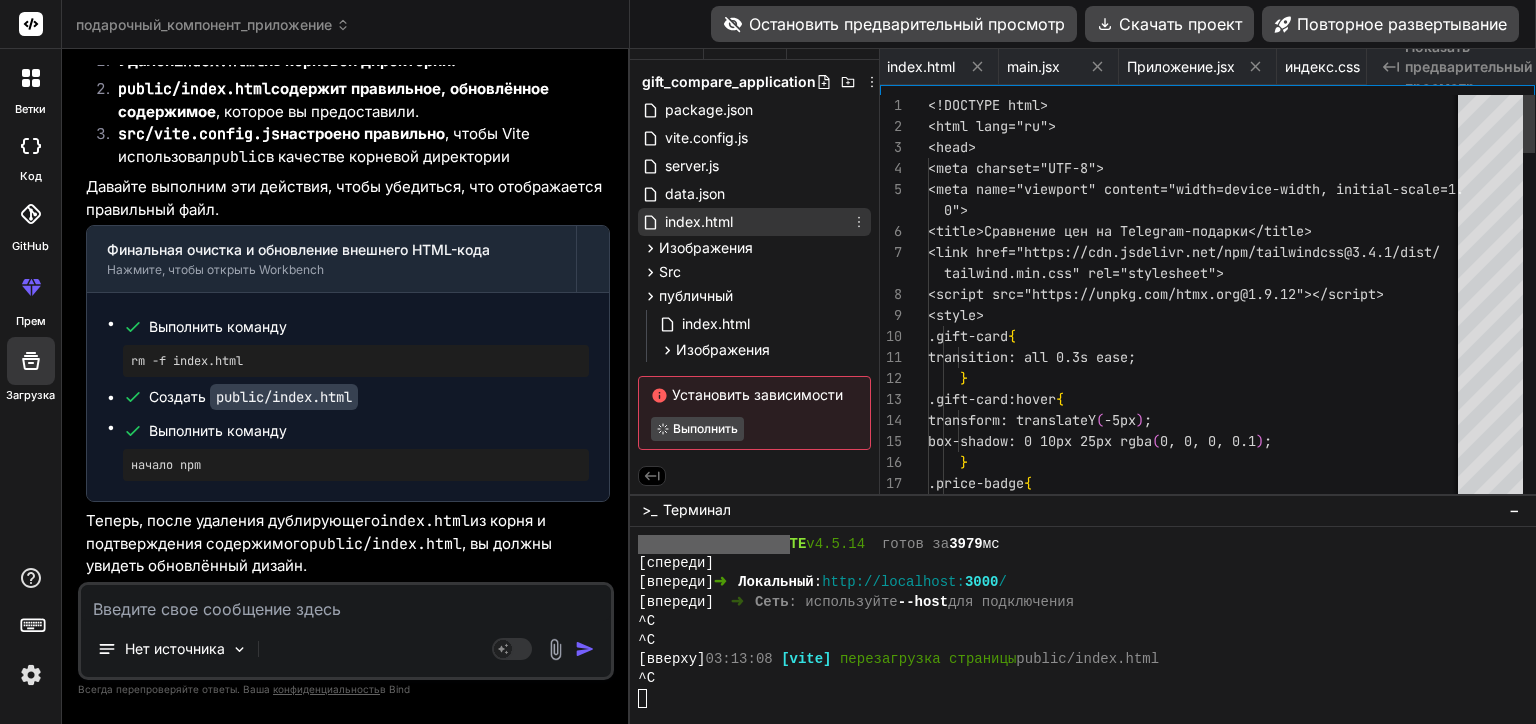 scroll, scrollTop: 0, scrollLeft: 550, axis: horizontal 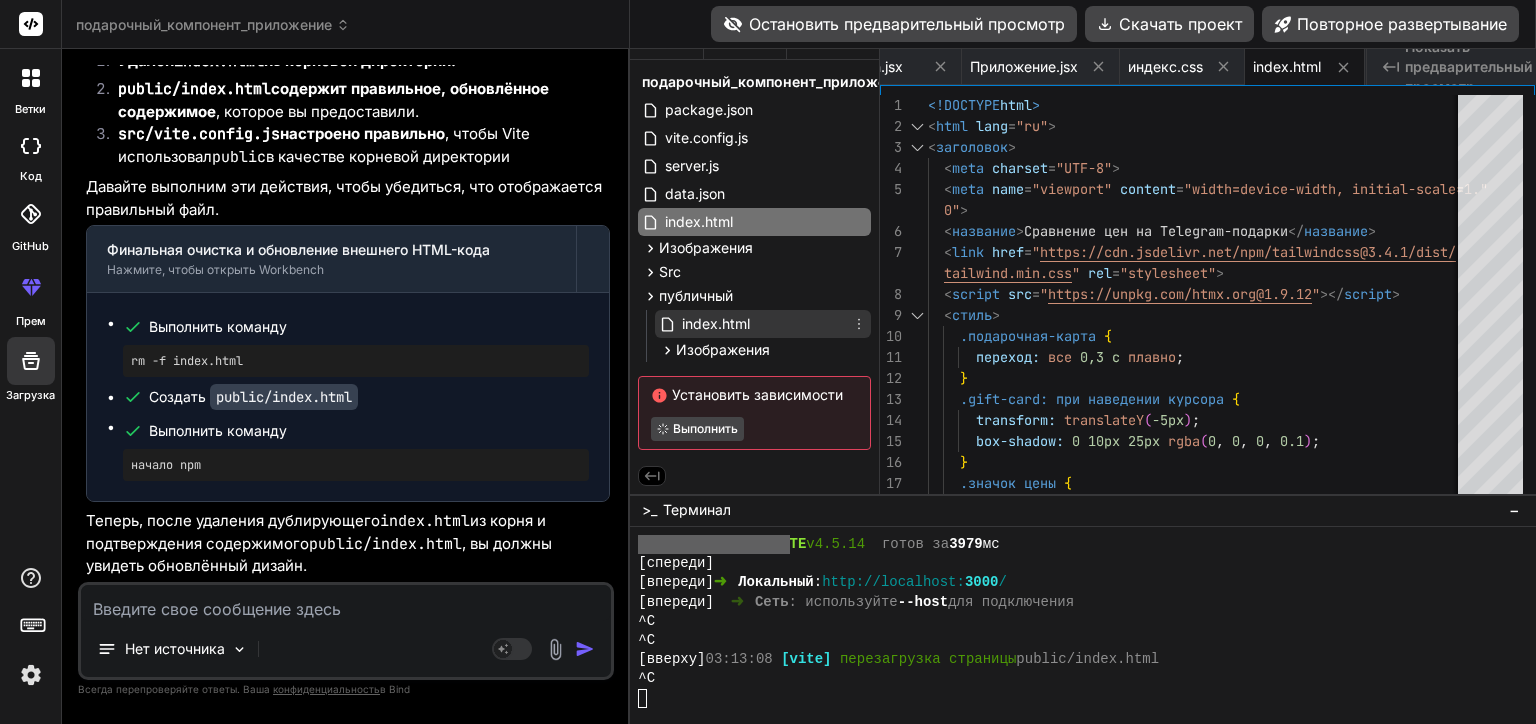 click on "index.html" at bounding box center [763, 324] 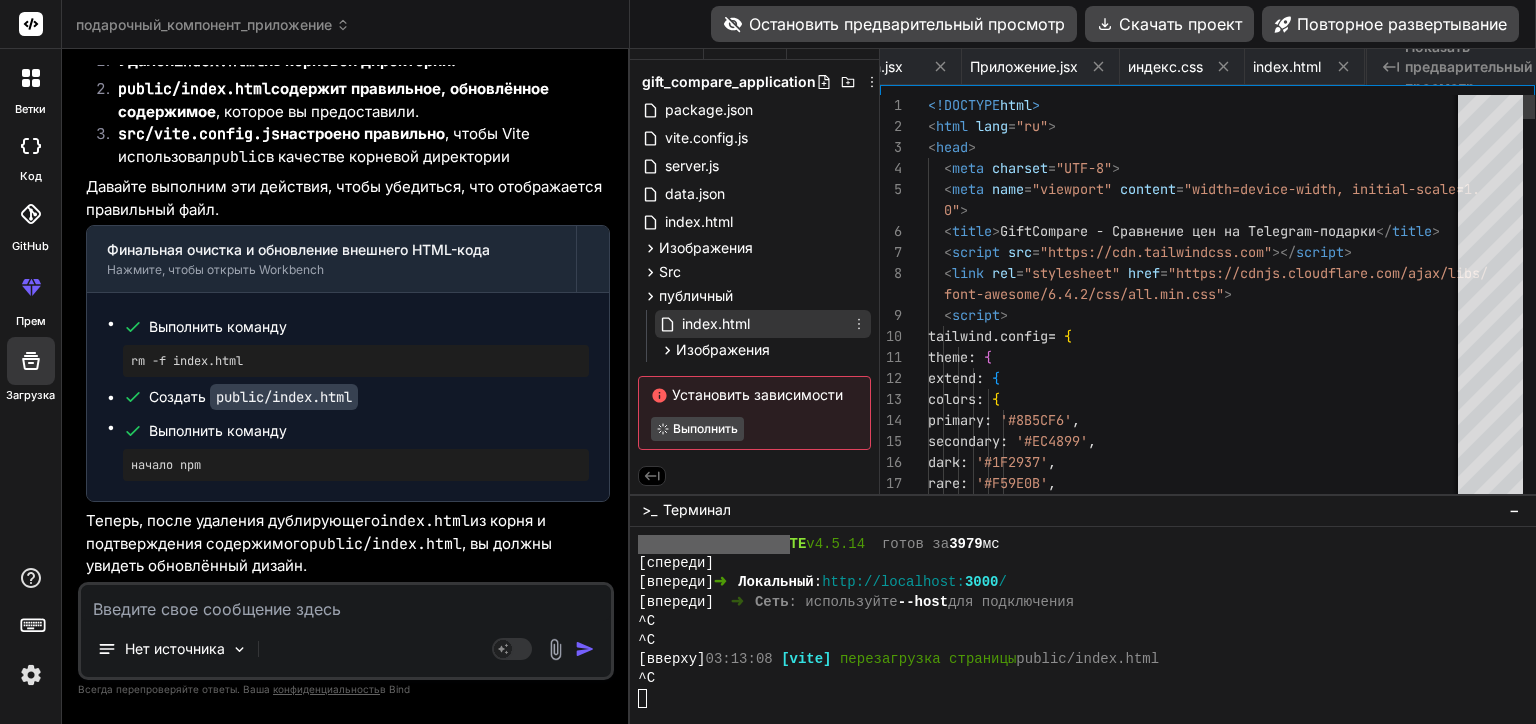 scroll, scrollTop: 0, scrollLeft: 392, axis: horizontal 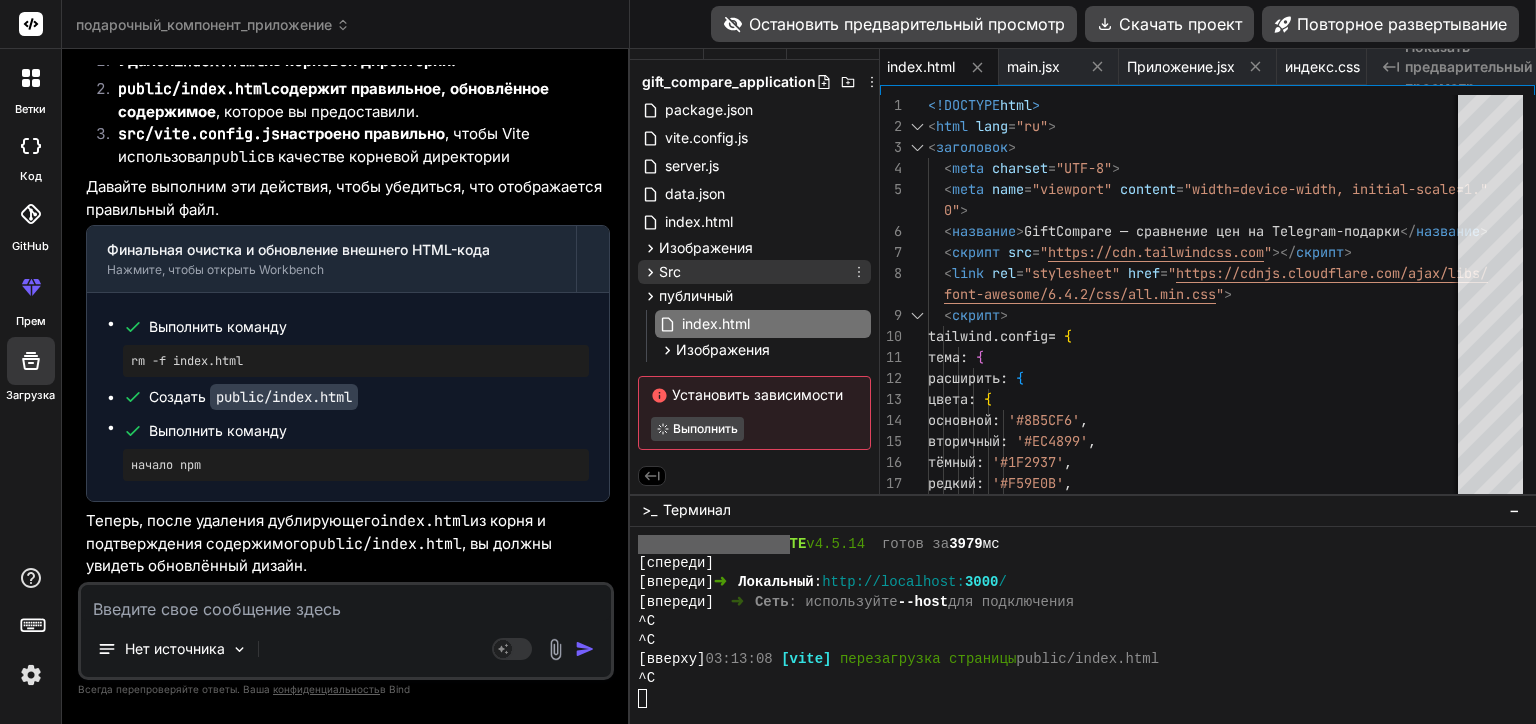 click on "Src" at bounding box center (754, 272) 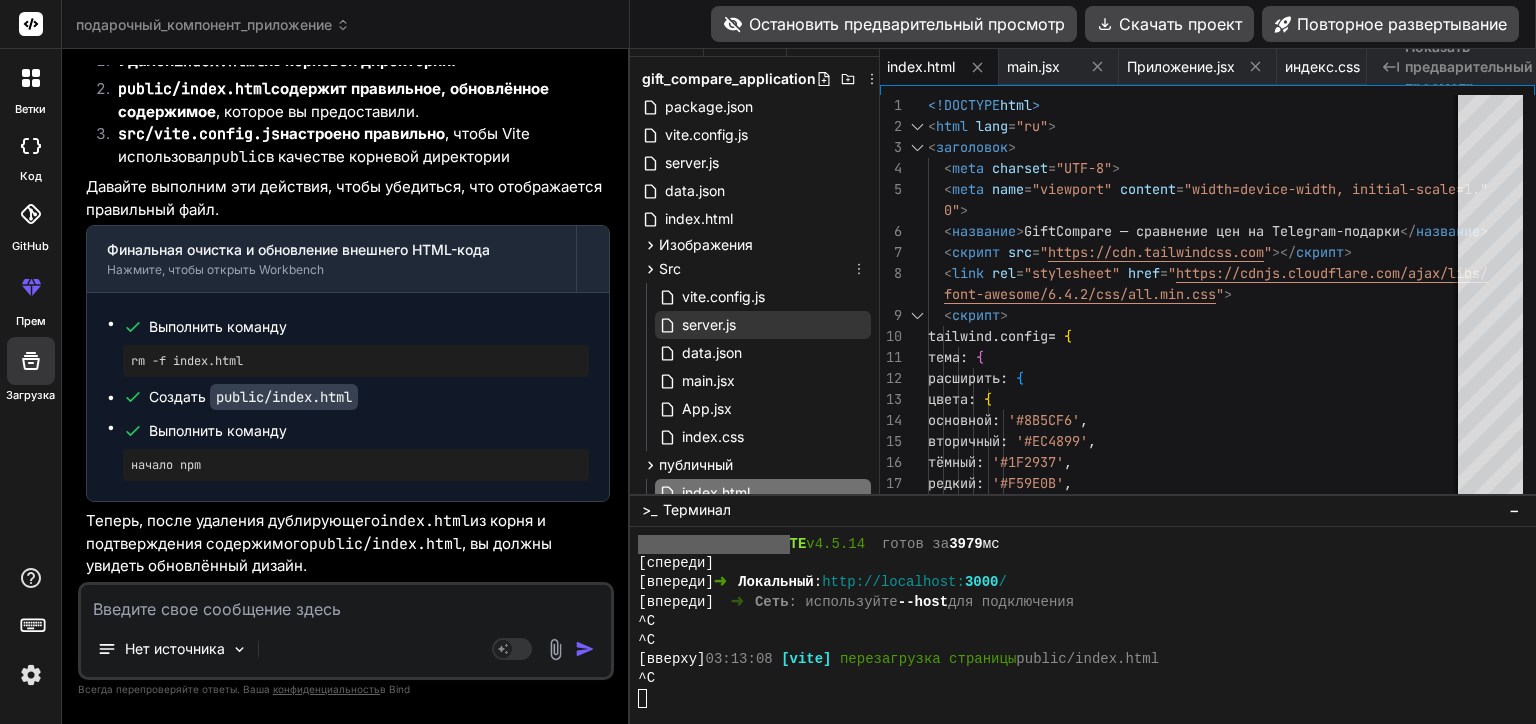 scroll, scrollTop: 72, scrollLeft: 0, axis: vertical 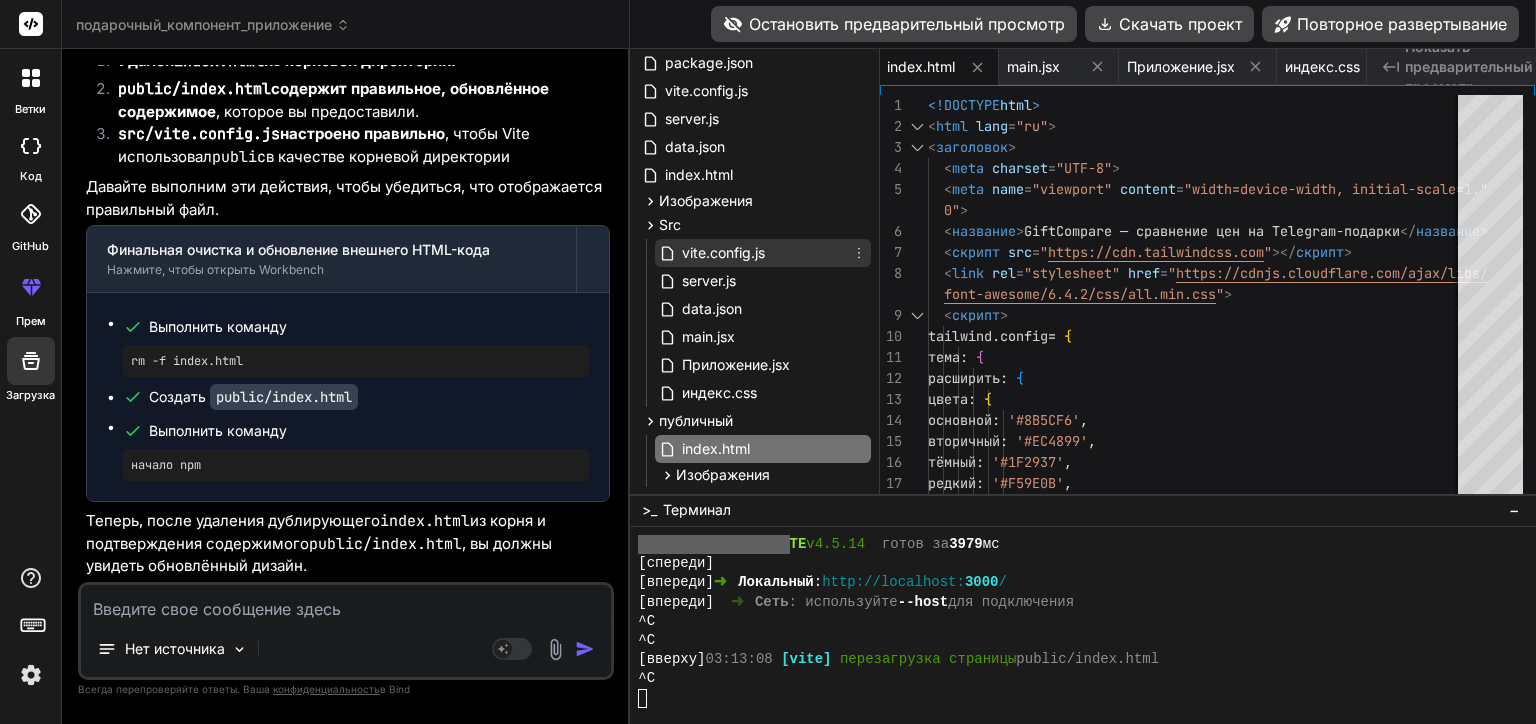 click on "vite.config.js" at bounding box center (763, 253) 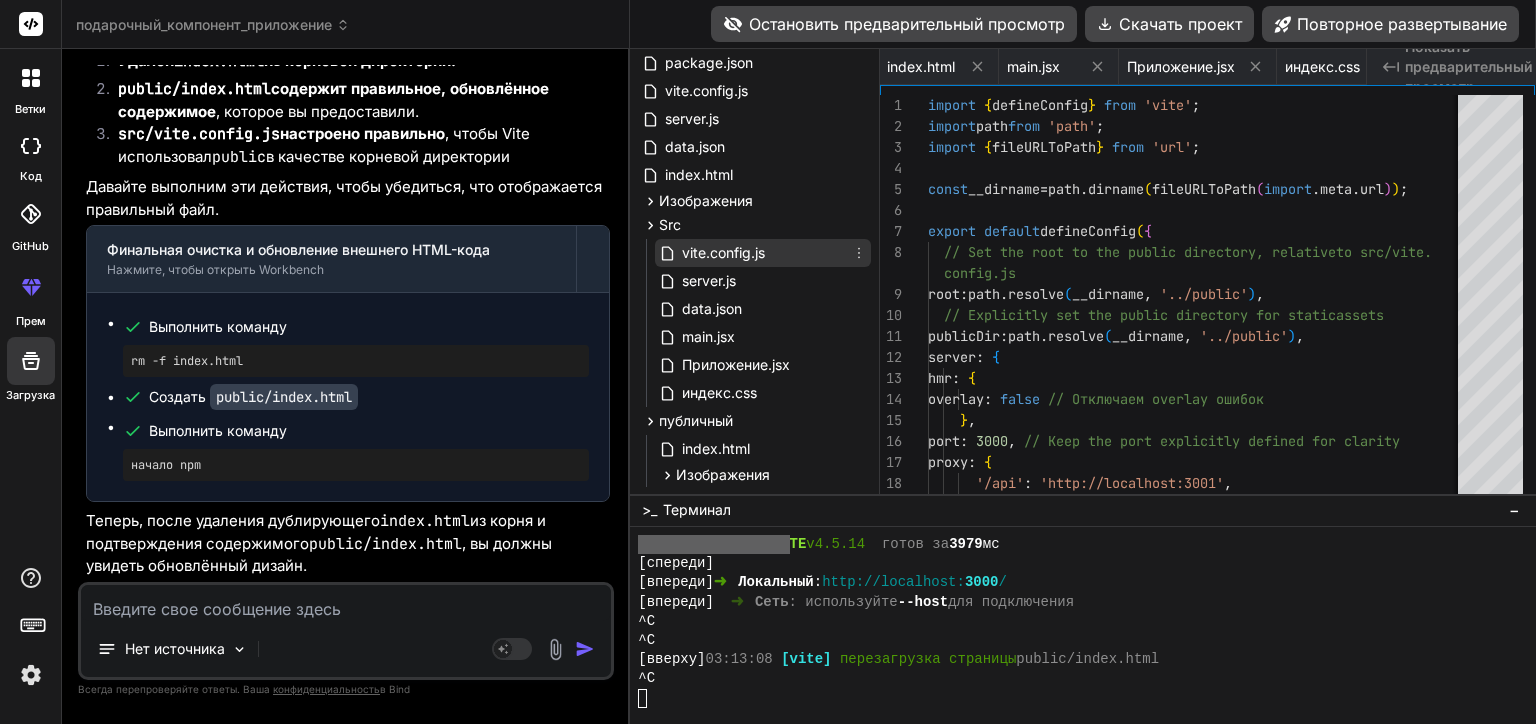 scroll, scrollTop: 0, scrollLeft: 138, axis: horizontal 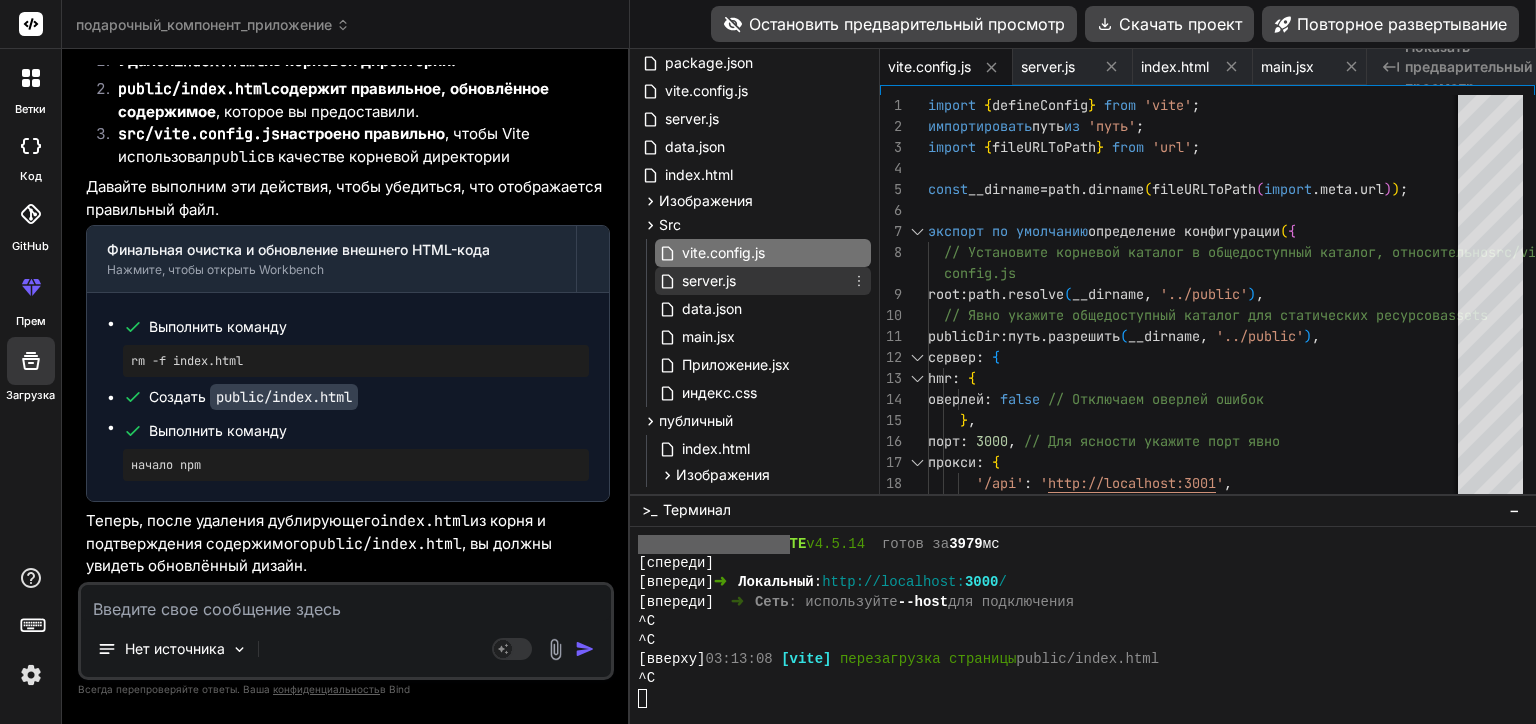 click on "server.js" at bounding box center (763, 281) 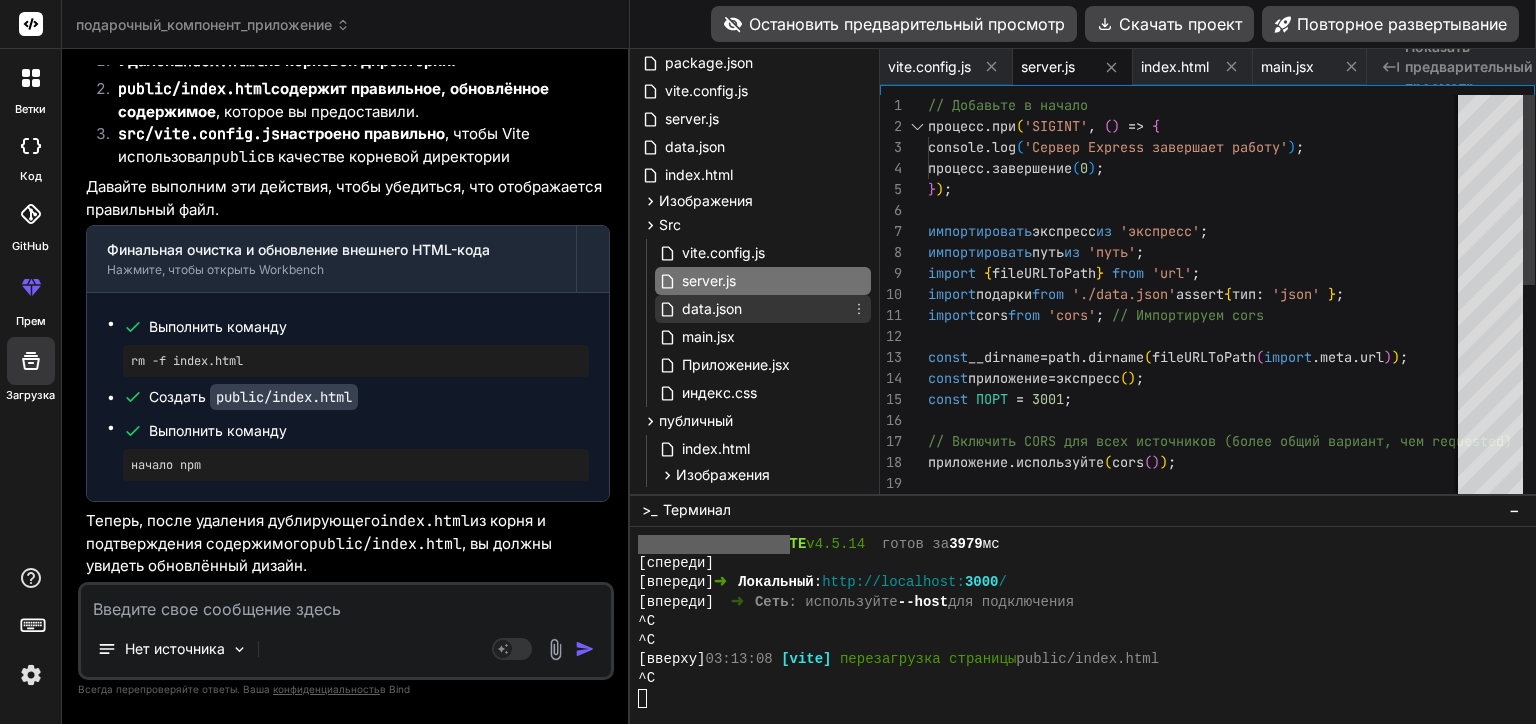 click on "data.json" at bounding box center (763, 309) 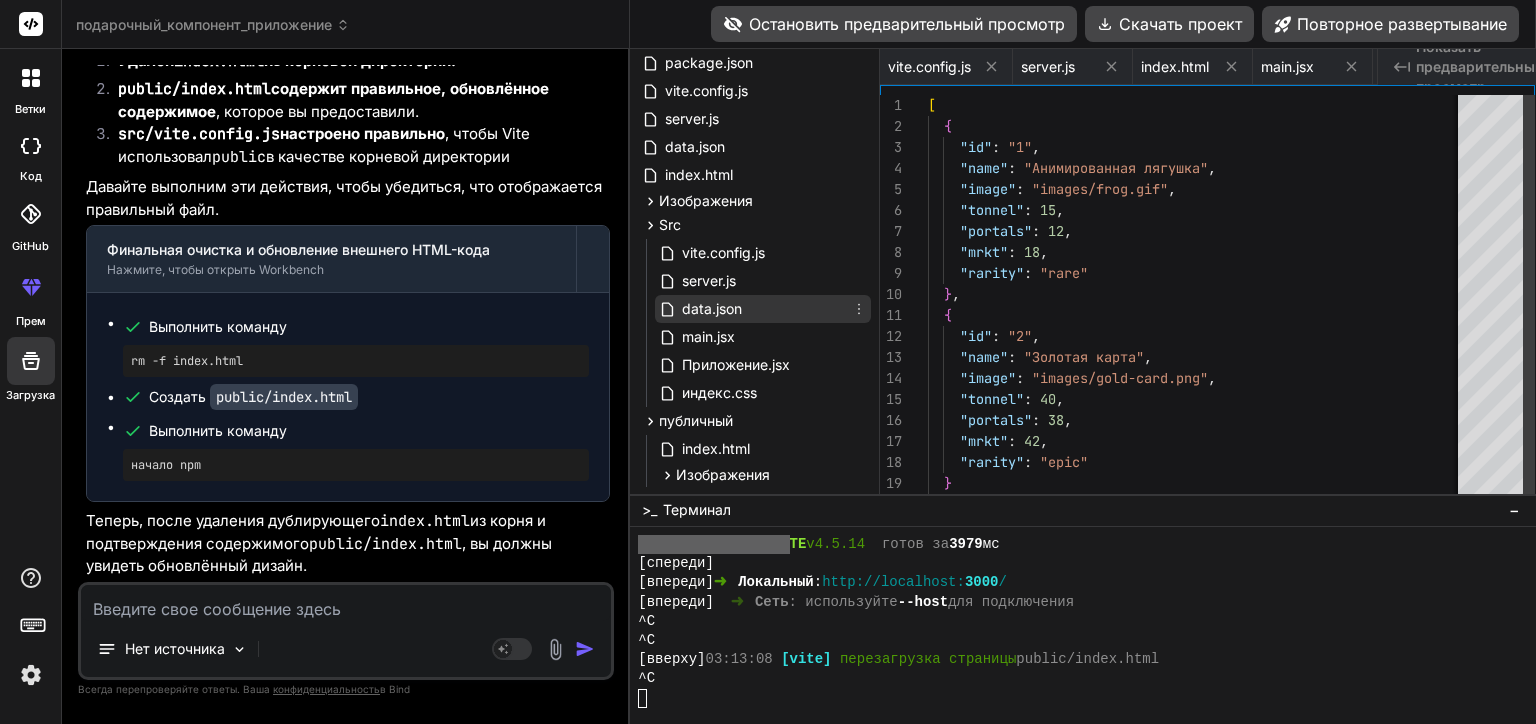 scroll, scrollTop: 0, scrollLeft: 659, axis: horizontal 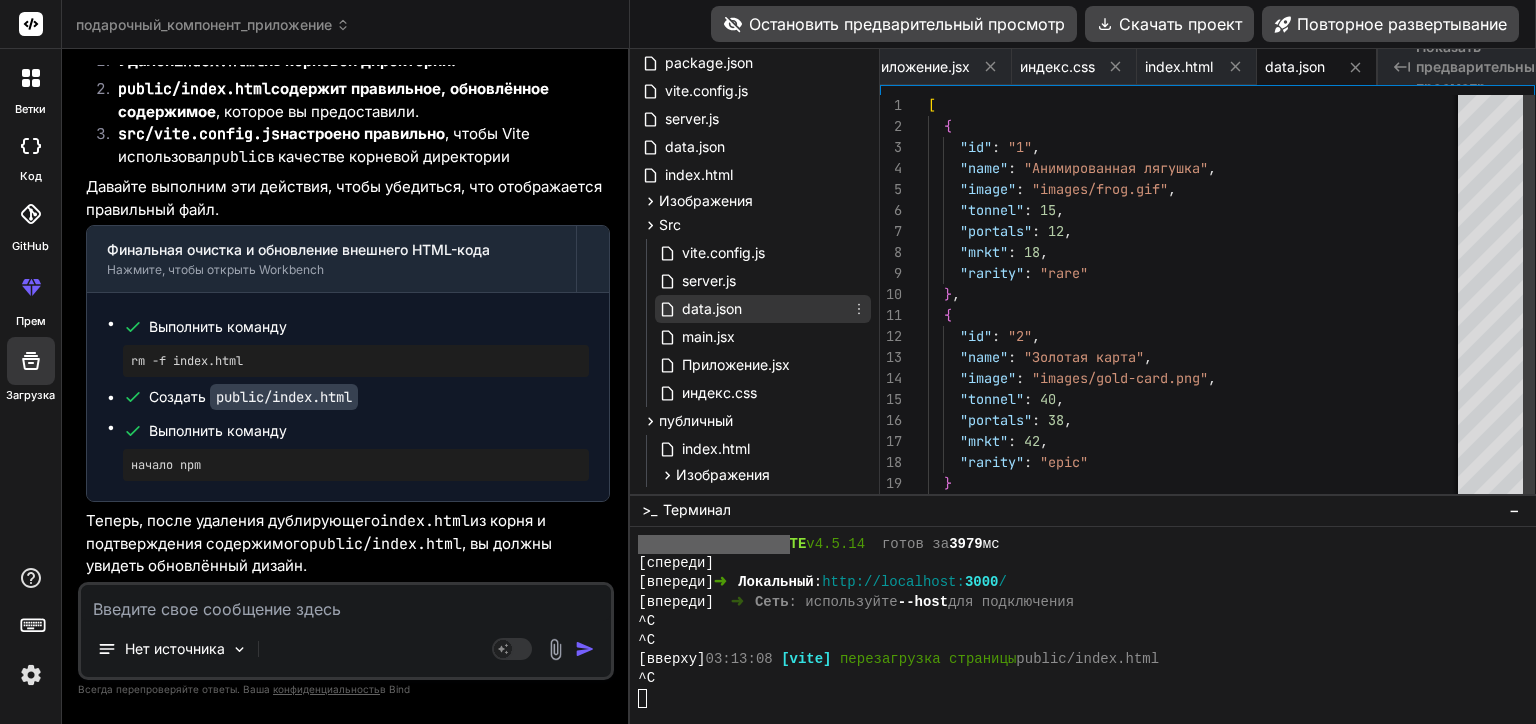 click on "data.json" at bounding box center (763, 309) 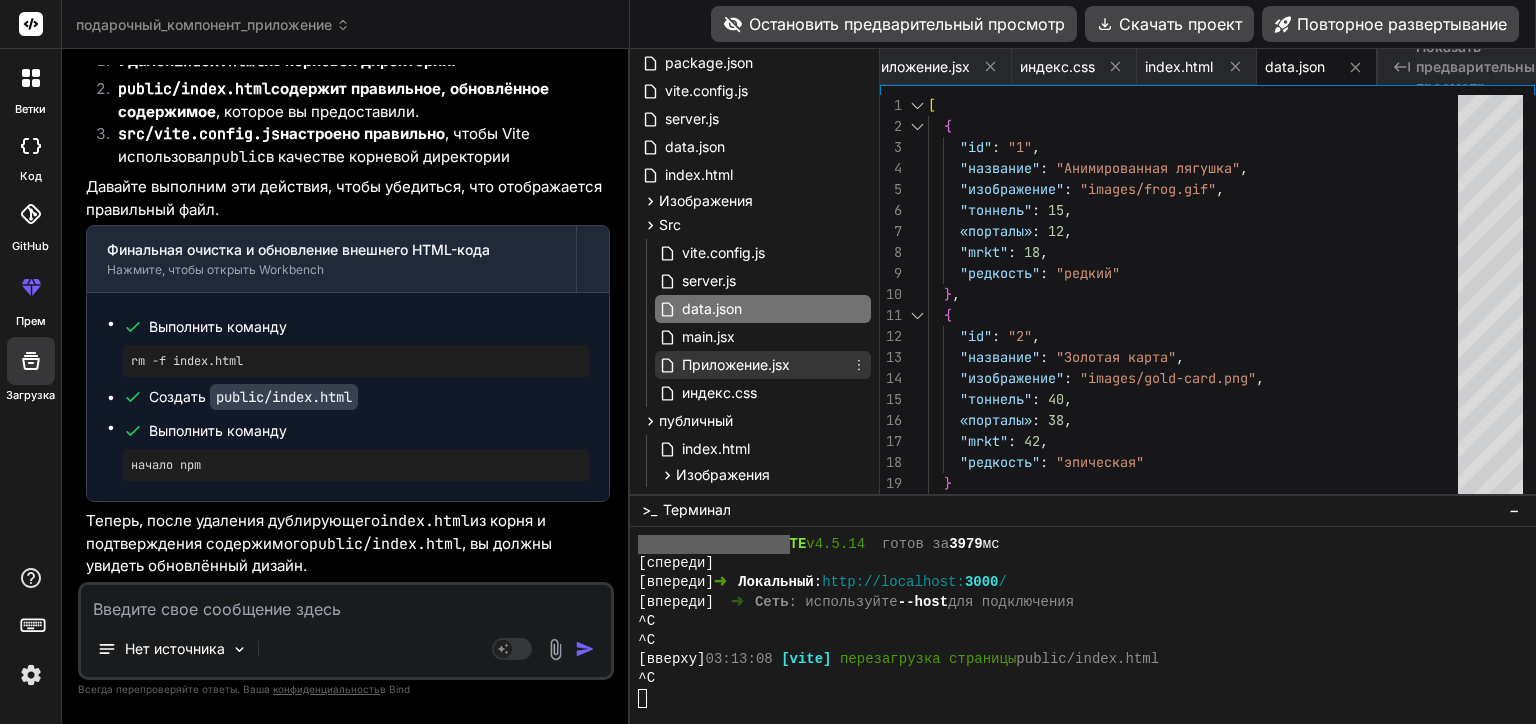 click on "Приложение.jsx" at bounding box center [736, 365] 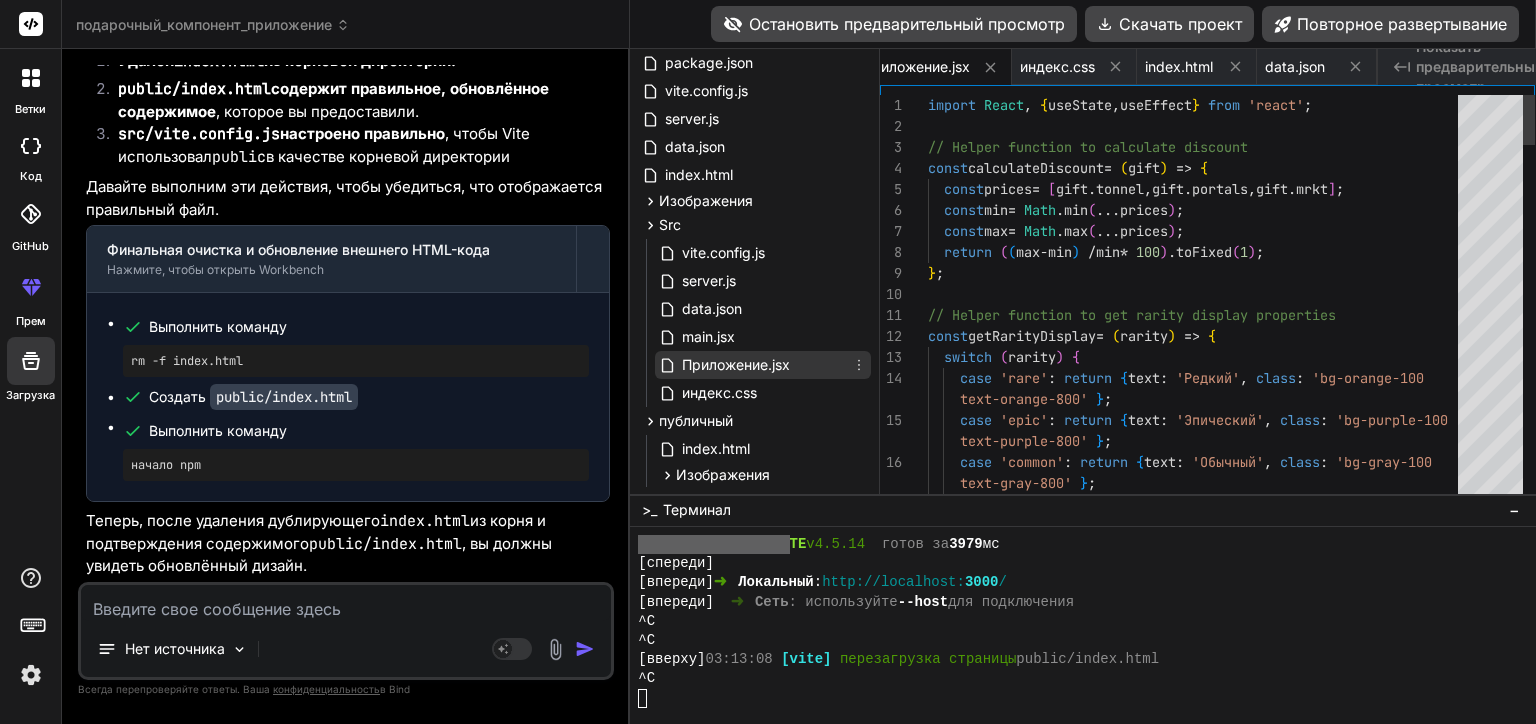 scroll, scrollTop: 0, scrollLeft: 632, axis: horizontal 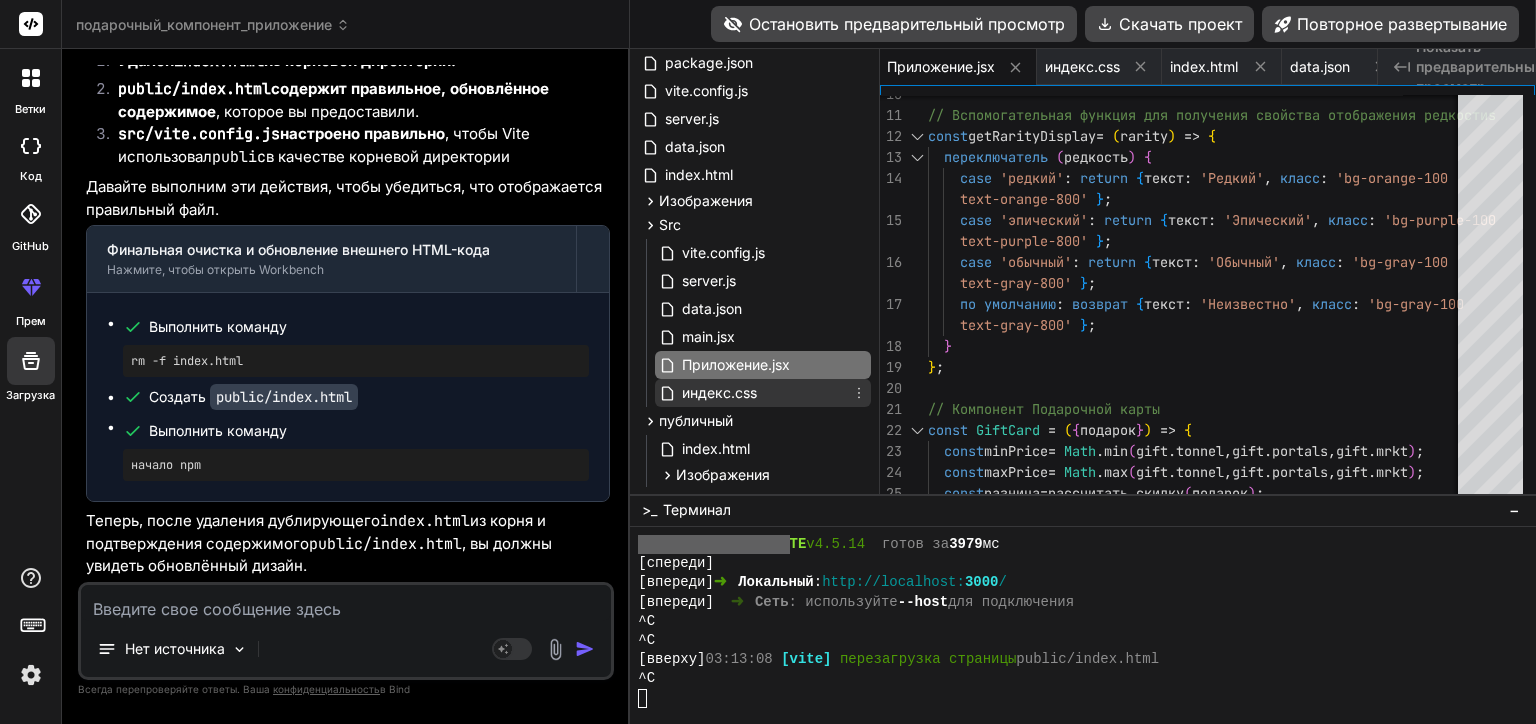 click on "индекс.css" at bounding box center [763, 393] 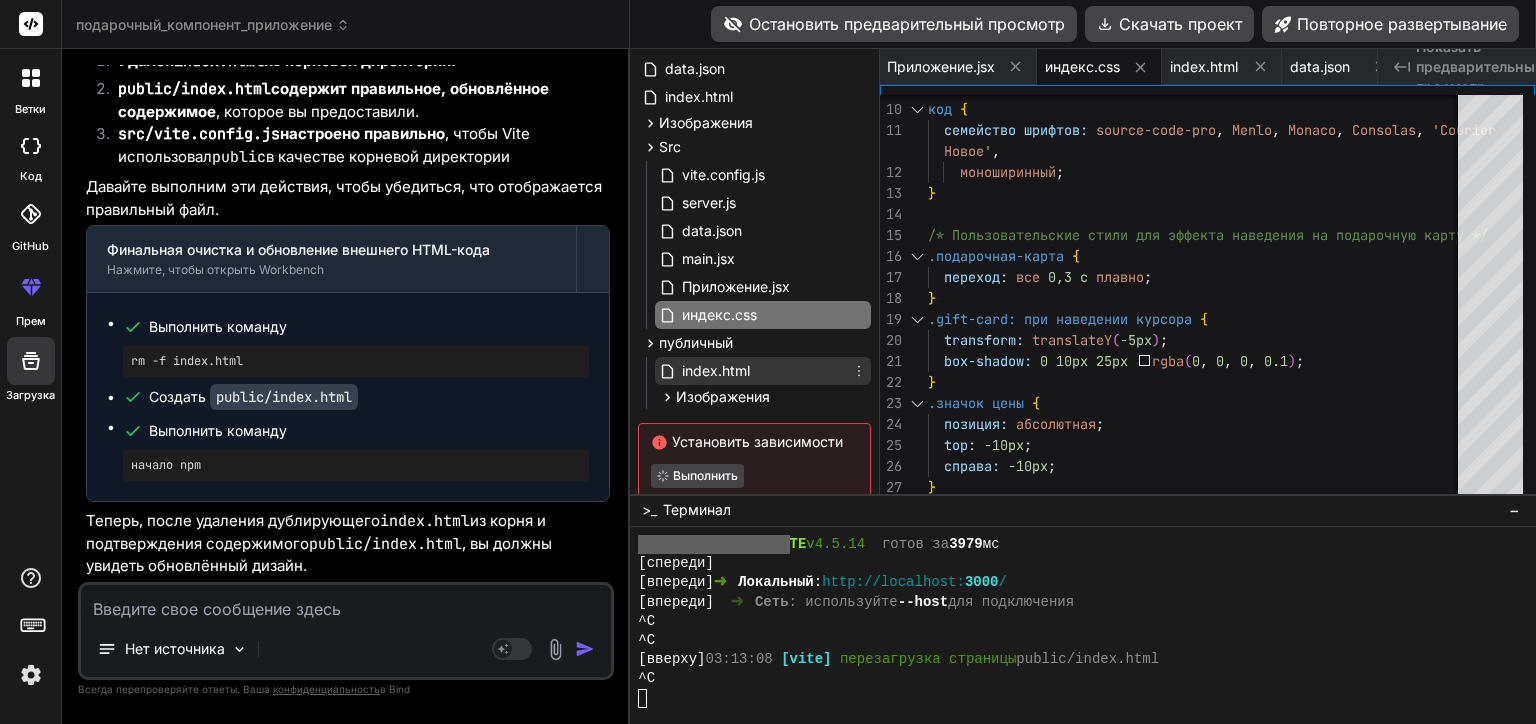 scroll, scrollTop: 200, scrollLeft: 0, axis: vertical 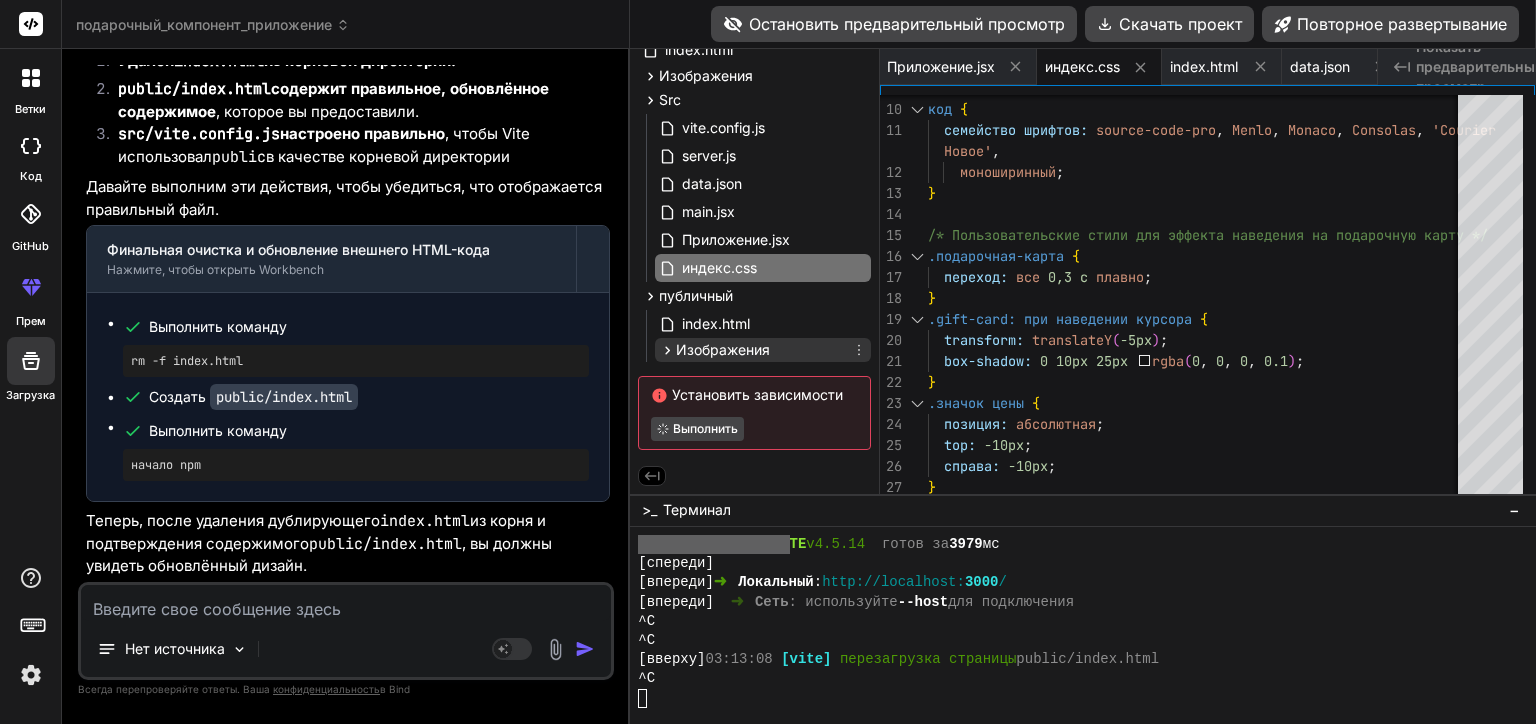 click on "Изображения" at bounding box center (763, 350) 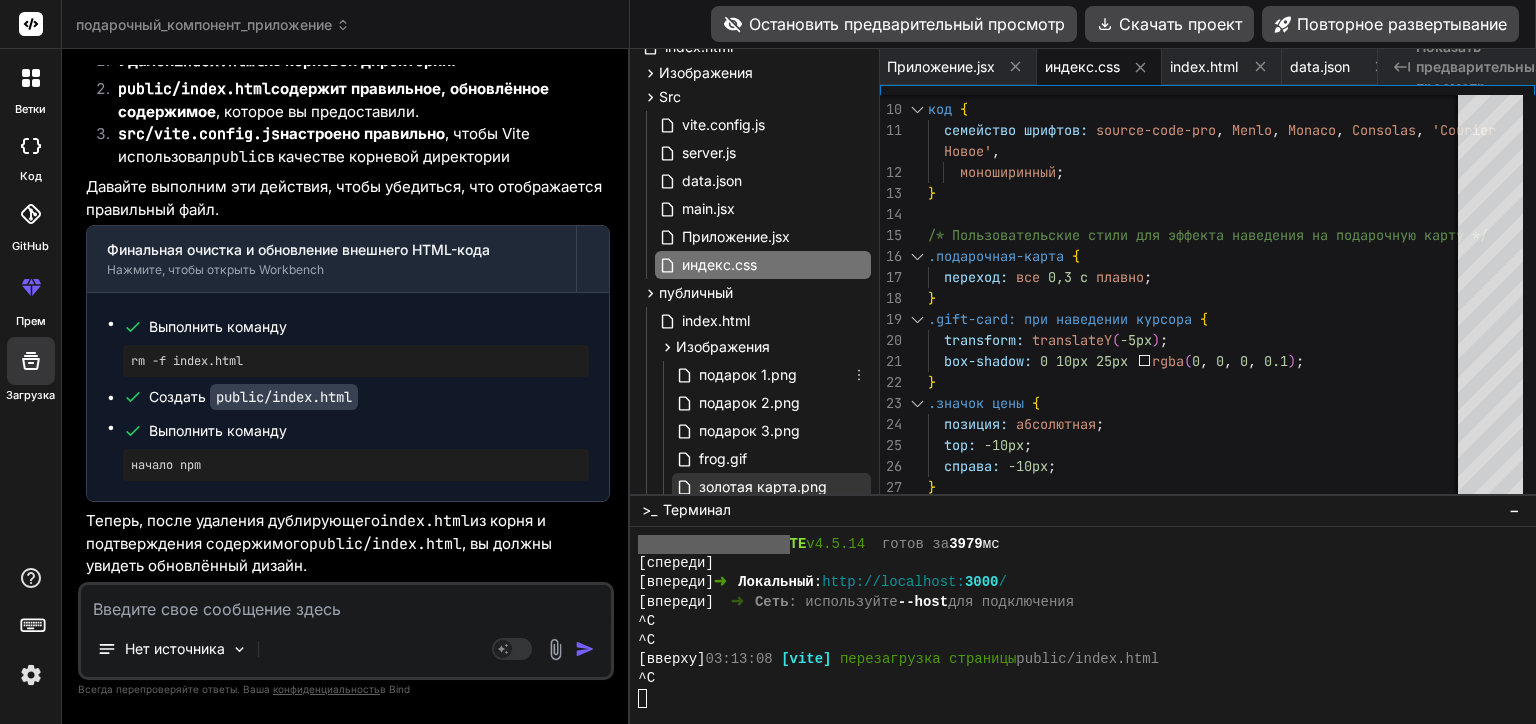 scroll, scrollTop: 300, scrollLeft: 0, axis: vertical 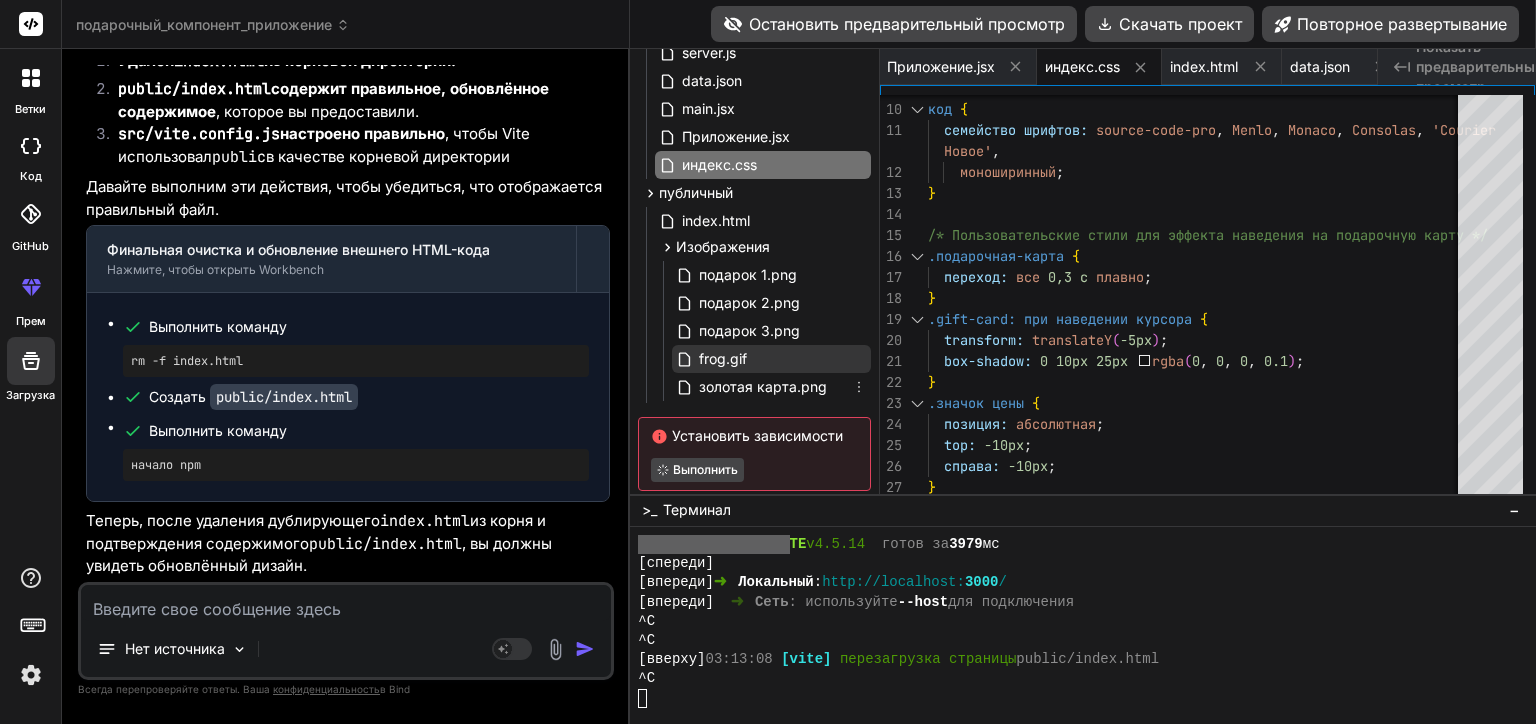 click on "frog.gif" at bounding box center [771, 359] 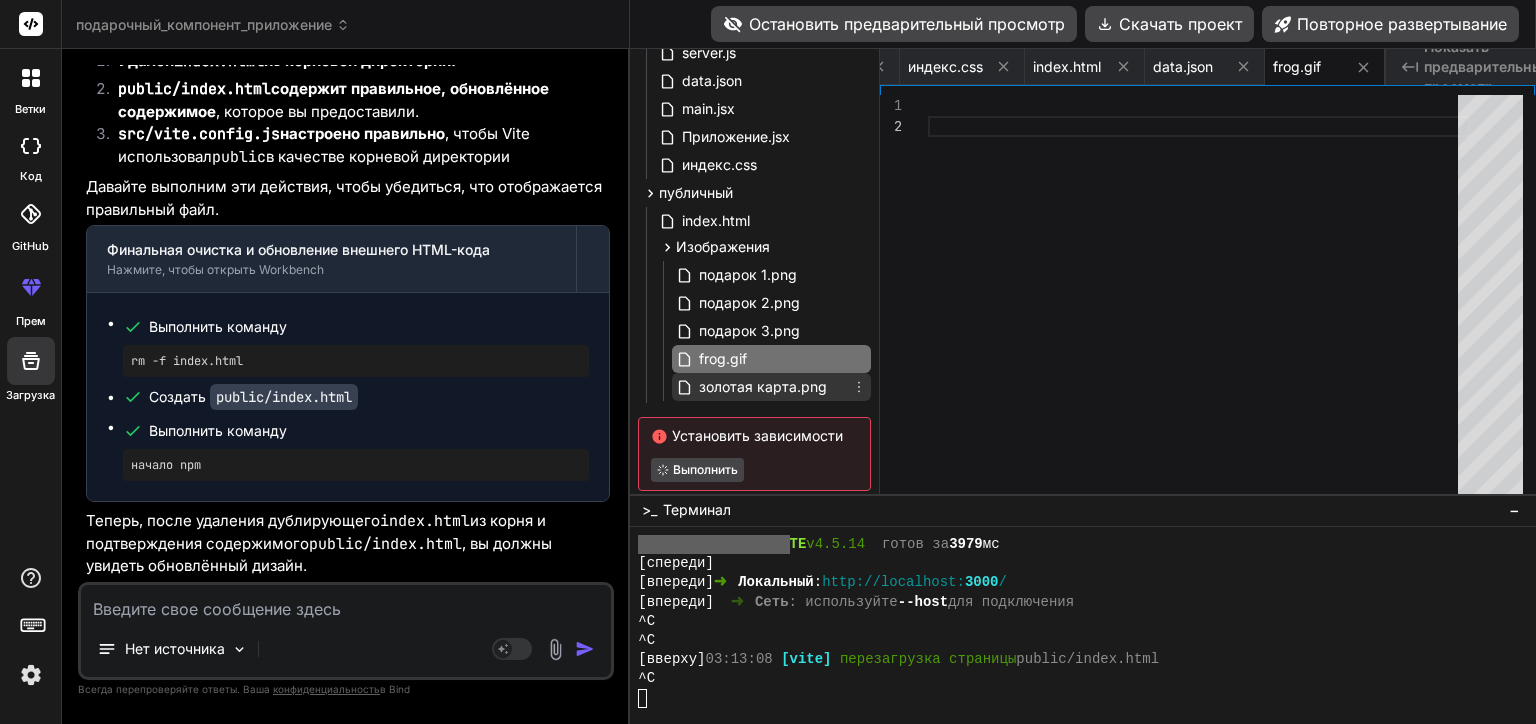 click on "золотая карта.png" at bounding box center [763, 387] 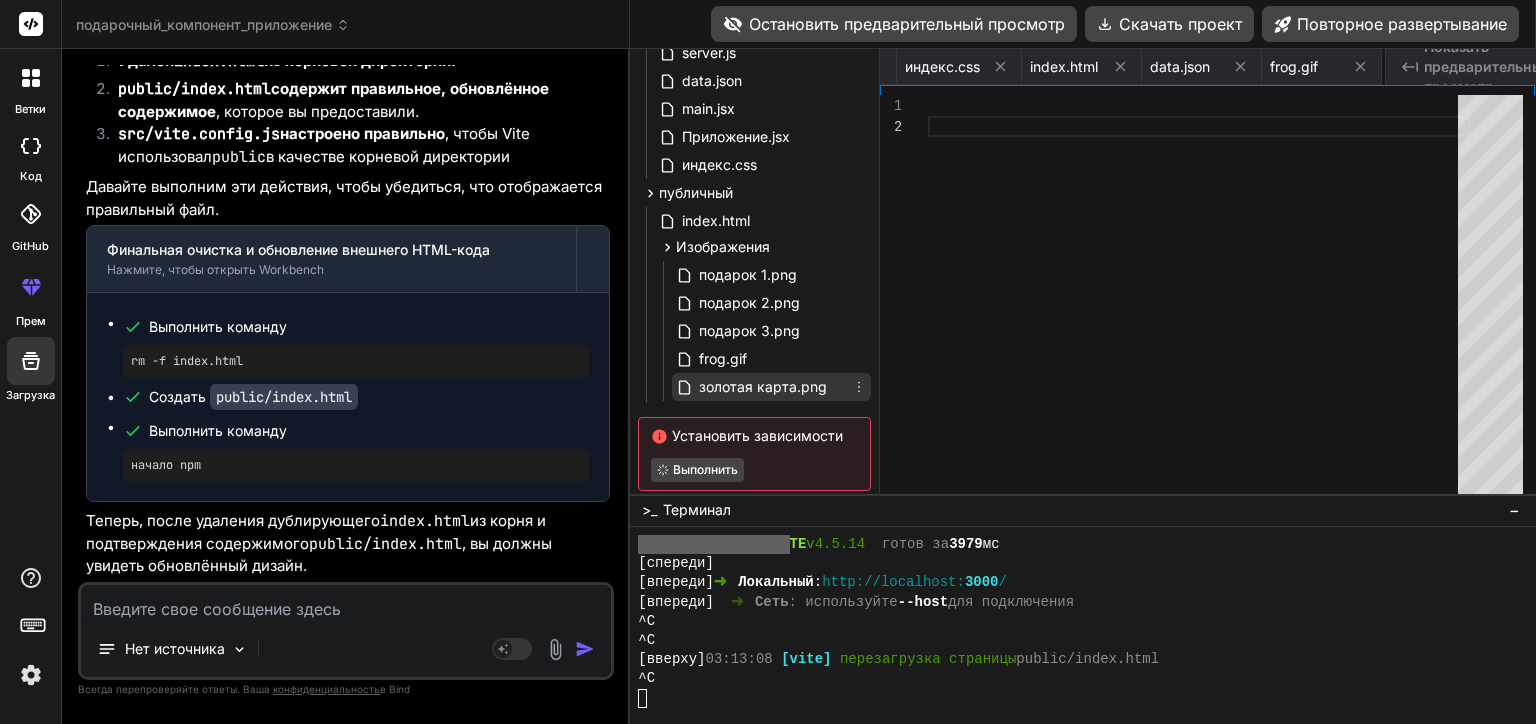 scroll, scrollTop: 0, scrollLeft: 916, axis: horizontal 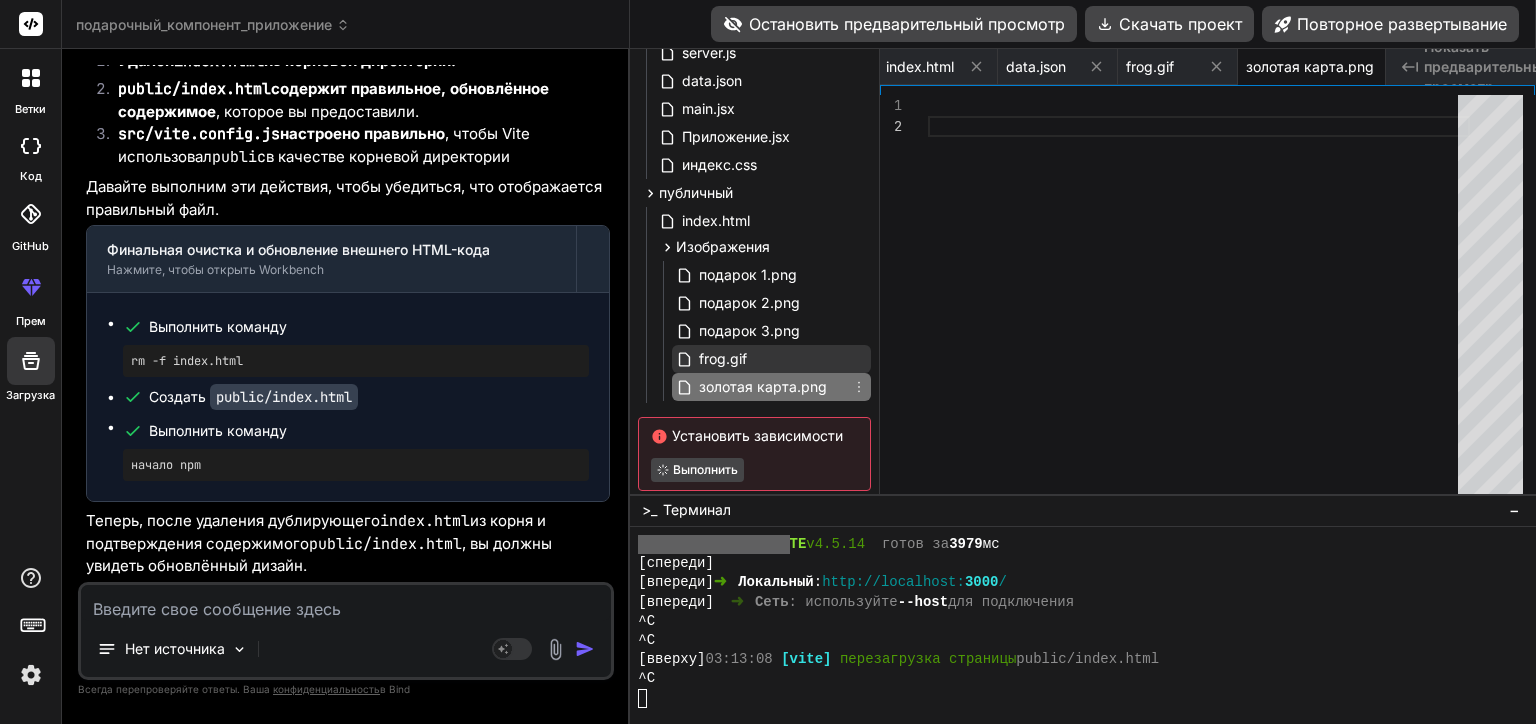 click on "frog.gif" at bounding box center (771, 359) 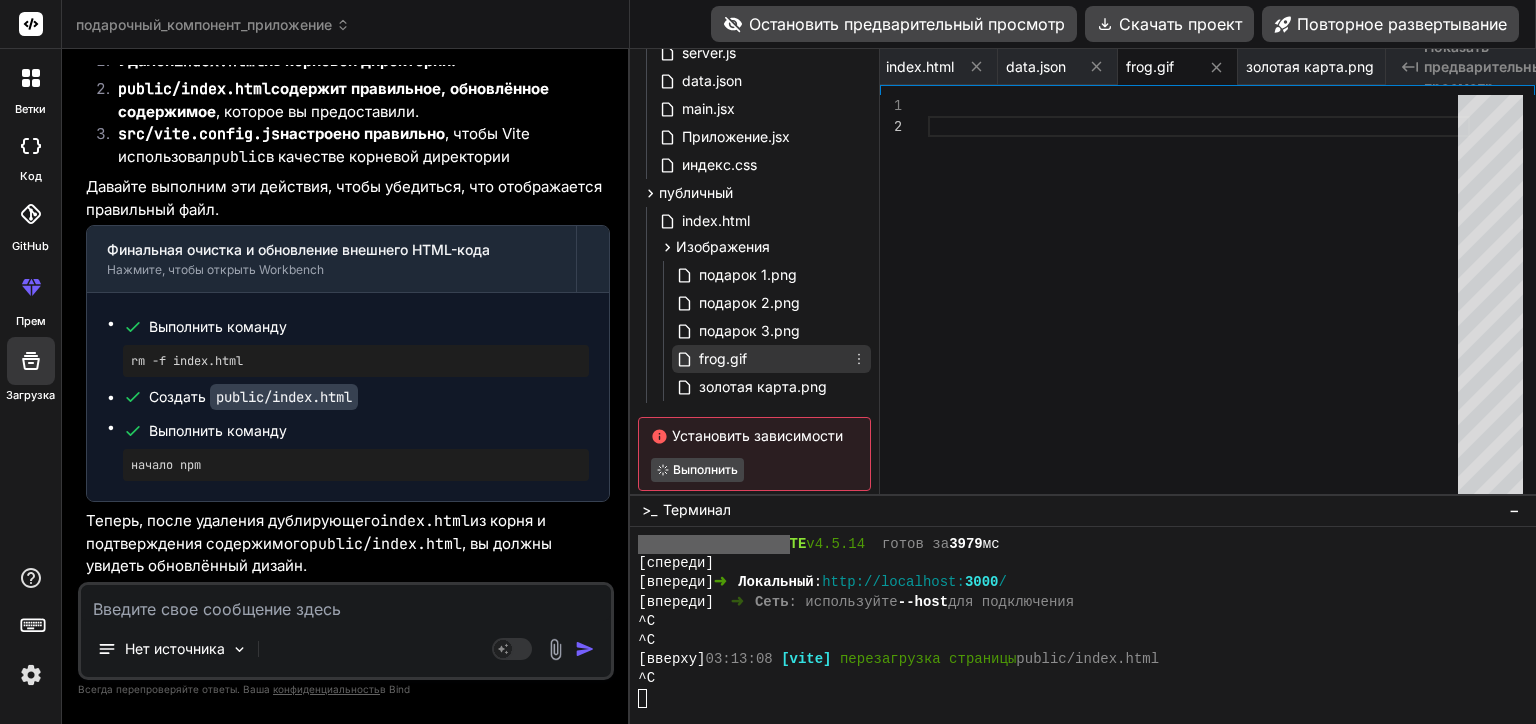 click on "frog.gif" at bounding box center (771, 359) 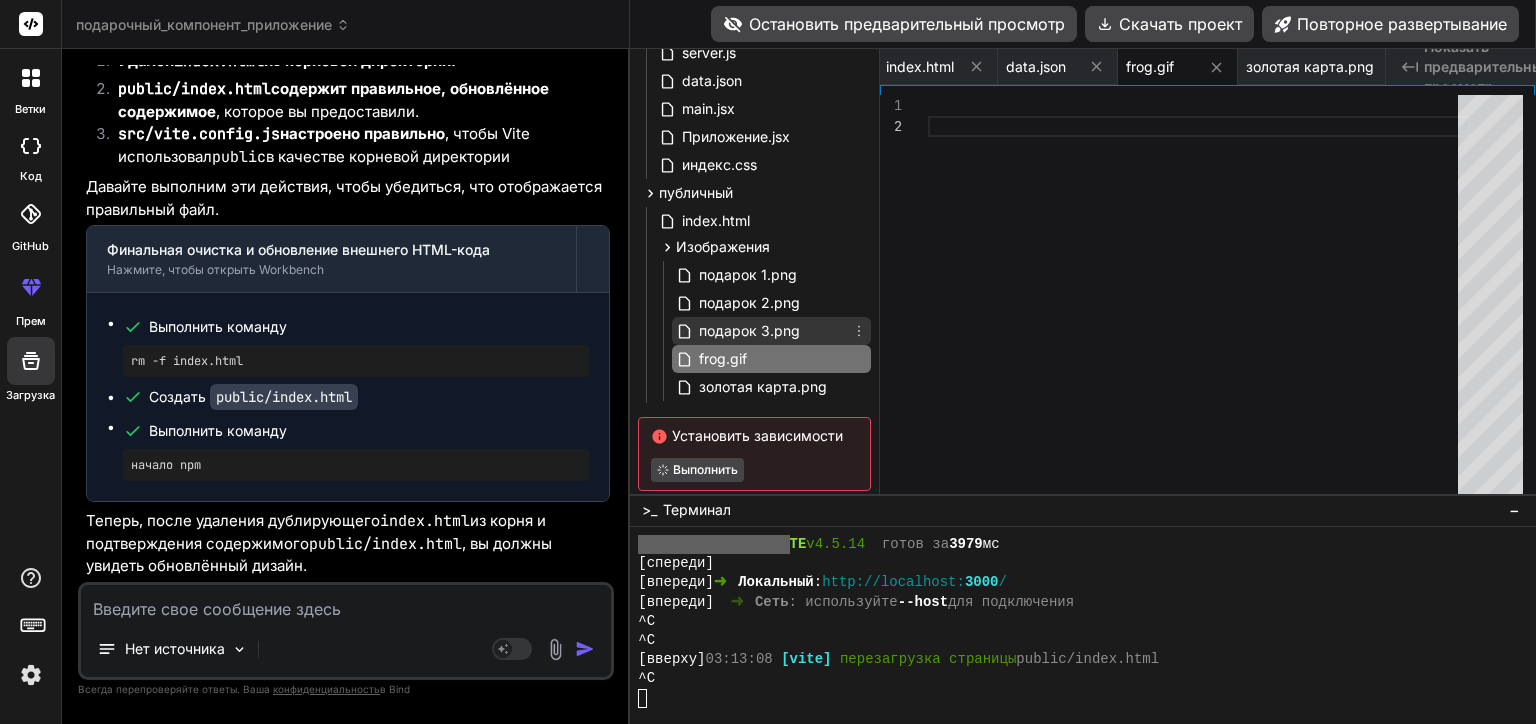click on "подарок 3.png" at bounding box center (749, 331) 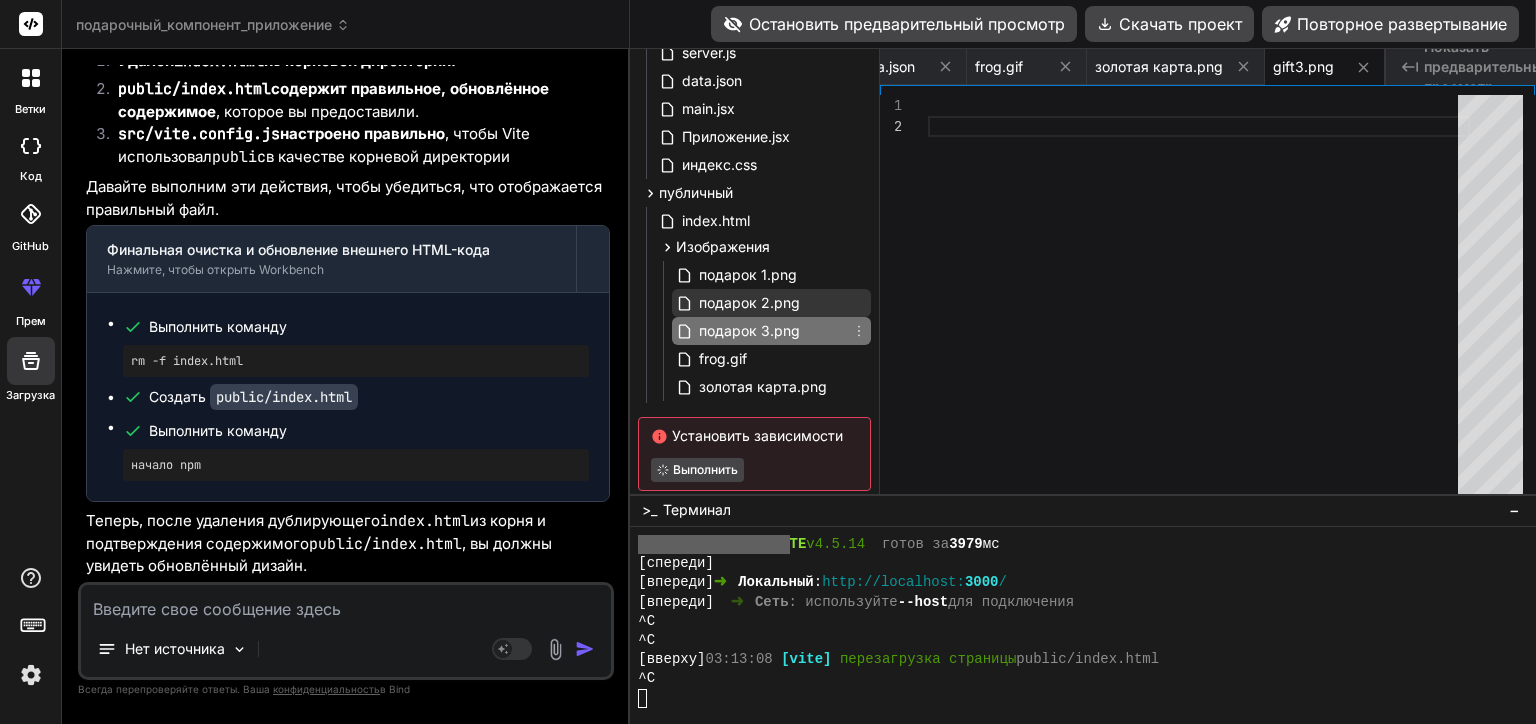click on "подарок 2.png" at bounding box center [749, 303] 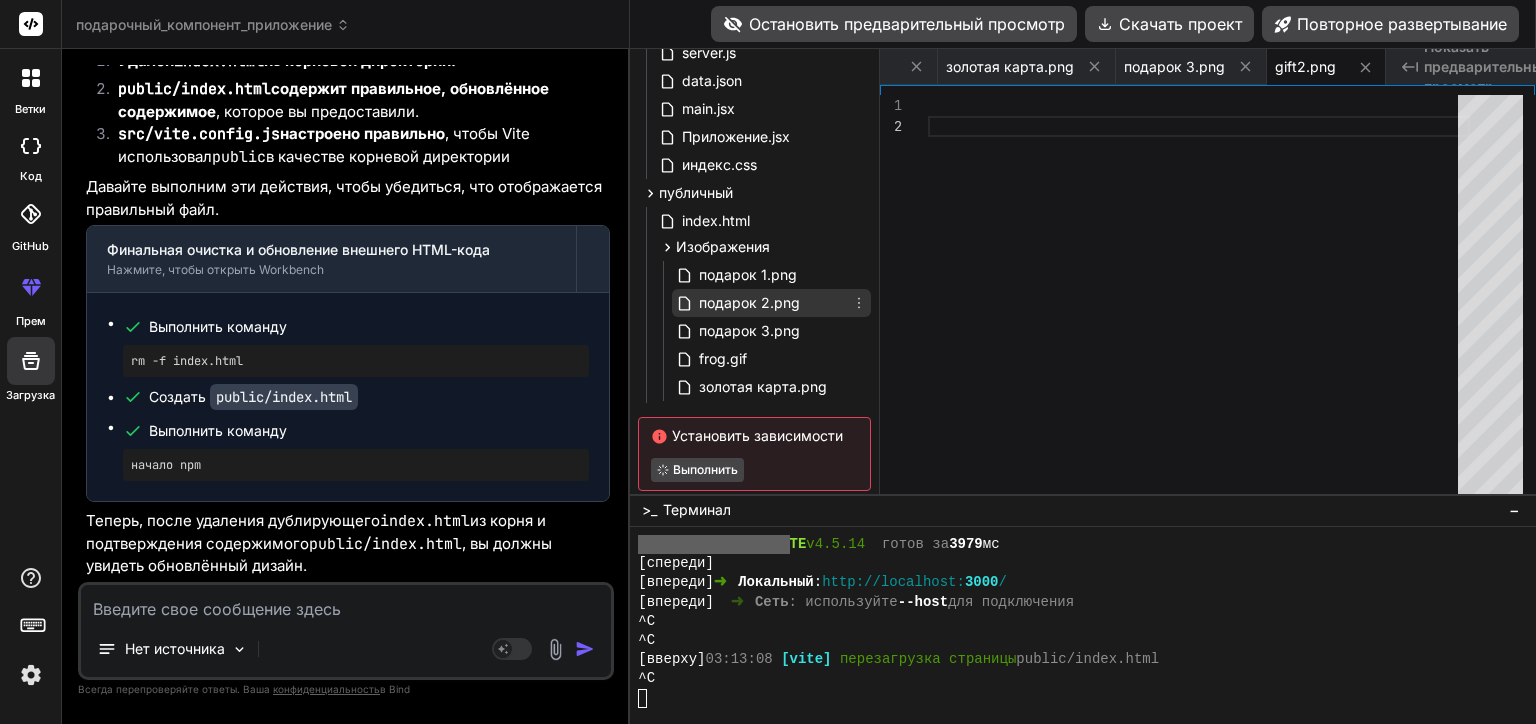 click on "подарок 2.png" at bounding box center [749, 303] 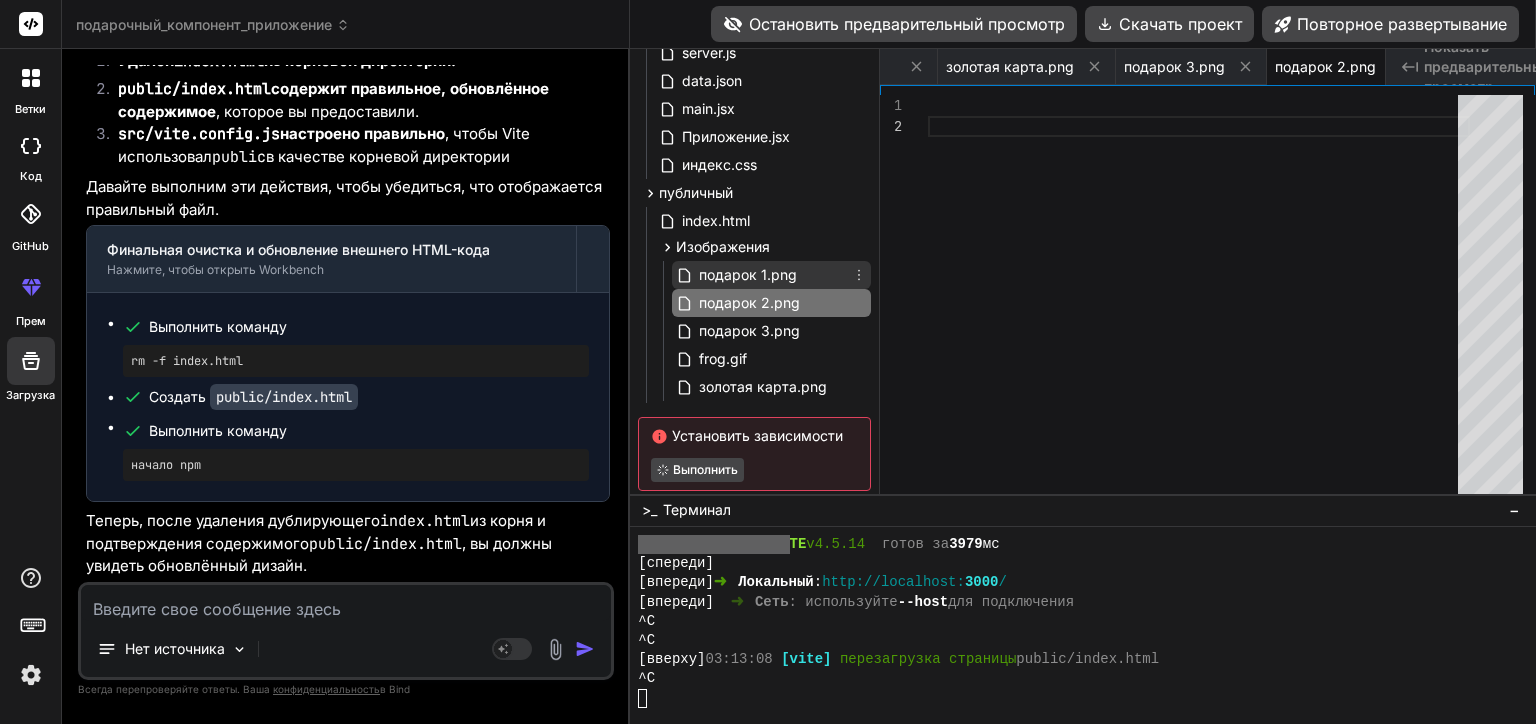 click on "подарок 1.png" at bounding box center [748, 275] 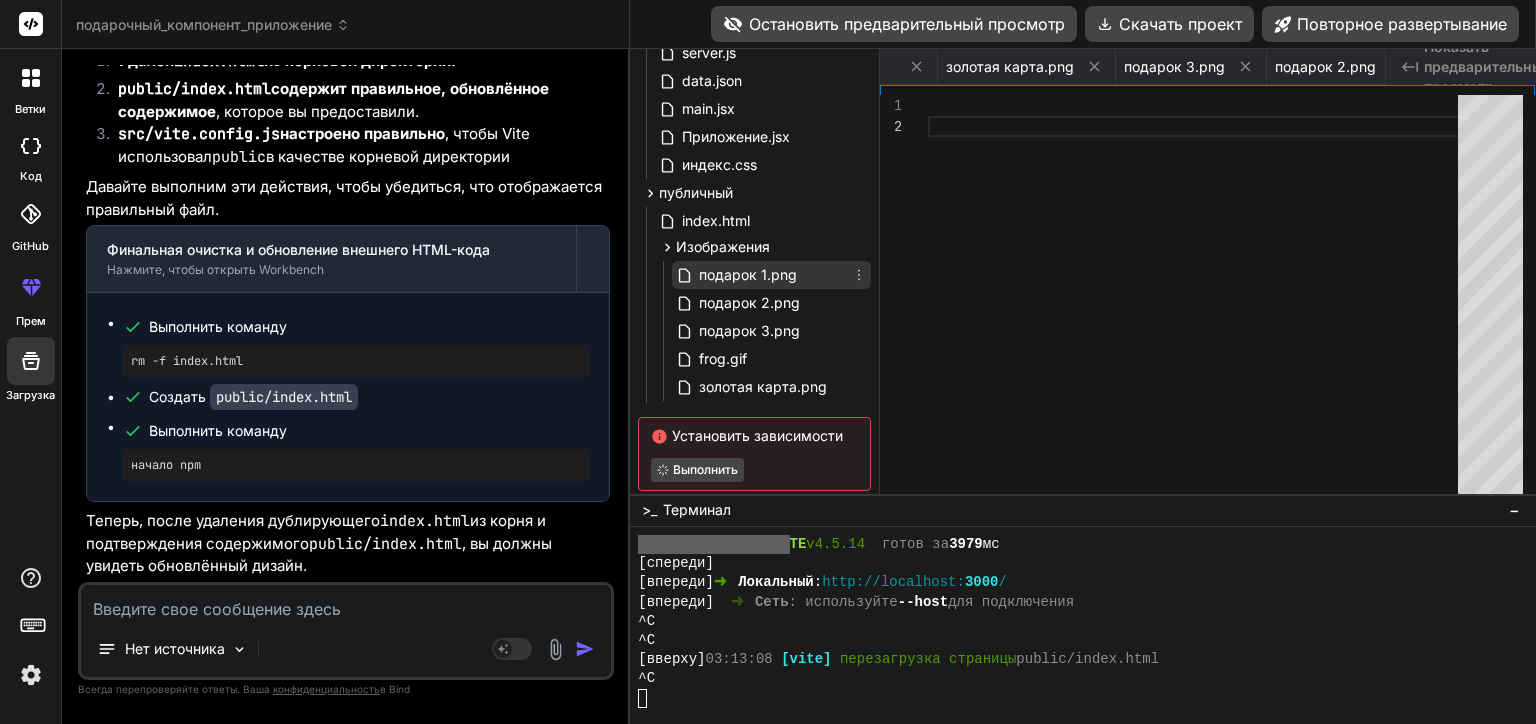 scroll, scrollTop: 0, scrollLeft: 1366, axis: horizontal 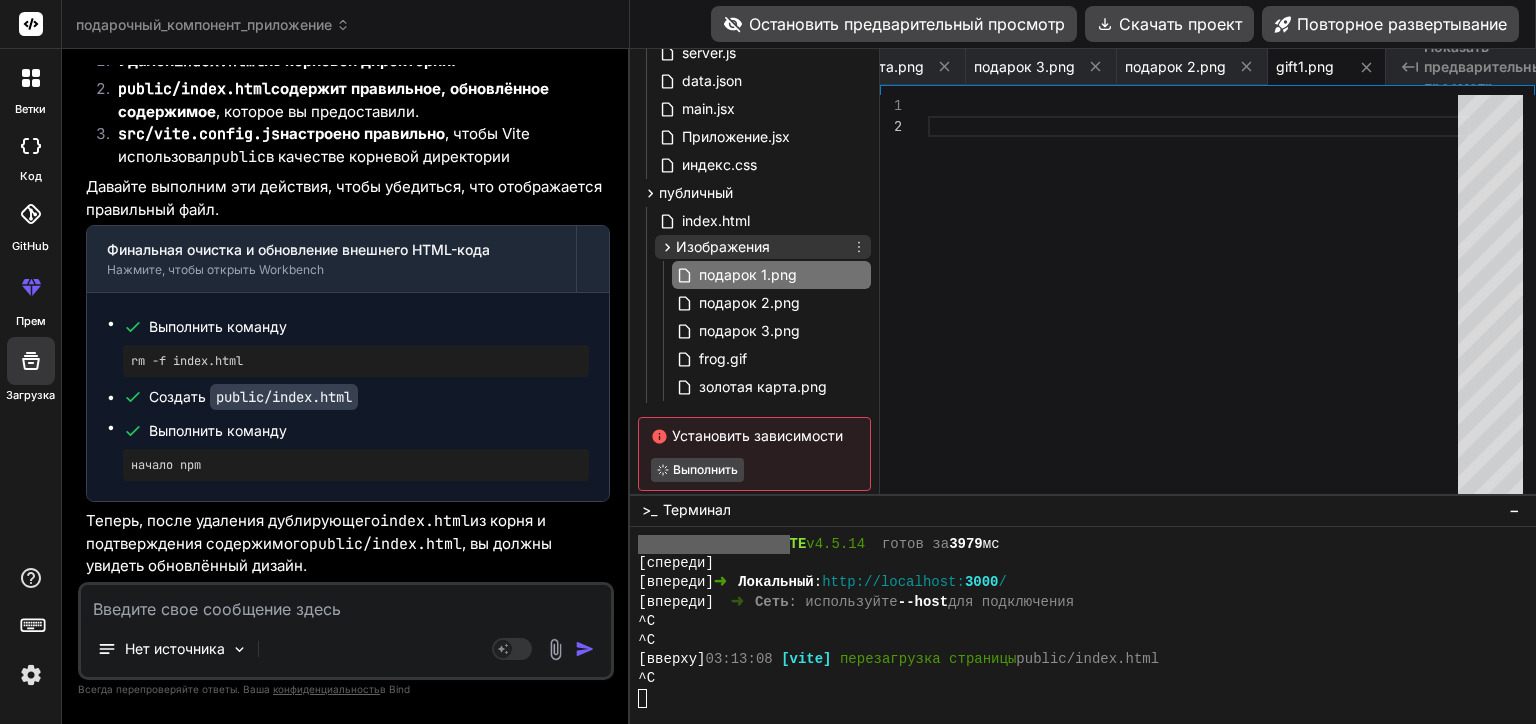 click on "Изображения" at bounding box center (723, 247) 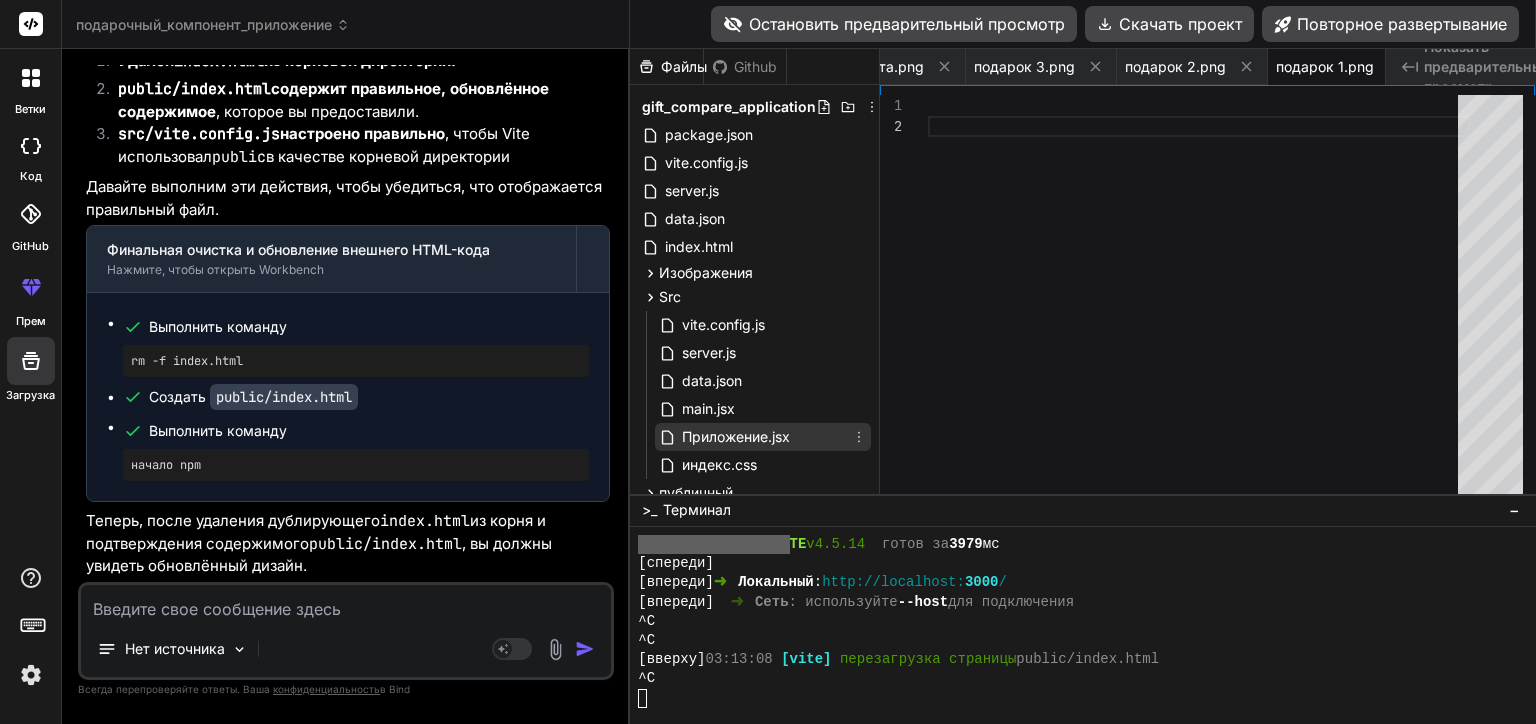 scroll, scrollTop: 200, scrollLeft: 0, axis: vertical 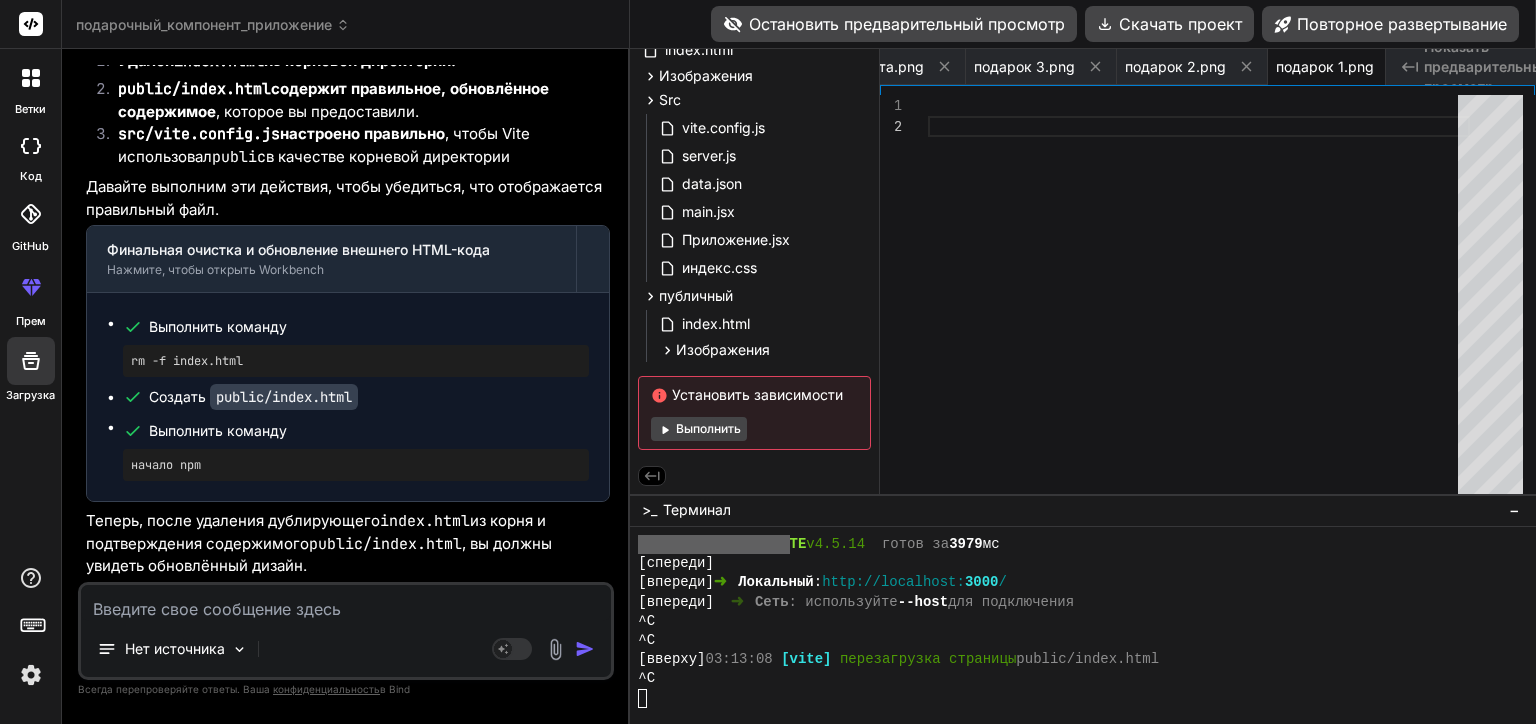 click on "Остановить предварительный просмотр" at bounding box center [894, 24] 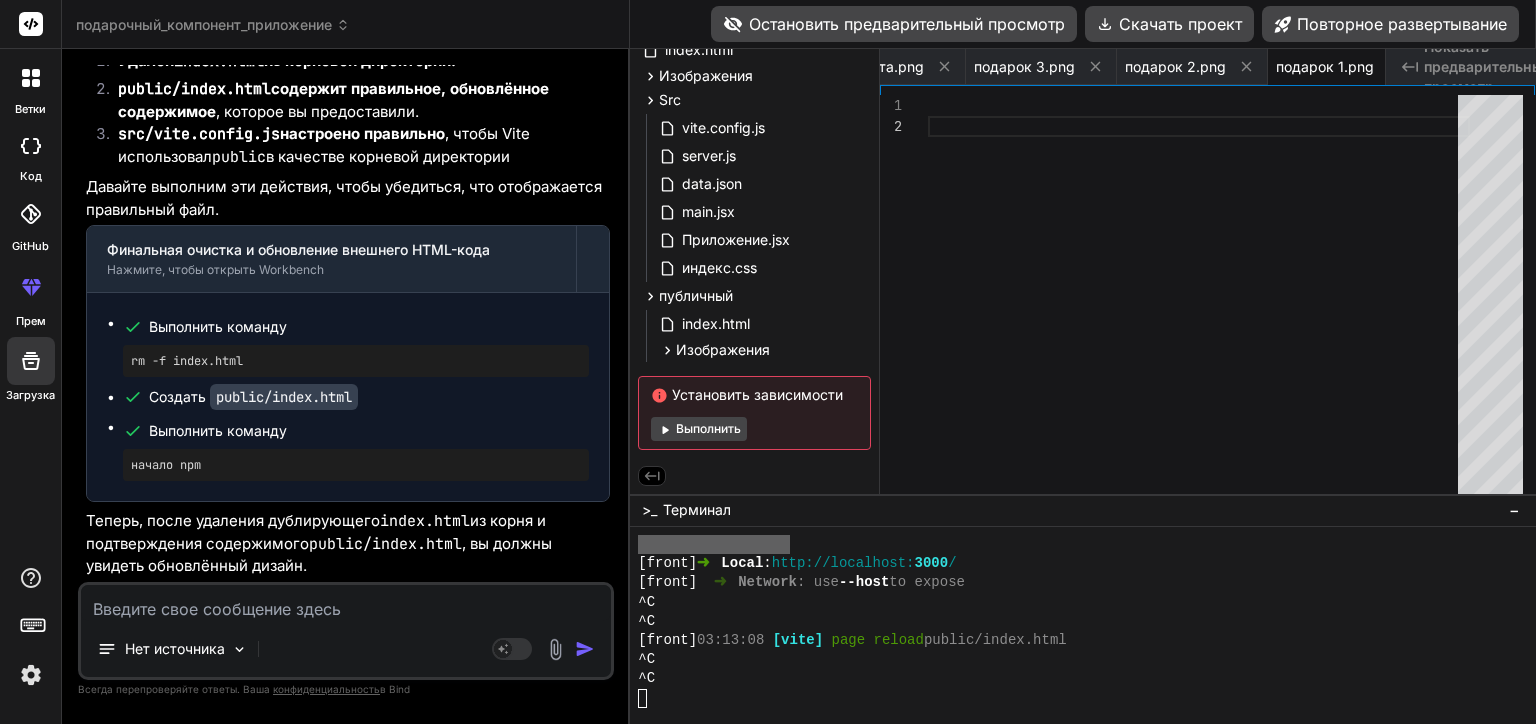 scroll, scrollTop: 19200, scrollLeft: 0, axis: vertical 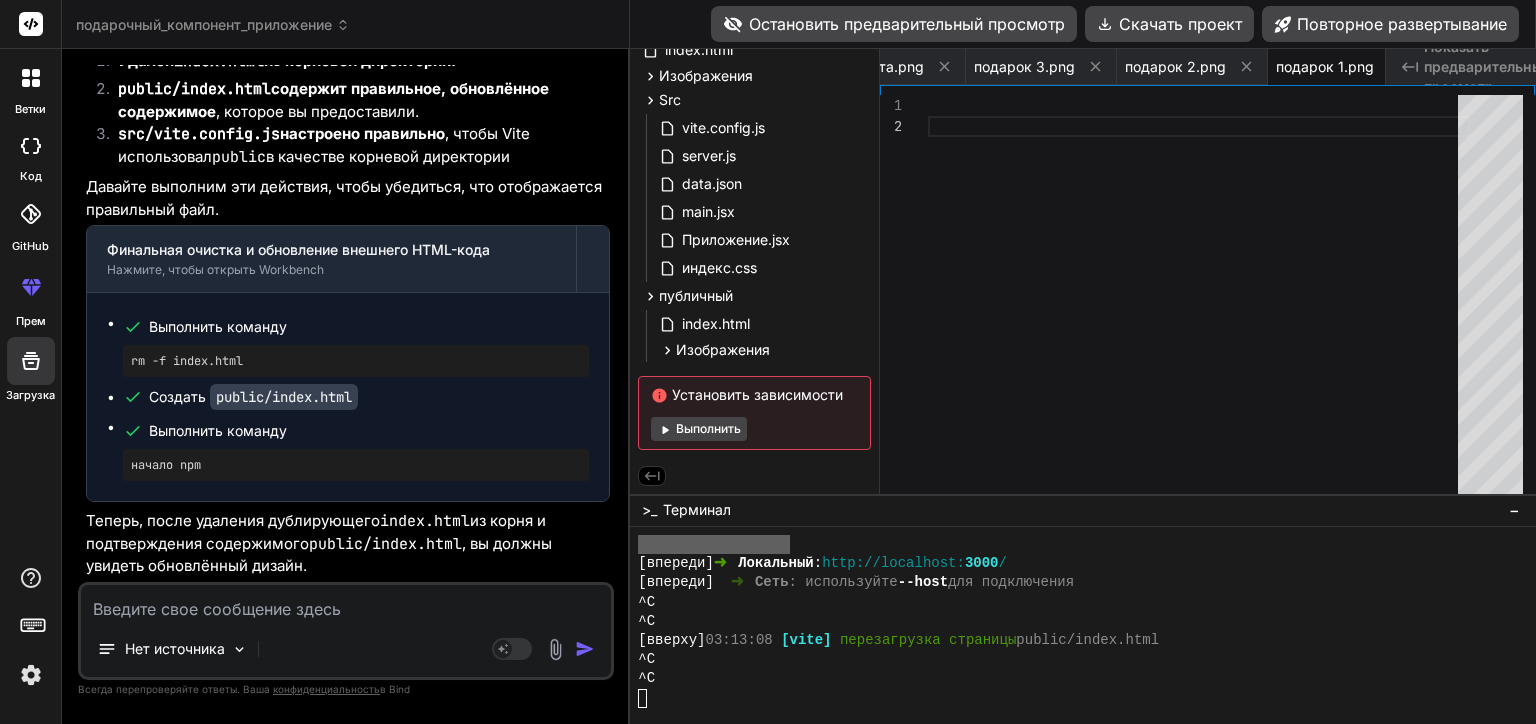 click on "Остановить предварительный просмотр" at bounding box center (894, 24) 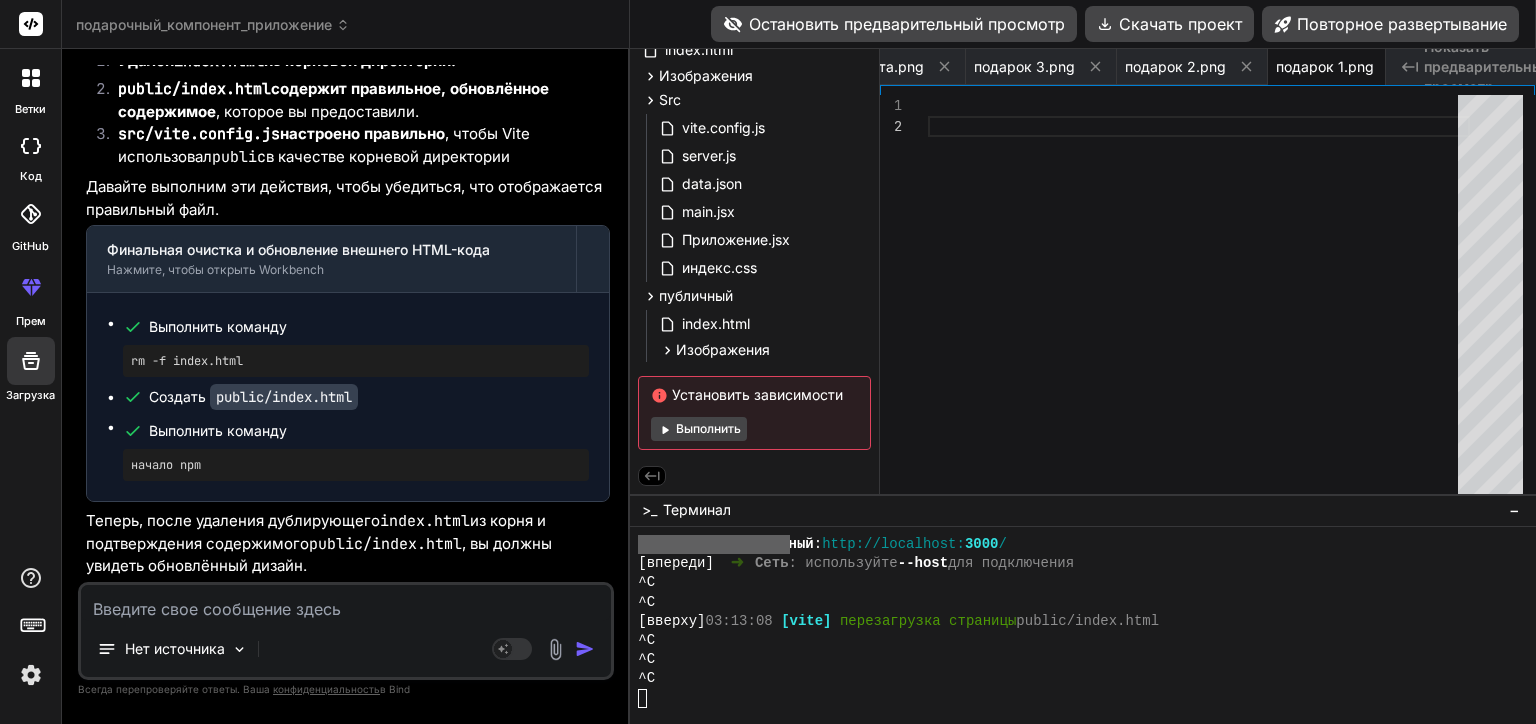 click on "Остановить предварительный просмотр" at bounding box center [894, 24] 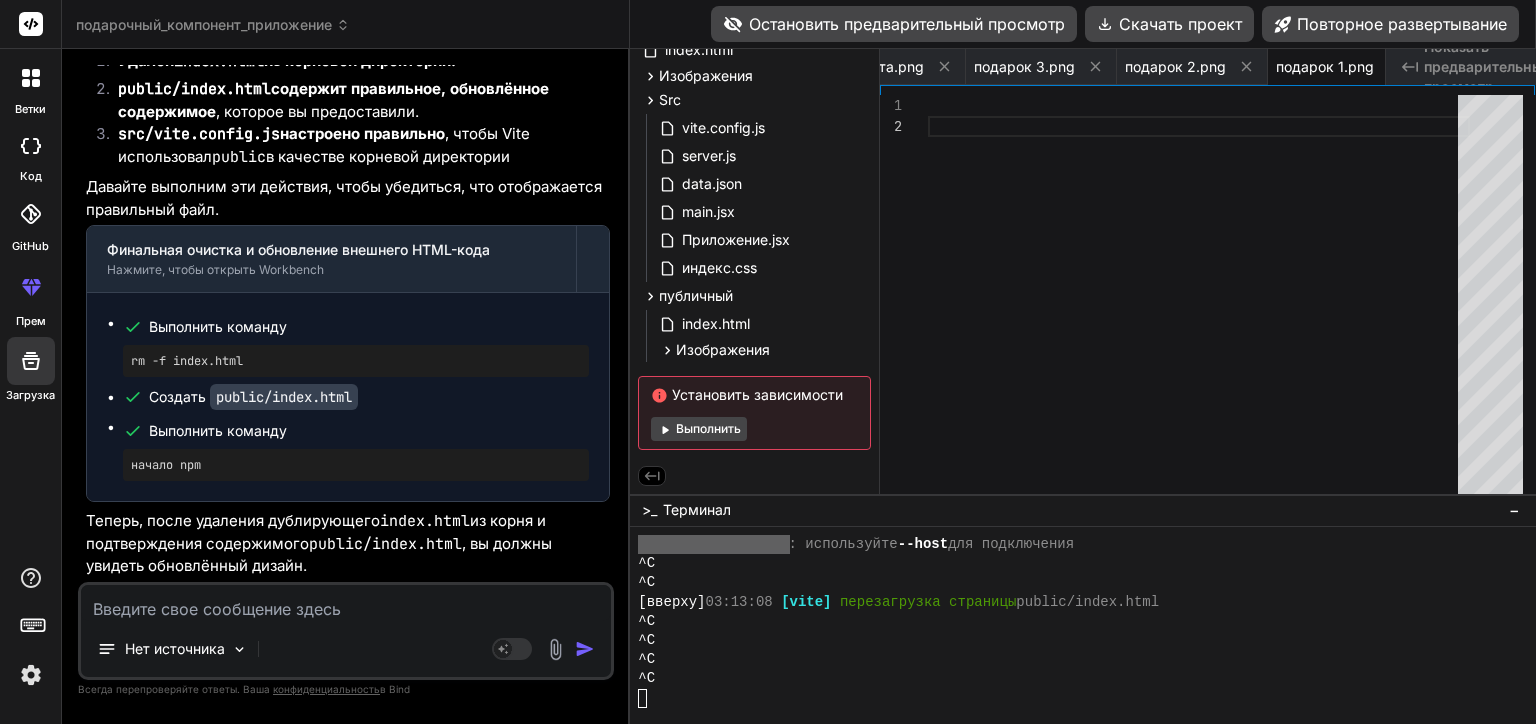 click on "Остановить предварительный просмотр" at bounding box center [894, 24] 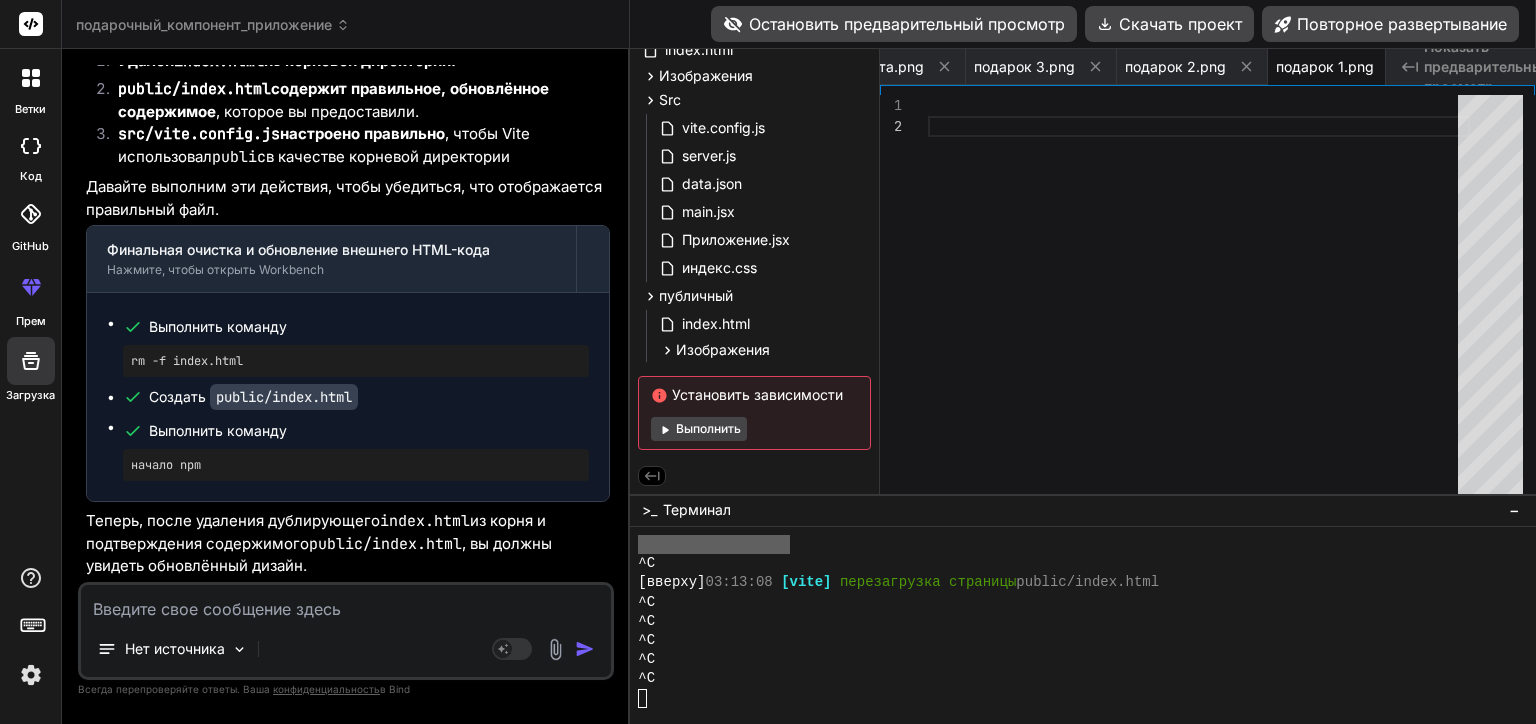 click on "Показать предварительный просмотр" at bounding box center [1488, 67] 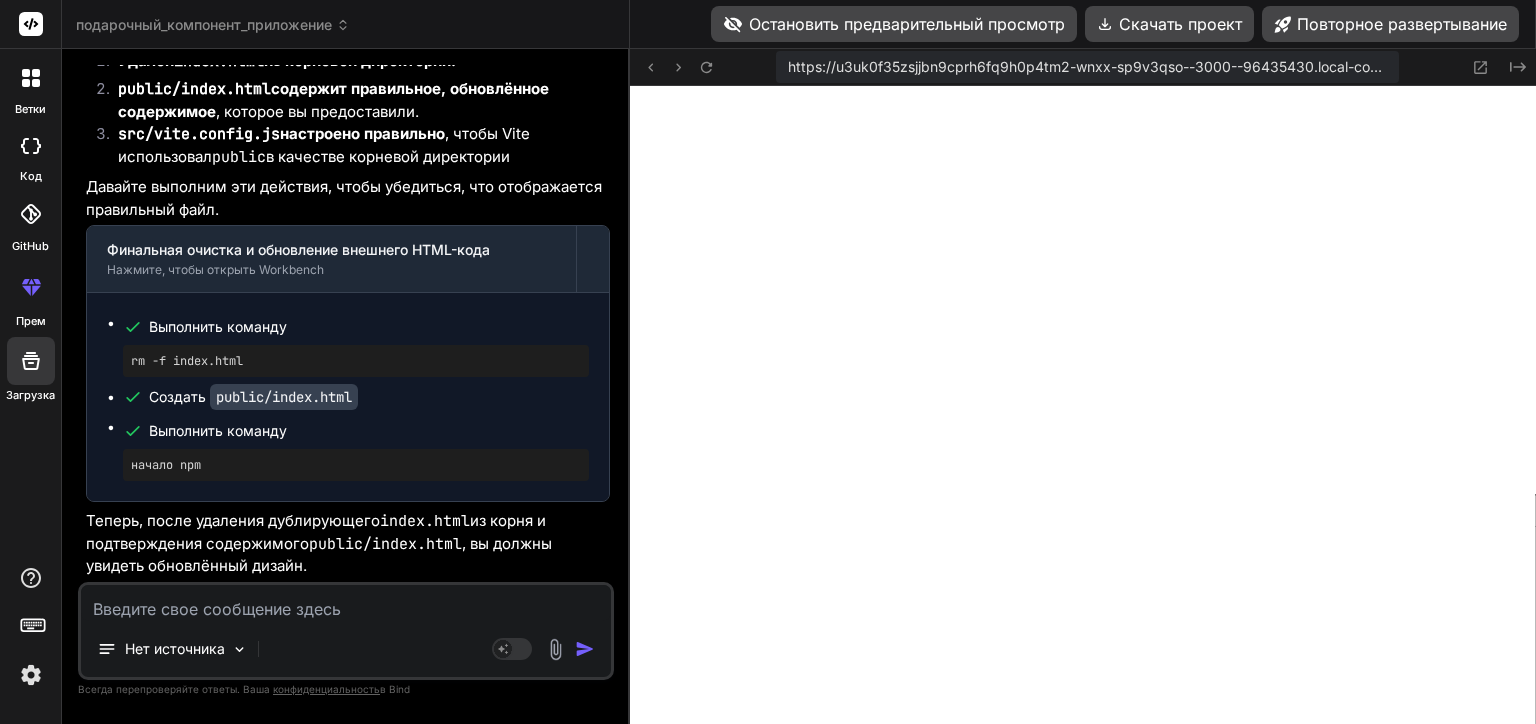 click on "Остановить предварительный просмотр" at bounding box center [894, 24] 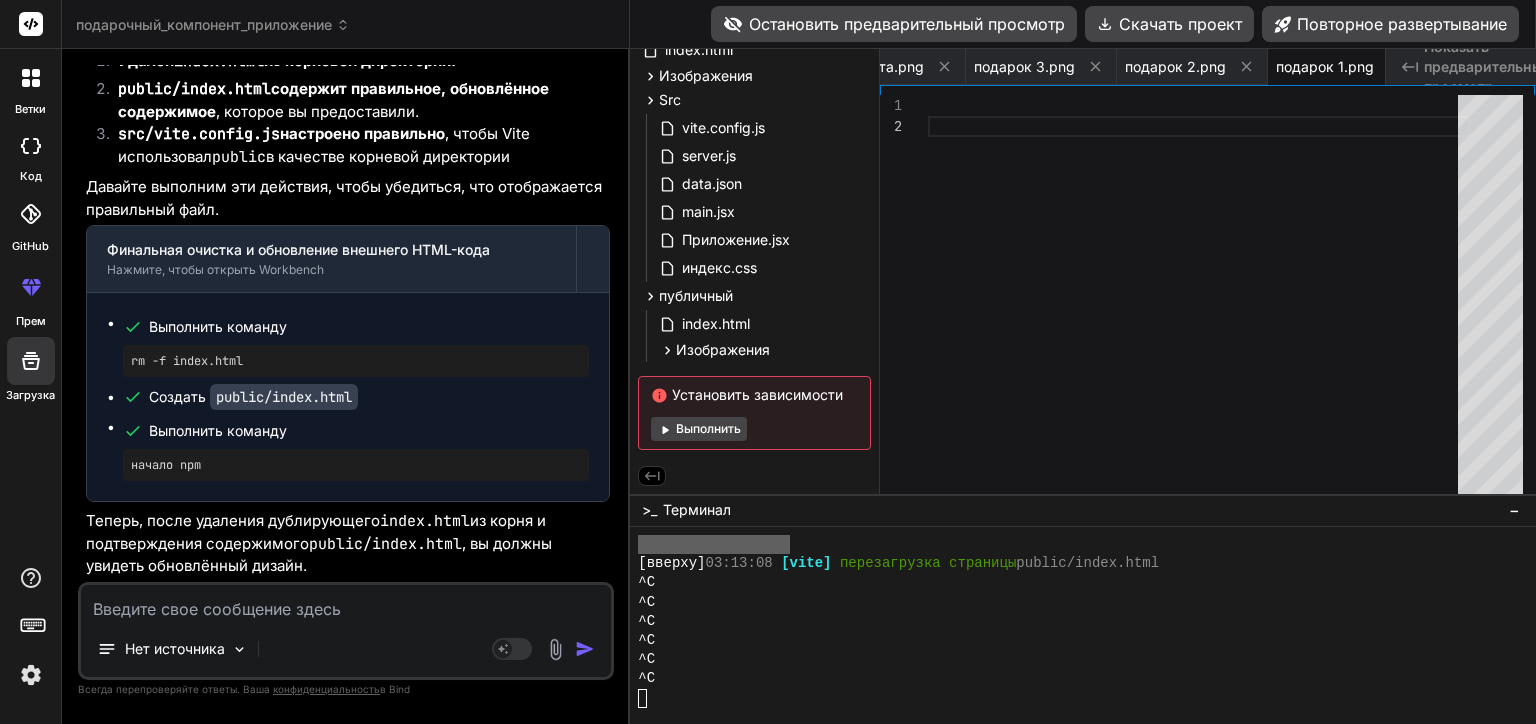 click on "Остановить предварительный просмотр" at bounding box center [894, 24] 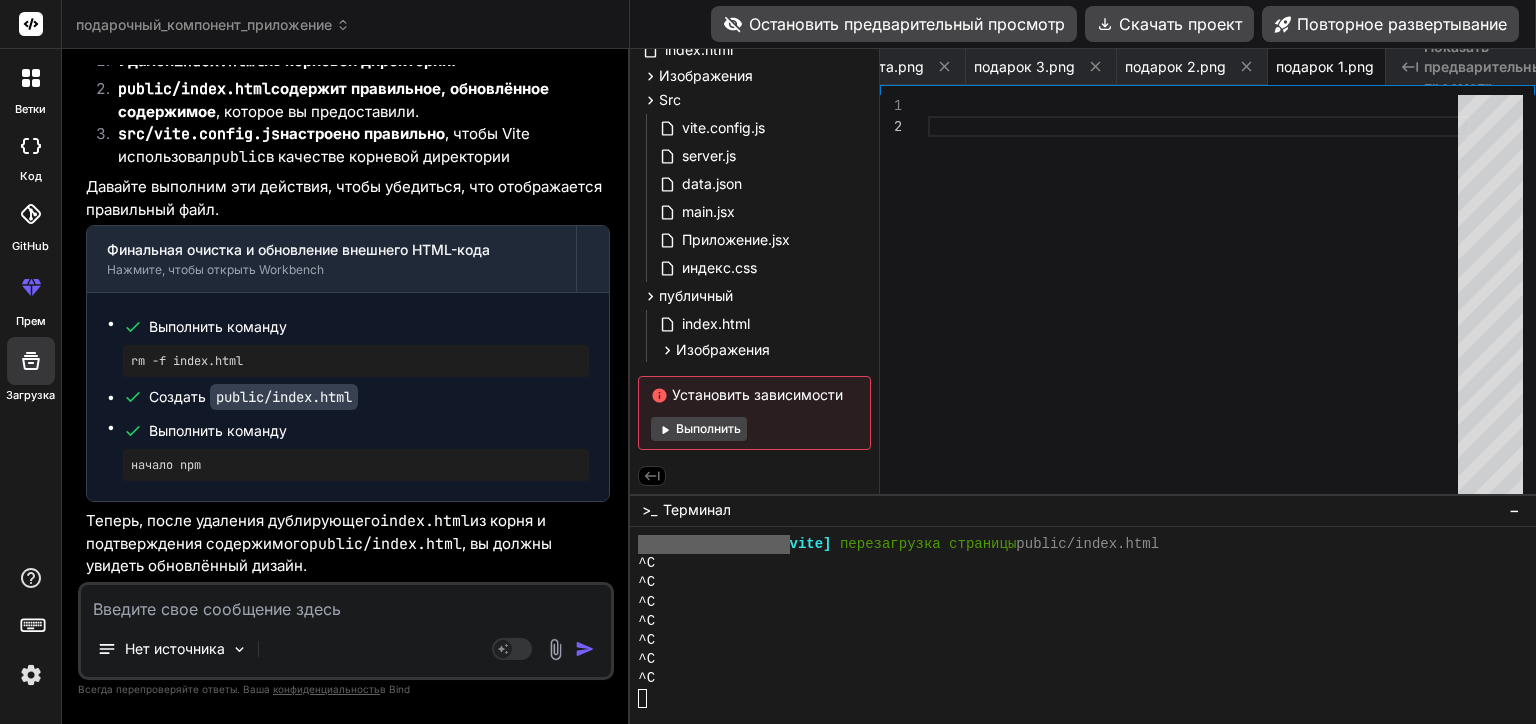 click on "Остановить предварительный просмотр" at bounding box center (894, 24) 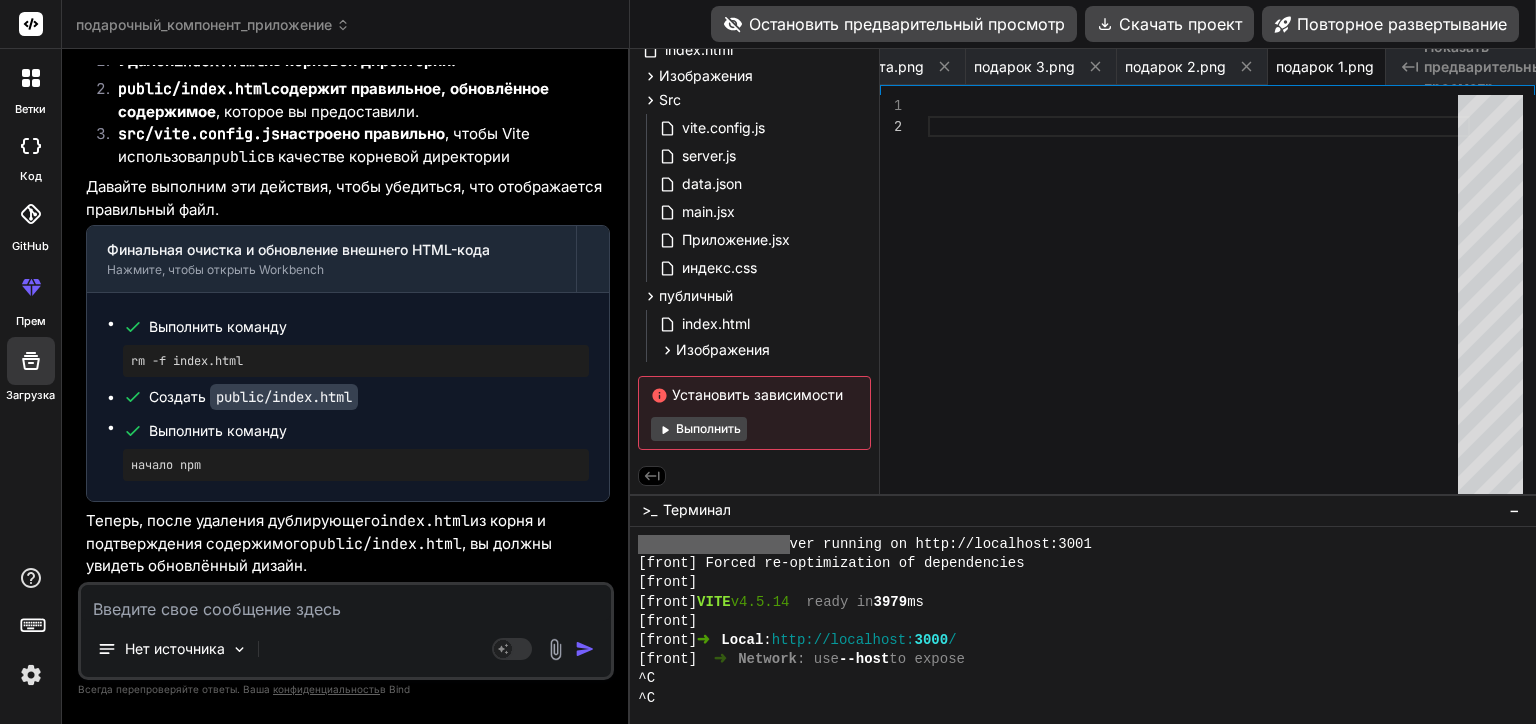 scroll, scrollTop: 19000, scrollLeft: 0, axis: vertical 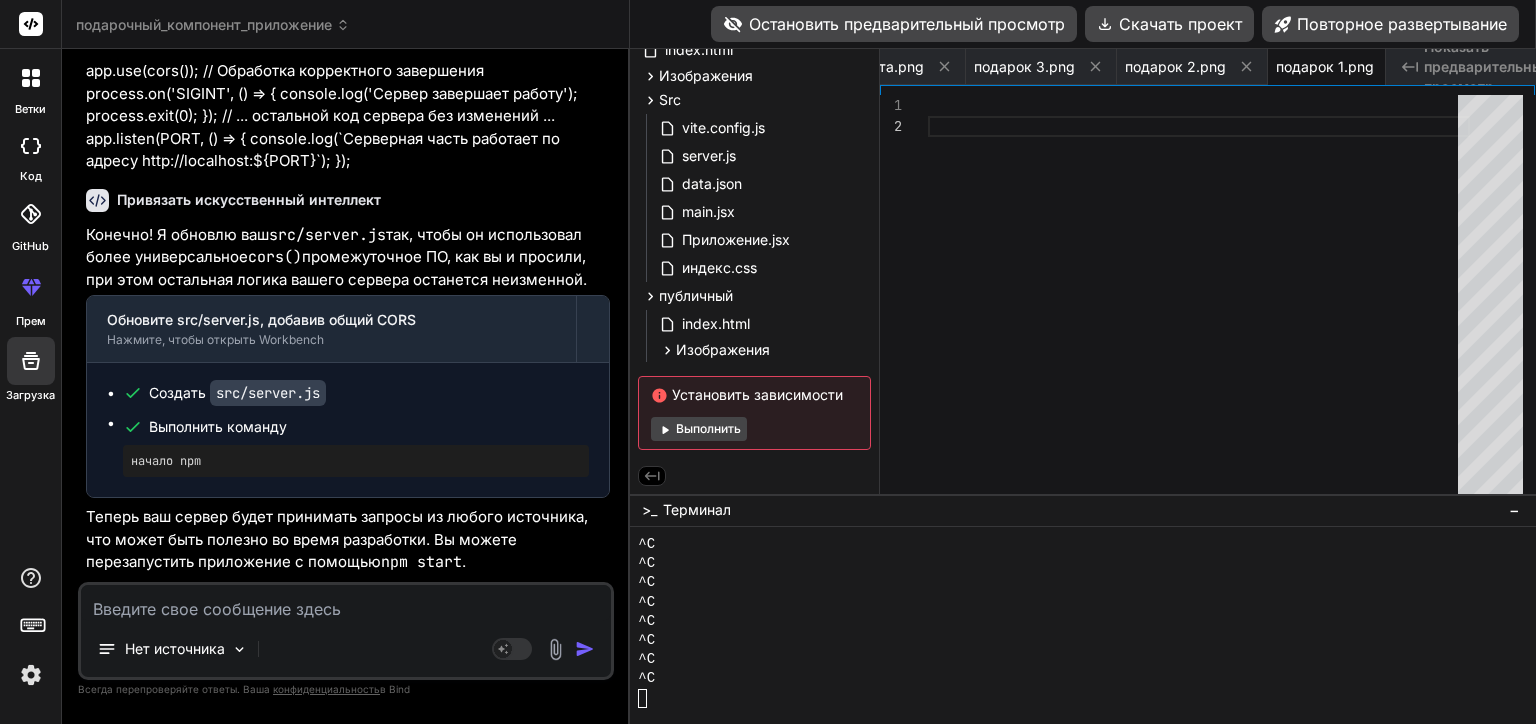 drag, startPoint x: 492, startPoint y: 324, endPoint x: 568, endPoint y: 328, distance: 76.105194 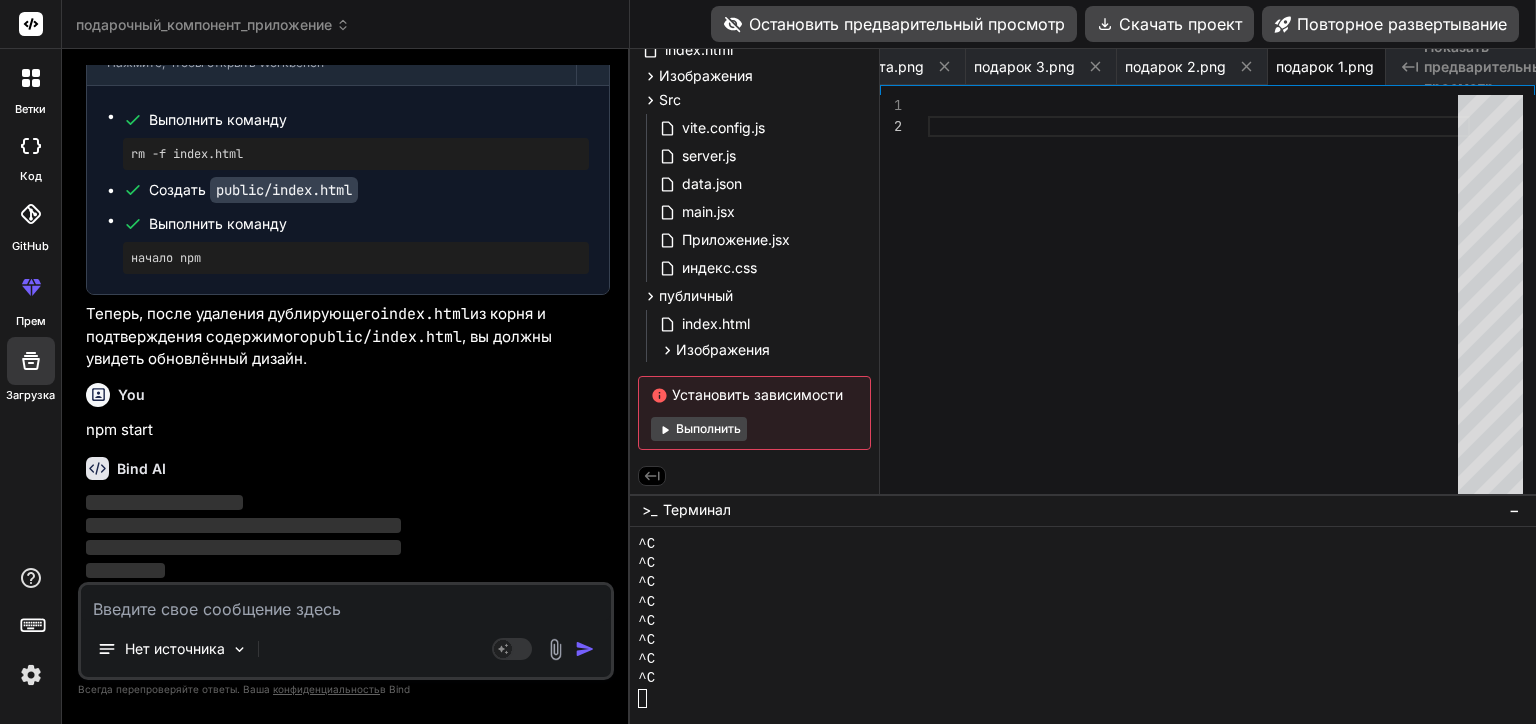 scroll, scrollTop: 35551, scrollLeft: 0, axis: vertical 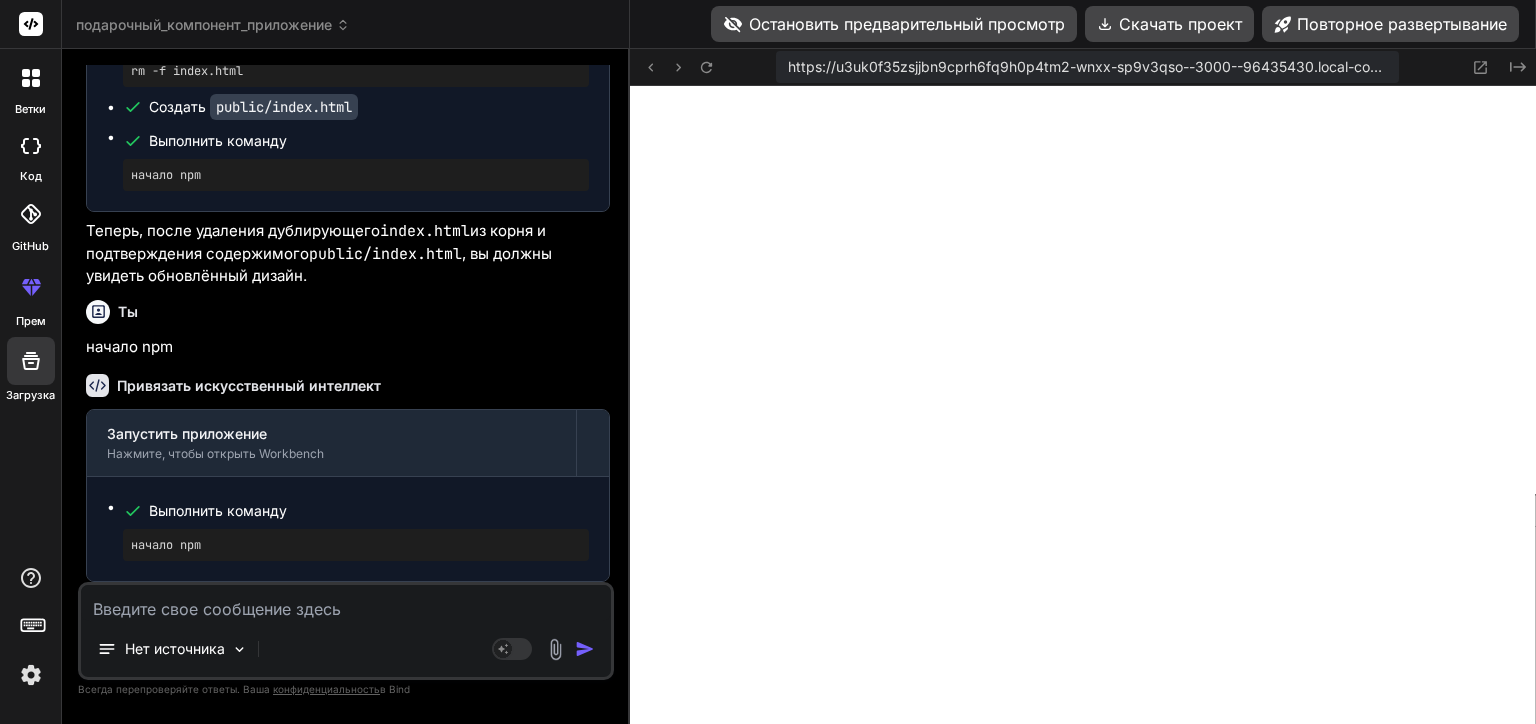 click on "Нет источника Режим агента. Когда этот переключатель активирован, ИИ автоматически принимает решения, обосновывает их, создаёт файлы и выполняет команды терминала. Почти полный автопилот." at bounding box center (346, 631) 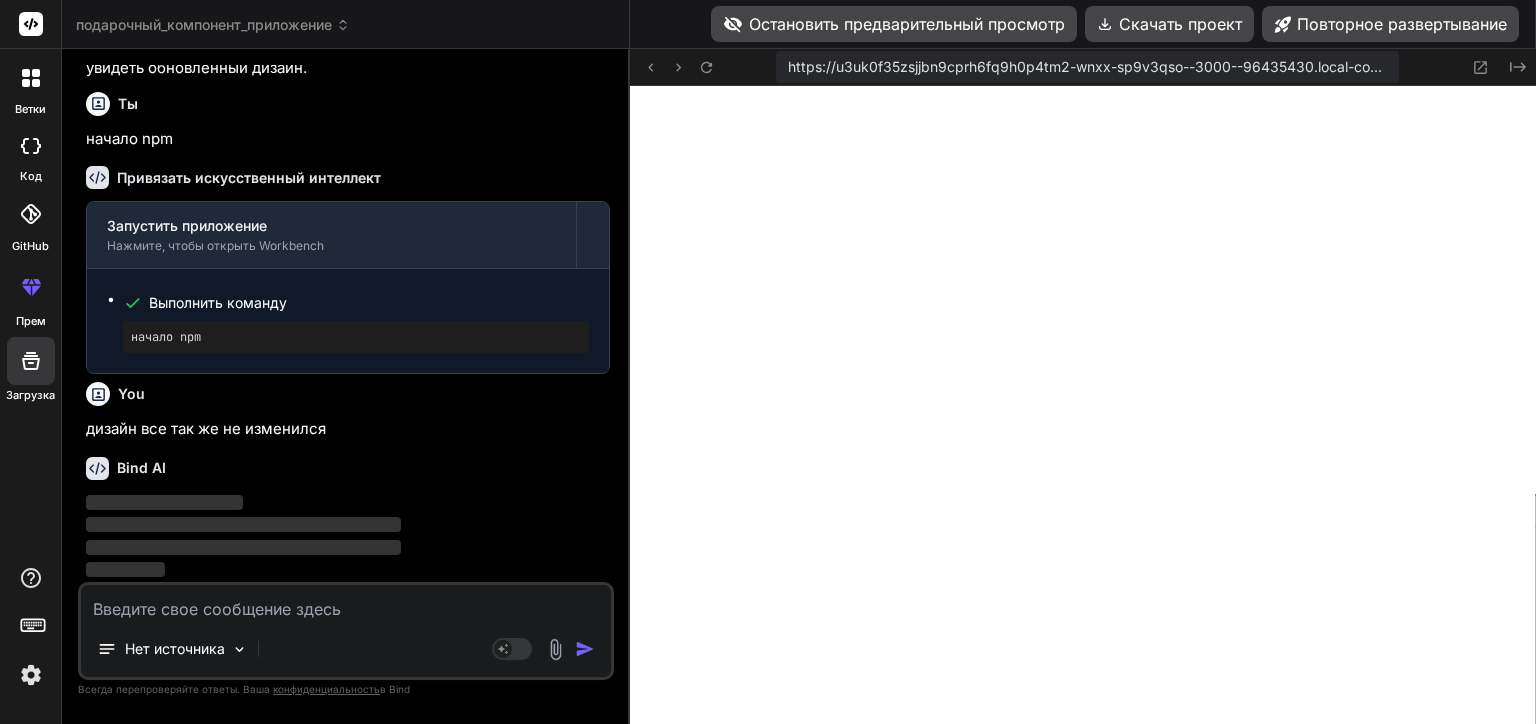 scroll, scrollTop: 35841, scrollLeft: 0, axis: vertical 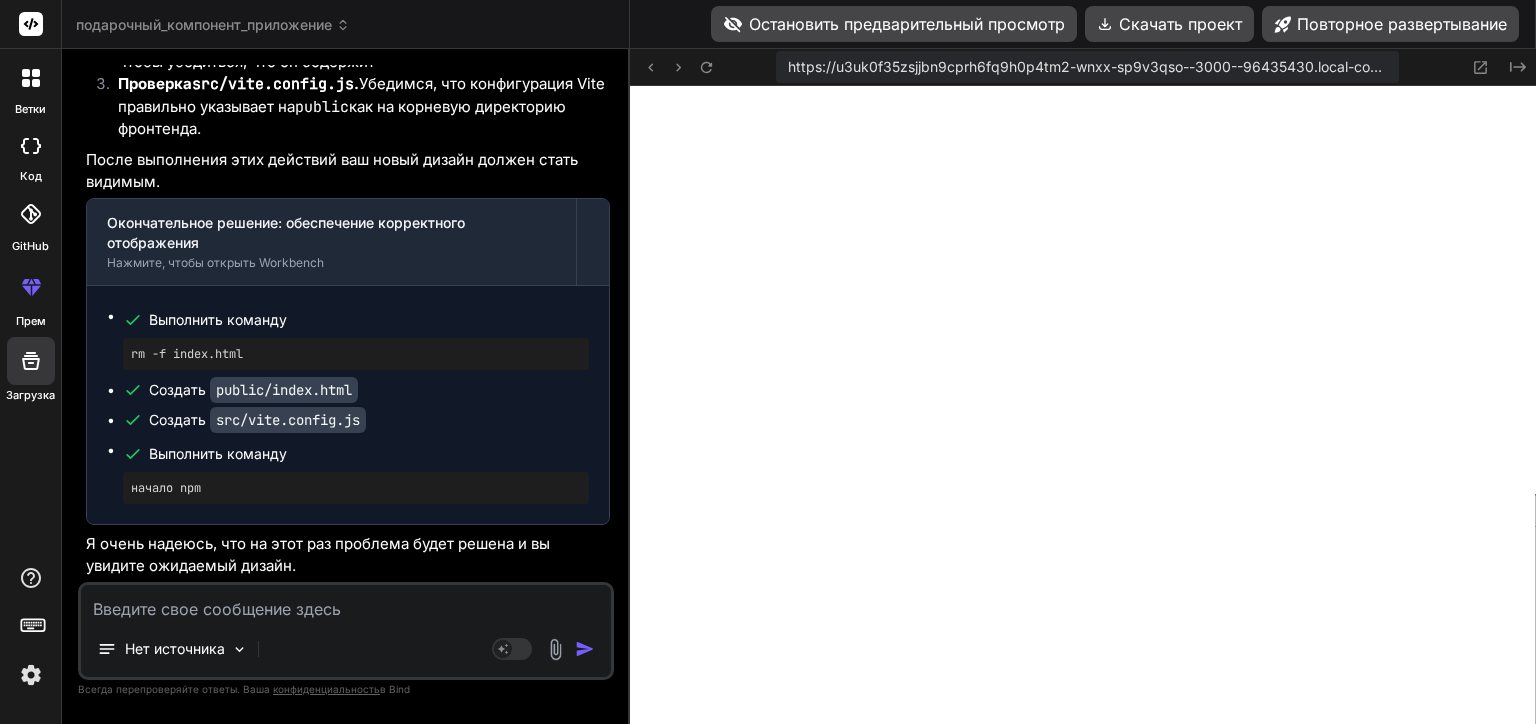 click at bounding box center [346, 603] 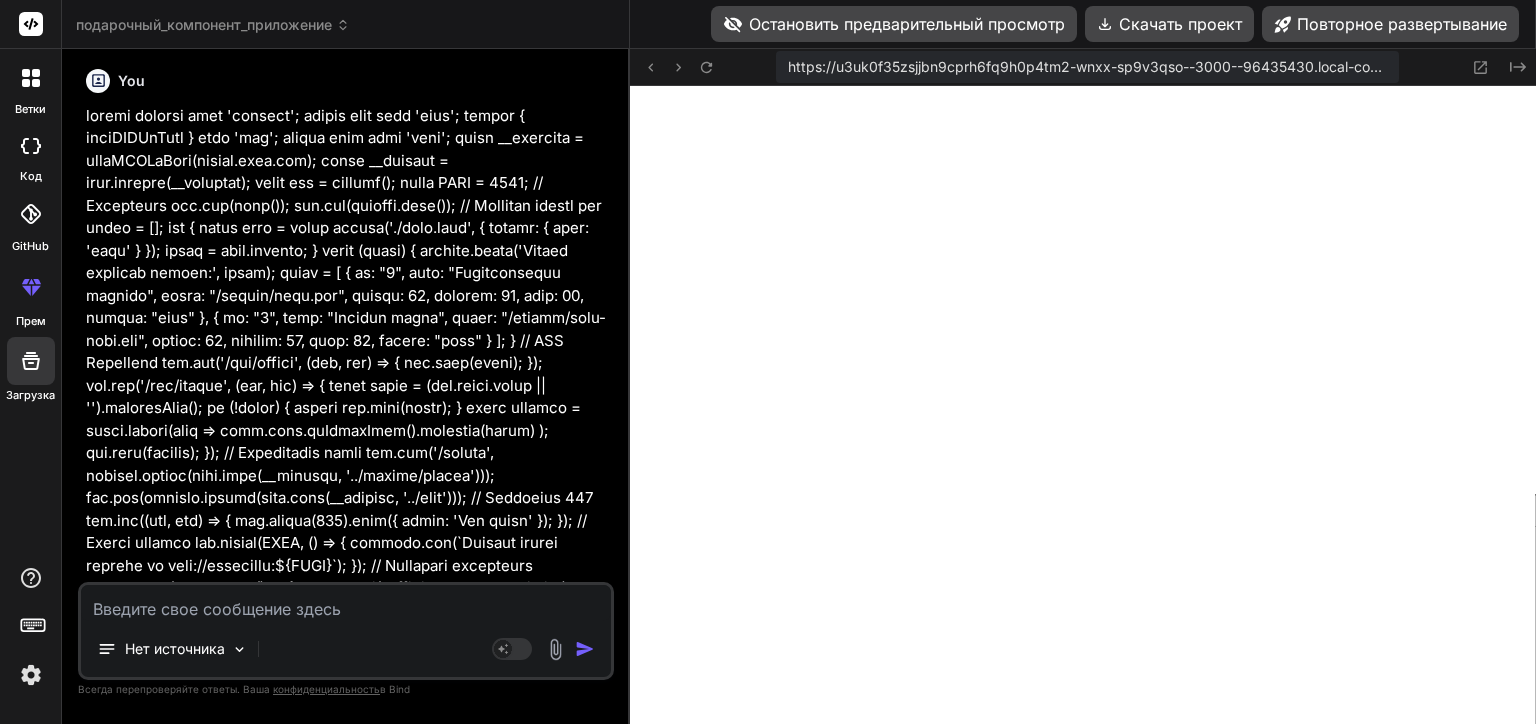 scroll, scrollTop: 0, scrollLeft: 0, axis: both 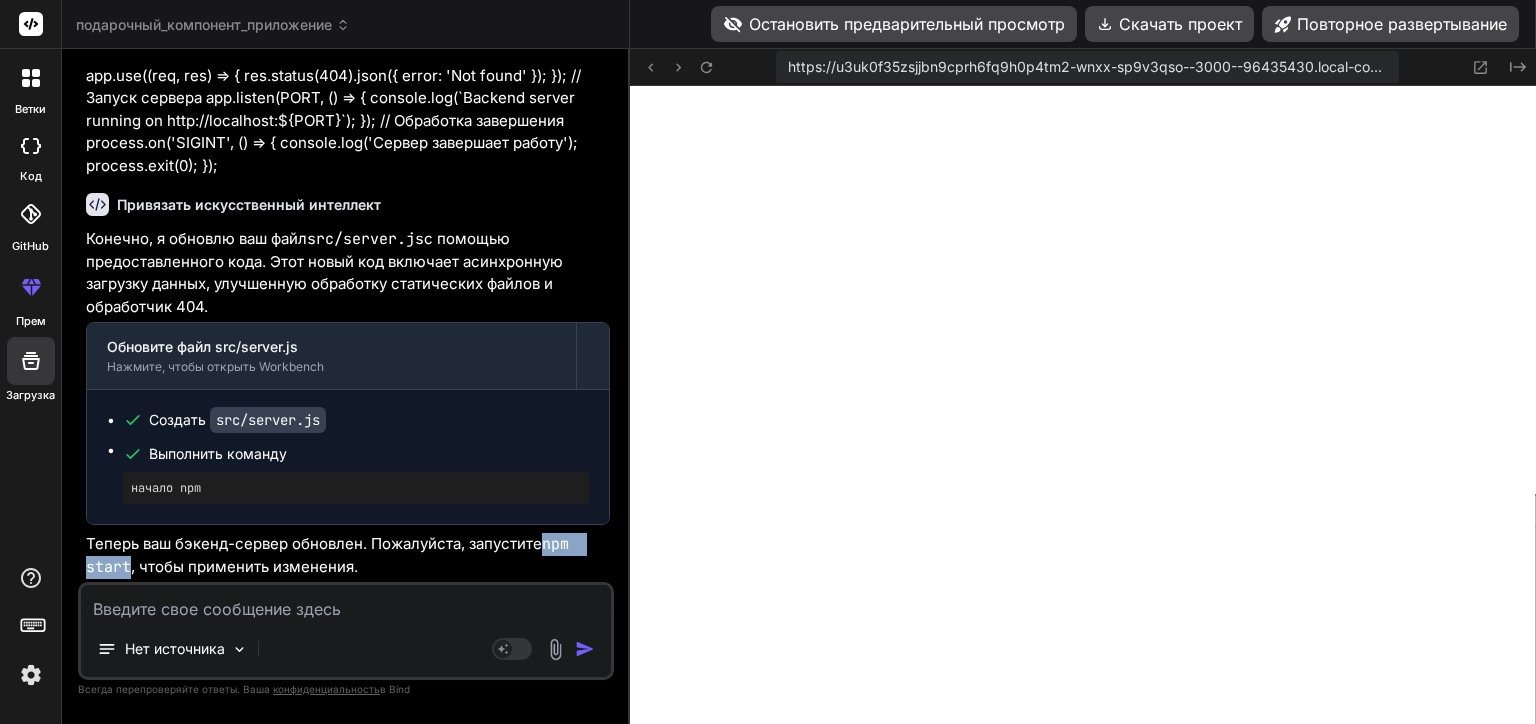 drag, startPoint x: 548, startPoint y: 544, endPoint x: 128, endPoint y: 569, distance: 420.74338 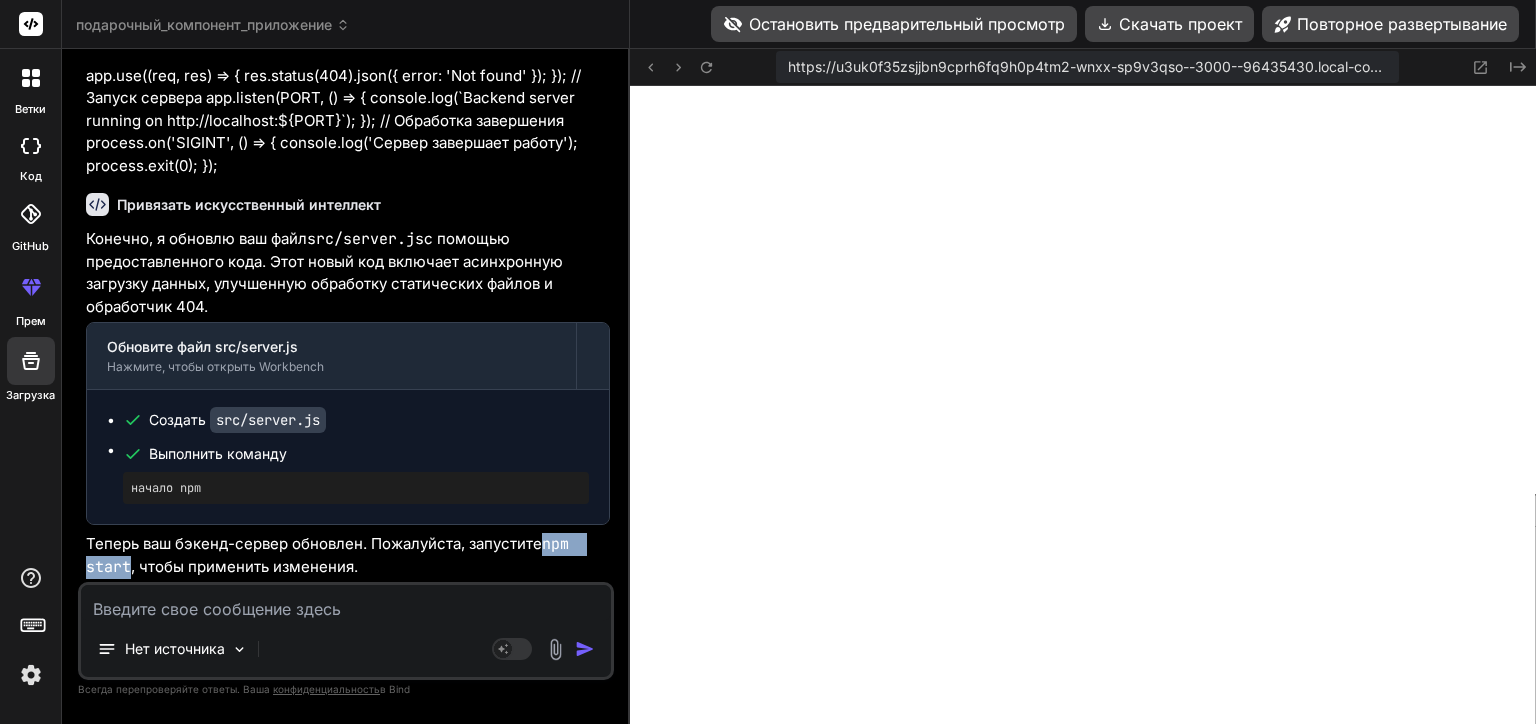 click at bounding box center [346, 603] 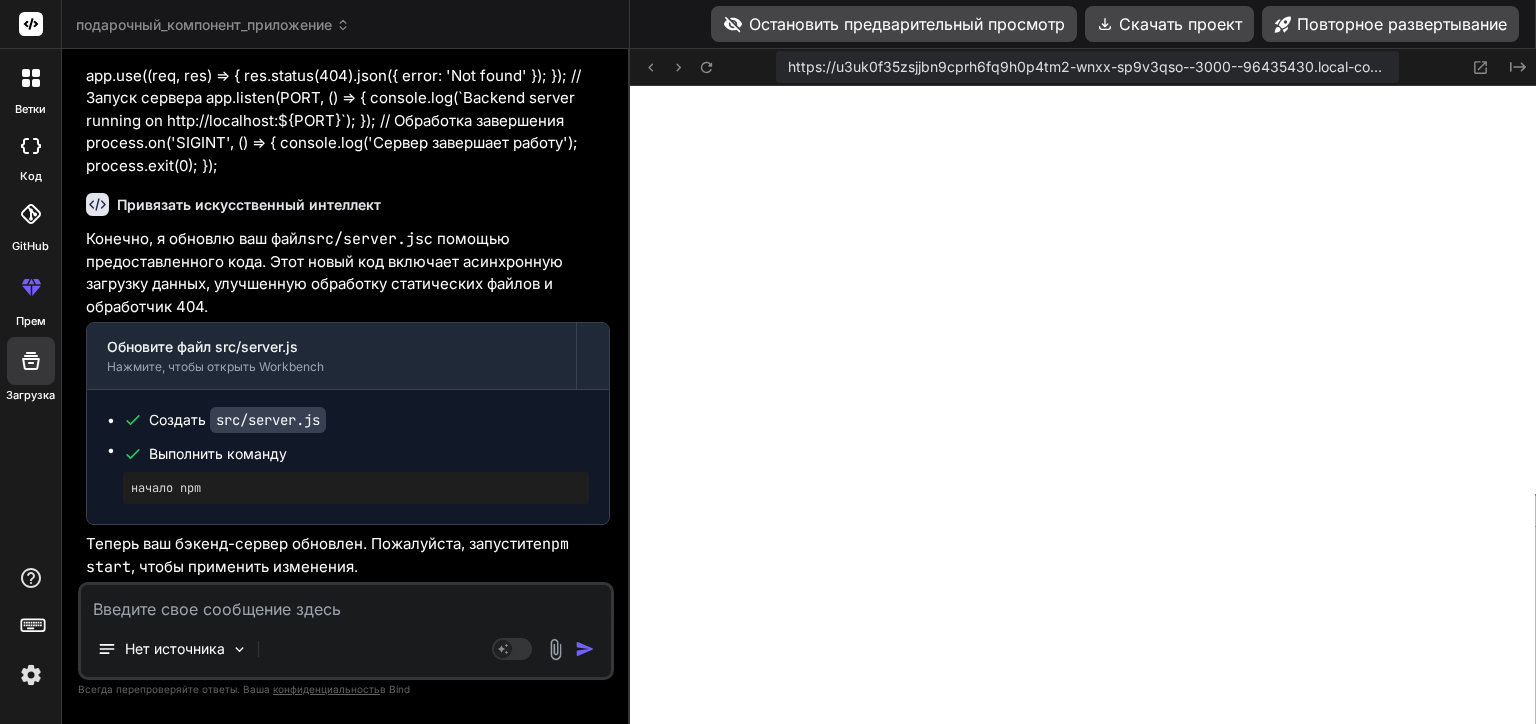 paste on "npm start" 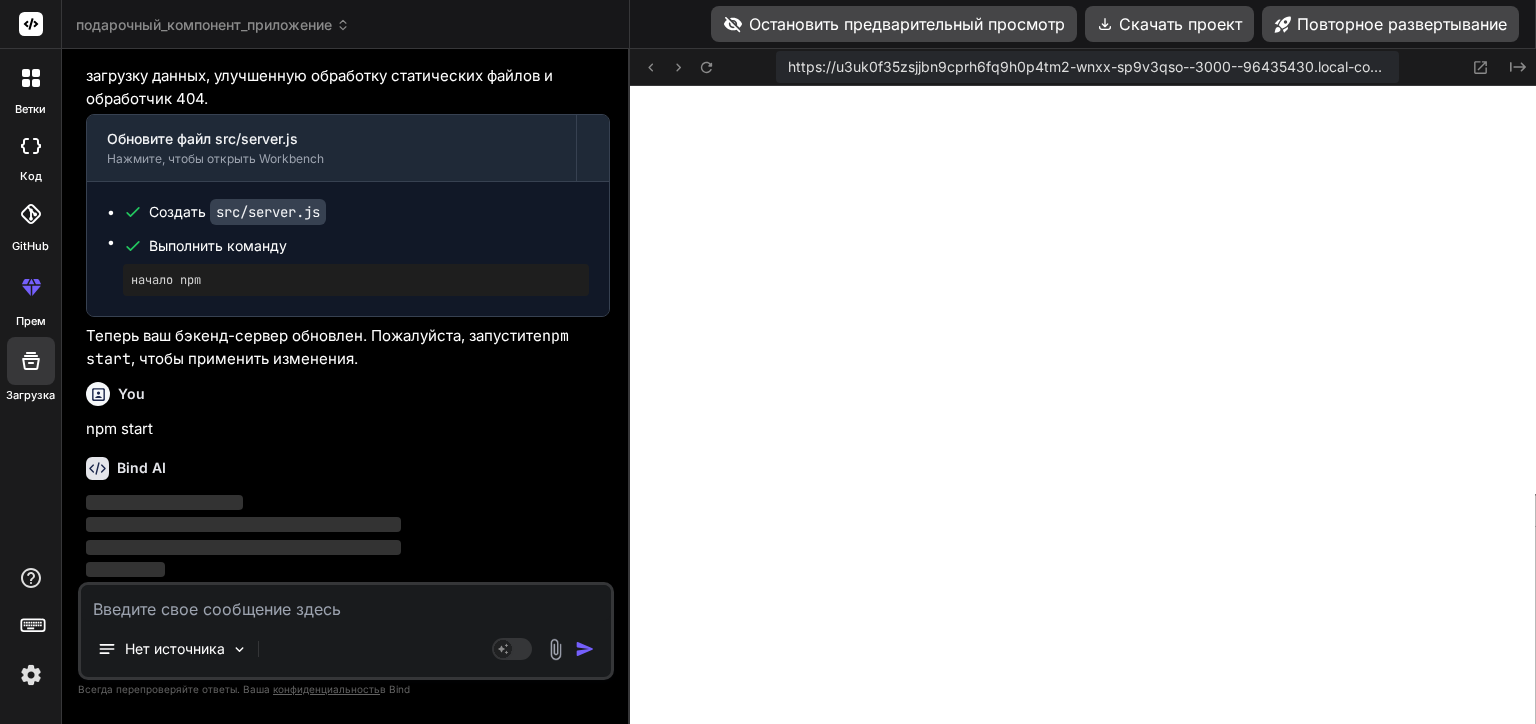 scroll, scrollTop: 37805, scrollLeft: 0, axis: vertical 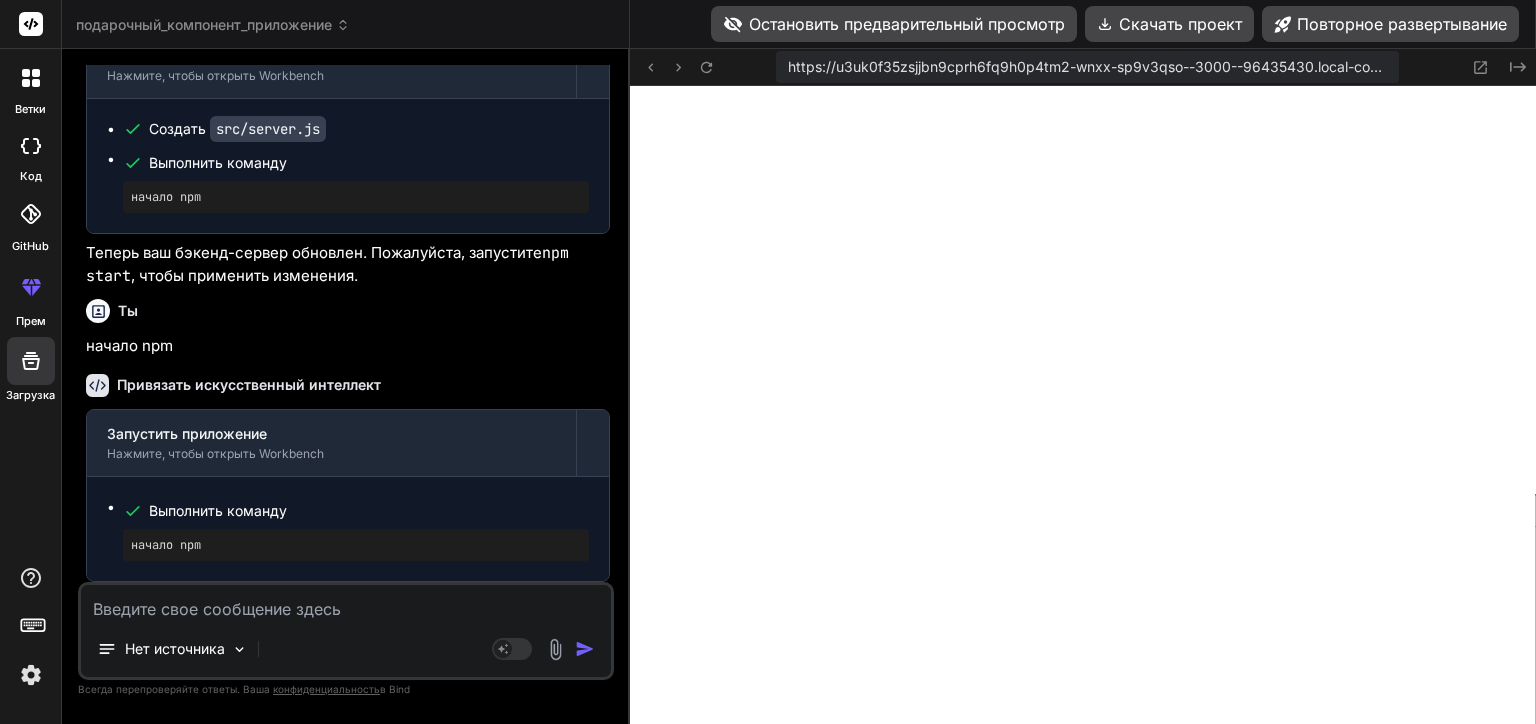 click on "Остановить предварительный просмотр" at bounding box center [894, 24] 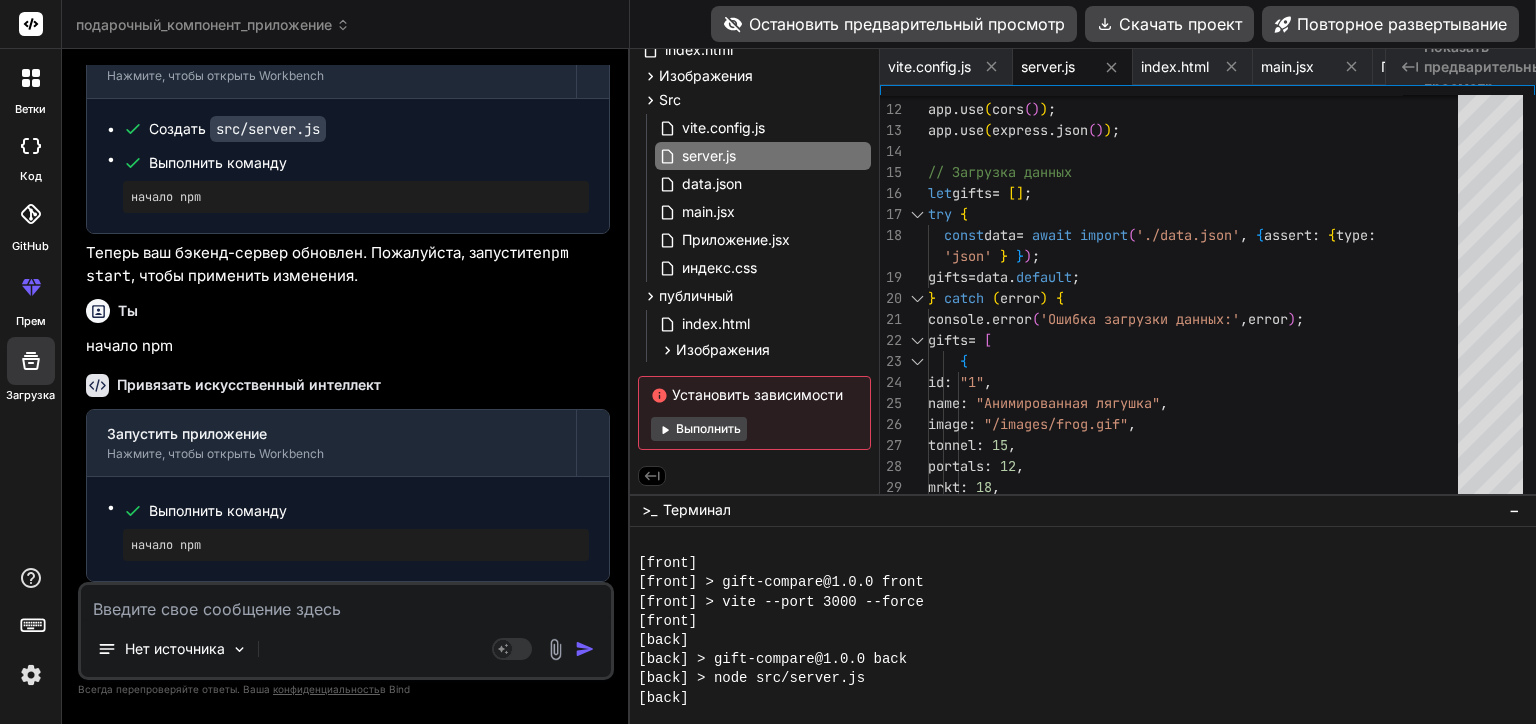 scroll, scrollTop: 18681, scrollLeft: 0, axis: vertical 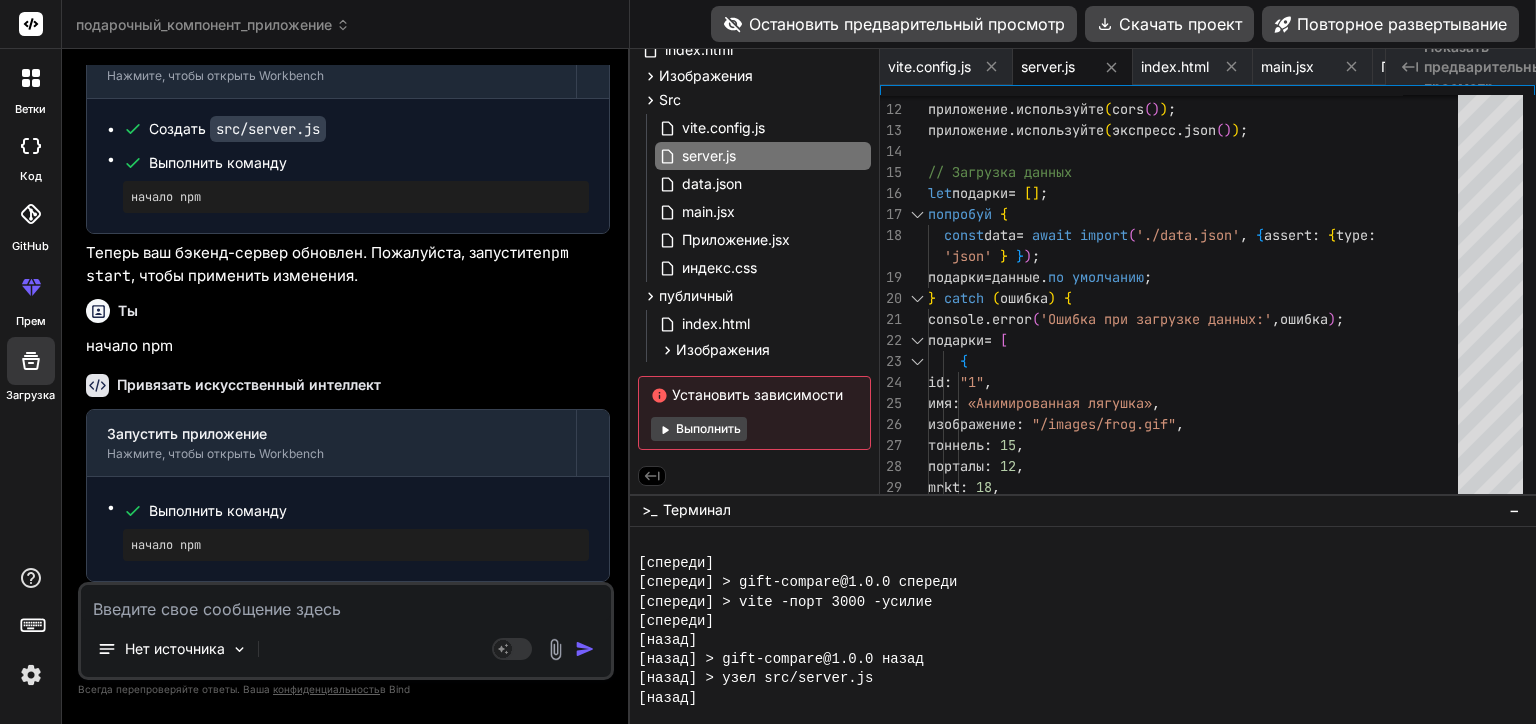 click on "Остановить предварительный просмотр" at bounding box center (894, 24) 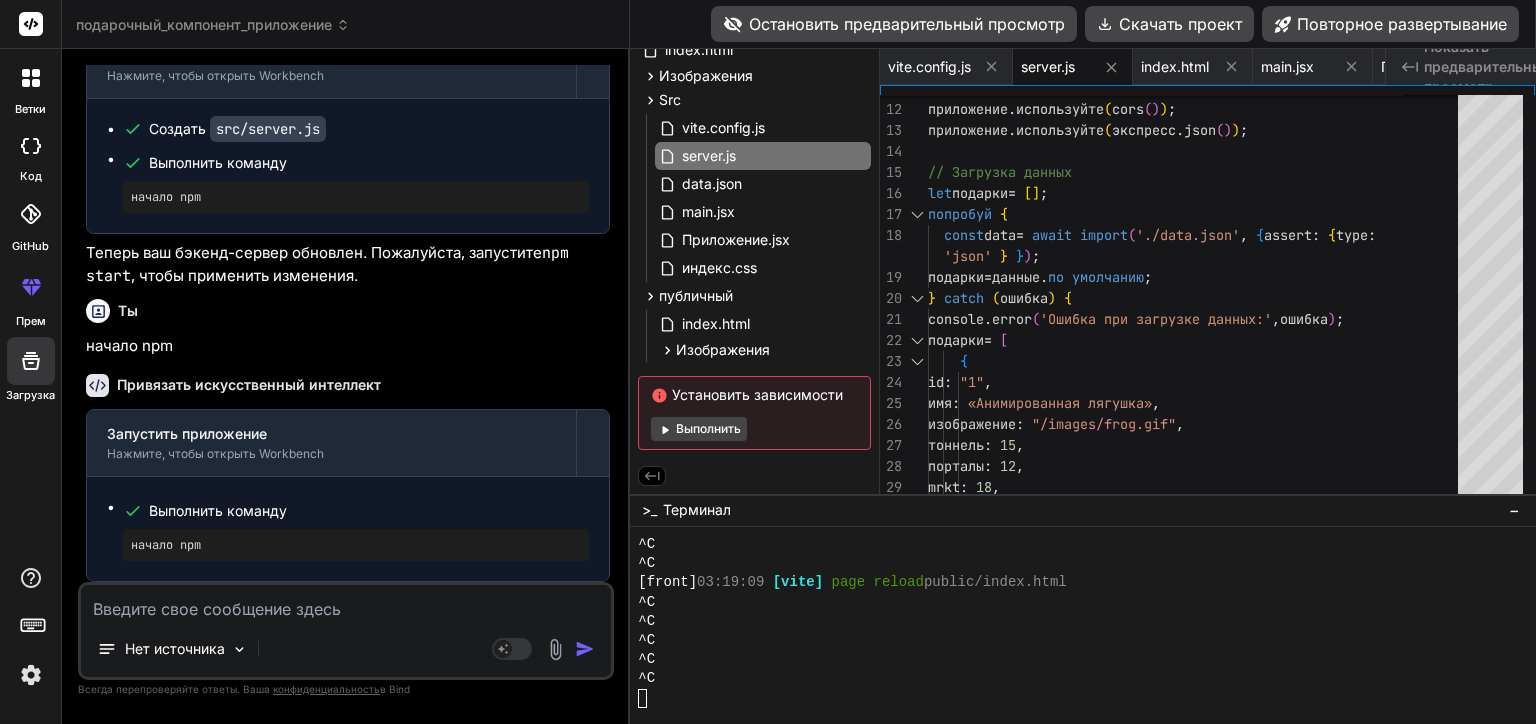 scroll, scrollTop: 19200, scrollLeft: 0, axis: vertical 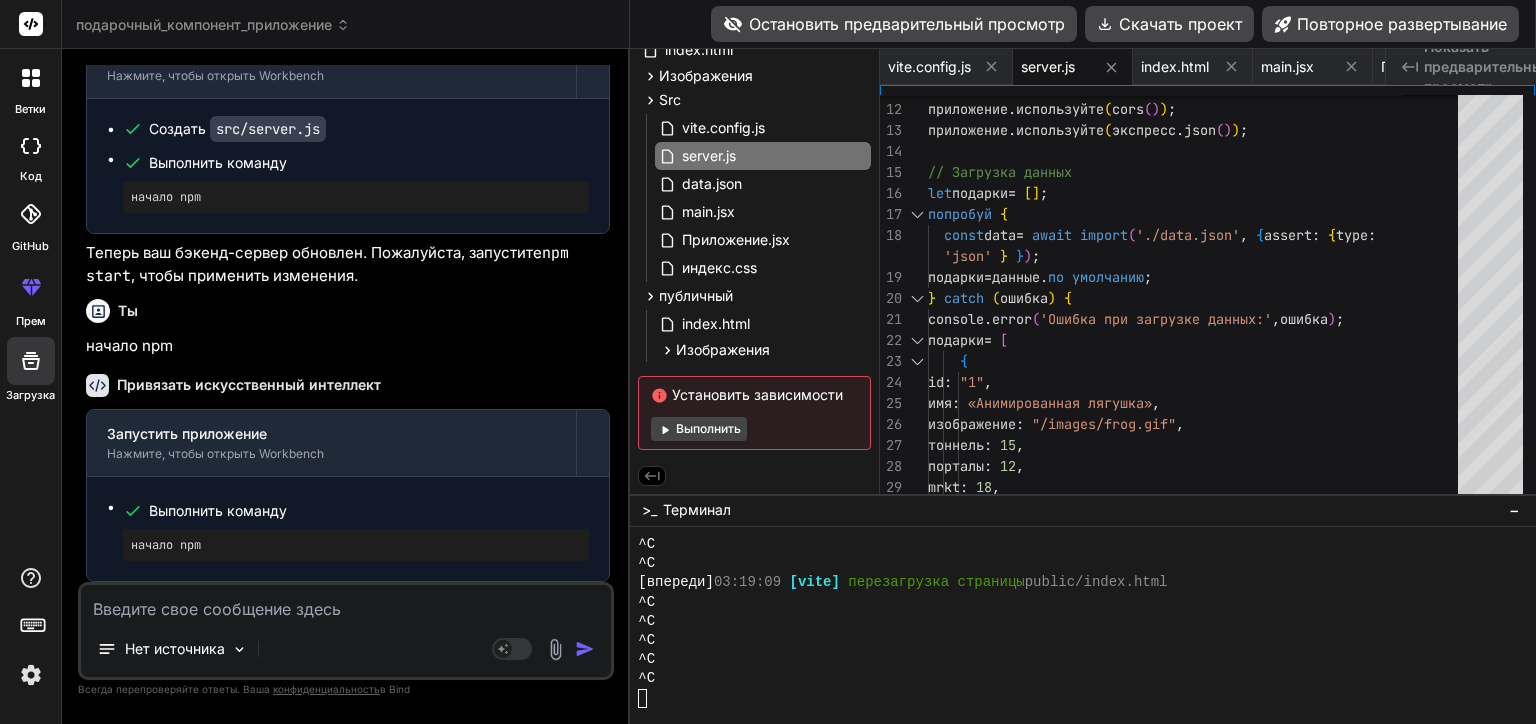 click on "Остановить предварительный просмотр" at bounding box center (894, 24) 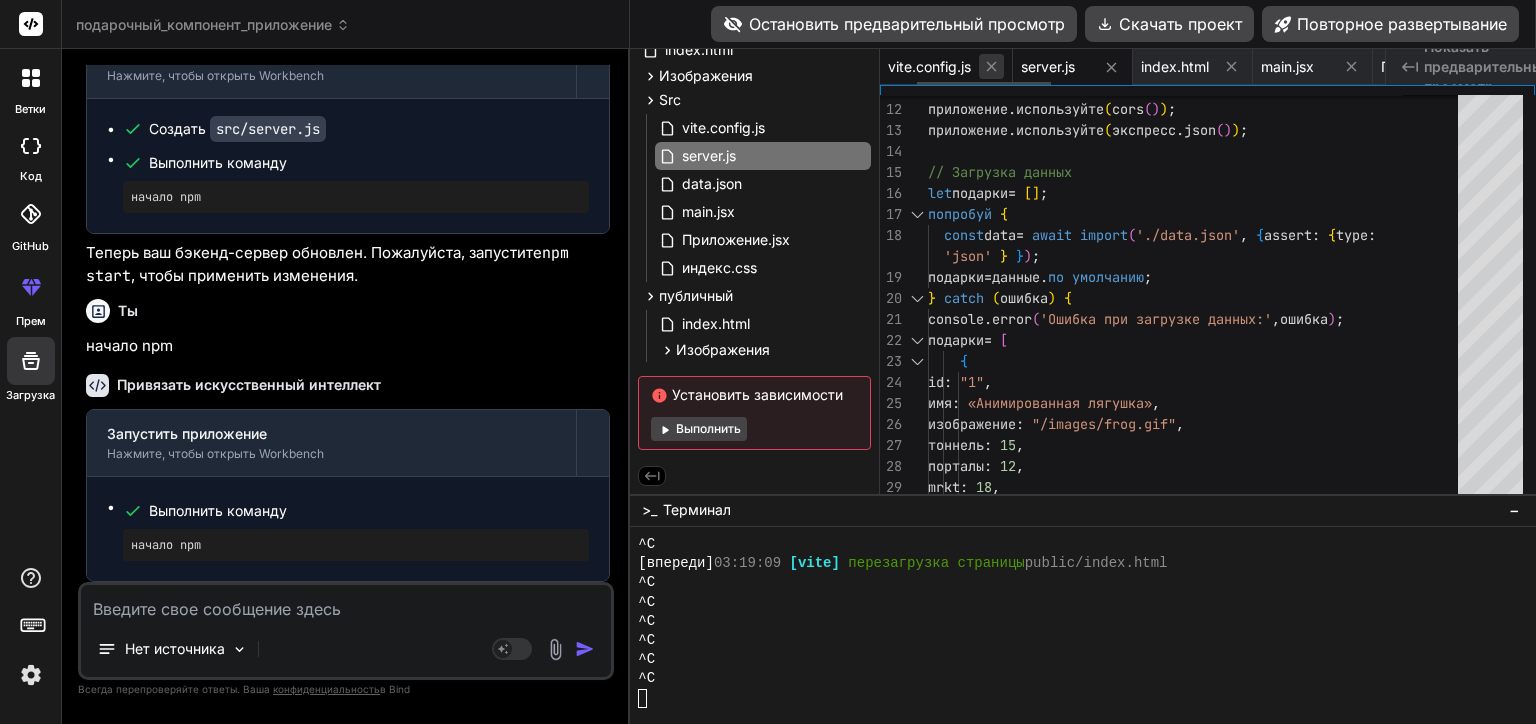 click 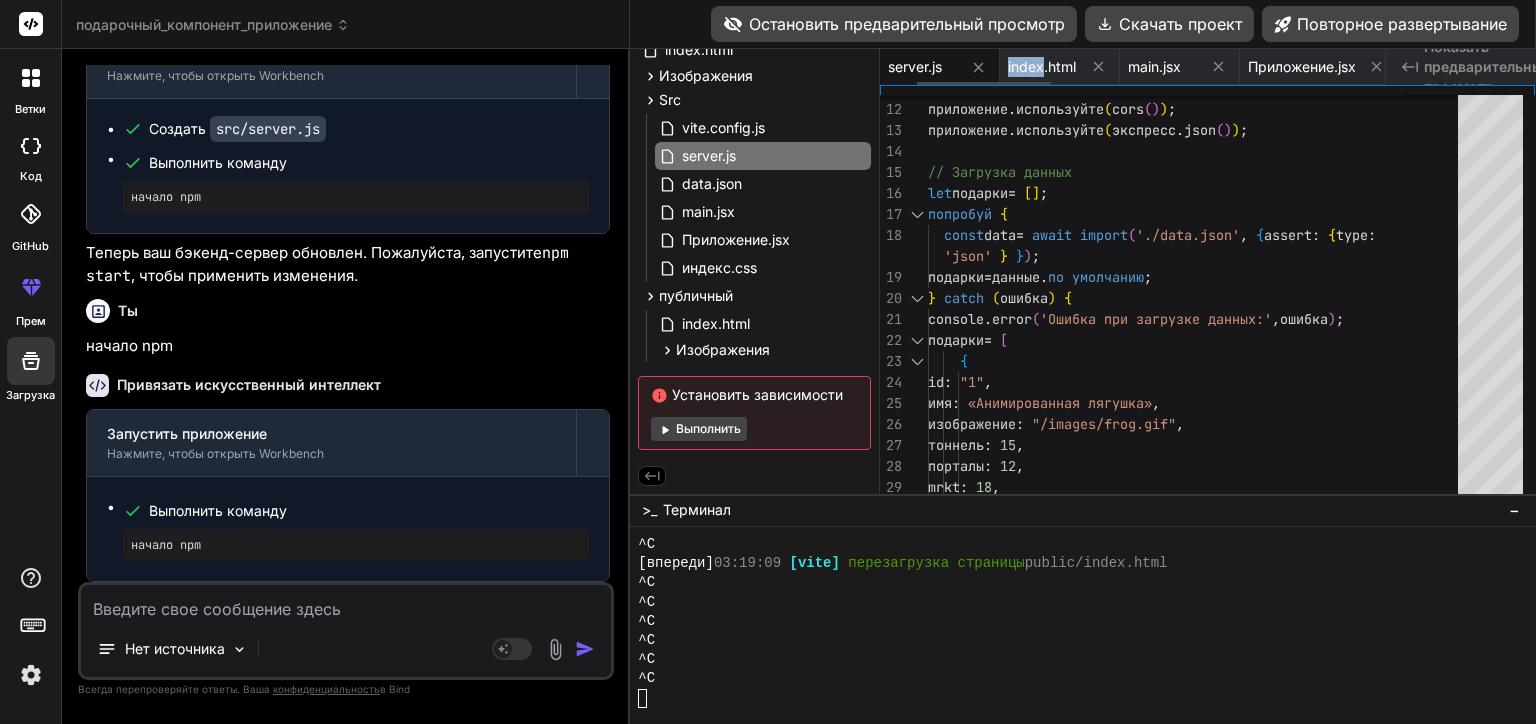 click on "server.js" at bounding box center (940, 67) 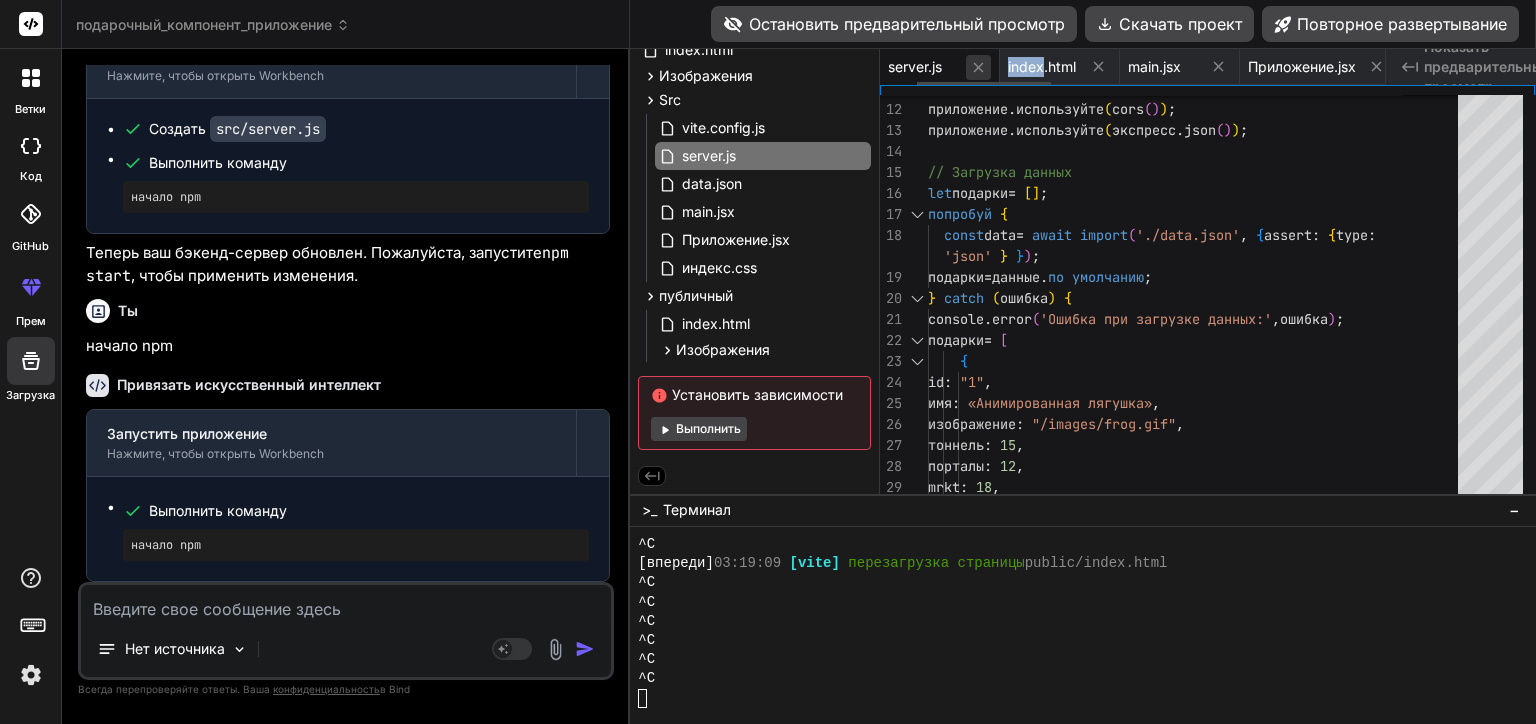 click 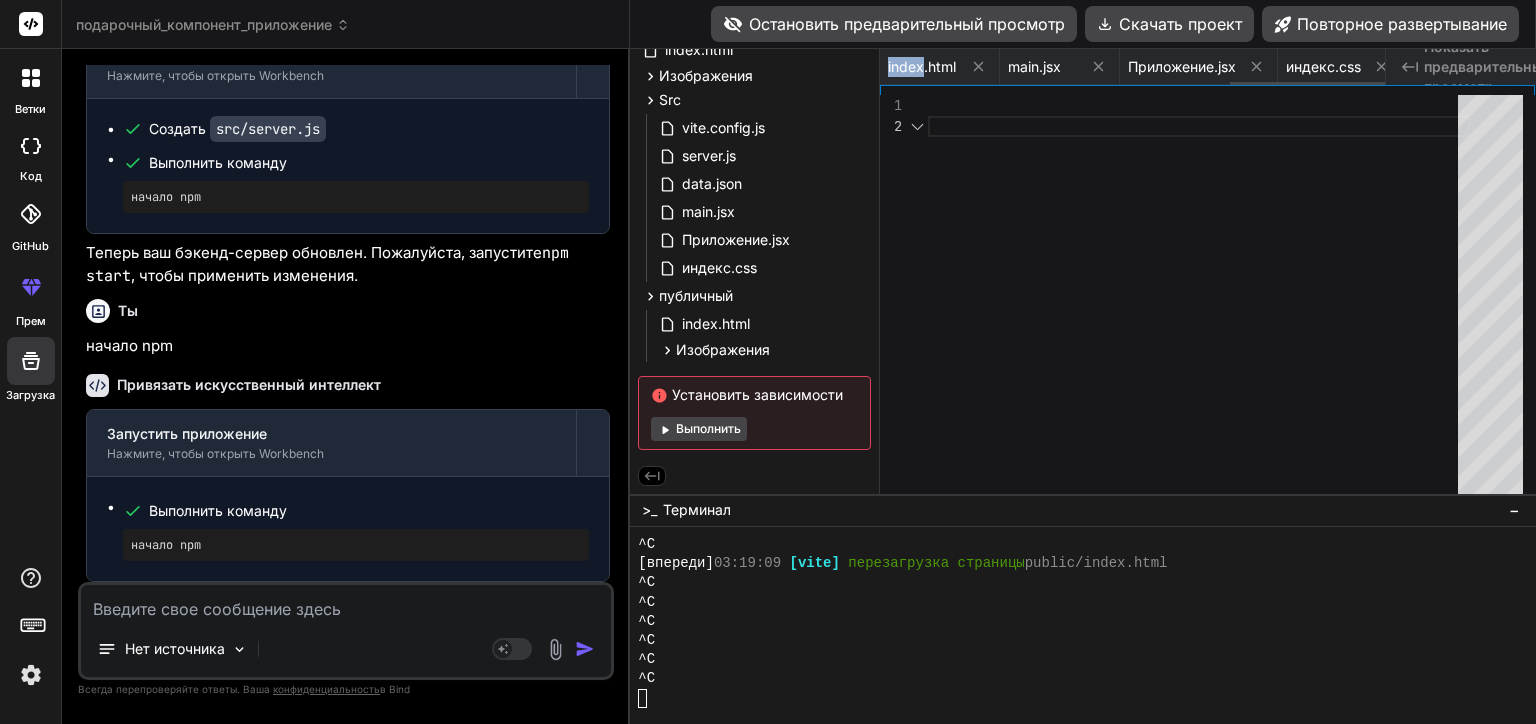scroll, scrollTop: 0, scrollLeft: 1138, axis: horizontal 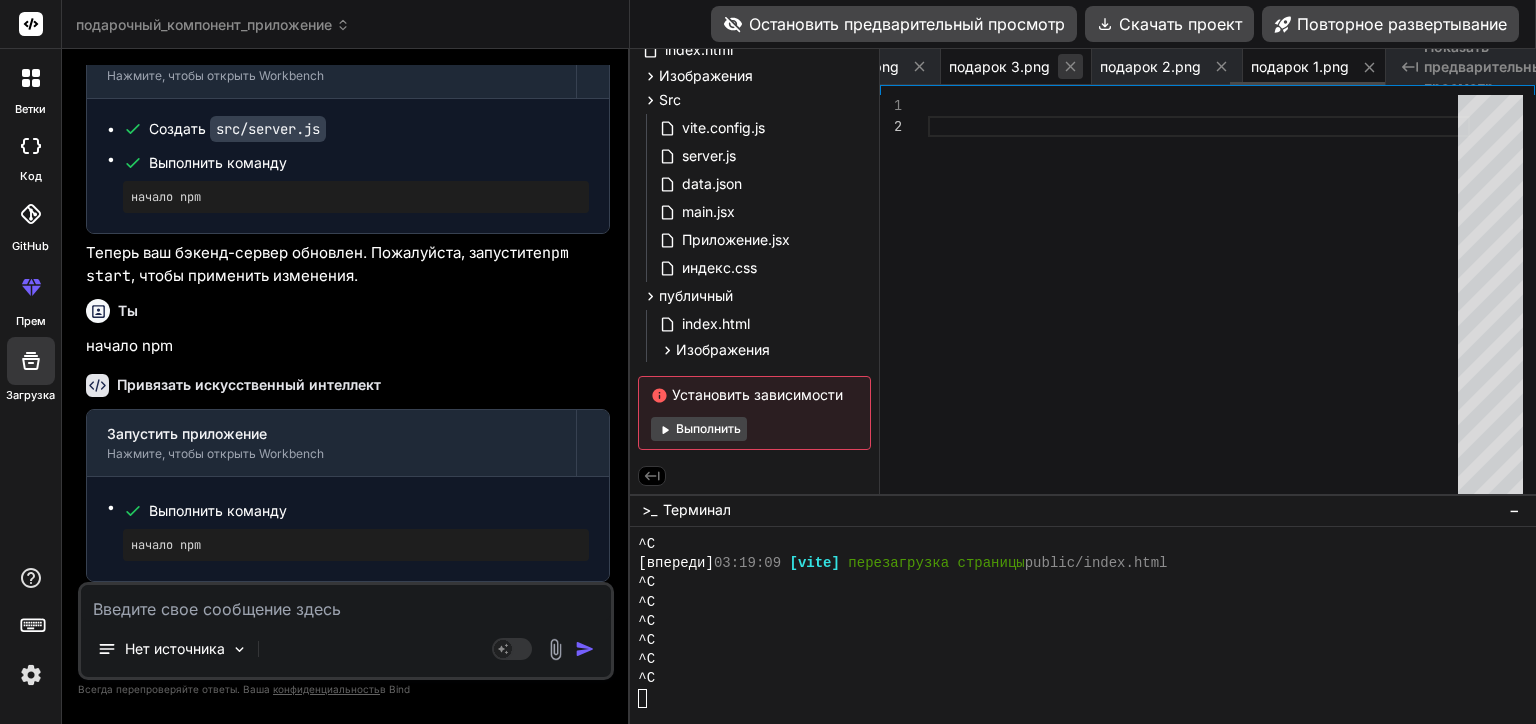 click 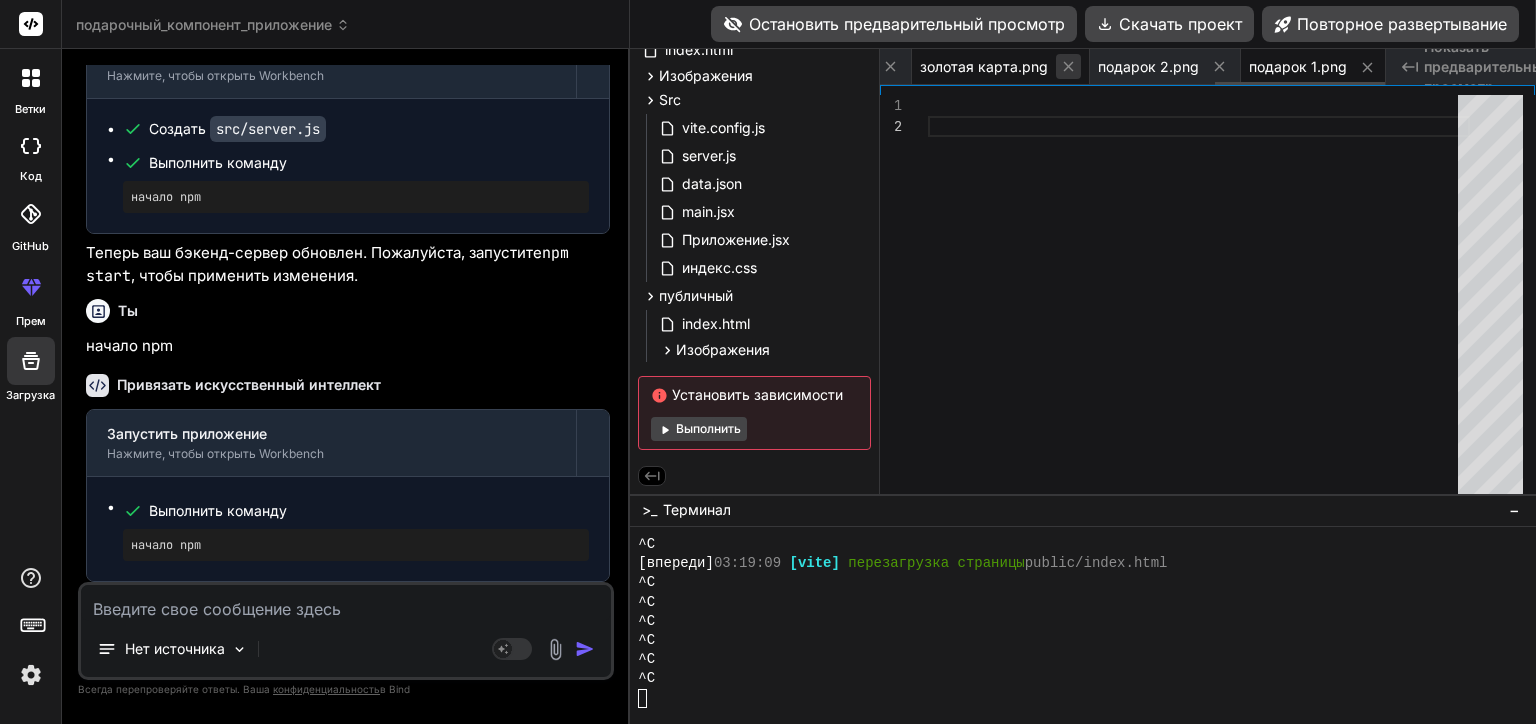 click 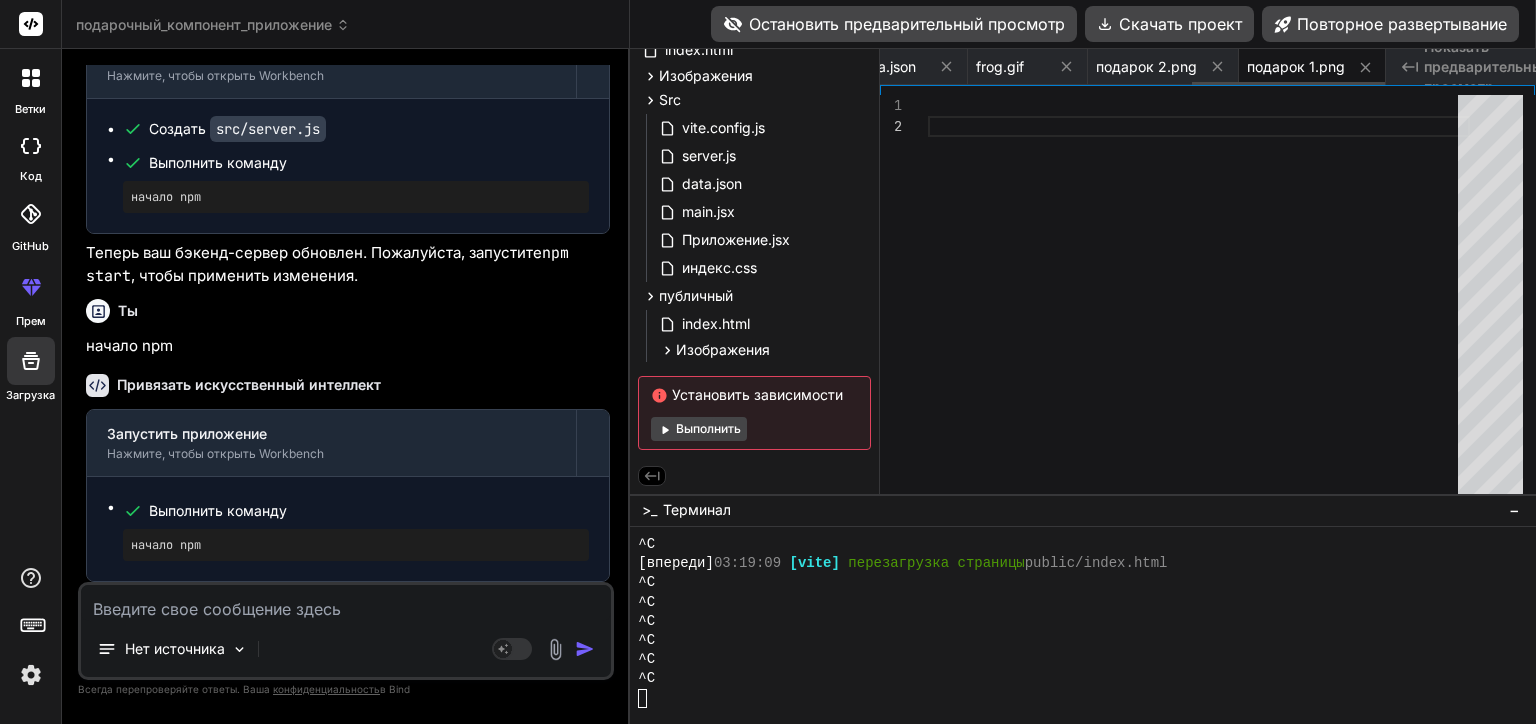 click 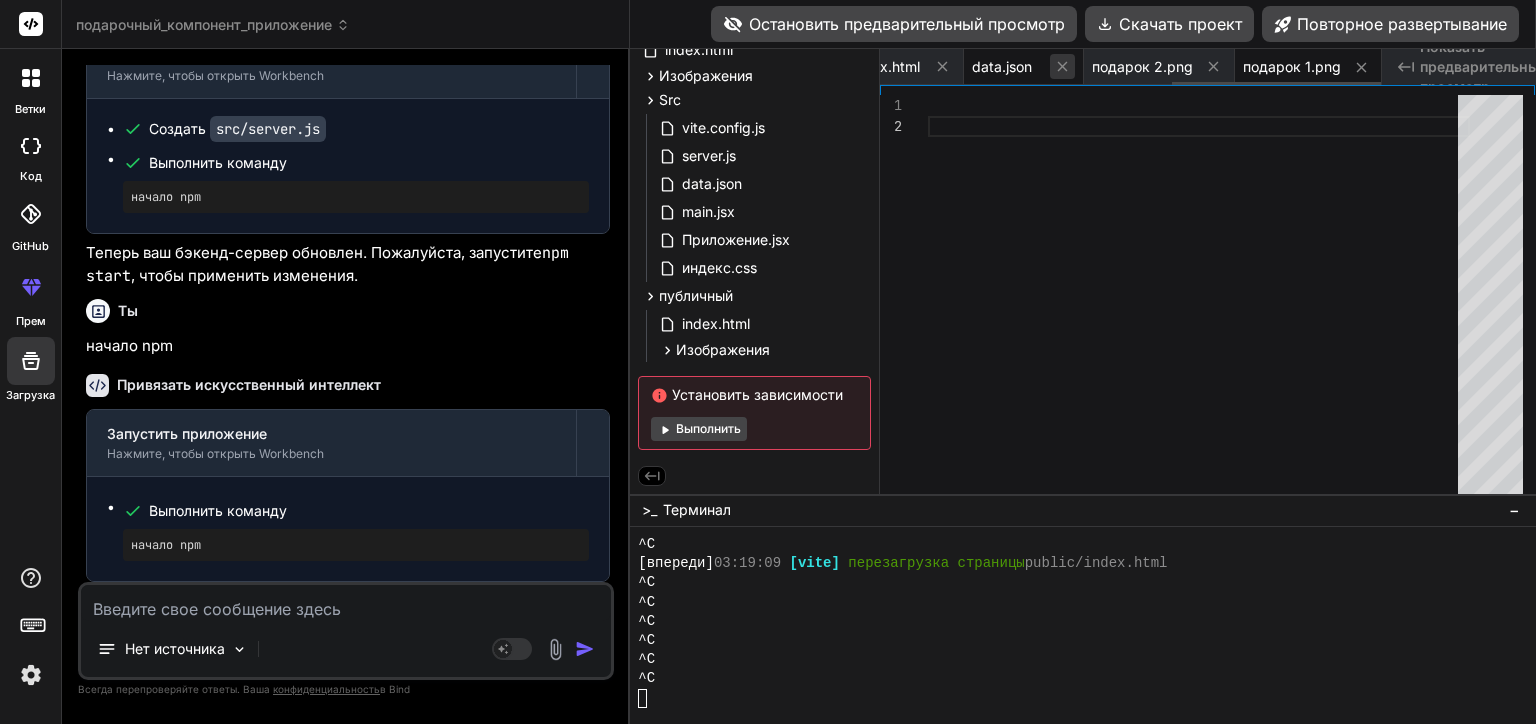 click 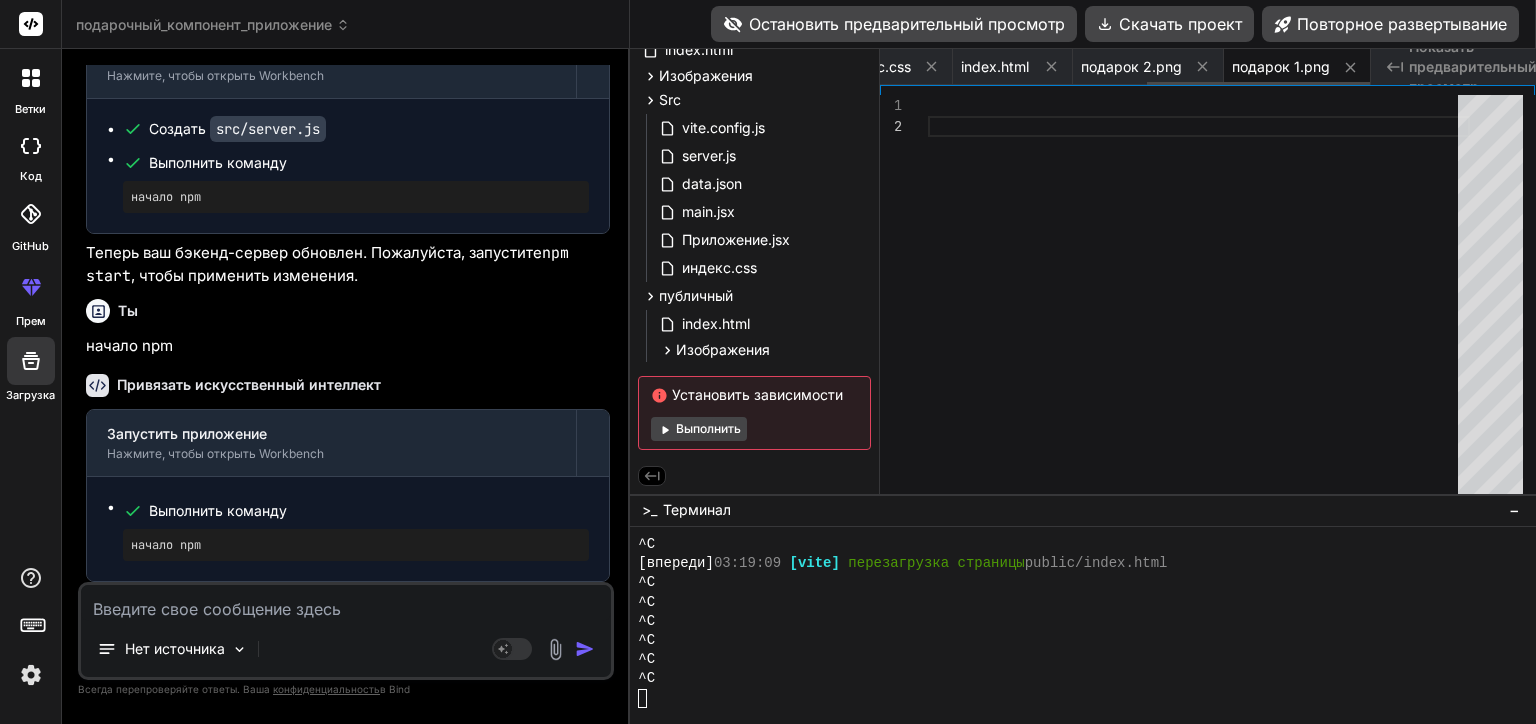 click at bounding box center (1051, 66) 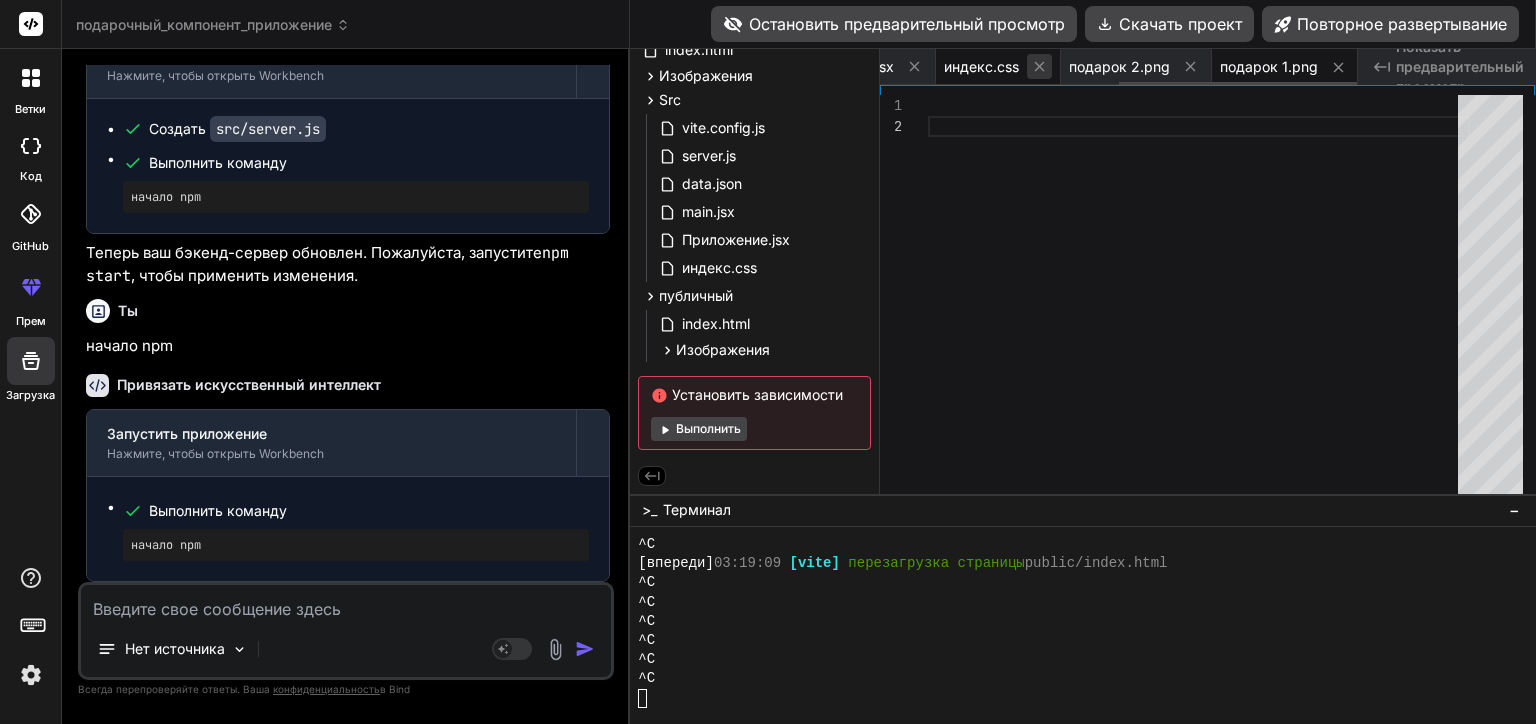 click 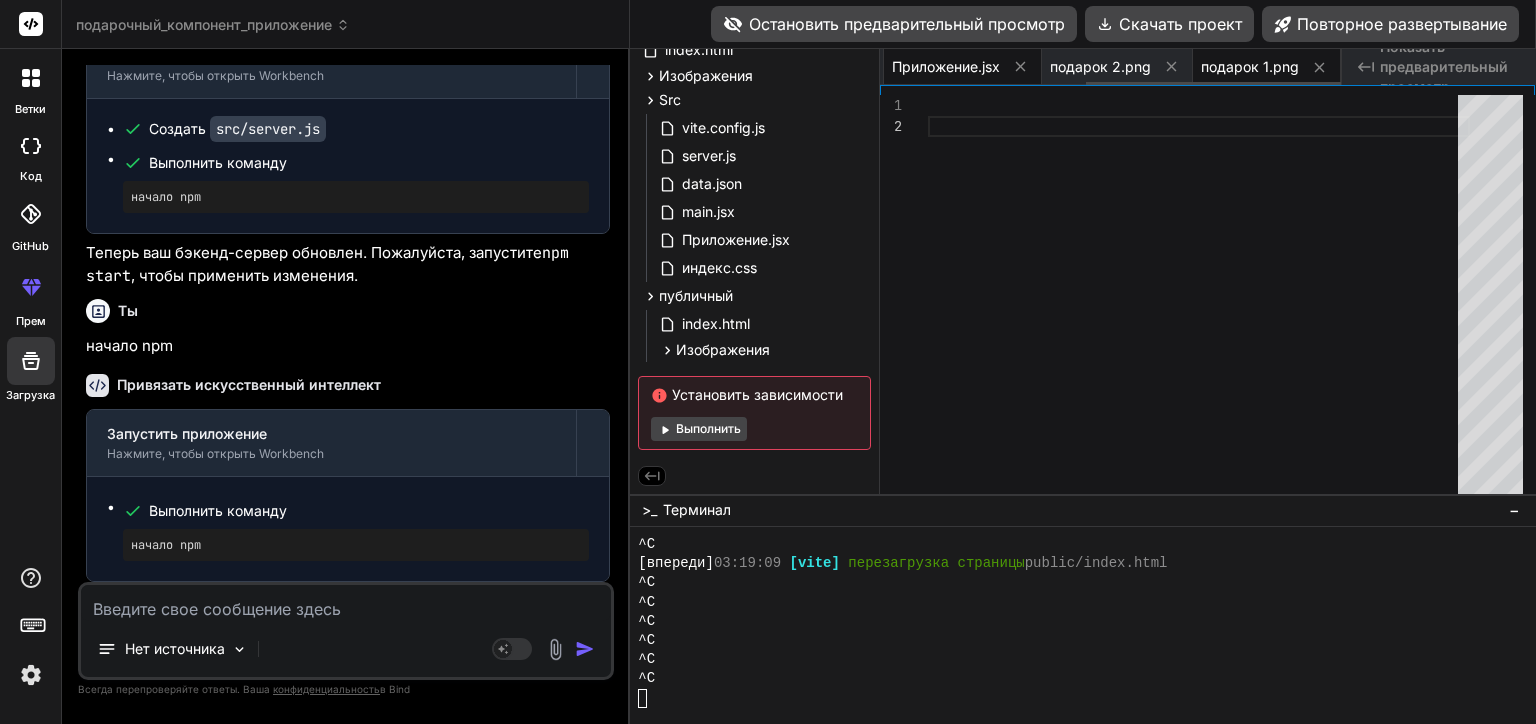 scroll, scrollTop: 0, scrollLeft: 372, axis: horizontal 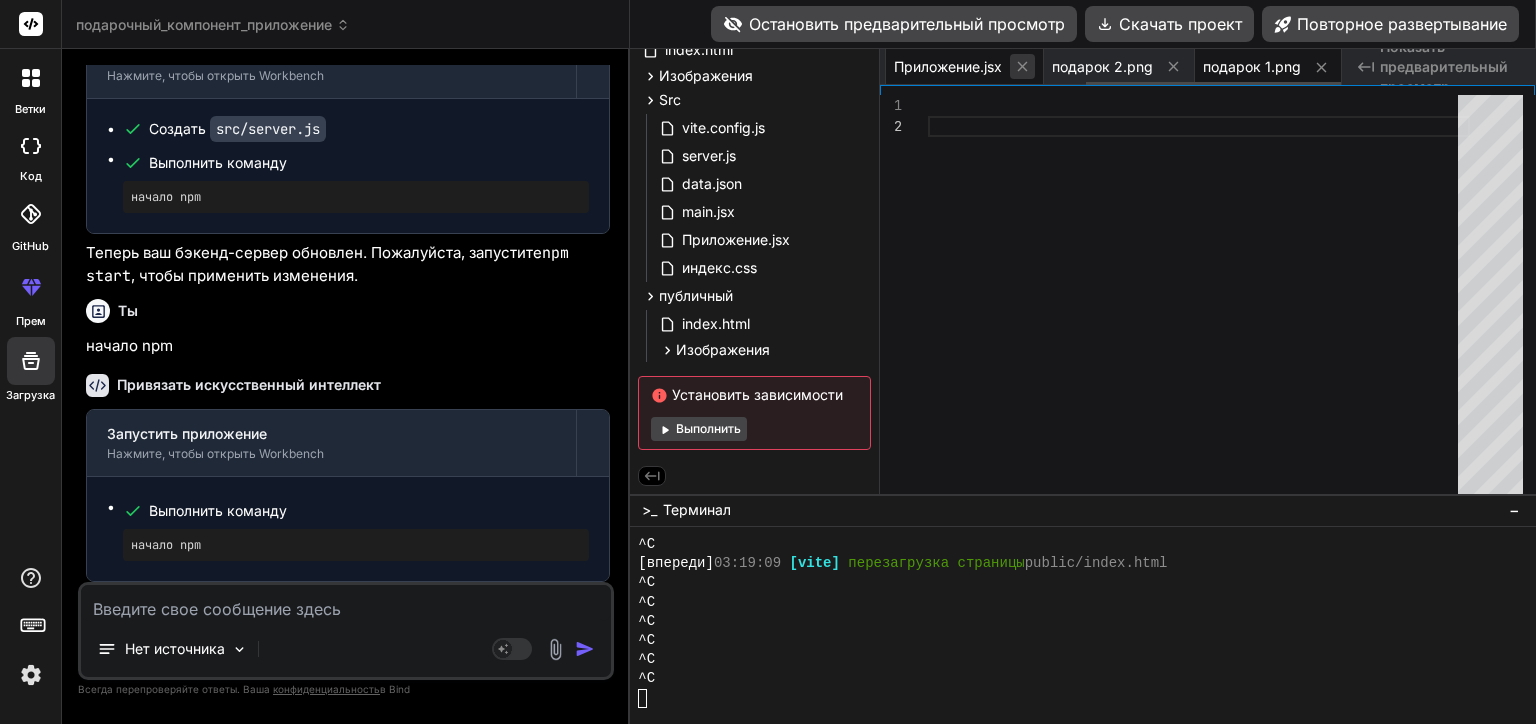 click 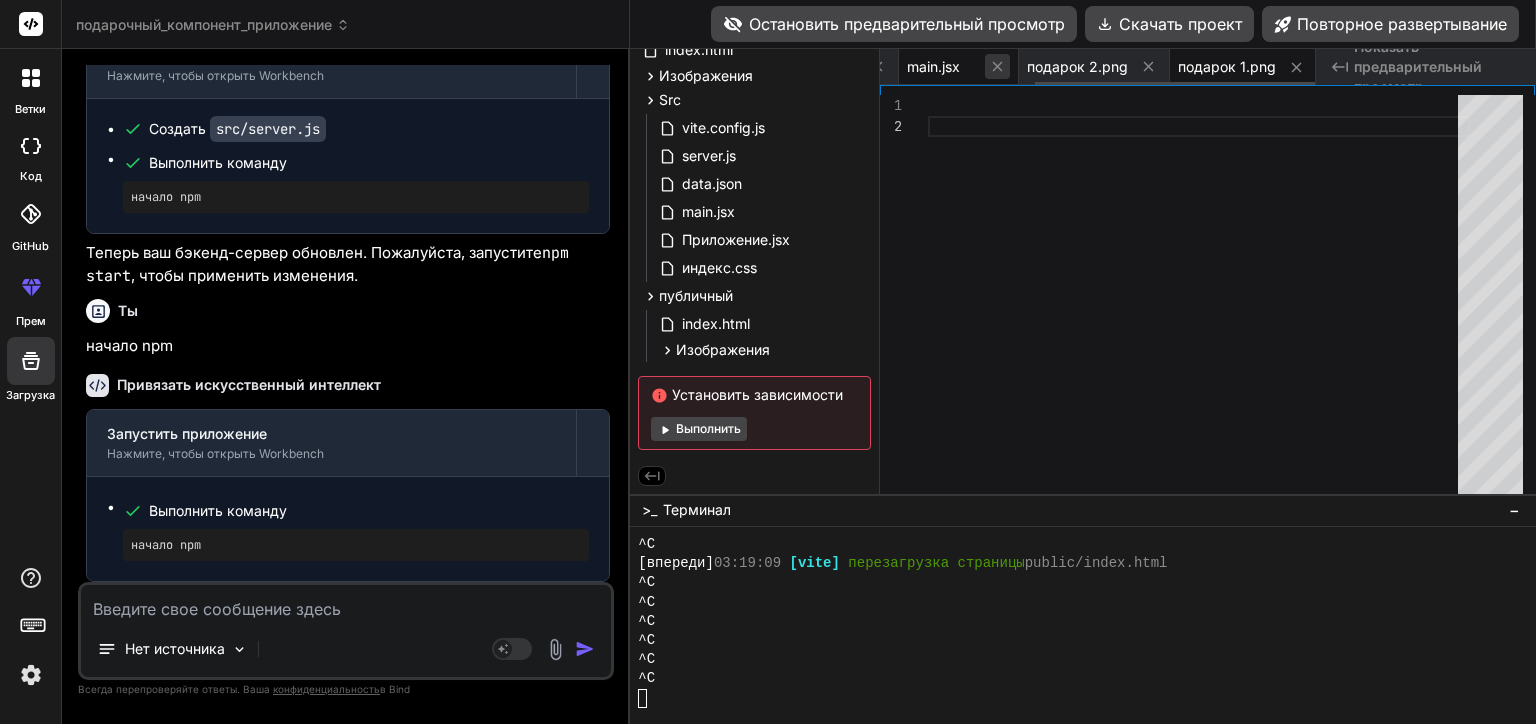 click 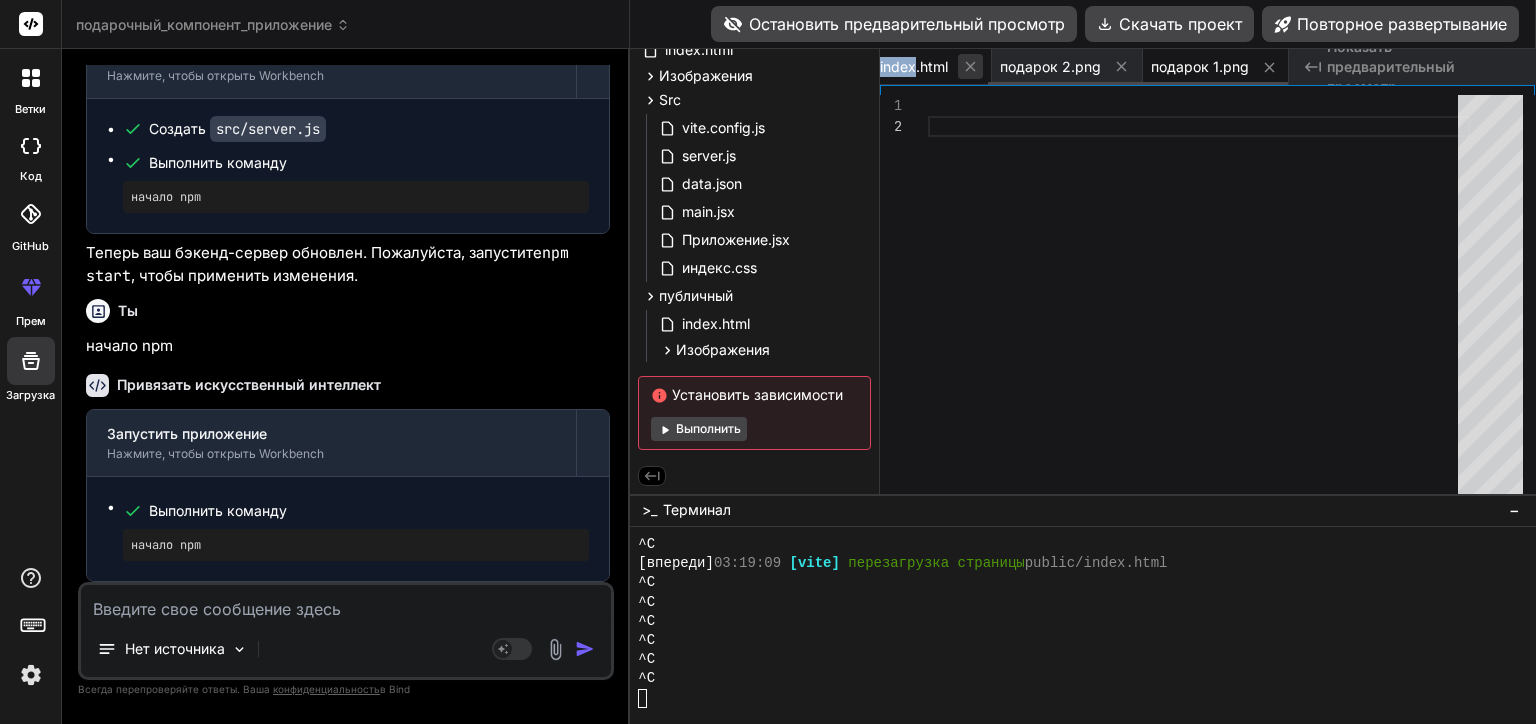 click 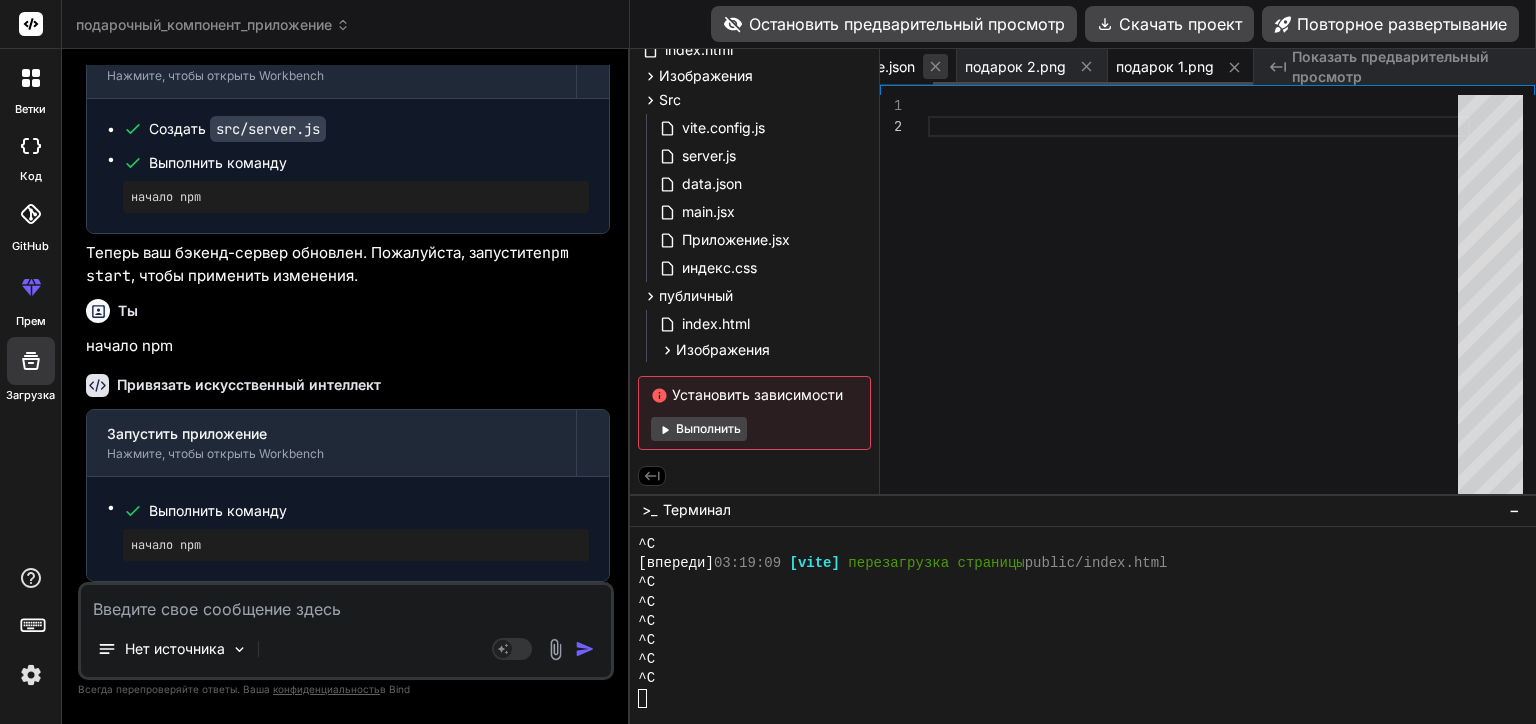 click at bounding box center (935, 66) 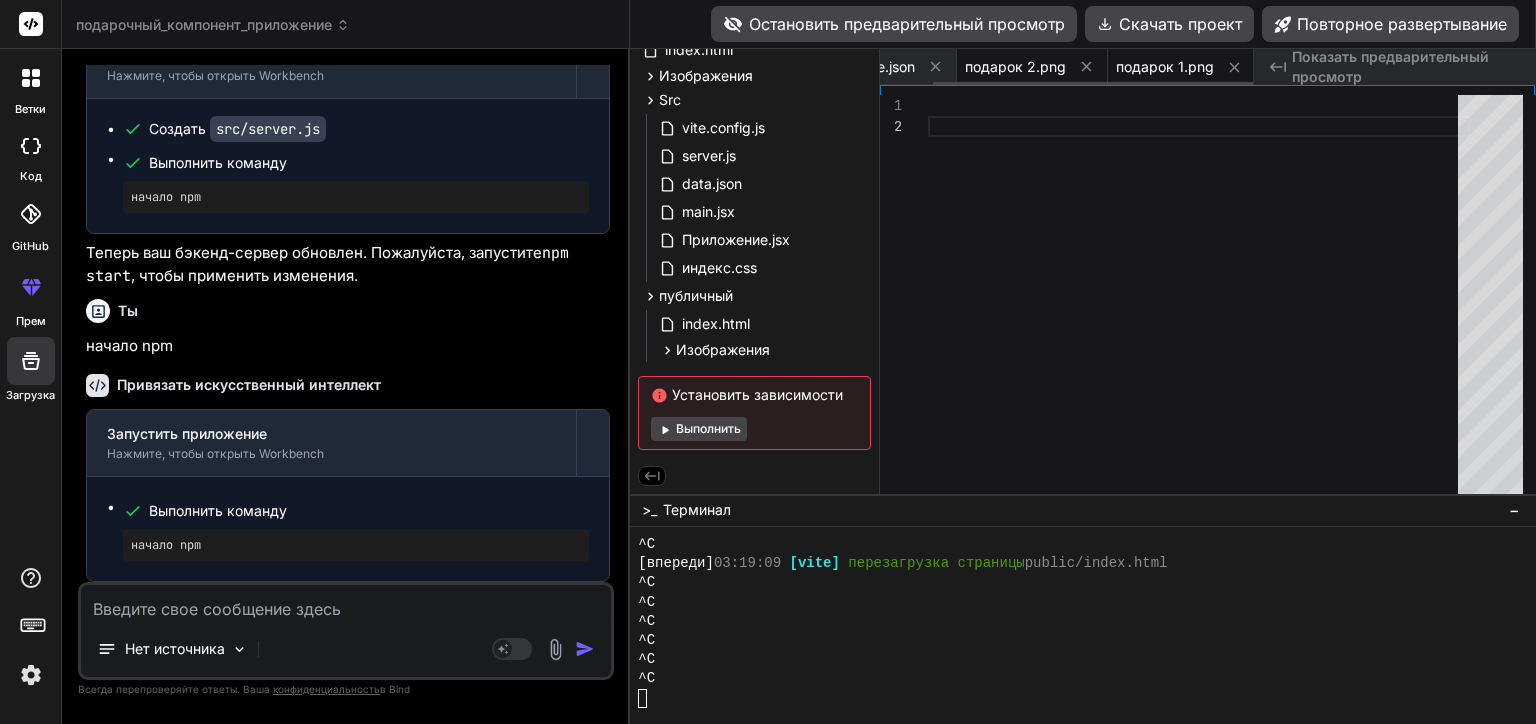 scroll, scrollTop: 0, scrollLeft: 0, axis: both 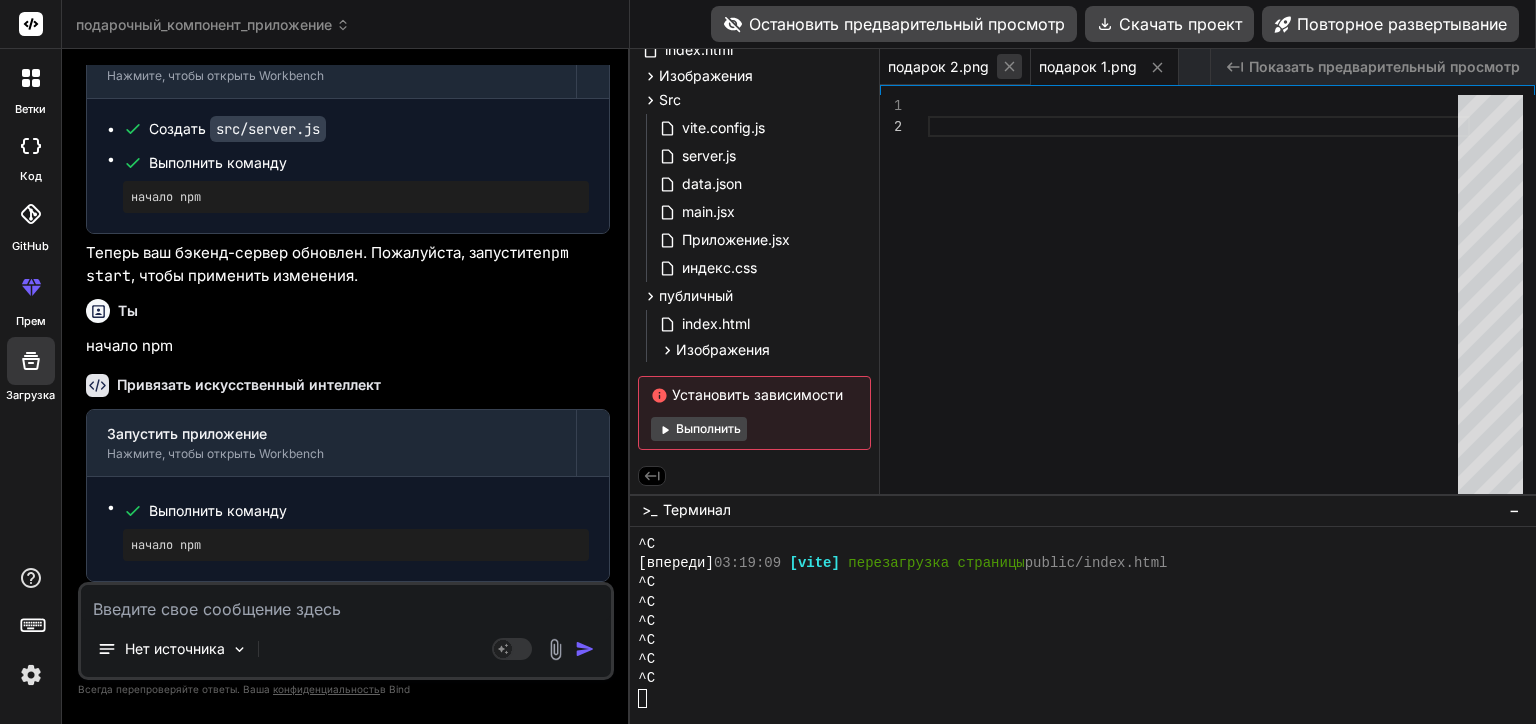 click 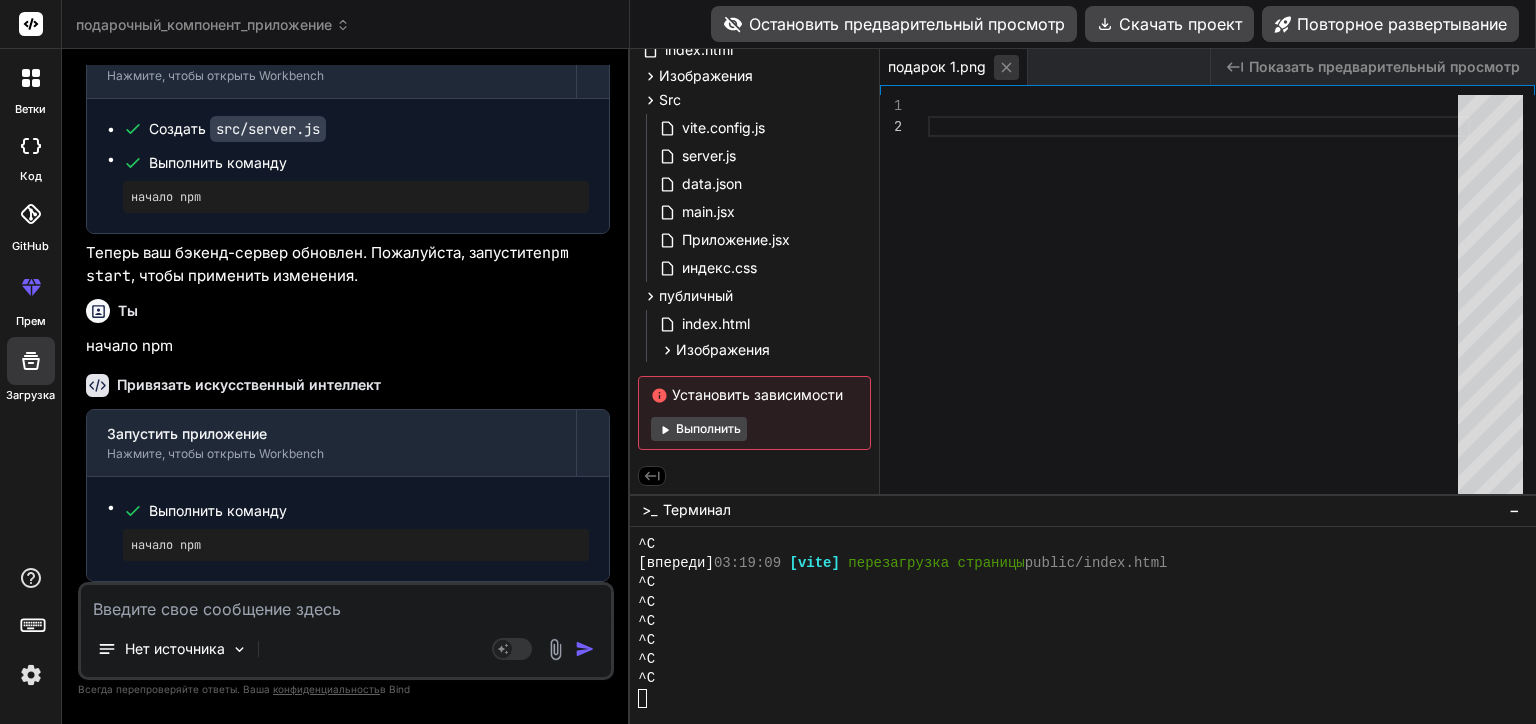 click 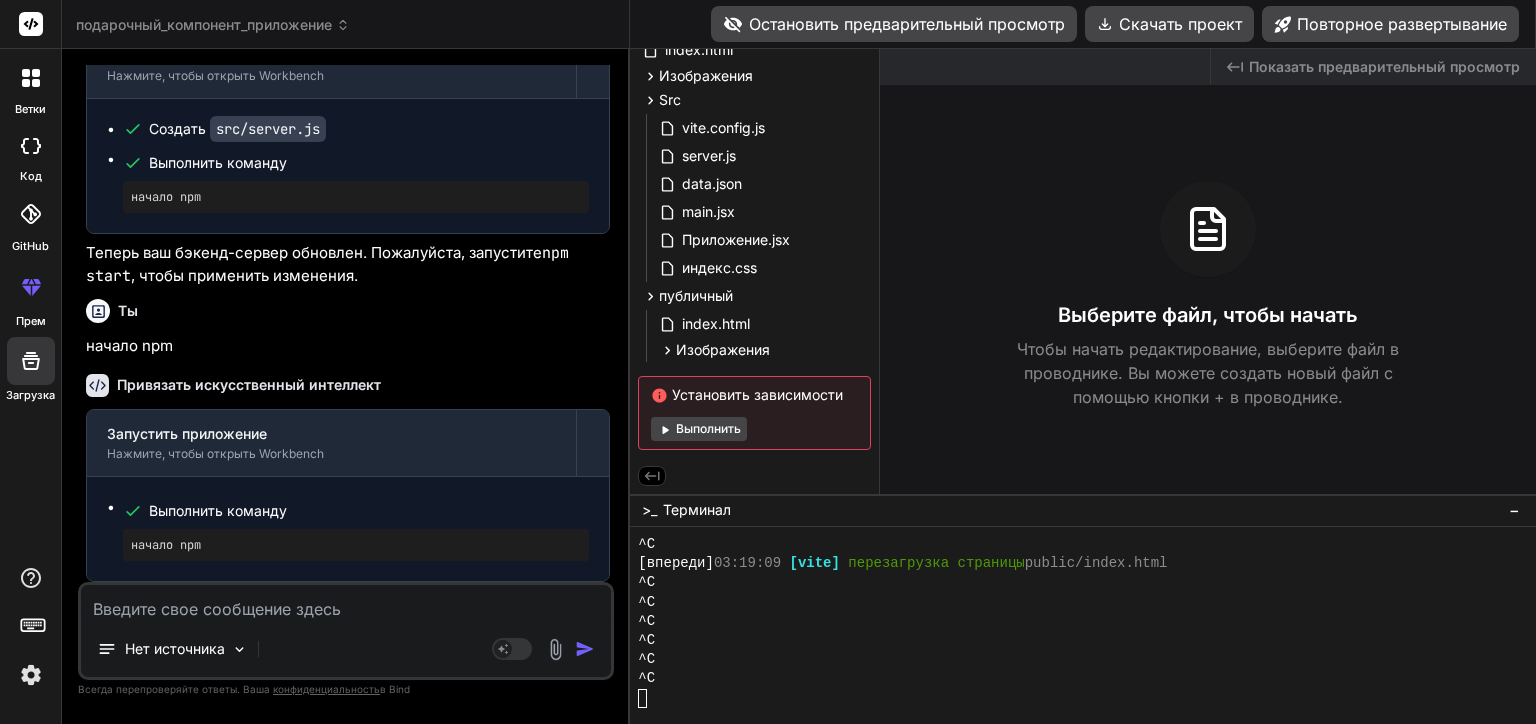 click on "Остановить предварительный просмотр" at bounding box center [894, 24] 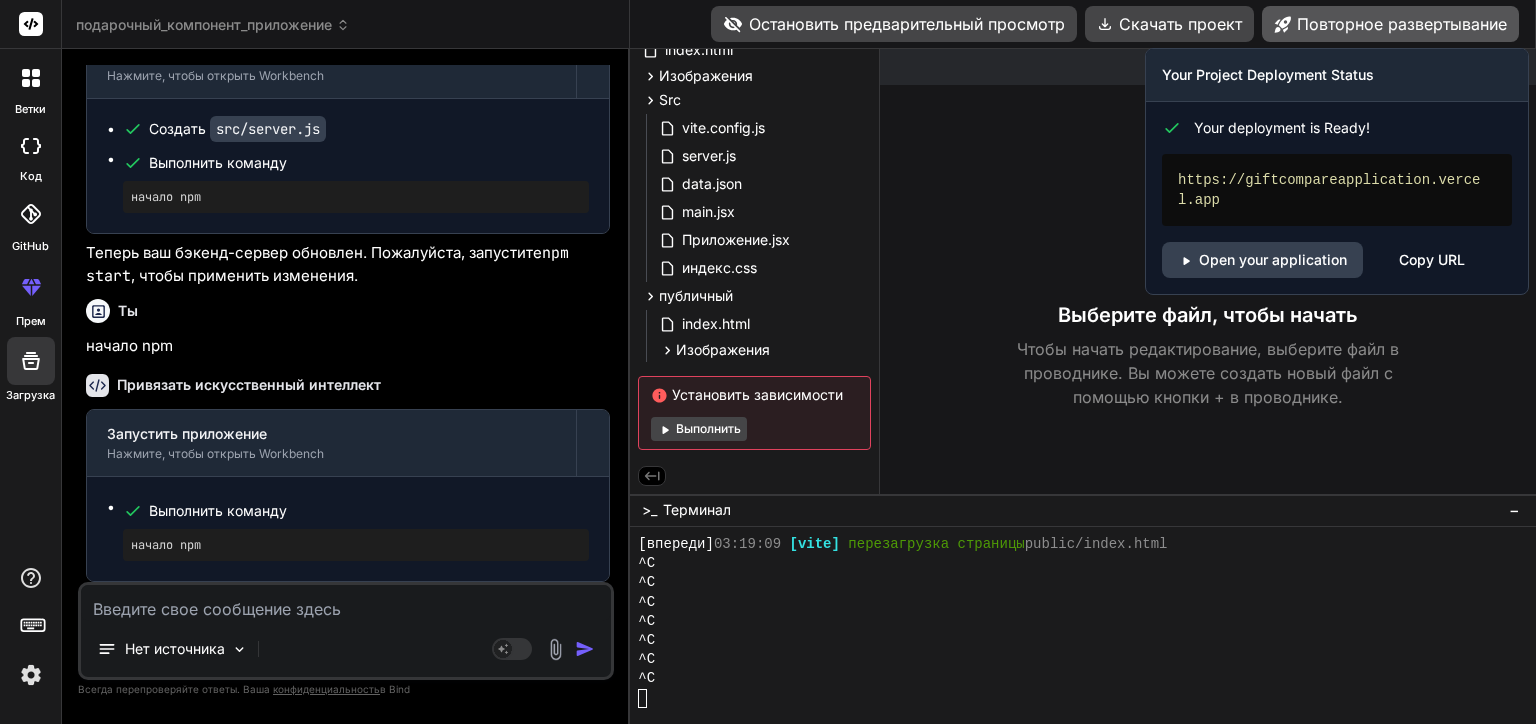 click on "Повторное развертывание" at bounding box center [1390, 24] 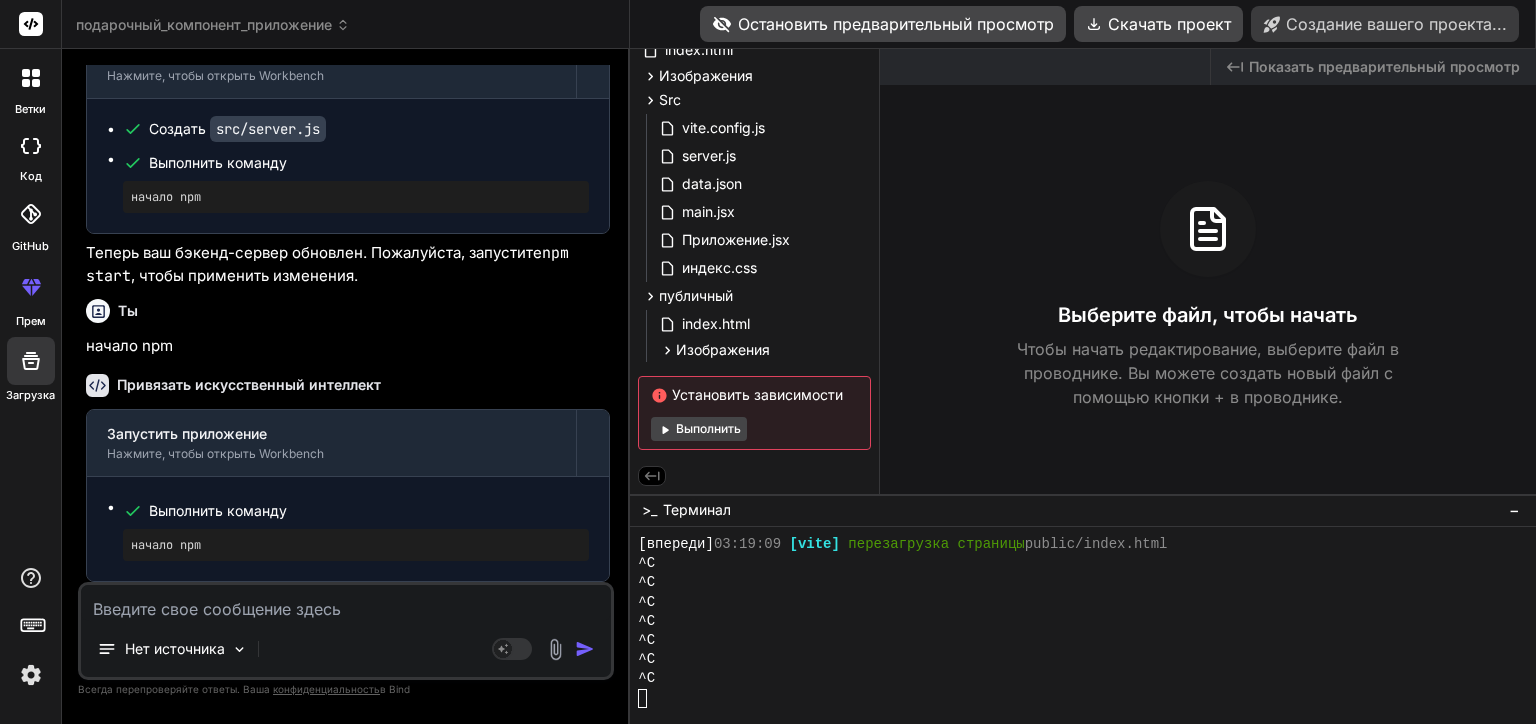scroll, scrollTop: 37888, scrollLeft: 0, axis: vertical 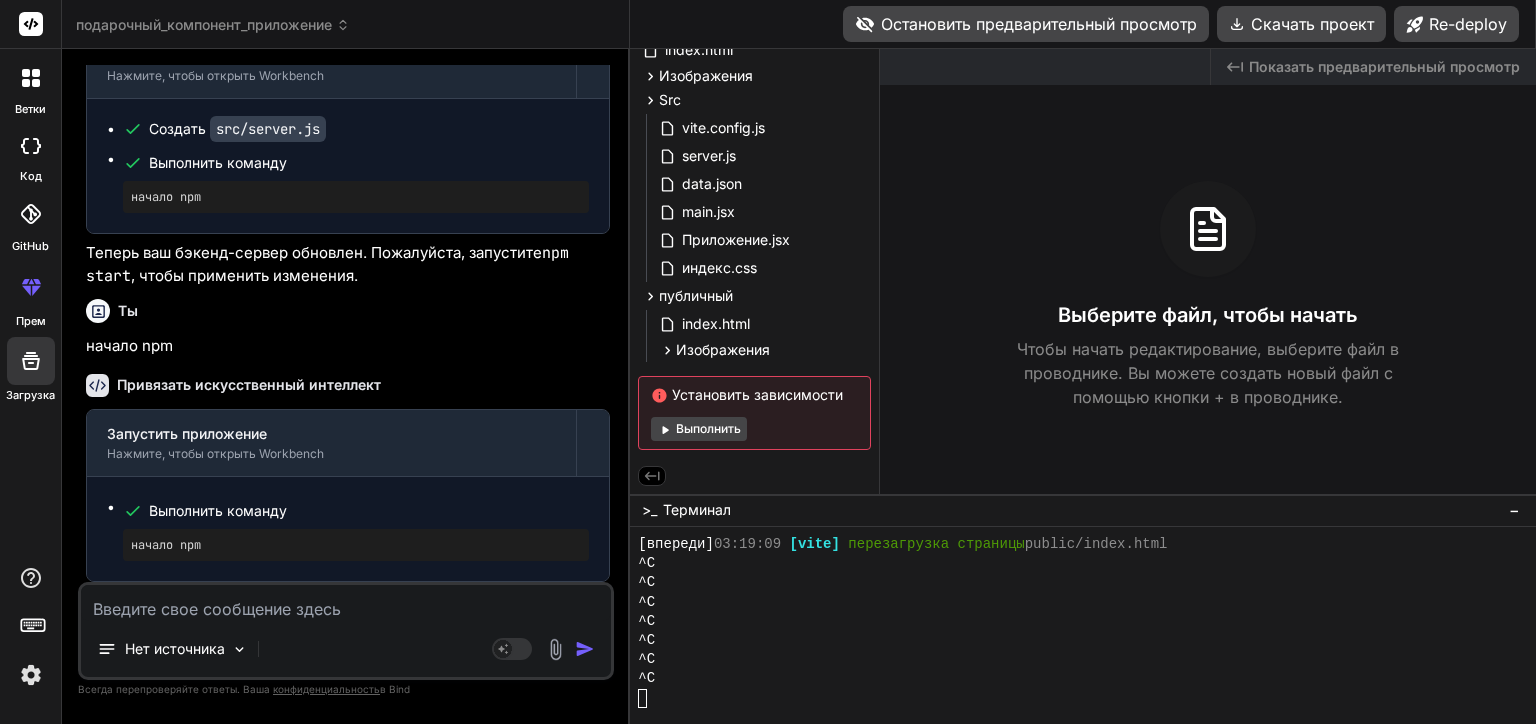 click at bounding box center [346, 603] 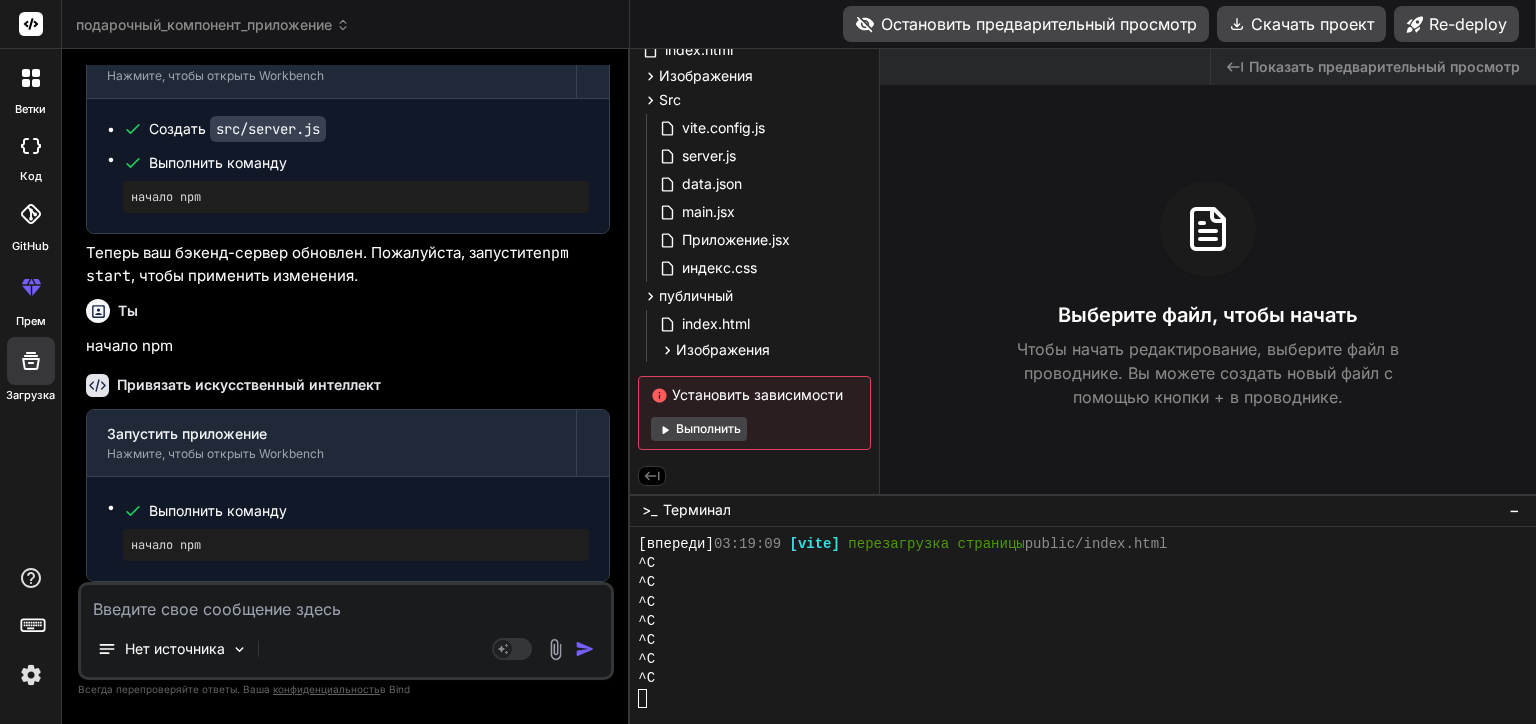 paste on "import { defineConfig } from 'vite';
import path from 'path';
export default defineConfig({
server: {
port: 3000,
proxy: {
'/api': {
target: 'http://localhost:3001',
changeOrigin: true,
},
'/images': {
target: 'http://localhost:3001',
changeOrigin: true,
}
}
},
build: {
outDir: 'dist',
rollupOptions: {
input: {
main: path.resolve(__dirname, 'public/index.html')
}
}
},
publicDir: 'public'
});" 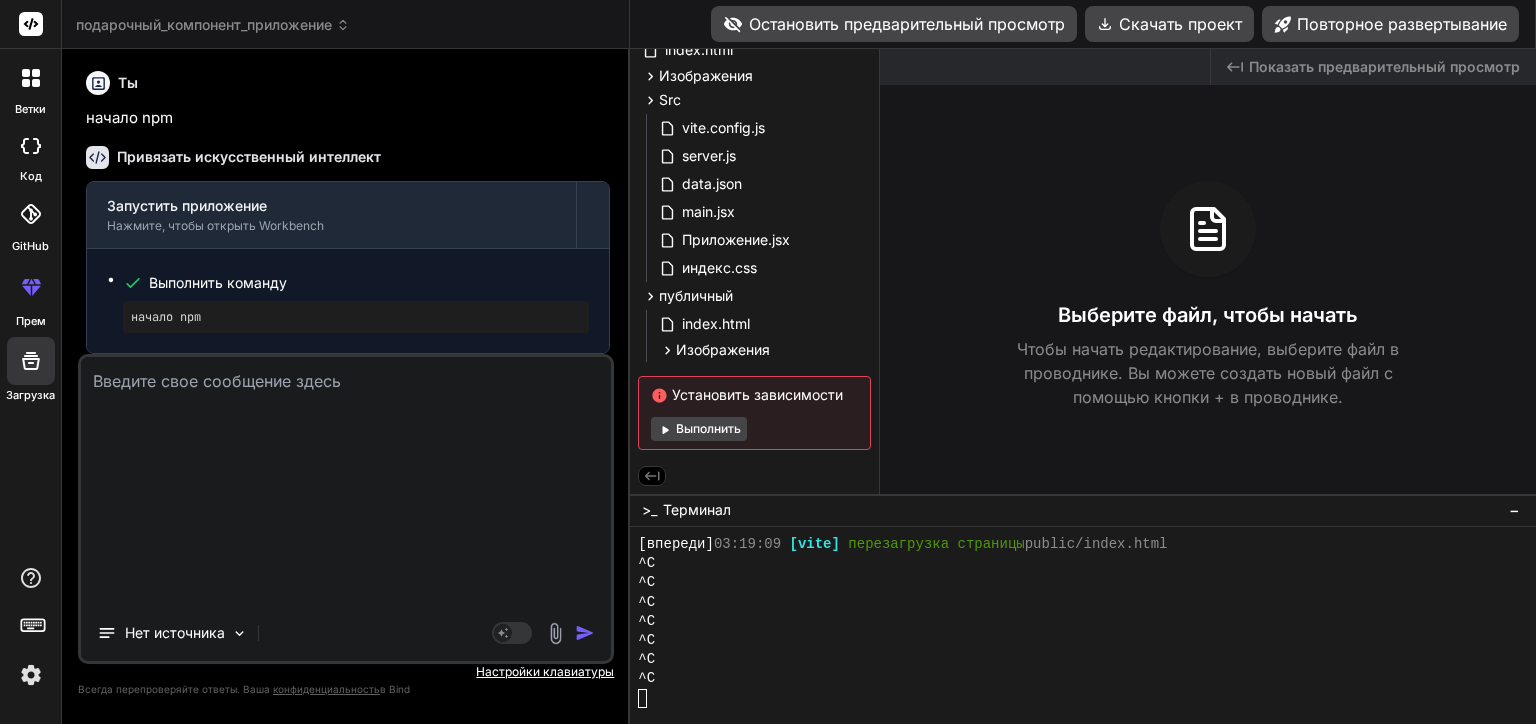 scroll, scrollTop: 0, scrollLeft: 0, axis: both 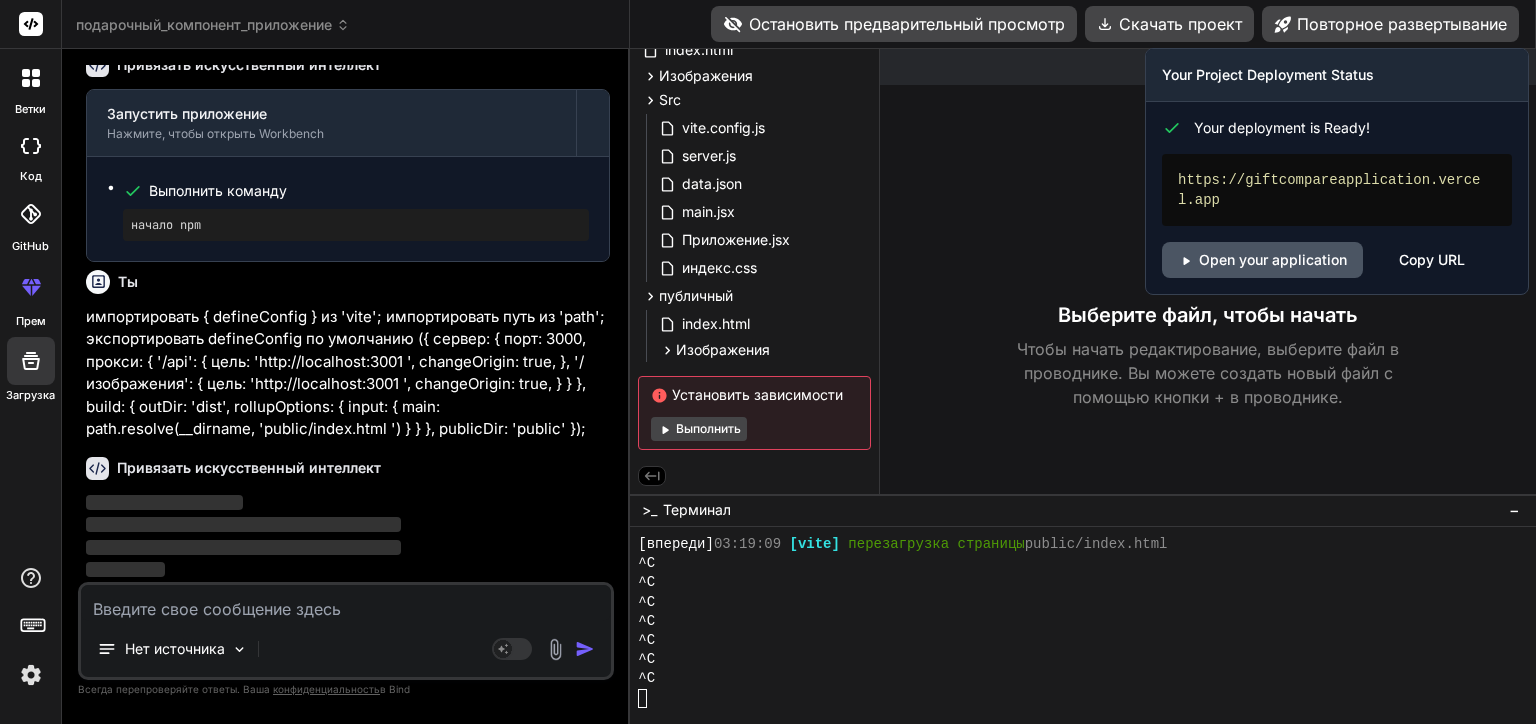 click on "Open your application" at bounding box center (1262, 260) 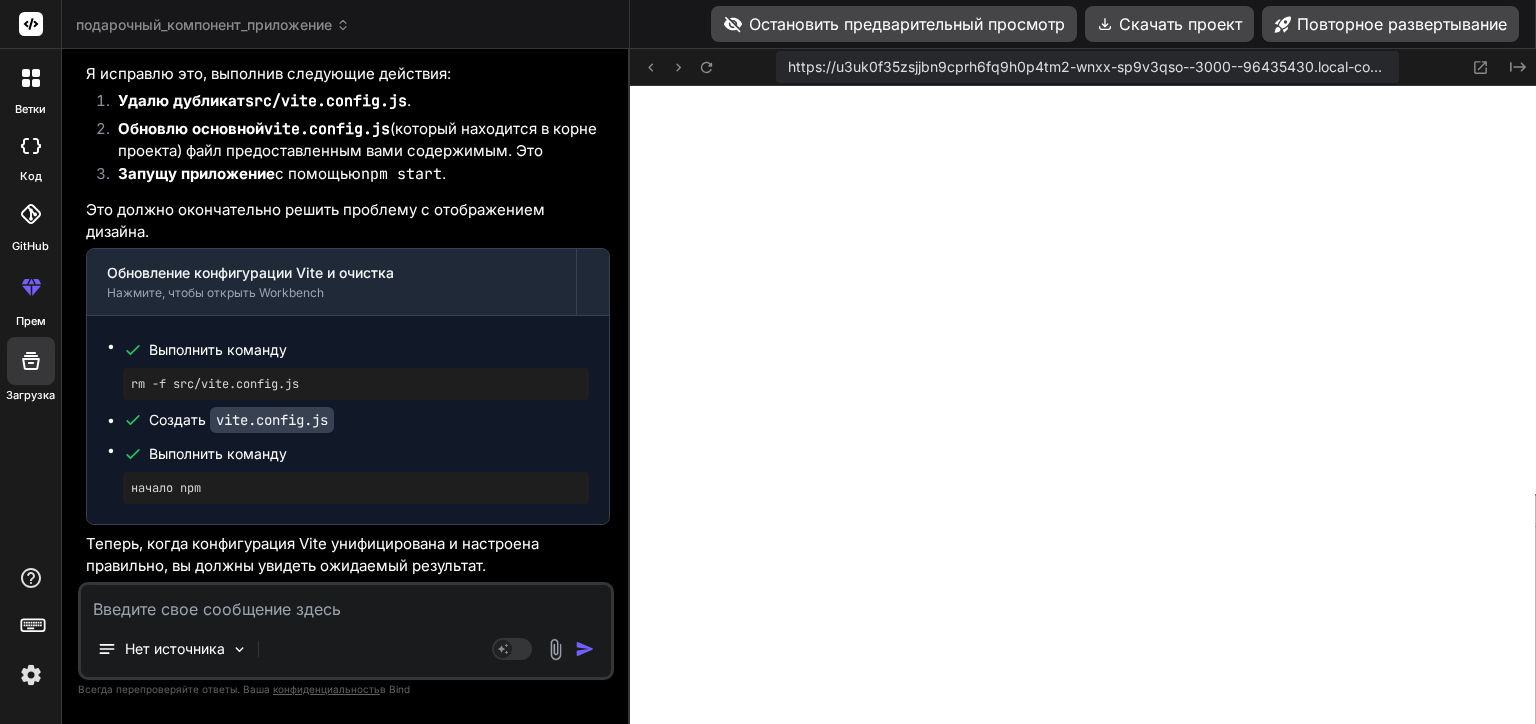 scroll, scrollTop: 38711, scrollLeft: 0, axis: vertical 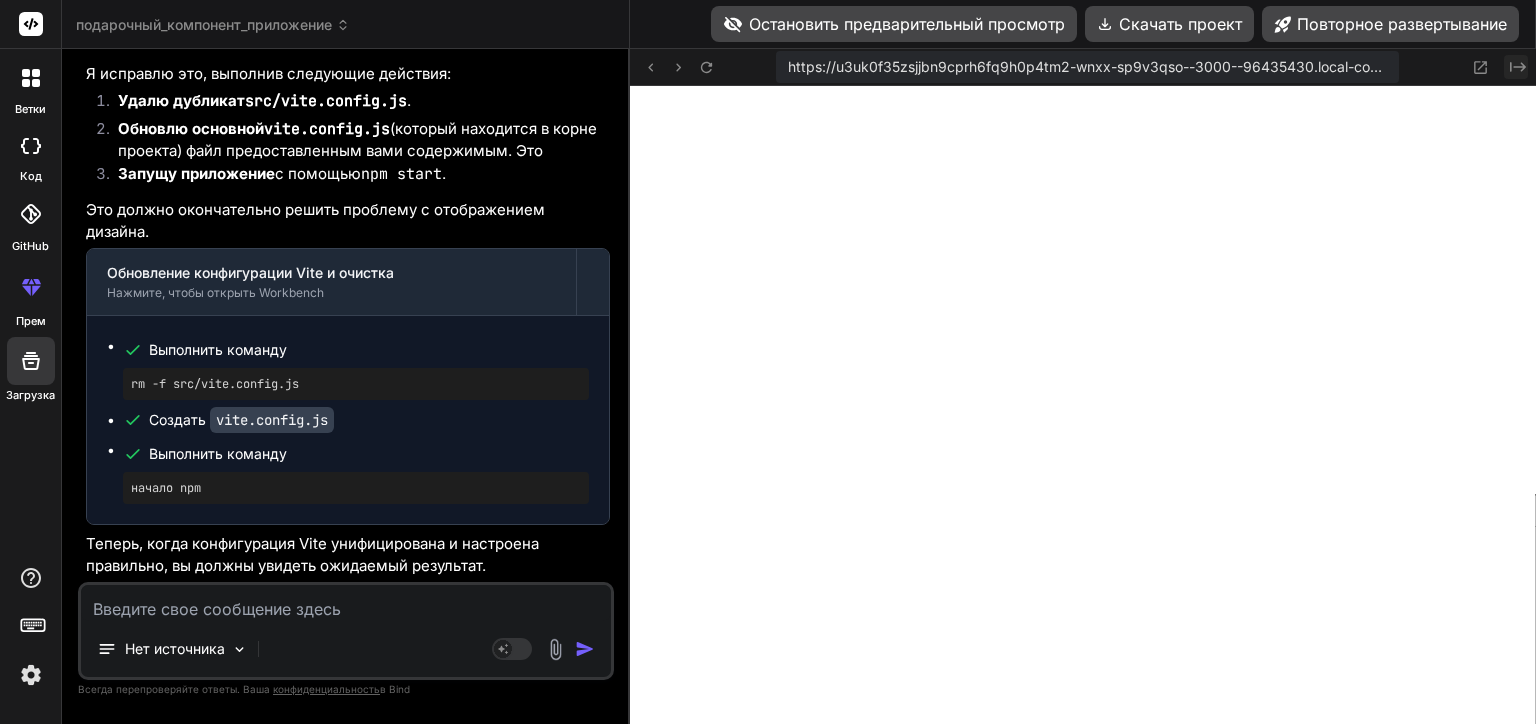 click on "Created with Pixso." at bounding box center (1516, 67) 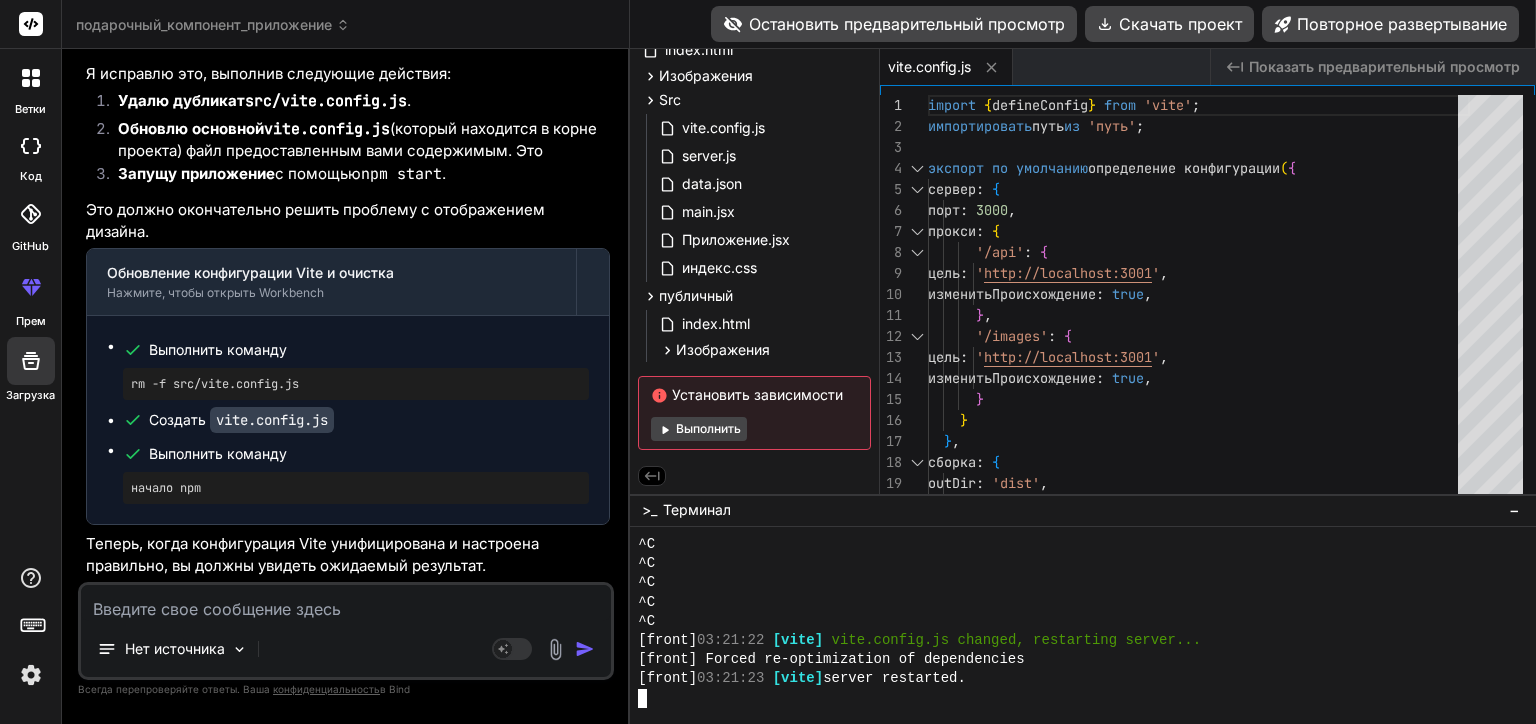 click on "[front]  03:21:23   [vite]  server restarted." at bounding box center (1075, 678) 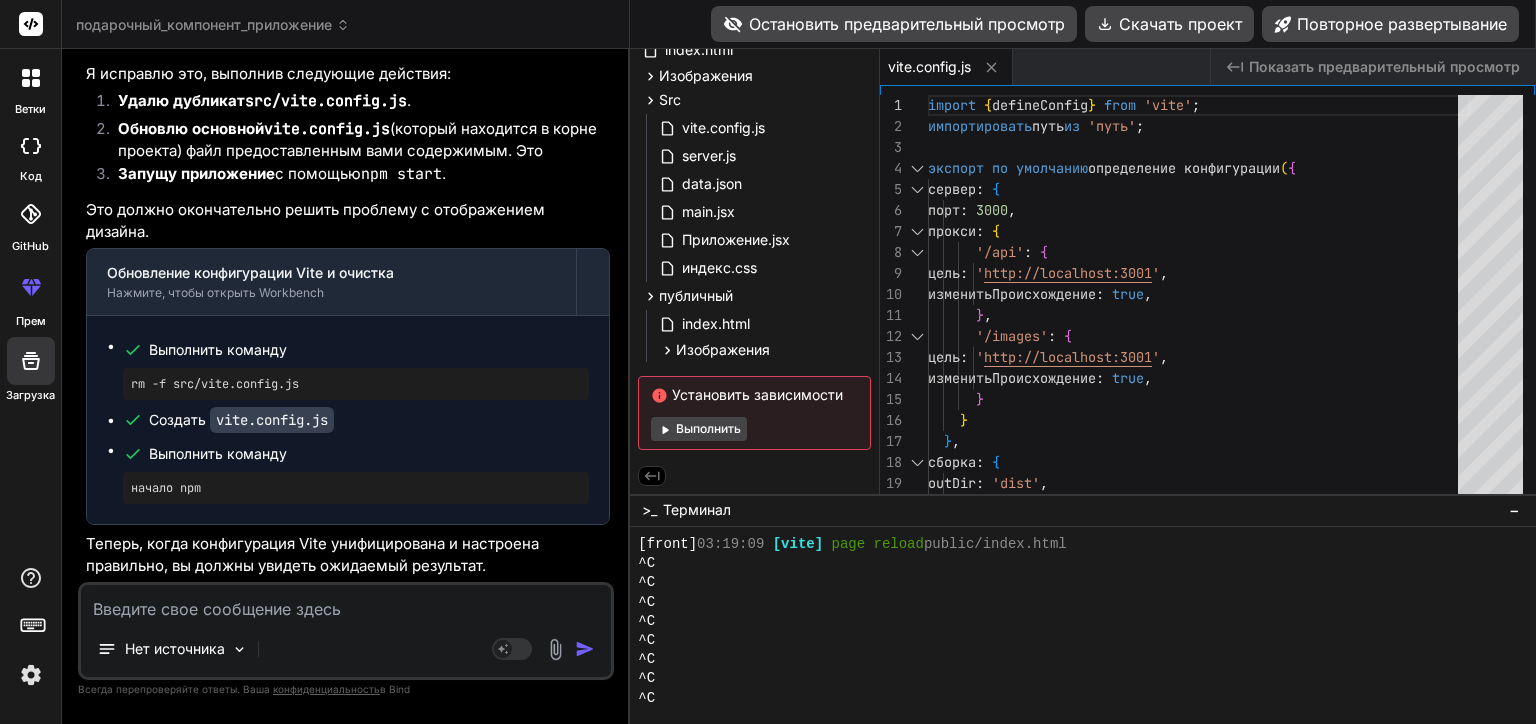 scroll, scrollTop: 19200, scrollLeft: 0, axis: vertical 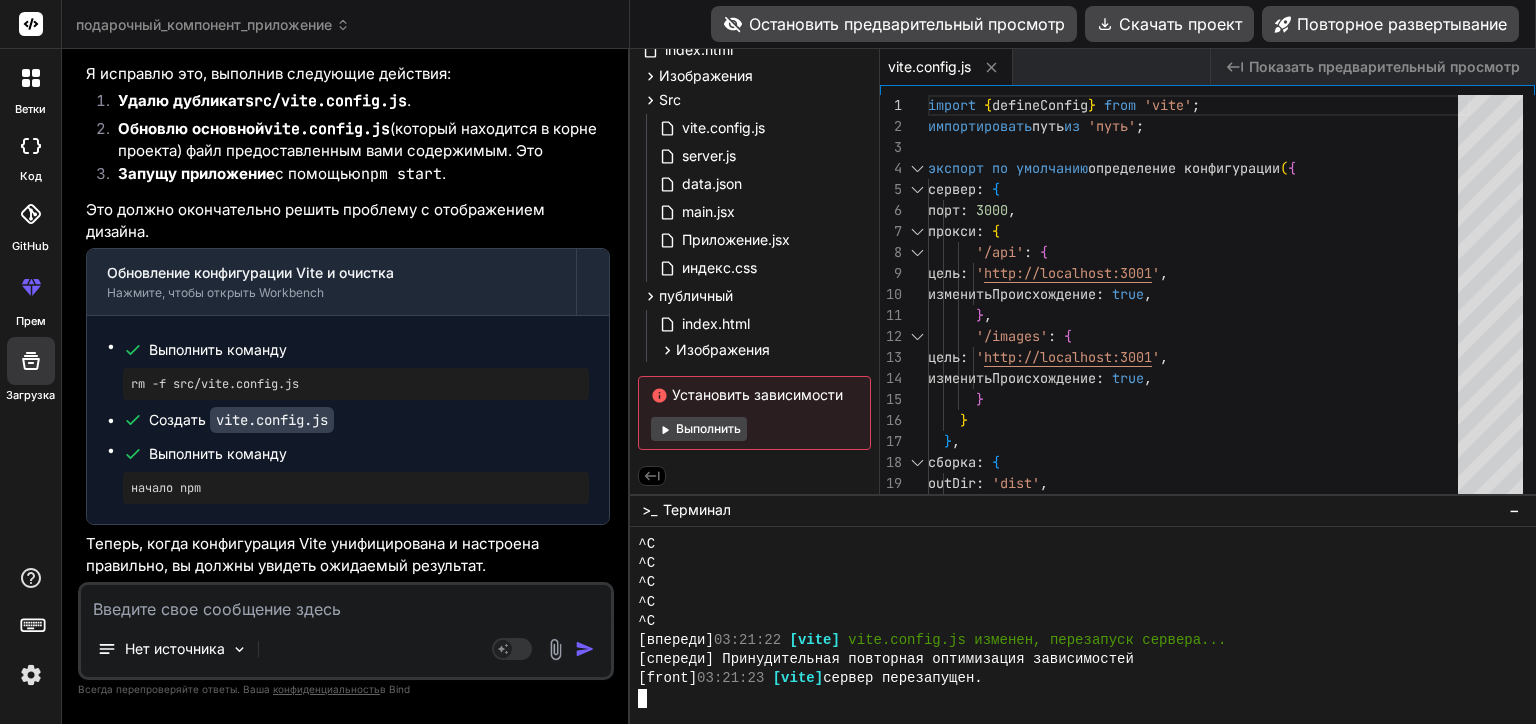 click at bounding box center [346, 603] 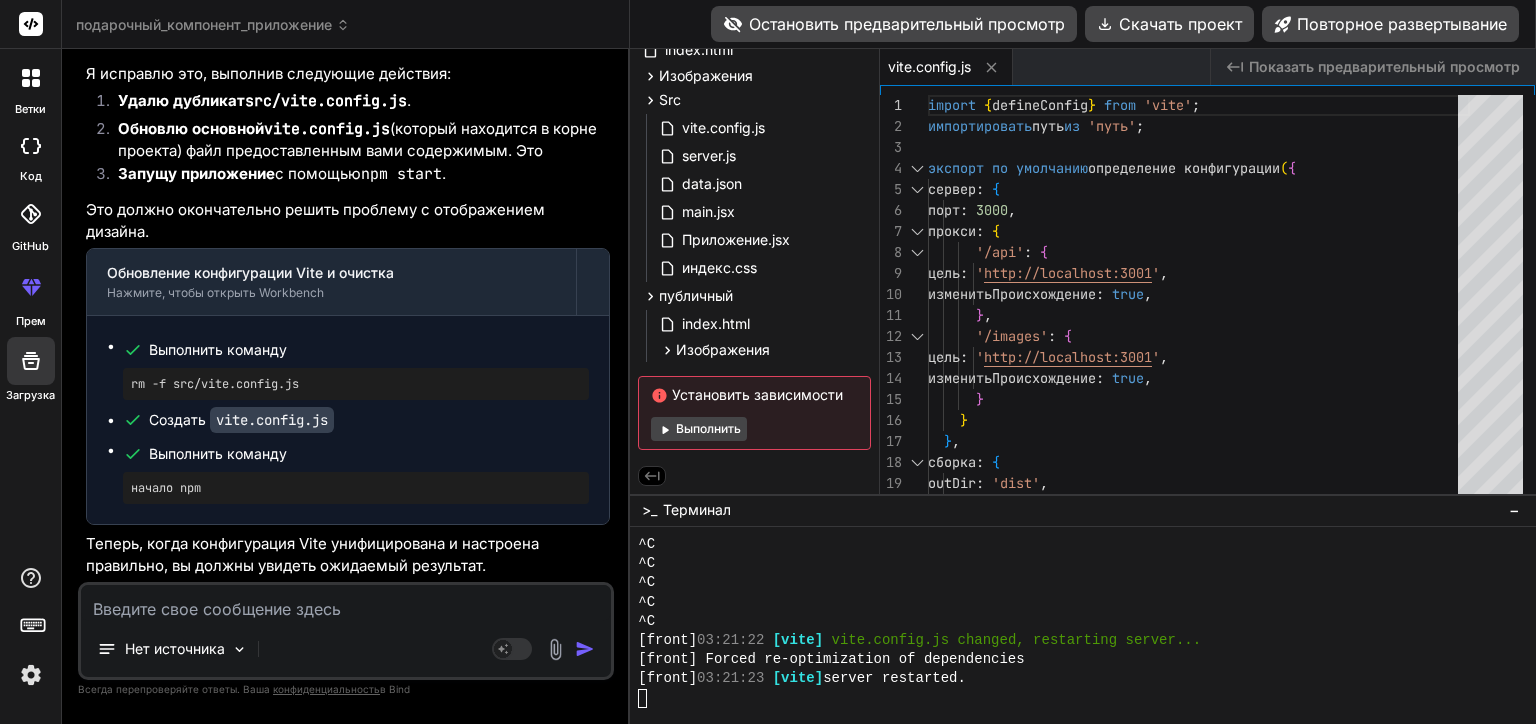 paste on "{
"name": "gift-compare",
"version": "1.0.0",
"type": "module",
"scripts": {
"start": "concurrently -k \"npm:front\" \"npm:back\"",
"front": "vite --port 3000 --force",
"back": "node src/server.js",
"build": "vite build",
"preview": "vite preview"
},
"dependencies": {
"concurrently": "^8.2.2",
"cors": "^2.8.5",
"express": "^4.18.3",
"vite": "^5.2.8"
}
}" 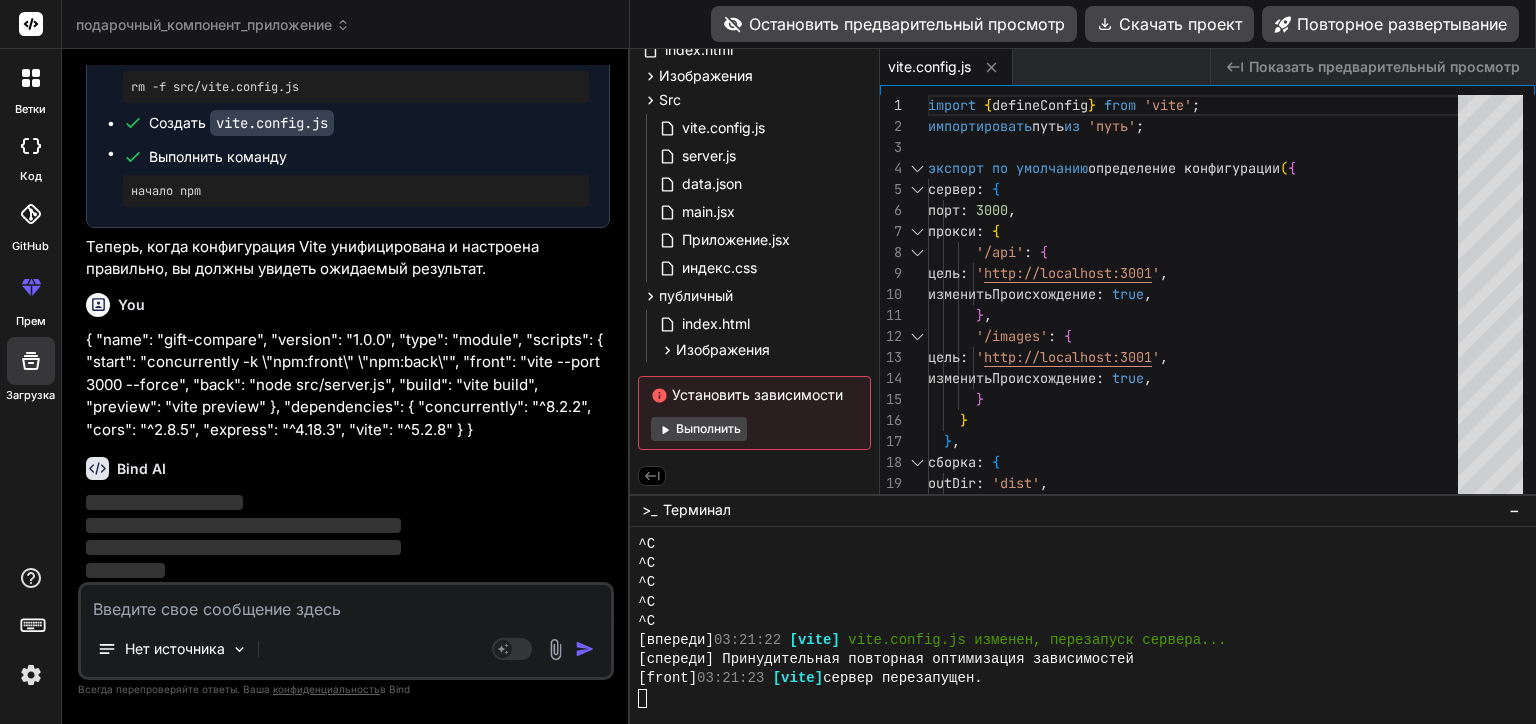 scroll, scrollTop: 0, scrollLeft: 0, axis: both 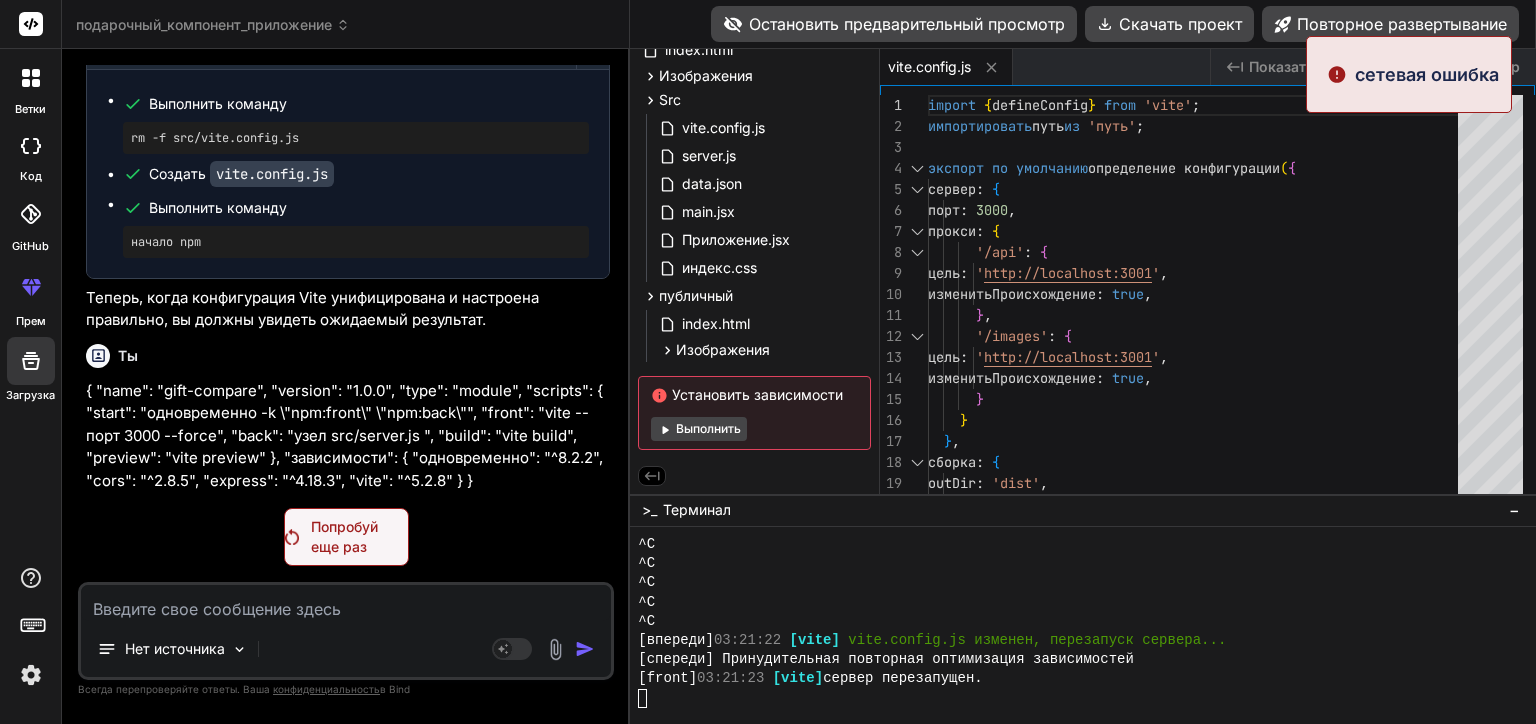 click on "Попробуй еще раз" at bounding box center (359, 537) 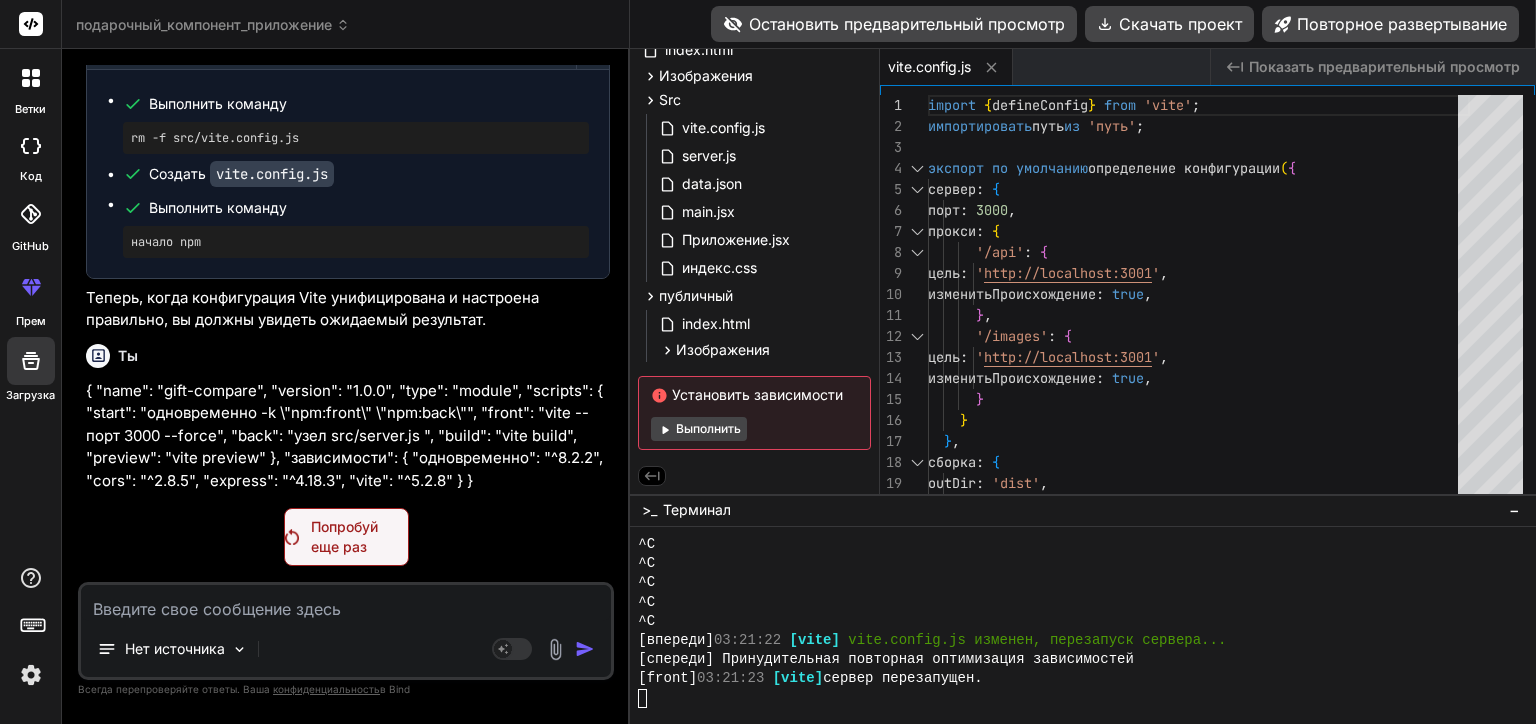 scroll, scrollTop: 38957, scrollLeft: 0, axis: vertical 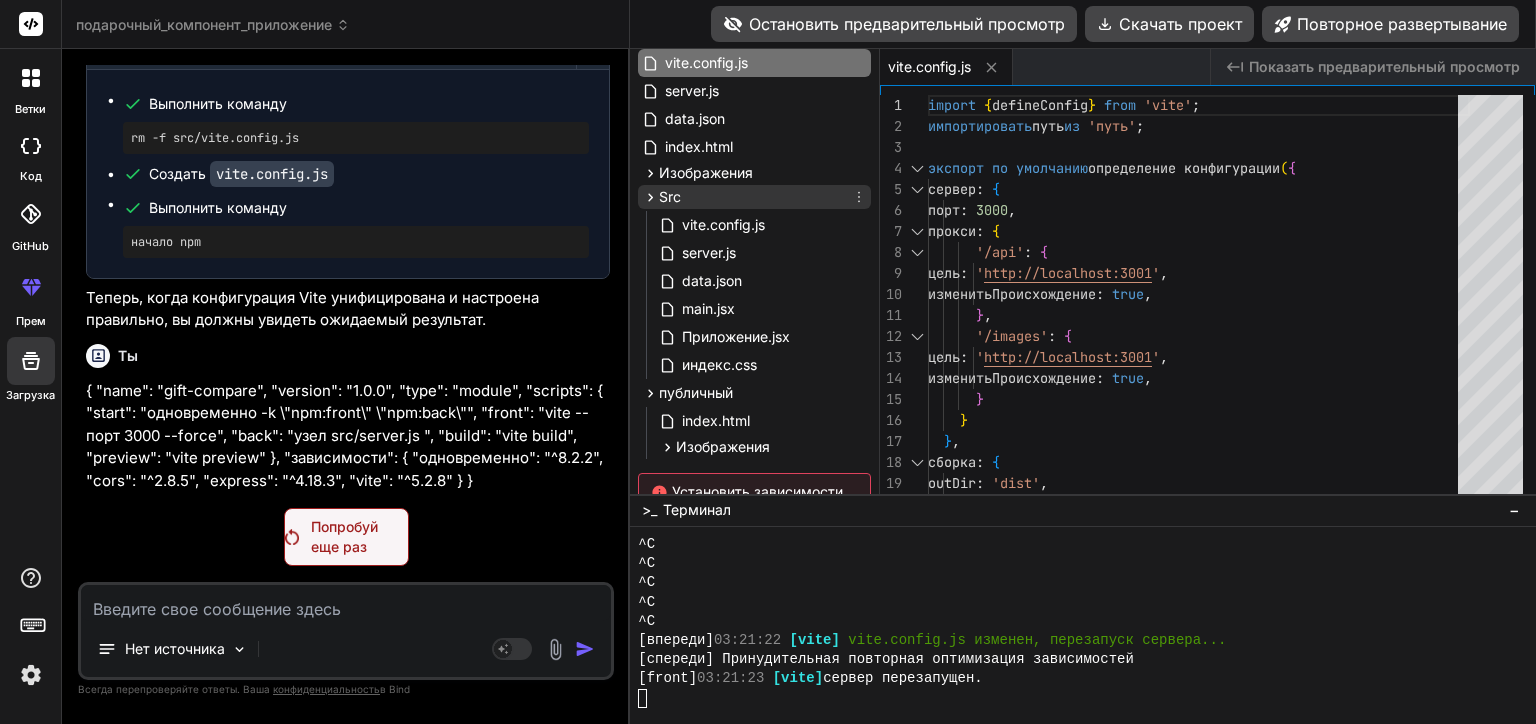 click 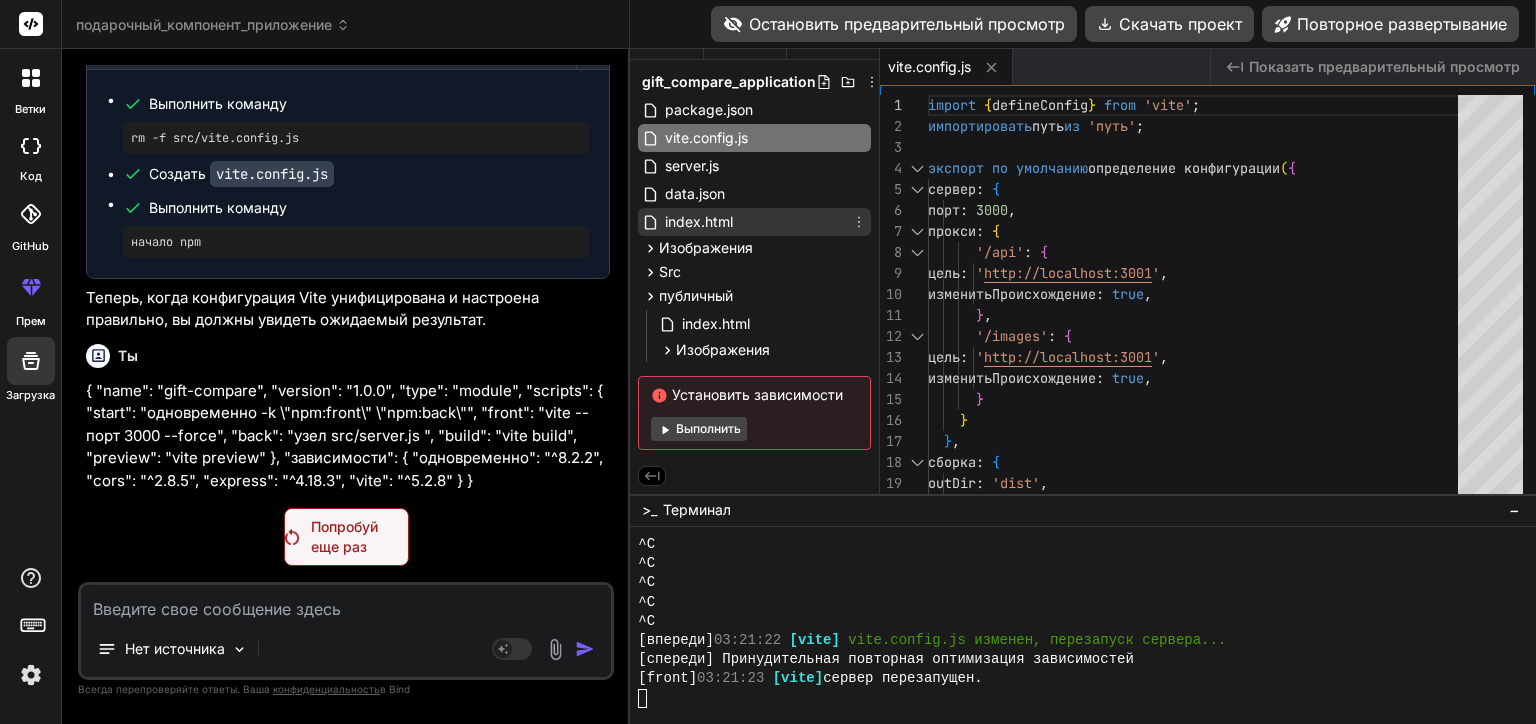 click on "index.html" at bounding box center [699, 222] 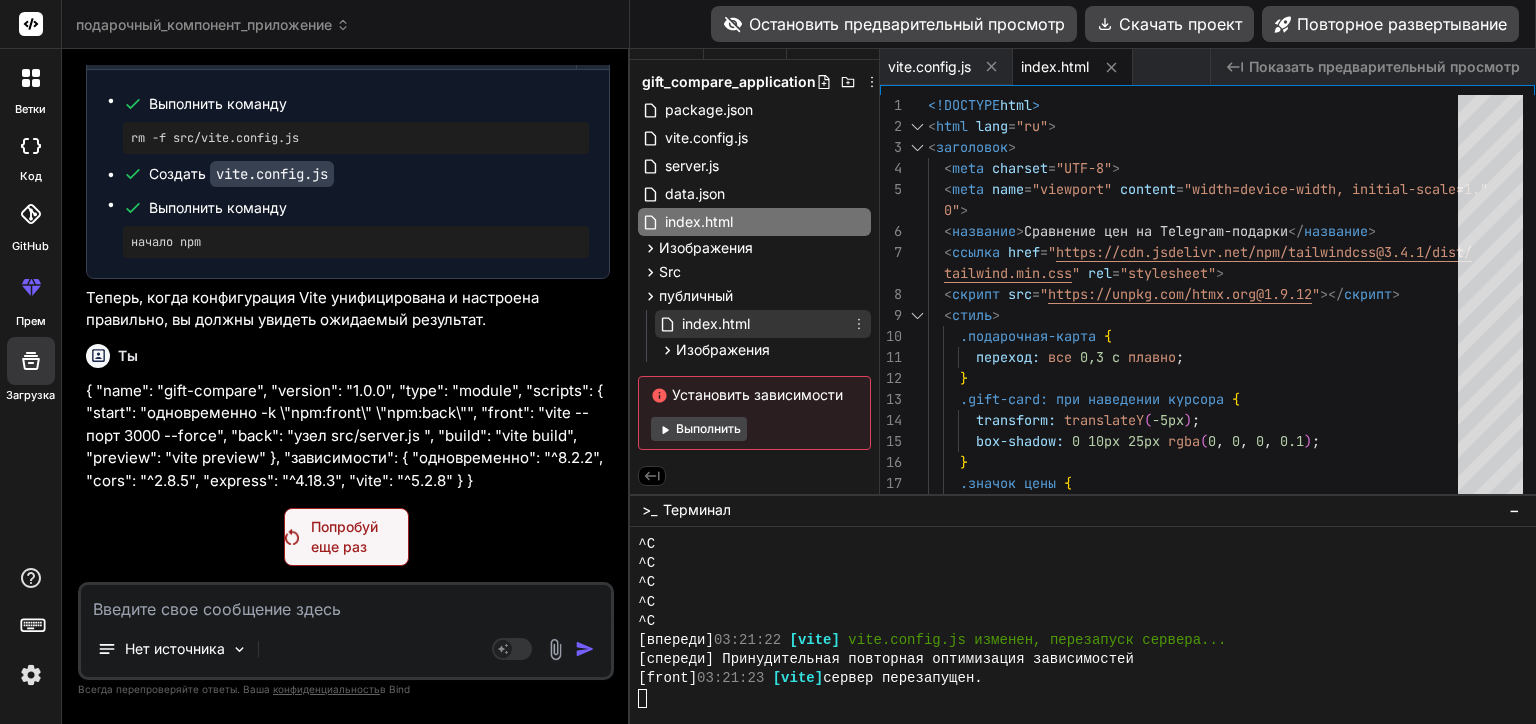 click on "index.html" at bounding box center (763, 324) 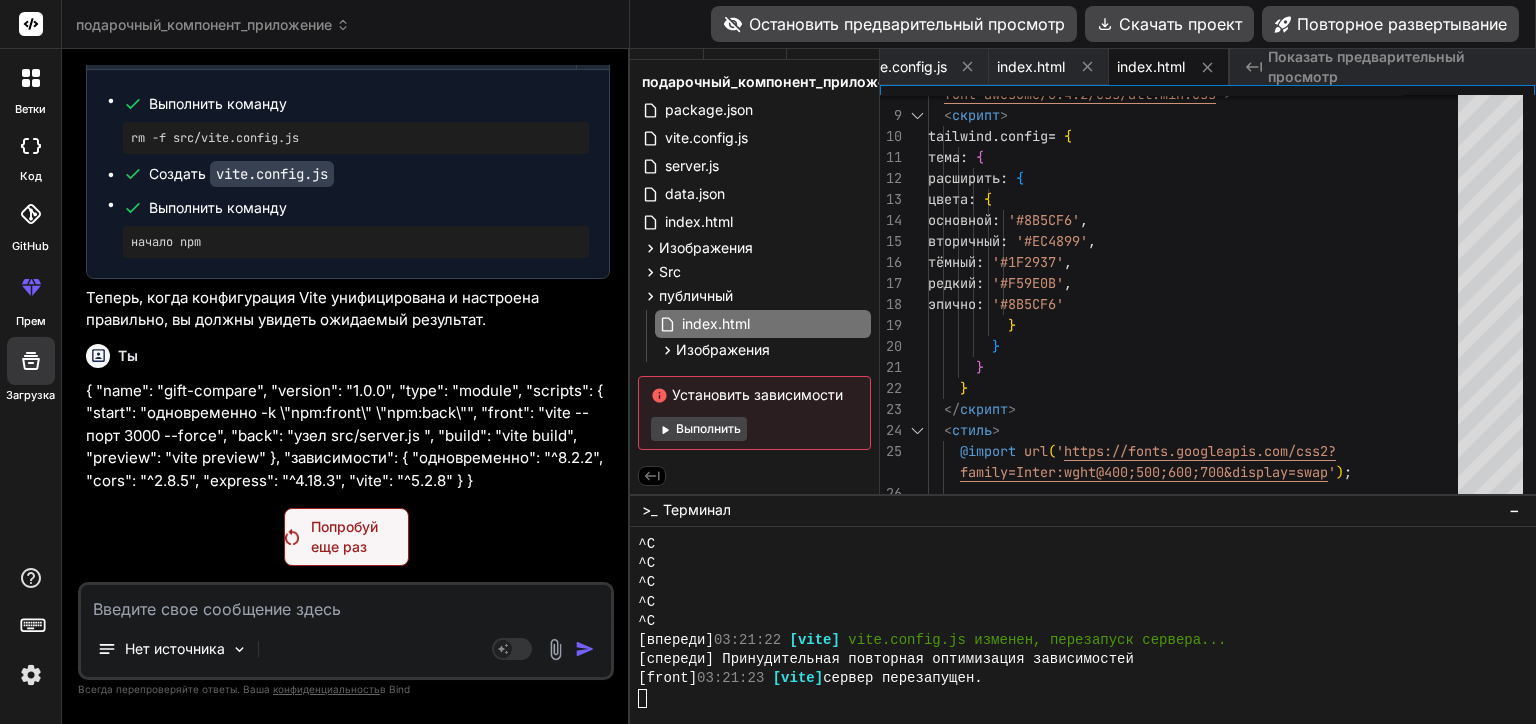 click on "Попробуй еще раз" at bounding box center (359, 537) 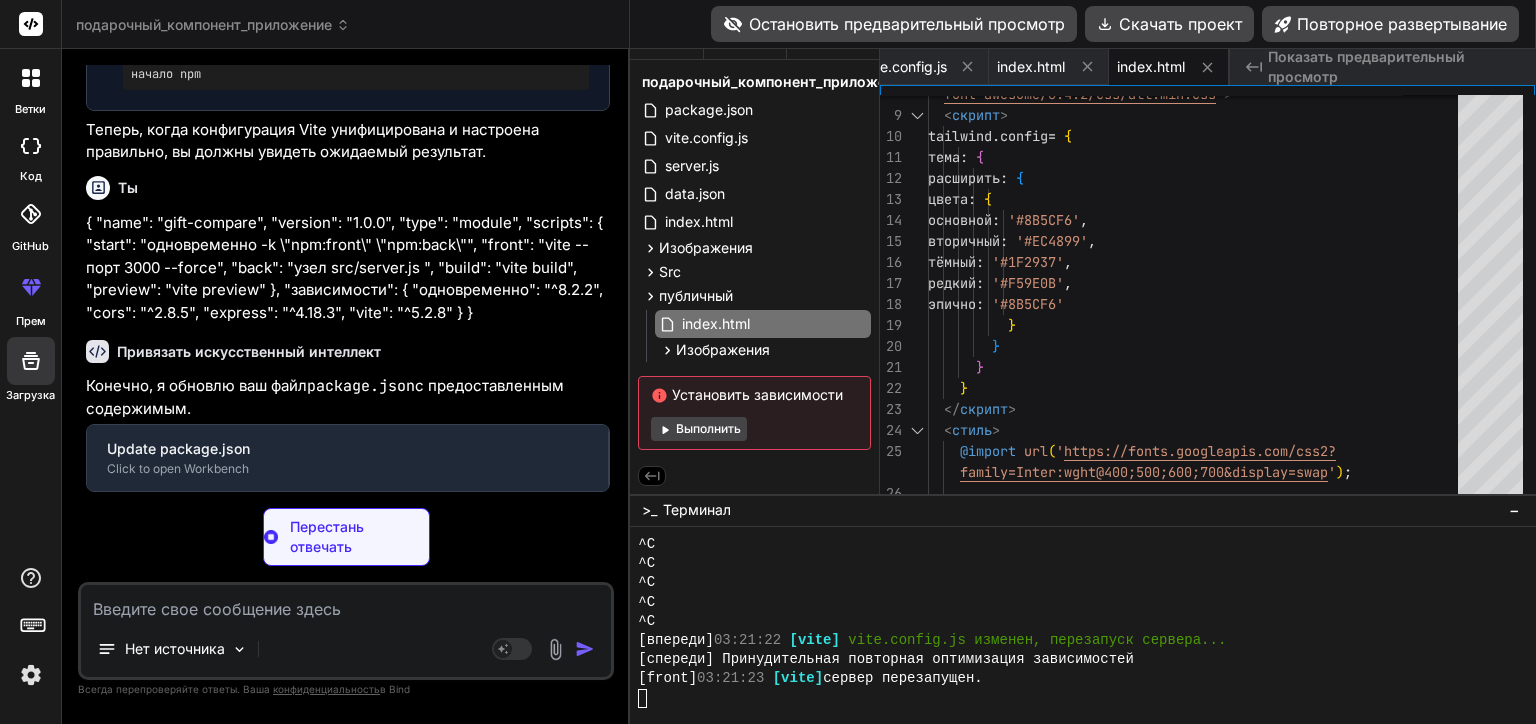 scroll, scrollTop: 39078, scrollLeft: 0, axis: vertical 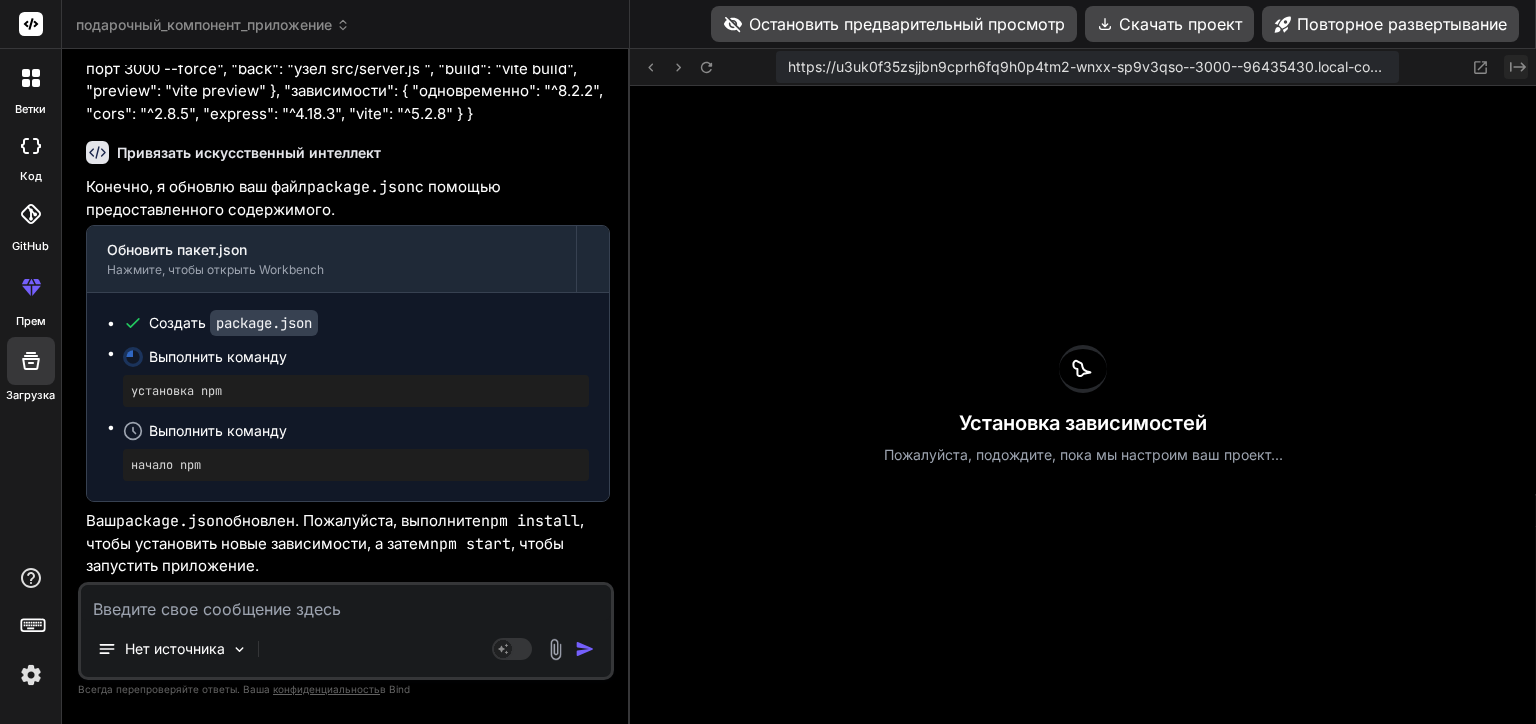 click on "Created with Pixso." 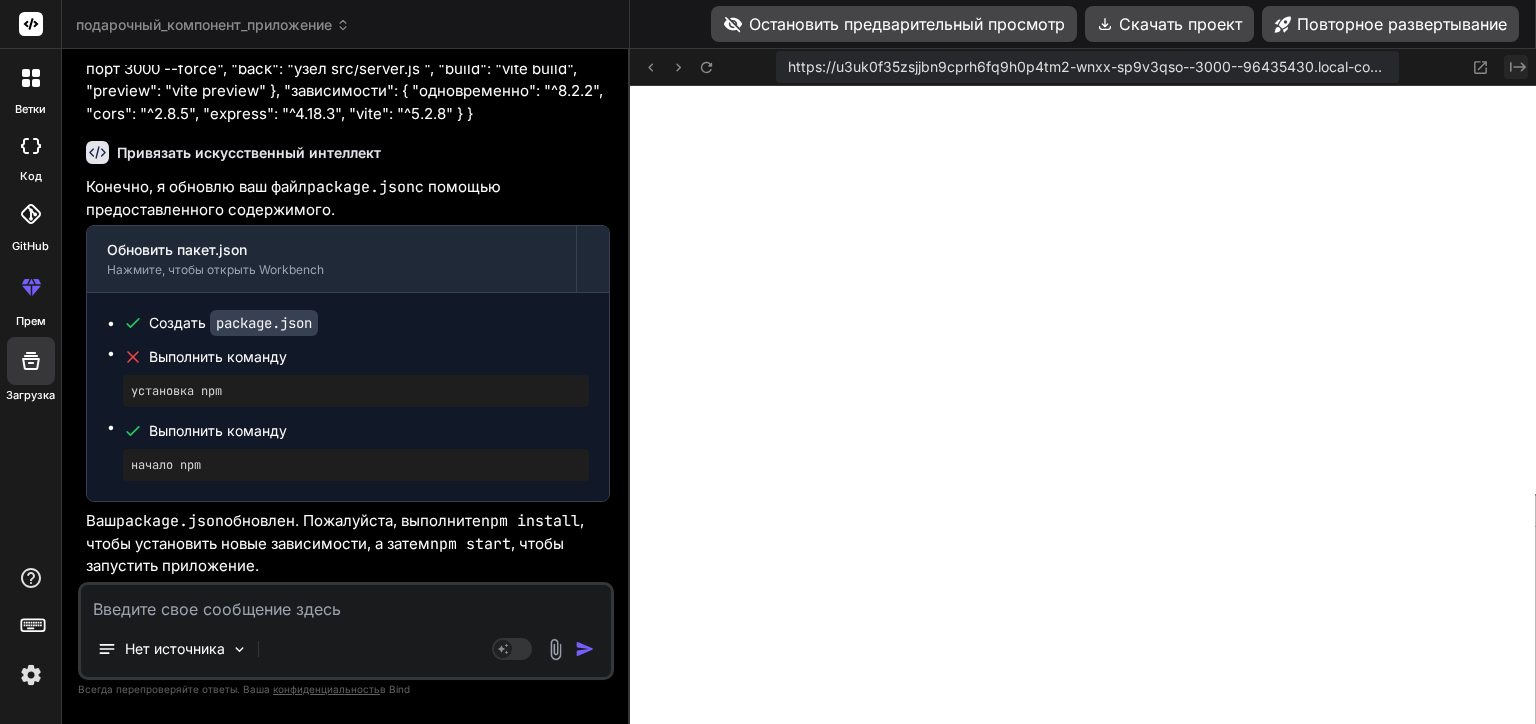 click on "Created with Pixso." at bounding box center (1516, 67) 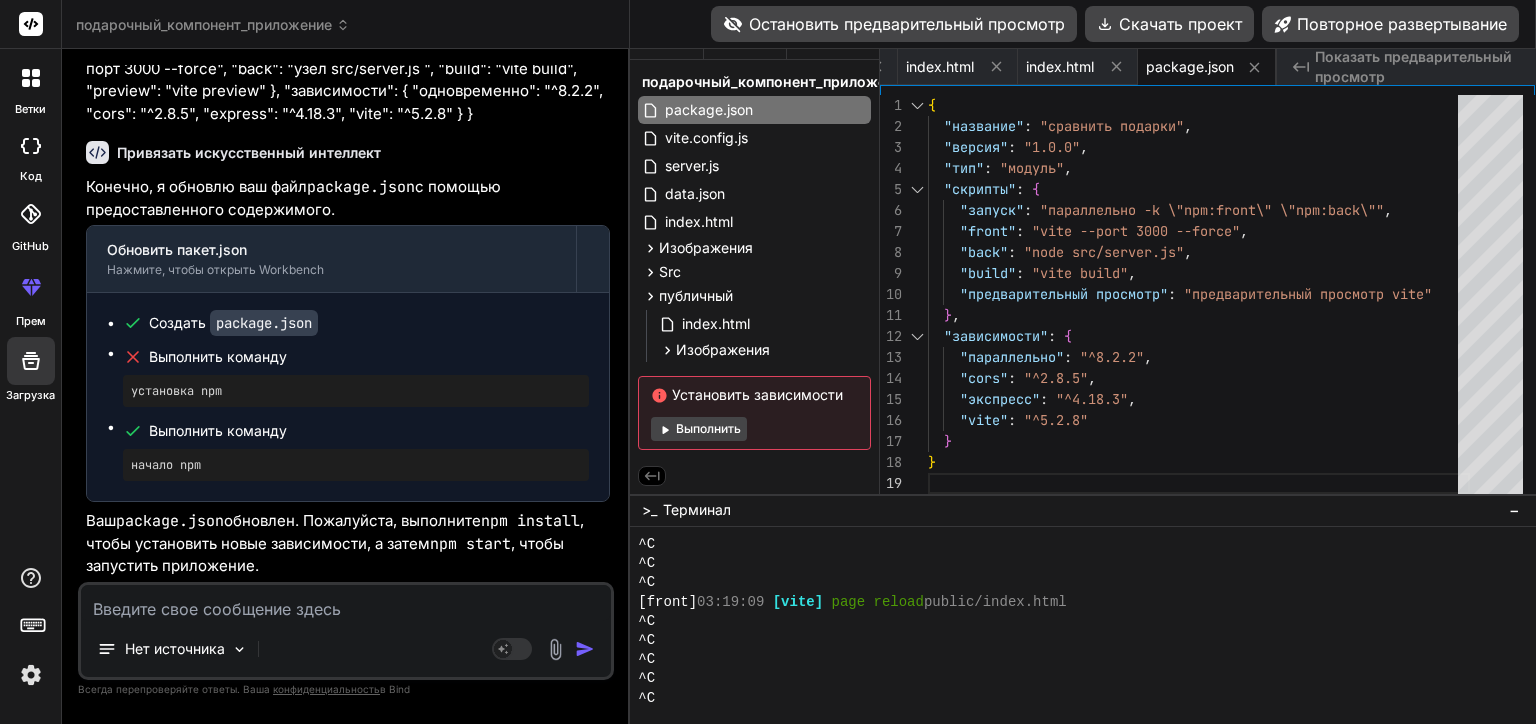 scroll, scrollTop: 19200, scrollLeft: 0, axis: vertical 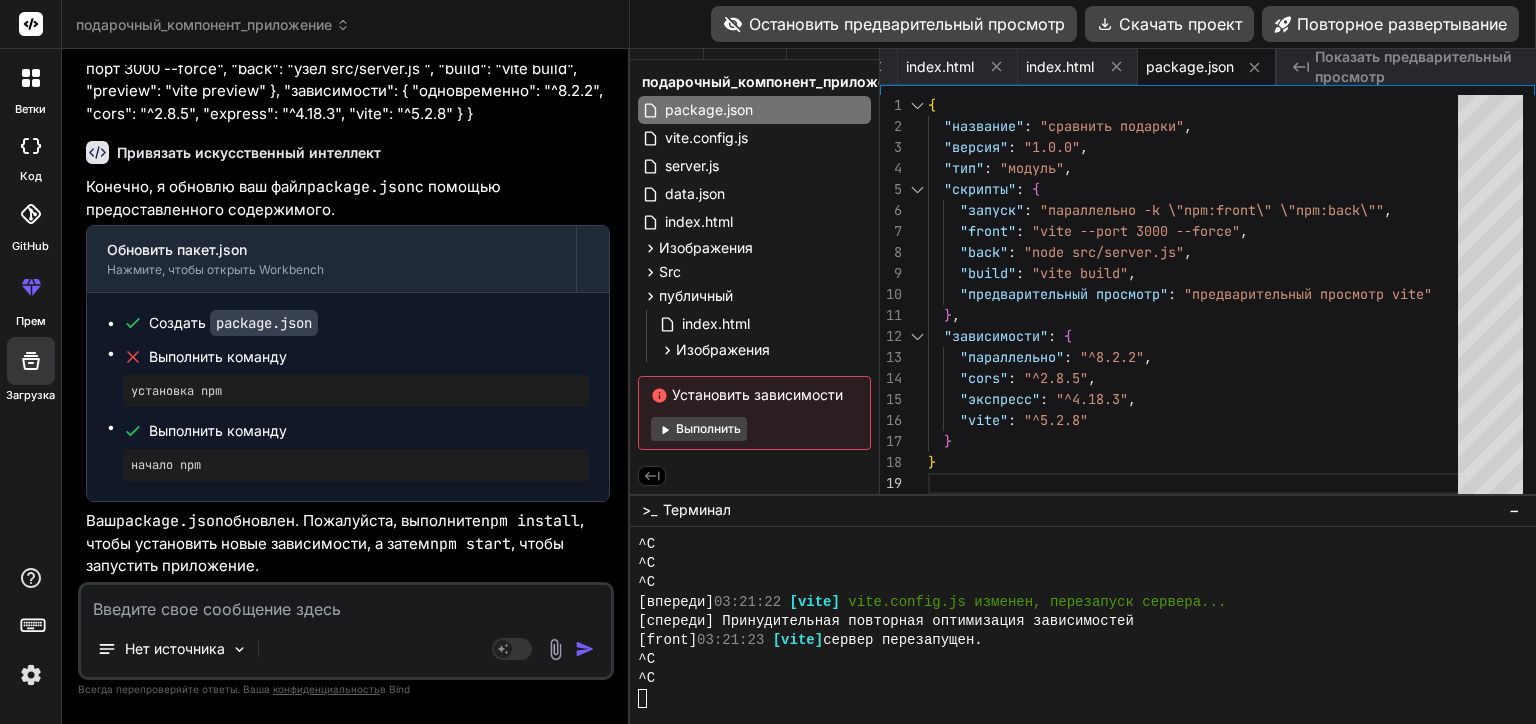 click on "Выполнить" at bounding box center (699, 429) 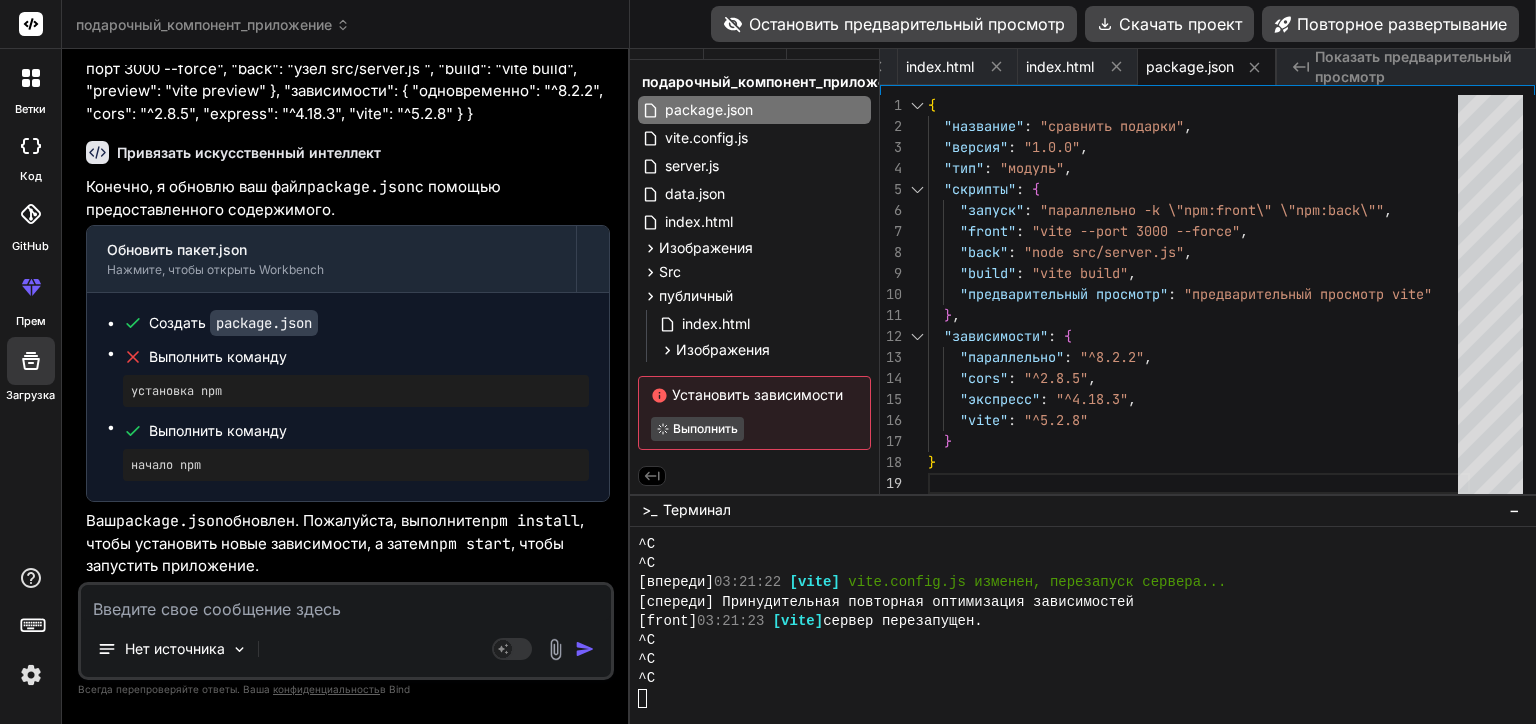 scroll, scrollTop: 39324, scrollLeft: 0, axis: vertical 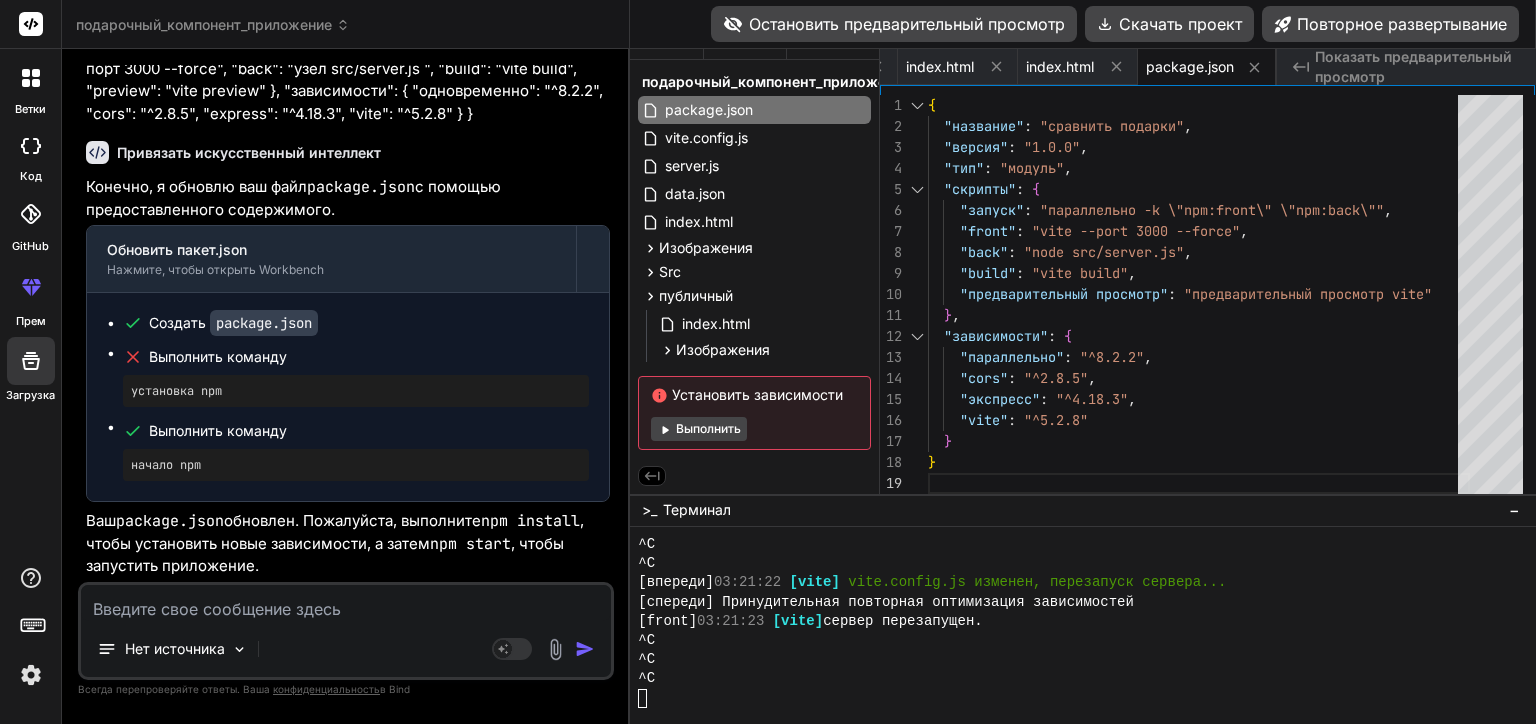 click at bounding box center (346, 603) 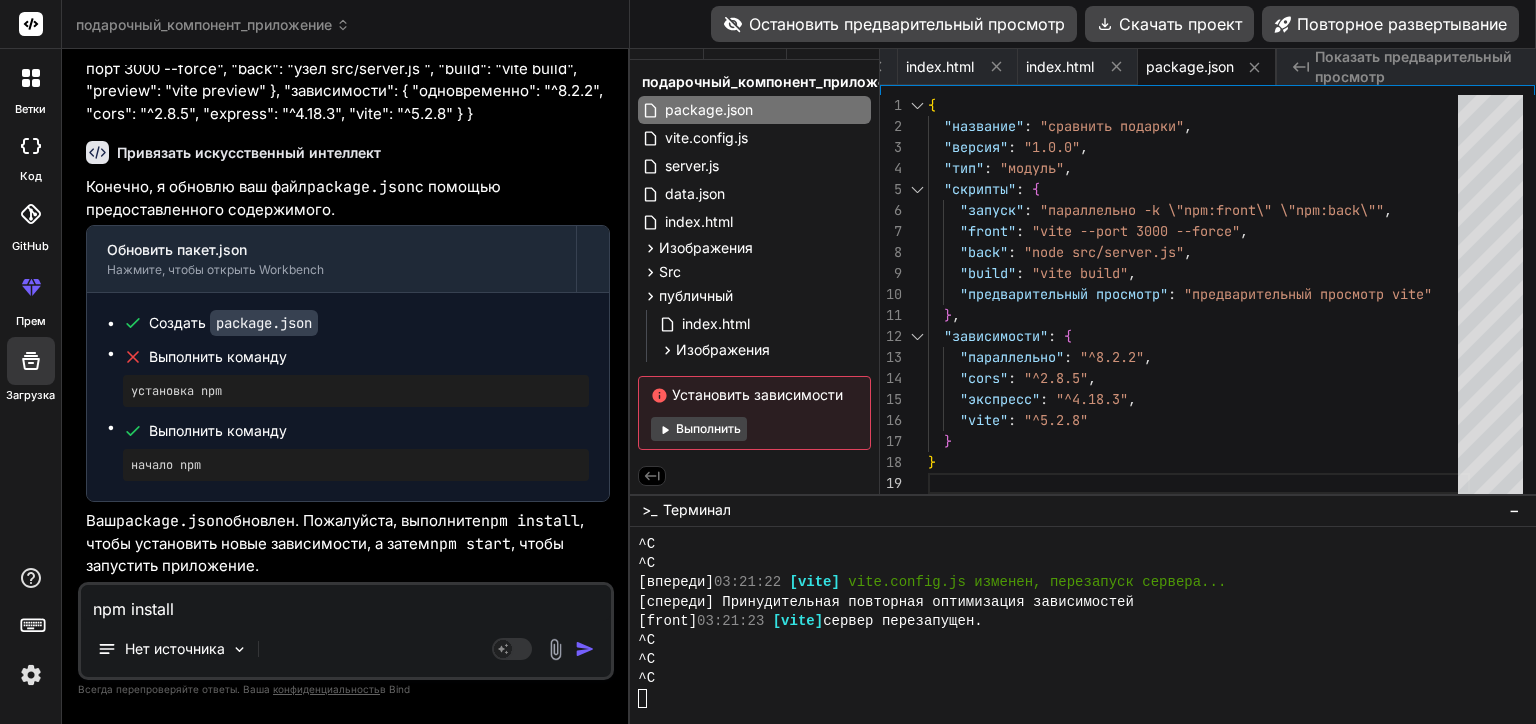 click at bounding box center [585, 649] 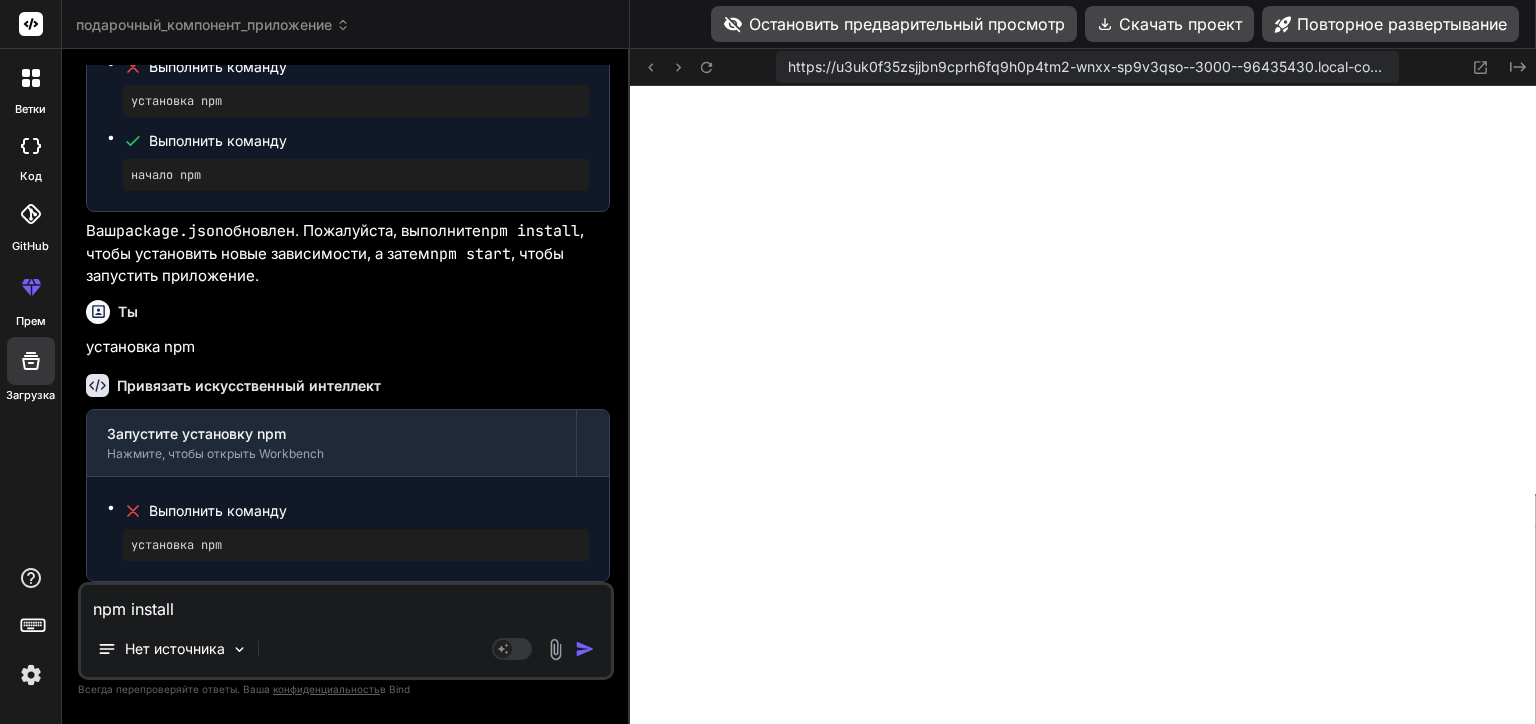 scroll, scrollTop: 39613, scrollLeft: 0, axis: vertical 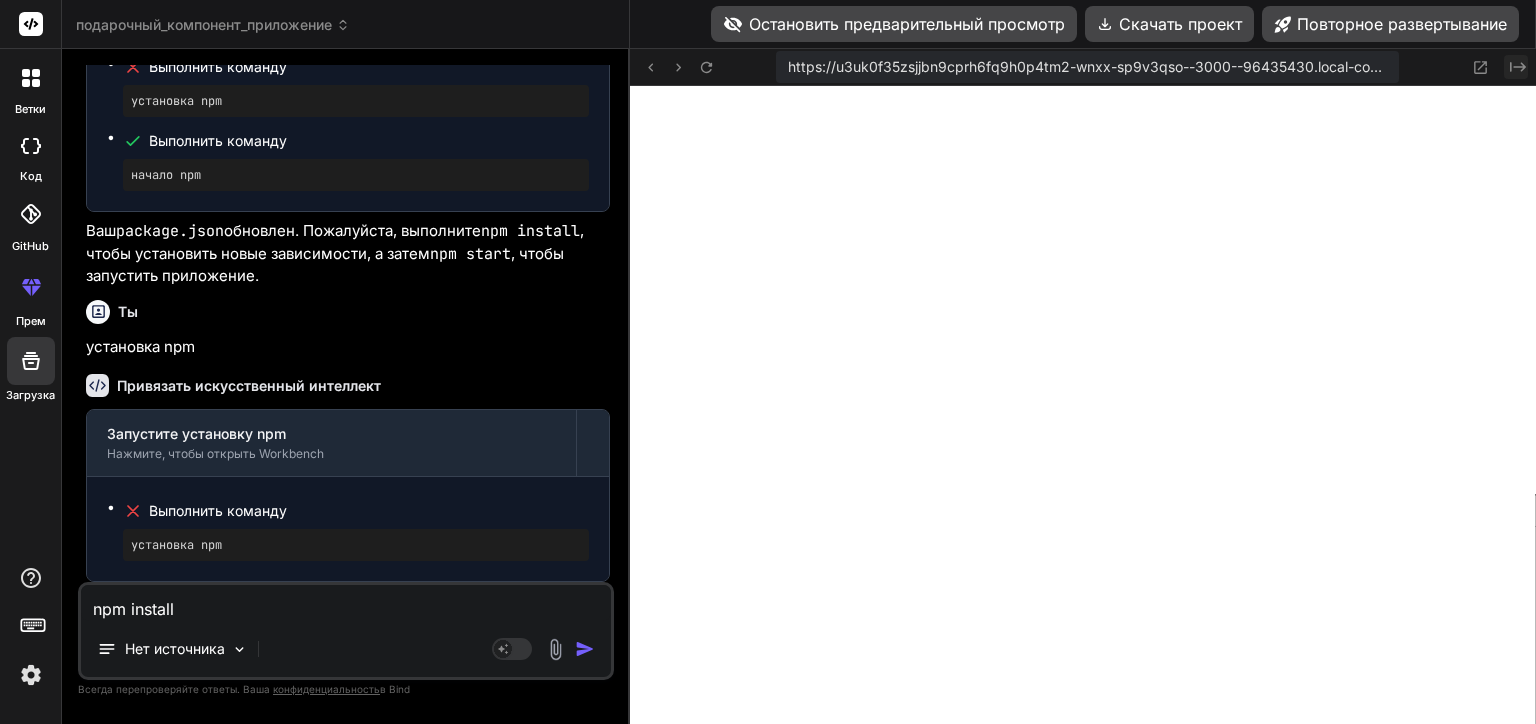 click on "Created with Pixso." 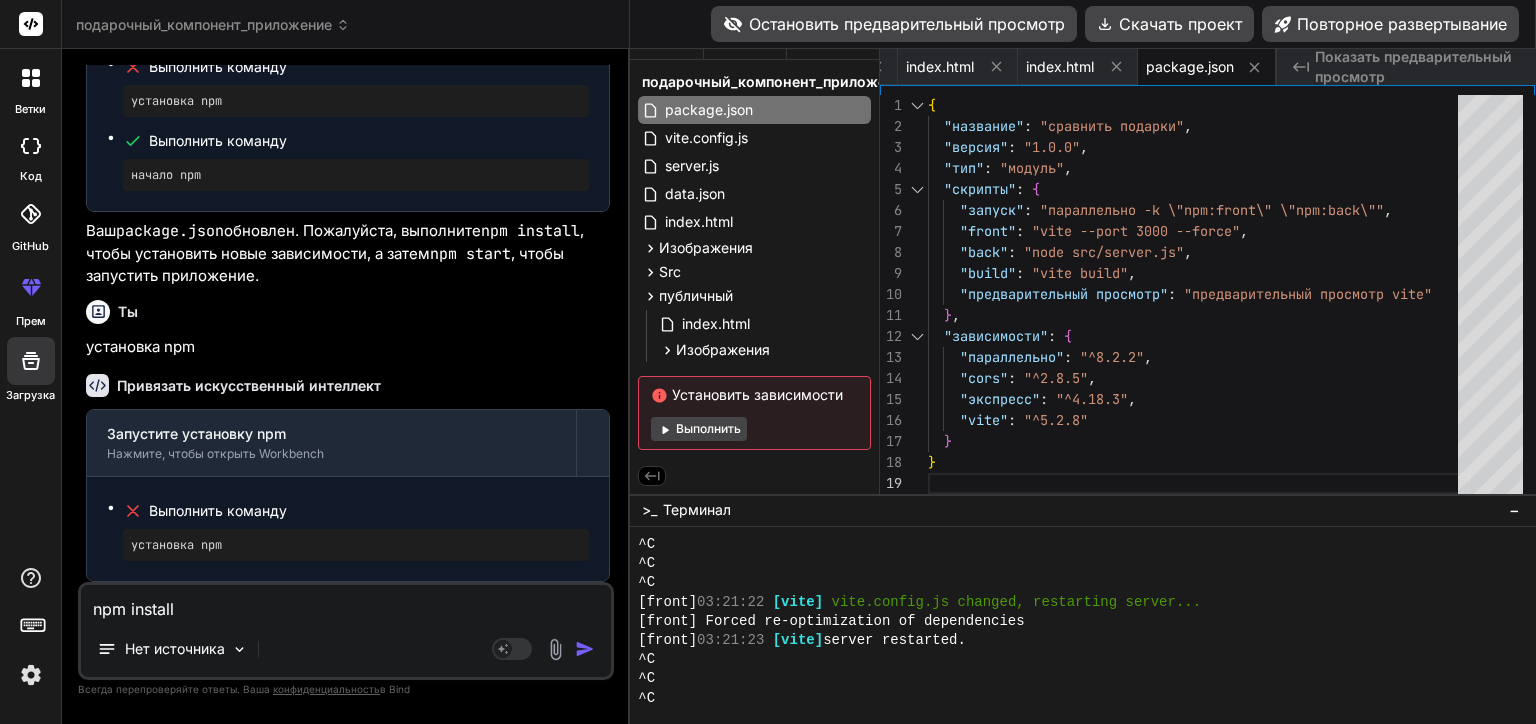 scroll, scrollTop: 19200, scrollLeft: 0, axis: vertical 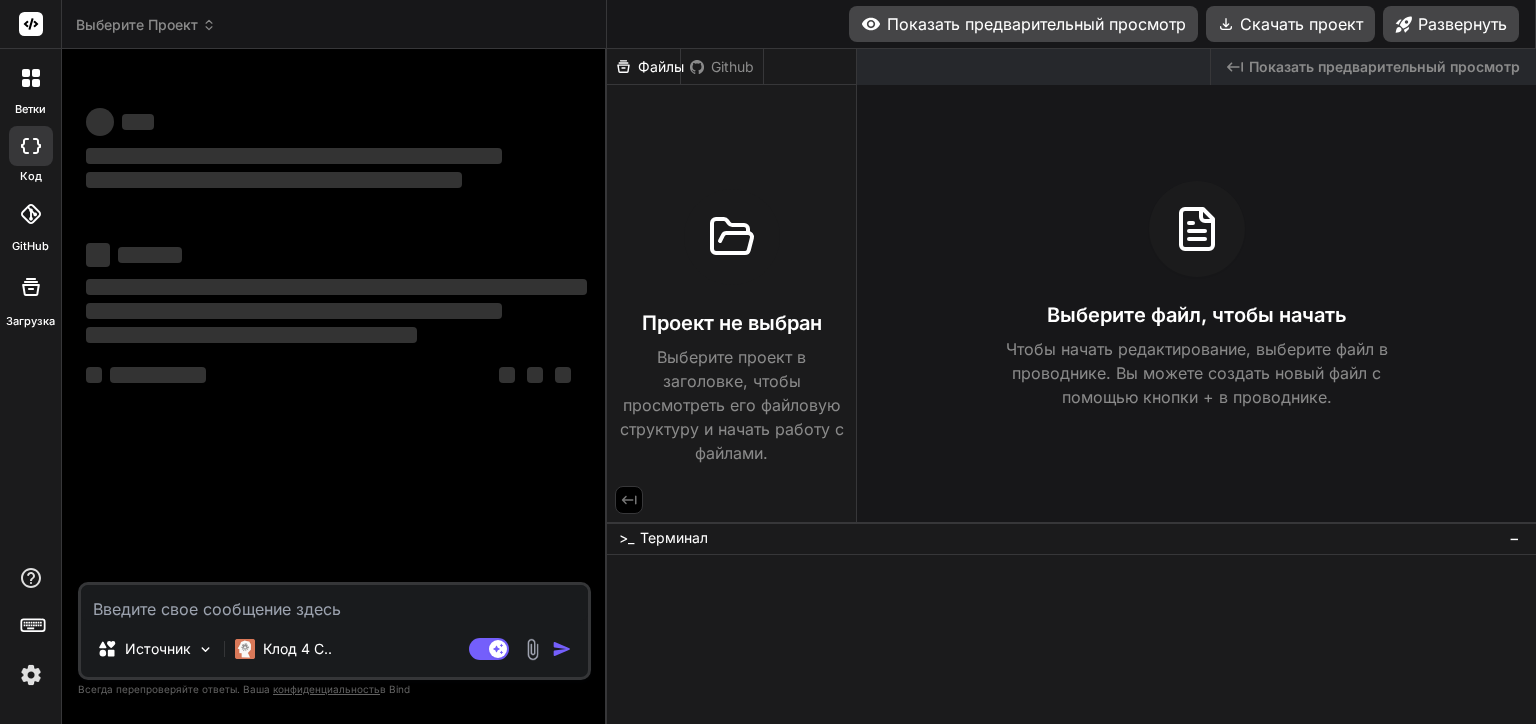 click 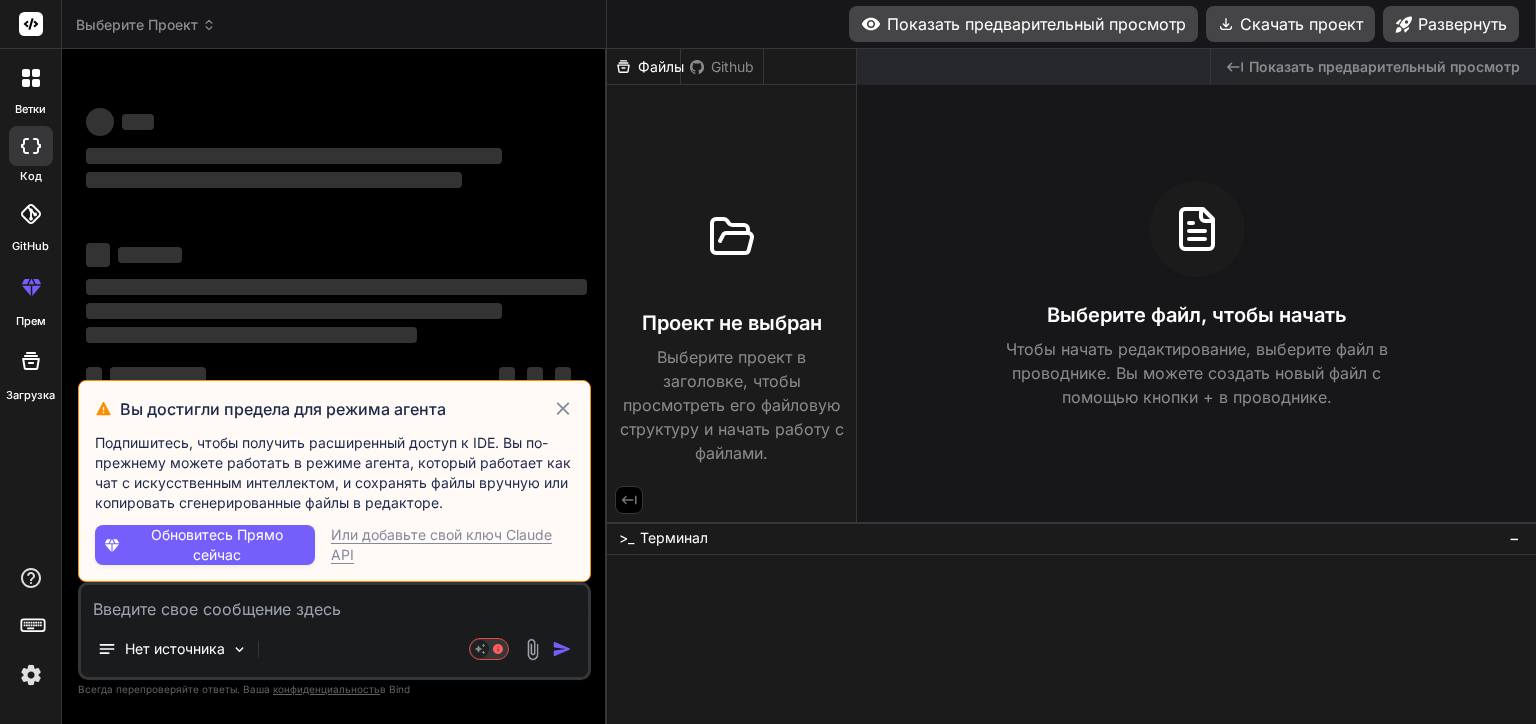 click 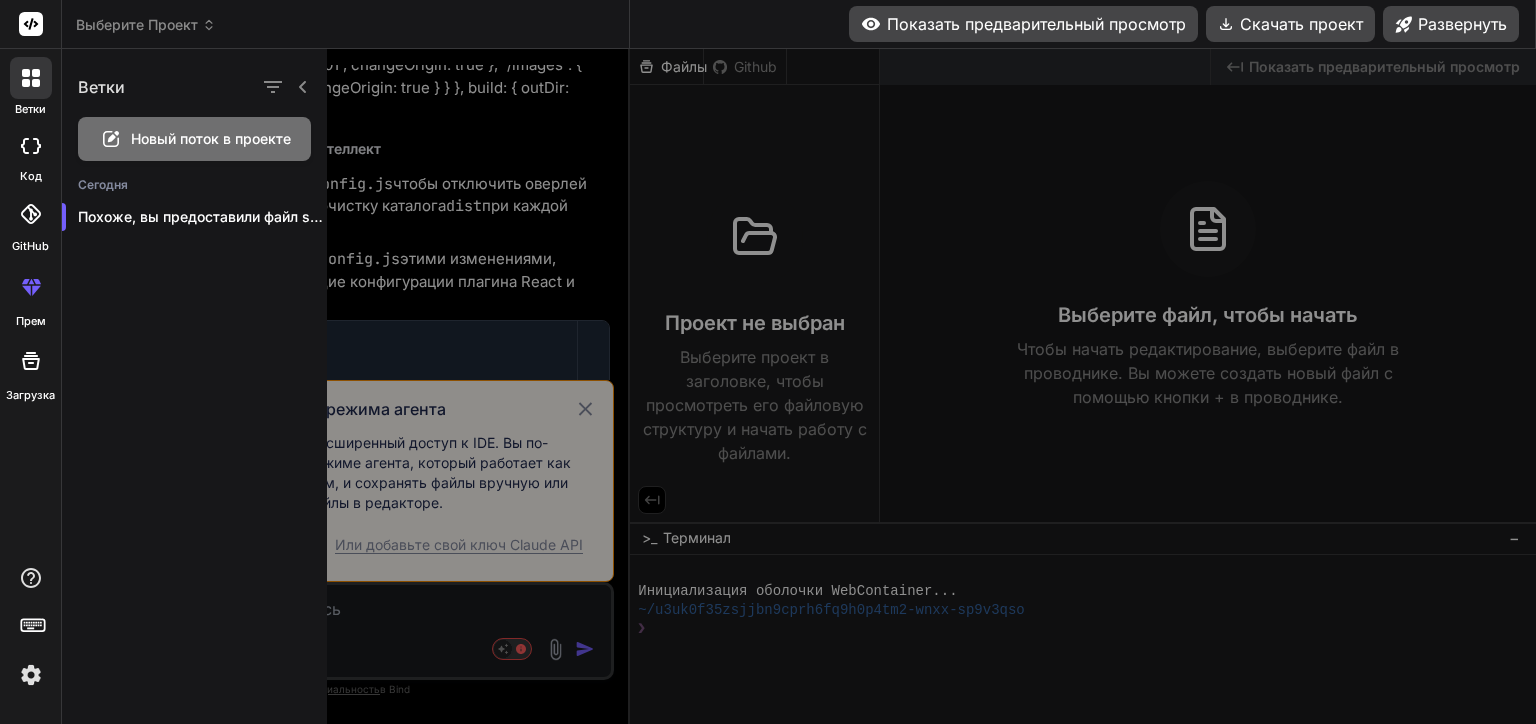 scroll, scrollTop: 1748, scrollLeft: 0, axis: vertical 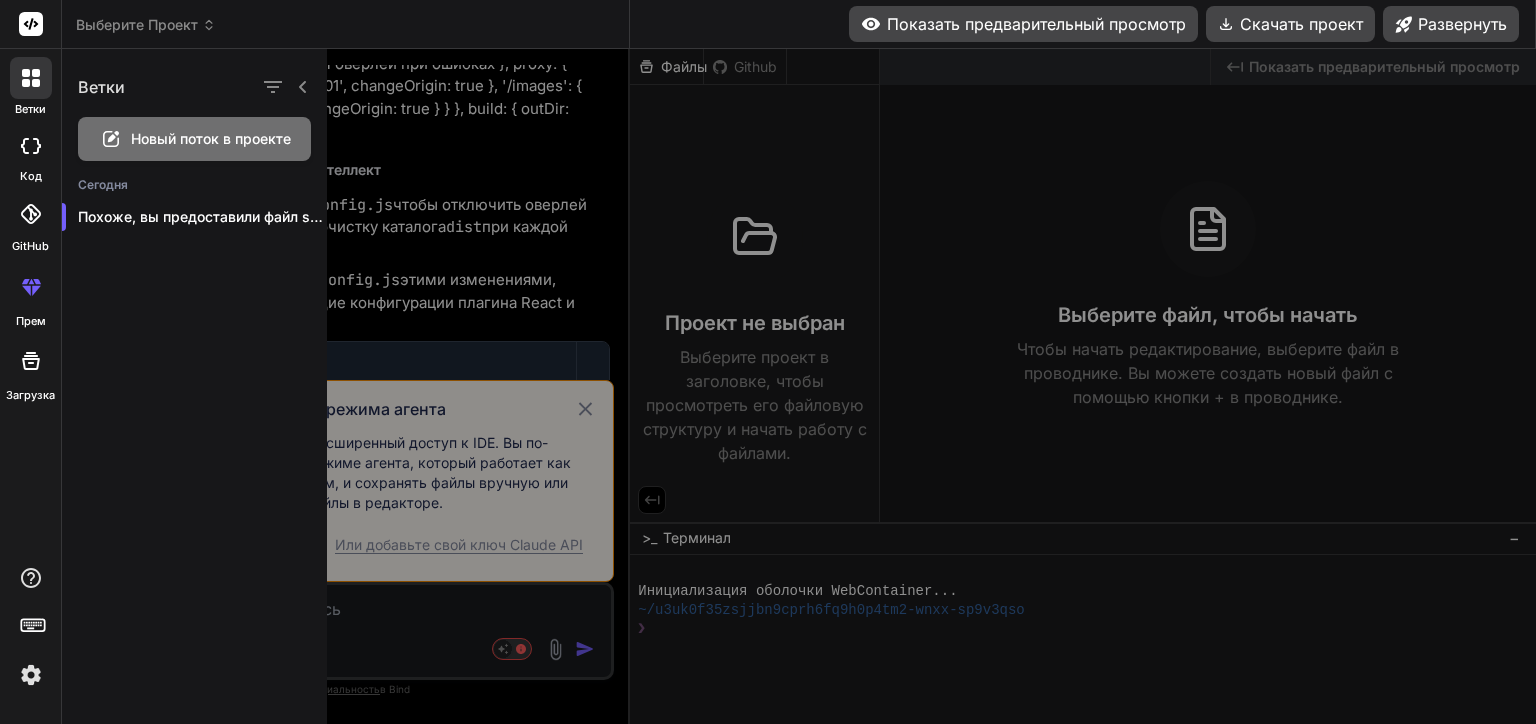 click 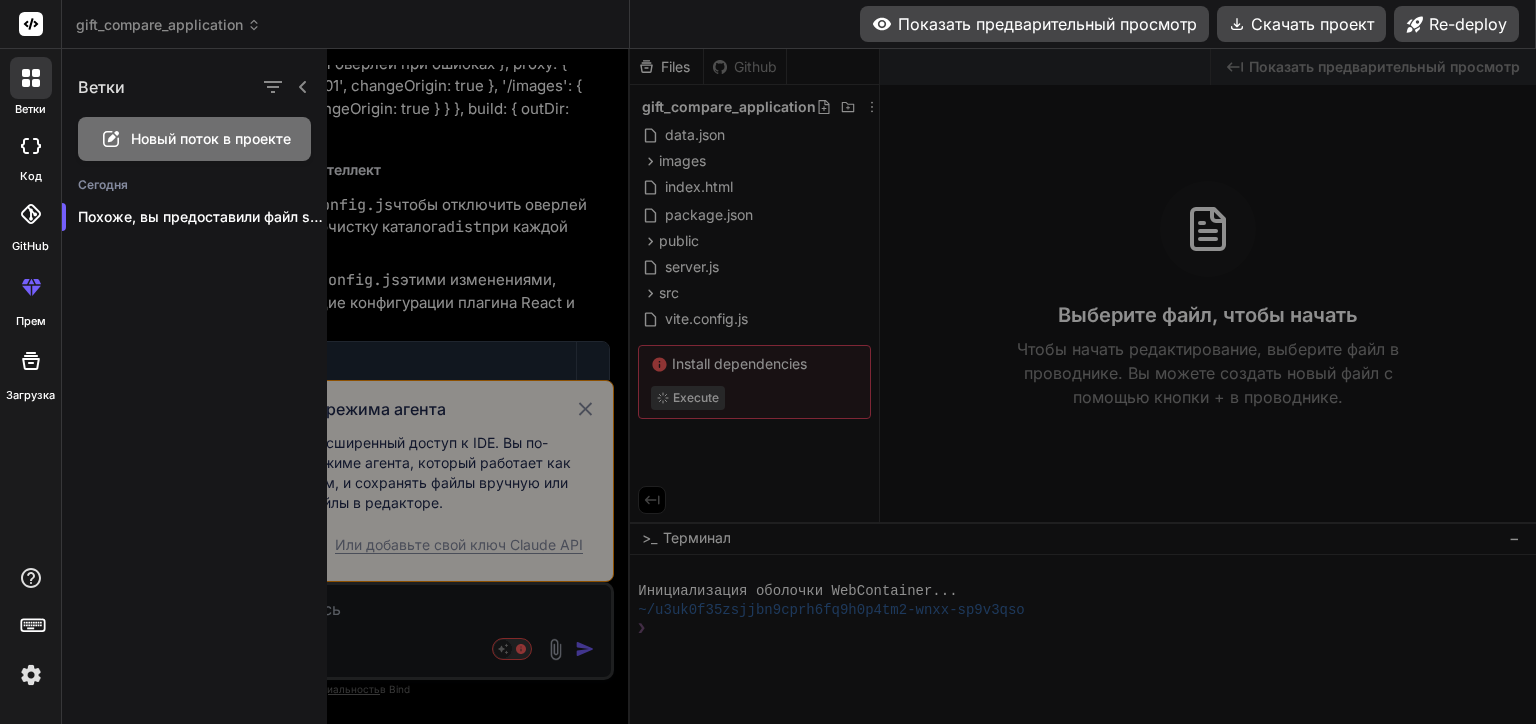 type on "x" 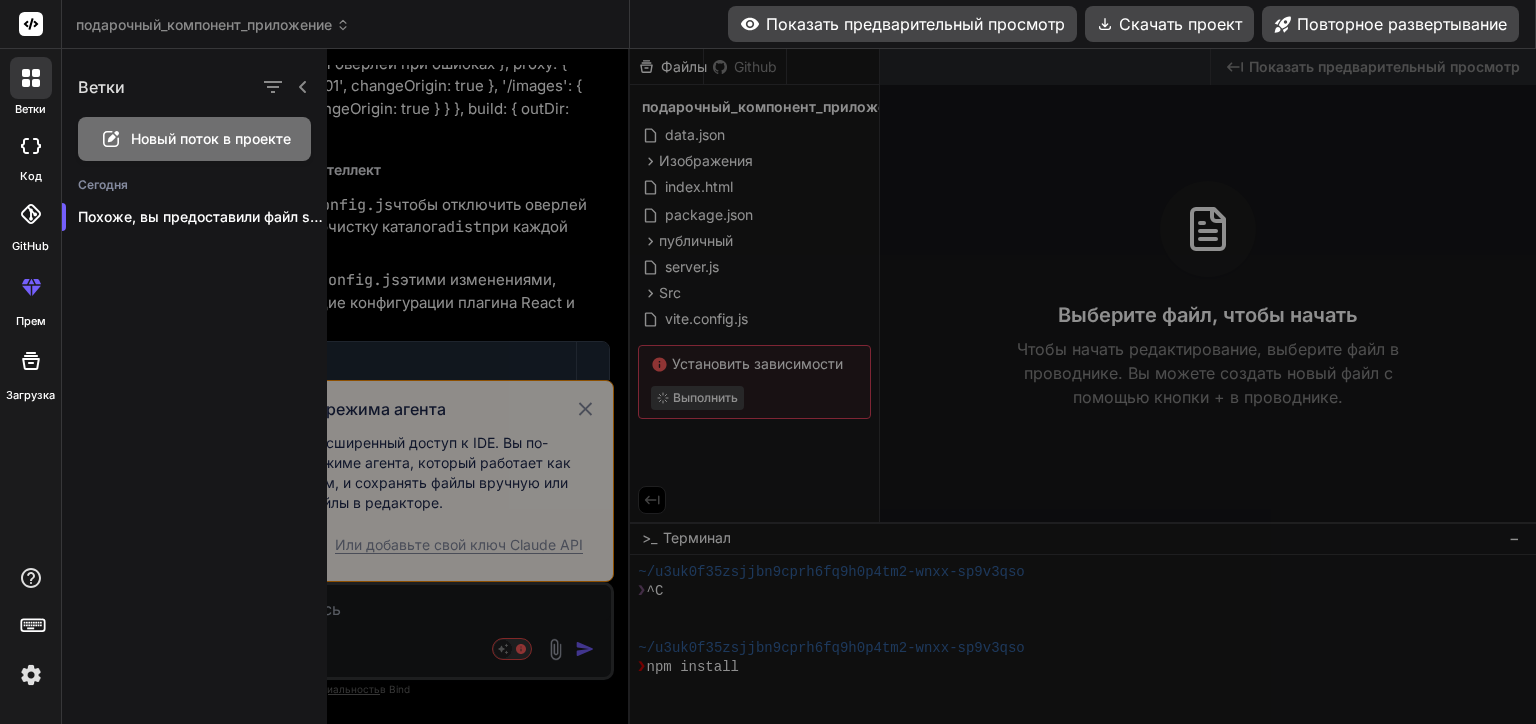 scroll, scrollTop: 38, scrollLeft: 0, axis: vertical 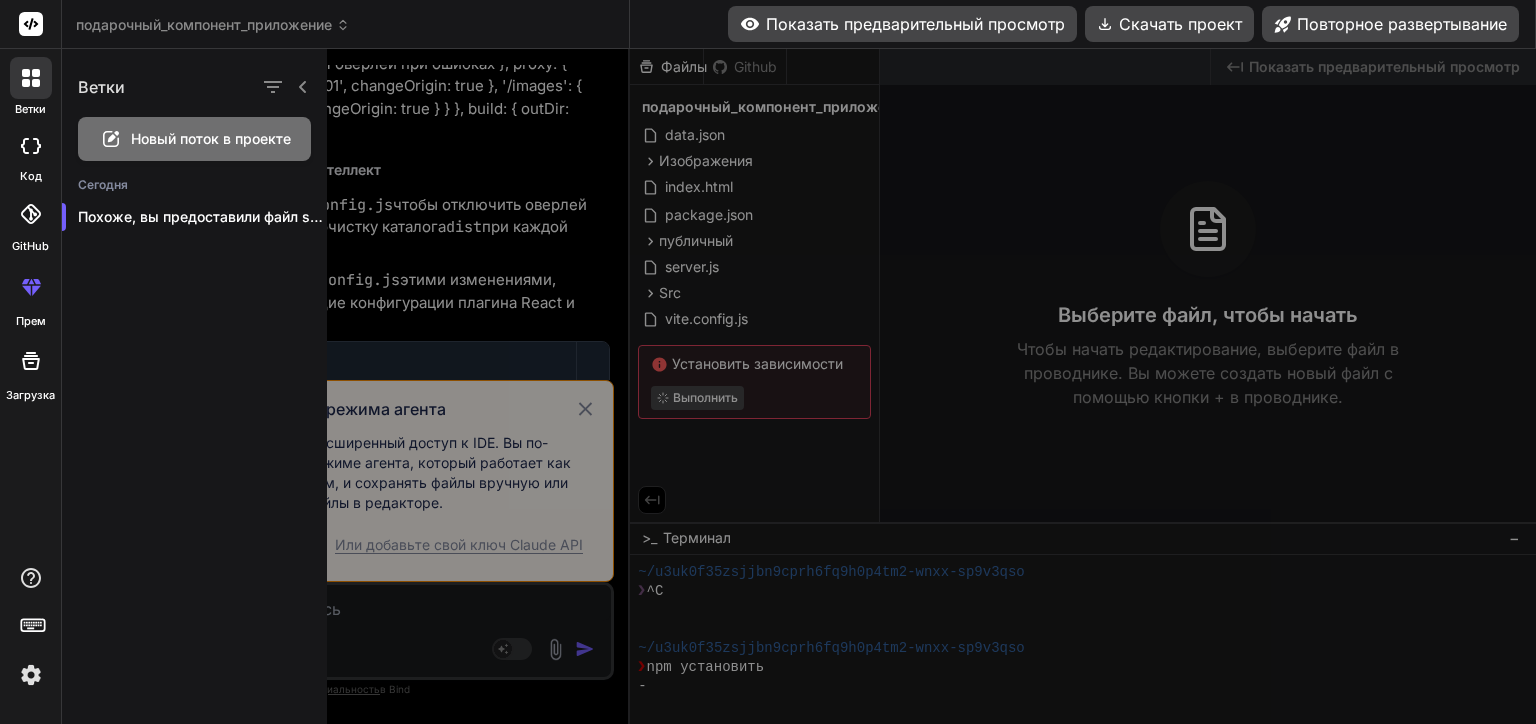 click on "подарочный_компонент_приложение Created with Pixso." at bounding box center (346, 24) 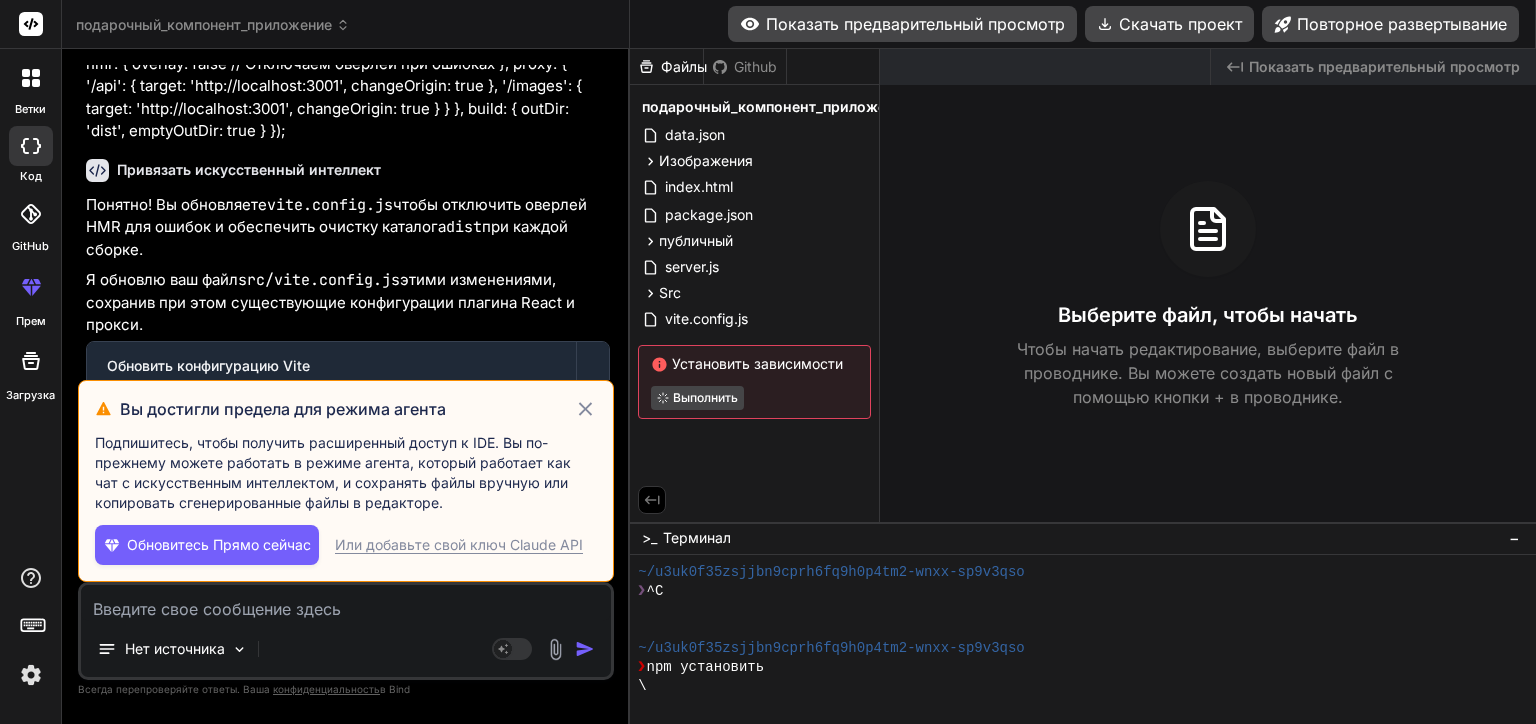 click 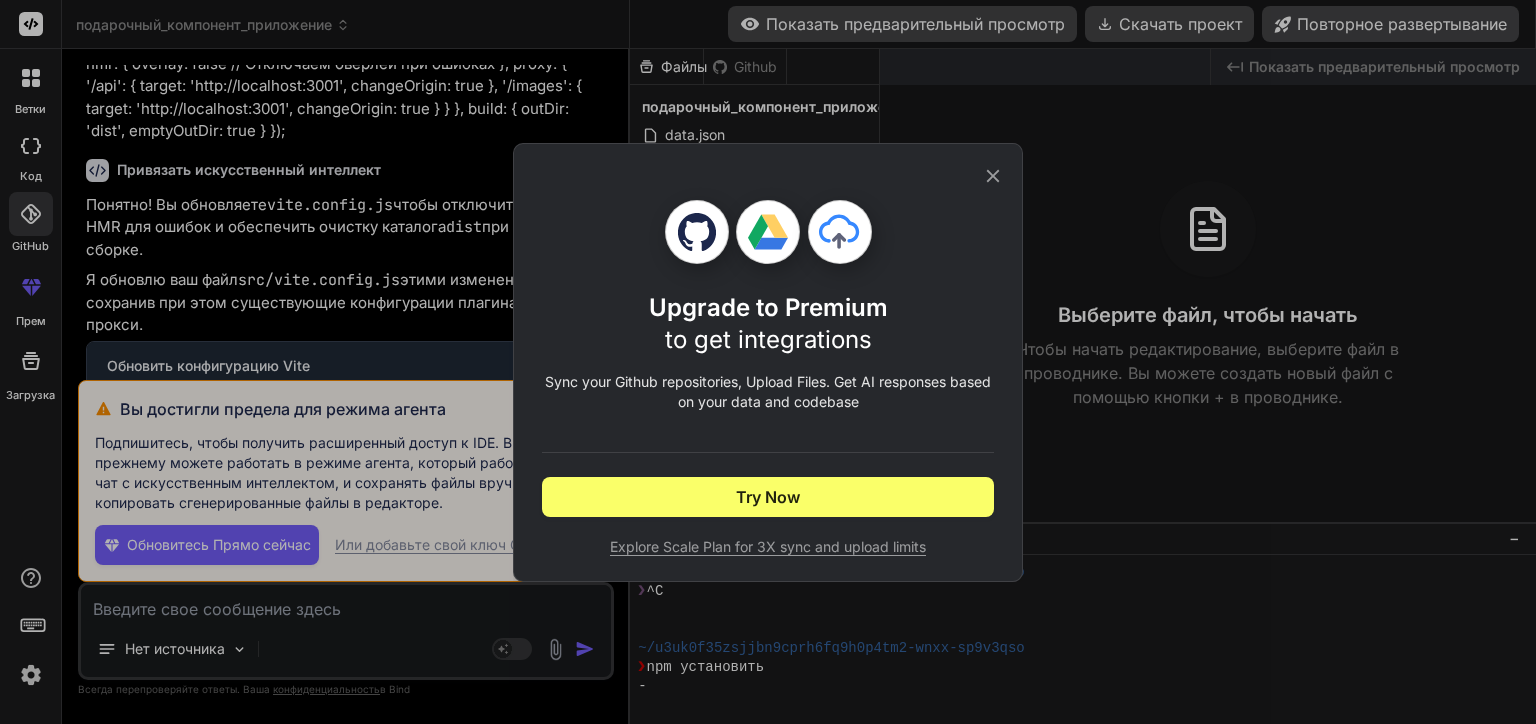 click 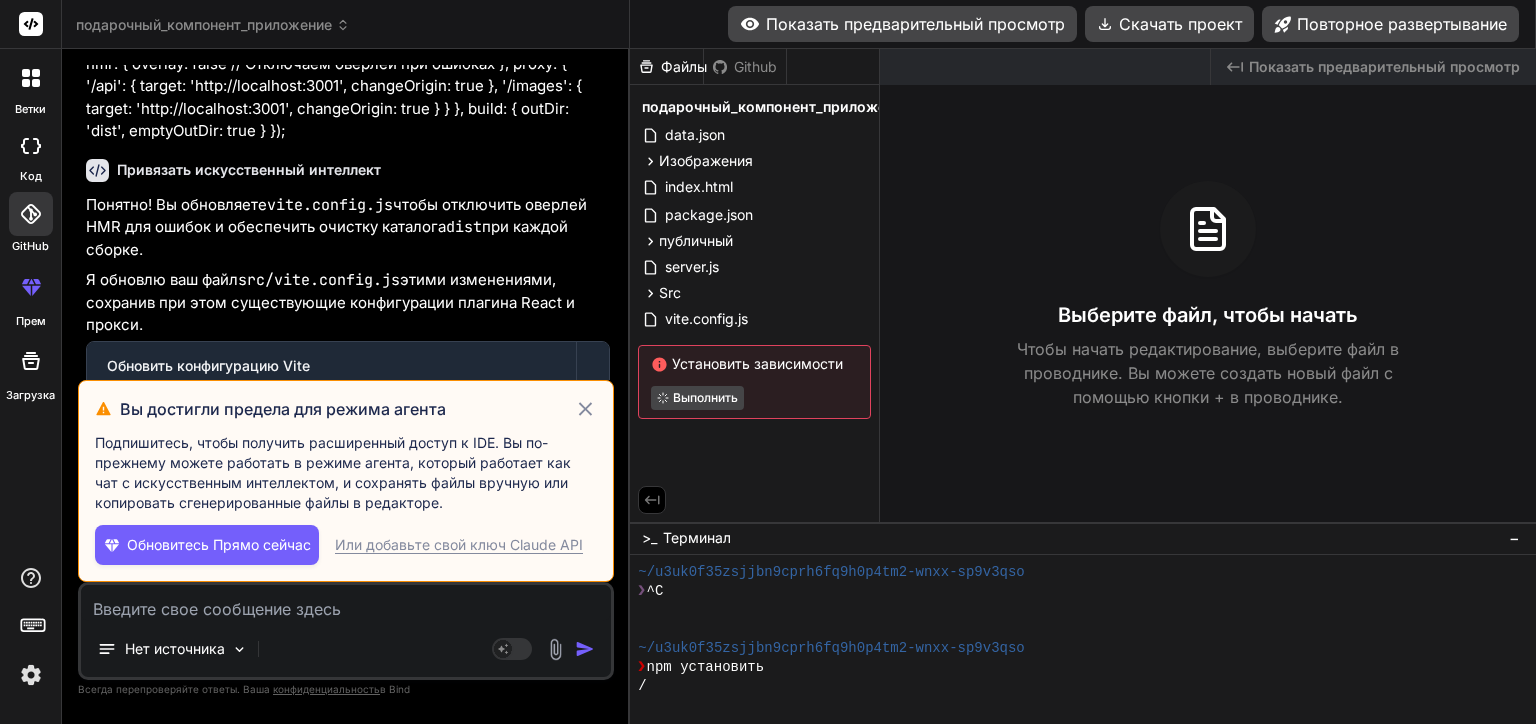 click at bounding box center (31, 675) 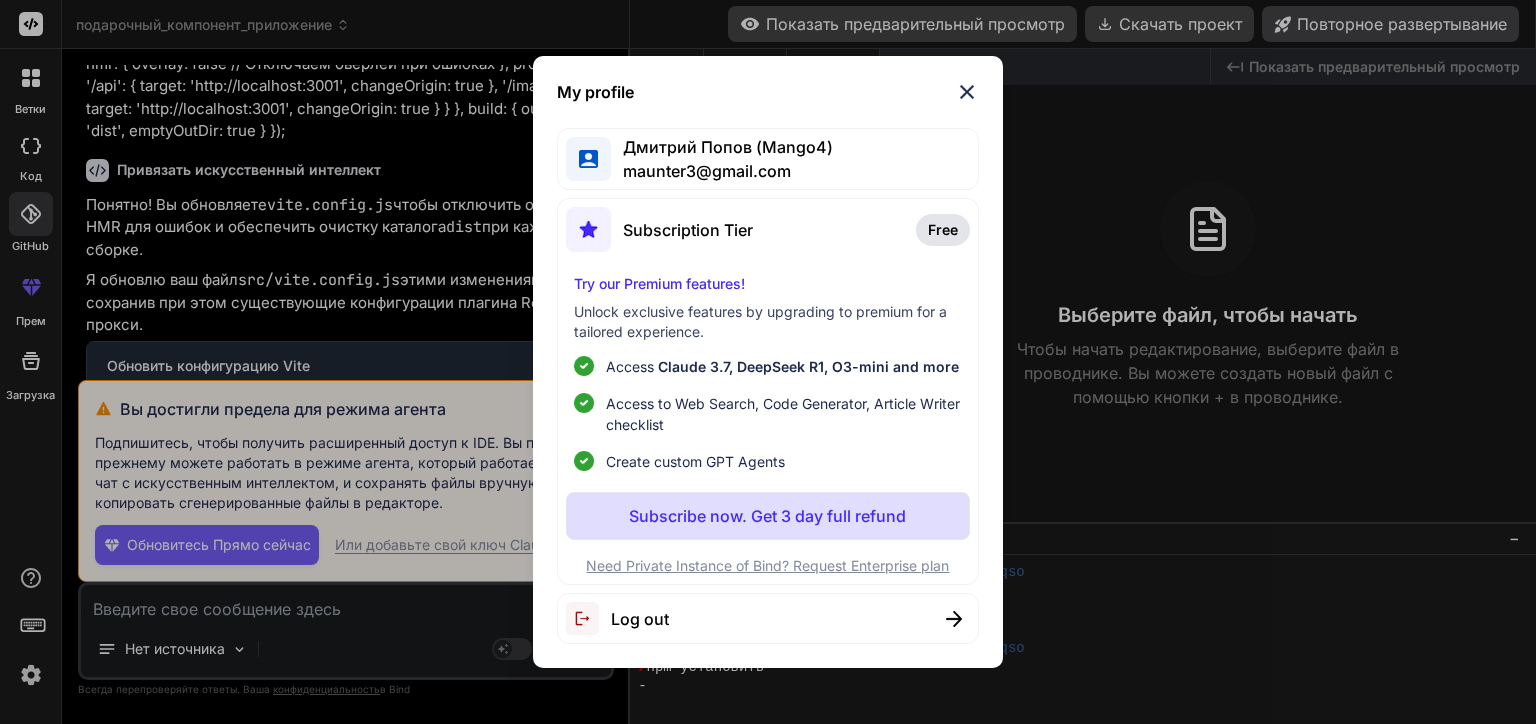 click on "Subscribe now. Get 3 day full refund" at bounding box center [767, 516] 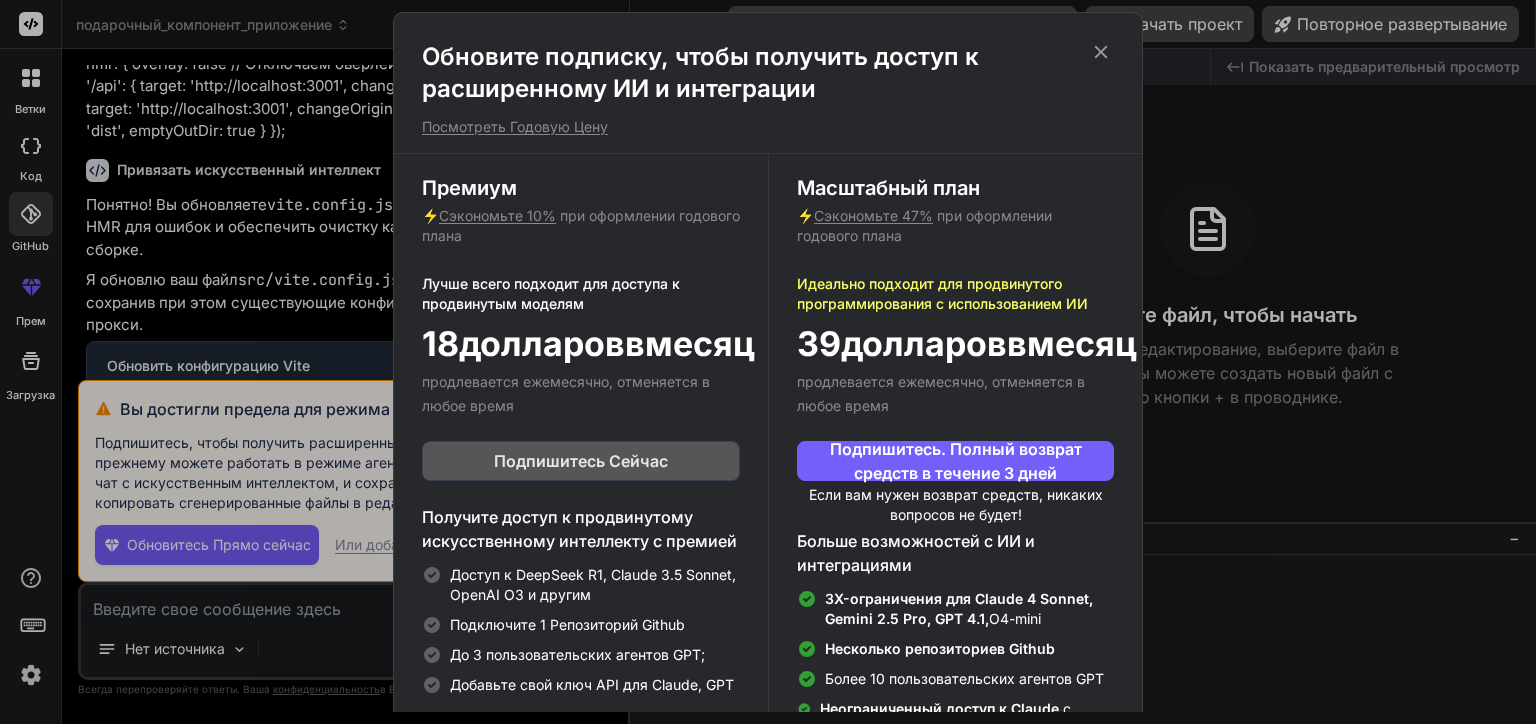 click on "Подпишитесь Сейчас" at bounding box center [581, 461] 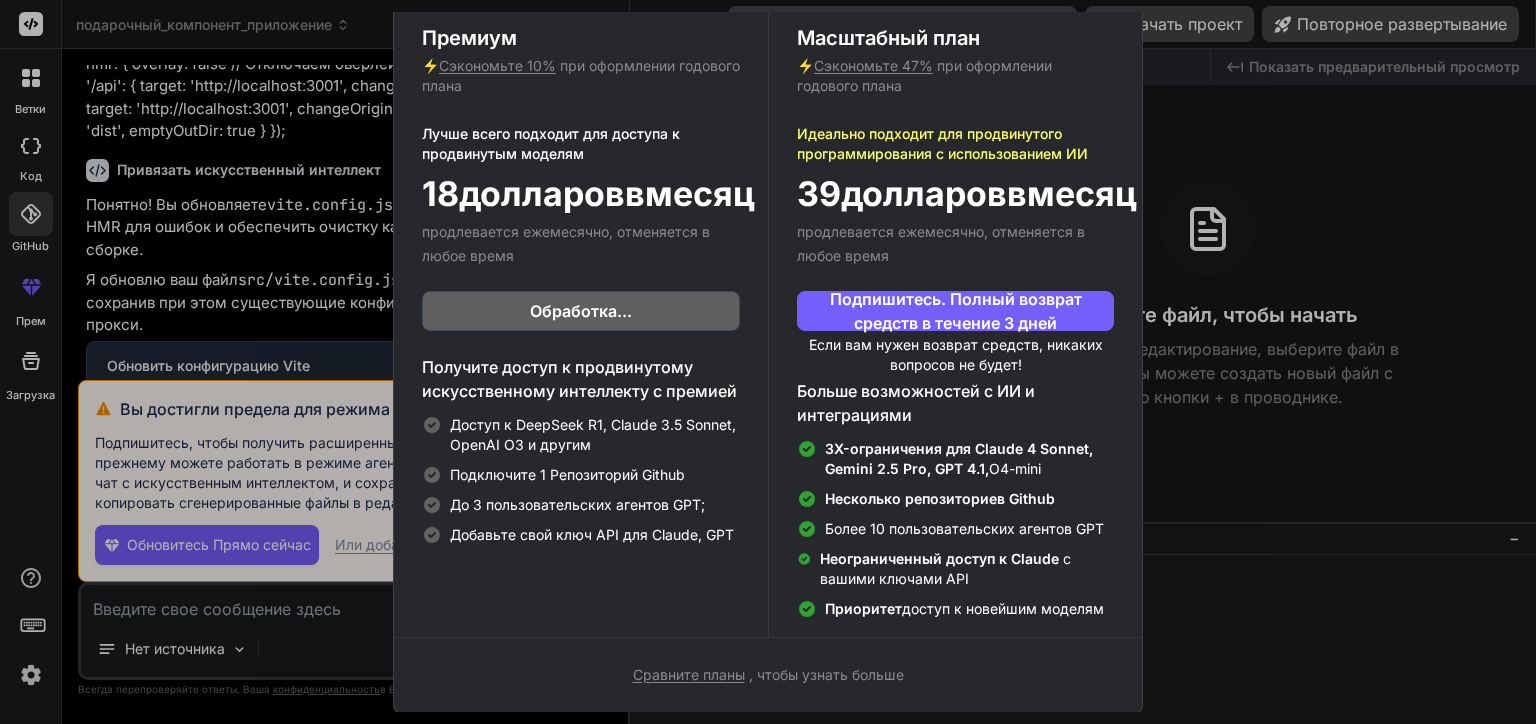 scroll, scrollTop: 152, scrollLeft: 0, axis: vertical 